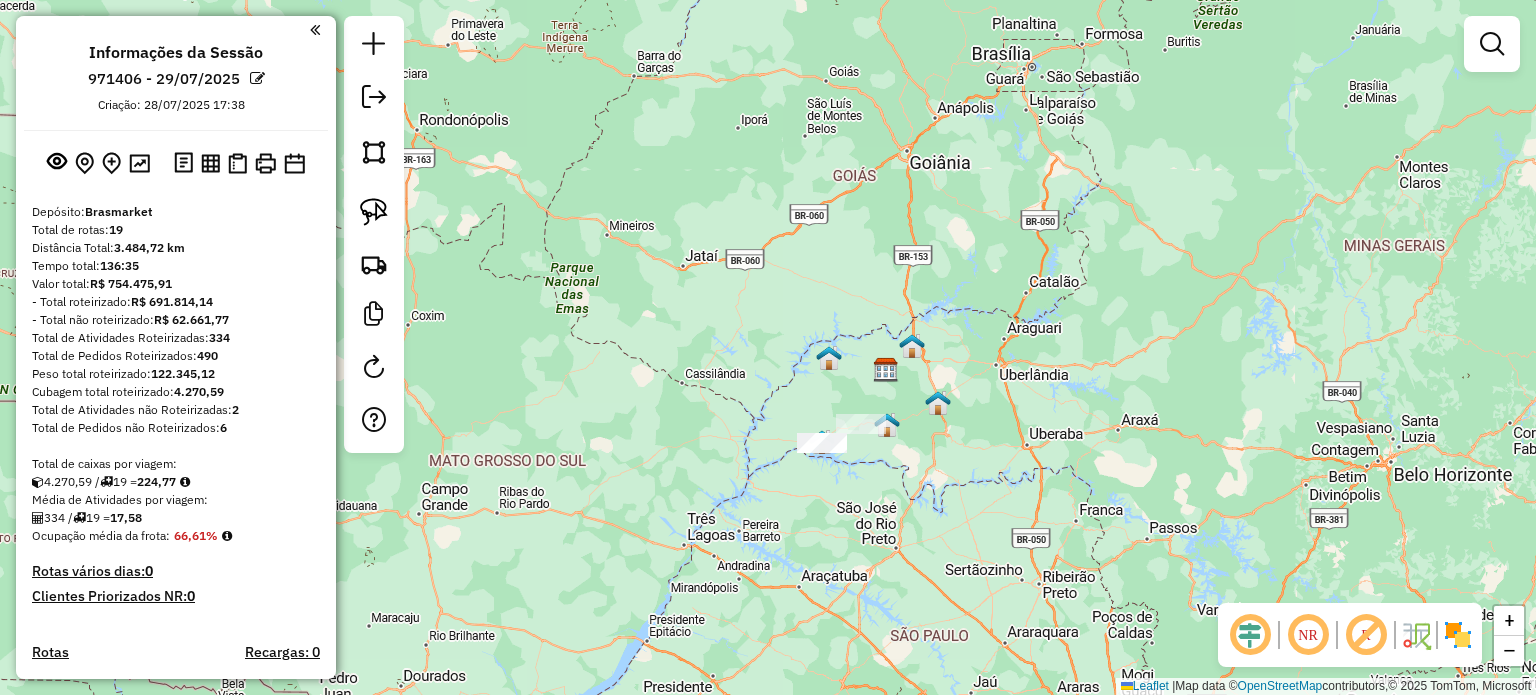 scroll, scrollTop: 0, scrollLeft: 0, axis: both 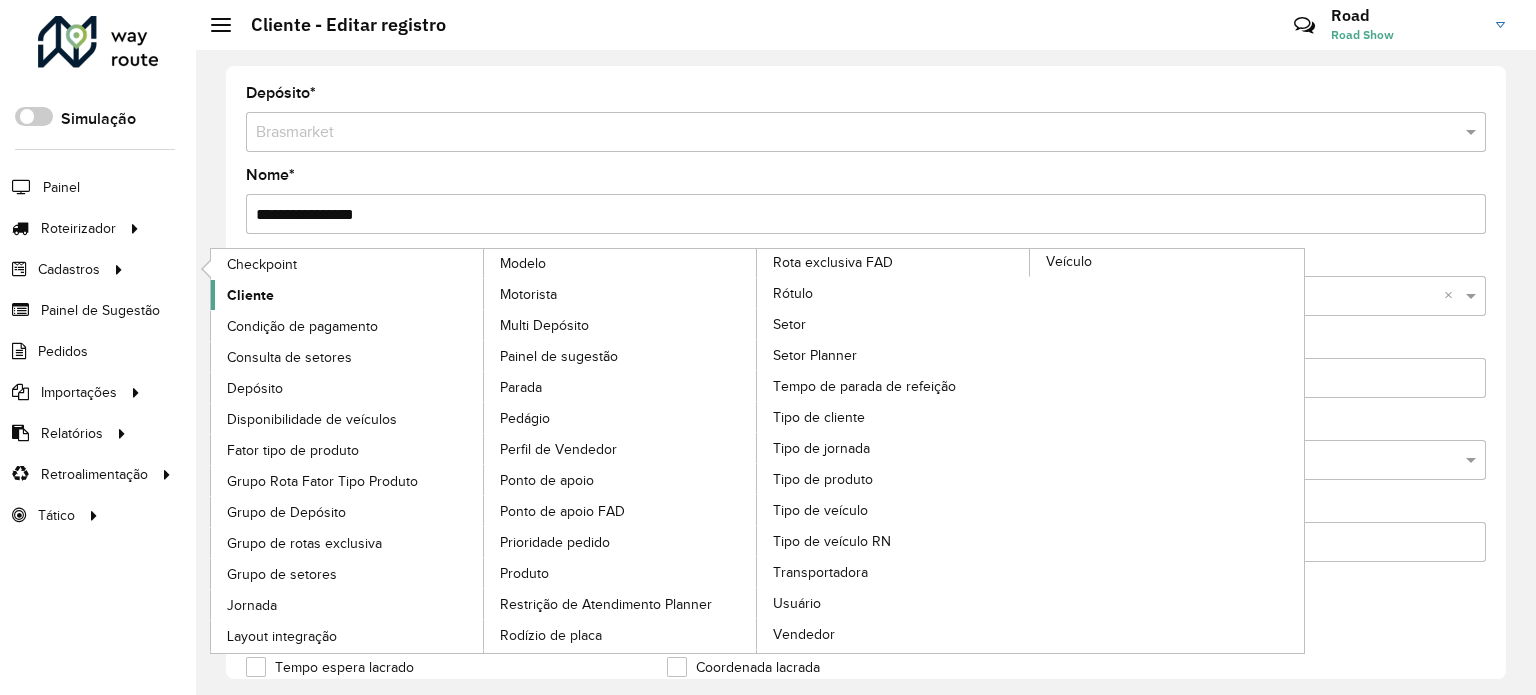 click on "Cliente" 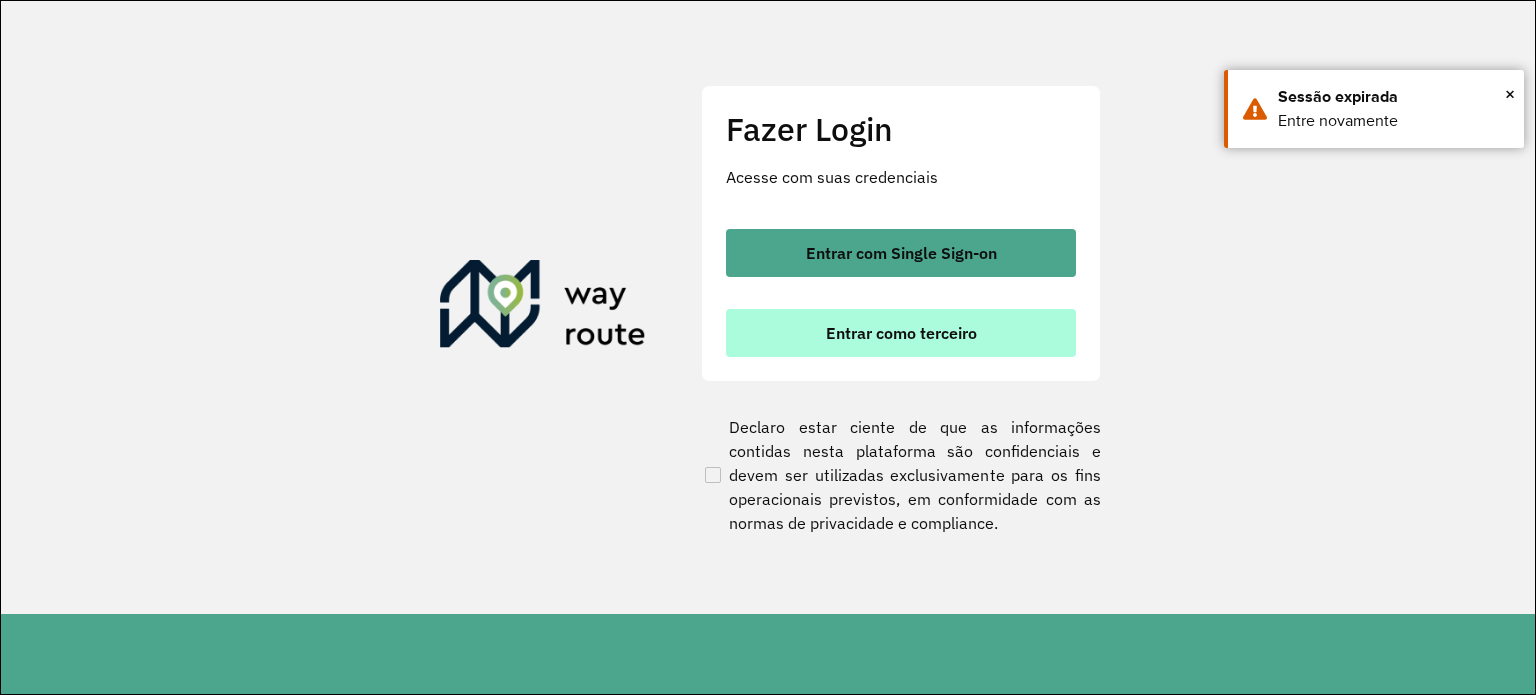 drag, startPoint x: 939, startPoint y: 347, endPoint x: 929, endPoint y: 339, distance: 12.806249 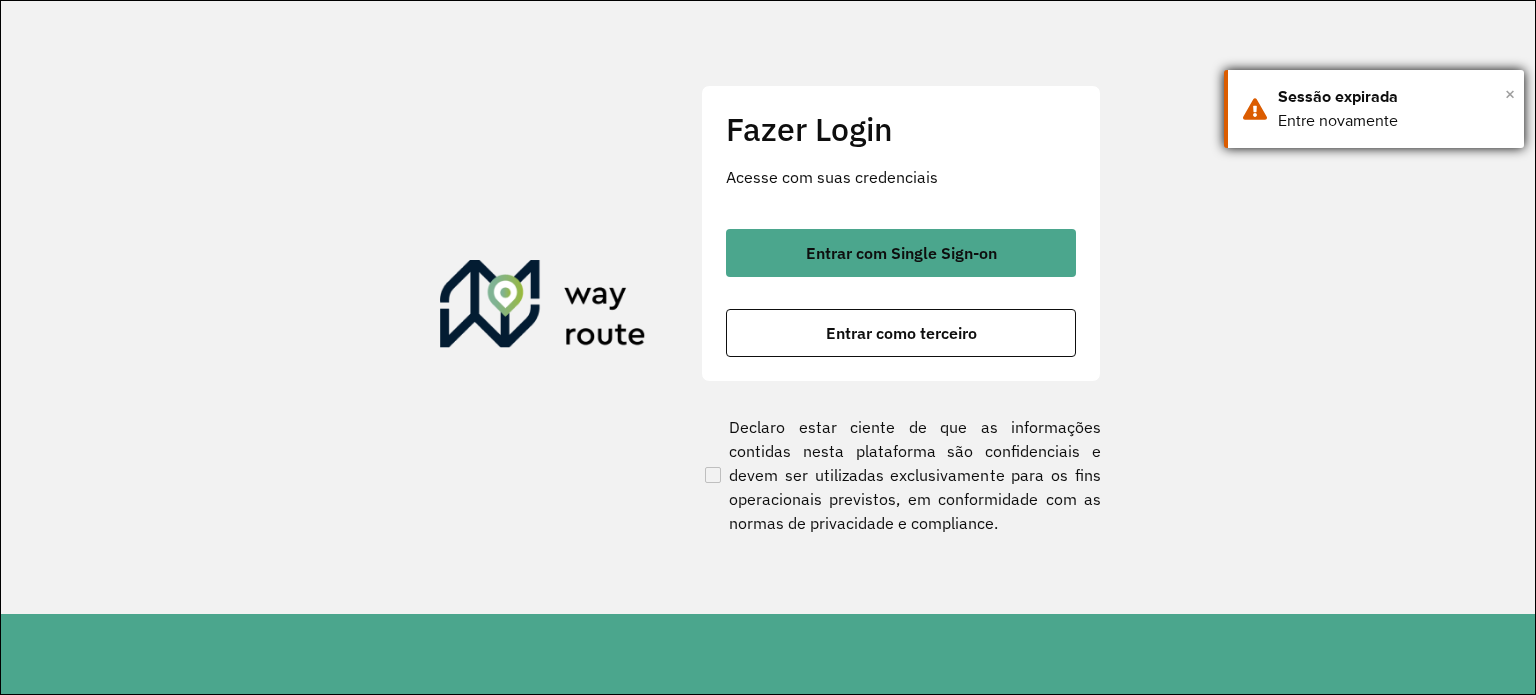 click on "×" at bounding box center (1510, 94) 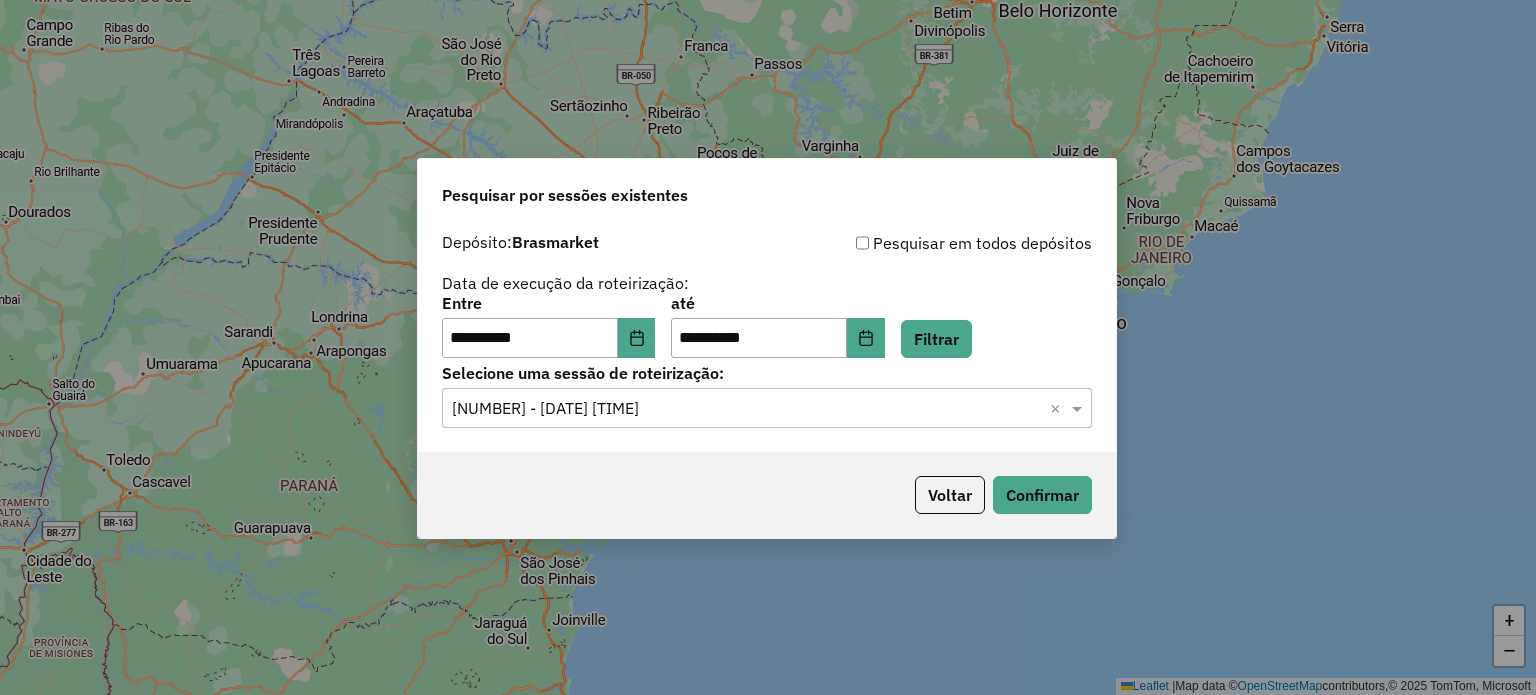 scroll, scrollTop: 0, scrollLeft: 0, axis: both 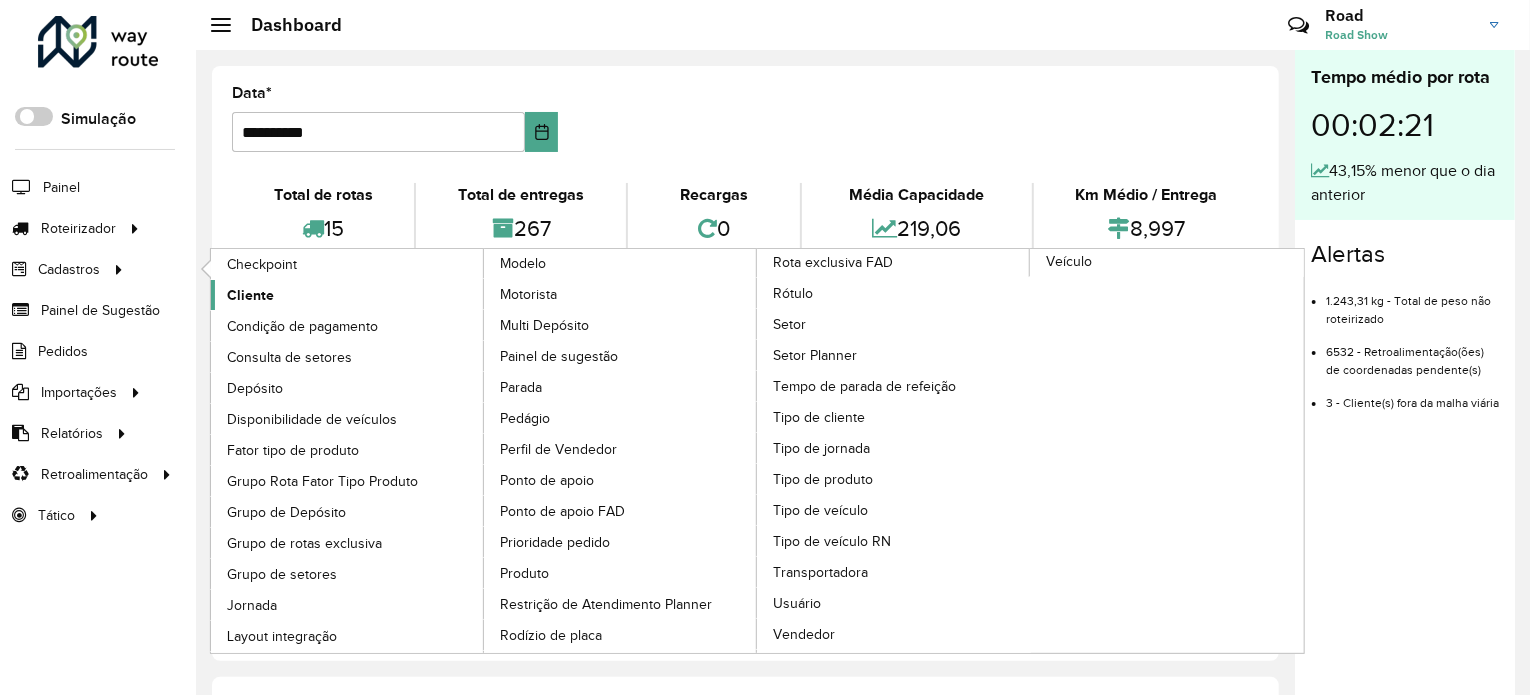 click on "Cliente" 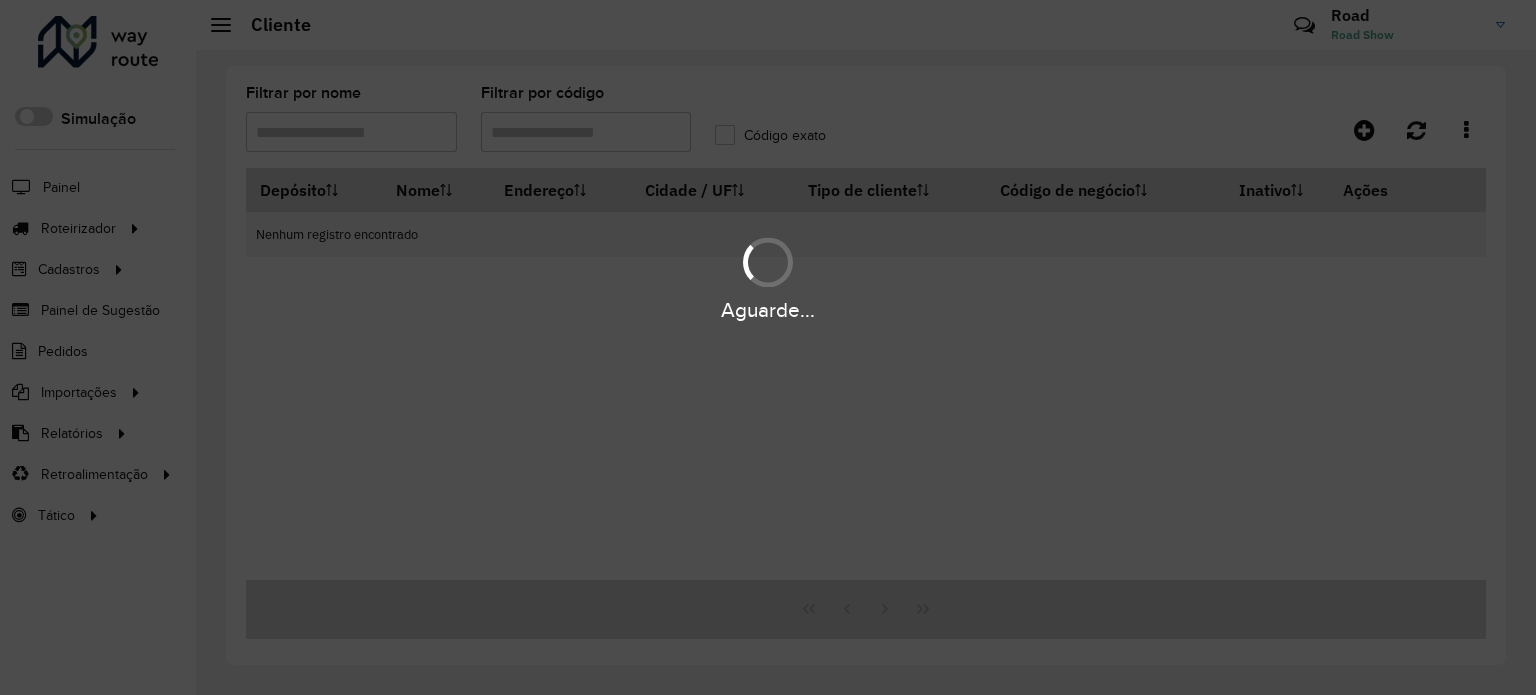 type on "**********" 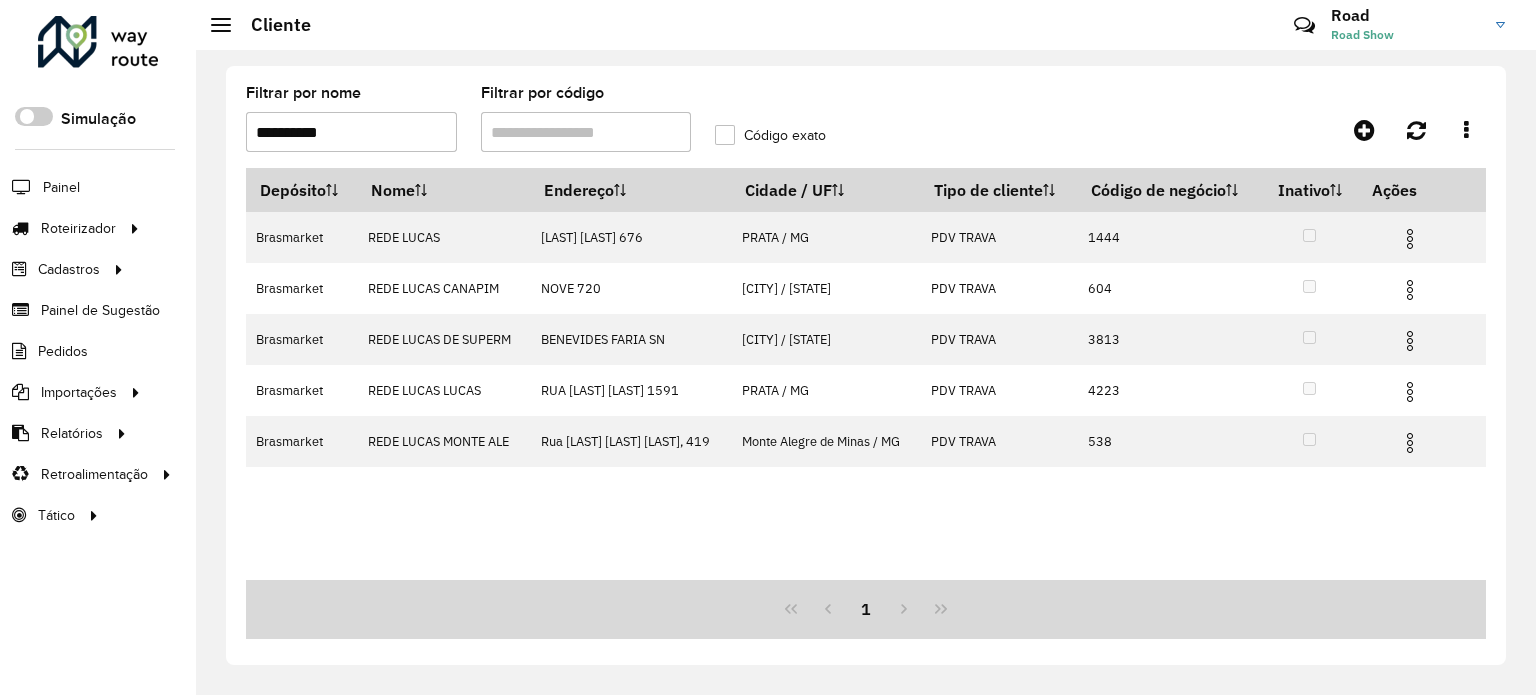 drag, startPoint x: 339, startPoint y: 140, endPoint x: 126, endPoint y: 112, distance: 214.83249 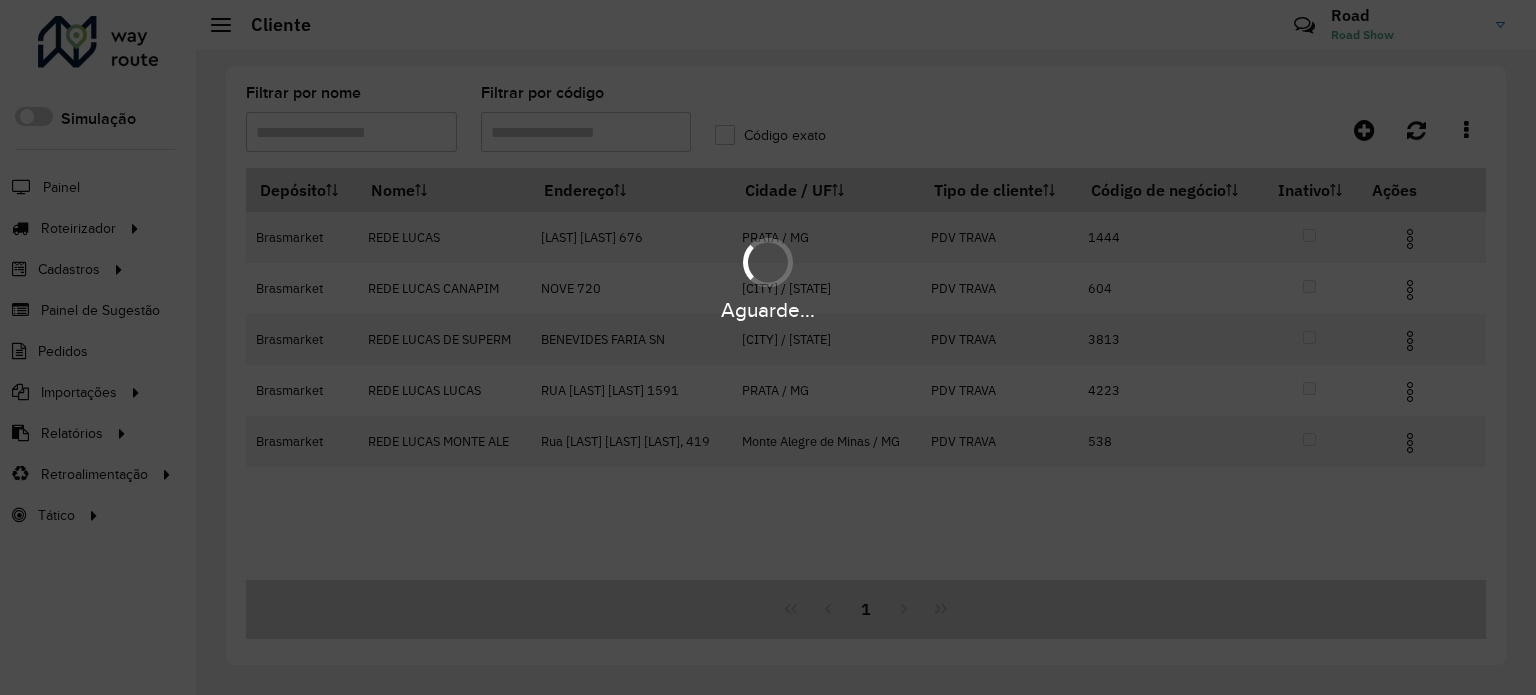 type 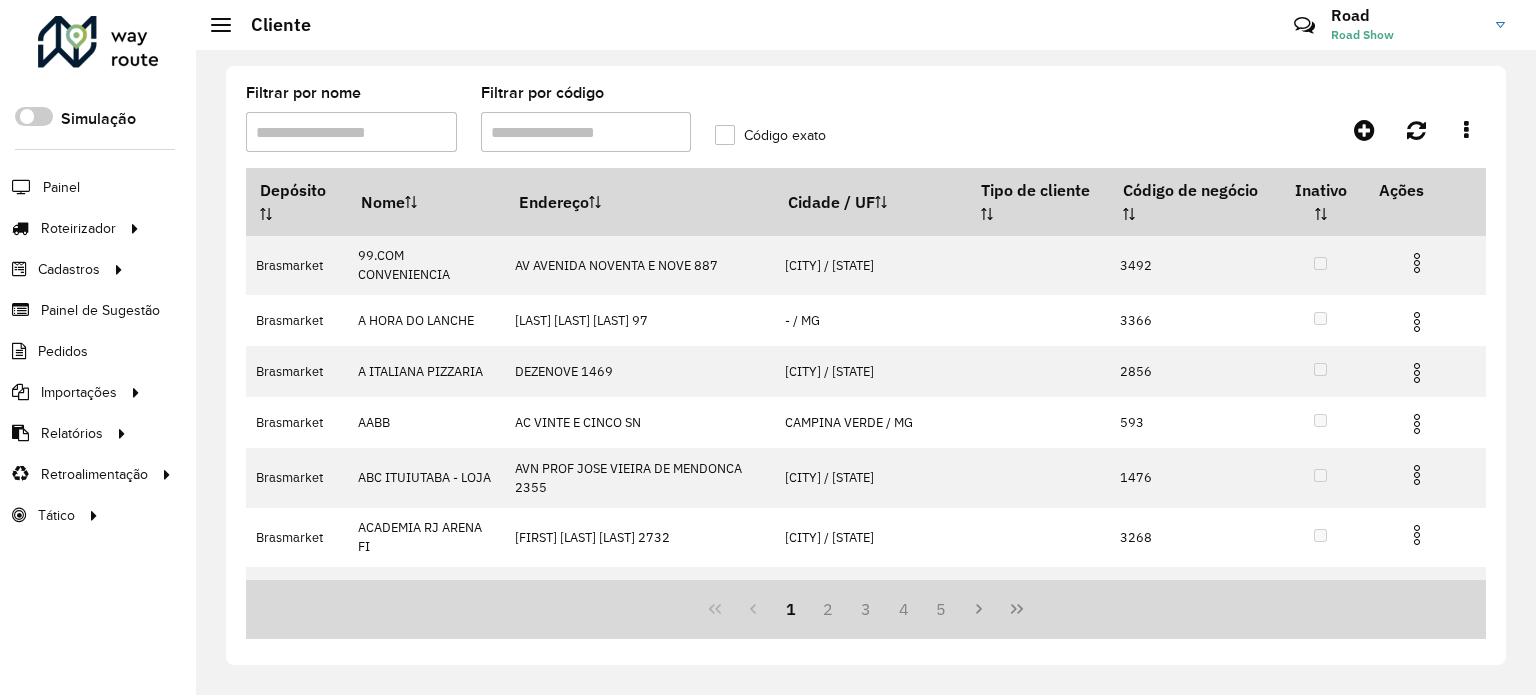click on "Filtrar por código" at bounding box center (586, 132) 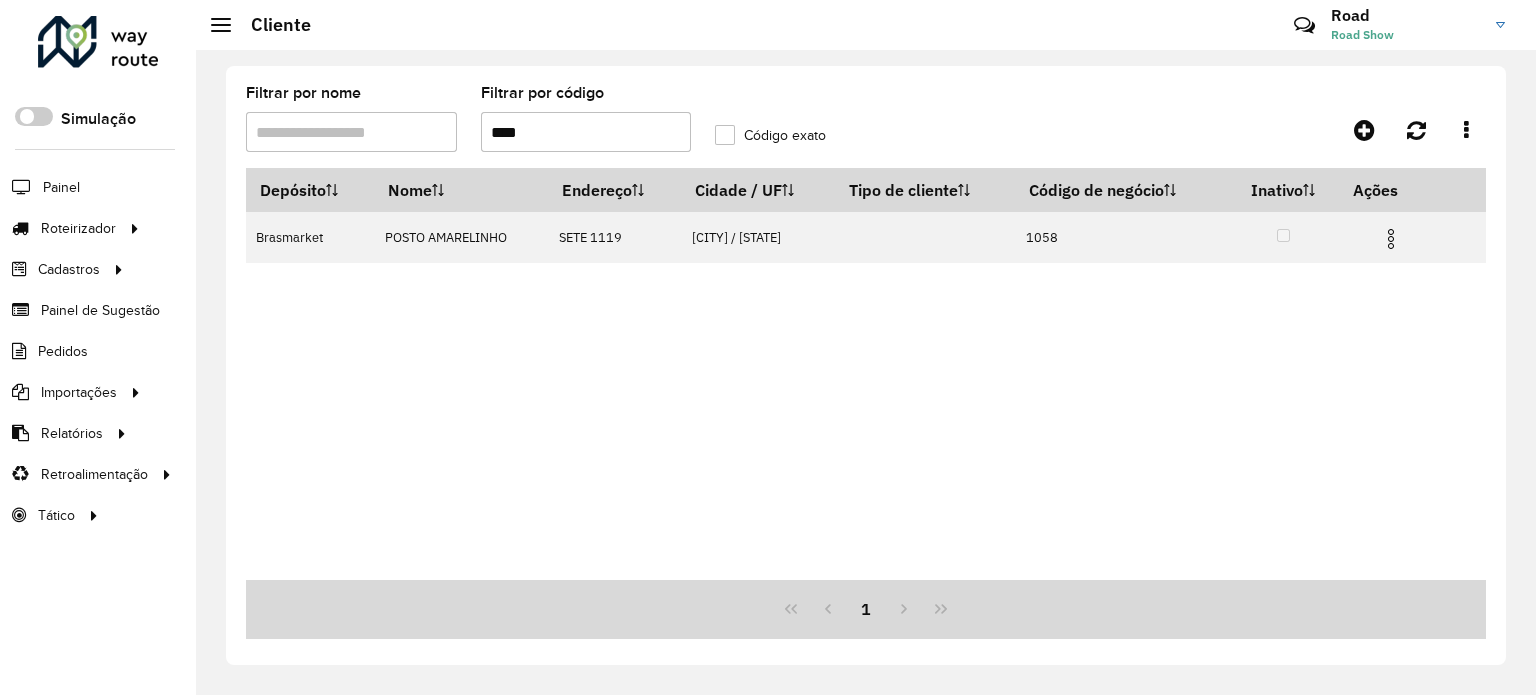 drag, startPoint x: 538, startPoint y: 123, endPoint x: 385, endPoint y: 118, distance: 153.08168 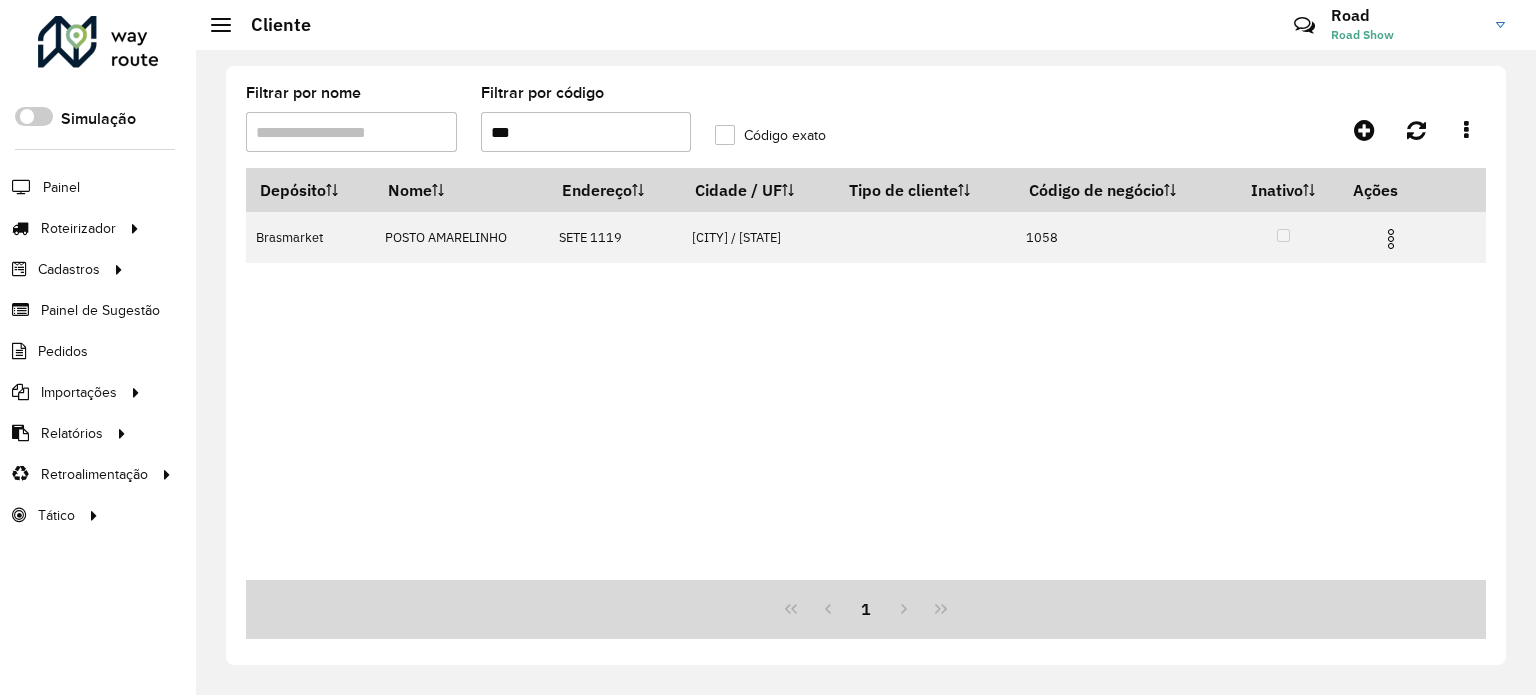 type on "****" 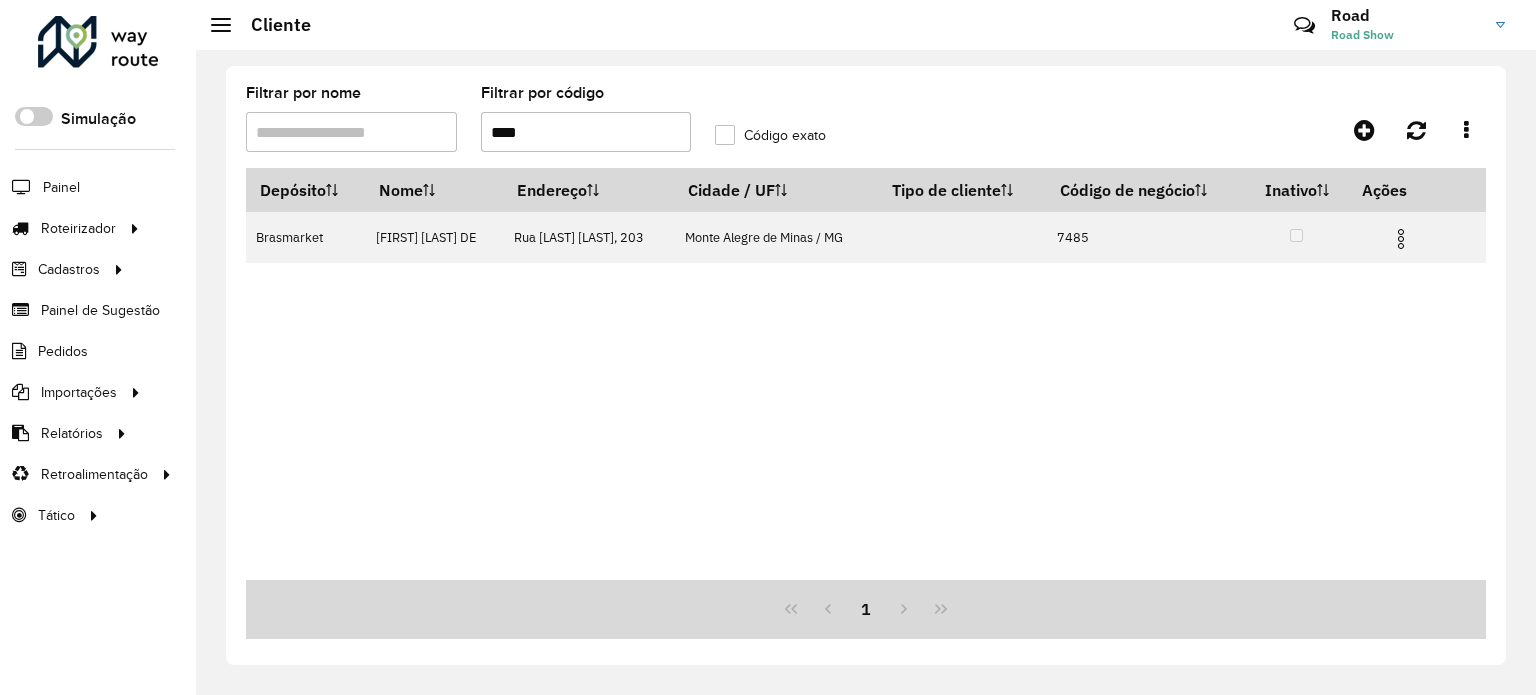 drag, startPoint x: 536, startPoint y: 127, endPoint x: 341, endPoint y: 105, distance: 196.2371 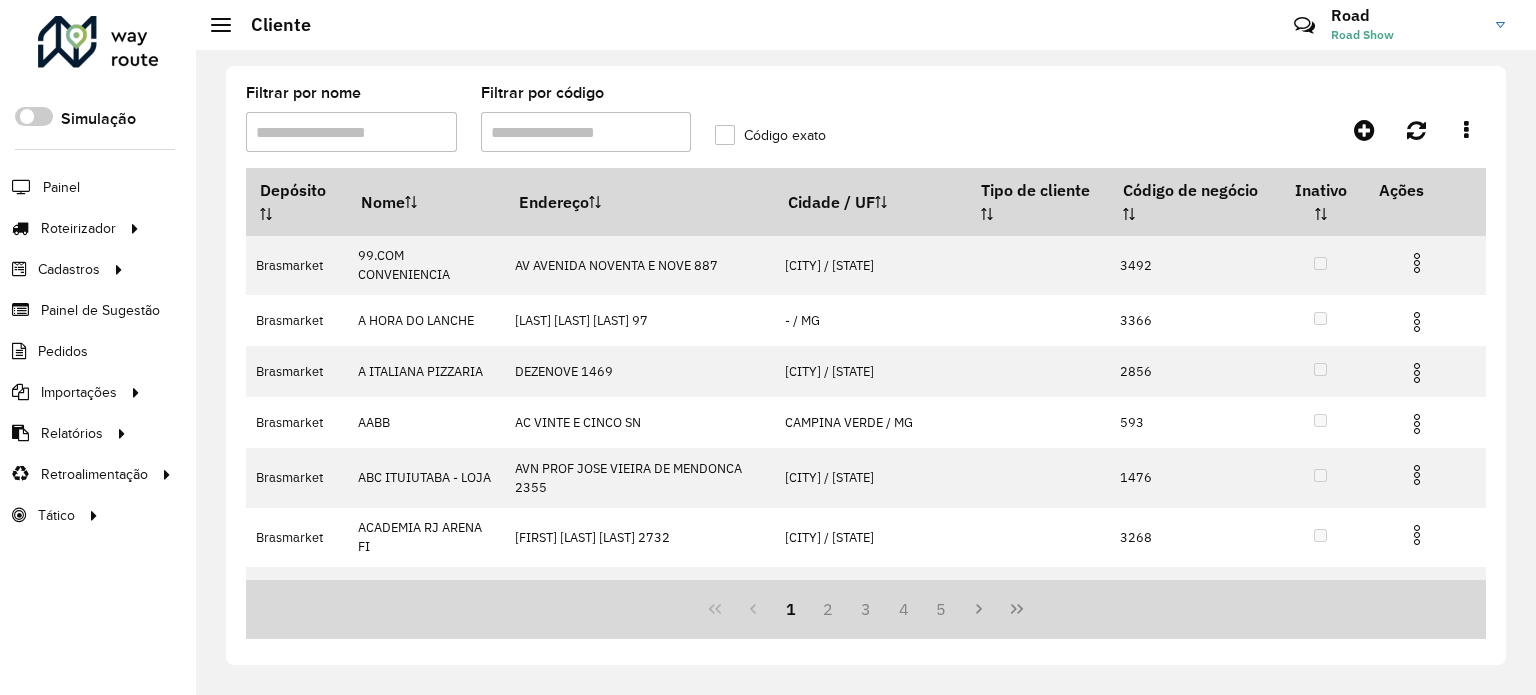 click on "Filtrar por código" at bounding box center [586, 132] 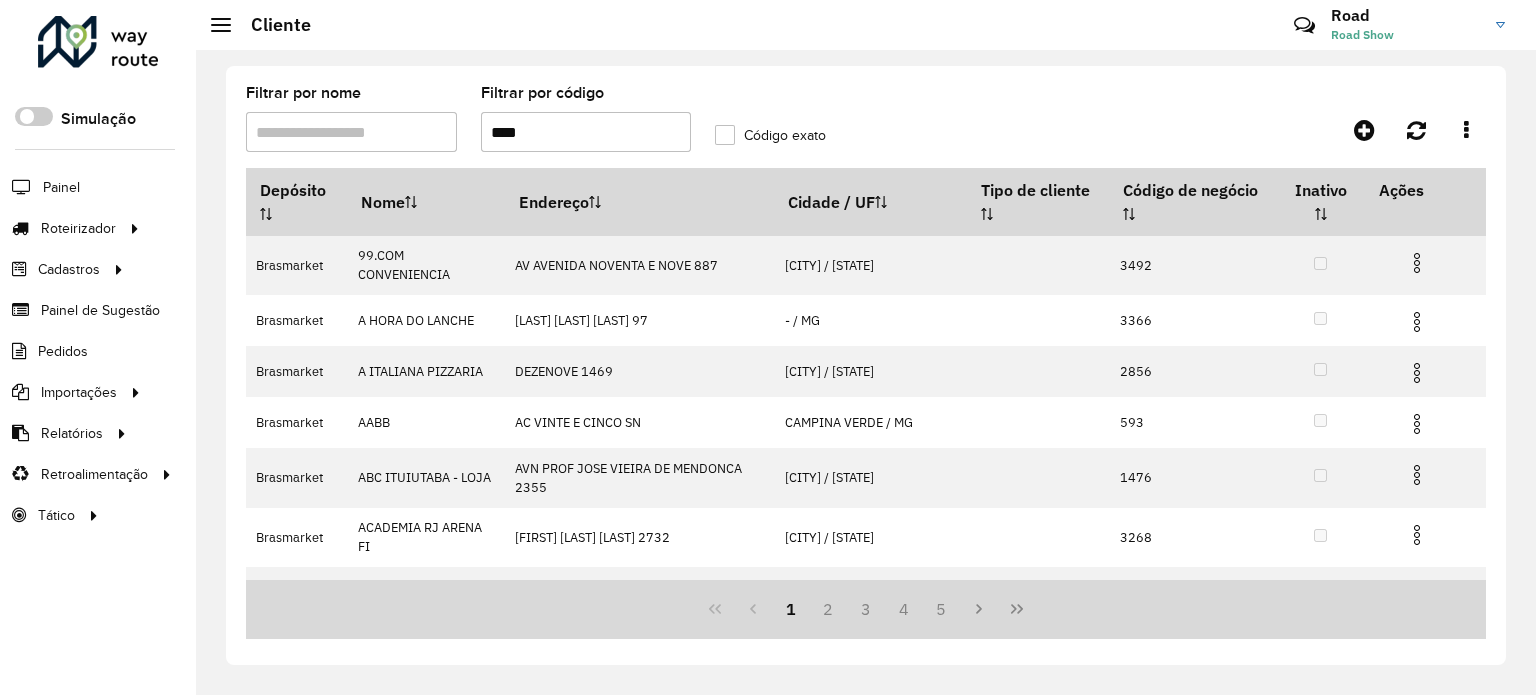 type on "****" 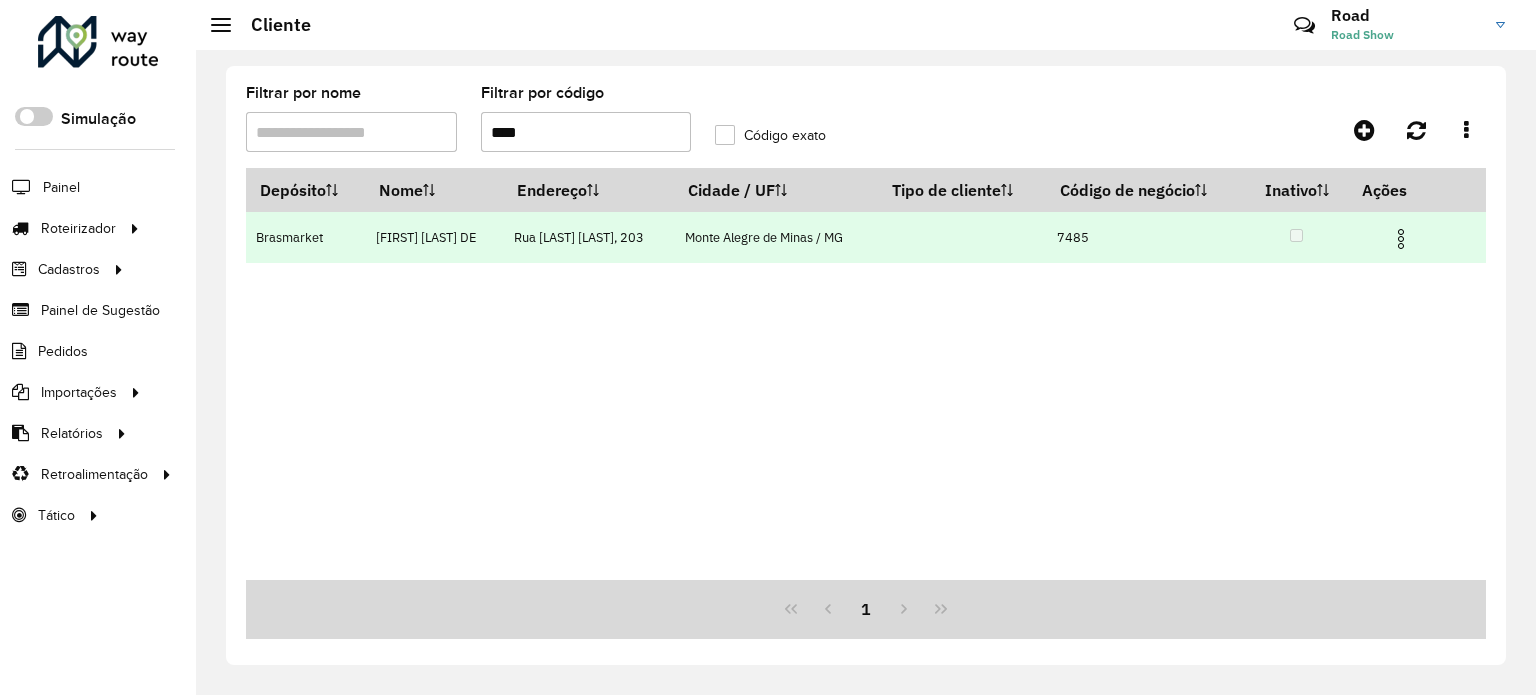 click at bounding box center [1401, 239] 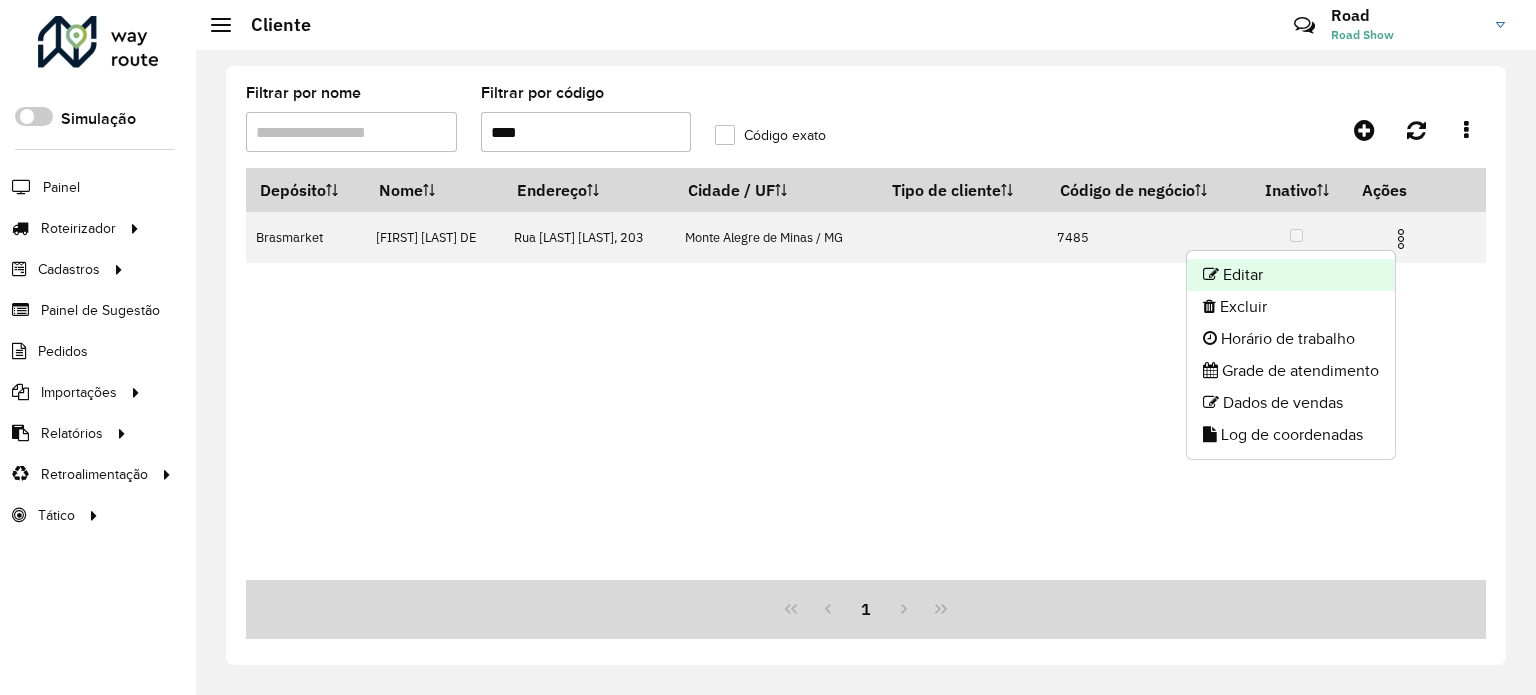 click on "Editar" 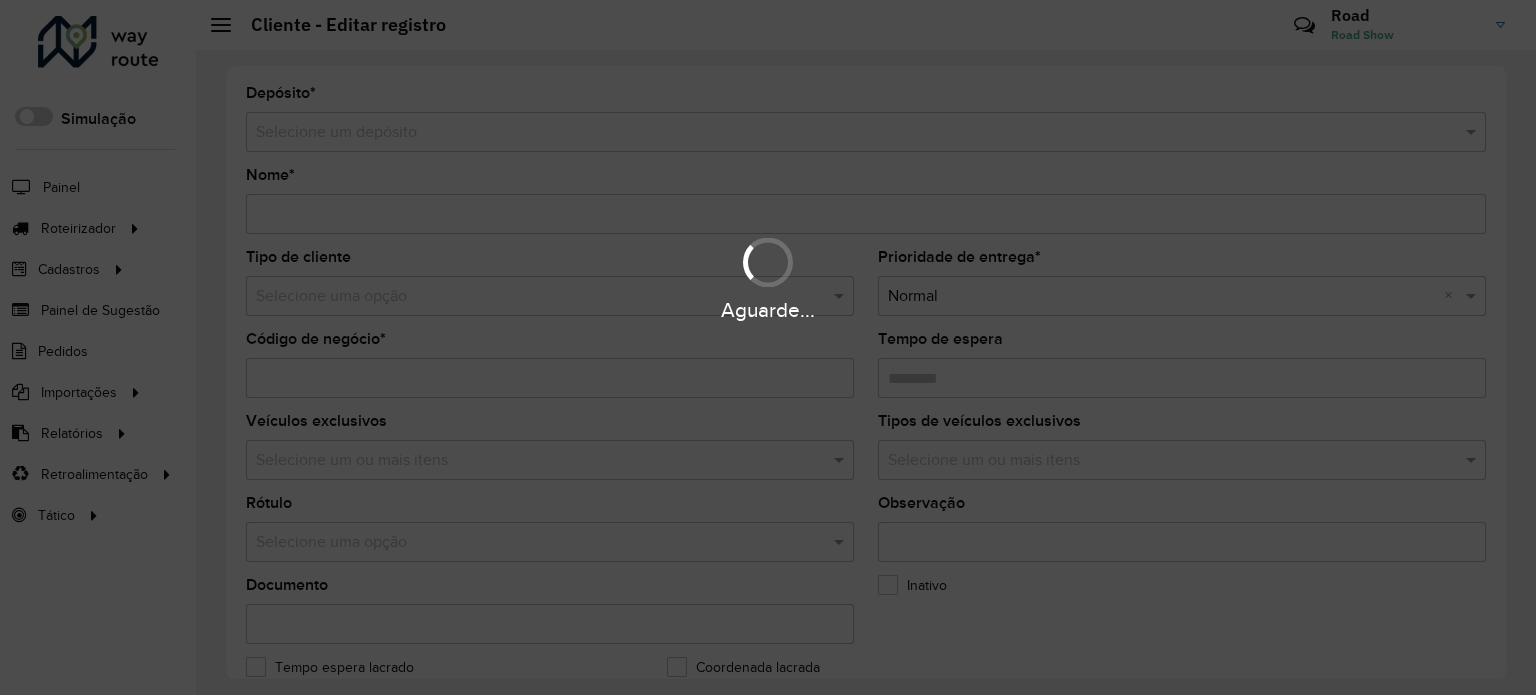 type on "**********" 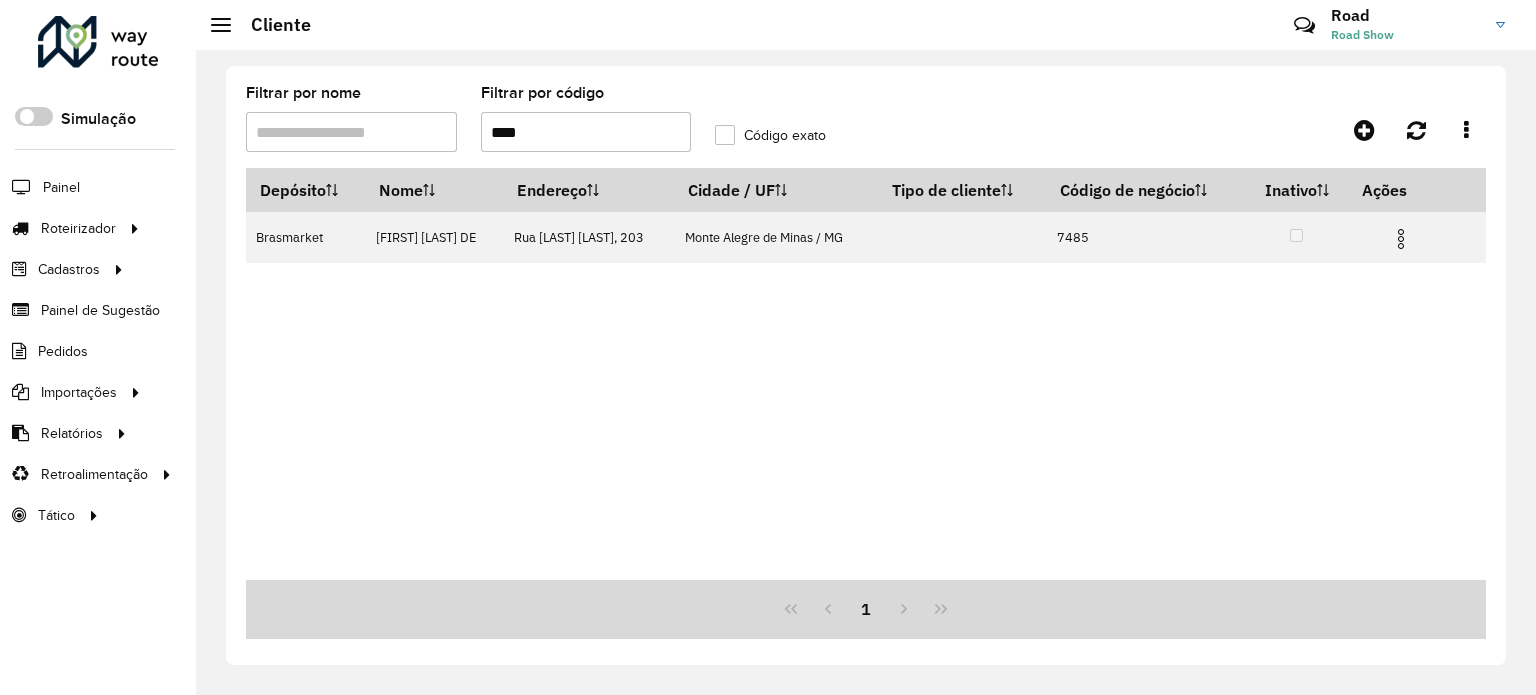 drag, startPoint x: 554, startPoint y: 136, endPoint x: 236, endPoint y: 98, distance: 320.2624 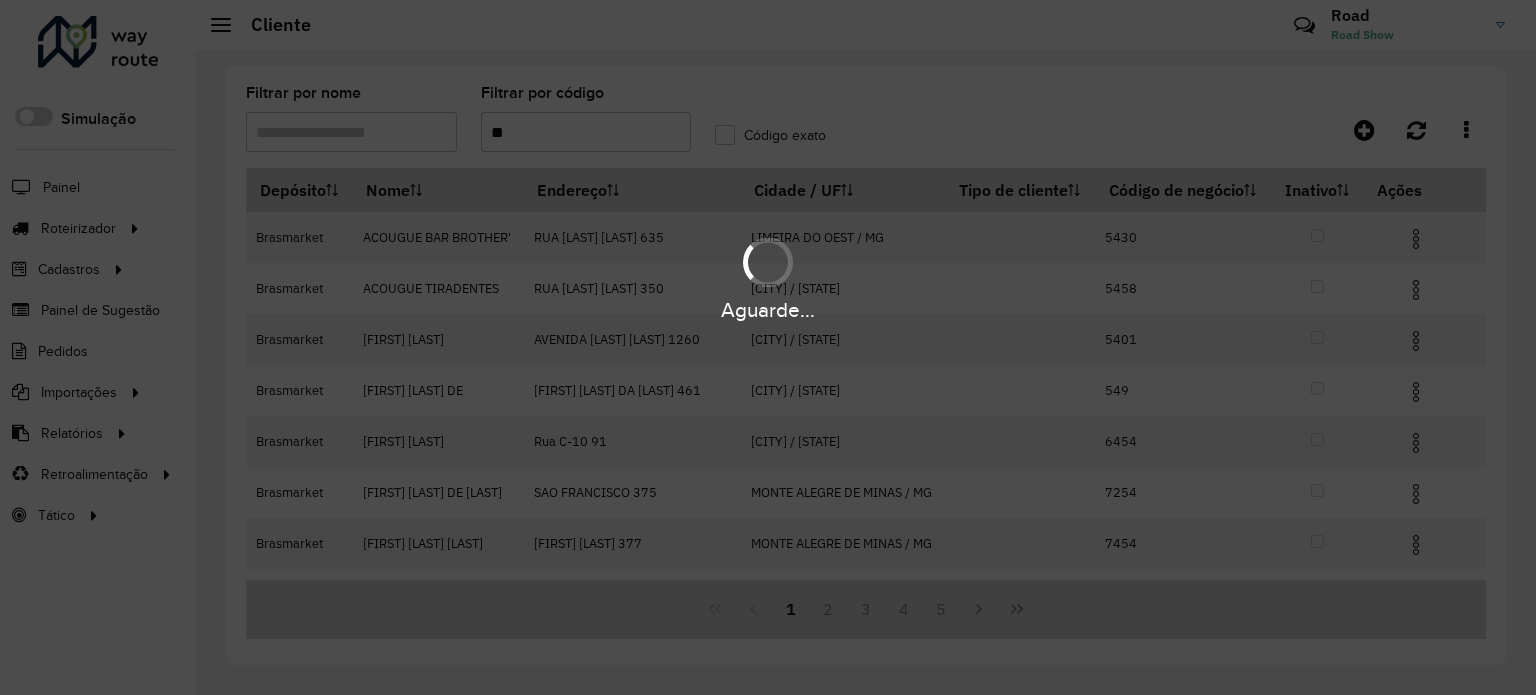 type on "*" 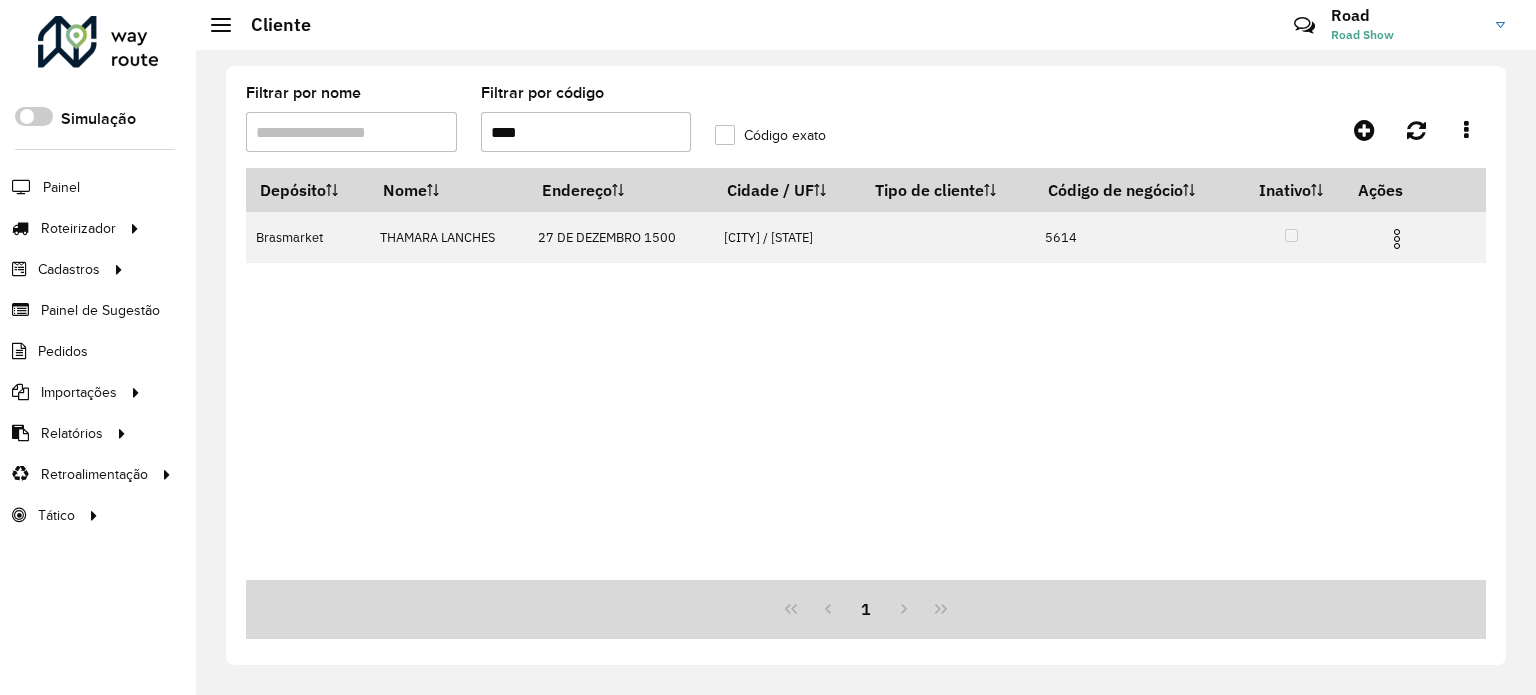 type on "****" 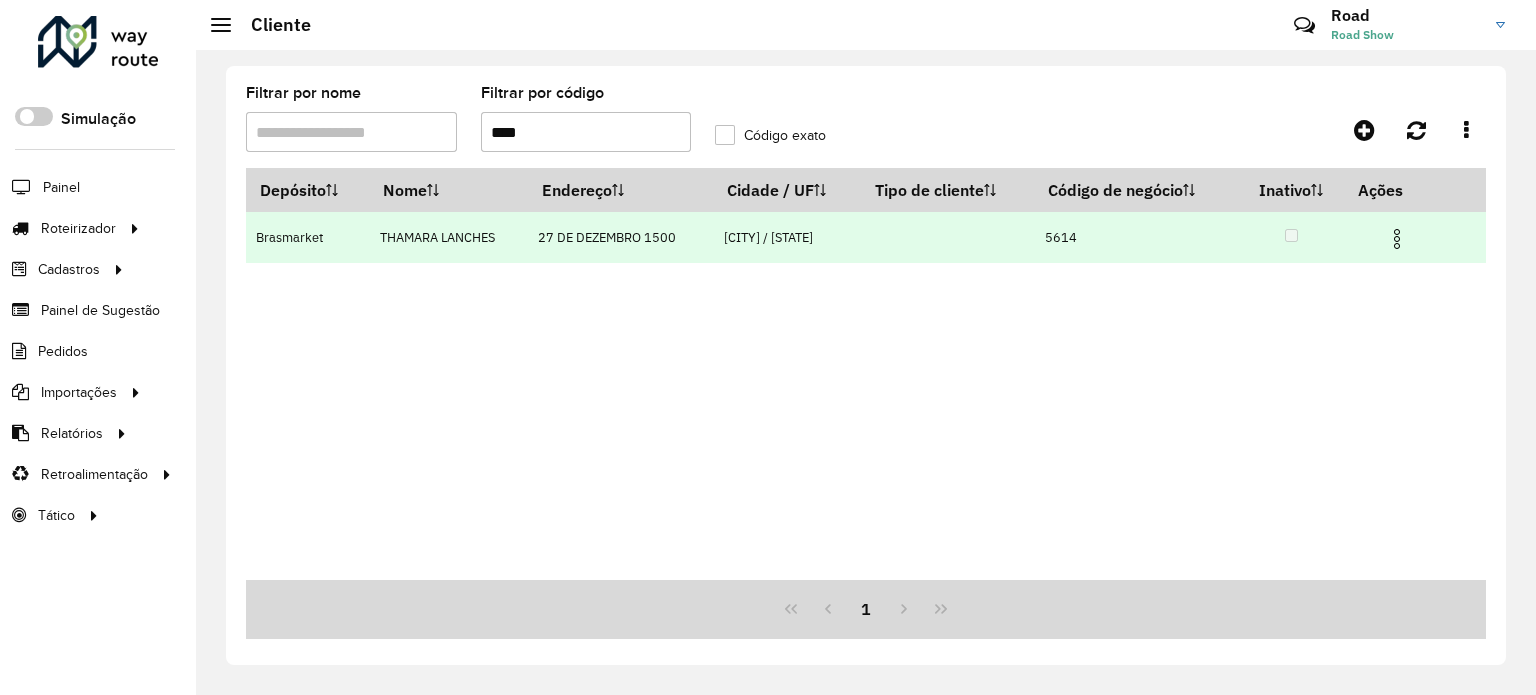 click at bounding box center (1397, 239) 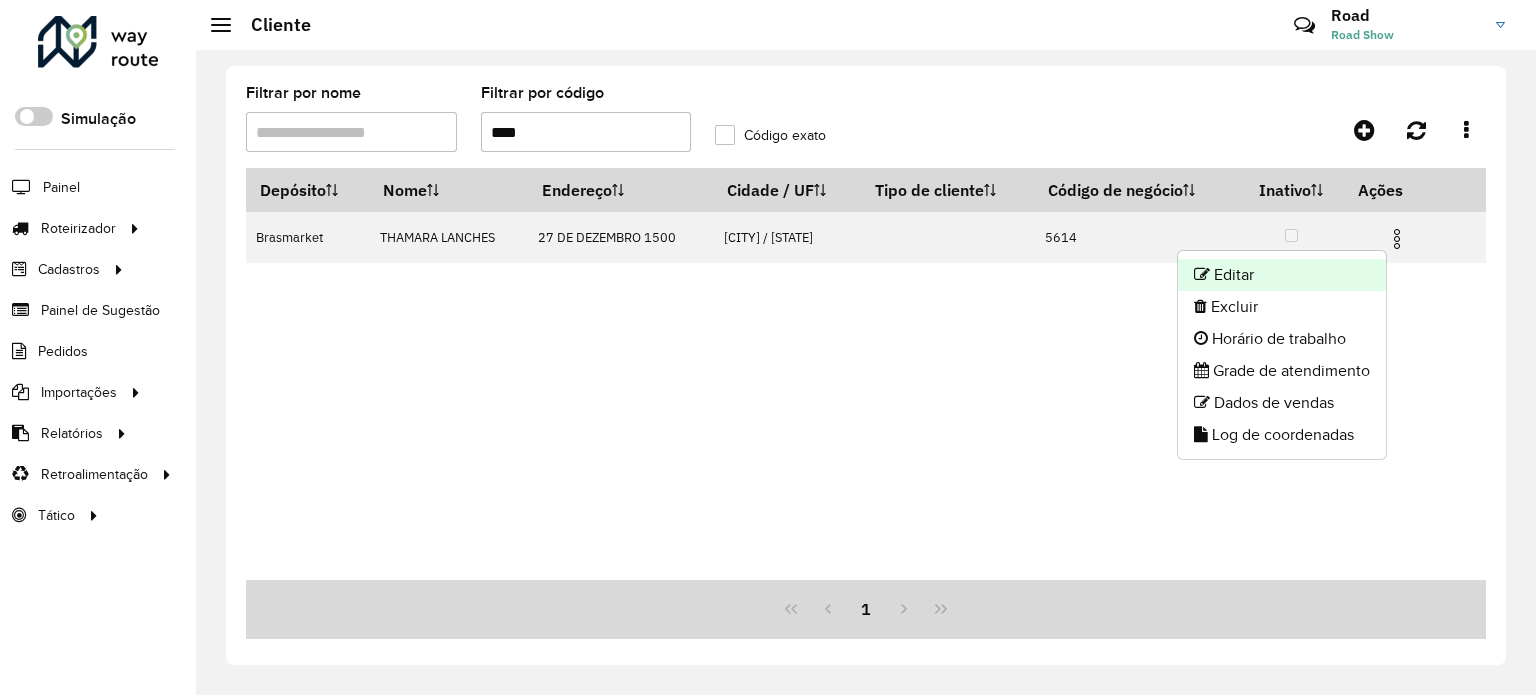click on "Editar" 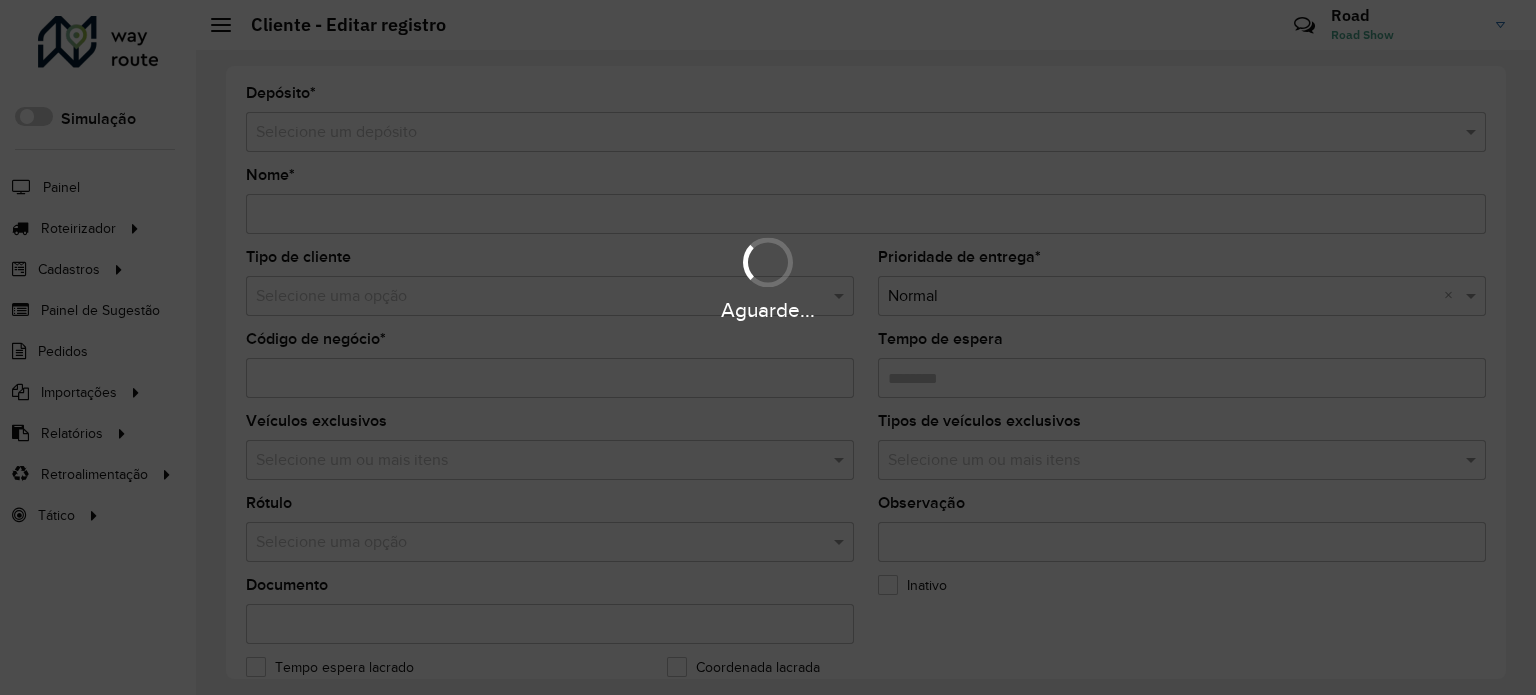 type on "**********" 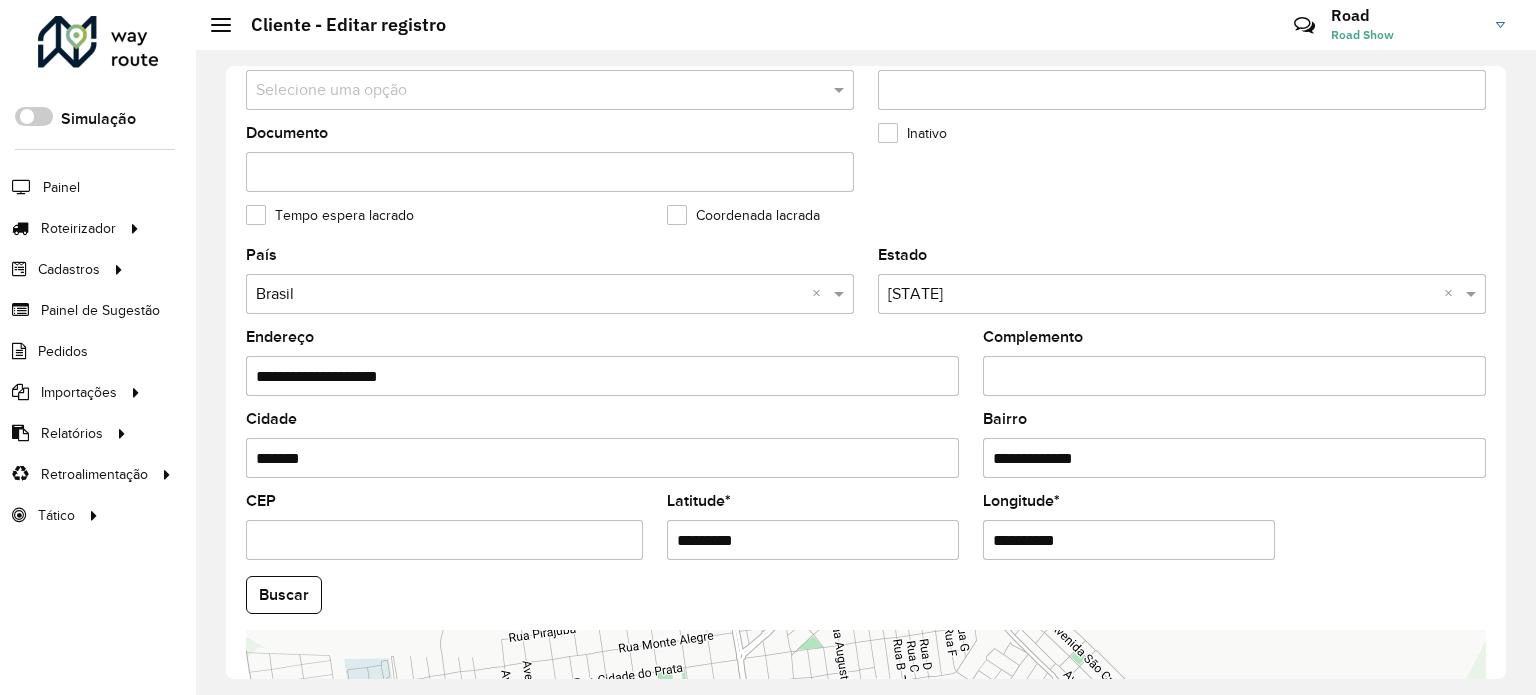 scroll, scrollTop: 600, scrollLeft: 0, axis: vertical 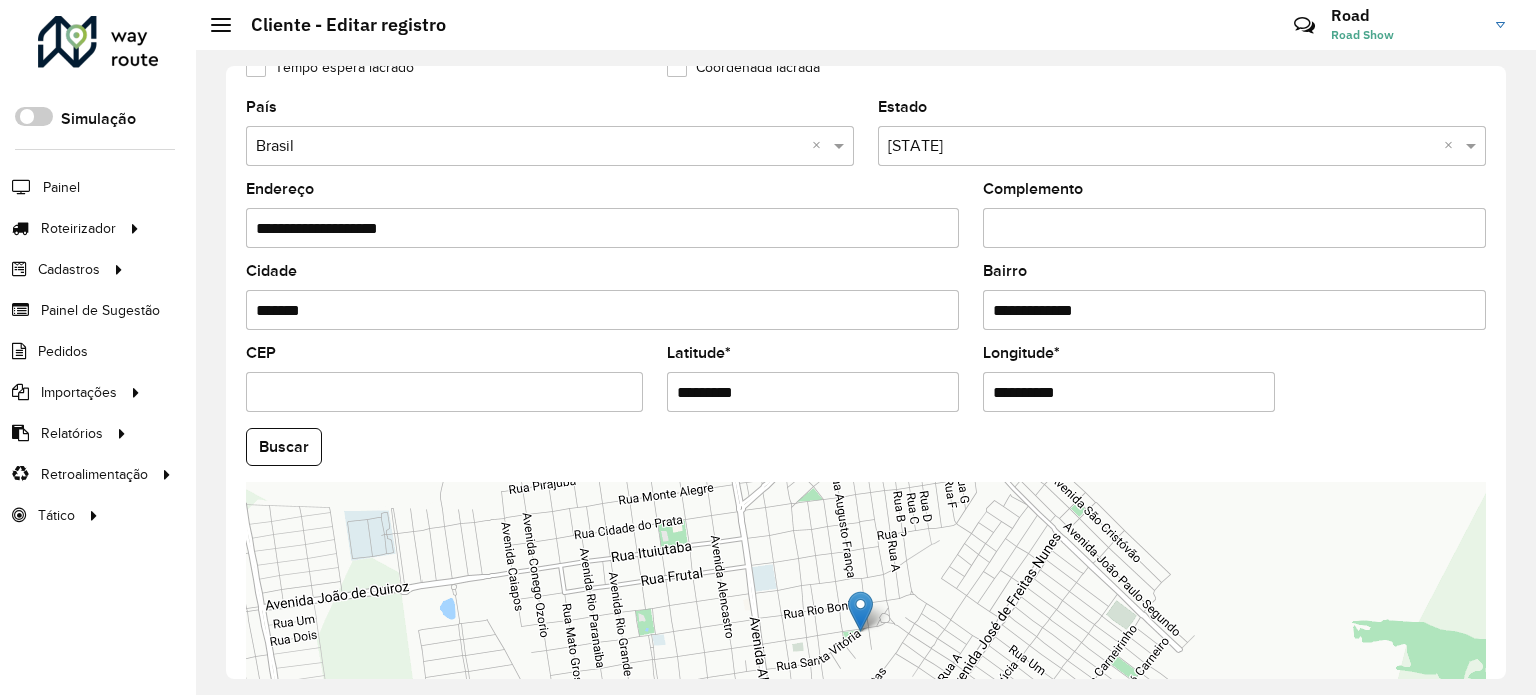 drag, startPoint x: 753, startPoint y: 385, endPoint x: 385, endPoint y: 358, distance: 368.98917 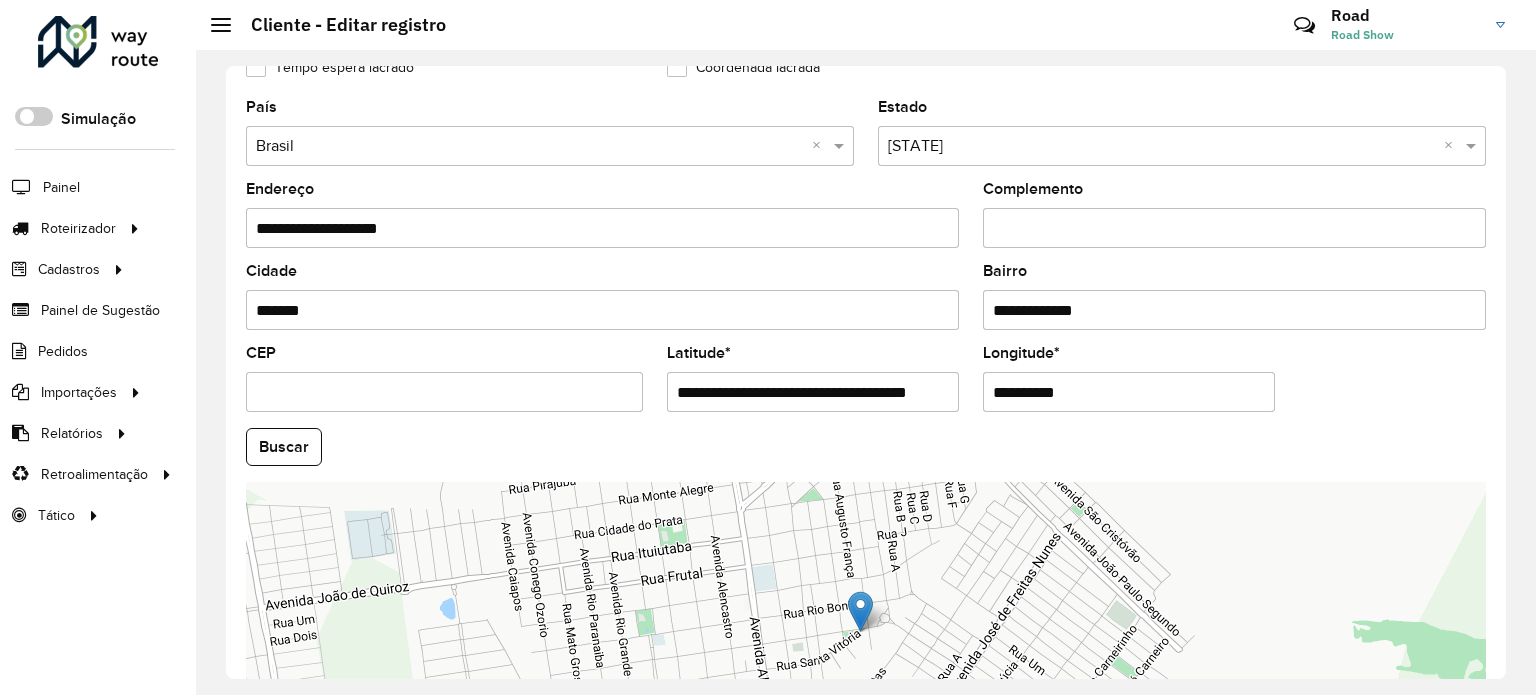 scroll, scrollTop: 0, scrollLeft: 44, axis: horizontal 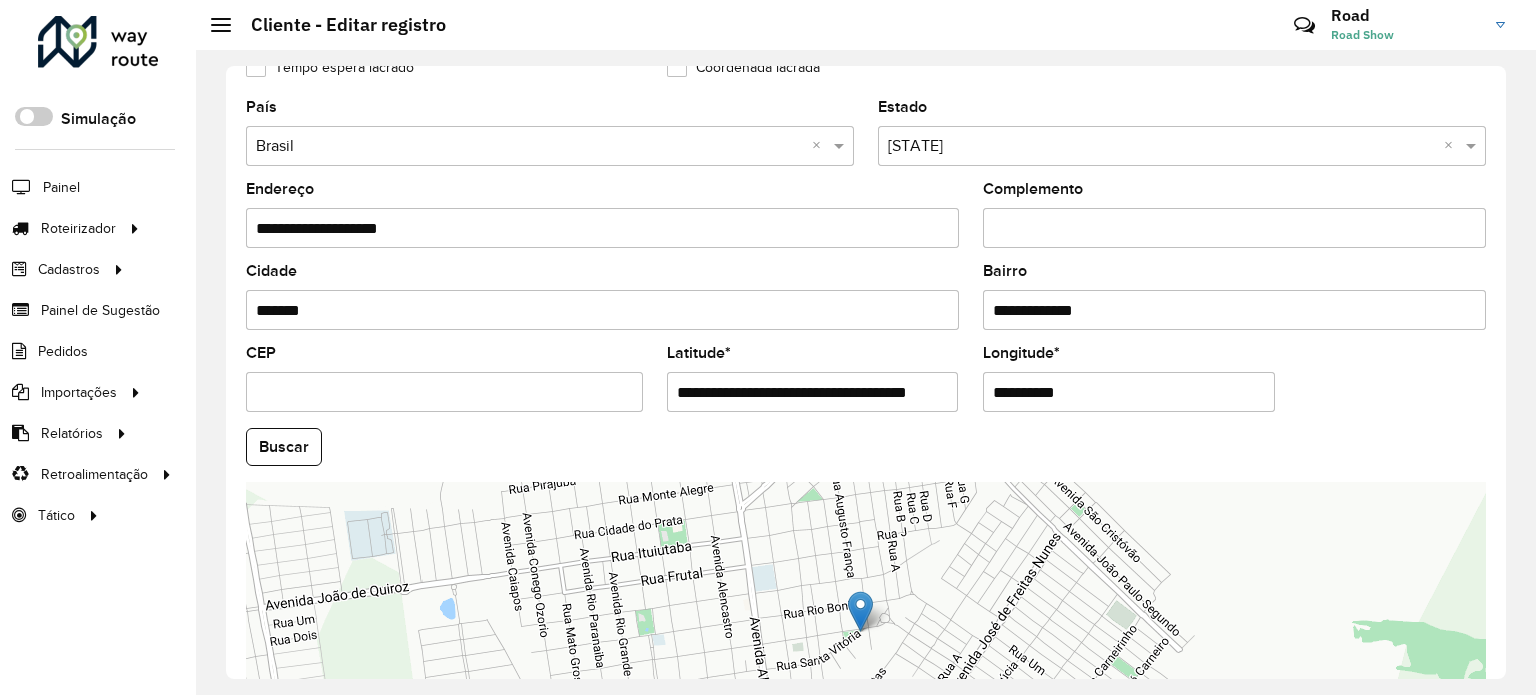 drag, startPoint x: 795, startPoint y: 387, endPoint x: 1091, endPoint y: 388, distance: 296.00168 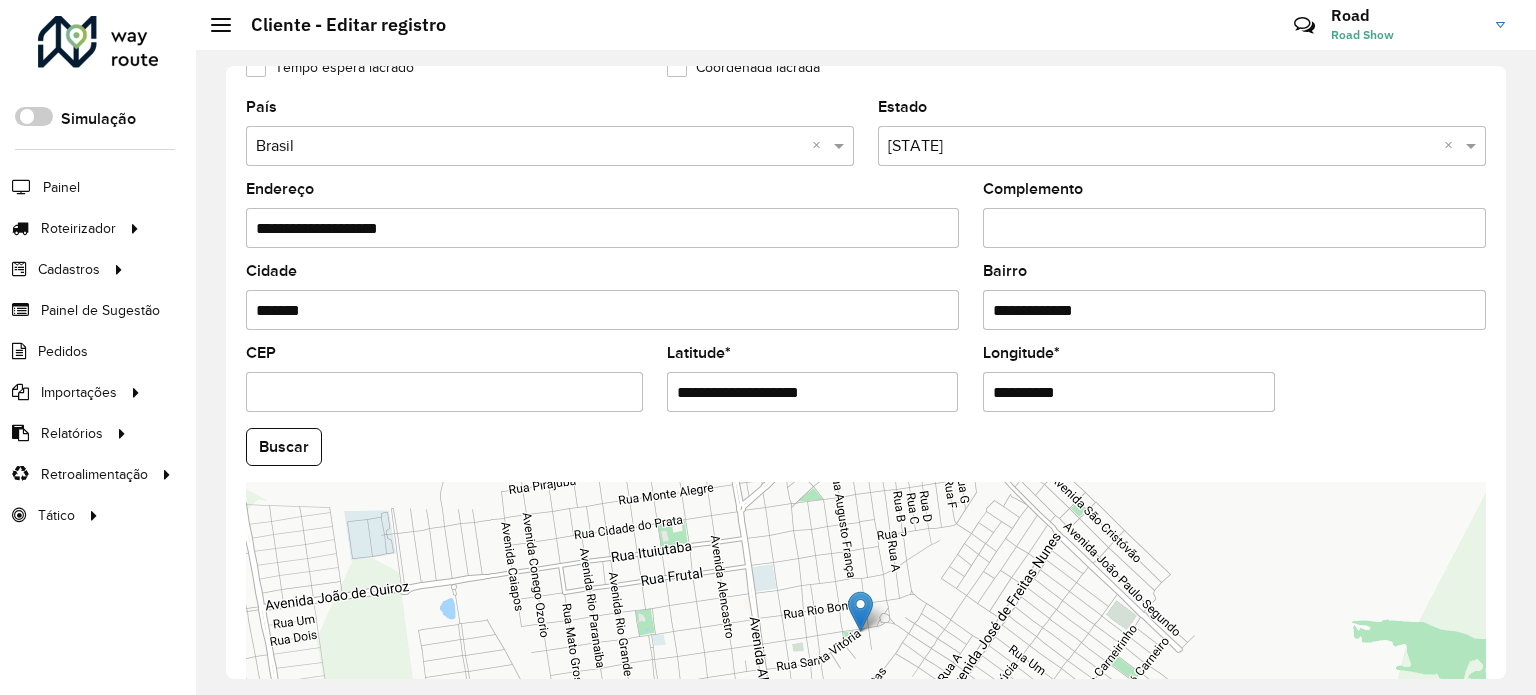 scroll, scrollTop: 0, scrollLeft: 0, axis: both 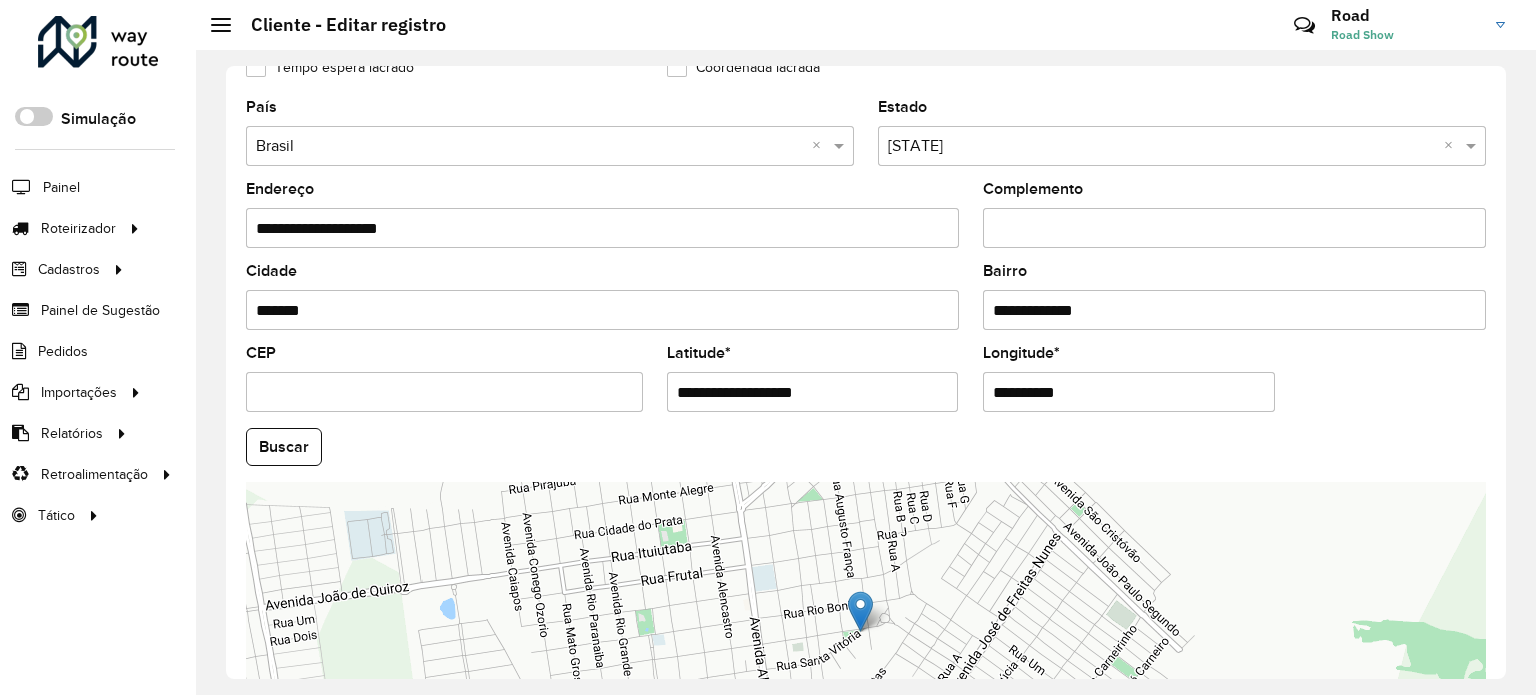 type on "**********" 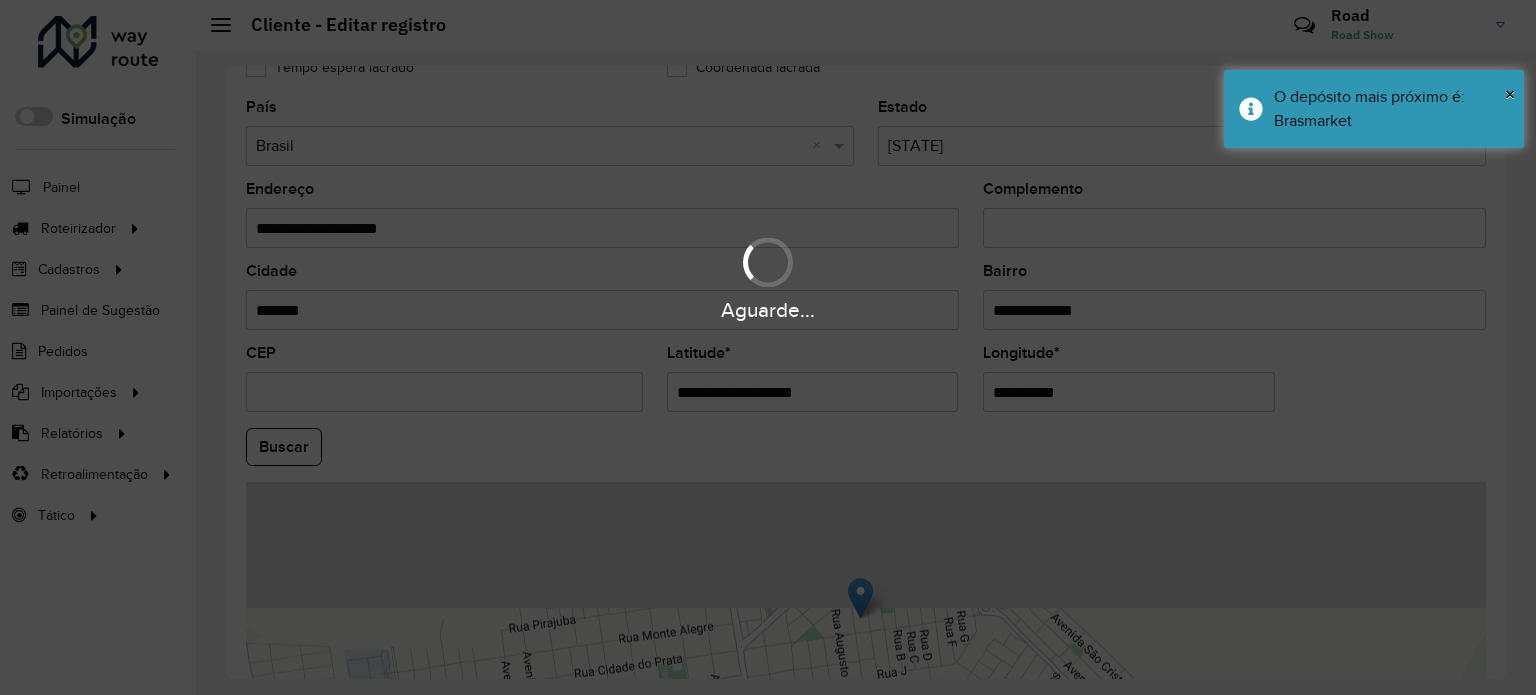 drag, startPoint x: 1034, startPoint y: 399, endPoint x: 785, endPoint y: 401, distance: 249.00803 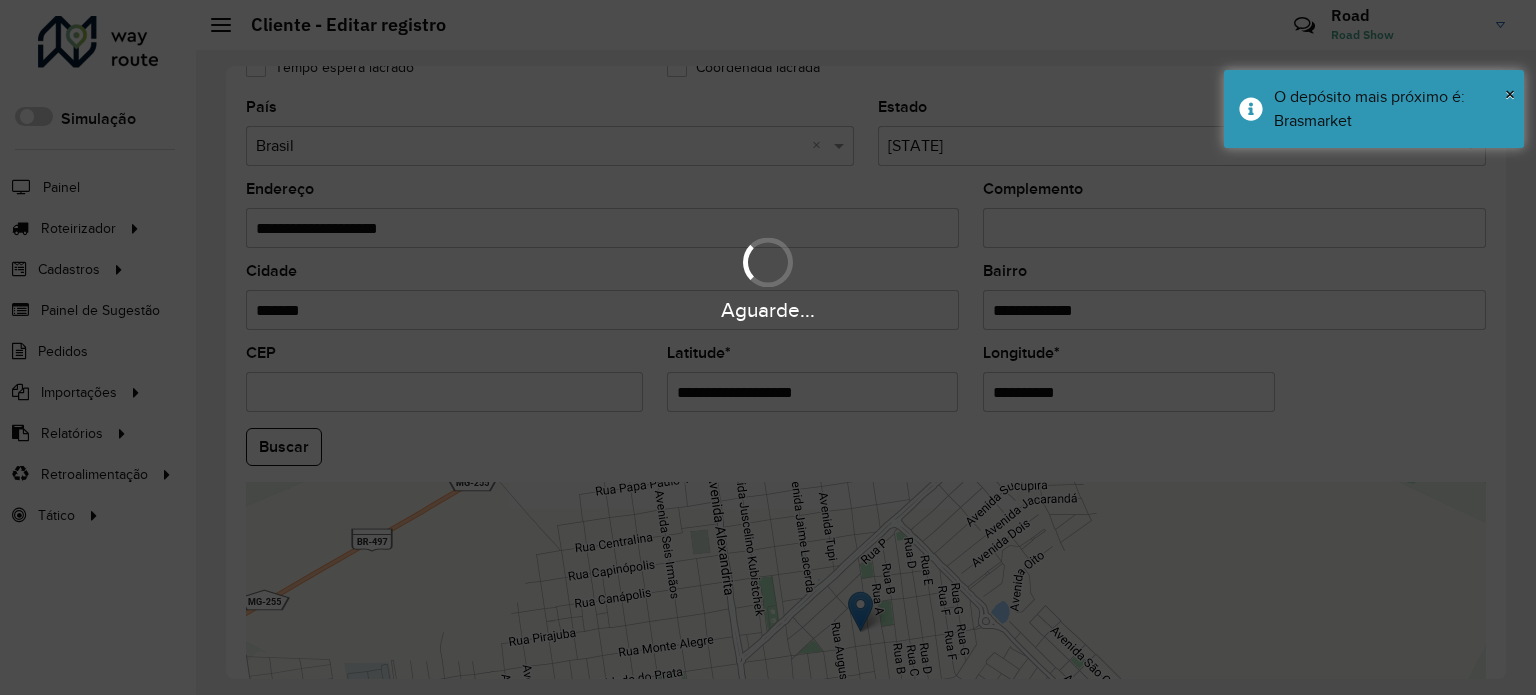 paste on "********" 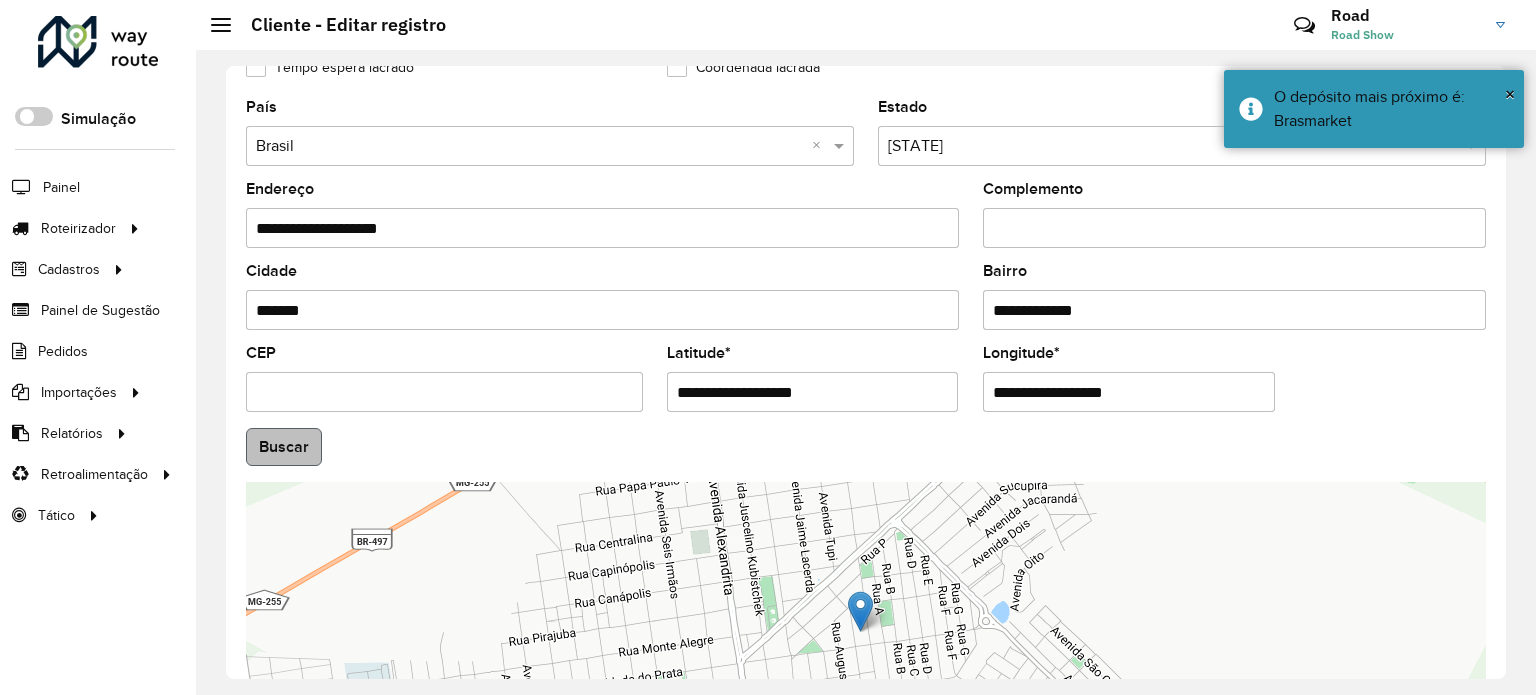 type on "**********" 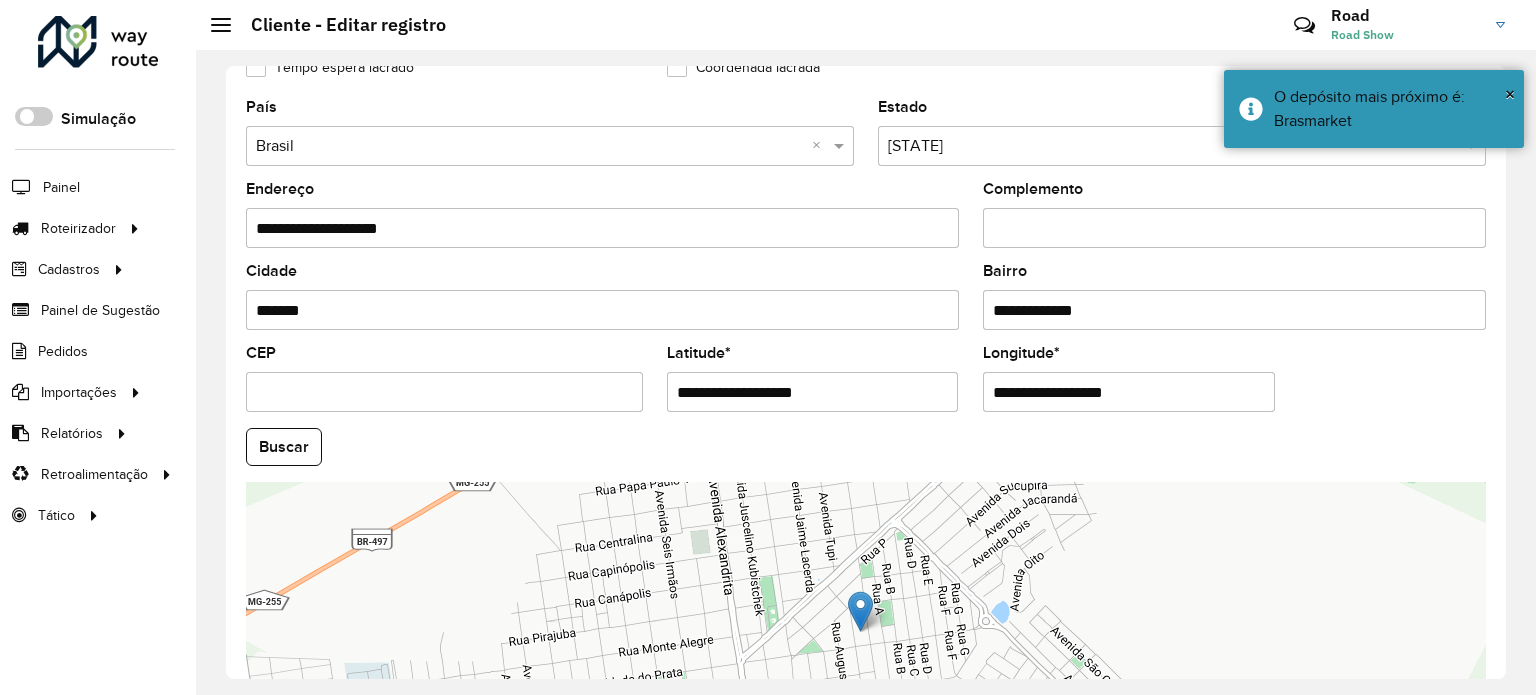 drag, startPoint x: 271, startPoint y: 442, endPoint x: 319, endPoint y: 439, distance: 48.09366 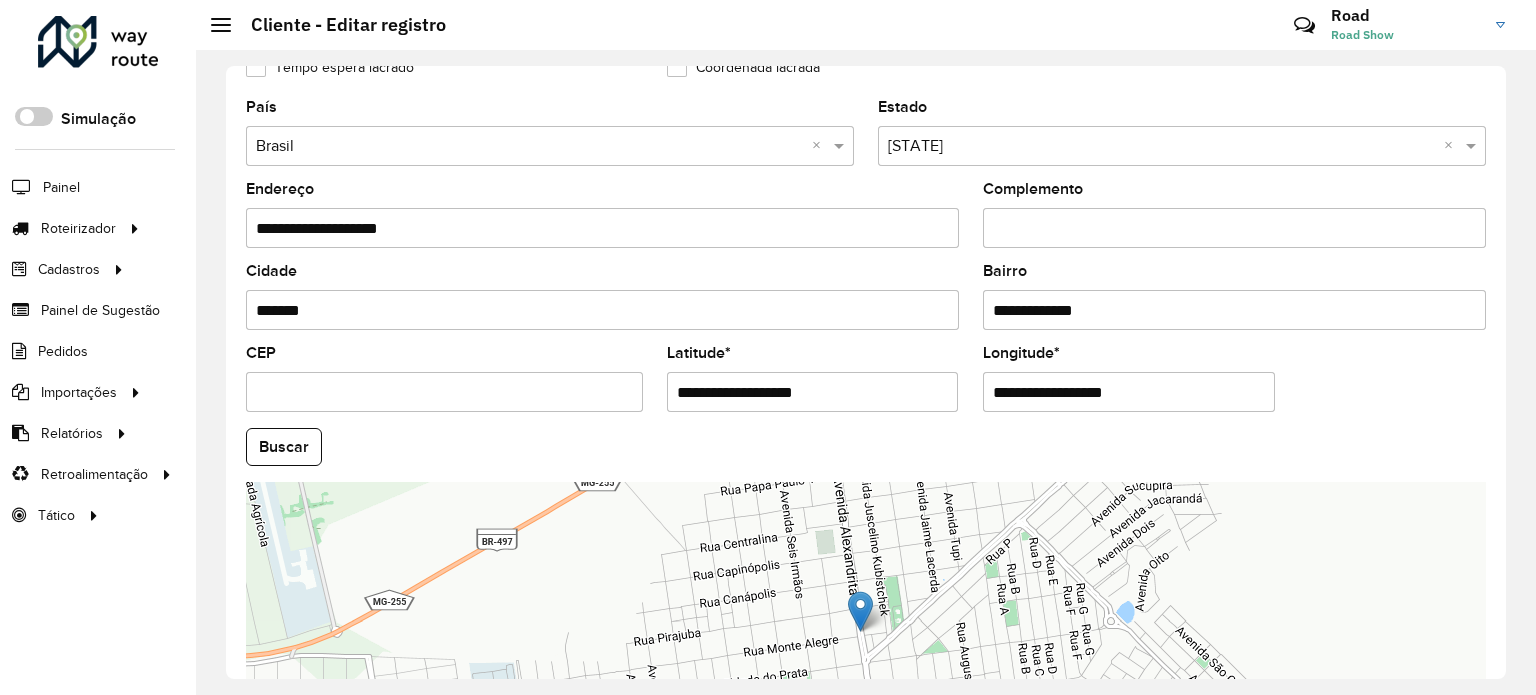 drag, startPoint x: 839, startPoint y: 388, endPoint x: 507, endPoint y: 365, distance: 332.79575 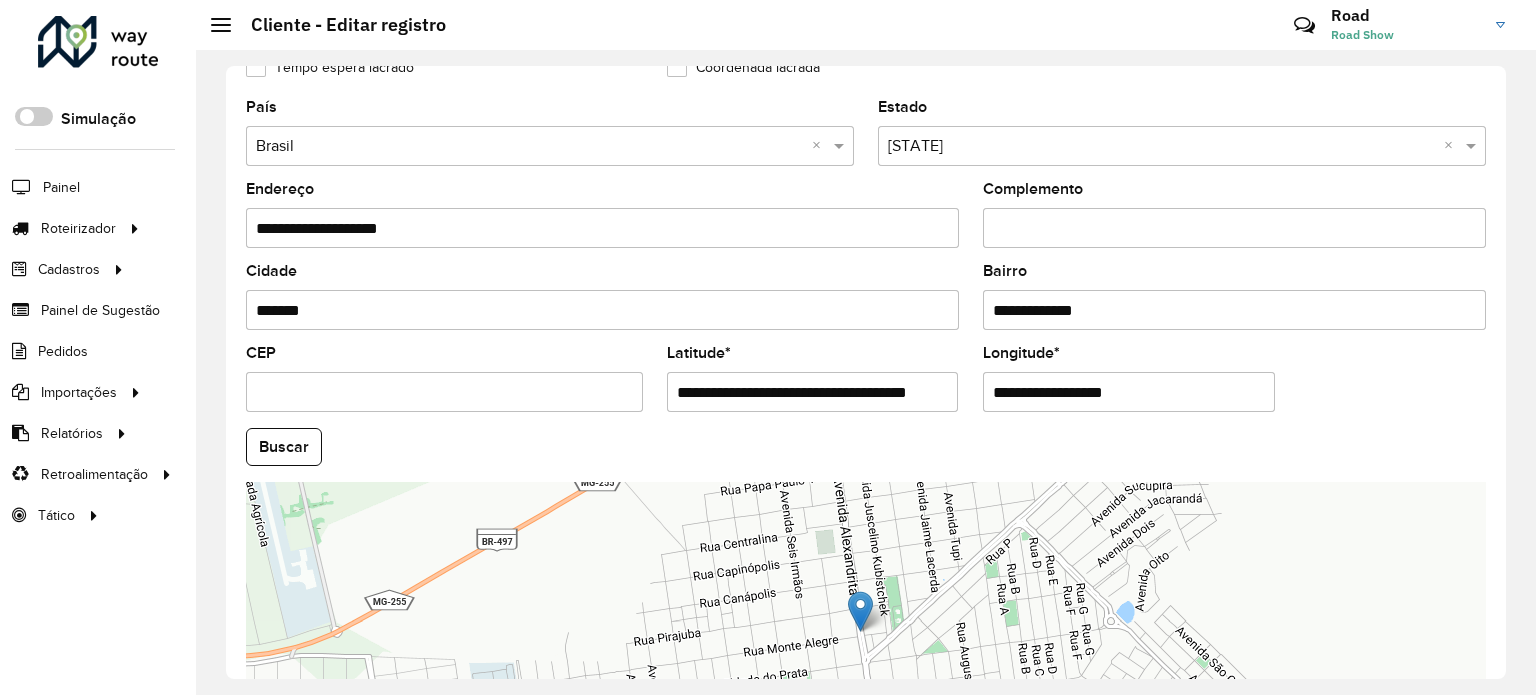 scroll, scrollTop: 0, scrollLeft: 70, axis: horizontal 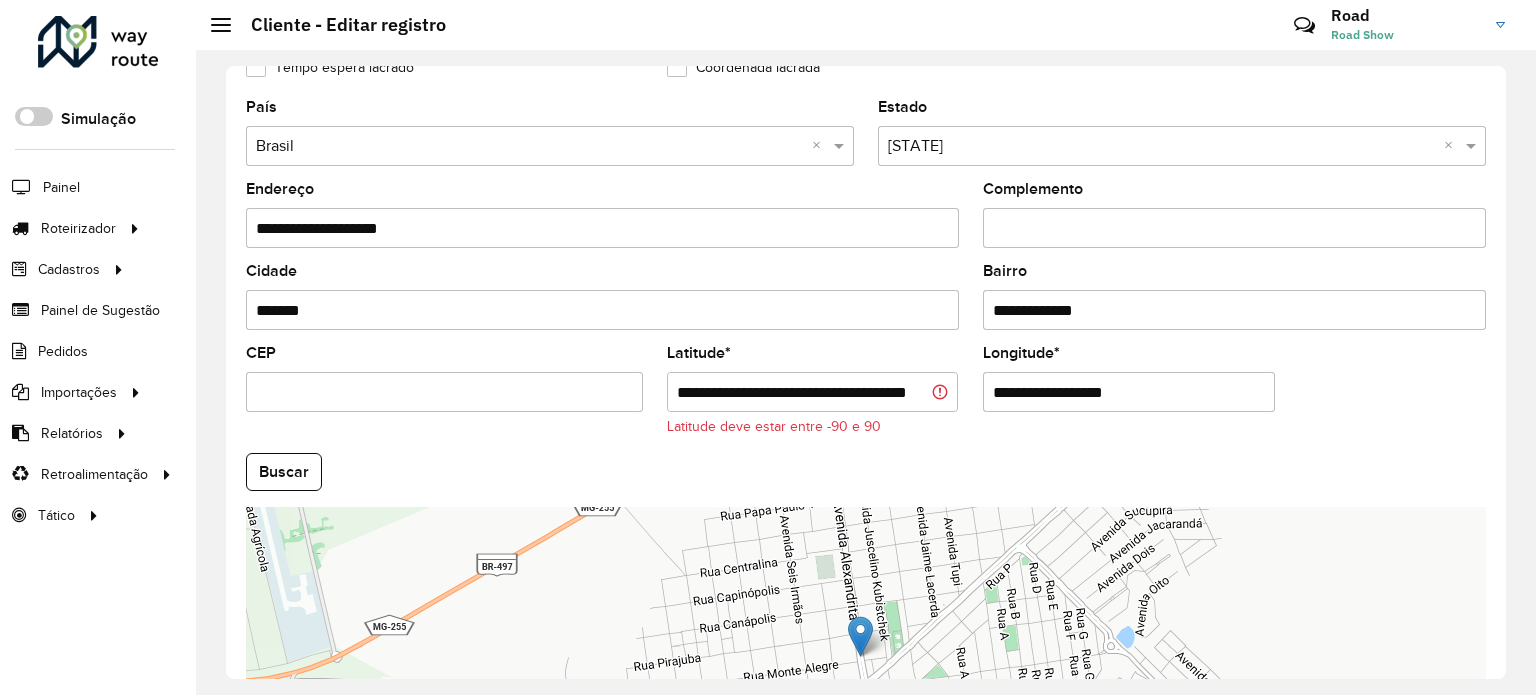 drag, startPoint x: 768, startPoint y: 387, endPoint x: 978, endPoint y: 390, distance: 210.02142 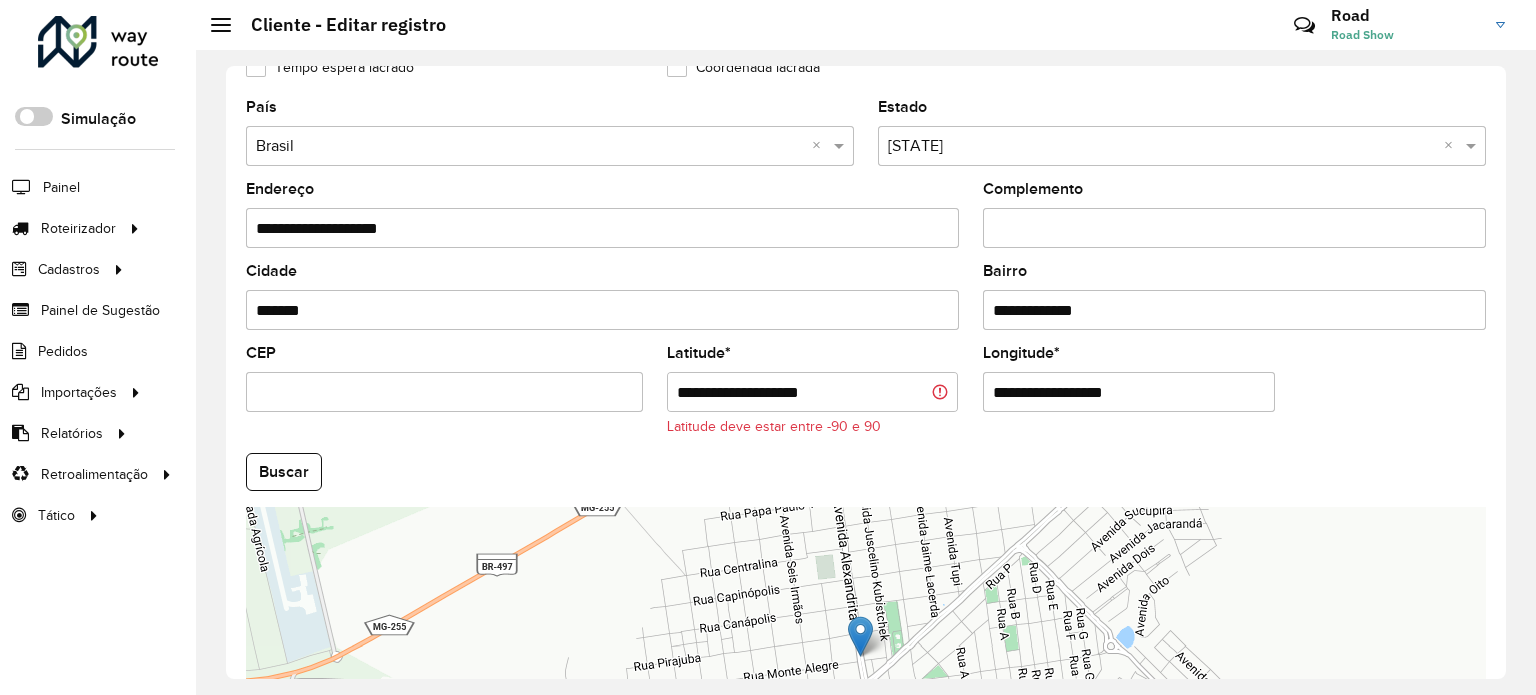 scroll, scrollTop: 0, scrollLeft: 0, axis: both 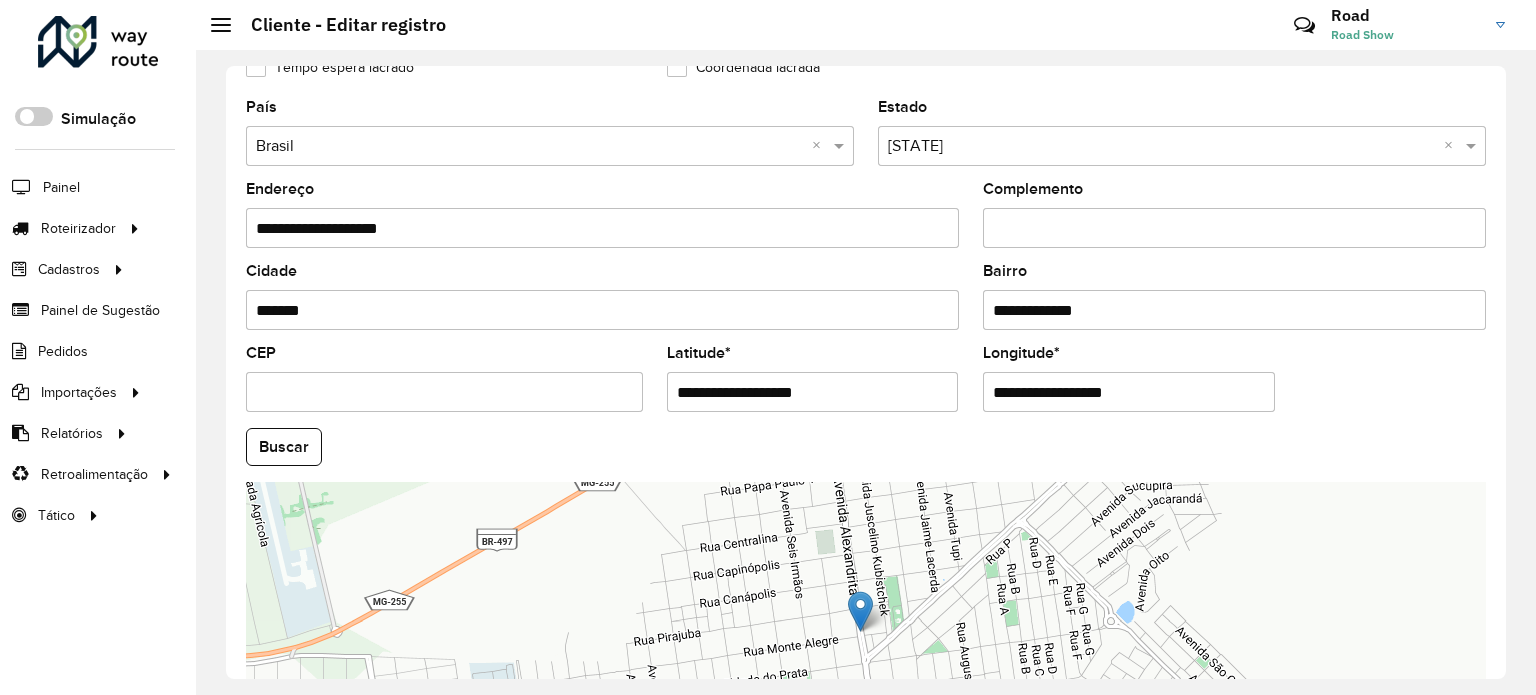 drag, startPoint x: 1148, startPoint y: 383, endPoint x: 763, endPoint y: 393, distance: 385.12985 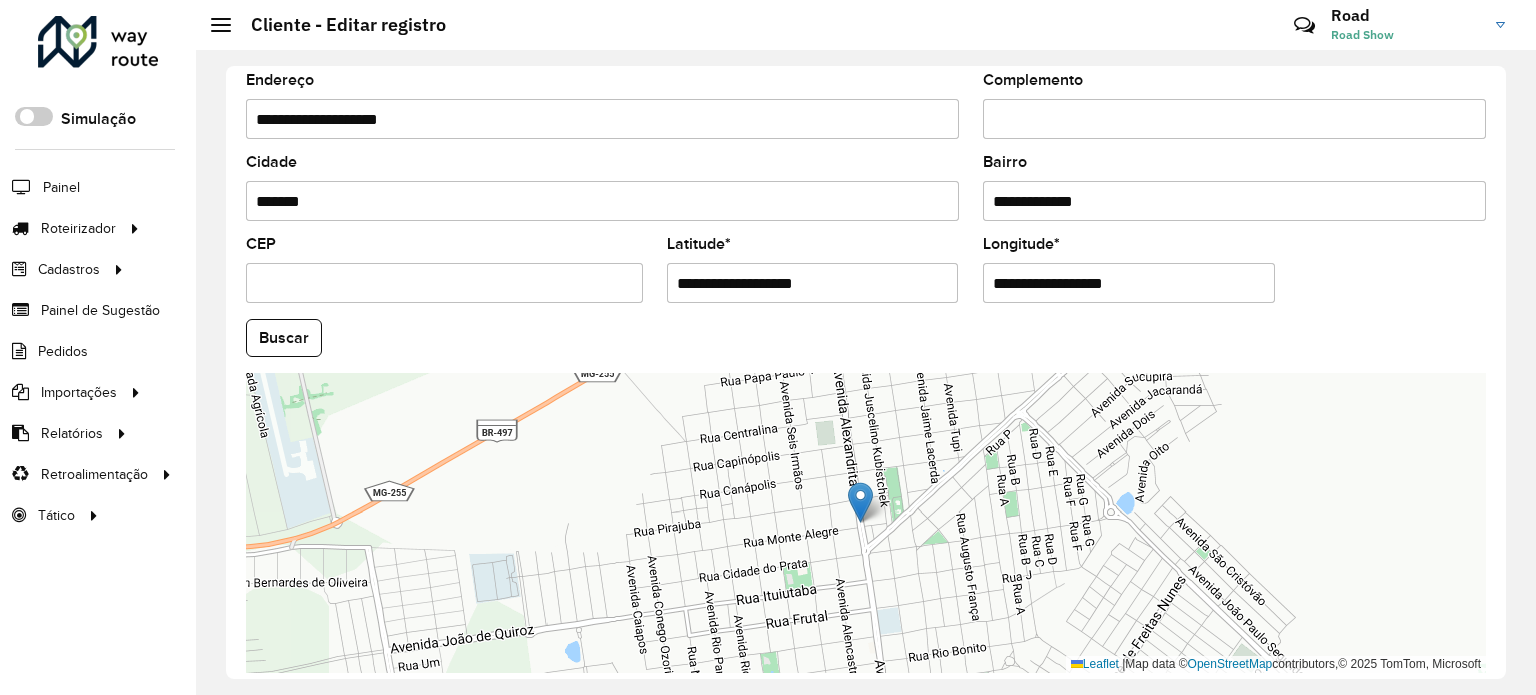 scroll, scrollTop: 784, scrollLeft: 0, axis: vertical 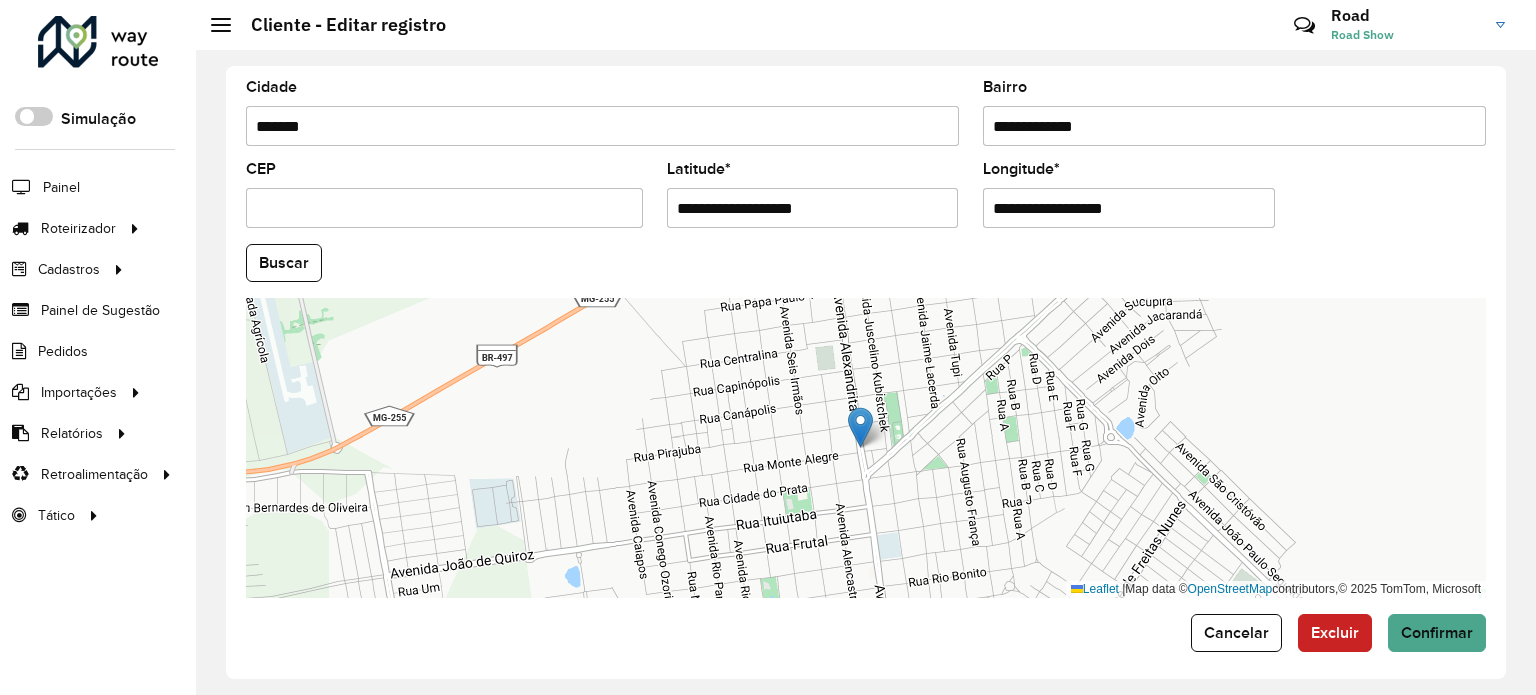 click on "Buscar" 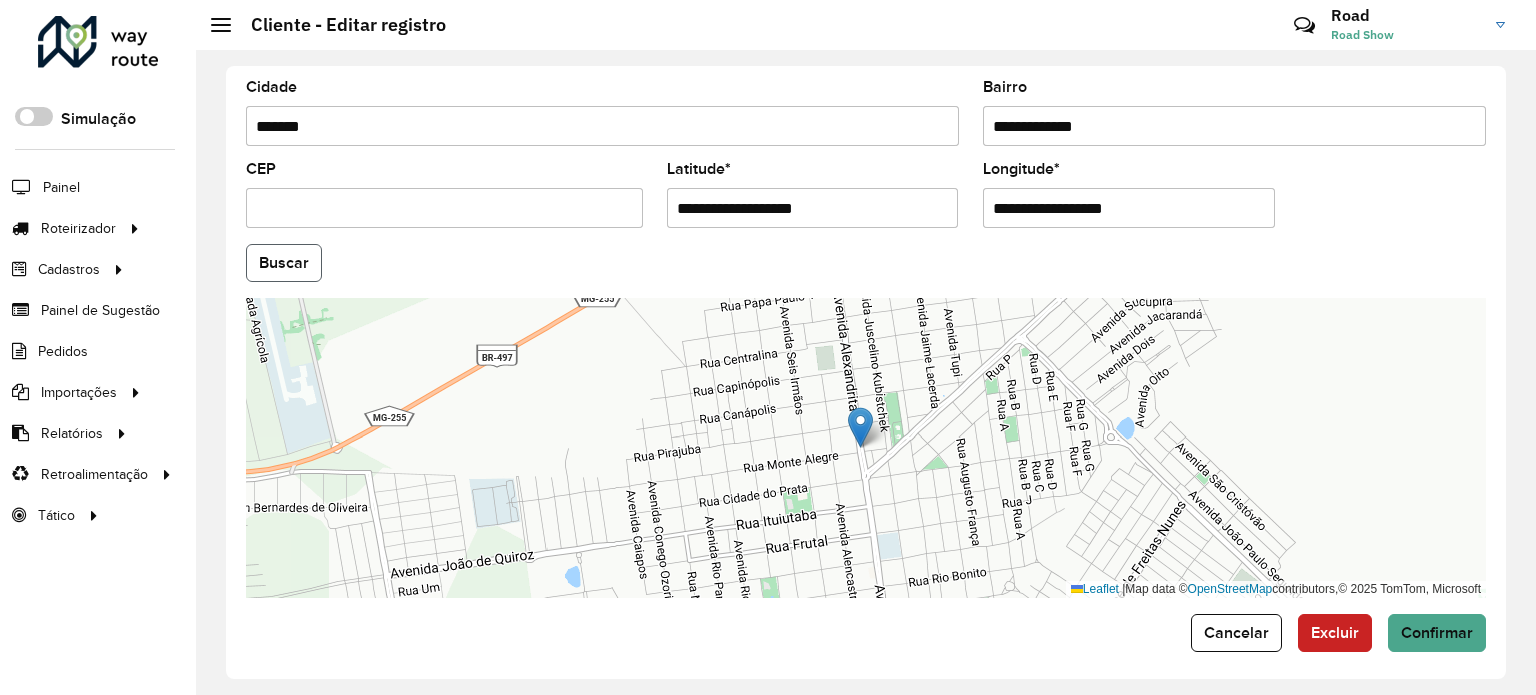 click on "Buscar" 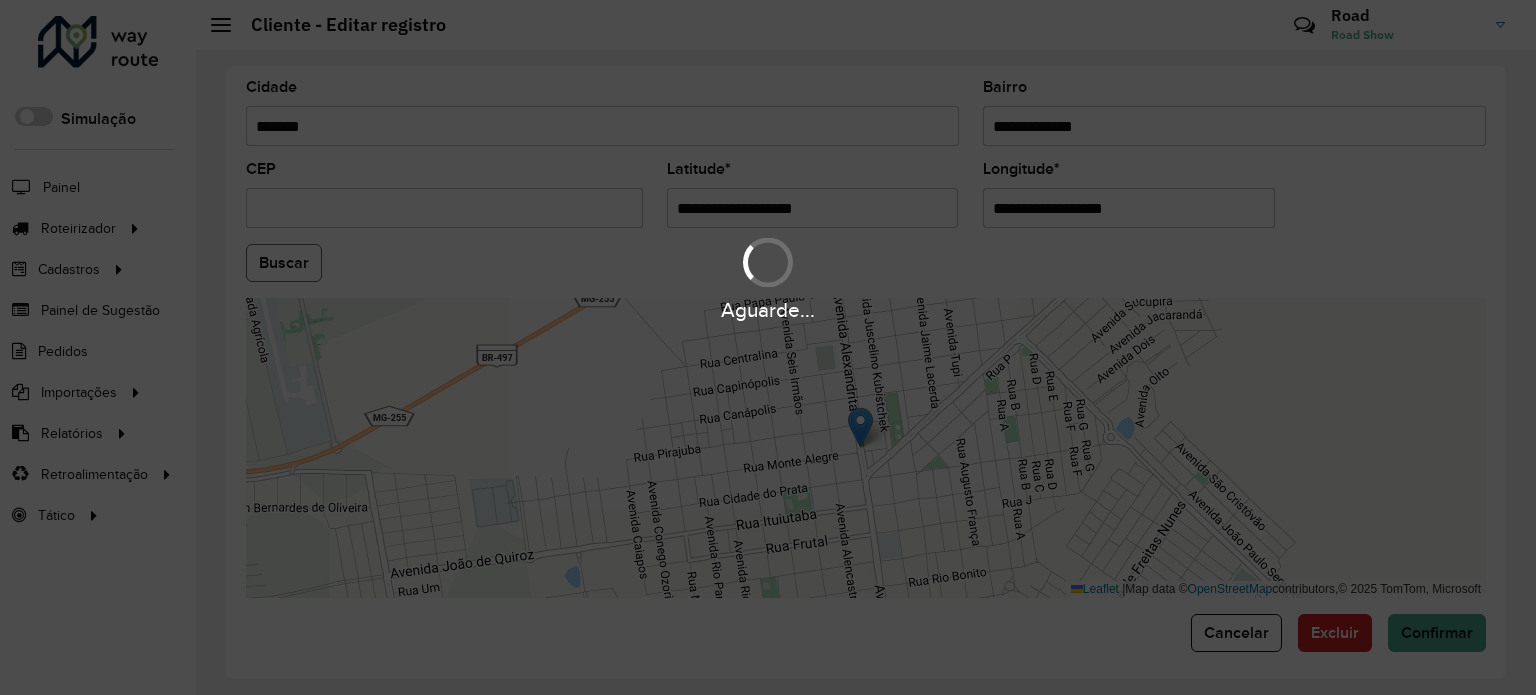 type on "**********" 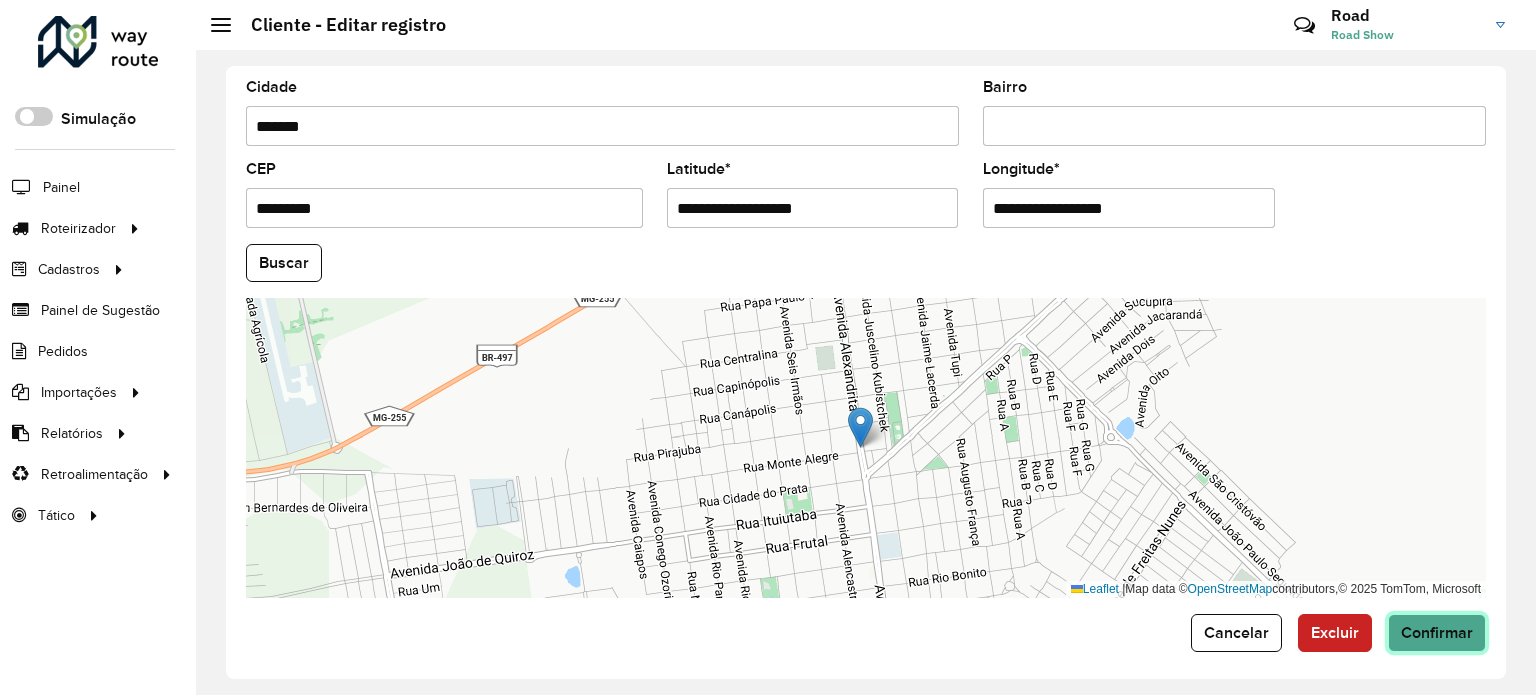 click on "Confirmar" 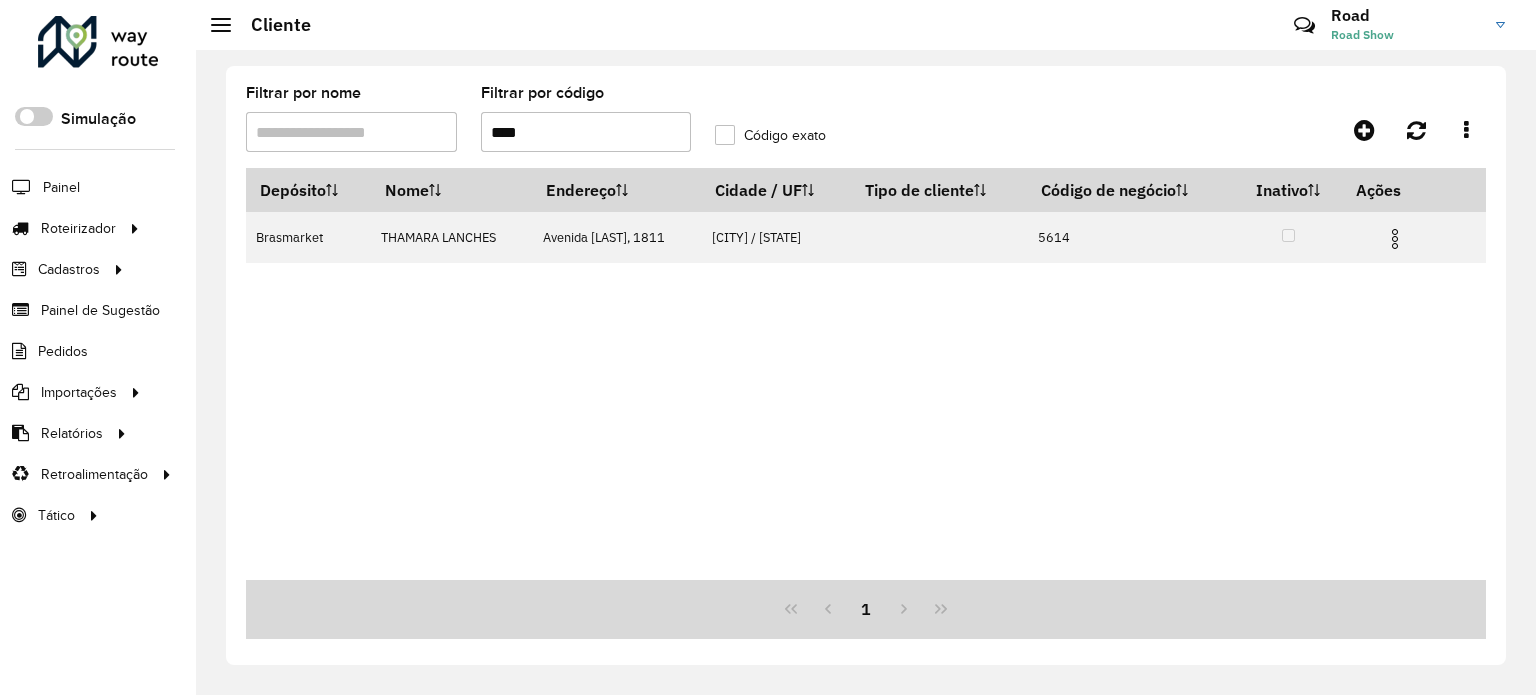 drag, startPoint x: 532, startPoint y: 139, endPoint x: 384, endPoint y: 150, distance: 148.40822 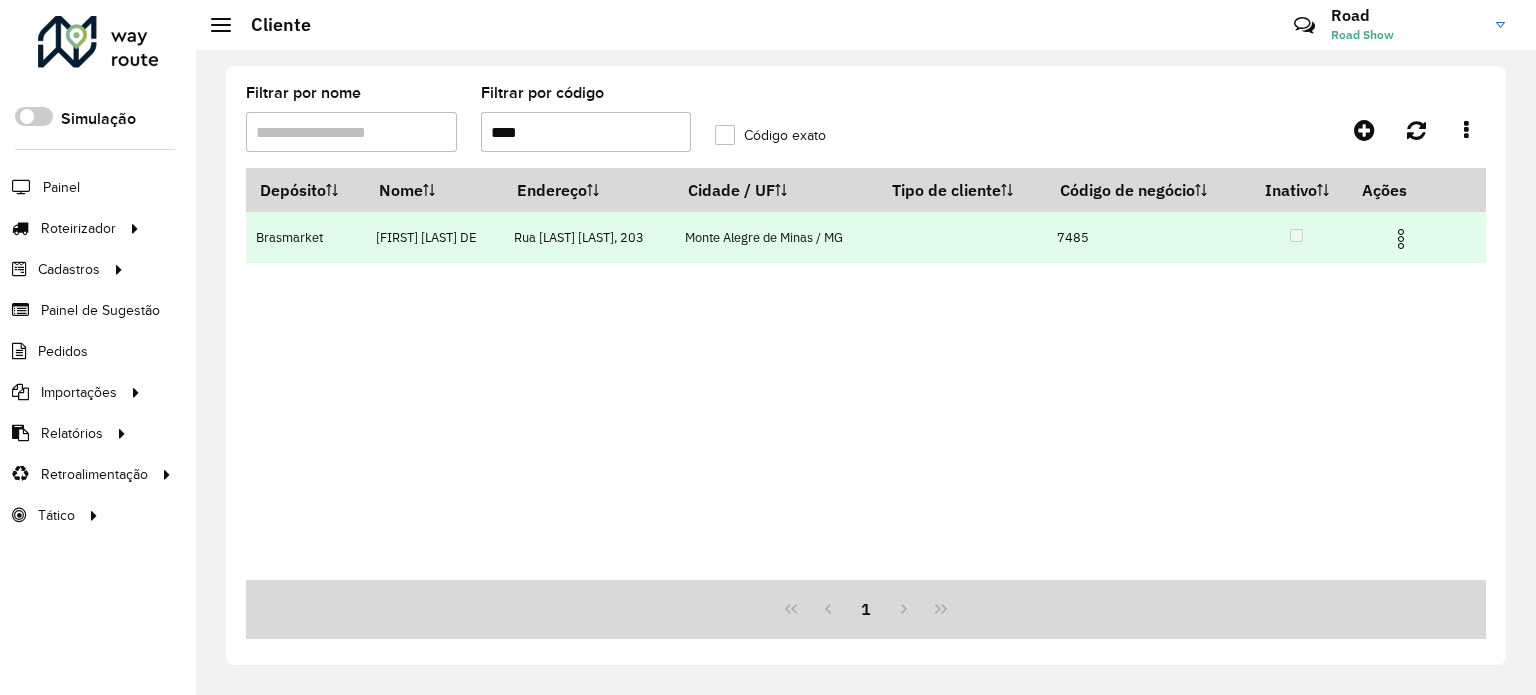 click at bounding box center (1401, 239) 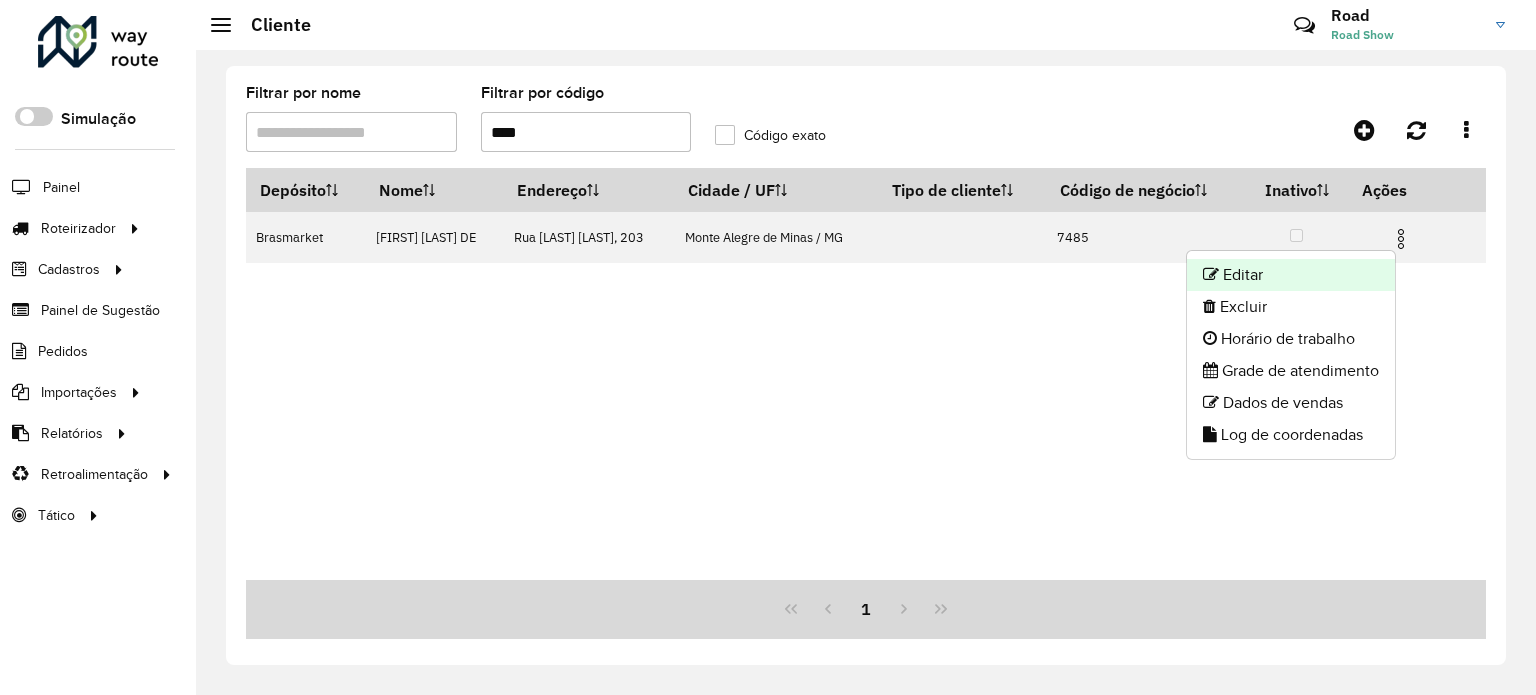 click on "Editar" 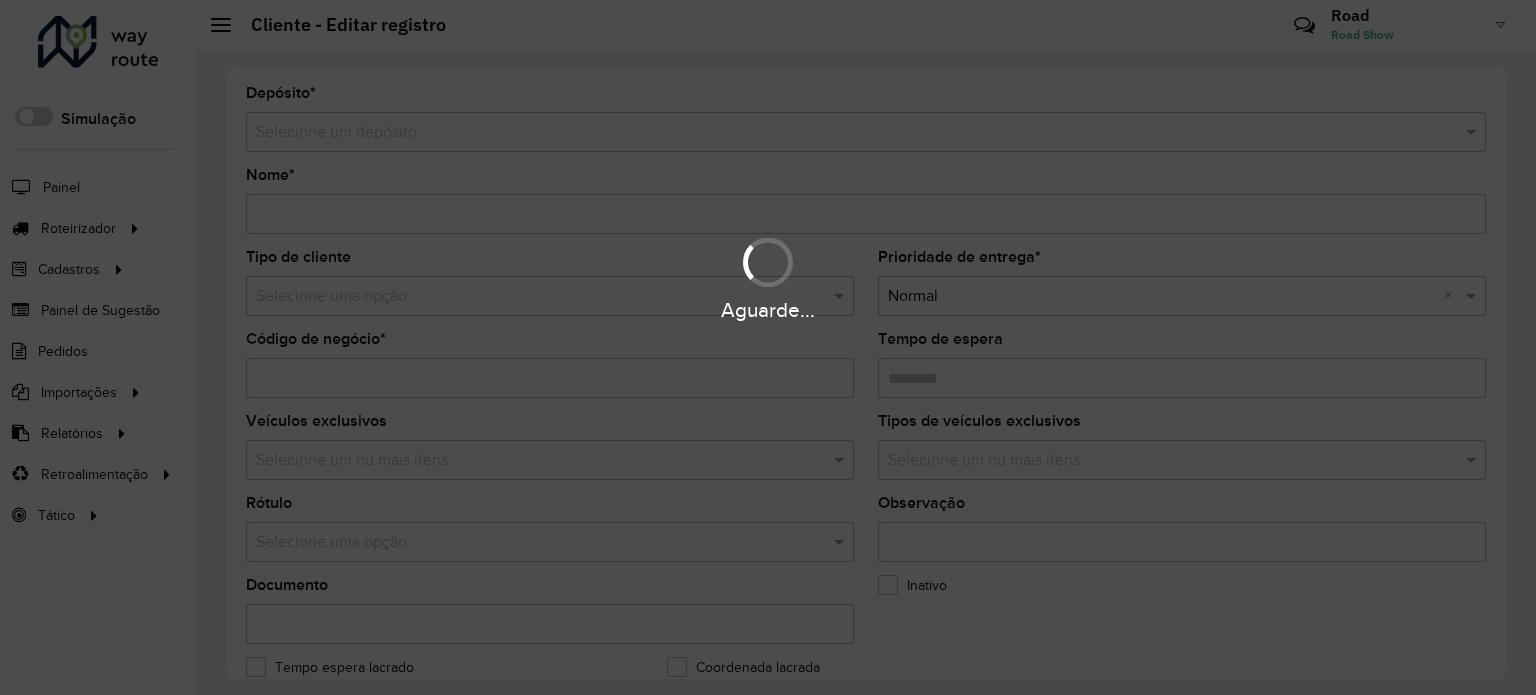 type on "**********" 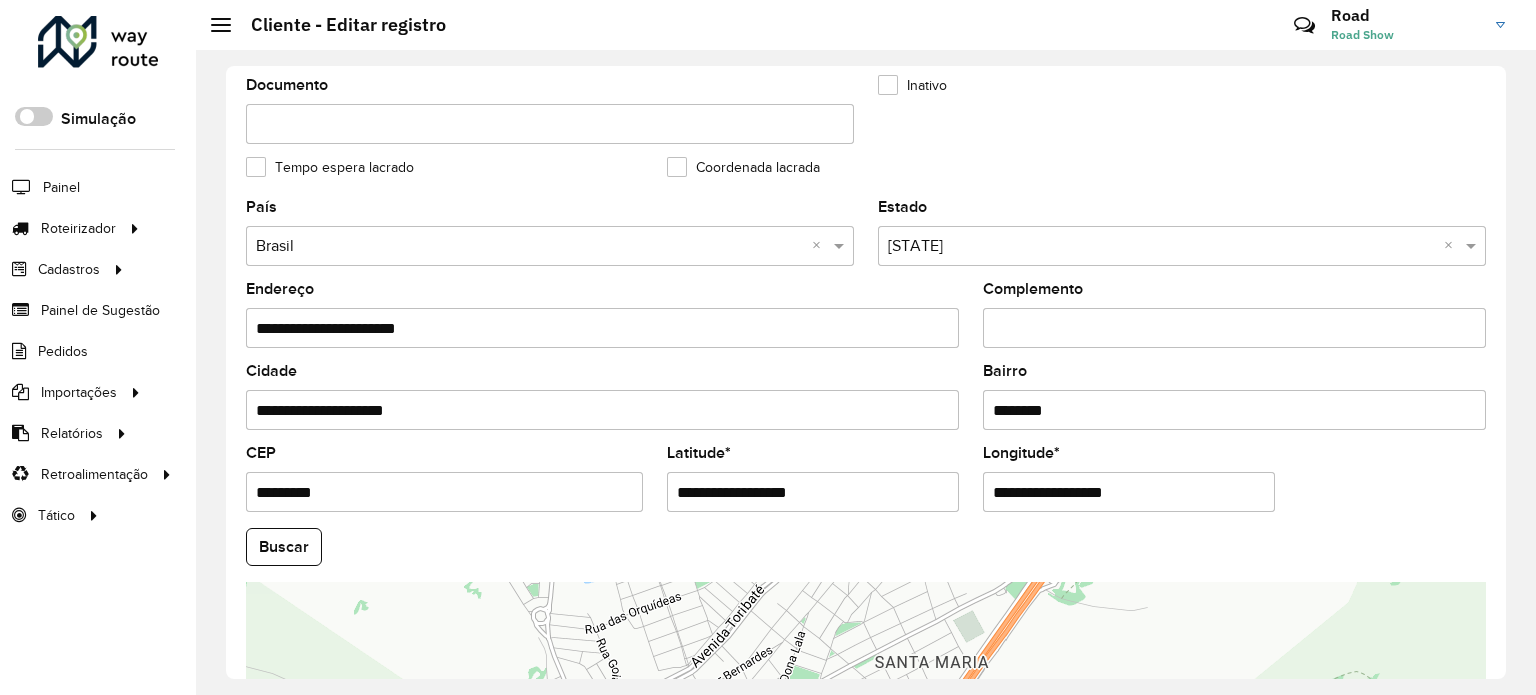 scroll, scrollTop: 784, scrollLeft: 0, axis: vertical 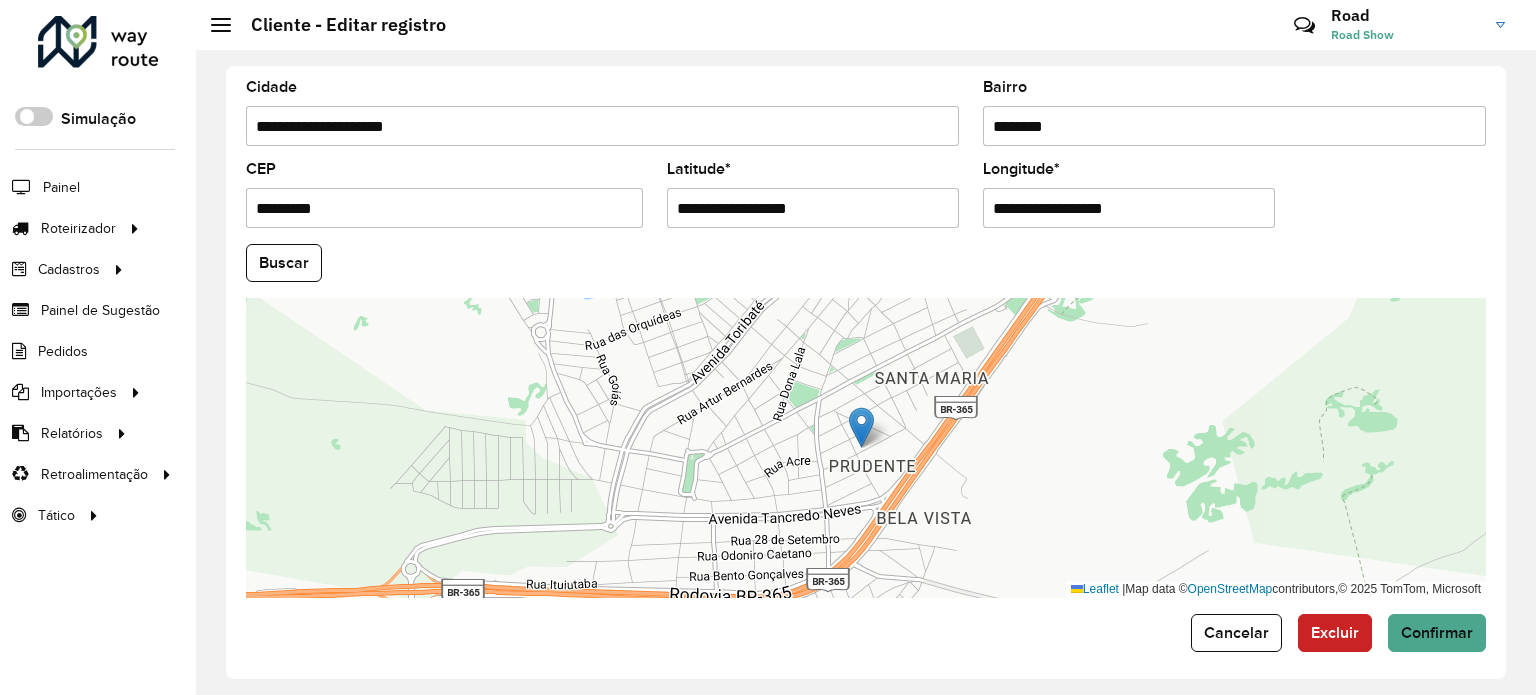 drag, startPoint x: 832, startPoint y: 203, endPoint x: 344, endPoint y: 180, distance: 488.54172 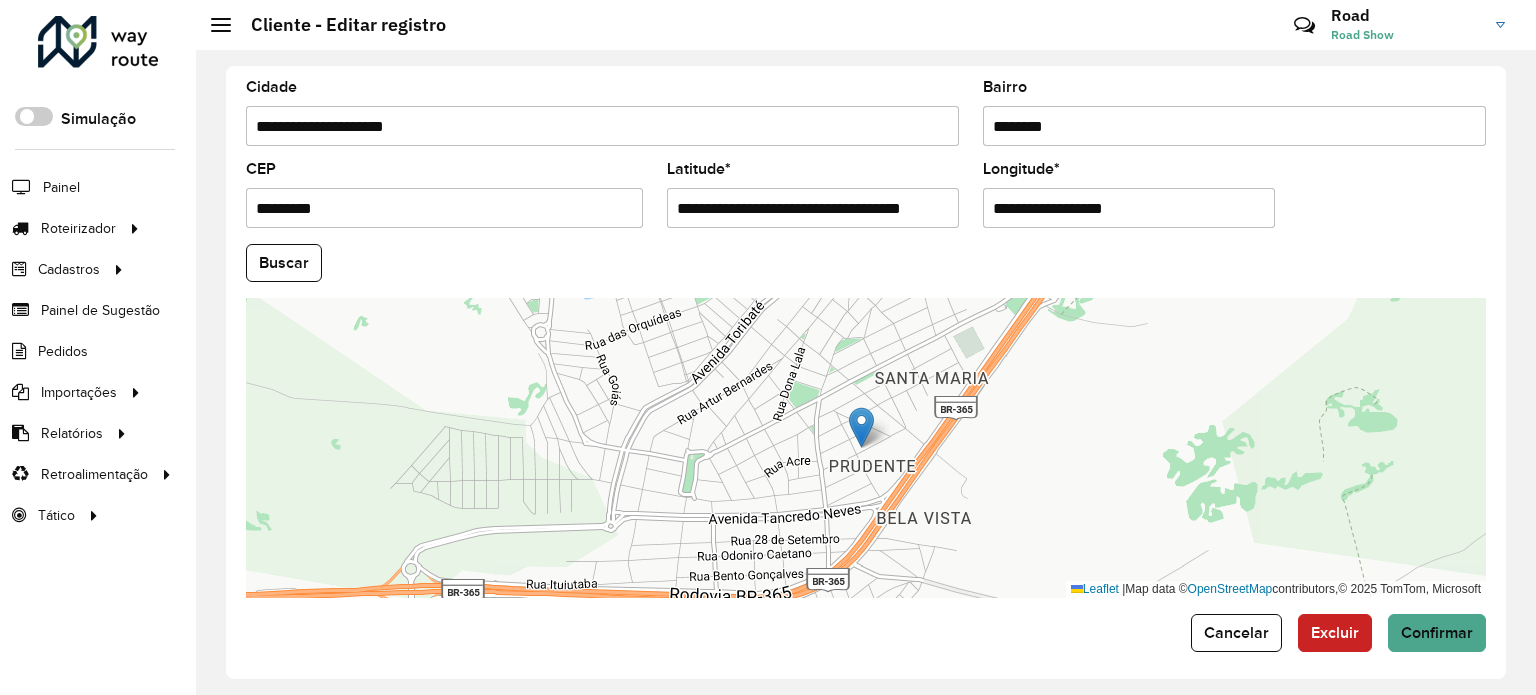 scroll, scrollTop: 0, scrollLeft: 29, axis: horizontal 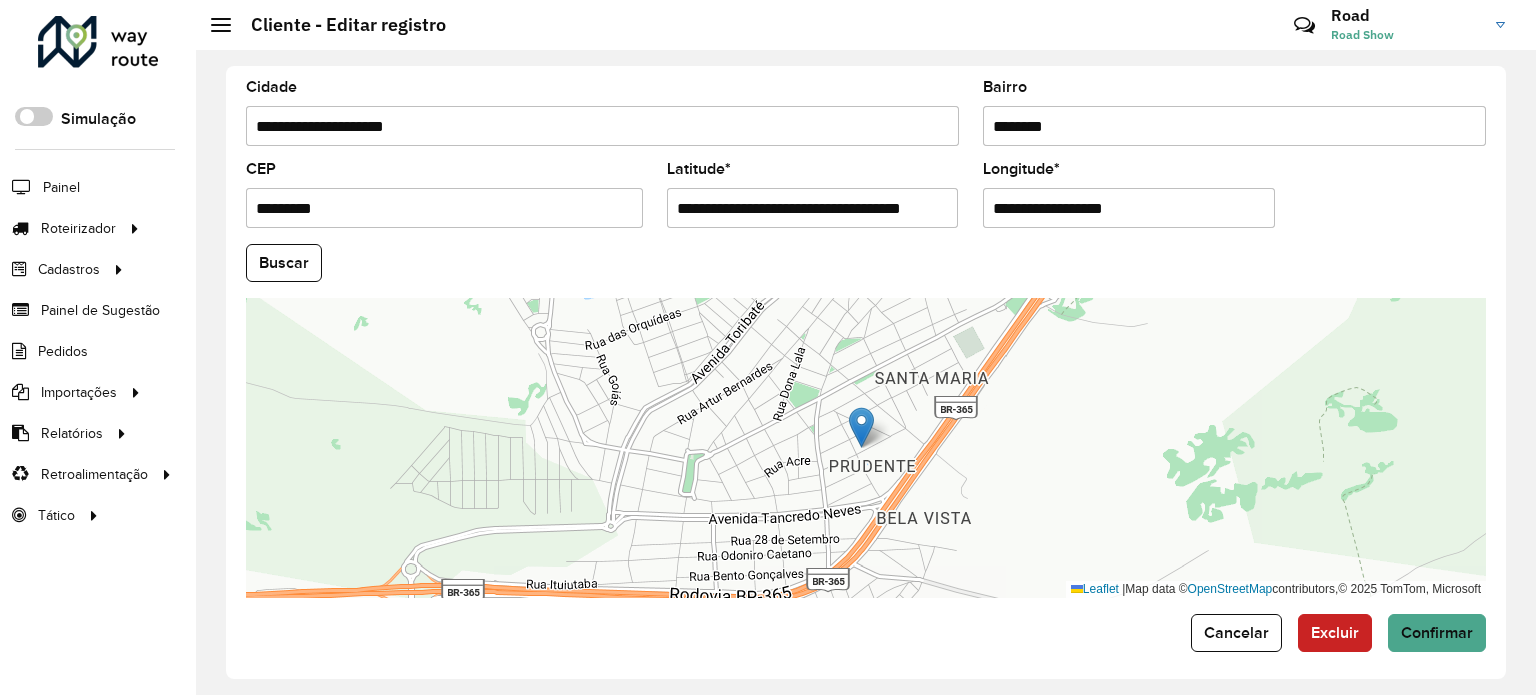 drag, startPoint x: 808, startPoint y: 202, endPoint x: 1093, endPoint y: 237, distance: 287.14108 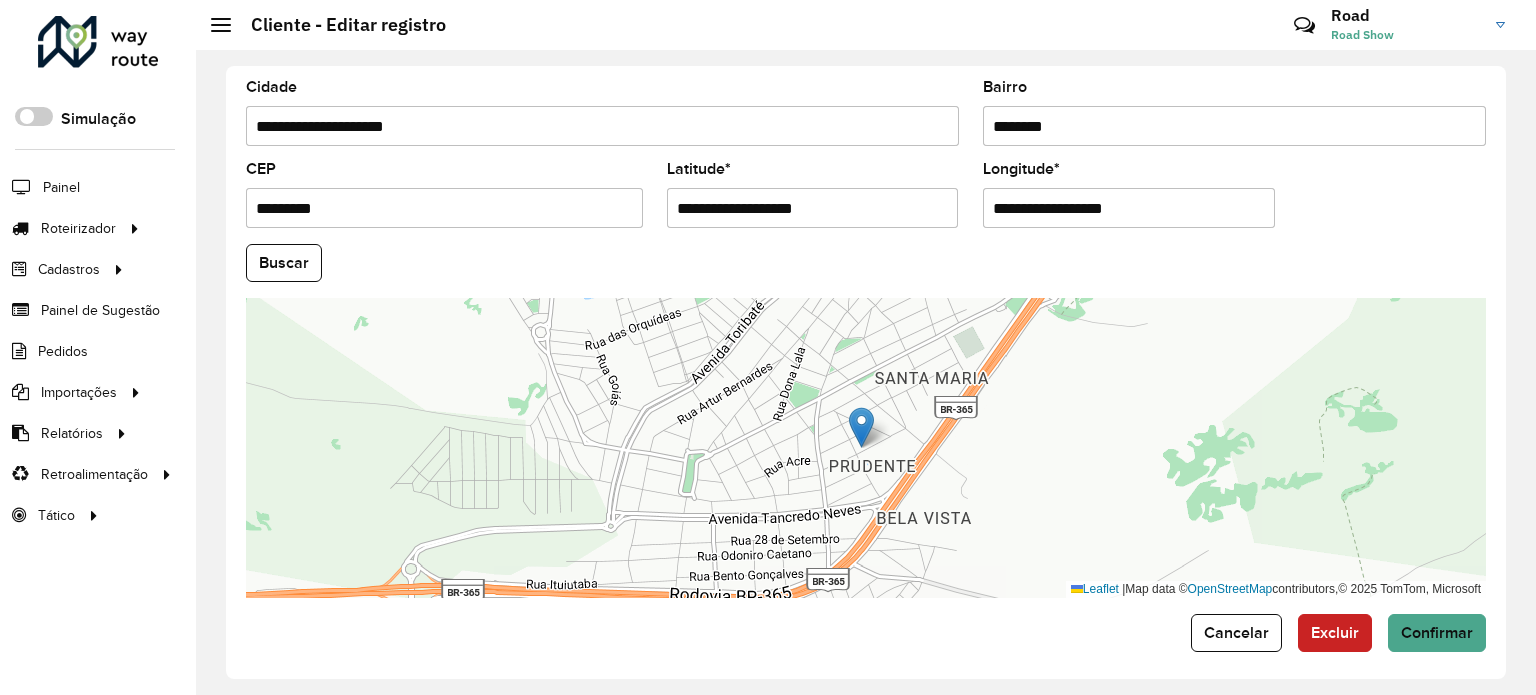 scroll, scrollTop: 0, scrollLeft: 0, axis: both 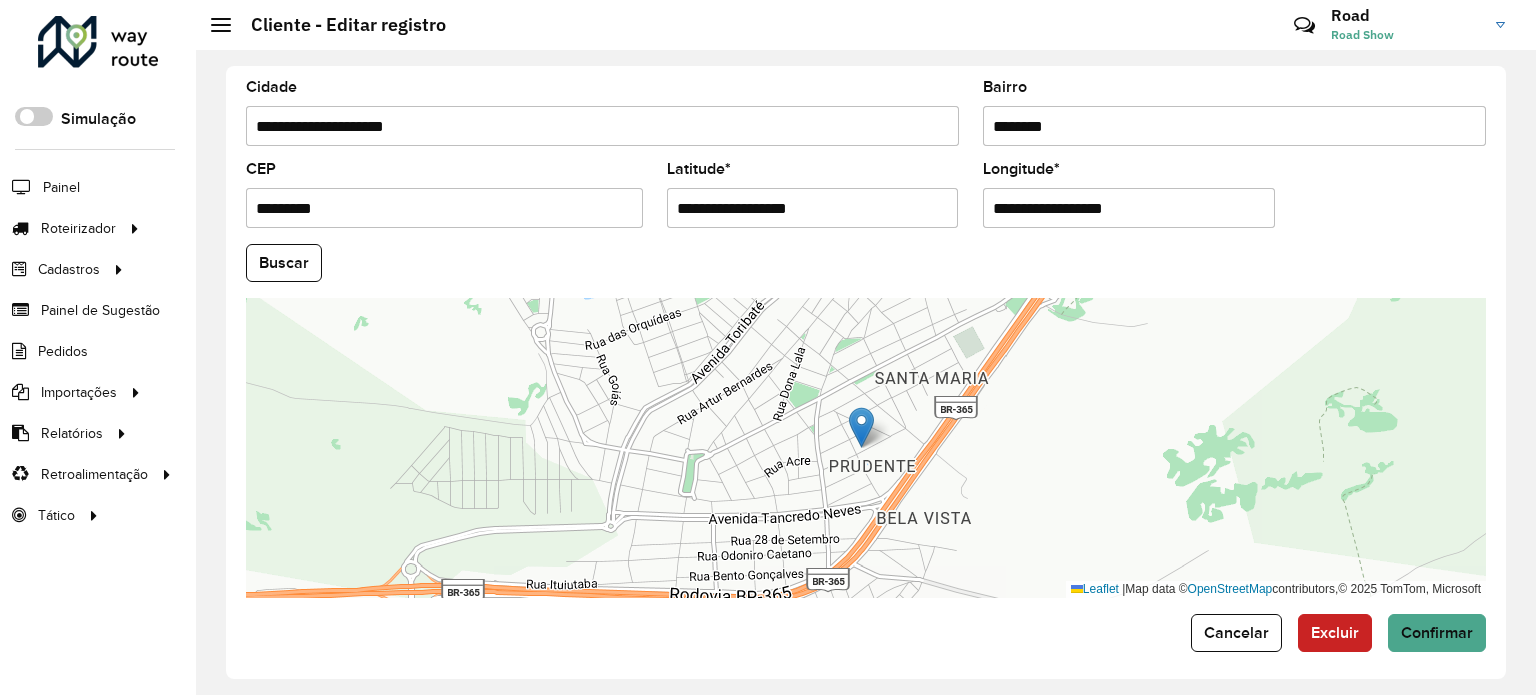 drag, startPoint x: 910, startPoint y: 207, endPoint x: 684, endPoint y: 237, distance: 227.98245 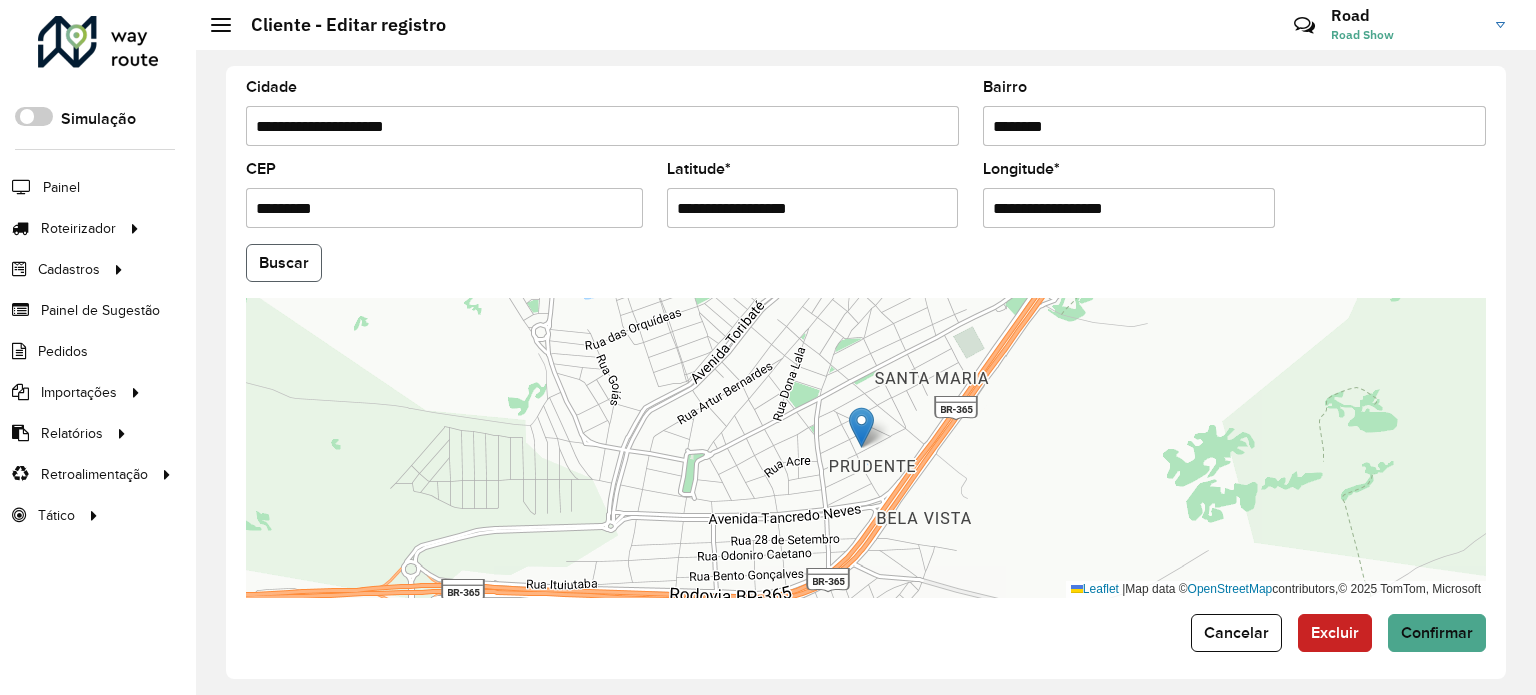 click on "Buscar" 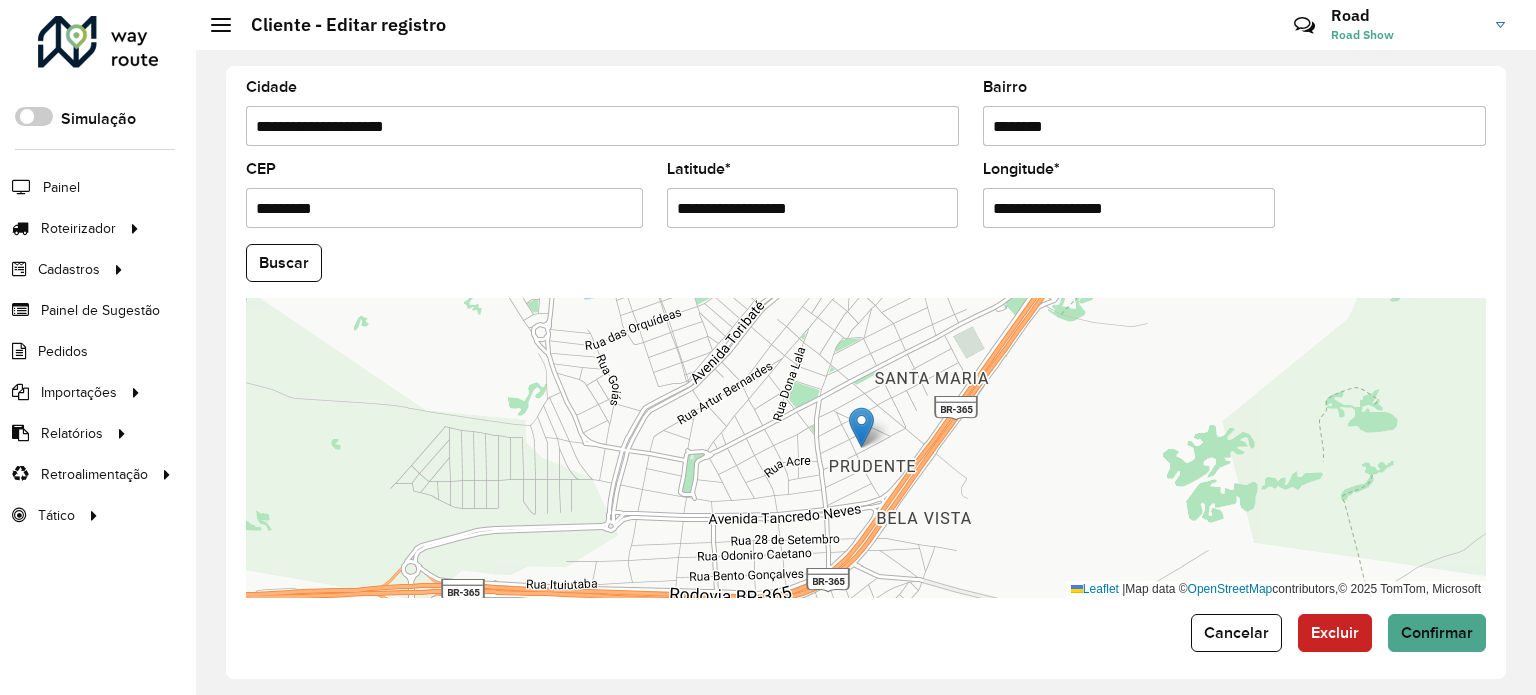click on "Buscar" 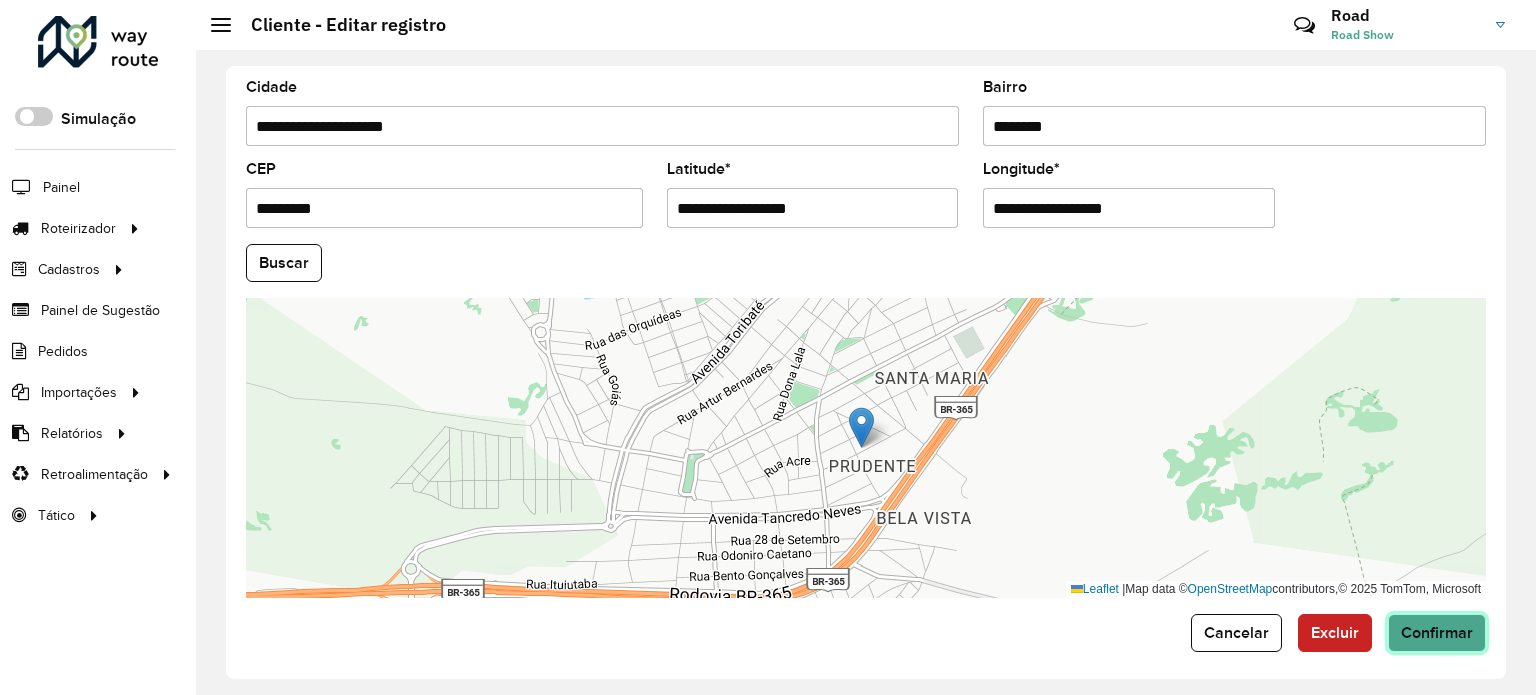 click on "Confirmar" 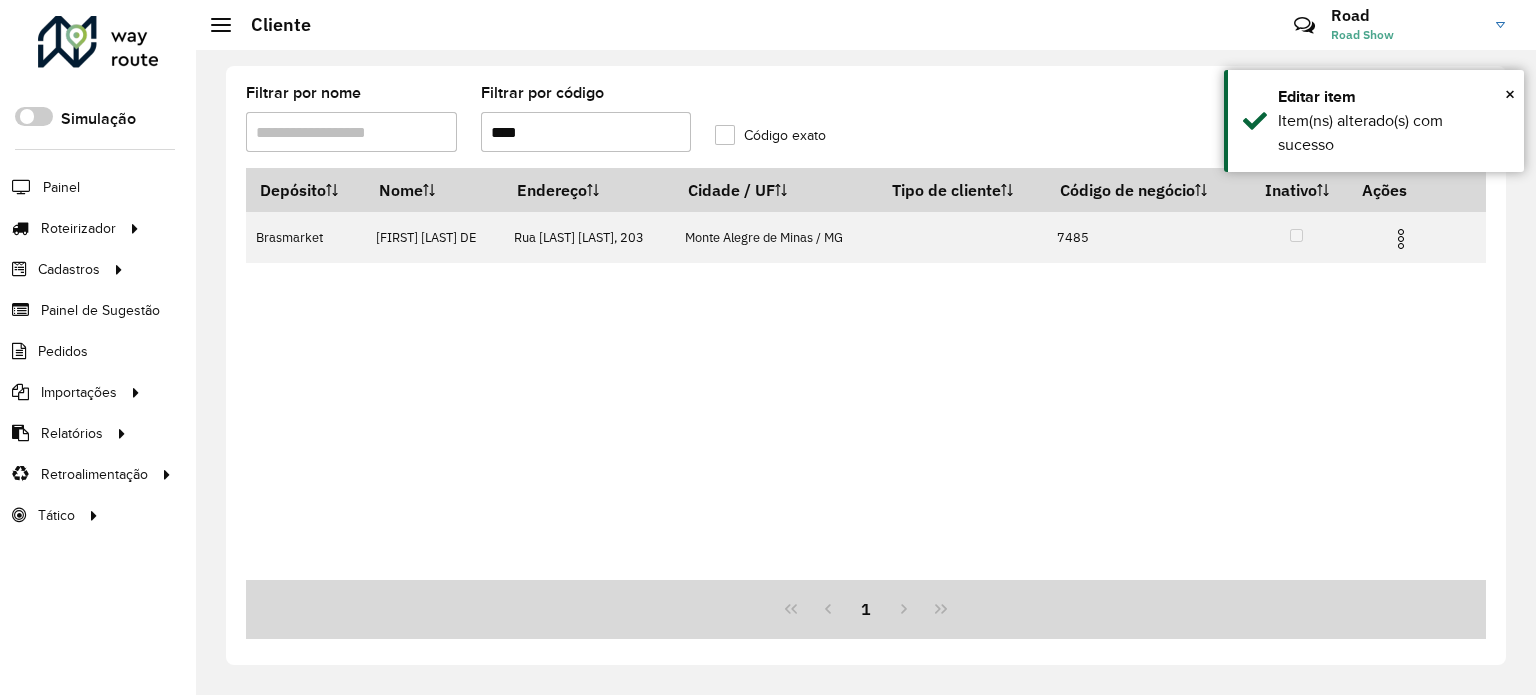 click on "****" at bounding box center [586, 132] 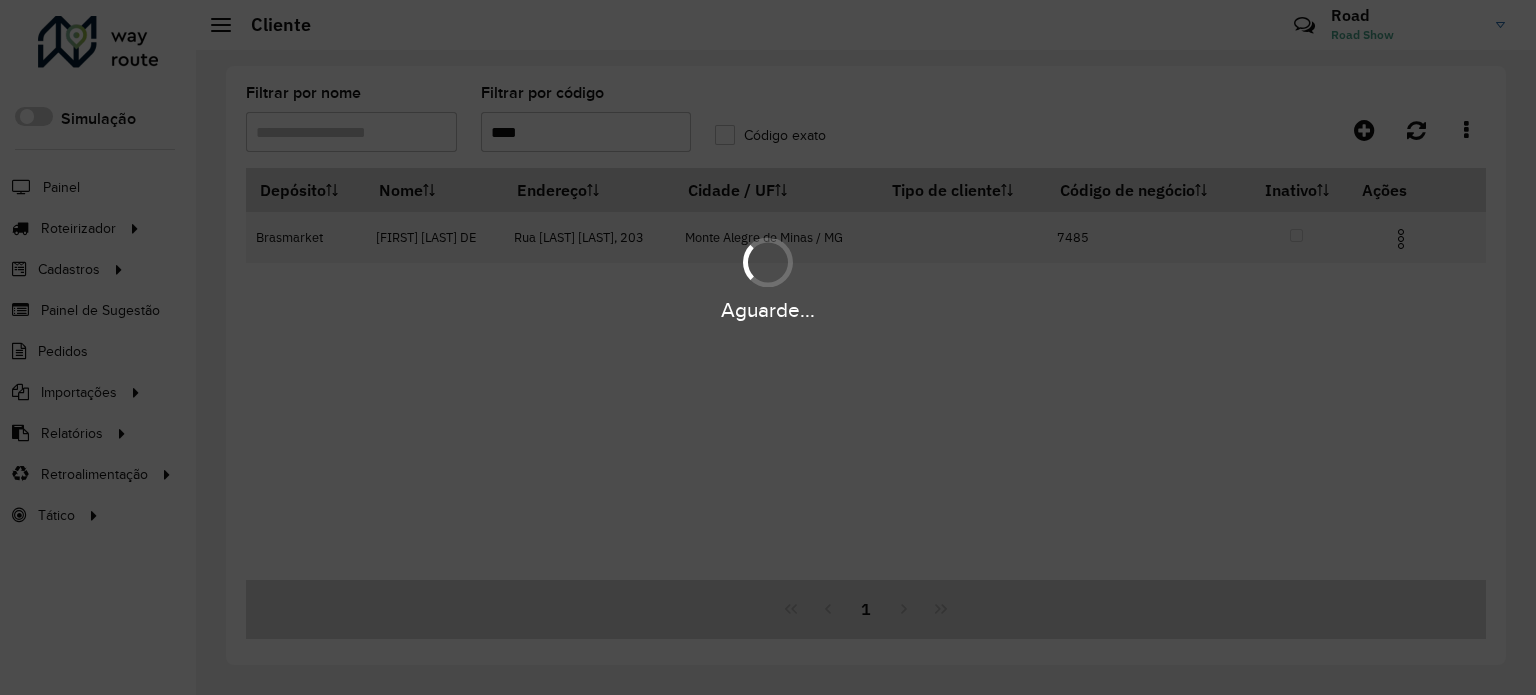 type on "****" 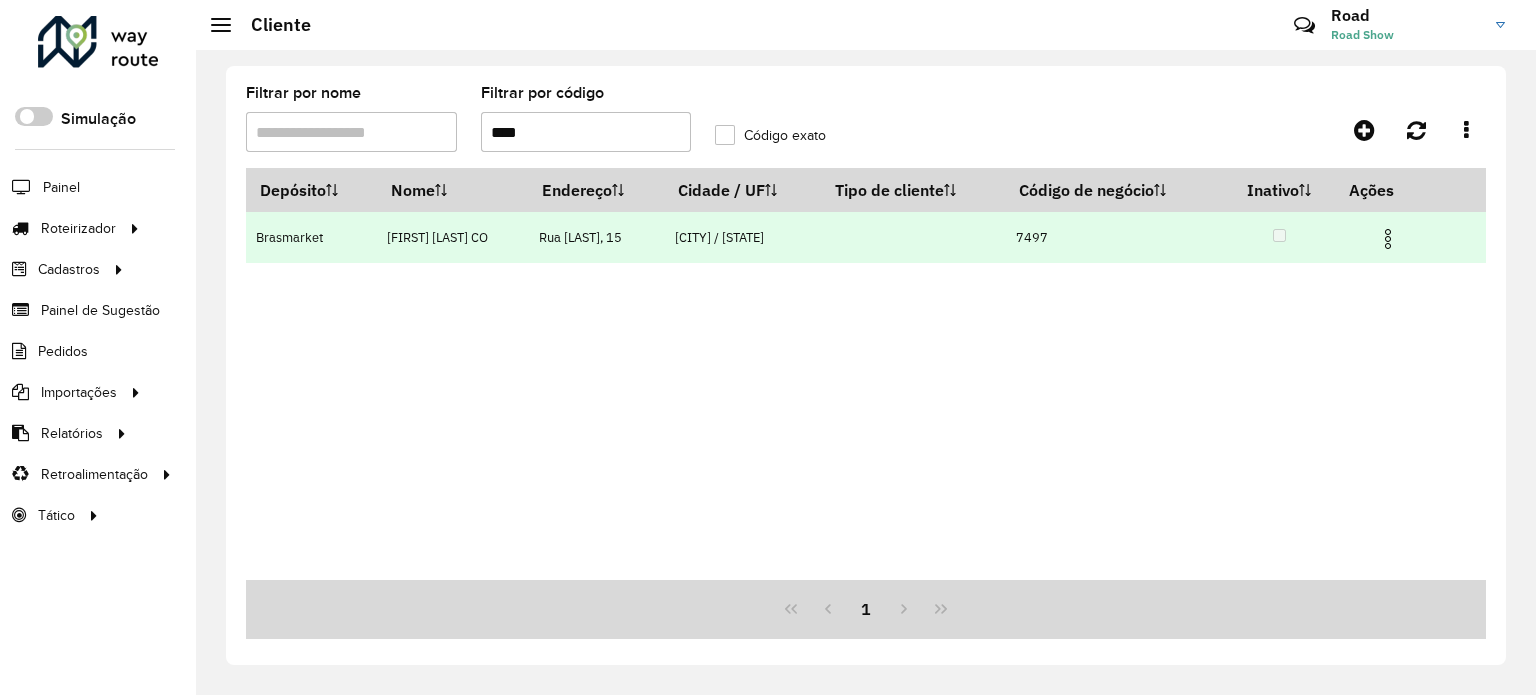 click at bounding box center [1388, 239] 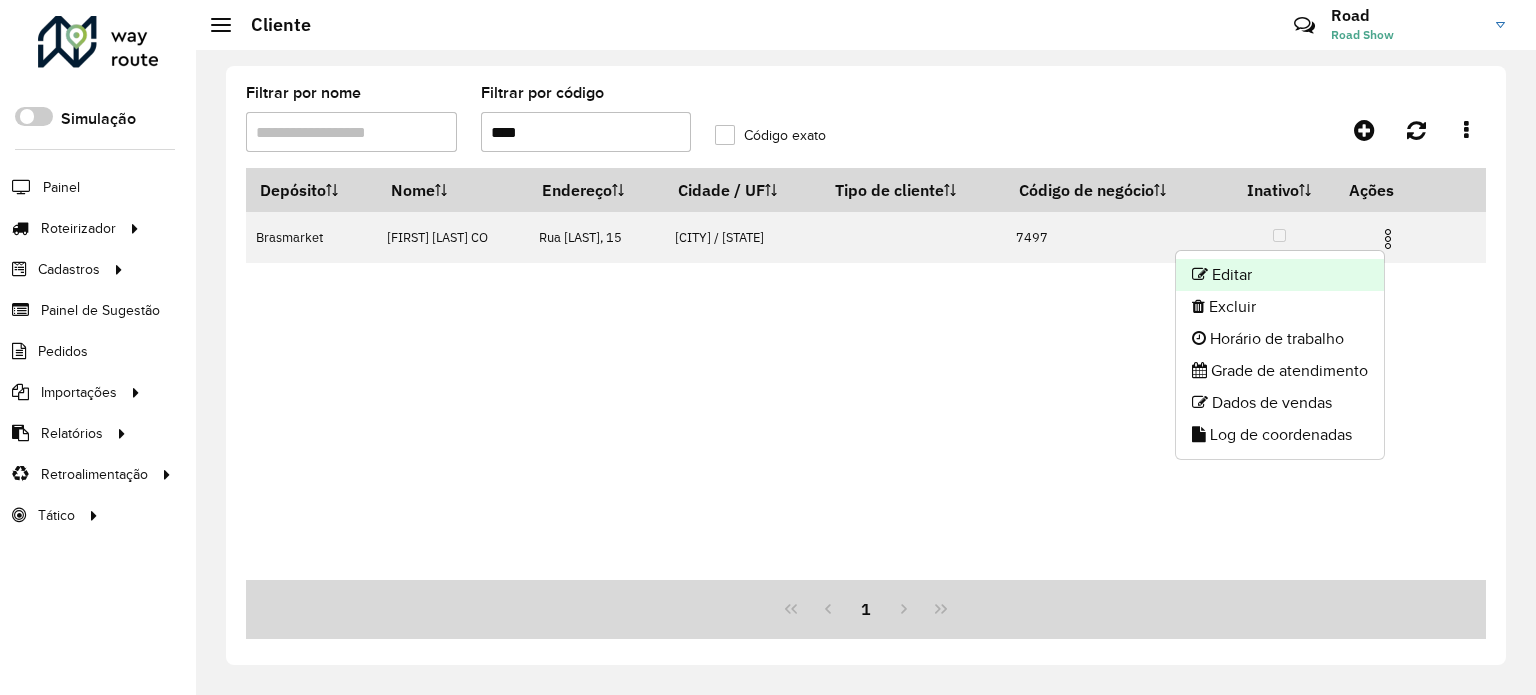 click on "Editar" 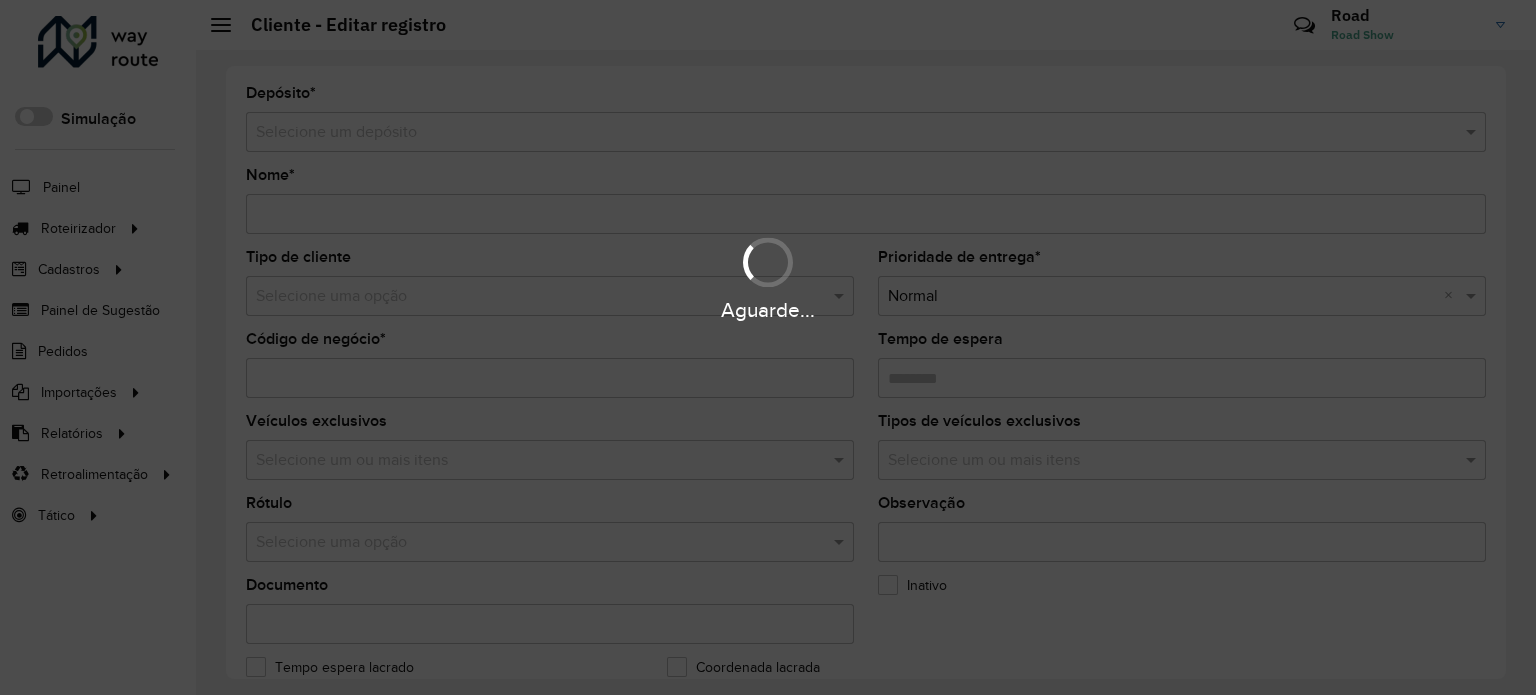 type on "**********" 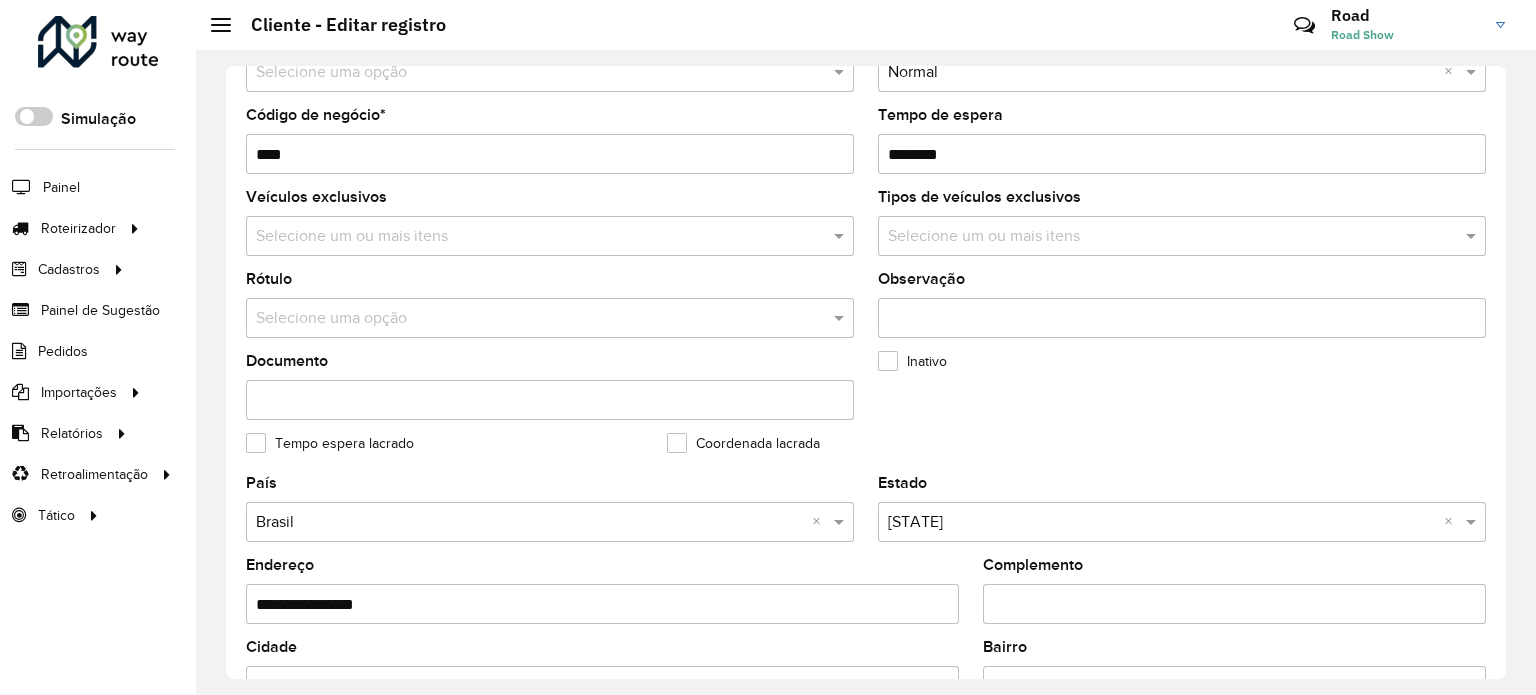 scroll, scrollTop: 500, scrollLeft: 0, axis: vertical 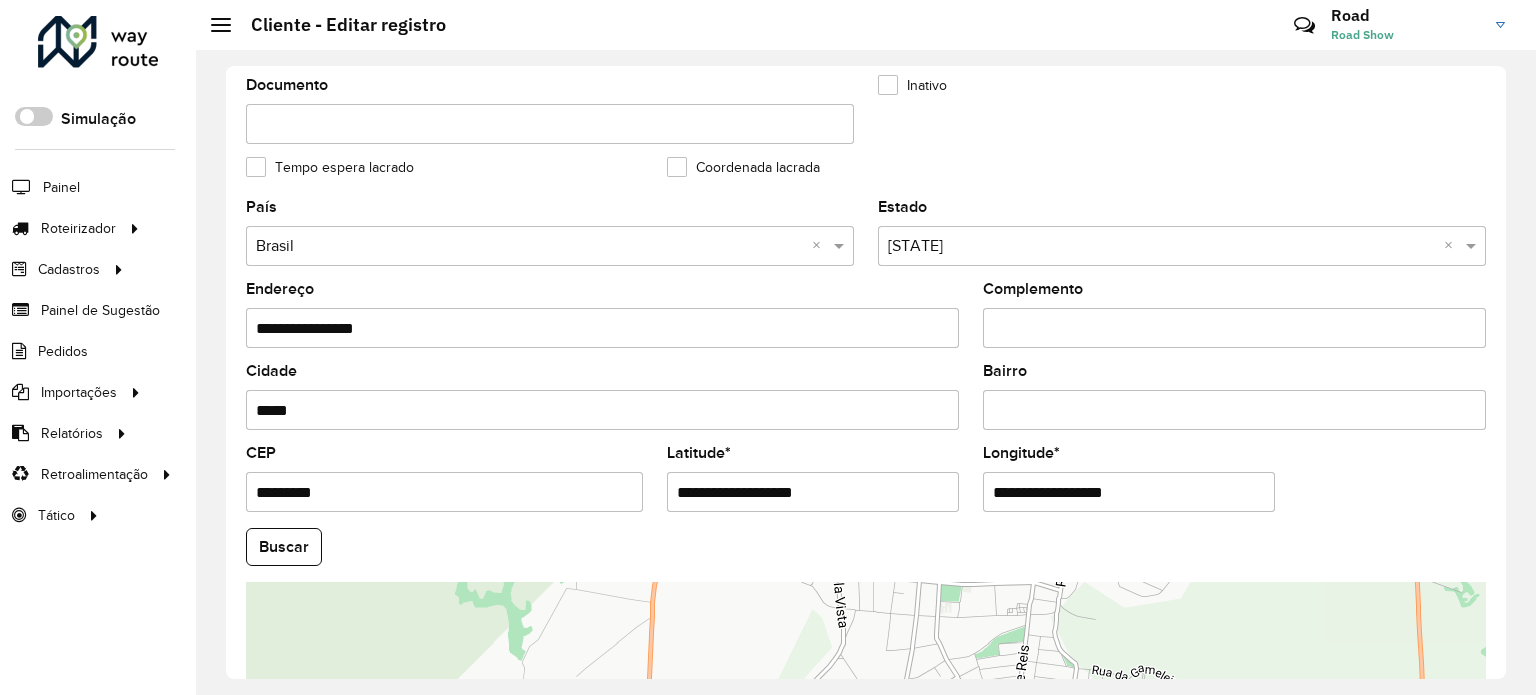 drag, startPoint x: 868, startPoint y: 494, endPoint x: 445, endPoint y: 464, distance: 424.0625 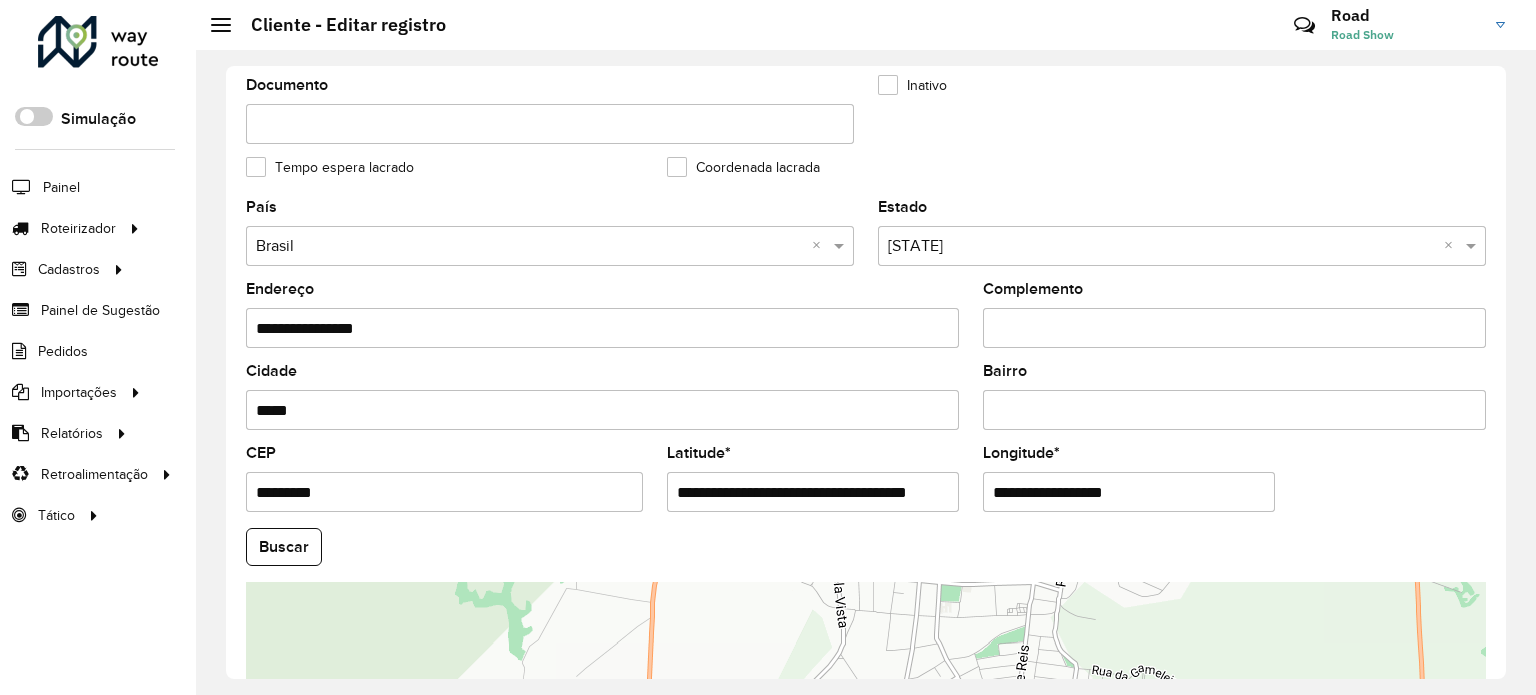 scroll, scrollTop: 0, scrollLeft: 40, axis: horizontal 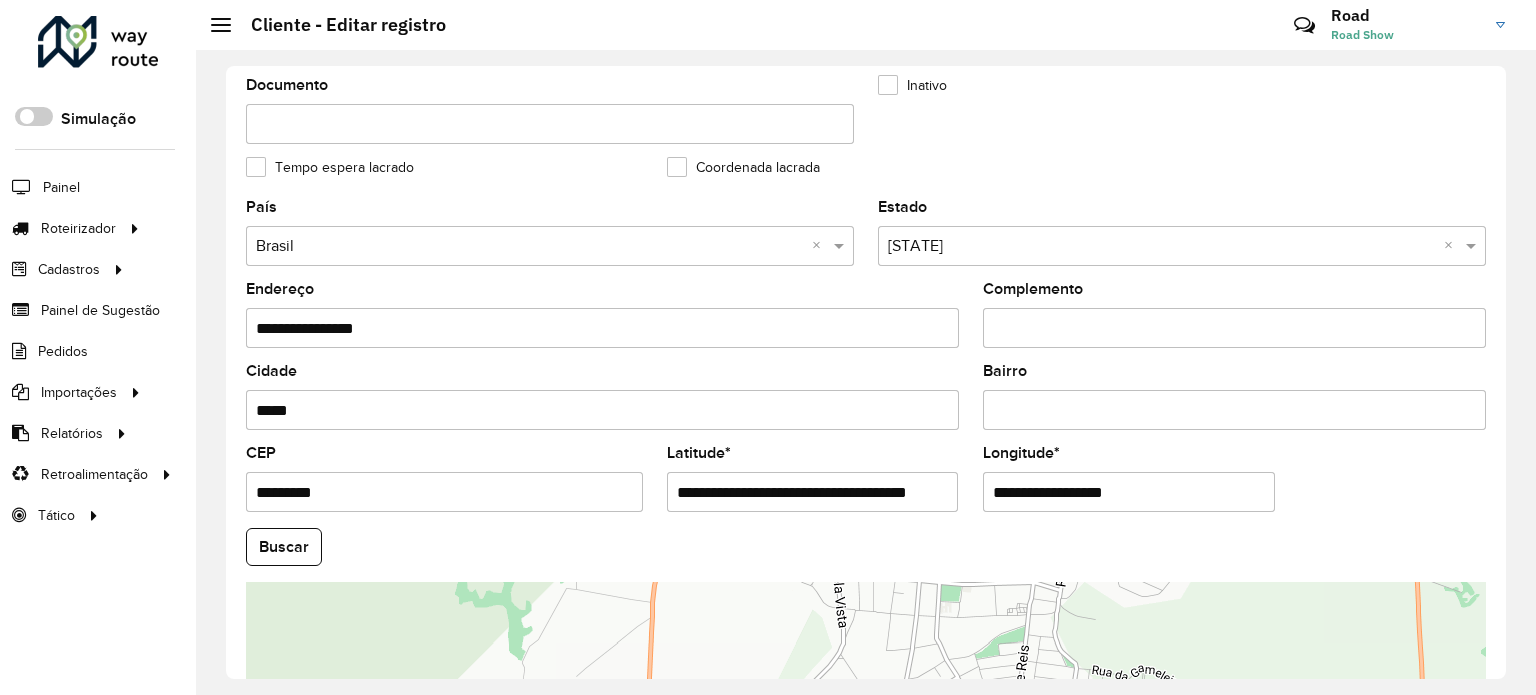 drag, startPoint x: 794, startPoint y: 487, endPoint x: 1043, endPoint y: 483, distance: 249.03212 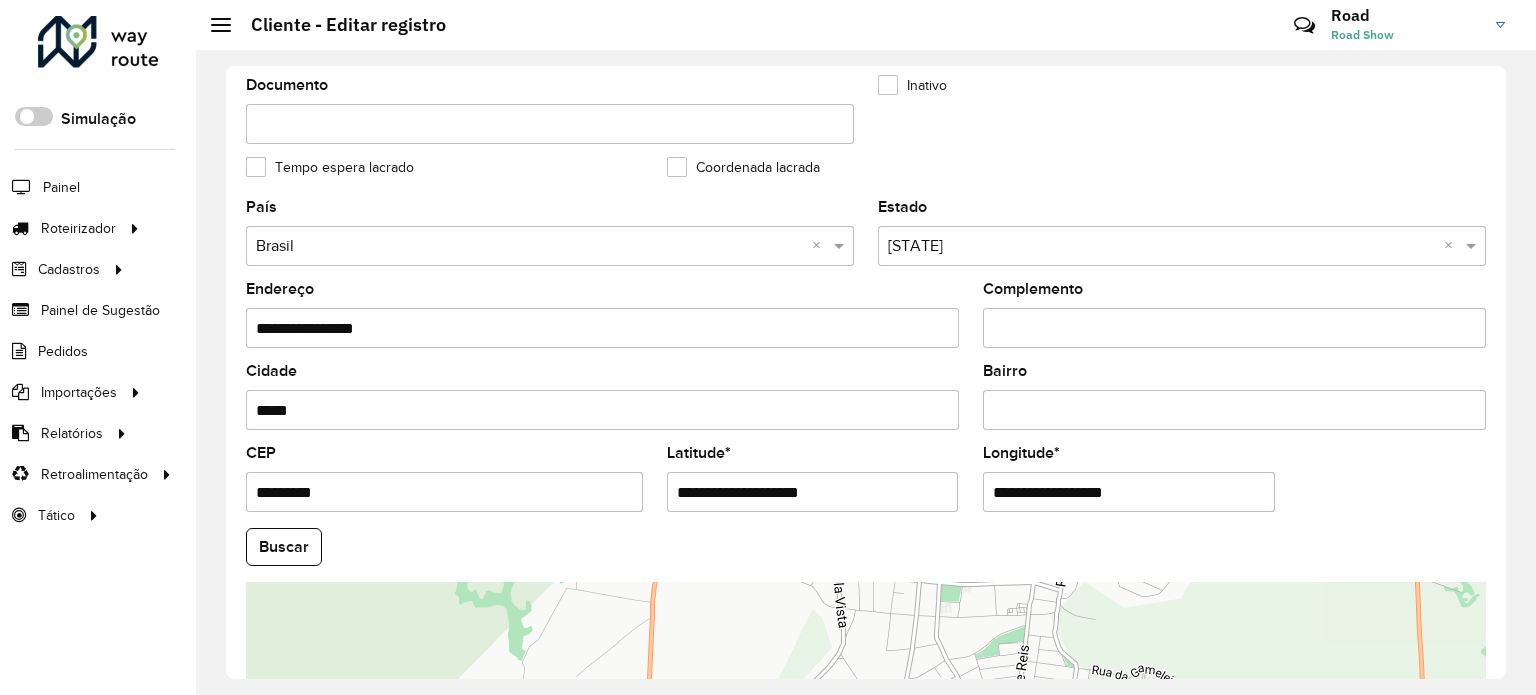 scroll, scrollTop: 0, scrollLeft: 0, axis: both 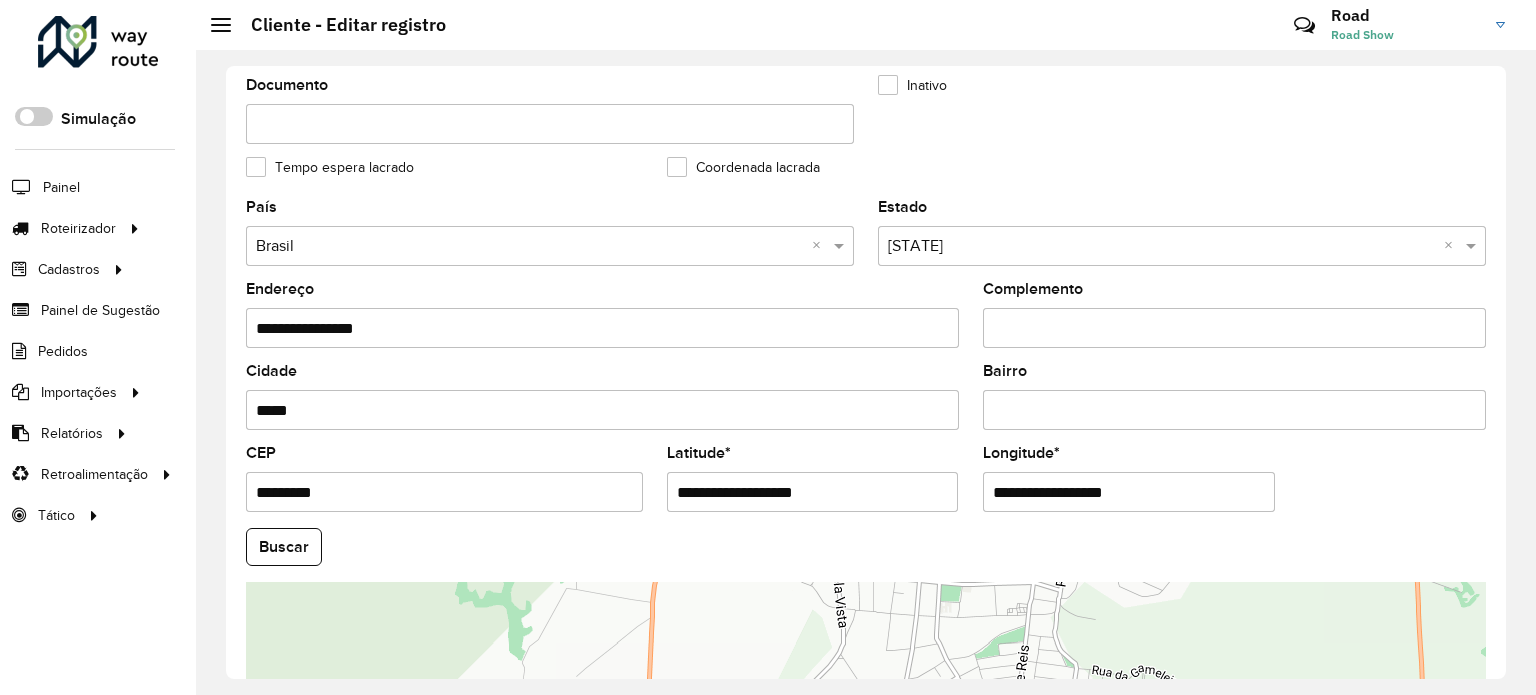 drag, startPoint x: 1163, startPoint y: 483, endPoint x: 631, endPoint y: 453, distance: 532.8452 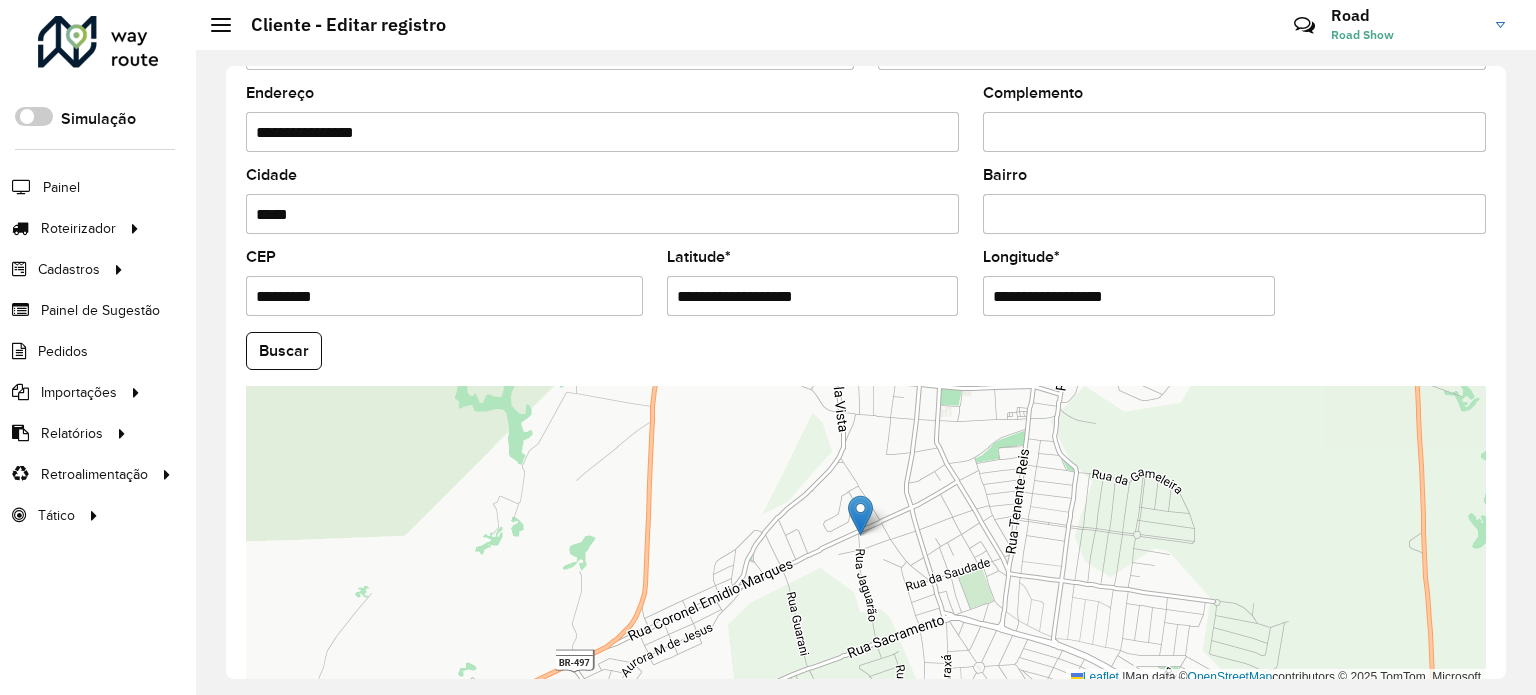 scroll, scrollTop: 700, scrollLeft: 0, axis: vertical 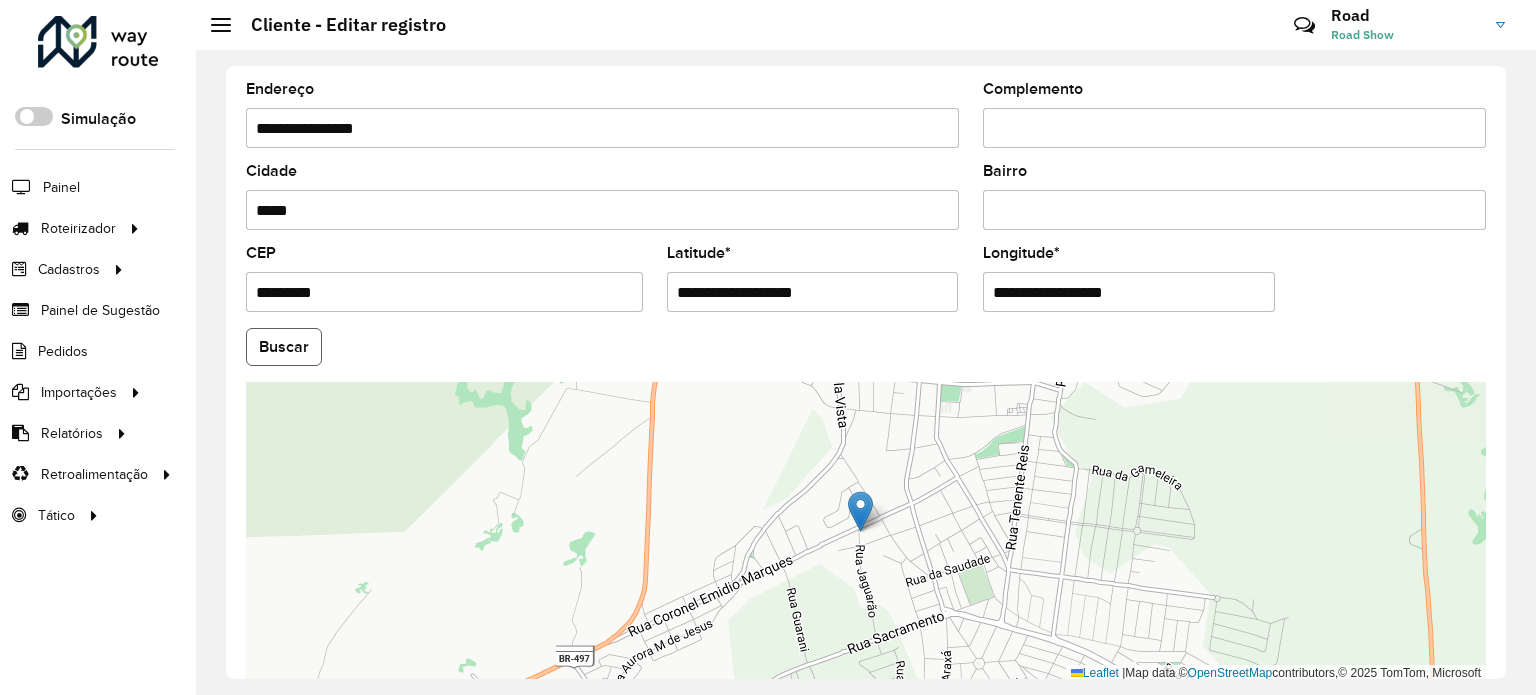 click on "Buscar" 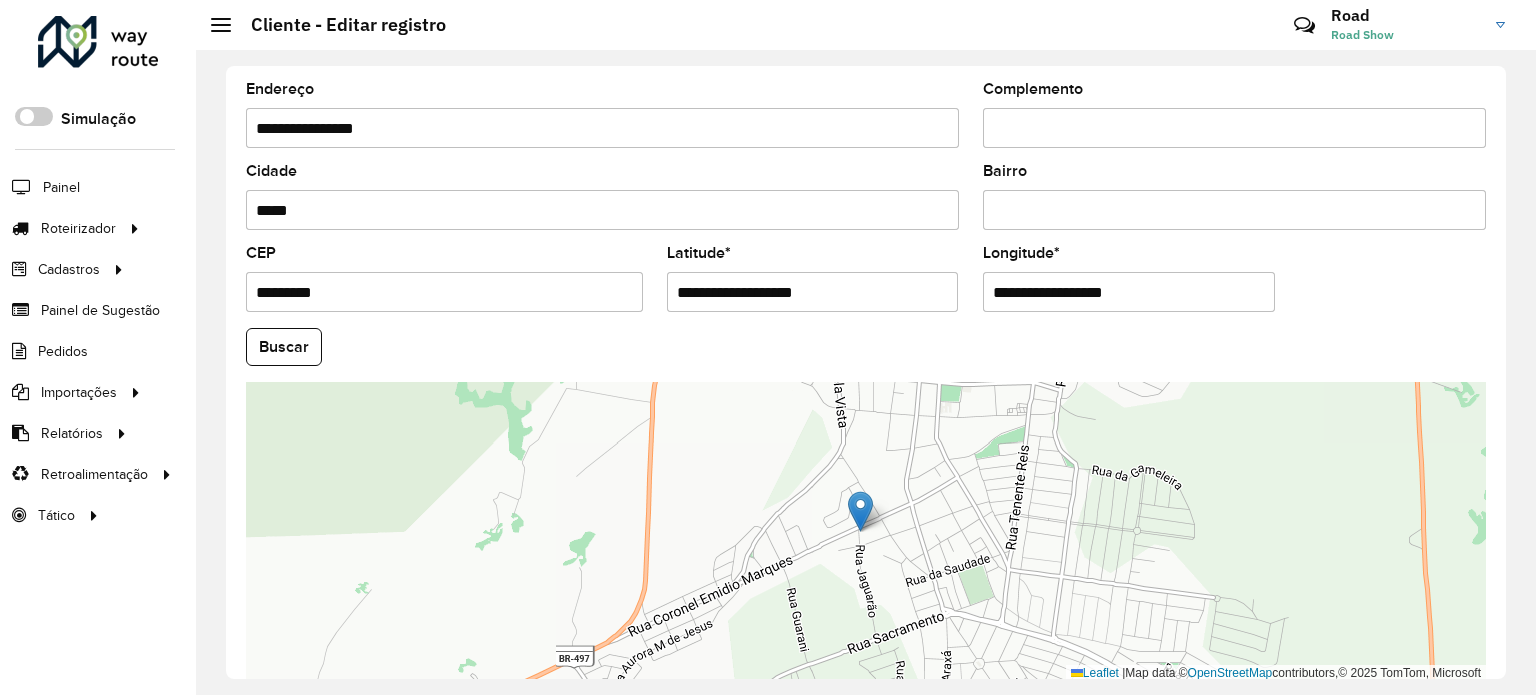click on "Buscar" 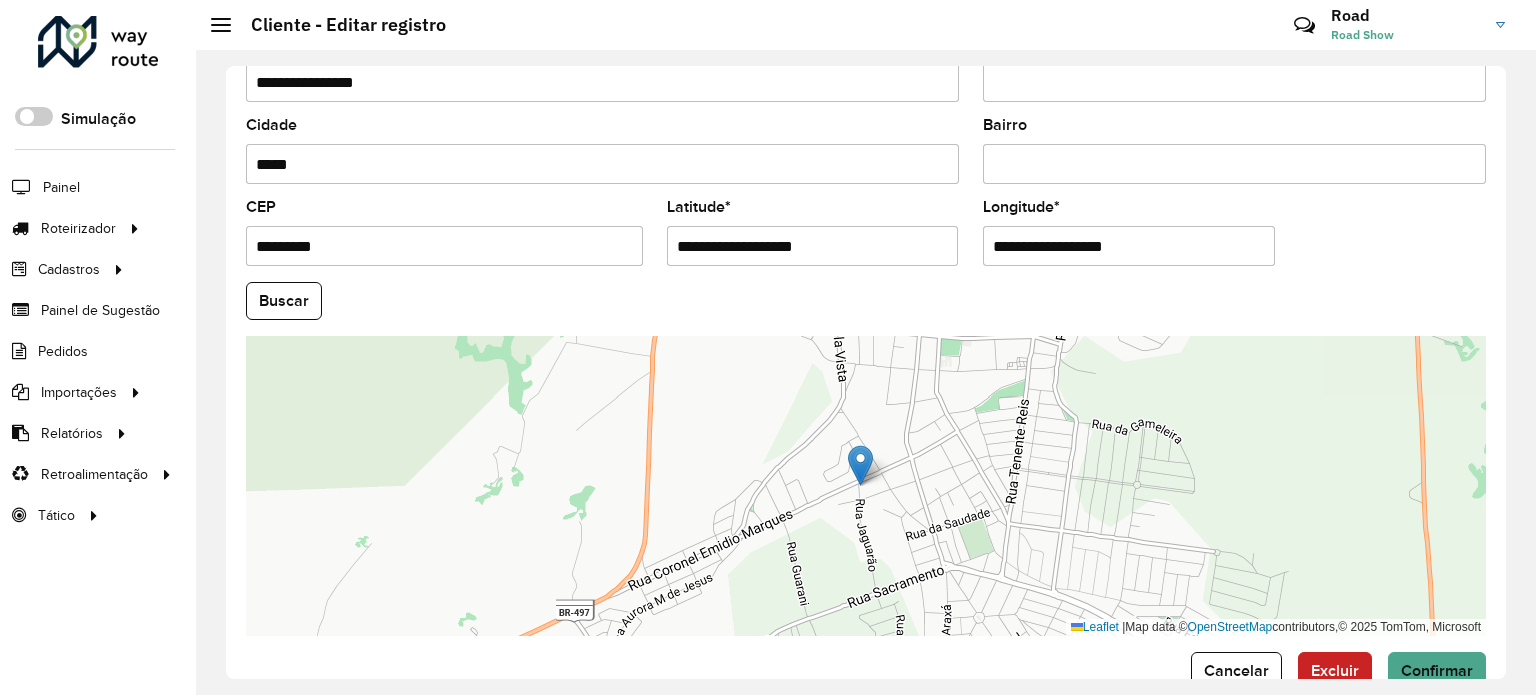 scroll, scrollTop: 784, scrollLeft: 0, axis: vertical 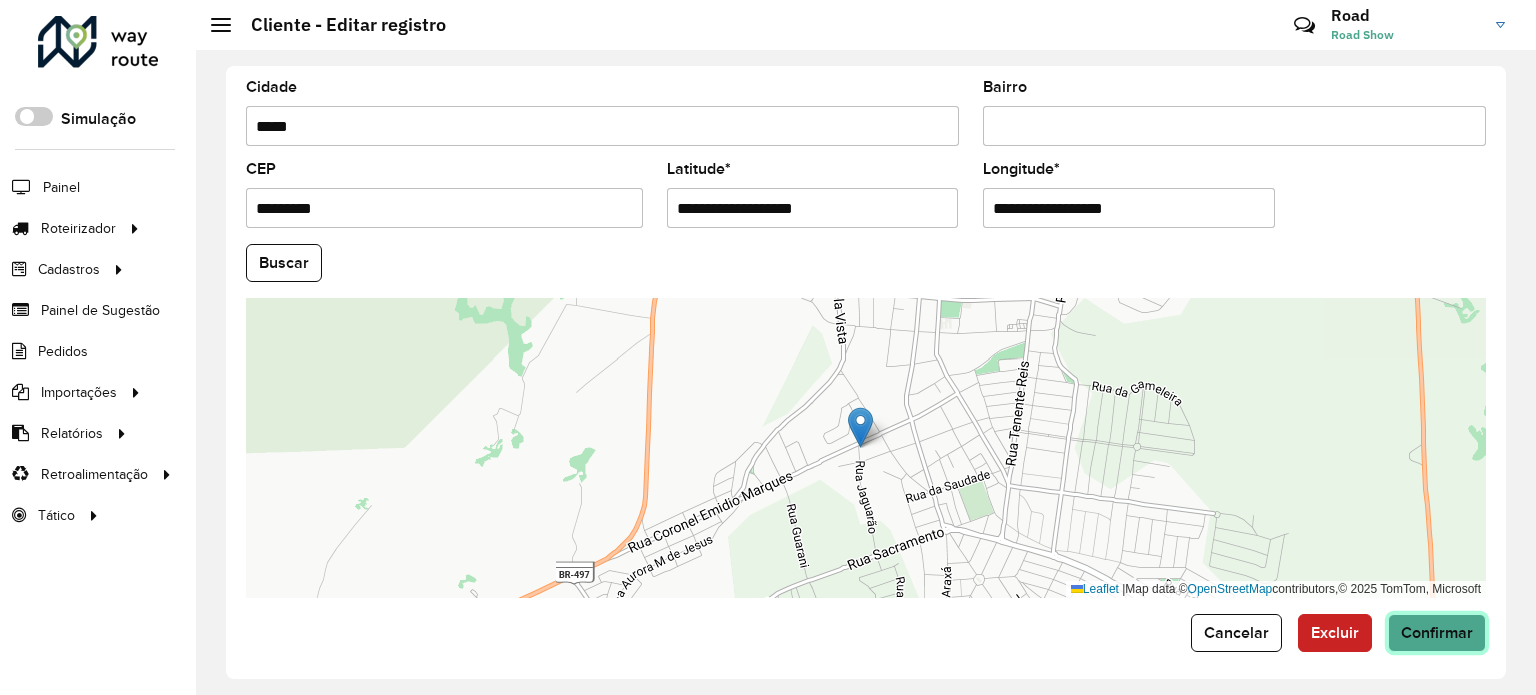 click on "Confirmar" 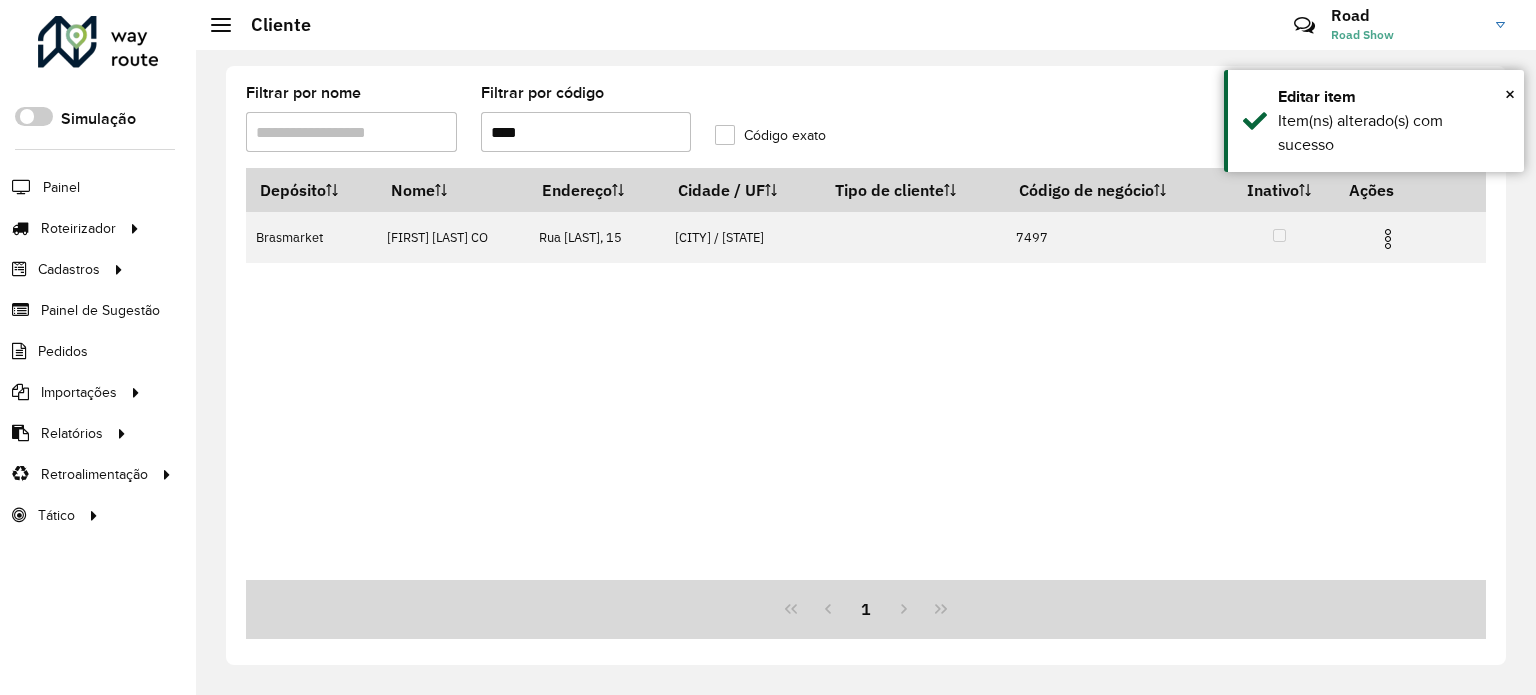 click on "****" at bounding box center (586, 132) 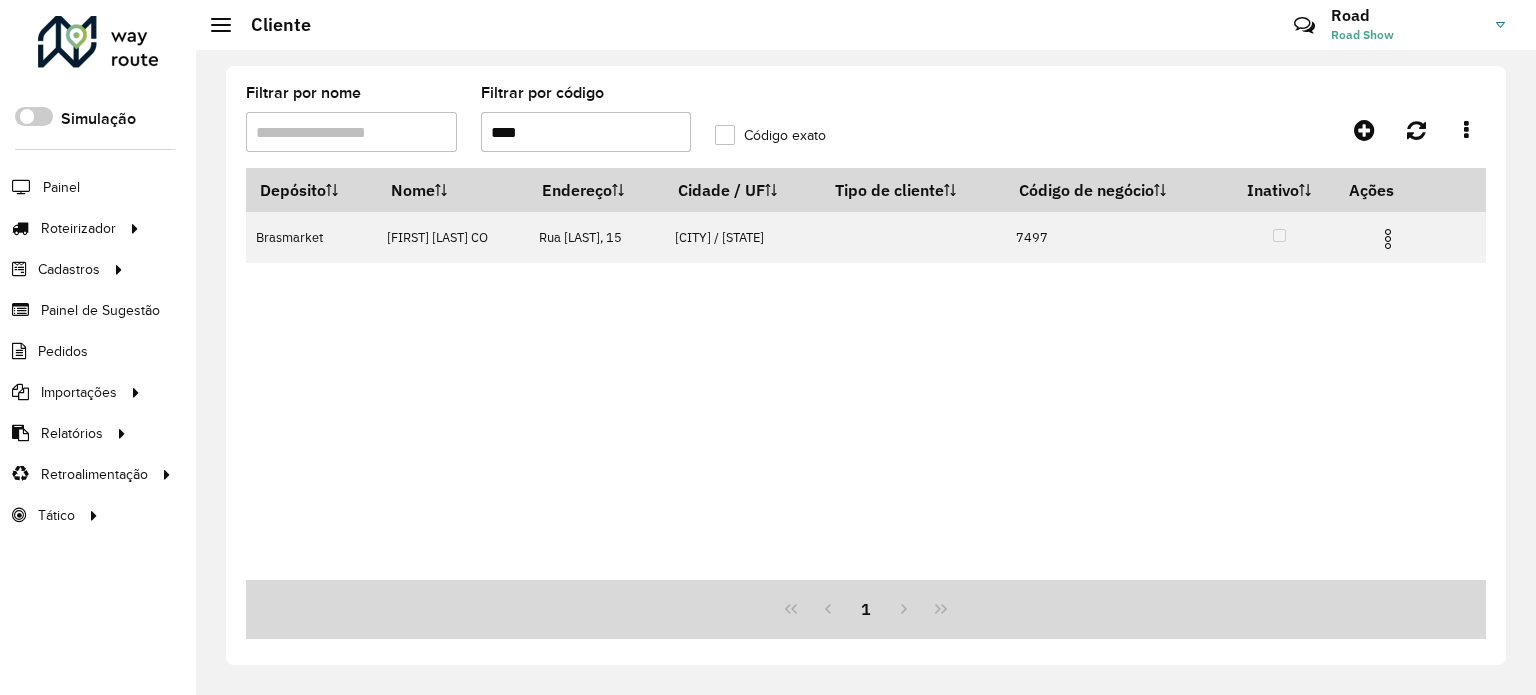 type on "****" 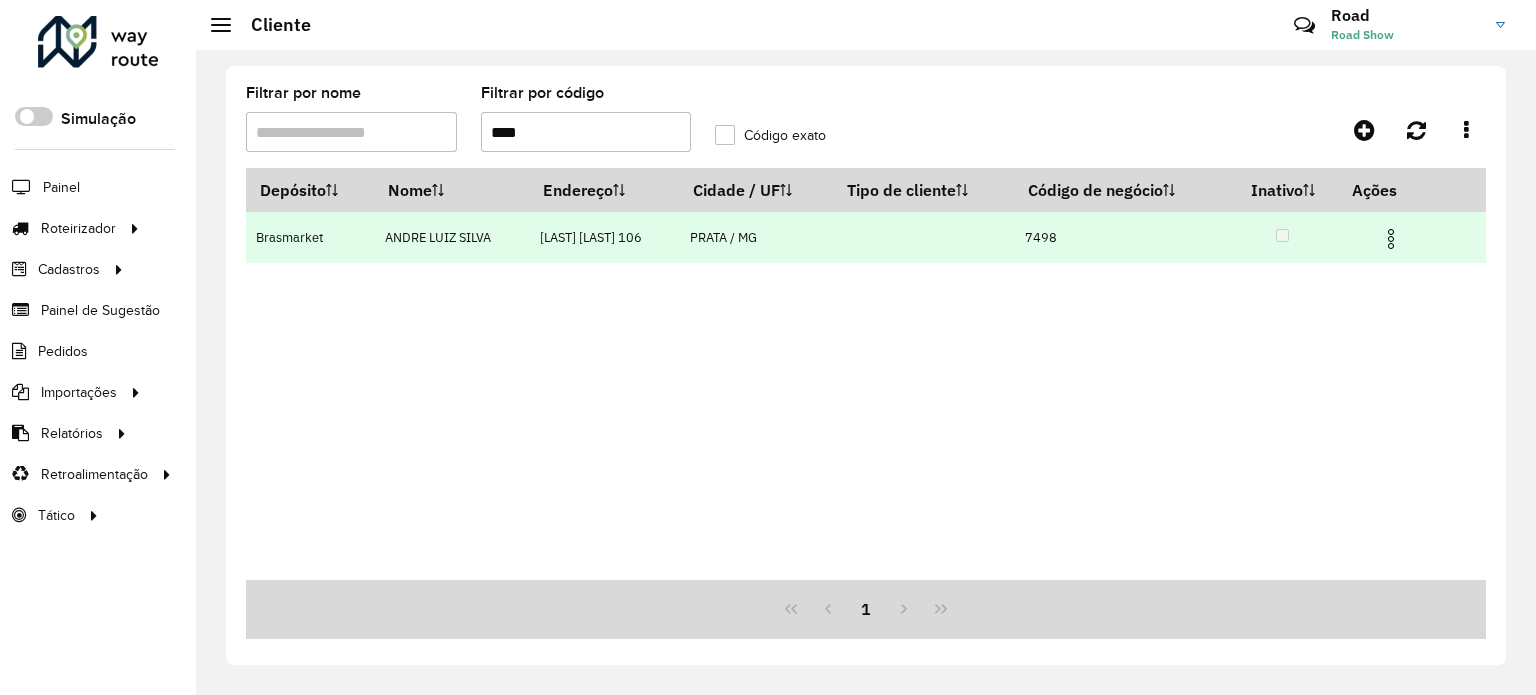 click at bounding box center (1391, 239) 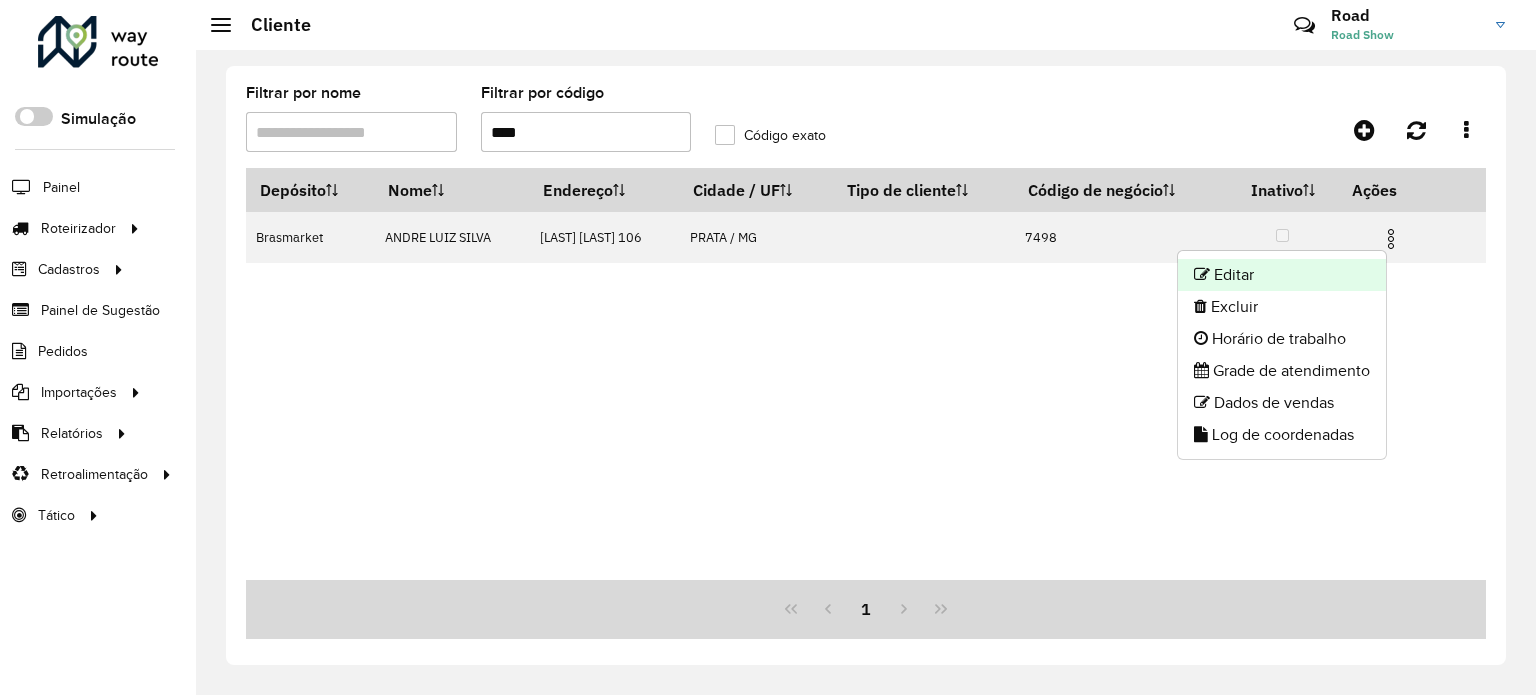 click on "Editar" 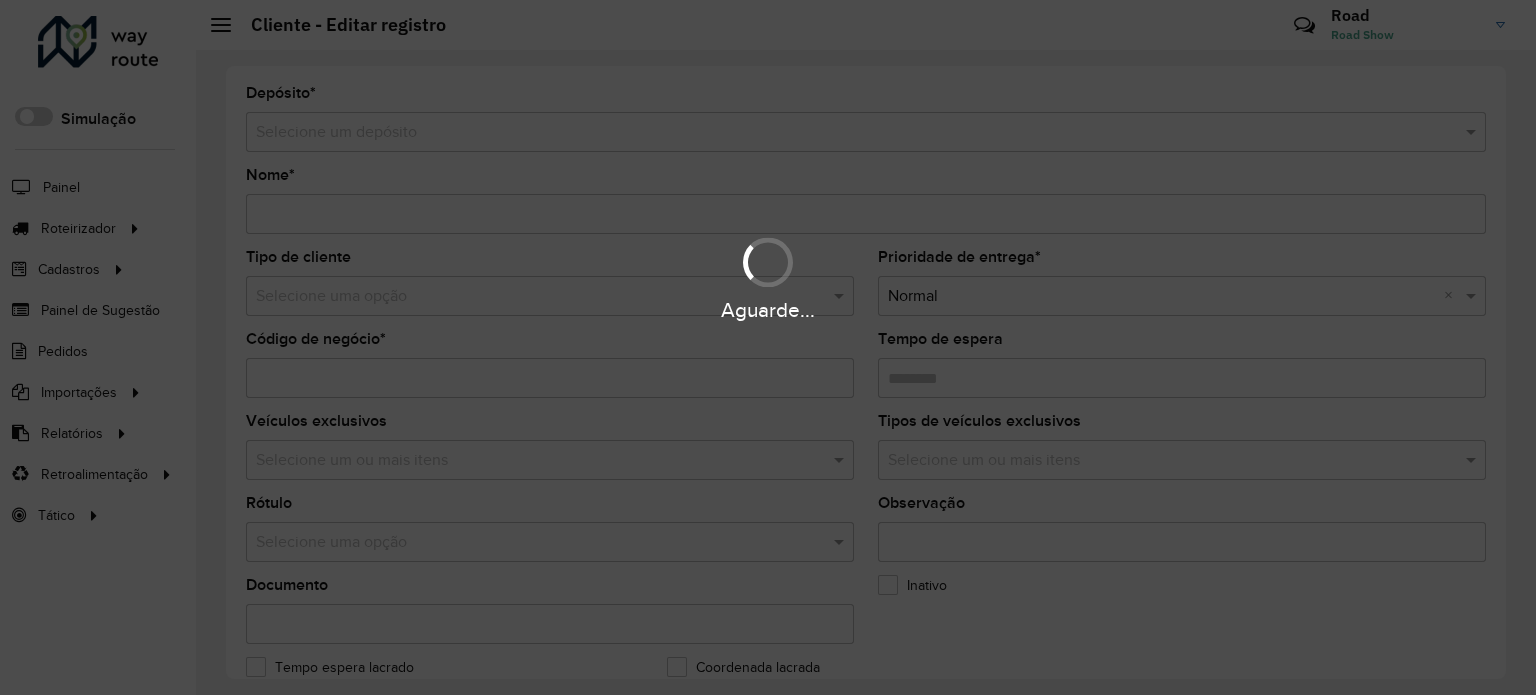 type on "**********" 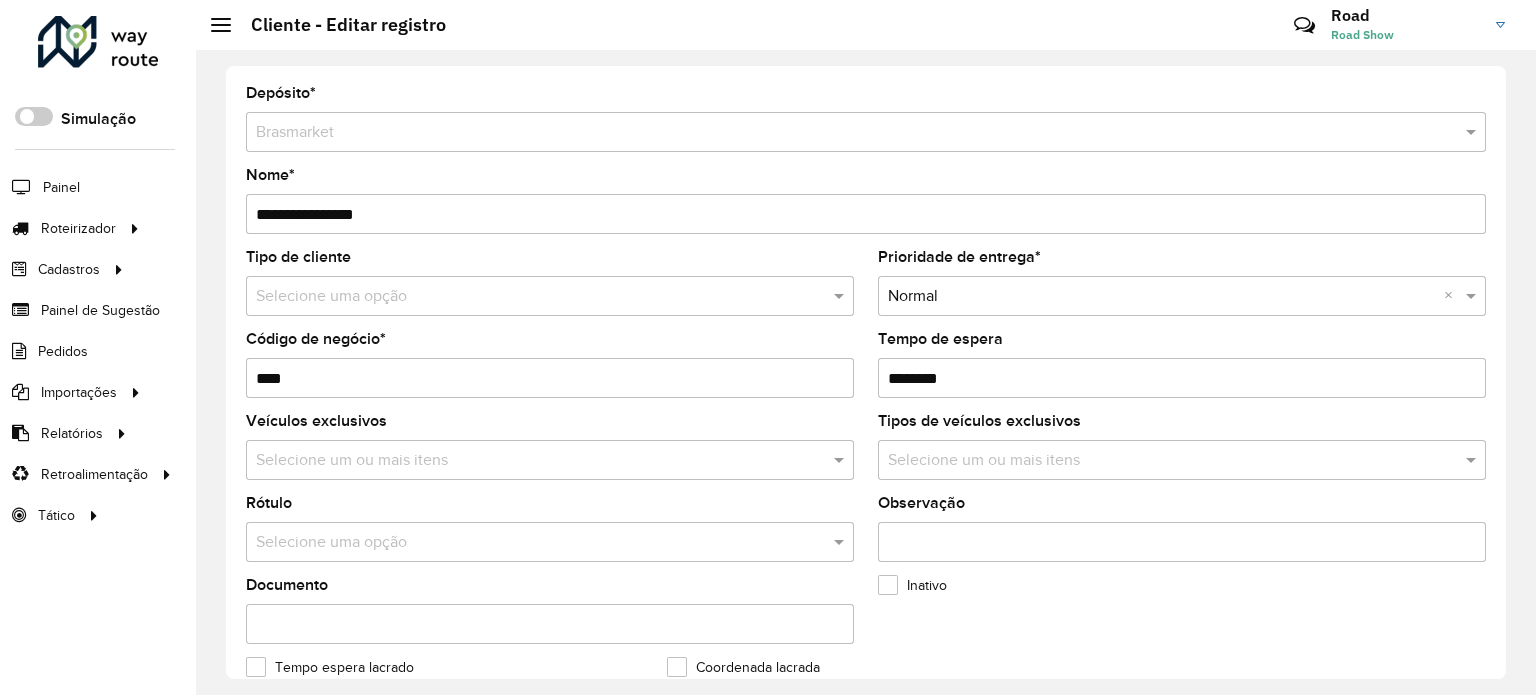 click on "Tempo de espera" at bounding box center [1182, 378] 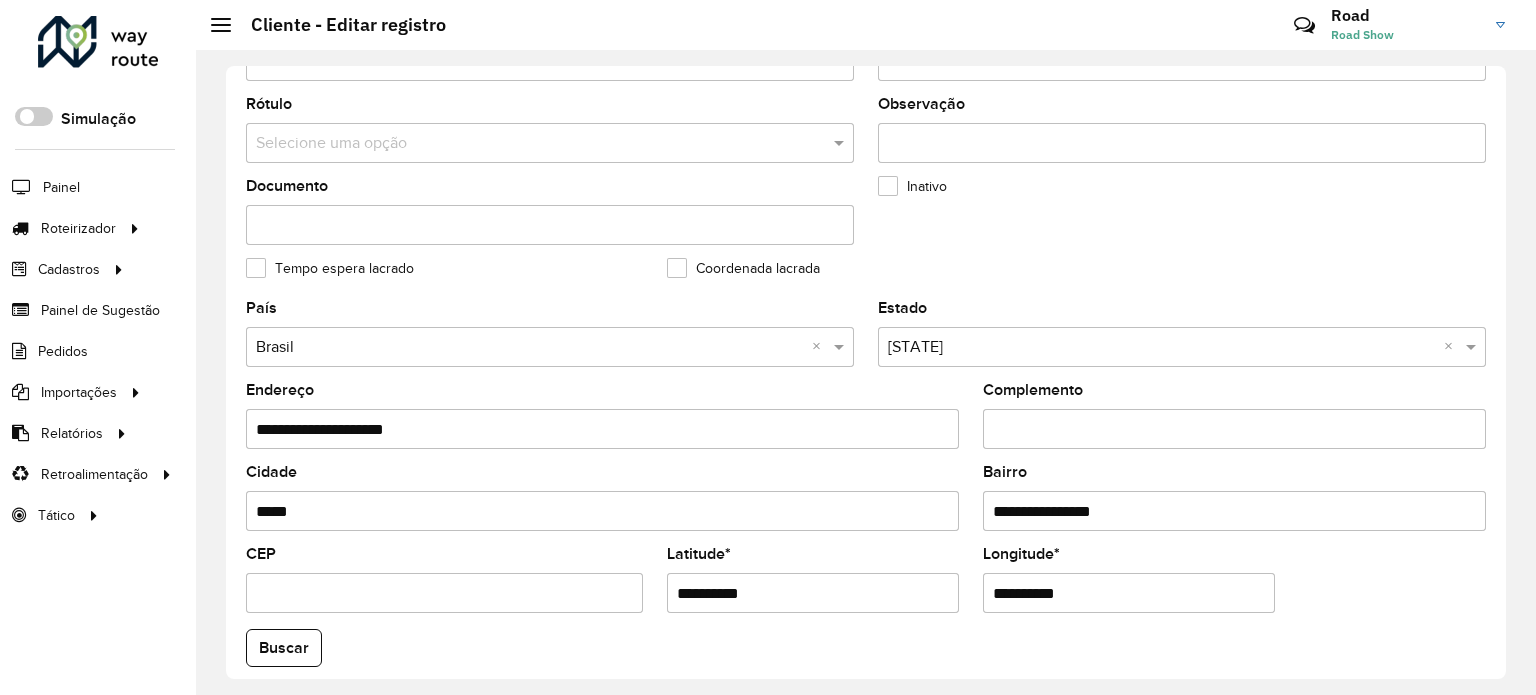 scroll, scrollTop: 400, scrollLeft: 0, axis: vertical 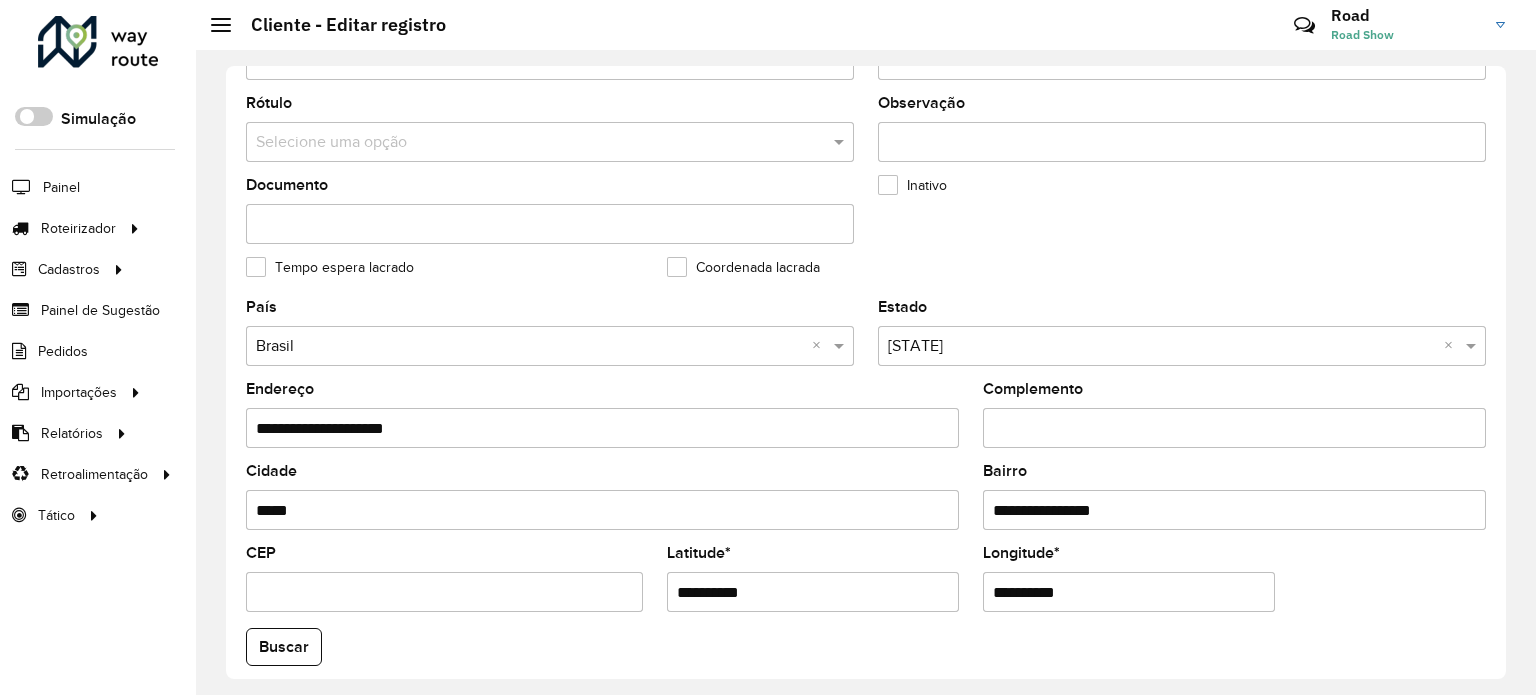 drag, startPoint x: 769, startPoint y: 578, endPoint x: 459, endPoint y: 575, distance: 310.01453 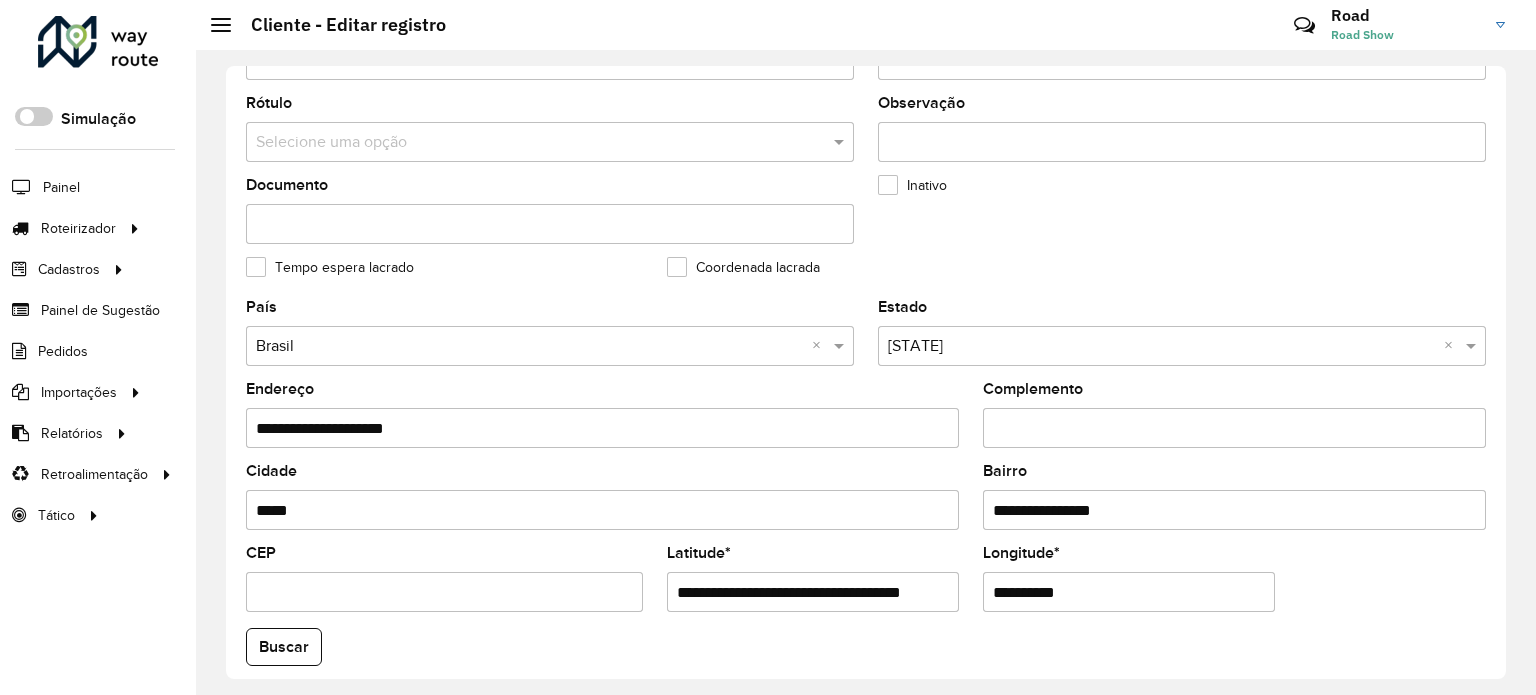 scroll, scrollTop: 0, scrollLeft: 32, axis: horizontal 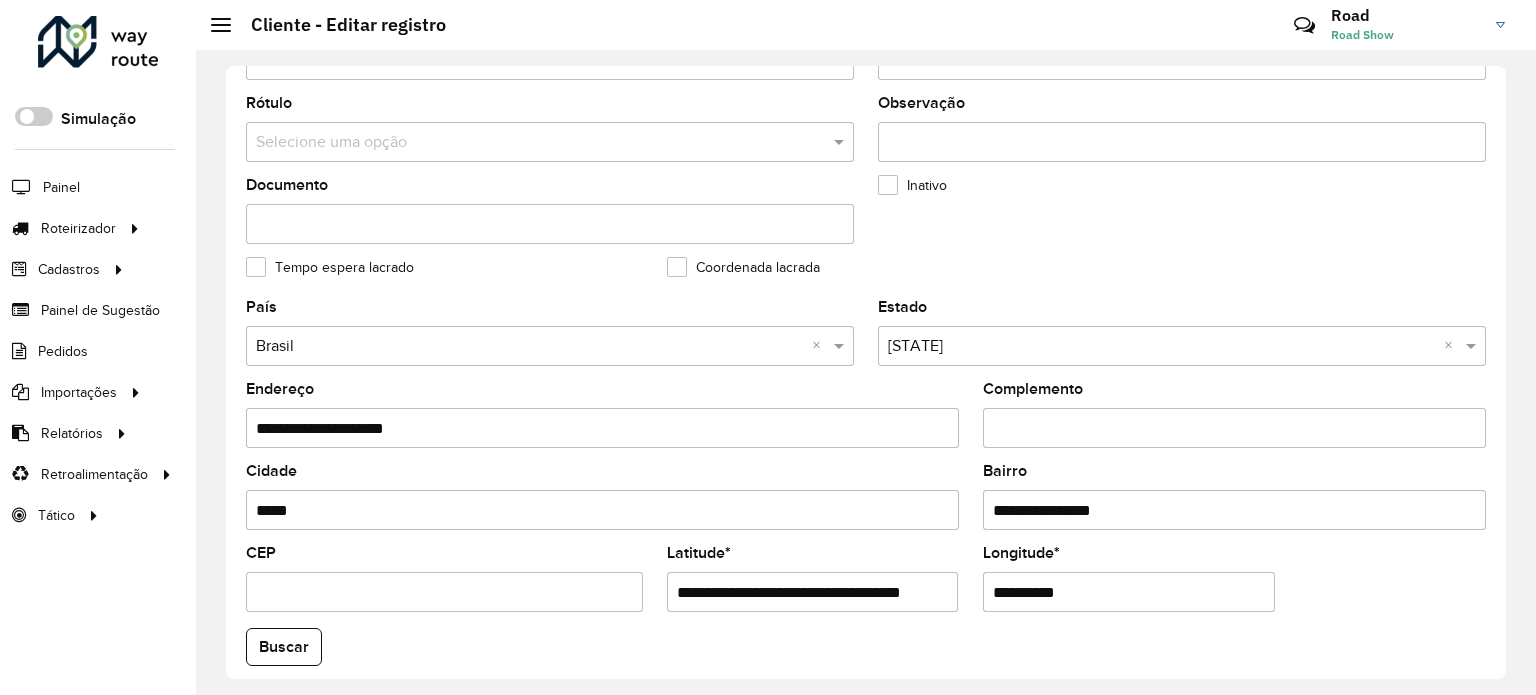 drag, startPoint x: 792, startPoint y: 590, endPoint x: 1164, endPoint y: 589, distance: 372.00134 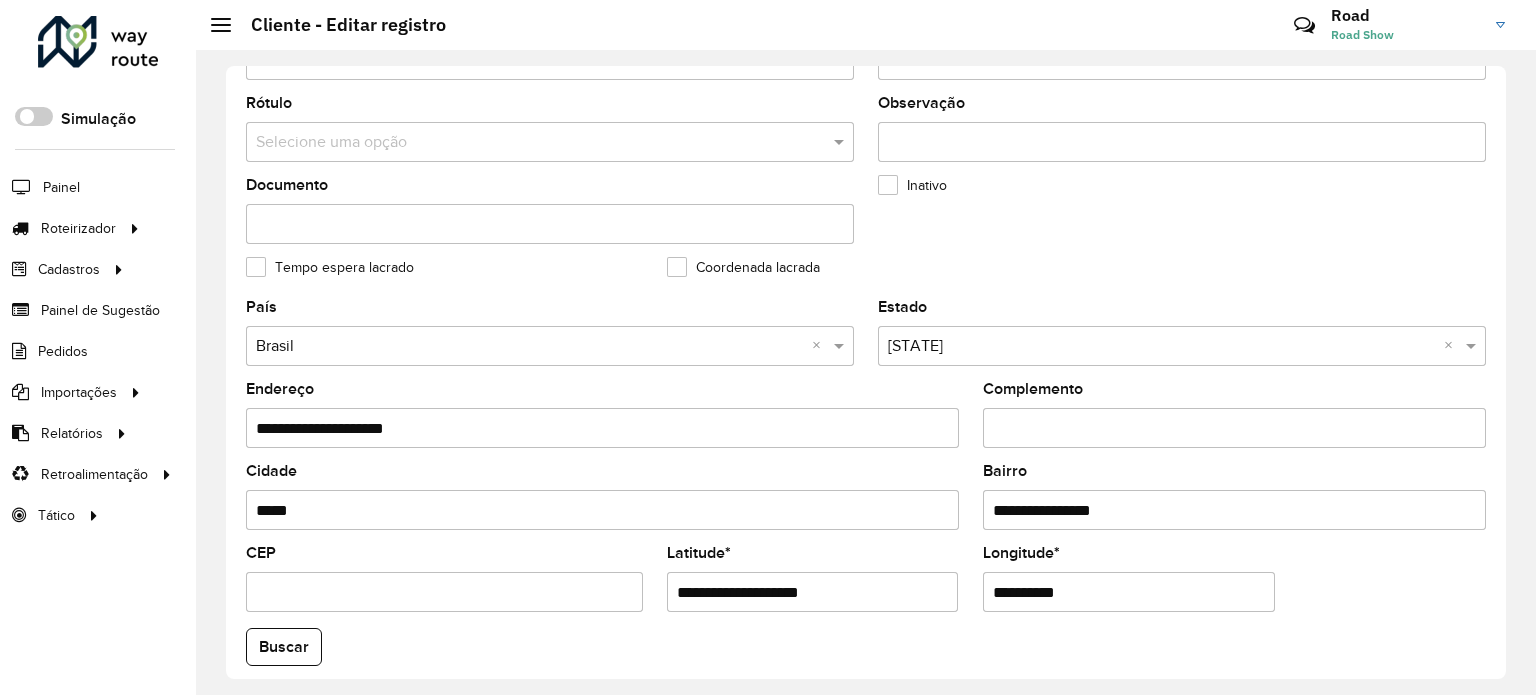scroll, scrollTop: 0, scrollLeft: 0, axis: both 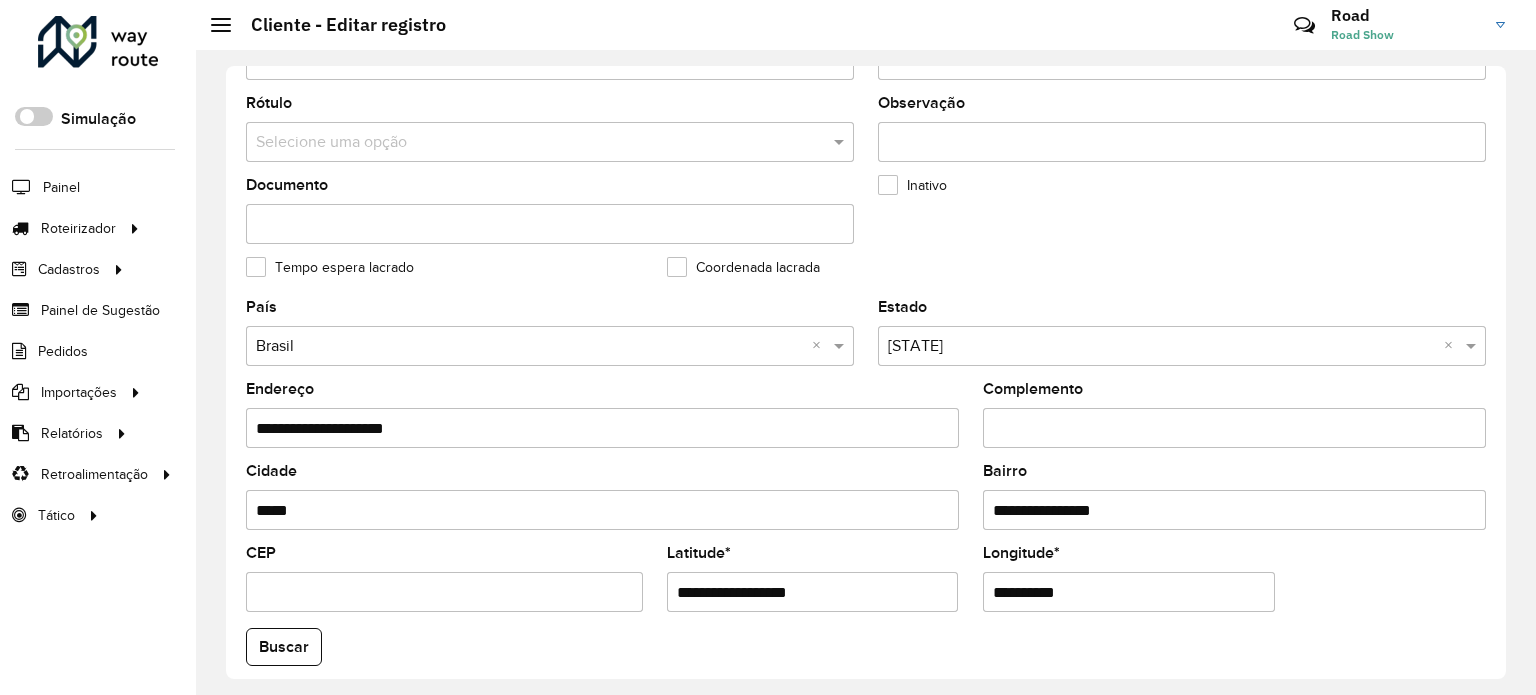 type on "**********" 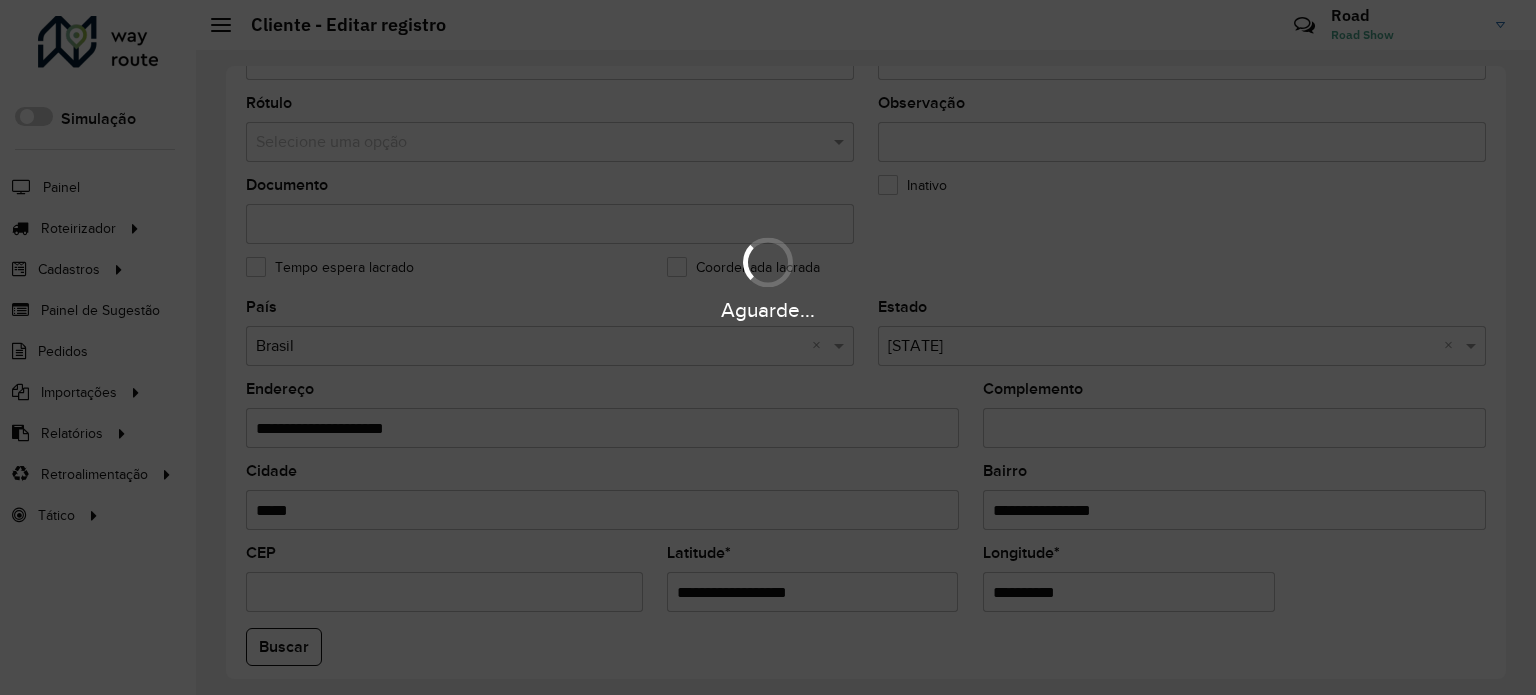 drag, startPoint x: 998, startPoint y: 584, endPoint x: 1244, endPoint y: 584, distance: 246 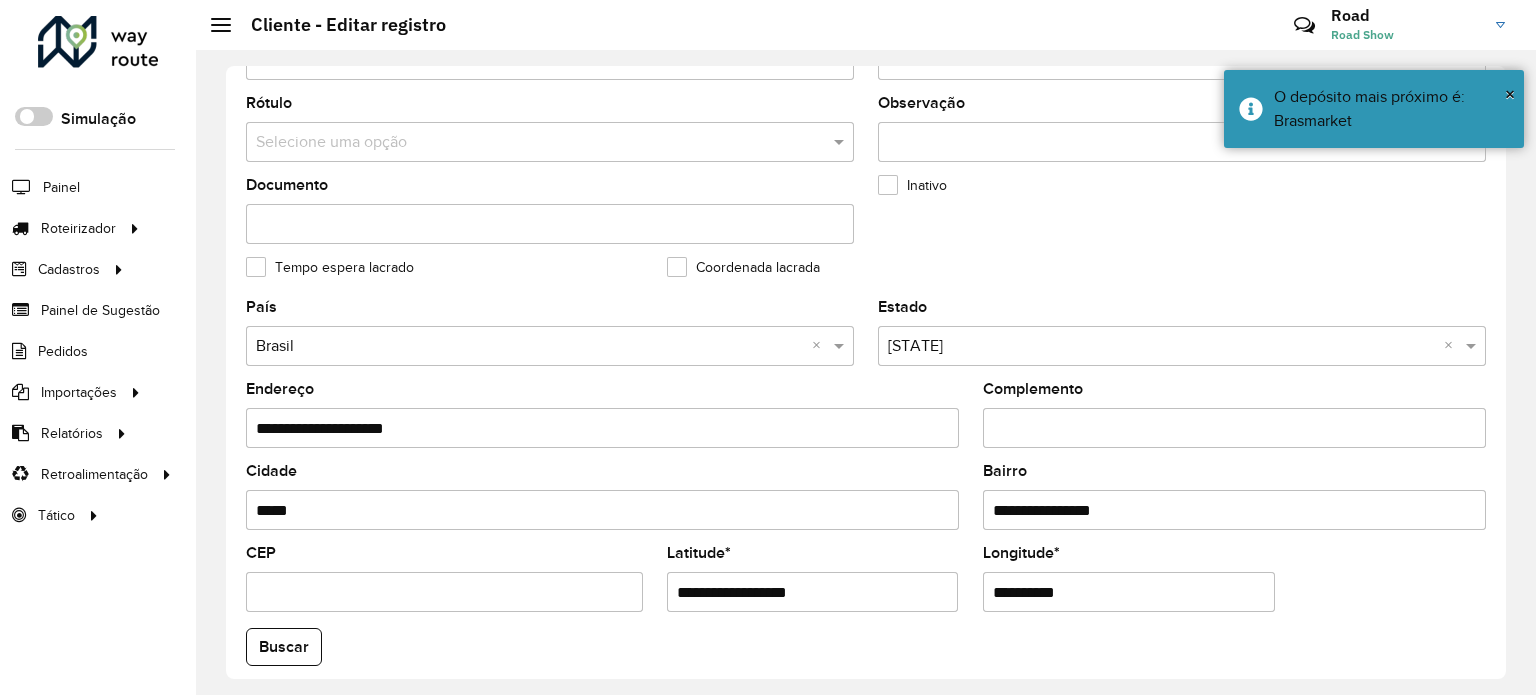 paste on "********" 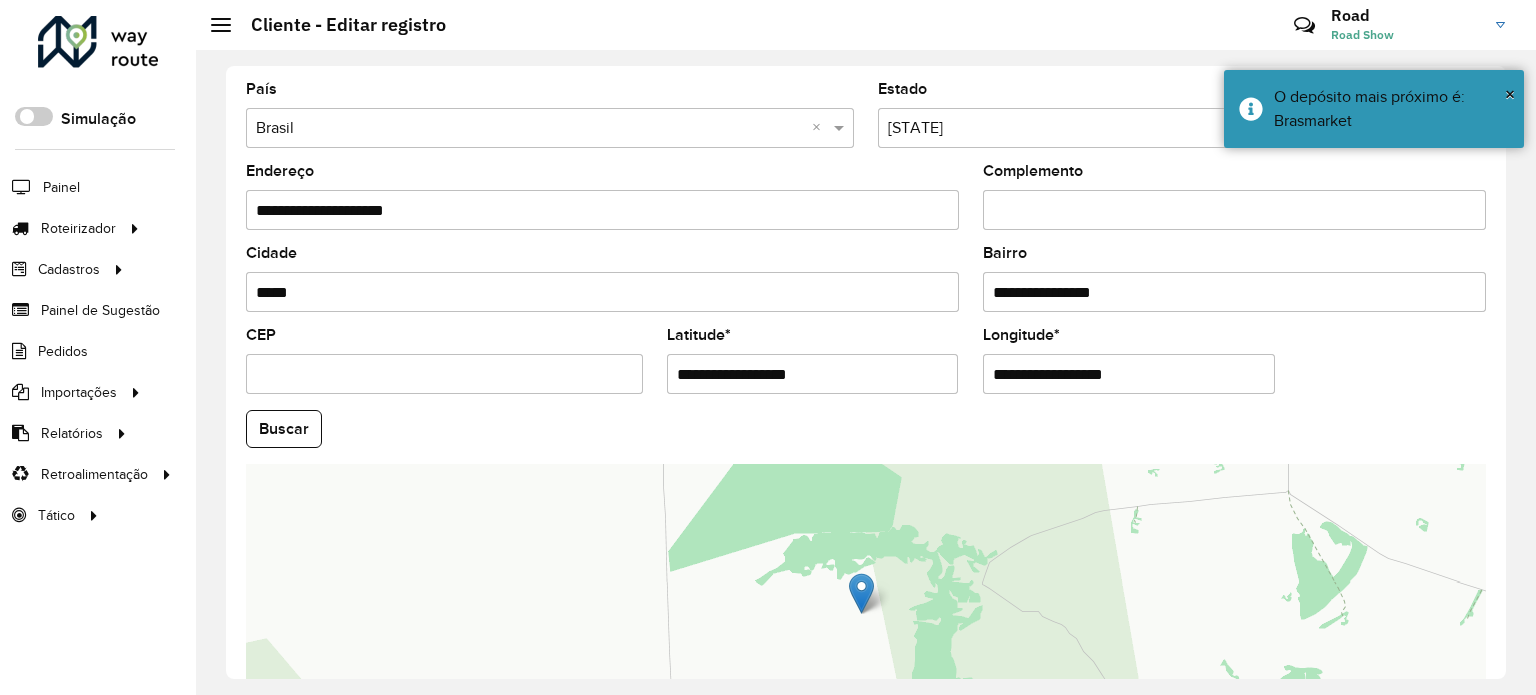scroll, scrollTop: 784, scrollLeft: 0, axis: vertical 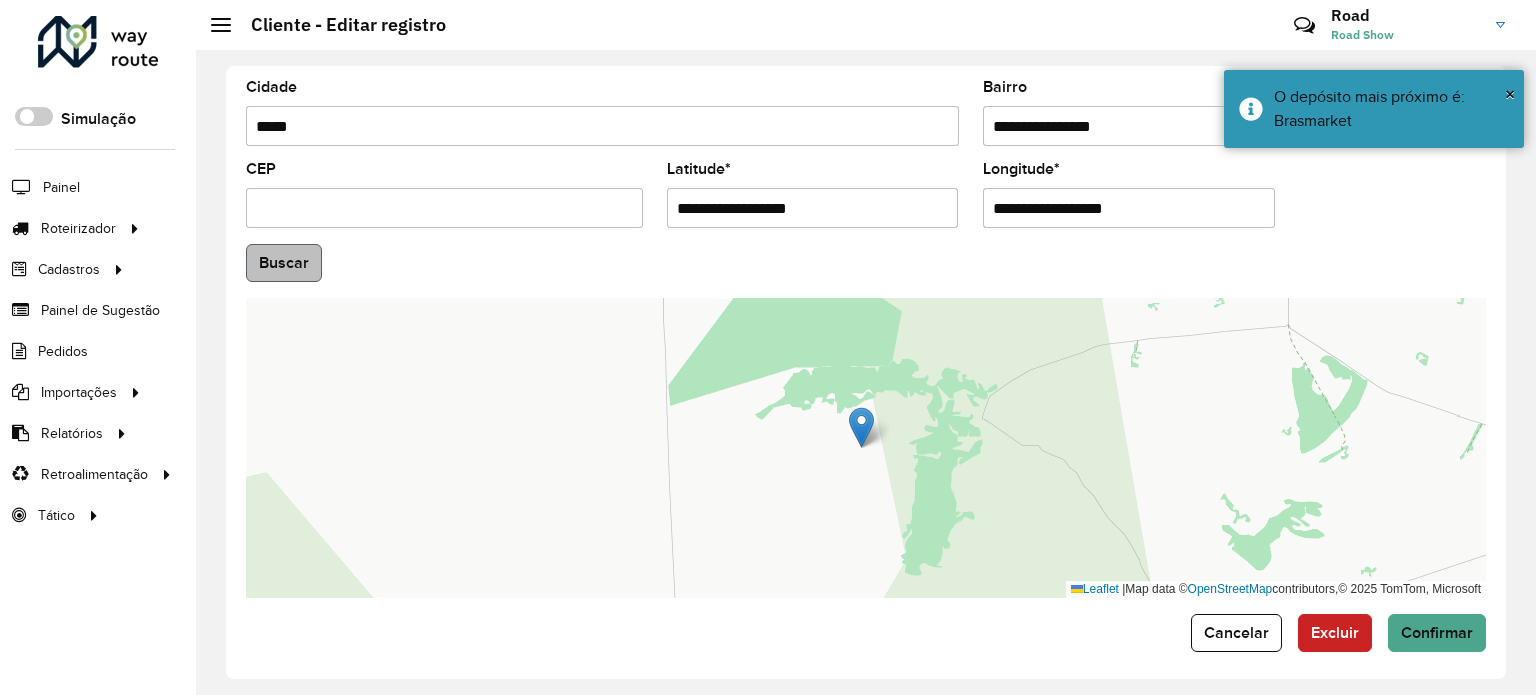 type on "**********" 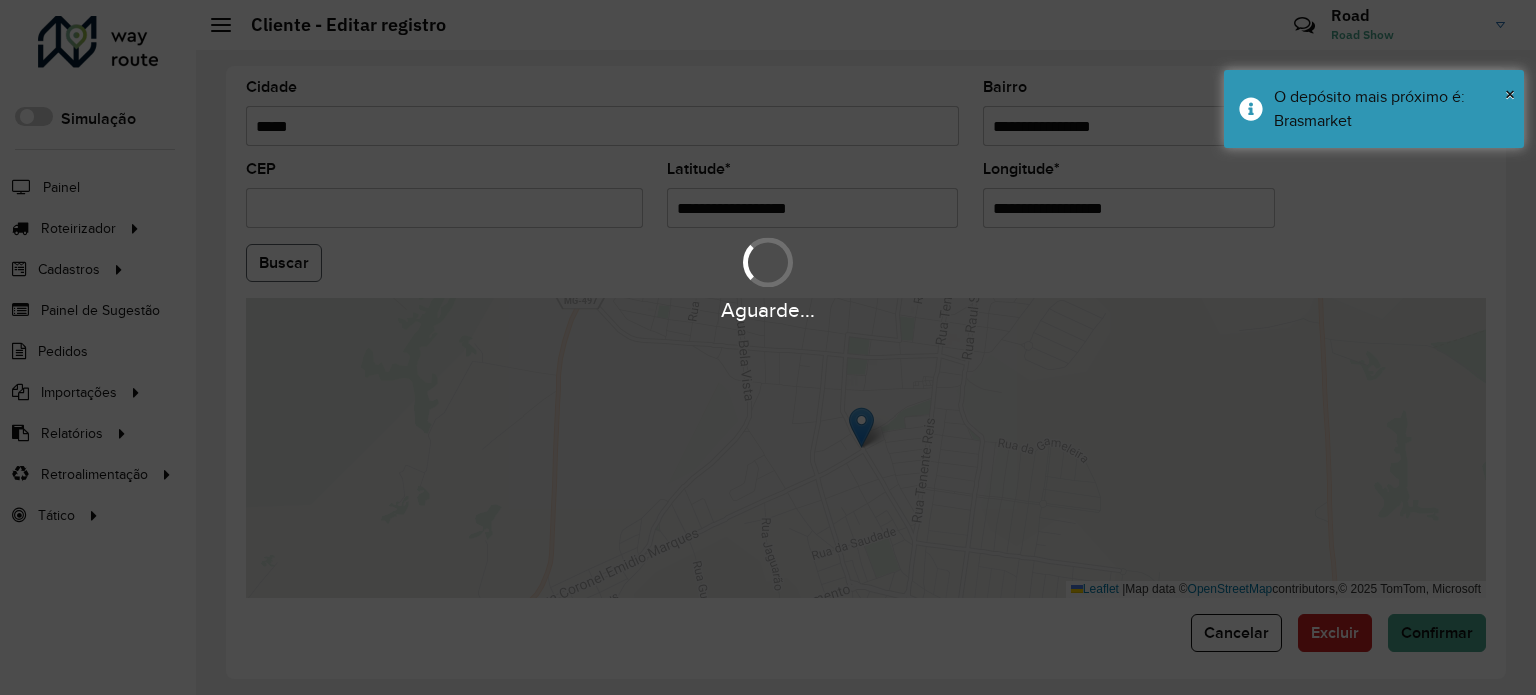 click on "Aguarde...  Pop-up bloqueado!  Seu navegador bloqueou automáticamente a abertura de uma nova janela.   Acesse as configurações e adicione o endereço do sistema a lista de permissão.   Fechar  Roteirizador AmbevTech Simulação Painel Roteirizador Entregas Vendas Cadastros Checkpoint Cliente Condição de pagamento Consulta de setores Depósito Disponibilidade de veículos Fator tipo de produto Grupo Rota Fator Tipo Produto Grupo de Depósito Grupo de rotas exclusiva Grupo de setores Jornada Layout integração Modelo Motorista Multi Depósito Painel de sugestão Parada Pedágio Perfil de Vendedor Ponto de apoio Ponto de apoio FAD Prioridade pedido Produto Restrição de Atendimento Planner Rodízio de placa Rota exclusiva FAD Rótulo Setor Setor Planner Tempo de parada de refeição Tipo de cliente Tipo de jornada Tipo de produto Tipo de veículo Tipo de veículo RN Transportadora Usuário Vendedor Veículo Painel de Sugestão Pedidos Importações Clientes Fator tipo produto Grade de atendimento Setor" at bounding box center (768, 347) 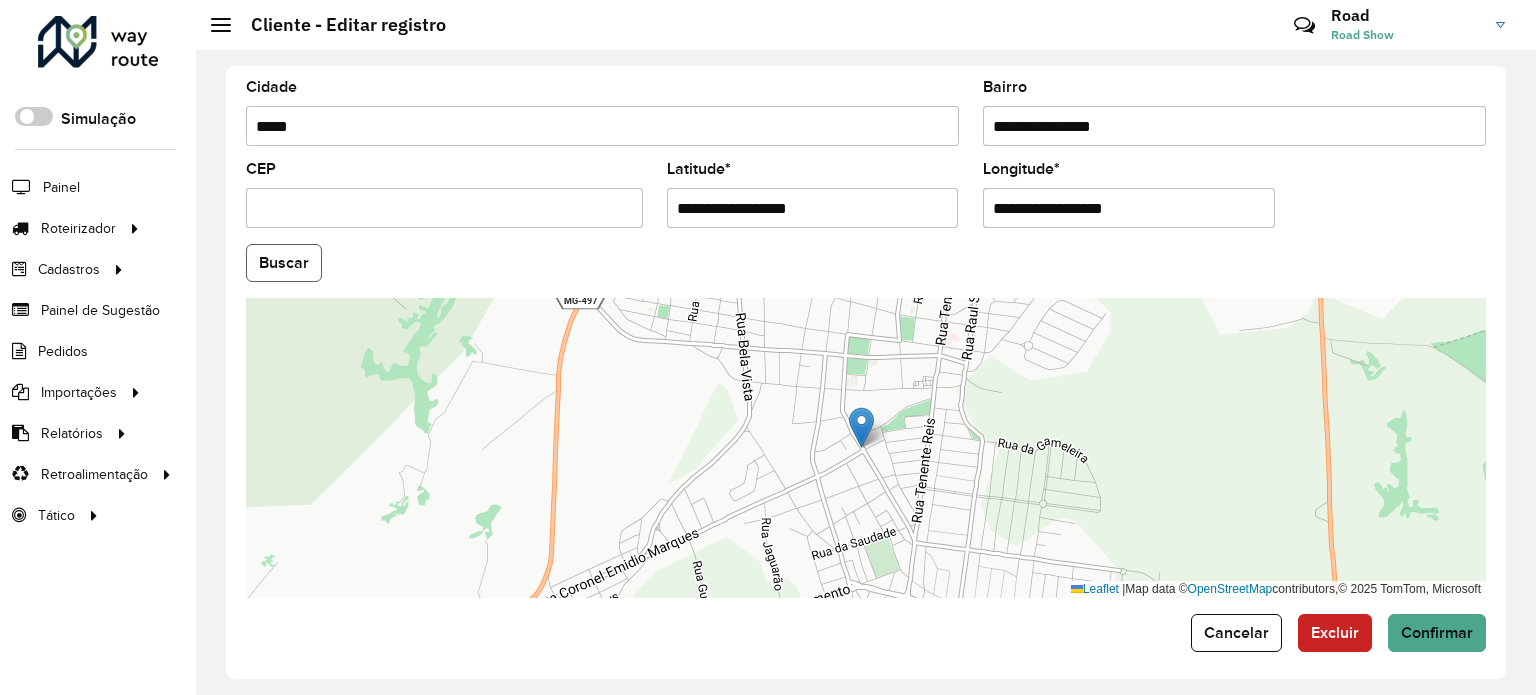 click on "Buscar" 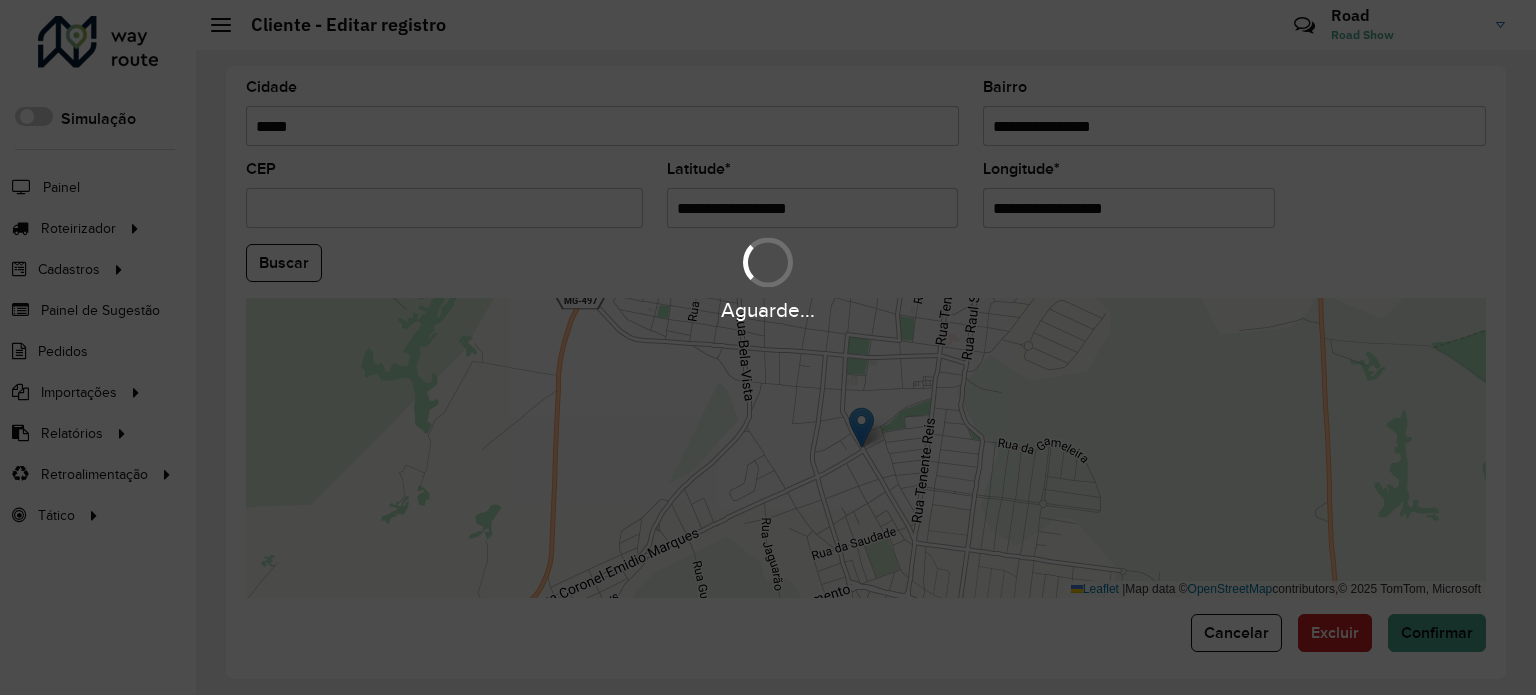 type on "**********" 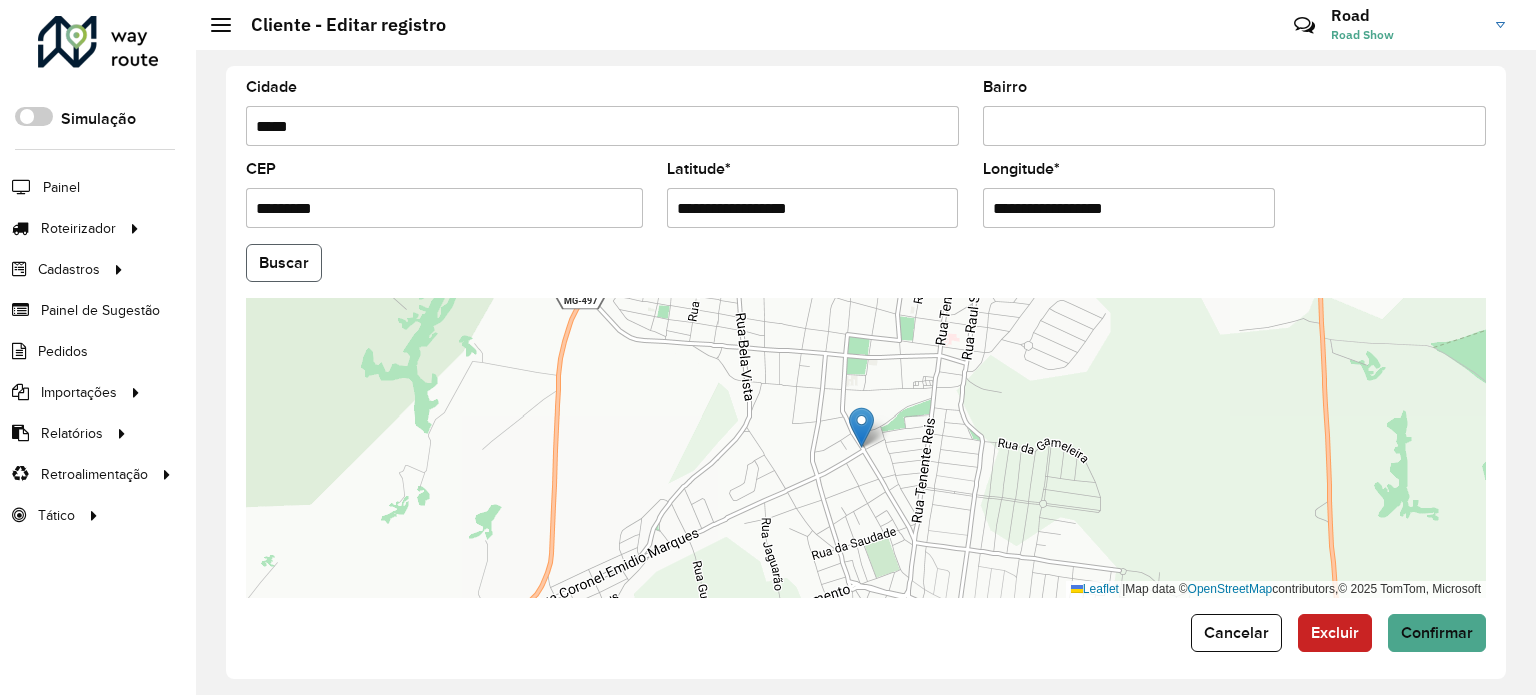 click on "Buscar" 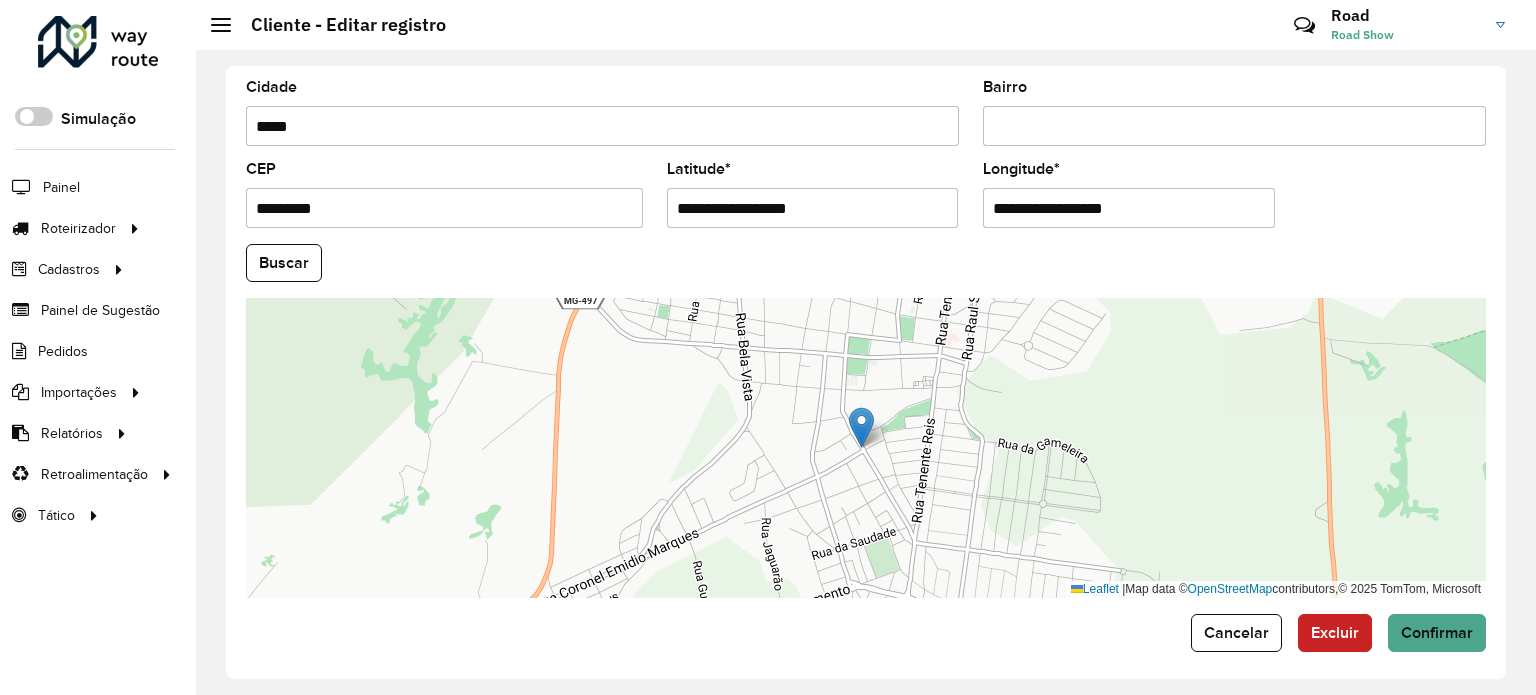 click on "Bairro" at bounding box center (1234, 126) 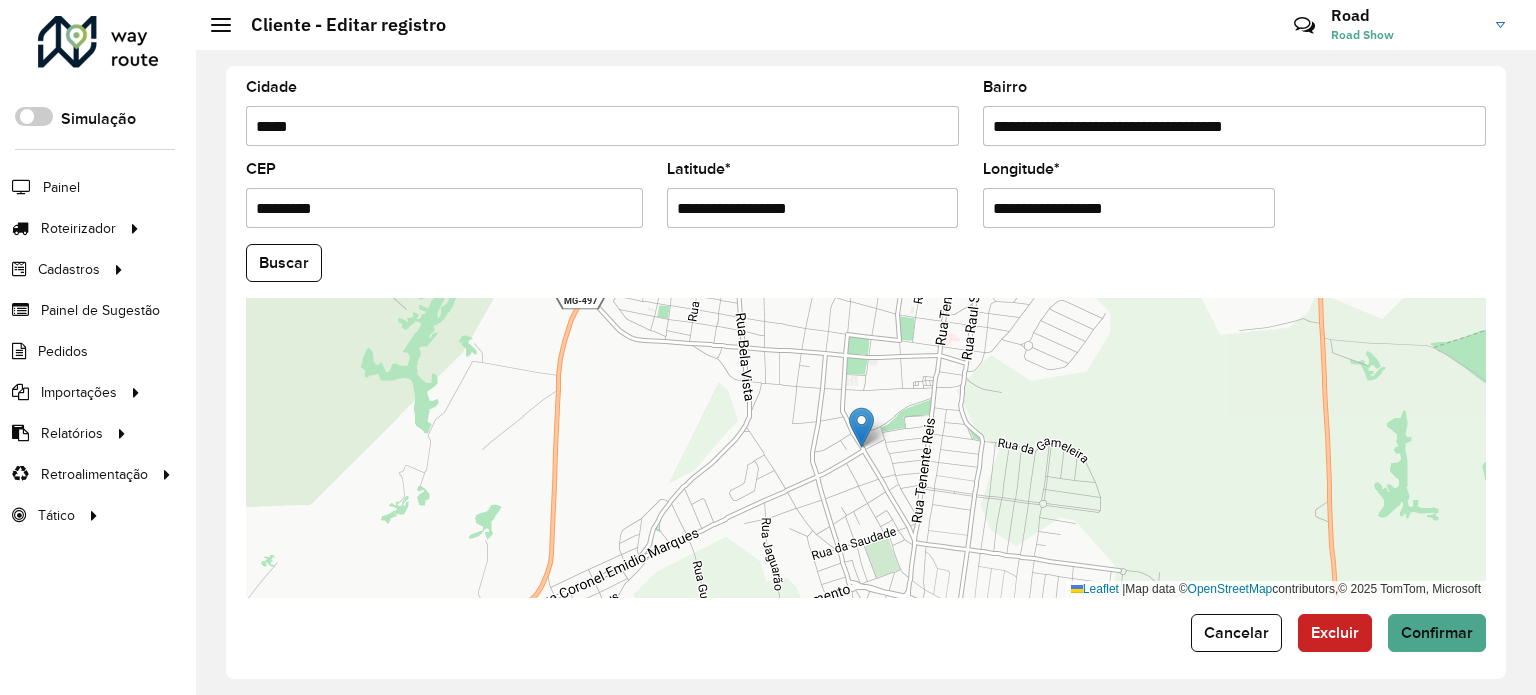 drag, startPoint x: 1309, startPoint y: 121, endPoint x: 652, endPoint y: 159, distance: 658.098 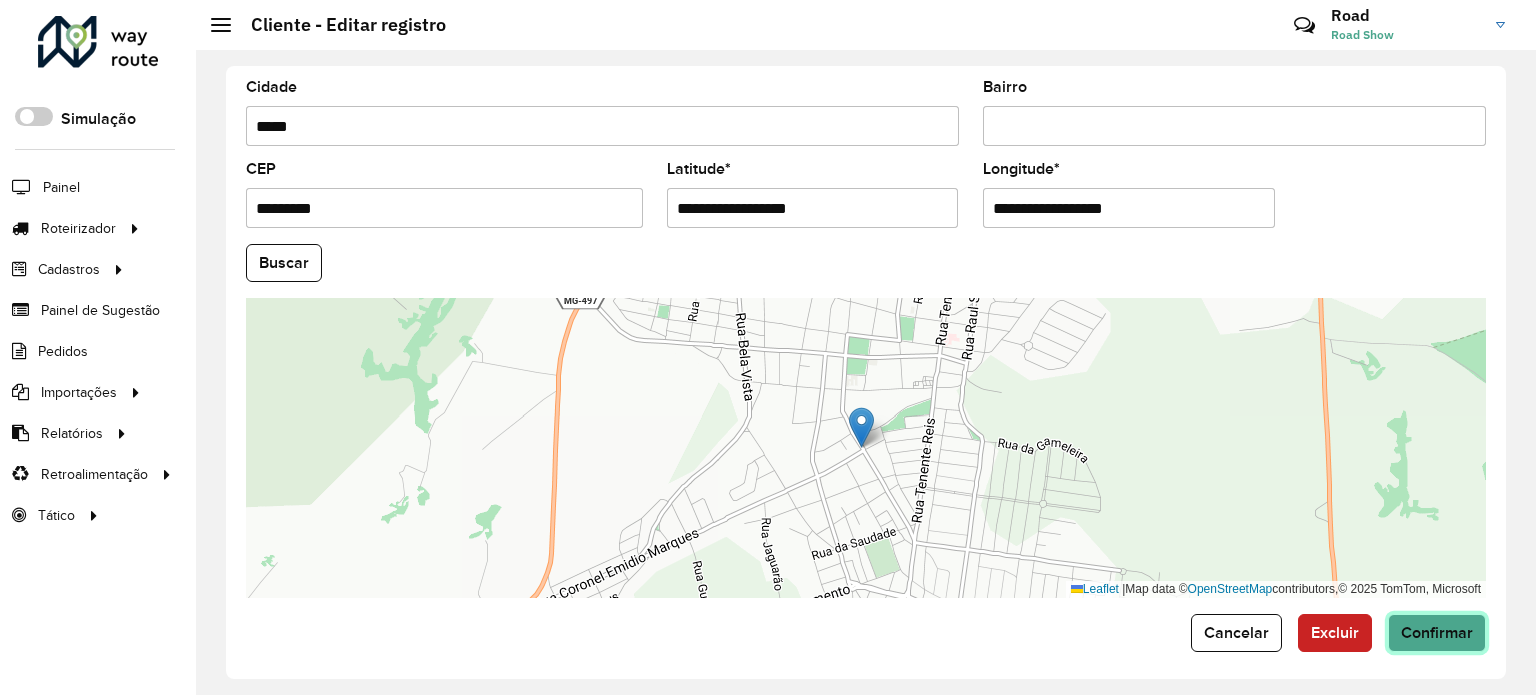 click on "Confirmar" 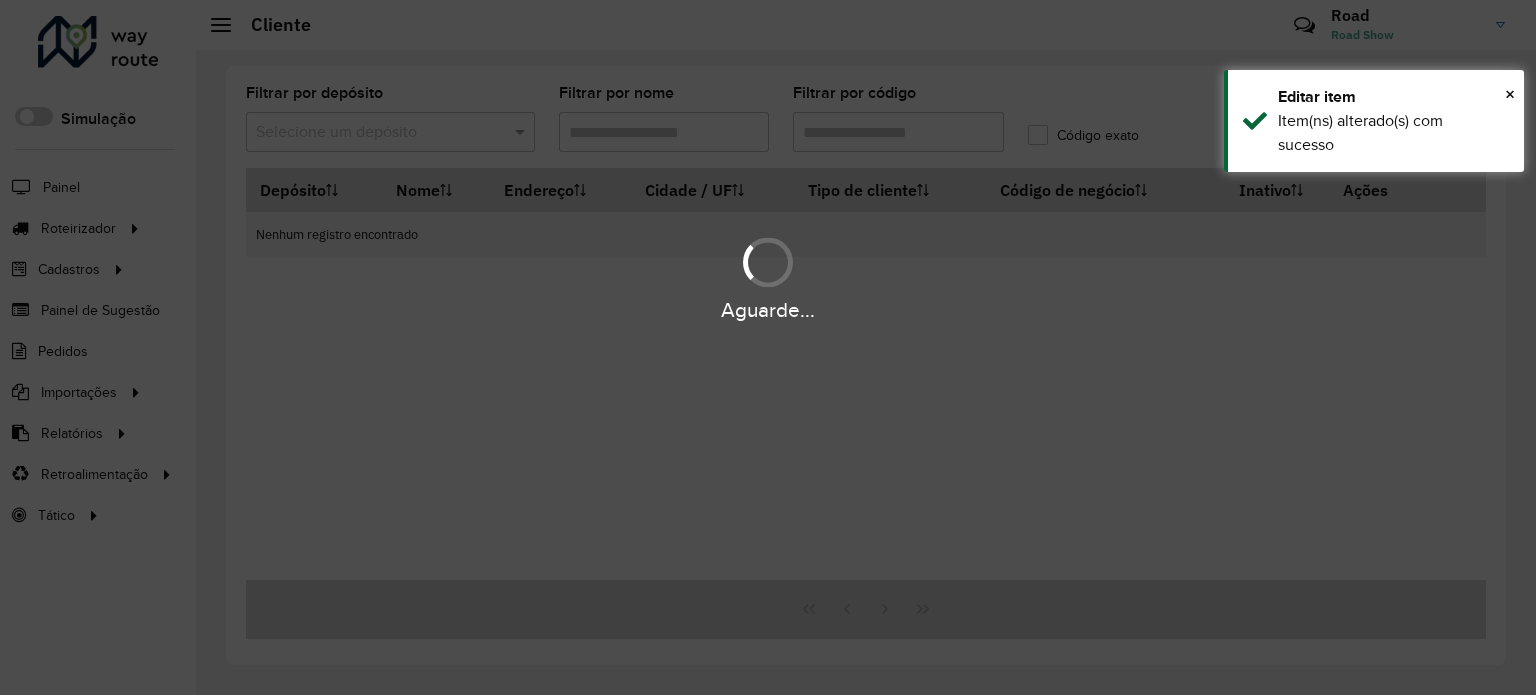type on "****" 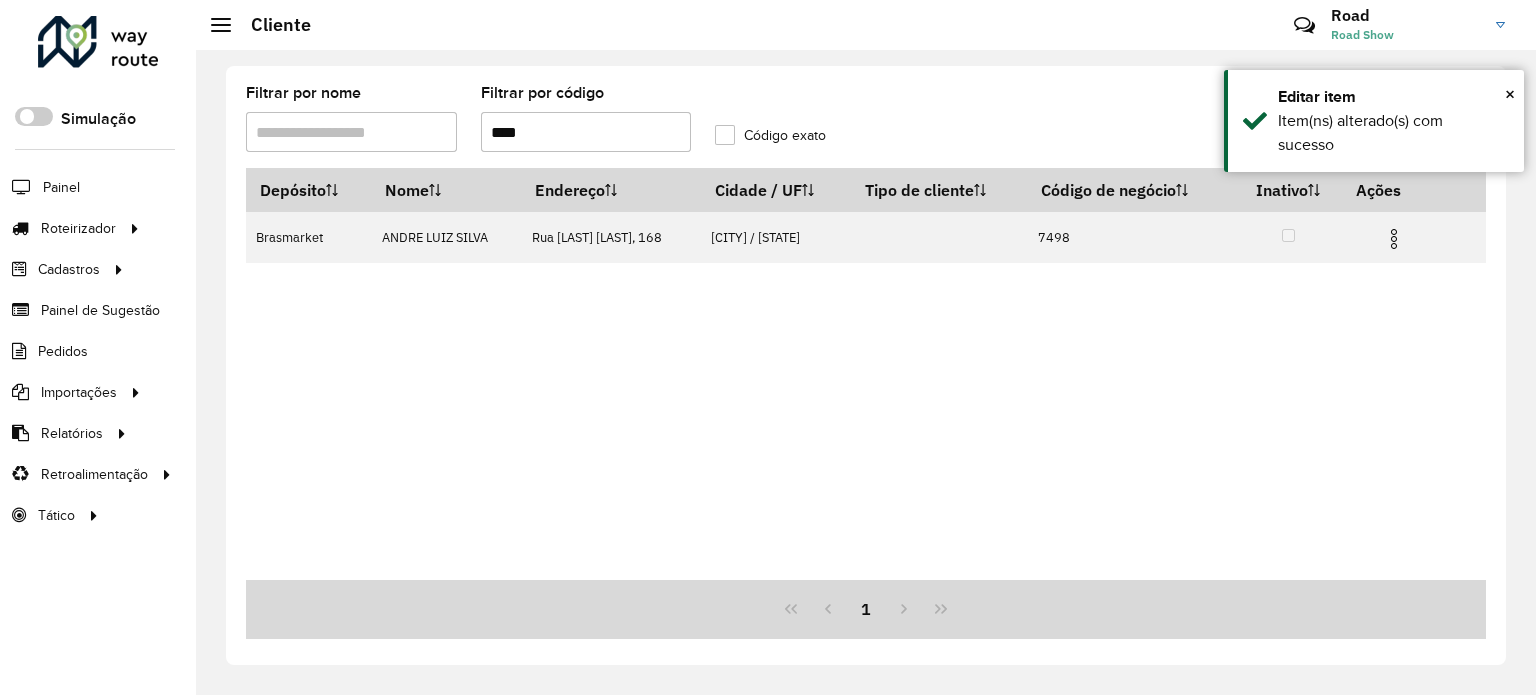 drag, startPoint x: 463, startPoint y: 132, endPoint x: 300, endPoint y: 146, distance: 163.60013 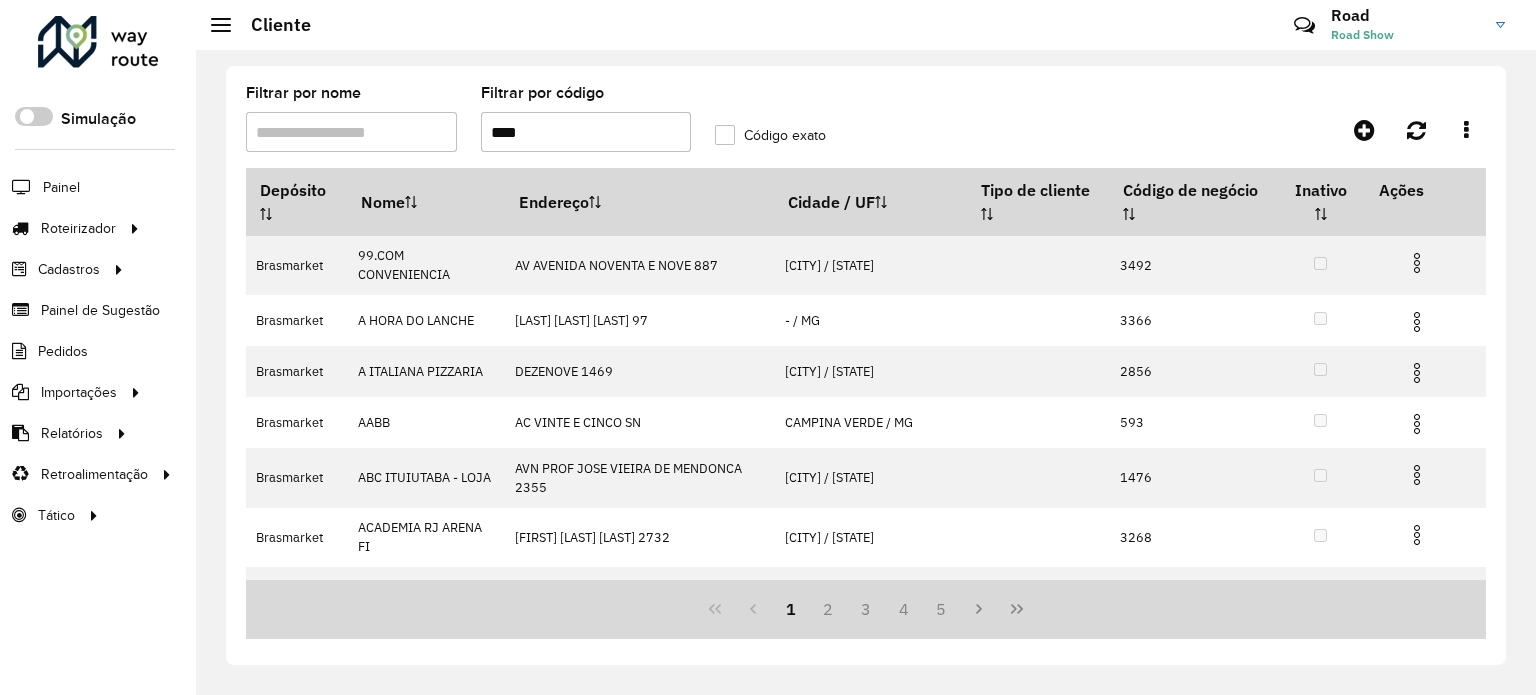 type on "****" 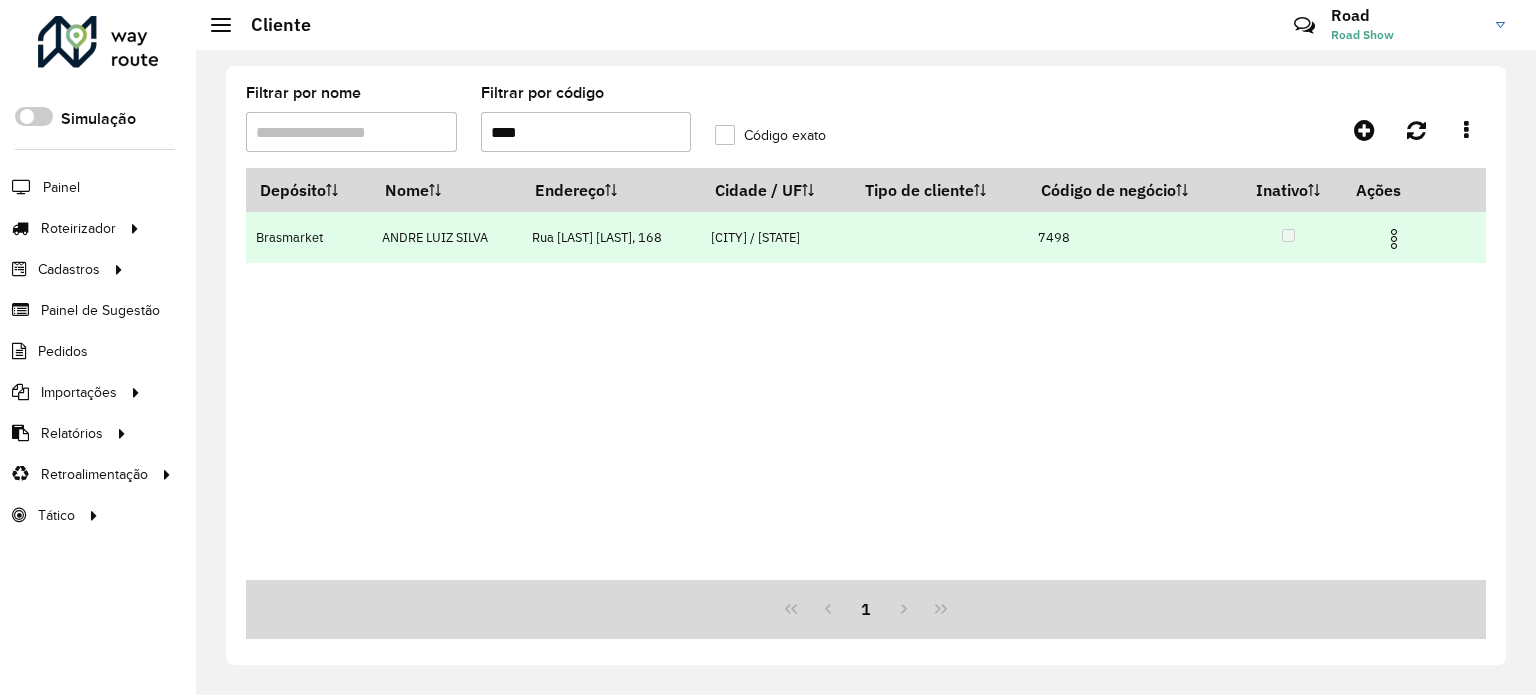click at bounding box center (1394, 239) 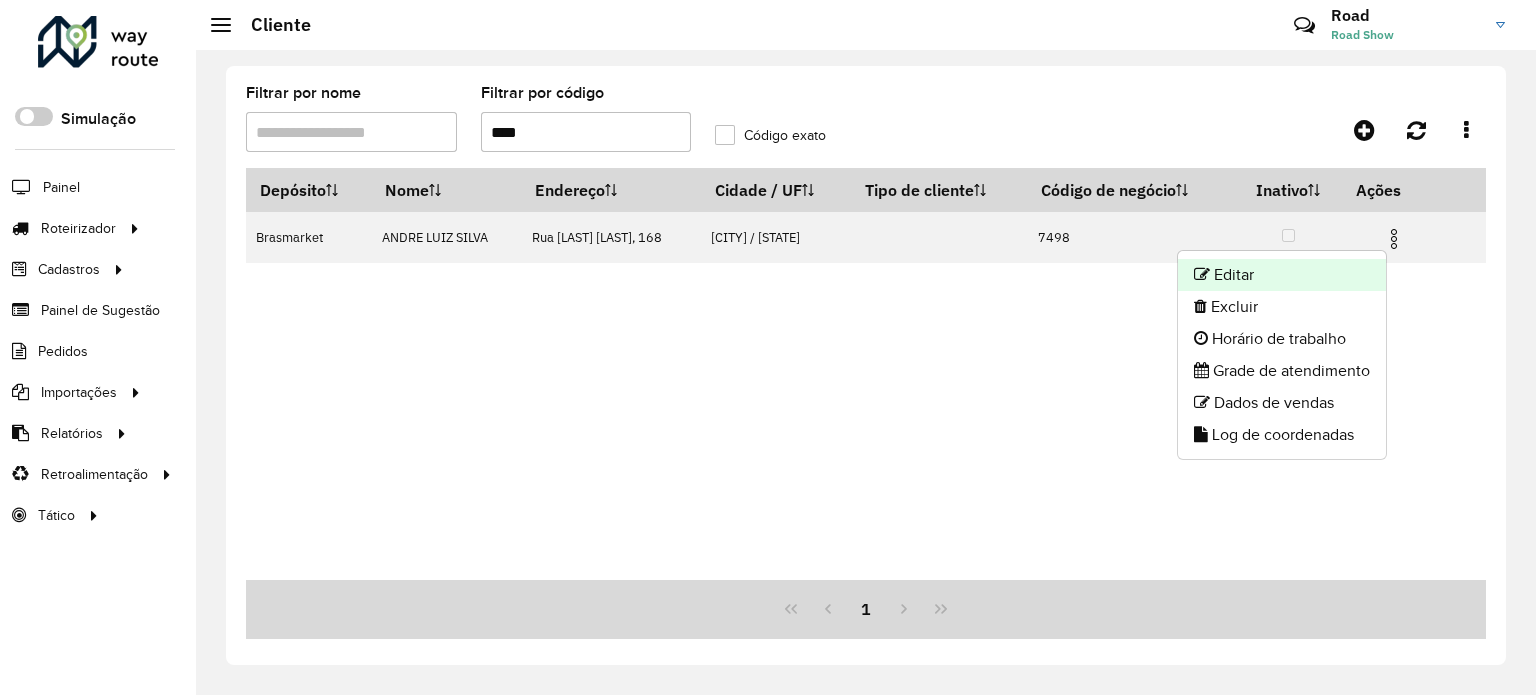 click on "Editar" 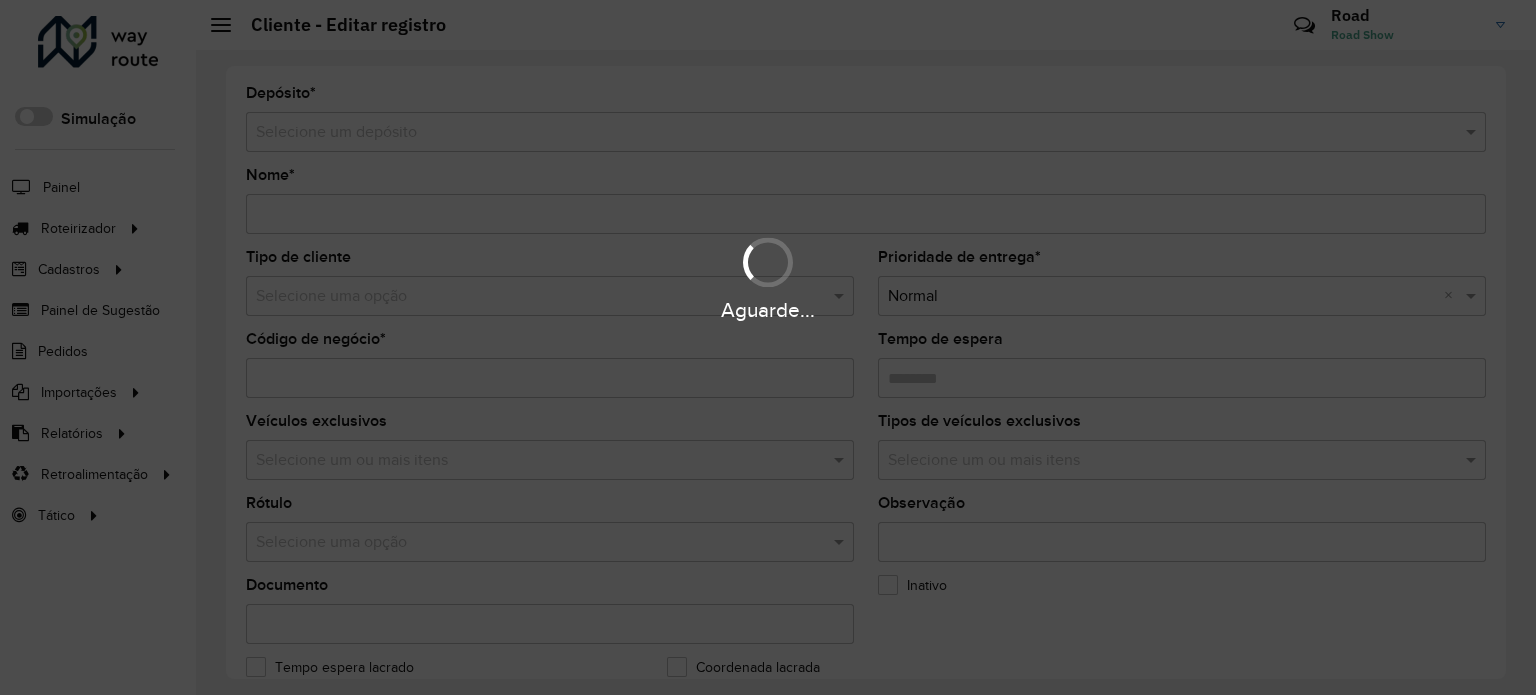 type on "**********" 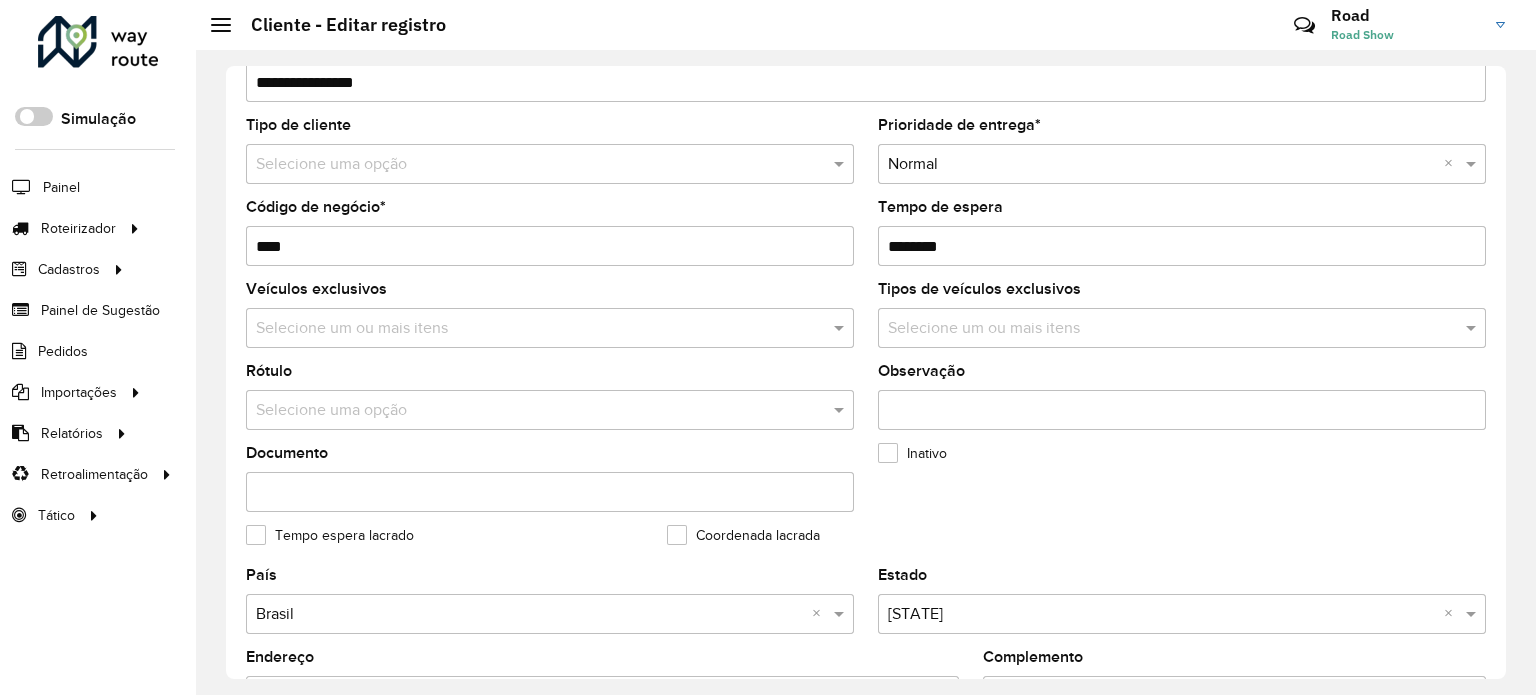 scroll, scrollTop: 400, scrollLeft: 0, axis: vertical 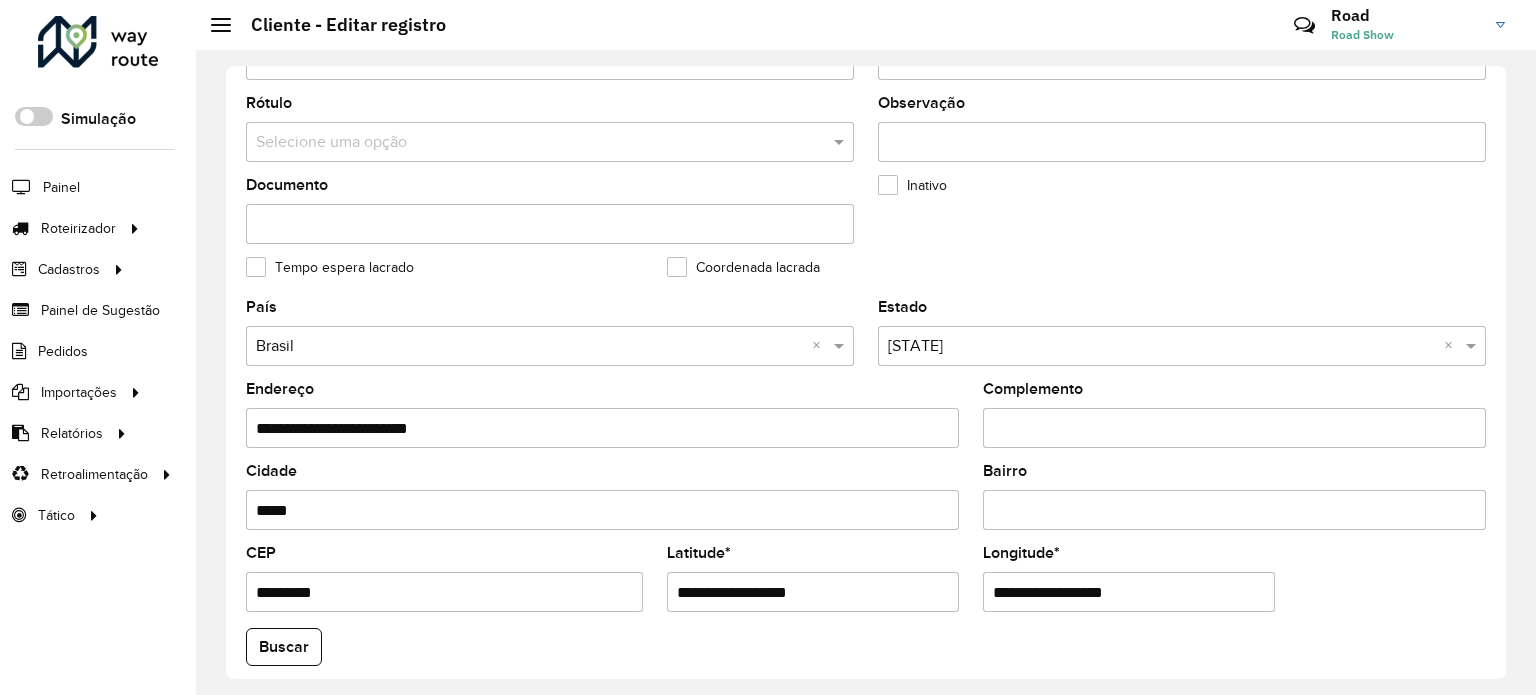 drag, startPoint x: 747, startPoint y: 582, endPoint x: 512, endPoint y: 587, distance: 235.05319 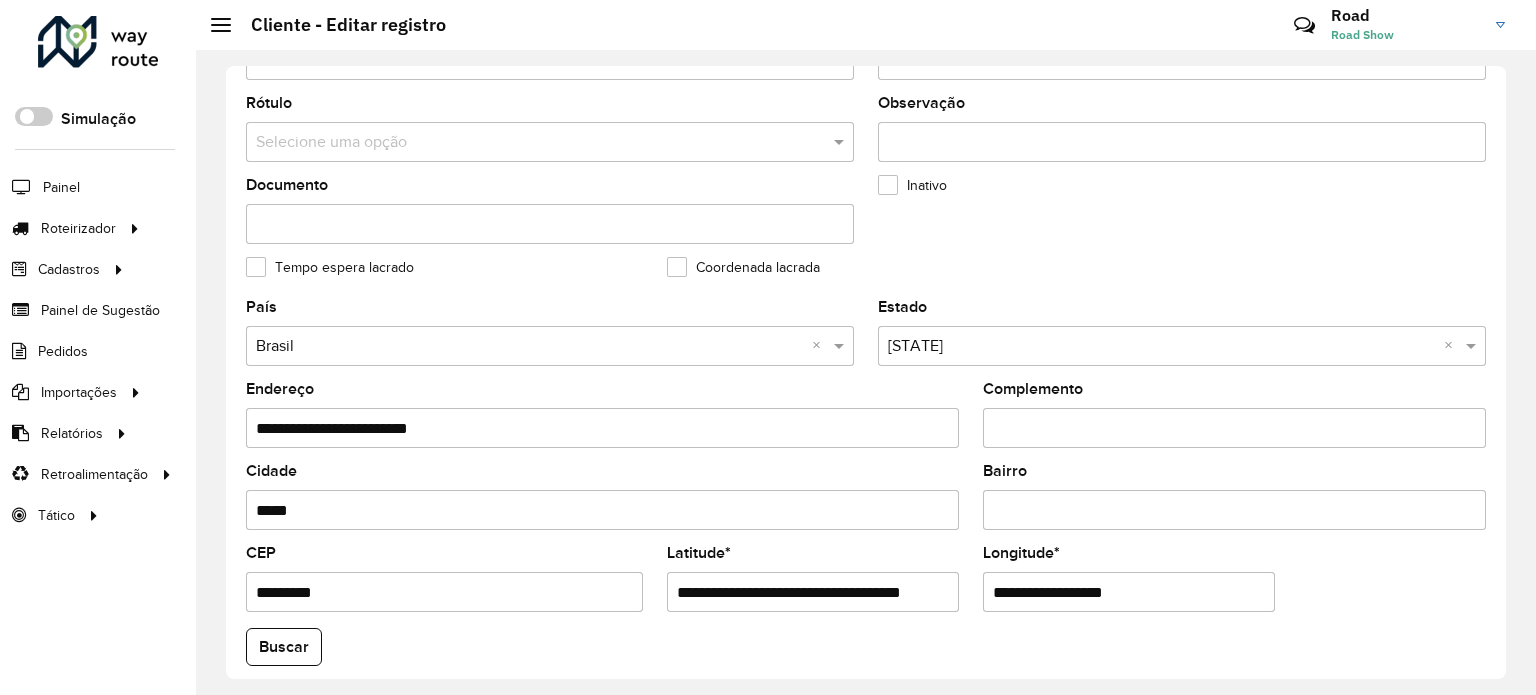 scroll, scrollTop: 0, scrollLeft: 32, axis: horizontal 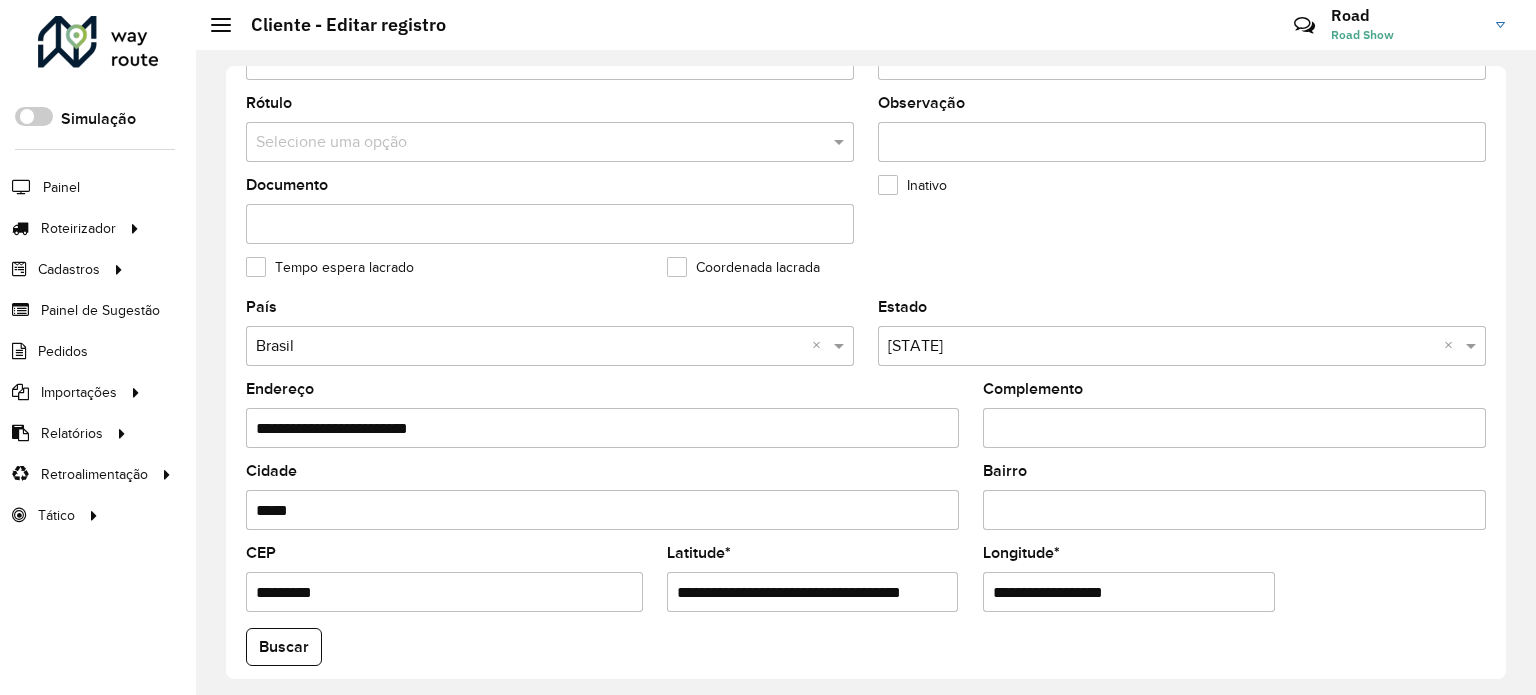 click on "**********" at bounding box center (812, 592) 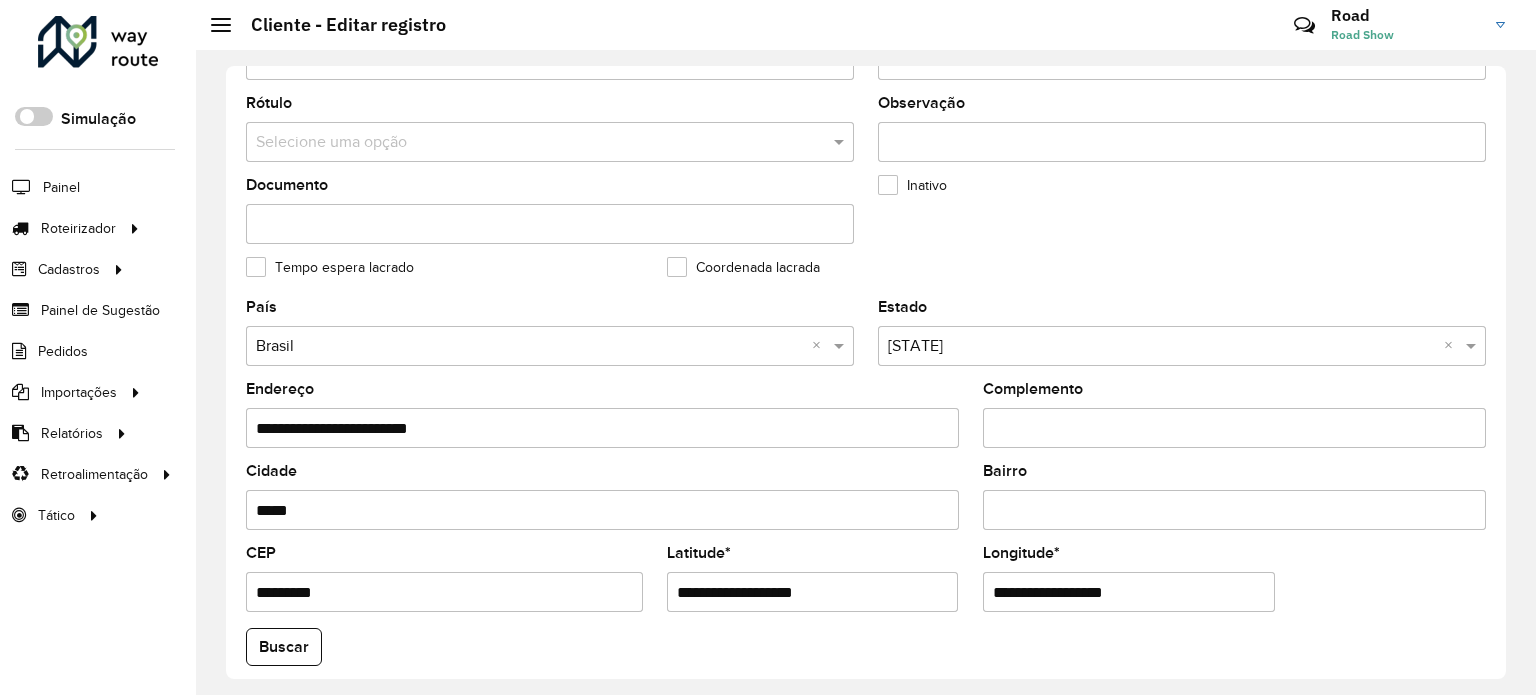 scroll, scrollTop: 0, scrollLeft: 0, axis: both 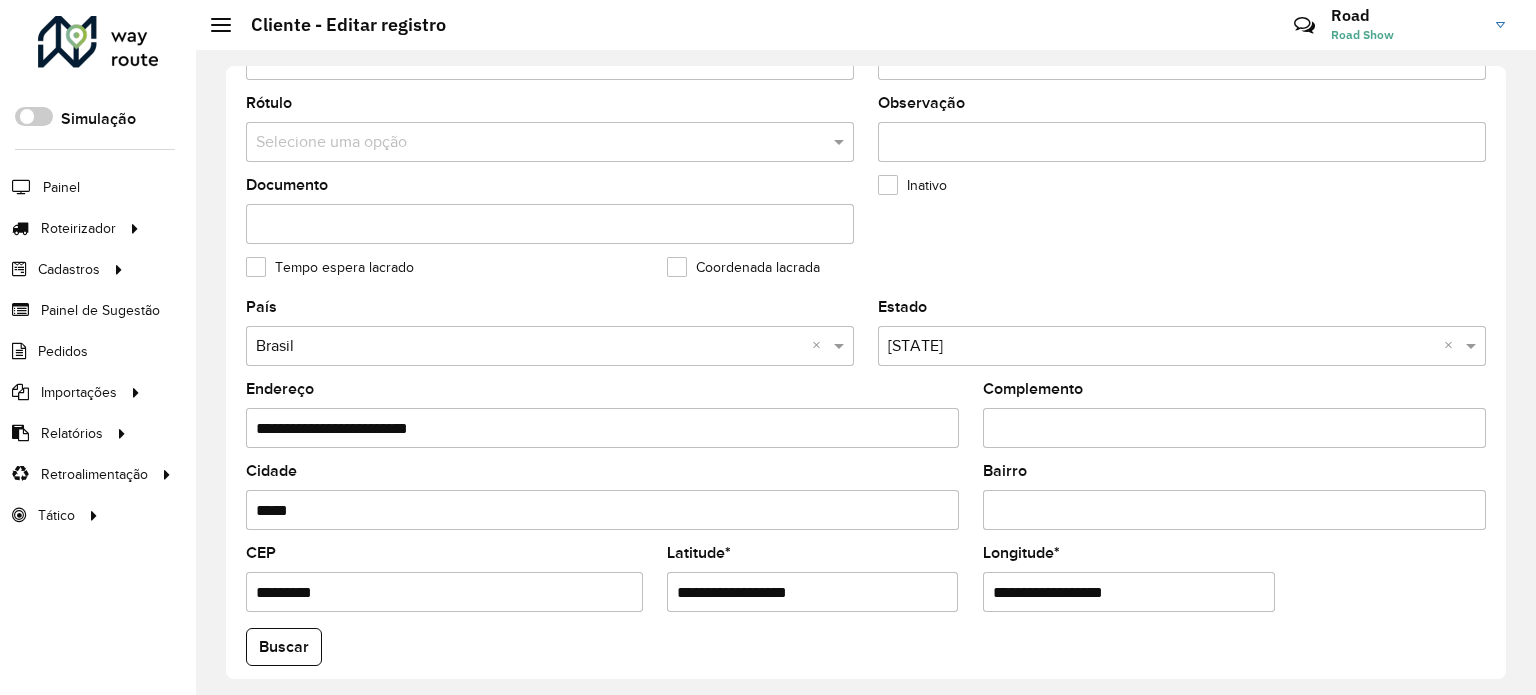 click on "**********" 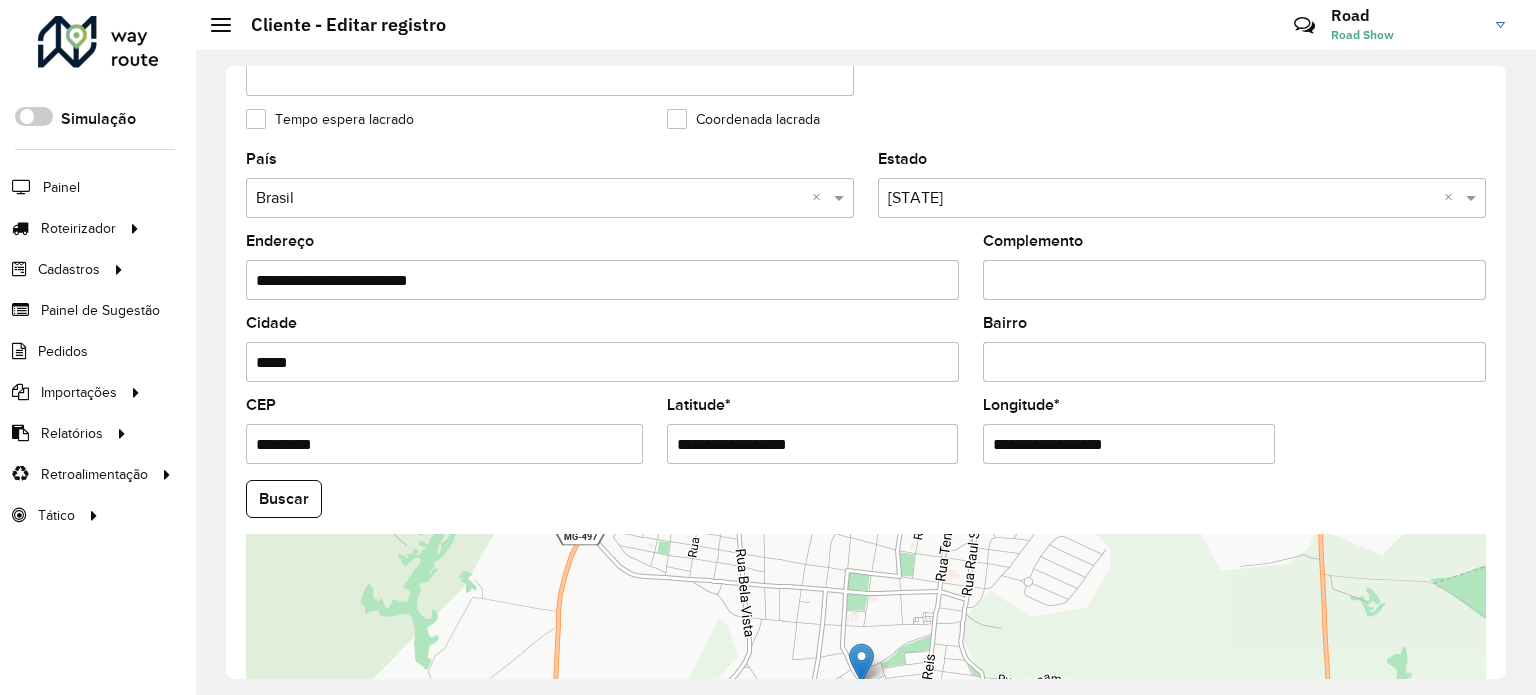scroll, scrollTop: 784, scrollLeft: 0, axis: vertical 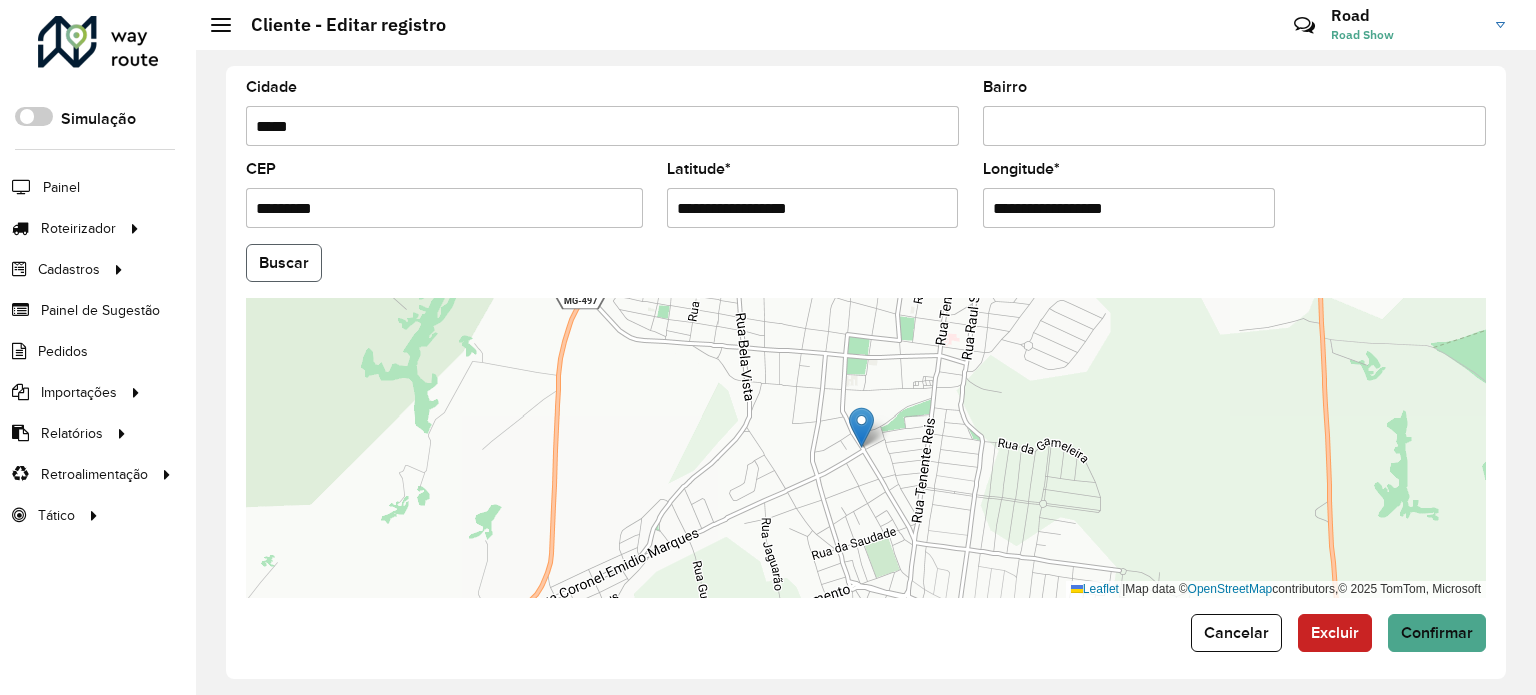 click on "Buscar" 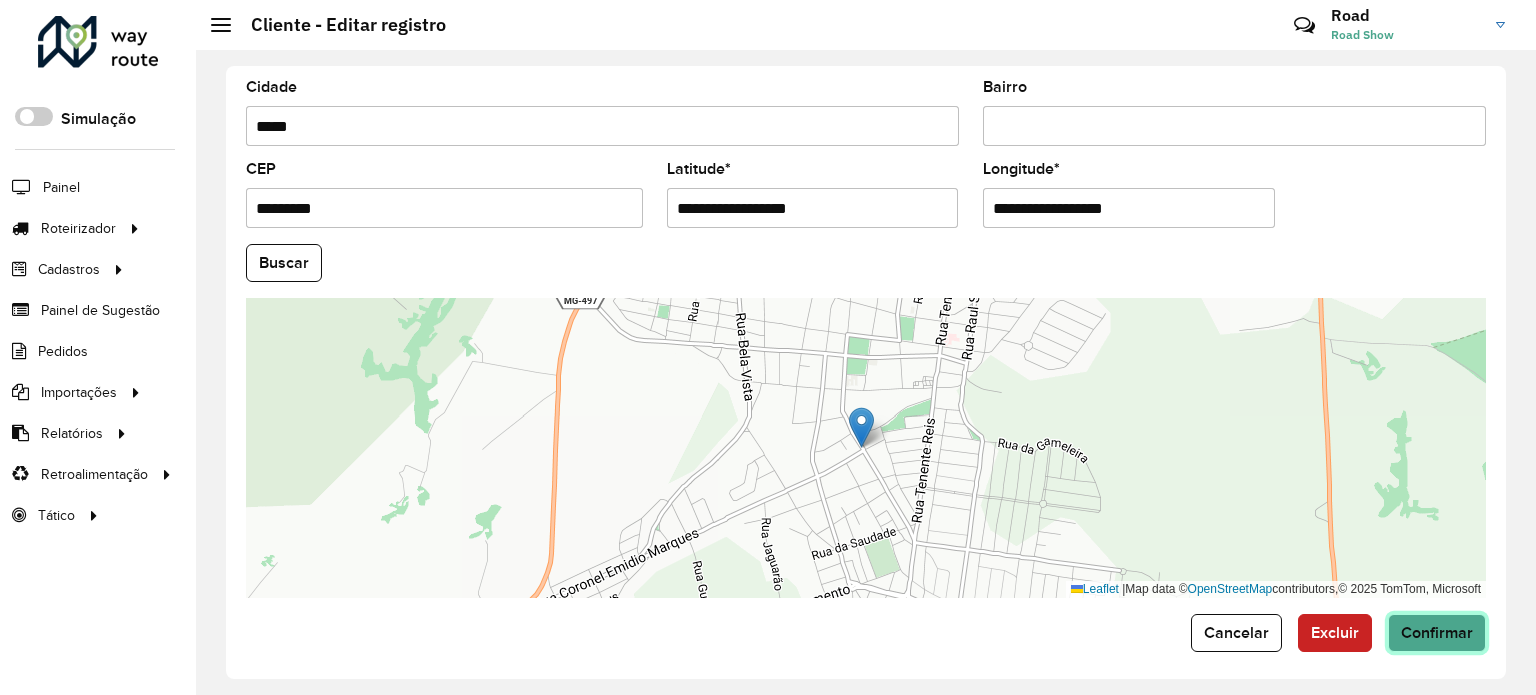 click on "Confirmar" 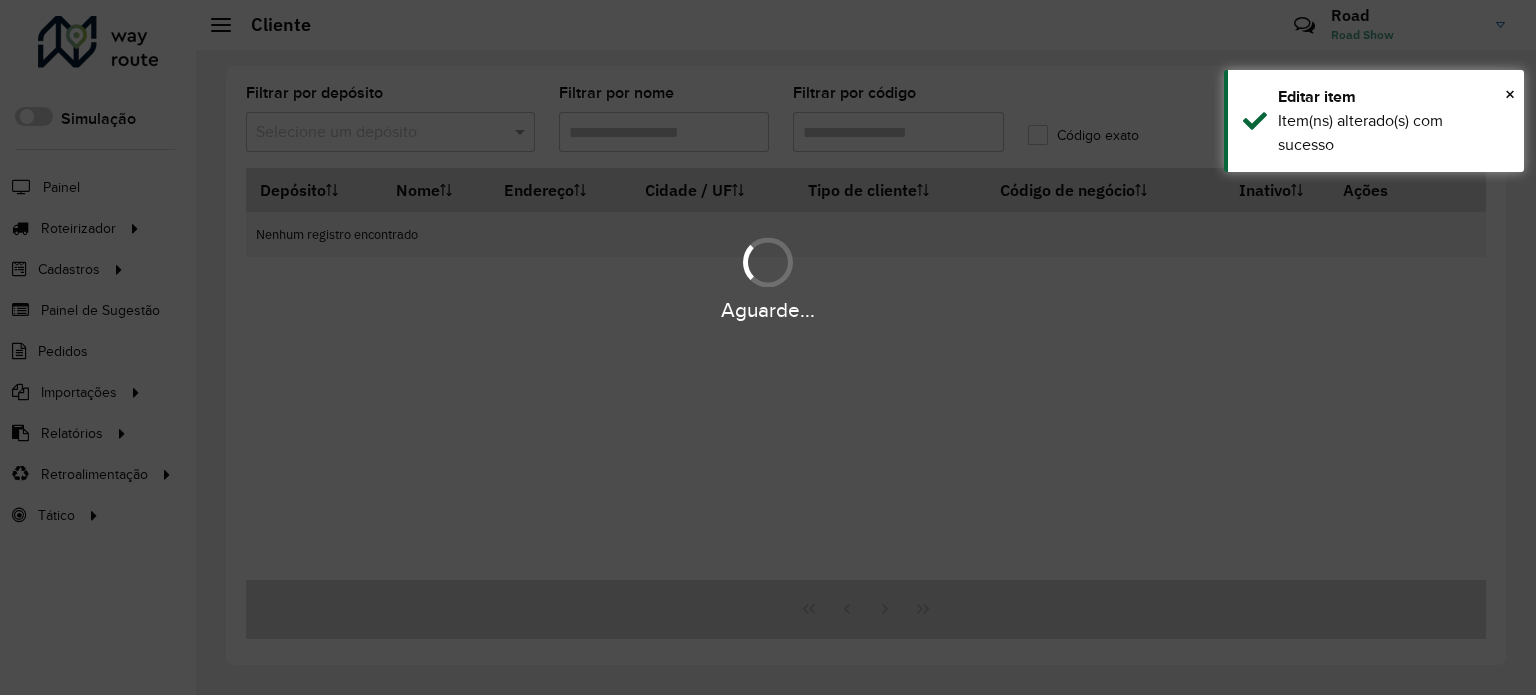 type on "****" 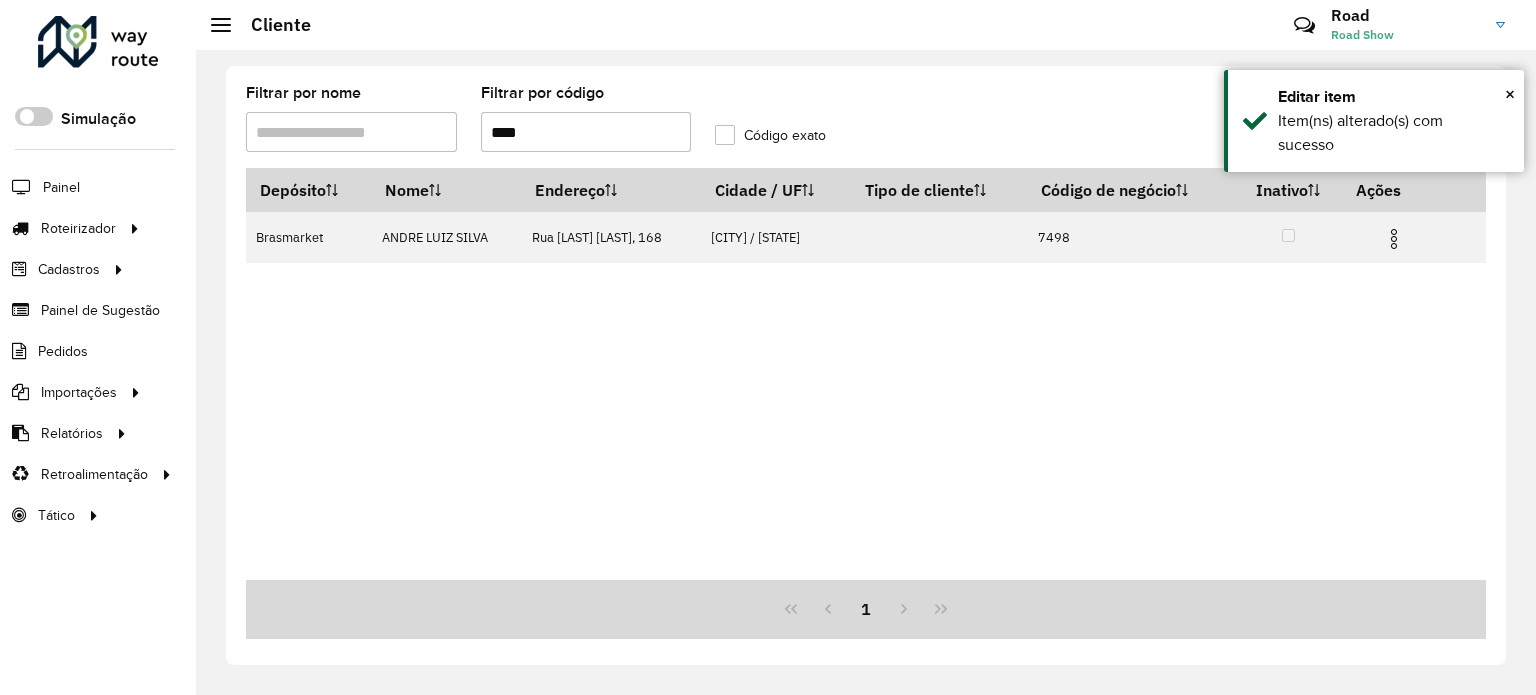 drag, startPoint x: 544, startPoint y: 137, endPoint x: 380, endPoint y: 126, distance: 164.36848 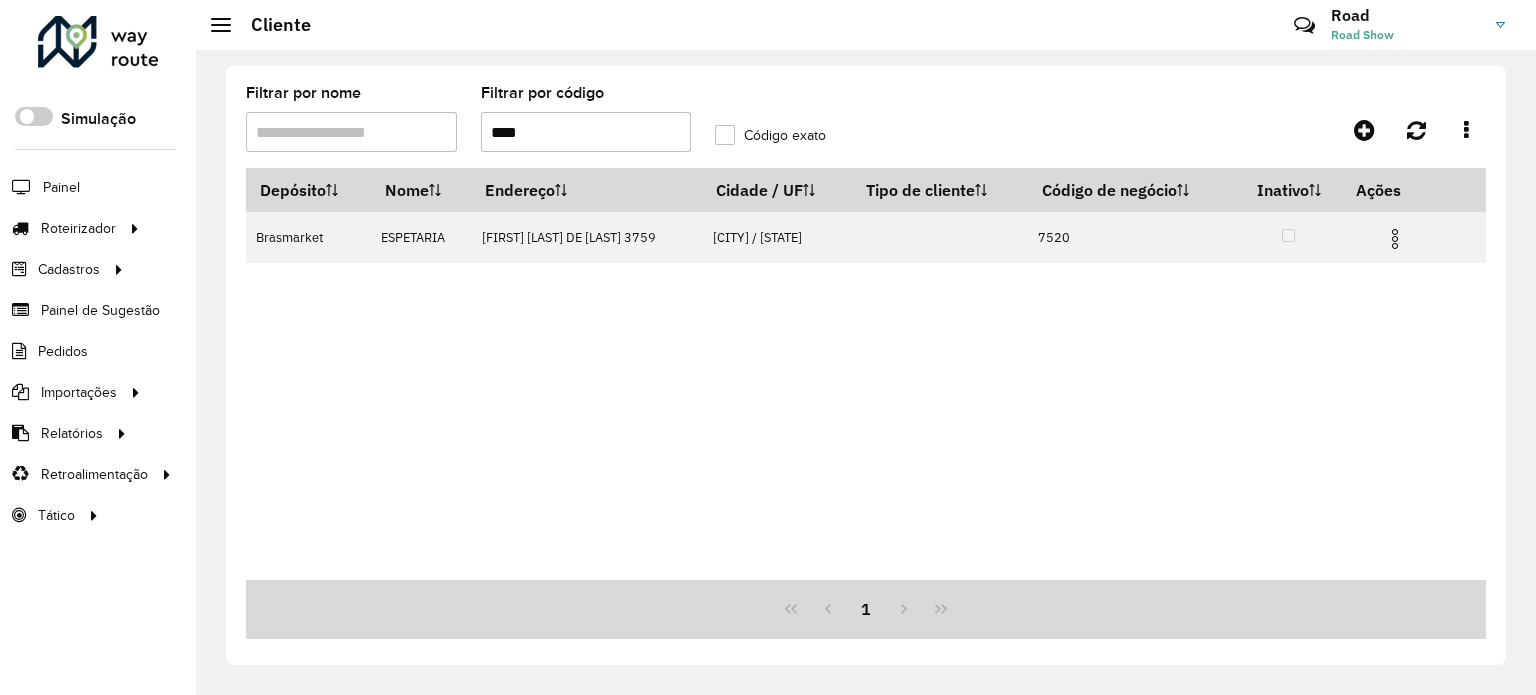 drag, startPoint x: 540, startPoint y: 124, endPoint x: 317, endPoint y: 101, distance: 224.18297 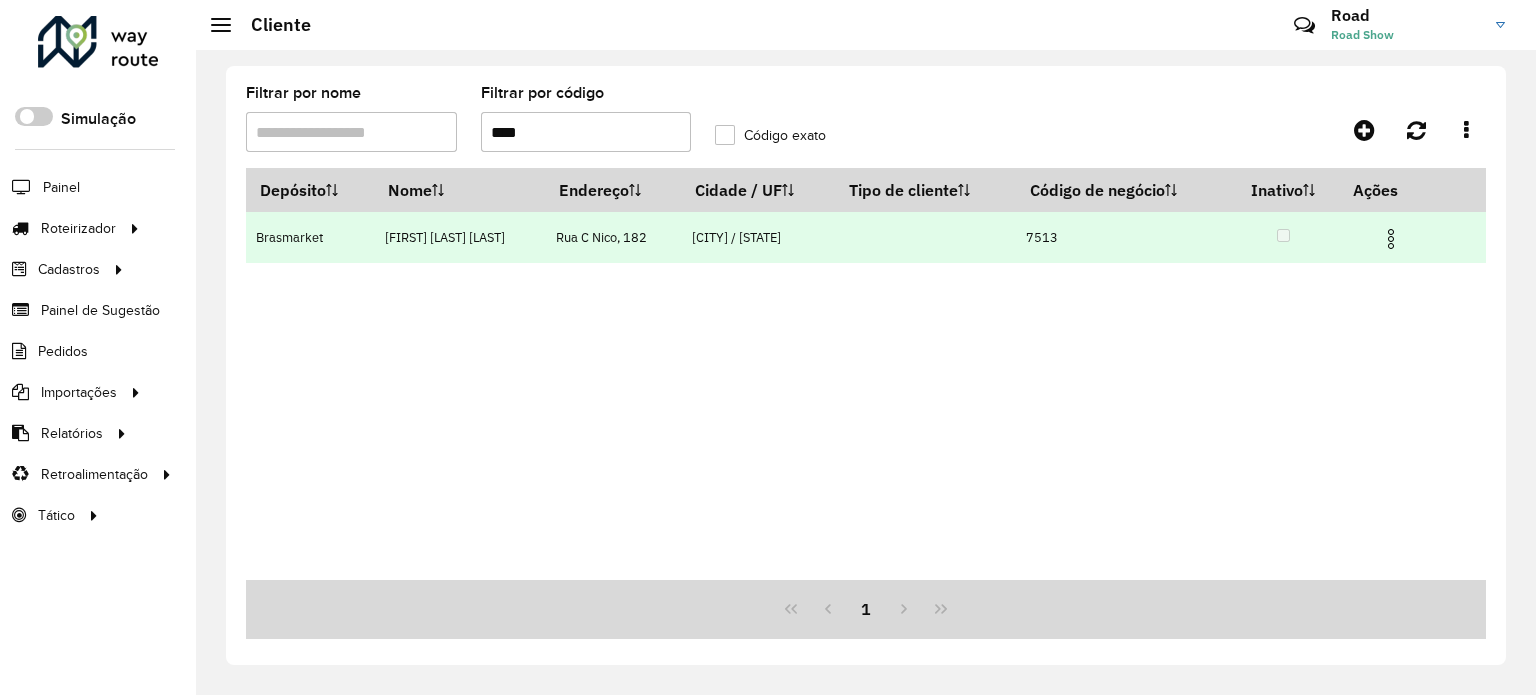 click at bounding box center (1391, 239) 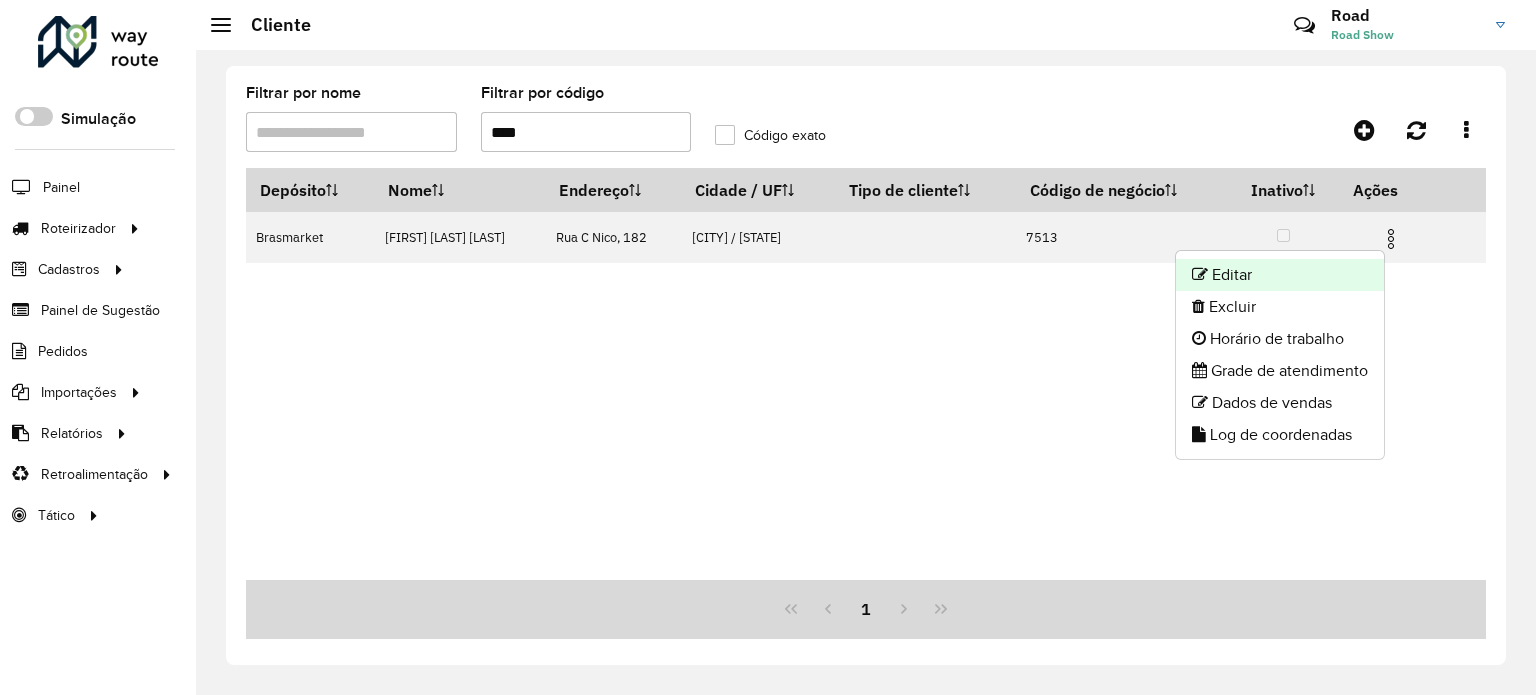 click on "Editar" 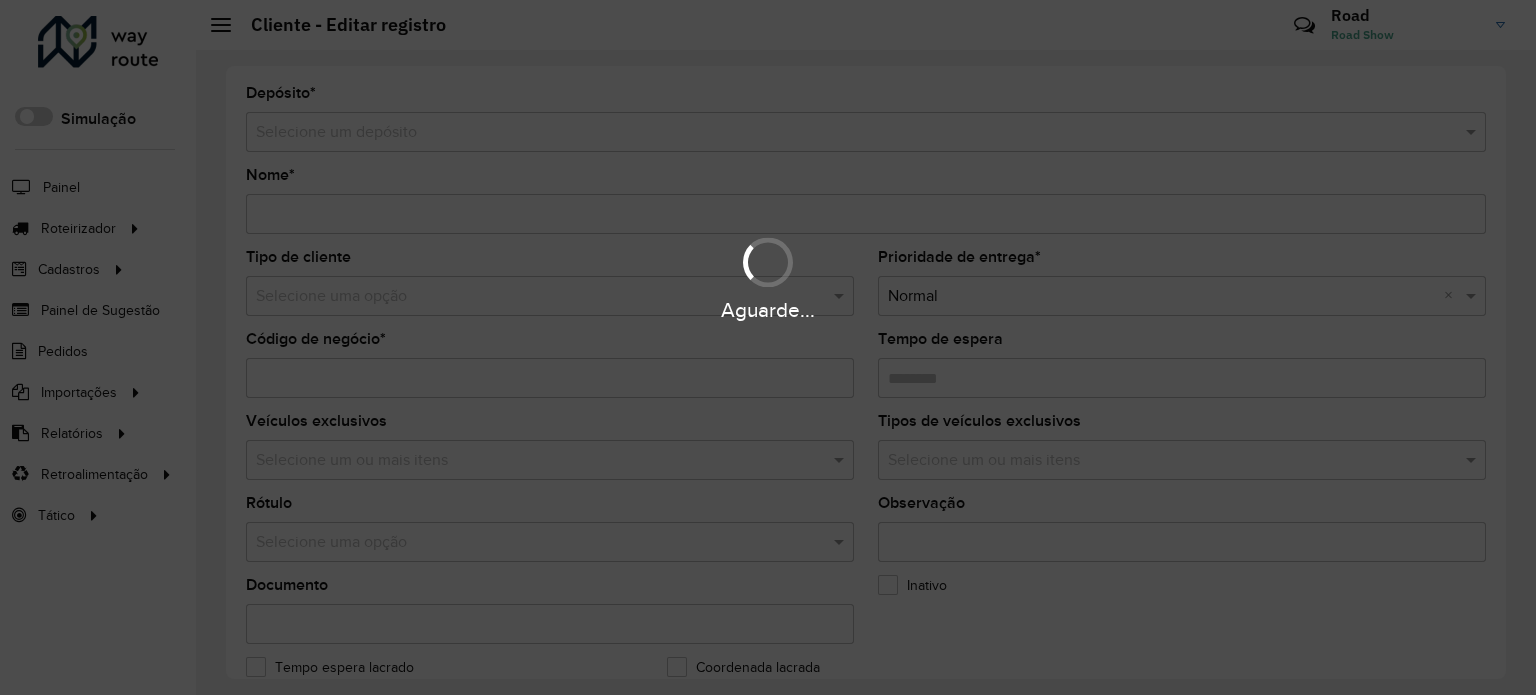type on "**********" 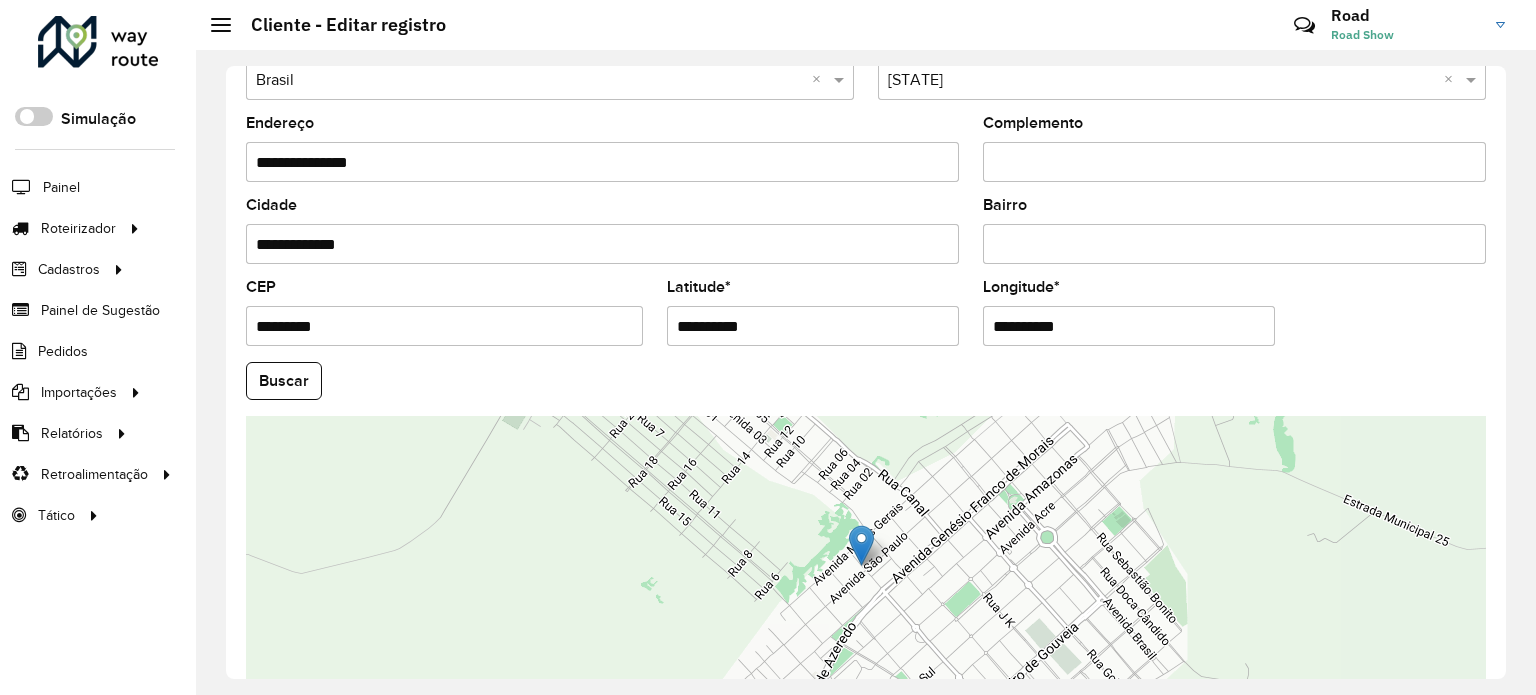 scroll, scrollTop: 485, scrollLeft: 0, axis: vertical 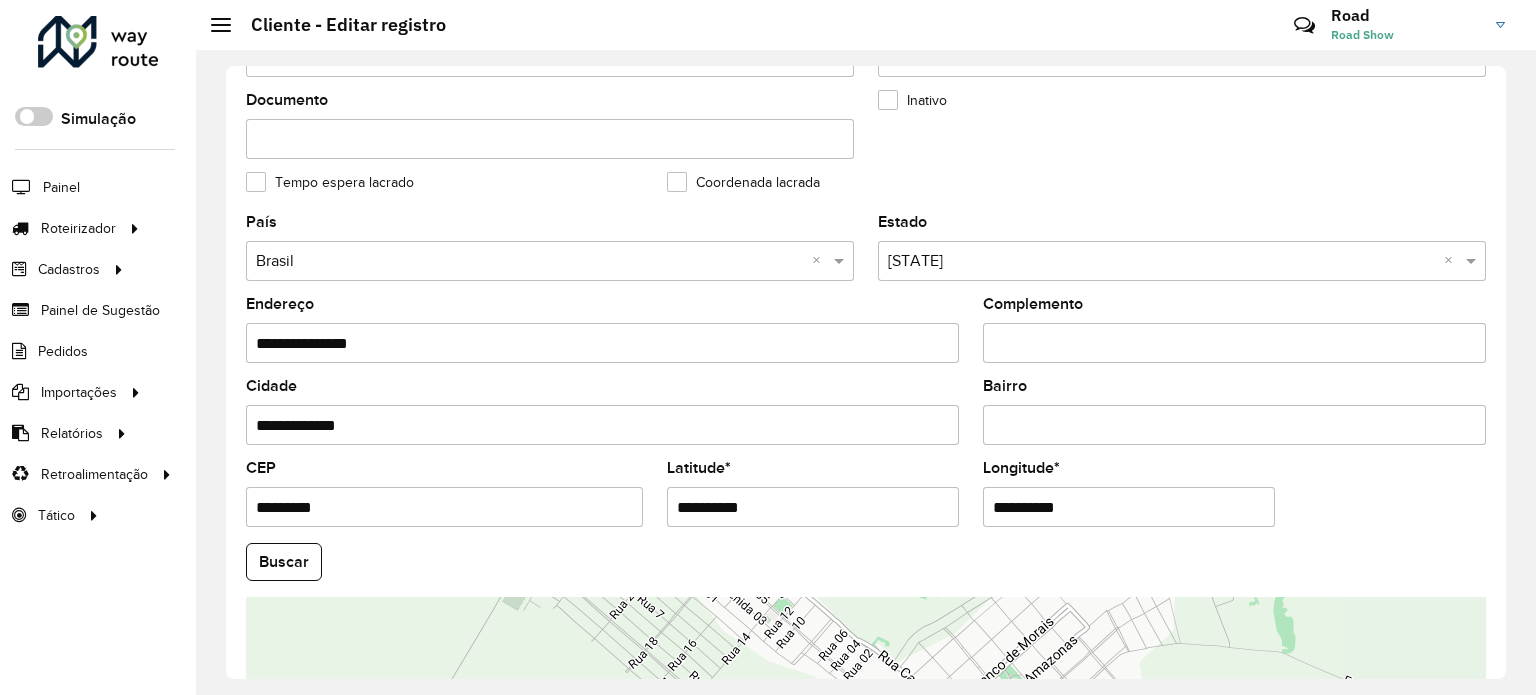drag, startPoint x: 563, startPoint y: 481, endPoint x: 470, endPoint y: 465, distance: 94.36631 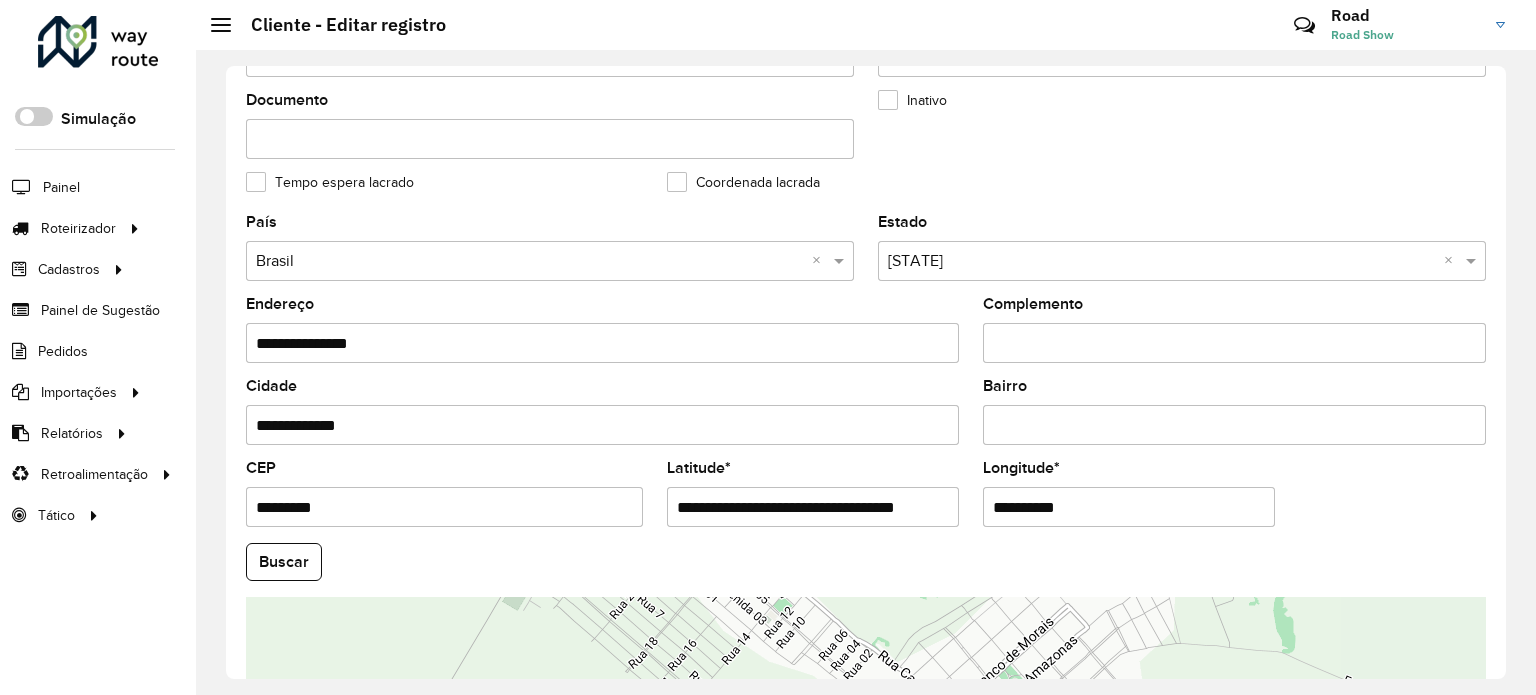 scroll, scrollTop: 0, scrollLeft: 19, axis: horizontal 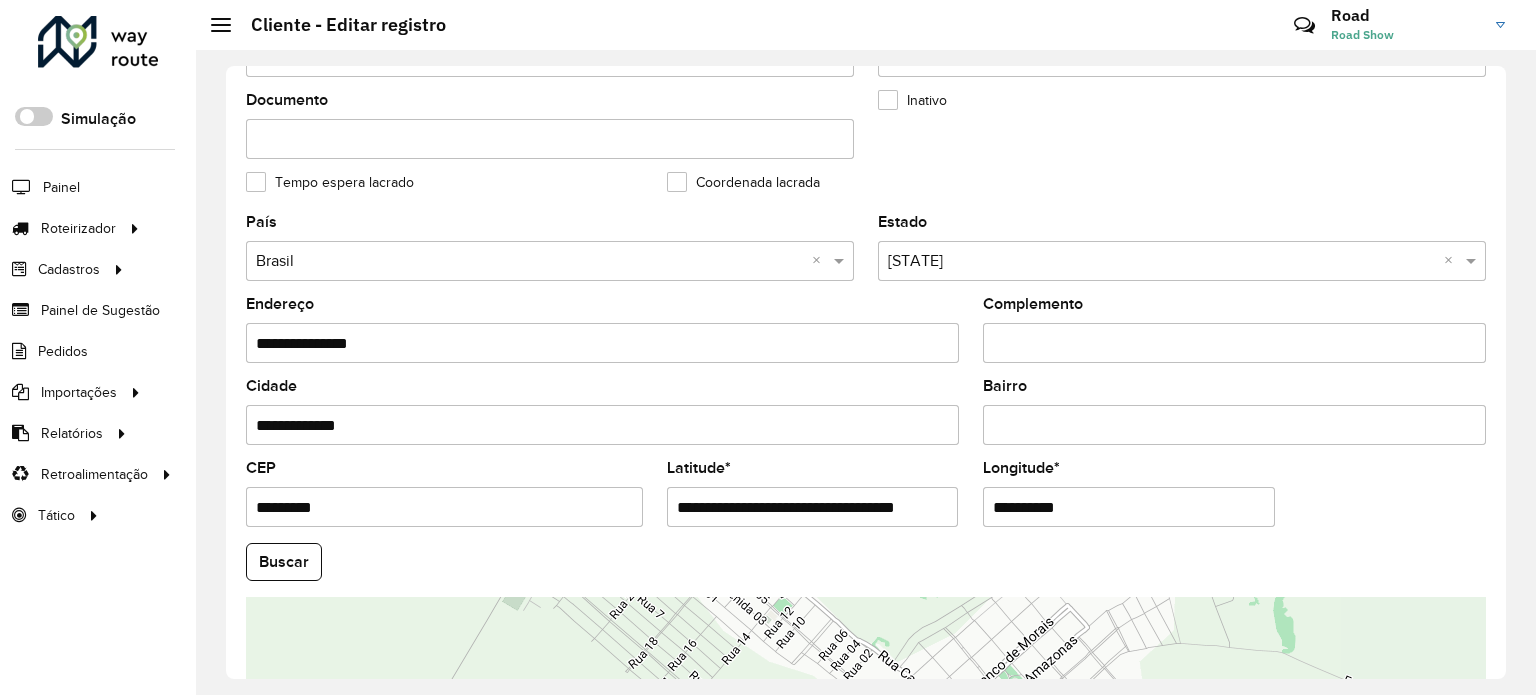 drag, startPoint x: 898, startPoint y: 505, endPoint x: 984, endPoint y: 516, distance: 86.70064 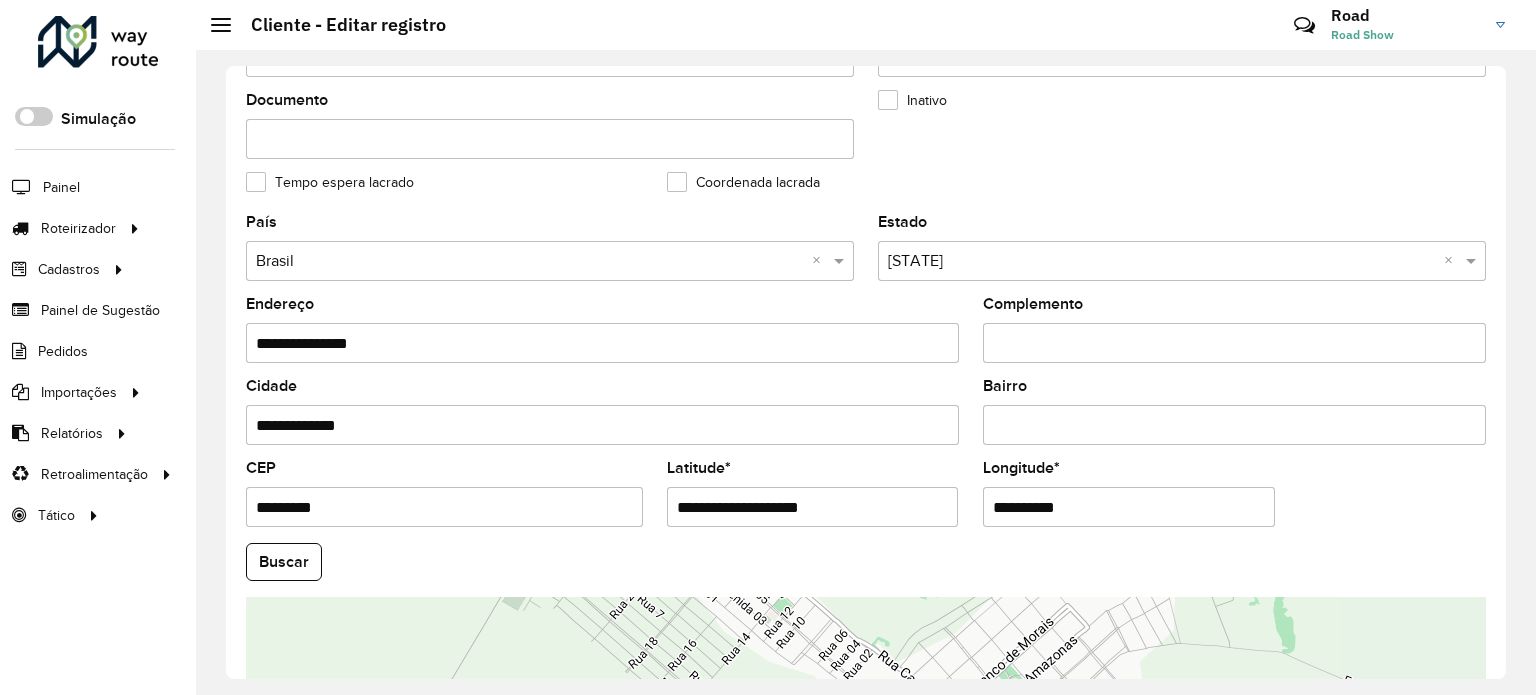 scroll, scrollTop: 0, scrollLeft: 0, axis: both 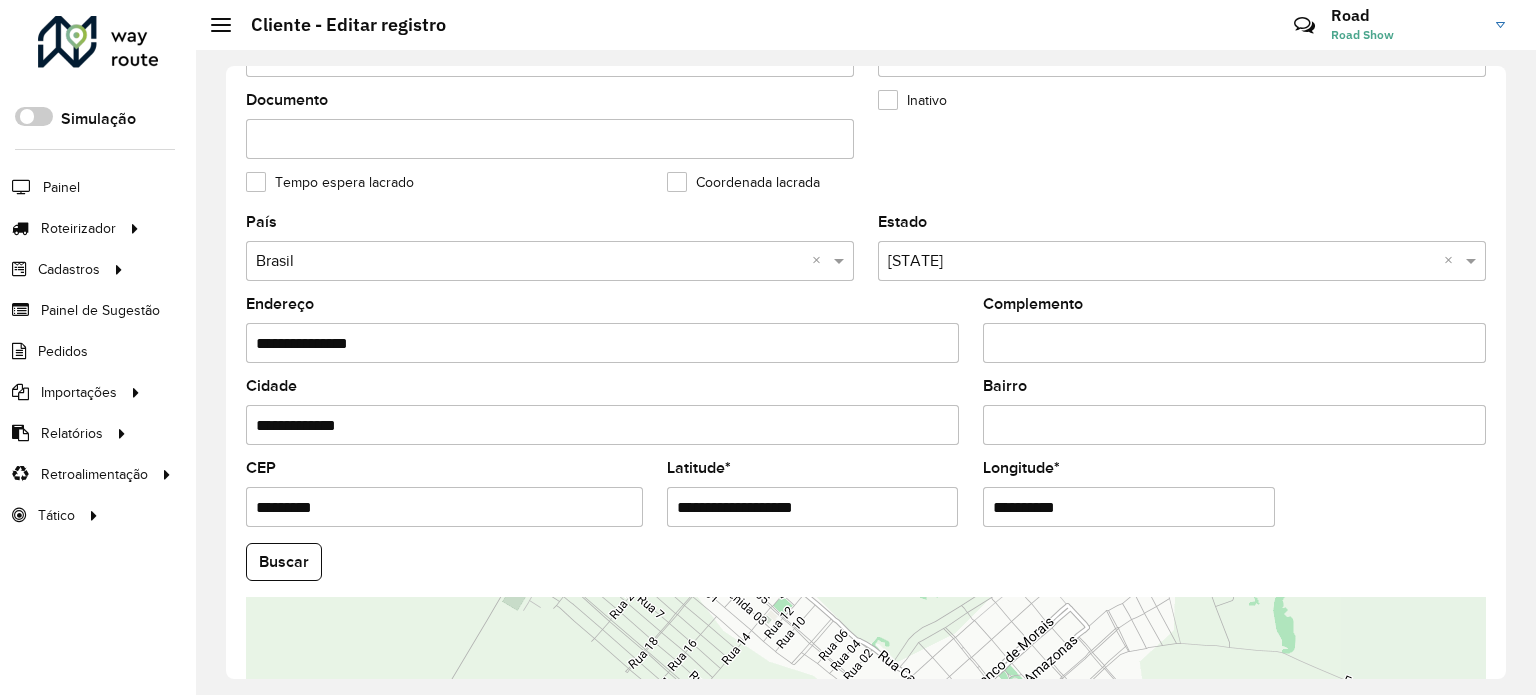 type on "**********" 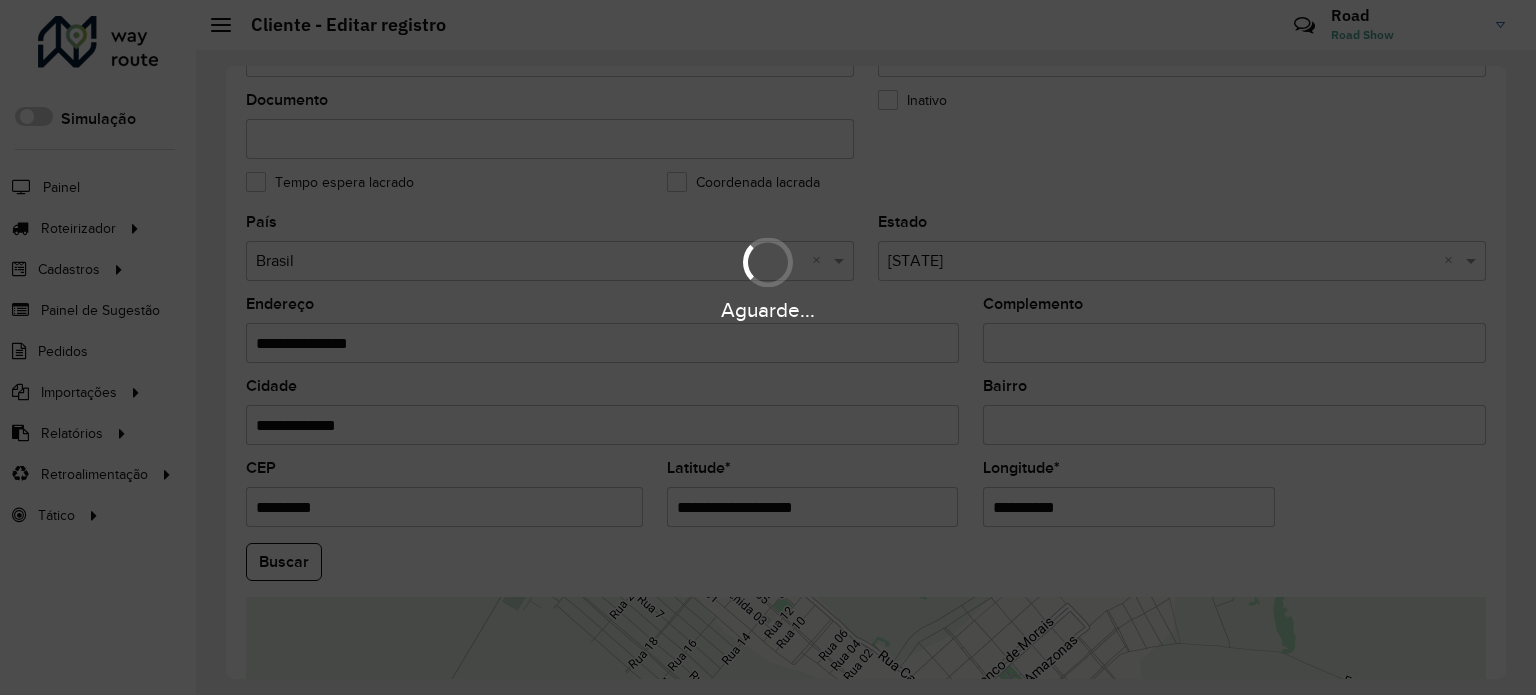 drag, startPoint x: 1077, startPoint y: 501, endPoint x: 656, endPoint y: 521, distance: 421.4748 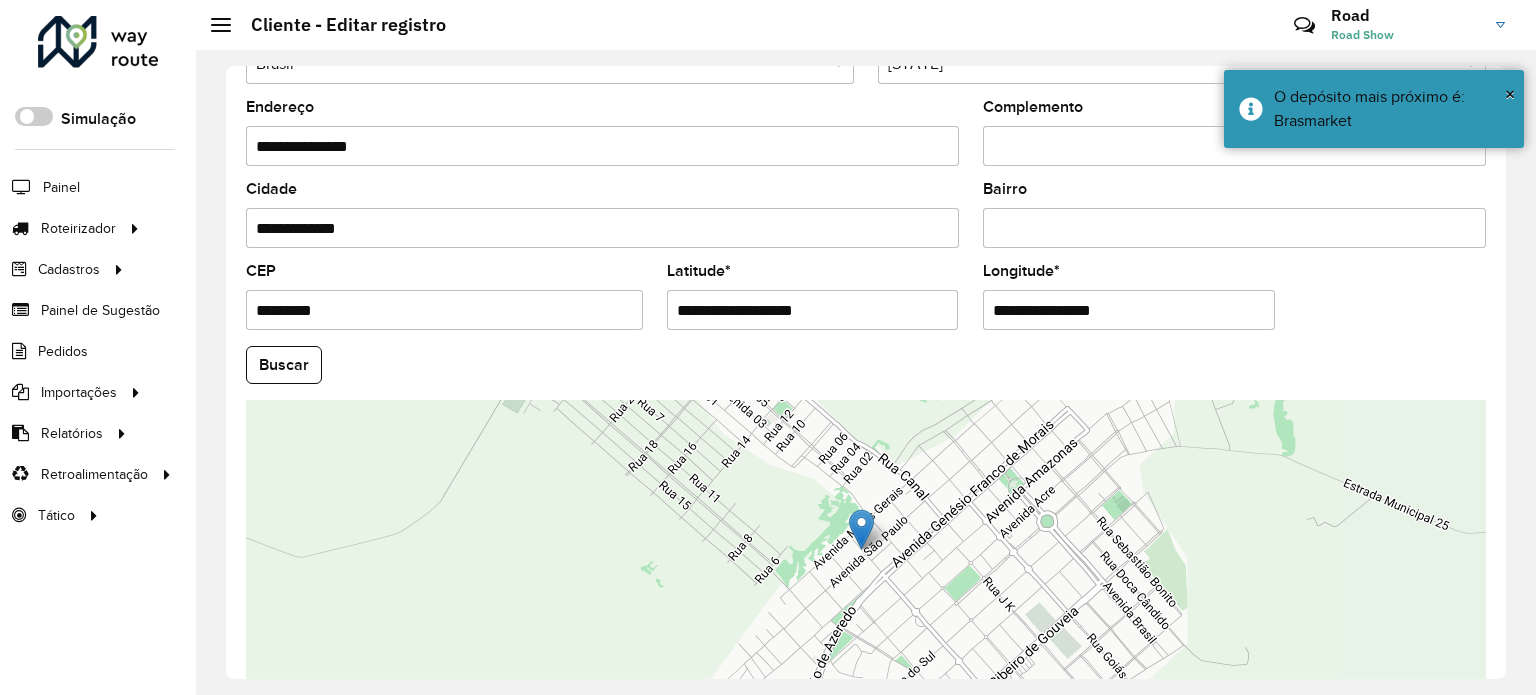 scroll, scrollTop: 685, scrollLeft: 0, axis: vertical 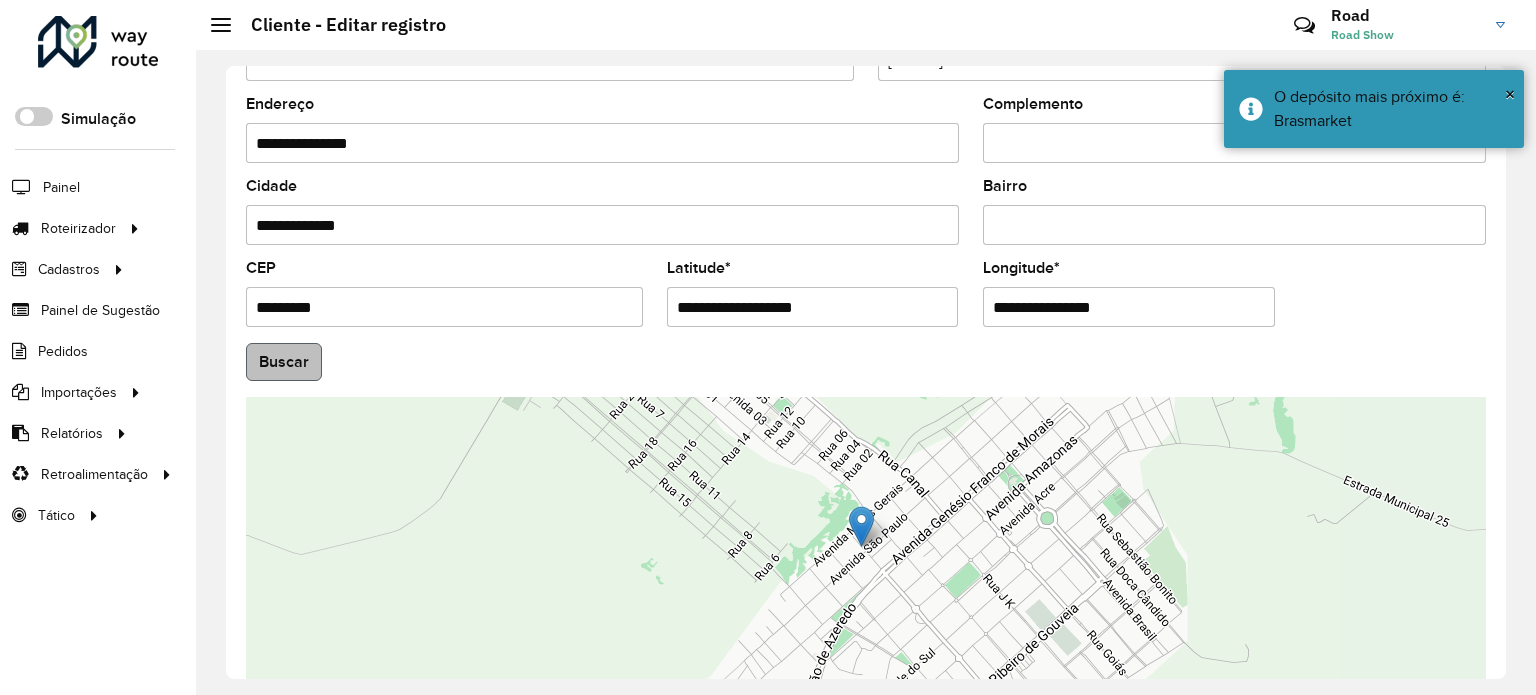 type on "**********" 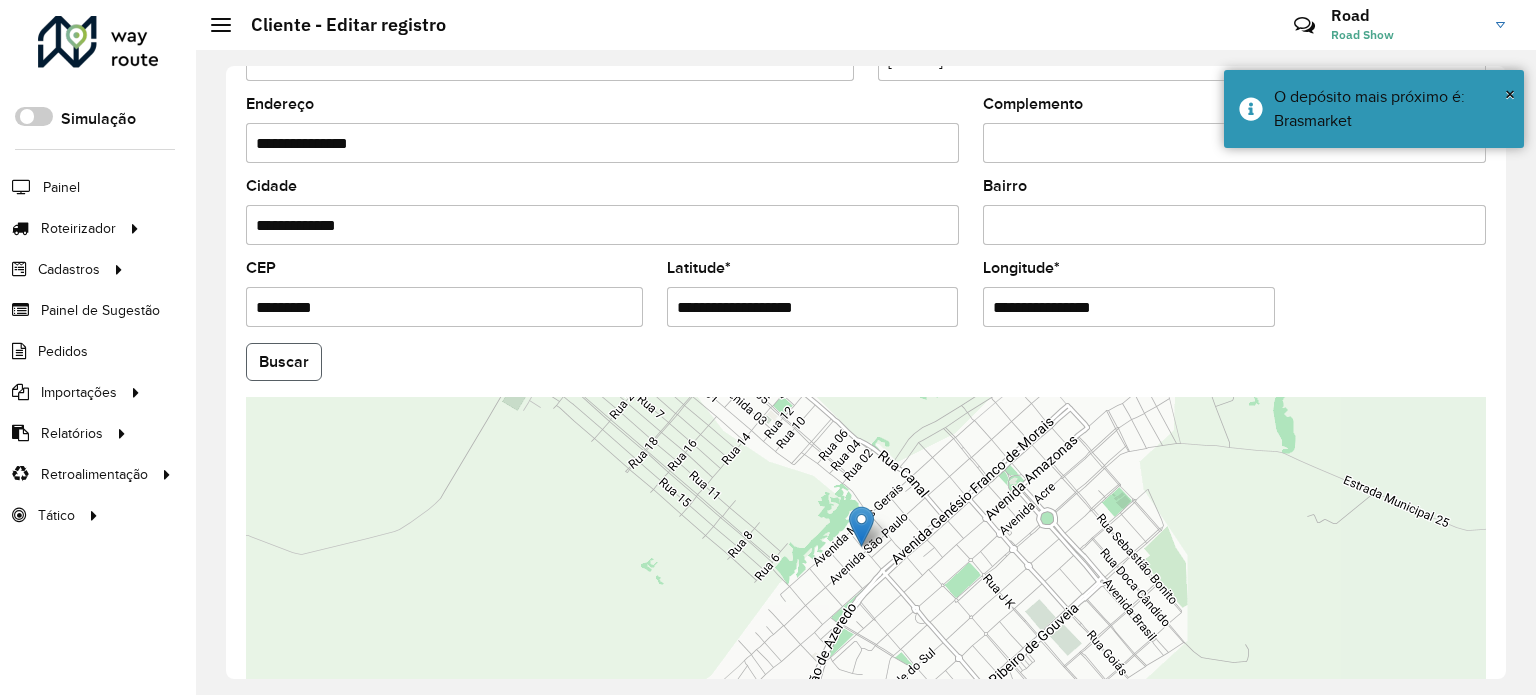click on "Aguarde...  Pop-up bloqueado!  Seu navegador bloqueou automáticamente a abertura de uma nova janela.   Acesse as configurações e adicione o endereço do sistema a lista de permissão.   Fechar  Roteirizador AmbevTech Simulação Painel Roteirizador Entregas Vendas Cadastros Checkpoint Cliente Condição de pagamento Consulta de setores Depósito Disponibilidade de veículos Fator tipo de produto Grupo Rota Fator Tipo Produto Grupo de Depósito Grupo de rotas exclusiva Grupo de setores Jornada Layout integração Modelo Motorista Multi Depósito Painel de sugestão Parada Pedágio Perfil de Vendedor Ponto de apoio Ponto de apoio FAD Prioridade pedido Produto Restrição de Atendimento Planner Rodízio de placa Rota exclusiva FAD Rótulo Setor Setor Planner Tempo de parada de refeição Tipo de cliente Tipo de jornada Tipo de produto Tipo de veículo Tipo de veículo RN Transportadora Usuário Vendedor Veículo Painel de Sugestão Pedidos Importações Clientes Fator tipo produto Grade de atendimento Setor" at bounding box center [768, 347] 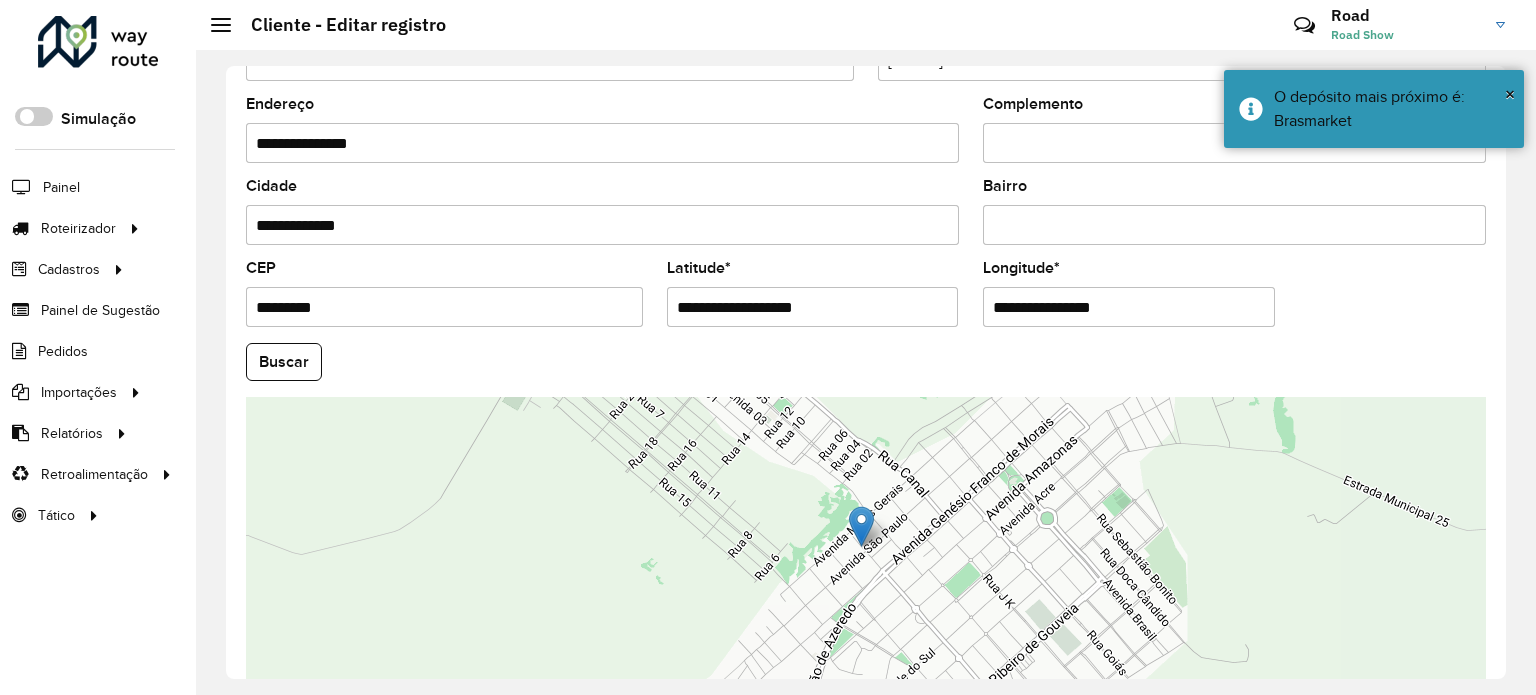 click on "Buscar" 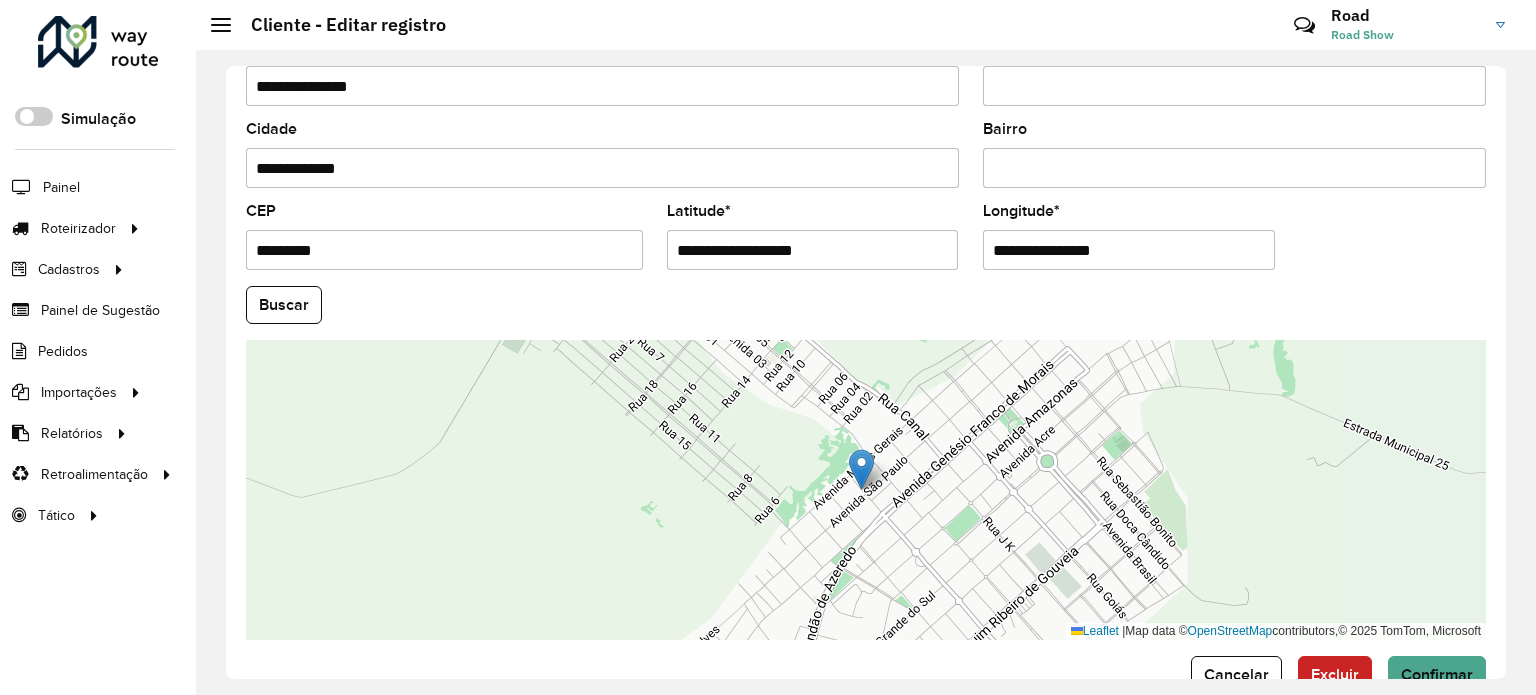 scroll, scrollTop: 784, scrollLeft: 0, axis: vertical 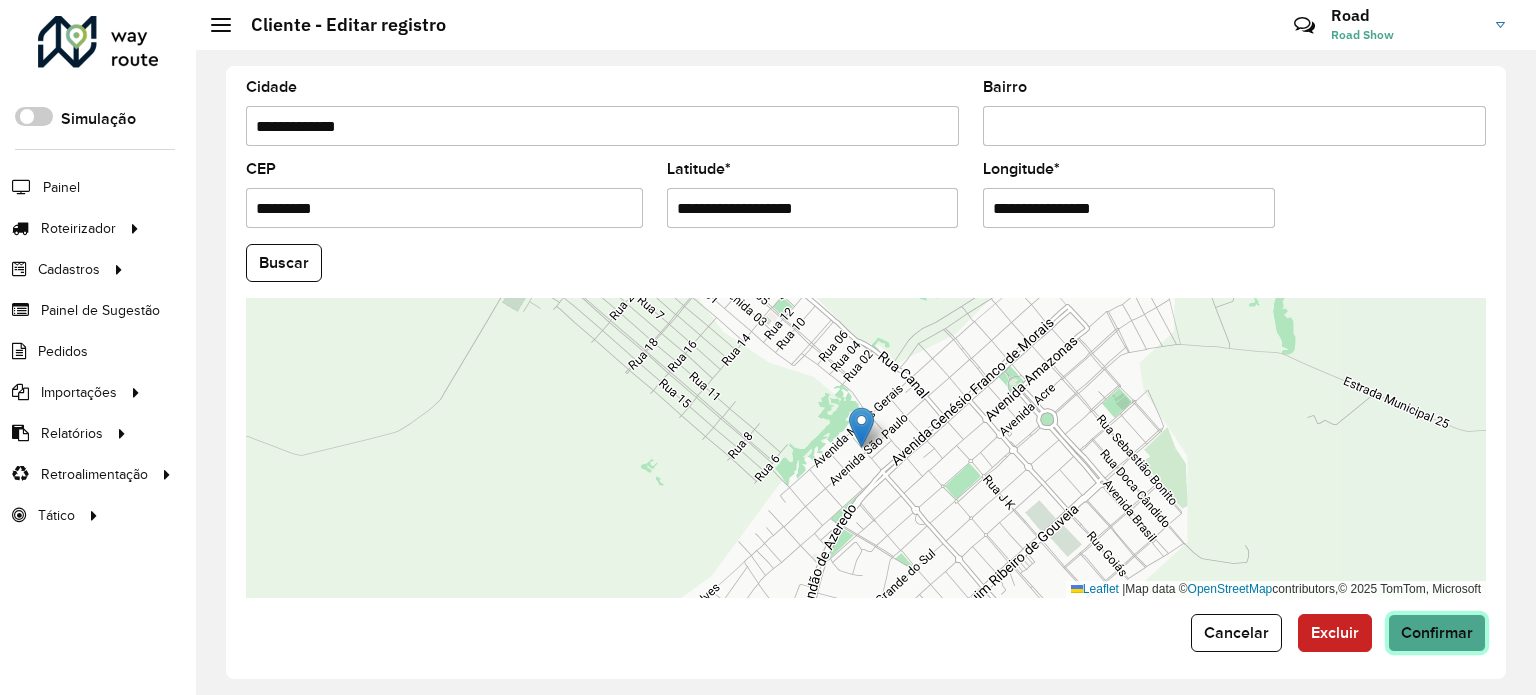click on "Confirmar" 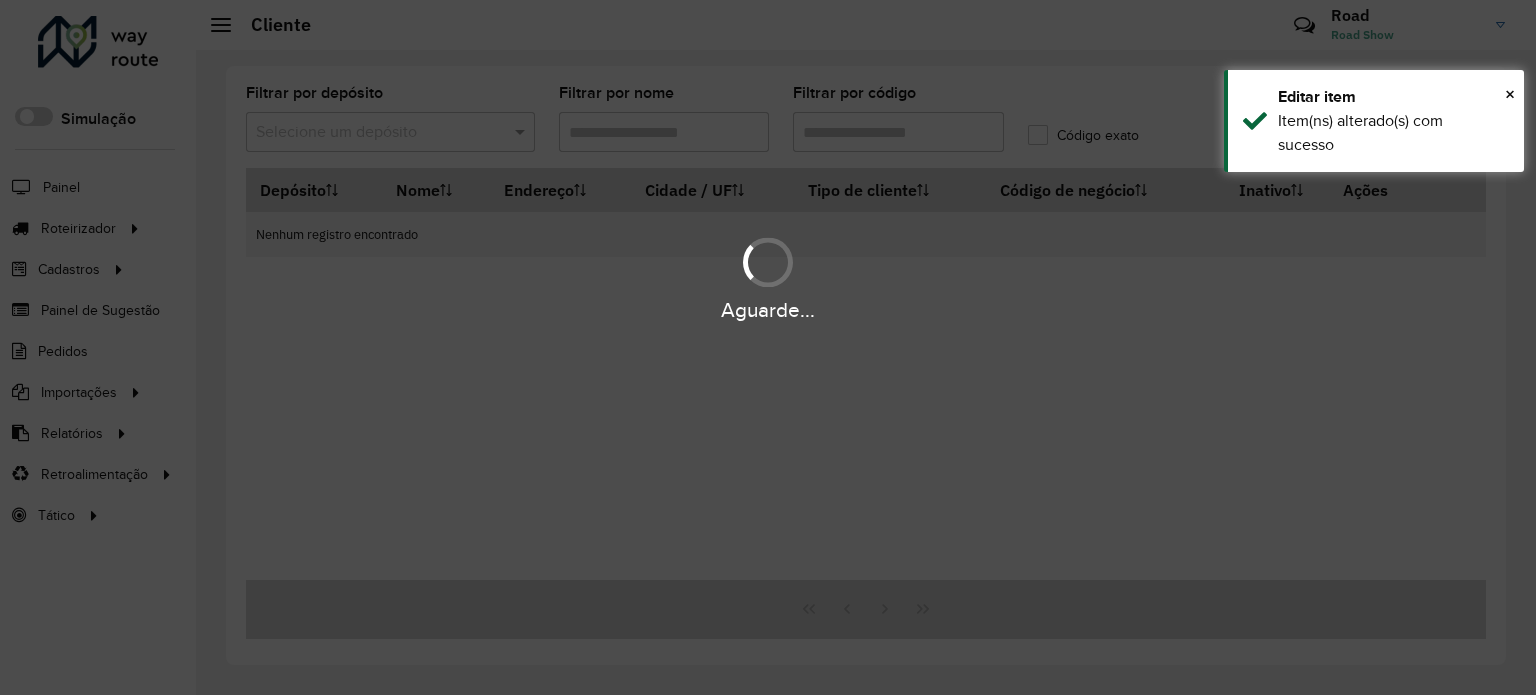 type on "****" 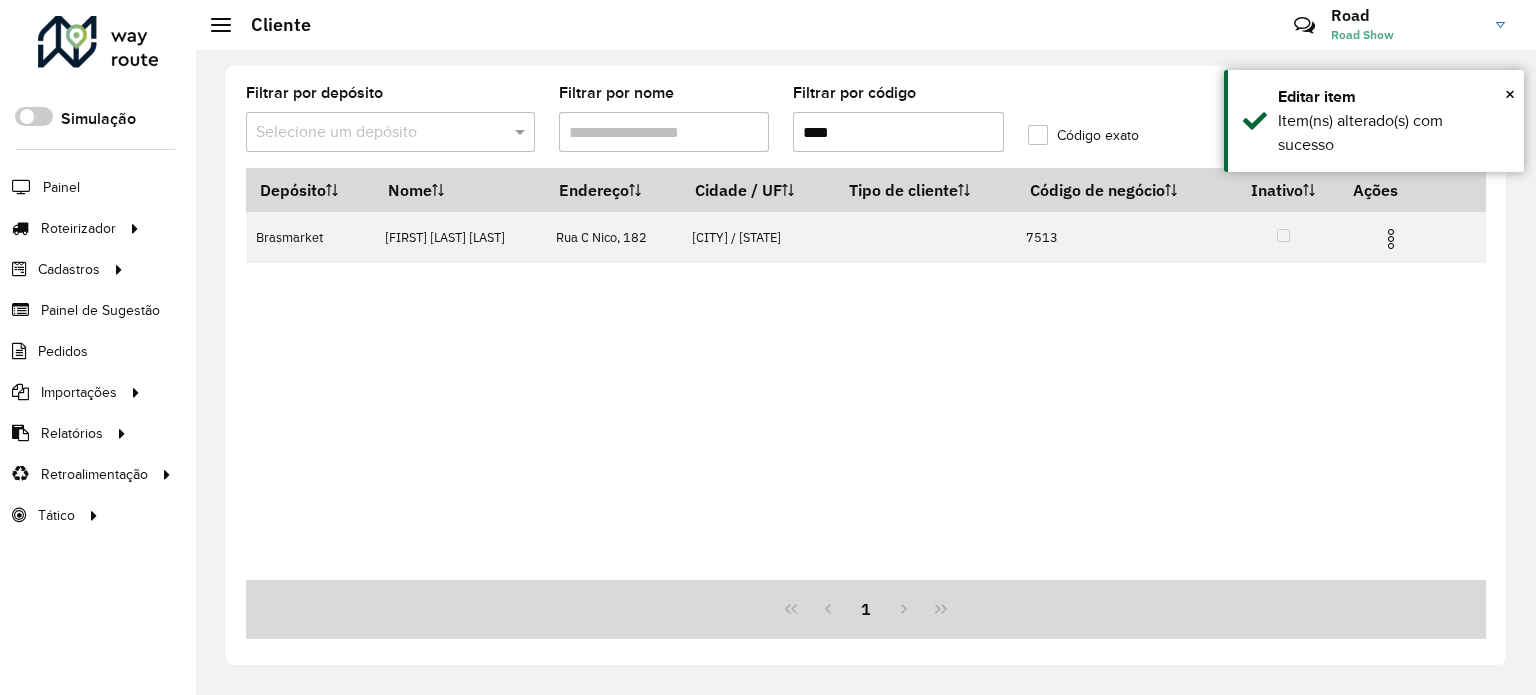 drag, startPoint x: 869, startPoint y: 143, endPoint x: 649, endPoint y: 109, distance: 222.61177 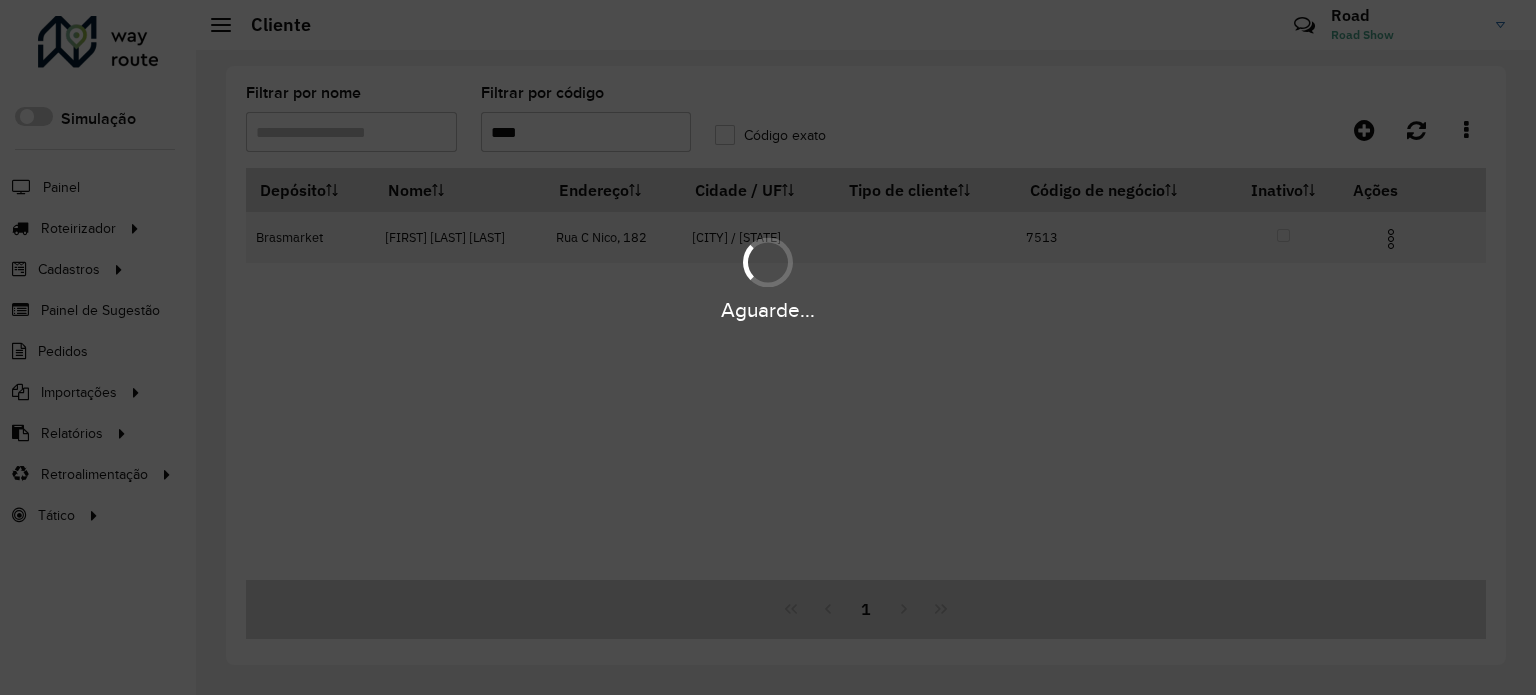 type on "****" 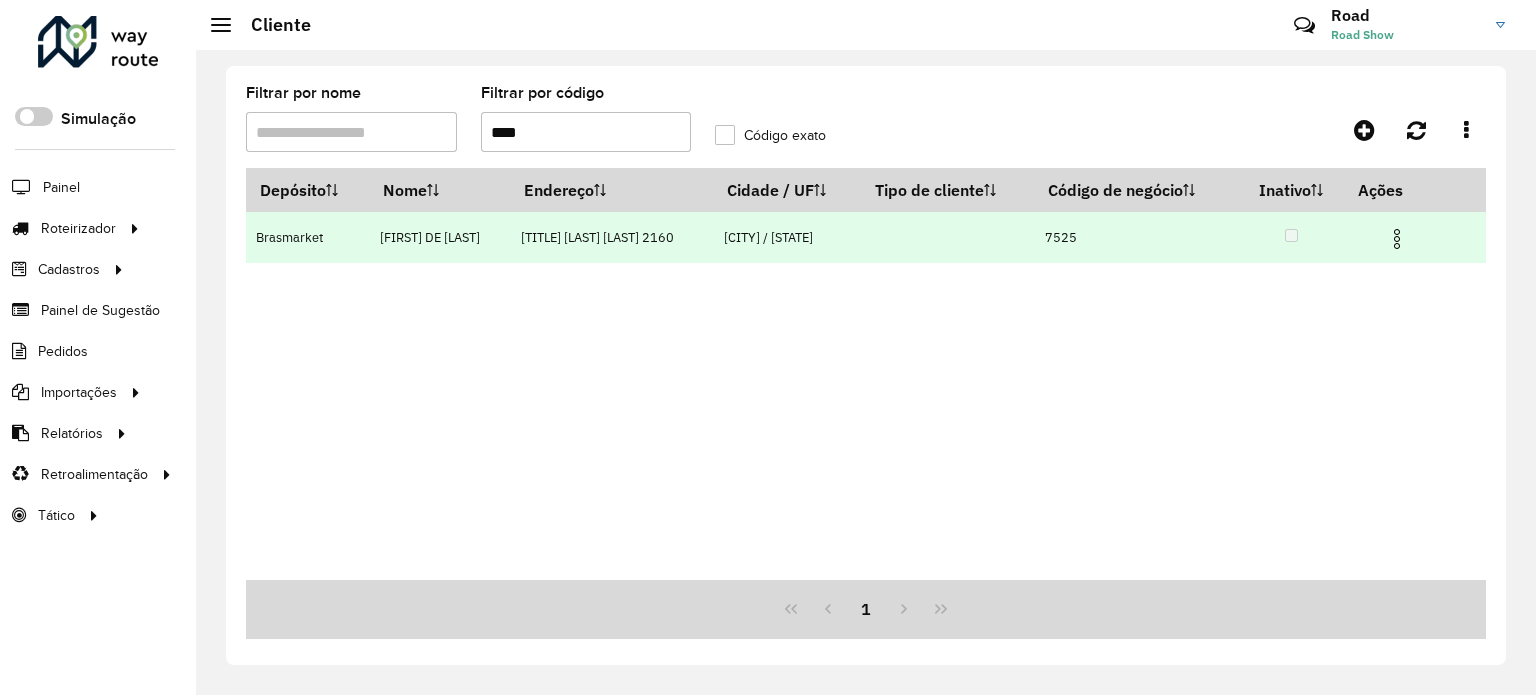 click at bounding box center (1397, 239) 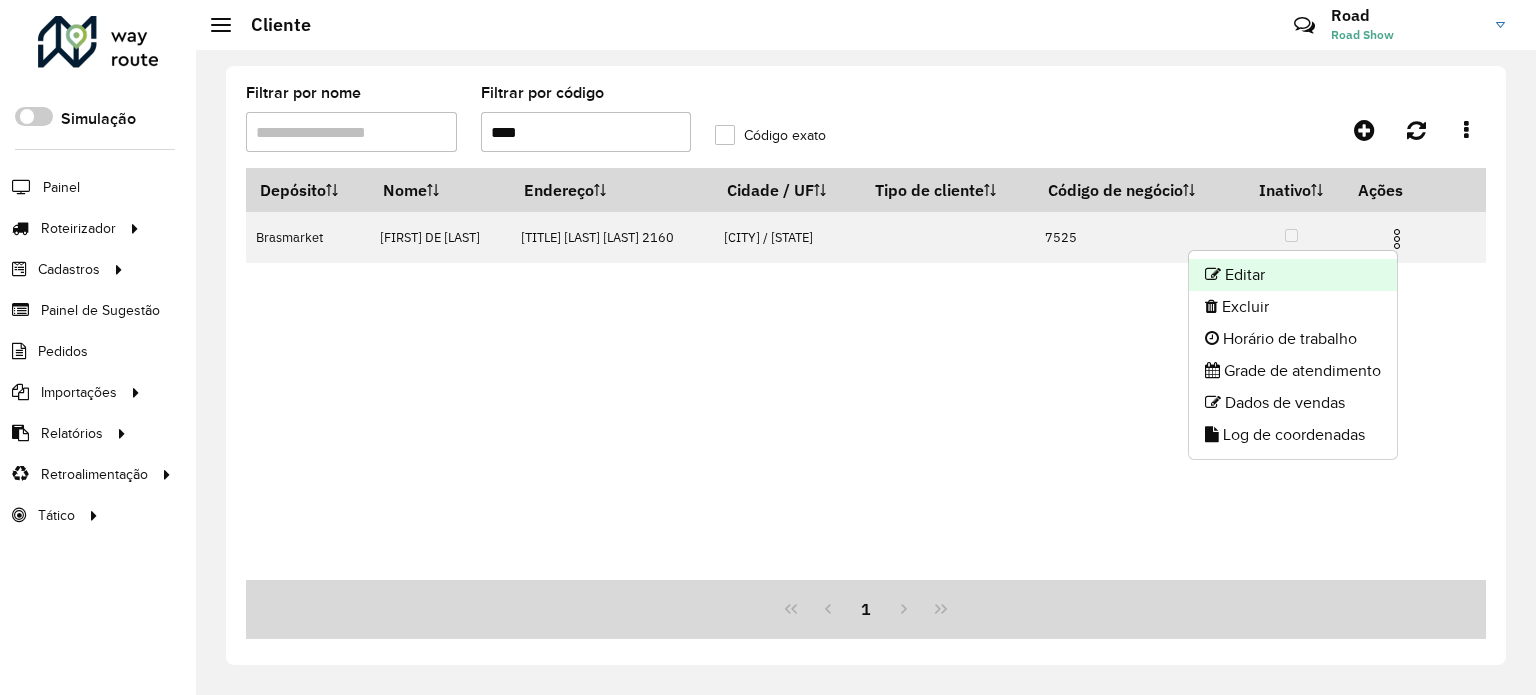 click on "Editar" 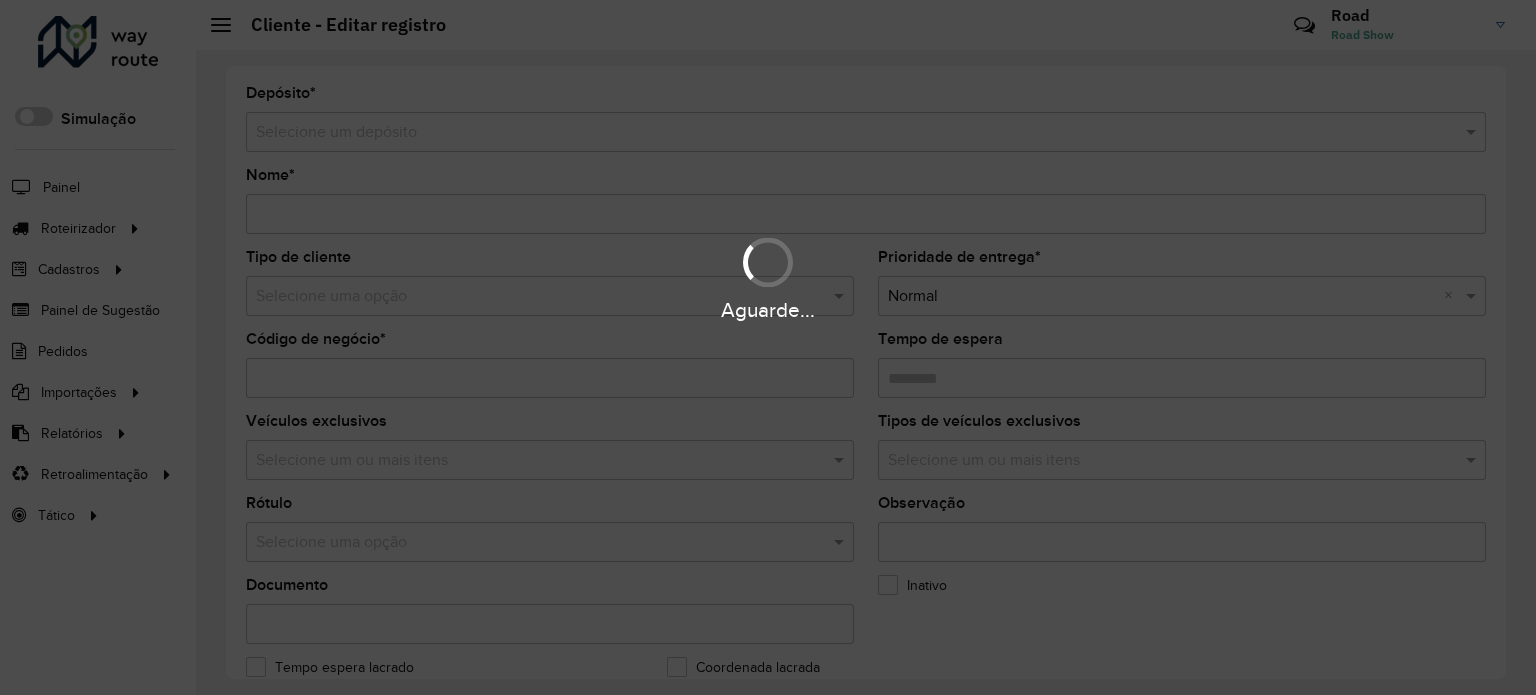 type on "**********" 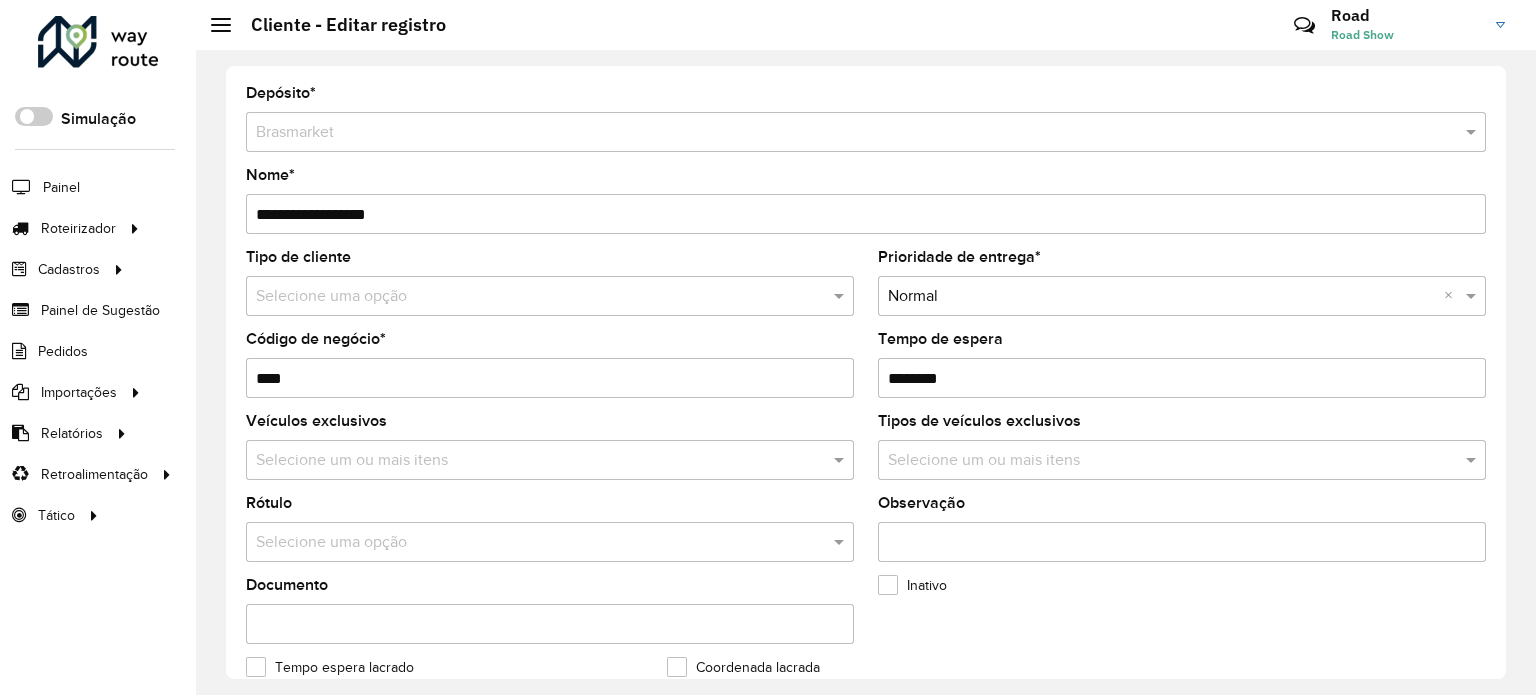 click on "Tempo de espera" at bounding box center [1182, 378] 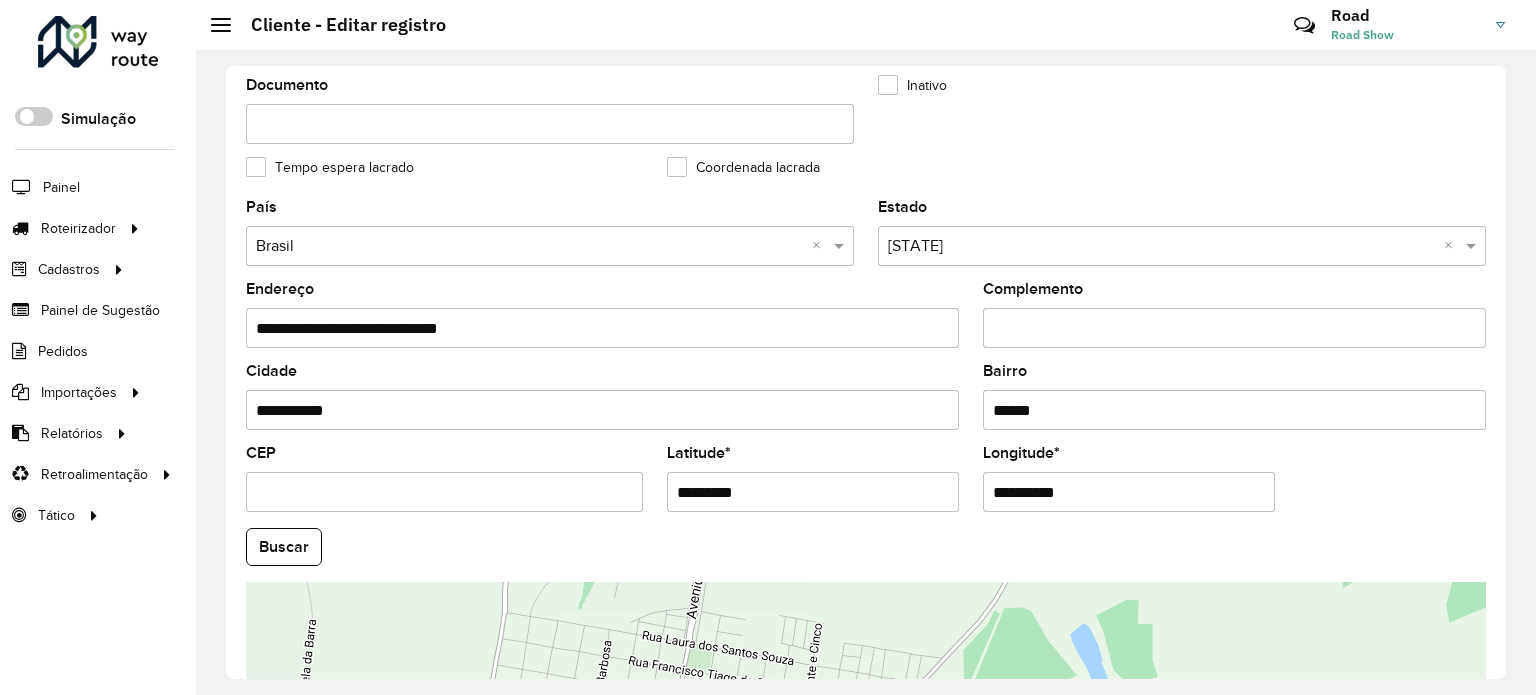 drag, startPoint x: 784, startPoint y: 487, endPoint x: 385, endPoint y: 539, distance: 402.3742 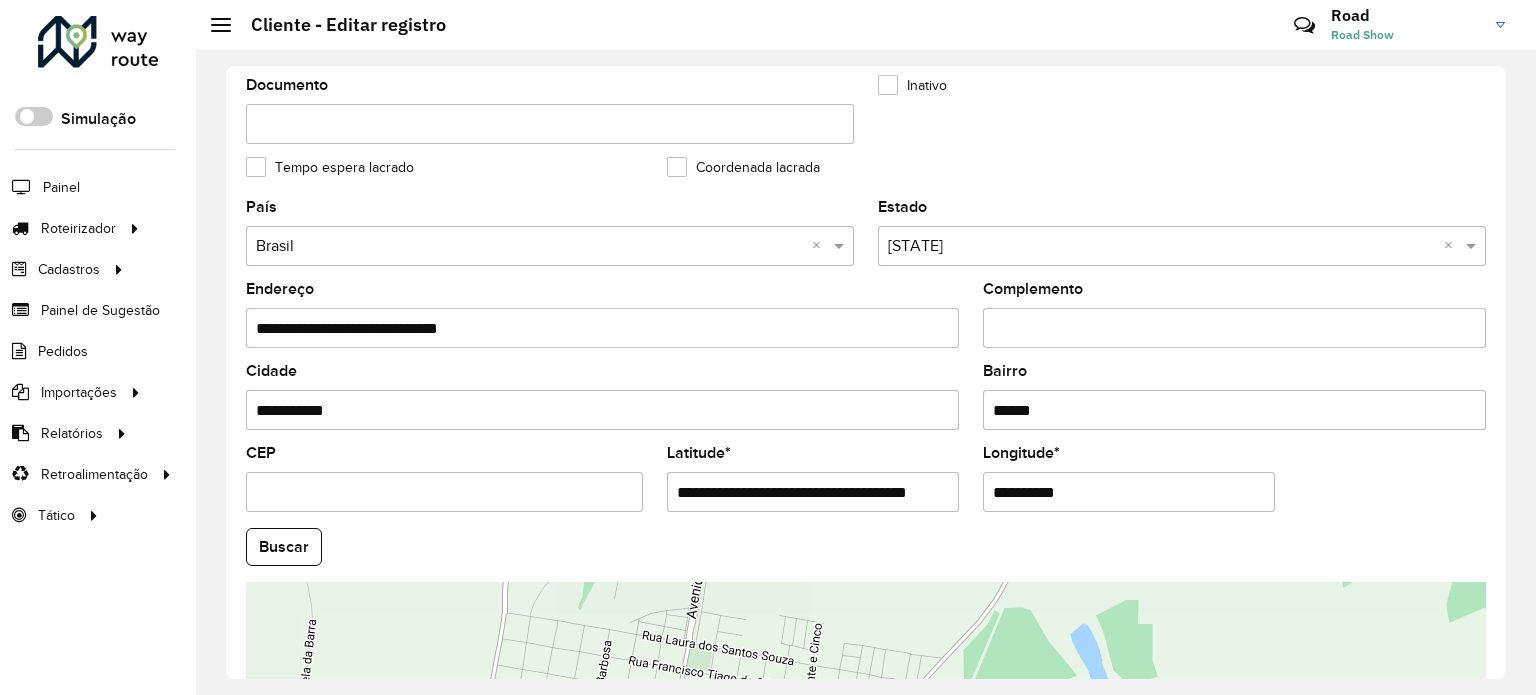 scroll, scrollTop: 0, scrollLeft: 44, axis: horizontal 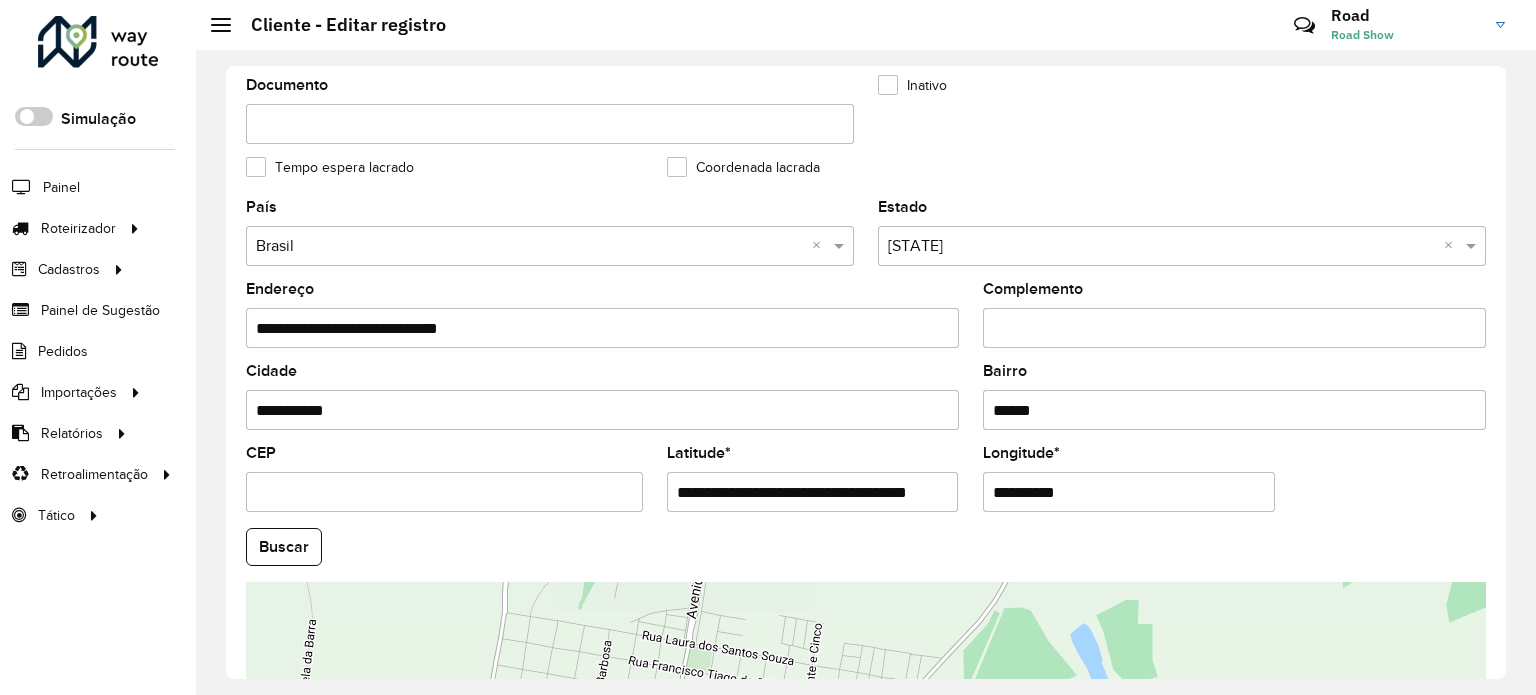 drag, startPoint x: 794, startPoint y: 485, endPoint x: 928, endPoint y: 485, distance: 134 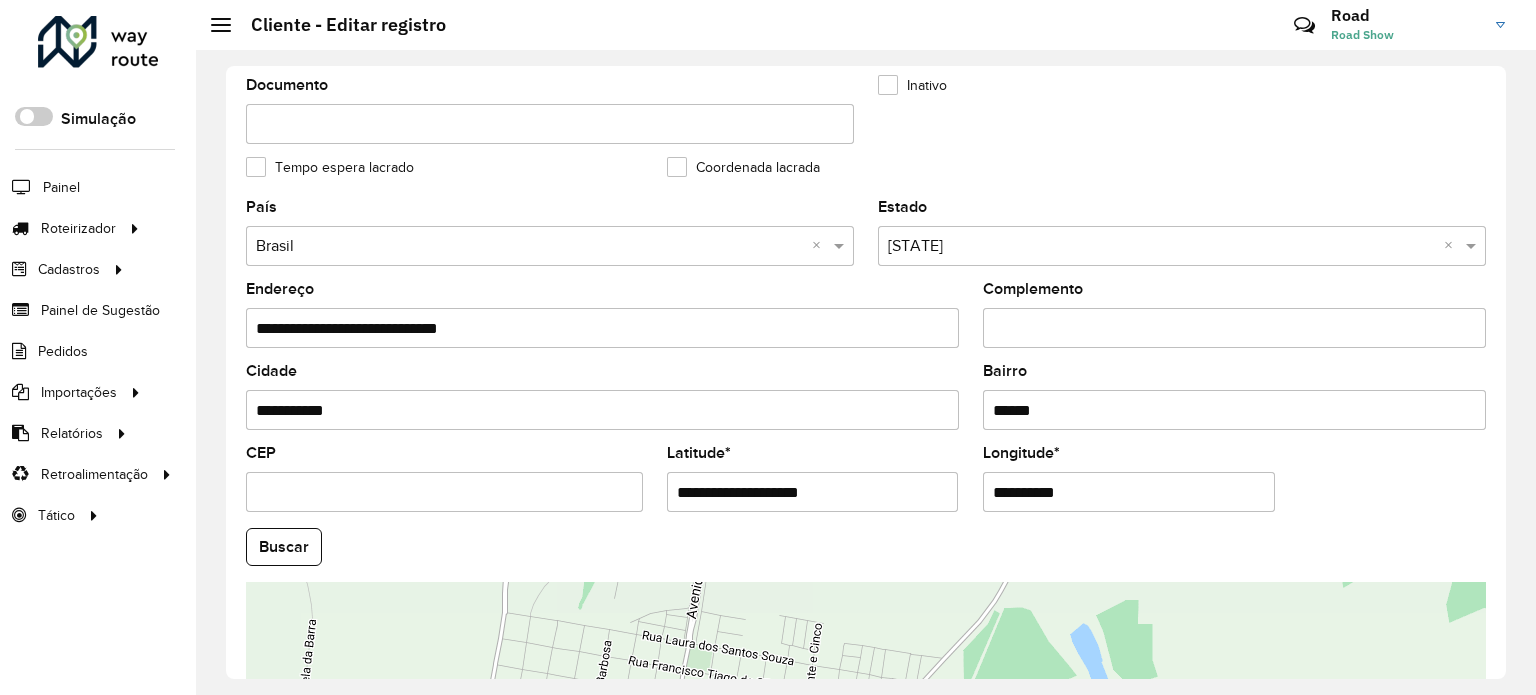 scroll, scrollTop: 0, scrollLeft: 0, axis: both 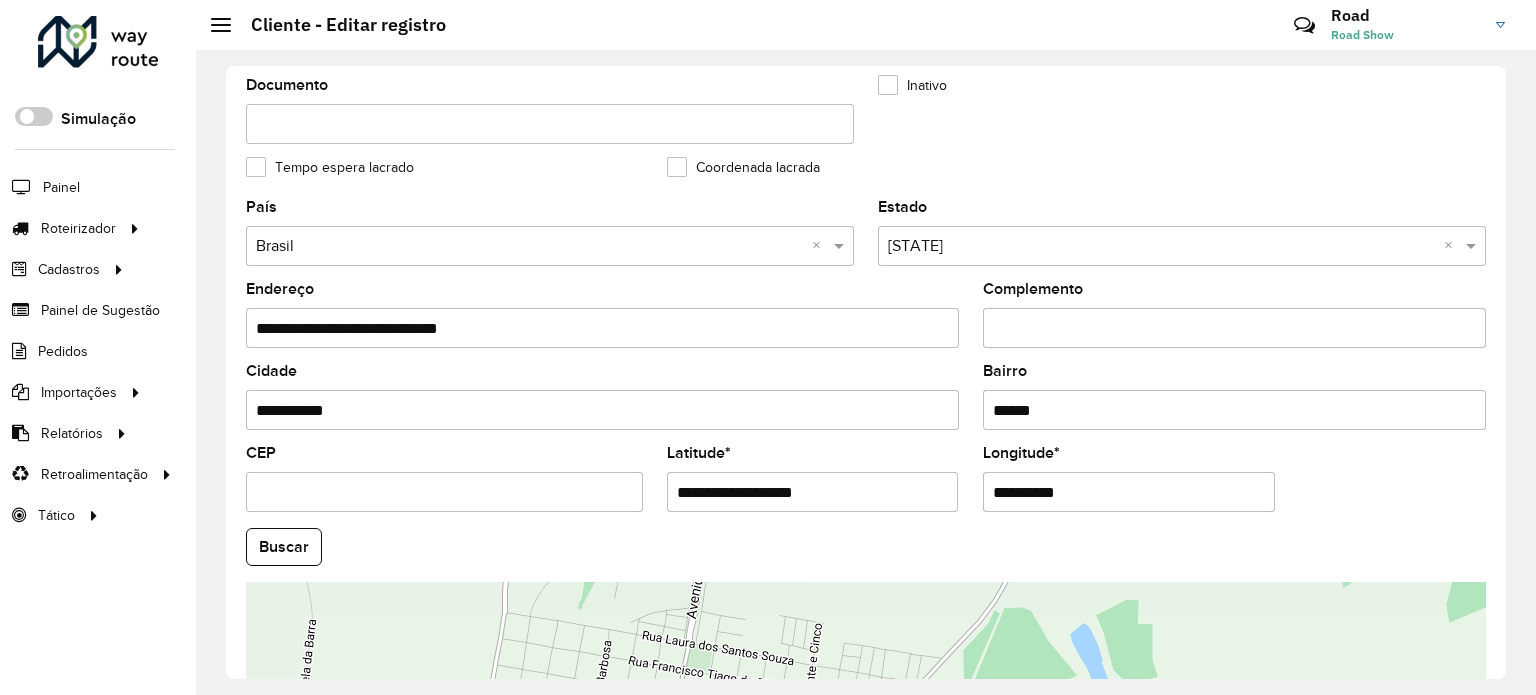 type on "**********" 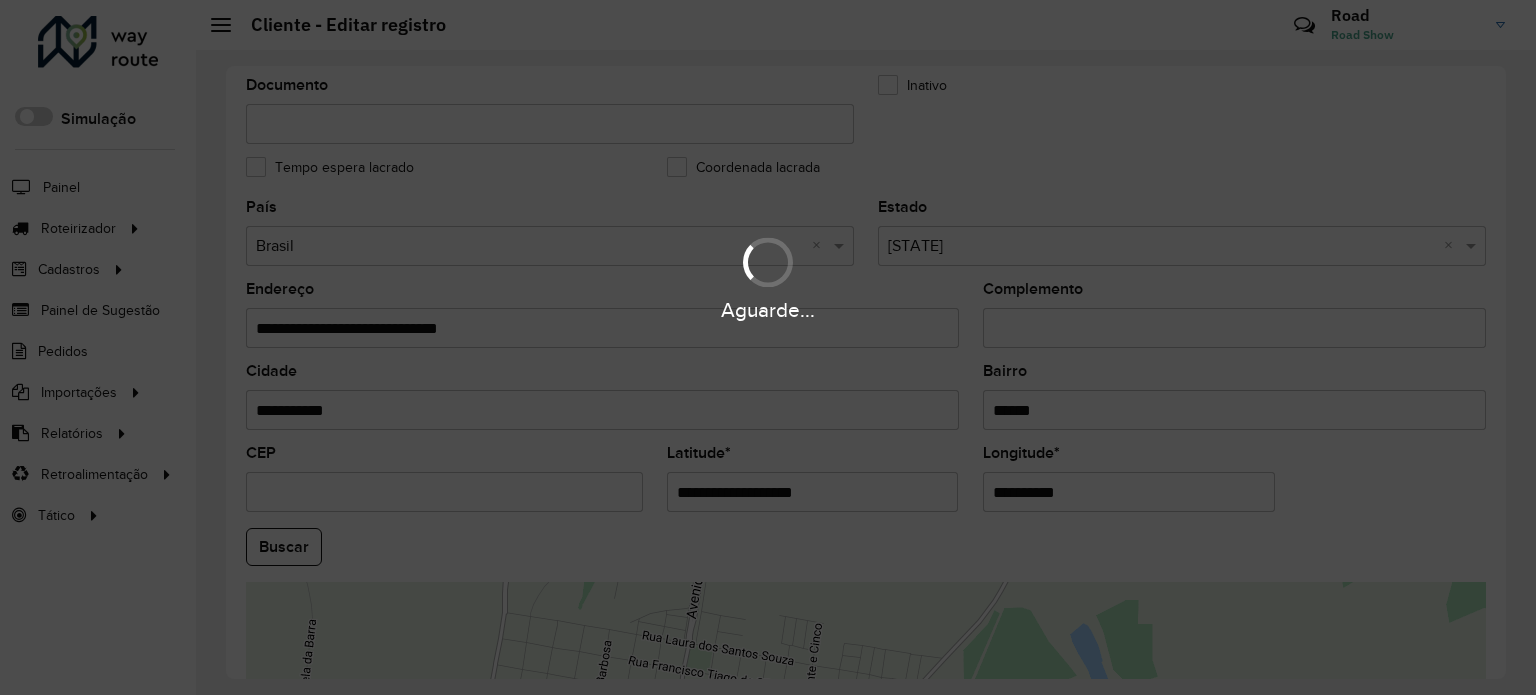 drag, startPoint x: 1084, startPoint y: 491, endPoint x: 713, endPoint y: 466, distance: 371.84137 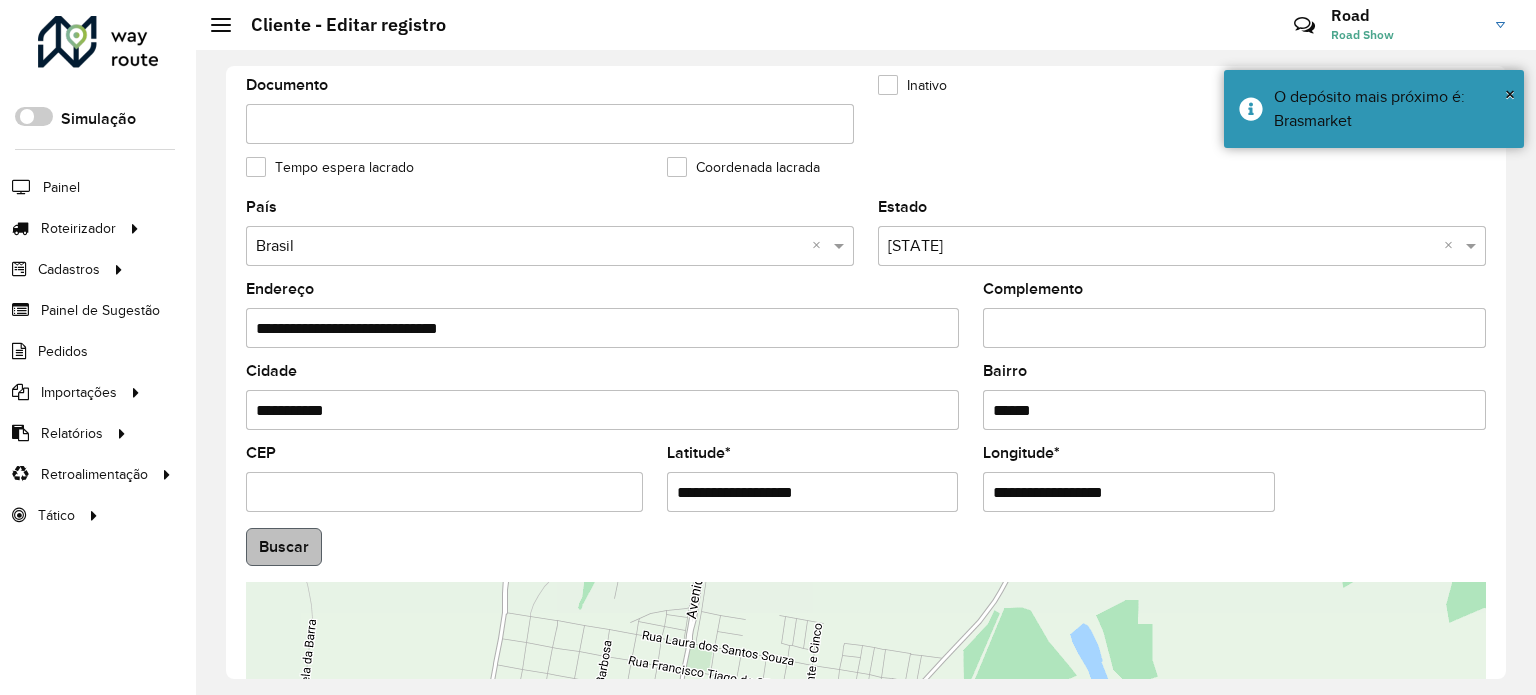 type on "**********" 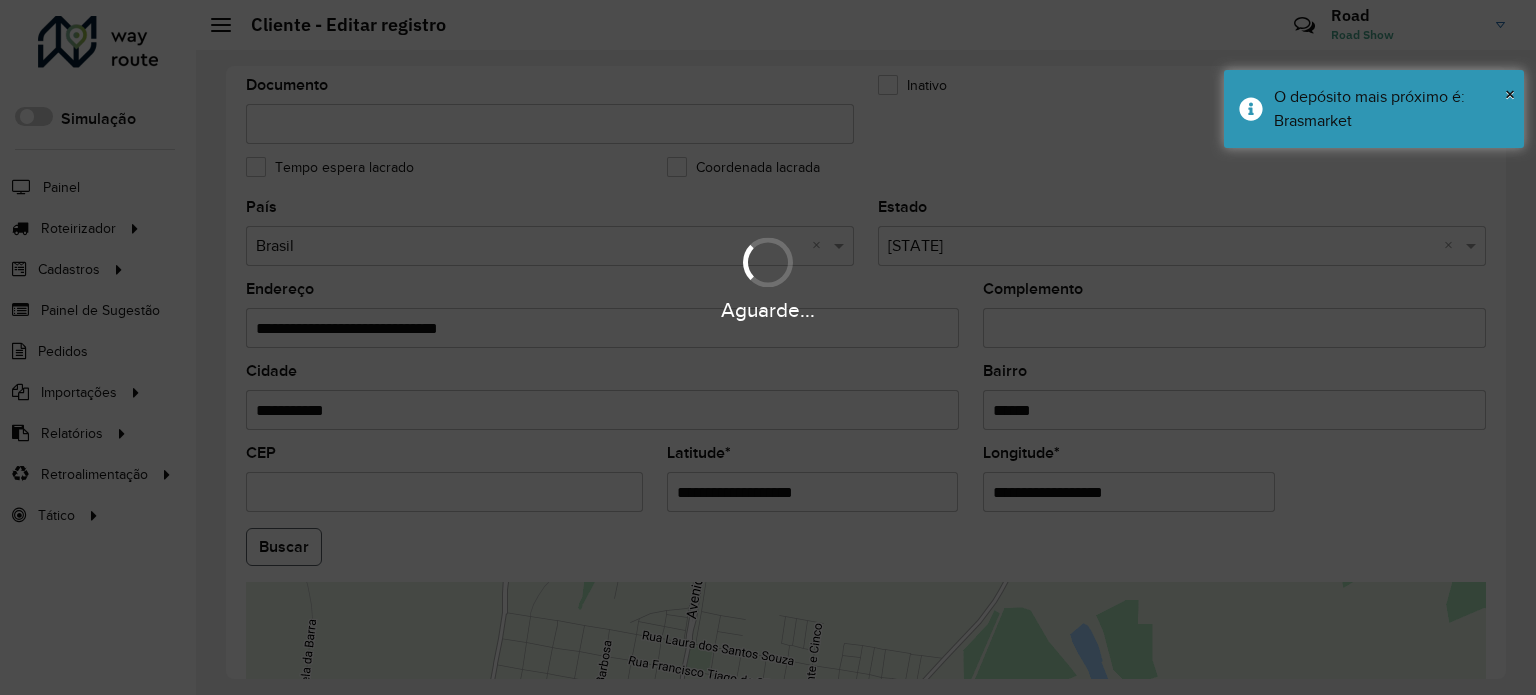 click on "Aguarde...  Pop-up bloqueado!  Seu navegador bloqueou automáticamente a abertura de uma nova janela.   Acesse as configurações e adicione o endereço do sistema a lista de permissão.   Fechar  Roteirizador AmbevTech Simulação Painel Roteirizador Entregas Vendas Cadastros Checkpoint Cliente Condição de pagamento Consulta de setores Depósito Disponibilidade de veículos Fator tipo de produto Grupo Rota Fator Tipo Produto Grupo de Depósito Grupo de rotas exclusiva Grupo de setores Jornada Layout integração Modelo Motorista Multi Depósito Painel de sugestão Parada Pedágio Perfil de Vendedor Ponto de apoio Ponto de apoio FAD Prioridade pedido Produto Restrição de Atendimento Planner Rodízio de placa Rota exclusiva FAD Rótulo Setor Setor Planner Tempo de parada de refeição Tipo de cliente Tipo de jornada Tipo de produto Tipo de veículo Tipo de veículo RN Transportadora Usuário Vendedor Veículo Painel de Sugestão Pedidos Importações Clientes Fator tipo produto Grade de atendimento Setor" at bounding box center [768, 347] 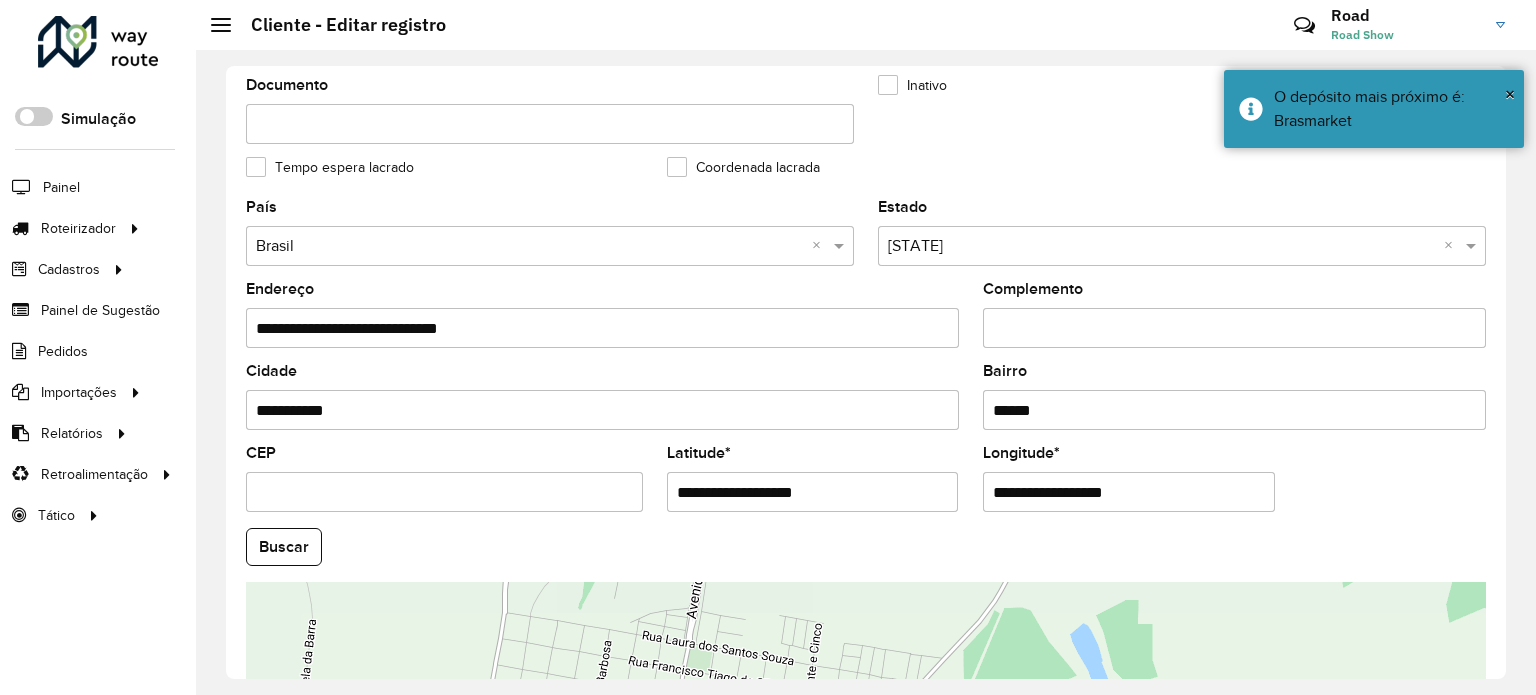 click on "Buscar" 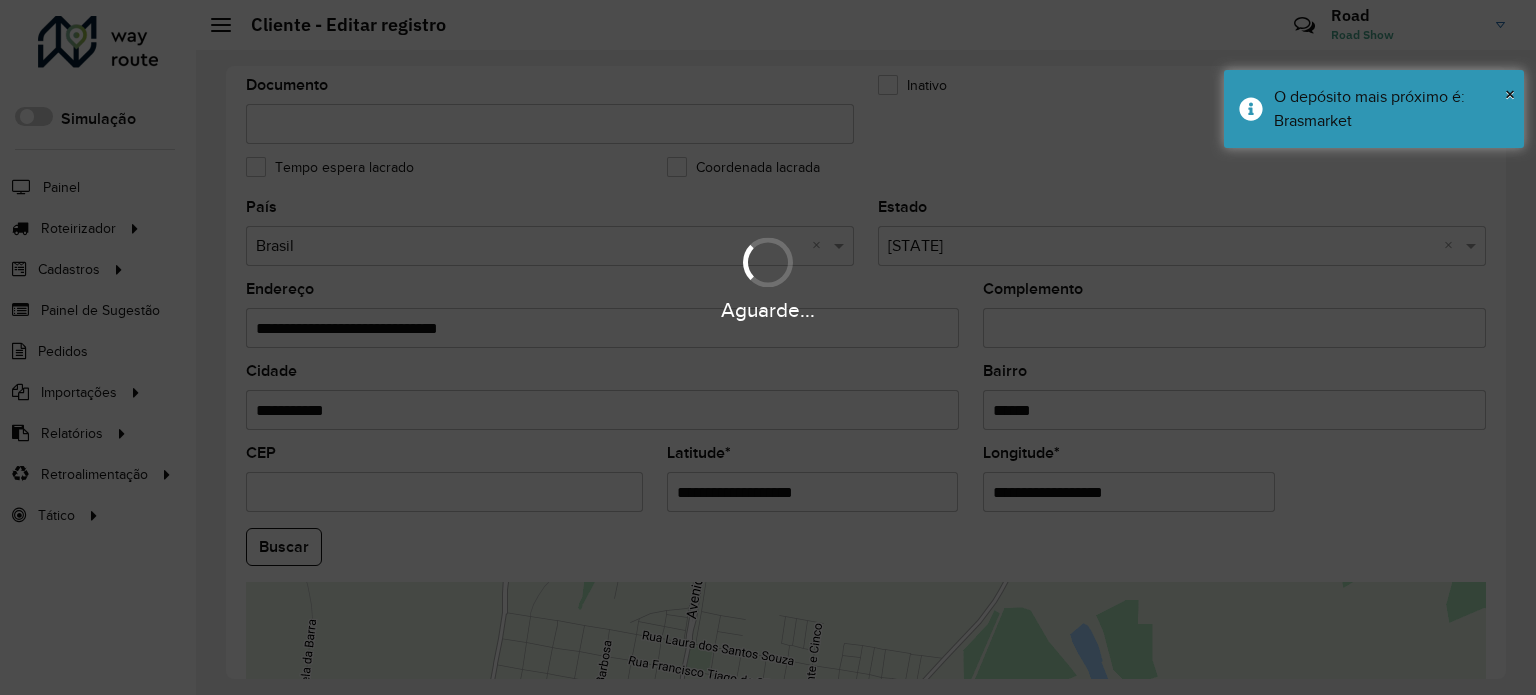type on "**********" 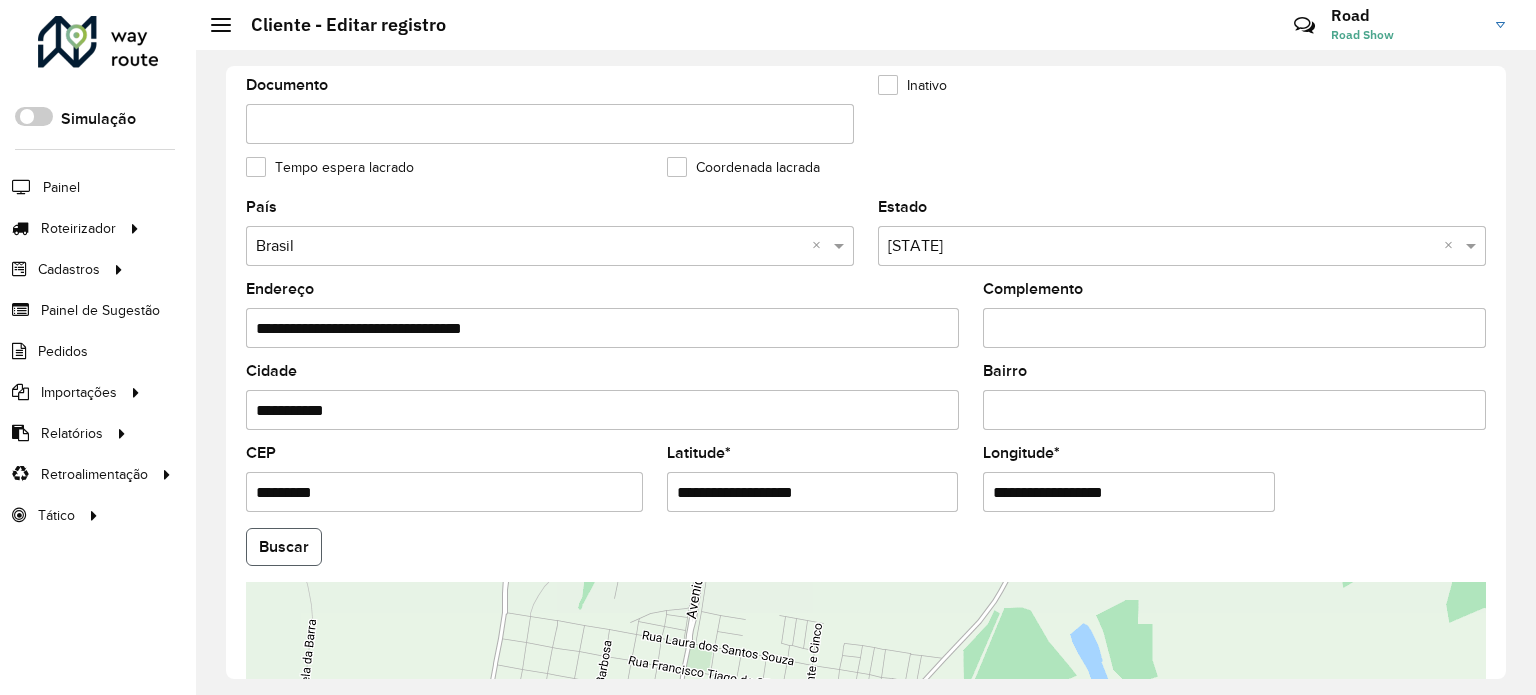 click on "Buscar" 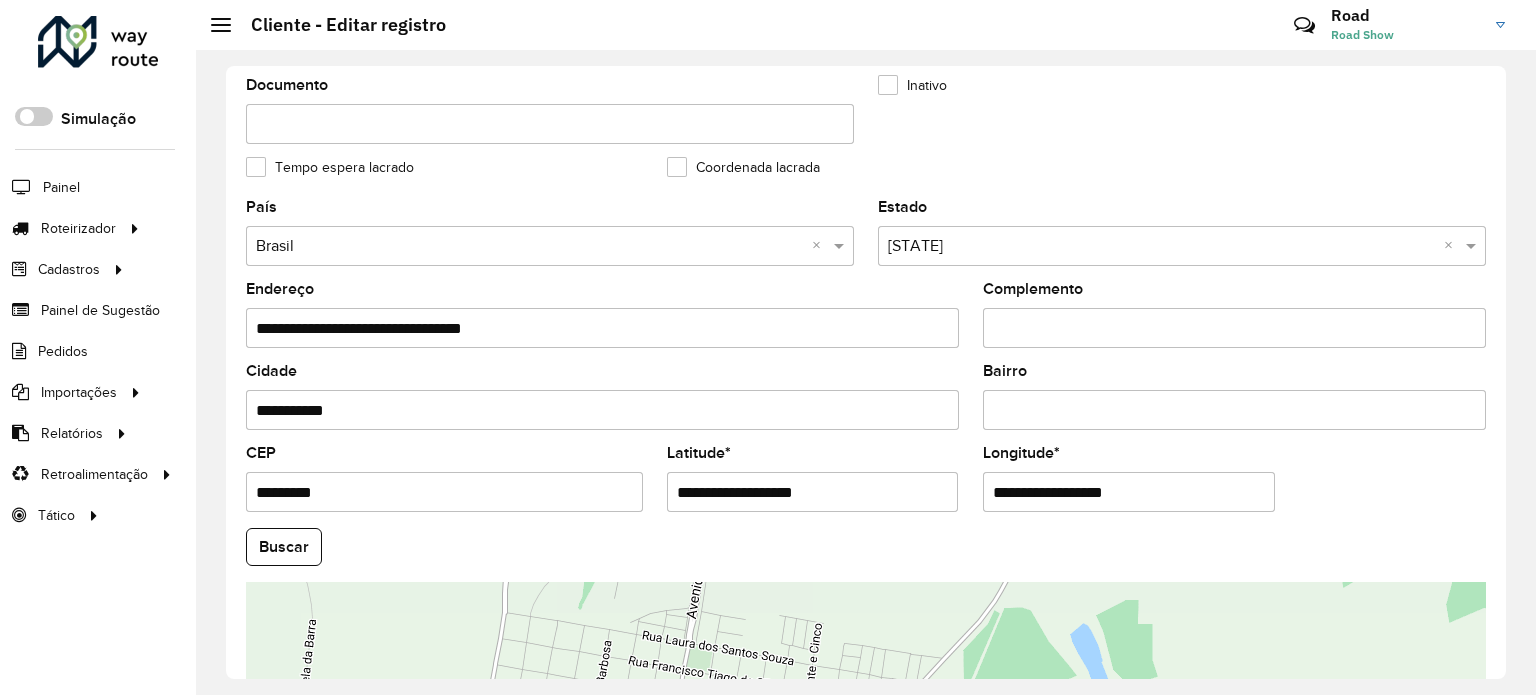 click on "Bairro" at bounding box center [1234, 410] 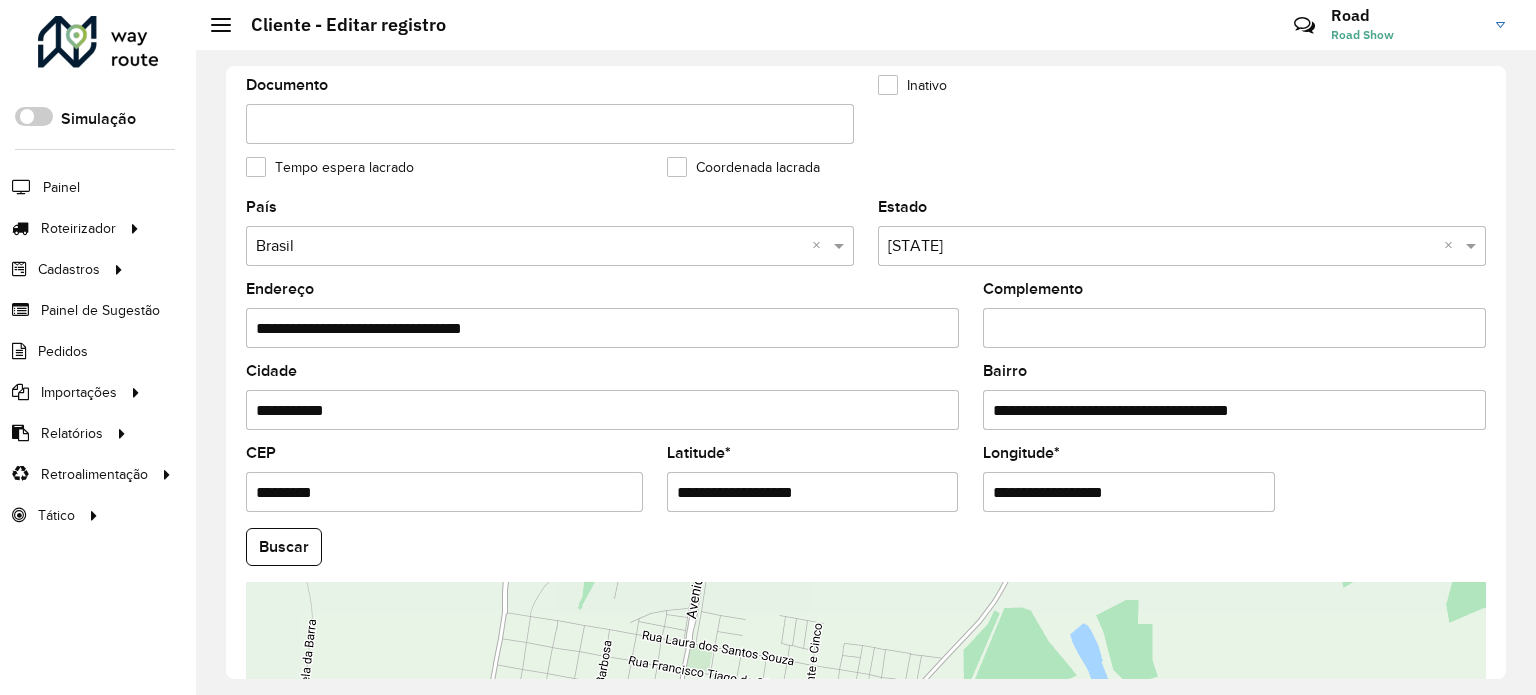 drag, startPoint x: 1242, startPoint y: 415, endPoint x: 622, endPoint y: 410, distance: 620.02014 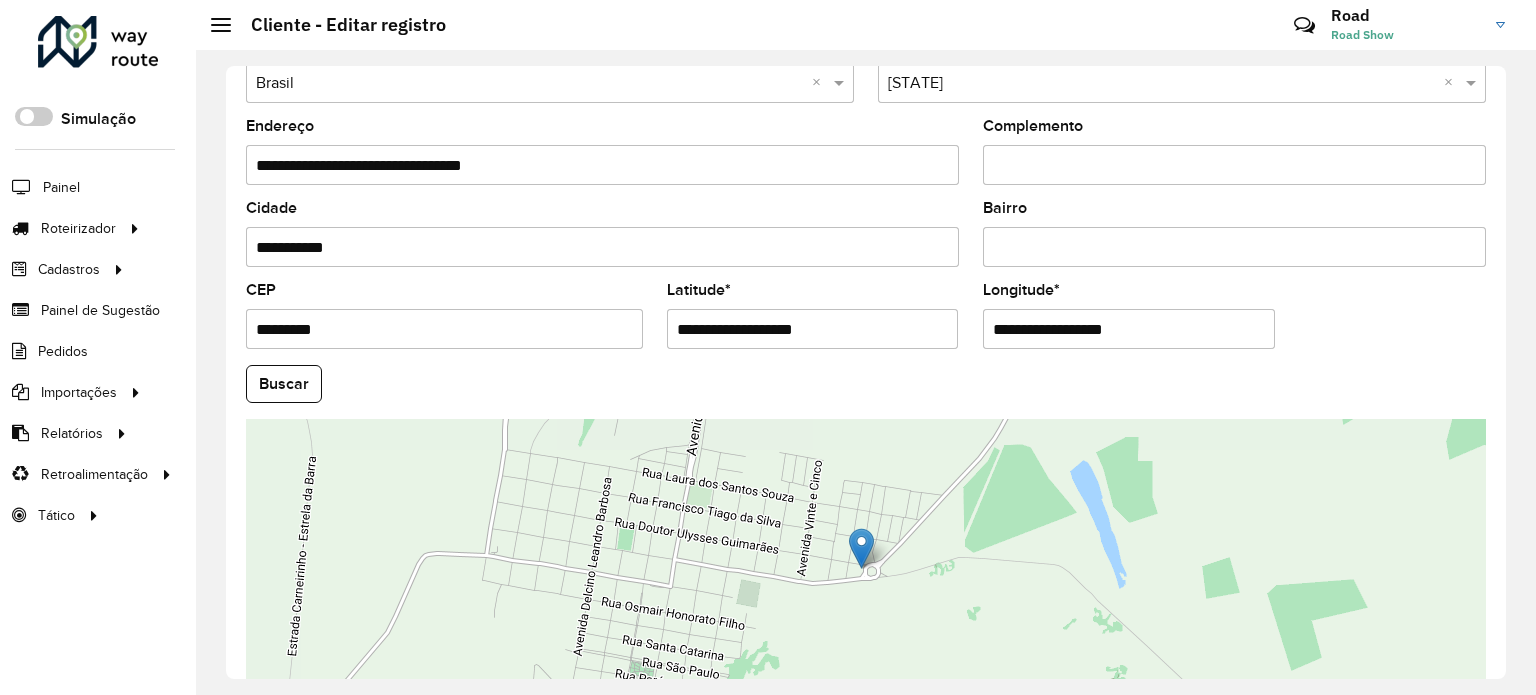 scroll, scrollTop: 784, scrollLeft: 0, axis: vertical 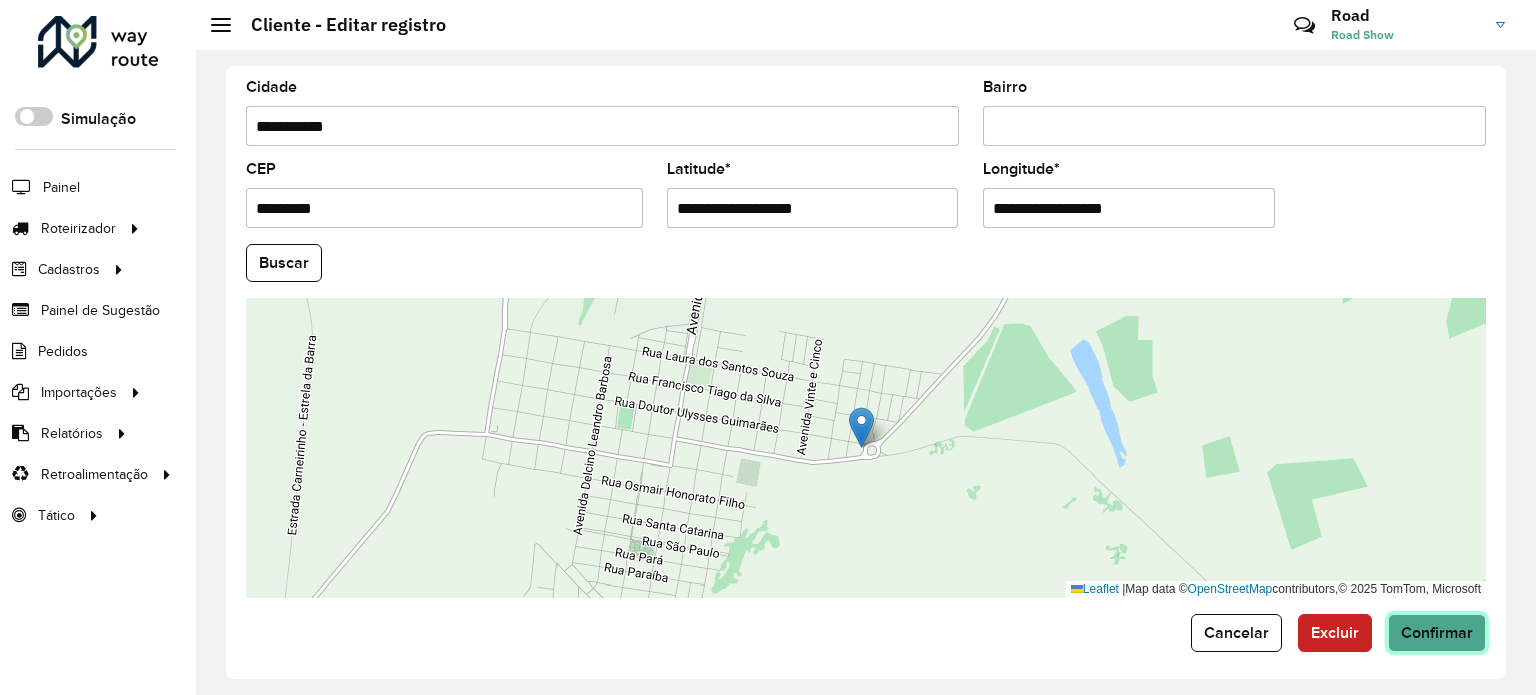 click on "Confirmar" 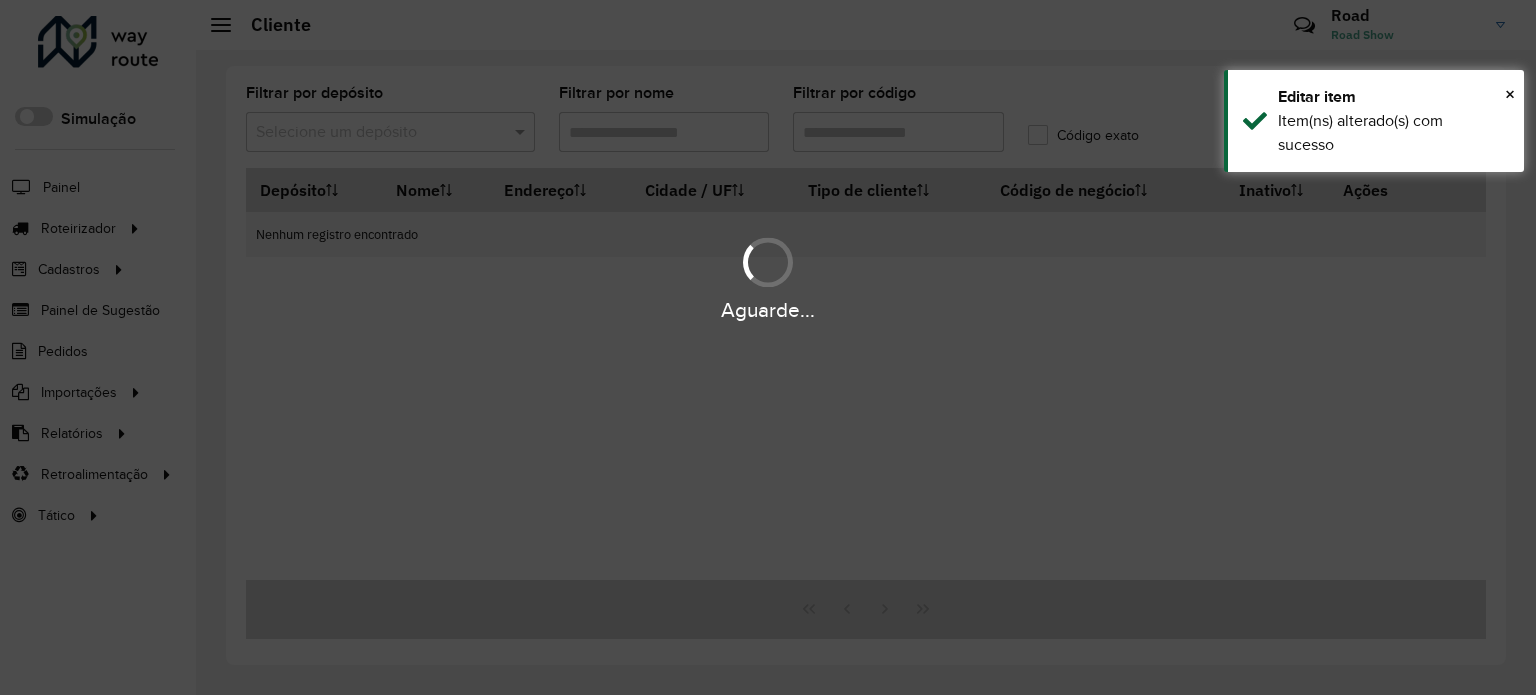 type on "****" 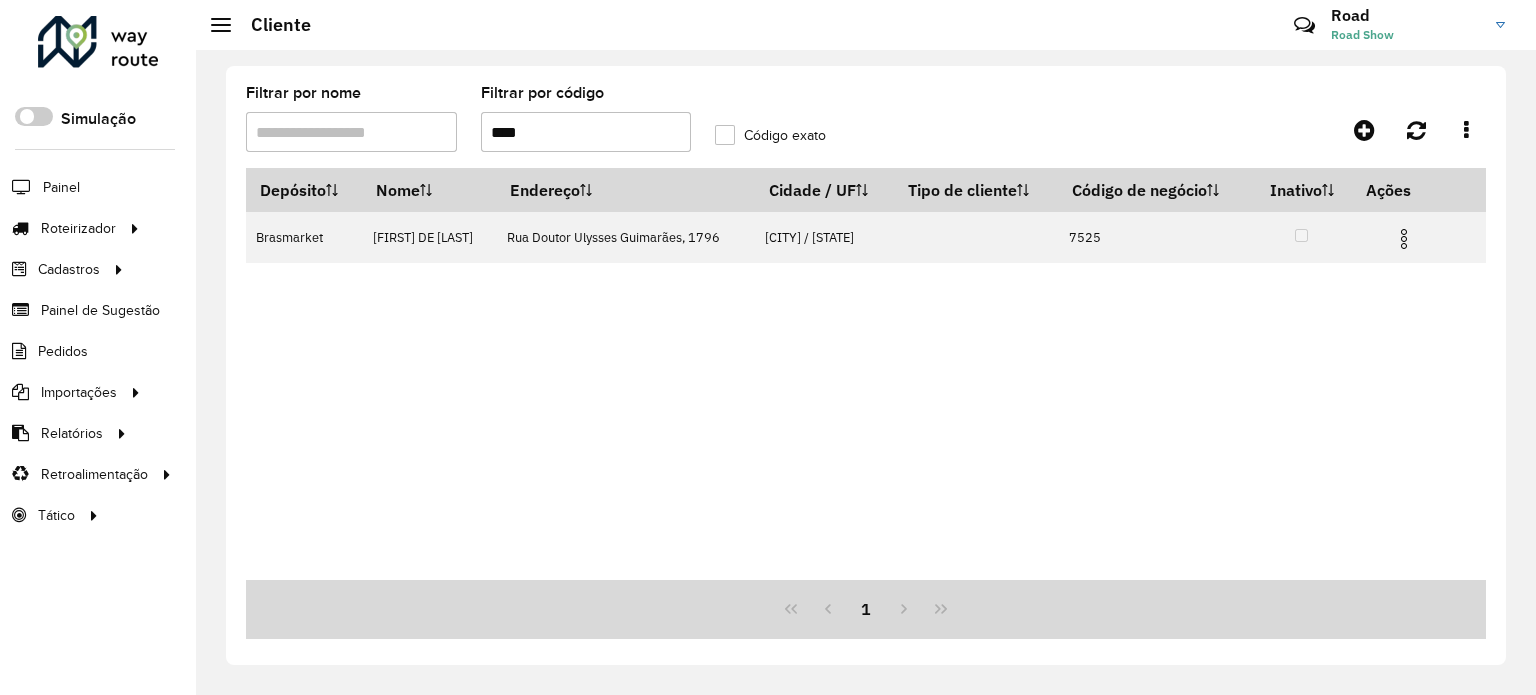 drag, startPoint x: 560, startPoint y: 126, endPoint x: 76, endPoint y: 73, distance: 486.89322 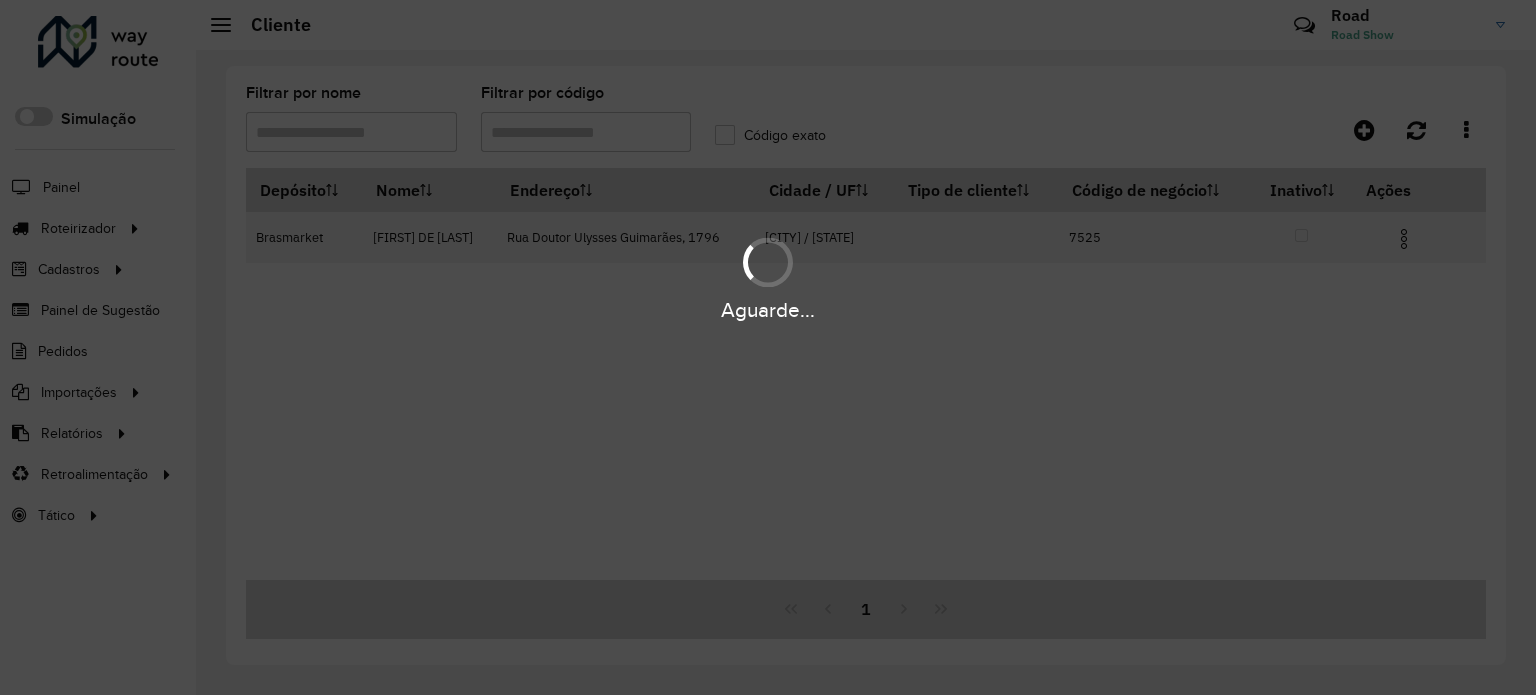 type 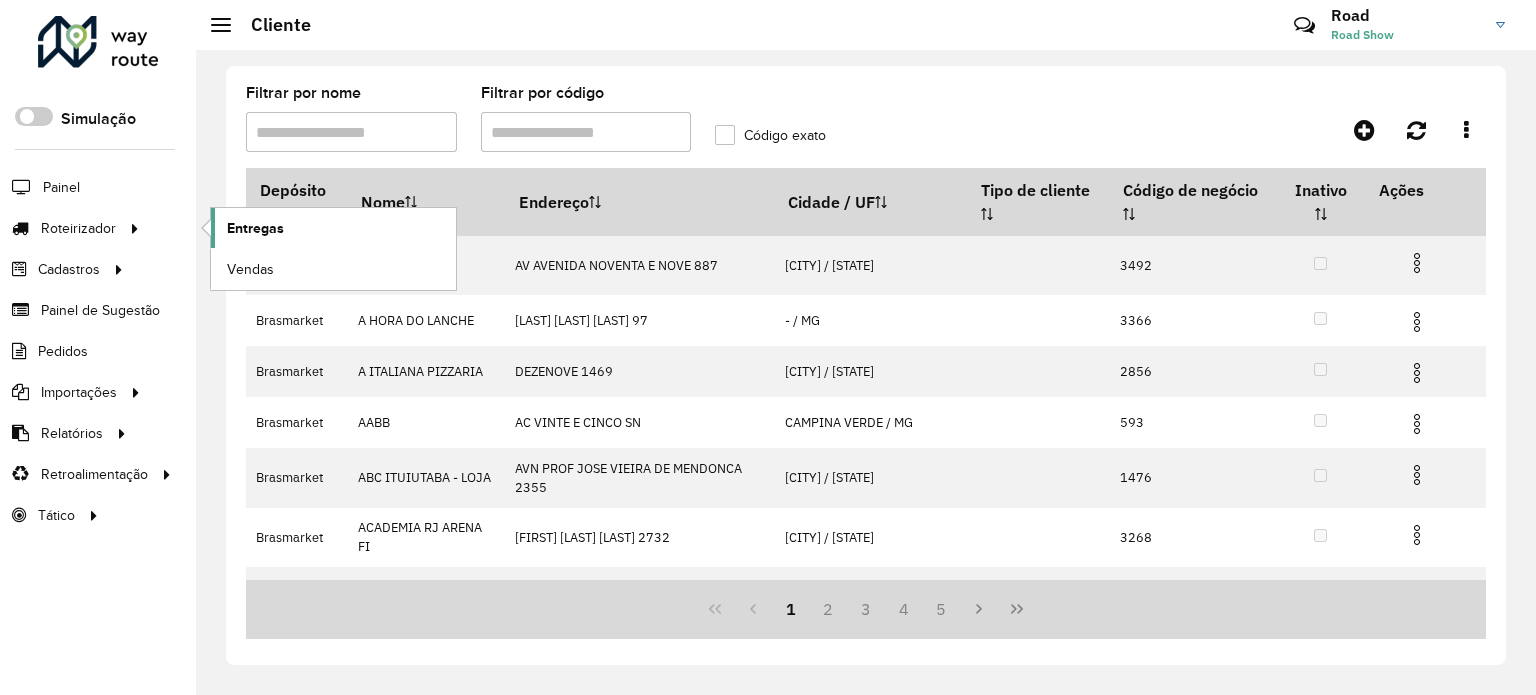 click on "Entregas" 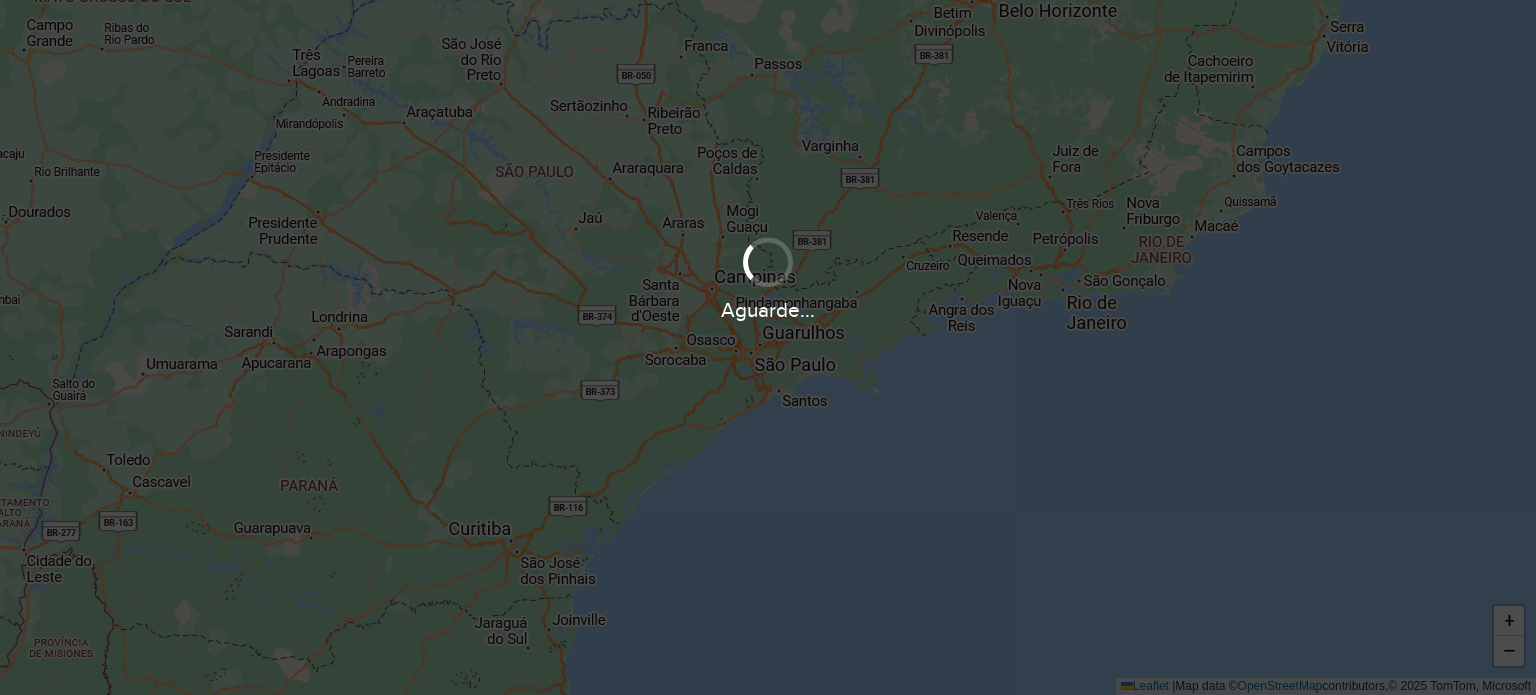 scroll, scrollTop: 0, scrollLeft: 0, axis: both 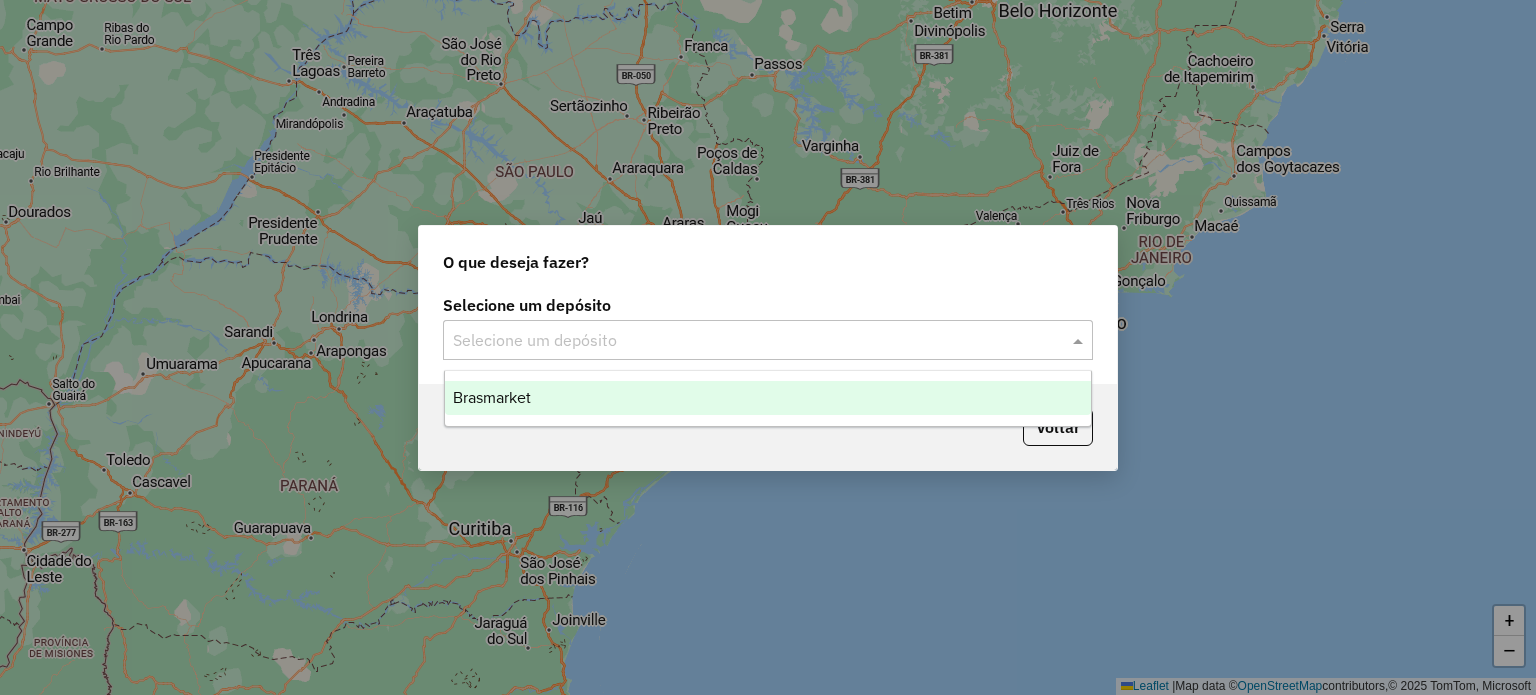 click 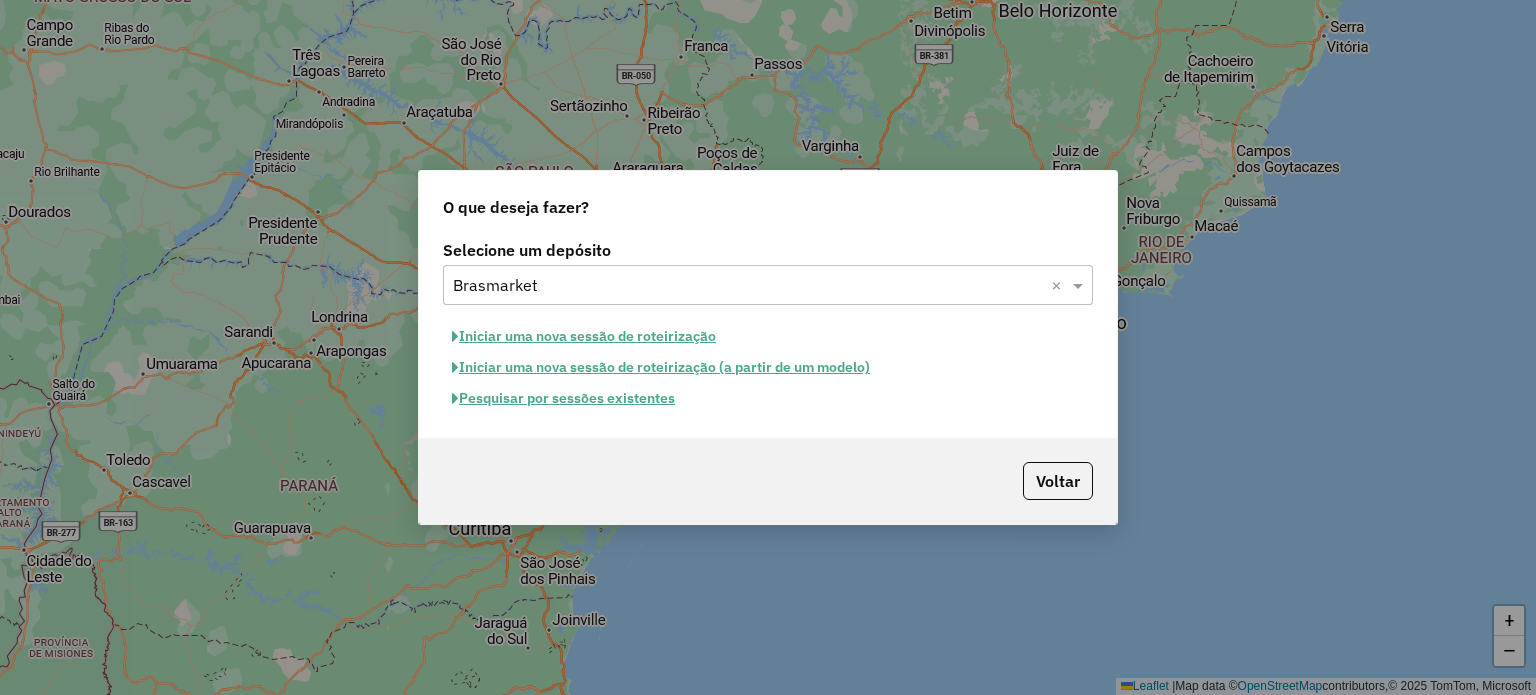 click on "Iniciar uma nova sessão de roteirização" 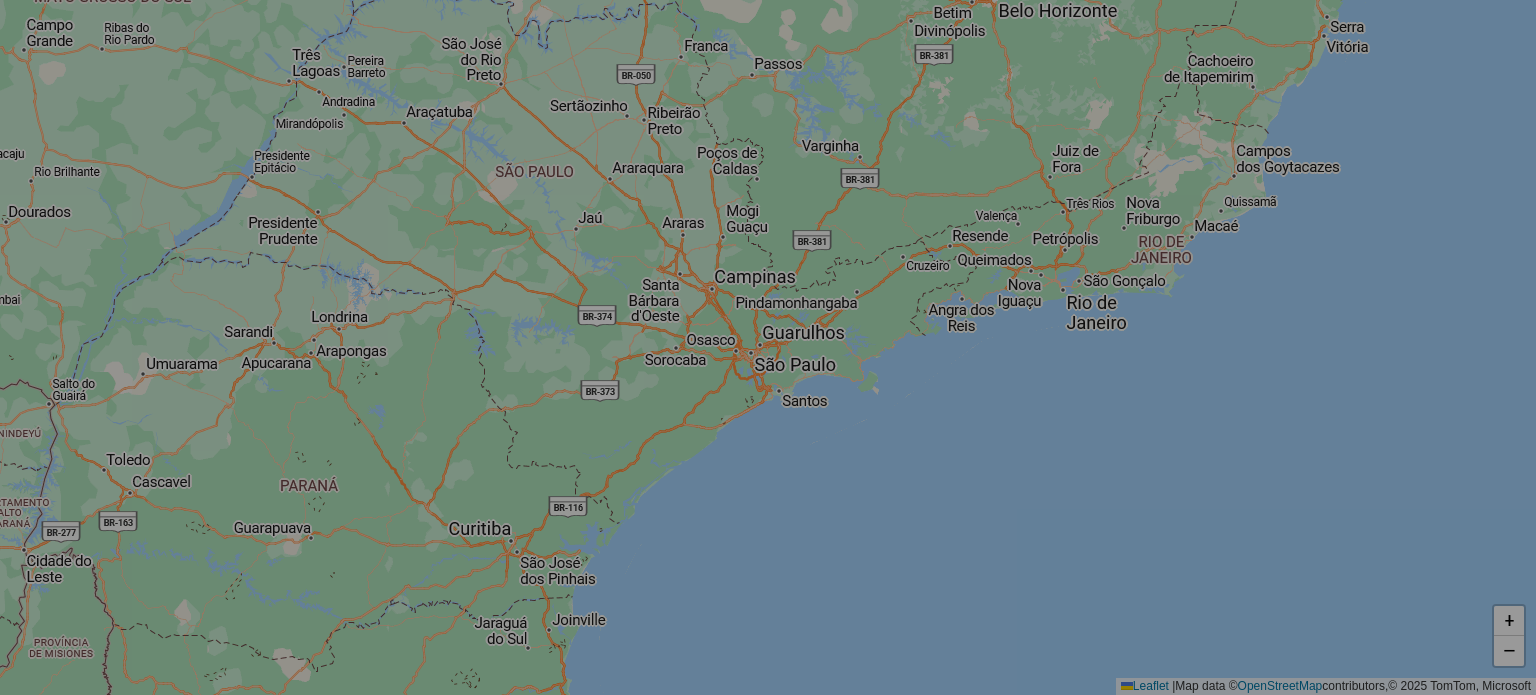 select on "*" 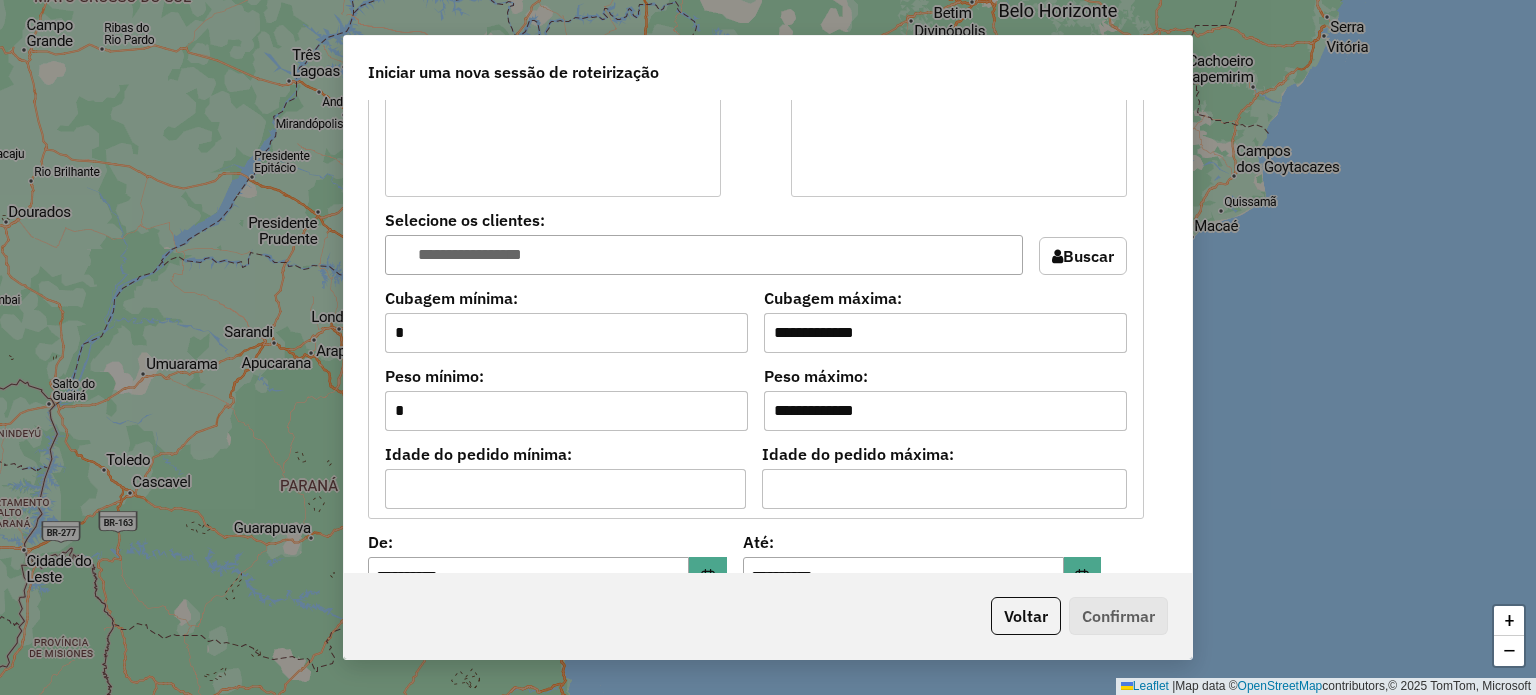 scroll, scrollTop: 1900, scrollLeft: 0, axis: vertical 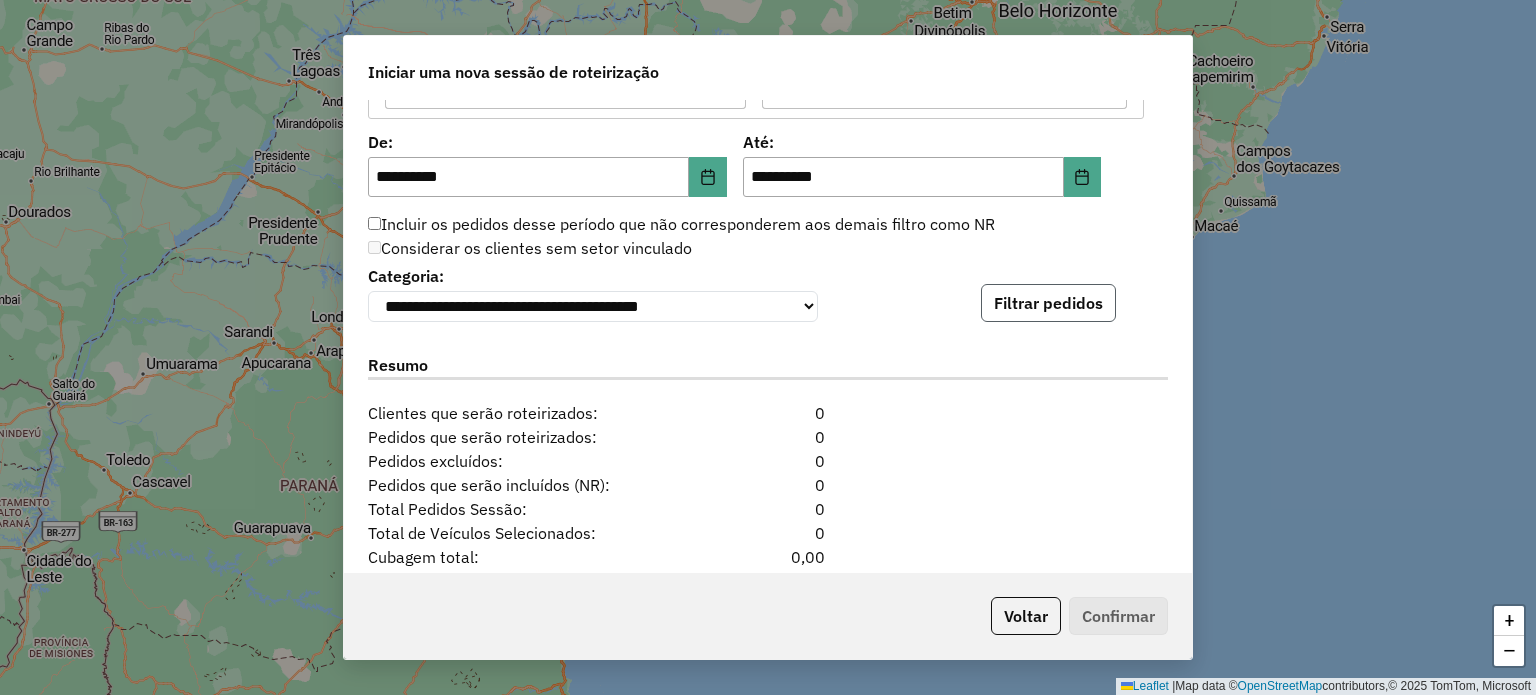 click on "Filtrar pedidos" 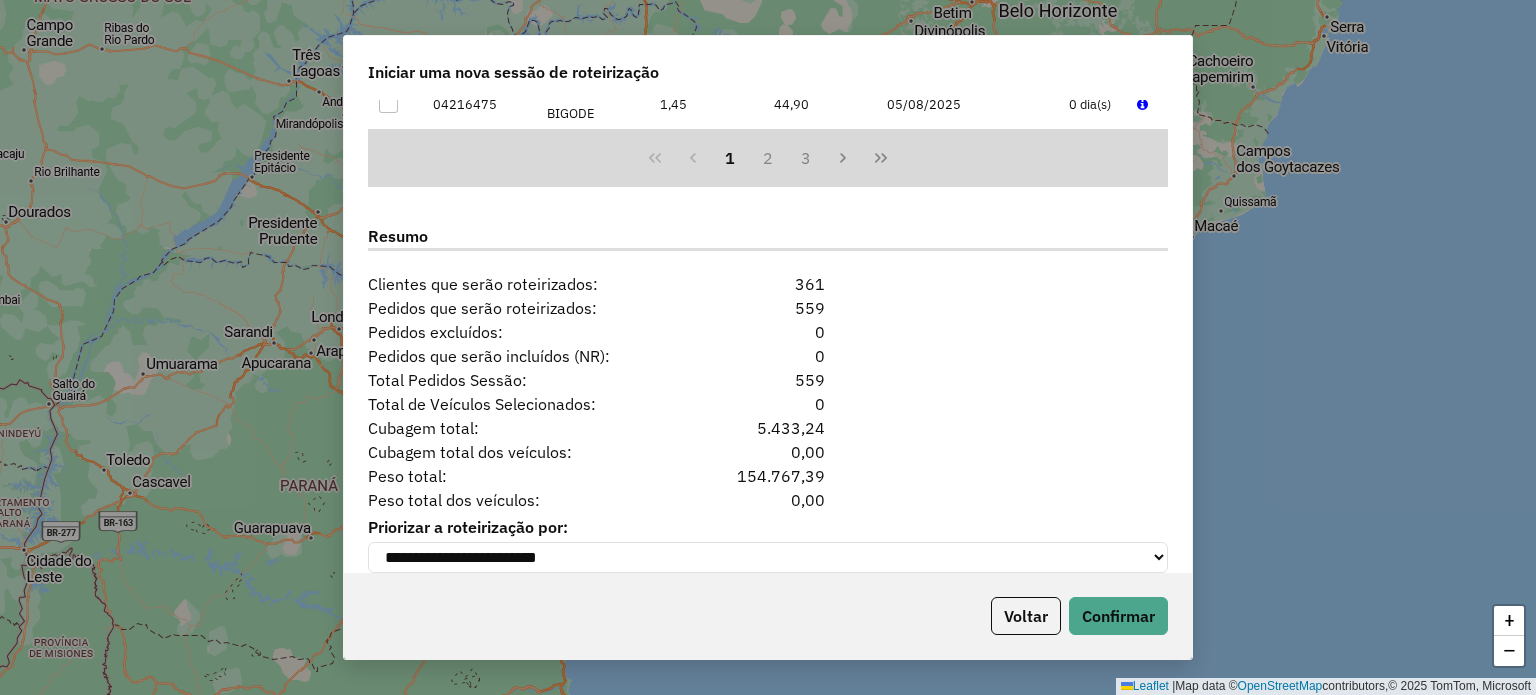 scroll, scrollTop: 2472, scrollLeft: 0, axis: vertical 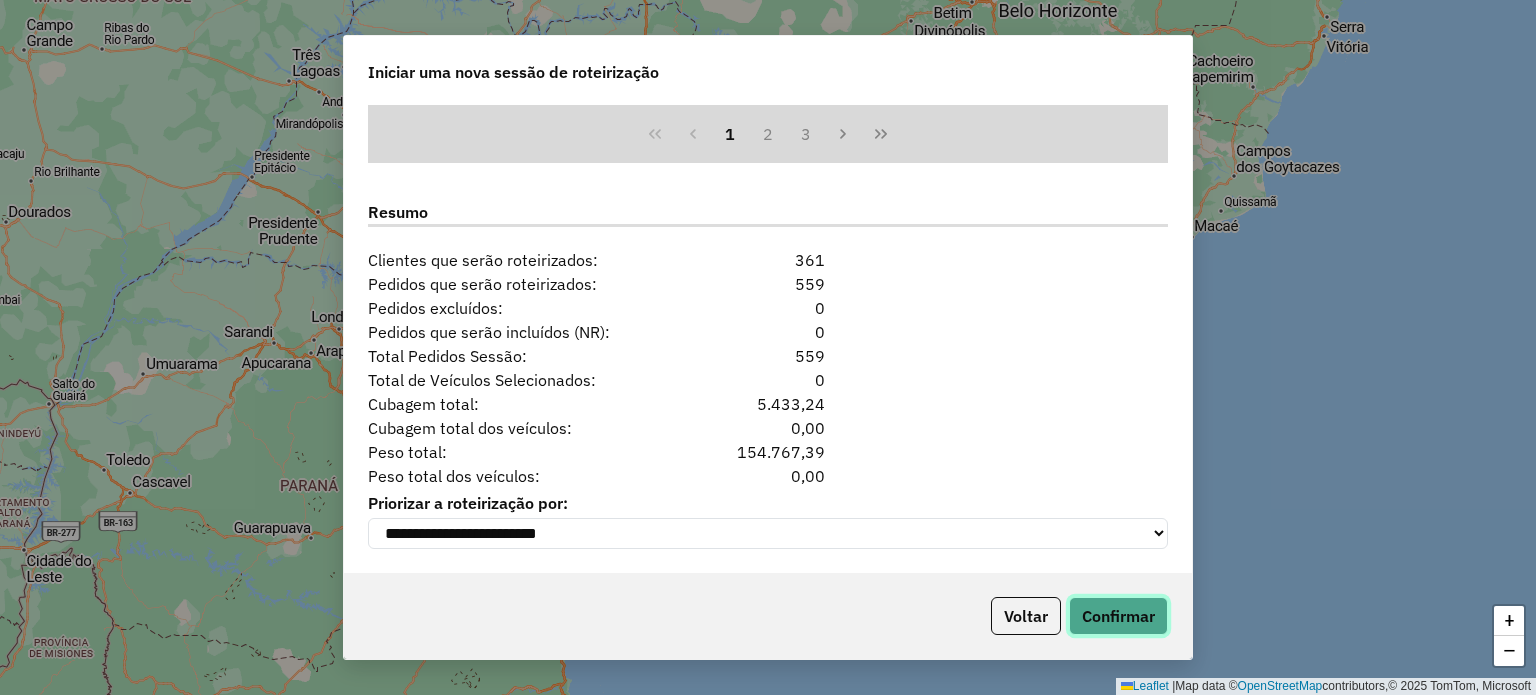 click on "Confirmar" 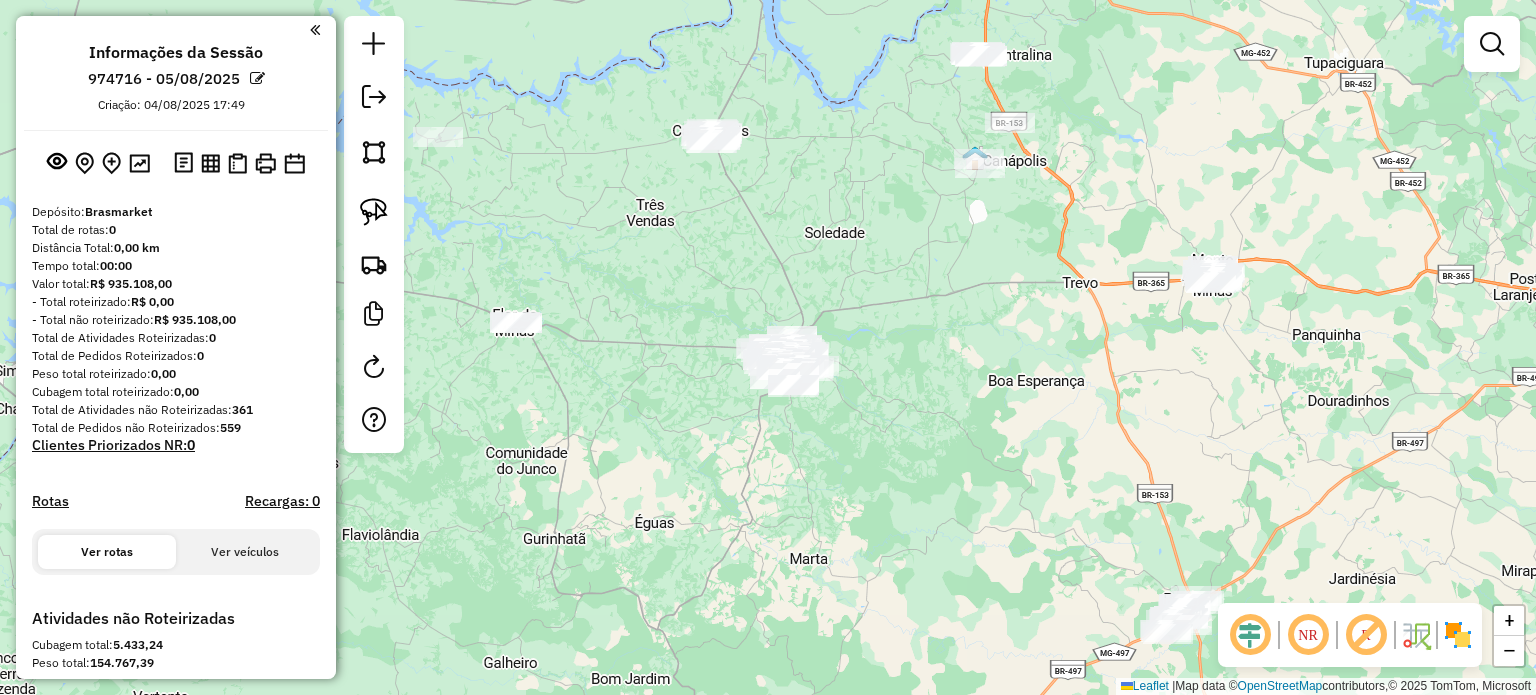 click on "Janela de atendimento Grade de atendimento Capacidade Transportadoras Veículos Cliente Pedidos  Rotas Selecione os dias de semana para filtrar as janelas de atendimento  Seg   Ter   Qua   Qui   Sex   Sáb   Dom  Informe o período da janela de atendimento: De: Até:  Filtrar exatamente a janela do cliente  Considerar janela de atendimento padrão  Selecione os dias de semana para filtrar as grades de atendimento  Seg   Ter   Qua   Qui   Sex   Sáb   Dom   Considerar clientes sem dia de atendimento cadastrado  Clientes fora do dia de atendimento selecionado Filtrar as atividades entre os valores definidos abaixo:  Peso mínimo:   Peso máximo:   Cubagem mínima:   Cubagem máxima:   De:   Até:  Filtrar as atividades entre o tempo de atendimento definido abaixo:  De:   Até:   Considerar capacidade total dos clientes não roteirizados Transportadora: Selecione um ou mais itens Tipo de veículo: Selecione um ou mais itens Veículo: Selecione um ou mais itens Motorista: Selecione um ou mais itens Nome: Rótulo:" 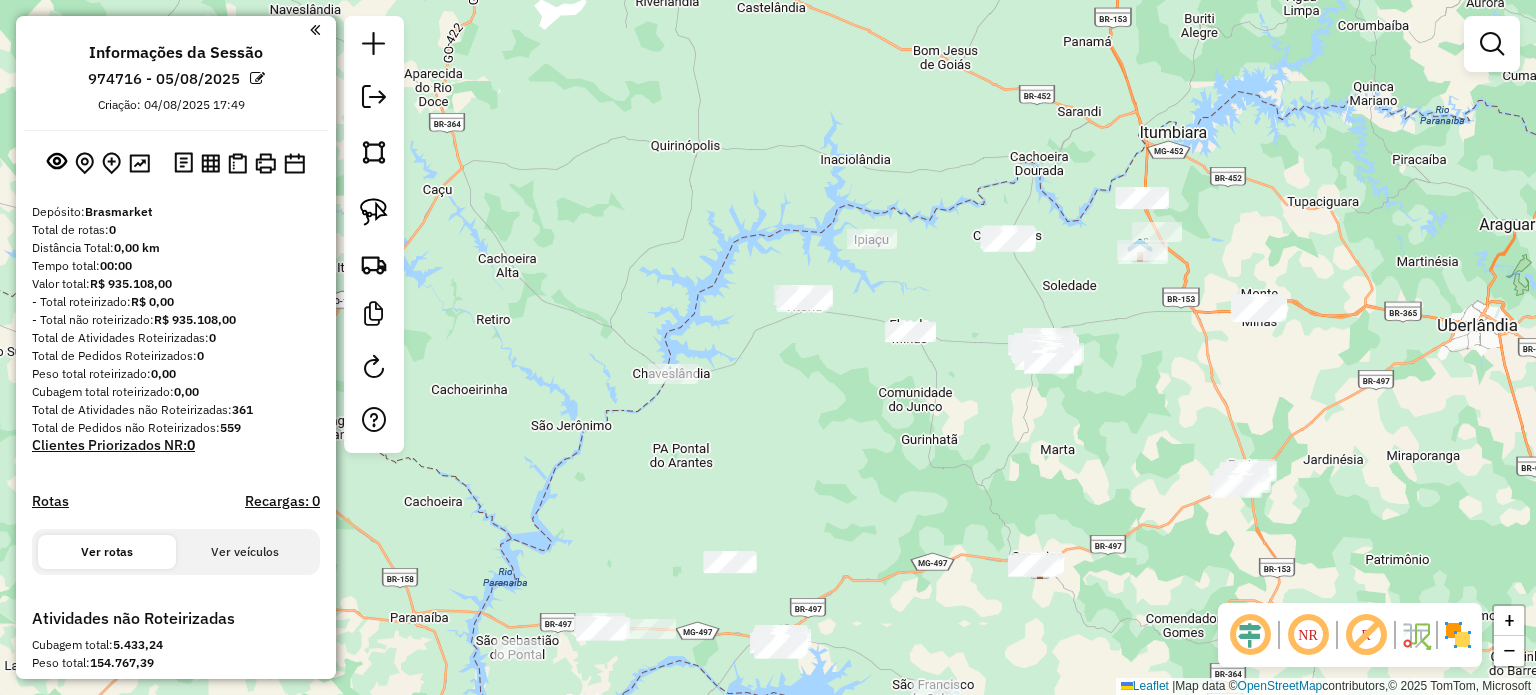 drag, startPoint x: 848, startPoint y: 531, endPoint x: 959, endPoint y: 89, distance: 455.7247 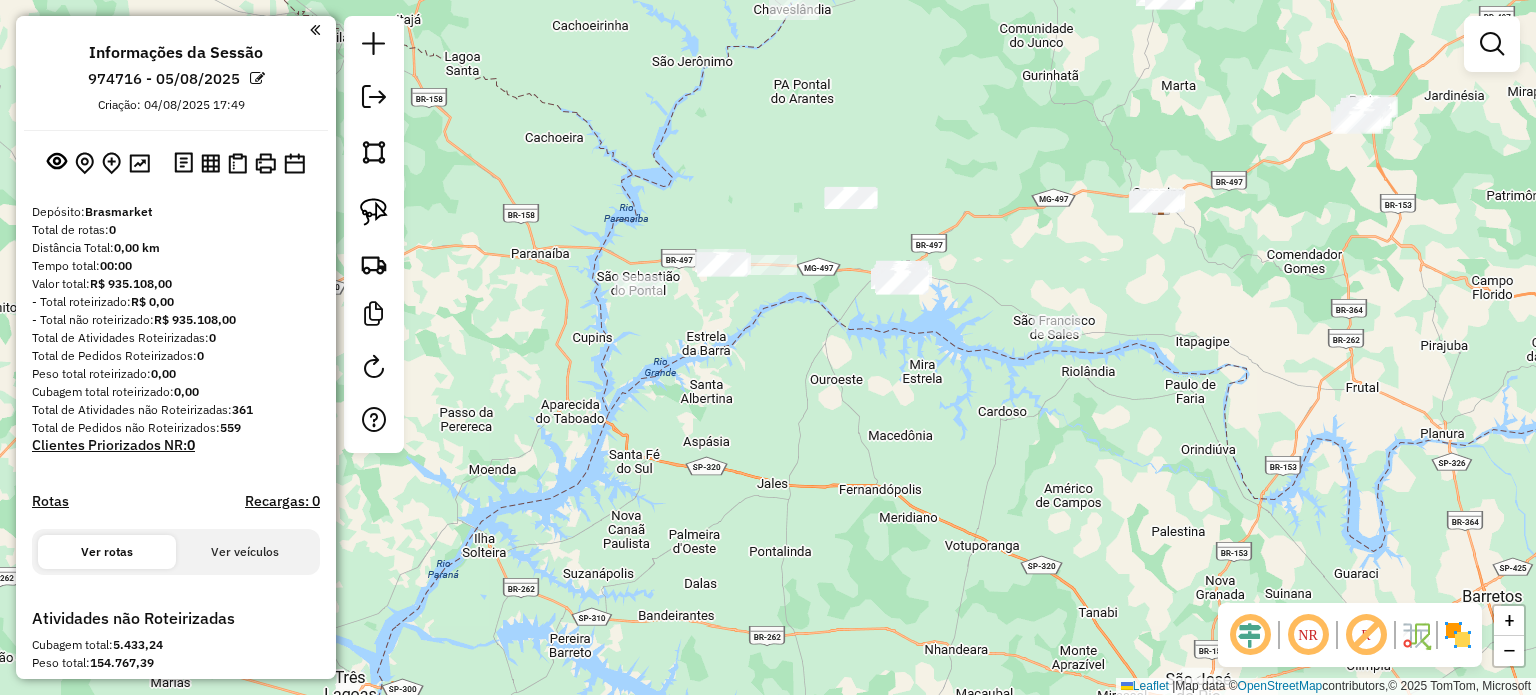 drag, startPoint x: 792, startPoint y: 343, endPoint x: 796, endPoint y: 386, distance: 43.185646 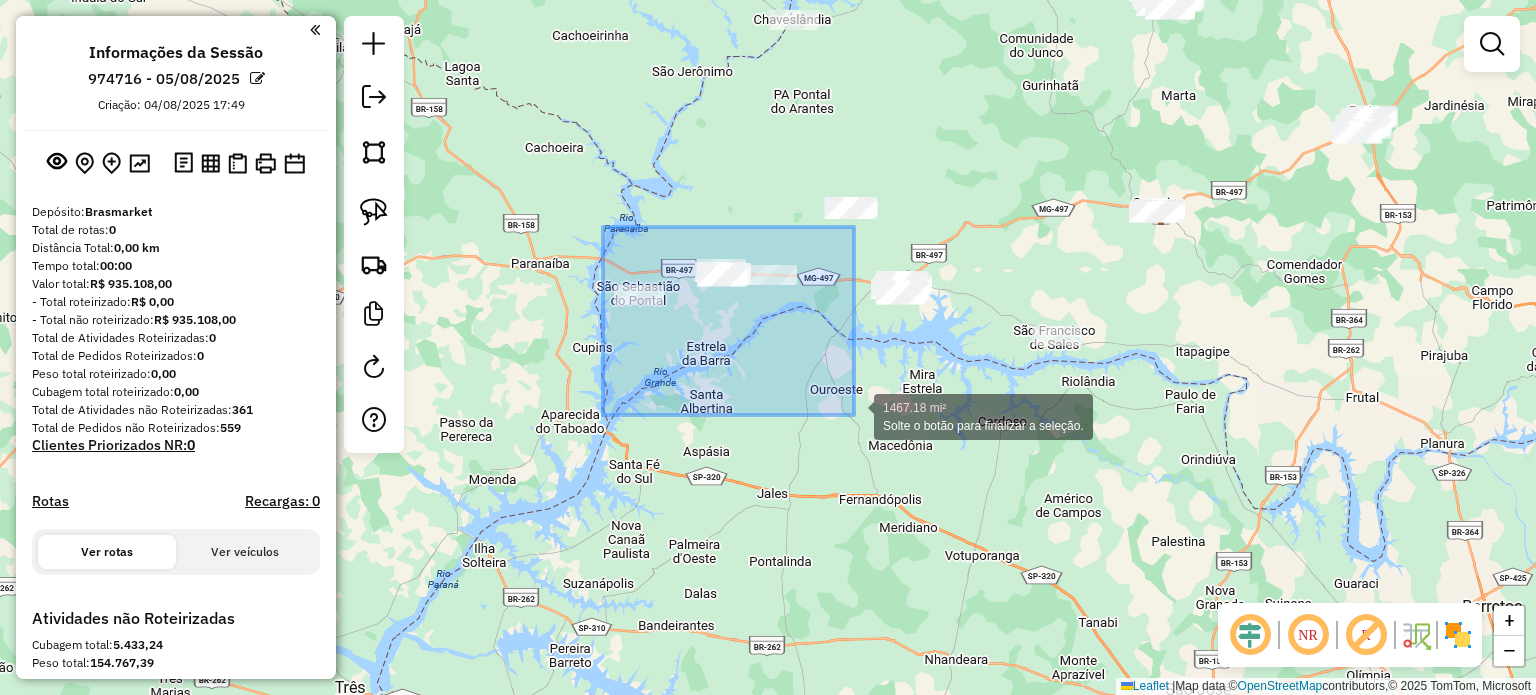 drag, startPoint x: 603, startPoint y: 227, endPoint x: 827, endPoint y: 399, distance: 282.41812 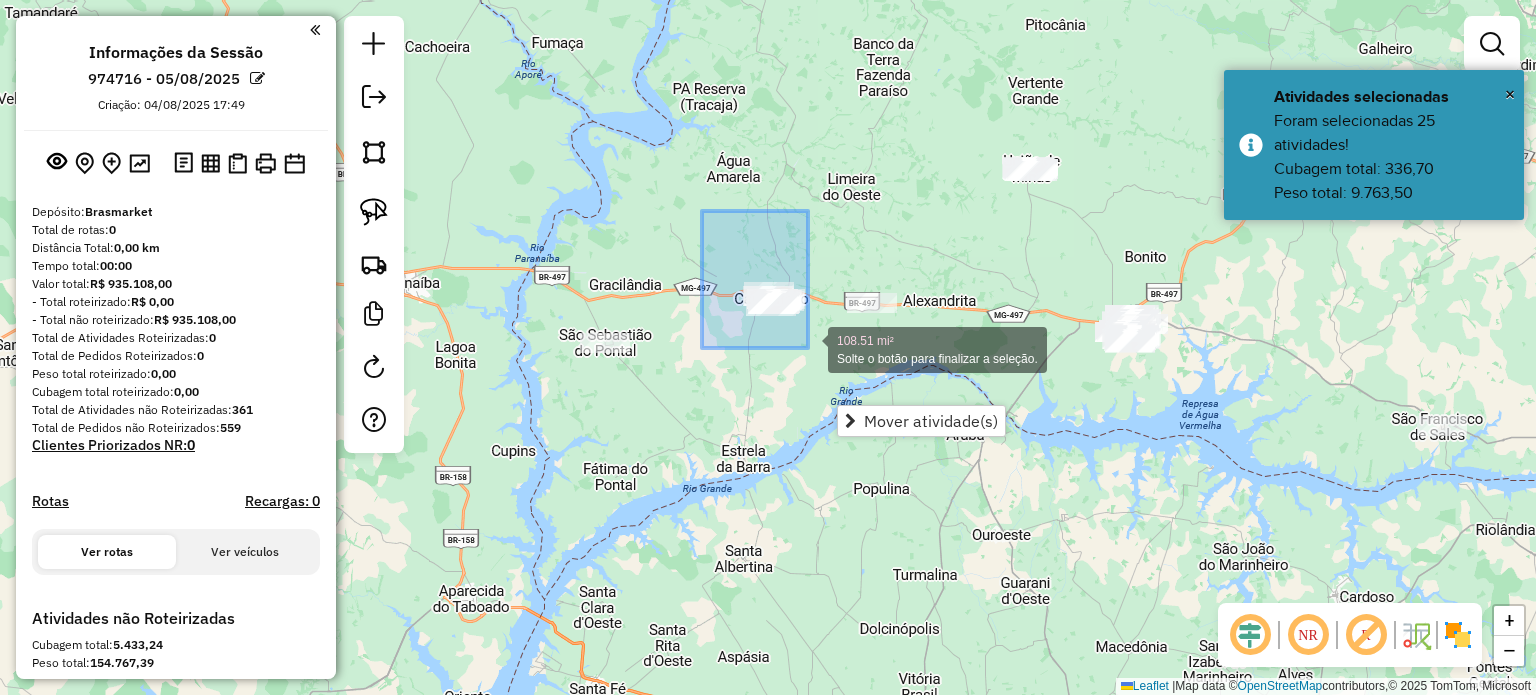 drag, startPoint x: 781, startPoint y: 318, endPoint x: 801, endPoint y: 346, distance: 34.4093 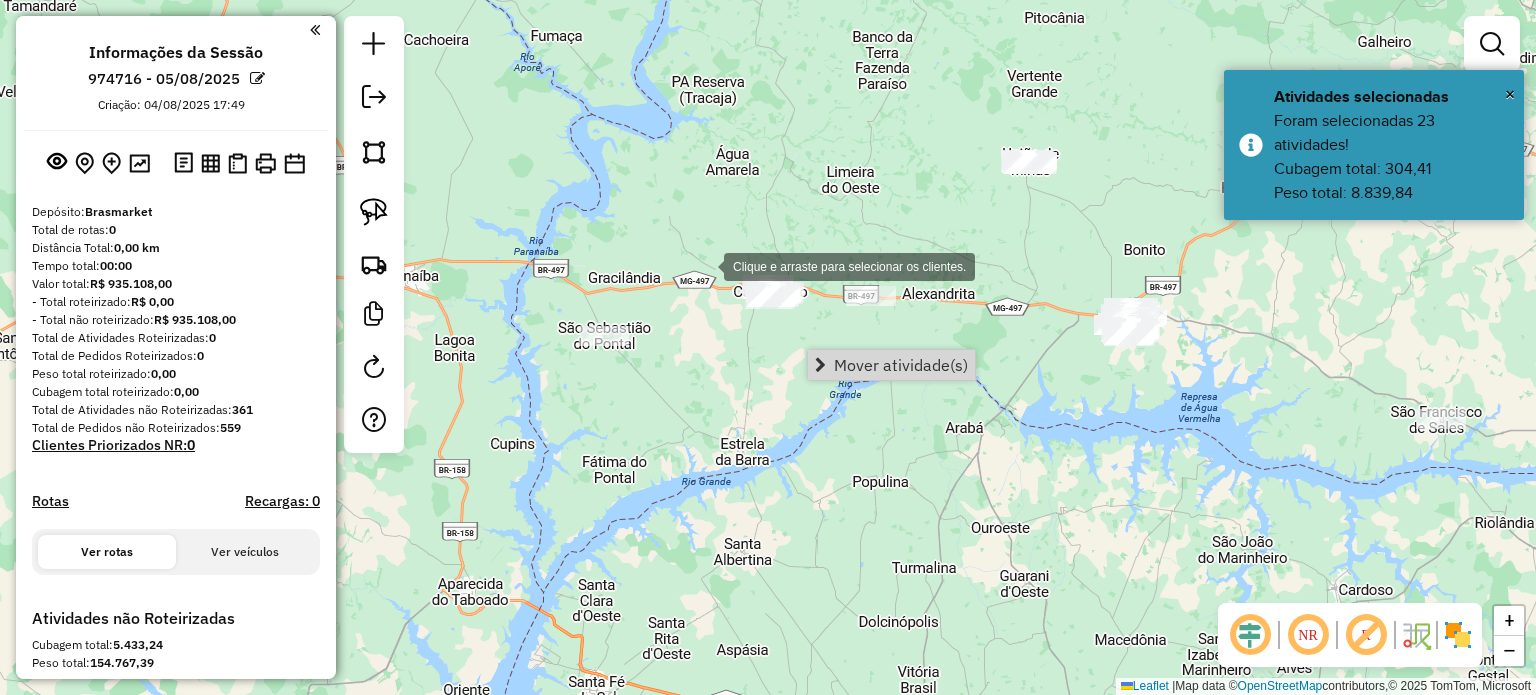 click on "Clique e arraste para selecionar os clientes. Janela de atendimento Grade de atendimento Capacidade Transportadoras Veículos Cliente Pedidos  Rotas Selecione os dias de semana para filtrar as janelas de atendimento  Seg   Ter   Qua   Qui   Sex   Sáb   Dom  Informe o período da janela de atendimento: De: Até:  Filtrar exatamente a janela do cliente  Considerar janela de atendimento padrão  Selecione os dias de semana para filtrar as grades de atendimento  Seg   Ter   Qua   Qui   Sex   Sáb   Dom   Considerar clientes sem dia de atendimento cadastrado  Clientes fora do dia de atendimento selecionado Filtrar as atividades entre os valores definidos abaixo:  Peso mínimo:   Peso máximo:   Cubagem mínima:   Cubagem máxima:   De:   Até:  Filtrar as atividades entre o tempo de atendimento definido abaixo:  De:   Até:   Considerar capacidade total dos clientes não roteirizados Transportadora: Selecione um ou mais itens Tipo de veículo: Selecione um ou mais itens Veículo: Selecione um ou mais itens Nome:" 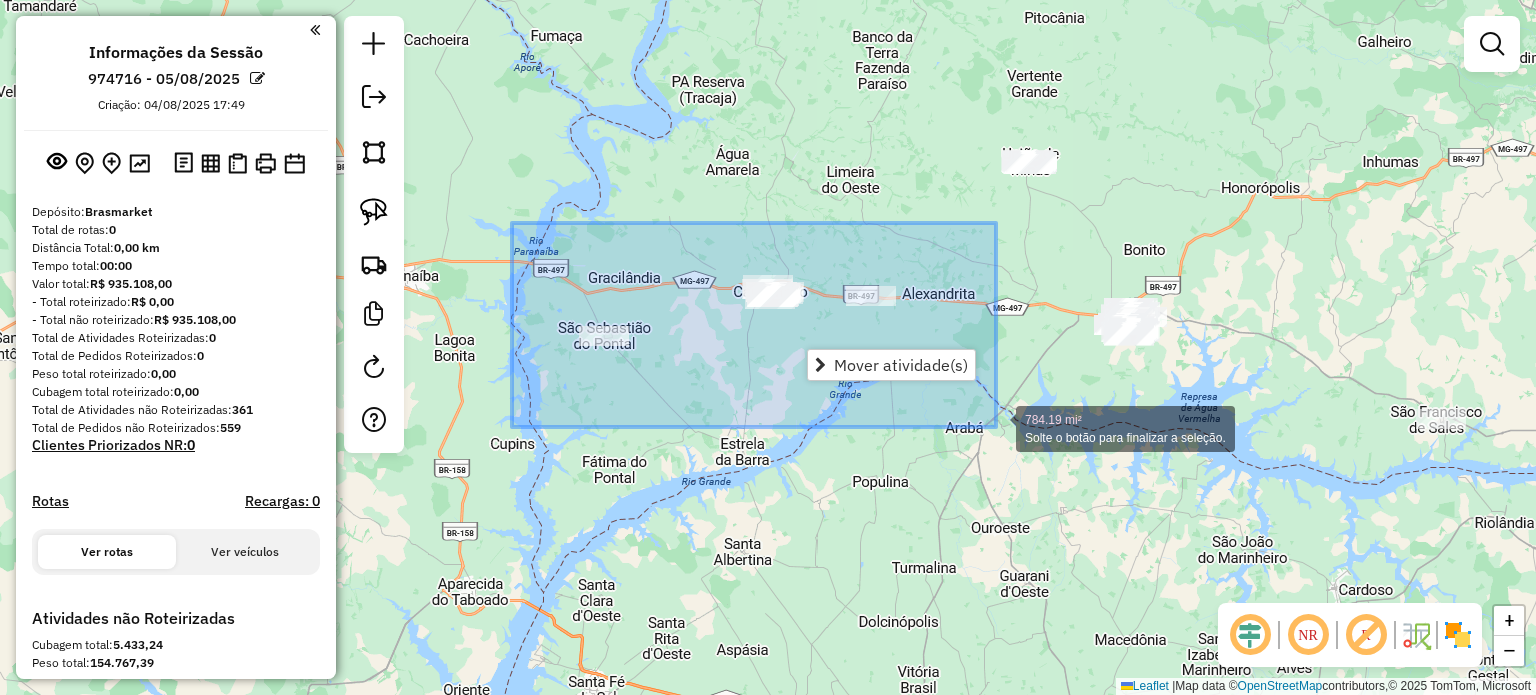 drag, startPoint x: 633, startPoint y: 303, endPoint x: 996, endPoint y: 427, distance: 383.59485 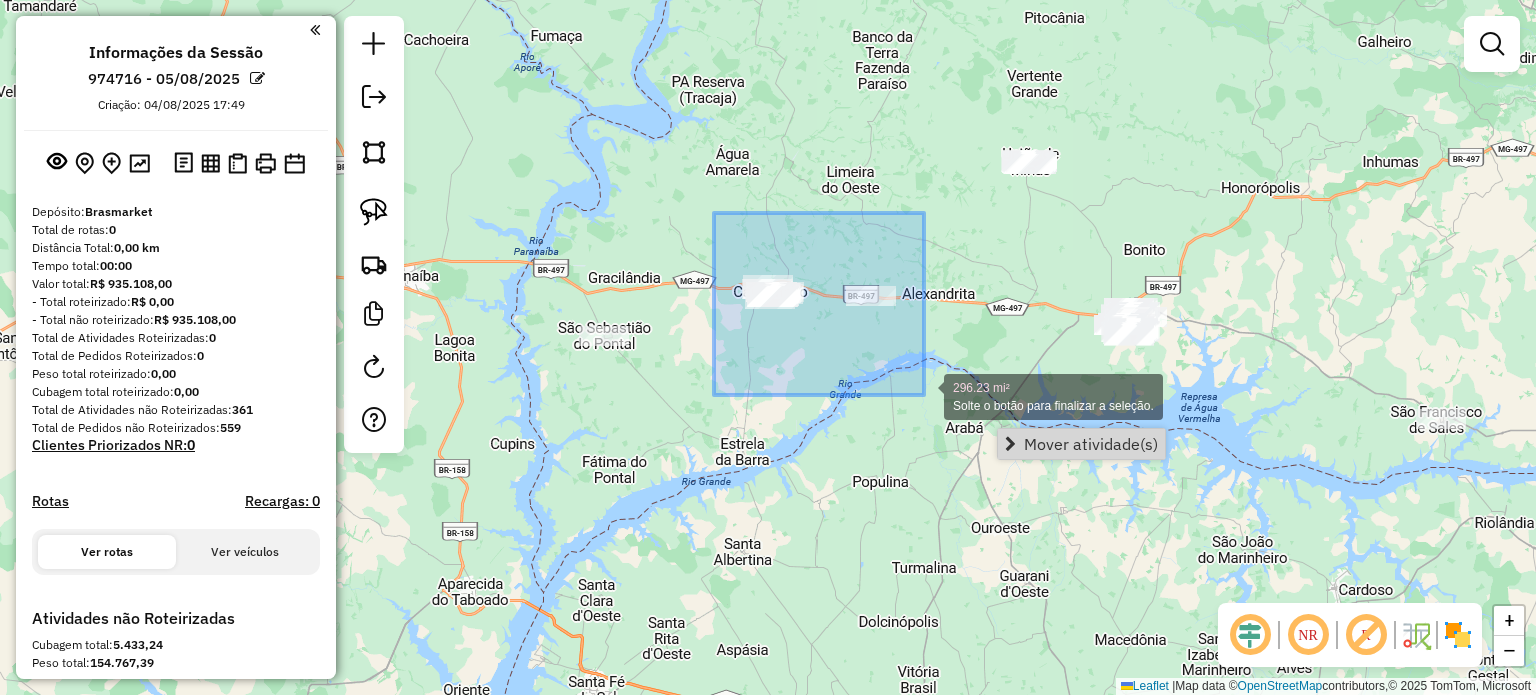 drag, startPoint x: 715, startPoint y: 219, endPoint x: 916, endPoint y: 386, distance: 261.32355 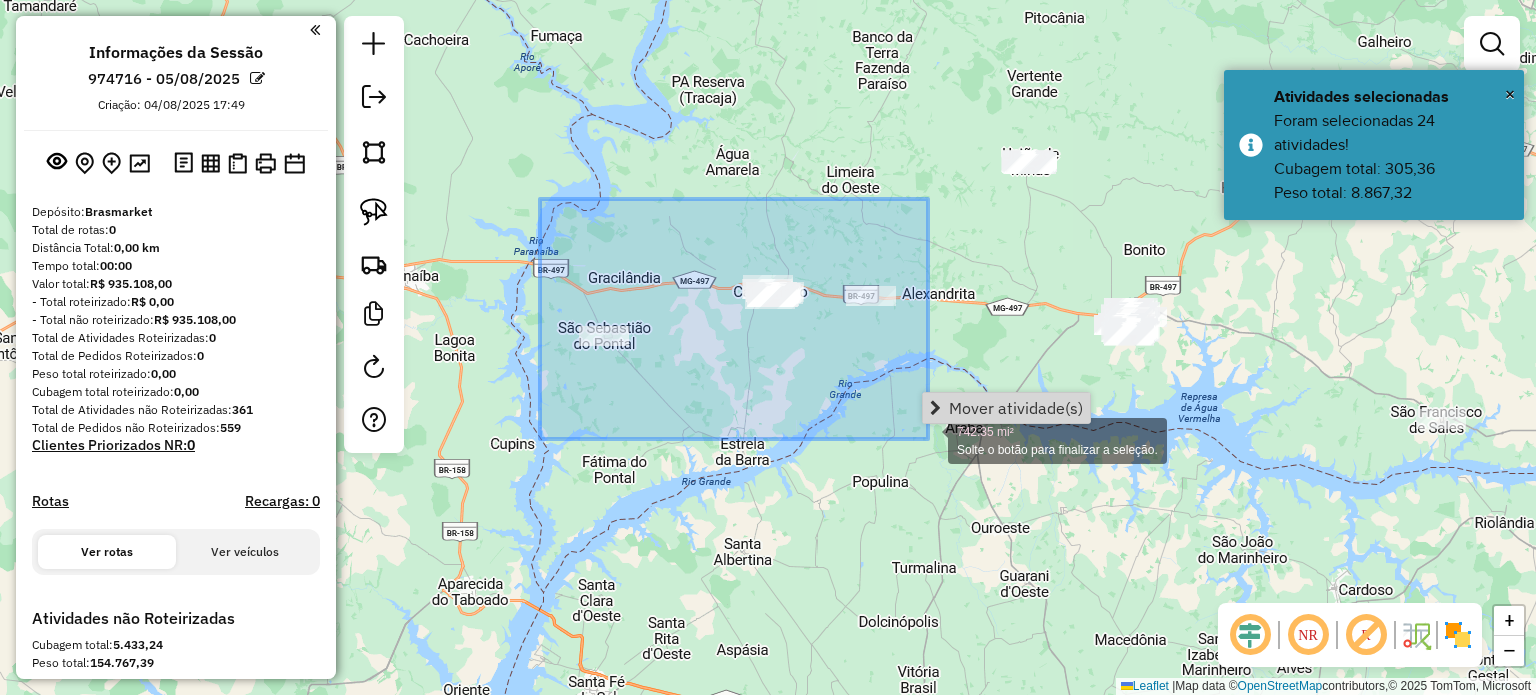 drag, startPoint x: 576, startPoint y: 240, endPoint x: 930, endPoint y: 439, distance: 406.09973 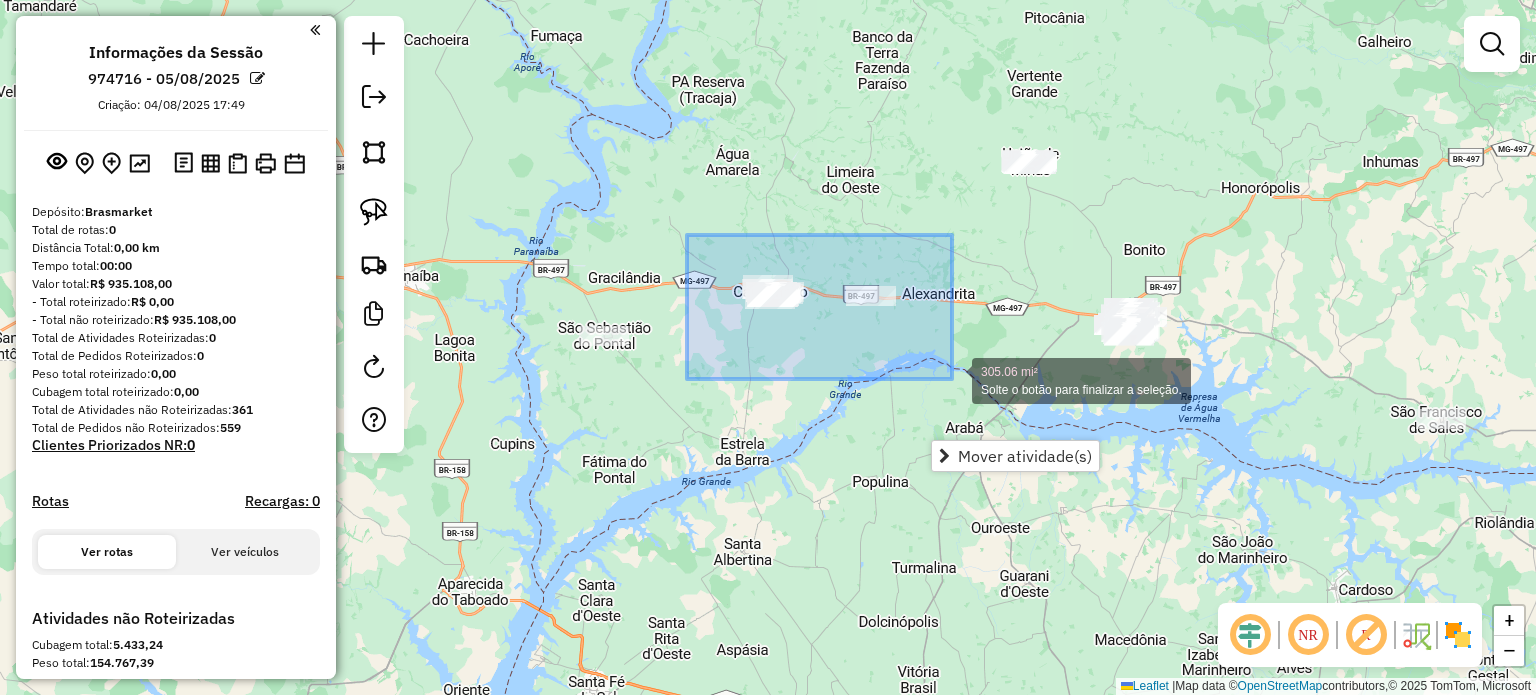 drag, startPoint x: 743, startPoint y: 271, endPoint x: 952, endPoint y: 379, distance: 235.25519 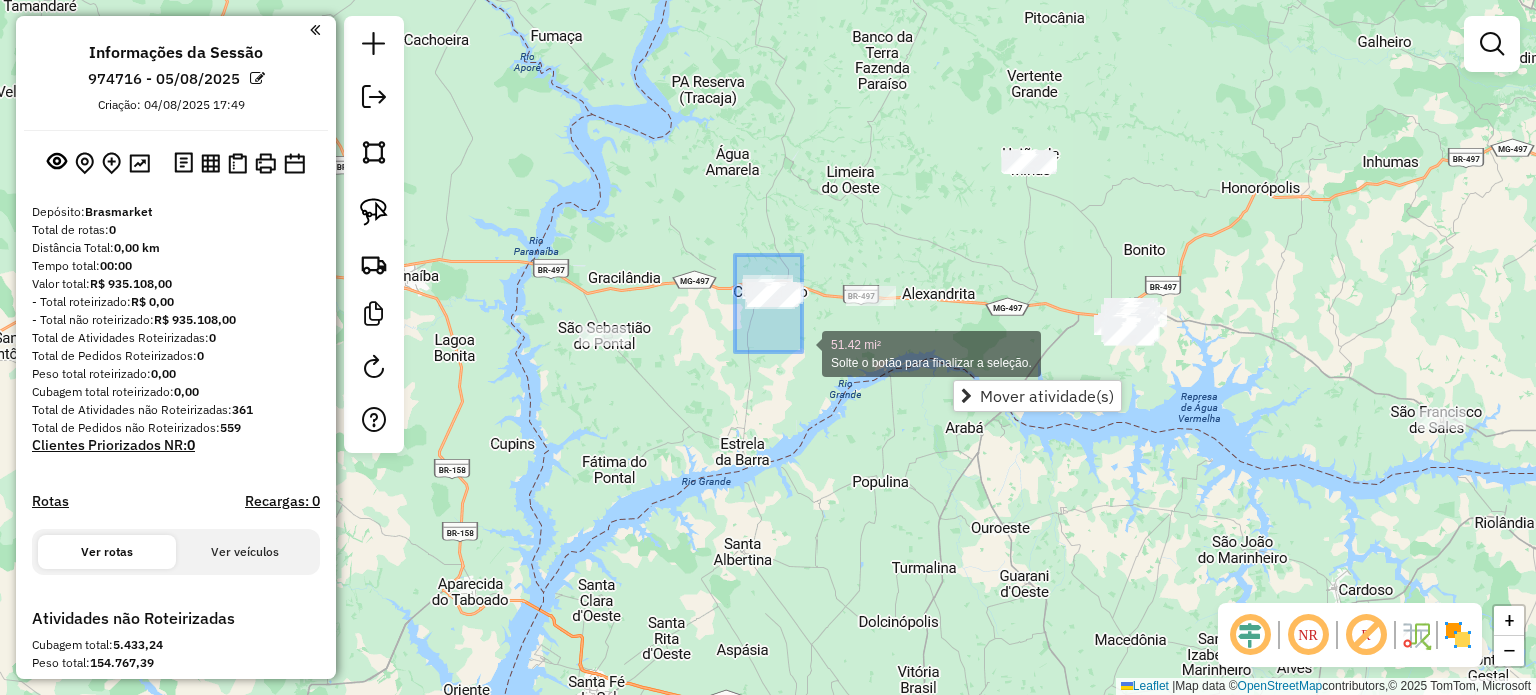 drag, startPoint x: 740, startPoint y: 280, endPoint x: 781, endPoint y: 338, distance: 71.02816 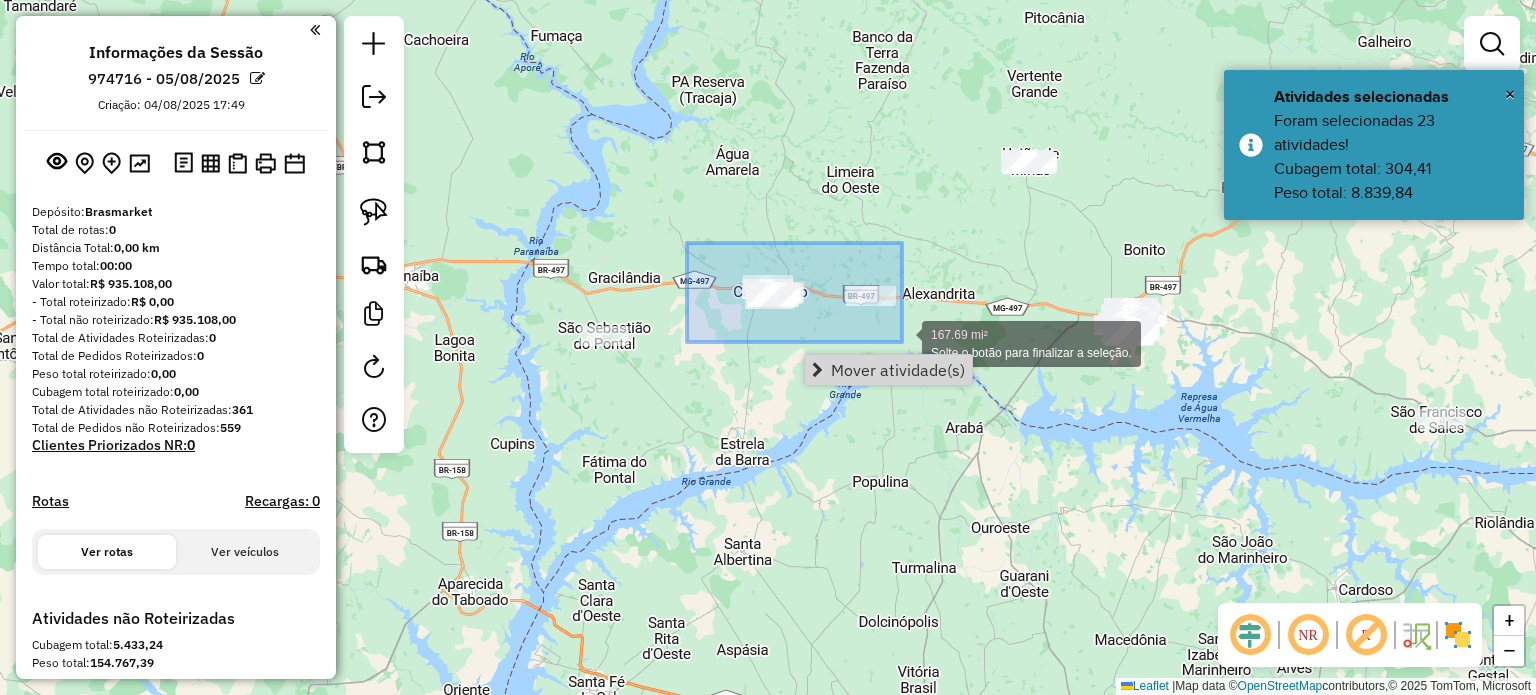 drag, startPoint x: 716, startPoint y: 259, endPoint x: 902, endPoint y: 342, distance: 203.67867 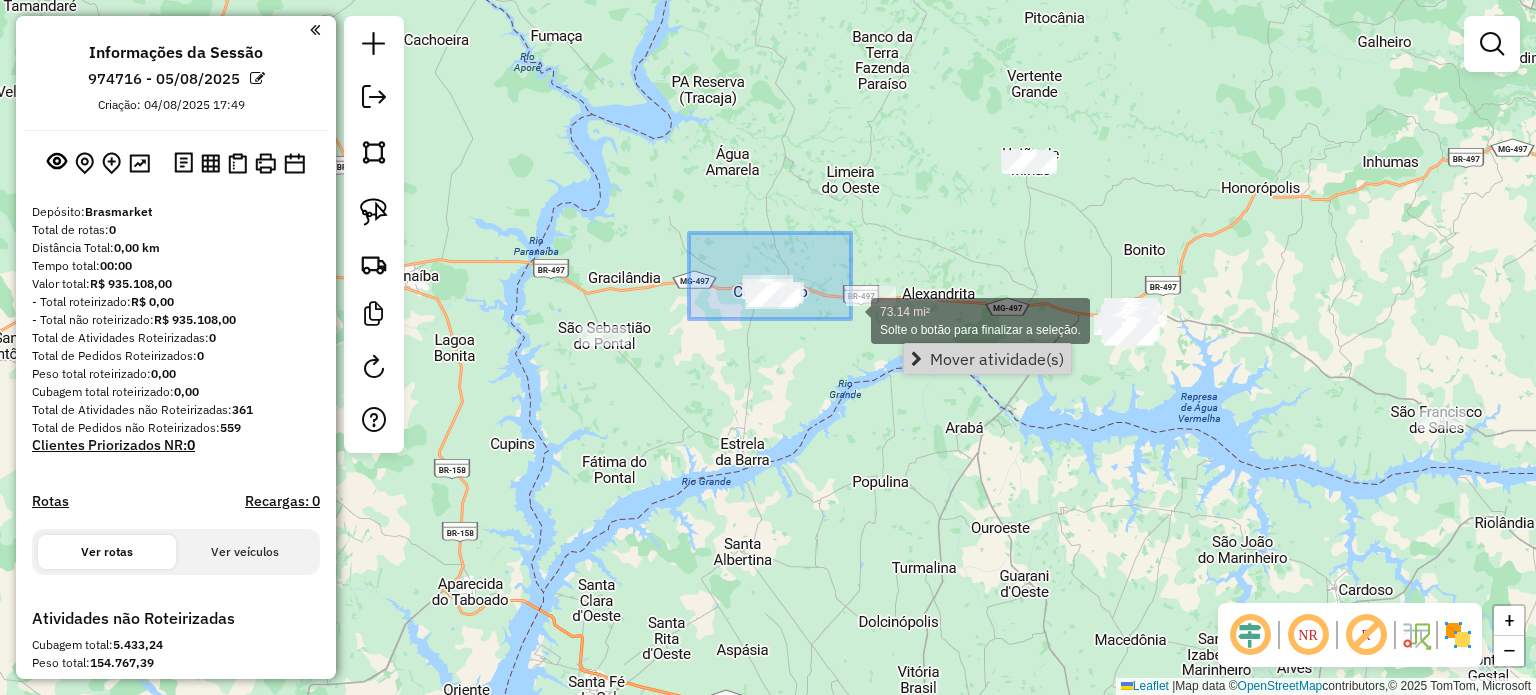 drag, startPoint x: 691, startPoint y: 235, endPoint x: 909, endPoint y: 340, distance: 241.96901 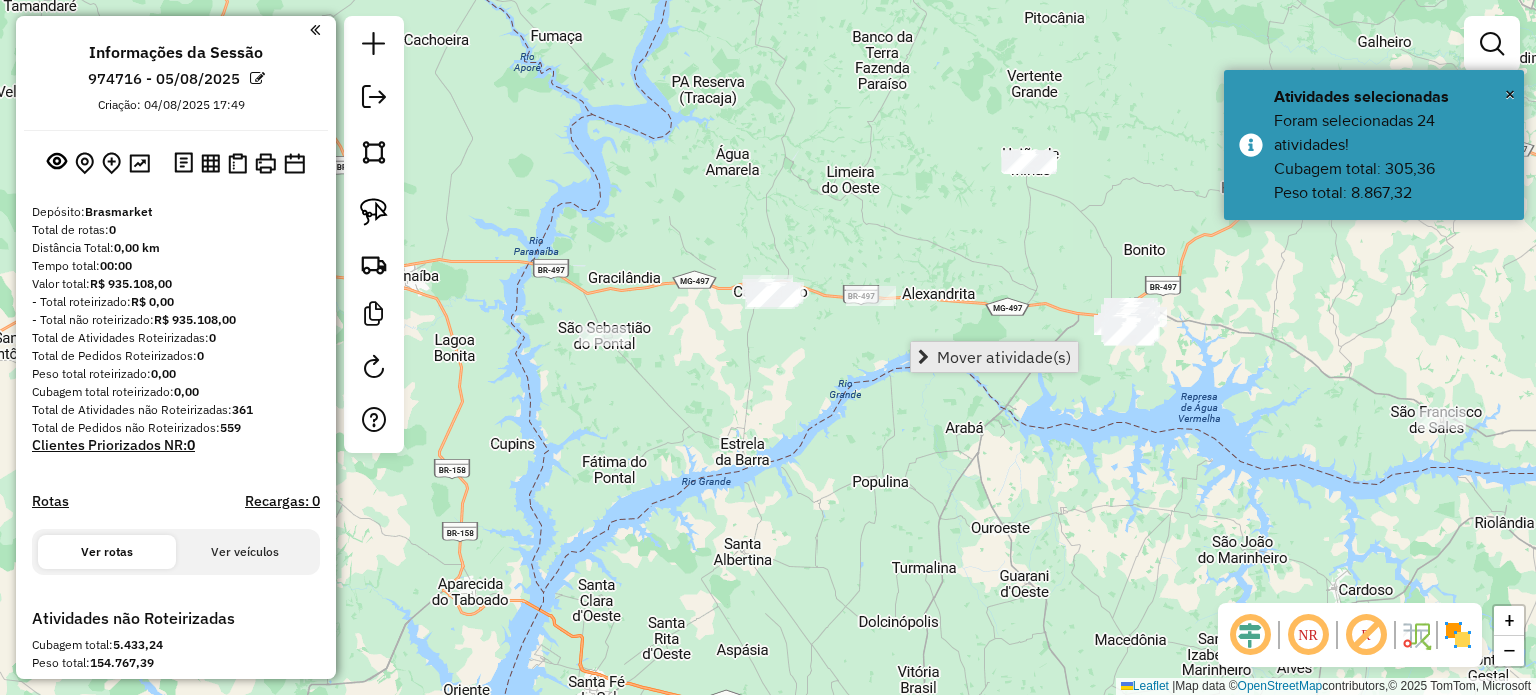 click on "Mover atividade(s)" at bounding box center [1004, 357] 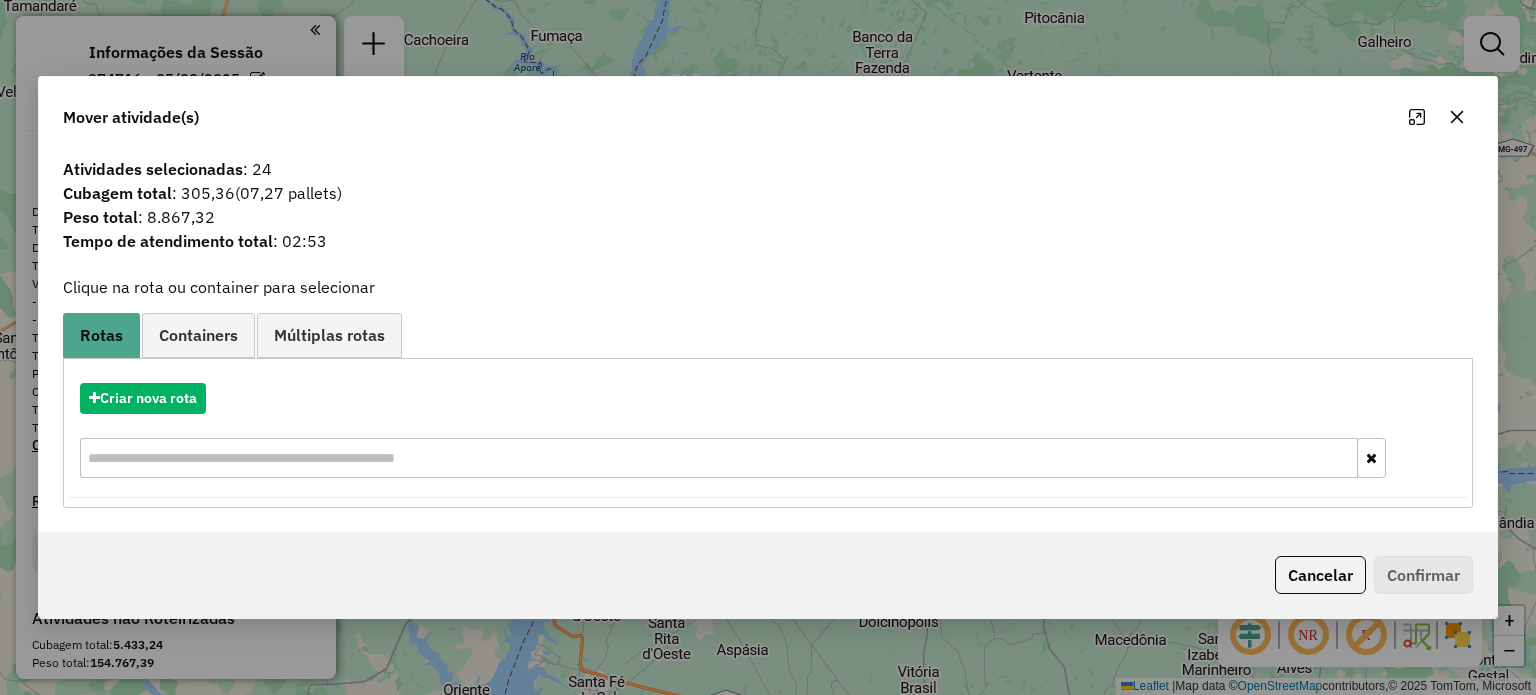 click 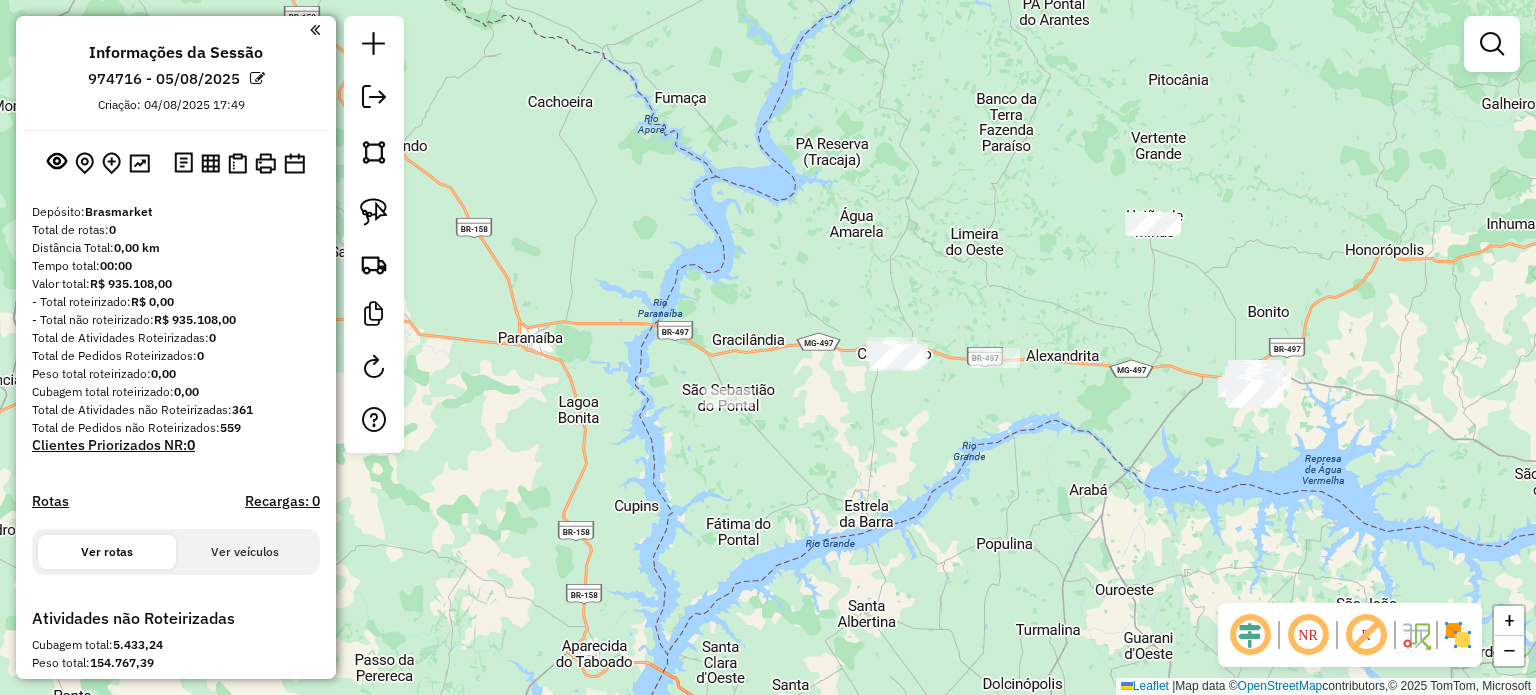 drag, startPoint x: 1102, startPoint y: 252, endPoint x: 950, endPoint y: 320, distance: 166.51727 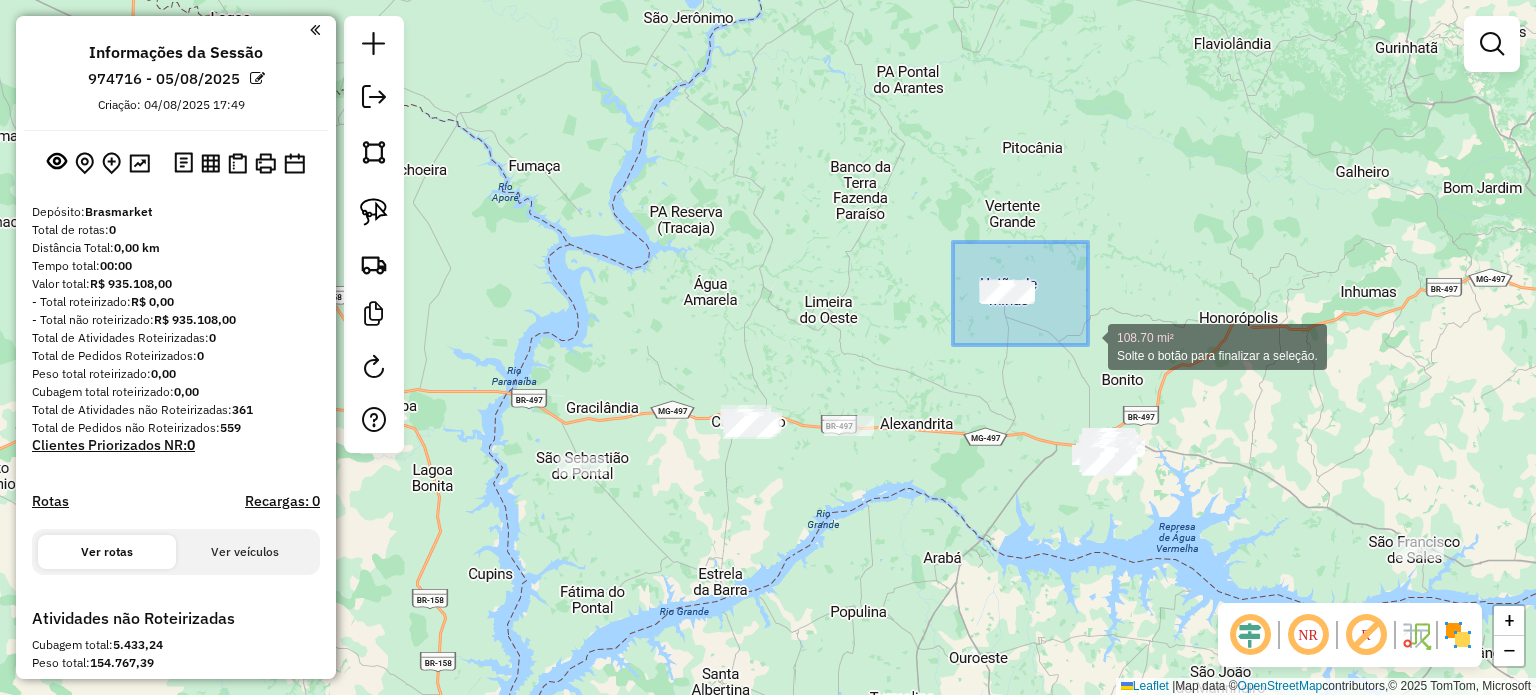 drag, startPoint x: 992, startPoint y: 288, endPoint x: 1072, endPoint y: 327, distance: 89 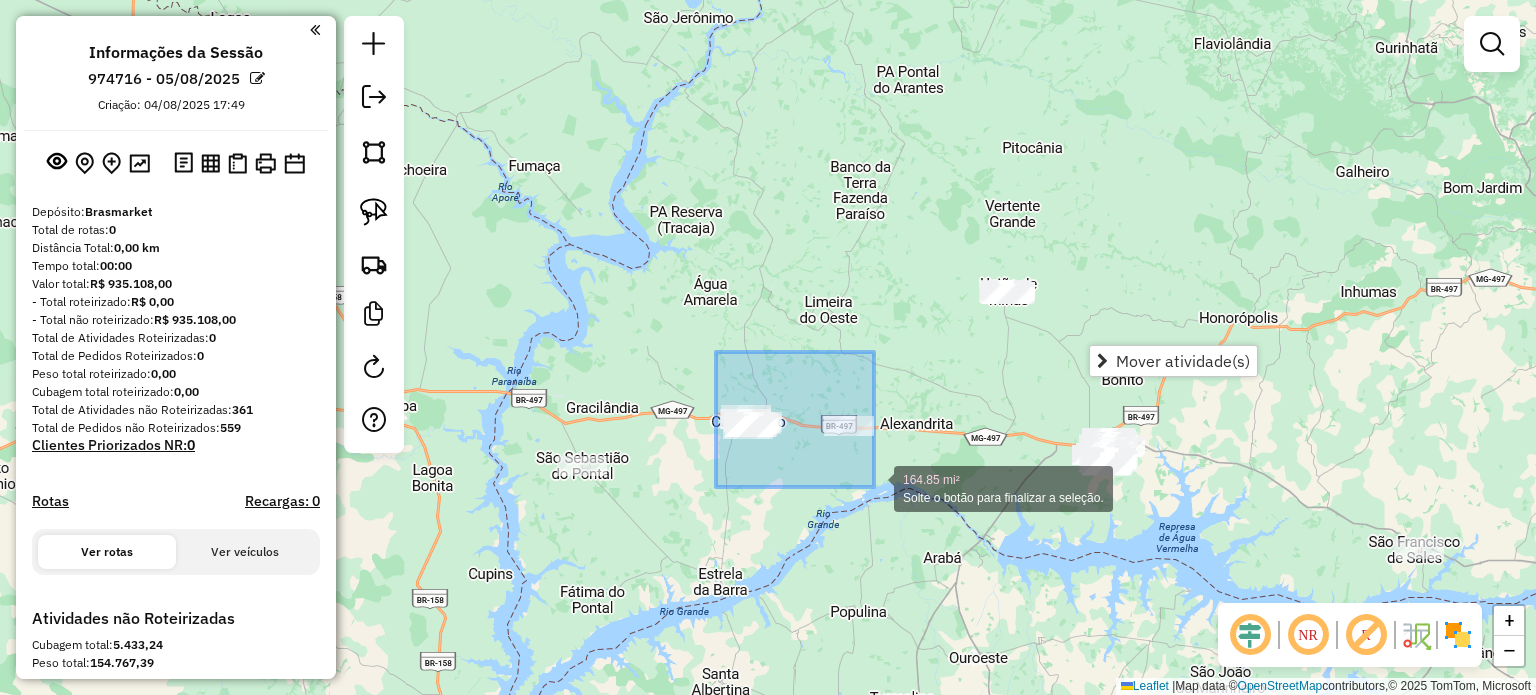 drag, startPoint x: 716, startPoint y: 357, endPoint x: 874, endPoint y: 487, distance: 204.60693 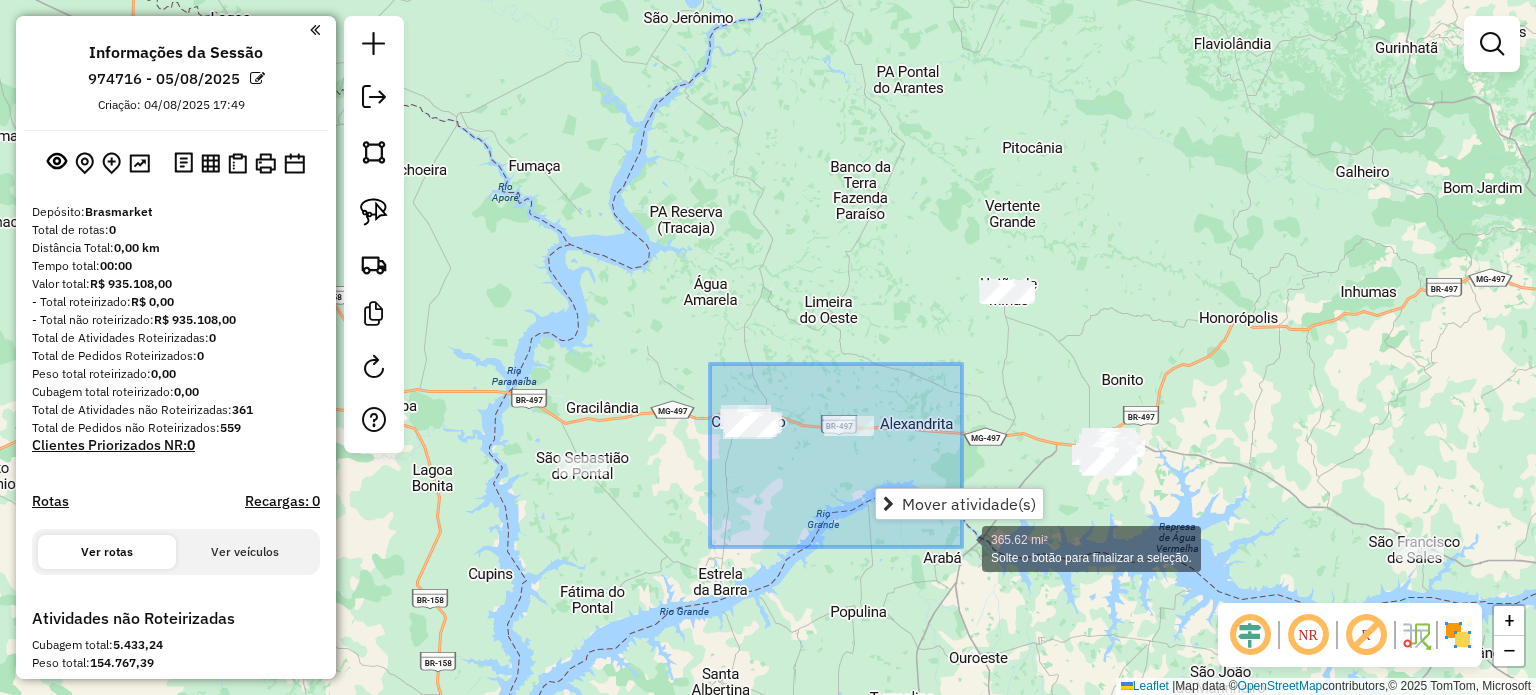 drag, startPoint x: 710, startPoint y: 364, endPoint x: 962, endPoint y: 547, distance: 311.43698 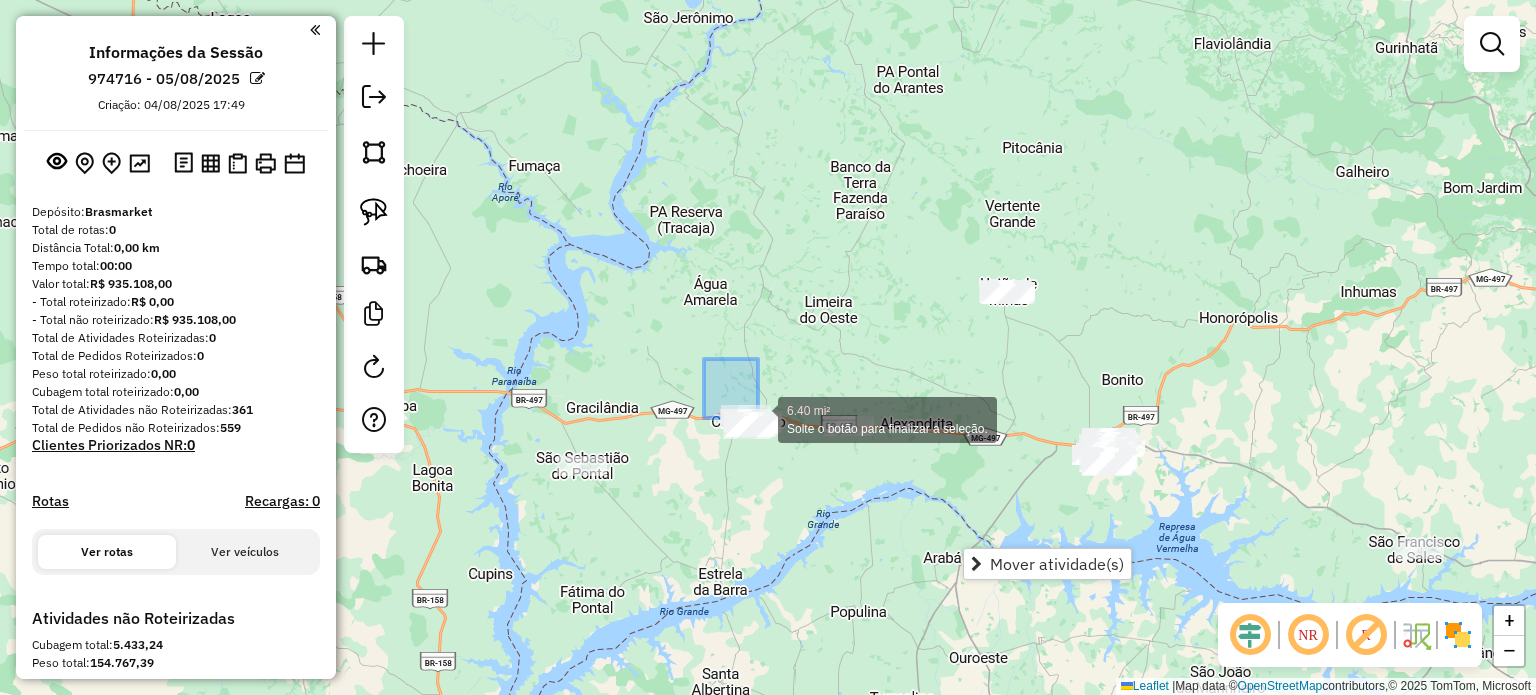drag, startPoint x: 704, startPoint y: 359, endPoint x: 896, endPoint y: 499, distance: 237.62155 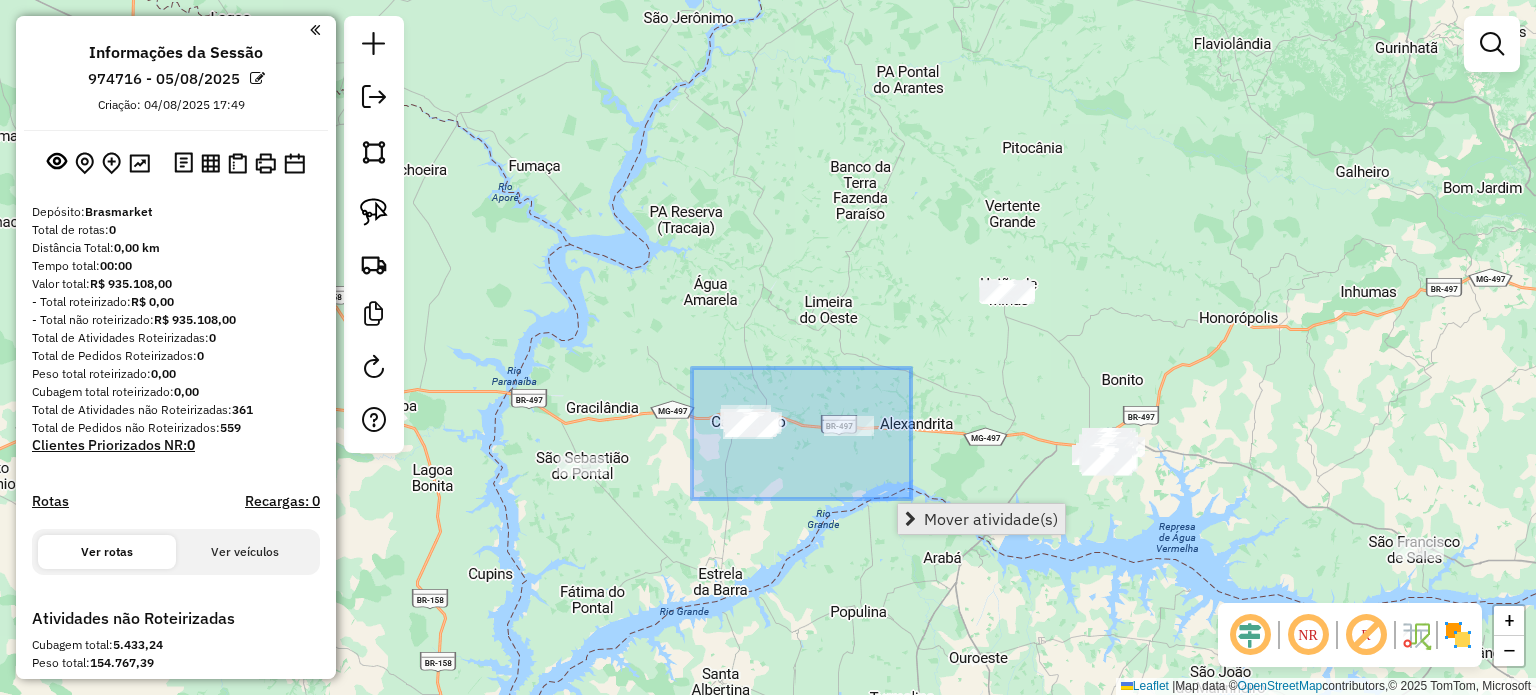 drag, startPoint x: 760, startPoint y: 427, endPoint x: 954, endPoint y: 515, distance: 213.02582 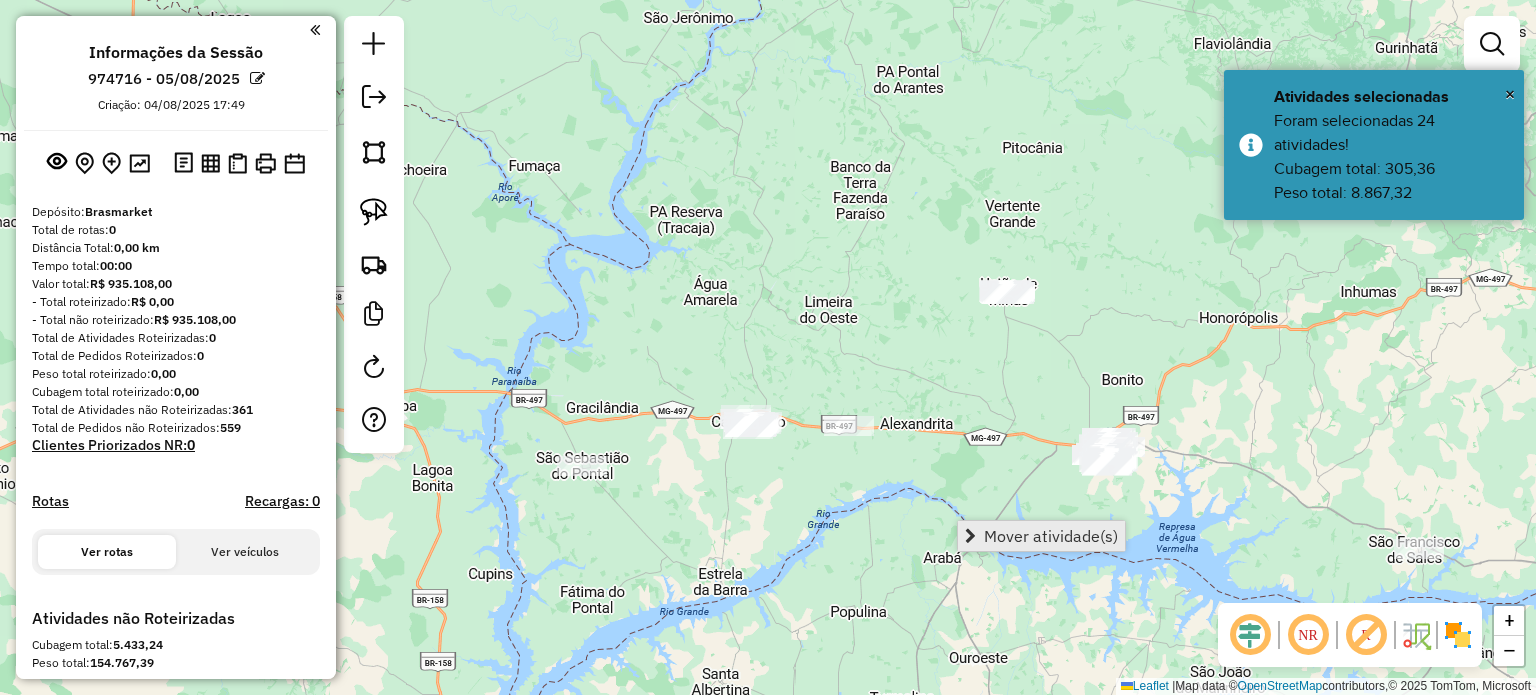 click on "Mover atividade(s)" at bounding box center [1051, 536] 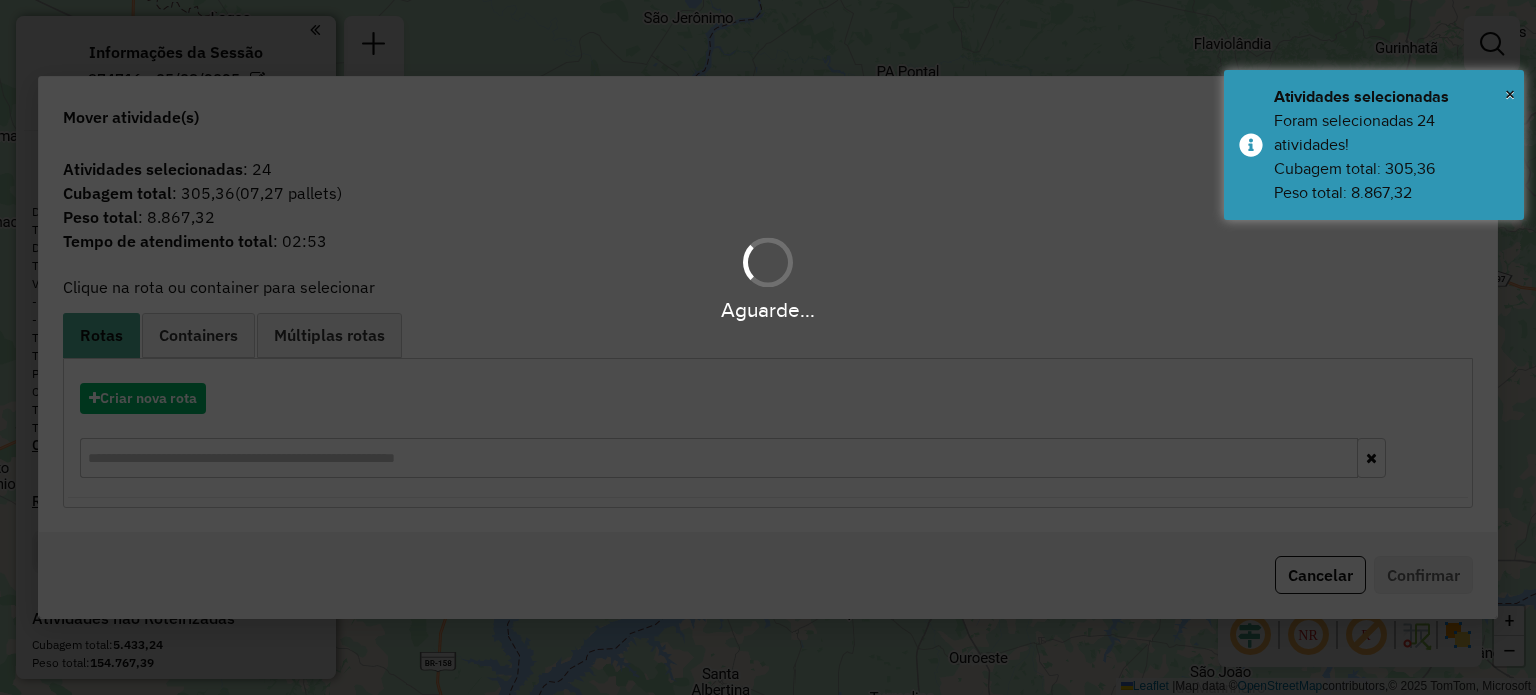 click on "Aguarde..." at bounding box center [768, 347] 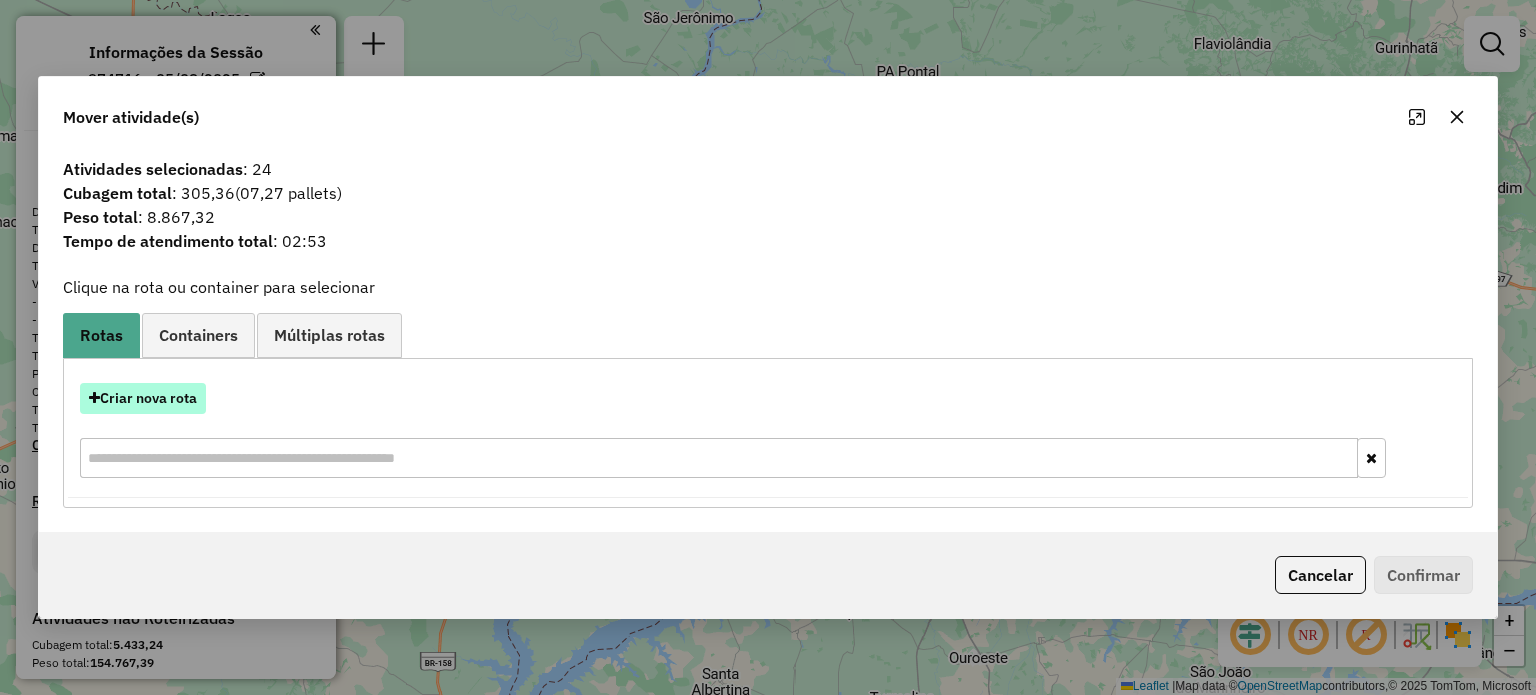 click on "Criar nova rota" at bounding box center (143, 398) 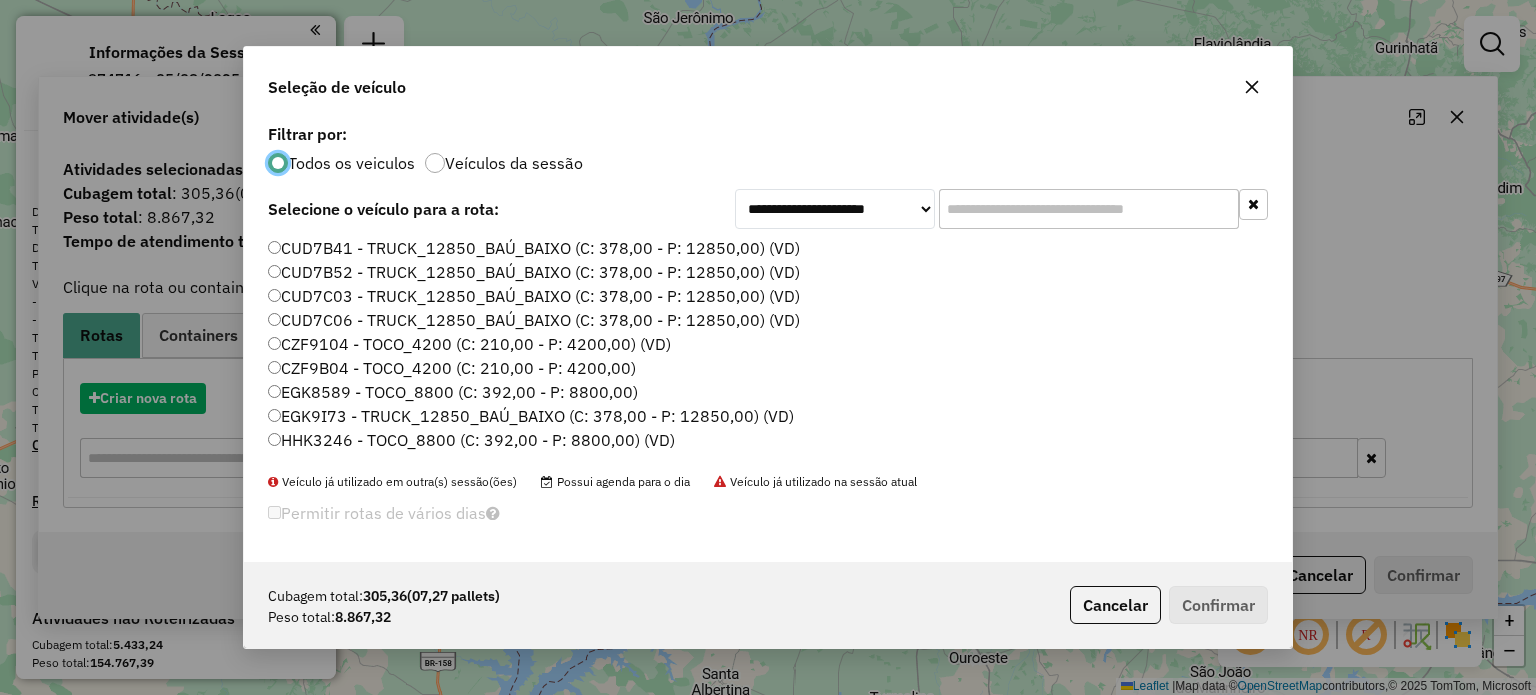 scroll, scrollTop: 10, scrollLeft: 6, axis: both 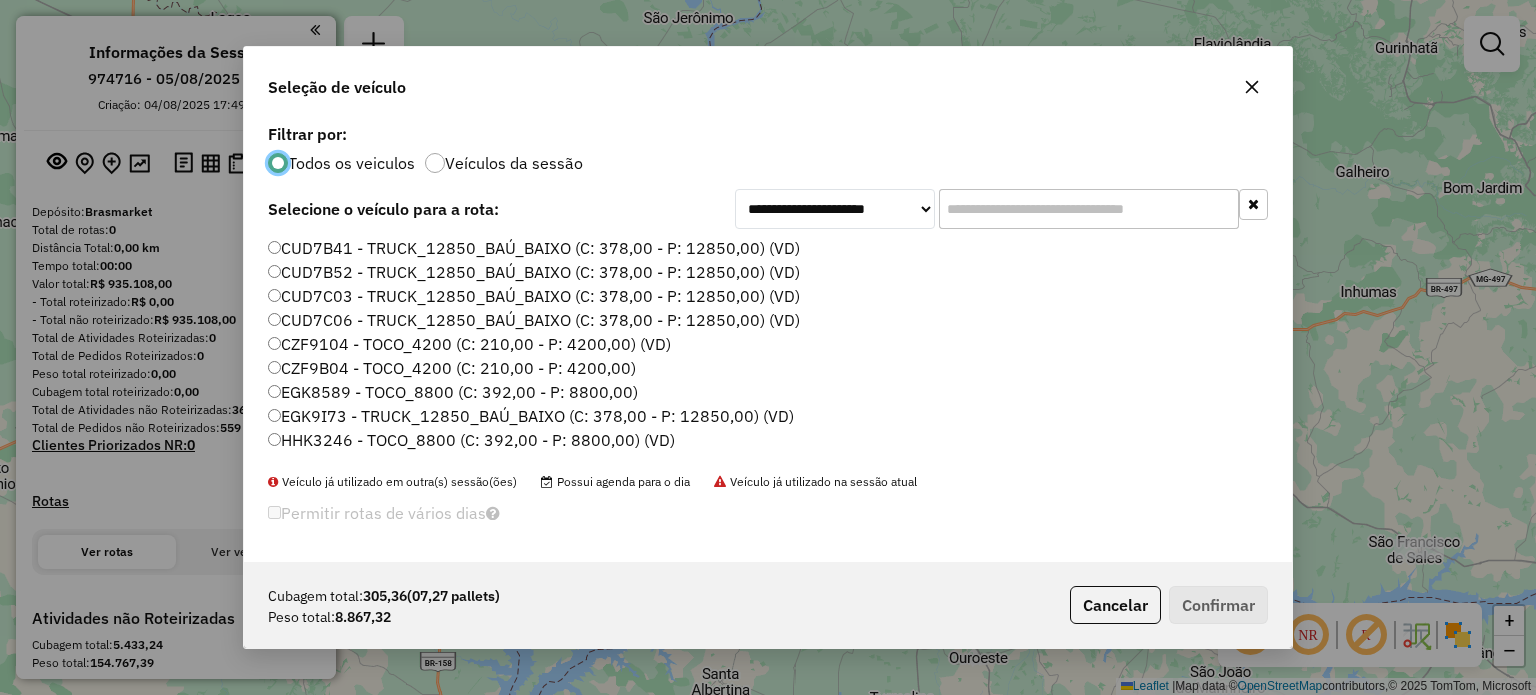 click 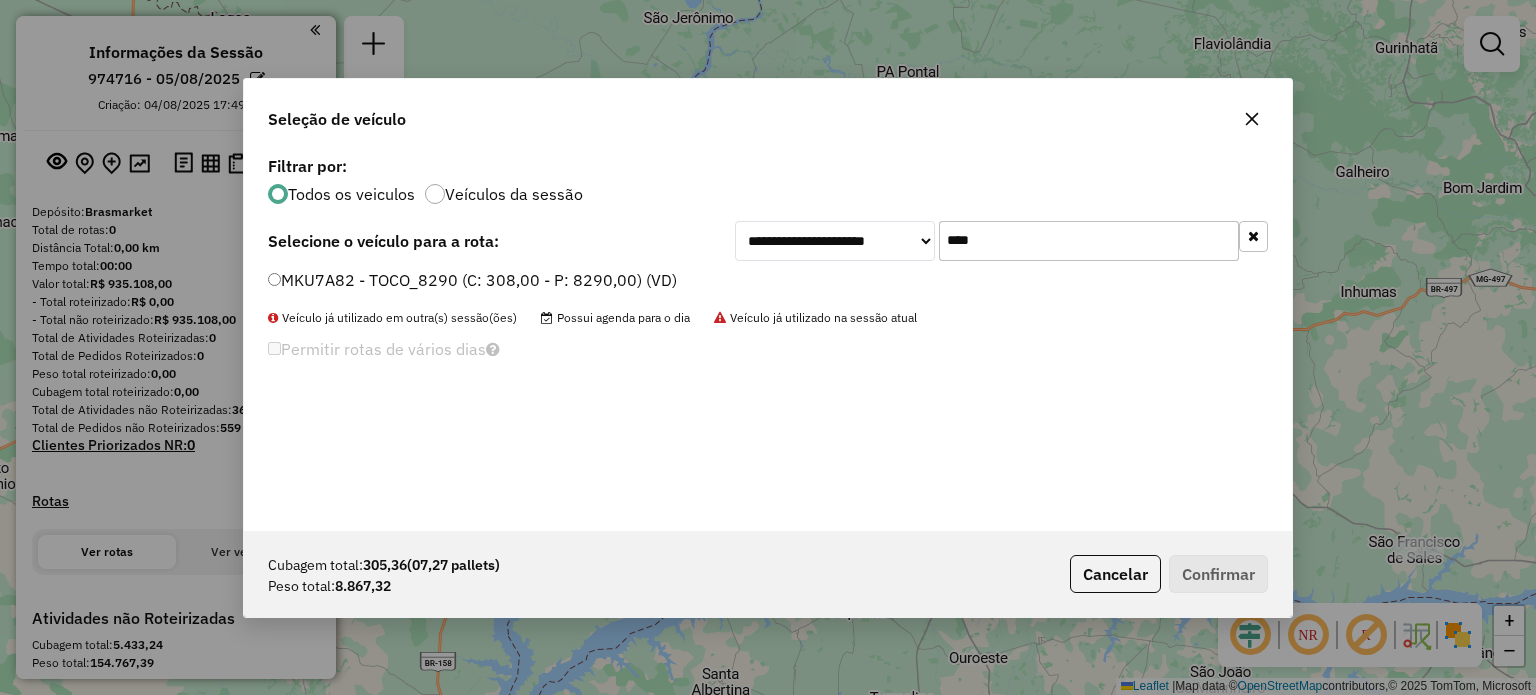 type on "****" 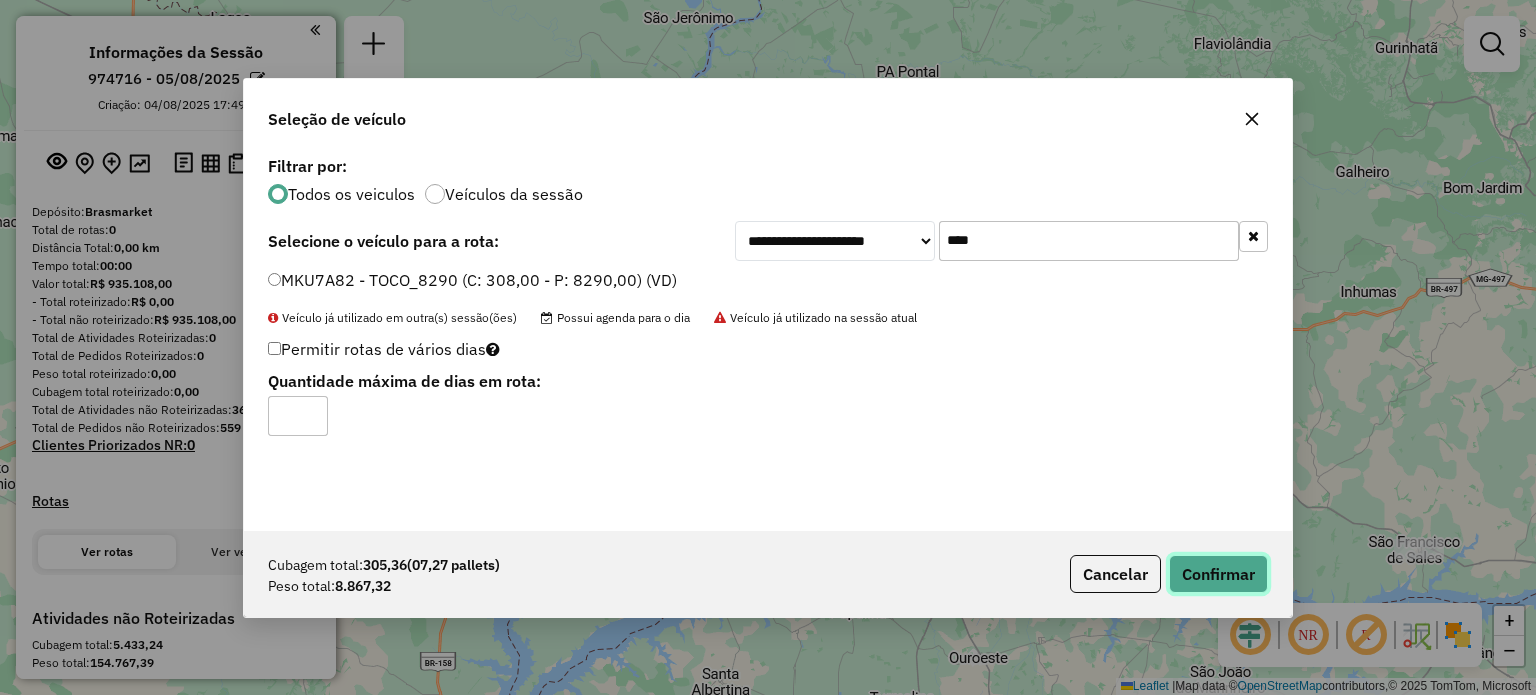 click on "Confirmar" 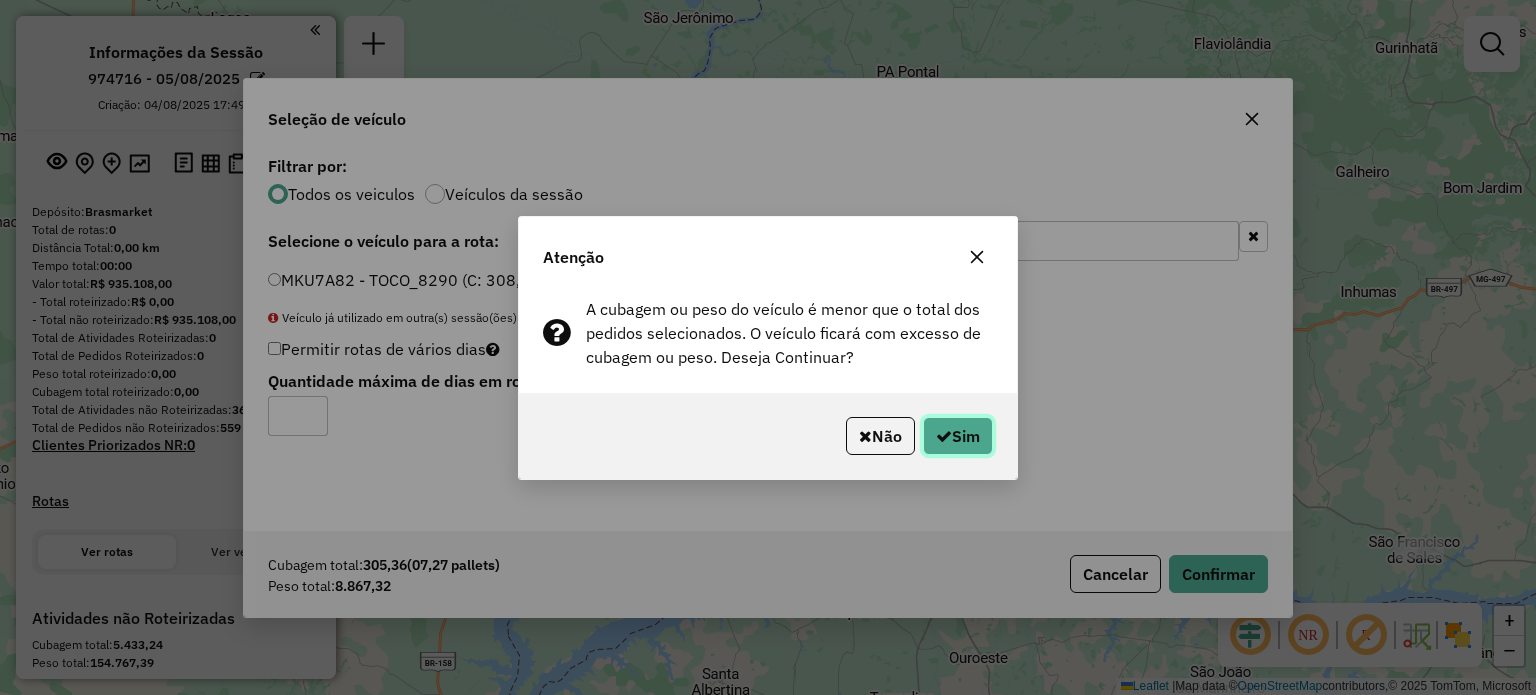 click on "Sim" 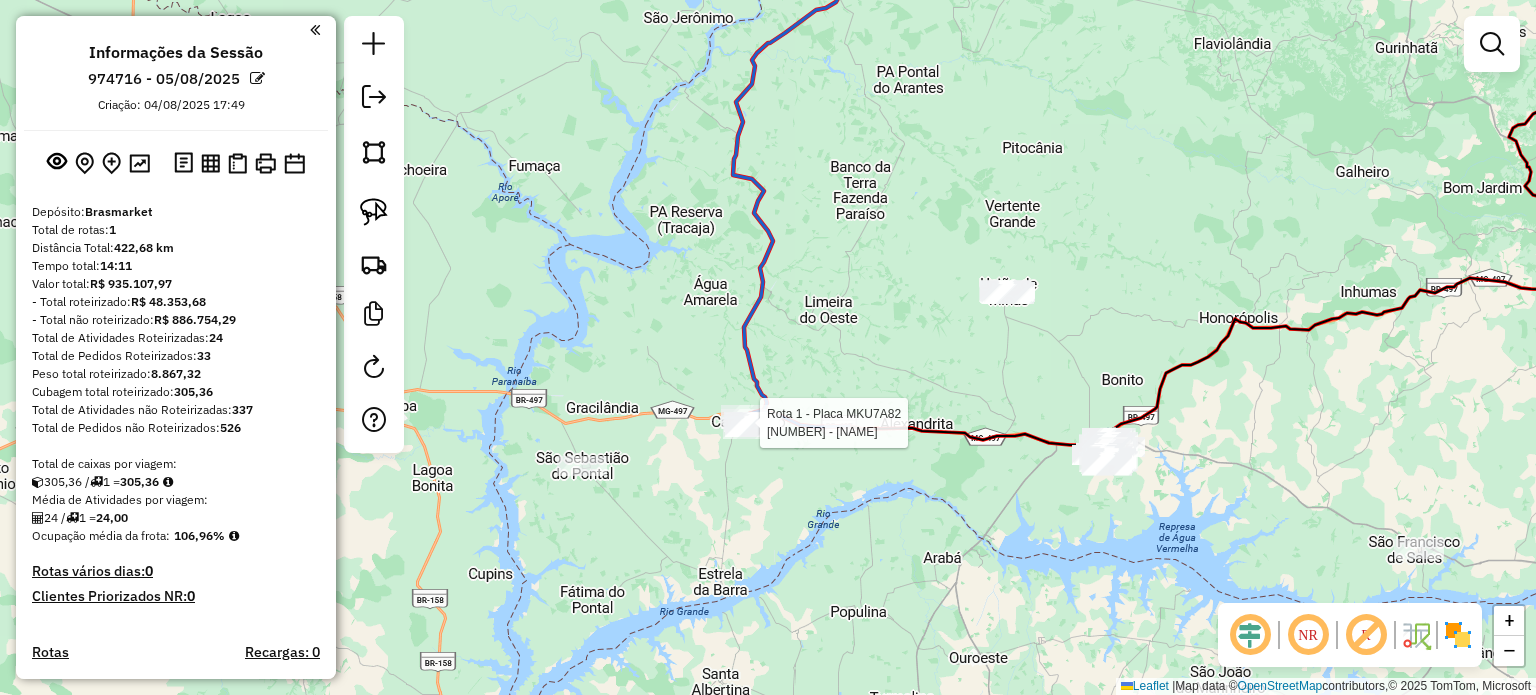 select on "**********" 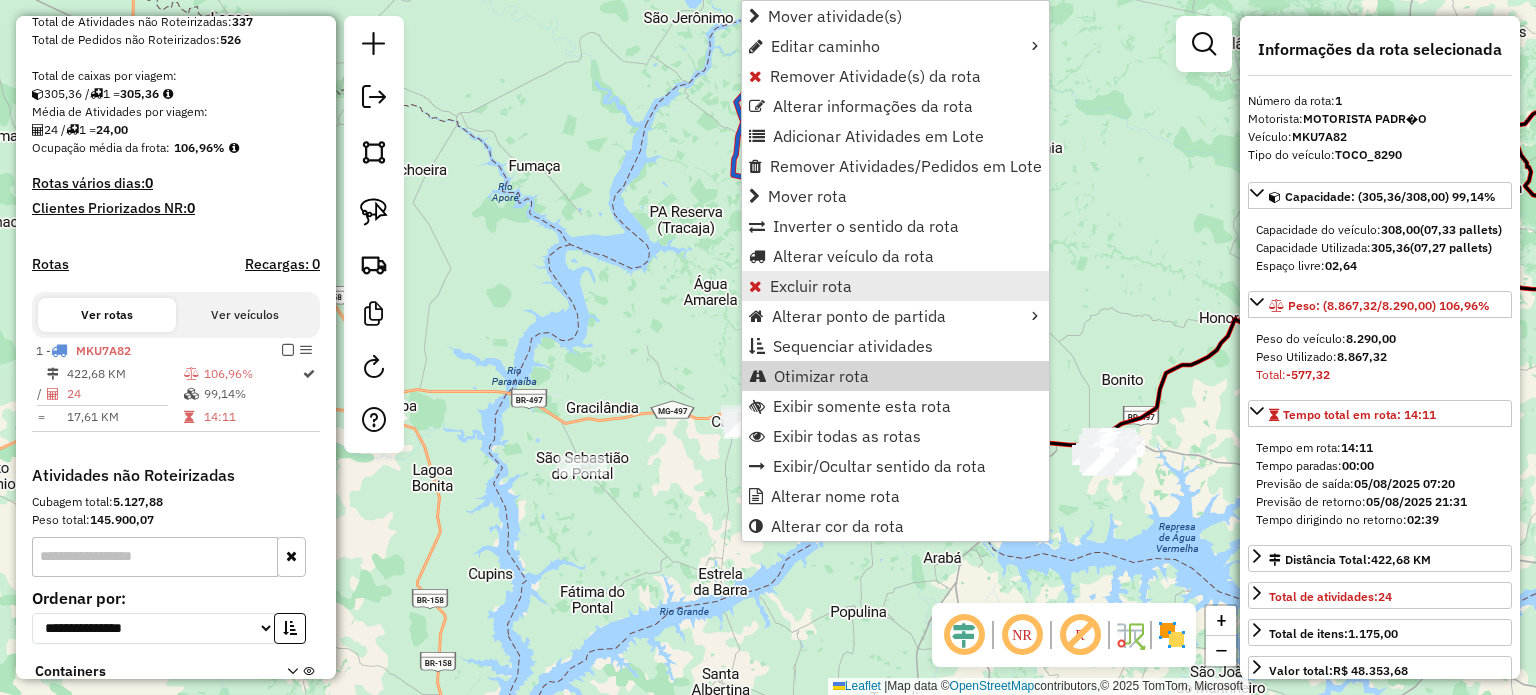 scroll, scrollTop: 532, scrollLeft: 0, axis: vertical 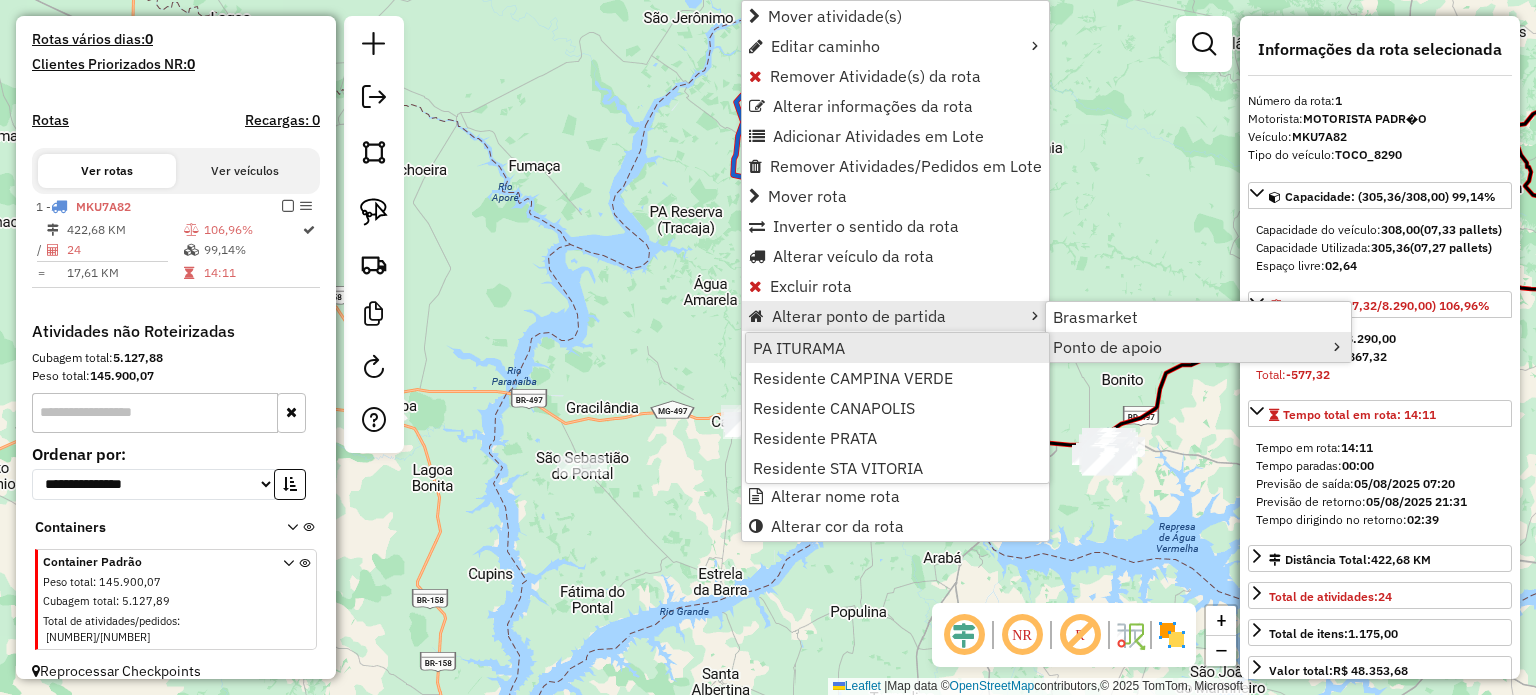 click on "PA ITURAMA" at bounding box center (799, 348) 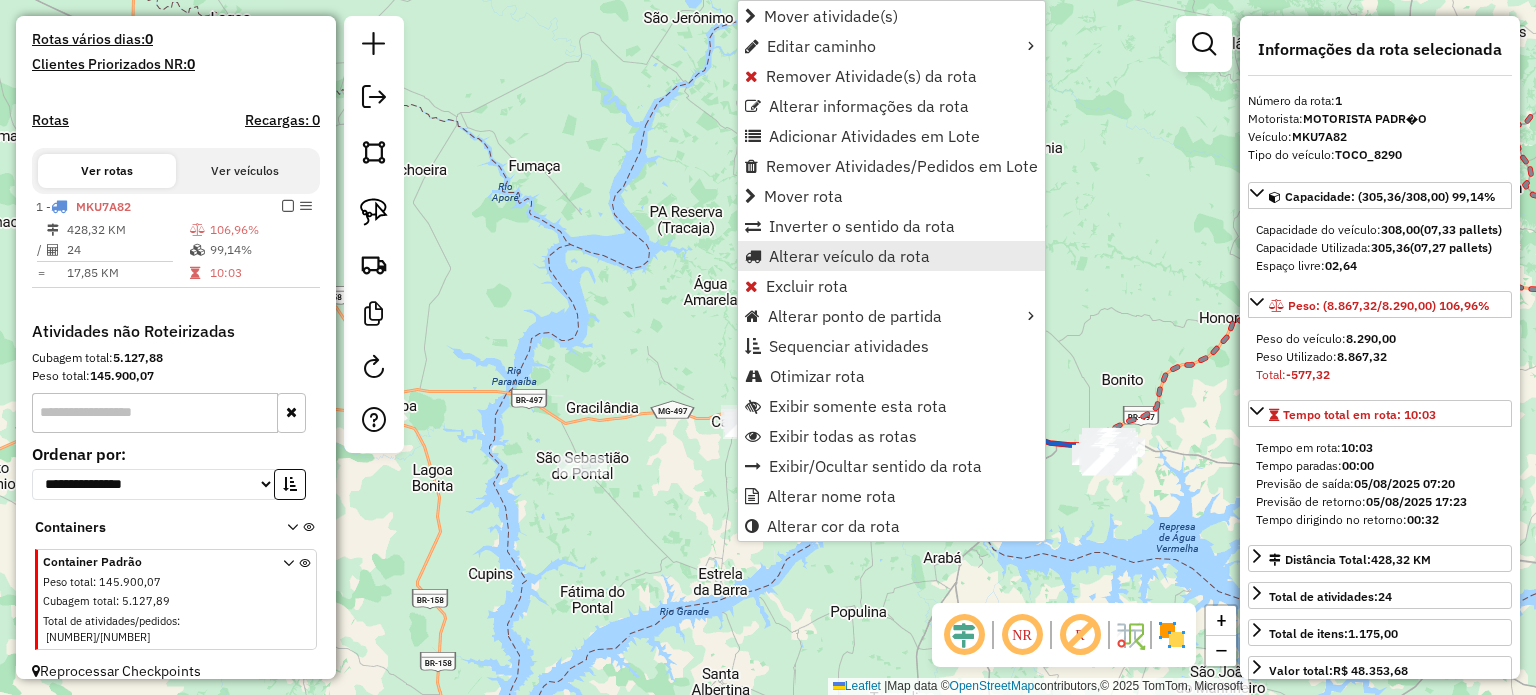 click on "Alterar veículo da rota" at bounding box center [891, 256] 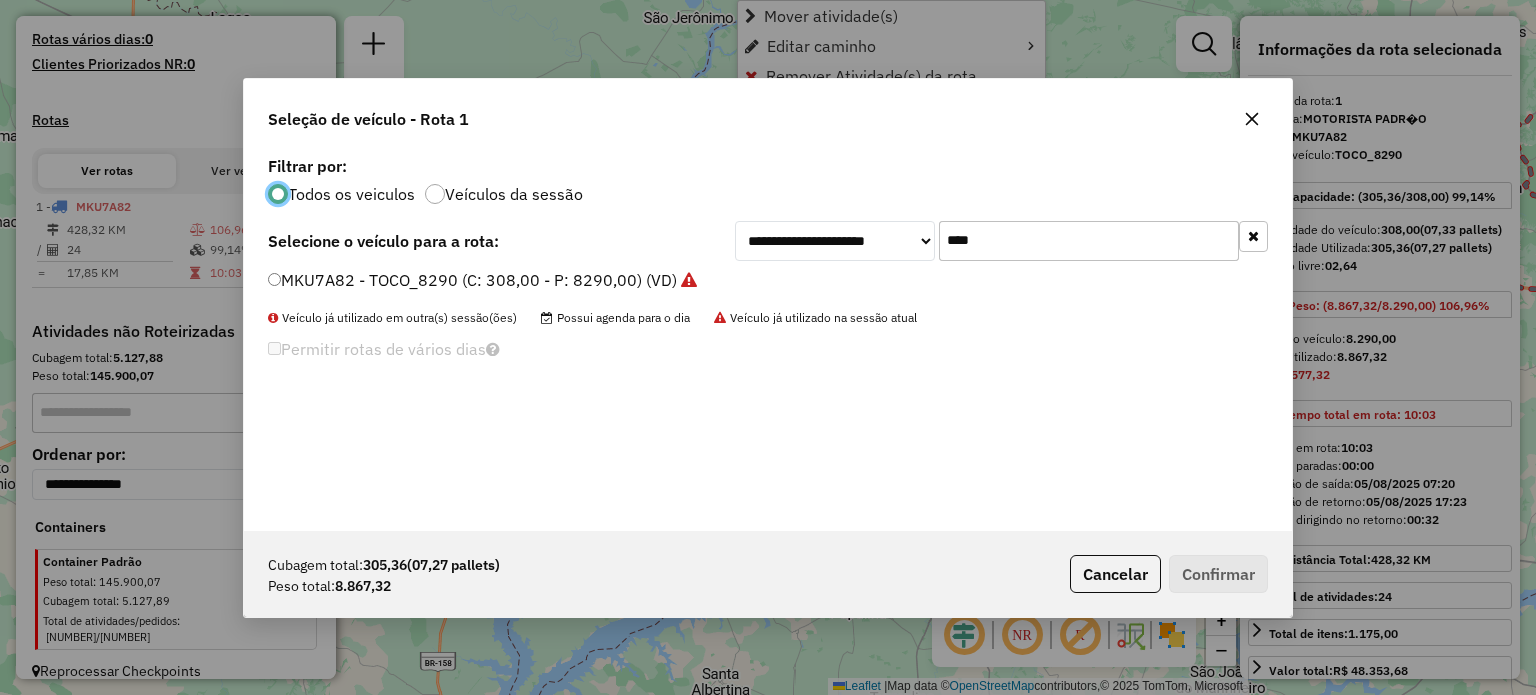 scroll, scrollTop: 10, scrollLeft: 6, axis: both 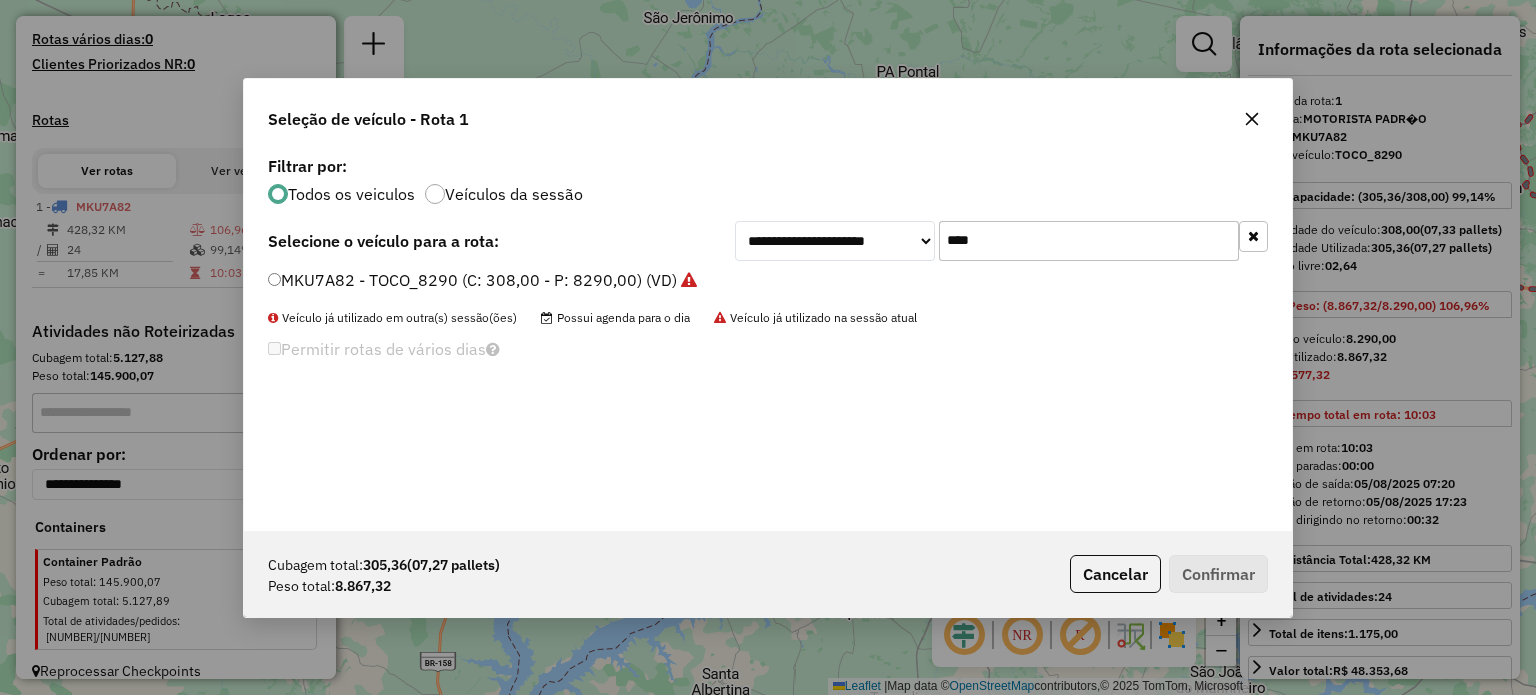 drag, startPoint x: 1007, startPoint y: 228, endPoint x: 655, endPoint y: 190, distance: 354.0452 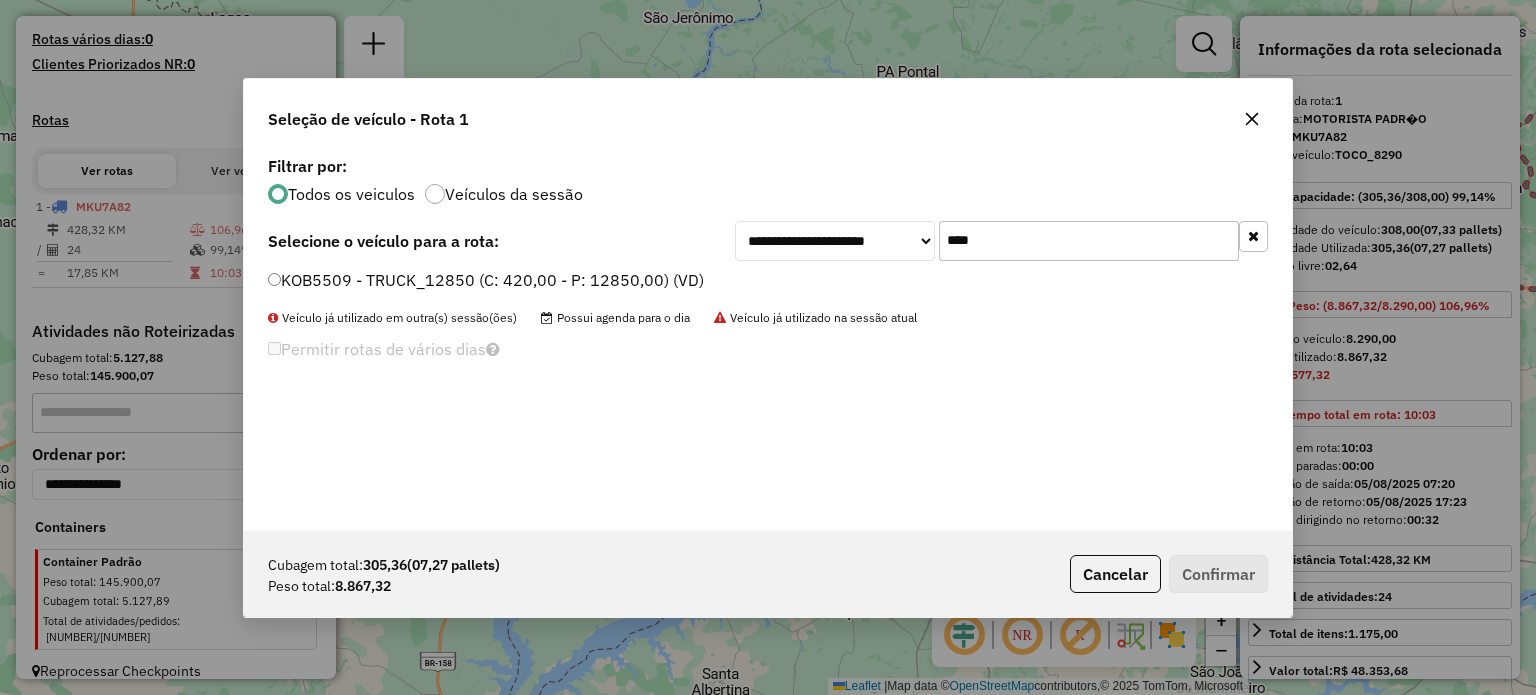 type on "****" 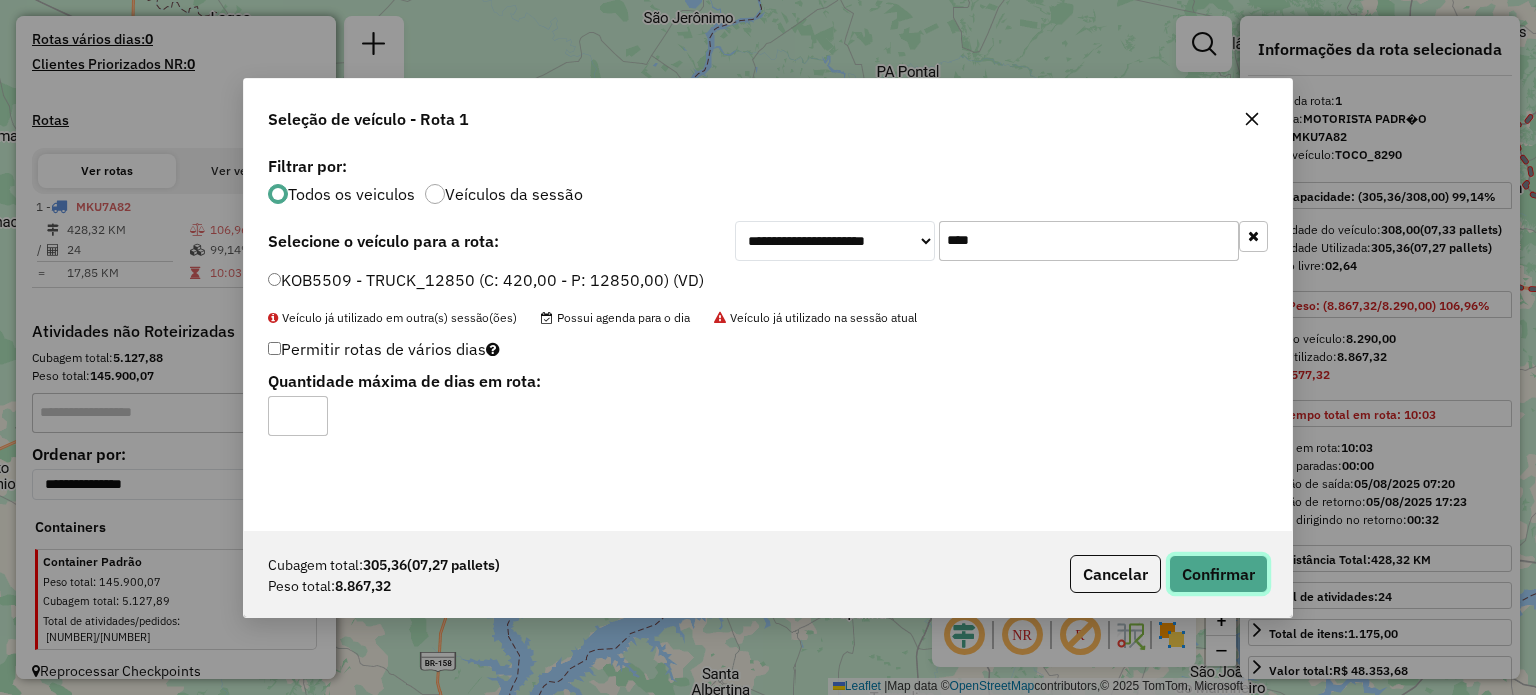 click on "Confirmar" 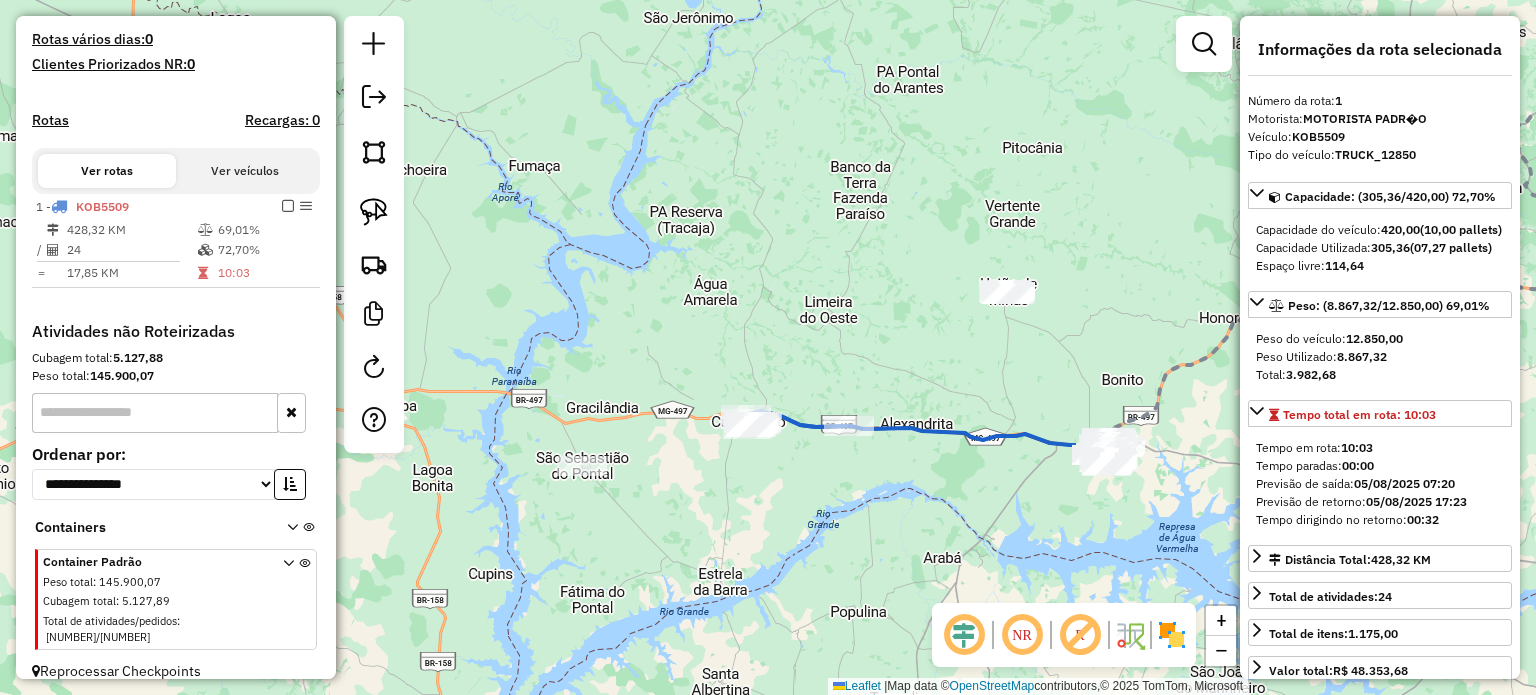 drag, startPoint x: 773, startPoint y: 475, endPoint x: 696, endPoint y: 456, distance: 79.30952 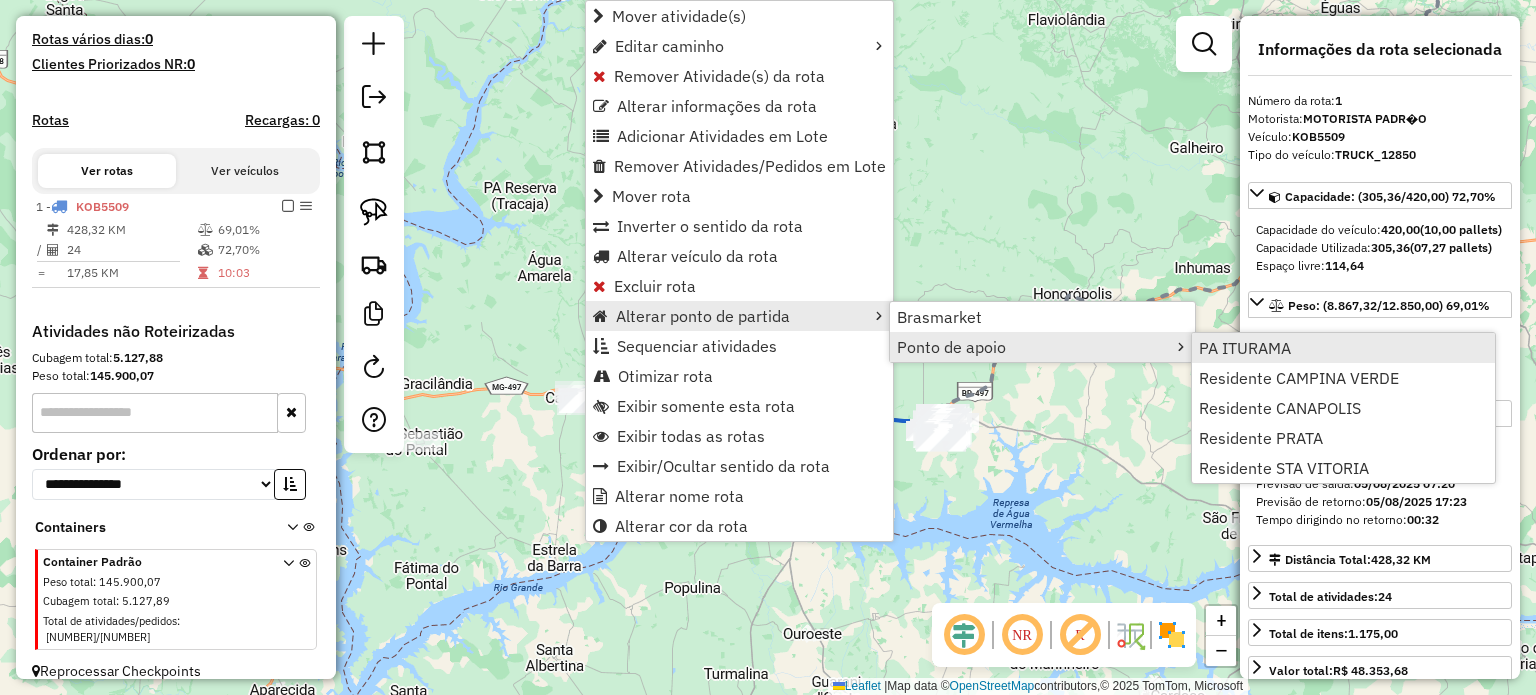 click on "PA ITURAMA" at bounding box center (1245, 348) 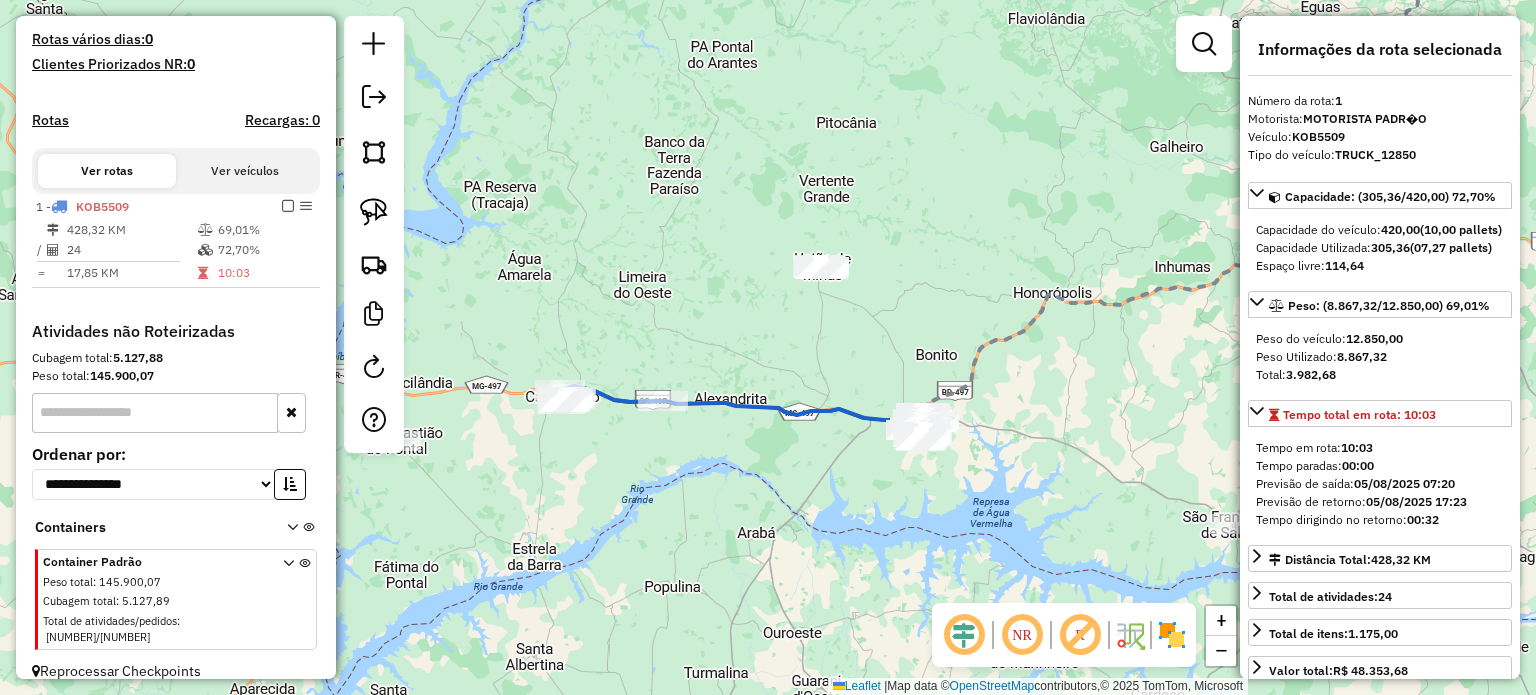 click on "Janela de atendimento Grade de atendimento Capacidade Transportadoras Veículos Cliente Pedidos  Rotas Selecione os dias de semana para filtrar as janelas de atendimento  Seg   Ter   Qua   Qui   Sex   Sáb   Dom  Informe o período da janela de atendimento: De: Até:  Filtrar exatamente a janela do cliente  Considerar janela de atendimento padrão  Selecione os dias de semana para filtrar as grades de atendimento  Seg   Ter   Qua   Qui   Sex   Sáb   Dom   Considerar clientes sem dia de atendimento cadastrado  Clientes fora do dia de atendimento selecionado Filtrar as atividades entre os valores definidos abaixo:  Peso mínimo:   Peso máximo:   Cubagem mínima:   Cubagem máxima:   De:   Até:  Filtrar as atividades entre o tempo de atendimento definido abaixo:  De:   Até:   Considerar capacidade total dos clientes não roteirizados Transportadora: Selecione um ou mais itens Tipo de veículo: Selecione um ou mais itens Veículo: Selecione um ou mais itens Motorista: Selecione um ou mais itens Nome: Rótulo:" 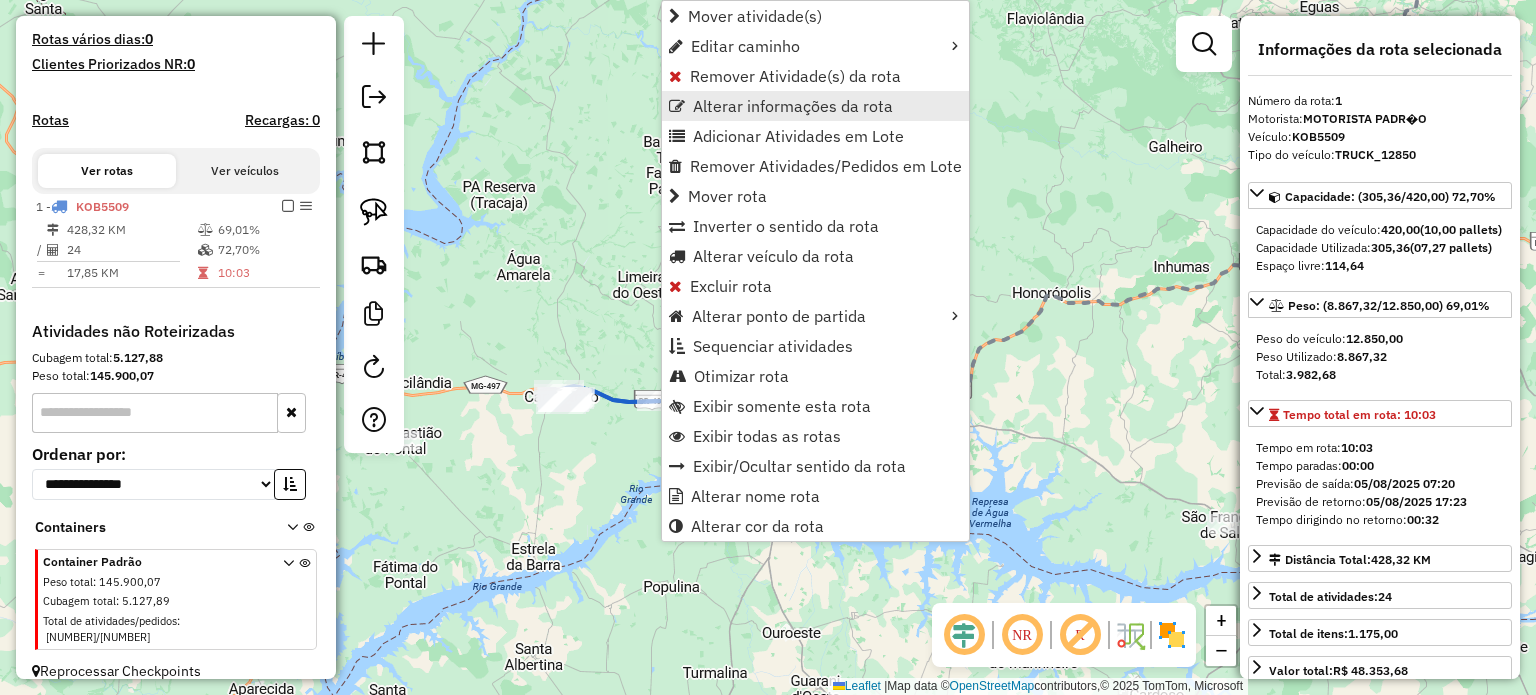 click on "Alterar informações da rota" at bounding box center [793, 106] 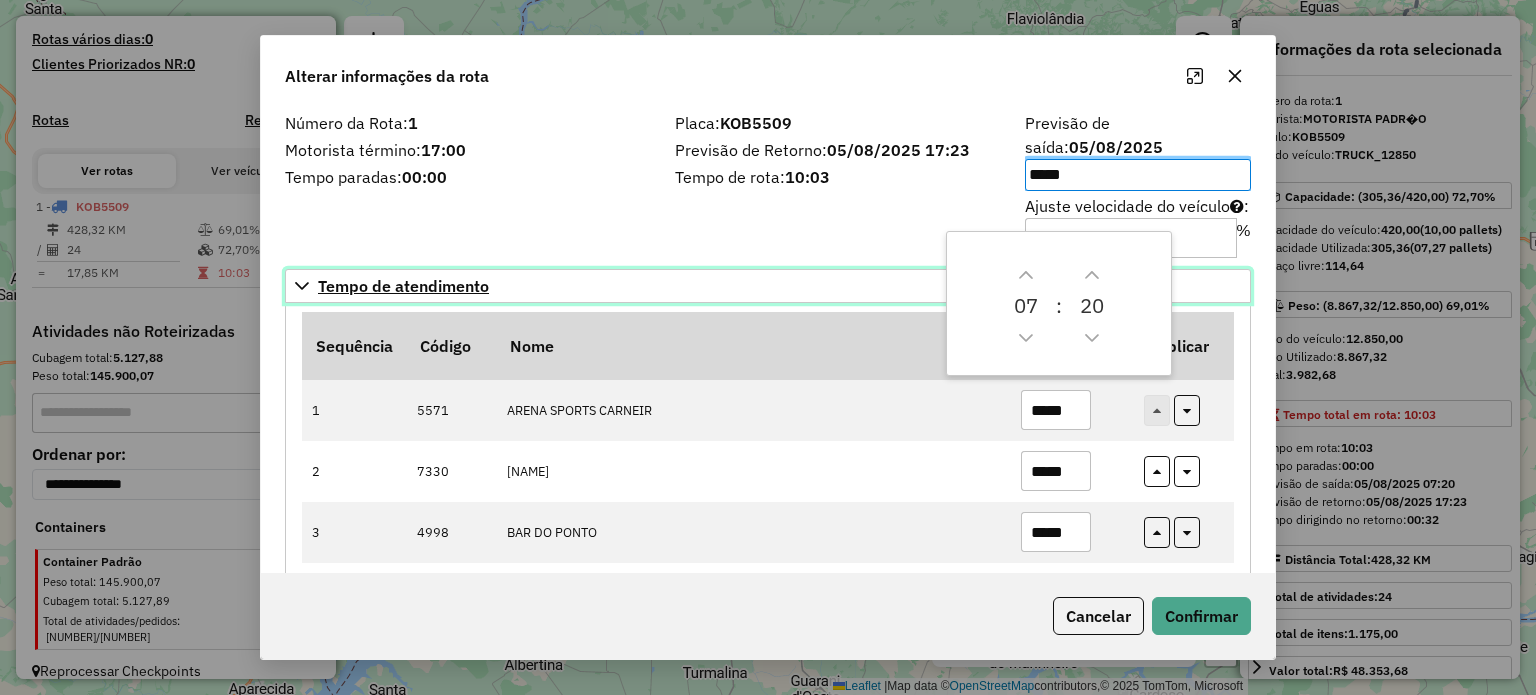 click on "Tempo de atendimento" at bounding box center [768, 286] 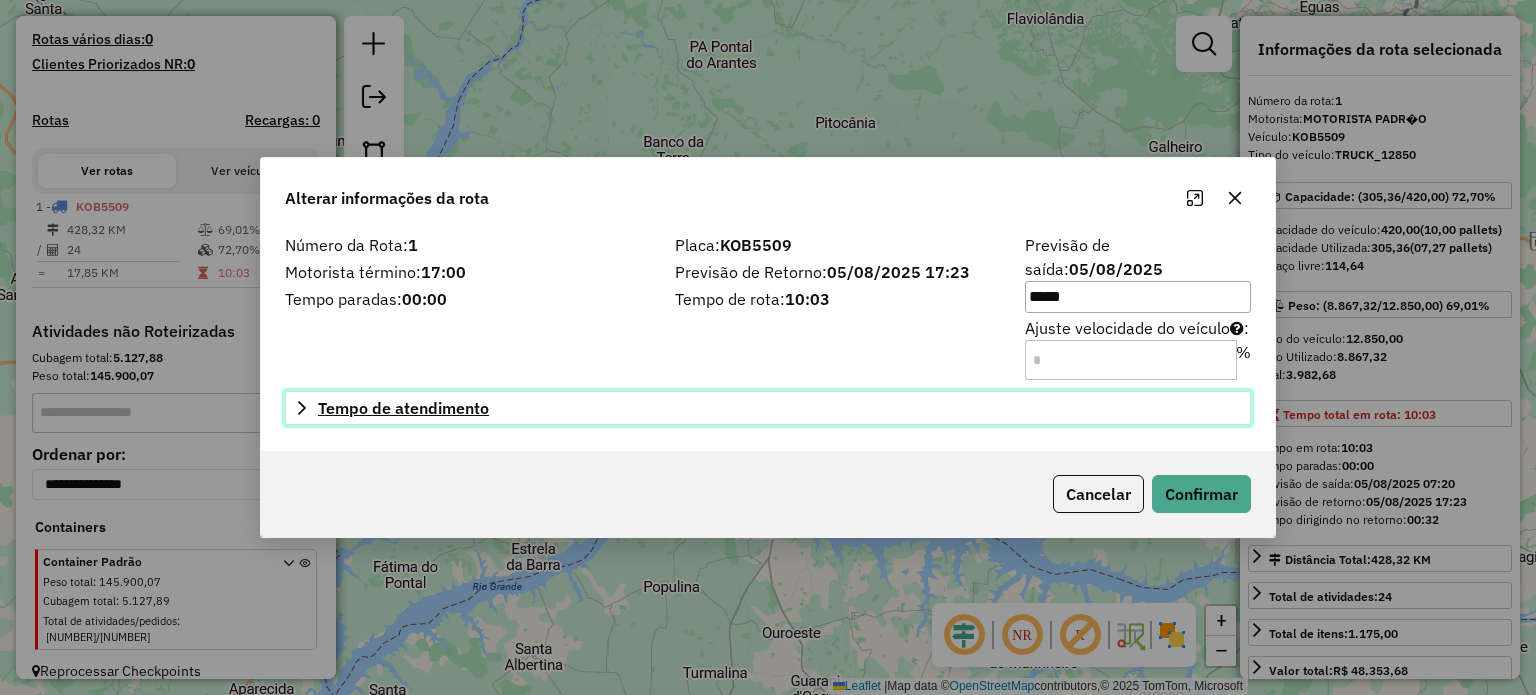 click on "Tempo de atendimento" at bounding box center (768, 408) 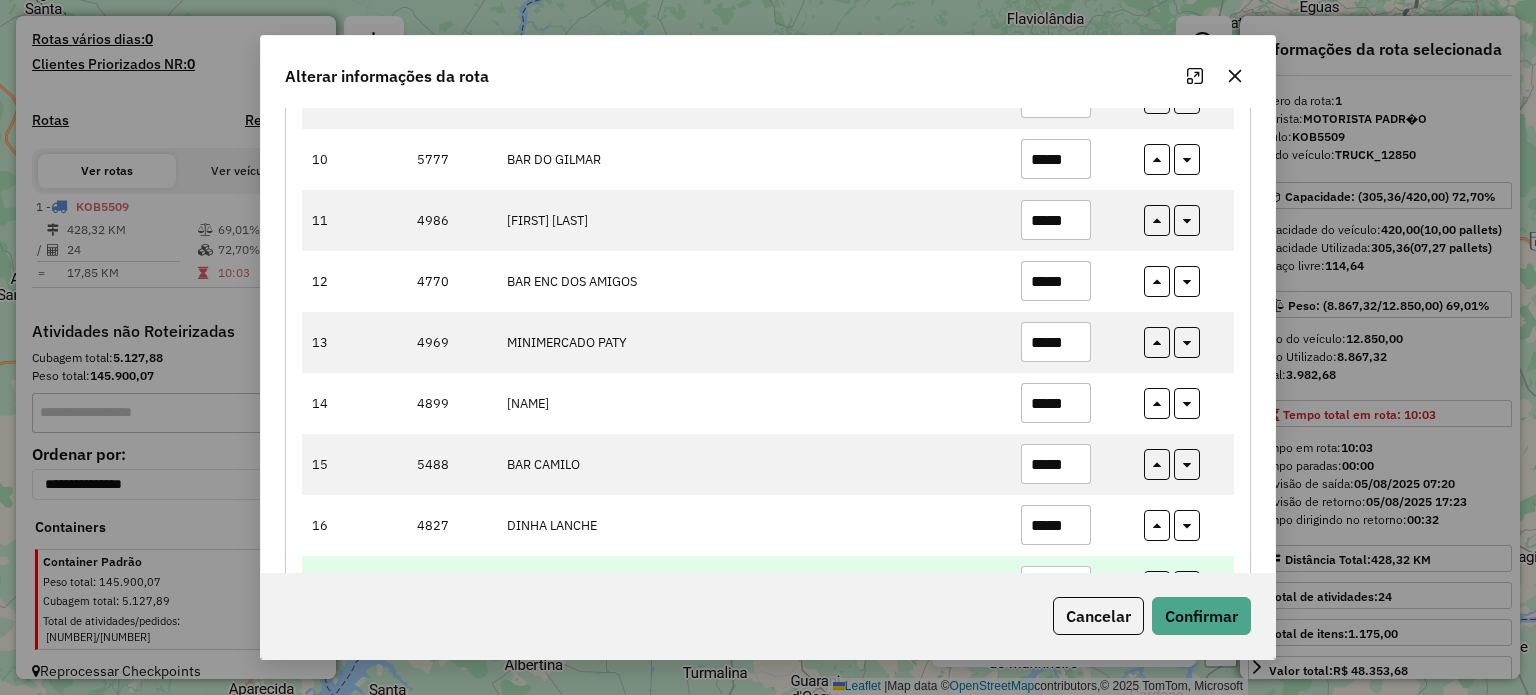 scroll, scrollTop: 1000, scrollLeft: 0, axis: vertical 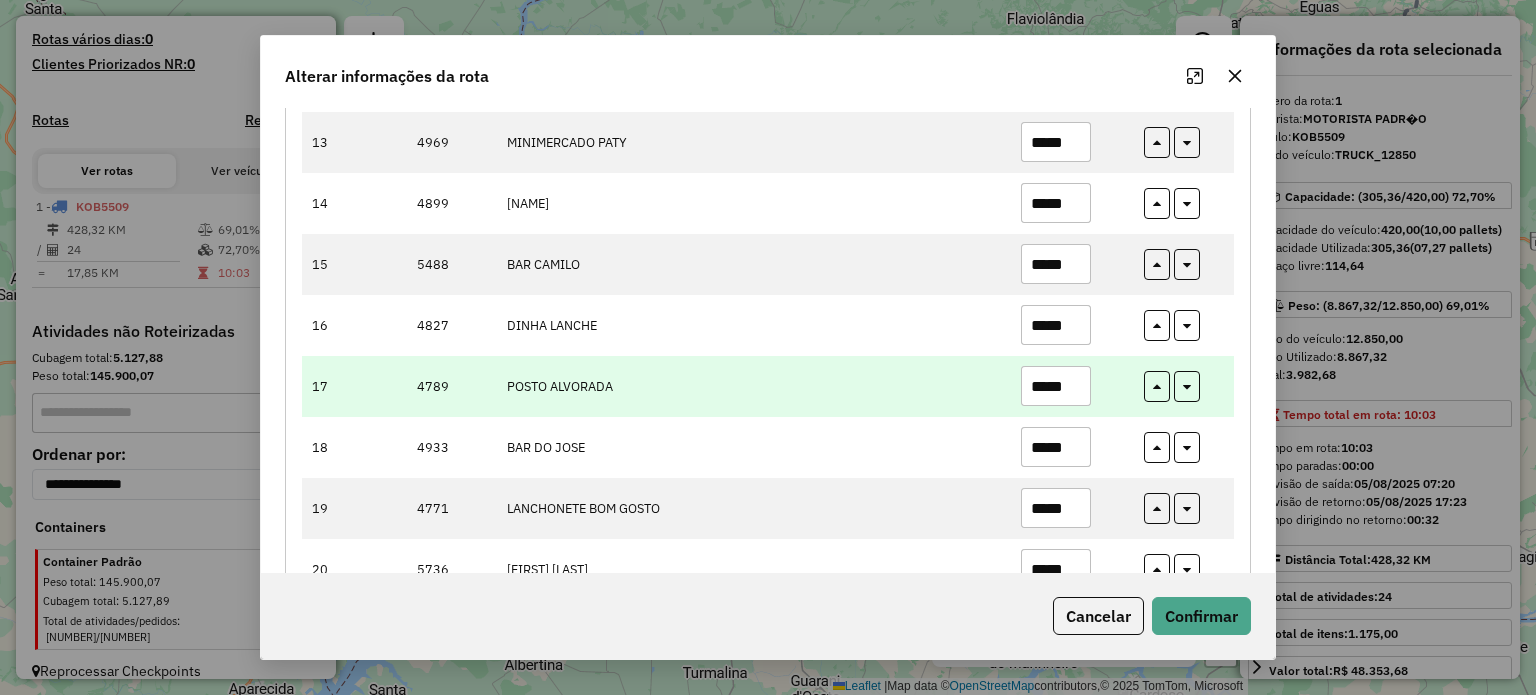 drag, startPoint x: 1055, startPoint y: 359, endPoint x: 1102, endPoint y: 358, distance: 47.010635 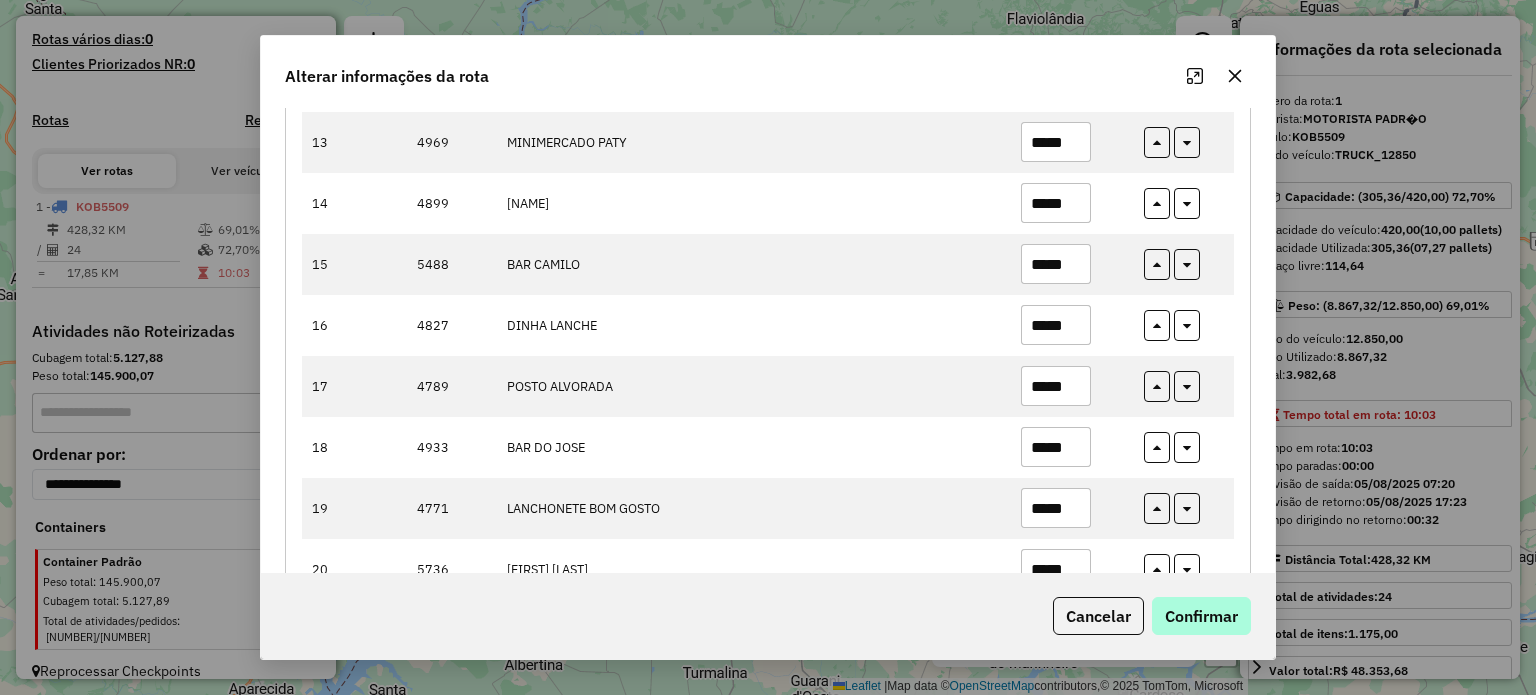type on "*****" 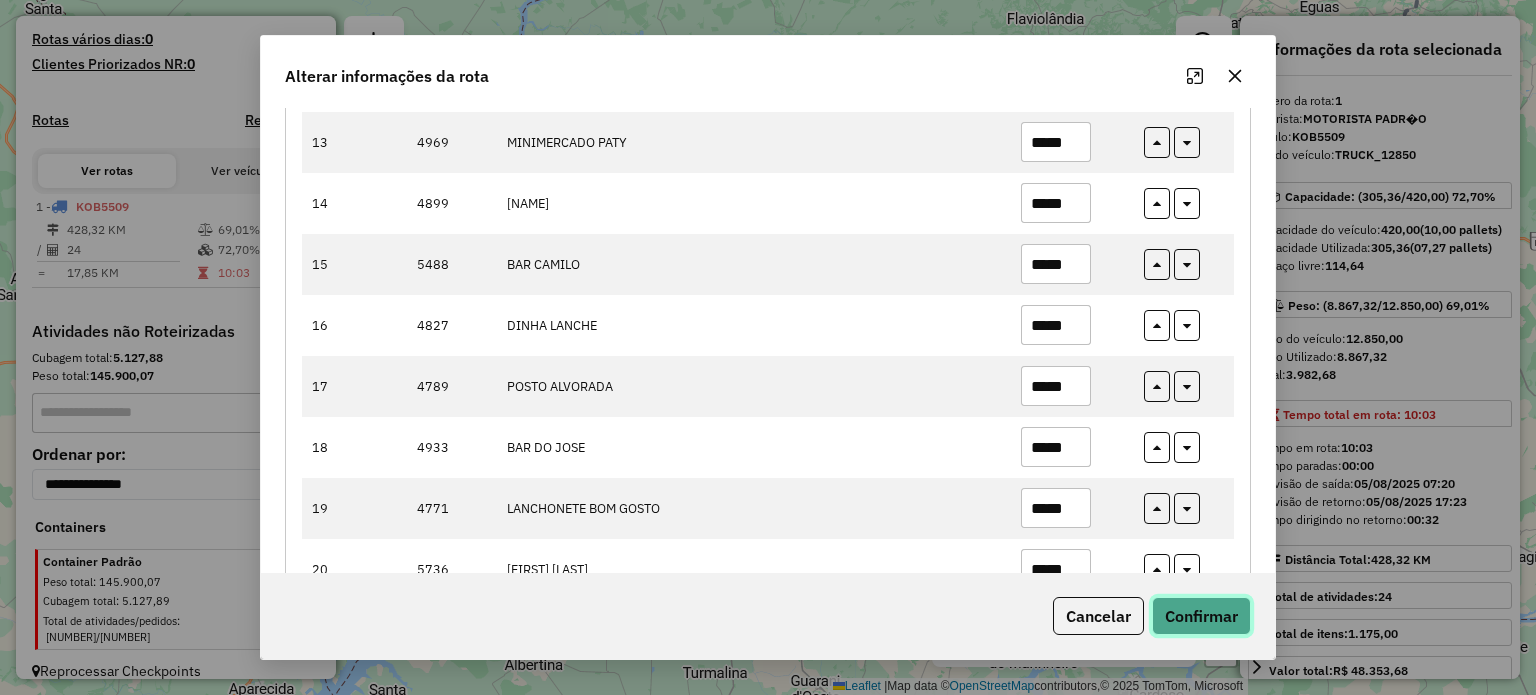 click on "Confirmar" 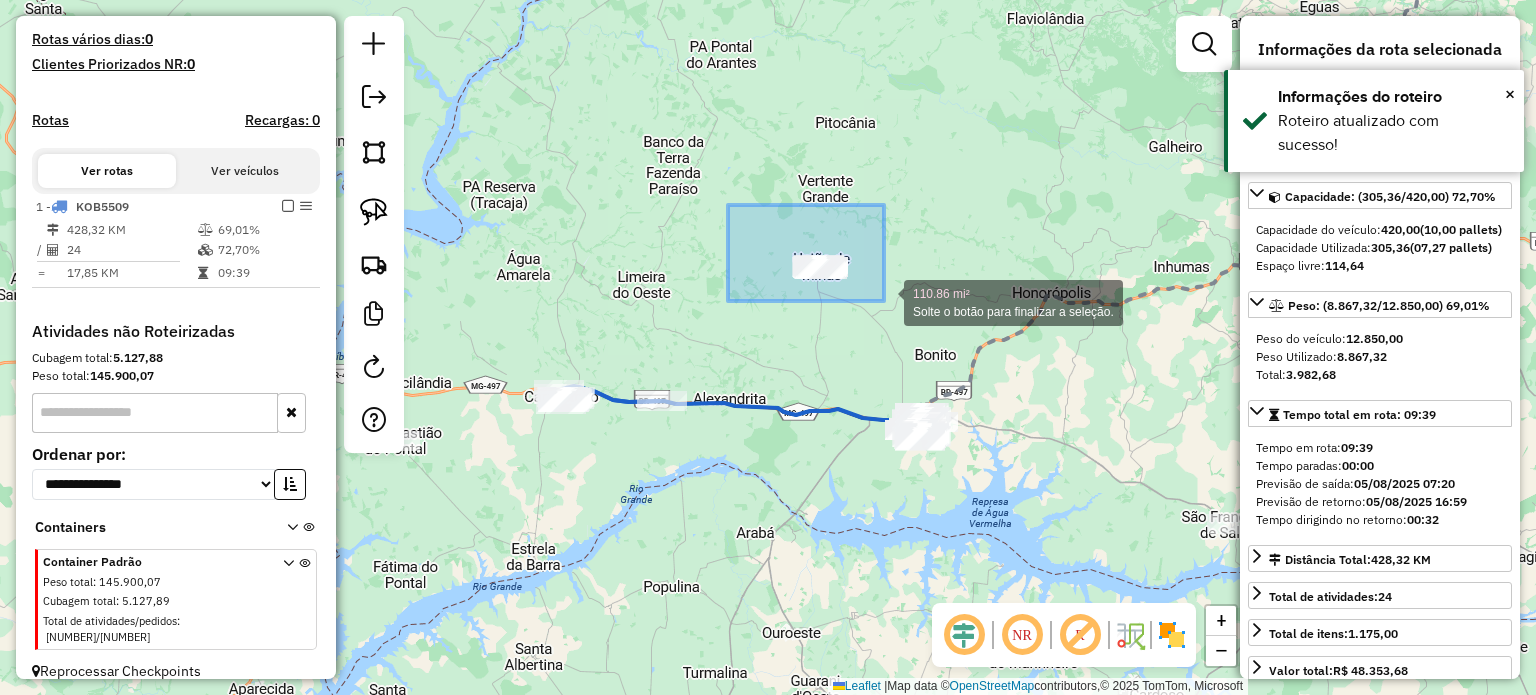 drag, startPoint x: 729, startPoint y: 209, endPoint x: 888, endPoint y: 307, distance: 186.77527 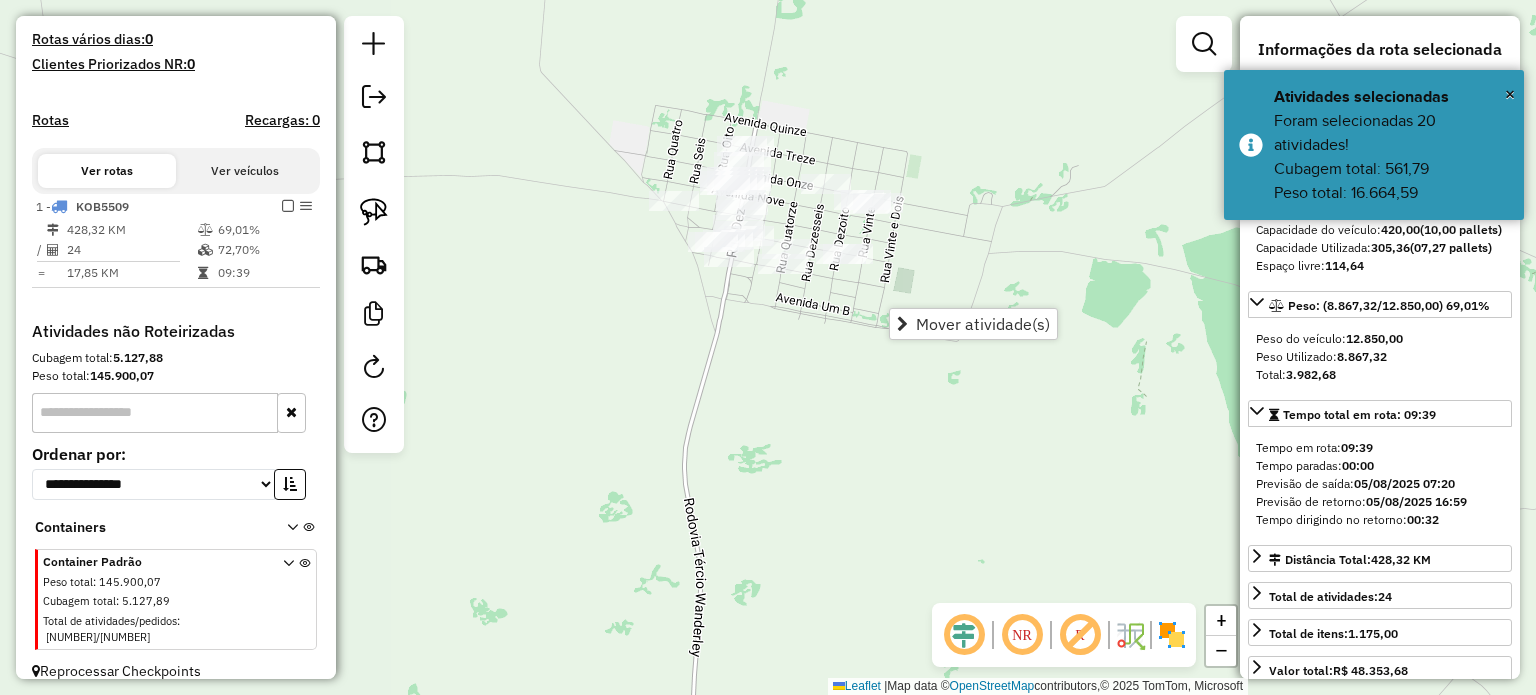 drag, startPoint x: 732, startPoint y: 303, endPoint x: 739, endPoint y: 323, distance: 21.189621 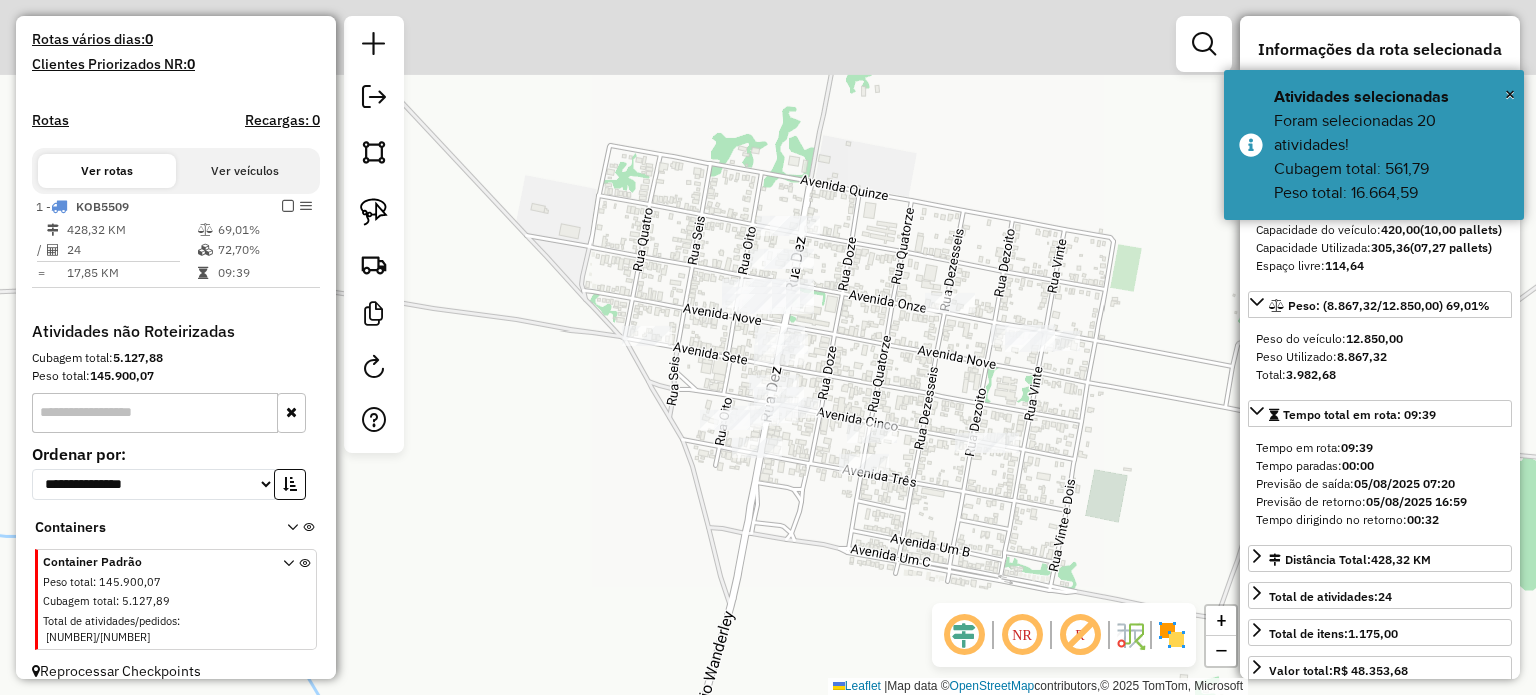 drag, startPoint x: 723, startPoint y: 310, endPoint x: 743, endPoint y: 485, distance: 176.13914 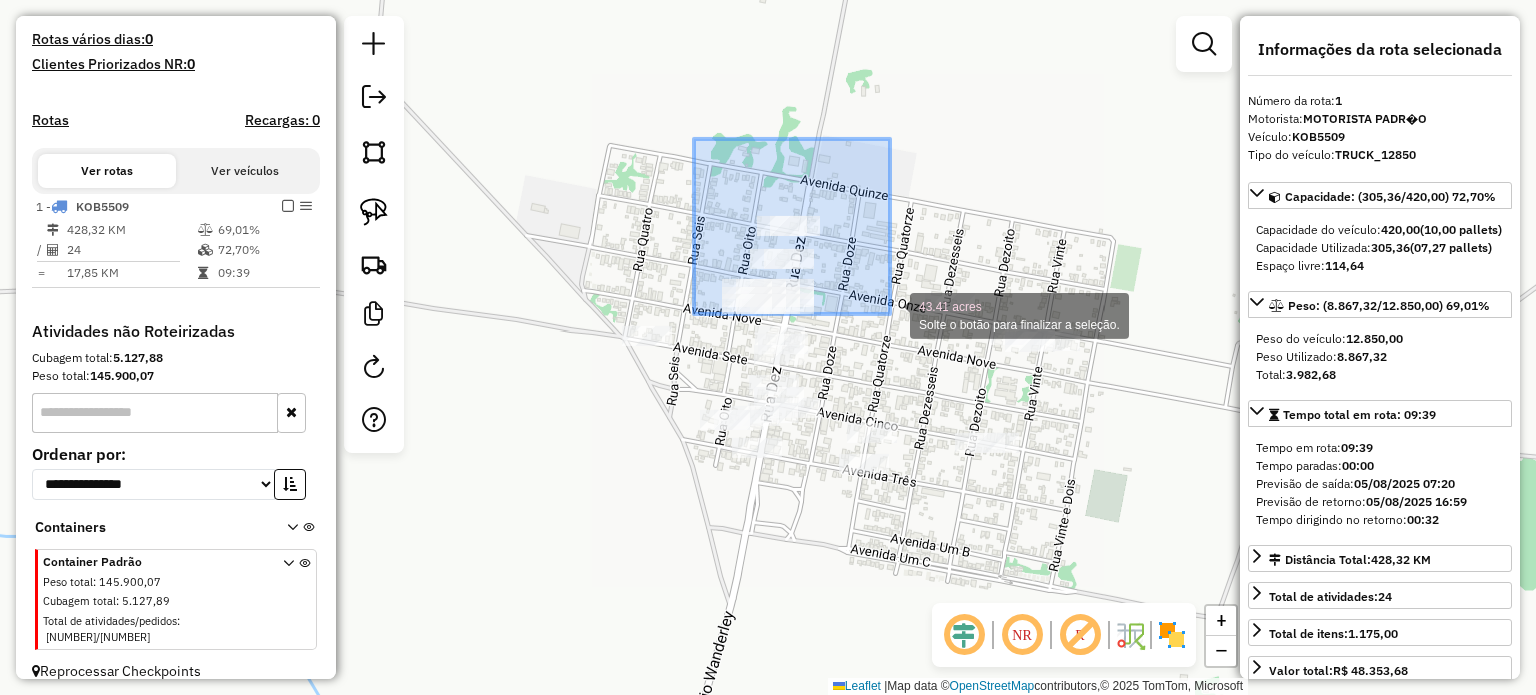 drag, startPoint x: 699, startPoint y: 158, endPoint x: 890, endPoint y: 314, distance: 246.61102 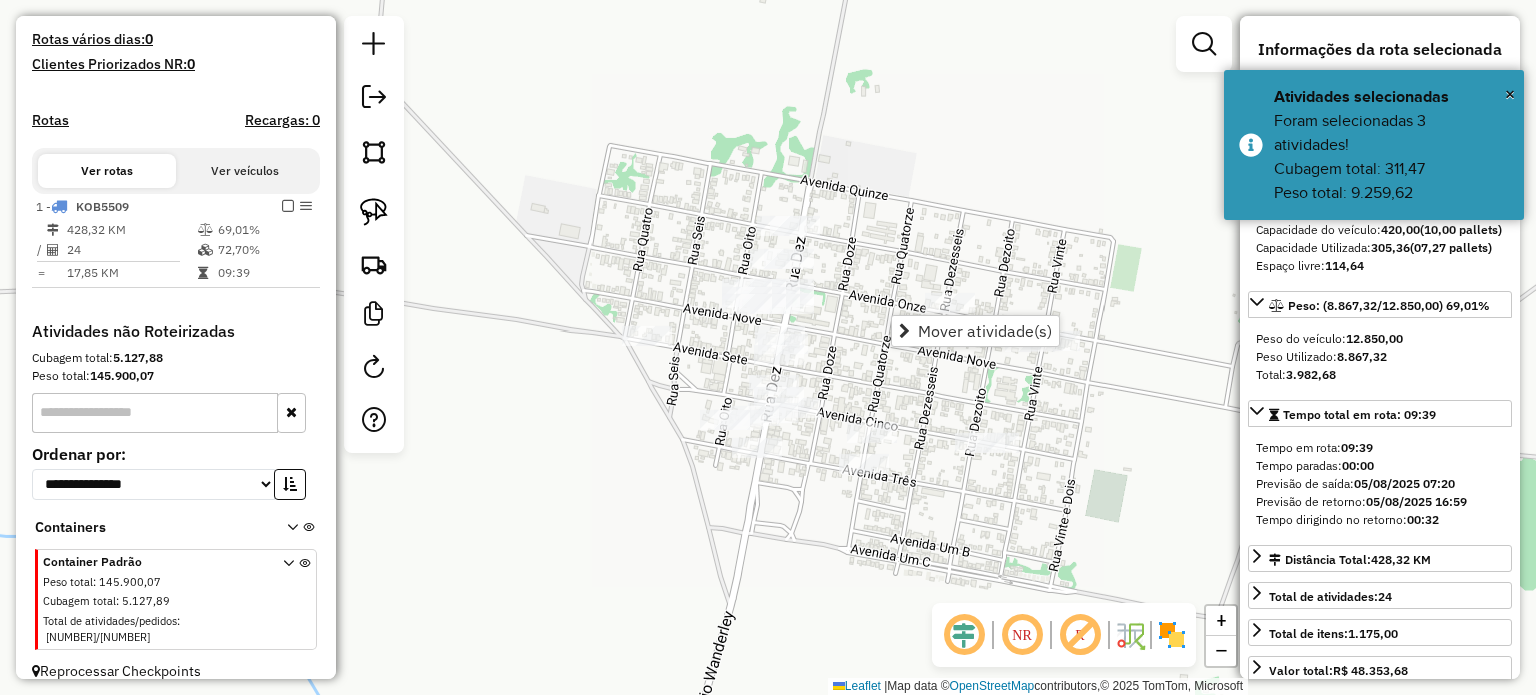 click on "Janela de atendimento Grade de atendimento Capacidade Transportadoras Veículos Cliente Pedidos  Rotas Selecione os dias de semana para filtrar as janelas de atendimento  Seg   Ter   Qua   Qui   Sex   Sáb   Dom  Informe o período da janela de atendimento: De: Até:  Filtrar exatamente a janela do cliente  Considerar janela de atendimento padrão  Selecione os dias de semana para filtrar as grades de atendimento  Seg   Ter   Qua   Qui   Sex   Sáb   Dom   Considerar clientes sem dia de atendimento cadastrado  Clientes fora do dia de atendimento selecionado Filtrar as atividades entre os valores definidos abaixo:  Peso mínimo:   Peso máximo:   Cubagem mínima:   Cubagem máxima:   De:   Até:  Filtrar as atividades entre o tempo de atendimento definido abaixo:  De:   Até:   Considerar capacidade total dos clientes não roteirizados Transportadora: Selecione um ou mais itens Tipo de veículo: Selecione um ou mais itens Veículo: Selecione um ou mais itens Motorista: Selecione um ou mais itens Nome: Rótulo:" 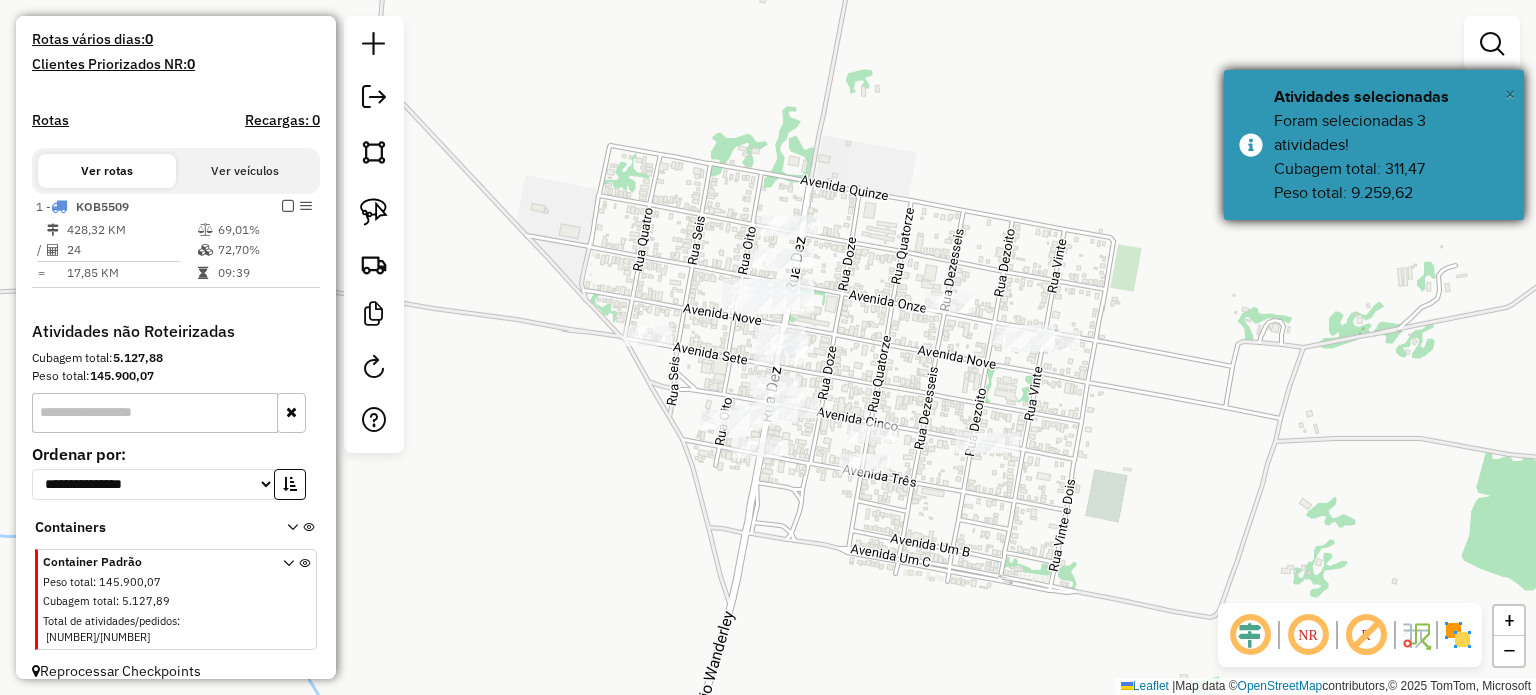 click on "×" at bounding box center [1510, 94] 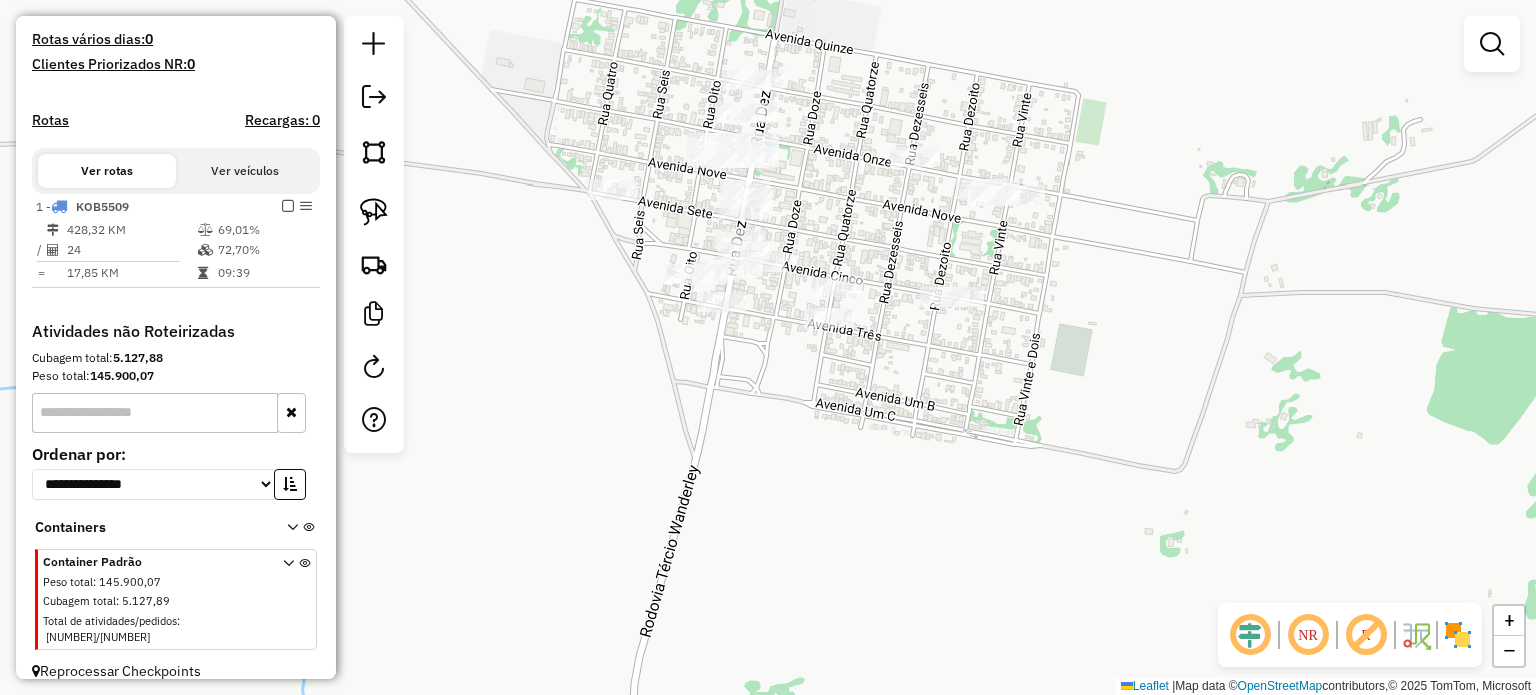 drag, startPoint x: 749, startPoint y: 435, endPoint x: 736, endPoint y: 369, distance: 67.26812 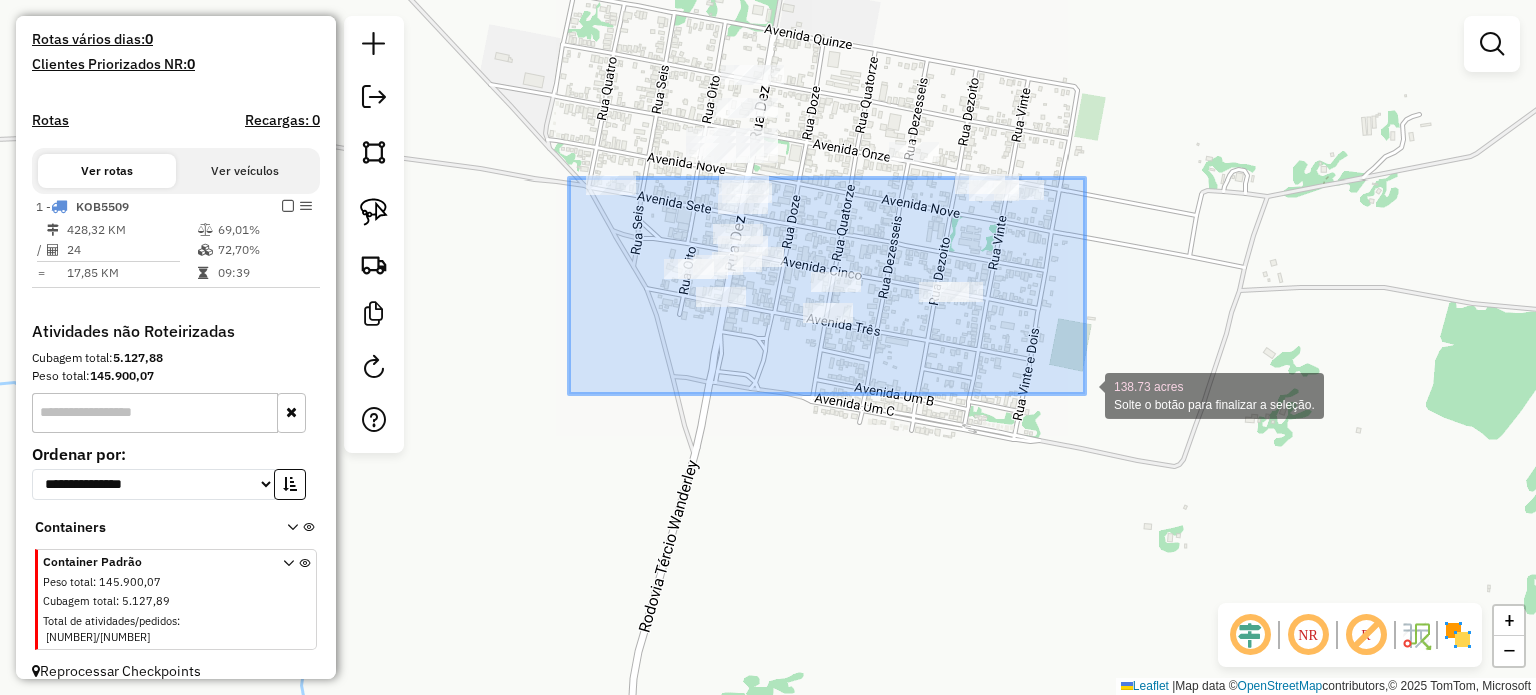 drag, startPoint x: 570, startPoint y: 177, endPoint x: 1096, endPoint y: 395, distance: 569.3856 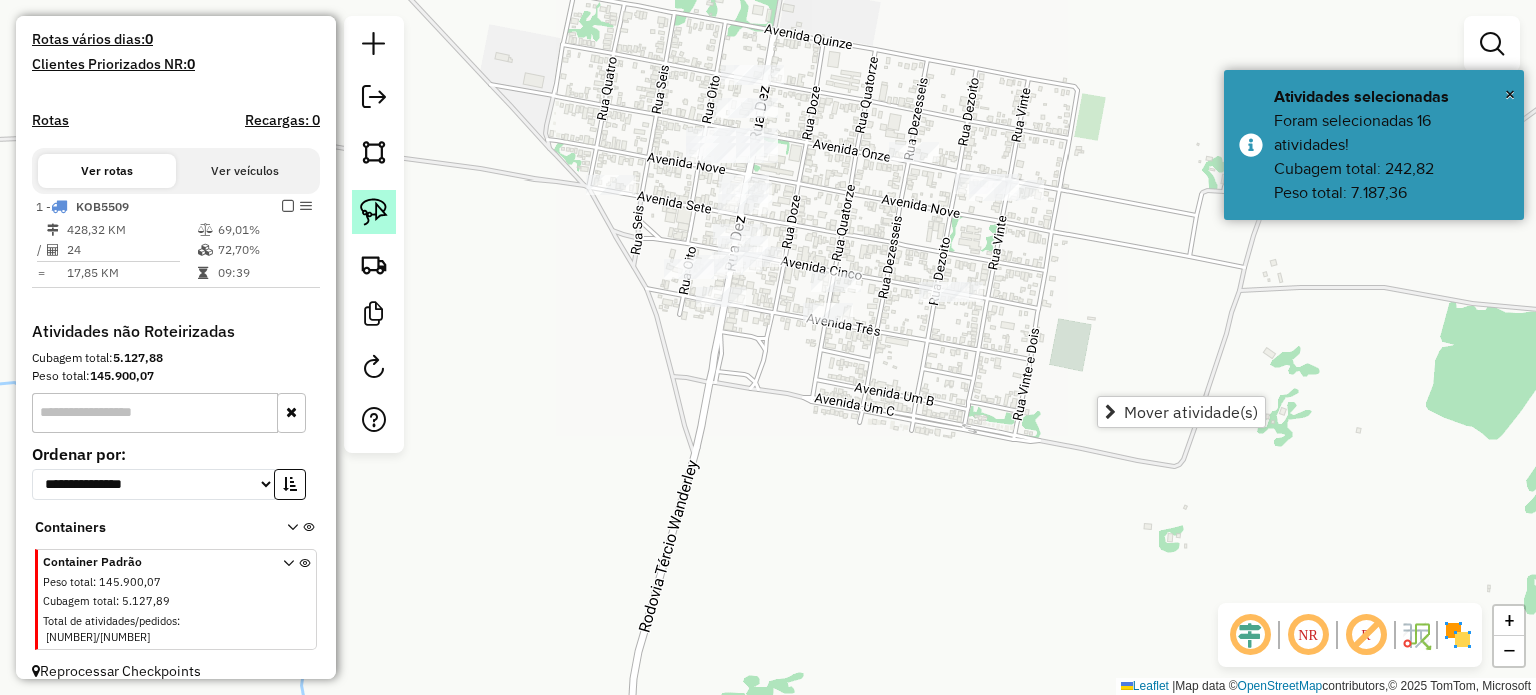 click 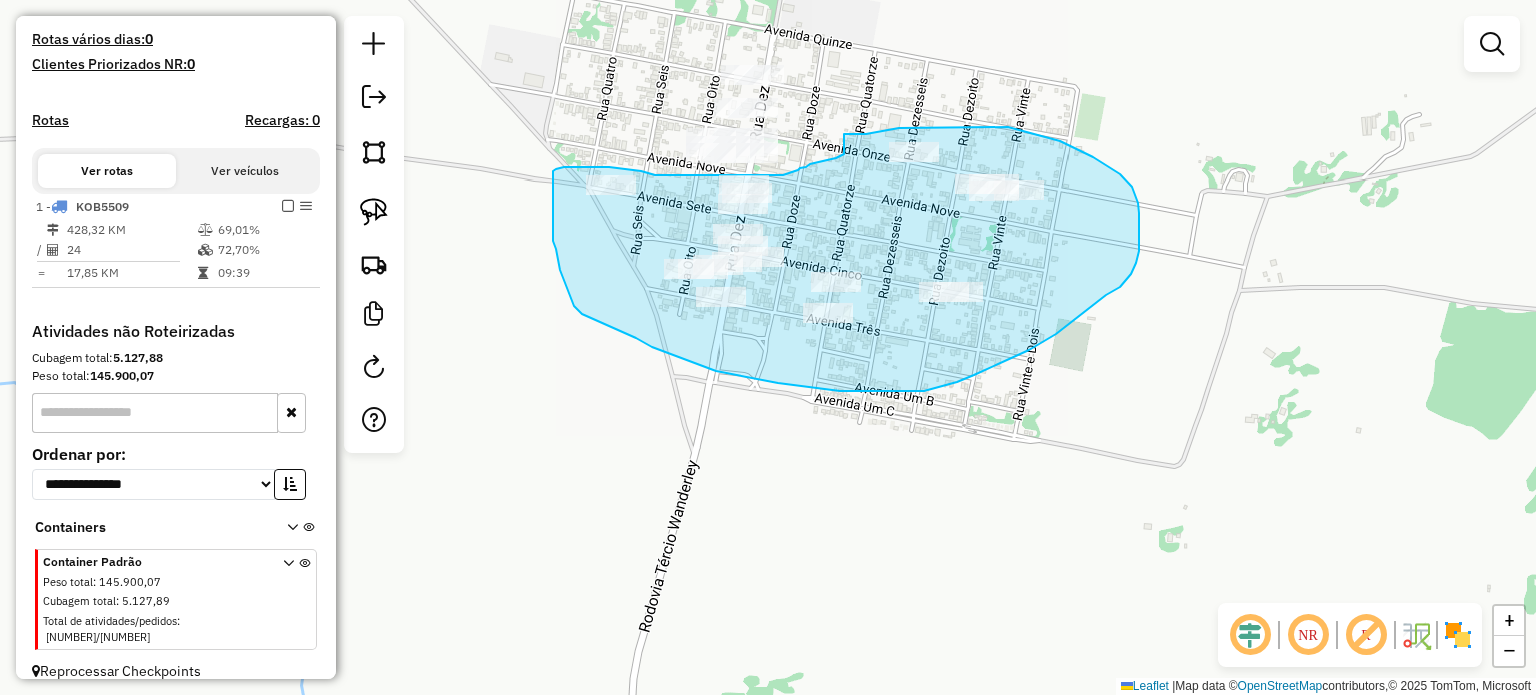 drag, startPoint x: 844, startPoint y: 134, endPoint x: 844, endPoint y: 154, distance: 20 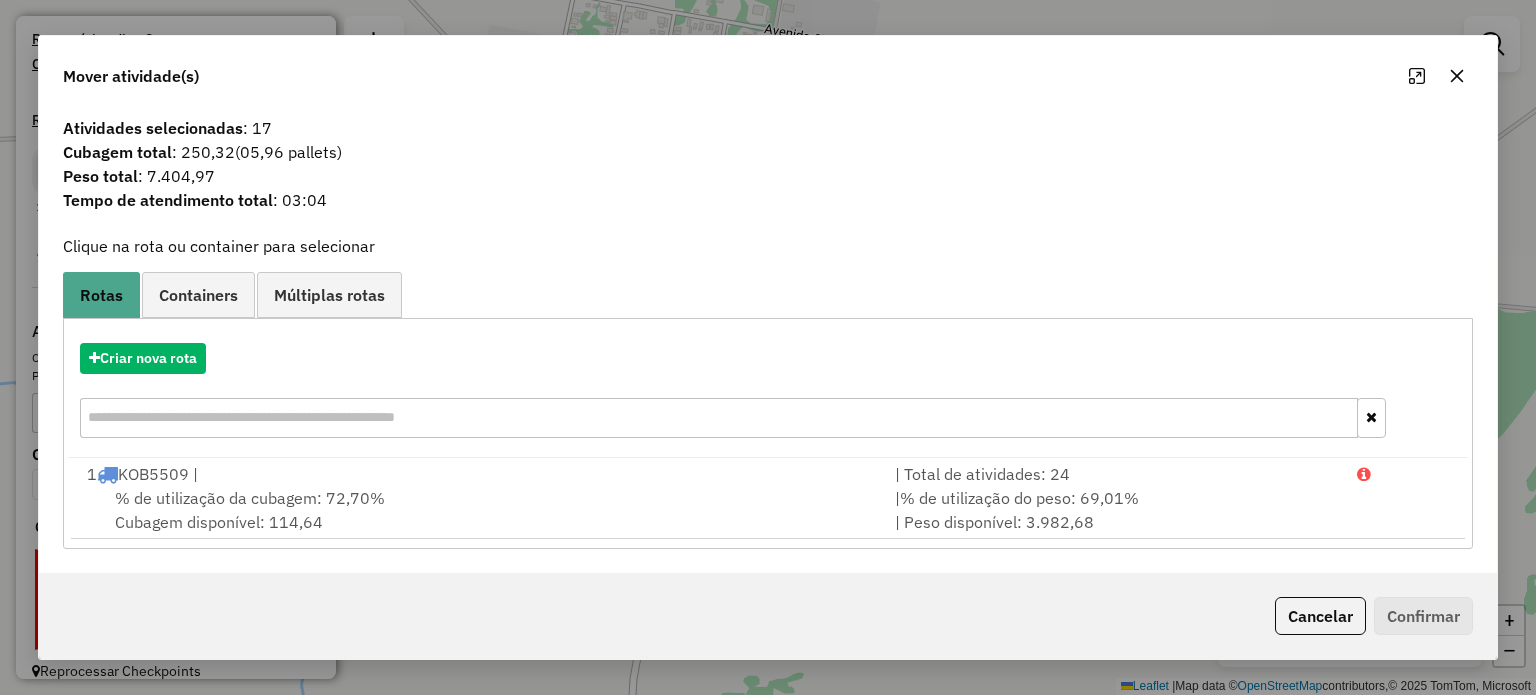 click 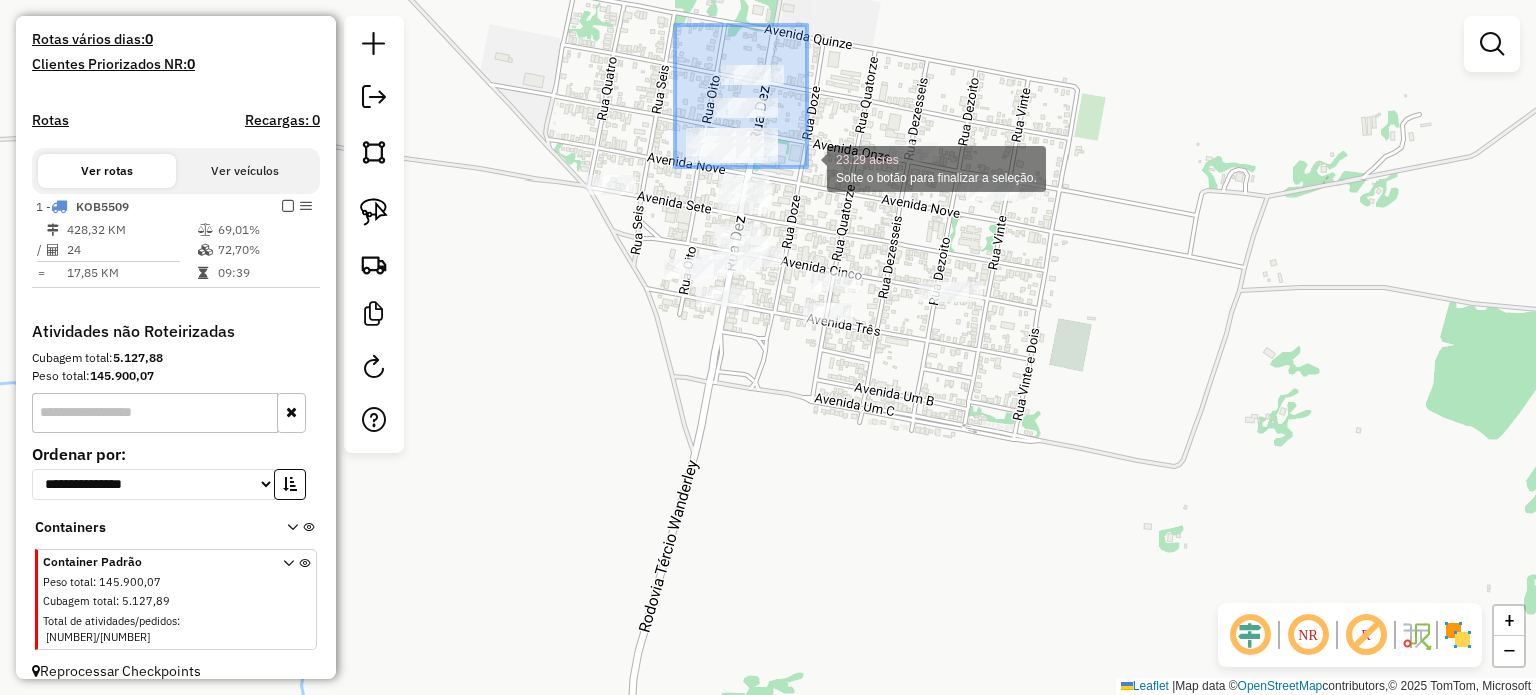 drag, startPoint x: 680, startPoint y: 43, endPoint x: 807, endPoint y: 167, distance: 177.49648 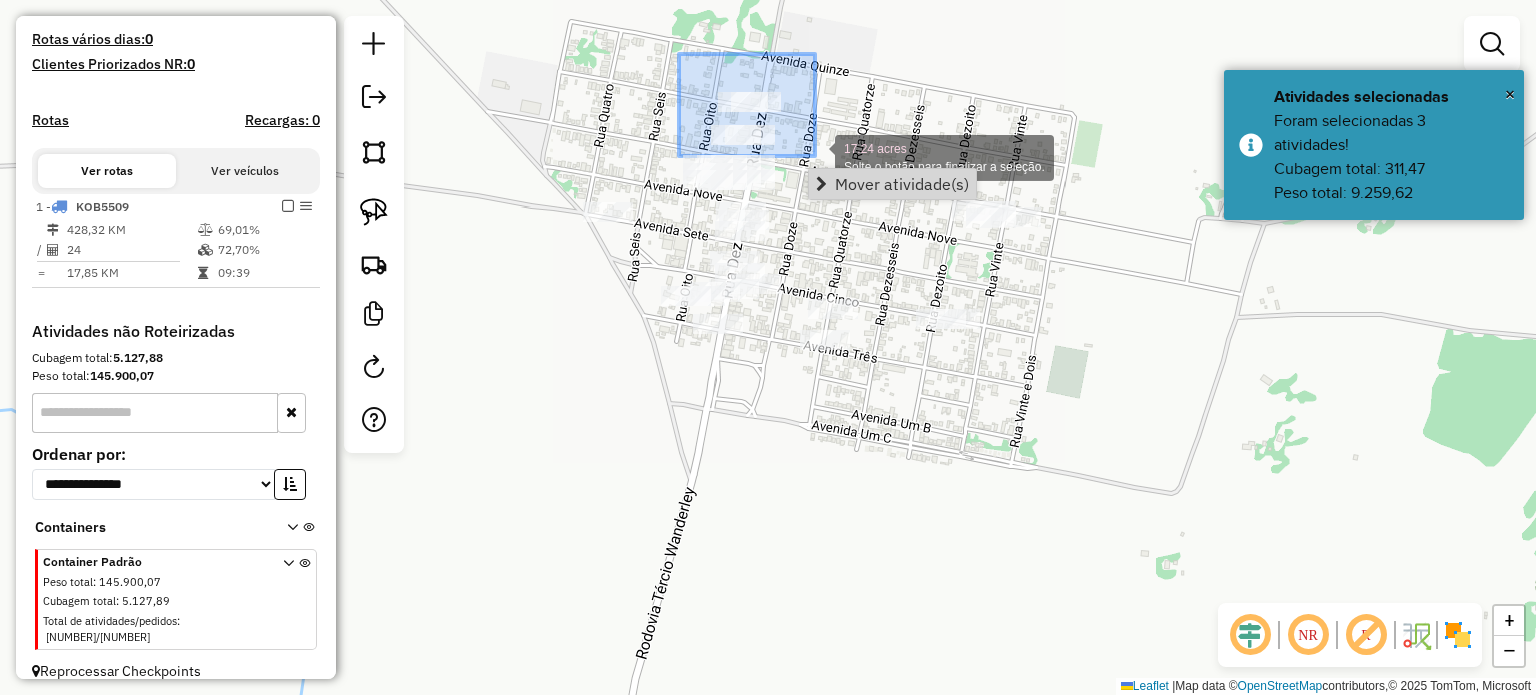 drag, startPoint x: 685, startPoint y: 58, endPoint x: 821, endPoint y: 147, distance: 162.53308 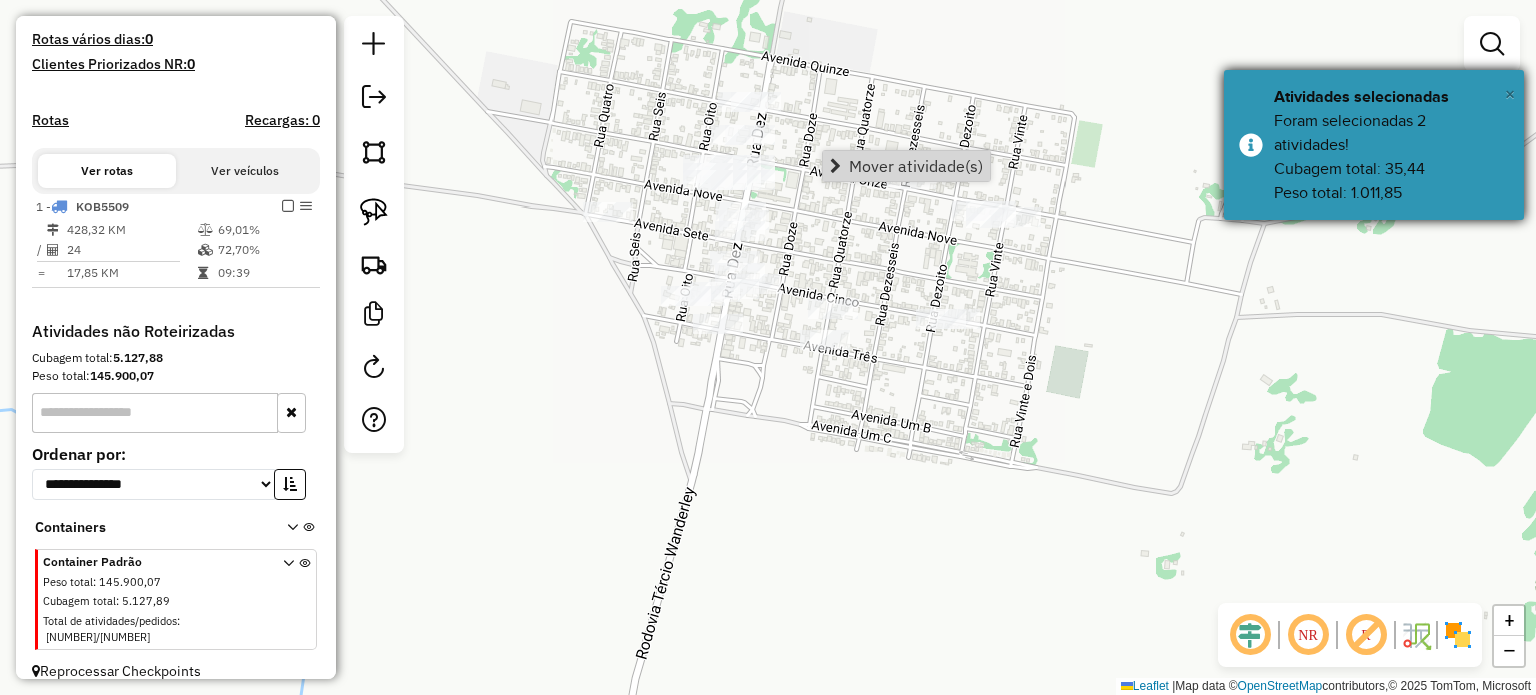 click on "×" at bounding box center [1510, 94] 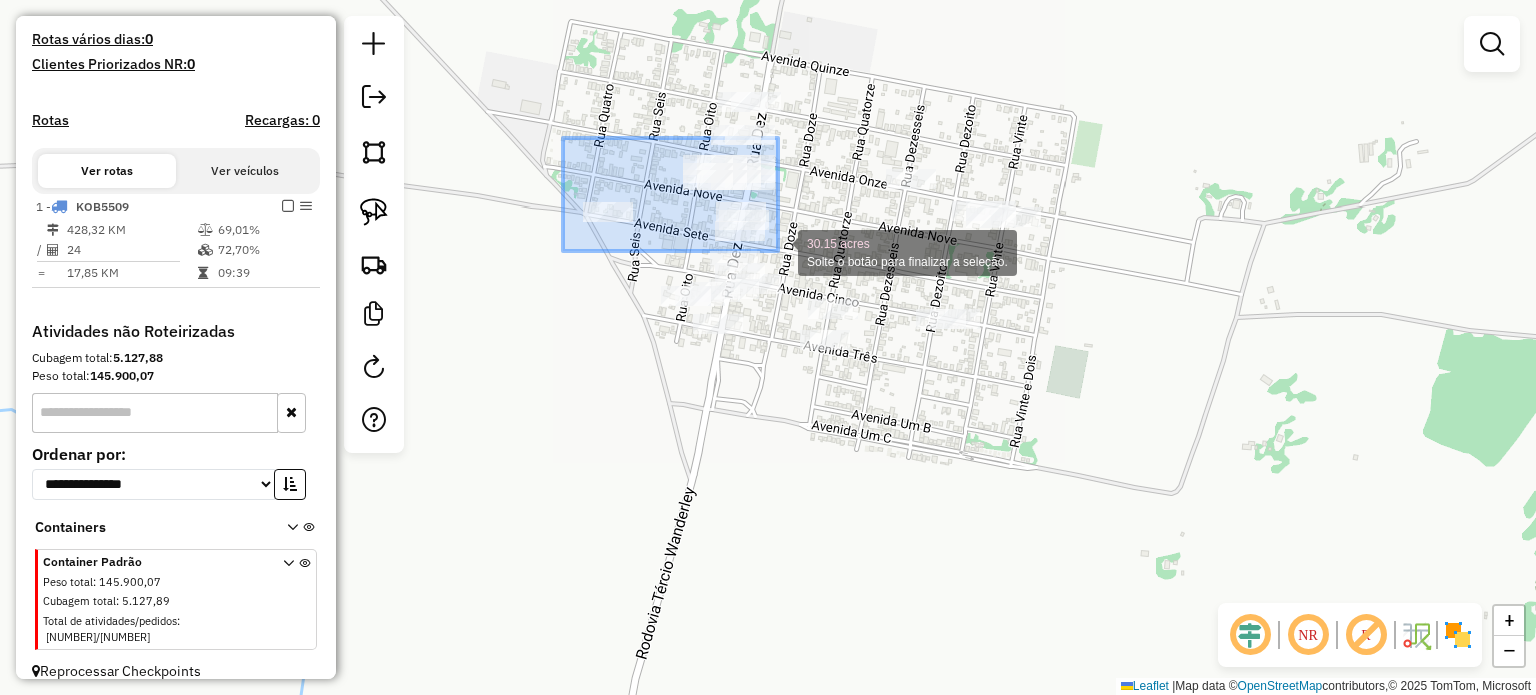 click on "30.15 acres Solte o botão para finalizar a seleção. Janela de atendimento Grade de atendimento Capacidade Transportadoras Veículos Cliente Pedidos  Rotas Selecione os dias de semana para filtrar as janelas de atendimento  Seg   Ter   Qua   Qui   Sex   Sáb   Dom  Informe o período da janela de atendimento: De: Até:  Filtrar exatamente a janela do cliente  Considerar janela de atendimento padrão  Selecione os dias de semana para filtrar as grades de atendimento  Seg   Ter   Qua   Qui   Sex   Sáb   Dom   Considerar clientes sem dia de atendimento cadastrado  Clientes fora do dia de atendimento selecionado Filtrar as atividades entre os valores definidos abaixo:  Peso mínimo:   Peso máximo:   Cubagem mínima:   Cubagem máxima:   De:   Até:  Filtrar as atividades entre o tempo de atendimento definido abaixo:  De:   Até:   Considerar capacidade total dos clientes não roteirizados Transportadora: Selecione um ou mais itens Tipo de veículo: Selecione um ou mais itens Veículo: Motorista: Nome: Setor:" 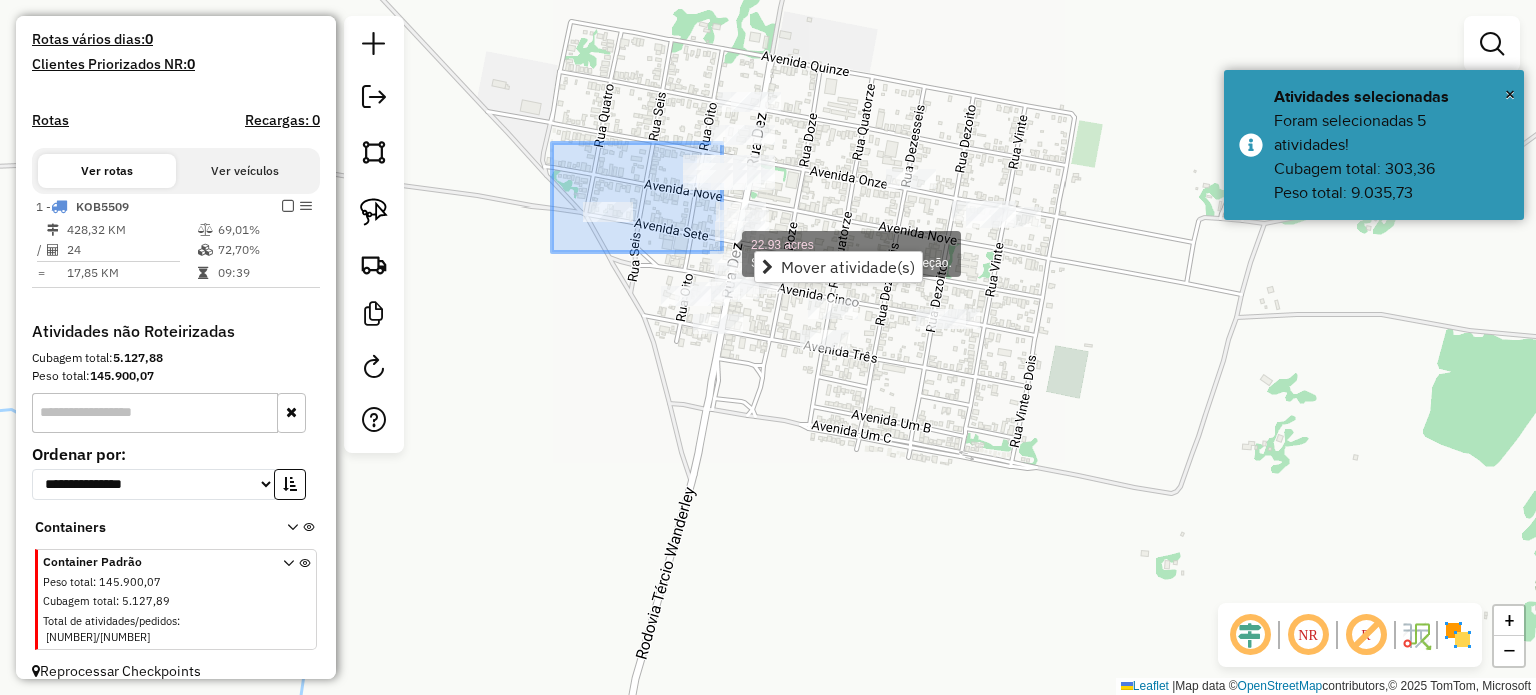 drag, startPoint x: 552, startPoint y: 143, endPoint x: 697, endPoint y: 231, distance: 169.61427 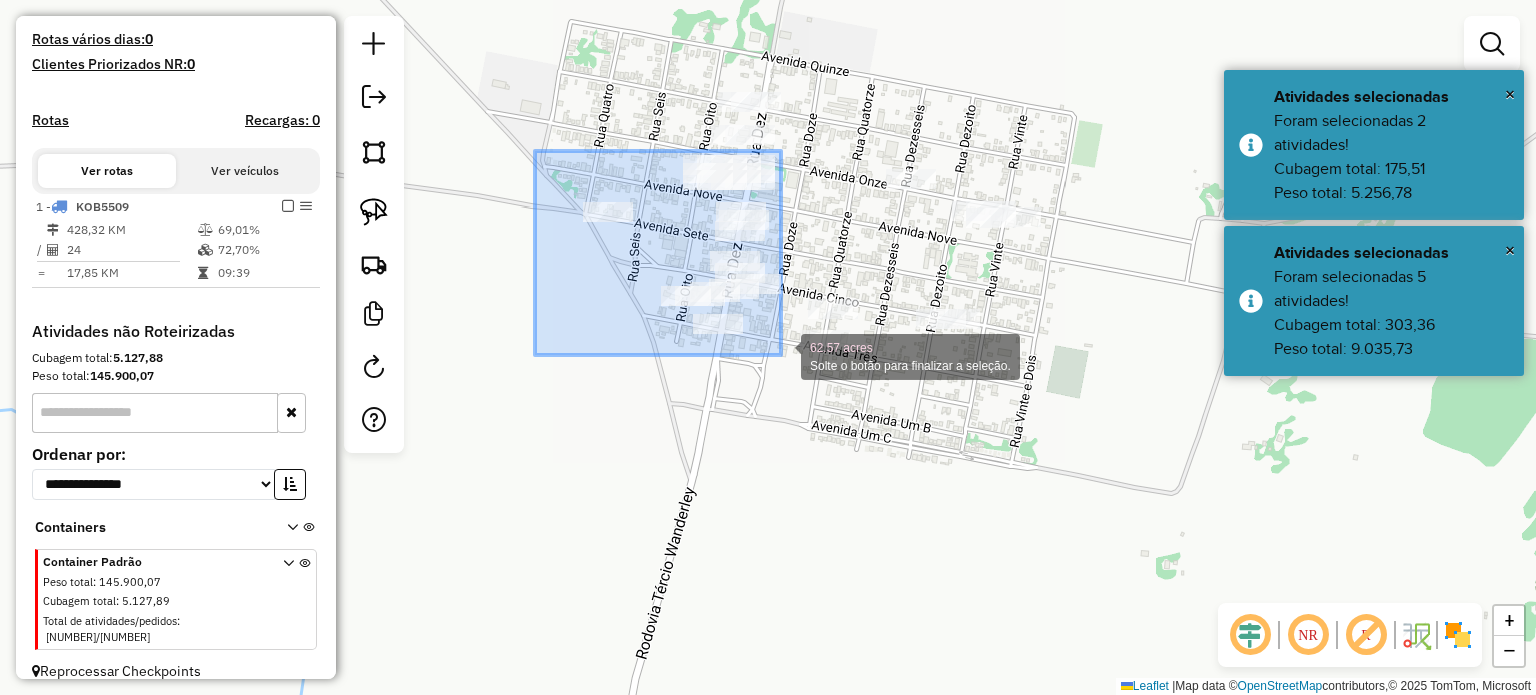 drag, startPoint x: 535, startPoint y: 151, endPoint x: 781, endPoint y: 355, distance: 319.58096 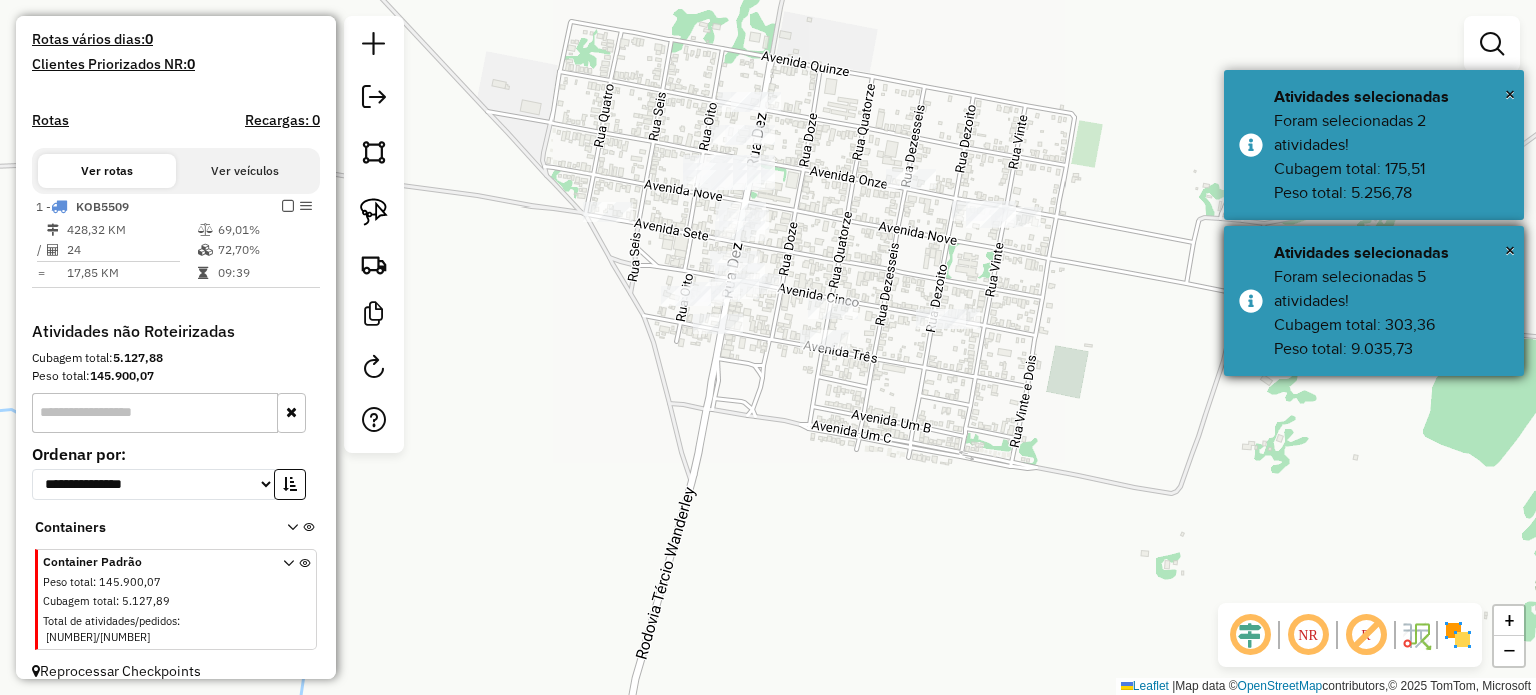 drag, startPoint x: 1497, startPoint y: 248, endPoint x: 1502, endPoint y: 233, distance: 15.811388 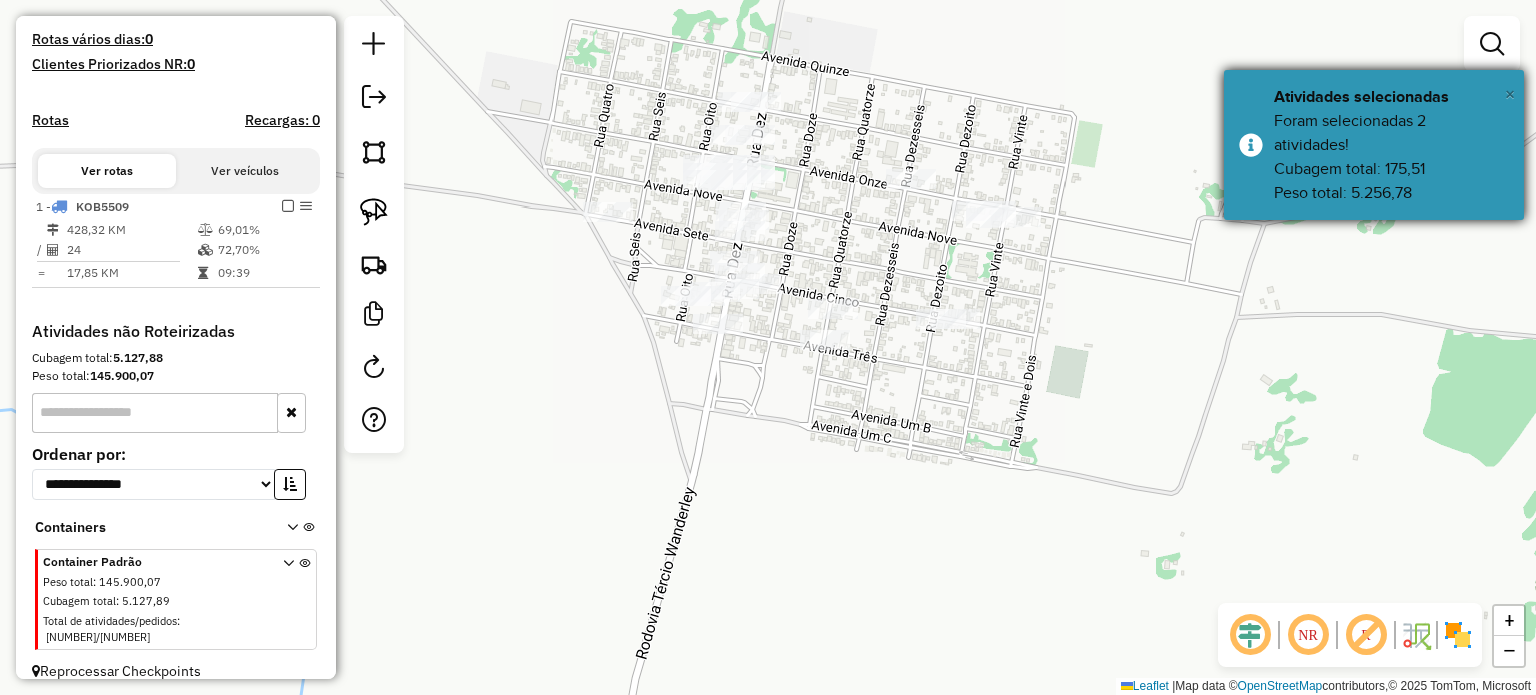 click on "×" at bounding box center (1510, 94) 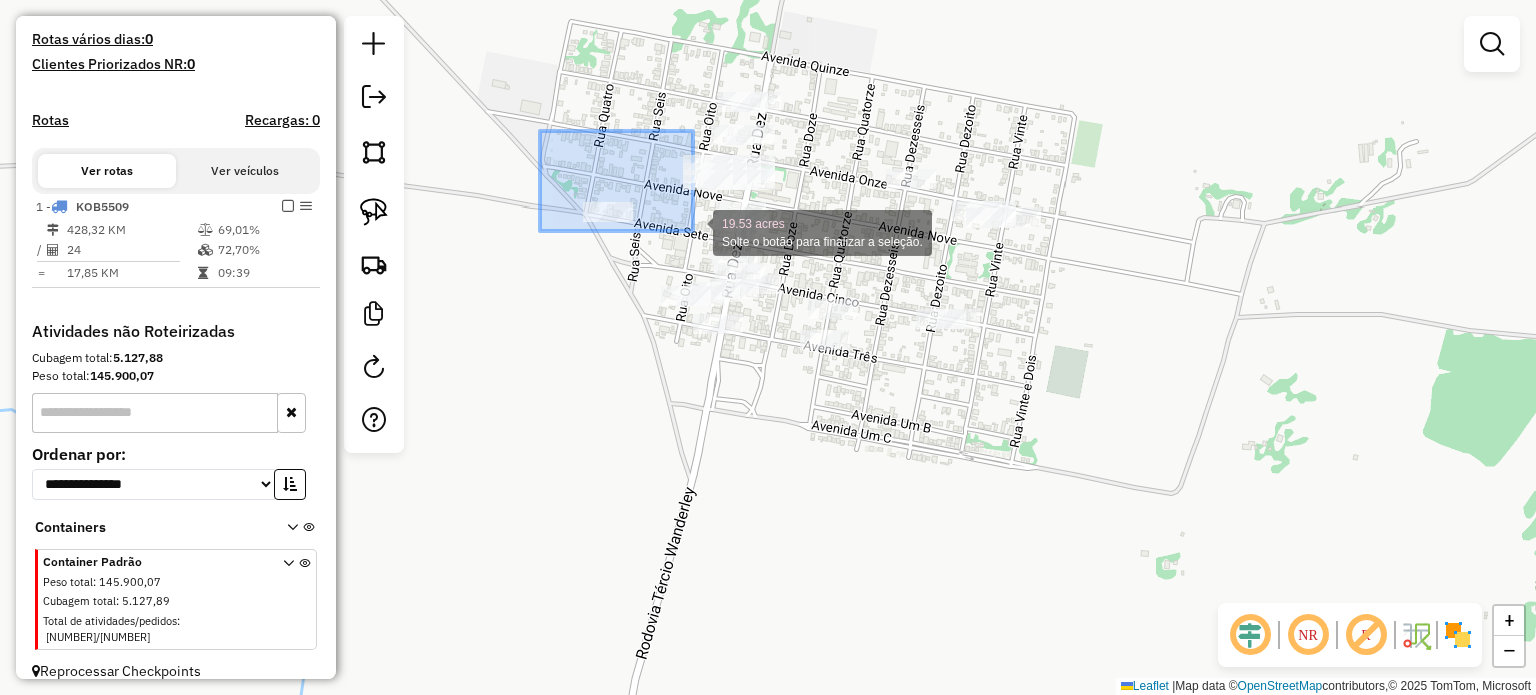 drag, startPoint x: 540, startPoint y: 131, endPoint x: 621, endPoint y: 198, distance: 105.11898 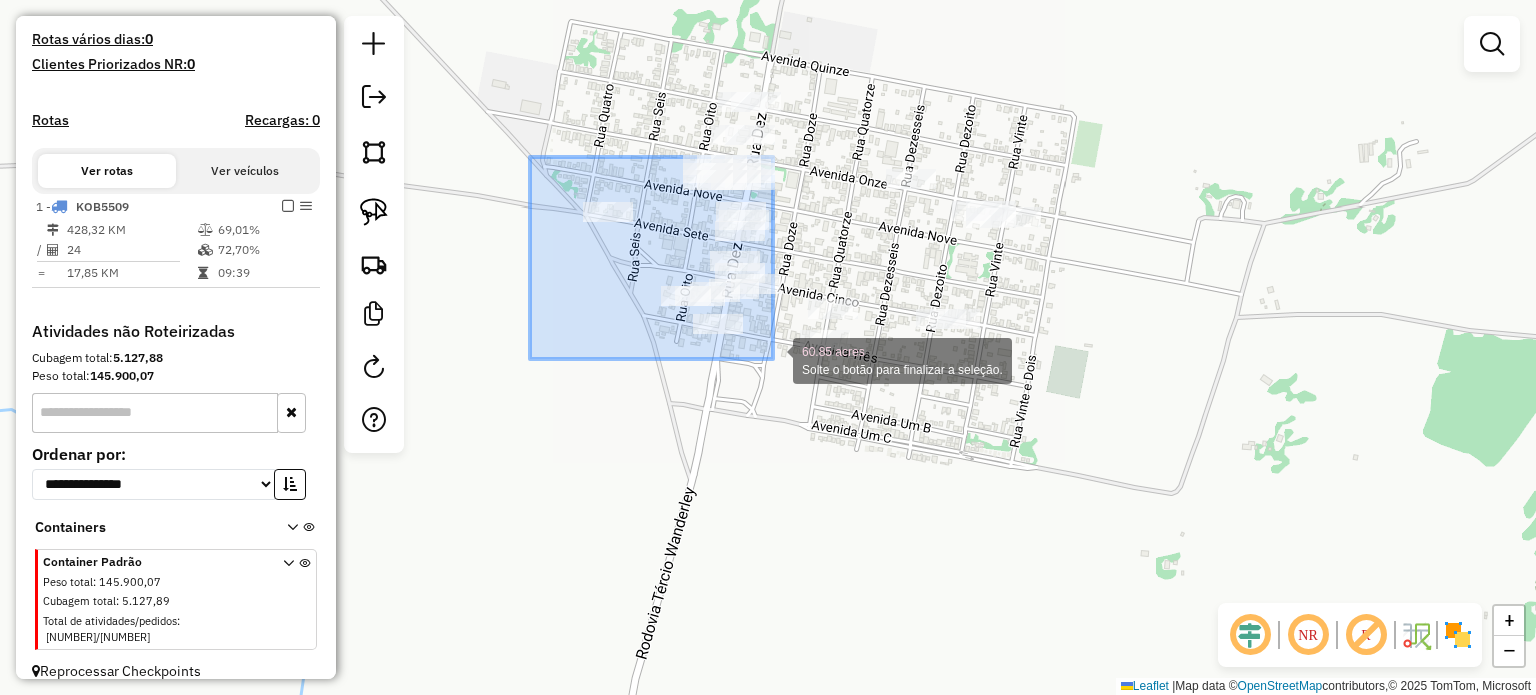 drag, startPoint x: 530, startPoint y: 157, endPoint x: 769, endPoint y: 366, distance: 317.49332 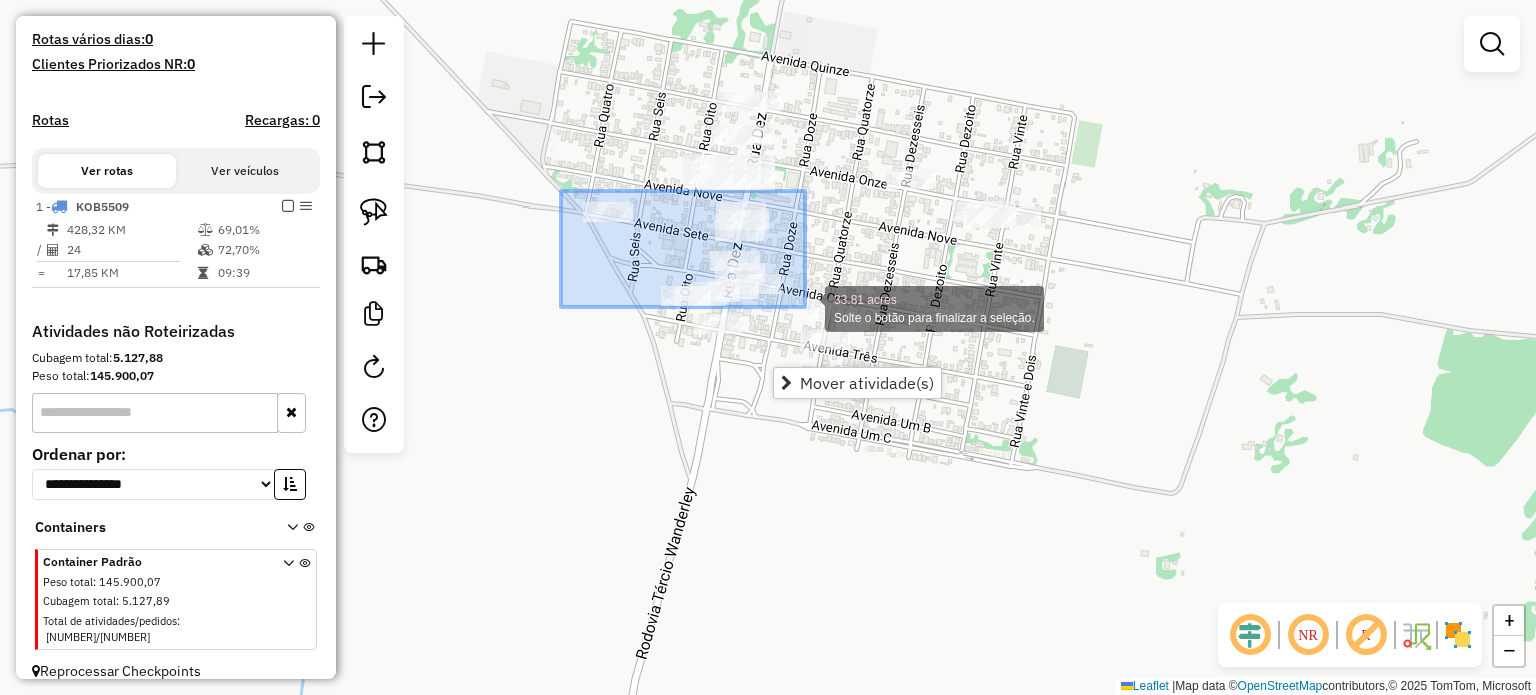 drag, startPoint x: 588, startPoint y: 199, endPoint x: 828, endPoint y: 320, distance: 268.77686 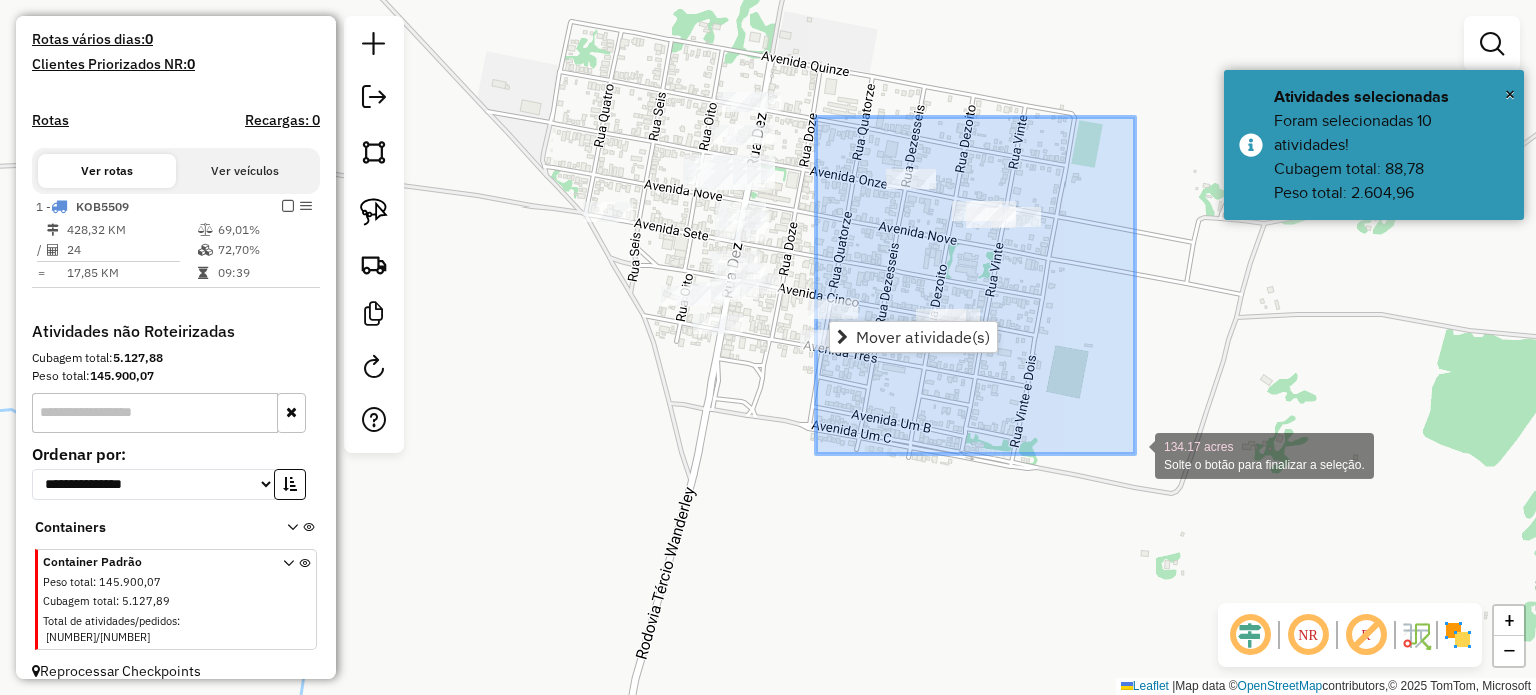 drag, startPoint x: 816, startPoint y: 120, endPoint x: 1107, endPoint y: 440, distance: 432.52863 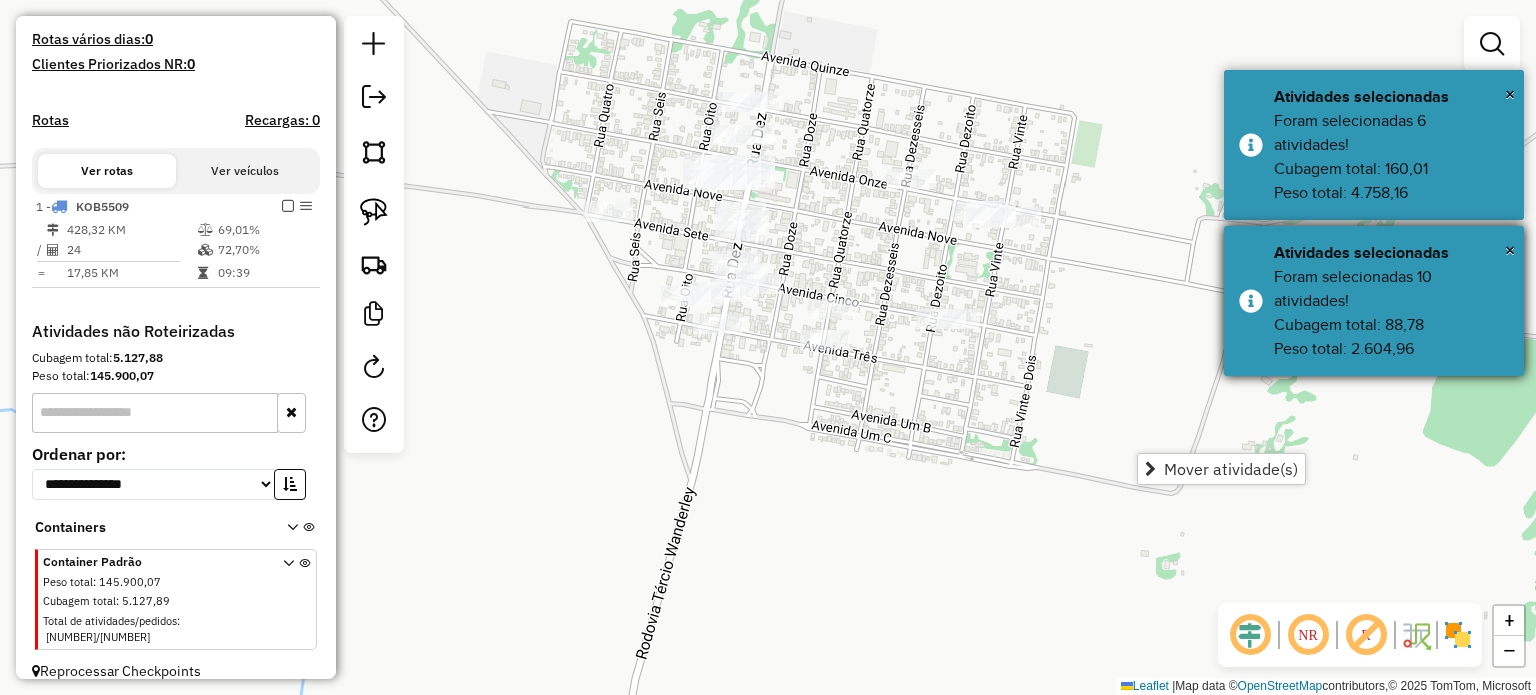 click on "×  Atividades selecionadas  Foram selecionadas 10 atividades!  Cubagem total: 88,78  Peso total: 2.604,96" at bounding box center [1374, 301] 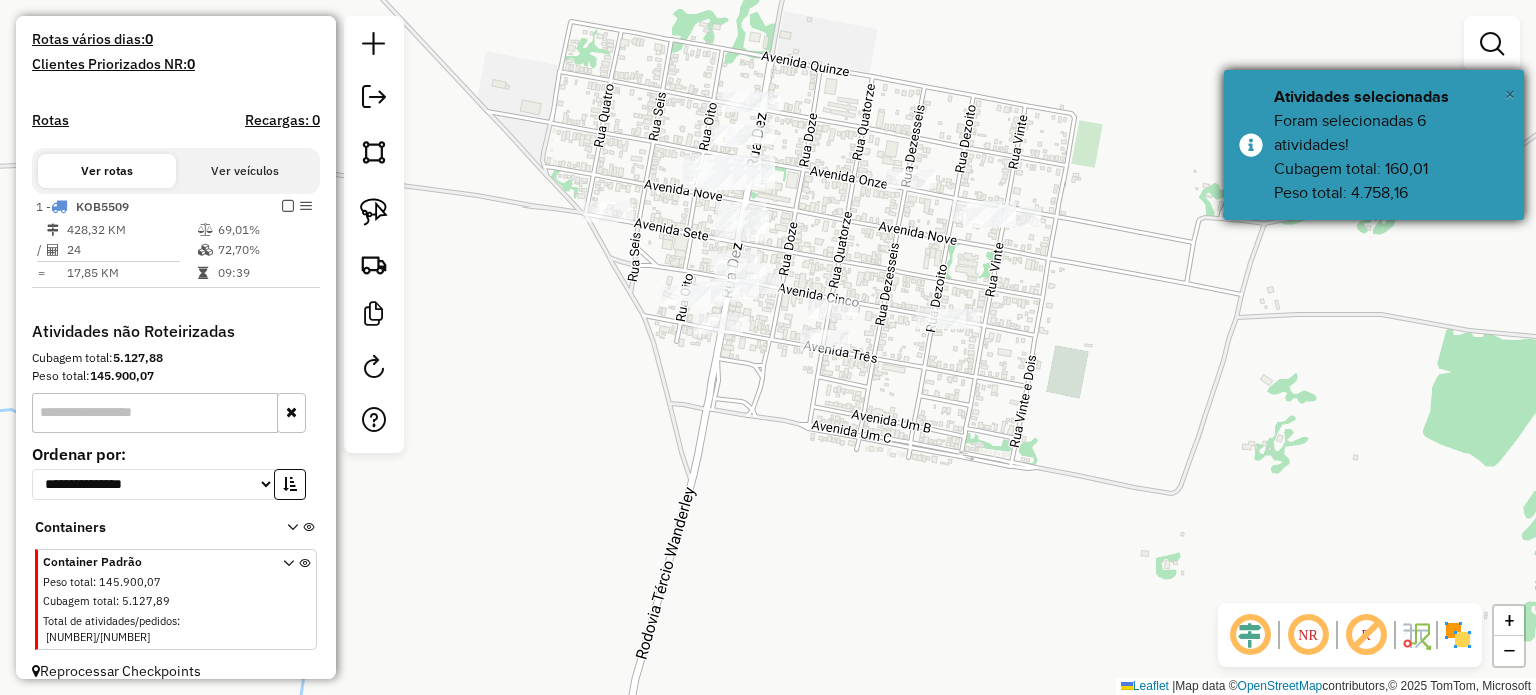 click on "×" at bounding box center (1510, 94) 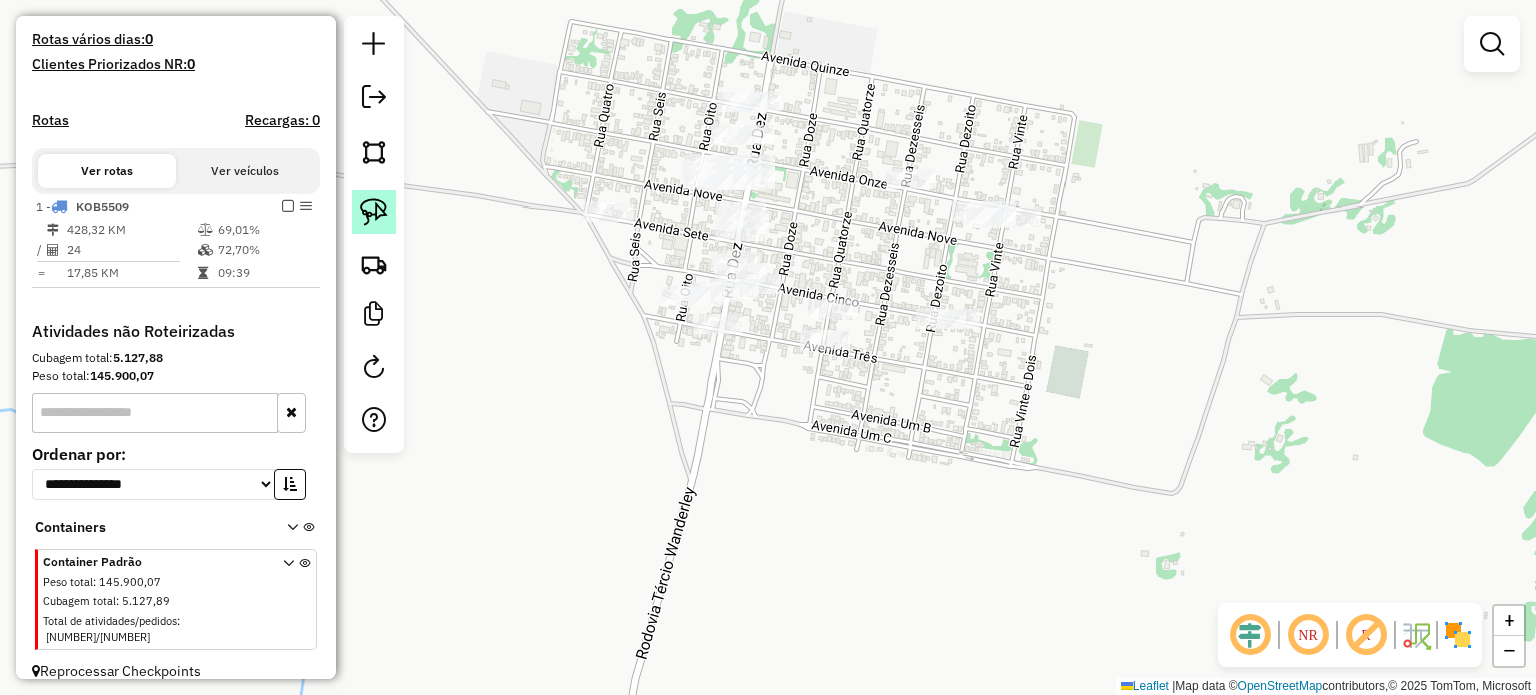 click 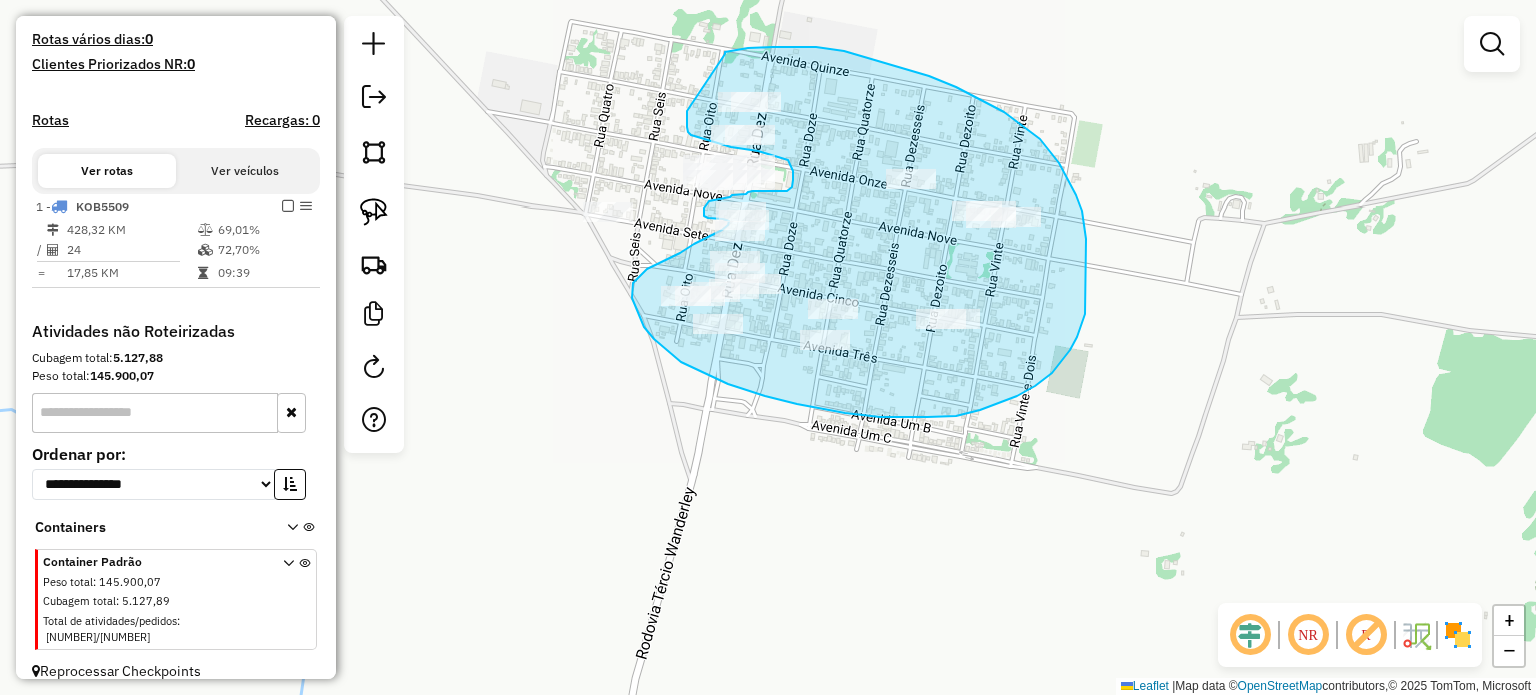drag, startPoint x: 725, startPoint y: 54, endPoint x: 687, endPoint y: 107, distance: 65.21503 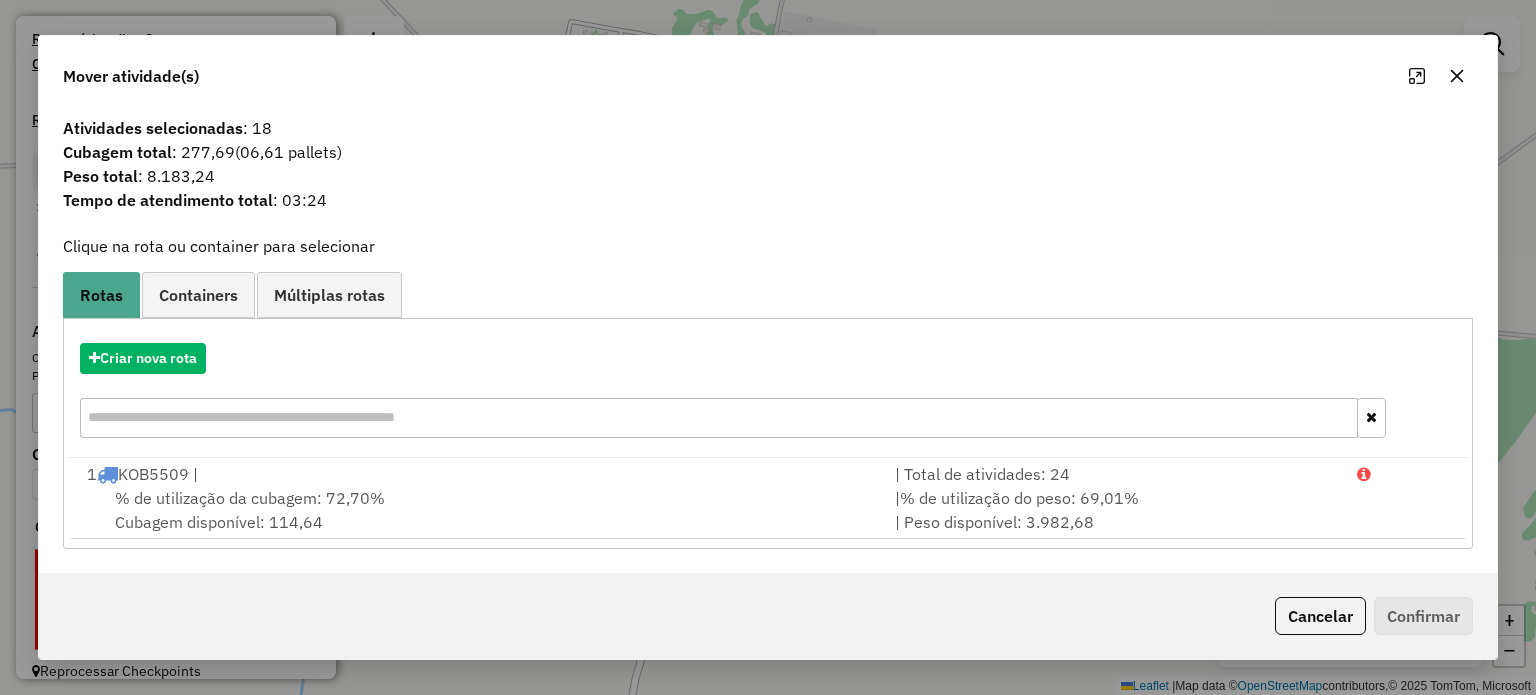 click on "Criar nova rota" at bounding box center [767, 393] 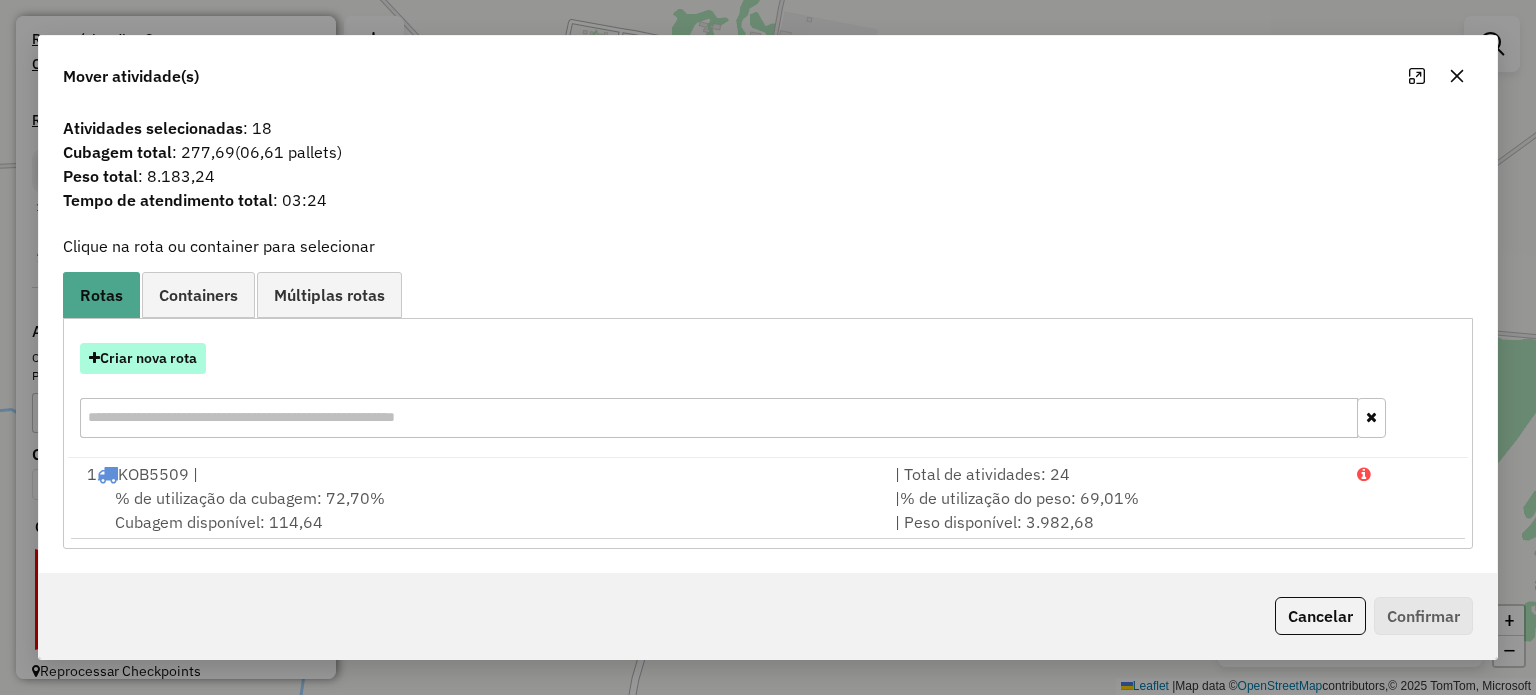 click on "Criar nova rota" at bounding box center (143, 358) 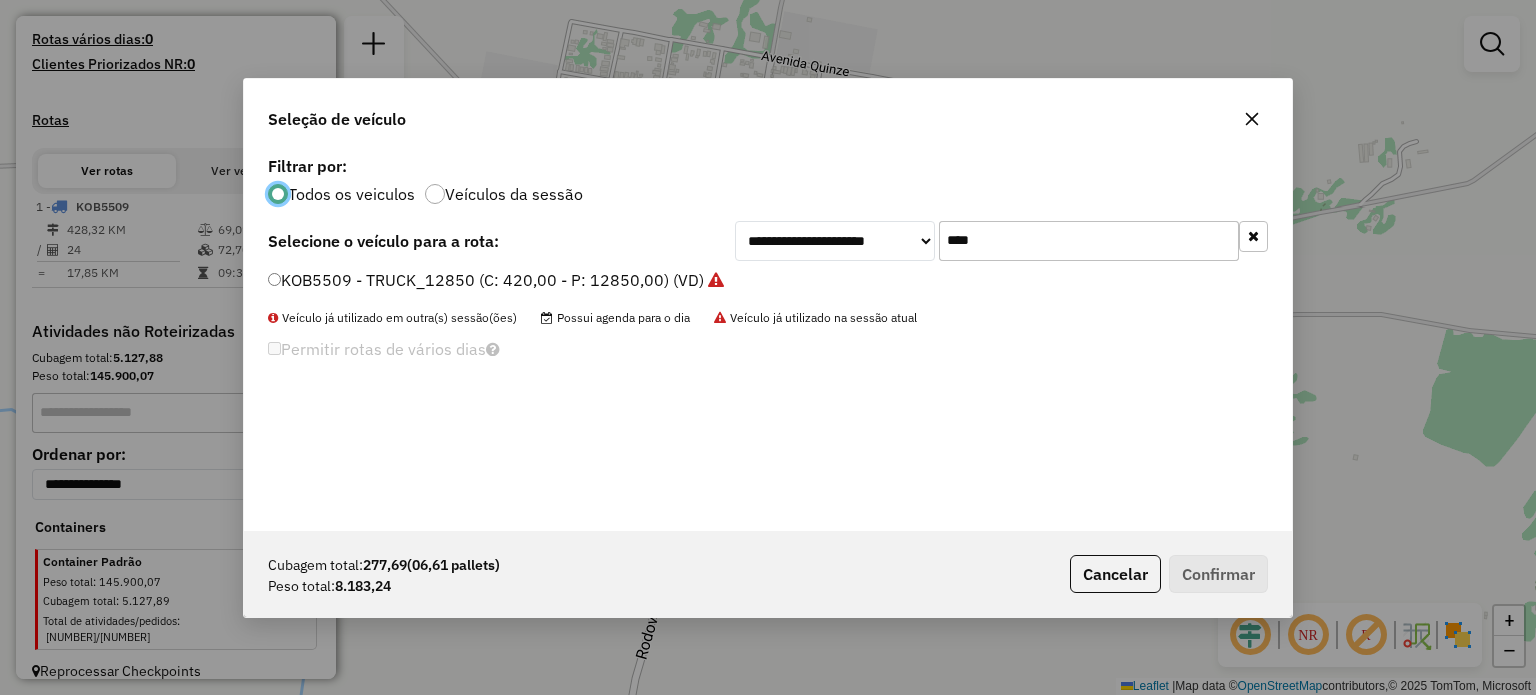 scroll, scrollTop: 10, scrollLeft: 6, axis: both 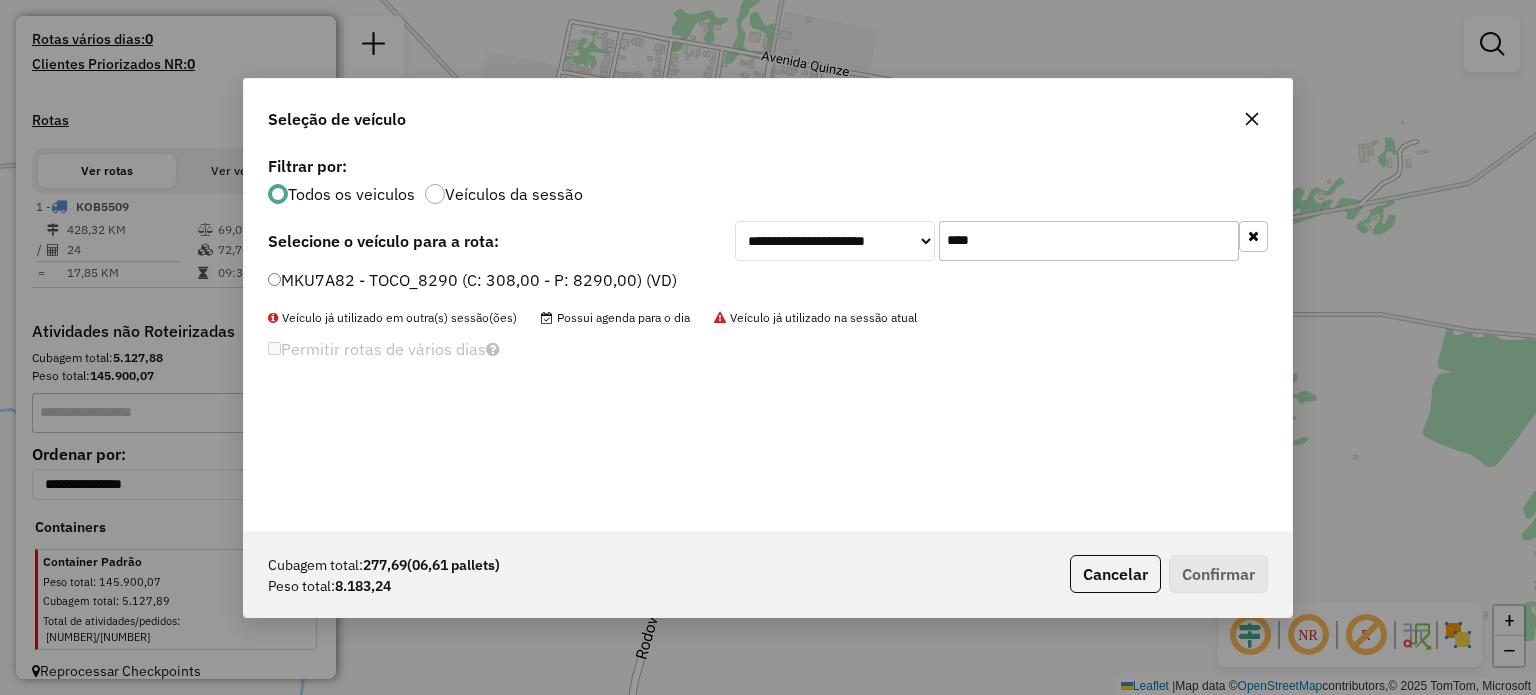 type on "****" 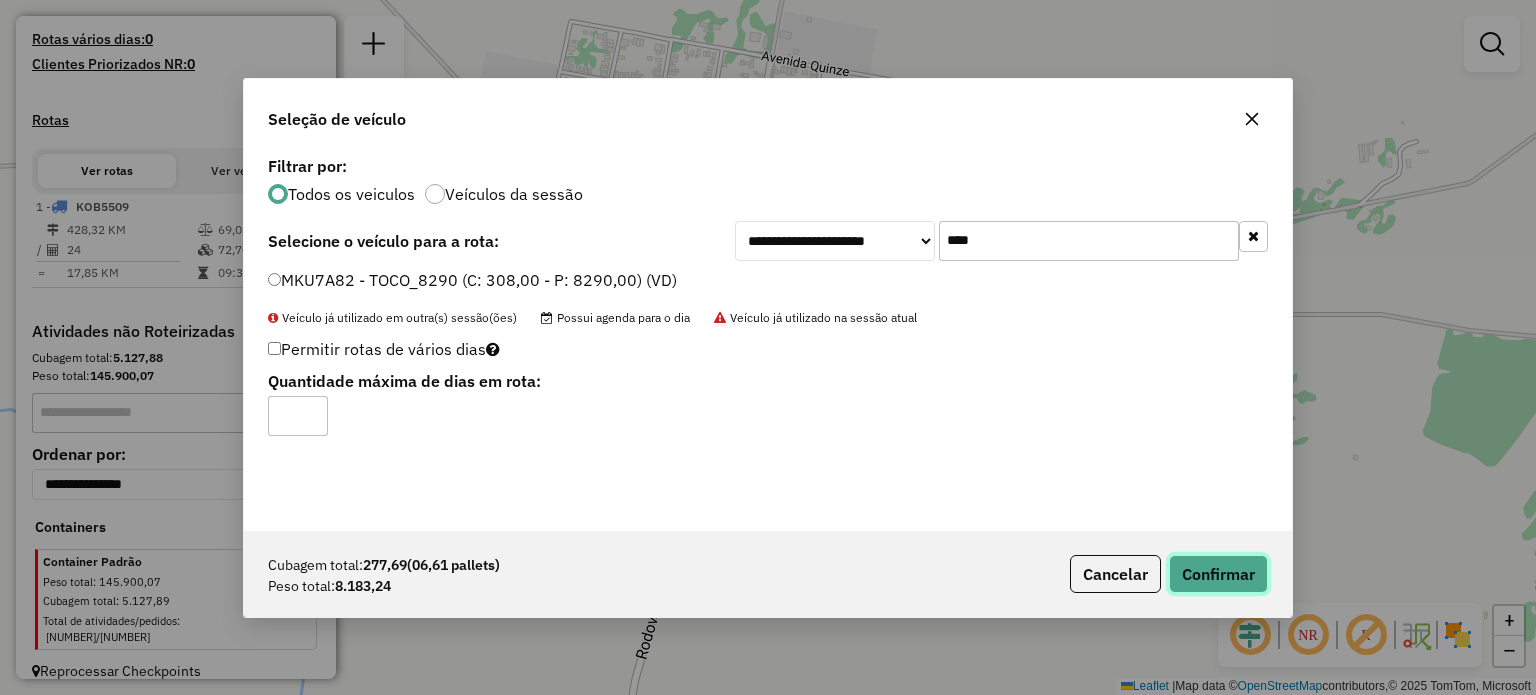 click on "Confirmar" 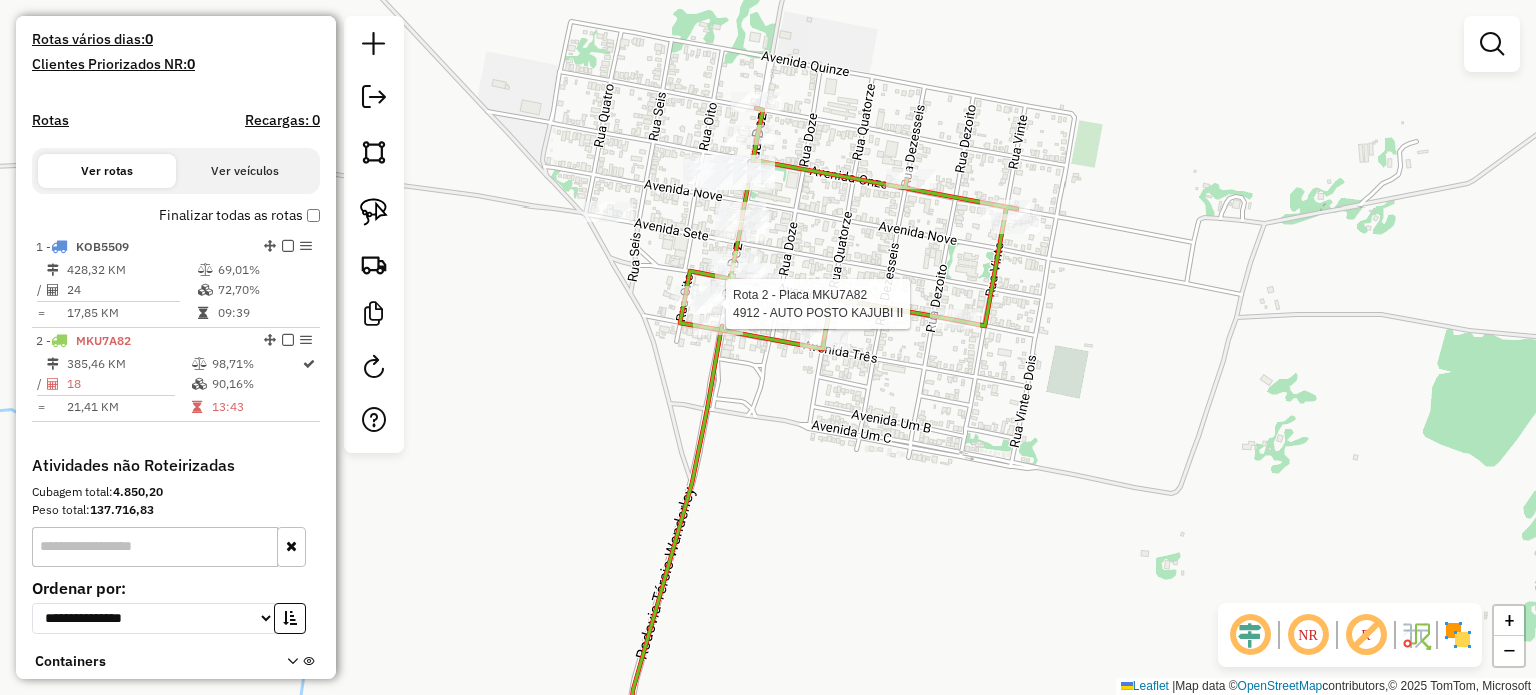 select on "**********" 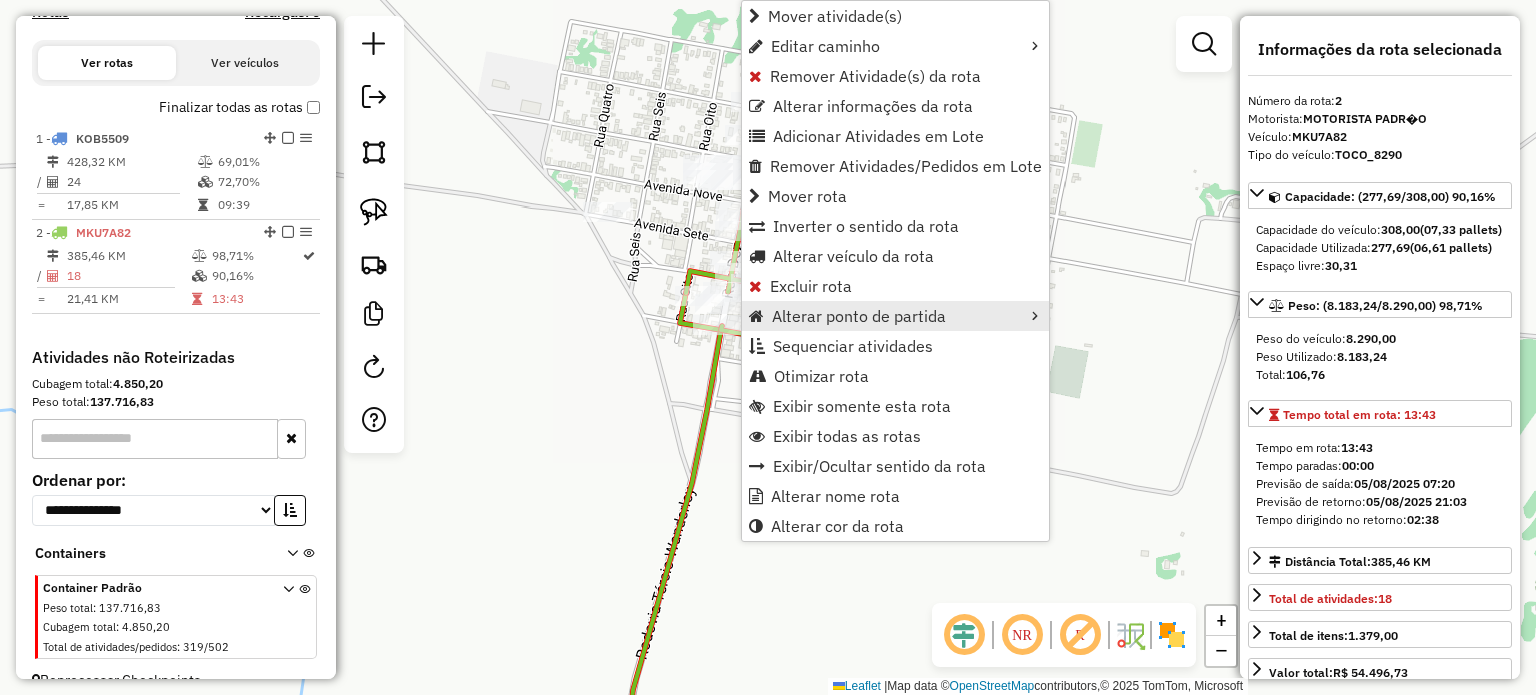 scroll, scrollTop: 666, scrollLeft: 0, axis: vertical 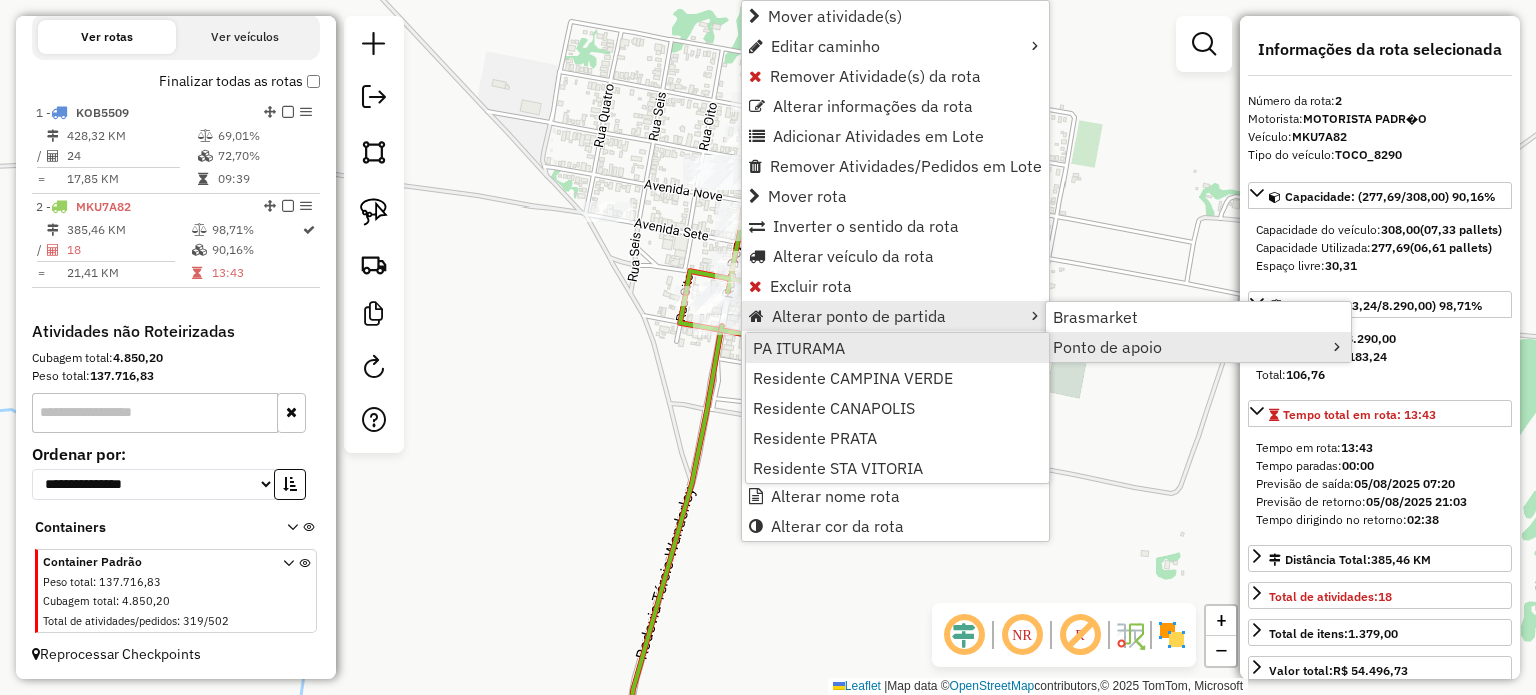 click on "PA ITURAMA" at bounding box center (897, 348) 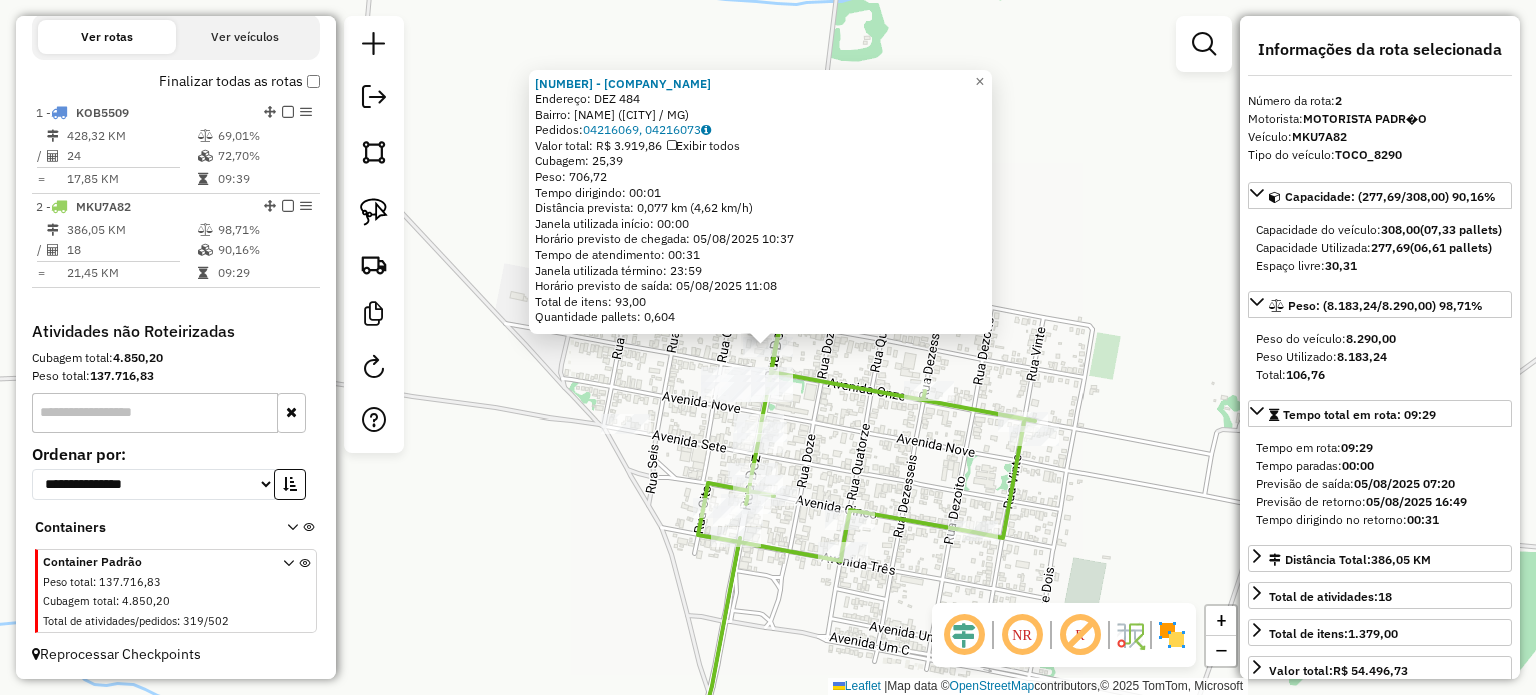 click on "5191 - DISTRIBUIDORA DE BEB  Endereço:  DEZ 484   Bairro: CENTRO (UNIAO DE MINAS / MG)   Pedidos:  04216069, 04216073   Valor total: R$ 3.919,86   Exibir todos   Cubagem: 25,39  Peso: 706,72  Tempo dirigindo: 00:01   Distância prevista: 0,077 km (4,62 km/h)   Janela utilizada início: 00:00   Horário previsto de chegada: 05/08/2025 10:37   Tempo de atendimento: 00:31   Janela utilizada término: 23:59   Horário previsto de saída: 05/08/2025 11:08   Total de itens: 93,00   Quantidade pallets: 0,604  × Janela de atendimento Grade de atendimento Capacidade Transportadoras Veículos Cliente Pedidos  Rotas Selecione os dias de semana para filtrar as janelas de atendimento  Seg   Ter   Qua   Qui   Sex   Sáb   Dom  Informe o período da janela de atendimento: De: Até:  Filtrar exatamente a janela do cliente  Considerar janela de atendimento padrão  Selecione os dias de semana para filtrar as grades de atendimento  Seg   Ter   Qua   Qui   Sex   Sáb   Dom   Clientes fora do dia de atendimento selecionado De:" 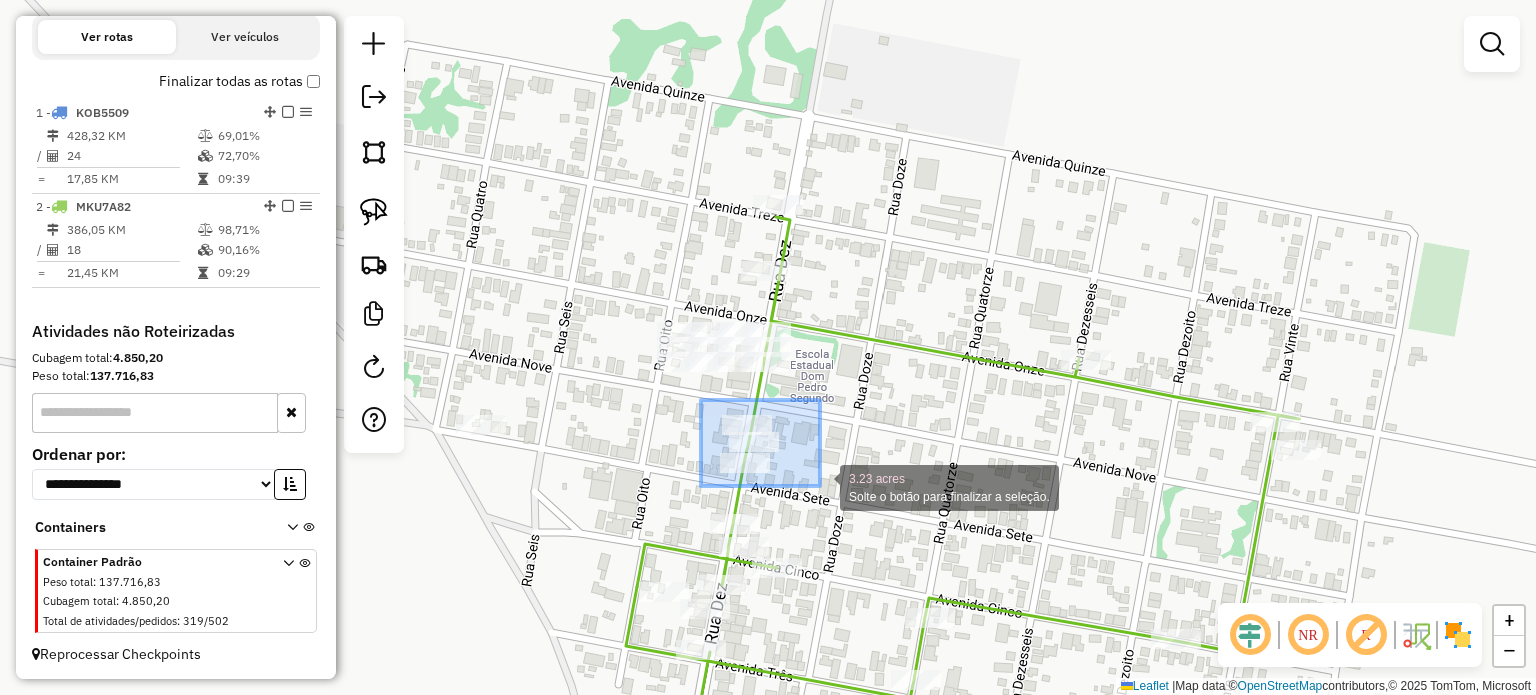 drag, startPoint x: 712, startPoint y: 407, endPoint x: 812, endPoint y: 483, distance: 125.60255 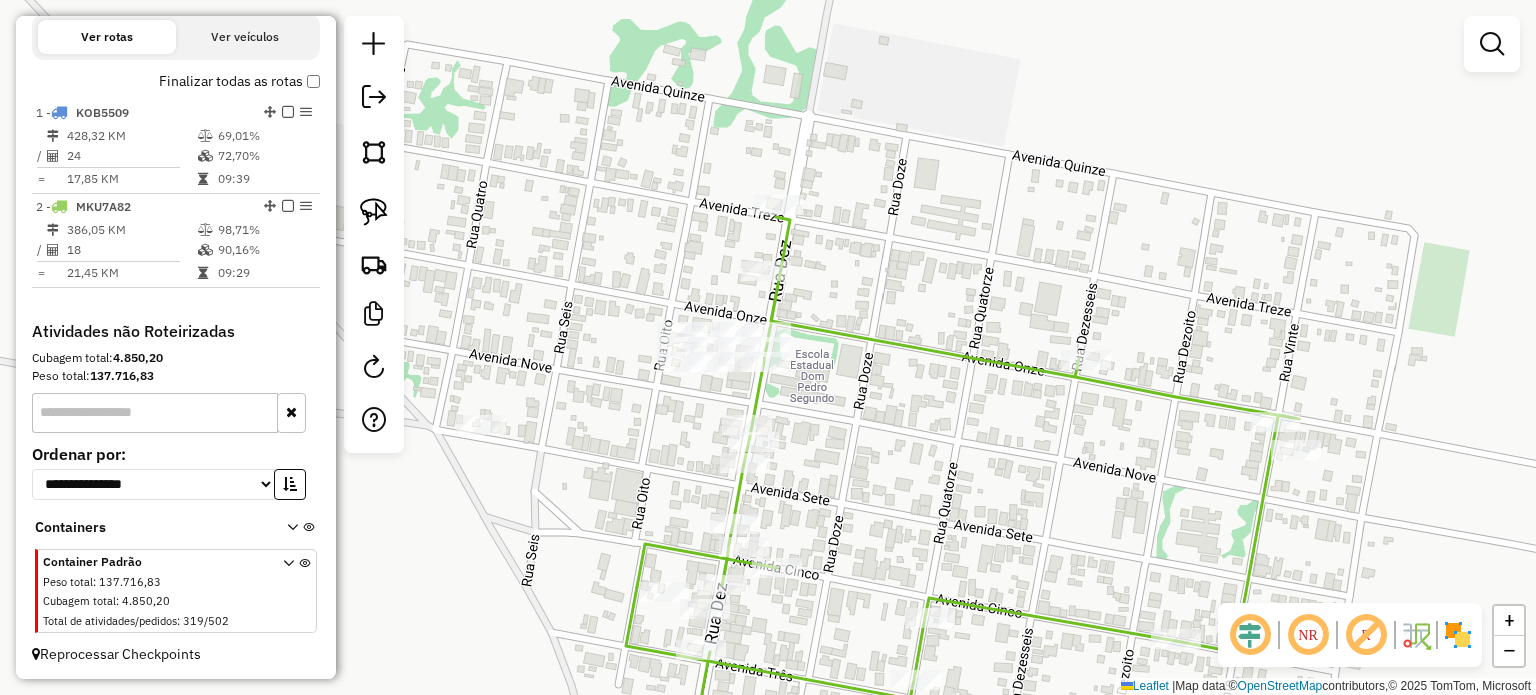 click 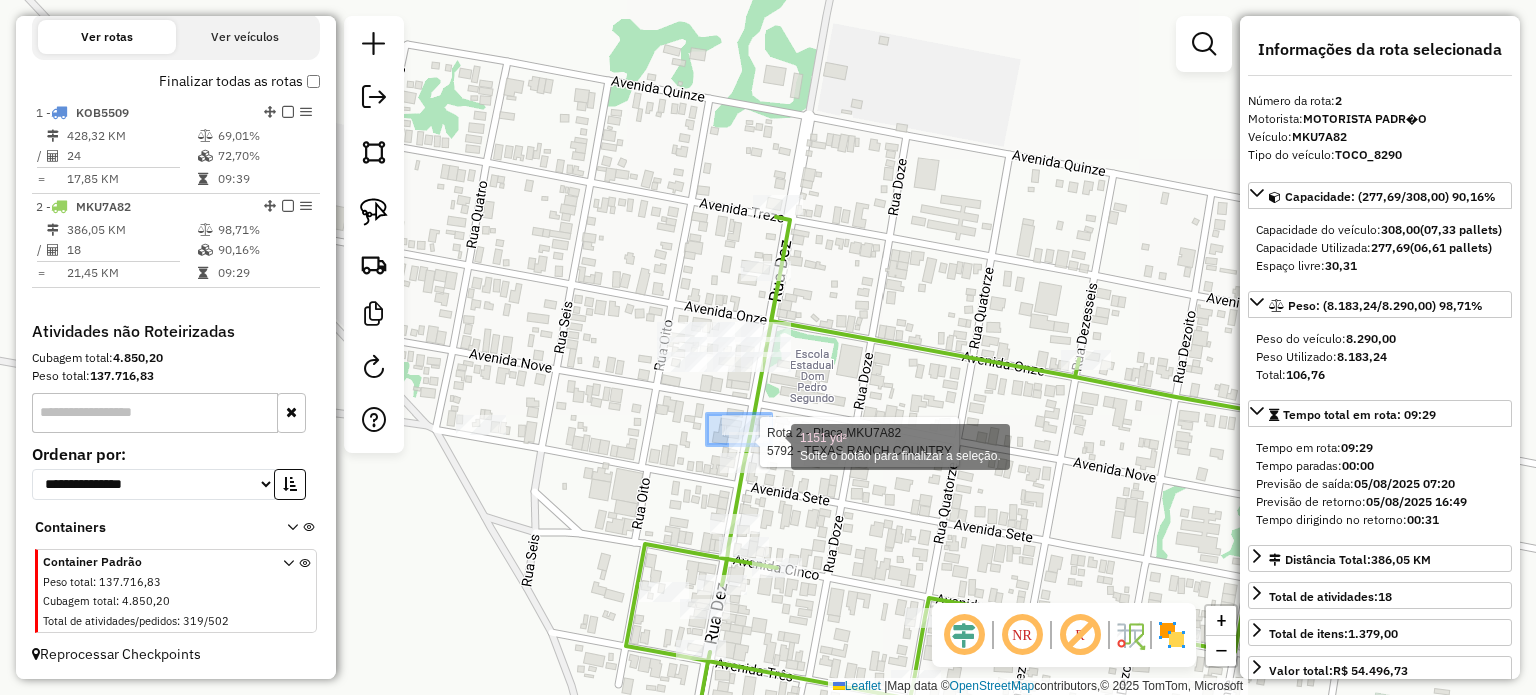 drag, startPoint x: 707, startPoint y: 414, endPoint x: 806, endPoint y: 467, distance: 112.29426 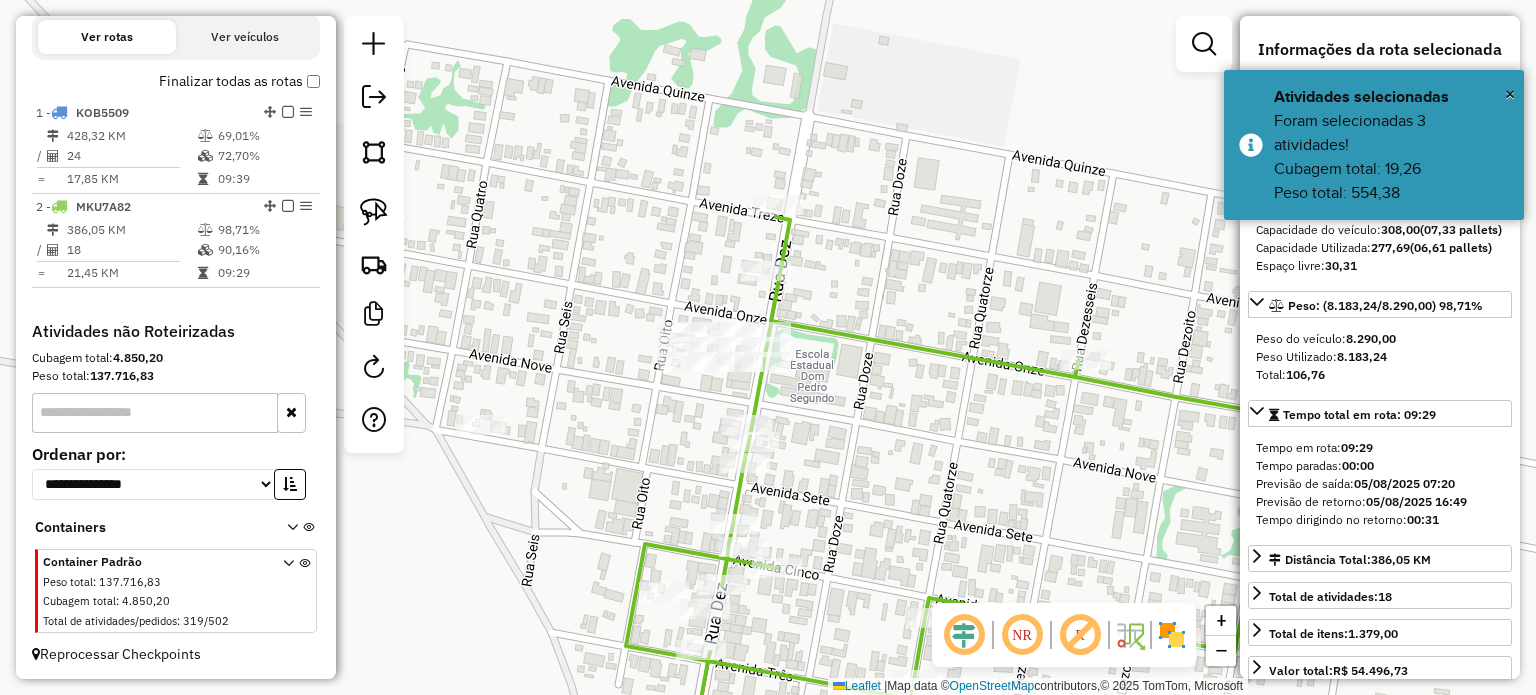 click on "Janela de atendimento Grade de atendimento Capacidade Transportadoras Veículos Cliente Pedidos  Rotas Selecione os dias de semana para filtrar as janelas de atendimento  Seg   Ter   Qua   Qui   Sex   Sáb   Dom  Informe o período da janela de atendimento: De: Até:  Filtrar exatamente a janela do cliente  Considerar janela de atendimento padrão  Selecione os dias de semana para filtrar as grades de atendimento  Seg   Ter   Qua   Qui   Sex   Sáb   Dom   Considerar clientes sem dia de atendimento cadastrado  Clientes fora do dia de atendimento selecionado Filtrar as atividades entre os valores definidos abaixo:  Peso mínimo:   Peso máximo:   Cubagem mínima:   Cubagem máxima:   De:   Até:  Filtrar as atividades entre o tempo de atendimento definido abaixo:  De:   Até:   Considerar capacidade total dos clientes não roteirizados Transportadora: Selecione um ou mais itens Tipo de veículo: Selecione um ou mais itens Veículo: Selecione um ou mais itens Motorista: Selecione um ou mais itens Nome: Rótulo:" 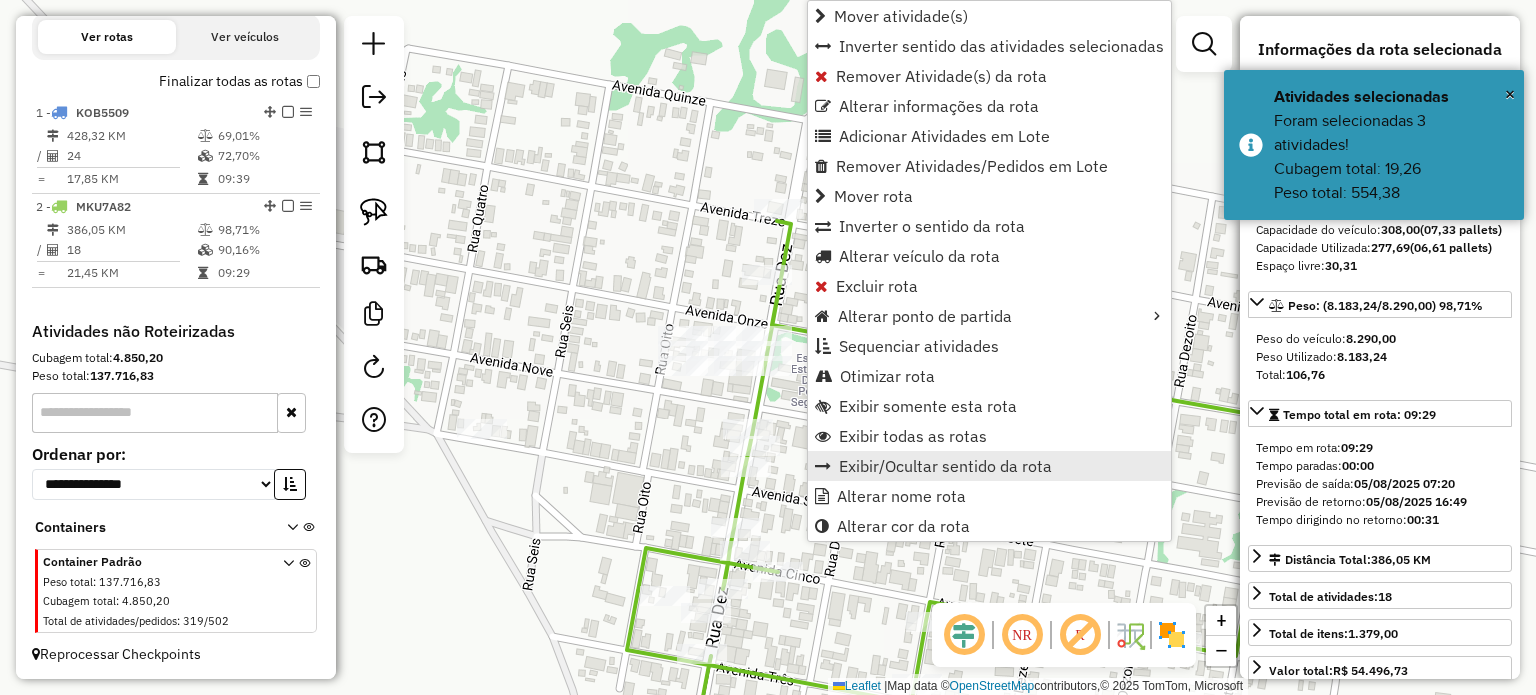 click on "Exibir/Ocultar sentido da rota" at bounding box center [945, 466] 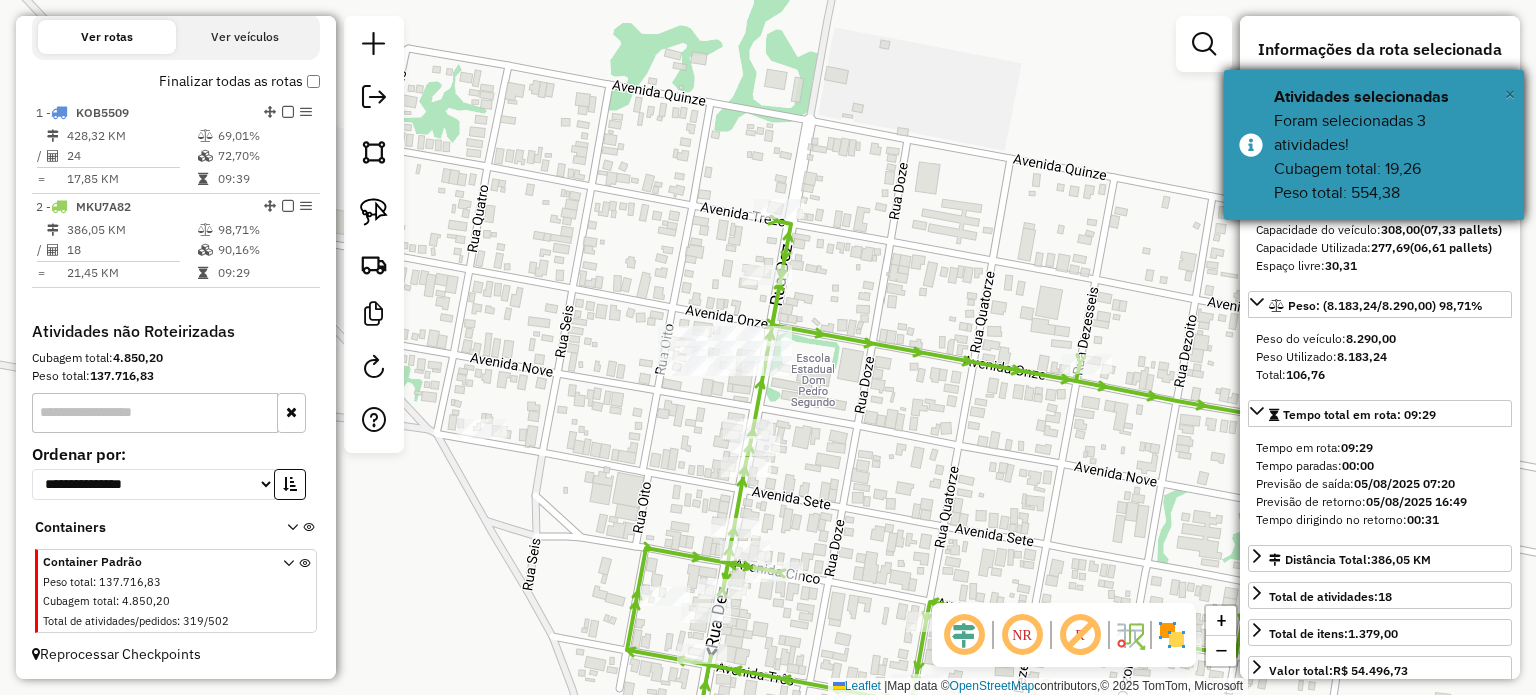 click on "×" at bounding box center [1510, 94] 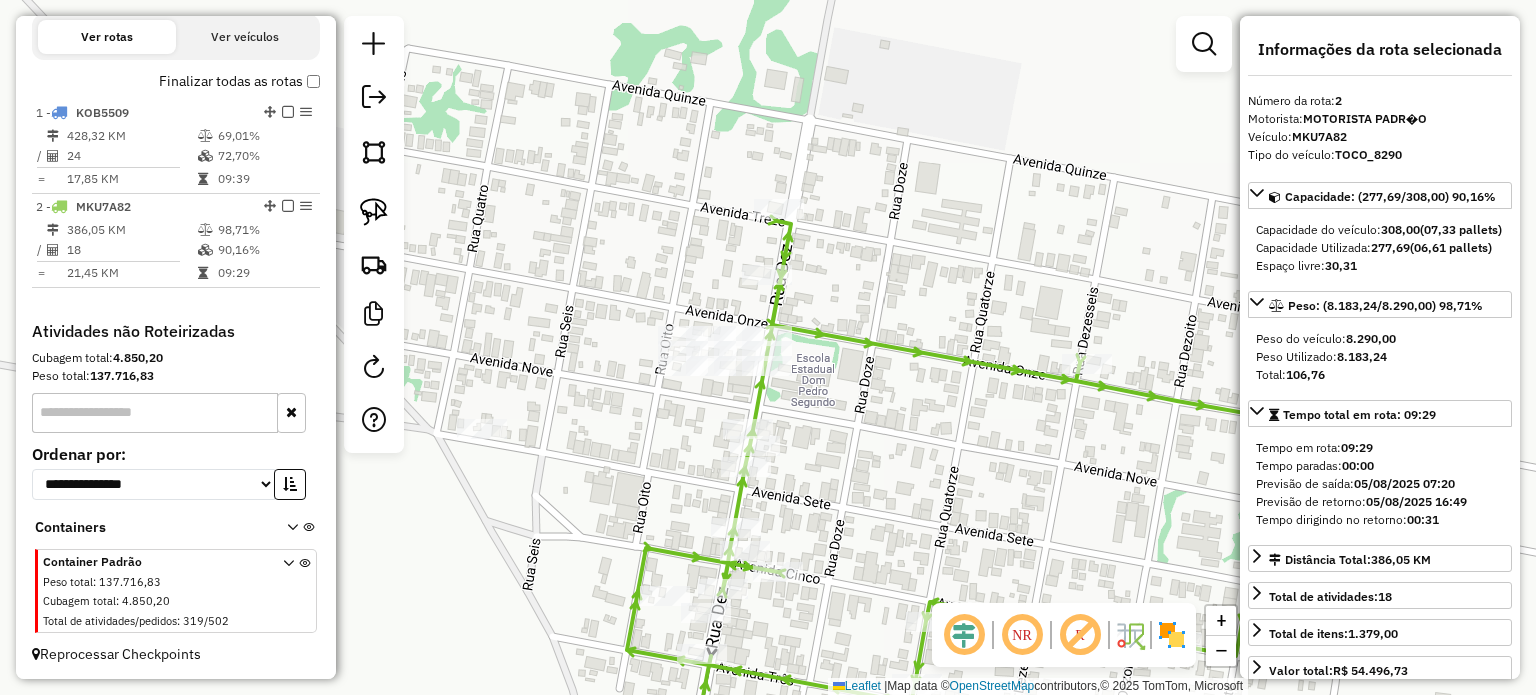 click 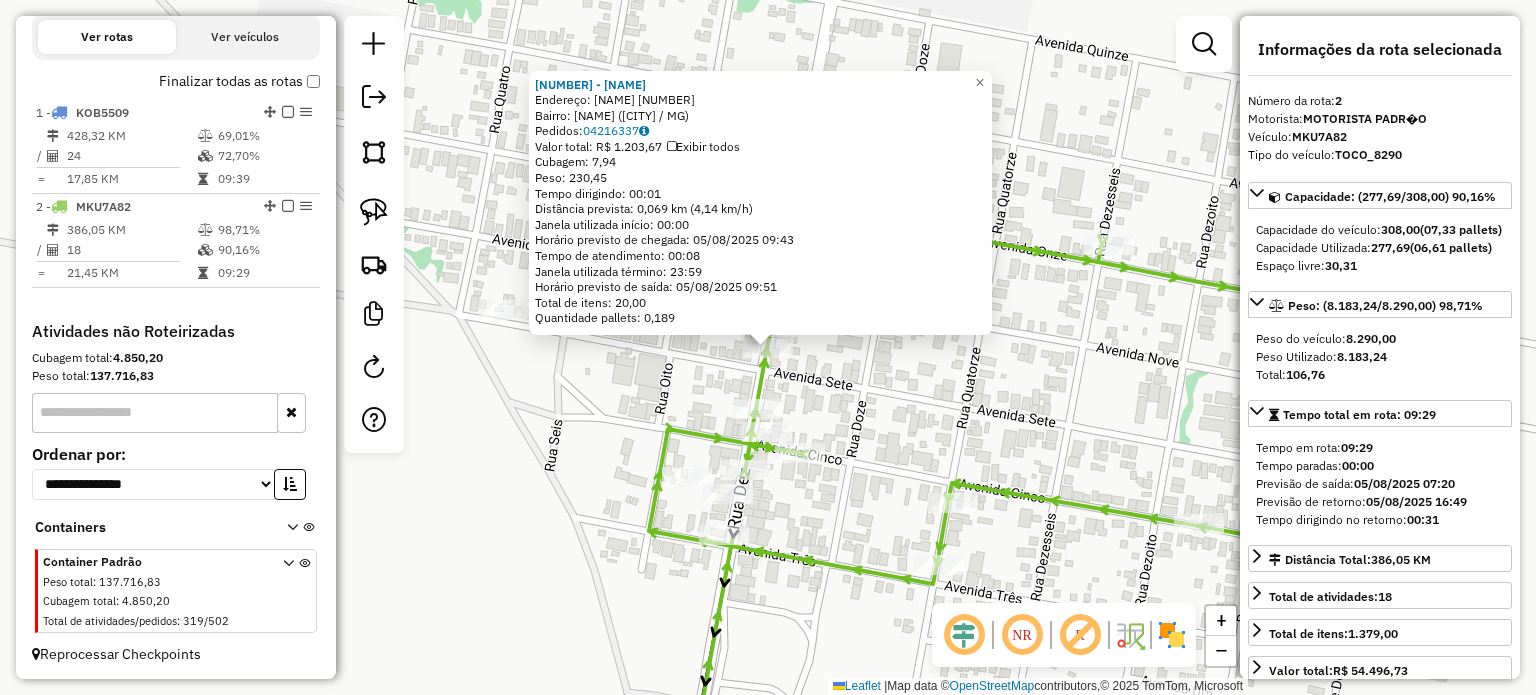 click 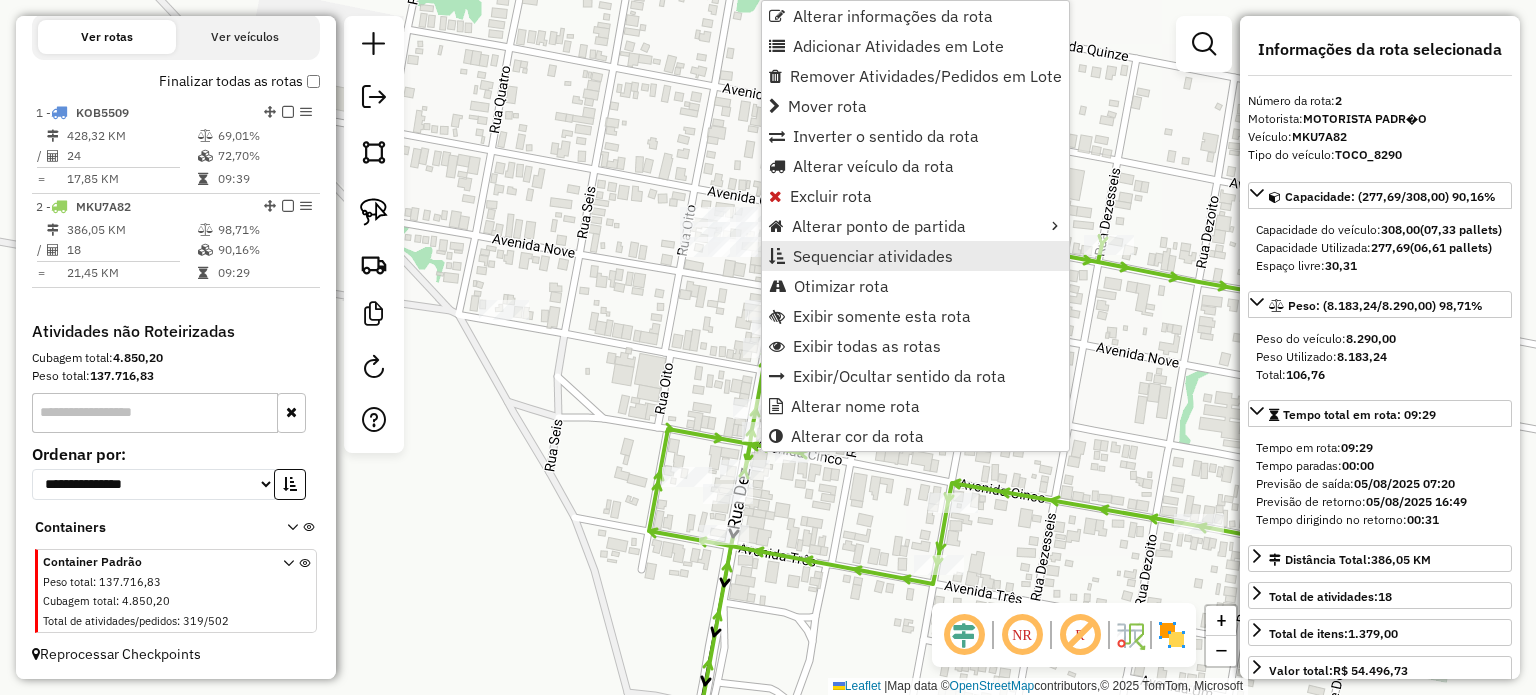 click on "Sequenciar atividades" at bounding box center [873, 256] 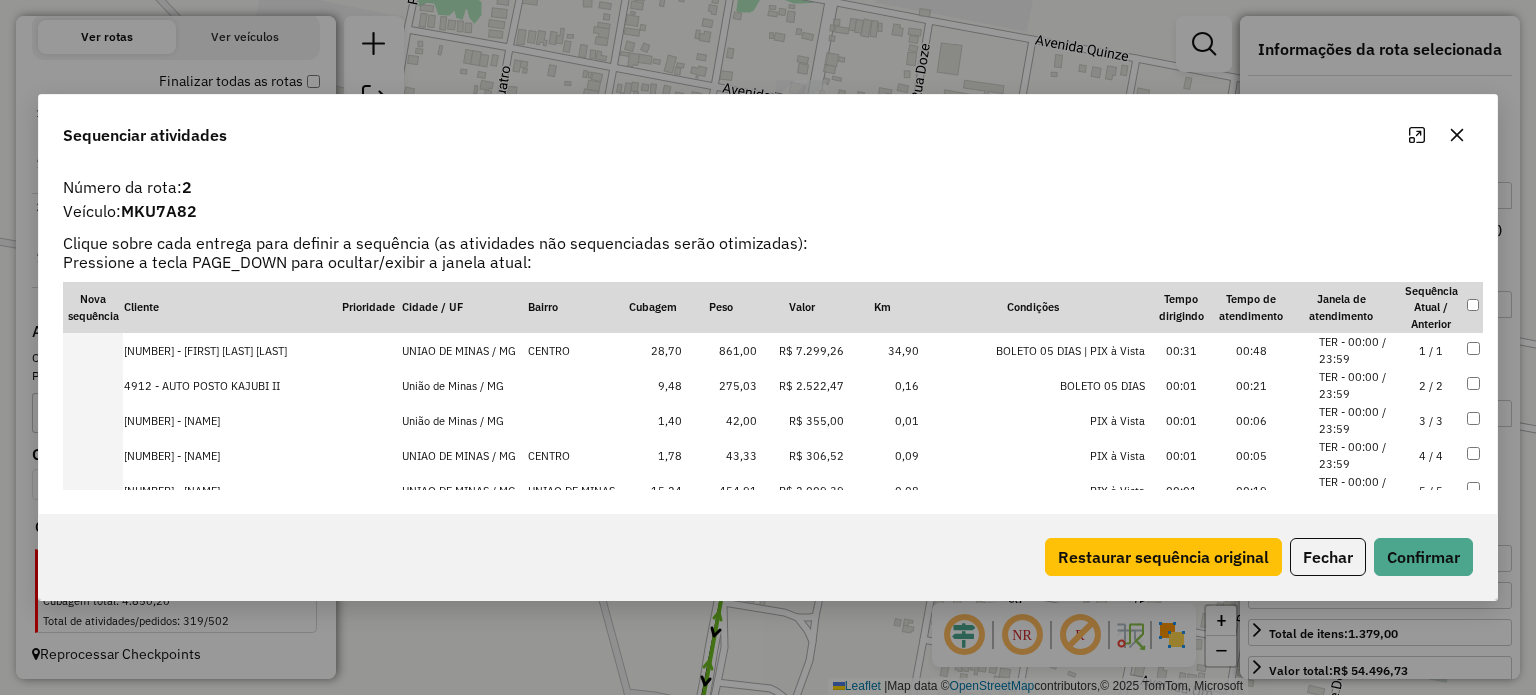 click 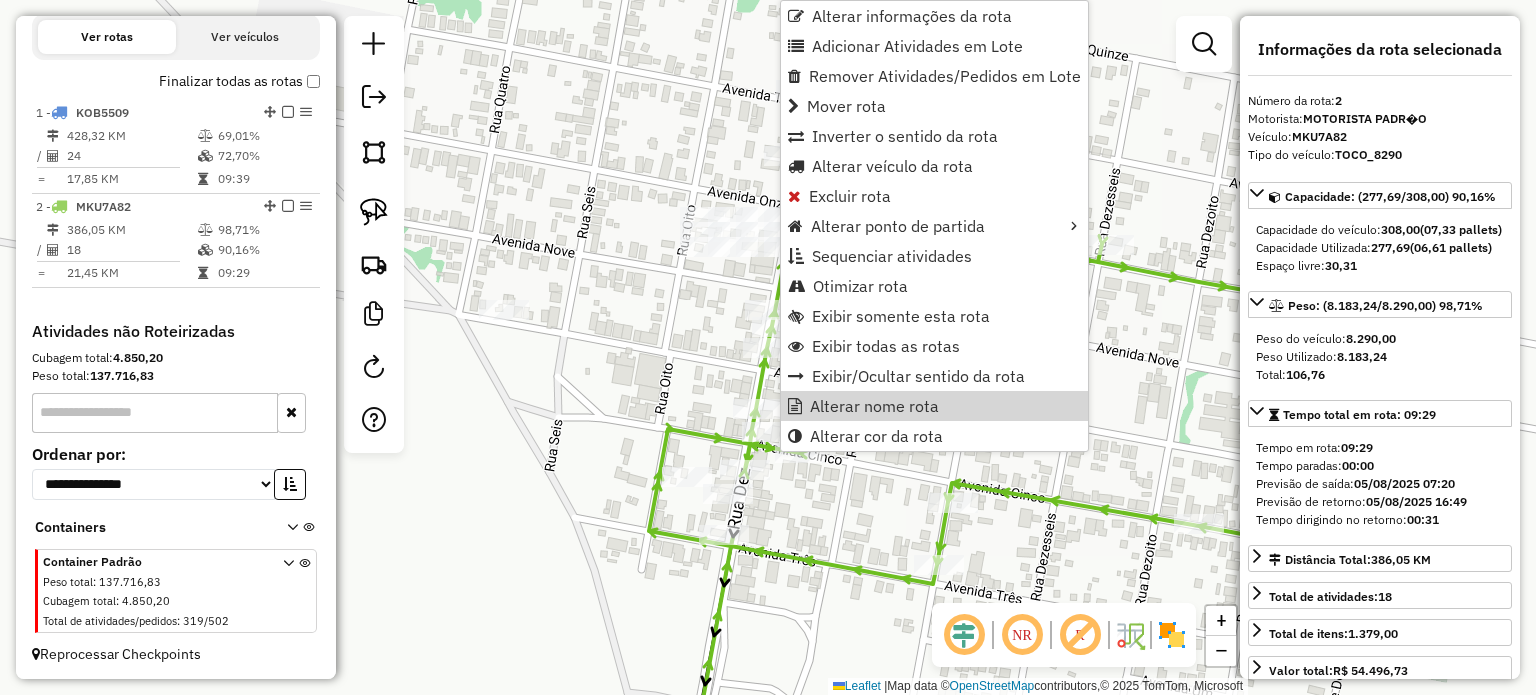 click on "Janela de atendimento Grade de atendimento Capacidade Transportadoras Veículos Cliente Pedidos  Rotas Selecione os dias de semana para filtrar as janelas de atendimento  Seg   Ter   Qua   Qui   Sex   Sáb   Dom  Informe o período da janela de atendimento: De: Até:  Filtrar exatamente a janela do cliente  Considerar janela de atendimento padrão  Selecione os dias de semana para filtrar as grades de atendimento  Seg   Ter   Qua   Qui   Sex   Sáb   Dom   Considerar clientes sem dia de atendimento cadastrado  Clientes fora do dia de atendimento selecionado Filtrar as atividades entre os valores definidos abaixo:  Peso mínimo:   Peso máximo:   Cubagem mínima:   Cubagem máxima:   De:   Até:  Filtrar as atividades entre o tempo de atendimento definido abaixo:  De:   Até:   Considerar capacidade total dos clientes não roteirizados Transportadora: Selecione um ou mais itens Tipo de veículo: Selecione um ou mais itens Veículo: Selecione um ou mais itens Motorista: Selecione um ou mais itens Nome: Rótulo:" 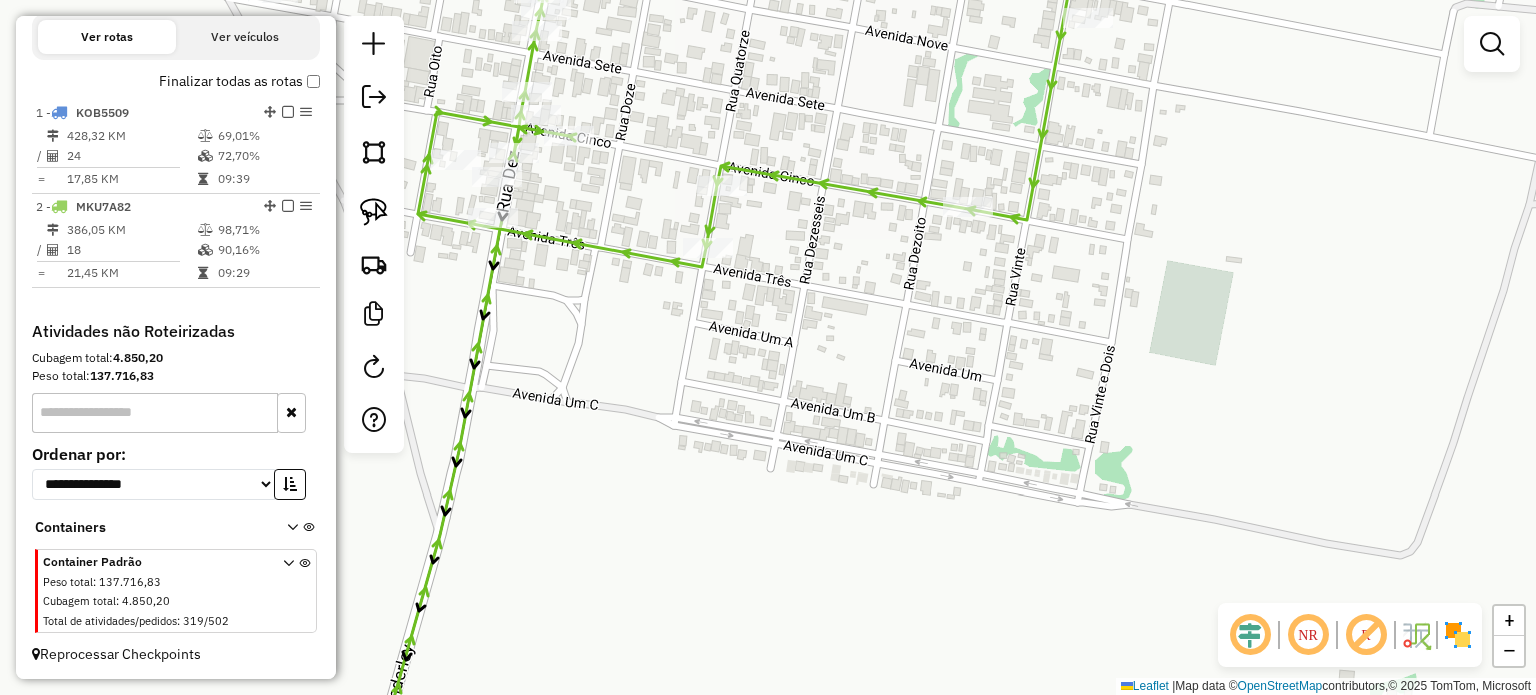 select on "**********" 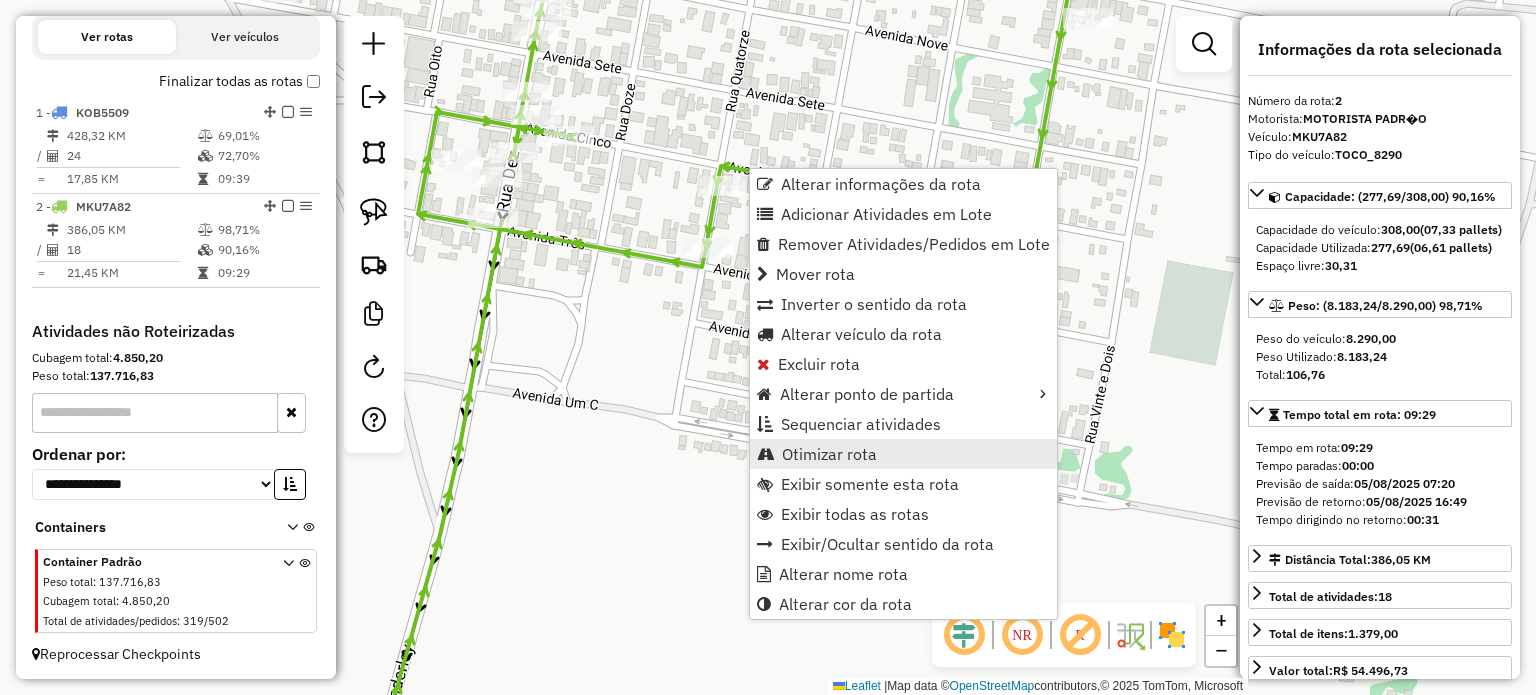 click on "Otimizar rota" at bounding box center (829, 454) 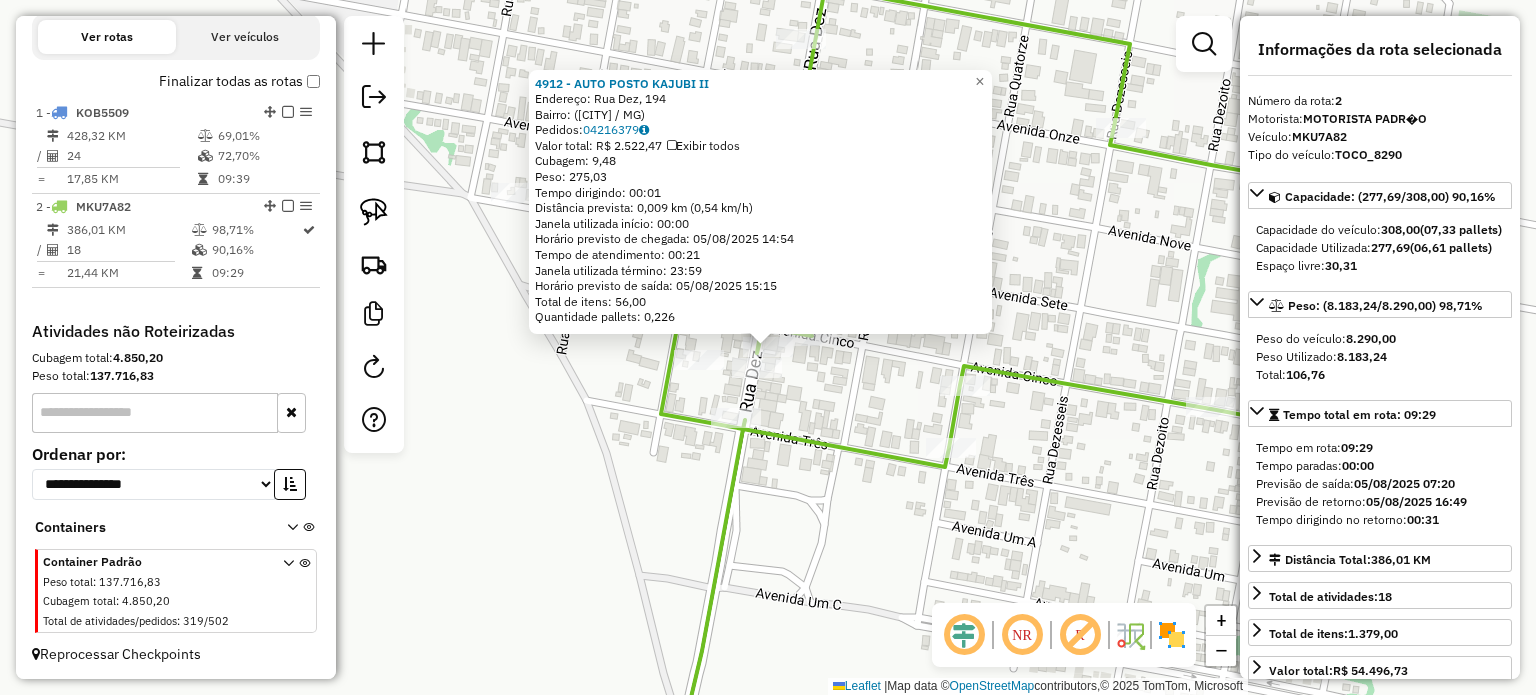 click on "4912 - AUTO POSTO KAJUBI II  Endereço: Rua Dez, 194   Bairro:  (União de Minas / MG)   Pedidos:  04216379   Valor total: R$ 2.522,47   Exibir todos   Cubagem: 9,48  Peso: 275,03  Tempo dirigindo: 00:01   Distância prevista: 0,009 km (0,54 km/h)   Janela utilizada início: 00:00   Horário previsto de chegada: 05/08/2025 14:54   Tempo de atendimento: 00:21   Janela utilizada término: 23:59   Horário previsto de saída: 05/08/2025 15:15   Total de itens: 56,00   Quantidade pallets: 0,226  × Janela de atendimento Grade de atendimento Capacidade Transportadoras Veículos Cliente Pedidos  Rotas Selecione os dias de semana para filtrar as janelas de atendimento  Seg   Ter   Qua   Qui   Sex   Sáb   Dom  Informe o período da janela de atendimento: De: Até:  Filtrar exatamente a janela do cliente  Considerar janela de atendimento padrão  Selecione os dias de semana para filtrar as grades de atendimento  Seg   Ter   Qua   Qui   Sex   Sáb   Dom   Considerar clientes sem dia de atendimento cadastrado  De:  De:" 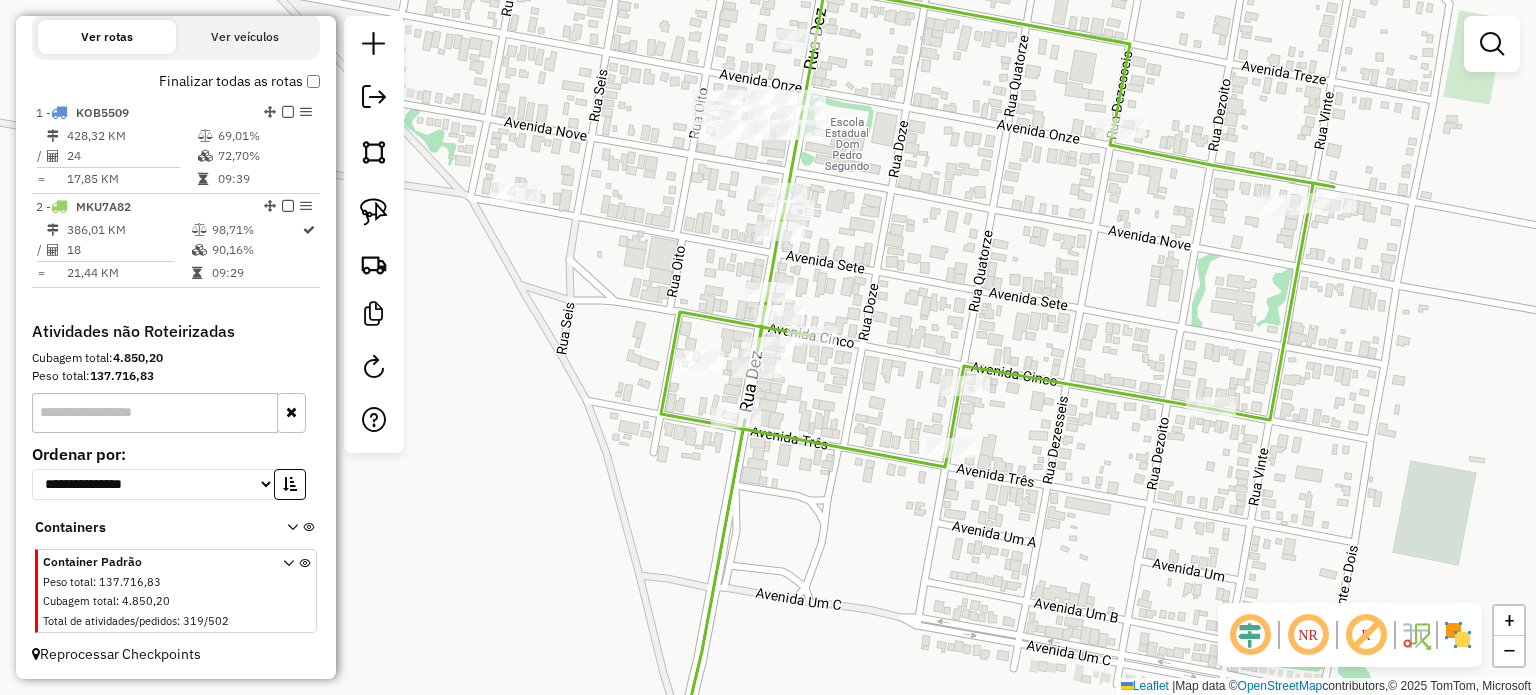 click 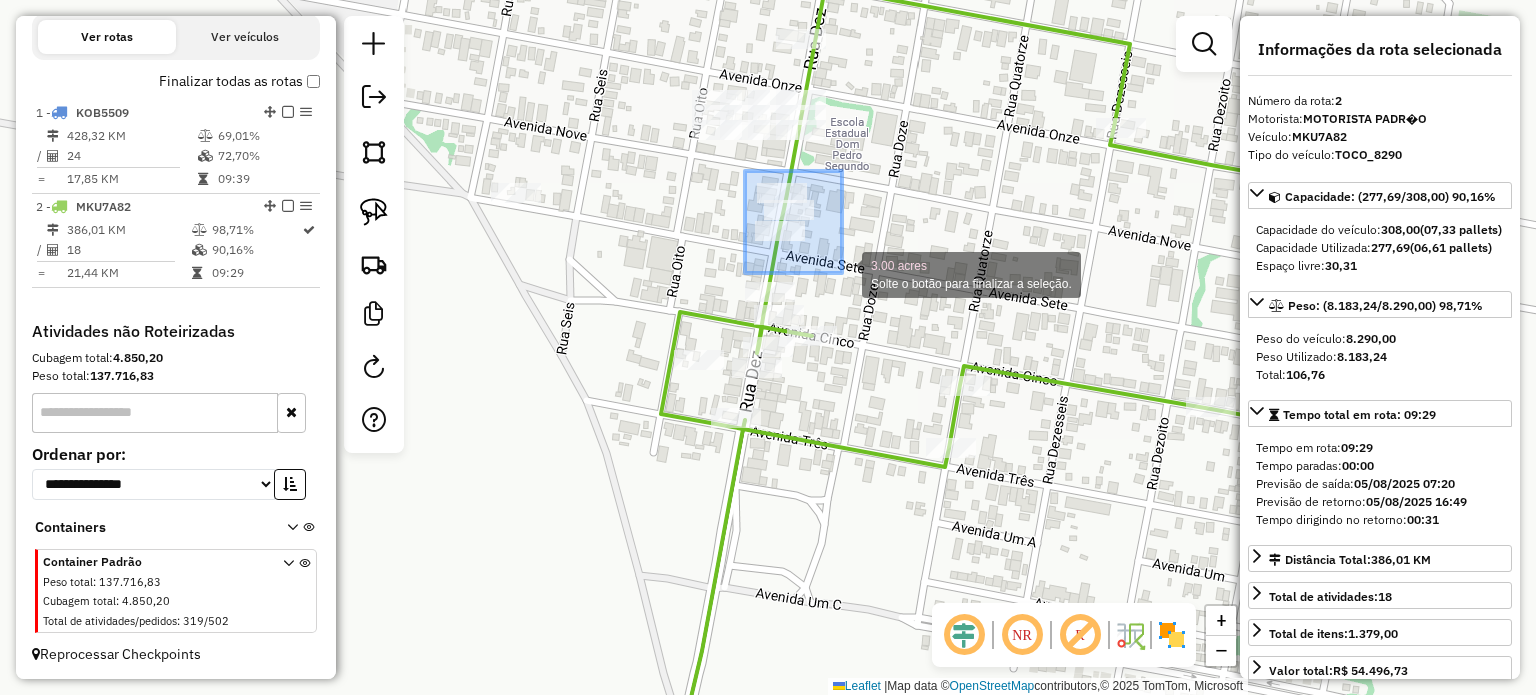drag, startPoint x: 745, startPoint y: 171, endPoint x: 842, endPoint y: 273, distance: 140.75865 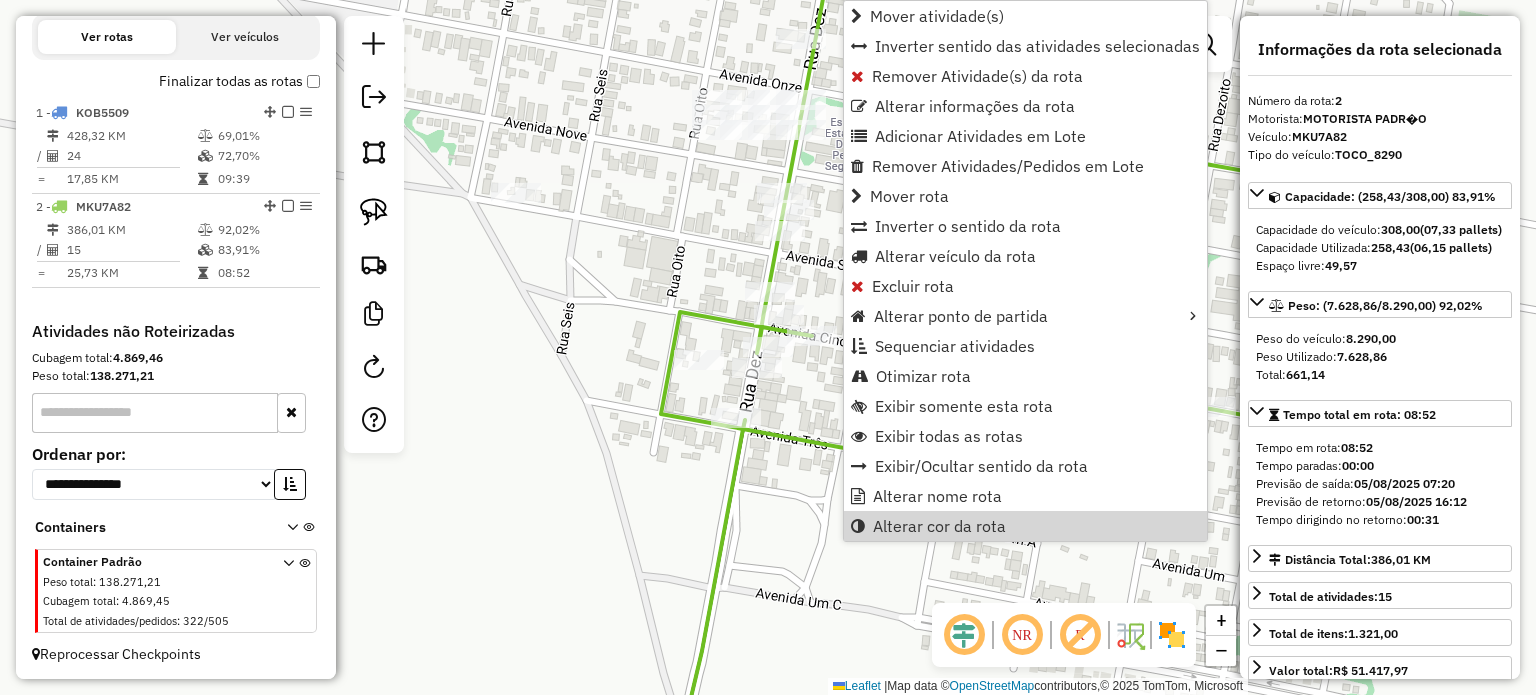 click on "Janela de atendimento Grade de atendimento Capacidade Transportadoras Veículos Cliente Pedidos  Rotas Selecione os dias de semana para filtrar as janelas de atendimento  Seg   Ter   Qua   Qui   Sex   Sáb   Dom  Informe o período da janela de atendimento: De: Até:  Filtrar exatamente a janela do cliente  Considerar janela de atendimento padrão  Selecione os dias de semana para filtrar as grades de atendimento  Seg   Ter   Qua   Qui   Sex   Sáb   Dom   Considerar clientes sem dia de atendimento cadastrado  Clientes fora do dia de atendimento selecionado Filtrar as atividades entre os valores definidos abaixo:  Peso mínimo:   Peso máximo:   Cubagem mínima:   Cubagem máxima:   De:   Até:  Filtrar as atividades entre o tempo de atendimento definido abaixo:  De:   Até:   Considerar capacidade total dos clientes não roteirizados Transportadora: Selecione um ou mais itens Tipo de veículo: Selecione um ou mais itens Veículo: Selecione um ou mais itens Motorista: Selecione um ou mais itens Nome: Rótulo:" 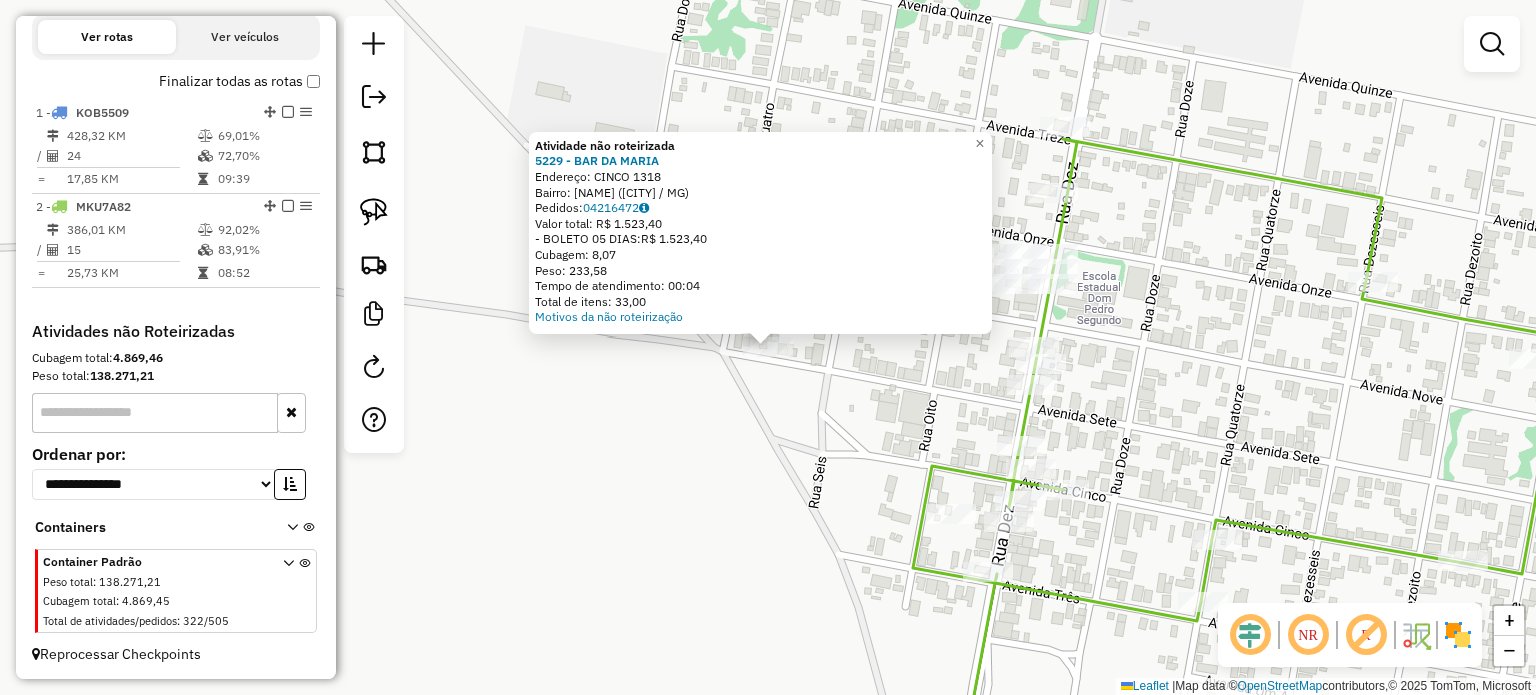 click on "Atividade não roteirizada 5229 - BAR DA MARIA  Endereço:  CINCO 1318   Bairro: CENTRO (UNIAO DE MINAS / MG)   Pedidos:  04216472   Valor total: R$ 1.523,40   - BOLETO 05 DIAS:  R$ 1.523,40   Cubagem: 8,07   Peso: 233,58   Tempo de atendimento: 00:04   Total de itens: 33,00  Motivos da não roteirização × Janela de atendimento Grade de atendimento Capacidade Transportadoras Veículos Cliente Pedidos  Rotas Selecione os dias de semana para filtrar as janelas de atendimento  Seg   Ter   Qua   Qui   Sex   Sáb   Dom  Informe o período da janela de atendimento: De: Até:  Filtrar exatamente a janela do cliente  Considerar janela de atendimento padrão  Selecione os dias de semana para filtrar as grades de atendimento  Seg   Ter   Qua   Qui   Sex   Sáb   Dom   Considerar clientes sem dia de atendimento cadastrado  Clientes fora do dia de atendimento selecionado Filtrar as atividades entre os valores definidos abaixo:  Peso mínimo:   Peso máximo:   Cubagem mínima:   Cubagem máxima:   De:   Até:   De:  +" 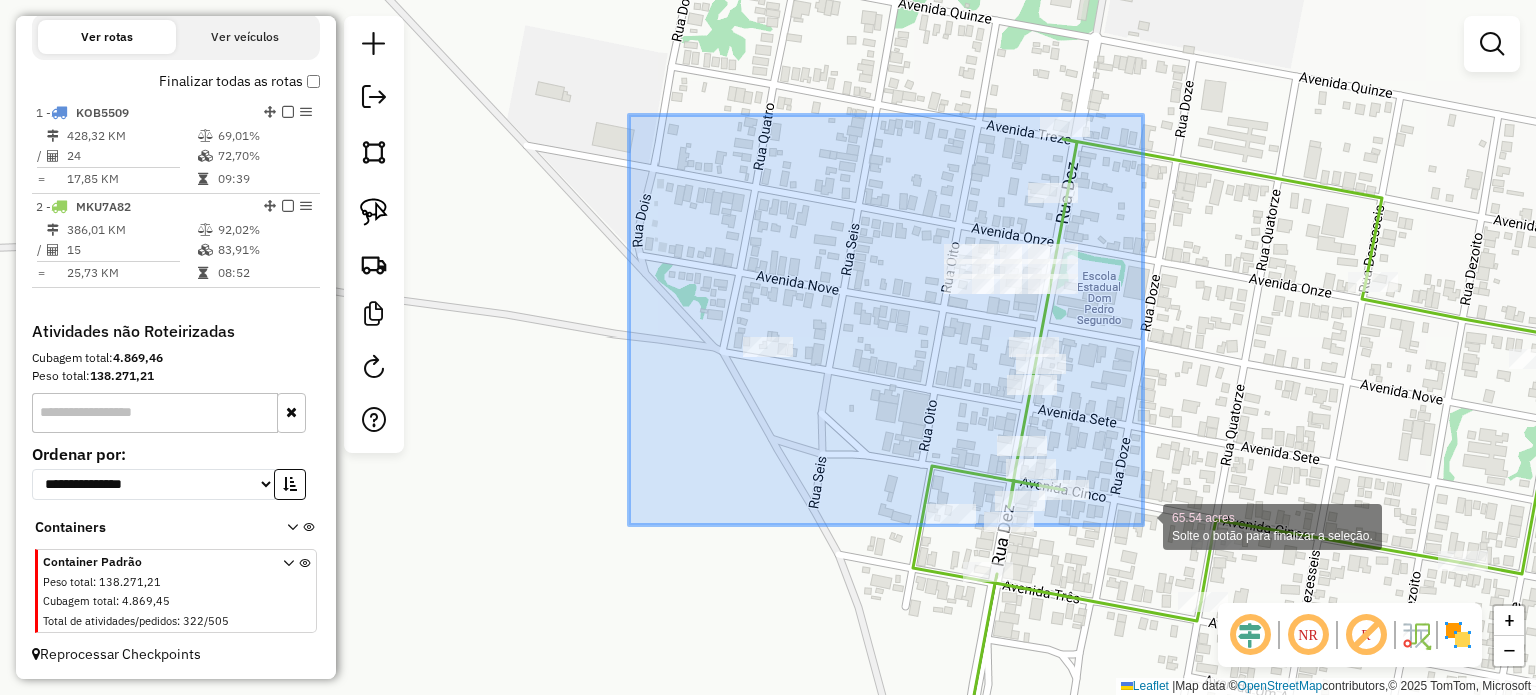 drag, startPoint x: 631, startPoint y: 119, endPoint x: 1143, endPoint y: 513, distance: 646.04956 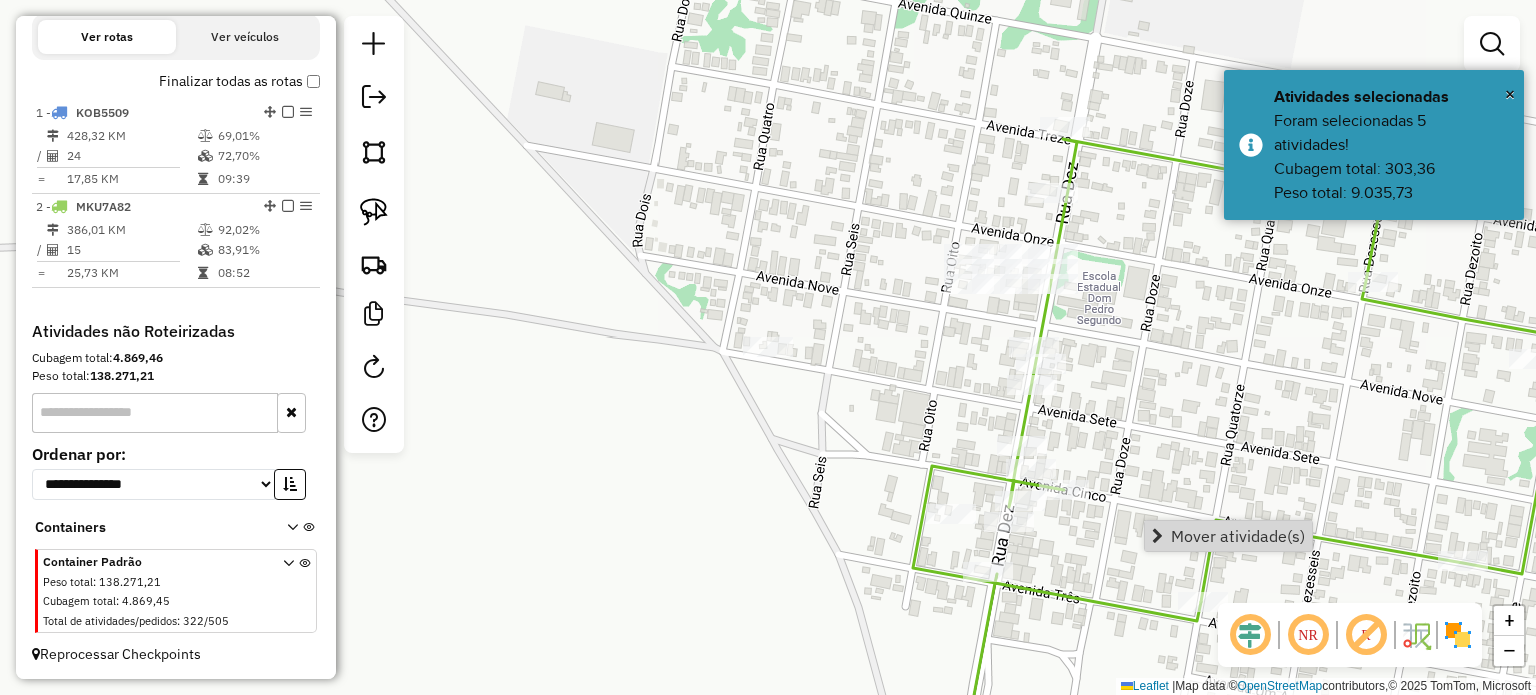 click on "Janela de atendimento Grade de atendimento Capacidade Transportadoras Veículos Cliente Pedidos  Rotas Selecione os dias de semana para filtrar as janelas de atendimento  Seg   Ter   Qua   Qui   Sex   Sáb   Dom  Informe o período da janela de atendimento: De: Até:  Filtrar exatamente a janela do cliente  Considerar janela de atendimento padrão  Selecione os dias de semana para filtrar as grades de atendimento  Seg   Ter   Qua   Qui   Sex   Sáb   Dom   Considerar clientes sem dia de atendimento cadastrado  Clientes fora do dia de atendimento selecionado Filtrar as atividades entre os valores definidos abaixo:  Peso mínimo:   Peso máximo:   Cubagem mínima:   Cubagem máxima:   De:   Até:  Filtrar as atividades entre o tempo de atendimento definido abaixo:  De:   Até:   Considerar capacidade total dos clientes não roteirizados Transportadora: Selecione um ou mais itens Tipo de veículo: Selecione um ou mais itens Veículo: Selecione um ou mais itens Motorista: Selecione um ou mais itens Nome: Rótulo:" 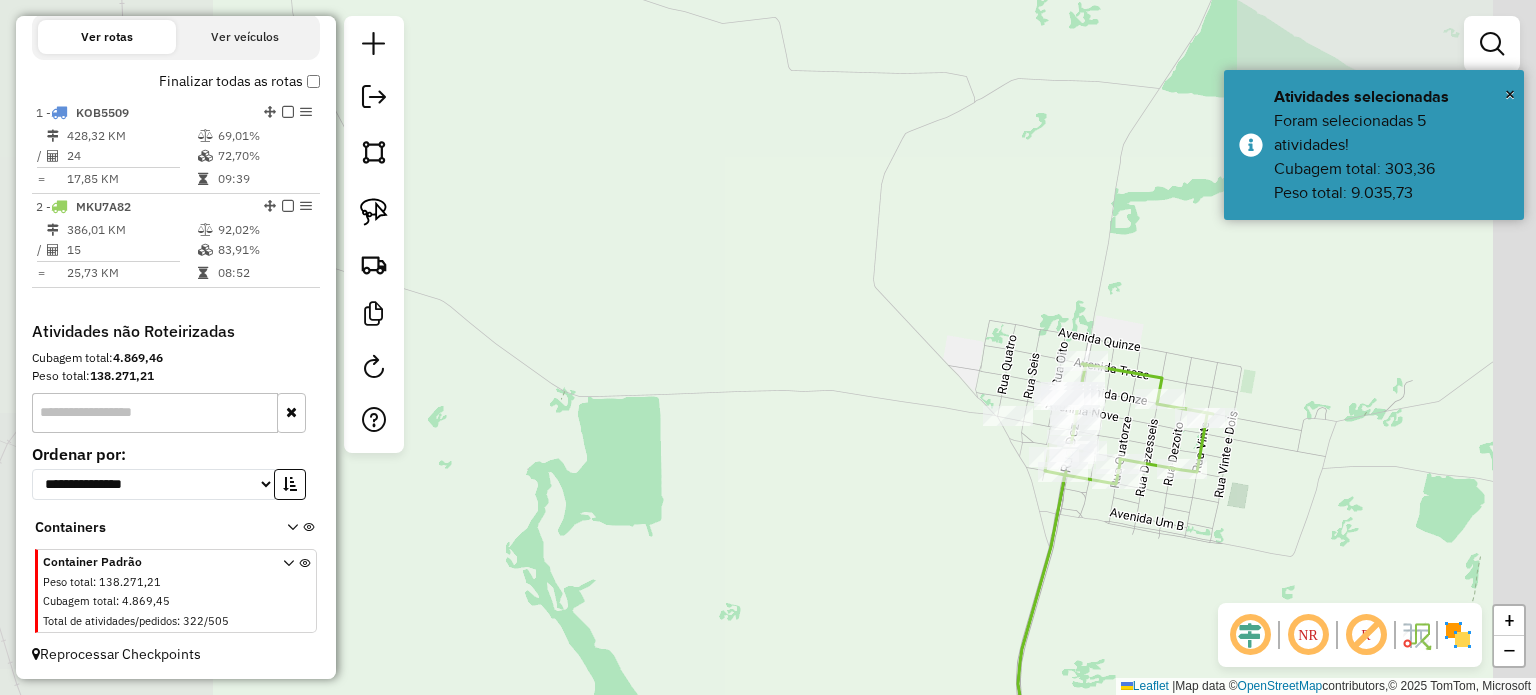 drag, startPoint x: 1317, startPoint y: 517, endPoint x: 1011, endPoint y: 453, distance: 312.6212 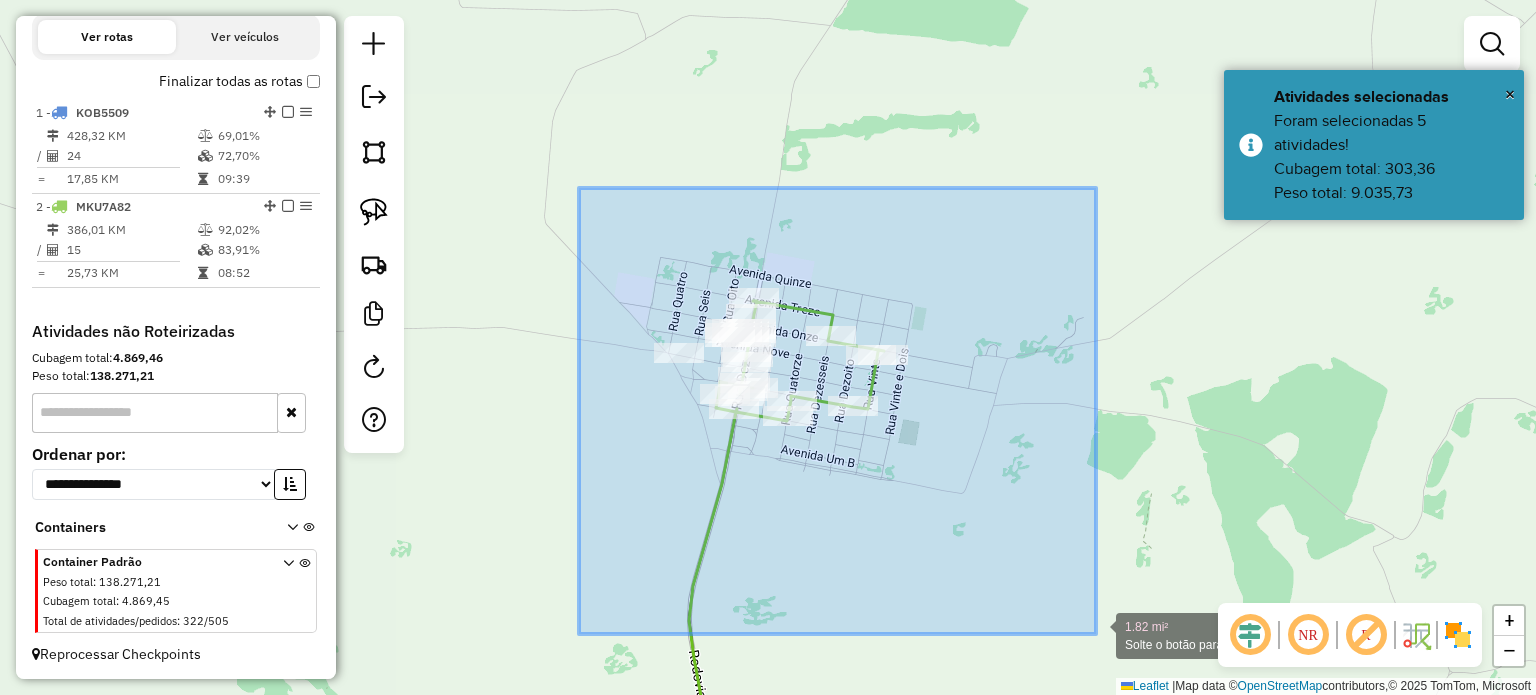 drag, startPoint x: 584, startPoint y: 199, endPoint x: 1091, endPoint y: 625, distance: 662.2122 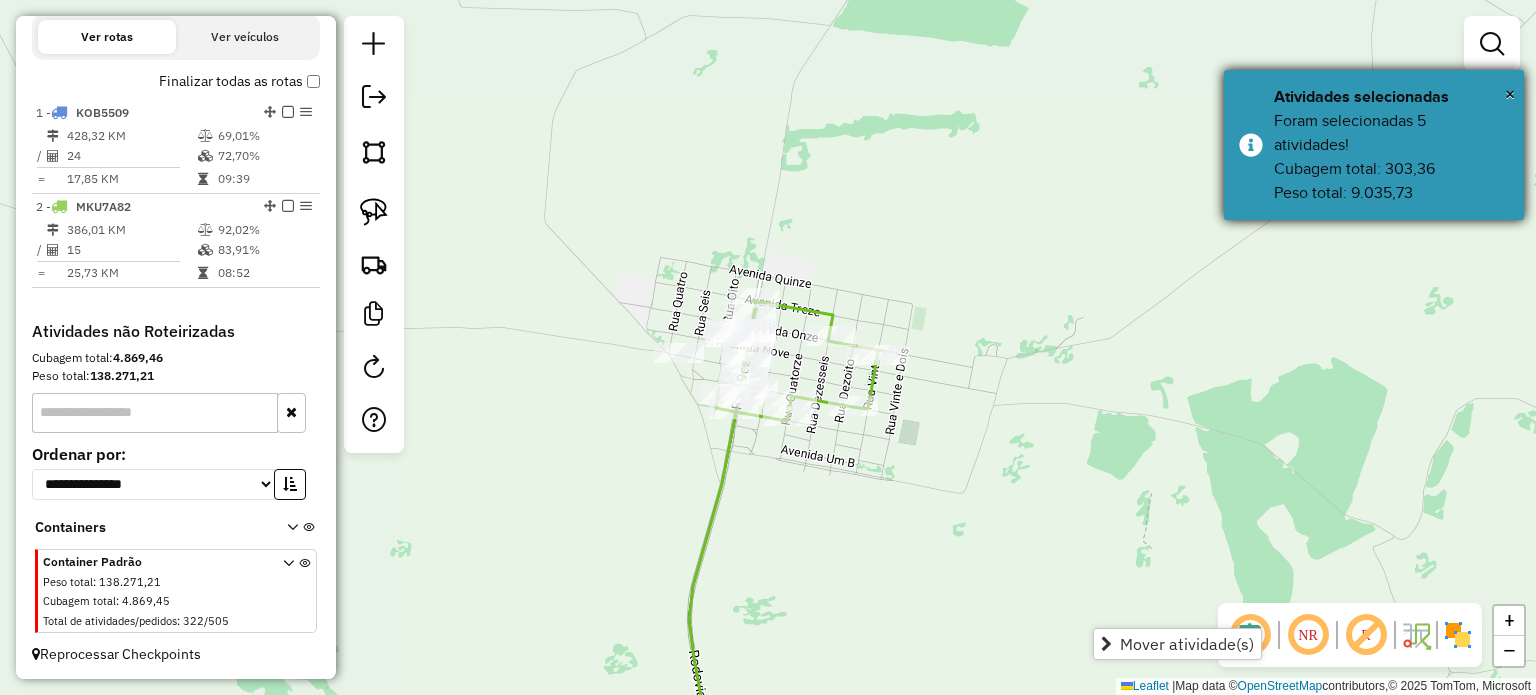 drag, startPoint x: 1520, startPoint y: 95, endPoint x: 1329, endPoint y: 139, distance: 196.00255 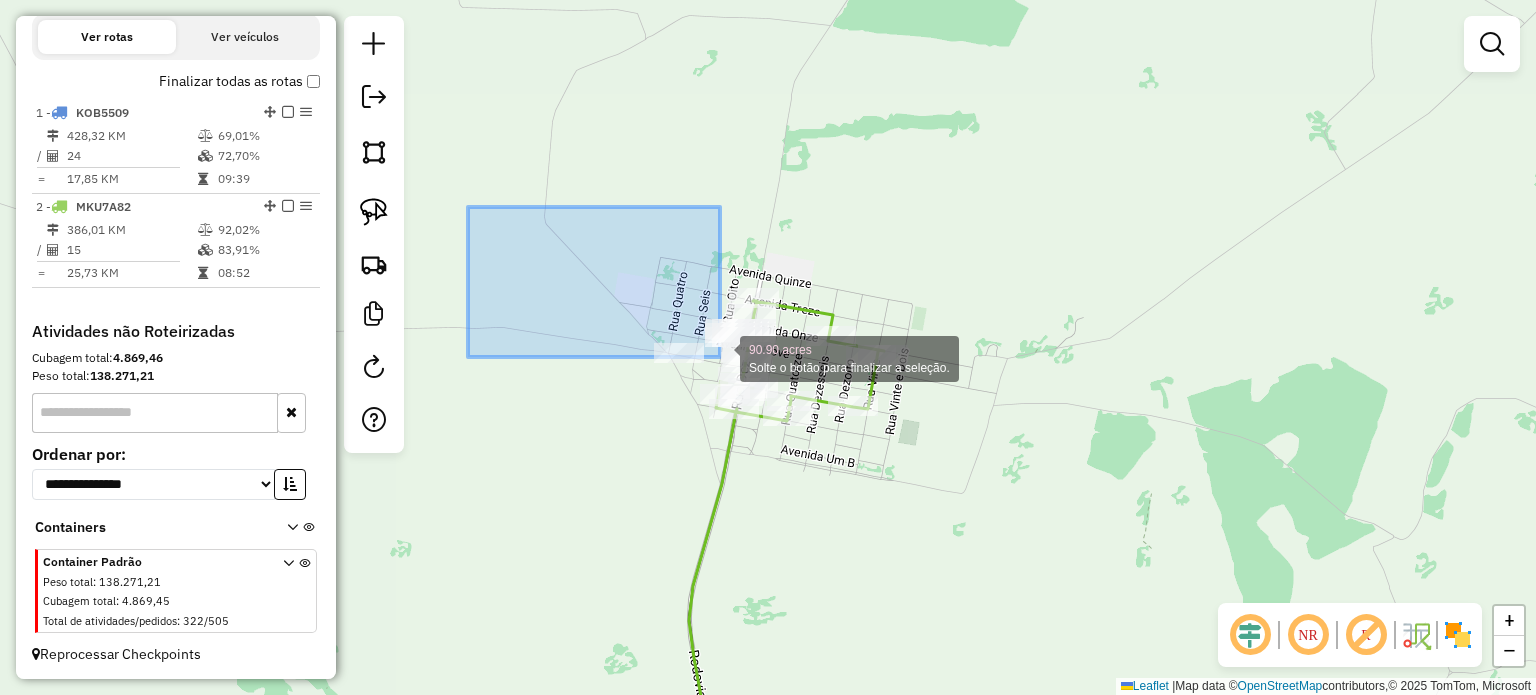 drag, startPoint x: 468, startPoint y: 207, endPoint x: 1139, endPoint y: 541, distance: 749.5312 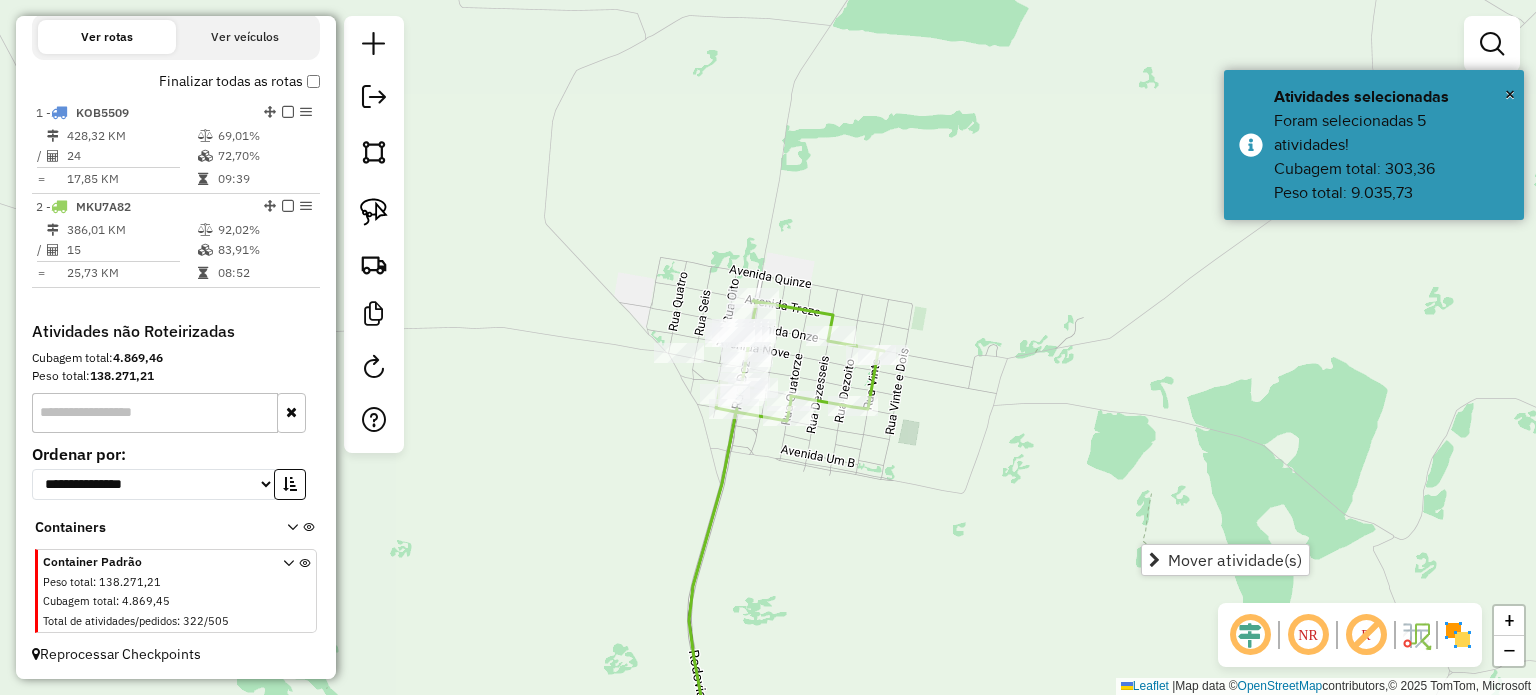 drag, startPoint x: 1180, startPoint y: 573, endPoint x: 928, endPoint y: 501, distance: 262.08395 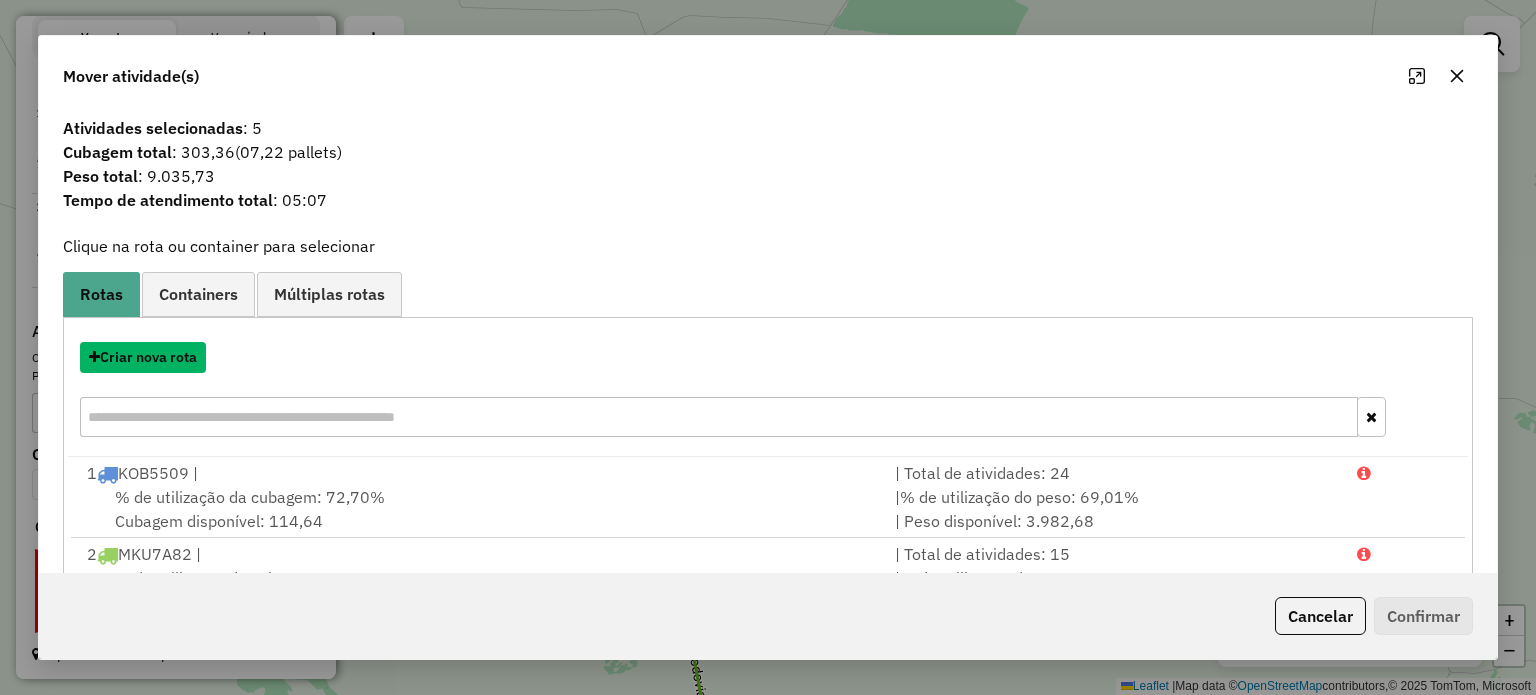 click on "Criar nova rota" at bounding box center (143, 357) 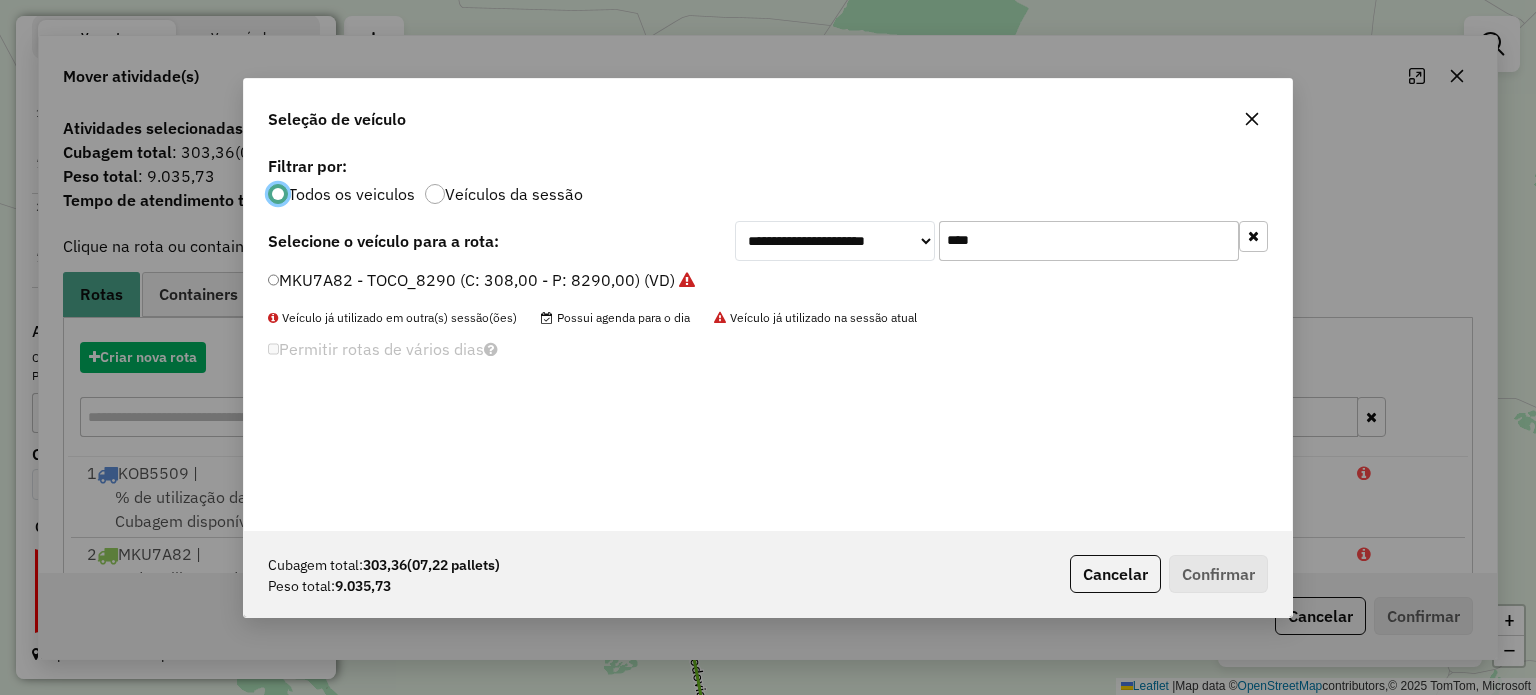 scroll, scrollTop: 10, scrollLeft: 6, axis: both 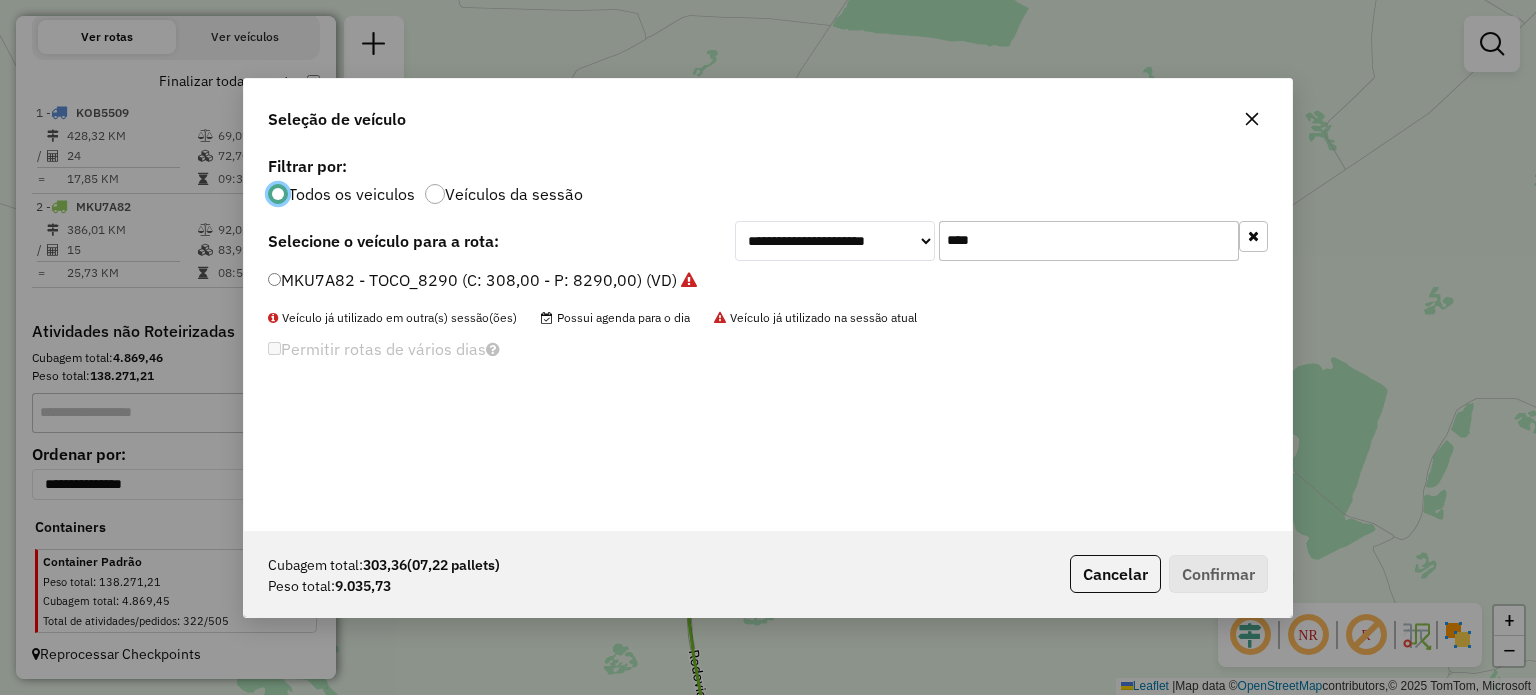 drag, startPoint x: 835, startPoint y: 247, endPoint x: 779, endPoint y: 284, distance: 67.11929 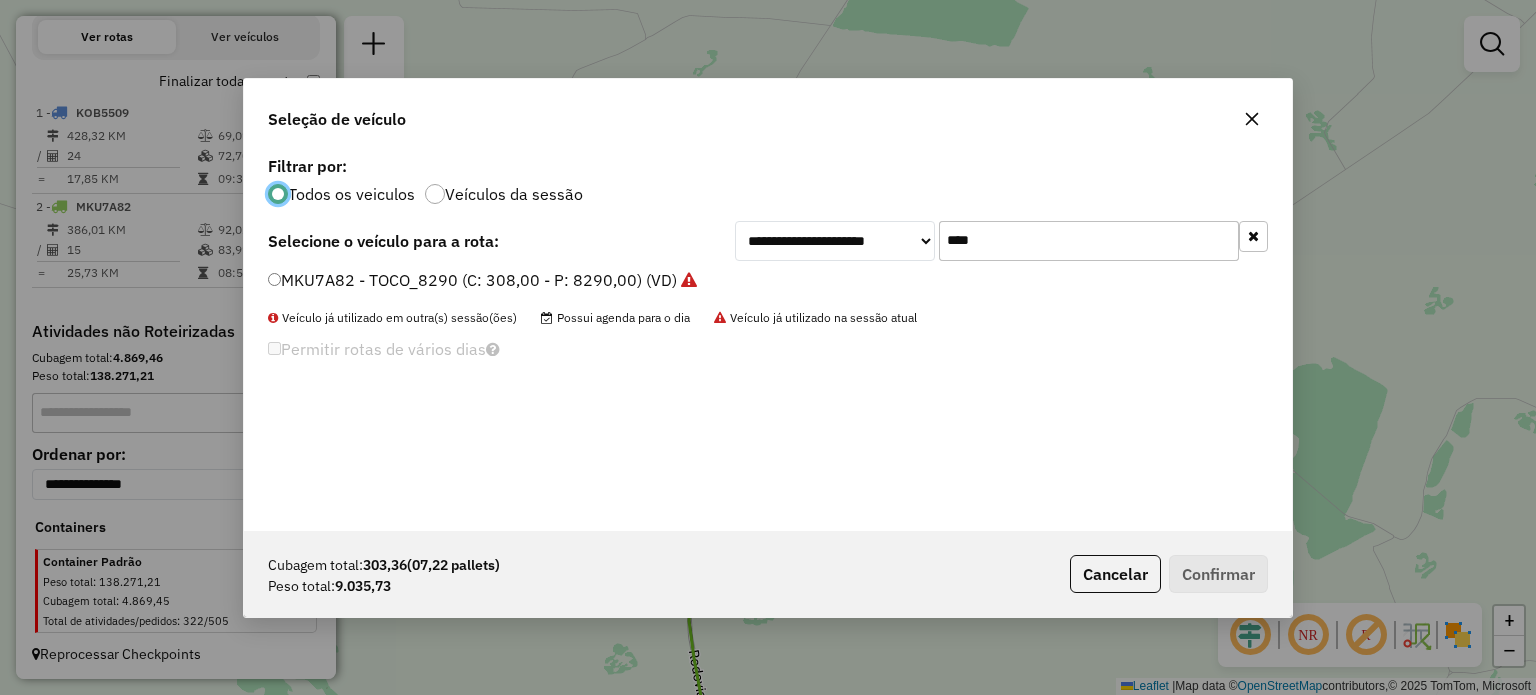 click on "**********" 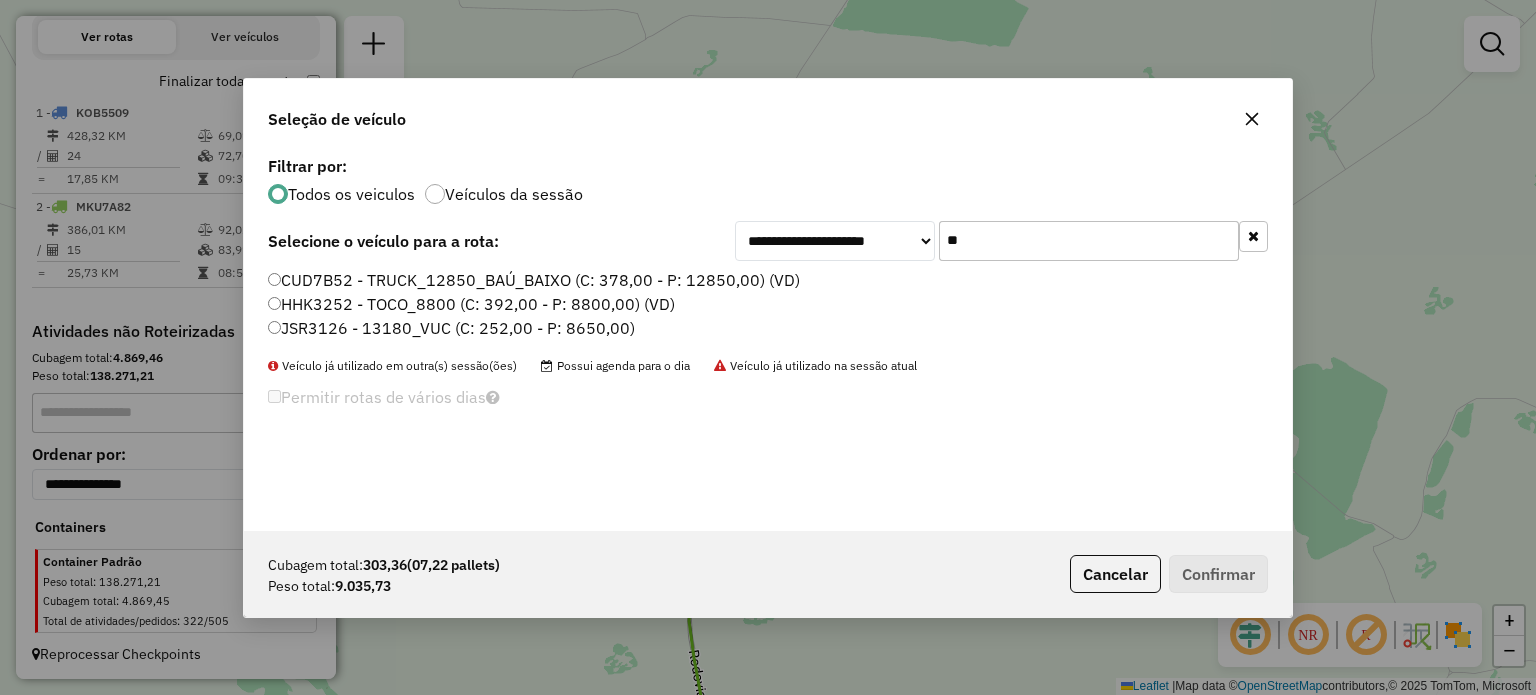 drag, startPoint x: 968, startPoint y: 234, endPoint x: 789, endPoint y: 301, distance: 191.12823 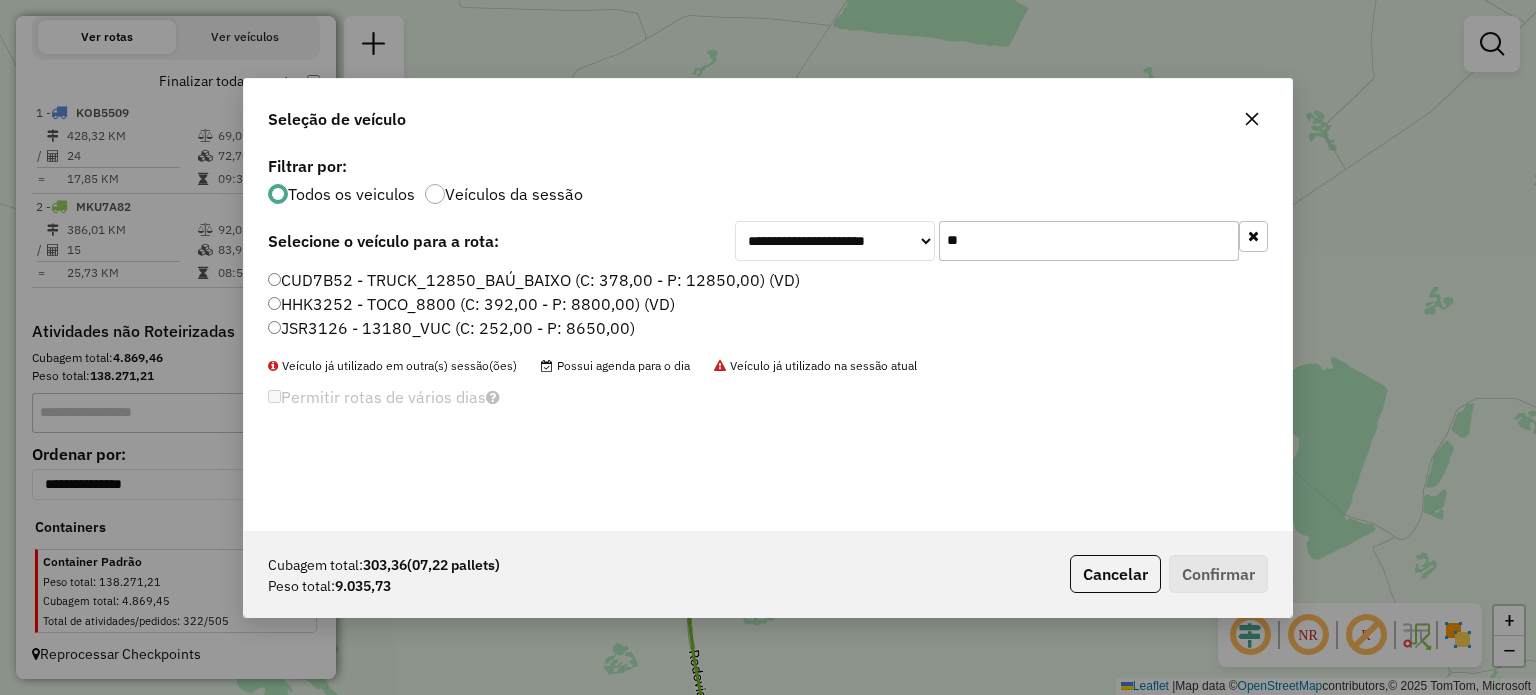 click on "**********" 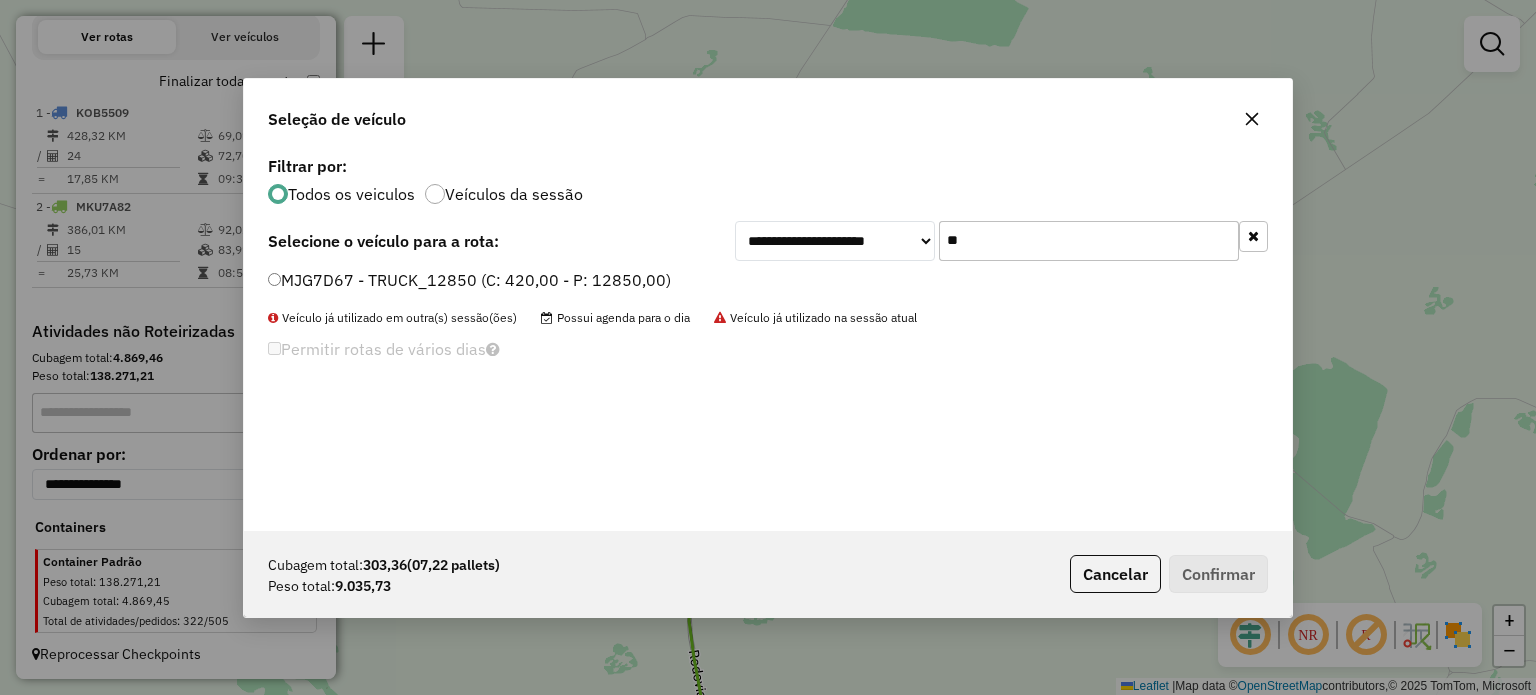 type on "**" 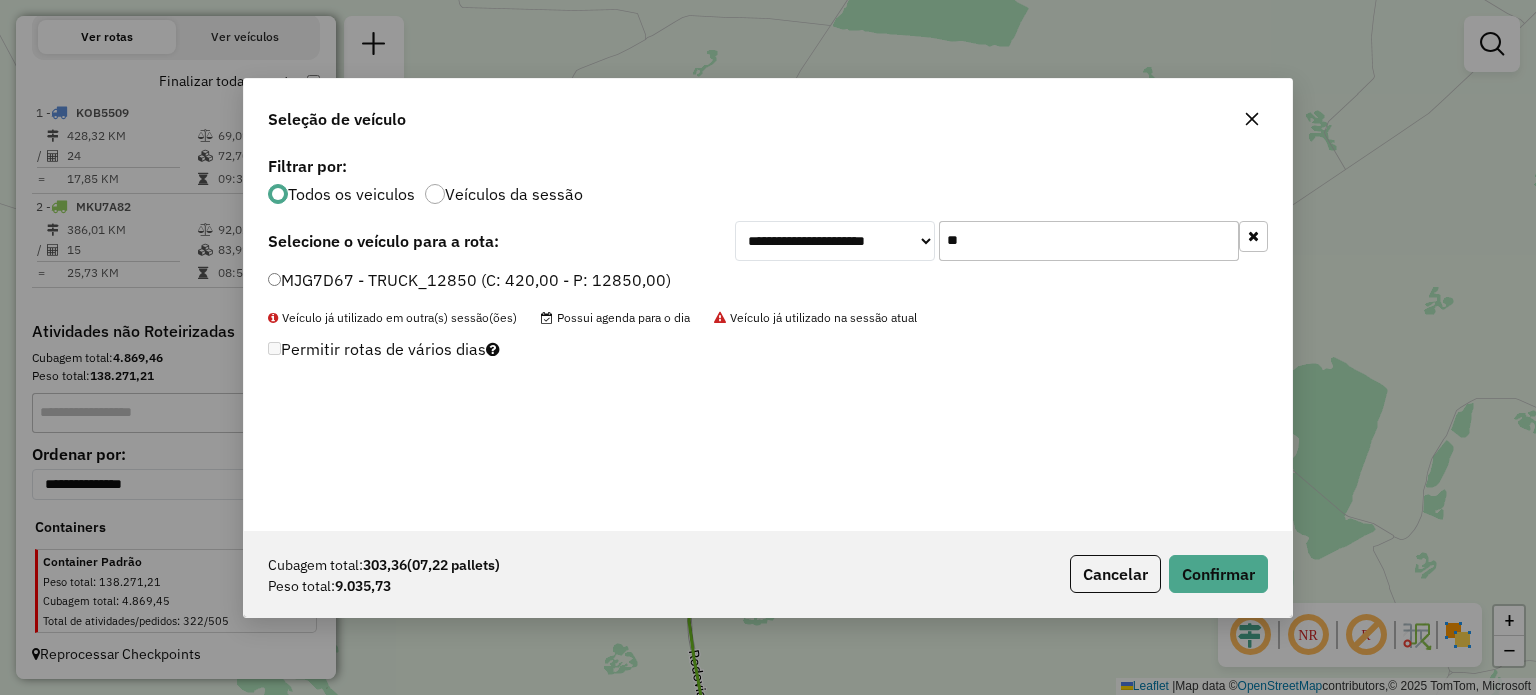 click on "Cubagem total:  303,36   (07,22 pallets)  Peso total: 9.035,73  Cancelar   Confirmar" 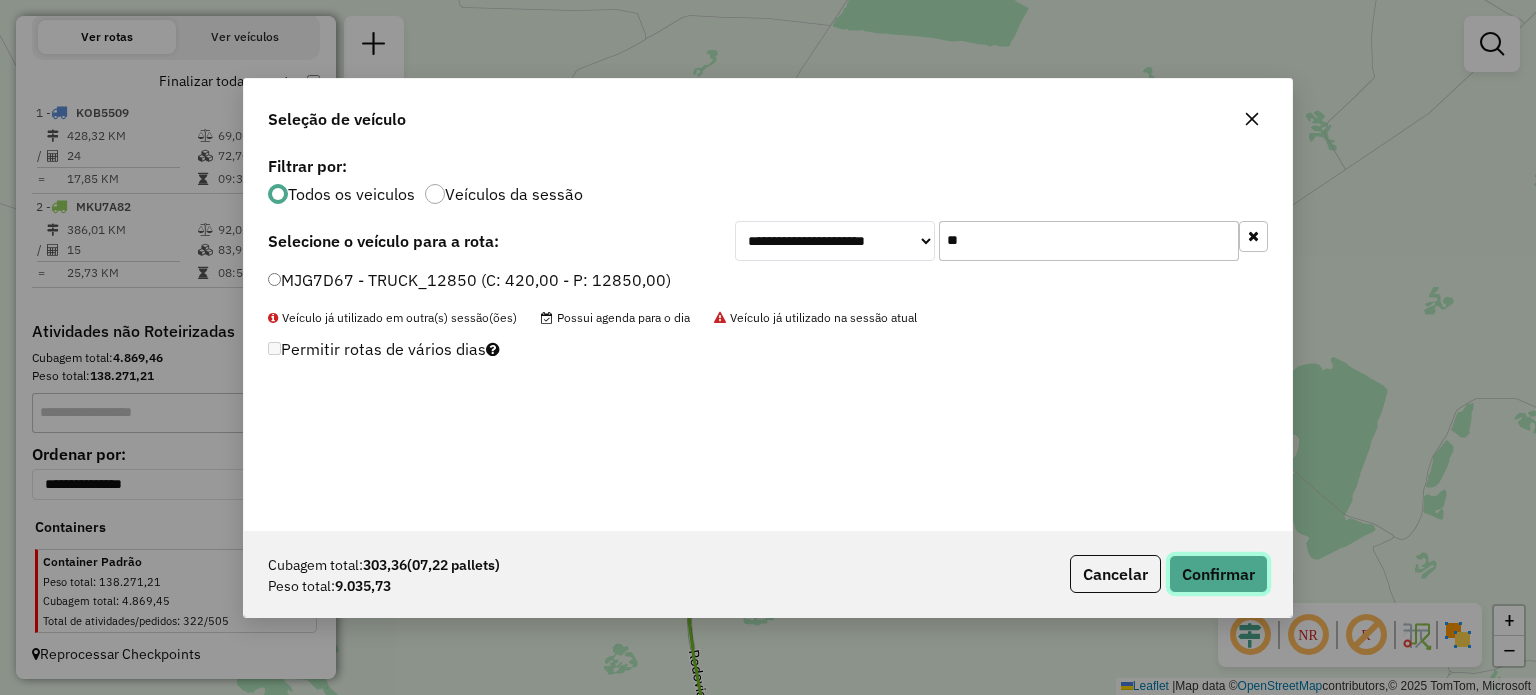 click on "Confirmar" 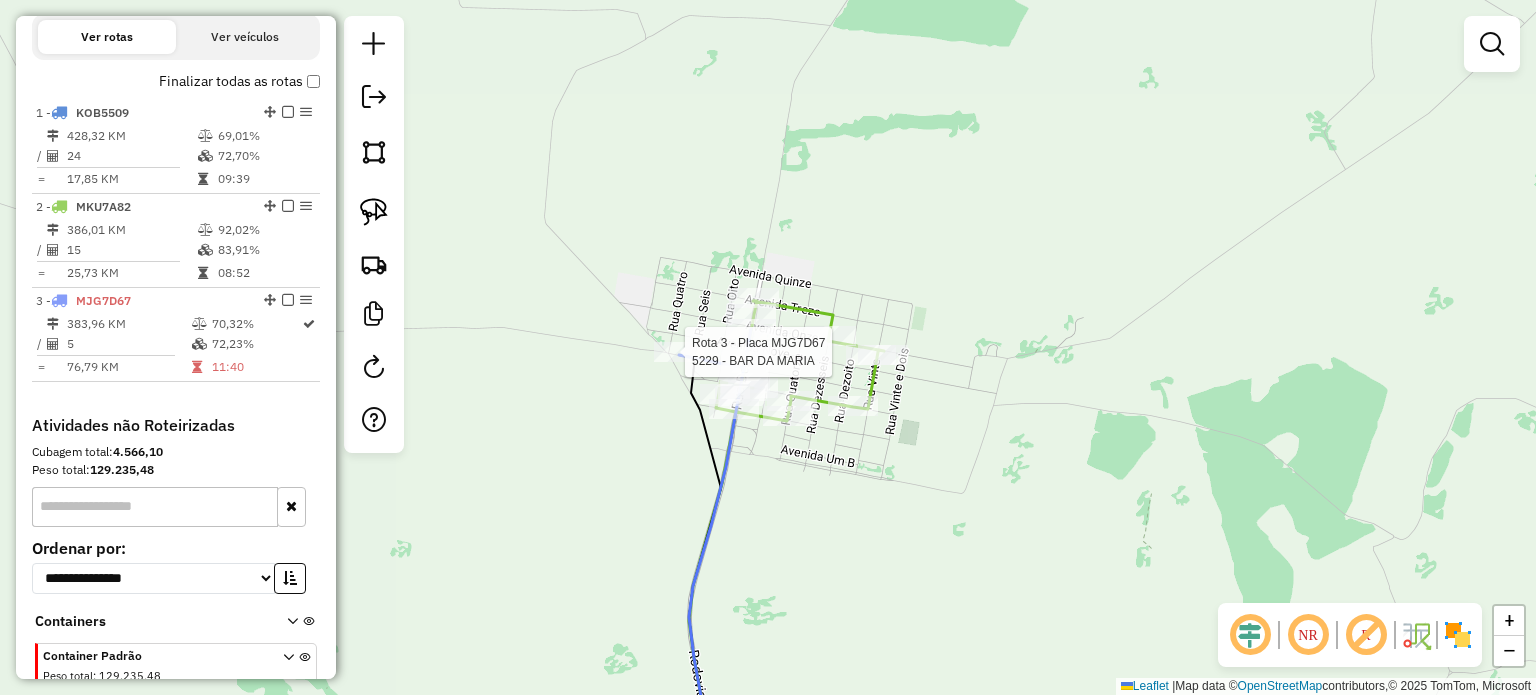 select on "**********" 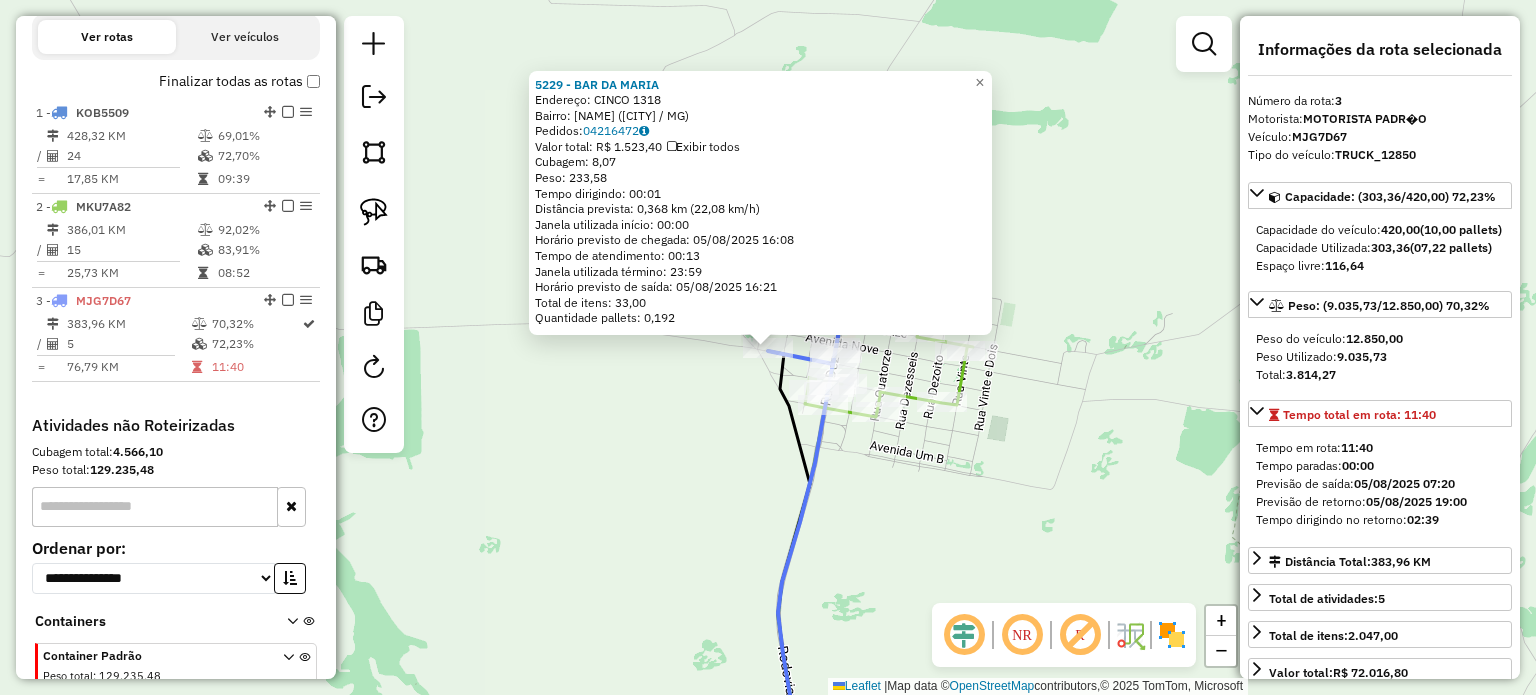 scroll, scrollTop: 760, scrollLeft: 0, axis: vertical 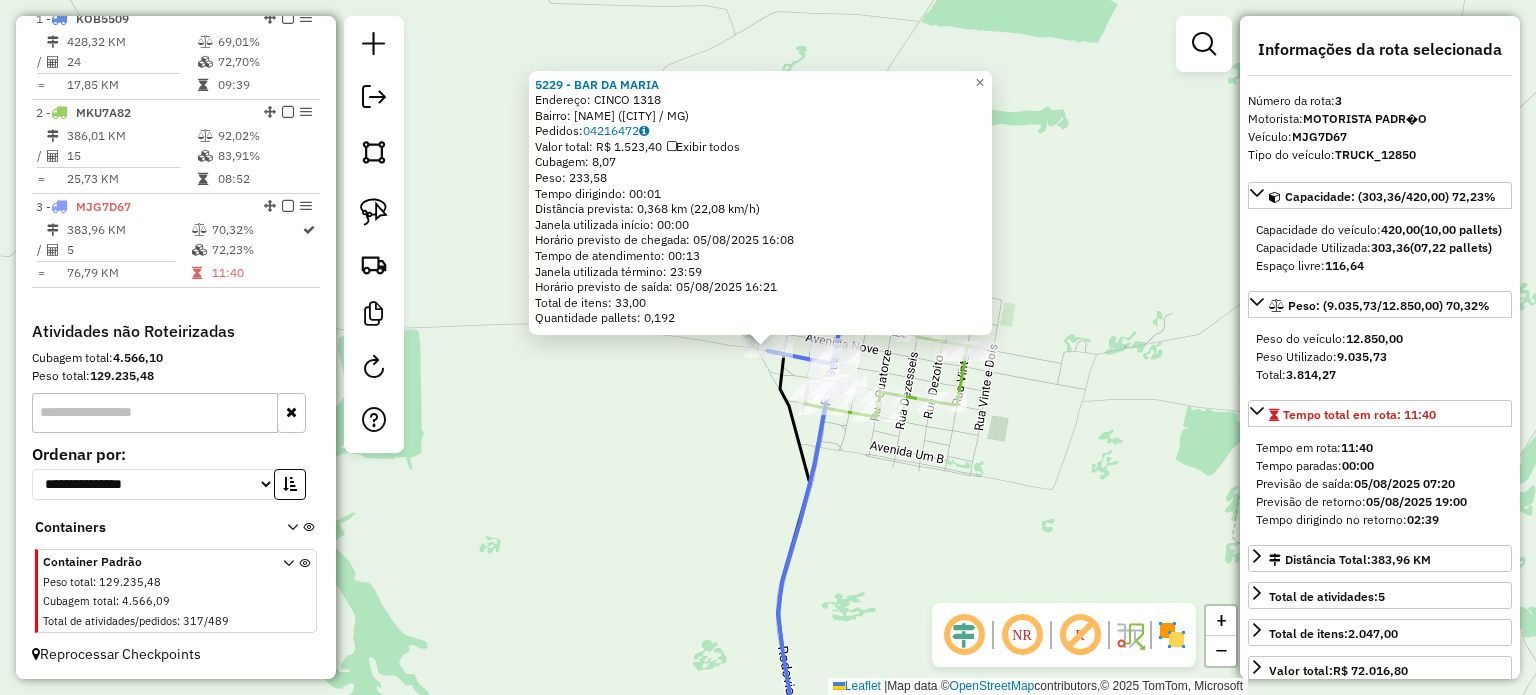 click on "5229 - BAR DA MARIA  Endereço:  CINCO 1318   Bairro: CENTRO (UNIAO DE MINAS / MG)   Pedidos:  04216472   Valor total: R$ 1.523,40   Exibir todos   Cubagem: 8,07  Peso: 233,58  Tempo dirigindo: 00:01   Distância prevista: 0,368 km (22,08 km/h)   Janela utilizada início: 00:00   Horário previsto de chegada: 05/08/2025 16:08   Tempo de atendimento: 00:13   Janela utilizada término: 23:59   Horário previsto de saída: 05/08/2025 16:21   Total de itens: 33,00   Quantidade pallets: 0,192  × Janela de atendimento Grade de atendimento Capacidade Transportadoras Veículos Cliente Pedidos  Rotas Selecione os dias de semana para filtrar as janelas de atendimento  Seg   Ter   Qua   Qui   Sex   Sáb   Dom  Informe o período da janela de atendimento: De: Até:  Filtrar exatamente a janela do cliente  Considerar janela de atendimento padrão  Selecione os dias de semana para filtrar as grades de atendimento  Seg   Ter   Qua   Qui   Sex   Sáb   Dom   Considerar clientes sem dia de atendimento cadastrado  De:   De:" 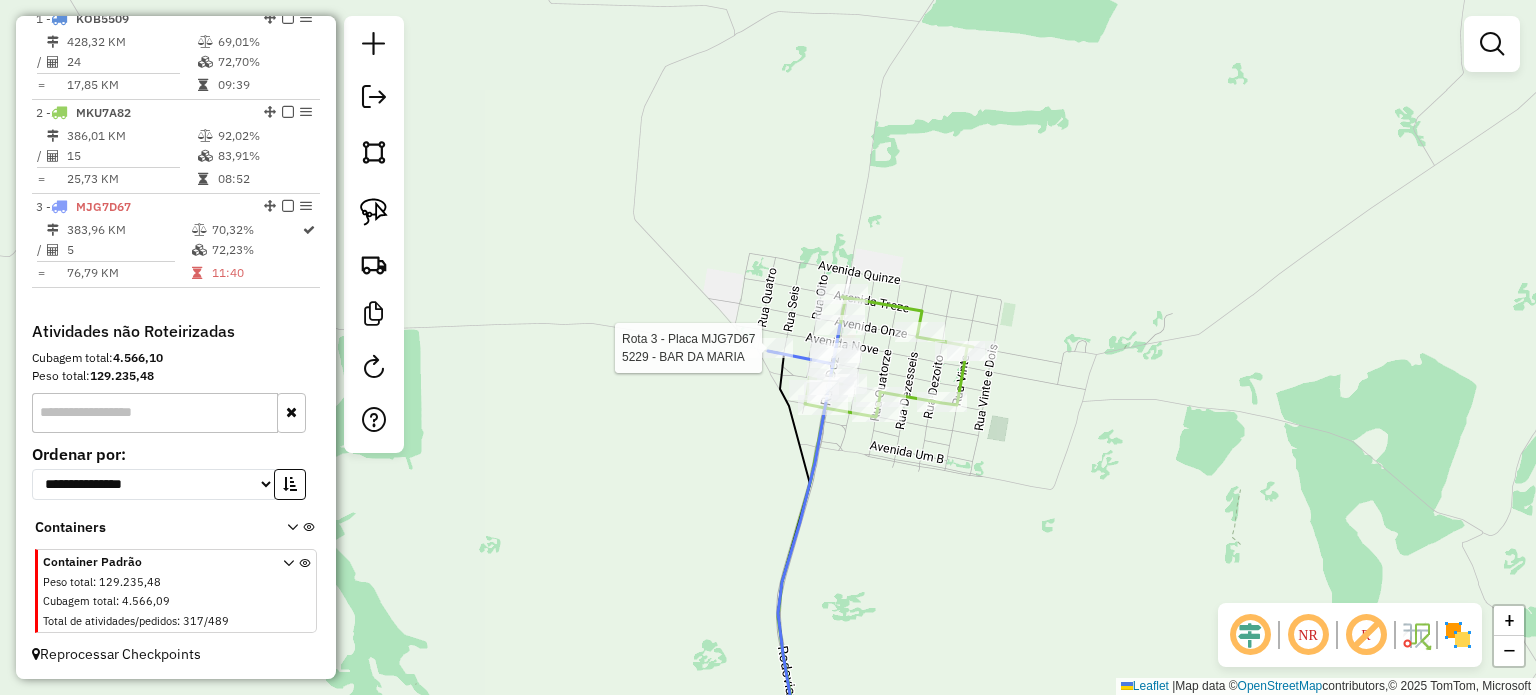 select on "**********" 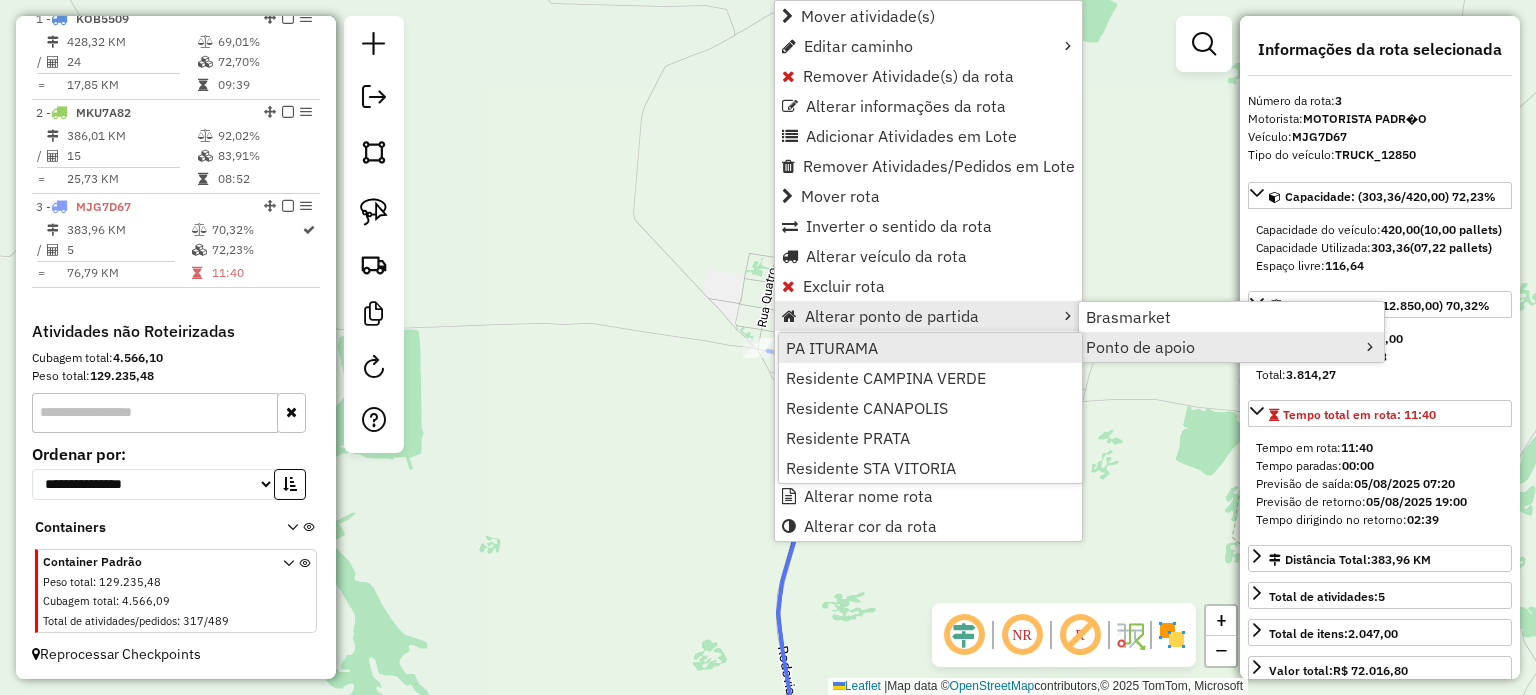 click on "PA ITURAMA" at bounding box center [930, 348] 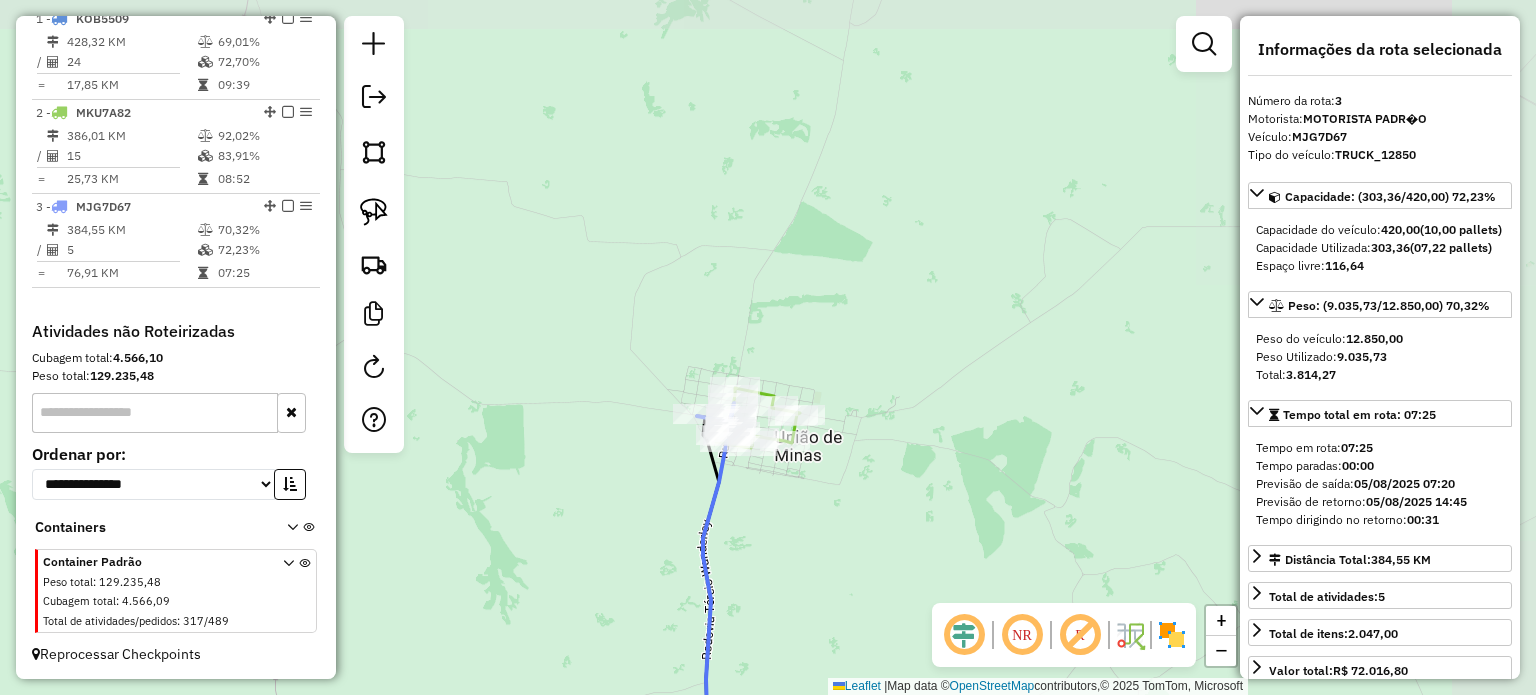 drag, startPoint x: 883, startPoint y: 579, endPoint x: 836, endPoint y: 242, distance: 340.26166 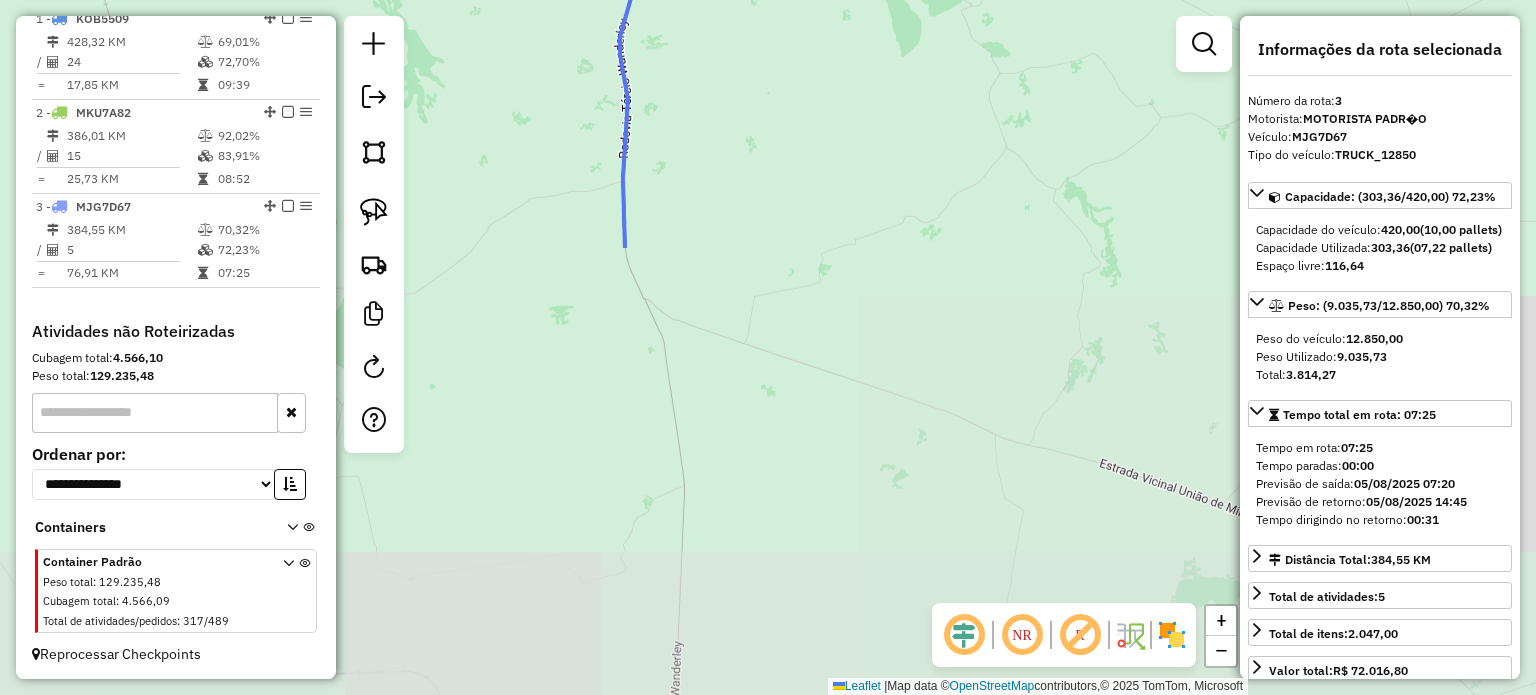 drag, startPoint x: 819, startPoint y: 338, endPoint x: 788, endPoint y: 191, distance: 150.23315 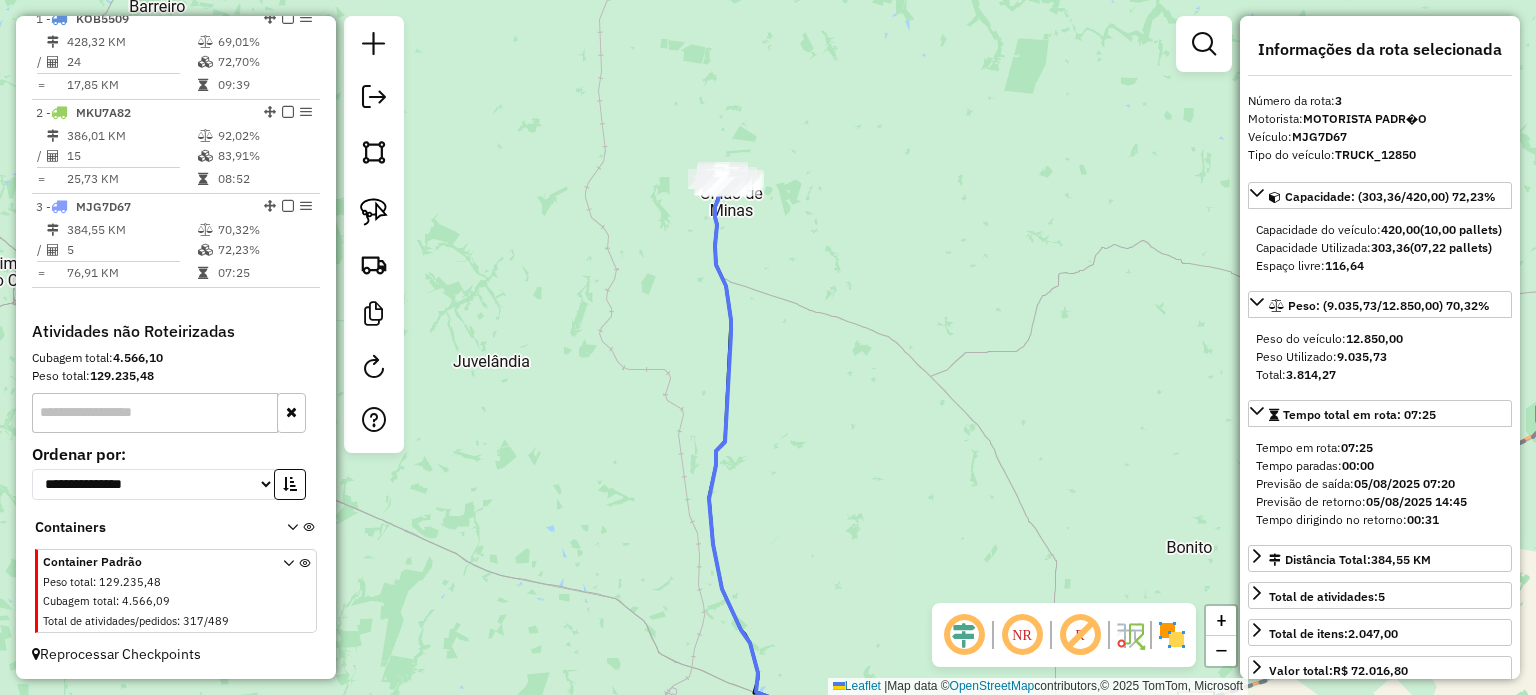 drag, startPoint x: 896, startPoint y: 441, endPoint x: 748, endPoint y: 101, distance: 370.8153 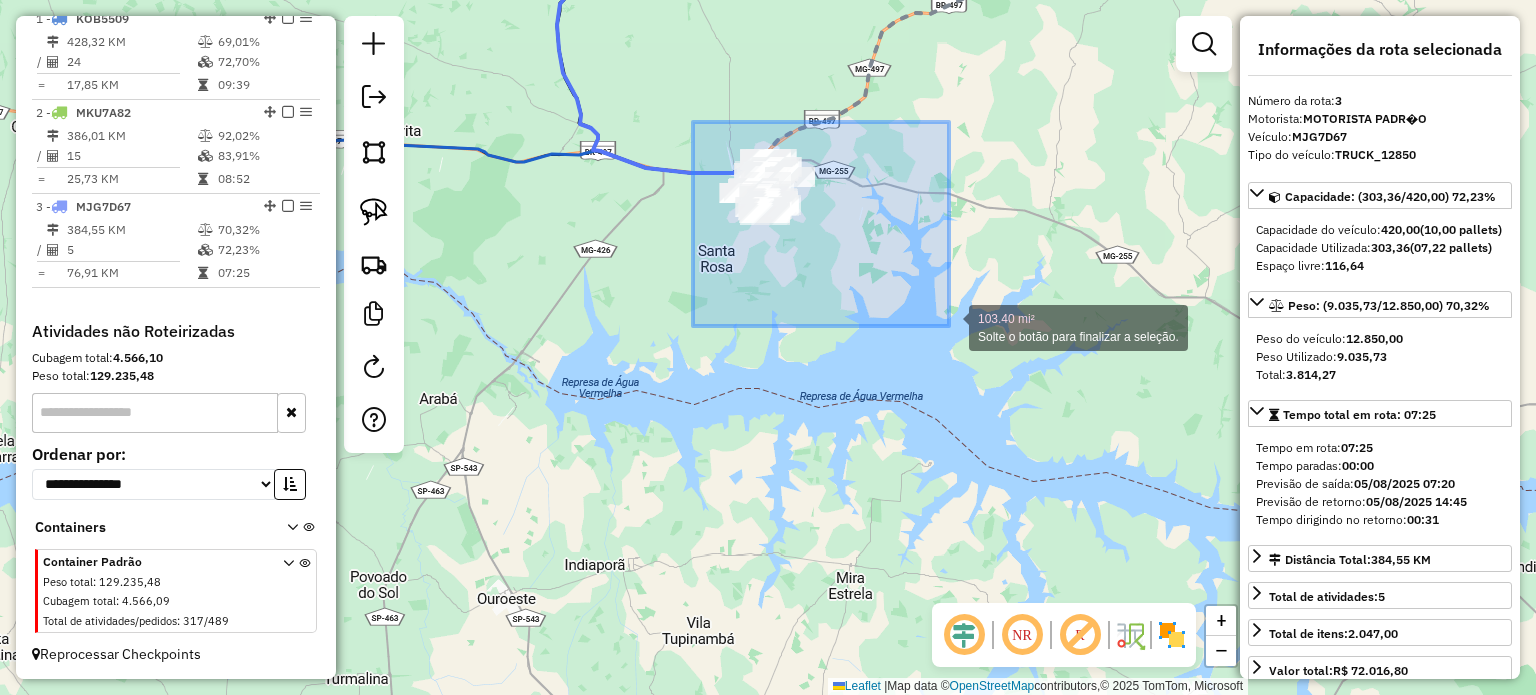 drag, startPoint x: 714, startPoint y: 149, endPoint x: 948, endPoint y: 325, distance: 292.80026 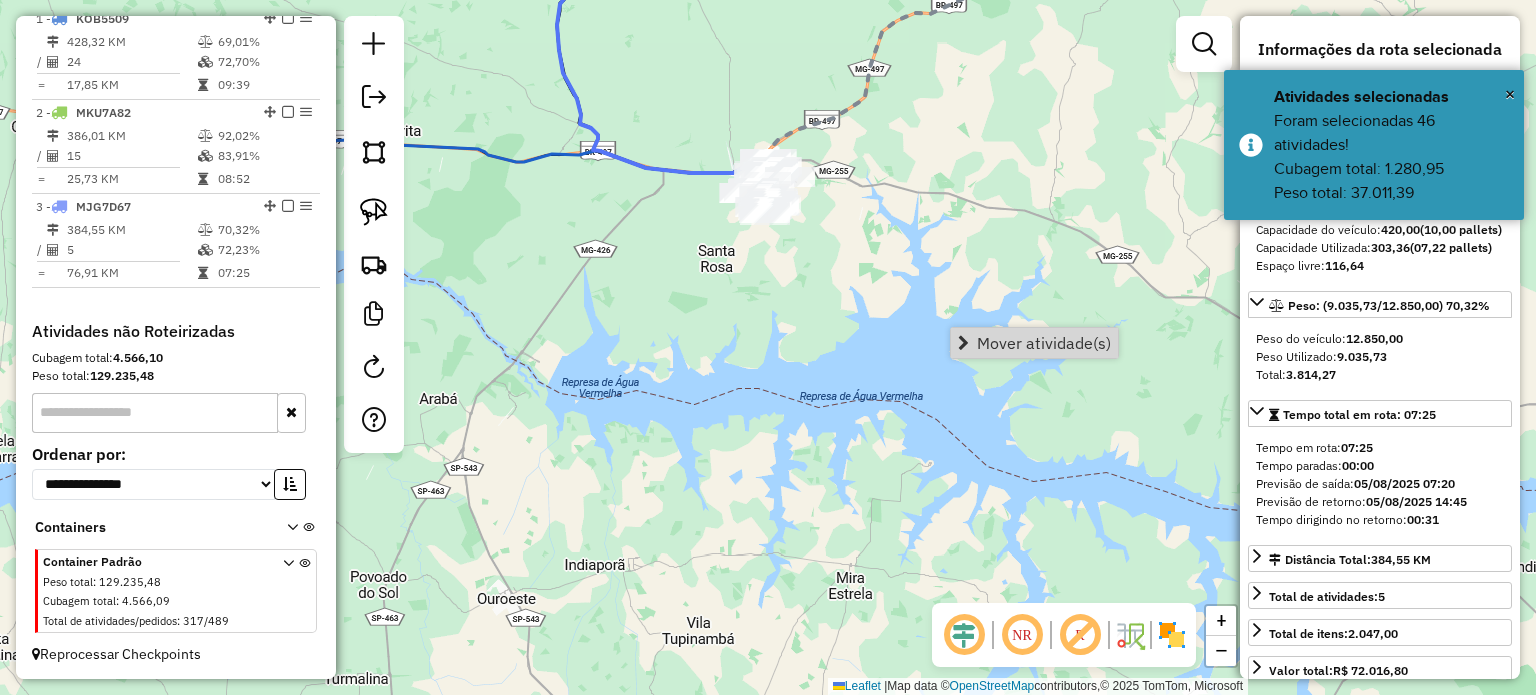 click on "Janela de atendimento Grade de atendimento Capacidade Transportadoras Veículos Cliente Pedidos  Rotas Selecione os dias de semana para filtrar as janelas de atendimento  Seg   Ter   Qua   Qui   Sex   Sáb   Dom  Informe o período da janela de atendimento: De: Até:  Filtrar exatamente a janela do cliente  Considerar janela de atendimento padrão  Selecione os dias de semana para filtrar as grades de atendimento  Seg   Ter   Qua   Qui   Sex   Sáb   Dom   Considerar clientes sem dia de atendimento cadastrado  Clientes fora do dia de atendimento selecionado Filtrar as atividades entre os valores definidos abaixo:  Peso mínimo:   Peso máximo:   Cubagem mínima:   Cubagem máxima:   De:   Até:  Filtrar as atividades entre o tempo de atendimento definido abaixo:  De:   Até:   Considerar capacidade total dos clientes não roteirizados Transportadora: Selecione um ou mais itens Tipo de veículo: Selecione um ou mais itens Veículo: Selecione um ou mais itens Motorista: Selecione um ou mais itens Nome: Rótulo:" 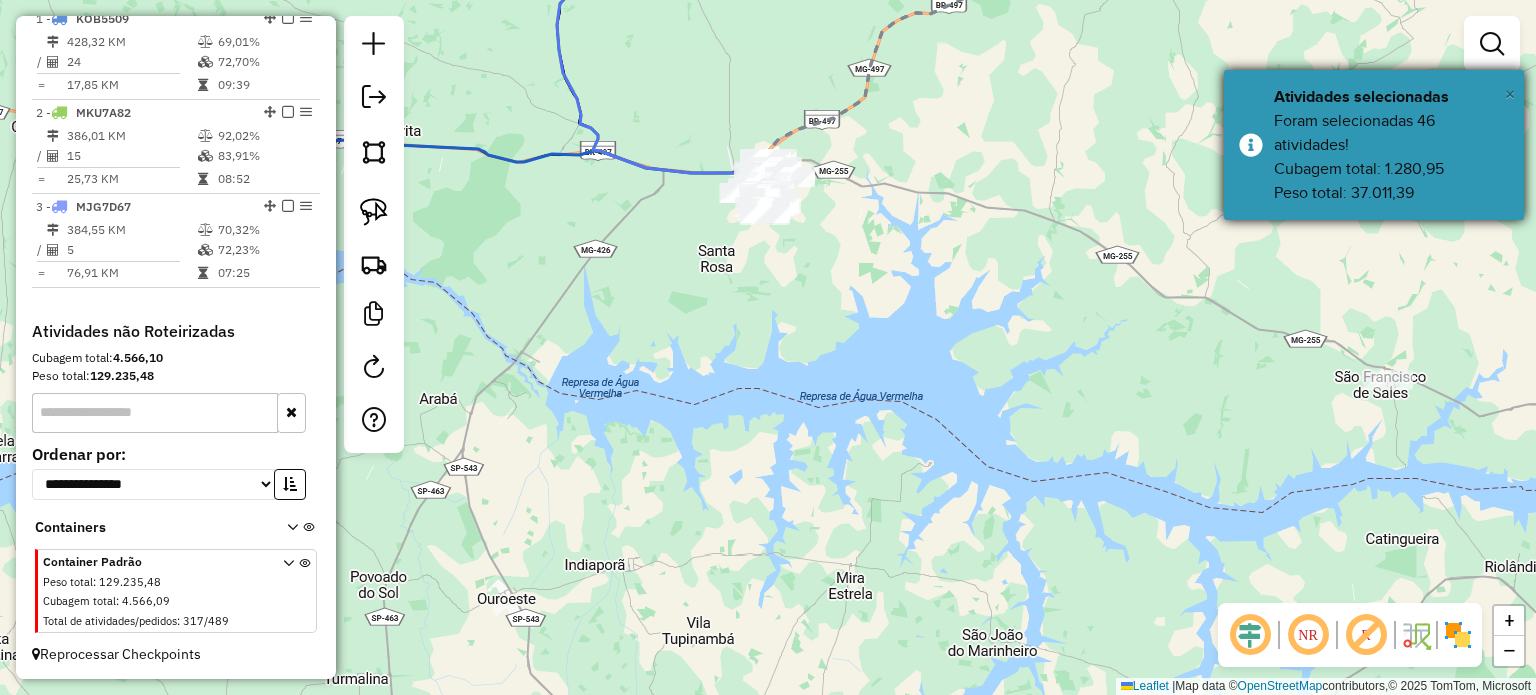 click on "×" at bounding box center (1510, 94) 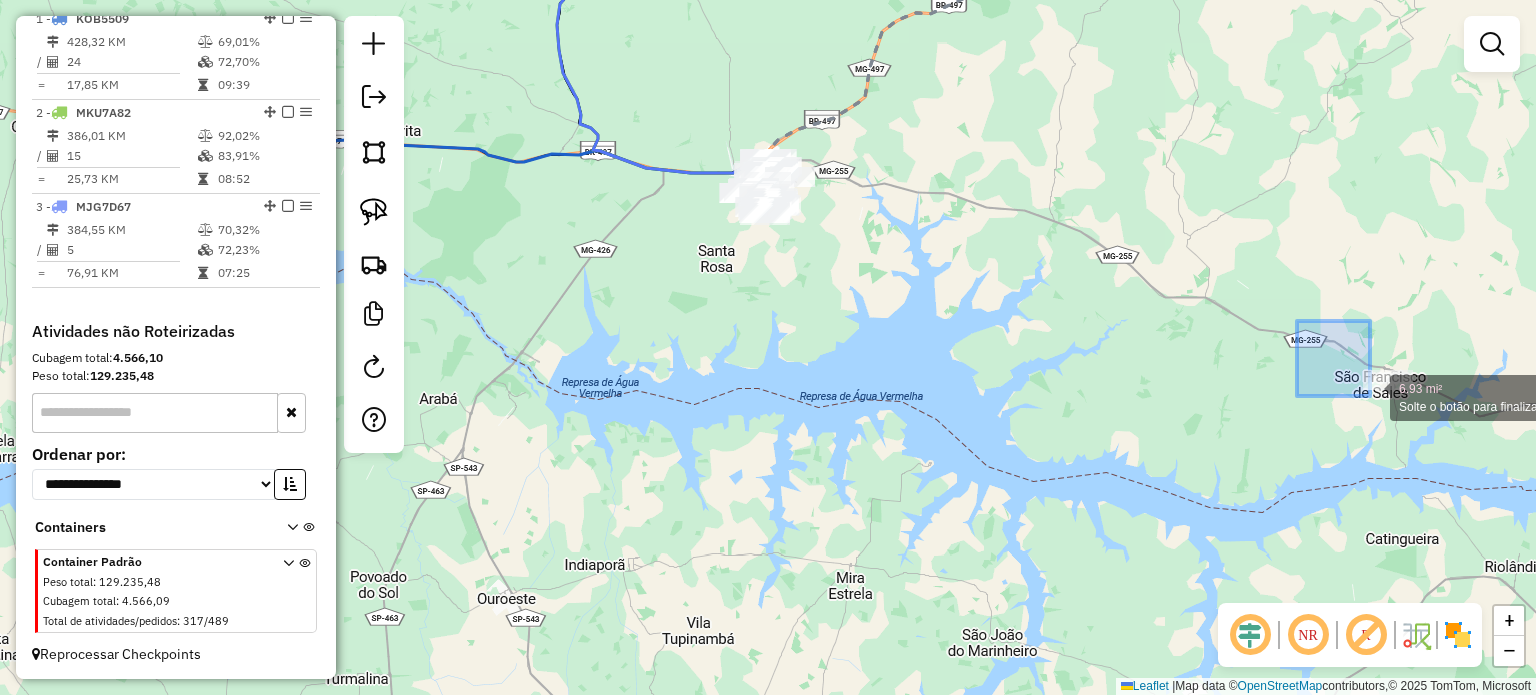 drag, startPoint x: 1370, startPoint y: 396, endPoint x: 1426, endPoint y: 435, distance: 68.24222 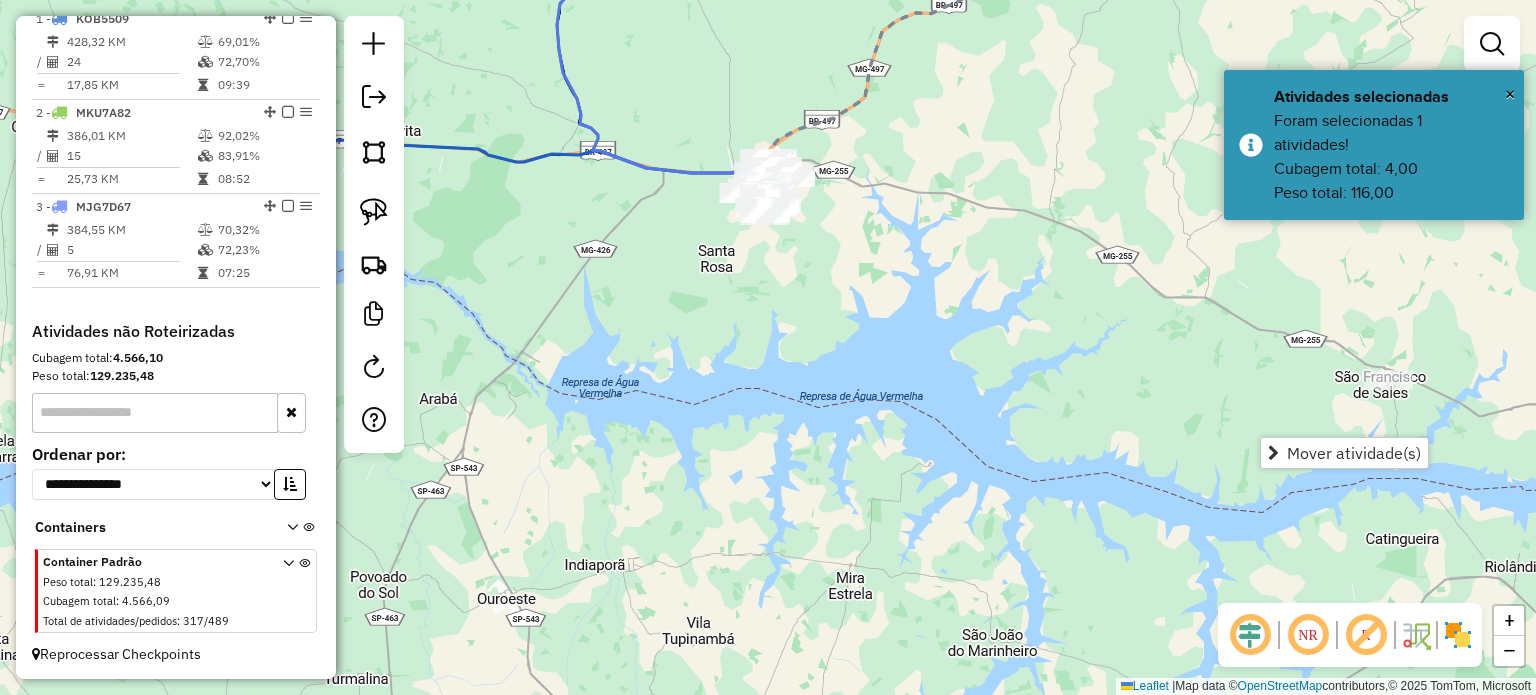 drag, startPoint x: 930, startPoint y: 363, endPoint x: 1132, endPoint y: 460, distance: 224.08258 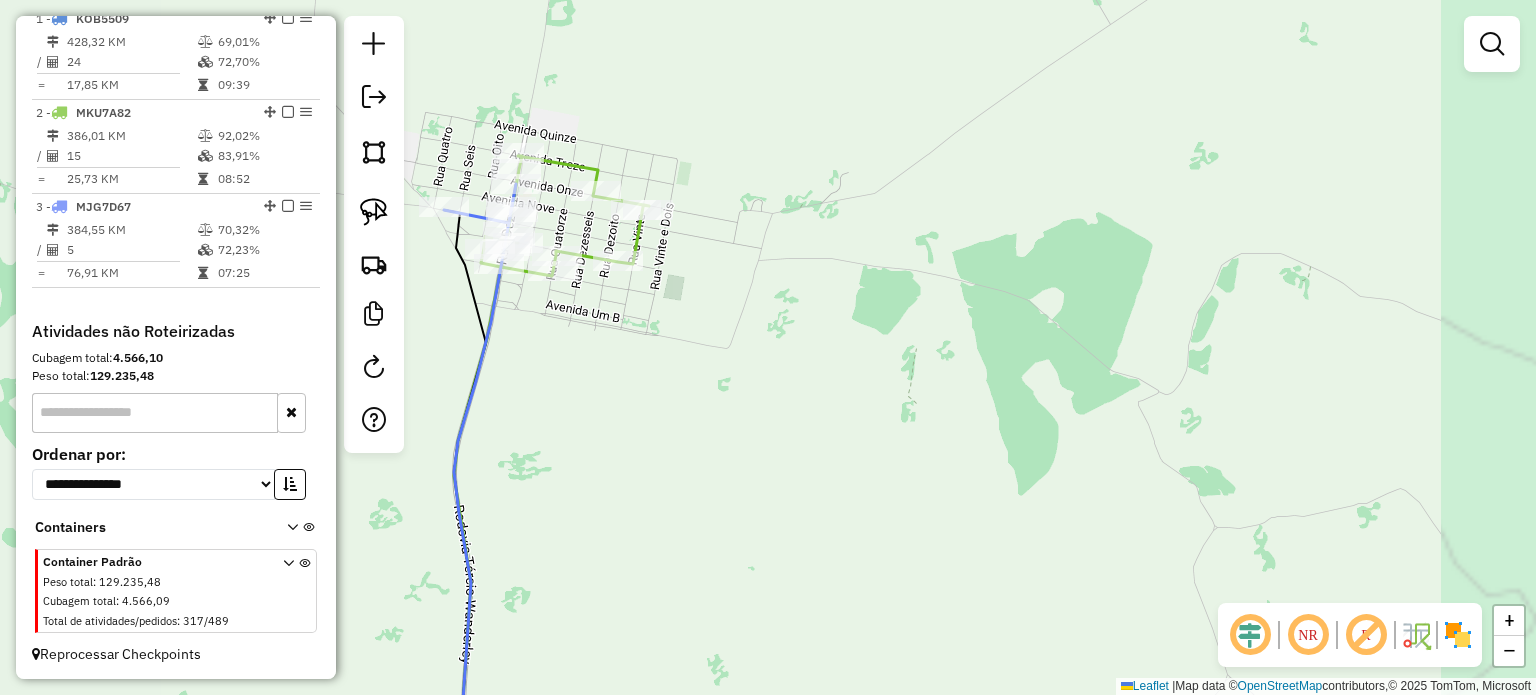 drag, startPoint x: 600, startPoint y: 382, endPoint x: 851, endPoint y: 317, distance: 259.2798 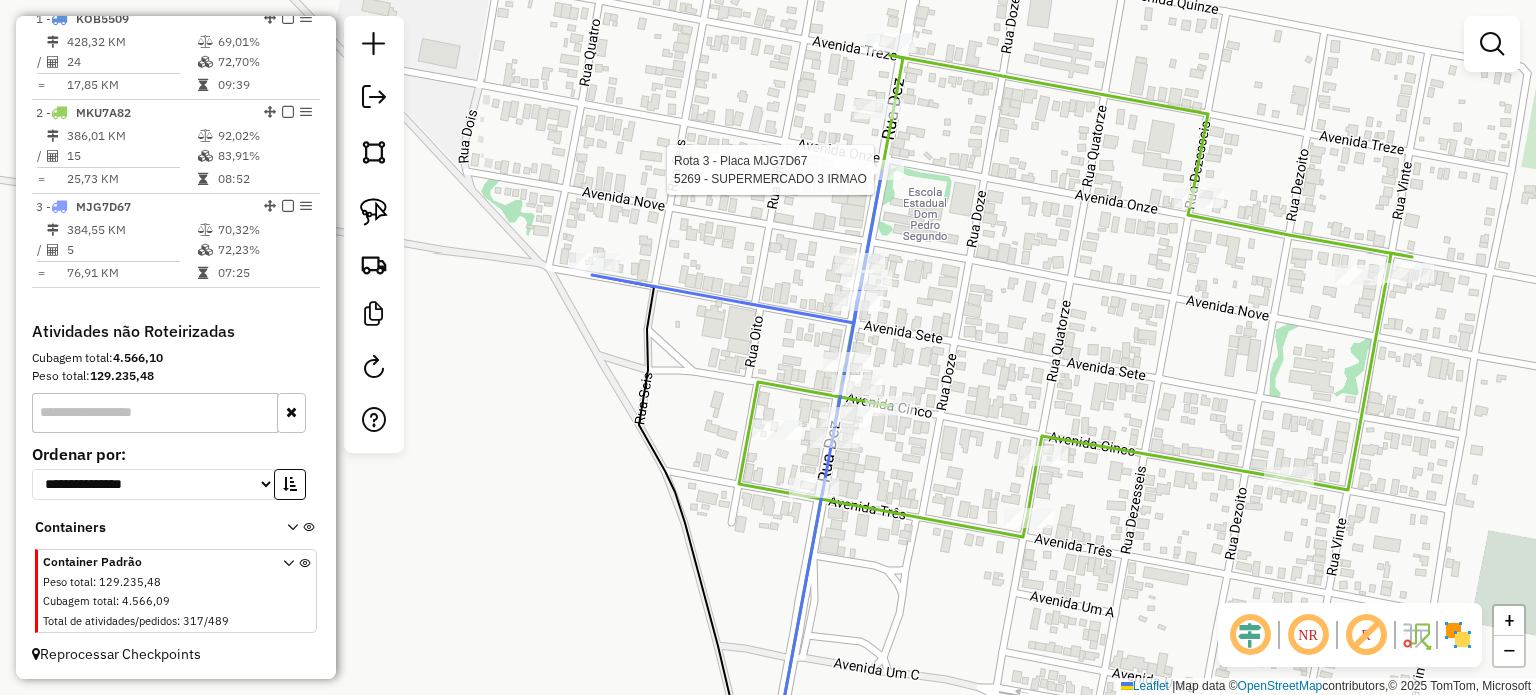select on "**********" 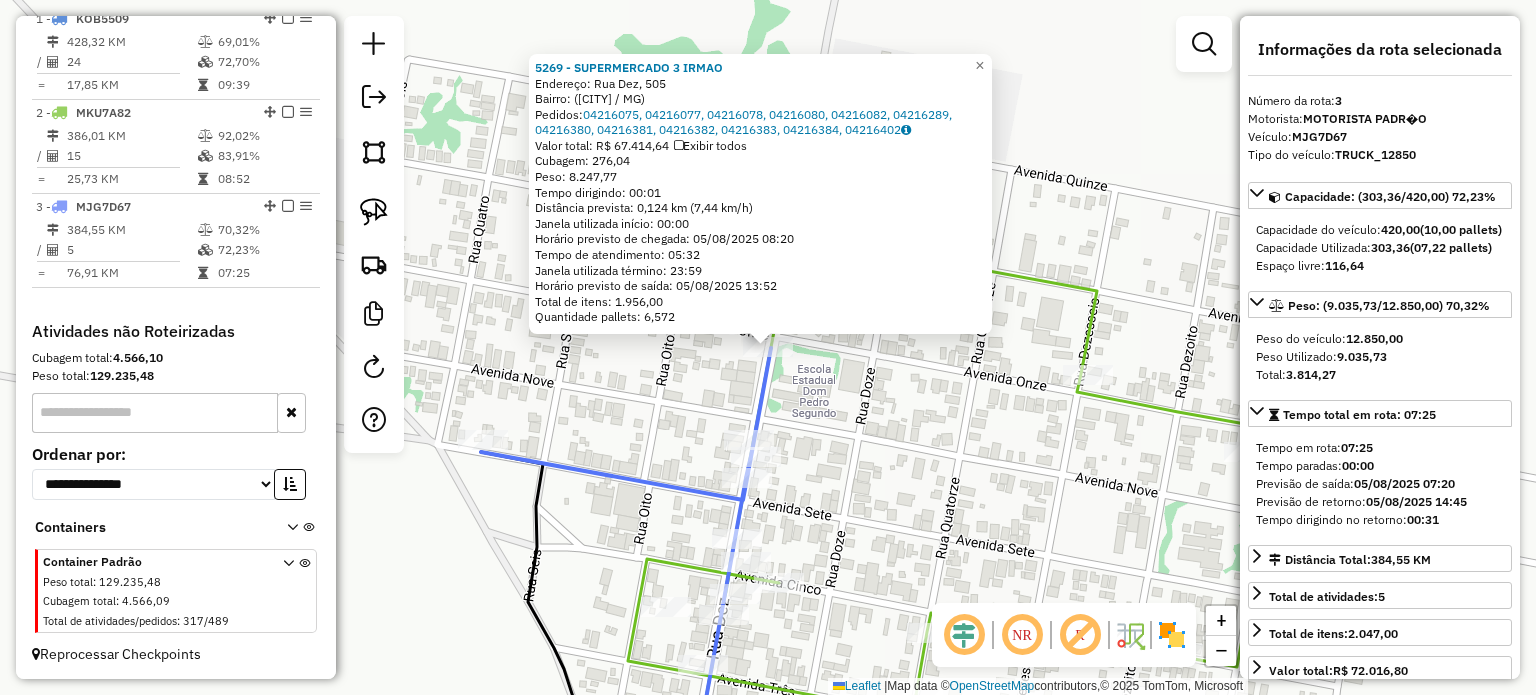 click on "5269 - SUPERMERCADO 3 IRMAO  Endereço: Rua Dez, 505   Bairro:  (União de Minas / MG)   Pedidos:  04216075, 04216077, 04216078, 04216080, 04216082, 04216289, 04216380, 04216381, 04216382, 04216383, 04216384, 04216402   Valor total: R$ 67.414,64   Exibir todos   Cubagem: 276,04  Peso: 8.247,77  Tempo dirigindo: 00:01   Distância prevista: 0,124 km (7,44 km/h)   Janela utilizada início: 00:00   Horário previsto de chegada: 05/08/2025 08:20   Tempo de atendimento: 05:32   Janela utilizada término: 23:59   Horário previsto de saída: 05/08/2025 13:52   Total de itens: 1.956,00   Quantidade pallets: 6,572  × Janela de atendimento Grade de atendimento Capacidade Transportadoras Veículos Cliente Pedidos  Rotas Selecione os dias de semana para filtrar as janelas de atendimento  Seg   Ter   Qua   Qui   Sex   Sáb   Dom  Informe o período da janela de atendimento: De: Até:  Filtrar exatamente a janela do cliente  Considerar janela de atendimento padrão   Seg   Ter   Qua   Qui   Sex   Sáb   Dom   De:   De:" 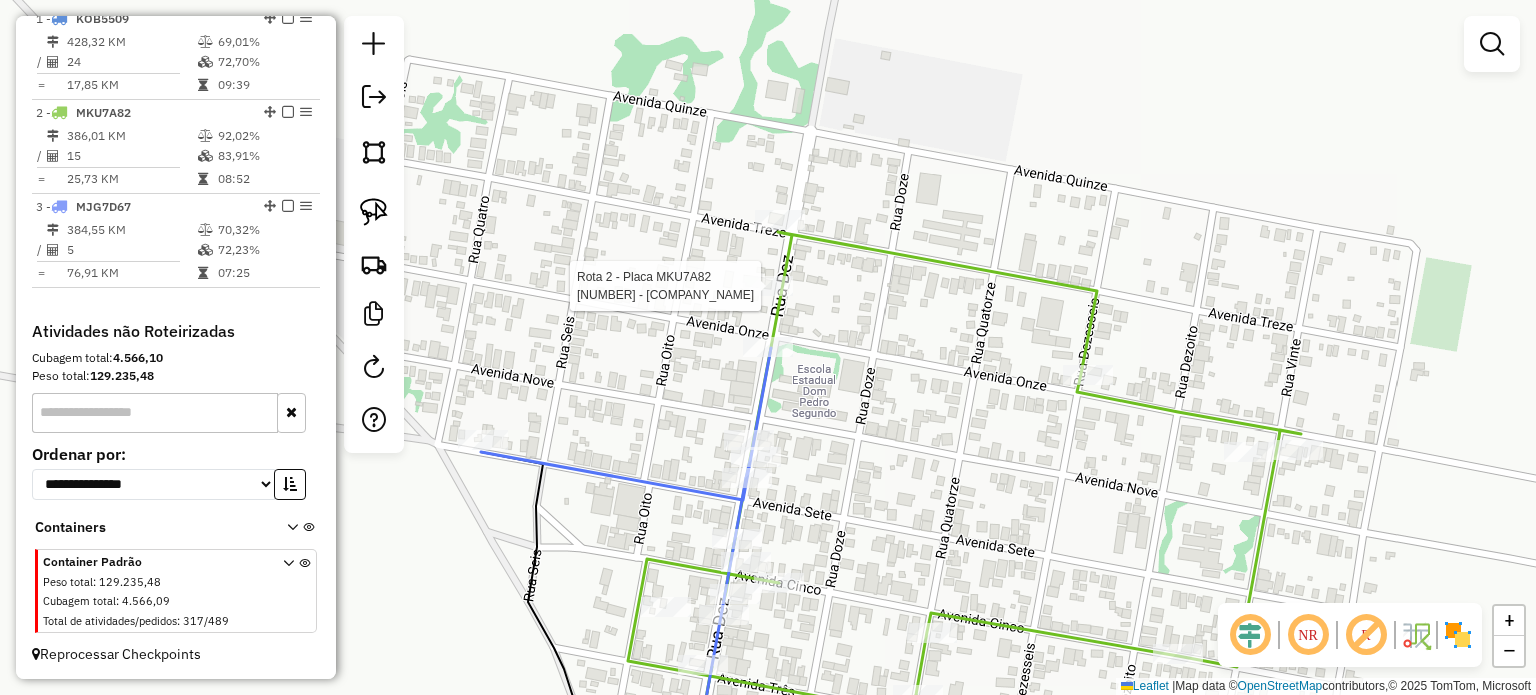 select on "**********" 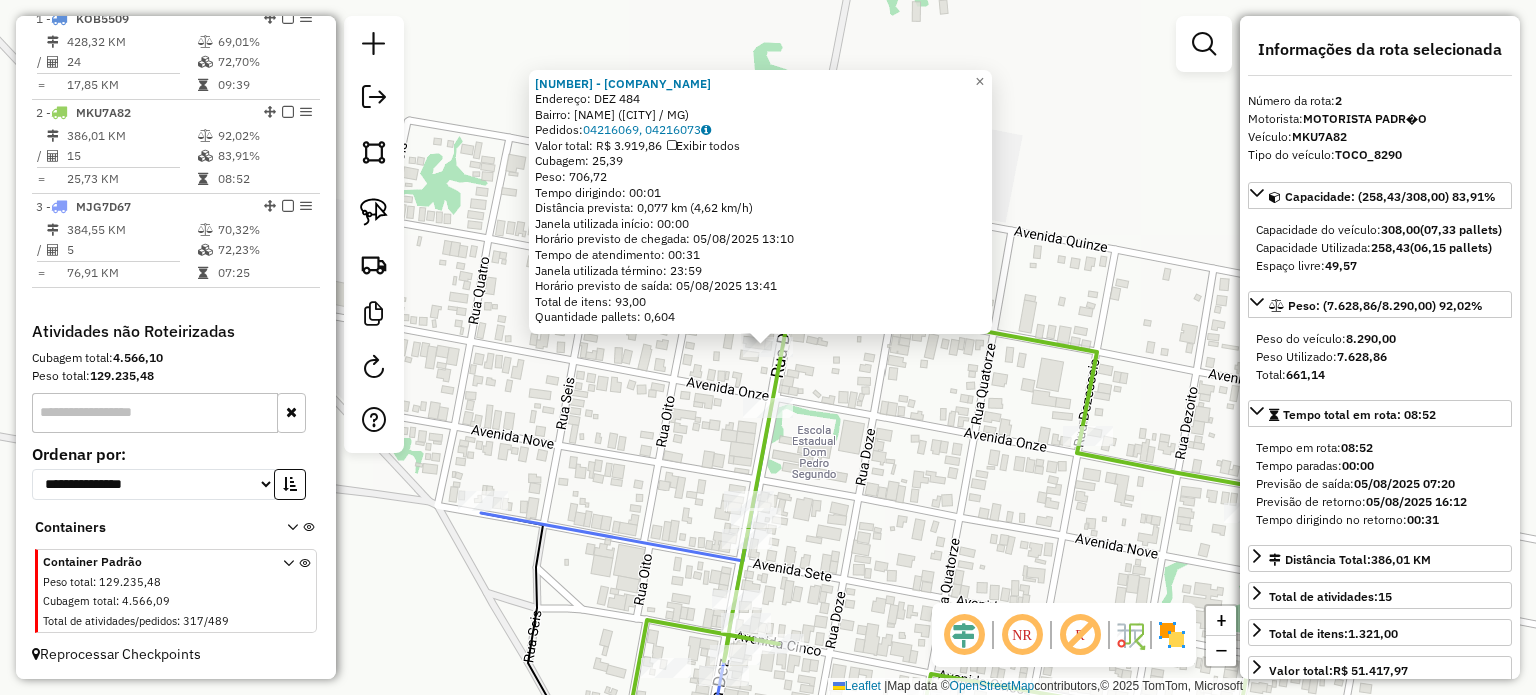 click on "5191 - DISTRIBUIDORA DE BEB  Endereço:  DEZ 484   Bairro: CENTRO (UNIAO DE MINAS / MG)   Pedidos:  04216069, 04216073   Valor total: R$ 3.919,86   Exibir todos   Cubagem: 25,39  Peso: 706,72  Tempo dirigindo: 00:01   Distância prevista: 0,077 km (4,62 km/h)   Janela utilizada início: 00:00   Horário previsto de chegada: 05/08/2025 13:10   Tempo de atendimento: 00:31   Janela utilizada término: 23:59   Horário previsto de saída: 05/08/2025 13:41   Total de itens: 93,00   Quantidade pallets: 0,604  × Janela de atendimento Grade de atendimento Capacidade Transportadoras Veículos Cliente Pedidos  Rotas Selecione os dias de semana para filtrar as janelas de atendimento  Seg   Ter   Qua   Qui   Sex   Sáb   Dom  Informe o período da janela de atendimento: De: Até:  Filtrar exatamente a janela do cliente  Considerar janela de atendimento padrão  Selecione os dias de semana para filtrar as grades de atendimento  Seg   Ter   Qua   Qui   Sex   Sáb   Dom   Clientes fora do dia de atendimento selecionado De:" 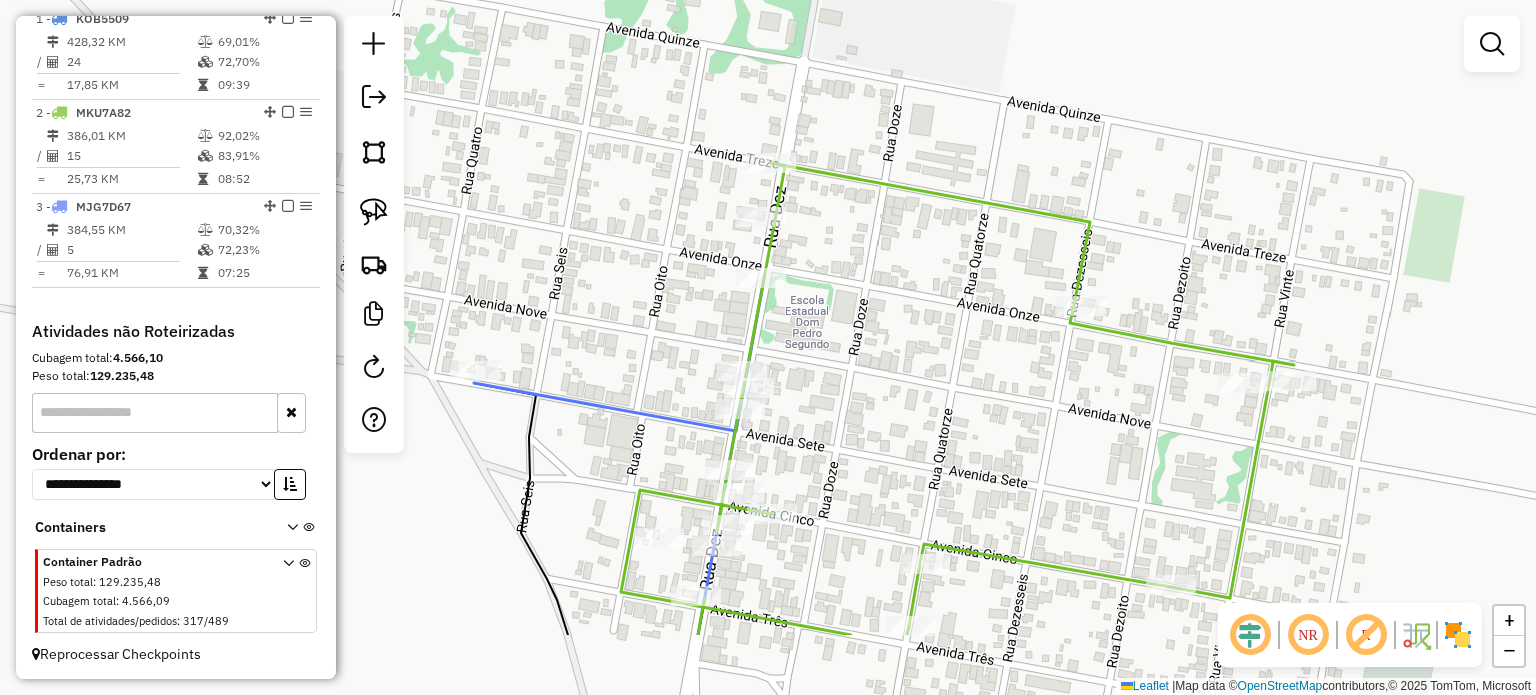 drag, startPoint x: 809, startPoint y: 406, endPoint x: 808, endPoint y: 289, distance: 117.00427 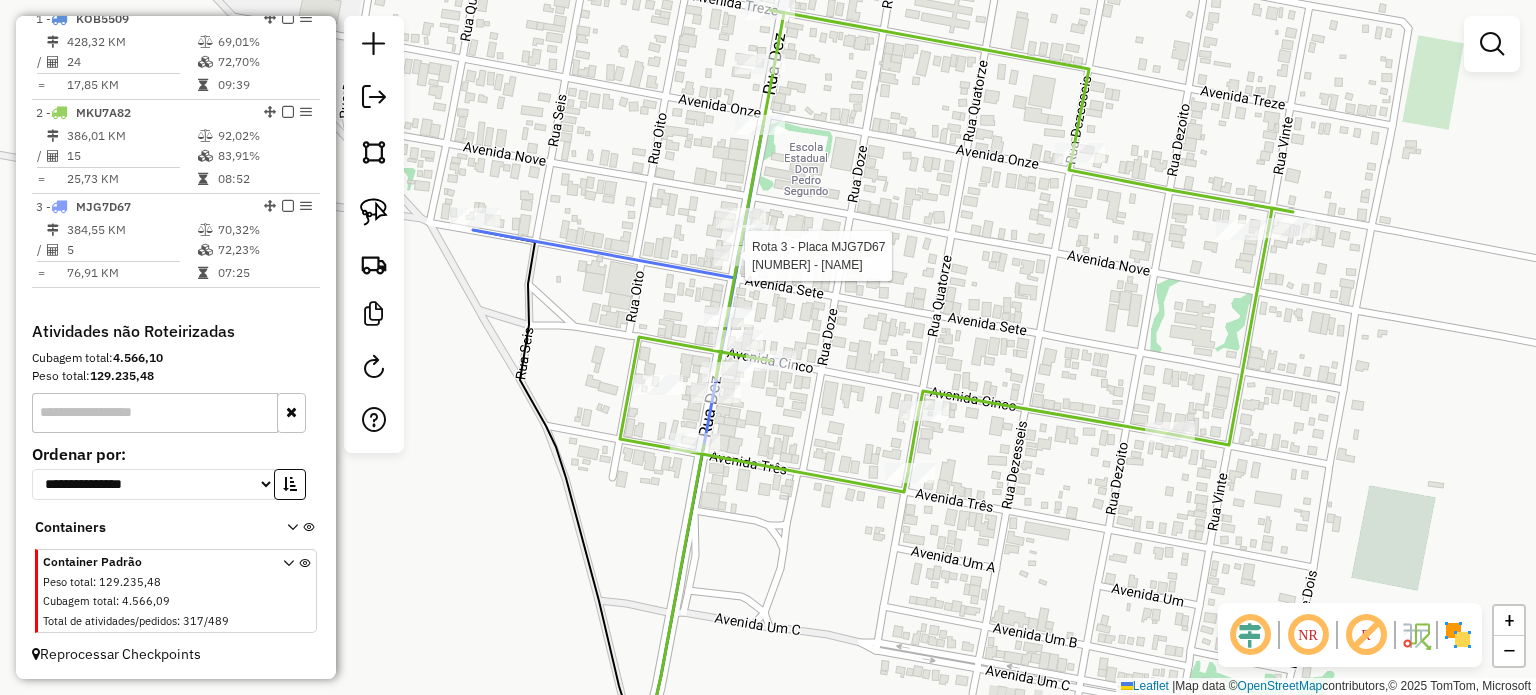 select on "**********" 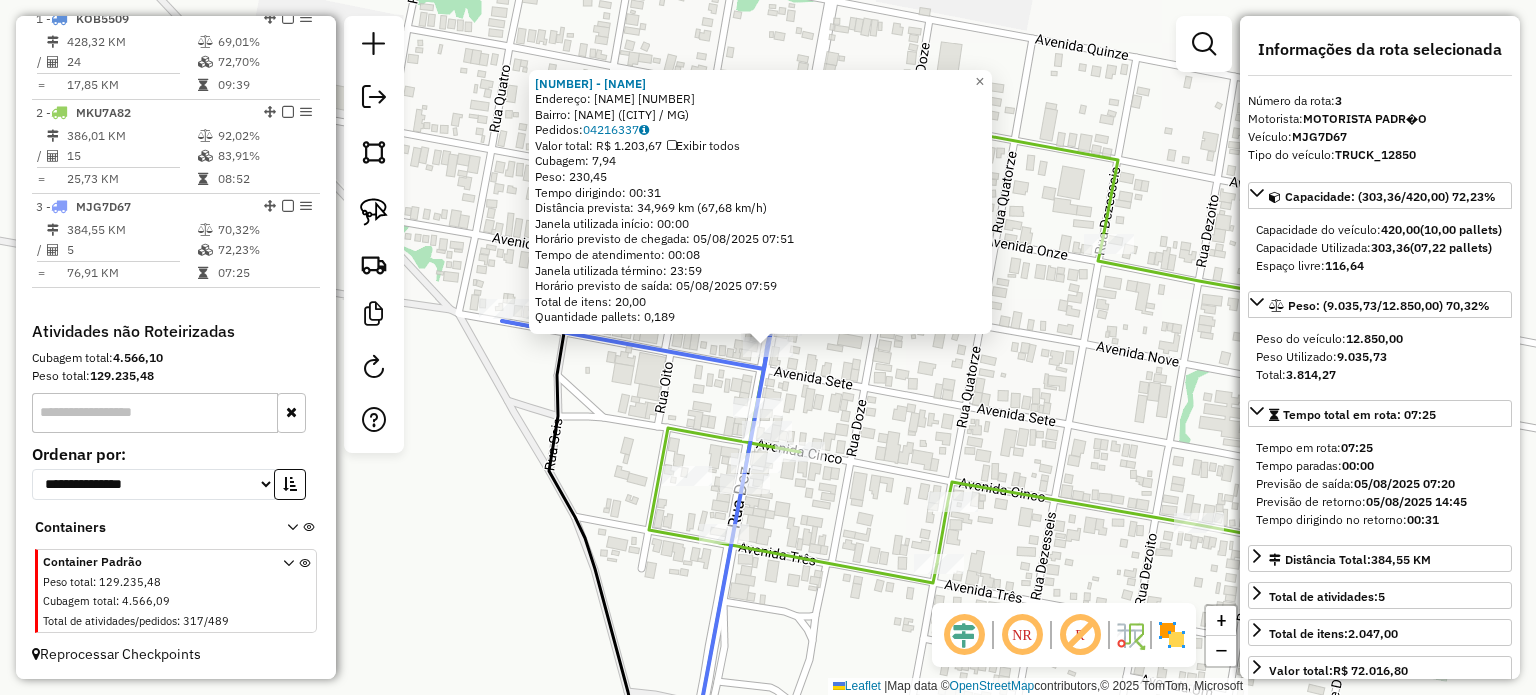 click on "Rota 2 - Placa MKU7A82  5709 - PRIME ESPETARIA Rota 2 - Placa MKU7A82  4912 - AUTO POSTO KAJUBI II Rota 2 - Placa MKU7A82  6004 - GIOVANE SOUZA MACHAD 7483 - JANIR MOREIRA DE FRE  Endereço:  DEZ 799   Bairro: CENTRO (UNIAO DE MINAS / MG)   Pedidos:  04216337   Valor total: R$ 1.203,67   Exibir todos   Cubagem: 7,94  Peso: 230,45  Tempo dirigindo: 00:31   Distância prevista: 34,969 km (67,68 km/h)   Janela utilizada início: 00:00   Horário previsto de chegada: 05/08/2025 07:51   Tempo de atendimento: 00:08   Janela utilizada término: 23:59   Horário previsto de saída: 05/08/2025 07:59   Total de itens: 20,00   Quantidade pallets: 0,189  × Janela de atendimento Grade de atendimento Capacidade Transportadoras Veículos Cliente Pedidos  Rotas Selecione os dias de semana para filtrar as janelas de atendimento  Seg   Ter   Qua   Qui   Sex   Sáb   Dom  Informe o período da janela de atendimento: De: Até:  Filtrar exatamente a janela do cliente  Considerar janela de atendimento padrão   Seg   Ter   Qua  +" 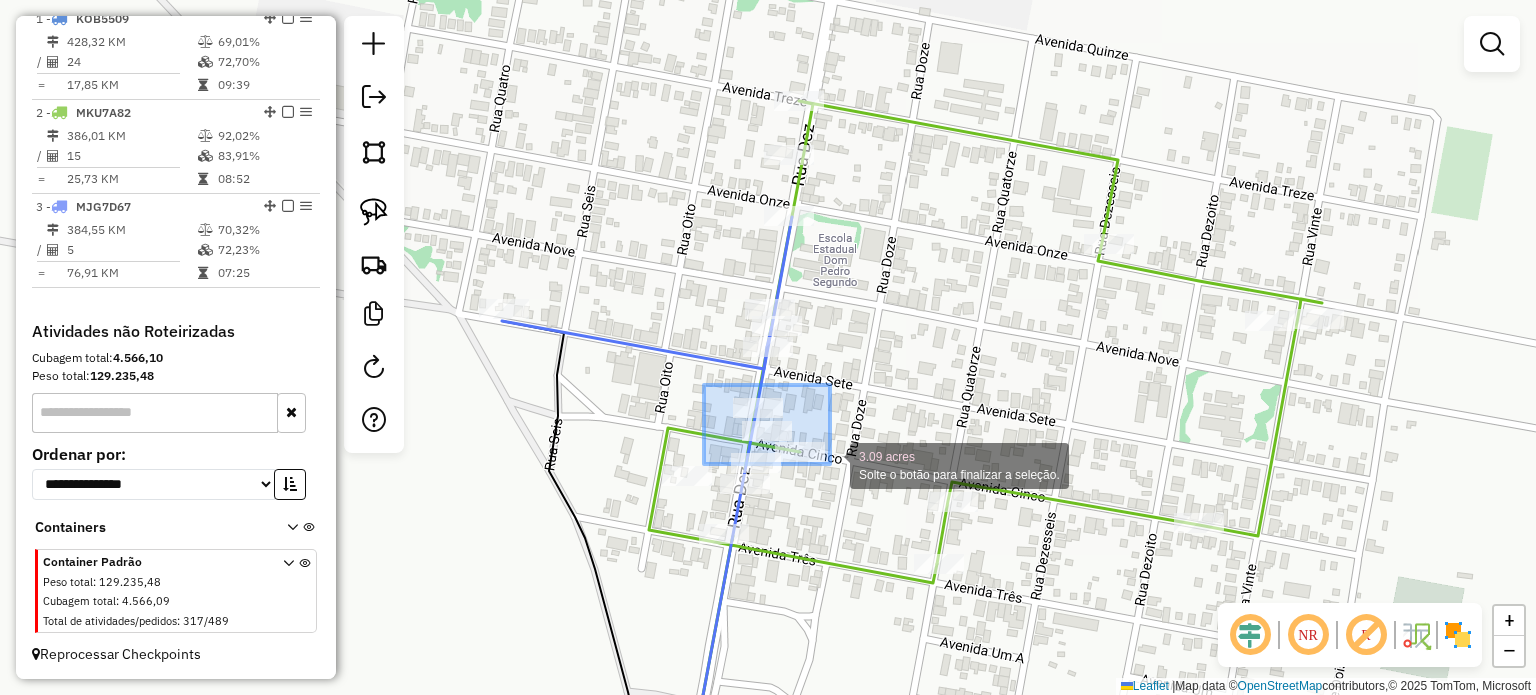 drag, startPoint x: 704, startPoint y: 385, endPoint x: 836, endPoint y: 458, distance: 150.84097 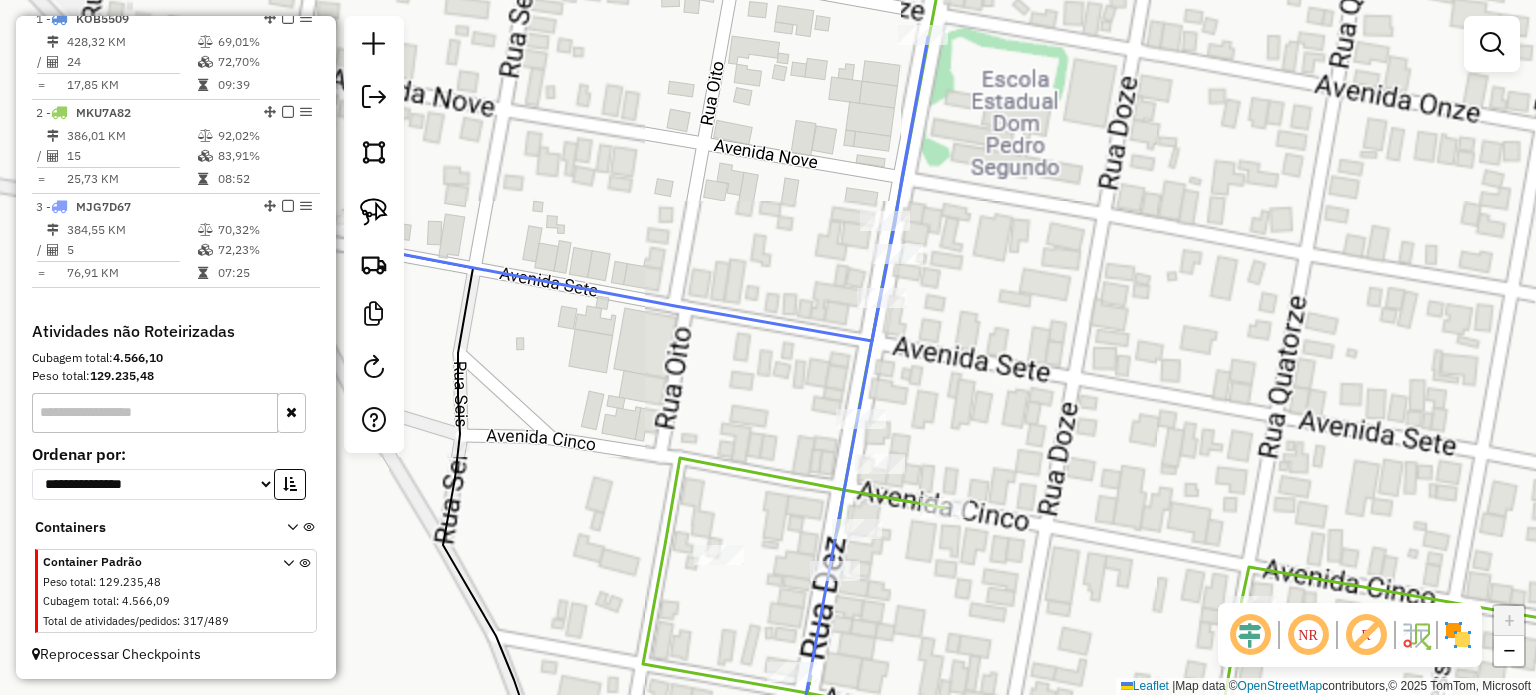 drag, startPoint x: 1120, startPoint y: 488, endPoint x: 1030, endPoint y: 254, distance: 250.71098 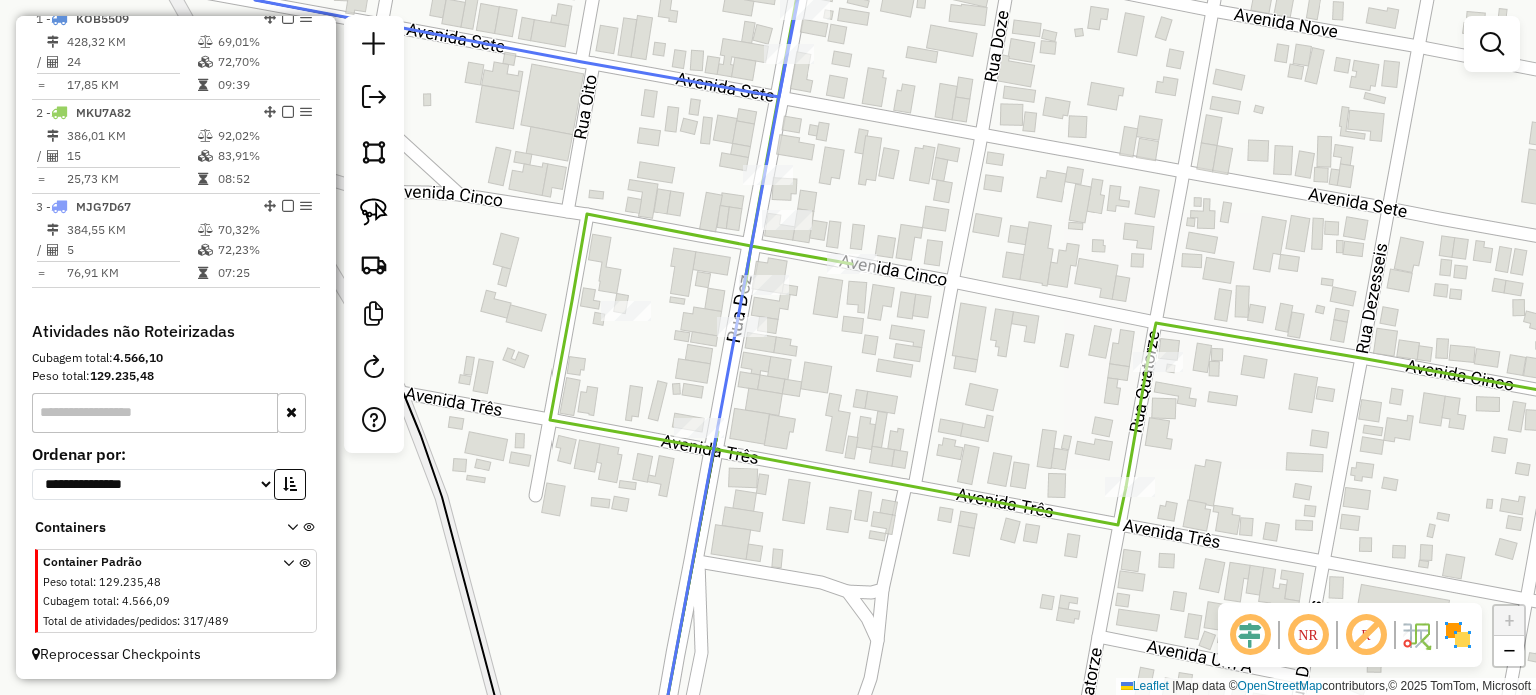 click 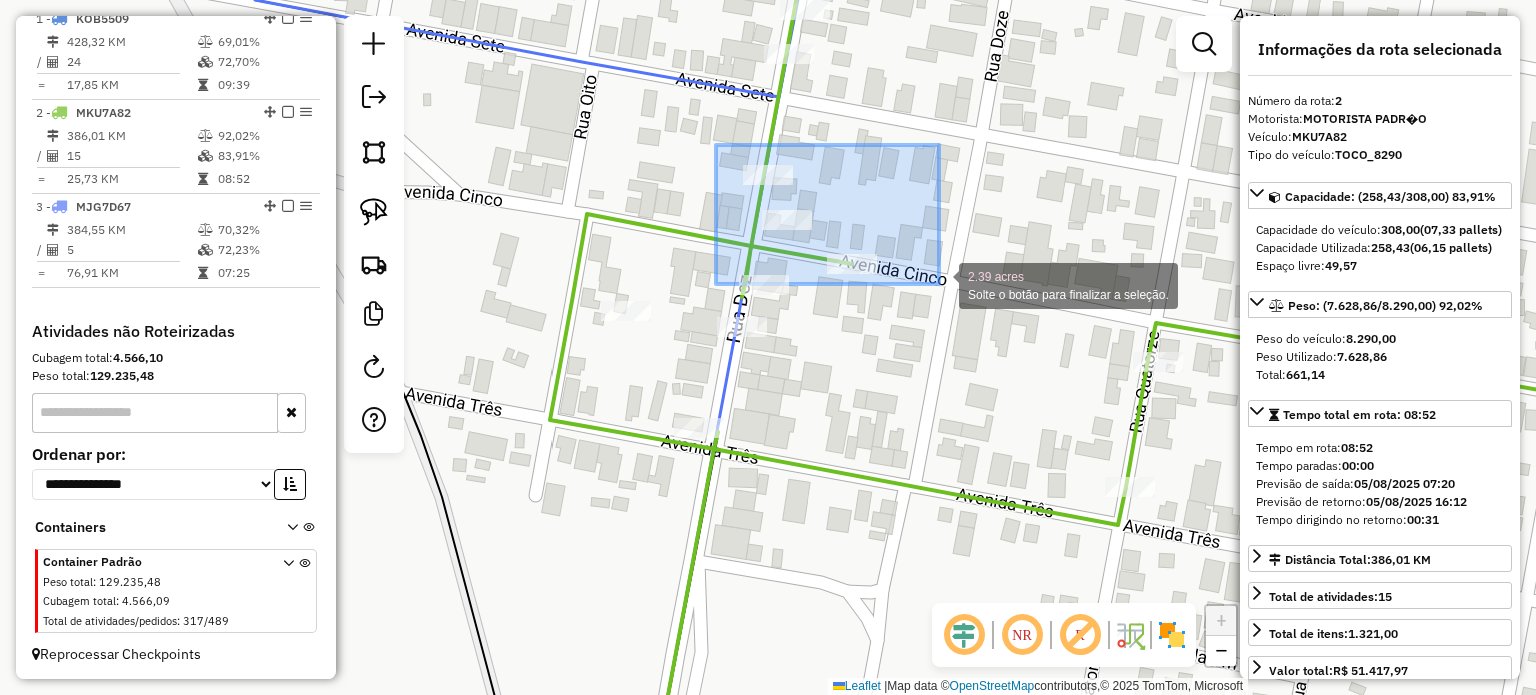 drag, startPoint x: 902, startPoint y: 228, endPoint x: 940, endPoint y: 286, distance: 69.339745 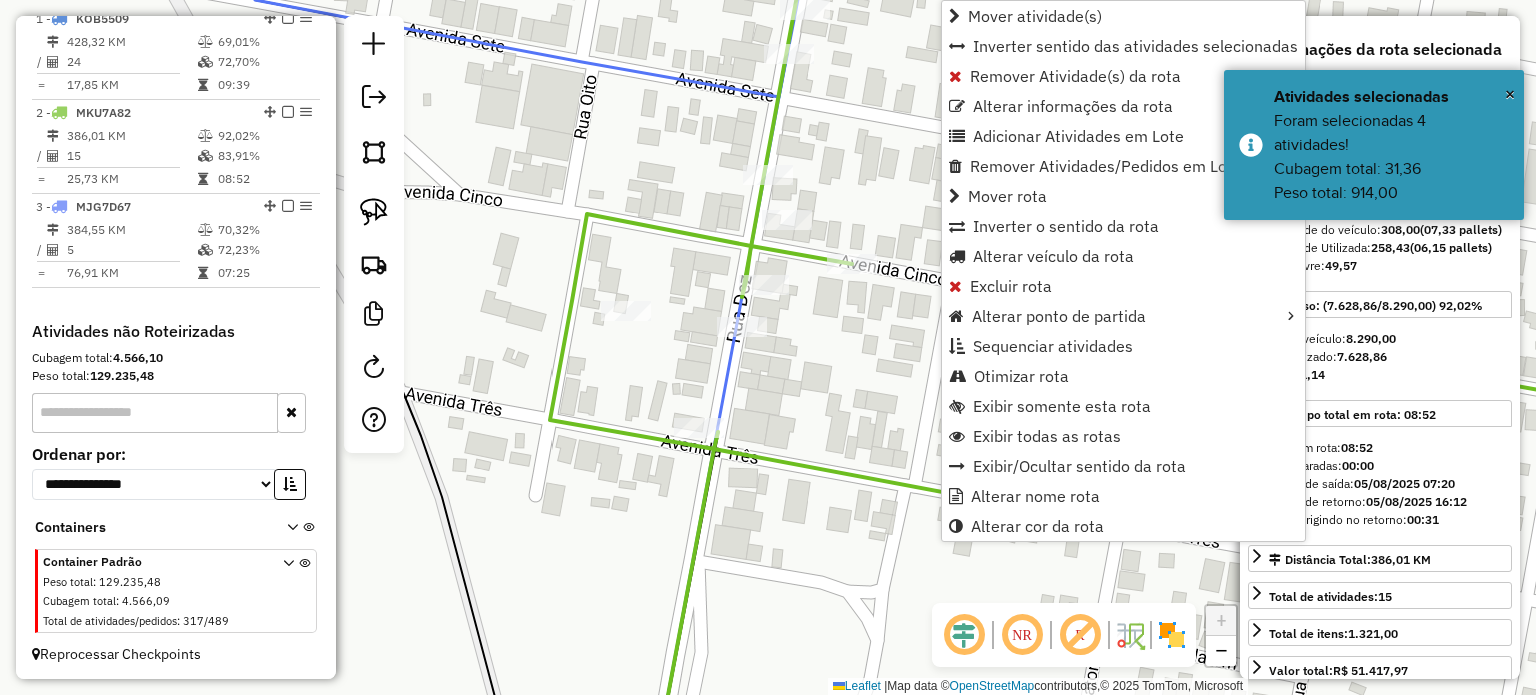 click on "Janela de atendimento Grade de atendimento Capacidade Transportadoras Veículos Cliente Pedidos  Rotas Selecione os dias de semana para filtrar as janelas de atendimento  Seg   Ter   Qua   Qui   Sex   Sáb   Dom  Informe o período da janela de atendimento: De: Até:  Filtrar exatamente a janela do cliente  Considerar janela de atendimento padrão  Selecione os dias de semana para filtrar as grades de atendimento  Seg   Ter   Qua   Qui   Sex   Sáb   Dom   Considerar clientes sem dia de atendimento cadastrado  Clientes fora do dia de atendimento selecionado Filtrar as atividades entre os valores definidos abaixo:  Peso mínimo:   Peso máximo:   Cubagem mínima:   Cubagem máxima:   De:   Até:  Filtrar as atividades entre o tempo de atendimento definido abaixo:  De:   Até:   Considerar capacidade total dos clientes não roteirizados Transportadora: Selecione um ou mais itens Tipo de veículo: Selecione um ou mais itens Veículo: Selecione um ou mais itens Motorista: Selecione um ou mais itens Nome: Rótulo:" 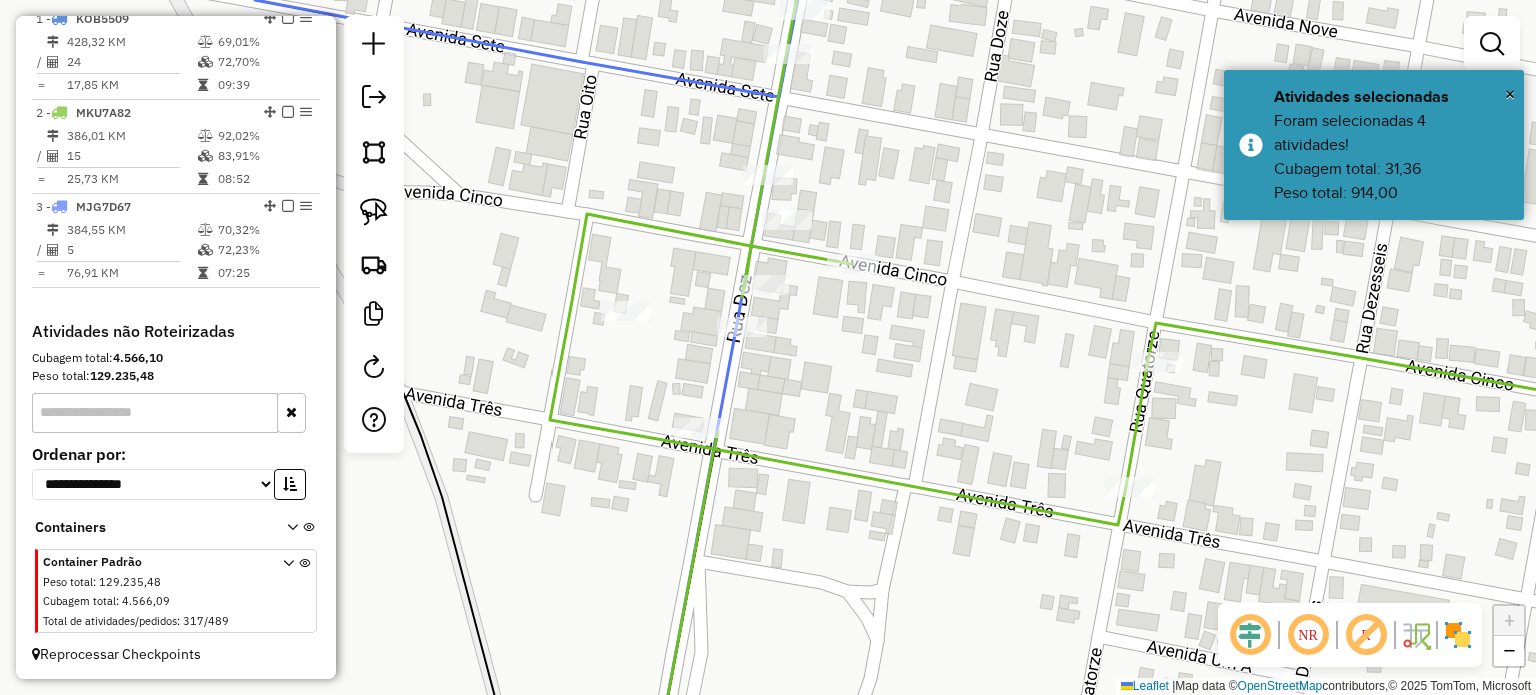 drag, startPoint x: 990, startPoint y: 311, endPoint x: 834, endPoint y: 359, distance: 163.21765 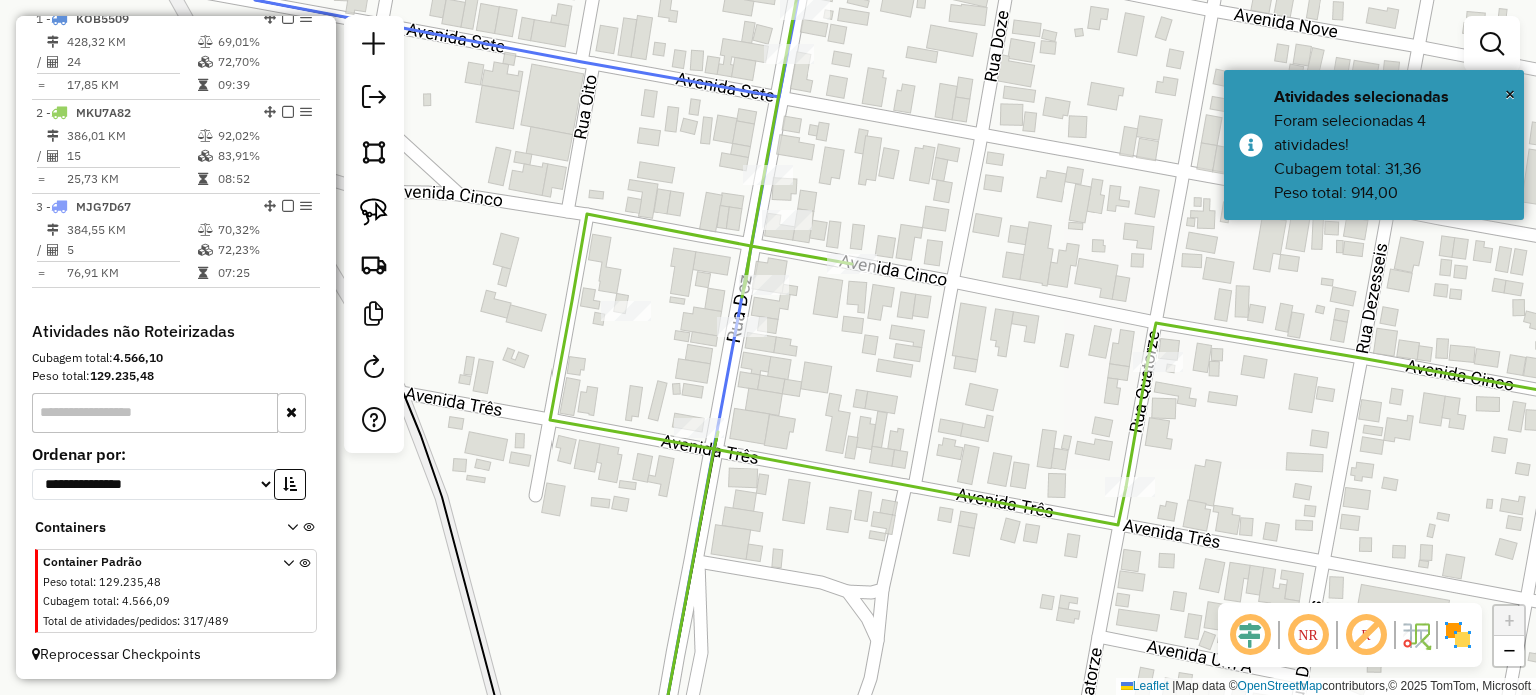 click on "Janela de atendimento Grade de atendimento Capacidade Transportadoras Veículos Cliente Pedidos  Rotas Selecione os dias de semana para filtrar as janelas de atendimento  Seg   Ter   Qua   Qui   Sex   Sáb   Dom  Informe o período da janela de atendimento: De: Até:  Filtrar exatamente a janela do cliente  Considerar janela de atendimento padrão  Selecione os dias de semana para filtrar as grades de atendimento  Seg   Ter   Qua   Qui   Sex   Sáb   Dom   Considerar clientes sem dia de atendimento cadastrado  Clientes fora do dia de atendimento selecionado Filtrar as atividades entre os valores definidos abaixo:  Peso mínimo:   Peso máximo:   Cubagem mínima:   Cubagem máxima:   De:   Até:  Filtrar as atividades entre o tempo de atendimento definido abaixo:  De:   Até:   Considerar capacidade total dos clientes não roteirizados Transportadora: Selecione um ou mais itens Tipo de veículo: Selecione um ou mais itens Veículo: Selecione um ou mais itens Motorista: Selecione um ou mais itens Nome: Rótulo:" 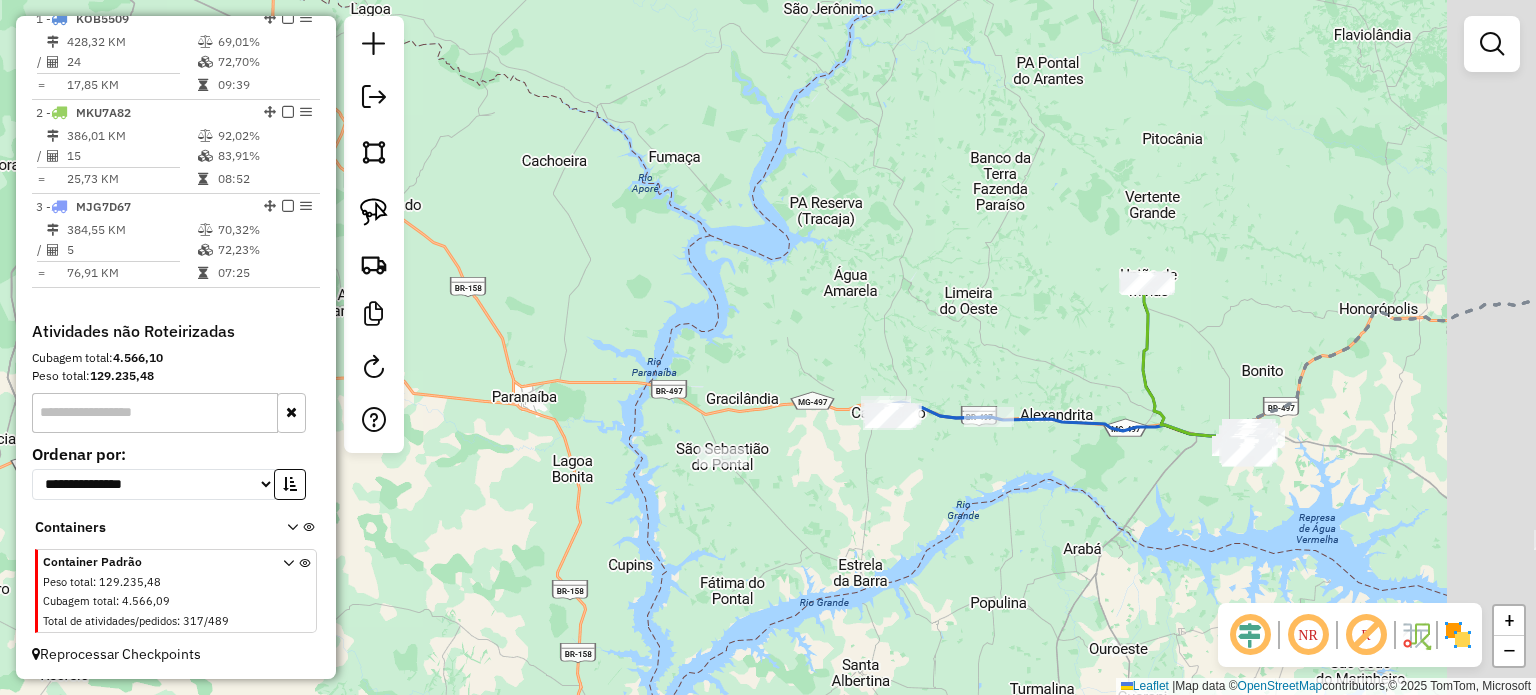 drag, startPoint x: 1464, startPoint y: 311, endPoint x: 756, endPoint y: 337, distance: 708.47723 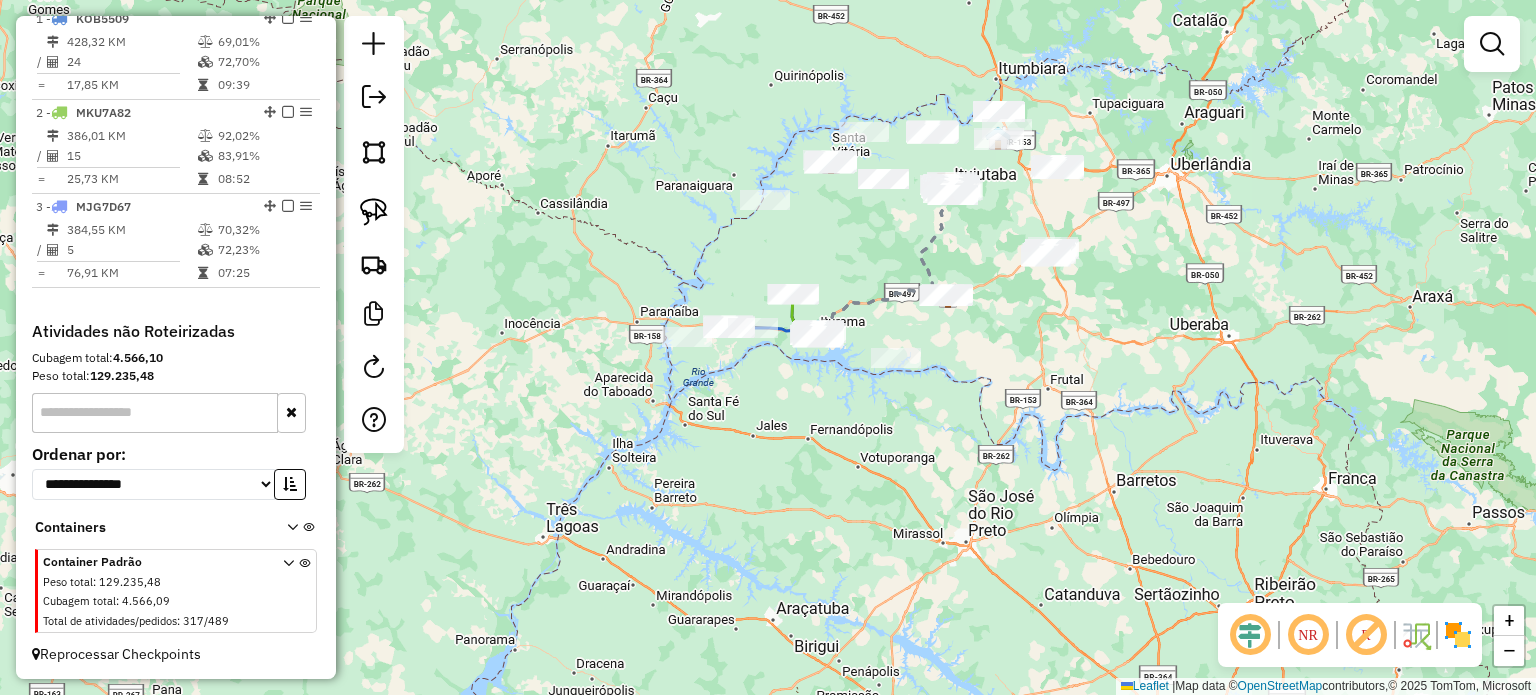 drag, startPoint x: 1175, startPoint y: 232, endPoint x: 1096, endPoint y: 363, distance: 152.97713 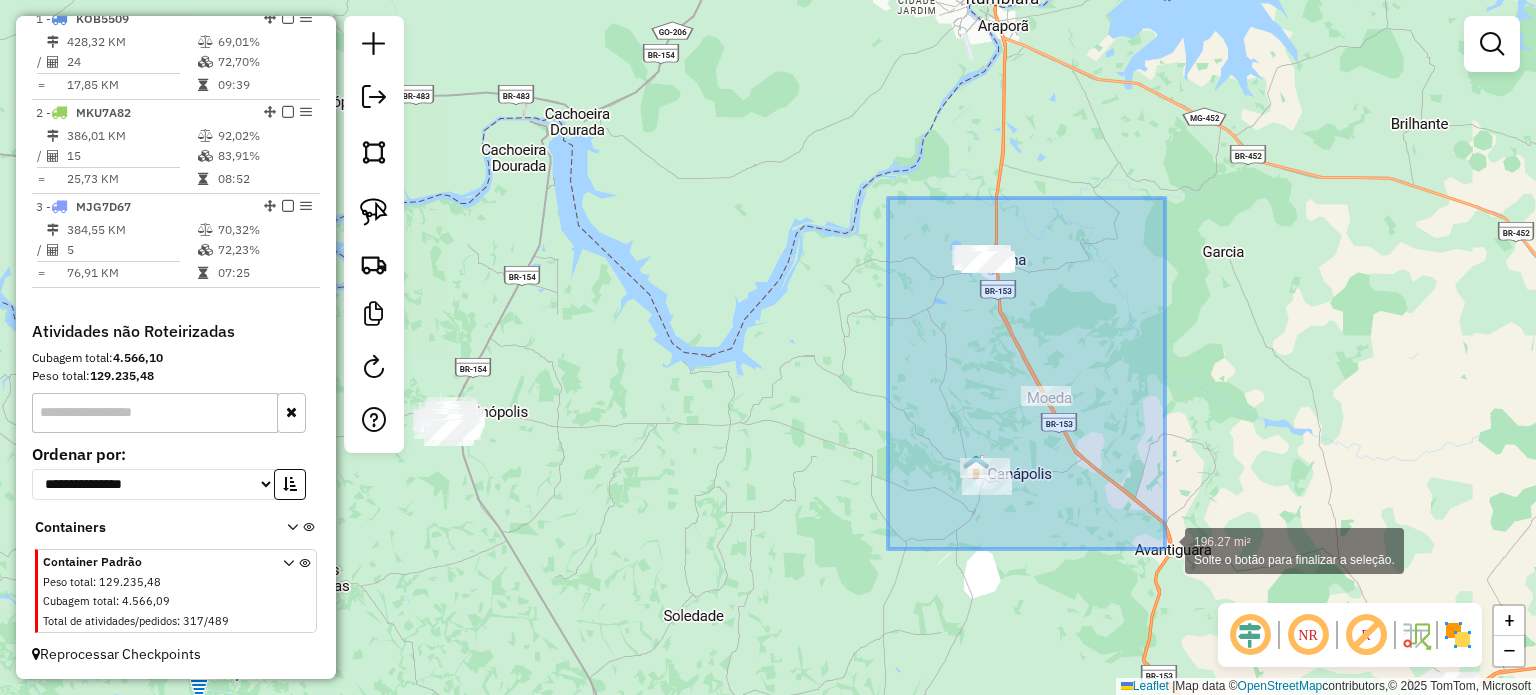drag, startPoint x: 920, startPoint y: 258, endPoint x: 1165, endPoint y: 549, distance: 380.4024 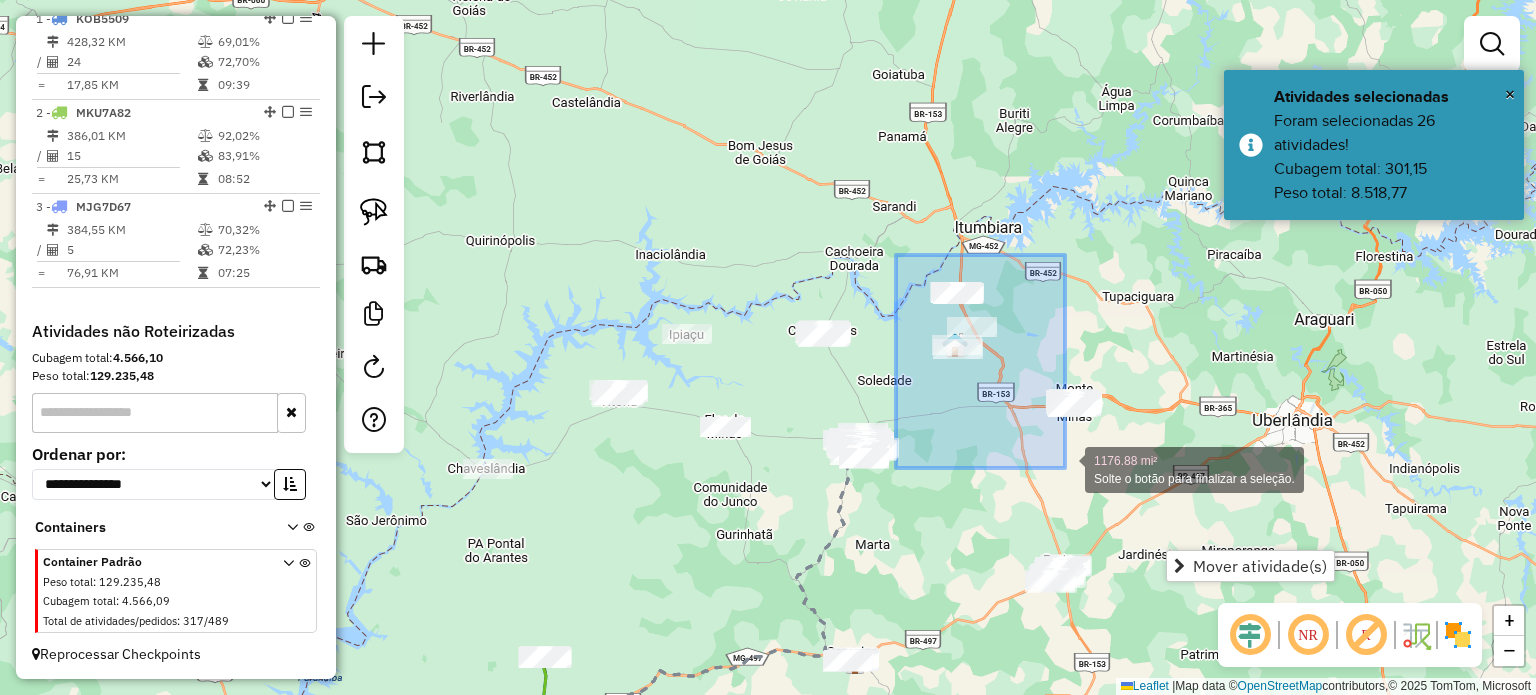 drag, startPoint x: 896, startPoint y: 262, endPoint x: 1060, endPoint y: 459, distance: 256.32986 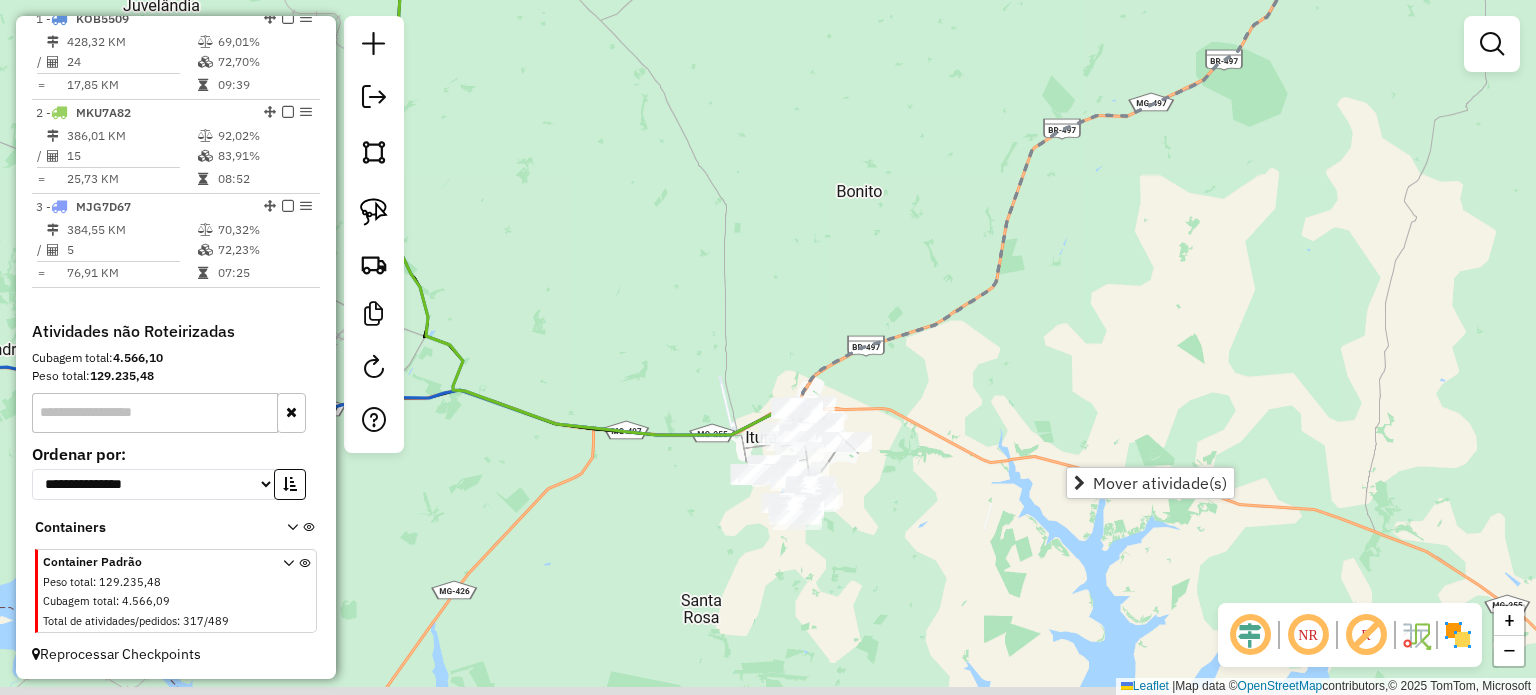 drag, startPoint x: 738, startPoint y: 493, endPoint x: 693, endPoint y: 332, distance: 167.17058 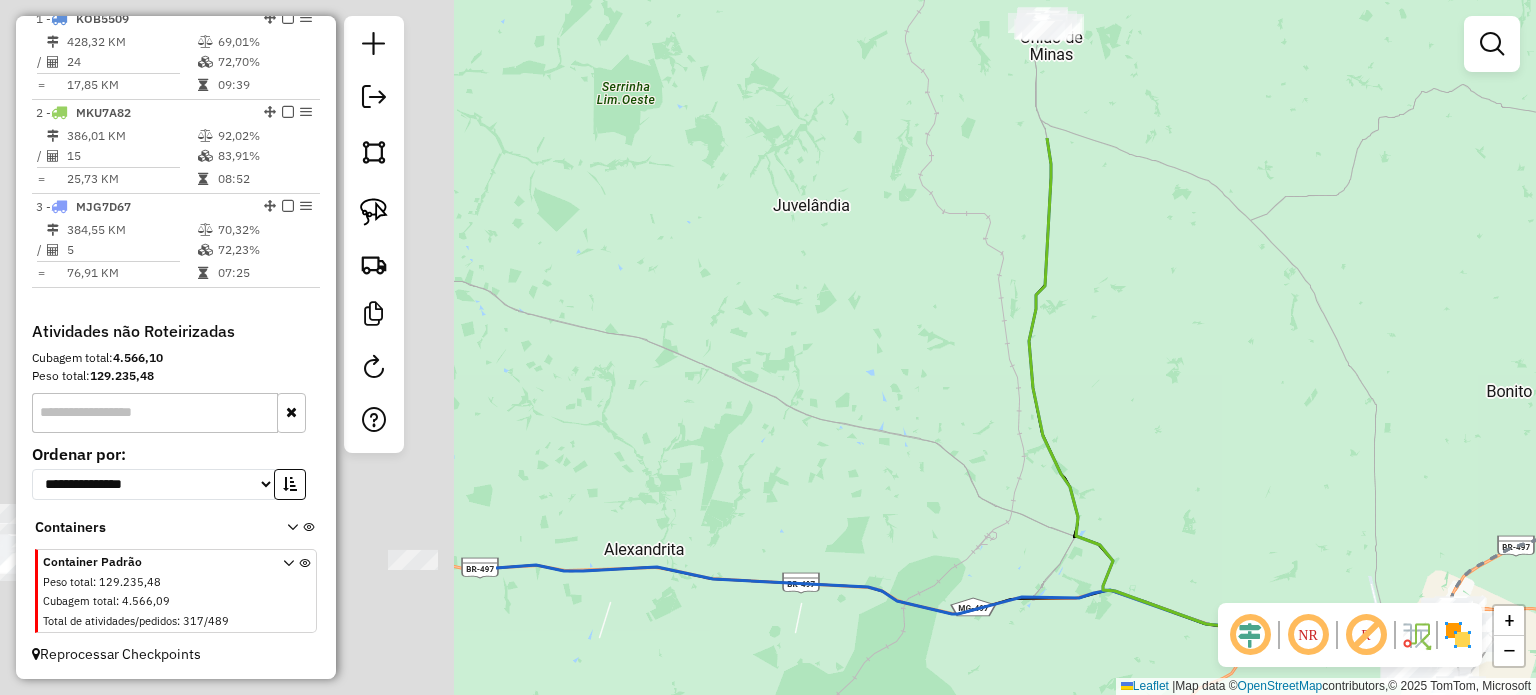 drag, startPoint x: 589, startPoint y: 264, endPoint x: 816, endPoint y: 278, distance: 227.4313 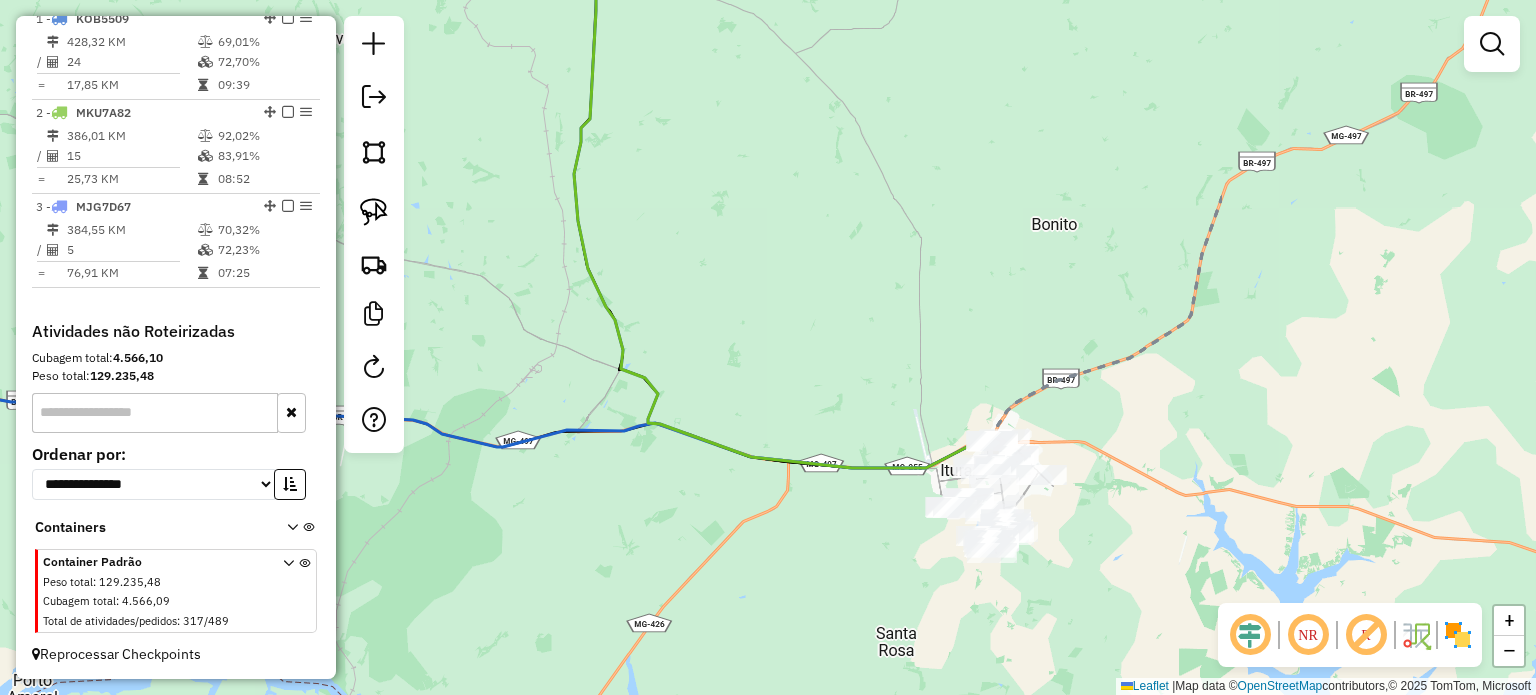 drag, startPoint x: 1262, startPoint y: 443, endPoint x: 568, endPoint y: 197, distance: 736.3097 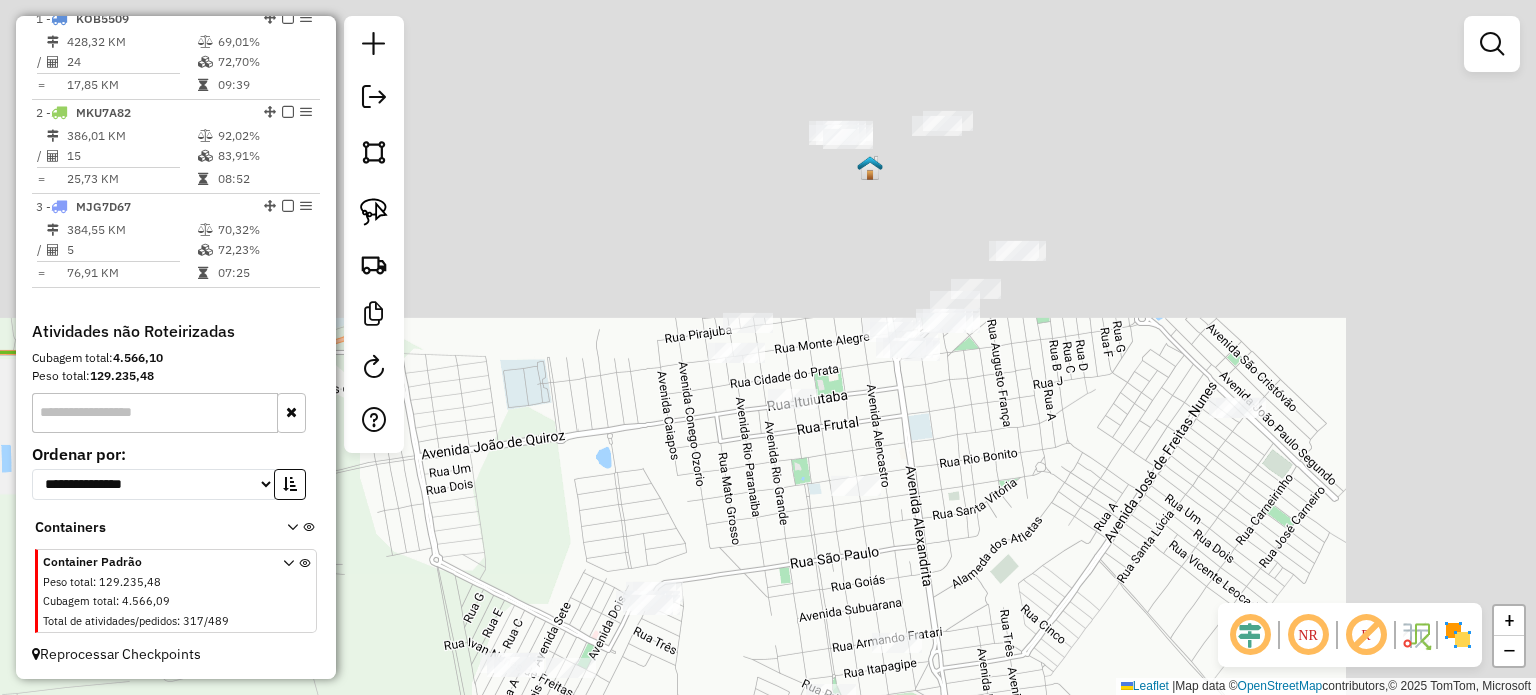 drag, startPoint x: 843, startPoint y: 85, endPoint x: 428, endPoint y: 663, distance: 711.55396 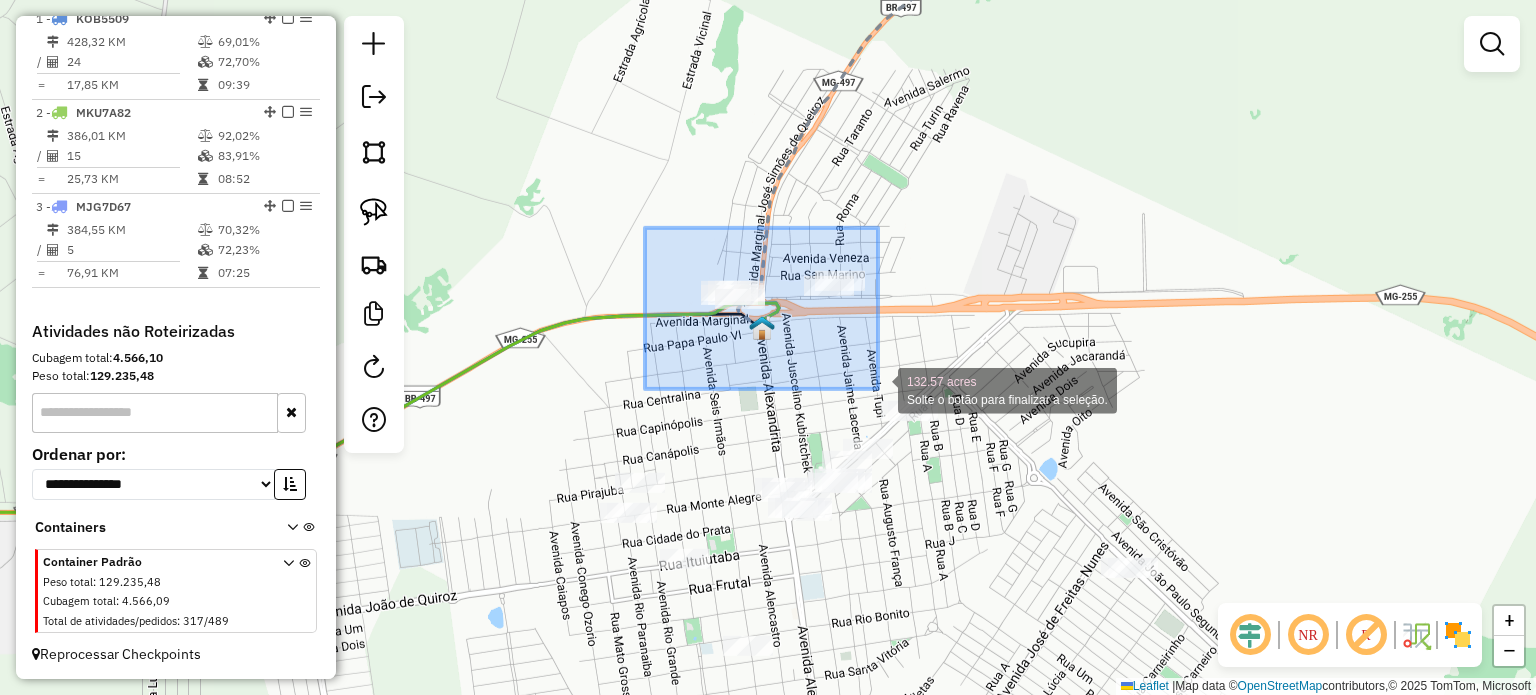 drag, startPoint x: 784, startPoint y: 354, endPoint x: 920, endPoint y: 387, distance: 139.94641 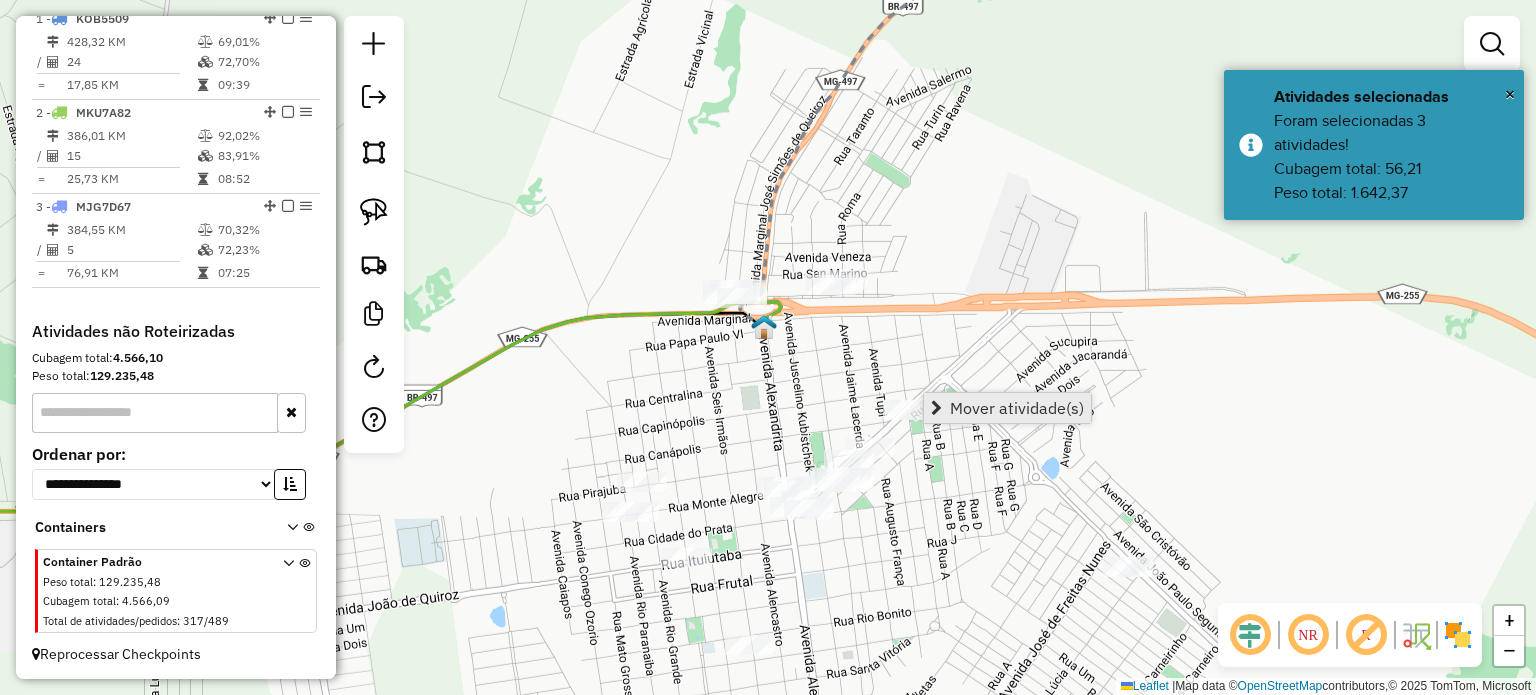 drag, startPoint x: 966, startPoint y: 560, endPoint x: 977, endPoint y: 403, distance: 157.38487 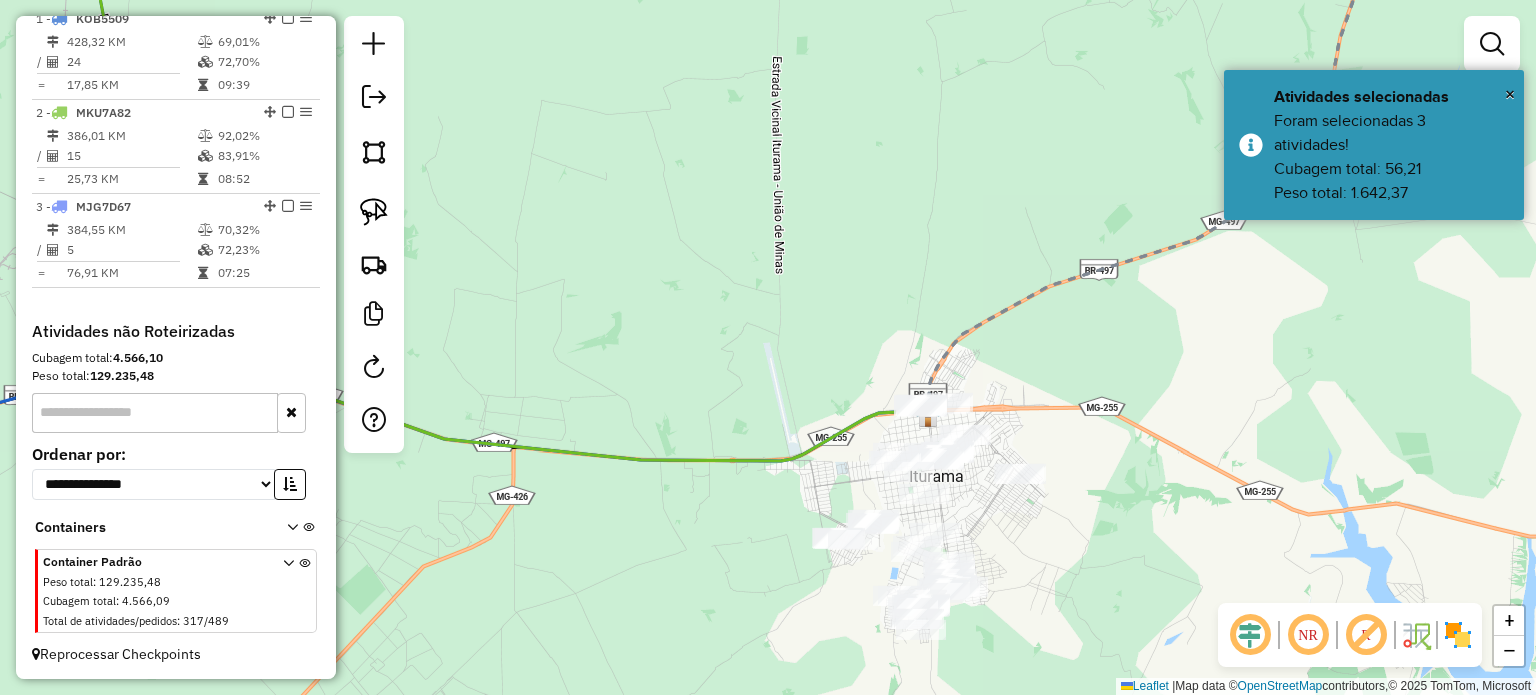drag, startPoint x: 1080, startPoint y: 533, endPoint x: 1066, endPoint y: 466, distance: 68.44706 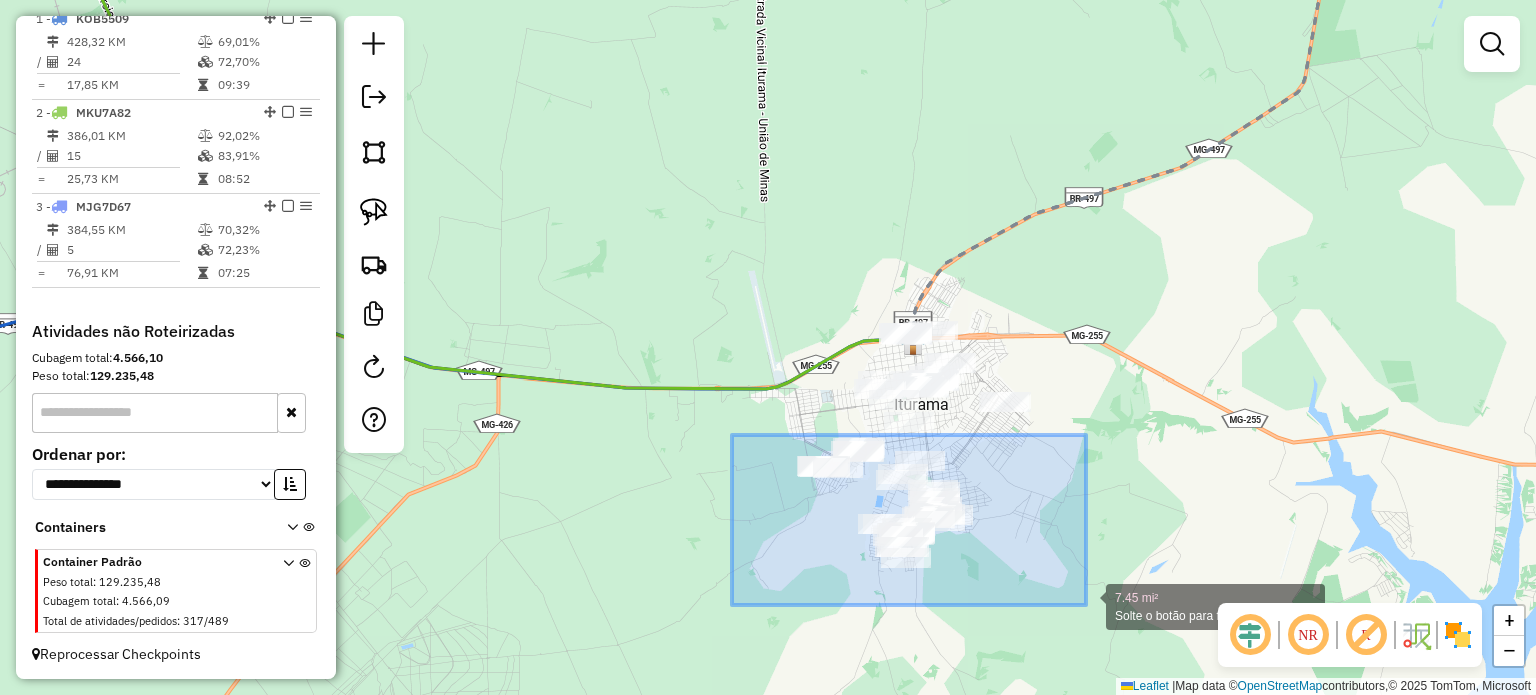 drag, startPoint x: 732, startPoint y: 435, endPoint x: 1086, endPoint y: 605, distance: 392.70346 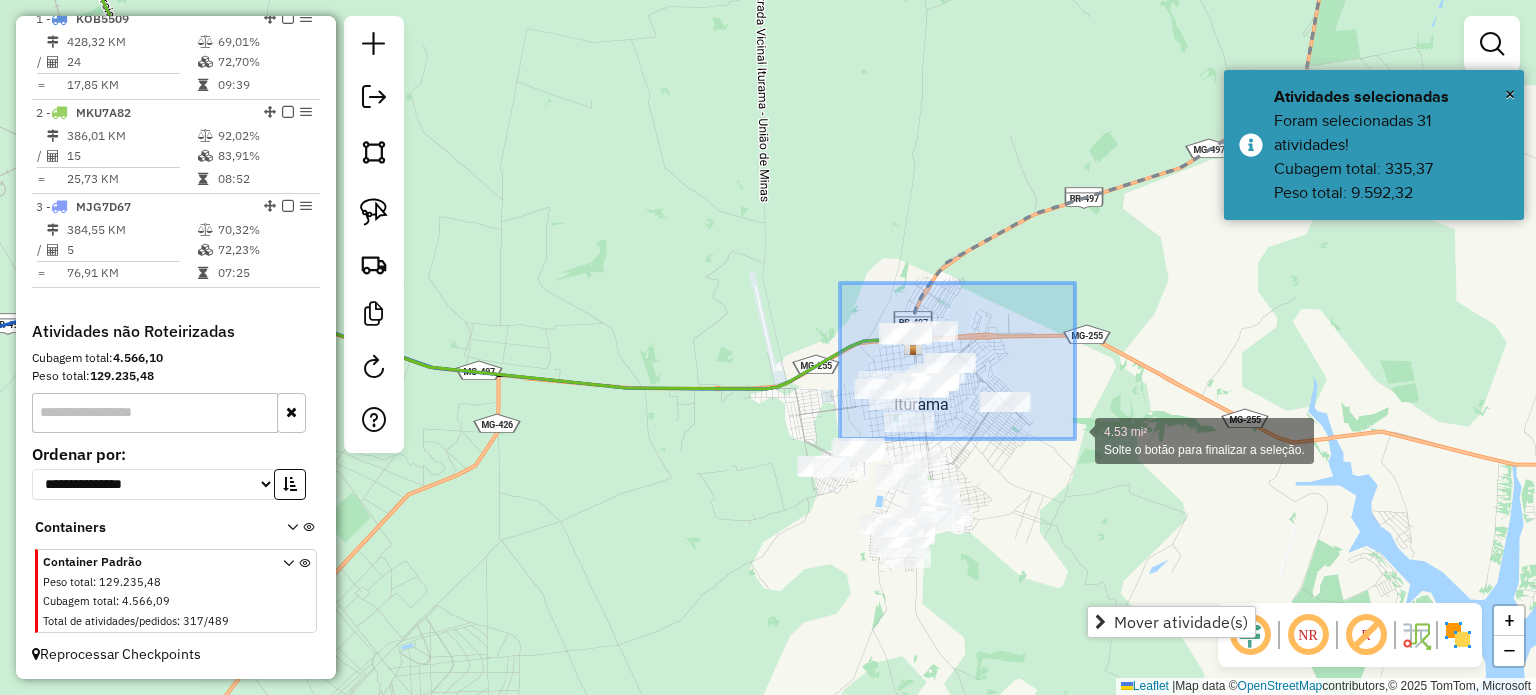 drag, startPoint x: 840, startPoint y: 283, endPoint x: 1076, endPoint y: 439, distance: 282.89926 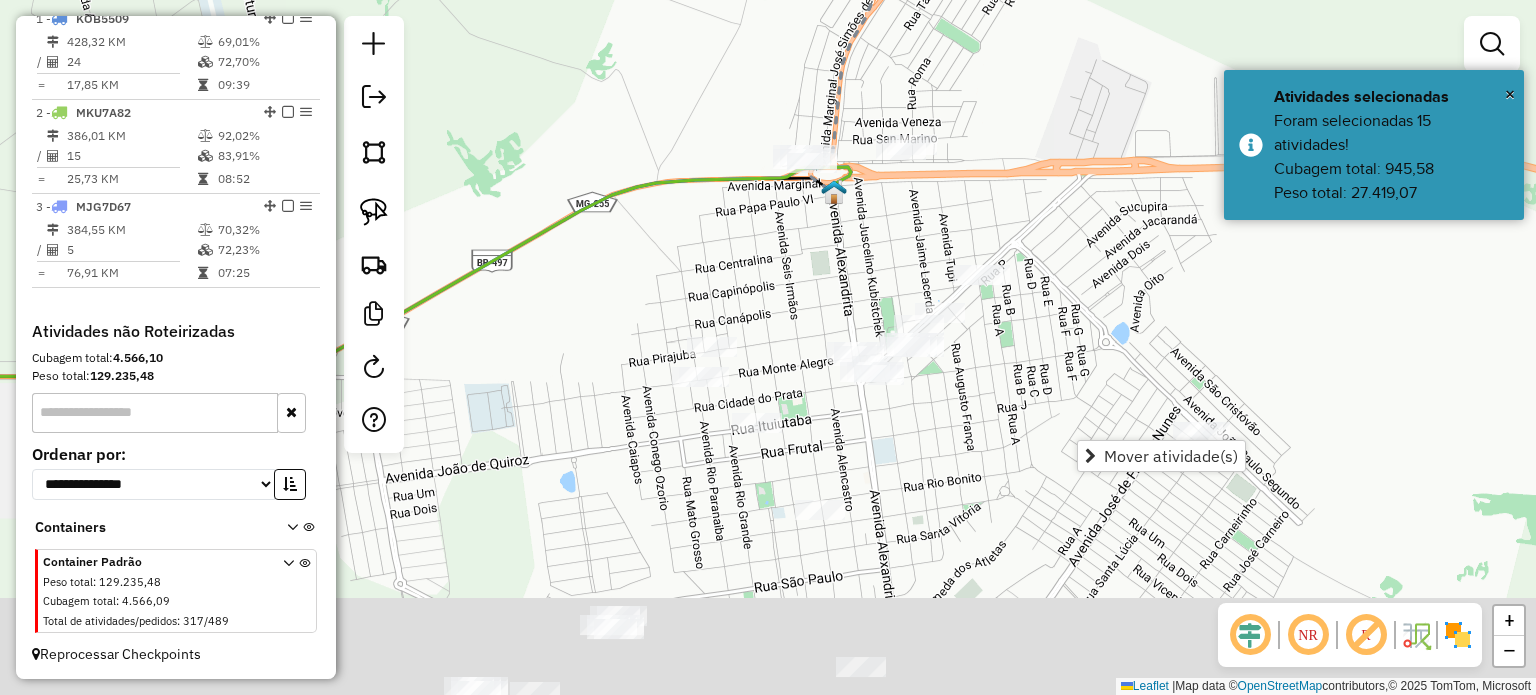 drag, startPoint x: 886, startPoint y: 458, endPoint x: 828, endPoint y: 291, distance: 176.78519 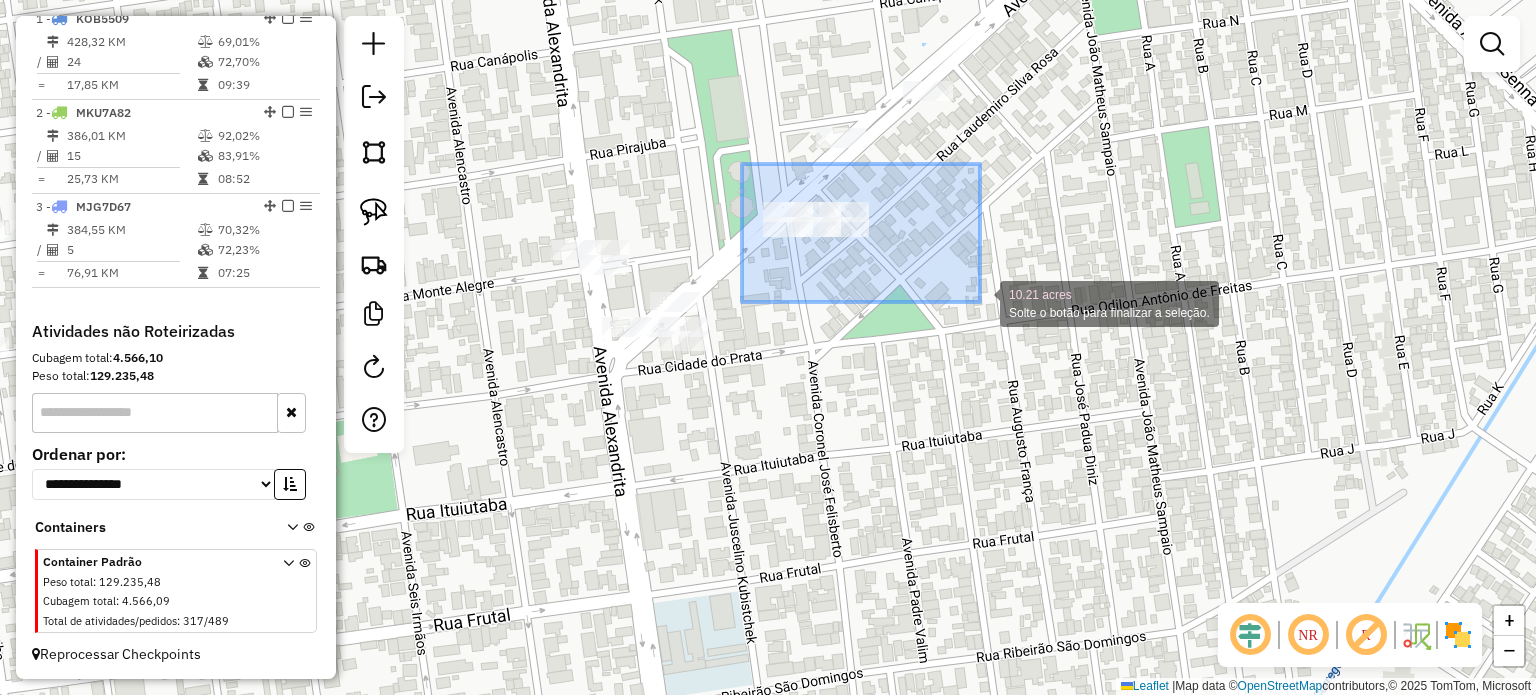 drag, startPoint x: 750, startPoint y: 172, endPoint x: 969, endPoint y: 291, distance: 249.24286 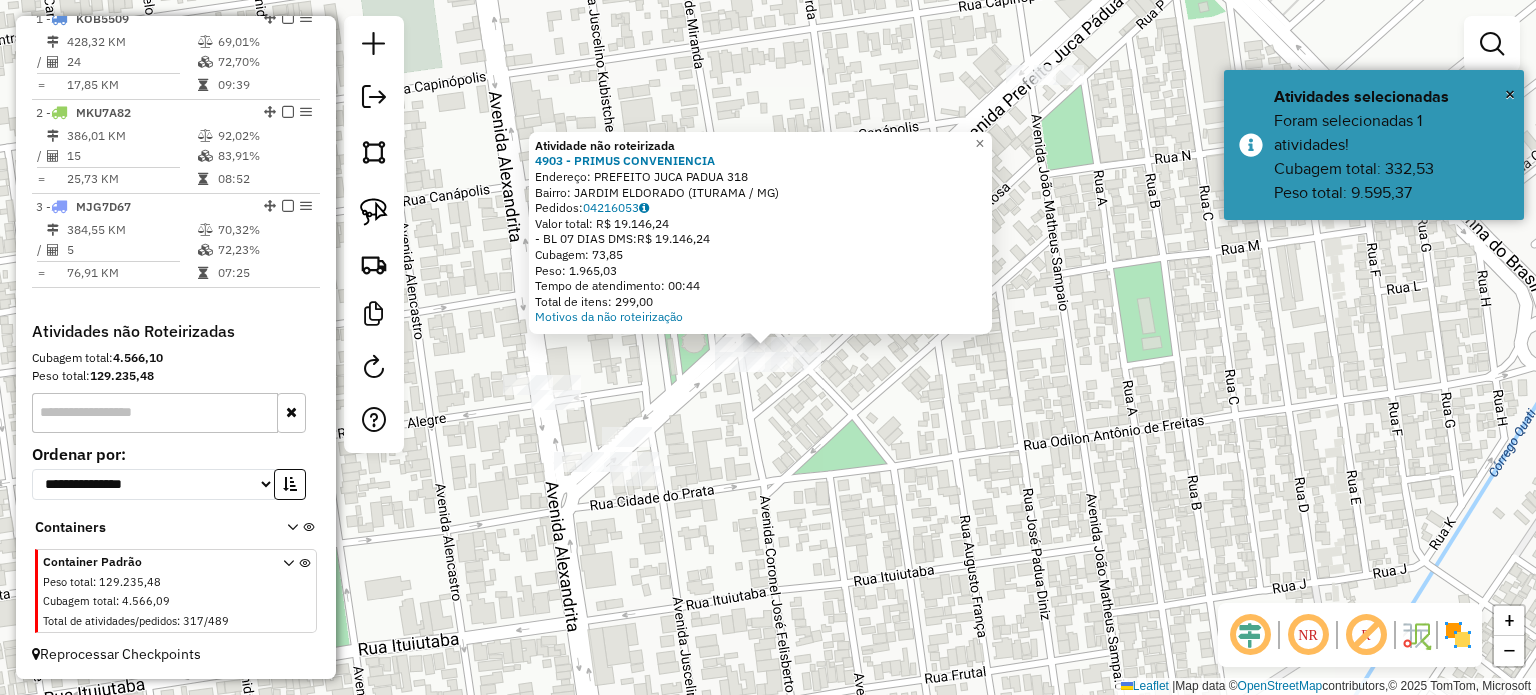 click on "Atividade não roteirizada 4903 - PRIMUS CONVENIENCIA  Endereço:  PREFEITO JUCA PADUA 318   Bairro: JARDIM ELDORADO (ITURAMA / MG)   Pedidos:  04216053   Valor total: R$ 19.146,24   - BL 07 DIAS DMS:  R$ 19.146,24   Cubagem: 73,85   Peso: 1.965,03   Tempo de atendimento: 00:44   Total de itens: 299,00  Motivos da não roteirização × Janela de atendimento Grade de atendimento Capacidade Transportadoras Veículos Cliente Pedidos  Rotas Selecione os dias de semana para filtrar as janelas de atendimento  Seg   Ter   Qua   Qui   Sex   Sáb   Dom  Informe o período da janela de atendimento: De: Até:  Filtrar exatamente a janela do cliente  Considerar janela de atendimento padrão  Selecione os dias de semana para filtrar as grades de atendimento  Seg   Ter   Qua   Qui   Sex   Sáb   Dom   Considerar clientes sem dia de atendimento cadastrado  Clientes fora do dia de atendimento selecionado Filtrar as atividades entre os valores definidos abaixo:  Peso mínimo:   Peso máximo:   Cubagem mínima:   De:   Até:" 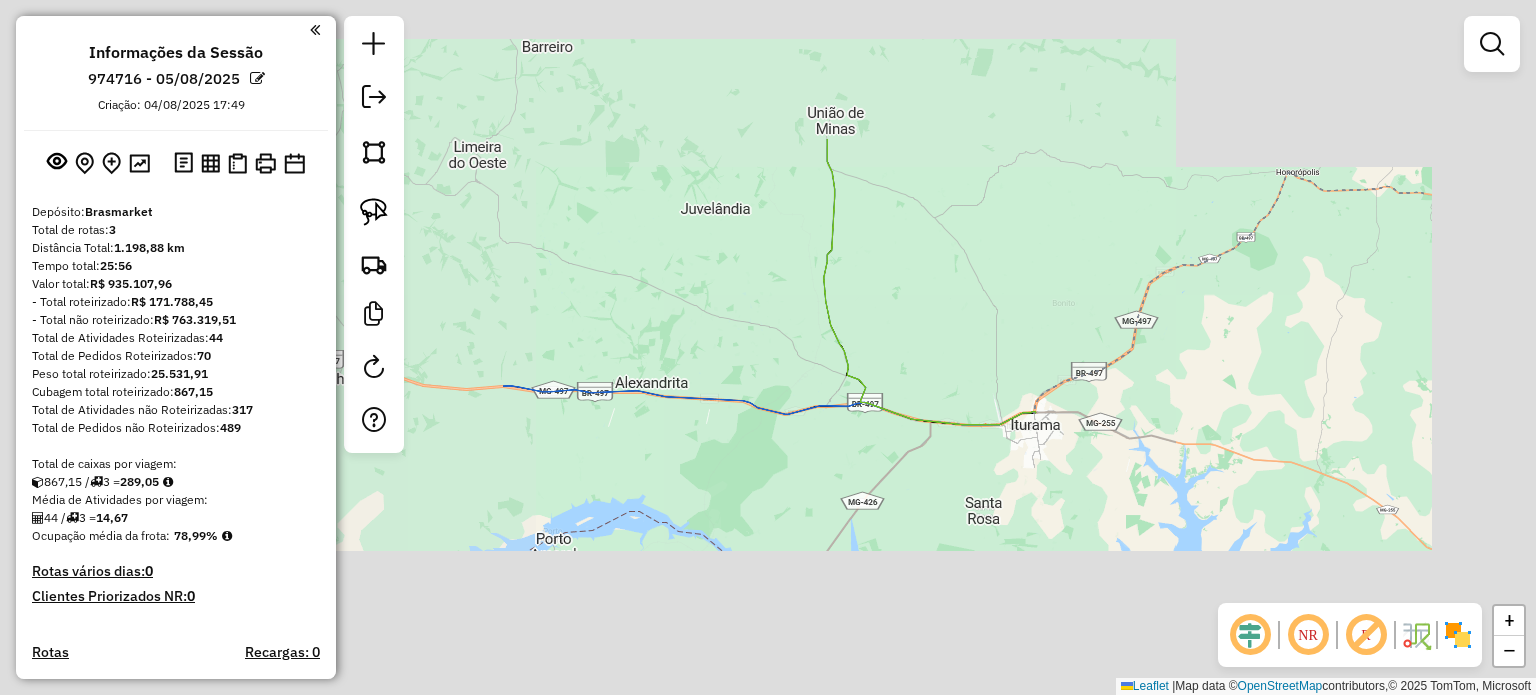 scroll, scrollTop: 0, scrollLeft: 0, axis: both 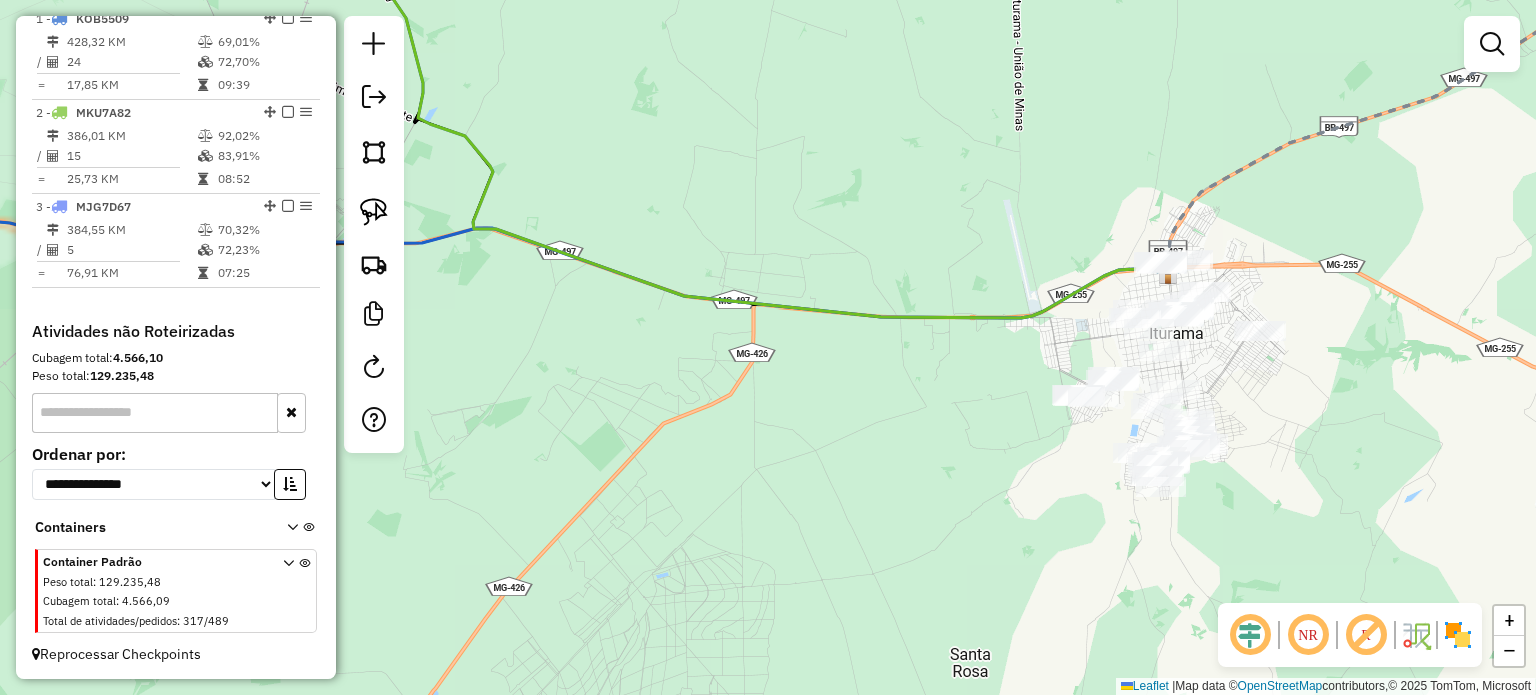 drag, startPoint x: 669, startPoint y: 571, endPoint x: 911, endPoint y: 563, distance: 242.1322 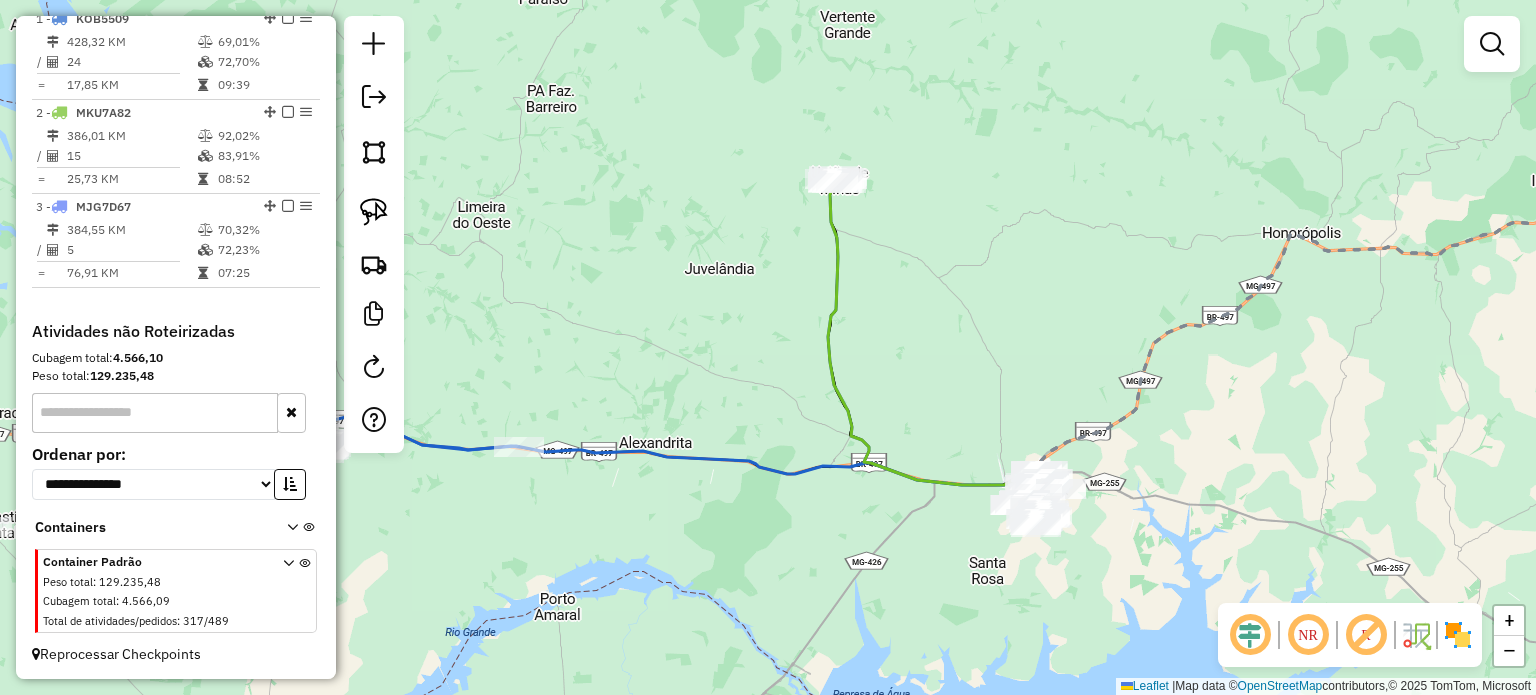 drag, startPoint x: 680, startPoint y: 543, endPoint x: 851, endPoint y: 535, distance: 171.18703 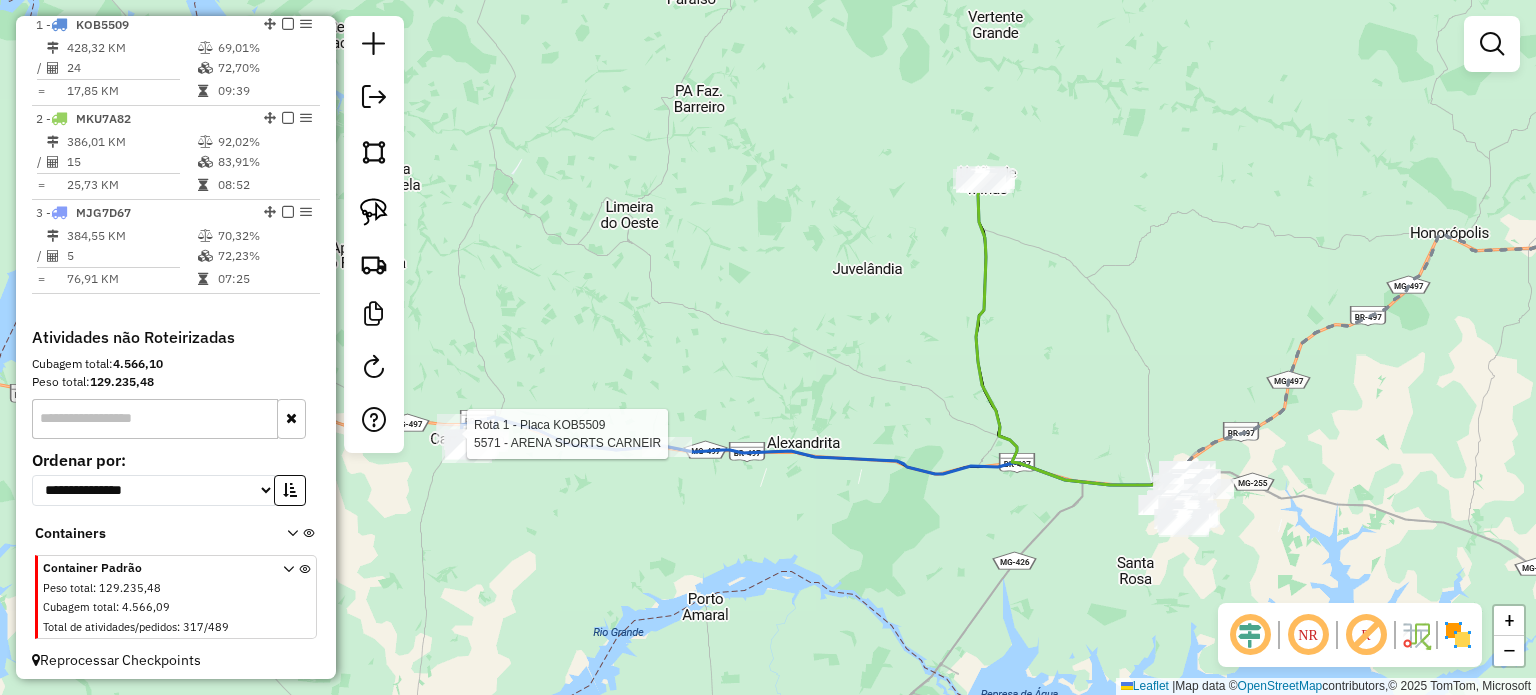 select on "**********" 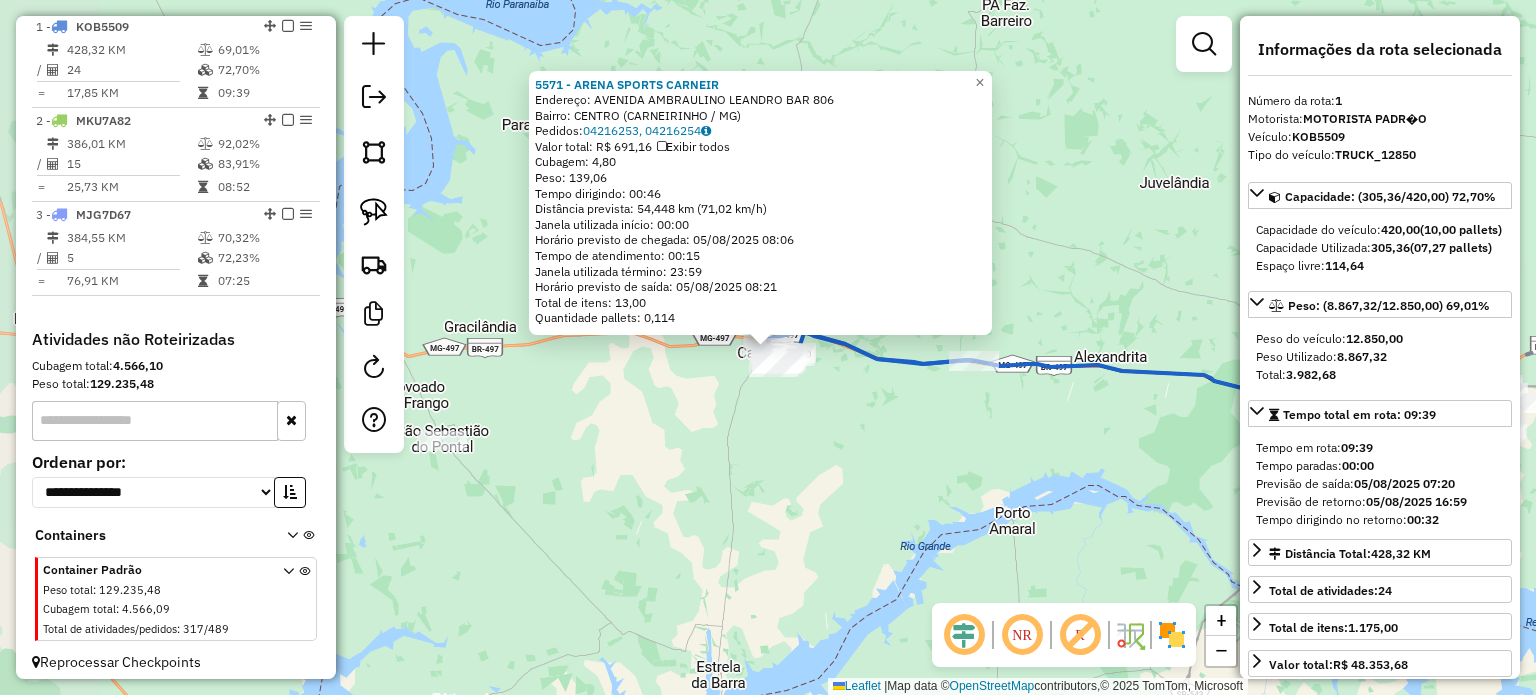 scroll, scrollTop: 748, scrollLeft: 0, axis: vertical 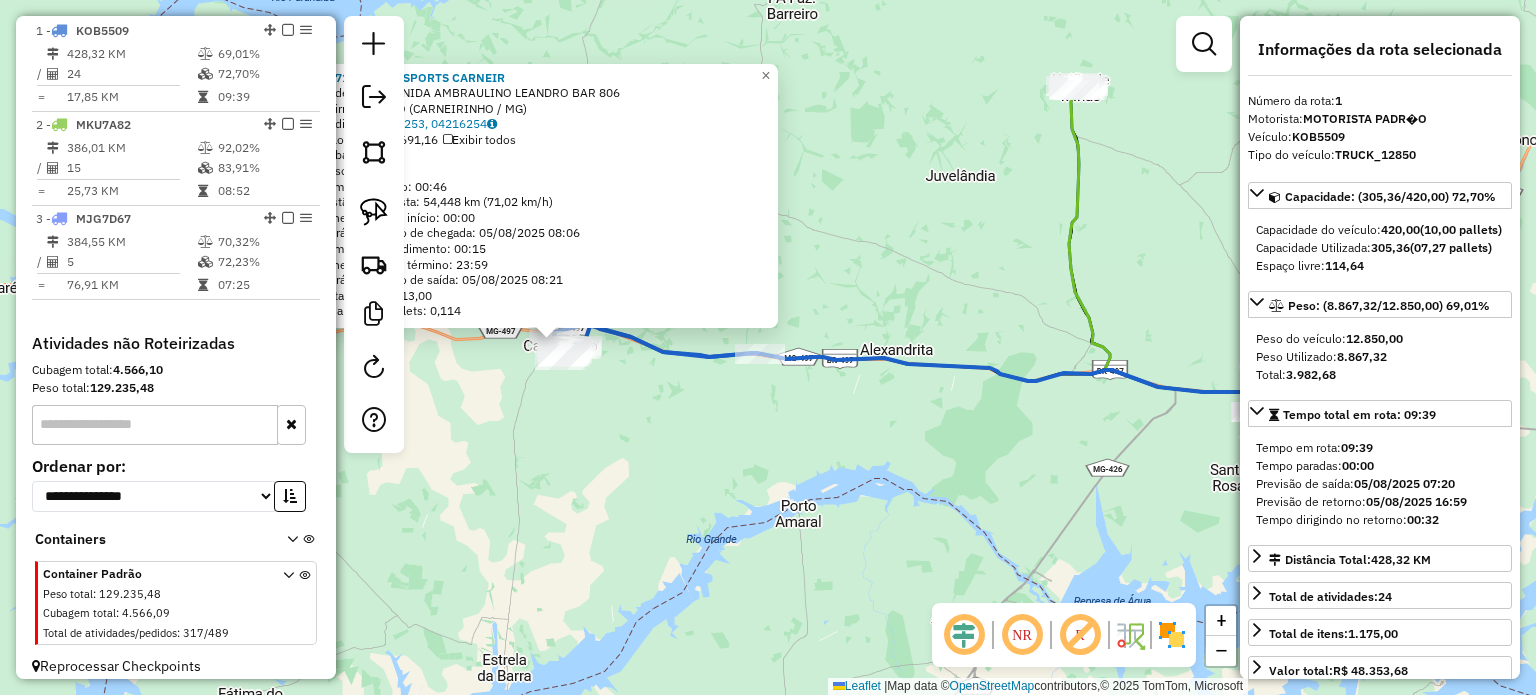 drag, startPoint x: 819, startPoint y: 518, endPoint x: 580, endPoint y: 507, distance: 239.253 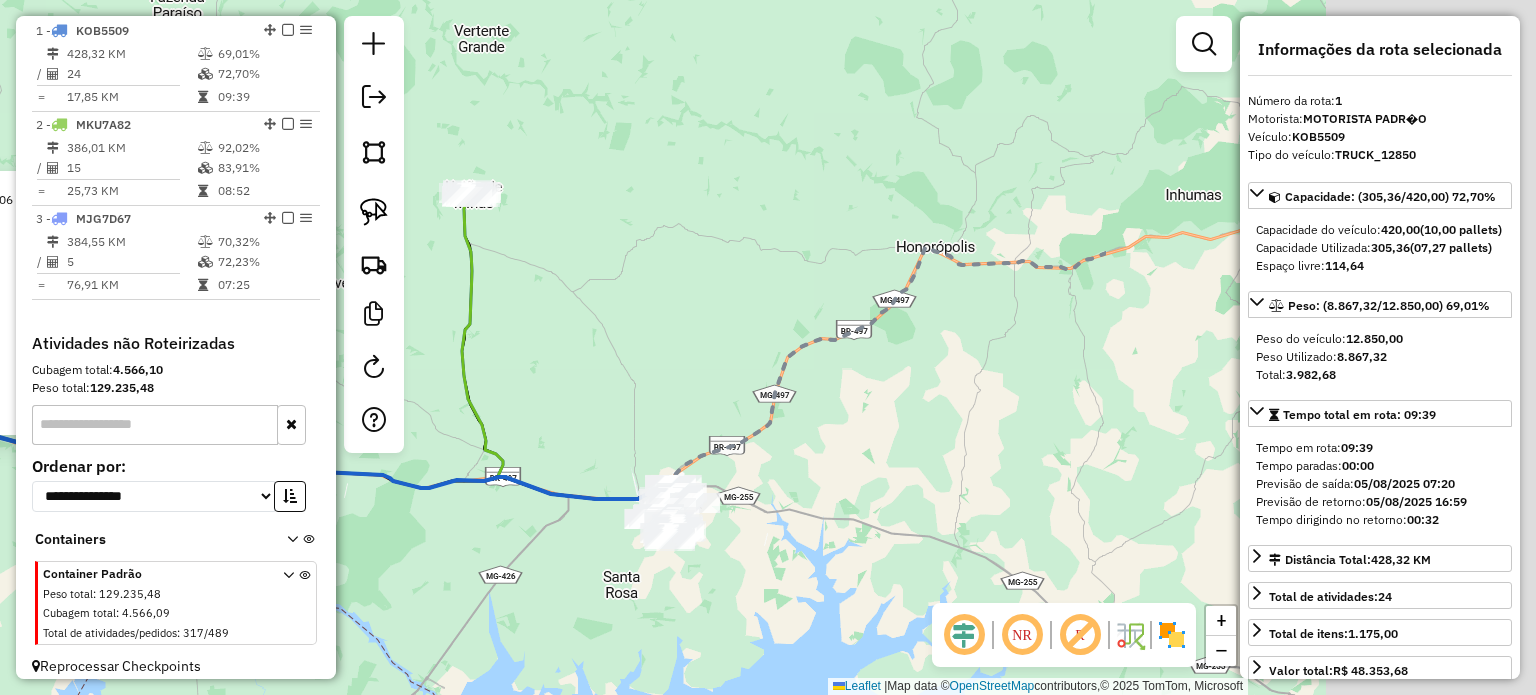 drag, startPoint x: 1071, startPoint y: 460, endPoint x: 489, endPoint y: 568, distance: 591.9358 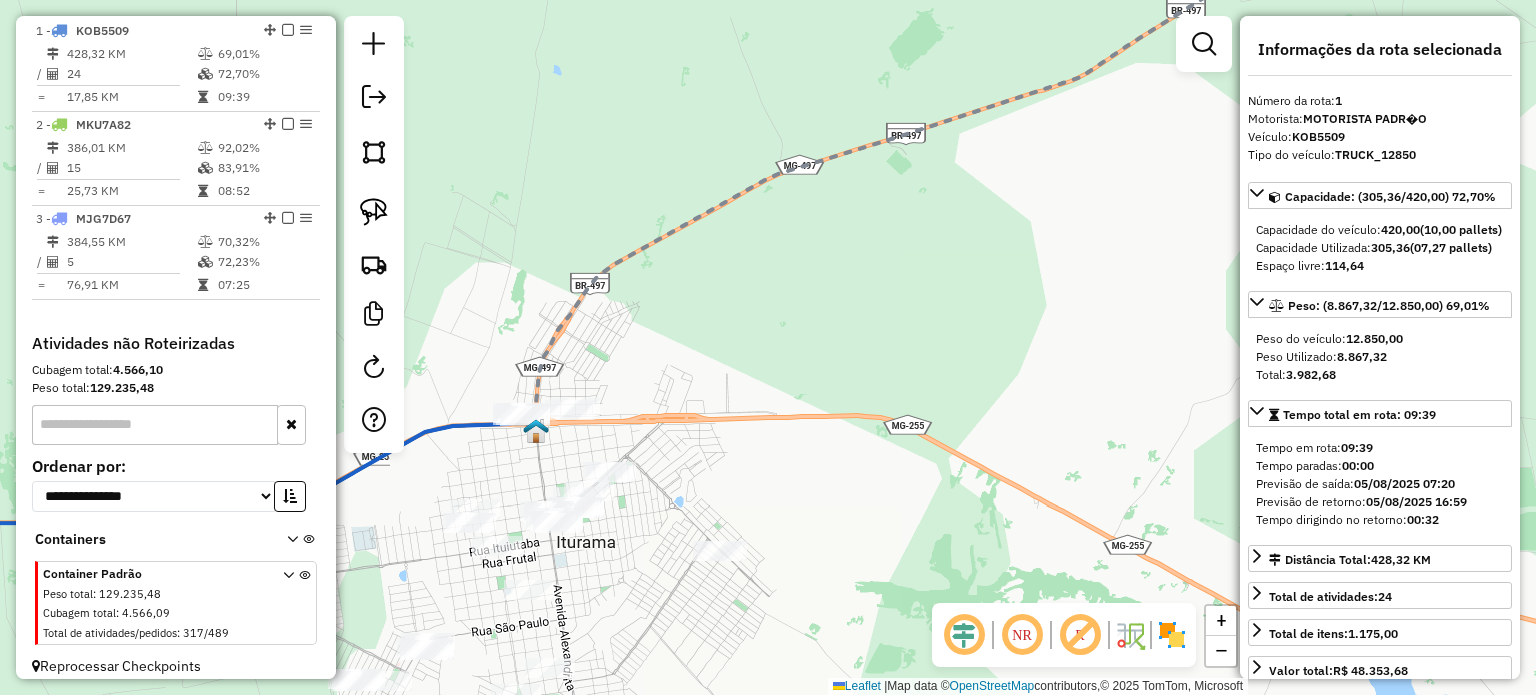 drag, startPoint x: 773, startPoint y: 466, endPoint x: 953, endPoint y: 430, distance: 183.5647 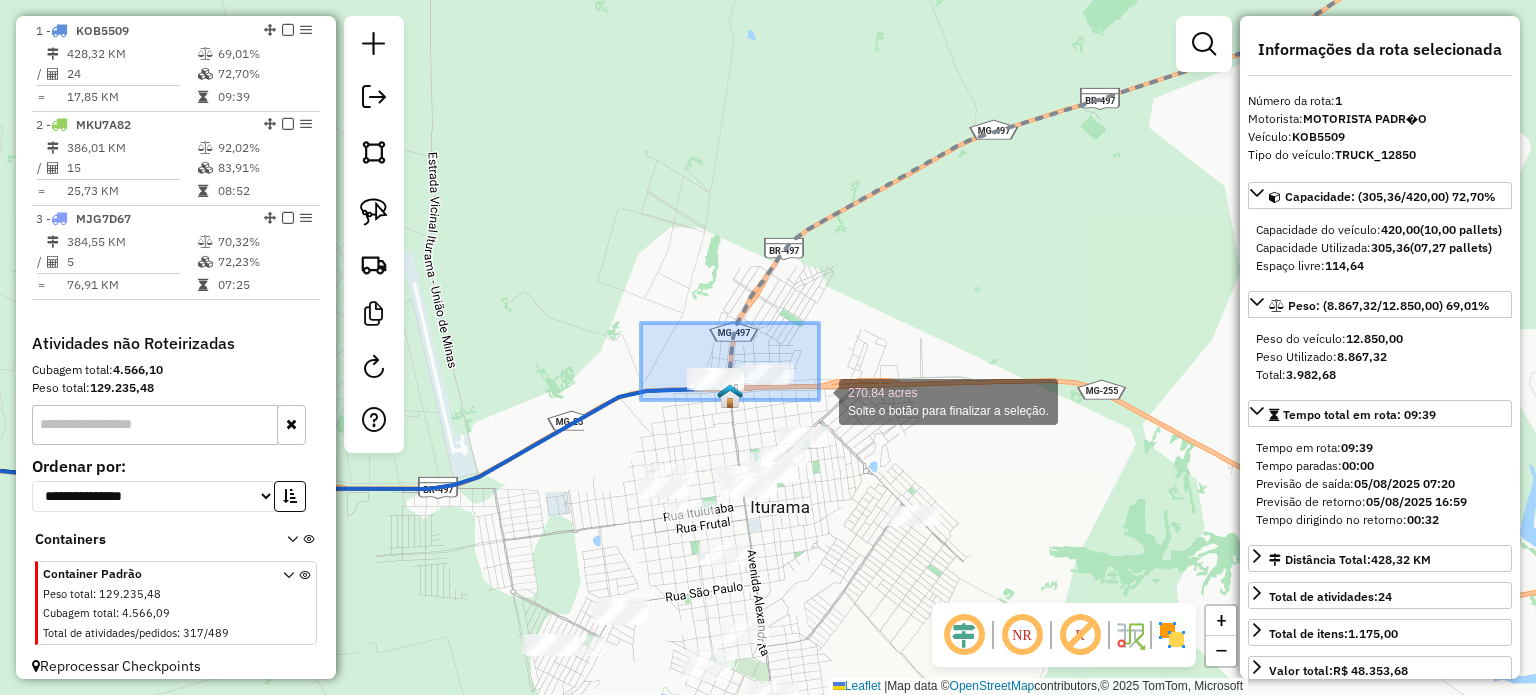 drag, startPoint x: 667, startPoint y: 342, endPoint x: 823, endPoint y: 400, distance: 166.43317 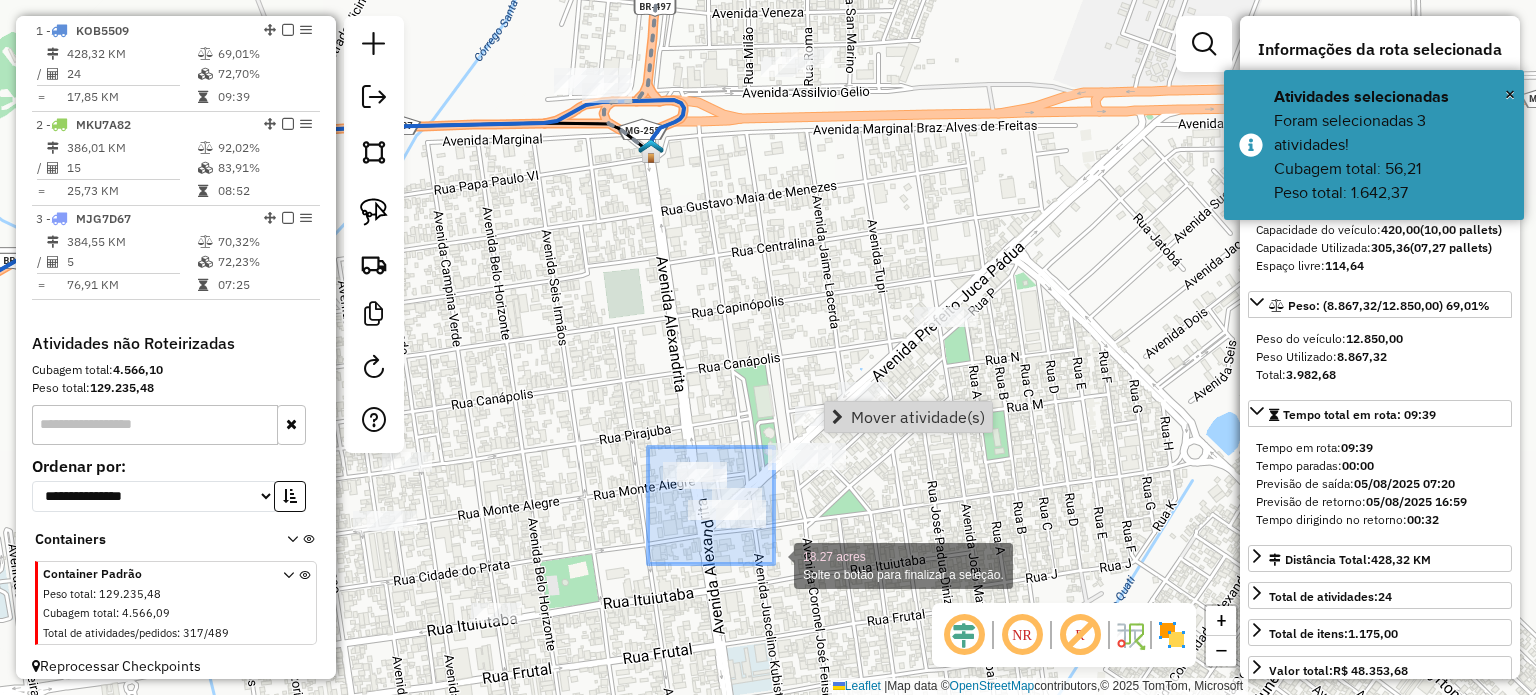 drag, startPoint x: 648, startPoint y: 447, endPoint x: 771, endPoint y: 556, distance: 164.3472 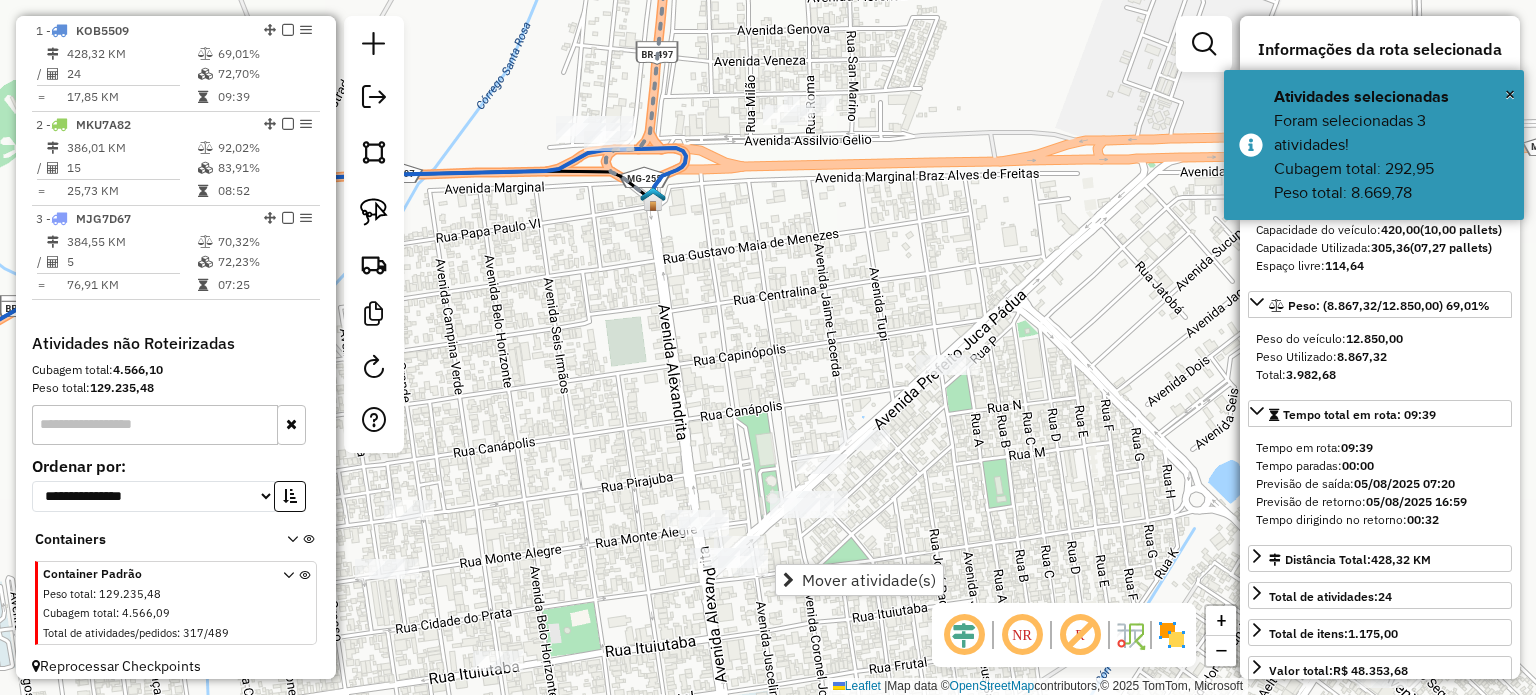 drag, startPoint x: 891, startPoint y: 559, endPoint x: 889, endPoint y: 627, distance: 68.0294 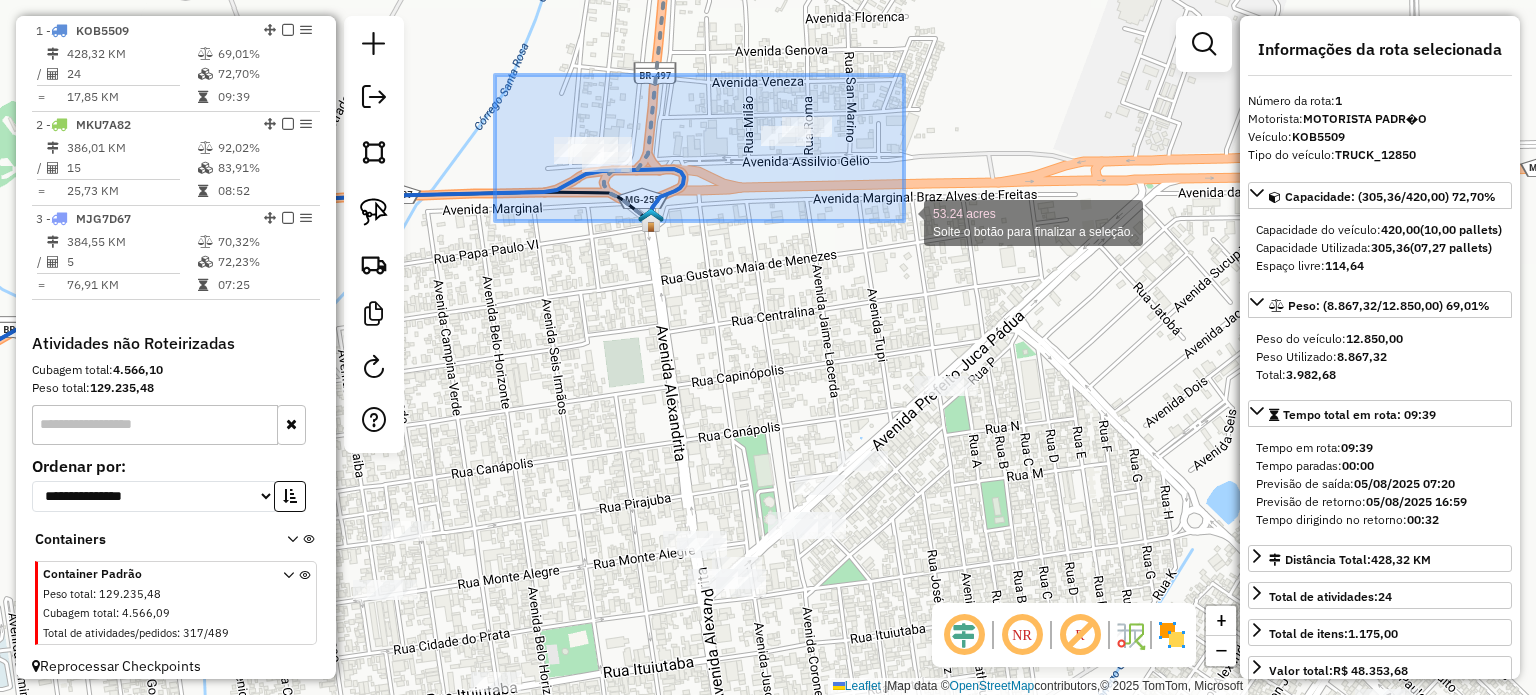 drag, startPoint x: 904, startPoint y: 221, endPoint x: 1016, endPoint y: 252, distance: 116.21101 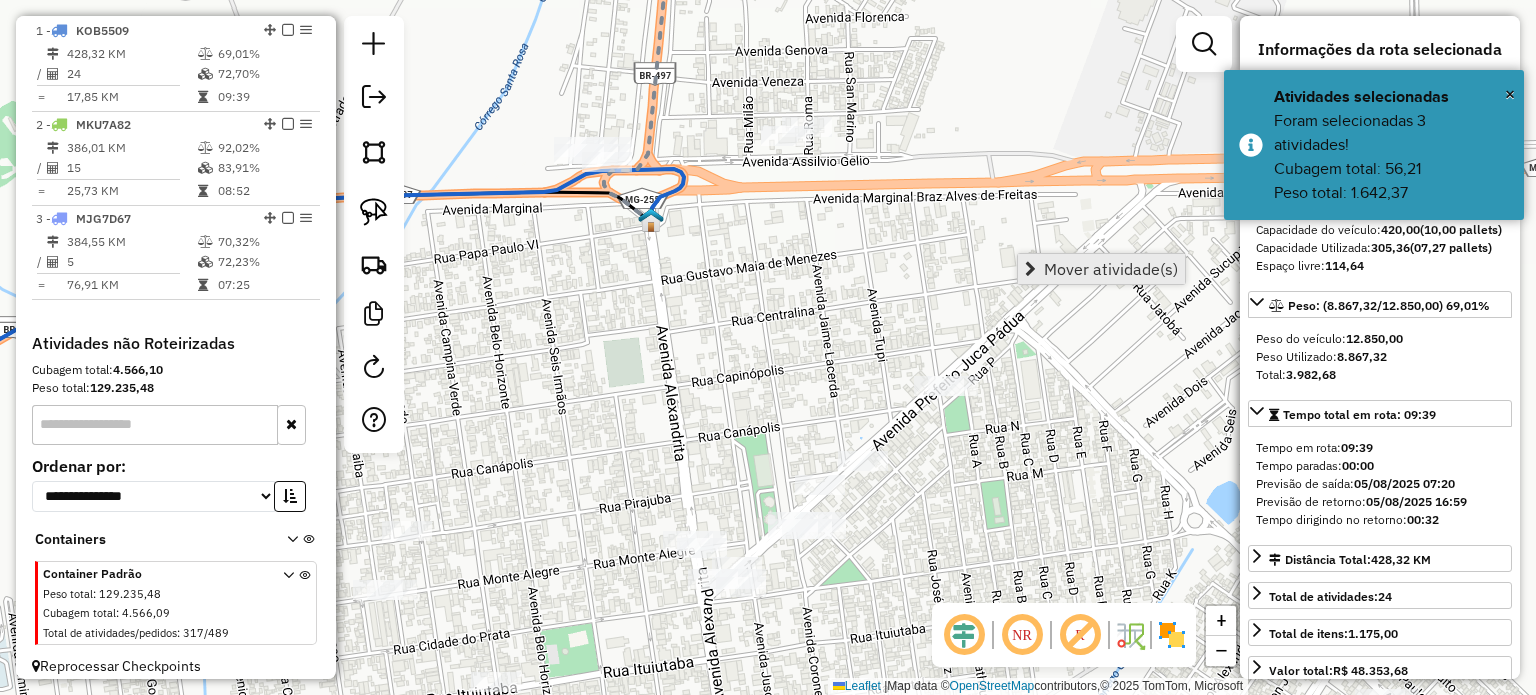 click on "Mover atividade(s)" at bounding box center (1101, 269) 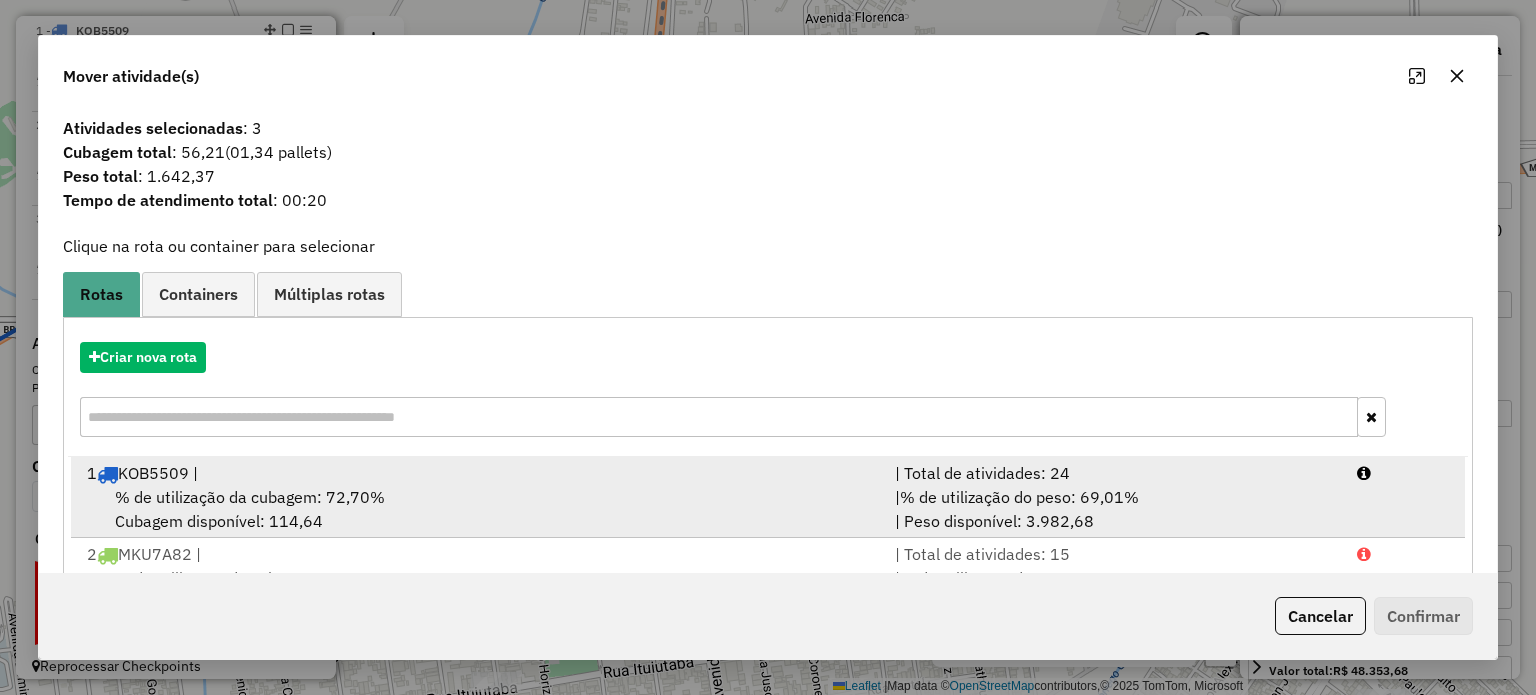 click on "% de utilização da cubagem: 72,70%  Cubagem disponível: 114,64" at bounding box center [479, 509] 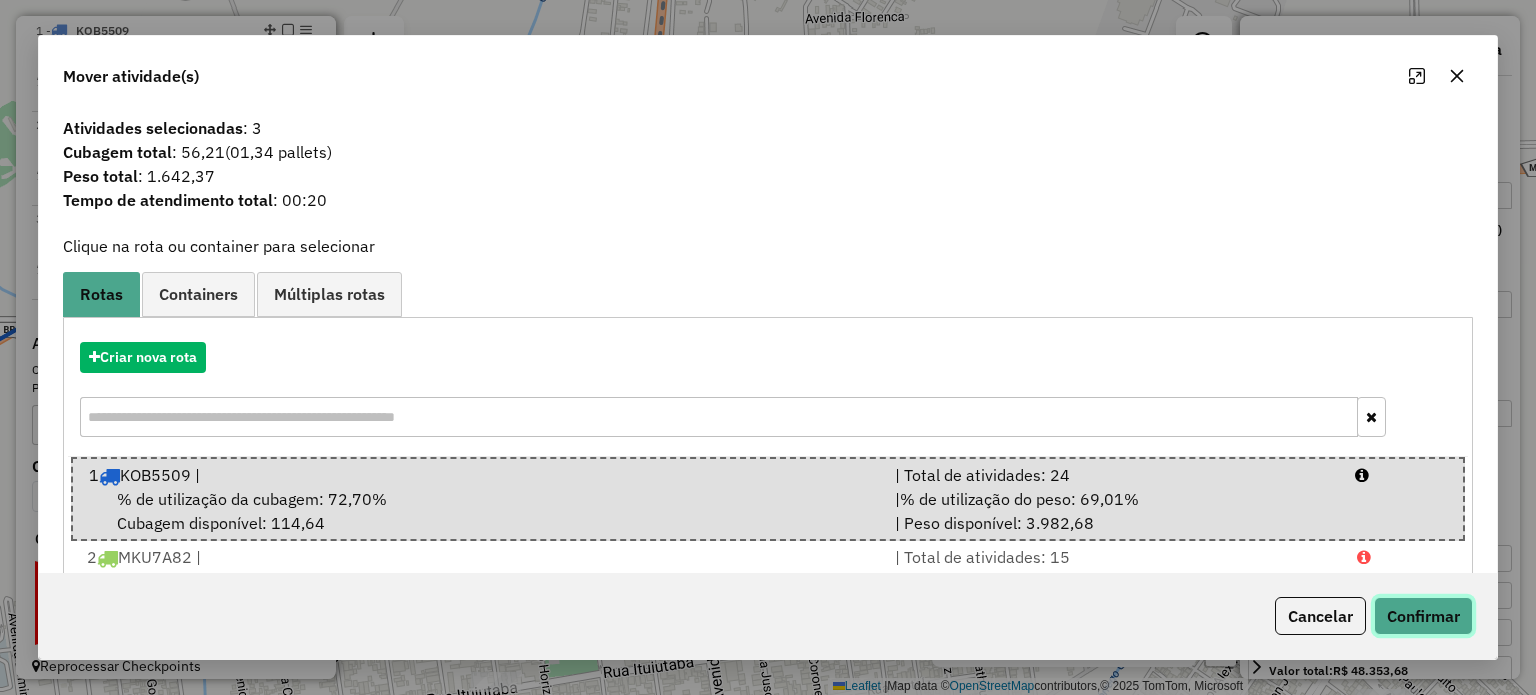 click on "Confirmar" 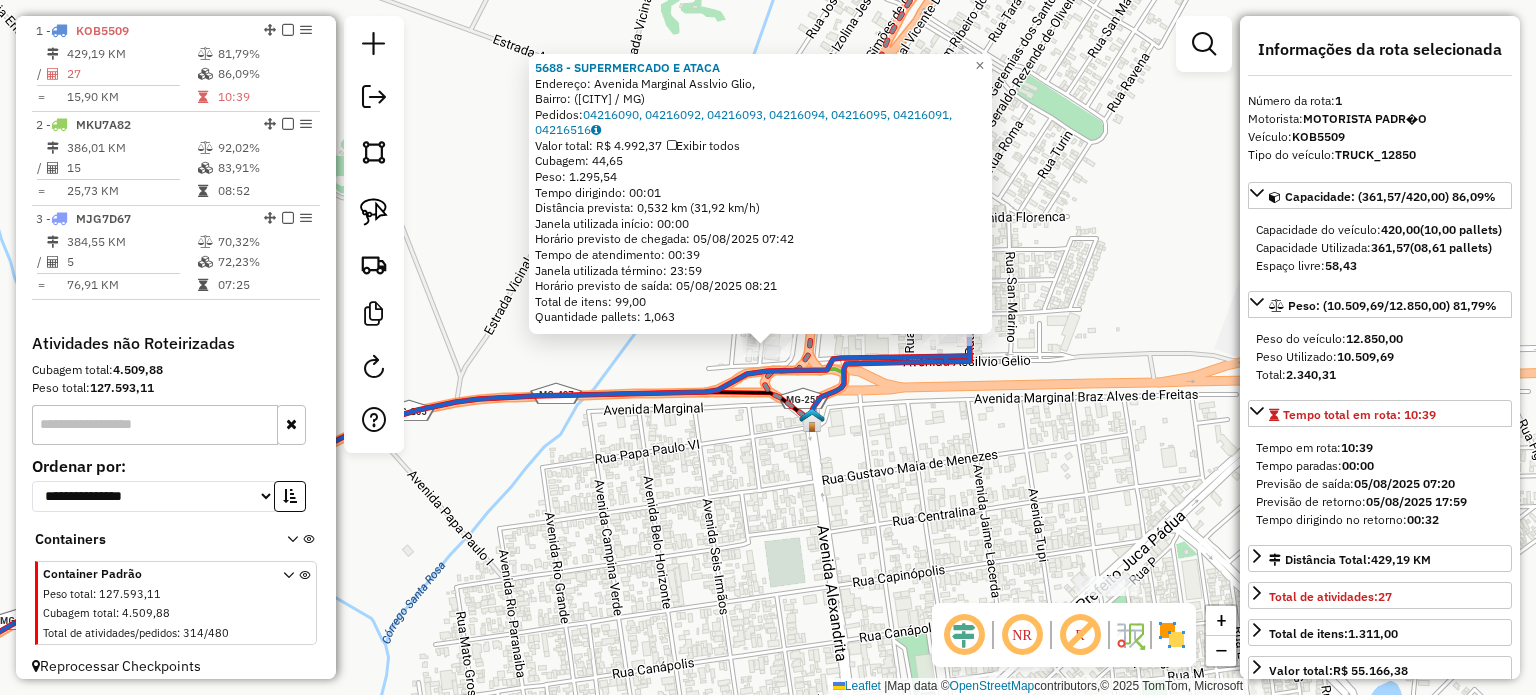 click on "5688 - SUPERMERCADO E ATACA  Endereço: Avenida Marginal Asslvio Glio,    Bairro:  (Iturama / MG)   Pedidos:  04216090, 04216092, 04216093, 04216094, 04216095, 04216091, 04216516   Valor total: R$ 4.992,37   Exibir todos   Cubagem: 44,65  Peso: 1.295,54  Tempo dirigindo: 00:01   Distância prevista: 0,532 km (31,92 km/h)   Janela utilizada início: 00:00   Horário previsto de chegada: 05/08/2025 07:42   Tempo de atendimento: 00:39   Janela utilizada término: 23:59   Horário previsto de saída: 05/08/2025 08:21   Total de itens: 99,00   Quantidade pallets: 1,063  × Janela de atendimento Grade de atendimento Capacidade Transportadoras Veículos Cliente Pedidos  Rotas Selecione os dias de semana para filtrar as janelas de atendimento  Seg   Ter   Qua   Qui   Sex   Sáb   Dom  Informe o período da janela de atendimento: De: Até:  Filtrar exatamente a janela do cliente  Considerar janela de atendimento padrão  Selecione os dias de semana para filtrar as grades de atendimento  Seg   Ter   Qua   Qui   Sex  +" 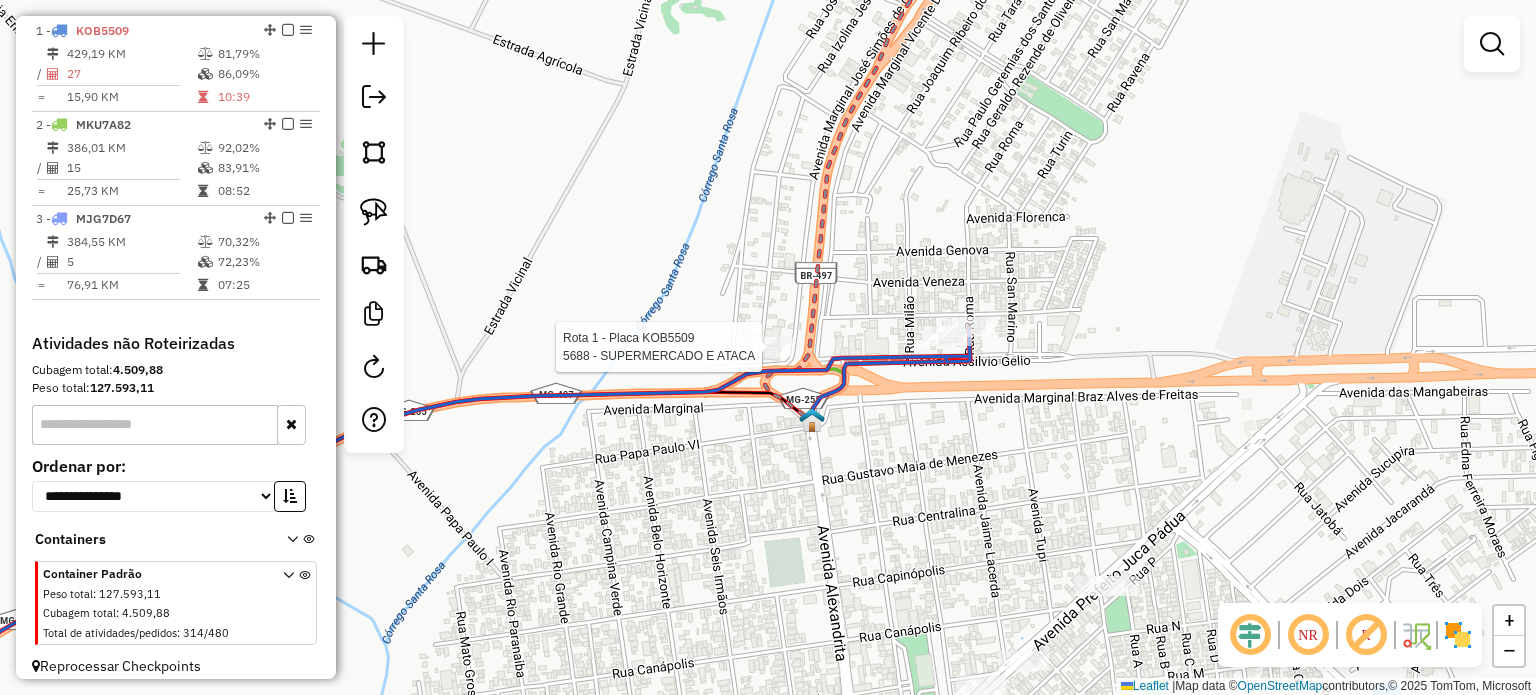 select on "**********" 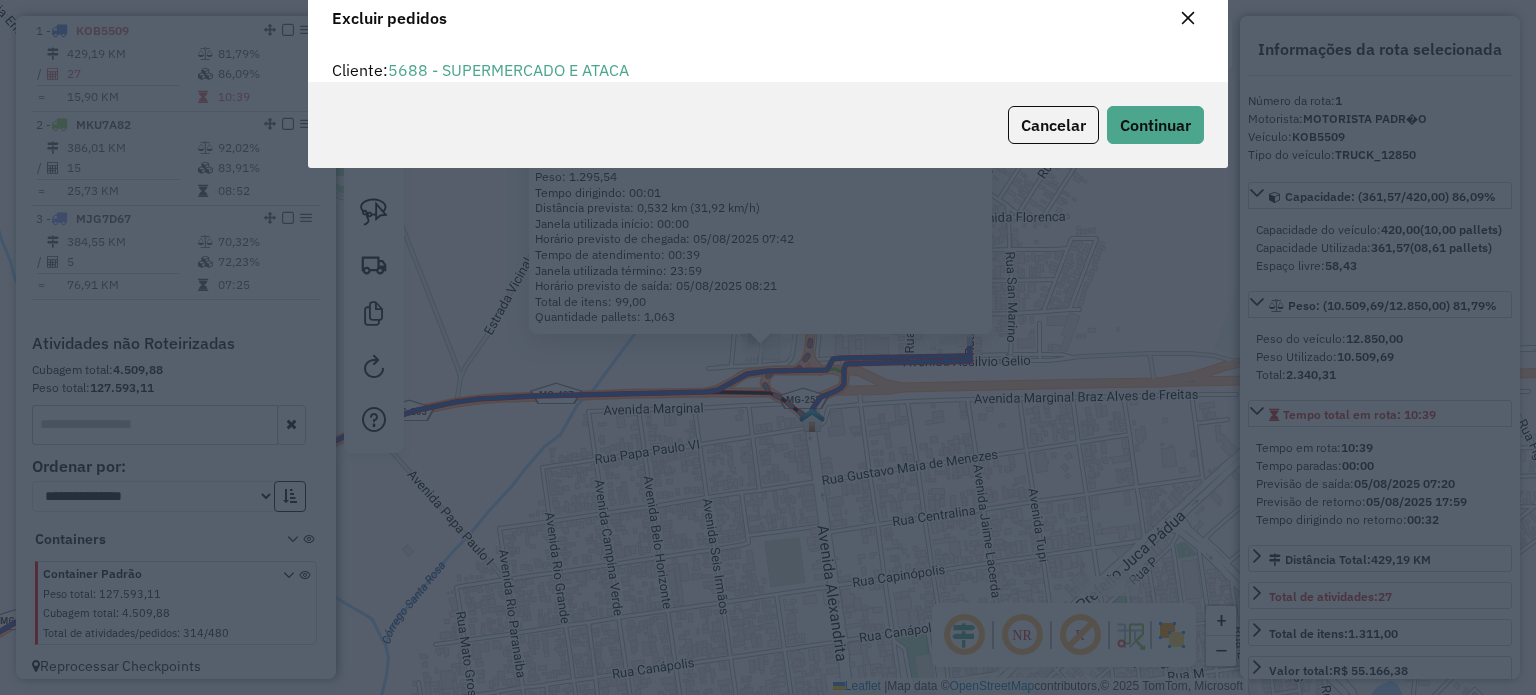 scroll, scrollTop: 69, scrollLeft: 0, axis: vertical 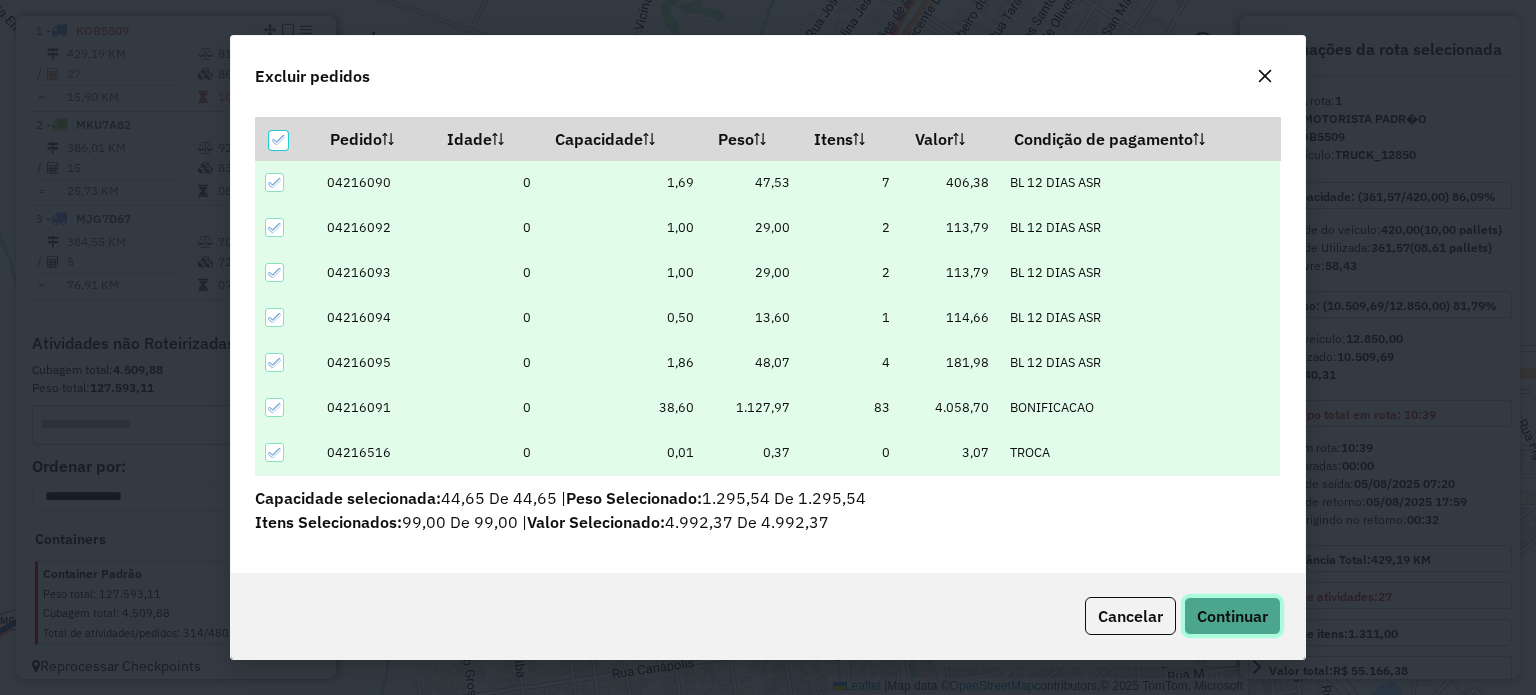 click on "Continuar" 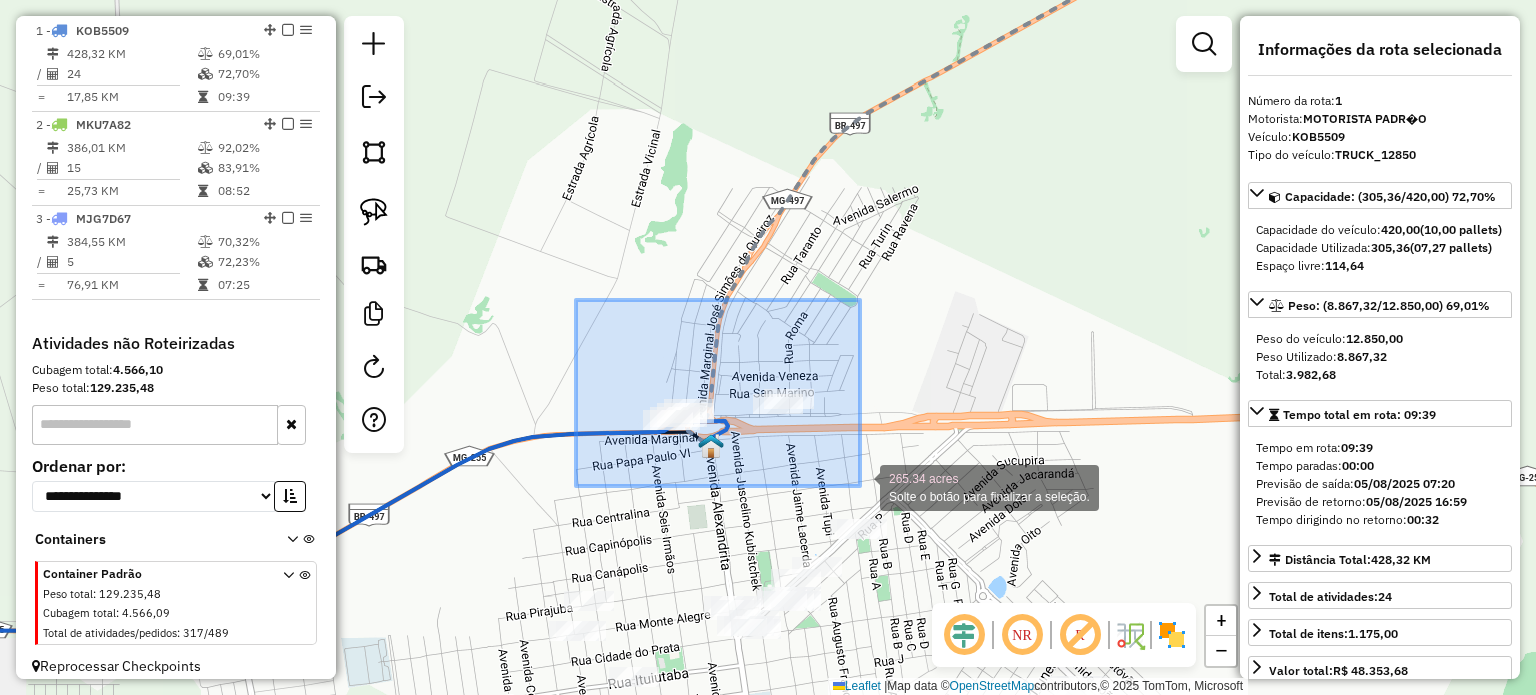drag, startPoint x: 576, startPoint y: 300, endPoint x: 848, endPoint y: 475, distance: 323.43314 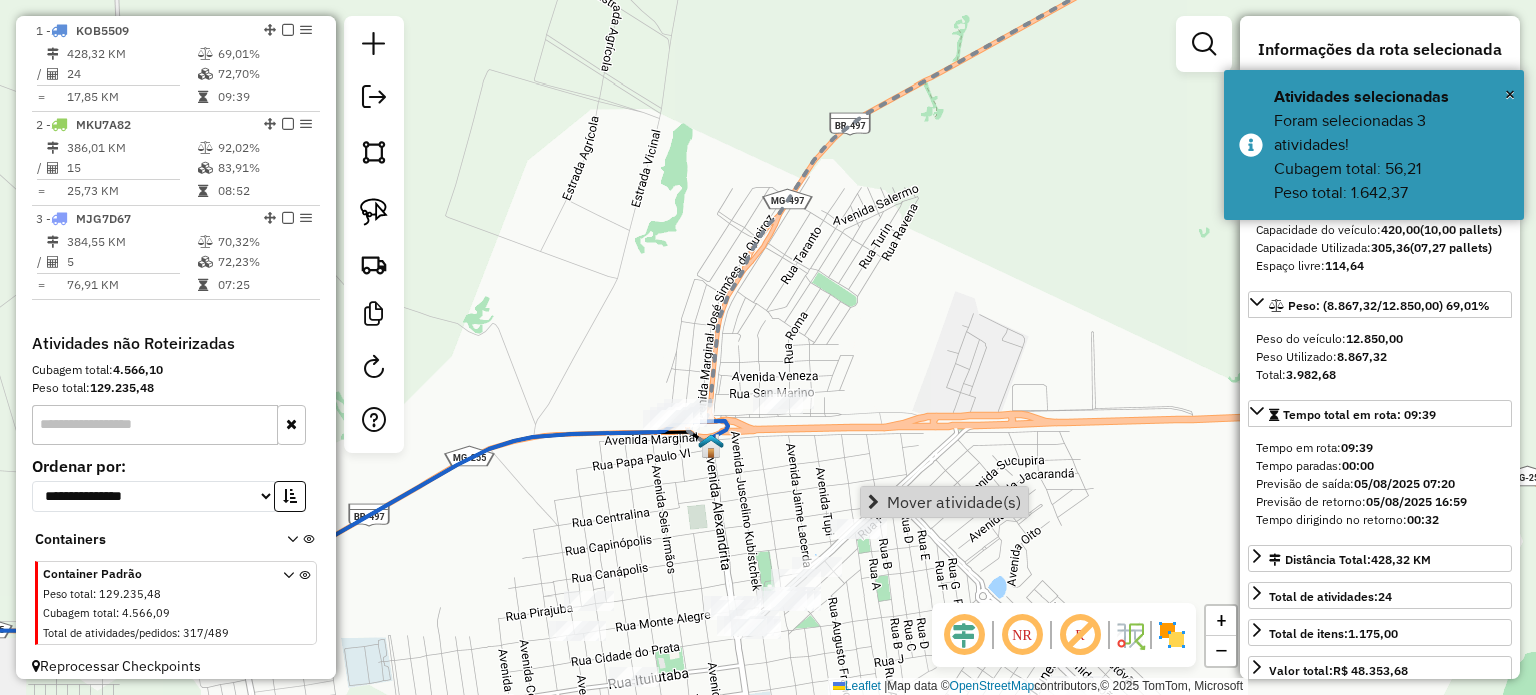 click on "Mover atividade(s)" at bounding box center [954, 502] 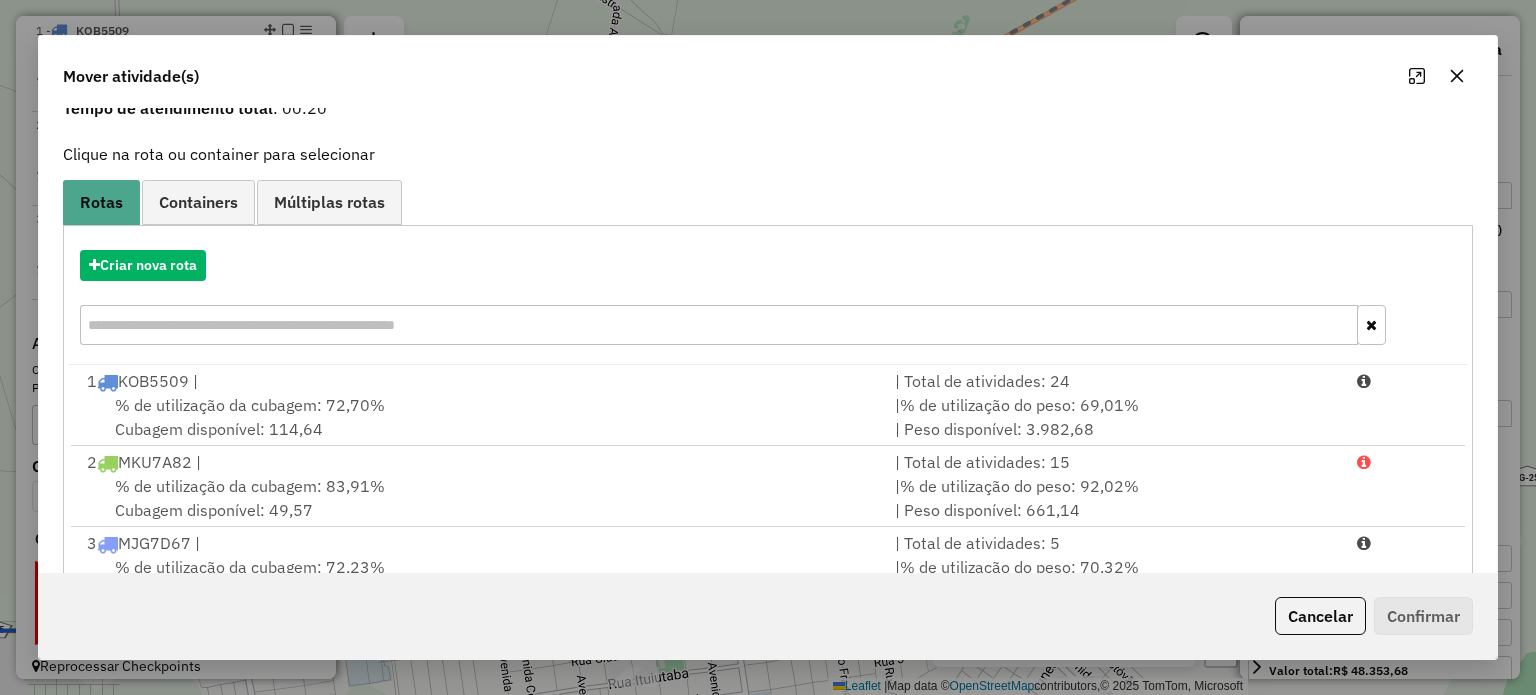 scroll, scrollTop: 160, scrollLeft: 0, axis: vertical 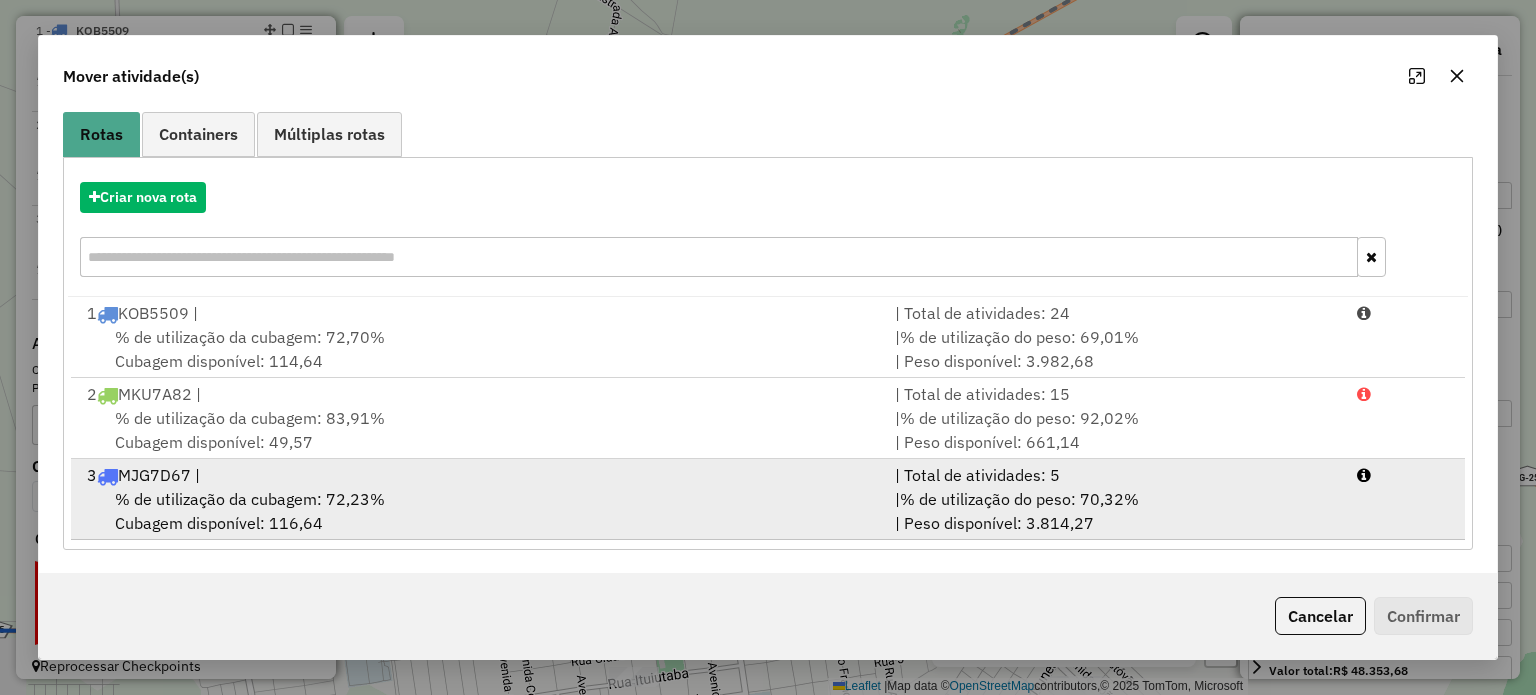click on "% de utilização do peso: 70,32%" at bounding box center [1019, 499] 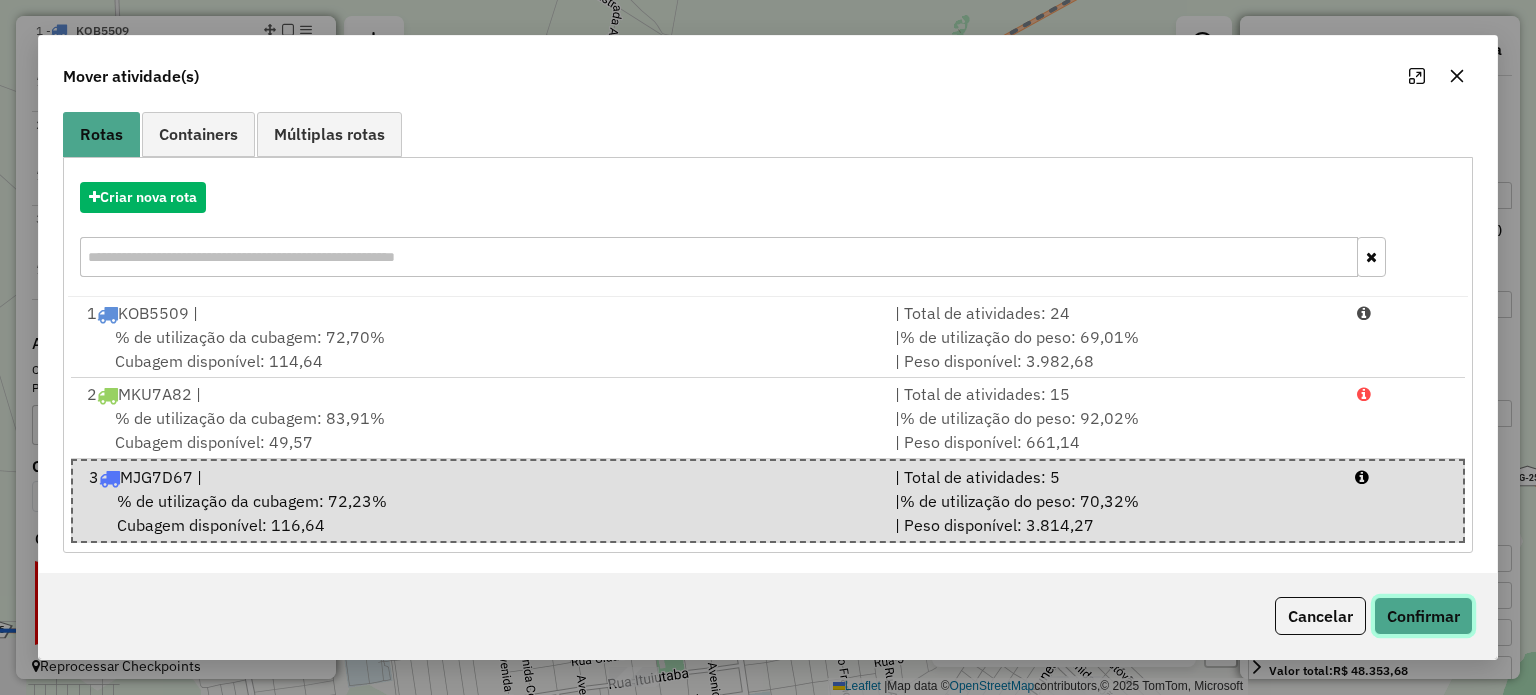 click on "Confirmar" 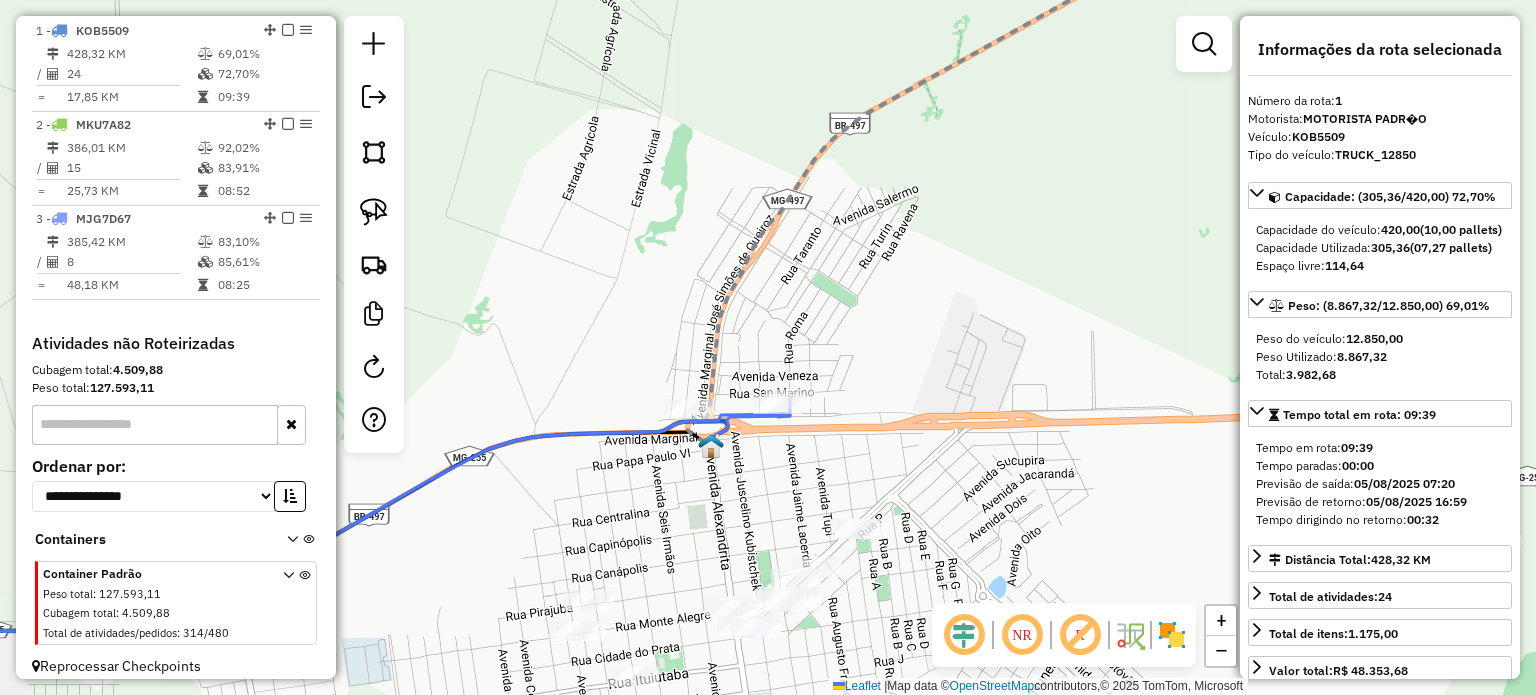 scroll, scrollTop: 0, scrollLeft: 0, axis: both 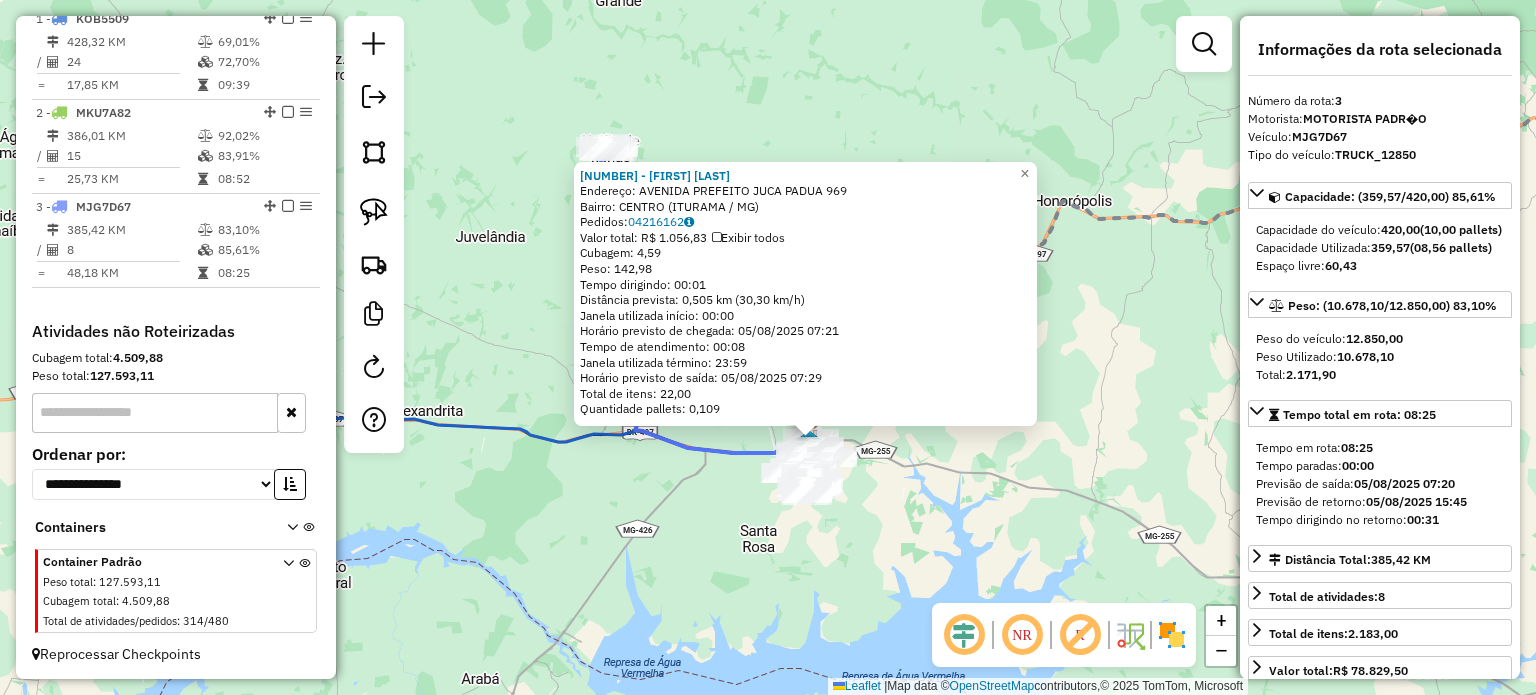 drag, startPoint x: 501, startPoint y: 506, endPoint x: 924, endPoint y: 475, distance: 424.1344 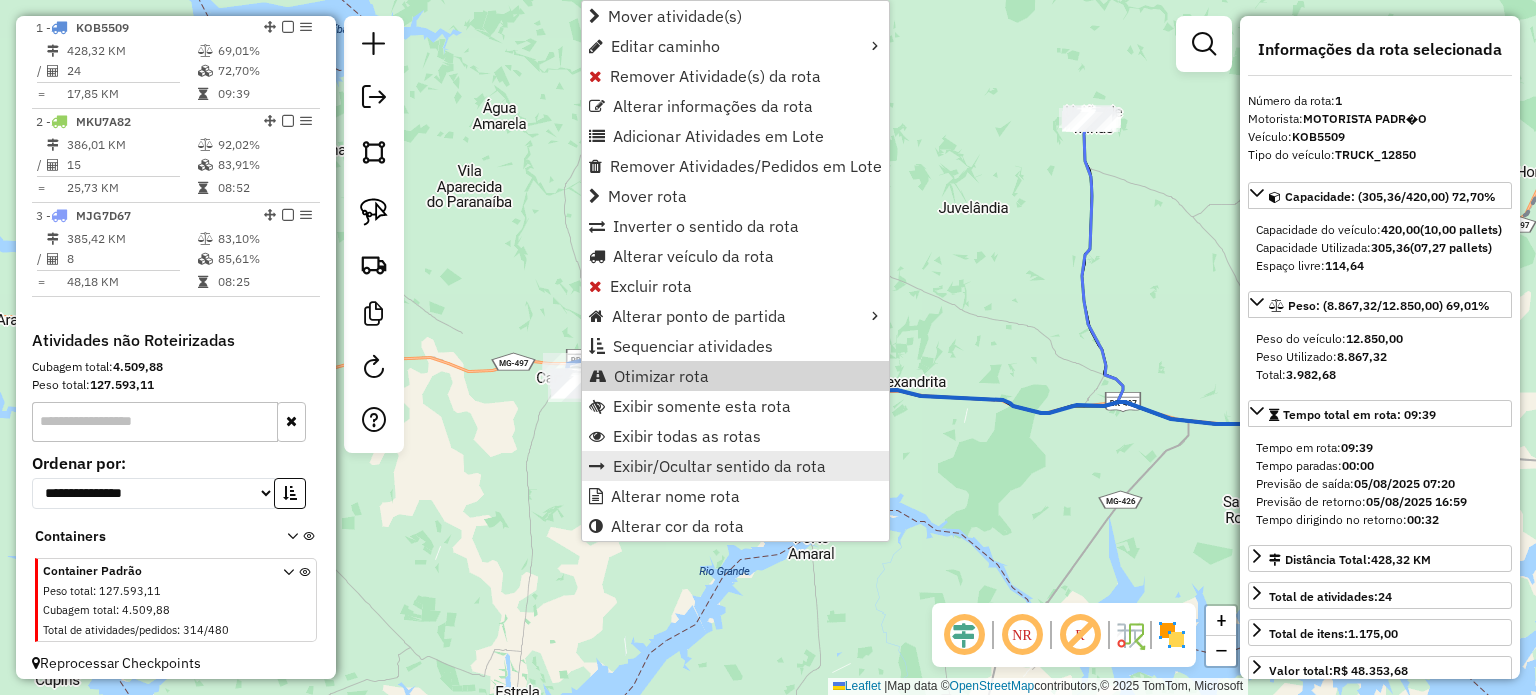 scroll, scrollTop: 748, scrollLeft: 0, axis: vertical 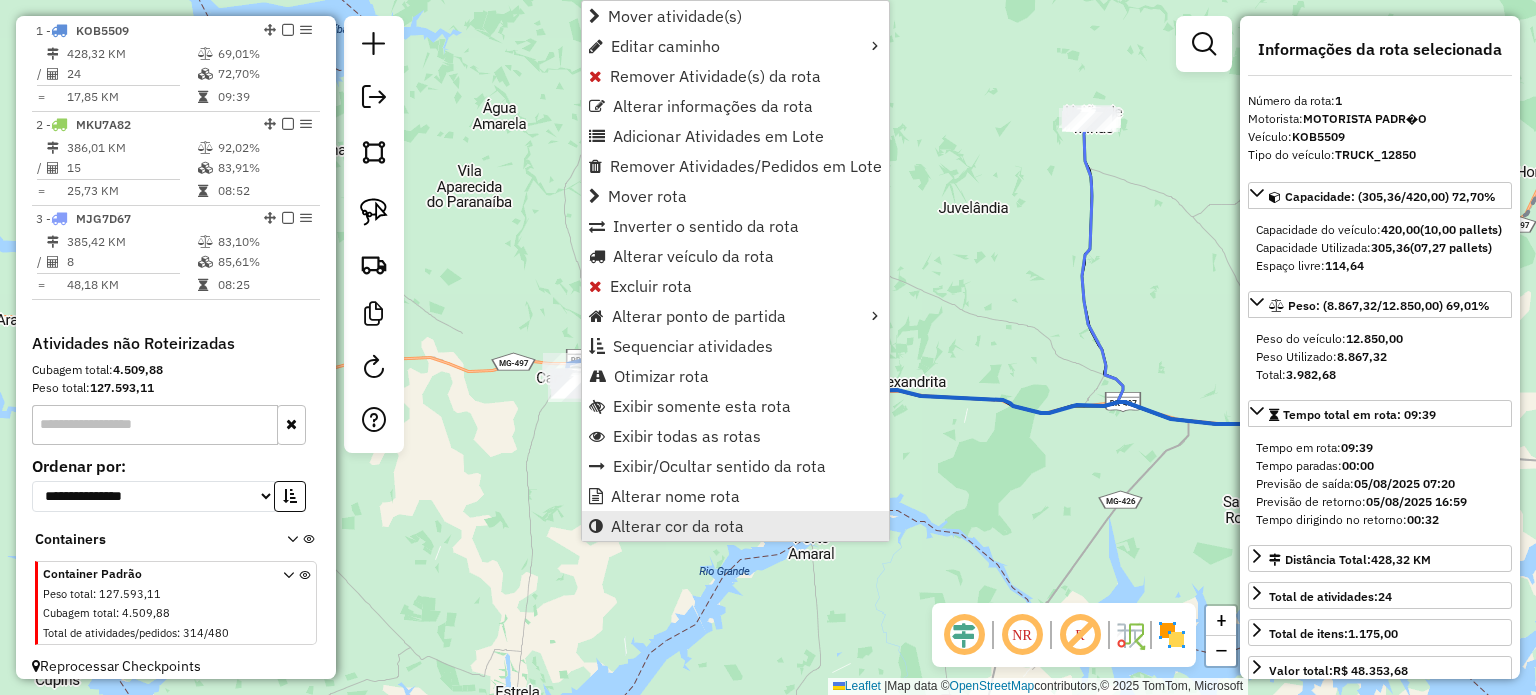 click on "Alterar cor da rota" at bounding box center [677, 526] 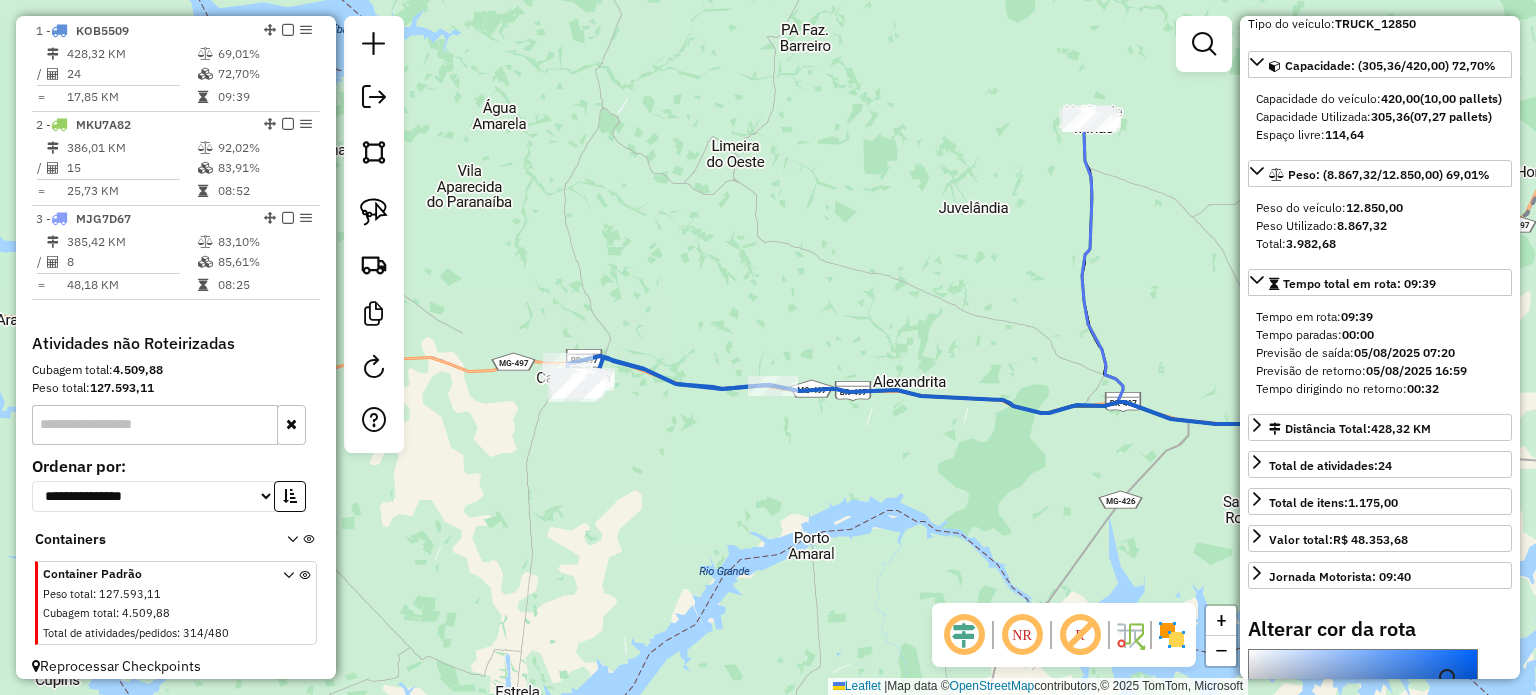 scroll, scrollTop: 400, scrollLeft: 0, axis: vertical 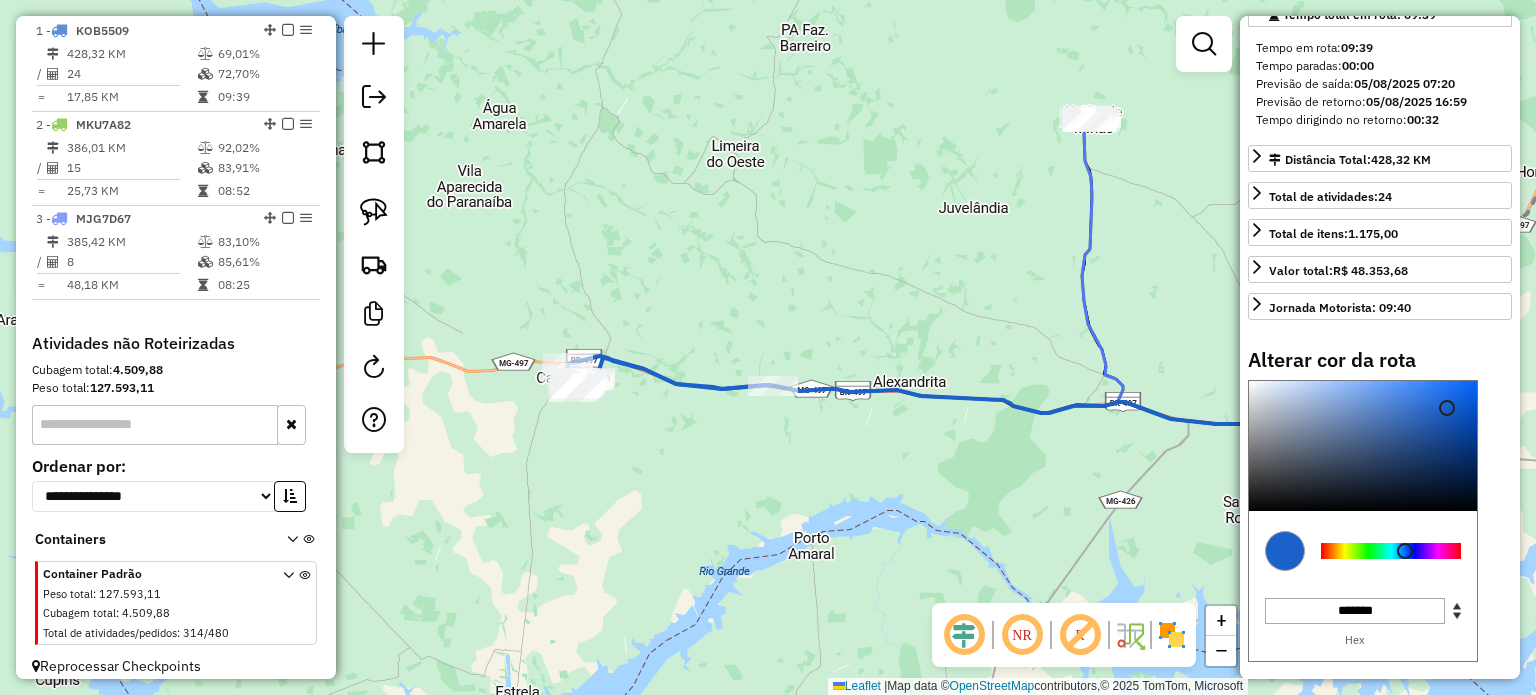type on "*******" 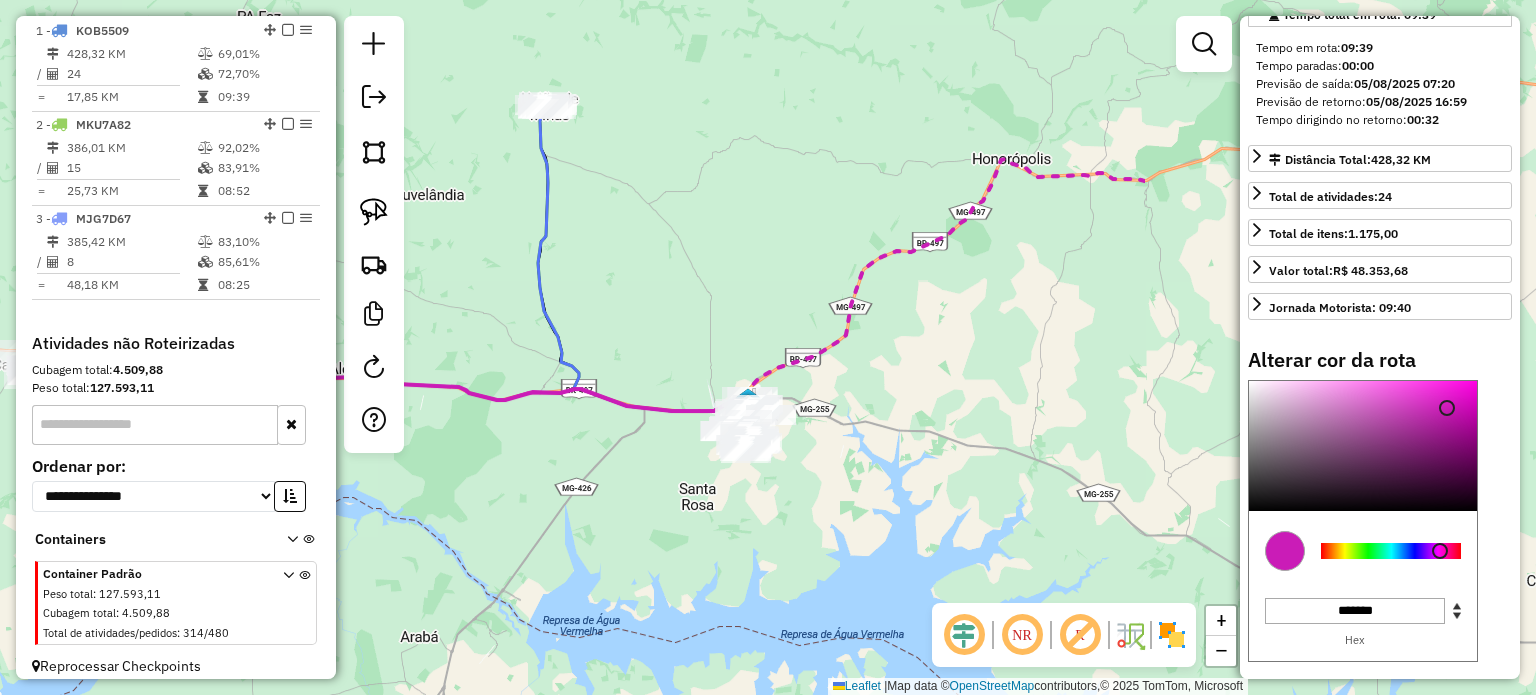 drag, startPoint x: 736, startPoint y: 421, endPoint x: 530, endPoint y: 421, distance: 206 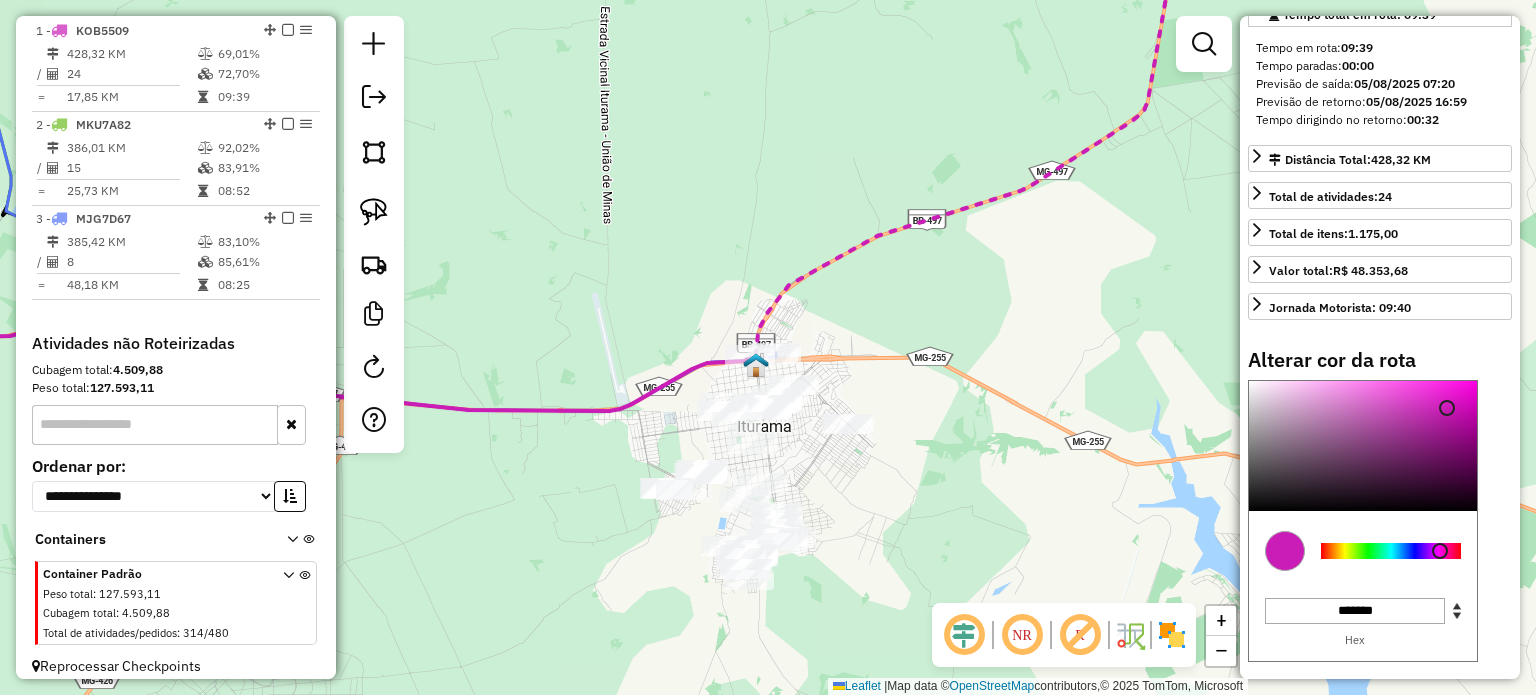 drag, startPoint x: 845, startPoint y: 543, endPoint x: 861, endPoint y: 408, distance: 135.94484 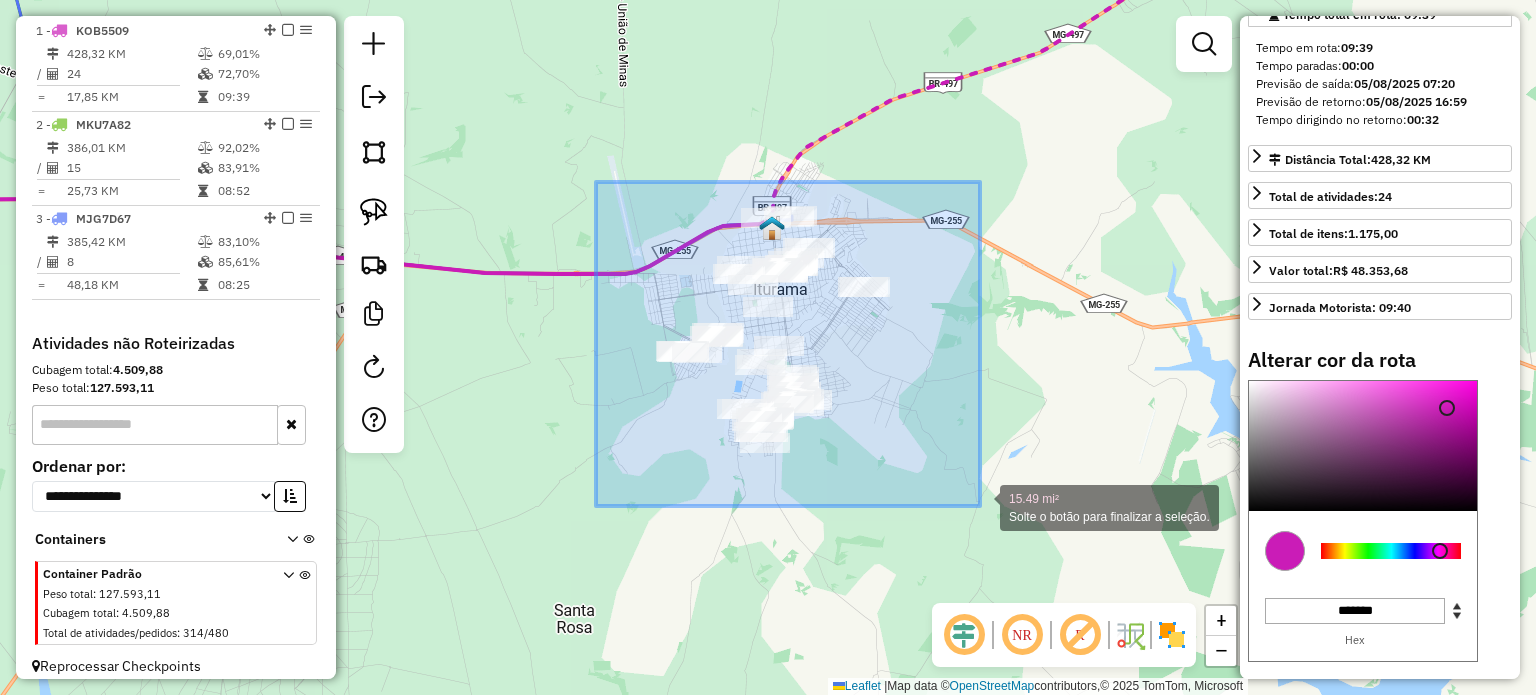 drag, startPoint x: 643, startPoint y: 239, endPoint x: 972, endPoint y: 498, distance: 418.7147 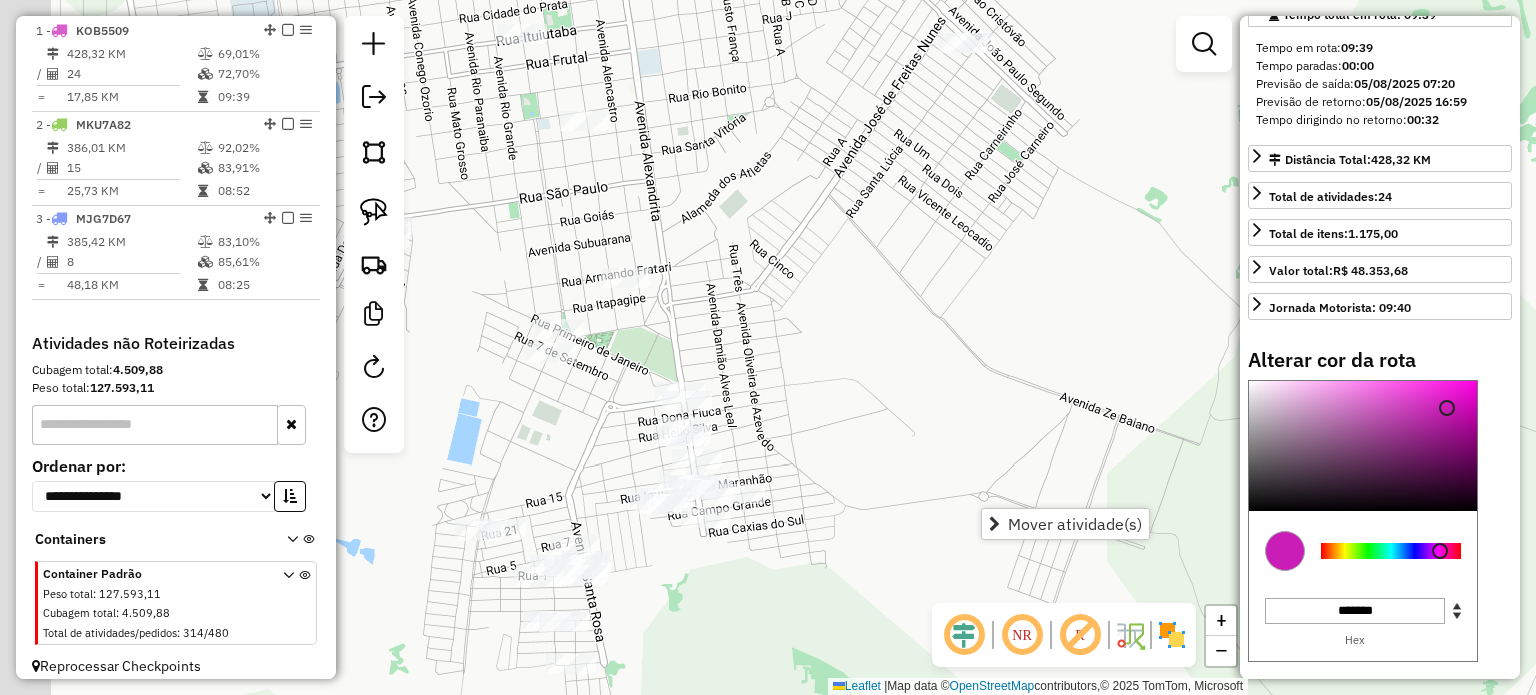 drag, startPoint x: 745, startPoint y: 374, endPoint x: 842, endPoint y: 369, distance: 97.128784 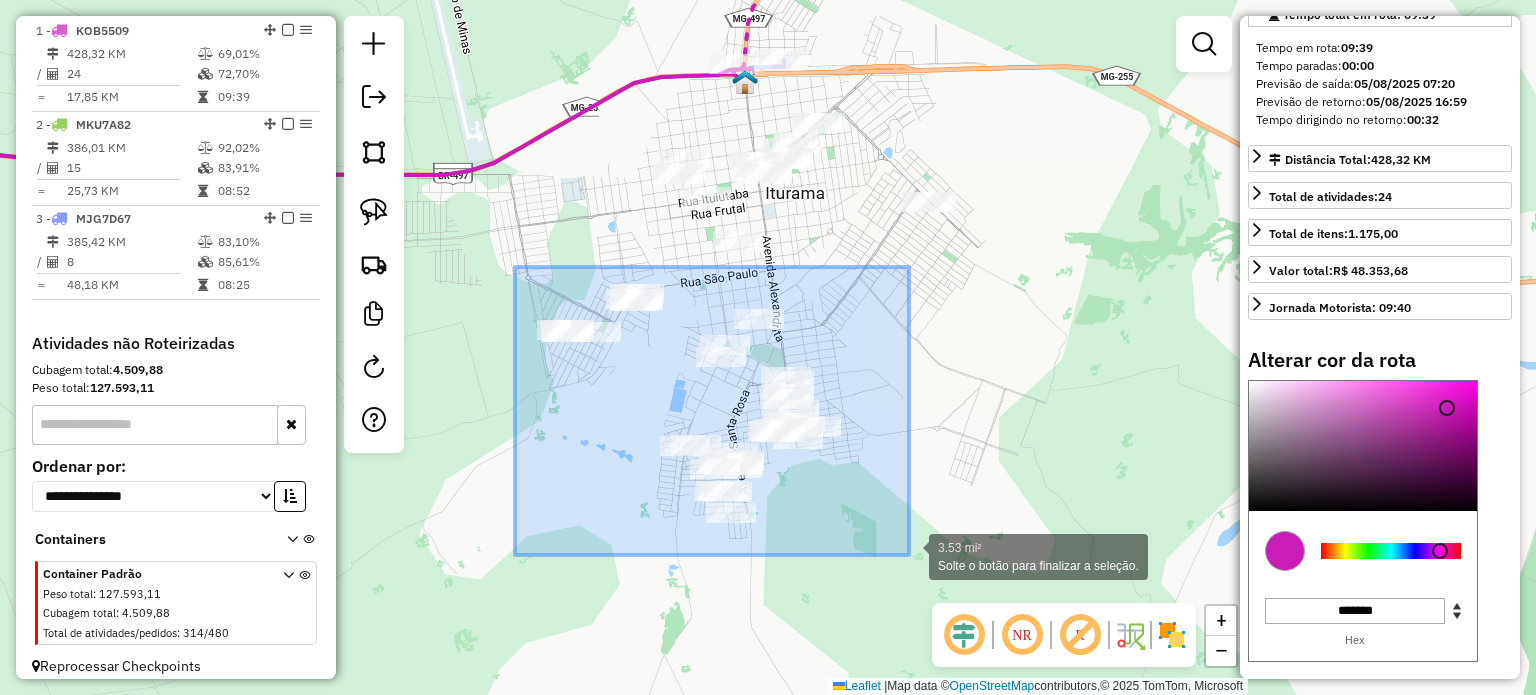 drag, startPoint x: 541, startPoint y: 297, endPoint x: 909, endPoint y: 557, distance: 450.58185 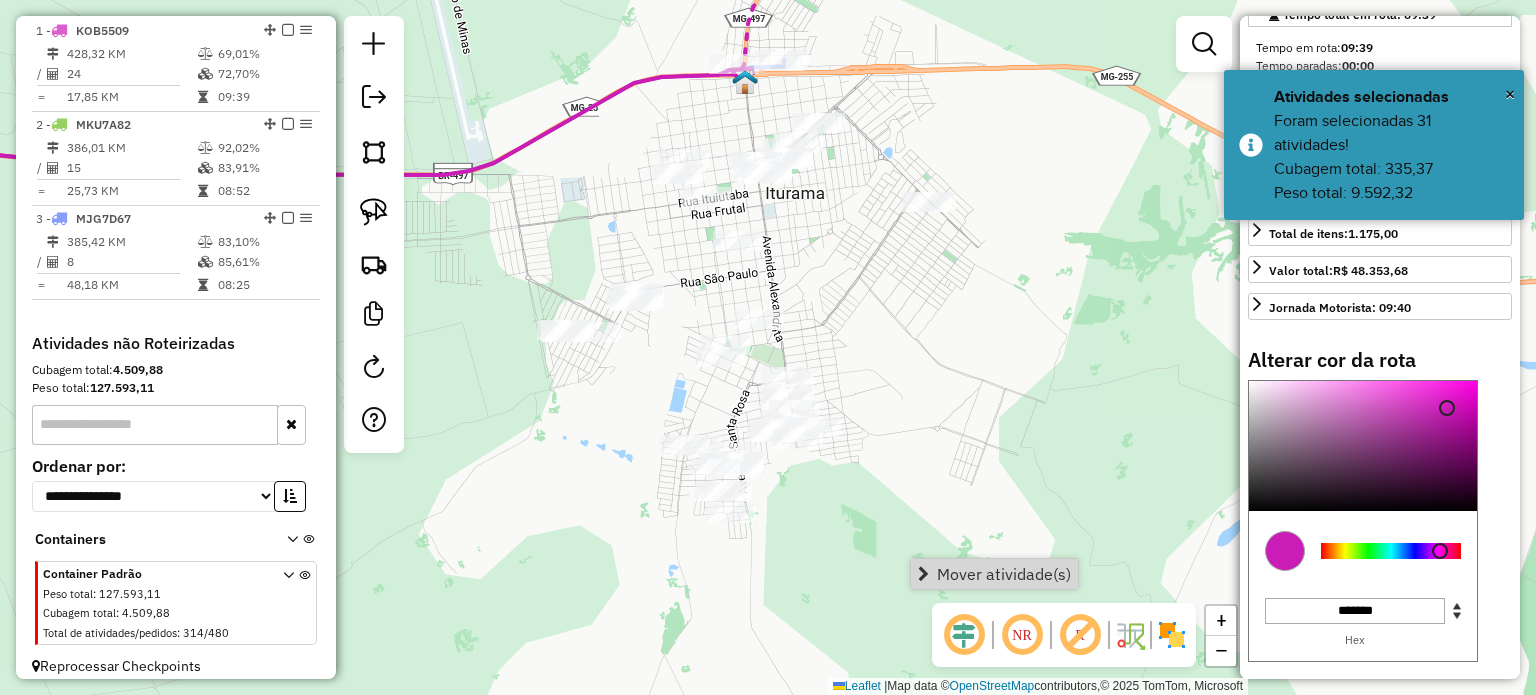 drag, startPoint x: 1012, startPoint y: 576, endPoint x: 1002, endPoint y: 572, distance: 10.770329 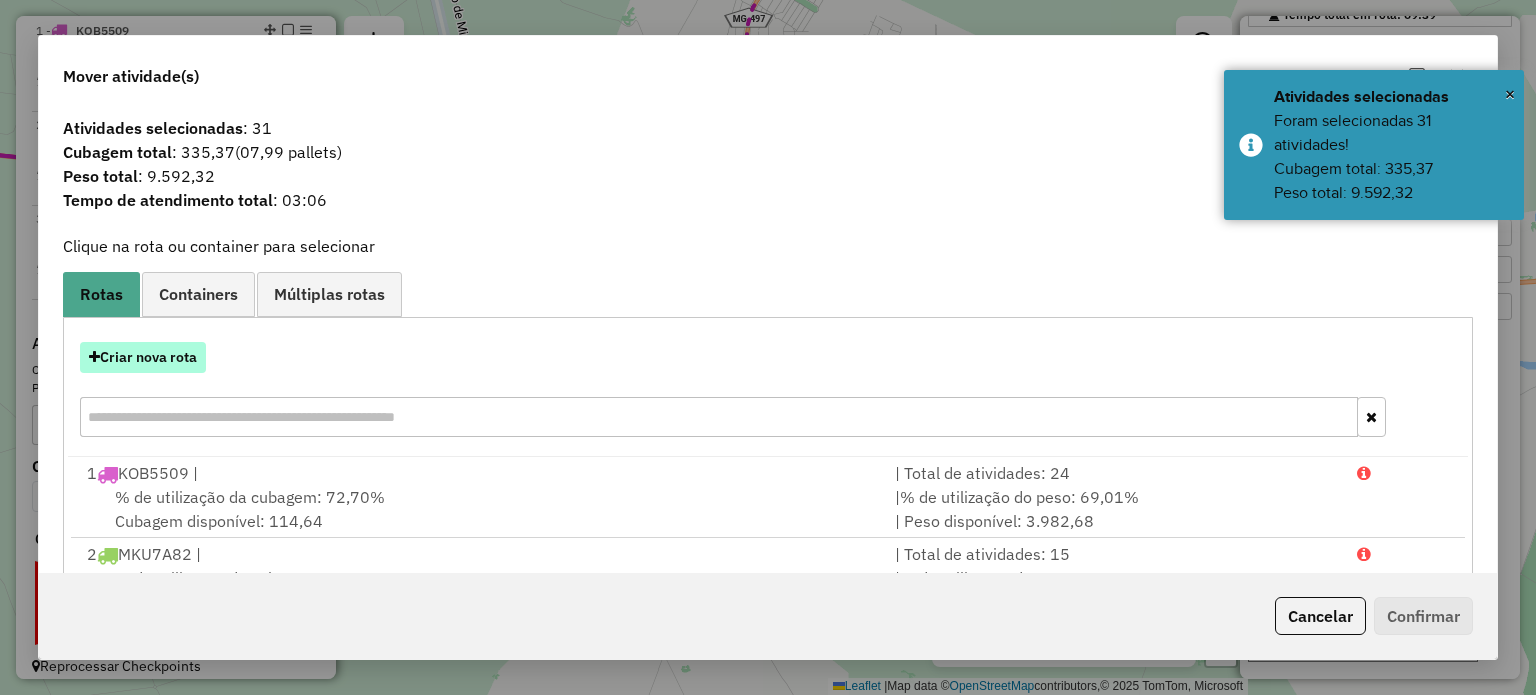 click on "Criar nova rota" at bounding box center (143, 357) 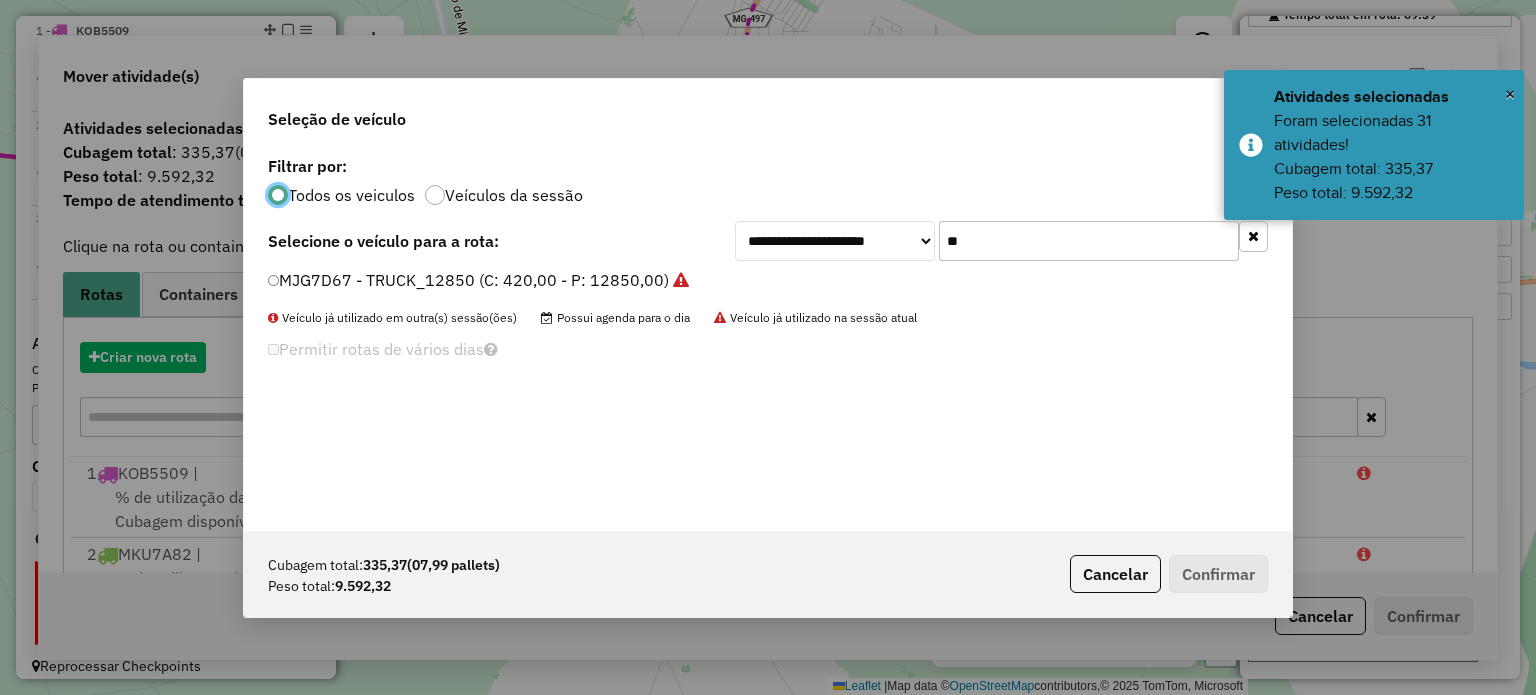 scroll, scrollTop: 10, scrollLeft: 6, axis: both 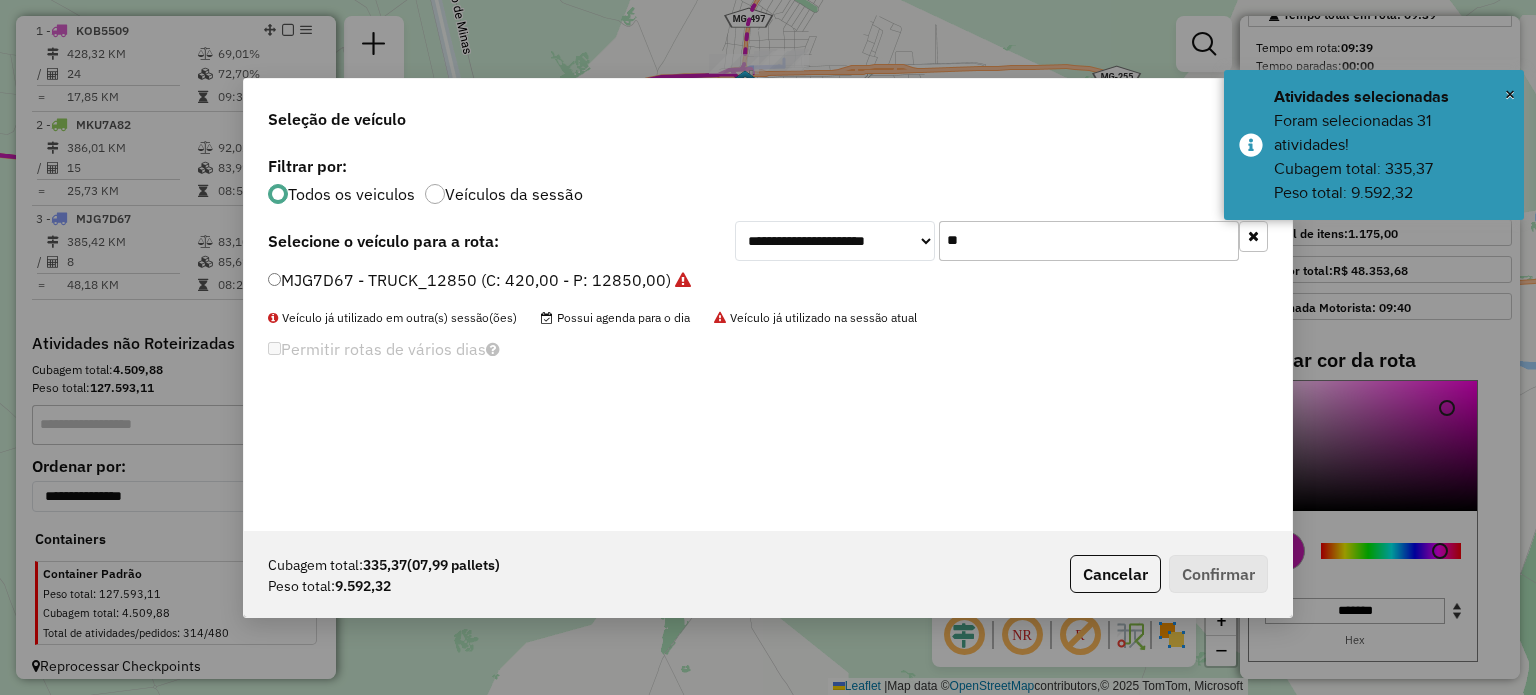 drag, startPoint x: 1006, startPoint y: 232, endPoint x: 584, endPoint y: 186, distance: 424.4997 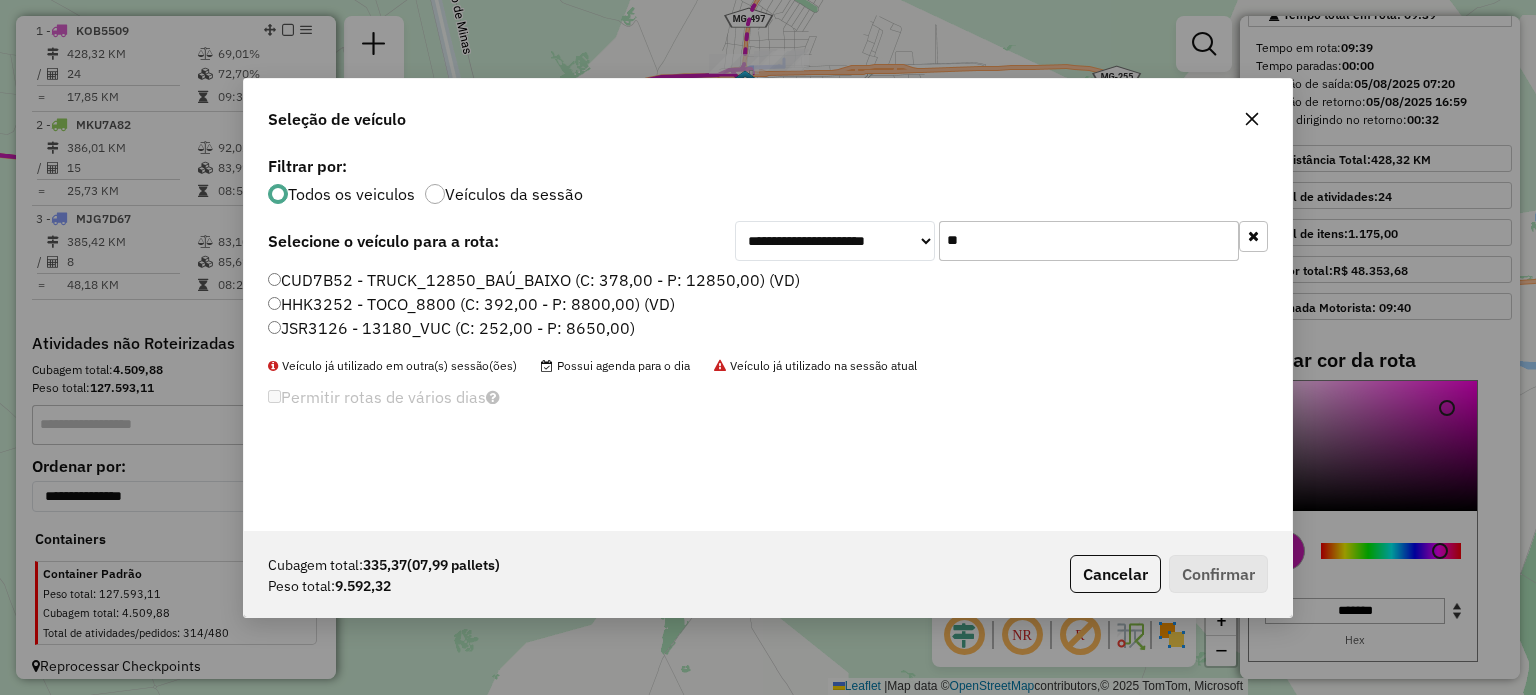 type on "**" 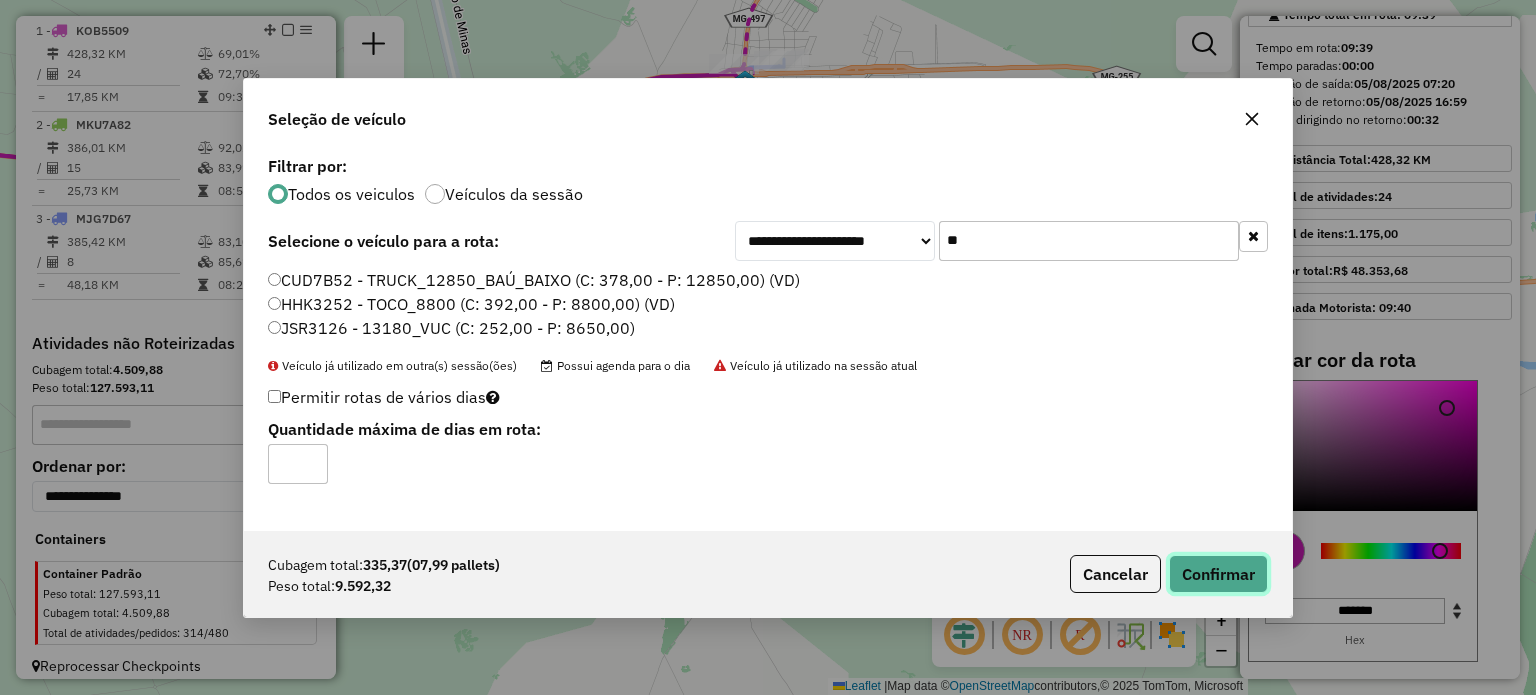 click on "Confirmar" 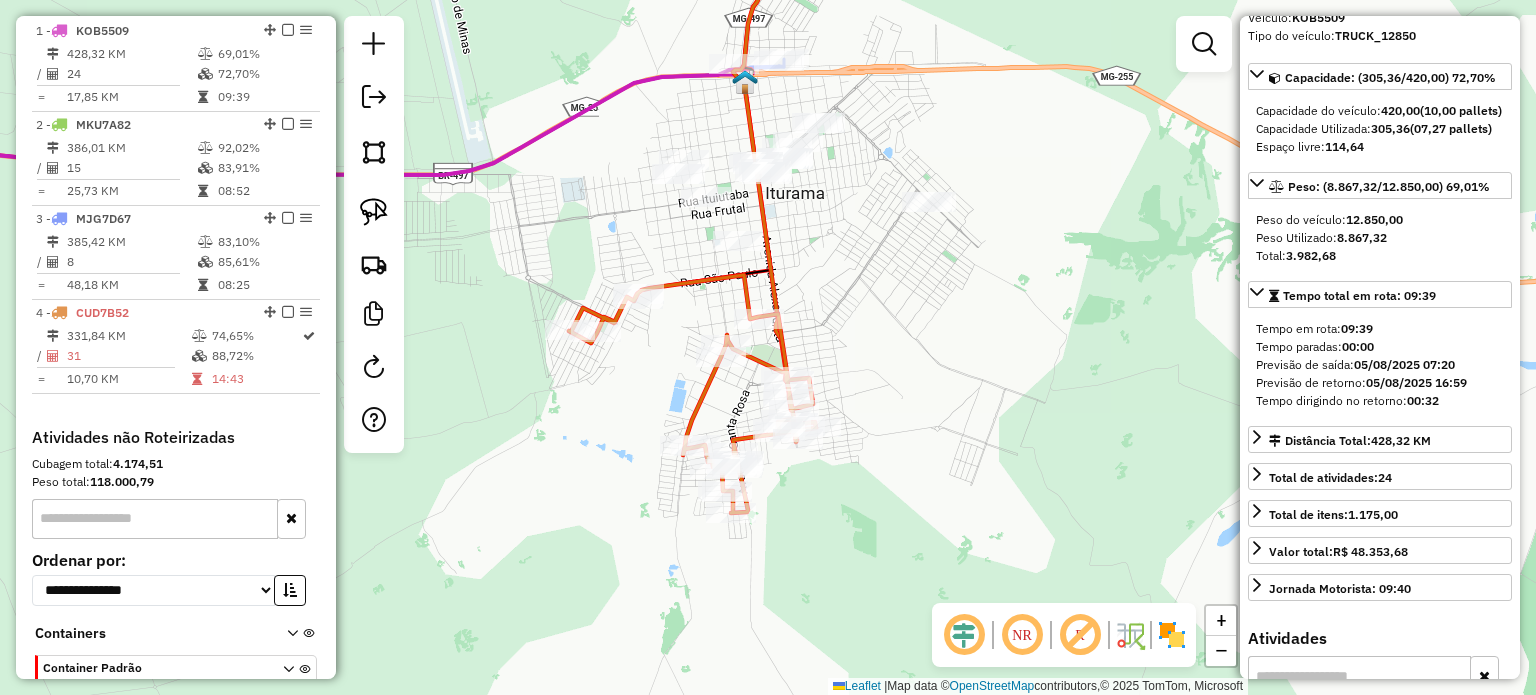 scroll, scrollTop: 0, scrollLeft: 0, axis: both 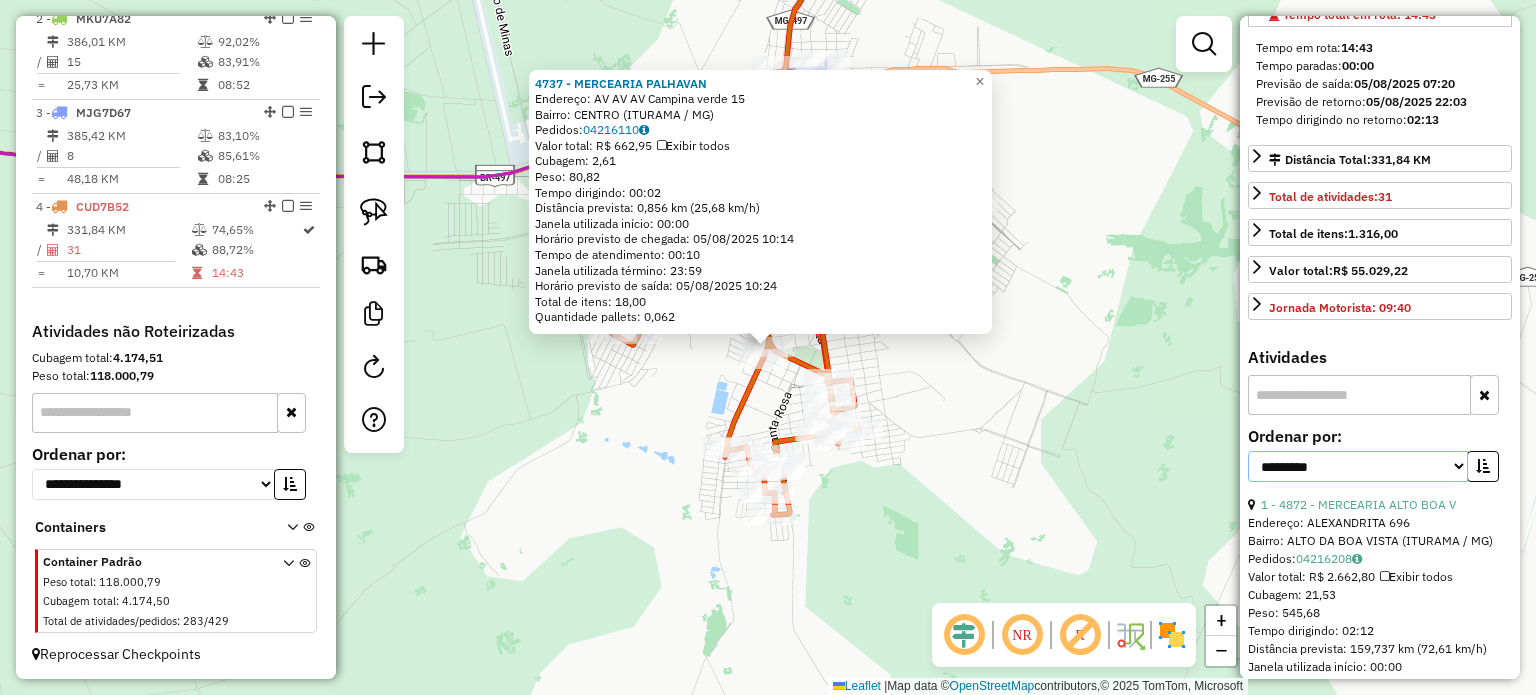 click on "**********" at bounding box center (1358, 466) 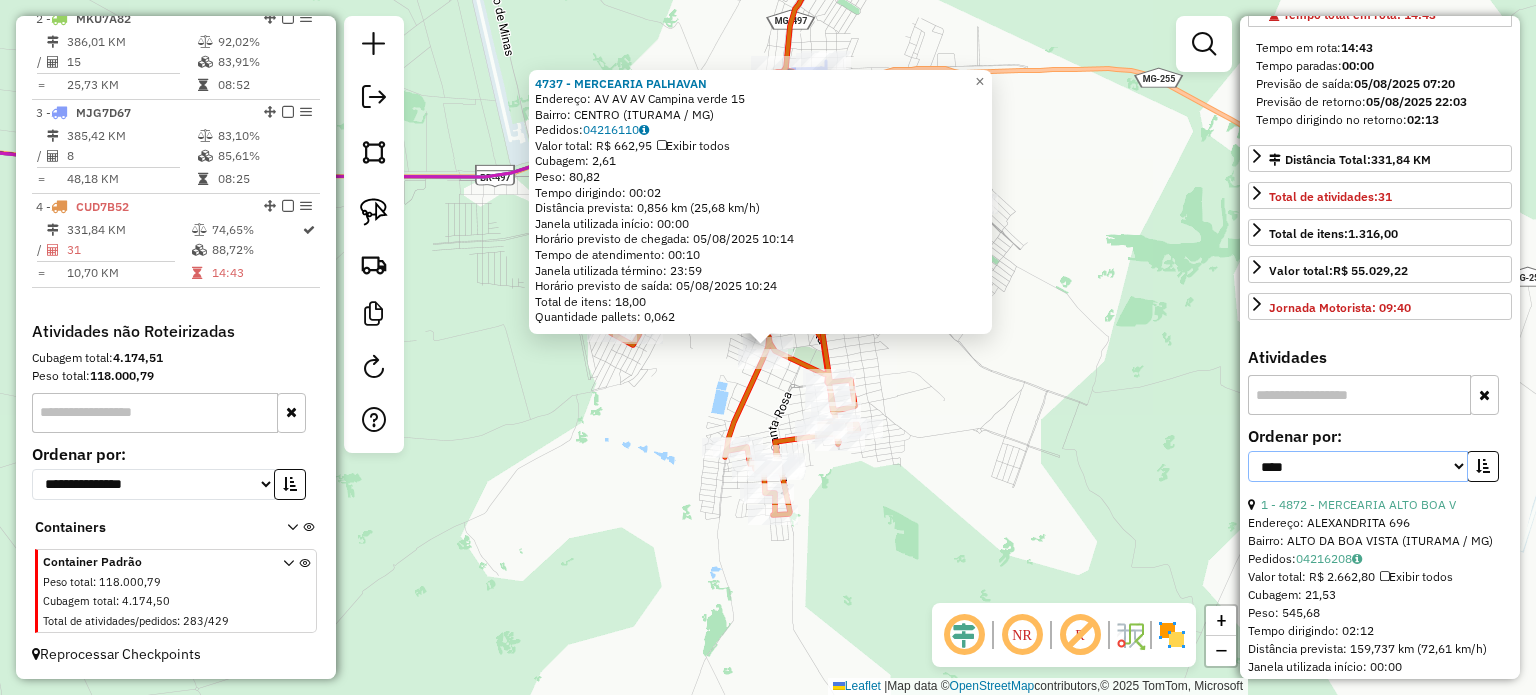 click on "**********" at bounding box center [1358, 466] 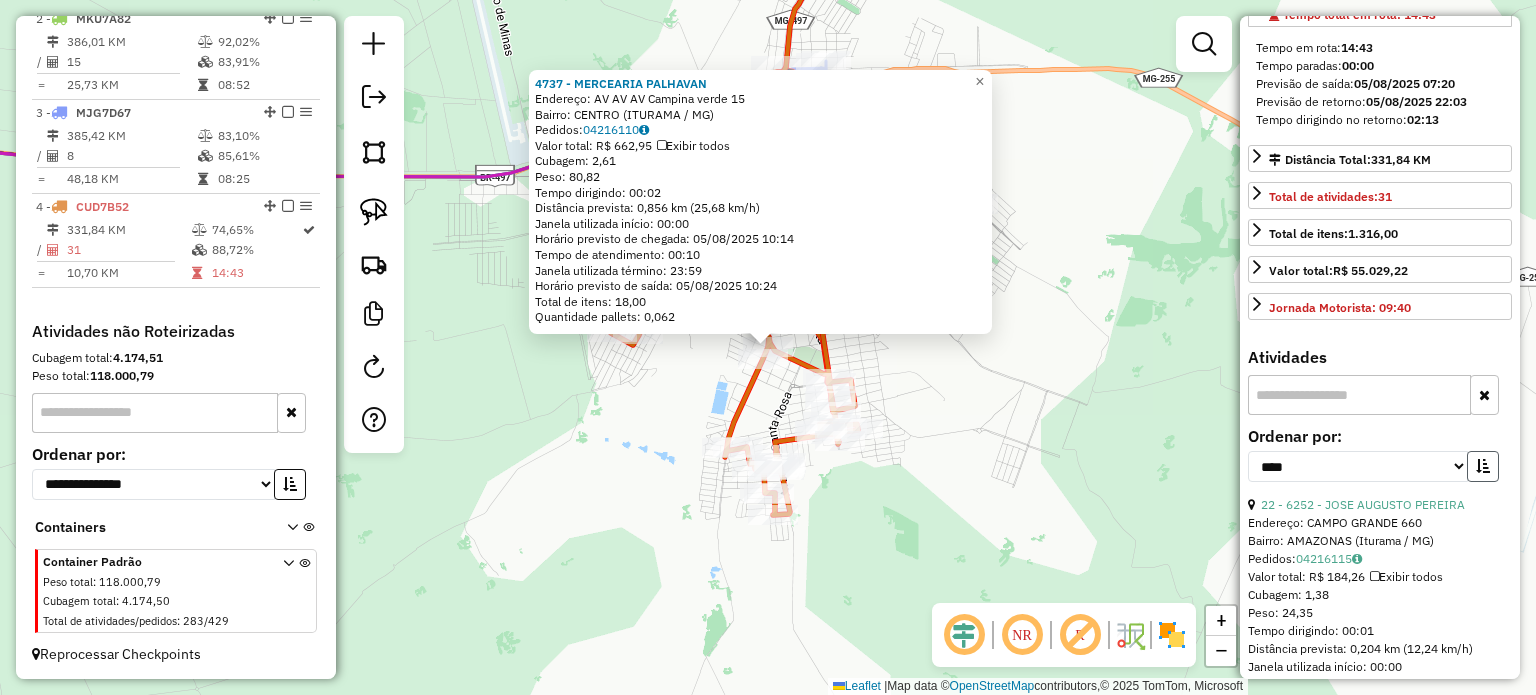 click at bounding box center [1483, 466] 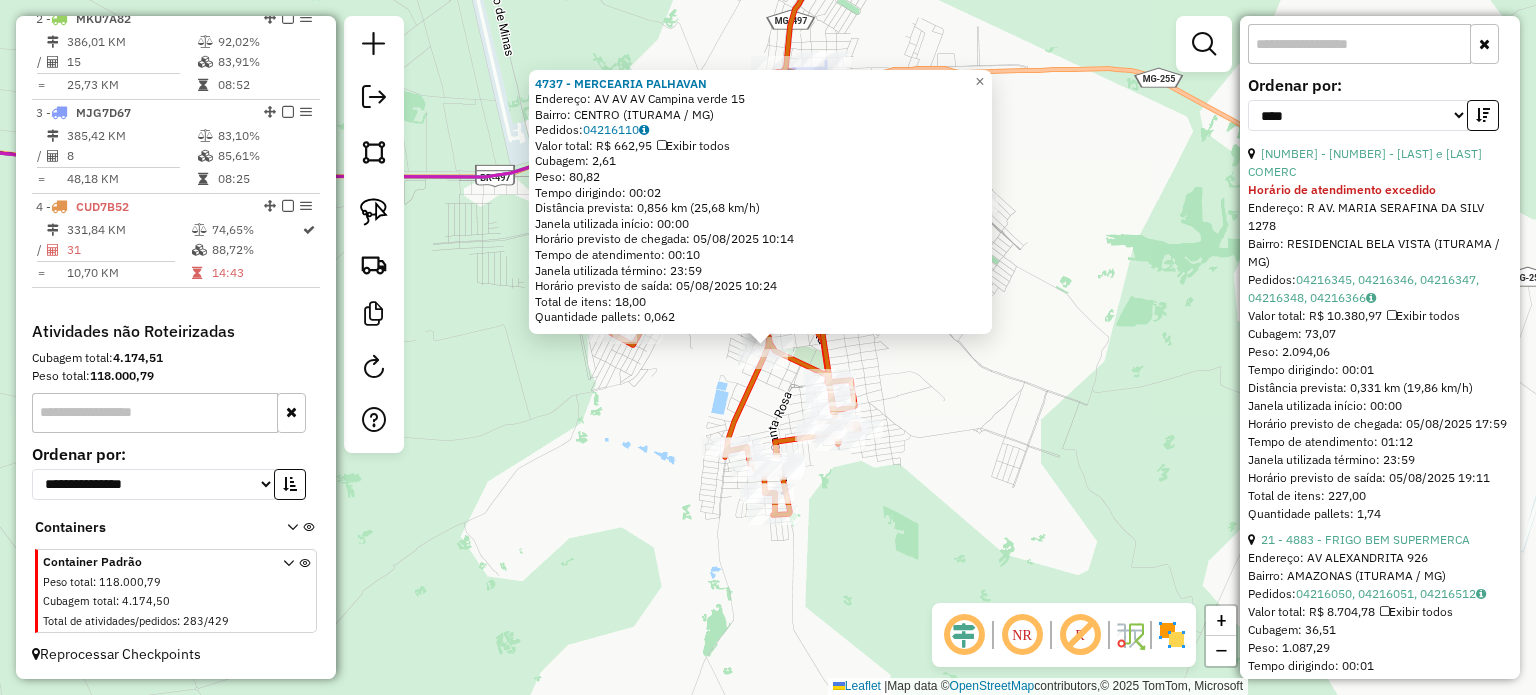 scroll, scrollTop: 600, scrollLeft: 0, axis: vertical 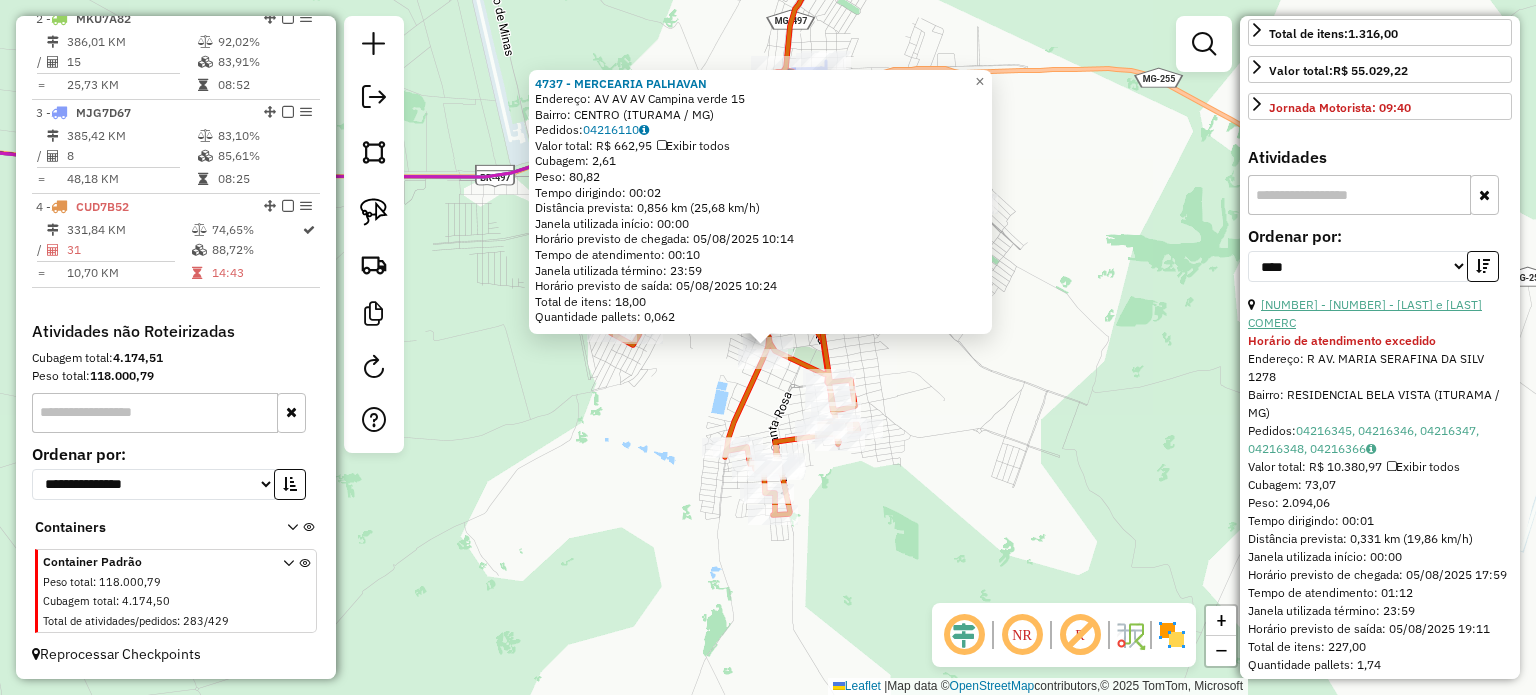 click on "30 - 5078 - SILVA e SILVA COMERC" at bounding box center (1365, 313) 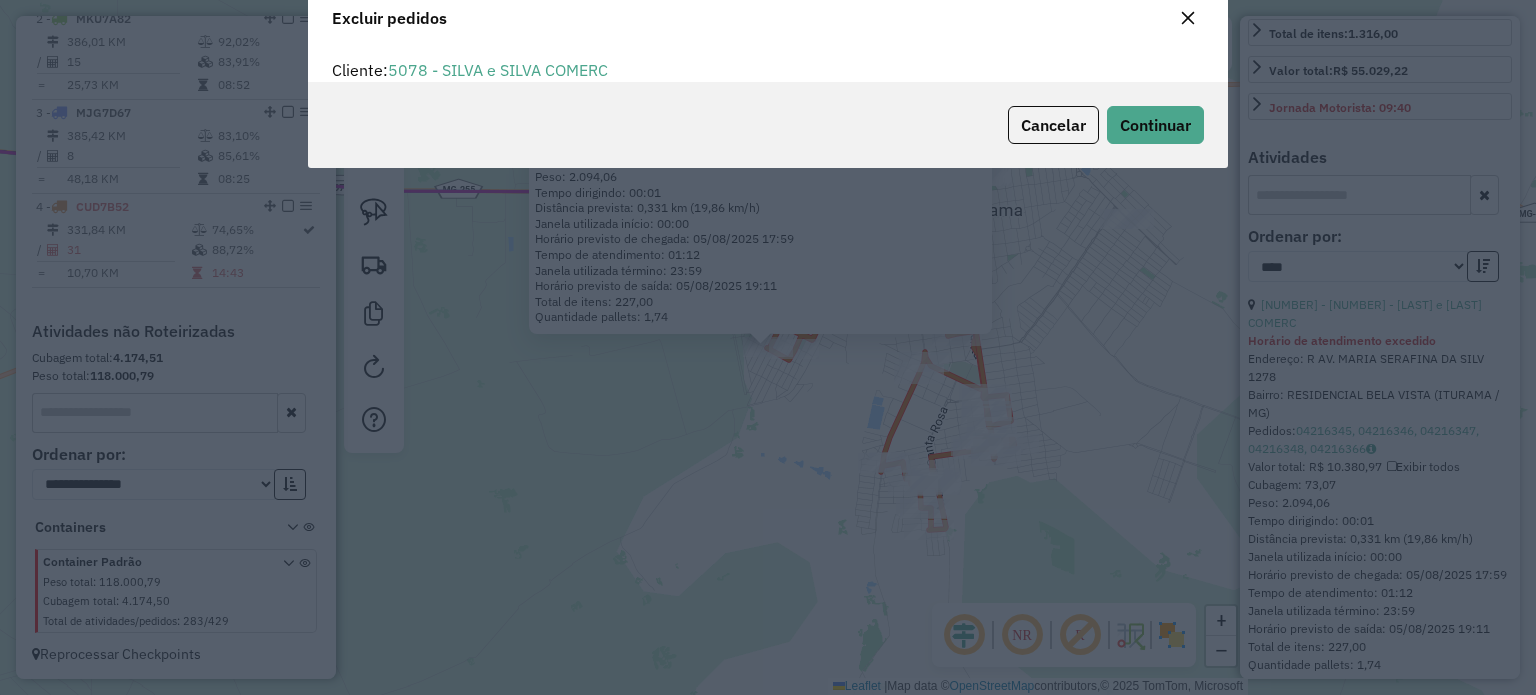 scroll, scrollTop: 10, scrollLeft: 6, axis: both 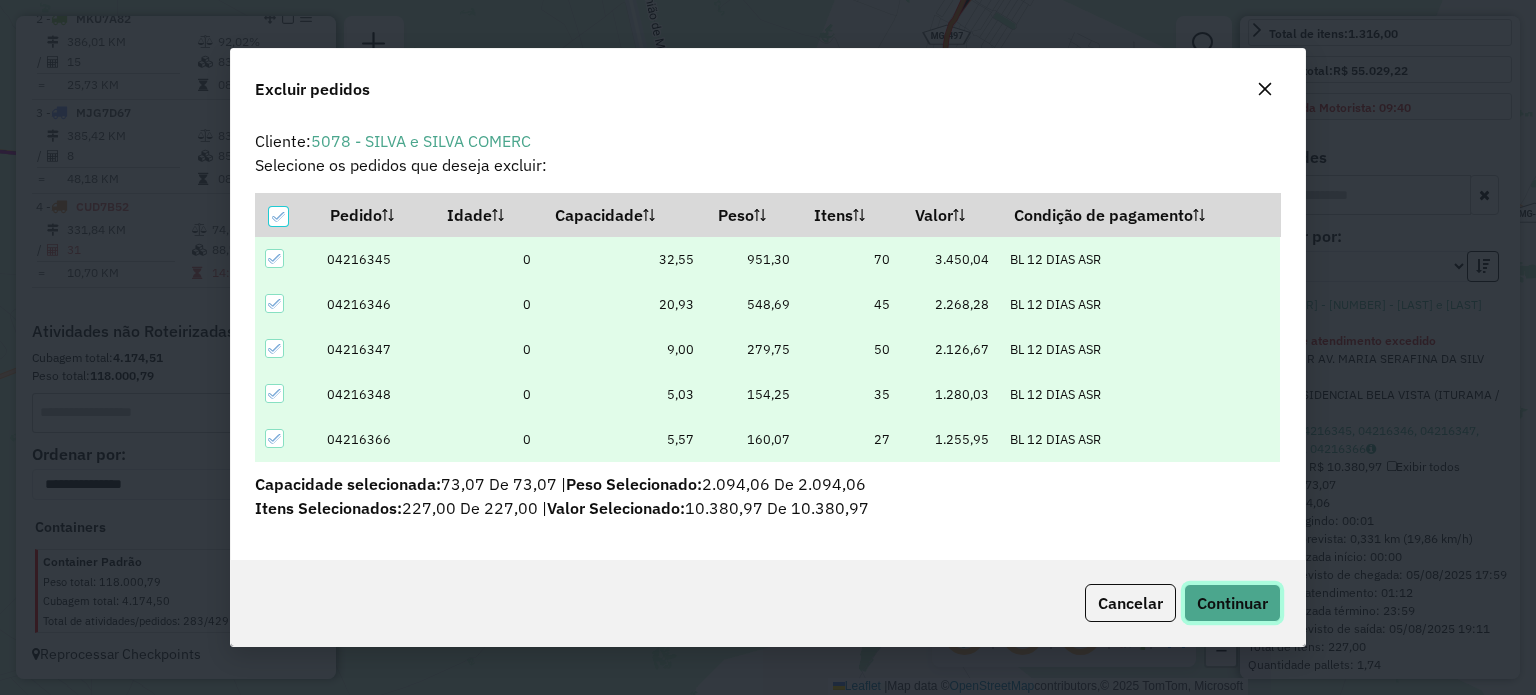 click on "Continuar" 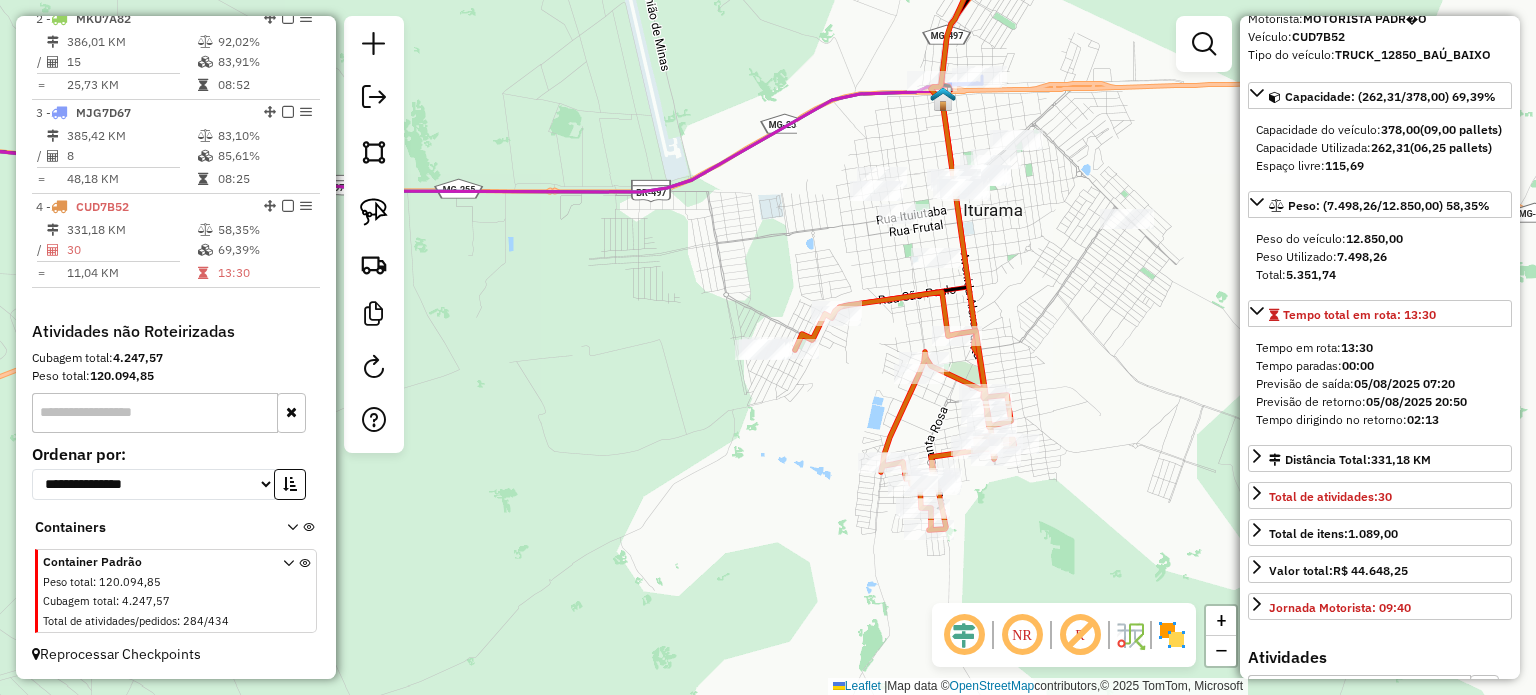 scroll, scrollTop: 0, scrollLeft: 0, axis: both 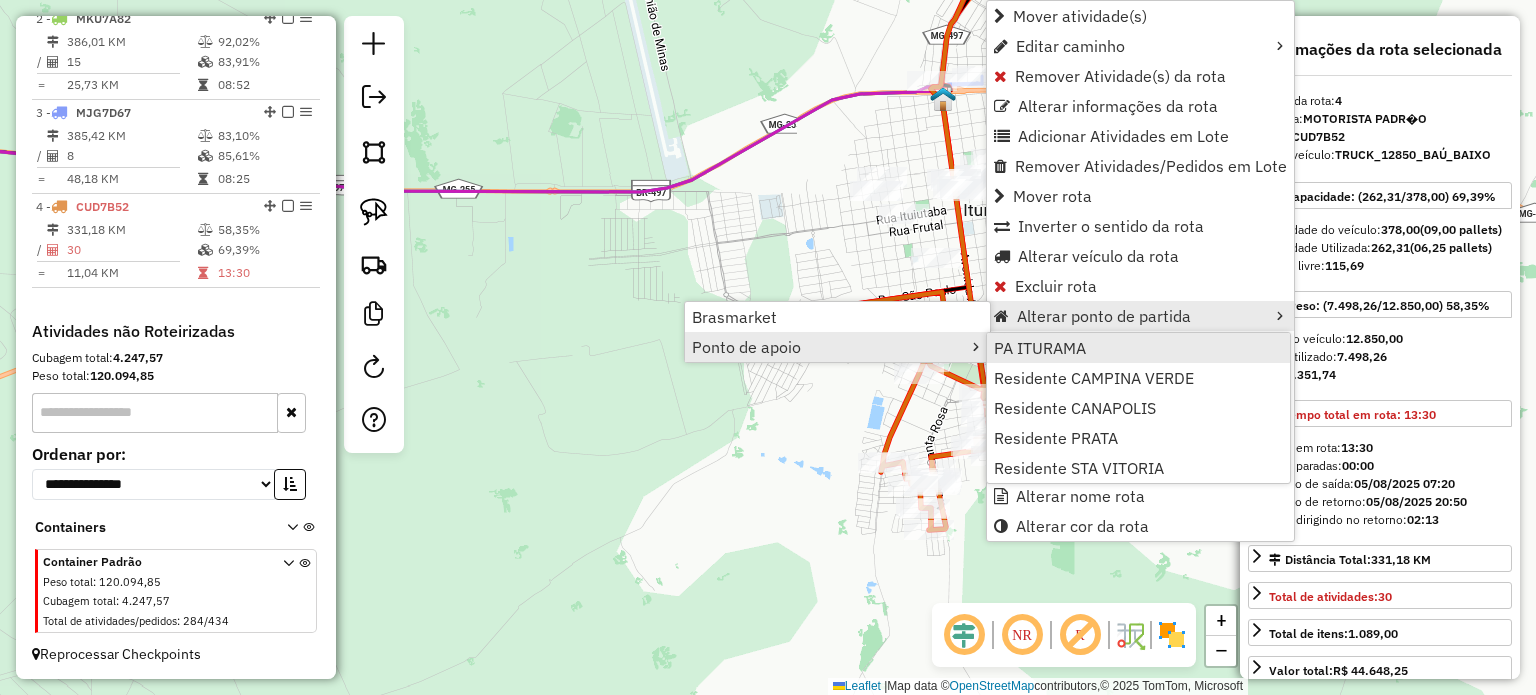 click on "PA ITURAMA" at bounding box center [1040, 348] 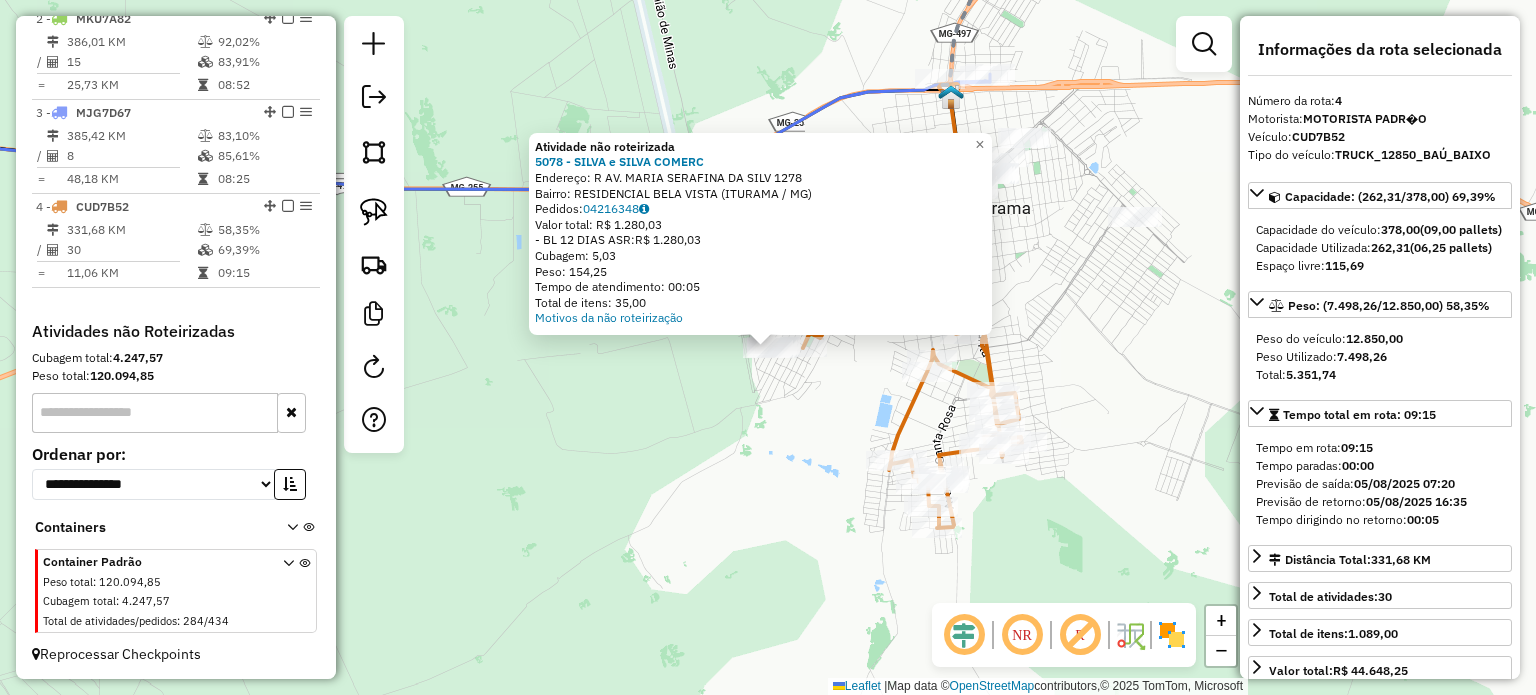 drag, startPoint x: 778, startPoint y: 398, endPoint x: 787, endPoint y: 383, distance: 17.492855 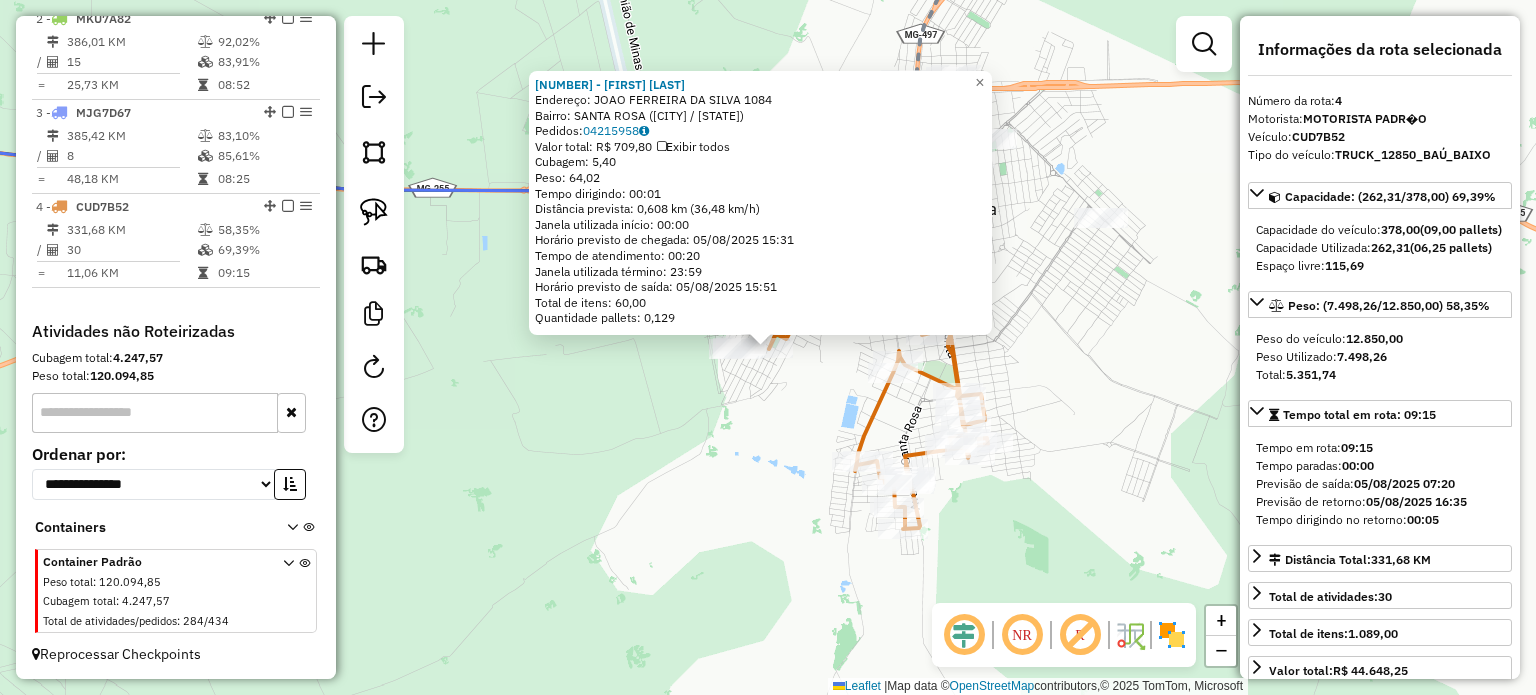 click on "6954 - CARLOS ROBERTO RODRI  Endereço:  JOAO FERREIRA DA SILVA 1084   Bairro: SANTA ROSA (ITURAMA / MG)   Pedidos:  04215958   Valor total: R$ 709,80   Exibir todos   Cubagem: 5,40  Peso: 64,02  Tempo dirigindo: 00:01   Distância prevista: 0,608 km (36,48 km/h)   Janela utilizada início: 00:00   Horário previsto de chegada: 05/08/2025 15:31   Tempo de atendimento: 00:20   Janela utilizada término: 23:59   Horário previsto de saída: 05/08/2025 15:51   Total de itens: 60,00   Quantidade pallets: 0,129  × Janela de atendimento Grade de atendimento Capacidade Transportadoras Veículos Cliente Pedidos  Rotas Selecione os dias de semana para filtrar as janelas de atendimento  Seg   Ter   Qua   Qui   Sex   Sáb   Dom  Informe o período da janela de atendimento: De: Até:  Filtrar exatamente a janela do cliente  Considerar janela de atendimento padrão  Selecione os dias de semana para filtrar as grades de atendimento  Seg   Ter   Qua   Qui   Sex   Sáb   Dom   Clientes fora do dia de atendimento selecionado" 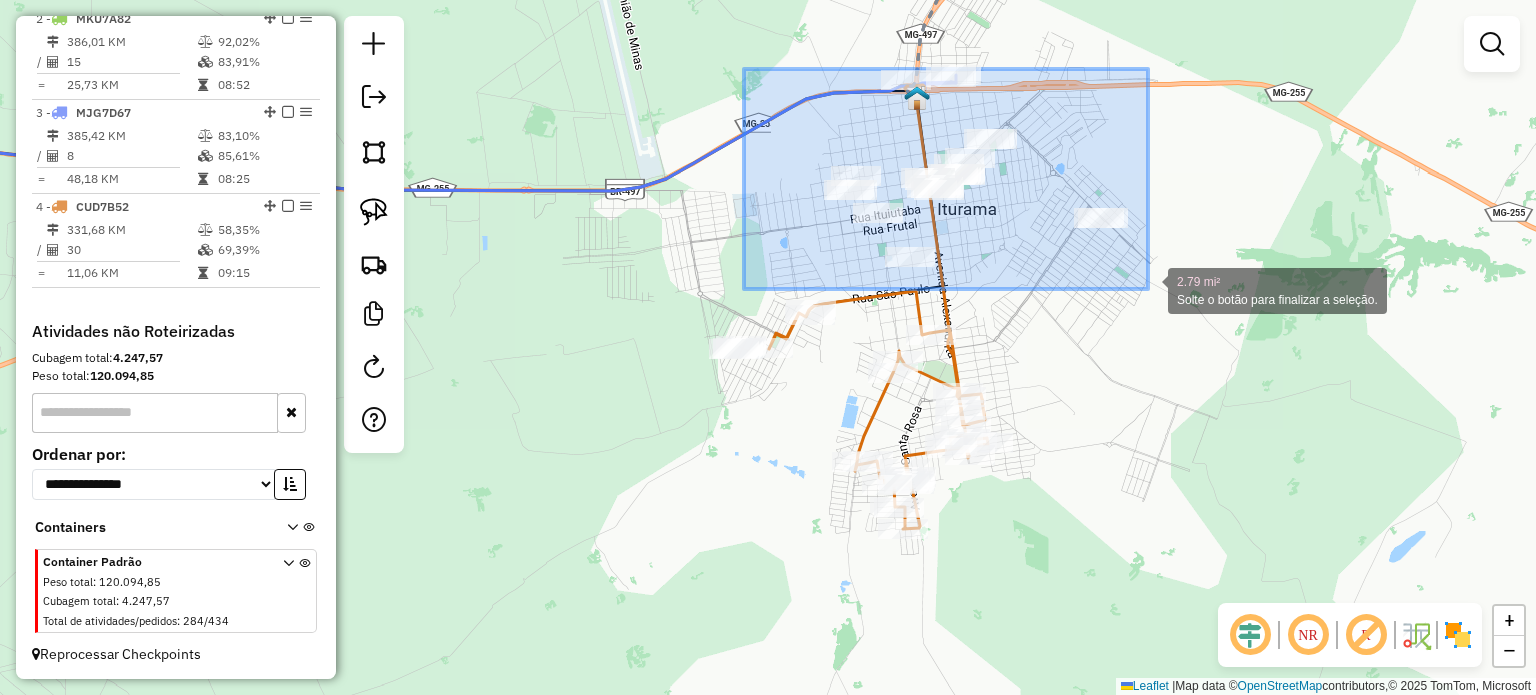 drag, startPoint x: 744, startPoint y: 69, endPoint x: 1150, endPoint y: 286, distance: 460.35312 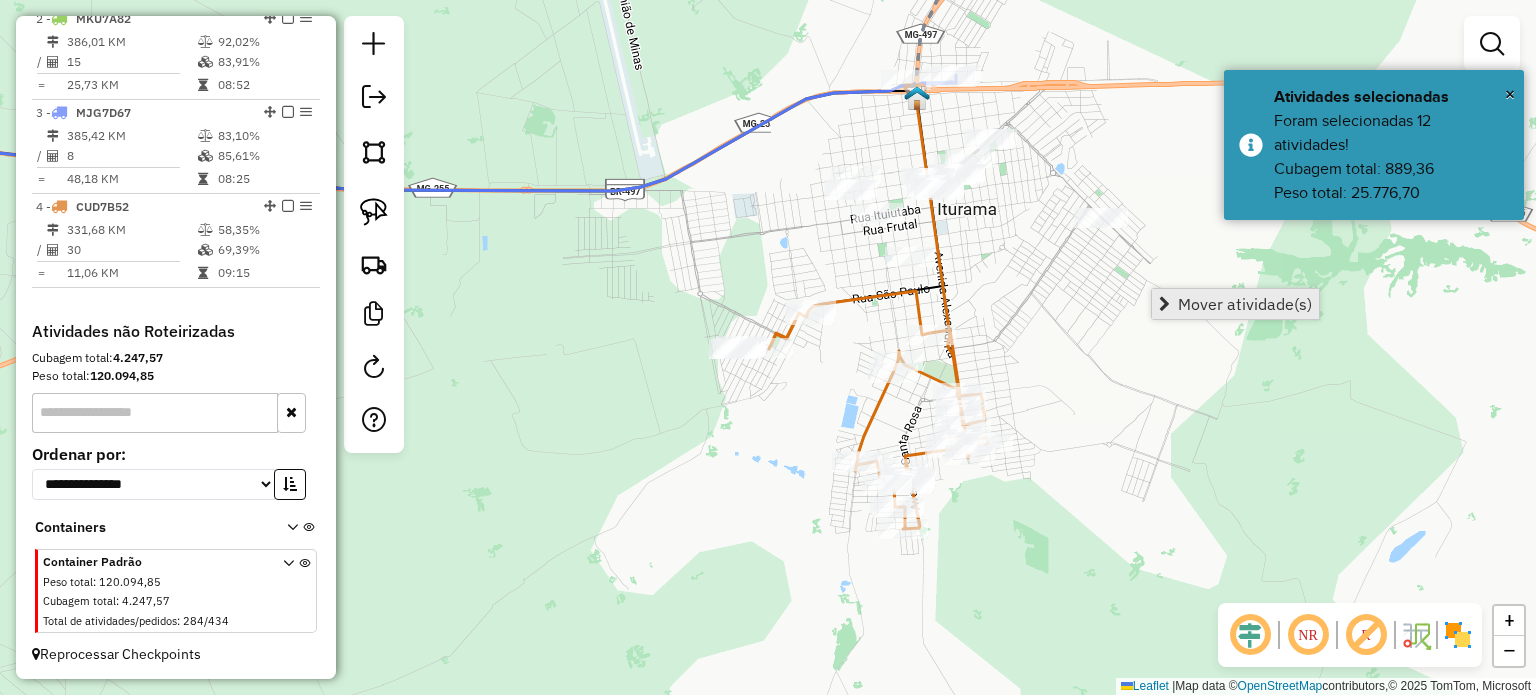 click on "Mover atividade(s)" at bounding box center [1245, 304] 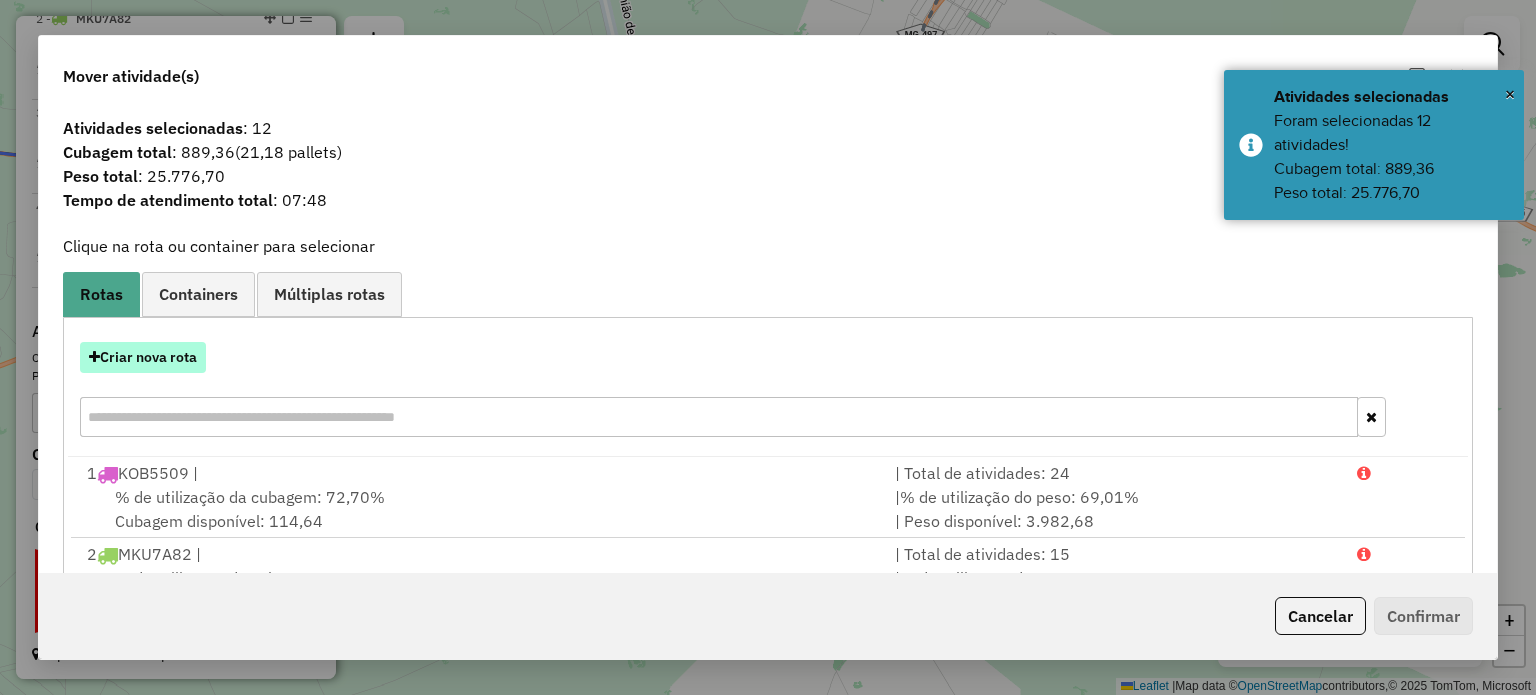 click on "Criar nova rota" at bounding box center [143, 357] 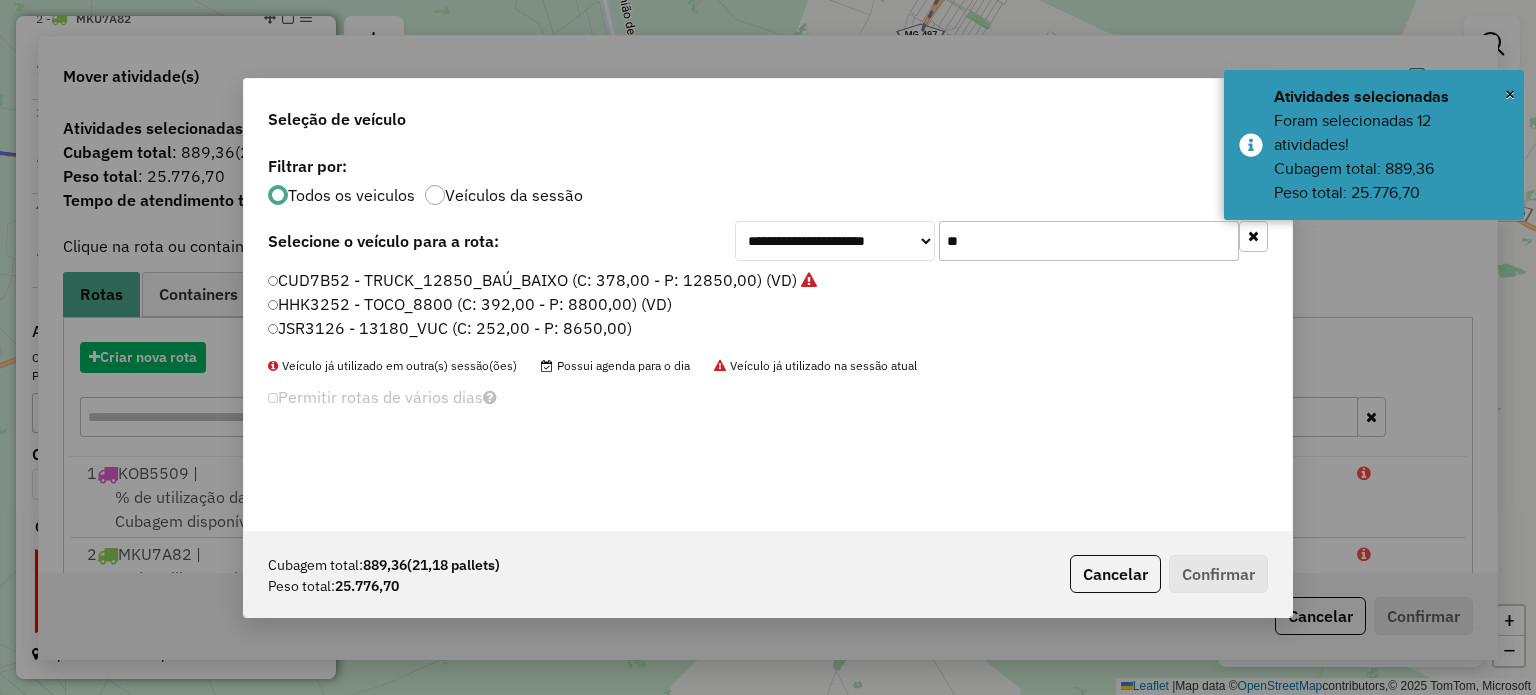 scroll, scrollTop: 10, scrollLeft: 6, axis: both 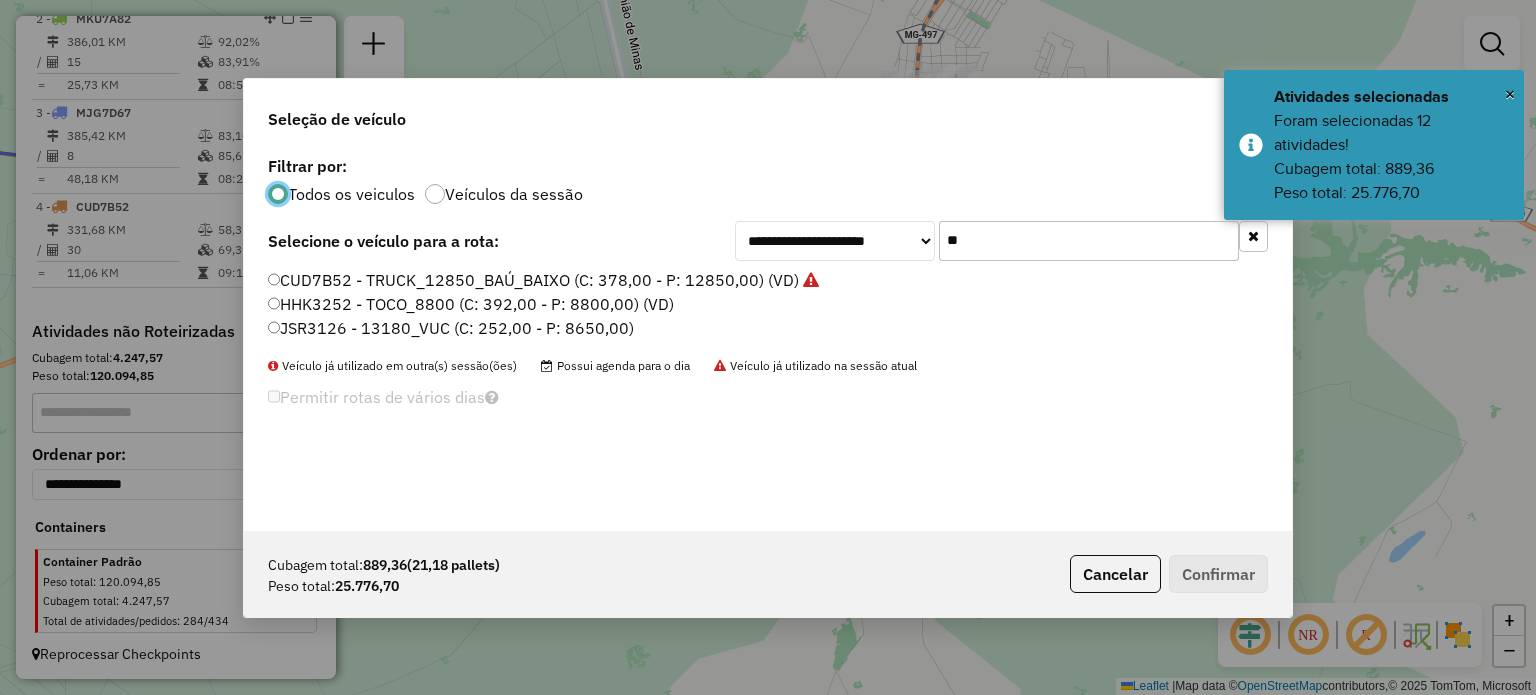 click on "**********" 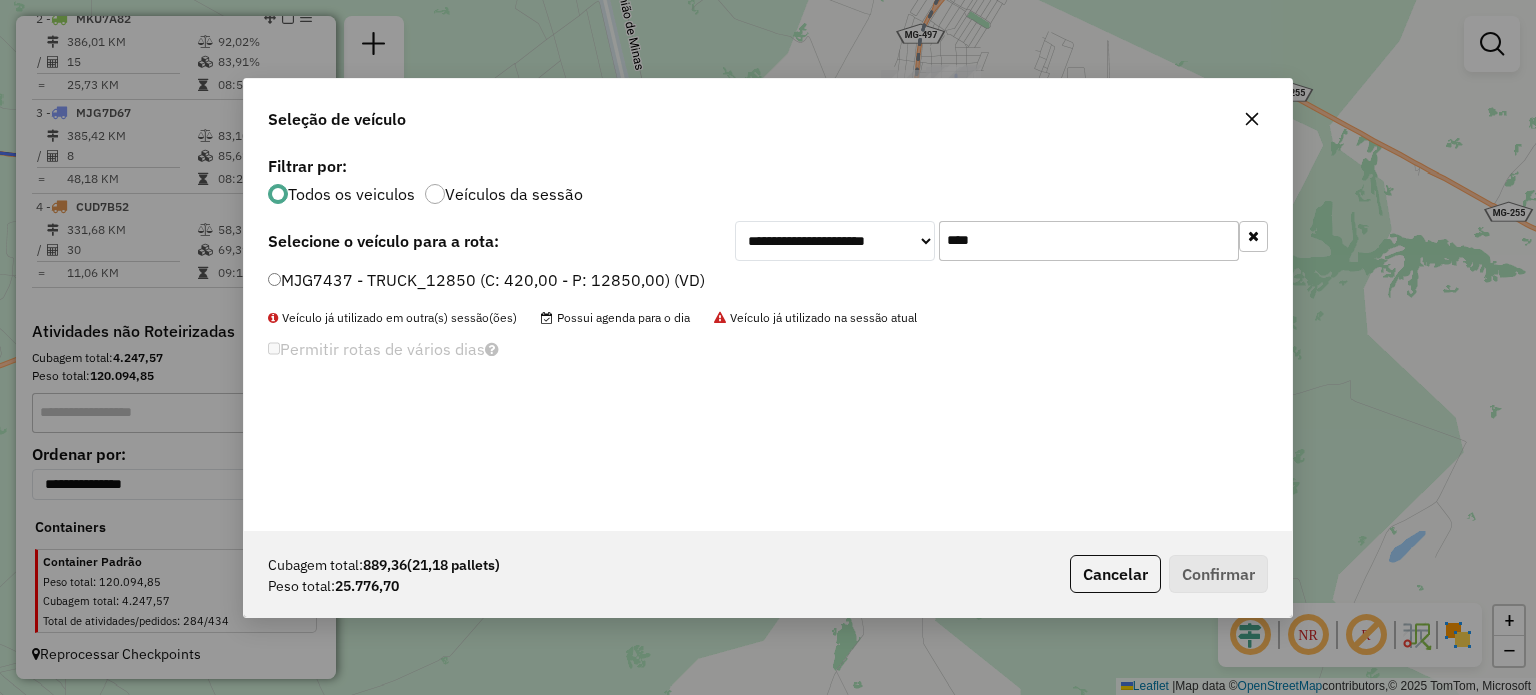 type on "****" 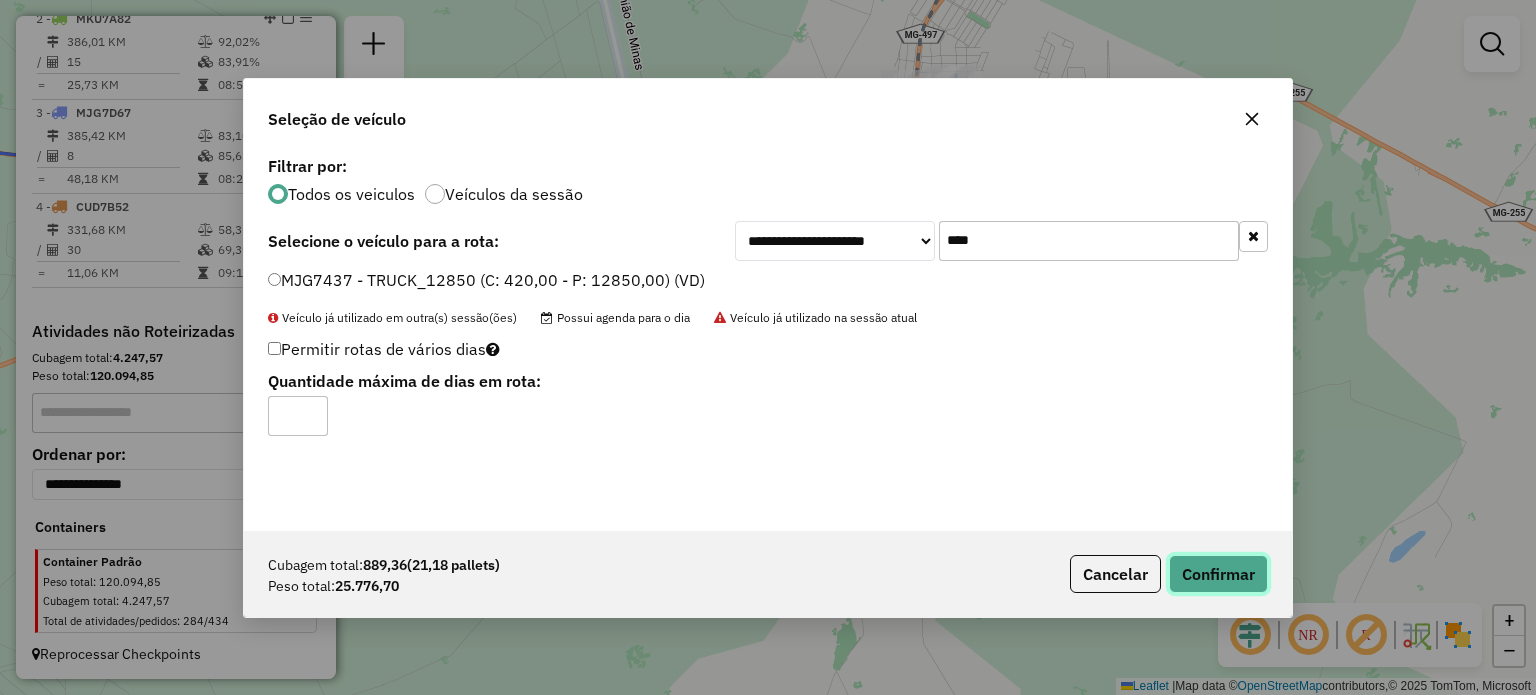 click on "Confirmar" 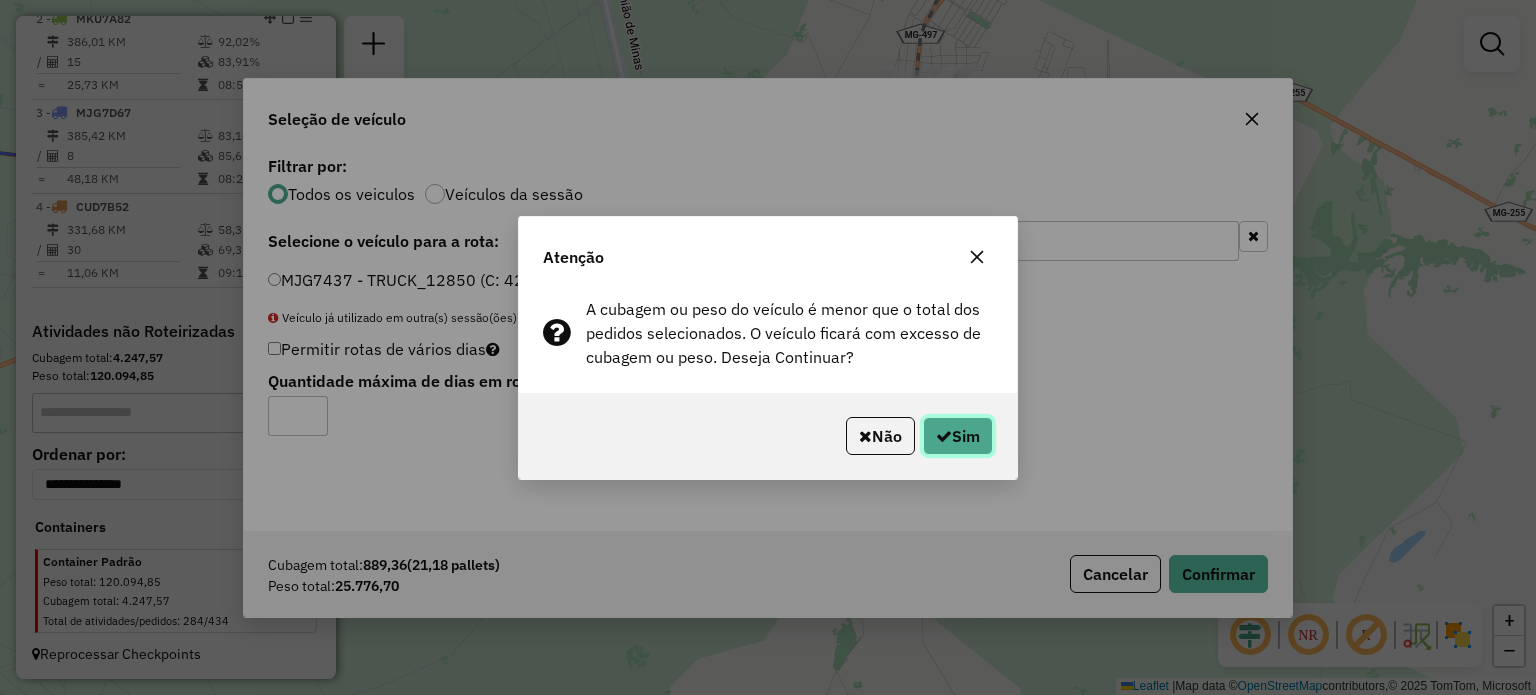 drag, startPoint x: 927, startPoint y: 420, endPoint x: 940, endPoint y: 416, distance: 13.601471 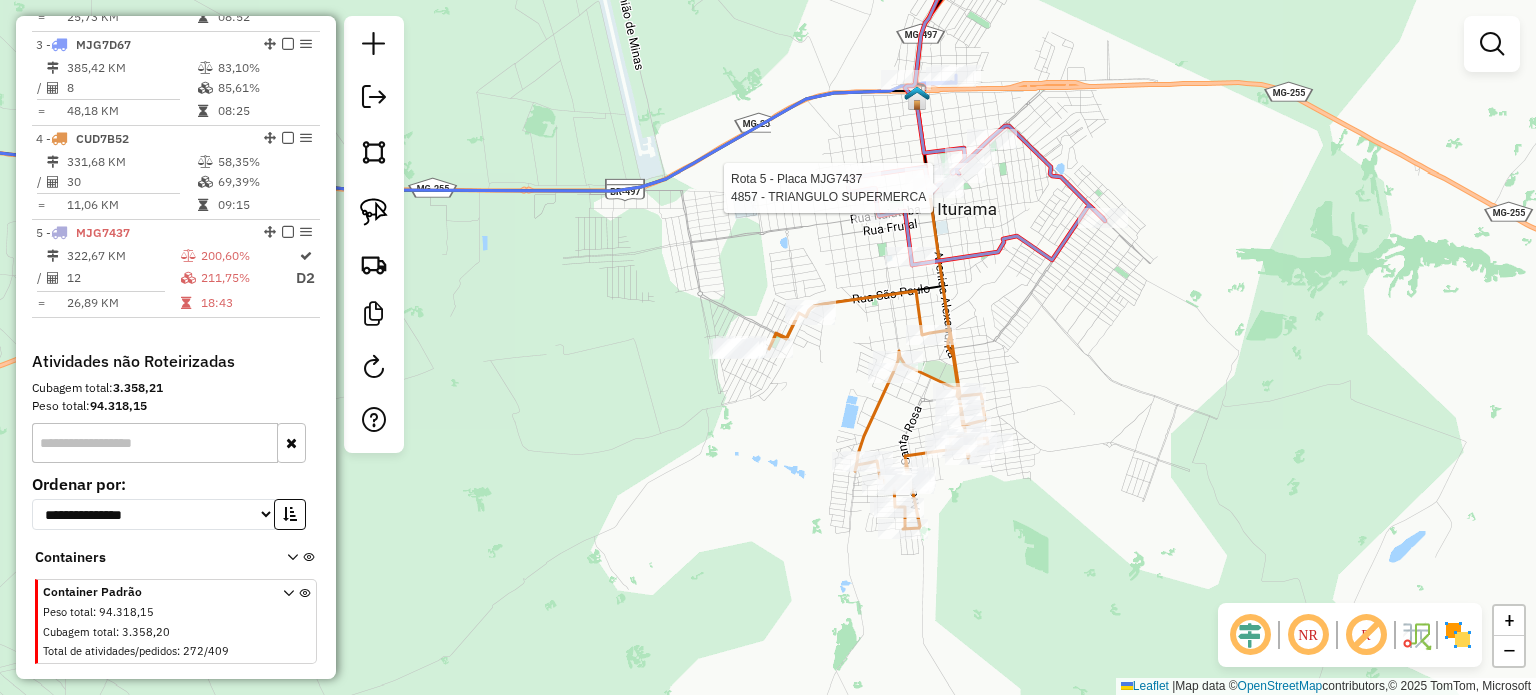 select on "*********" 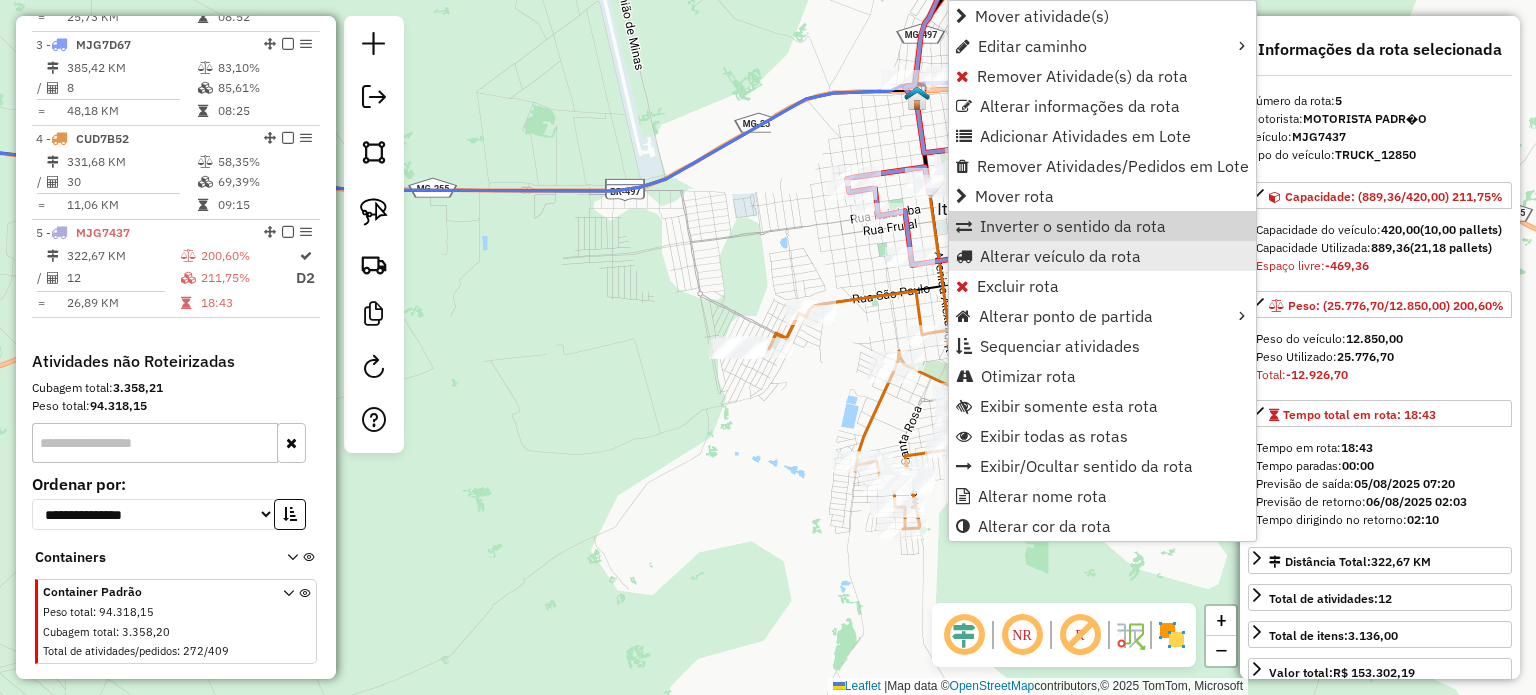 scroll, scrollTop: 952, scrollLeft: 0, axis: vertical 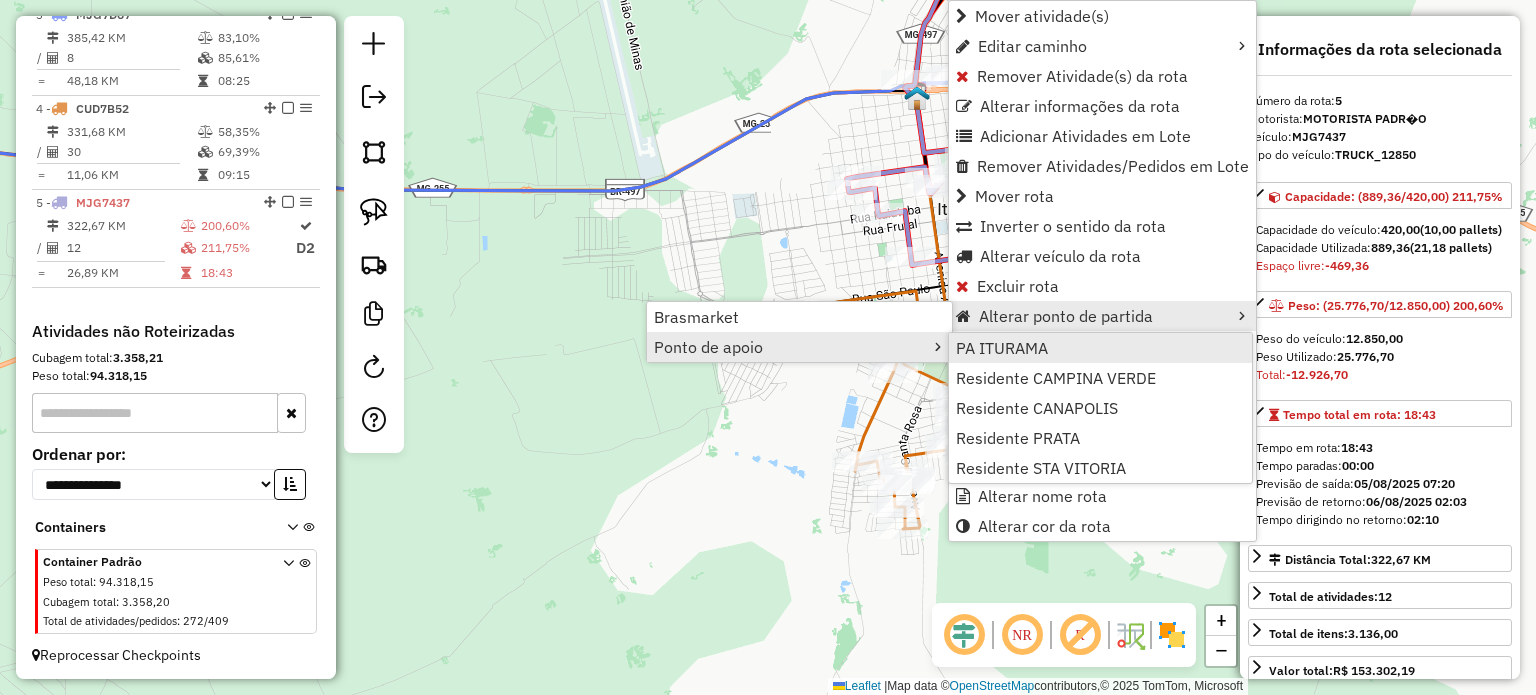 click on "PA ITURAMA" at bounding box center [1002, 348] 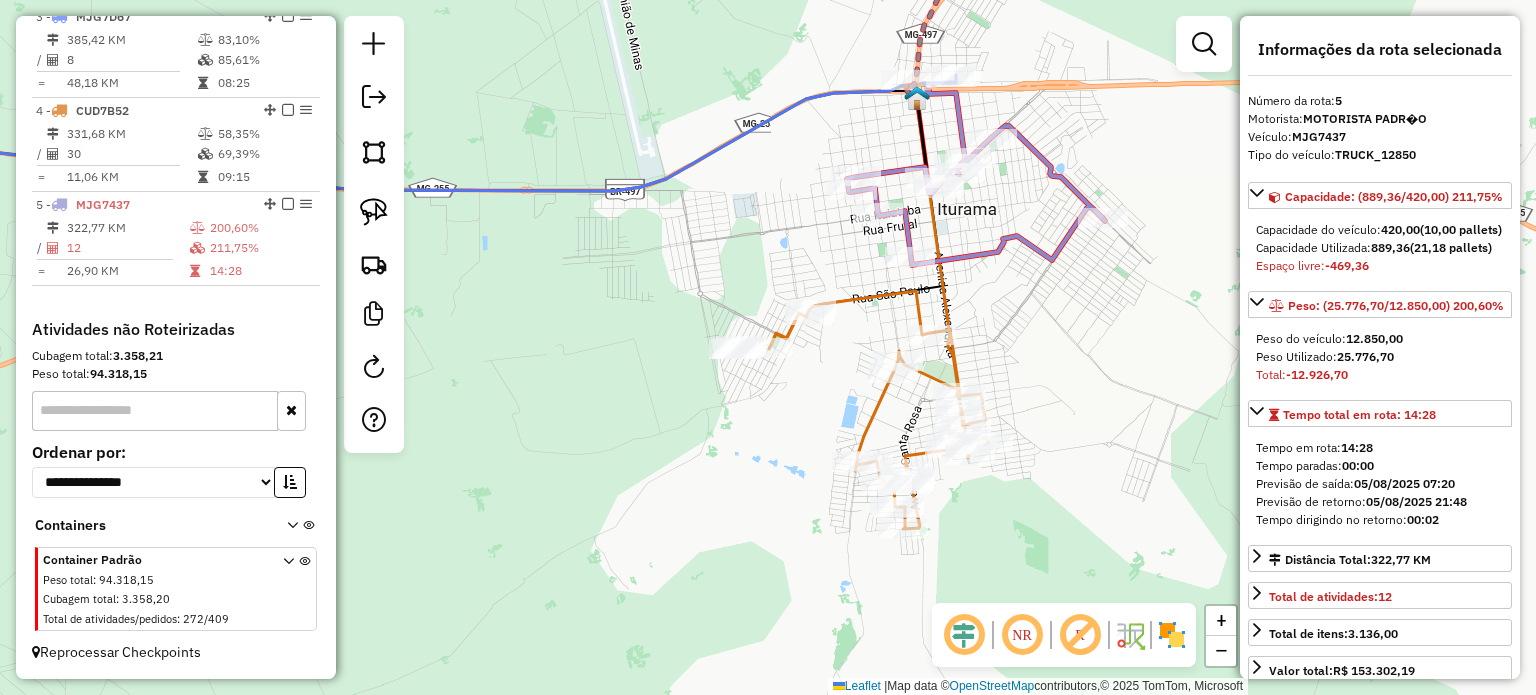 scroll, scrollTop: 948, scrollLeft: 0, axis: vertical 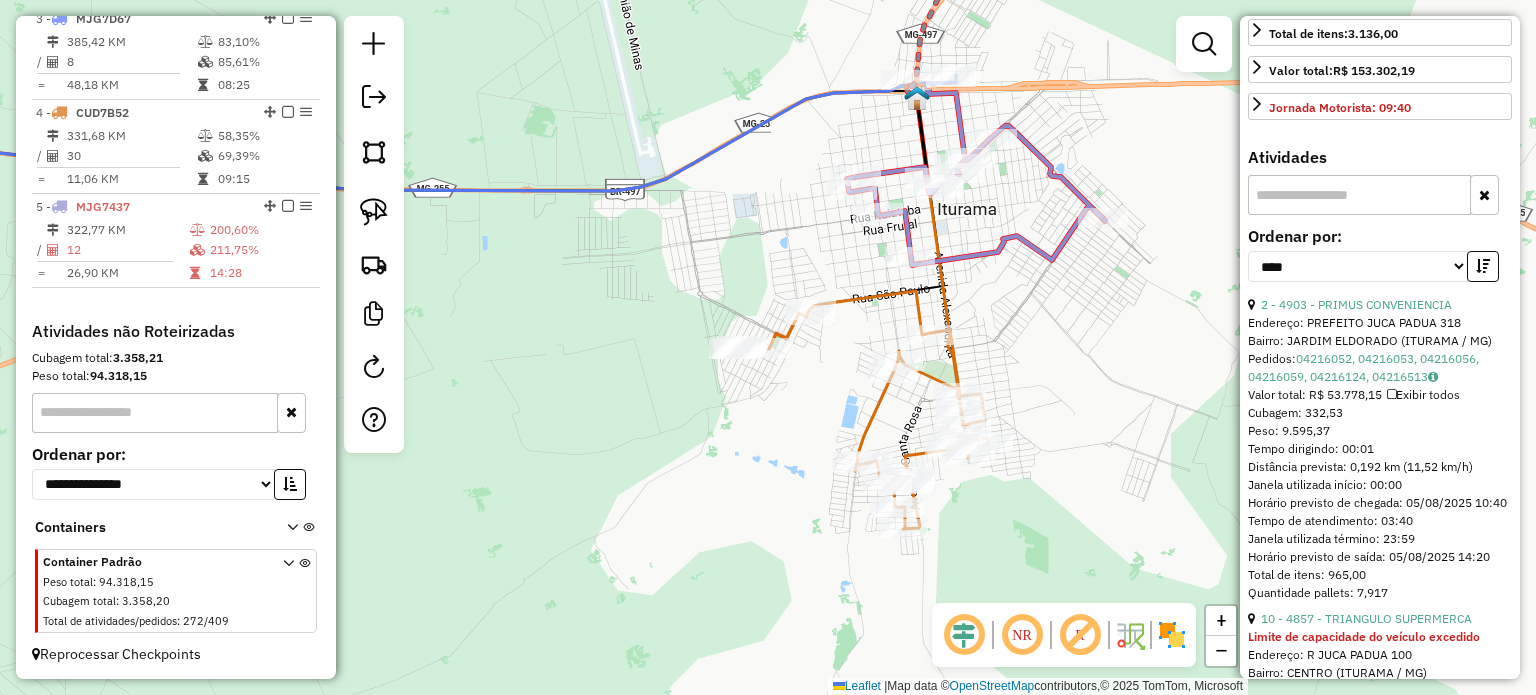 click on "Endereço:  PREFEITO JUCA PADUA 318" at bounding box center [1380, 323] 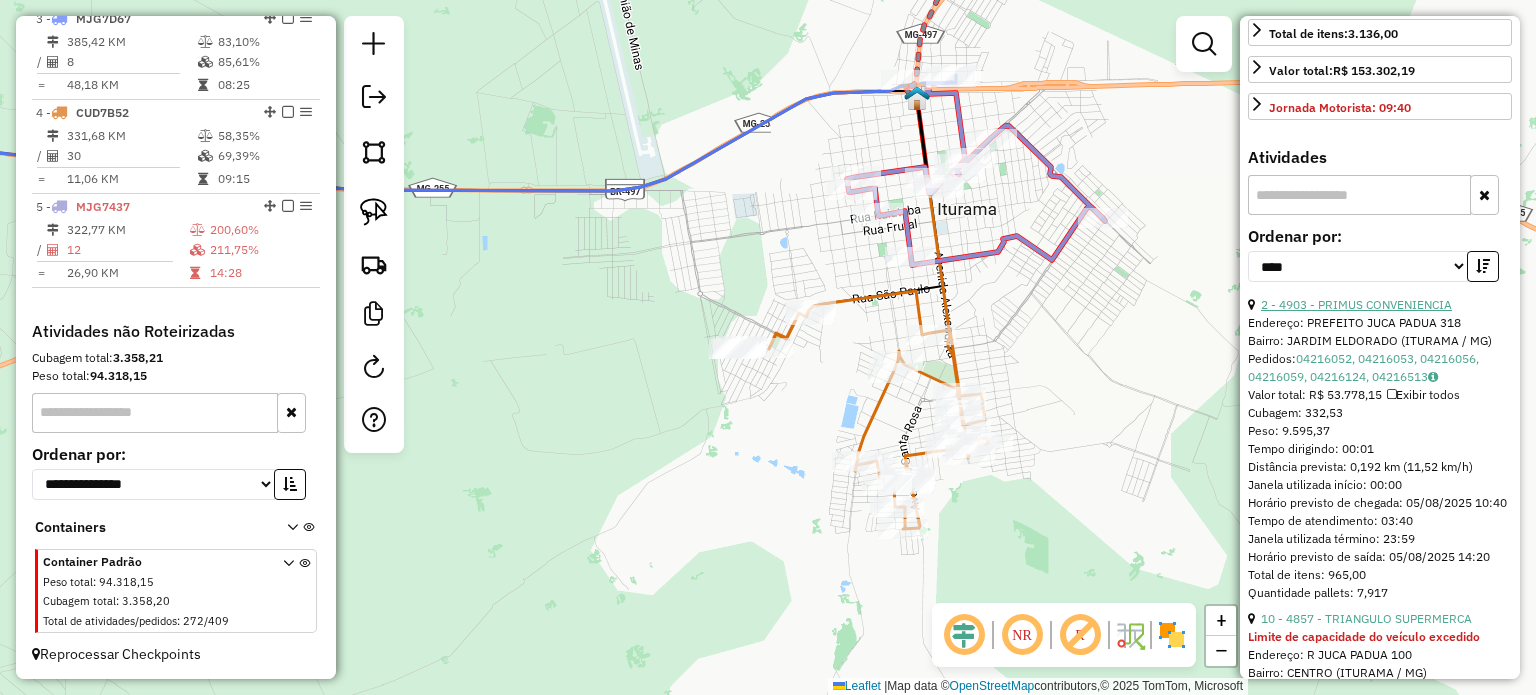 click on "2 - 4903 - PRIMUS CONVENIENCIA" at bounding box center [1356, 304] 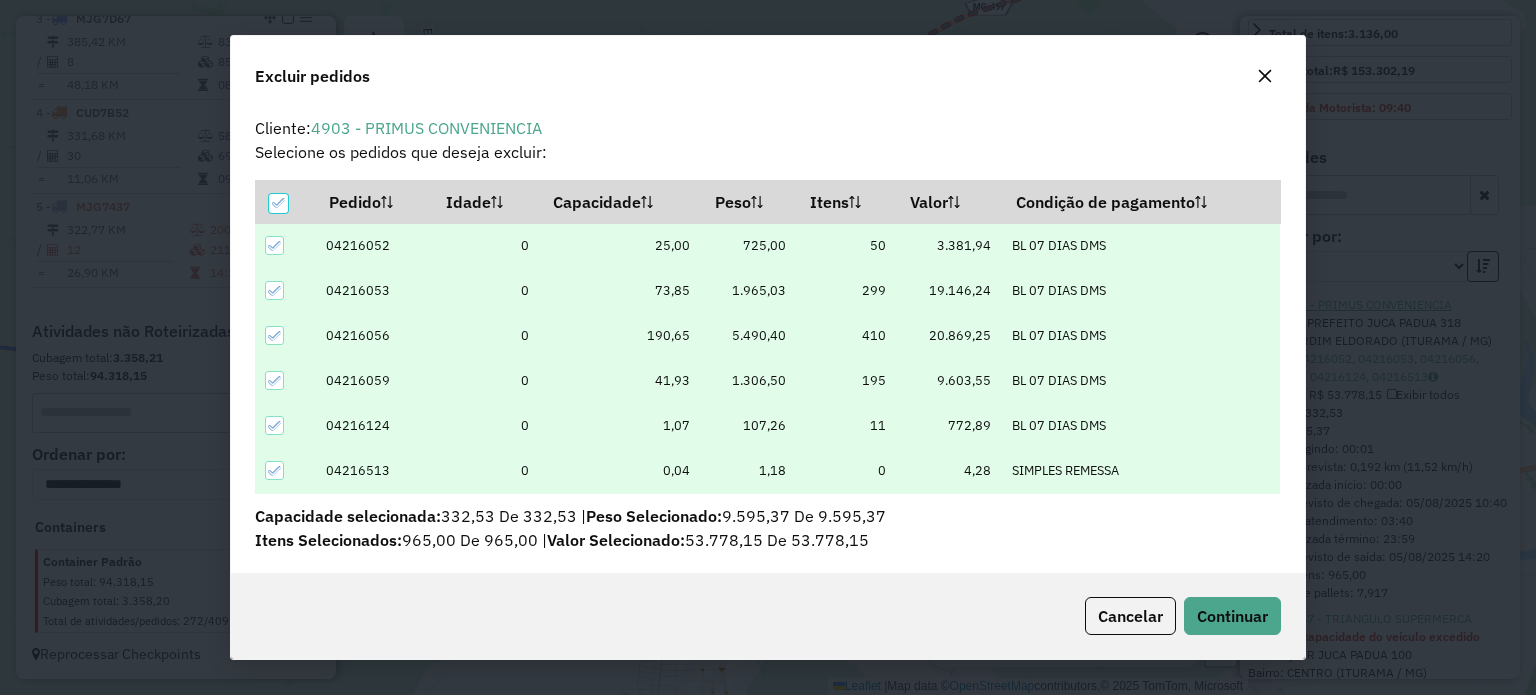 scroll, scrollTop: 69, scrollLeft: 0, axis: vertical 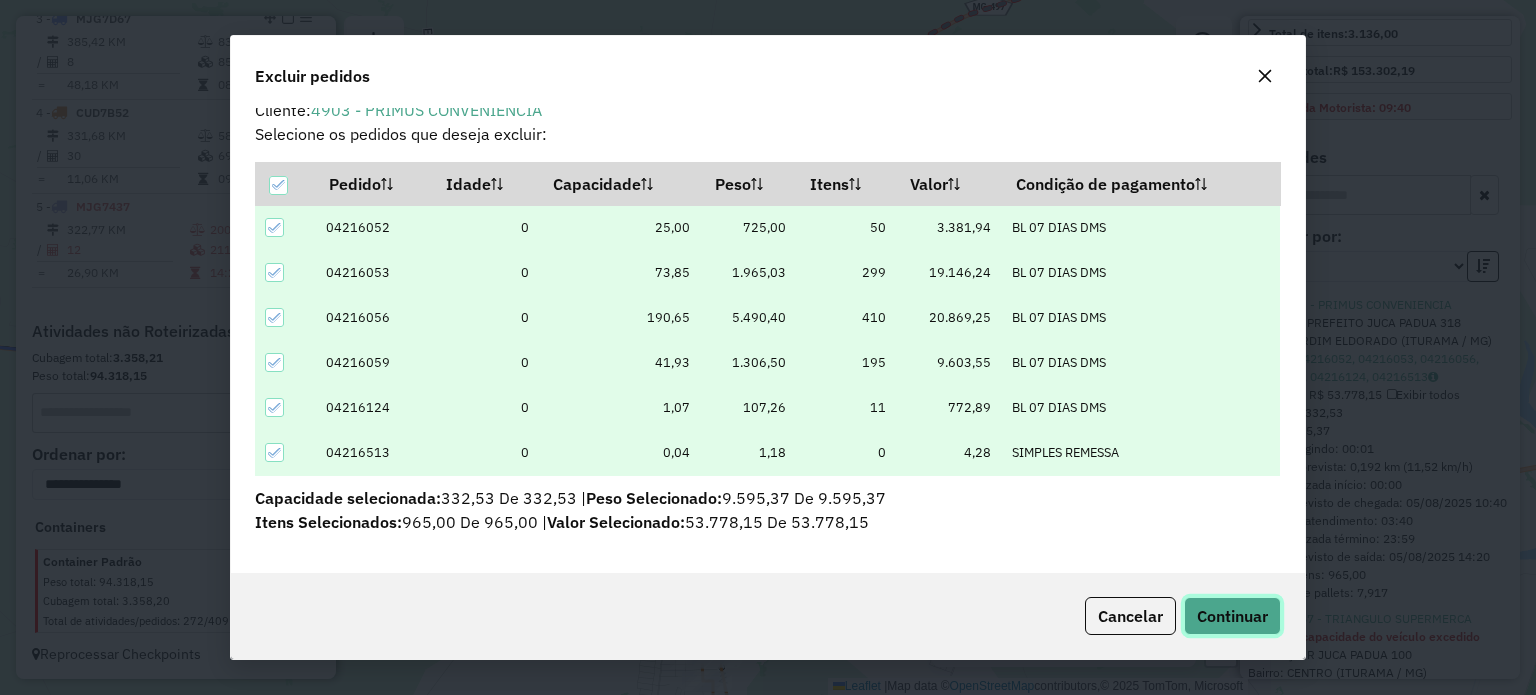 click on "Continuar" 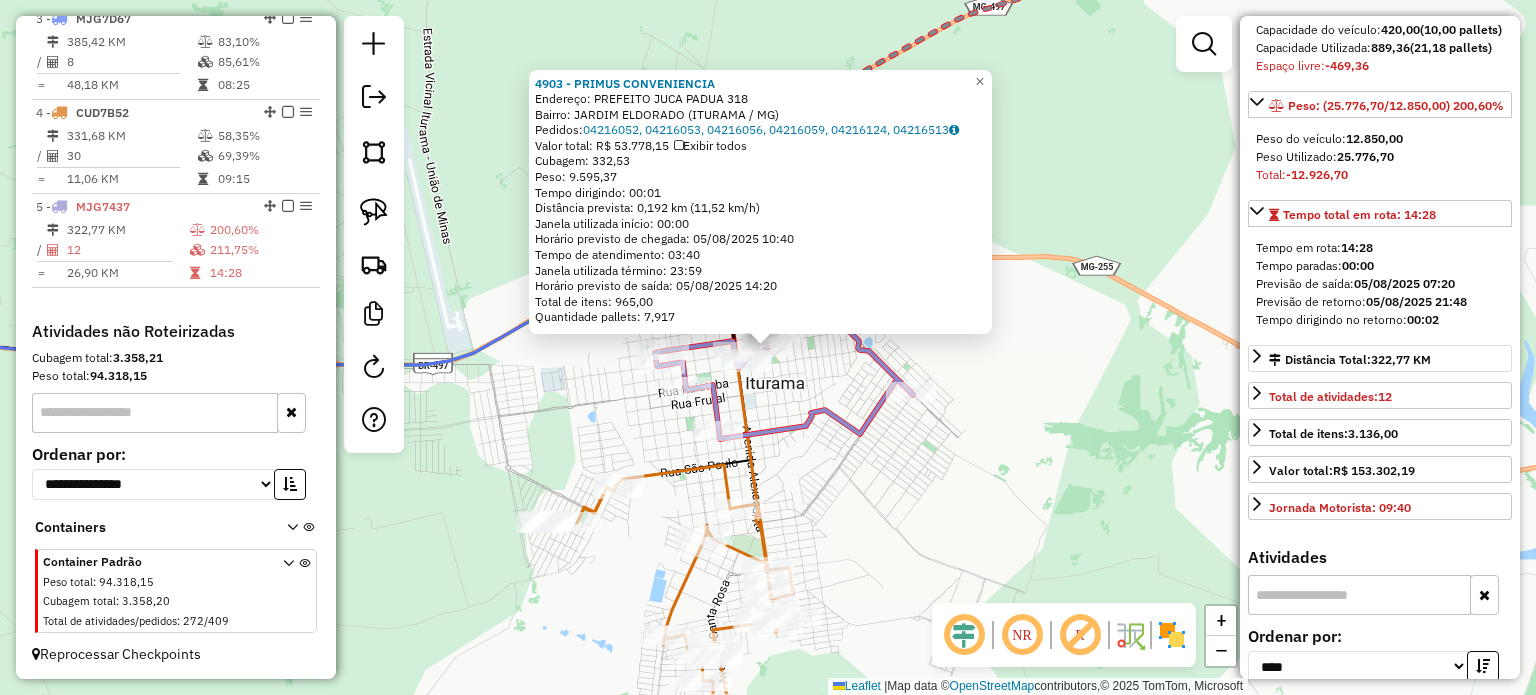 scroll, scrollTop: 200, scrollLeft: 0, axis: vertical 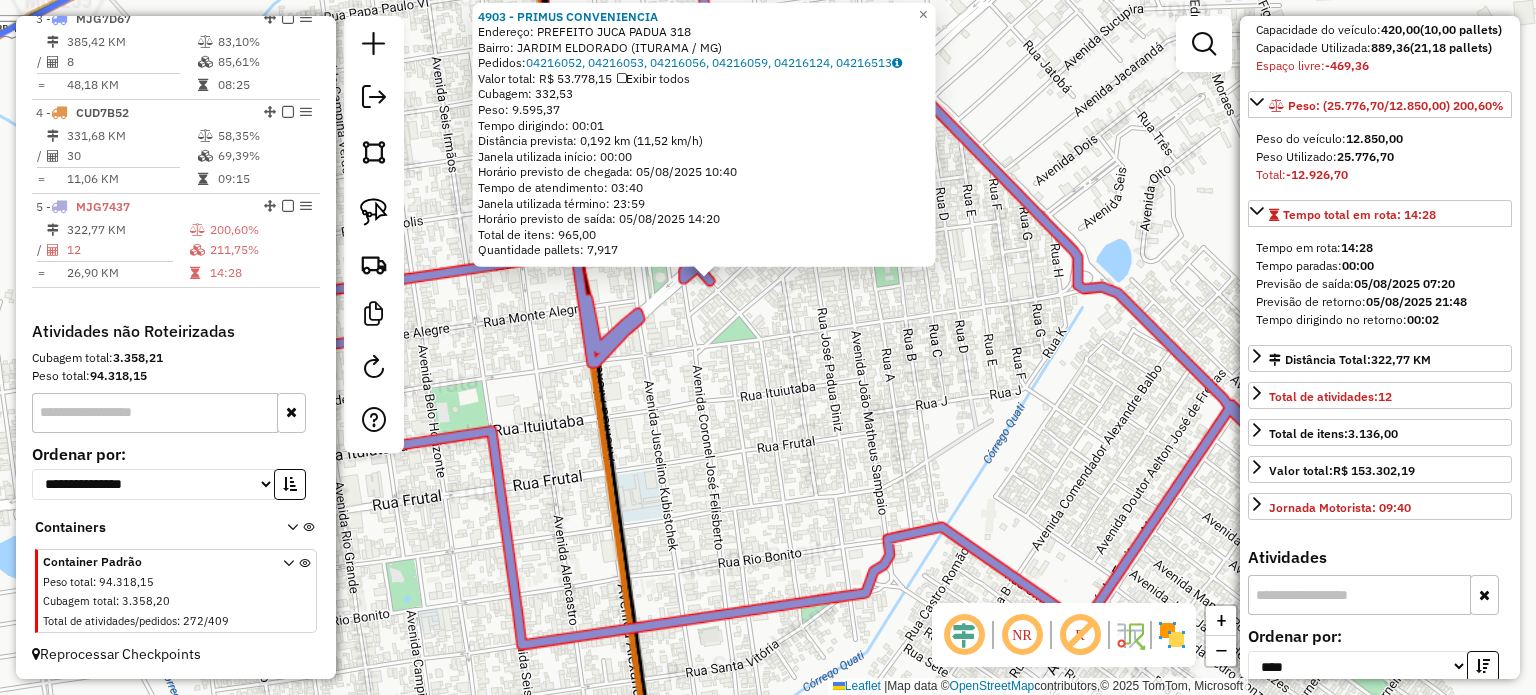 click on "4903 - PRIMUS CONVENIENCIA  Endereço:  PREFEITO JUCA PADUA 318   Bairro: JARDIM ELDORADO (ITURAMA / MG)   Pedidos:  04216052, 04216053, 04216056, 04216059, 04216124, 04216513   Valor total: R$ 53.778,15   Exibir todos   Cubagem: 332,53  Peso: 9.595,37  Tempo dirigindo: 00:01   Distância prevista: 0,192 km (11,52 km/h)   Janela utilizada início: 00:00   Horário previsto de chegada: 05/08/2025 10:40   Tempo de atendimento: 03:40   Janela utilizada término: 23:59   Horário previsto de saída: 05/08/2025 14:20   Total de itens: 965,00   Quantidade pallets: 7,917  × Janela de atendimento Grade de atendimento Capacidade Transportadoras Veículos Cliente Pedidos  Rotas Selecione os dias de semana para filtrar as janelas de atendimento  Seg   Ter   Qua   Qui   Sex   Sáb   Dom  Informe o período da janela de atendimento: De: Até:  Filtrar exatamente a janela do cliente  Considerar janela de atendimento padrão  Selecione os dias de semana para filtrar as grades de atendimento  Seg   Ter   Qua   Qui   Sex  +" 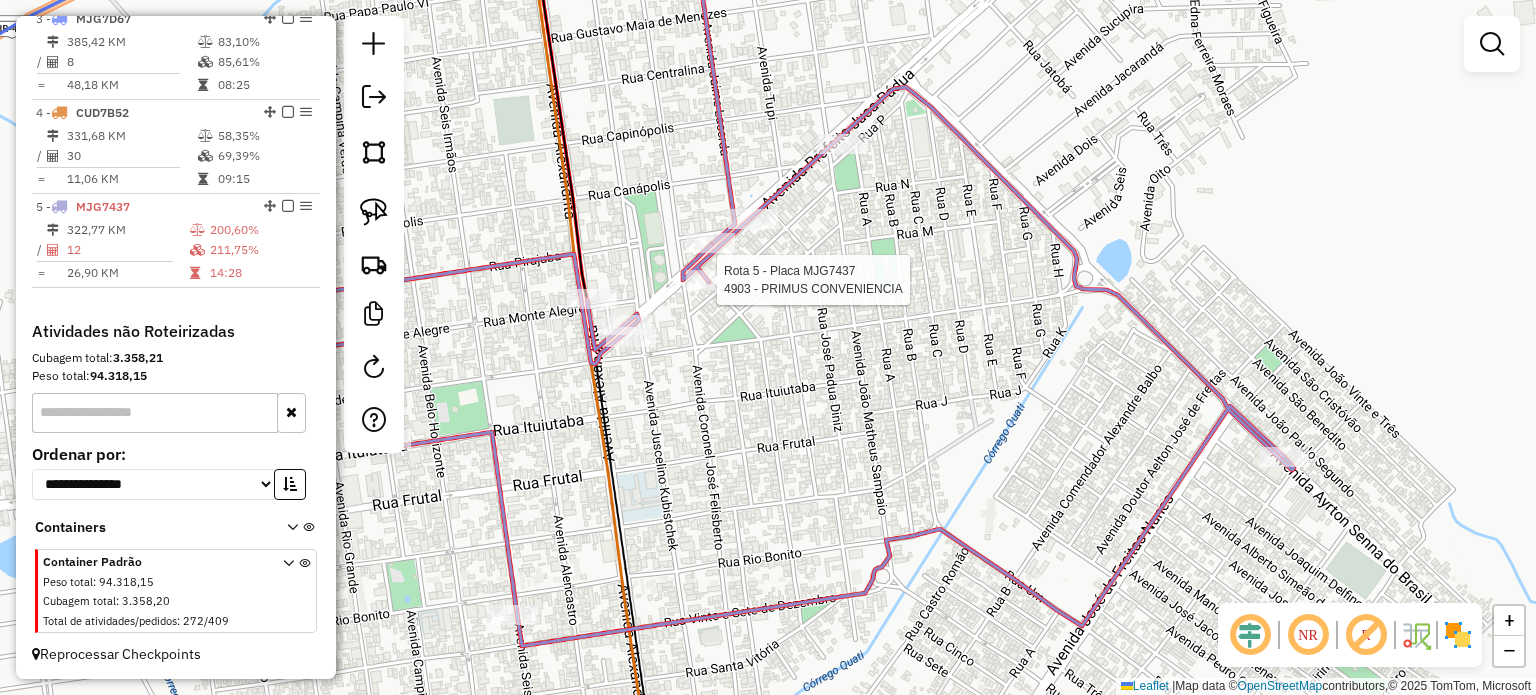 select on "*********" 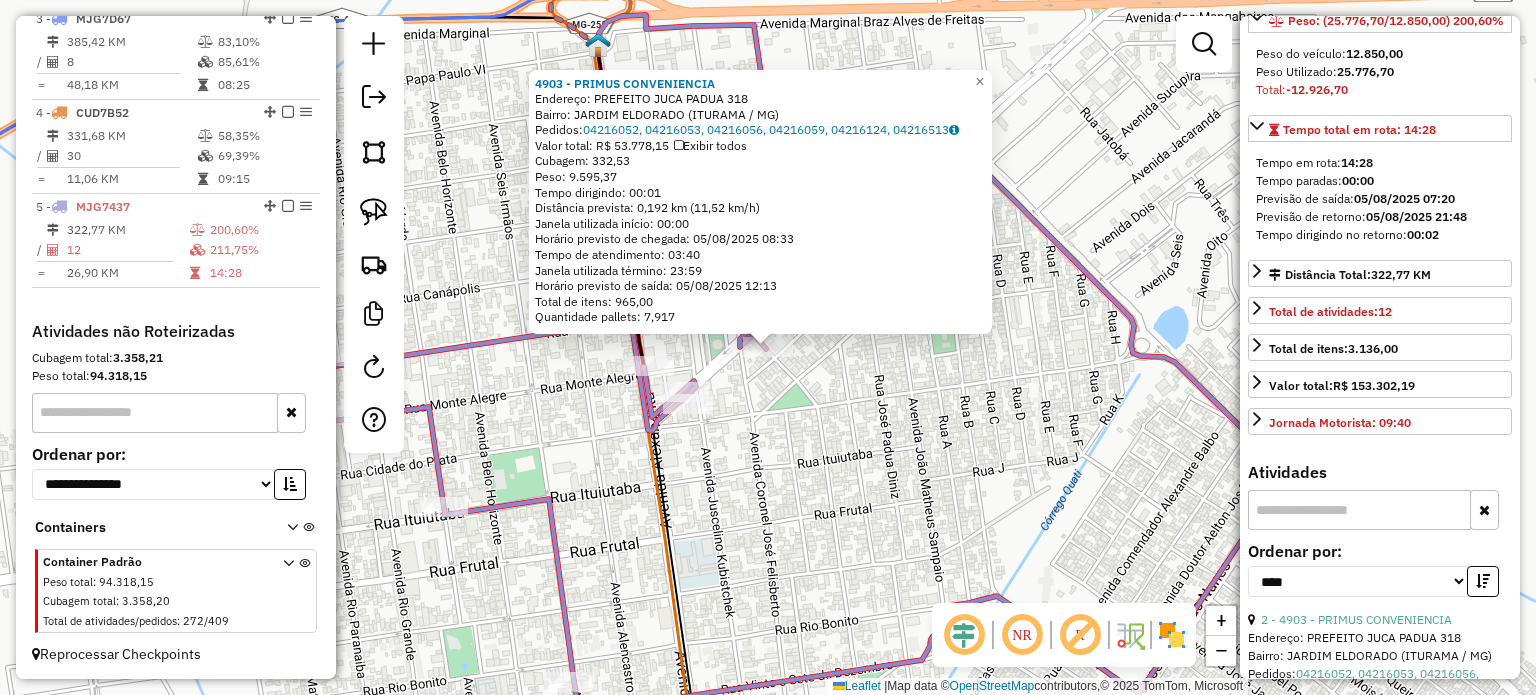 scroll, scrollTop: 500, scrollLeft: 0, axis: vertical 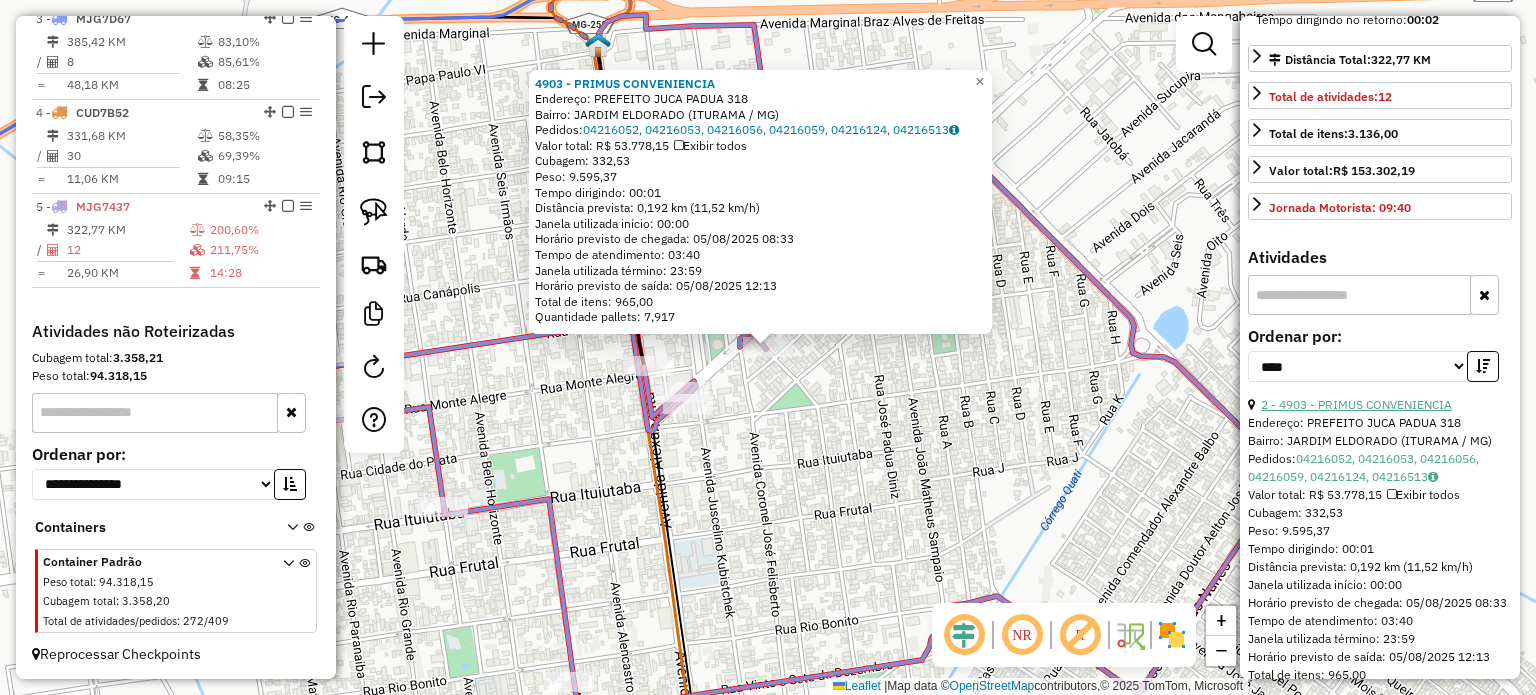 click on "2 - 4903 - PRIMUS CONVENIENCIA" at bounding box center [1356, 404] 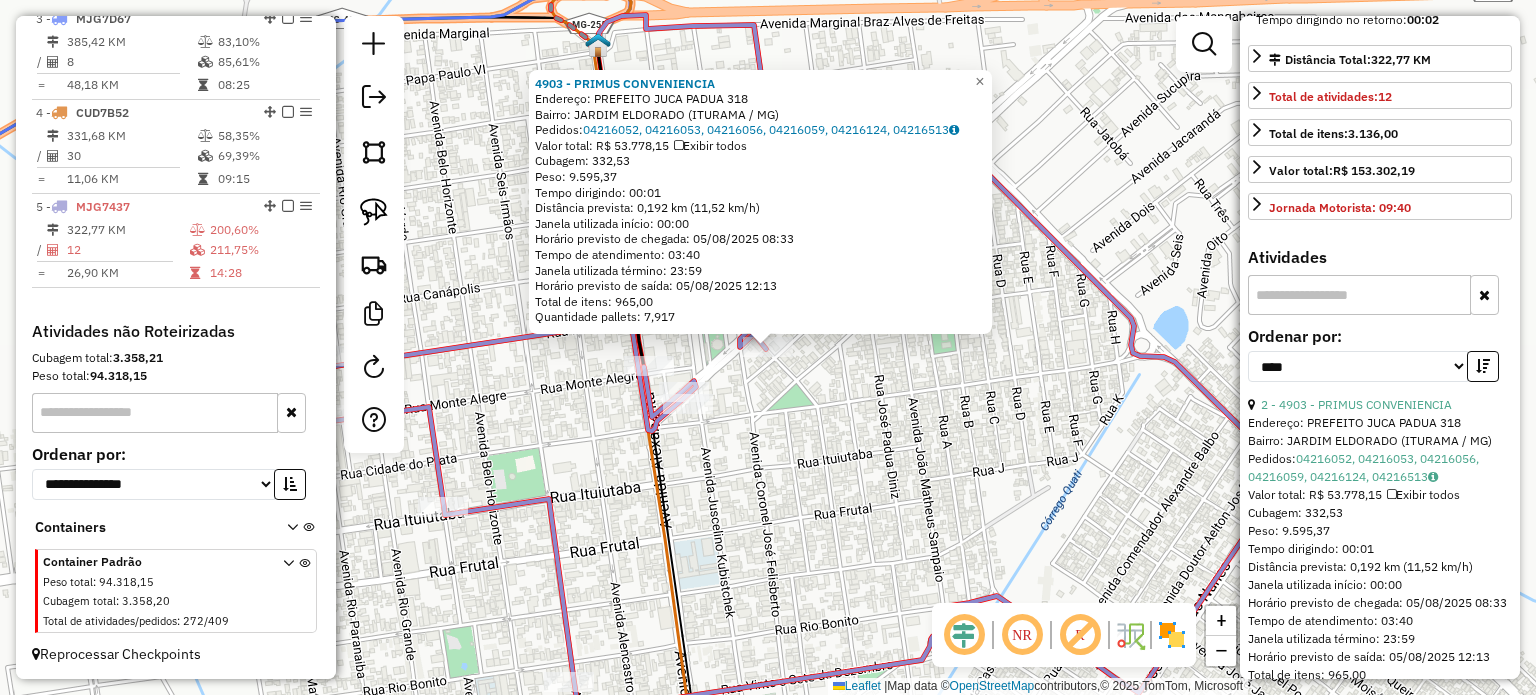 click on "4903 - PRIMUS CONVENIENCIA  Endereço:  PREFEITO JUCA PADUA 318   Bairro: JARDIM ELDORADO (ITURAMA / MG)   Pedidos:  04216052, 04216053, 04216056, 04216059, 04216124, 04216513   Valor total: R$ 53.778,15   Exibir todos   Cubagem: 332,53  Peso: 9.595,37  Tempo dirigindo: 00:01   Distância prevista: 0,192 km (11,52 km/h)   Janela utilizada início: 00:00   Horário previsto de chegada: 05/08/2025 08:33   Tempo de atendimento: 03:40   Janela utilizada término: 23:59   Horário previsto de saída: 05/08/2025 12:13   Total de itens: 965,00   Quantidade pallets: 7,917  × Janela de atendimento Grade de atendimento Capacidade Transportadoras Veículos Cliente Pedidos  Rotas Selecione os dias de semana para filtrar as janelas de atendimento  Seg   Ter   Qua   Qui   Sex   Sáb   Dom  Informe o período da janela de atendimento: De: Até:  Filtrar exatamente a janela do cliente  Considerar janela de atendimento padrão  Selecione os dias de semana para filtrar as grades de atendimento  Seg   Ter   Qua   Qui   Sex  +" 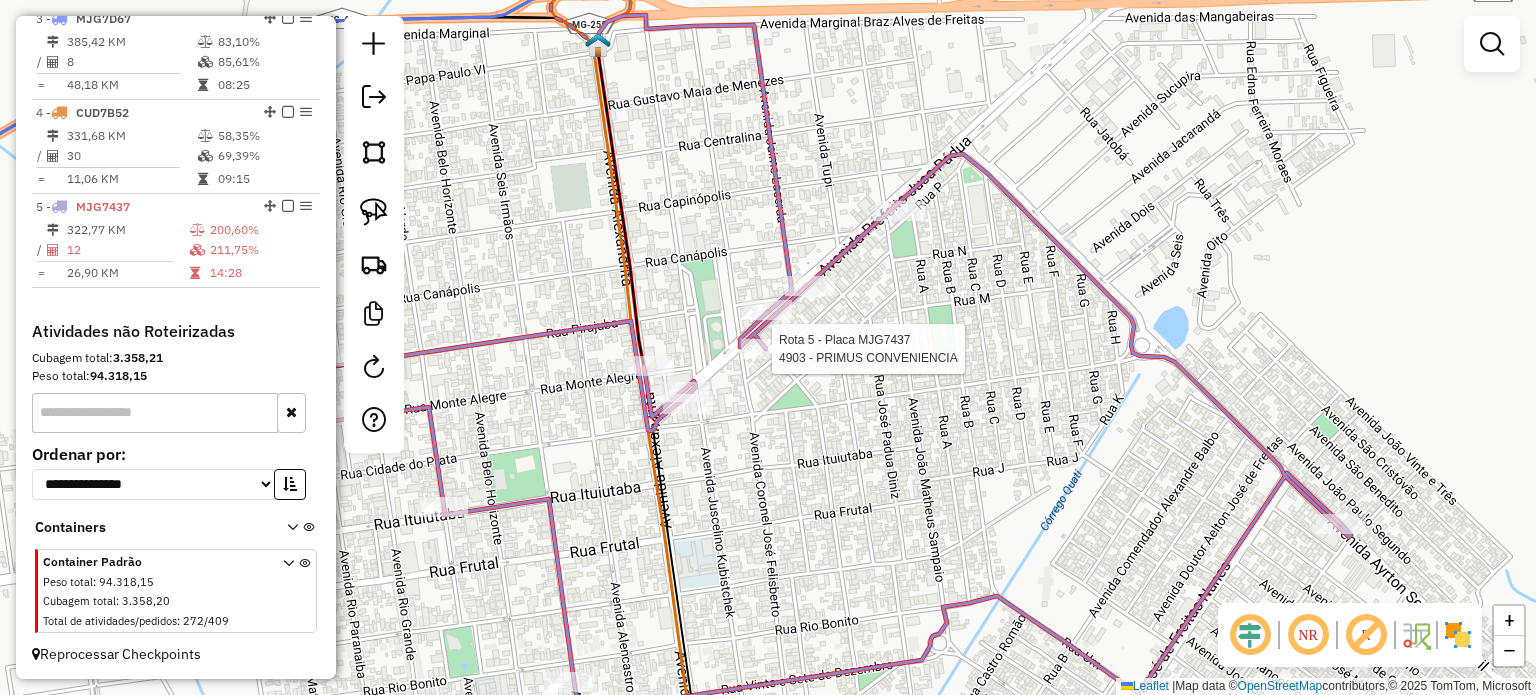select on "*********" 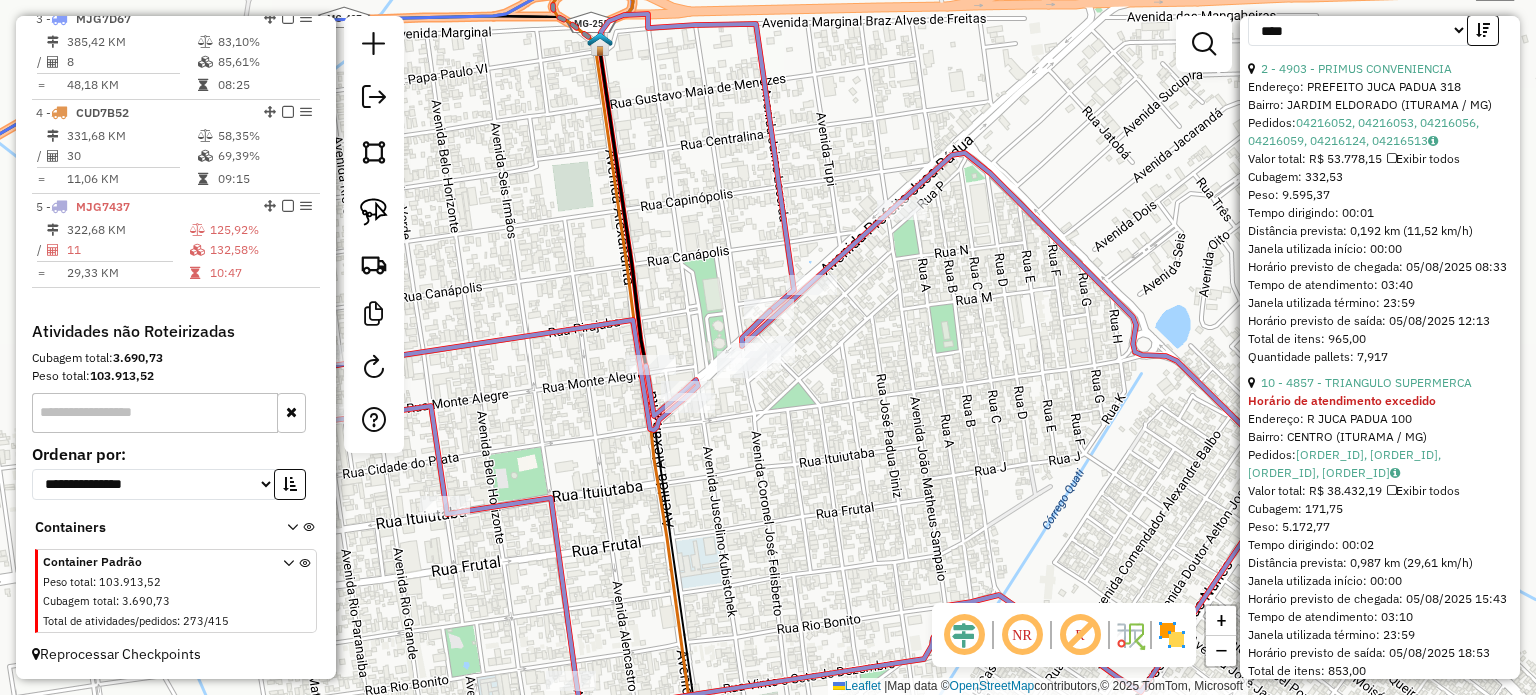 scroll, scrollTop: 1000, scrollLeft: 0, axis: vertical 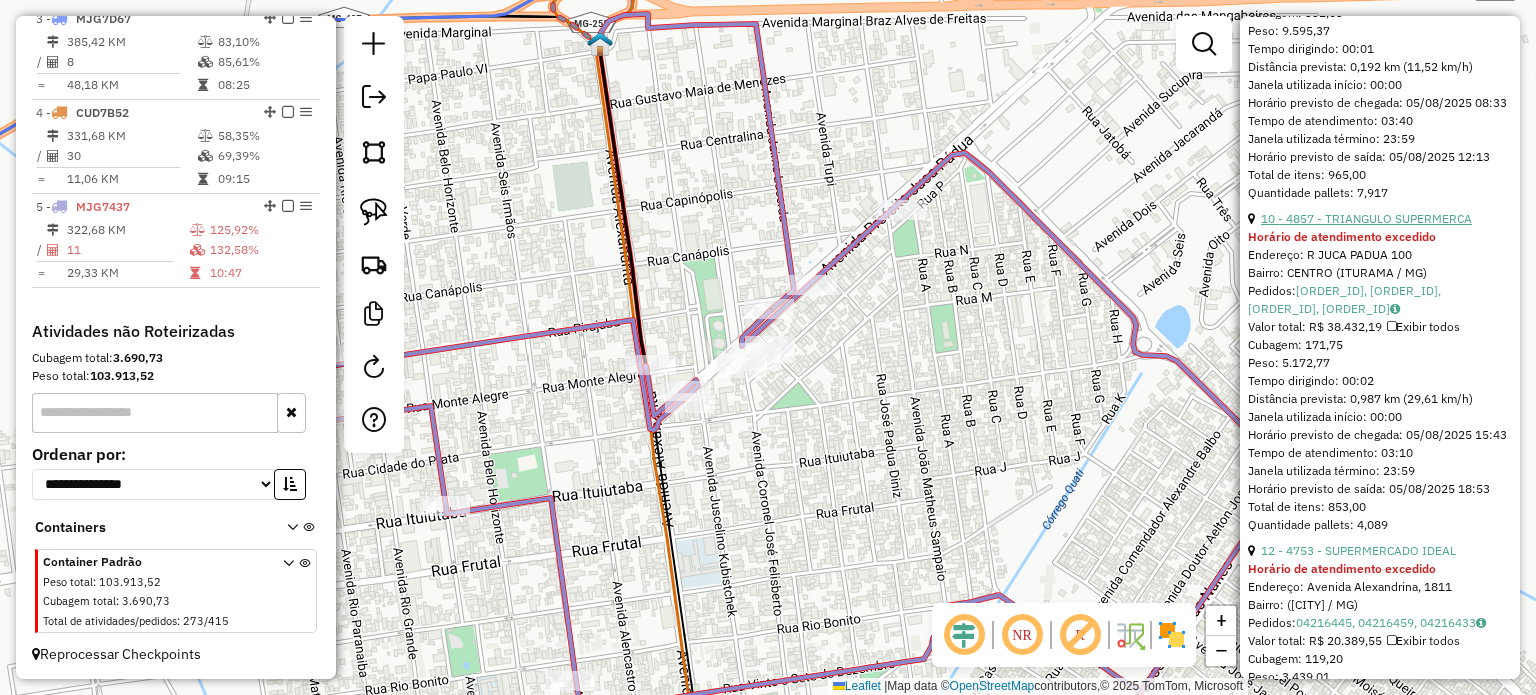 click on "10 - 4857 - TRIANGULO SUPERMERCA" at bounding box center (1366, 218) 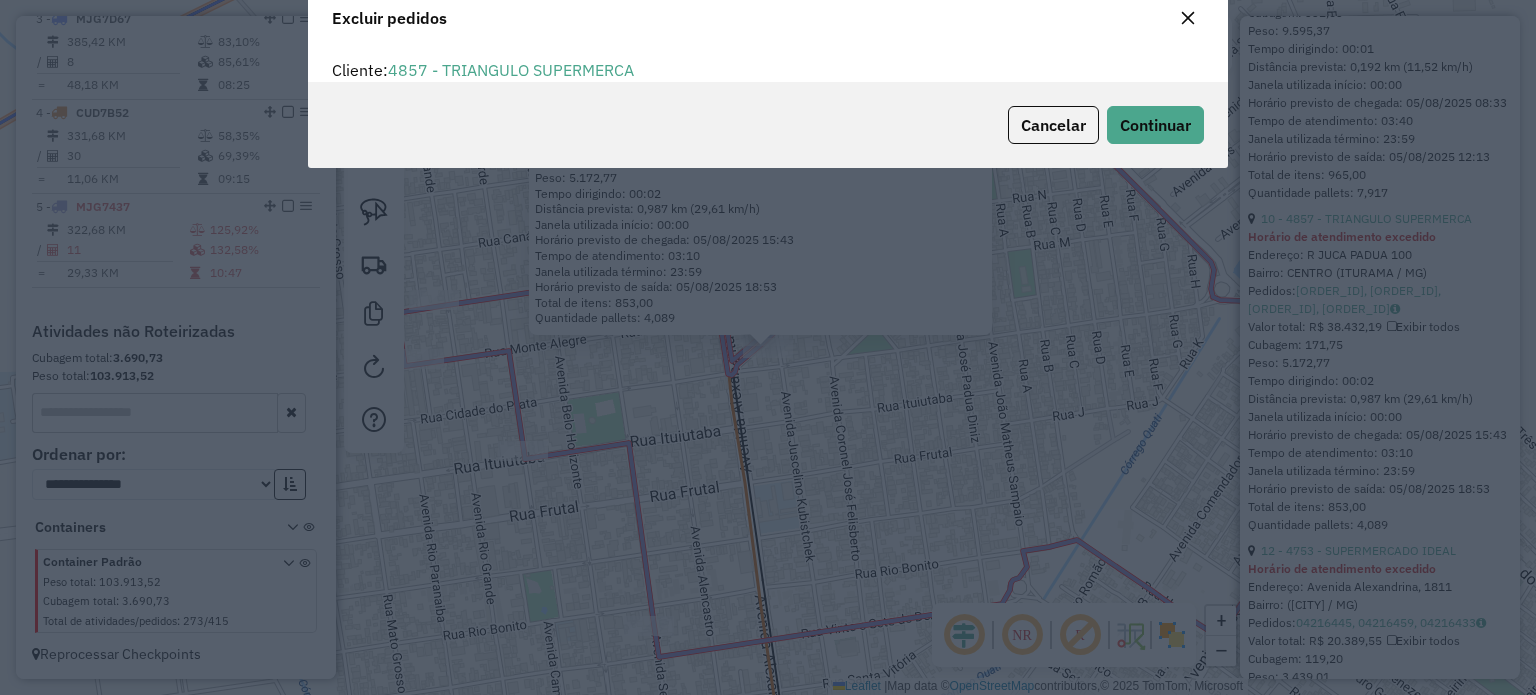 scroll, scrollTop: 69, scrollLeft: 0, axis: vertical 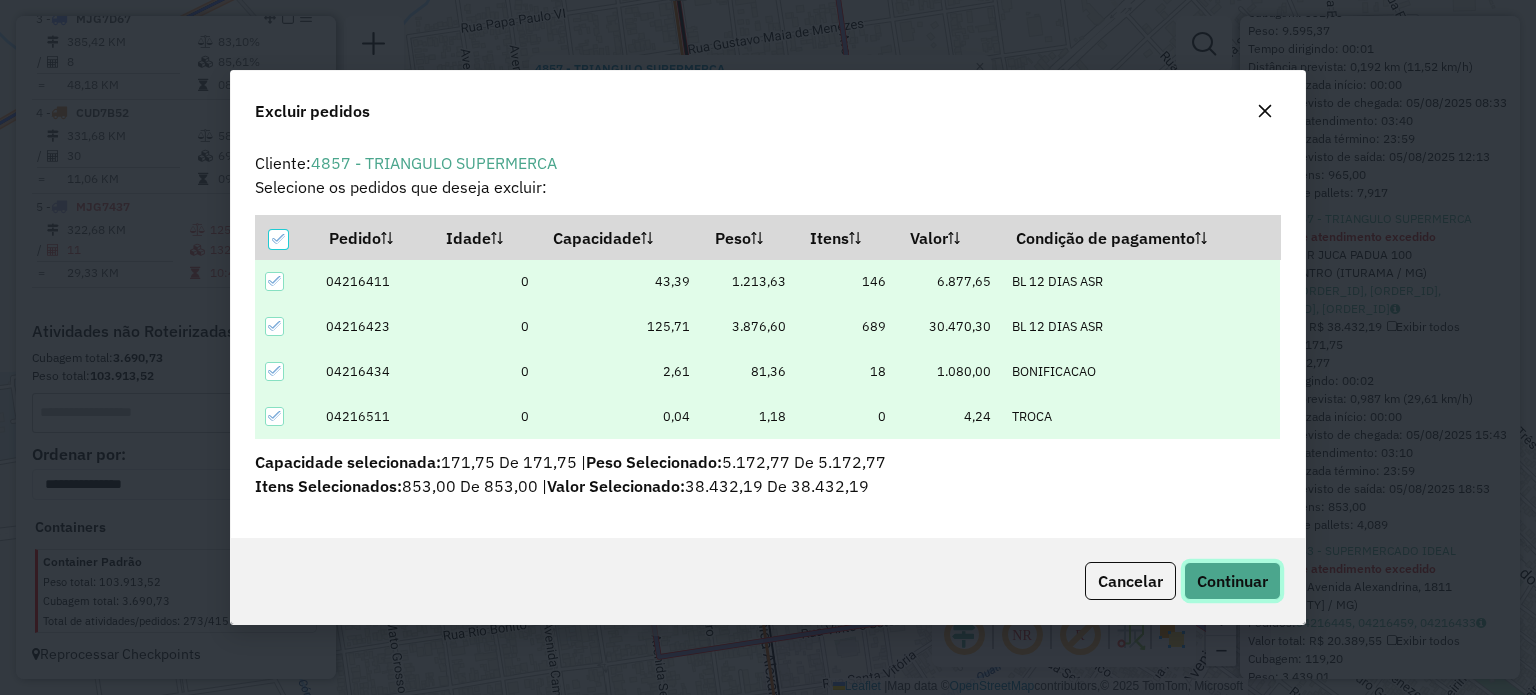 click on "Continuar" 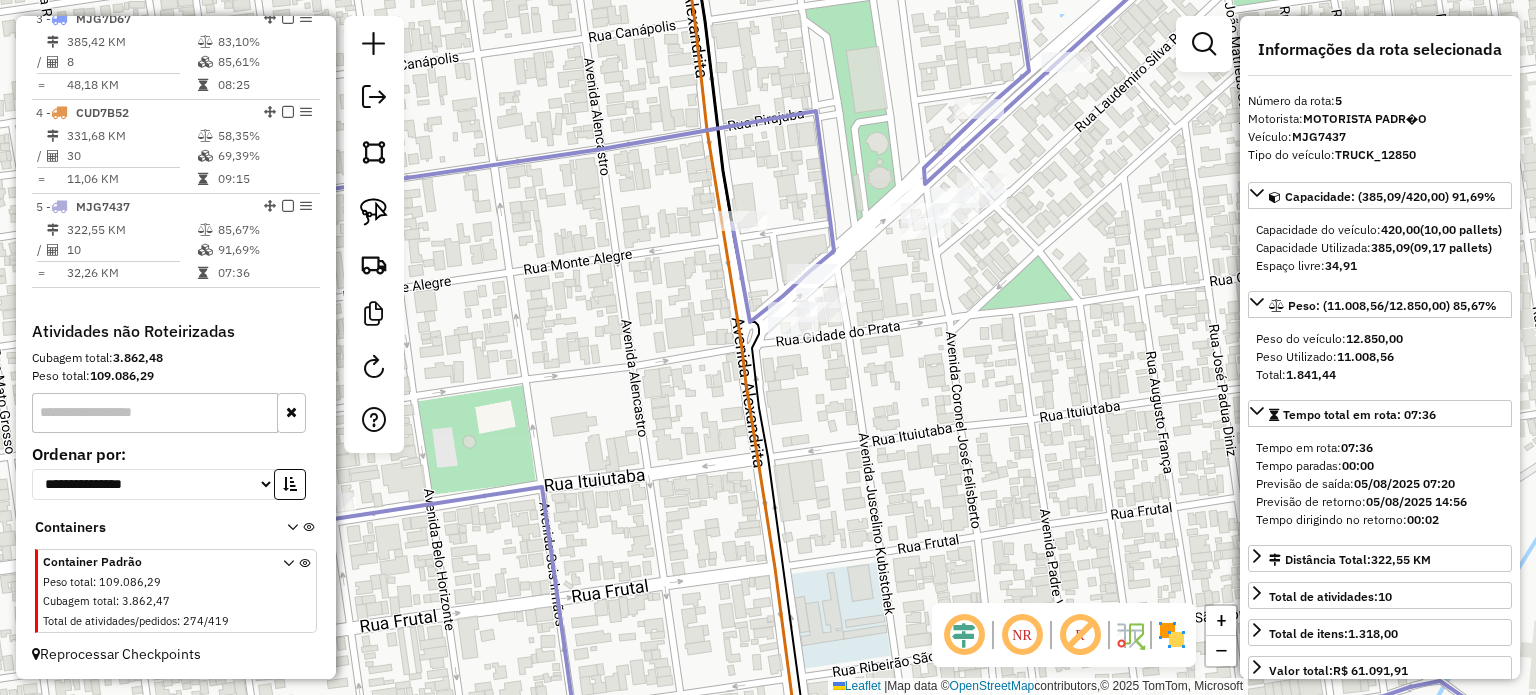scroll, scrollTop: 100, scrollLeft: 0, axis: vertical 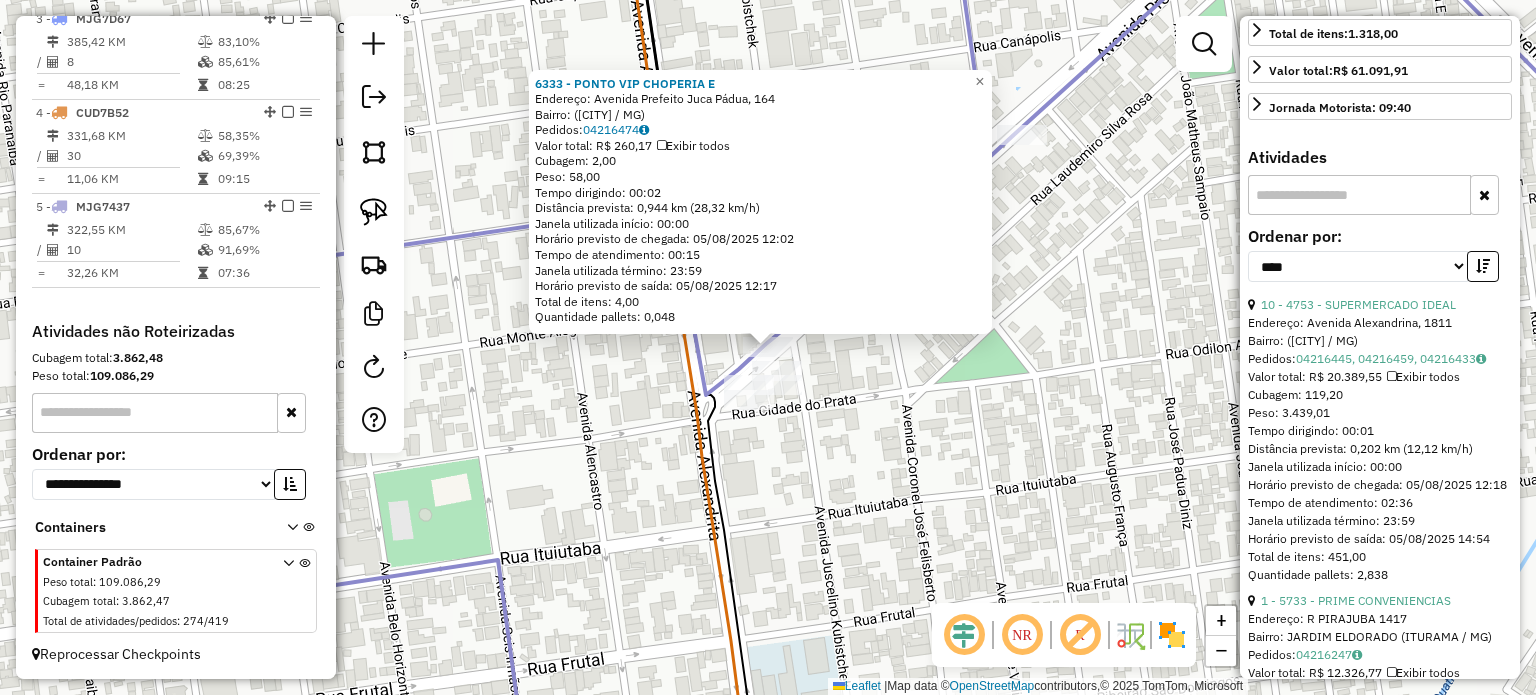 click on "6333 - PONTO VIP CHOPERIA E  Endereço: Avenida Prefeito Juca Pádua, 164   Bairro:  (Iturama / MG)   Pedidos:  04216474   Valor total: R$ 260,17   Exibir todos   Cubagem: 2,00  Peso: 58,00  Tempo dirigindo: 00:02   Distância prevista: 0,944 km (28,32 km/h)   Janela utilizada início: 00:00   Horário previsto de chegada: 05/08/2025 12:02   Tempo de atendimento: 00:15   Janela utilizada término: 23:59   Horário previsto de saída: 05/08/2025 12:17   Total de itens: 4,00   Quantidade pallets: 0,048  × Janela de atendimento Grade de atendimento Capacidade Transportadoras Veículos Cliente Pedidos  Rotas Selecione os dias de semana para filtrar as janelas de atendimento  Seg   Ter   Qua   Qui   Sex   Sáb   Dom  Informe o período da janela de atendimento: De: Até:  Filtrar exatamente a janela do cliente  Considerar janela de atendimento padrão  Selecione os dias de semana para filtrar as grades de atendimento  Seg   Ter   Qua   Qui   Sex   Sáb   Dom   Considerar clientes sem dia de atendimento cadastrado" 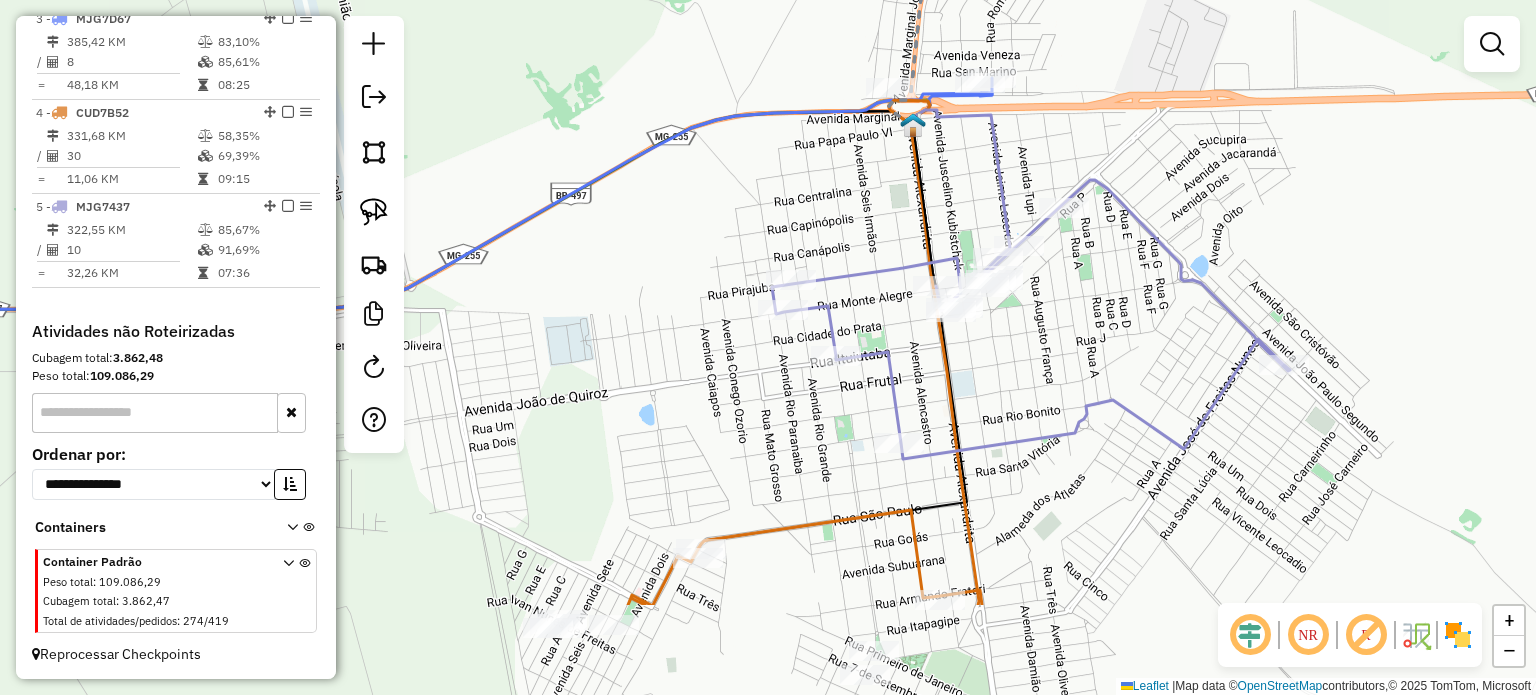 drag, startPoint x: 980, startPoint y: 563, endPoint x: 1039, endPoint y: 359, distance: 212.36055 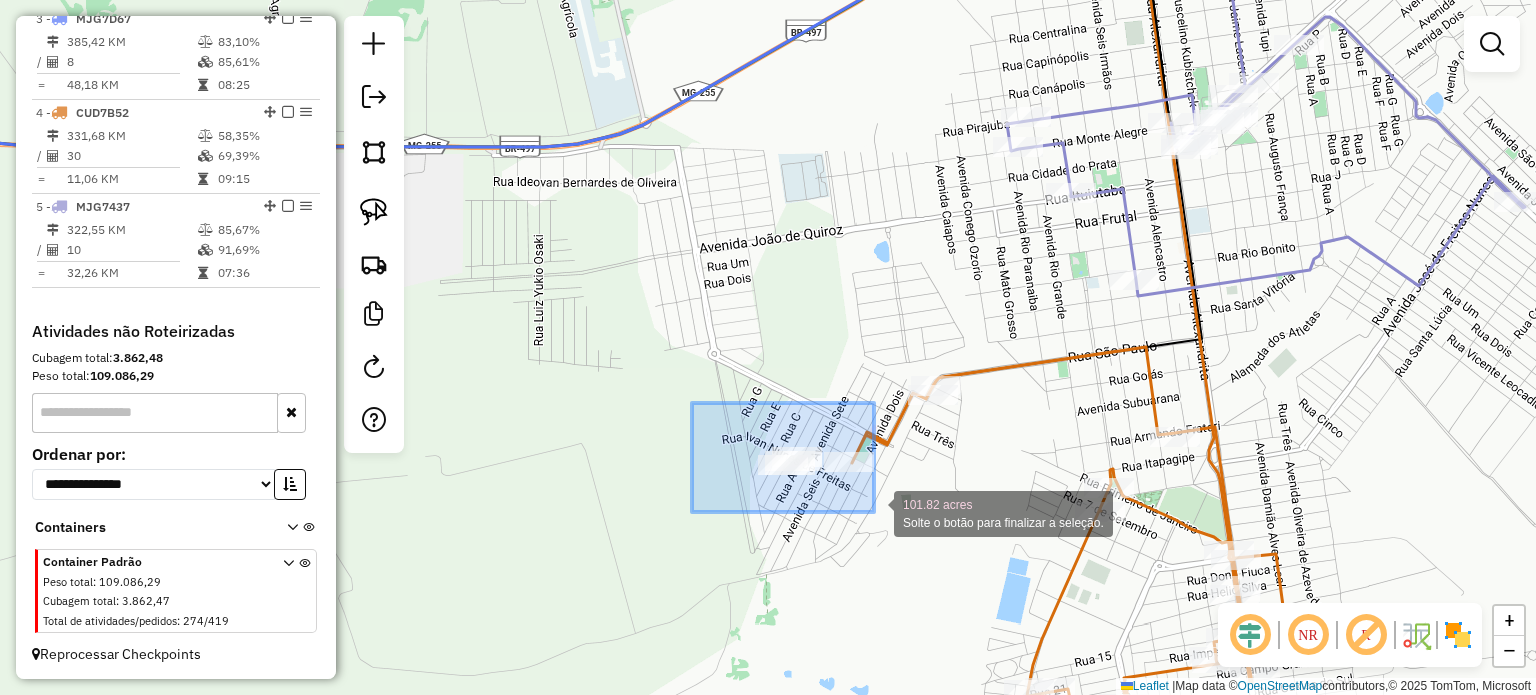 drag, startPoint x: 693, startPoint y: 405, endPoint x: 864, endPoint y: 499, distance: 195.13329 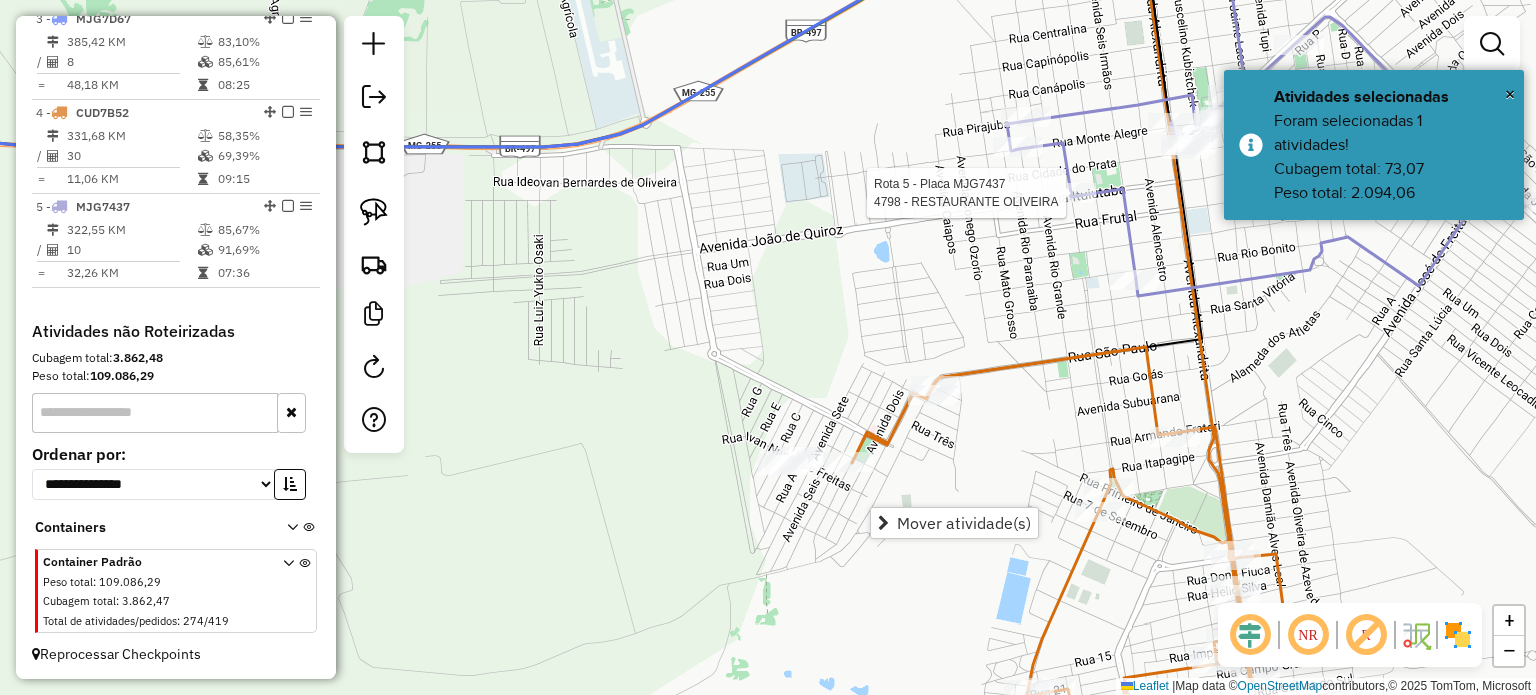 select on "*********" 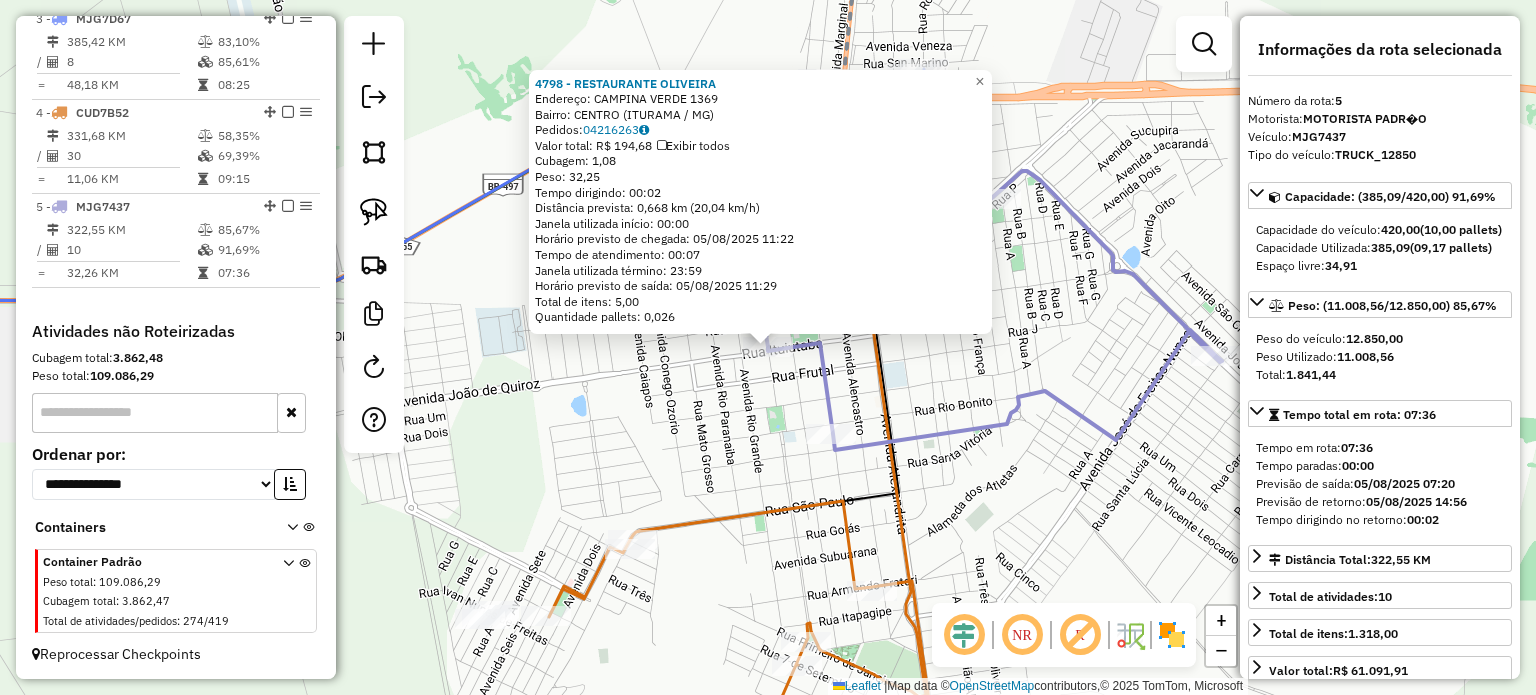 click on "4798 - RESTAURANTE OLIVEIRA  Endereço:  CAMPINA VERDE 1369   Bairro: CENTRO (ITURAMA / MG)   Pedidos:  04216263   Valor total: R$ 194,68   Exibir todos   Cubagem: 1,08  Peso: 32,25  Tempo dirigindo: 00:02   Distância prevista: 0,668 km (20,04 km/h)   Janela utilizada início: 00:00   Horário previsto de chegada: 05/08/2025 11:22   Tempo de atendimento: 00:07   Janela utilizada término: 23:59   Horário previsto de saída: 05/08/2025 11:29   Total de itens: 5,00   Quantidade pallets: 0,026  × Janela de atendimento Grade de atendimento Capacidade Transportadoras Veículos Cliente Pedidos  Rotas Selecione os dias de semana para filtrar as janelas de atendimento  Seg   Ter   Qua   Qui   Sex   Sáb   Dom  Informe o período da janela de atendimento: De: Até:  Filtrar exatamente a janela do cliente  Considerar janela de atendimento padrão  Selecione os dias de semana para filtrar as grades de atendimento  Seg   Ter   Qua   Qui   Sex   Sáb   Dom   Considerar clientes sem dia de atendimento cadastrado  De:  +" 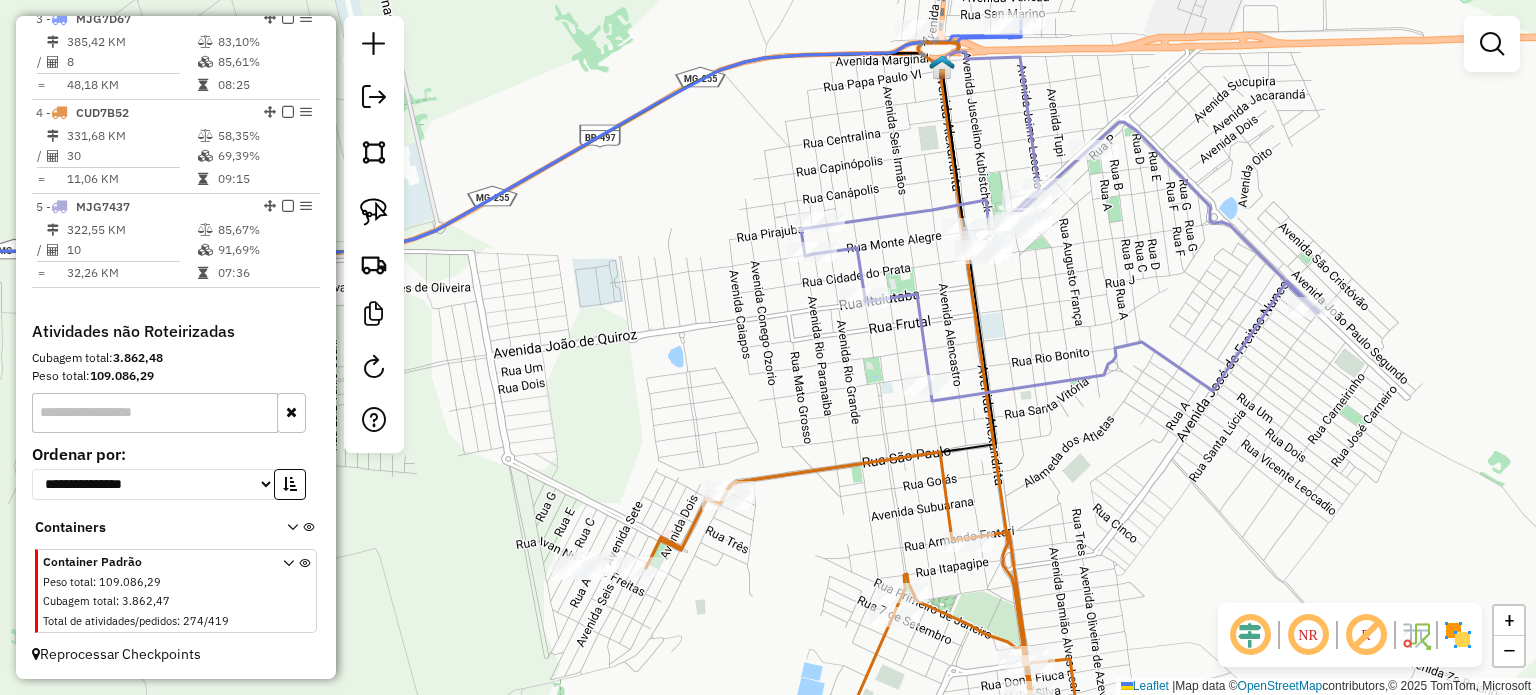 drag, startPoint x: 956, startPoint y: 339, endPoint x: 1056, endPoint y: 288, distance: 112.25417 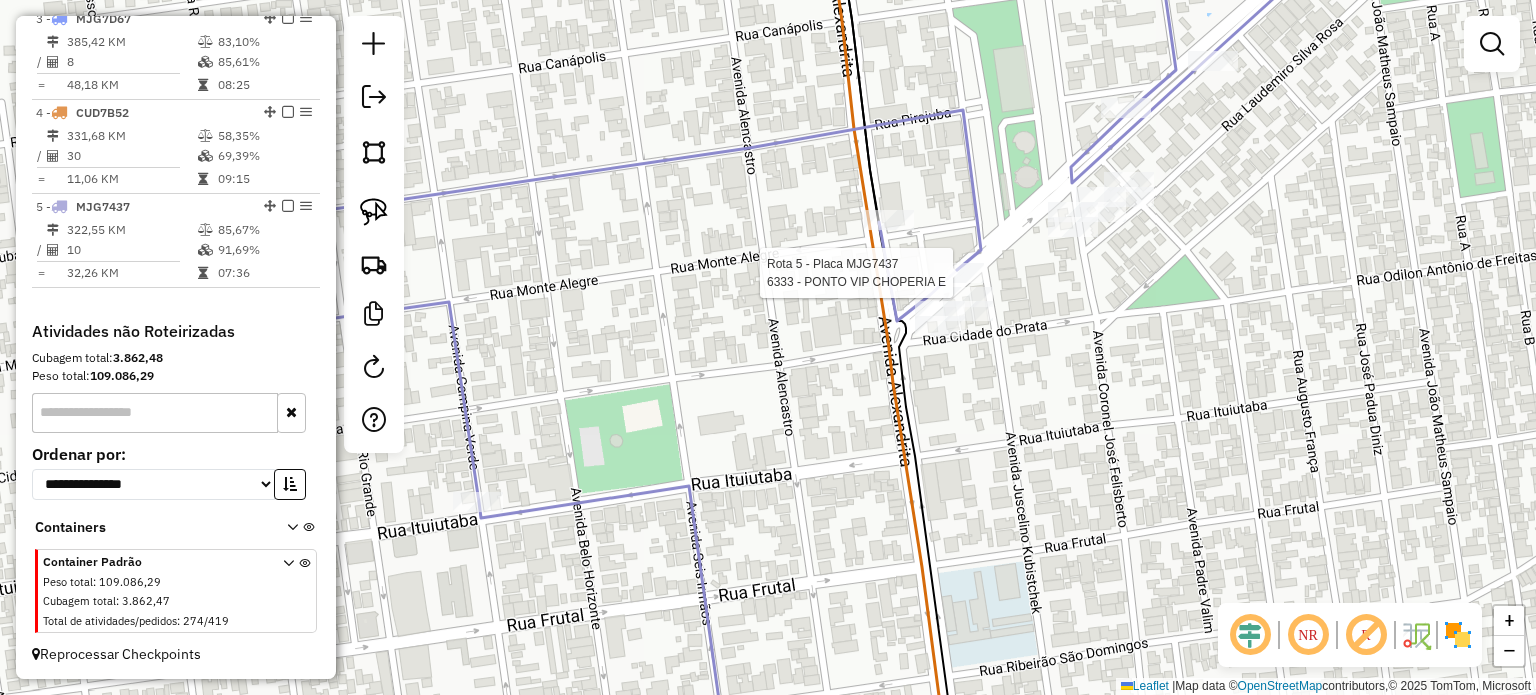 select on "*********" 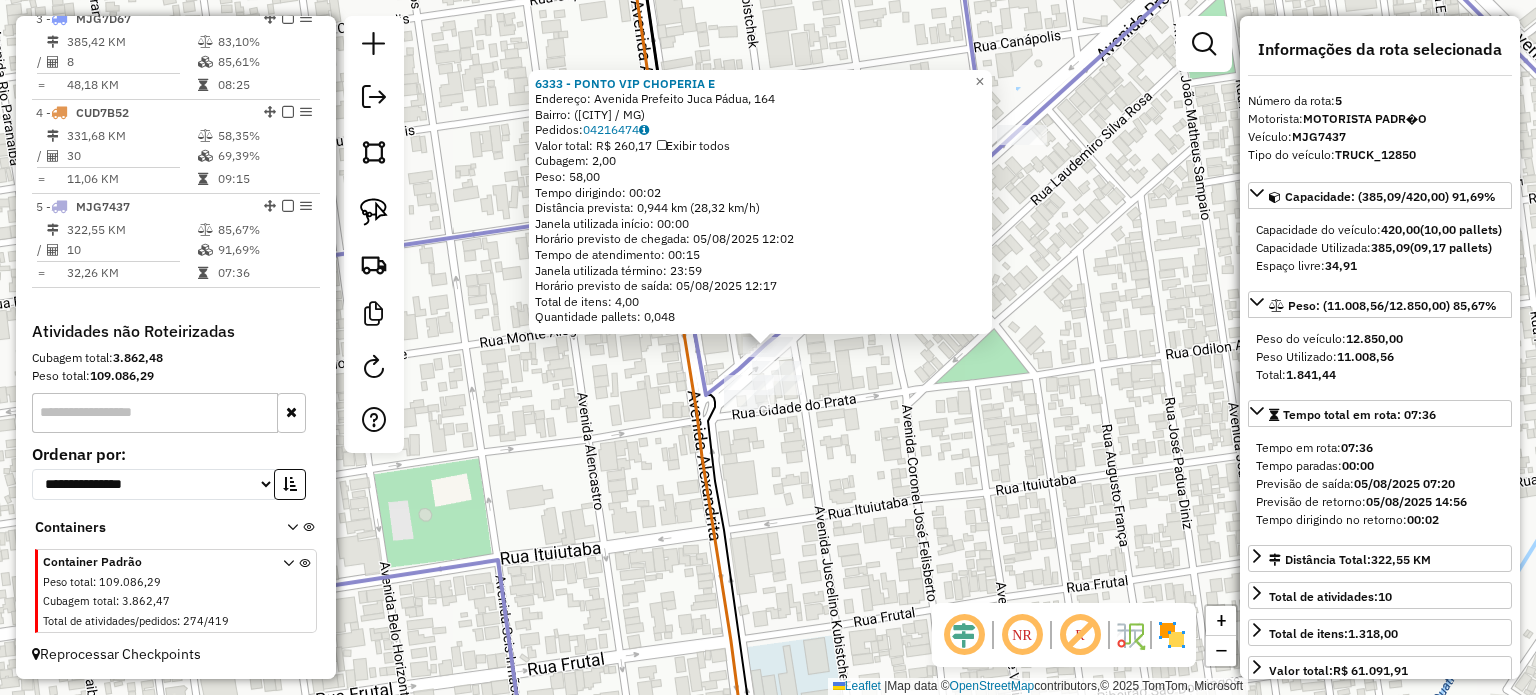 drag, startPoint x: 994, startPoint y: 441, endPoint x: 984, endPoint y: 443, distance: 10.198039 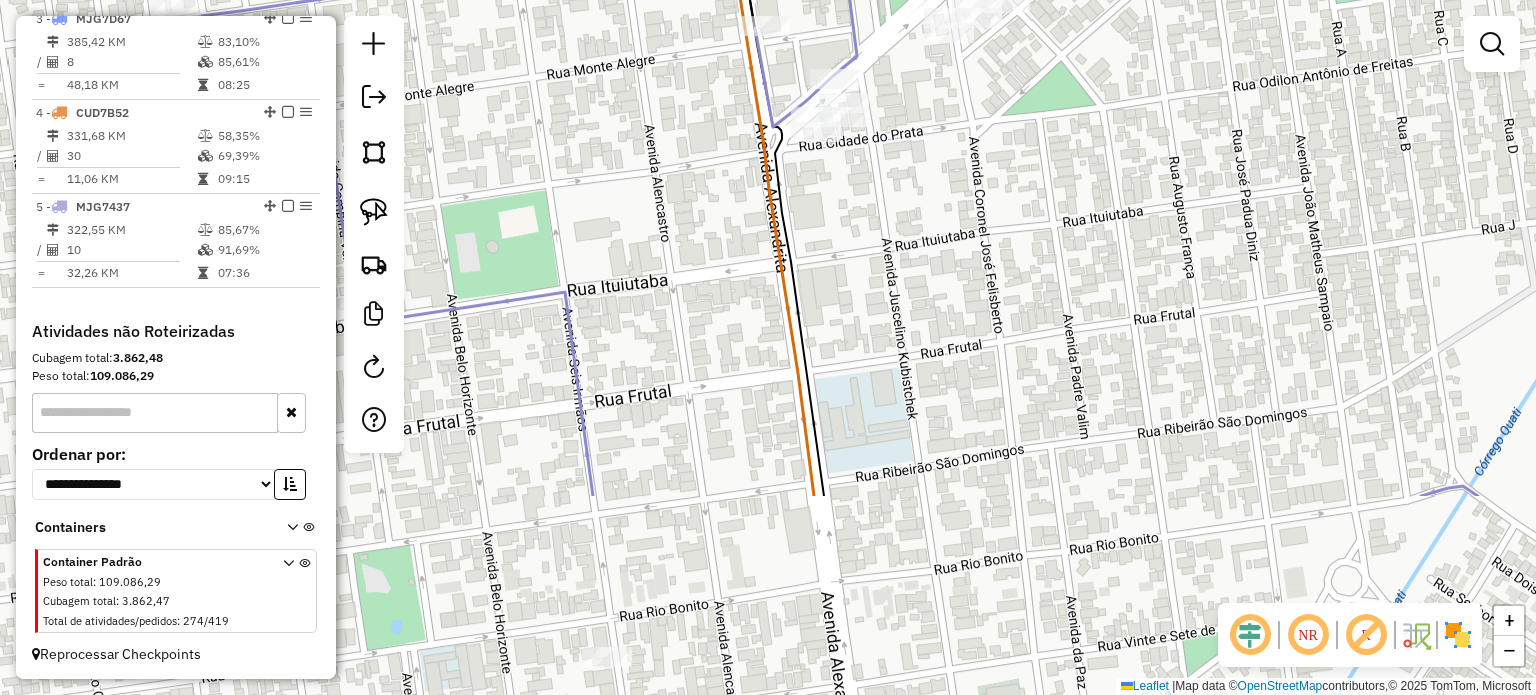 drag, startPoint x: 954, startPoint y: 366, endPoint x: 1016, endPoint y: 256, distance: 126.269554 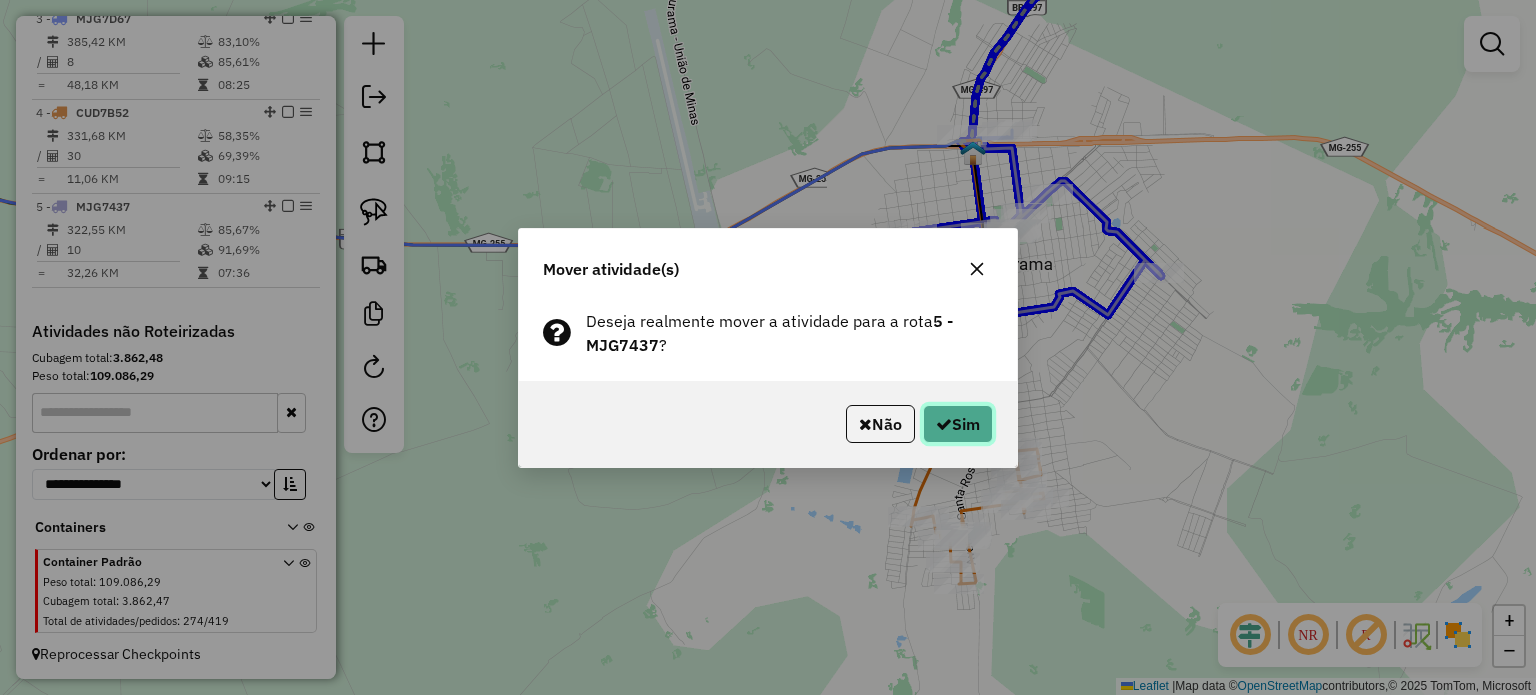 drag, startPoint x: 979, startPoint y: 427, endPoint x: 972, endPoint y: 419, distance: 10.630146 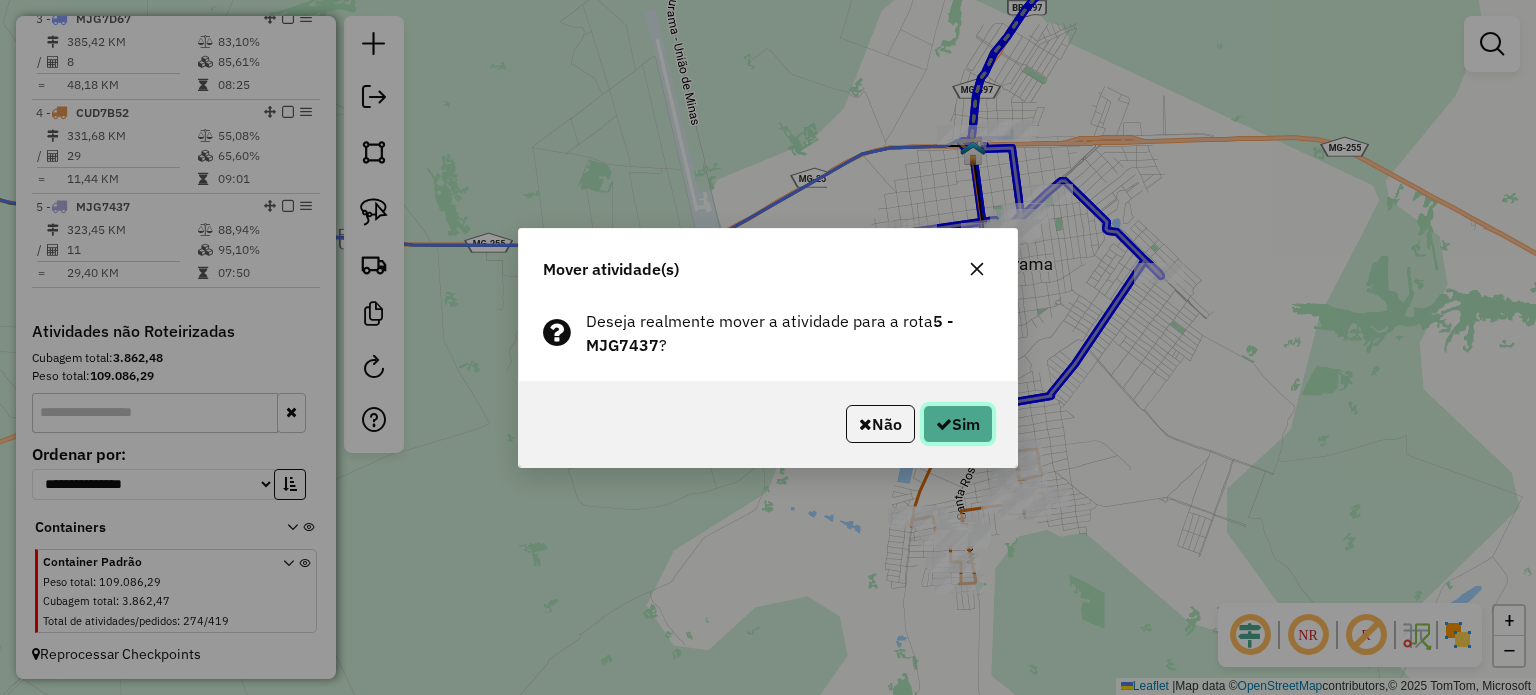 click on "Sim" 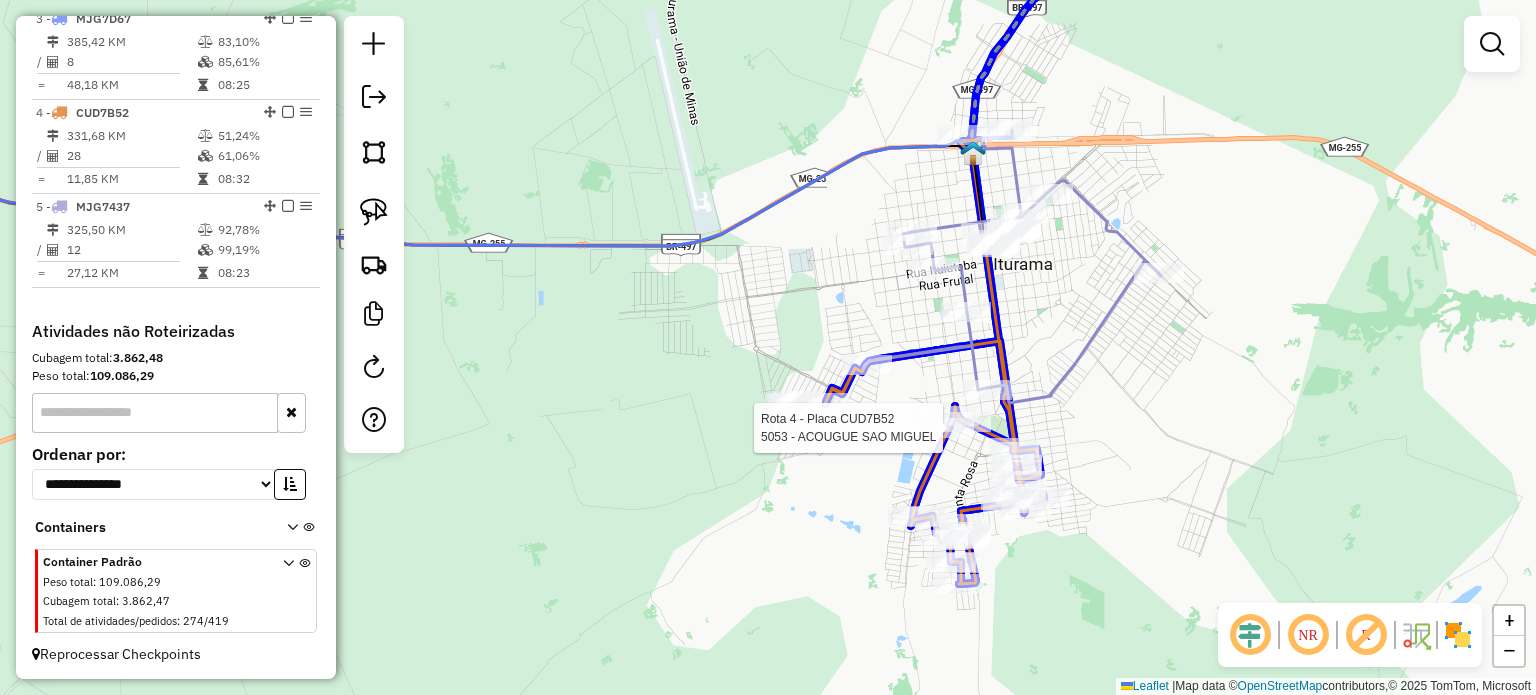 click 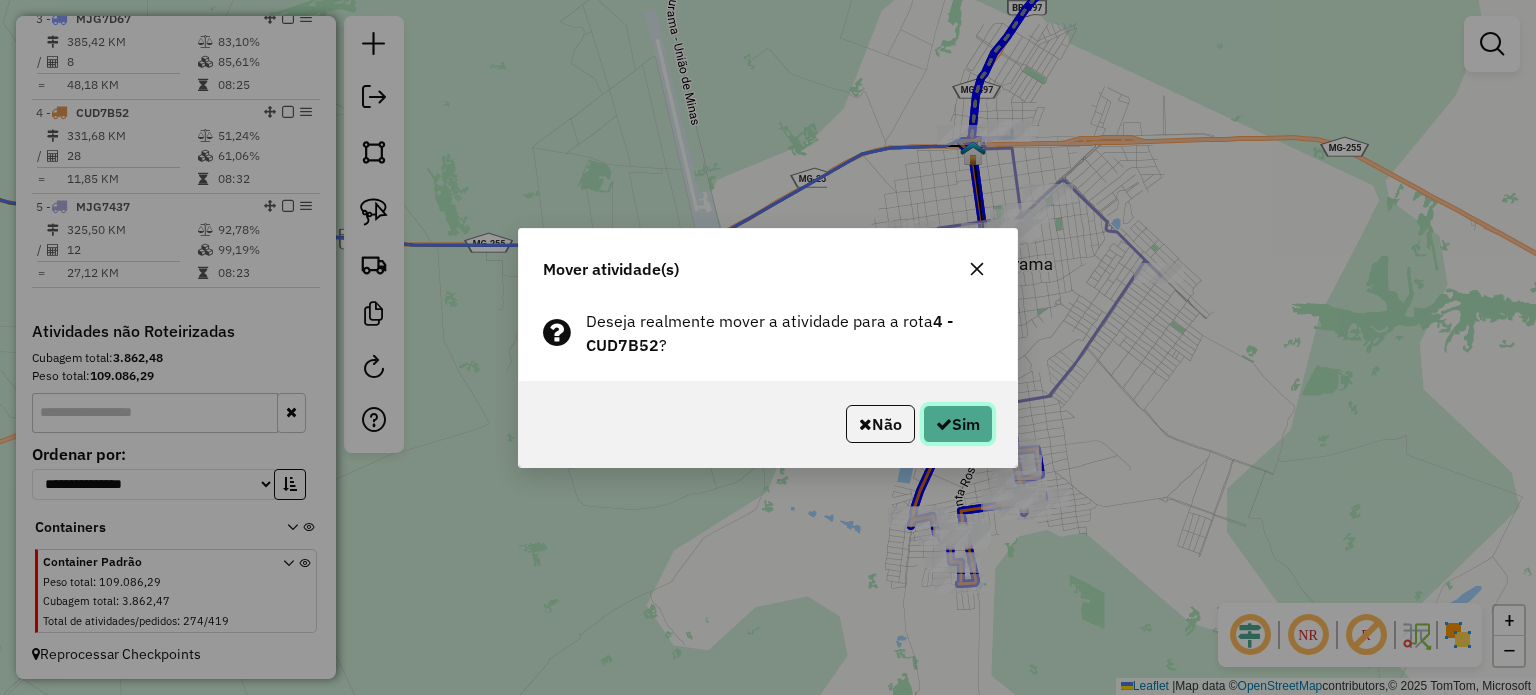 click on "Sim" 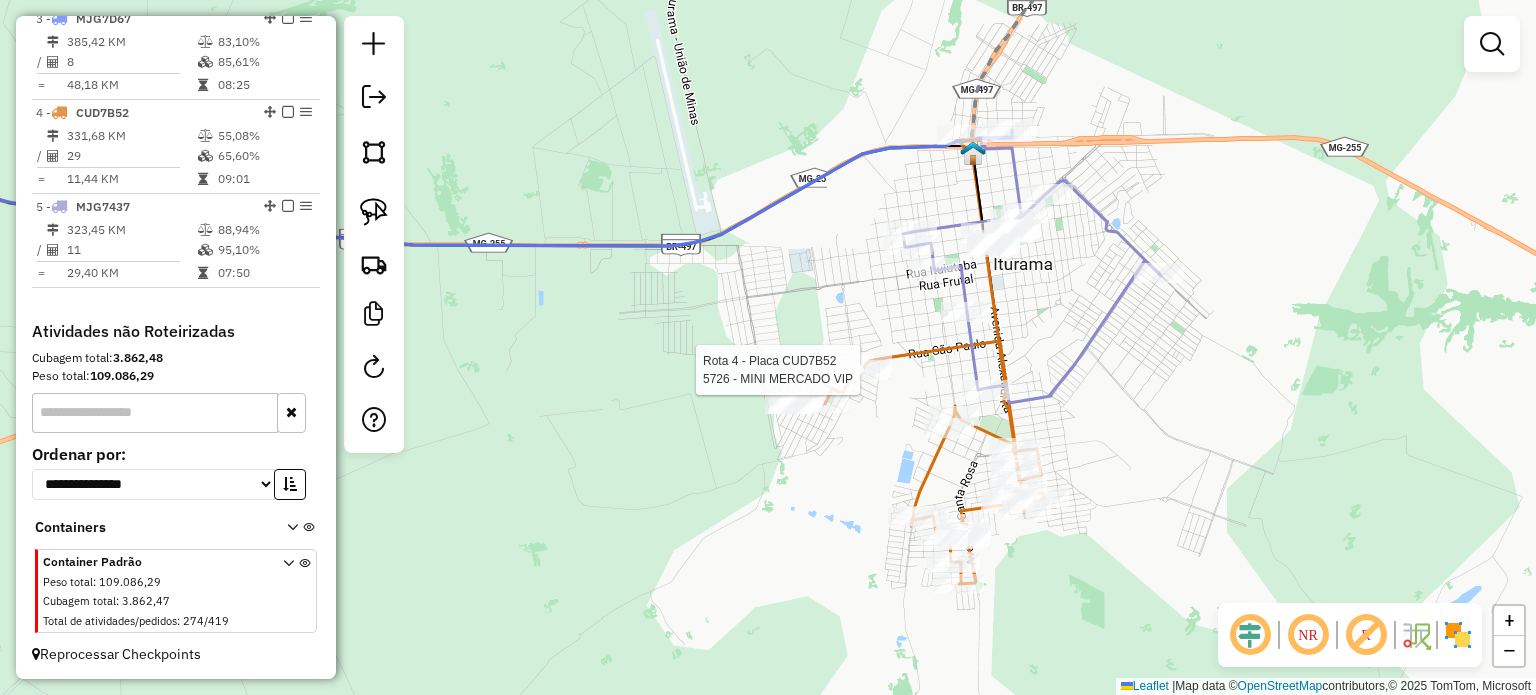 select on "*********" 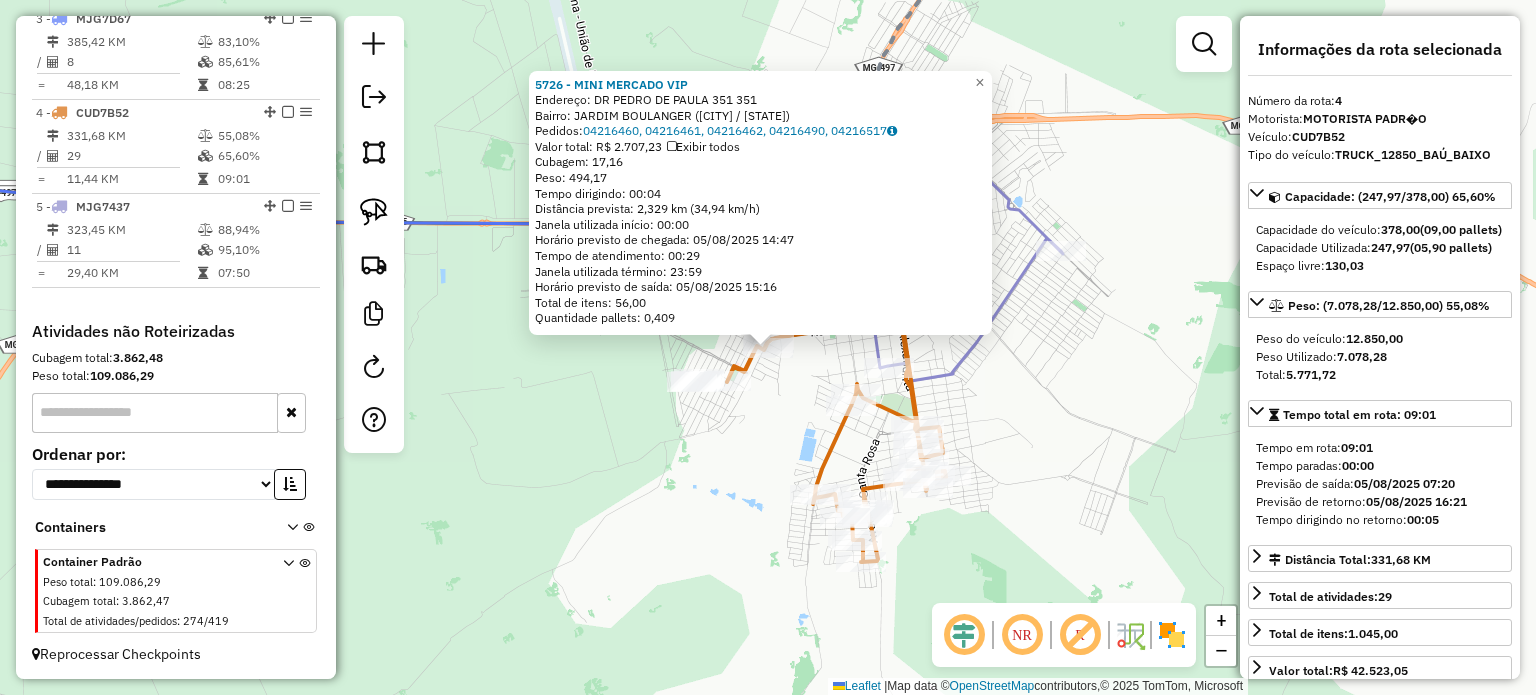 click on "5726 - MINI MERCADO VIP  Endereço:  DR PEDRO DE PAULA 351 351   Bairro: JARDIM BOULANGER (ITURAMA / MG)   Pedidos:  04216460, 04216461, 04216462, 04216490, 04216517   Valor total: R$ 2.707,23   Exibir todos   Cubagem: 17,16  Peso: 494,17  Tempo dirigindo: 00:04   Distância prevista: 2,329 km (34,94 km/h)   Janela utilizada início: 00:00   Horário previsto de chegada: 05/08/2025 14:47   Tempo de atendimento: 00:29   Janela utilizada término: 23:59   Horário previsto de saída: 05/08/2025 15:16   Total de itens: 56,00   Quantidade pallets: 0,409  × Janela de atendimento Grade de atendimento Capacidade Transportadoras Veículos Cliente Pedidos  Rotas Selecione os dias de semana para filtrar as janelas de atendimento  Seg   Ter   Qua   Qui   Sex   Sáb   Dom  Informe o período da janela de atendimento: De: Até:  Filtrar exatamente a janela do cliente  Considerar janela de atendimento padrão  Selecione os dias de semana para filtrar as grades de atendimento  Seg   Ter   Qua   Qui   Sex   Sáb   Dom  De:" 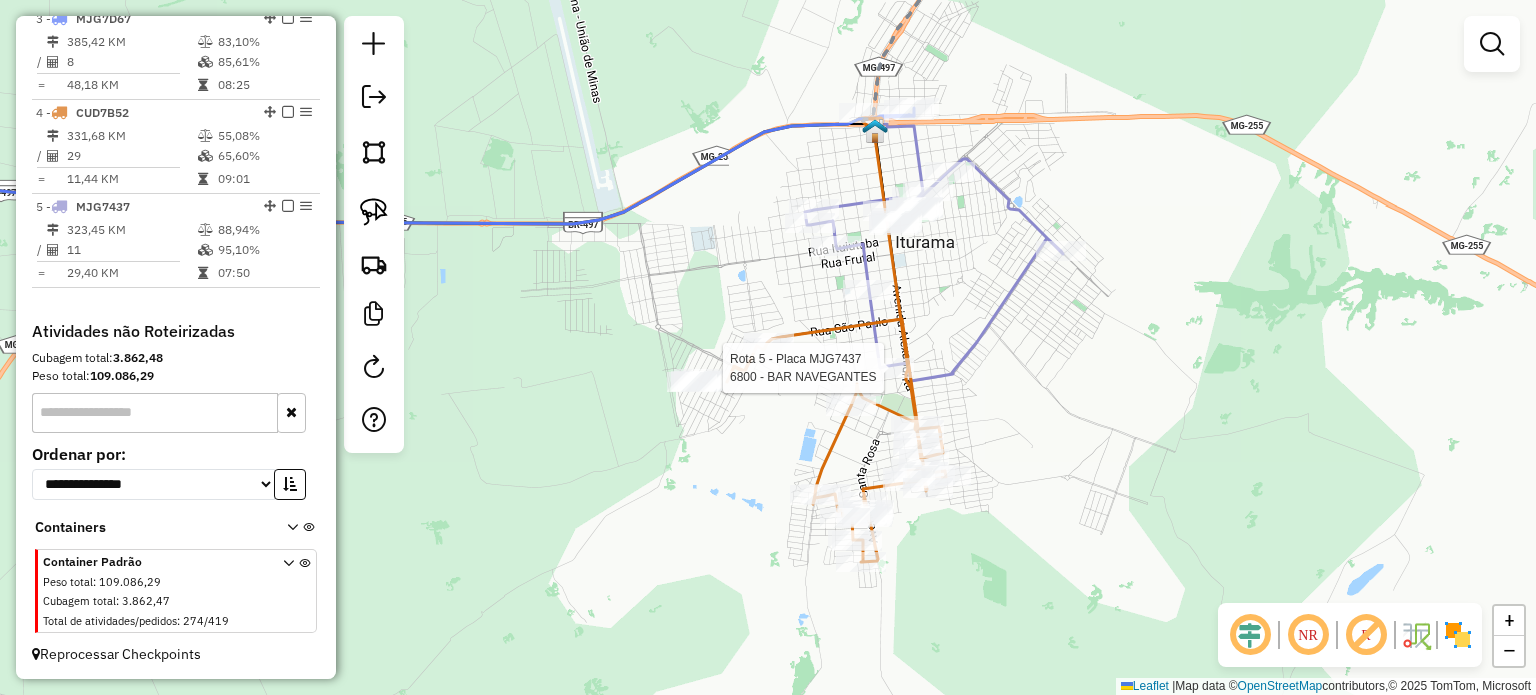 select on "*********" 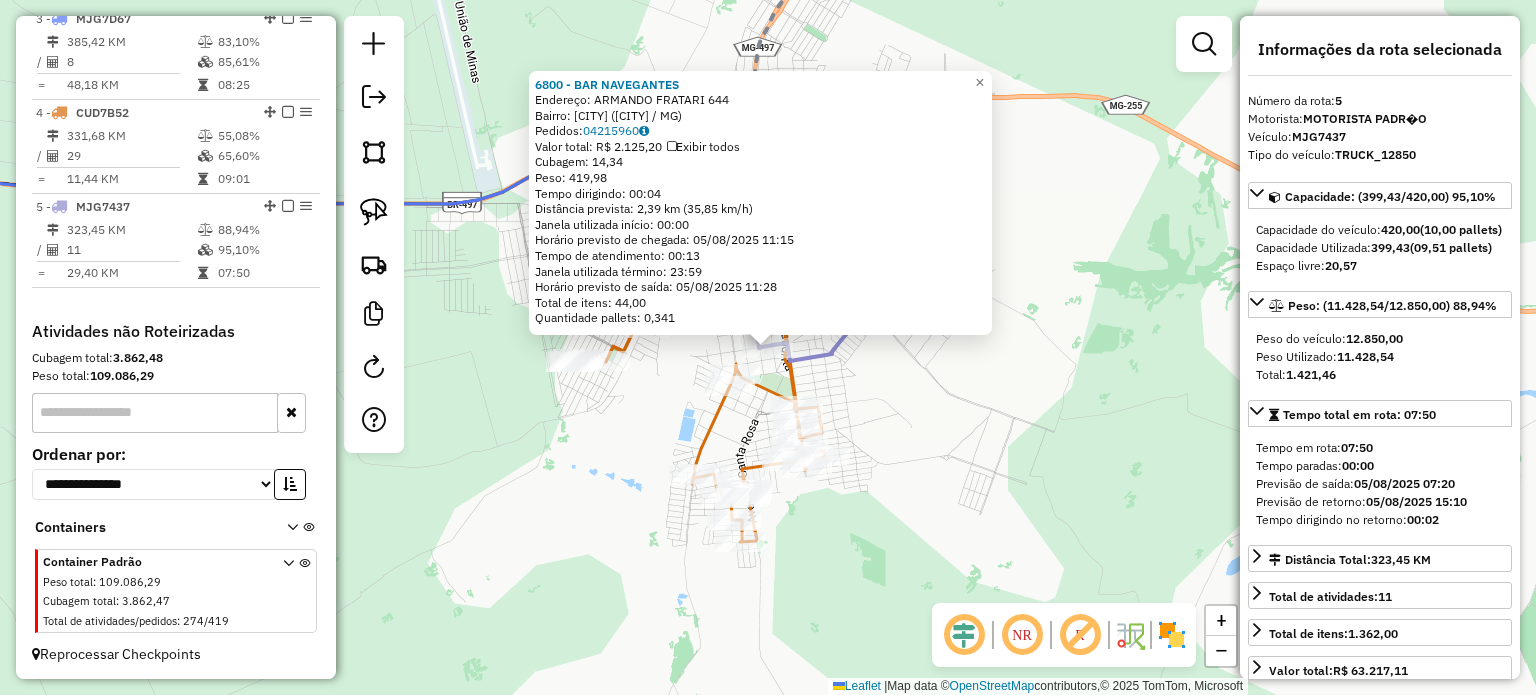 click on "6800 - BAR NAVEGANTES  Endereço:  ARMANDO FRATARI 644   Bairro: SAO MIGUEL (ITURAMA / MG)   Pedidos:  04215960   Valor total: R$ 2.125,20   Exibir todos   Cubagem: 14,34  Peso: 419,98  Tempo dirigindo: 00:04   Distância prevista: 2,39 km (35,85 km/h)   Janela utilizada início: 00:00   Horário previsto de chegada: 05/08/2025 11:15   Tempo de atendimento: 00:13   Janela utilizada término: 23:59   Horário previsto de saída: 05/08/2025 11:28   Total de itens: 44,00   Quantidade pallets: 0,341  × Janela de atendimento Grade de atendimento Capacidade Transportadoras Veículos Cliente Pedidos  Rotas Selecione os dias de semana para filtrar as janelas de atendimento  Seg   Ter   Qua   Qui   Sex   Sáb   Dom  Informe o período da janela de atendimento: De: Até:  Filtrar exatamente a janela do cliente  Considerar janela de atendimento padrão  Selecione os dias de semana para filtrar as grades de atendimento  Seg   Ter   Qua   Qui   Sex   Sáb   Dom   Considerar clientes sem dia de atendimento cadastrado De:" 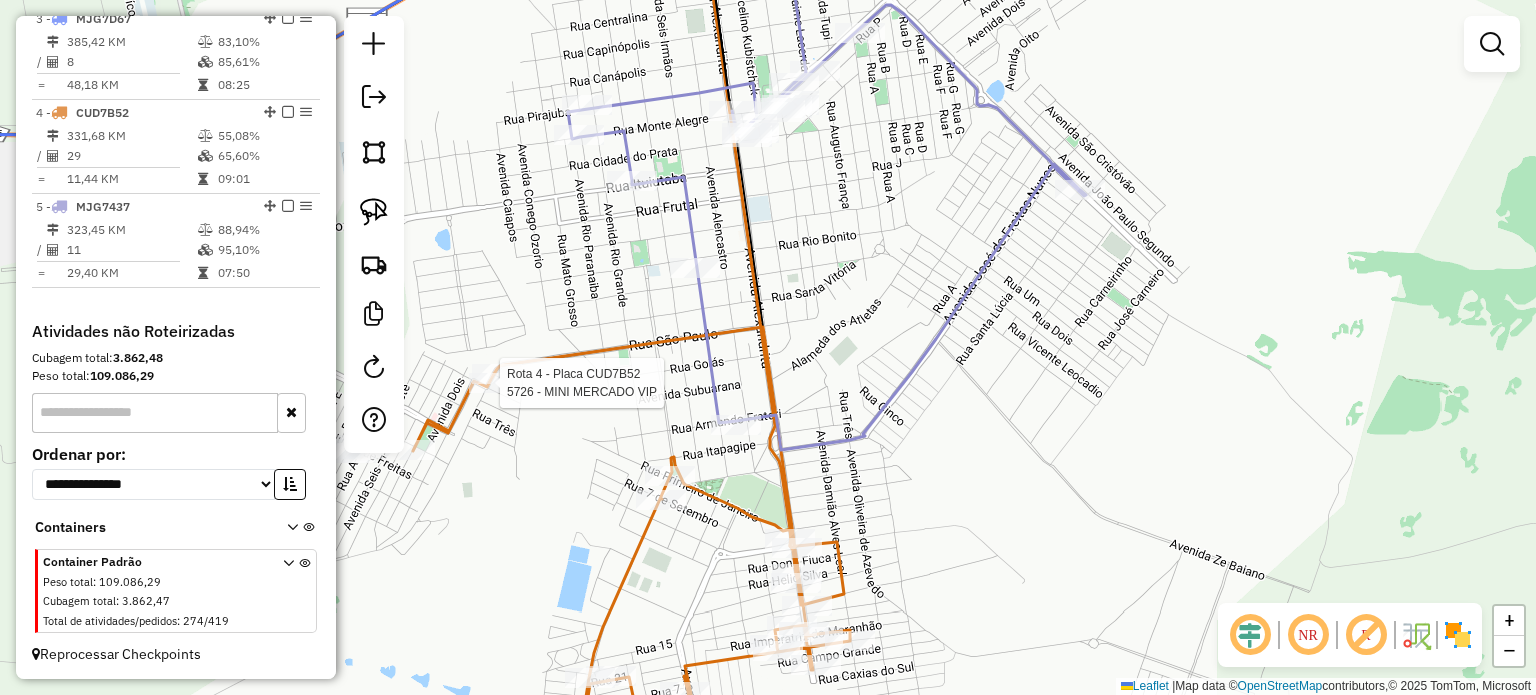 select on "*********" 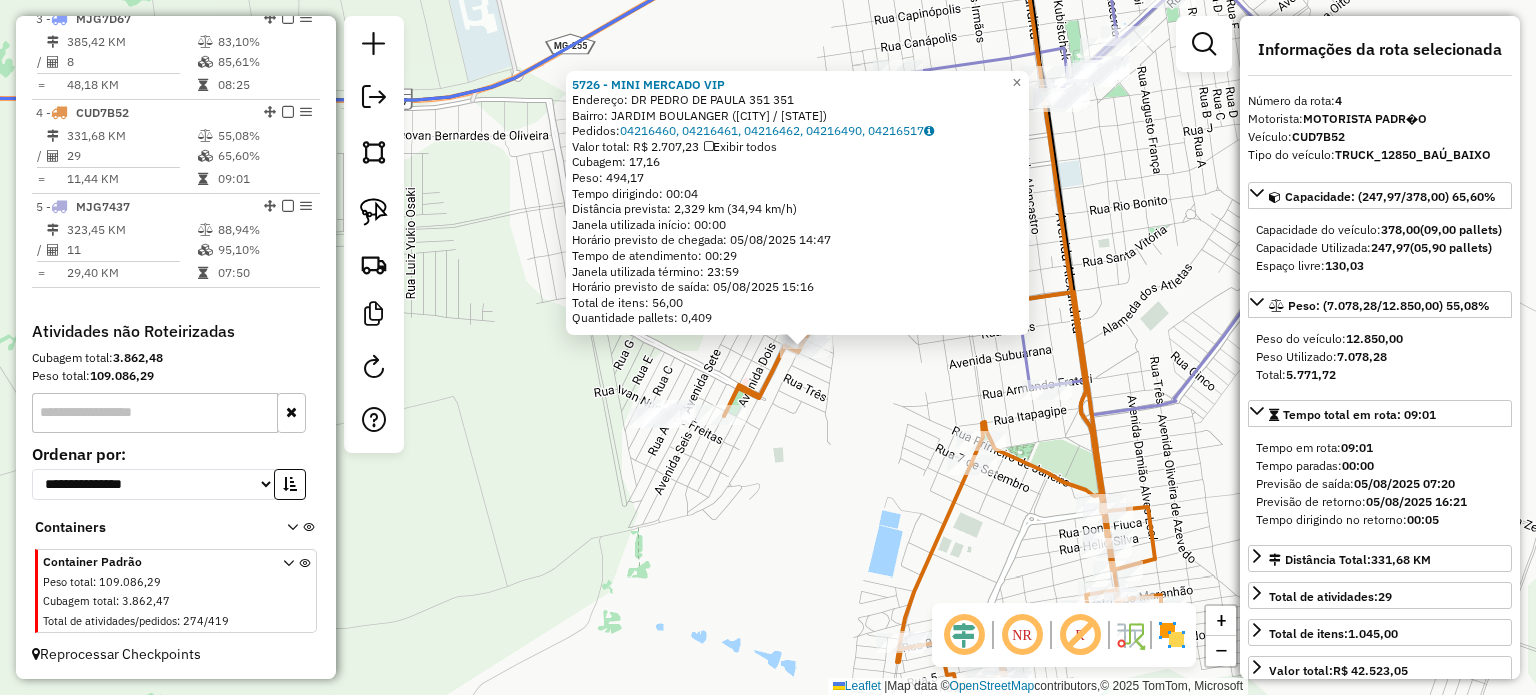 drag, startPoint x: 747, startPoint y: 480, endPoint x: 890, endPoint y: 483, distance: 143.03146 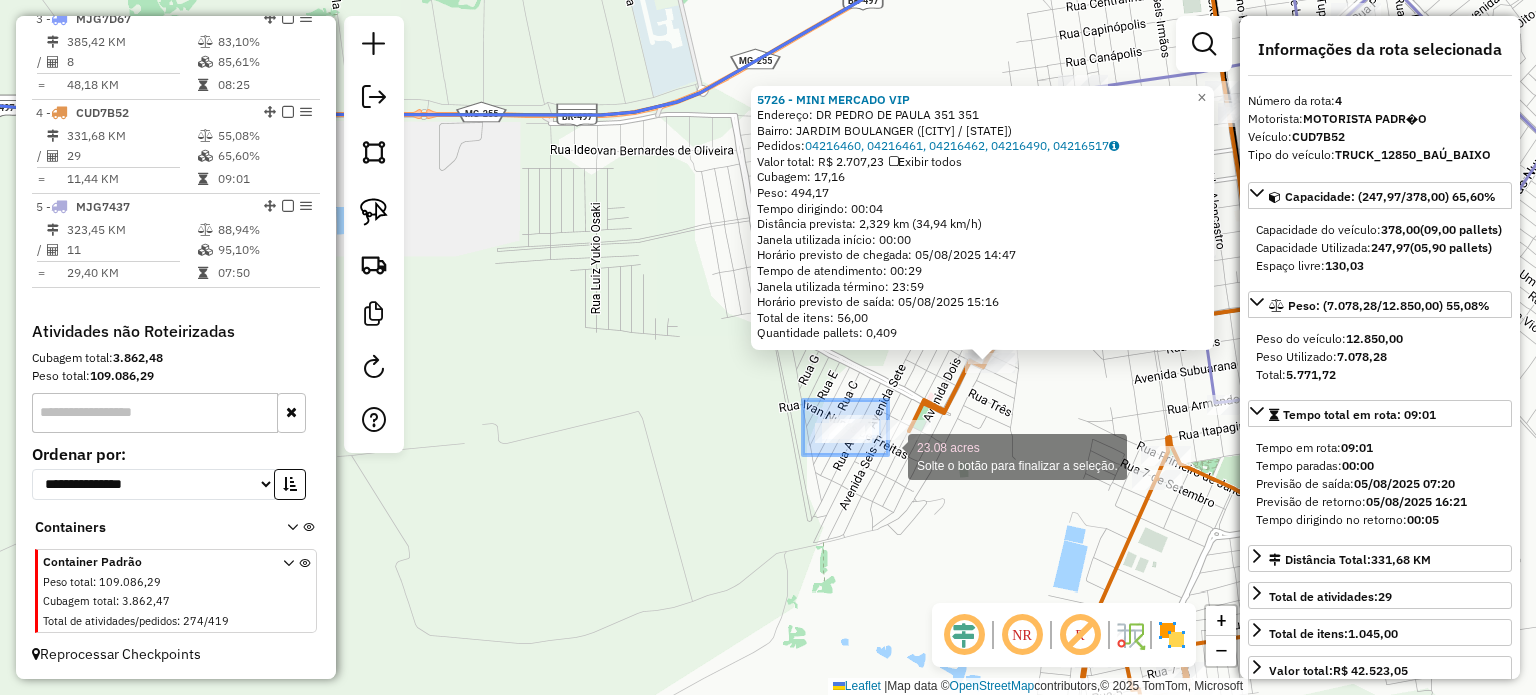drag, startPoint x: 803, startPoint y: 400, endPoint x: 887, endPoint y: 455, distance: 100.40418 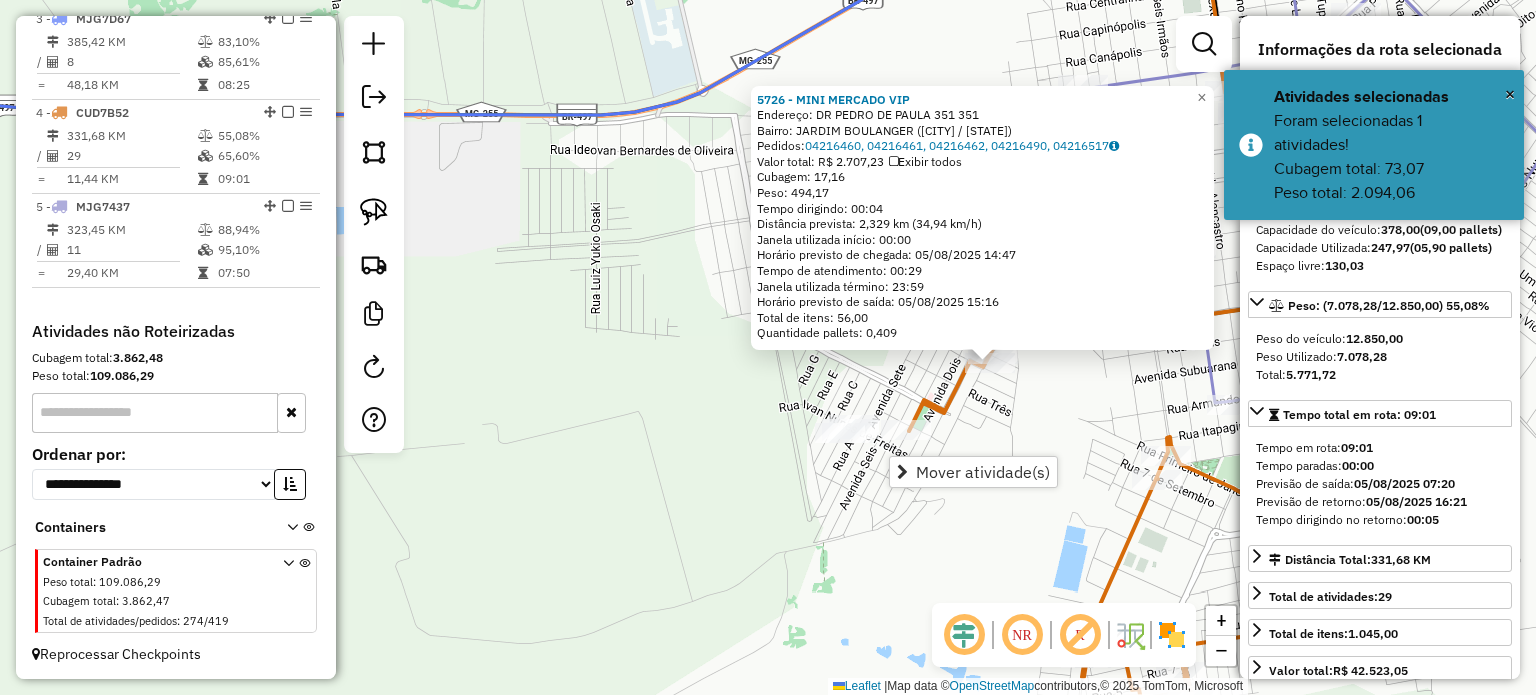 click on "5726 - MINI MERCADO VIP  Endereço:  DR PEDRO DE PAULA 351 351   Bairro: JARDIM BOULANGER (ITURAMA / MG)   Pedidos:  04216460, 04216461, 04216462, 04216490, 04216517   Valor total: R$ 2.707,23   Exibir todos   Cubagem: 17,16  Peso: 494,17  Tempo dirigindo: 00:04   Distância prevista: 2,329 km (34,94 km/h)   Janela utilizada início: 00:00   Horário previsto de chegada: 05/08/2025 14:47   Tempo de atendimento: 00:29   Janela utilizada término: 23:59   Horário previsto de saída: 05/08/2025 15:16   Total de itens: 56,00   Quantidade pallets: 0,409  × Janela de atendimento Grade de atendimento Capacidade Transportadoras Veículos Cliente Pedidos  Rotas Selecione os dias de semana para filtrar as janelas de atendimento  Seg   Ter   Qua   Qui   Sex   Sáb   Dom  Informe o período da janela de atendimento: De: Até:  Filtrar exatamente a janela do cliente  Considerar janela de atendimento padrão  Selecione os dias de semana para filtrar as grades de atendimento  Seg   Ter   Qua   Qui   Sex   Sáb   Dom  De:" 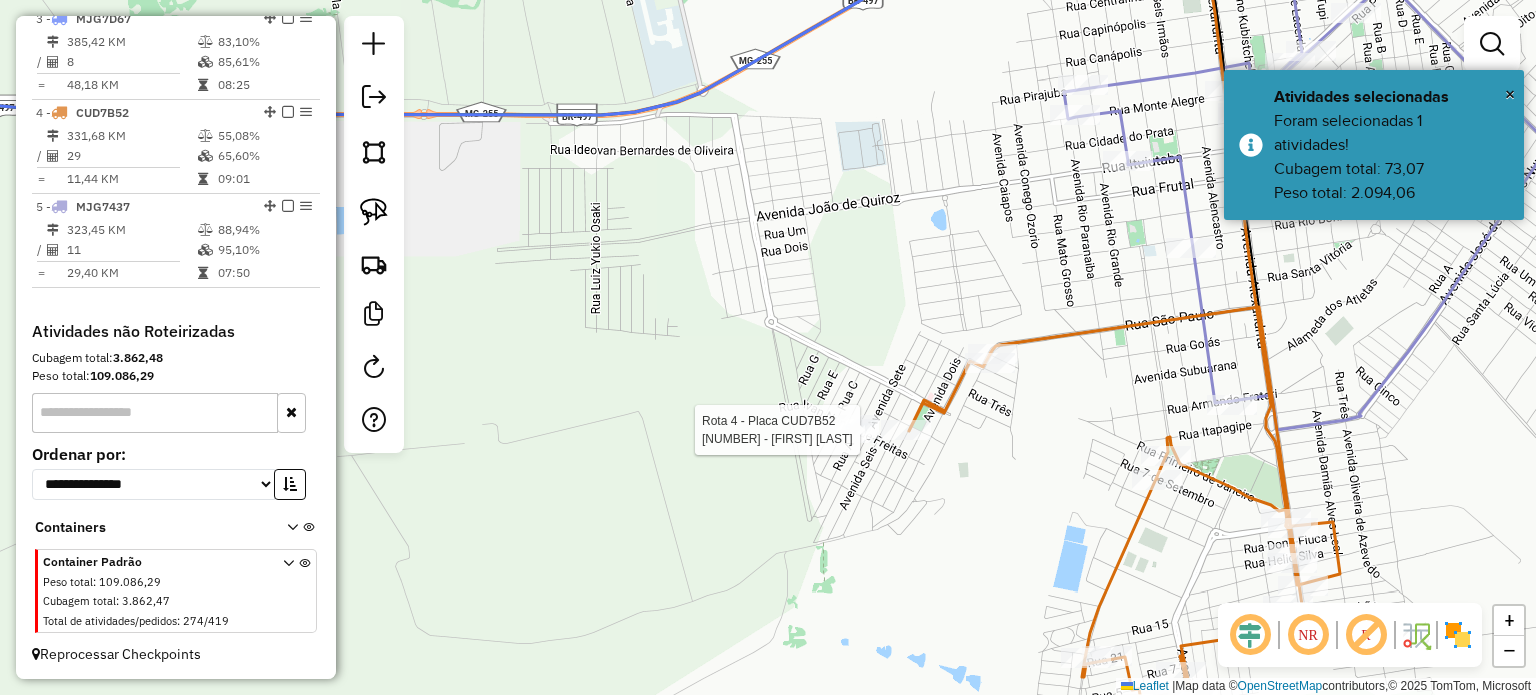 select on "*********" 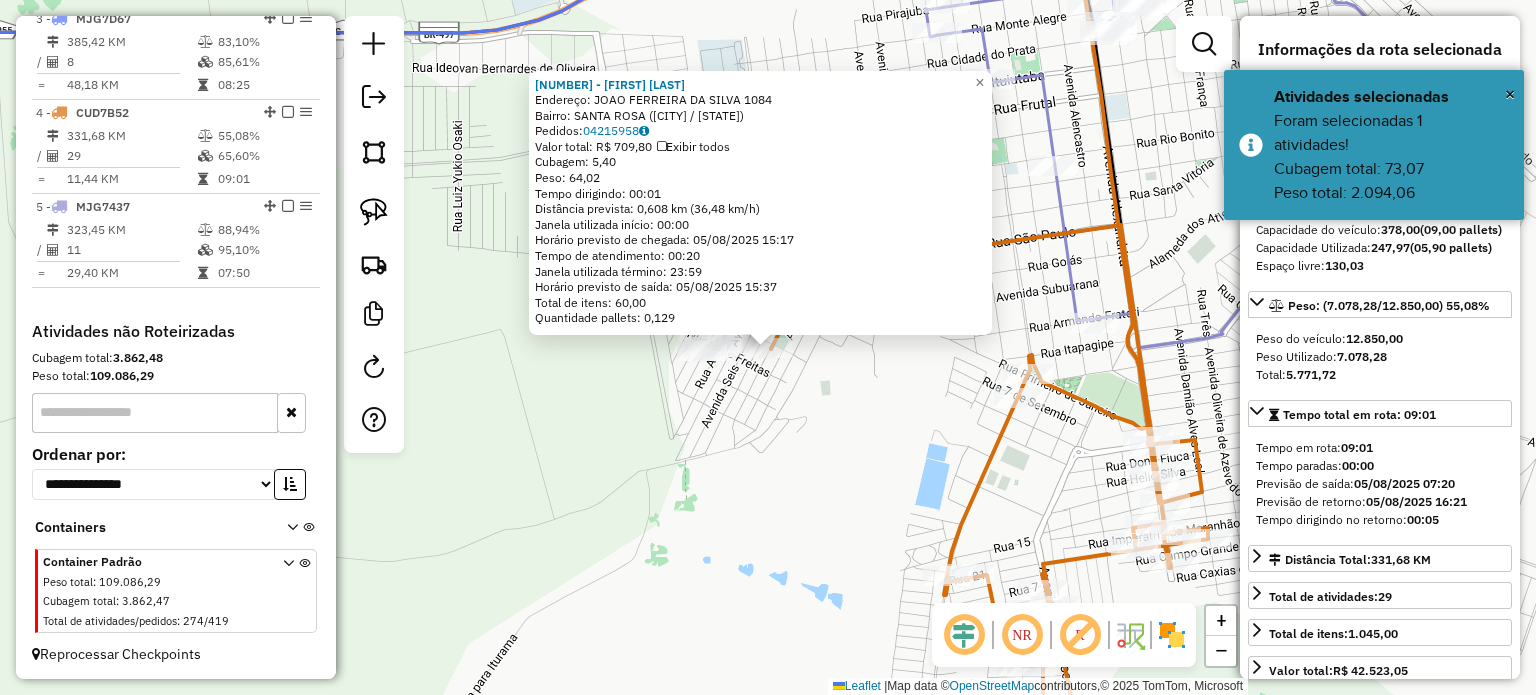 click on "6954 - CARLOS ROBERTO RODRI  Endereço:  JOAO FERREIRA DA SILVA 1084   Bairro: SANTA ROSA (ITURAMA / MG)   Pedidos:  04215958   Valor total: R$ 709,80   Exibir todos   Cubagem: 5,40  Peso: 64,02  Tempo dirigindo: 00:01   Distância prevista: 0,608 km (36,48 km/h)   Janela utilizada início: 00:00   Horário previsto de chegada: 05/08/2025 15:17   Tempo de atendimento: 00:20   Janela utilizada término: 23:59   Horário previsto de saída: 05/08/2025 15:37   Total de itens: 60,00   Quantidade pallets: 0,129  × Janela de atendimento Grade de atendimento Capacidade Transportadoras Veículos Cliente Pedidos  Rotas Selecione os dias de semana para filtrar as janelas de atendimento  Seg   Ter   Qua   Qui   Sex   Sáb   Dom  Informe o período da janela de atendimento: De: Até:  Filtrar exatamente a janela do cliente  Considerar janela de atendimento padrão  Selecione os dias de semana para filtrar as grades de atendimento  Seg   Ter   Qua   Qui   Sex   Sáb   Dom   Clientes fora do dia de atendimento selecionado" 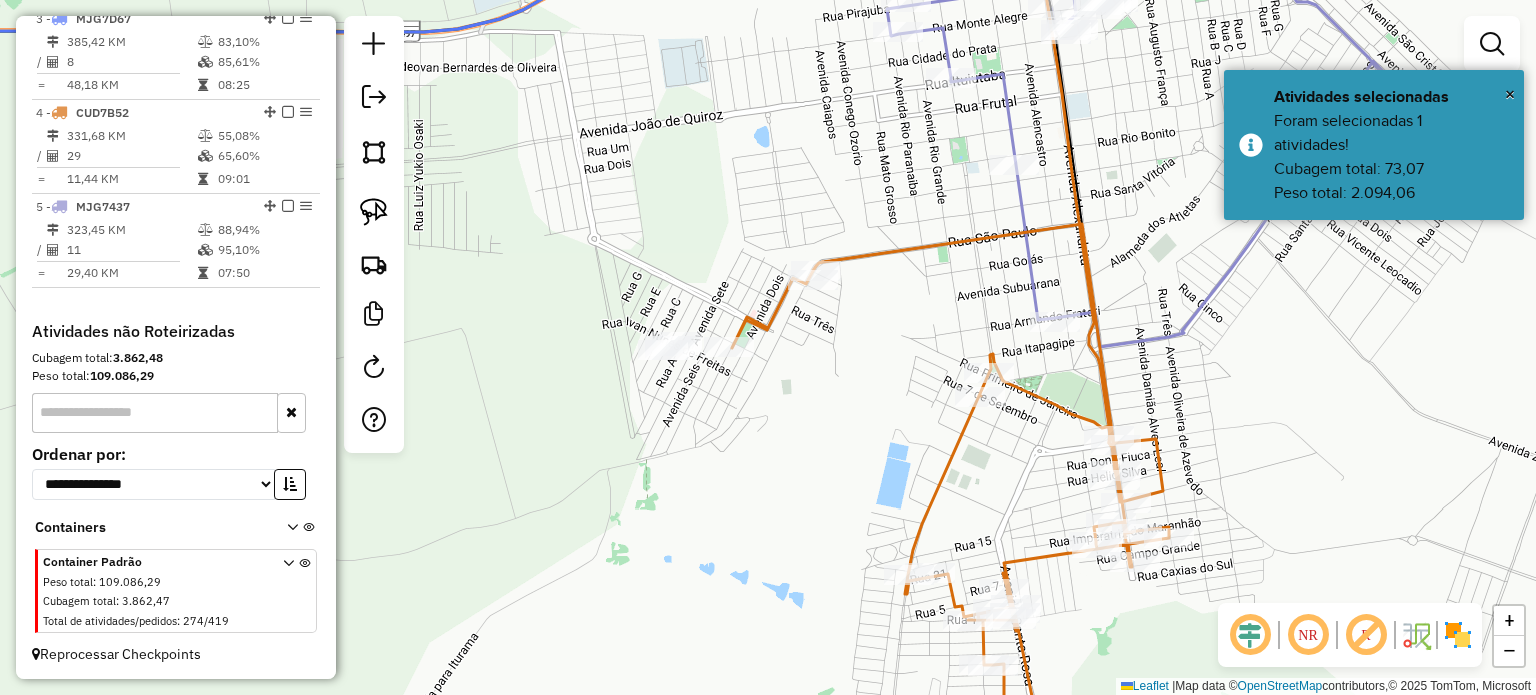 drag, startPoint x: 893, startPoint y: 358, endPoint x: 725, endPoint y: 339, distance: 169.07098 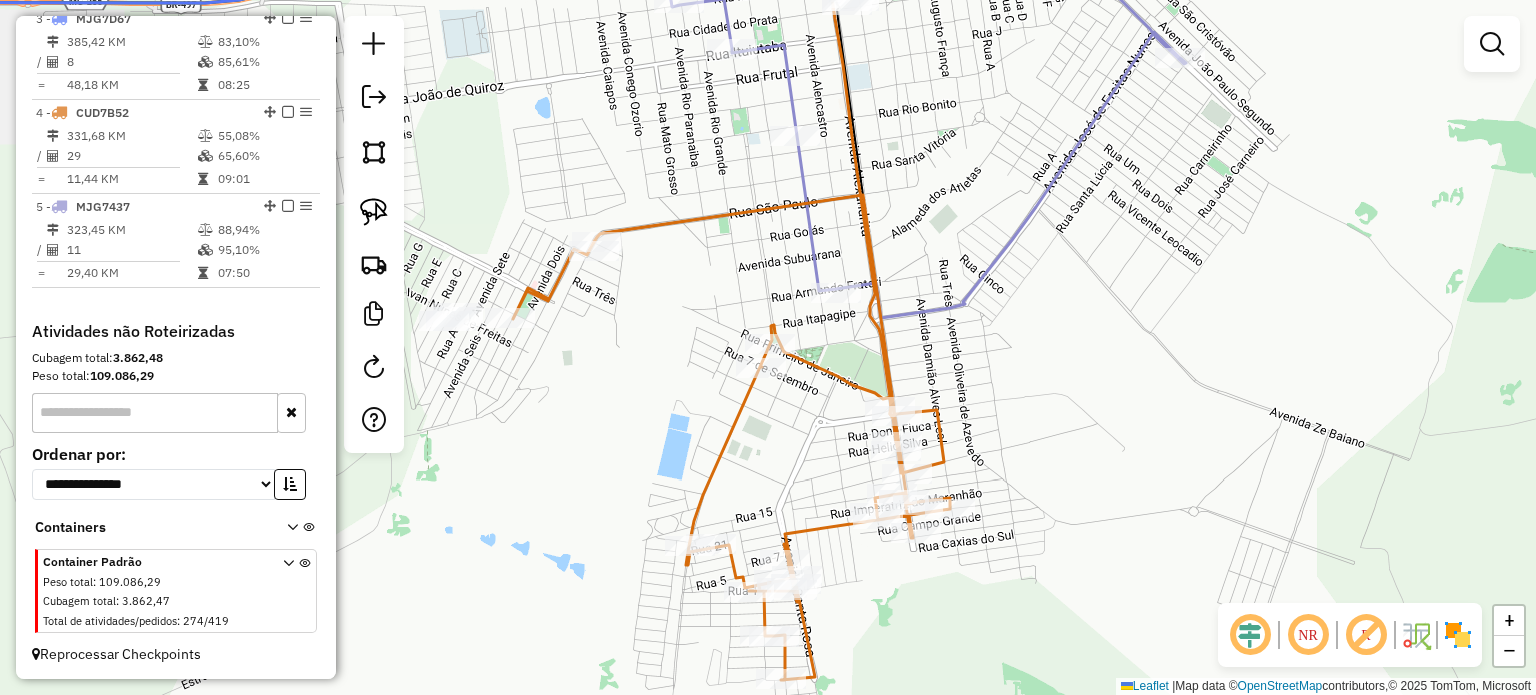 drag, startPoint x: 1079, startPoint y: 431, endPoint x: 1037, endPoint y: 420, distance: 43.416588 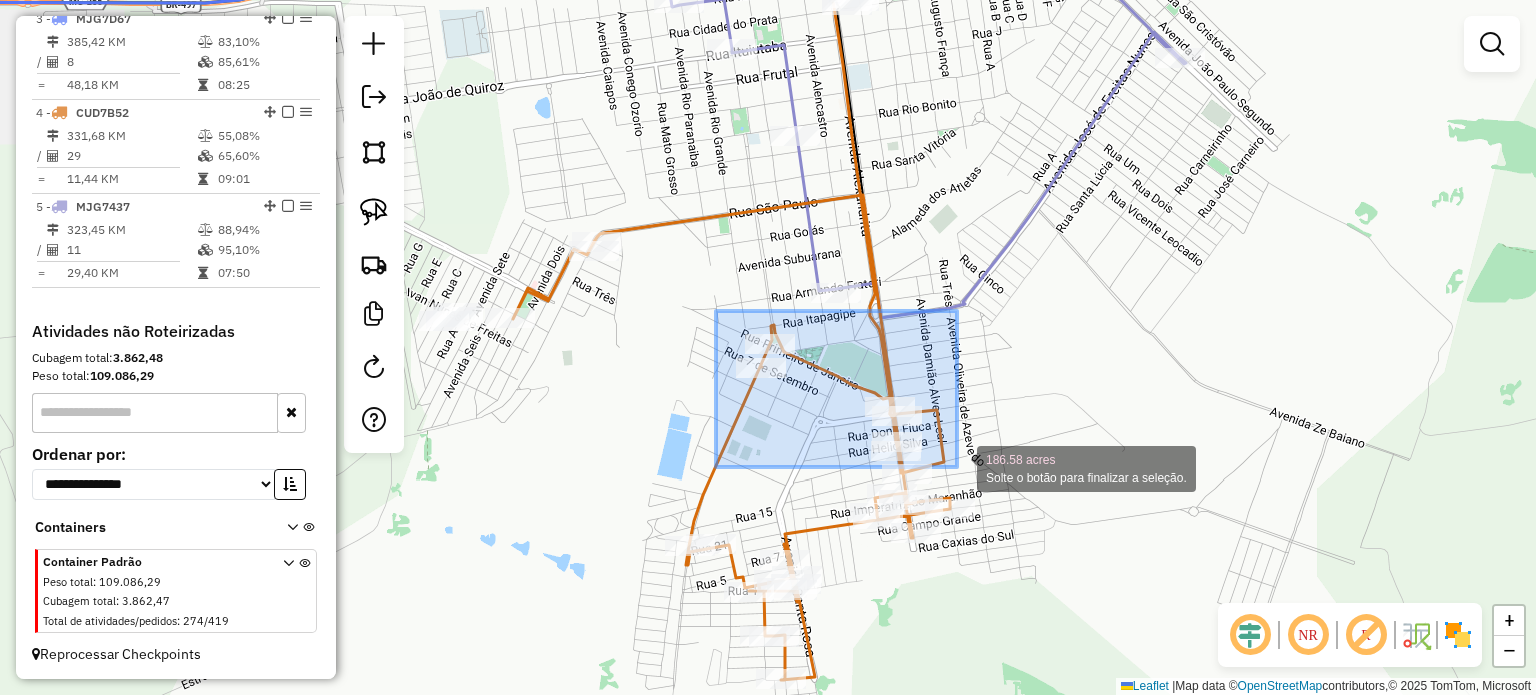 drag, startPoint x: 795, startPoint y: 368, endPoint x: 956, endPoint y: 463, distance: 186.93849 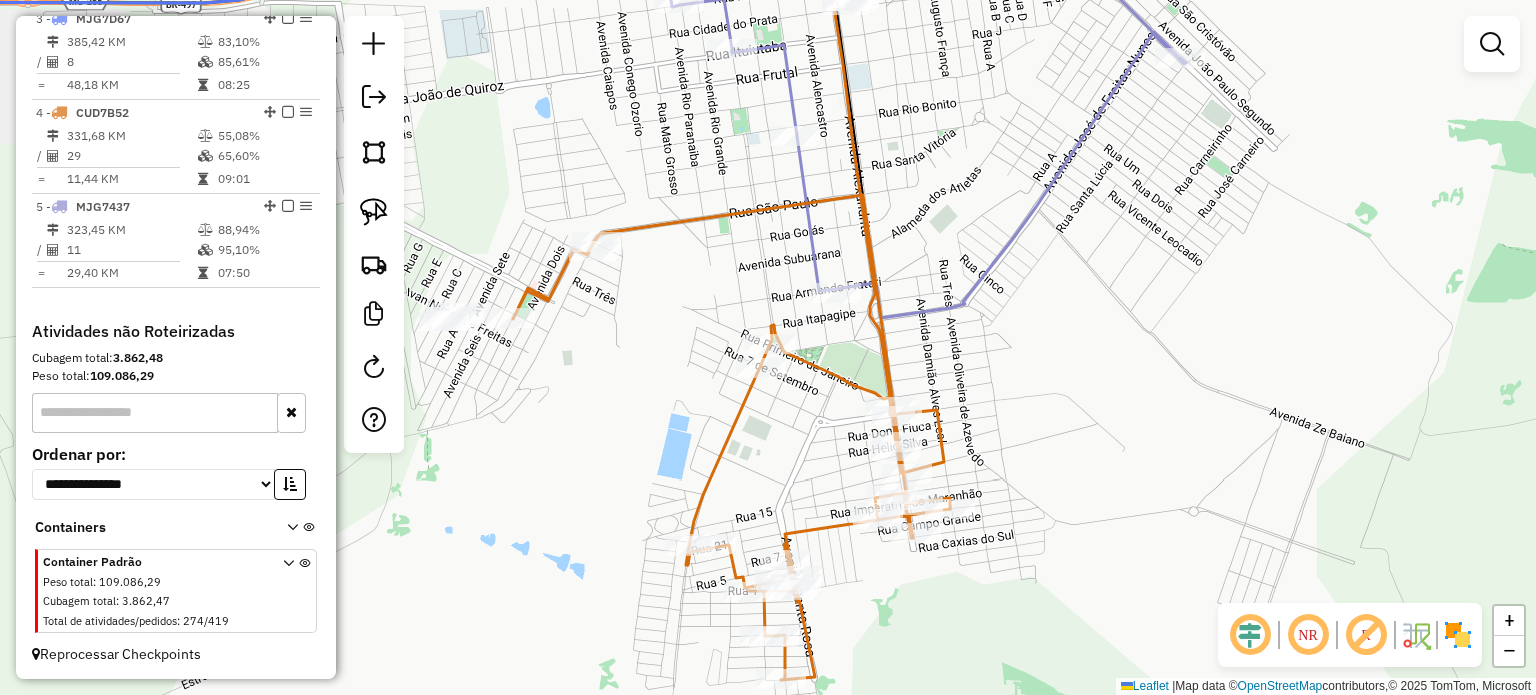 click 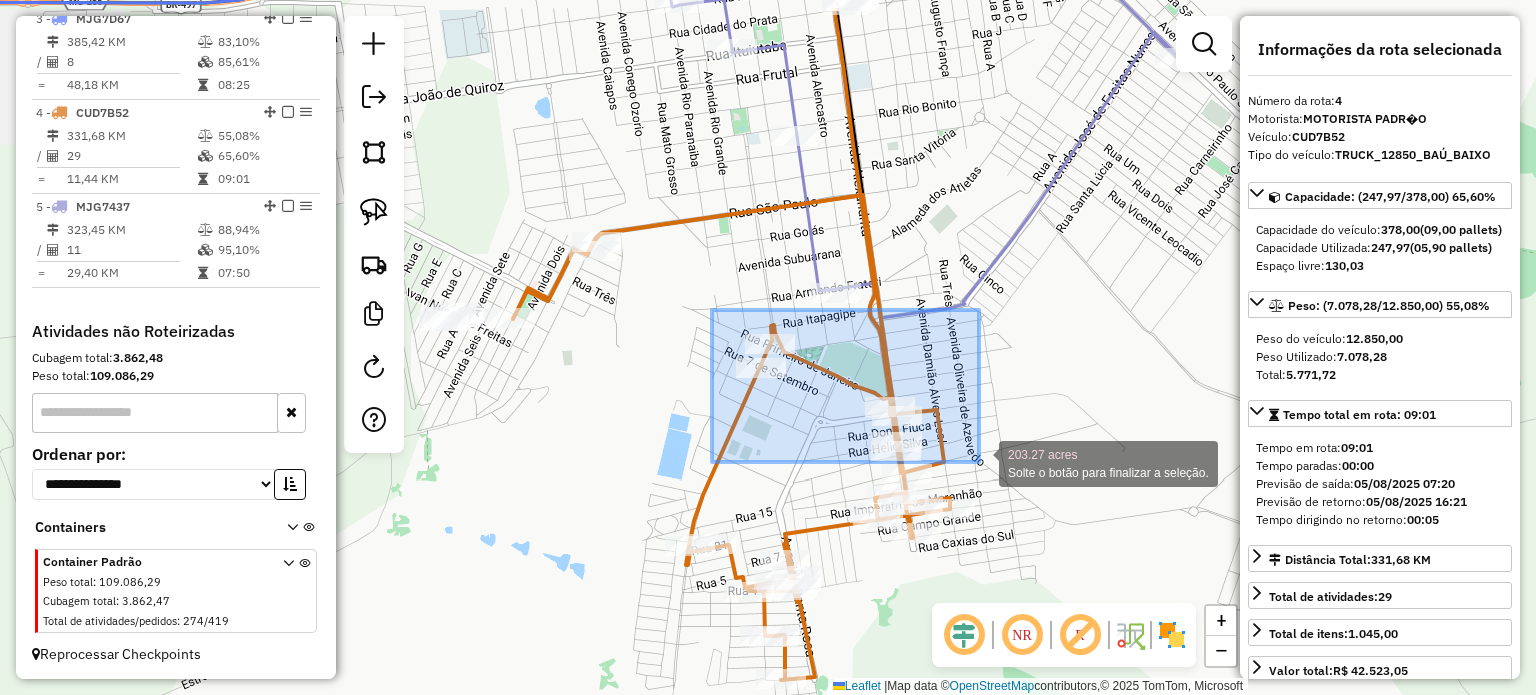 drag, startPoint x: 712, startPoint y: 310, endPoint x: 979, endPoint y: 462, distance: 307.23444 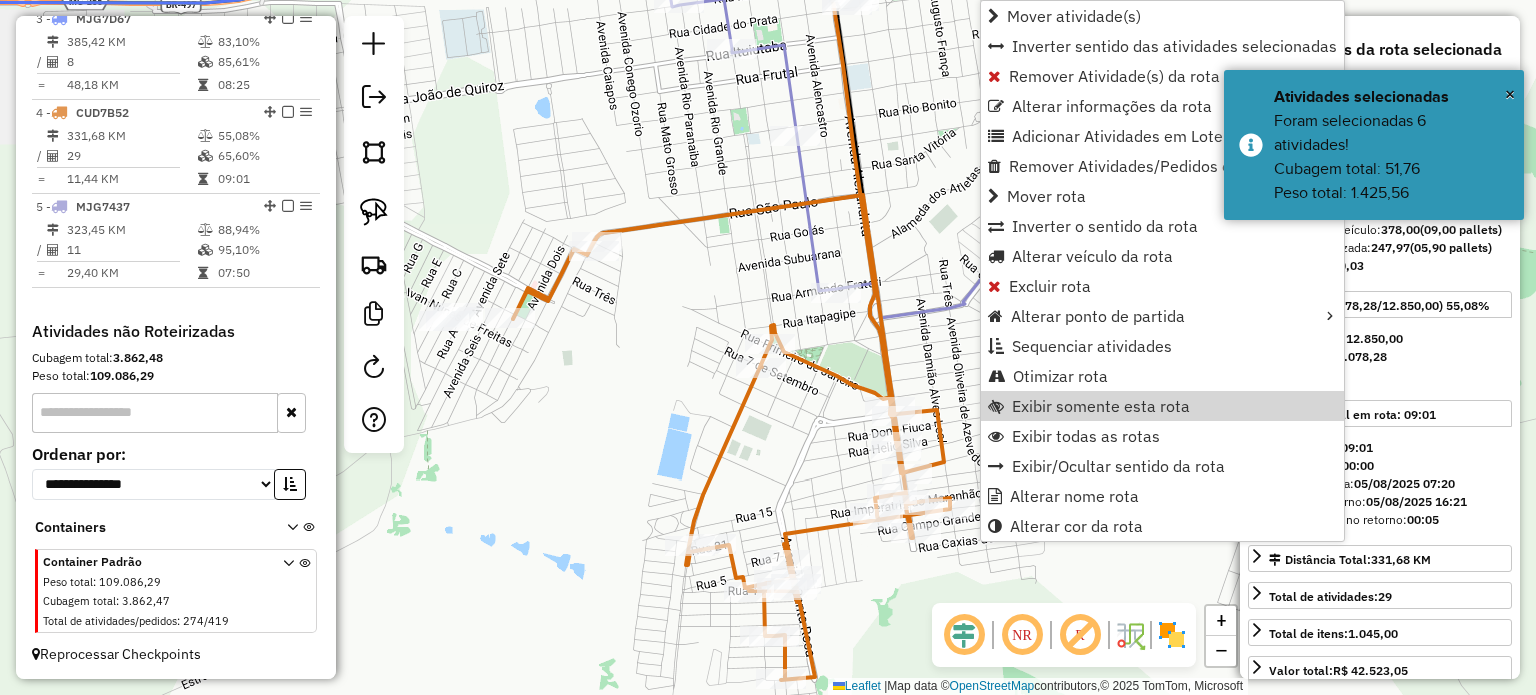 click on "Janela de atendimento Grade de atendimento Capacidade Transportadoras Veículos Cliente Pedidos  Rotas Selecione os dias de semana para filtrar as janelas de atendimento  Seg   Ter   Qua   Qui   Sex   Sáb   Dom  Informe o período da janela de atendimento: De: Até:  Filtrar exatamente a janela do cliente  Considerar janela de atendimento padrão  Selecione os dias de semana para filtrar as grades de atendimento  Seg   Ter   Qua   Qui   Sex   Sáb   Dom   Considerar clientes sem dia de atendimento cadastrado  Clientes fora do dia de atendimento selecionado Filtrar as atividades entre os valores definidos abaixo:  Peso mínimo:   Peso máximo:   Cubagem mínima:   Cubagem máxima:   De:   Até:  Filtrar as atividades entre o tempo de atendimento definido abaixo:  De:   Até:   Considerar capacidade total dos clientes não roteirizados Transportadora: Selecione um ou mais itens Tipo de veículo: Selecione um ou mais itens Veículo: Selecione um ou mais itens Motorista: Selecione um ou mais itens Nome: Rótulo:" 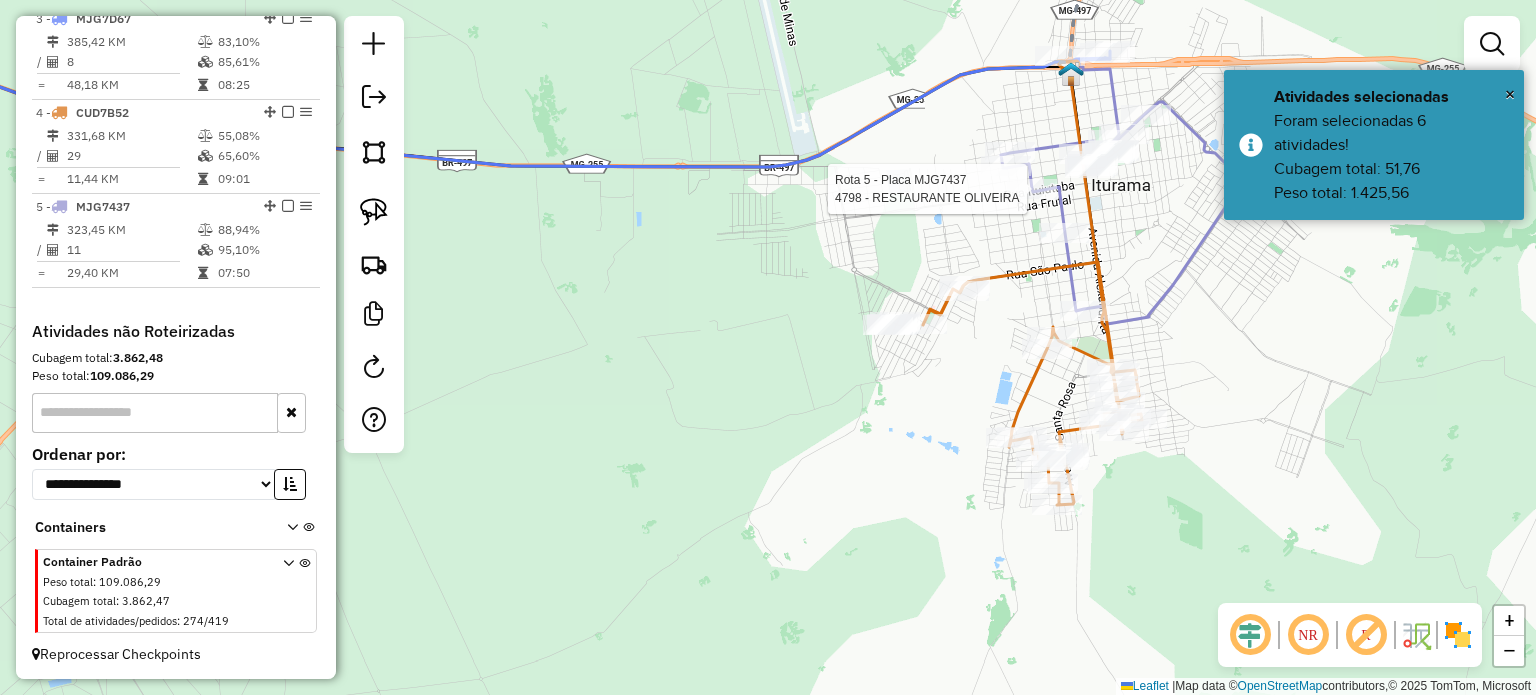 select on "*********" 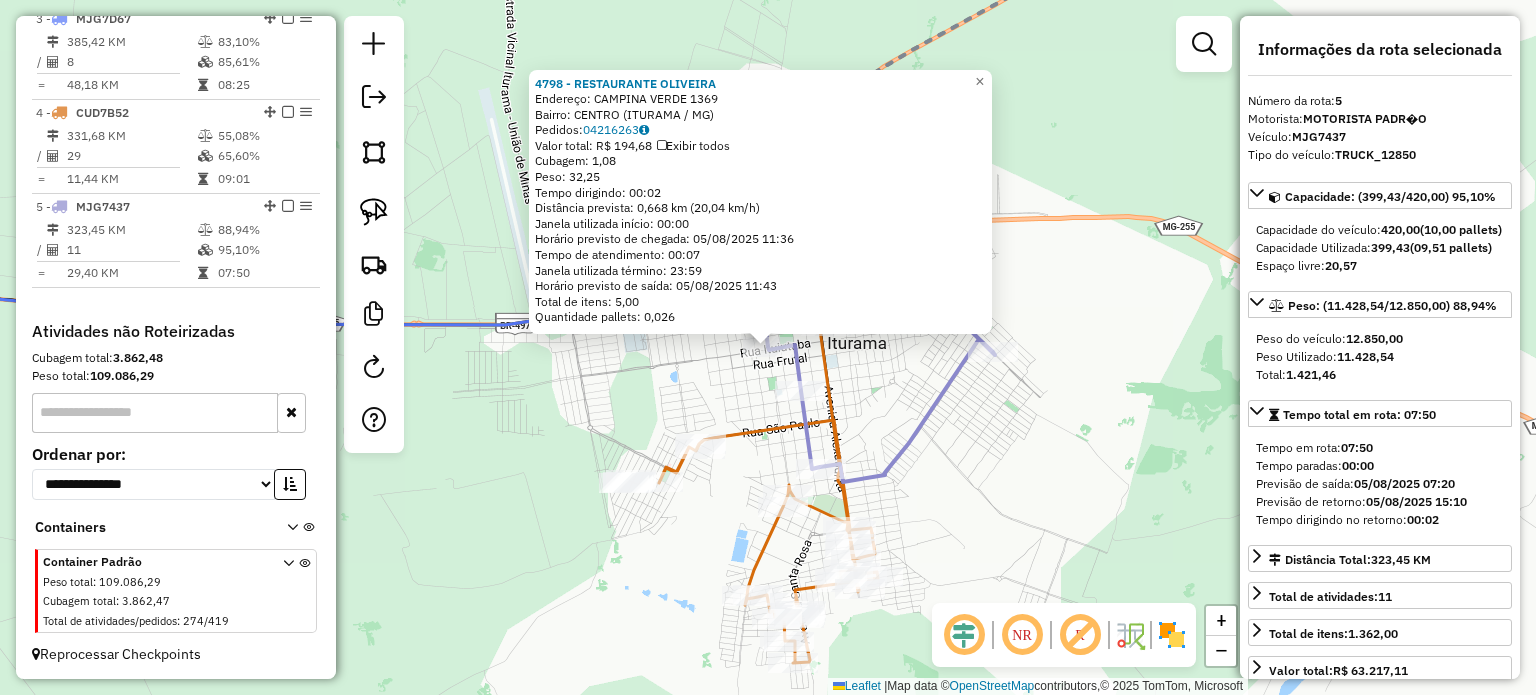 click on "Rota 4 - Placa CUD7B52  4872 - MERCEARIA ALTO BOA V Rota 4 - Placa CUD7B52  7440 - MARIA EDUARDA FREITA Rota 4 - Placa CUD7B52  5980 - PANIFICADORA BEM BOL 4798 - RESTAURANTE OLIVEIRA  Endereço:  CAMPINA VERDE 1369   Bairro: CENTRO (ITURAMA / MG)   Pedidos:  04216263   Valor total: R$ 194,68   Exibir todos   Cubagem: 1,08  Peso: 32,25  Tempo dirigindo: 00:02   Distância prevista: 0,668 km (20,04 km/h)   Janela utilizada início: 00:00   Horário previsto de chegada: 05/08/2025 11:36   Tempo de atendimento: 00:07   Janela utilizada término: 23:59   Horário previsto de saída: 05/08/2025 11:43   Total de itens: 5,00   Quantidade pallets: 0,026  × Janela de atendimento Grade de atendimento Capacidade Transportadoras Veículos Cliente Pedidos  Rotas Selecione os dias de semana para filtrar as janelas de atendimento  Seg   Ter   Qua   Qui   Sex   Sáb   Dom  Informe o período da janela de atendimento: De: Até:  Filtrar exatamente a janela do cliente  Considerar janela de atendimento padrão   Seg   Ter  De:" 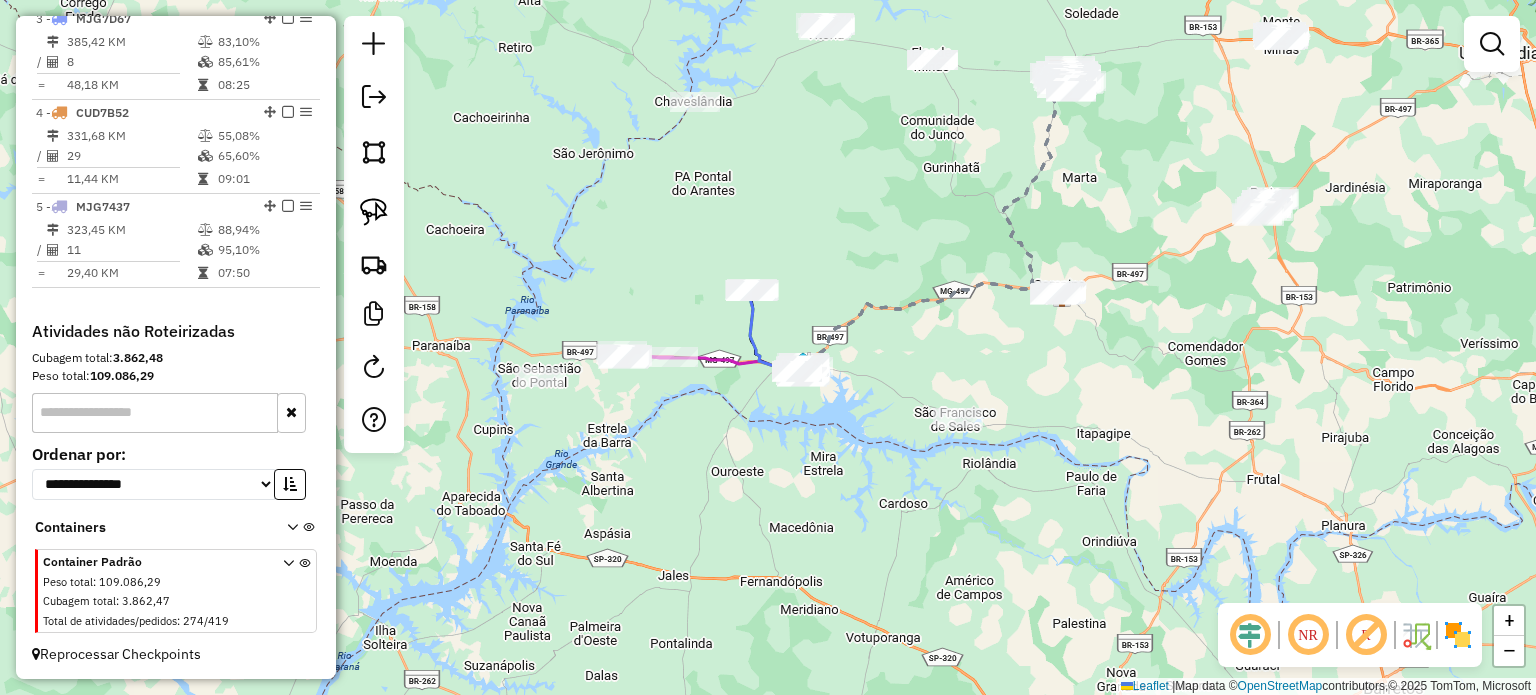 drag, startPoint x: 1117, startPoint y: 341, endPoint x: 1038, endPoint y: 358, distance: 80.80842 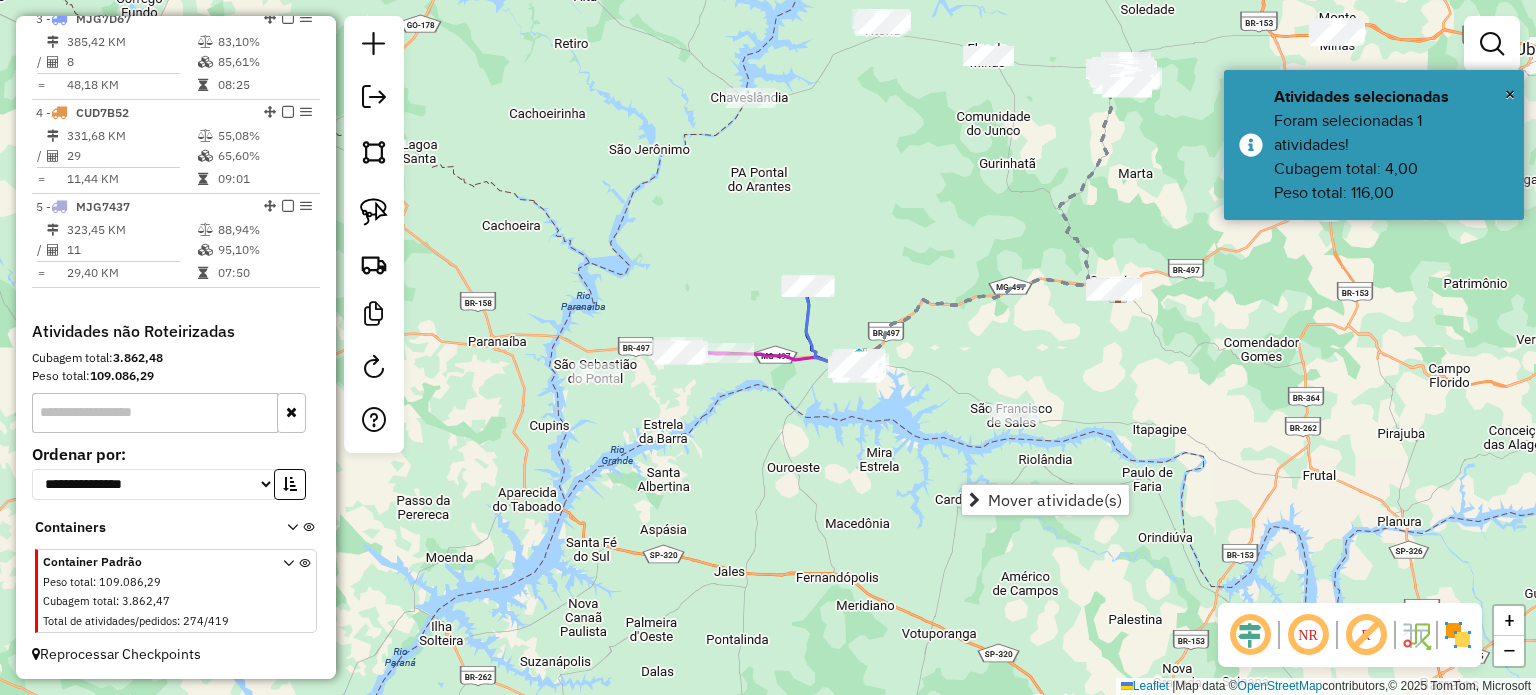 drag, startPoint x: 936, startPoint y: 348, endPoint x: 992, endPoint y: 339, distance: 56.718605 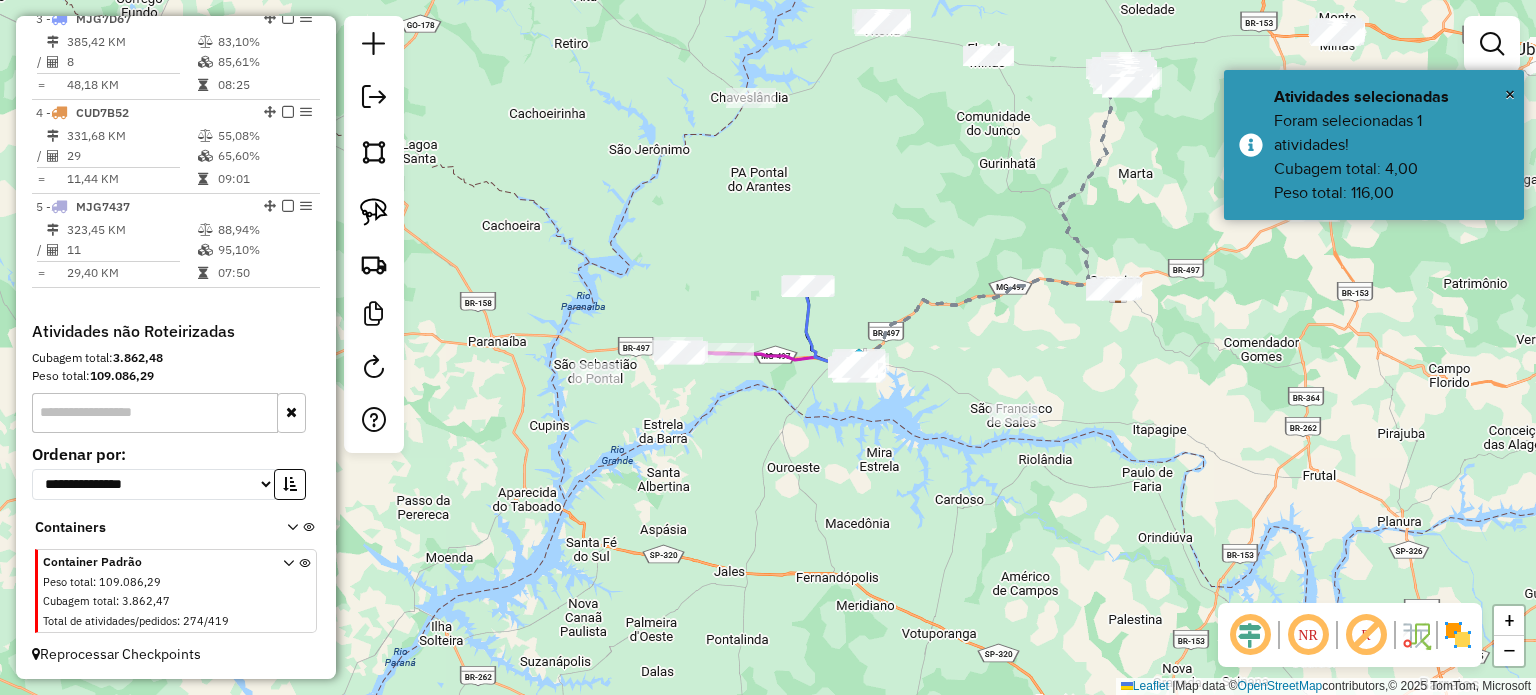 drag, startPoint x: 992, startPoint y: 336, endPoint x: 747, endPoint y: 415, distance: 257.42184 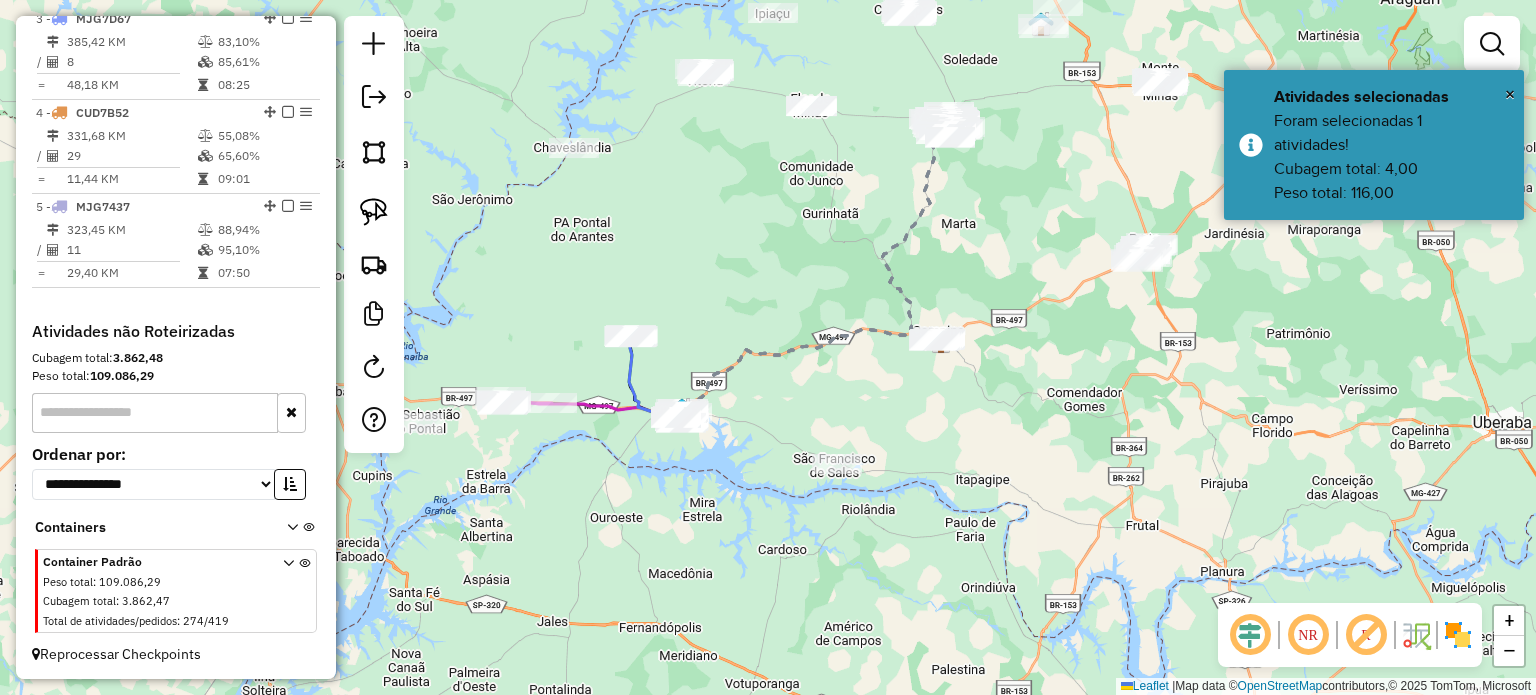 drag, startPoint x: 747, startPoint y: 403, endPoint x: 1040, endPoint y: 271, distance: 321.36118 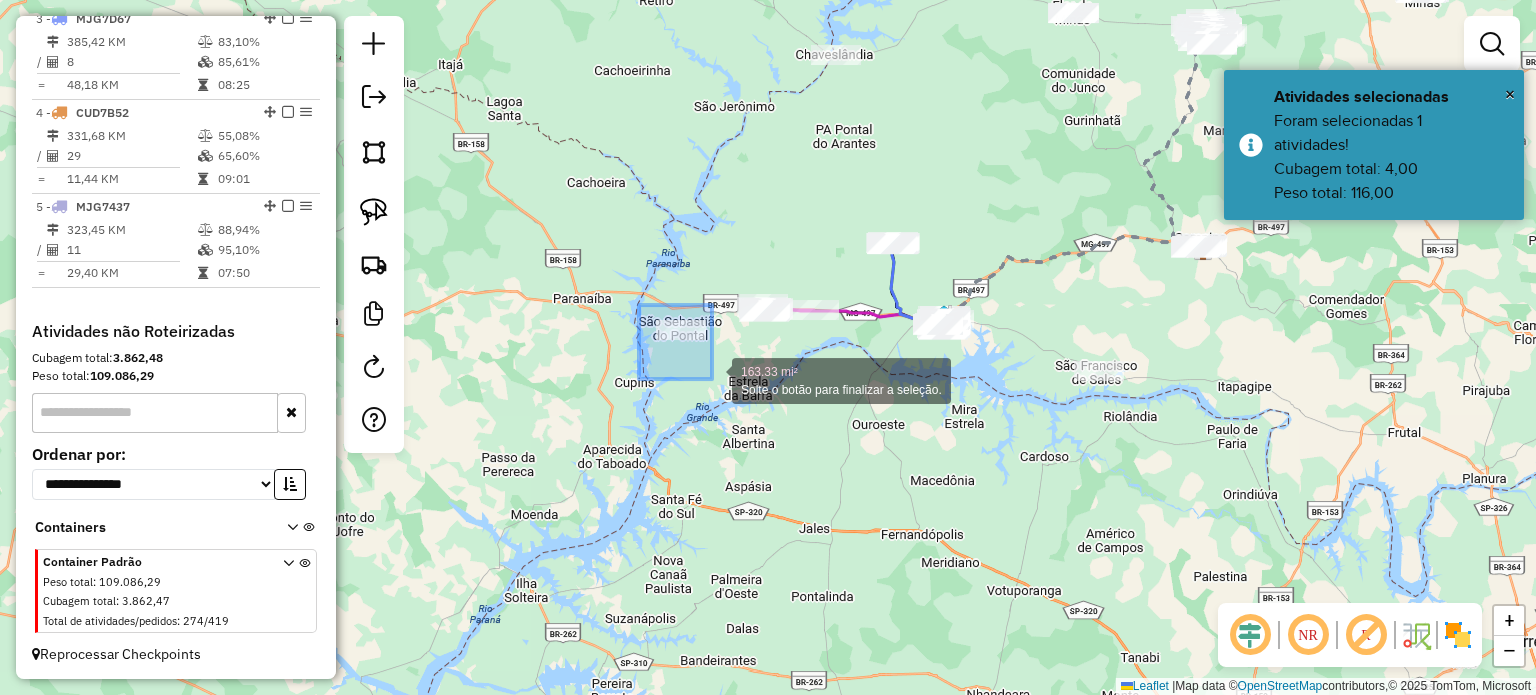 drag, startPoint x: 655, startPoint y: 328, endPoint x: 712, endPoint y: 382, distance: 78.51752 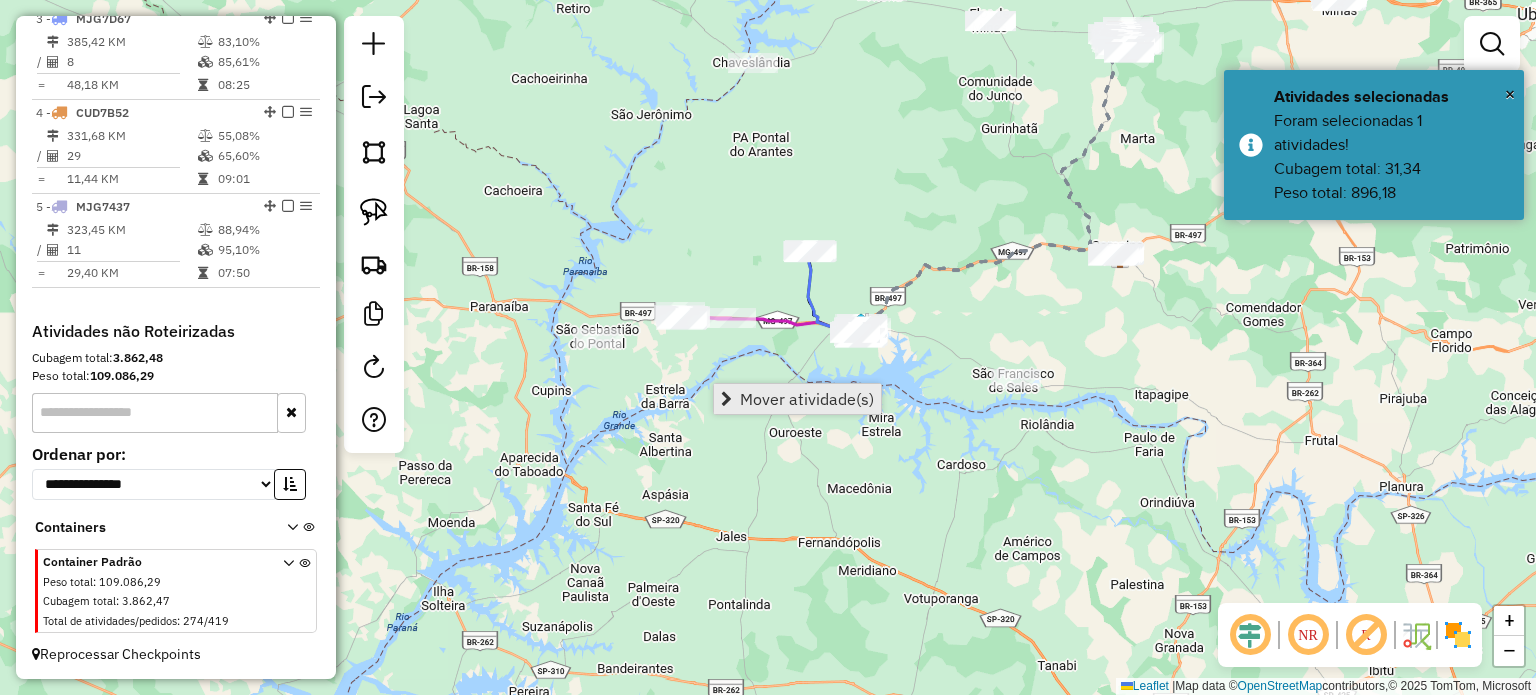 drag, startPoint x: 1101, startPoint y: 407, endPoint x: 724, endPoint y: 412, distance: 377.03314 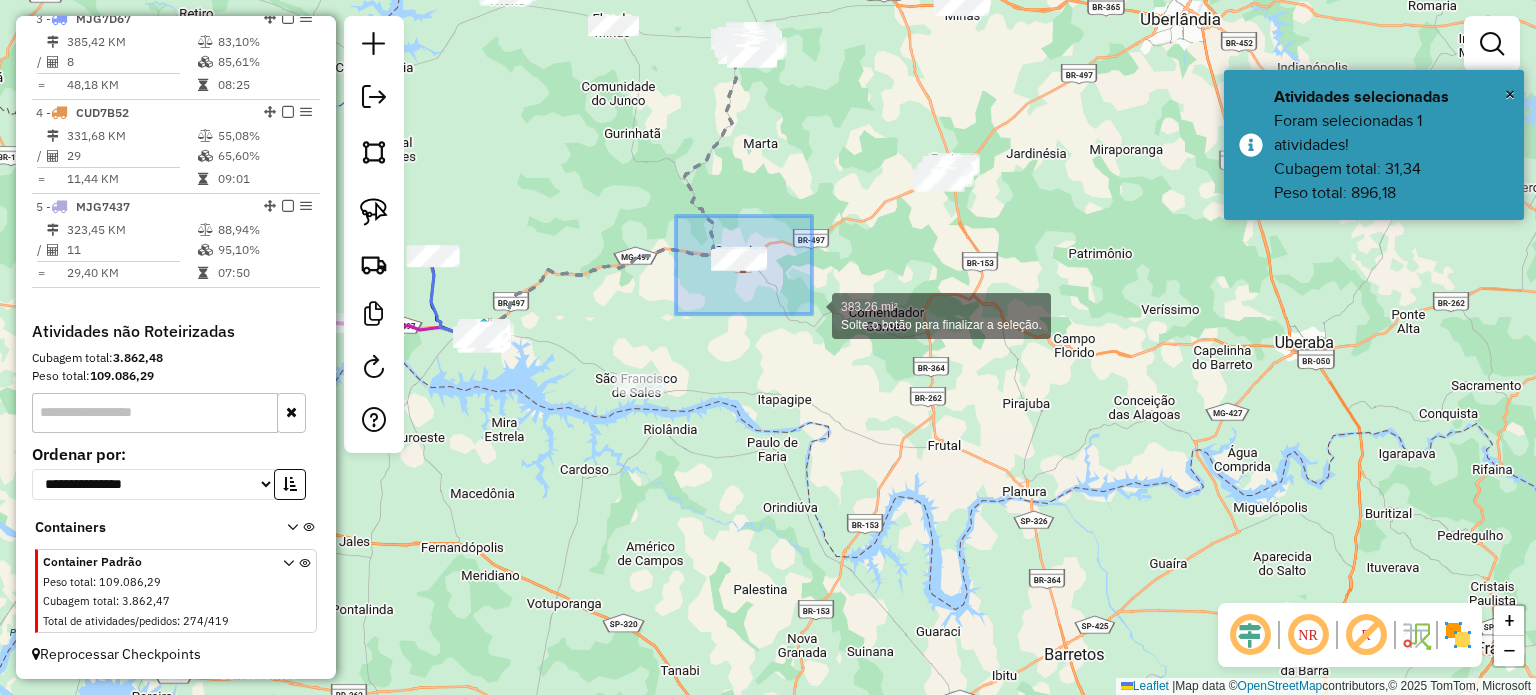 drag, startPoint x: 790, startPoint y: 296, endPoint x: 816, endPoint y: 320, distance: 35.383614 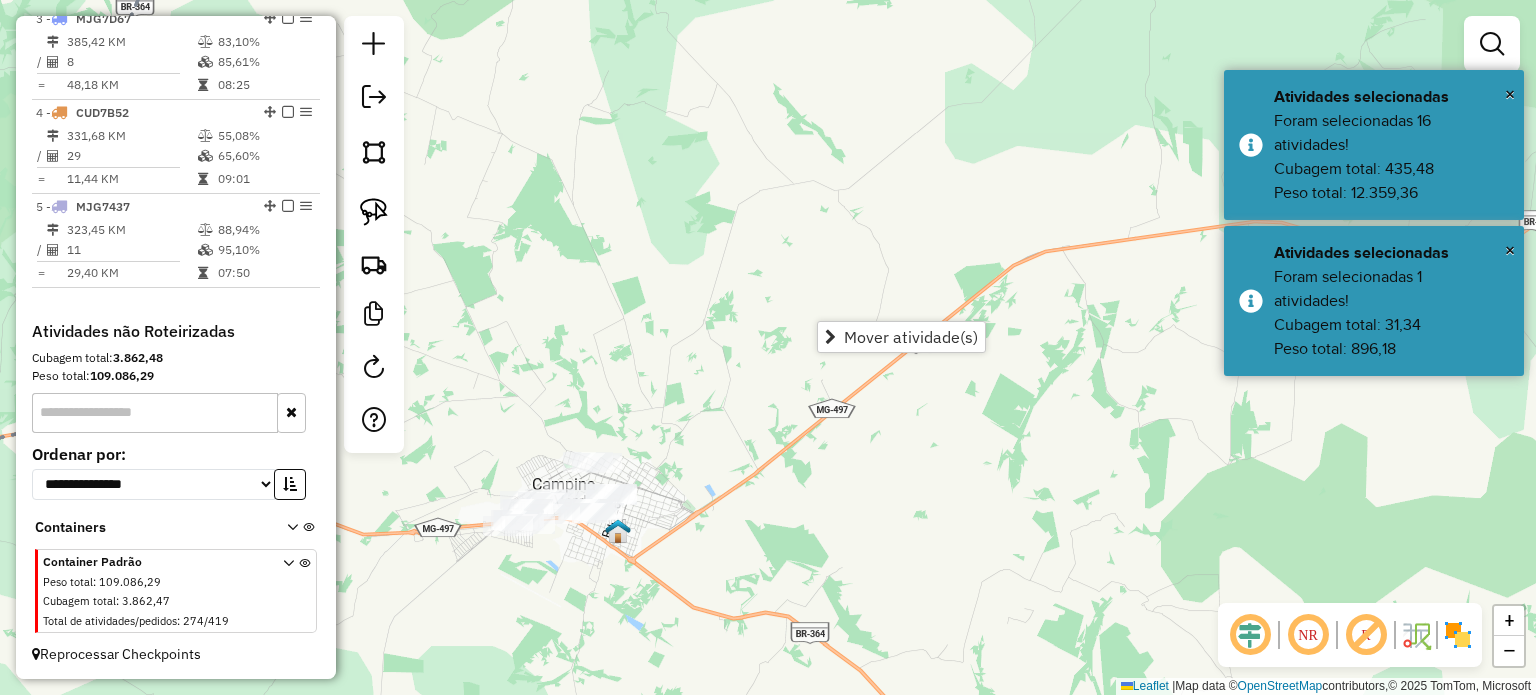drag, startPoint x: 714, startPoint y: 421, endPoint x: 888, endPoint y: 353, distance: 186.81541 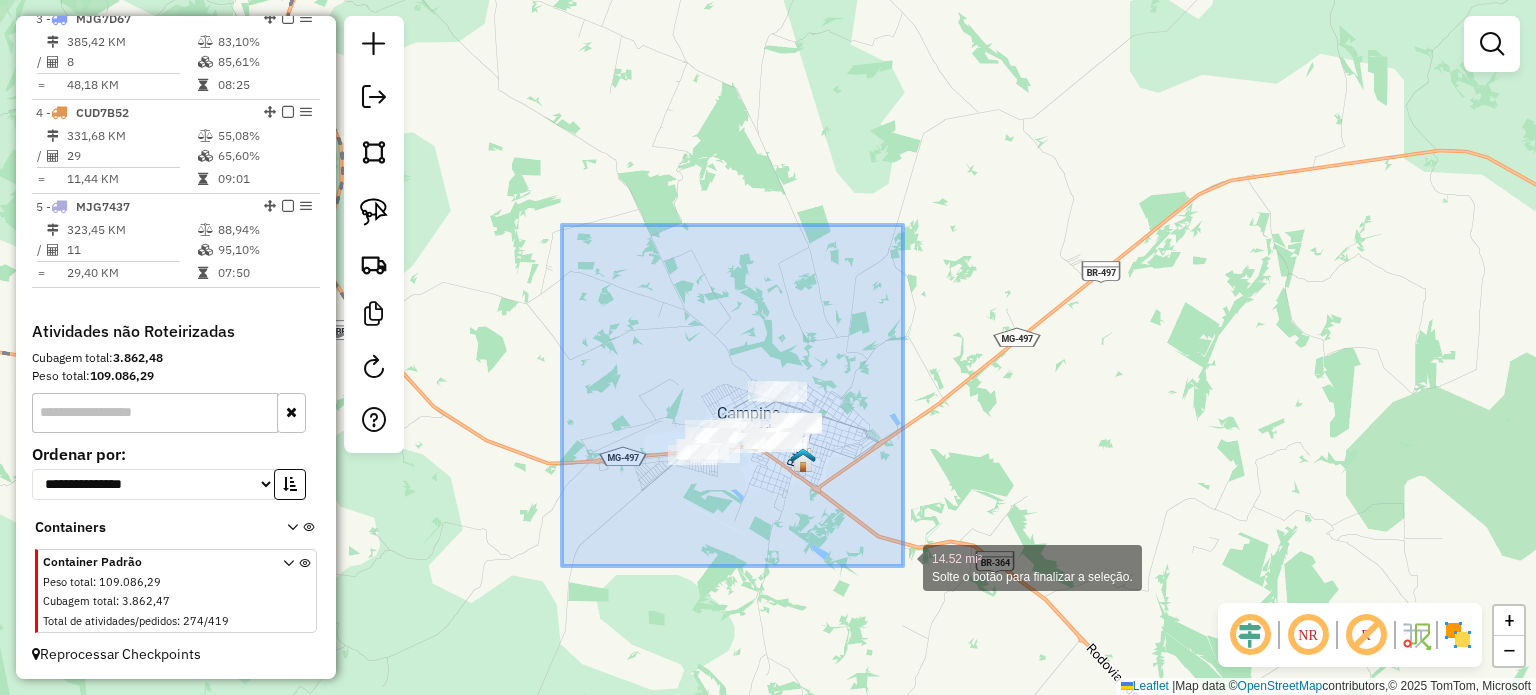 drag, startPoint x: 568, startPoint y: 234, endPoint x: 912, endPoint y: 572, distance: 482.26547 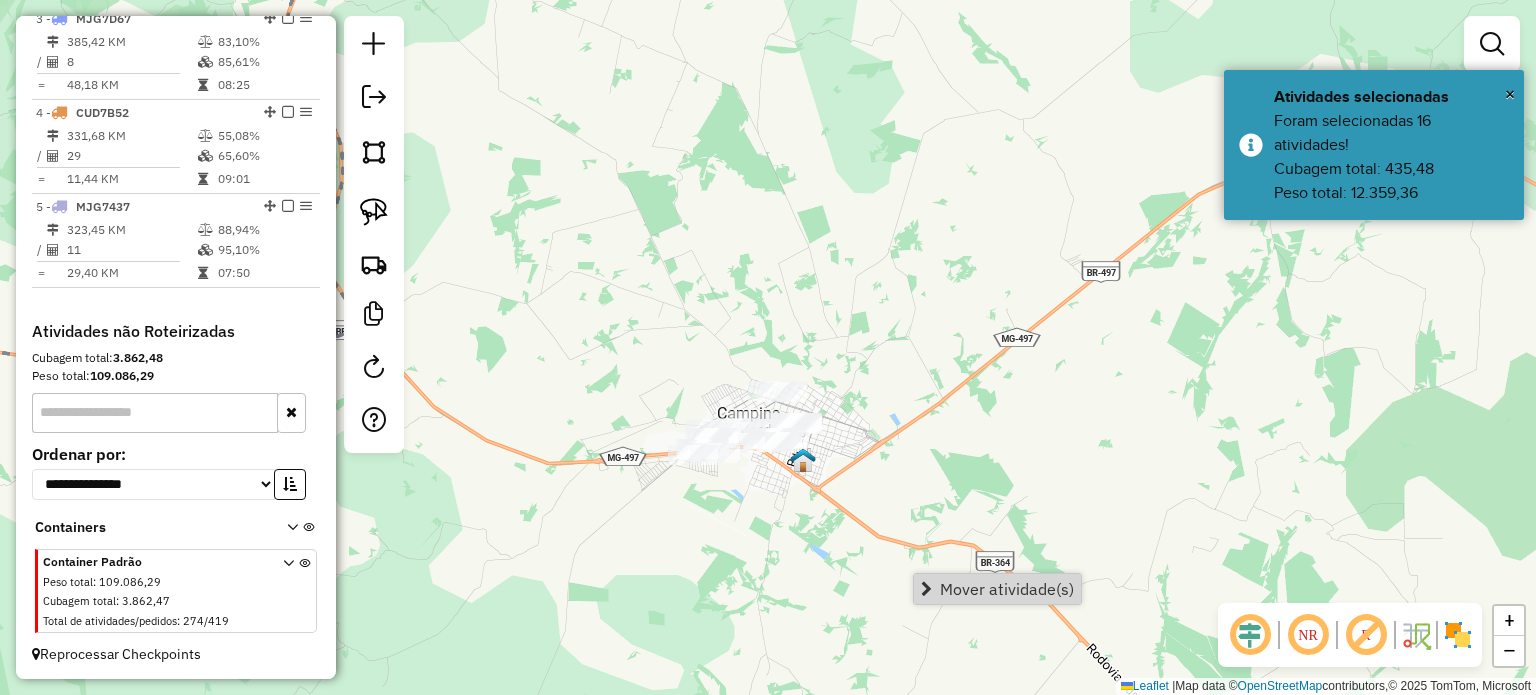 click on "Mover atividade(s)" at bounding box center [1007, 589] 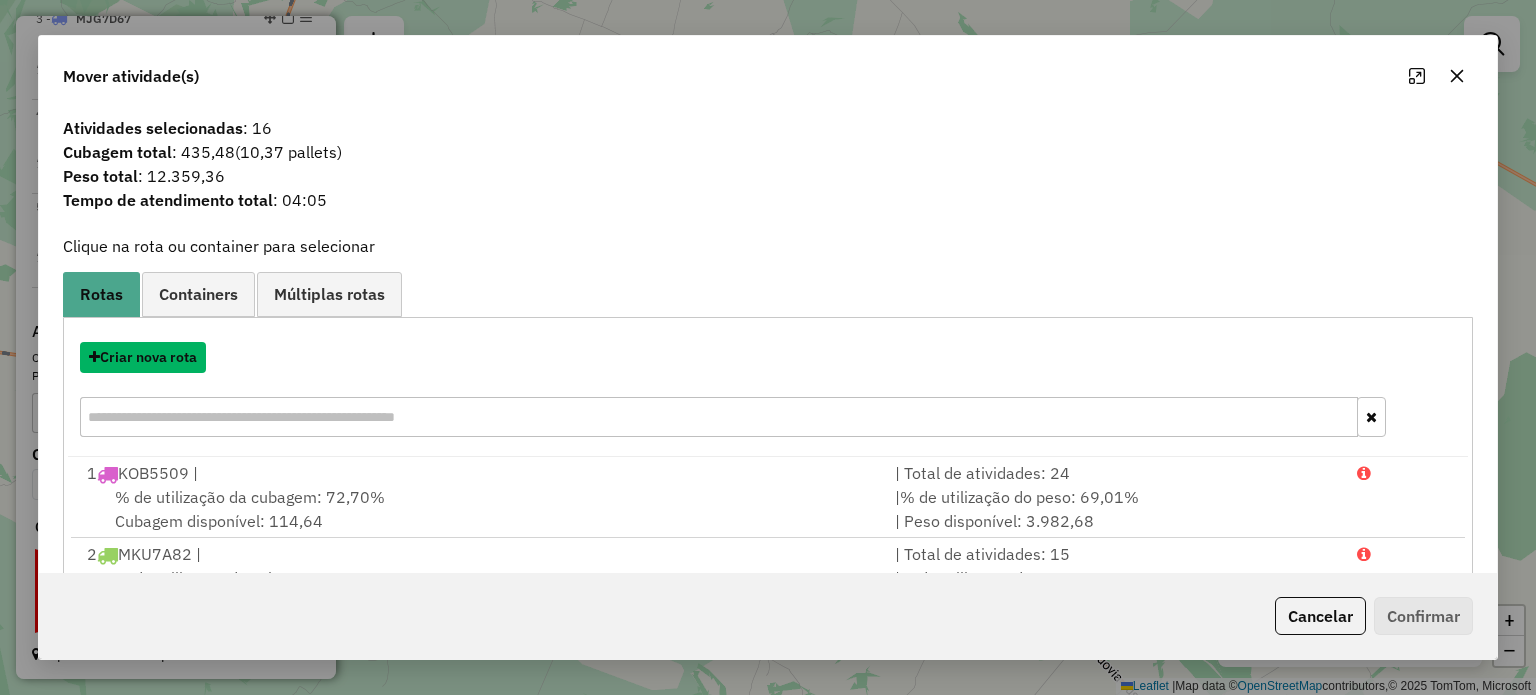 click on "Criar nova rota" at bounding box center (143, 357) 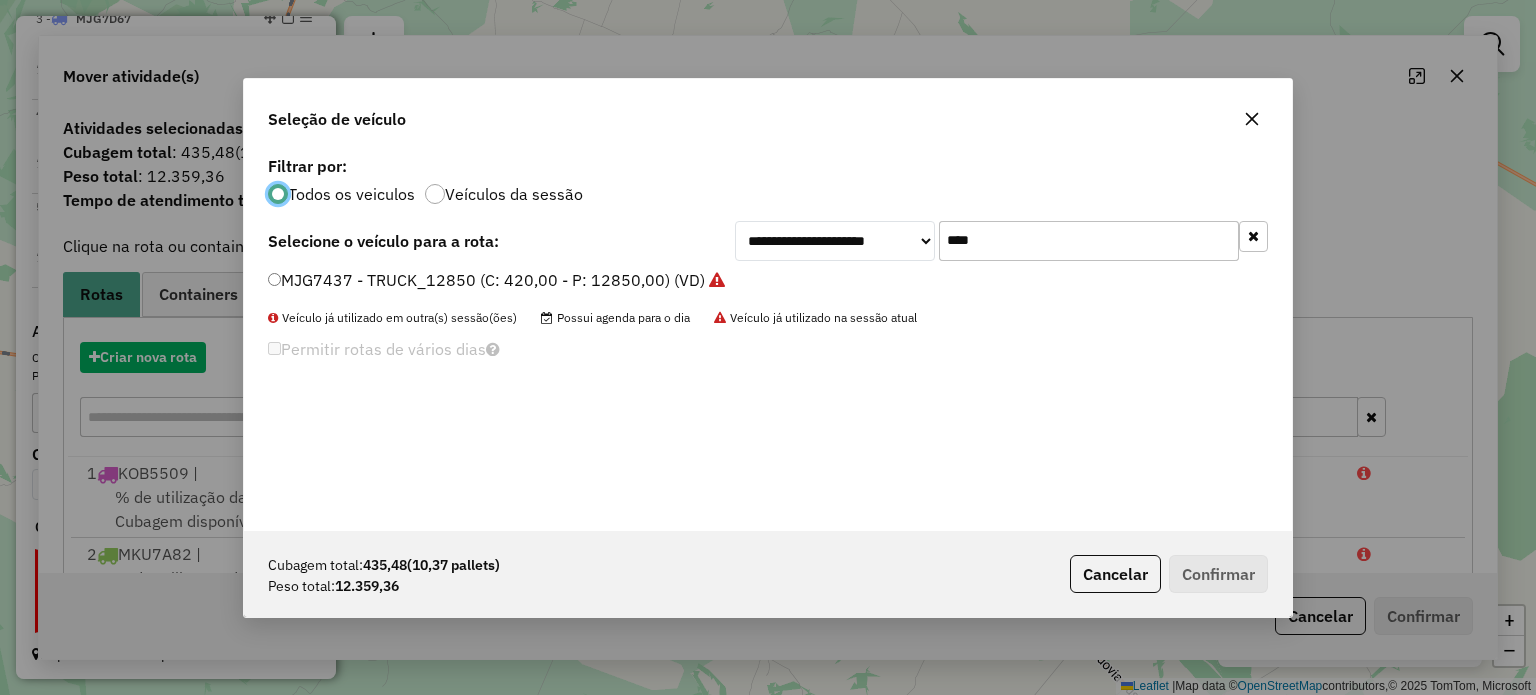scroll, scrollTop: 10, scrollLeft: 6, axis: both 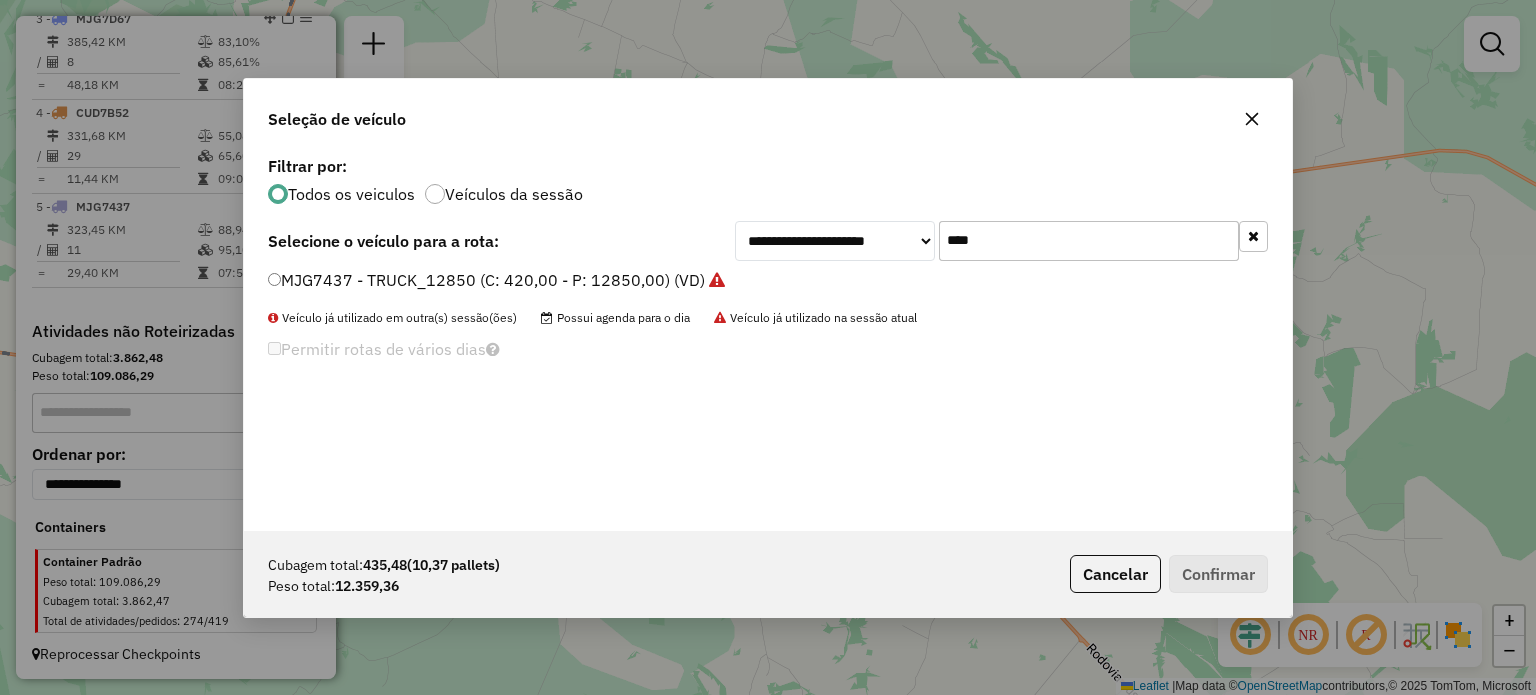 drag, startPoint x: 1003, startPoint y: 253, endPoint x: 849, endPoint y: 217, distance: 158.15182 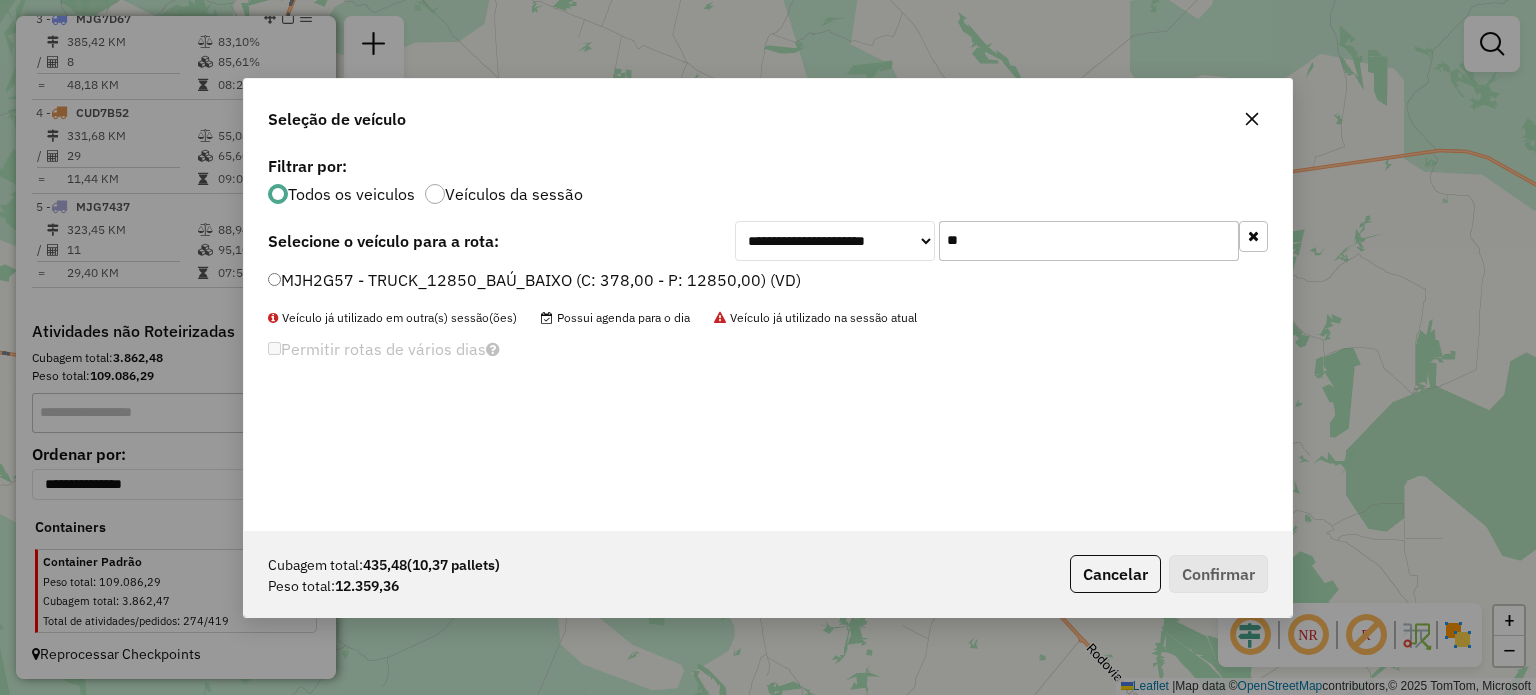 type on "**" 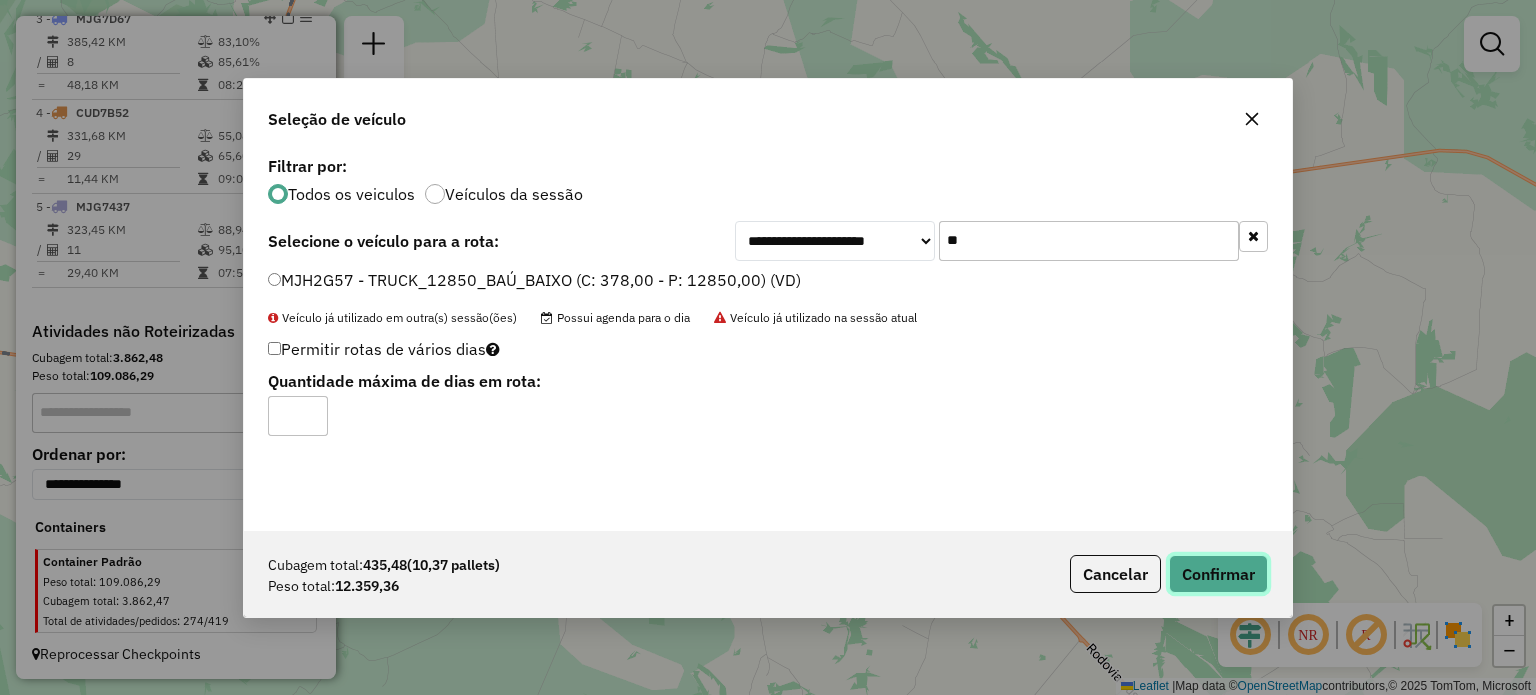 click on "Confirmar" 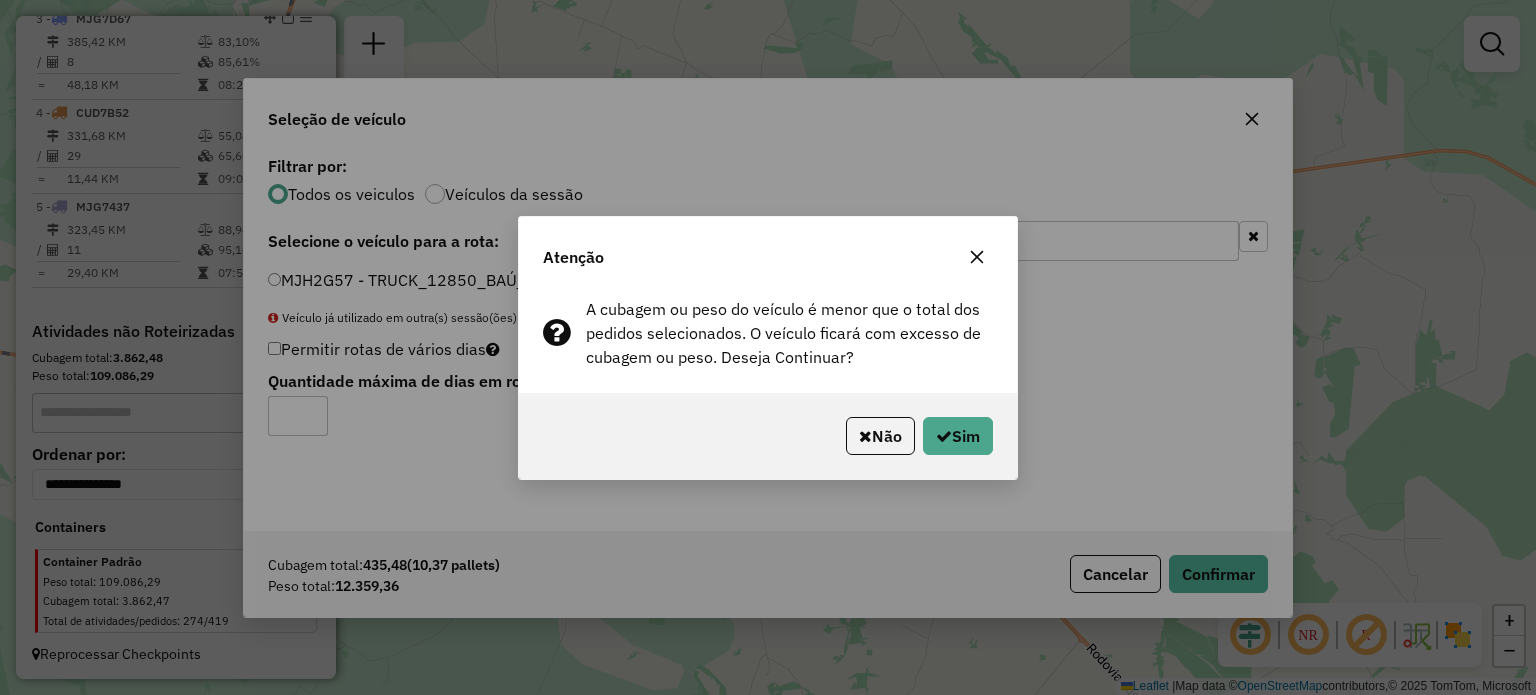 drag, startPoint x: 972, startPoint y: 263, endPoint x: 986, endPoint y: 258, distance: 14.866069 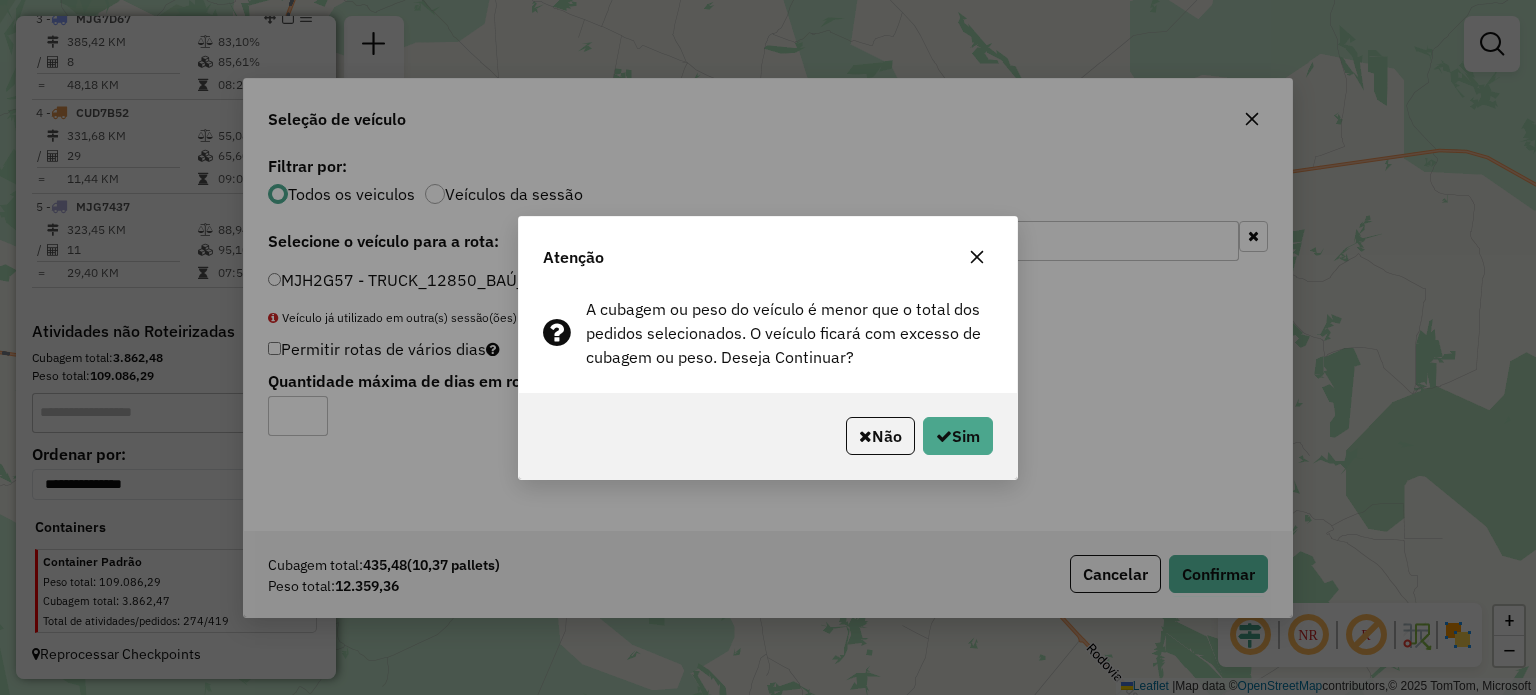 click 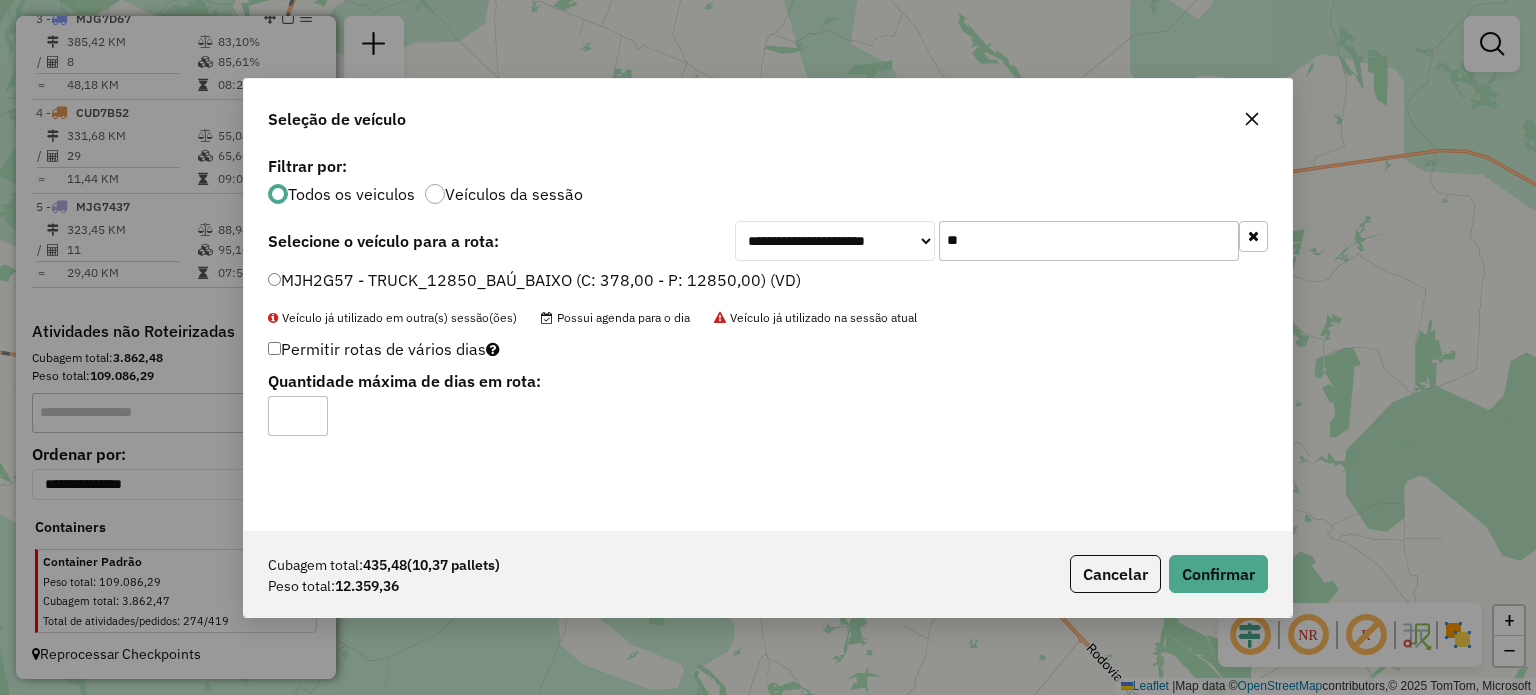 click 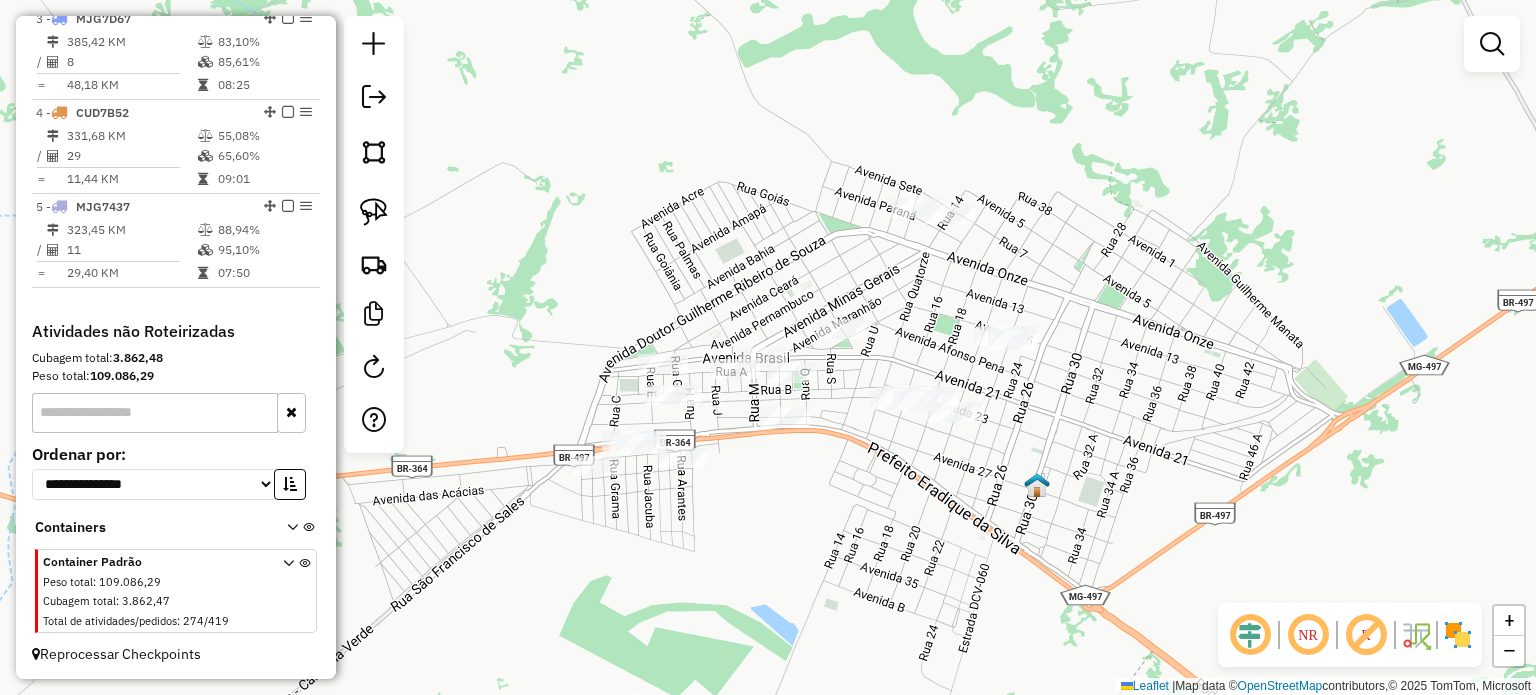 drag, startPoint x: 718, startPoint y: 530, endPoint x: 796, endPoint y: 400, distance: 151.60475 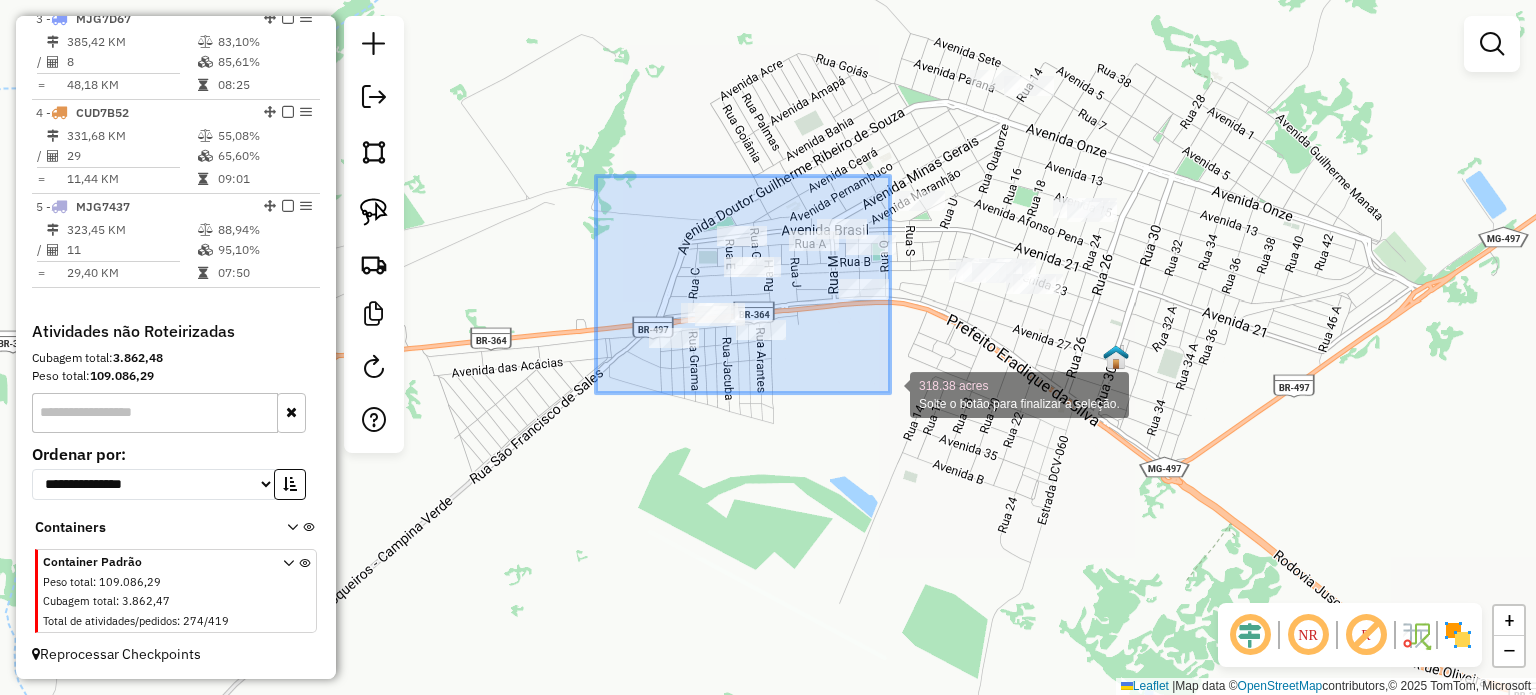 drag, startPoint x: 676, startPoint y: 237, endPoint x: 889, endPoint y: 393, distance: 264.01706 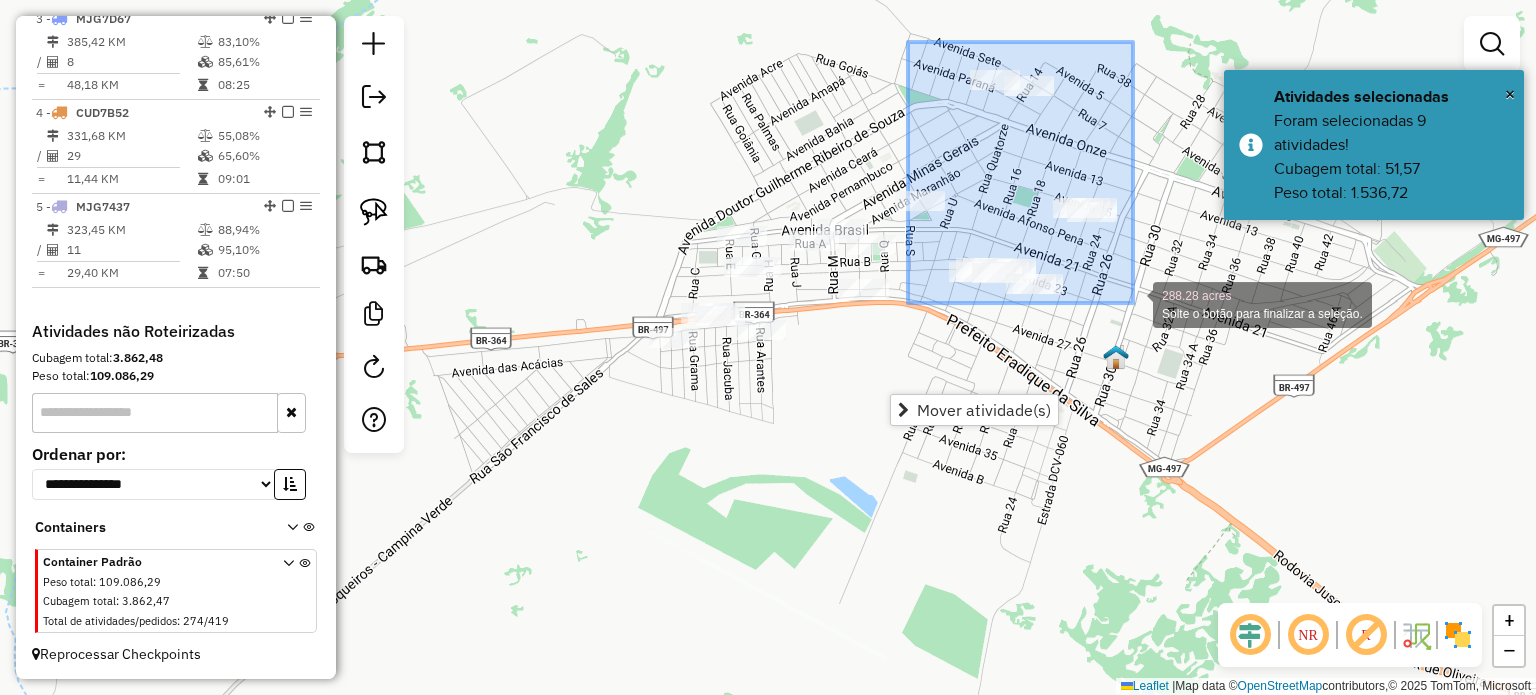 drag, startPoint x: 1019, startPoint y: 166, endPoint x: 1142, endPoint y: 325, distance: 201.02238 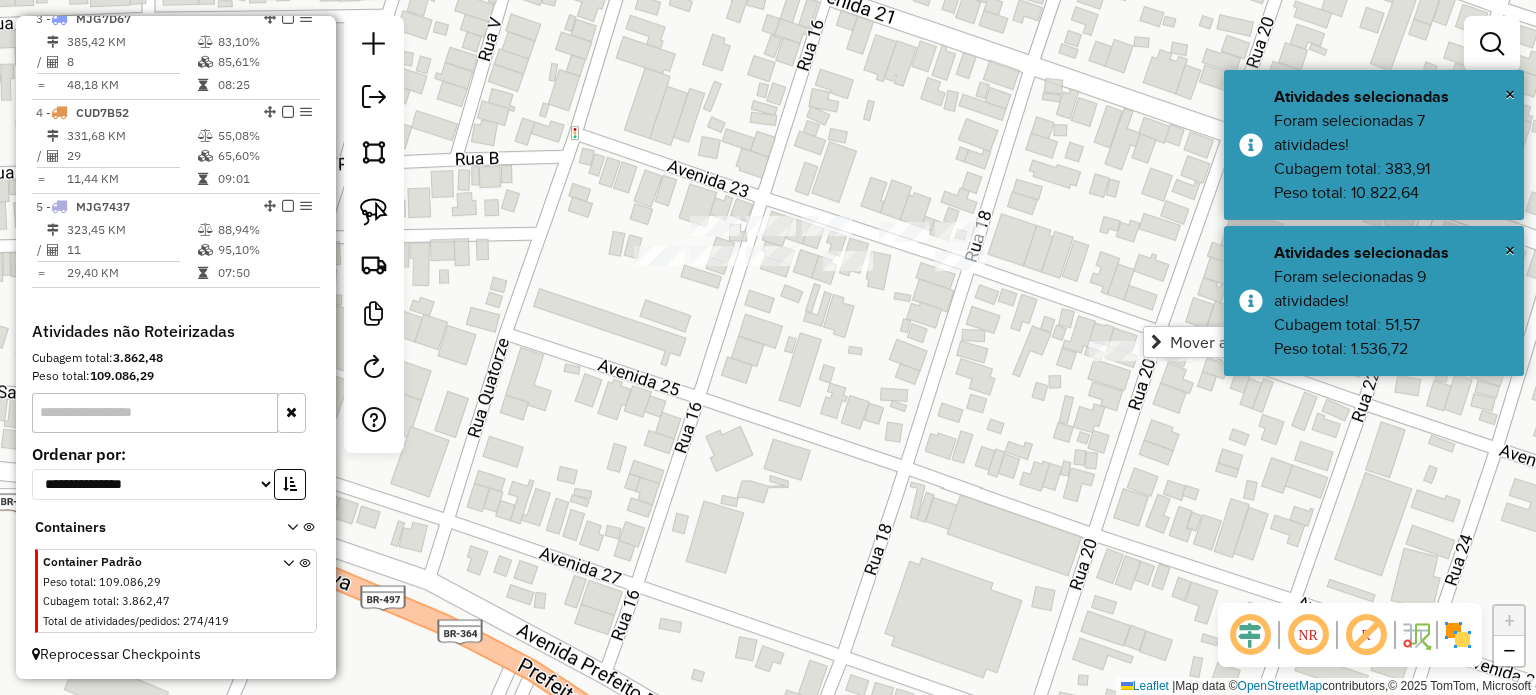 drag, startPoint x: 880, startPoint y: 435, endPoint x: 893, endPoint y: 355, distance: 81.04937 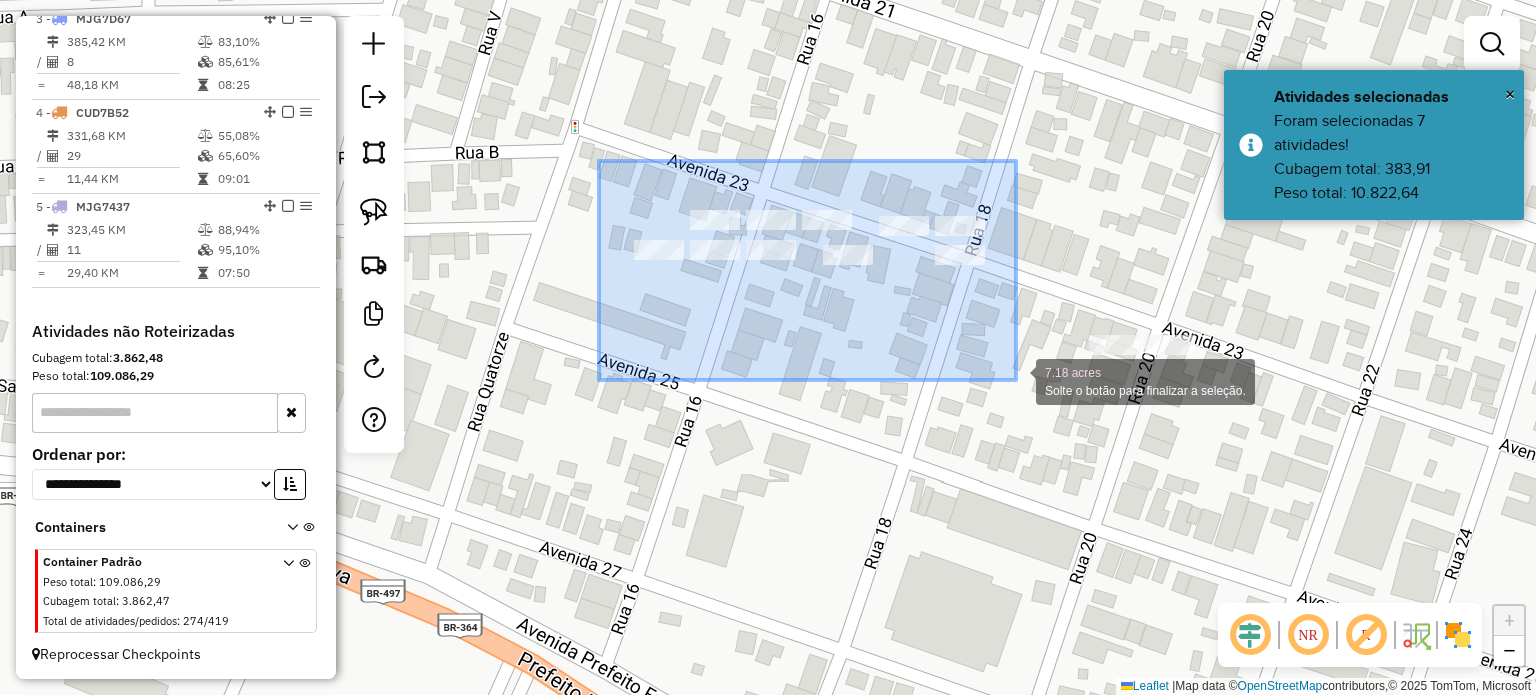 drag, startPoint x: 599, startPoint y: 161, endPoint x: 992, endPoint y: 367, distance: 443.71725 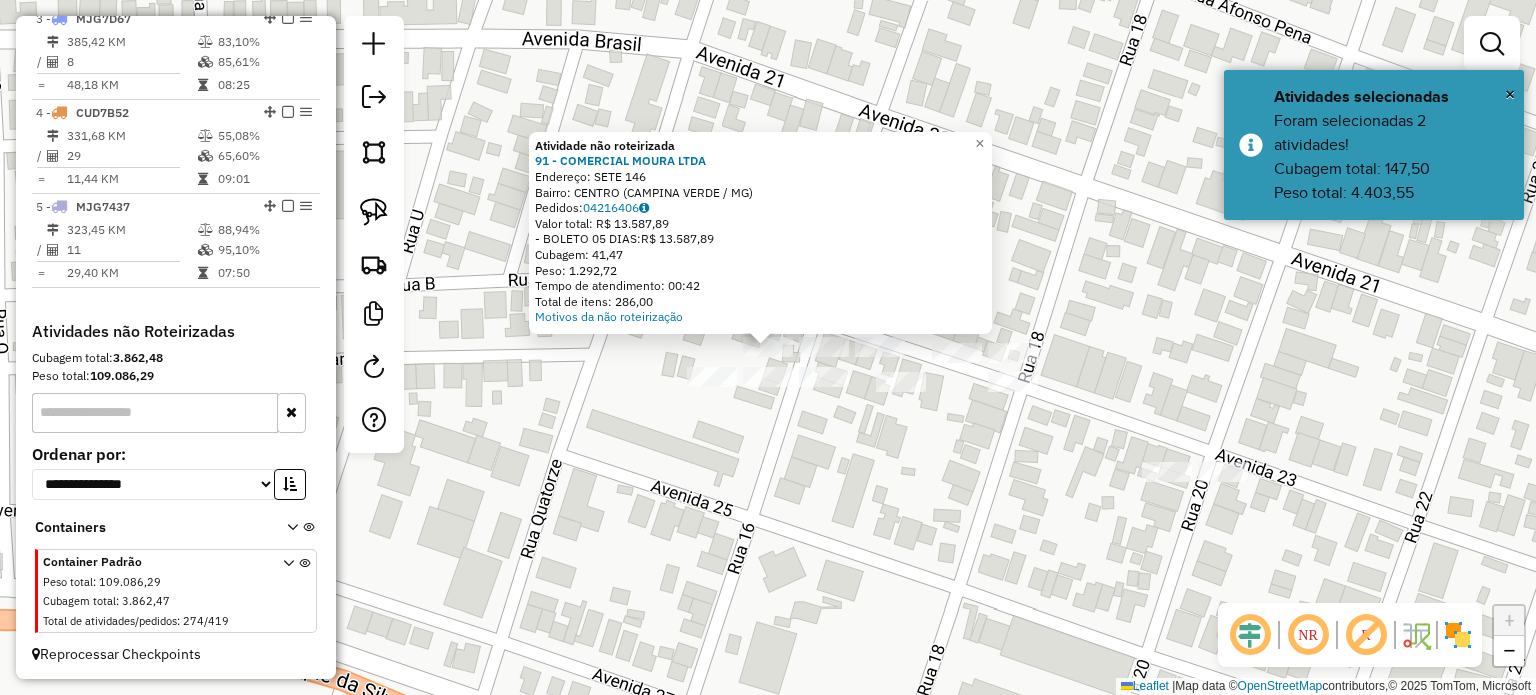 click 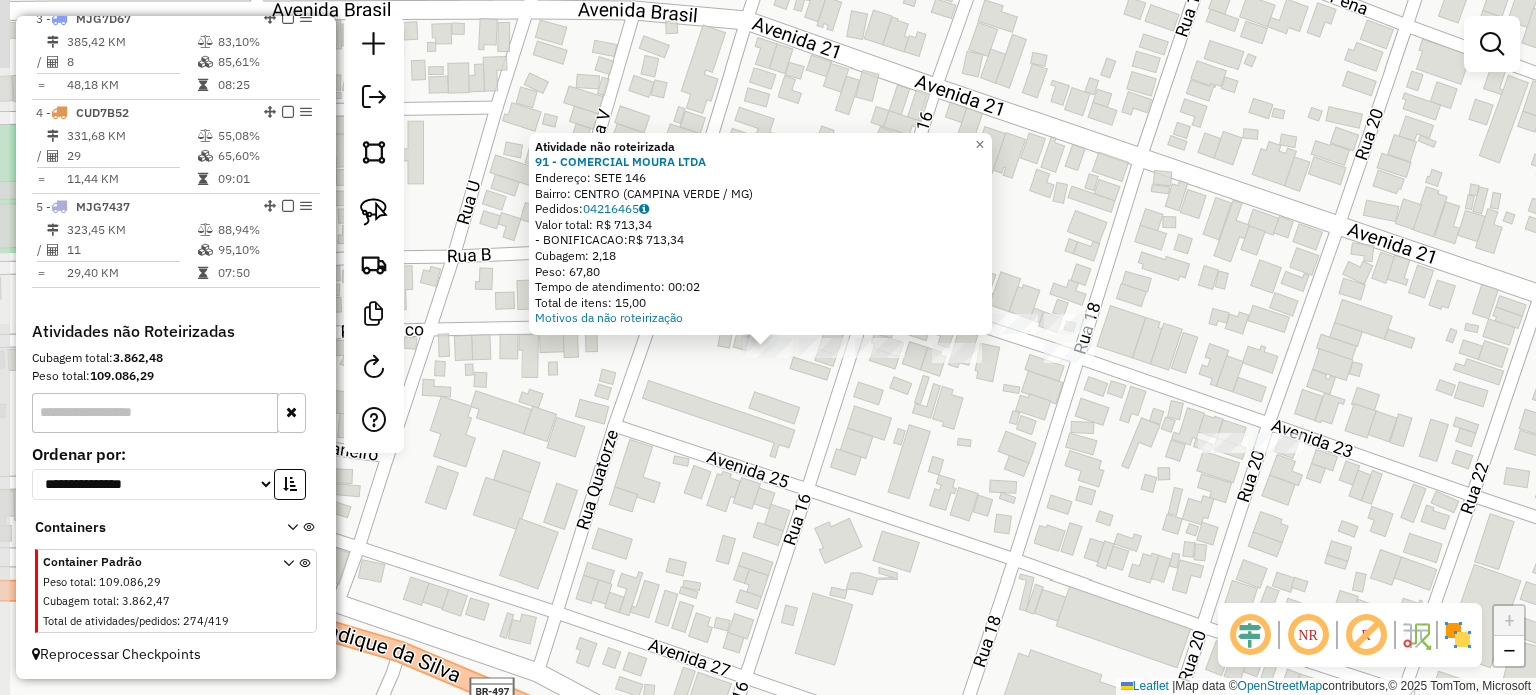 click on "Atividade não roteirizada 91 - COMERCIAL MOURA LTDA  Endereço:  SETE 146   Bairro: CENTRO (CAMPINA VERDE / MG)   Pedidos:  04216465   Valor total: R$ 713,34   - BONIFICACAO:  R$ 713,34   Cubagem: 2,18   Peso: 67,80   Tempo de atendimento: 00:02   Total de itens: 15,00  Motivos da não roteirização × Janela de atendimento Grade de atendimento Capacidade Transportadoras Veículos Cliente Pedidos  Rotas Selecione os dias de semana para filtrar as janelas de atendimento  Seg   Ter   Qua   Qui   Sex   Sáb   Dom  Informe o período da janela de atendimento: De: Até:  Filtrar exatamente a janela do cliente  Considerar janela de atendimento padrão  Selecione os dias de semana para filtrar as grades de atendimento  Seg   Ter   Qua   Qui   Sex   Sáb   Dom   Considerar clientes sem dia de atendimento cadastrado  Clientes fora do dia de atendimento selecionado Filtrar as atividades entre os valores definidos abaixo:  Peso mínimo:   Peso máximo:   Cubagem mínima:   Cubagem máxima:   De:   Até:   De:   Até:" 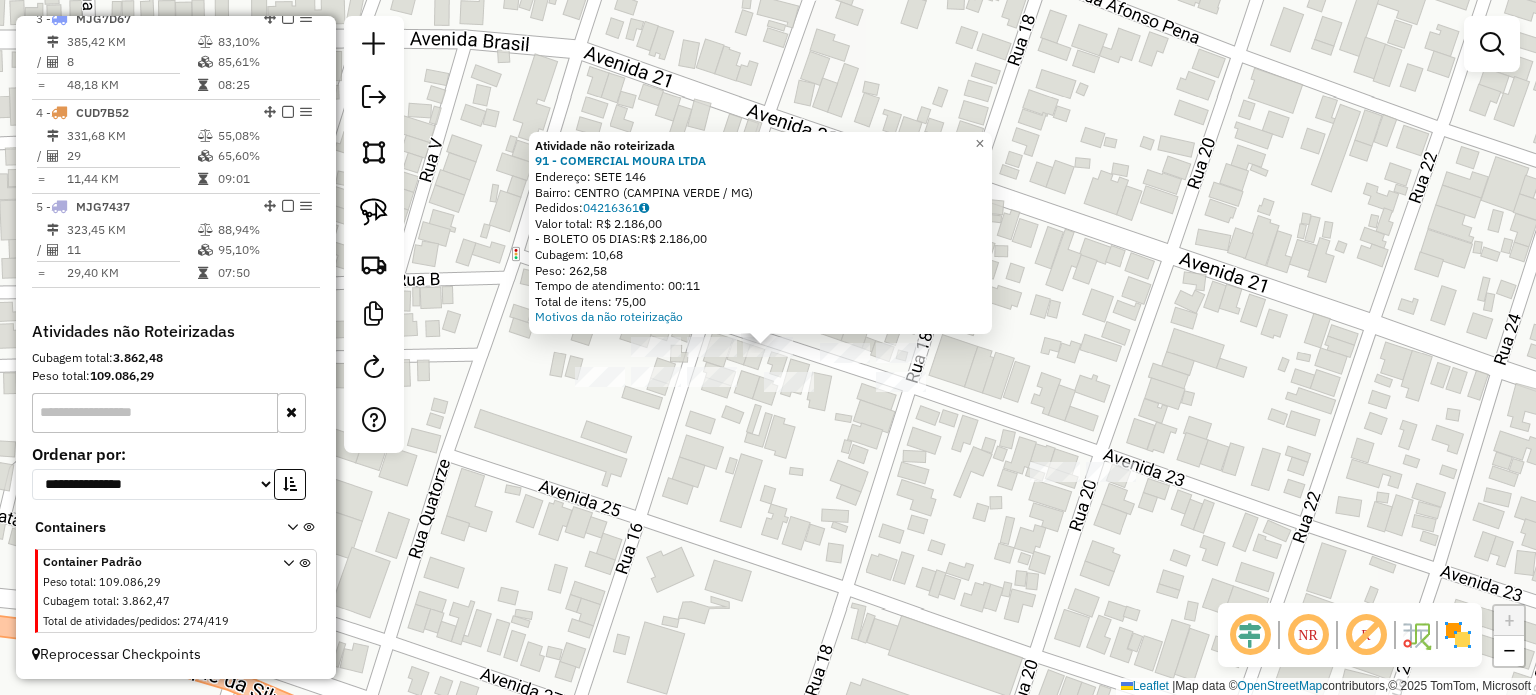 click 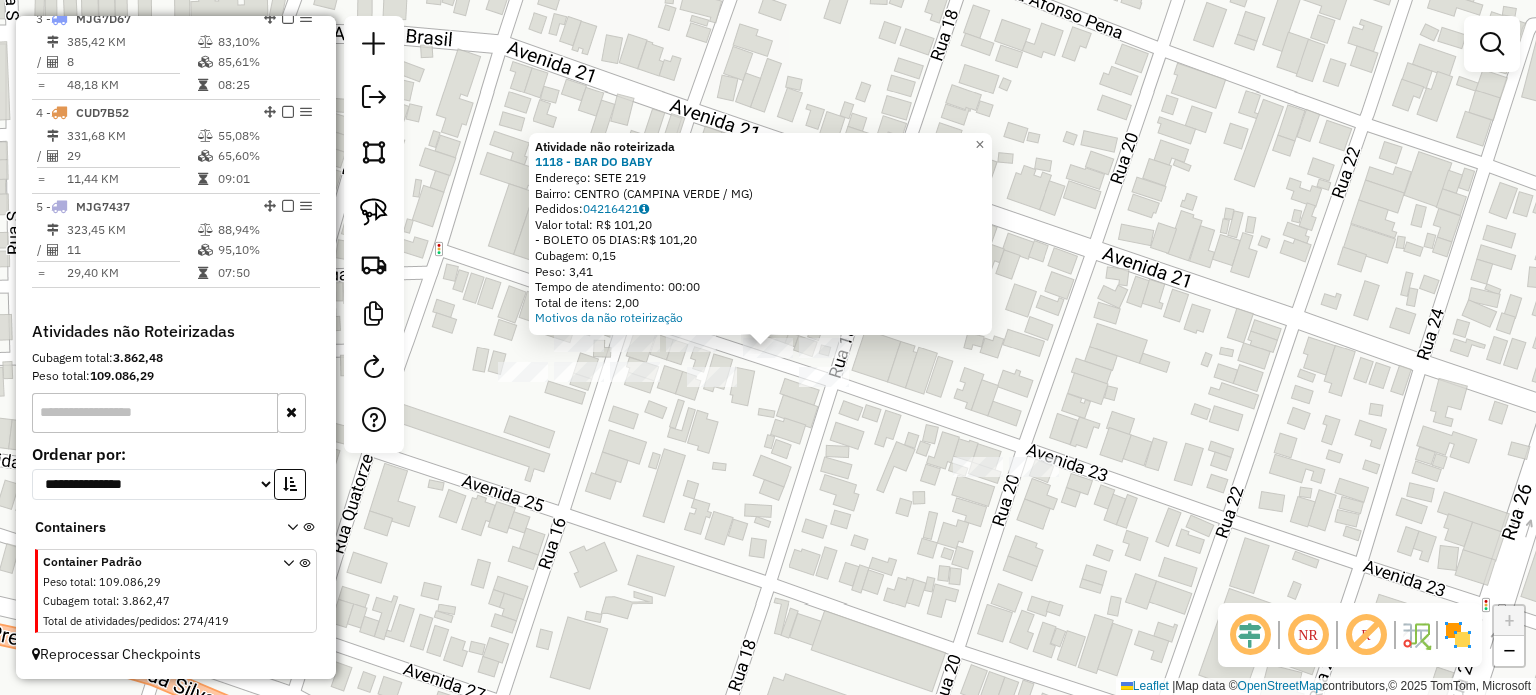 click 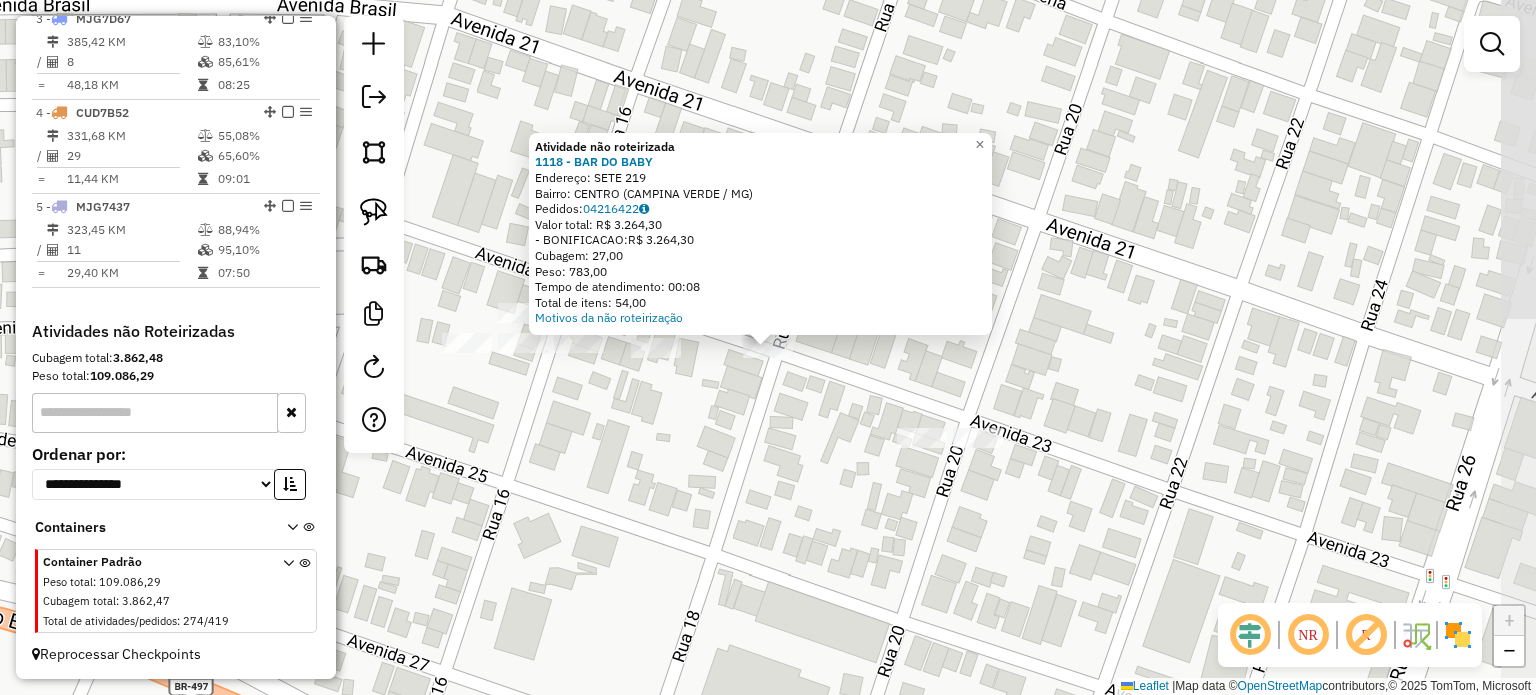 click on "Atividade não roteirizada 1118 - BAR DO BABY  Endereço:  SETE 219   Bairro: CENTRO (CAMPINA VERDE / MG)   Pedidos:  04216422   Valor total: R$ 3.264,30   - BONIFICACAO:  R$ 3.264,30   Cubagem: 27,00   Peso: 783,00   Tempo de atendimento: 00:08   Total de itens: 54,00  Motivos da não roteirização × Janela de atendimento Grade de atendimento Capacidade Transportadoras Veículos Cliente Pedidos  Rotas Selecione os dias de semana para filtrar as janelas de atendimento  Seg   Ter   Qua   Qui   Sex   Sáb   Dom  Informe o período da janela de atendimento: De: Até:  Filtrar exatamente a janela do cliente  Considerar janela de atendimento padrão  Selecione os dias de semana para filtrar as grades de atendimento  Seg   Ter   Qua   Qui   Sex   Sáb   Dom   Considerar clientes sem dia de atendimento cadastrado  Clientes fora do dia de atendimento selecionado Filtrar as atividades entre os valores definidos abaixo:  Peso mínimo:   Peso máximo:   Cubagem mínima:   Cubagem máxima:   De:   Até:   De:   Até:" 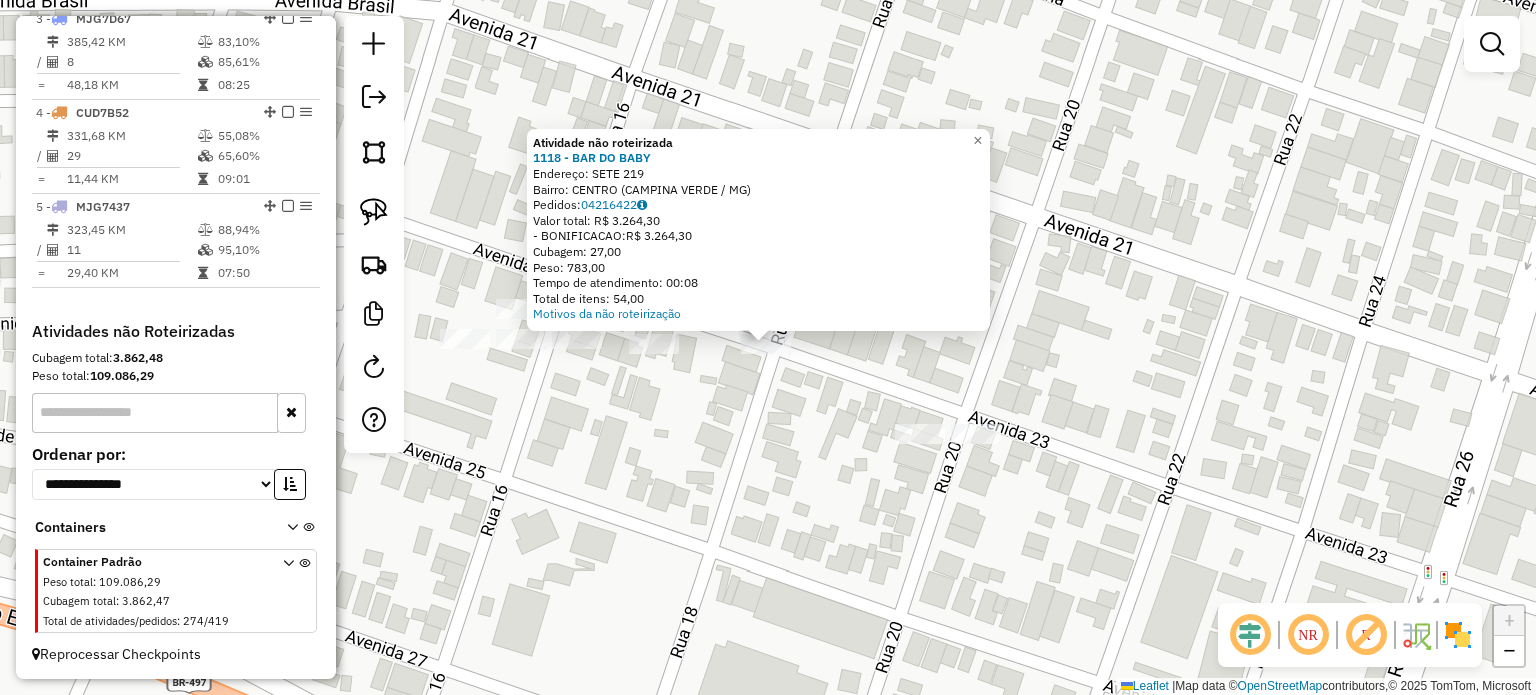 click on "Atividade não roteirizada 1118 - BAR DO BABY  Endereço:  SETE 219   Bairro: CENTRO (CAMPINA VERDE / MG)   Pedidos:  04216422   Valor total: R$ 3.264,30   - BONIFICACAO:  R$ 3.264,30   Cubagem: 27,00   Peso: 783,00   Tempo de atendimento: 00:08   Total de itens: 54,00  Motivos da não roteirização × Janela de atendimento Grade de atendimento Capacidade Transportadoras Veículos Cliente Pedidos  Rotas Selecione os dias de semana para filtrar as janelas de atendimento  Seg   Ter   Qua   Qui   Sex   Sáb   Dom  Informe o período da janela de atendimento: De: Até:  Filtrar exatamente a janela do cliente  Considerar janela de atendimento padrão  Selecione os dias de semana para filtrar as grades de atendimento  Seg   Ter   Qua   Qui   Sex   Sáb   Dom   Considerar clientes sem dia de atendimento cadastrado  Clientes fora do dia de atendimento selecionado Filtrar as atividades entre os valores definidos abaixo:  Peso mínimo:   Peso máximo:   Cubagem mínima:   Cubagem máxima:   De:   Até:   De:   Até:" 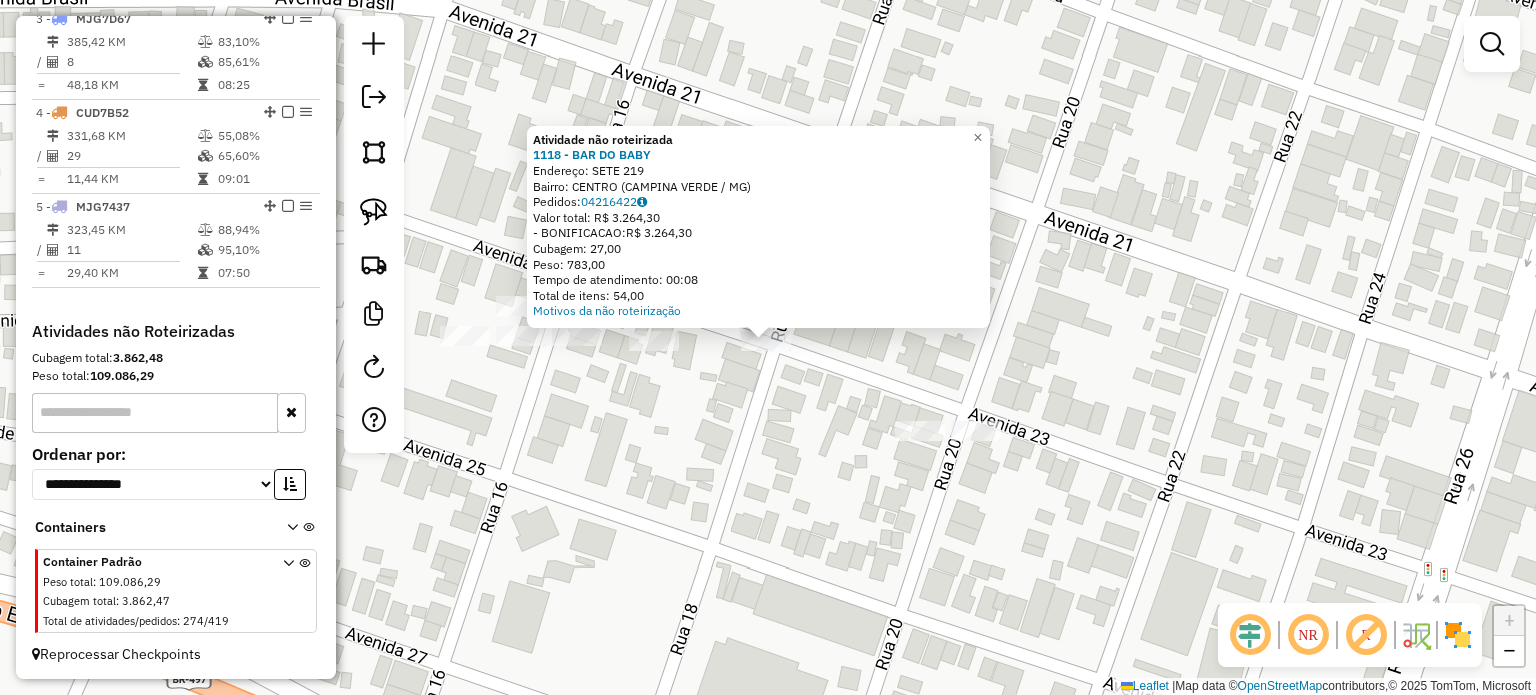click on "Atividade não roteirizada 1118 - BAR DO BABY  Endereço:  SETE 219   Bairro: CENTRO (CAMPINA VERDE / MG)   Pedidos:  04216422   Valor total: R$ 3.264,30   - BONIFICACAO:  R$ 3.264,30   Cubagem: 27,00   Peso: 783,00   Tempo de atendimento: 00:08   Total de itens: 54,00  Motivos da não roteirização × Janela de atendimento Grade de atendimento Capacidade Transportadoras Veículos Cliente Pedidos  Rotas Selecione os dias de semana para filtrar as janelas de atendimento  Seg   Ter   Qua   Qui   Sex   Sáb   Dom  Informe o período da janela de atendimento: De: Até:  Filtrar exatamente a janela do cliente  Considerar janela de atendimento padrão  Selecione os dias de semana para filtrar as grades de atendimento  Seg   Ter   Qua   Qui   Sex   Sáb   Dom   Considerar clientes sem dia de atendimento cadastrado  Clientes fora do dia de atendimento selecionado Filtrar as atividades entre os valores definidos abaixo:  Peso mínimo:   Peso máximo:   Cubagem mínima:   Cubagem máxima:   De:   Até:   De:   Até:" 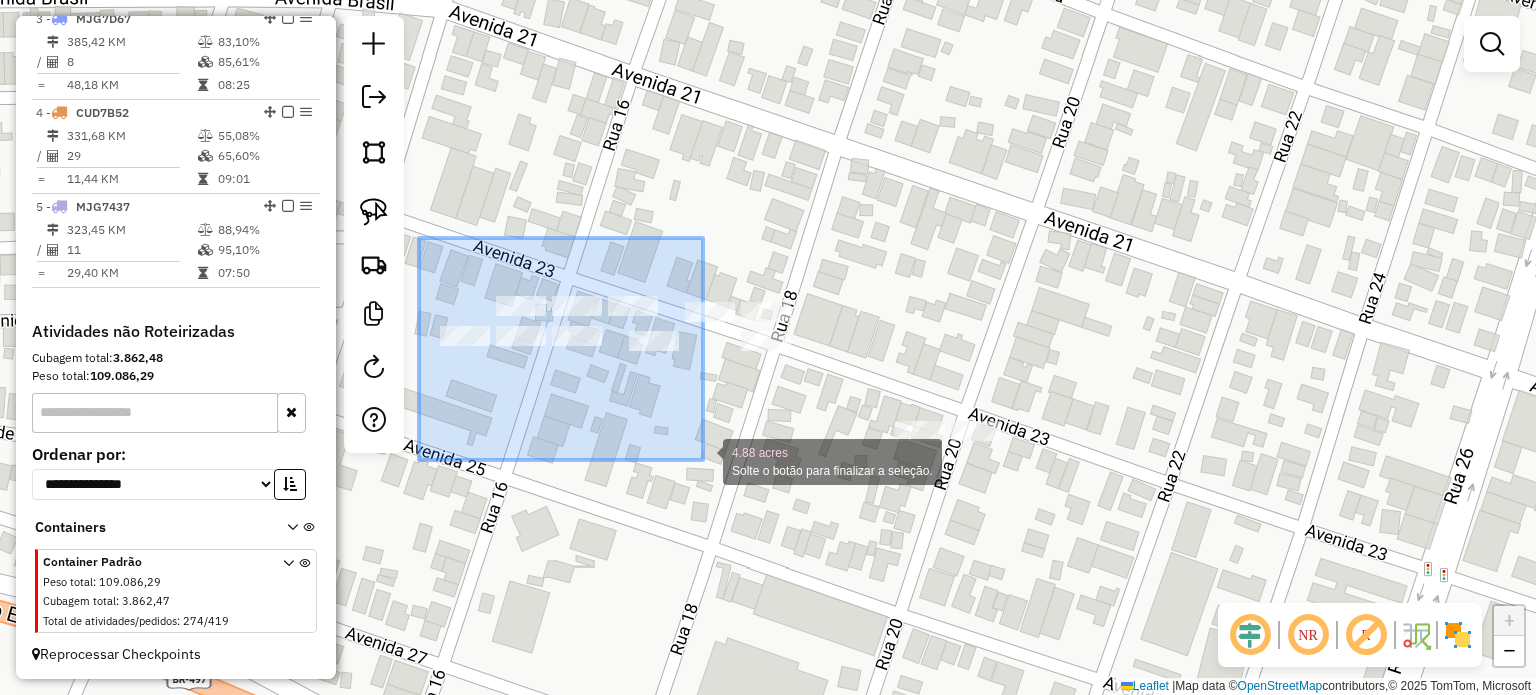 drag, startPoint x: 658, startPoint y: 436, endPoint x: 696, endPoint y: 451, distance: 40.853397 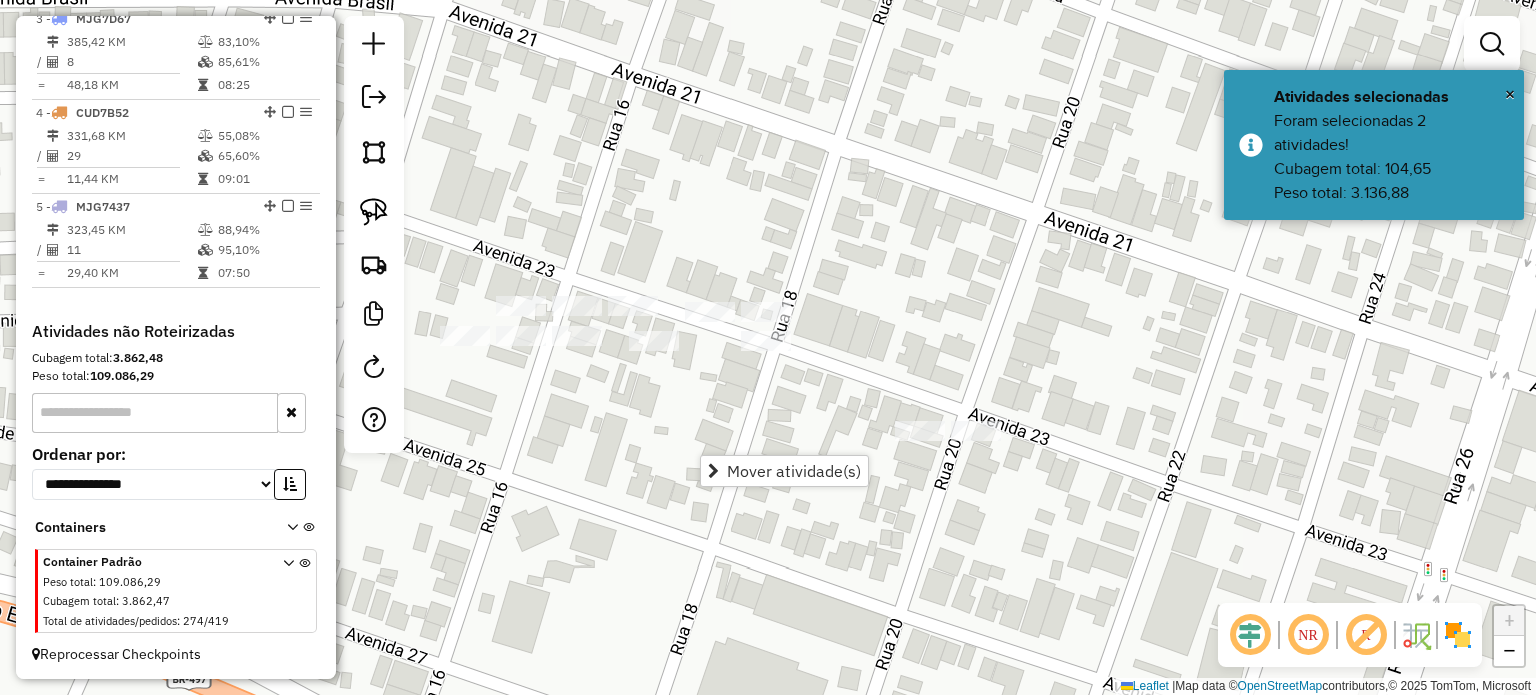 click on "Janela de atendimento Grade de atendimento Capacidade Transportadoras Veículos Cliente Pedidos  Rotas Selecione os dias de semana para filtrar as janelas de atendimento  Seg   Ter   Qua   Qui   Sex   Sáb   Dom  Informe o período da janela de atendimento: De: Até:  Filtrar exatamente a janela do cliente  Considerar janela de atendimento padrão  Selecione os dias de semana para filtrar as grades de atendimento  Seg   Ter   Qua   Qui   Sex   Sáb   Dom   Considerar clientes sem dia de atendimento cadastrado  Clientes fora do dia de atendimento selecionado Filtrar as atividades entre os valores definidos abaixo:  Peso mínimo:   Peso máximo:   Cubagem mínima:   Cubagem máxima:   De:   Até:  Filtrar as atividades entre o tempo de atendimento definido abaixo:  De:   Até:   Considerar capacidade total dos clientes não roteirizados Transportadora: Selecione um ou mais itens Tipo de veículo: Selecione um ou mais itens Veículo: Selecione um ou mais itens Motorista: Selecione um ou mais itens Nome: Rótulo:" 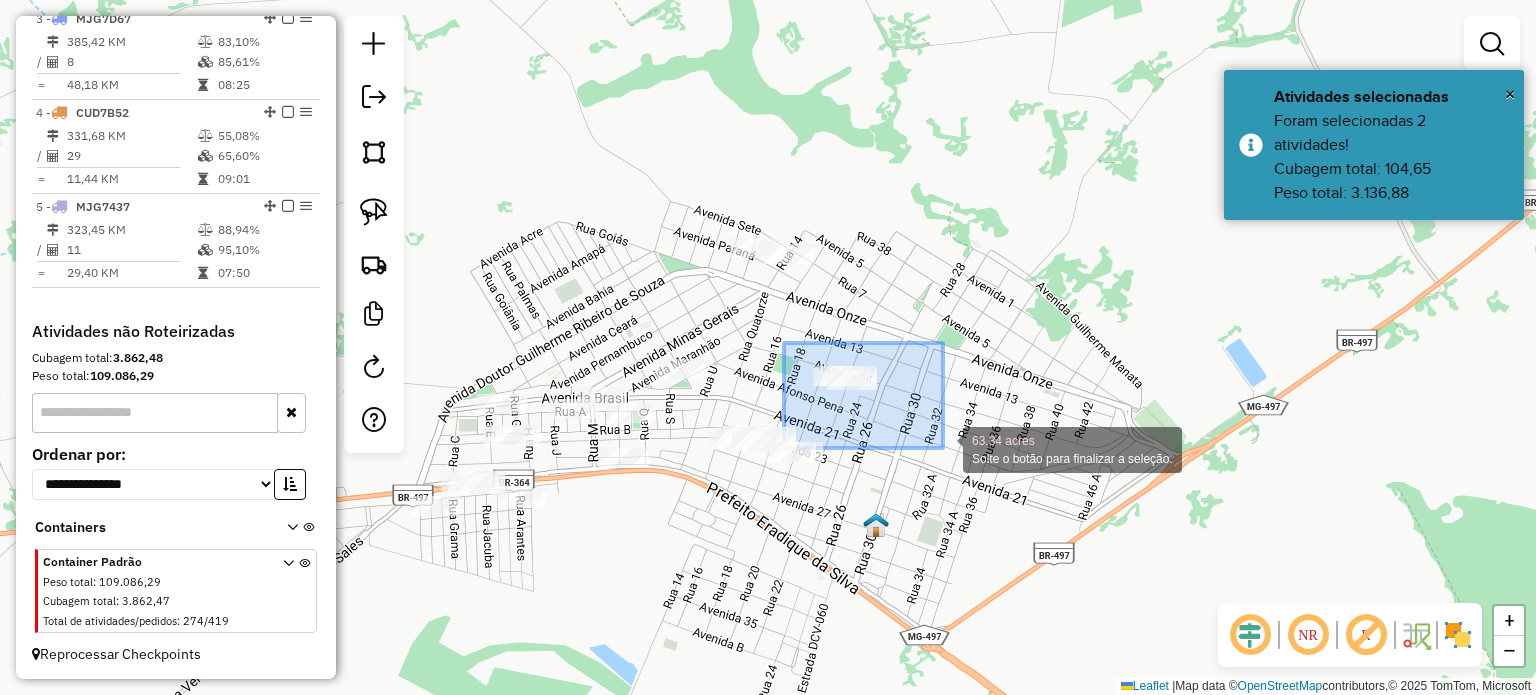 drag, startPoint x: 837, startPoint y: 378, endPoint x: 948, endPoint y: 451, distance: 132.8533 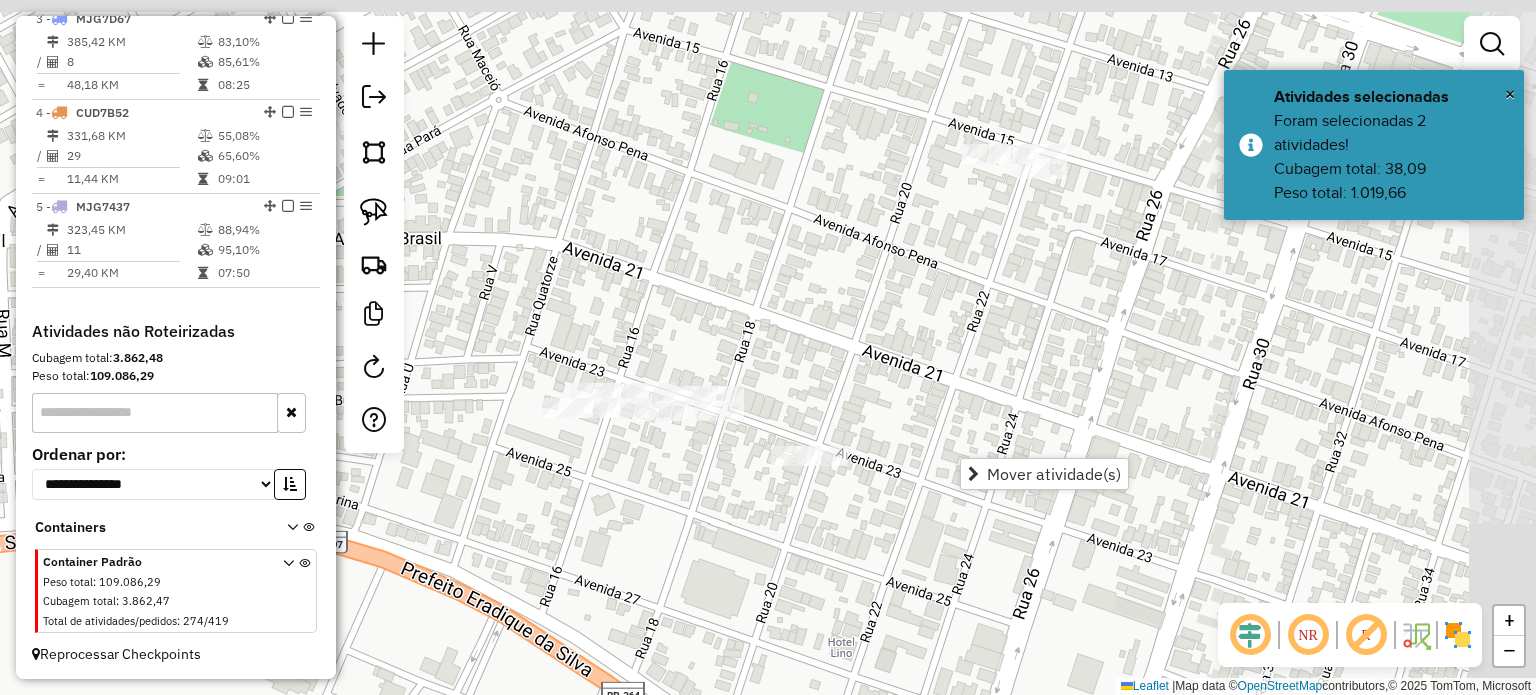 drag, startPoint x: 865, startPoint y: 515, endPoint x: 676, endPoint y: 491, distance: 190.51772 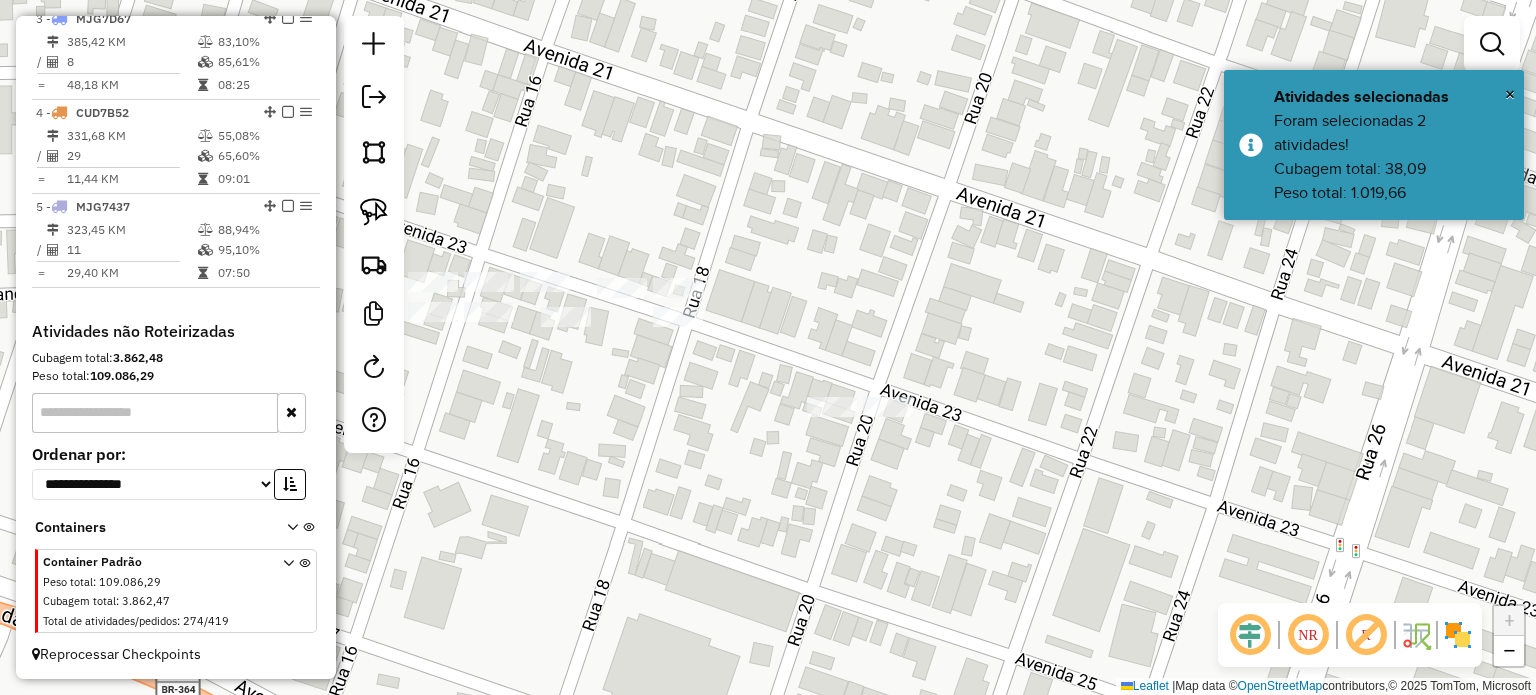 drag, startPoint x: 688, startPoint y: 454, endPoint x: 681, endPoint y: 493, distance: 39.623226 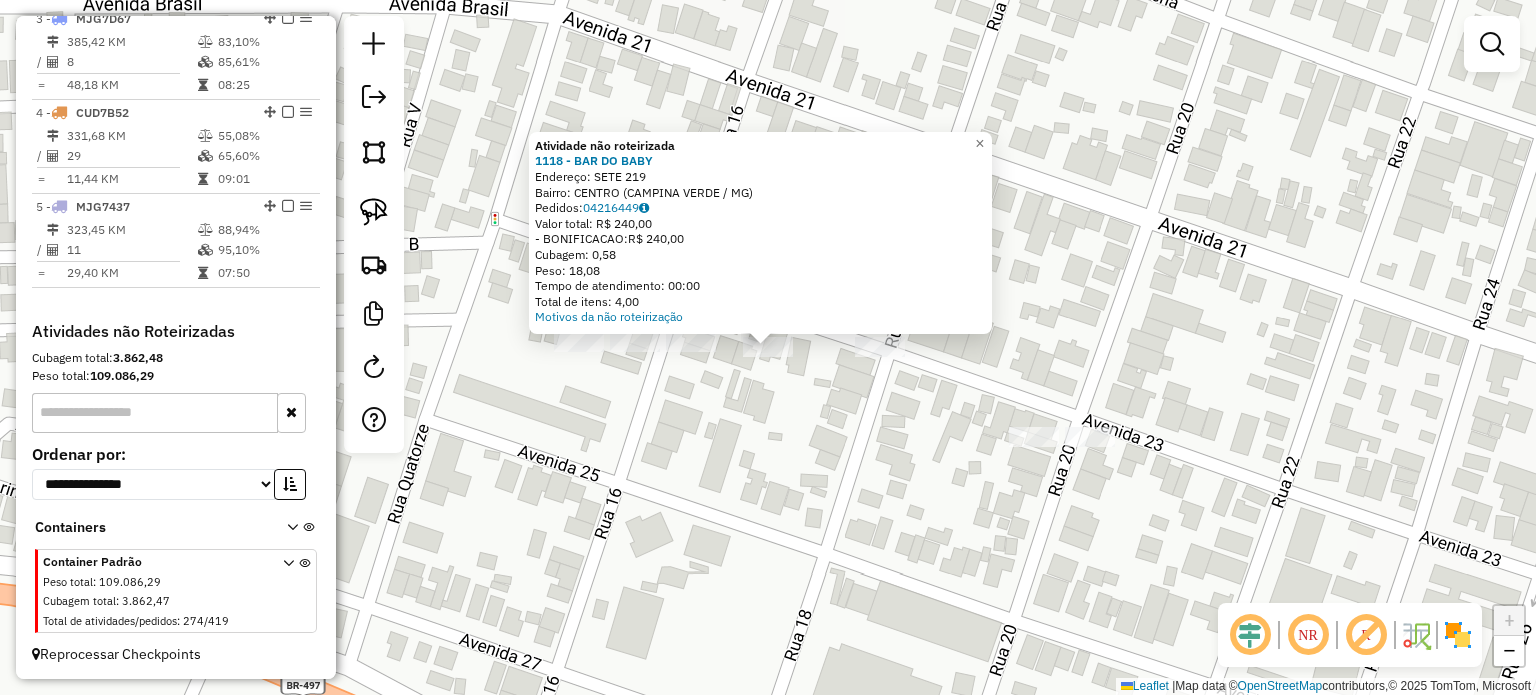 click on "Atividade não roteirizada 1118 - BAR DO BABY  Endereço:  SETE 219   Bairro: CENTRO (CAMPINA VERDE / MG)   Pedidos:  04216449   Valor total: R$ 240,00   - BONIFICACAO:  R$ 240,00   Cubagem: 0,58   Peso: 18,08   Tempo de atendimento: 00:00   Total de itens: 4,00  Motivos da não roteirização × Janela de atendimento Grade de atendimento Capacidade Transportadoras Veículos Cliente Pedidos  Rotas Selecione os dias de semana para filtrar as janelas de atendimento  Seg   Ter   Qua   Qui   Sex   Sáb   Dom  Informe o período da janela de atendimento: De: Até:  Filtrar exatamente a janela do cliente  Considerar janela de atendimento padrão  Selecione os dias de semana para filtrar as grades de atendimento  Seg   Ter   Qua   Qui   Sex   Sáb   Dom   Considerar clientes sem dia de atendimento cadastrado  Clientes fora do dia de atendimento selecionado Filtrar as atividades entre os valores definidos abaixo:  Peso mínimo:   Peso máximo:   Cubagem mínima:   Cubagem máxima:   De:   Até:   De:   Até:  Nome: +" 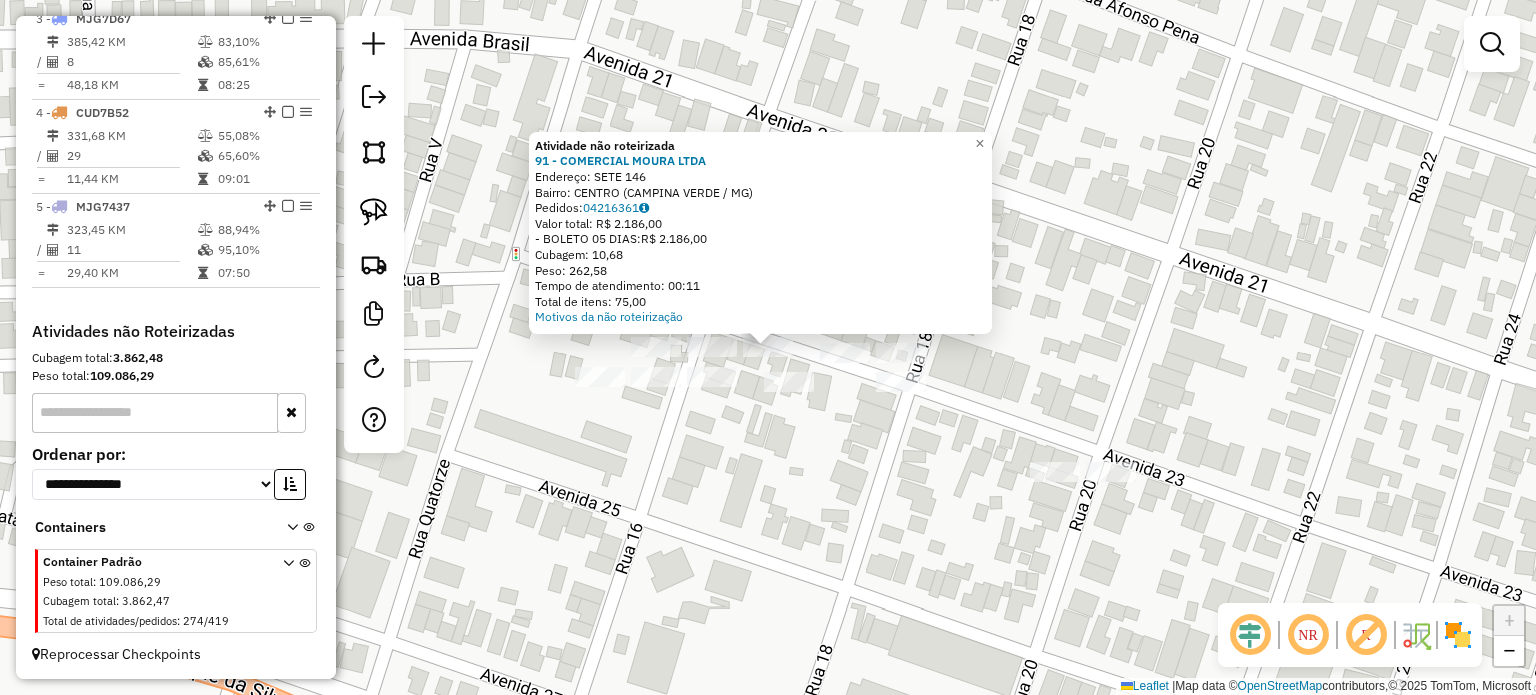 click on "Atividade não roteirizada 91 - COMERCIAL MOURA LTDA  Endereço:  SETE 146   Bairro: CENTRO (CAMPINA VERDE / MG)   Pedidos:  04216361   Valor total: R$ 2.186,00   - BOLETO 05 DIAS:  R$ 2.186,00   Cubagem: 10,68   Peso: 262,58   Tempo de atendimento: 00:11   Total de itens: 75,00  Motivos da não roteirização × Janela de atendimento Grade de atendimento Capacidade Transportadoras Veículos Cliente Pedidos  Rotas Selecione os dias de semana para filtrar as janelas de atendimento  Seg   Ter   Qua   Qui   Sex   Sáb   Dom  Informe o período da janela de atendimento: De: Até:  Filtrar exatamente a janela do cliente  Considerar janela de atendimento padrão  Selecione os dias de semana para filtrar as grades de atendimento  Seg   Ter   Qua   Qui   Sex   Sáb   Dom   Considerar clientes sem dia de atendimento cadastrado  Clientes fora do dia de atendimento selecionado Filtrar as atividades entre os valores definidos abaixo:  Peso mínimo:   Peso máximo:   Cubagem mínima:   Cubagem máxima:   De:   Até:  De:" 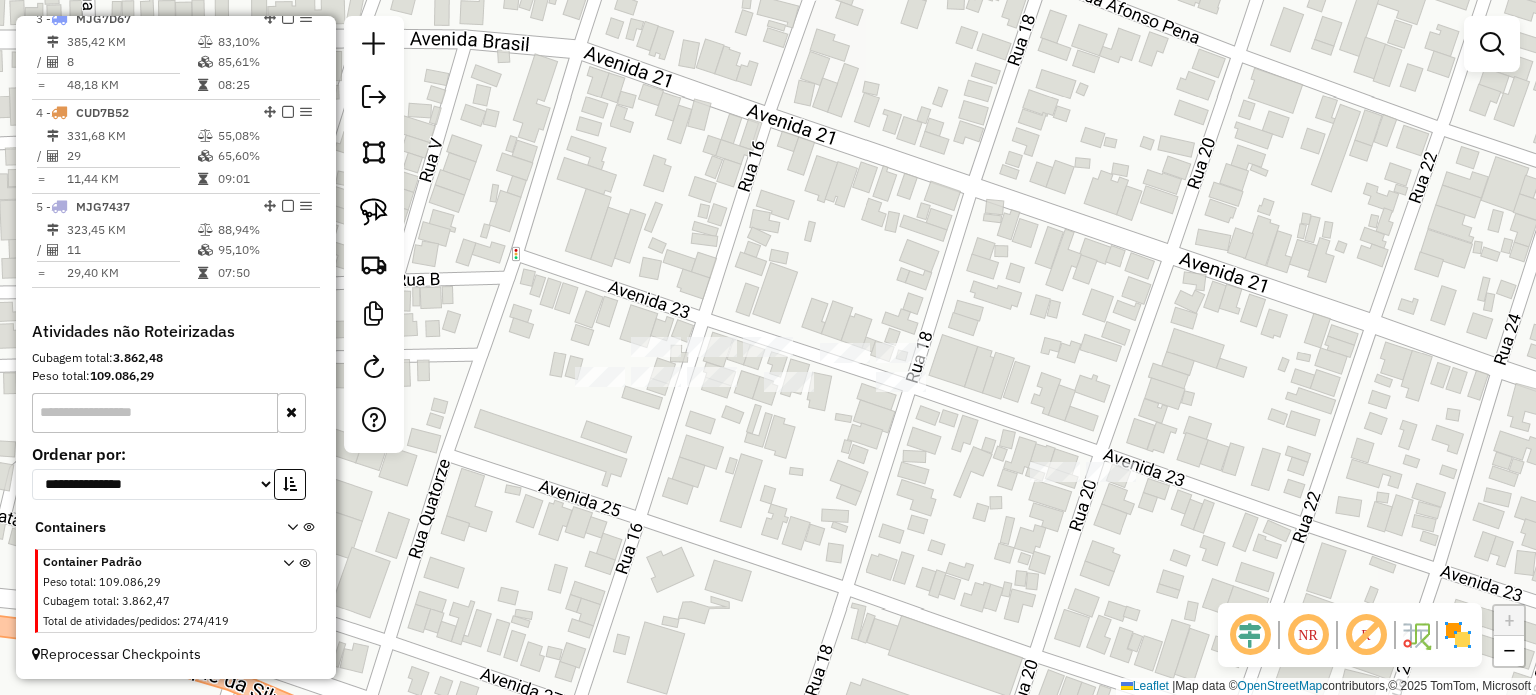 drag, startPoint x: 709, startPoint y: 389, endPoint x: 696, endPoint y: 363, distance: 29.068884 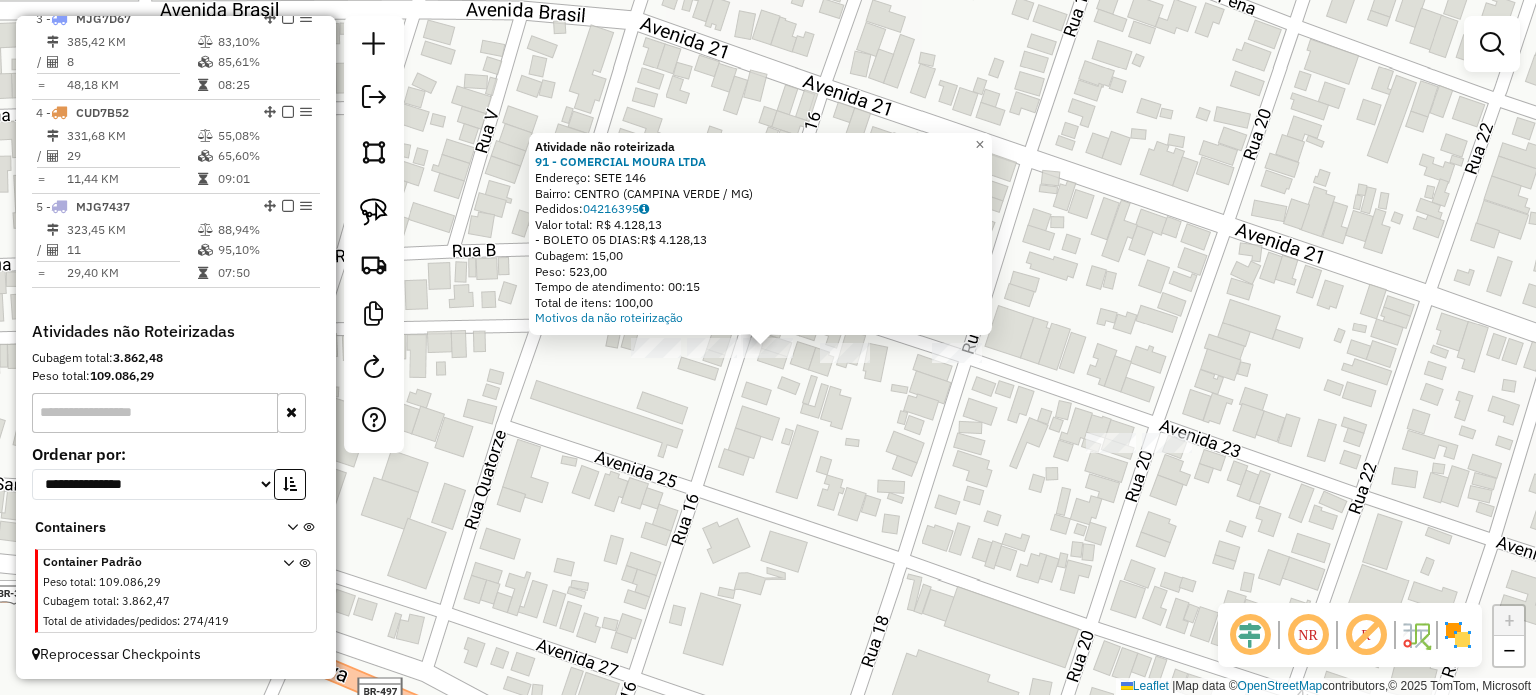click on "Atividade não roteirizada 91 - COMERCIAL MOURA LTDA  Endereço:  SETE 146   Bairro: CENTRO (CAMPINA VERDE / MG)   Pedidos:  04216395   Valor total: R$ 4.128,13   - BOLETO 05 DIAS:  R$ 4.128,13   Cubagem: 15,00   Peso: 523,00   Tempo de atendimento: 00:15   Total de itens: 100,00  Motivos da não roteirização × Janela de atendimento Grade de atendimento Capacidade Transportadoras Veículos Cliente Pedidos  Rotas Selecione os dias de semana para filtrar as janelas de atendimento  Seg   Ter   Qua   Qui   Sex   Sáb   Dom  Informe o período da janela de atendimento: De: Até:  Filtrar exatamente a janela do cliente  Considerar janela de atendimento padrão  Selecione os dias de semana para filtrar as grades de atendimento  Seg   Ter   Qua   Qui   Sex   Sáb   Dom   Considerar clientes sem dia de atendimento cadastrado  Clientes fora do dia de atendimento selecionado Filtrar as atividades entre os valores definidos abaixo:  Peso mínimo:   Peso máximo:   Cubagem mínima:   Cubagem máxima:   De:   Até:  De:" 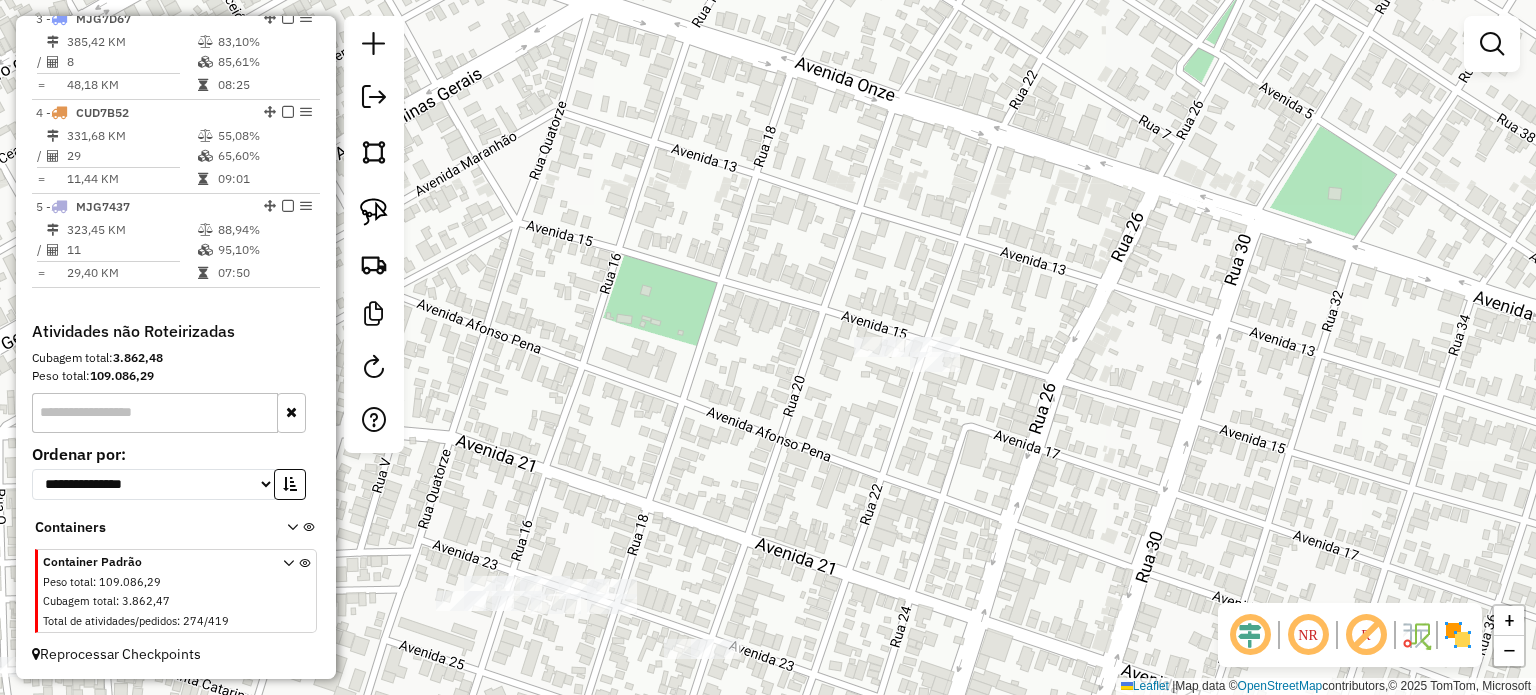 drag, startPoint x: 1247, startPoint y: 503, endPoint x: 958, endPoint y: 703, distance: 351.45554 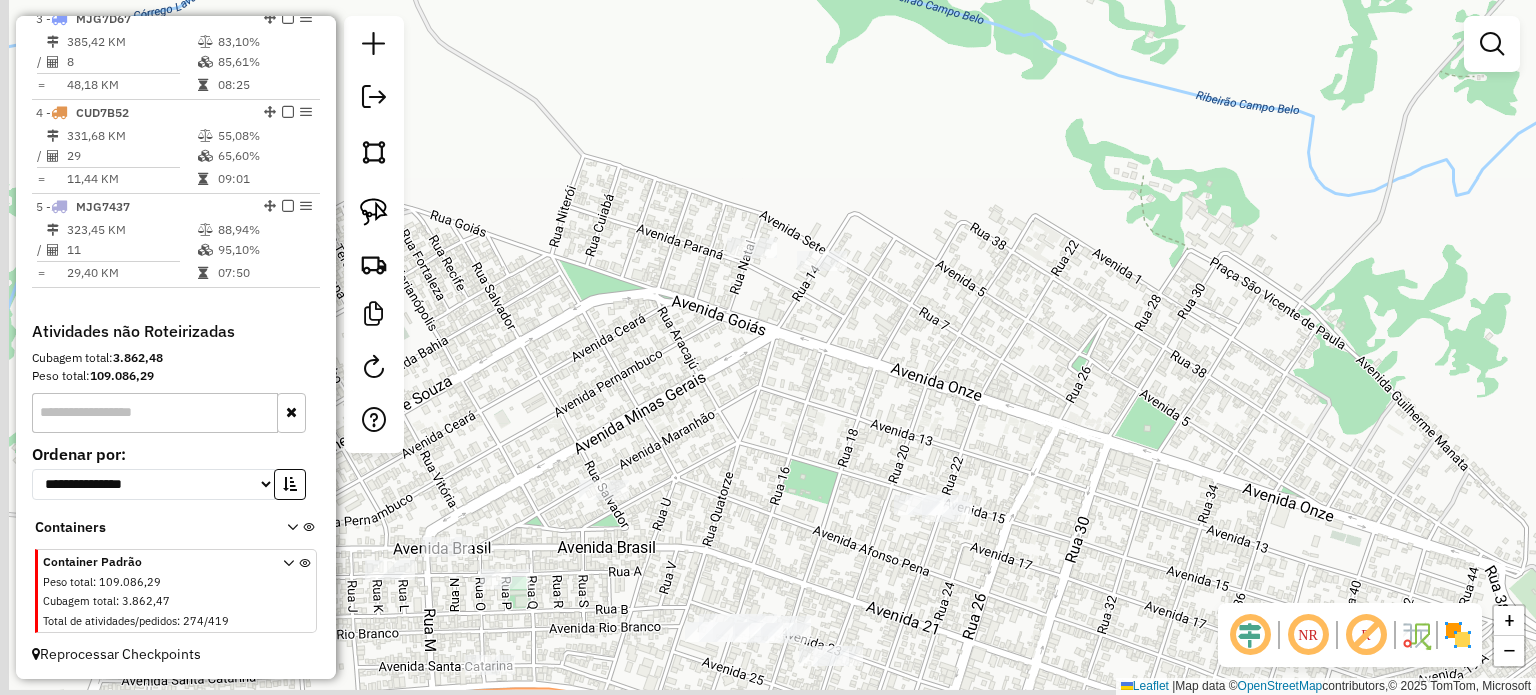 drag, startPoint x: 934, startPoint y: 622, endPoint x: 1341, endPoint y: 389, distance: 468.97546 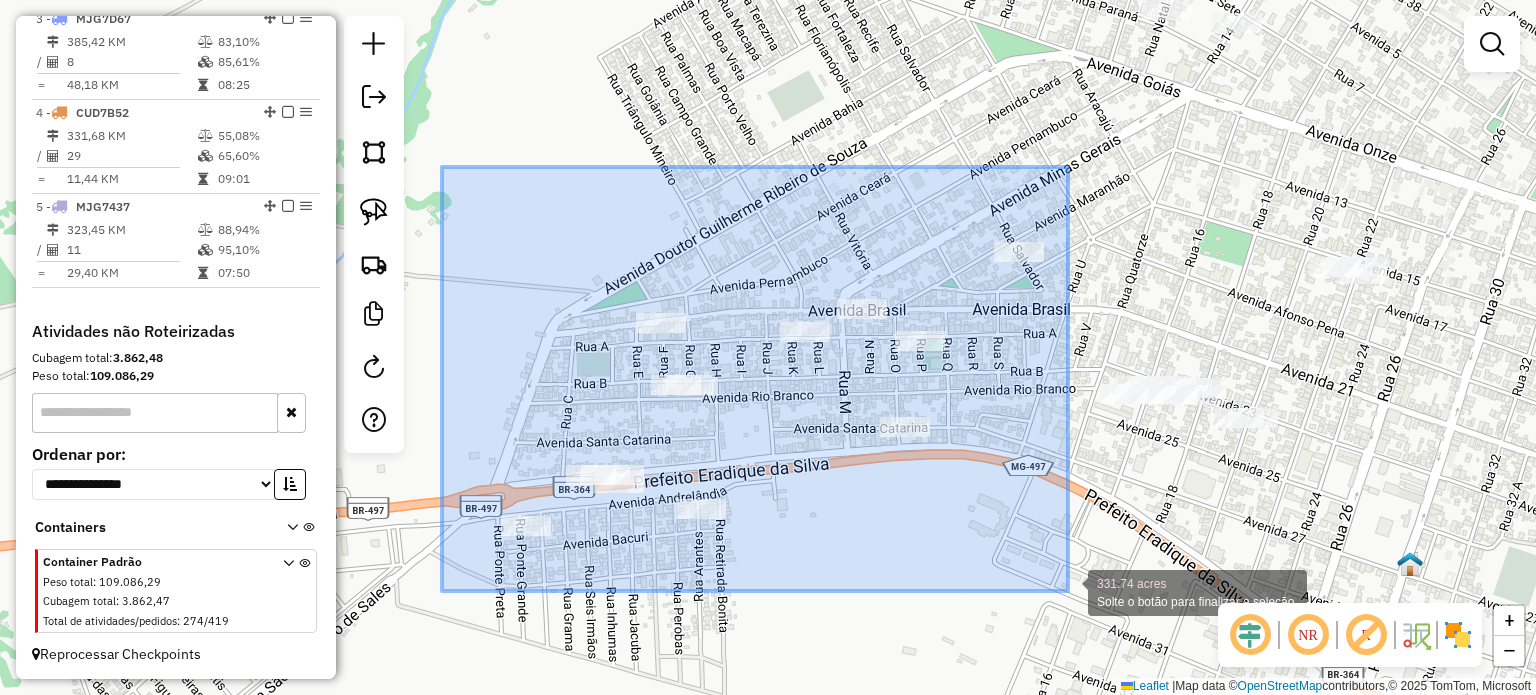 drag, startPoint x: 442, startPoint y: 167, endPoint x: 1067, endPoint y: 586, distance: 752.4533 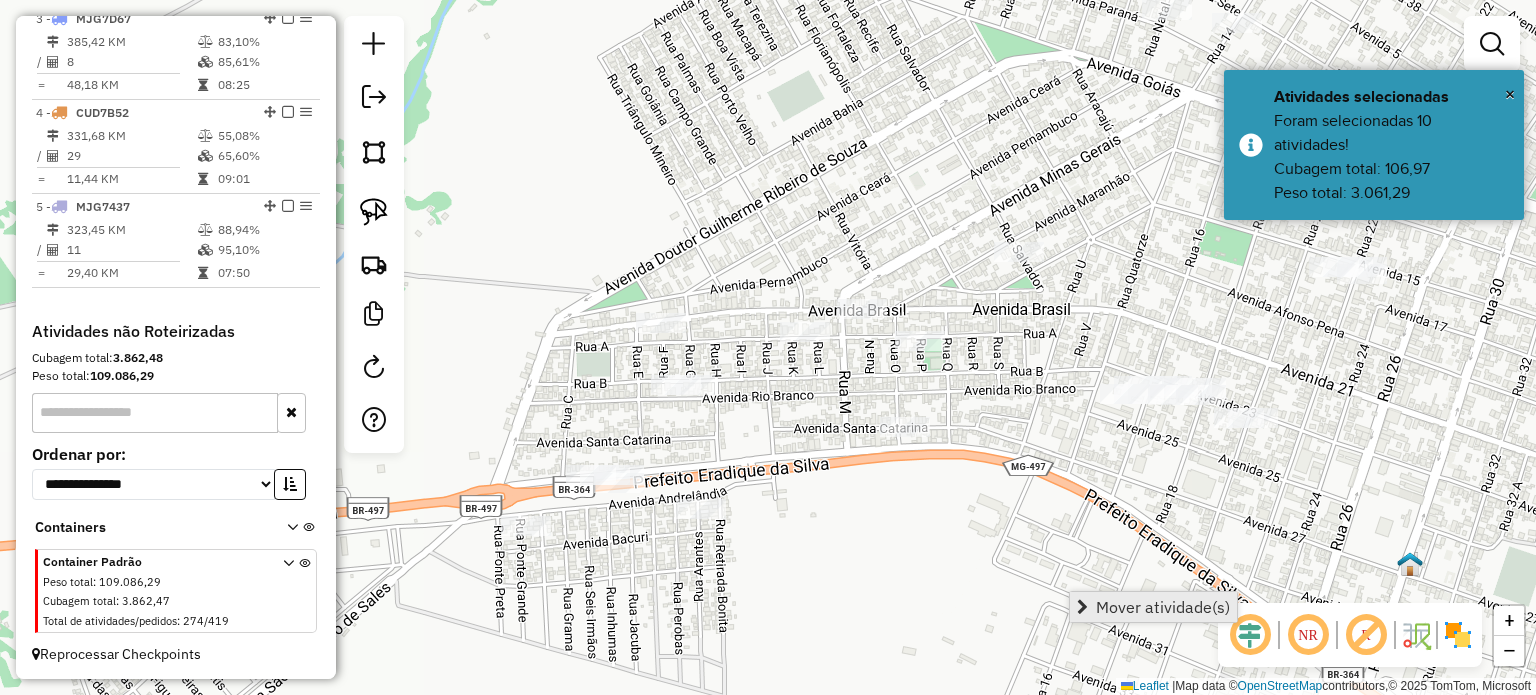 click on "Mover atividade(s)" at bounding box center (1163, 607) 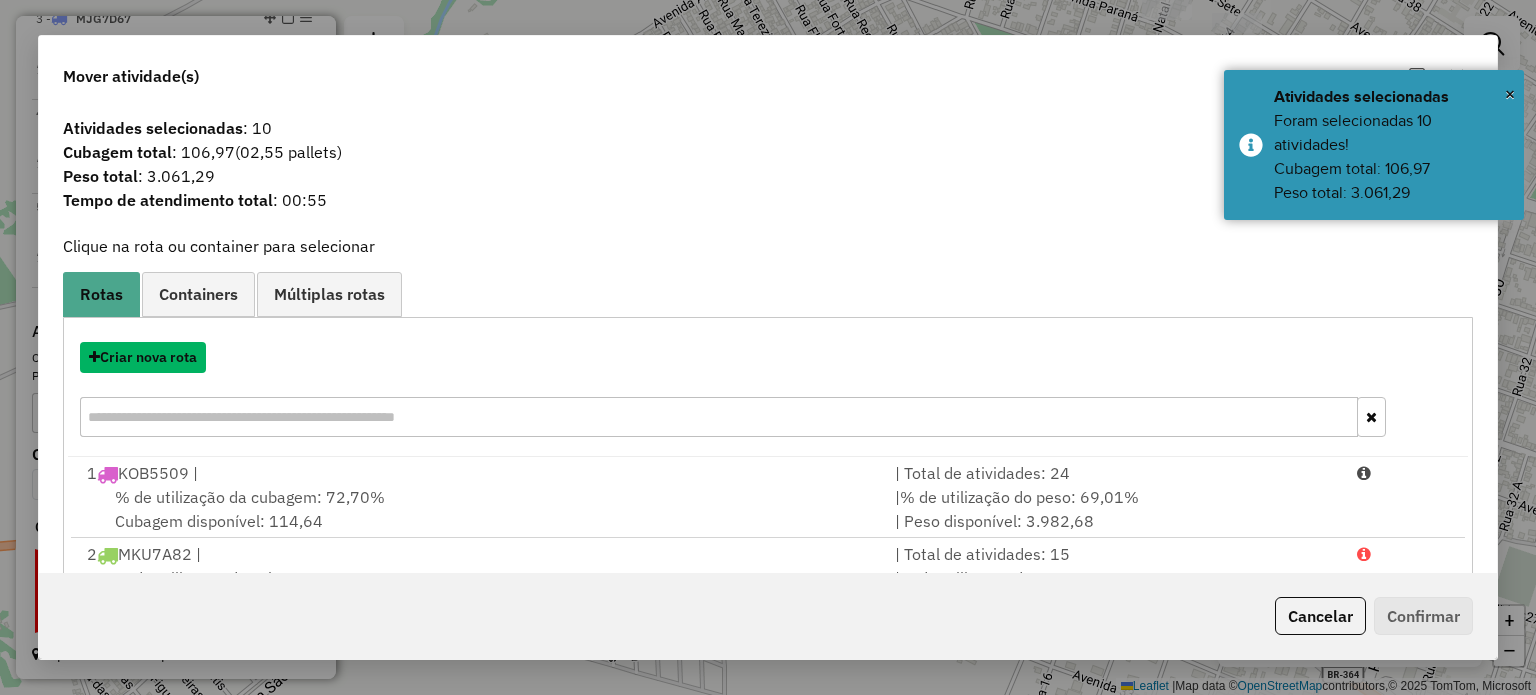 click on "Criar nova rota" at bounding box center [143, 357] 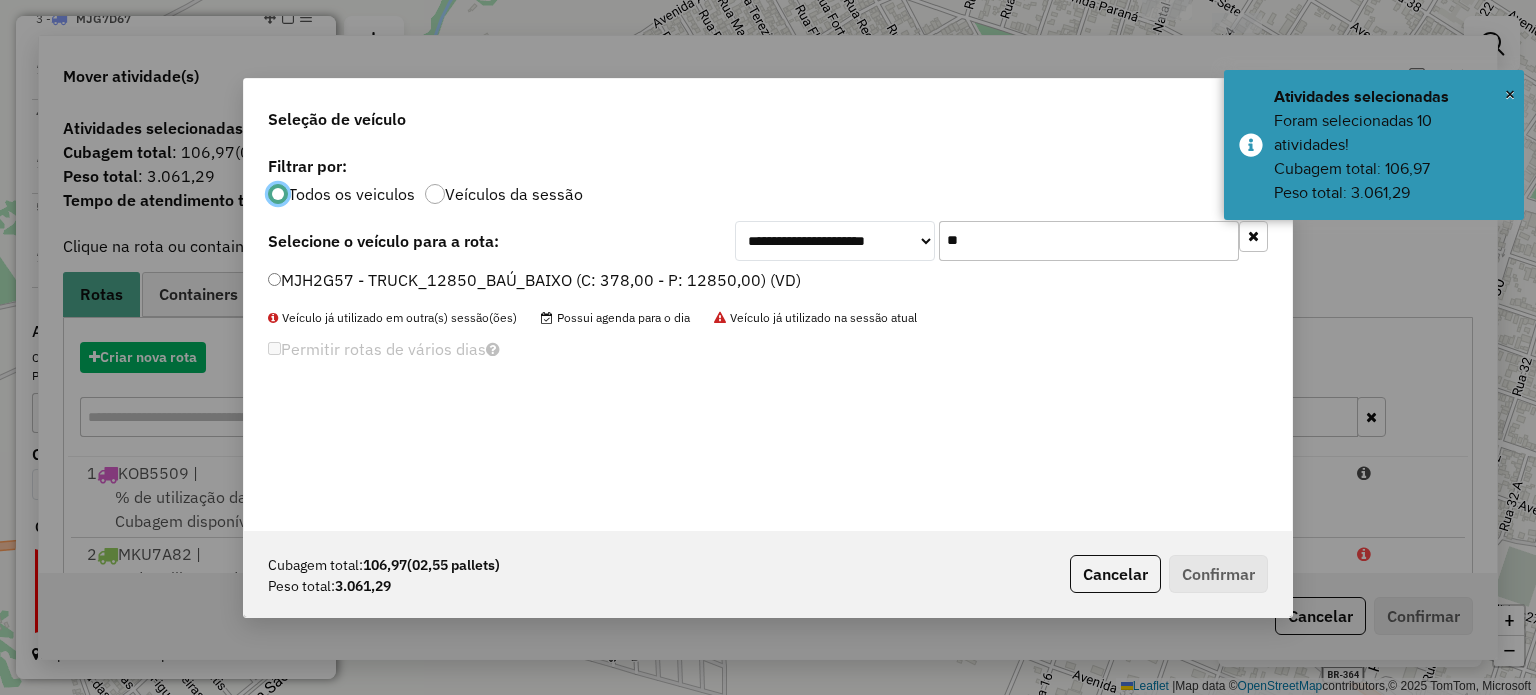 scroll, scrollTop: 10, scrollLeft: 6, axis: both 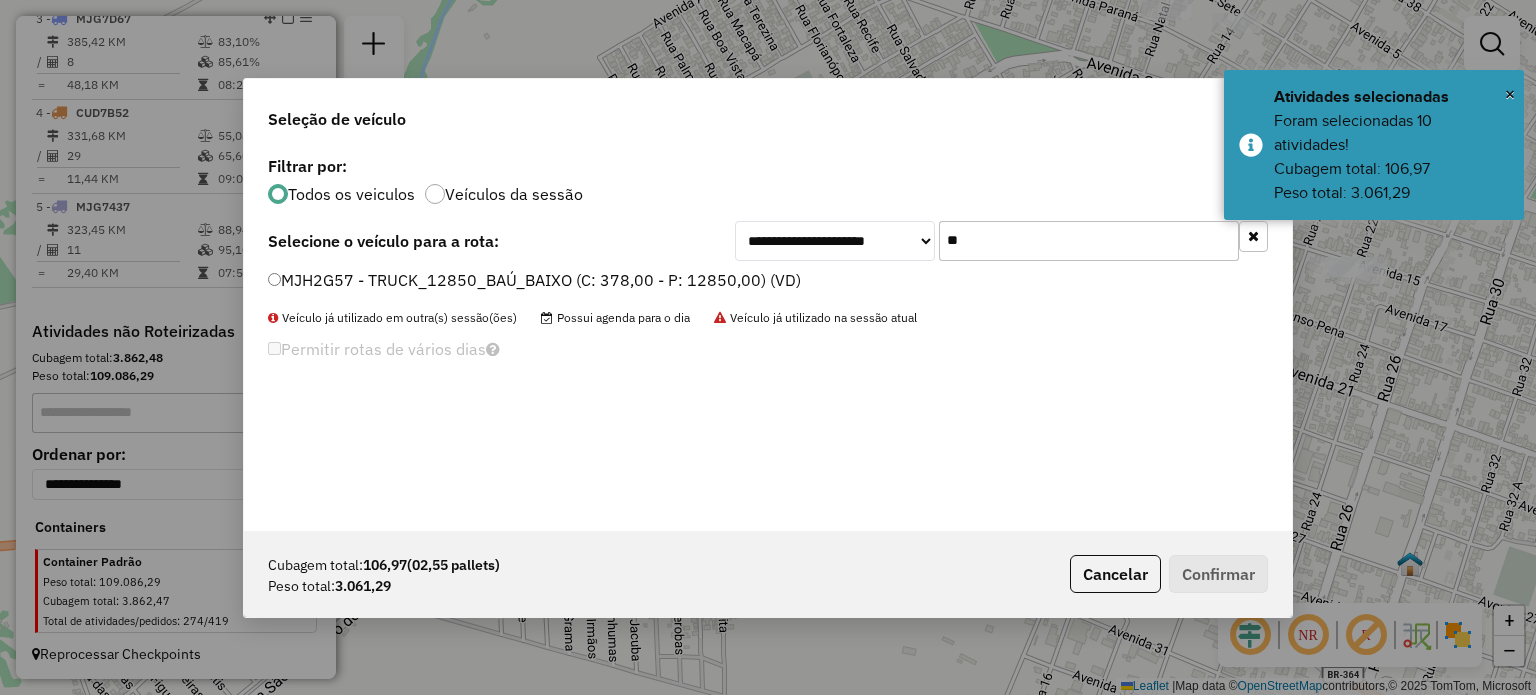 drag, startPoint x: 768, startPoint y: 252, endPoint x: 723, endPoint y: 247, distance: 45.276924 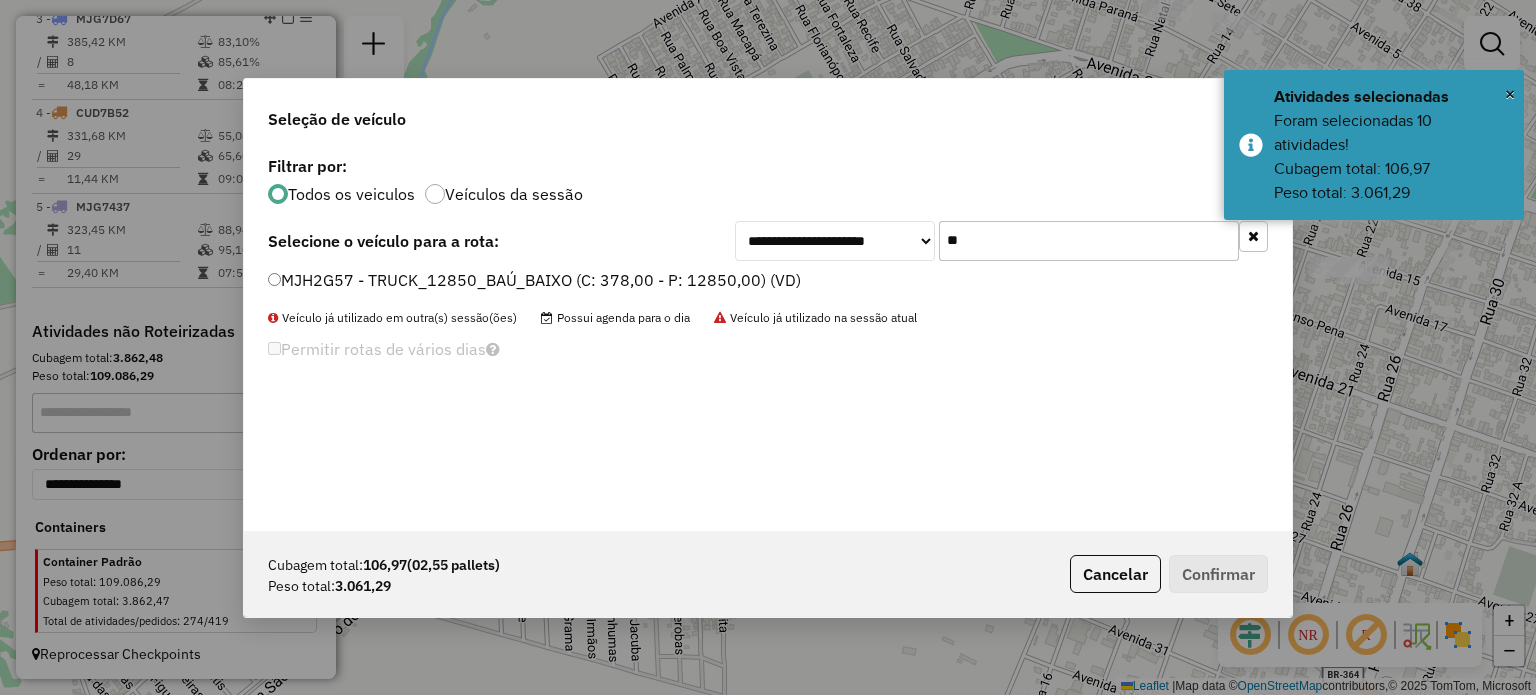 click on "**********" 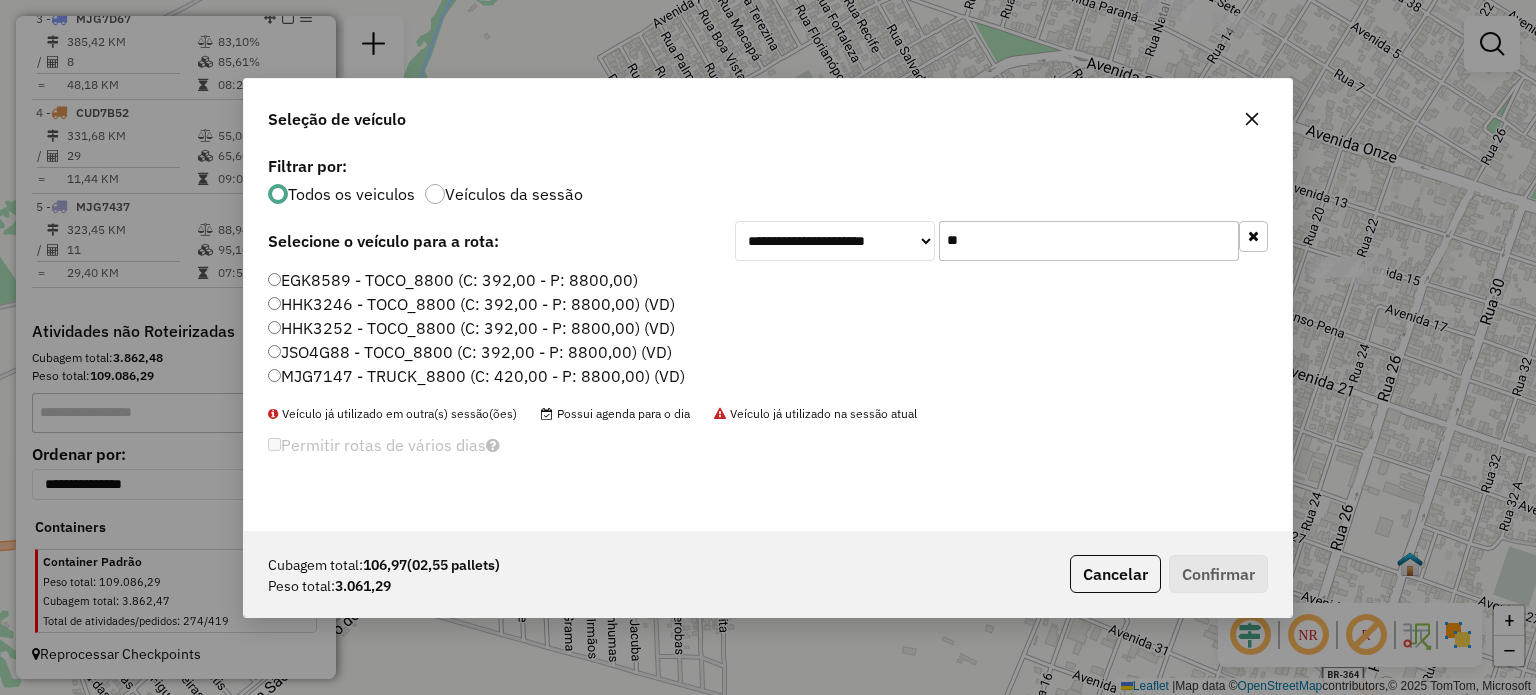 type on "**" 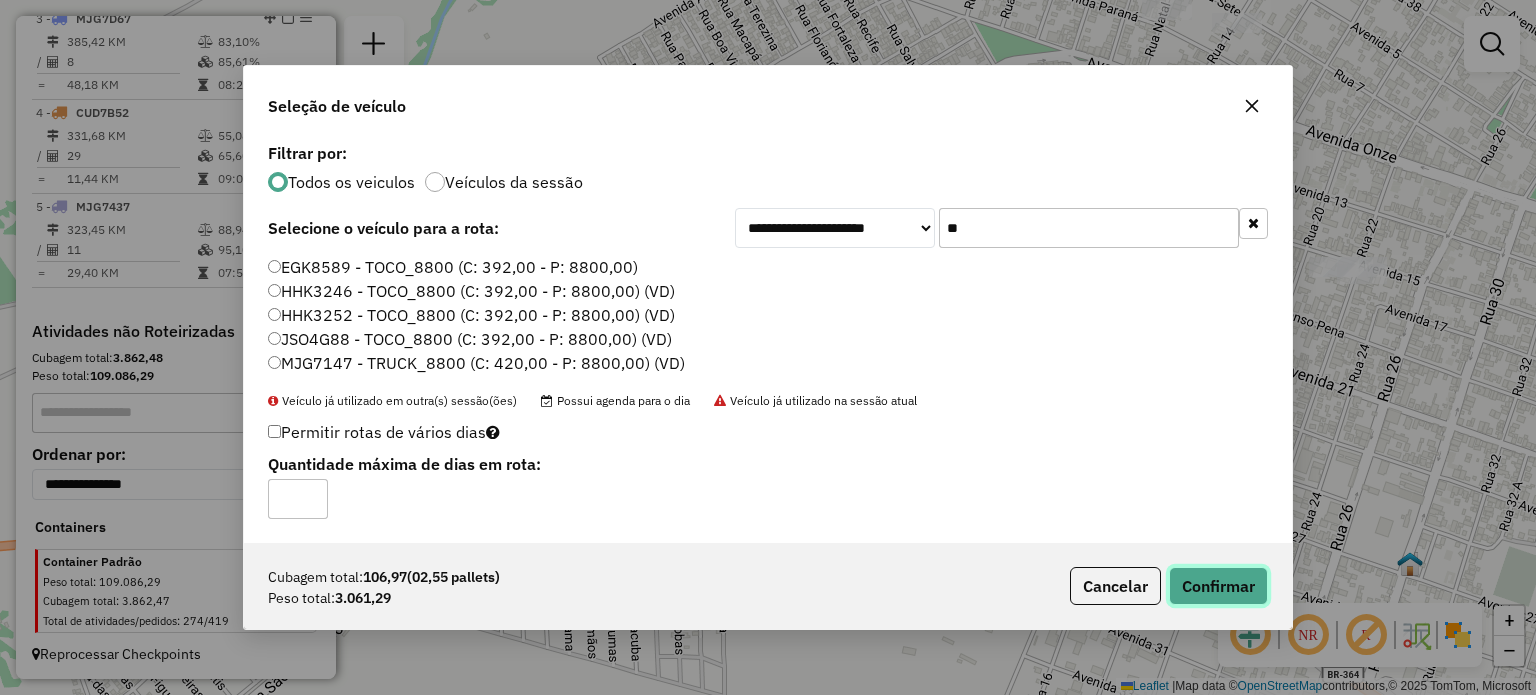 click on "Confirmar" 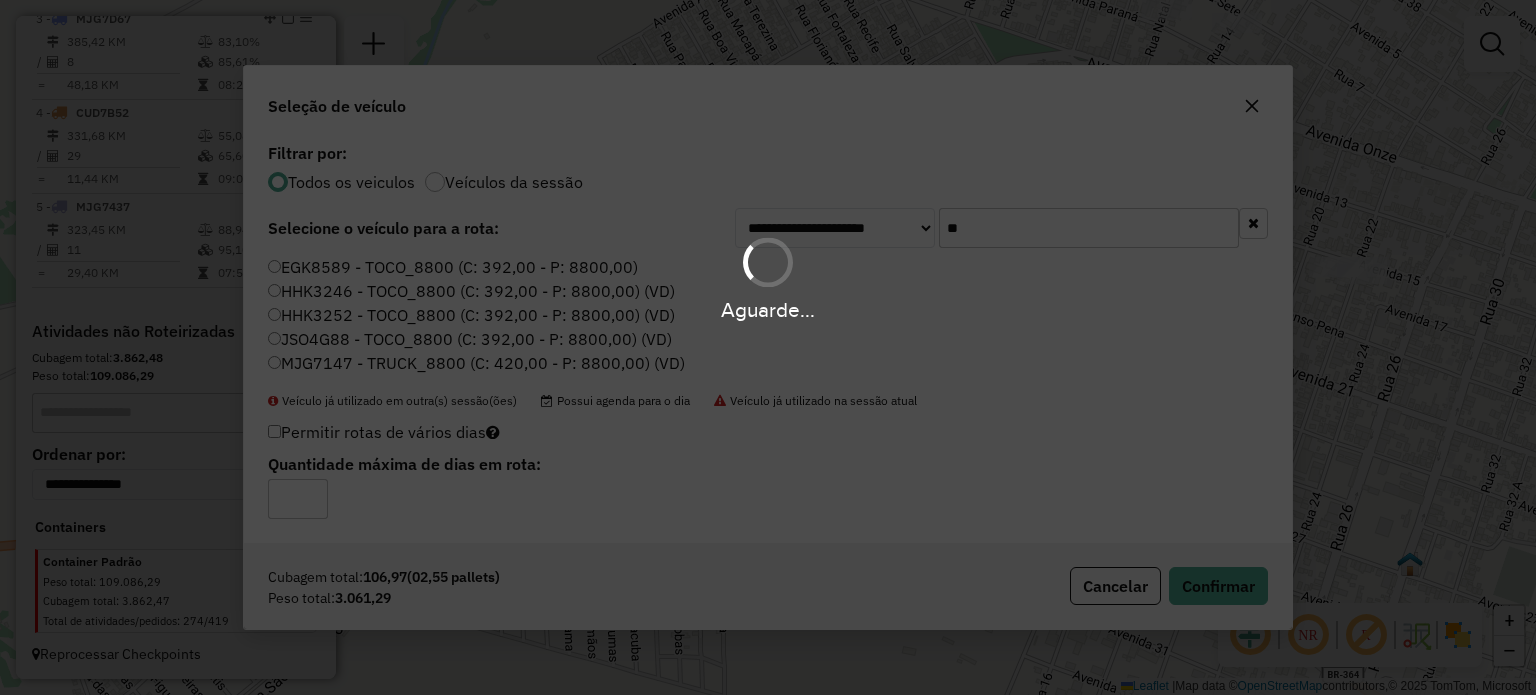 scroll, scrollTop: 977, scrollLeft: 0, axis: vertical 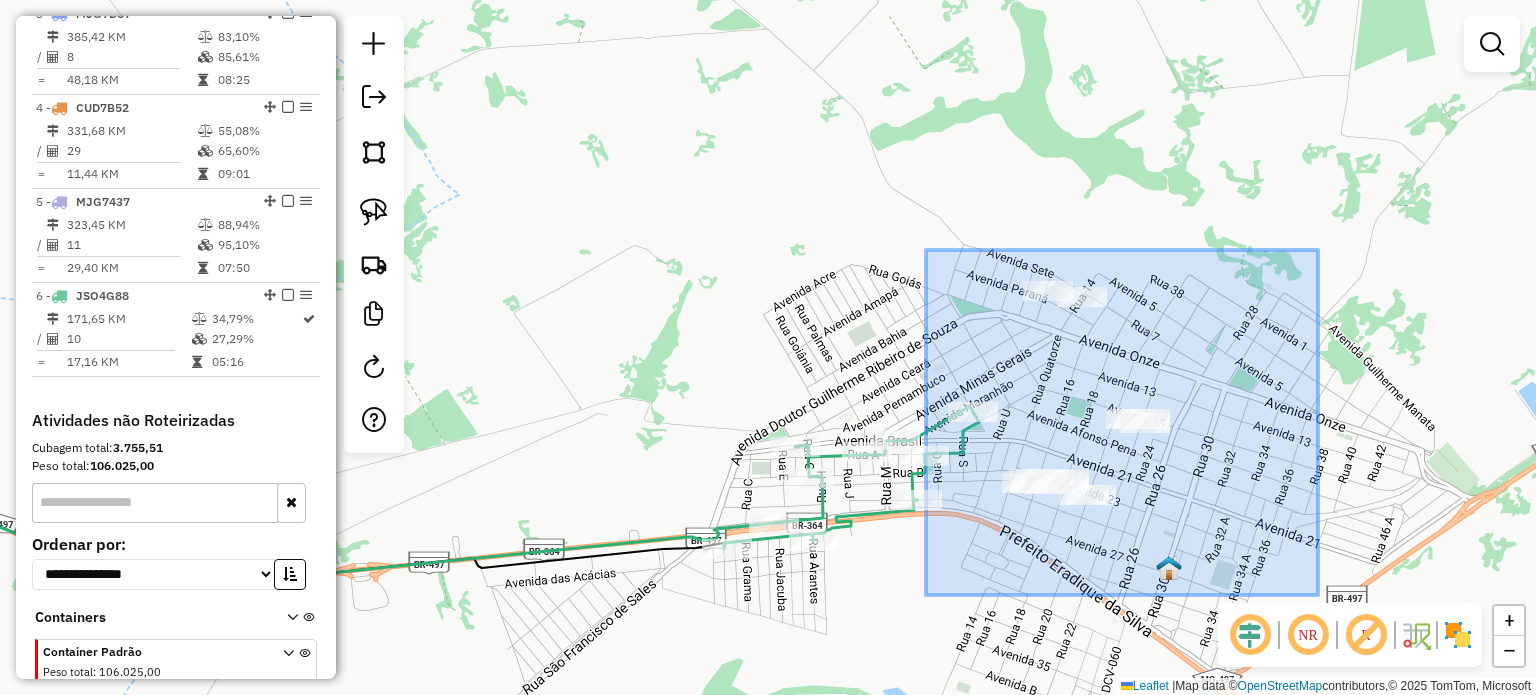drag, startPoint x: 926, startPoint y: 250, endPoint x: 1324, endPoint y: 607, distance: 534.6522 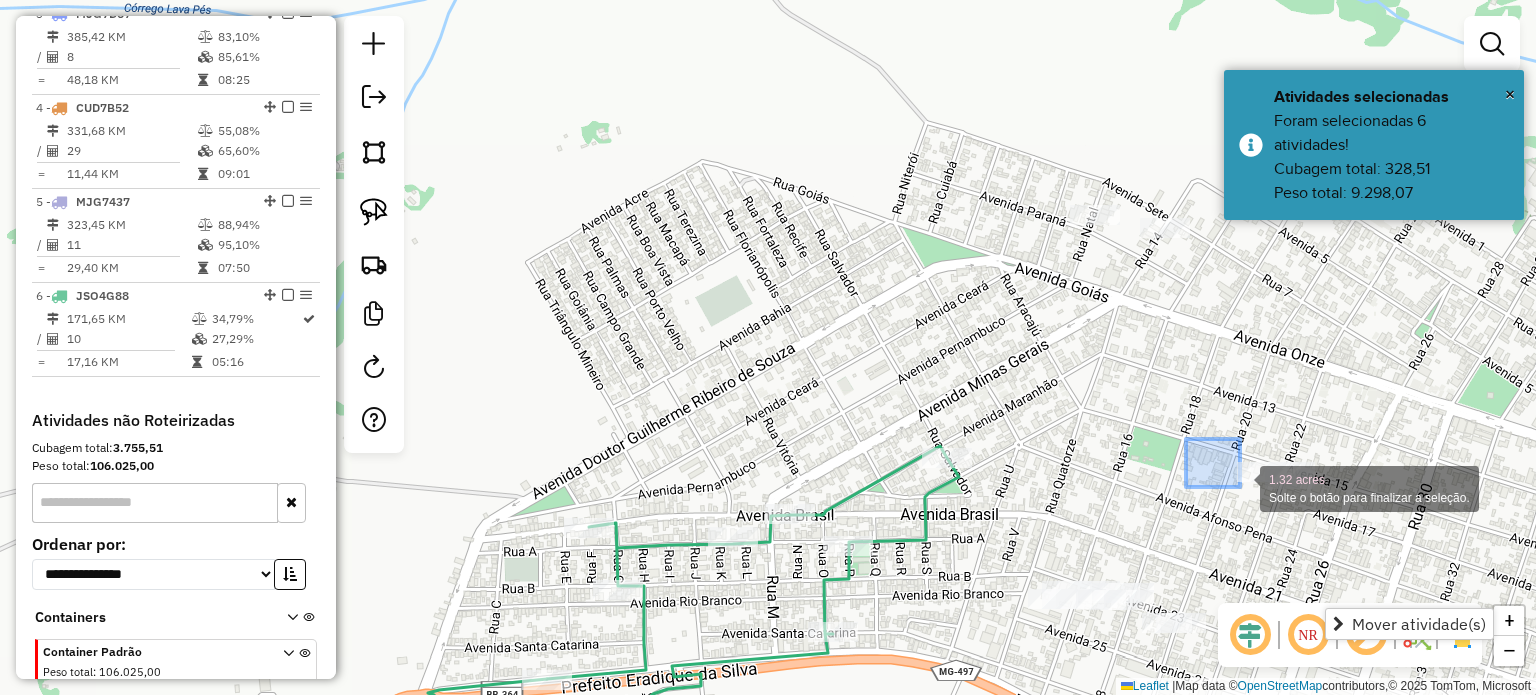 drag, startPoint x: 1186, startPoint y: 439, endPoint x: 1359, endPoint y: 545, distance: 202.8916 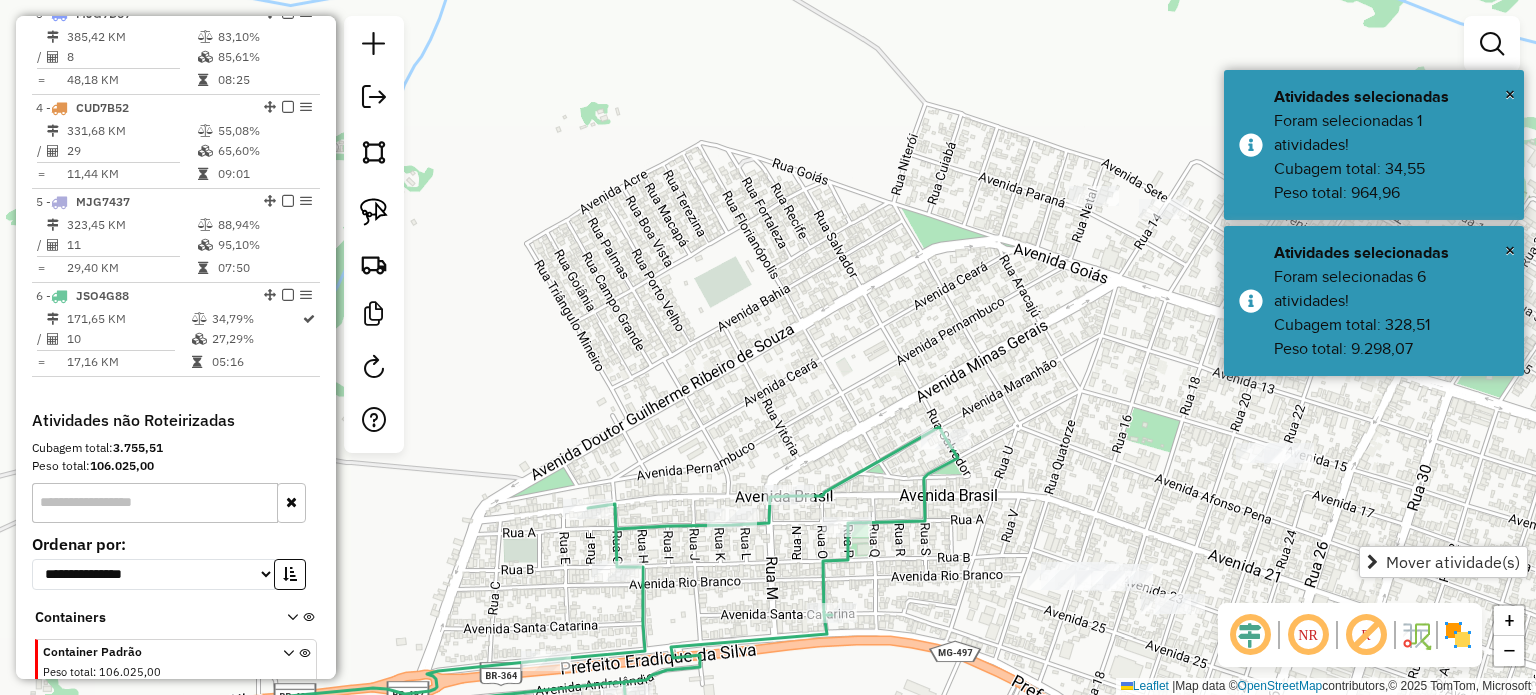 drag, startPoint x: 1134, startPoint y: 460, endPoint x: 1159, endPoint y: 329, distance: 133.36417 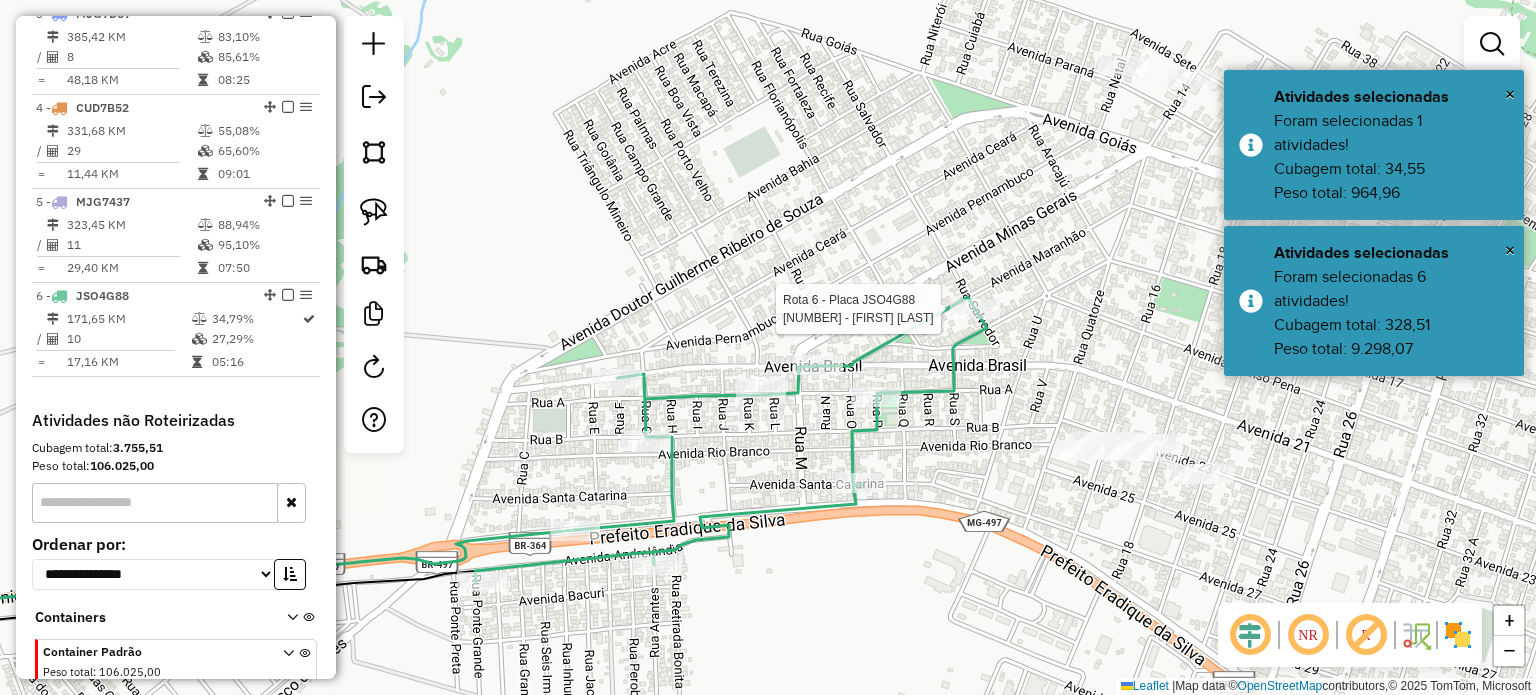select on "*********" 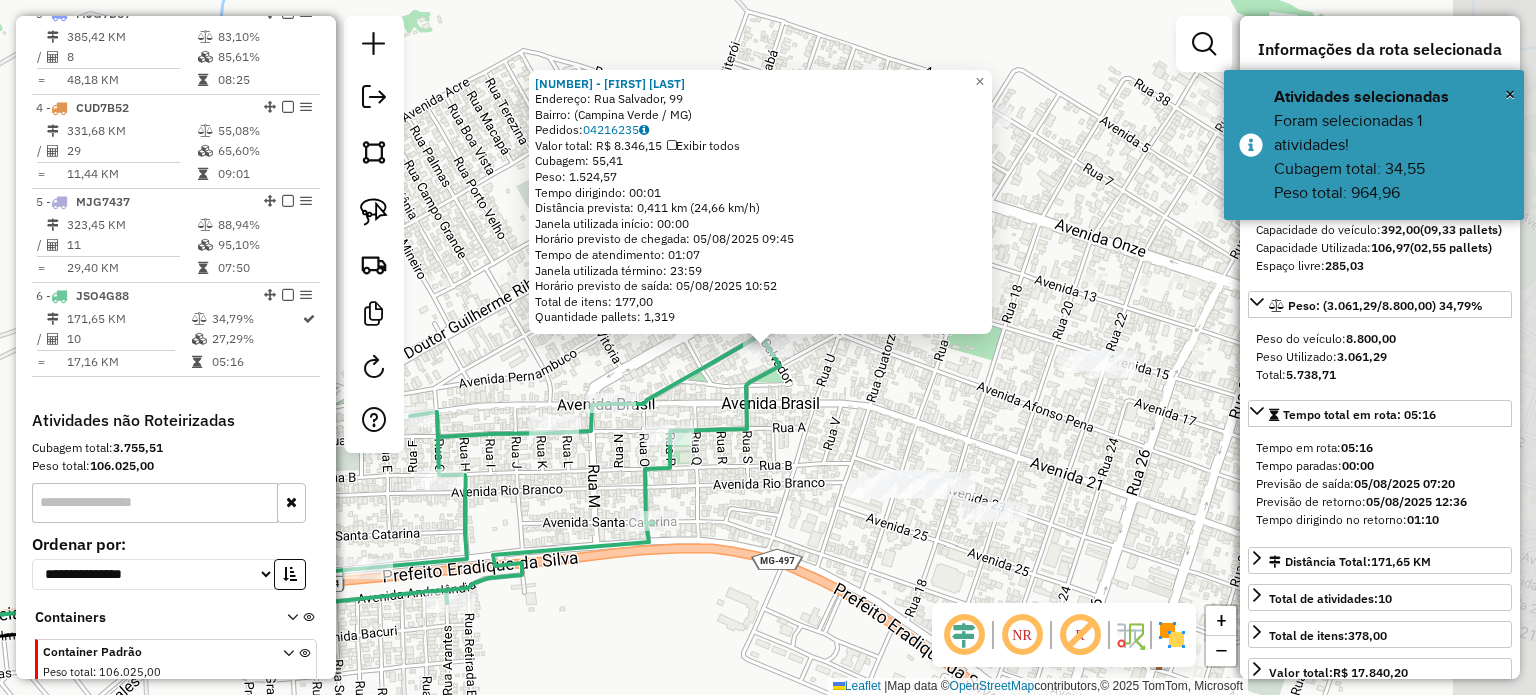 scroll, scrollTop: 1066, scrollLeft: 0, axis: vertical 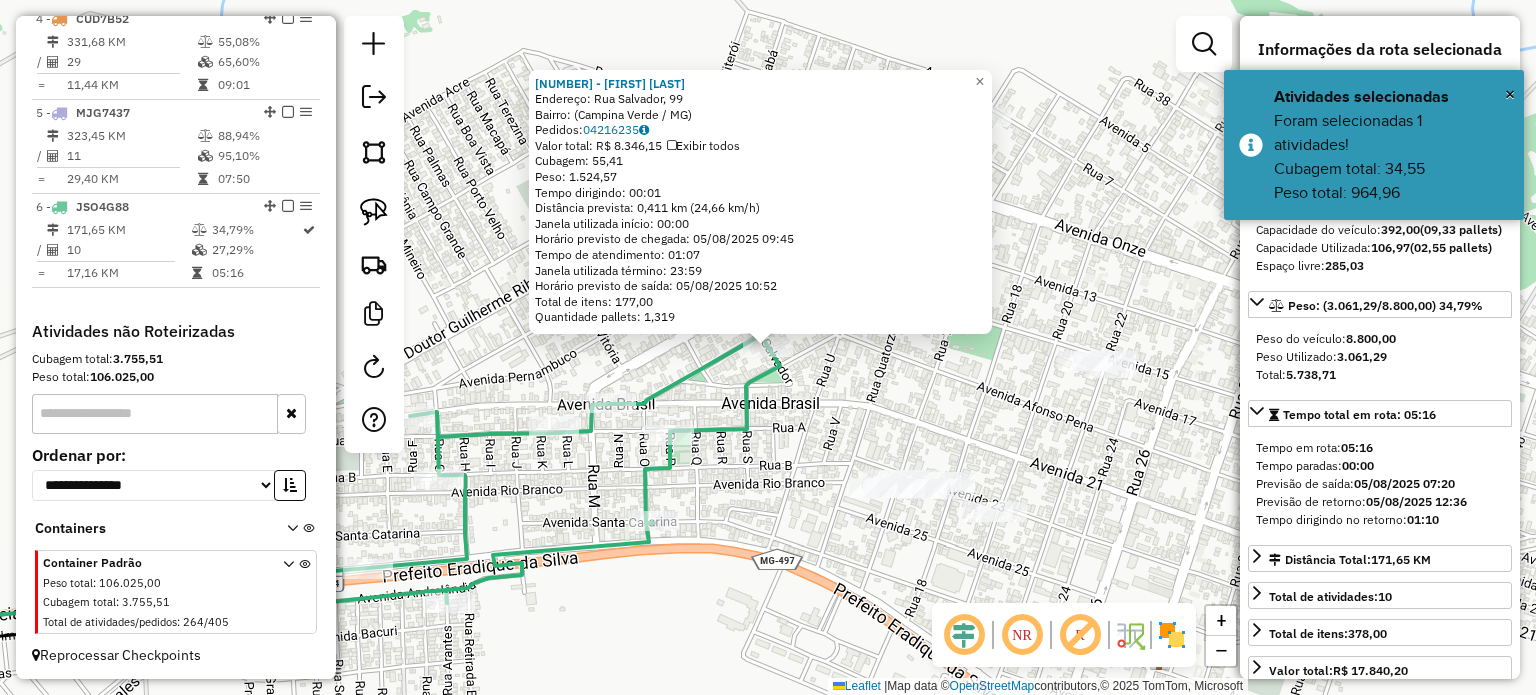 click on "3989 - CAROLINNE VIEIRA MAR  Endereço: Rua Salvador, 99   Bairro:  (Campina Verde / MG)   Pedidos:  04216235   Valor total: R$ 8.346,15   Exibir todos   Cubagem: 55,41  Peso: 1.524,57  Tempo dirigindo: 00:01   Distância prevista: 0,411 km (24,66 km/h)   Janela utilizada início: 00:00   Horário previsto de chegada: 05/08/2025 09:45   Tempo de atendimento: 01:07   Janela utilizada término: 23:59   Horário previsto de saída: 05/08/2025 10:52   Total de itens: 177,00   Quantidade pallets: 1,319  × Janela de atendimento Grade de atendimento Capacidade Transportadoras Veículos Cliente Pedidos  Rotas Selecione os dias de semana para filtrar as janelas de atendimento  Seg   Ter   Qua   Qui   Sex   Sáb   Dom  Informe o período da janela de atendimento: De: Até:  Filtrar exatamente a janela do cliente  Considerar janela de atendimento padrão  Selecione os dias de semana para filtrar as grades de atendimento  Seg   Ter   Qua   Qui   Sex   Sáb   Dom   Considerar clientes sem dia de atendimento cadastrado +" 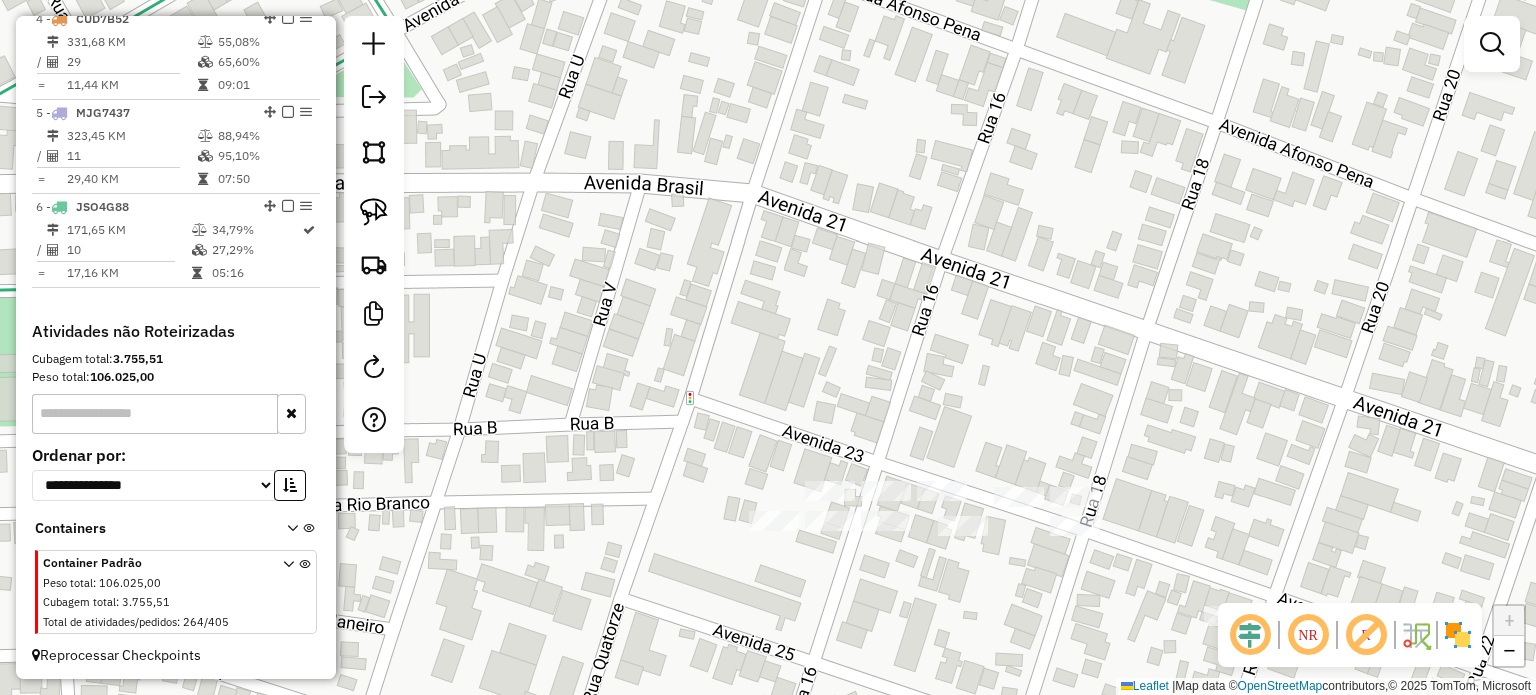 drag, startPoint x: 1032, startPoint y: 556, endPoint x: 966, endPoint y: 511, distance: 79.881165 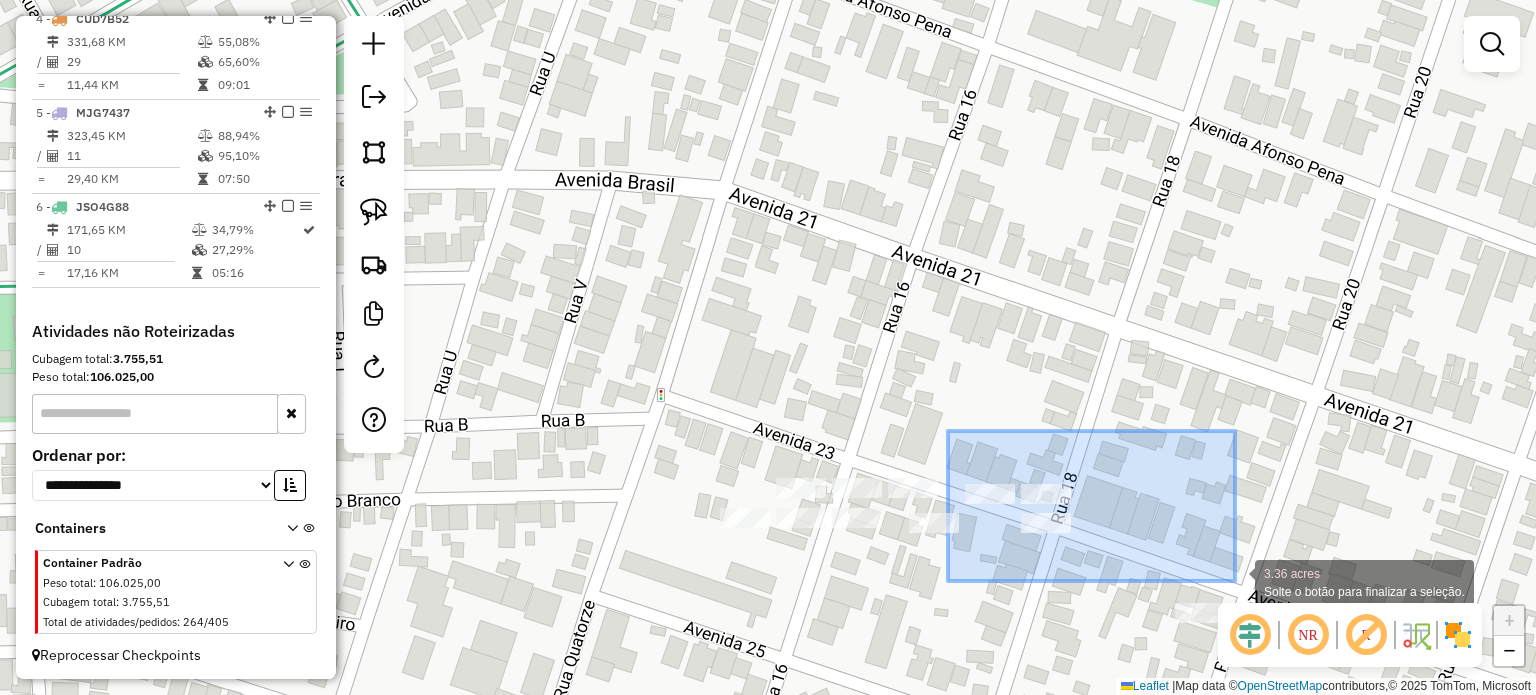 drag, startPoint x: 951, startPoint y: 435, endPoint x: 1235, endPoint y: 581, distance: 319.33054 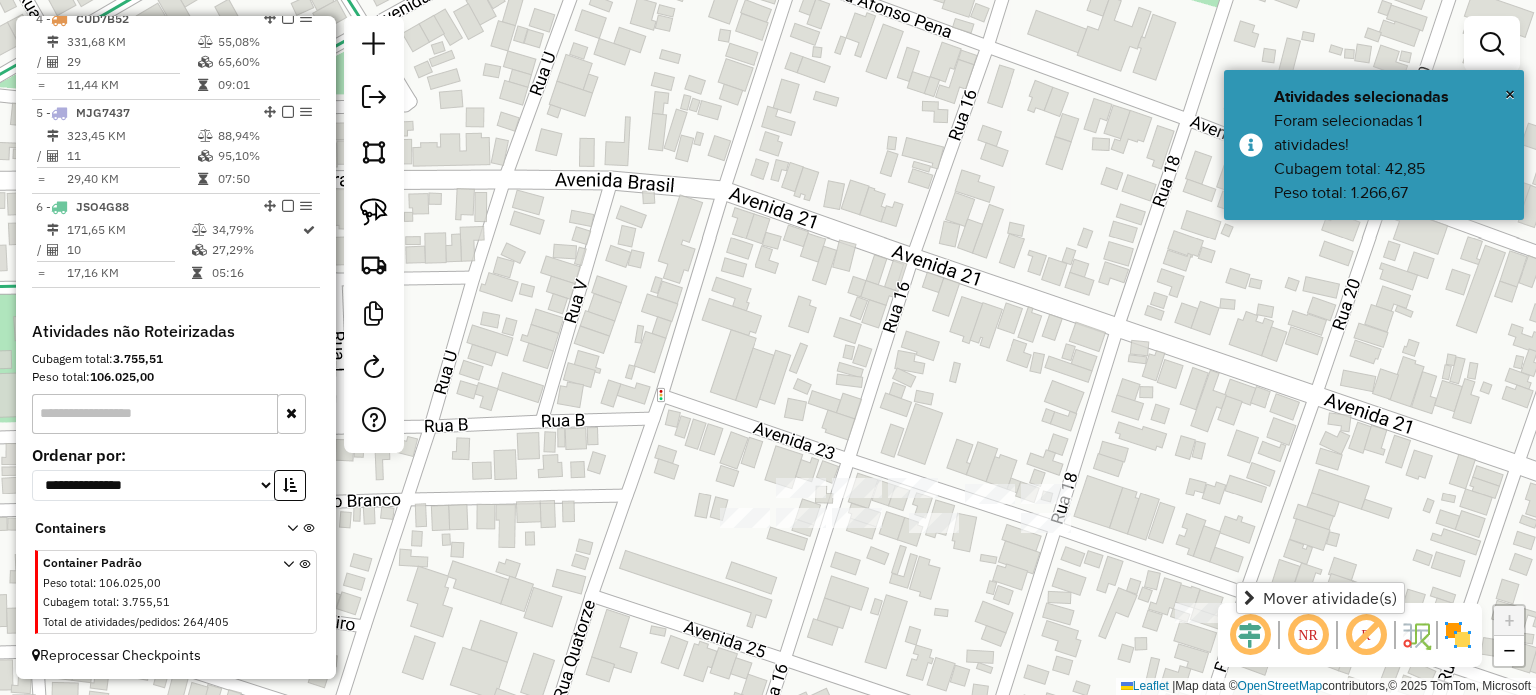 click 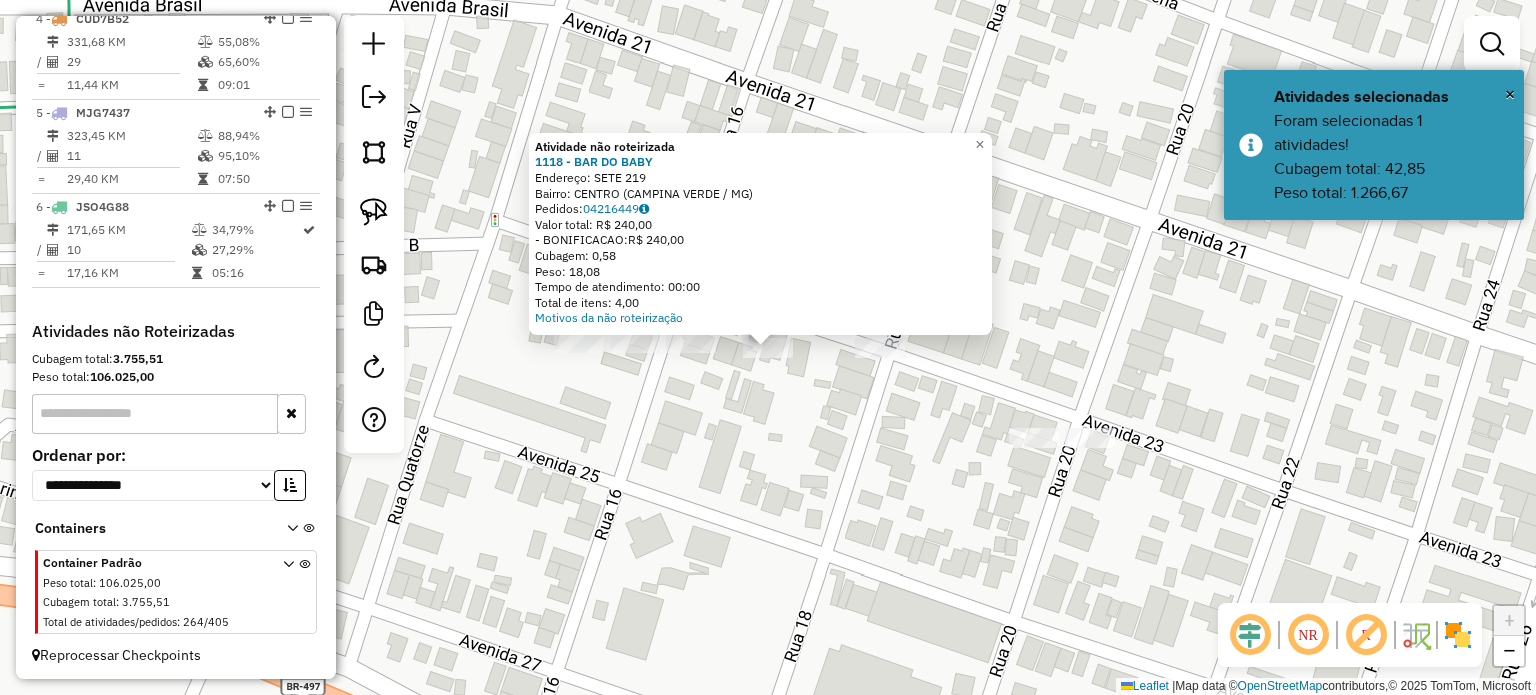 click on "Atividade não roteirizada 1118 - BAR DO BABY  Endereço:  SETE 219   Bairro: CENTRO (CAMPINA VERDE / MG)   Pedidos:  04216449   Valor total: R$ 240,00   - BONIFICACAO:  R$ 240,00   Cubagem: 0,58   Peso: 18,08   Tempo de atendimento: 00:00   Total de itens: 4,00  Motivos da não roteirização × Janela de atendimento Grade de atendimento Capacidade Transportadoras Veículos Cliente Pedidos  Rotas Selecione os dias de semana para filtrar as janelas de atendimento  Seg   Ter   Qua   Qui   Sex   Sáb   Dom  Informe o período da janela de atendimento: De: Até:  Filtrar exatamente a janela do cliente  Considerar janela de atendimento padrão  Selecione os dias de semana para filtrar as grades de atendimento  Seg   Ter   Qua   Qui   Sex   Sáb   Dom   Considerar clientes sem dia de atendimento cadastrado  Clientes fora do dia de atendimento selecionado Filtrar as atividades entre os valores definidos abaixo:  Peso mínimo:   Peso máximo:   Cubagem mínima:   Cubagem máxima:   De:   Até:   De:   Até:  Nome: +" 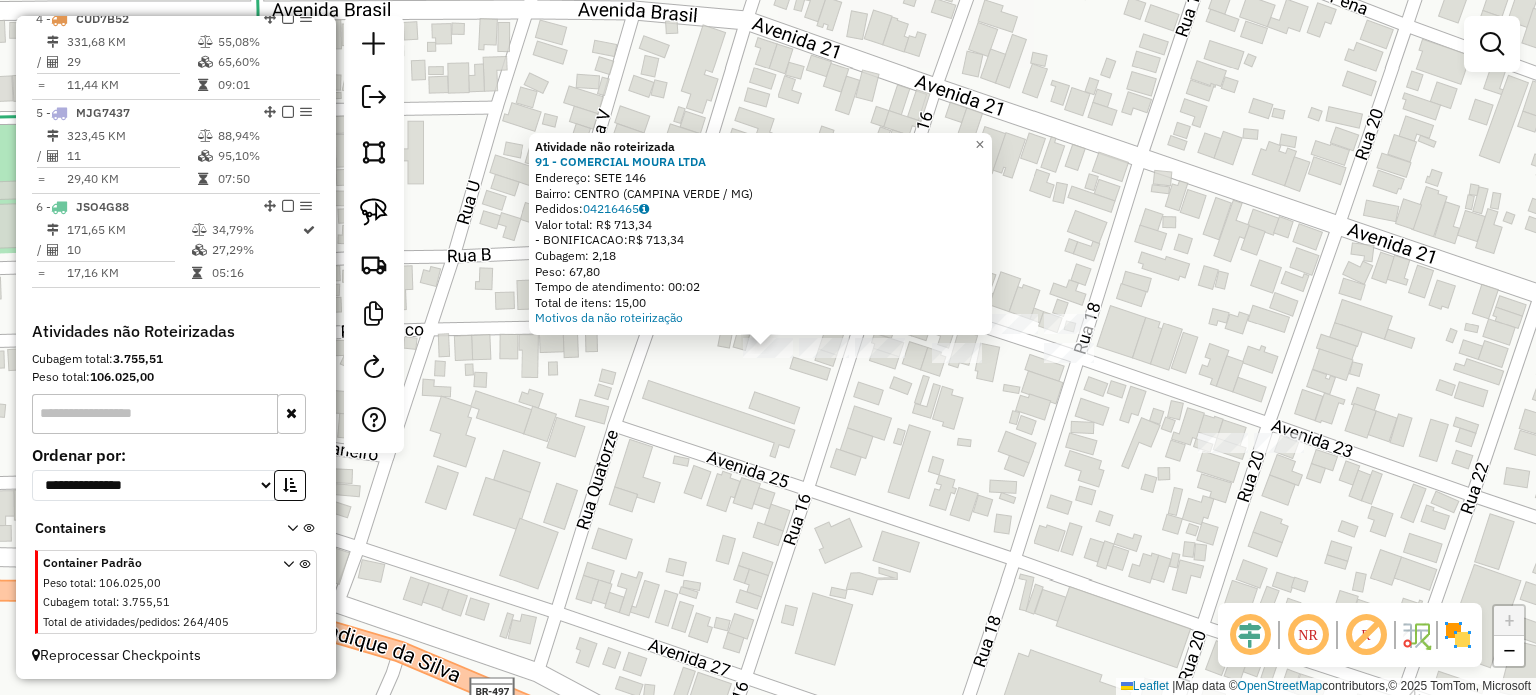 click on "Atividade não roteirizada 91 - COMERCIAL MOURA LTDA  Endereço:  SETE 146   Bairro: CENTRO (CAMPINA VERDE / MG)   Pedidos:  04216465   Valor total: R$ 713,34   - BONIFICACAO:  R$ 713,34   Cubagem: 2,18   Peso: 67,80   Tempo de atendimento: 00:02   Total de itens: 15,00  Motivos da não roteirização × Janela de atendimento Grade de atendimento Capacidade Transportadoras Veículos Cliente Pedidos  Rotas Selecione os dias de semana para filtrar as janelas de atendimento  Seg   Ter   Qua   Qui   Sex   Sáb   Dom  Informe o período da janela de atendimento: De: Até:  Filtrar exatamente a janela do cliente  Considerar janela de atendimento padrão  Selecione os dias de semana para filtrar as grades de atendimento  Seg   Ter   Qua   Qui   Sex   Sáb   Dom   Considerar clientes sem dia de atendimento cadastrado  Clientes fora do dia de atendimento selecionado Filtrar as atividades entre os valores definidos abaixo:  Peso mínimo:   Peso máximo:   Cubagem mínima:   Cubagem máxima:   De:   Até:   De:   Até:" 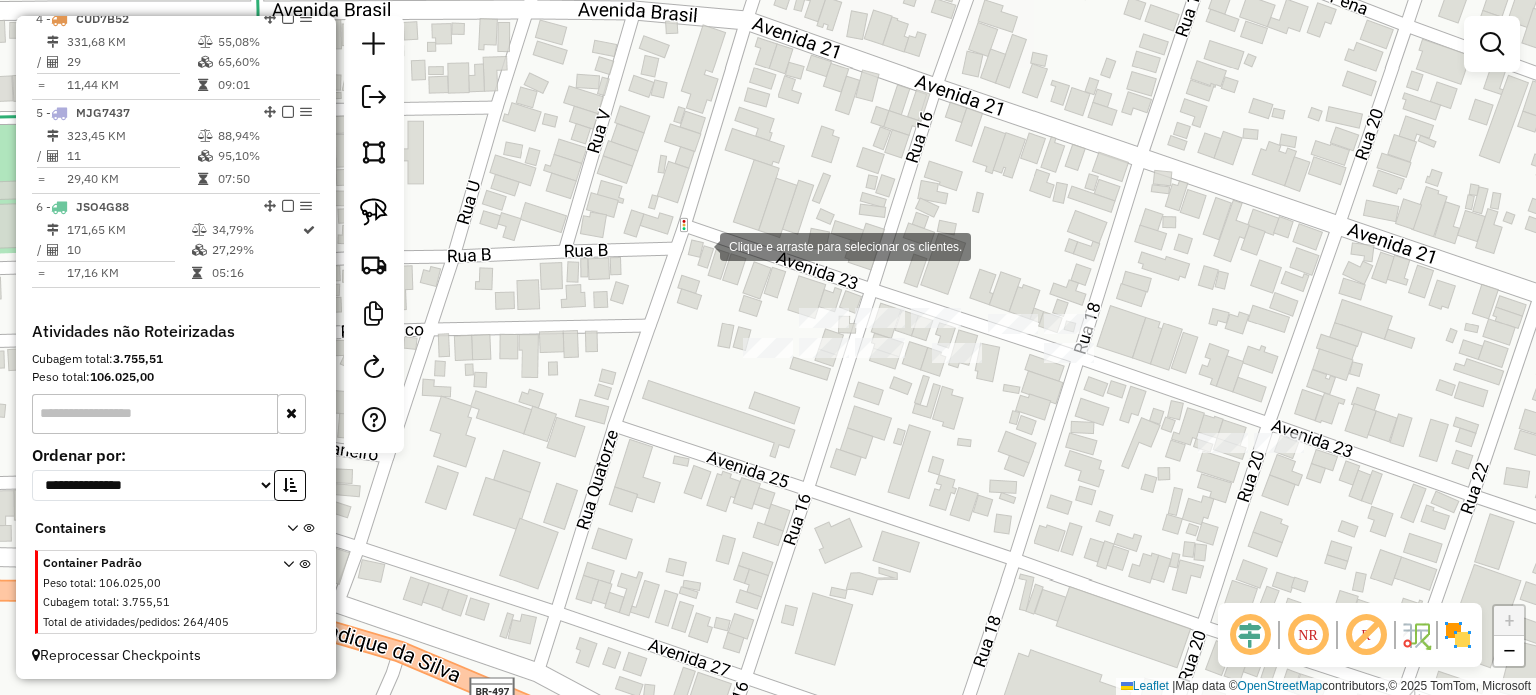 click on "Clique e arraste para selecionar os clientes. Janela de atendimento Grade de atendimento Capacidade Transportadoras Veículos Cliente Pedidos  Rotas Selecione os dias de semana para filtrar as janelas de atendimento  Seg   Ter   Qua   Qui   Sex   Sáb   Dom  Informe o período da janela de atendimento: De: Até:  Filtrar exatamente a janela do cliente  Considerar janela de atendimento padrão  Selecione os dias de semana para filtrar as grades de atendimento  Seg   Ter   Qua   Qui   Sex   Sáb   Dom   Considerar clientes sem dia de atendimento cadastrado  Clientes fora do dia de atendimento selecionado Filtrar as atividades entre os valores definidos abaixo:  Peso mínimo:   Peso máximo:   Cubagem mínima:   Cubagem máxima:   De:   Até:  Filtrar as atividades entre o tempo de atendimento definido abaixo:  De:   Até:   Considerar capacidade total dos clientes não roteirizados Transportadora: Selecione um ou mais itens Tipo de veículo: Selecione um ou mais itens Veículo: Selecione um ou mais itens Nome:" 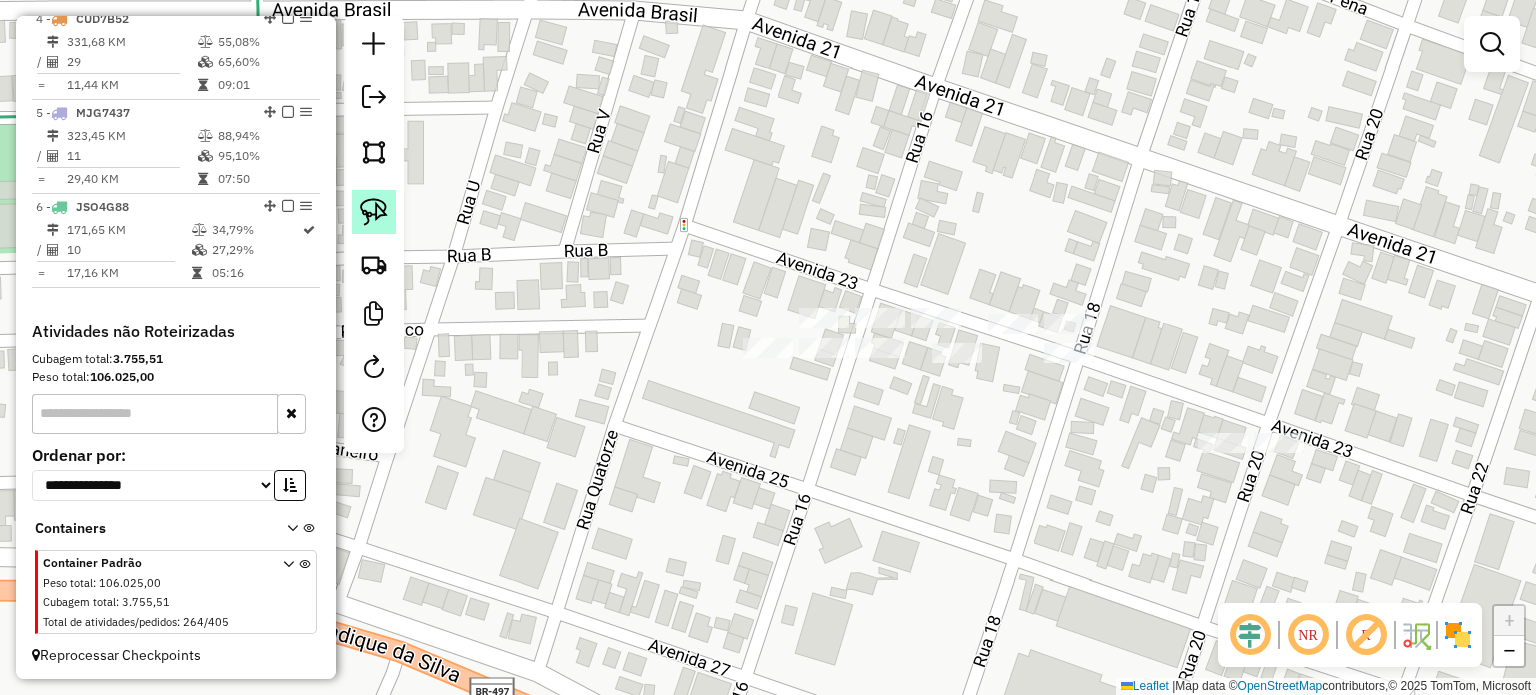 click 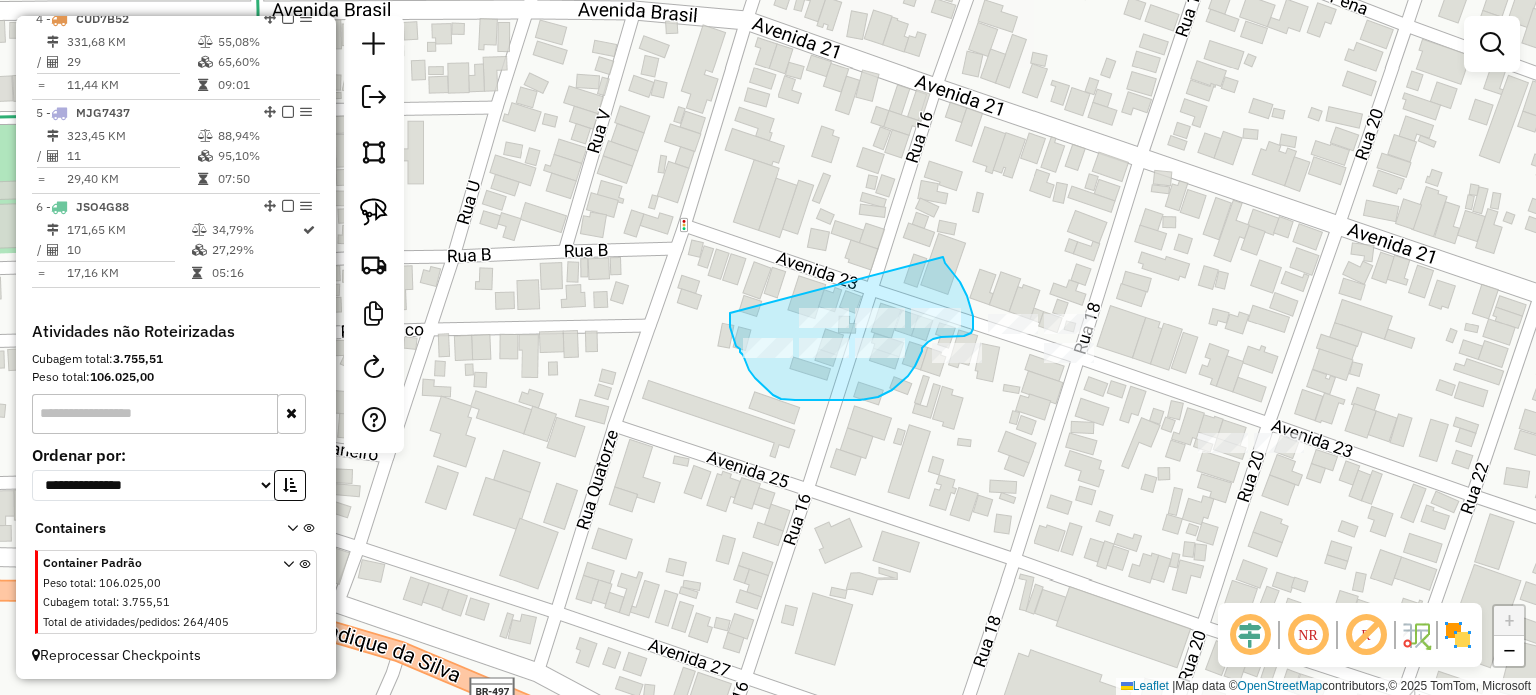 drag, startPoint x: 943, startPoint y: 257, endPoint x: 738, endPoint y: 287, distance: 207.18349 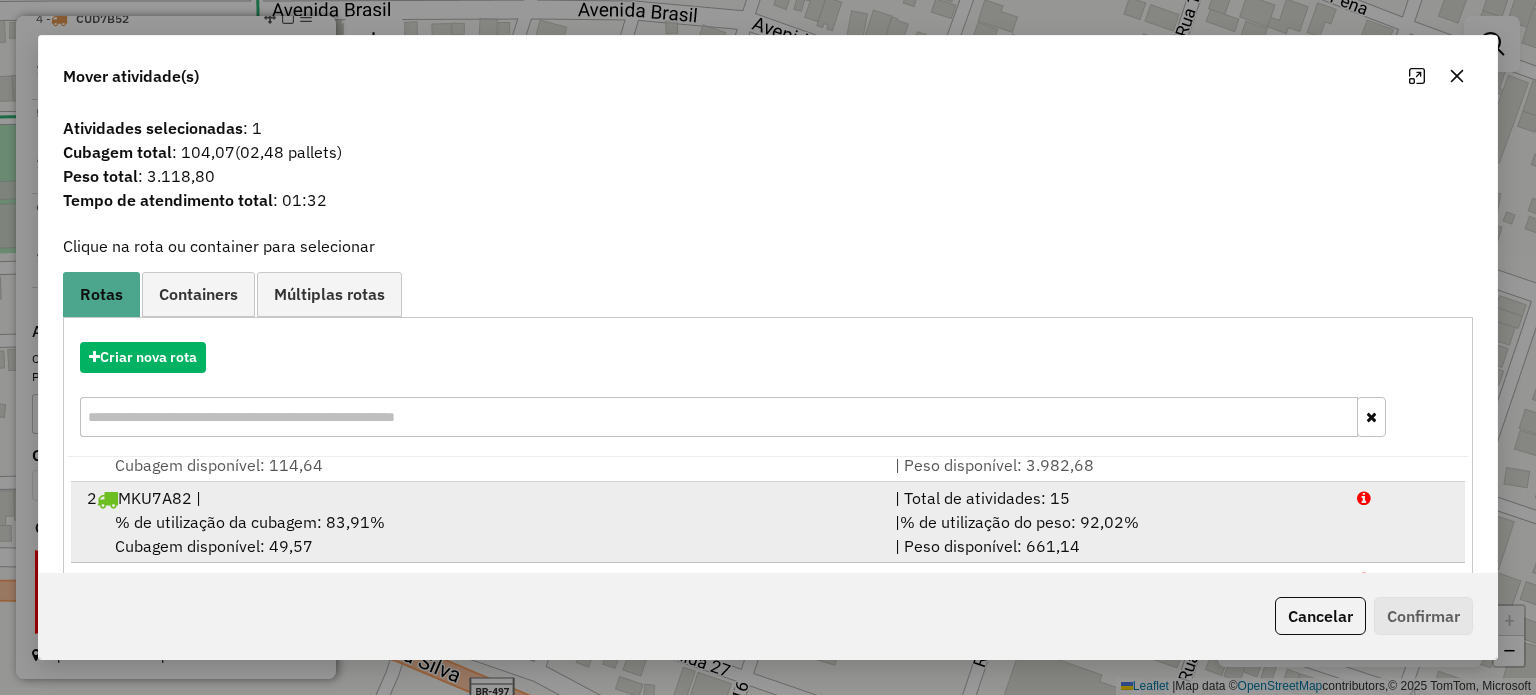 scroll, scrollTop: 84, scrollLeft: 0, axis: vertical 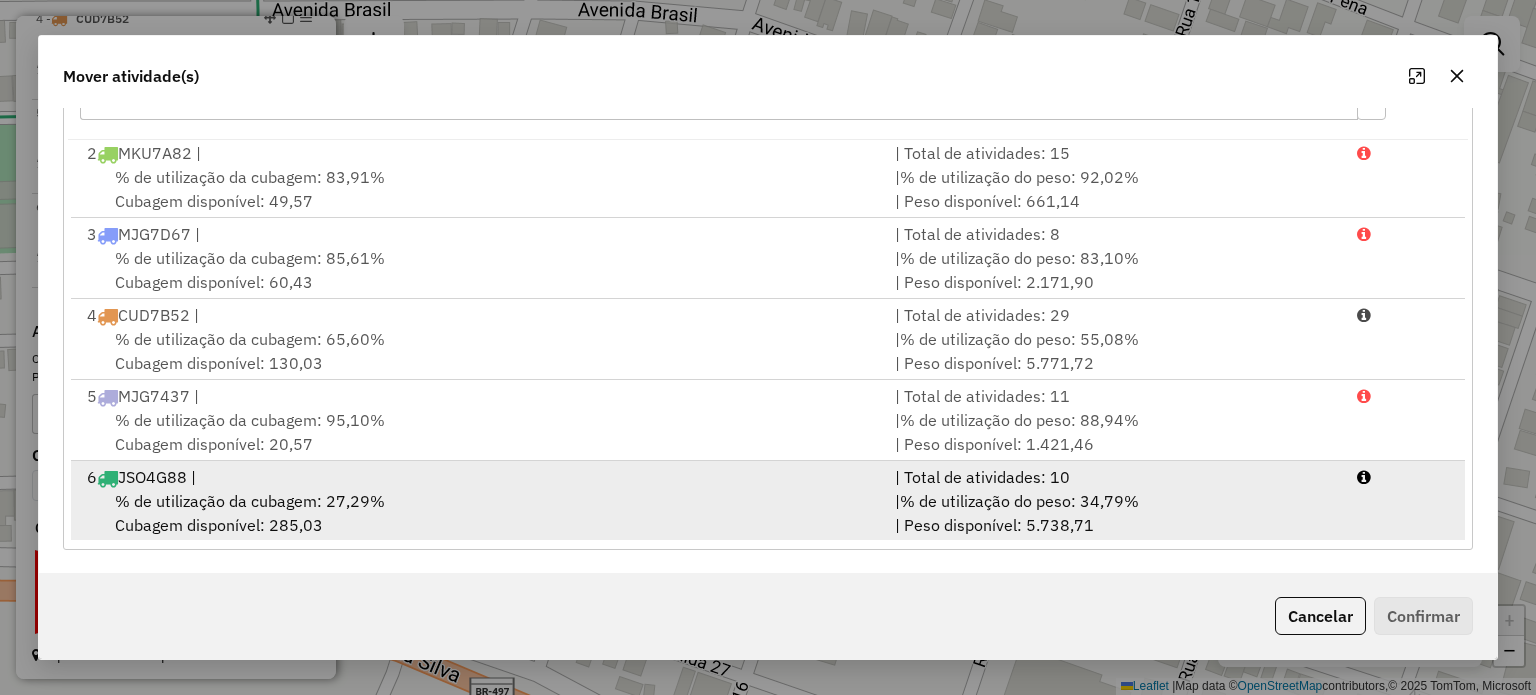 click on "% de utilização da cubagem: 27,29%  Cubagem disponível: 285,03" at bounding box center [479, 513] 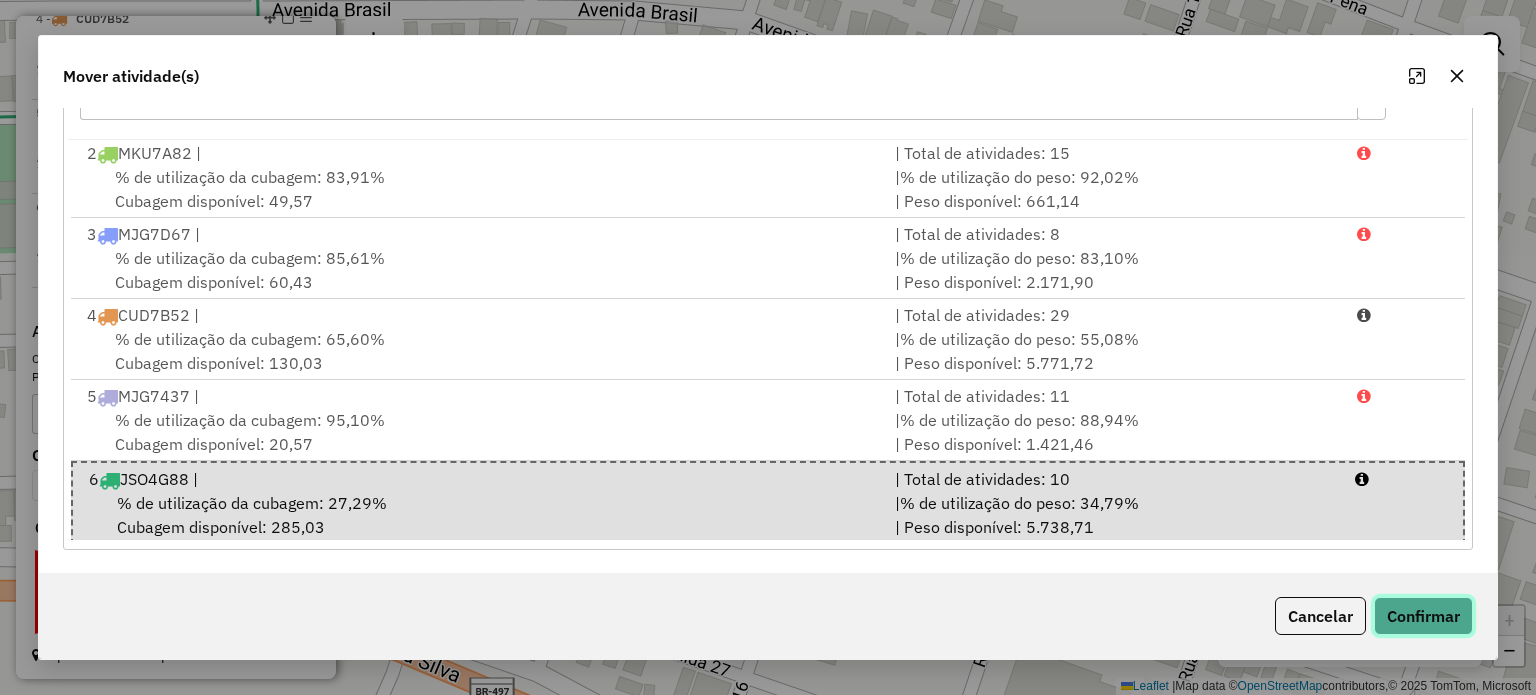 click on "Confirmar" 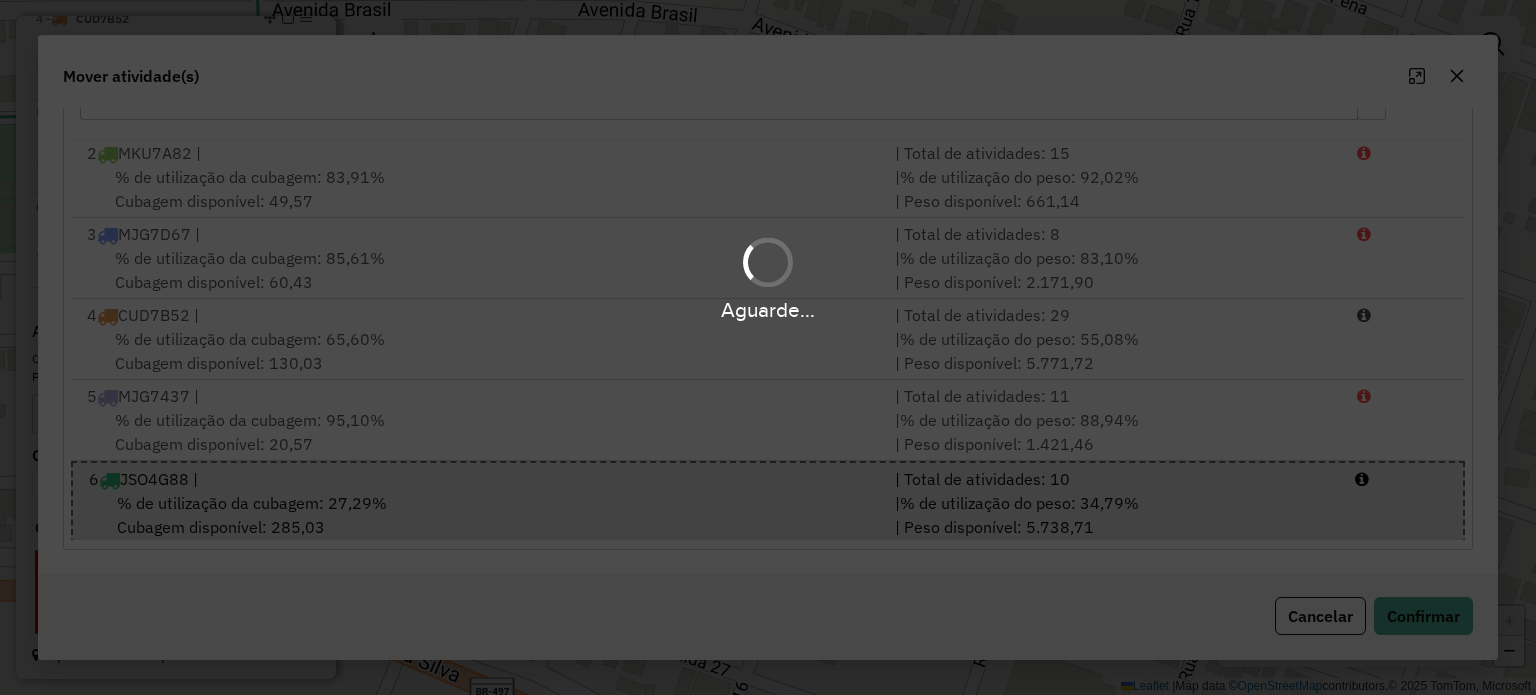 scroll, scrollTop: 1041, scrollLeft: 0, axis: vertical 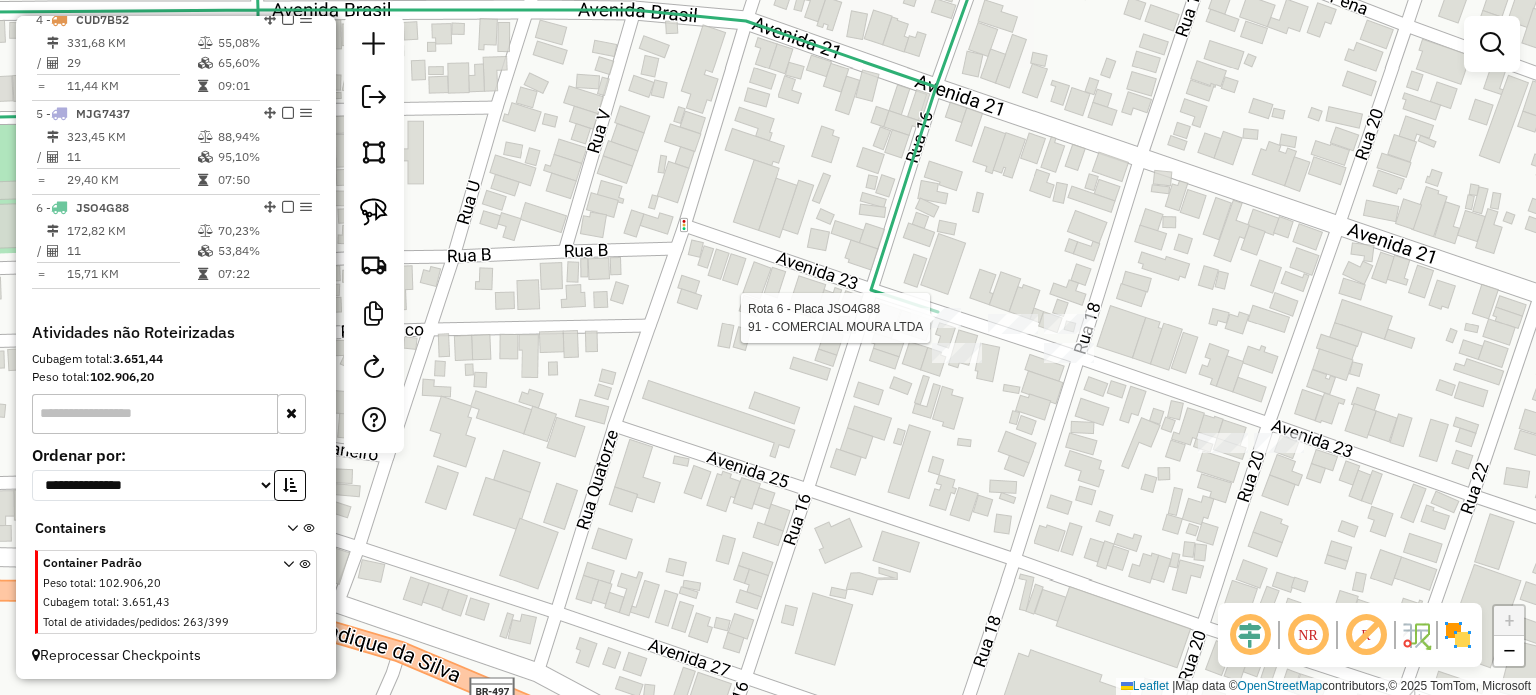 select on "*********" 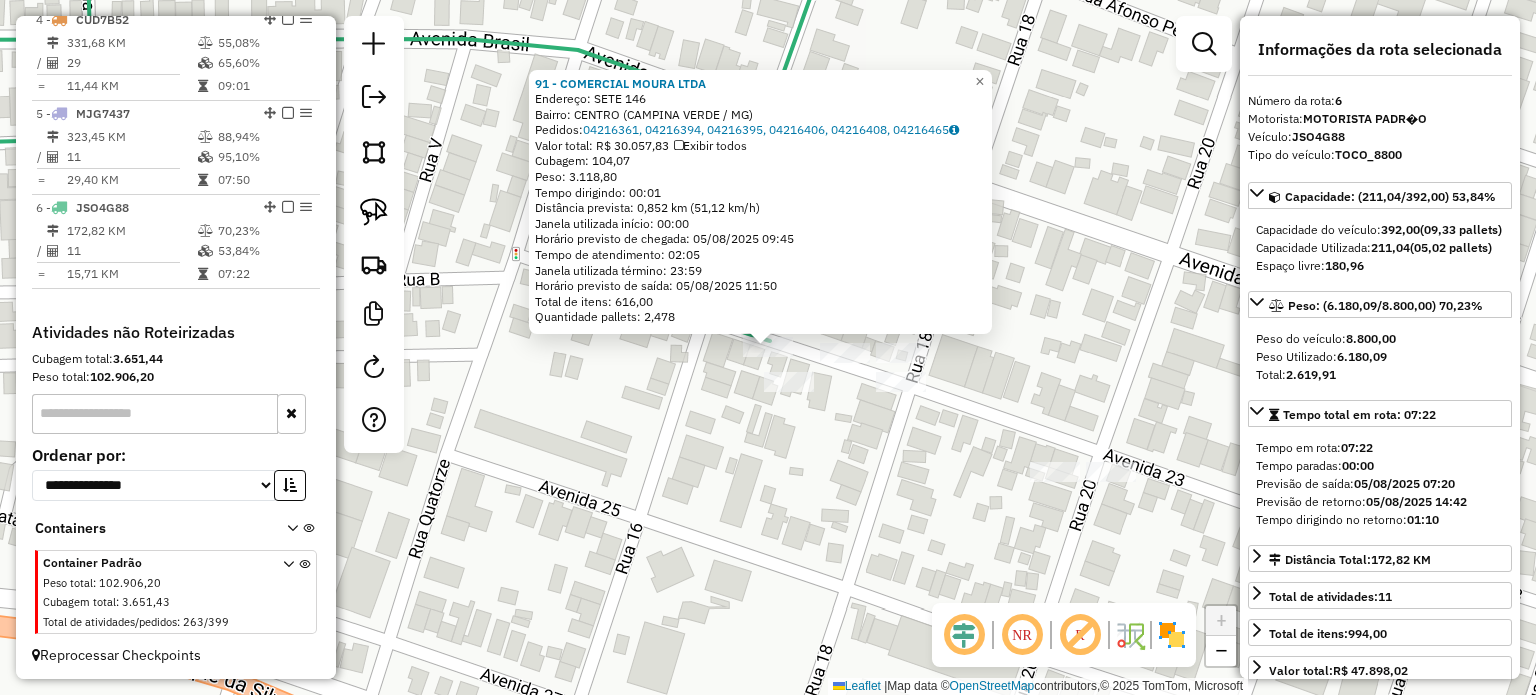 click on "91 - COMERCIAL MOURA LTDA  Endereço:  SETE 146   Bairro: CENTRO (CAMPINA VERDE / MG)   Pedidos:  04216361, 04216394, 04216395, 04216406, 04216408, 04216465   Valor total: R$ 30.057,83   Exibir todos   Cubagem: 104,07  Peso: 3.118,80  Tempo dirigindo: 00:01   Distância prevista: 0,852 km (51,12 km/h)   Janela utilizada início: 00:00   Horário previsto de chegada: 05/08/2025 09:45   Tempo de atendimento: 02:05   Janela utilizada término: 23:59   Horário previsto de saída: 05/08/2025 11:50   Total de itens: 616,00   Quantidade pallets: 2,478  × Janela de atendimento Grade de atendimento Capacidade Transportadoras Veículos Cliente Pedidos  Rotas Selecione os dias de semana para filtrar as janelas de atendimento  Seg   Ter   Qua   Qui   Sex   Sáb   Dom  Informe o período da janela de atendimento: De: Até:  Filtrar exatamente a janela do cliente  Considerar janela de atendimento padrão  Selecione os dias de semana para filtrar as grades de atendimento  Seg   Ter   Qua   Qui   Sex   Sáb   Dom   De:  +" 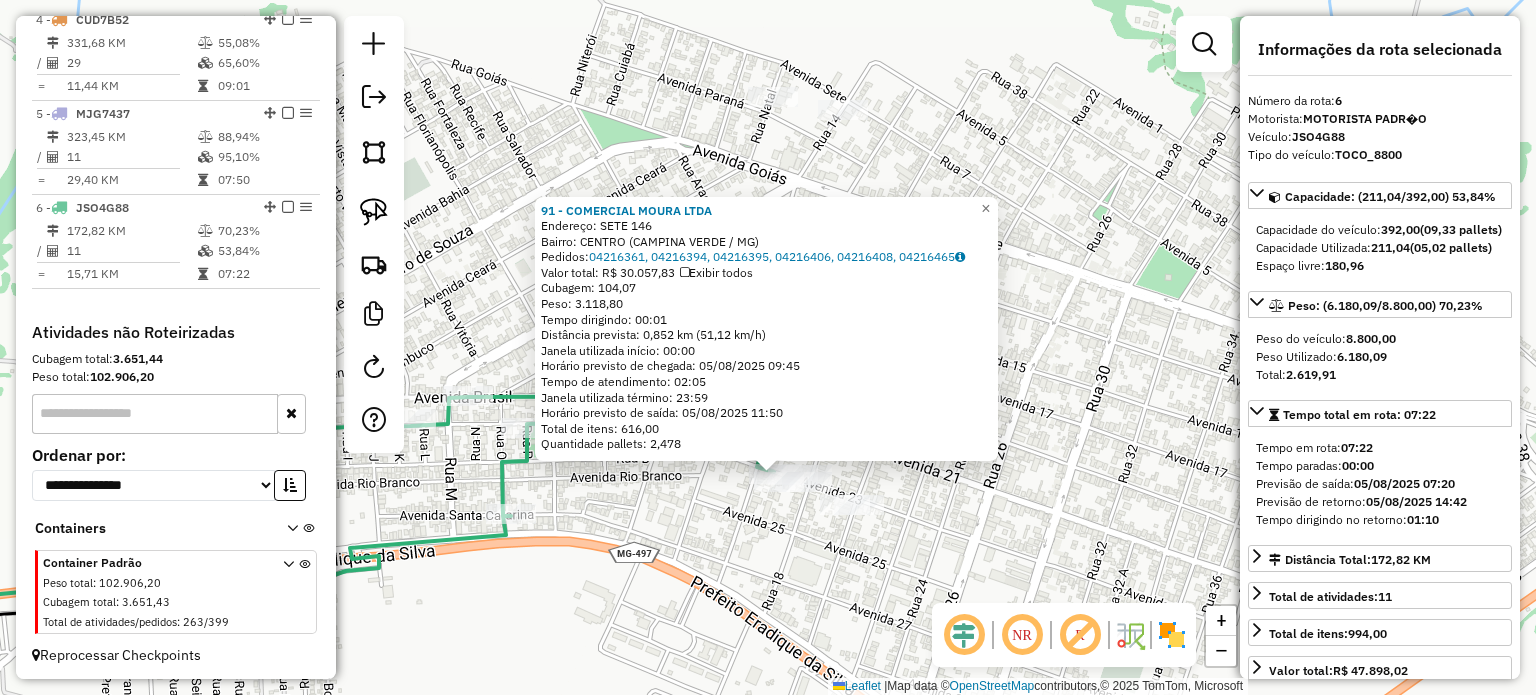 click on "Rota 6 - Placa JSO4G88  91 - COMERCIAL MOURA LTDA 91 - COMERCIAL MOURA LTDA  Endereço:  SETE 146   Bairro: CENTRO (CAMPINA VERDE / MG)   Pedidos:  04216361, 04216394, 04216395, 04216406, 04216408, 04216465   Valor total: R$ 30.057,83   Exibir todos   Cubagem: 104,07  Peso: 3.118,80  Tempo dirigindo: 00:01   Distância prevista: 0,852 km (51,12 km/h)   Janela utilizada início: 00:00   Horário previsto de chegada: 05/08/2025 09:45   Tempo de atendimento: 02:05   Janela utilizada término: 23:59   Horário previsto de saída: 05/08/2025 11:50   Total de itens: 616,00   Quantidade pallets: 2,478  × Janela de atendimento Grade de atendimento Capacidade Transportadoras Veículos Cliente Pedidos  Rotas Selecione os dias de semana para filtrar as janelas de atendimento  Seg   Ter   Qua   Qui   Sex   Sáb   Dom  Informe o período da janela de atendimento: De: Até:  Filtrar exatamente a janela do cliente  Considerar janela de atendimento padrão  Selecione os dias de semana para filtrar as grades de atendimento +" 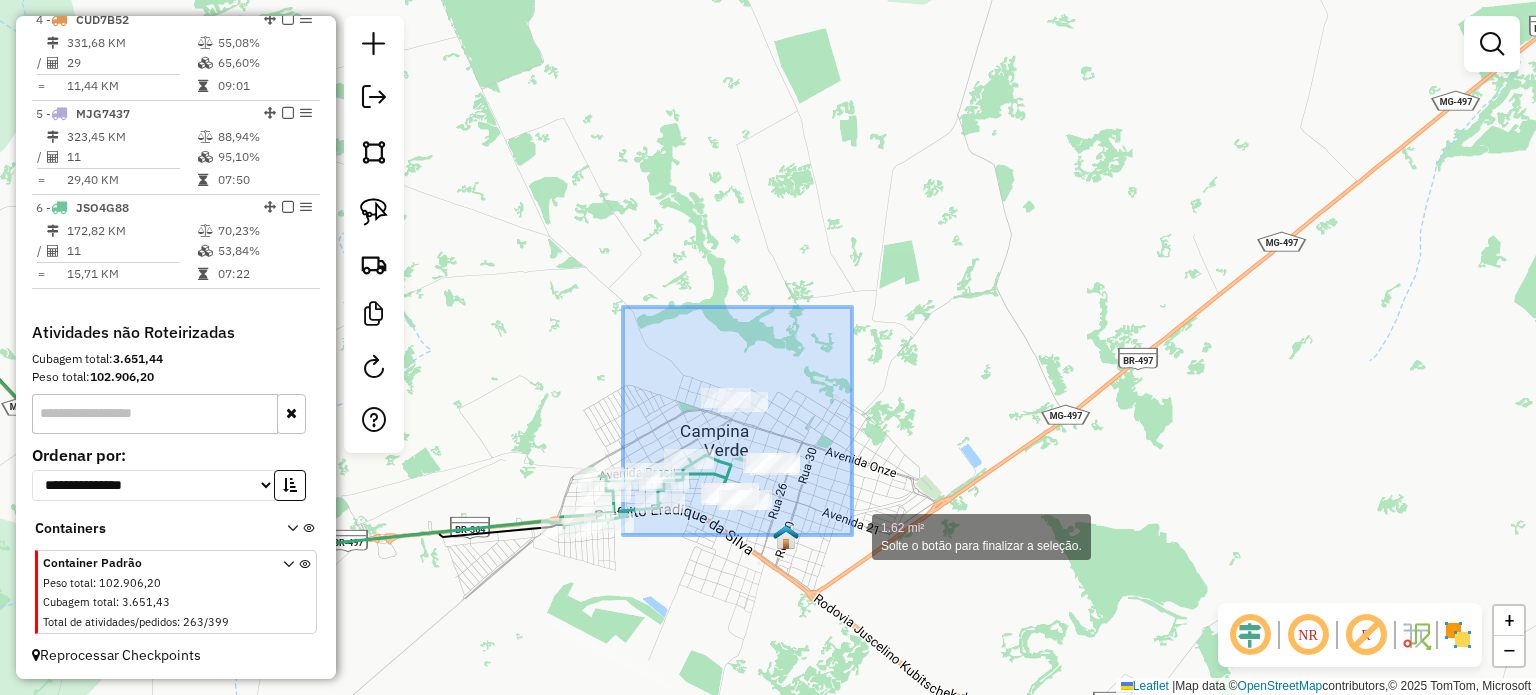 drag, startPoint x: 629, startPoint y: 316, endPoint x: 846, endPoint y: 532, distance: 306.17804 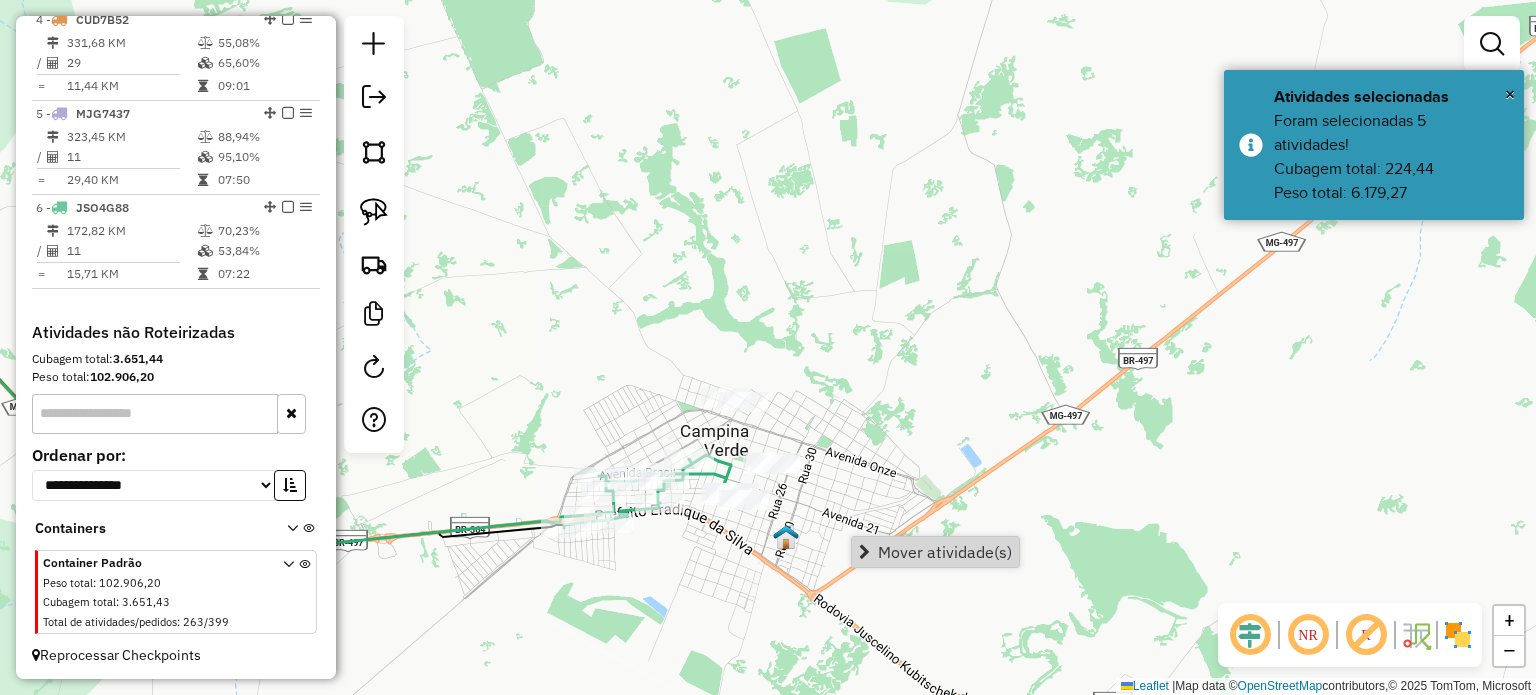 drag, startPoint x: 995, startPoint y: 477, endPoint x: 1195, endPoint y: 363, distance: 230.2086 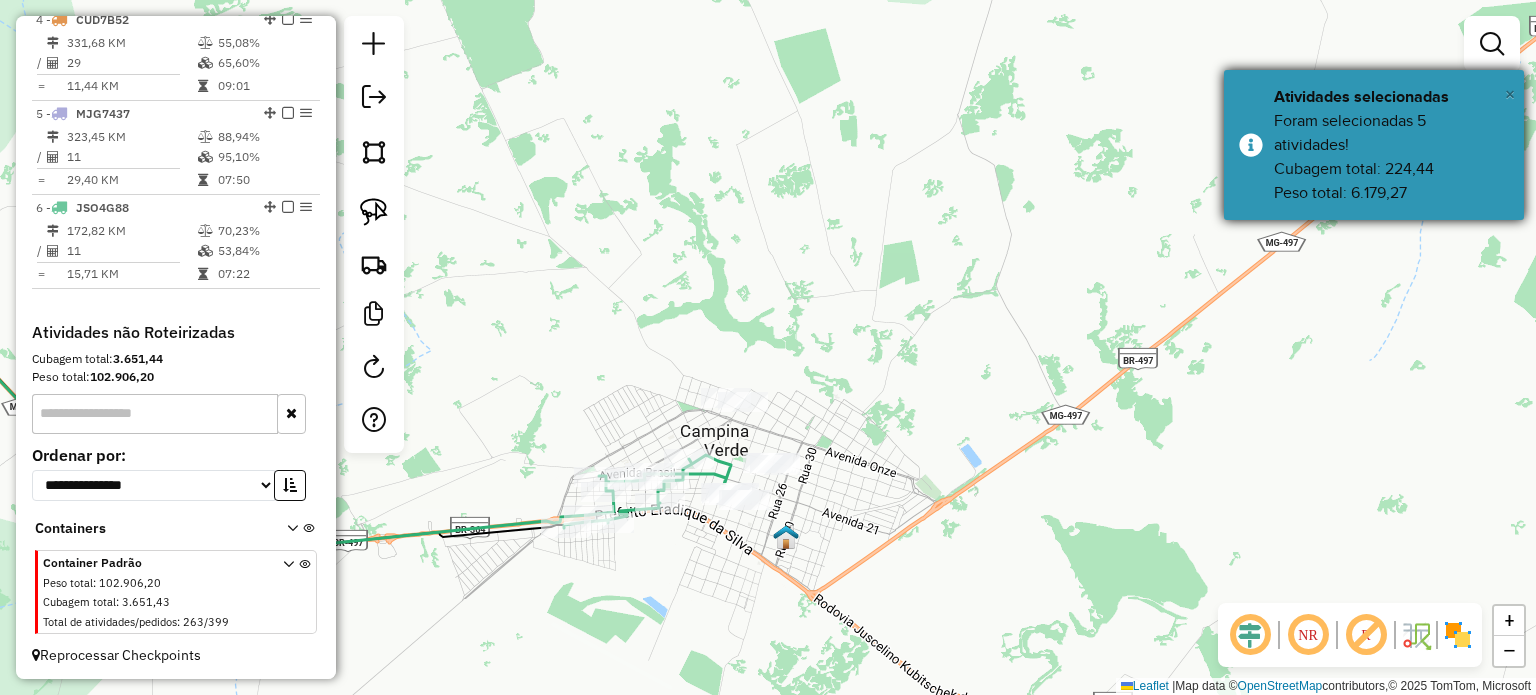 click on "×" at bounding box center [1510, 94] 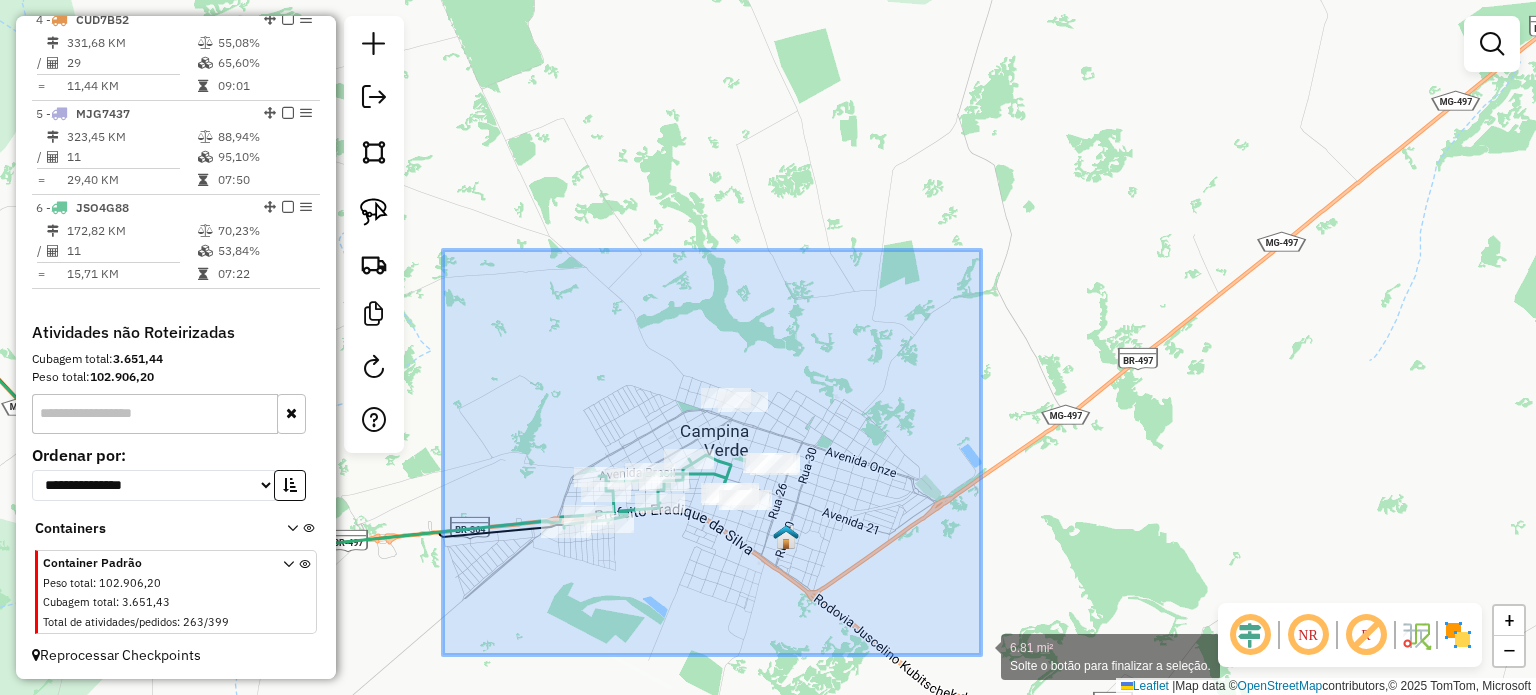 drag, startPoint x: 444, startPoint y: 251, endPoint x: 982, endPoint y: 645, distance: 666.8433 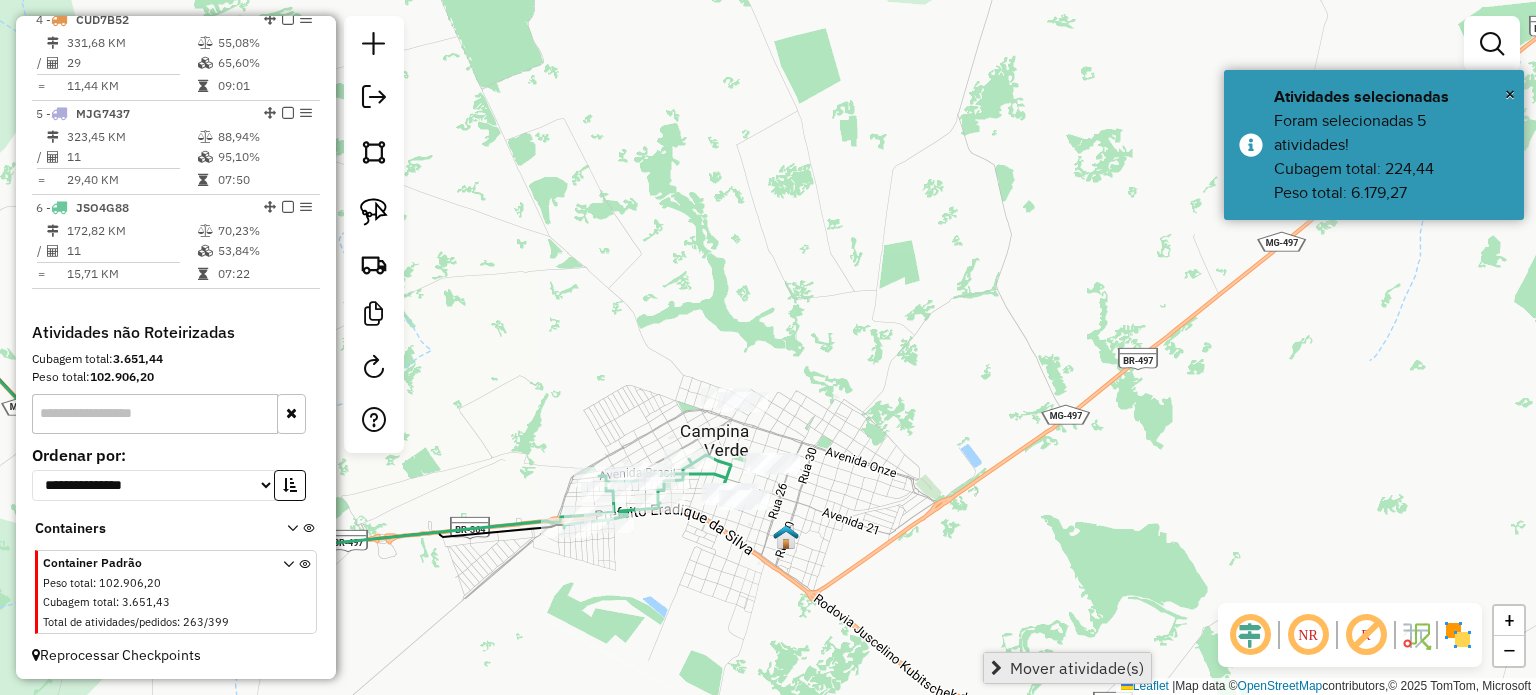 click on "Mover atividade(s)" at bounding box center [1077, 668] 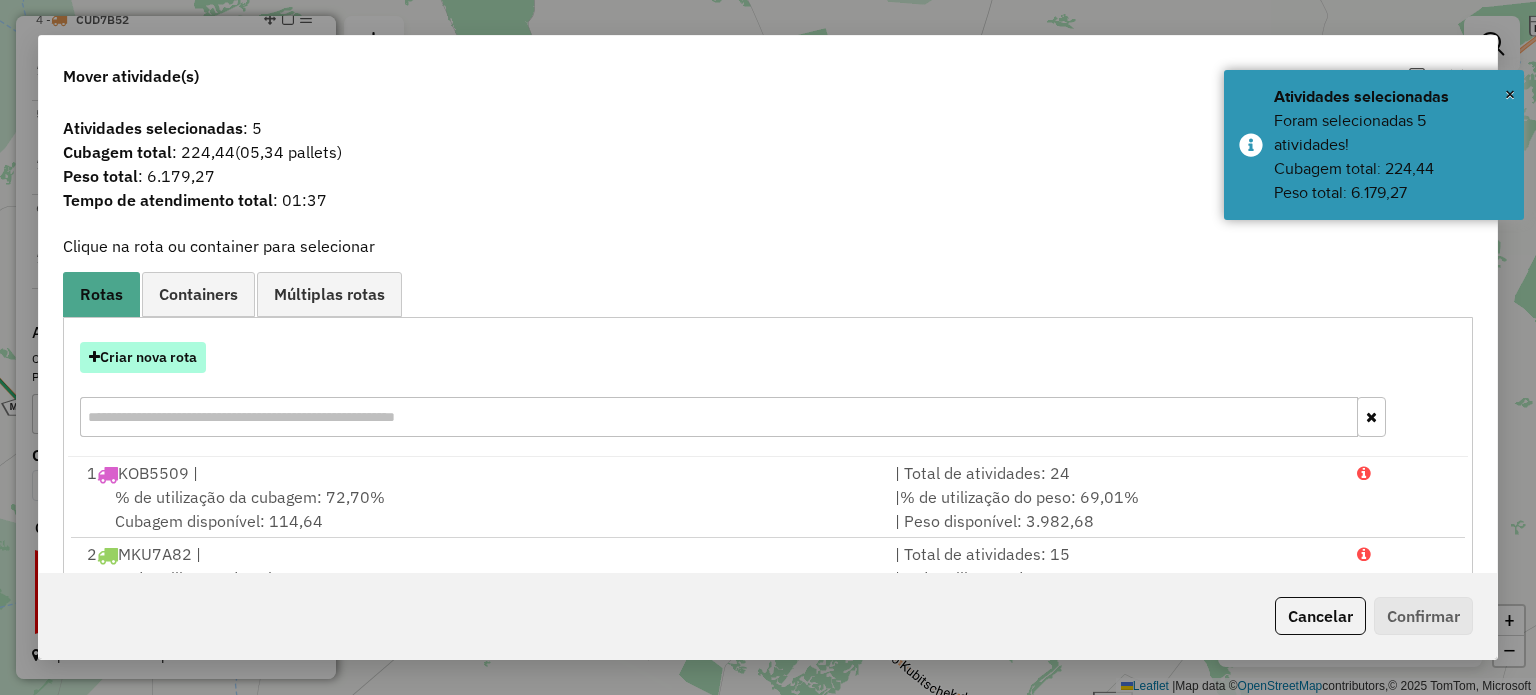 click on "Criar nova rota" at bounding box center (143, 357) 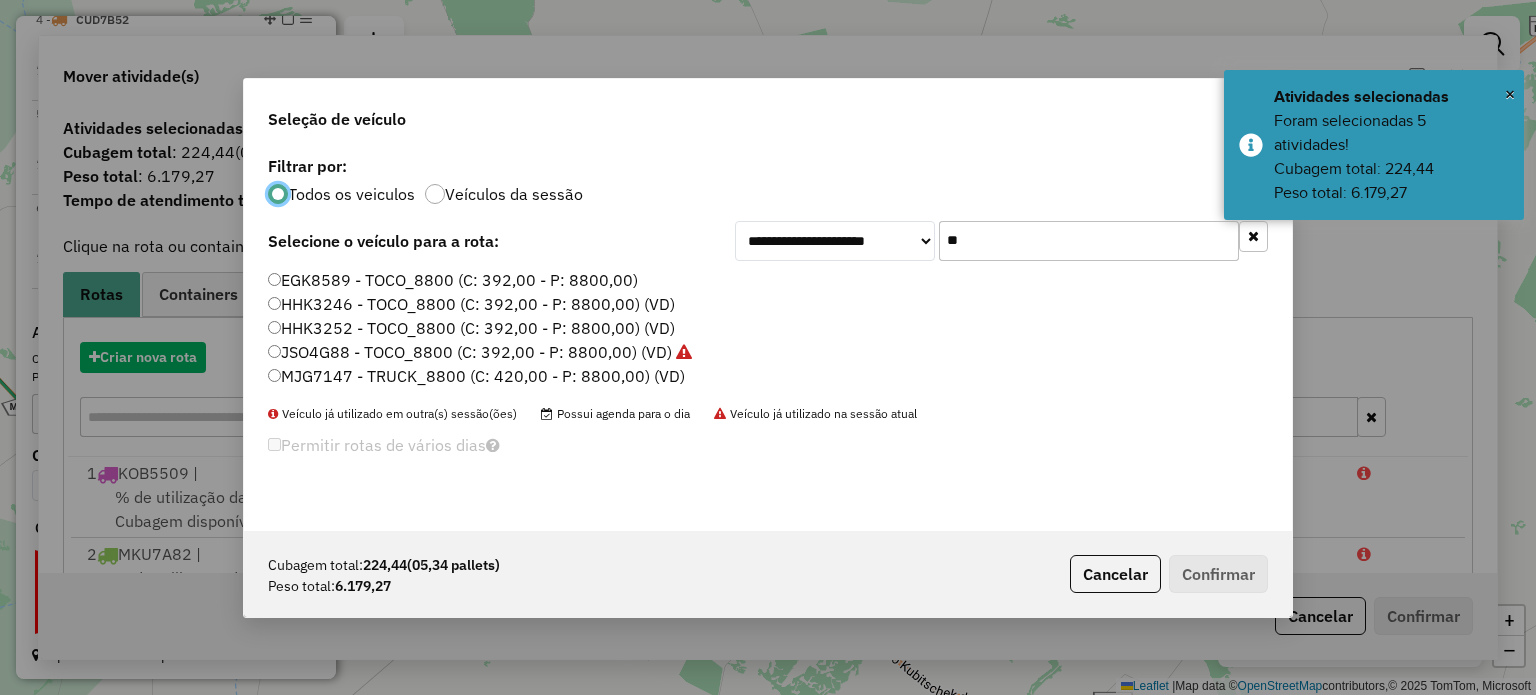 scroll, scrollTop: 10, scrollLeft: 6, axis: both 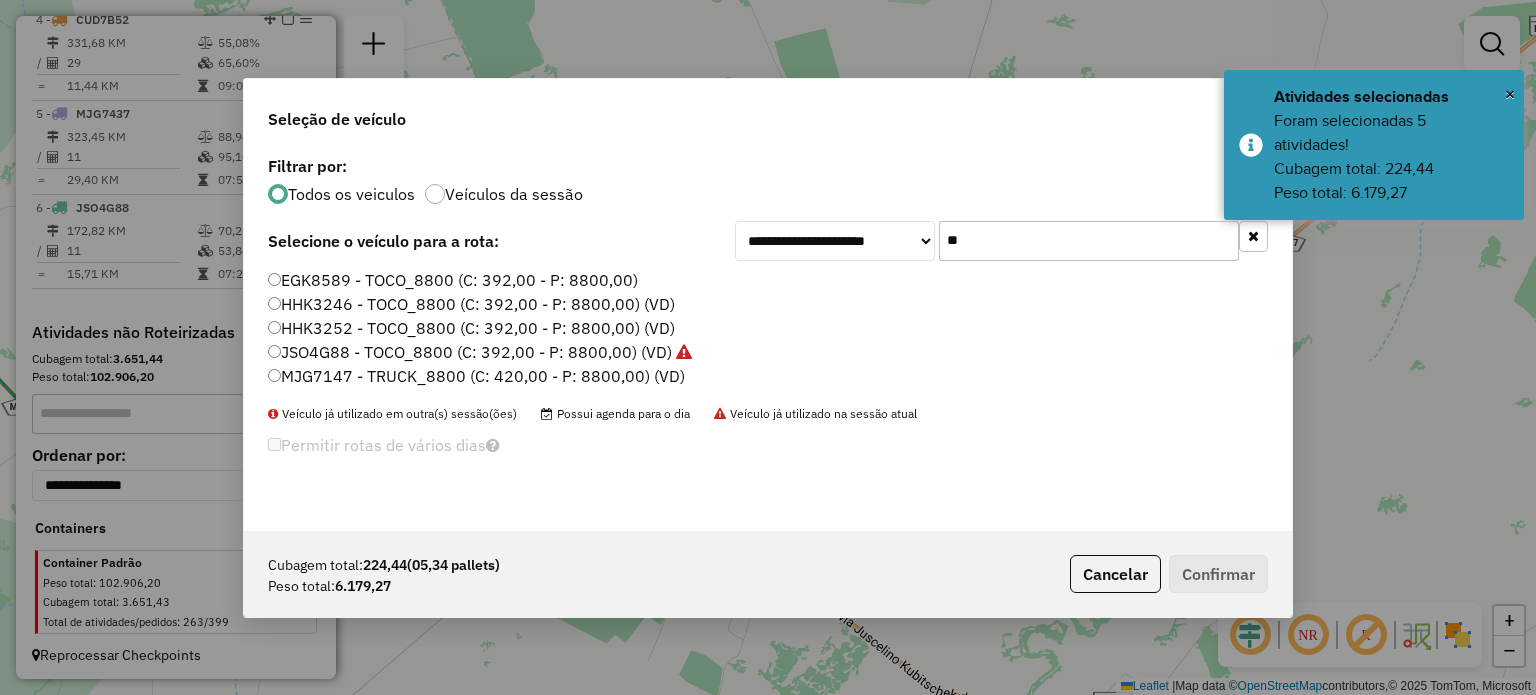 drag, startPoint x: 1000, startPoint y: 241, endPoint x: 882, endPoint y: 235, distance: 118.15244 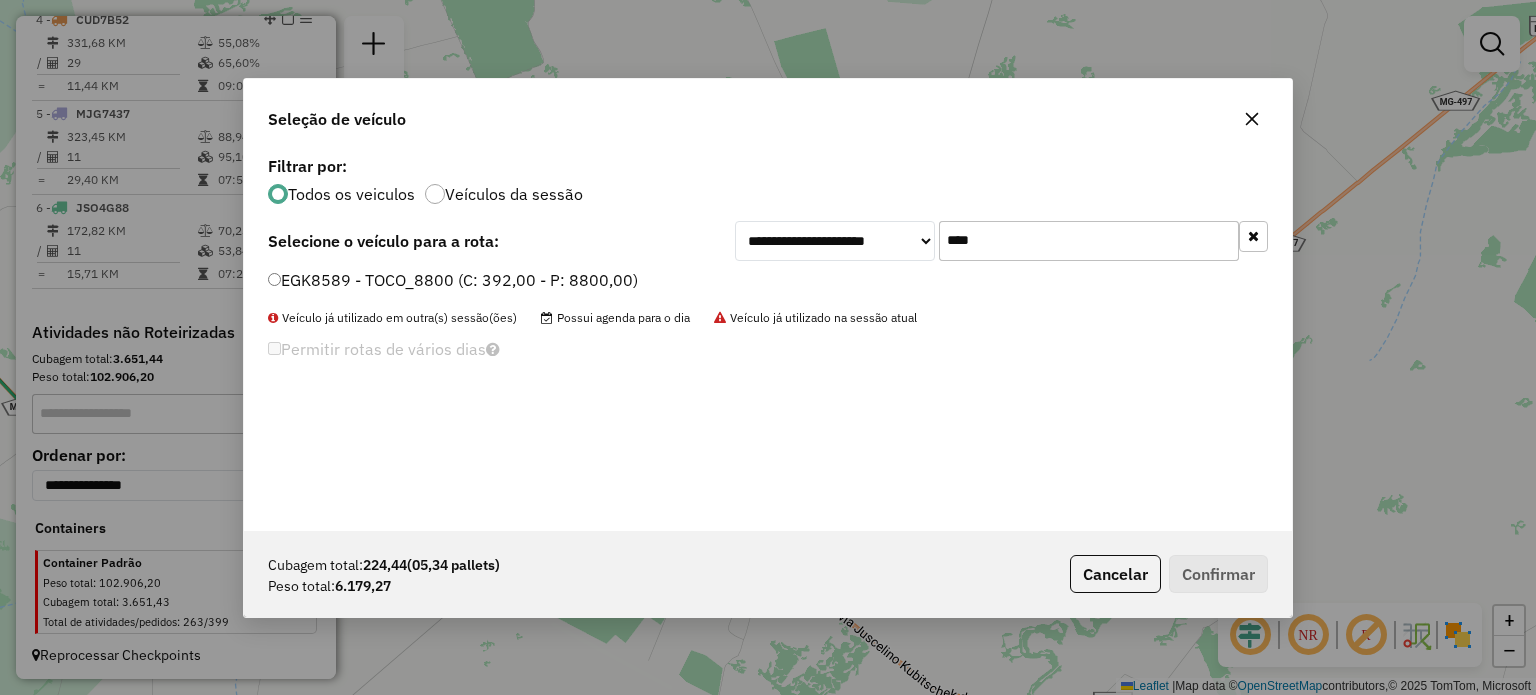type on "****" 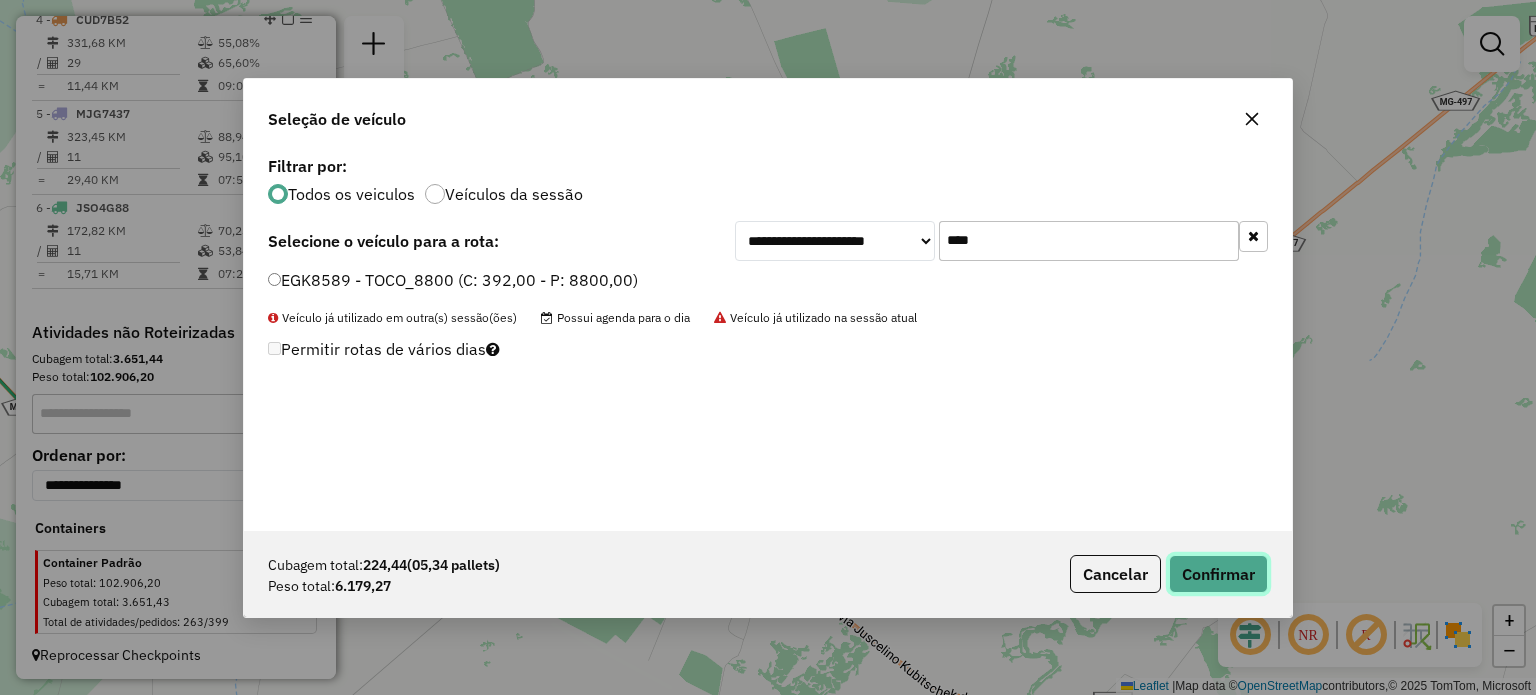 click on "Confirmar" 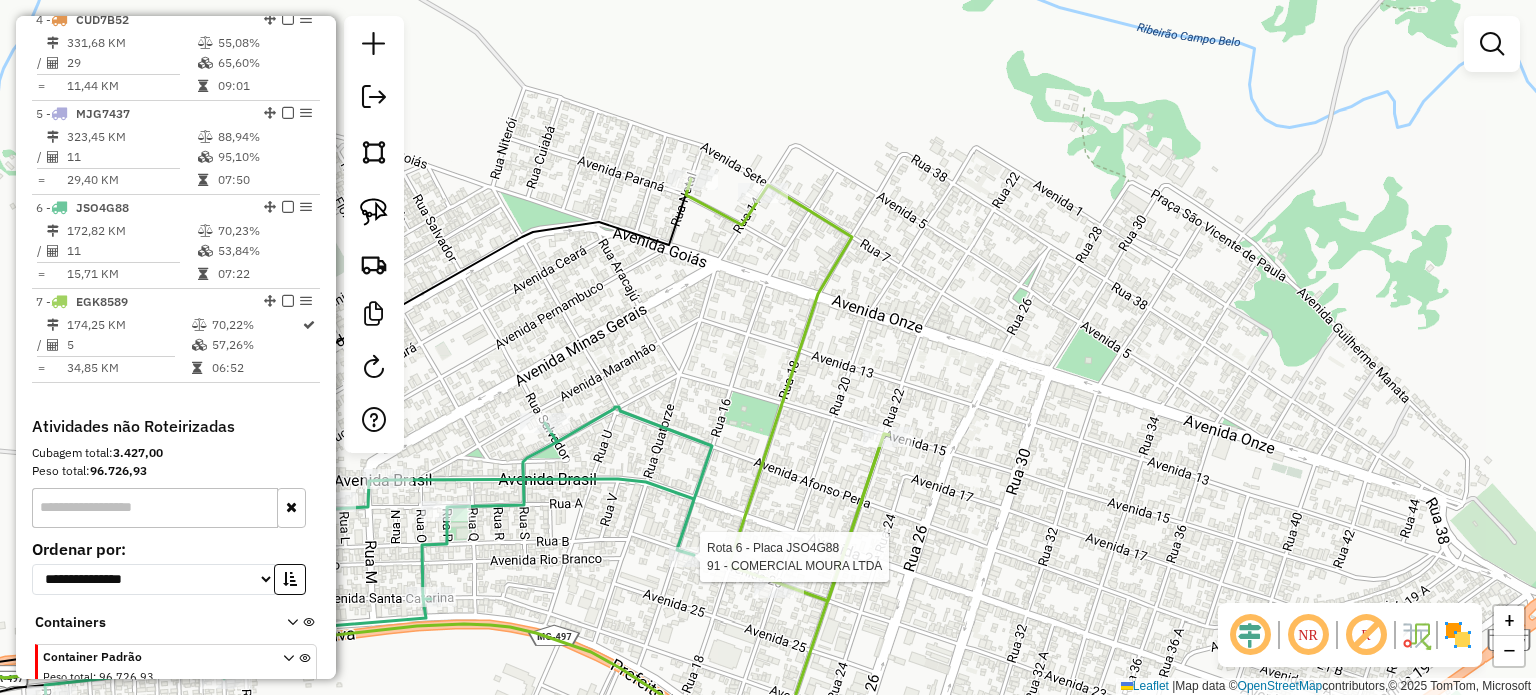 select on "*********" 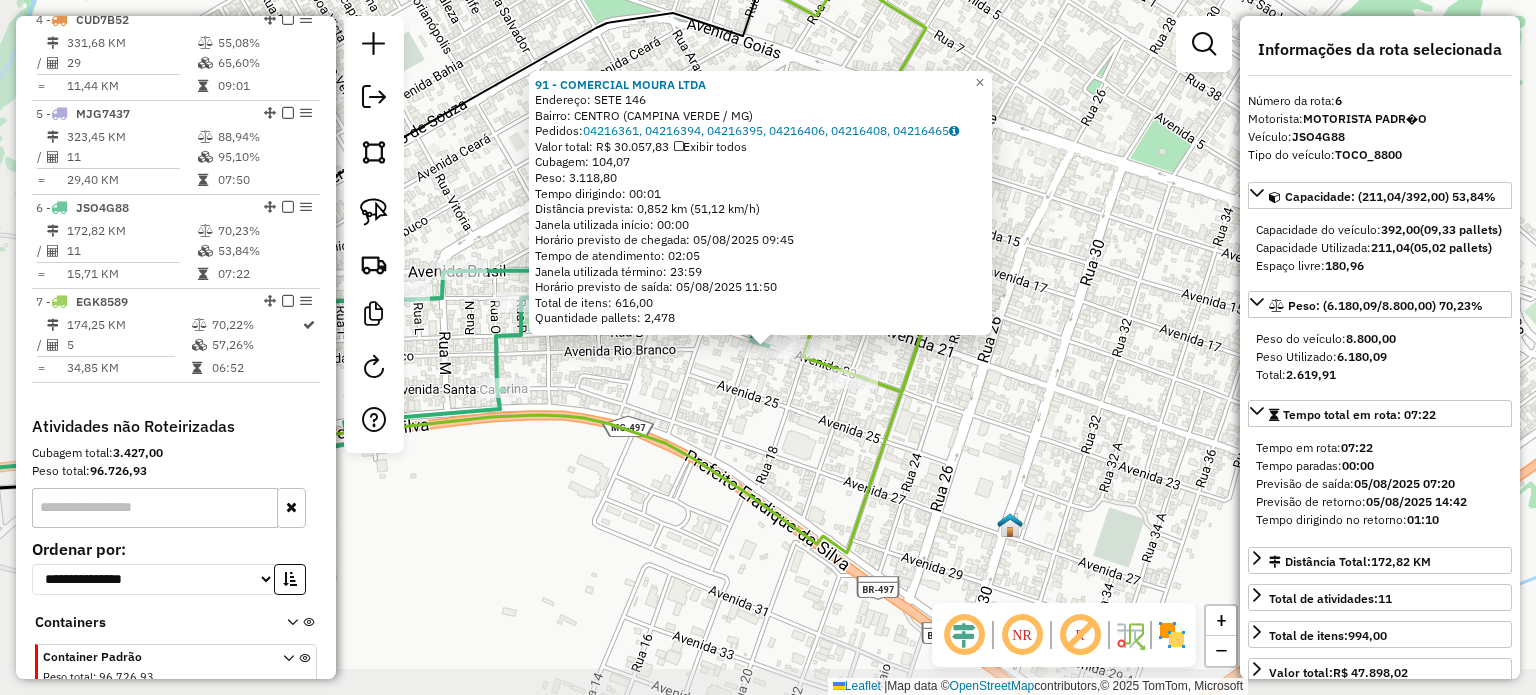 scroll, scrollTop: 1135, scrollLeft: 0, axis: vertical 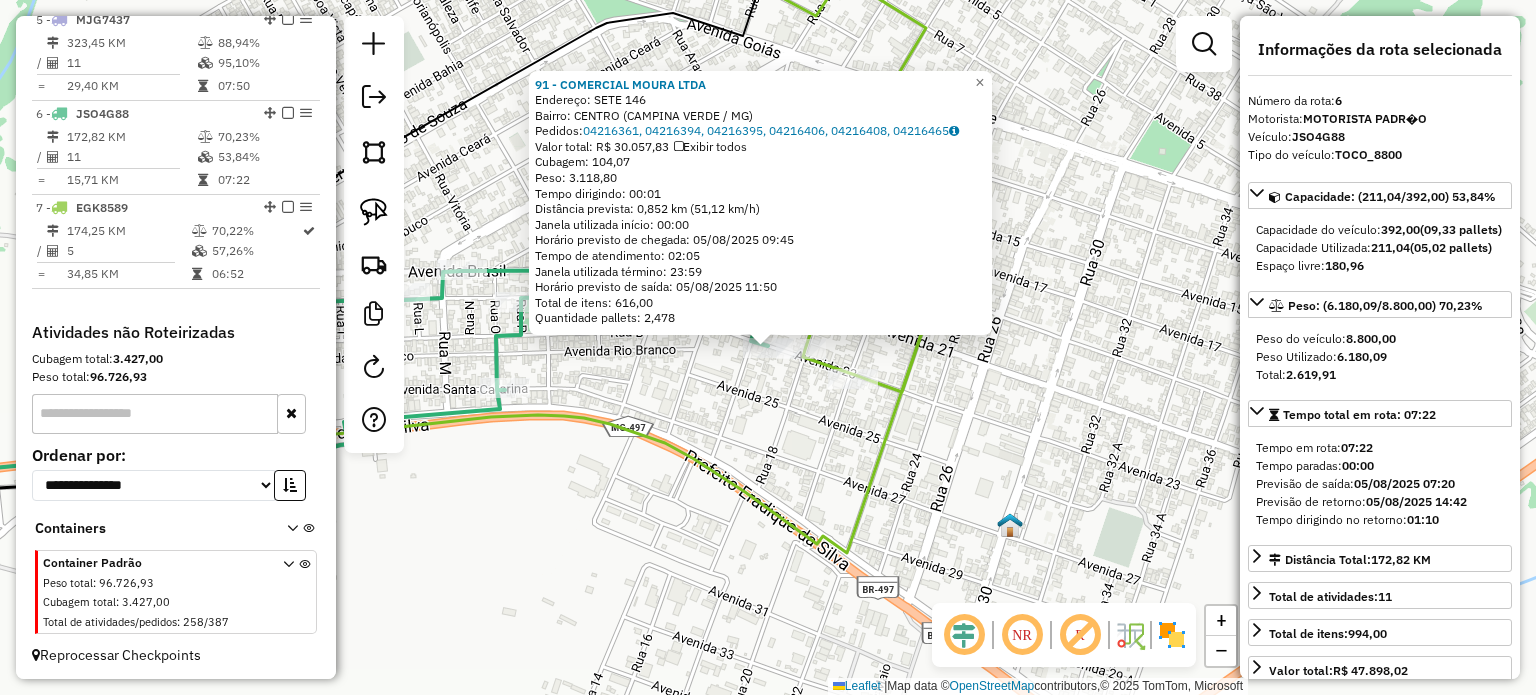 click on "91 - COMERCIAL MOURA LTDA  Endereço:  SETE 146   Bairro: CENTRO (CAMPINA VERDE / MG)   Pedidos:  04216361, 04216394, 04216395, 04216406, 04216408, 04216465   Valor total: R$ 30.057,83   Exibir todos   Cubagem: 104,07  Peso: 3.118,80  Tempo dirigindo: 00:01   Distância prevista: 0,852 km (51,12 km/h)   Janela utilizada início: 00:00   Horário previsto de chegada: 05/08/2025 09:45   Tempo de atendimento: 02:05   Janela utilizada término: 23:59   Horário previsto de saída: 05/08/2025 11:50   Total de itens: 616,00   Quantidade pallets: 2,478  × Janela de atendimento Grade de atendimento Capacidade Transportadoras Veículos Cliente Pedidos  Rotas Selecione os dias de semana para filtrar as janelas de atendimento  Seg   Ter   Qua   Qui   Sex   Sáb   Dom  Informe o período da janela de atendimento: De: Até:  Filtrar exatamente a janela do cliente  Considerar janela de atendimento padrão  Selecione os dias de semana para filtrar as grades de atendimento  Seg   Ter   Qua   Qui   Sex   Sáb   Dom   De:  +" 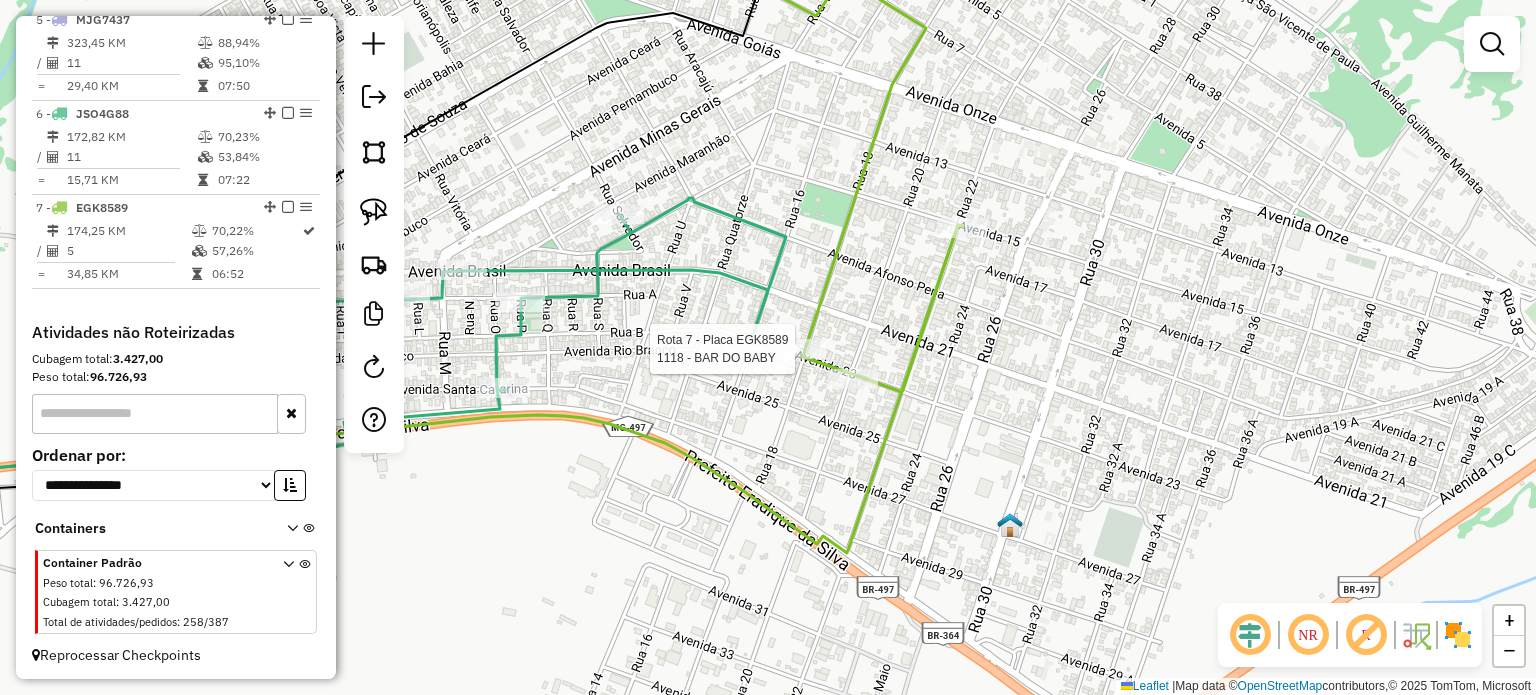 select on "*********" 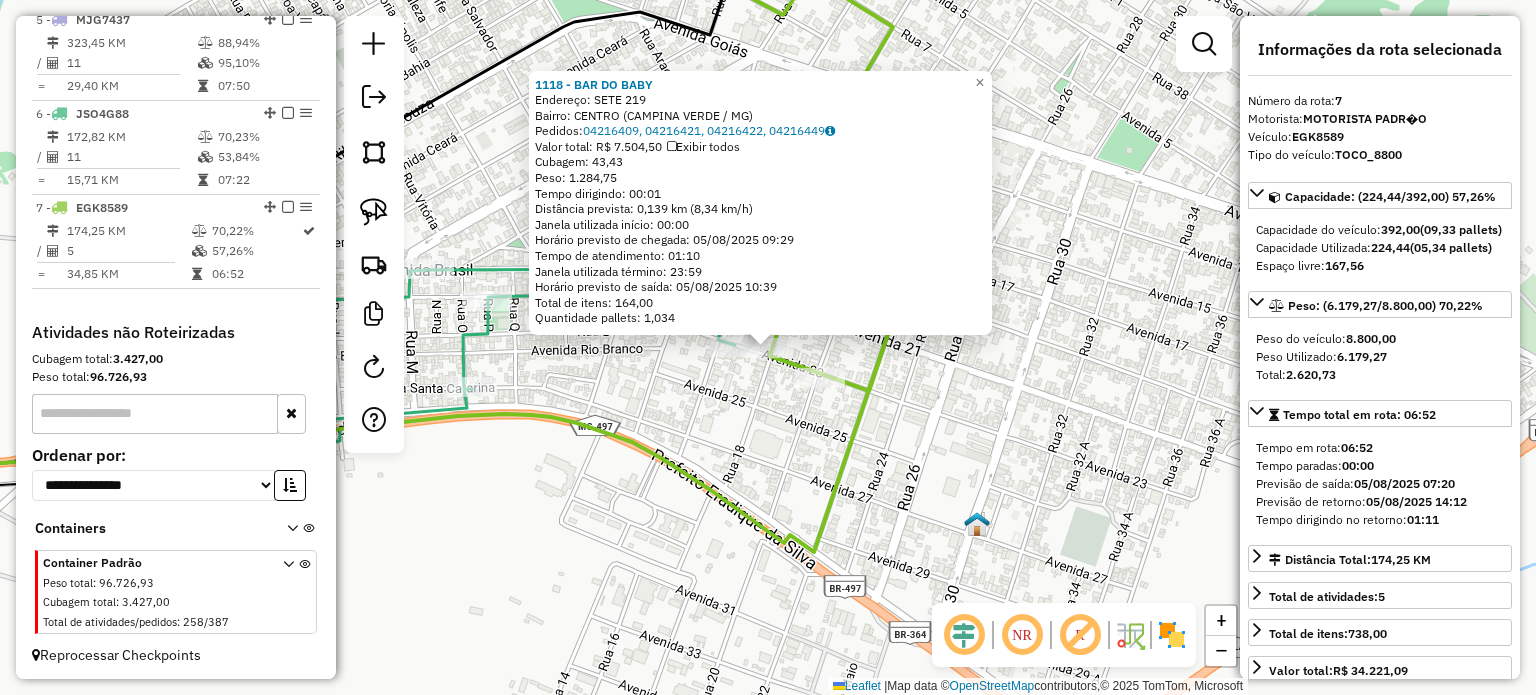 click on "1118 - BAR DO BABY  Endereço:  SETE 219   Bairro: CENTRO (CAMPINA VERDE / MG)   Pedidos:  04216409, 04216421, 04216422, 04216449   Valor total: R$ 7.504,50   Exibir todos   Cubagem: 43,43  Peso: 1.284,75  Tempo dirigindo: 00:01   Distância prevista: 0,139 km (8,34 km/h)   Janela utilizada início: 00:00   Horário previsto de chegada: 05/08/2025 09:29   Tempo de atendimento: 01:10   Janela utilizada término: 23:59   Horário previsto de saída: 05/08/2025 10:39   Total de itens: 164,00   Quantidade pallets: 1,034  × Janela de atendimento Grade de atendimento Capacidade Transportadoras Veículos Cliente Pedidos  Rotas Selecione os dias de semana para filtrar as janelas de atendimento  Seg   Ter   Qua   Qui   Sex   Sáb   Dom  Informe o período da janela de atendimento: De: Até:  Filtrar exatamente a janela do cliente  Considerar janela de atendimento padrão  Selecione os dias de semana para filtrar as grades de atendimento  Seg   Ter   Qua   Qui   Sex   Sáb   Dom   Peso mínimo:   Peso máximo:   De:" 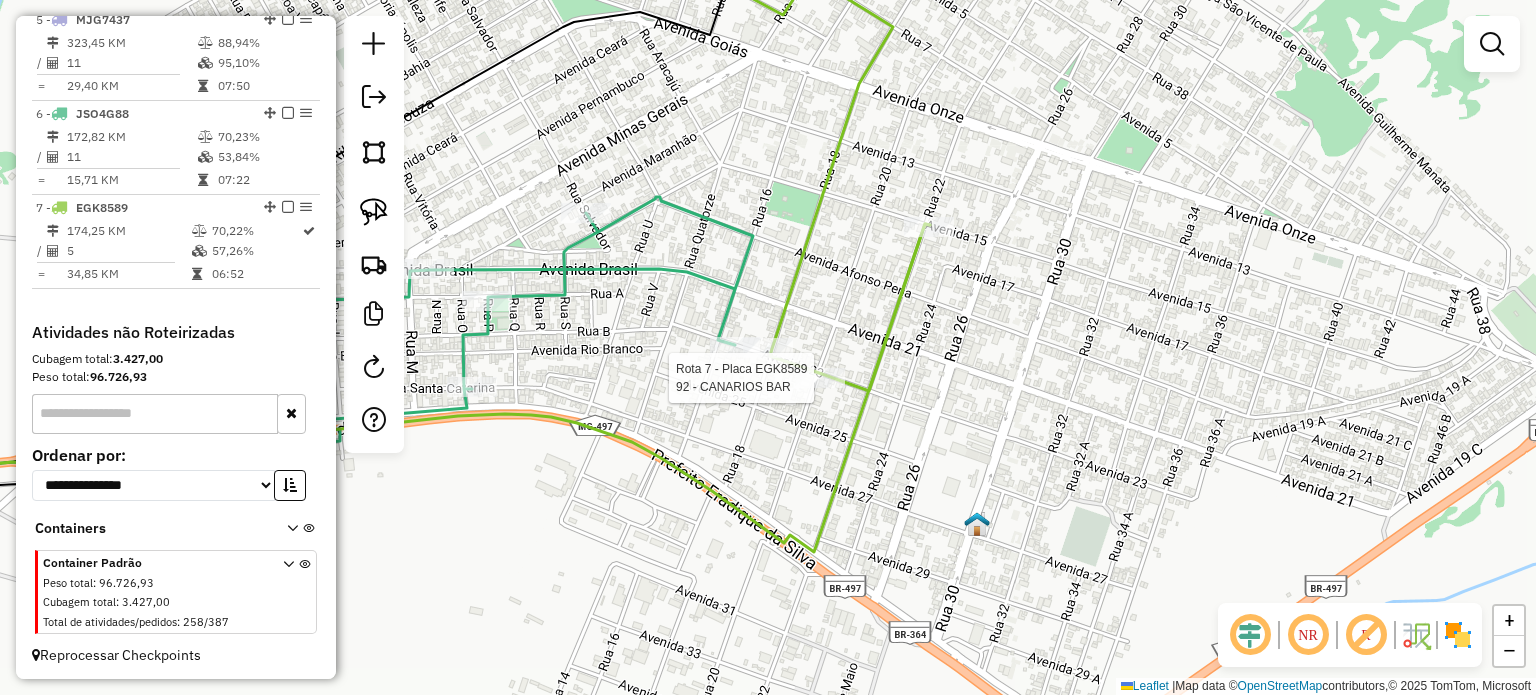 select on "*********" 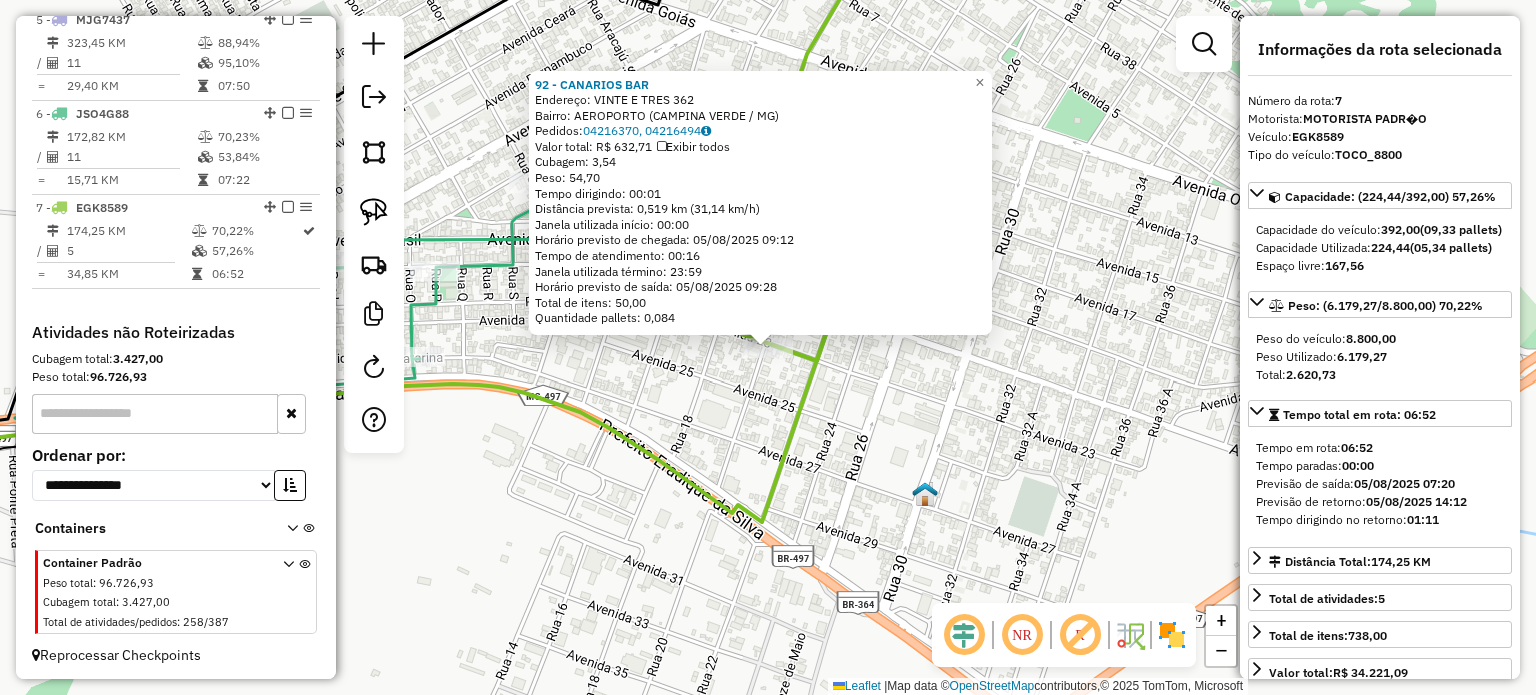 click on "92 - CANARIOS BAR  Endereço:  VINTE E TRES 362   Bairro: AEROPORTO (CAMPINA VERDE / MG)   Pedidos:  04216370, 04216494   Valor total: R$ 632,71   Exibir todos   Cubagem: 3,54  Peso: 54,70  Tempo dirigindo: 00:01   Distância prevista: 0,519 km (31,14 km/h)   Janela utilizada início: 00:00   Horário previsto de chegada: 05/08/2025 09:12   Tempo de atendimento: 00:16   Janela utilizada término: 23:59   Horário previsto de saída: 05/08/2025 09:28   Total de itens: 50,00   Quantidade pallets: 0,084  × Janela de atendimento Grade de atendimento Capacidade Transportadoras Veículos Cliente Pedidos  Rotas Selecione os dias de semana para filtrar as janelas de atendimento  Seg   Ter   Qua   Qui   Sex   Sáb   Dom  Informe o período da janela de atendimento: De: Até:  Filtrar exatamente a janela do cliente  Considerar janela de atendimento padrão  Selecione os dias de semana para filtrar as grades de atendimento  Seg   Ter   Qua   Qui   Sex   Sáb   Dom   Considerar clientes sem dia de atendimento cadastrado" 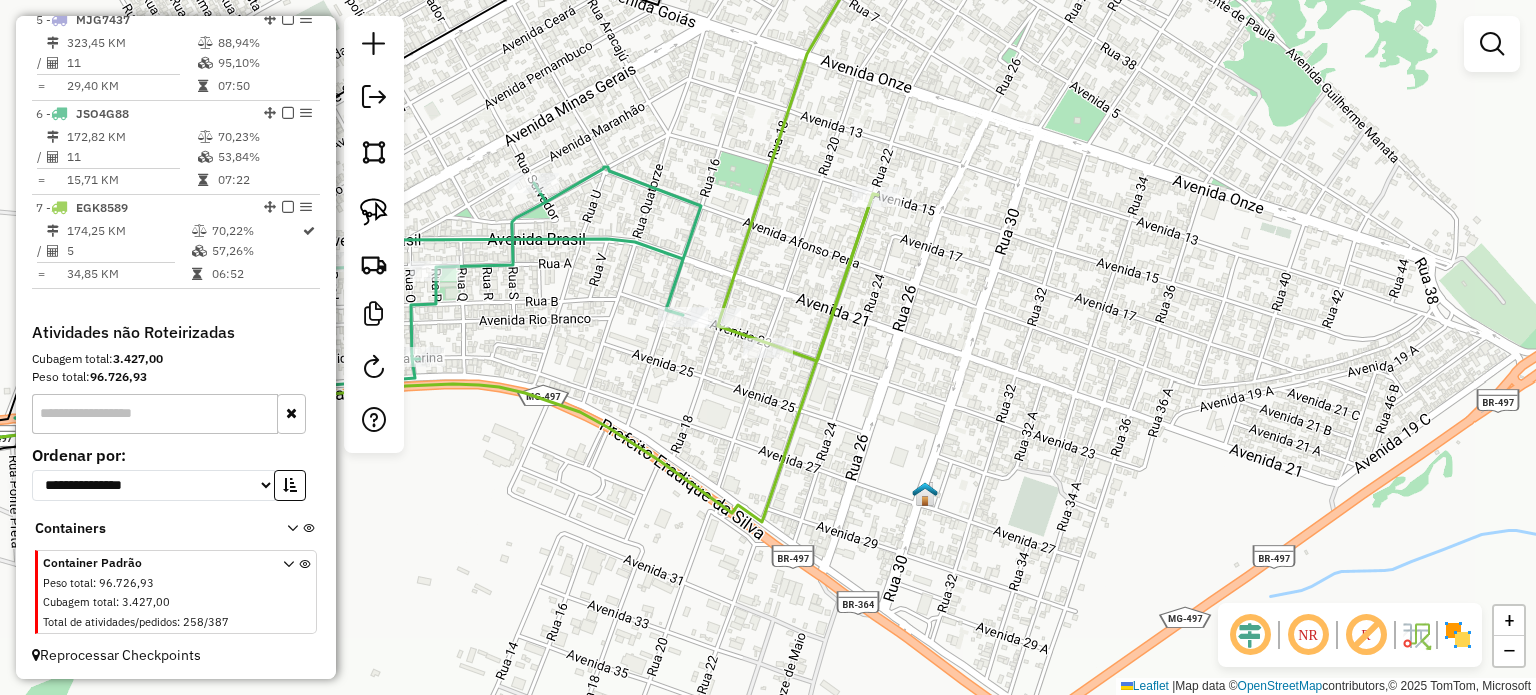 drag, startPoint x: 689, startPoint y: 412, endPoint x: 960, endPoint y: 451, distance: 273.7919 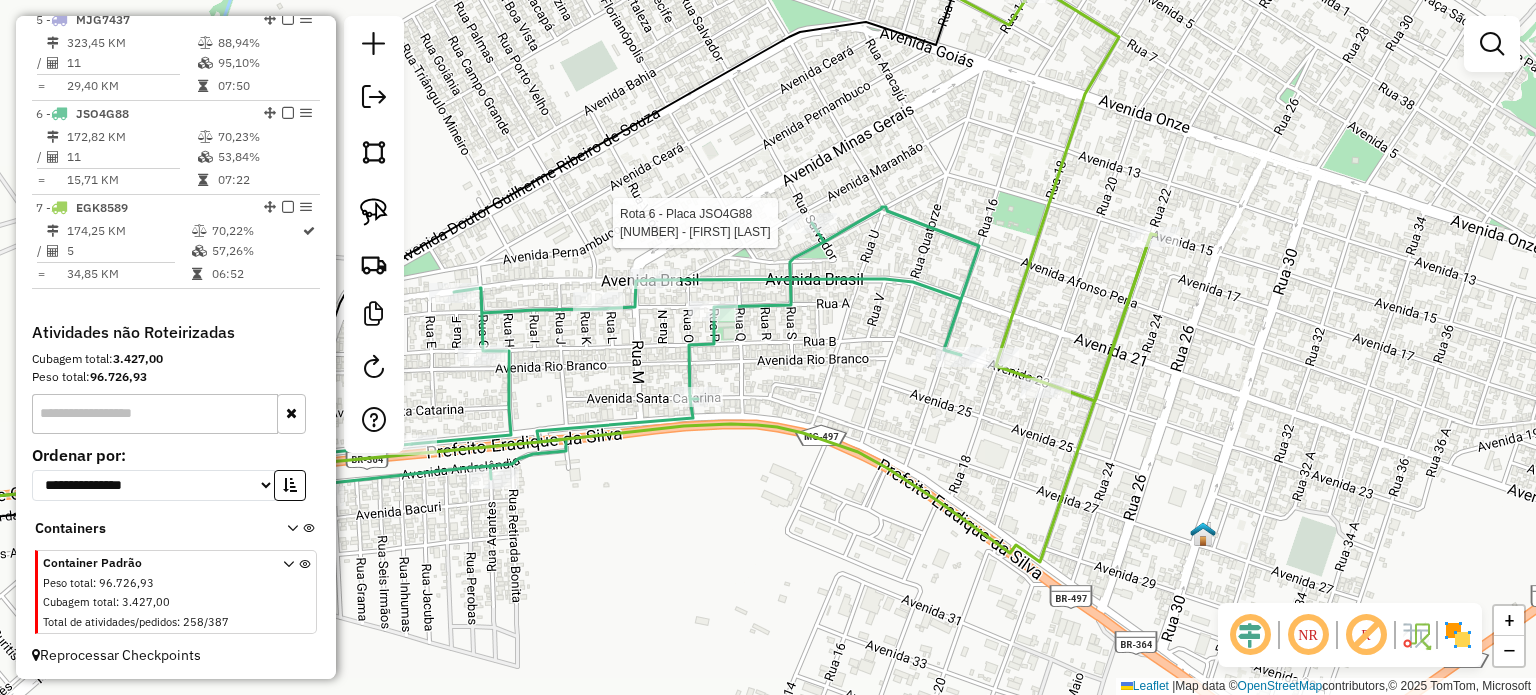 select on "*********" 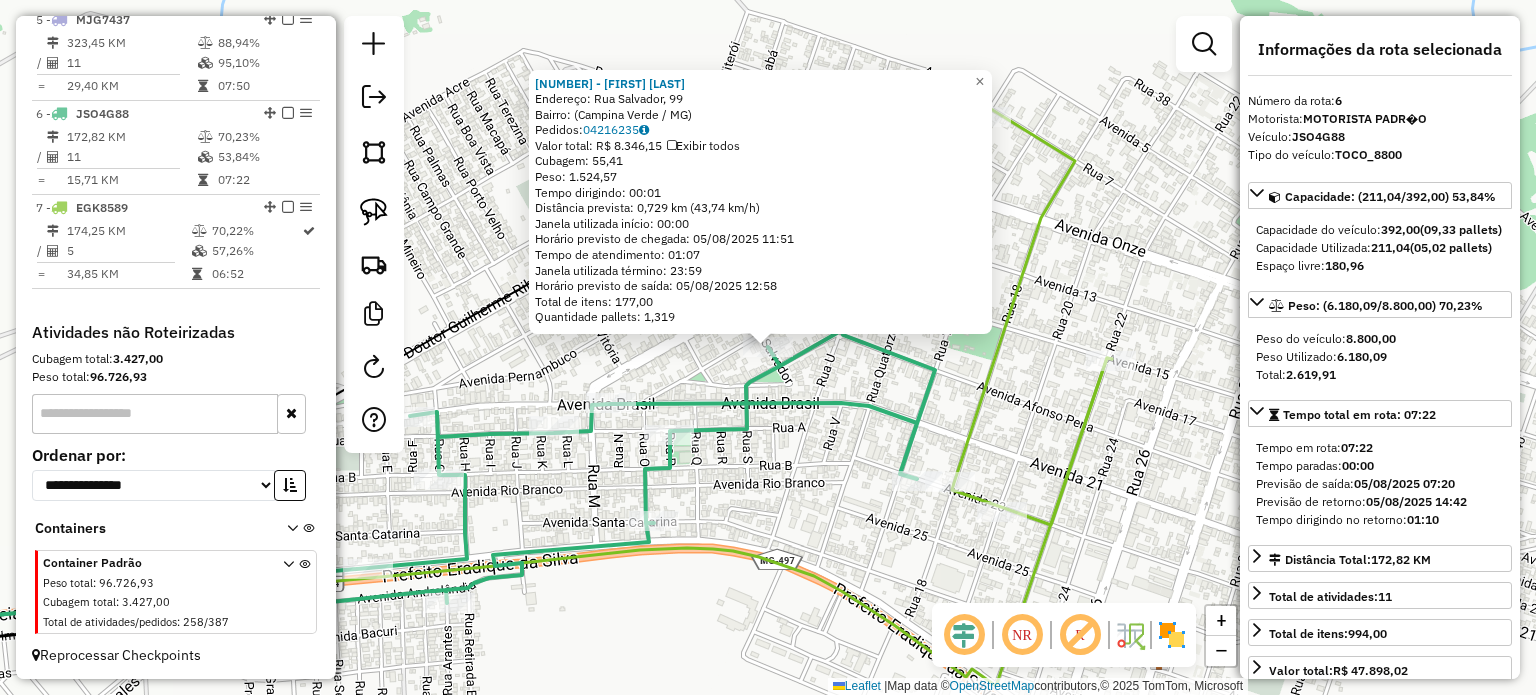 click on "3989 - CAROLINNE VIEIRA MAR  Endereço: Rua Salvador, 99   Bairro:  (Campina Verde / MG)   Pedidos:  04216235   Valor total: R$ 8.346,15   Exibir todos   Cubagem: 55,41  Peso: 1.524,57  Tempo dirigindo: 00:01   Distância prevista: 0,729 km (43,74 km/h)   Janela utilizada início: 00:00   Horário previsto de chegada: 05/08/2025 11:51   Tempo de atendimento: 01:07   Janela utilizada término: 23:59   Horário previsto de saída: 05/08/2025 12:58   Total de itens: 177,00   Quantidade pallets: 1,319  × Janela de atendimento Grade de atendimento Capacidade Transportadoras Veículos Cliente Pedidos  Rotas Selecione os dias de semana para filtrar as janelas de atendimento  Seg   Ter   Qua   Qui   Sex   Sáb   Dom  Informe o período da janela de atendimento: De: Até:  Filtrar exatamente a janela do cliente  Considerar janela de atendimento padrão  Selecione os dias de semana para filtrar as grades de atendimento  Seg   Ter   Qua   Qui   Sex   Sáb   Dom   Considerar clientes sem dia de atendimento cadastrado +" 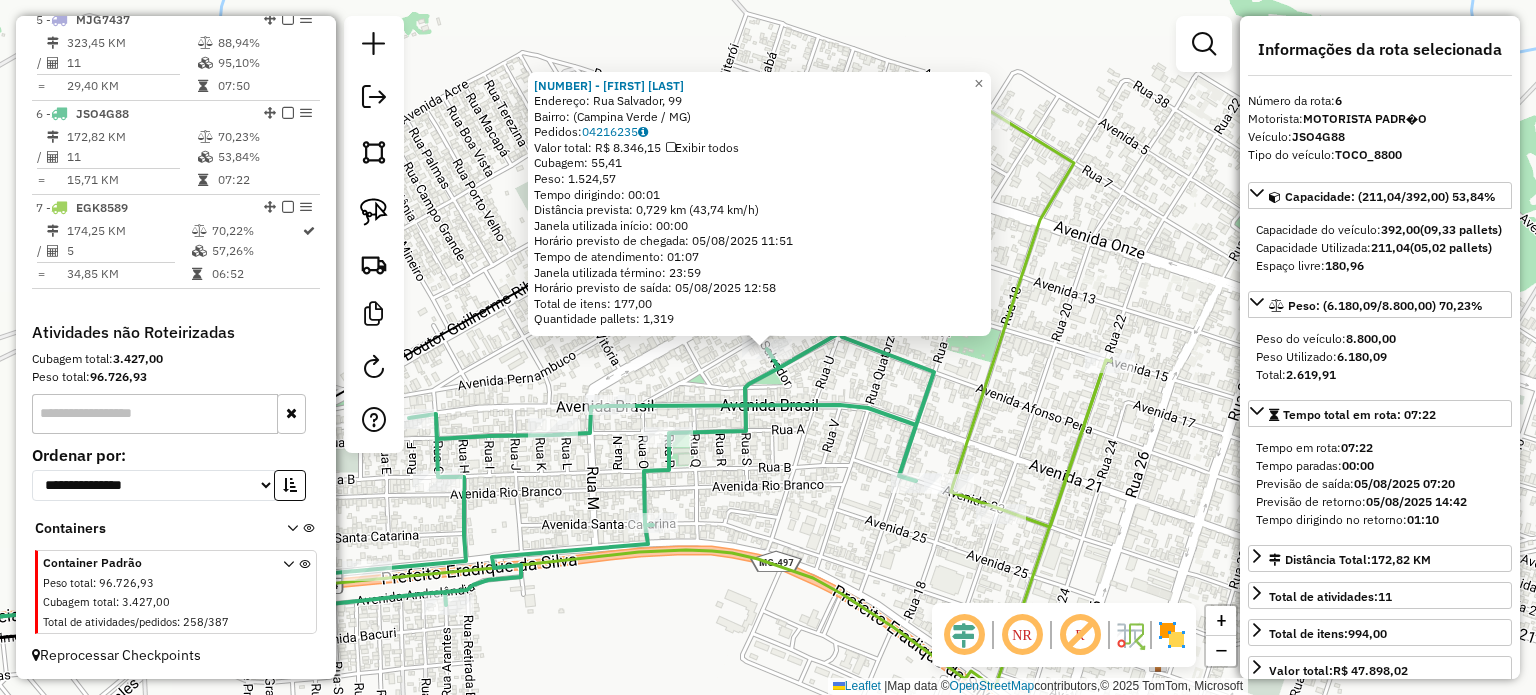 drag, startPoint x: 780, startPoint y: 507, endPoint x: 776, endPoint y: 377, distance: 130.06152 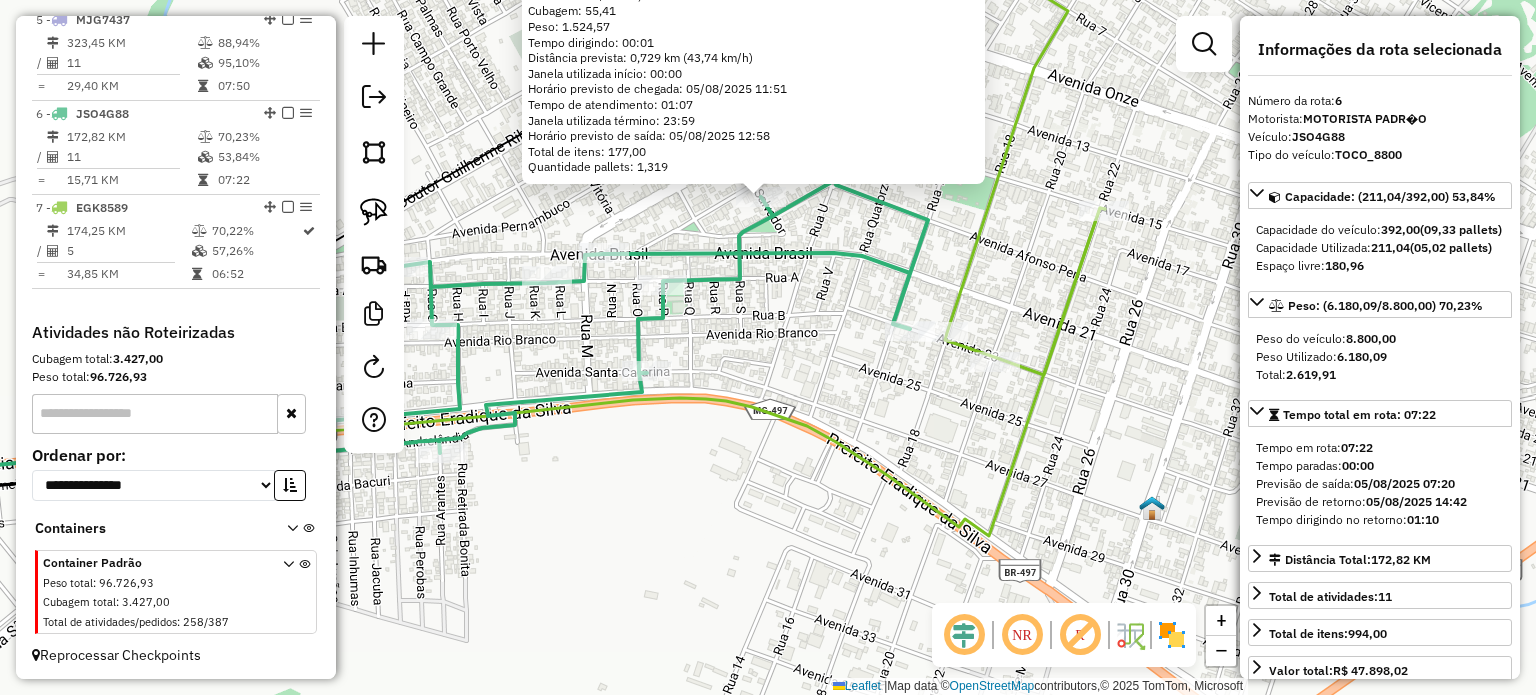 click on "3989 - CAROLINNE VIEIRA MAR  Endereço: Rua Salvador, 99   Bairro:  (Campina Verde / MG)   Pedidos:  04216235   Valor total: R$ 8.346,15   Exibir todos   Cubagem: 55,41  Peso: 1.524,57  Tempo dirigindo: 00:01   Distância prevista: 0,729 km (43,74 km/h)   Janela utilizada início: 00:00   Horário previsto de chegada: 05/08/2025 11:51   Tempo de atendimento: 01:07   Janela utilizada término: 23:59   Horário previsto de saída: 05/08/2025 12:58   Total de itens: 177,00   Quantidade pallets: 1,319  × Janela de atendimento Grade de atendimento Capacidade Transportadoras Veículos Cliente Pedidos  Rotas Selecione os dias de semana para filtrar as janelas de atendimento  Seg   Ter   Qua   Qui   Sex   Sáb   Dom  Informe o período da janela de atendimento: De: Até:  Filtrar exatamente a janela do cliente  Considerar janela de atendimento padrão  Selecione os dias de semana para filtrar as grades de atendimento  Seg   Ter   Qua   Qui   Sex   Sáb   Dom   Considerar clientes sem dia de atendimento cadastrado +" 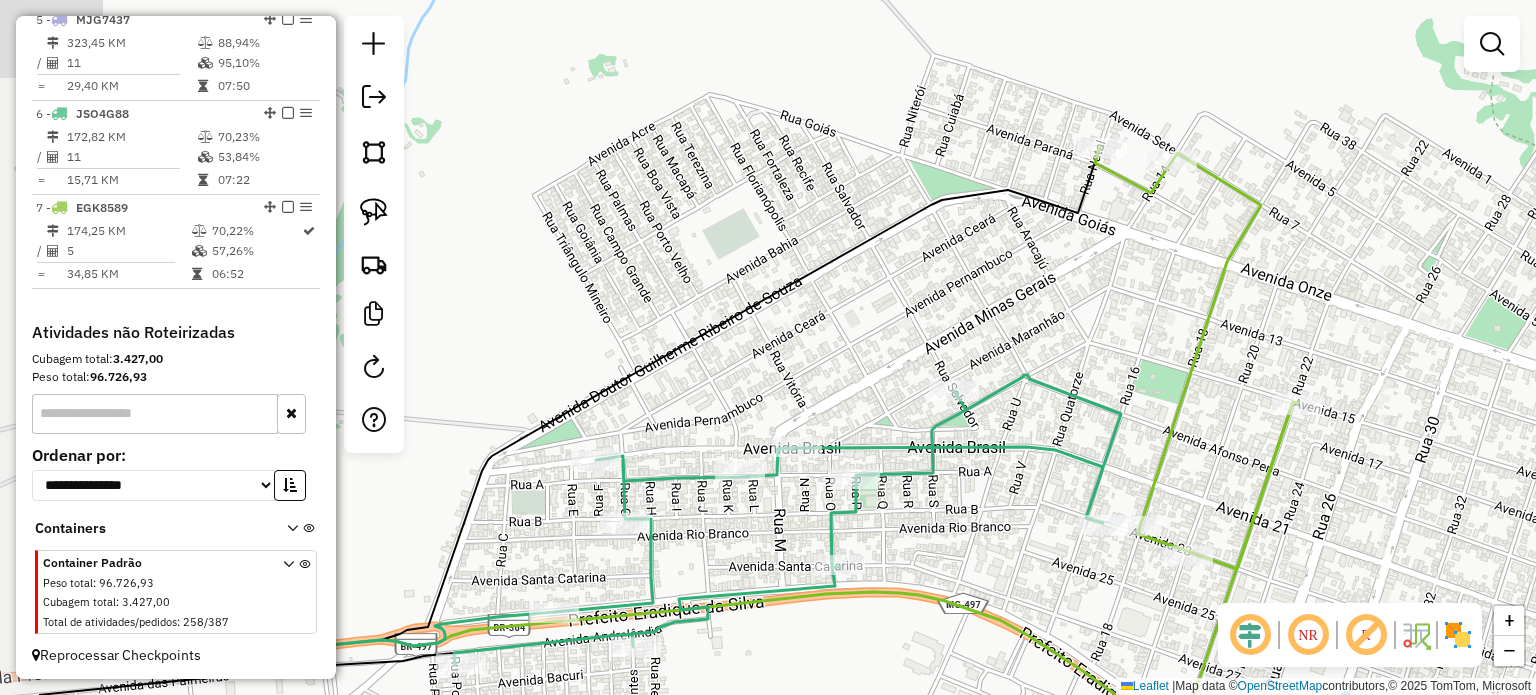 drag, startPoint x: 715, startPoint y: 153, endPoint x: 908, endPoint y: 355, distance: 279.37967 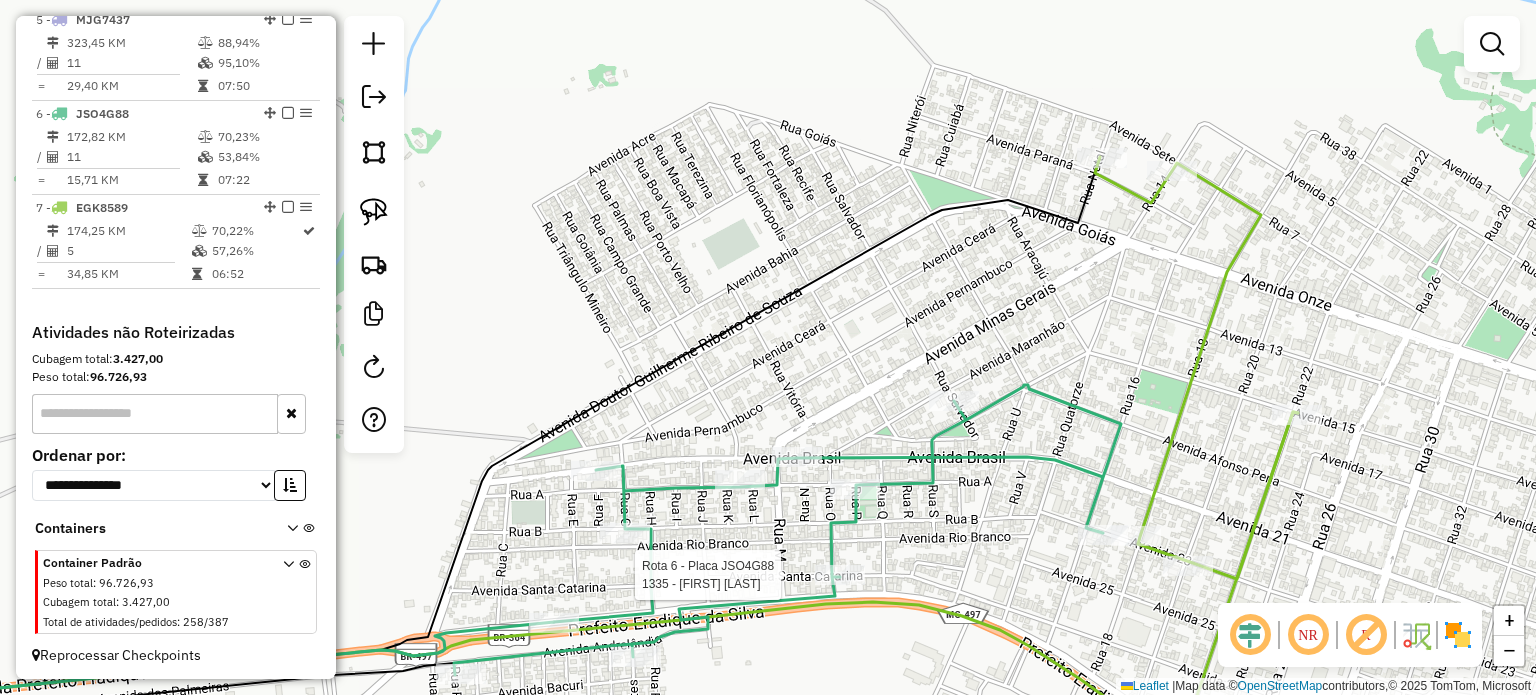 select on "*********" 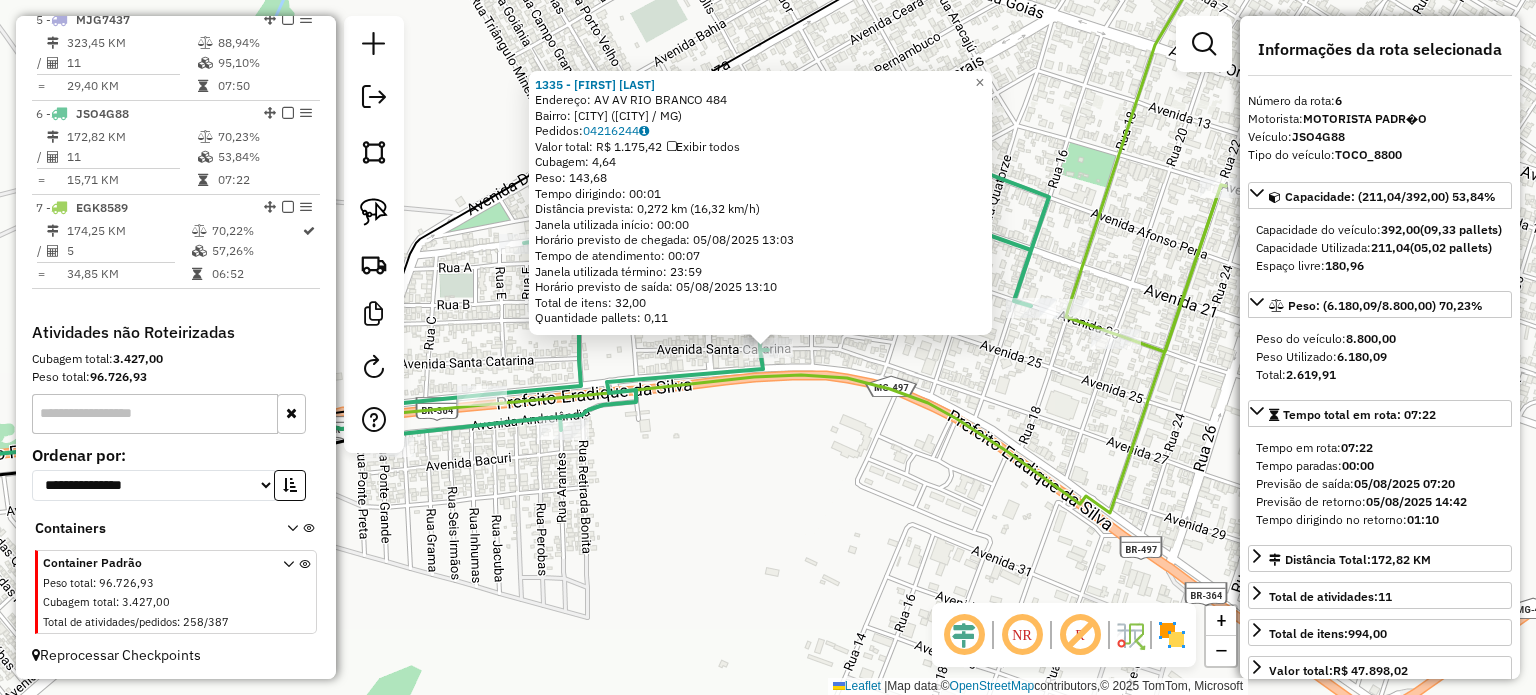 click on "1335 - LAERTE FERREIRA BORG  Endereço:  AV  AV  RIO BRANCO 484   Bairro: ALVORADA (CAMPINA VERDE / MG)   Pedidos:  04216244   Valor total: R$ 1.175,42   Exibir todos   Cubagem: 4,64  Peso: 143,68  Tempo dirigindo: 00:01   Distância prevista: 0,272 km (16,32 km/h)   Janela utilizada início: 00:00   Horário previsto de chegada: 05/08/2025 13:03   Tempo de atendimento: 00:07   Janela utilizada término: 23:59   Horário previsto de saída: 05/08/2025 13:10   Total de itens: 32,00   Quantidade pallets: 0,11  × Janela de atendimento Grade de atendimento Capacidade Transportadoras Veículos Cliente Pedidos  Rotas Selecione os dias de semana para filtrar as janelas de atendimento  Seg   Ter   Qua   Qui   Sex   Sáb   Dom  Informe o período da janela de atendimento: De: Até:  Filtrar exatamente a janela do cliente  Considerar janela de atendimento padrão  Selecione os dias de semana para filtrar as grades de atendimento  Seg   Ter   Qua   Qui   Sex   Sáb   Dom   Peso mínimo:   Peso máximo:   De:   Até:  +" 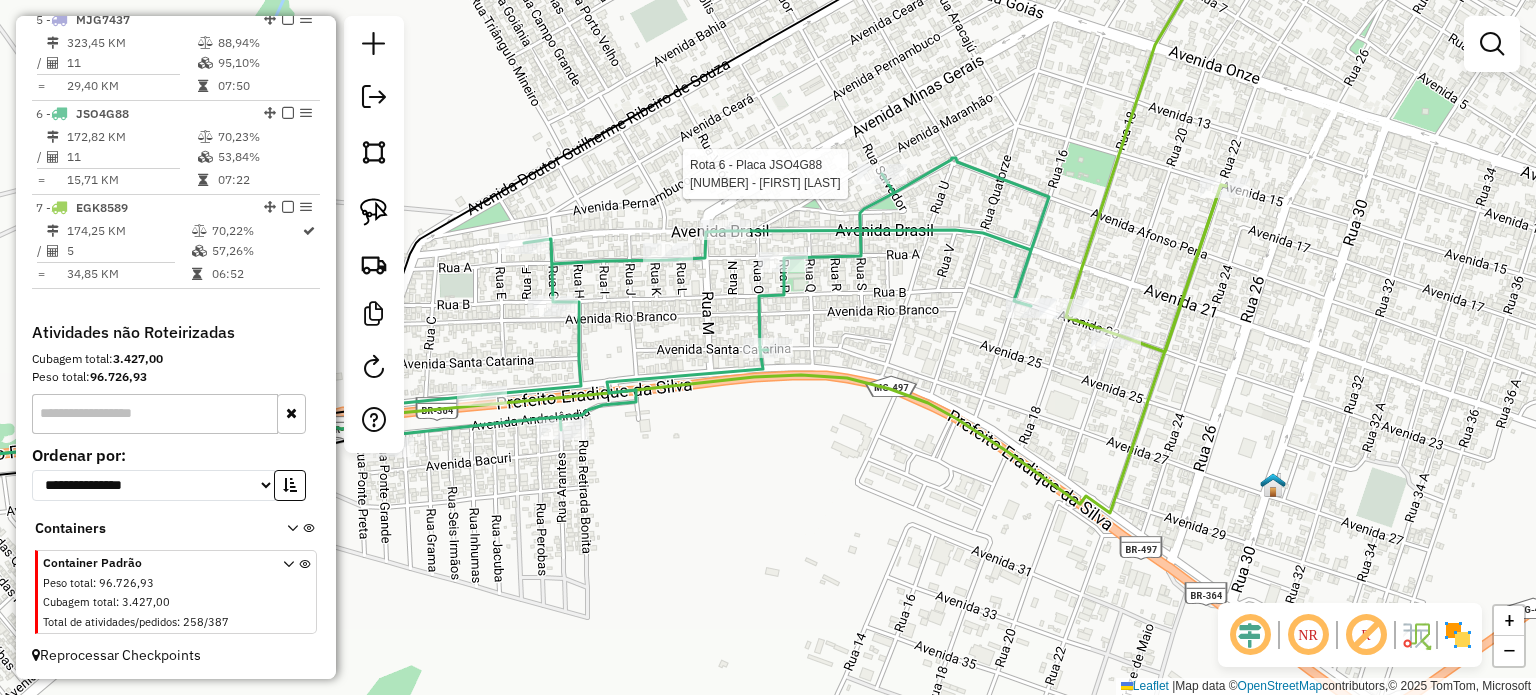 select on "*********" 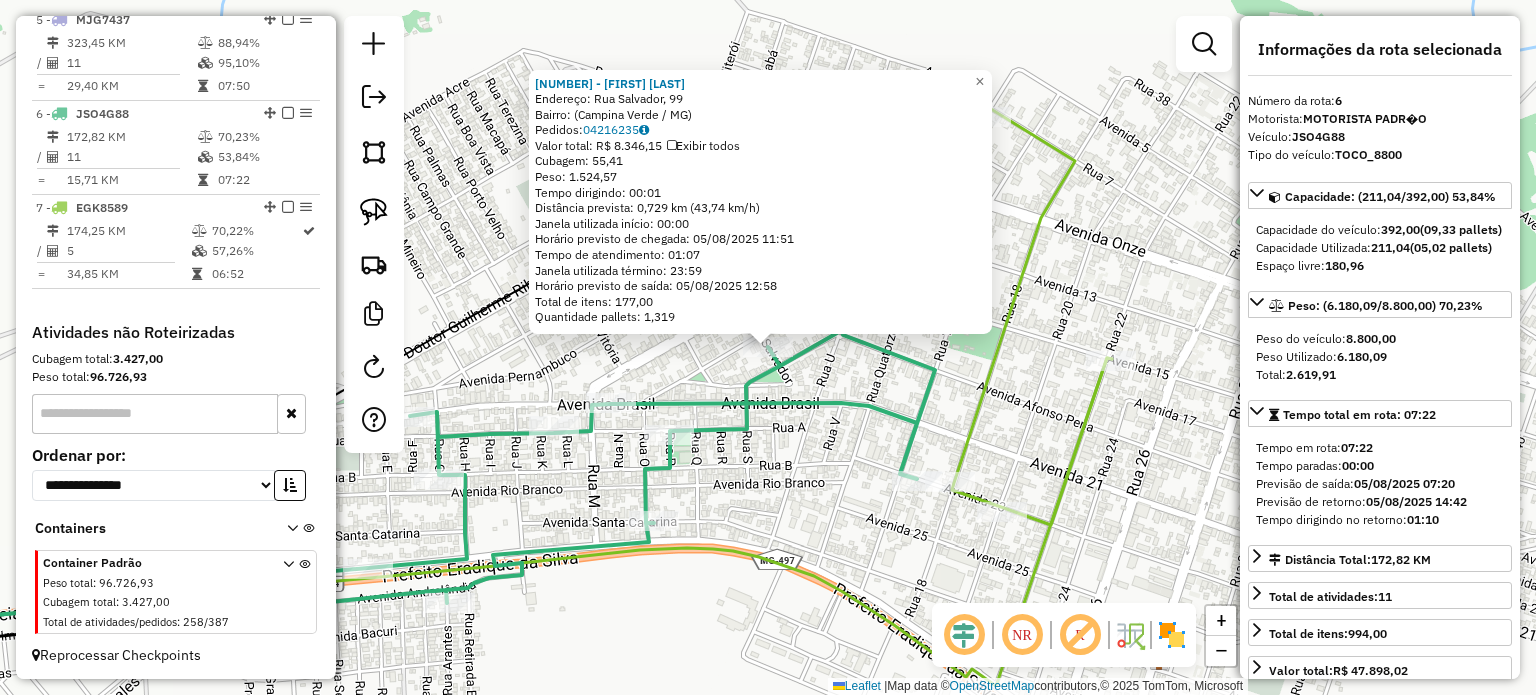 click on "3989 - CAROLINNE VIEIRA MAR  Endereço: Rua Salvador, 99   Bairro:  (Campina Verde / MG)   Pedidos:  04216235   Valor total: R$ 8.346,15   Exibir todos   Cubagem: 55,41  Peso: 1.524,57  Tempo dirigindo: 00:01   Distância prevista: 0,729 km (43,74 km/h)   Janela utilizada início: 00:00   Horário previsto de chegada: 05/08/2025 11:51   Tempo de atendimento: 01:07   Janela utilizada término: 23:59   Horário previsto de saída: 05/08/2025 12:58   Total de itens: 177,00   Quantidade pallets: 1,319  × Janela de atendimento Grade de atendimento Capacidade Transportadoras Veículos Cliente Pedidos  Rotas Selecione os dias de semana para filtrar as janelas de atendimento  Seg   Ter   Qua   Qui   Sex   Sáb   Dom  Informe o período da janela de atendimento: De: Até:  Filtrar exatamente a janela do cliente  Considerar janela de atendimento padrão  Selecione os dias de semana para filtrar as grades de atendimento  Seg   Ter   Qua   Qui   Sex   Sáb   Dom   Considerar clientes sem dia de atendimento cadastrado +" 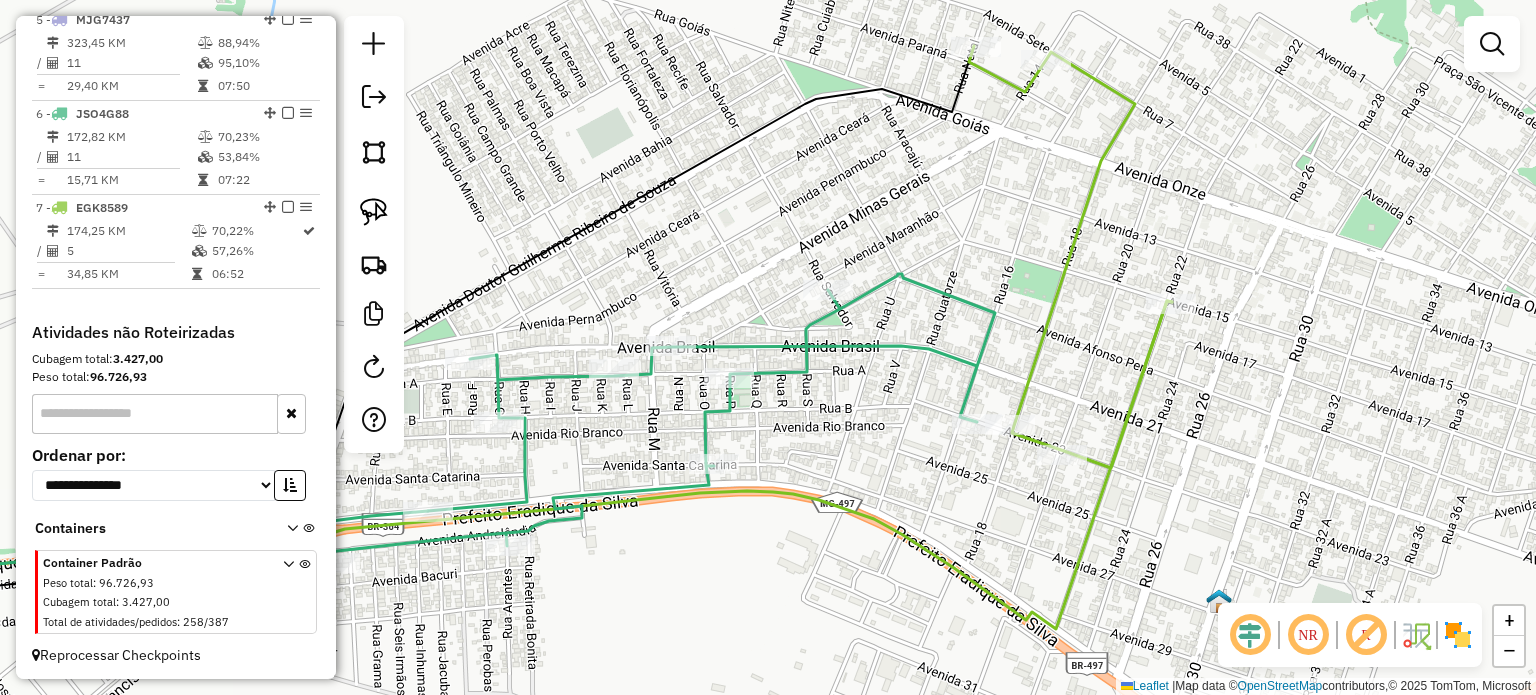 drag, startPoint x: 756, startPoint y: 475, endPoint x: 1005, endPoint y: 292, distance: 309.01456 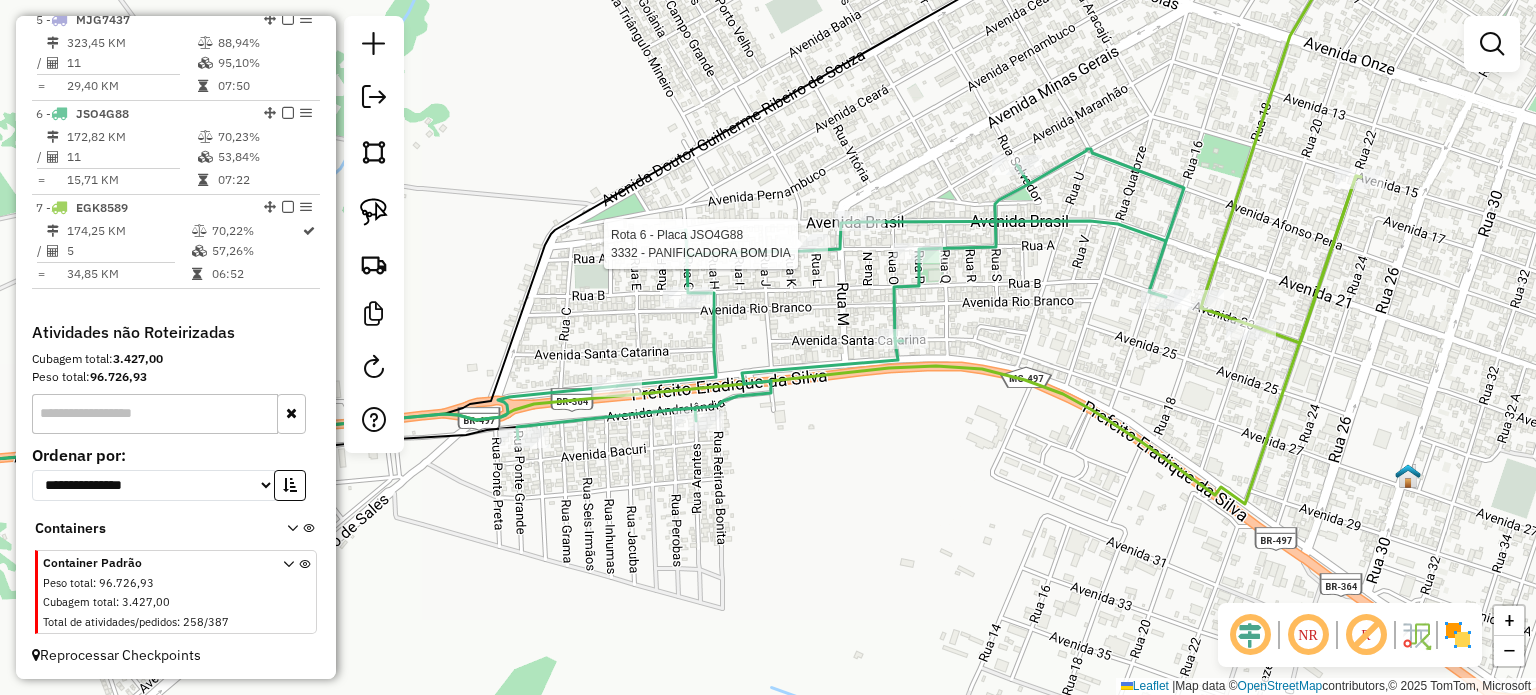 select on "*********" 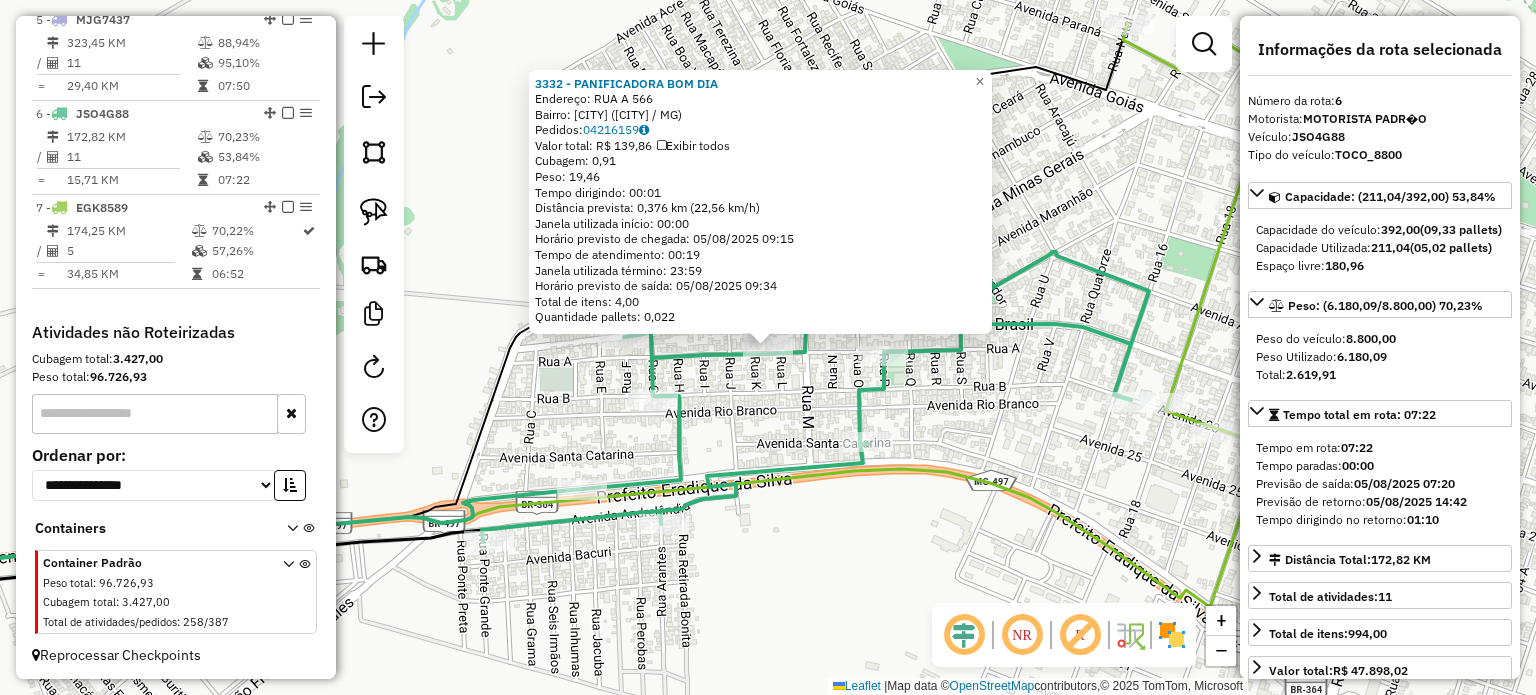 click on "3332 - PANIFICADORA BOM DIA  Endereço:  RUA A 566   Bairro: ALVORADA (CAMPINA VERDE / MG)   Pedidos:  04216159   Valor total: R$ 139,86   Exibir todos   Cubagem: 0,91  Peso: 19,46  Tempo dirigindo: 00:01   Distância prevista: 0,376 km (22,56 km/h)   Janela utilizada início: 00:00   Horário previsto de chegada: 05/08/2025 09:15   Tempo de atendimento: 00:19   Janela utilizada término: 23:59   Horário previsto de saída: 05/08/2025 09:34   Total de itens: 4,00   Quantidade pallets: 0,022  × Janela de atendimento Grade de atendimento Capacidade Transportadoras Veículos Cliente Pedidos  Rotas Selecione os dias de semana para filtrar as janelas de atendimento  Seg   Ter   Qua   Qui   Sex   Sáb   Dom  Informe o período da janela de atendimento: De: Até:  Filtrar exatamente a janela do cliente  Considerar janela de atendimento padrão  Selecione os dias de semana para filtrar as grades de atendimento  Seg   Ter   Qua   Qui   Sex   Sáb   Dom   Considerar clientes sem dia de atendimento cadastrado  De:  +" 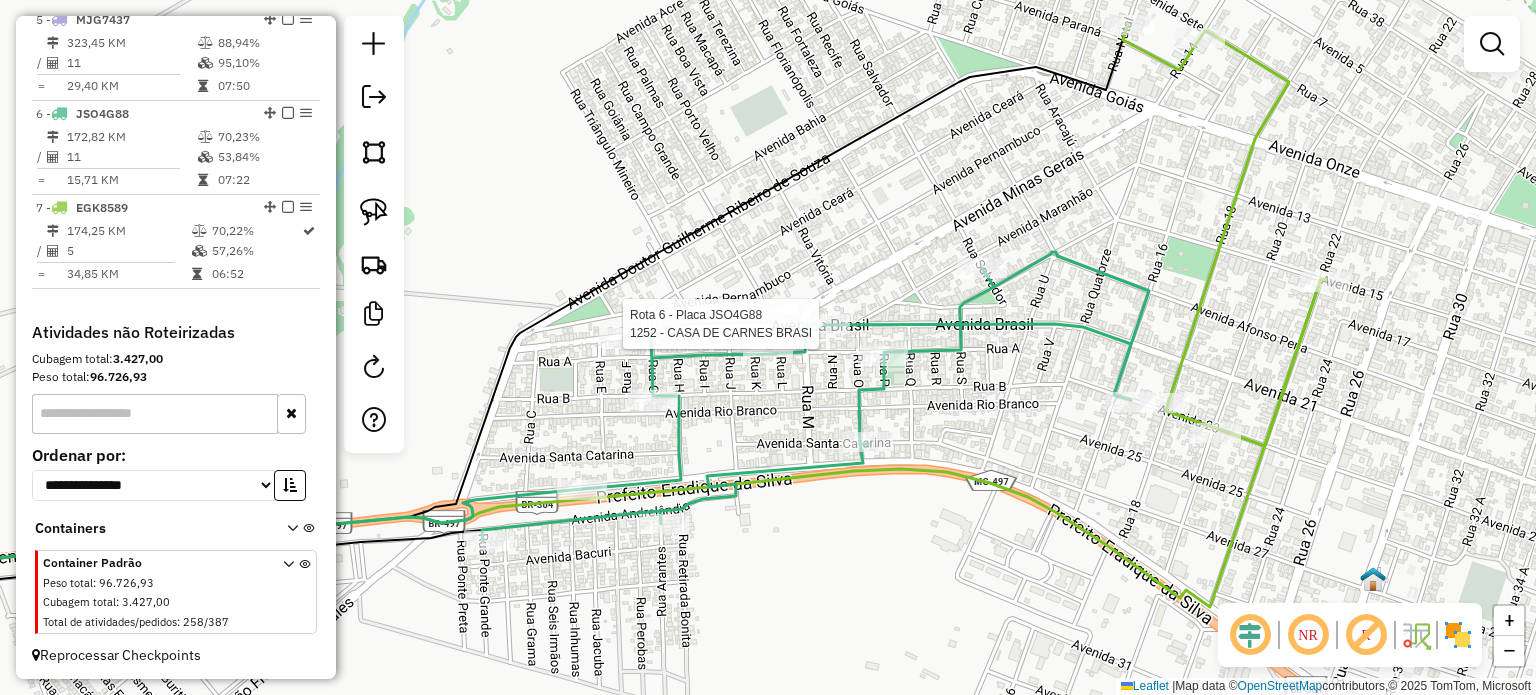 select on "*********" 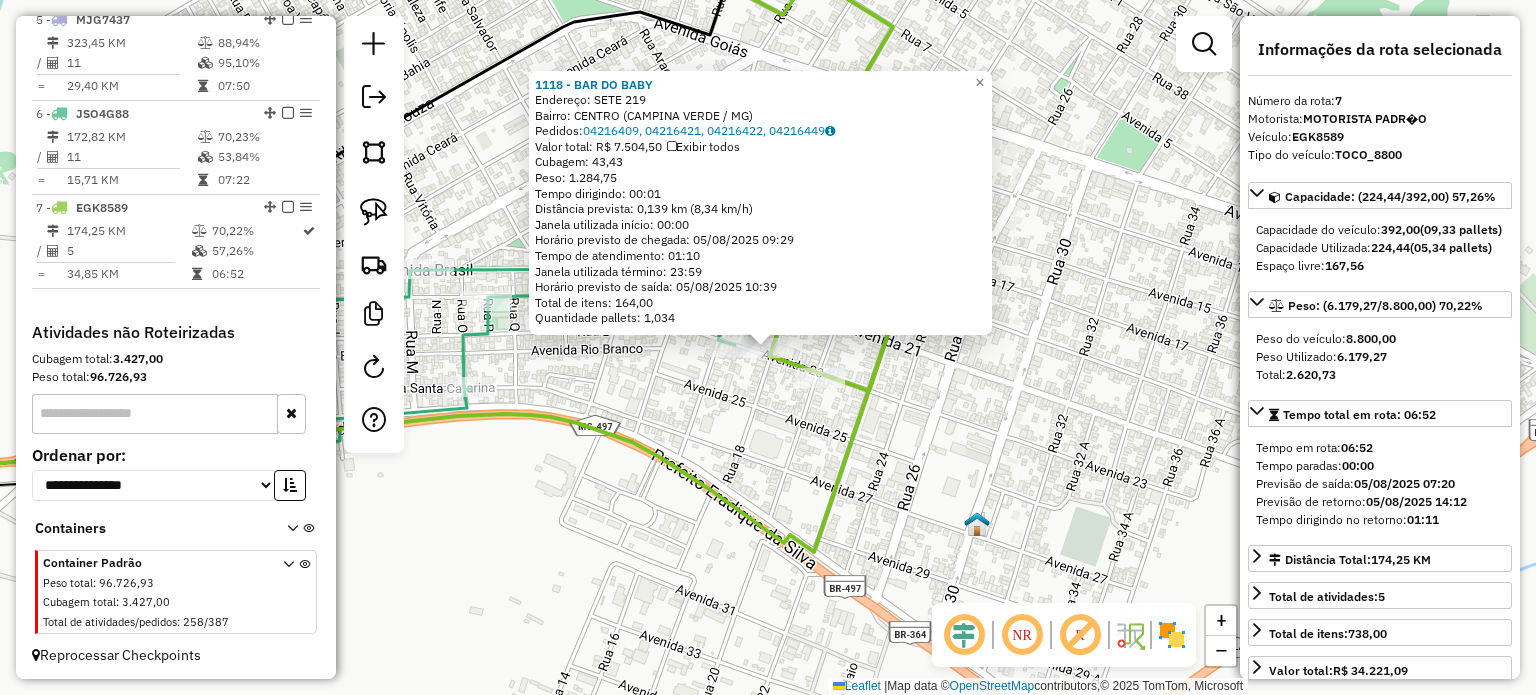 click on "1118 - BAR DO BABY  Endereço:  SETE 219   Bairro: CENTRO (CAMPINA VERDE / MG)   Pedidos:  04216409, 04216421, 04216422, 04216449   Valor total: R$ 7.504,50   Exibir todos   Cubagem: 43,43  Peso: 1.284,75  Tempo dirigindo: 00:01   Distância prevista: 0,139 km (8,34 km/h)   Janela utilizada início: 00:00   Horário previsto de chegada: 05/08/2025 09:29   Tempo de atendimento: 01:10   Janela utilizada término: 23:59   Horário previsto de saída: 05/08/2025 10:39   Total de itens: 164,00   Quantidade pallets: 1,034  × Janela de atendimento Grade de atendimento Capacidade Transportadoras Veículos Cliente Pedidos  Rotas Selecione os dias de semana para filtrar as janelas de atendimento  Seg   Ter   Qua   Qui   Sex   Sáb   Dom  Informe o período da janela de atendimento: De: Até:  Filtrar exatamente a janela do cliente  Considerar janela de atendimento padrão  Selecione os dias de semana para filtrar as grades de atendimento  Seg   Ter   Qua   Qui   Sex   Sáb   Dom   Peso mínimo:   Peso máximo:   De:" 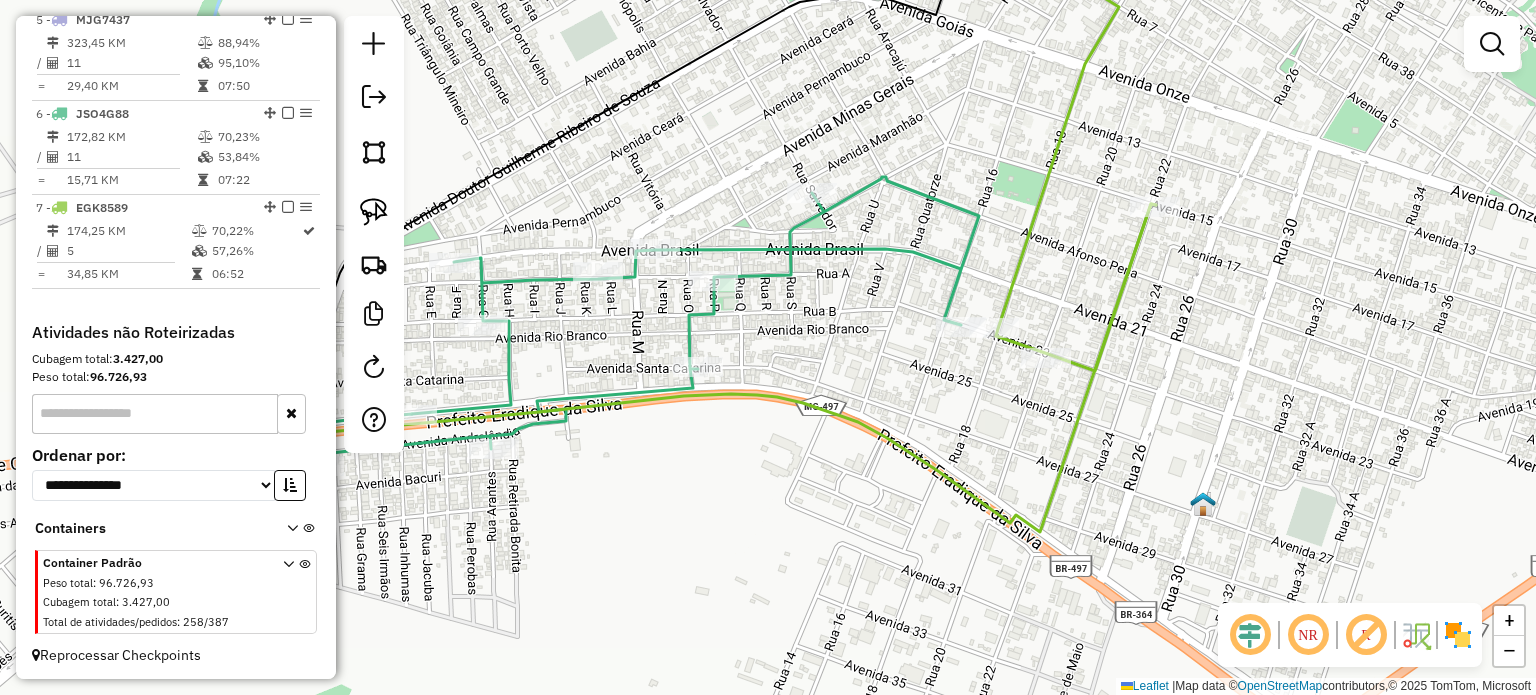 drag, startPoint x: 638, startPoint y: 397, endPoint x: 878, endPoint y: 377, distance: 240.8319 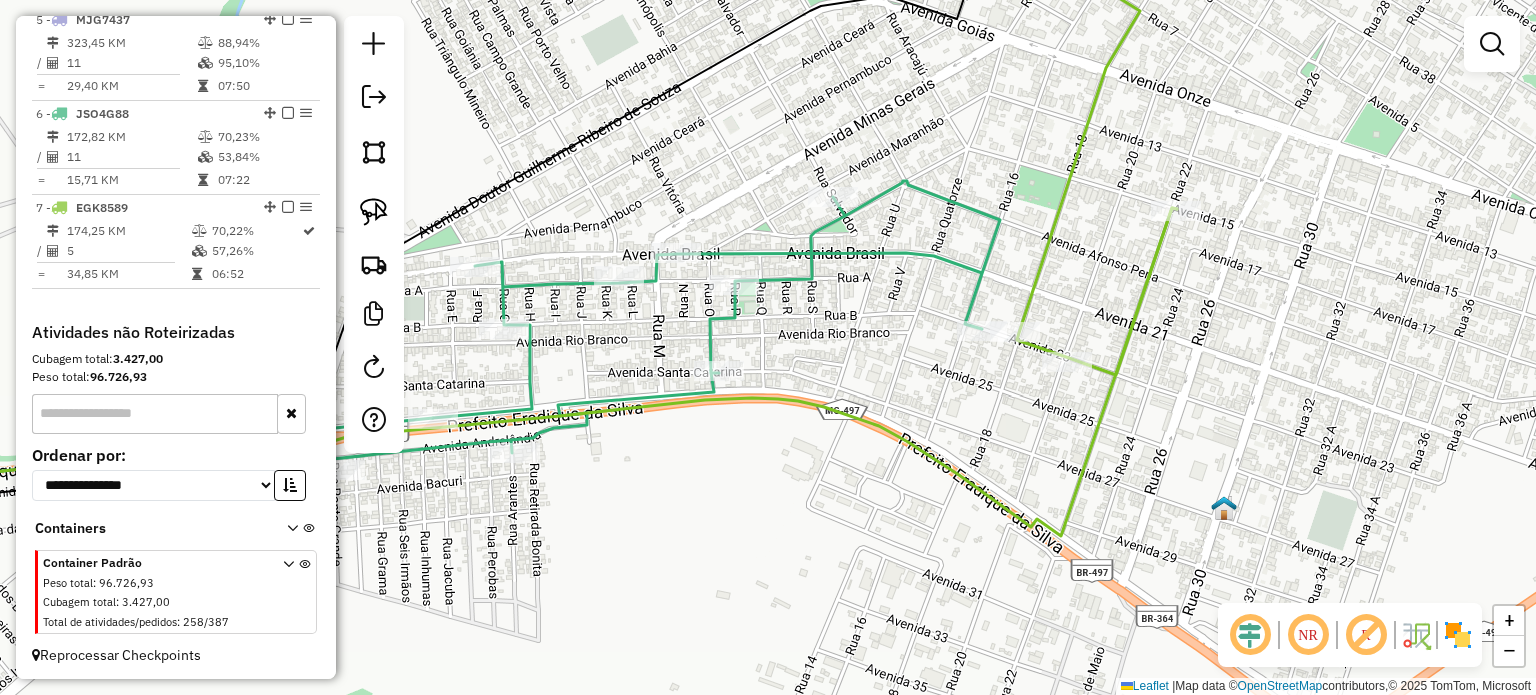 drag, startPoint x: 604, startPoint y: 329, endPoint x: 716, endPoint y: 346, distance: 113.28283 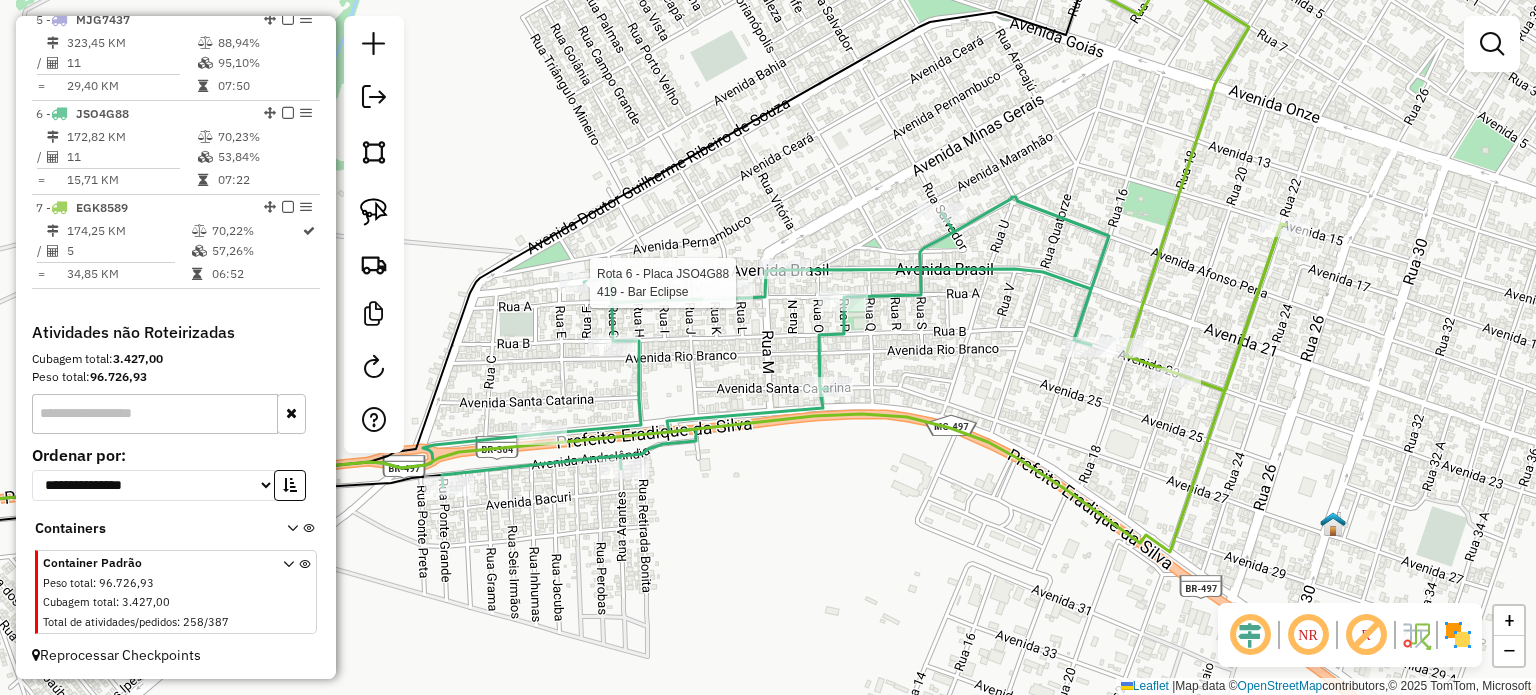 select on "*********" 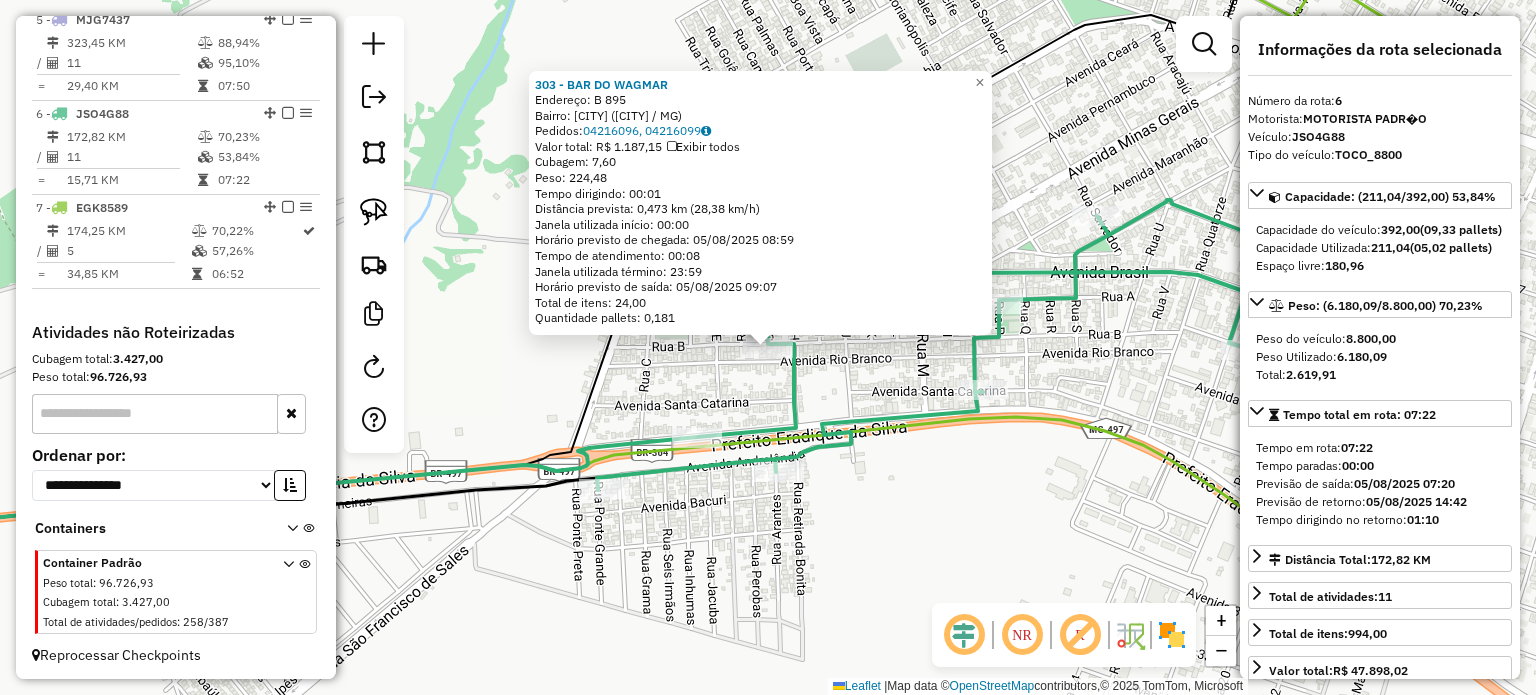 click 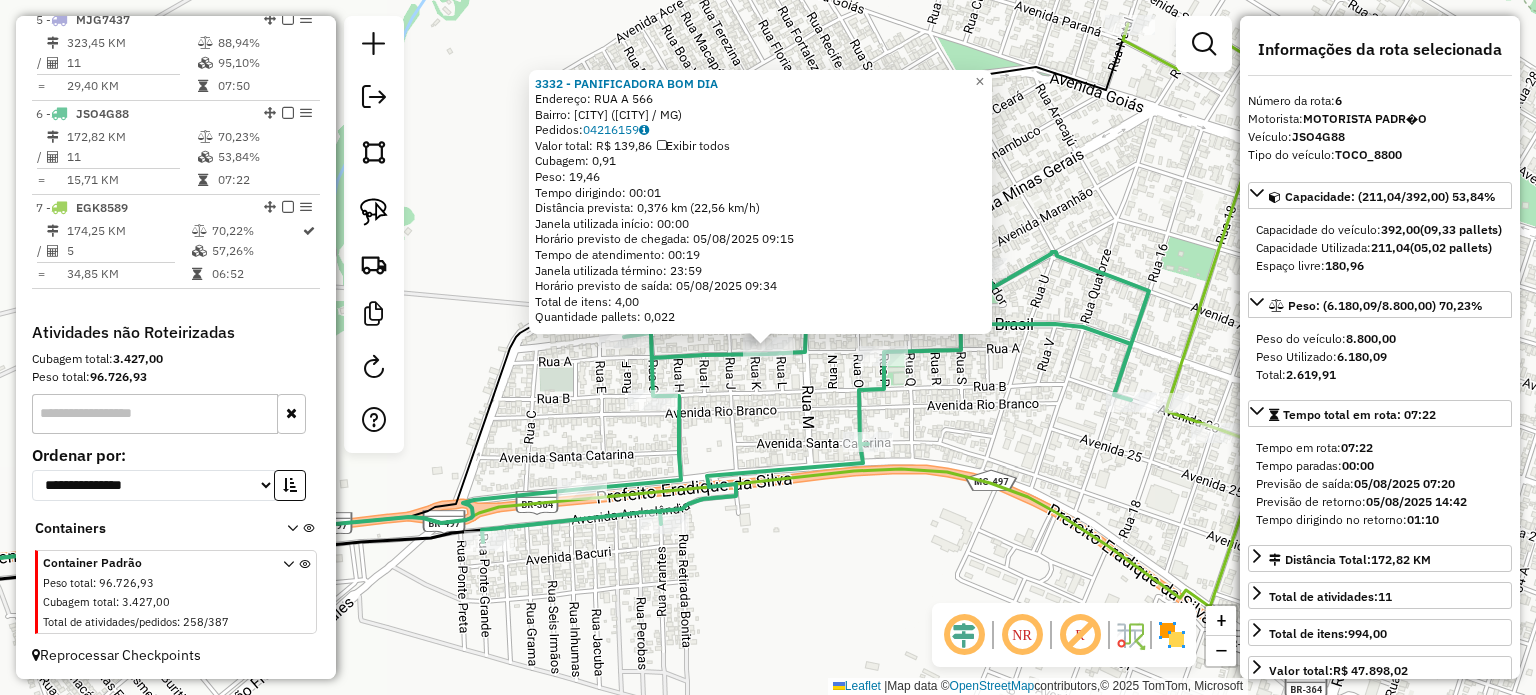 drag, startPoint x: 956, startPoint y: 449, endPoint x: 940, endPoint y: 458, distance: 18.35756 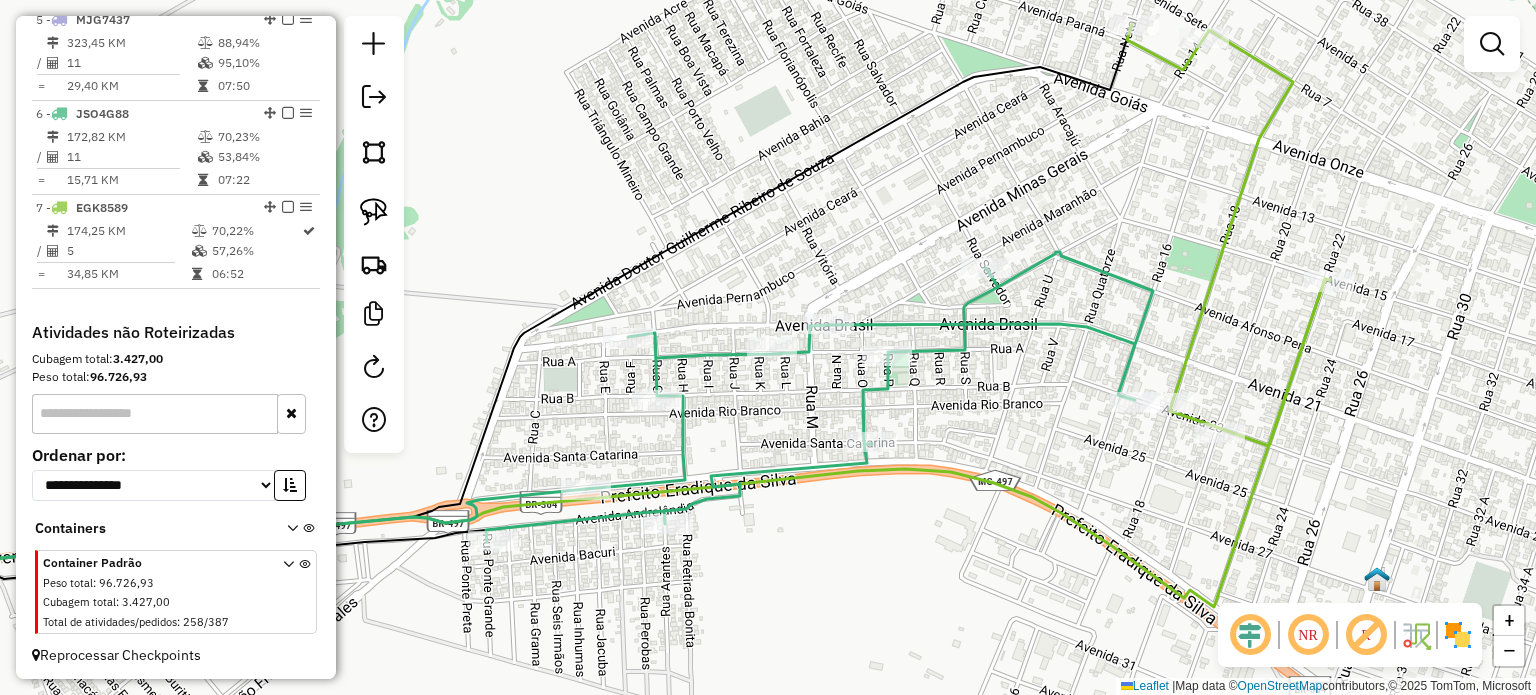 drag, startPoint x: 831, startPoint y: 524, endPoint x: 1149, endPoint y: 419, distance: 334.88654 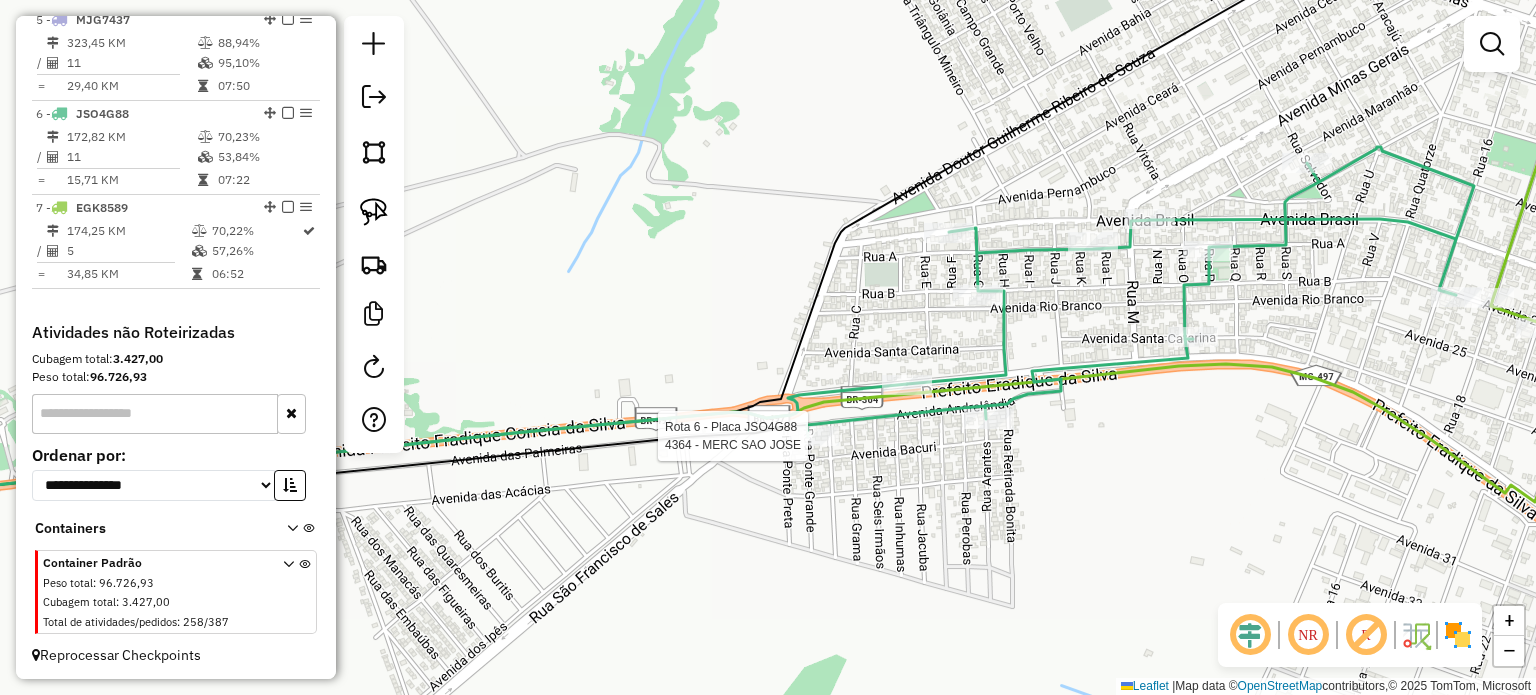 select on "*********" 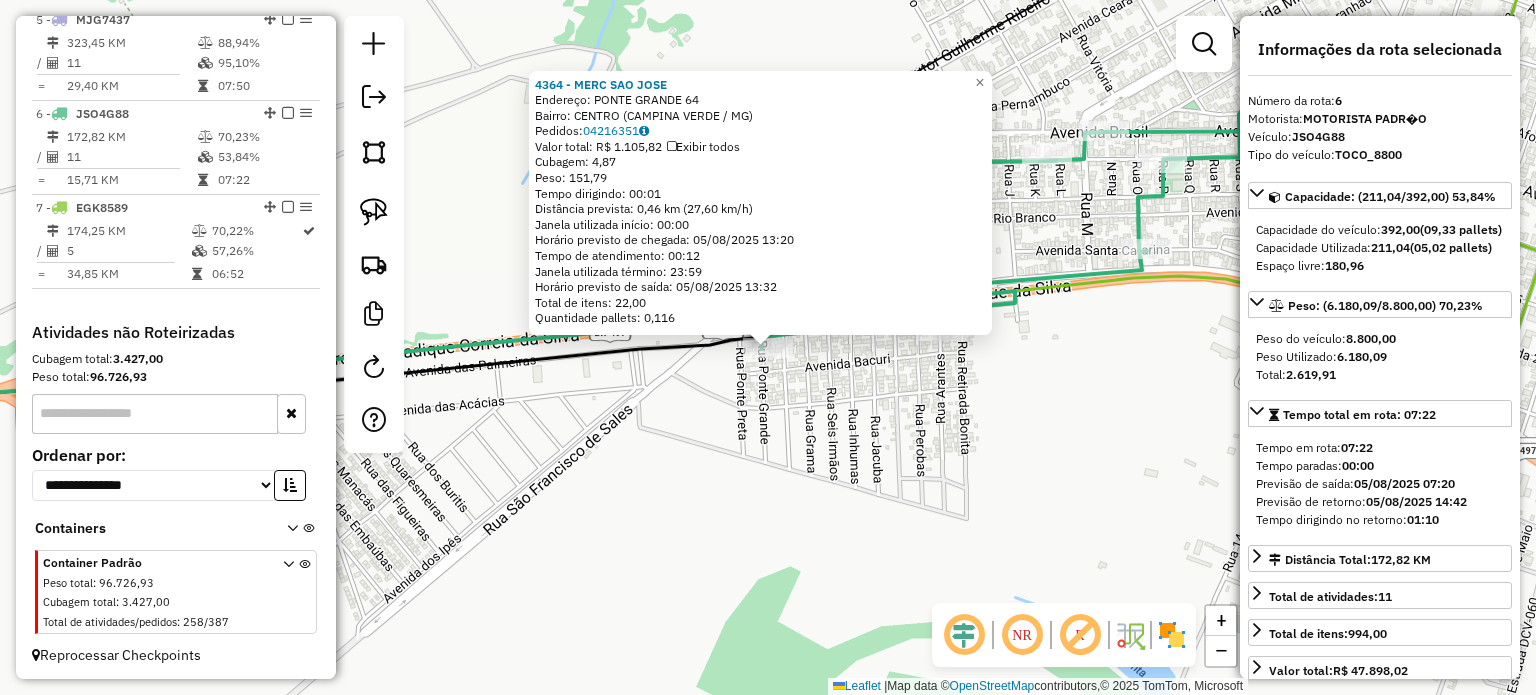 click on "4364 - MERC SAO JOSE  Endereço:  PONTE GRANDE 64   Bairro: CENTRO (CAMPINA VERDE / MG)   Pedidos:  04216351   Valor total: R$ 1.105,82   Exibir todos   Cubagem: 4,87  Peso: 151,79  Tempo dirigindo: 00:01   Distância prevista: 0,46 km (27,60 km/h)   Janela utilizada início: 00:00   Horário previsto de chegada: 05/08/2025 13:20   Tempo de atendimento: 00:12   Janela utilizada término: 23:59   Horário previsto de saída: 05/08/2025 13:32   Total de itens: 22,00   Quantidade pallets: 0,116  × Janela de atendimento Grade de atendimento Capacidade Transportadoras Veículos Cliente Pedidos  Rotas Selecione os dias de semana para filtrar as janelas de atendimento  Seg   Ter   Qua   Qui   Sex   Sáb   Dom  Informe o período da janela de atendimento: De: Até:  Filtrar exatamente a janela do cliente  Considerar janela de atendimento padrão  Selecione os dias de semana para filtrar as grades de atendimento  Seg   Ter   Qua   Qui   Sex   Sáb   Dom   Considerar clientes sem dia de atendimento cadastrado  De:  +" 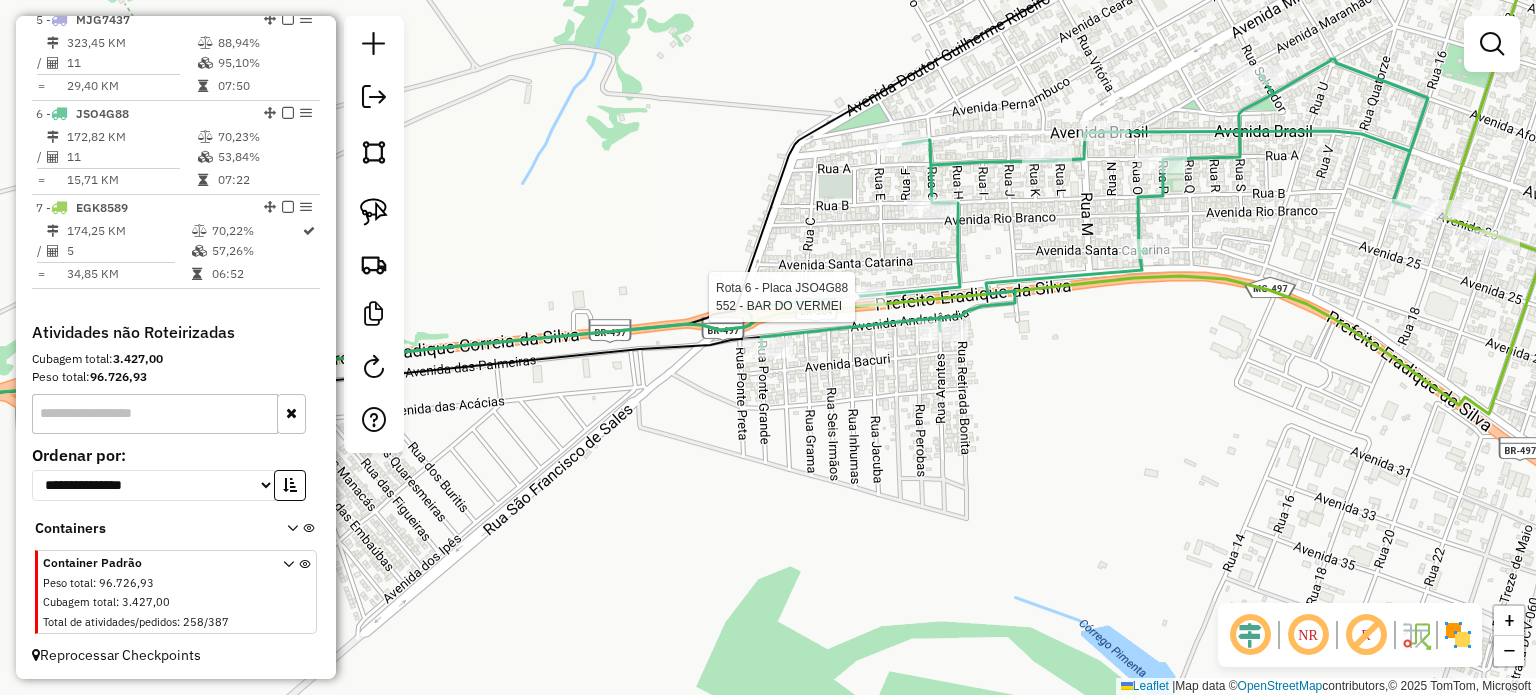 click 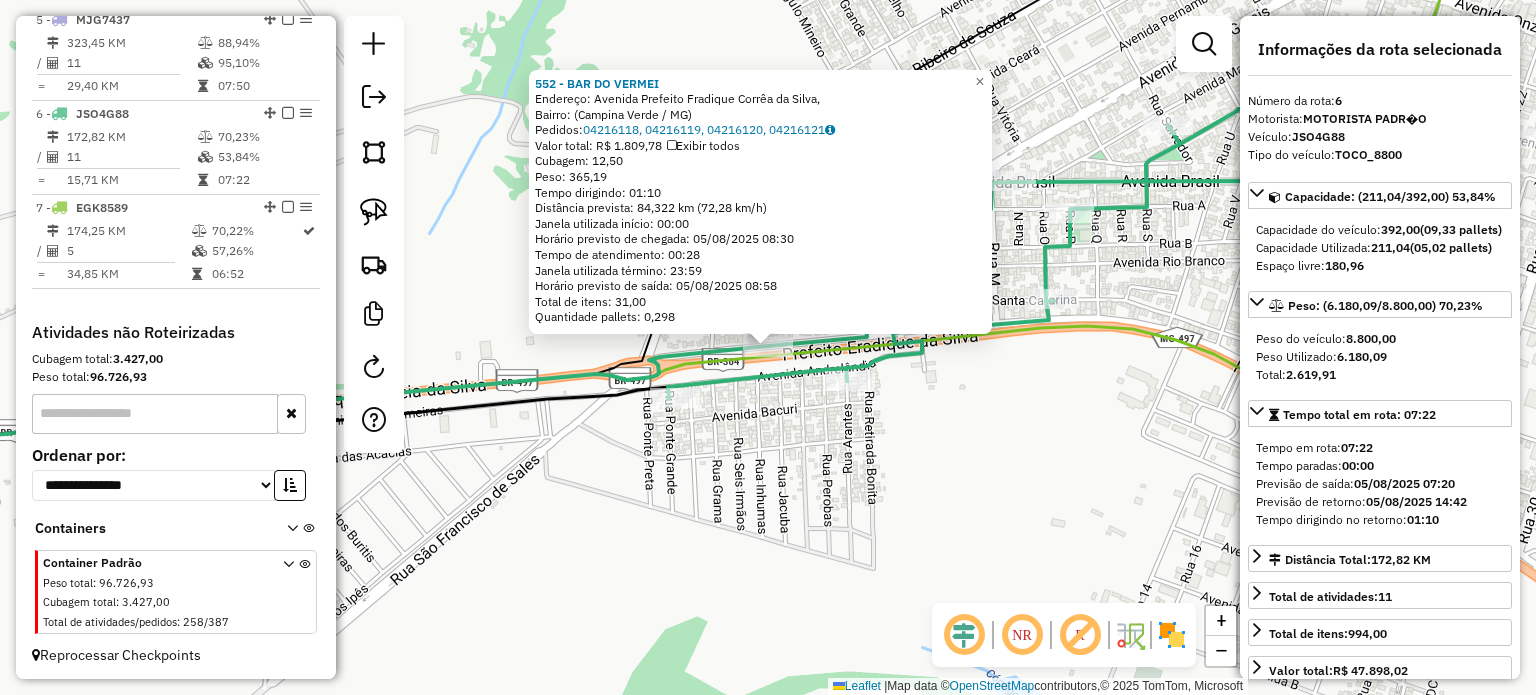 click on "Rota 6 - Placa JSO4G88  4684 - BAR DA NAIR 552 - BAR DO VERMEI  Endereço: Avenida Prefeito Fradique Corrêa da Silva,    Bairro:  (Campina Verde / MG)   Pedidos:  04216118, 04216119, 04216120, 04216121   Valor total: R$ 1.809,78   Exibir todos   Cubagem: 12,50  Peso: 365,19  Tempo dirigindo: 01:10   Distância prevista: 84,322 km (72,28 km/h)   Janela utilizada início: 00:00   Horário previsto de chegada: 05/08/2025 08:30   Tempo de atendimento: 00:28   Janela utilizada término: 23:59   Horário previsto de saída: 05/08/2025 08:58   Total de itens: 31,00   Quantidade pallets: 0,298  × Janela de atendimento Grade de atendimento Capacidade Transportadoras Veículos Cliente Pedidos  Rotas Selecione os dias de semana para filtrar as janelas de atendimento  Seg   Ter   Qua   Qui   Sex   Sáb   Dom  Informe o período da janela de atendimento: De: Até:  Filtrar exatamente a janela do cliente  Considerar janela de atendimento padrão  Selecione os dias de semana para filtrar as grades de atendimento  Seg  De:" 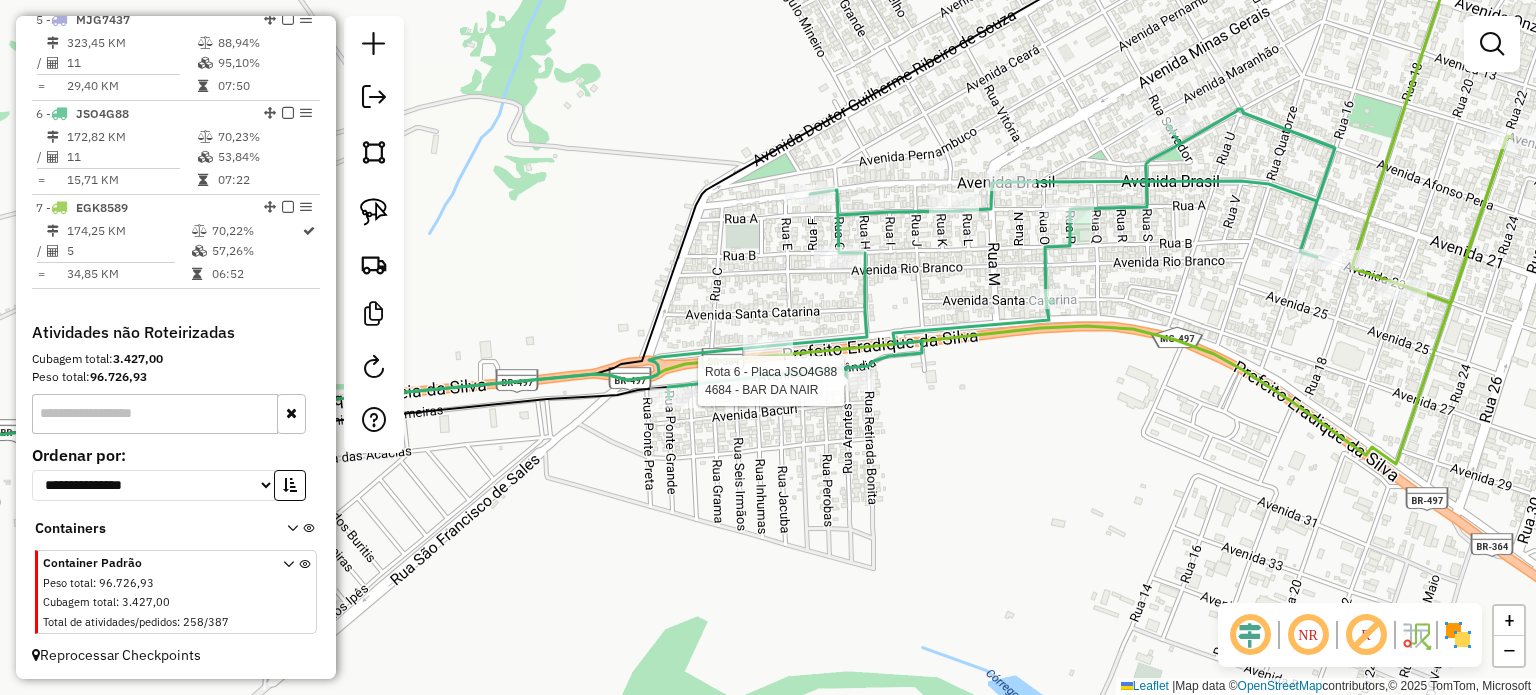 select on "*********" 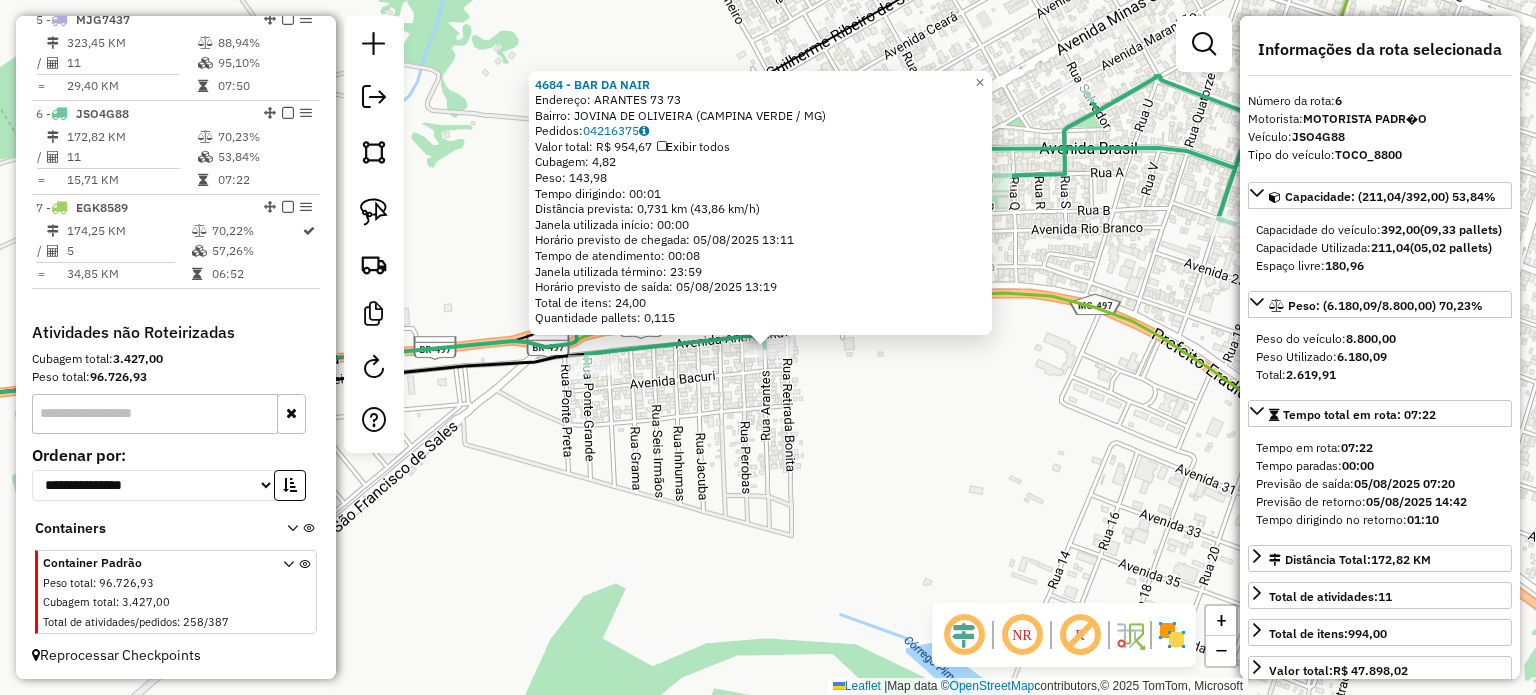 click on "4684 - BAR DA NAIR  Endereço:  ARANTES 73 73   Bairro: JOVINA DE OLIVEIRA (CAMPINA VERDE / MG)   Pedidos:  04216375   Valor total: R$ 954,67   Exibir todos   Cubagem: 4,82  Peso: 143,98  Tempo dirigindo: 00:01   Distância prevista: 0,731 km (43,86 km/h)   Janela utilizada início: 00:00   Horário previsto de chegada: 05/08/2025 13:11   Tempo de atendimento: 00:08   Janela utilizada término: 23:59   Horário previsto de saída: 05/08/2025 13:19   Total de itens: 24,00   Quantidade pallets: 0,115  × Janela de atendimento Grade de atendimento Capacidade Transportadoras Veículos Cliente Pedidos  Rotas Selecione os dias de semana para filtrar as janelas de atendimento  Seg   Ter   Qua   Qui   Sex   Sáb   Dom  Informe o período da janela de atendimento: De: Até:  Filtrar exatamente a janela do cliente  Considerar janela de atendimento padrão  Selecione os dias de semana para filtrar as grades de atendimento  Seg   Ter   Qua   Qui   Sex   Sáb   Dom   Considerar clientes sem dia de atendimento cadastrado +" 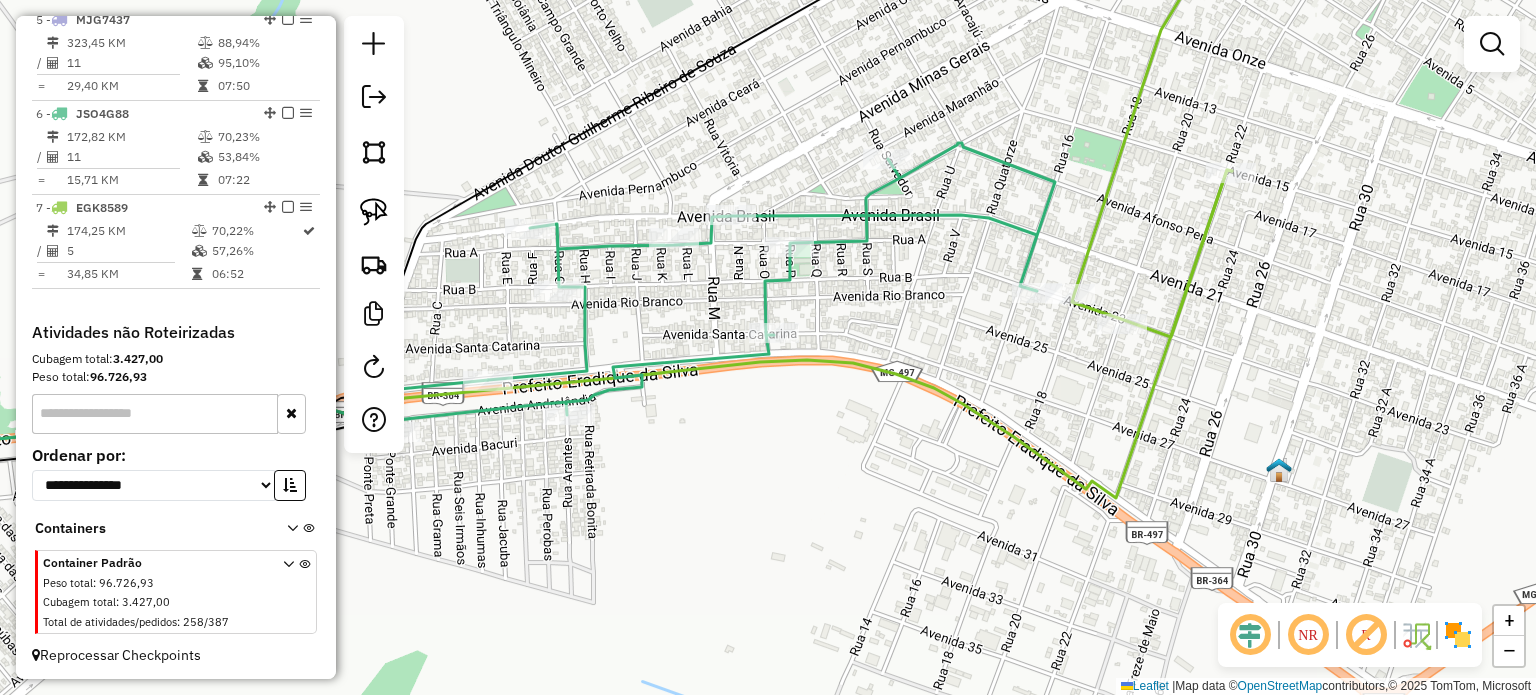 drag, startPoint x: 1060, startPoint y: 374, endPoint x: 811, endPoint y: 449, distance: 260.05 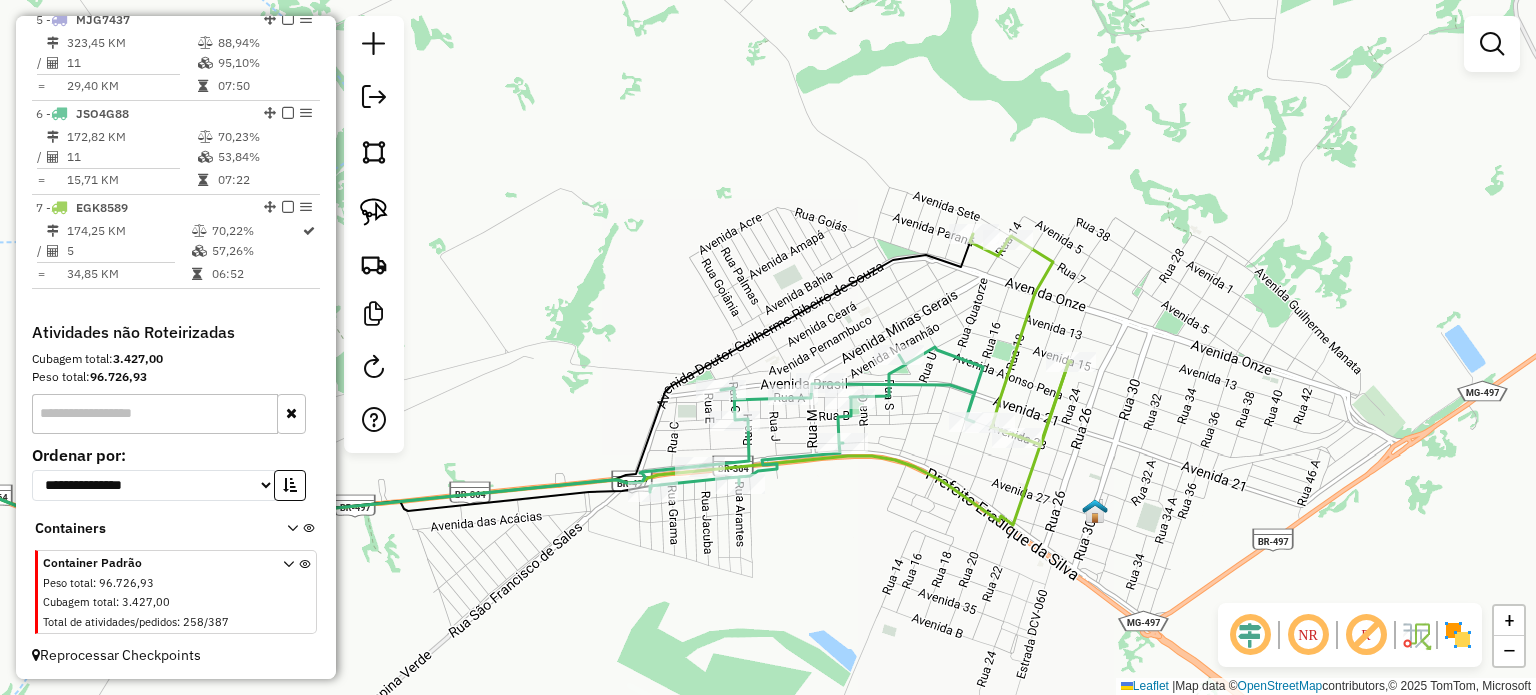drag, startPoint x: 900, startPoint y: 493, endPoint x: 875, endPoint y: 605, distance: 114.75626 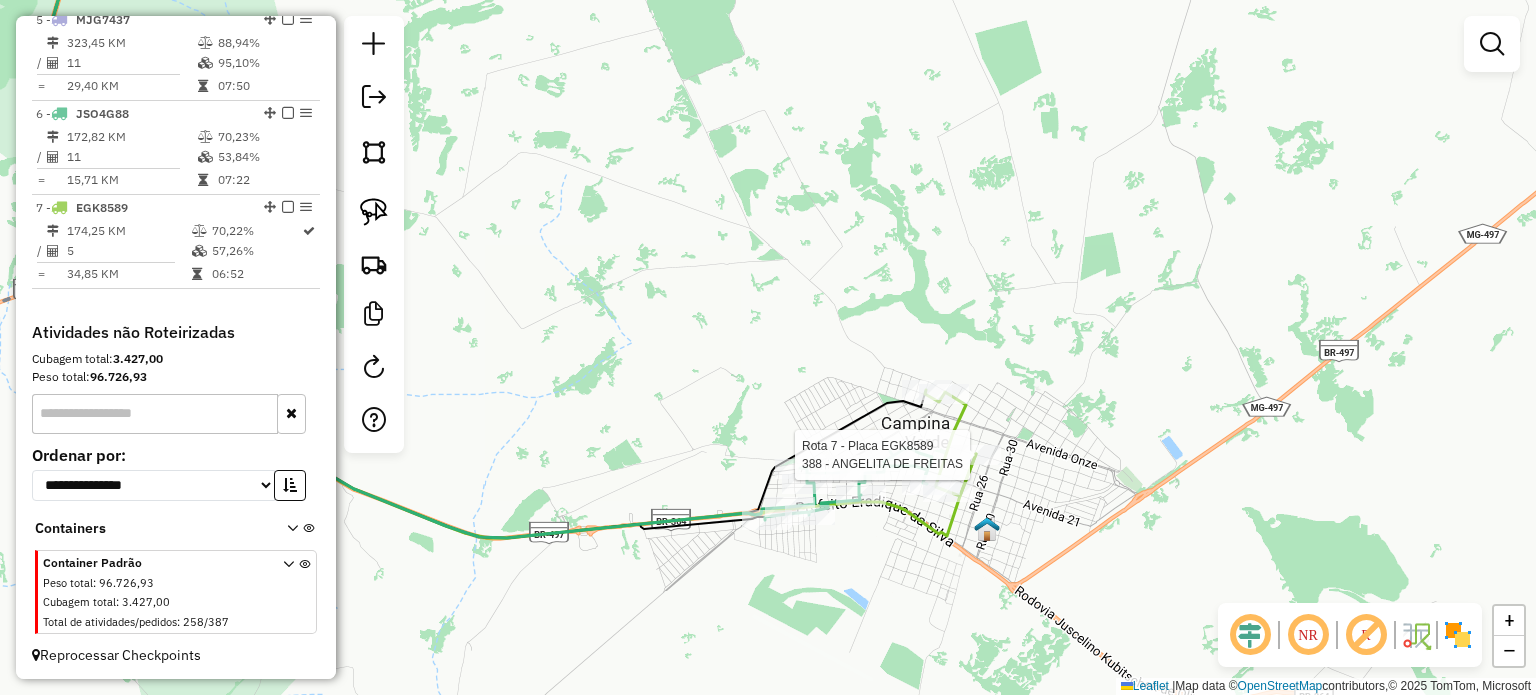 select on "*********" 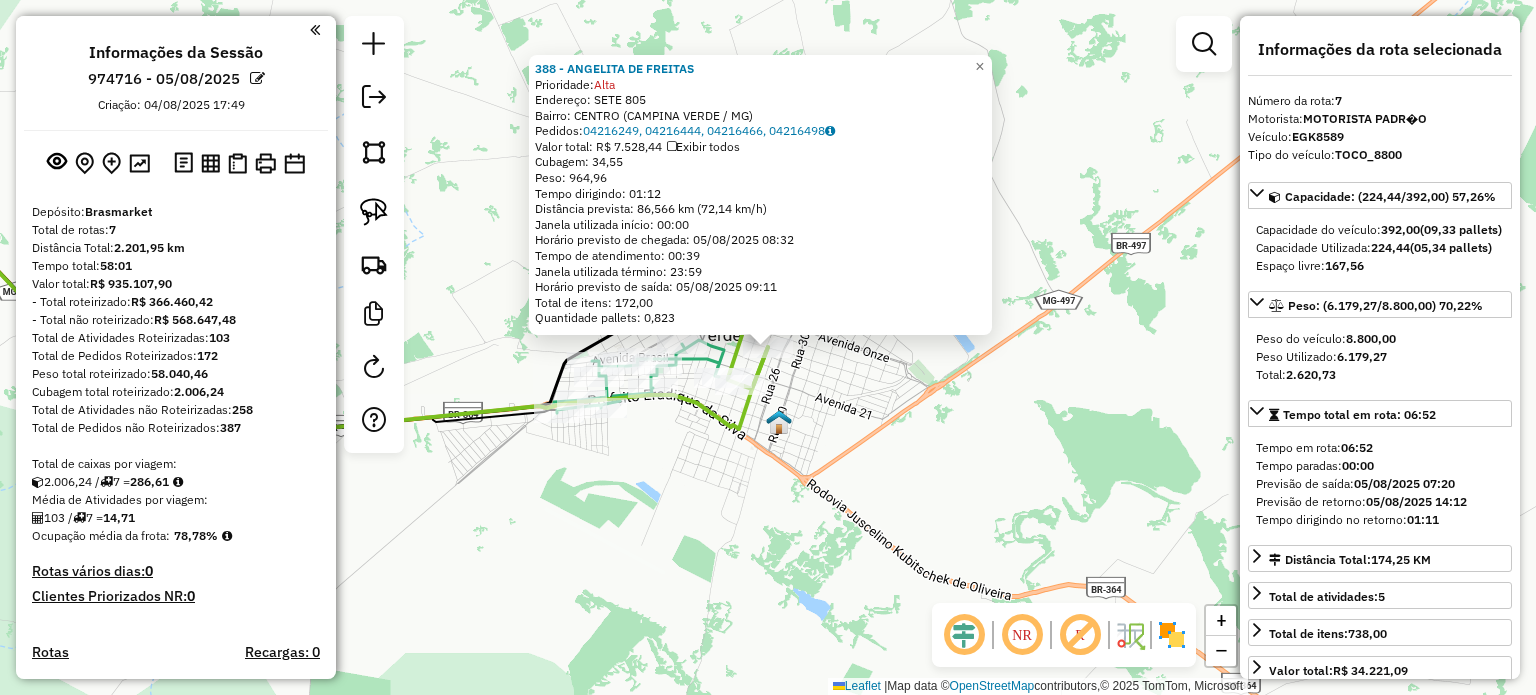 click on "388 - [FIRST] [LAST]  Prioridade:  Alta  Endereço:  SETE [NUMBER]   Bairro: CENTRO ([CITY] / [STATE])   Pedidos:  [ORDER_ID], [ORDER_ID], [ORDER_ID], [ORDER_ID]   Valor total: R$ 7.528,44   Exibir todos   Cubagem: 34,55  Peso: 964,96  Tempo dirigindo: 01:12   Distância prevista: 86,566 km (72,14 km/h)   Janela utilizada início: 00:00   Horário previsto de chegada: 05/08/2025 08:32   Tempo de atendimento: 00:39   Janela utilizada término: 23:59   Horário previsto de saída: 05/08/2025 09:11   Total de itens: 172,00   Quantidade pallets: 0,823  × Janela de atendimento Grade de atendimento Capacidade Transportadoras Veículos Cliente Pedidos  Rotas Selecione os dias de semana para filtrar as janelas de atendimento  Seg   Ter   Qua   Qui   Sex   Sáb   Dom  Informe o período da janela de atendimento: De: Até:  Filtrar exatamente a janela do cliente  Considerar janela de atendimento padrão  Selecione os dias de semana para filtrar as grades de atendimento  Seg   Ter   Qua   Qui   Sex   Sáb   Dom   De:   De:" 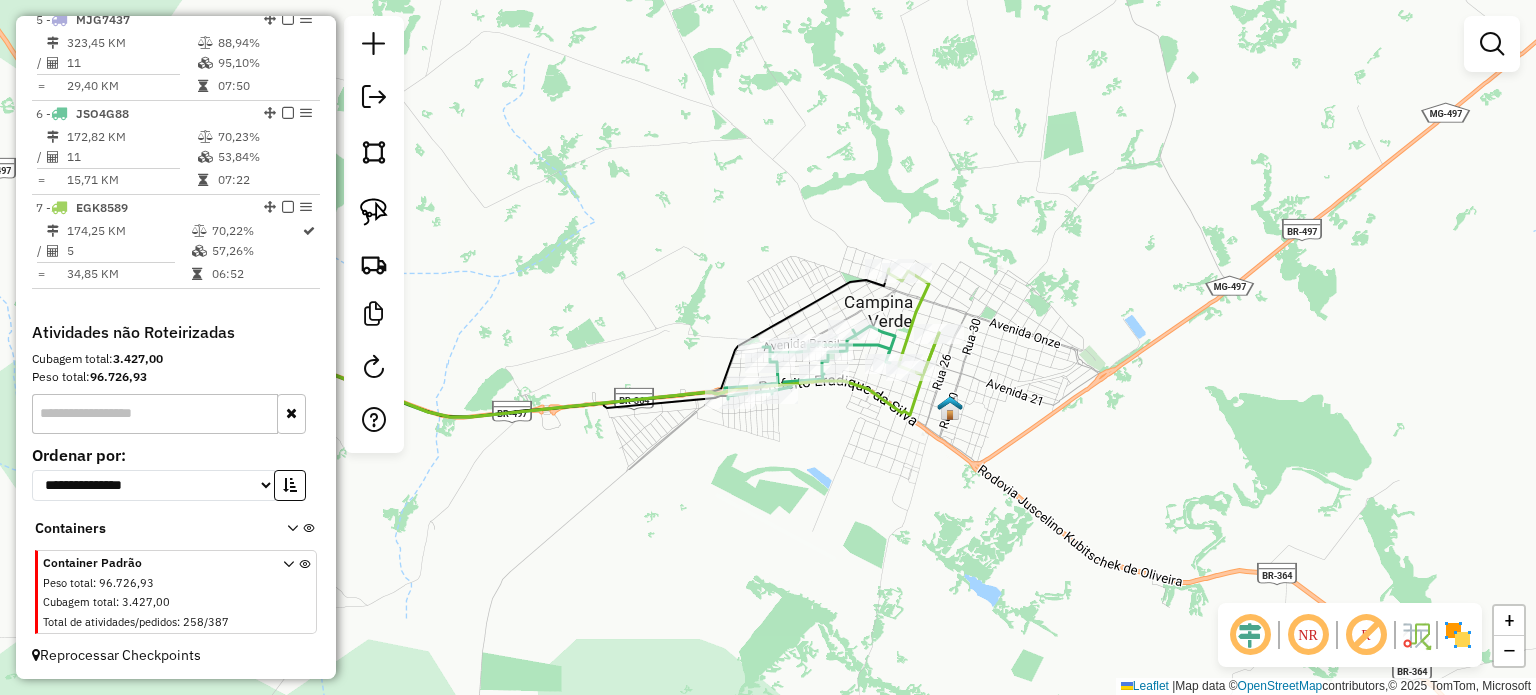 drag, startPoint x: 549, startPoint y: 464, endPoint x: 720, endPoint y: 449, distance: 171.65663 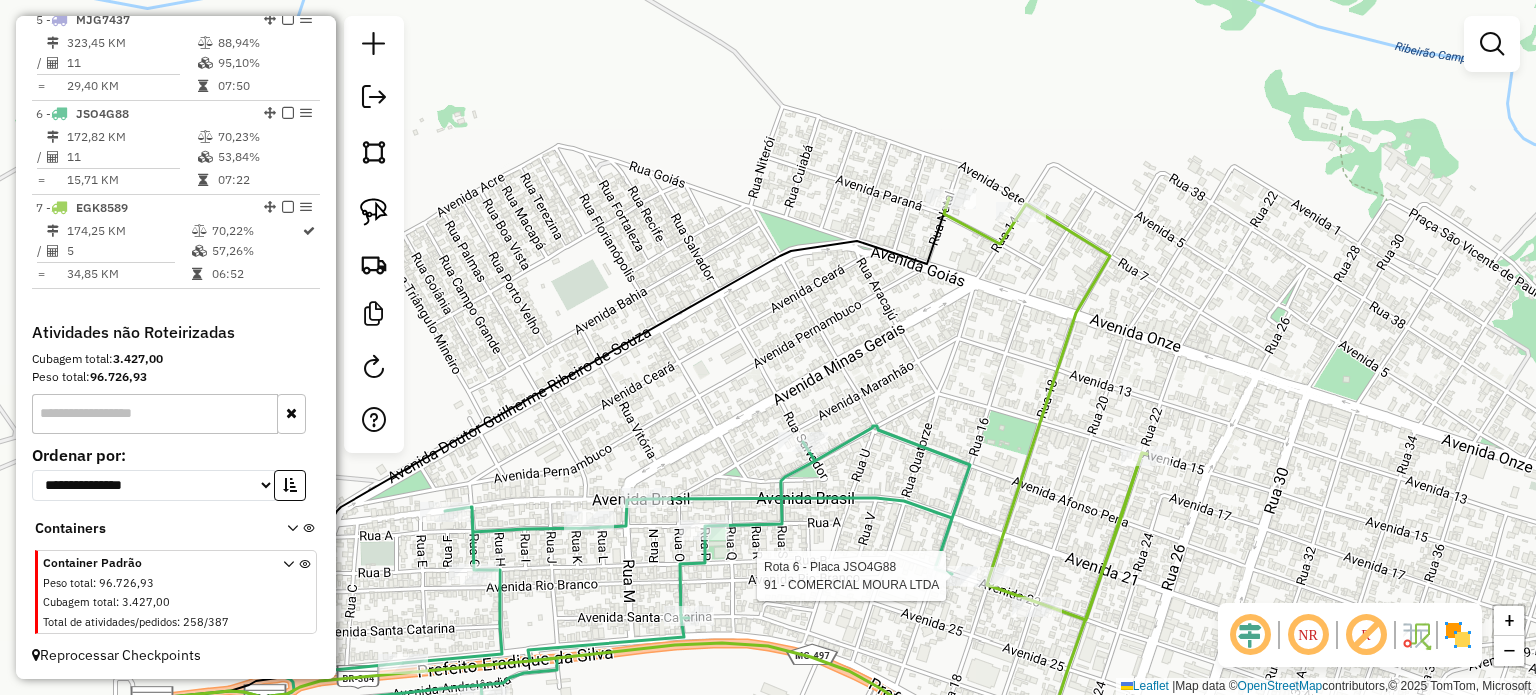 select on "*********" 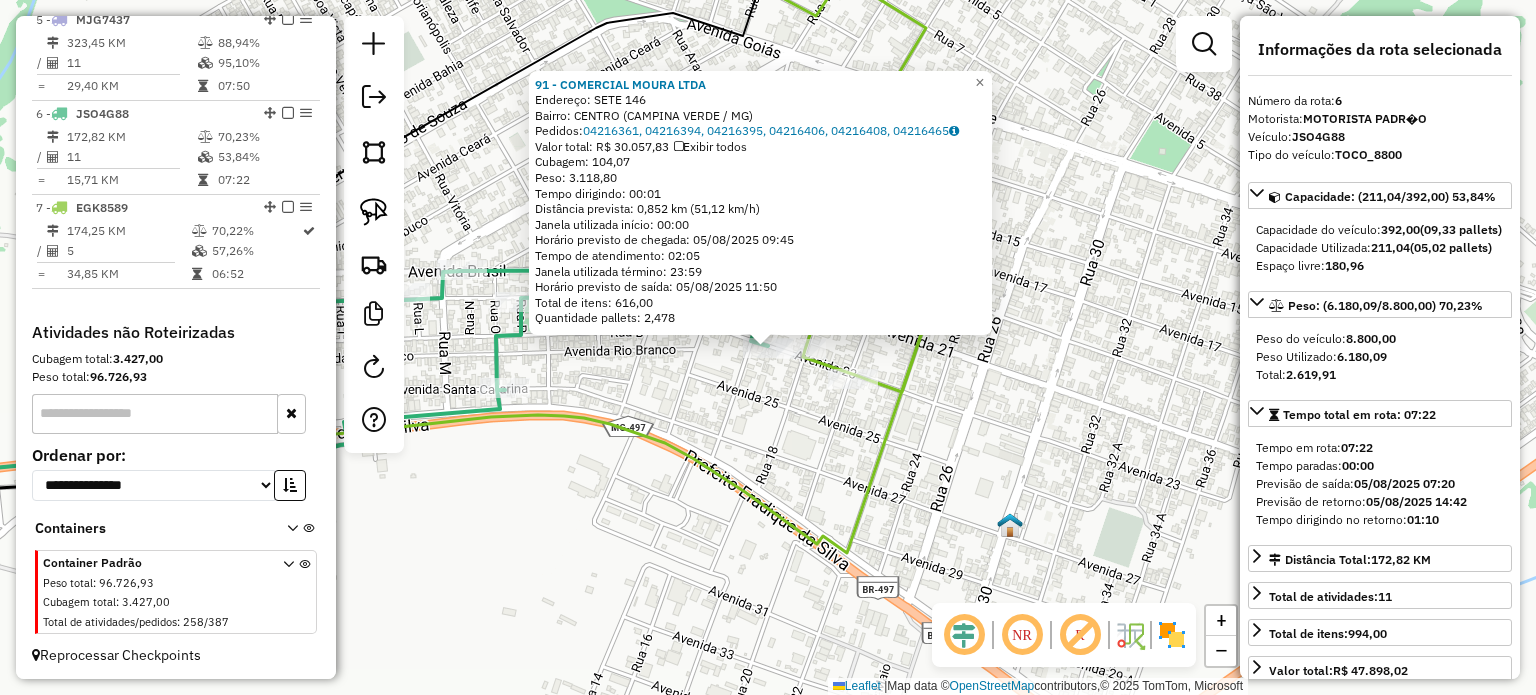 drag, startPoint x: 710, startPoint y: 489, endPoint x: 673, endPoint y: 480, distance: 38.078865 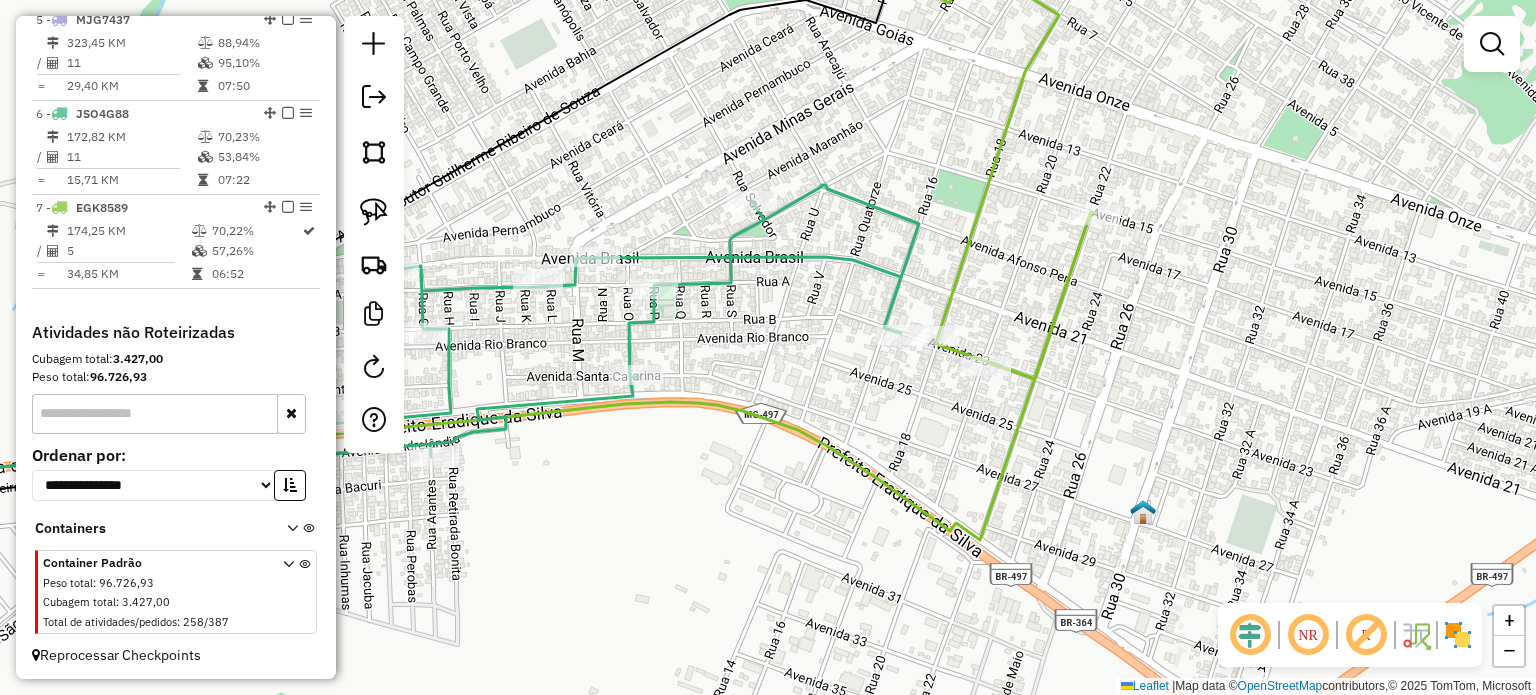 drag, startPoint x: 628, startPoint y: 473, endPoint x: 829, endPoint y: 428, distance: 205.97572 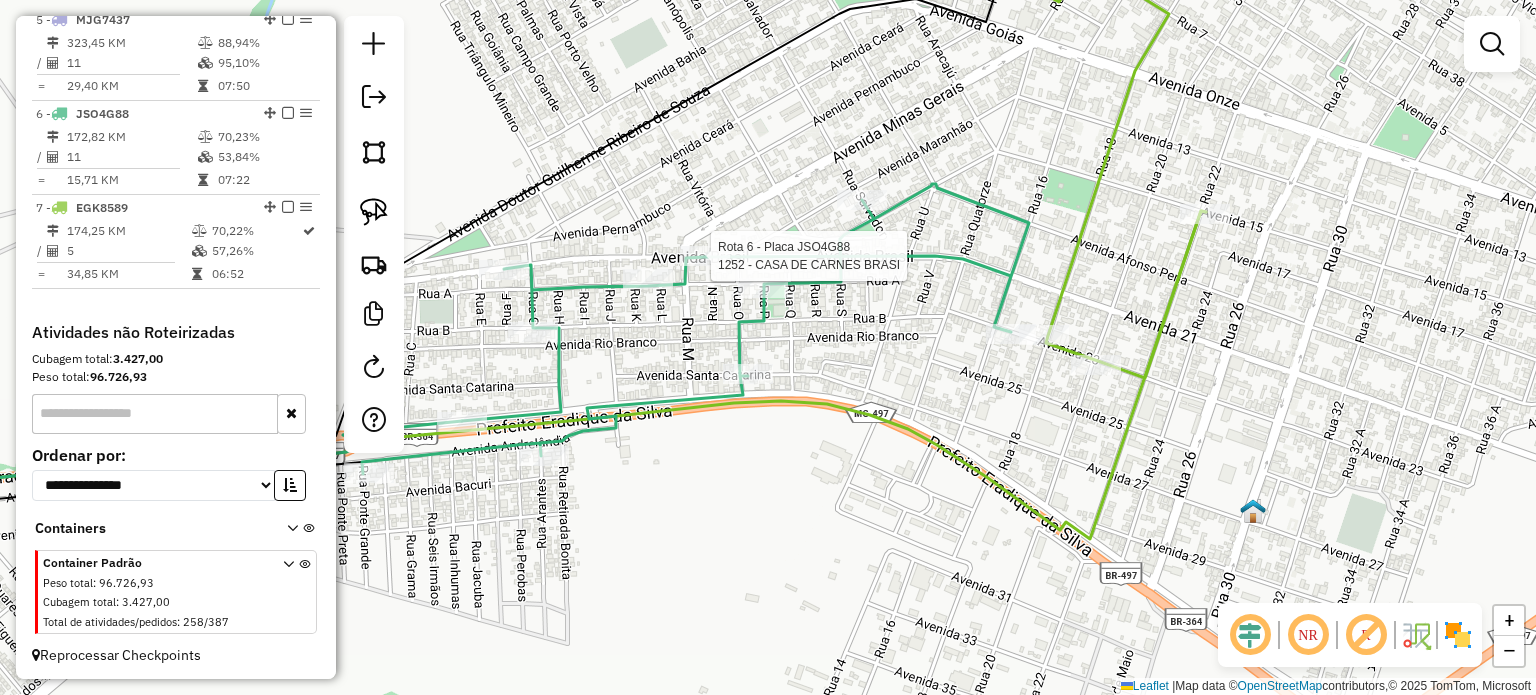 select on "*********" 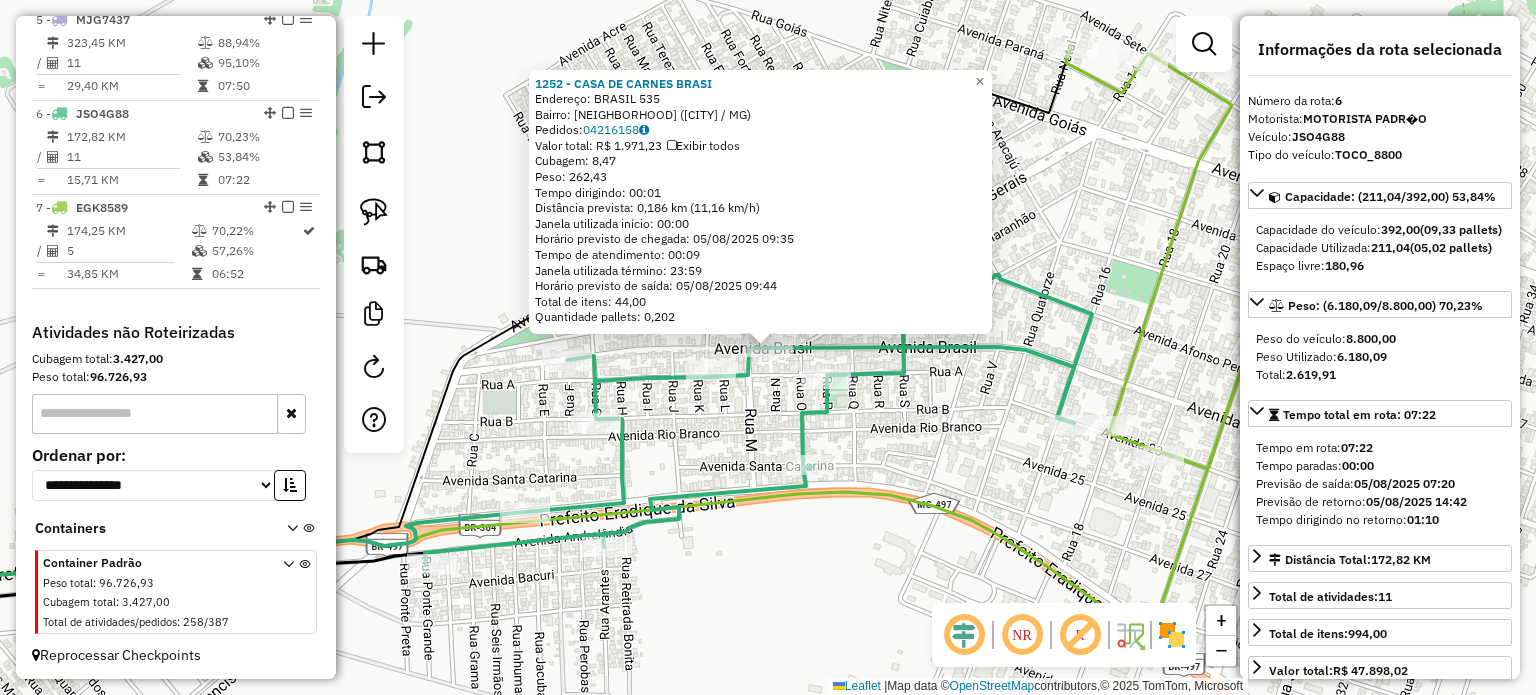 click on "Rota 6 - Placa JSO4G88  3332 - PANIFICADORA BOM DIA 1252 - CASA DE CARNES BRASI  Endereço:  BRASIL 535   Bairro: ALVORADA ([CITY] / [STATE])   Pedidos:  04216158   Valor total: R$ 1.971,23   Exibir todos   Cubagem: 8,47  Peso: 262,43  Tempo dirigindo: 00:01   Distância prevista: 0,186 km (11,16 km/h)   Janela utilizada início: 00:00   Horário previsto de chegada: 05/08/2025 09:35   Tempo de atendimento: 00:09   Janela utilizada término: 23:59   Horário previsto de saída: 05/08/2025 09:44   Total de itens: 44,00   Quantidade pallets: 0,202  × Janela de atendimento Grade de atendimento Capacidade Transportadoras Veículos Cliente Pedidos  Rotas Selecione os dias de semana para filtrar as janelas de atendimento  Seg   Ter   Qua   Qui   Sex   Sáb   Dom  Informe o período da janela de atendimento: De: Até:  Filtrar exatamente a janela do cliente  Considerar janela de atendimento padrão  Selecione os dias de semana para filtrar as grades de atendimento  Seg   Ter   Qua   Qui   Sex   Sáb   Dom   De:" 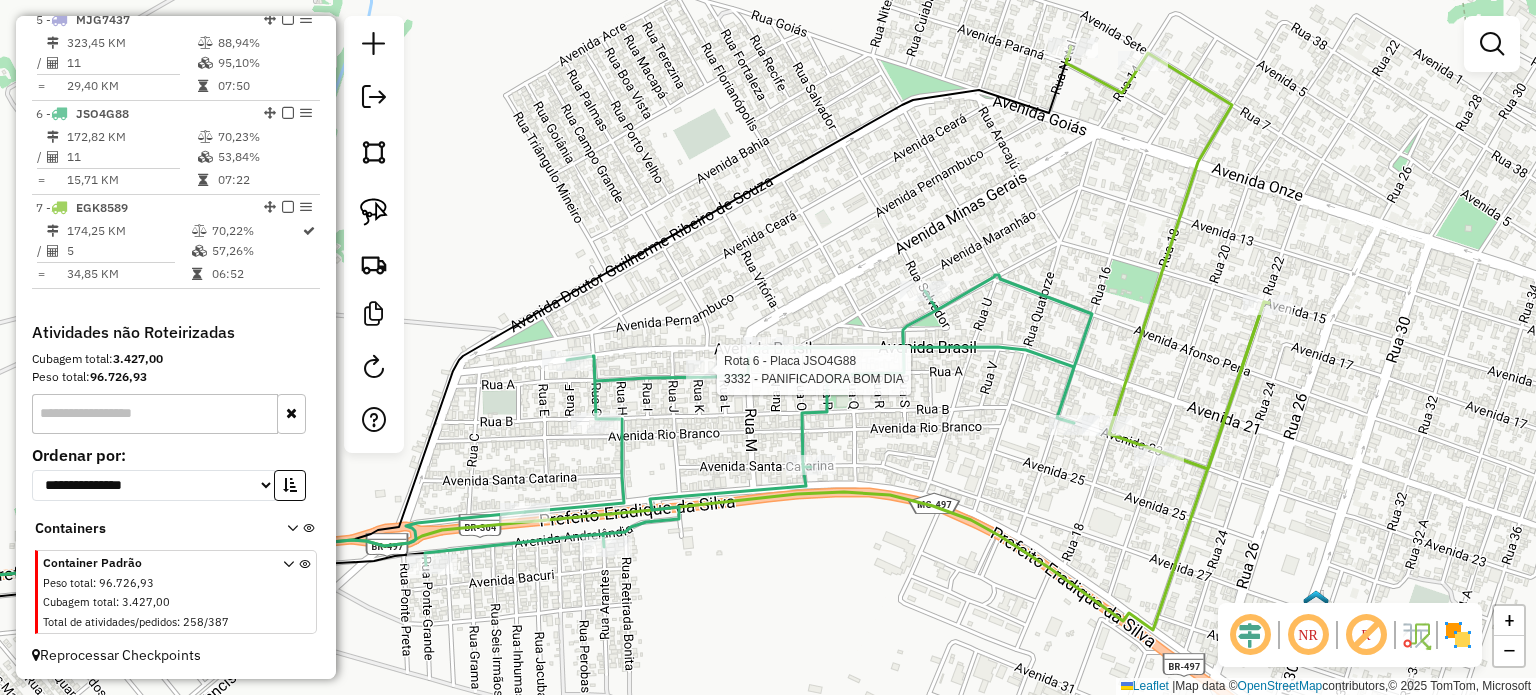 select on "*********" 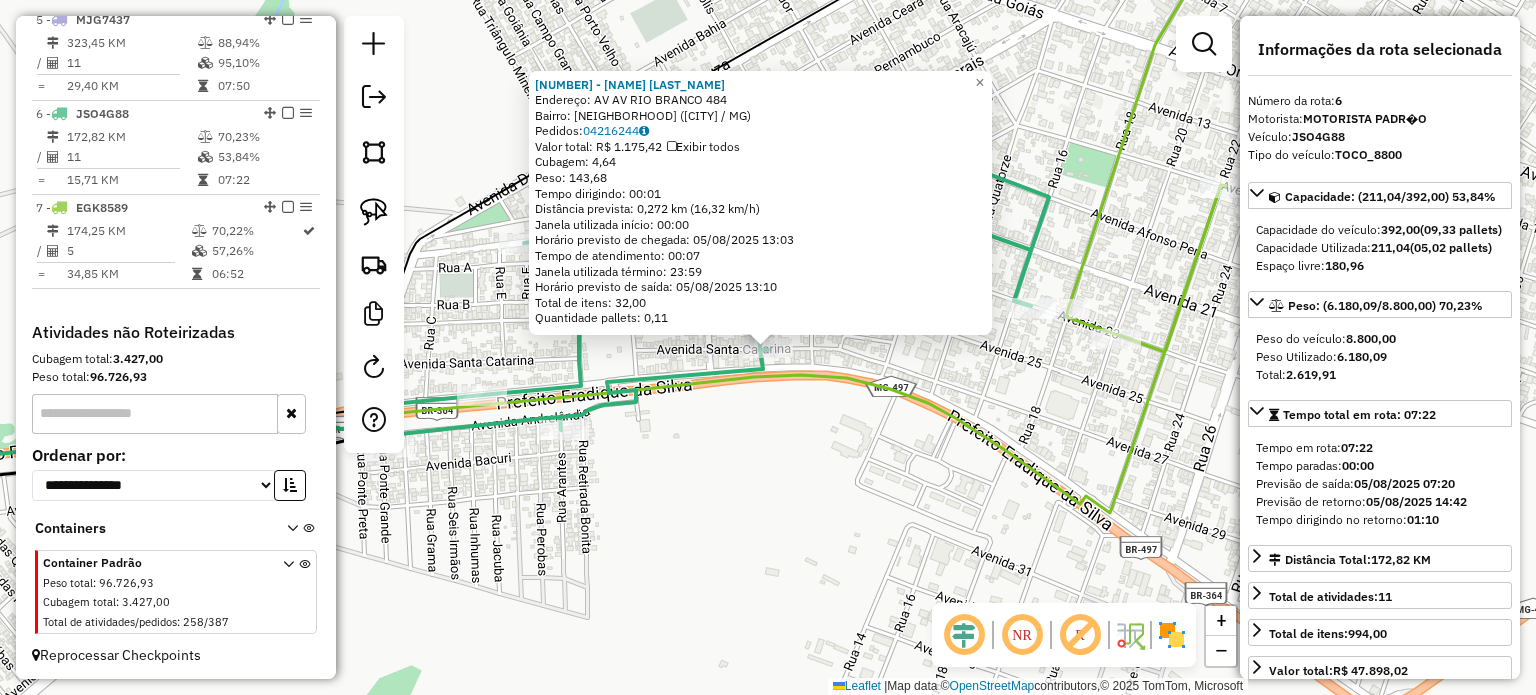 click on "1335 - [FIRST] [LAST]  Endereço:  AV  AV  RIO BRANCO 484   Bairro: ALVORADA ([CITY] / [STATE])   Pedidos:  04216244   Valor total: R$ 1.175,42   Exibir todos   Cubagem: 4,64  Peso: 143,68  Tempo dirigindo: 00:01   Distância prevista: 0,272 km (16,32 km/h)   Janela utilizada início: 00:00   Horário previsto de chegada: 05/08/2025 13:03   Tempo de atendimento: 00:07   Janela utilizada término: 23:59   Horário previsto de saída: 05/08/2025 13:10   Total de itens: 32,00   Quantidade pallets: 0,11  × Janela de atendimento Grade de atendimento Capacidade Transportadoras Veículos Cliente Pedidos  Rotas Selecione os dias de semana para filtrar as janelas de atendimento  Seg   Ter   Qua   Qui   Sex   Sáb   Dom  Informe o período da janela de atendimento: De: Até:  Filtrar exatamente a janela do cliente  Considerar janela de atendimento padrão  Selecione os dias de semana para filtrar as grades de atendimento  Seg   Ter   Qua   Qui   Sex   Sáb   Dom   Peso mínimo:   Peso máximo:   De:   Até:  +" 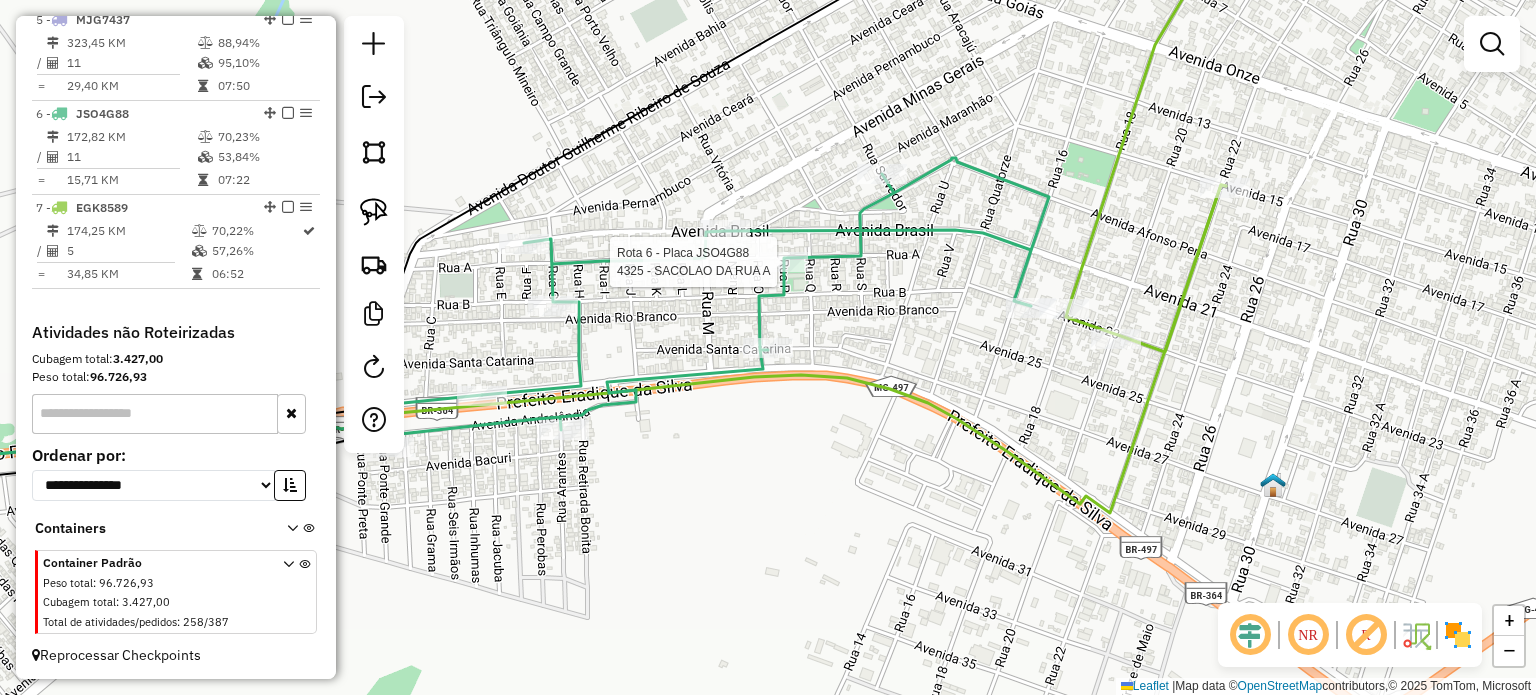 select on "*********" 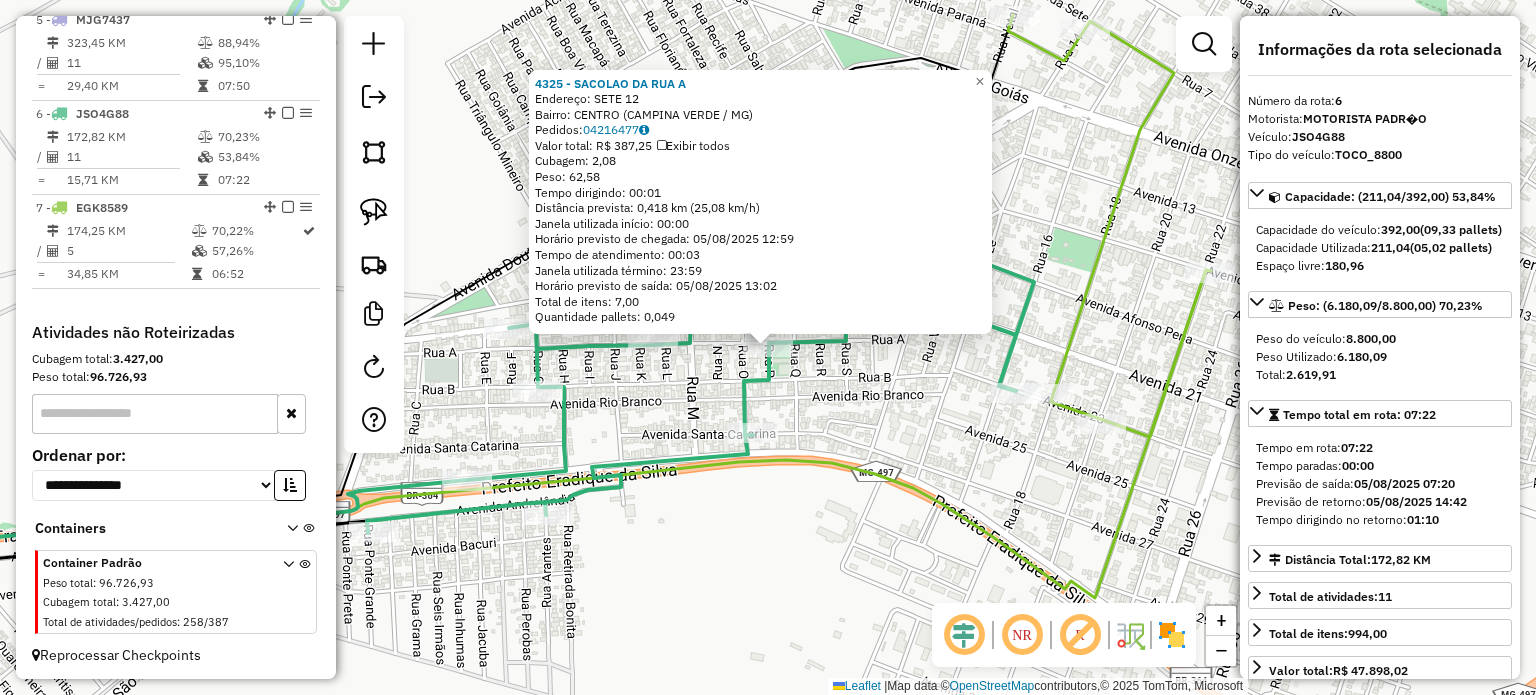 click on "Rota 6 - Placa JSO4G88  4325 - SACOLAO DA RUA A 4325 - SACOLAO DA RUA A  Endereço:  SETE [NUMBER]   Bairro: CENTRO ([CITY] / [STATE])   Pedidos:  [ORDER_ID]   Valor total: R$ 387,25   Exibir todos   Cubagem: 2,08  Peso: 62,58  Tempo dirigindo: 00:01   Distância prevista: 0,418 km (25,08 km/h)   Janela utilizada início: 00:00   Horário previsto de chegada: 05/08/2025 12:59   Tempo de atendimento: 00:03   Janela utilizada término: 23:59   Horário previsto de saída: 05/08/2025 13:02   Total de itens: 7,00   Quantidade pallets: 0,049  × Janela de atendimento Grade de atendimento Capacidade Transportadoras Veículos Cliente Pedidos  Rotas Selecione os dias de semana para filtrar as janelas de atendimento  Seg   Ter   Qua   Qui   Sex   Sáb   Dom  Informe o período da janela de atendimento: De: Até:  Filtrar exatamente a janela do cliente  Considerar janela de atendimento padrão  Selecione os dias de semana para filtrar as grades de atendimento  Seg   Ter   Qua   Qui   Sex   Sáb   Dom   Peso mínimo:   De:  +" 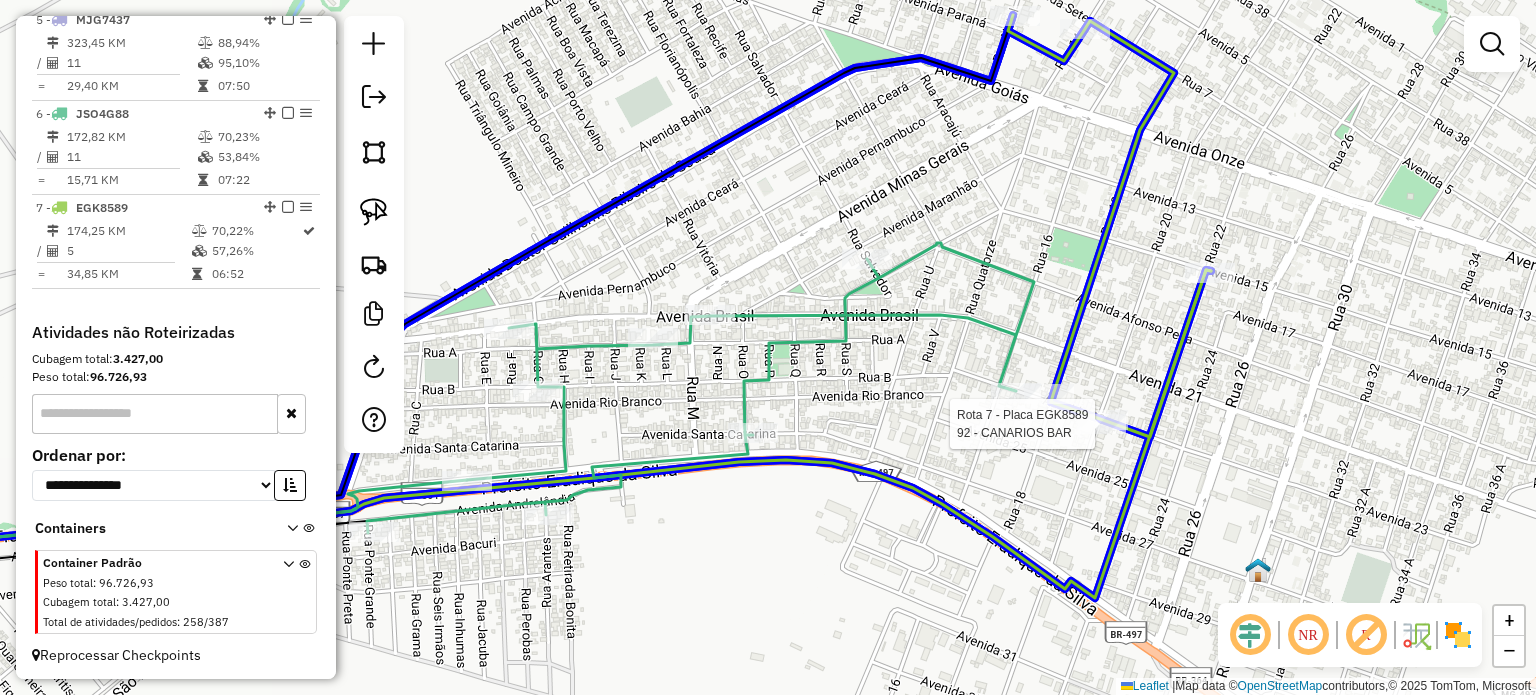 click 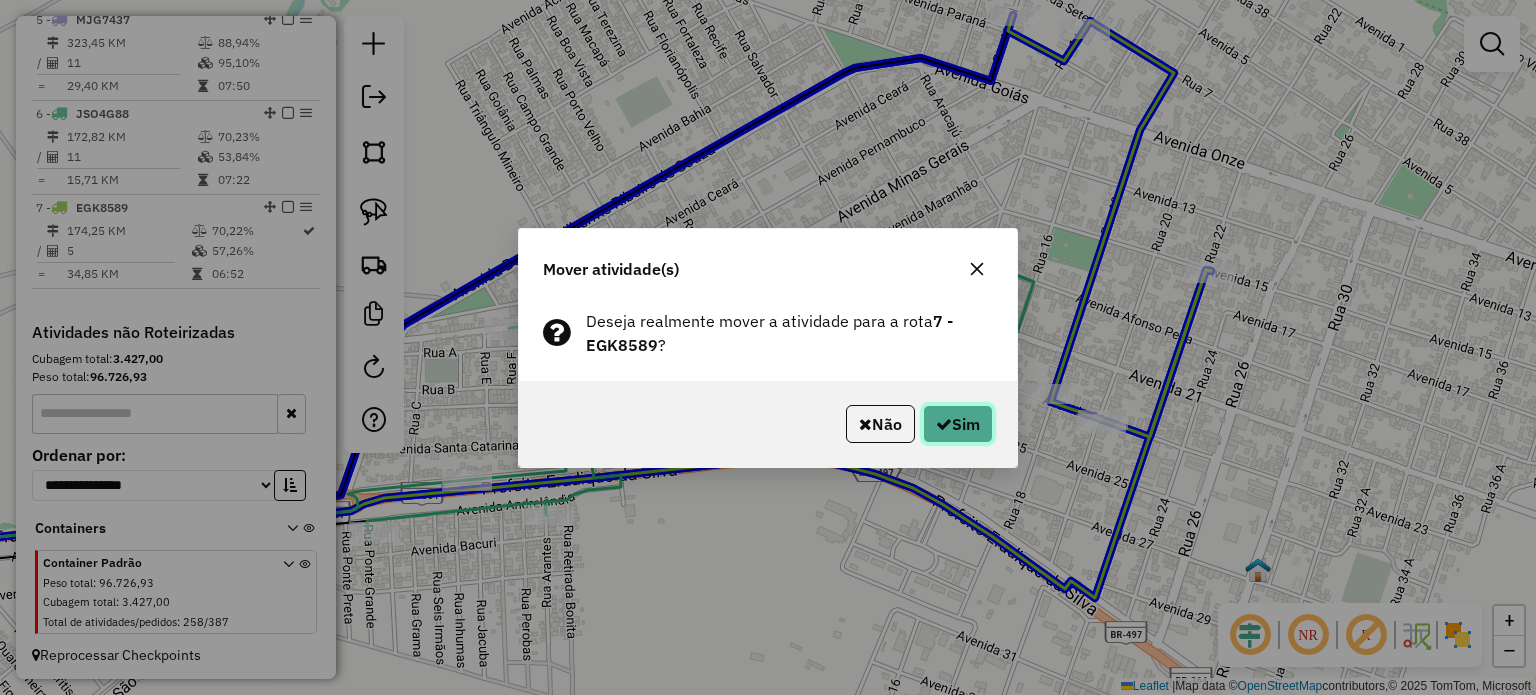 click on "Sim" 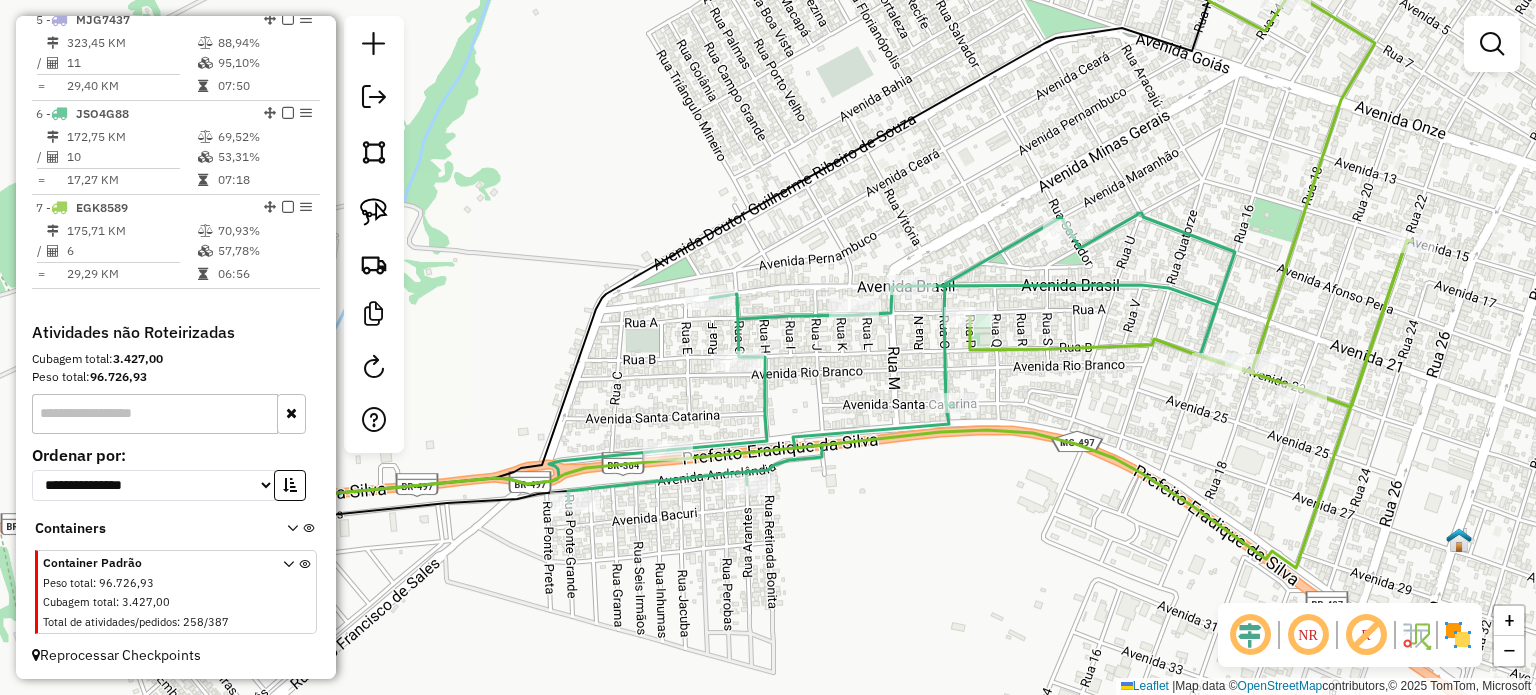 drag, startPoint x: 904, startPoint y: 449, endPoint x: 1059, endPoint y: 419, distance: 157.87654 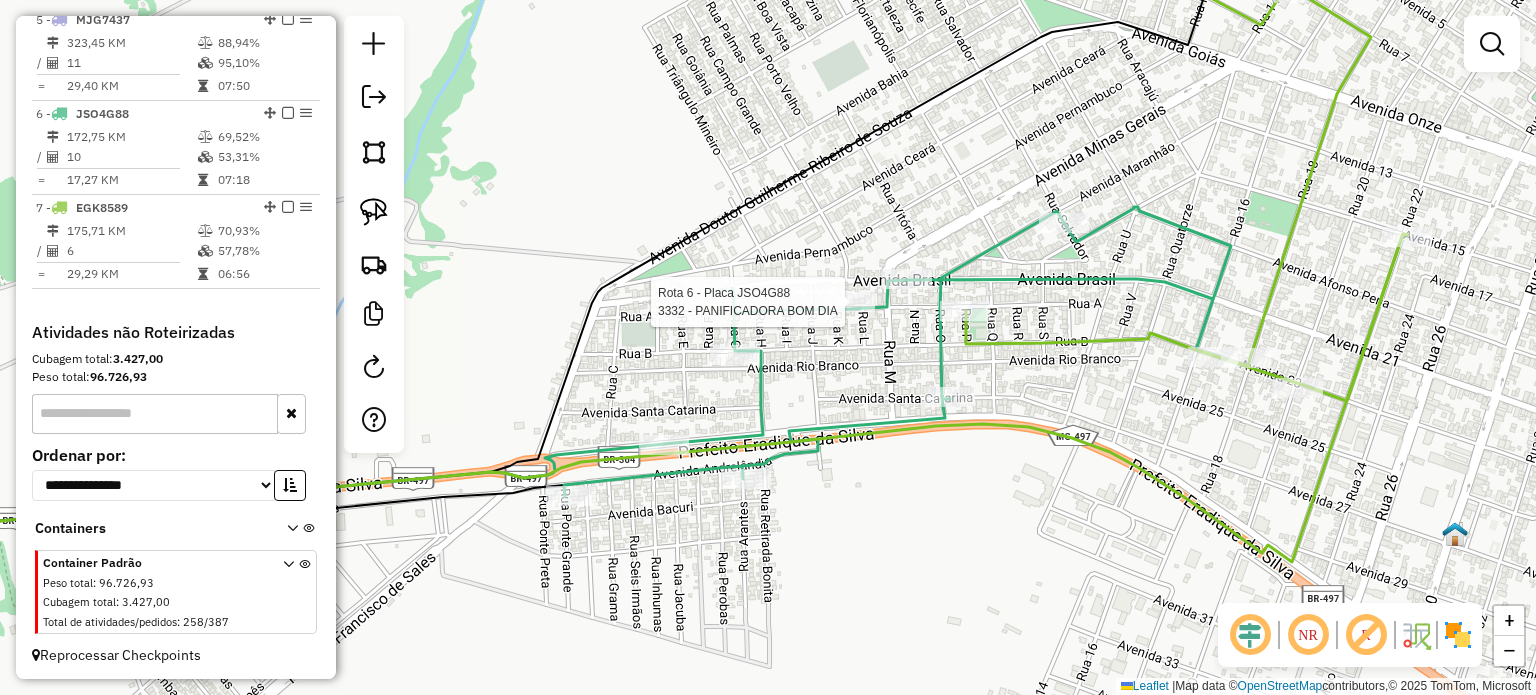 click 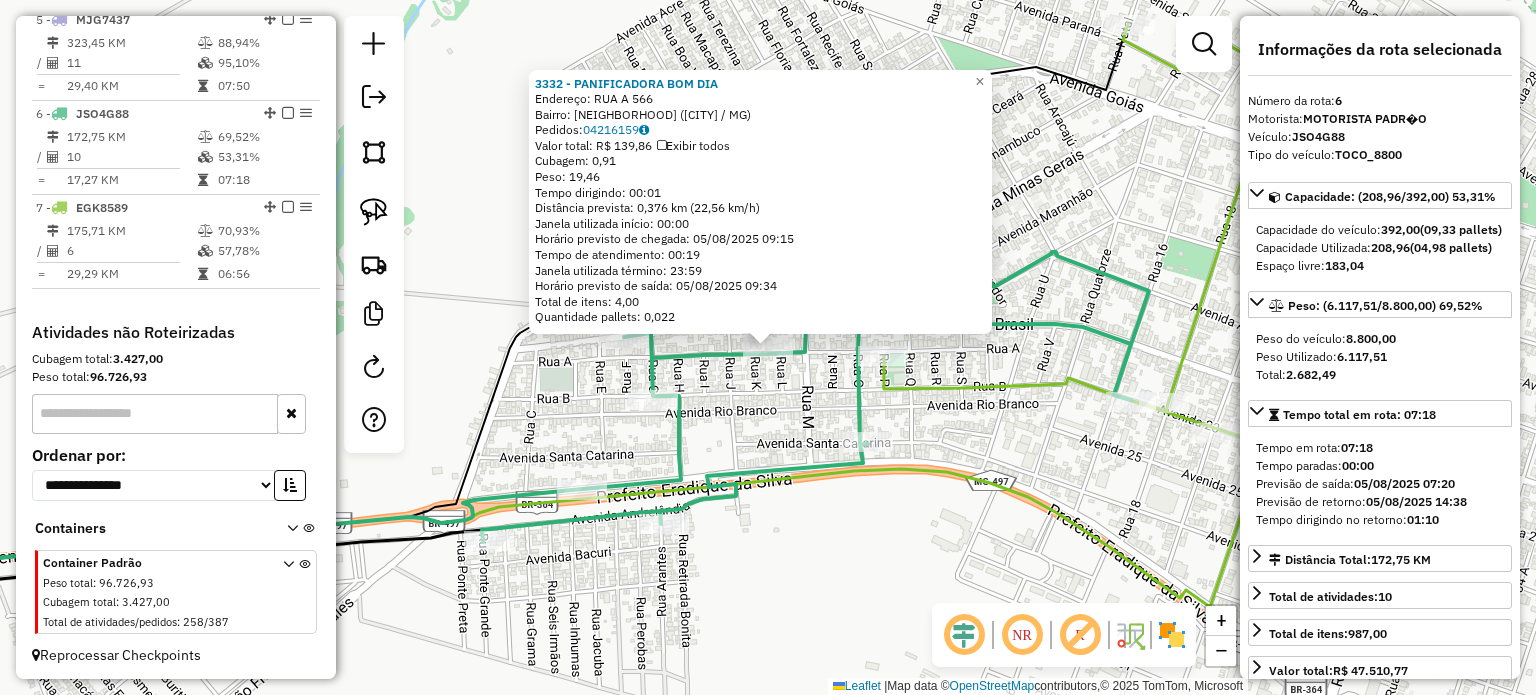 click on "[NUMBER] - [COMPANY_NAME]  Endereço:  [STREET] [NUMBER]   Bairro: [NEIGHBORHOOD] ([CITY] / [STATE])   Pedidos:  [ORDER_ID]   Valor total: R$ 139,86   Exibir todos   Cubagem: 0,91  Peso: 19,46  Tempo dirigindo: 00:01   Distância prevista: 0,376 km (22,56 km/h)   Janela utilizada início: 00:00   Horário previsto de chegada: 05/08/2025 09:15   Tempo de atendimento: 00:19   Janela utilizada término: 23:59   Horário previsto de saída: 05/08/2025 09:34   Total de itens: 4,00   Quantidade pallets: 0,022  × Janela de atendimento Grade de atendimento Capacidade Transportadoras Veículos Cliente Pedidos  Rotas Selecione os dias de semana para filtrar as janelas de atendimento  Seg   Ter   Qua   Qui   Sex   Sáb   Dom  Informe o período da janela de atendimento: De: Até:  Filtrar exatamente a janela do cliente  Considerar janela de atendimento padrão  Selecione os dias de semana para filtrar as grades de atendimento  Seg   Ter   Qua   Qui   Sex   Sáb   Dom   Considerar clientes sem dia de atendimento cadastrado  De:  +" 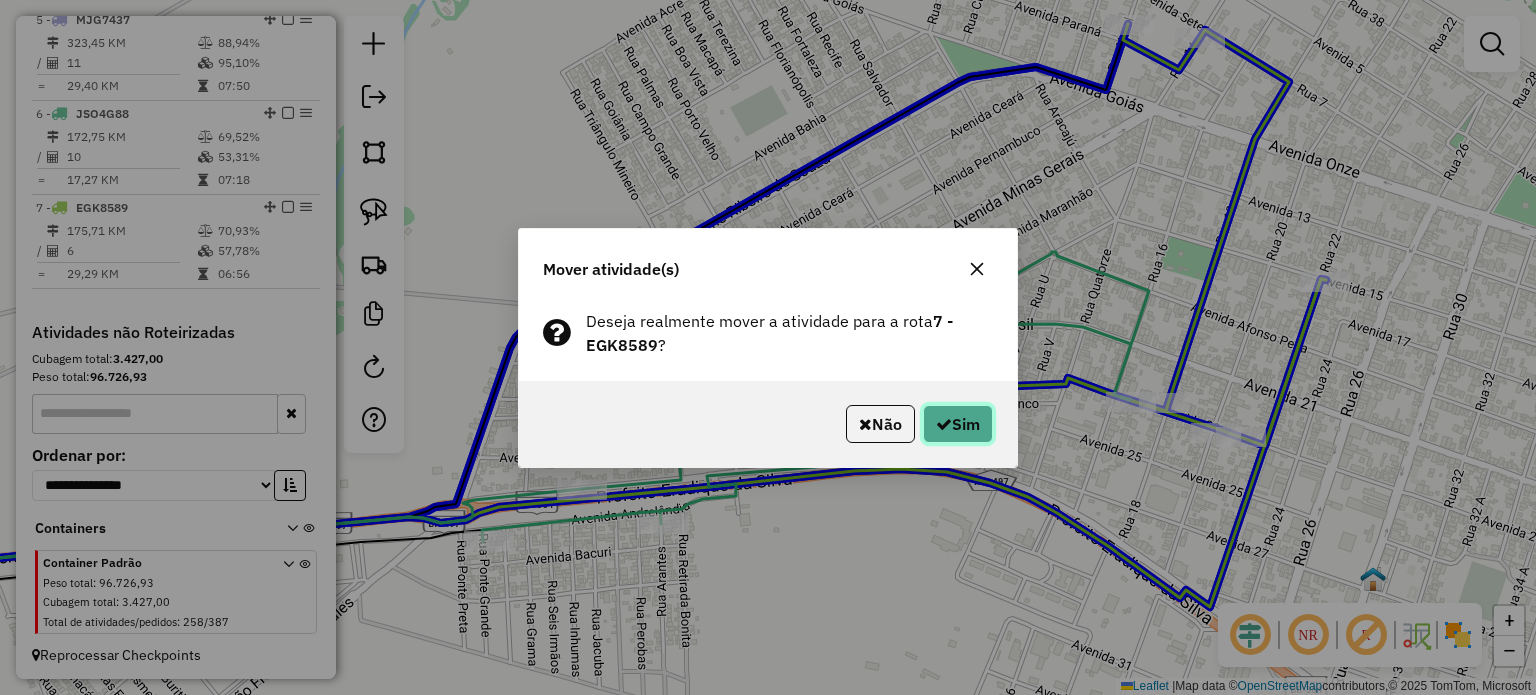 click on "Sim" 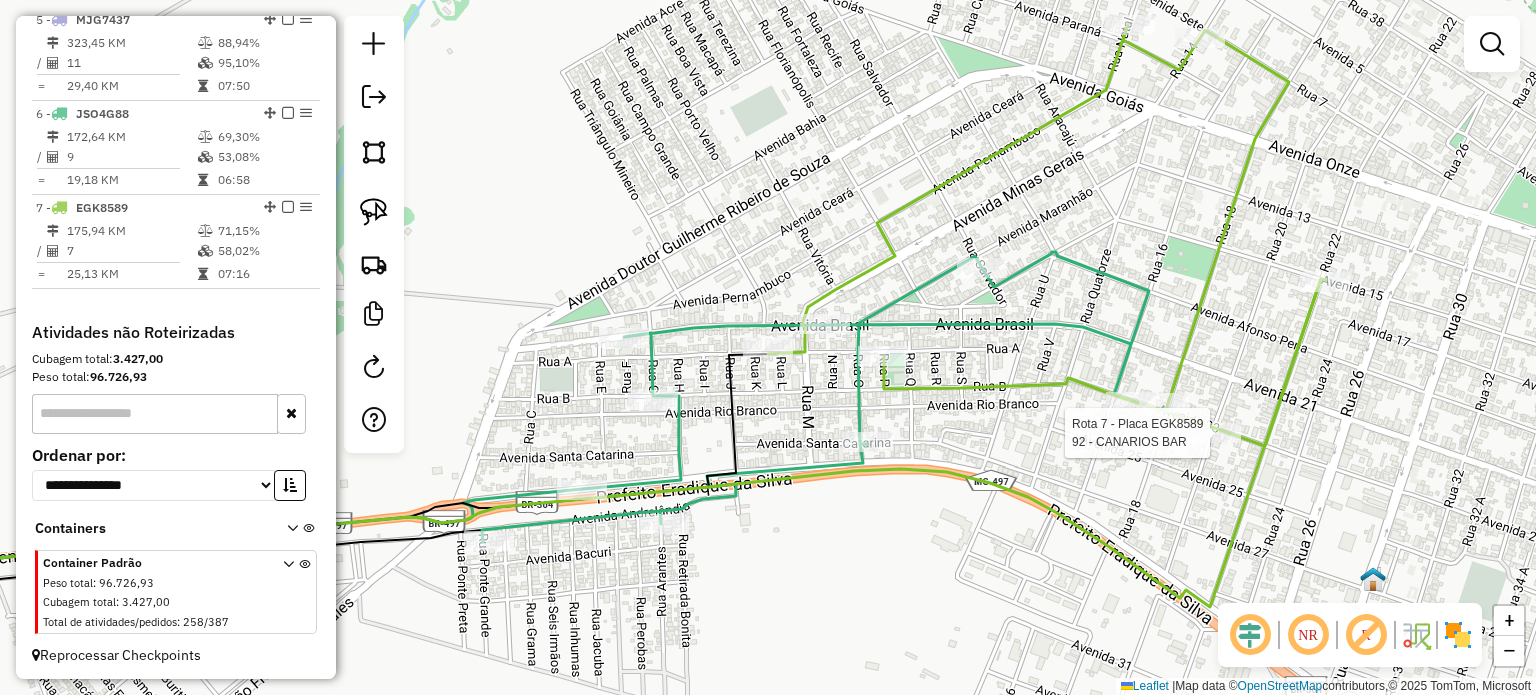 select on "*********" 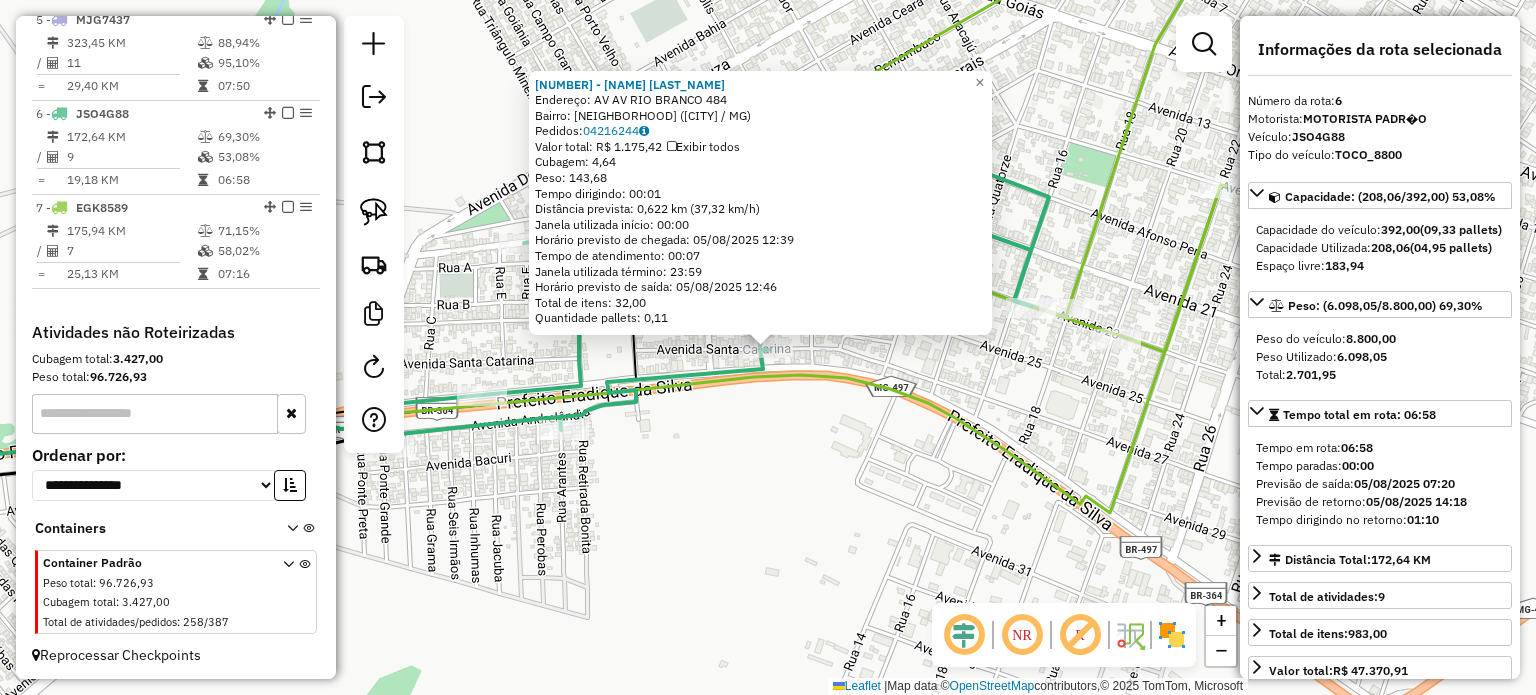 click on "1335 - [FIRST] [LAST]  Endereço:  AV  AV  RIO BRANCO 484   Bairro: ALVORADA ([CITY] / [STATE])   Pedidos:  04216244   Valor total: R$ 1.175,42   Exibir todos   Cubagem: 4,64  Peso: 143,68  Tempo dirigindo: 00:01   Distância prevista: 0,622 km (37,32 km/h)   Janela utilizada início: 00:00   Horário previsto de chegada: 05/08/2025 12:39   Tempo de atendimento: 00:07   Janela utilizada término: 23:59   Horário previsto de saída: 05/08/2025 12:46   Total de itens: 32,00   Quantidade pallets: 0,11  × Janela de atendimento Grade de atendimento Capacidade Transportadoras Veículos Cliente Pedidos  Rotas Selecione os dias de semana para filtrar as janelas de atendimento  Seg   Ter   Qua   Qui   Sex   Sáb   Dom  Informe o período da janela de atendimento: De: Até:  Filtrar exatamente a janela do cliente  Considerar janela de atendimento padrão  Selecione os dias de semana para filtrar as grades de atendimento  Seg   Ter   Qua   Qui   Sex   Sáb   Dom   Peso mínimo:   Peso máximo:   De:   Até:  +" 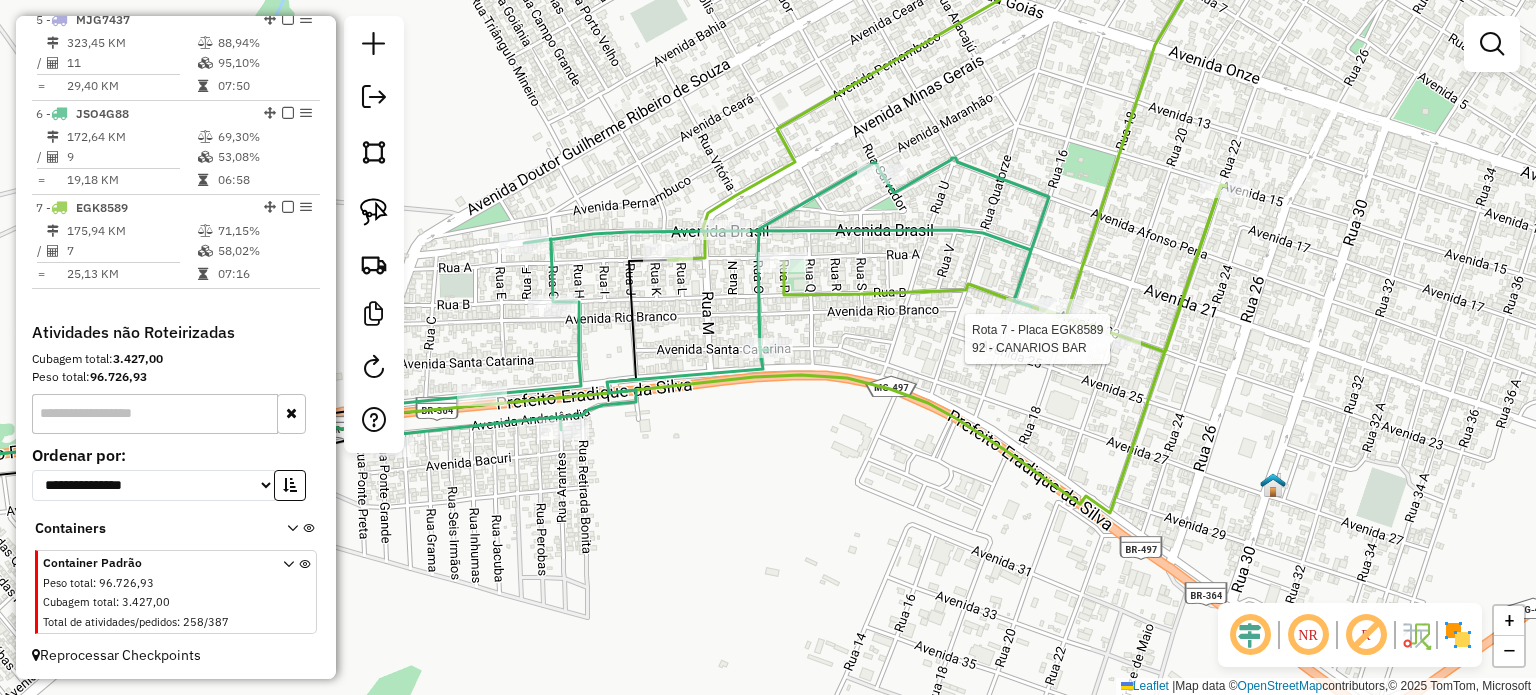 select on "*********" 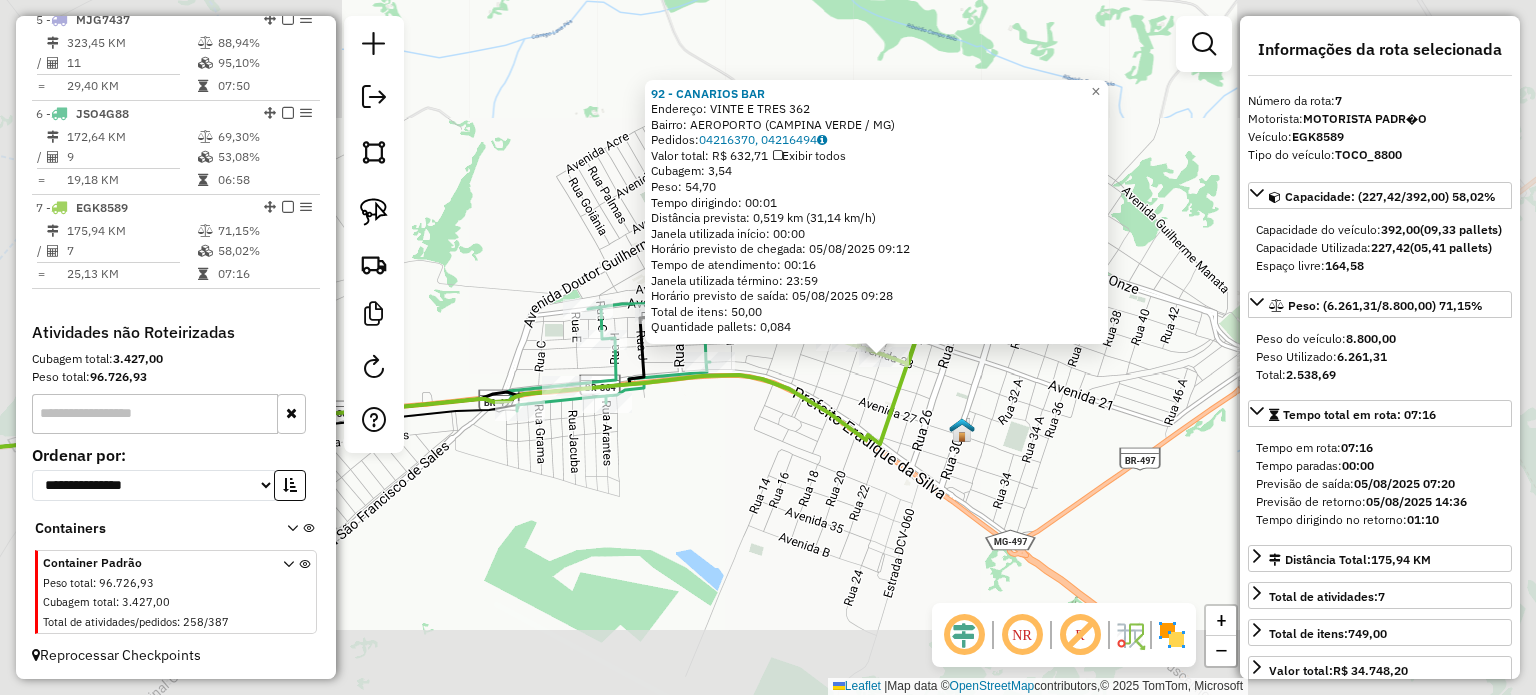 drag, startPoint x: 992, startPoint y: 368, endPoint x: 948, endPoint y: 343, distance: 50.606323 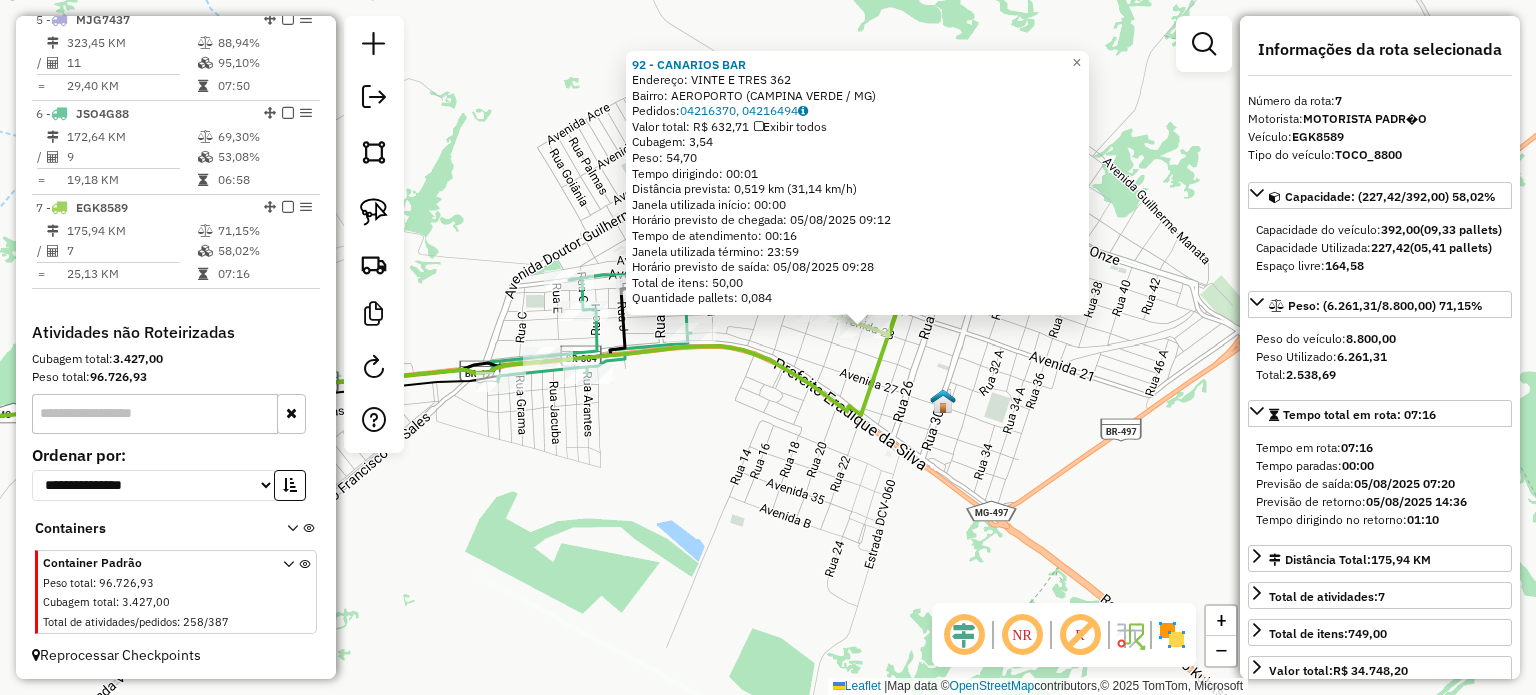 click on "92 - CANARIOS BAR  Endereço:  VINTE E TRES 362   Bairro: AEROPORTO ([CITY] / [STATE])   Pedidos:  04216370, 04216494   Valor total: R$ 632,71   Exibir todos   Cubagem: 3,54  Peso: 54,70  Tempo dirigindo: 00:01   Distância prevista: 0,519 km (31,14 km/h)   Janela utilizada início: 00:00   Horário previsto de chegada: 05/08/2025 09:12   Tempo de atendimento: 00:16   Janela utilizada término: 23:59   Horário previsto de saída: 05/08/2025 09:28   Total de itens: 50,00   Quantidade pallets: 0,084  × Janela de atendimento Grade de atendimento Capacidade Transportadoras Veículos Cliente Pedidos  Rotas Selecione os dias de semana para filtrar as janelas de atendimento  Seg   Ter   Qua   Qui   Sex   Sáb   Dom  Informe o período da janela de atendimento: De: Até:  Filtrar exatamente a janela do cliente  Considerar janela de atendimento padrão  Selecione os dias de semana para filtrar as grades de atendimento  Seg   Ter   Qua   Qui   Sex   Sáb   Dom   Considerar clientes sem dia de atendimento cadastrado" 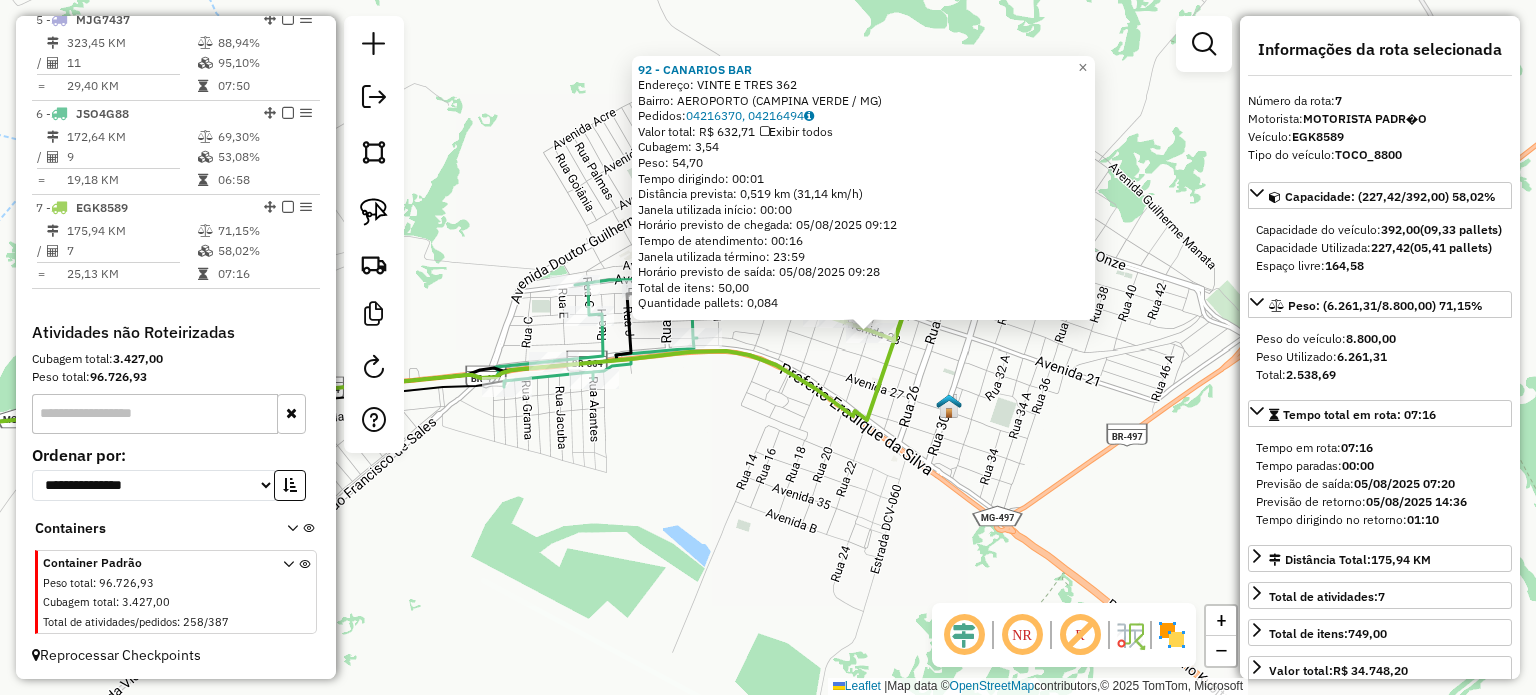 click on "92 - CANARIOS BAR  Endereço:  VINTE E TRES 362   Bairro: AEROPORTO ([CITY] / [STATE])   Pedidos:  04216370, 04216494   Valor total: R$ 632,71   Exibir todos   Cubagem: 3,54  Peso: 54,70  Tempo dirigindo: 00:01   Distância prevista: 0,519 km (31,14 km/h)   Janela utilizada início: 00:00   Horário previsto de chegada: 05/08/2025 09:12   Tempo de atendimento: 00:16   Janela utilizada término: 23:59   Horário previsto de saída: 05/08/2025 09:28   Total de itens: 50,00   Quantidade pallets: 0,084  × Janela de atendimento Grade de atendimento Capacidade Transportadoras Veículos Cliente Pedidos  Rotas Selecione os dias de semana para filtrar as janelas de atendimento  Seg   Ter   Qua   Qui   Sex   Sáb   Dom  Informe o período da janela de atendimento: De: Até:  Filtrar exatamente a janela do cliente  Considerar janela de atendimento padrão  Selecione os dias de semana para filtrar as grades de atendimento  Seg   Ter   Qua   Qui   Sex   Sáb   Dom   Considerar clientes sem dia de atendimento cadastrado" 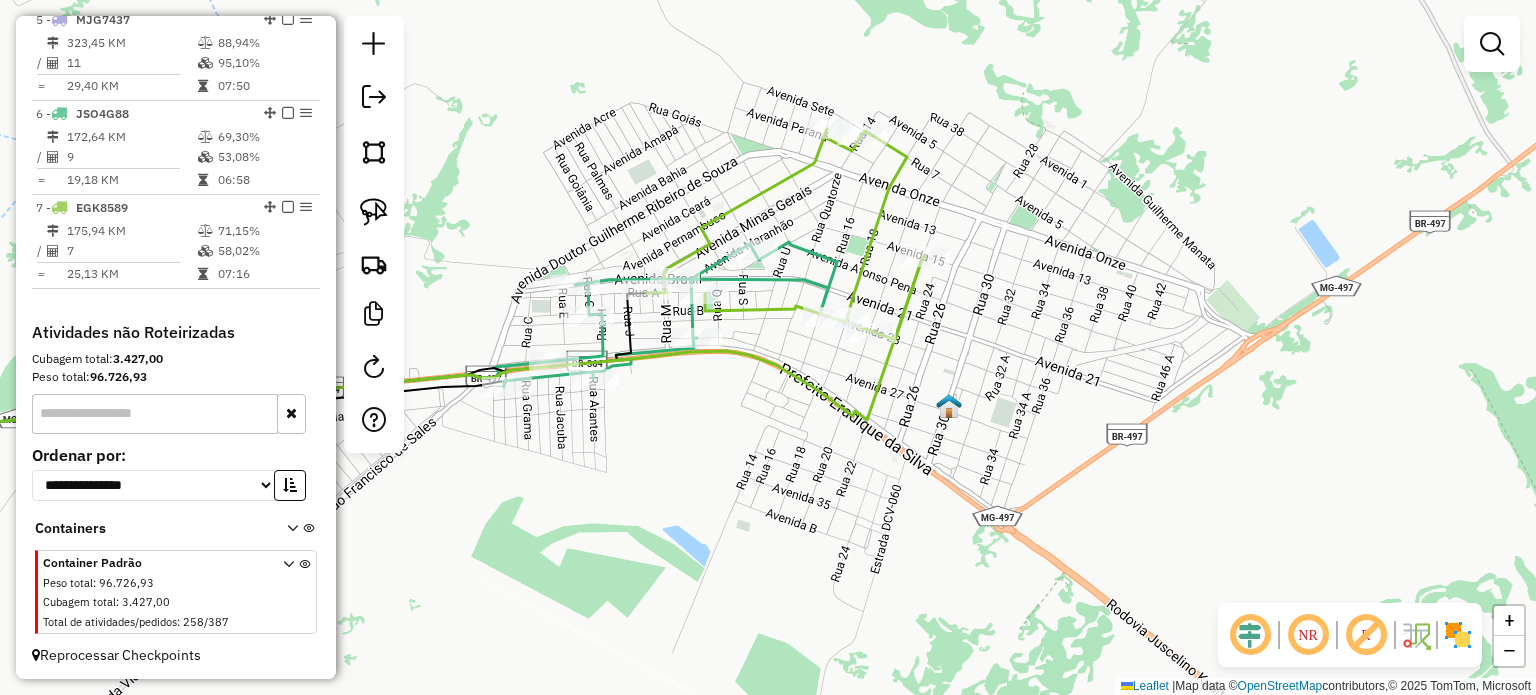 drag, startPoint x: 920, startPoint y: 687, endPoint x: 838, endPoint y: 694, distance: 82.29824 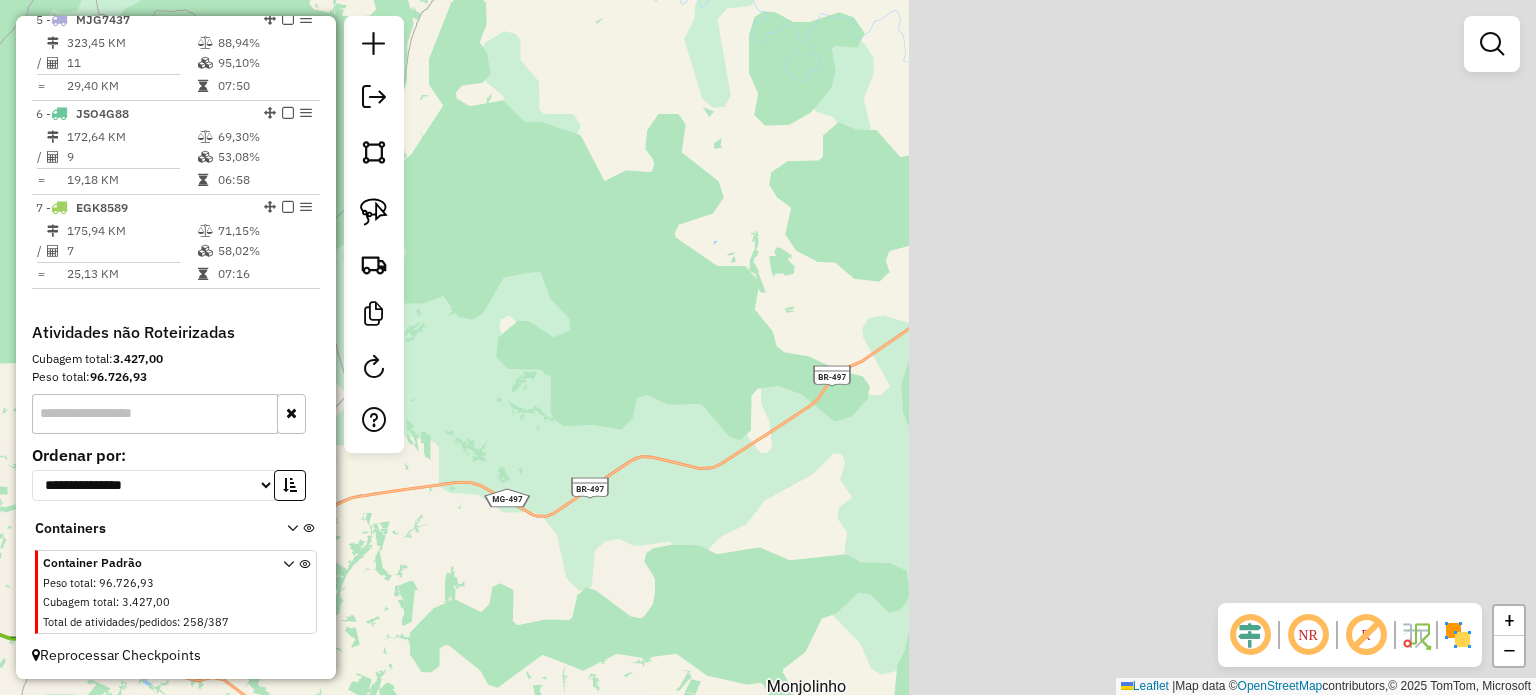 drag, startPoint x: 1133, startPoint y: 515, endPoint x: 384, endPoint y: 547, distance: 749.6833 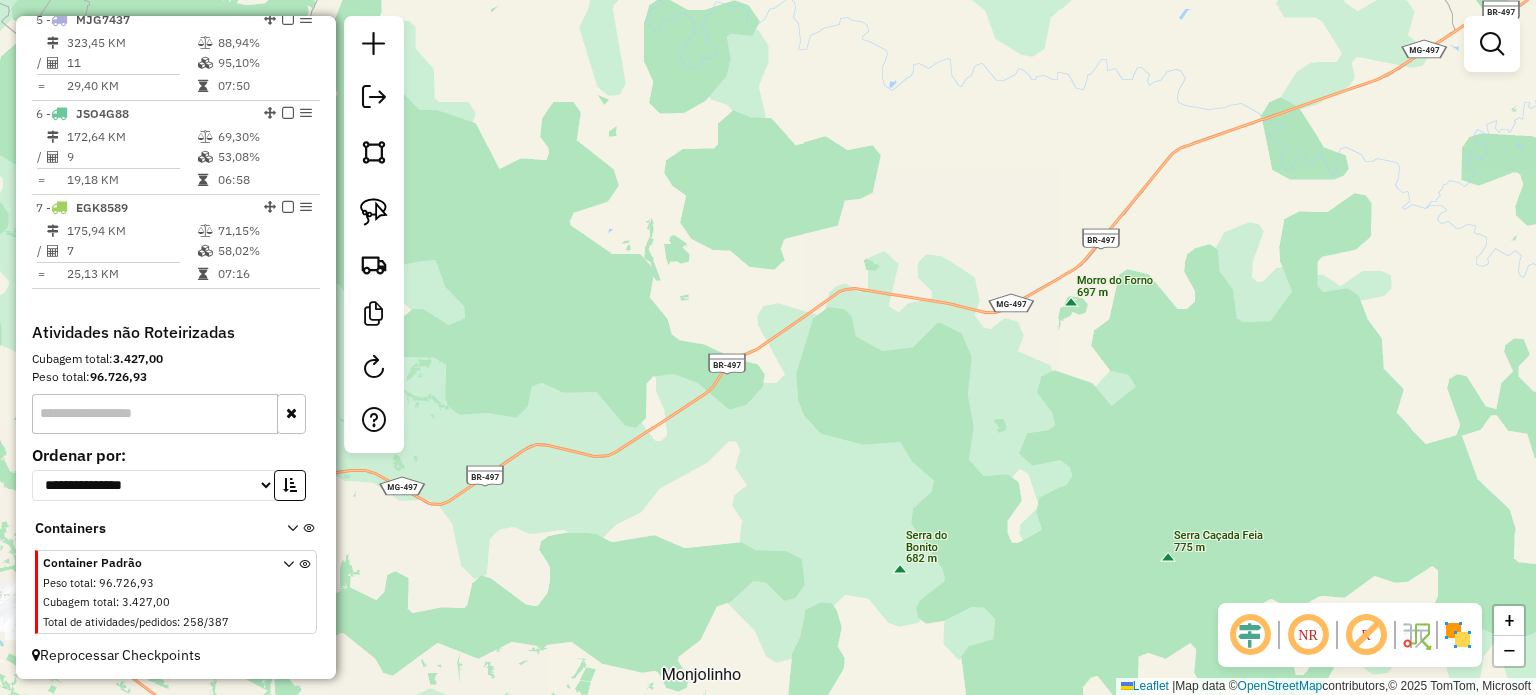 drag, startPoint x: 928, startPoint y: 396, endPoint x: 464, endPoint y: 464, distance: 468.9563 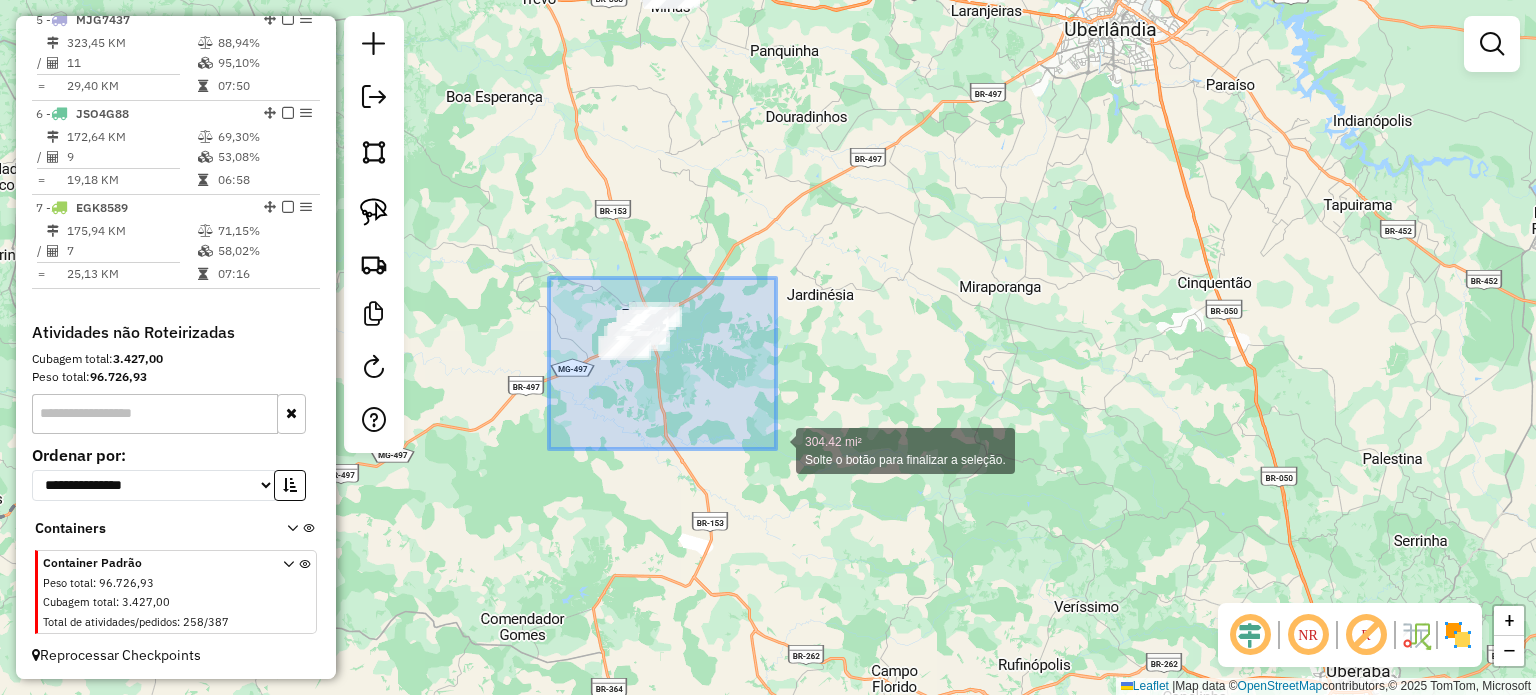 drag, startPoint x: 554, startPoint y: 279, endPoint x: 776, endPoint y: 449, distance: 279.614 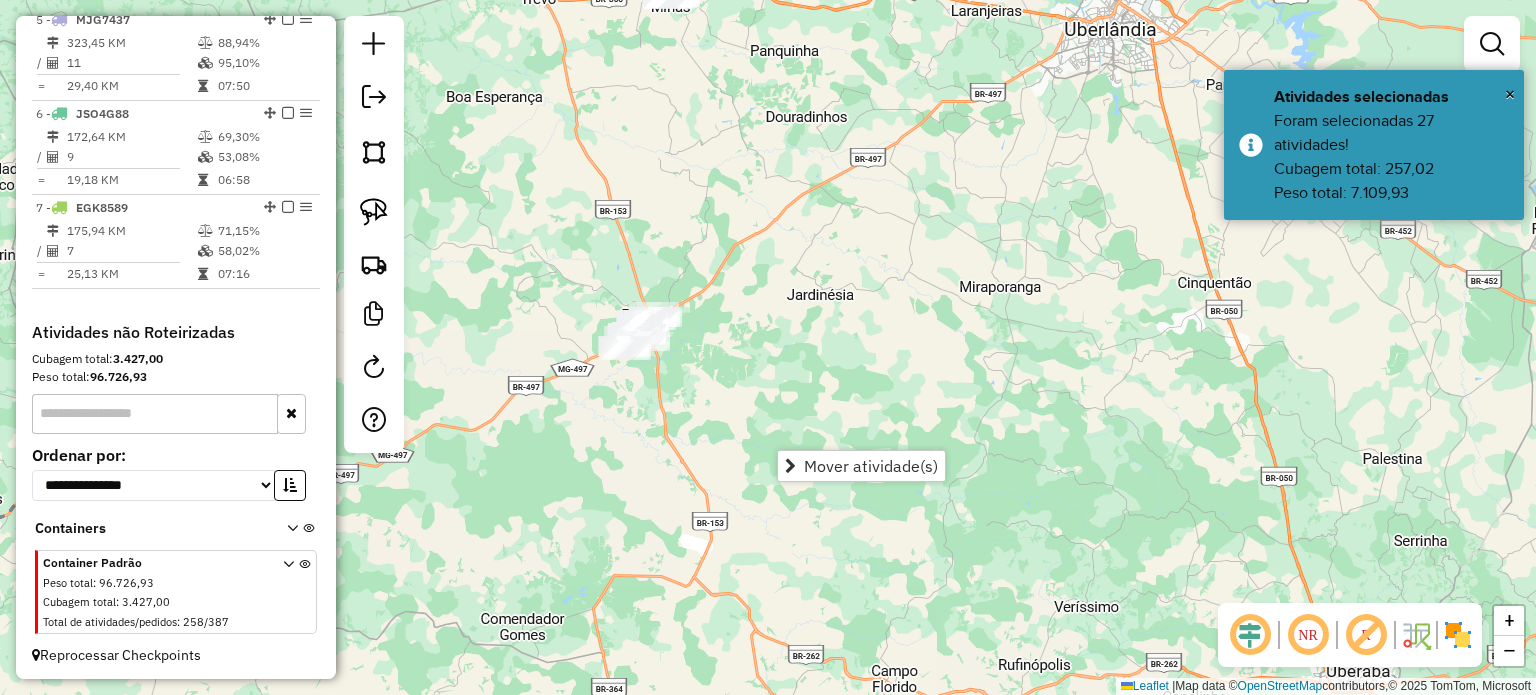 drag, startPoint x: 562, startPoint y: 432, endPoint x: 777, endPoint y: 439, distance: 215.11392 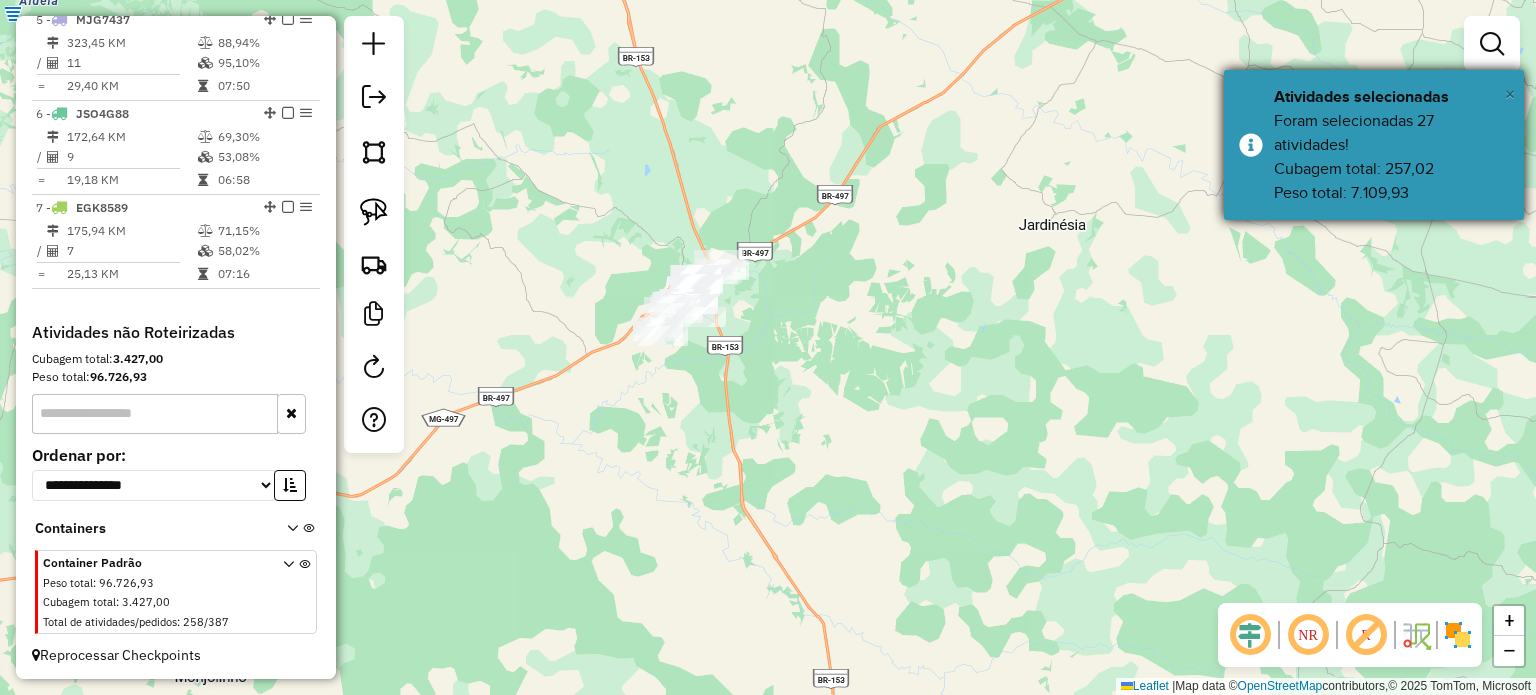 click on "×" at bounding box center (1510, 94) 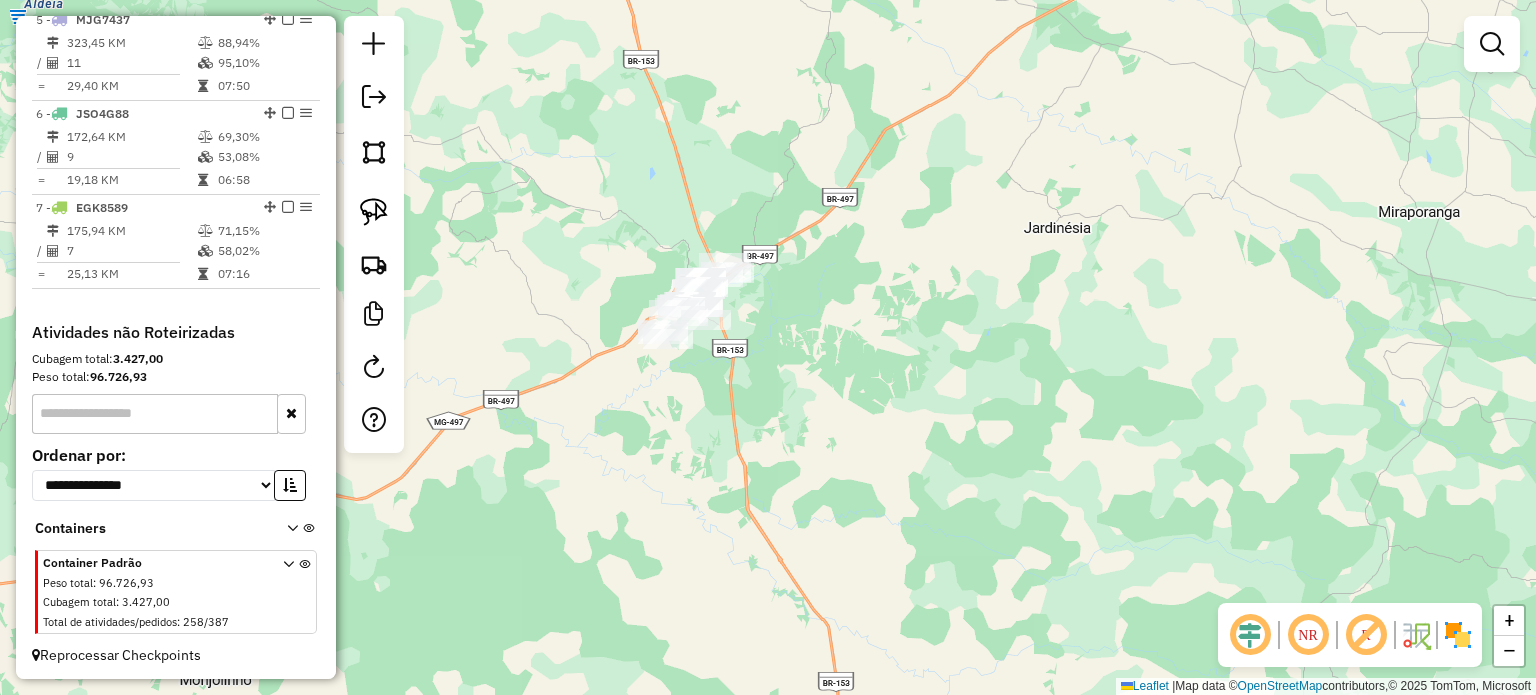 drag, startPoint x: 1045, startPoint y: 222, endPoint x: 1156, endPoint y: 207, distance: 112.00893 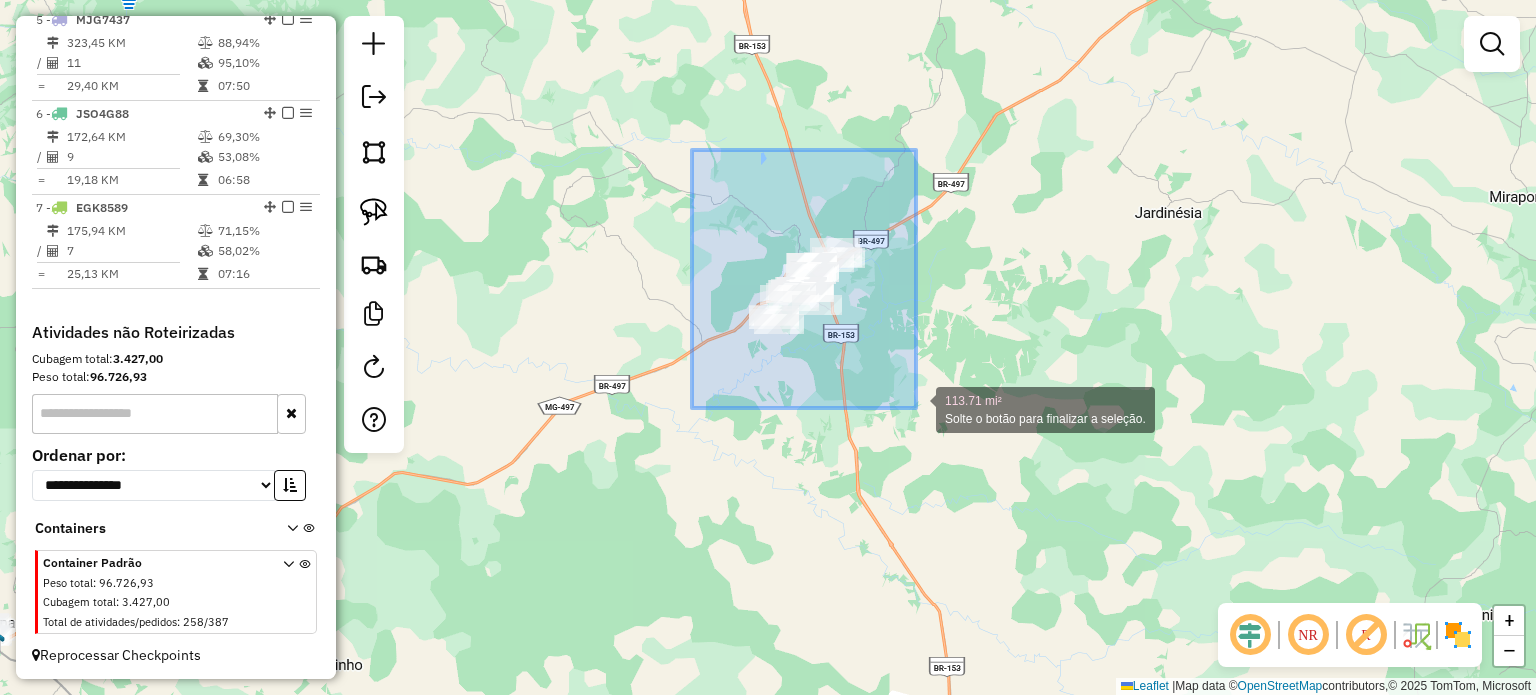 drag, startPoint x: 692, startPoint y: 150, endPoint x: 916, endPoint y: 410, distance: 343.1851 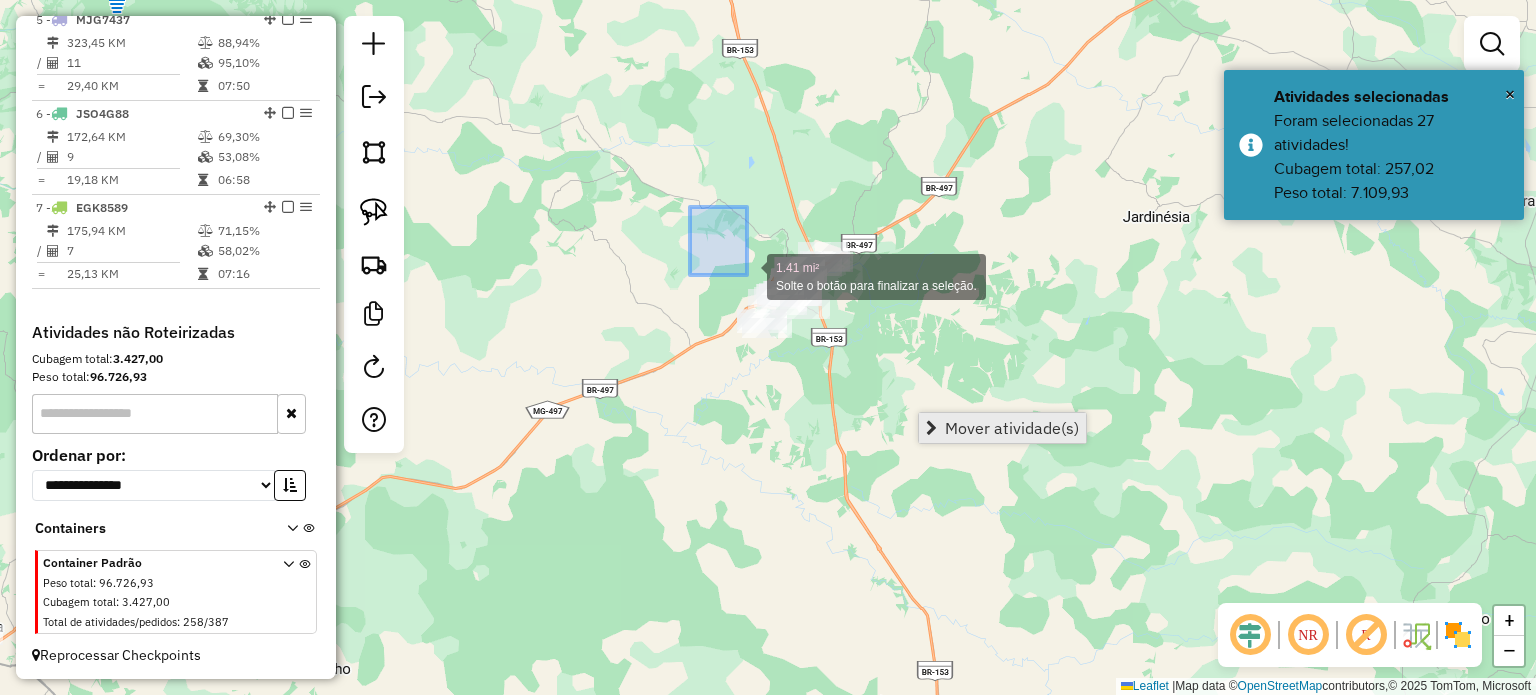 drag, startPoint x: 747, startPoint y: 275, endPoint x: 1009, endPoint y: 441, distance: 310.16125 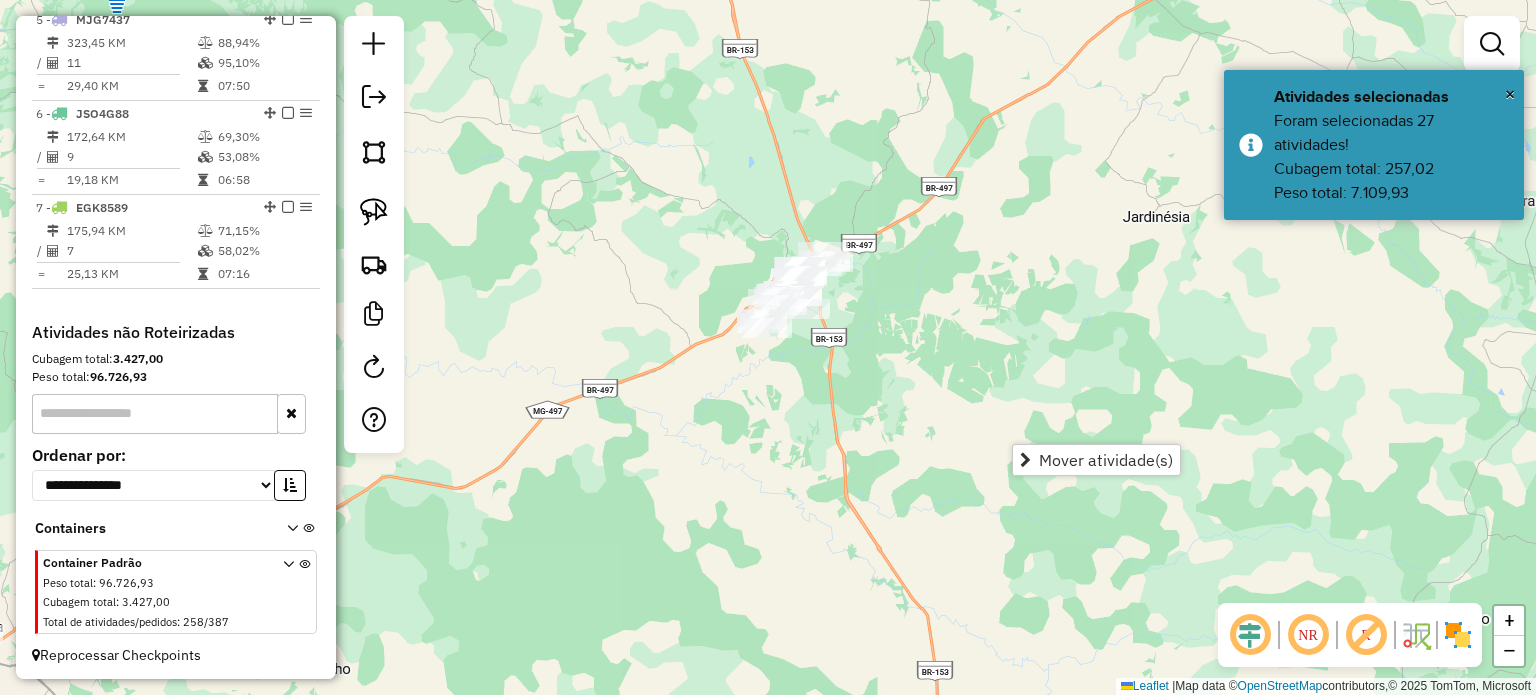 click on "Janela de atendimento Grade de atendimento Capacidade Transportadoras Veículos Cliente Pedidos  Rotas Selecione os dias de semana para filtrar as janelas de atendimento  Seg   Ter   Qua   Qui   Sex   Sáb   Dom  Informe o período da janela de atendimento: De: Até:  Filtrar exatamente a janela do cliente  Considerar janela de atendimento padrão  Selecione os dias de semana para filtrar as grades de atendimento  Seg   Ter   Qua   Qui   Sex   Sáb   Dom   Considerar clientes sem dia de atendimento cadastrado  Clientes fora do dia de atendimento selecionado Filtrar as atividades entre os valores definidos abaixo:  Peso mínimo:   Peso máximo:   Cubagem mínima:   Cubagem máxima:   De:   Até:  Filtrar as atividades entre o tempo de atendimento definido abaixo:  De:   Até:   Considerar capacidade total dos clientes não roteirizados Transportadora: Selecione um ou mais itens Tipo de veículo: Selecione um ou mais itens Veículo: Selecione um ou mais itens Motorista: Selecione um ou mais itens Nome: Rótulo:" 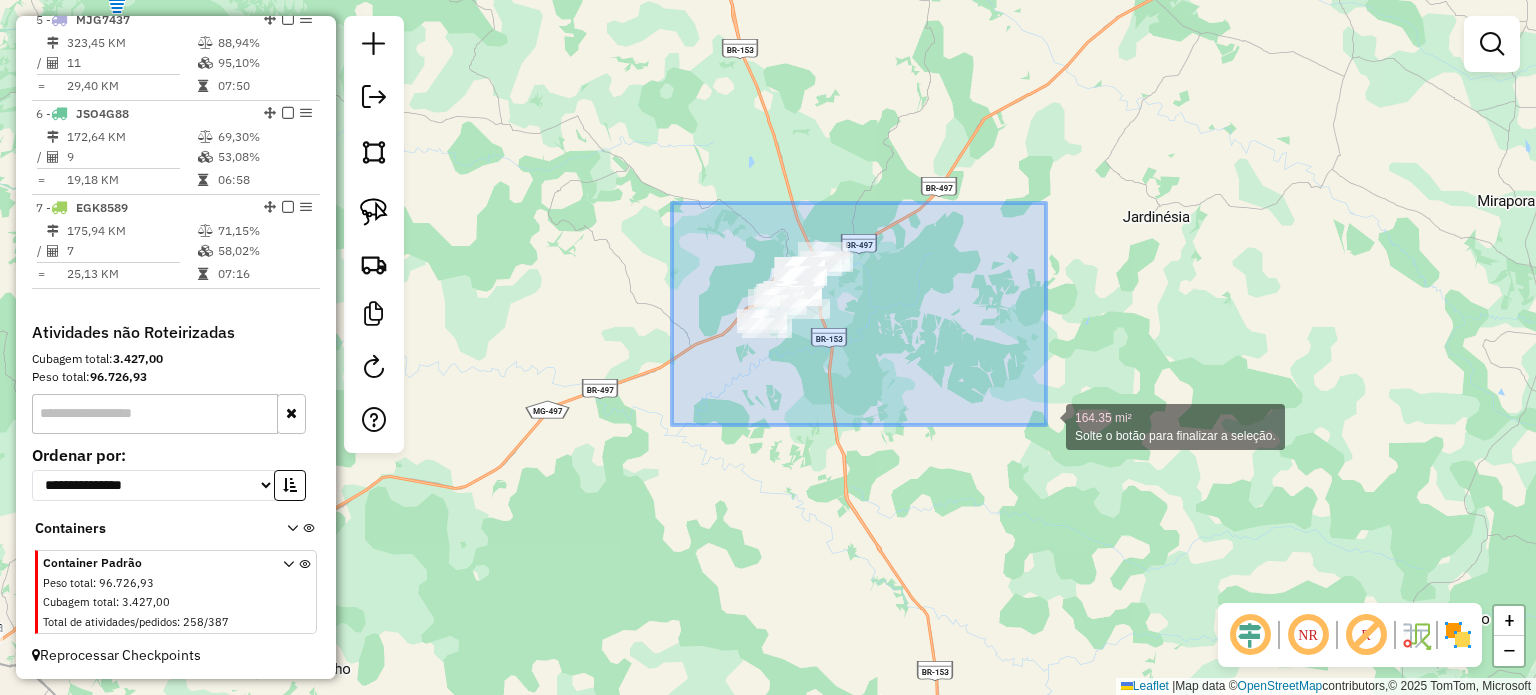 drag, startPoint x: 672, startPoint y: 203, endPoint x: 1033, endPoint y: 410, distance: 416.137 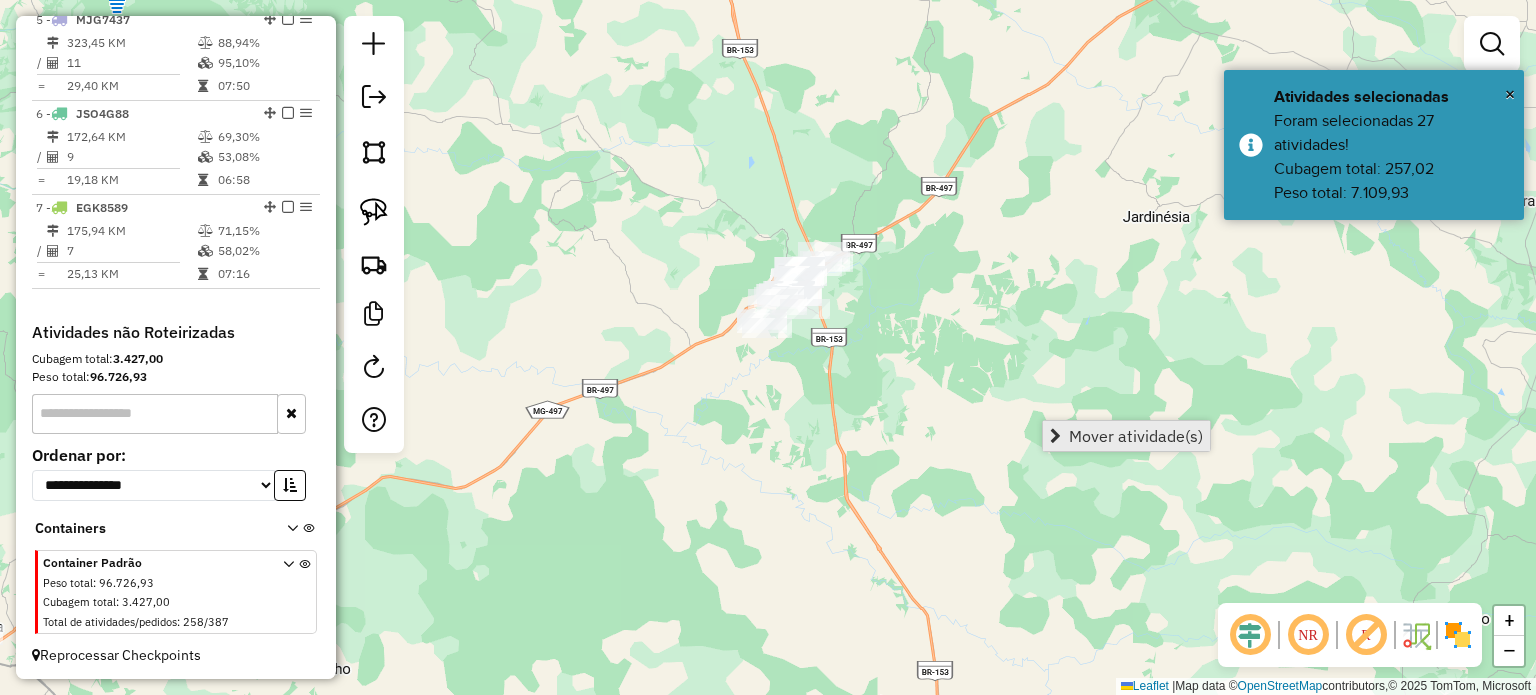 click on "Mover atividade(s)" at bounding box center (1126, 436) 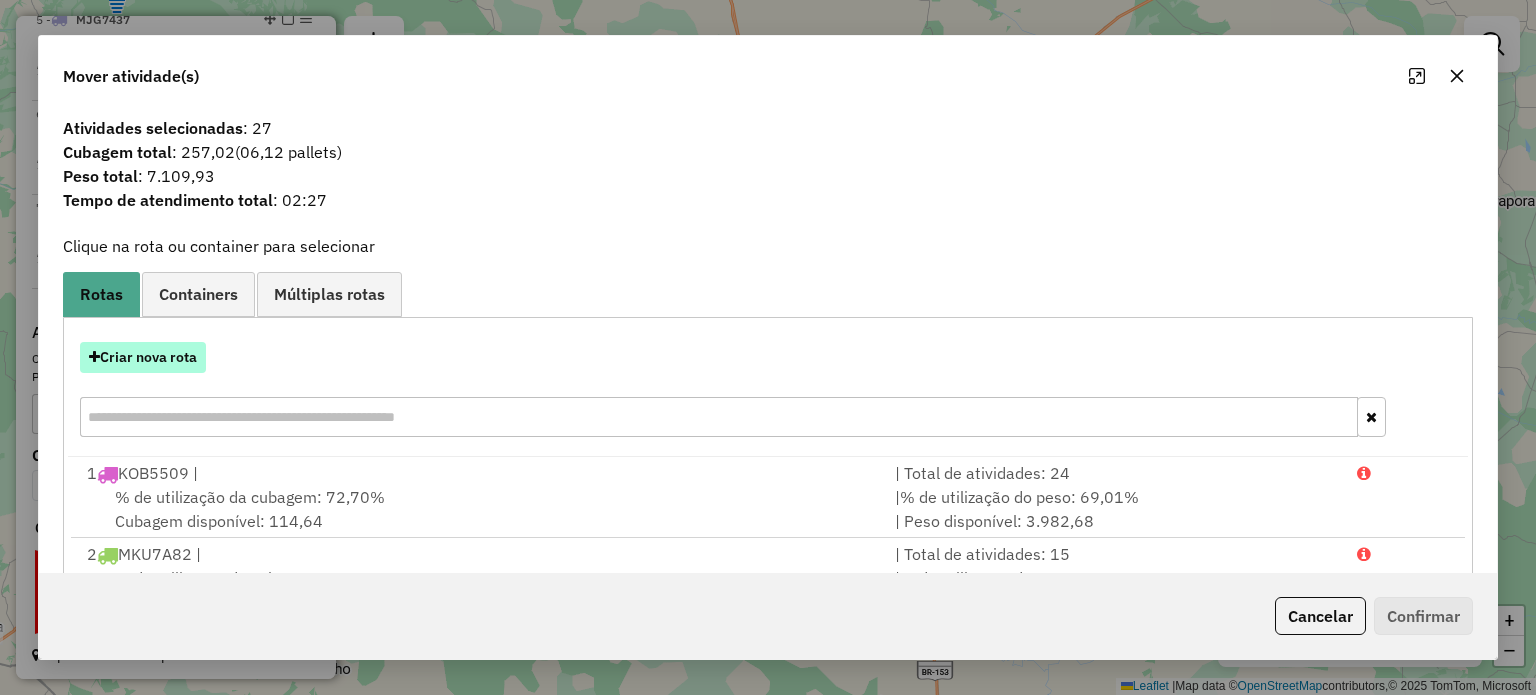 click on "Criar nova rota" at bounding box center (143, 357) 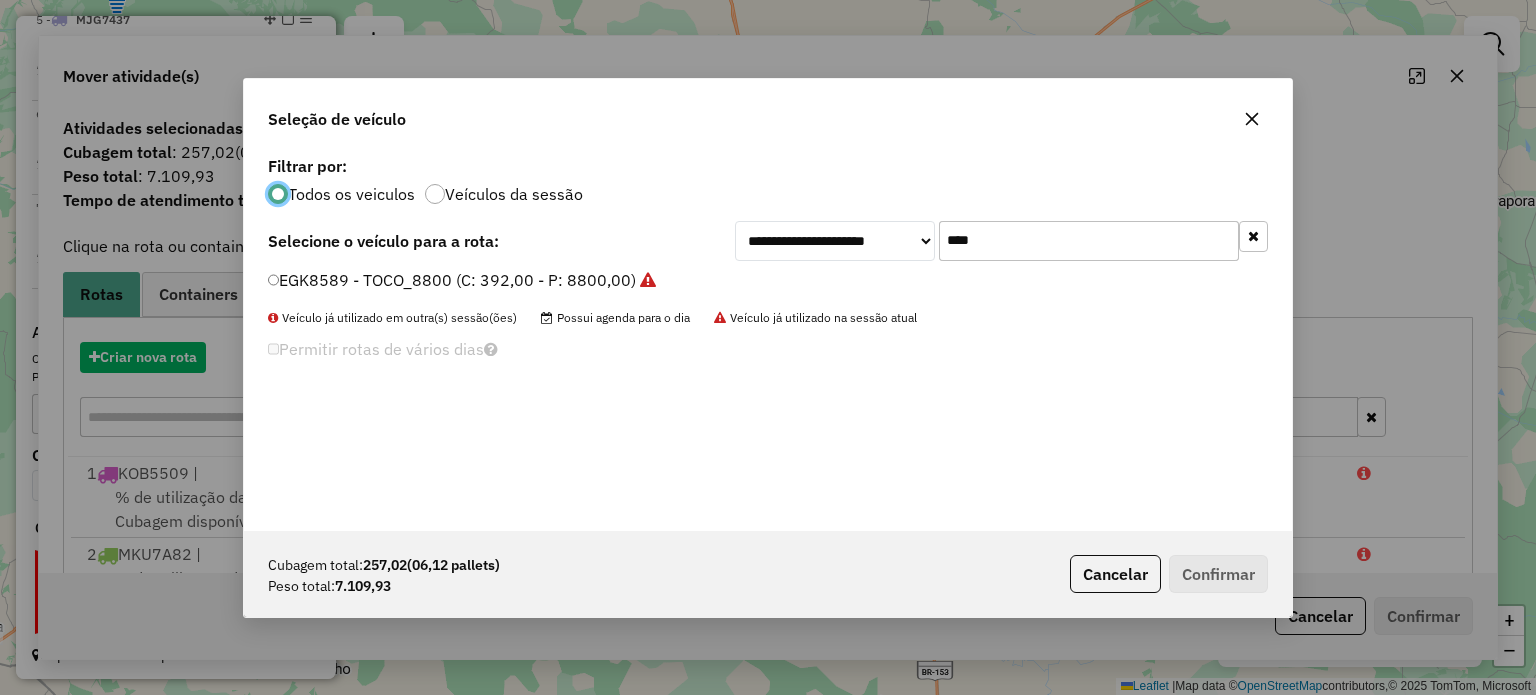 scroll, scrollTop: 10, scrollLeft: 6, axis: both 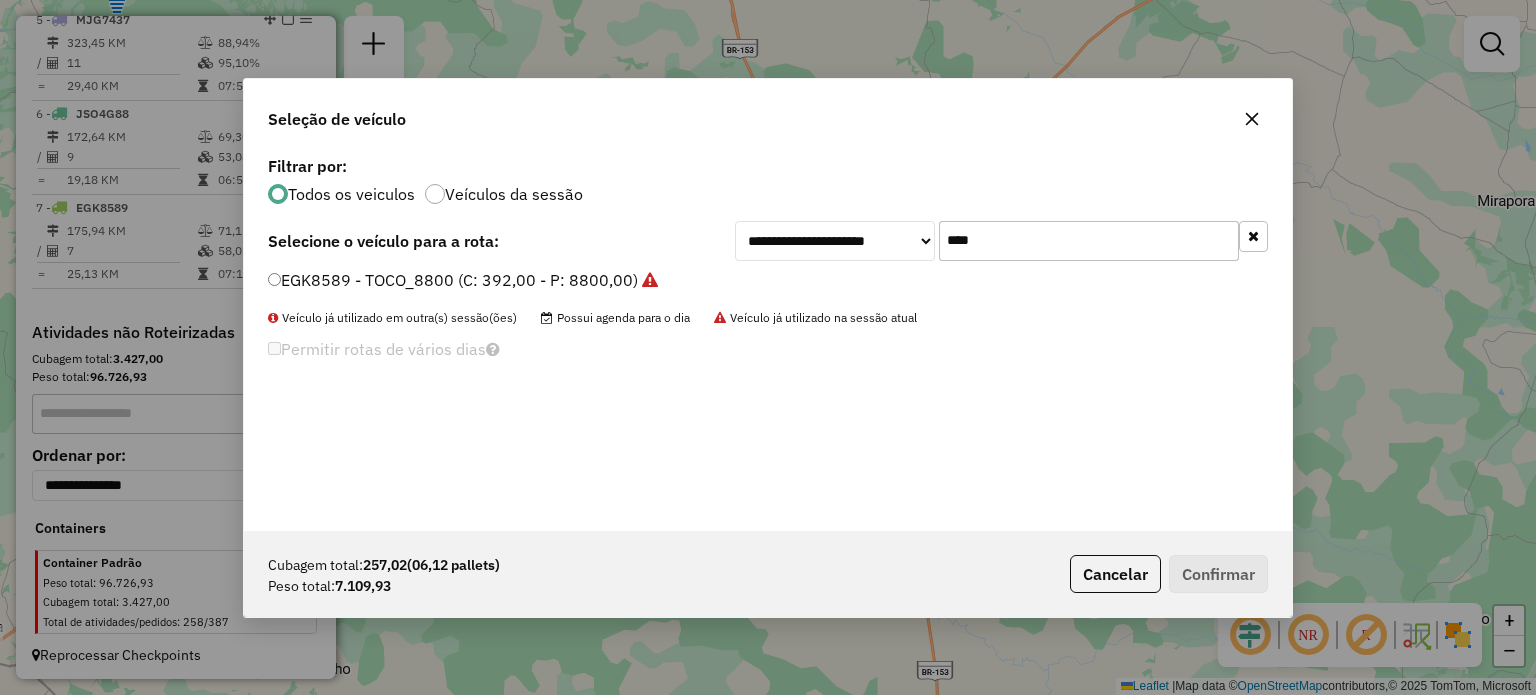 click on "EGK8589 - TOCO_8800 (C: 392,00 - P: 8800,00)" 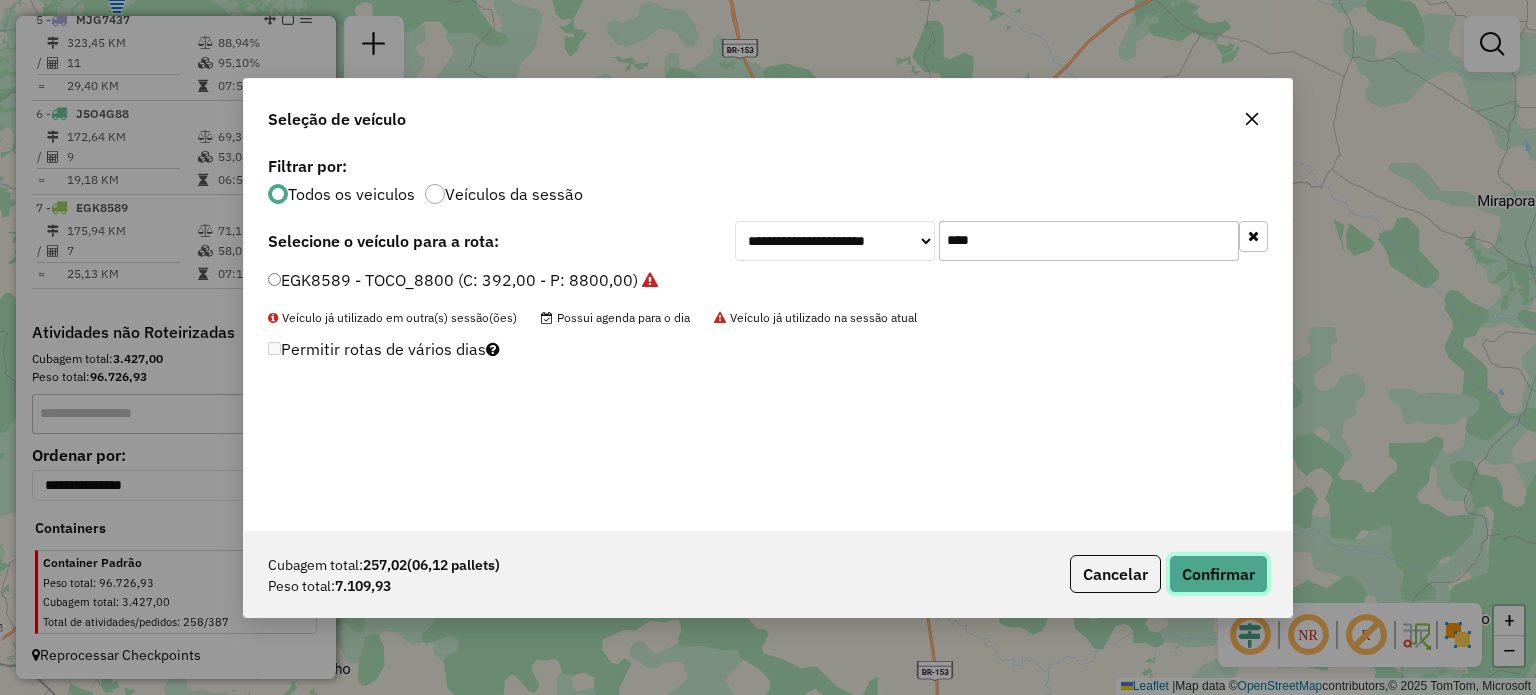 click on "Confirmar" 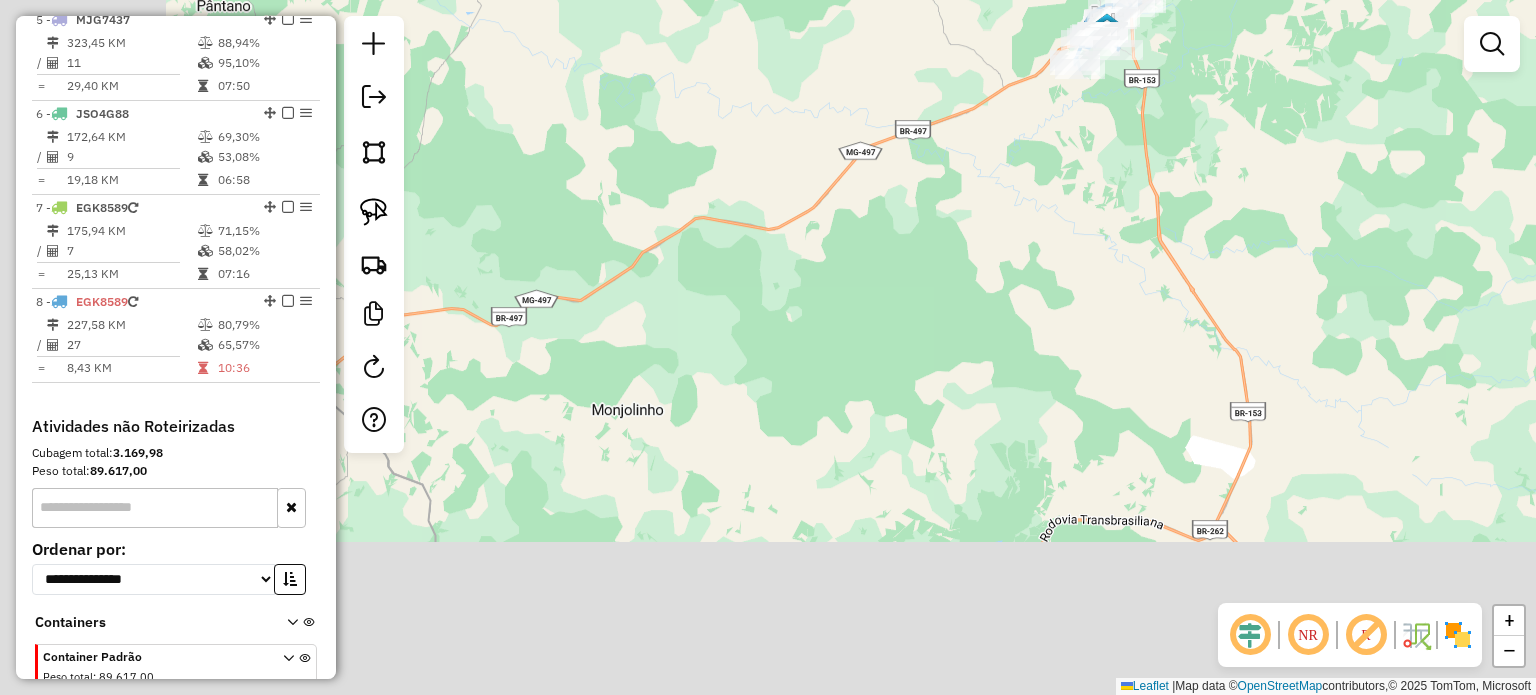 drag, startPoint x: 511, startPoint y: 488, endPoint x: 884, endPoint y: 193, distance: 475.55652 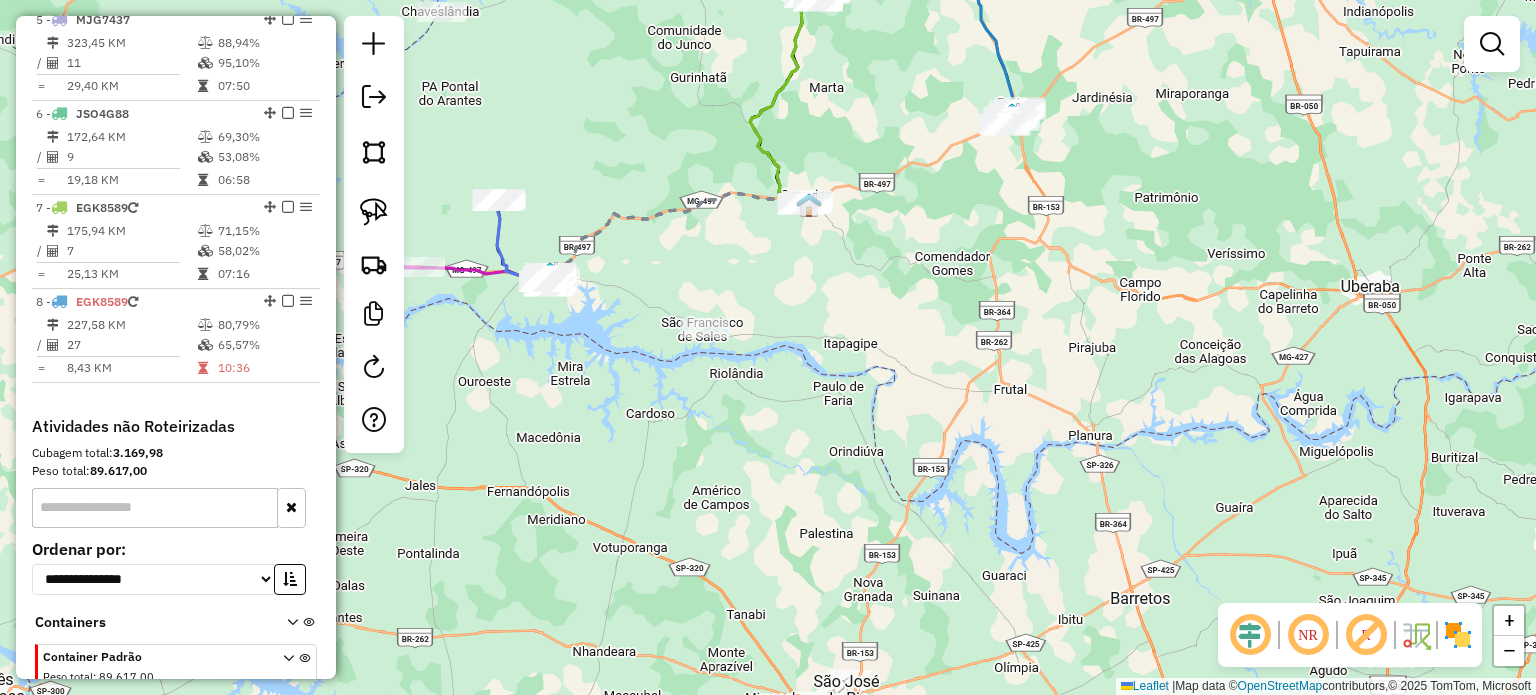 drag, startPoint x: 676, startPoint y: 329, endPoint x: 763, endPoint y: 296, distance: 93.04838 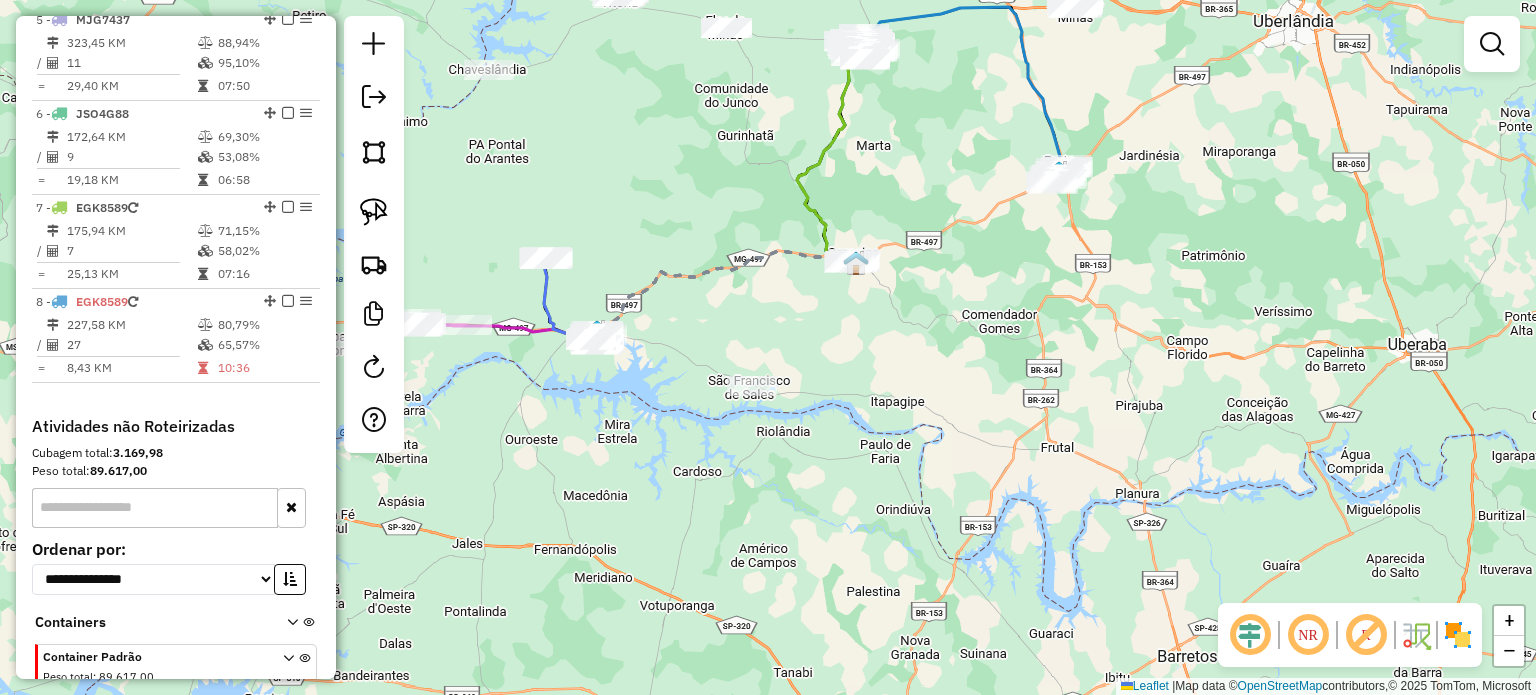 drag, startPoint x: 853, startPoint y: 289, endPoint x: 798, endPoint y: 396, distance: 120.30794 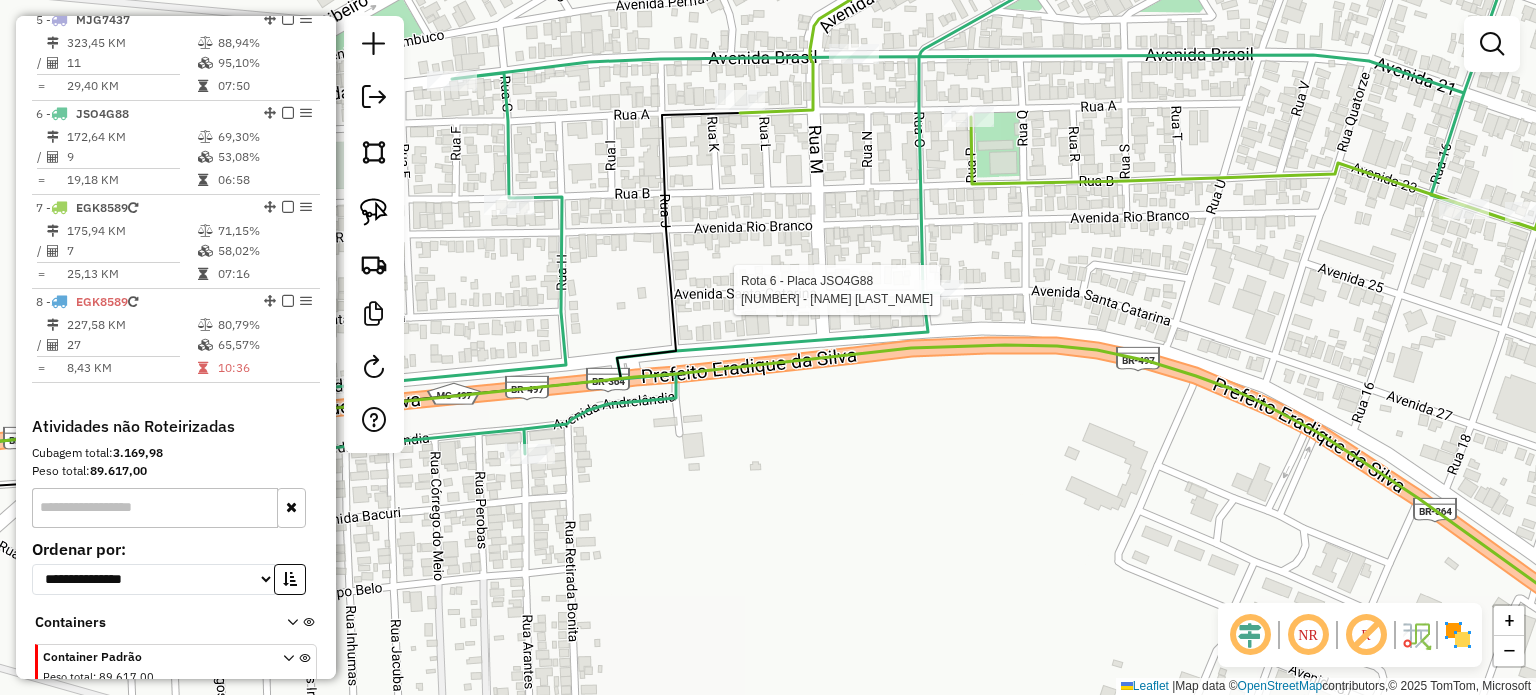 select on "*********" 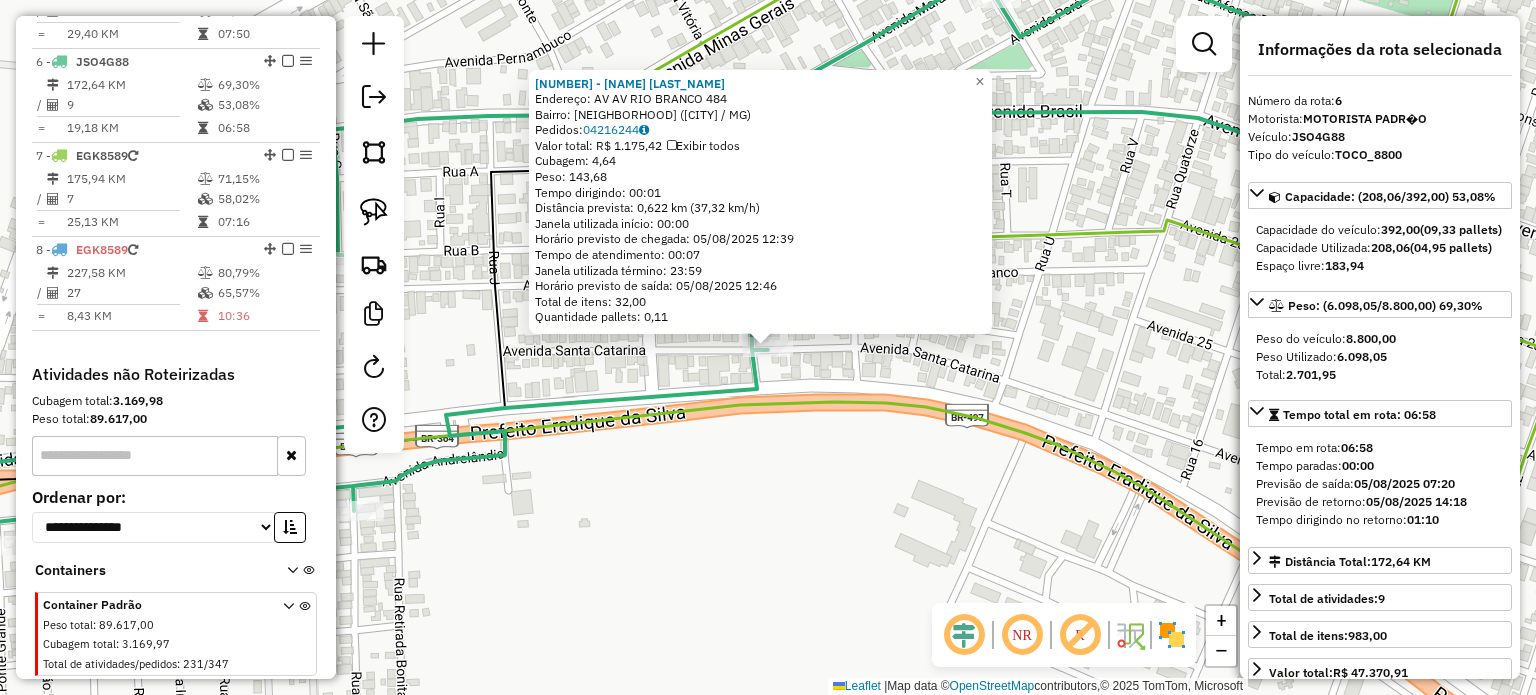 scroll, scrollTop: 1218, scrollLeft: 0, axis: vertical 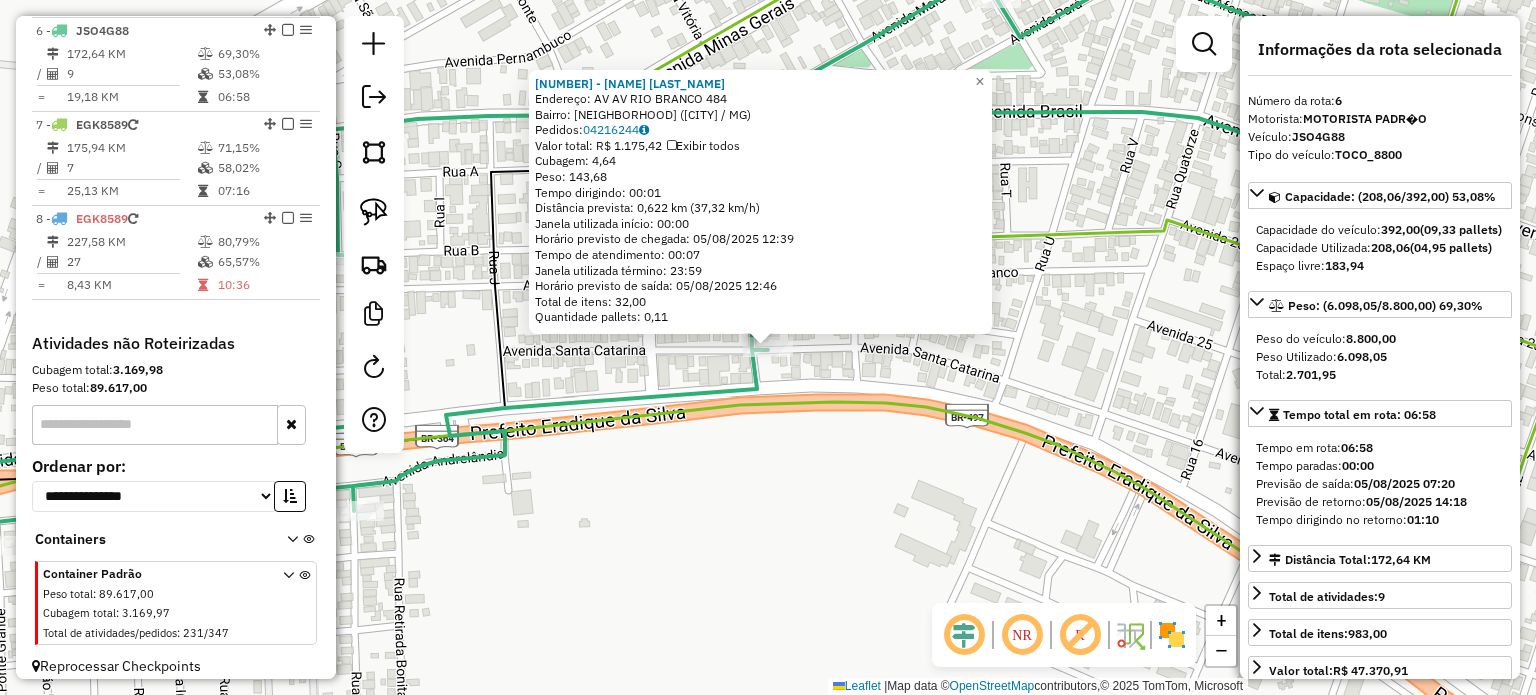 click on "1335 - LAERTE FERREIRA BORG  Endereço:  AV  AV  RIO BRANCO 484   Bairro: ALVORADA (CAMPINA VERDE / MG)   Pedidos:  04216244   Valor total: R$ 1.175,42   Exibir todos   Cubagem: 4,64  Peso: 143,68  Tempo dirigindo: 00:01   Distância prevista: 0,622 km (37,32 km/h)   Janela utilizada início: 00:00   Horário previsto de chegada: 05/08/2025 12:39   Tempo de atendimento: 00:07   Janela utilizada término: 23:59   Horário previsto de saída: 05/08/2025 12:46   Total de itens: 32,00   Quantidade pallets: 0,11  × Janela de atendimento Grade de atendimento Capacidade Transportadoras Veículos Cliente Pedidos  Rotas Selecione os dias de semana para filtrar as janelas de atendimento  Seg   Ter   Qua   Qui   Sex   Sáb   Dom  Informe o período da janela de atendimento: De: Até:  Filtrar exatamente a janela do cliente  Considerar janela de atendimento padrão  Selecione os dias de semana para filtrar as grades de atendimento  Seg   Ter   Qua   Qui   Sex   Sáb   Dom   Peso mínimo:   Peso máximo:   De:   Até:  +" 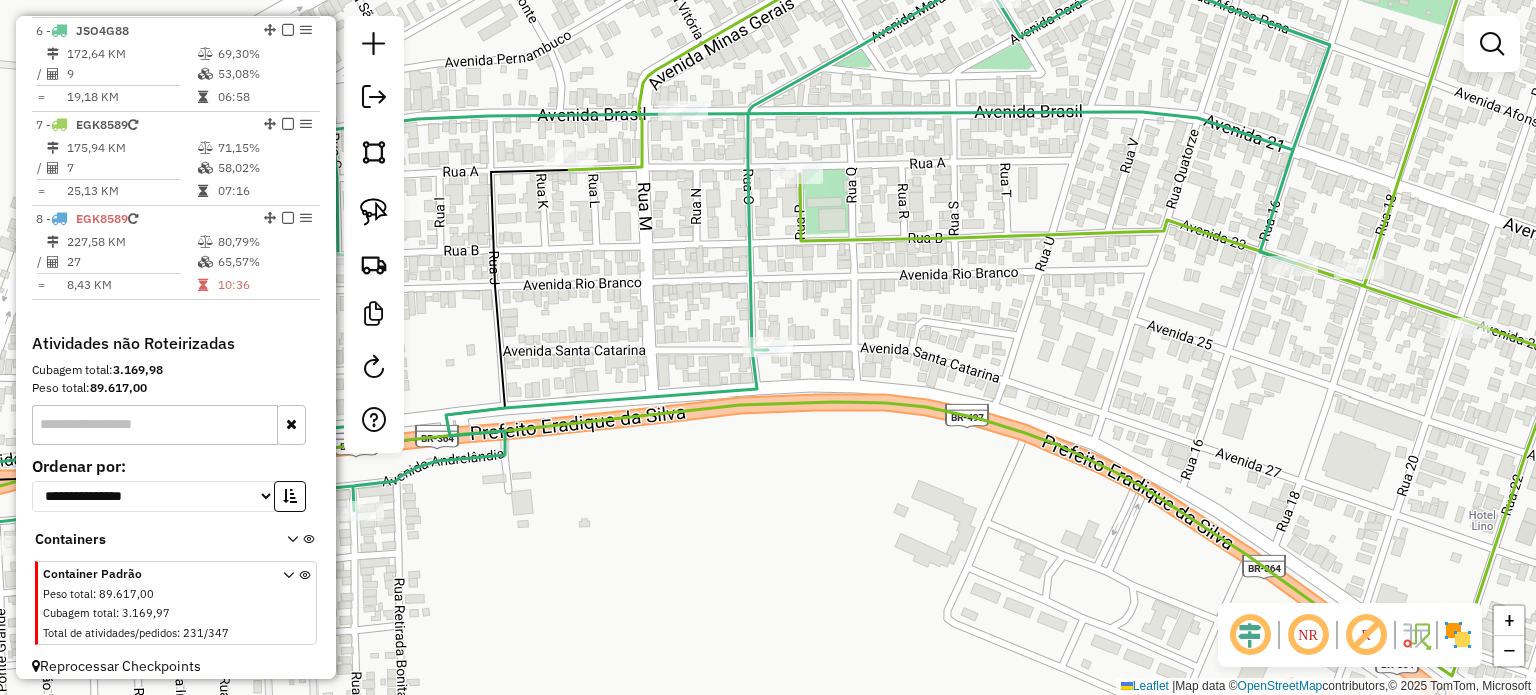 click on "Rota 7 - Placa EGK8589  4325 - SACOLAO DA RUA A Janela de atendimento Grade de atendimento Capacidade Transportadoras Veículos Cliente Pedidos  Rotas Selecione os dias de semana para filtrar as janelas de atendimento  Seg   Ter   Qua   Qui   Sex   Sáb   Dom  Informe o período da janela de atendimento: De: Até:  Filtrar exatamente a janela do cliente  Considerar janela de atendimento padrão  Selecione os dias de semana para filtrar as grades de atendimento  Seg   Ter   Qua   Qui   Sex   Sáb   Dom   Considerar clientes sem dia de atendimento cadastrado  Clientes fora do dia de atendimento selecionado Filtrar as atividades entre os valores definidos abaixo:  Peso mínimo:   Peso máximo:   Cubagem mínima:   Cubagem máxima:   De:   Até:  Filtrar as atividades entre o tempo de atendimento definido abaixo:  De:   Até:   Considerar capacidade total dos clientes não roteirizados Transportadora: Selecione um ou mais itens Tipo de veículo: Selecione um ou mais itens Veículo: Selecione um ou mais itens De:" 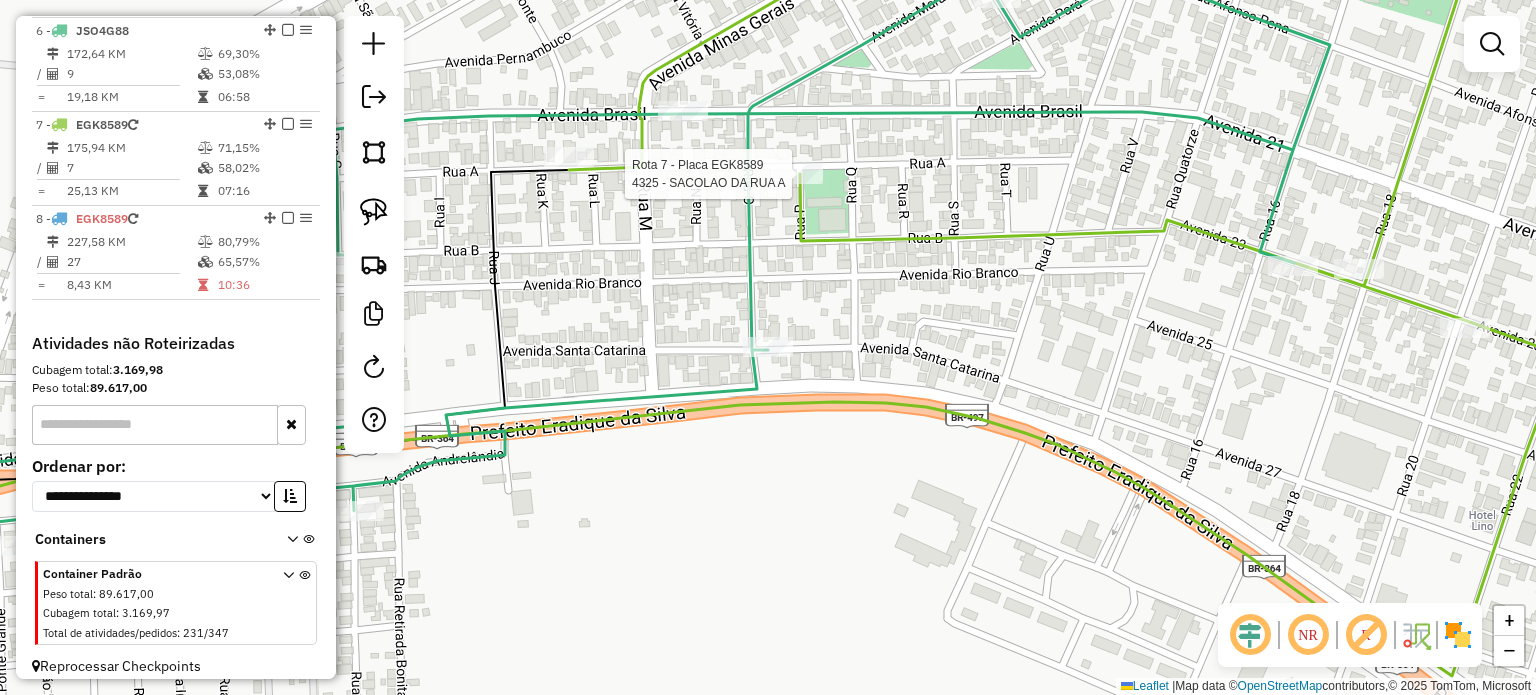 select on "*********" 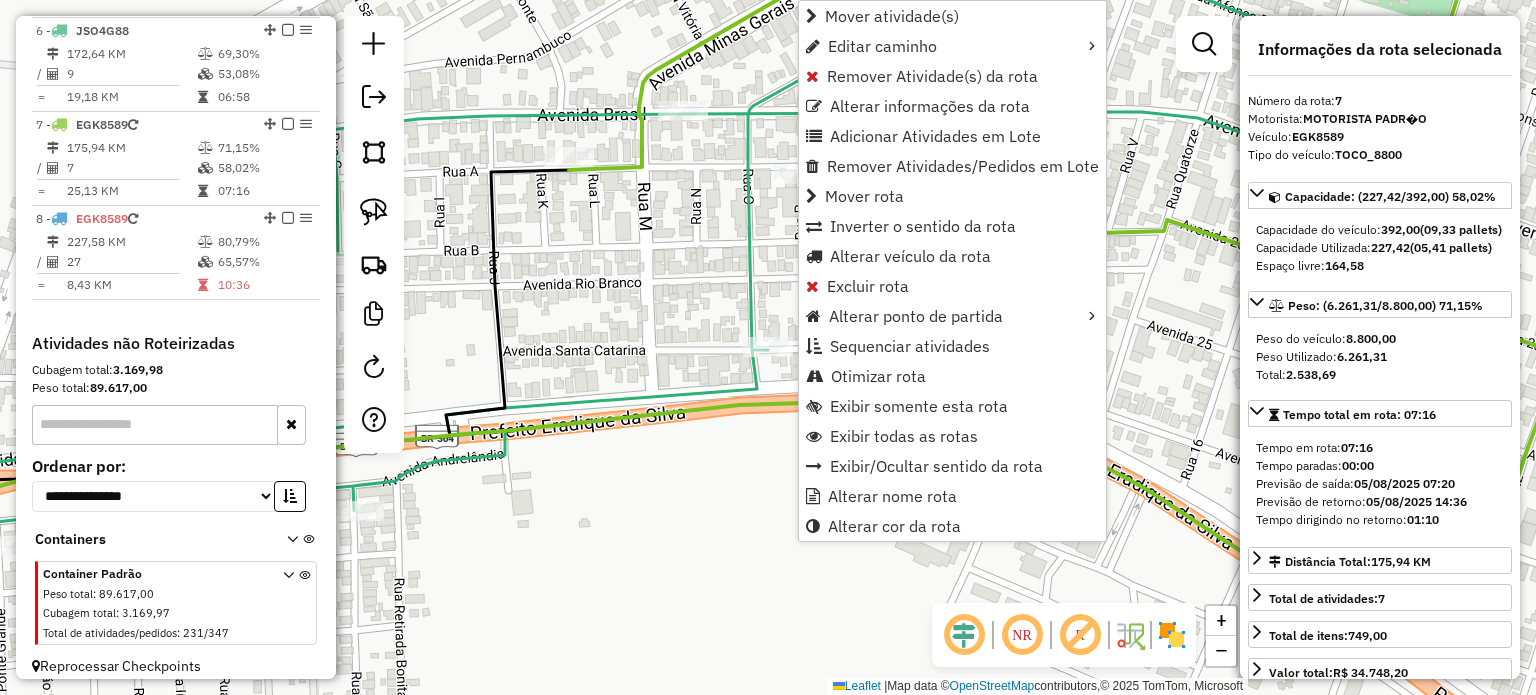 scroll, scrollTop: 1229, scrollLeft: 0, axis: vertical 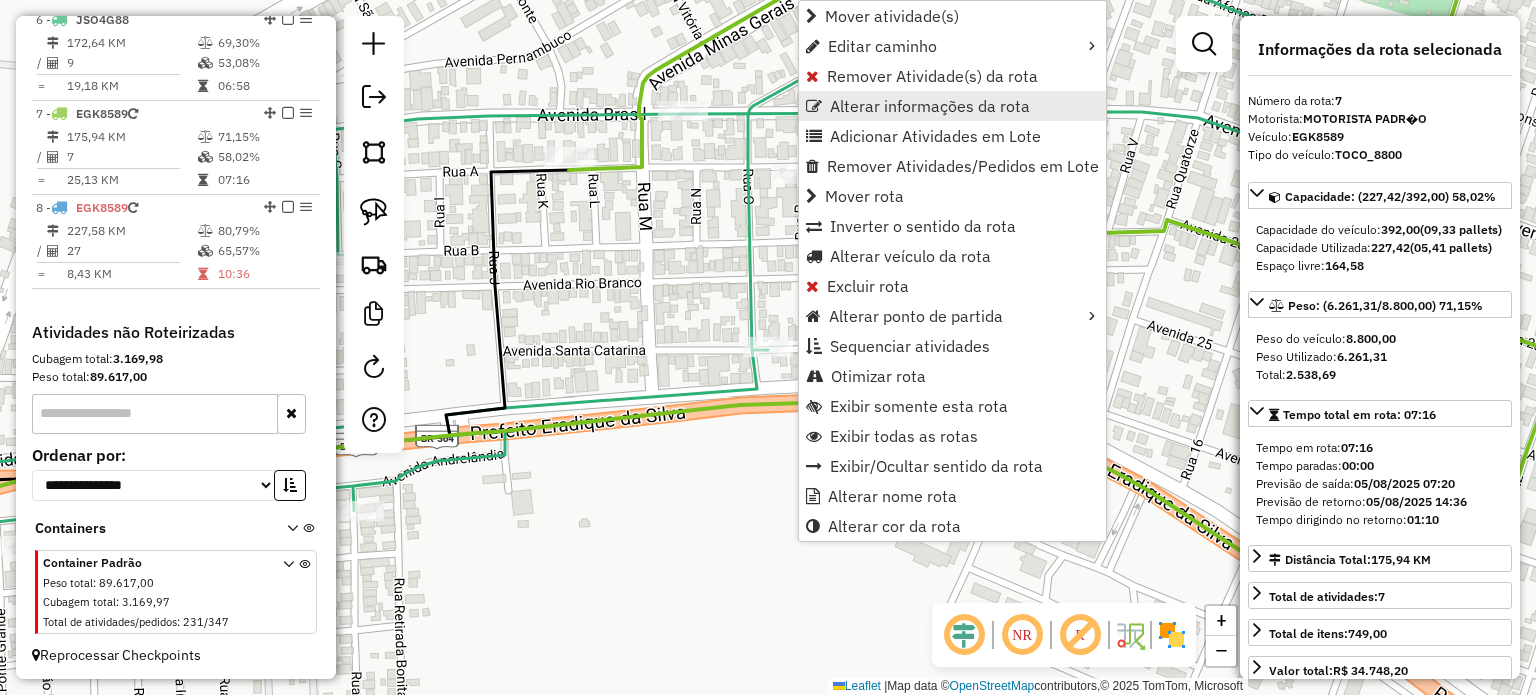 click on "Alterar informações da rota" at bounding box center [930, 106] 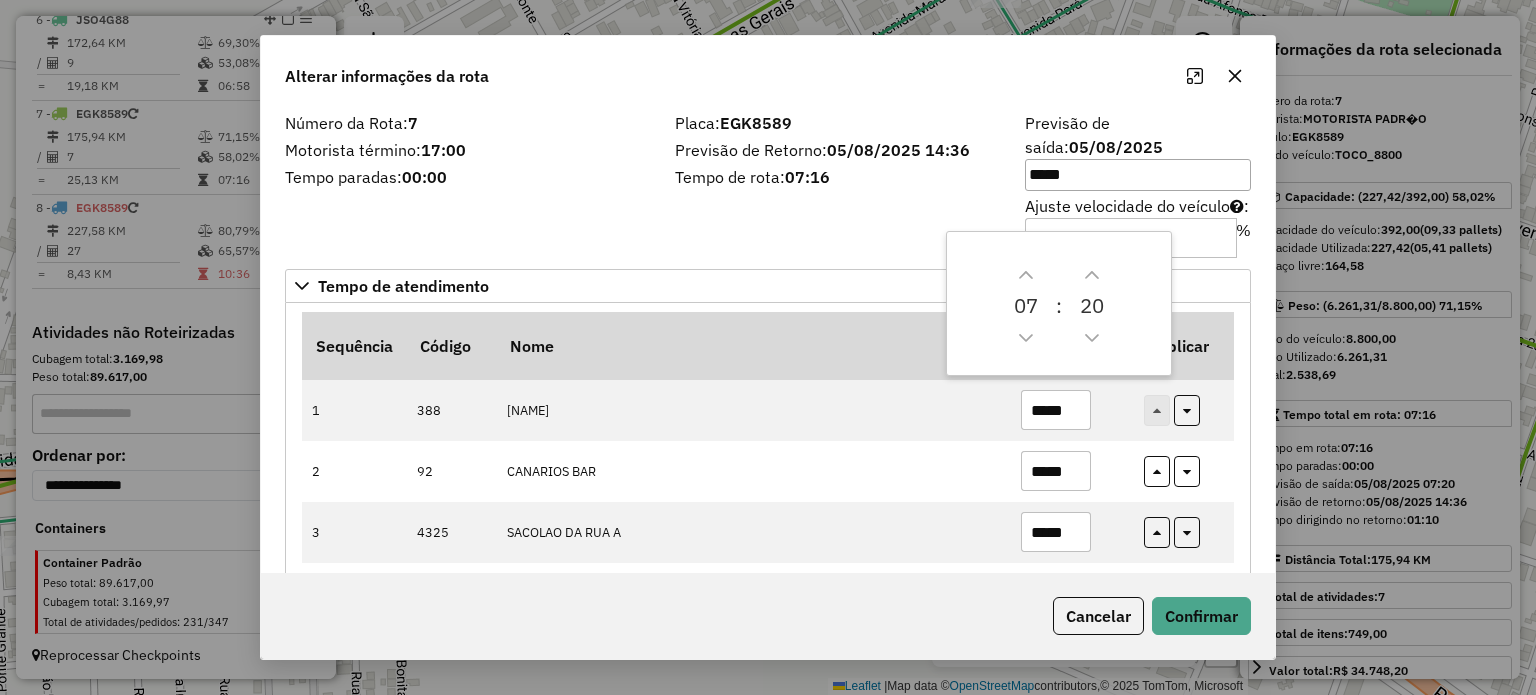 click 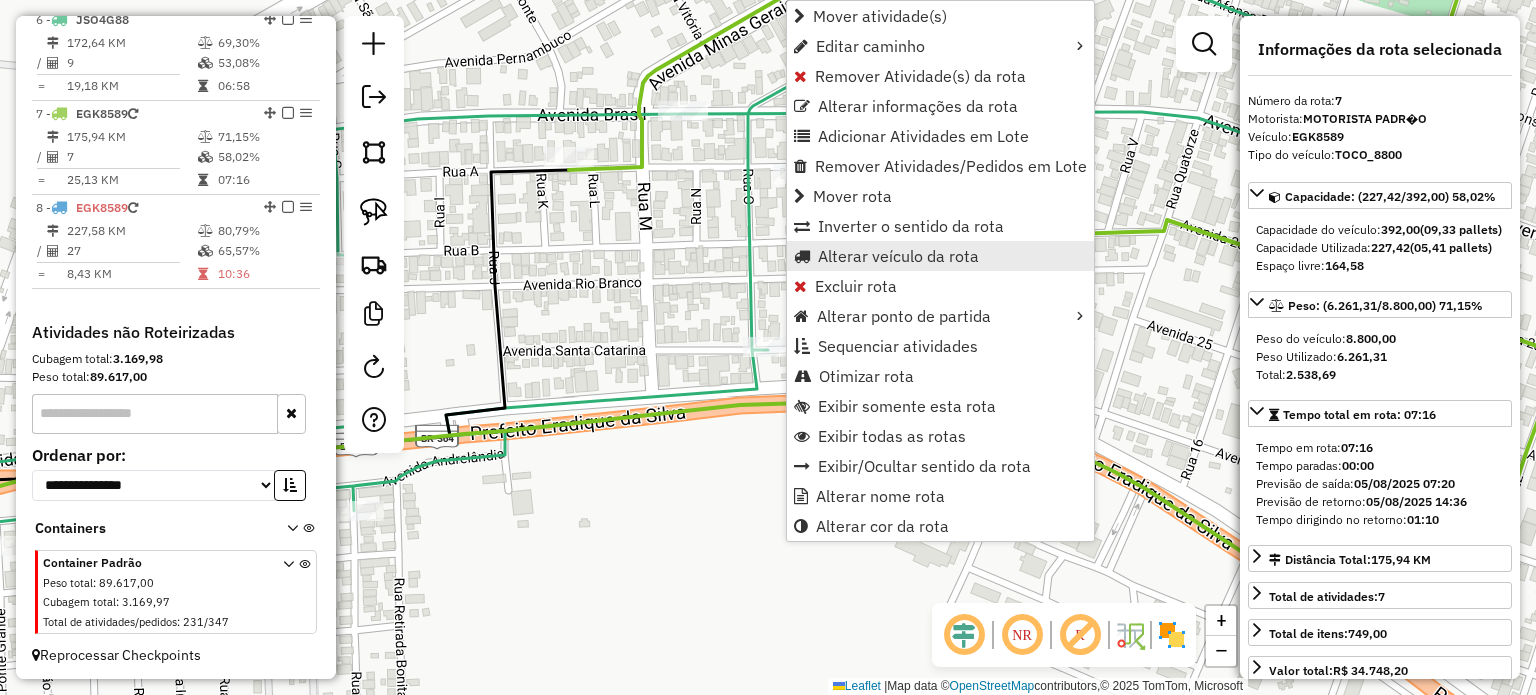 click on "Alterar veículo da rota" at bounding box center (898, 256) 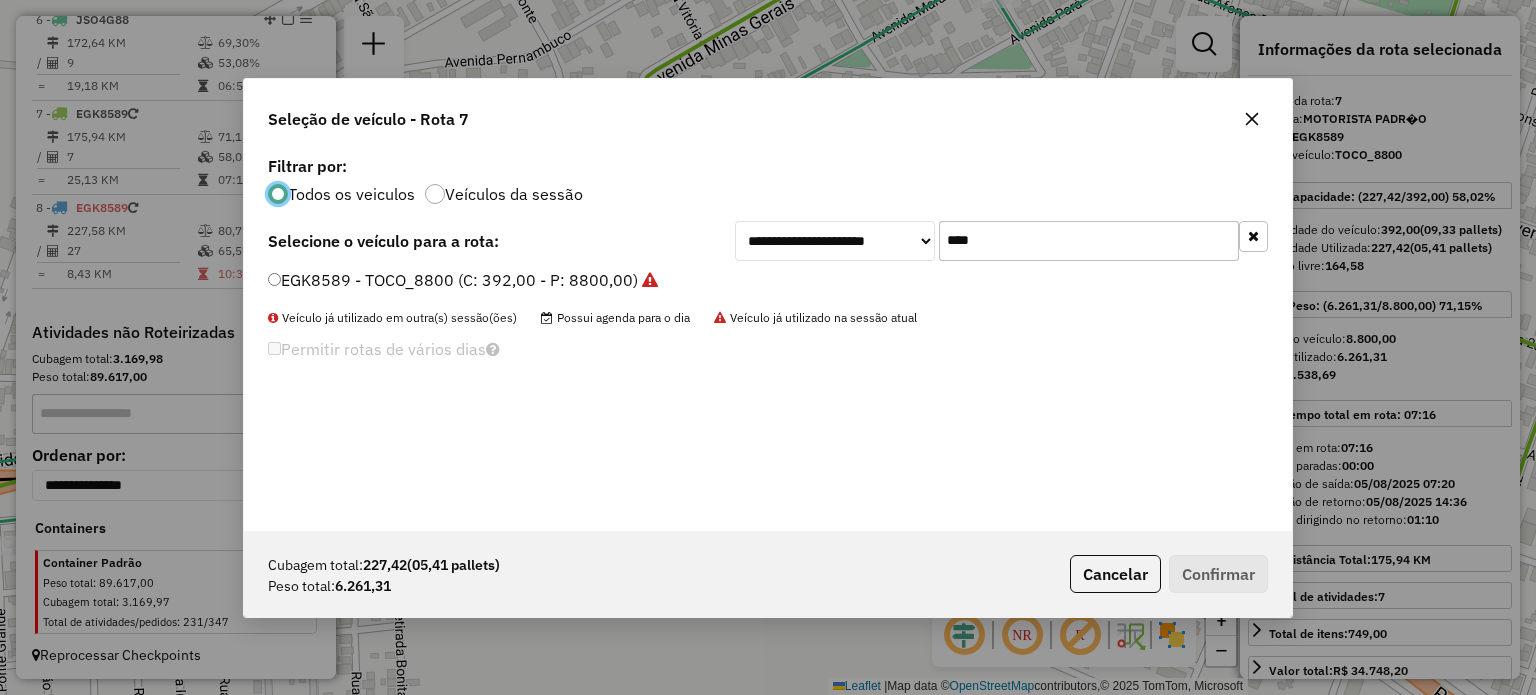 scroll, scrollTop: 10, scrollLeft: 6, axis: both 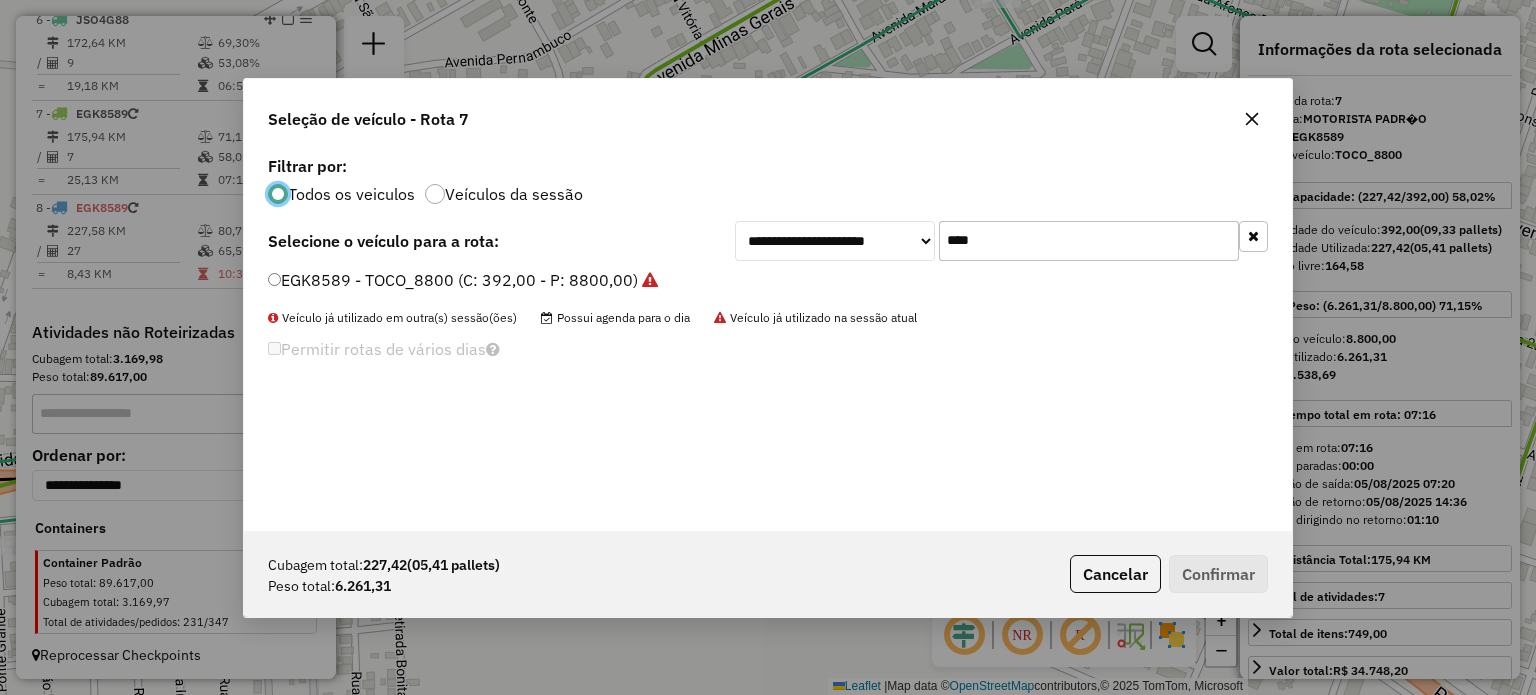 drag, startPoint x: 950, startPoint y: 245, endPoint x: 854, endPoint y: 245, distance: 96 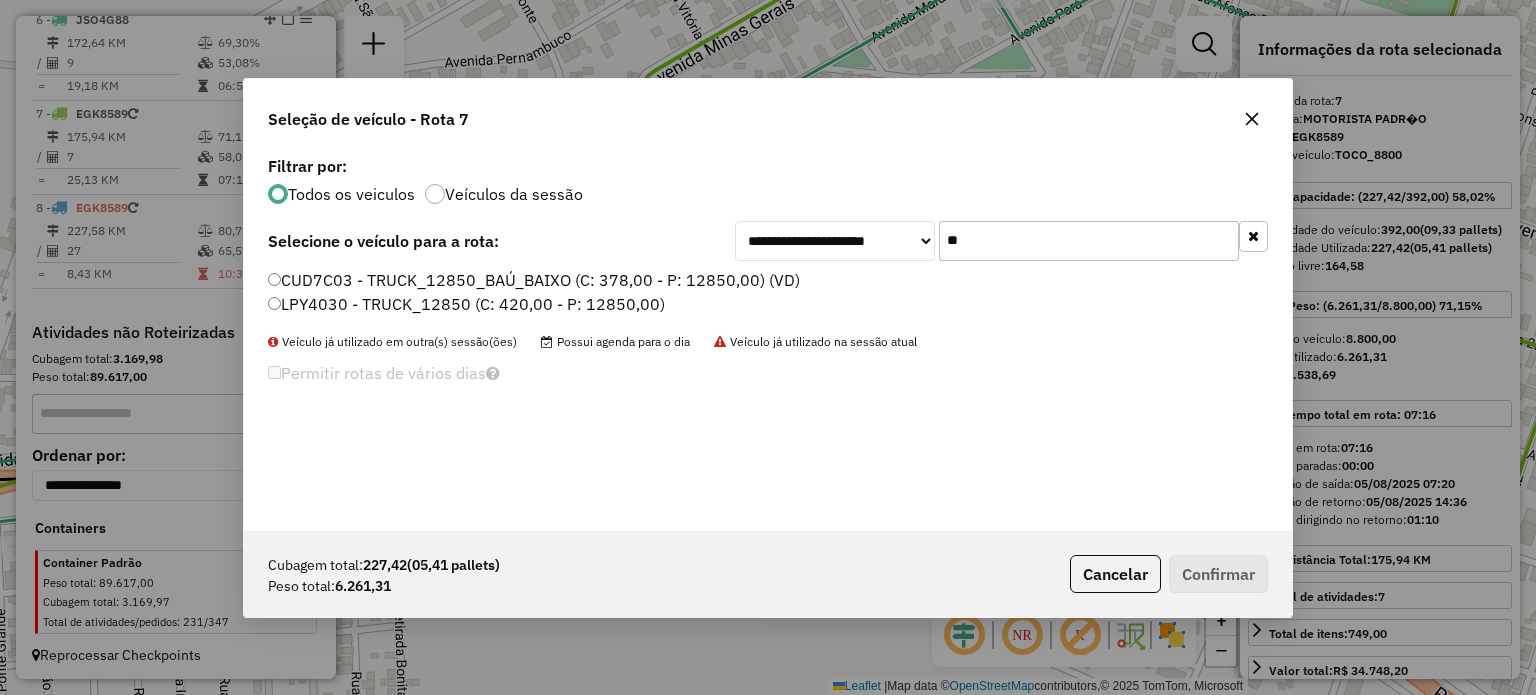 click on "CUD7C03 - TRUCK_12850_BAÚ_BAIXO (C: 378,00 - P: 12850,00) (VD)" 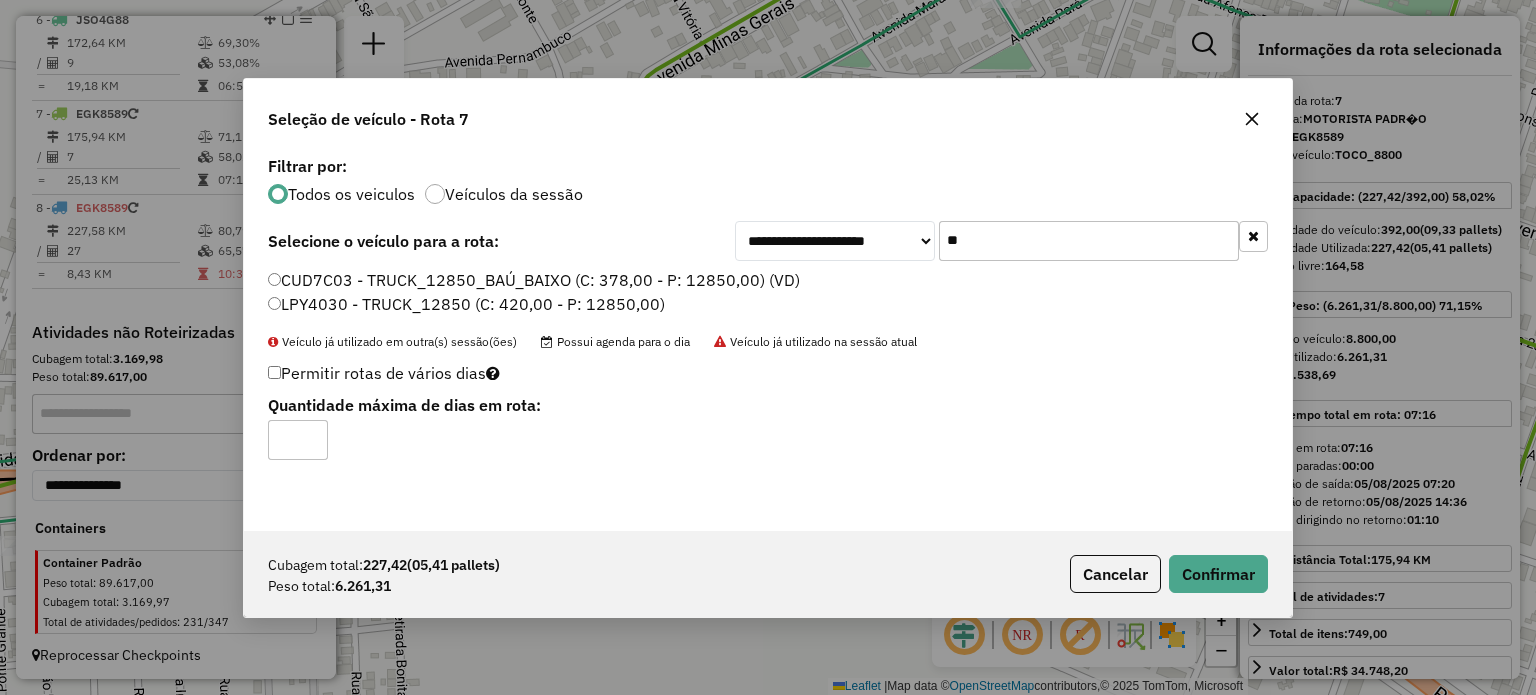 drag, startPoint x: 1035, startPoint y: 254, endPoint x: 848, endPoint y: 249, distance: 187.06683 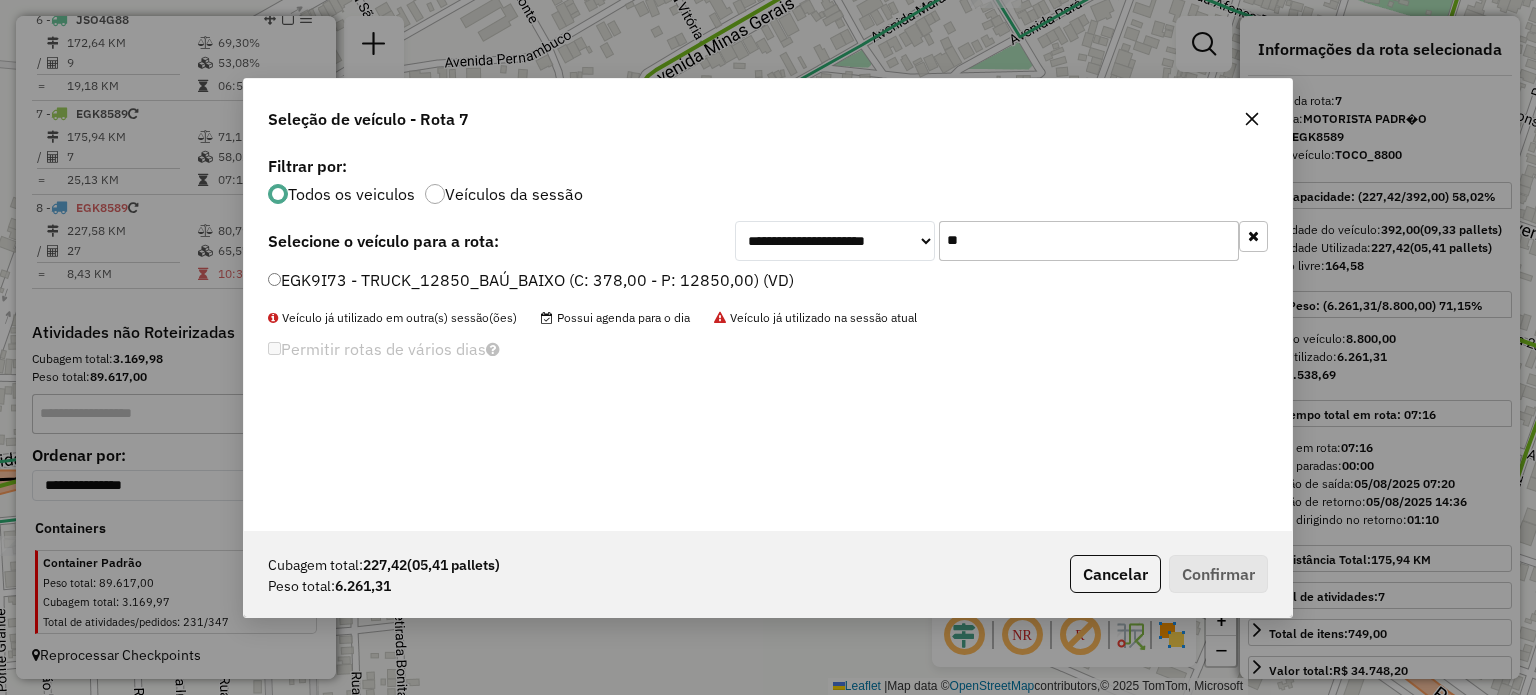 type on "**" 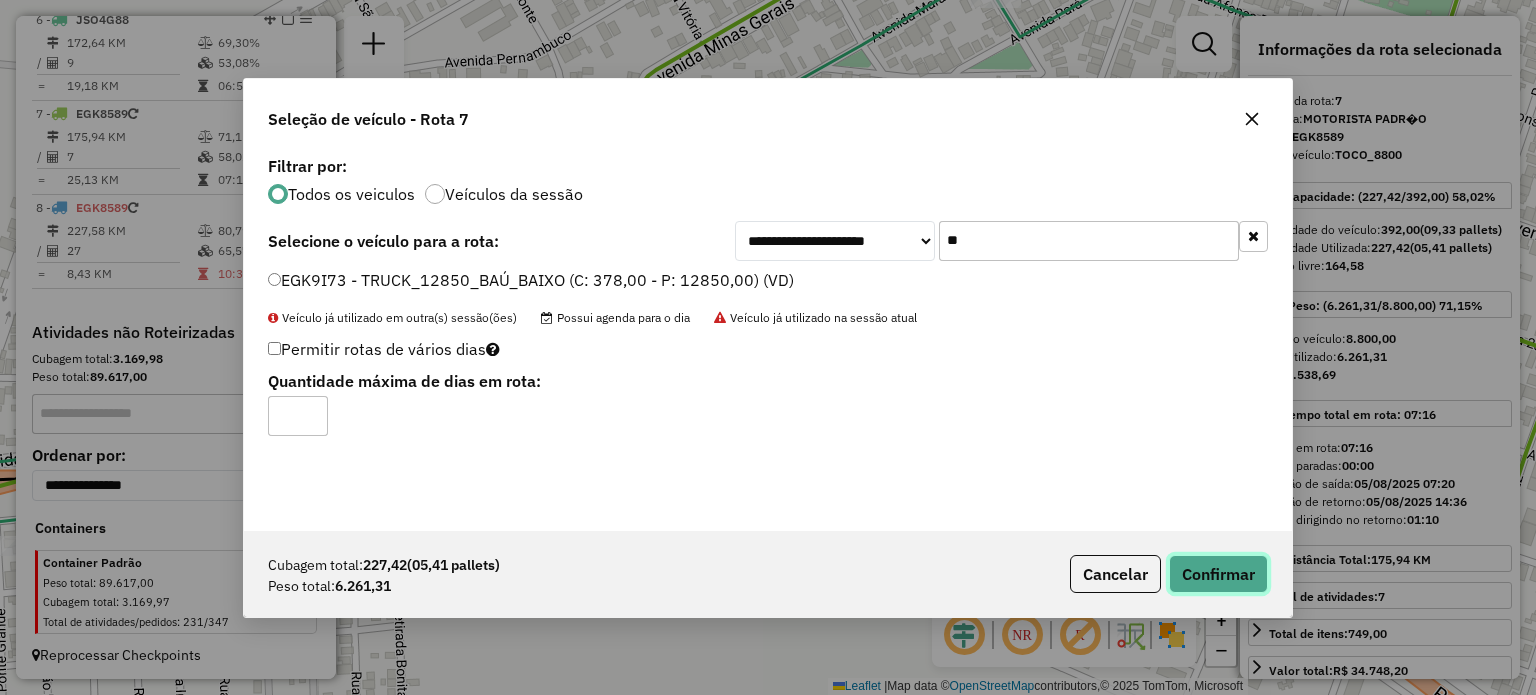 drag, startPoint x: 1196, startPoint y: 570, endPoint x: 1192, endPoint y: 542, distance: 28.284271 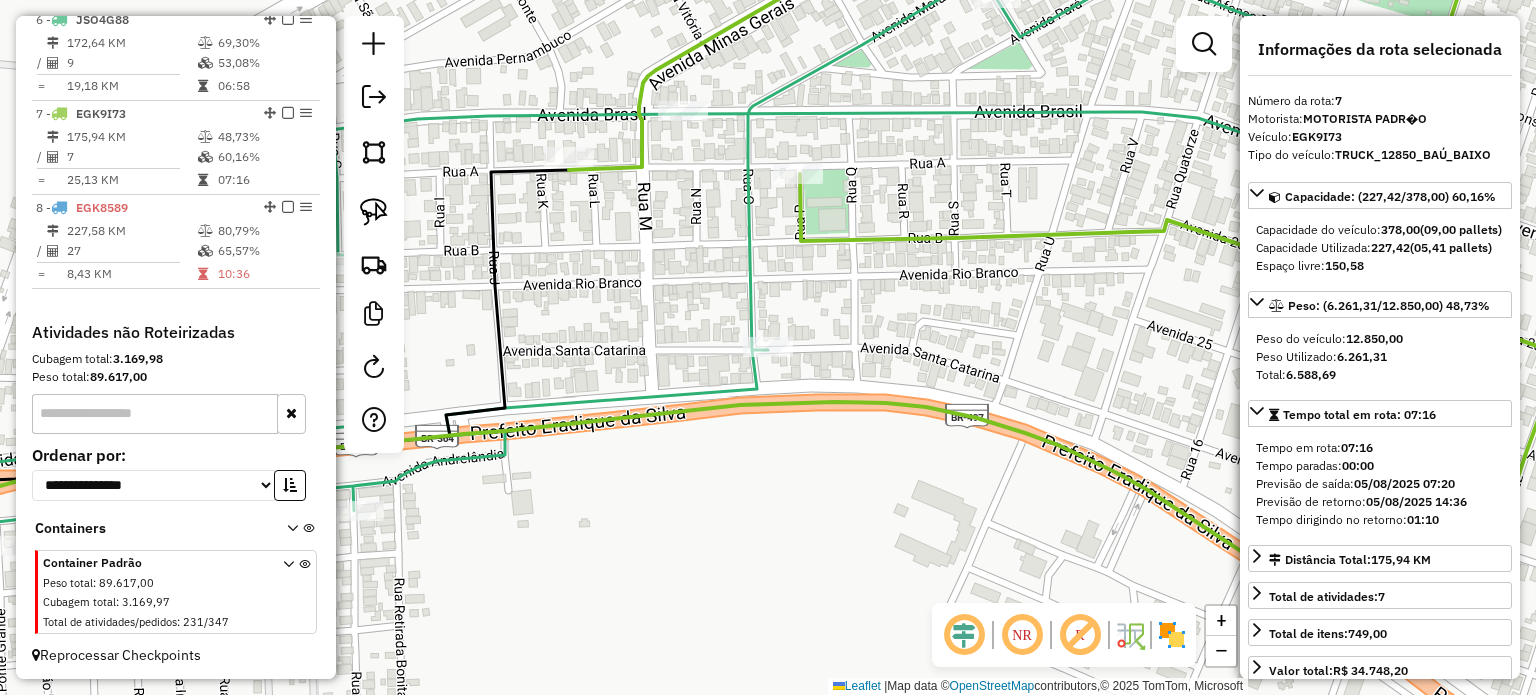 drag, startPoint x: 1013, startPoint y: 368, endPoint x: 671, endPoint y: 415, distance: 345.21442 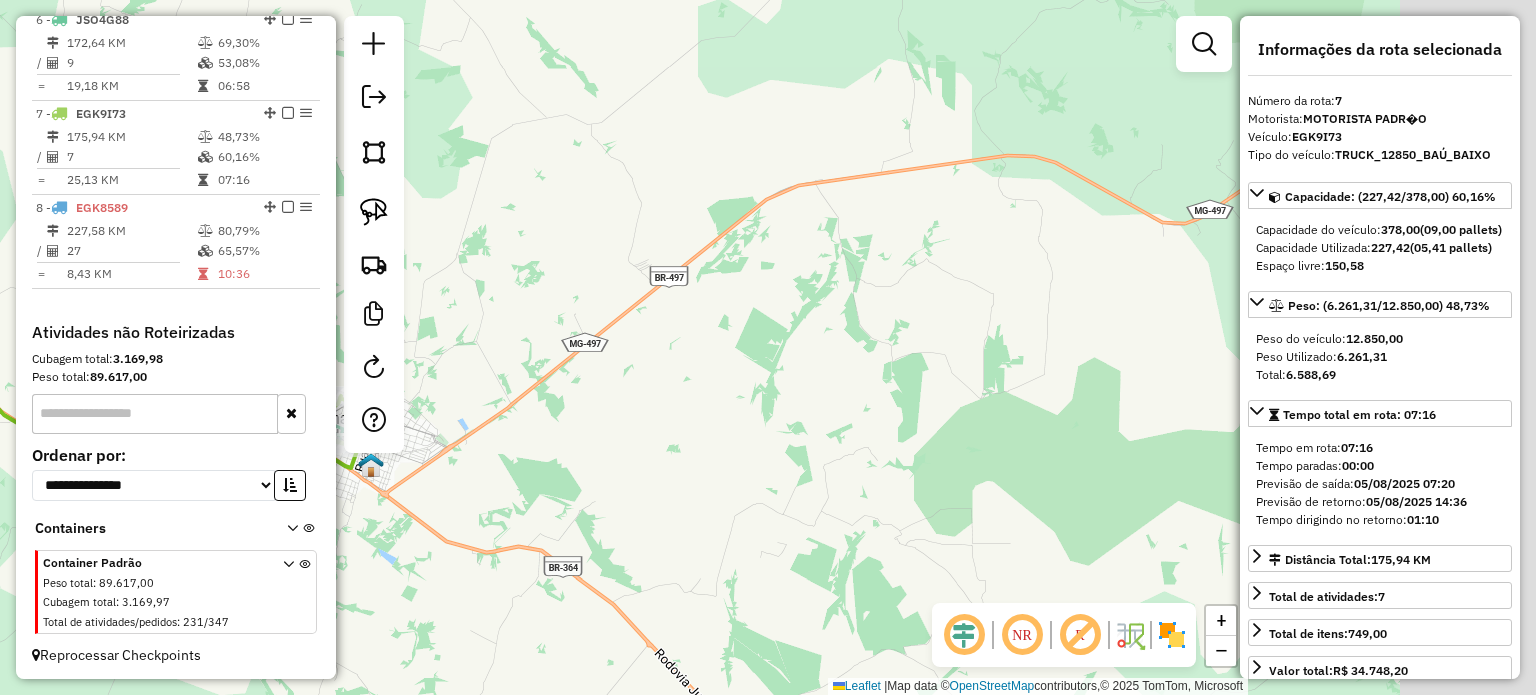 drag, startPoint x: 618, startPoint y: 467, endPoint x: 548, endPoint y: 503, distance: 78.714676 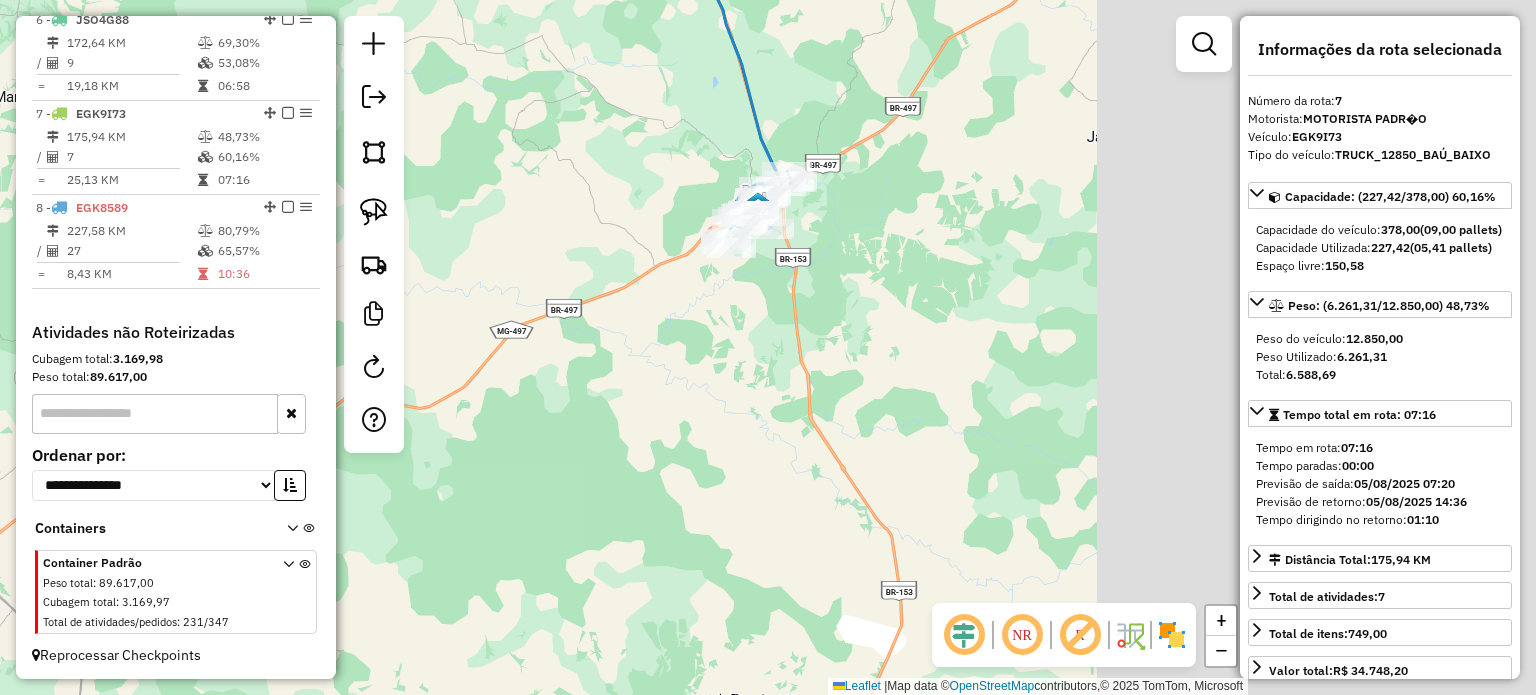 drag, startPoint x: 681, startPoint y: 498, endPoint x: 448, endPoint y: 523, distance: 234.33736 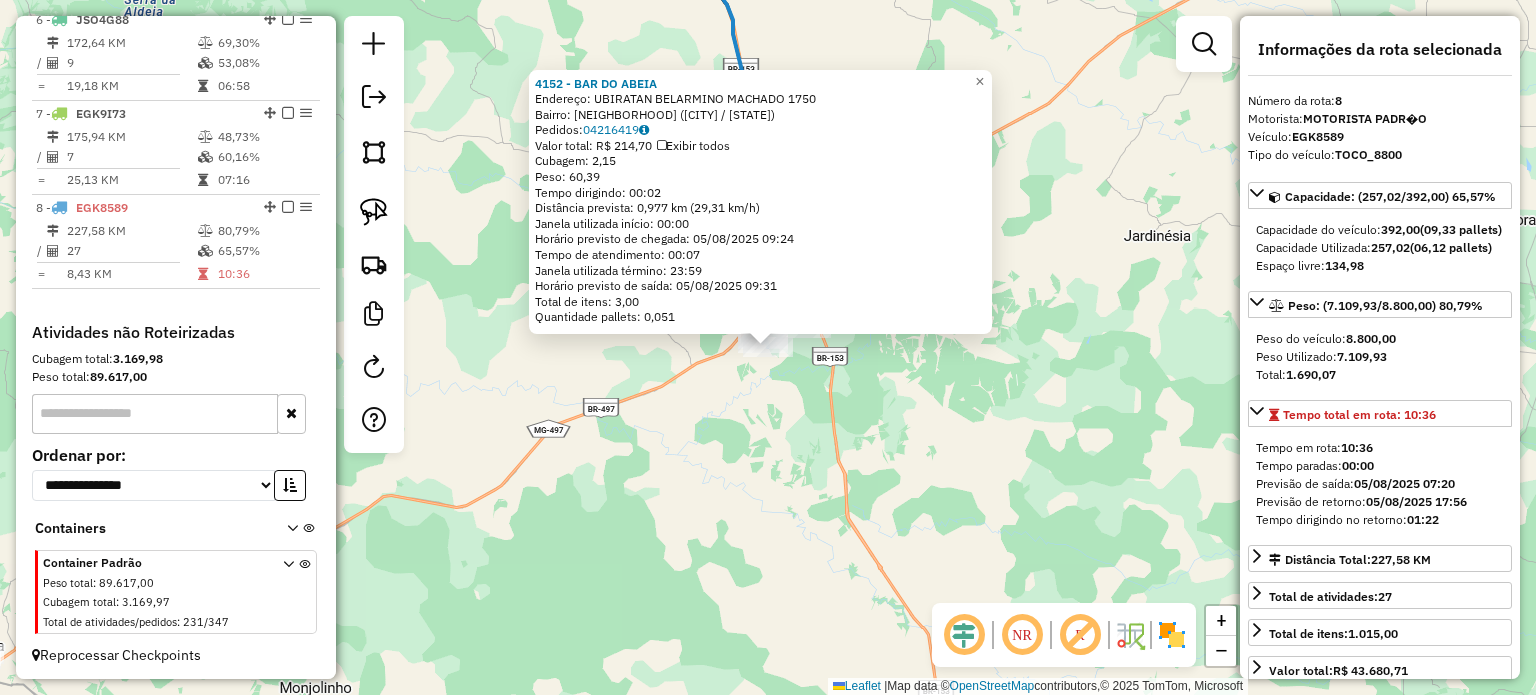 click on "4152 - BAR DO ABEIA  Endereço:  UBIRATAN BELARMINO MACHADO 1750   Bairro: NOVA CONQUISTA (PRATA / MG)   Pedidos:  04216419   Valor total: R$ 214,70   Exibir todos   Cubagem: 2,15  Peso: 60,39  Tempo dirigindo: 00:02   Distância prevista: 0,977 km (29,31 km/h)   Janela utilizada início: 00:00   Horário previsto de chegada: 05/08/2025 09:24   Tempo de atendimento: 00:07   Janela utilizada término: 23:59   Horário previsto de saída: 05/08/2025 09:31   Total de itens: 3,00   Quantidade pallets: 0,051  × Janela de atendimento Grade de atendimento Capacidade Transportadoras Veículos Cliente Pedidos  Rotas Selecione os dias de semana para filtrar as janelas de atendimento  Seg   Ter   Qua   Qui   Sex   Sáb   Dom  Informe o período da janela de atendimento: De: Até:  Filtrar exatamente a janela do cliente  Considerar janela de atendimento padrão  Selecione os dias de semana para filtrar as grades de atendimento  Seg   Ter   Qua   Qui   Sex   Sáb   Dom   Clientes fora do dia de atendimento selecionado +" 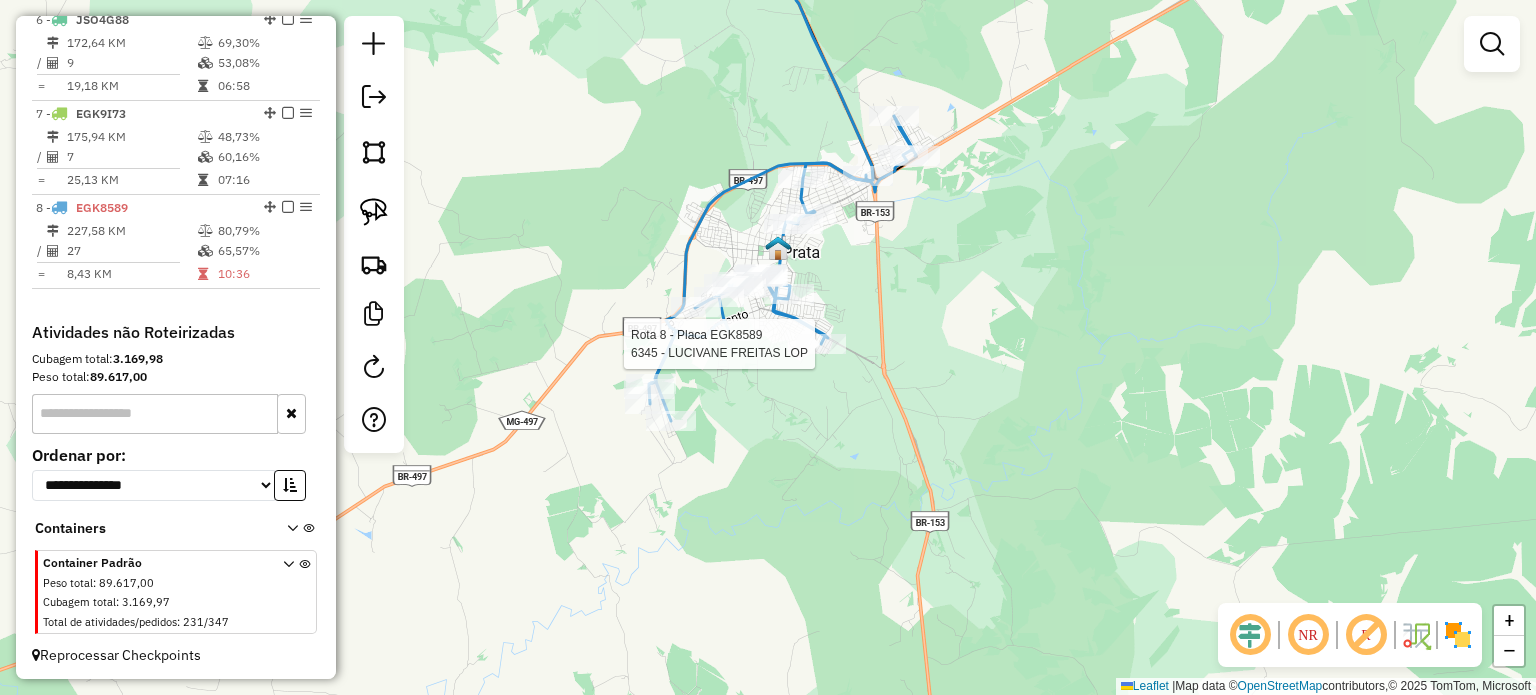 select on "*********" 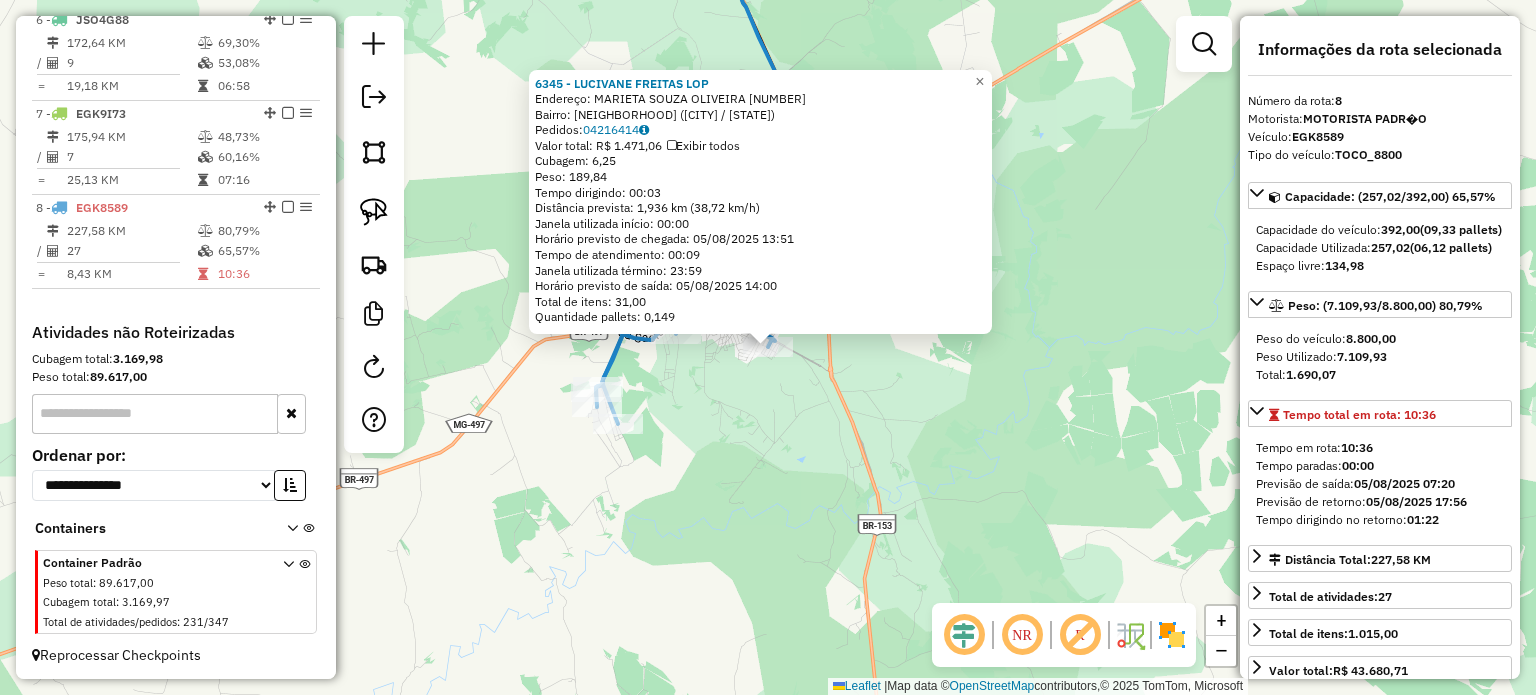 click on "6345 - LUCIVANE FREITAS LOP  Endereço:  MARIETA SOUZA OLIVEIRA 180   Bairro: MARIO ARANTES (PRATA / MG)   Pedidos:  04216414   Valor total: R$ 1.471,06   Exibir todos   Cubagem: 6,25  Peso: 189,84  Tempo dirigindo: 00:03   Distância prevista: 1,936 km (38,72 km/h)   Janela utilizada início: 00:00   Horário previsto de chegada: 05/08/2025 13:51   Tempo de atendimento: 00:09   Janela utilizada término: 23:59   Horário previsto de saída: 05/08/2025 14:00   Total de itens: 31,00   Quantidade pallets: 0,149  × Janela de atendimento Grade de atendimento Capacidade Transportadoras Veículos Cliente Pedidos  Rotas Selecione os dias de semana para filtrar as janelas de atendimento  Seg   Ter   Qua   Qui   Sex   Sáb   Dom  Informe o período da janela de atendimento: De: Até:  Filtrar exatamente a janela do cliente  Considerar janela de atendimento padrão  Selecione os dias de semana para filtrar as grades de atendimento  Seg   Ter   Qua   Qui   Sex   Sáb   Dom   Peso mínimo:   Peso máximo:   De:   Até:" 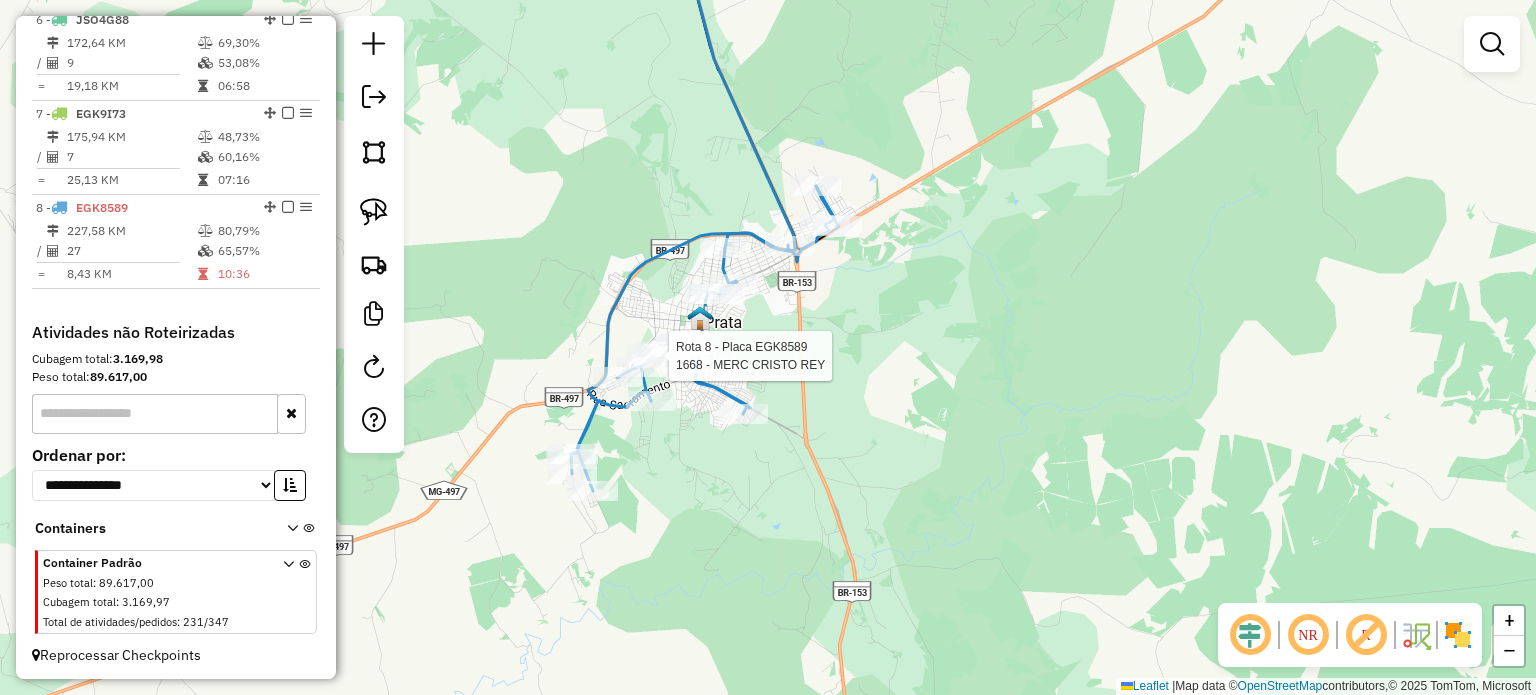 select on "*********" 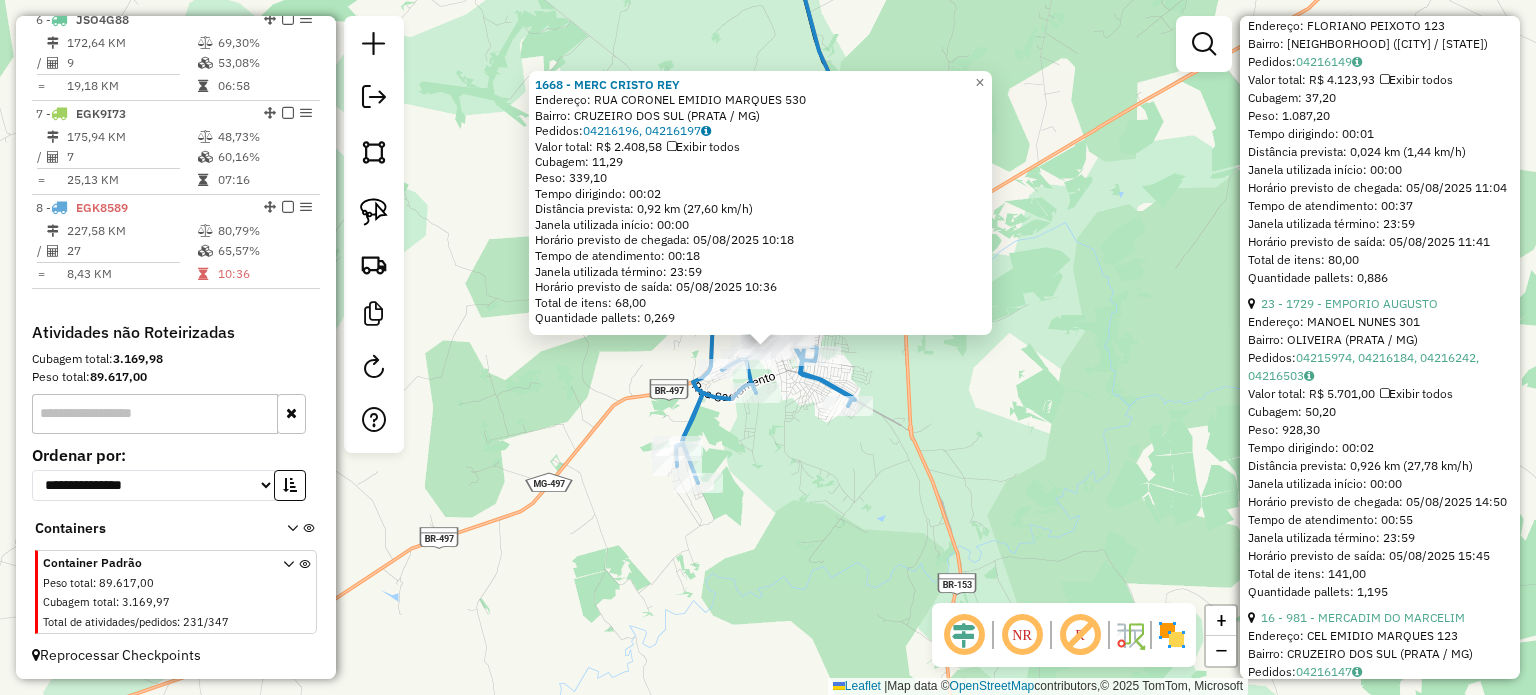 scroll, scrollTop: 900, scrollLeft: 0, axis: vertical 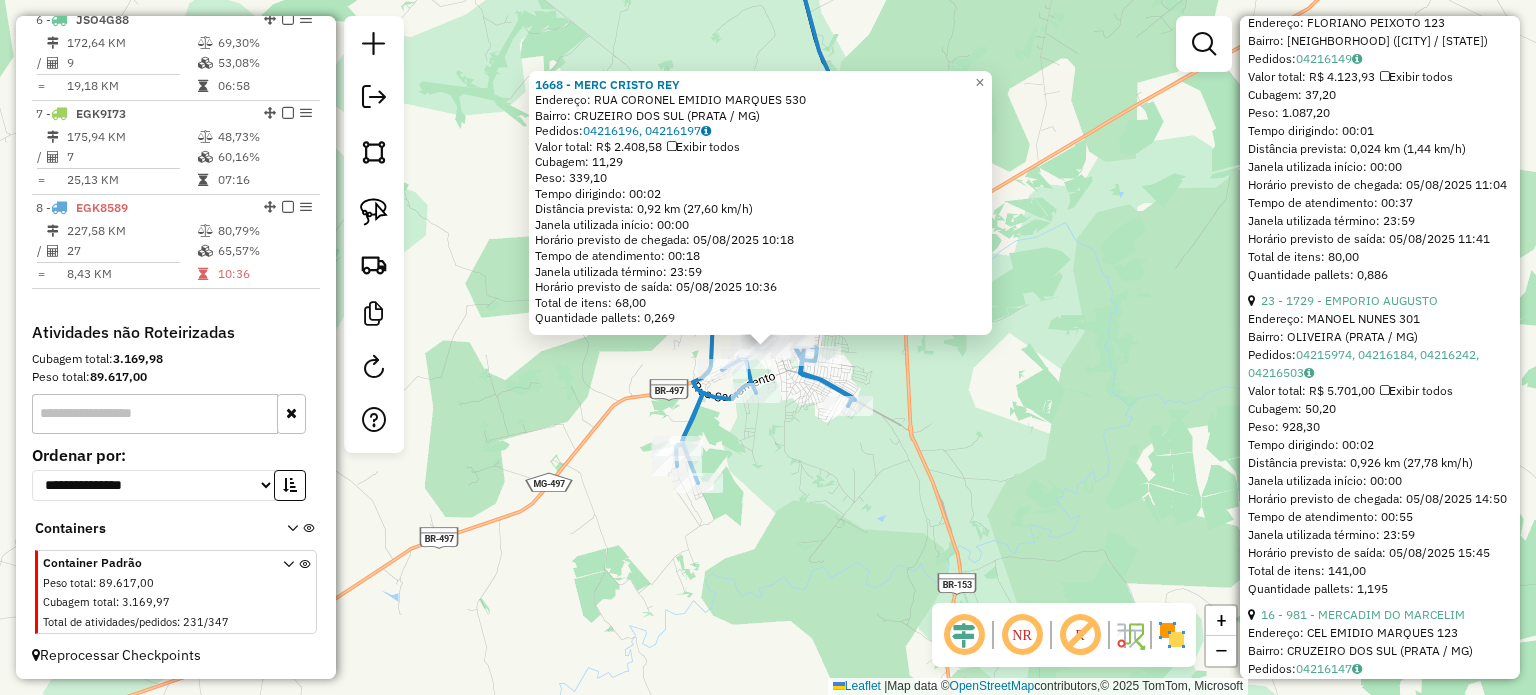 click on "1668 - MERC CRISTO REY  Endereço:  RUA CORONEL EMIDIO MARQUES 530   Bairro: CRUZEIRO DOS SUL (PRATA / MG)   Pedidos:  04216196, 04216197   Valor total: R$ 2.408,58   Exibir todos   Cubagem: 11,29  Peso: 339,10  Tempo dirigindo: 00:02   Distância prevista: 0,92 km (27,60 km/h)   Janela utilizada início: 00:00   Horário previsto de chegada: 05/08/2025 10:18   Tempo de atendimento: 00:18   Janela utilizada término: 23:59   Horário previsto de saída: 05/08/2025 10:36   Total de itens: 68,00   Quantidade pallets: 0,269  × Janela de atendimento Grade de atendimento Capacidade Transportadoras Veículos Cliente Pedidos  Rotas Selecione os dias de semana para filtrar as janelas de atendimento  Seg   Ter   Qua   Qui   Sex   Sáb   Dom  Informe o período da janela de atendimento: De: Até:  Filtrar exatamente a janela do cliente  Considerar janela de atendimento padrão  Selecione os dias de semana para filtrar as grades de atendimento  Seg   Ter   Qua   Qui   Sex   Sáb   Dom   Peso mínimo:   Peso máximo:  +" 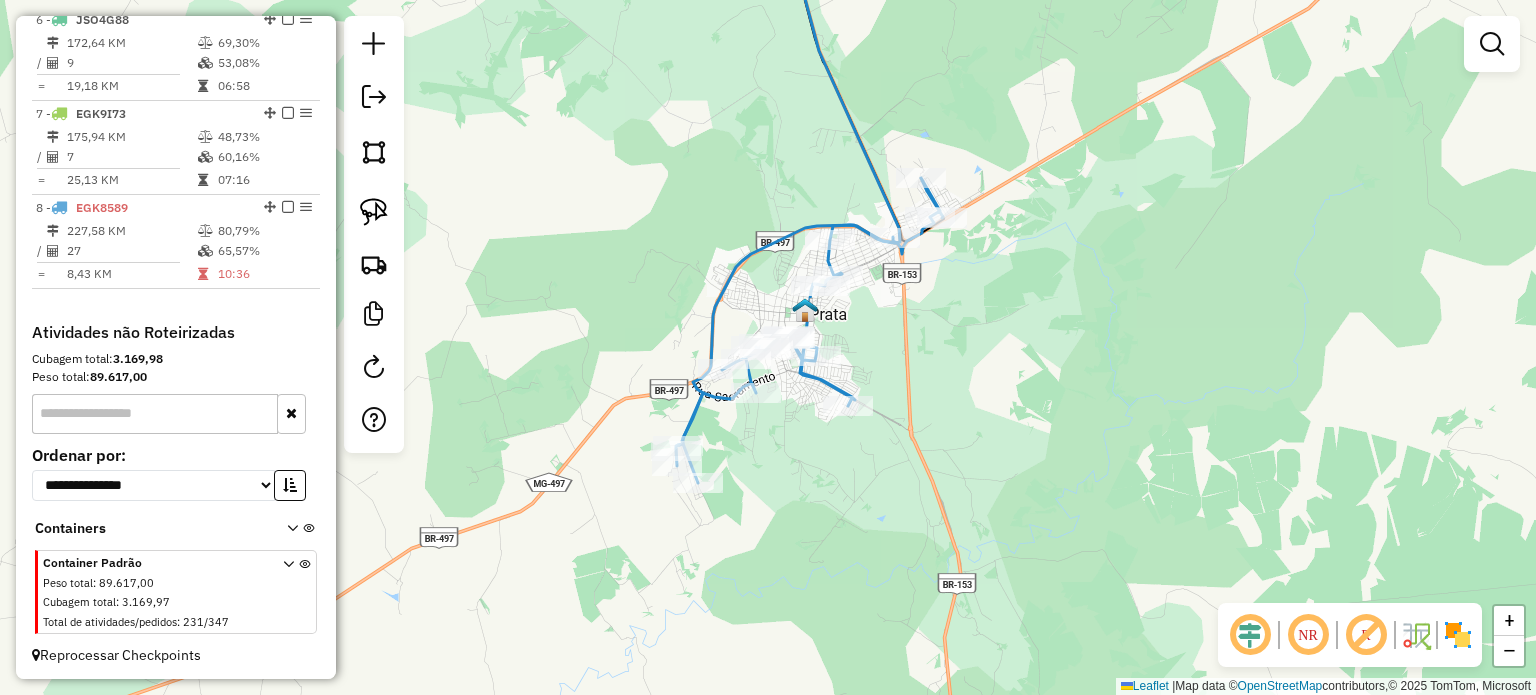 drag, startPoint x: 1052, startPoint y: 376, endPoint x: 872, endPoint y: 605, distance: 291.27478 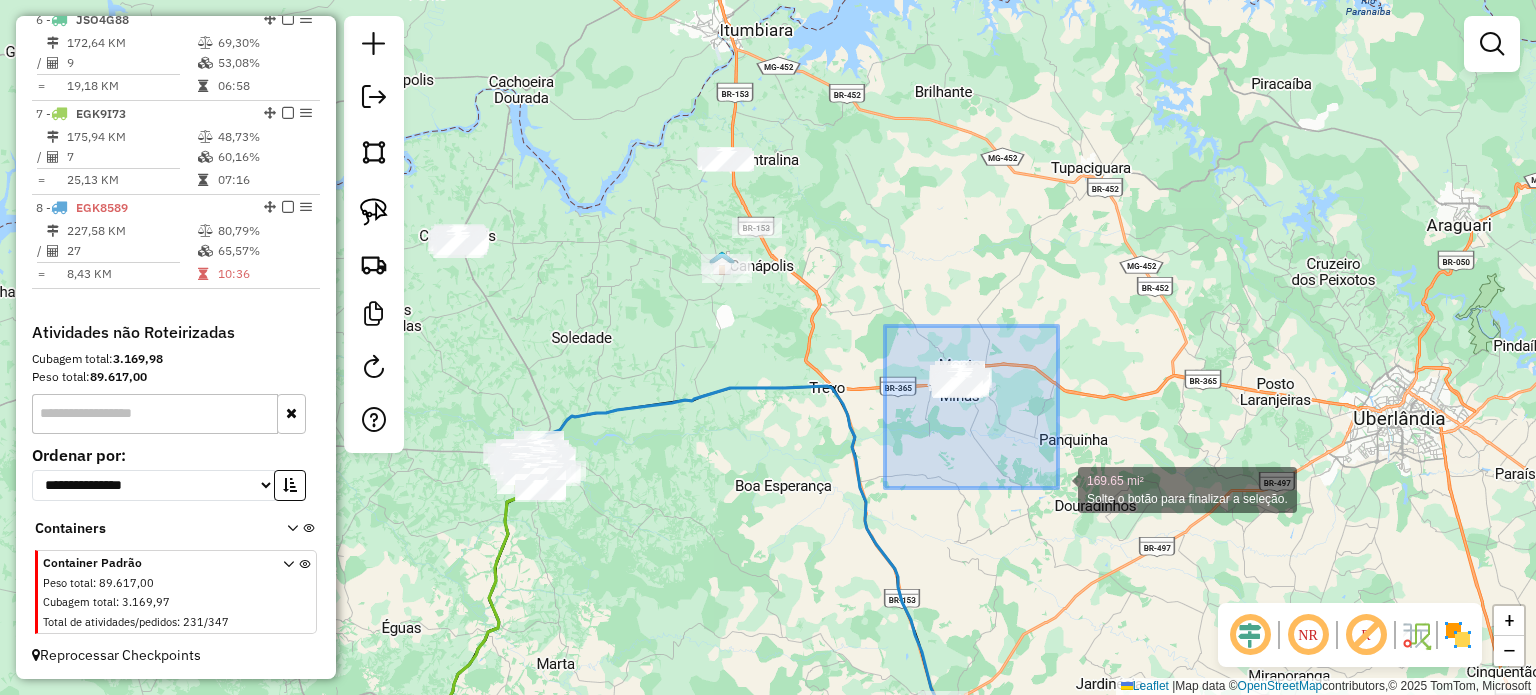 drag, startPoint x: 1034, startPoint y: 467, endPoint x: 1072, endPoint y: 485, distance: 42.047592 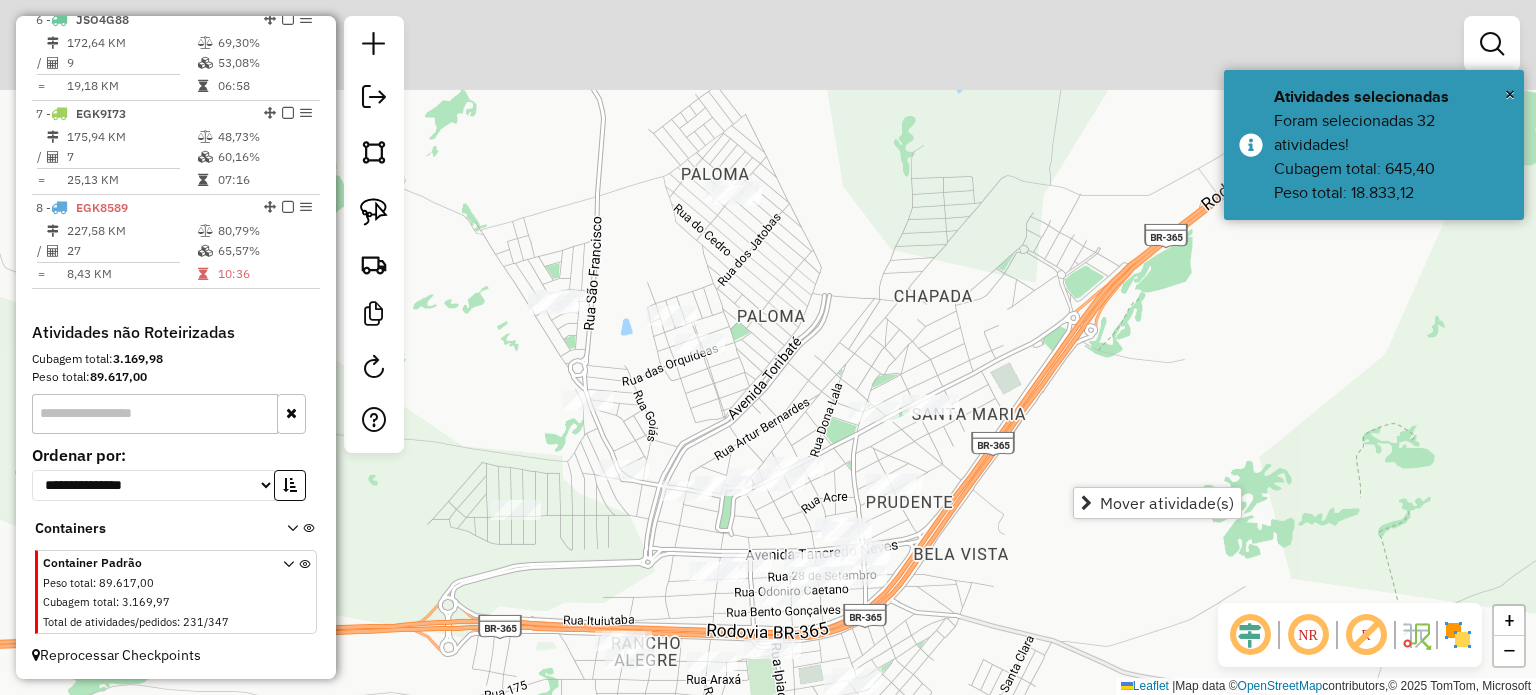 drag, startPoint x: 1122, startPoint y: 443, endPoint x: 1065, endPoint y: 742, distance: 304.3846 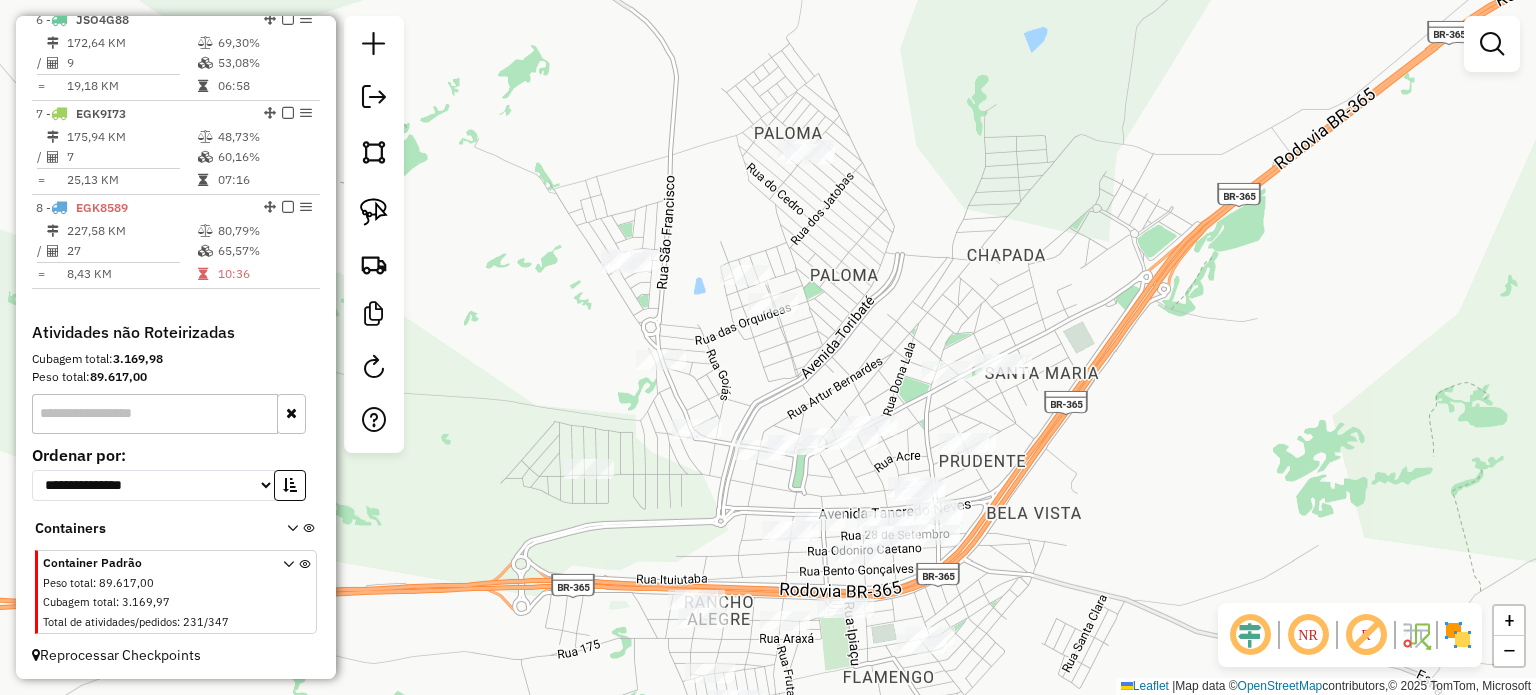 drag, startPoint x: 1150, startPoint y: 530, endPoint x: 1239, endPoint y: 479, distance: 102.5768 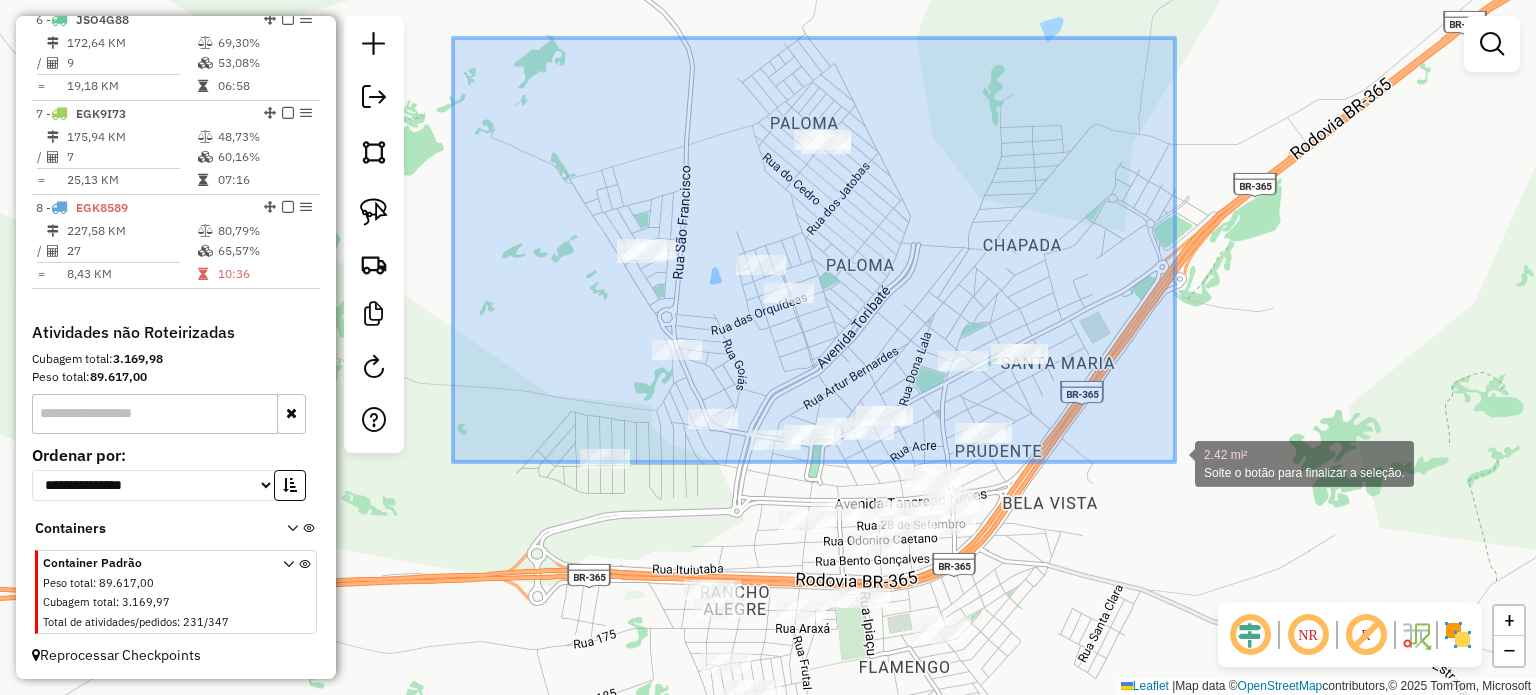 drag, startPoint x: 453, startPoint y: 38, endPoint x: 1175, endPoint y: 462, distance: 837.2933 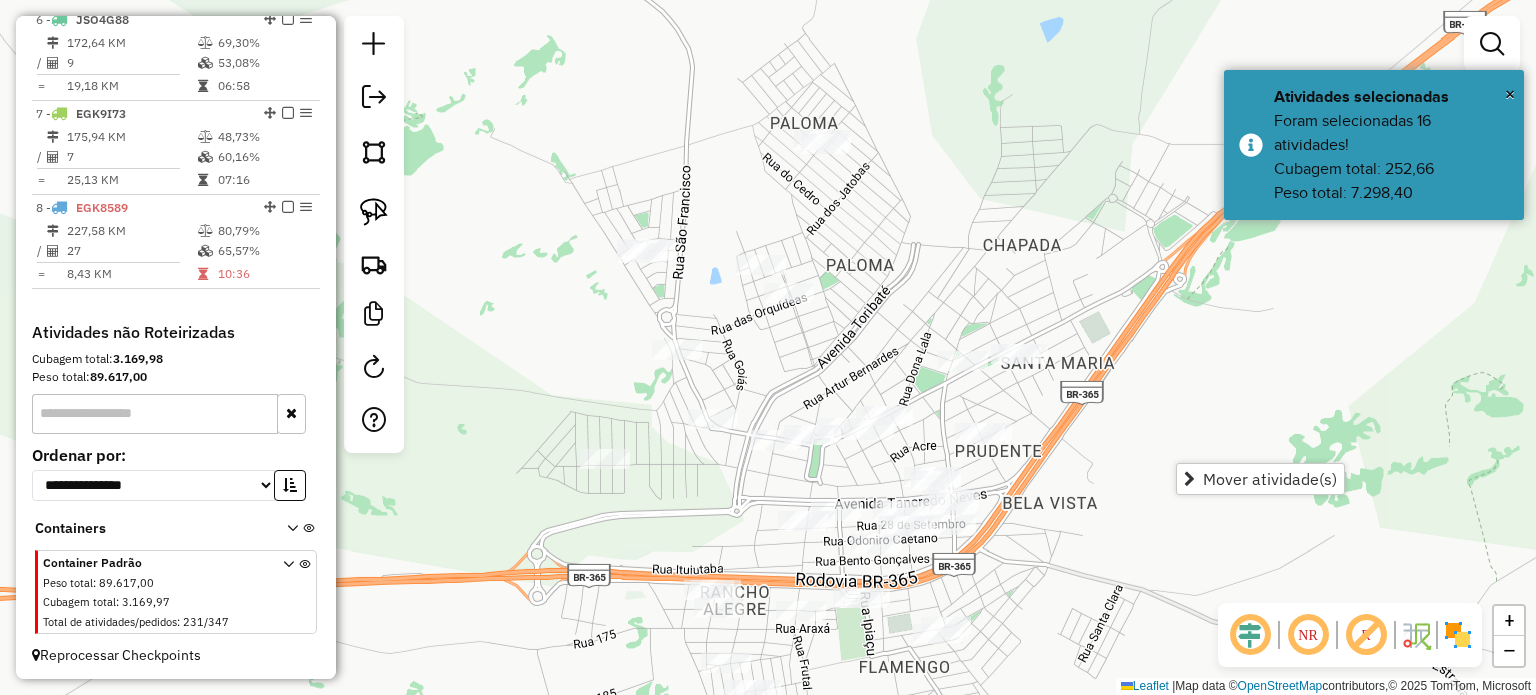 click 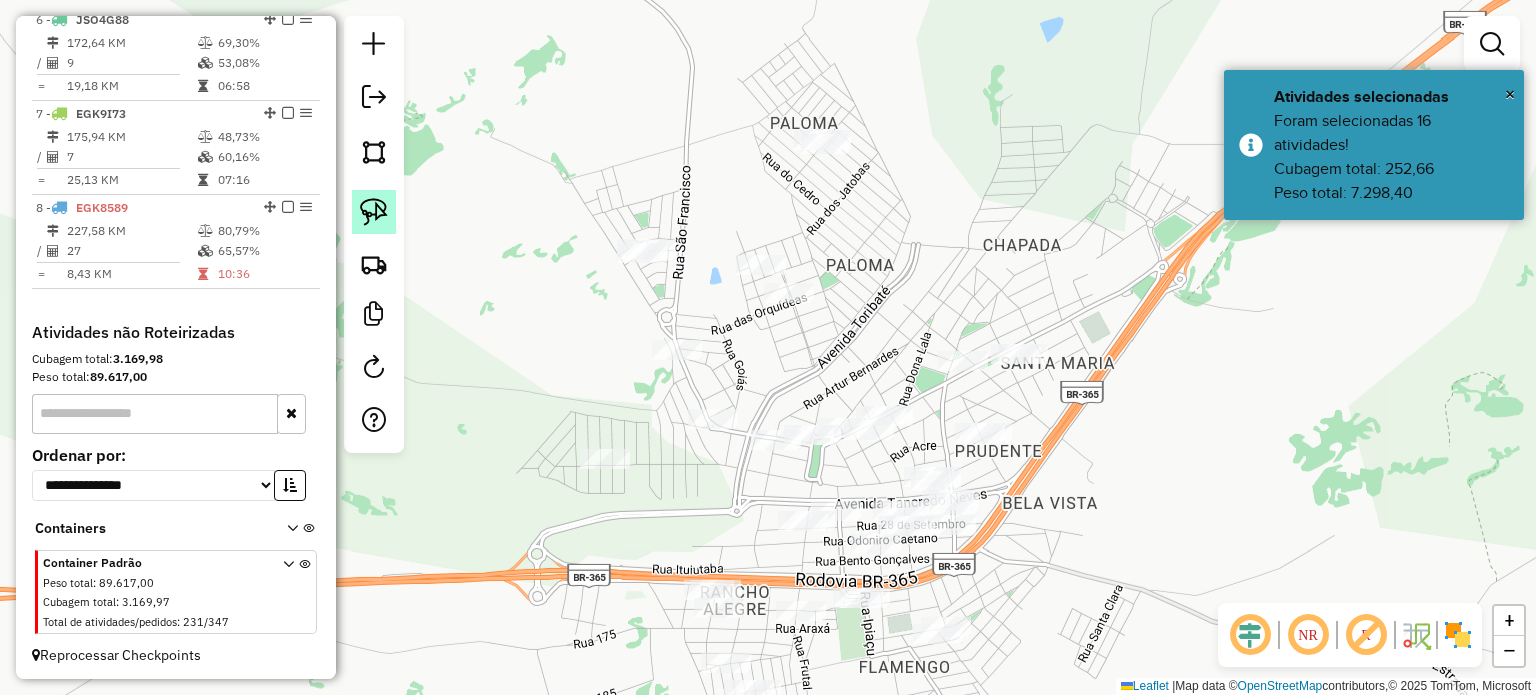 click 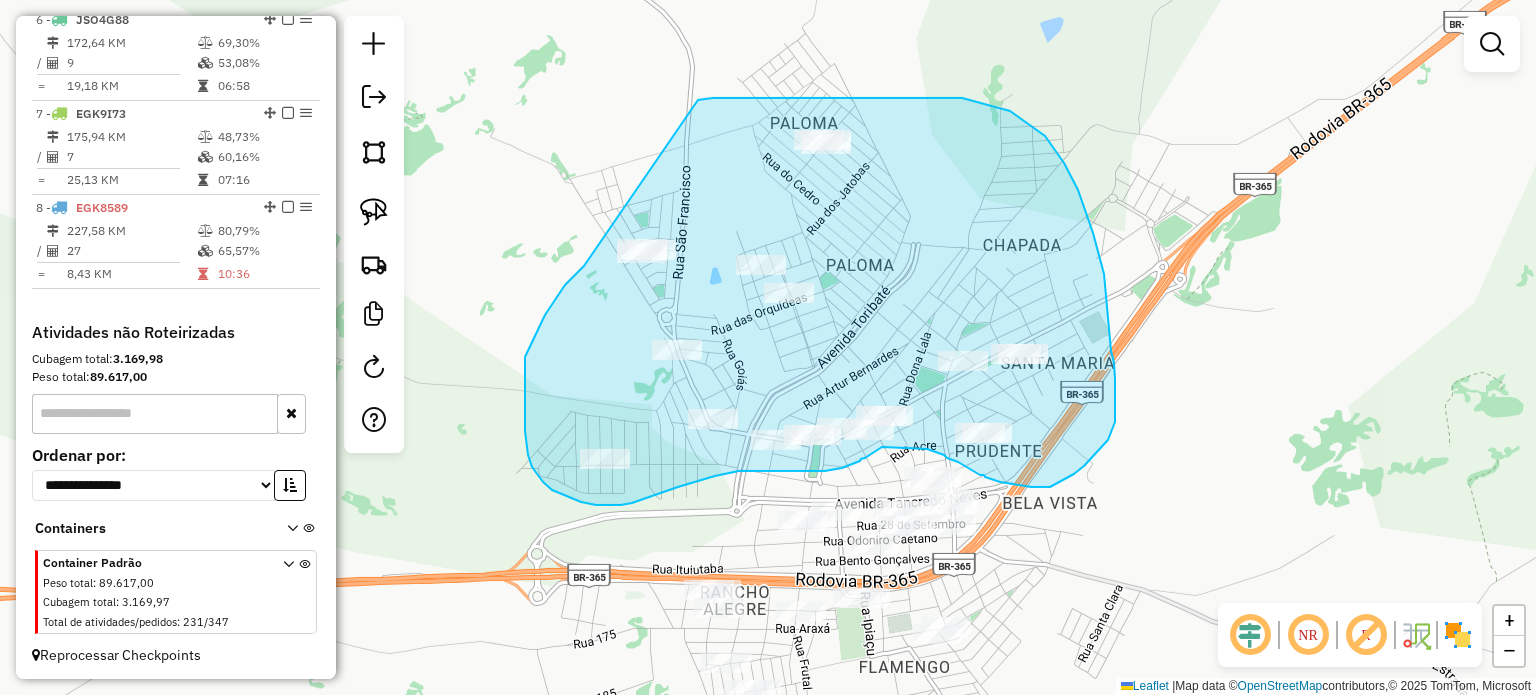 drag, startPoint x: 698, startPoint y: 100, endPoint x: 606, endPoint y: 246, distance: 172.56883 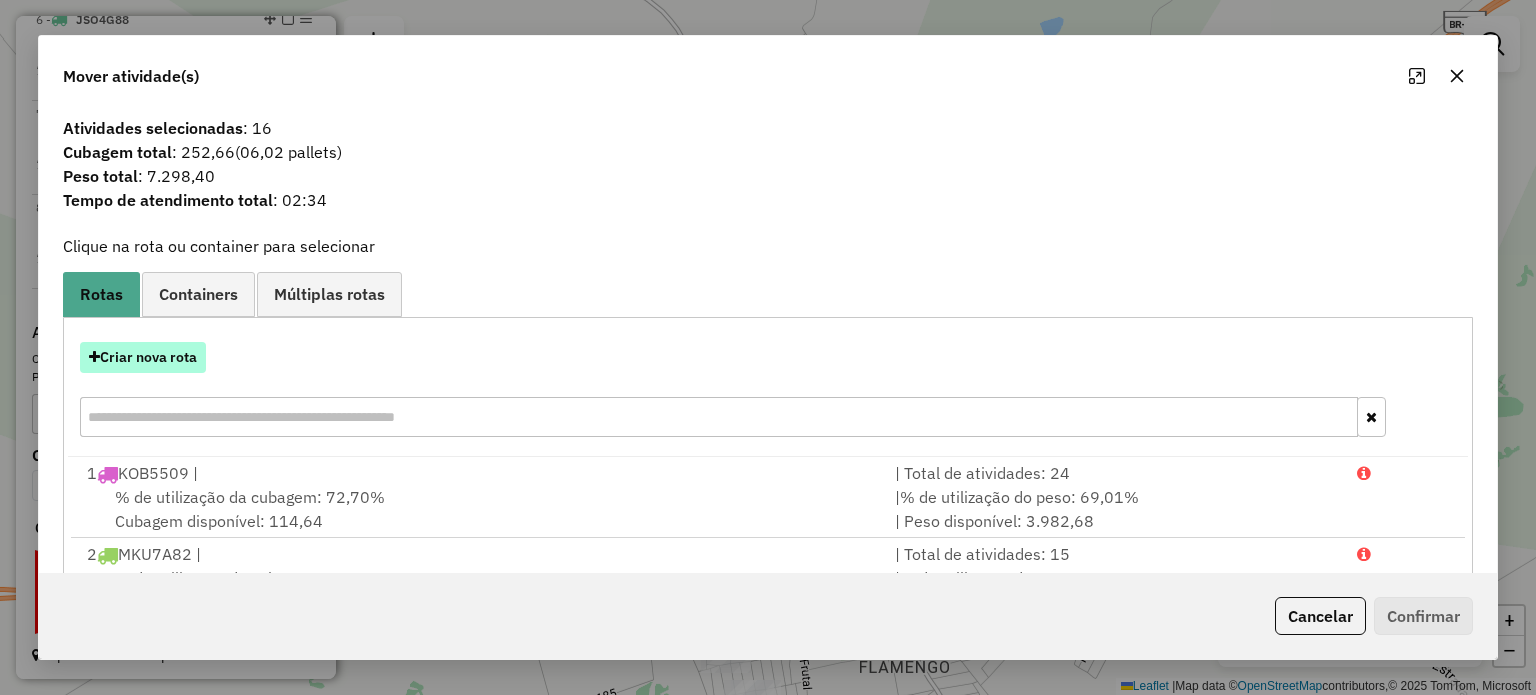click on "Criar nova rota" at bounding box center (143, 357) 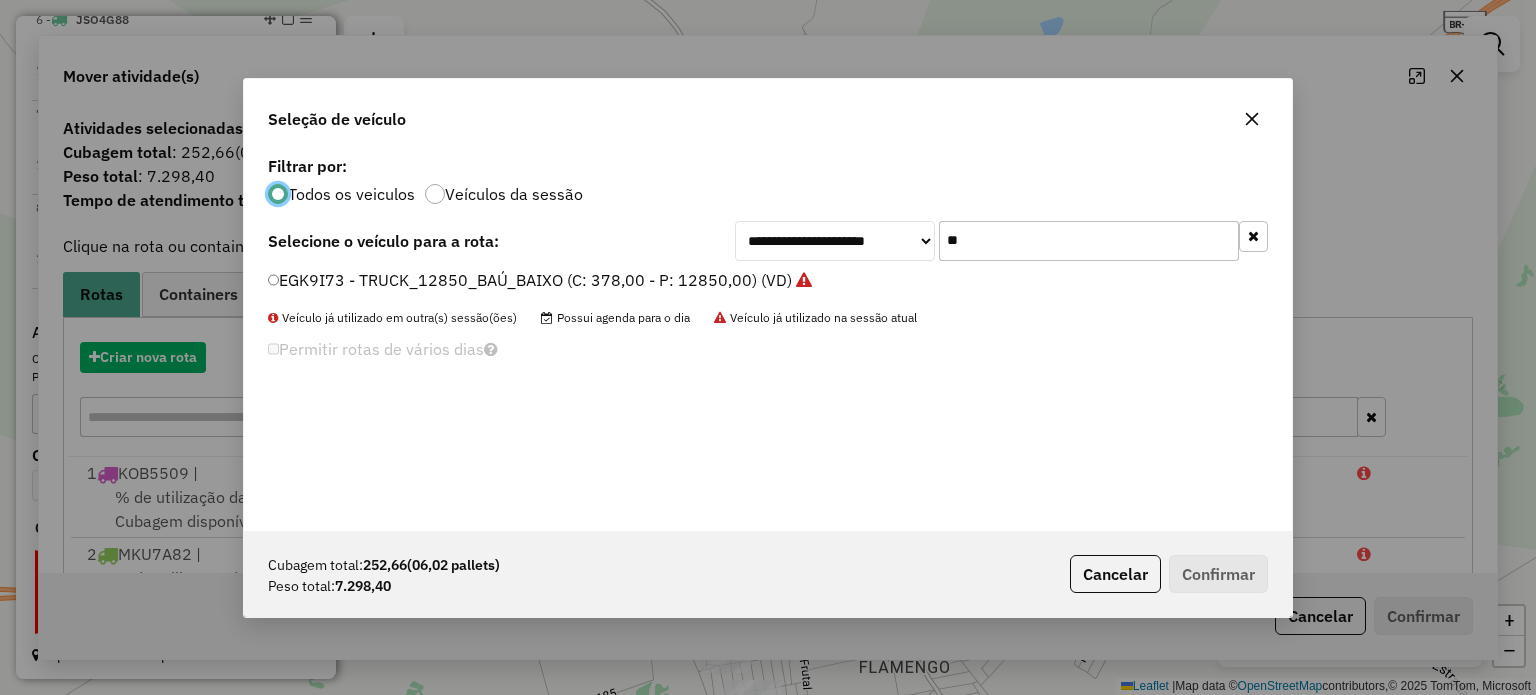 scroll, scrollTop: 10, scrollLeft: 6, axis: both 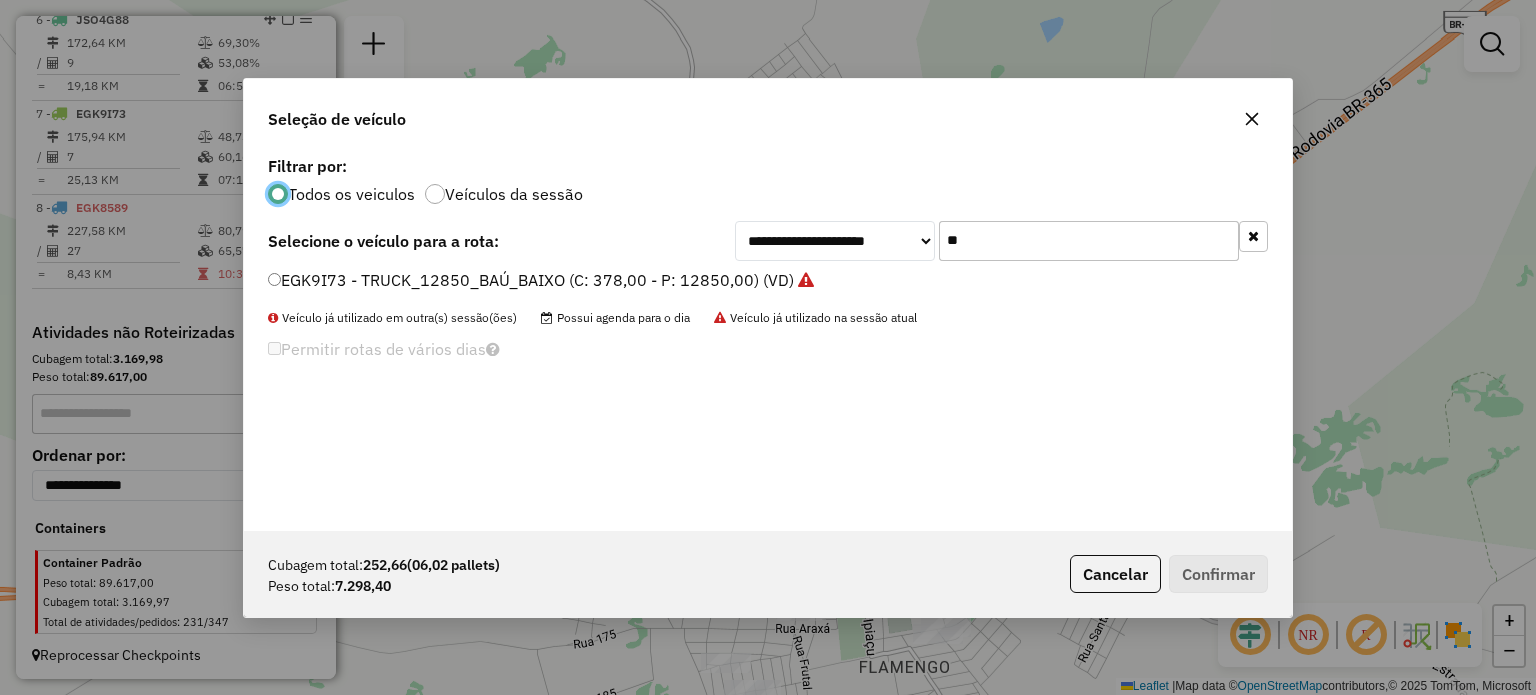 drag, startPoint x: 932, startPoint y: 245, endPoint x: 621, endPoint y: 214, distance: 312.5412 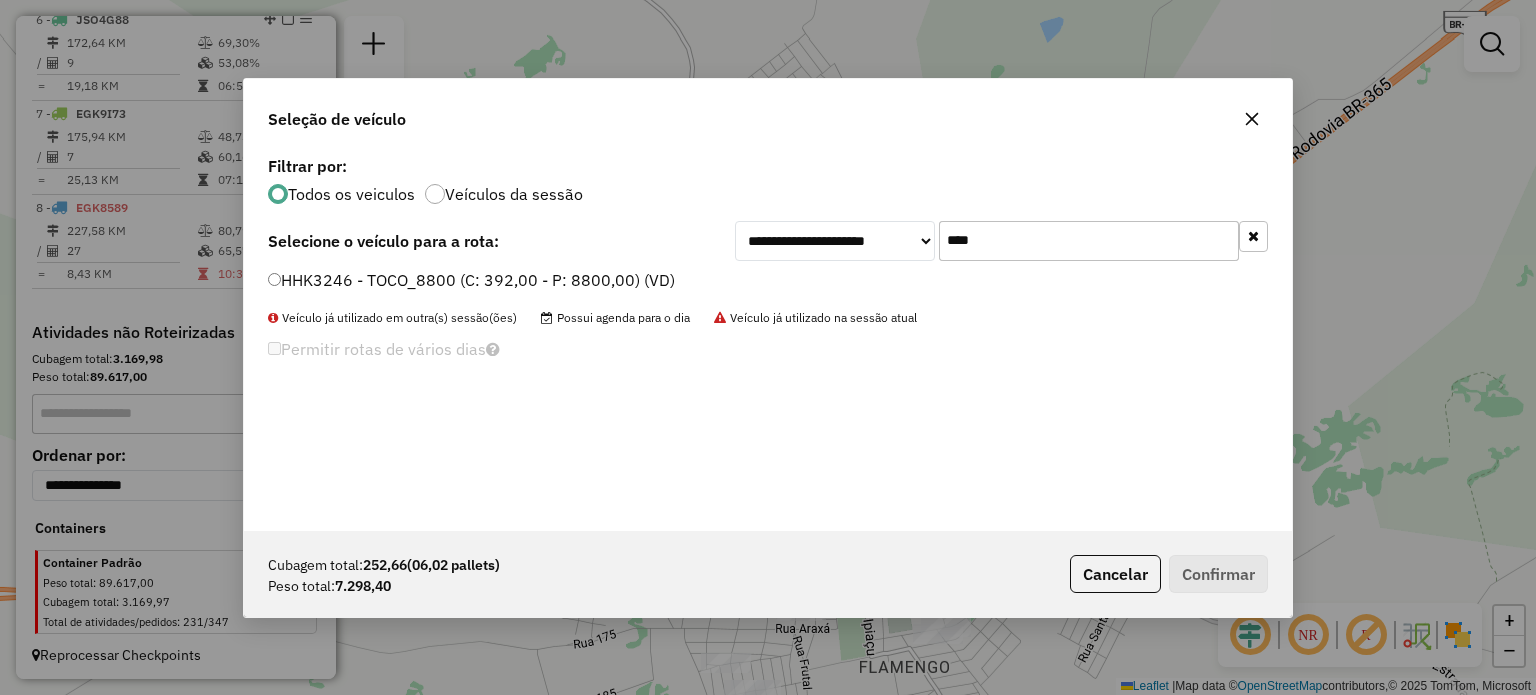 type on "****" 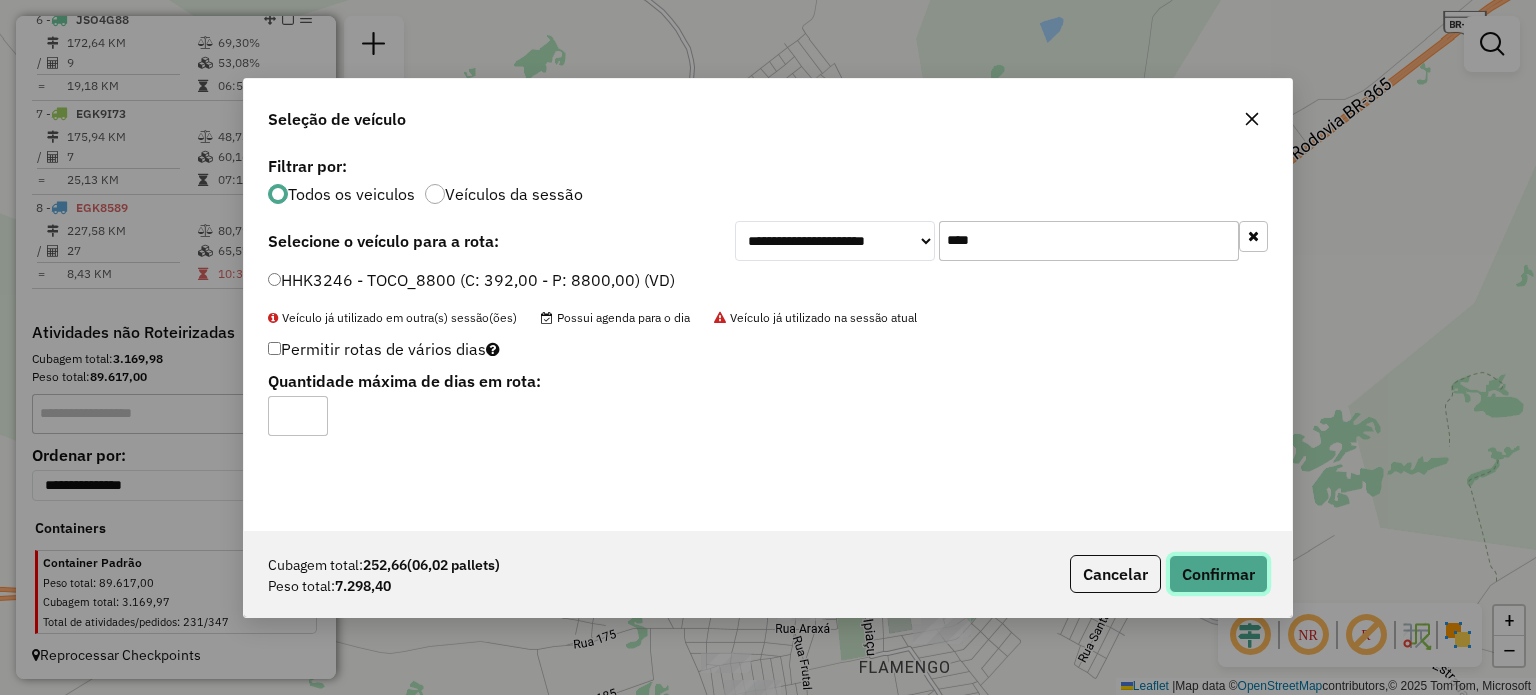 click on "Confirmar" 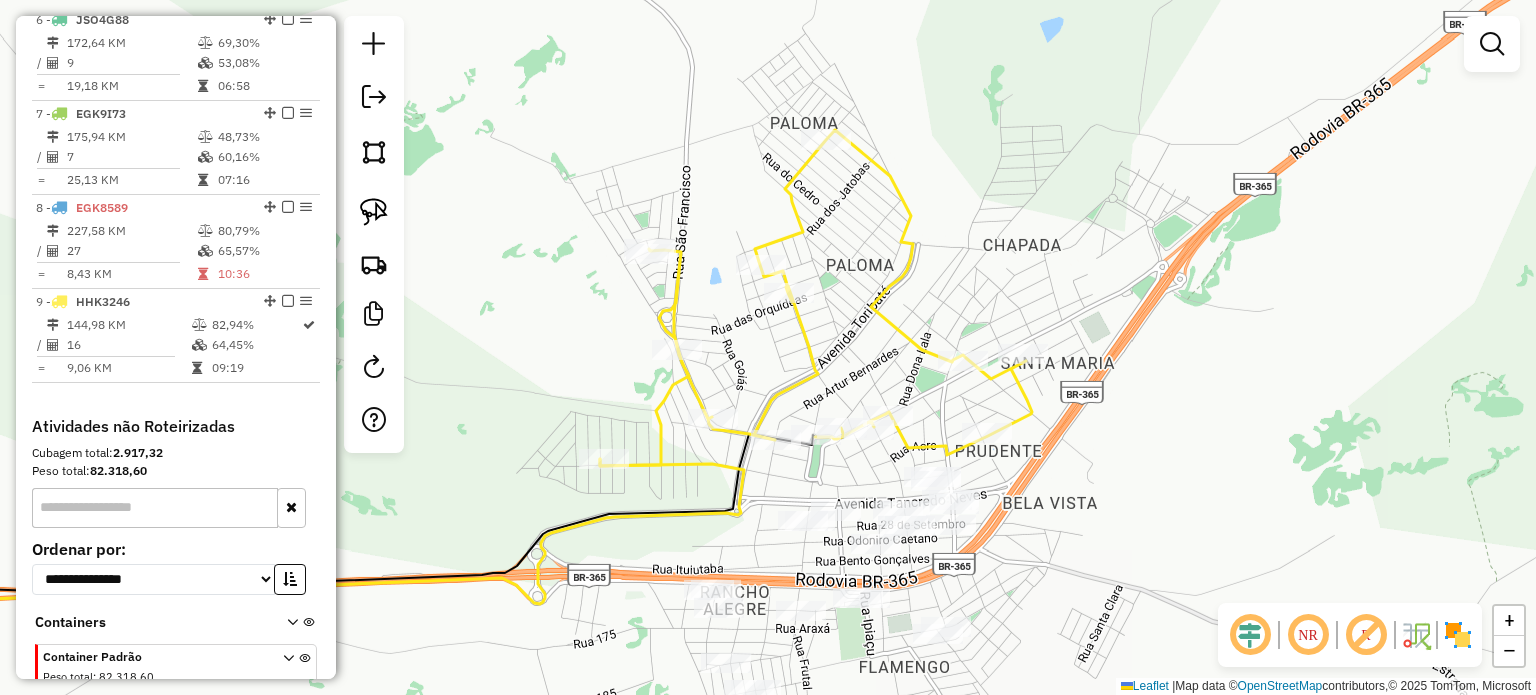 click on "Rota 9 - Placa HHK3246  7485 - VALDEIR NOGUEIRA DE Janela de atendimento Grade de atendimento Capacidade Transportadoras Veículos Cliente Pedidos  Rotas Selecione os dias de semana para filtrar as janelas de atendimento  Seg   Ter   Qua   Qui   Sex   Sáb   Dom  Informe o período da janela de atendimento: De: Até:  Filtrar exatamente a janela do cliente  Considerar janela de atendimento padrão  Selecione os dias de semana para filtrar as grades de atendimento  Seg   Ter   Qua   Qui   Sex   Sáb   Dom   Considerar clientes sem dia de atendimento cadastrado  Clientes fora do dia de atendimento selecionado Filtrar as atividades entre os valores definidos abaixo:  Peso mínimo:   Peso máximo:   Cubagem mínima:   Cubagem máxima:   De:   Até:  Filtrar as atividades entre o tempo de atendimento definido abaixo:  De:   Até:   Considerar capacidade total dos clientes não roteirizados Transportadora: Selecione um ou mais itens Tipo de veículo: Selecione um ou mais itens Veículo: Selecione um ou mais itens +" 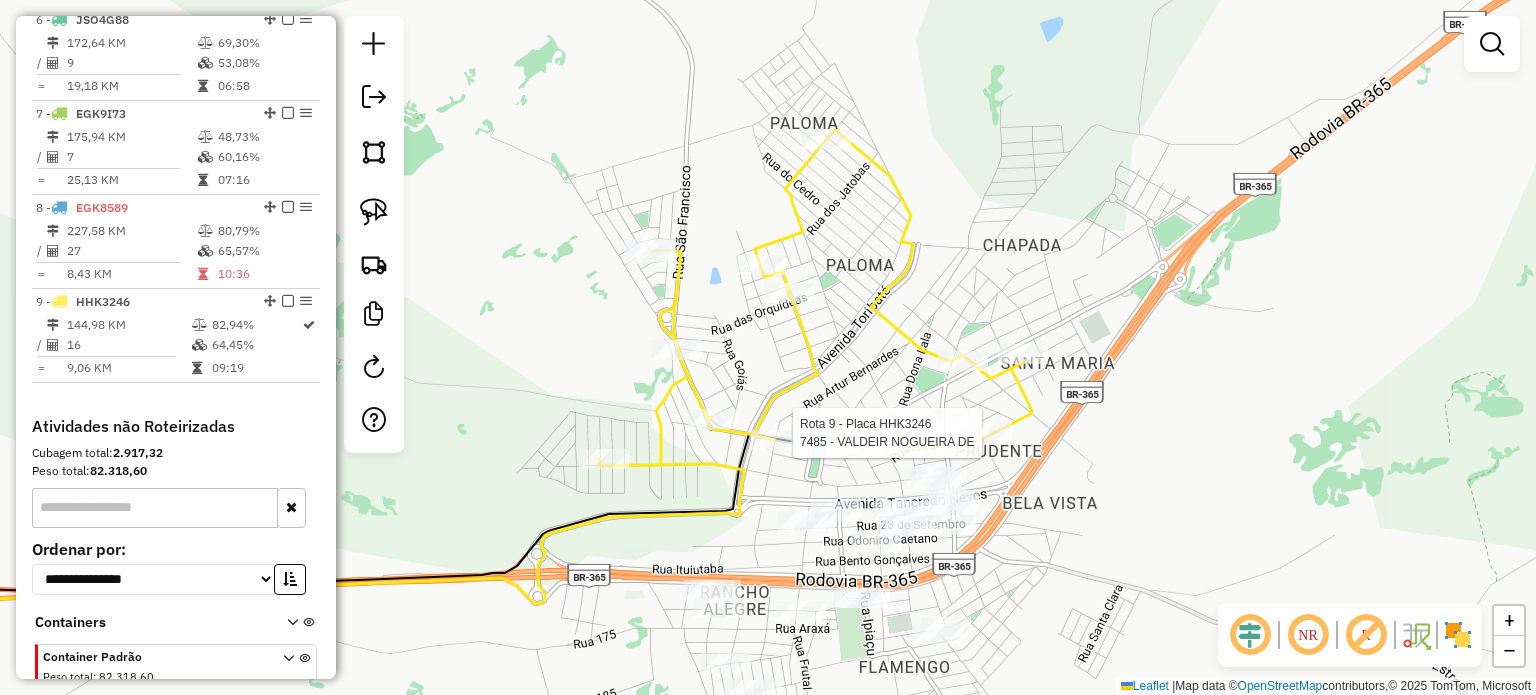select on "*********" 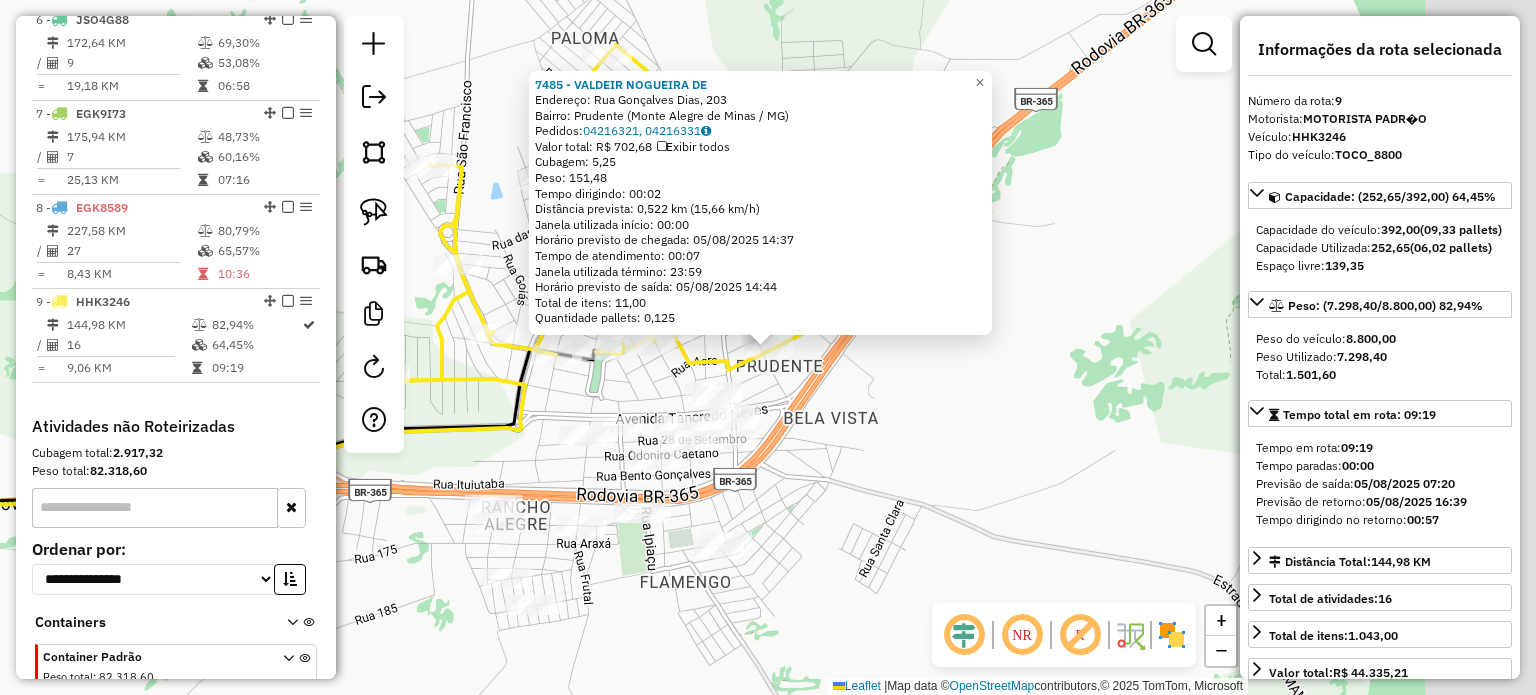 scroll, scrollTop: 1323, scrollLeft: 0, axis: vertical 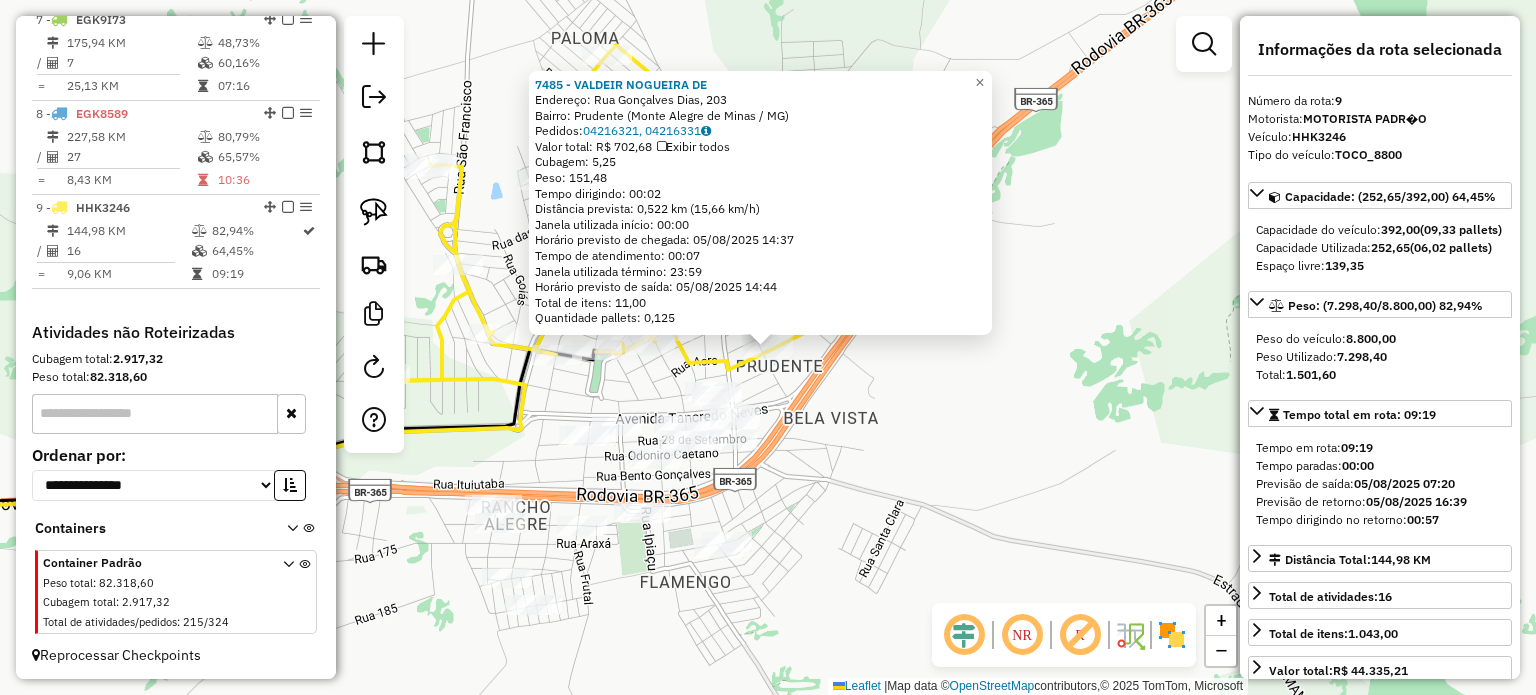 click on "7485 - VALDEIR NOGUEIRA DE  Endereço: Rua Gonçalves Dias, 203   Bairro: Prudente (Monte Alegre de Minas / MG)   Pedidos:  04216321, 04216331   Valor total: R$ 702,68   Exibir todos   Cubagem: 5,25  Peso: 151,48  Tempo dirigindo: 00:02   Distância prevista: 0,522 km (15,66 km/h)   Janela utilizada início: 00:00   Horário previsto de chegada: 05/08/2025 14:37   Tempo de atendimento: 00:07   Janela utilizada término: 23:59   Horário previsto de saída: 05/08/2025 14:44   Total de itens: 11,00   Quantidade pallets: 0,125  × Janela de atendimento Grade de atendimento Capacidade Transportadoras Veículos Cliente Pedidos  Rotas Selecione os dias de semana para filtrar as janelas de atendimento  Seg   Ter   Qua   Qui   Sex   Sáb   Dom  Informe o período da janela de atendimento: De: Até:  Filtrar exatamente a janela do cliente  Considerar janela de atendimento padrão  Selecione os dias de semana para filtrar as grades de atendimento  Seg   Ter   Qua   Qui   Sex   Sáb   Dom   Peso mínimo:   De:   Até:" 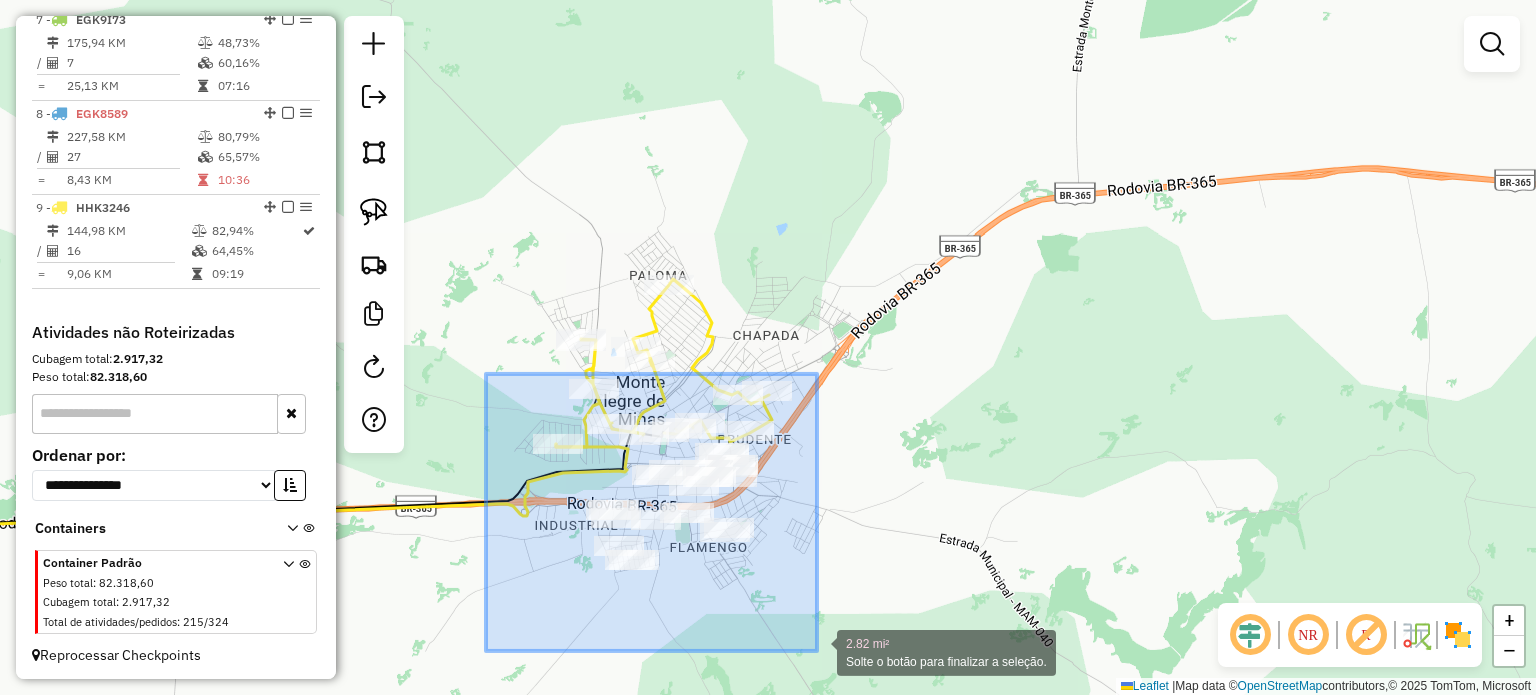 drag, startPoint x: 502, startPoint y: 399, endPoint x: 817, endPoint y: 651, distance: 403.39682 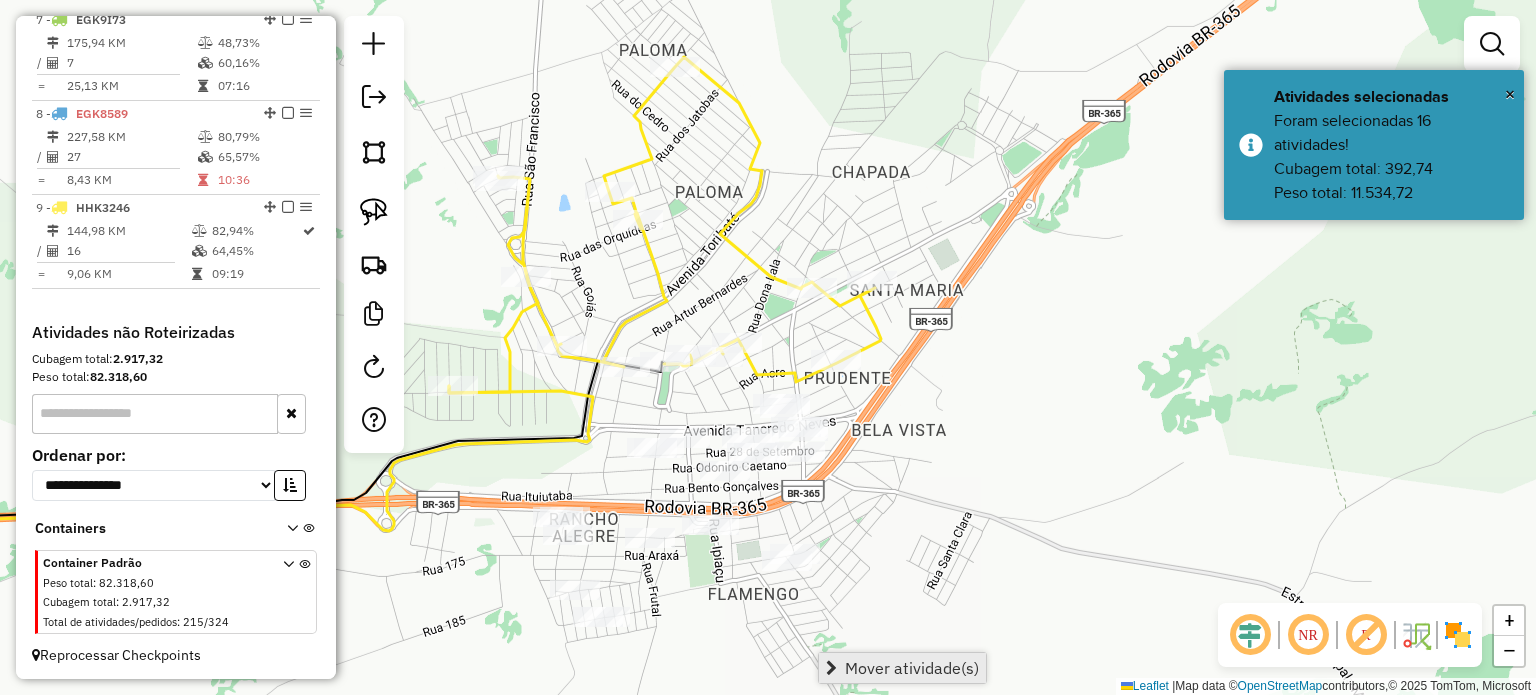 click on "Mover atividade(s)" at bounding box center [912, 668] 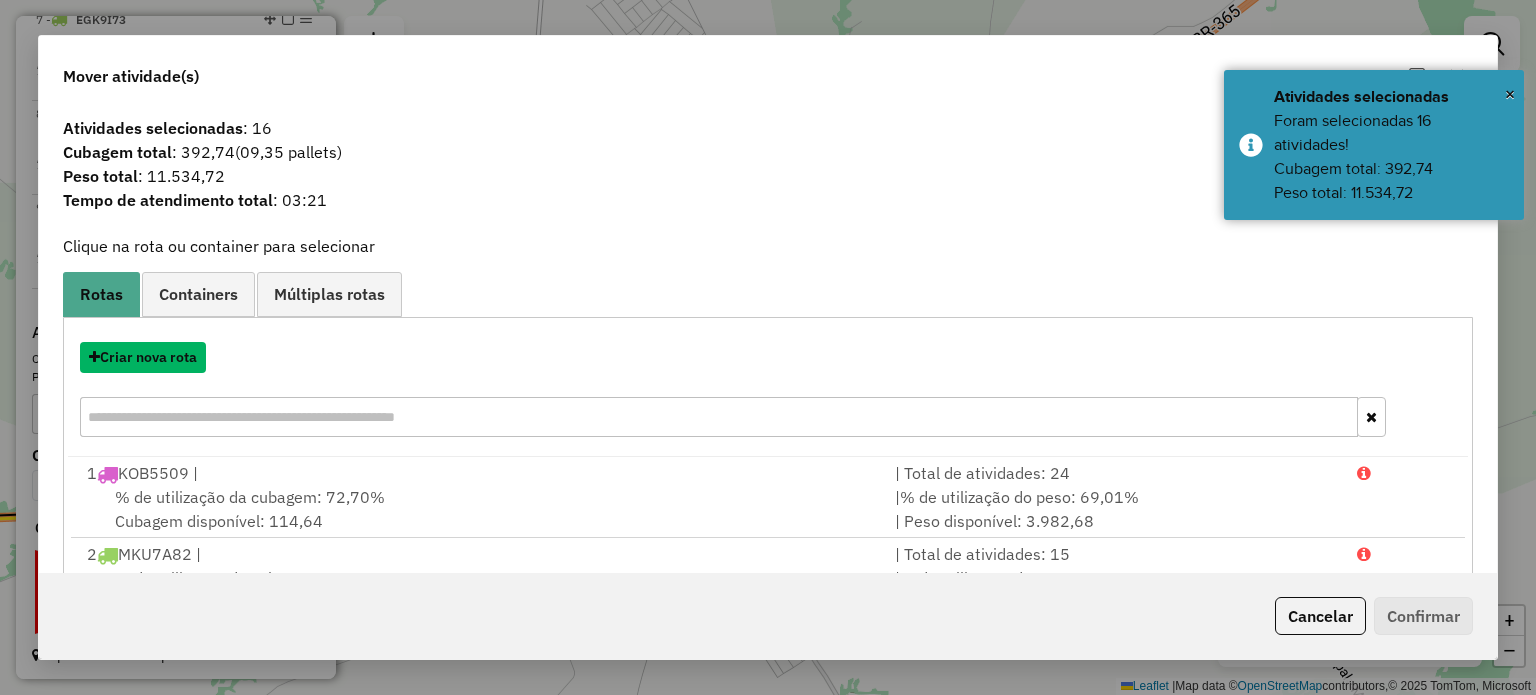 click on "Criar nova rota" at bounding box center (143, 357) 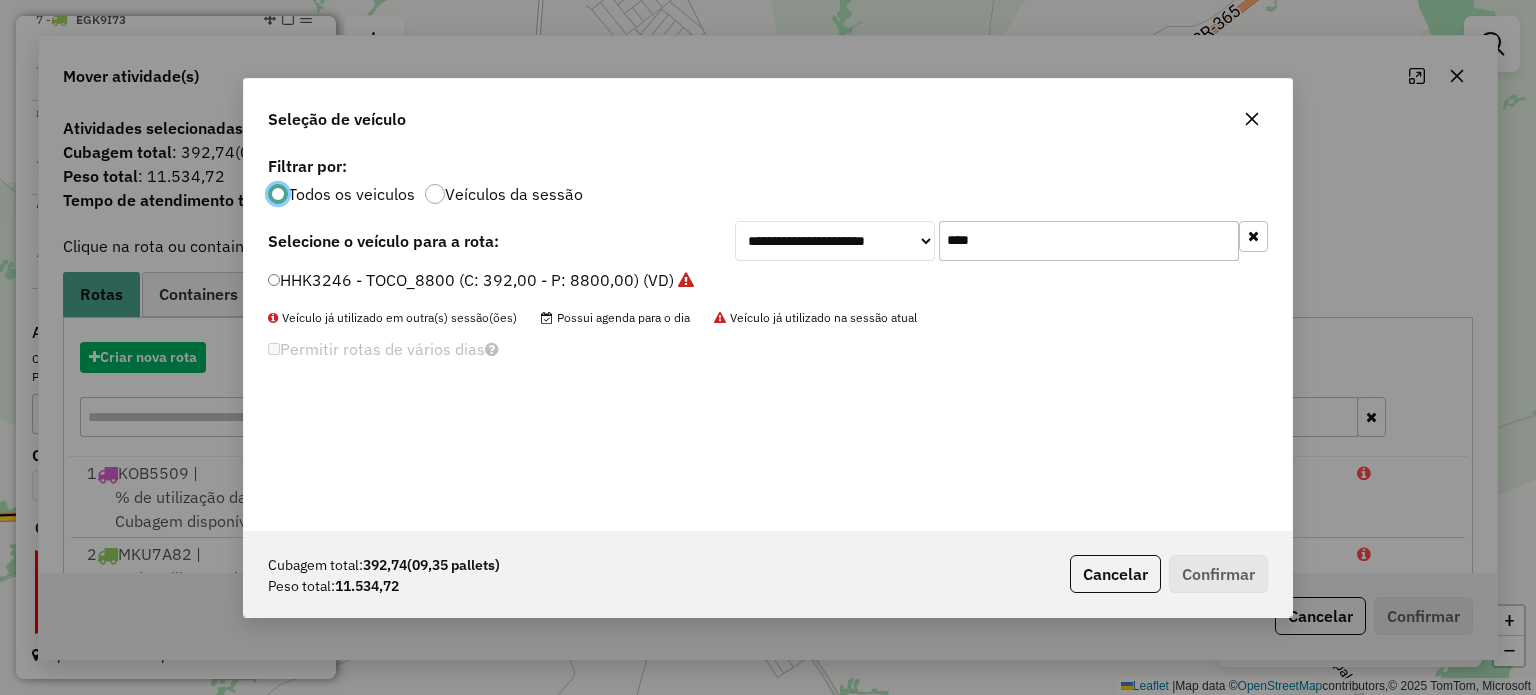 scroll, scrollTop: 10, scrollLeft: 6, axis: both 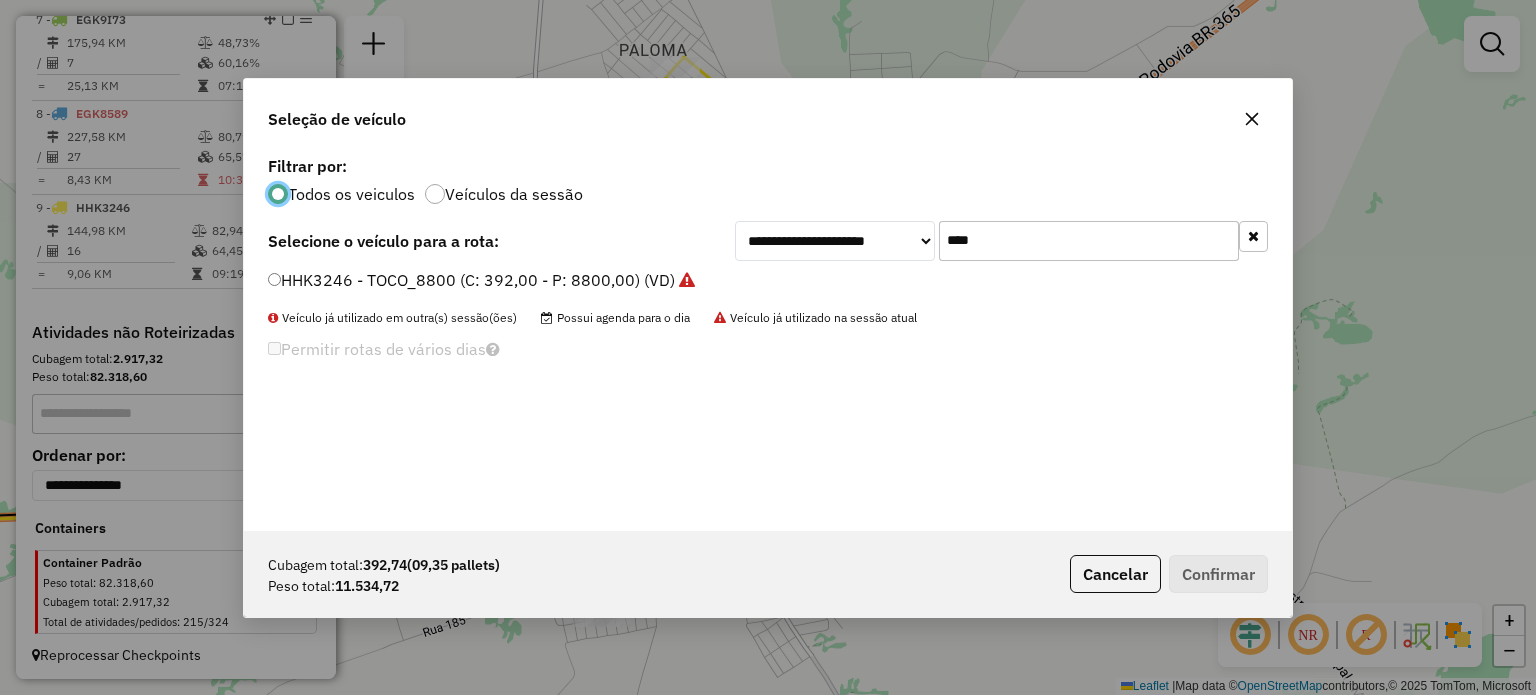 drag, startPoint x: 999, startPoint y: 249, endPoint x: 644, endPoint y: 240, distance: 355.11407 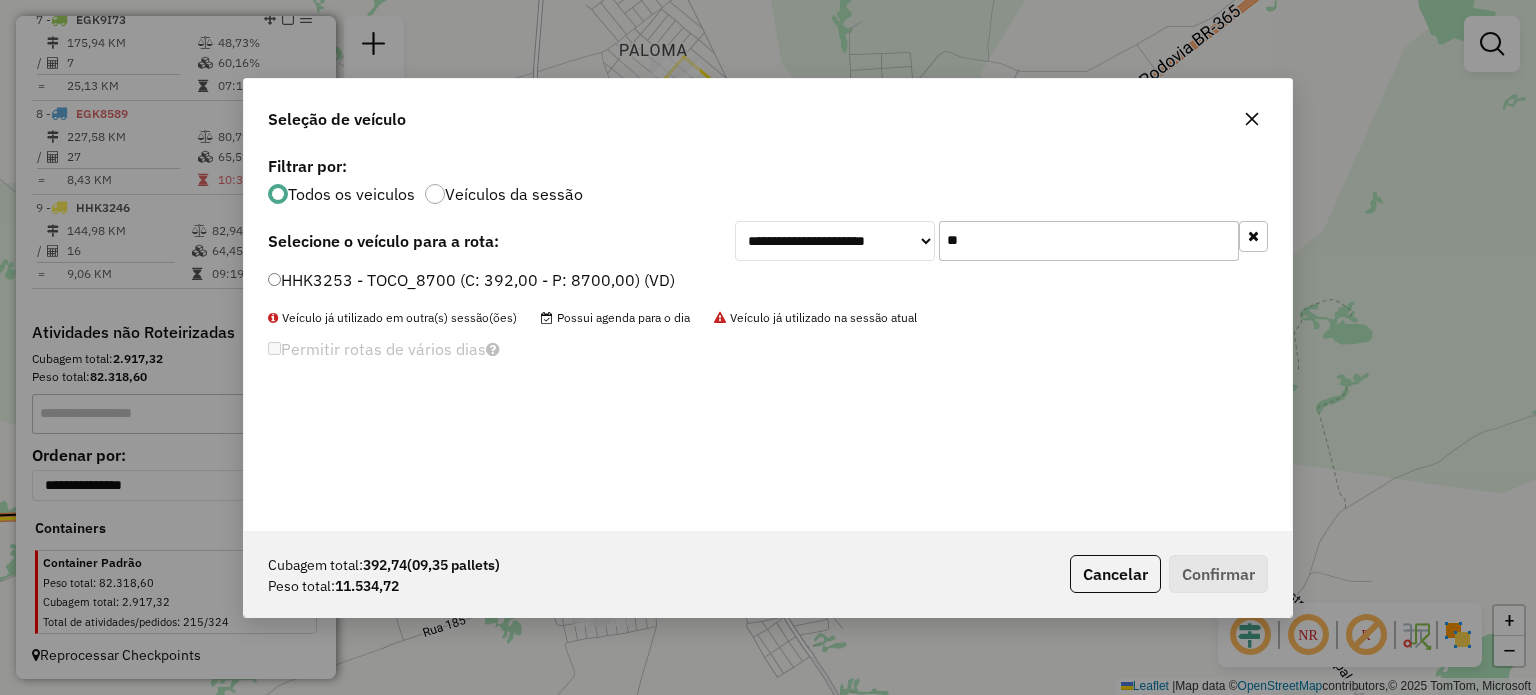 type on "**" 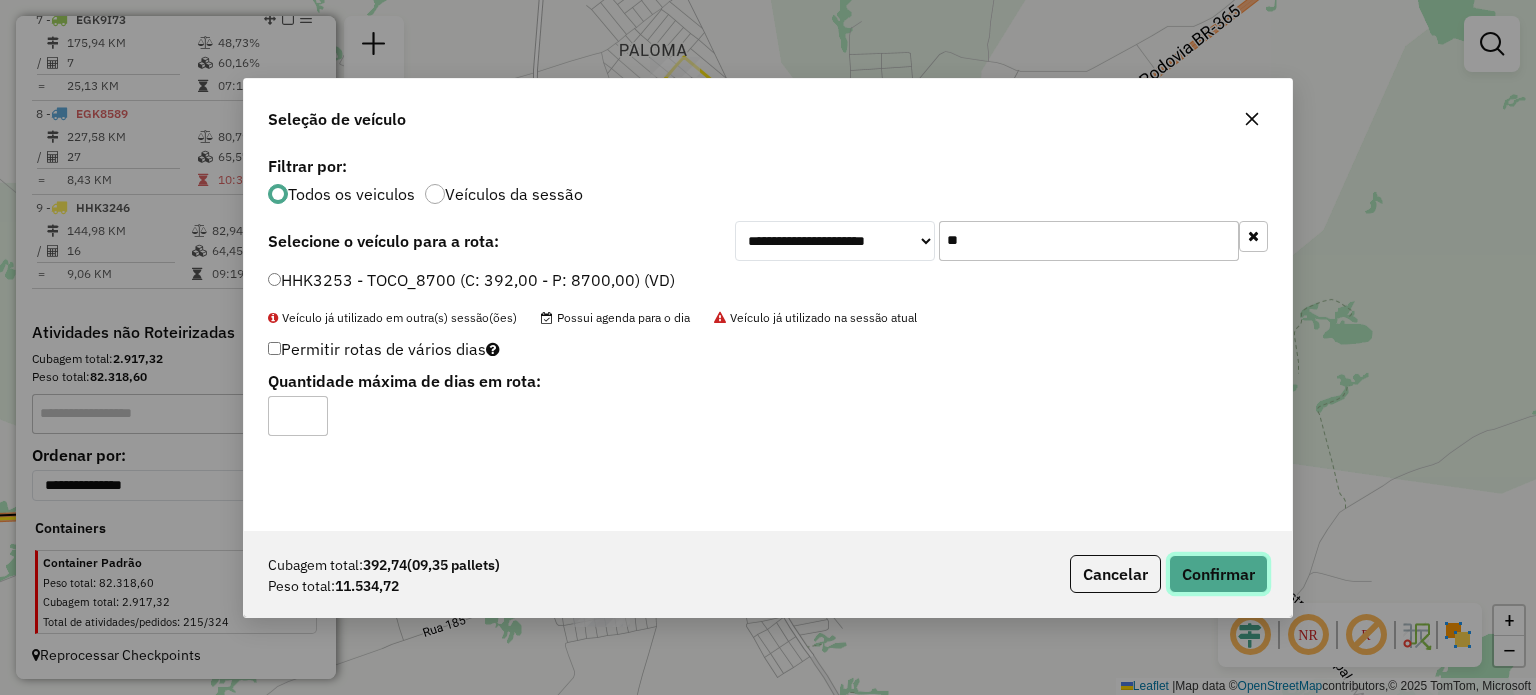 click on "Confirmar" 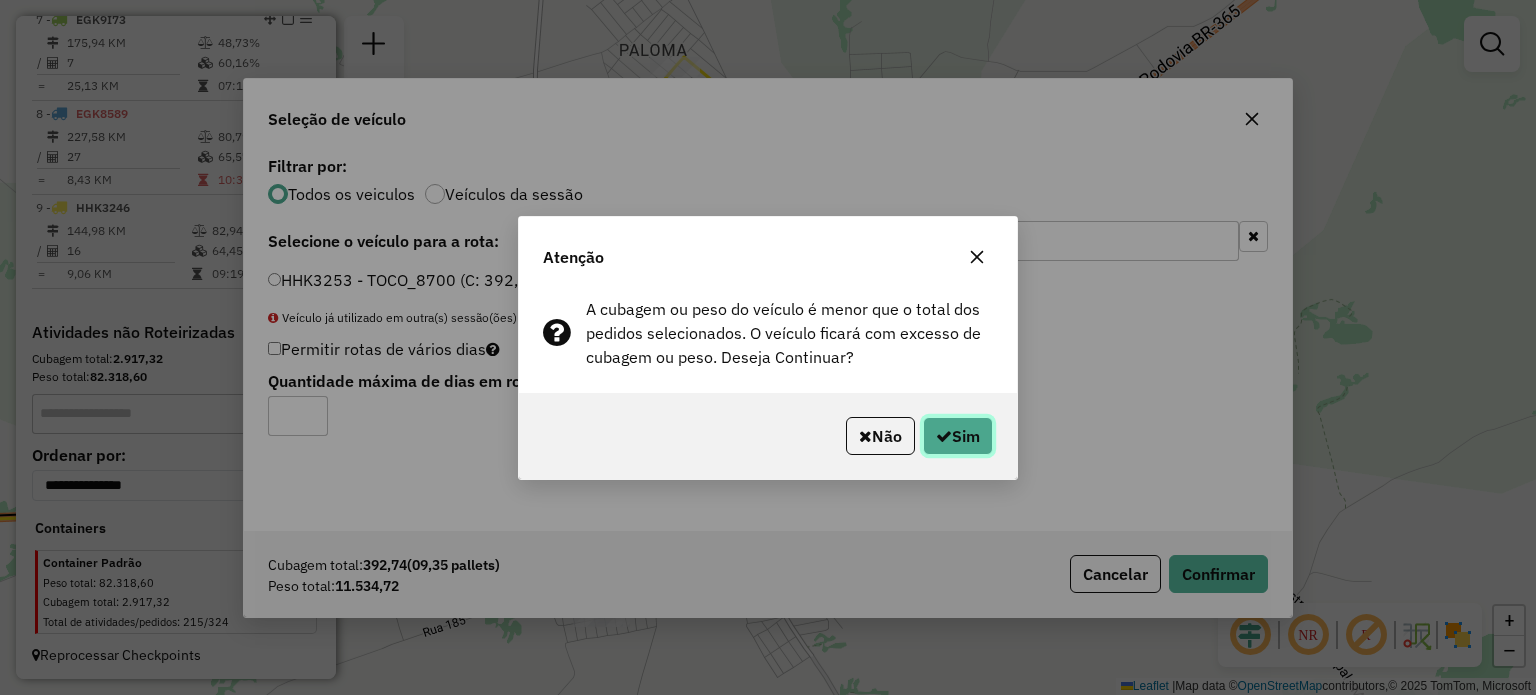 click on "Sim" 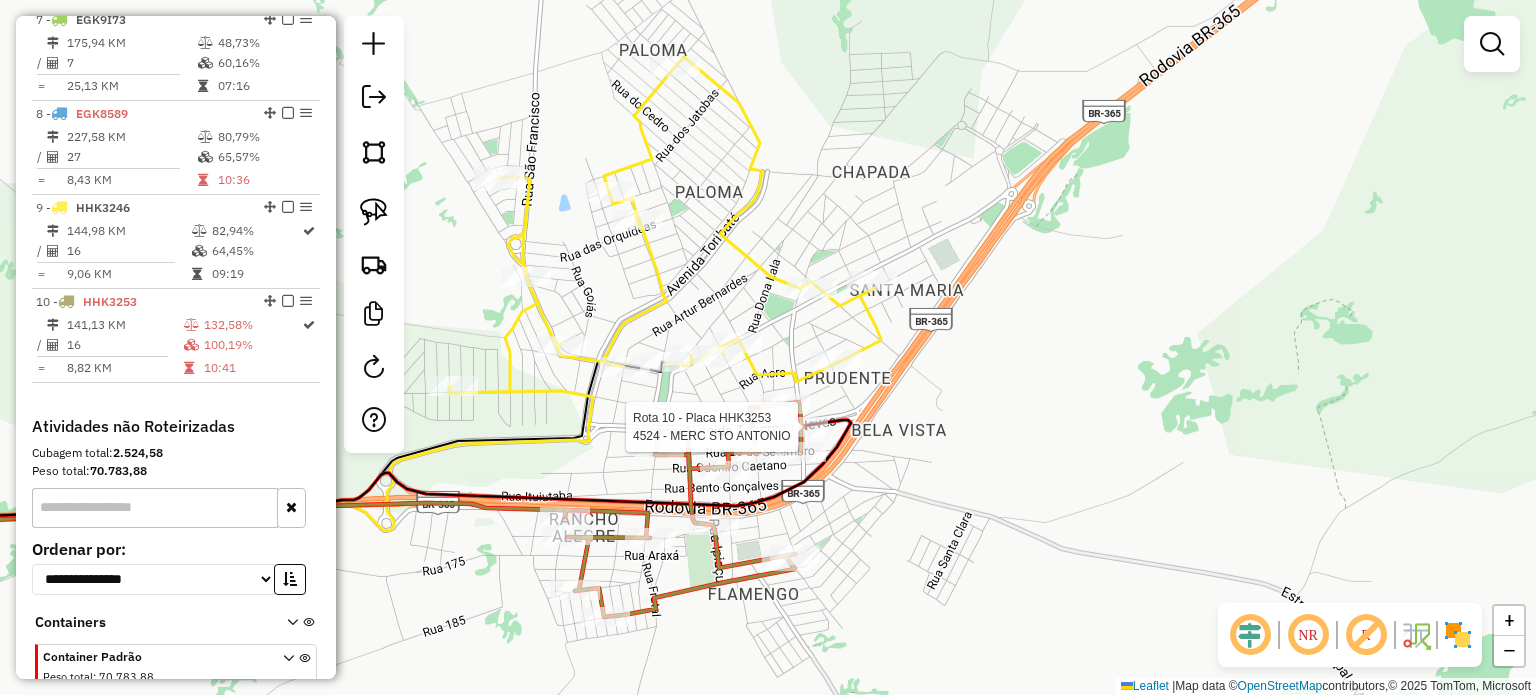 select on "*********" 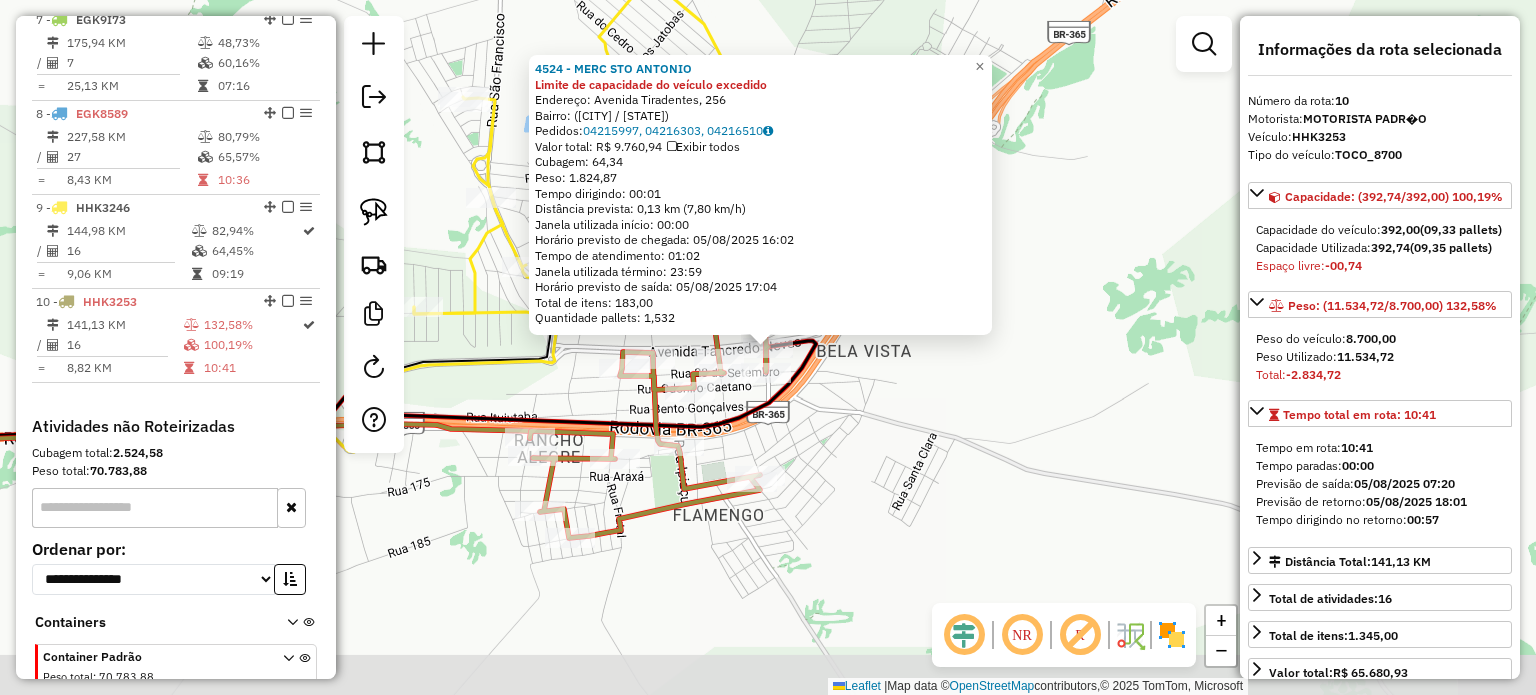 scroll, scrollTop: 1416, scrollLeft: 0, axis: vertical 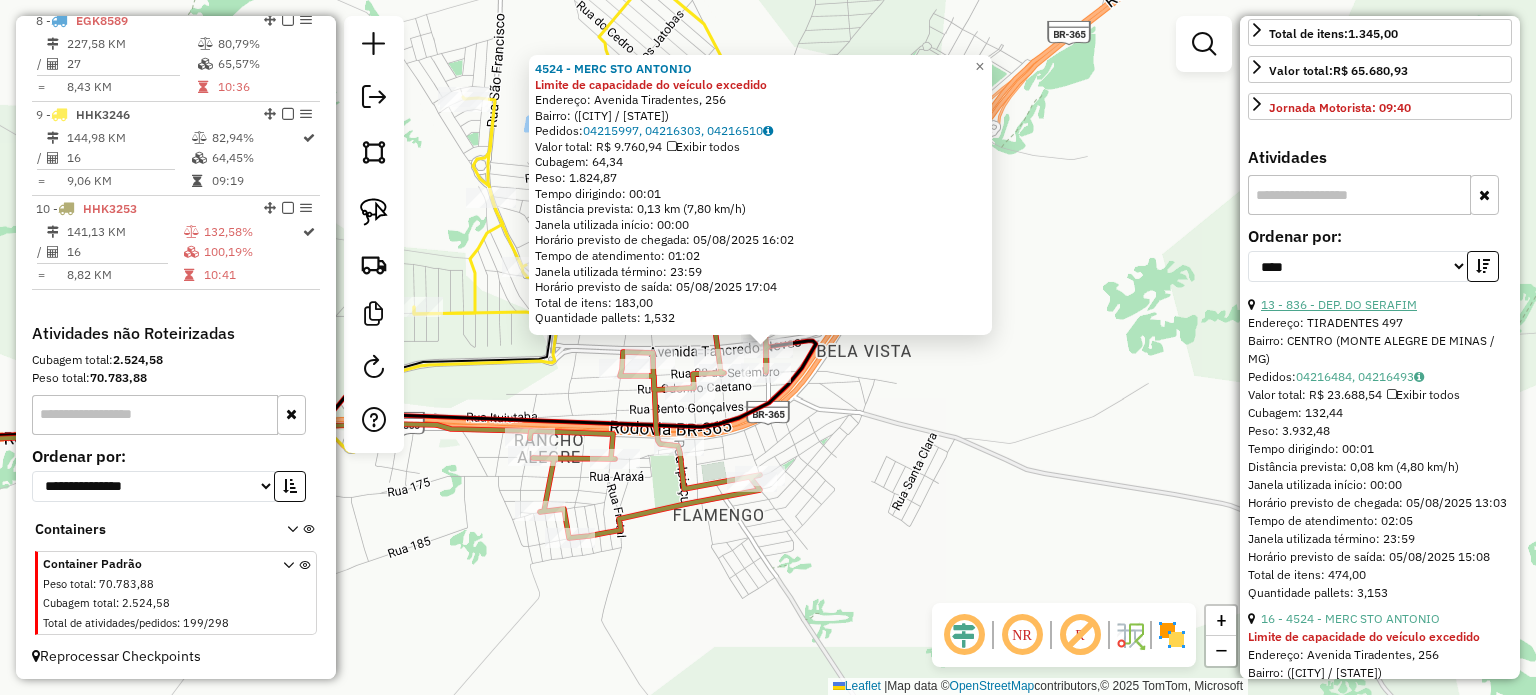click on "13 - 836 - DEP. DO SERAFIM" at bounding box center (1339, 304) 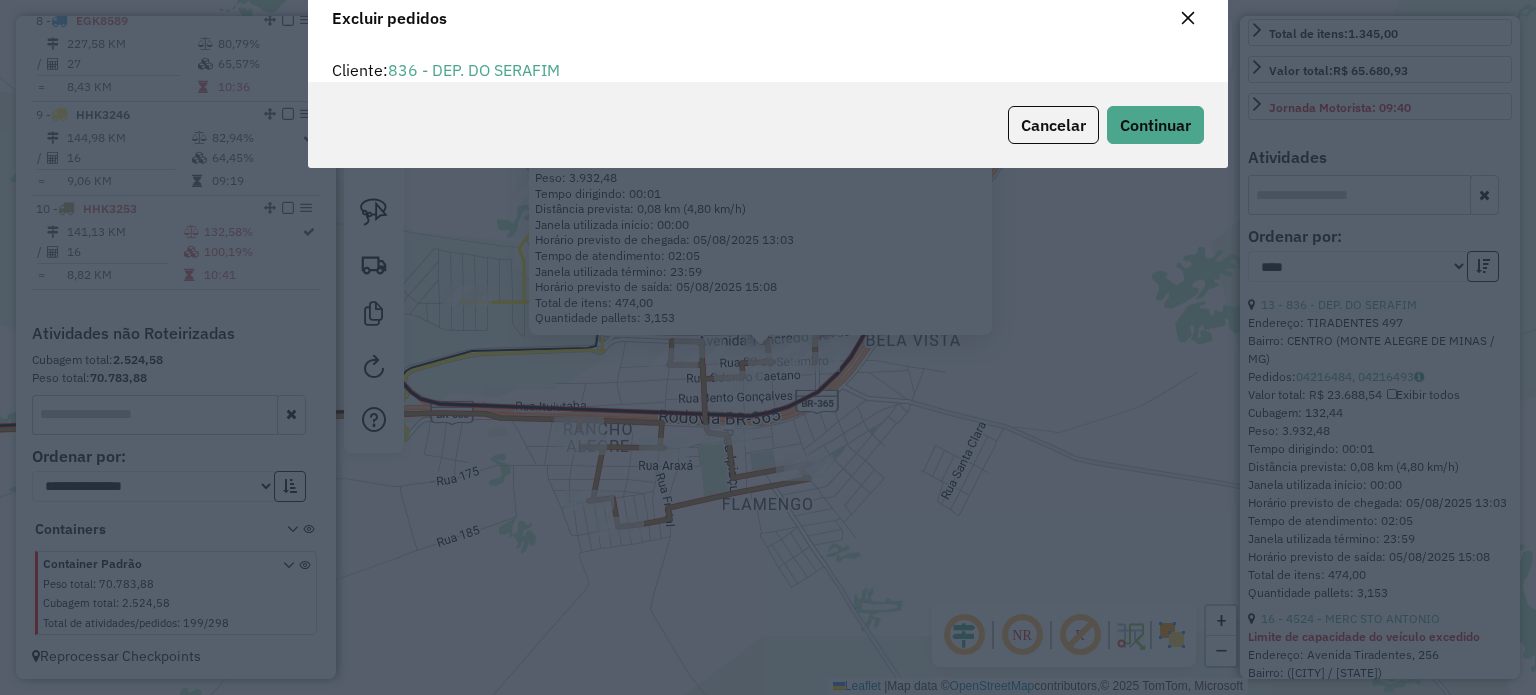 scroll, scrollTop: 69, scrollLeft: 0, axis: vertical 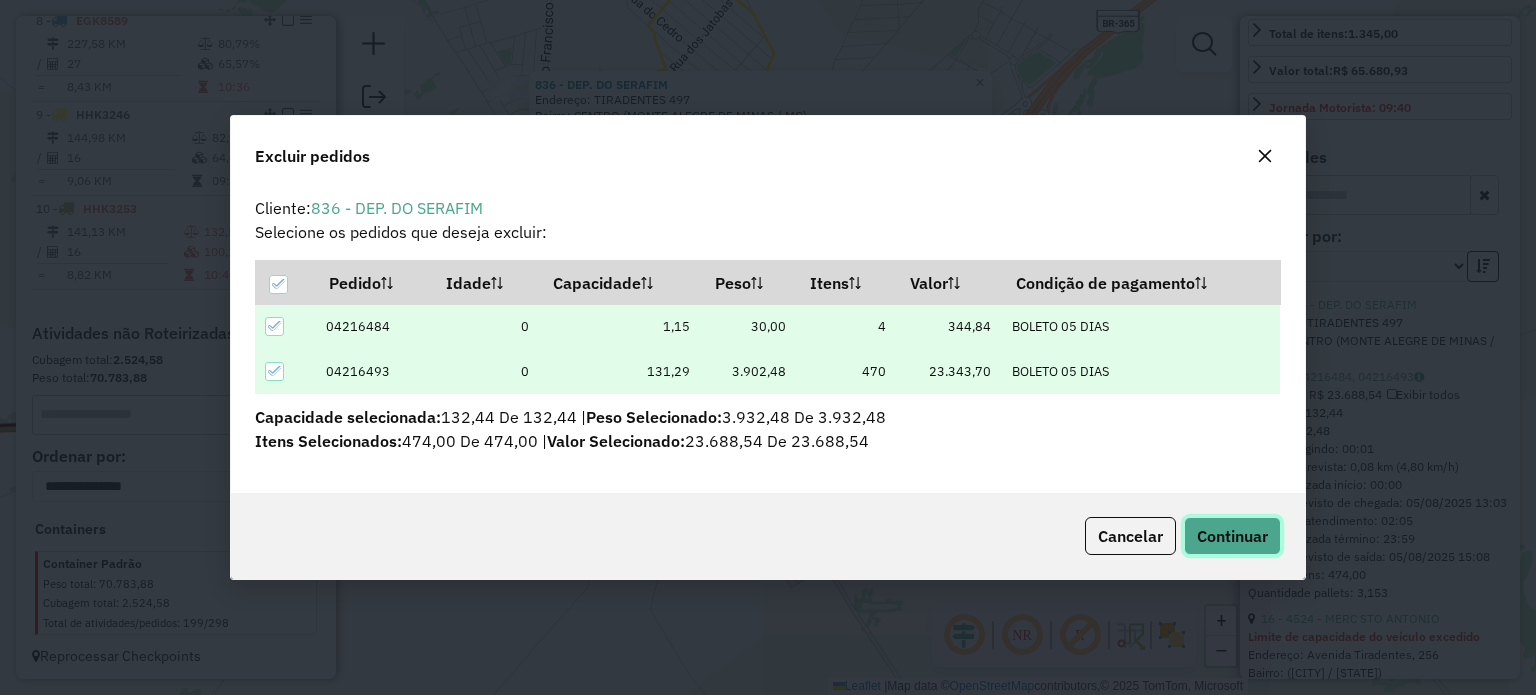 click on "Continuar" 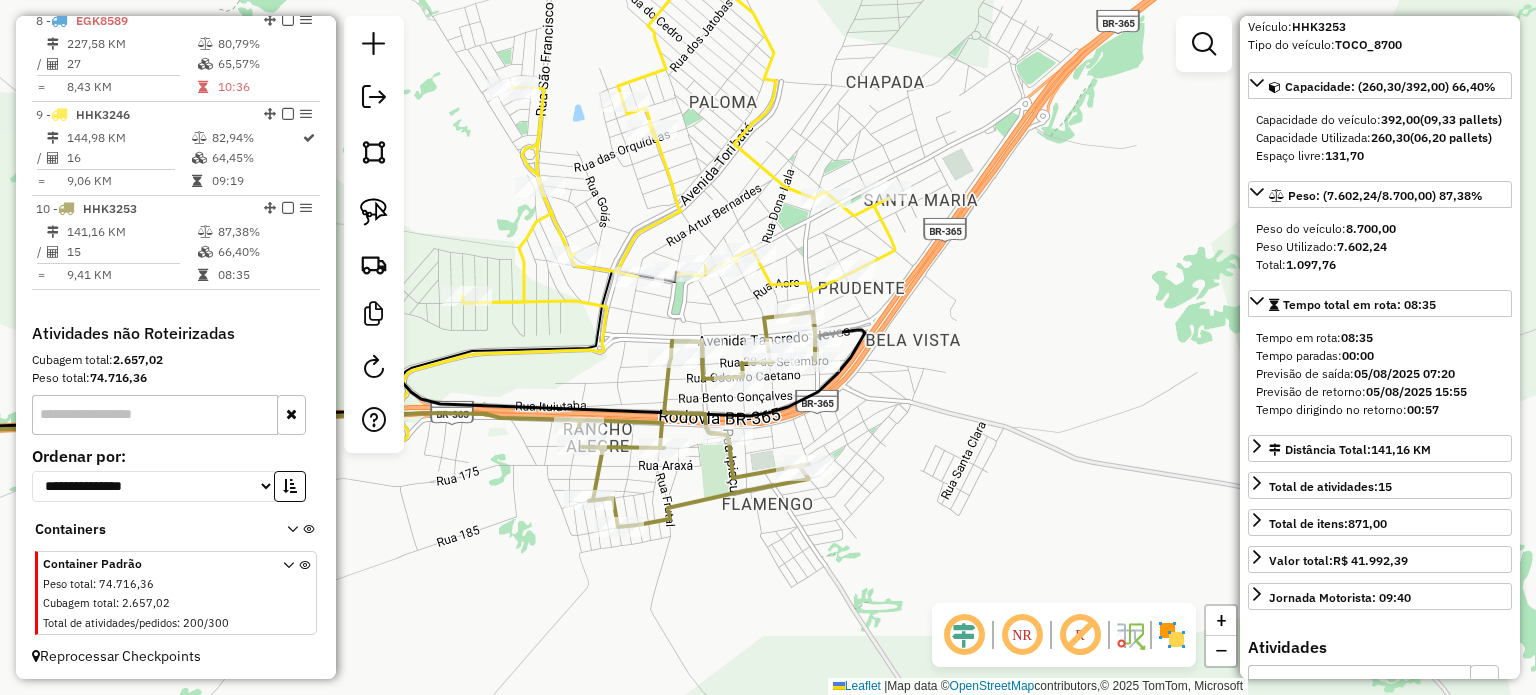 scroll, scrollTop: 81, scrollLeft: 0, axis: vertical 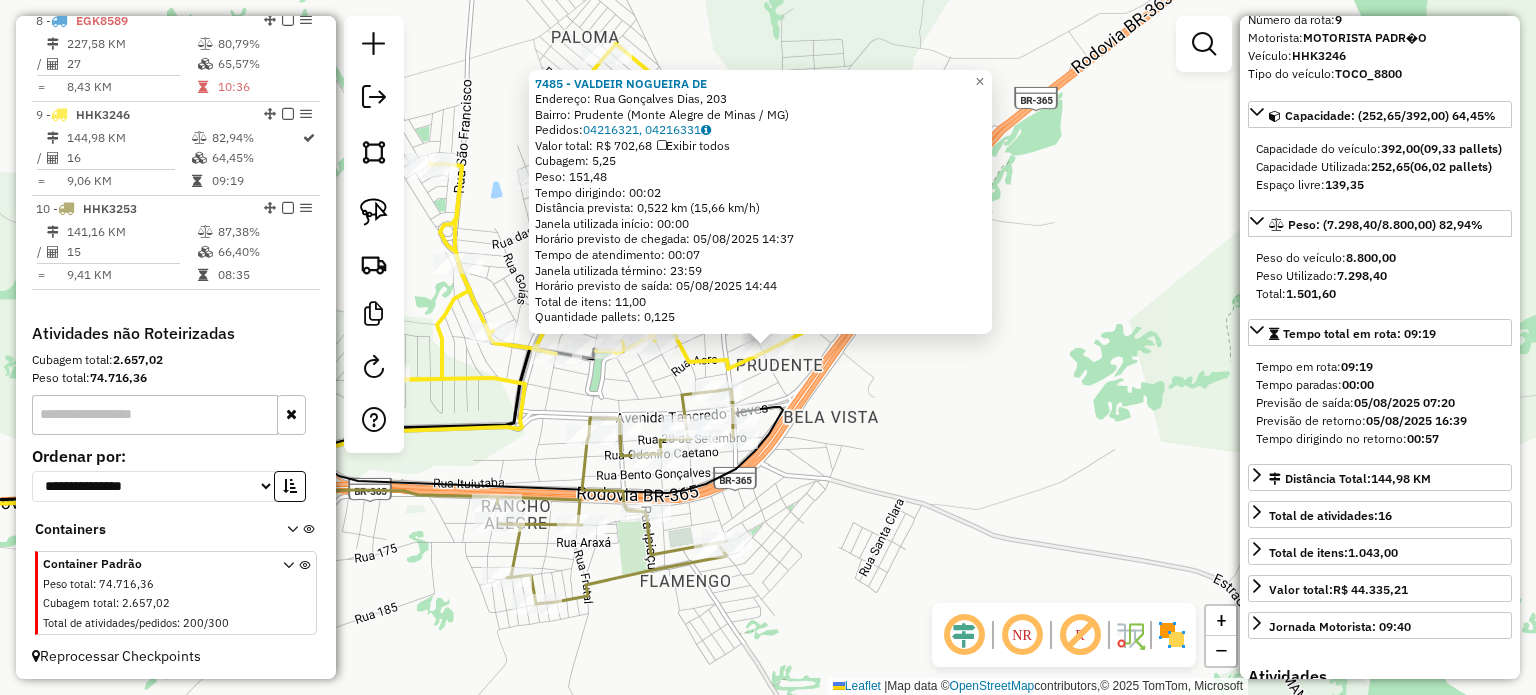 drag, startPoint x: 820, startPoint y: 421, endPoint x: 812, endPoint y: 403, distance: 19.697716 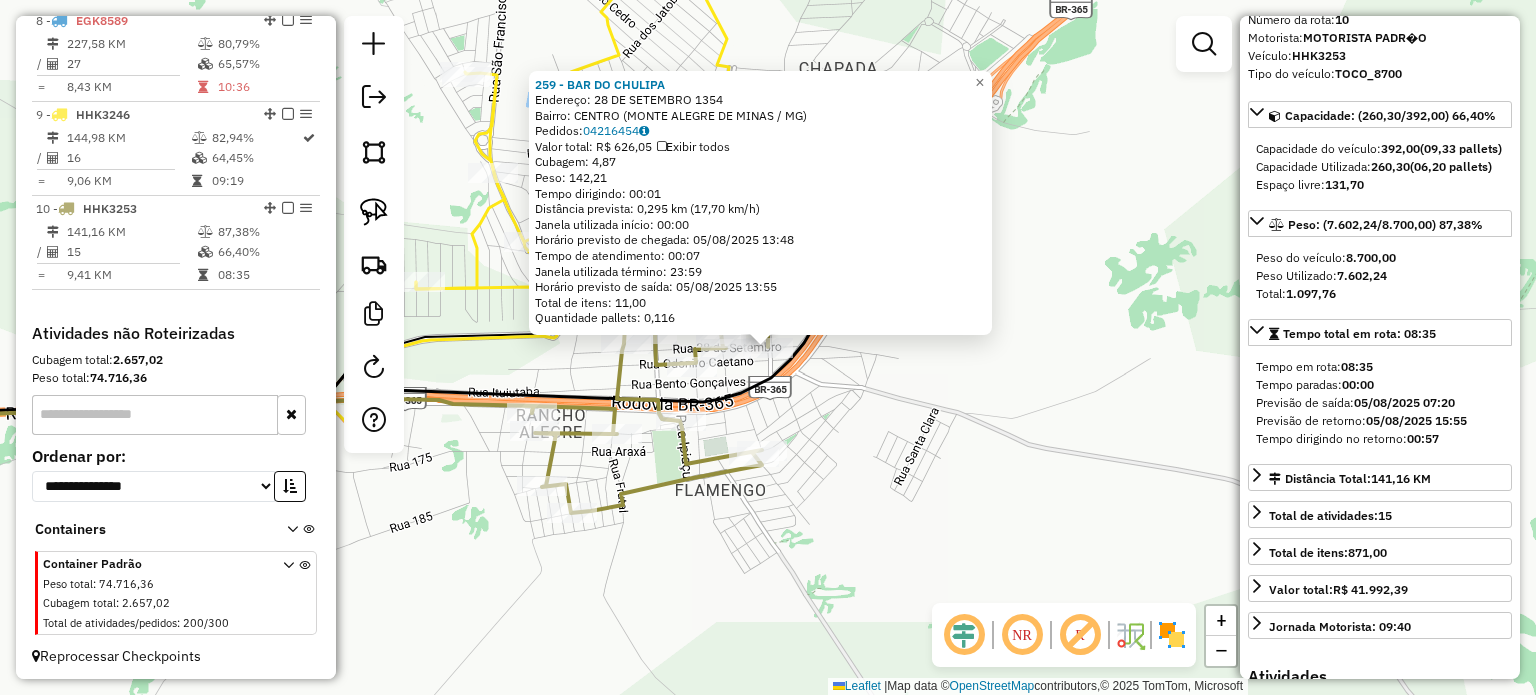click on "259 - BAR DO CHULIPA  Endereço:  28 DE SETEMBRO 1354   Bairro: CENTRO (MONTE ALEGRE DE MINAS / MG)   Pedidos:  04216454   Valor total: R$ 626,05   Exibir todos   Cubagem: 4,87  Peso: 142,21  Tempo dirigindo: 00:01   Distância prevista: 0,295 km (17,70 km/h)   Janela utilizada início: 00:00   Horário previsto de chegada: 05/08/2025 13:48   Tempo de atendimento: 00:07   Janela utilizada término: 23:59   Horário previsto de saída: 05/08/2025 13:55   Total de itens: 11,00   Quantidade pallets: 0,116  × Janela de atendimento Grade de atendimento Capacidade Transportadoras Veículos Cliente Pedidos  Rotas Selecione os dias de semana para filtrar as janelas de atendimento  Seg   Ter   Qua   Qui   Sex   Sáb   Dom  Informe o período da janela de atendimento: De: Até:  Filtrar exatamente a janela do cliente  Considerar janela de atendimento padrão  Selecione os dias de semana para filtrar as grades de atendimento  Seg   Ter   Qua   Qui   Sex   Sáb   Dom   Clientes fora do dia de atendimento selecionado De:" 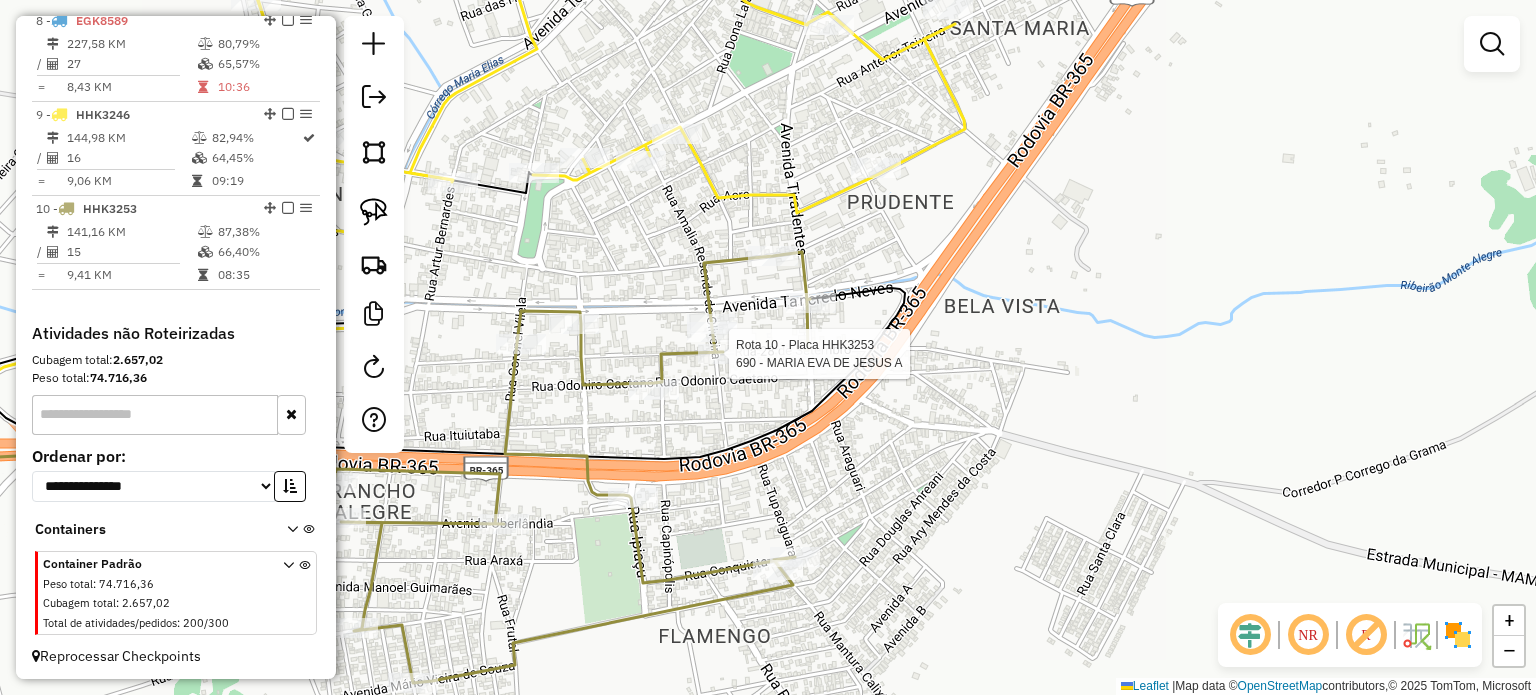 select on "*********" 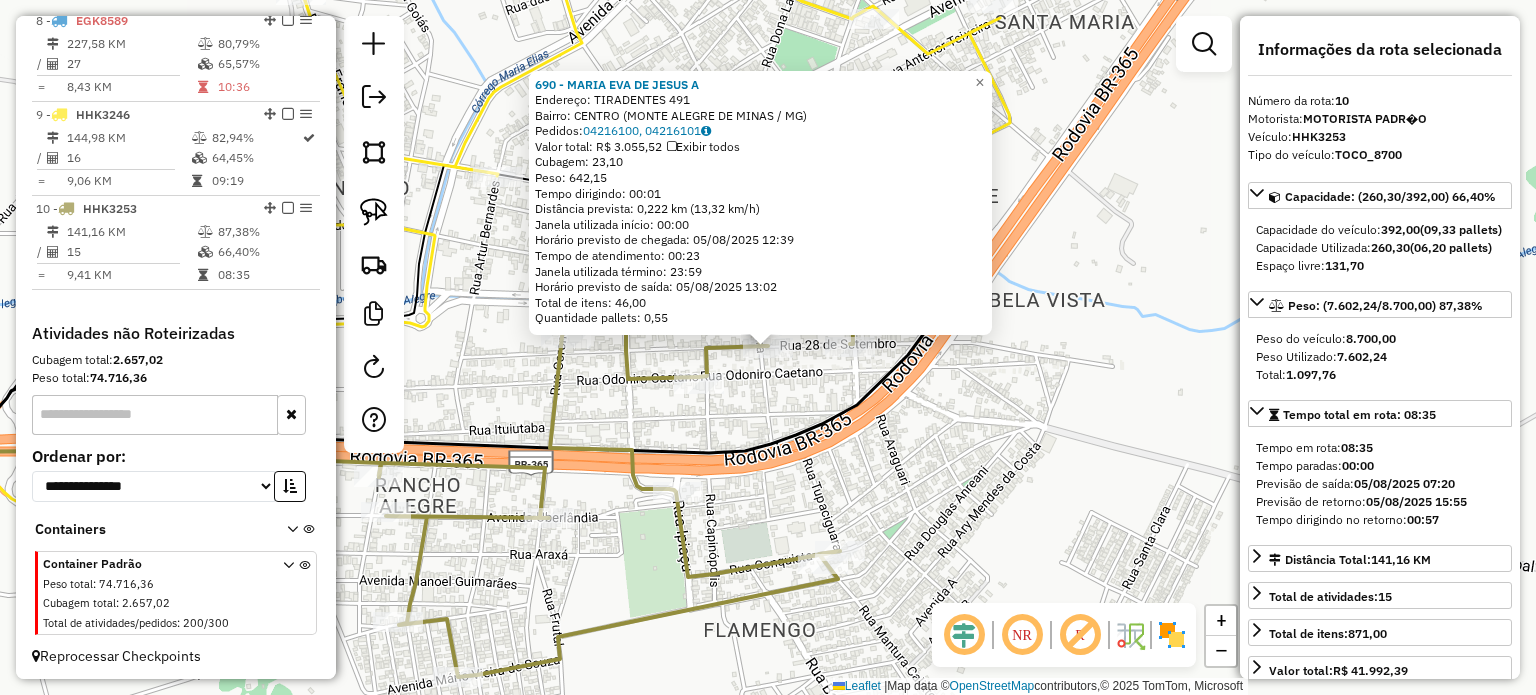 click on "690 - MARIA EVA DE JESUS A  Endereço:  TIRADENTES 491   Bairro: CENTRO (MONTE ALEGRE DE MINAS / MG)   Pedidos:  04216100, 04216101   Valor total: R$ 3.055,52   Exibir todos   Cubagem: 23,10  Peso: 642,15  Tempo dirigindo: 00:01   Distância prevista: 0,222 km (13,32 km/h)   Janela utilizada início: 00:00   Horário previsto de chegada: 05/08/2025 12:39   Tempo de atendimento: 00:23   Janela utilizada término: 23:59   Horário previsto de saída: 05/08/2025 13:02   Total de itens: 46,00   Quantidade pallets: 0,55  × Janela de atendimento Grade de atendimento Capacidade Transportadoras Veículos Cliente Pedidos  Rotas Selecione os dias de semana para filtrar as janelas de atendimento  Seg   Ter   Qua   Qui   Sex   Sáb   Dom  Informe o período da janela de atendimento: De: Até:  Filtrar exatamente a janela do cliente  Considerar janela de atendimento padrão  Selecione os dias de semana para filtrar as grades de atendimento  Seg   Ter   Qua   Qui   Sex   Sáb   Dom   Peso mínimo:   Peso máximo:   De:  +" 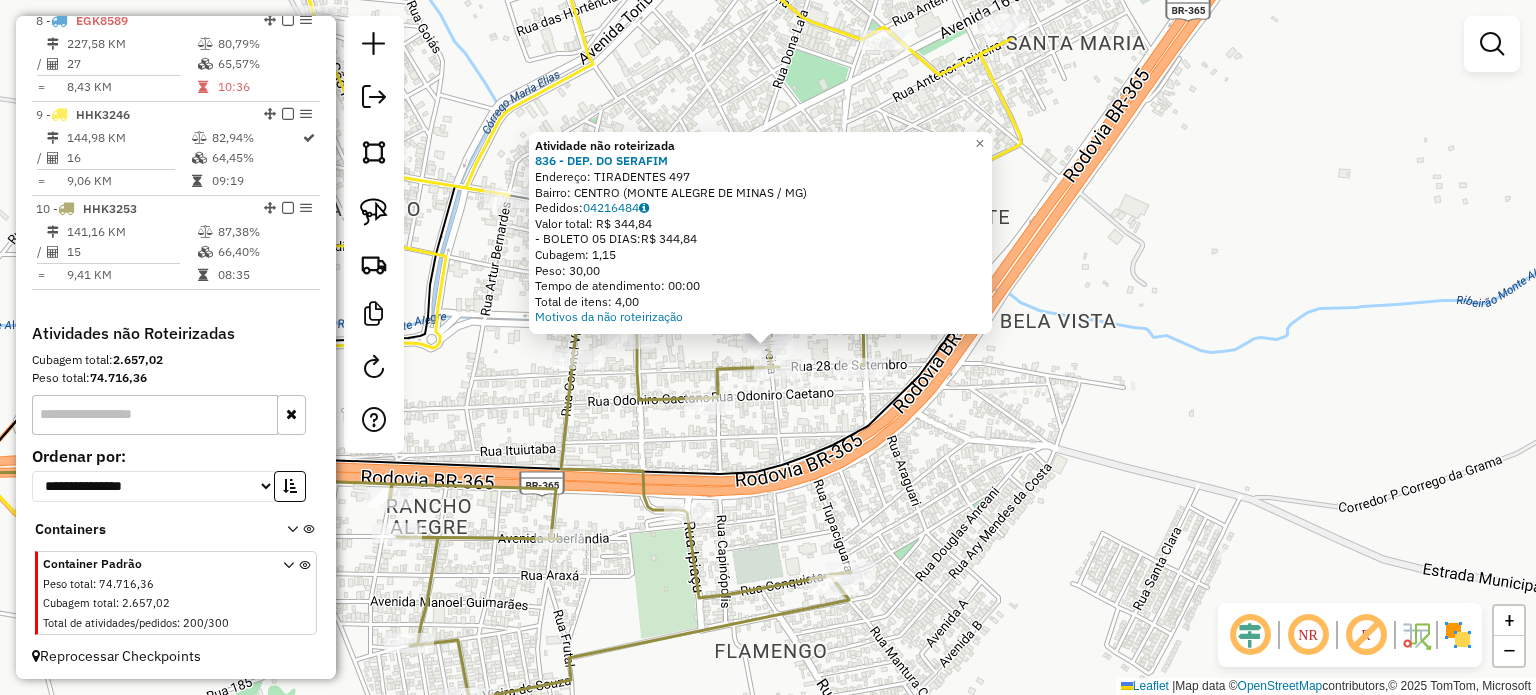click 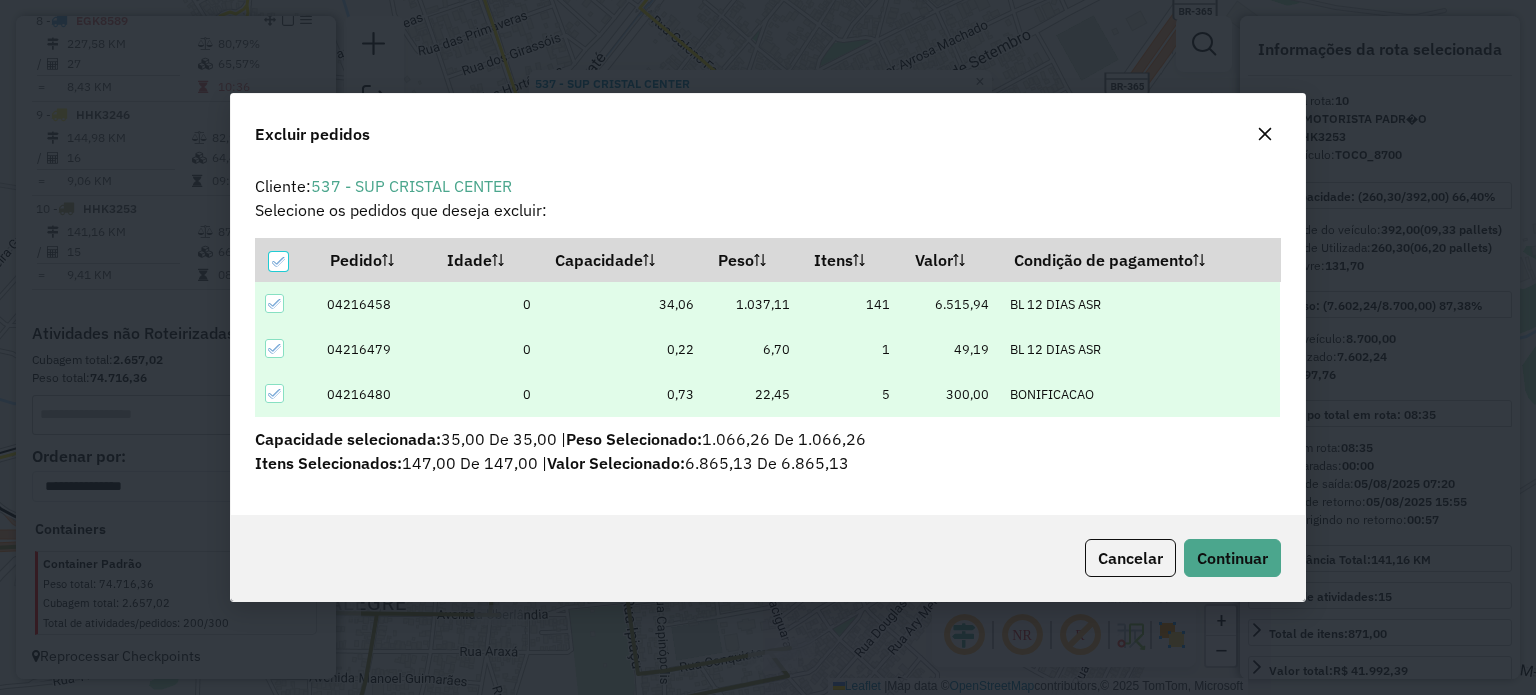 scroll, scrollTop: 0, scrollLeft: 0, axis: both 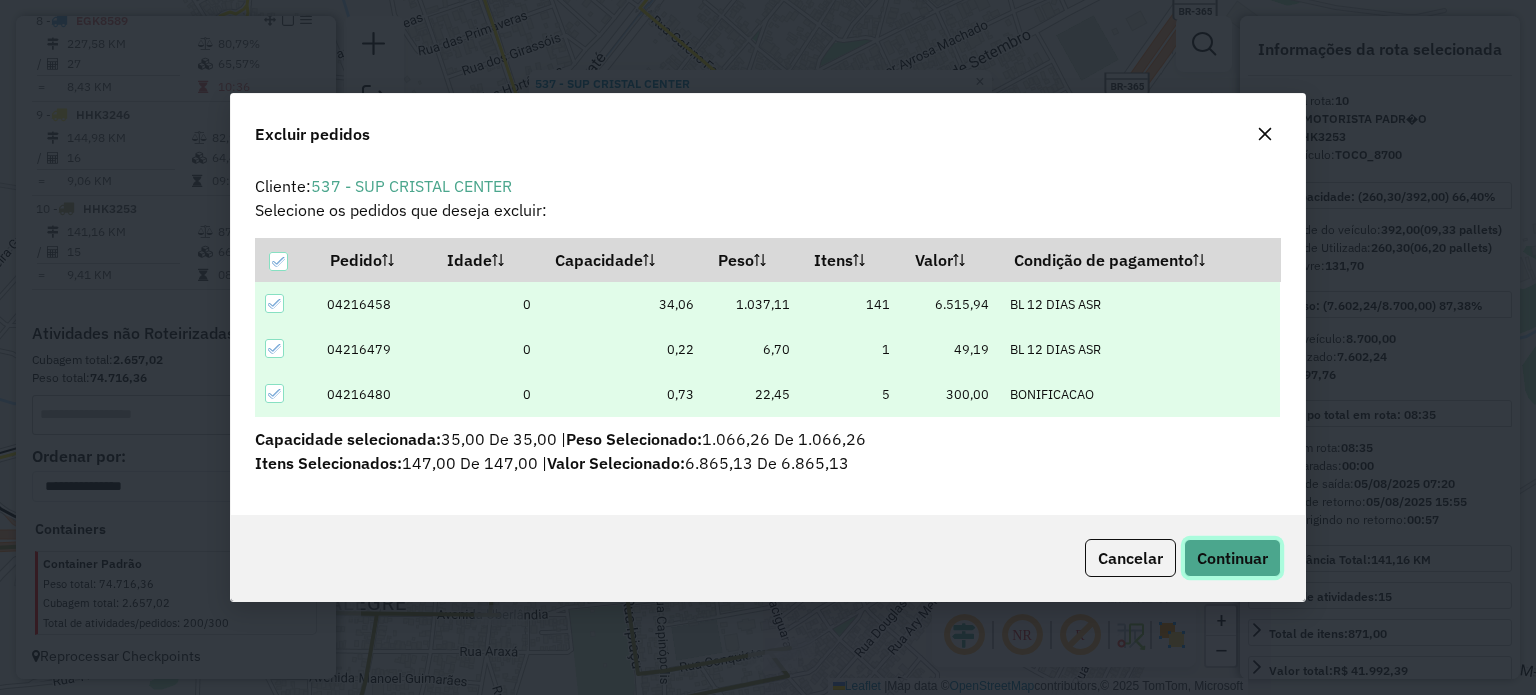 click on "Continuar" 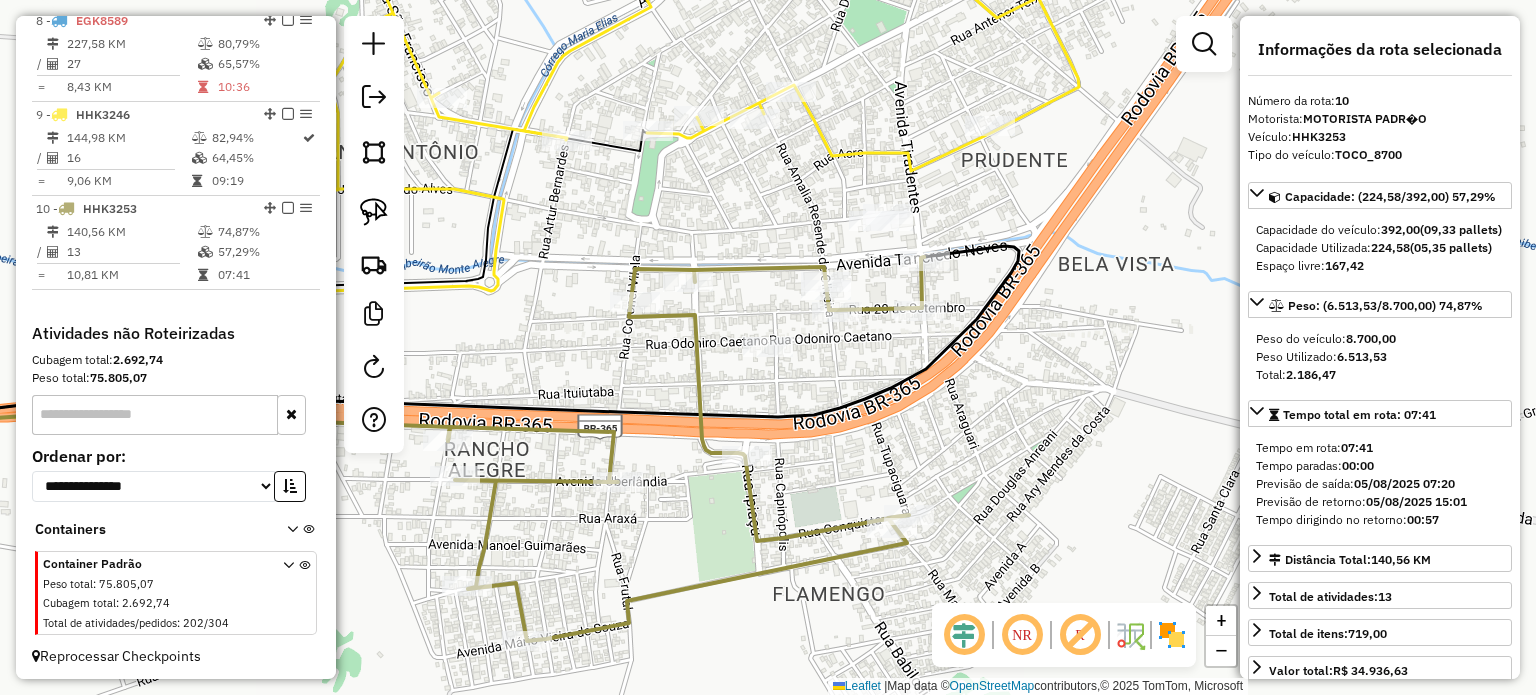 click 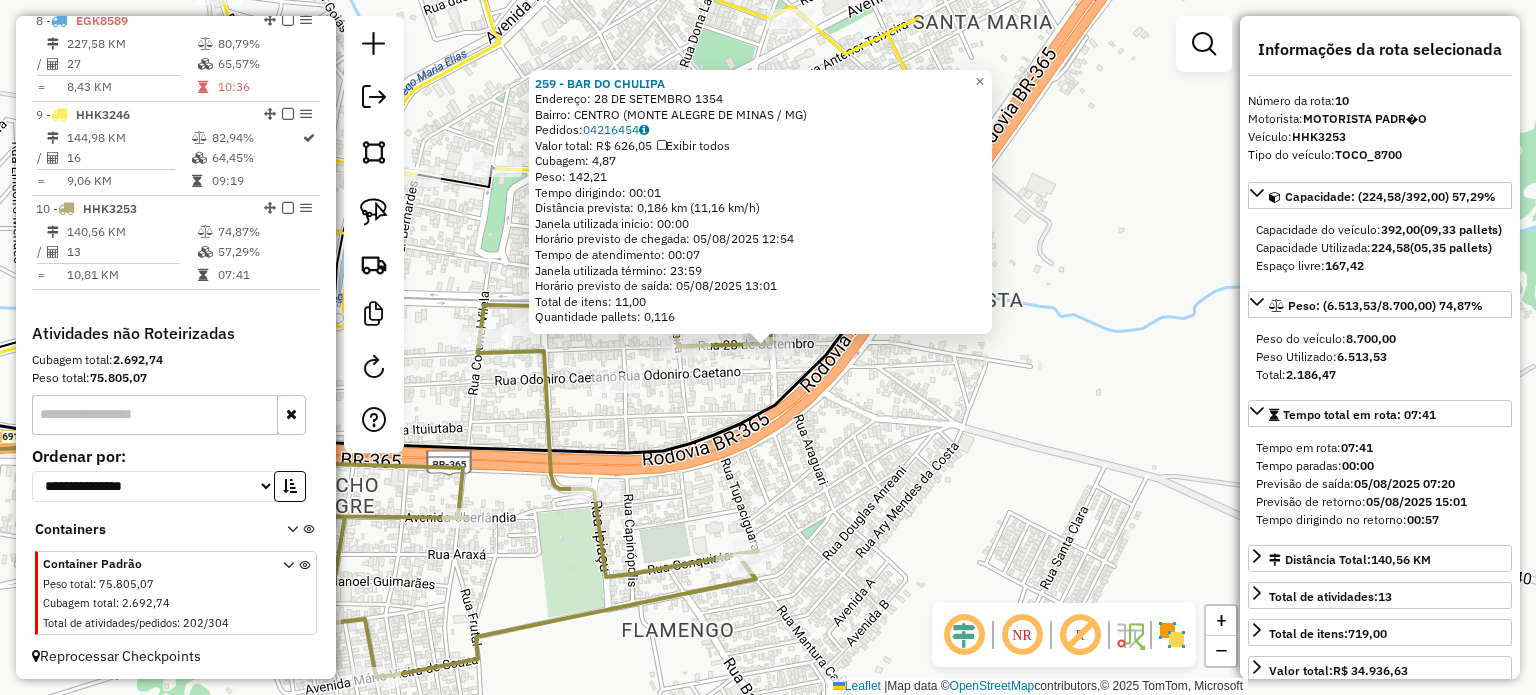 click on "259 - BAR DO CHULIPA  Endereço:  28 DE SETEMBRO 1354   Bairro: CENTRO (MONTE ALEGRE DE MINAS / MG)   Pedidos:  04216454   Valor total: R$ 626,05   Exibir todos   Cubagem: 4,87  Peso: 142,21  Tempo dirigindo: 00:01   Distância prevista: 0,186 km (11,16 km/h)   Janela utilizada início: 00:00   Horário previsto de chegada: 05/08/2025 12:54   Tempo de atendimento: 00:07   Janela utilizada término: 23:59   Horário previsto de saída: 05/08/2025 13:01   Total de itens: 11,00   Quantidade pallets: 0,116  × Janela de atendimento Grade de atendimento Capacidade Transportadoras Veículos Cliente Pedidos  Rotas Selecione os dias de semana para filtrar as janelas de atendimento  Seg   Ter   Qua   Qui   Sex   Sáb   Dom  Informe o período da janela de atendimento: De: Até:  Filtrar exatamente a janela do cliente  Considerar janela de atendimento padrão  Selecione os dias de semana para filtrar as grades de atendimento  Seg   Ter   Qua   Qui   Sex   Sáb   Dom   Clientes fora do dia de atendimento selecionado De:" 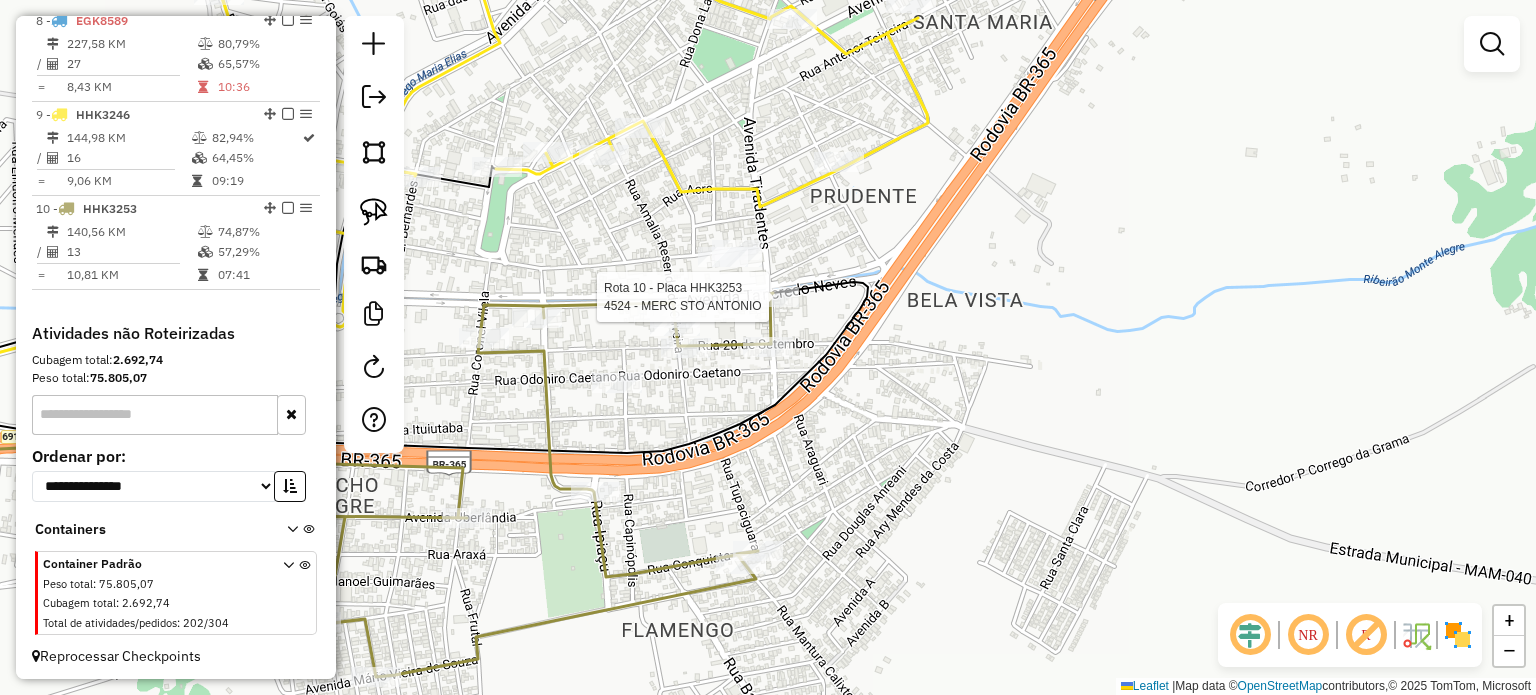select on "*********" 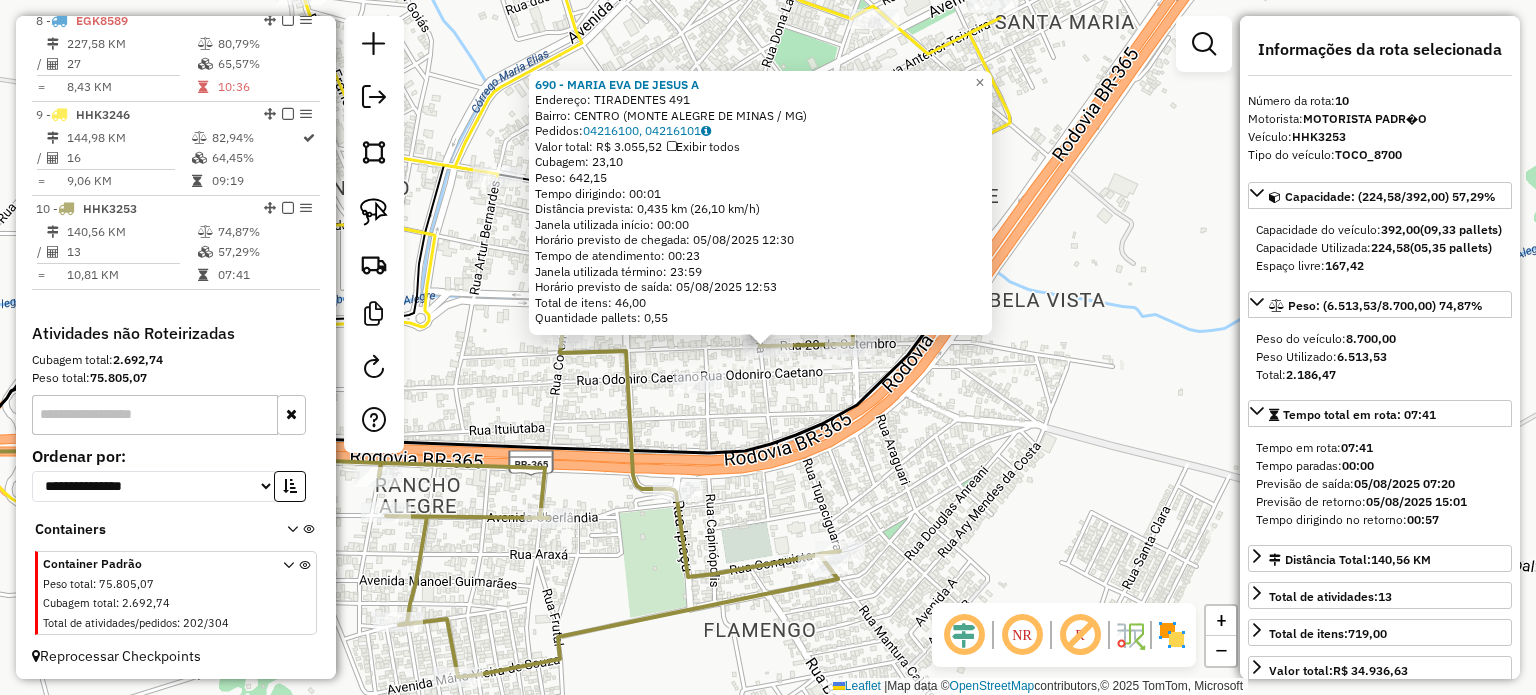 click on "690 - MARIA EVA DE JESUS A  Endereço:  TIRADENTES 491   Bairro: CENTRO (MONTE ALEGRE DE MINAS / MG)   Pedidos:  04216100, 04216101   Valor total: R$ 3.055,52   Exibir todos   Cubagem: 23,10  Peso: 642,15  Tempo dirigindo: 00:01   Distância prevista: 0,435 km (26,10 km/h)   Janela utilizada início: 00:00   Horário previsto de chegada: 05/08/2025 12:30   Tempo de atendimento: 00:23   Janela utilizada término: 23:59   Horário previsto de saída: 05/08/2025 12:53   Total de itens: 46,00   Quantidade pallets: 0,55  × Janela de atendimento Grade de atendimento Capacidade Transportadoras Veículos Cliente Pedidos  Rotas Selecione os dias de semana para filtrar as janelas de atendimento  Seg   Ter   Qua   Qui   Sex   Sáb   Dom  Informe o período da janela de atendimento: De: Até:  Filtrar exatamente a janela do cliente  Considerar janela de atendimento padrão  Selecione os dias de semana para filtrar as grades de atendimento  Seg   Ter   Qua   Qui   Sex   Sáb   Dom   Peso mínimo:   Peso máximo:   De:  +" 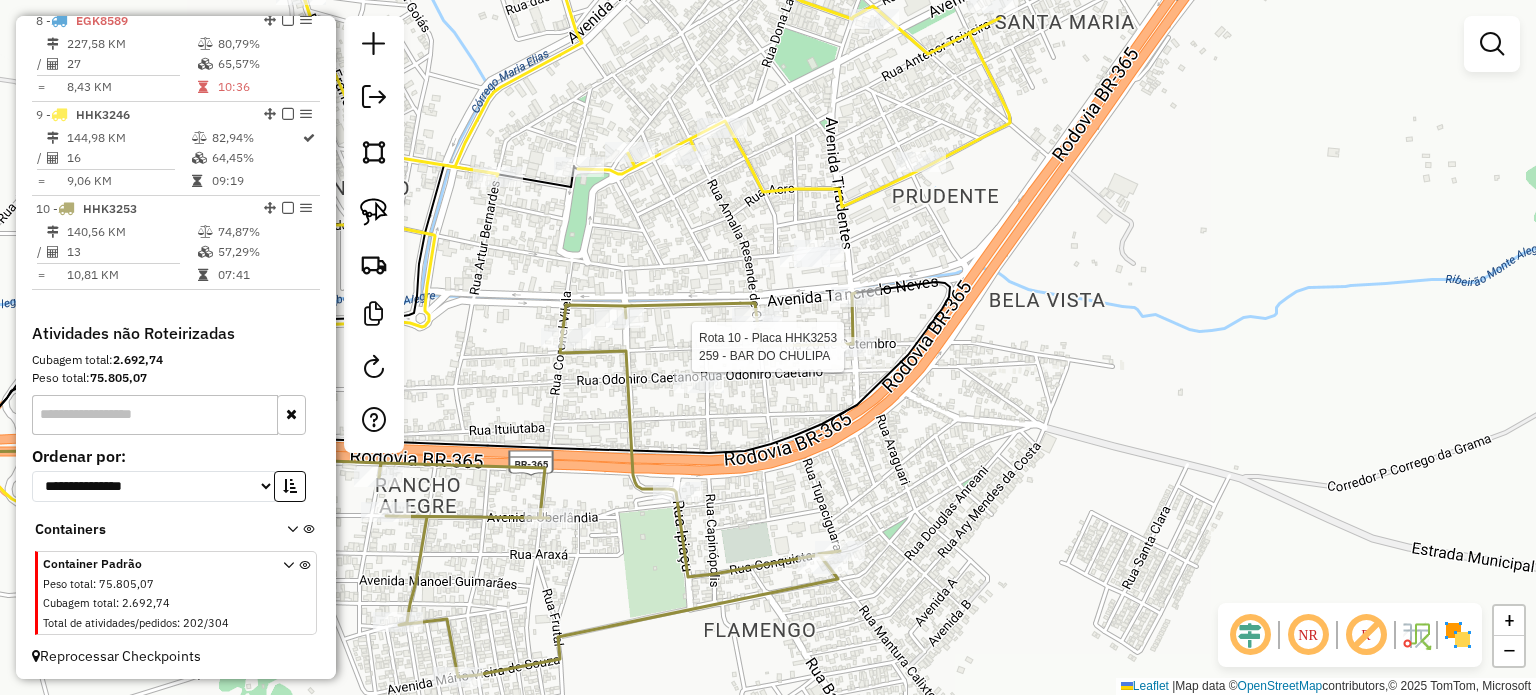 select on "*********" 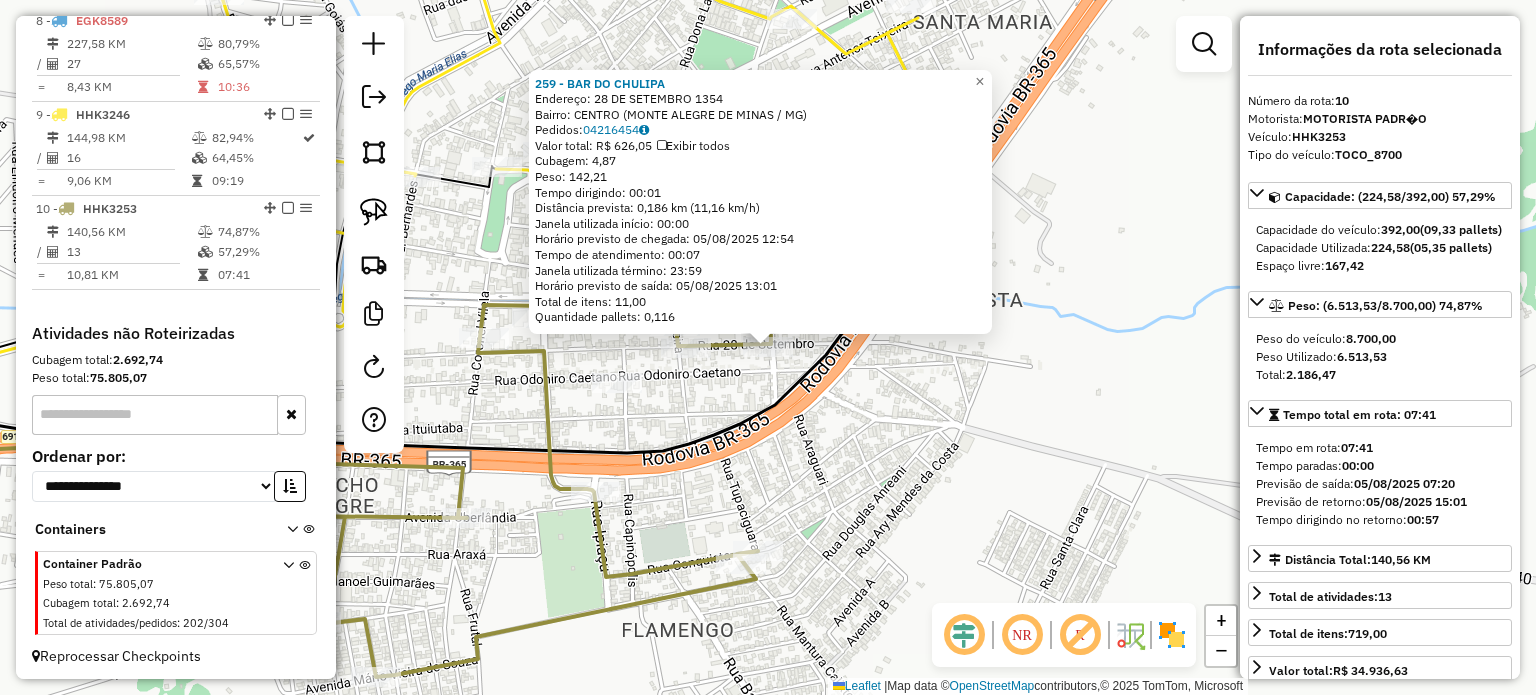 click on "259 - BAR DO CHULIPA  Endereço:  28 DE SETEMBRO 1354   Bairro: CENTRO (MONTE ALEGRE DE MINAS / MG)   Pedidos:  04216454   Valor total: R$ 626,05   Exibir todos   Cubagem: 4,87  Peso: 142,21  Tempo dirigindo: 00:01   Distância prevista: 0,186 km (11,16 km/h)   Janela utilizada início: 00:00   Horário previsto de chegada: 05/08/2025 12:54   Tempo de atendimento: 00:07   Janela utilizada término: 23:59   Horário previsto de saída: 05/08/2025 13:01   Total de itens: 11,00   Quantidade pallets: 0,116  × Janela de atendimento Grade de atendimento Capacidade Transportadoras Veículos Cliente Pedidos  Rotas Selecione os dias de semana para filtrar as janelas de atendimento  Seg   Ter   Qua   Qui   Sex   Sáb   Dom  Informe o período da janela de atendimento: De: Até:  Filtrar exatamente a janela do cliente  Considerar janela de atendimento padrão  Selecione os dias de semana para filtrar as grades de atendimento  Seg   Ter   Qua   Qui   Sex   Sáb   Dom   Clientes fora do dia de atendimento selecionado De:" 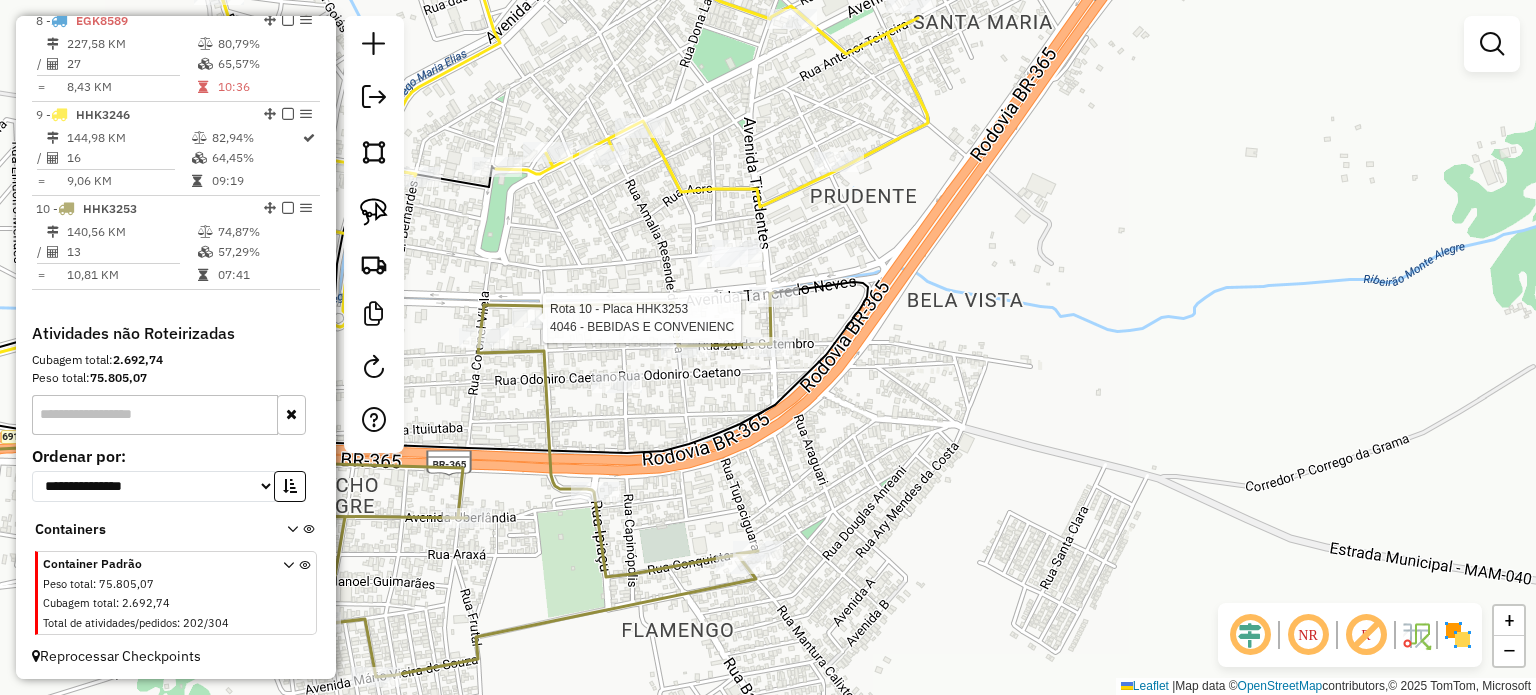 select on "*********" 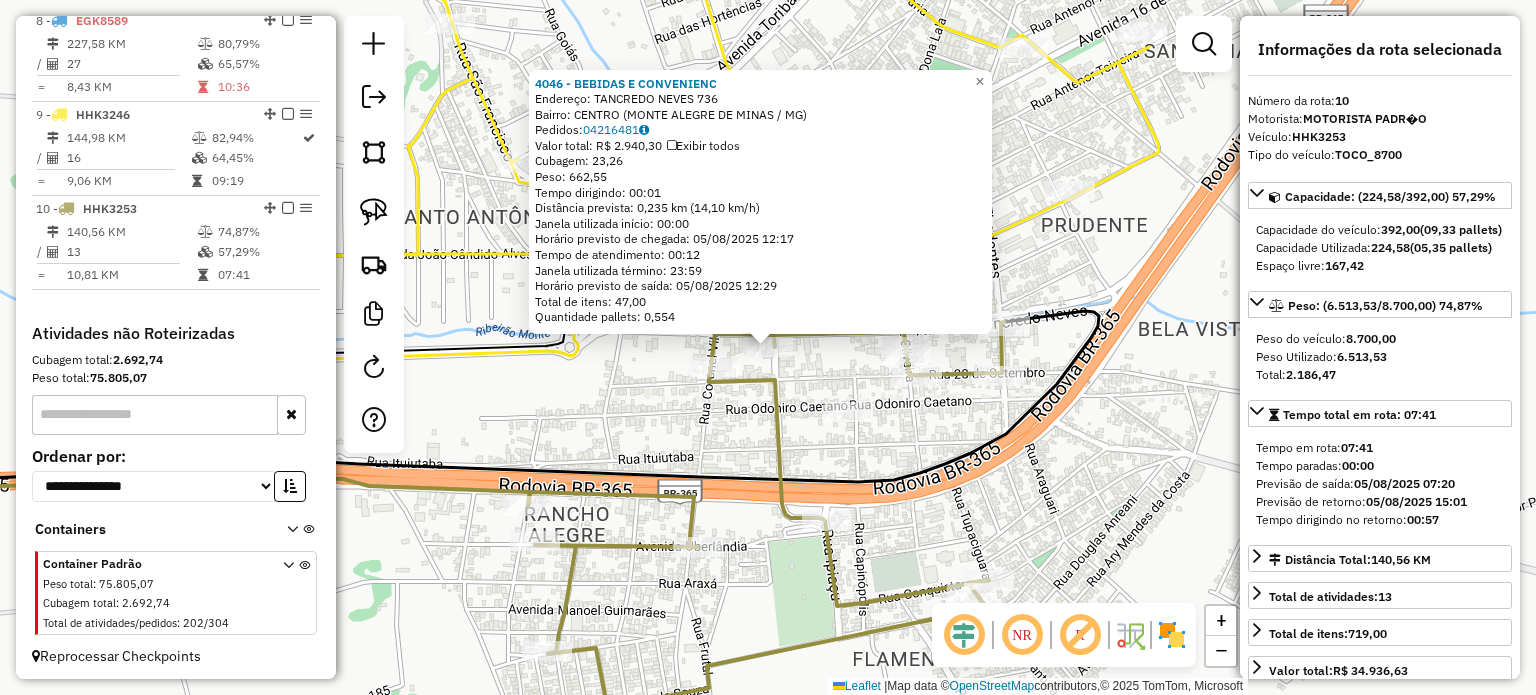 click on "4046 - BEBIDAS E CONVENIENC  Endereço:  TANCREDO NEVES 736   Bairro: CENTRO (MONTE ALEGRE DE MINAS / MG)   Pedidos:  04216481   Valor total: R$ 2.940,30   Exibir todos   Cubagem: 23,26  Peso: 662,55  Tempo dirigindo: 00:01   Distância prevista: 0,235 km (14,10 km/h)   Janela utilizada início: 00:00   Horário previsto de chegada: 05/08/2025 12:17   Tempo de atendimento: 00:12   Janela utilizada término: 23:59   Horário previsto de saída: 05/08/2025 12:29   Total de itens: 47,00   Quantidade pallets: 0,554  × Janela de atendimento Grade de atendimento Capacidade Transportadoras Veículos Cliente Pedidos  Rotas Selecione os dias de semana para filtrar as janelas de atendimento  Seg   Ter   Qua   Qui   Sex   Sáb   Dom  Informe o período da janela de atendimento: De: Até:  Filtrar exatamente a janela do cliente  Considerar janela de atendimento padrão  Selecione os dias de semana para filtrar as grades de atendimento  Seg   Ter   Qua   Qui   Sex   Sáb   Dom   Peso mínimo:   Peso máximo:   De:   De:" 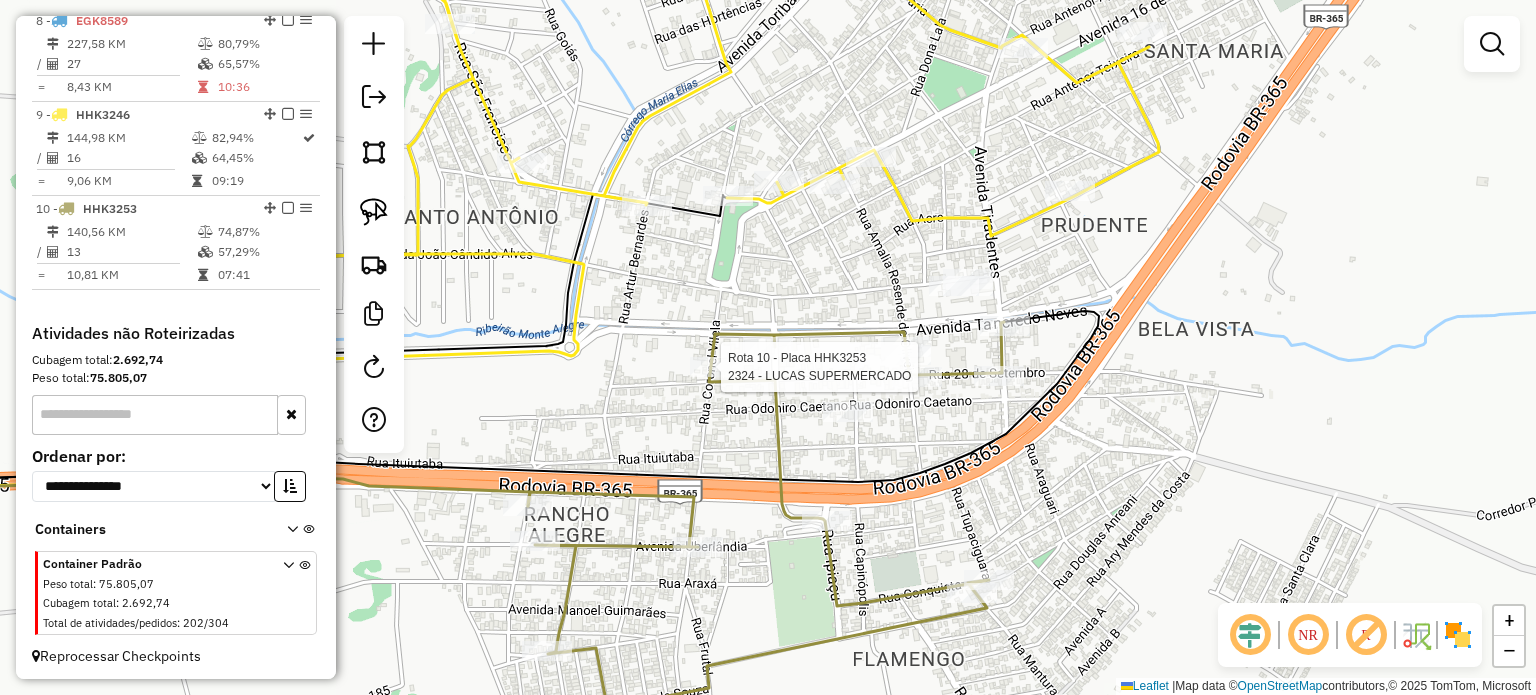 select on "*********" 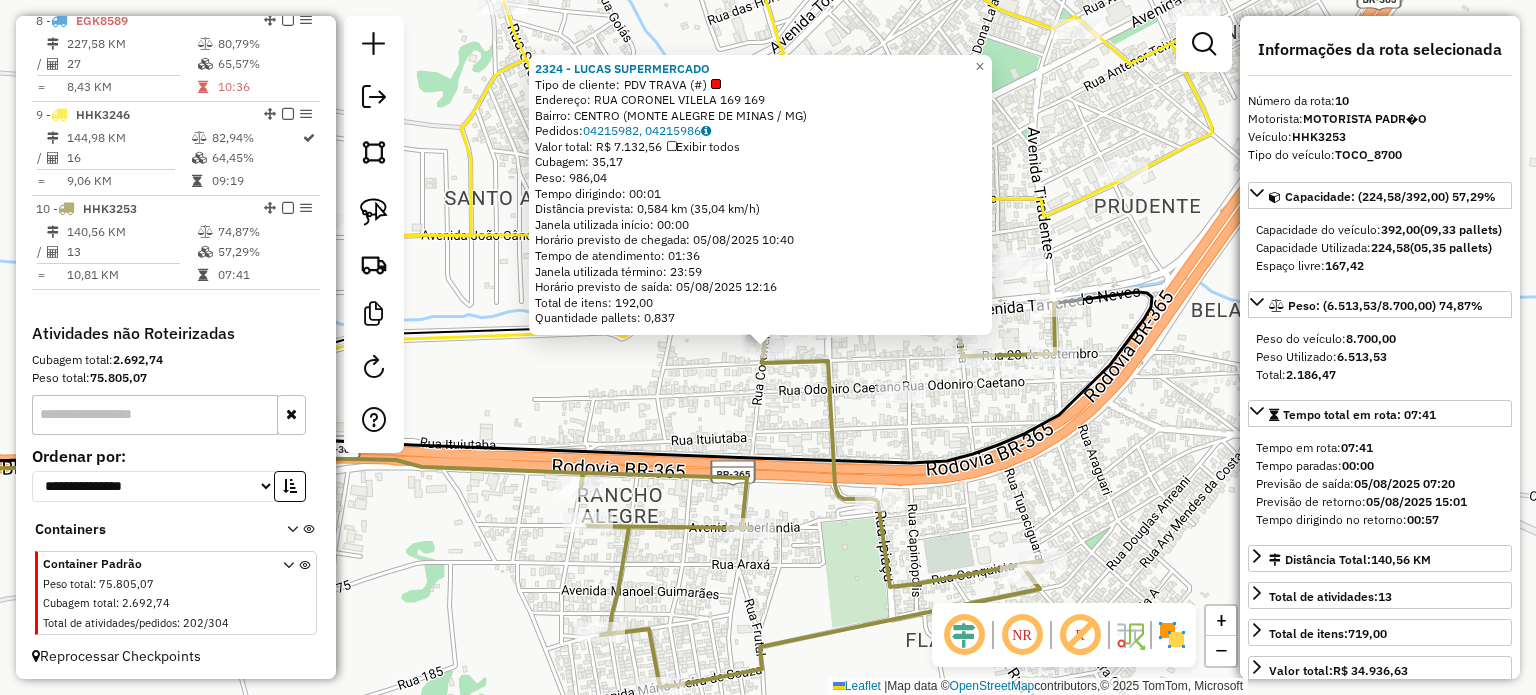 click on "2324 - LUCAS SUPERMERCADO  Tipo de cliente:   PDV TRAVA (#)   Endereço:  RUA CORONEL VILELA 169 169   Bairro: CENTRO (MONTE ALEGRE DE MINAS / MG)   Pedidos:  04215982, 04215986   Valor total: R$ 7.132,56   Exibir todos   Cubagem: 35,17  Peso: 986,04  Tempo dirigindo: 00:01   Distância prevista: 0,584 km (35,04 km/h)   Janela utilizada início: 00:00   Horário previsto de chegada: 05/08/2025 10:40   Tempo de atendimento: 01:36   Janela utilizada término: 23:59   Horário previsto de saída: 05/08/2025 12:16   Total de itens: 192,00   Quantidade pallets: 0,837  × Janela de atendimento Grade de atendimento Capacidade Transportadoras Veículos Cliente Pedidos  Rotas Selecione os dias de semana para filtrar as janelas de atendimento  Seg   Ter   Qua   Qui   Sex   Sáb   Dom  Informe o período da janela de atendimento: De: Até:  Filtrar exatamente a janela do cliente  Considerar janela de atendimento padrão  Selecione os dias de semana para filtrar as grades de atendimento  Seg   Ter   Qua   Qui   Sex  De:" 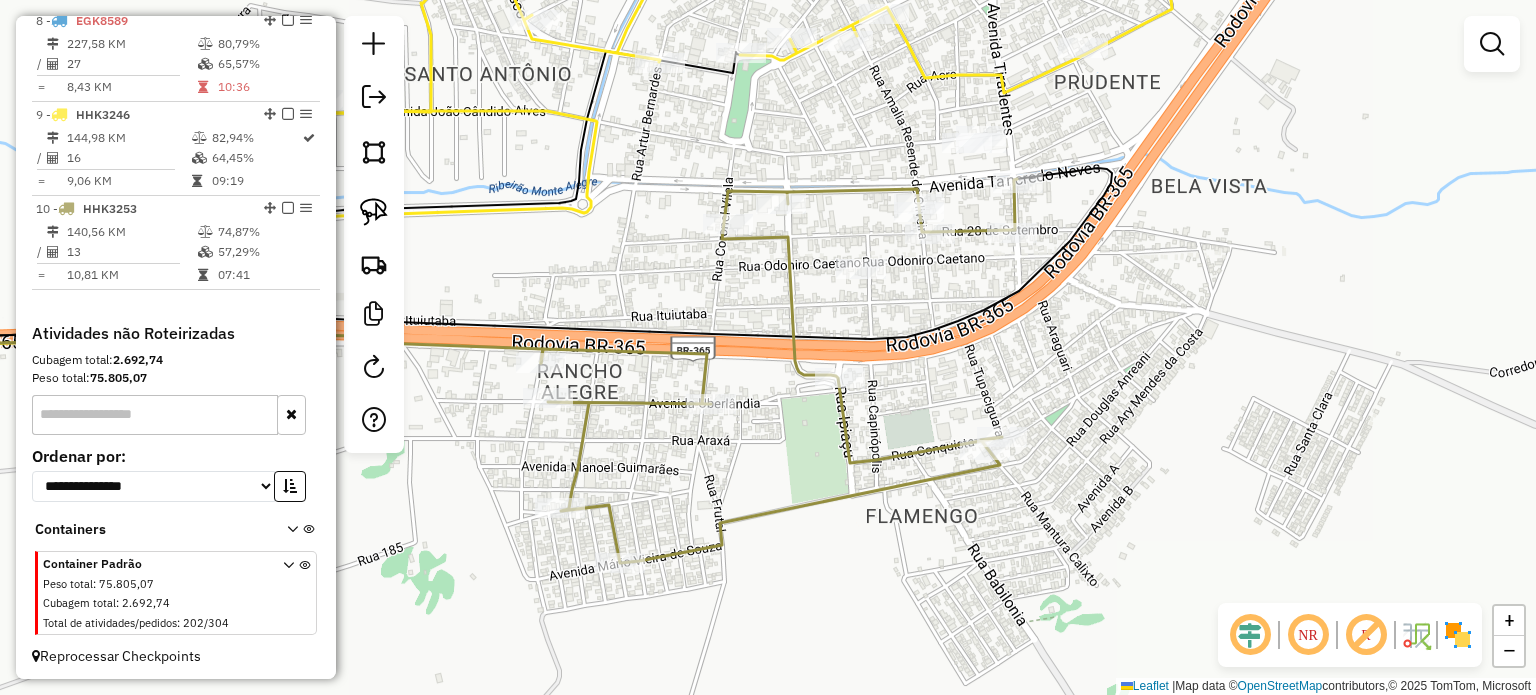 drag, startPoint x: 704, startPoint y: 427, endPoint x: 664, endPoint y: 303, distance: 130.29198 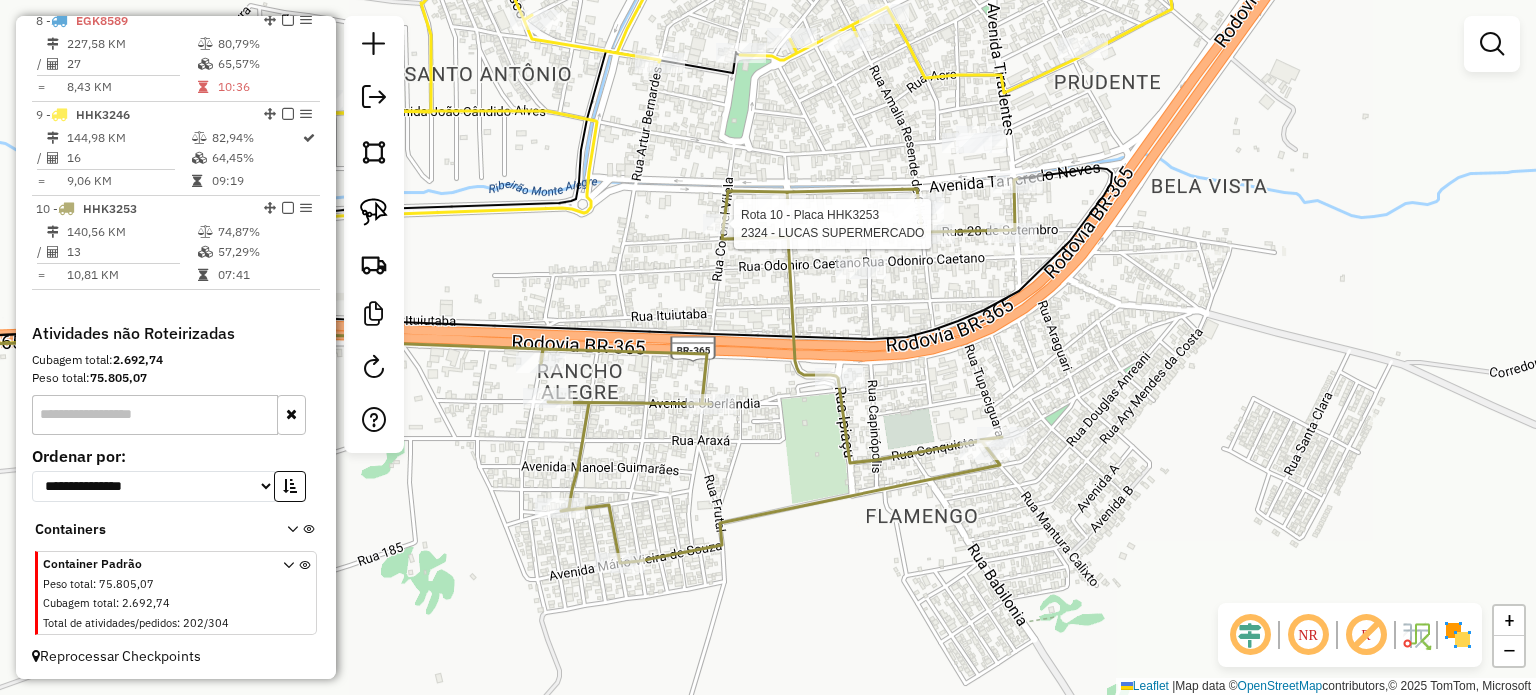 click 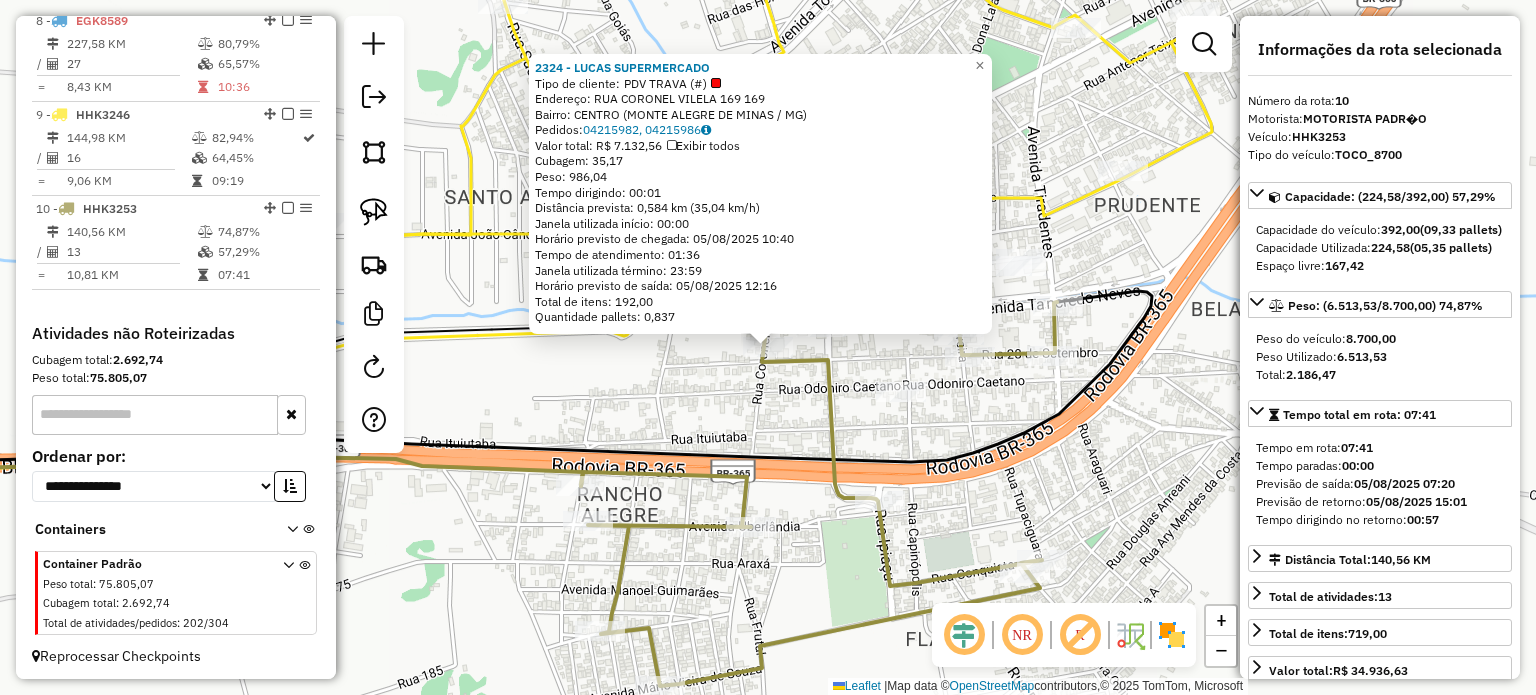 click on "2324 - LUCAS SUPERMERCADO  Tipo de cliente:   PDV TRAVA (#)   Endereço:  RUA CORONEL VILELA 169 169   Bairro: CENTRO (MONTE ALEGRE DE MINAS / MG)   Pedidos:  04215982, 04215986   Valor total: R$ 7.132,56   Exibir todos   Cubagem: 35,17  Peso: 986,04  Tempo dirigindo: 00:01   Distância prevista: 0,584 km (35,04 km/h)   Janela utilizada início: 00:00   Horário previsto de chegada: 05/08/2025 10:40   Tempo de atendimento: 01:36   Janela utilizada término: 23:59   Horário previsto de saída: 05/08/2025 12:16   Total de itens: 192,00   Quantidade pallets: 0,837  × Janela de atendimento Grade de atendimento Capacidade Transportadoras Veículos Cliente Pedidos  Rotas Selecione os dias de semana para filtrar as janelas de atendimento  Seg   Ter   Qua   Qui   Sex   Sáb   Dom  Informe o período da janela de atendimento: De: Até:  Filtrar exatamente a janela do cliente  Considerar janela de atendimento padrão  Selecione os dias de semana para filtrar as grades de atendimento  Seg   Ter   Qua   Qui   Sex  De:" 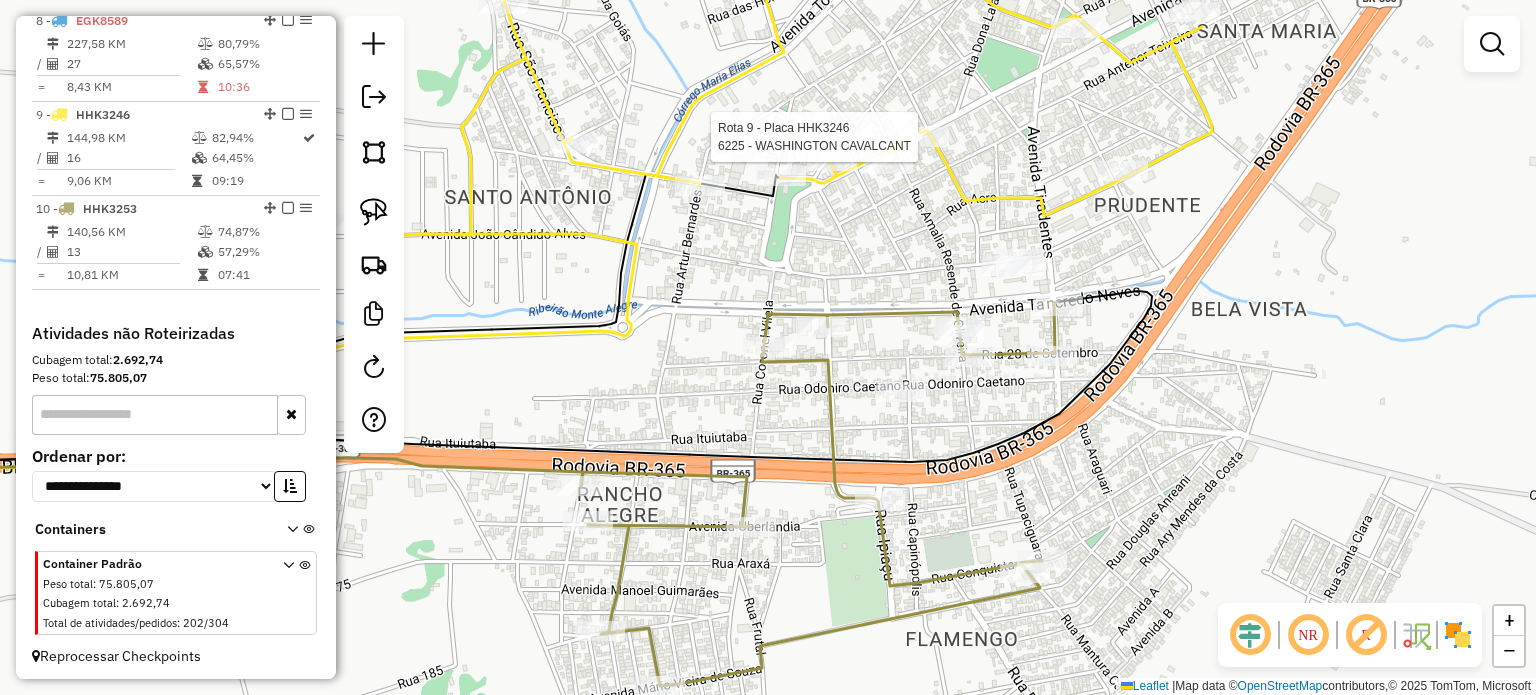 select on "*********" 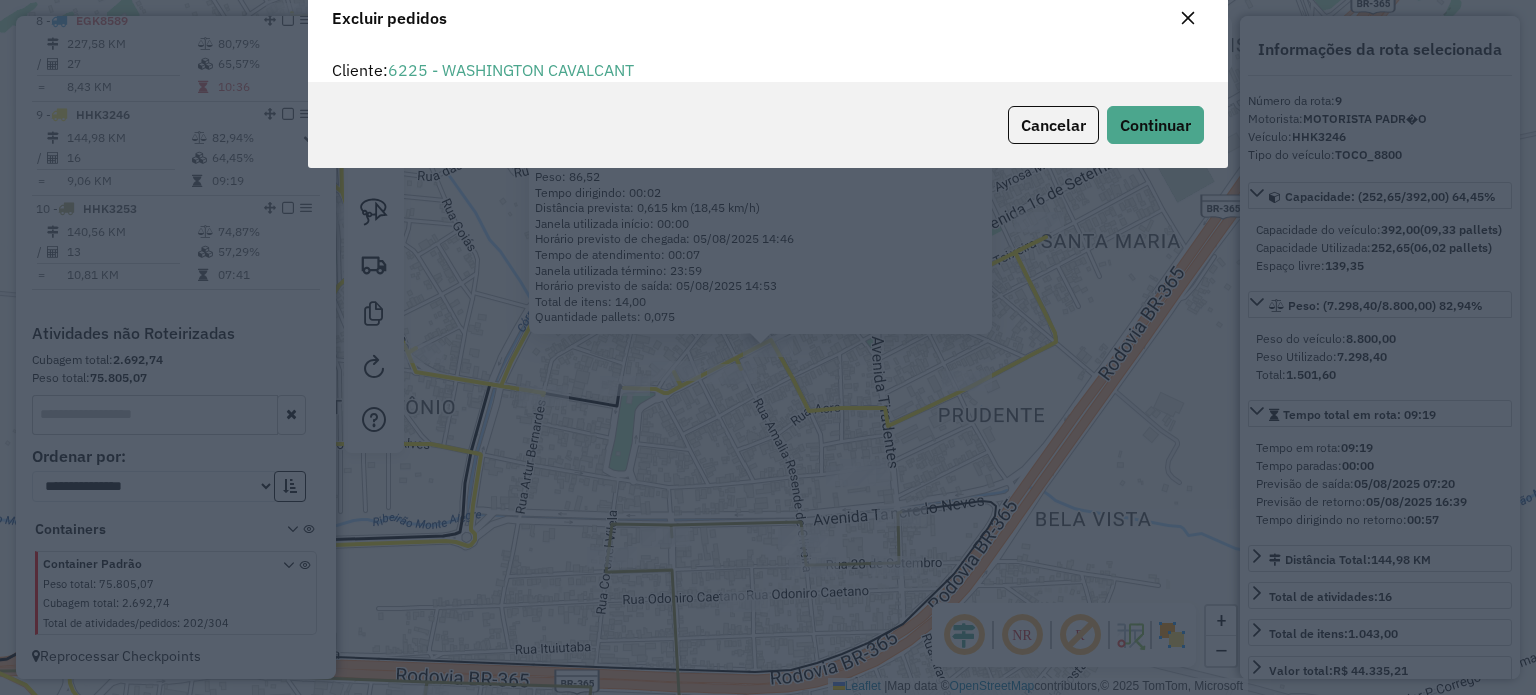 scroll, scrollTop: 10, scrollLeft: 6, axis: both 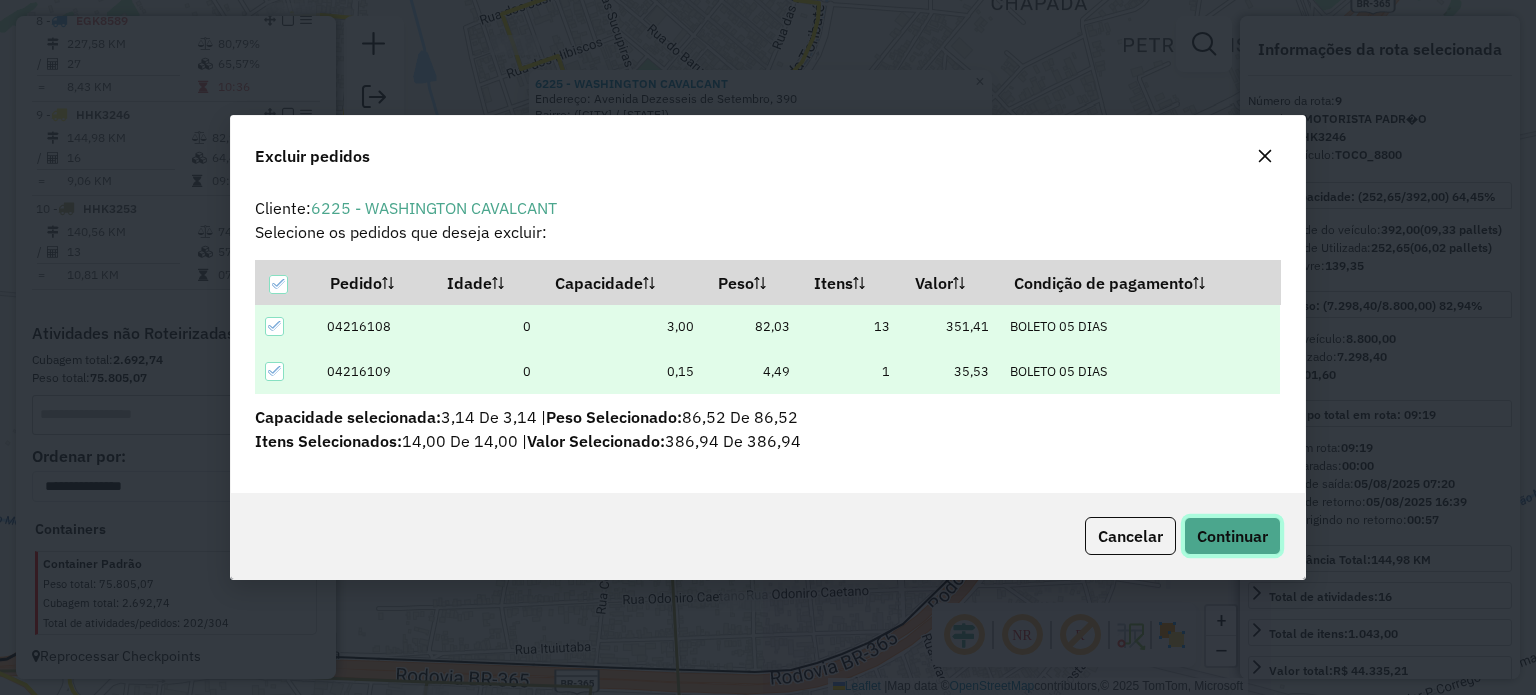drag, startPoint x: 1224, startPoint y: 533, endPoint x: 1196, endPoint y: 527, distance: 28.635643 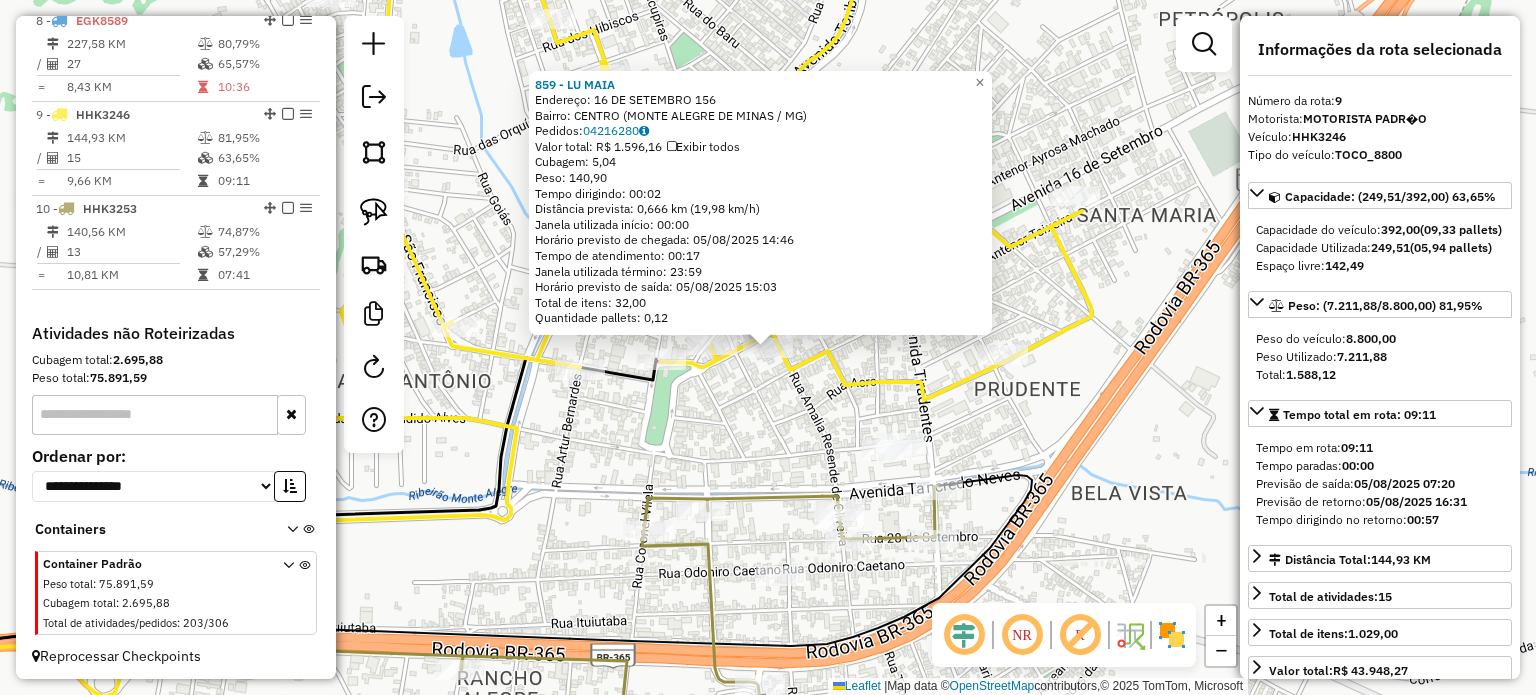 click on "859 - LU MAIA  Endereço:  16 DE SETEMBRO 156   Bairro: CENTRO (MONTE ALEGRE DE MINAS / MG)   Pedidos:  04216280   Valor total: R$ 1.596,16   Exibir todos   Cubagem: 5,04  Peso: 140,90  Tempo dirigindo: 00:02   Distância prevista: 0,666 km (19,98 km/h)   Janela utilizada início: 00:00   Horário previsto de chegada: 05/08/2025 14:46   Tempo de atendimento: 00:17   Janela utilizada término: 23:59   Horário previsto de saída: 05/08/2025 15:03   Total de itens: 32,00   Quantidade pallets: 0,12  × Janela de atendimento Grade de atendimento Capacidade Transportadoras Veículos Cliente Pedidos  Rotas Selecione os dias de semana para filtrar as janelas de atendimento  Seg   Ter   Qua   Qui   Sex   Sáb   Dom  Informe o período da janela de atendimento: De: Até:  Filtrar exatamente a janela do cliente  Considerar janela de atendimento padrão  Selecione os dias de semana para filtrar as grades de atendimento  Seg   Ter   Qua   Qui   Sex   Sáb   Dom   Considerar clientes sem dia de atendimento cadastrado De:" 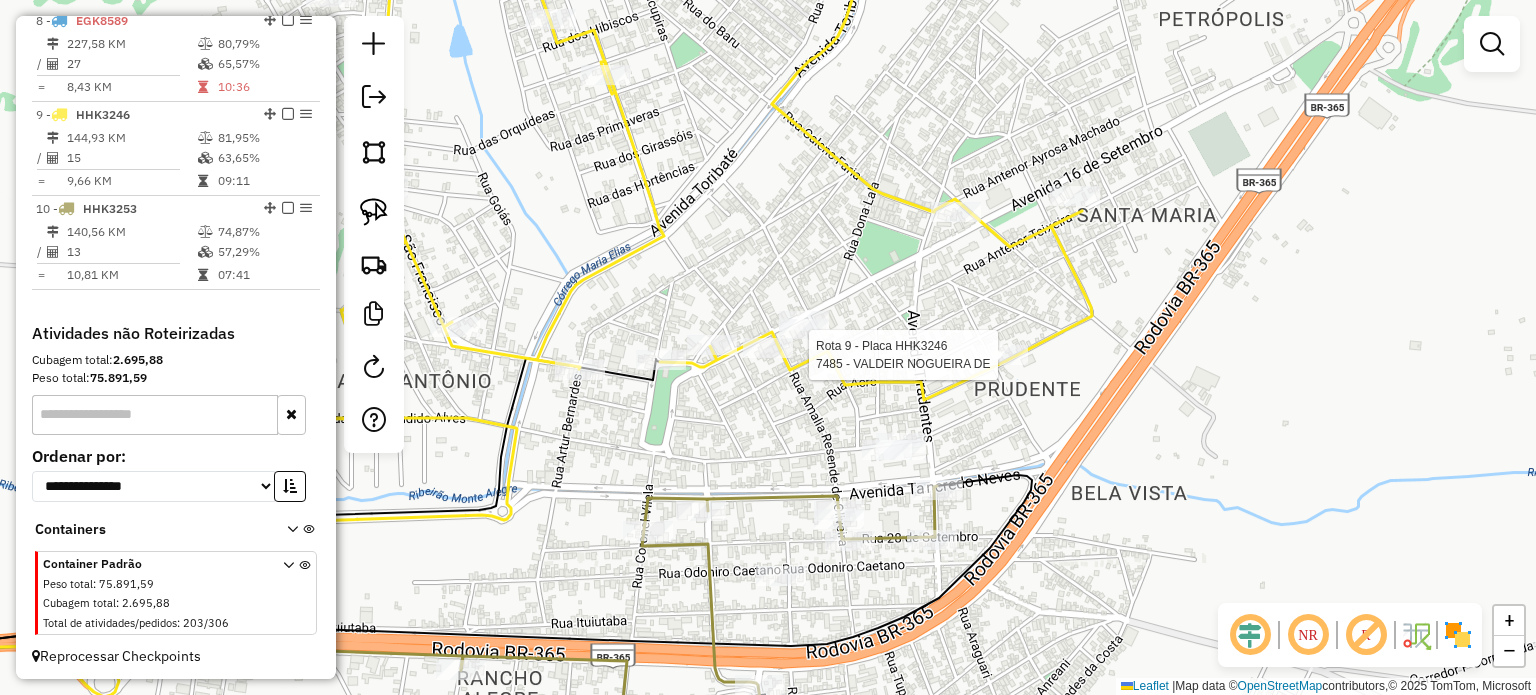 select on "*********" 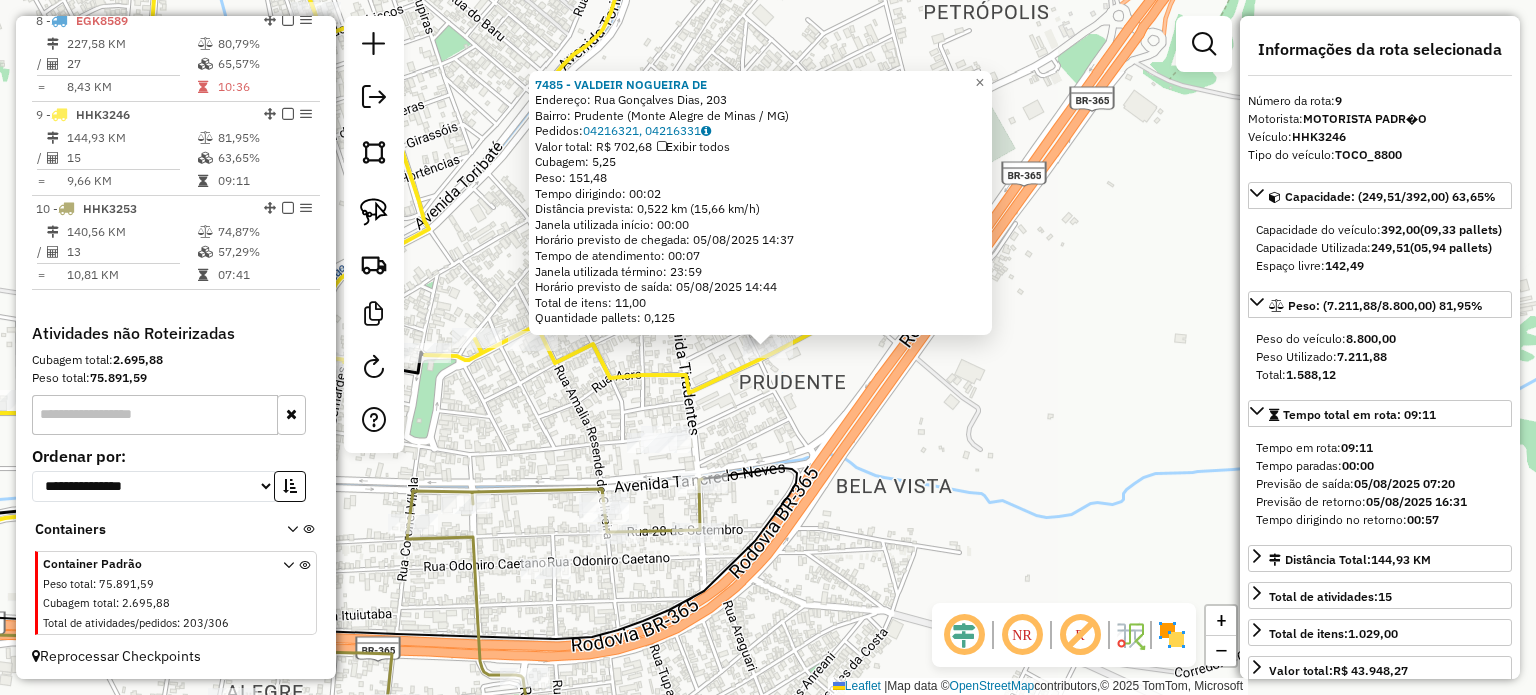 click 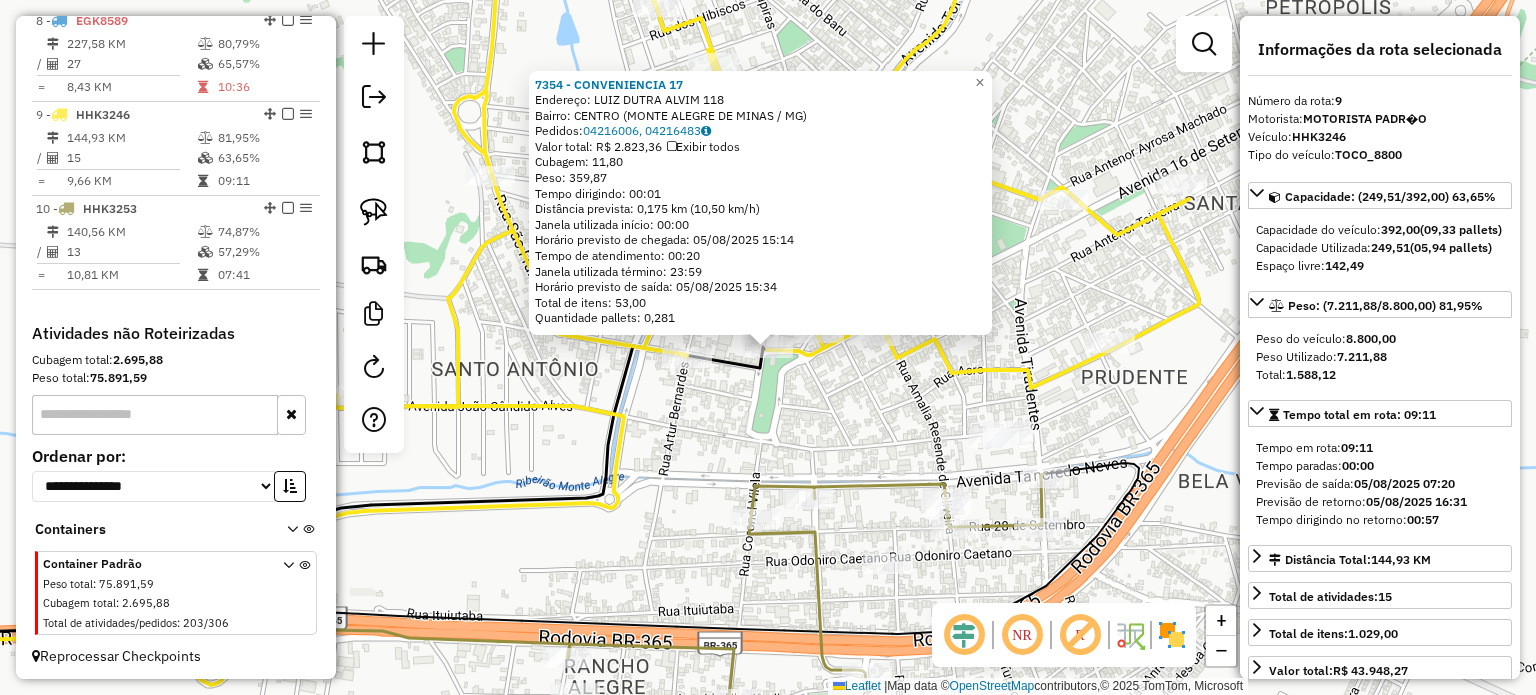 click on "7354 - CONVENIENCIA 17  Endereço:  LUIZ DUTRA ALVIM 118   Bairro: CENTRO (MONTE ALEGRE DE MINAS / MG)   Pedidos:  04216006, 04216483   Valor total: R$ 2.823,36   Exibir todos   Cubagem: 11,80  Peso: 359,87  Tempo dirigindo: 00:01   Distância prevista: 0,175 km (10,50 km/h)   Janela utilizada início: 00:00   Horário previsto de chegada: 05/08/2025 15:14   Tempo de atendimento: 00:20   Janela utilizada término: 23:59   Horário previsto de saída: 05/08/2025 15:34   Total de itens: 53,00   Quantidade pallets: 0,281  × Janela de atendimento Grade de atendimento Capacidade Transportadoras Veículos Cliente Pedidos  Rotas Selecione os dias de semana para filtrar as janelas de atendimento  Seg   Ter   Qua   Qui   Sex   Sáb   Dom  Informe o período da janela de atendimento: De: Até:  Filtrar exatamente a janela do cliente  Considerar janela de atendimento padrão  Selecione os dias de semana para filtrar as grades de atendimento  Seg   Ter   Qua   Qui   Sex   Sáb   Dom   Peso mínimo:   Peso máximo:  De:" 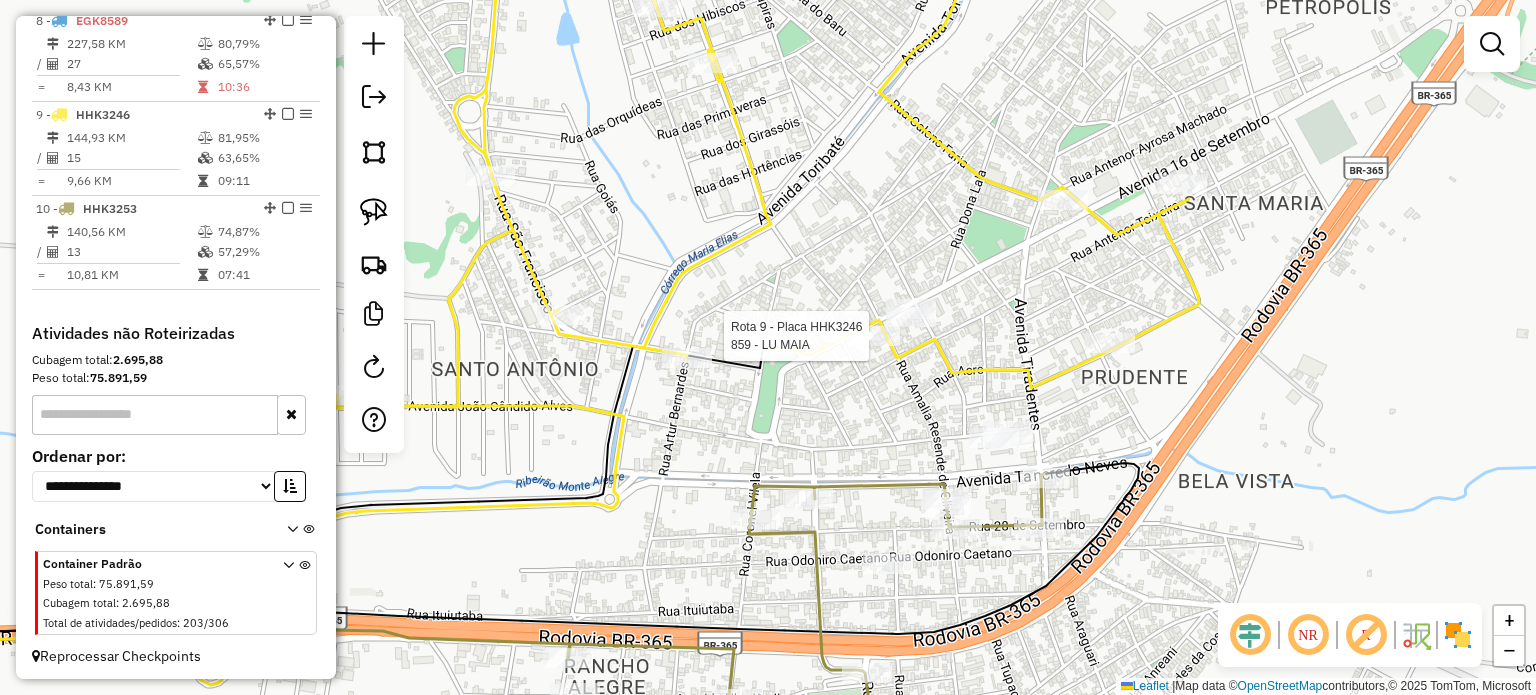 click 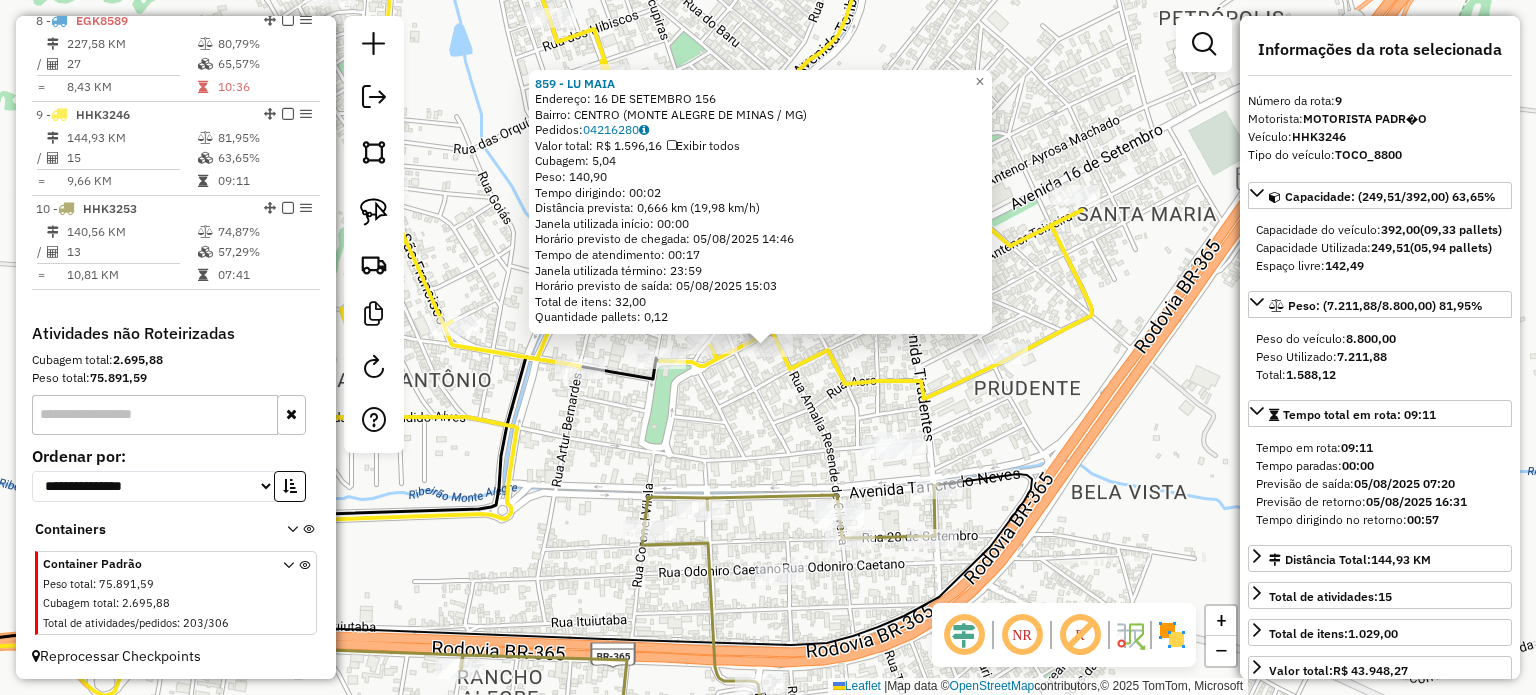 click on "859 - LU MAIA  Endereço:  16 DE SETEMBRO 156   Bairro: CENTRO (MONTE ALEGRE DE MINAS / MG)   Pedidos:  04216280   Valor total: R$ 1.596,16   Exibir todos   Cubagem: 5,04  Peso: 140,90  Tempo dirigindo: 00:02   Distância prevista: 0,666 km (19,98 km/h)   Janela utilizada início: 00:00   Horário previsto de chegada: 05/08/2025 14:46   Tempo de atendimento: 00:17   Janela utilizada término: 23:59   Horário previsto de saída: 05/08/2025 15:03   Total de itens: 32,00   Quantidade pallets: 0,12  × Janela de atendimento Grade de atendimento Capacidade Transportadoras Veículos Cliente Pedidos  Rotas Selecione os dias de semana para filtrar as janelas de atendimento  Seg   Ter   Qua   Qui   Sex   Sáb   Dom  Informe o período da janela de atendimento: De: Até:  Filtrar exatamente a janela do cliente  Considerar janela de atendimento padrão  Selecione os dias de semana para filtrar as grades de atendimento  Seg   Ter   Qua   Qui   Sex   Sáb   Dom   Considerar clientes sem dia de atendimento cadastrado De:" 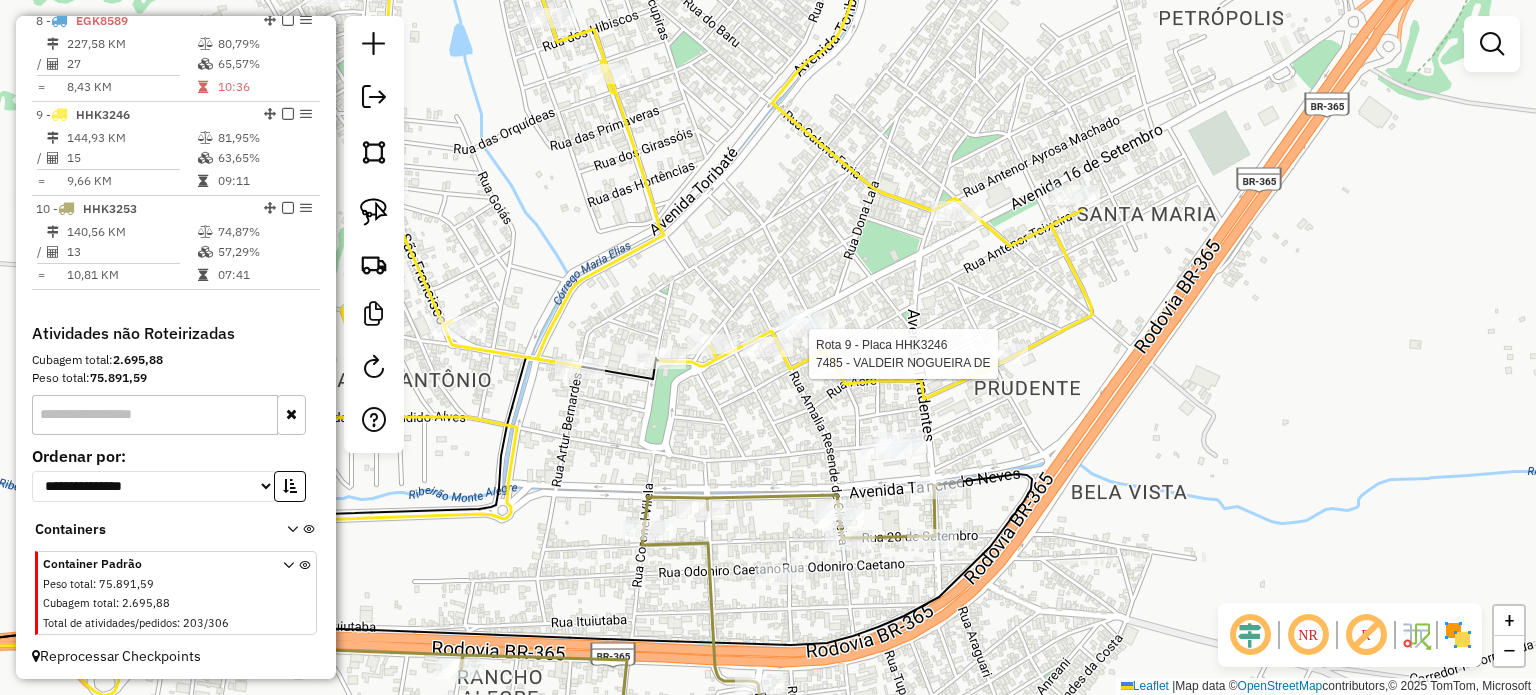 select on "*********" 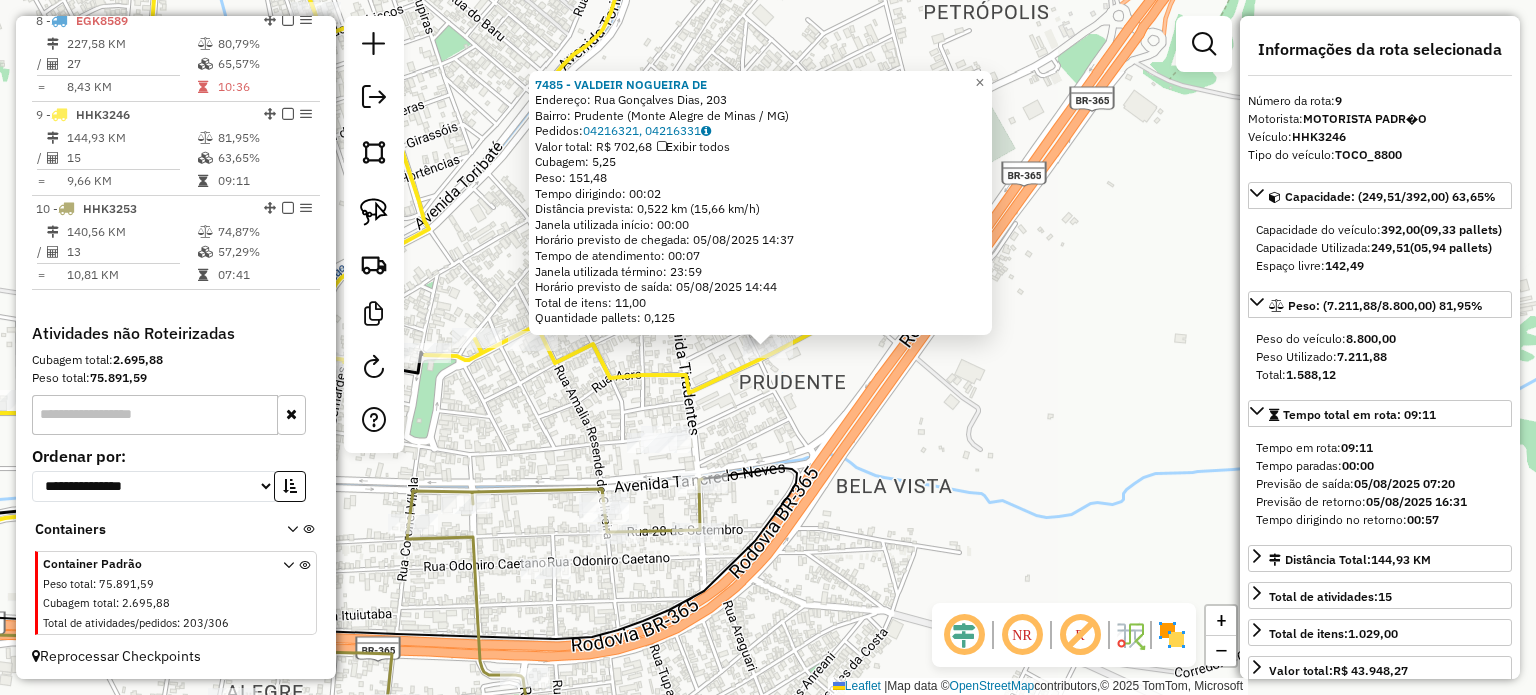 click on "7485 - VALDEIR NOGUEIRA DE  Endereço: Rua Gonçalves Dias, 203   Bairro: Prudente (Monte Alegre de Minas / MG)   Pedidos:  04216321, 04216331   Valor total: R$ 702,68   Exibir todos   Cubagem: 5,25  Peso: 151,48  Tempo dirigindo: 00:02   Distância prevista: 0,522 km (15,66 km/h)   Janela utilizada início: 00:00   Horário previsto de chegada: 05/08/2025 14:37   Tempo de atendimento: 00:07   Janela utilizada término: 23:59   Horário previsto de saída: 05/08/2025 14:44   Total de itens: 11,00   Quantidade pallets: 0,125  × Janela de atendimento Grade de atendimento Capacidade Transportadoras Veículos Cliente Pedidos  Rotas Selecione os dias de semana para filtrar as janelas de atendimento  Seg   Ter   Qua   Qui   Sex   Sáb   Dom  Informe o período da janela de atendimento: De: Até:  Filtrar exatamente a janela do cliente  Considerar janela de atendimento padrão  Selecione os dias de semana para filtrar as grades de atendimento  Seg   Ter   Qua   Qui   Sex   Sáb   Dom   Peso mínimo:   De:   Até:" 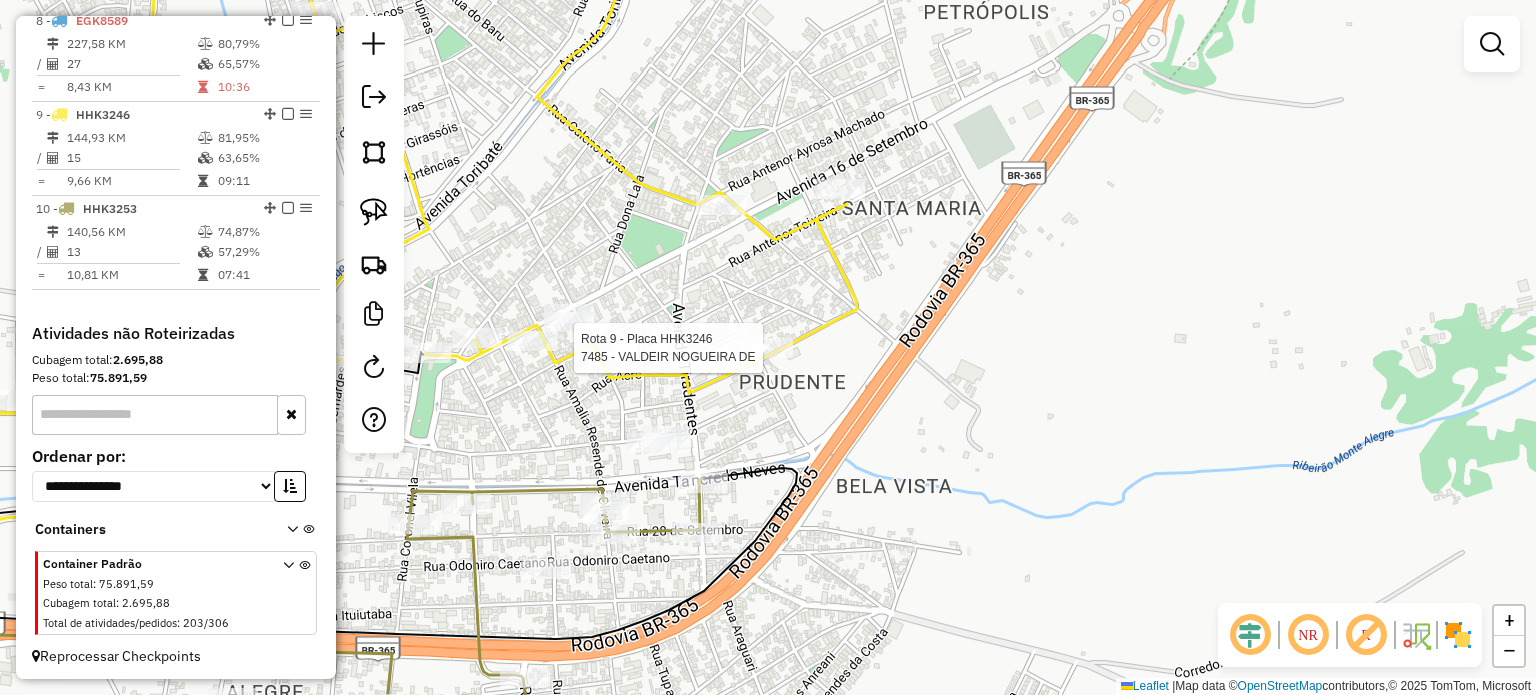 select on "*********" 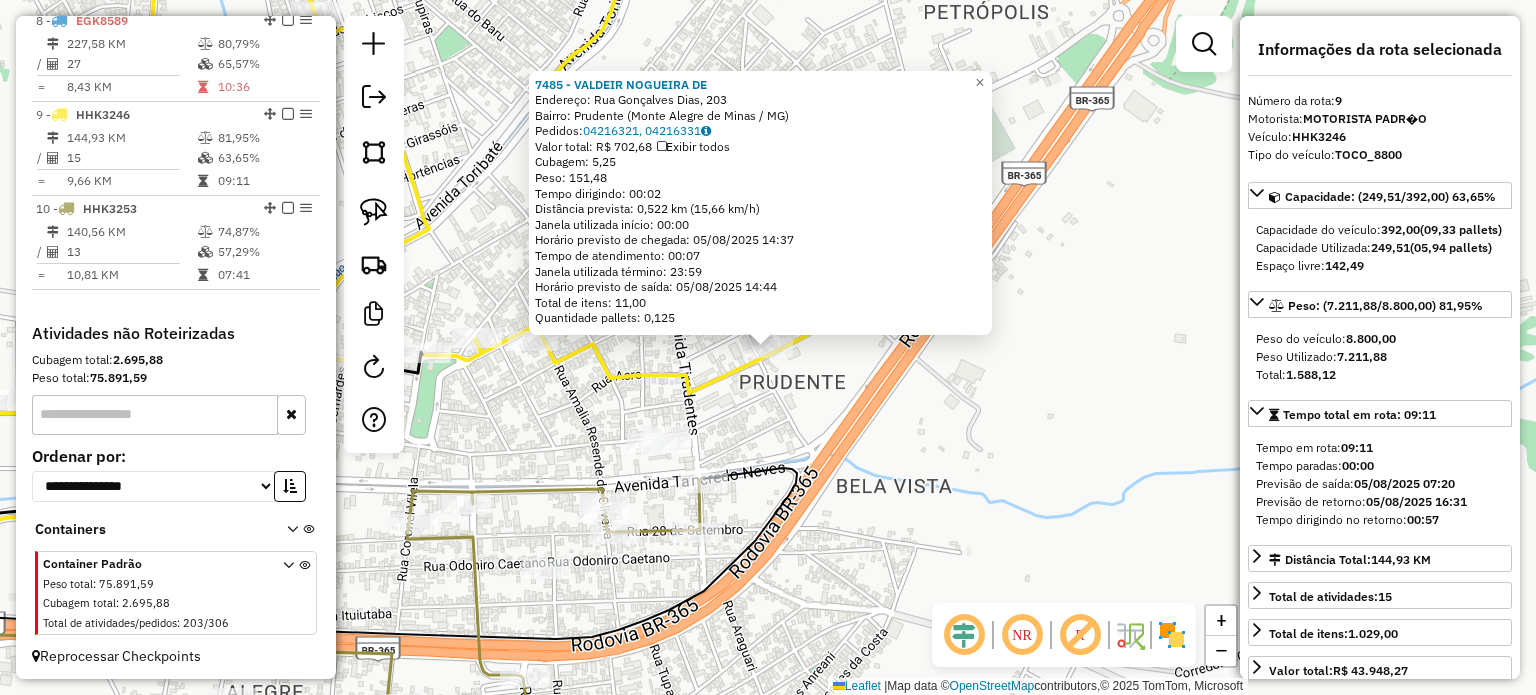 click on "7485 - VALDEIR NOGUEIRA DE  Endereço: Rua Gonçalves Dias, 203   Bairro: Prudente (Monte Alegre de Minas / MG)   Pedidos:  04216321, 04216331   Valor total: R$ 702,68   Exibir todos   Cubagem: 5,25  Peso: 151,48  Tempo dirigindo: 00:02   Distância prevista: 0,522 km (15,66 km/h)   Janela utilizada início: 00:00   Horário previsto de chegada: 05/08/2025 14:37   Tempo de atendimento: 00:07   Janela utilizada término: 23:59   Horário previsto de saída: 05/08/2025 14:44   Total de itens: 11,00   Quantidade pallets: 0,125  × Janela de atendimento Grade de atendimento Capacidade Transportadoras Veículos Cliente Pedidos  Rotas Selecione os dias de semana para filtrar as janelas de atendimento  Seg   Ter   Qua   Qui   Sex   Sáb   Dom  Informe o período da janela de atendimento: De: Até:  Filtrar exatamente a janela do cliente  Considerar janela de atendimento padrão  Selecione os dias de semana para filtrar as grades de atendimento  Seg   Ter   Qua   Qui   Sex   Sáb   Dom   Peso mínimo:   De:   Até:" 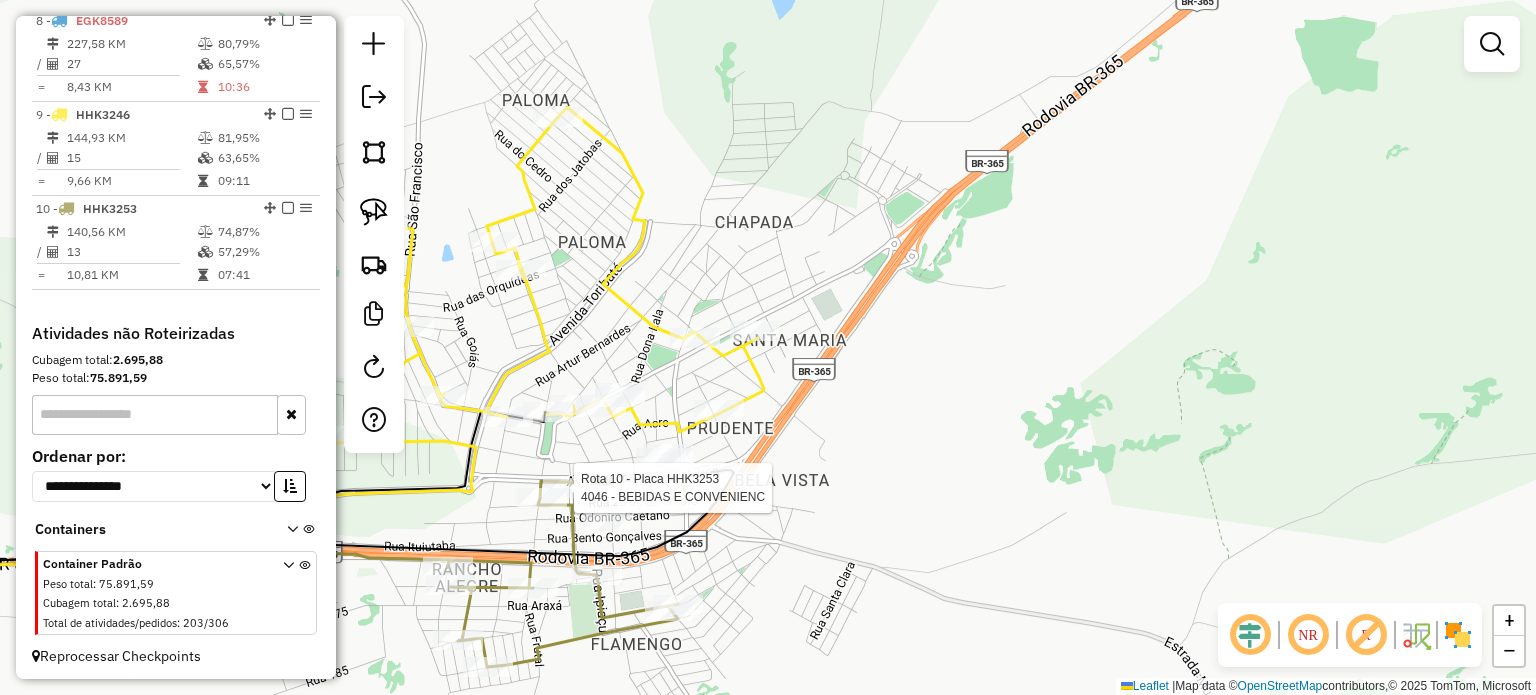 select on "*********" 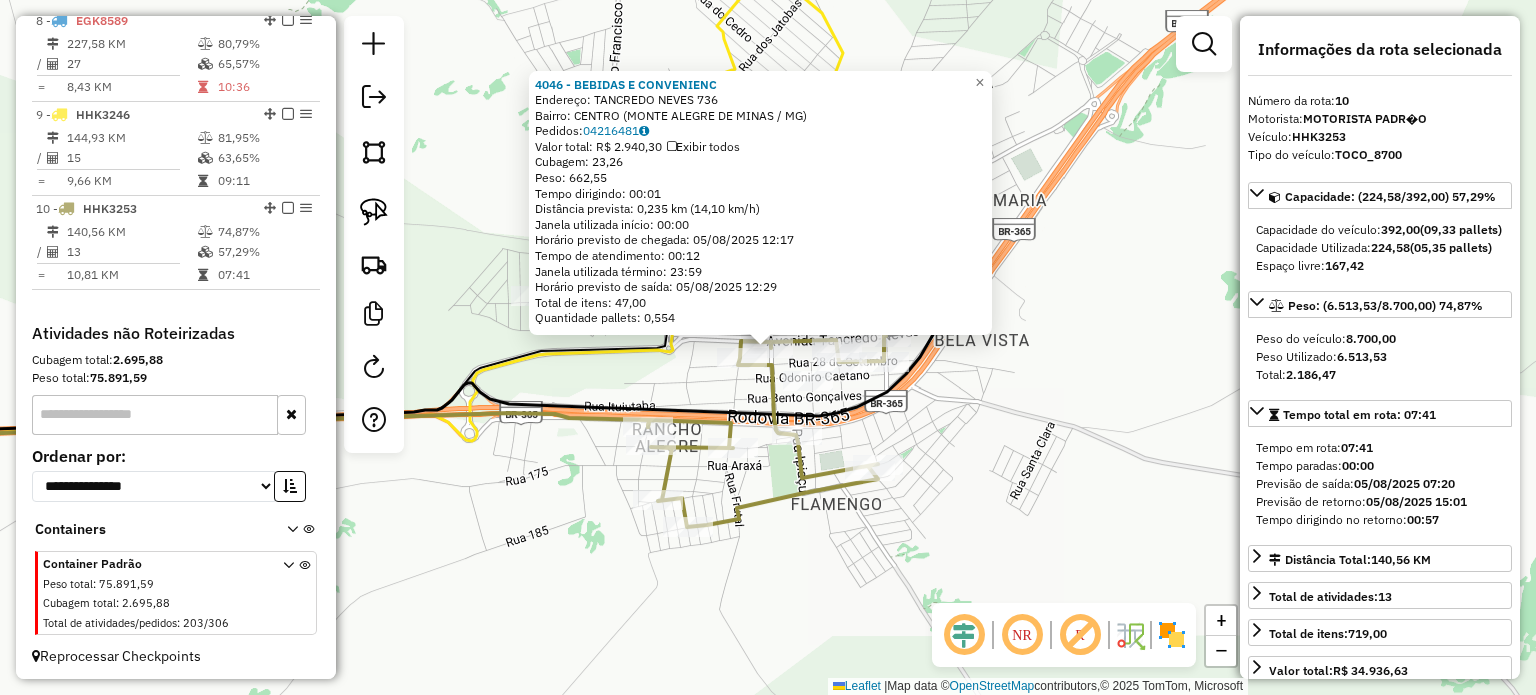 click on "4046 - BEBIDAS E CONVENIENC  Endereço:  TANCREDO NEVES 736   Bairro: CENTRO (MONTE ALEGRE DE MINAS / MG)   Pedidos:  04216481   Valor total: R$ 2.940,30   Exibir todos   Cubagem: 23,26  Peso: 662,55  Tempo dirigindo: 00:01   Distância prevista: 0,235 km (14,10 km/h)   Janela utilizada início: 00:00   Horário previsto de chegada: 05/08/2025 12:17   Tempo de atendimento: 00:12   Janela utilizada término: 23:59   Horário previsto de saída: 05/08/2025 12:29   Total de itens: 47,00   Quantidade pallets: 0,554  × Janela de atendimento Grade de atendimento Capacidade Transportadoras Veículos Cliente Pedidos  Rotas Selecione os dias de semana para filtrar as janelas de atendimento  Seg   Ter   Qua   Qui   Sex   Sáb   Dom  Informe o período da janela de atendimento: De: Até:  Filtrar exatamente a janela do cliente  Considerar janela de atendimento padrão  Selecione os dias de semana para filtrar as grades de atendimento  Seg   Ter   Qua   Qui   Sex   Sáb   Dom   Peso mínimo:   Peso máximo:   De:   De:" 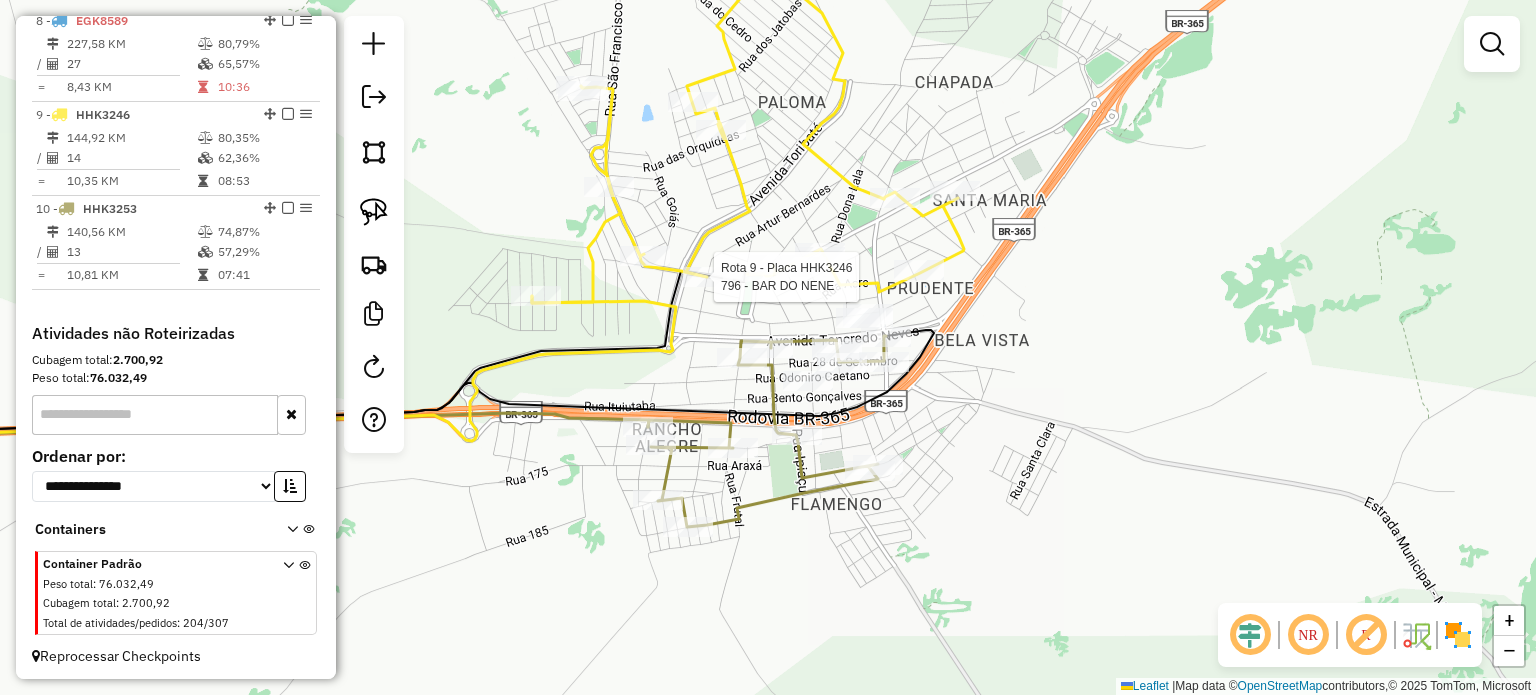 select on "*********" 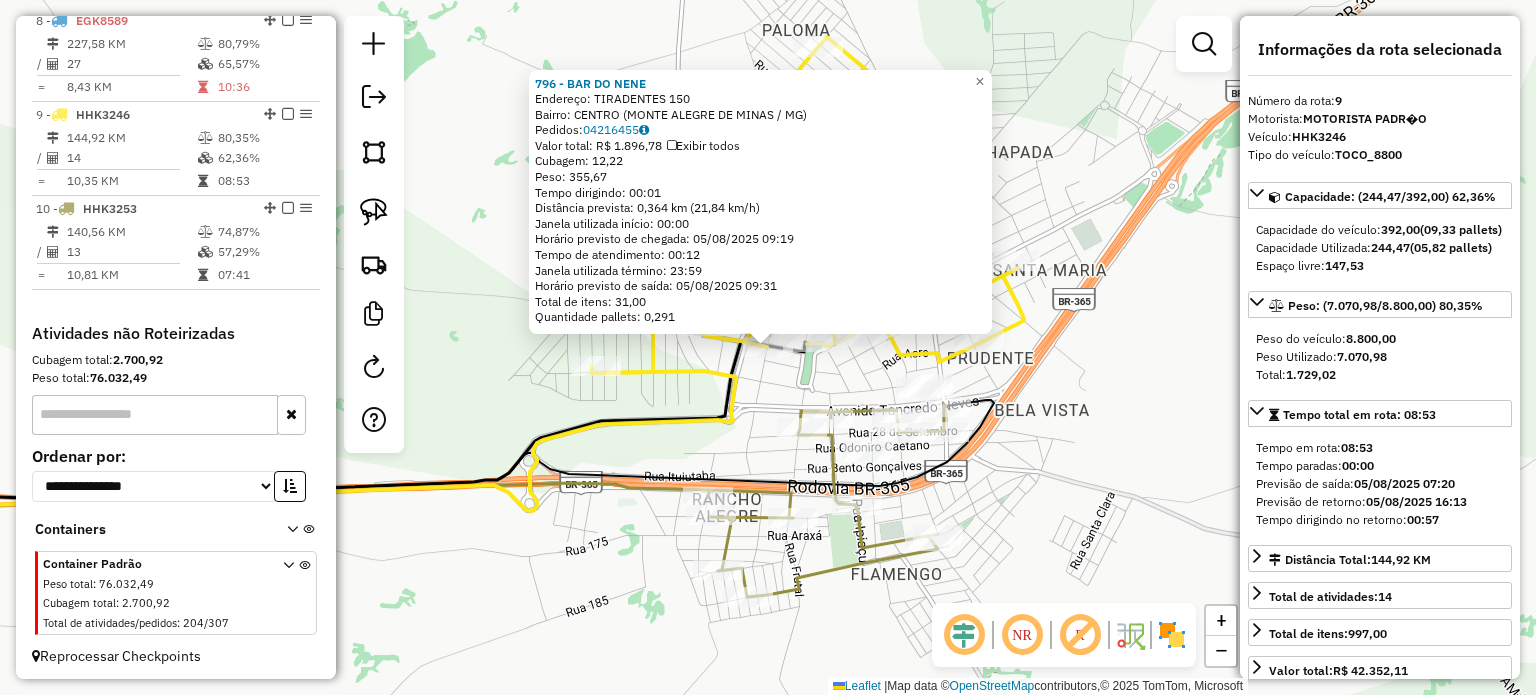 click on "796 - BAR DO NENE  Endereço:  TIRADENTES 150   Bairro: CENTRO (MONTE ALEGRE DE MINAS / MG)   Pedidos:  04216455   Valor total: R$ 1.896,78   Exibir todos   Cubagem: 12,22  Peso: 355,67  Tempo dirigindo: 00:01   Distância prevista: 0,364 km (21,84 km/h)   Janela utilizada início: 00:00   Horário previsto de chegada: 05/08/2025 09:19   Tempo de atendimento: 00:12   Janela utilizada término: 23:59   Horário previsto de saída: 05/08/2025 09:31   Total de itens: 31,00   Quantidade pallets: 0,291  × Janela de atendimento Grade de atendimento Capacidade Transportadoras Veículos Cliente Pedidos  Rotas Selecione os dias de semana para filtrar as janelas de atendimento  Seg   Ter   Qua   Qui   Sex   Sáb   Dom  Informe o período da janela de atendimento: De: Até:  Filtrar exatamente a janela do cliente  Considerar janela de atendimento padrão  Selecione os dias de semana para filtrar as grades de atendimento  Seg   Ter   Qua   Qui   Sex   Sáb   Dom   Considerar clientes sem dia de atendimento cadastrado +" 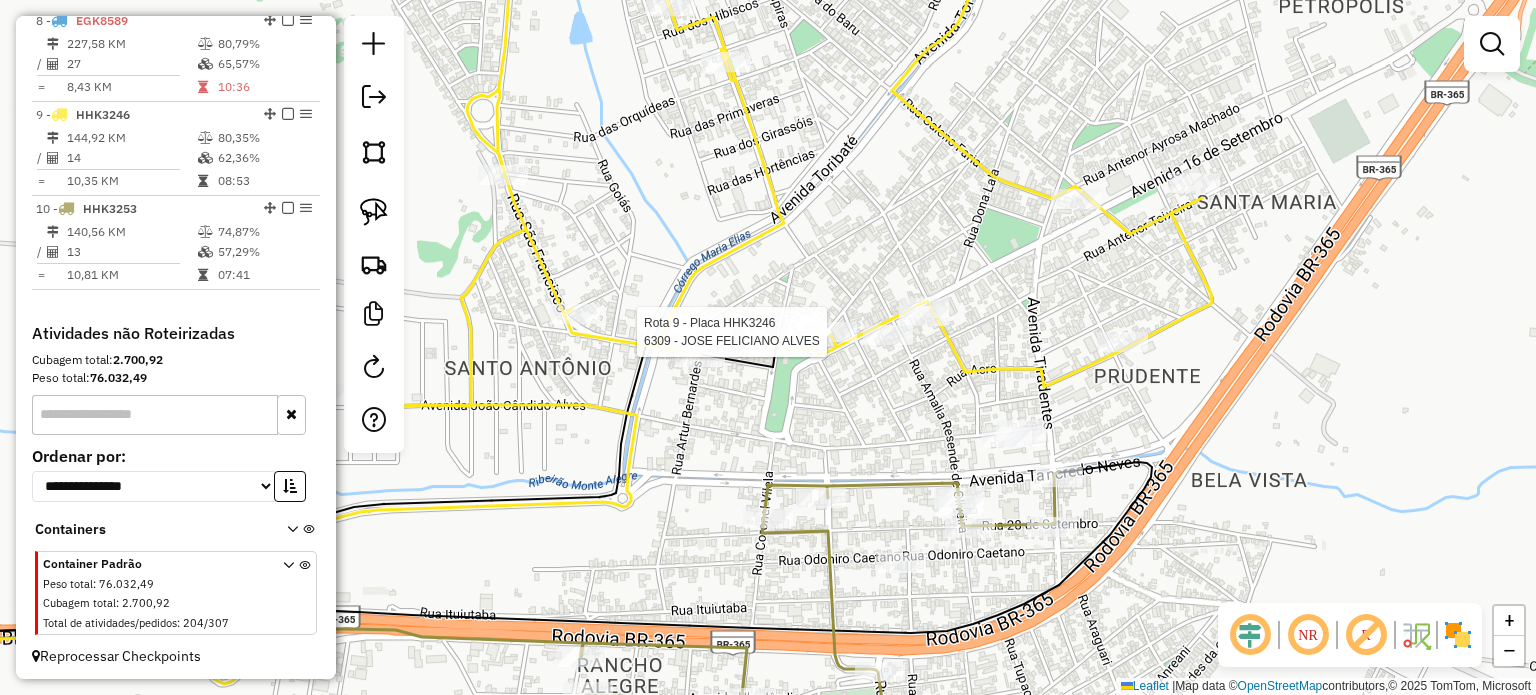 select on "*********" 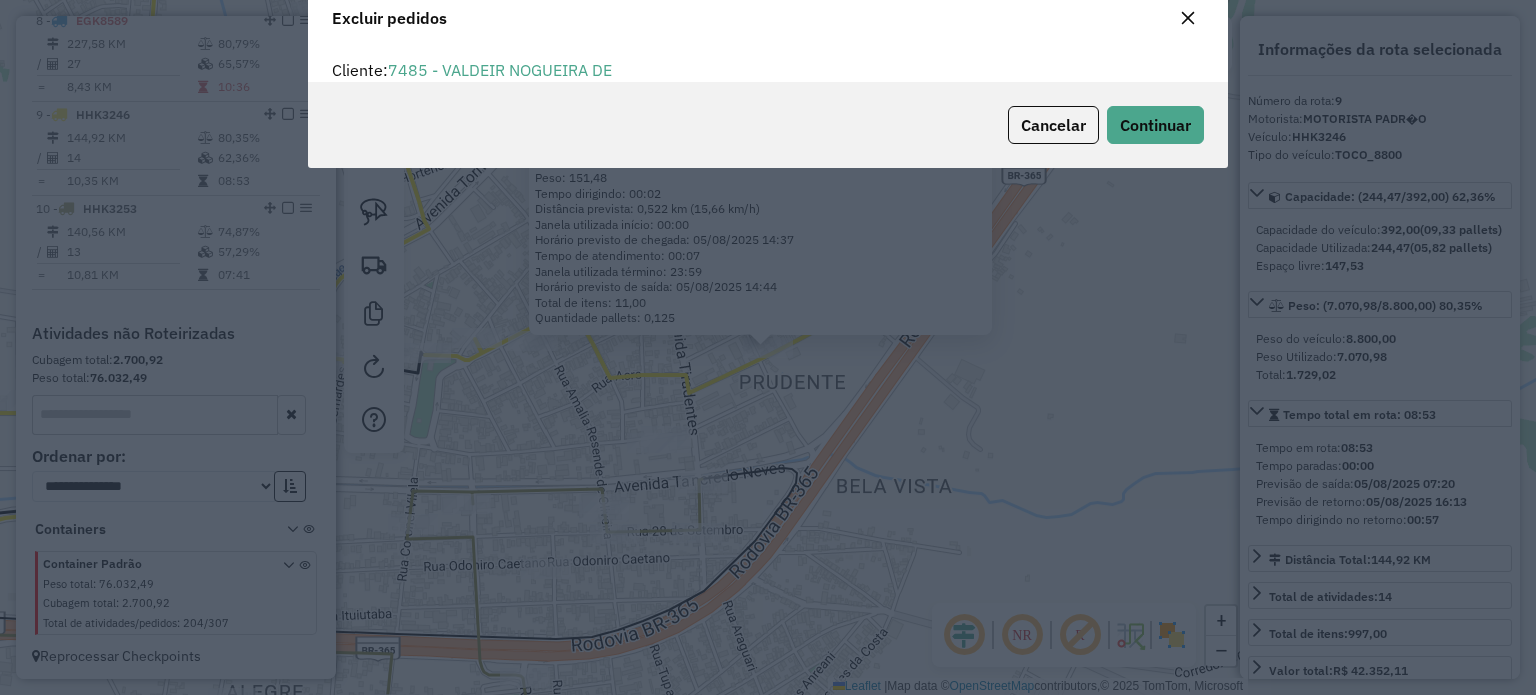 scroll, scrollTop: 10, scrollLeft: 6, axis: both 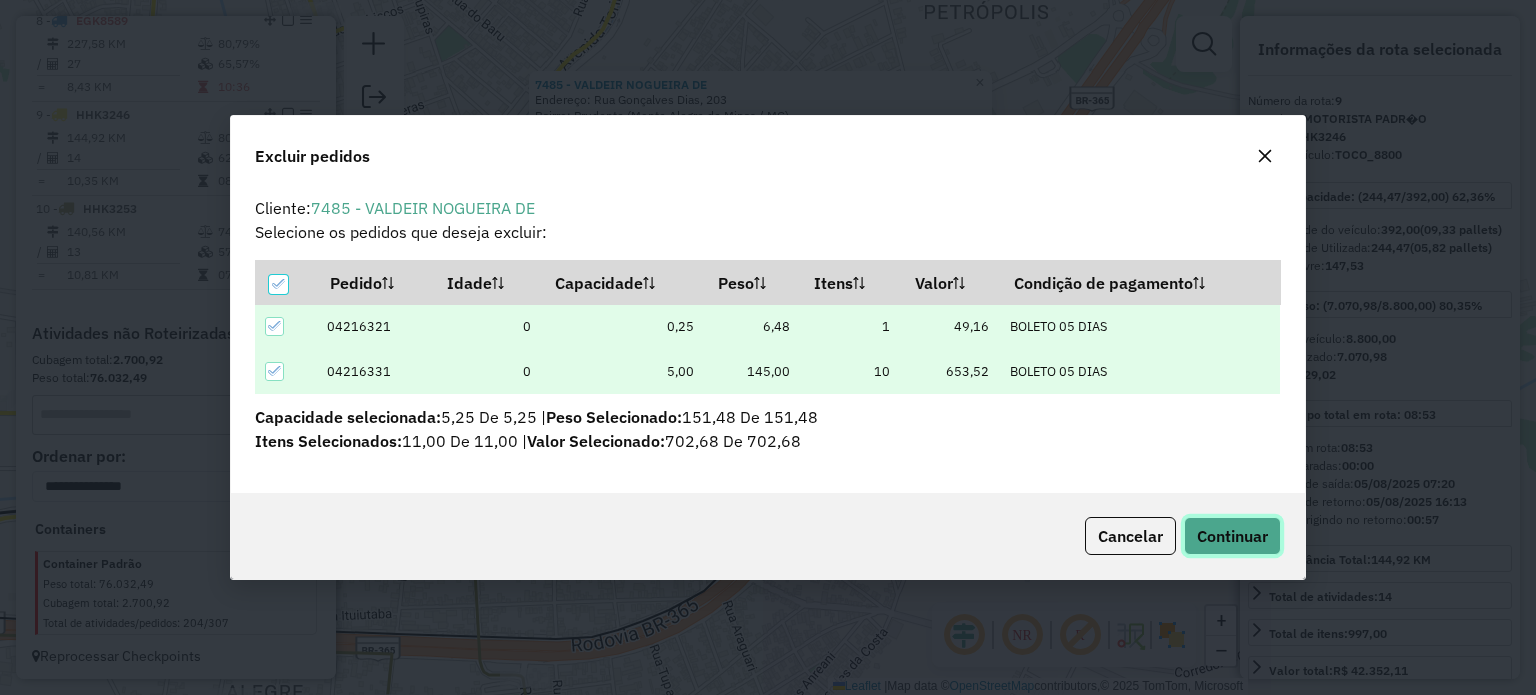 drag, startPoint x: 1225, startPoint y: 535, endPoint x: 1224, endPoint y: 513, distance: 22.022715 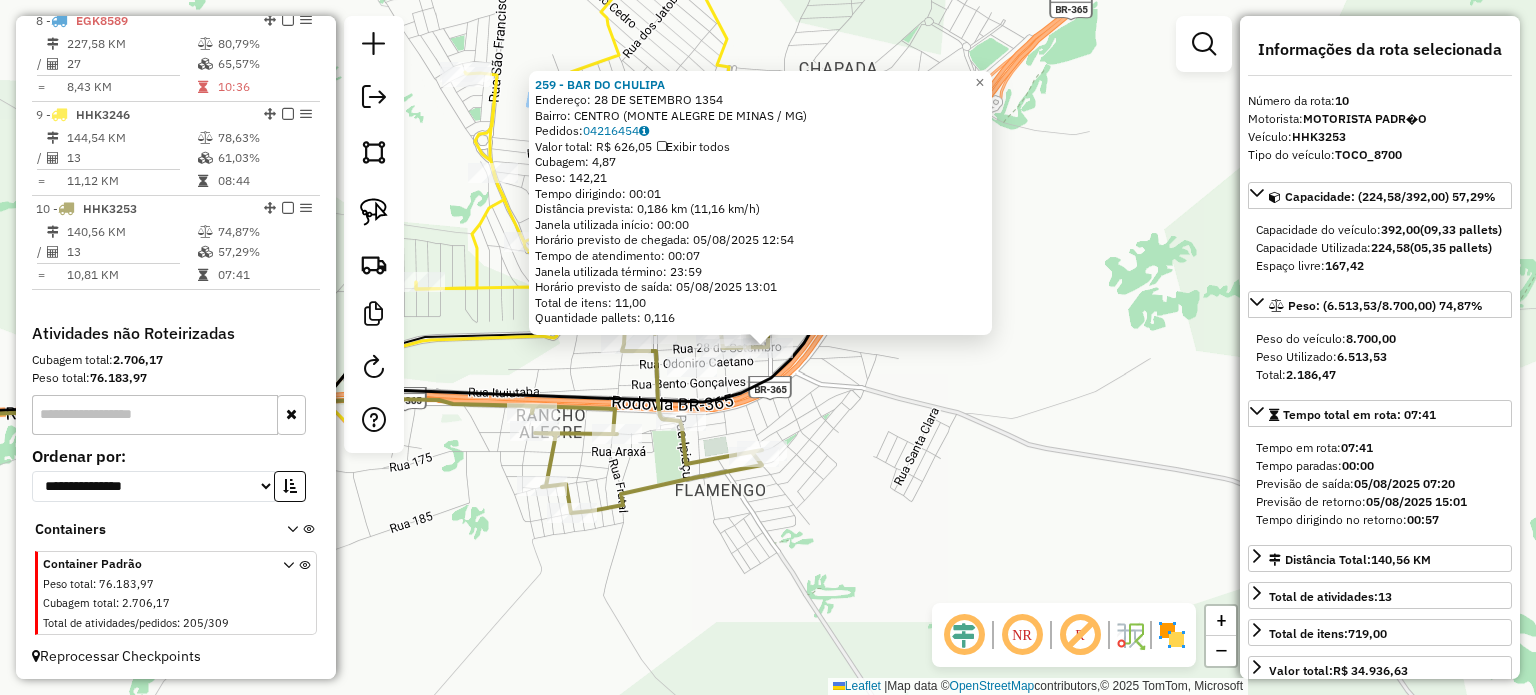 click on "259 - BAR DO CHULIPA  Endereço:  28 DE SETEMBRO 1354   Bairro: CENTRO (MONTE ALEGRE DE MINAS / MG)   Pedidos:  04216454   Valor total: R$ 626,05   Exibir todos   Cubagem: 4,87  Peso: 142,21  Tempo dirigindo: 00:01   Distância prevista: 0,186 km (11,16 km/h)   Janela utilizada início: 00:00   Horário previsto de chegada: 05/08/2025 12:54   Tempo de atendimento: 00:07   Janela utilizada término: 23:59   Horário previsto de saída: 05/08/2025 13:01   Total de itens: 11,00   Quantidade pallets: 0,116  × Janela de atendimento Grade de atendimento Capacidade Transportadoras Veículos Cliente Pedidos  Rotas Selecione os dias de semana para filtrar as janelas de atendimento  Seg   Ter   Qua   Qui   Sex   Sáb   Dom  Informe o período da janela de atendimento: De: Até:  Filtrar exatamente a janela do cliente  Considerar janela de atendimento padrão  Selecione os dias de semana para filtrar as grades de atendimento  Seg   Ter   Qua   Qui   Sex   Sáb   Dom   Clientes fora do dia de atendimento selecionado De:" 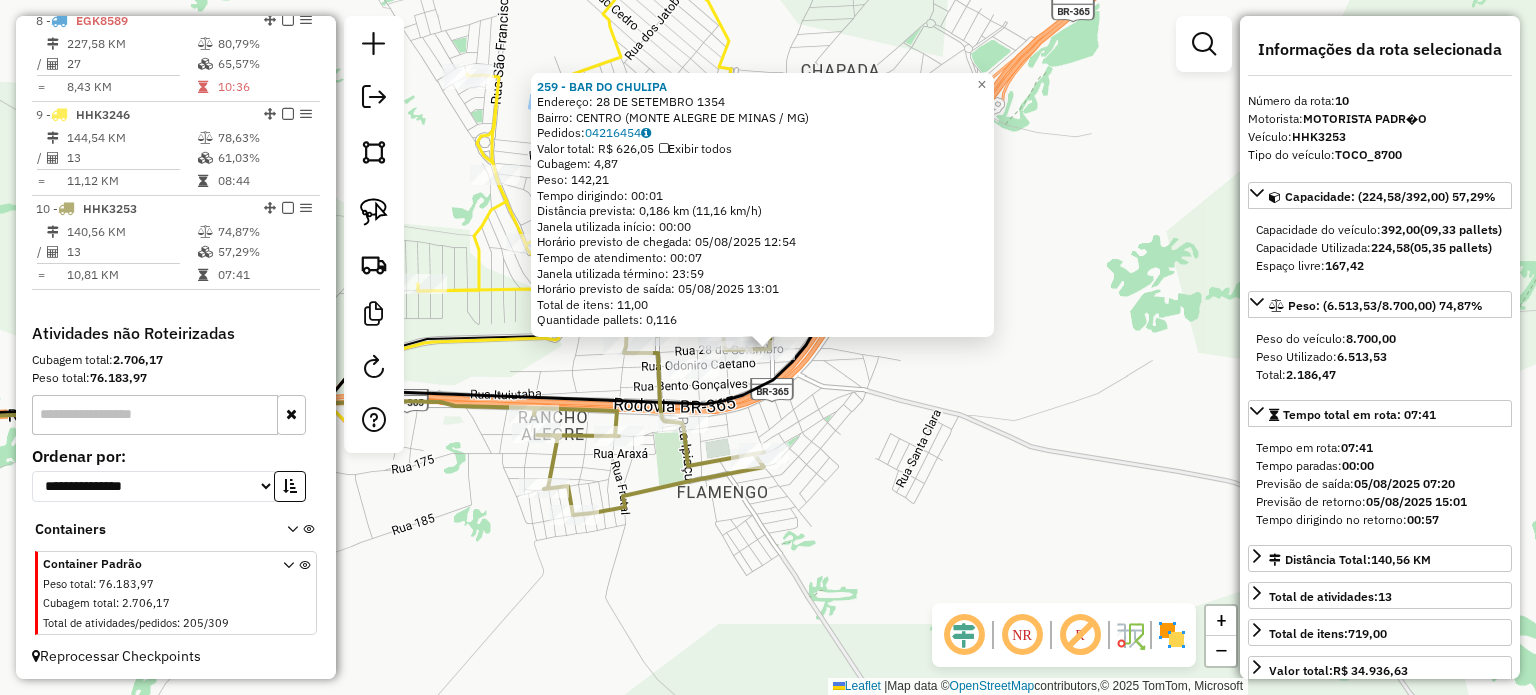 drag, startPoint x: 556, startPoint y: 378, endPoint x: 559, endPoint y: 341, distance: 37.12142 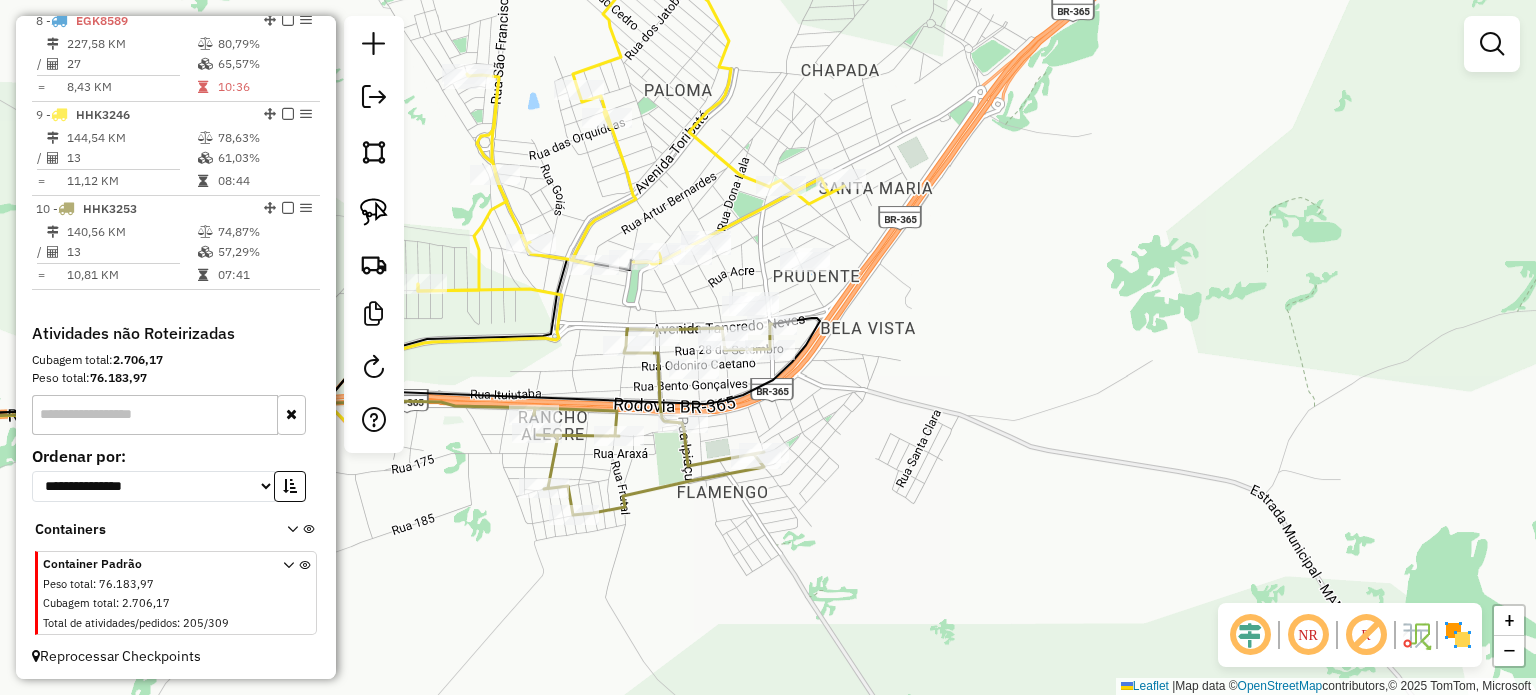 click 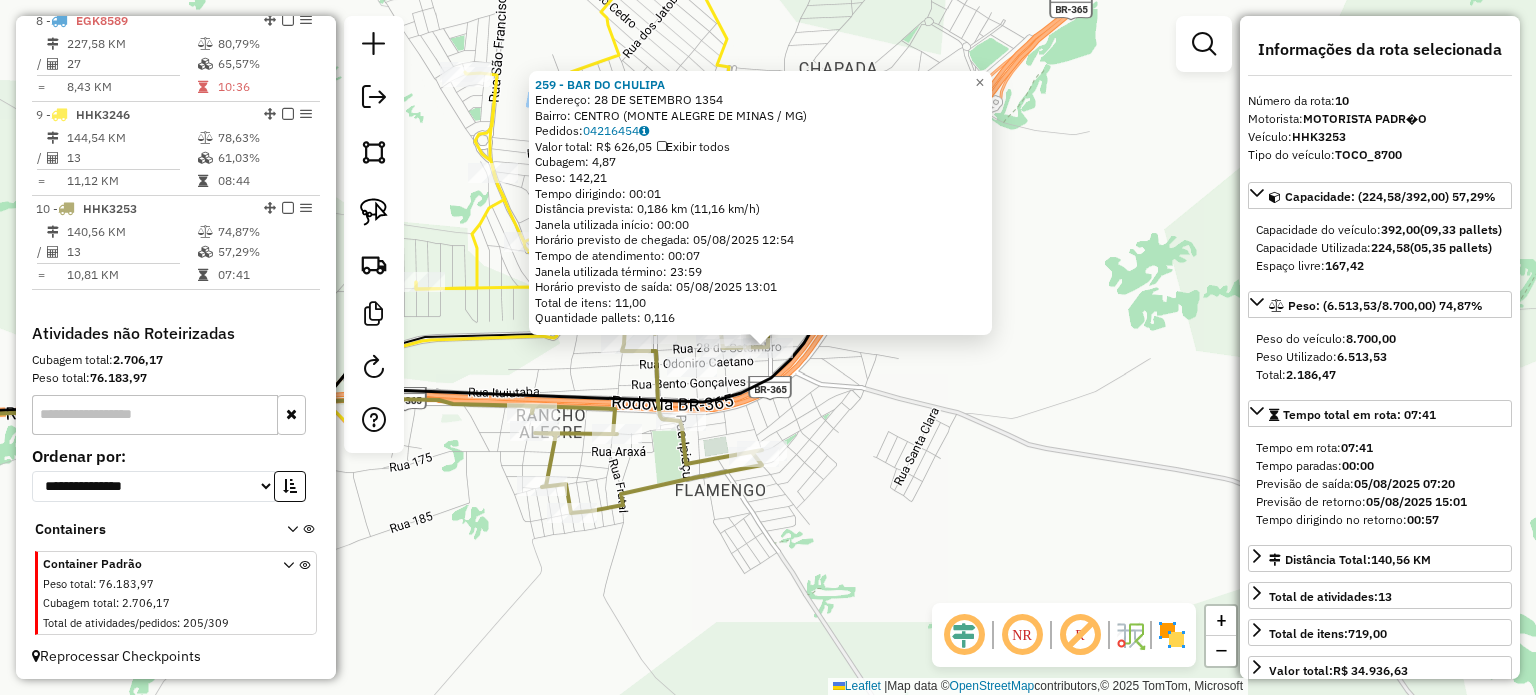 click on "Rota 10 - Placa HHK3253  259 - BAR DO CHULIPA 259 - BAR DO CHULIPA  Endereço:  28 DE SETEMBRO 1354   Bairro: CENTRO (MONTE ALEGRE DE MINAS / MG)   Pedidos:  04216454   Valor total: R$ 626,05   Exibir todos   Cubagem: 4,87  Peso: 142,21  Tempo dirigindo: 00:01   Distância prevista: 0,186 km (11,16 km/h)   Janela utilizada início: 00:00   Horário previsto de chegada: 05/08/2025 12:54   Tempo de atendimento: 00:07   Janela utilizada término: 23:59   Horário previsto de saída: 05/08/2025 13:01   Total de itens: 11,00   Quantidade pallets: 0,116  × Janela de atendimento Grade de atendimento Capacidade Transportadoras Veículos Cliente Pedidos  Rotas Selecione os dias de semana para filtrar as janelas de atendimento  Seg   Ter   Qua   Qui   Sex   Sáb   Dom  Informe o período da janela de atendimento: De: Até:  Filtrar exatamente a janela do cliente  Considerar janela de atendimento padrão  Selecione os dias de semana para filtrar as grades de atendimento  Seg   Ter   Qua   Qui   Sex   Sáb   Dom   De:" 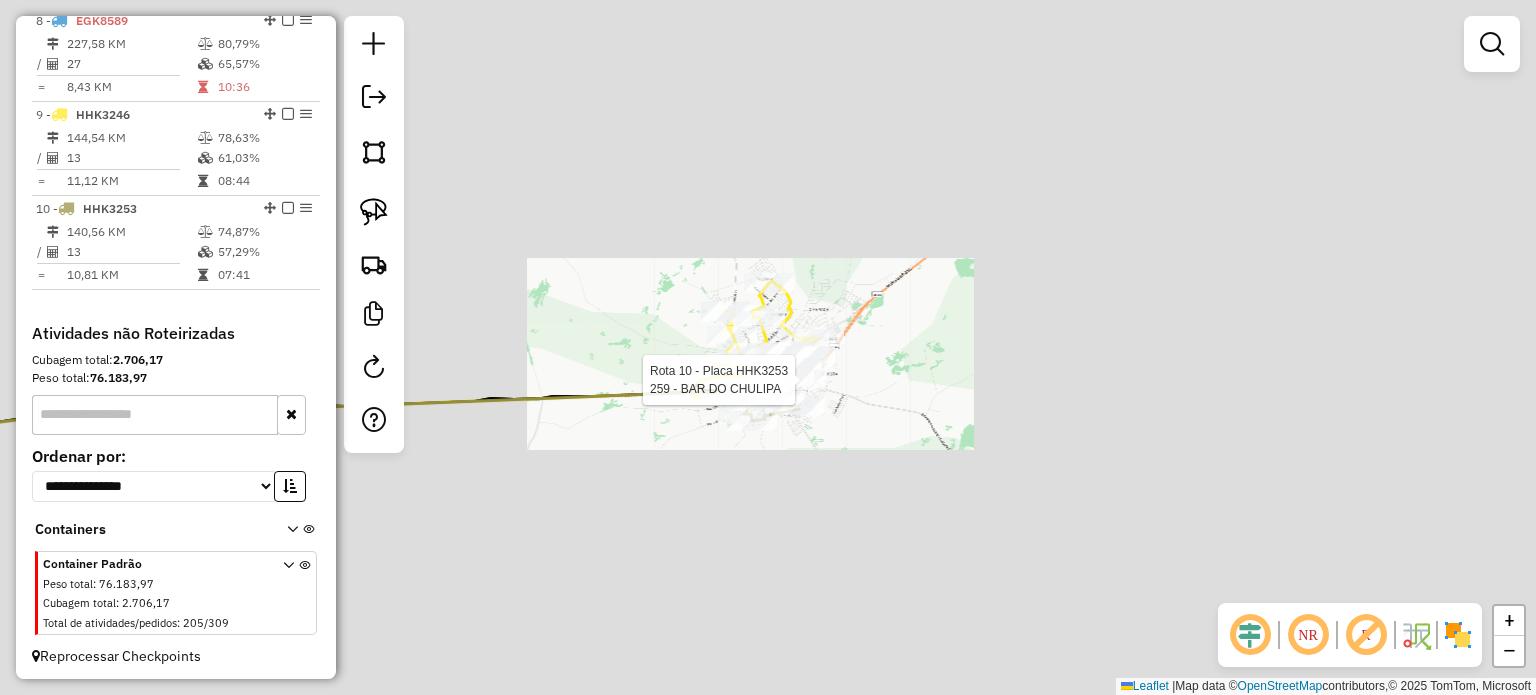click 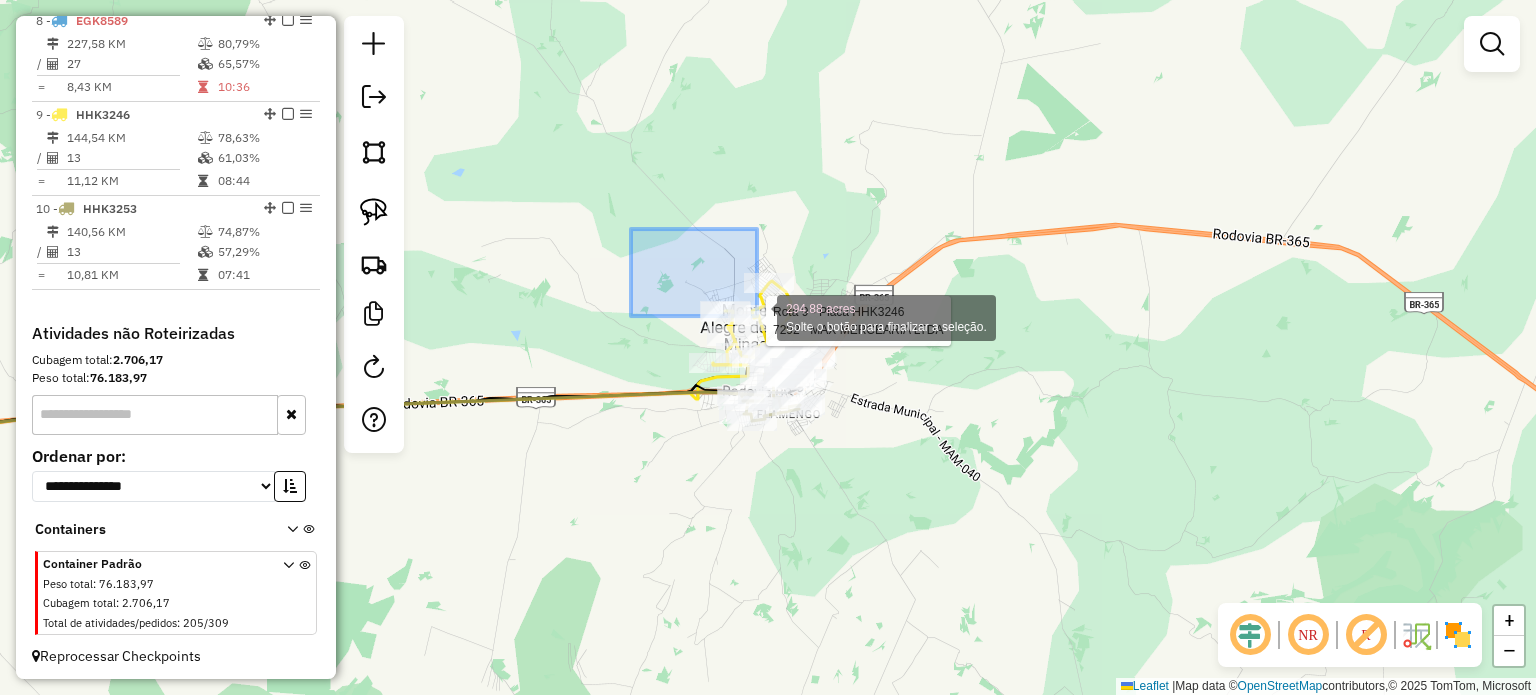 drag, startPoint x: 704, startPoint y: 279, endPoint x: 1104, endPoint y: 555, distance: 485.97943 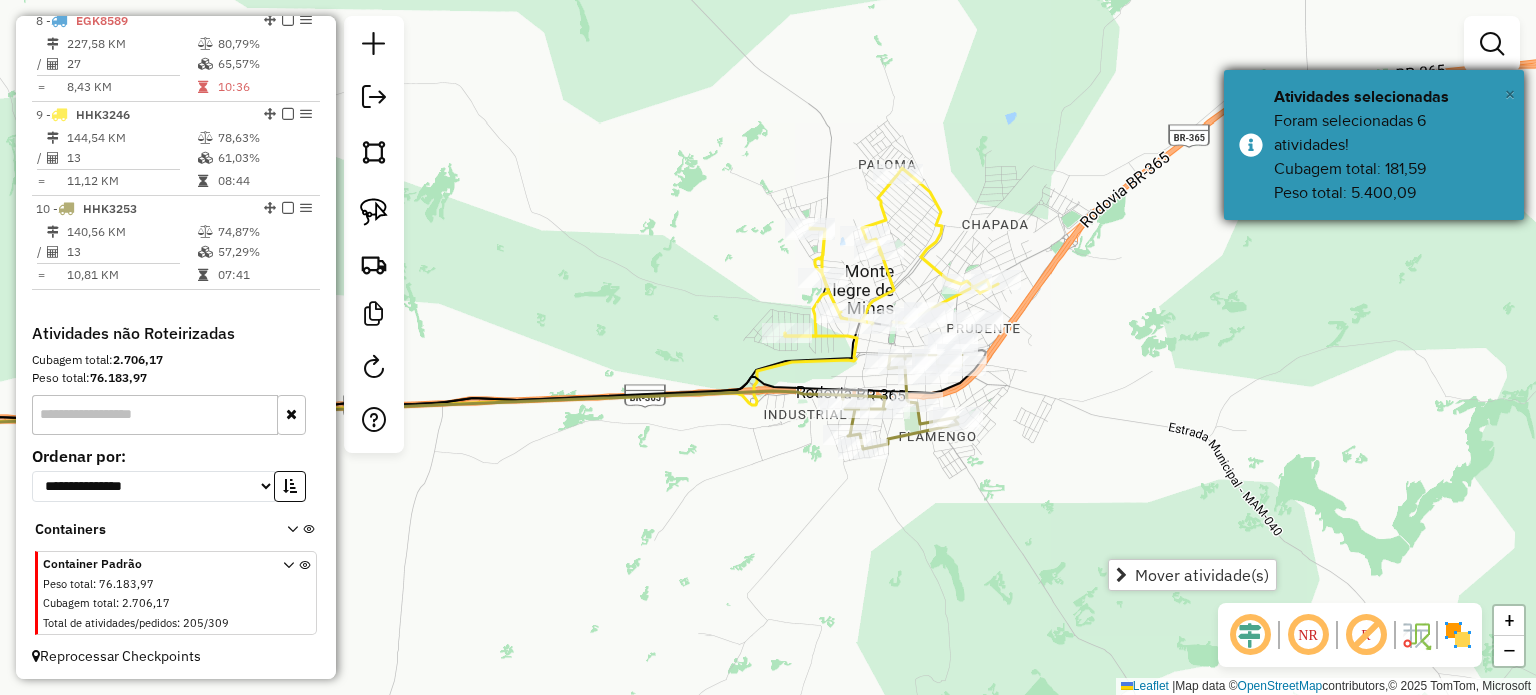 click on "×" at bounding box center (1510, 94) 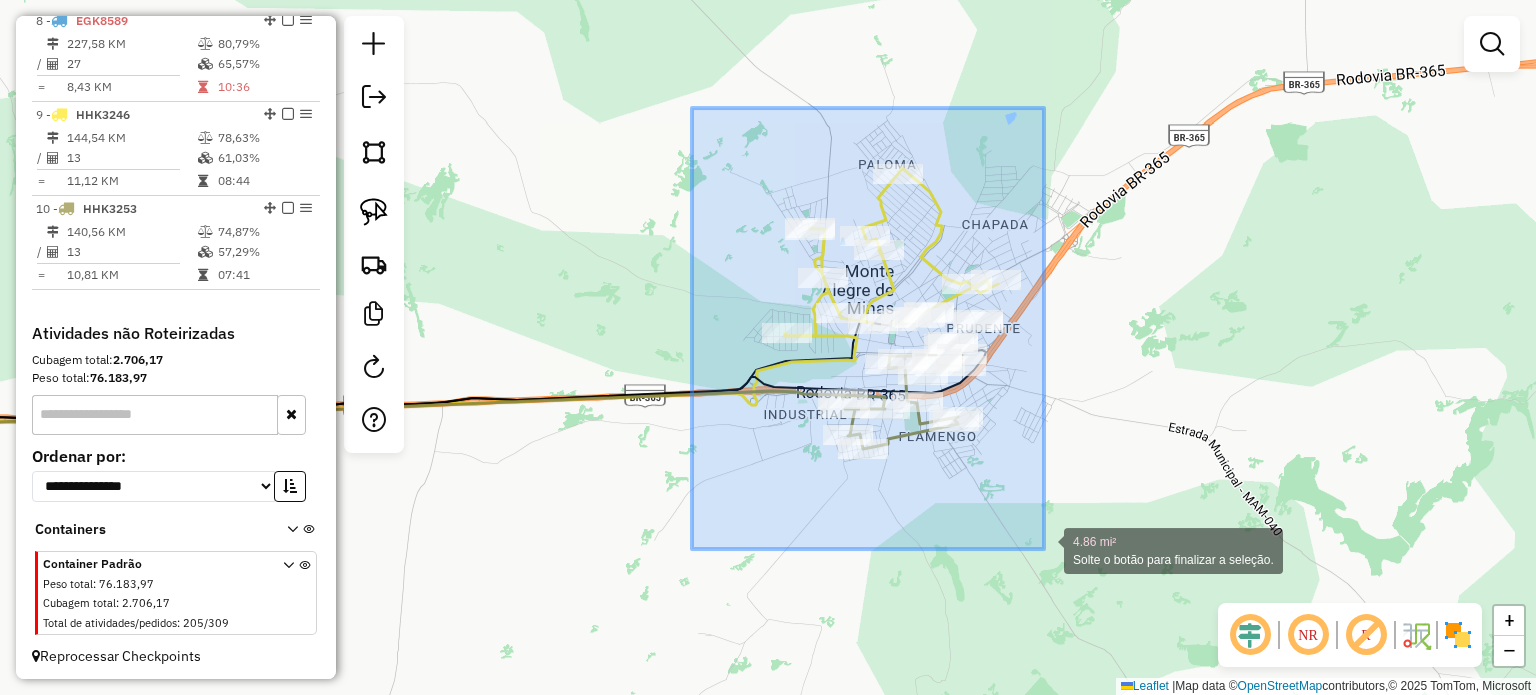 drag, startPoint x: 774, startPoint y: 215, endPoint x: 1049, endPoint y: 553, distance: 435.7396 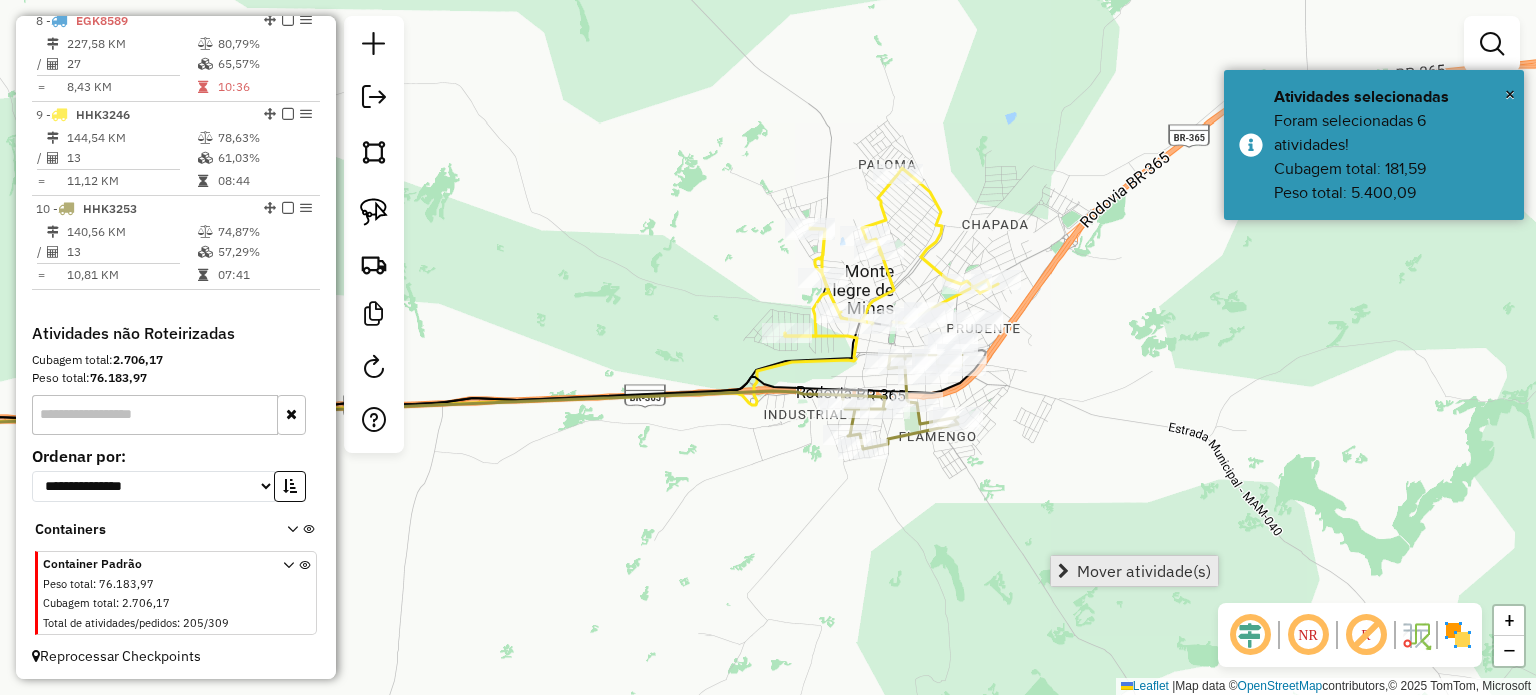 drag, startPoint x: 1112, startPoint y: 587, endPoint x: 1083, endPoint y: 569, distance: 34.132095 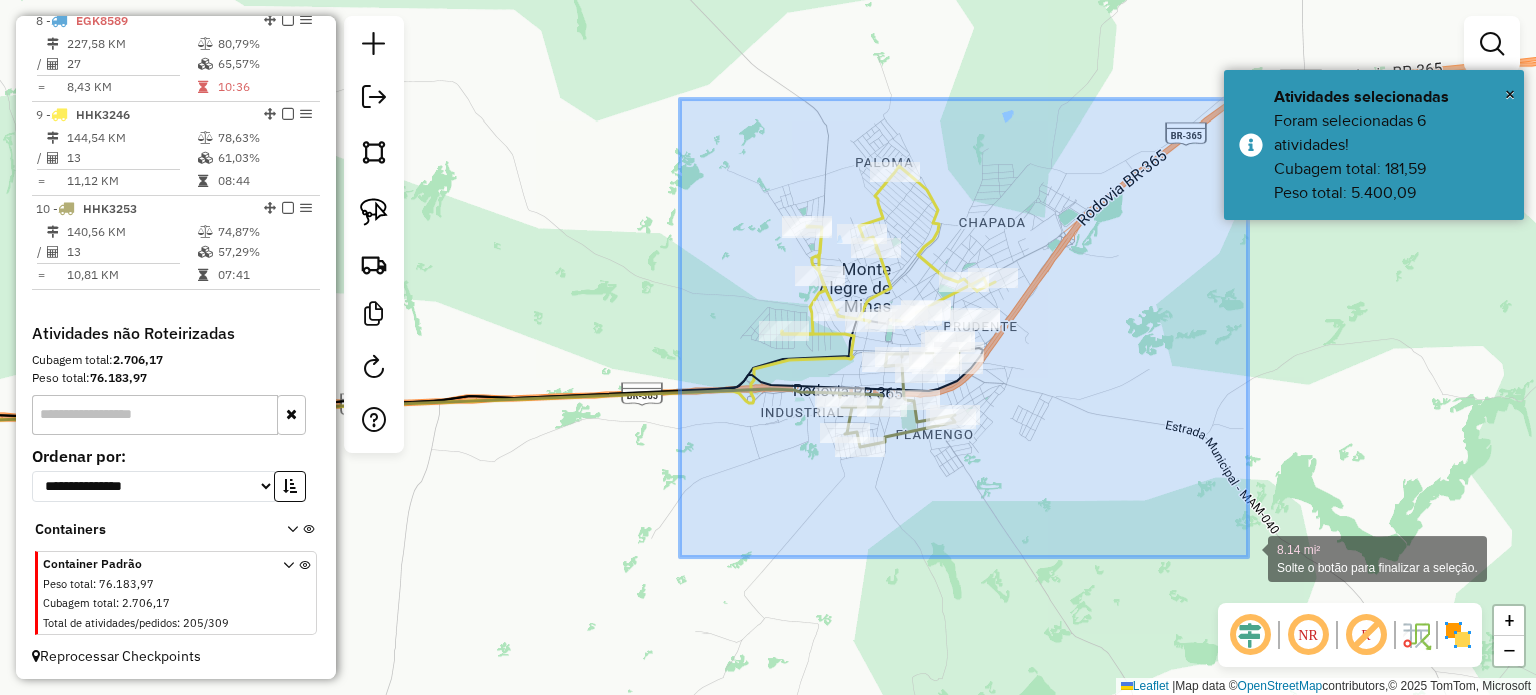 drag, startPoint x: 680, startPoint y: 99, endPoint x: 1242, endPoint y: 545, distance: 717.4678 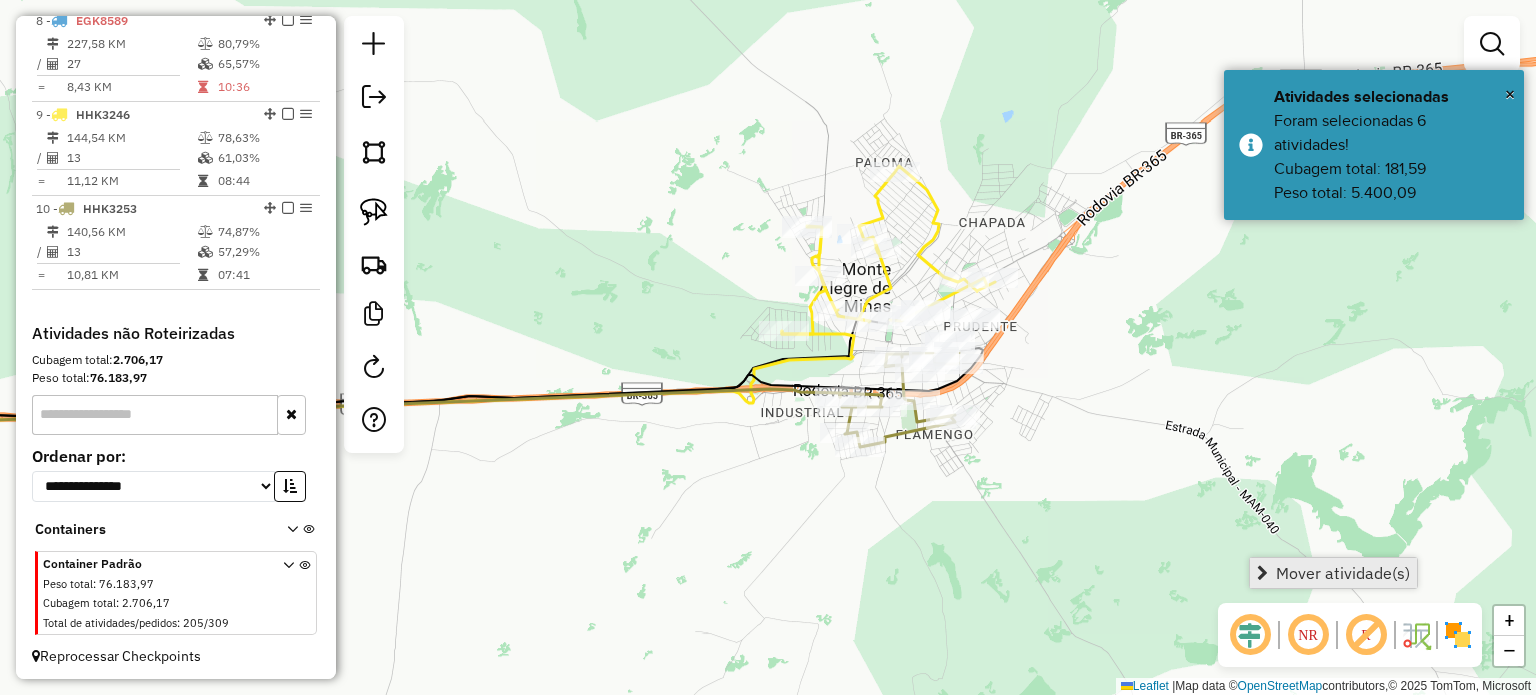 click on "Mover atividade(s)" at bounding box center (1333, 573) 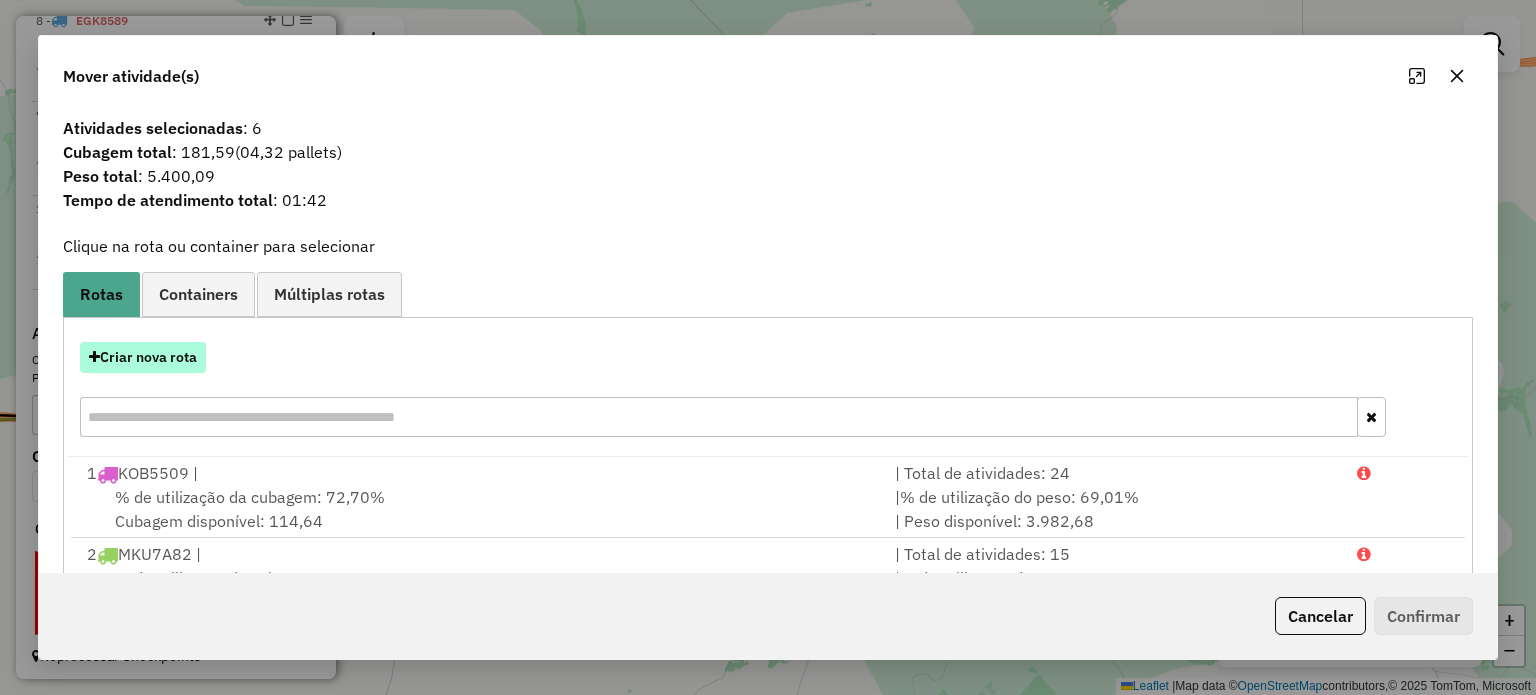 click on "Criar nova rota" at bounding box center (143, 357) 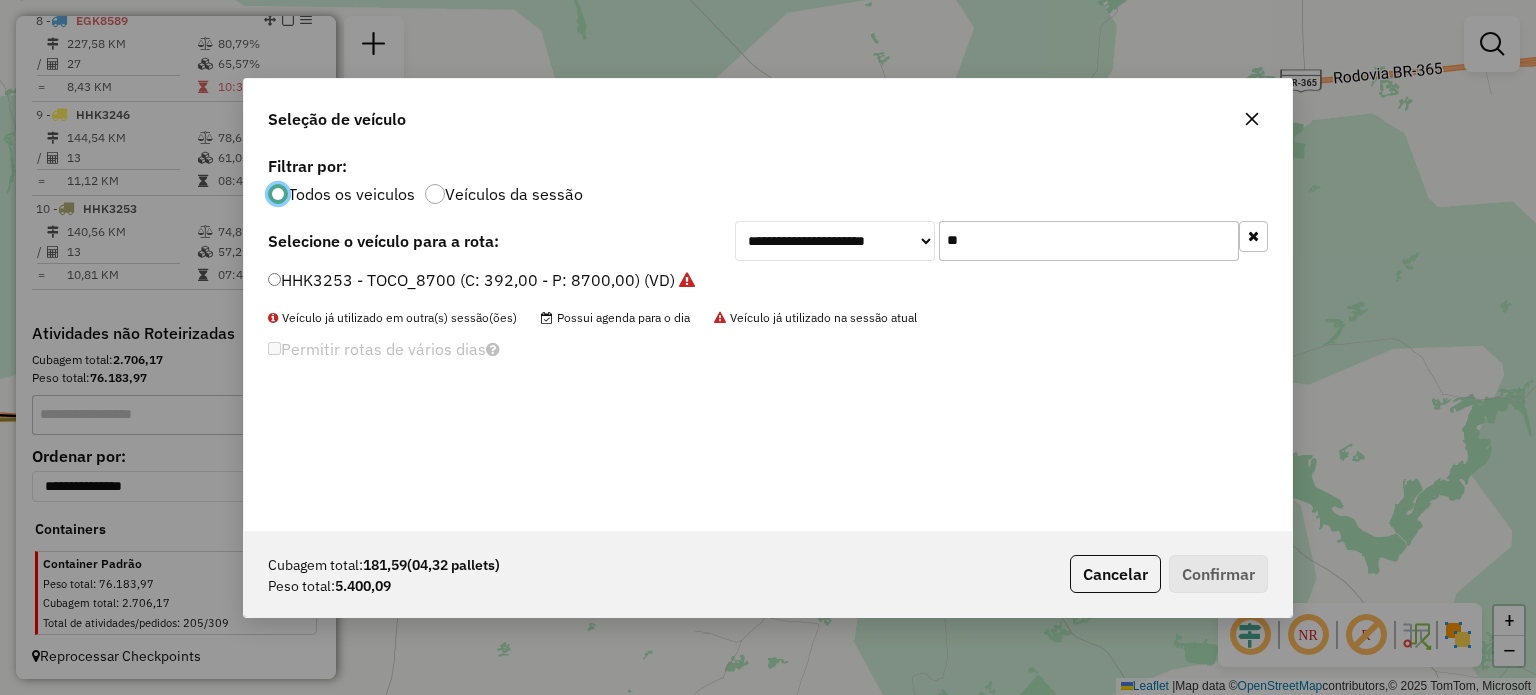 scroll, scrollTop: 10, scrollLeft: 6, axis: both 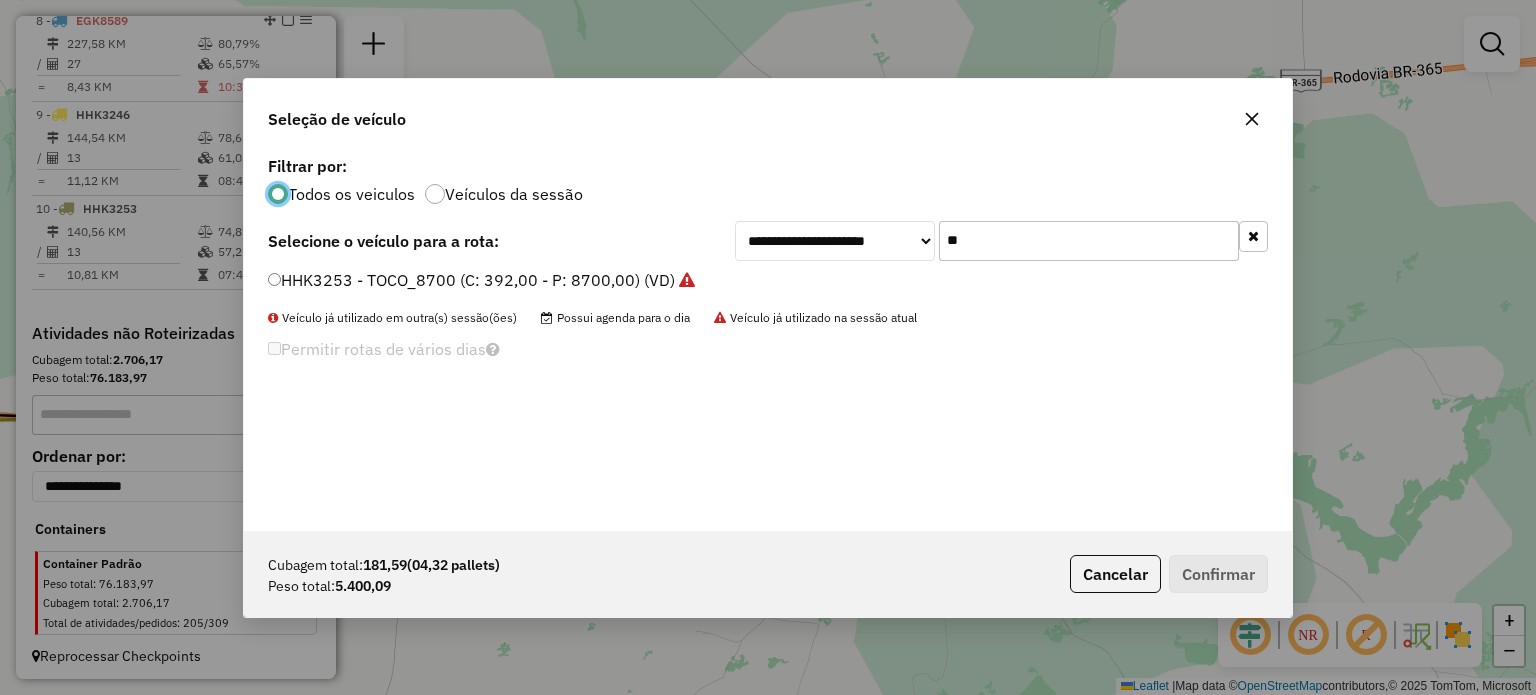 drag, startPoint x: 920, startPoint y: 238, endPoint x: 731, endPoint y: 207, distance: 191.52545 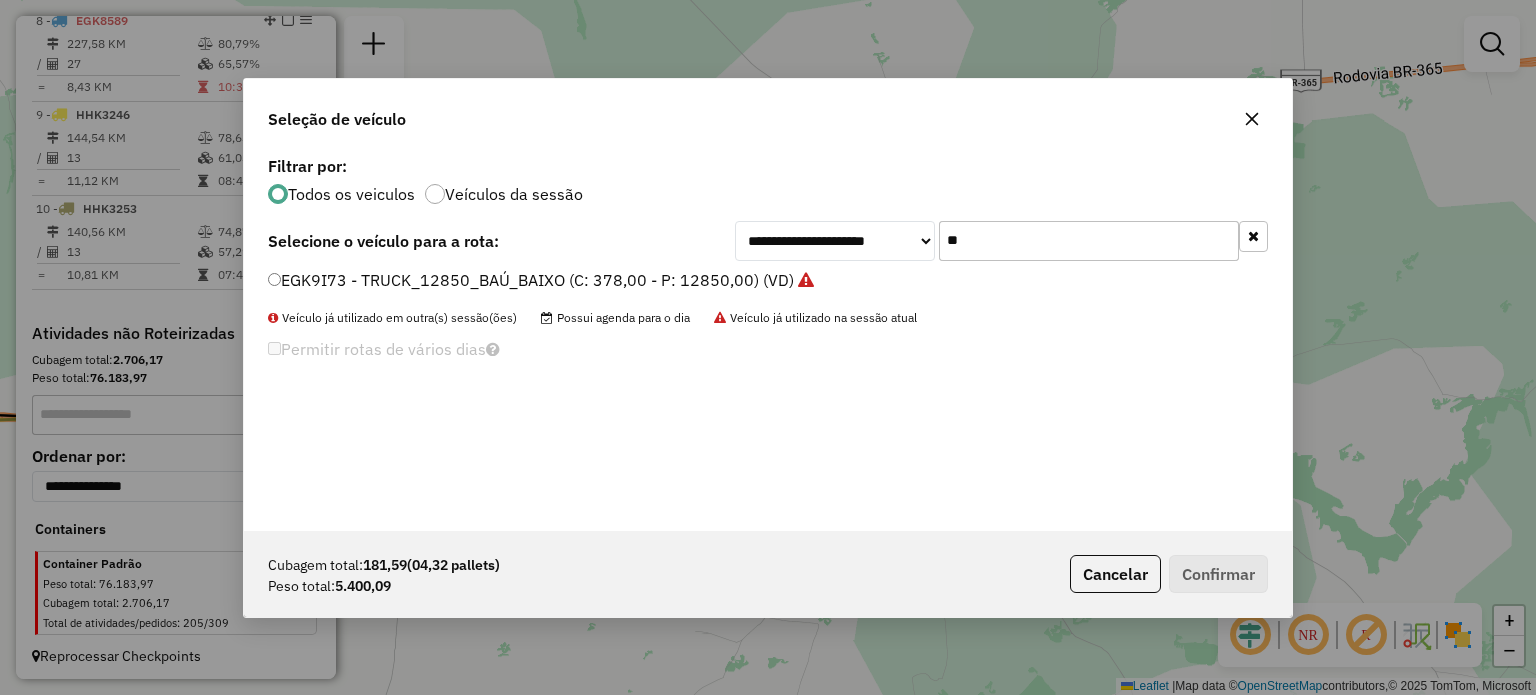 type on "**" 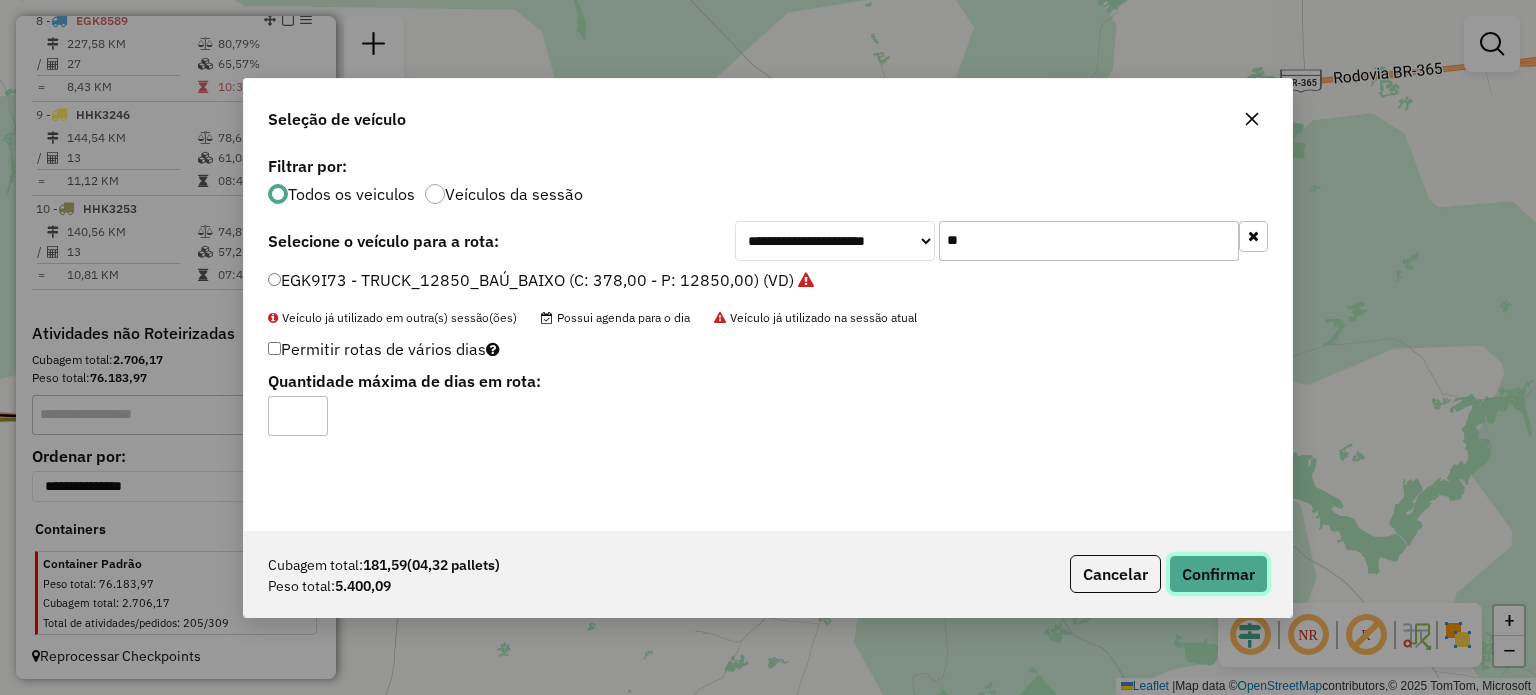 click on "Confirmar" 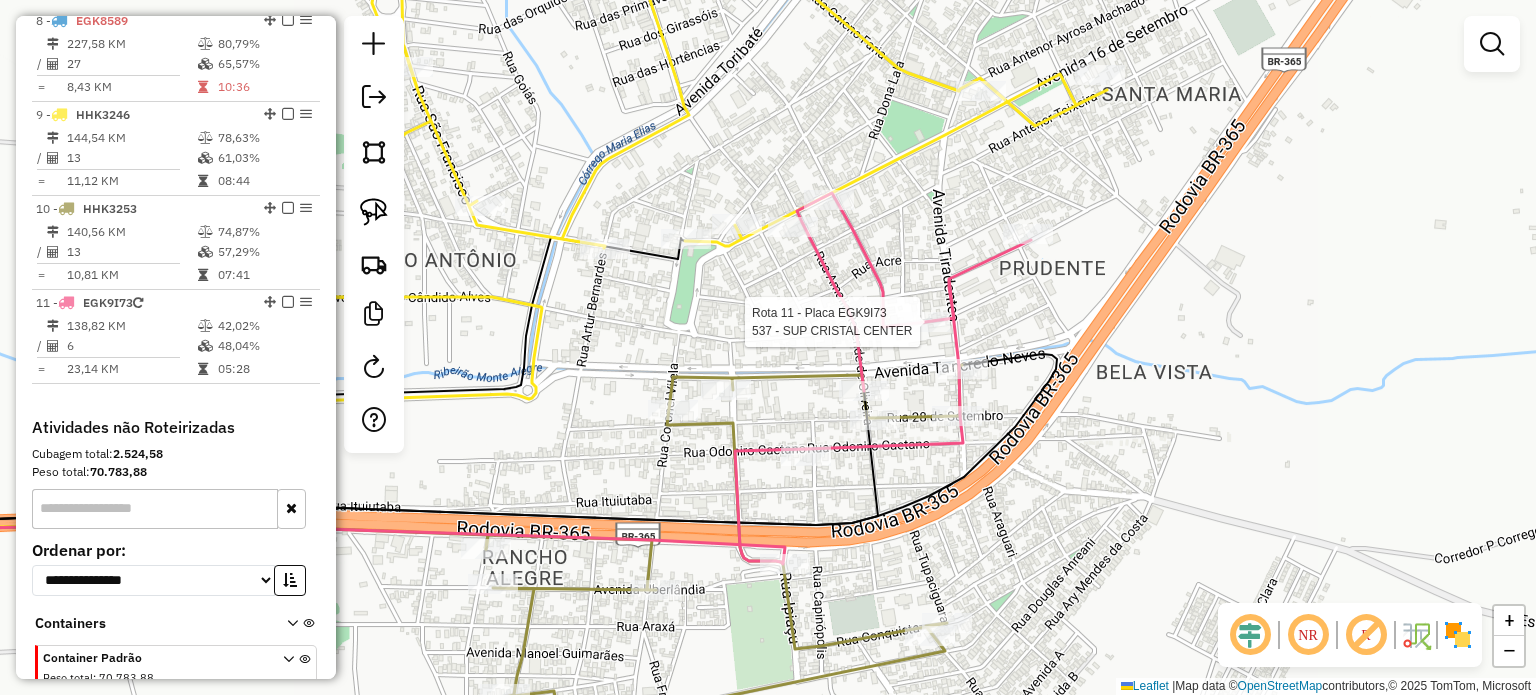 select on "*********" 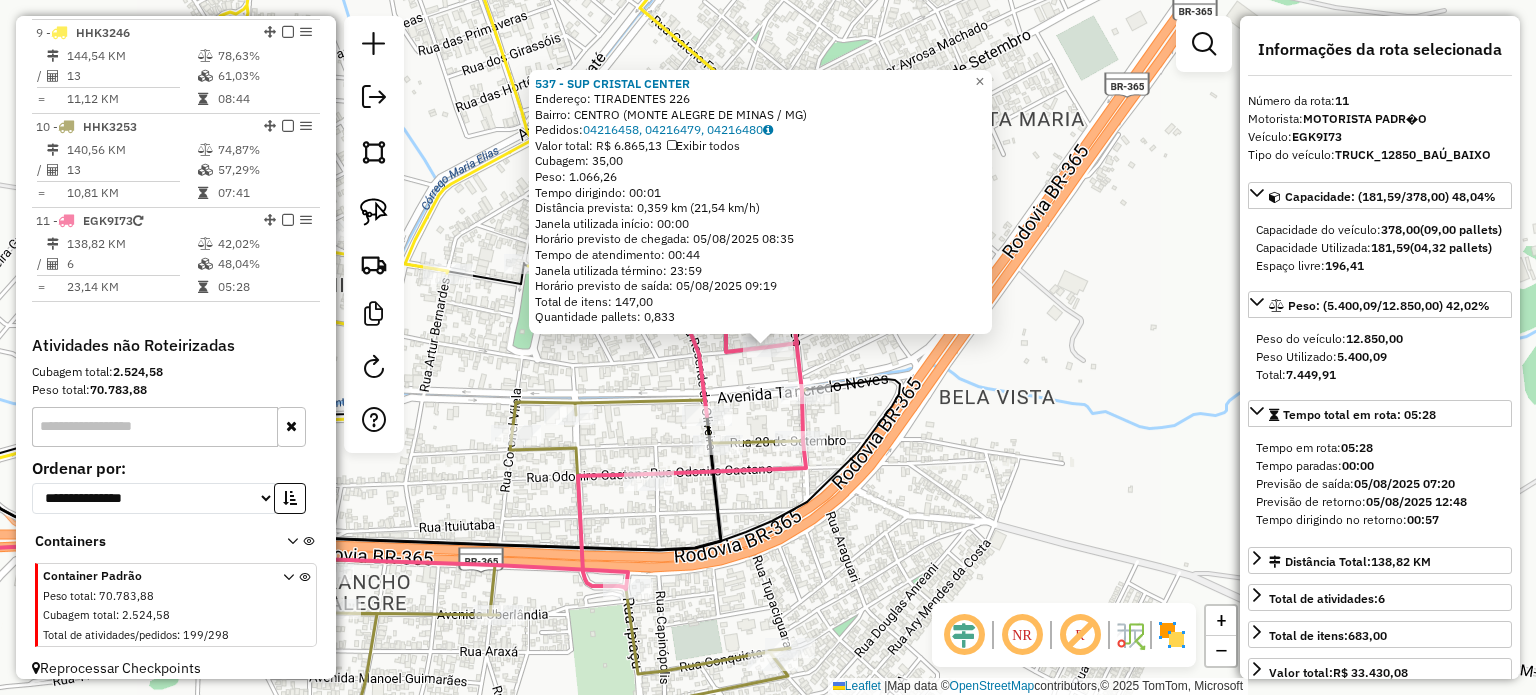 scroll, scrollTop: 1510, scrollLeft: 0, axis: vertical 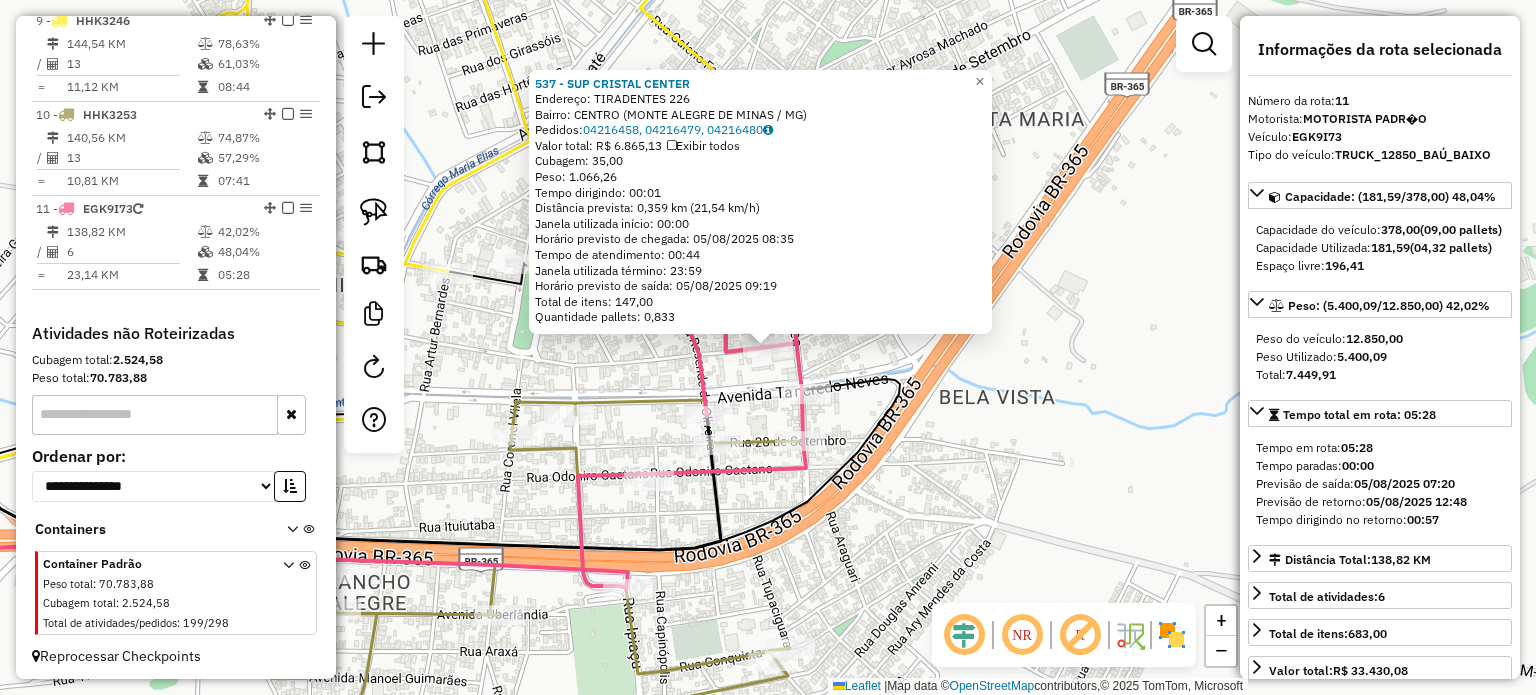 click on "537 - SUP CRISTAL CENTER  Endereço:  TIRADENTES 226   Bairro: CENTRO (MONTE ALEGRE DE MINAS / MG)   Pedidos:  04216458, 04216479, 04216480   Valor total: R$ 6.865,13   Exibir todos   Cubagem: 35,00  Peso: 1.066,26  Tempo dirigindo: 00:01   Distância prevista: 0,359 km (21,54 km/h)   Janela utilizada início: 00:00   Horário previsto de chegada: 05/08/2025 08:35   Tempo de atendimento: 00:44   Janela utilizada término: 23:59   Horário previsto de saída: 05/08/2025 09:19   Total de itens: 147,00   Quantidade pallets: 0,833  × Janela de atendimento Grade de atendimento Capacidade Transportadoras Veículos Cliente Pedidos  Rotas Selecione os dias de semana para filtrar as janelas de atendimento  Seg   Ter   Qua   Qui   Sex   Sáb   Dom  Informe o período da janela de atendimento: De: Até:  Filtrar exatamente a janela do cliente  Considerar janela de atendimento padrão  Selecione os dias de semana para filtrar as grades de atendimento  Seg   Ter   Qua   Qui   Sex   Sáb   Dom   Peso mínimo:   De:   De:" 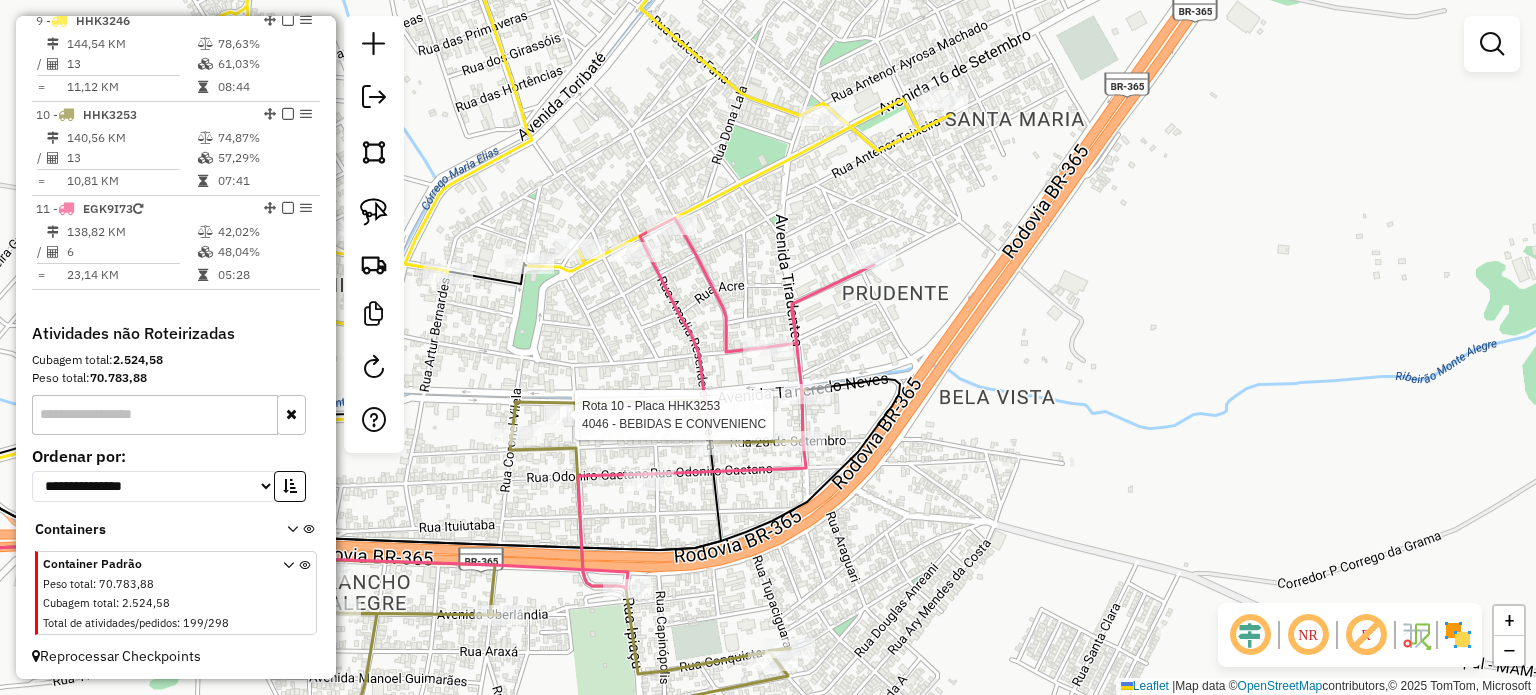 select on "*********" 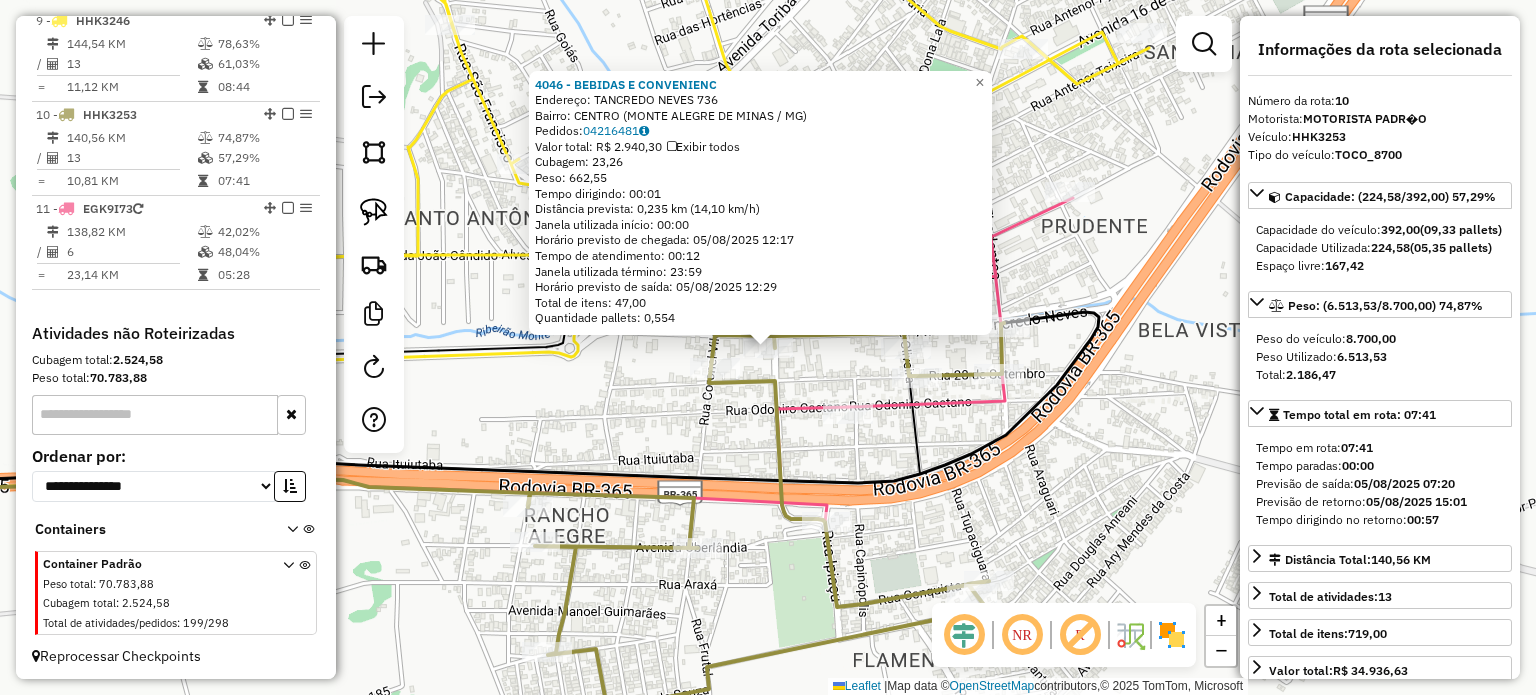 click on "4046 - BEBIDAS E CONVENIENC  Endereço:  TANCREDO NEVES 736   Bairro: CENTRO (MONTE ALEGRE DE MINAS / MG)   Pedidos:  04216481   Valor total: R$ 2.940,30   Exibir todos   Cubagem: 23,26  Peso: 662,55  Tempo dirigindo: 00:01   Distância prevista: 0,235 km (14,10 km/h)   Janela utilizada início: 00:00   Horário previsto de chegada: 05/08/2025 12:17   Tempo de atendimento: 00:12   Janela utilizada término: 23:59   Horário previsto de saída: 05/08/2025 12:29   Total de itens: 47,00   Quantidade pallets: 0,554  × Janela de atendimento Grade de atendimento Capacidade Transportadoras Veículos Cliente Pedidos  Rotas Selecione os dias de semana para filtrar as janelas de atendimento  Seg   Ter   Qua   Qui   Sex   Sáb   Dom  Informe o período da janela de atendimento: De: Até:  Filtrar exatamente a janela do cliente  Considerar janela de atendimento padrão  Selecione os dias de semana para filtrar as grades de atendimento  Seg   Ter   Qua   Qui   Sex   Sáb   Dom   Peso mínimo:   Peso máximo:   De:   De:" 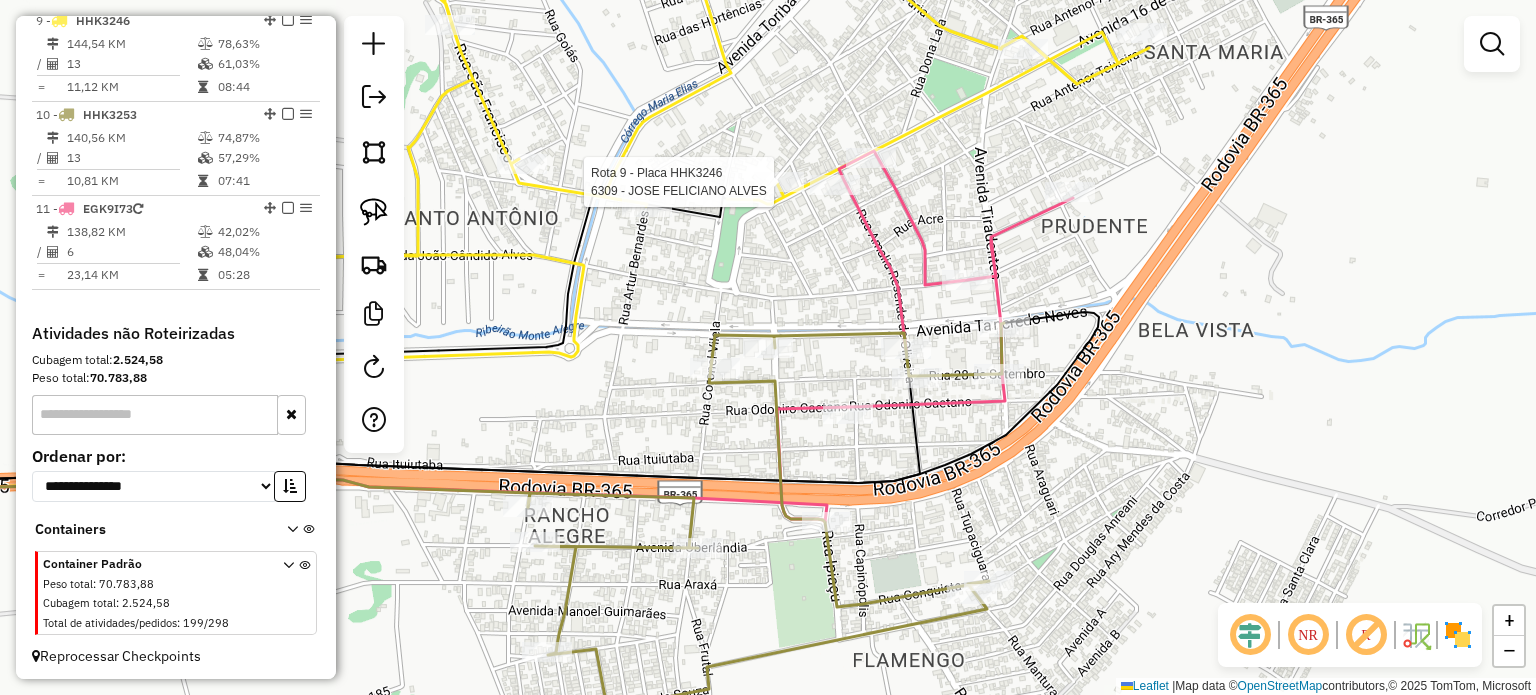 select on "*********" 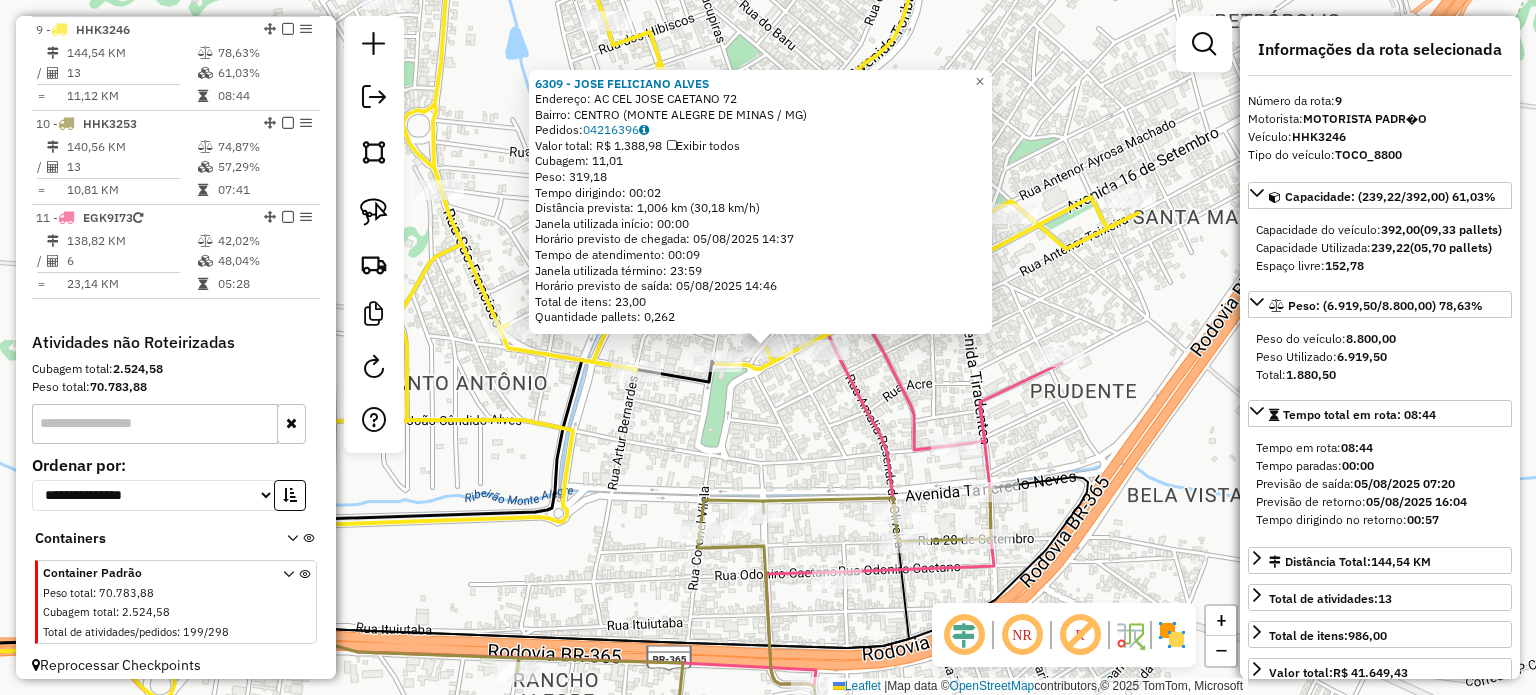 scroll, scrollTop: 1500, scrollLeft: 0, axis: vertical 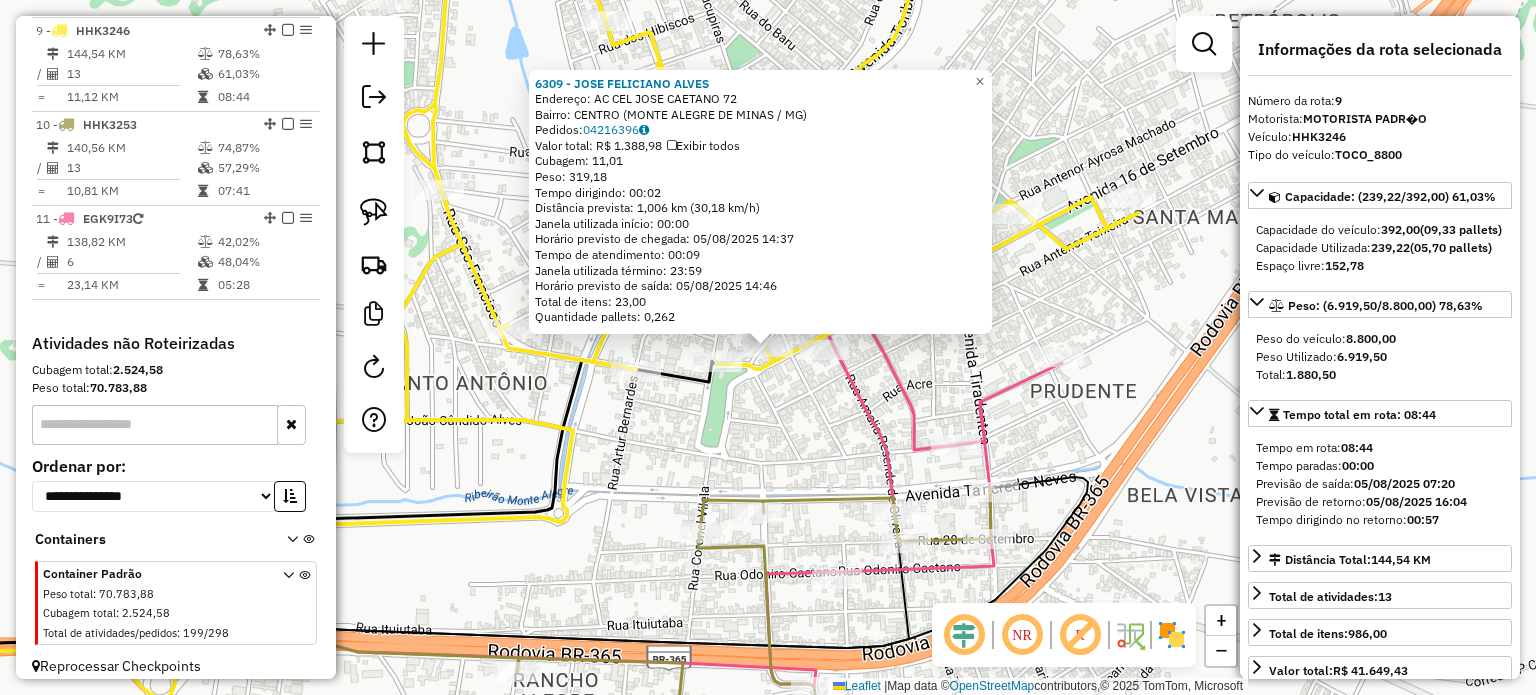 click on "Rota 9 - Placa HHK3246  6309 - JOSE FELICIANO ALVES 6309 - JOSE FELICIANO ALVES  Endereço:  AC  CEL JOSE CAETANO 72   Bairro: CENTRO (MONTE ALEGRE DE MINAS / MG)   Pedidos:  04216396   Valor total: R$ 1.388,98   Exibir todos   Cubagem: 11,01  Peso: 319,18  Tempo dirigindo: 00:02   Distância prevista: 1,006 km (30,18 km/h)   Janela utilizada início: 00:00   Horário previsto de chegada: 05/08/2025 14:37   Tempo de atendimento: 00:09   Janela utilizada término: 23:59   Horário previsto de saída: 05/08/2025 14:46   Total de itens: 23,00   Quantidade pallets: 0,262  × Janela de atendimento Grade de atendimento Capacidade Transportadoras Veículos Cliente Pedidos  Rotas Selecione os dias de semana para filtrar as janelas de atendimento  Seg   Ter   Qua   Qui   Sex   Sáb   Dom  Informe o período da janela de atendimento: De: Até:  Filtrar exatamente a janela do cliente  Considerar janela de atendimento padrão  Selecione os dias de semana para filtrar as grades de atendimento  Seg   Ter   Qua   Qui   Sex" 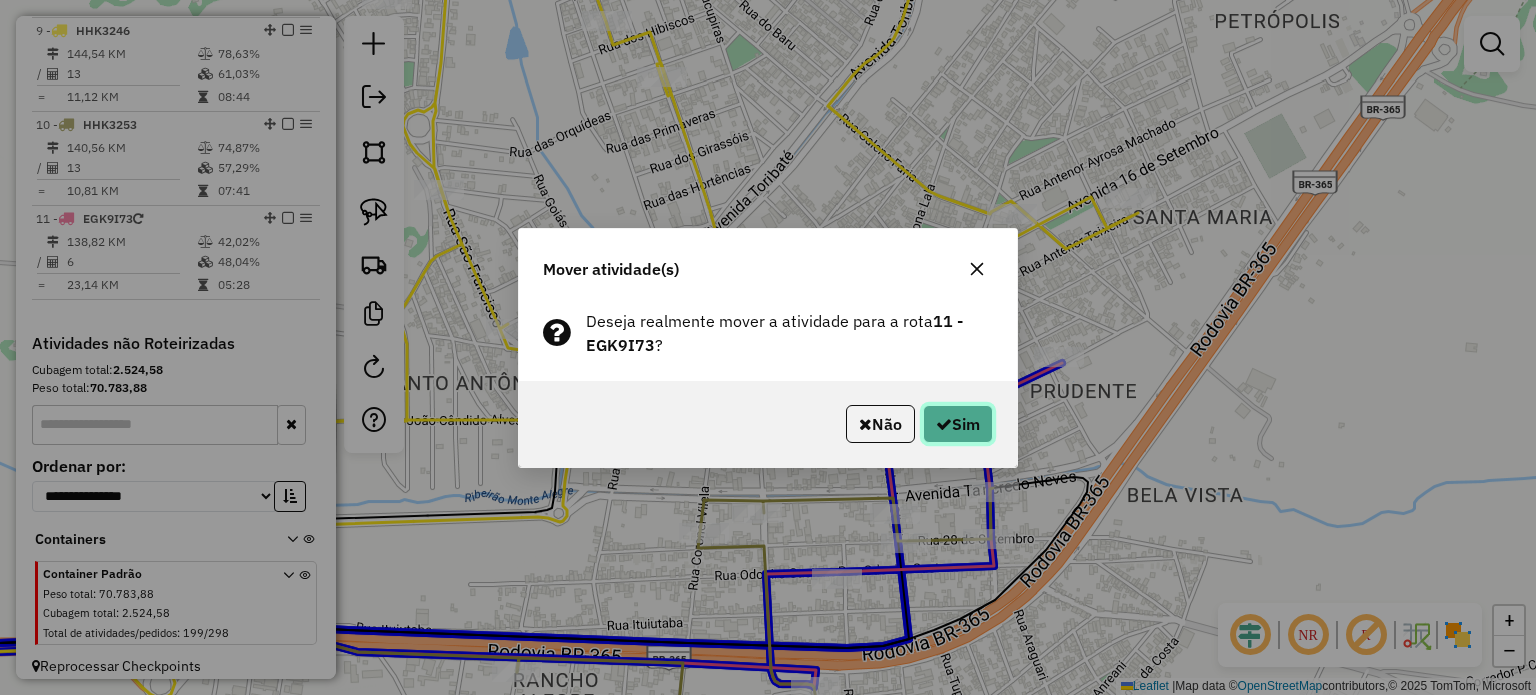 click on "Sim" 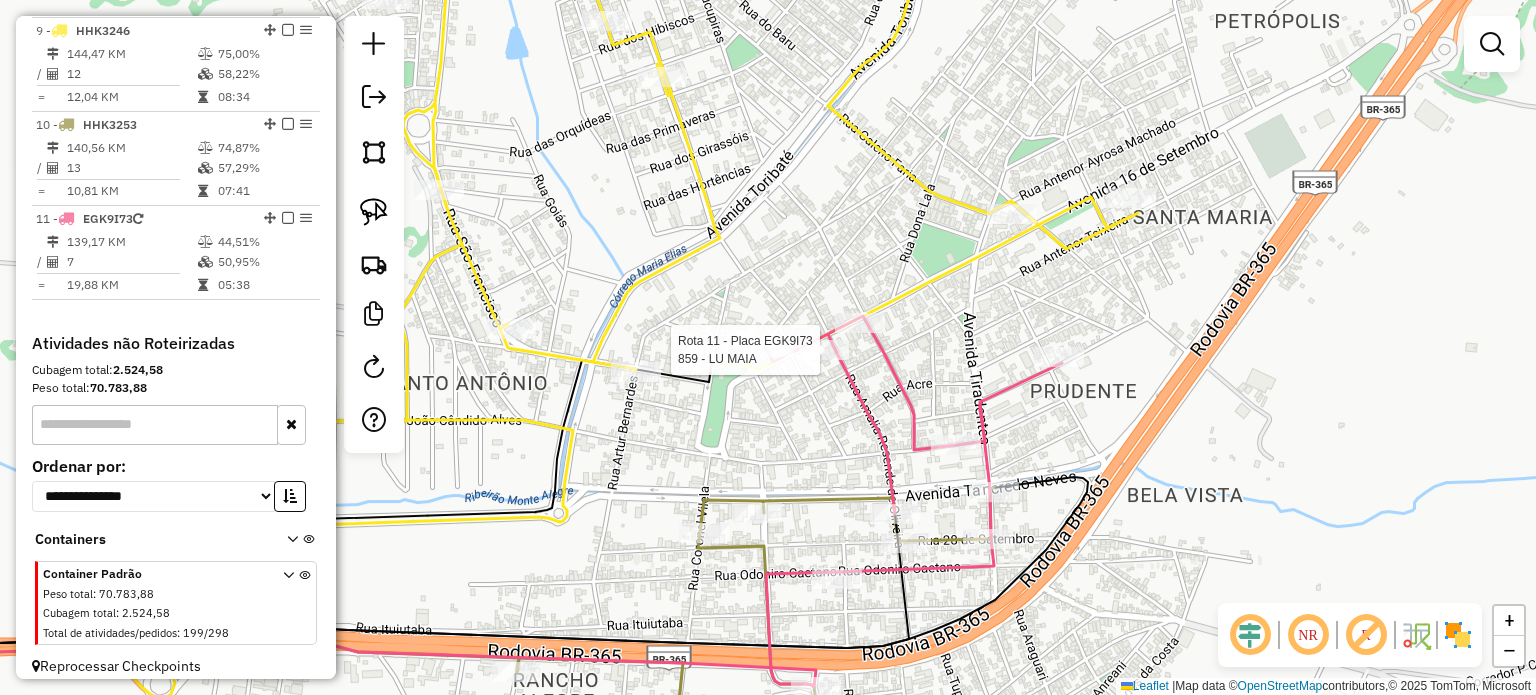 select on "*********" 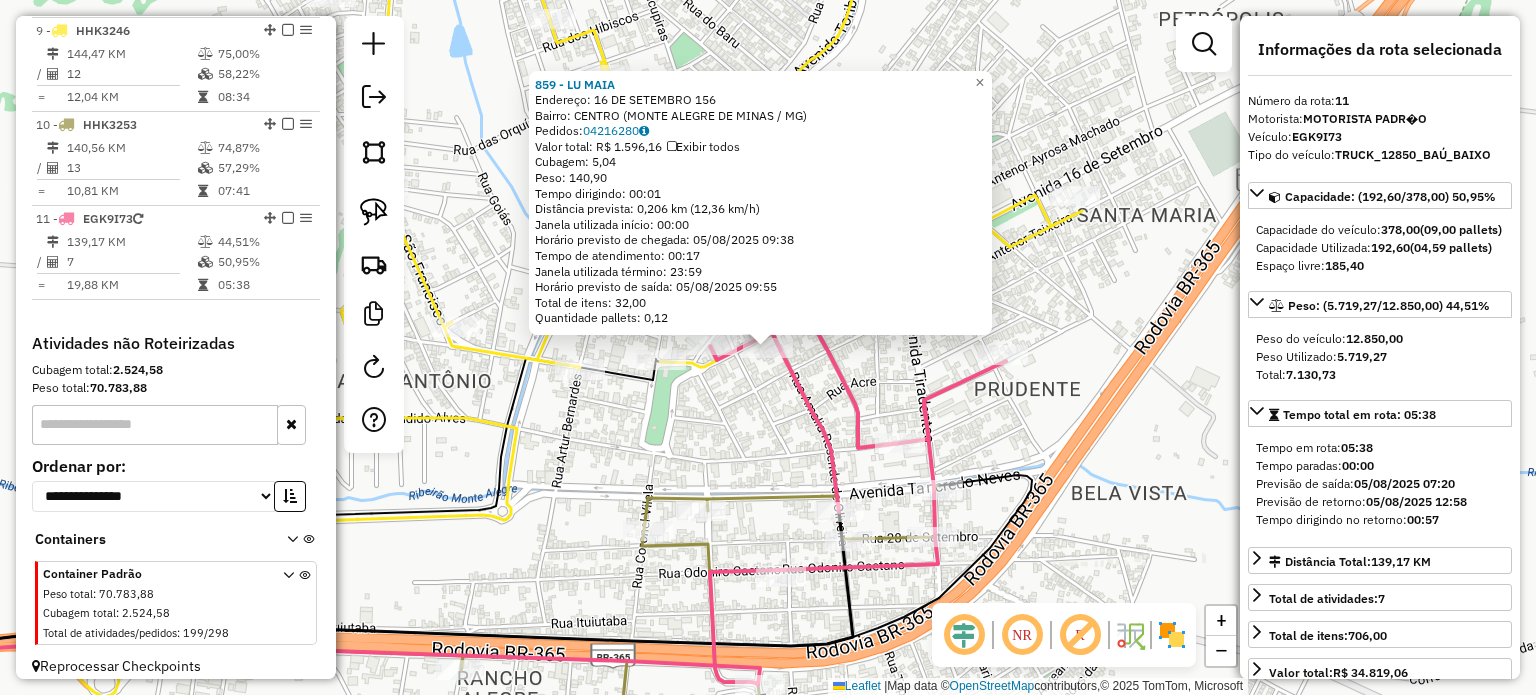 scroll, scrollTop: 1510, scrollLeft: 0, axis: vertical 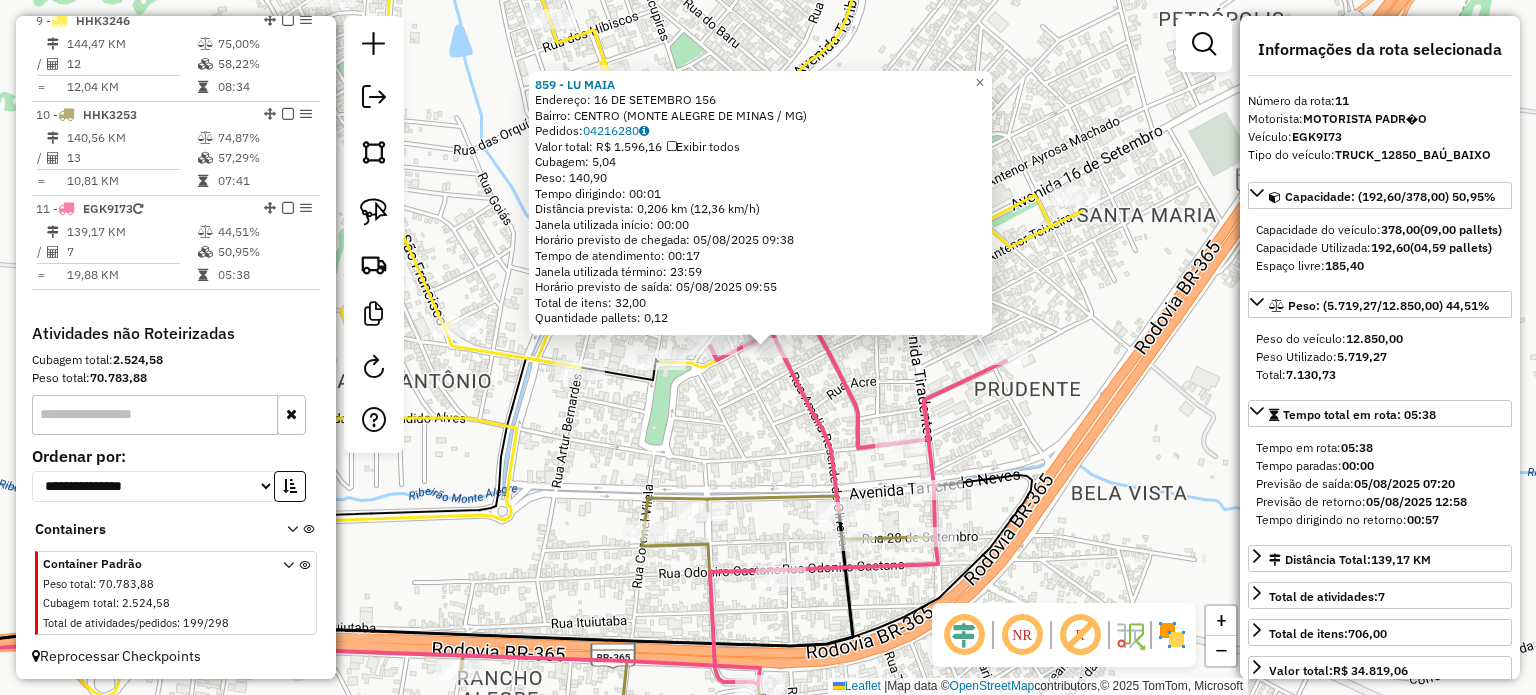 click 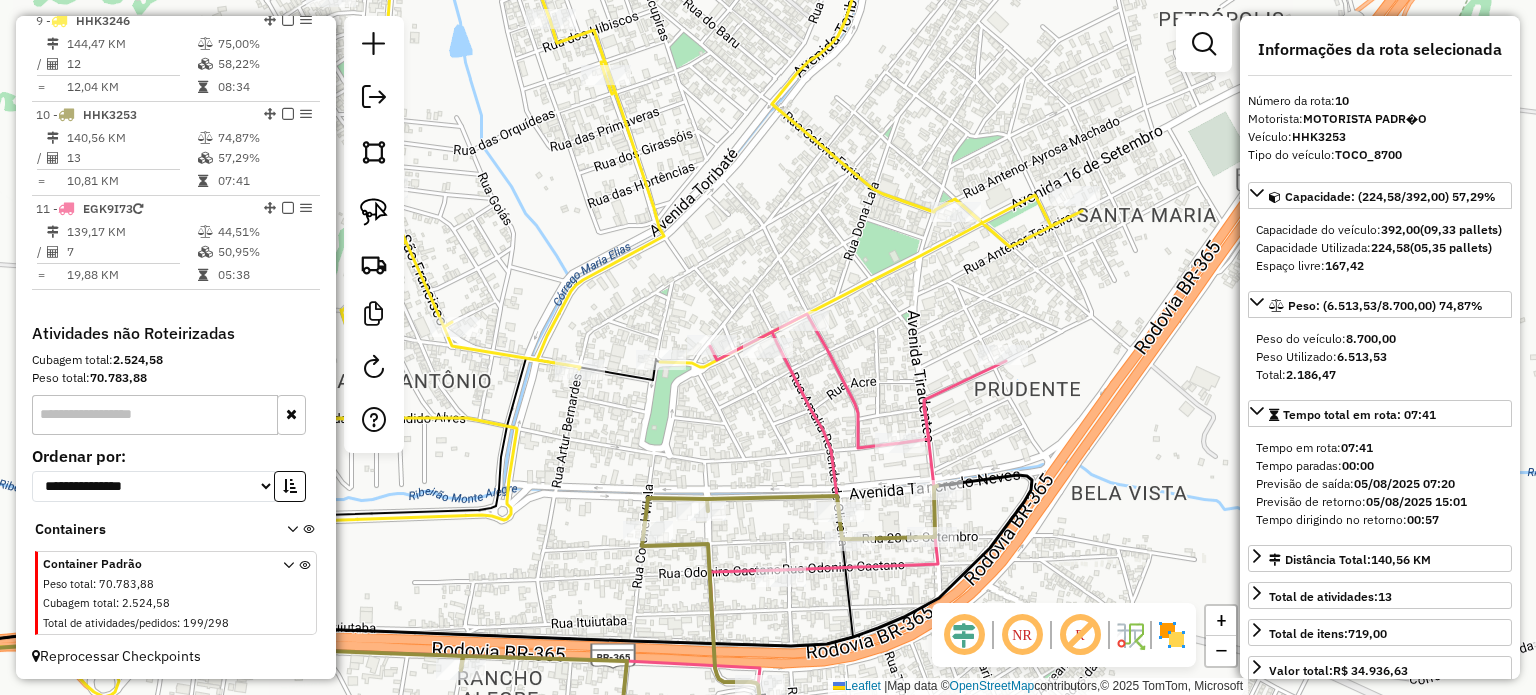 click on "Janela de atendimento Grade de atendimento Capacidade Transportadoras Veículos Cliente Pedidos  Rotas Selecione os dias de semana para filtrar as janelas de atendimento  Seg   Ter   Qua   Qui   Sex   Sáb   Dom  Informe o período da janela de atendimento: De: Até:  Filtrar exatamente a janela do cliente  Considerar janela de atendimento padrão  Selecione os dias de semana para filtrar as grades de atendimento  Seg   Ter   Qua   Qui   Sex   Sáb   Dom   Considerar clientes sem dia de atendimento cadastrado  Clientes fora do dia de atendimento selecionado Filtrar as atividades entre os valores definidos abaixo:  Peso mínimo:   Peso máximo:   Cubagem mínima:   Cubagem máxima:   De:   Até:  Filtrar as atividades entre o tempo de atendimento definido abaixo:  De:   Até:   Considerar capacidade total dos clientes não roteirizados Transportadora: Selecione um ou mais itens Tipo de veículo: Selecione um ou mais itens Veículo: Selecione um ou mais itens Motorista: Selecione um ou mais itens Nome: Rótulo:" 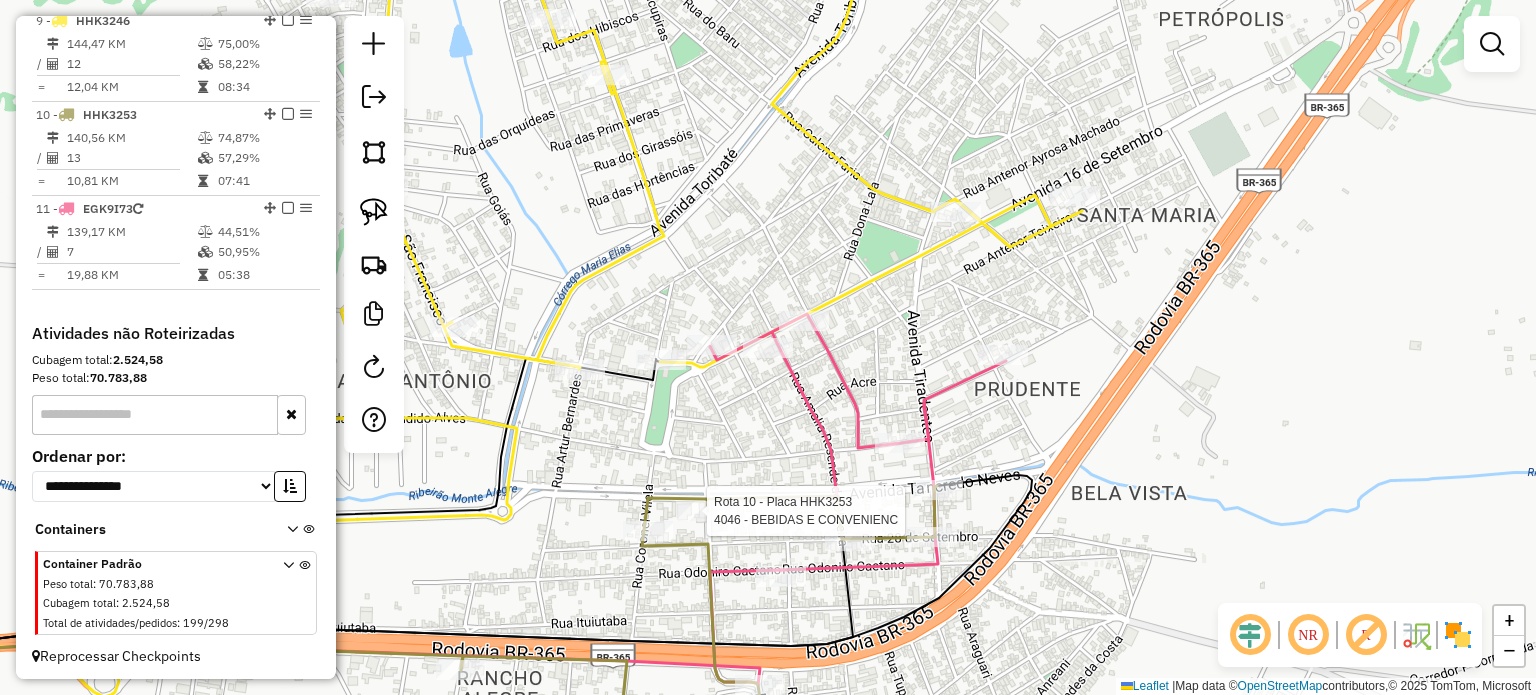 select on "*********" 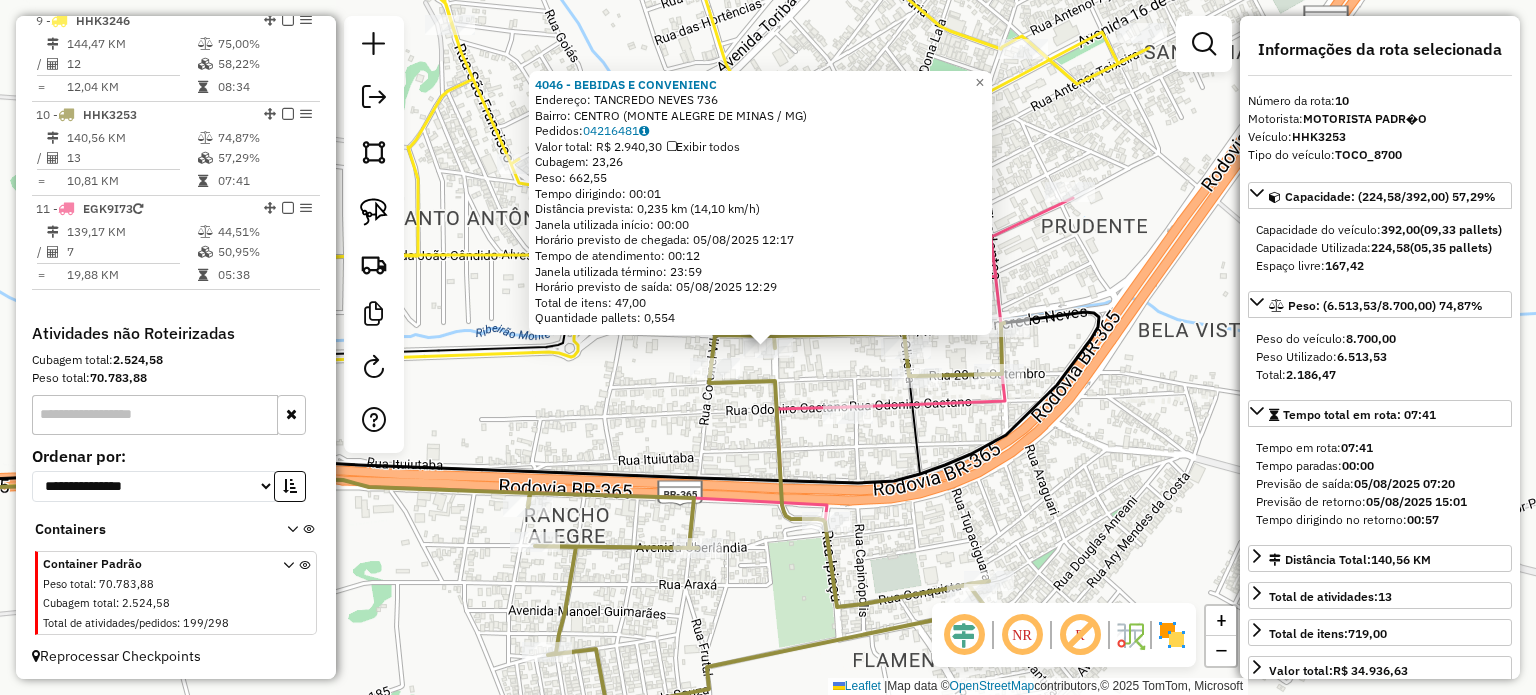 click on "4046 - BEBIDAS E CONVENIENC  Endereço:  TANCREDO NEVES 736   Bairro: CENTRO (MONTE ALEGRE DE MINAS / MG)   Pedidos:  04216481   Valor total: R$ 2.940,30   Exibir todos   Cubagem: 23,26  Peso: 662,55  Tempo dirigindo: 00:01   Distância prevista: 0,235 km (14,10 km/h)   Janela utilizada início: 00:00   Horário previsto de chegada: 05/08/2025 12:17   Tempo de atendimento: 00:12   Janela utilizada término: 23:59   Horário previsto de saída: 05/08/2025 12:29   Total de itens: 47,00   Quantidade pallets: 0,554  × Janela de atendimento Grade de atendimento Capacidade Transportadoras Veículos Cliente Pedidos  Rotas Selecione os dias de semana para filtrar as janelas de atendimento  Seg   Ter   Qua   Qui   Sex   Sáb   Dom  Informe o período da janela de atendimento: De: Até:  Filtrar exatamente a janela do cliente  Considerar janela de atendimento padrão  Selecione os dias de semana para filtrar as grades de atendimento  Seg   Ter   Qua   Qui   Sex   Sáb   Dom   Peso mínimo:   Peso máximo:   De:   De:" 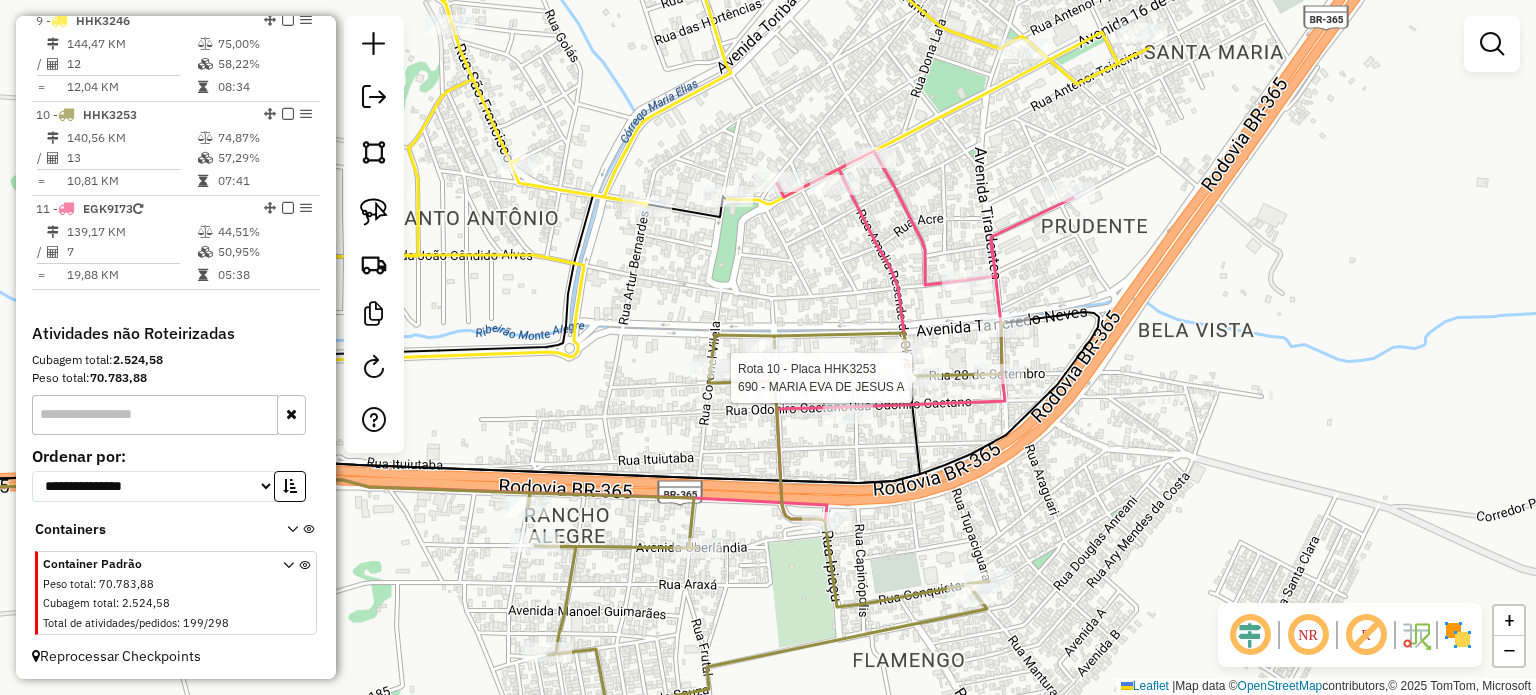 select on "*********" 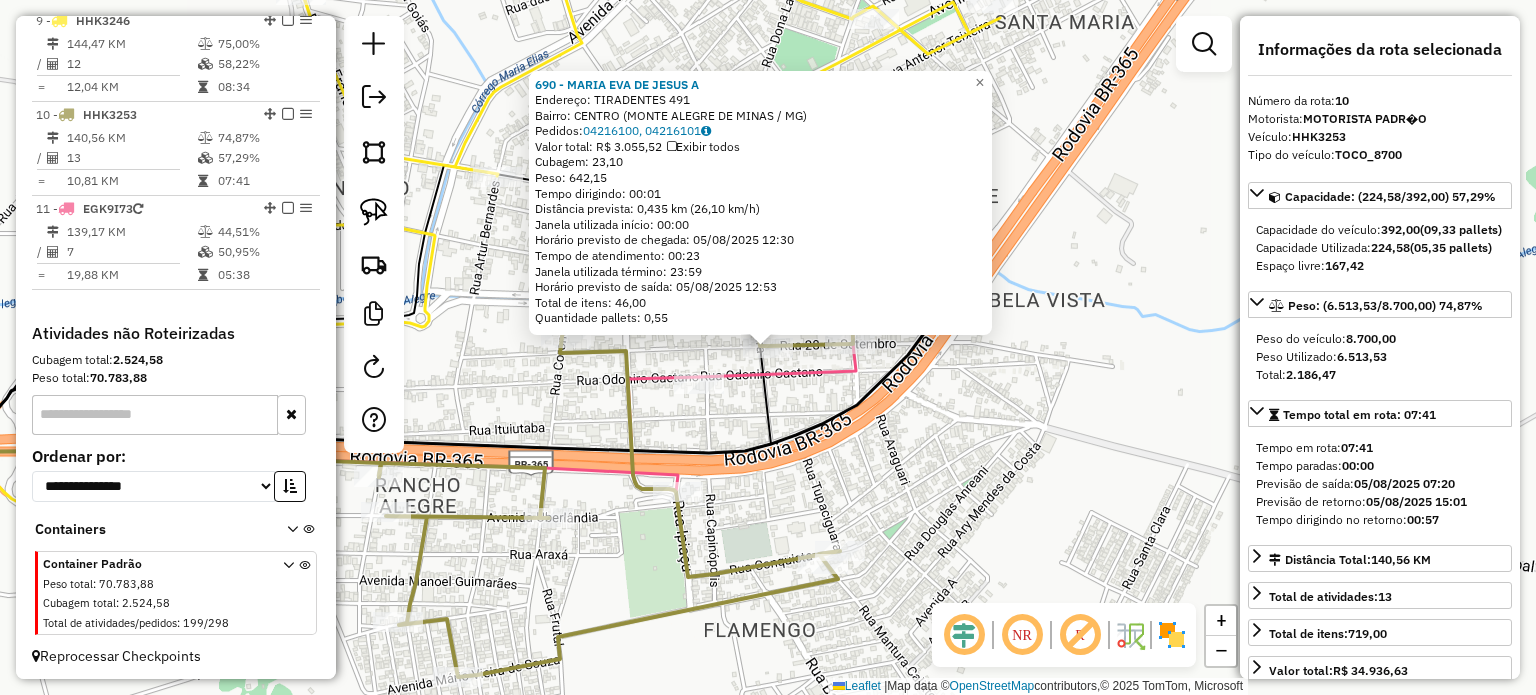 click 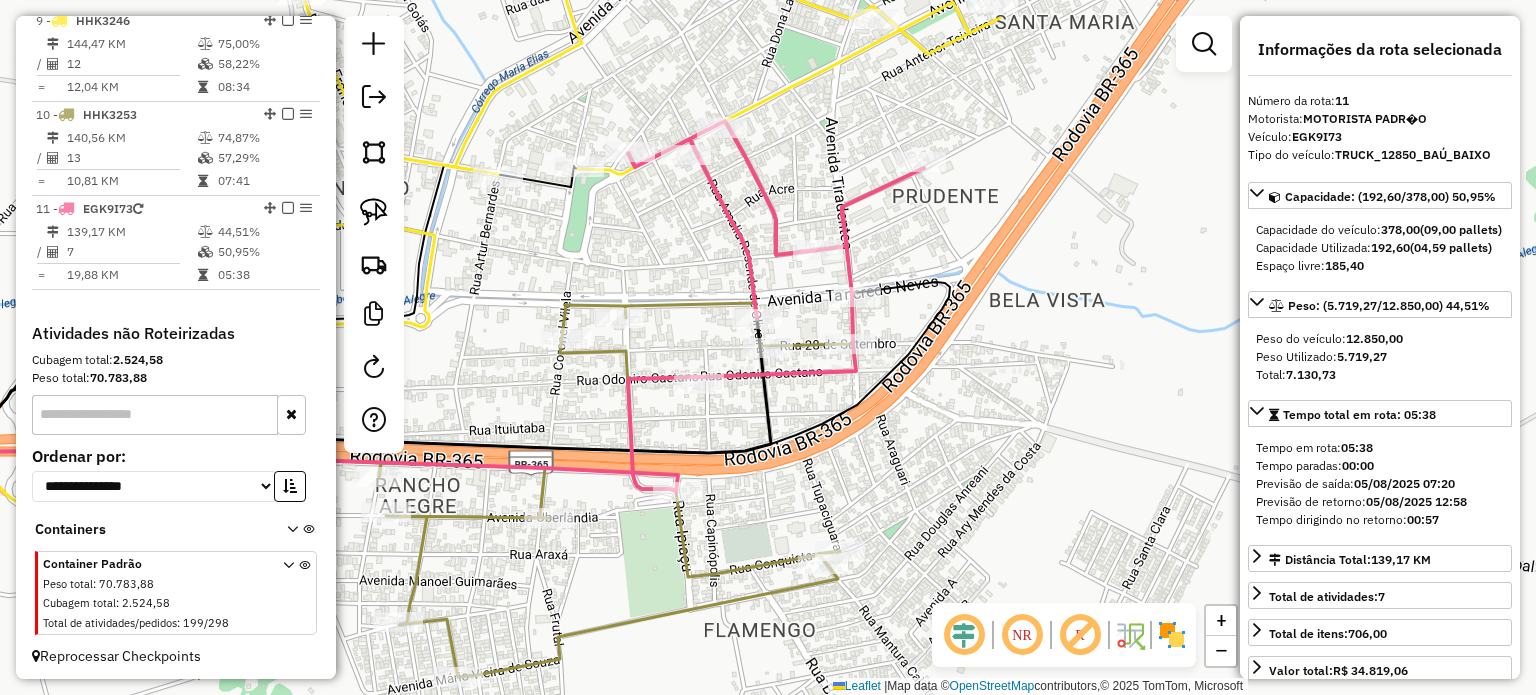 drag, startPoint x: 711, startPoint y: 461, endPoint x: 806, endPoint y: 424, distance: 101.950966 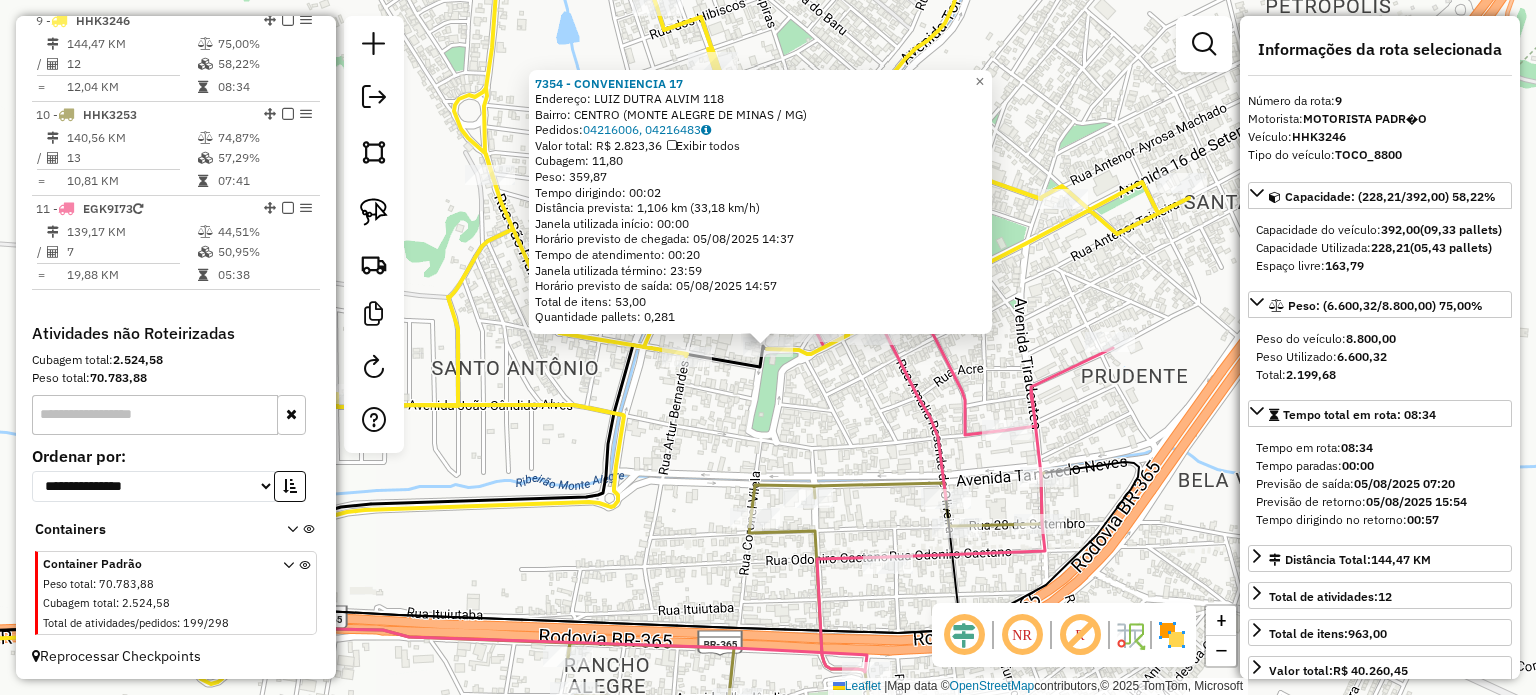 scroll, scrollTop: 1500, scrollLeft: 0, axis: vertical 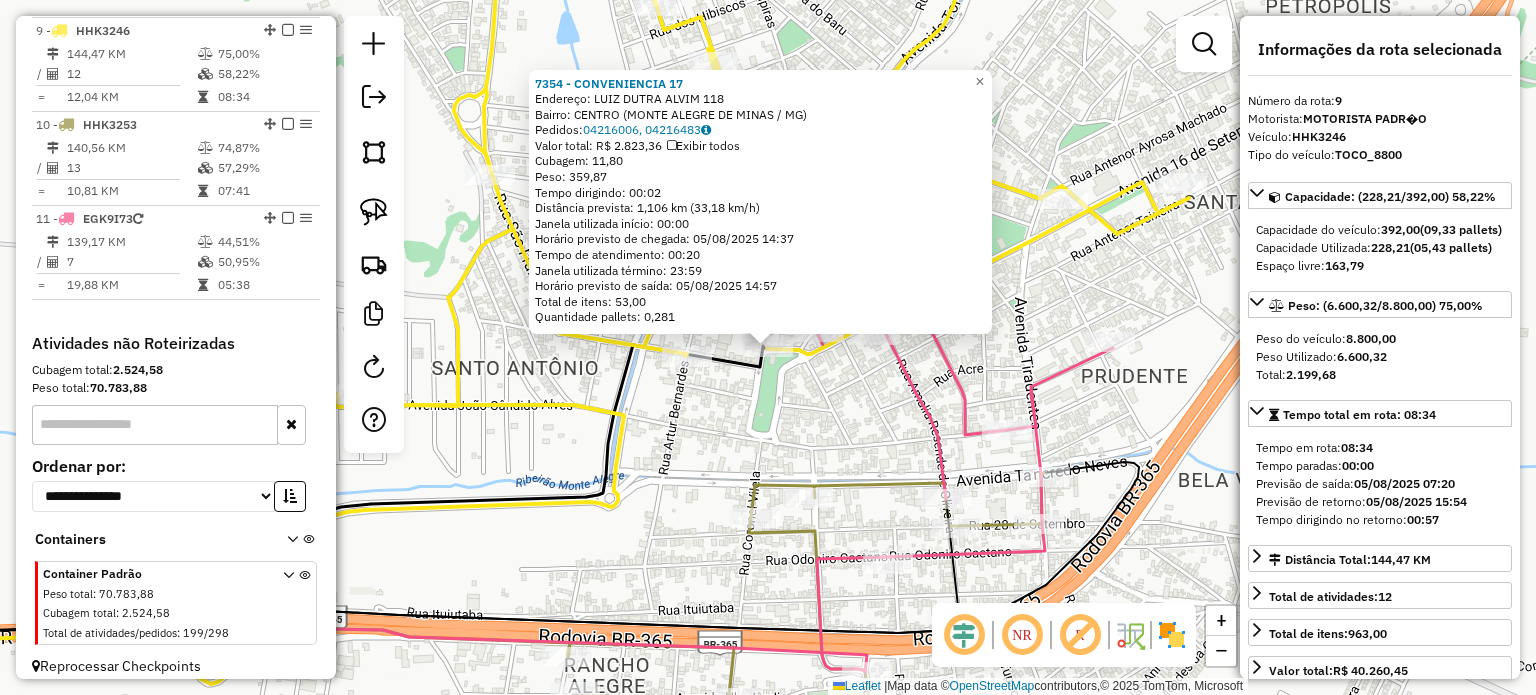 drag, startPoint x: 660, startPoint y: 453, endPoint x: 664, endPoint y: 439, distance: 14.56022 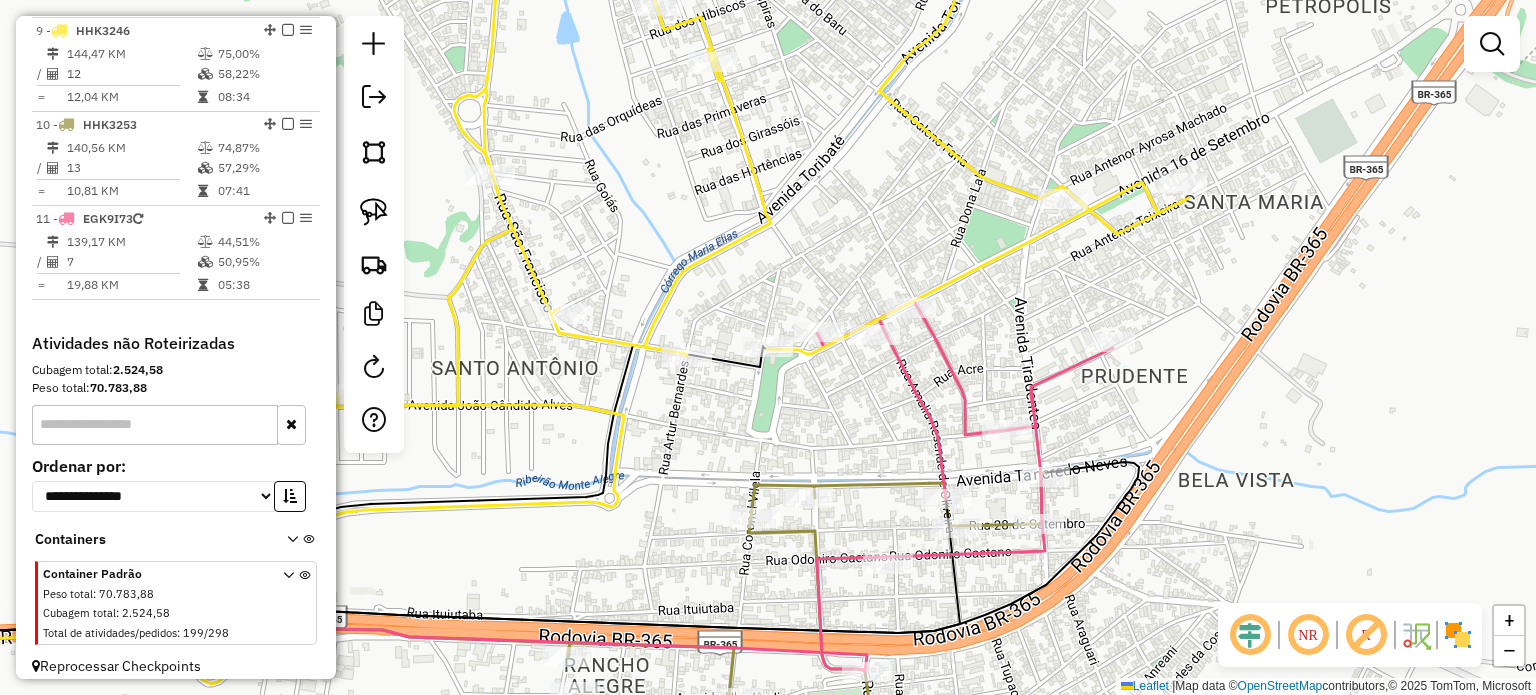 select on "*********" 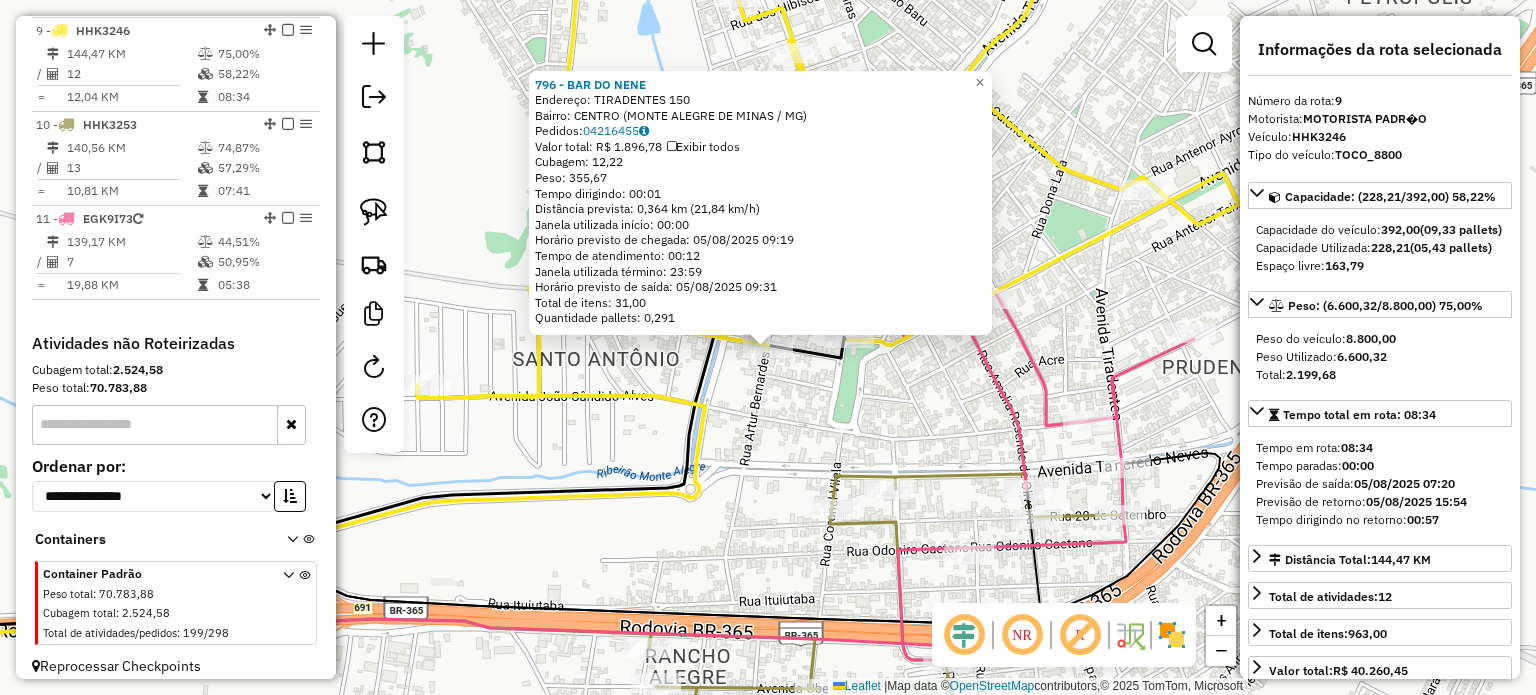 click on "796 - BAR DO NENE  Endereço:  TIRADENTES 150   Bairro: CENTRO (MONTE ALEGRE DE MINAS / MG)   Pedidos:  04216455   Valor total: R$ 1.896,78   Exibir todos   Cubagem: 12,22  Peso: 355,67  Tempo dirigindo: 00:01   Distância prevista: 0,364 km (21,84 km/h)   Janela utilizada início: 00:00   Horário previsto de chegada: 05/08/2025 09:19   Tempo de atendimento: 00:12   Janela utilizada término: 23:59   Horário previsto de saída: 05/08/2025 09:31   Total de itens: 31,00   Quantidade pallets: 0,291  × Janela de atendimento Grade de atendimento Capacidade Transportadoras Veículos Cliente Pedidos  Rotas Selecione os dias de semana para filtrar as janelas de atendimento  Seg   Ter   Qua   Qui   Sex   Sáb   Dom  Informe o período da janela de atendimento: De: Até:  Filtrar exatamente a janela do cliente  Considerar janela de atendimento padrão  Selecione os dias de semana para filtrar as grades de atendimento  Seg   Ter   Qua   Qui   Sex   Sáb   Dom   Considerar clientes sem dia de atendimento cadastrado +" 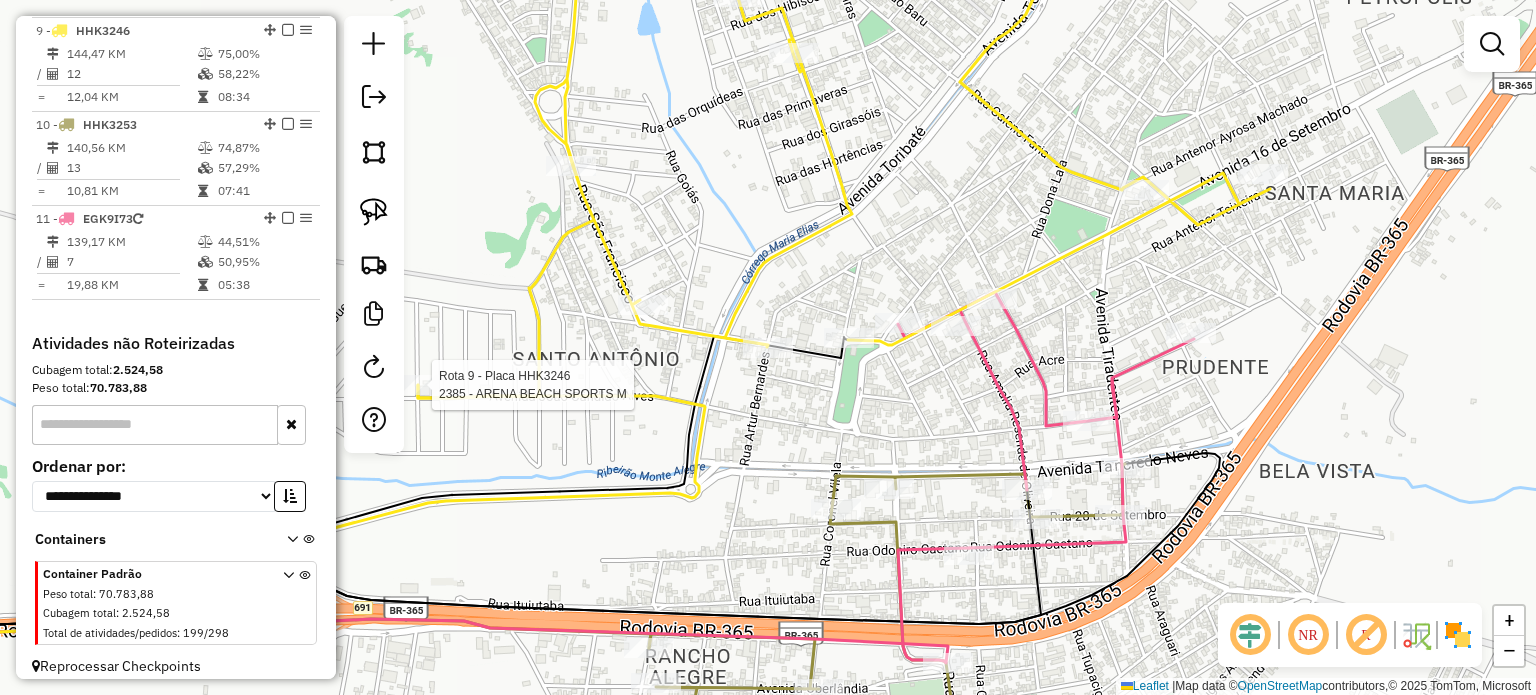 select on "*********" 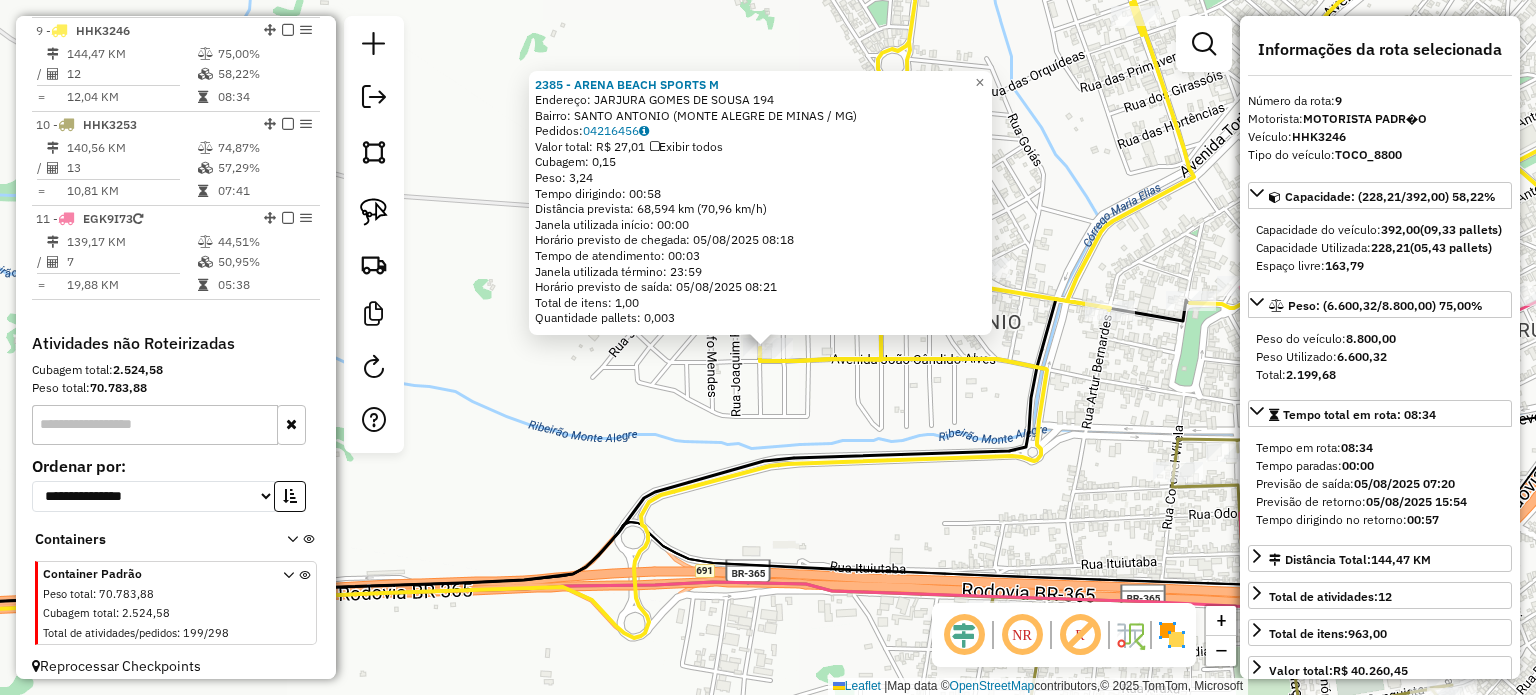 click on "2385 - ARENA BEACH SPORTS M  Endereço:  JARJURA GOMES DE SOUSA 194   Bairro: SANTO ANTONIO (MONTE ALEGRE DE MINAS / MG)   Pedidos:  04216456   Valor total: R$ 27,01   Exibir todos   Cubagem: 0,15  Peso: 3,24  Tempo dirigindo: 00:58   Distância prevista: 68,594 km (70,96 km/h)   Janela utilizada início: 00:00   Horário previsto de chegada: 05/08/2025 08:18   Tempo de atendimento: 00:03   Janela utilizada término: 23:59   Horário previsto de saída: 05/08/2025 08:21   Total de itens: 1,00   Quantidade pallets: 0,003  × Janela de atendimento Grade de atendimento Capacidade Transportadoras Veículos Cliente Pedidos  Rotas Selecione os dias de semana para filtrar as janelas de atendimento  Seg   Ter   Qua   Qui   Sex   Sáb   Dom  Informe o período da janela de atendimento: De: Até:  Filtrar exatamente a janela do cliente  Considerar janela de atendimento padrão  Selecione os dias de semana para filtrar as grades de atendimento  Seg   Ter   Qua   Qui   Sex   Sáb   Dom   Peso mínimo:   Peso máximo:  +" 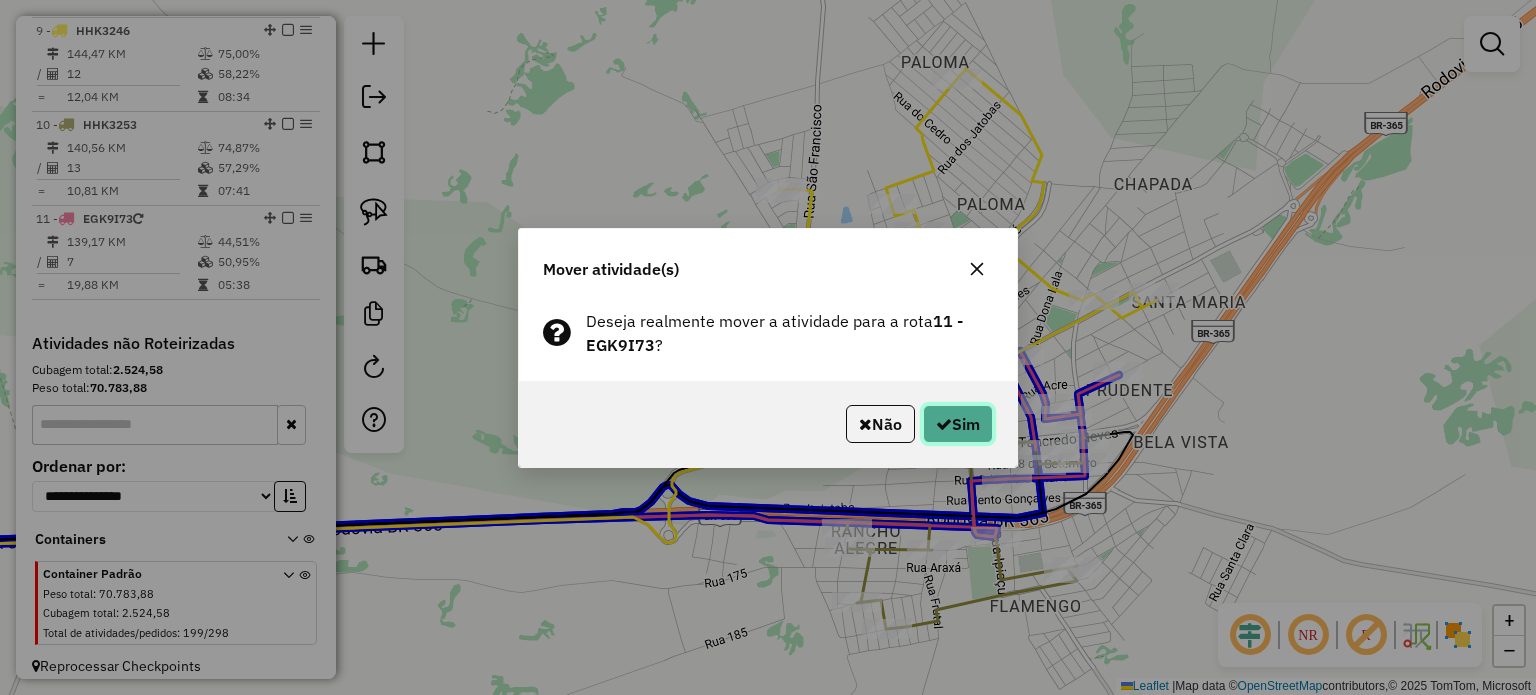 click on "Sim" 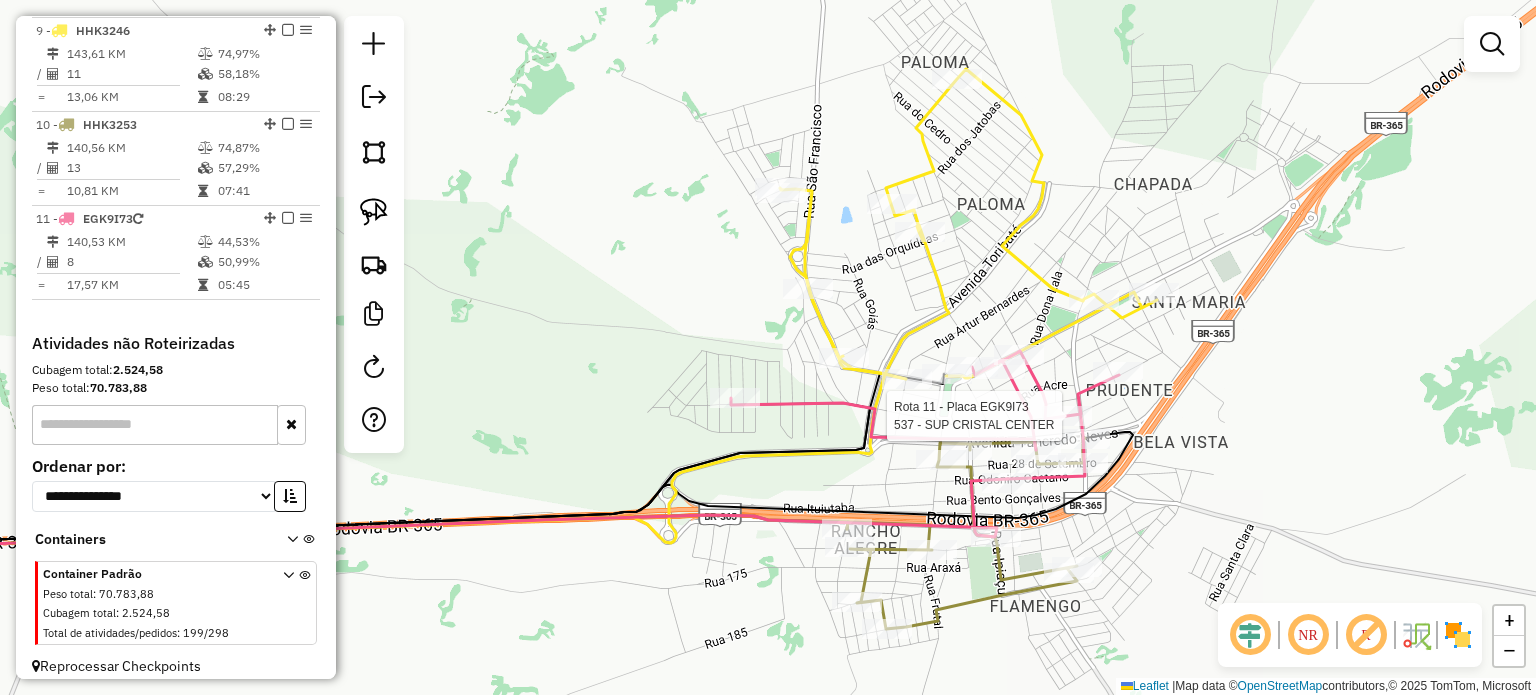 select on "*********" 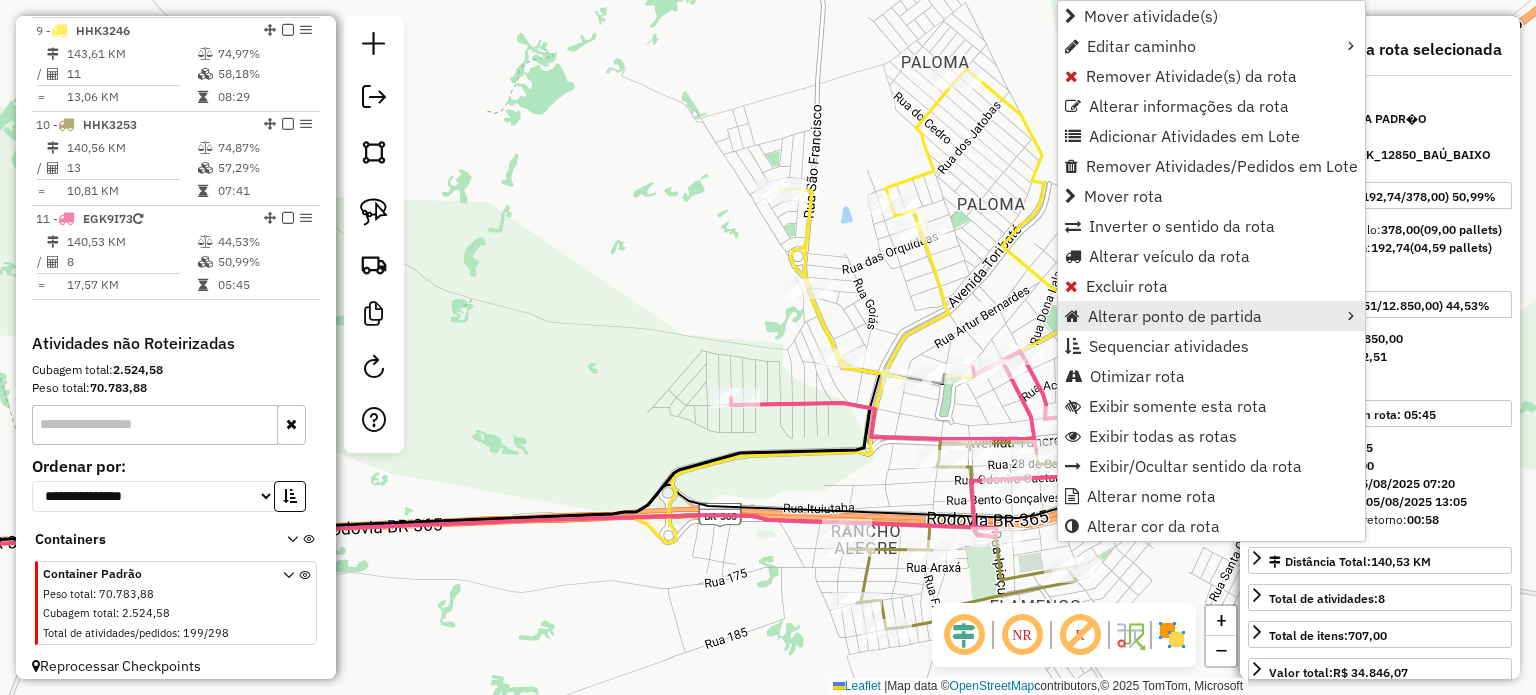 scroll, scrollTop: 1510, scrollLeft: 0, axis: vertical 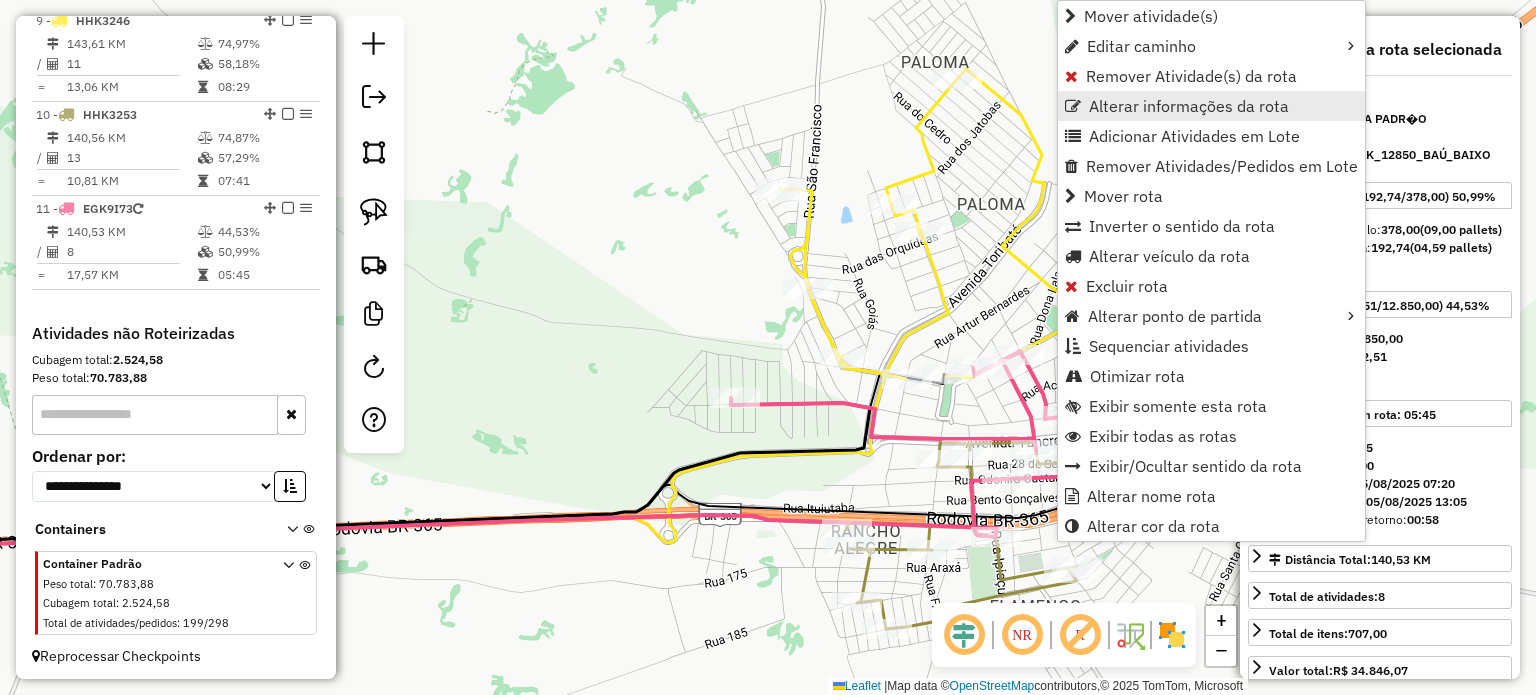 click on "Alterar informações da rota" at bounding box center (1189, 106) 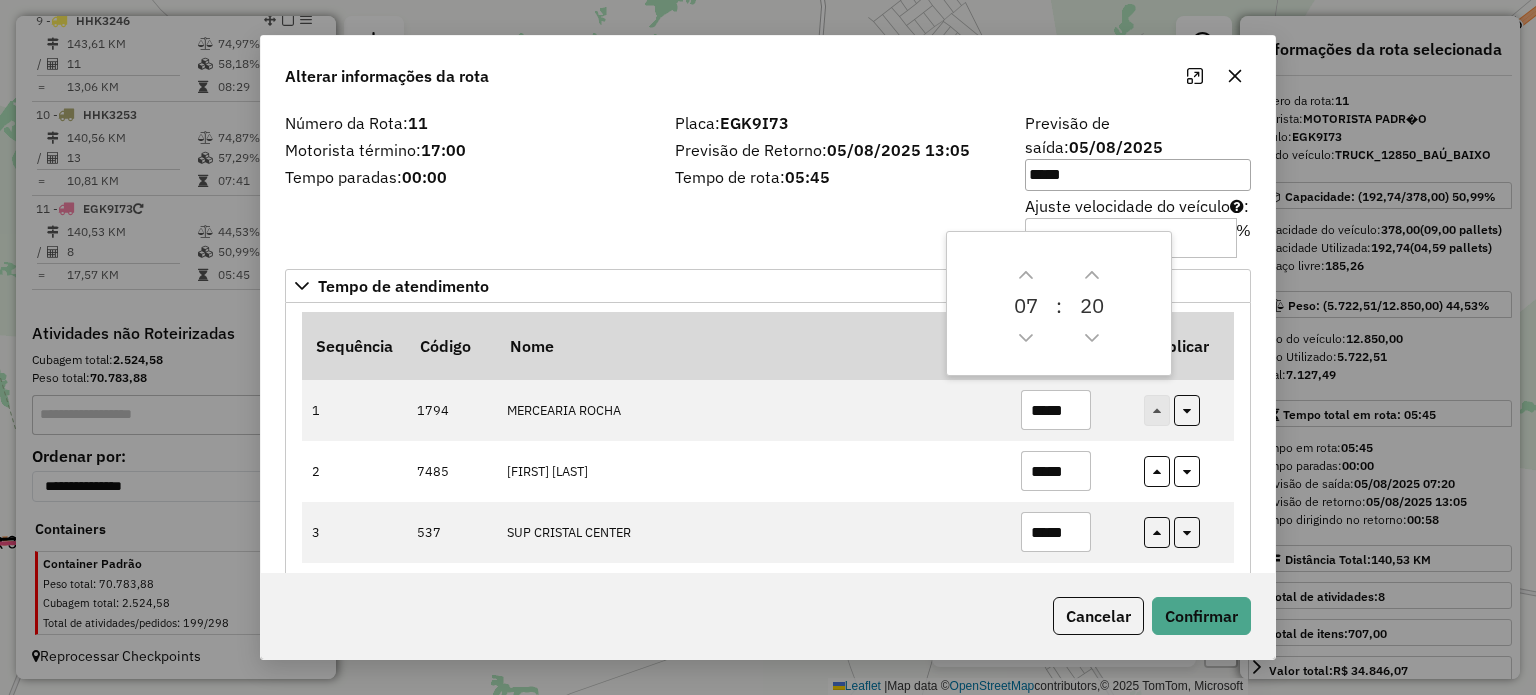 click 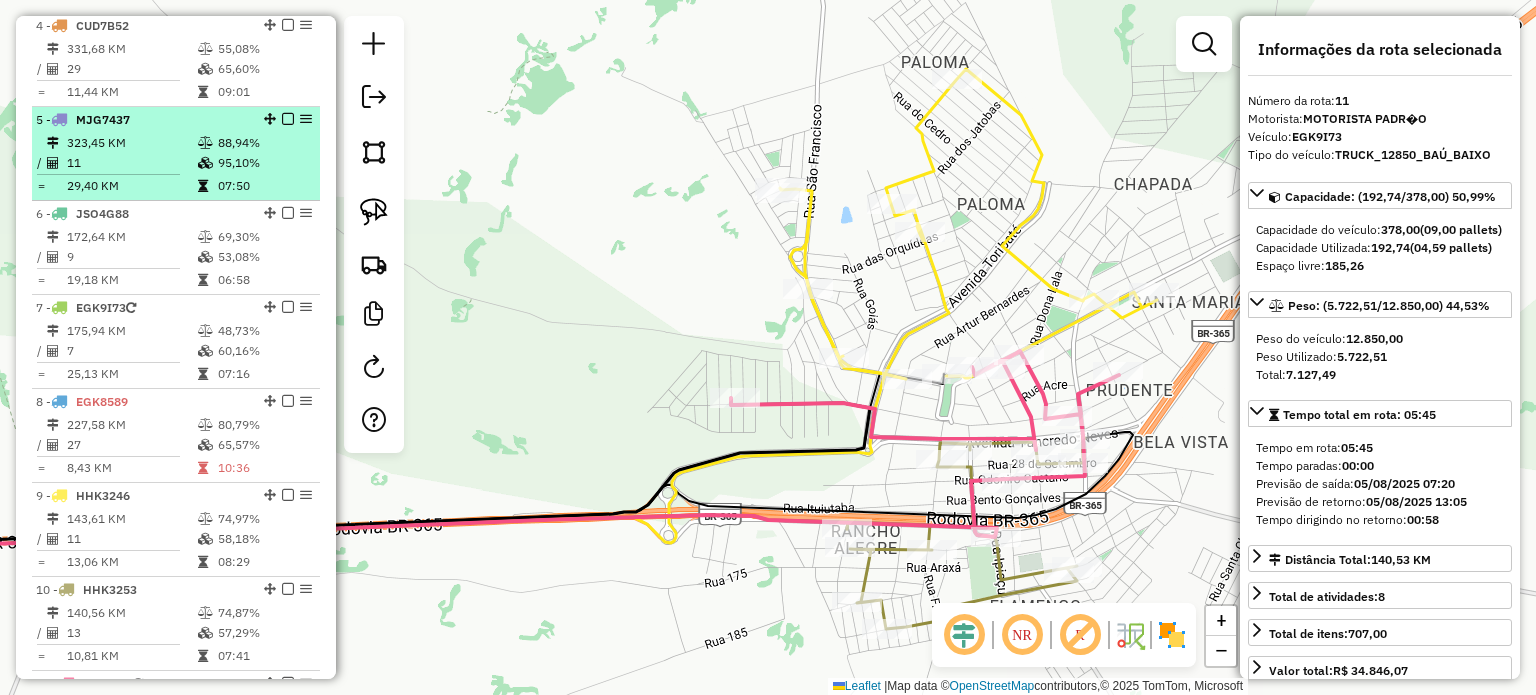 scroll, scrollTop: 1010, scrollLeft: 0, axis: vertical 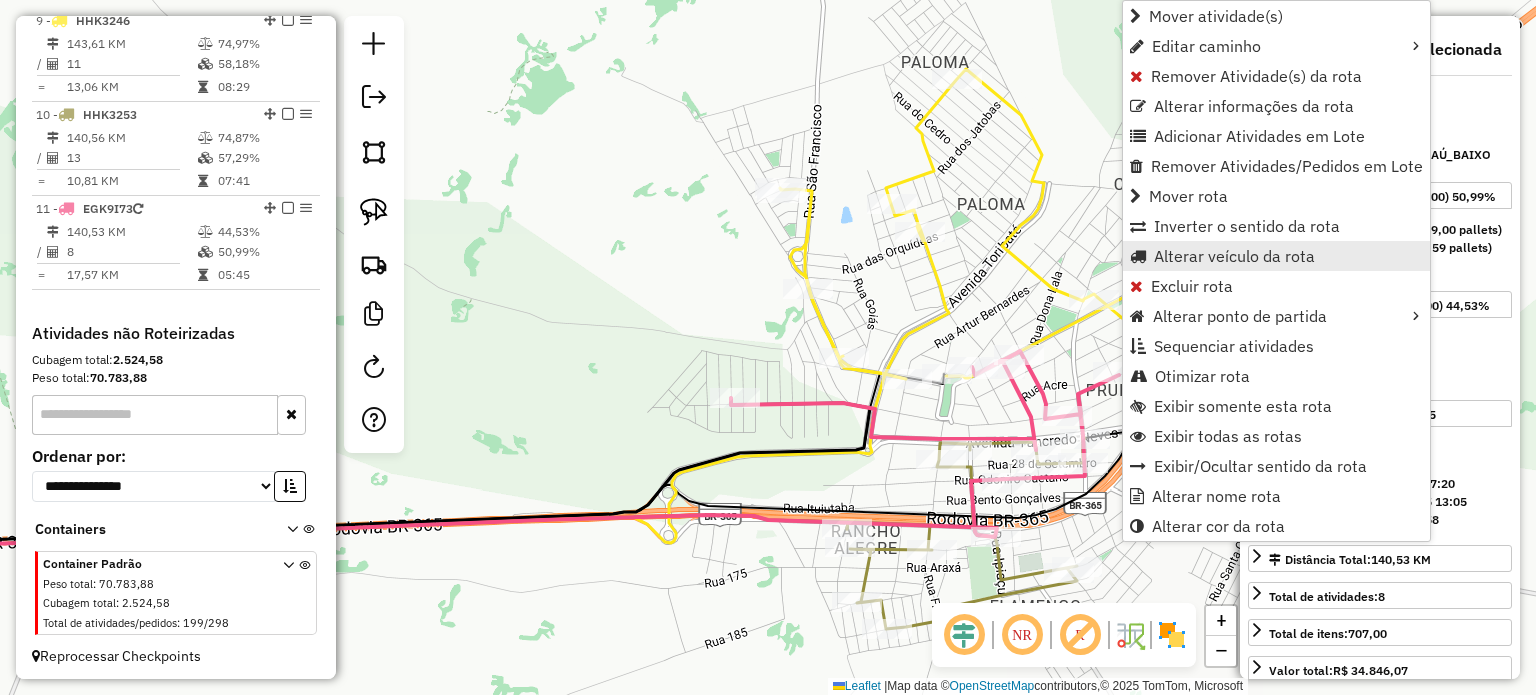 click on "Alterar veículo da rota" at bounding box center [1234, 256] 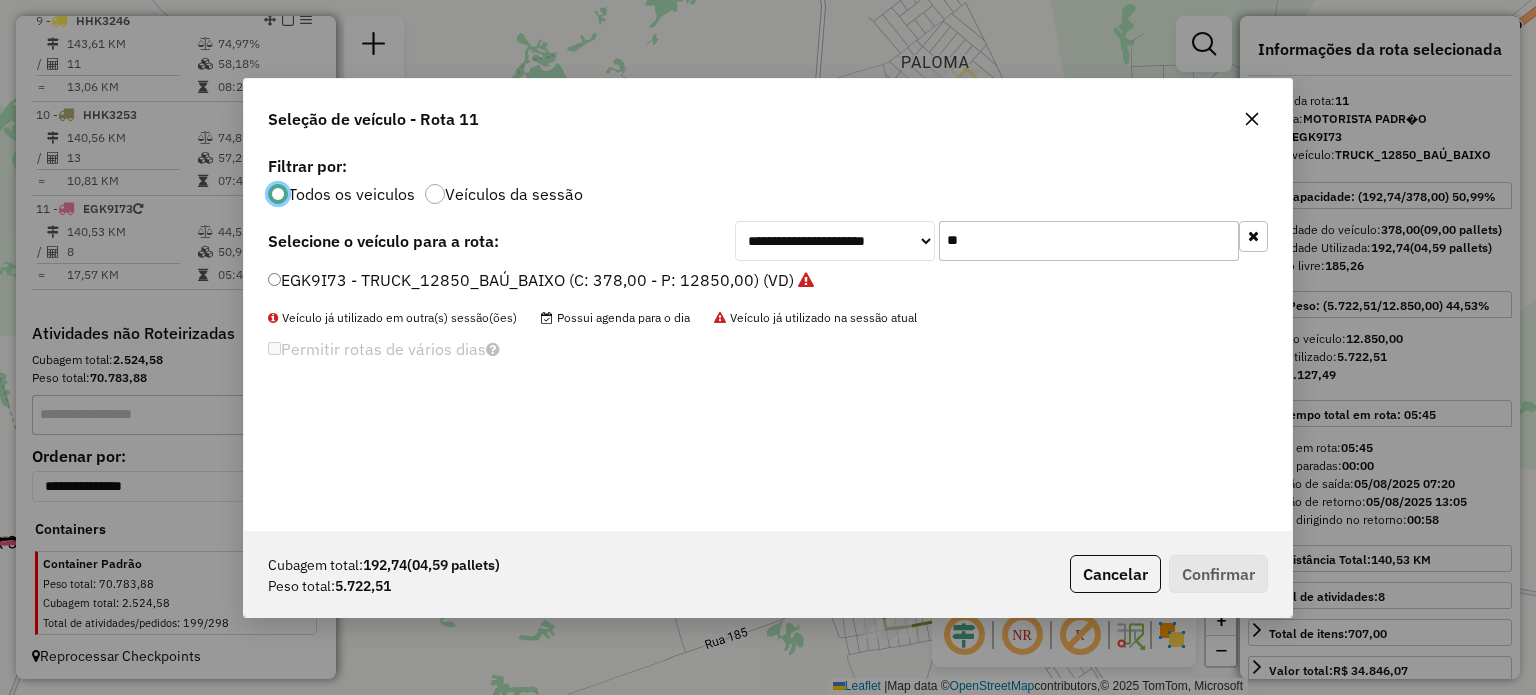 scroll, scrollTop: 10, scrollLeft: 6, axis: both 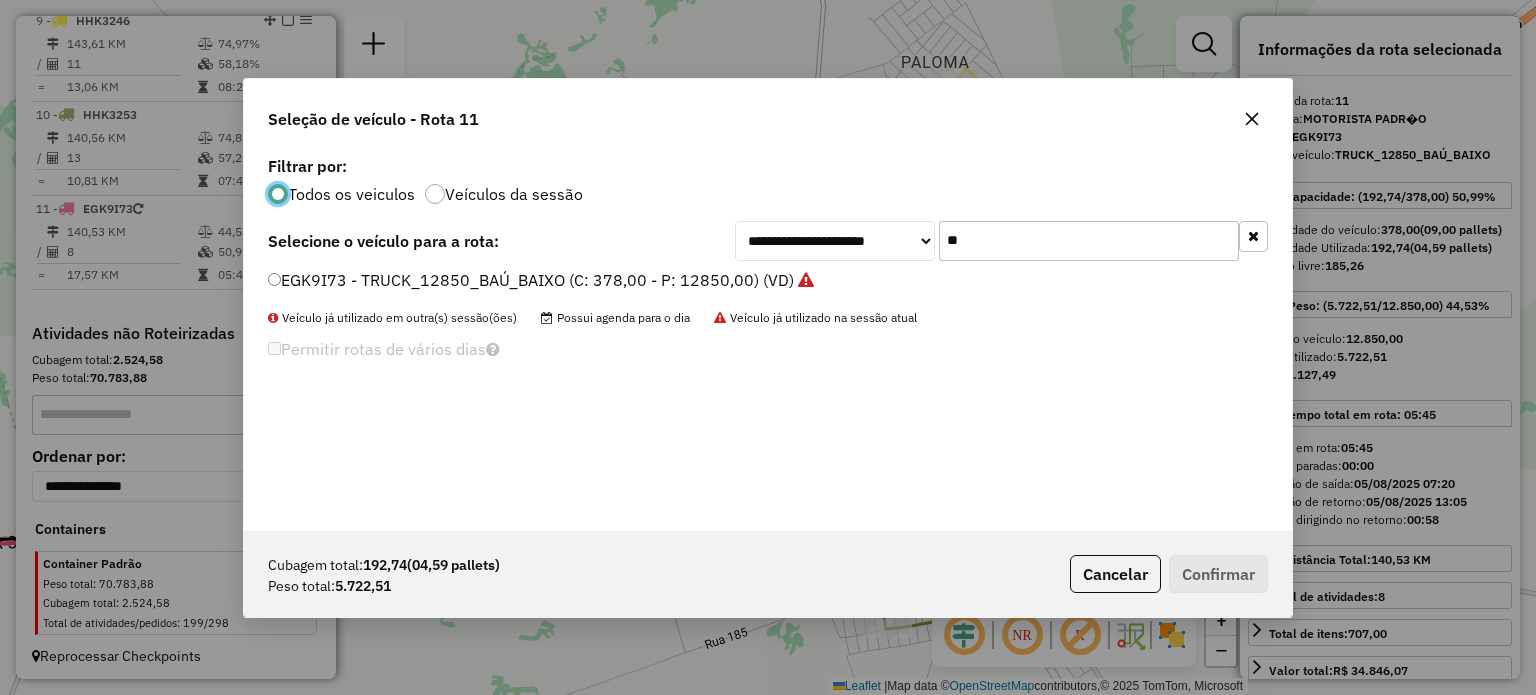 drag, startPoint x: 967, startPoint y: 240, endPoint x: 886, endPoint y: 239, distance: 81.00617 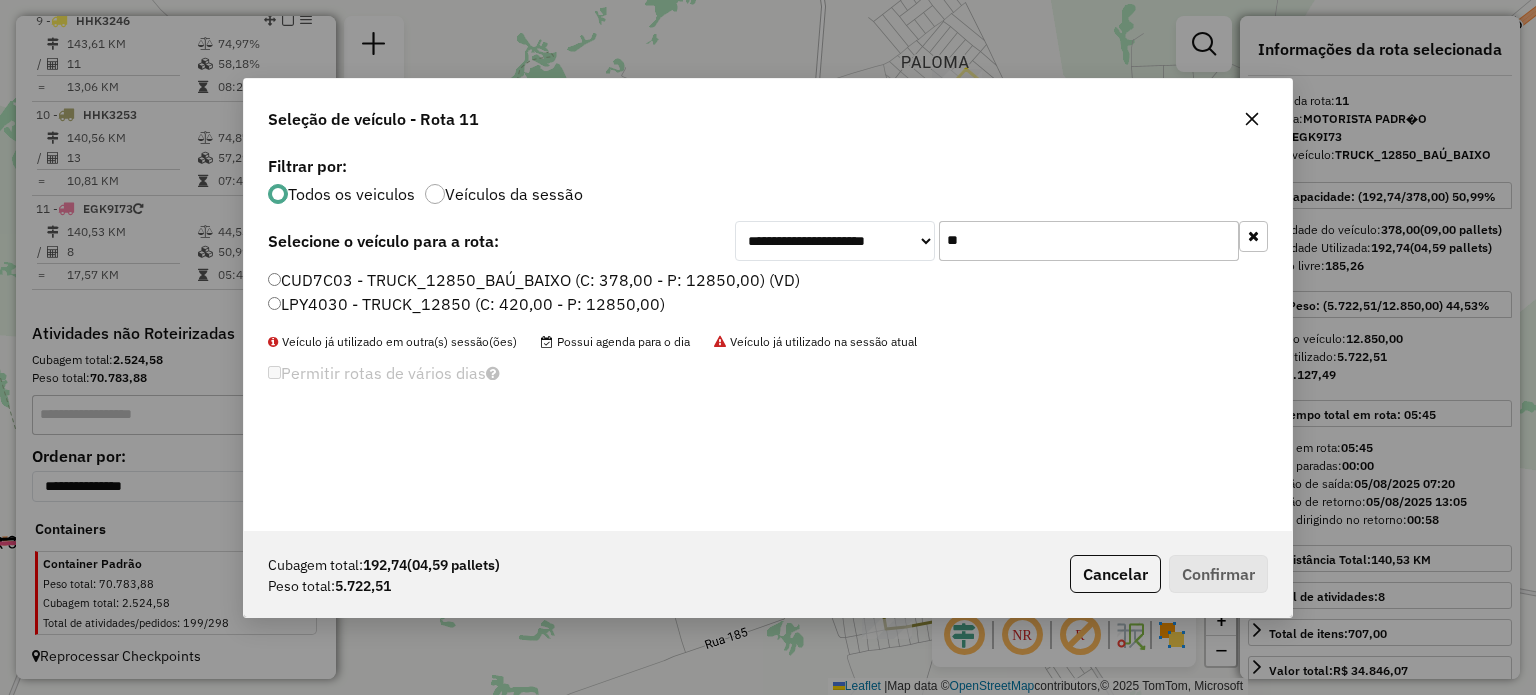 type on "**" 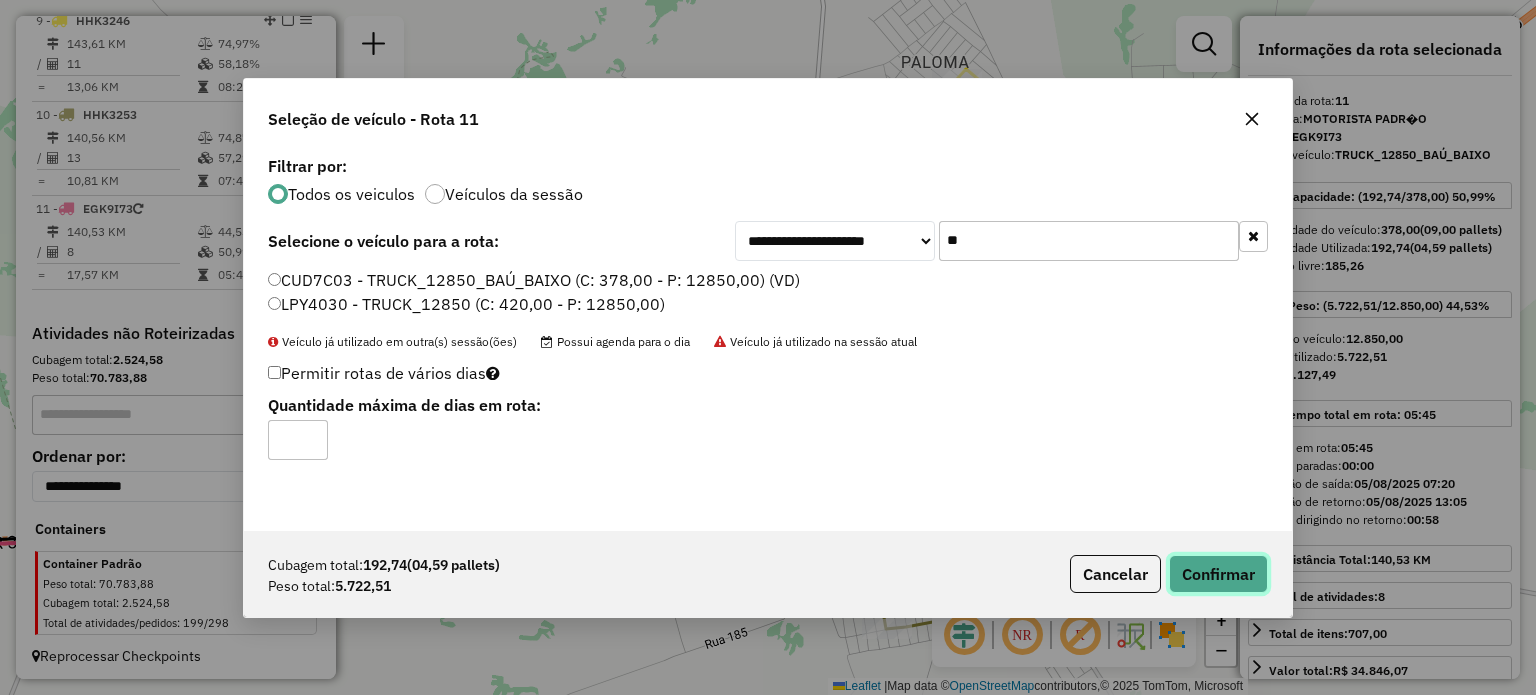 drag, startPoint x: 1212, startPoint y: 567, endPoint x: 1180, endPoint y: 503, distance: 71.55418 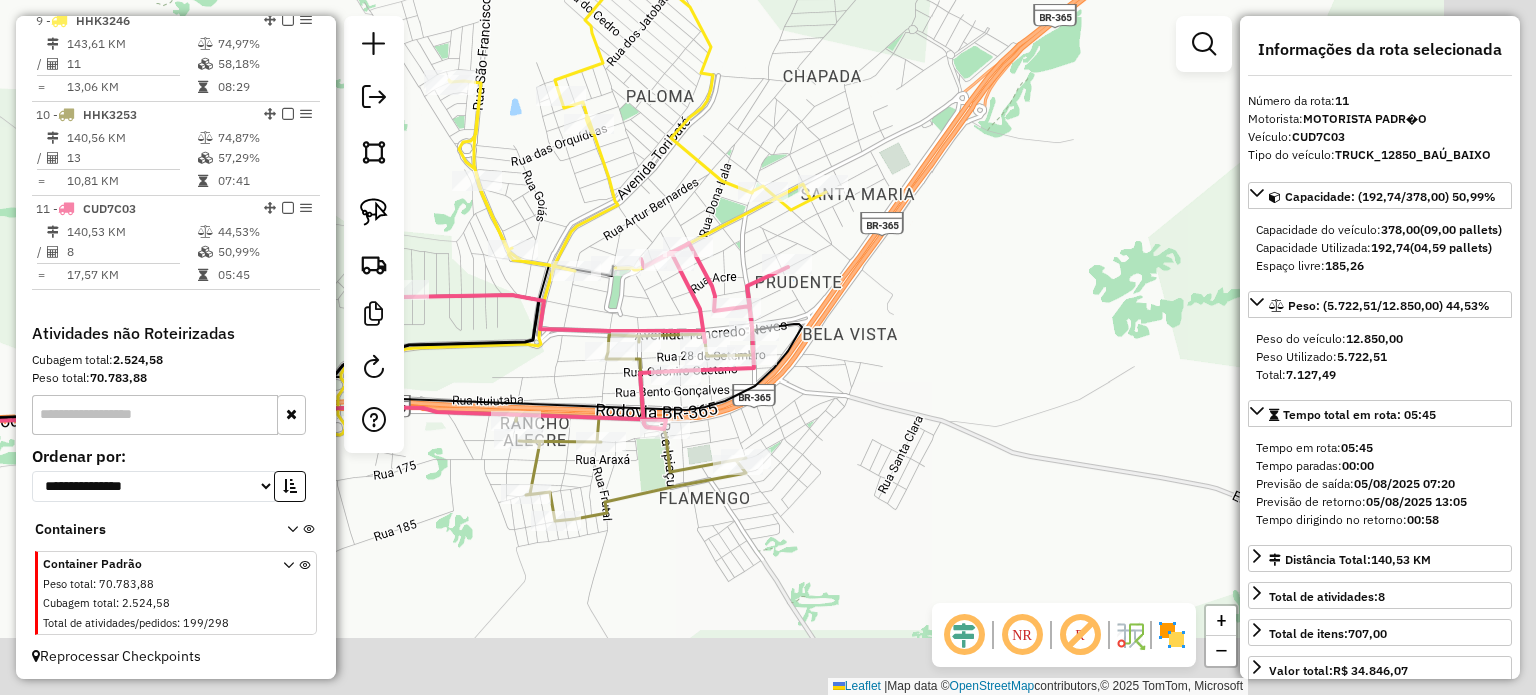 drag, startPoint x: 794, startPoint y: 437, endPoint x: 471, endPoint y: 316, distance: 344.9203 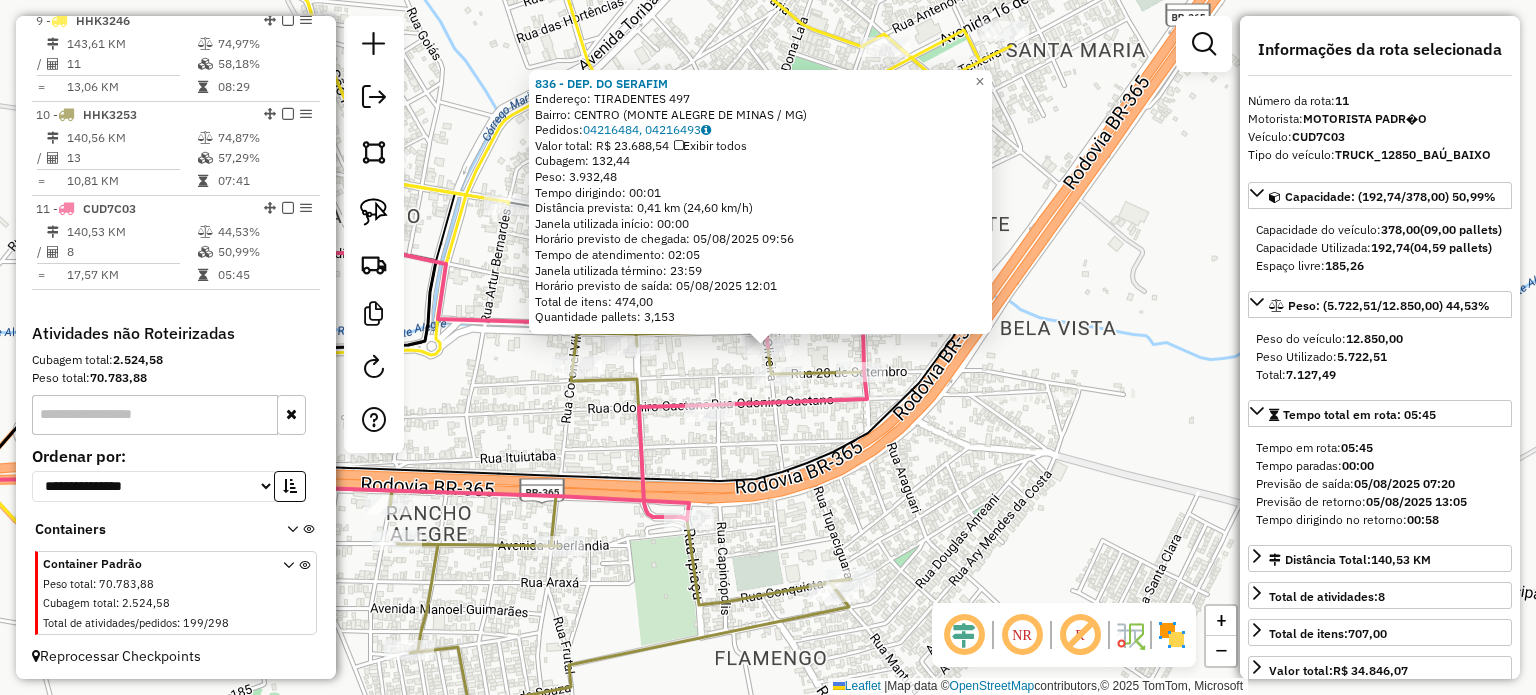 click 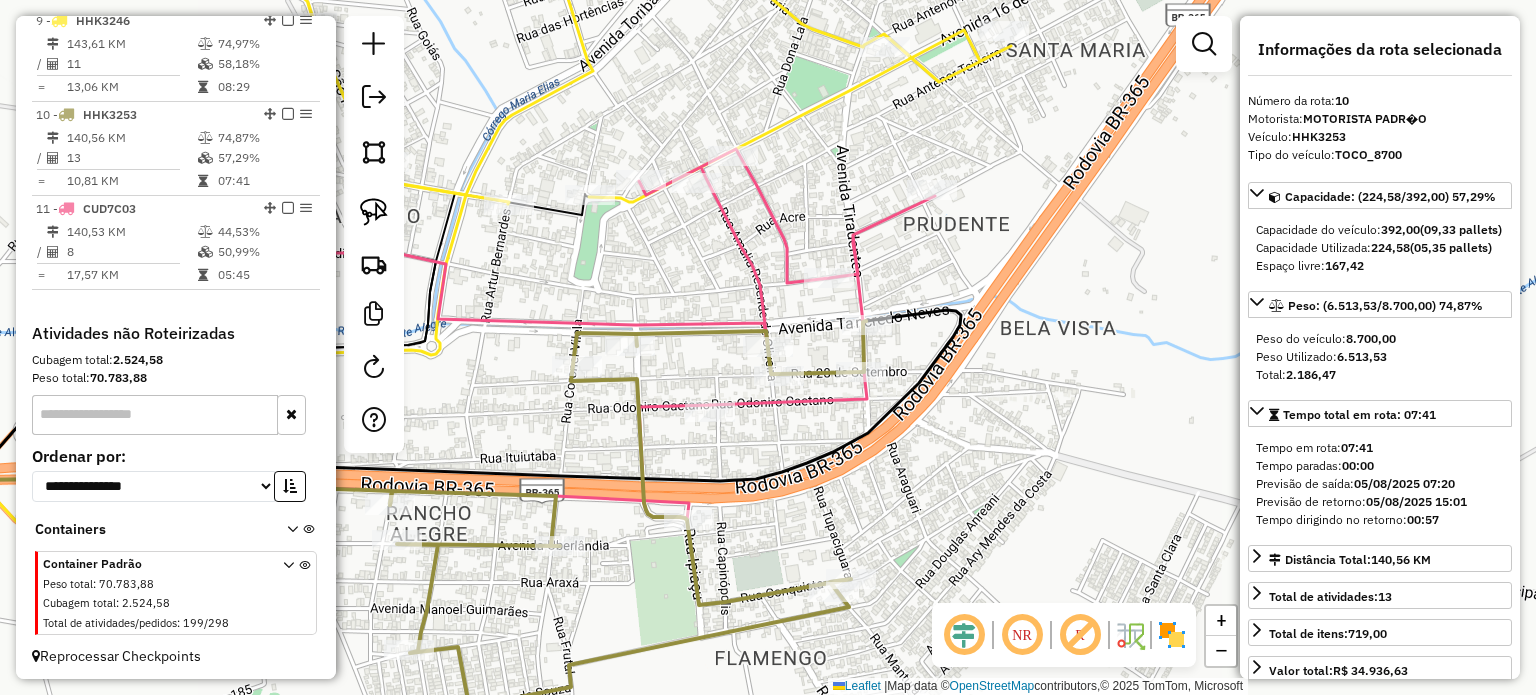 click on "Janela de atendimento Grade de atendimento Capacidade Transportadoras Veículos Cliente Pedidos  Rotas Selecione os dias de semana para filtrar as janelas de atendimento  Seg   Ter   Qua   Qui   Sex   Sáb   Dom  Informe o período da janela de atendimento: De: Até:  Filtrar exatamente a janela do cliente  Considerar janela de atendimento padrão  Selecione os dias de semana para filtrar as grades de atendimento  Seg   Ter   Qua   Qui   Sex   Sáb   Dom   Considerar clientes sem dia de atendimento cadastrado  Clientes fora do dia de atendimento selecionado Filtrar as atividades entre os valores definidos abaixo:  Peso mínimo:   Peso máximo:   Cubagem mínima:   Cubagem máxima:   De:   Até:  Filtrar as atividades entre o tempo de atendimento definido abaixo:  De:   Até:   Considerar capacidade total dos clientes não roteirizados Transportadora: Selecione um ou mais itens Tipo de veículo: Selecione um ou mais itens Veículo: Selecione um ou mais itens Motorista: Selecione um ou mais itens Nome: Rótulo:" 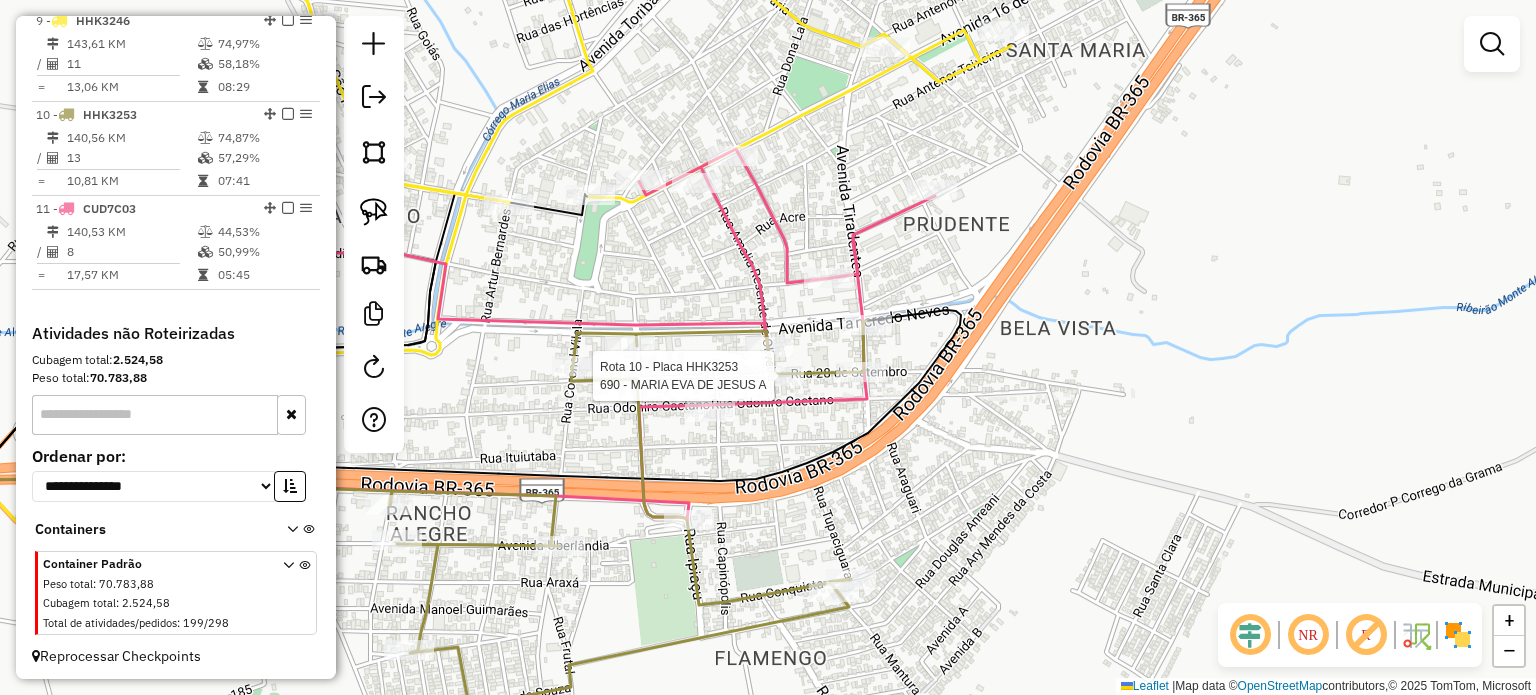 select on "*********" 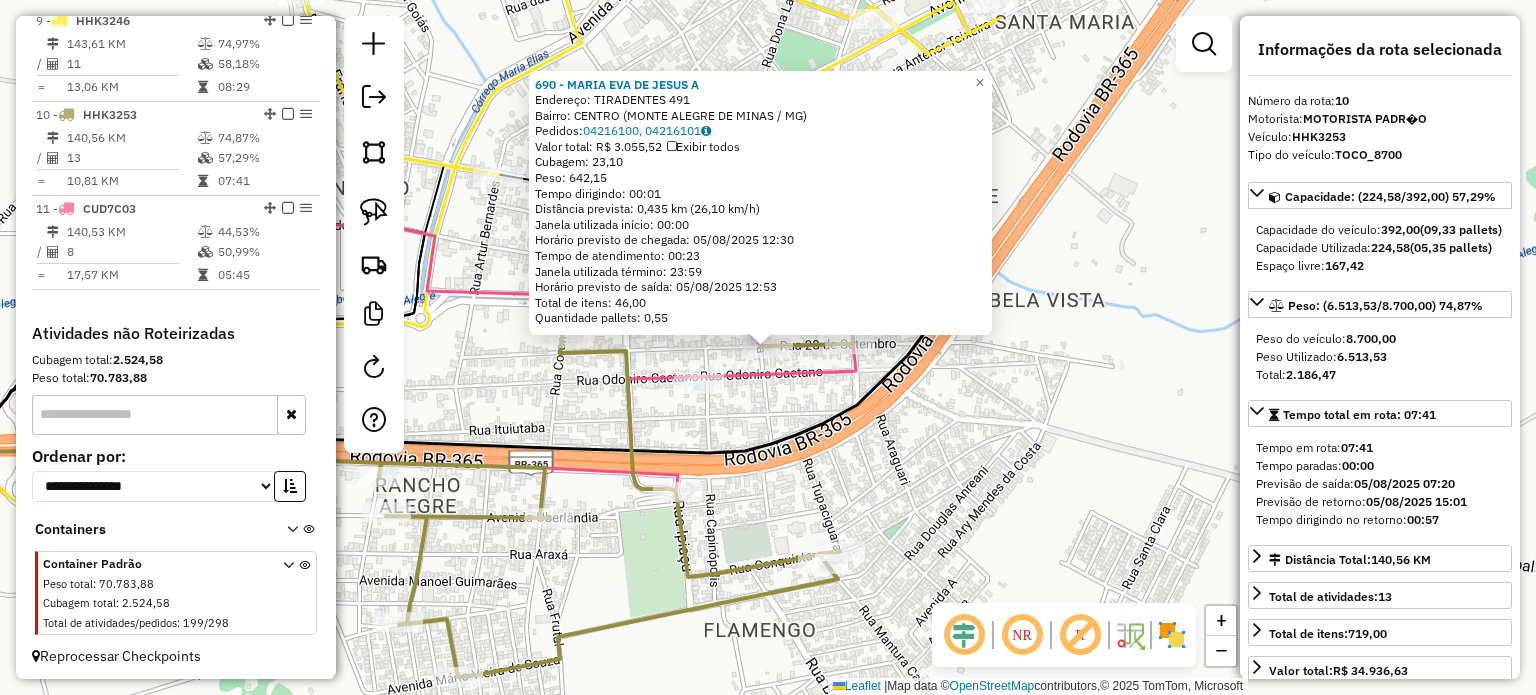 click on "690 - MARIA EVA DE JESUS A  Endereço:  TIRADENTES 491   Bairro: CENTRO (MONTE ALEGRE DE MINAS / MG)   Pedidos:  04216100, 04216101   Valor total: R$ 3.055,52   Exibir todos   Cubagem: 23,10  Peso: 642,15  Tempo dirigindo: 00:01   Distância prevista: 0,435 km (26,10 km/h)   Janela utilizada início: 00:00   Horário previsto de chegada: 05/08/2025 12:30   Tempo de atendimento: 00:23   Janela utilizada término: 23:59   Horário previsto de saída: 05/08/2025 12:53   Total de itens: 46,00   Quantidade pallets: 0,55  × Janela de atendimento Grade de atendimento Capacidade Transportadoras Veículos Cliente Pedidos  Rotas Selecione os dias de semana para filtrar as janelas de atendimento  Seg   Ter   Qua   Qui   Sex   Sáb   Dom  Informe o período da janela de atendimento: De: Até:  Filtrar exatamente a janela do cliente  Considerar janela de atendimento padrão  Selecione os dias de semana para filtrar as grades de atendimento  Seg   Ter   Qua   Qui   Sex   Sáb   Dom   Peso mínimo:   Peso máximo:   De:  +" 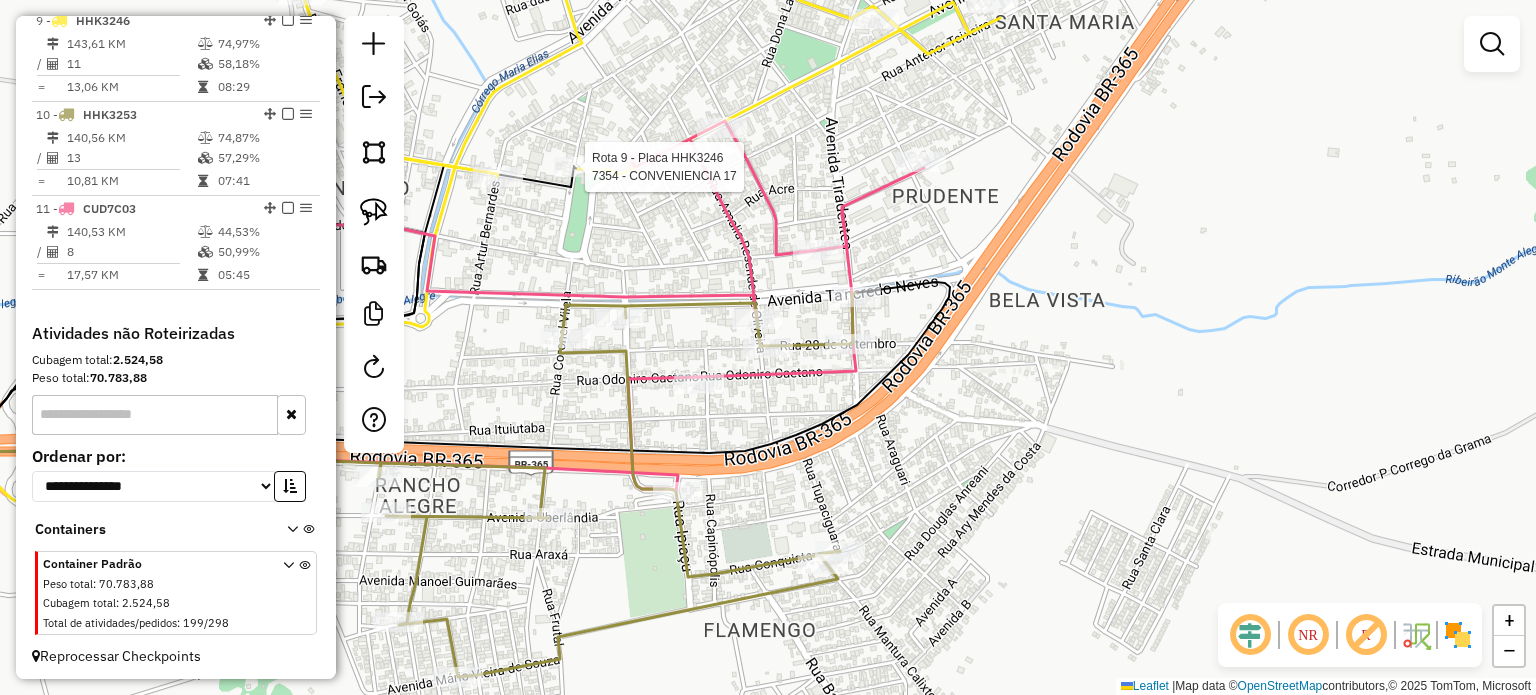 select on "*********" 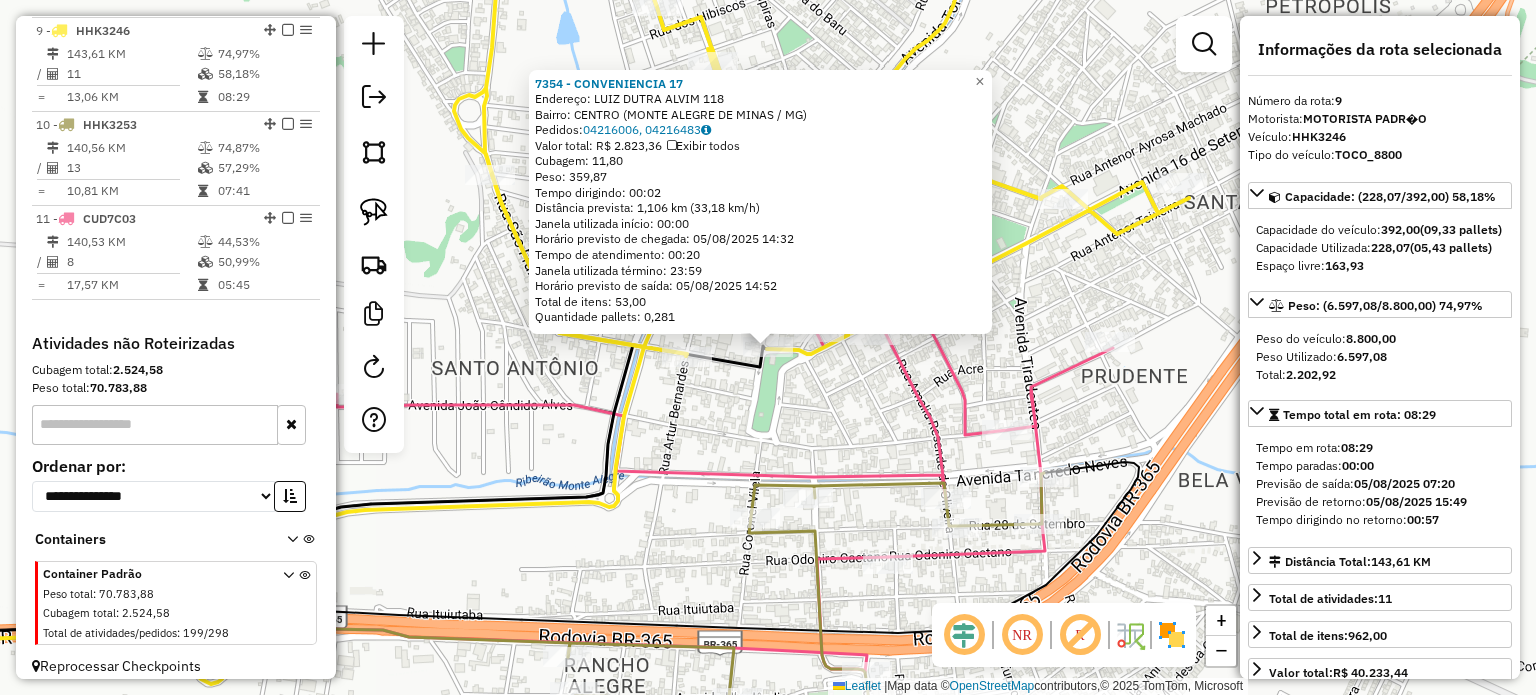 scroll, scrollTop: 1500, scrollLeft: 0, axis: vertical 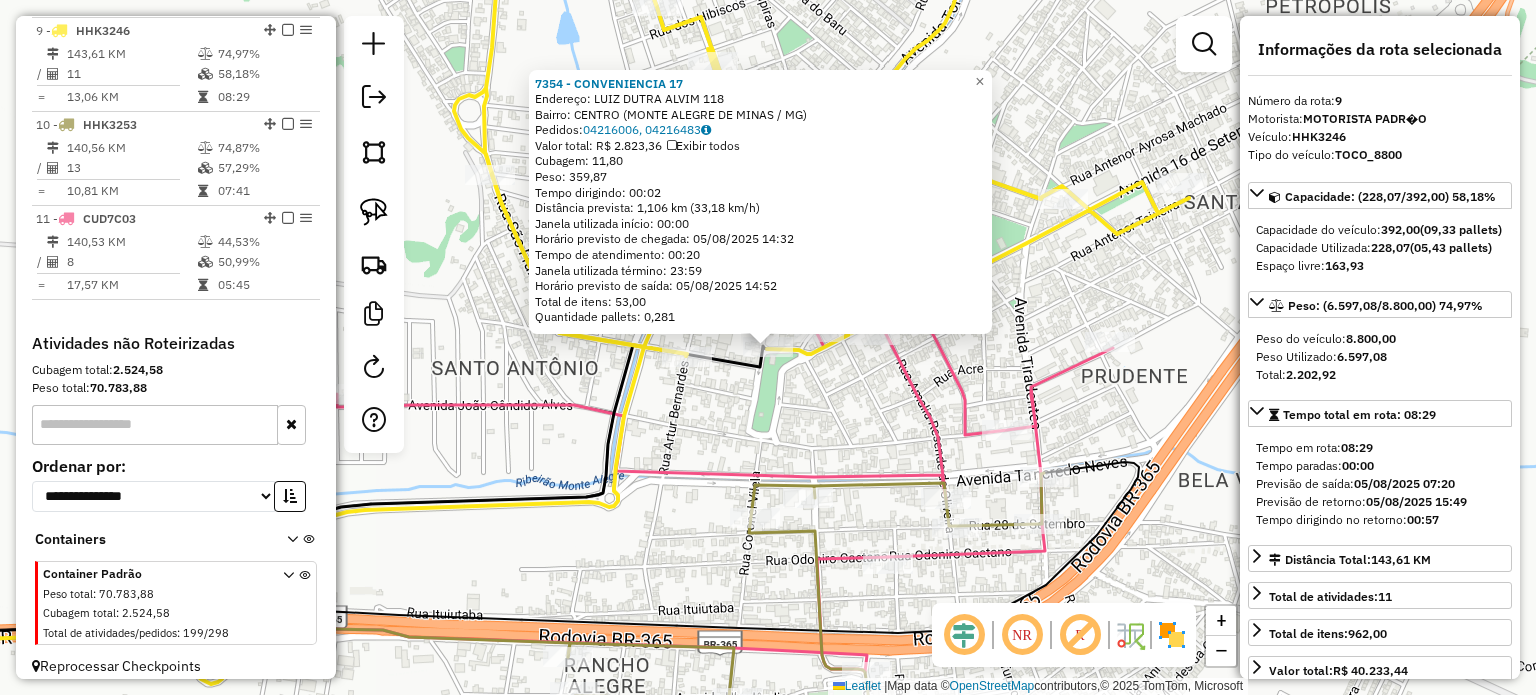 click on "7354 - CONVENIENCIA 17  Endereço:  LUIZ DUTRA ALVIM 118   Bairro: CENTRO (MONTE ALEGRE DE MINAS / MG)   Pedidos:  04216006, 04216483   Valor total: R$ 2.823,36   Exibir todos   Cubagem: 11,80  Peso: 359,87  Tempo dirigindo: 00:02   Distância prevista: 1,106 km (33,18 km/h)   Janela utilizada início: 00:00   Horário previsto de chegada: 05/08/2025 14:32   Tempo de atendimento: 00:20   Janela utilizada término: 23:59   Horário previsto de saída: 05/08/2025 14:52   Total de itens: 53,00   Quantidade pallets: 0,281  × Janela de atendimento Grade de atendimento Capacidade Transportadoras Veículos Cliente Pedidos  Rotas Selecione os dias de semana para filtrar as janelas de atendimento  Seg   Ter   Qua   Qui   Sex   Sáb   Dom  Informe o período da janela de atendimento: De: Até:  Filtrar exatamente a janela do cliente  Considerar janela de atendimento padrão  Selecione os dias de semana para filtrar as grades de atendimento  Seg   Ter   Qua   Qui   Sex   Sáb   Dom   Peso mínimo:   Peso máximo:  De:" 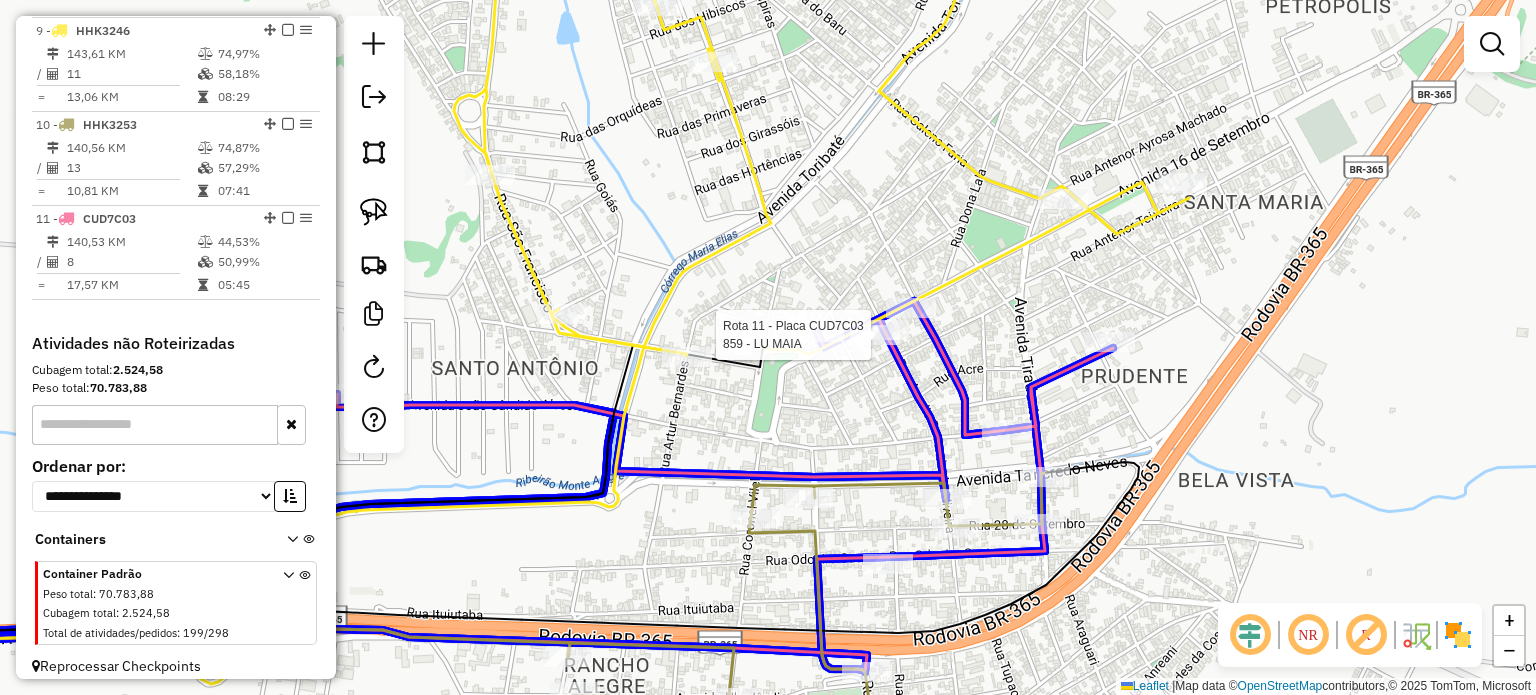click 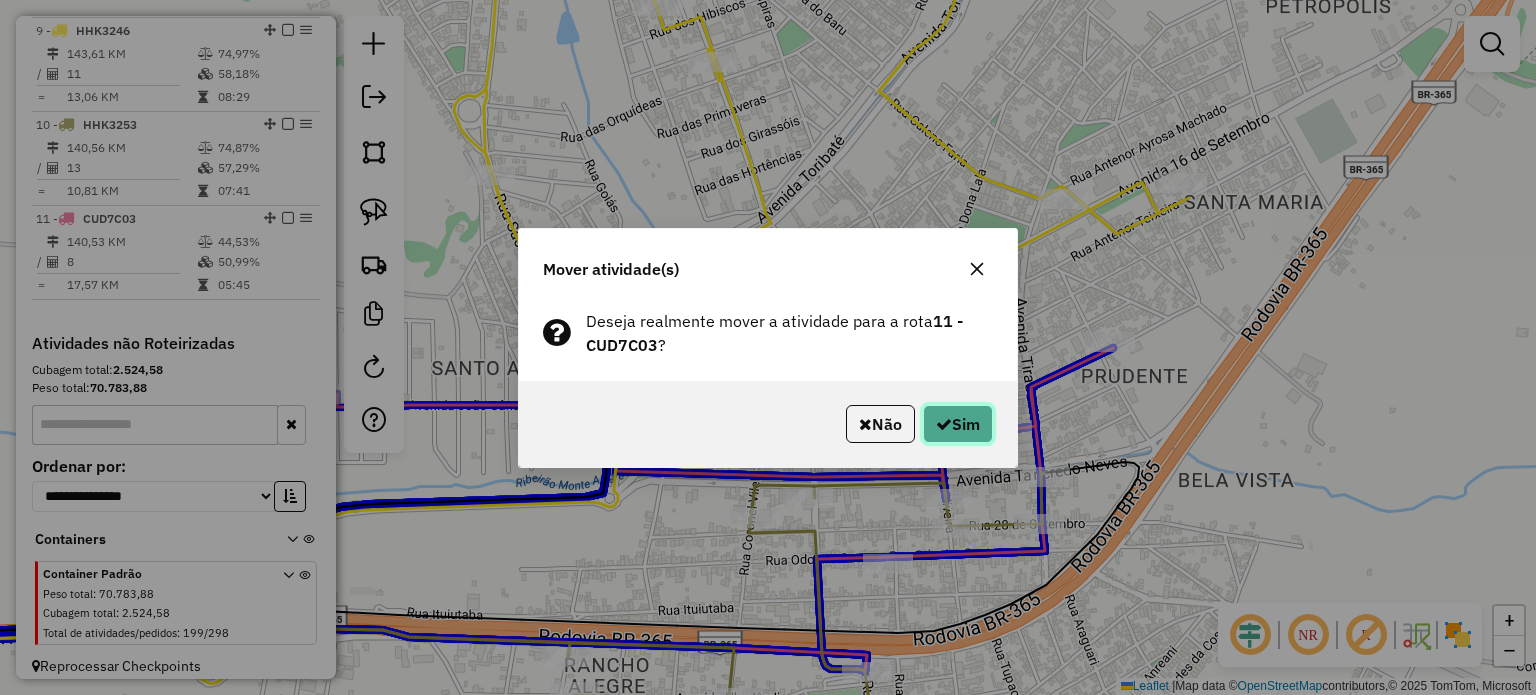 click on "Sim" 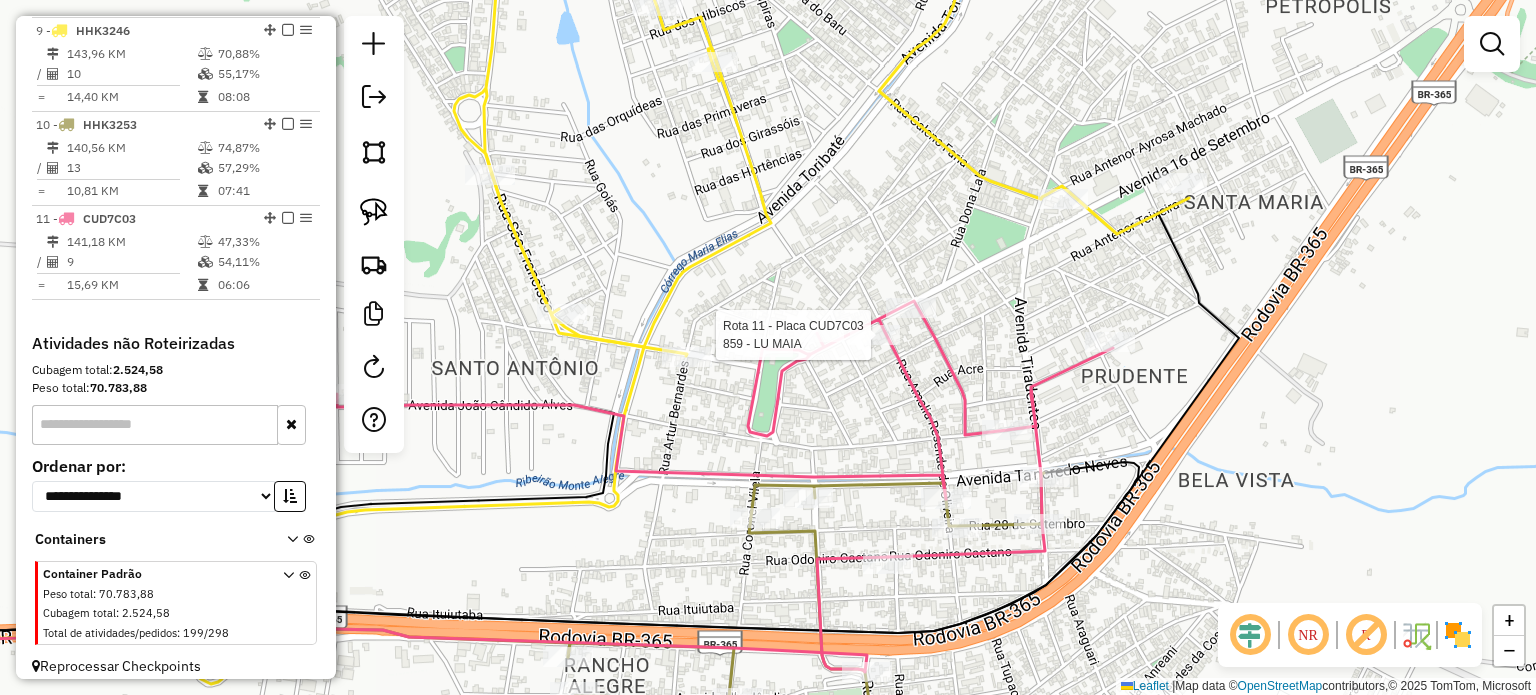 select on "*********" 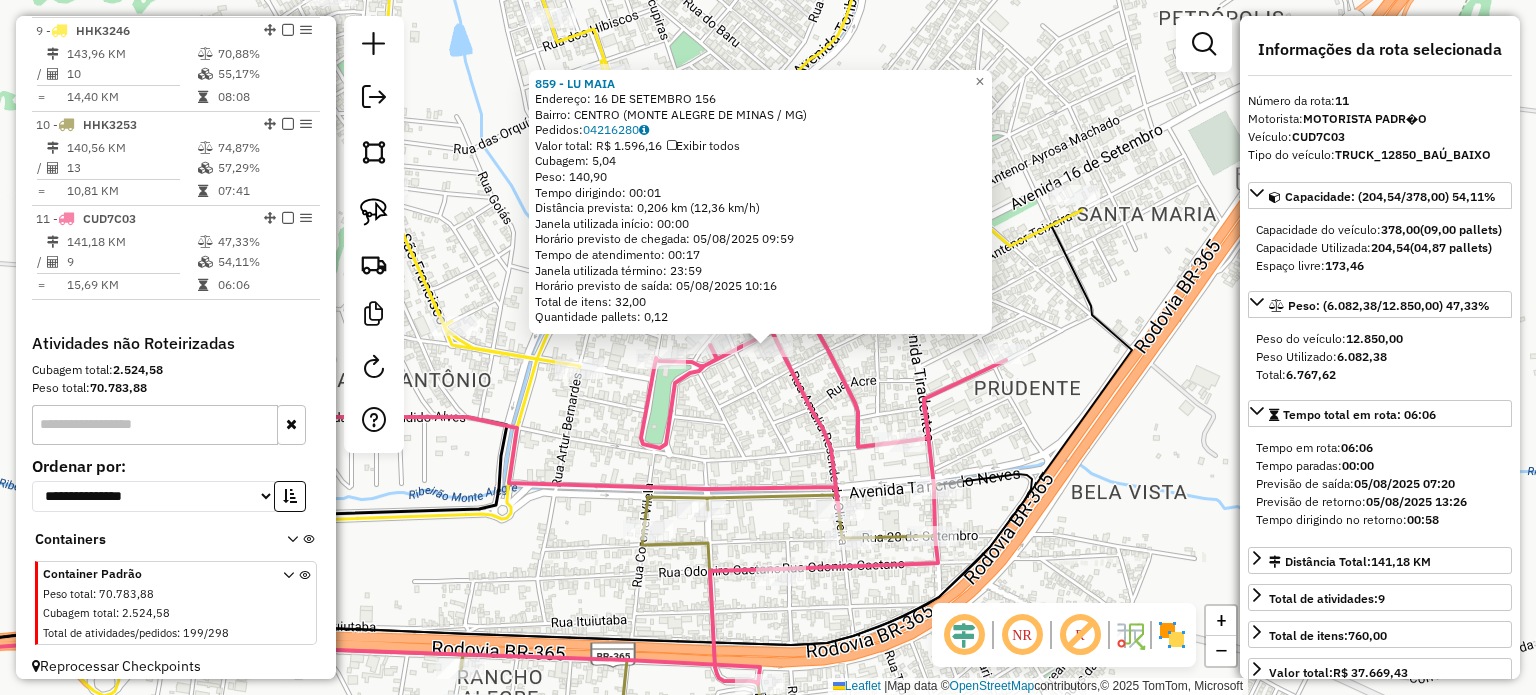 scroll, scrollTop: 1510, scrollLeft: 0, axis: vertical 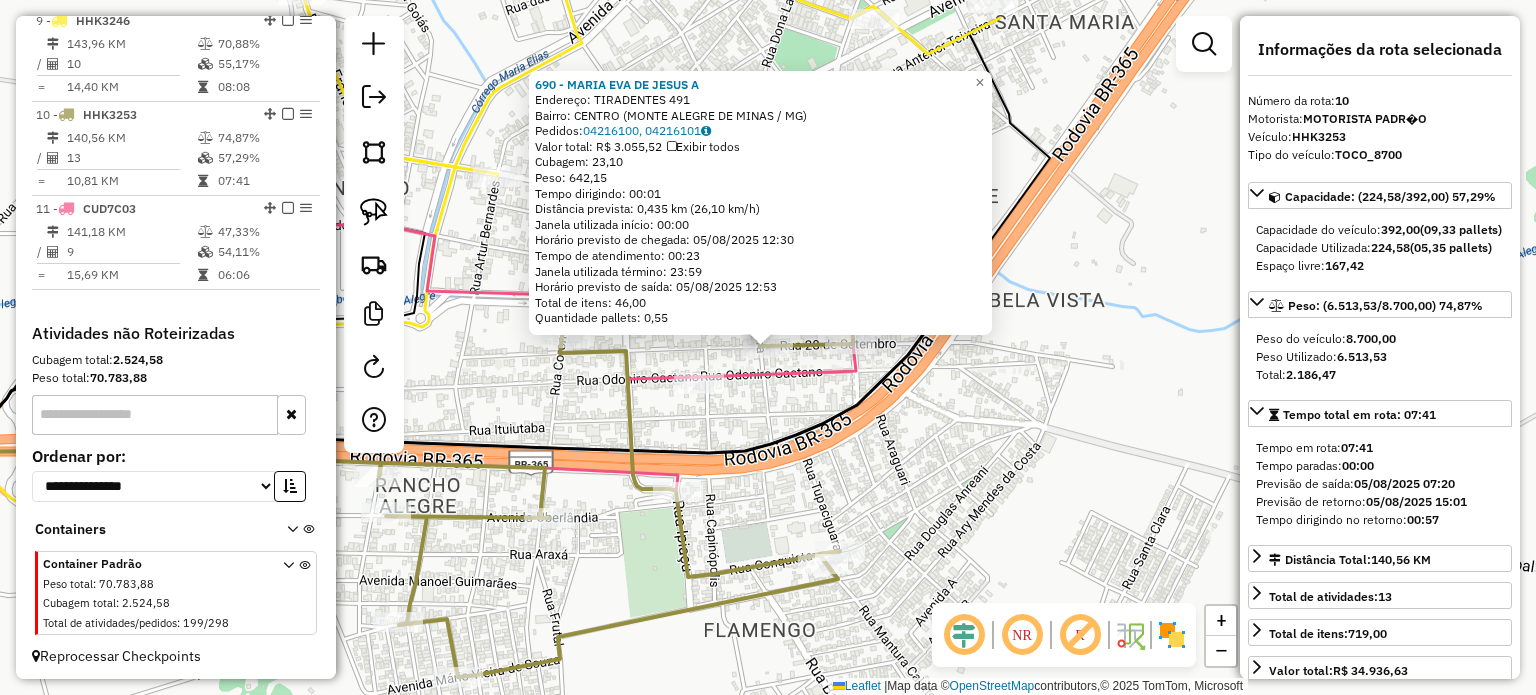 click on "690 - MARIA EVA DE JESUS A  Endereço:  TIRADENTES 491   Bairro: CENTRO (MONTE ALEGRE DE MINAS / MG)   Pedidos:  04216100, 04216101   Valor total: R$ 3.055,52   Exibir todos   Cubagem: 23,10  Peso: 642,15  Tempo dirigindo: 00:01   Distância prevista: 0,435 km (26,10 km/h)   Janela utilizada início: 00:00   Horário previsto de chegada: 05/08/2025 12:30   Tempo de atendimento: 00:23   Janela utilizada término: 23:59   Horário previsto de saída: 05/08/2025 12:53   Total de itens: 46,00   Quantidade pallets: 0,55  × Janela de atendimento Grade de atendimento Capacidade Transportadoras Veículos Cliente Pedidos  Rotas Selecione os dias de semana para filtrar as janelas de atendimento  Seg   Ter   Qua   Qui   Sex   Sáb   Dom  Informe o período da janela de atendimento: De: Até:  Filtrar exatamente a janela do cliente  Considerar janela de atendimento padrão  Selecione os dias de semana para filtrar as grades de atendimento  Seg   Ter   Qua   Qui   Sex   Sáb   Dom   Peso mínimo:   Peso máximo:   De:  +" 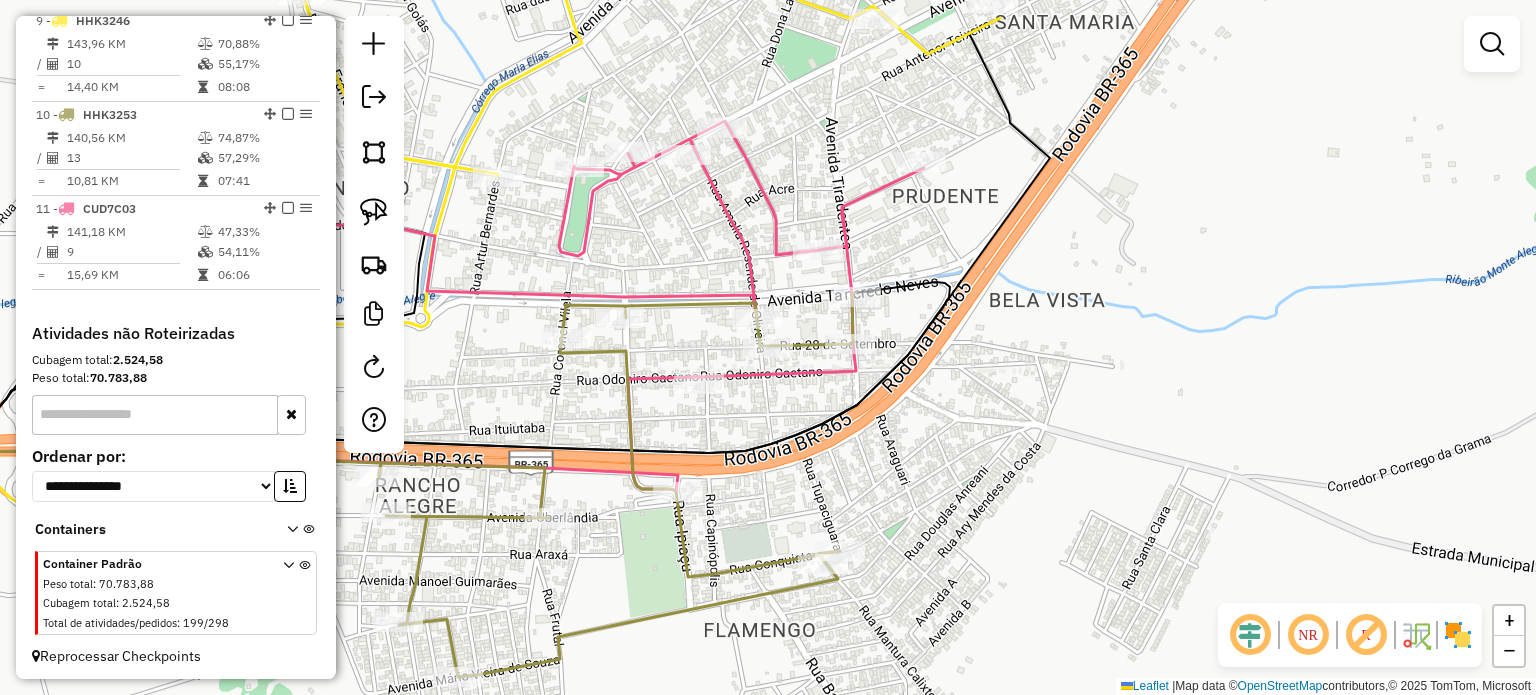 click on "Janela de atendimento Grade de atendimento Capacidade Transportadoras Veículos Cliente Pedidos  Rotas Selecione os dias de semana para filtrar as janelas de atendimento  Seg   Ter   Qua   Qui   Sex   Sáb   Dom  Informe o período da janela de atendimento: De: Até:  Filtrar exatamente a janela do cliente  Considerar janela de atendimento padrão  Selecione os dias de semana para filtrar as grades de atendimento  Seg   Ter   Qua   Qui   Sex   Sáb   Dom   Considerar clientes sem dia de atendimento cadastrado  Clientes fora do dia de atendimento selecionado Filtrar as atividades entre os valores definidos abaixo:  Peso mínimo:   Peso máximo:   Cubagem mínima:   Cubagem máxima:   De:   Até:  Filtrar as atividades entre o tempo de atendimento definido abaixo:  De:   Até:   Considerar capacidade total dos clientes não roteirizados Transportadora: Selecione um ou mais itens Tipo de veículo: Selecione um ou mais itens Veículo: Selecione um ou mais itens Motorista: Selecione um ou mais itens Nome: Rótulo:" 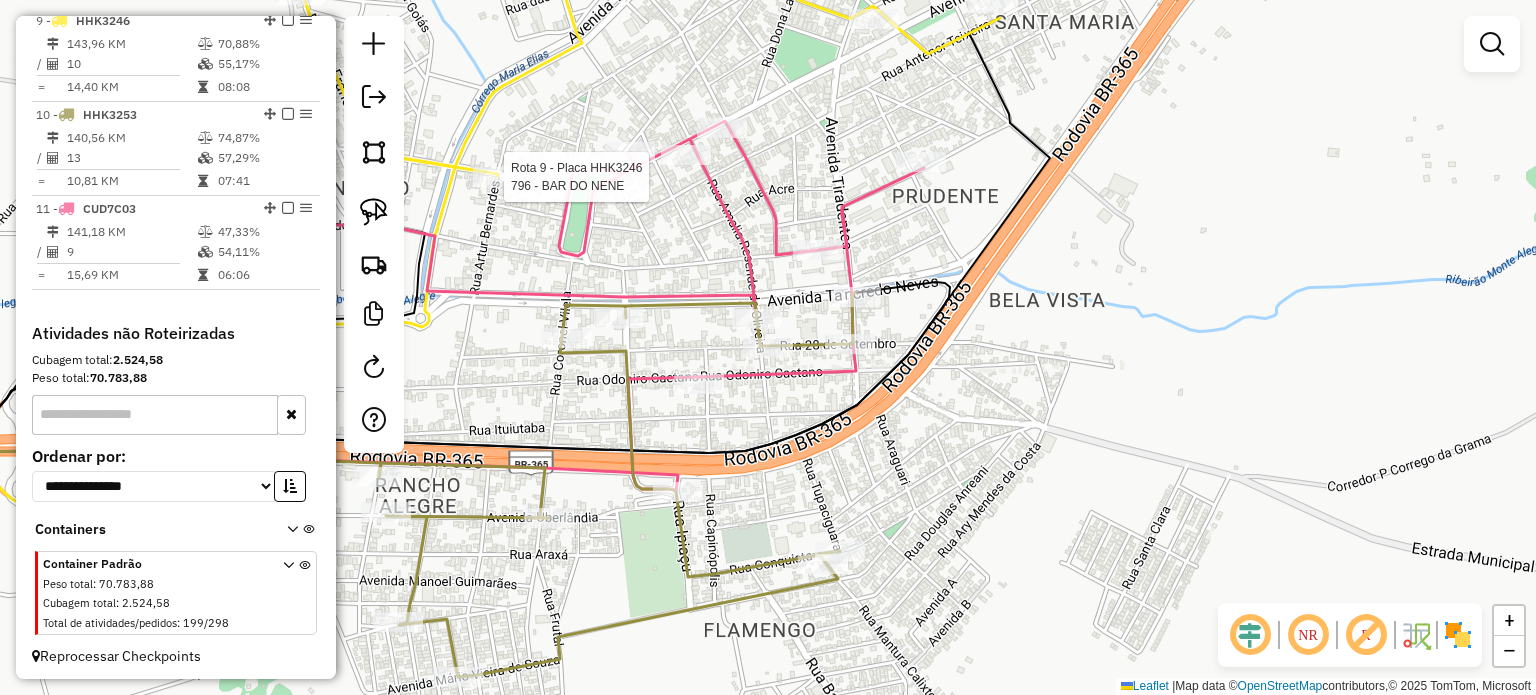 select on "*********" 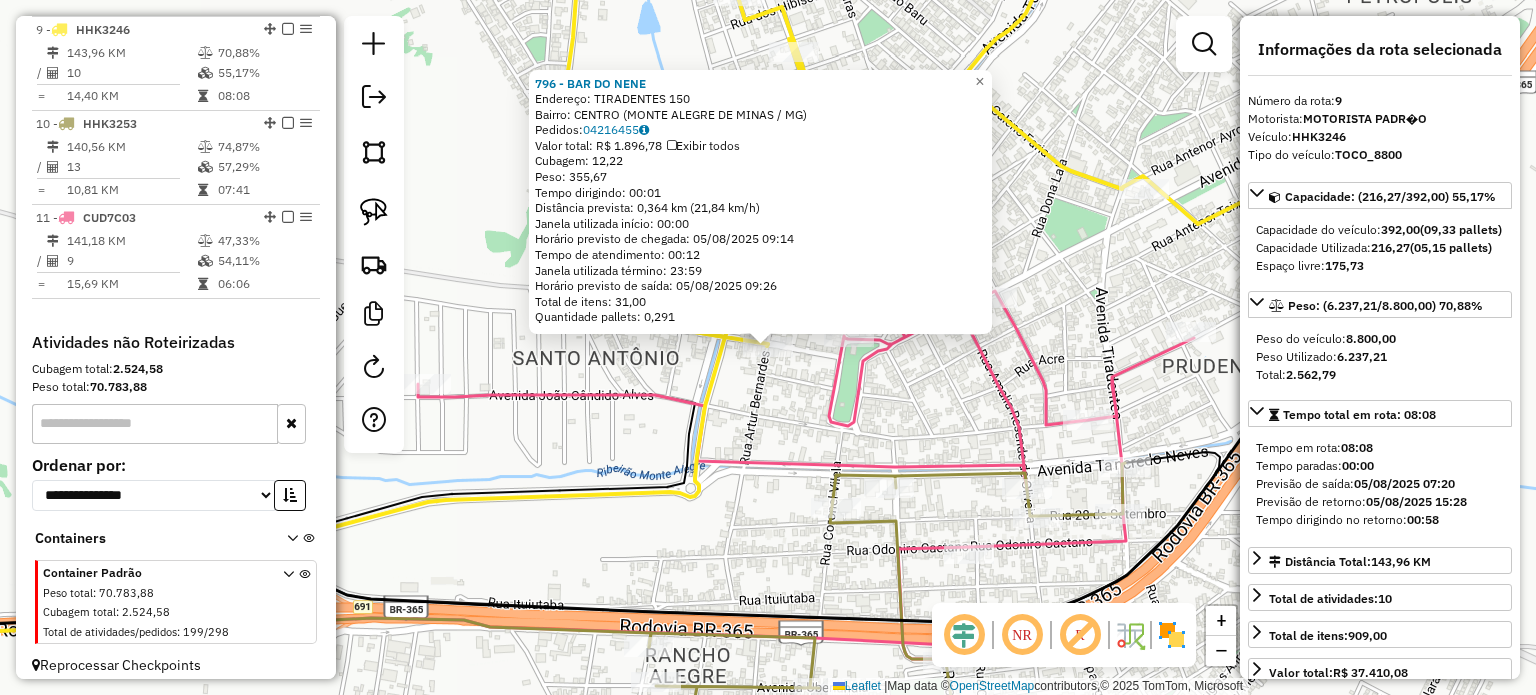 scroll, scrollTop: 1500, scrollLeft: 0, axis: vertical 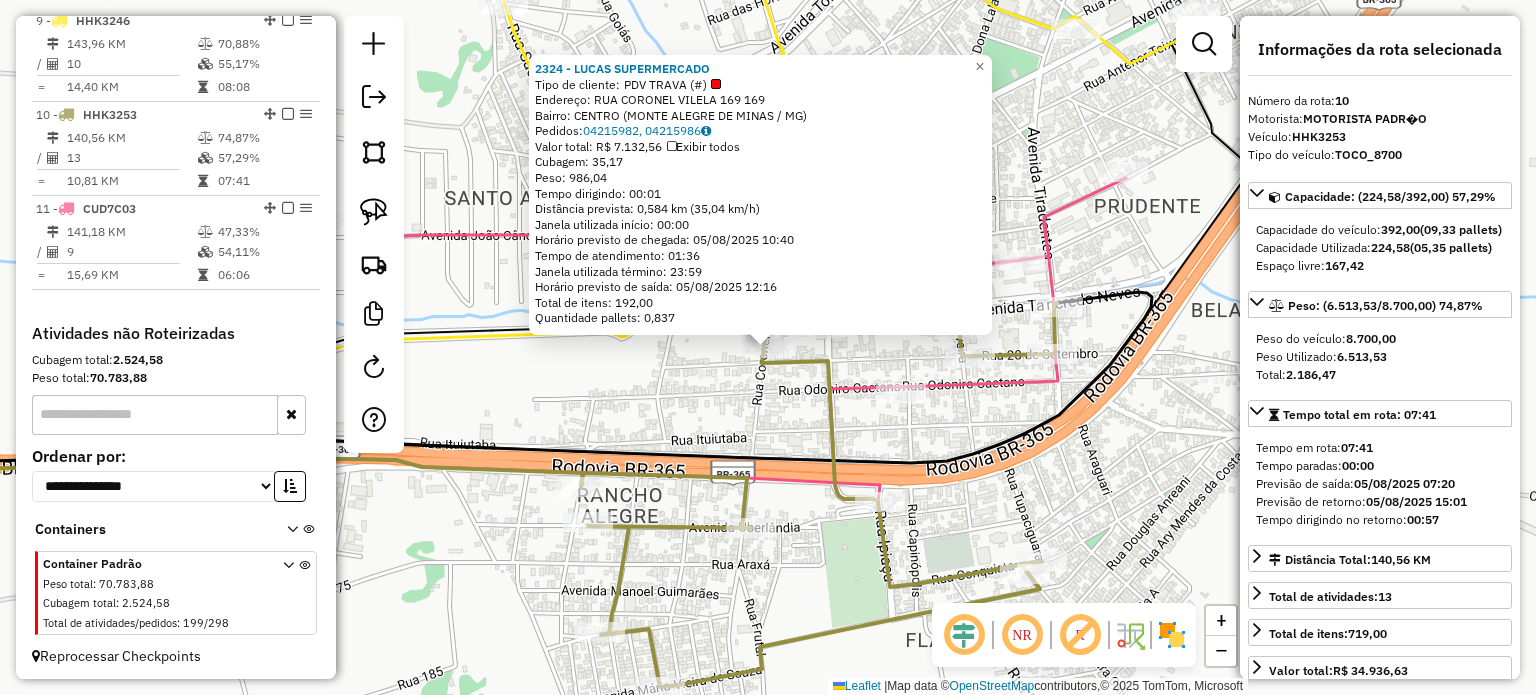 click 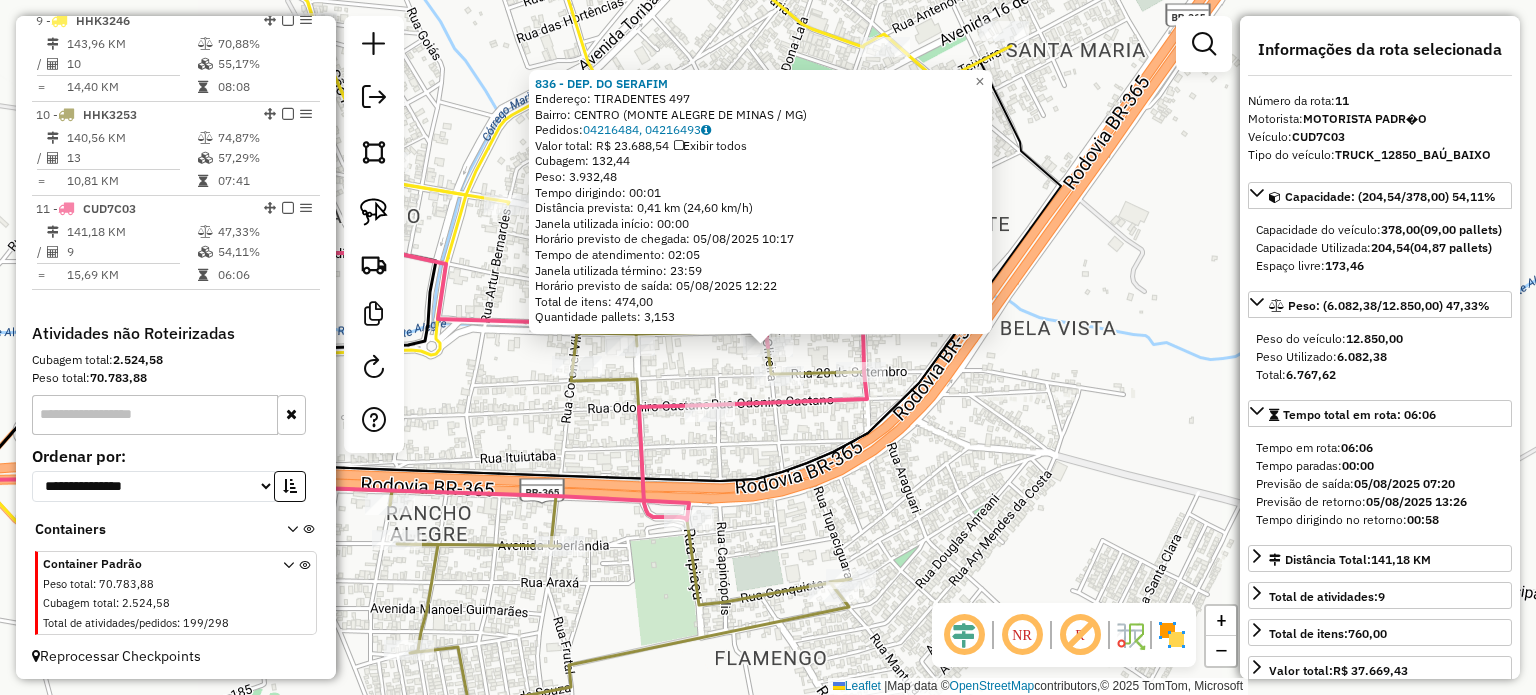 click on "836 - DEP. DO SERAFIM  Endereço:  TIRADENTES 497   Bairro: CENTRO (MONTE ALEGRE DE MINAS / MG)   Pedidos:  04216484, 04216493   Valor total: R$ 23.688,54   Exibir todos   Cubagem: 132,44  Peso: 3.932,48  Tempo dirigindo: 00:01   Distância prevista: 0,41 km (24,60 km/h)   Janela utilizada início: 00:00   Horário previsto de chegada: 05/08/2025 10:17   Tempo de atendimento: 02:05   Janela utilizada término: 23:59   Horário previsto de saída: 05/08/2025 12:22   Total de itens: 474,00   Quantidade pallets: 3,153  × Janela de atendimento Grade de atendimento Capacidade Transportadoras Veículos Cliente Pedidos  Rotas Selecione os dias de semana para filtrar as janelas de atendimento  Seg   Ter   Qua   Qui   Sex   Sáb   Dom  Informe o período da janela de atendimento: De: Até:  Filtrar exatamente a janela do cliente  Considerar janela de atendimento padrão  Selecione os dias de semana para filtrar as grades de atendimento  Seg   Ter   Qua   Qui   Sex   Sáb   Dom   Peso mínimo:   Peso máximo:   De:  +" 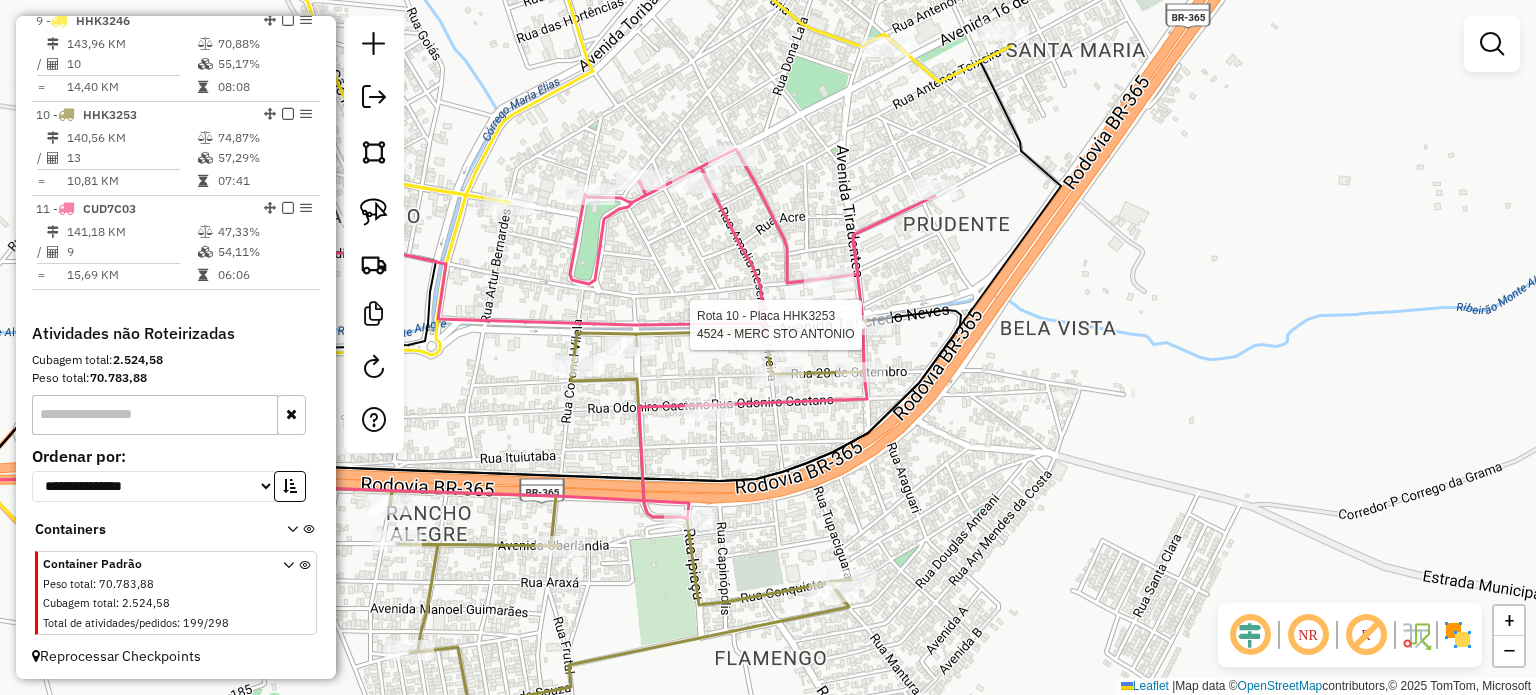 select on "*********" 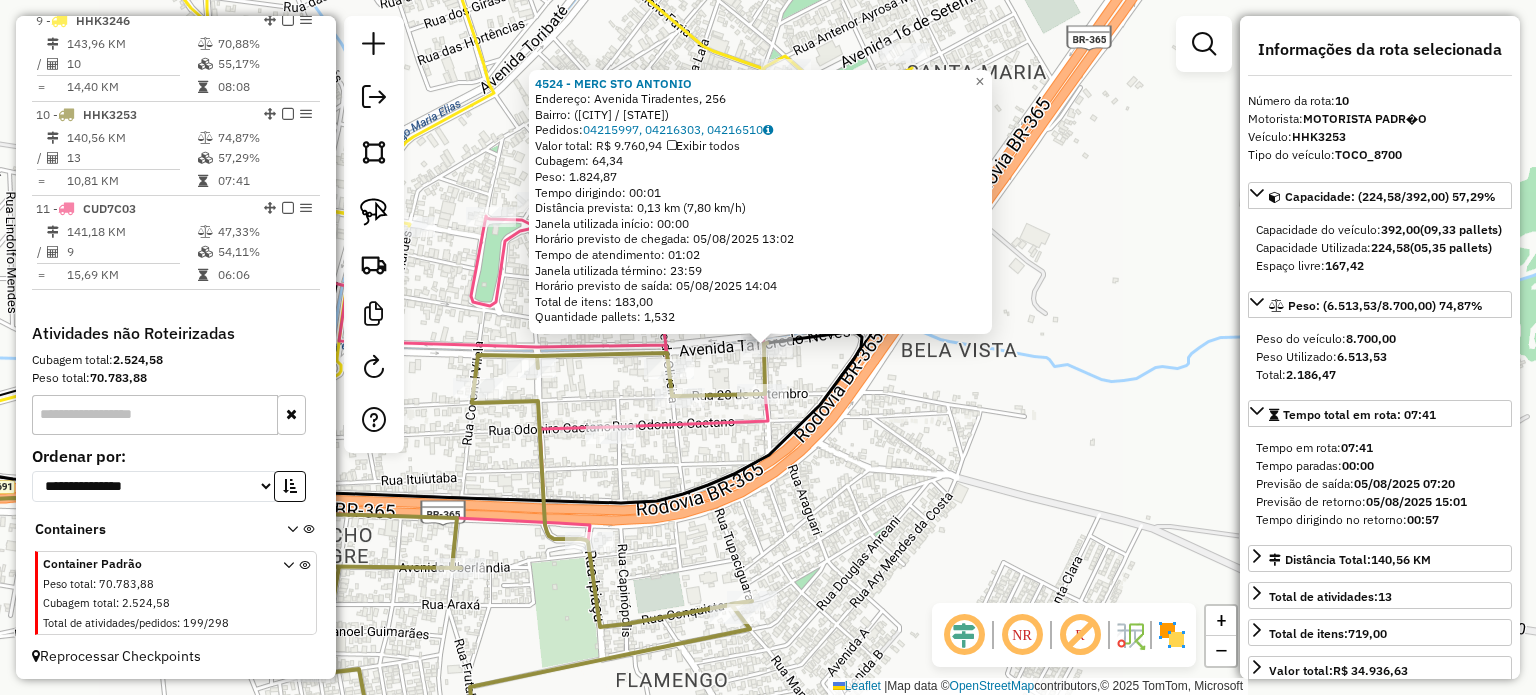 click on "4524 - MERC STO ANTONIO  Endereço: Avenida Tiradentes, 256   Bairro:  (Monte Alegre de Minas / MG)   Pedidos:  04215997, 04216303, 04216510   Valor total: R$ 9.760,94   Exibir todos   Cubagem: 64,34  Peso: 1.824,87  Tempo dirigindo: 00:01   Distância prevista: 0,13 km (7,80 km/h)   Janela utilizada início: 00:00   Horário previsto de chegada: 05/08/2025 13:02   Tempo de atendimento: 01:02   Janela utilizada término: 23:59   Horário previsto de saída: 05/08/2025 14:04   Total de itens: 183,00   Quantidade pallets: 1,532  × Janela de atendimento Grade de atendimento Capacidade Transportadoras Veículos Cliente Pedidos  Rotas Selecione os dias de semana para filtrar as janelas de atendimento  Seg   Ter   Qua   Qui   Sex   Sáb   Dom  Informe o período da janela de atendimento: De: Até:  Filtrar exatamente a janela do cliente  Considerar janela de atendimento padrão  Selecione os dias de semana para filtrar as grades de atendimento  Seg   Ter   Qua   Qui   Sex   Sáb   Dom   Peso mínimo:   De:   De:" 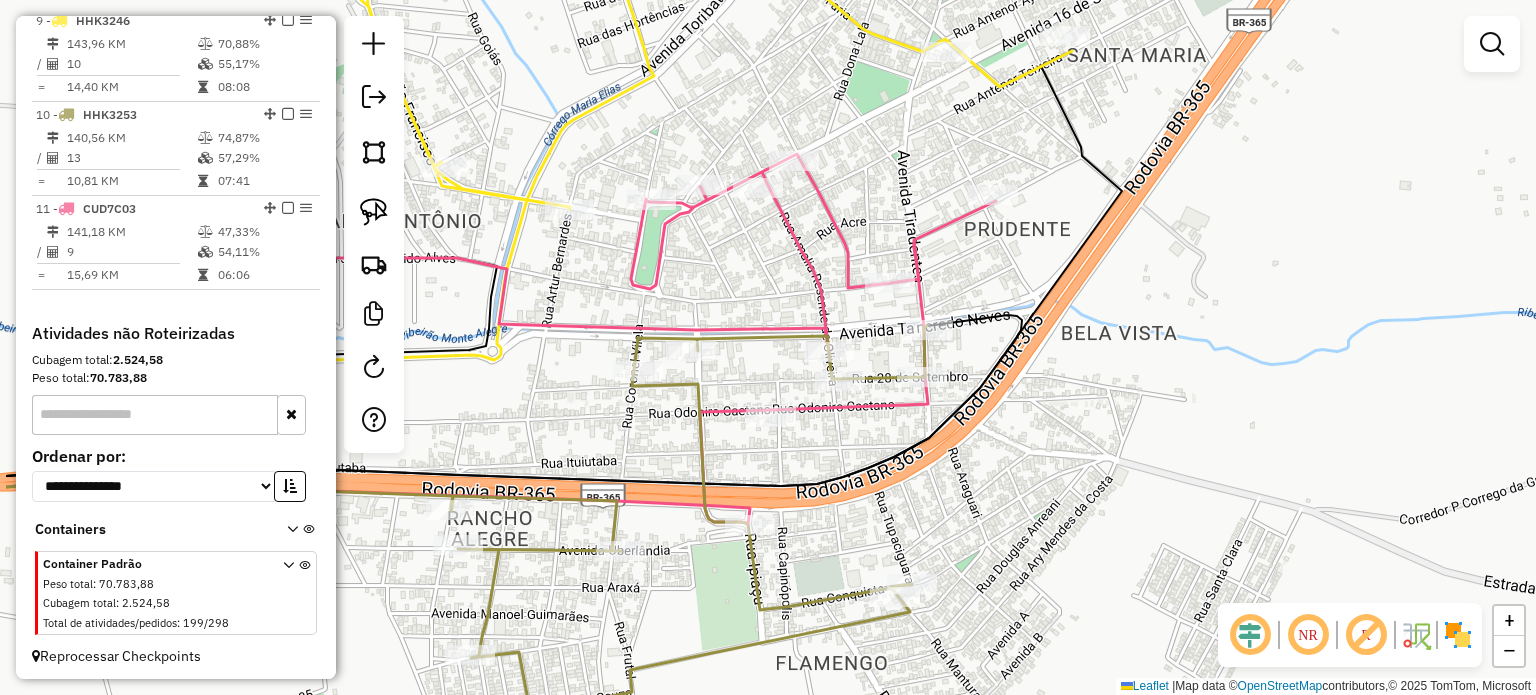drag, startPoint x: 704, startPoint y: 448, endPoint x: 865, endPoint y: 431, distance: 161.89503 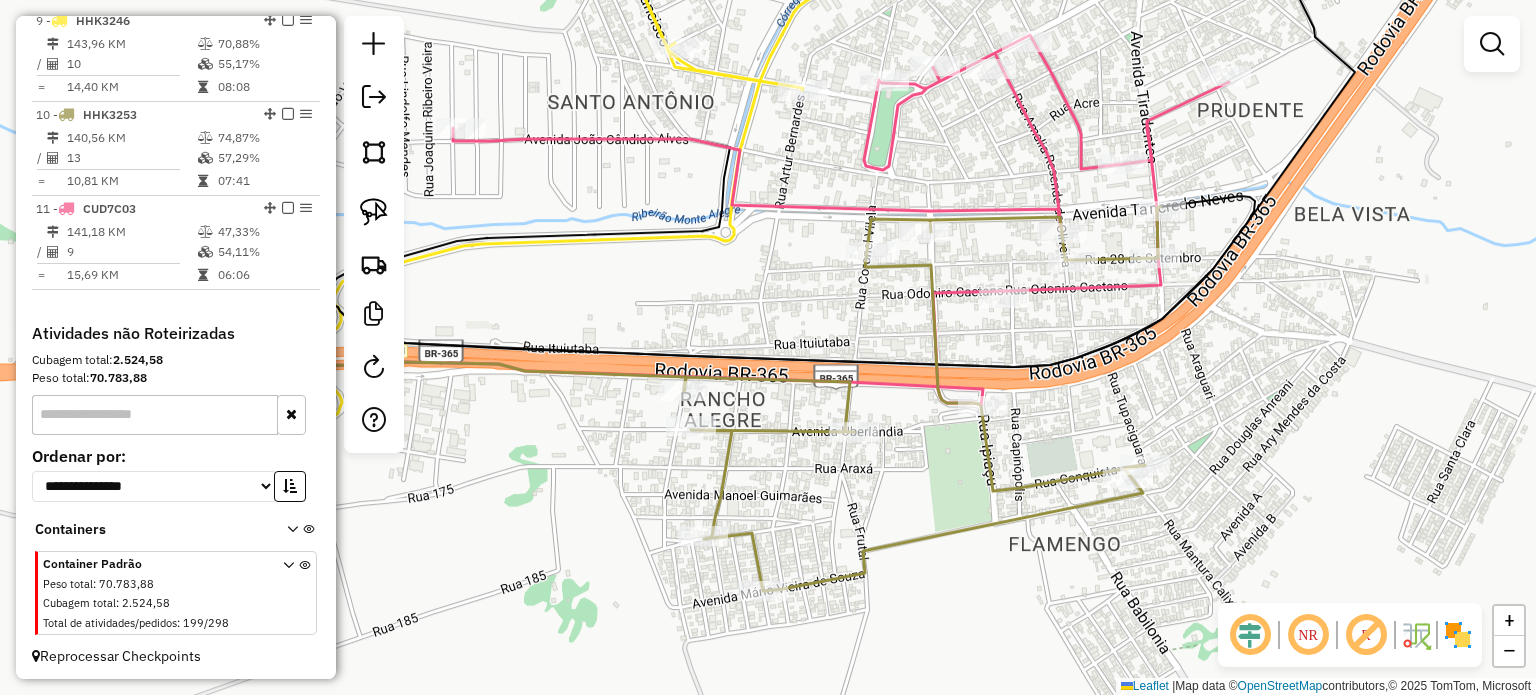 drag, startPoint x: 664, startPoint y: 483, endPoint x: 896, endPoint y: 364, distance: 260.73932 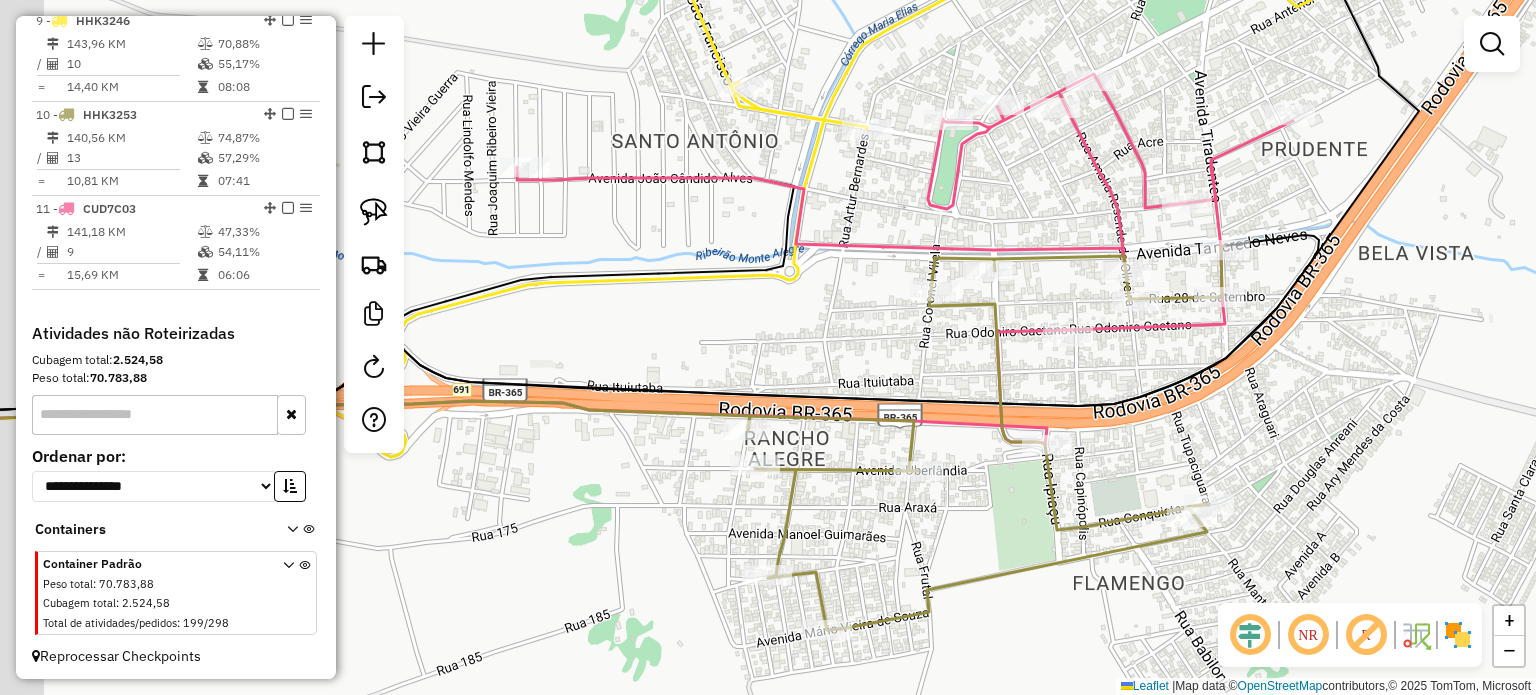 drag, startPoint x: 820, startPoint y: 367, endPoint x: 896, endPoint y: 387, distance: 78.58753 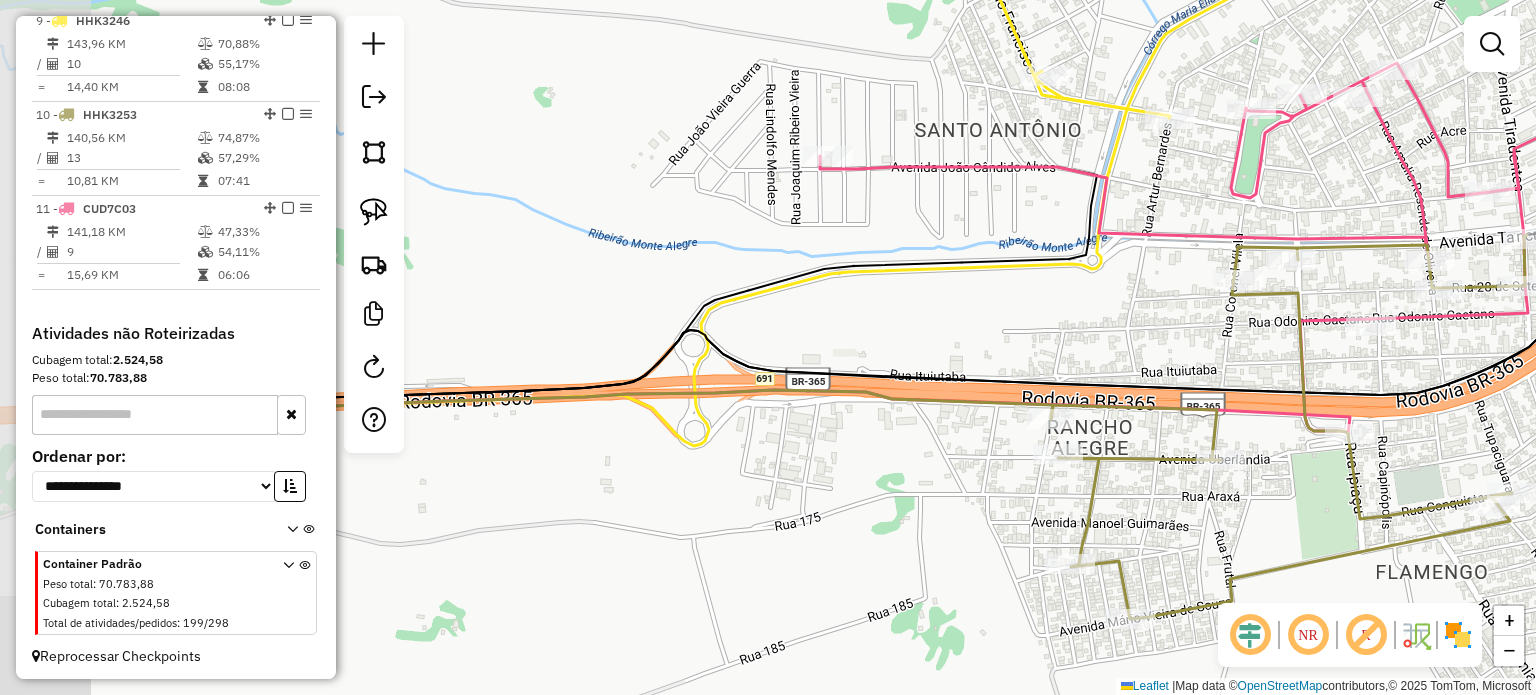 drag, startPoint x: 792, startPoint y: 366, endPoint x: 1044, endPoint y: 350, distance: 252.50743 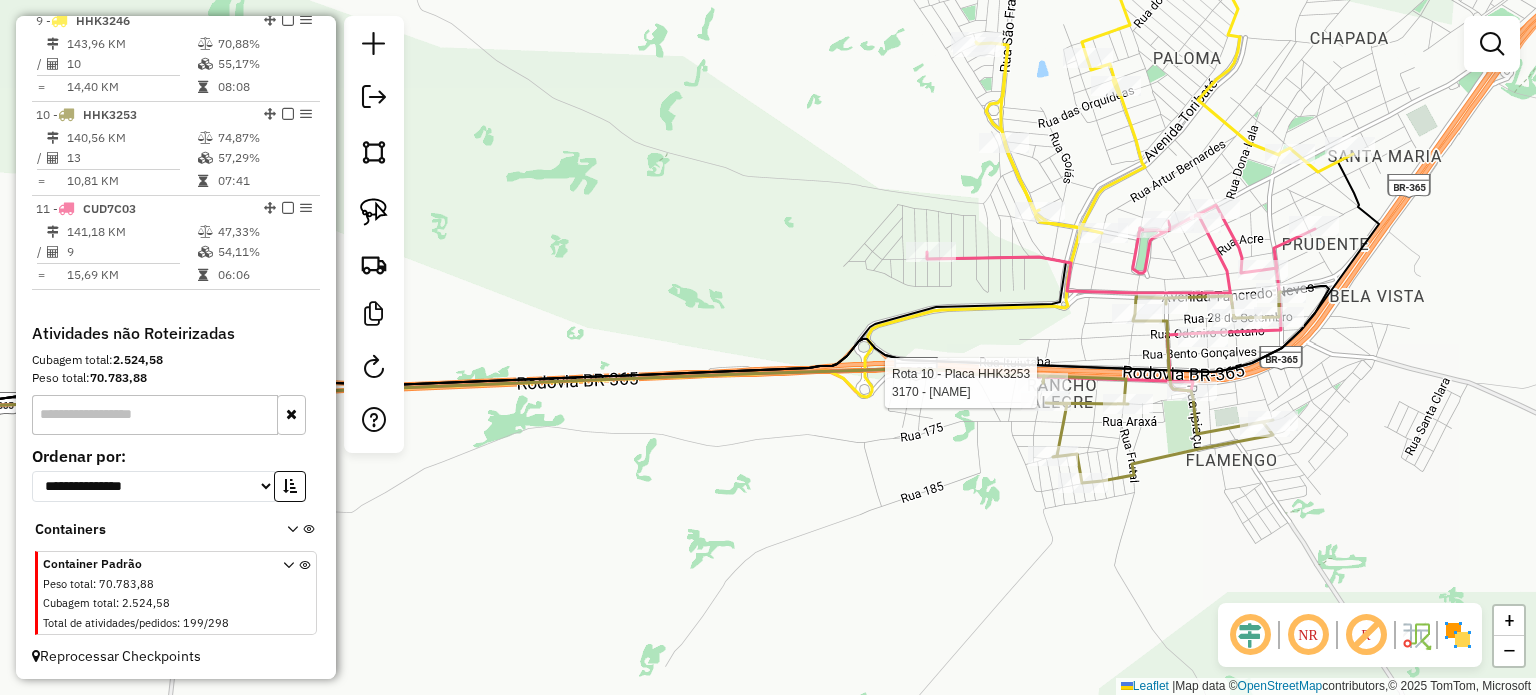 select on "*********" 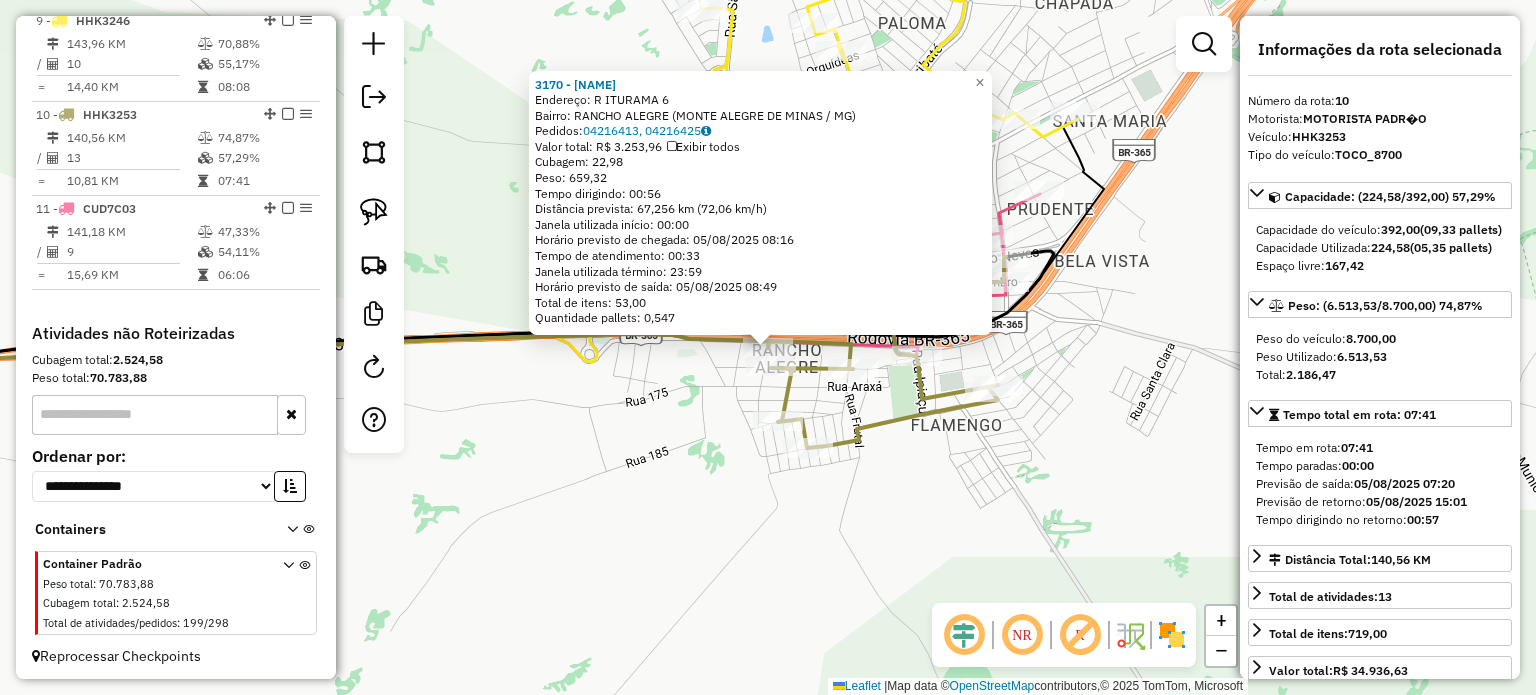 click on "3170 - MARIA  Endereço:  R   ITURAMA 6   Bairro: RANCHO ALEGRE (MONTE ALEGRE DE MINAS / MG)   Pedidos:  04216413, 04216425   Valor total: R$ 3.253,96   Exibir todos   Cubagem: 22,98  Peso: 659,32  Tempo dirigindo: 00:56   Distância prevista: 67,256 km (72,06 km/h)   Janela utilizada início: 00:00   Horário previsto de chegada: 05/08/2025 08:16   Tempo de atendimento: 00:33   Janela utilizada término: 23:59   Horário previsto de saída: 05/08/2025 08:49   Total de itens: 53,00   Quantidade pallets: 0,547  × Janela de atendimento Grade de atendimento Capacidade Transportadoras Veículos Cliente Pedidos  Rotas Selecione os dias de semana para filtrar as janelas de atendimento  Seg   Ter   Qua   Qui   Sex   Sáb   Dom  Informe o período da janela de atendimento: De: Até:  Filtrar exatamente a janela do cliente  Considerar janela de atendimento padrão  Selecione os dias de semana para filtrar as grades de atendimento  Seg   Ter   Qua   Qui   Sex   Sáb   Dom   Peso mínimo:   Peso máximo:   De:   Até:" 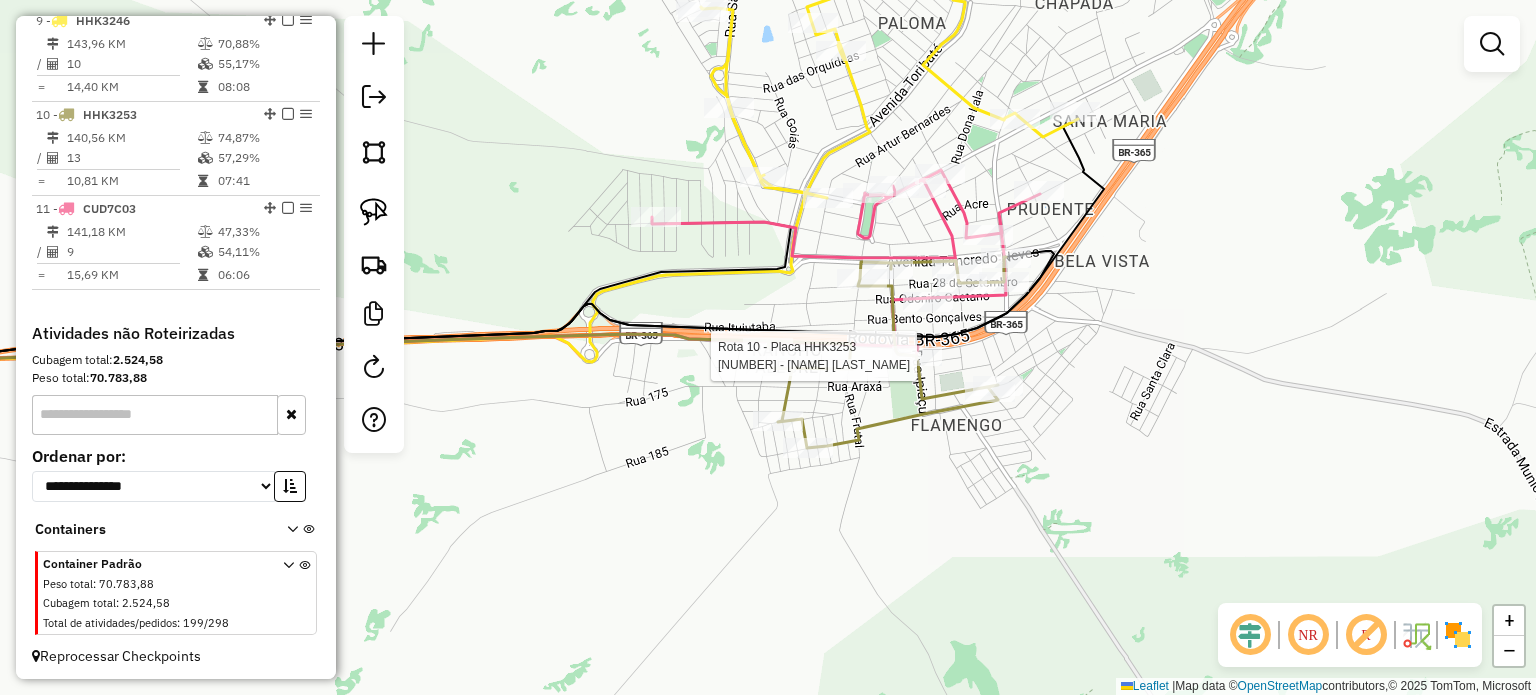 select on "*********" 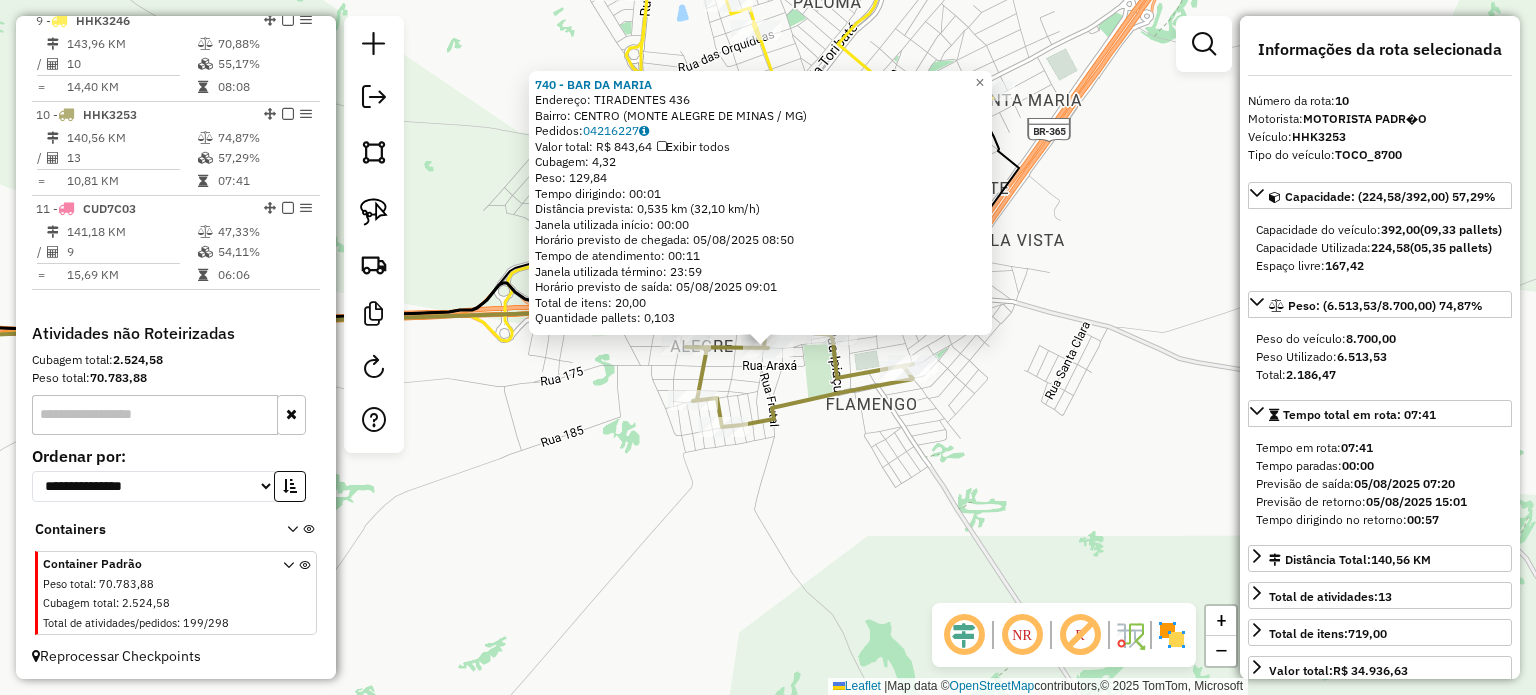 click on "740 - BAR DA MARIA  Endereço:  TIRADENTES 436   Bairro: CENTRO (MONTE ALEGRE DE MINAS / MG)   Pedidos:  04216227   Valor total: R$ 843,64   Exibir todos   Cubagem: 4,32  Peso: 129,84  Tempo dirigindo: 00:01   Distância prevista: 0,535 km (32,10 km/h)   Janela utilizada início: 00:00   Horário previsto de chegada: 05/08/2025 08:50   Tempo de atendimento: 00:11   Janela utilizada término: 23:59   Horário previsto de saída: 05/08/2025 09:01   Total de itens: 20,00   Quantidade pallets: 0,103  × Janela de atendimento Grade de atendimento Capacidade Transportadoras Veículos Cliente Pedidos  Rotas Selecione os dias de semana para filtrar as janelas de atendimento  Seg   Ter   Qua   Qui   Sex   Sáb   Dom  Informe o período da janela de atendimento: De: Até:  Filtrar exatamente a janela do cliente  Considerar janela de atendimento padrão  Selecione os dias de semana para filtrar as grades de atendimento  Seg   Ter   Qua   Qui   Sex   Sáb   Dom   Considerar clientes sem dia de atendimento cadastrado De:" 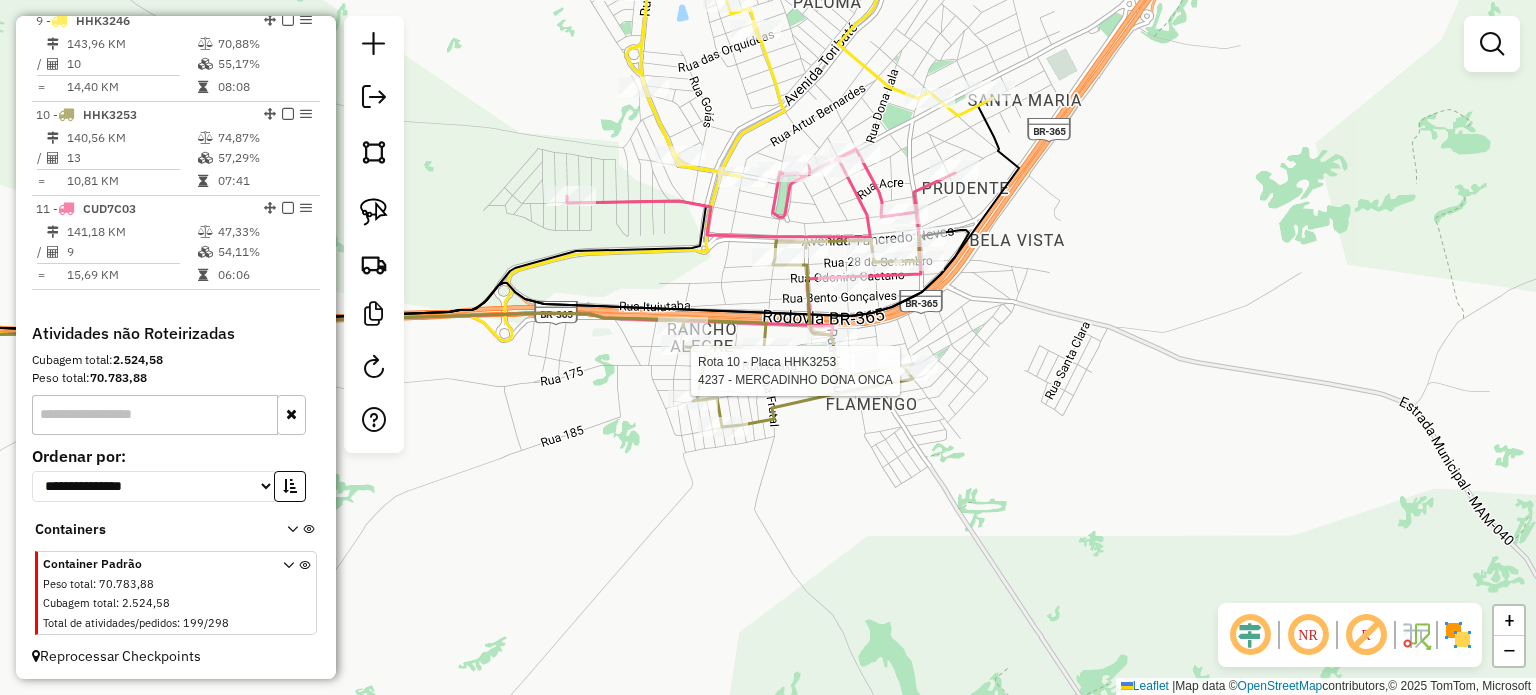 select on "*********" 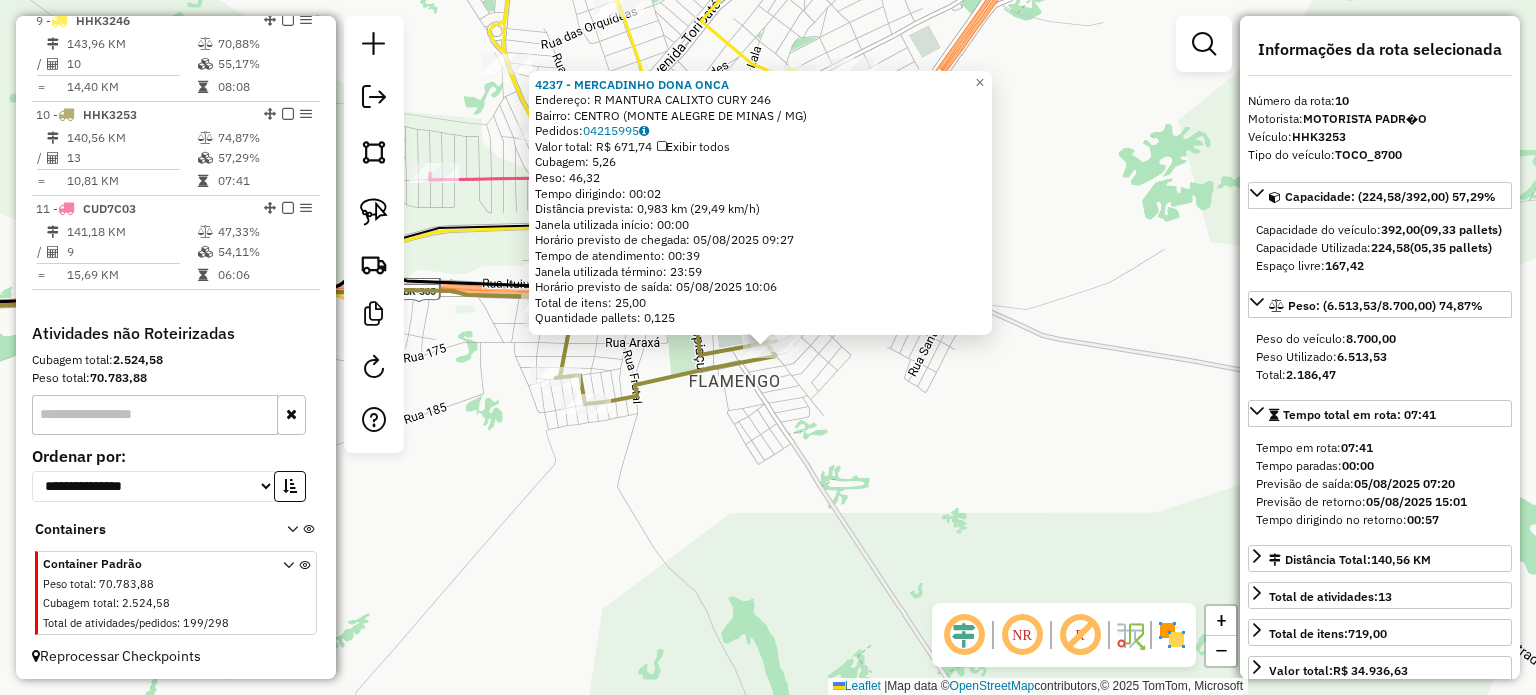 click on "Rota 10 - Placa HHK3253  4237 - MERCADINHO DONA ONCA 4237 - MERCADINHO DONA ONCA  Endereço:  R   MANTURA CALIXTO CURY 246   Bairro: CENTRO (MONTE ALEGRE DE MINAS / MG)   Pedidos:  04215995   Valor total: R$ 671,74   Exibir todos   Cubagem: 5,26  Peso: 46,32  Tempo dirigindo: 00:02   Distância prevista: 0,983 km (29,49 km/h)   Janela utilizada início: 00:00   Horário previsto de chegada: 05/08/2025 09:27   Tempo de atendimento: 00:39   Janela utilizada término: 23:59   Horário previsto de saída: 05/08/2025 10:06   Total de itens: 25,00   Quantidade pallets: 0,125  × Janela de atendimento Grade de atendimento Capacidade Transportadoras Veículos Cliente Pedidos  Rotas Selecione os dias de semana para filtrar as janelas de atendimento  Seg   Ter   Qua   Qui   Sex   Sáb   Dom  Informe o período da janela de atendimento: De: Até:  Filtrar exatamente a janela do cliente  Considerar janela de atendimento padrão  Selecione os dias de semana para filtrar as grades de atendimento  Seg   Ter   Qua   Qui  De:" 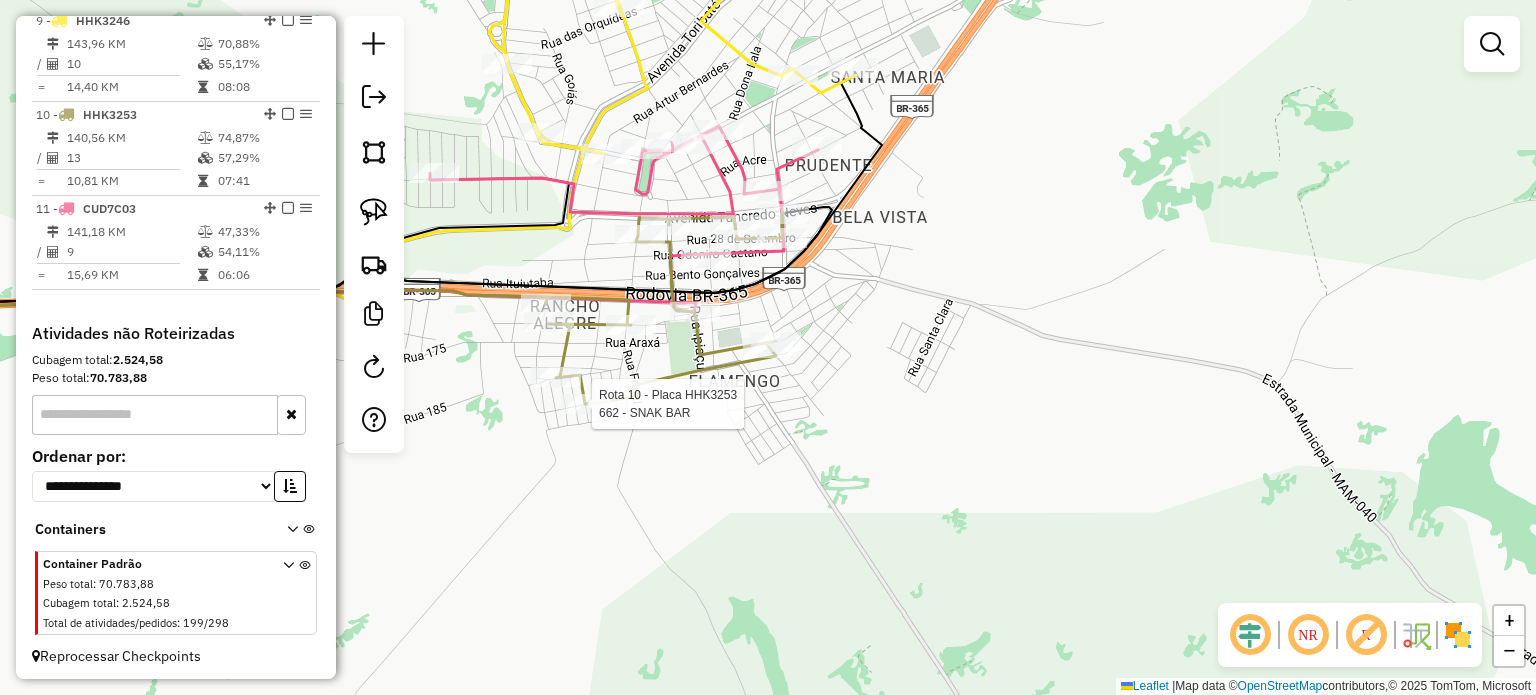select on "*********" 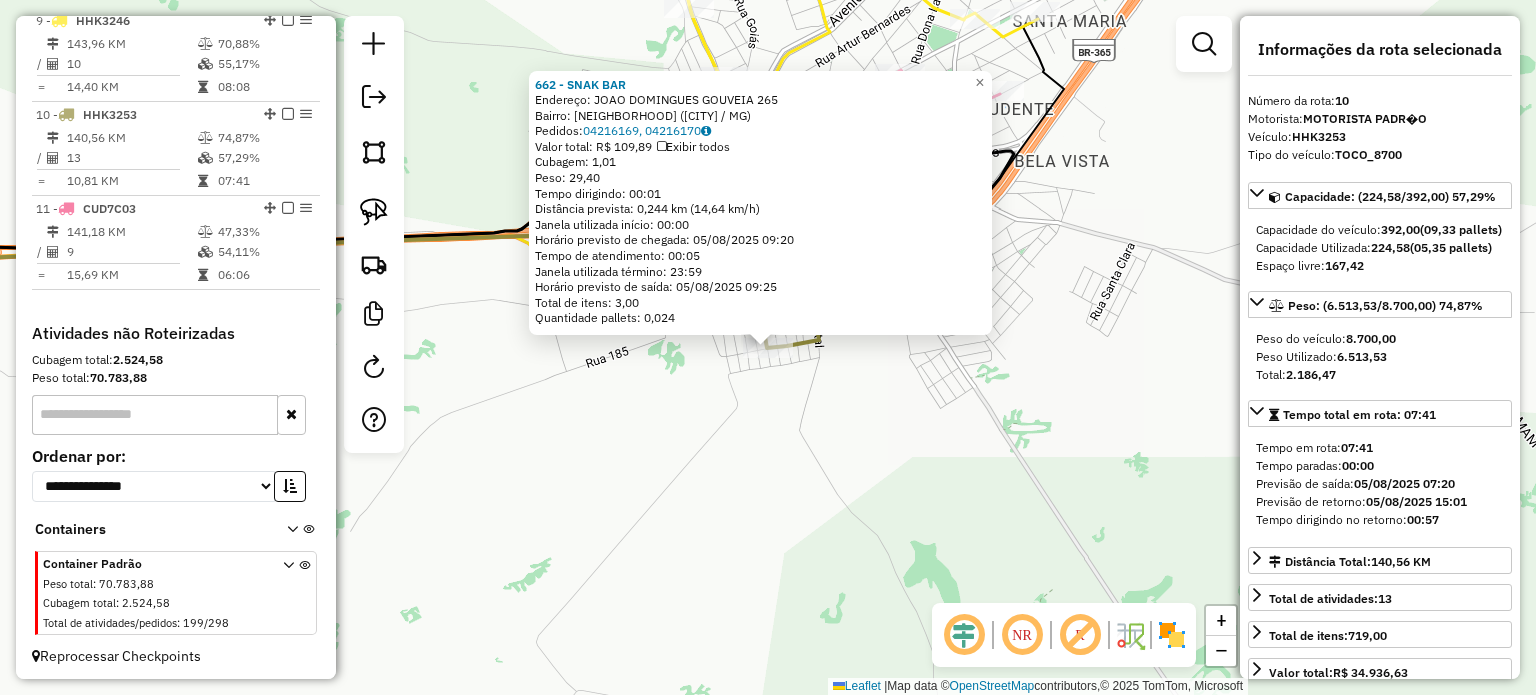 click on "662 - SNAK BAR  Endereço:  JOAO DOMINGUES GOUVEIA 265   Bairro: FLAMENGO (MONTE ALEGRE DE MINAS / MG)   Pedidos:  04216169, 04216170   Valor total: R$ 109,89   Exibir todos   Cubagem: 1,01  Peso: 29,40  Tempo dirigindo: 00:01   Distância prevista: 0,244 km (14,64 km/h)   Janela utilizada início: 00:00   Horário previsto de chegada: 05/08/2025 09:20   Tempo de atendimento: 00:05   Janela utilizada término: 23:59   Horário previsto de saída: 05/08/2025 09:25   Total de itens: 3,00   Quantidade pallets: 0,024  × Janela de atendimento Grade de atendimento Capacidade Transportadoras Veículos Cliente Pedidos  Rotas Selecione os dias de semana para filtrar as janelas de atendimento  Seg   Ter   Qua   Qui   Sex   Sáb   Dom  Informe o período da janela de atendimento: De: Até:  Filtrar exatamente a janela do cliente  Considerar janela de atendimento padrão  Selecione os dias de semana para filtrar as grades de atendimento  Seg   Ter   Qua   Qui   Sex   Sáb   Dom   Peso mínimo:   Peso máximo:   De:  De:" 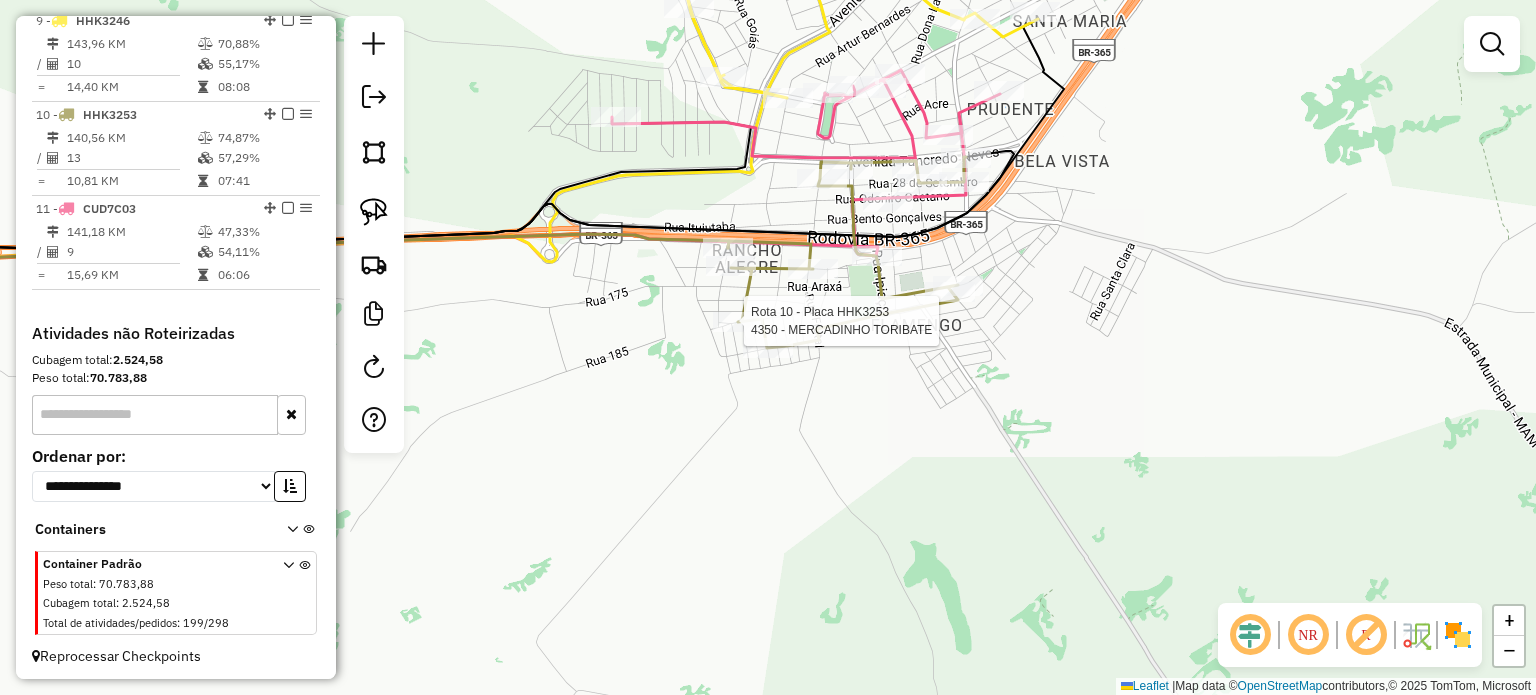 select on "*********" 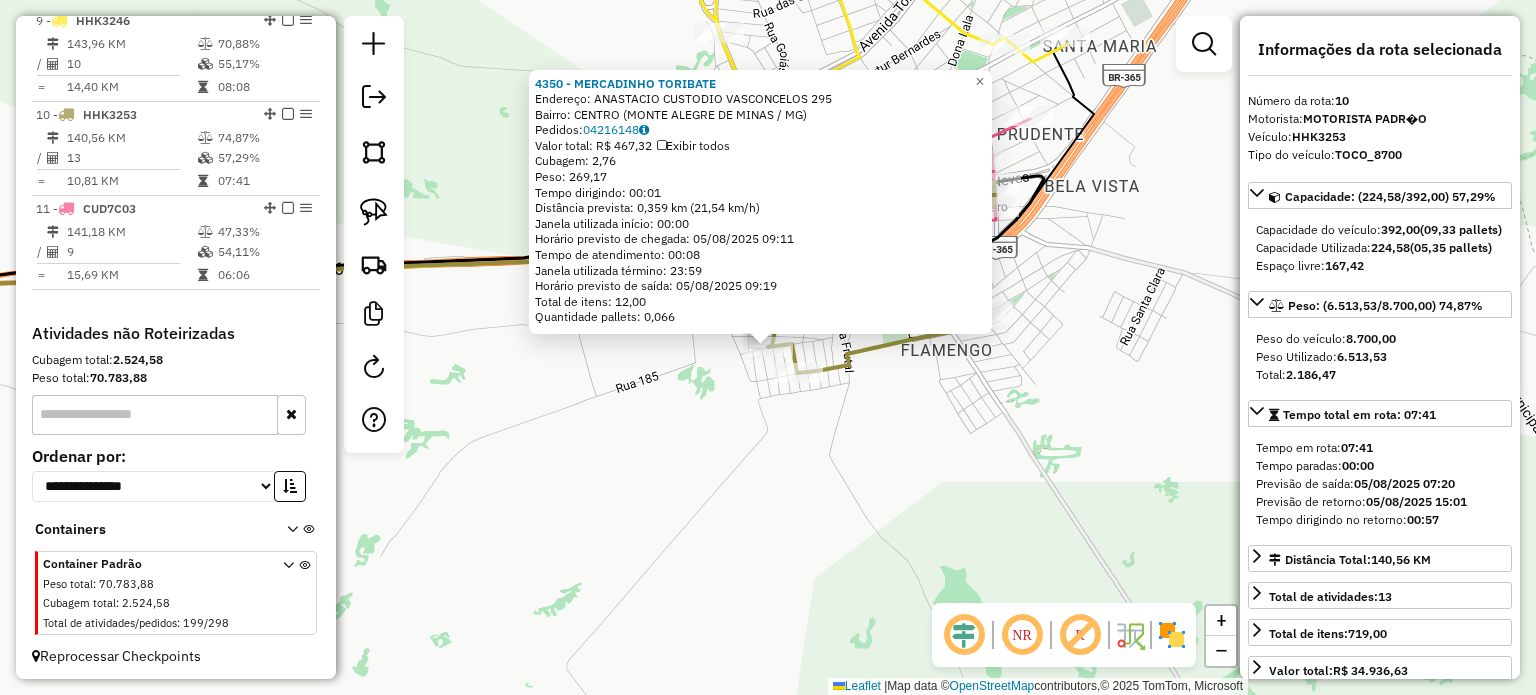click on "4350 - MERCADINHO TORIBATE  Endereço:  ANASTACIO CUSTODIO VASCONCELOS 295   Bairro: CENTRO (MONTE ALEGRE DE MINAS / MG)   Pedidos:  04216148   Valor total: R$ 467,32   Exibir todos   Cubagem: 2,76  Peso: 269,17  Tempo dirigindo: 00:01   Distância prevista: 0,359 km (21,54 km/h)   Janela utilizada início: 00:00   Horário previsto de chegada: 05/08/2025 09:11   Tempo de atendimento: 00:08   Janela utilizada término: 23:59   Horário previsto de saída: 05/08/2025 09:19   Total de itens: 12,00   Quantidade pallets: 0,066  × Janela de atendimento Grade de atendimento Capacidade Transportadoras Veículos Cliente Pedidos  Rotas Selecione os dias de semana para filtrar as janelas de atendimento  Seg   Ter   Qua   Qui   Sex   Sáb   Dom  Informe o período da janela de atendimento: De: Até:  Filtrar exatamente a janela do cliente  Considerar janela de atendimento padrão  Selecione os dias de semana para filtrar as grades de atendimento  Seg   Ter   Qua   Qui   Sex   Sáb   Dom   Peso mínimo:   Peso máximo:" 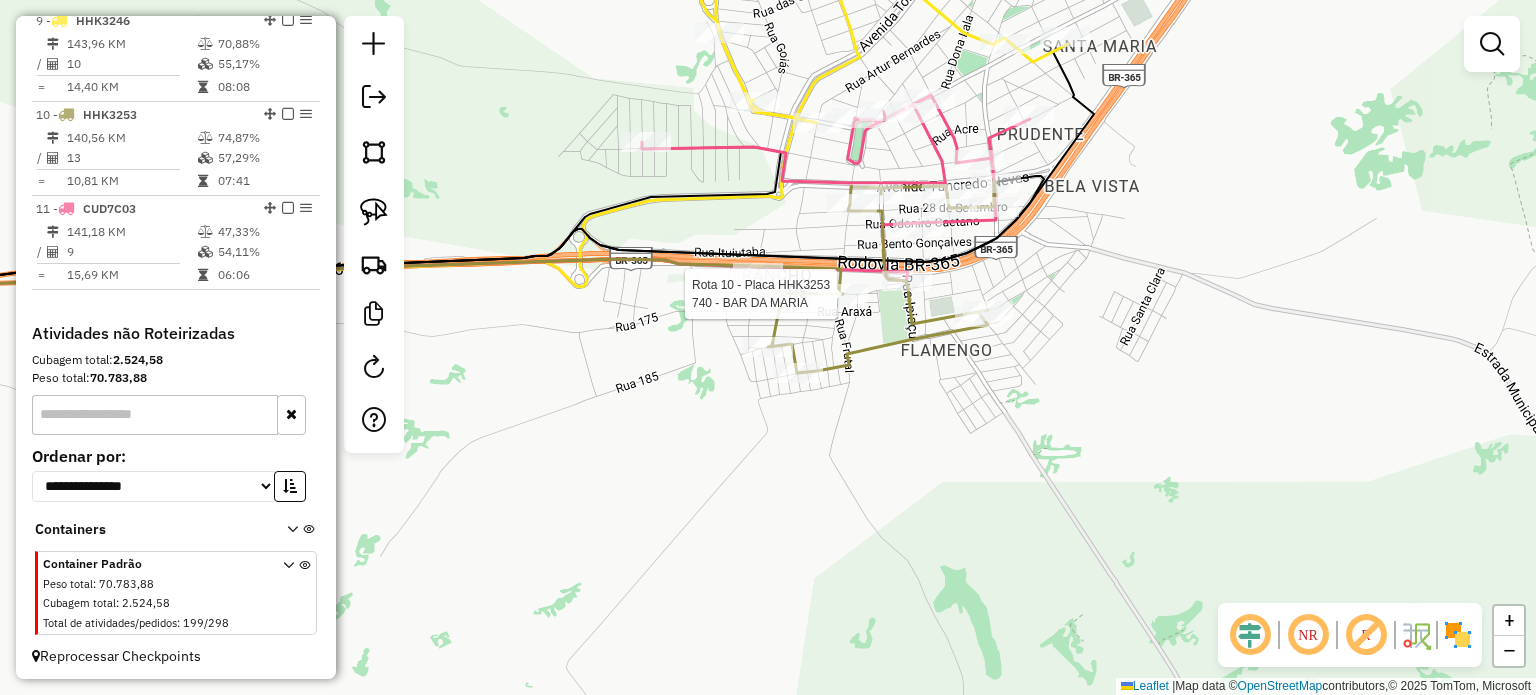 select on "*********" 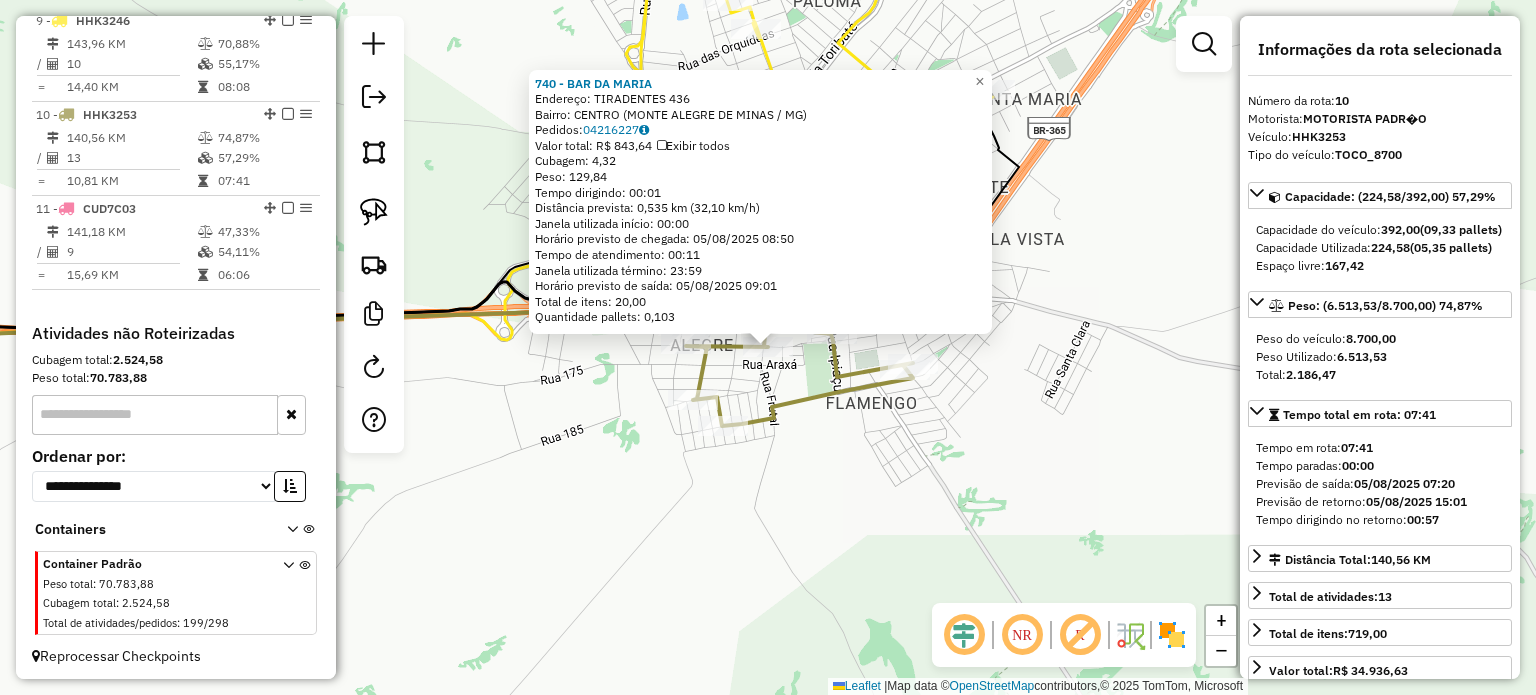click on "740 - BAR DA MARIA  Endereço:  TIRADENTES 436   Bairro: CENTRO (MONTE ALEGRE DE MINAS / MG)   Pedidos:  04216227   Valor total: R$ 843,64   Exibir todos   Cubagem: 4,32  Peso: 129,84  Tempo dirigindo: 00:01   Distância prevista: 0,535 km (32,10 km/h)   Janela utilizada início: 00:00   Horário previsto de chegada: 05/08/2025 08:50   Tempo de atendimento: 00:11   Janela utilizada término: 23:59   Horário previsto de saída: 05/08/2025 09:01   Total de itens: 20,00   Quantidade pallets: 0,103  × Janela de atendimento Grade de atendimento Capacidade Transportadoras Veículos Cliente Pedidos  Rotas Selecione os dias de semana para filtrar as janelas de atendimento  Seg   Ter   Qua   Qui   Sex   Sáb   Dom  Informe o período da janela de atendimento: De: Até:  Filtrar exatamente a janela do cliente  Considerar janela de atendimento padrão  Selecione os dias de semana para filtrar as grades de atendimento  Seg   Ter   Qua   Qui   Sex   Sáb   Dom   Considerar clientes sem dia de atendimento cadastrado De:" 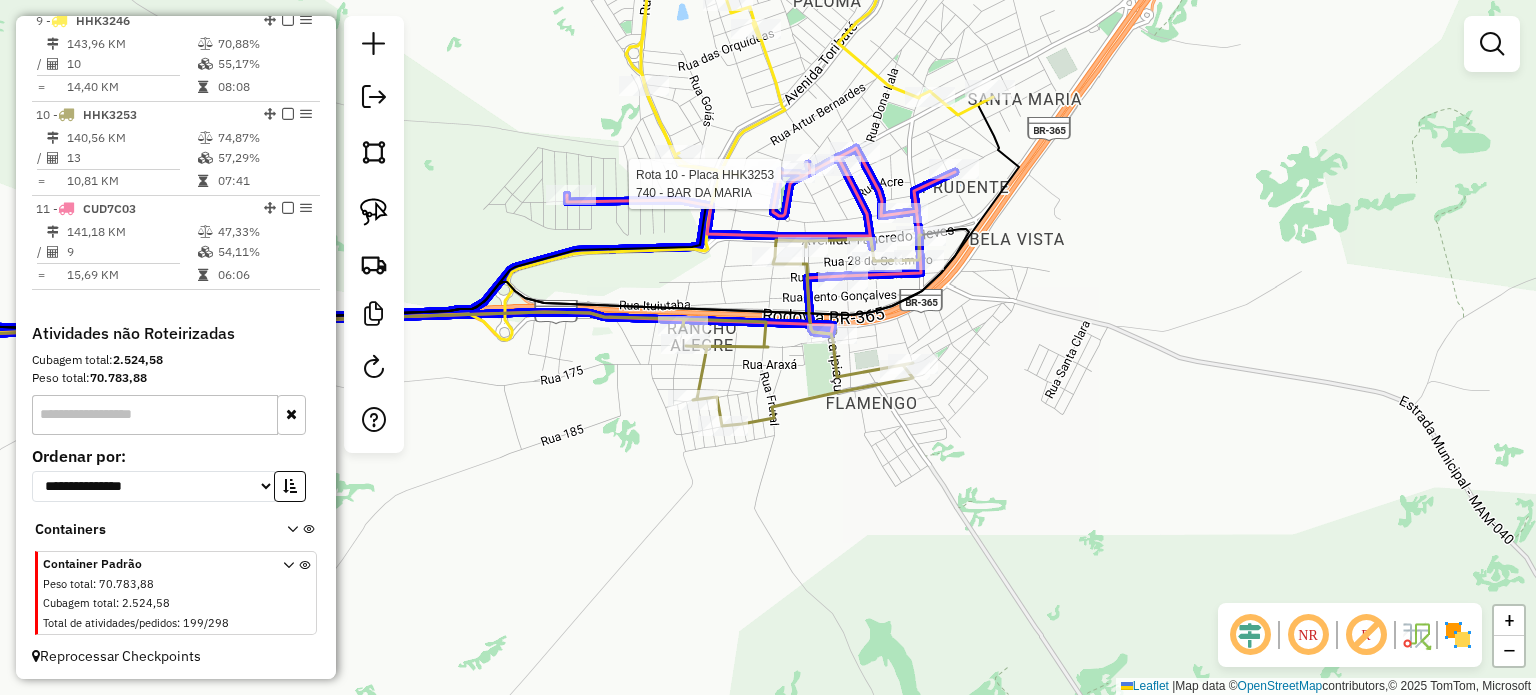 click 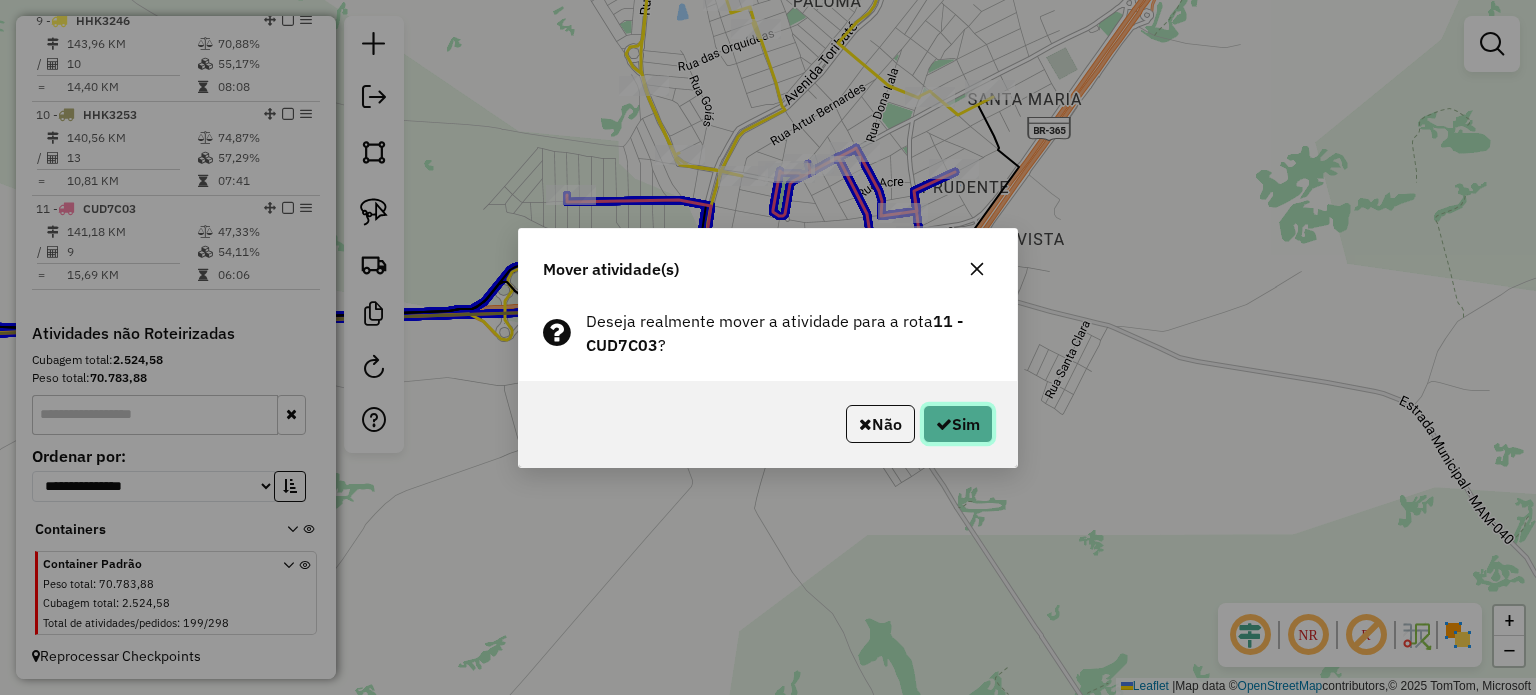 click on "Sim" 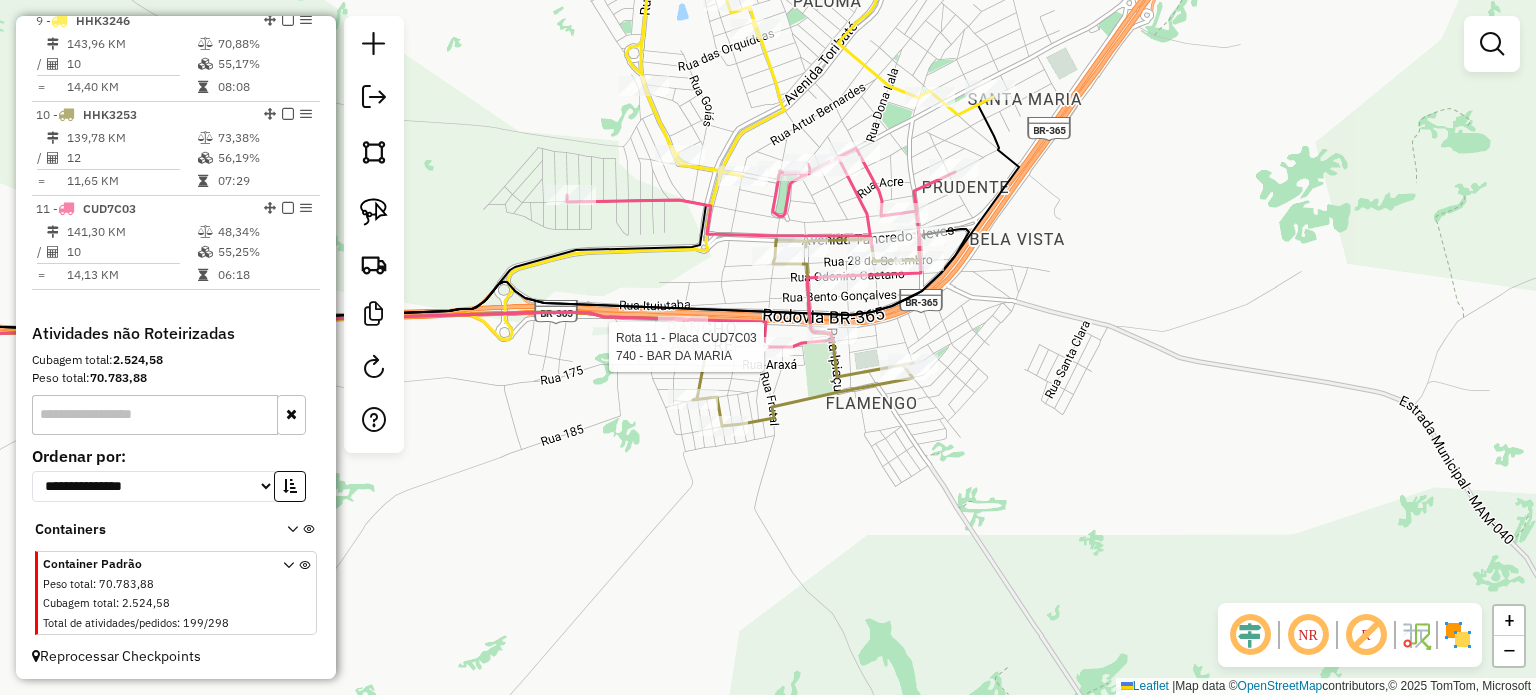 select on "*********" 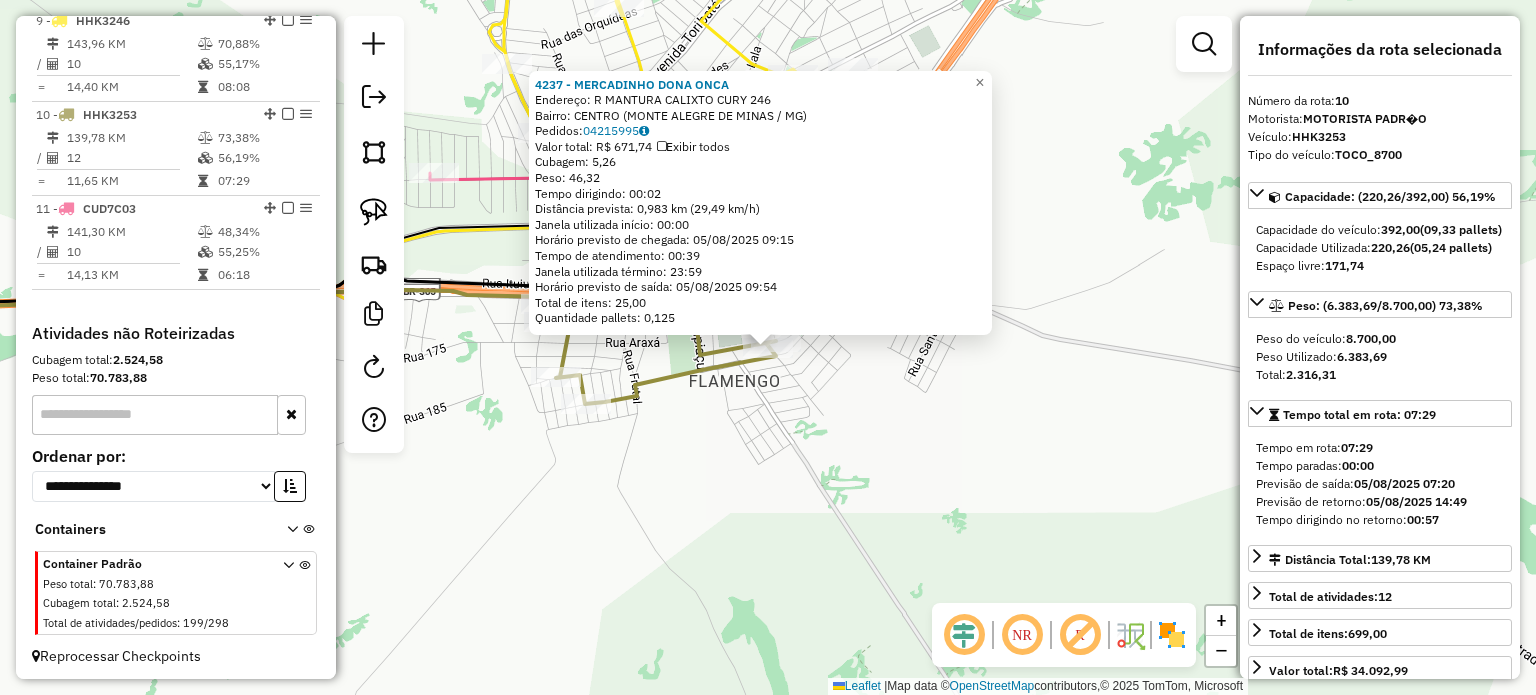 click on "4237 - MERCADINHO DONA ONCA  Endereço:  R   MANTURA CALIXTO CURY 246   Bairro: CENTRO (MONTE ALEGRE DE MINAS / MG)   Pedidos:  04215995   Valor total: R$ 671,74   Exibir todos   Cubagem: 5,26  Peso: 46,32  Tempo dirigindo: 00:02   Distância prevista: 0,983 km (29,49 km/h)   Janela utilizada início: 00:00   Horário previsto de chegada: 05/08/2025 09:15   Tempo de atendimento: 00:39   Janela utilizada término: 23:59   Horário previsto de saída: 05/08/2025 09:54   Total de itens: 25,00   Quantidade pallets: 0,125  × Janela de atendimento Grade de atendimento Capacidade Transportadoras Veículos Cliente Pedidos  Rotas Selecione os dias de semana para filtrar as janelas de atendimento  Seg   Ter   Qua   Qui   Sex   Sáb   Dom  Informe o período da janela de atendimento: De: Até:  Filtrar exatamente a janela do cliente  Considerar janela de atendimento padrão  Selecione os dias de semana para filtrar as grades de atendimento  Seg   Ter   Qua   Qui   Sex   Sáb   Dom   Peso mínimo:   Peso máximo:   De:" 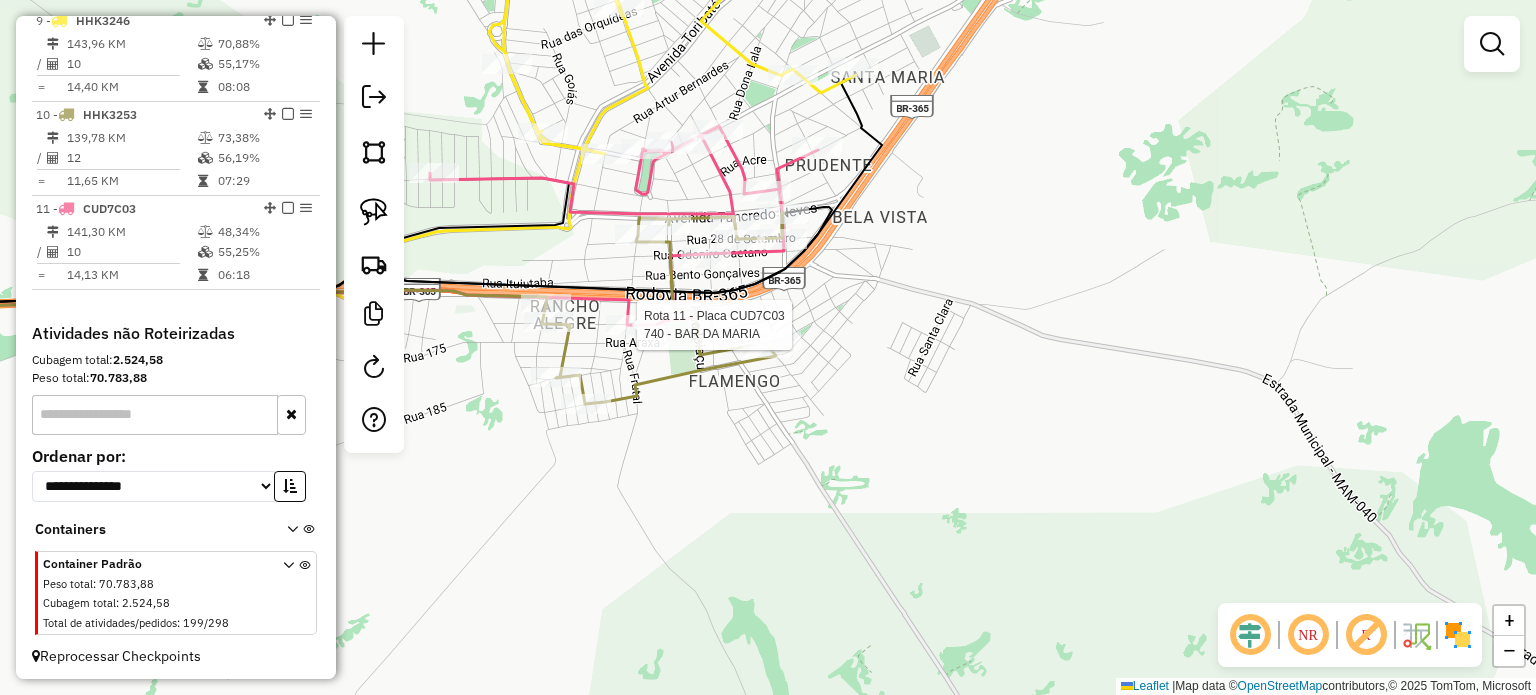select on "*********" 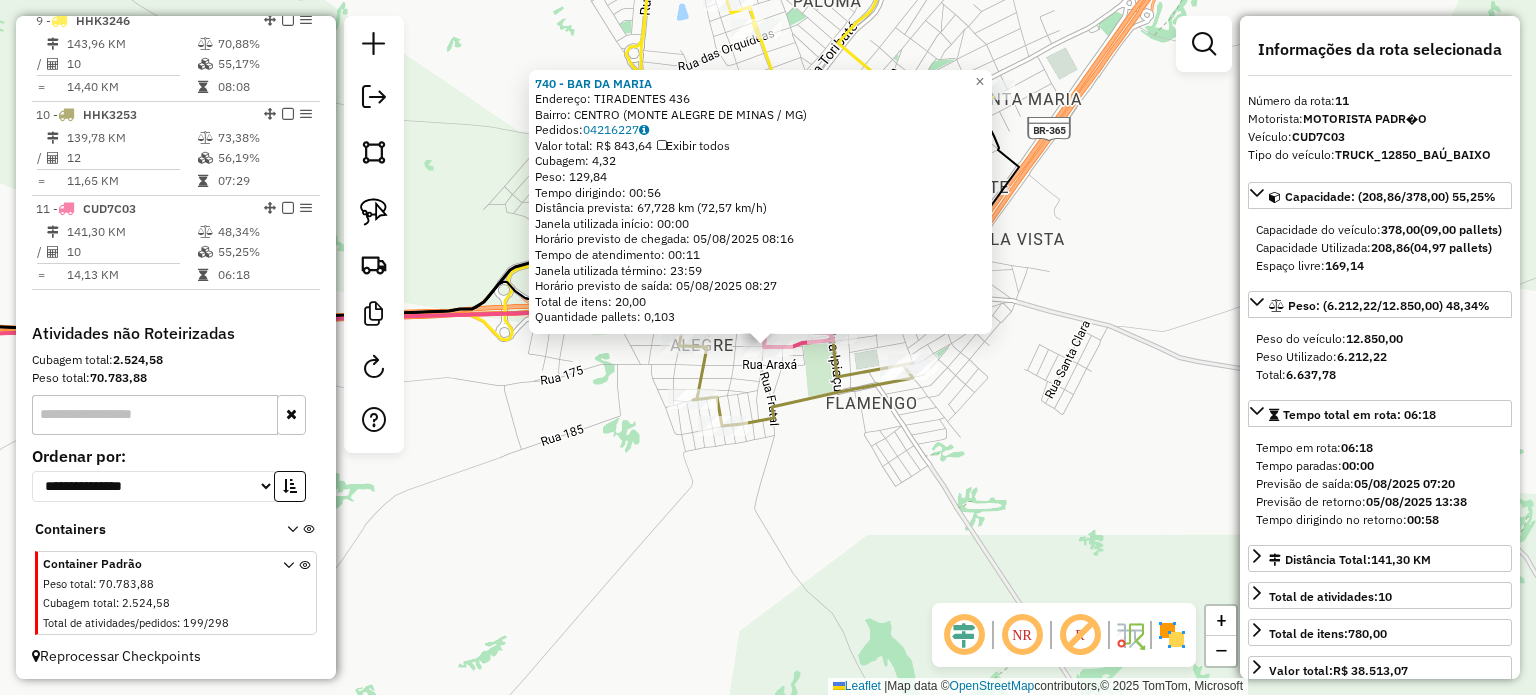drag, startPoint x: 751, startPoint y: 372, endPoint x: 728, endPoint y: 366, distance: 23.769728 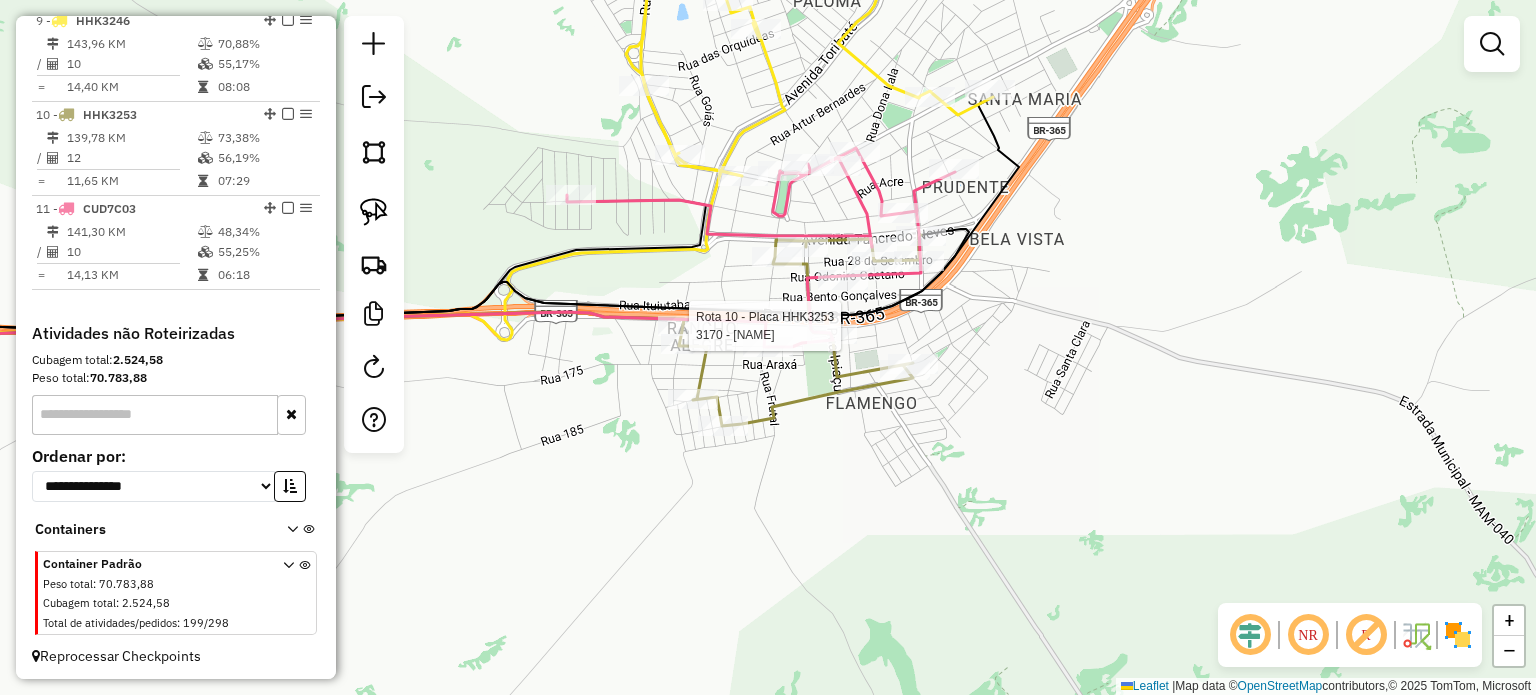 select on "*********" 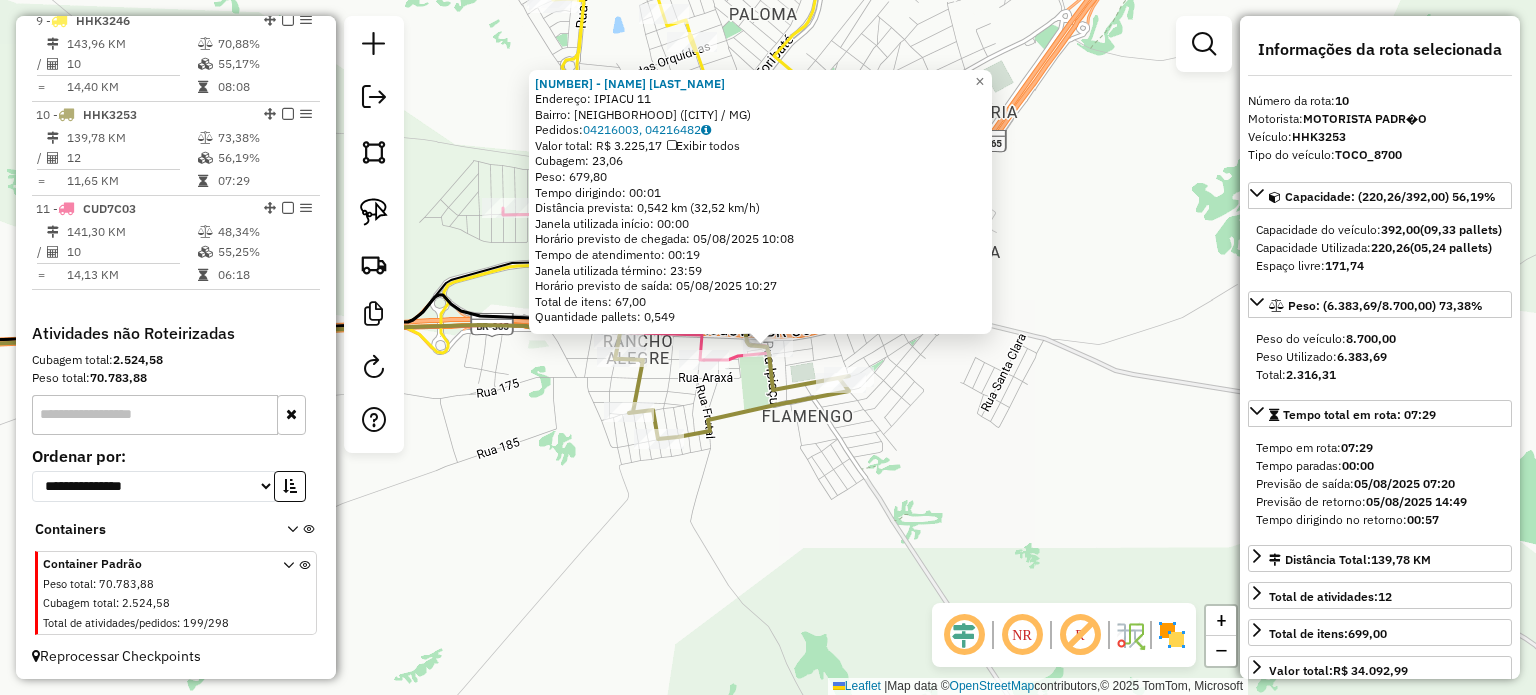 click on "Rota 10 - Placa HHK3253  4237 - MERCADINHO DONA ONCA 7305 - BRAZ FERREIRA BERNAR  Endereço:  IPIACU 11   Bairro: FLAMENGO (MONTE ALEGRE DE MINAS / MG)   Pedidos:  04216003, 04216482   Valor total: R$ 3.225,17   Exibir todos   Cubagem: 23,06  Peso: 679,80  Tempo dirigindo: 00:01   Distância prevista: 0,542 km (32,52 km/h)   Janela utilizada início: 00:00   Horário previsto de chegada: 05/08/2025 10:08   Tempo de atendimento: 00:19   Janela utilizada término: 23:59   Horário previsto de saída: 05/08/2025 10:27   Total de itens: 67,00   Quantidade pallets: 0,549  × Janela de atendimento Grade de atendimento Capacidade Transportadoras Veículos Cliente Pedidos  Rotas Selecione os dias de semana para filtrar as janelas de atendimento  Seg   Ter   Qua   Qui   Sex   Sáb   Dom  Informe o período da janela de atendimento: De: Até:  Filtrar exatamente a janela do cliente  Considerar janela de atendimento padrão  Selecione os dias de semana para filtrar as grades de atendimento  Seg   Ter   Qua   Qui   Sex" 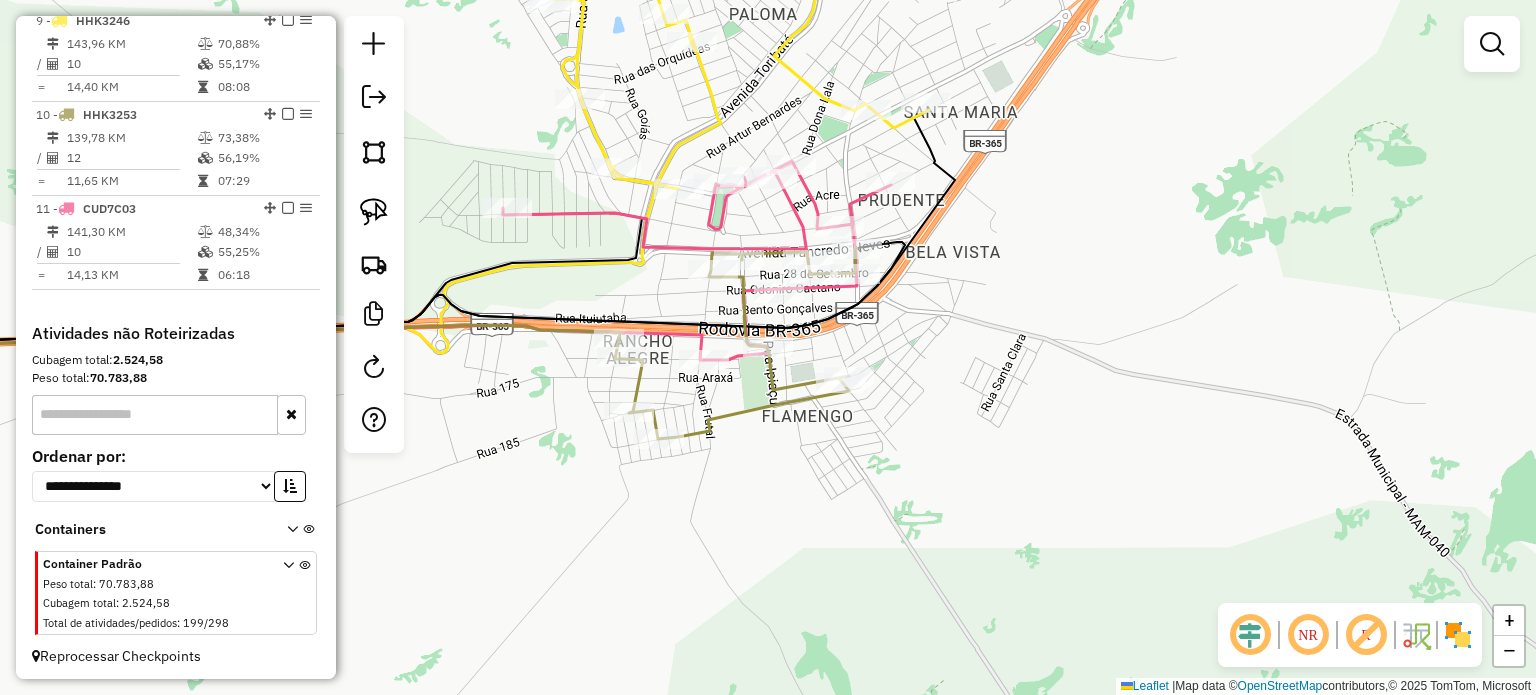 click 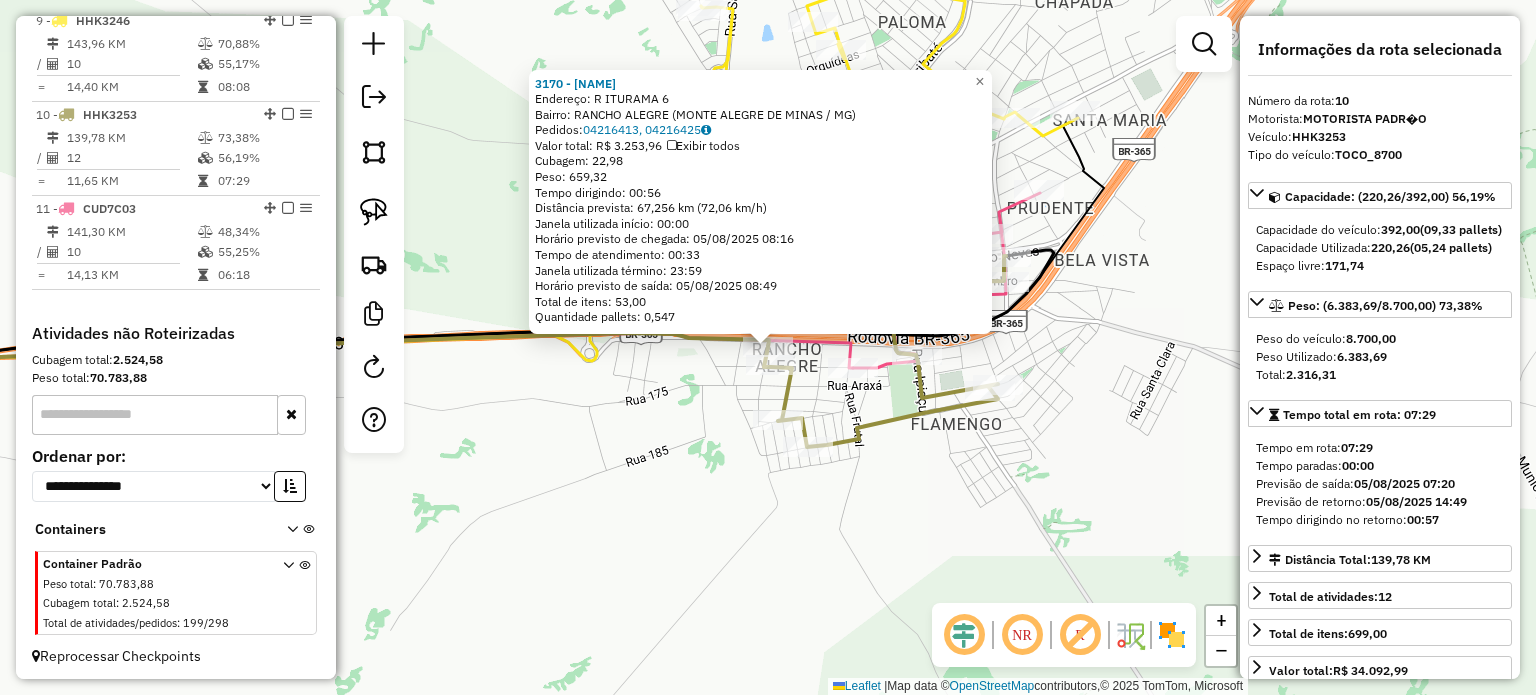 click on "3170 - MARIA  Endereço:  R   ITURAMA 6   Bairro: RANCHO ALEGRE (MONTE ALEGRE DE MINAS / MG)   Pedidos:  04216413, 04216425   Valor total: R$ 3.253,96   Exibir todos   Cubagem: 22,98  Peso: 659,32  Tempo dirigindo: 00:56   Distância prevista: 67,256 km (72,06 km/h)   Janela utilizada início: 00:00   Horário previsto de chegada: 05/08/2025 08:16   Tempo de atendimento: 00:33   Janela utilizada término: 23:59   Horário previsto de saída: 05/08/2025 08:49   Total de itens: 53,00   Quantidade pallets: 0,547  × Janela de atendimento Grade de atendimento Capacidade Transportadoras Veículos Cliente Pedidos  Rotas Selecione os dias de semana para filtrar as janelas de atendimento  Seg   Ter   Qua   Qui   Sex   Sáb   Dom  Informe o período da janela de atendimento: De: Até:  Filtrar exatamente a janela do cliente  Considerar janela de atendimento padrão  Selecione os dias de semana para filtrar as grades de atendimento  Seg   Ter   Qua   Qui   Sex   Sáb   Dom   Peso mínimo:   Peso máximo:   De:   Até:" 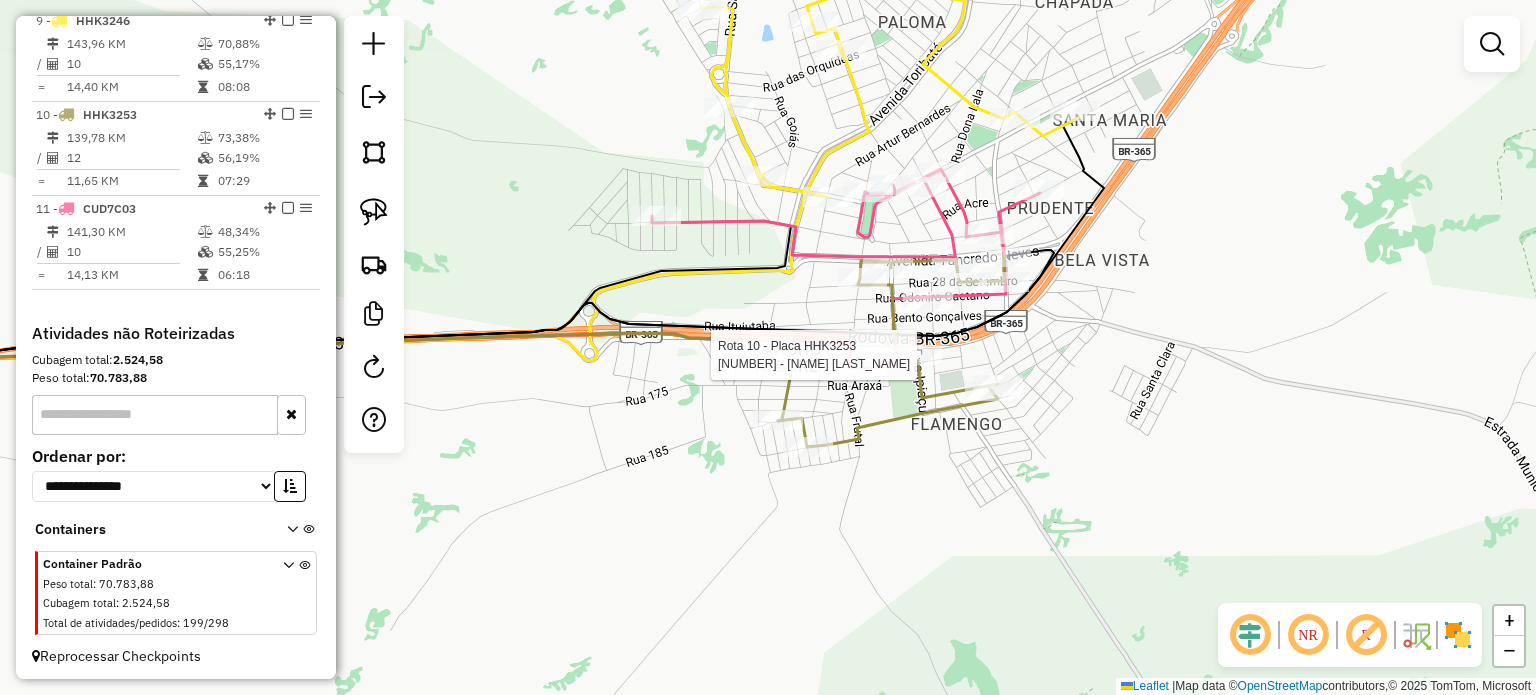 select on "*********" 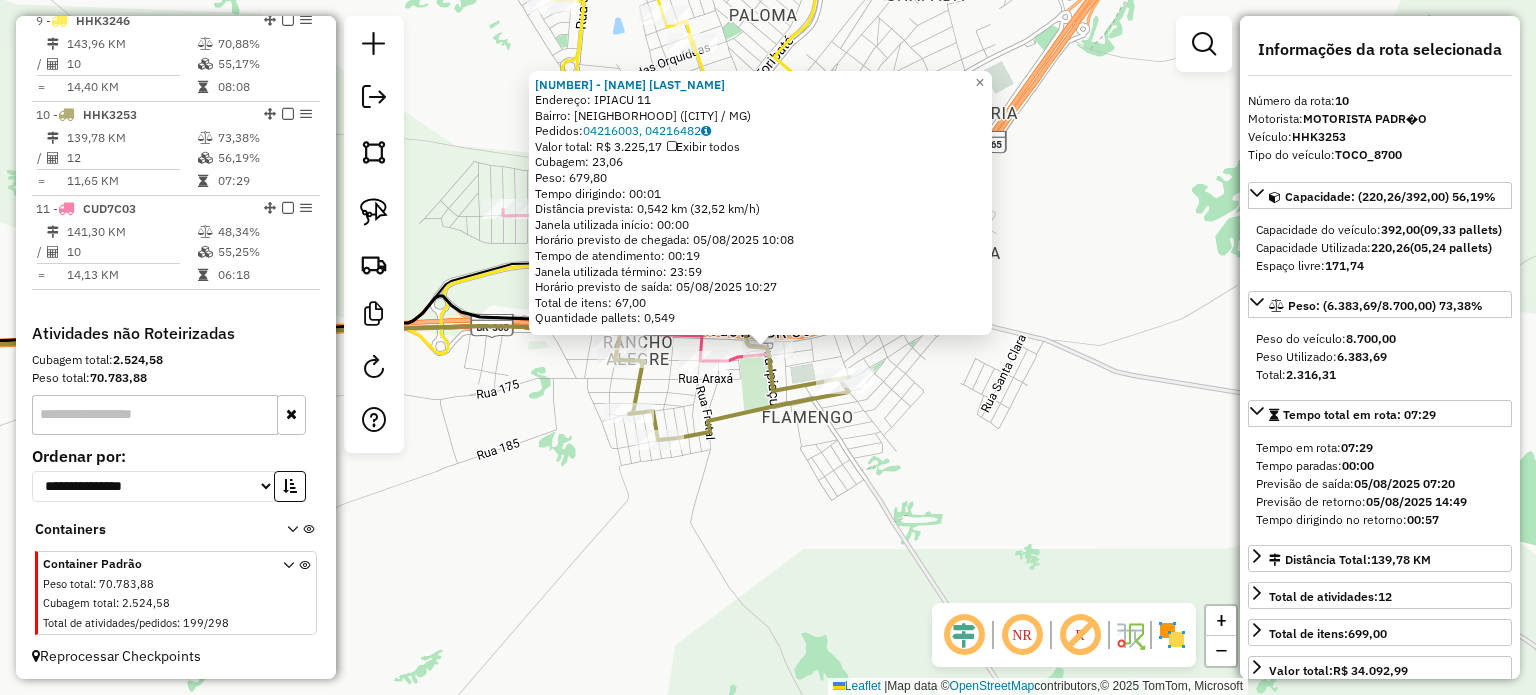click 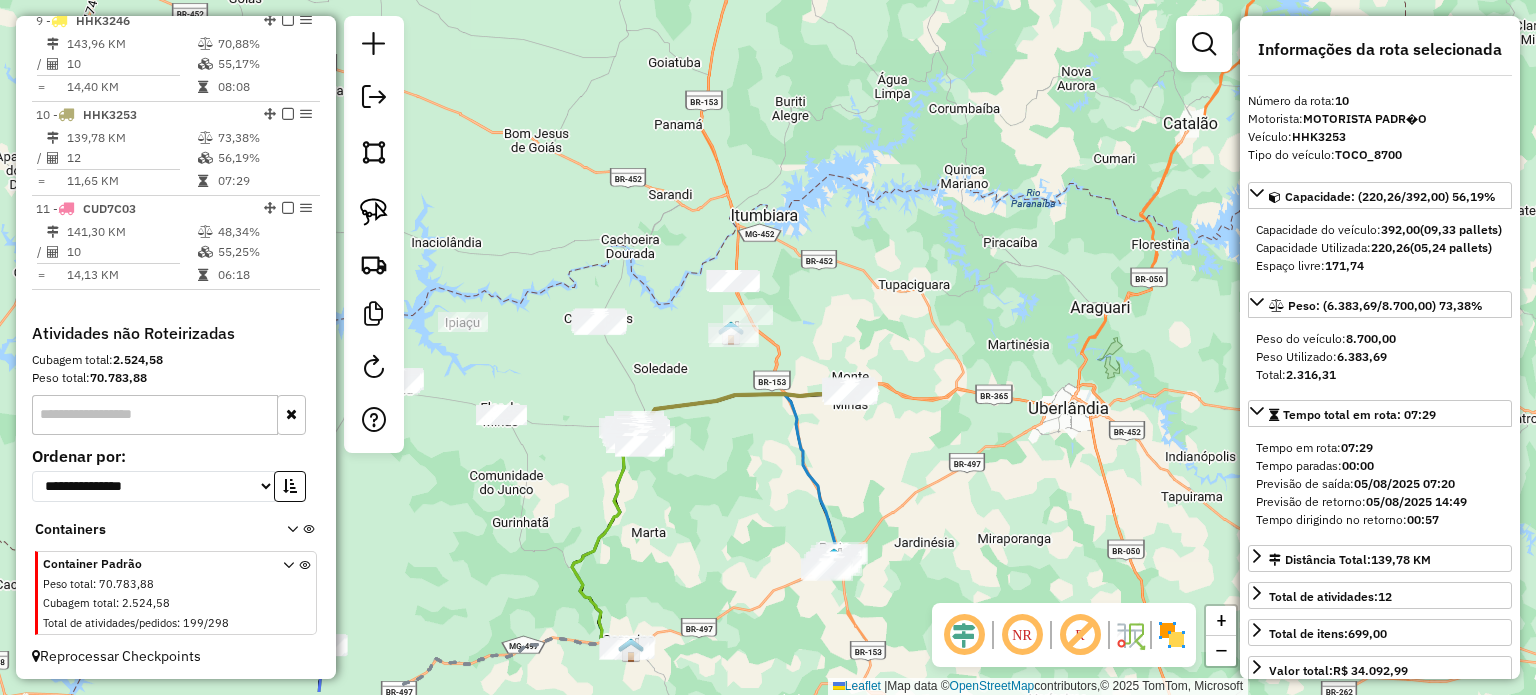 drag, startPoint x: 611, startPoint y: 403, endPoint x: 651, endPoint y: 328, distance: 85 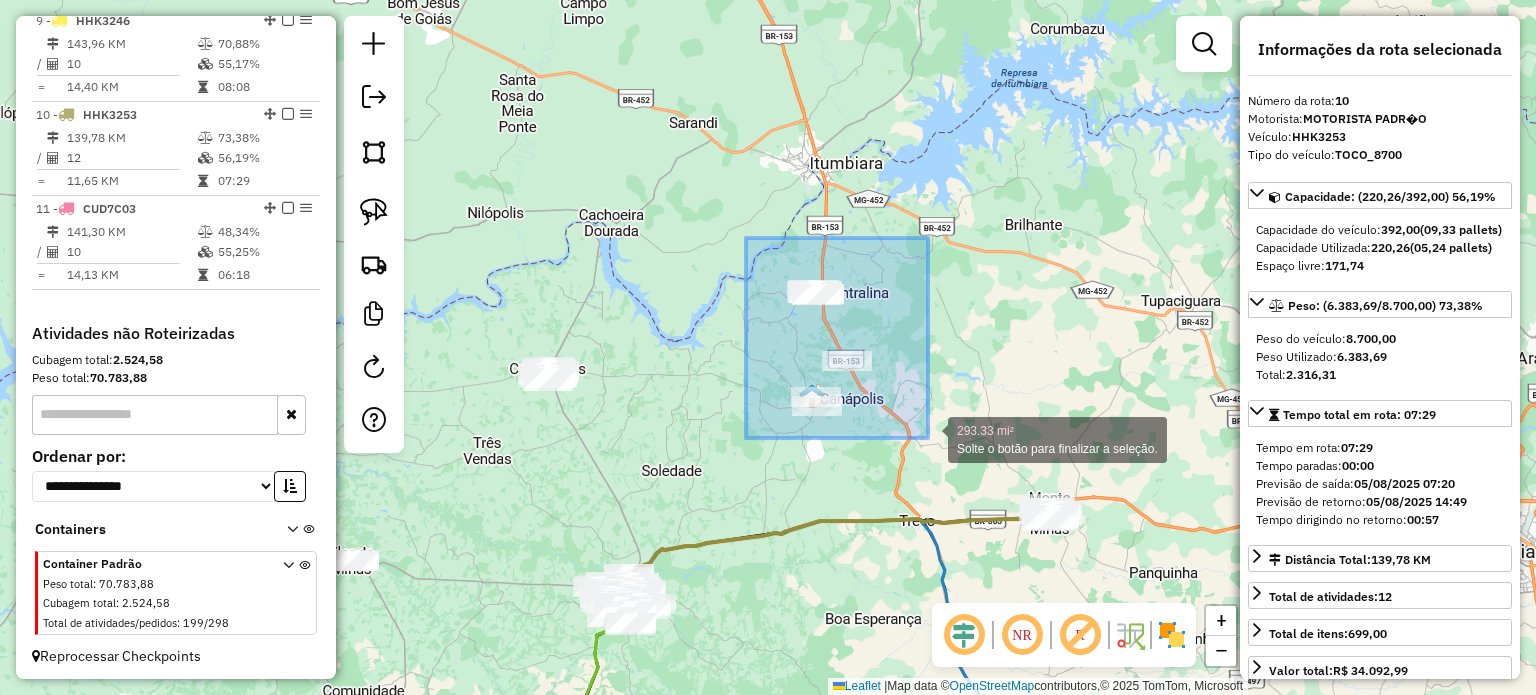drag, startPoint x: 751, startPoint y: 248, endPoint x: 927, endPoint y: 429, distance: 252.46188 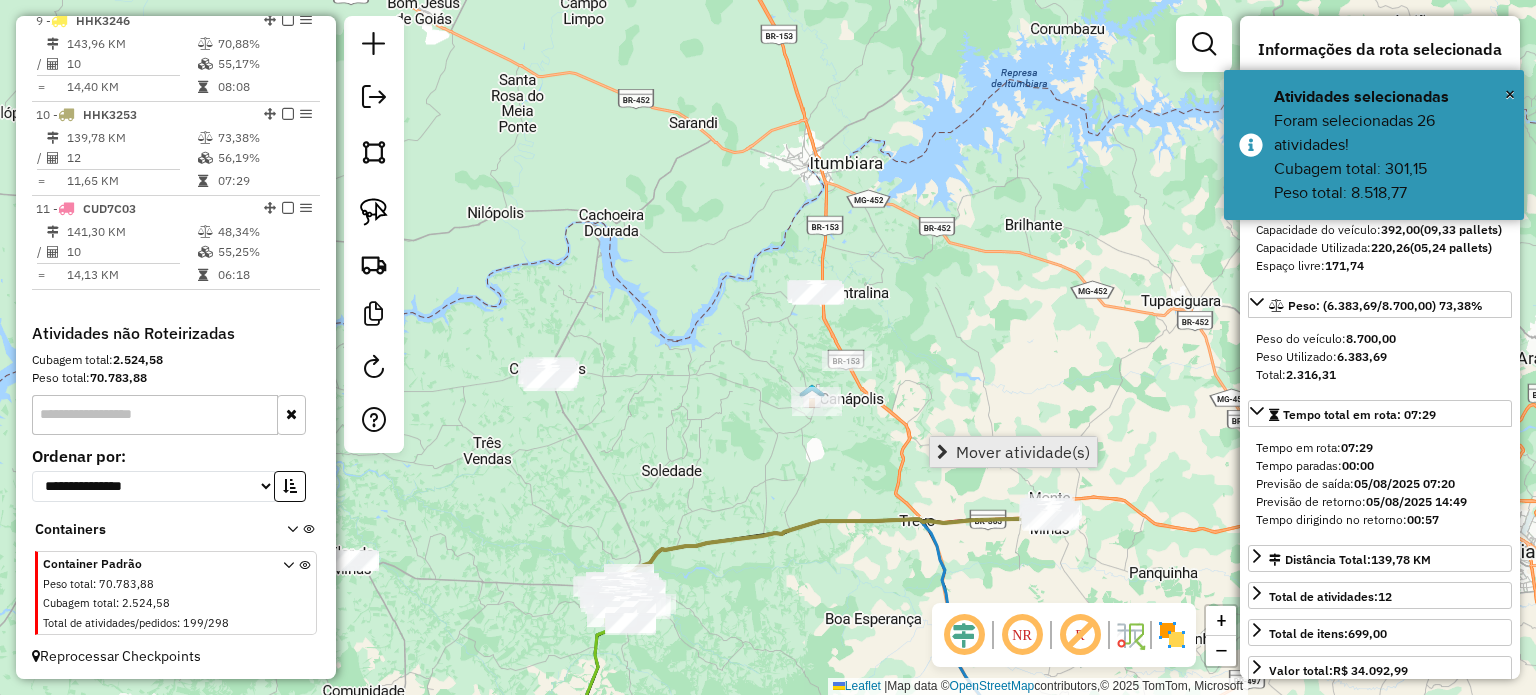 click on "Mover atividade(s)" at bounding box center [1023, 452] 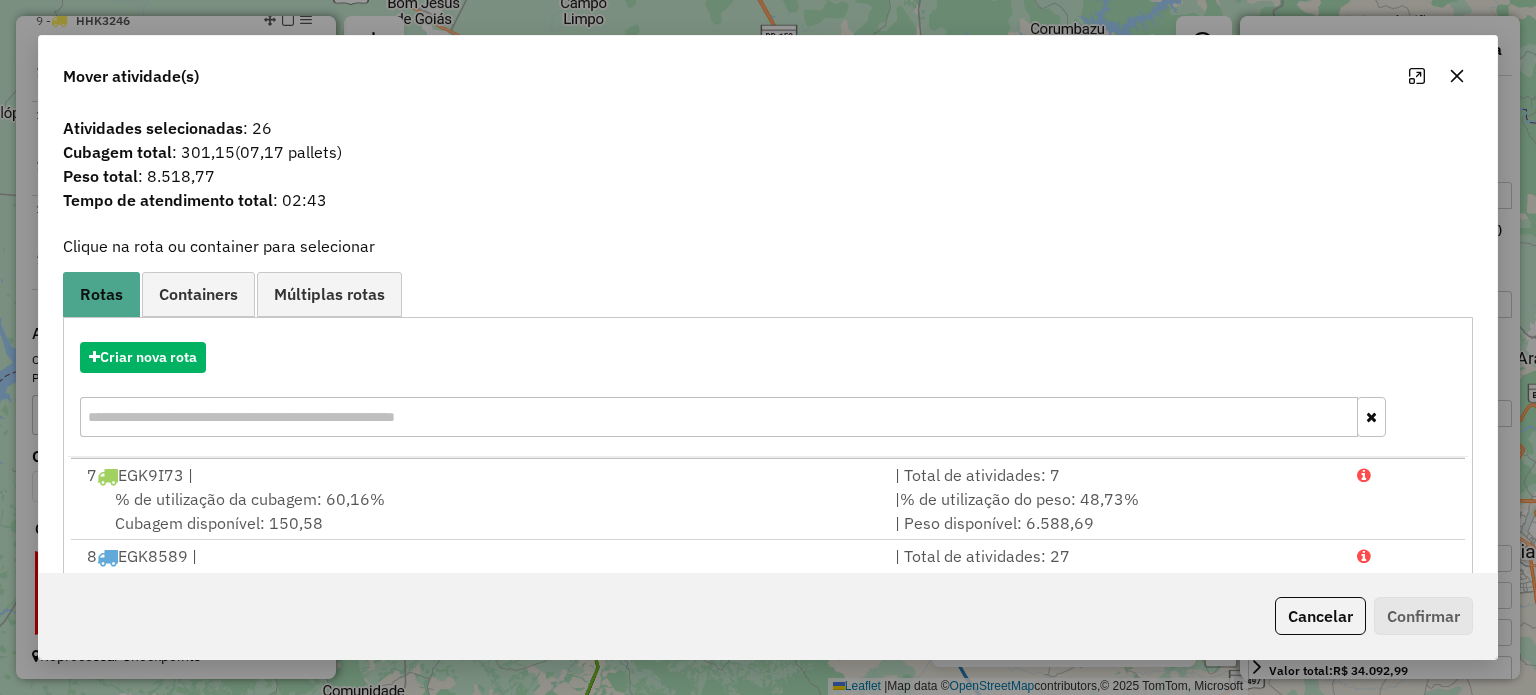 scroll, scrollTop: 488, scrollLeft: 0, axis: vertical 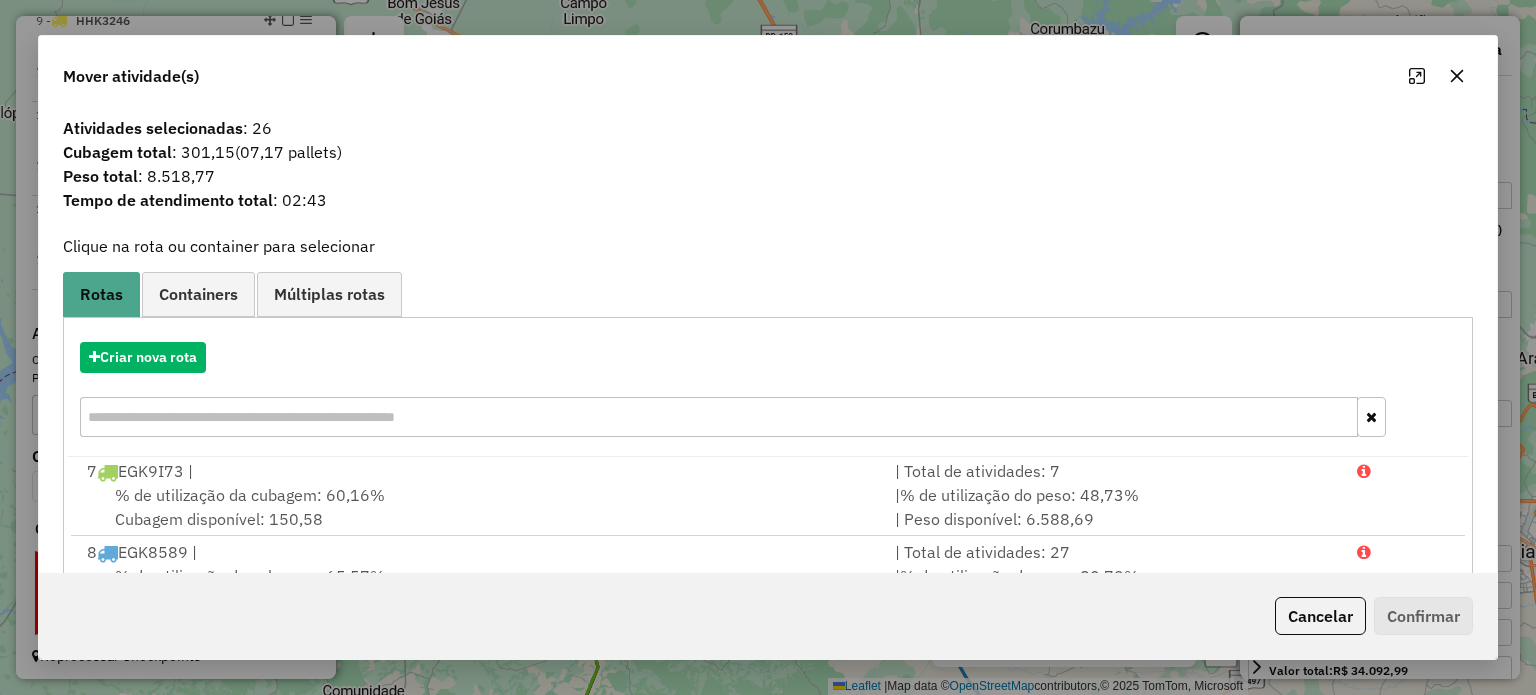 click at bounding box center [718, 417] 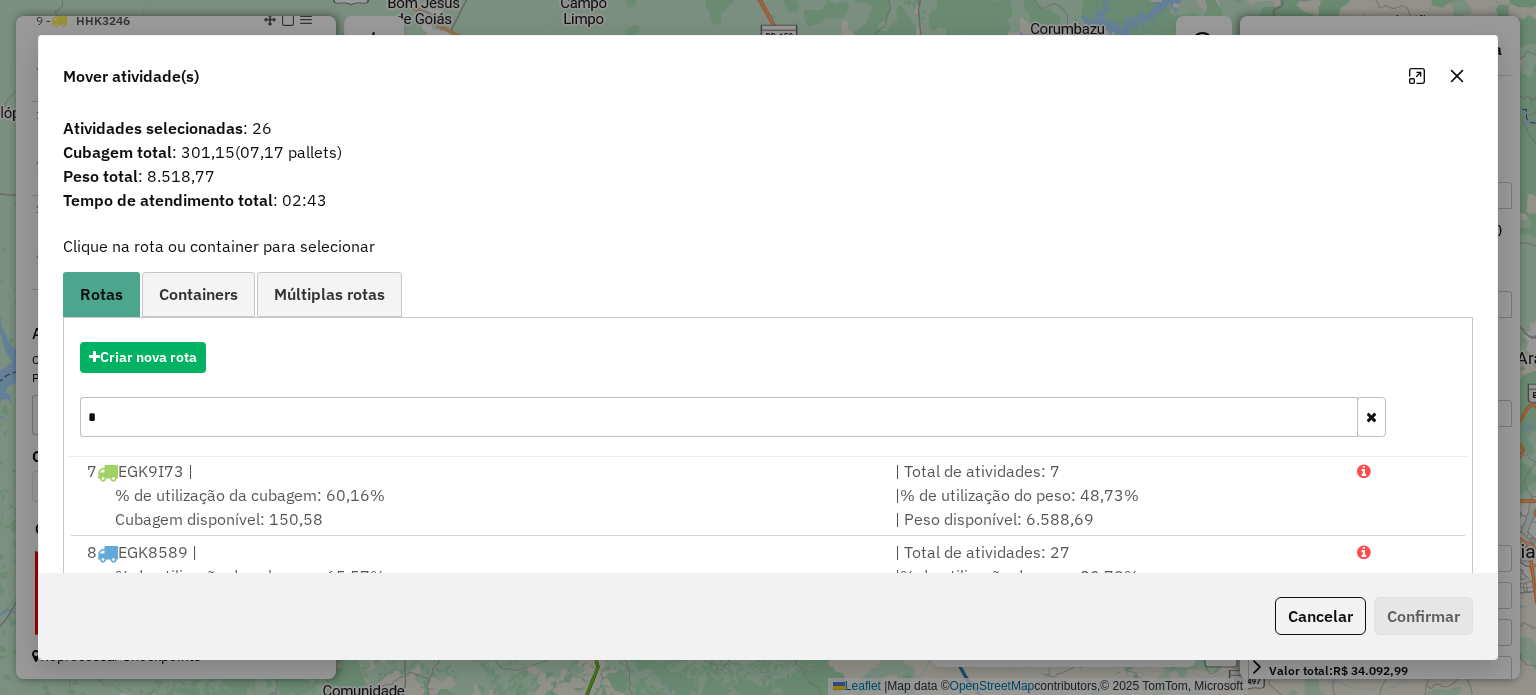 scroll, scrollTop: 0, scrollLeft: 0, axis: both 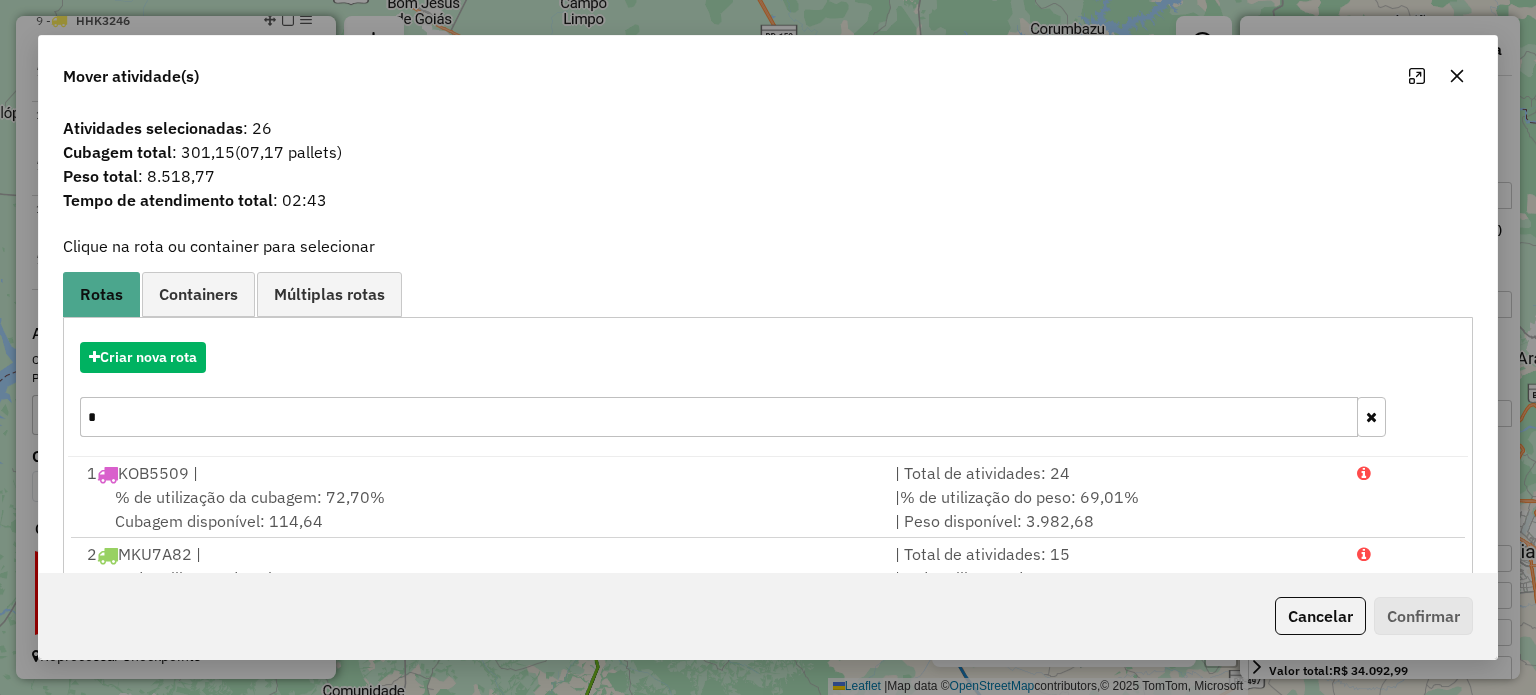 type on "**" 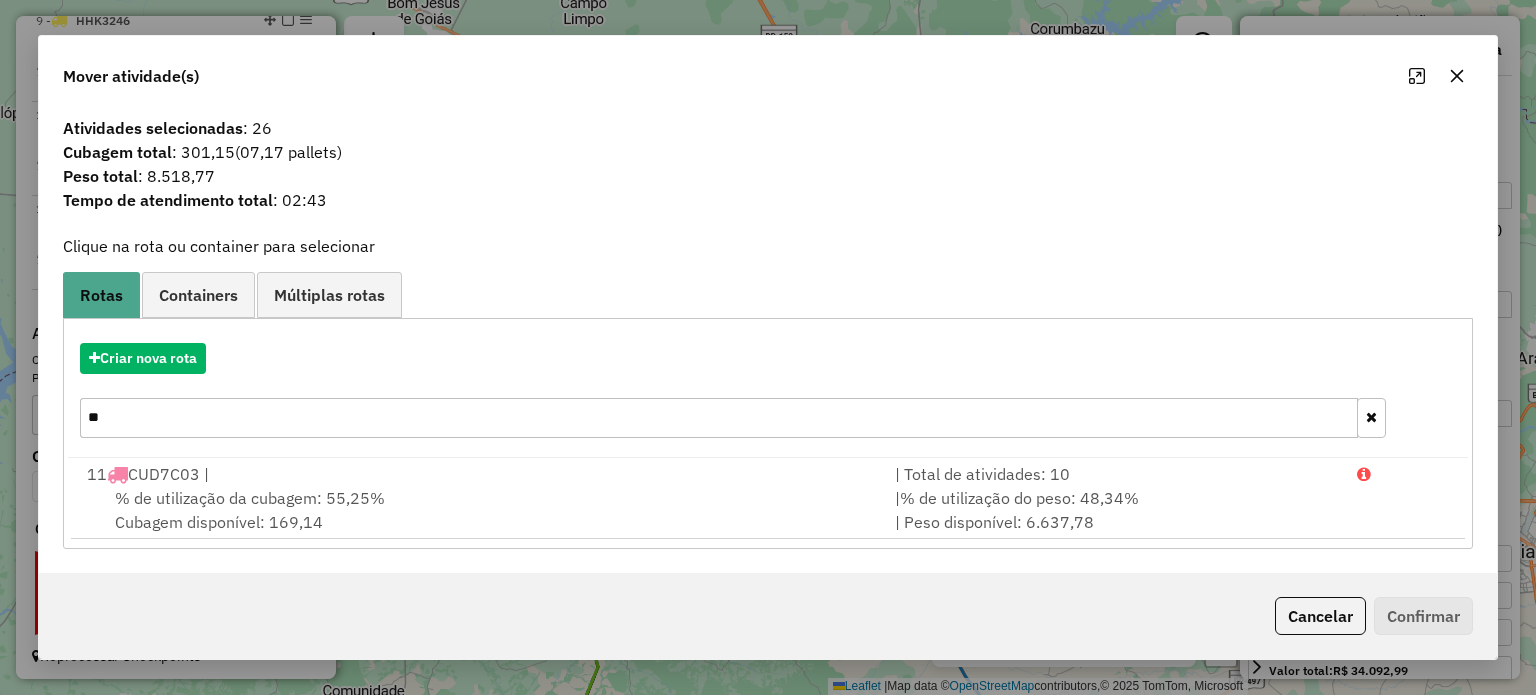 click on "Mover atividade(s) Atividades selecionadas : 26 Cubagem total  : 301,15   (07,17 pallets)  Peso total : 8.518,77 Tempo de atendimento total : 02:43  Clique na rota ou container para selecionar   Rotas Containers Múltiplas rotas  Criar nova rota  **  11  CUD7C03 |   | Total de atividades: 10  % de utilização da cubagem: 55,25%  Cubagem disponível: 169,14   |  % de utilização do peso: 48,34%  | Peso disponível: 6.637,78   Criar novo container  Container Padrão  Peso total: 70.783,88   Cubagem total: 2.524,58   Total de atividades/pedidos: 298  Selecione os Veículos  (é necessário selecionar ao menos 1 veículo) : Disponíveis: 31  CUD7B41 - TRUCK_12850_BAÚ_BAIXO (C: 378,00 - P: 12850,00) (VD)   CUD7B52 - TRUCK_12850_BAÚ_BAIXO (C: 378,00 - P: 12850,00) (VD)   CUD7C03 - TRUCK_12850_BAÚ_BAIXO (C: 378,00 - P: 12850,00) (VD)   CUD7C06 - TRUCK_12850_BAÚ_BAIXO (C: 378,00 - P: 12850,00) (VD)   CZF9104 - TOCO_4200 (C: 210,00 - P: 4200,00) (VD)   CZF9B04 - TOCO_4200 (C: 210,00 - P: 4200,00)    Cancelar" 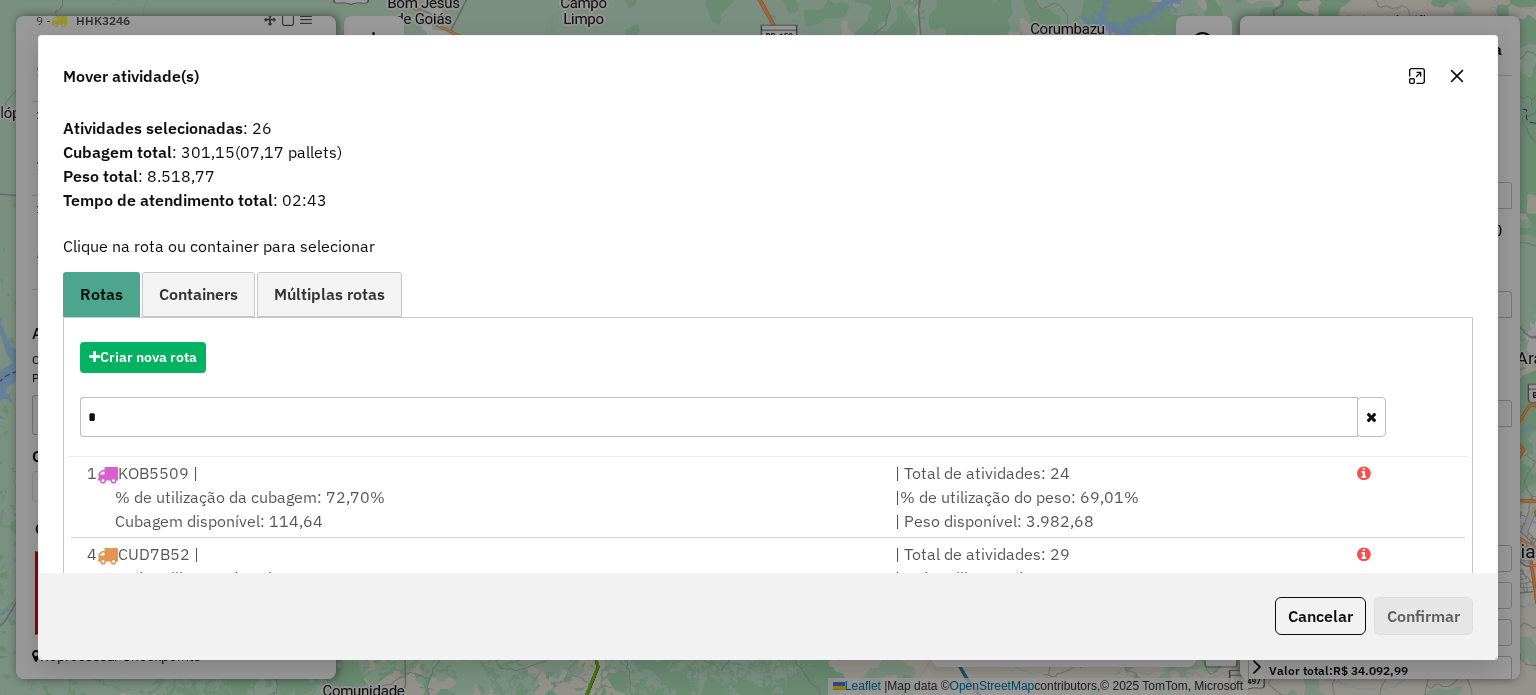 type on "**" 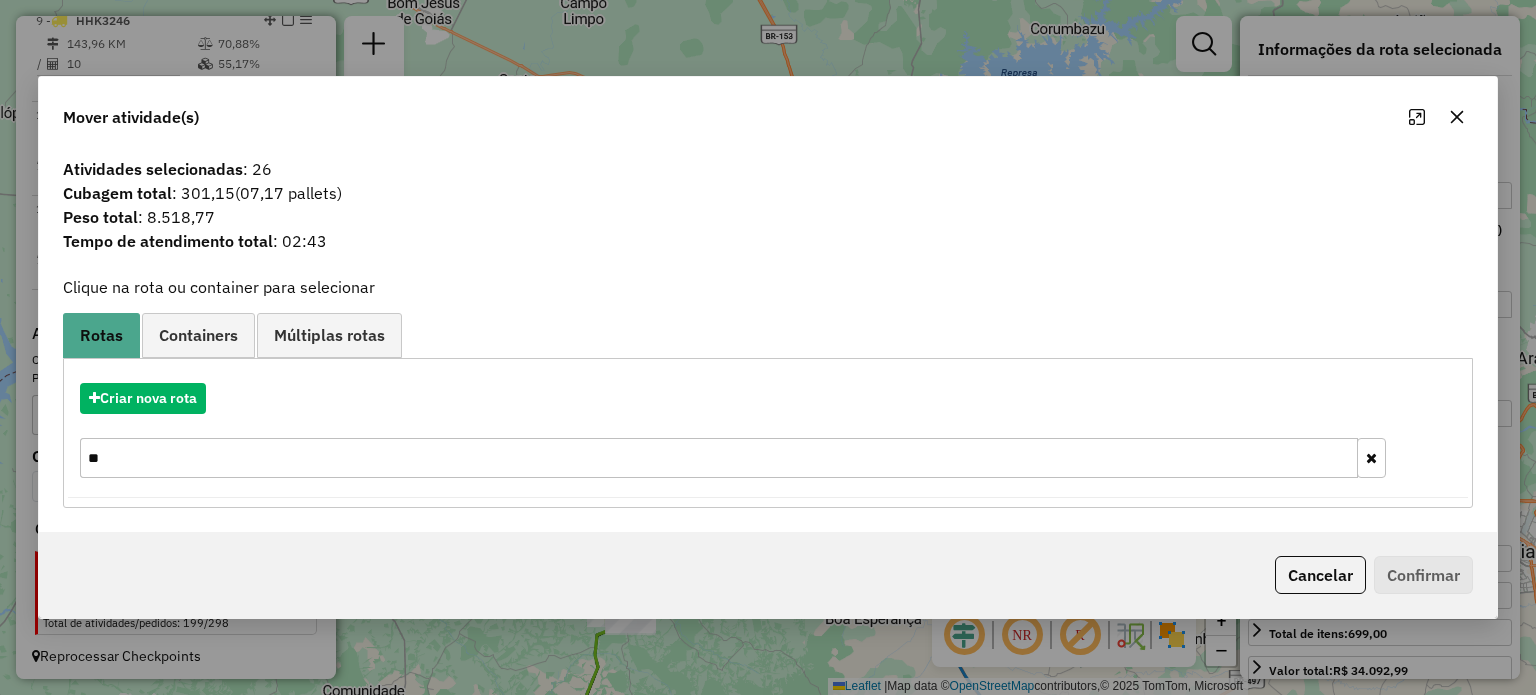 drag, startPoint x: 126, startPoint y: 453, endPoint x: 45, endPoint y: 461, distance: 81.394104 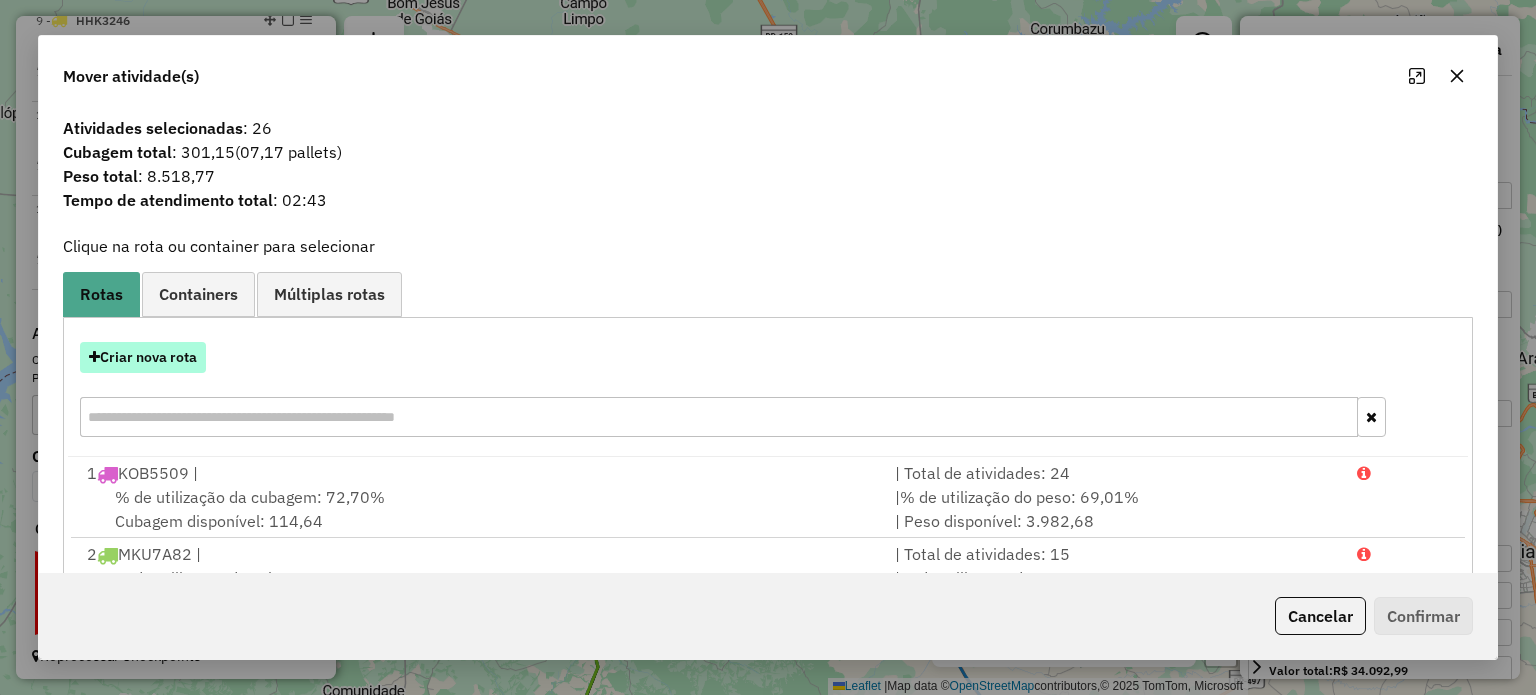 click on "Criar nova rota" at bounding box center (767, 392) 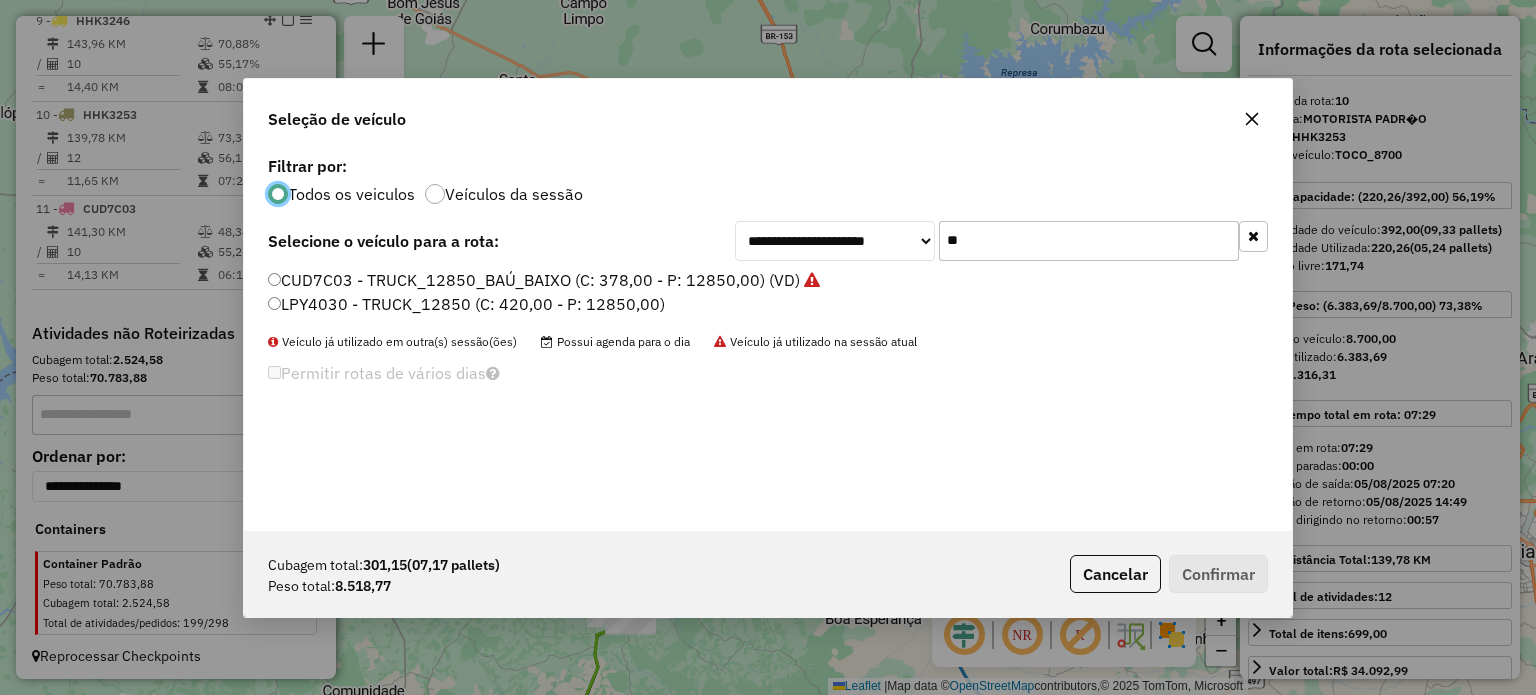 scroll, scrollTop: 10, scrollLeft: 6, axis: both 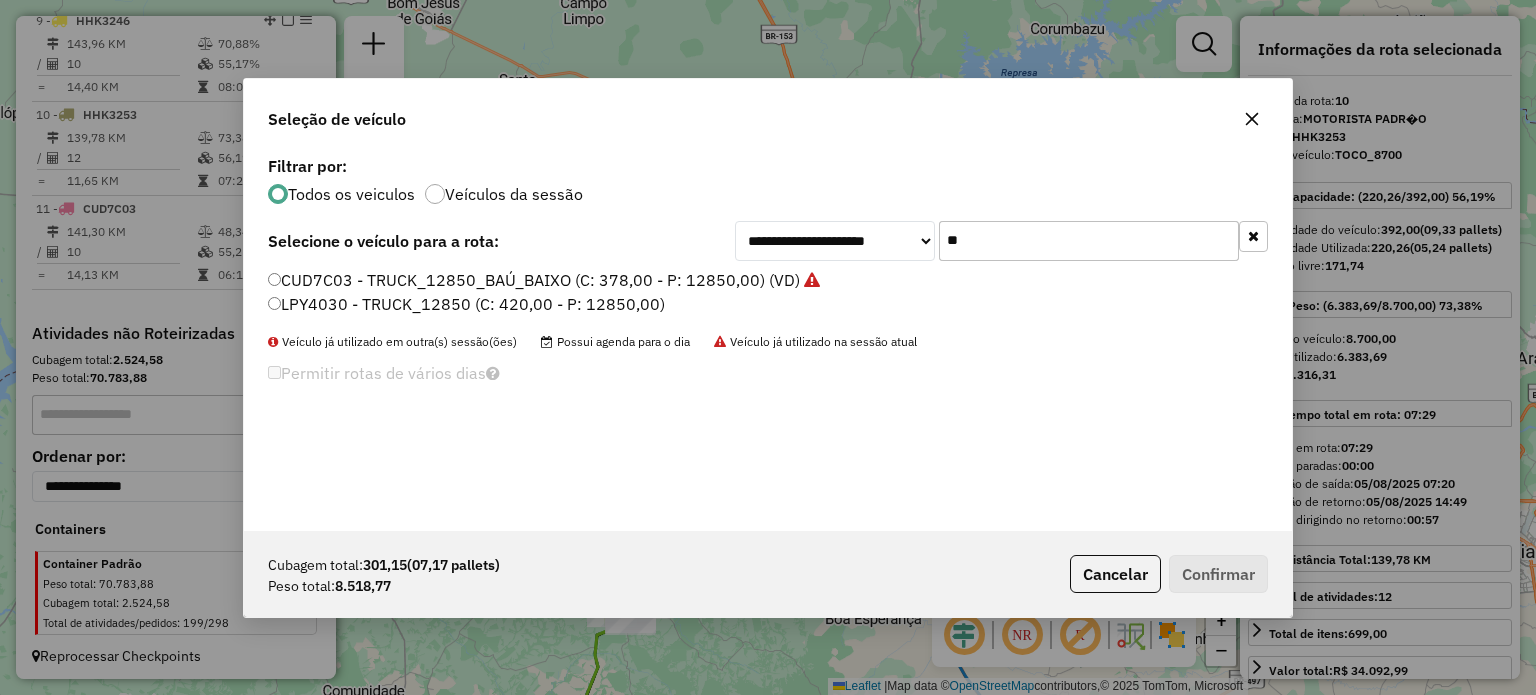 drag, startPoint x: 1015, startPoint y: 247, endPoint x: 690, endPoint y: 235, distance: 325.22147 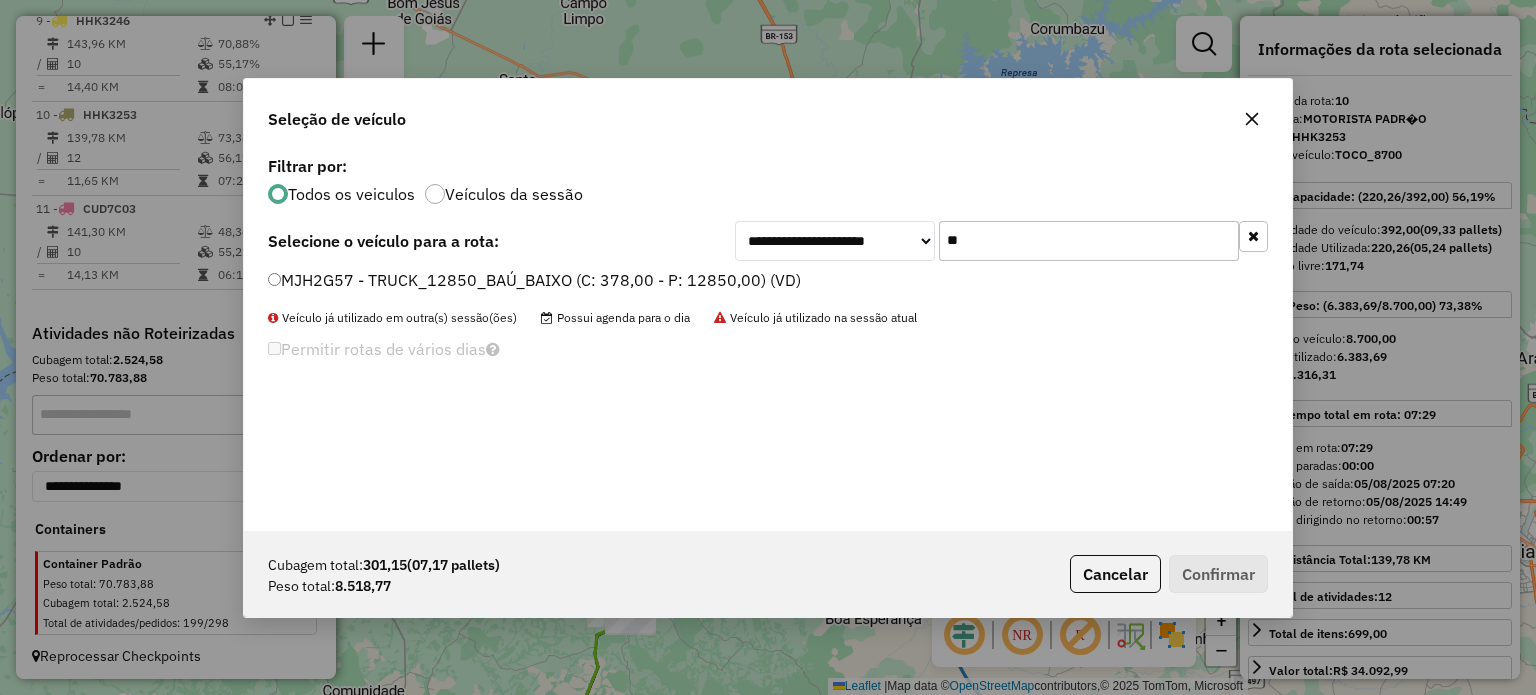 type on "**" 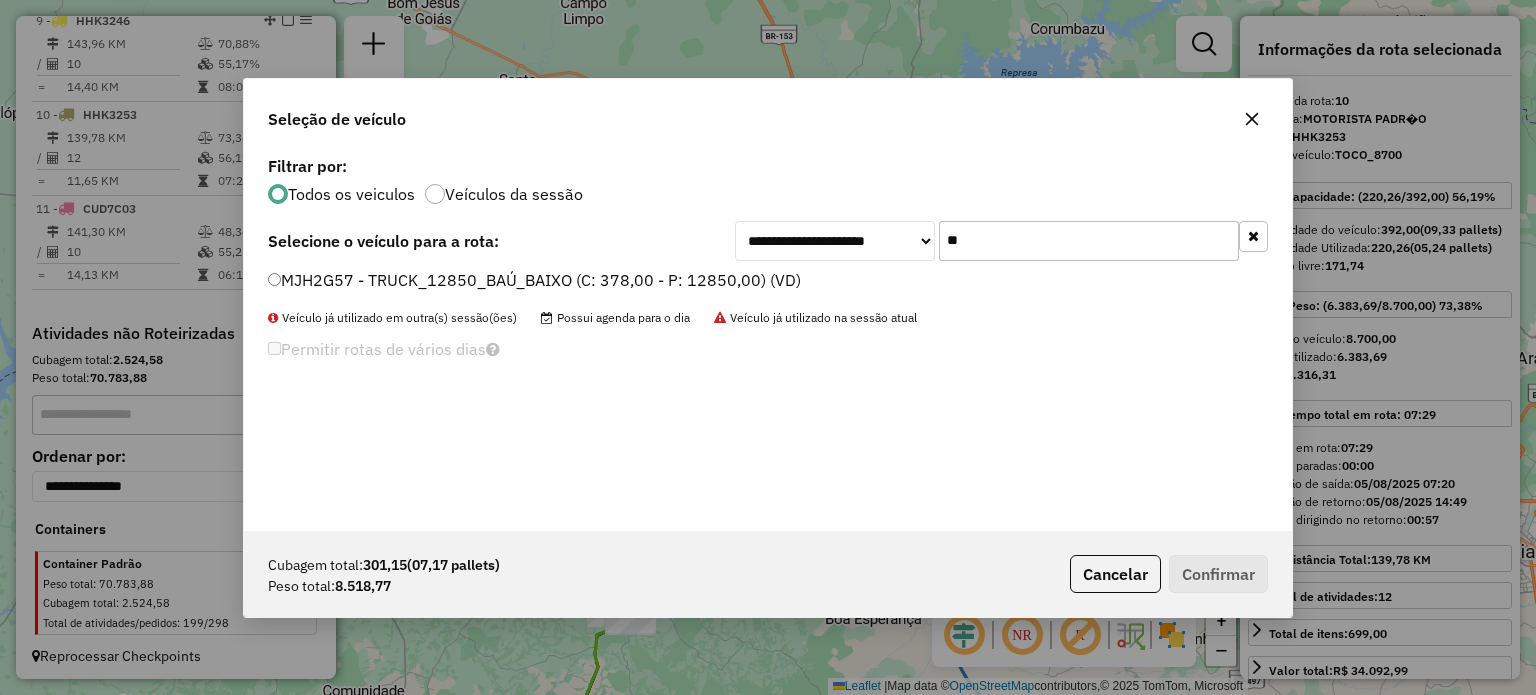 drag, startPoint x: 531, startPoint y: 255, endPoint x: 524, endPoint y: 282, distance: 27.89265 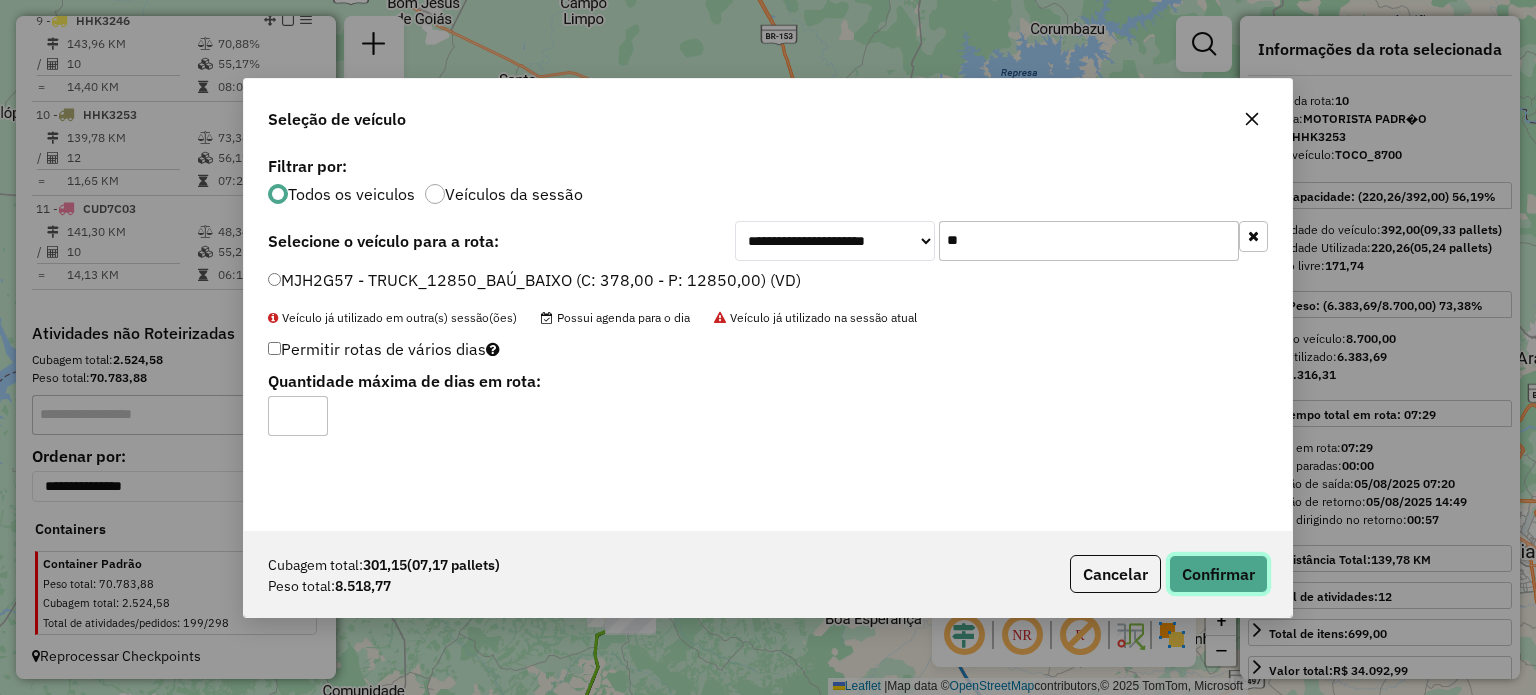 click on "Confirmar" 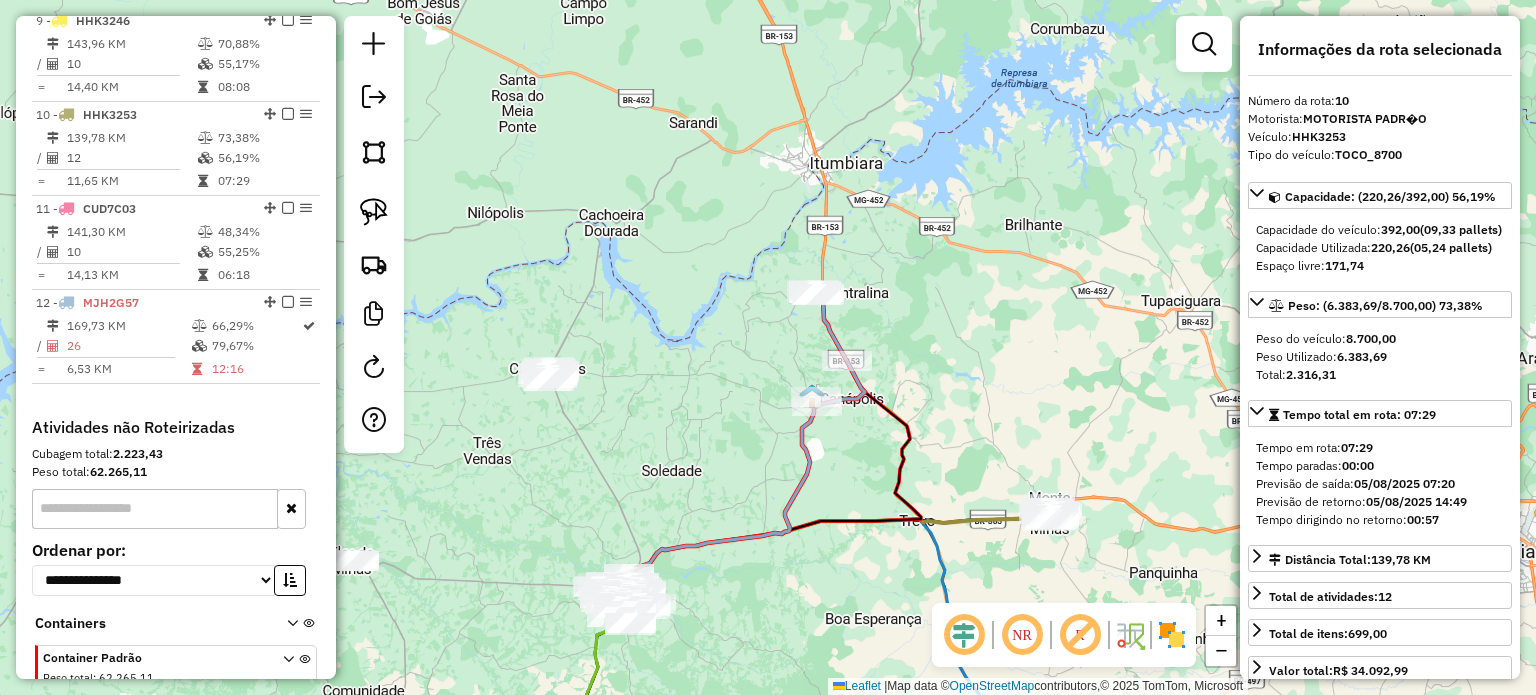 scroll, scrollTop: 1592, scrollLeft: 0, axis: vertical 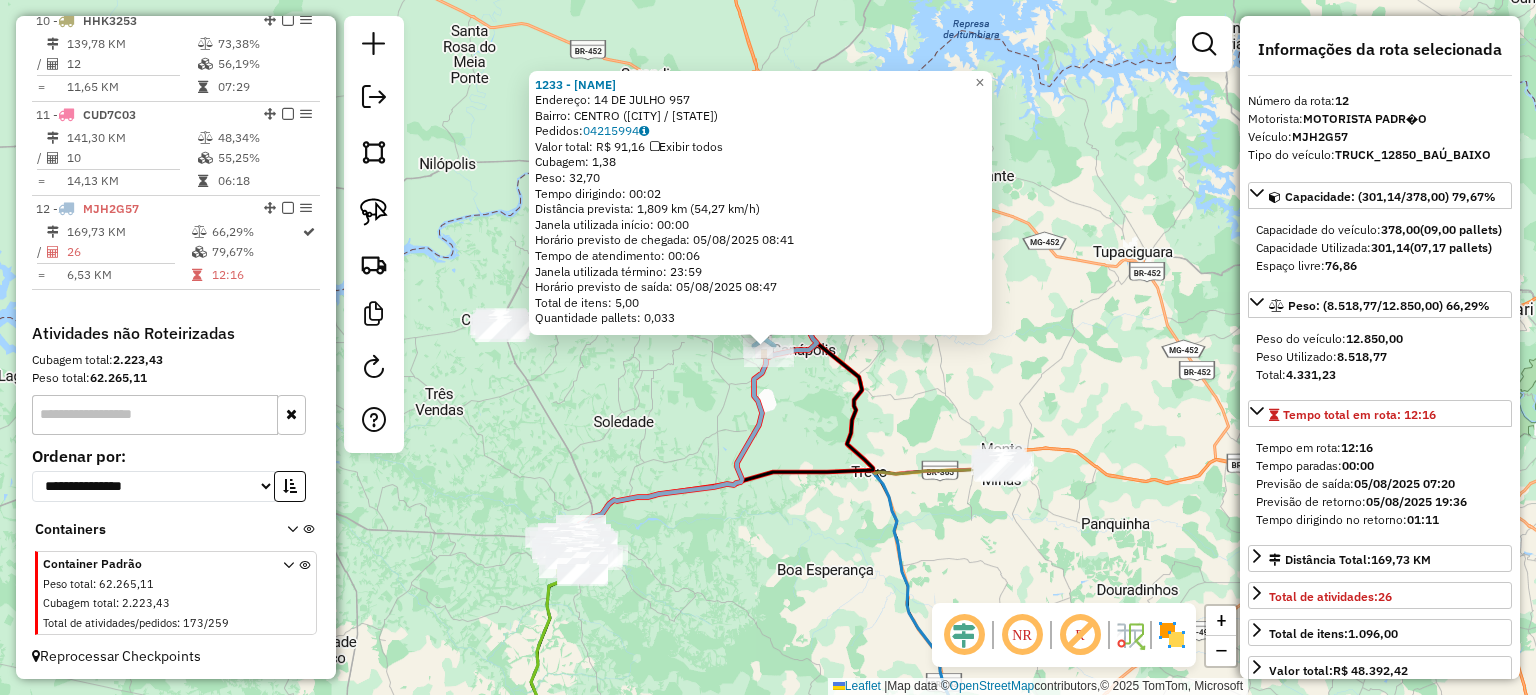 click on "1233 - LUCAS EDUARDO DANTAS  Endereço:  14 DE JULHO 957   Bairro: CENTRO (CANAPOLIS / MG)   Pedidos:  04215994   Valor total: R$ 91,16   Exibir todos   Cubagem: 1,38  Peso: 32,70  Tempo dirigindo: 00:02   Distância prevista: 1,809 km (54,27 km/h)   Janela utilizada início: 00:00   Horário previsto de chegada: 05/08/2025 08:41   Tempo de atendimento: 00:06   Janela utilizada término: 23:59   Horário previsto de saída: 05/08/2025 08:47   Total de itens: 5,00   Quantidade pallets: 0,033  × Janela de atendimento Grade de atendimento Capacidade Transportadoras Veículos Cliente Pedidos  Rotas Selecione os dias de semana para filtrar as janelas de atendimento  Seg   Ter   Qua   Qui   Sex   Sáb   Dom  Informe o período da janela de atendimento: De: Até:  Filtrar exatamente a janela do cliente  Considerar janela de atendimento padrão  Selecione os dias de semana para filtrar as grades de atendimento  Seg   Ter   Qua   Qui   Sex   Sáb   Dom   Considerar clientes sem dia de atendimento cadastrado  De:  De:" 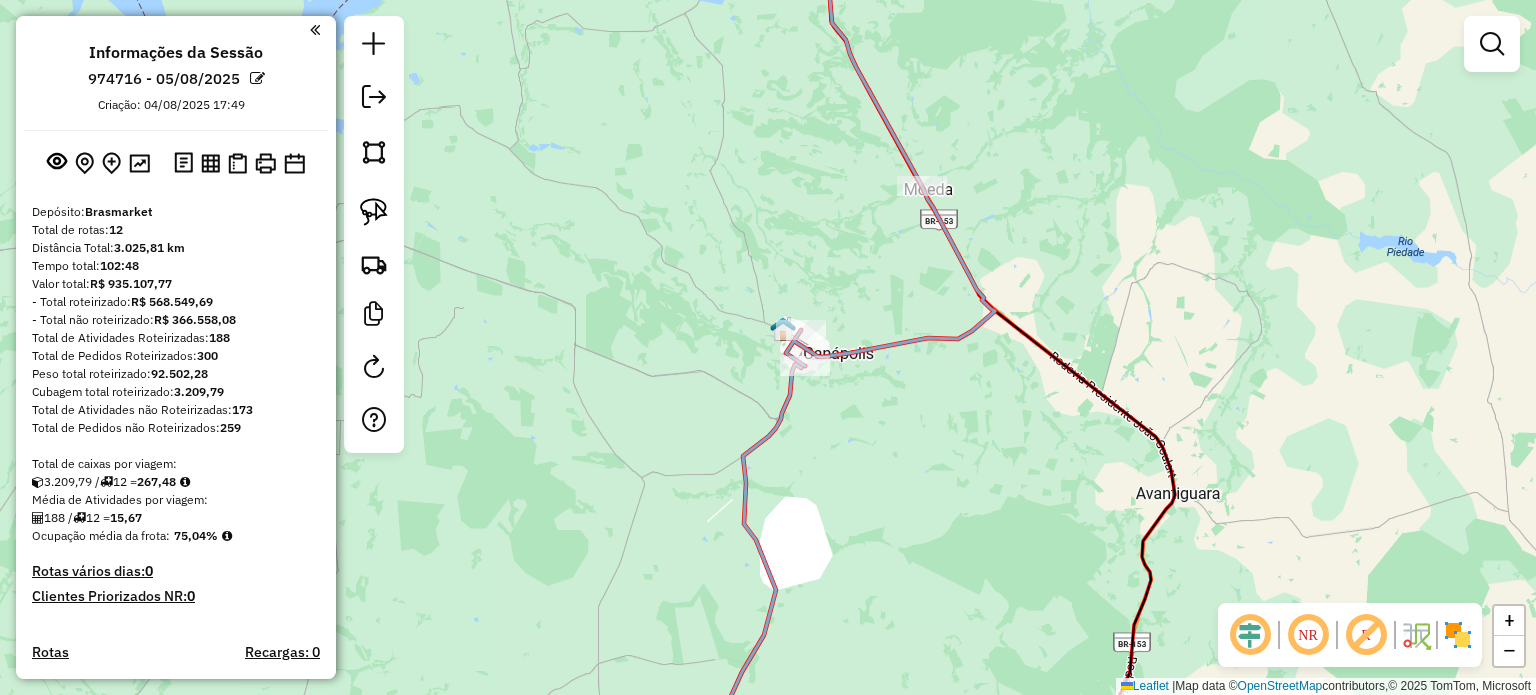 scroll, scrollTop: 0, scrollLeft: 0, axis: both 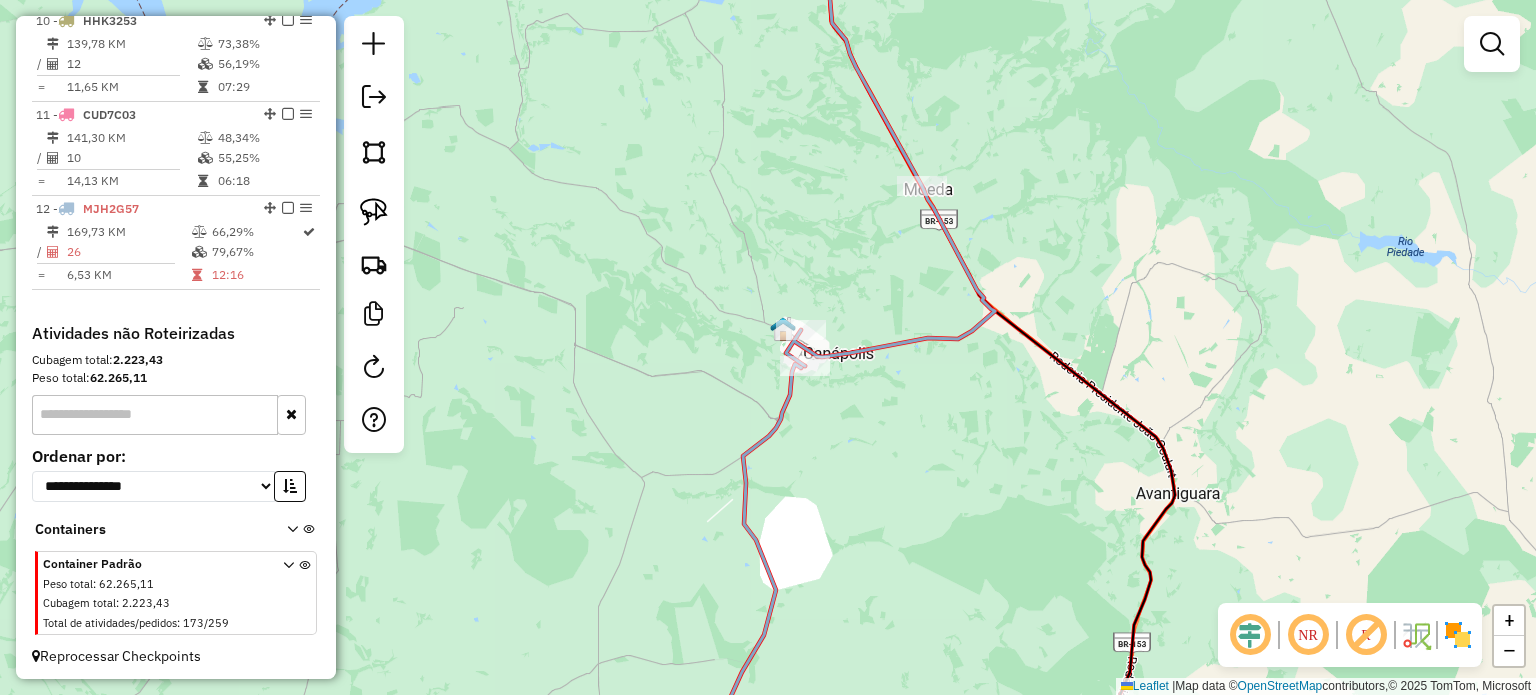 select on "*********" 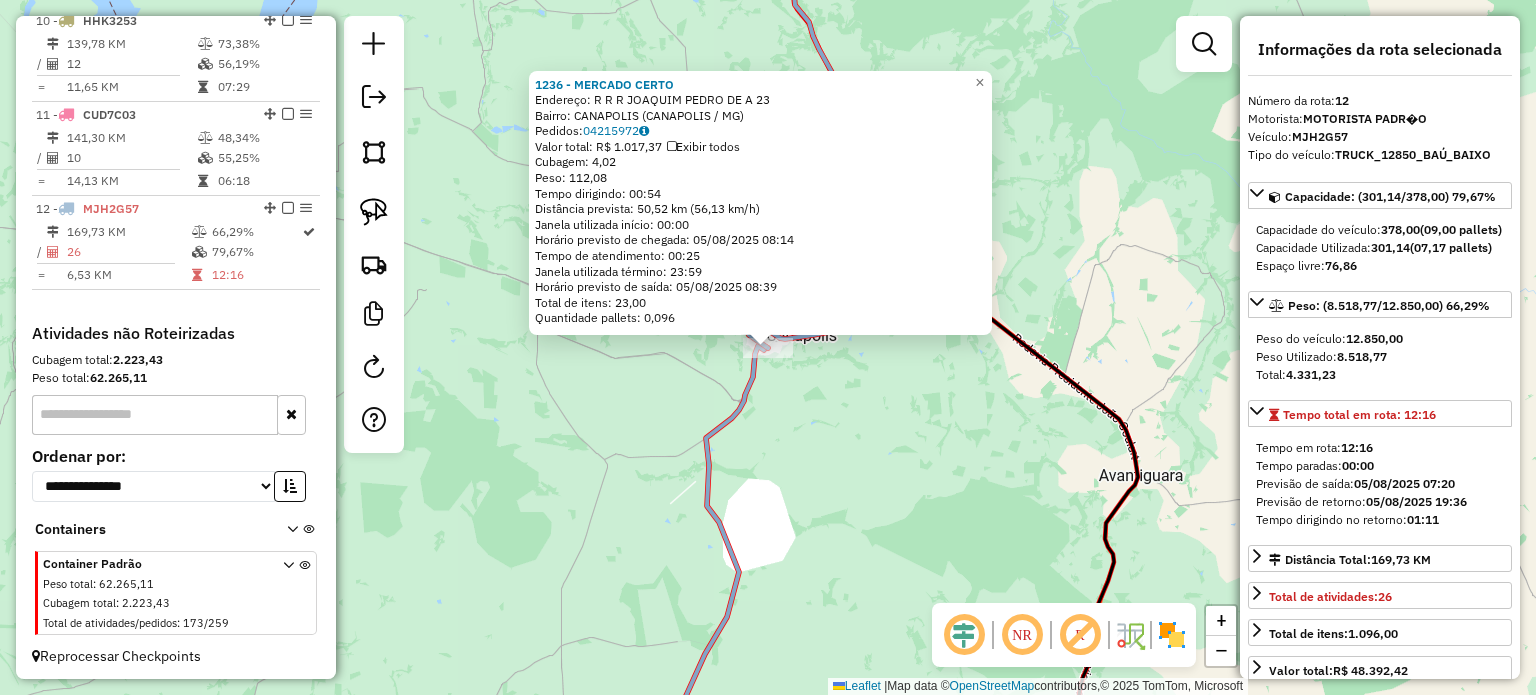 click on "1236 - [FIRST] [LAST]  Endereço:  R   R   R   [LAST] [LAST] [NUMBER]   Bairro: [LAST] ([CITY] / [STATE])   Pedidos:  04215972   Valor total: R$ 1.017,37   Exibir todos   Cubagem: 4,02  Peso: 112,08  Tempo dirigindo: 00:54   Distância prevista: 50,52 km (56,13 km/h)   Janela utilizada início: 00:00   Horário previsto de chegada: 05/08/2025 08:14   Tempo de atendimento: 00:25   Janela utilizada término: 23:59   Horário previsto de saída: 05/08/2025 08:39   Total de itens: 23,00   Quantidade pallets: 0,096  × Janela de atendimento Grade de atendimento Capacidade Transportadoras Veículos Cliente Pedidos  Rotas Selecione os dias de semana para filtrar as janelas de atendimento  Seg   Ter   Qua   Qui   Sex   Sáb   Dom  Informe o período da janela de atendimento: De: Até:  Filtrar exatamente a janela do cliente  Considerar janela de atendimento padrão  Selecione os dias de semana para filtrar as grades de atendimento  Seg   Ter   Qua   Qui   Sex   Sáb   Dom   Peso mínimo:   Peso máximo:   De:   Até:" 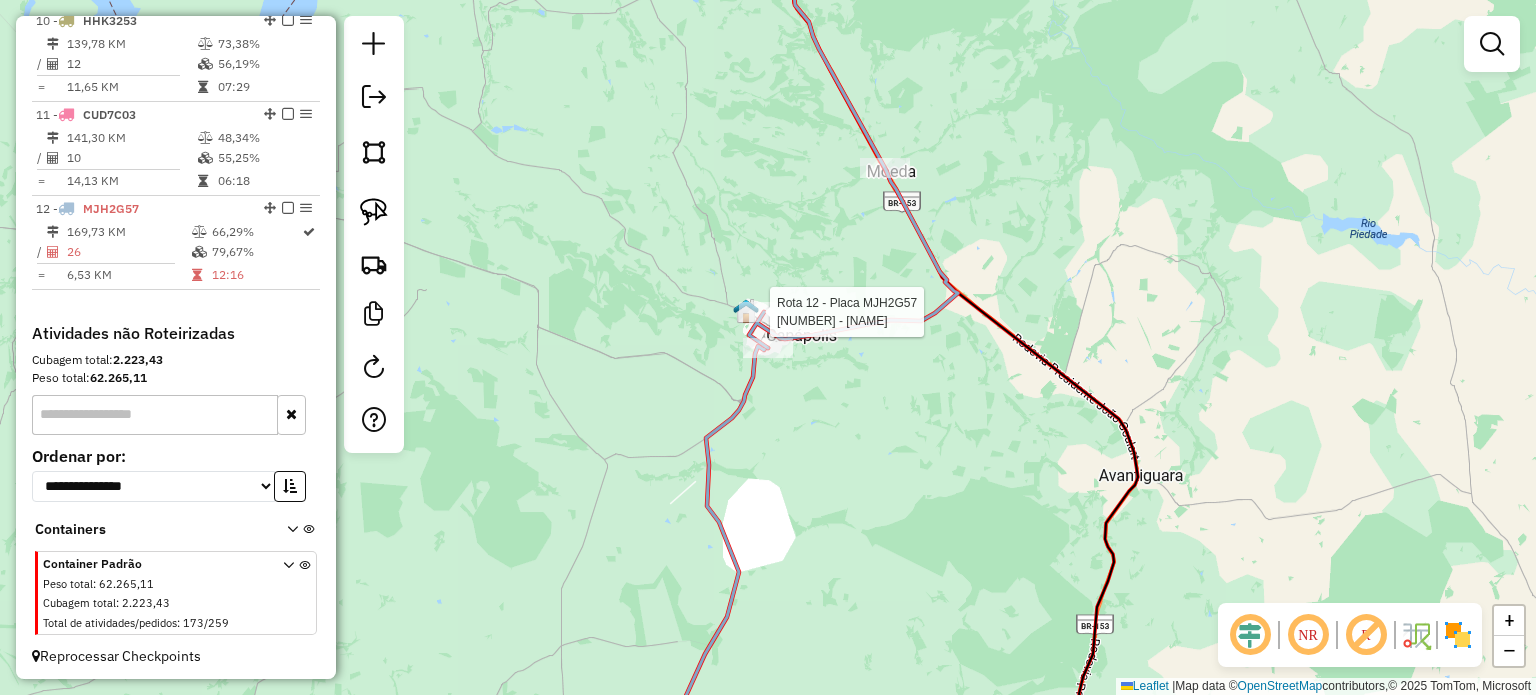 select on "*********" 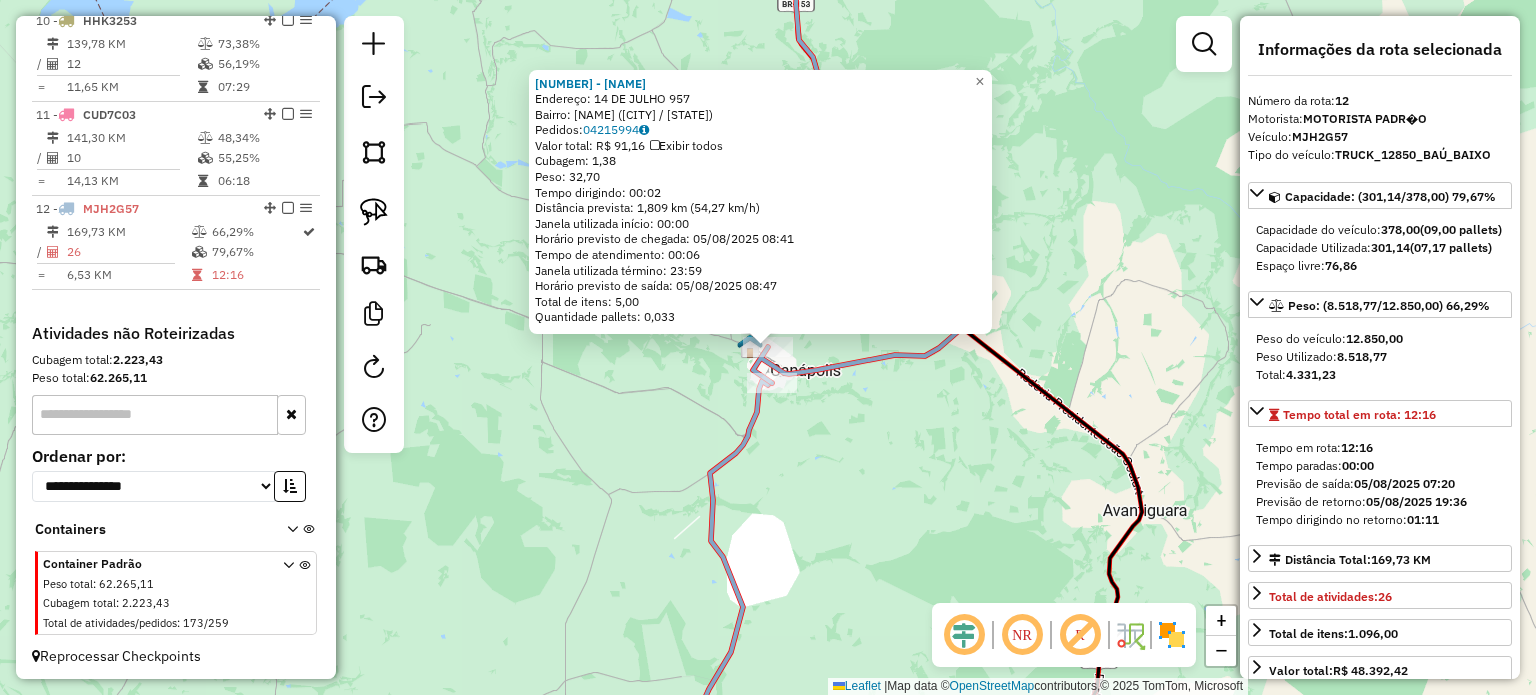 click on "1233 - [FIRST] [LAST] [LAST]  Endereço:  [NUMBER] [LAST] [NUMBER]   Bairro: [LAST] ([CITY] / [STATE])   Pedidos:  04215994   Valor total: R$ 91,16   Exibir todos   Cubagem: 1,38  Peso: 32,70  Tempo dirigindo: 00:02   Distância prevista: 1,809 km (54,27 km/h)   Janela utilizada início: 00:00   Horário previsto de chegada: 05/08/2025 08:41   Tempo de atendimento: 00:06   Janela utilizada término: 23:59   Horário previsto de saída: 05/08/2025 08:47   Total de itens: 5,00   Quantidade pallets: 0,033  × Janela de atendimento Grade de atendimento Capacidade Transportadoras Veículos Cliente Pedidos  Rotas Selecione os dias de semana para filtrar as janelas de atendimento  Seg   Ter   Qua   Qui   Sex   Sáb   Dom  Informe o período da janela de atendimento: De: Até:  Filtrar exatamente a janela do cliente  Considerar janela de atendimento padrão  Selecione os dias de semana para filtrar as grades de atendimento  Seg   Ter   Qua   Qui   Sex   Sáb   Dom   Considerar clientes sem dia de atendimento cadastrado  De:  De:" 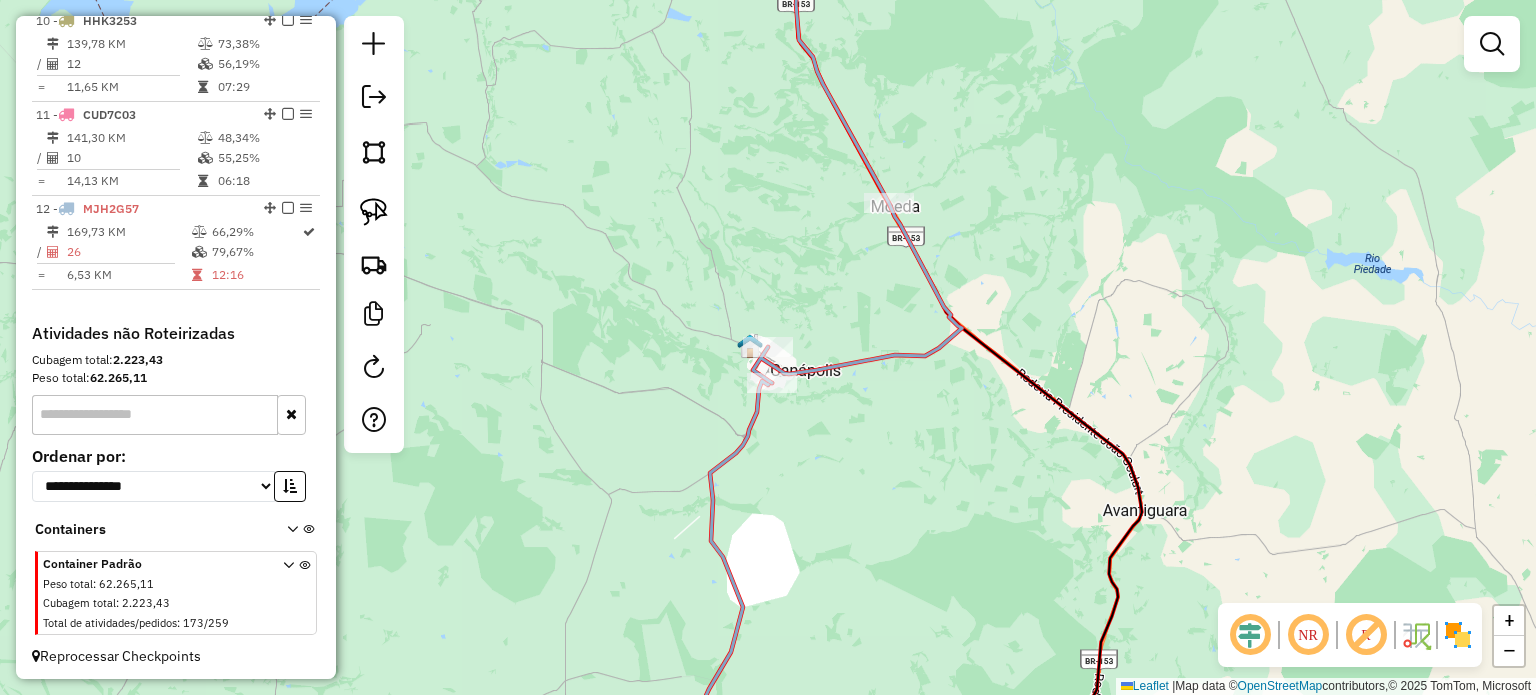 click 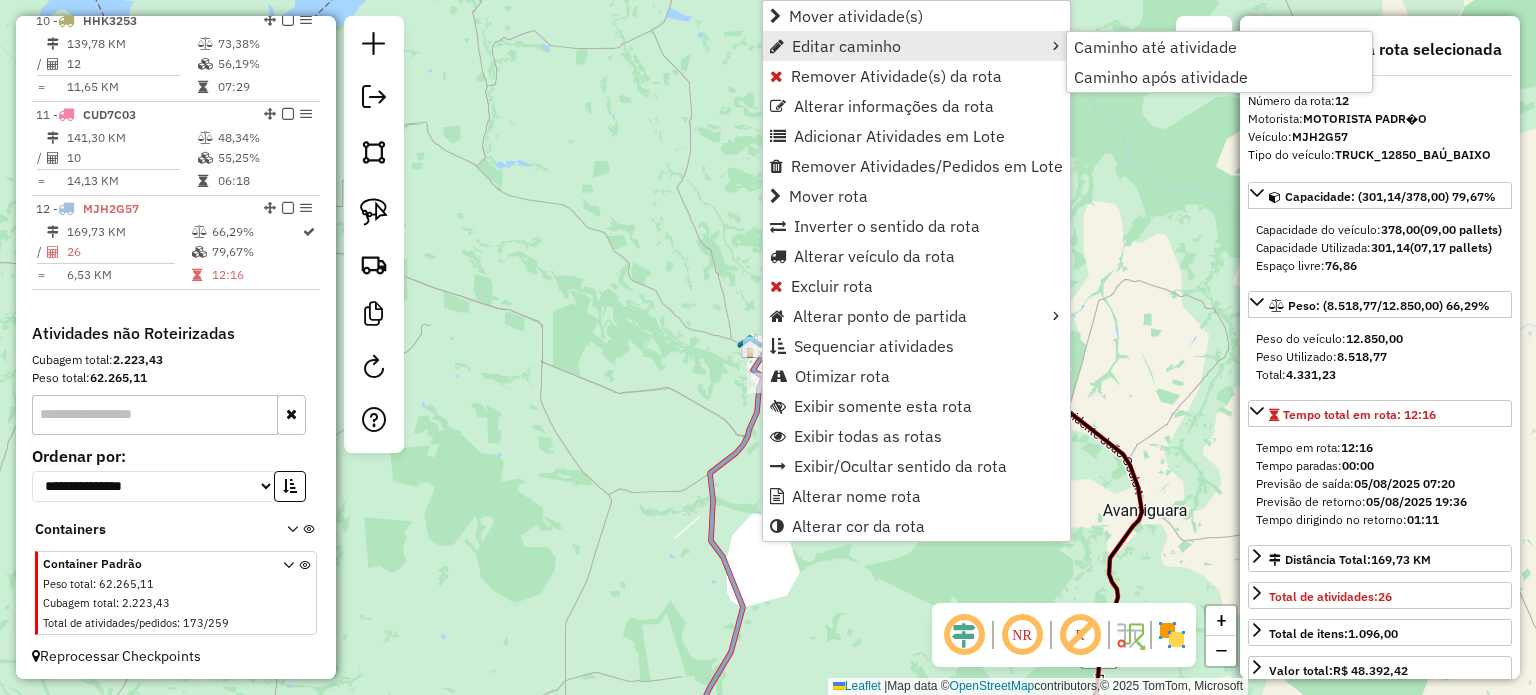 click on "Editar caminho" at bounding box center (846, 46) 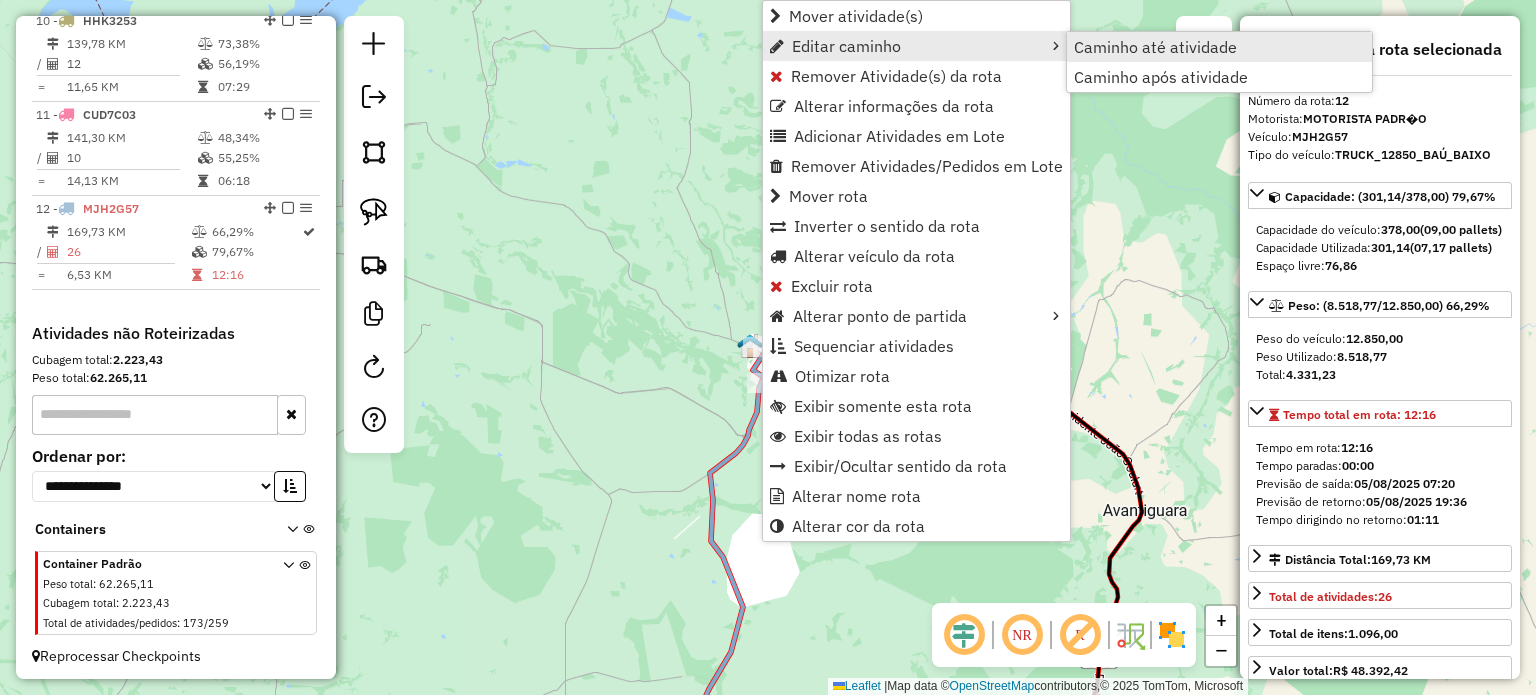 click on "Caminho até atividade" at bounding box center (1155, 47) 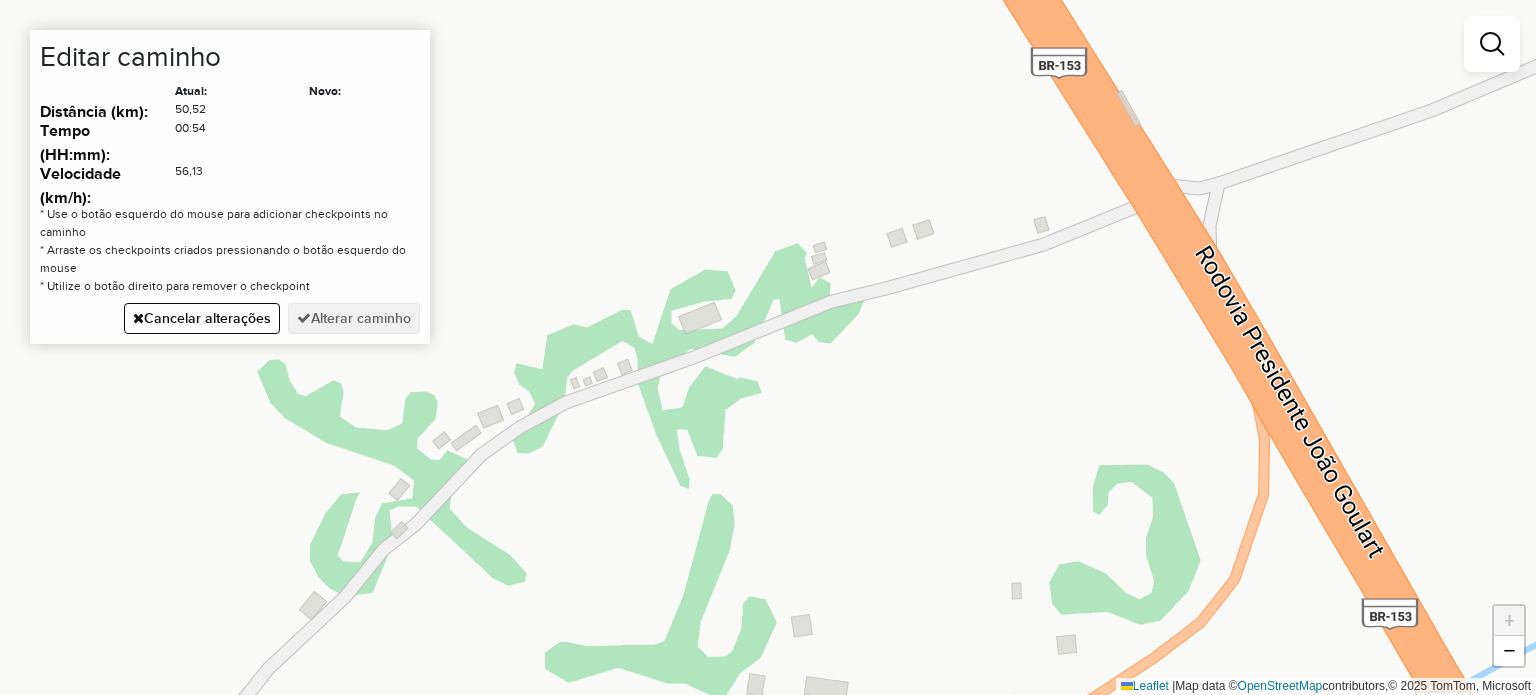 click on "Janela de atendimento Grade de atendimento Capacidade Transportadoras Veículos Cliente Pedidos  Rotas Selecione os dias de semana para filtrar as janelas de atendimento  Seg   Ter   Qua   Qui   Sex   Sáb   Dom  Informe o período da janela de atendimento: De: Até:  Filtrar exatamente a janela do cliente  Considerar janela de atendimento padrão  Selecione os dias de semana para filtrar as grades de atendimento  Seg   Ter   Qua   Qui   Sex   Sáb   Dom   Considerar clientes sem dia de atendimento cadastrado  Clientes fora do dia de atendimento selecionado Filtrar as atividades entre os valores definidos abaixo:  Peso mínimo:   Peso máximo:   Cubagem mínima:   Cubagem máxima:   De:   Até:  Filtrar as atividades entre o tempo de atendimento definido abaixo:  De:   Até:   Considerar capacidade total dos clientes não roteirizados Transportadora: Selecione um ou mais itens Tipo de veículo: Selecione um ou mais itens Veículo: Selecione um ou mais itens Motorista: Selecione um ou mais itens Nome: Rótulo:" 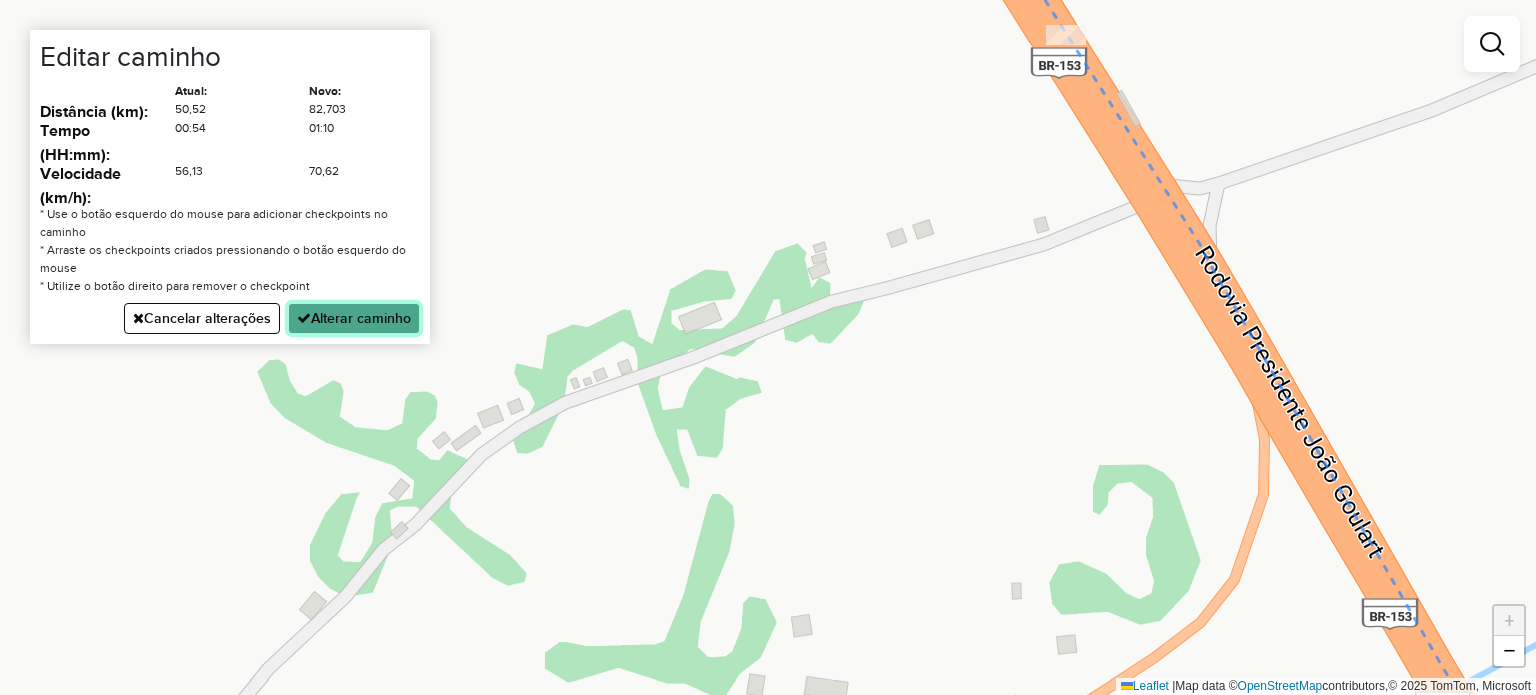 click on "Alterar caminho" at bounding box center [354, 318] 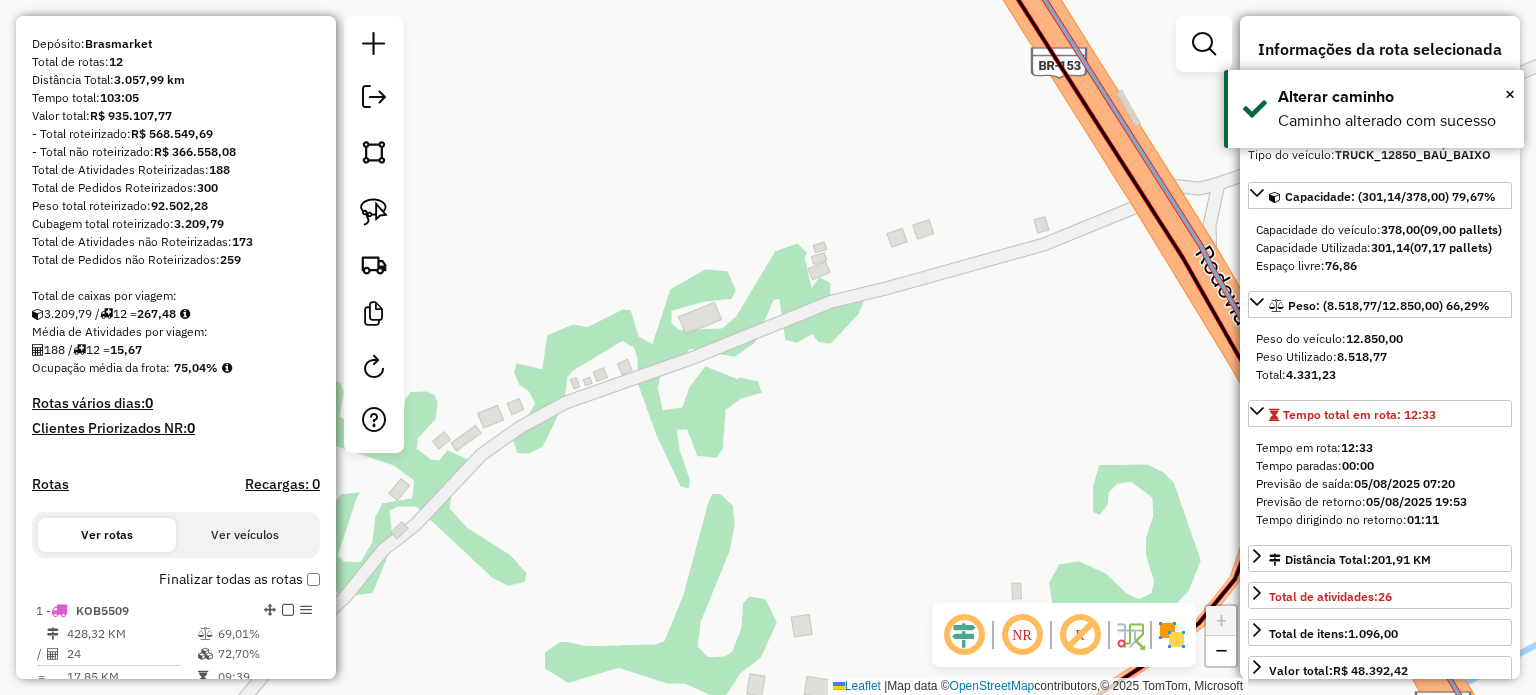 scroll, scrollTop: 0, scrollLeft: 0, axis: both 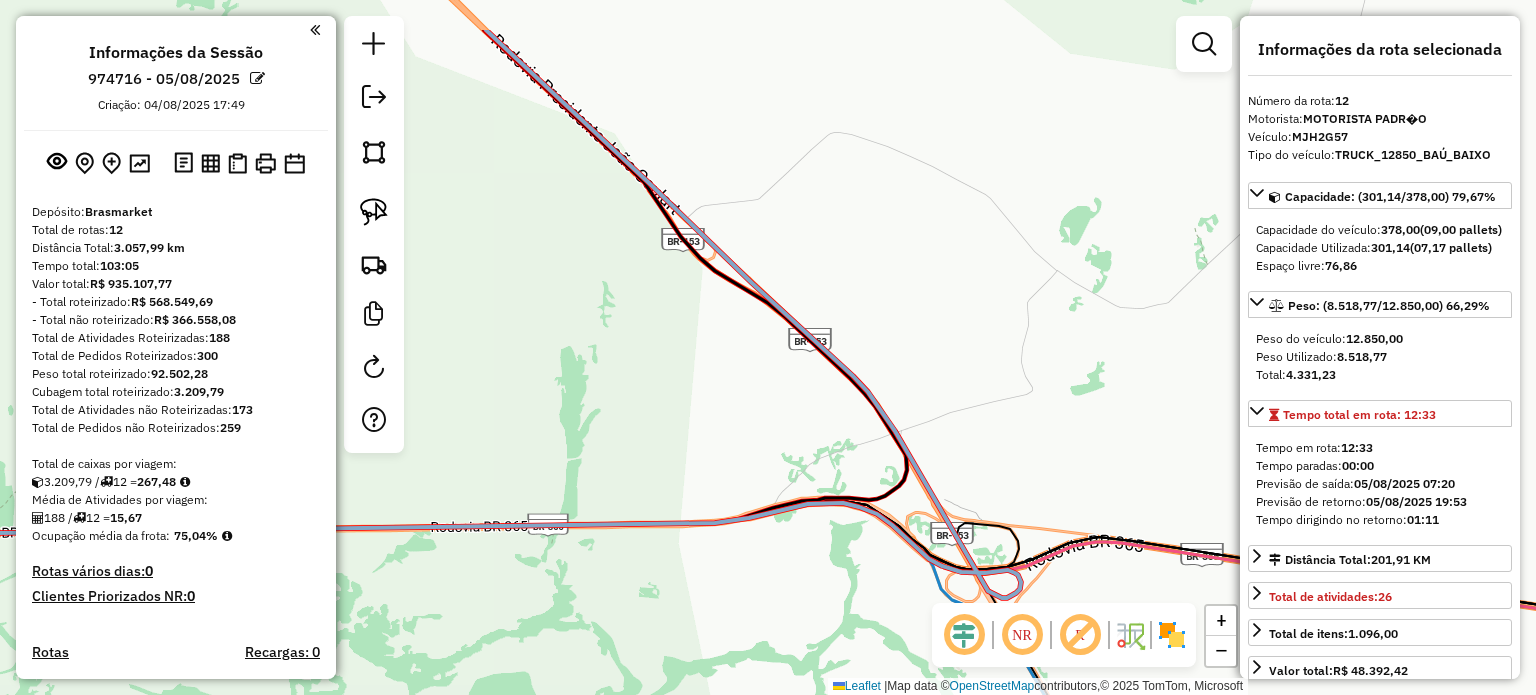drag, startPoint x: 654, startPoint y: 340, endPoint x: 824, endPoint y: 429, distance: 191.88799 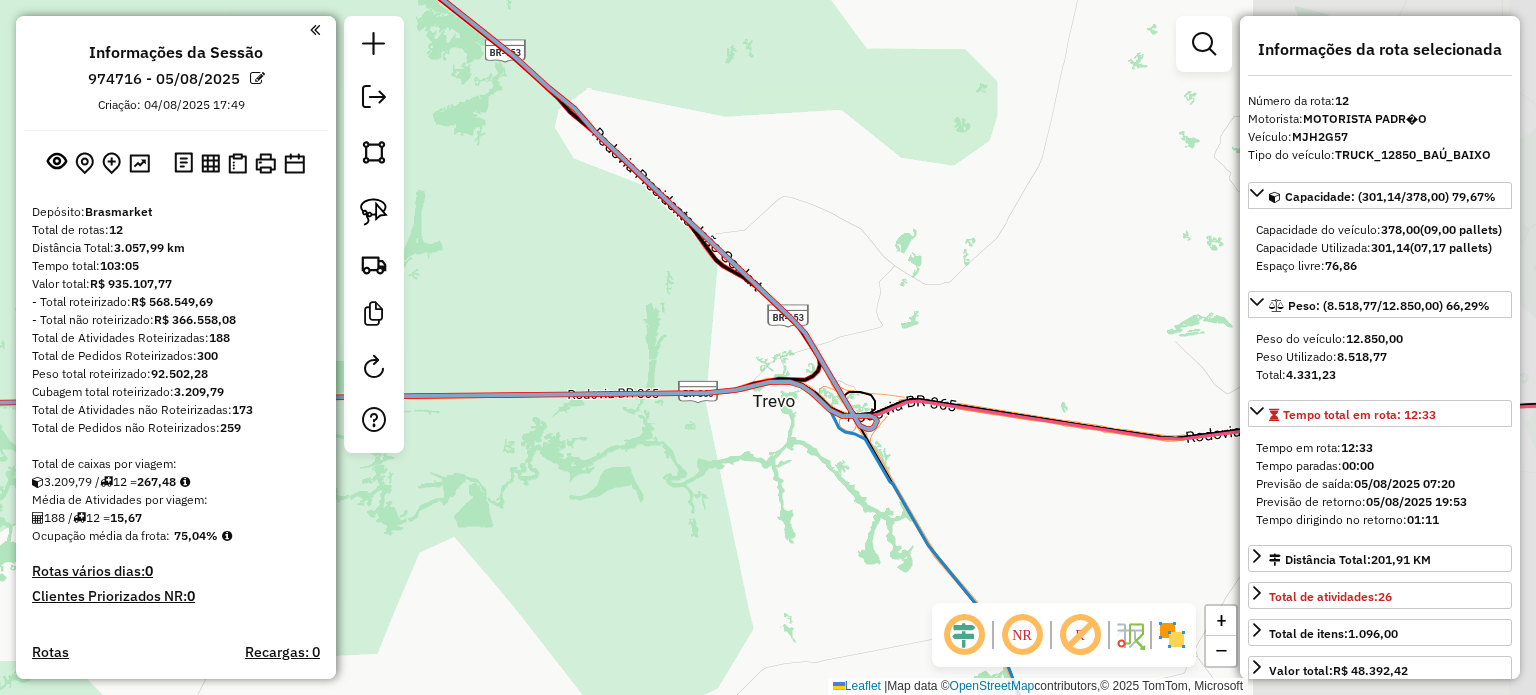 drag, startPoint x: 563, startPoint y: 193, endPoint x: 827, endPoint y: 466, distance: 379.76965 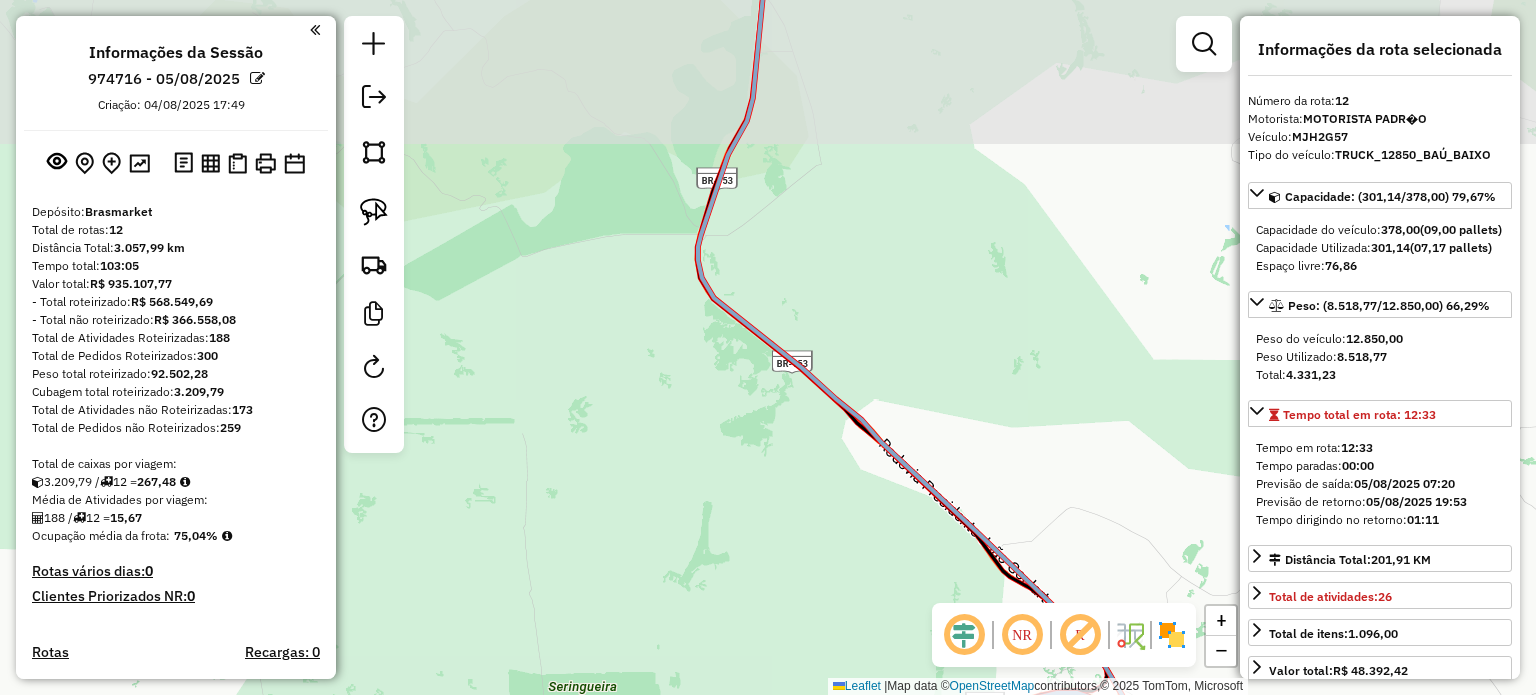 drag, startPoint x: 597, startPoint y: 308, endPoint x: 835, endPoint y: 565, distance: 350.2756 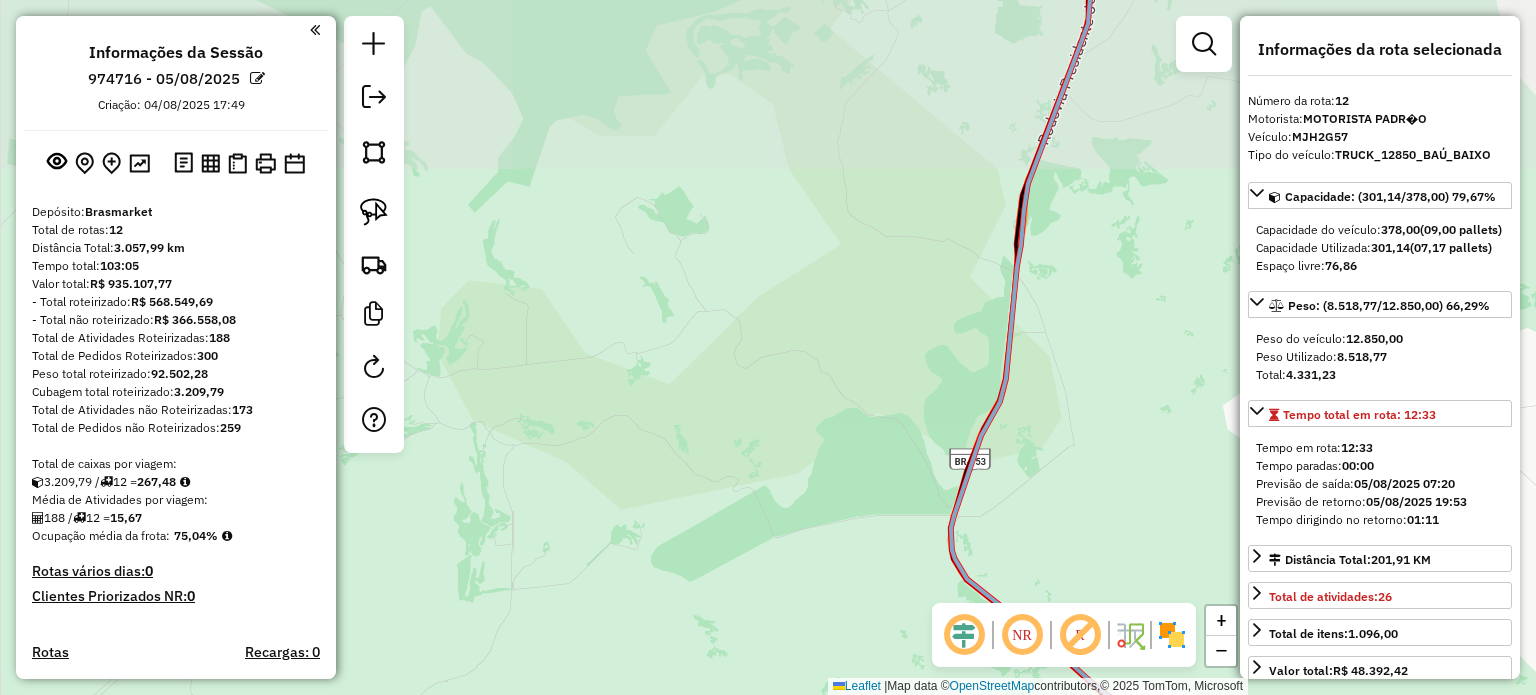 drag, startPoint x: 771, startPoint y: 293, endPoint x: 636, endPoint y: 504, distance: 250.49152 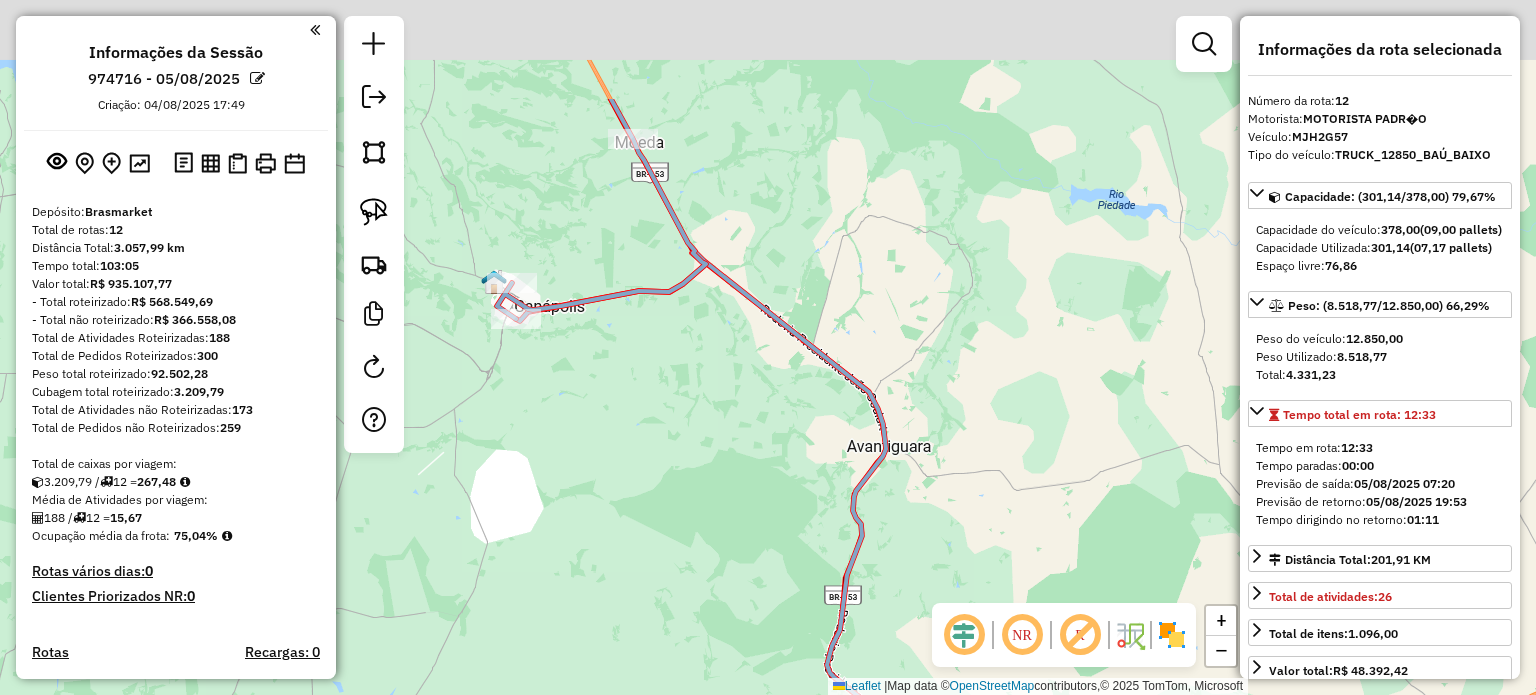 drag, startPoint x: 645, startPoint y: 259, endPoint x: 815, endPoint y: 477, distance: 276.4489 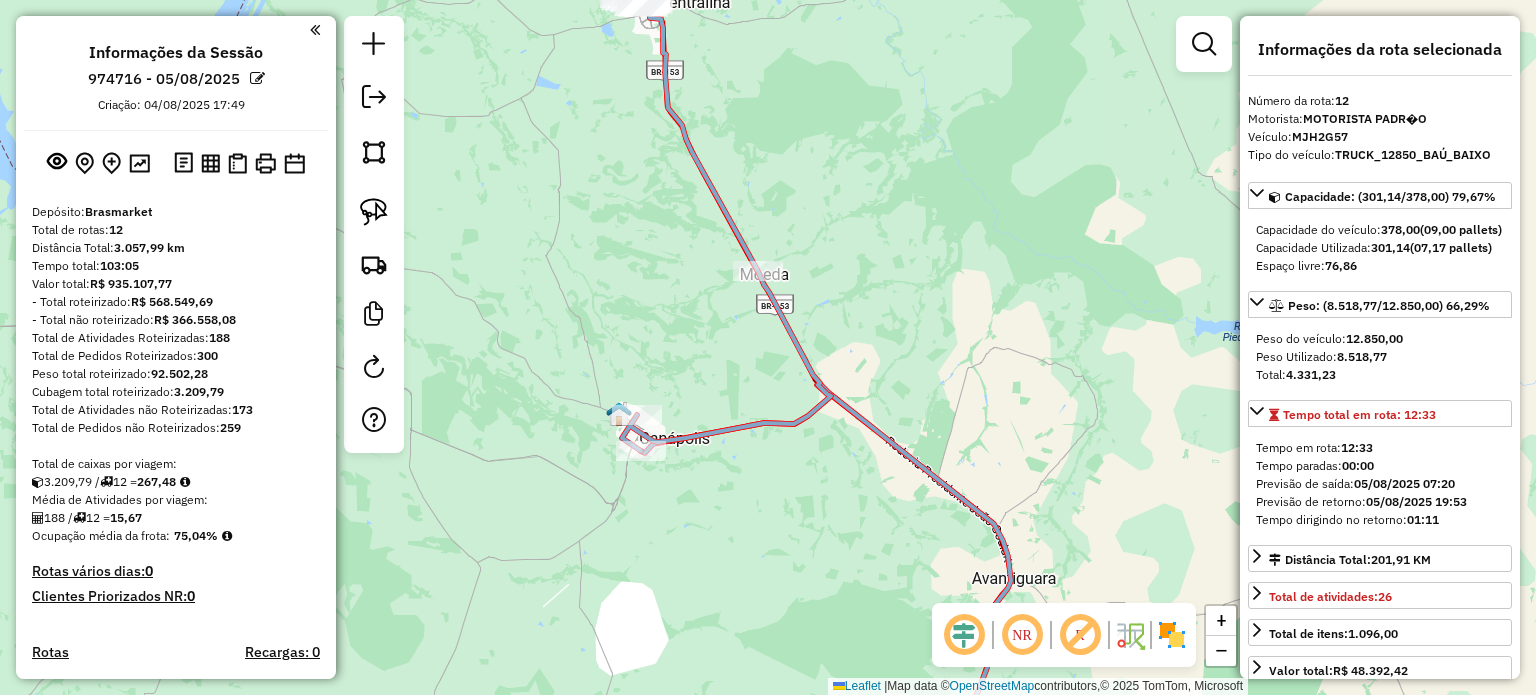 drag, startPoint x: 676, startPoint y: 268, endPoint x: 780, endPoint y: 507, distance: 260.64728 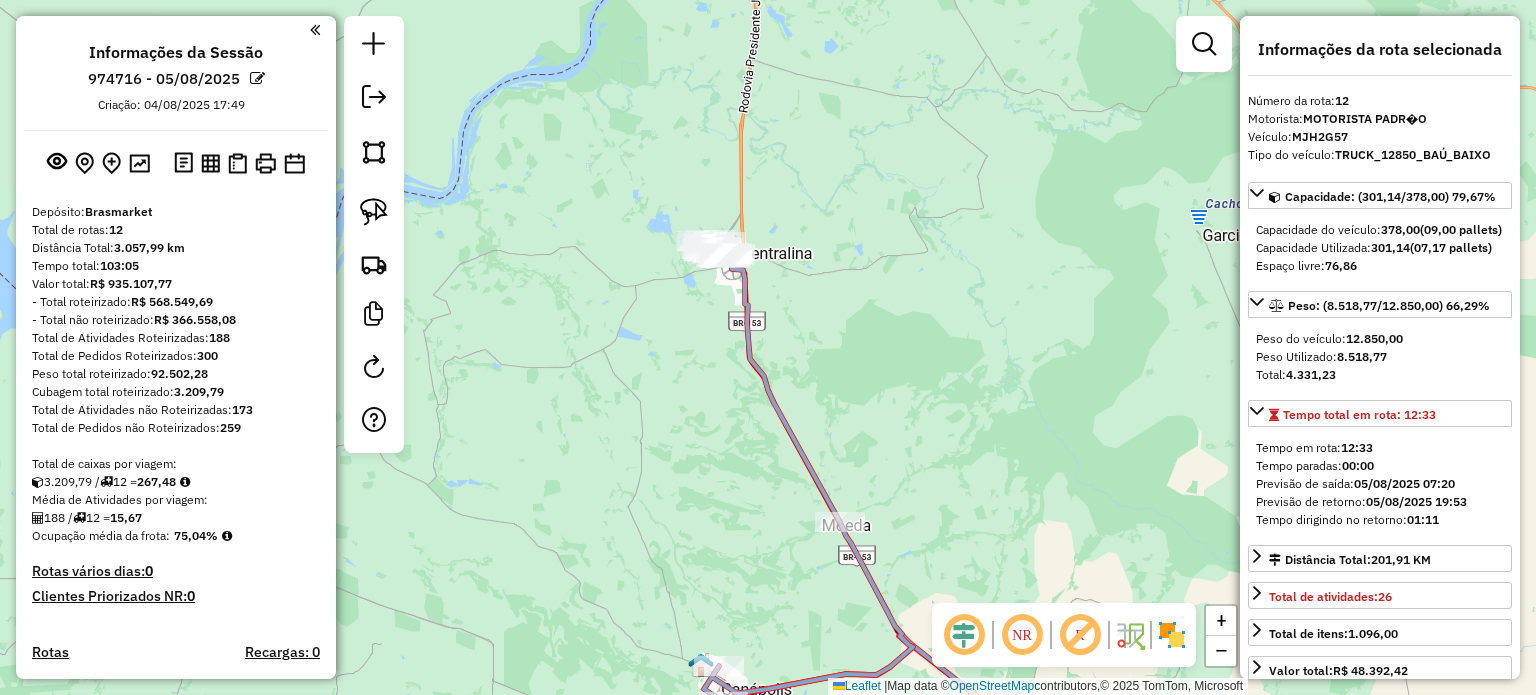 drag, startPoint x: 684, startPoint y: 547, endPoint x: 708, endPoint y: 251, distance: 296.97137 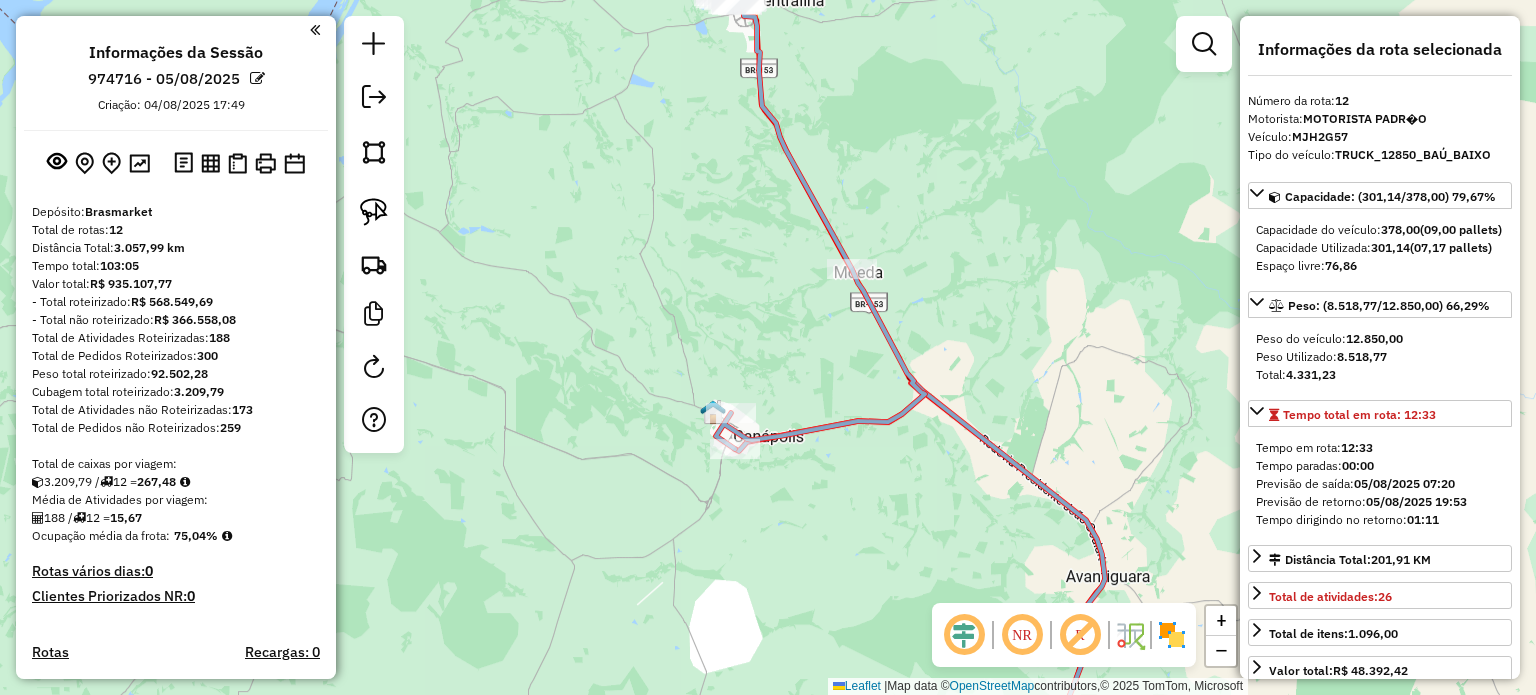 click 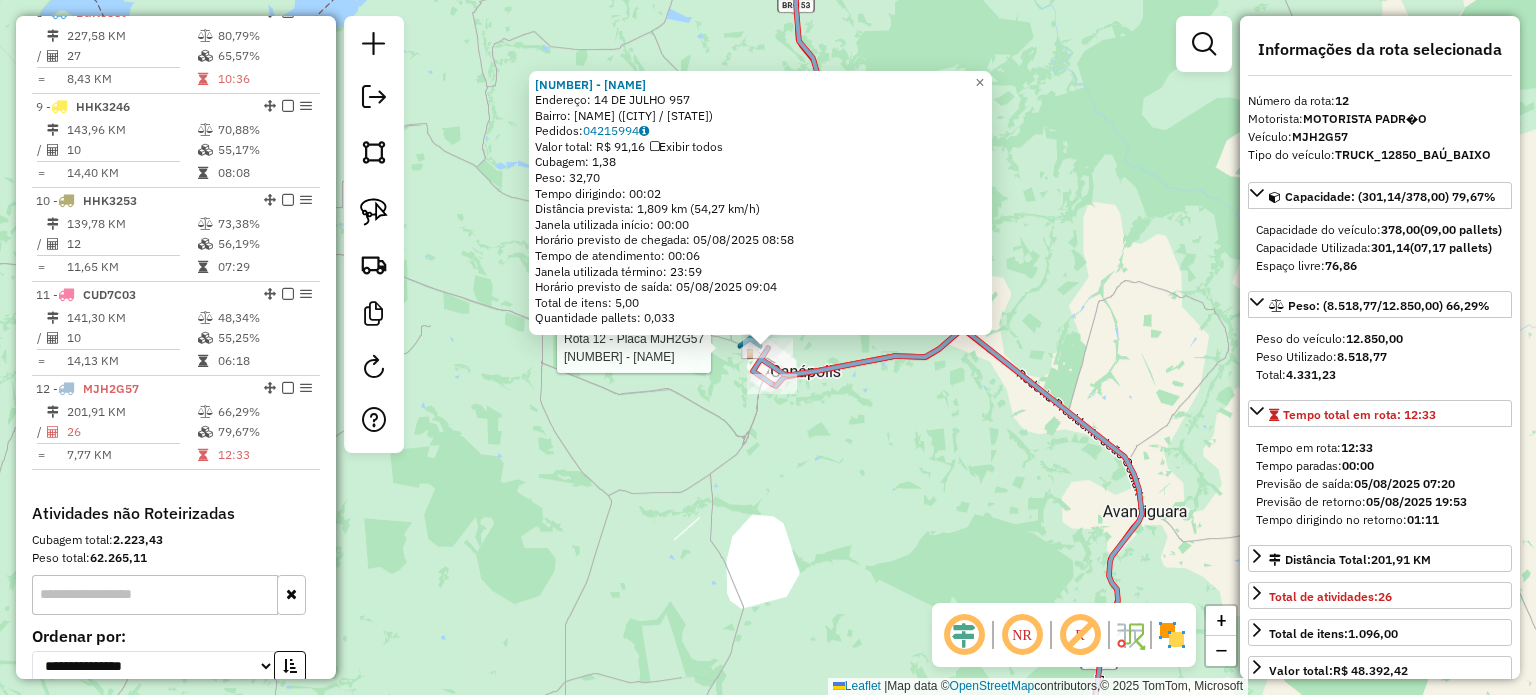 scroll, scrollTop: 1604, scrollLeft: 0, axis: vertical 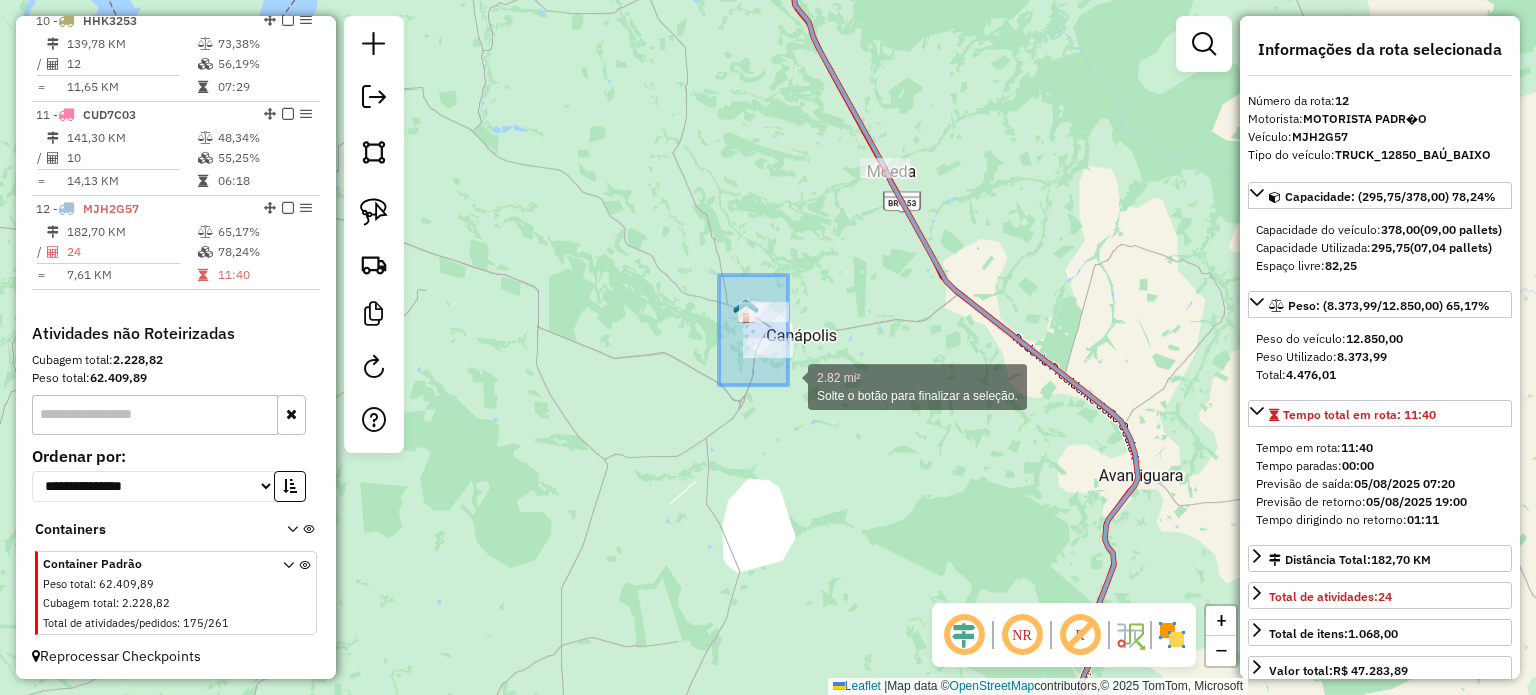 drag, startPoint x: 719, startPoint y: 275, endPoint x: 844, endPoint y: 440, distance: 207.00241 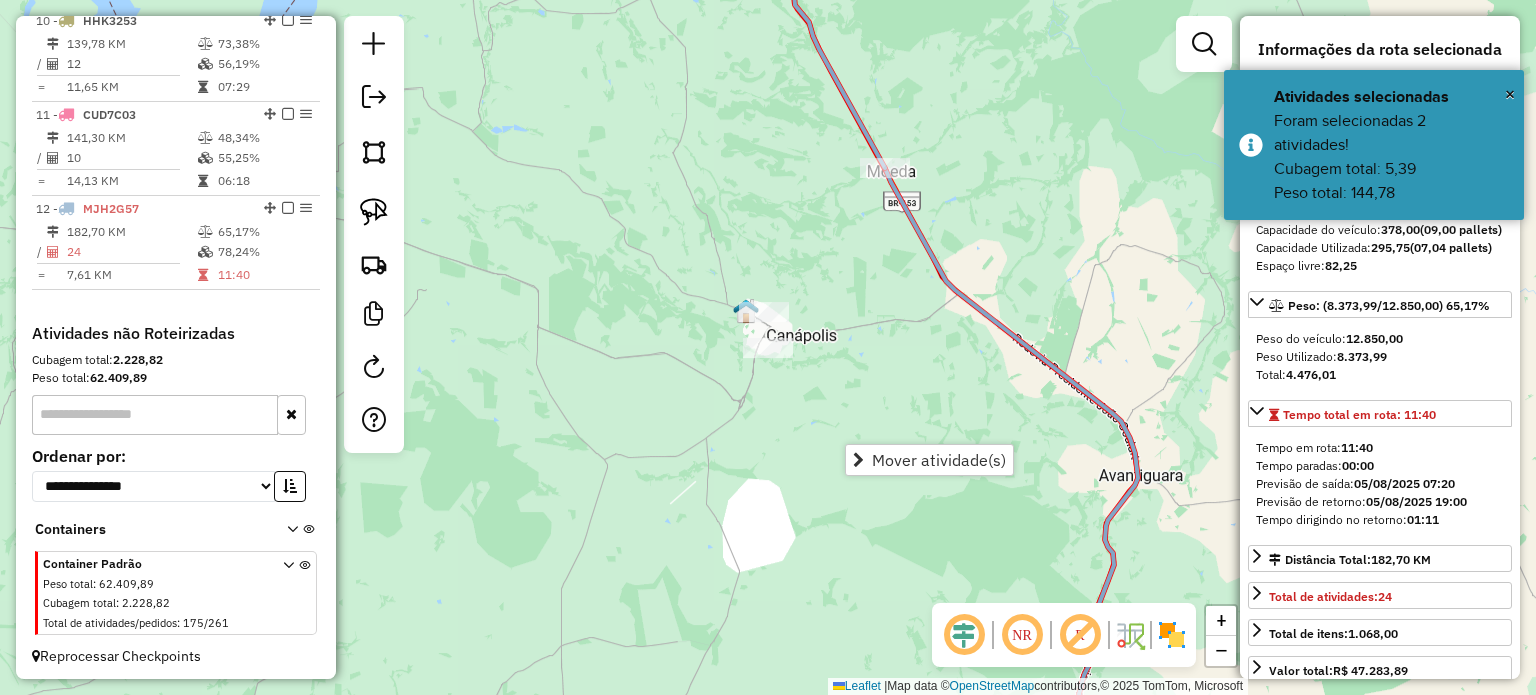 click on "Janela de atendimento Grade de atendimento Capacidade Transportadoras Veículos Cliente Pedidos  Rotas Selecione os dias de semana para filtrar as janelas de atendimento  Seg   Ter   Qua   Qui   Sex   Sáb   Dom  Informe o período da janela de atendimento: De: Até:  Filtrar exatamente a janela do cliente  Considerar janela de atendimento padrão  Selecione os dias de semana para filtrar as grades de atendimento  Seg   Ter   Qua   Qui   Sex   Sáb   Dom   Considerar clientes sem dia de atendimento cadastrado  Clientes fora do dia de atendimento selecionado Filtrar as atividades entre os valores definidos abaixo:  Peso mínimo:   Peso máximo:   Cubagem mínima:   Cubagem máxima:   De:   Até:  Filtrar as atividades entre o tempo de atendimento definido abaixo:  De:   Até:   Considerar capacidade total dos clientes não roteirizados Transportadora: Selecione um ou mais itens Tipo de veículo: Selecione um ou mais itens Veículo: Selecione um ou mais itens Motorista: Selecione um ou mais itens Nome: Rótulo:" 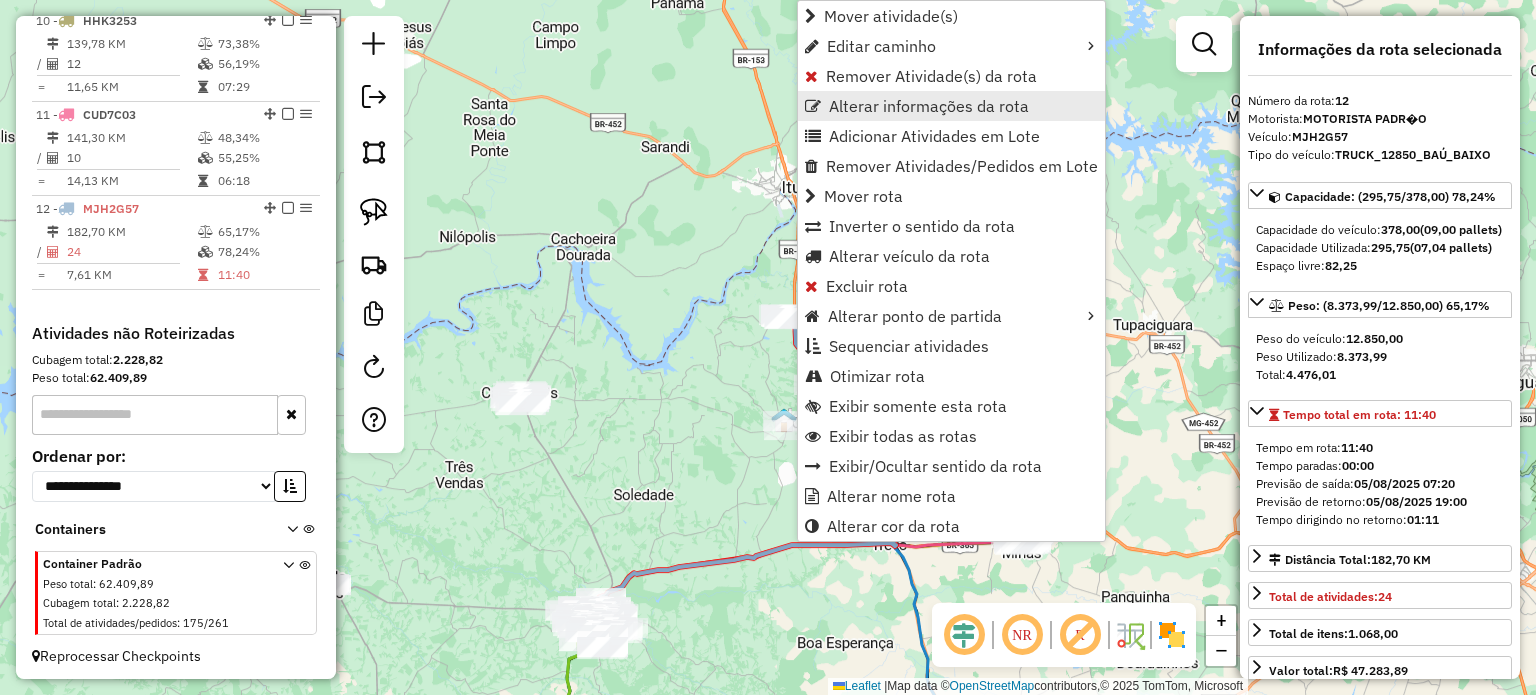 click on "Alterar informações da rota" at bounding box center (929, 106) 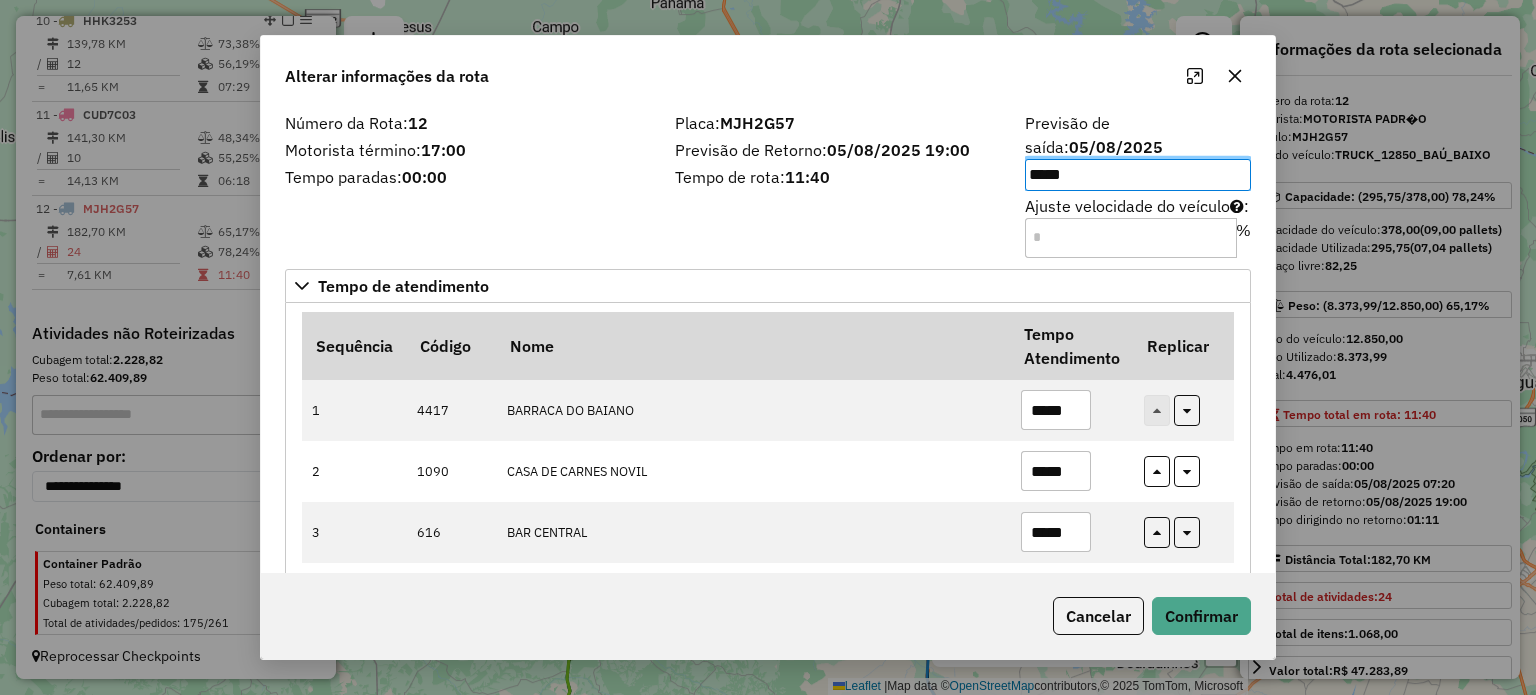 click on "Placa:  MJH2G57  Previsão de Retorno:  05/08/2025 19:00  Tempo de rota:  11:40" 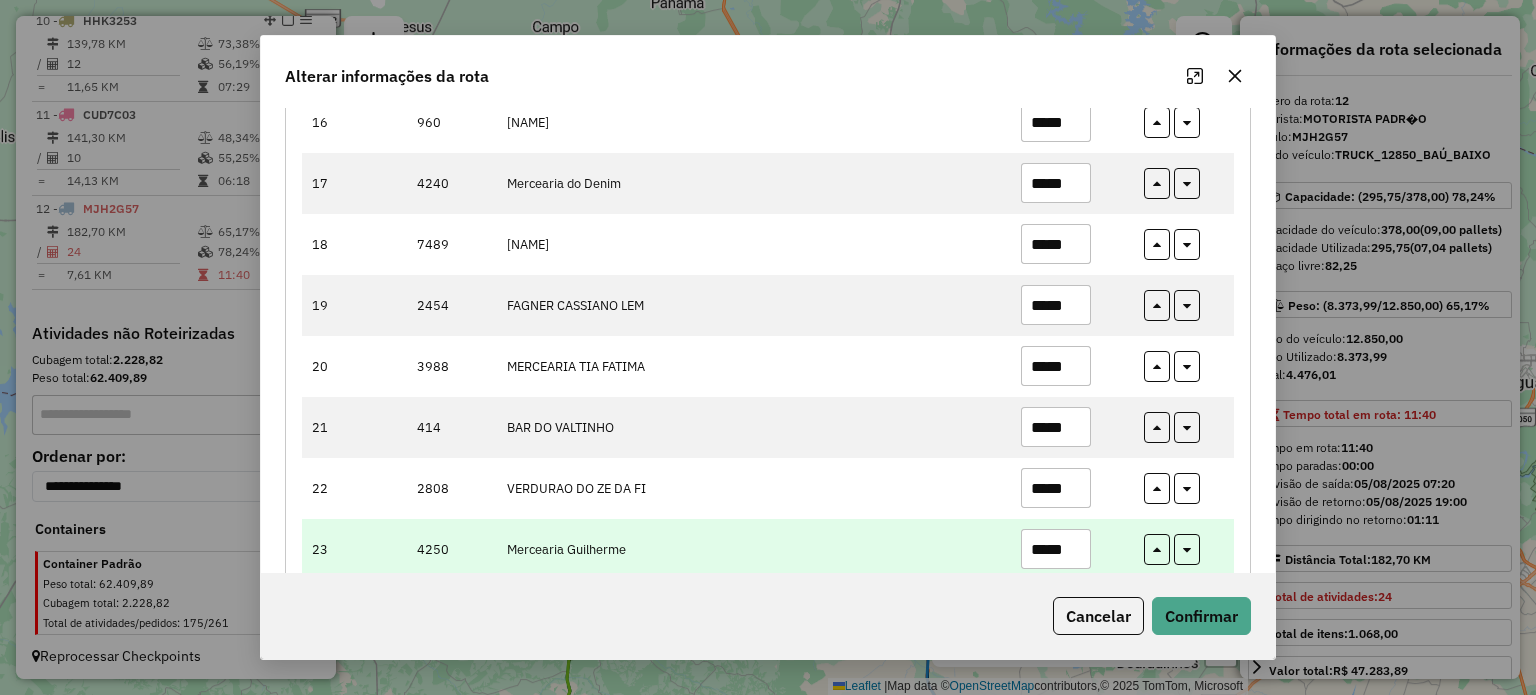 scroll, scrollTop: 1176, scrollLeft: 0, axis: vertical 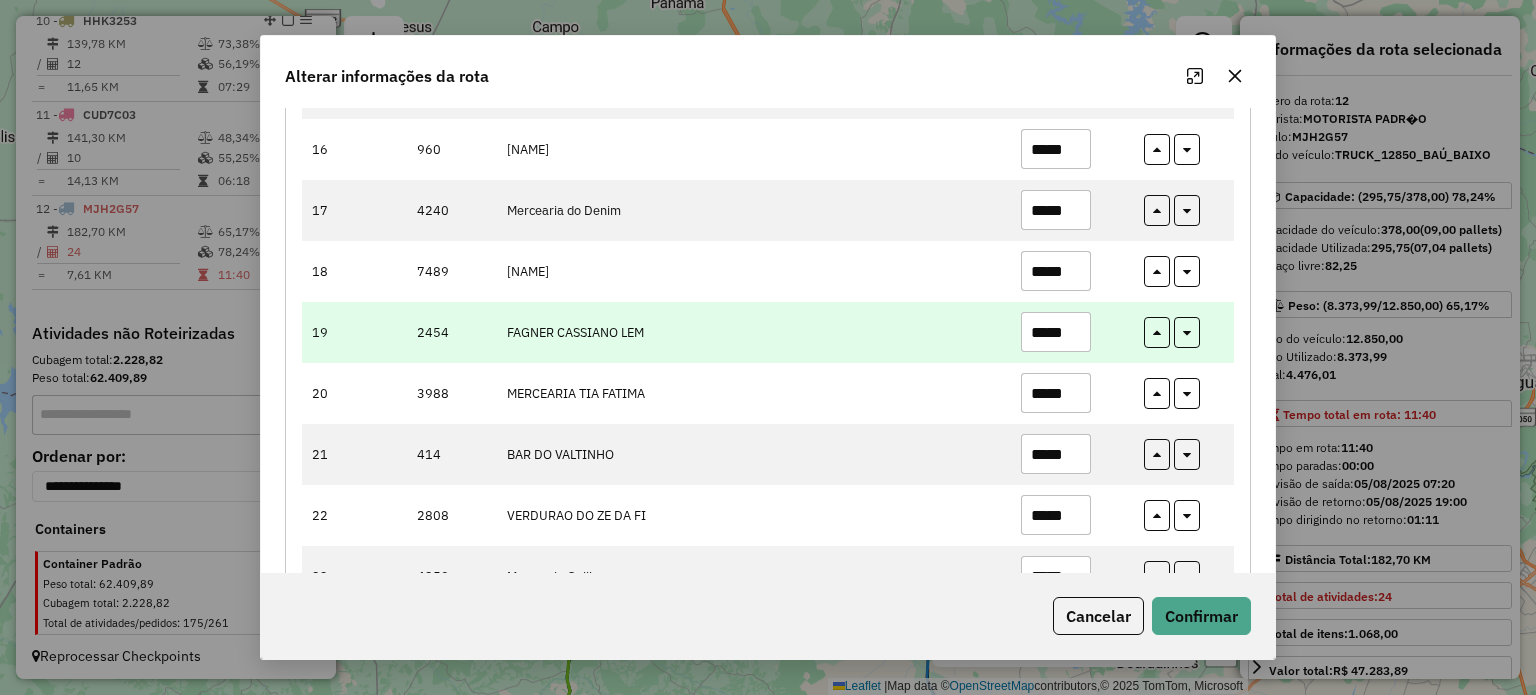 drag, startPoint x: 1056, startPoint y: 299, endPoint x: 1089, endPoint y: 307, distance: 33.955853 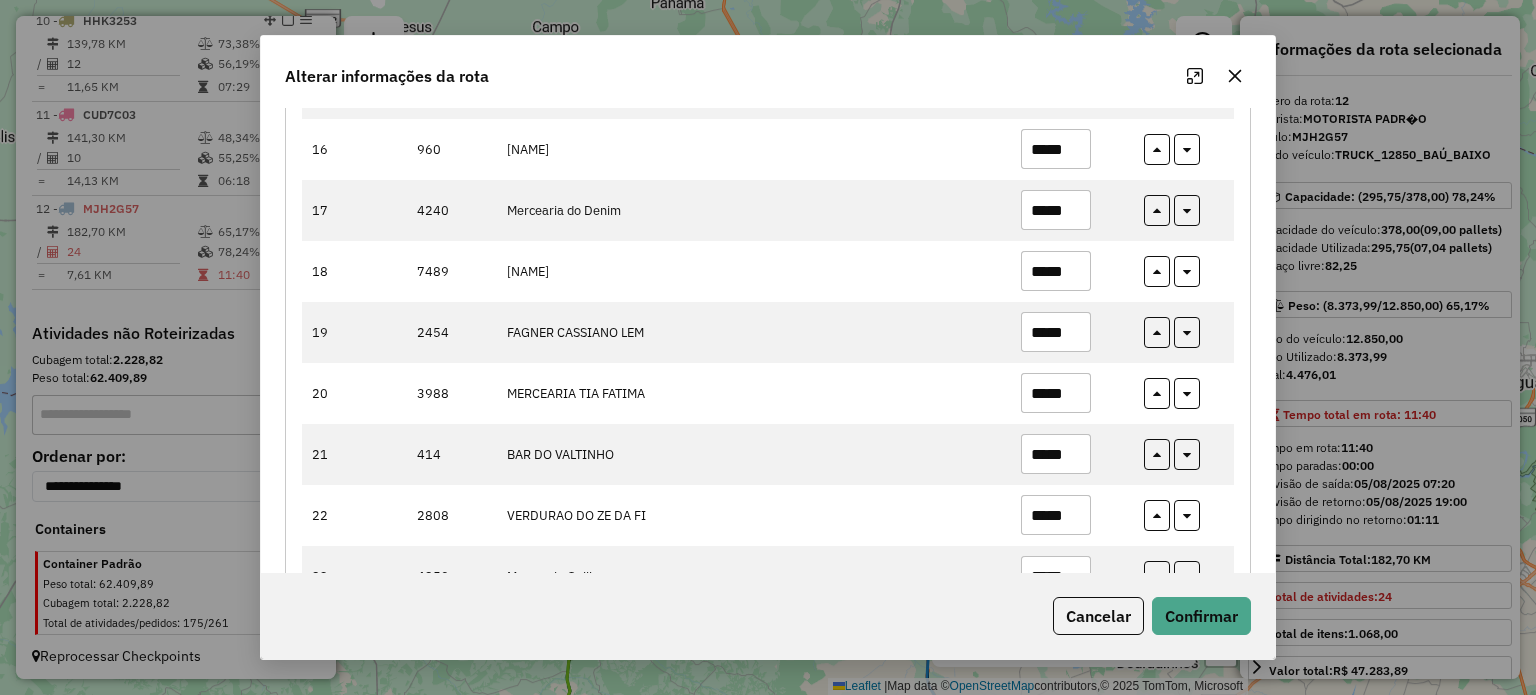 scroll, scrollTop: 1276, scrollLeft: 0, axis: vertical 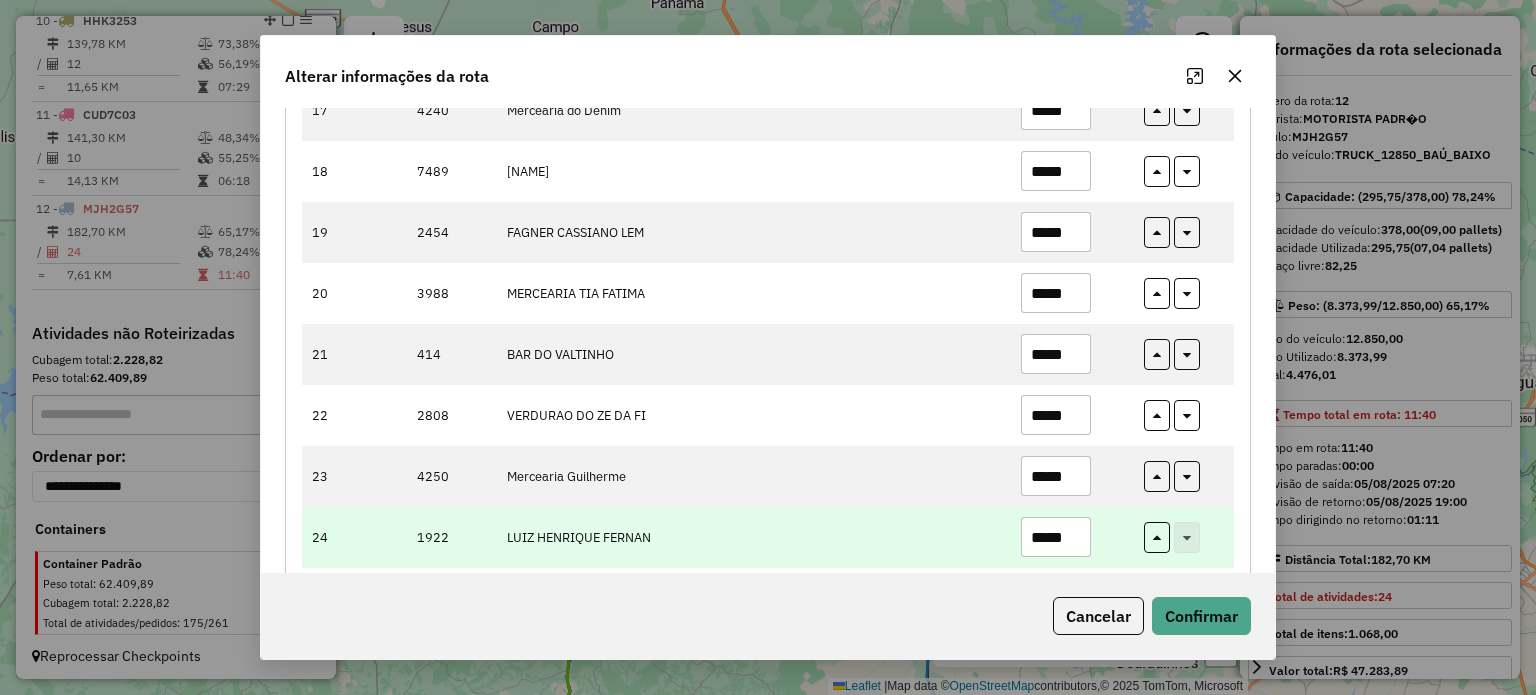 type on "*****" 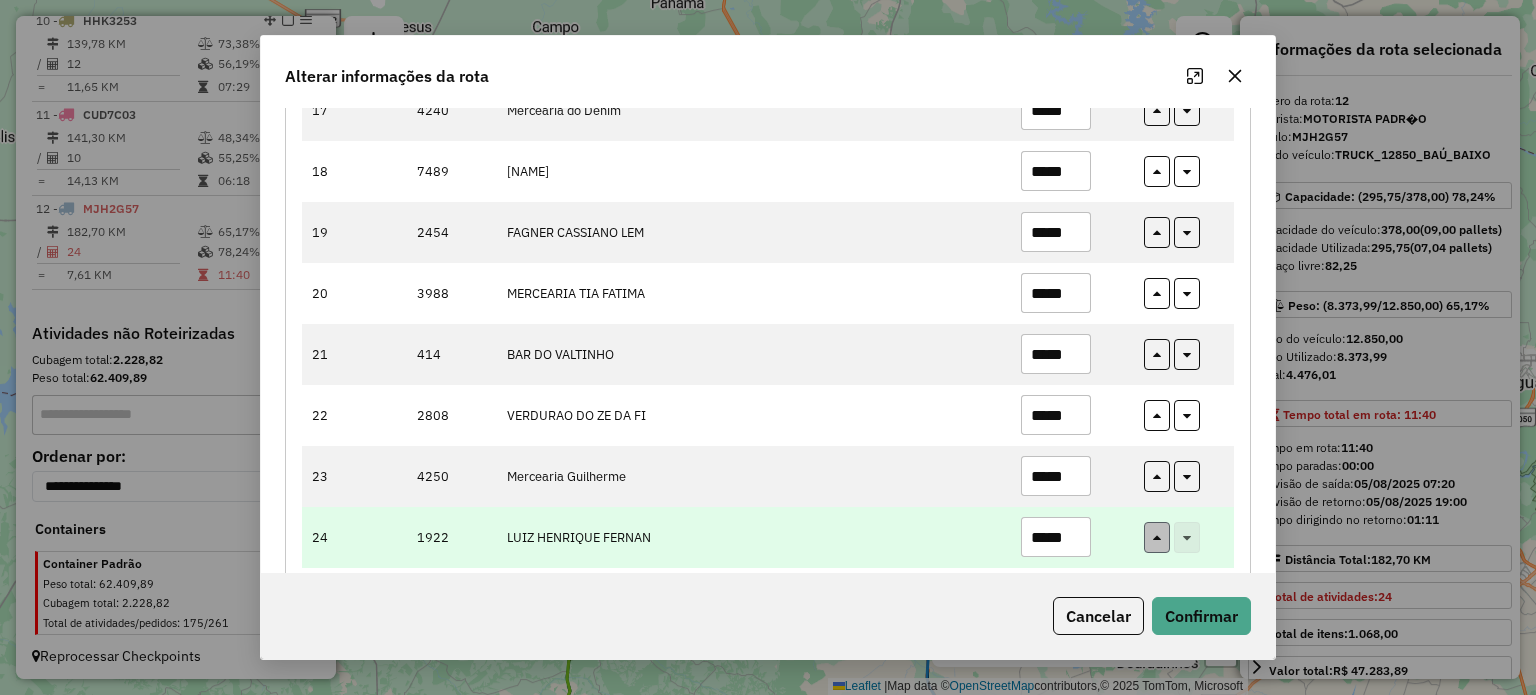 drag, startPoint x: 1054, startPoint y: 501, endPoint x: 1144, endPoint y: 507, distance: 90.199776 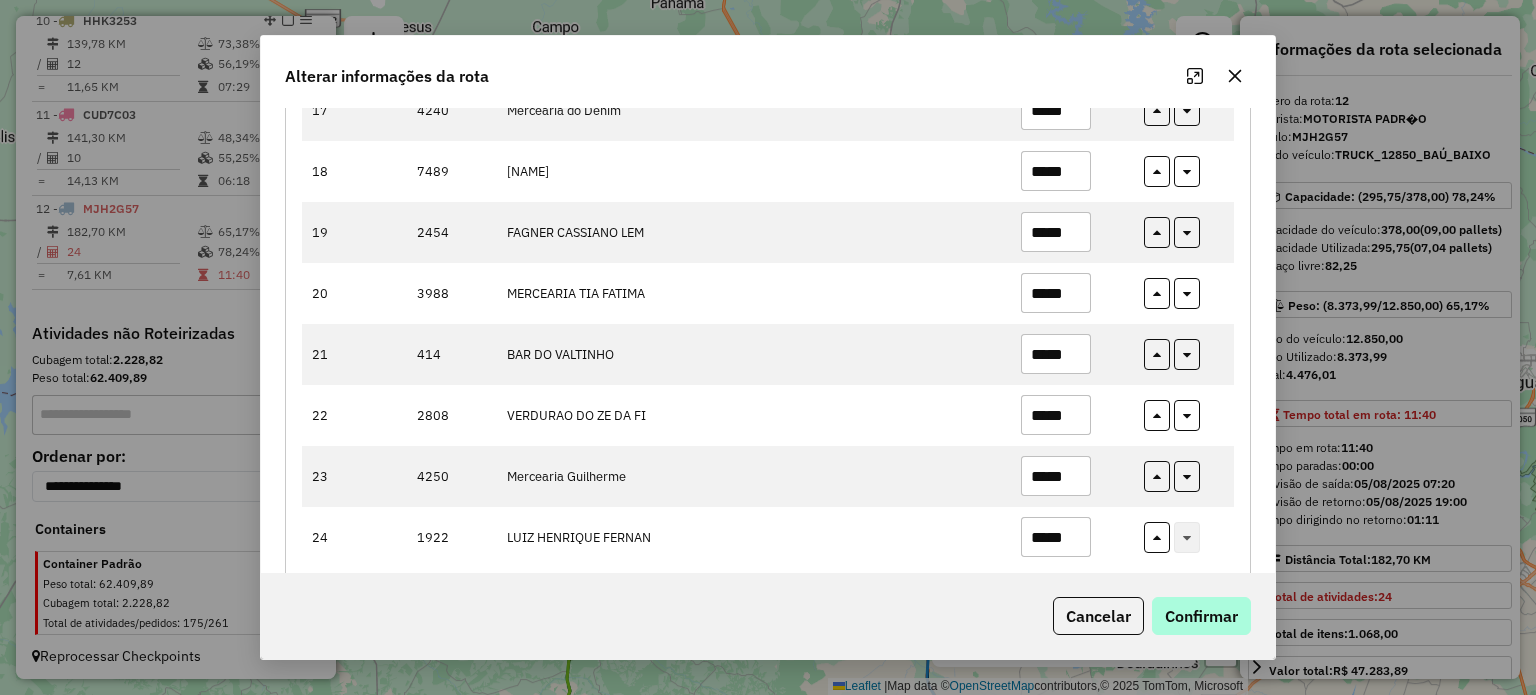 type on "*****" 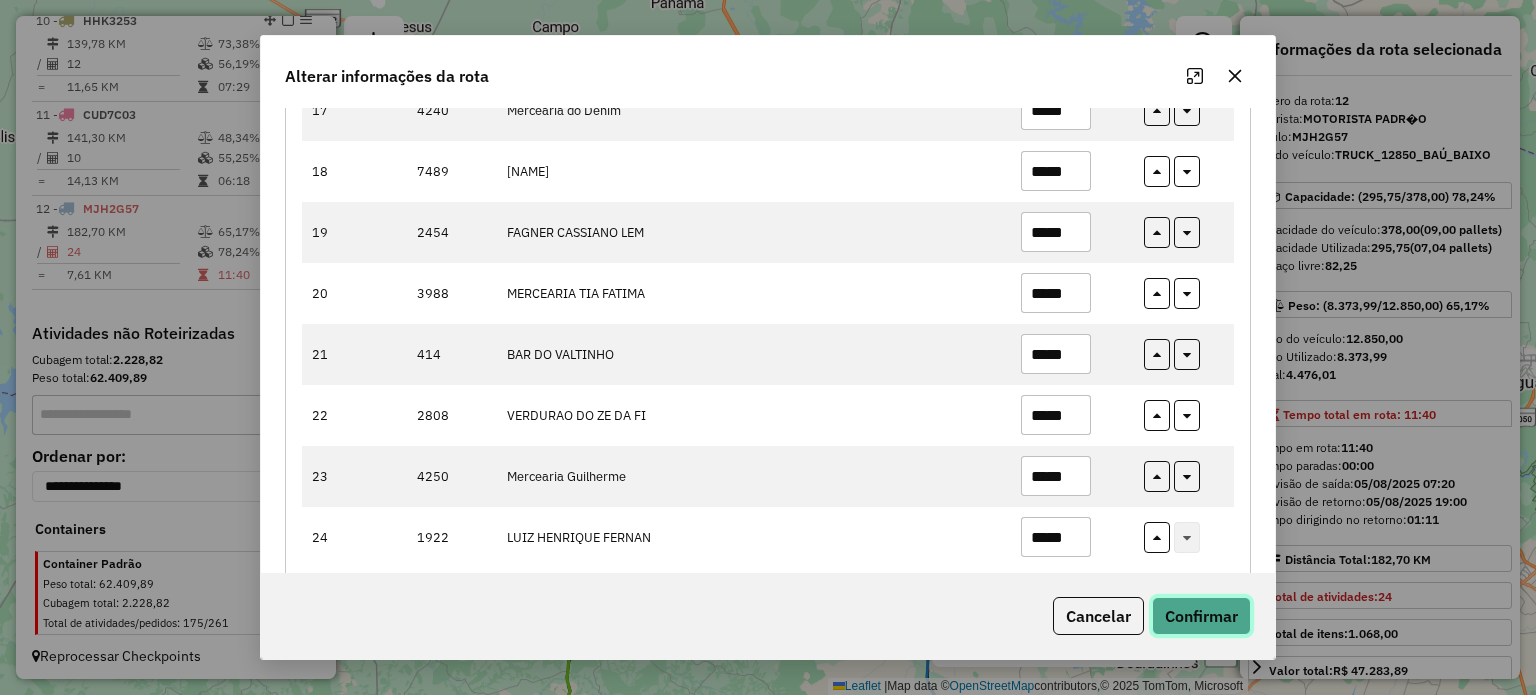 click on "Confirmar" 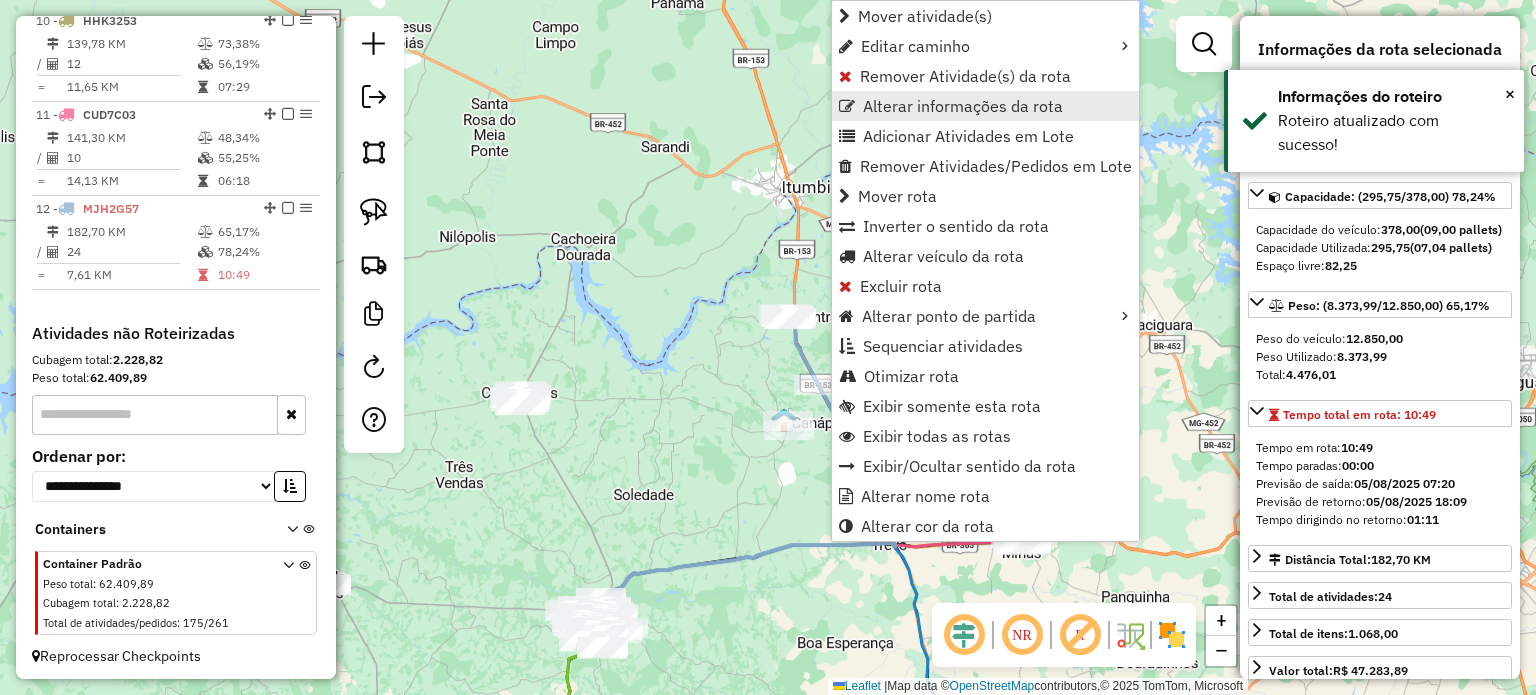 click on "Alterar informações da rota" at bounding box center (963, 106) 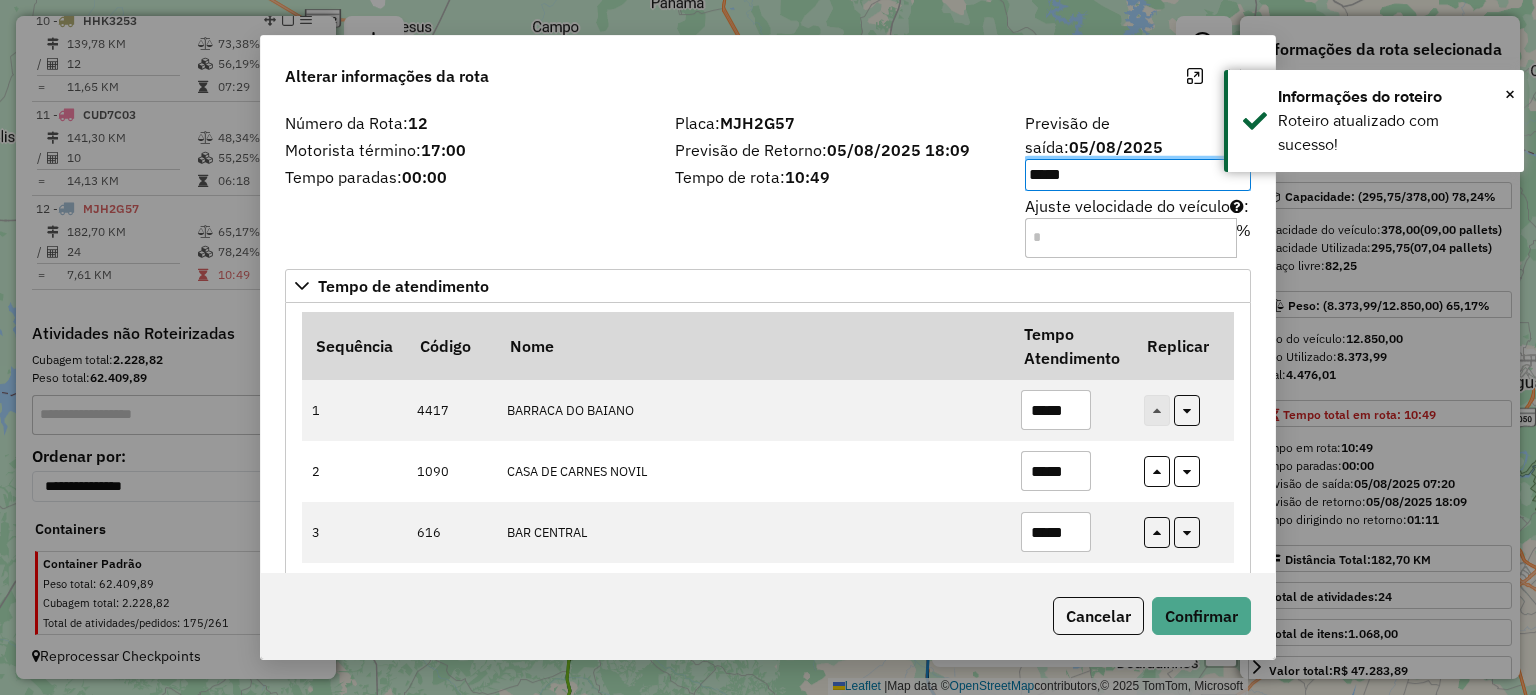 click on "Placa:  MJH2G57  Previsão de Retorno:  05/08/2025 18:09  Tempo de rota:  10:49" 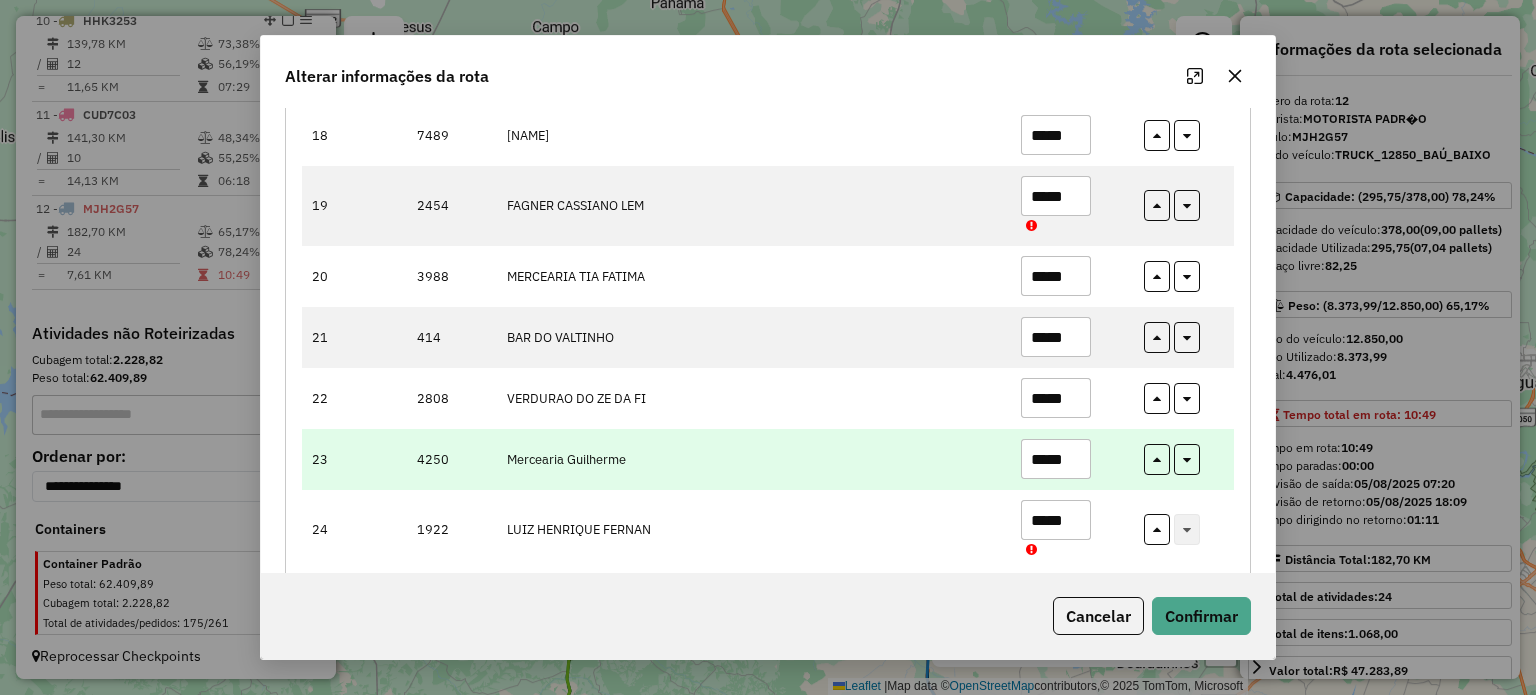 scroll, scrollTop: 1315, scrollLeft: 0, axis: vertical 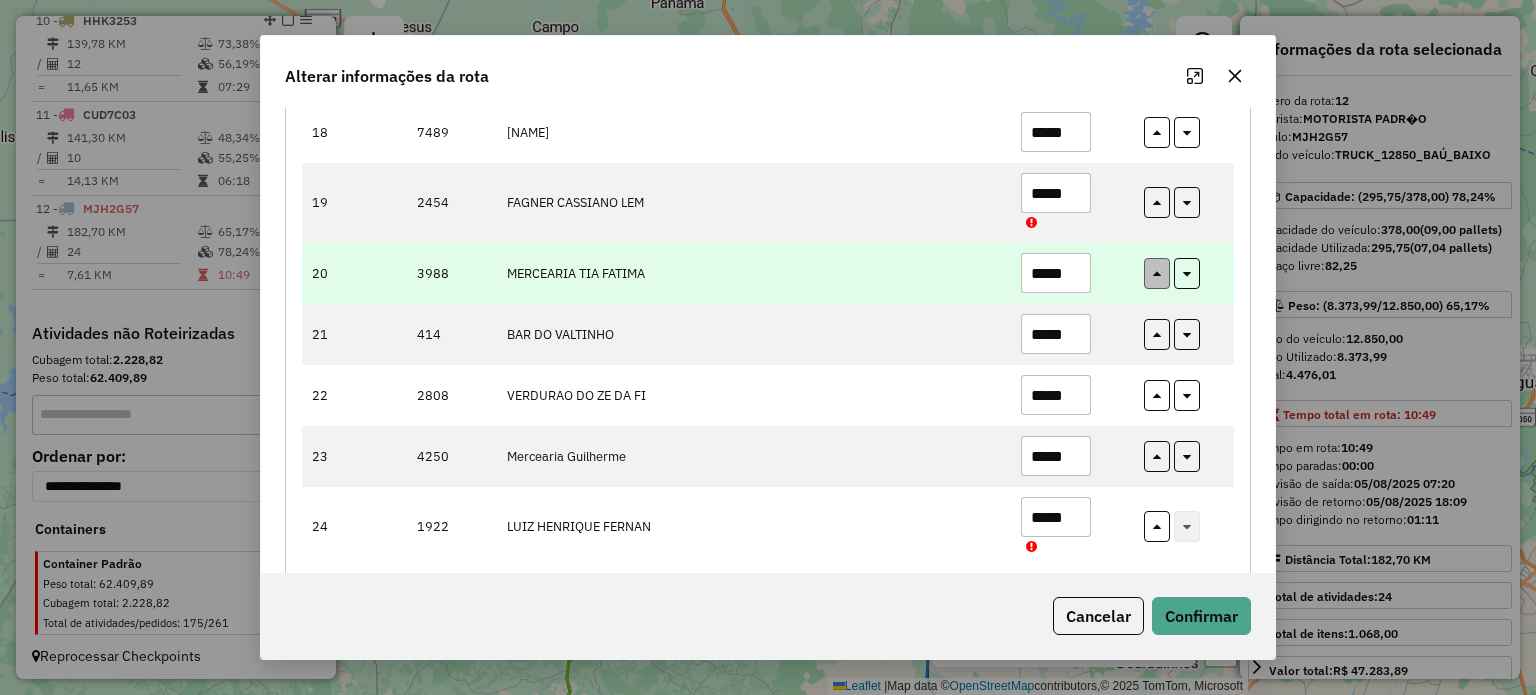 drag, startPoint x: 1054, startPoint y: 243, endPoint x: 1140, endPoint y: 255, distance: 86.833176 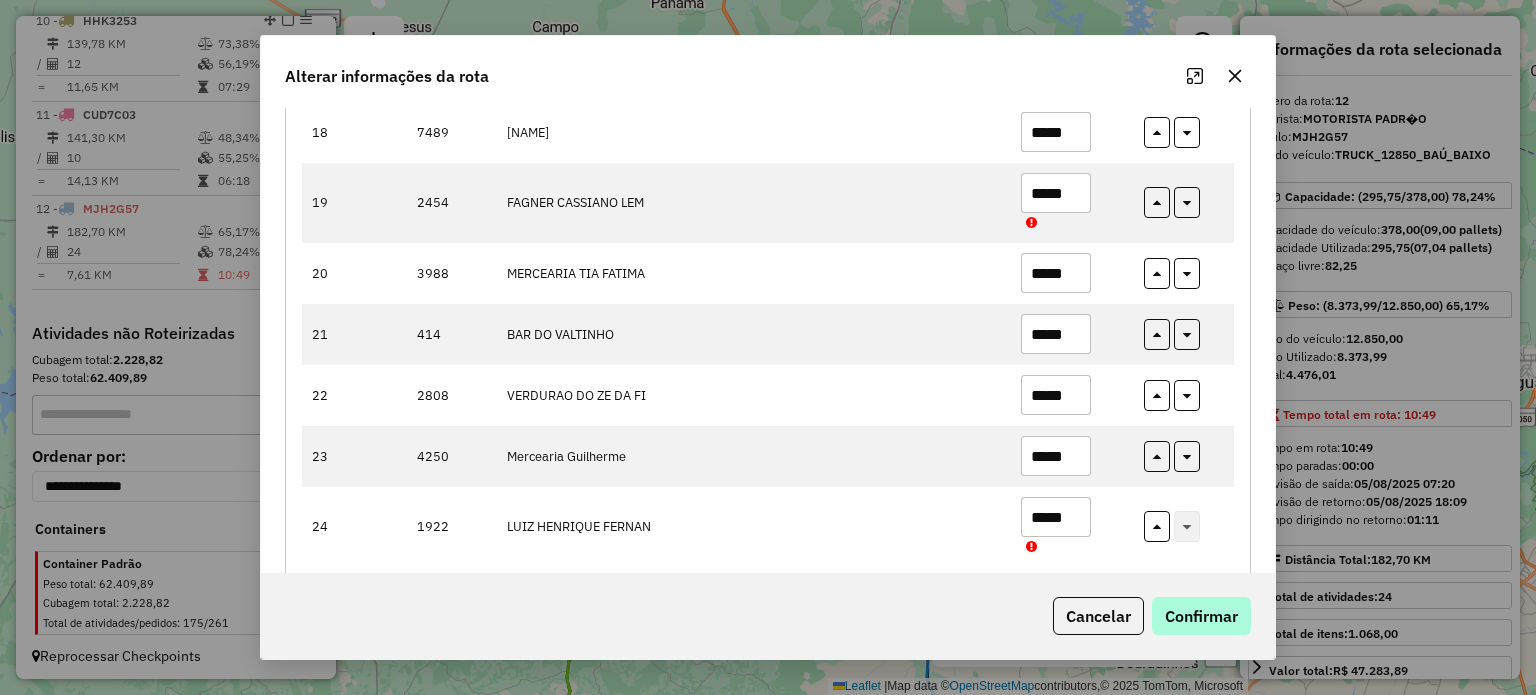 type on "*****" 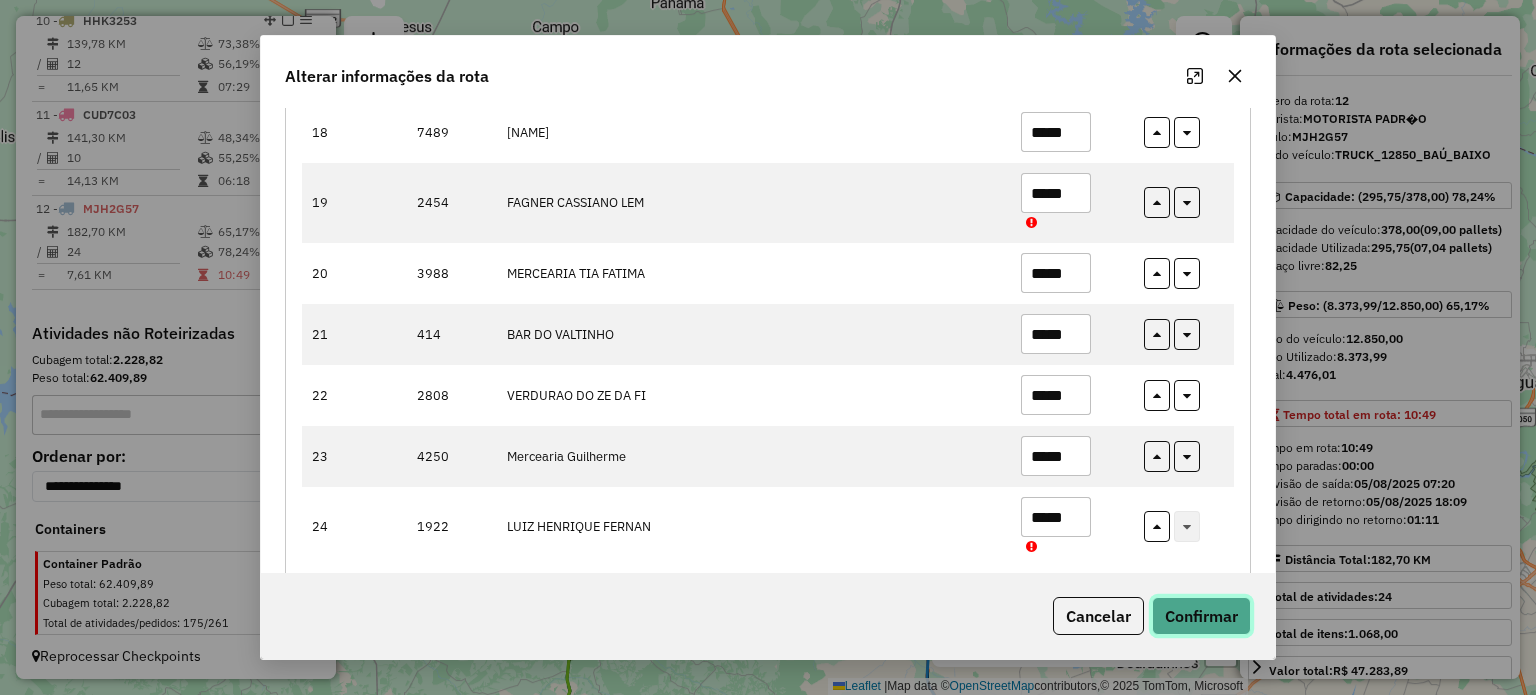 click on "Confirmar" 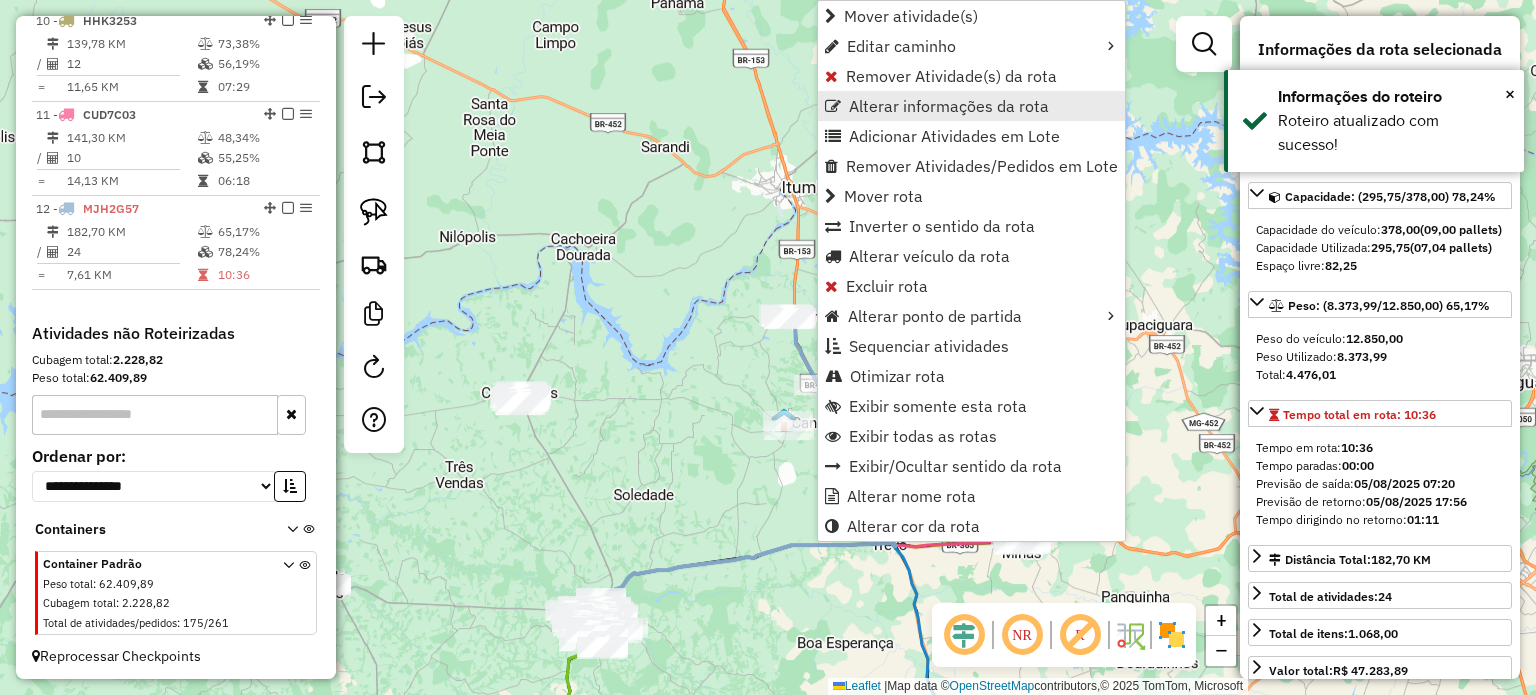 click on "Alterar informações da rota" at bounding box center [949, 106] 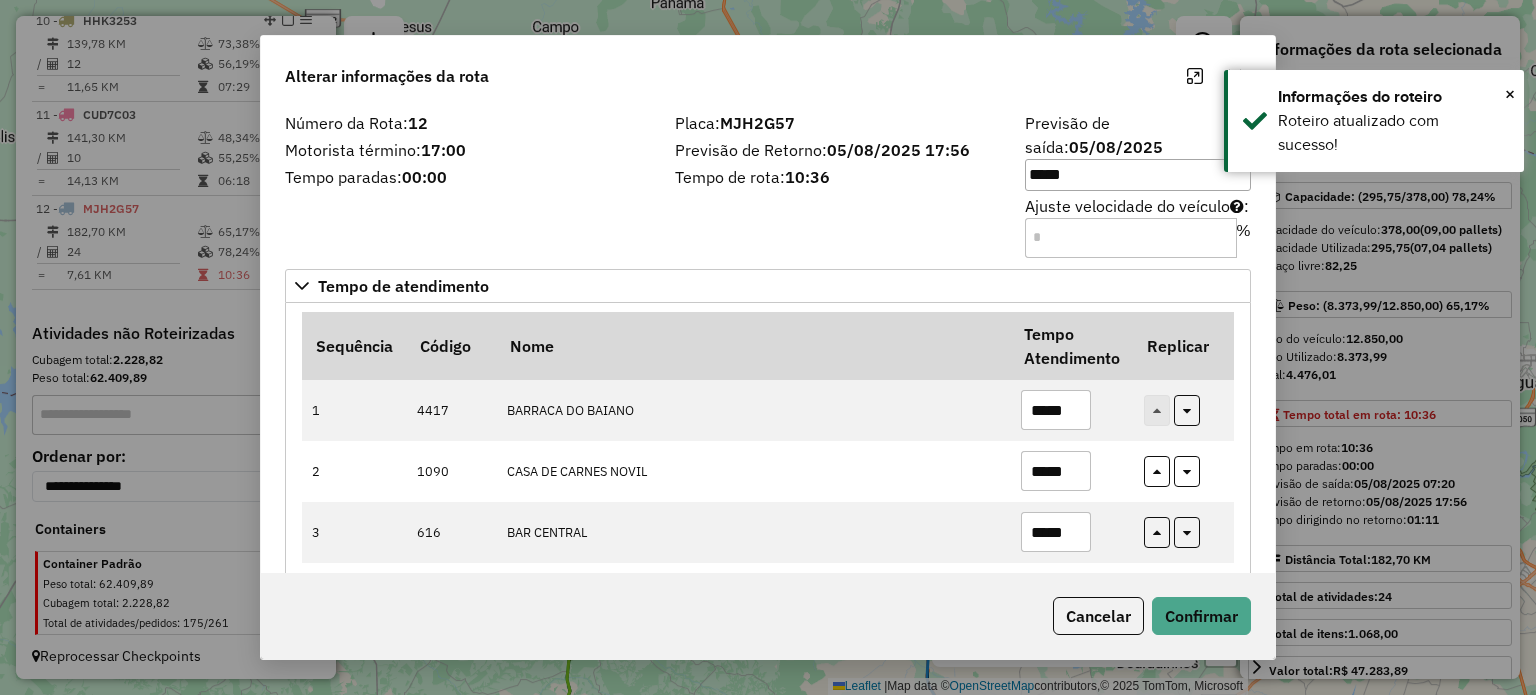 click on "Placa:  MJH2G57  Previsão de Retorno:  05/08/2025 17:56  Tempo de rota:  10:36" 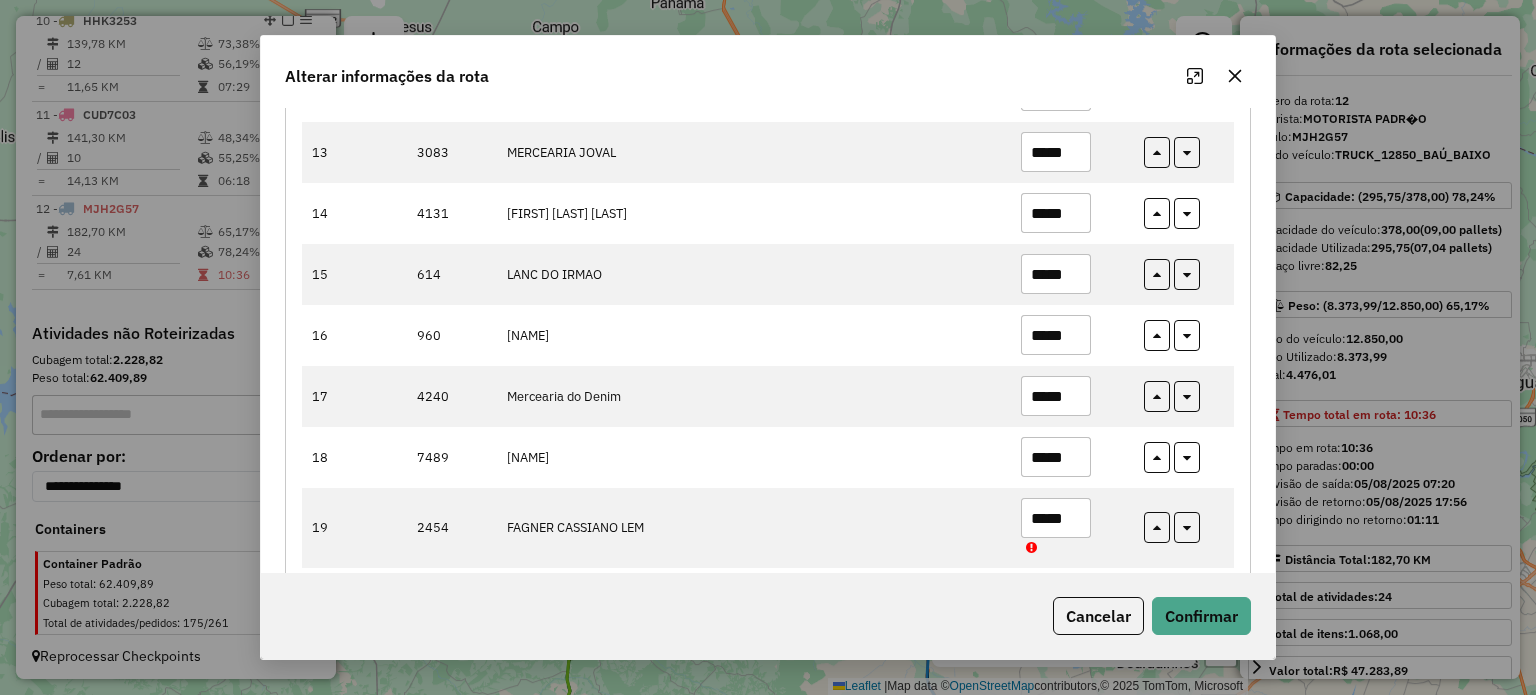 scroll, scrollTop: 1000, scrollLeft: 0, axis: vertical 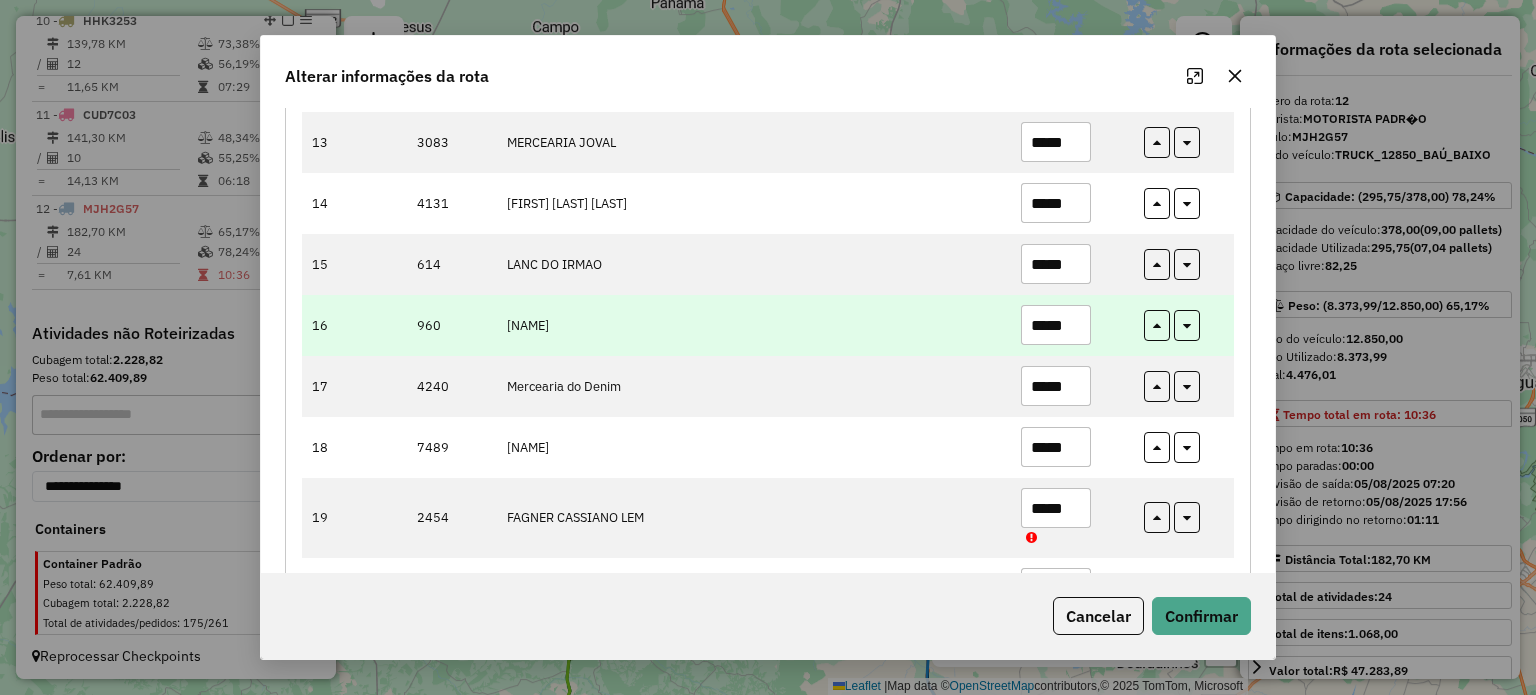 drag, startPoint x: 1070, startPoint y: 299, endPoint x: 841, endPoint y: 289, distance: 229.21823 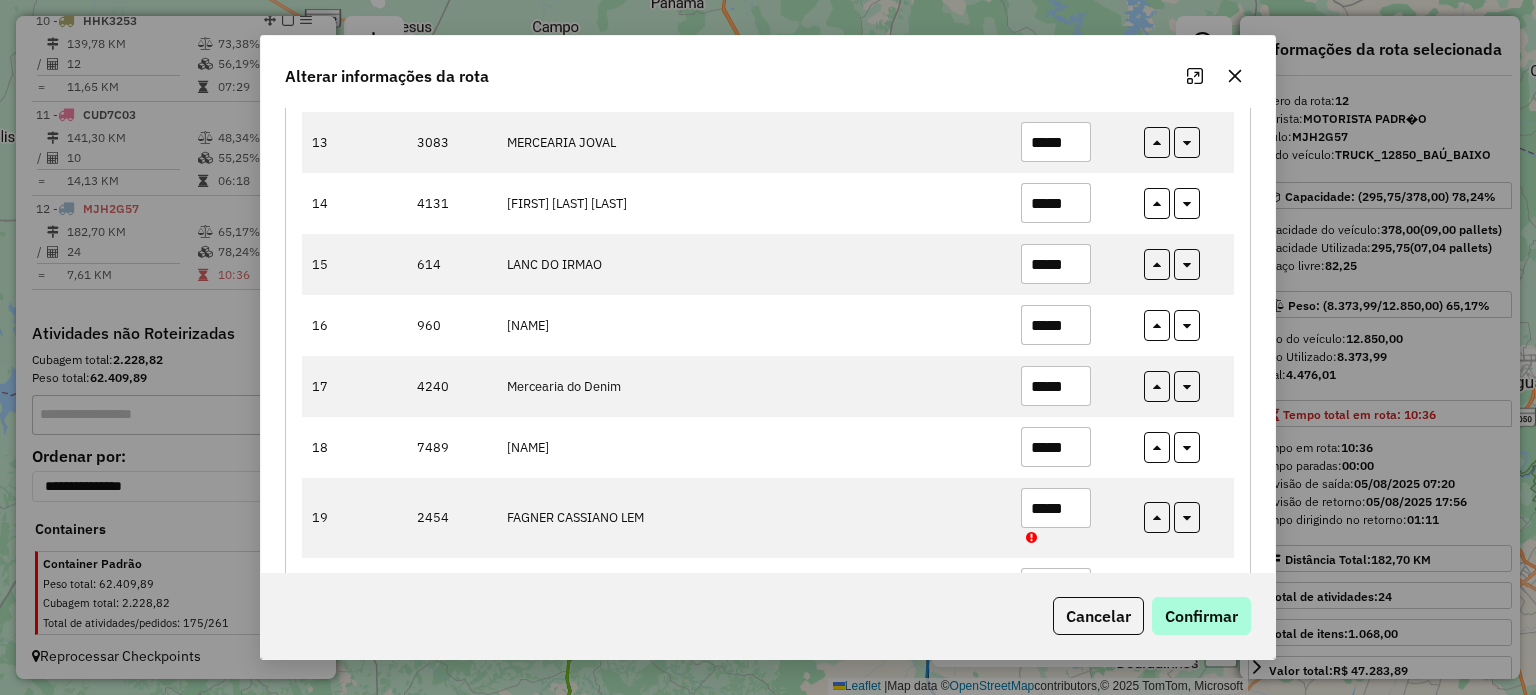 type on "*****" 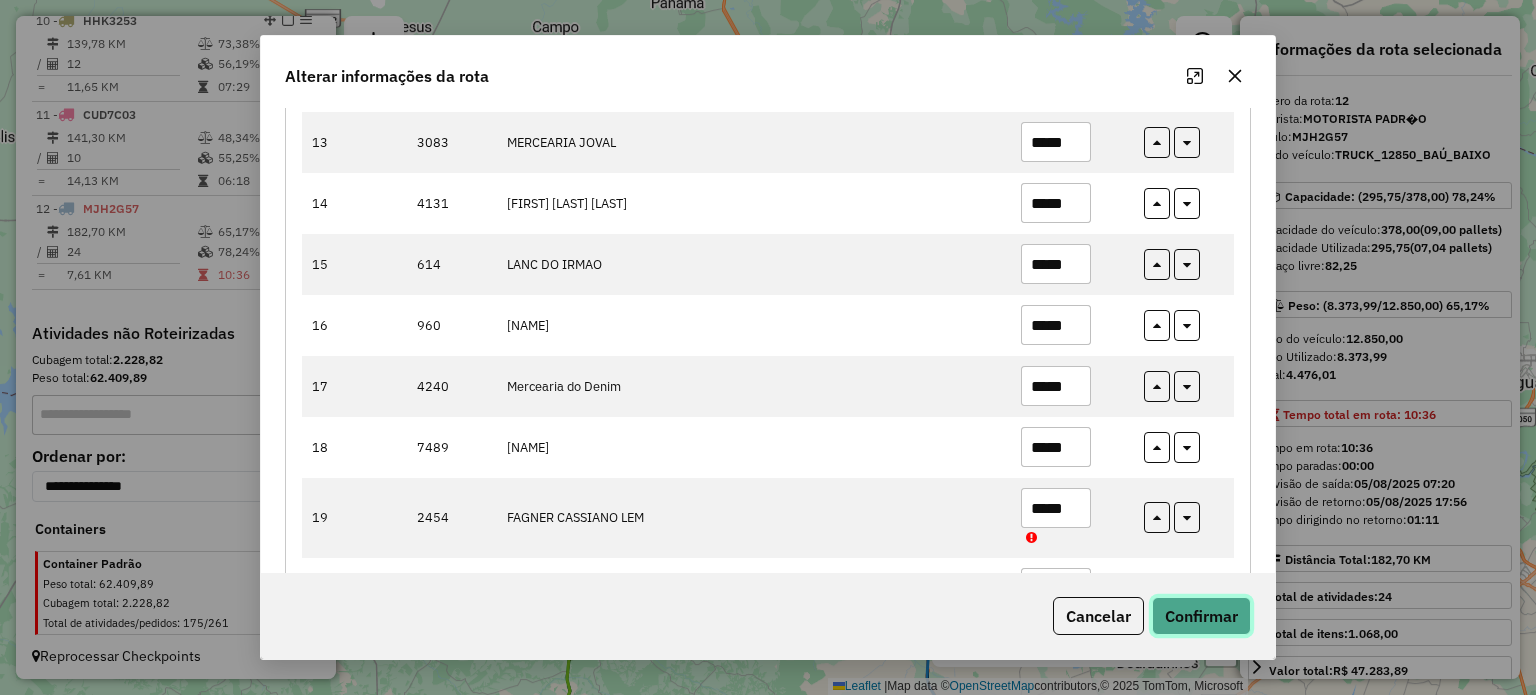 click on "Confirmar" 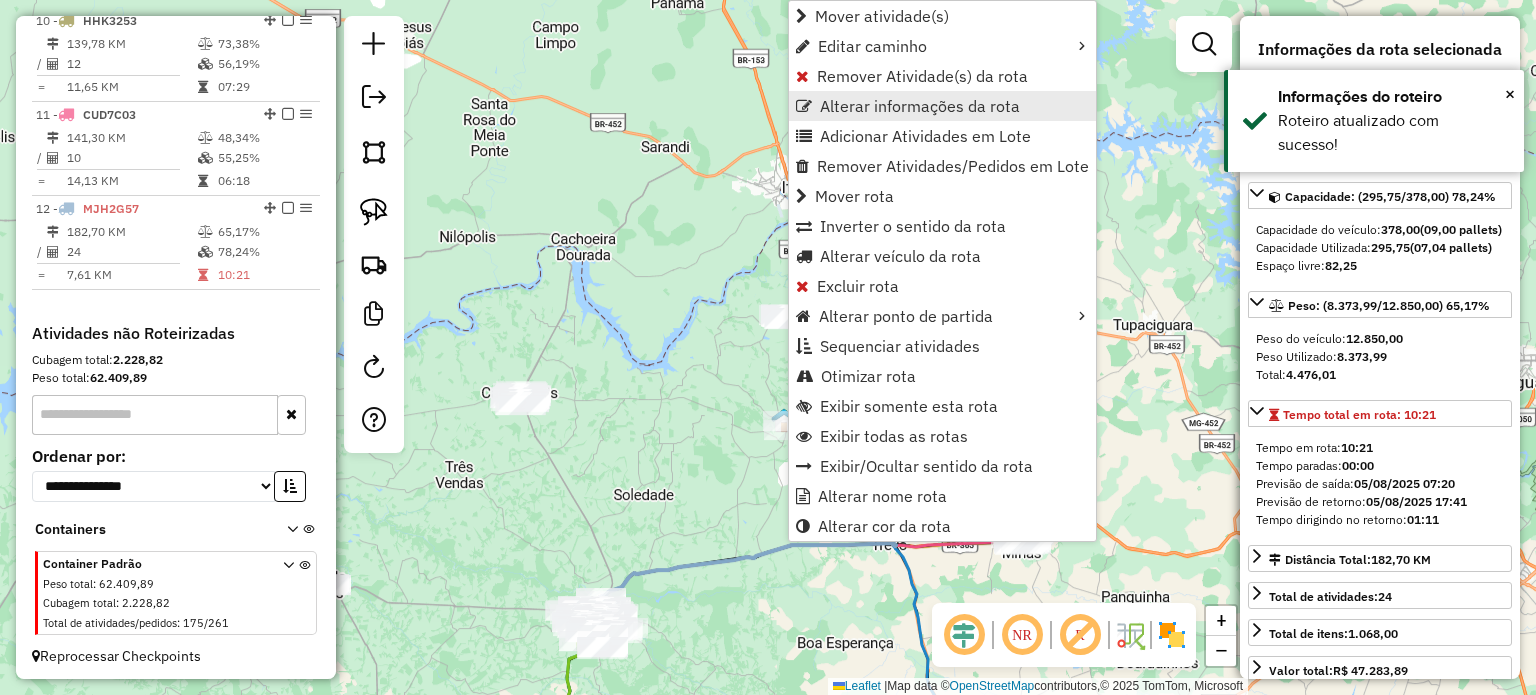 click on "Alterar informações da rota" at bounding box center (920, 106) 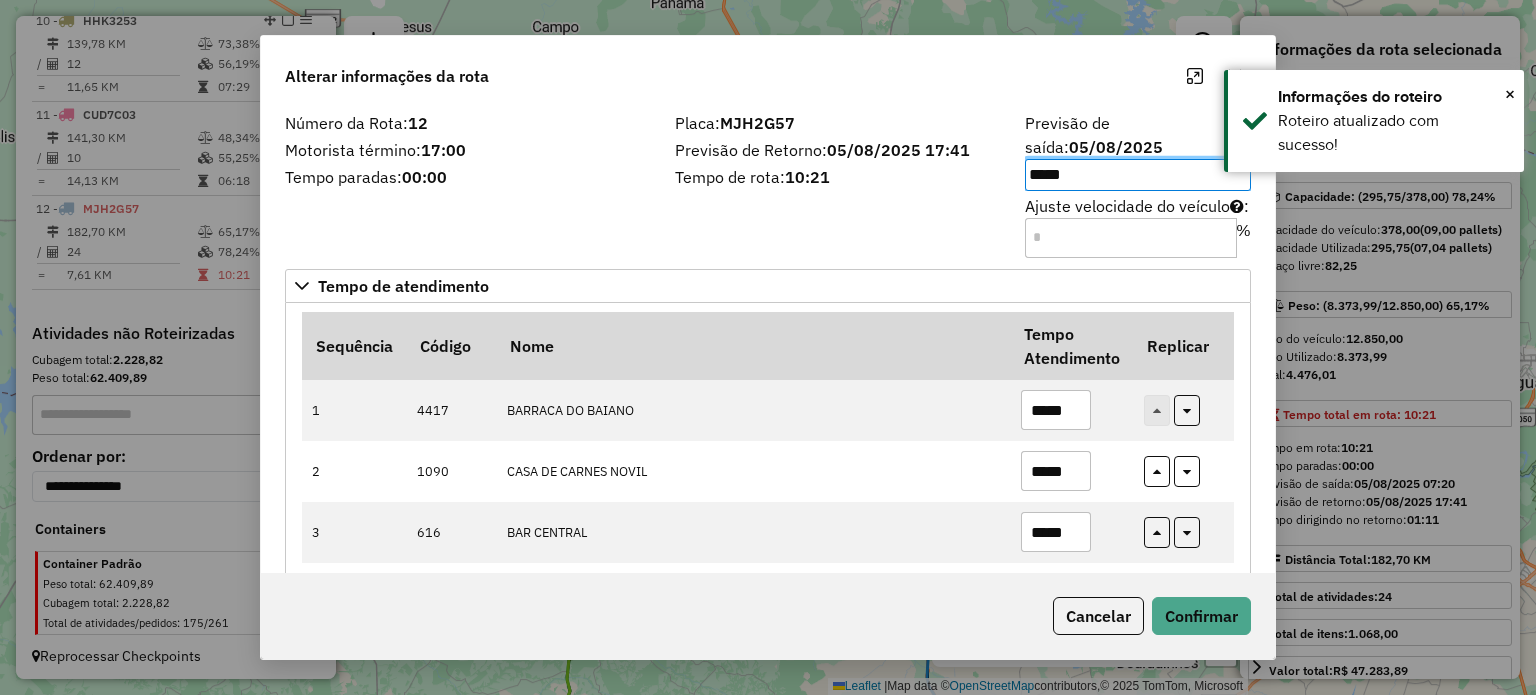 click on "Placa:  MJH2G57  Previsão de Retorno:  05/08/2025 17:41  Tempo de rota:  10:21" 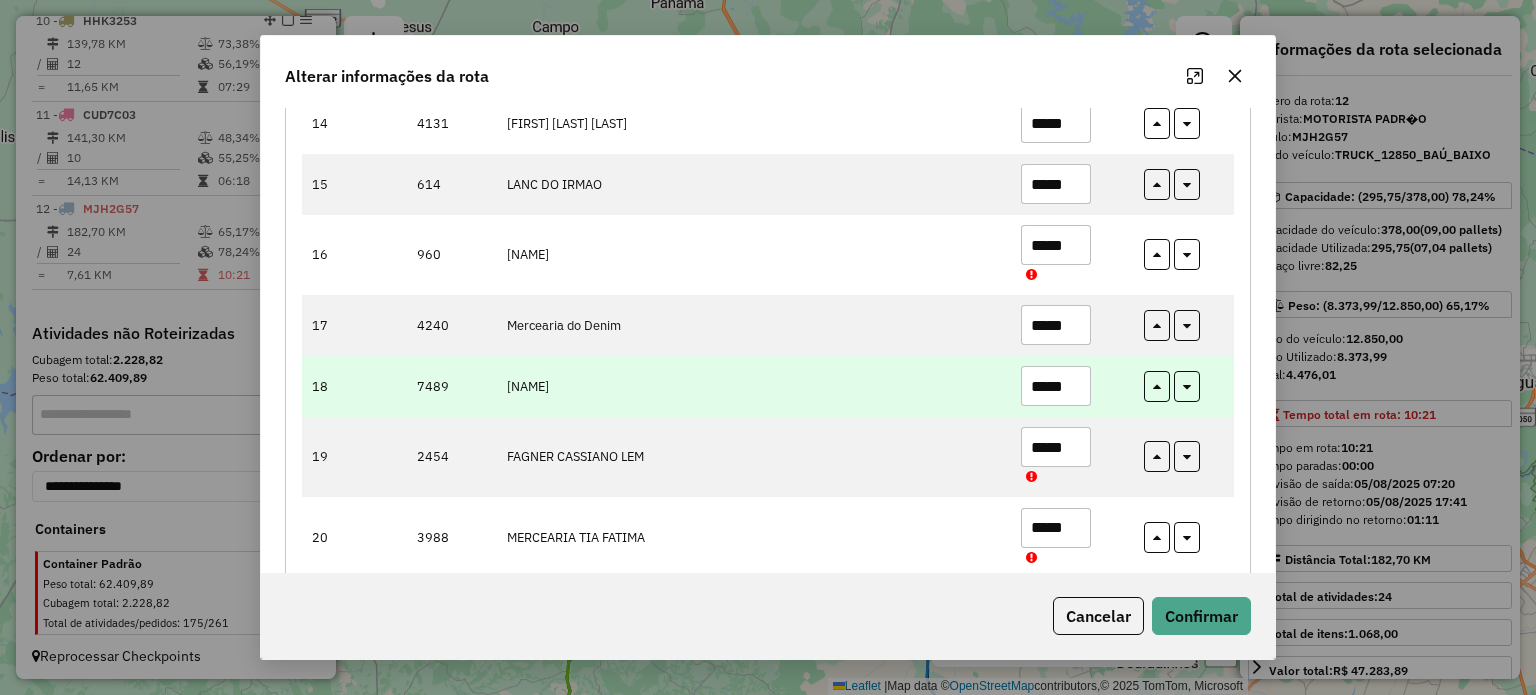 scroll, scrollTop: 1053, scrollLeft: 0, axis: vertical 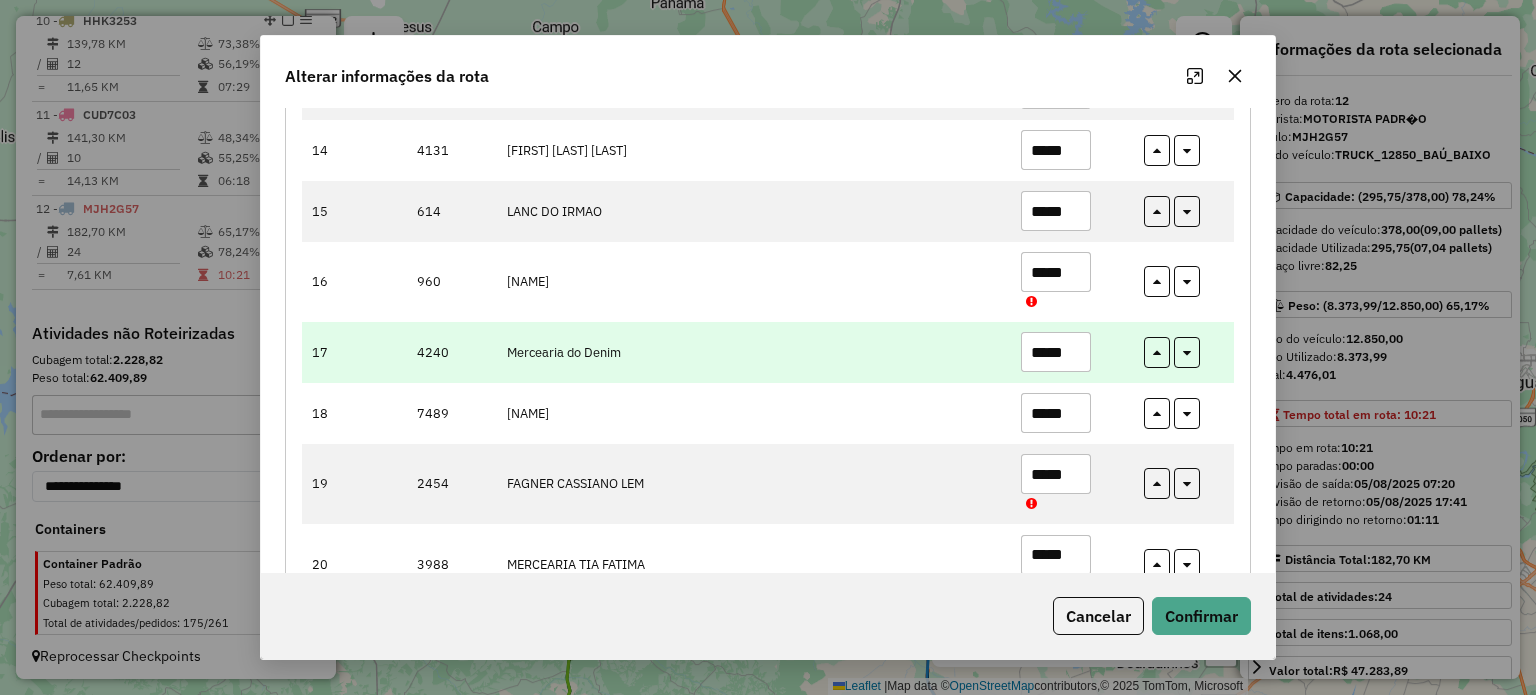 drag, startPoint x: 1058, startPoint y: 324, endPoint x: 1140, endPoint y: 338, distance: 83.18654 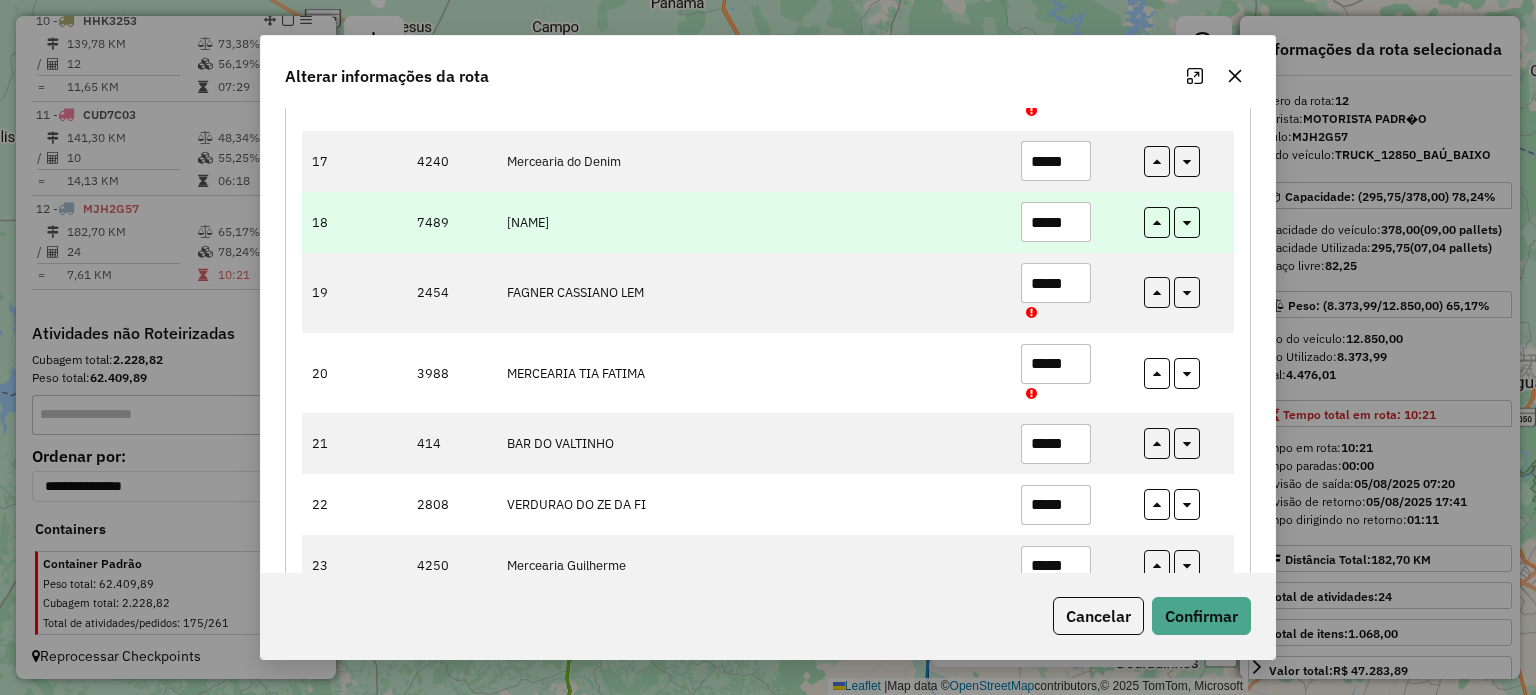 scroll, scrollTop: 1053, scrollLeft: 0, axis: vertical 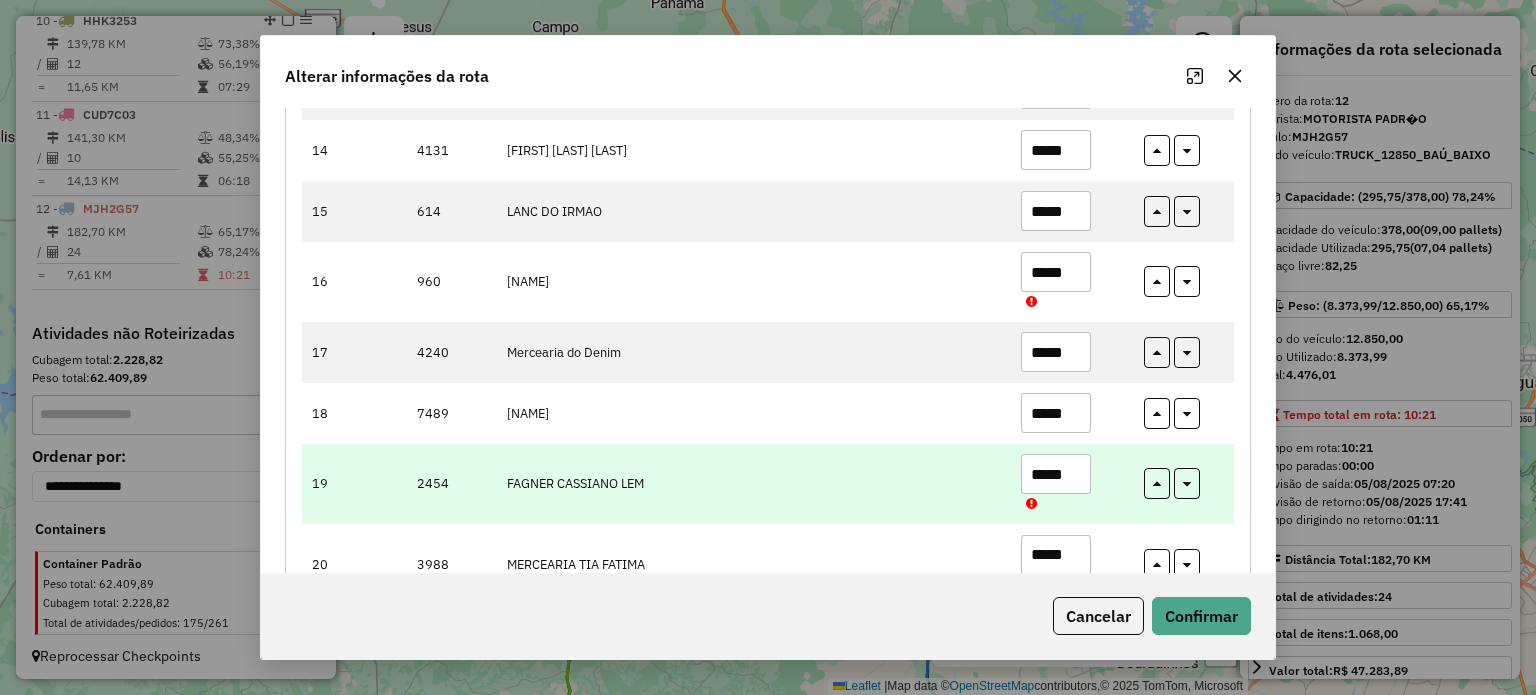 type on "*****" 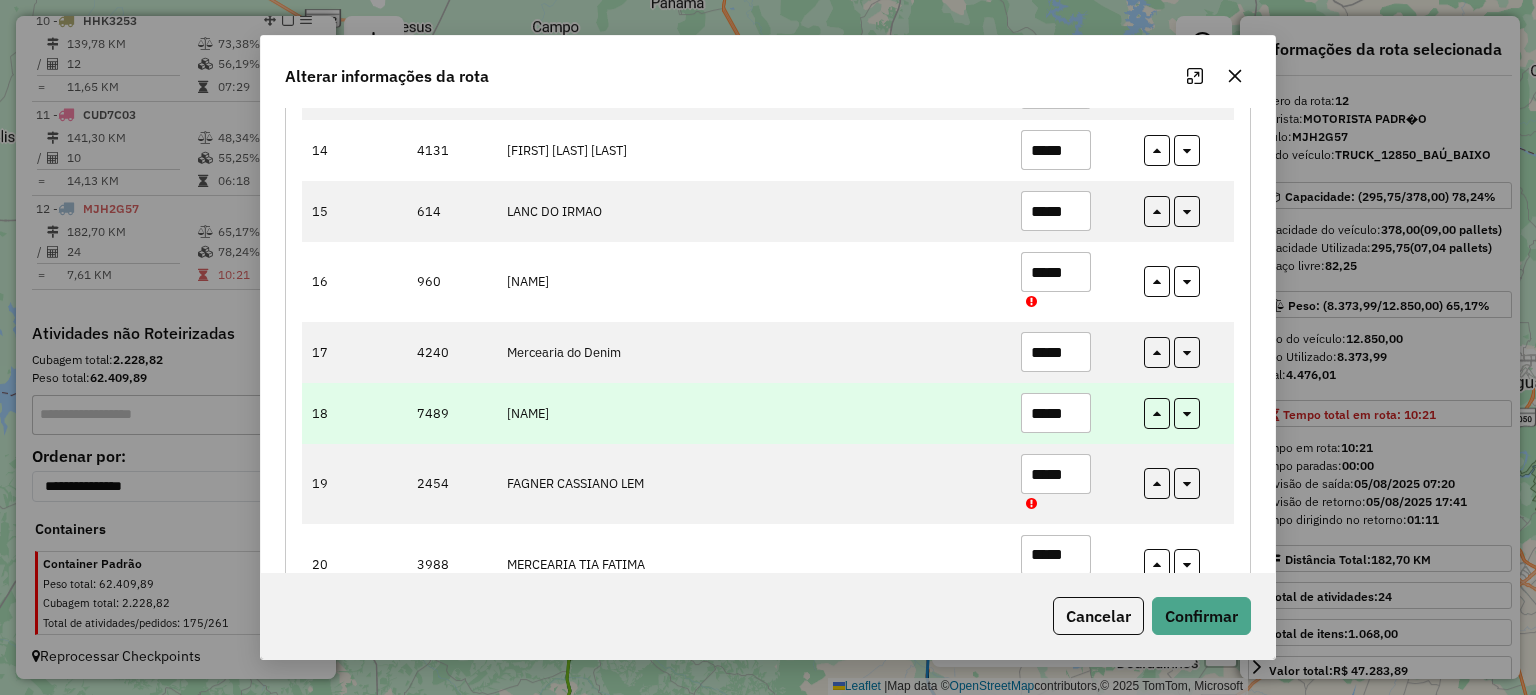 drag, startPoint x: 1077, startPoint y: 443, endPoint x: 997, endPoint y: 359, distance: 116 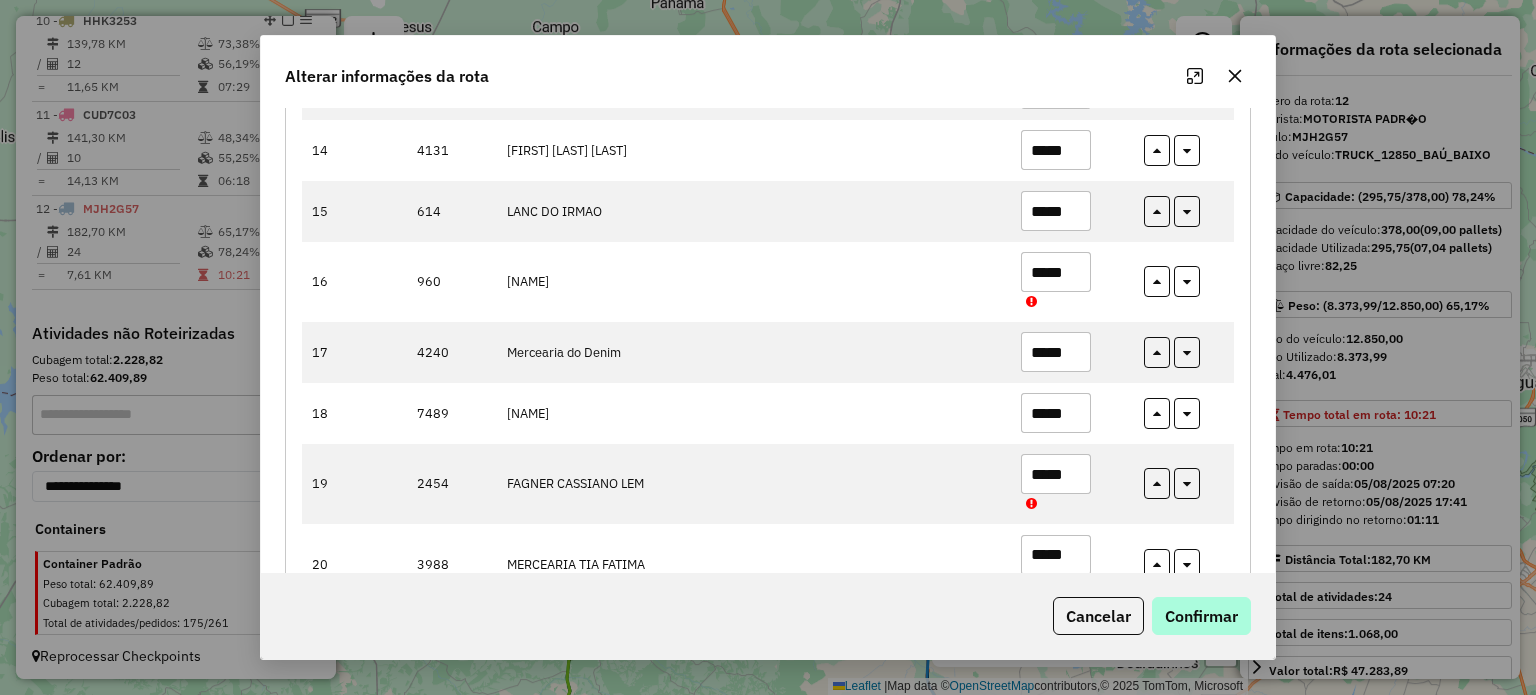 type on "*****" 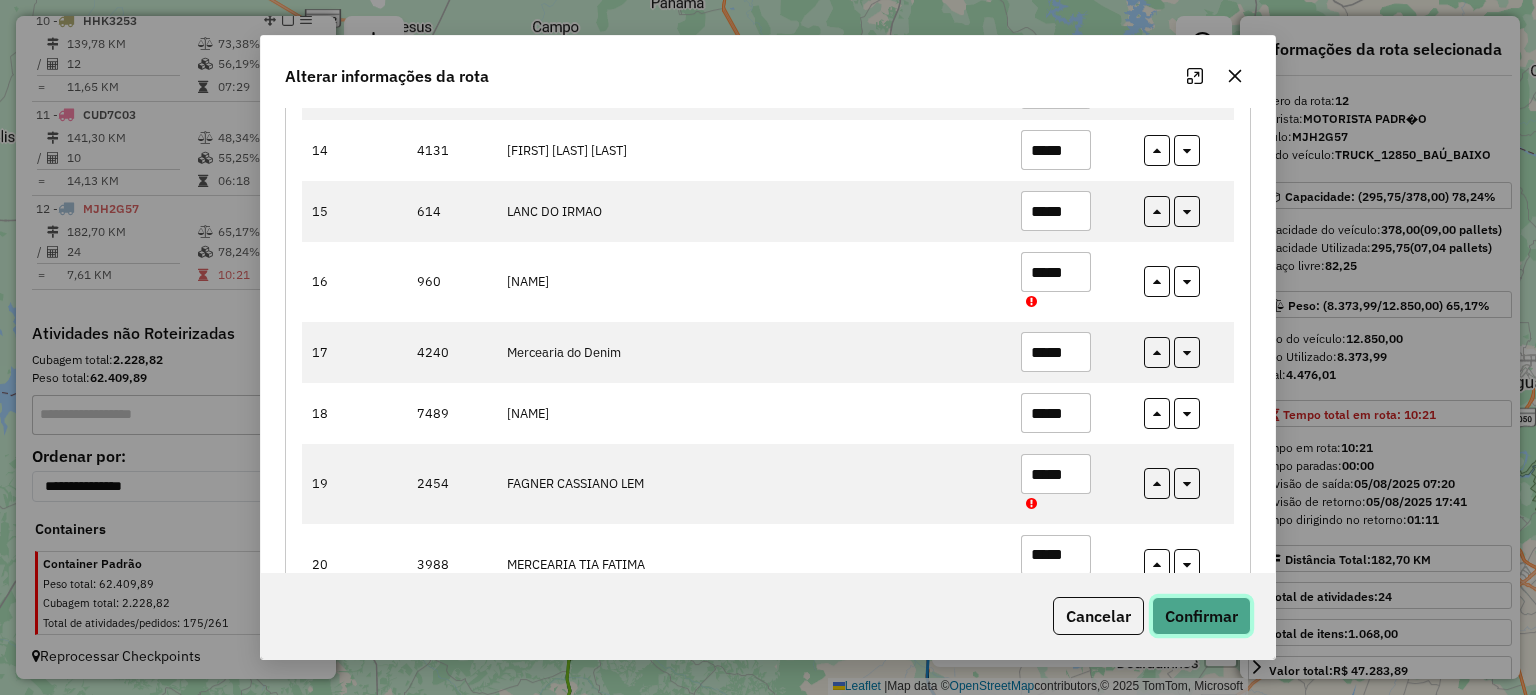 click on "Confirmar" 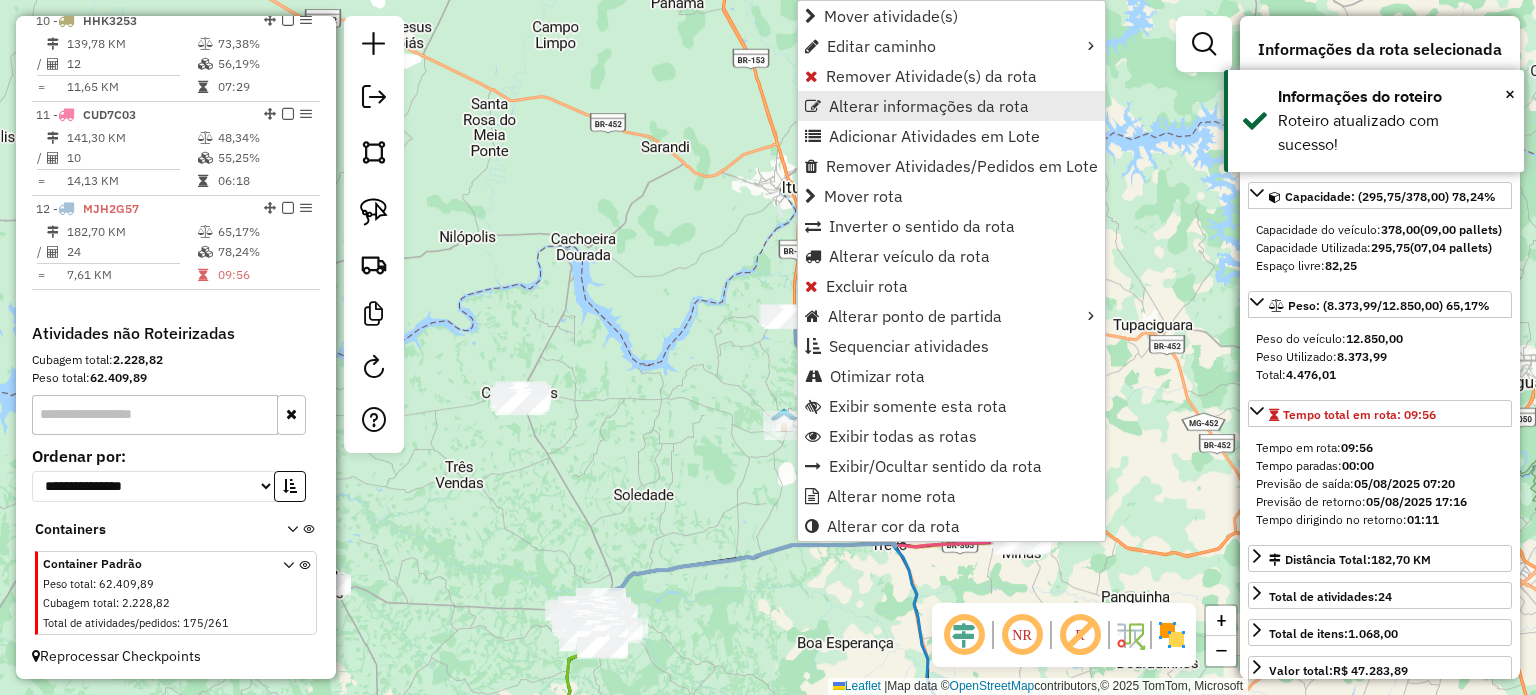 click on "Alterar informações da rota" at bounding box center (929, 106) 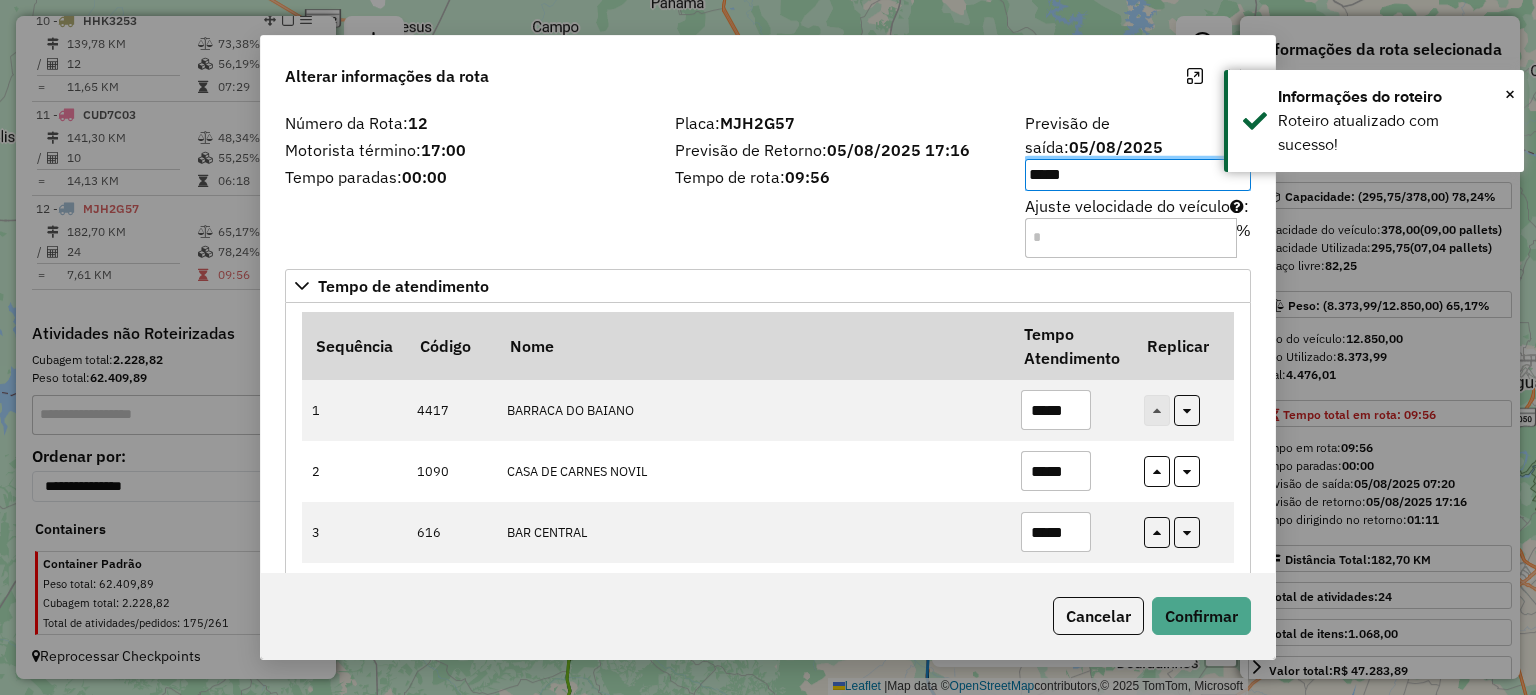 drag, startPoint x: 926, startPoint y: 219, endPoint x: 926, endPoint y: 231, distance: 12 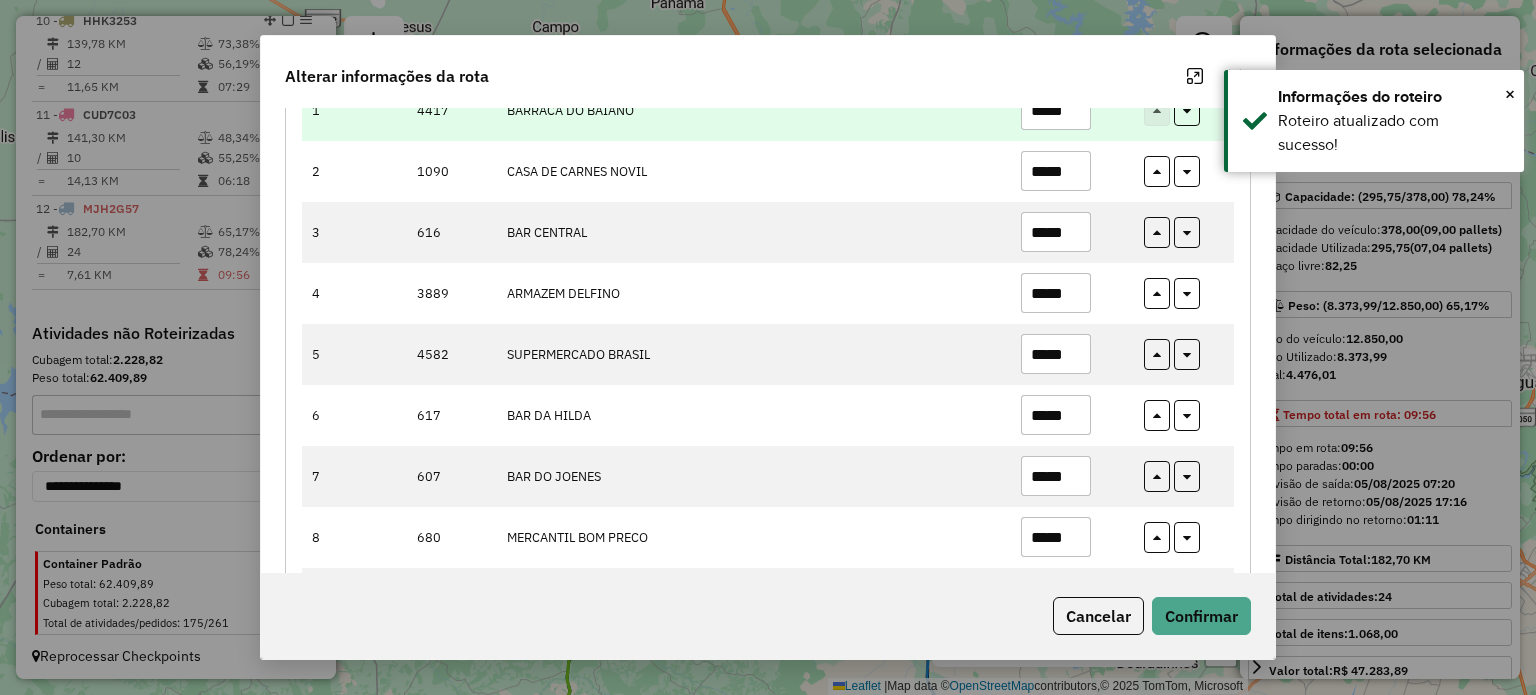scroll, scrollTop: 400, scrollLeft: 0, axis: vertical 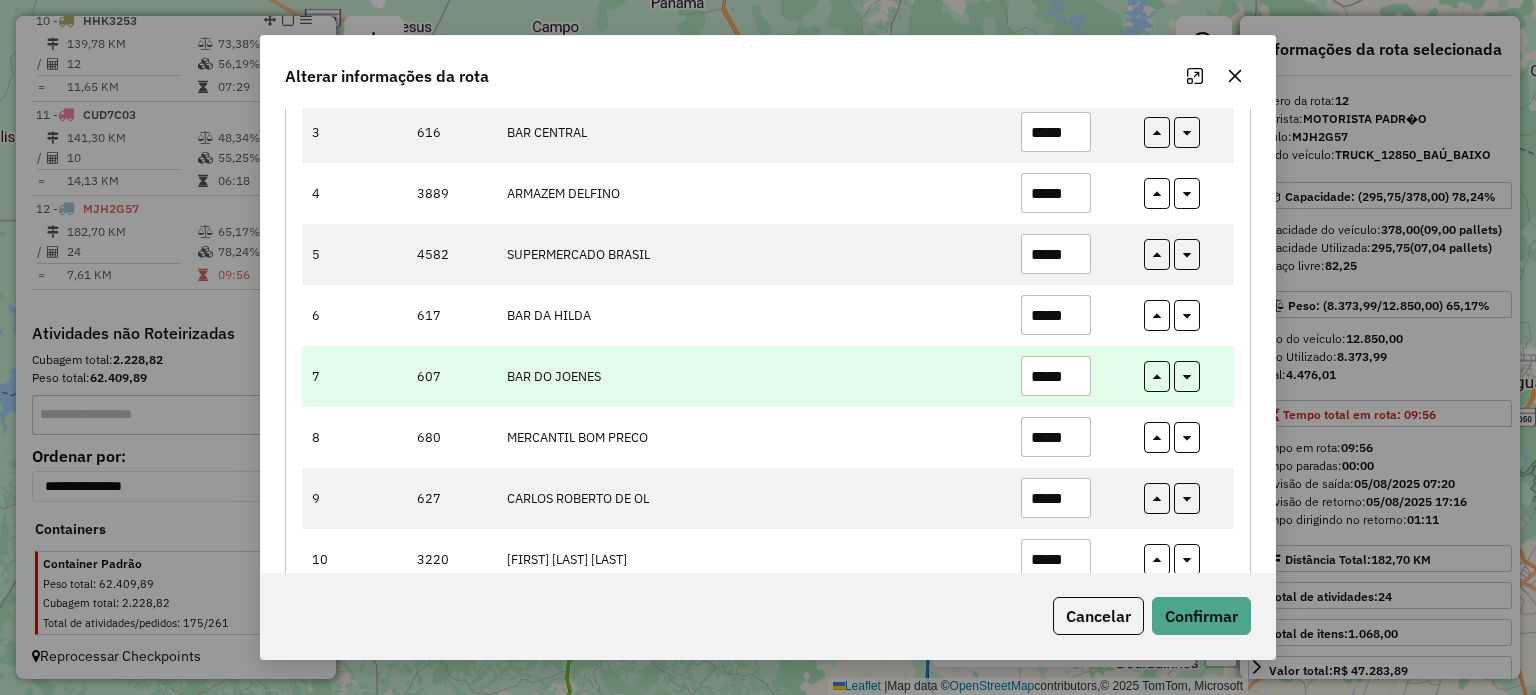 drag, startPoint x: 1063, startPoint y: 353, endPoint x: 1100, endPoint y: 357, distance: 37.215588 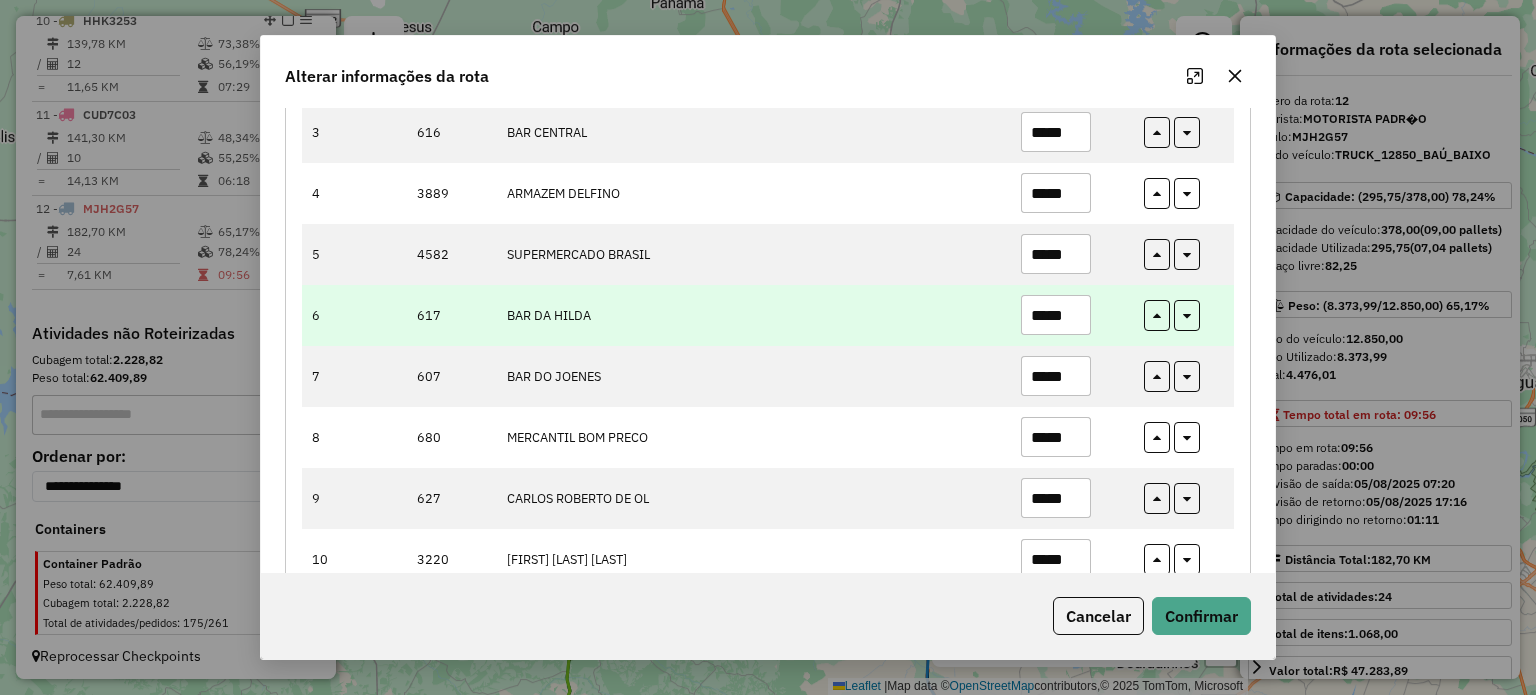 type on "*****" 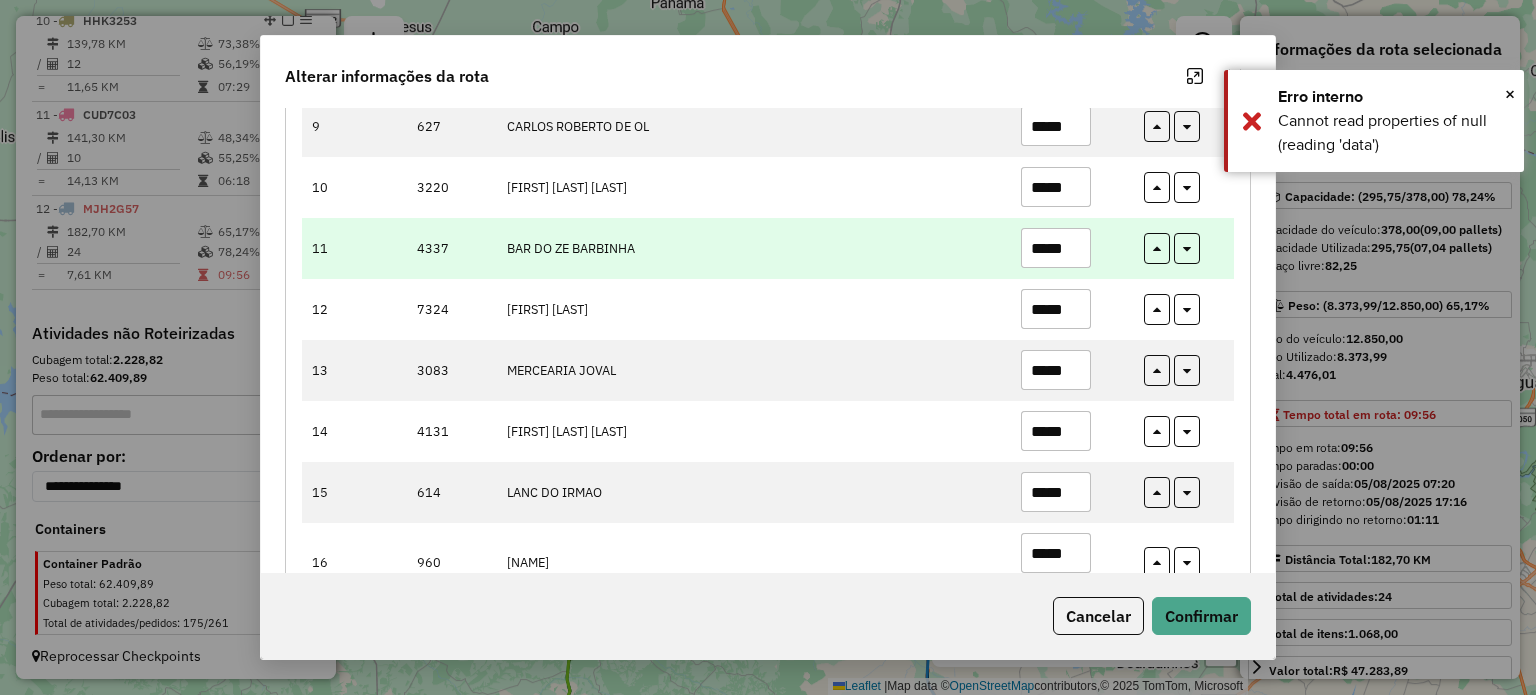 scroll, scrollTop: 800, scrollLeft: 0, axis: vertical 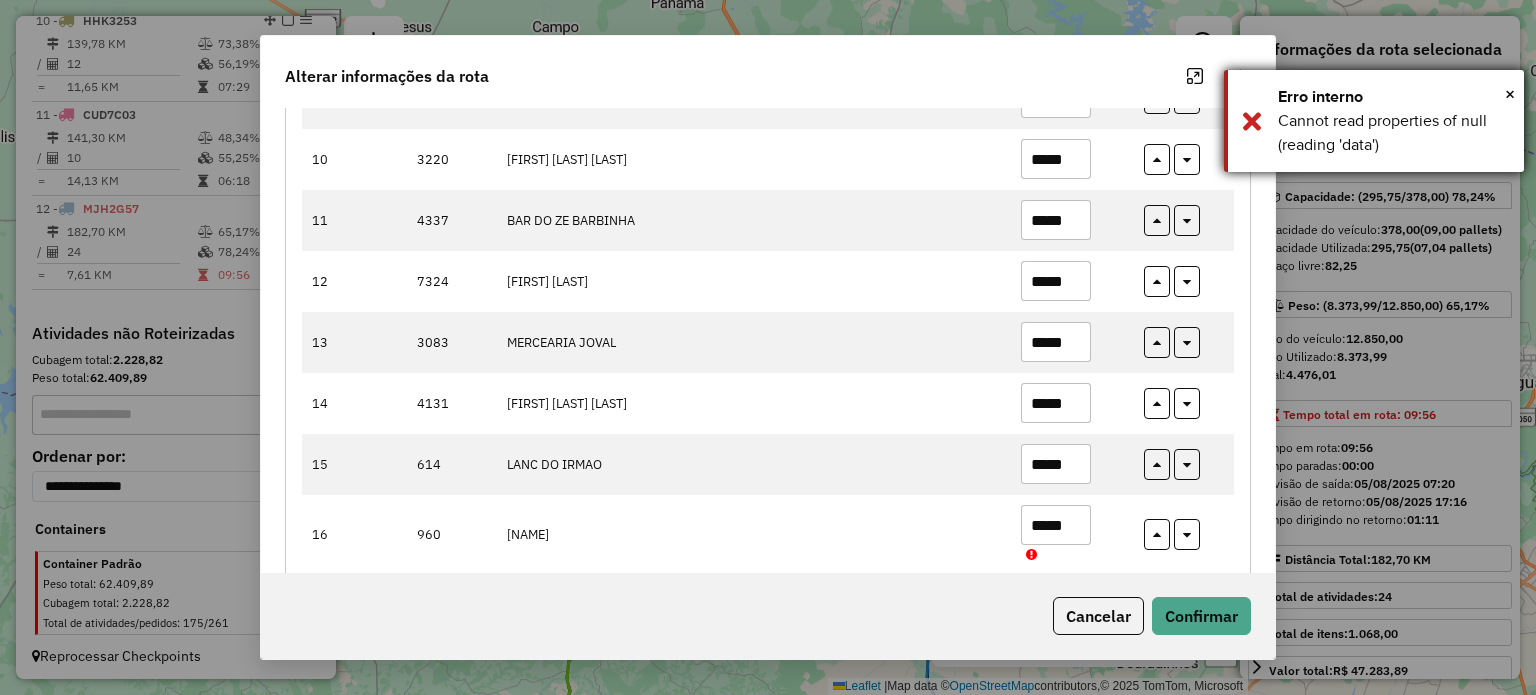 type on "*****" 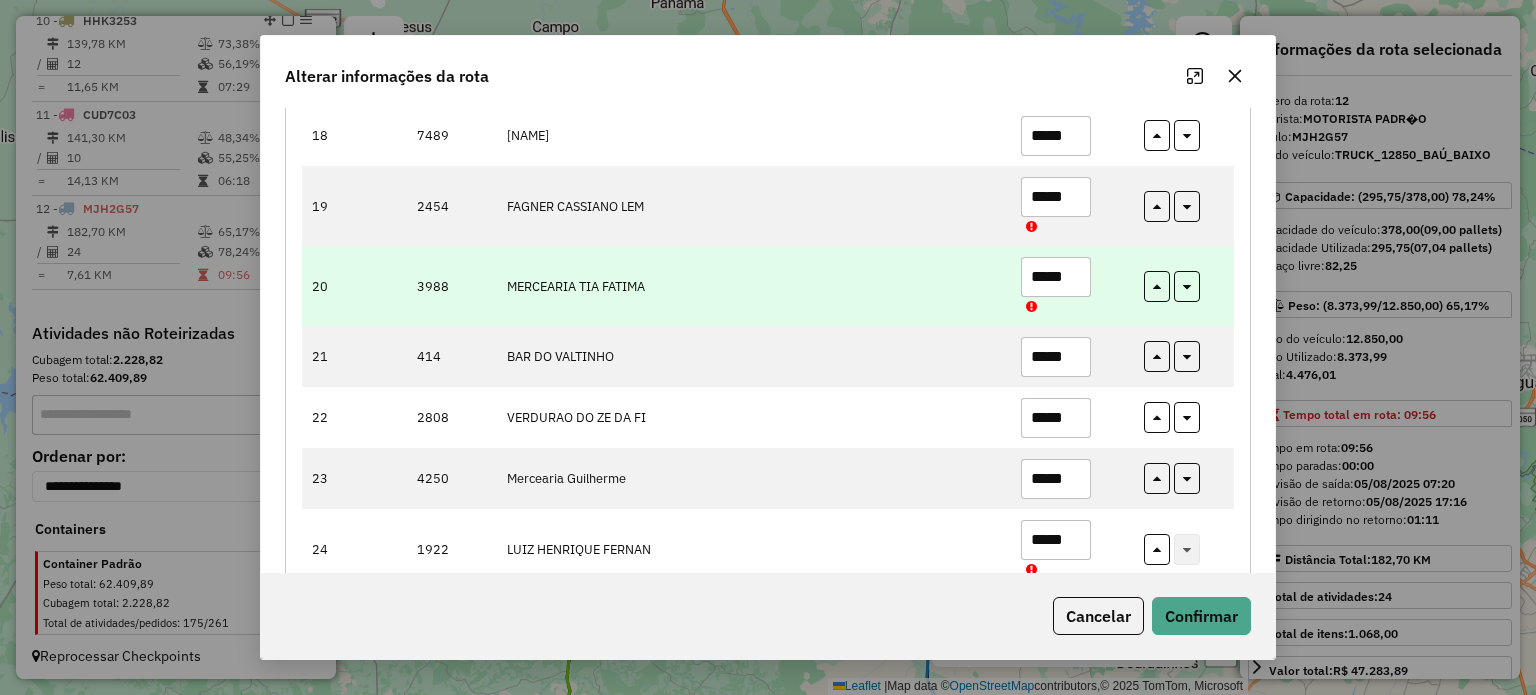 scroll, scrollTop: 1372, scrollLeft: 0, axis: vertical 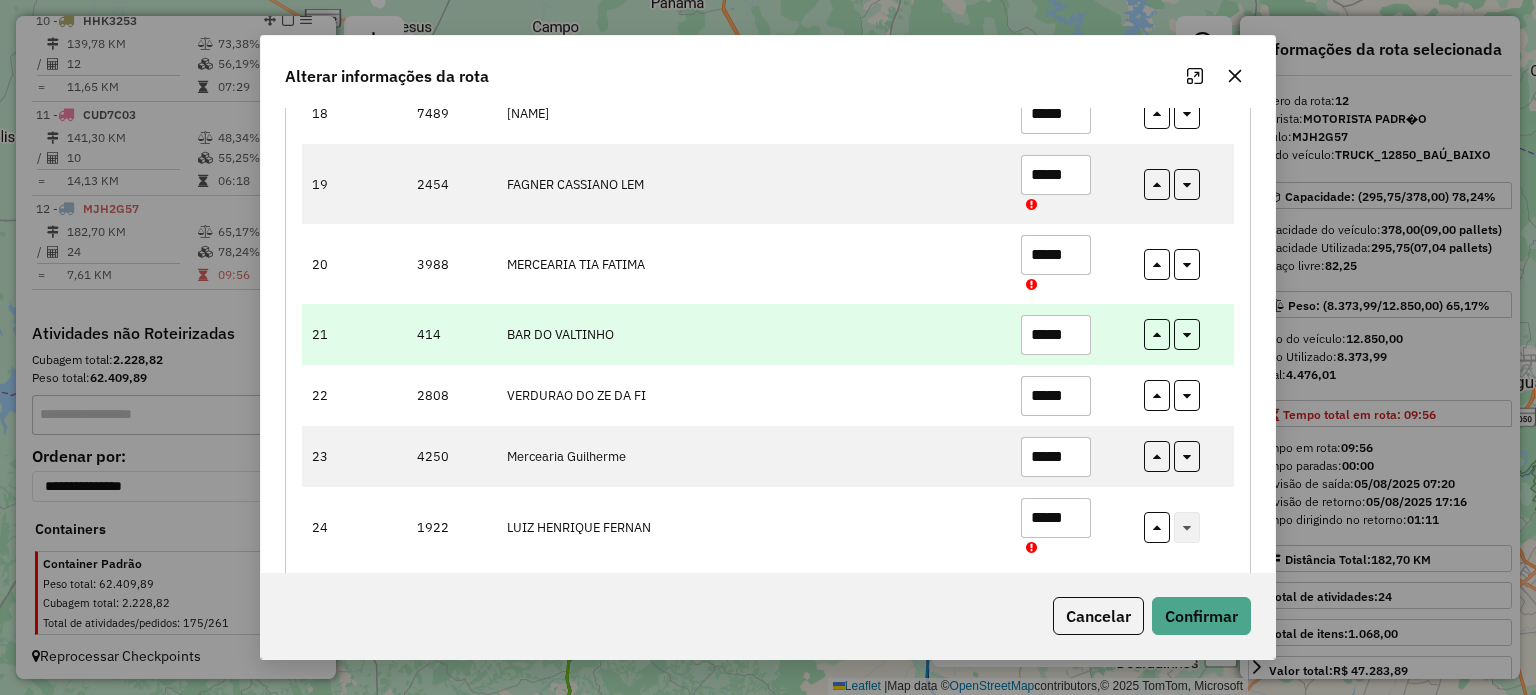 drag, startPoint x: 1055, startPoint y: 311, endPoint x: 1088, endPoint y: 311, distance: 33 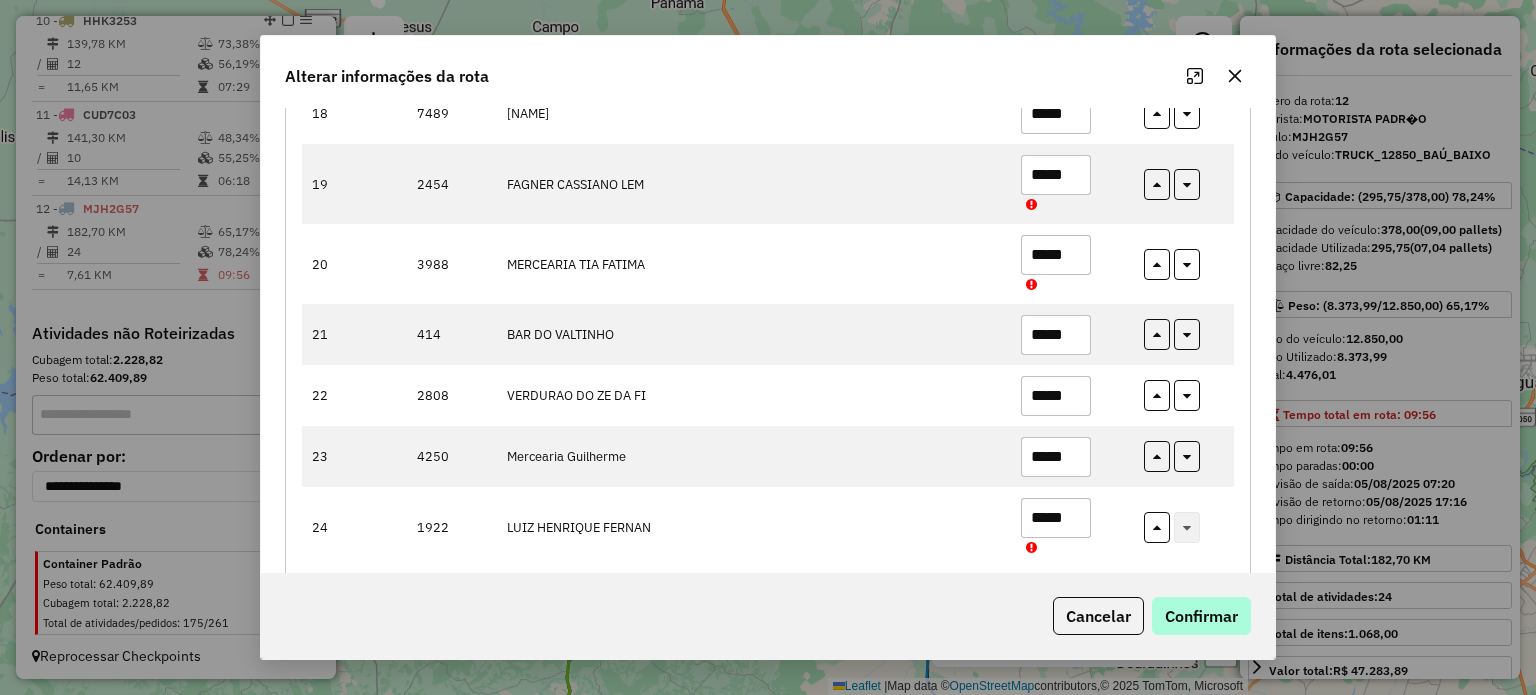 type on "*****" 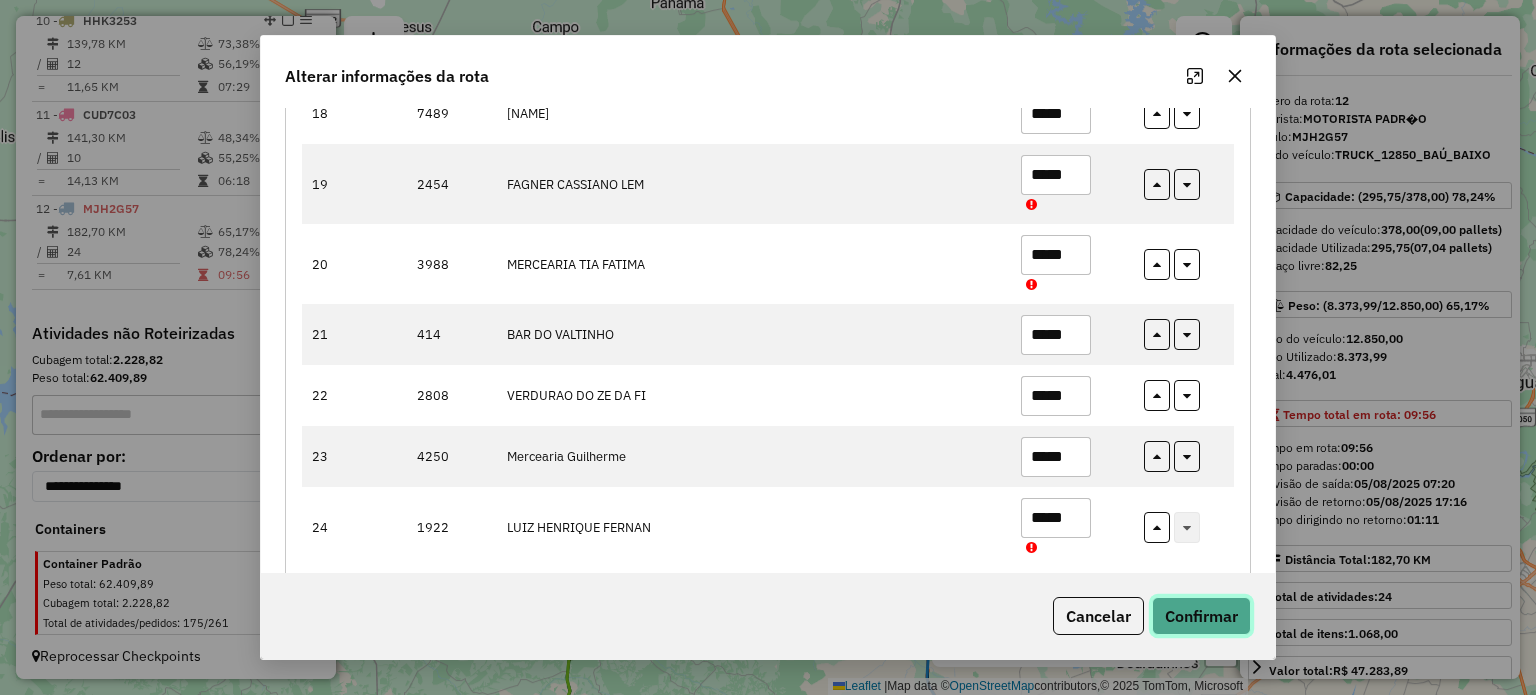 click on "Confirmar" 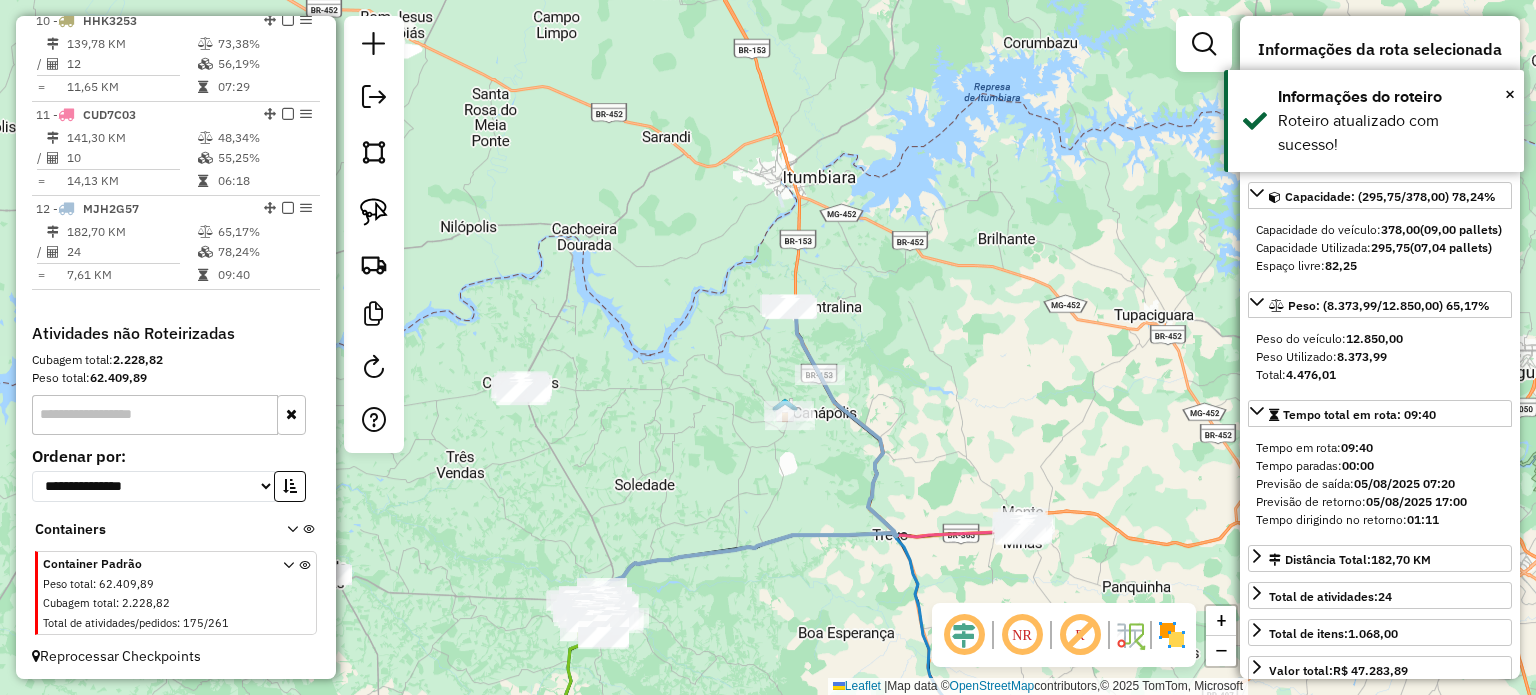 drag, startPoint x: 835, startPoint y: 485, endPoint x: 1001, endPoint y: 374, distance: 199.69226 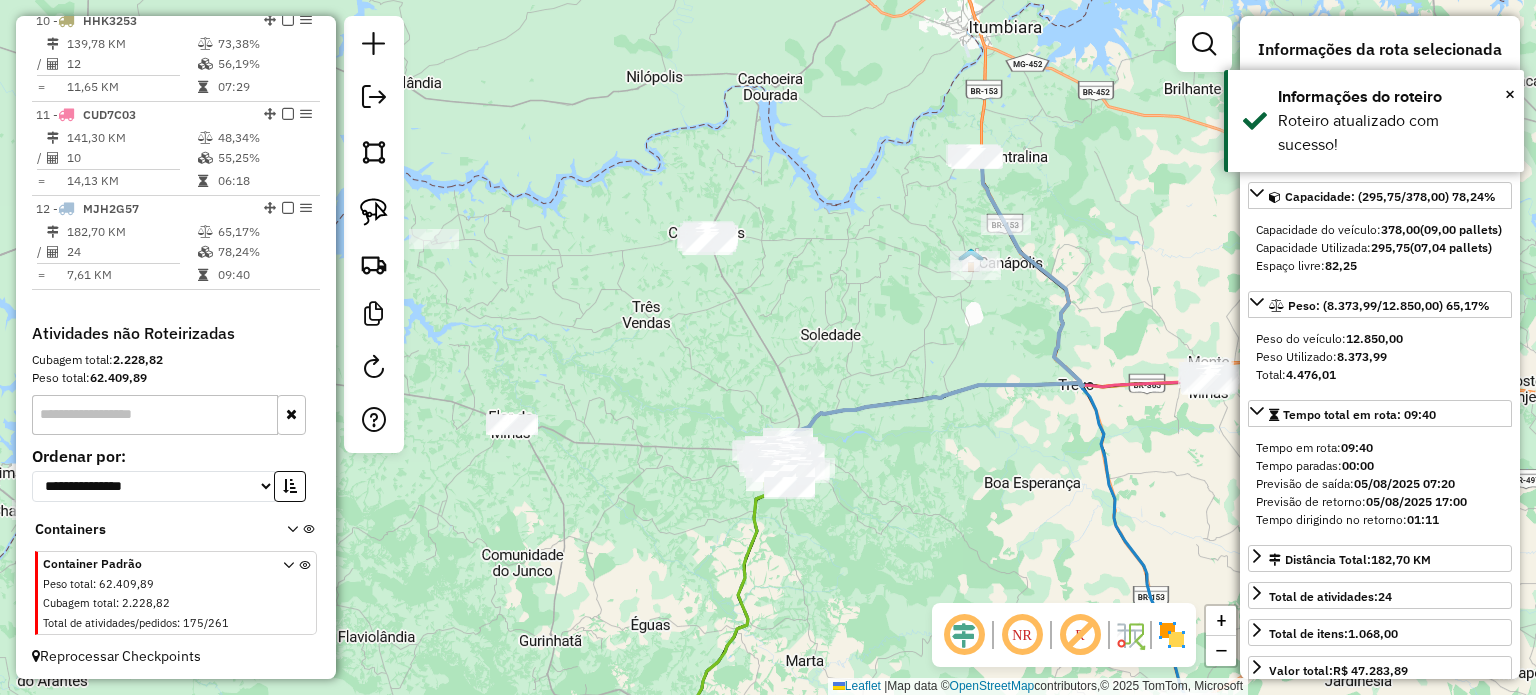 drag, startPoint x: 909, startPoint y: 388, endPoint x: 972, endPoint y: 329, distance: 86.313385 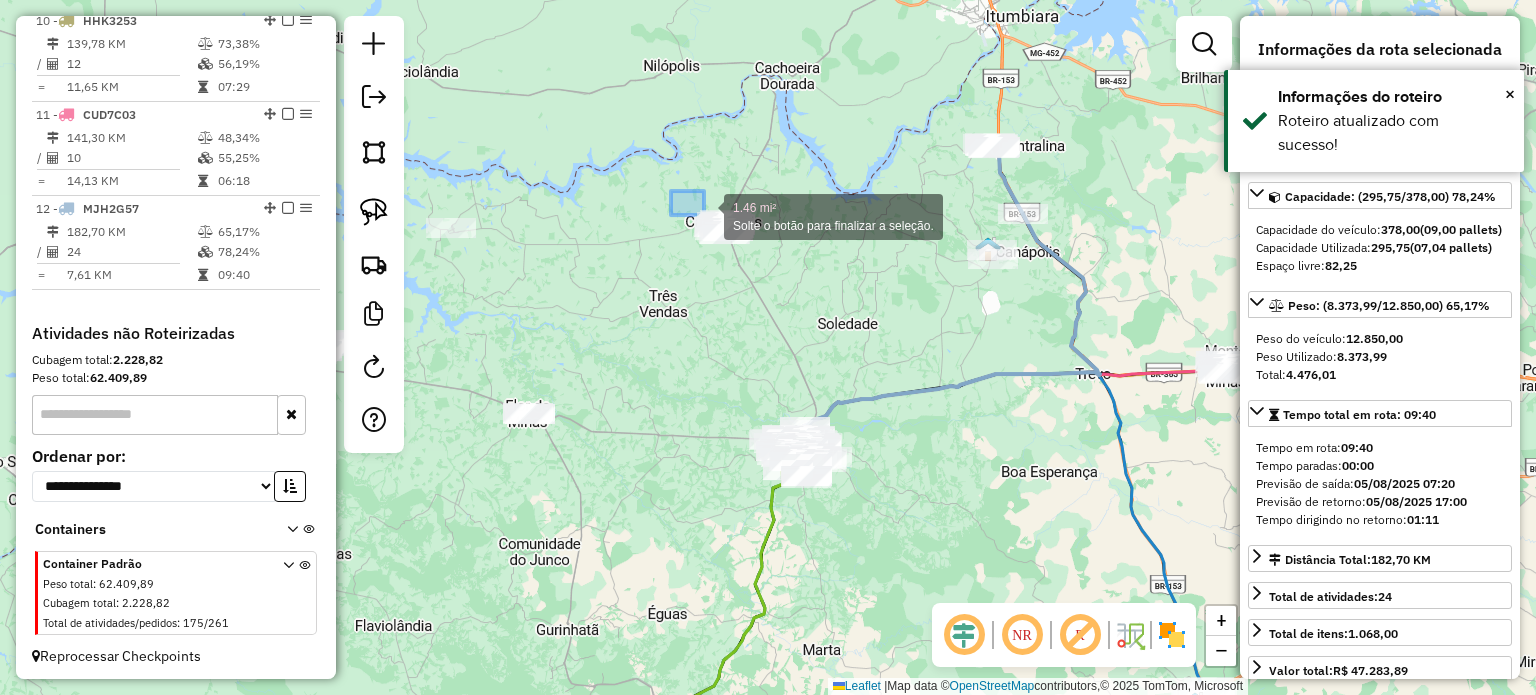 drag, startPoint x: 686, startPoint y: 203, endPoint x: 853, endPoint y: 303, distance: 194.65097 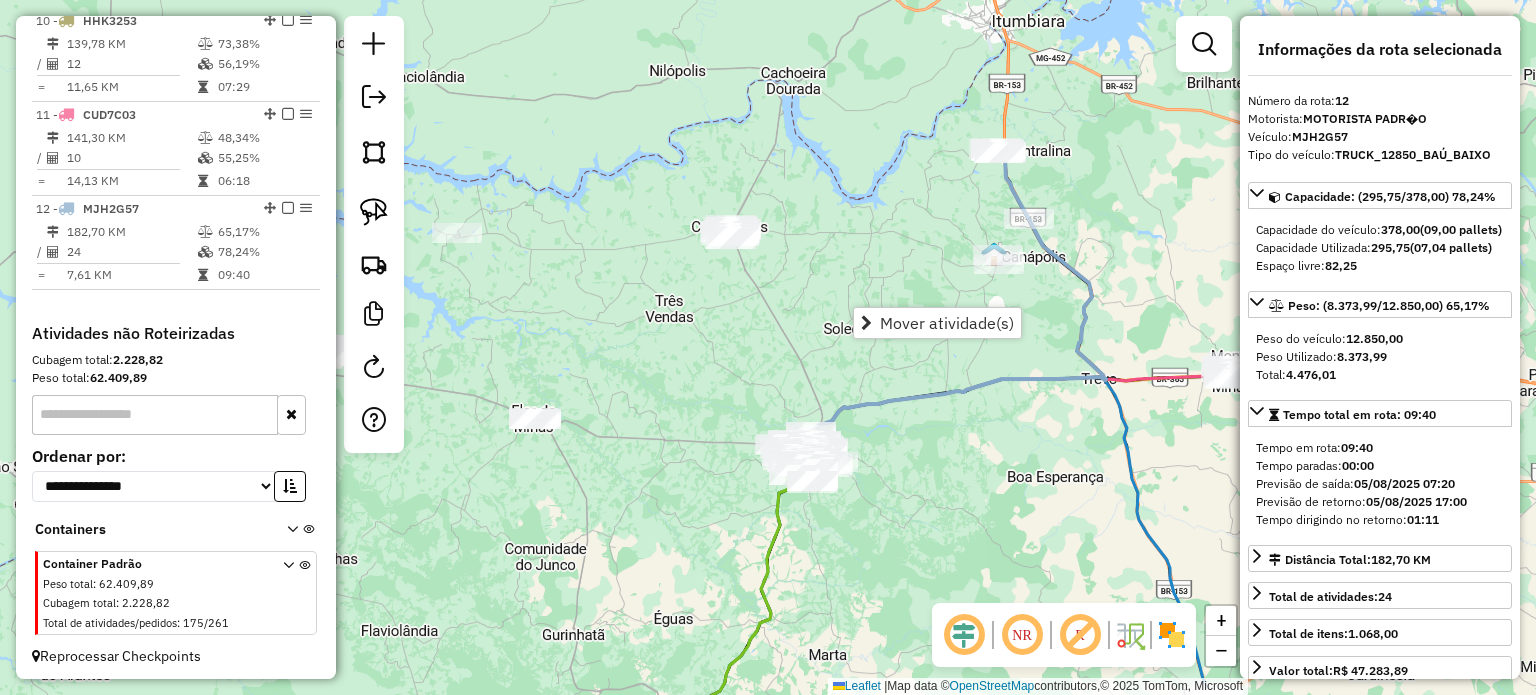 click on "Janela de atendimento Grade de atendimento Capacidade Transportadoras Veículos Cliente Pedidos  Rotas Selecione os dias de semana para filtrar as janelas de atendimento  Seg   Ter   Qua   Qui   Sex   Sáb   Dom  Informe o período da janela de atendimento: De: Até:  Filtrar exatamente a janela do cliente  Considerar janela de atendimento padrão  Selecione os dias de semana para filtrar as grades de atendimento  Seg   Ter   Qua   Qui   Sex   Sáb   Dom   Considerar clientes sem dia de atendimento cadastrado  Clientes fora do dia de atendimento selecionado Filtrar as atividades entre os valores definidos abaixo:  Peso mínimo:   Peso máximo:   Cubagem mínima:   Cubagem máxima:   De:   Até:  Filtrar as atividades entre o tempo de atendimento definido abaixo:  De:   Até:   Considerar capacidade total dos clientes não roteirizados Transportadora: Selecione um ou mais itens Tipo de veículo: Selecione um ou mais itens Veículo: Selecione um ou mais itens Motorista: Selecione um ou mais itens Nome: Rótulo:" 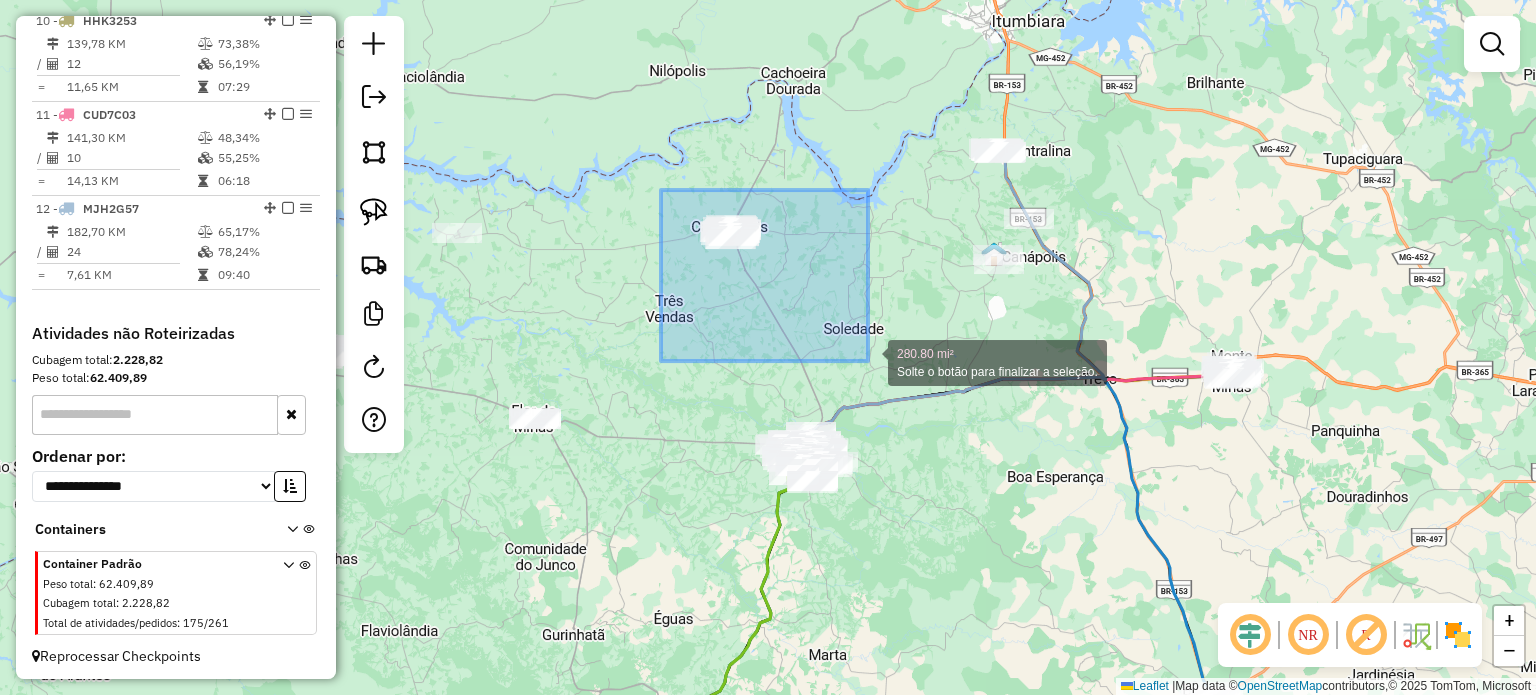 drag, startPoint x: 825, startPoint y: 346, endPoint x: 863, endPoint y: 334, distance: 39.849716 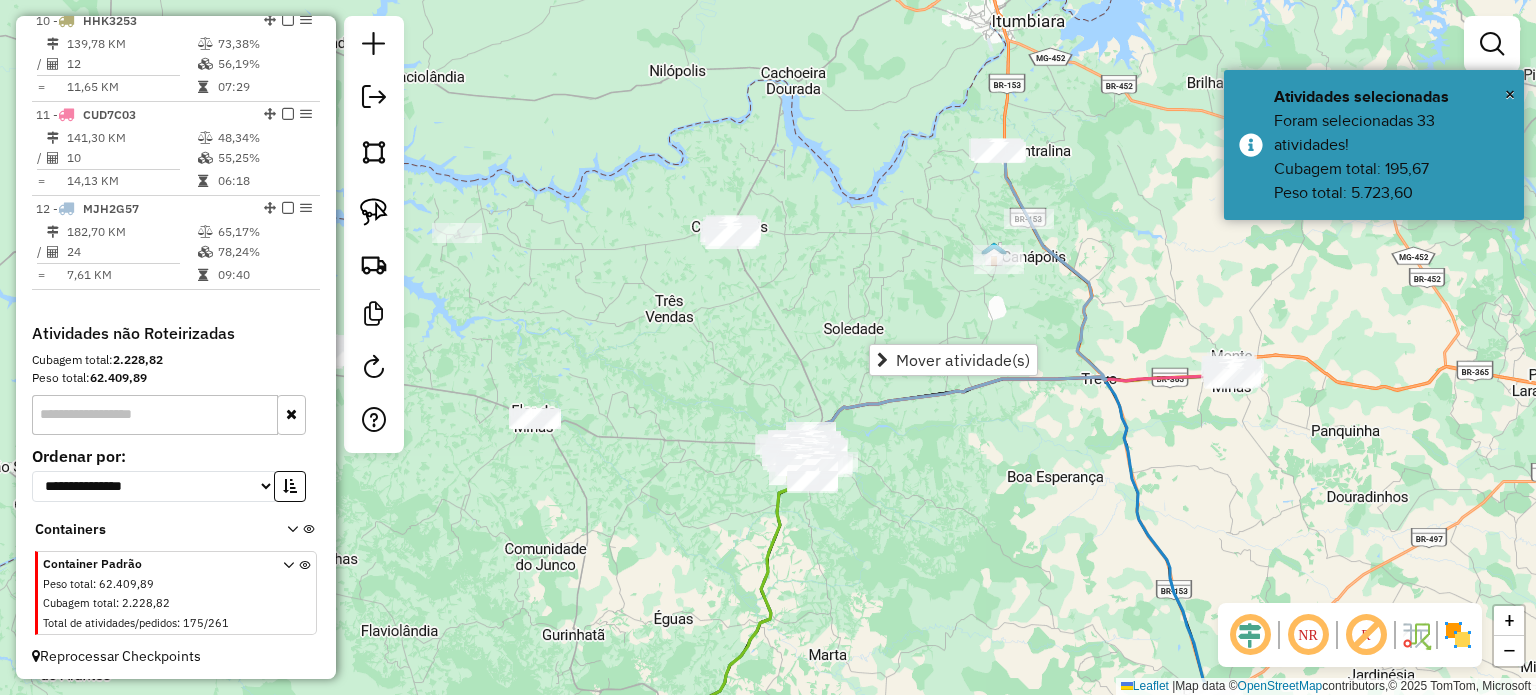 drag, startPoint x: 989, startPoint y: 354, endPoint x: 950, endPoint y: 347, distance: 39.623226 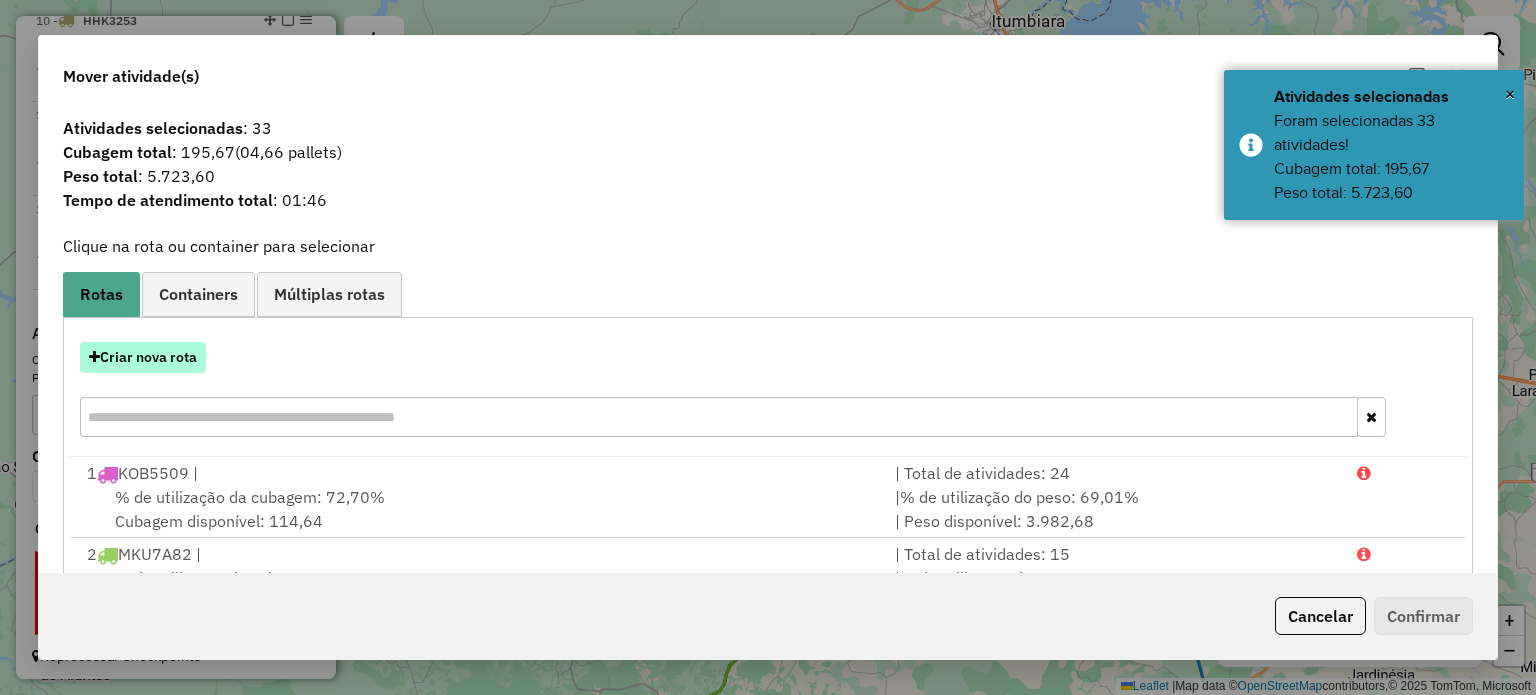 click on "Criar nova rota" at bounding box center [143, 357] 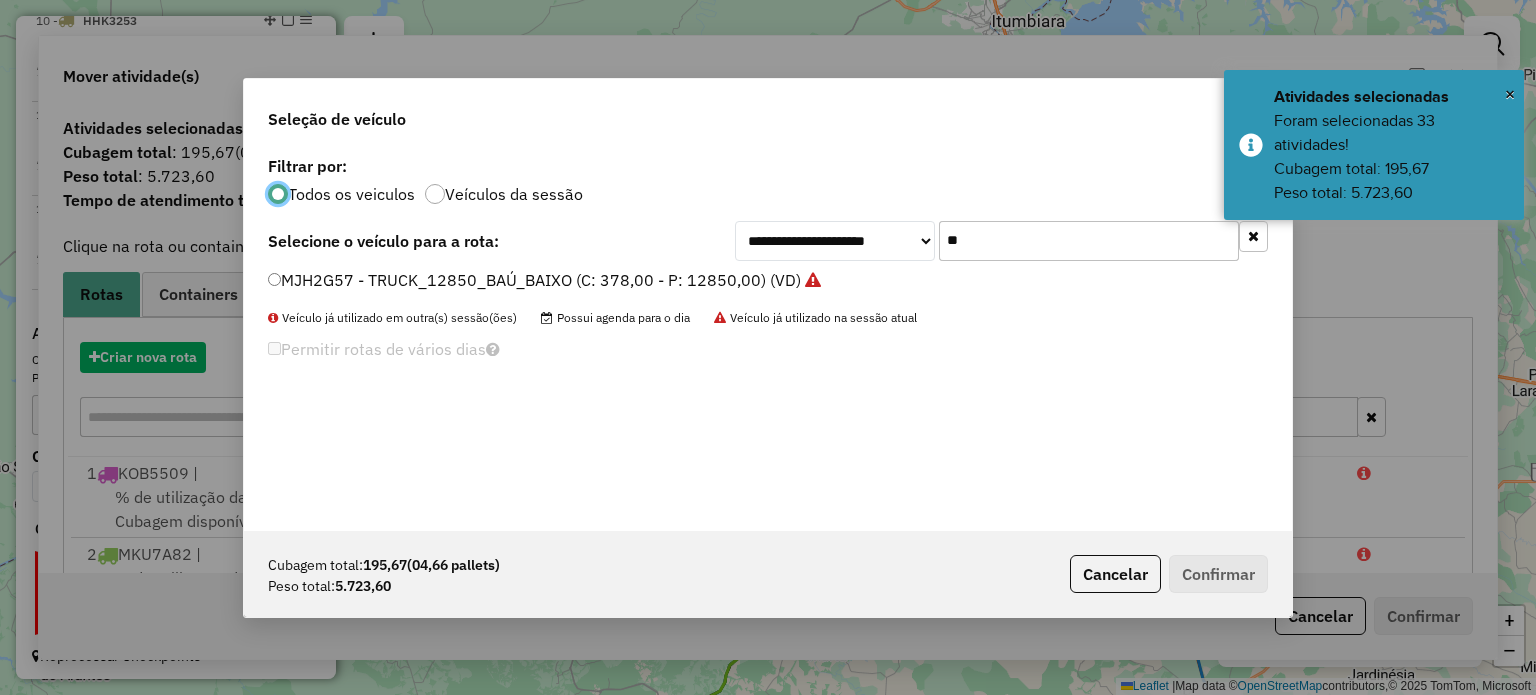 scroll, scrollTop: 10, scrollLeft: 6, axis: both 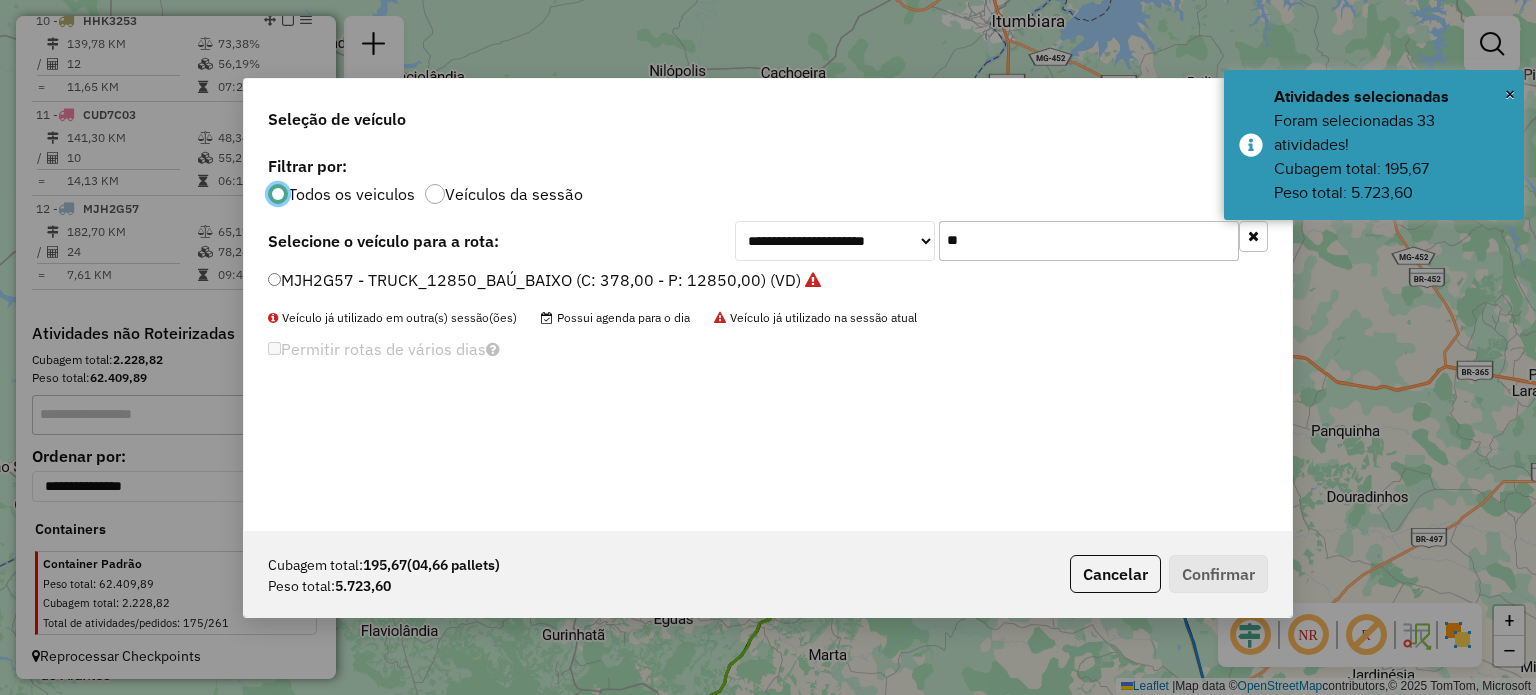 drag, startPoint x: 1032, startPoint y: 247, endPoint x: 1022, endPoint y: 245, distance: 10.198039 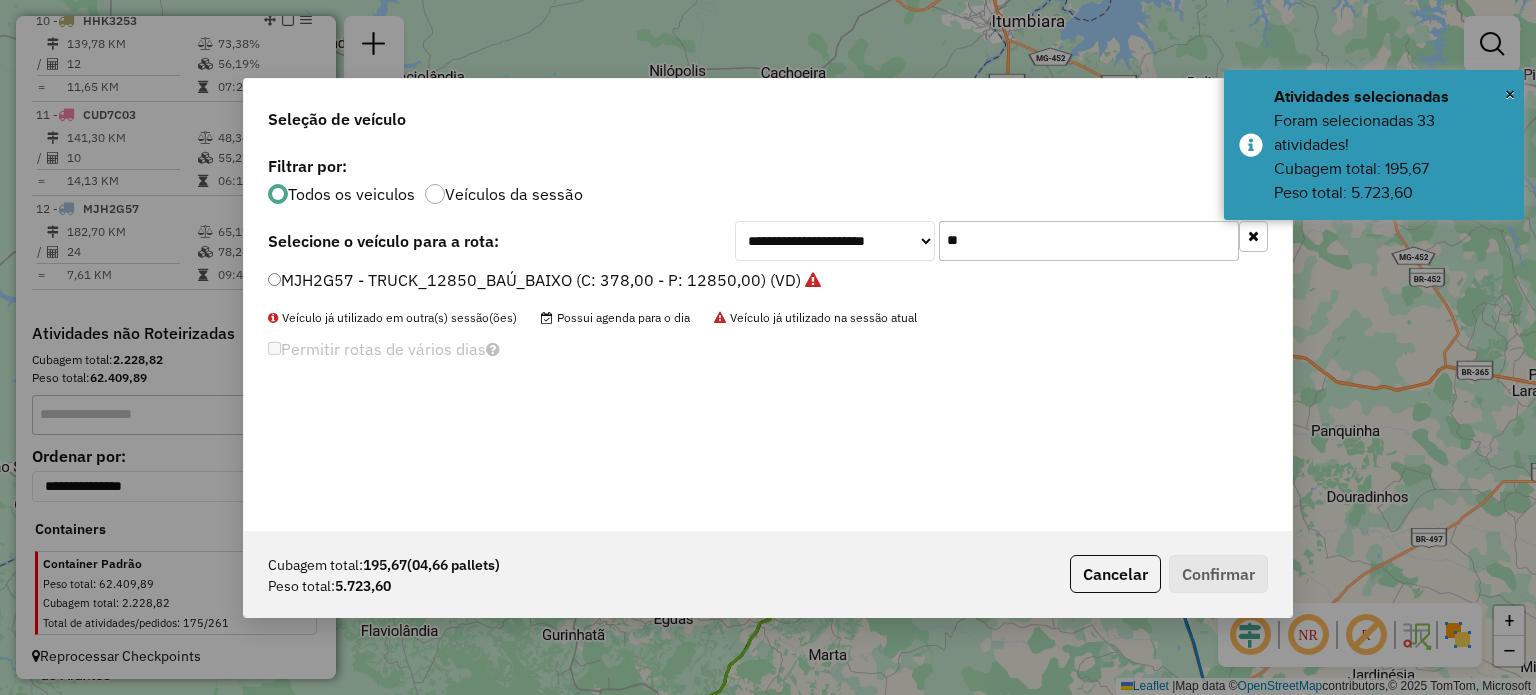 type on "*" 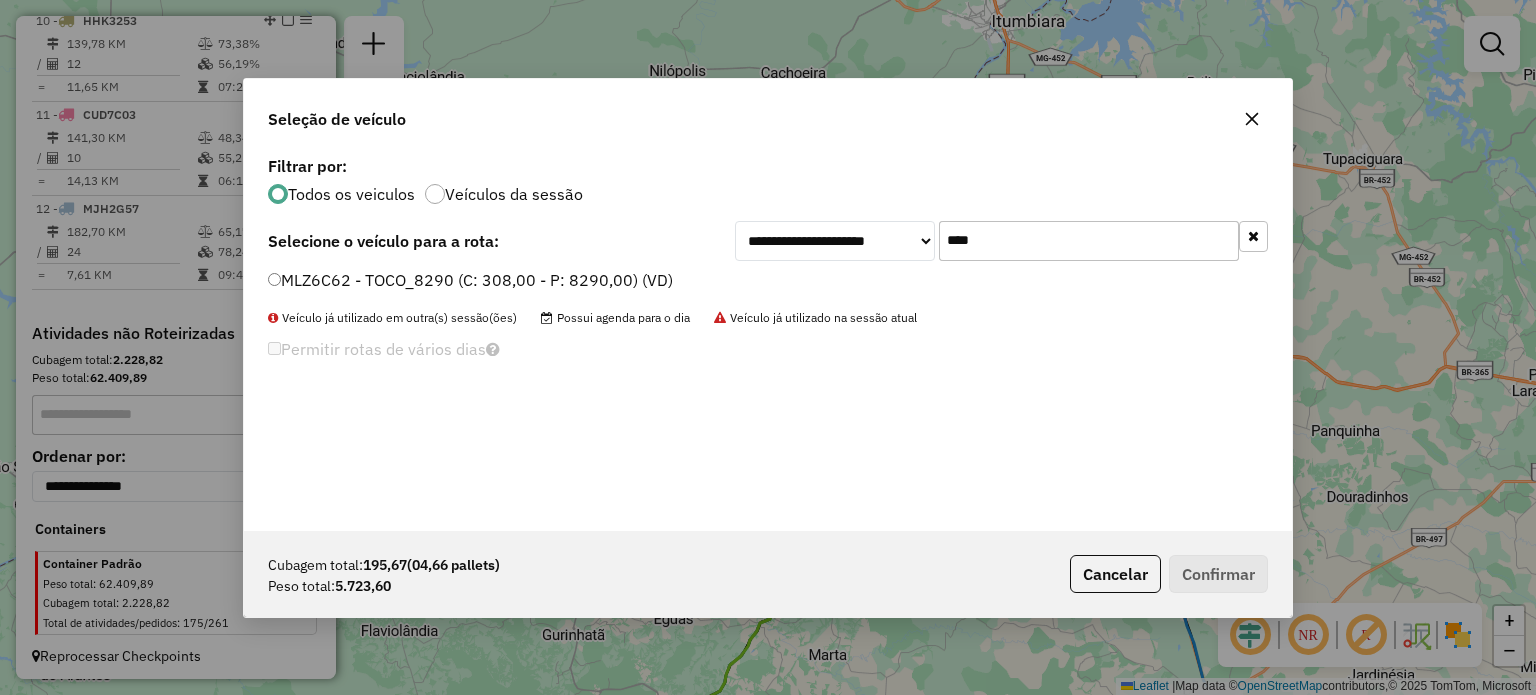 type on "****" 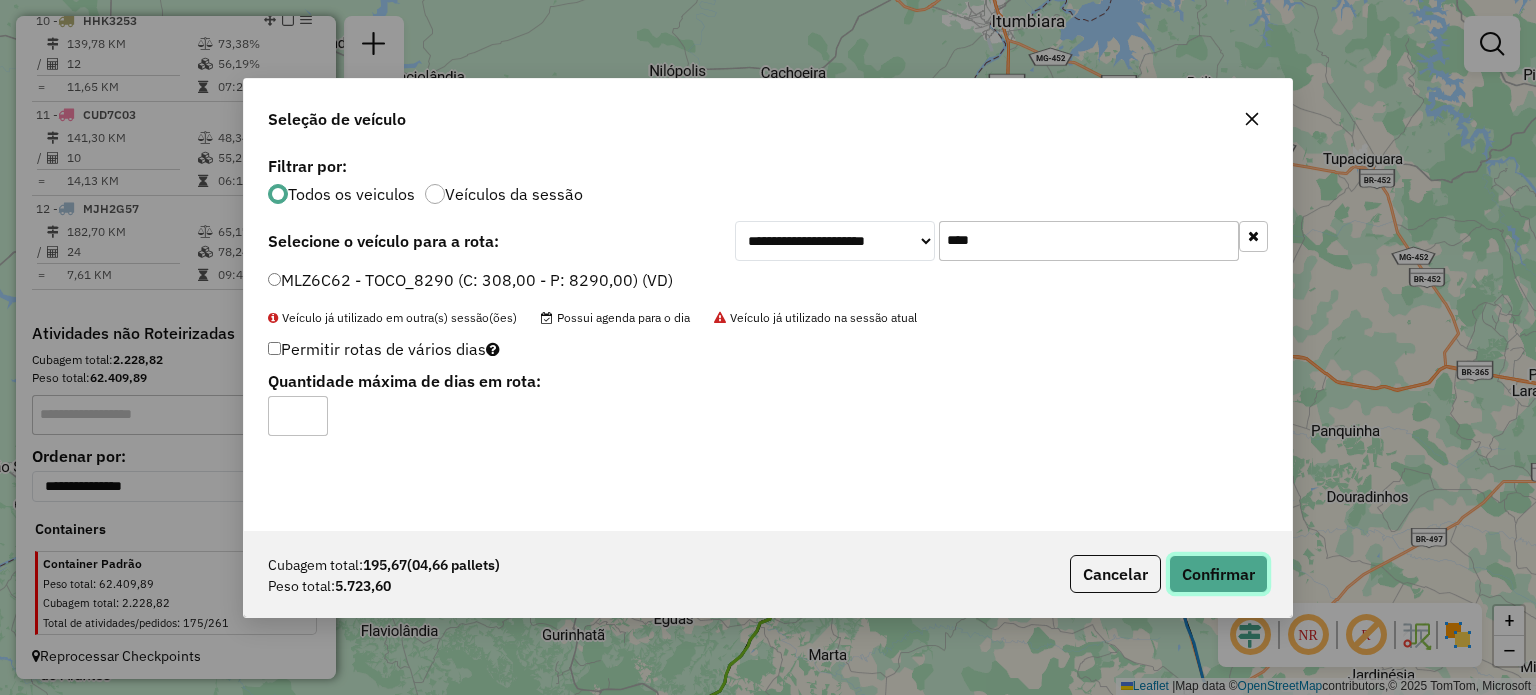 click on "Confirmar" 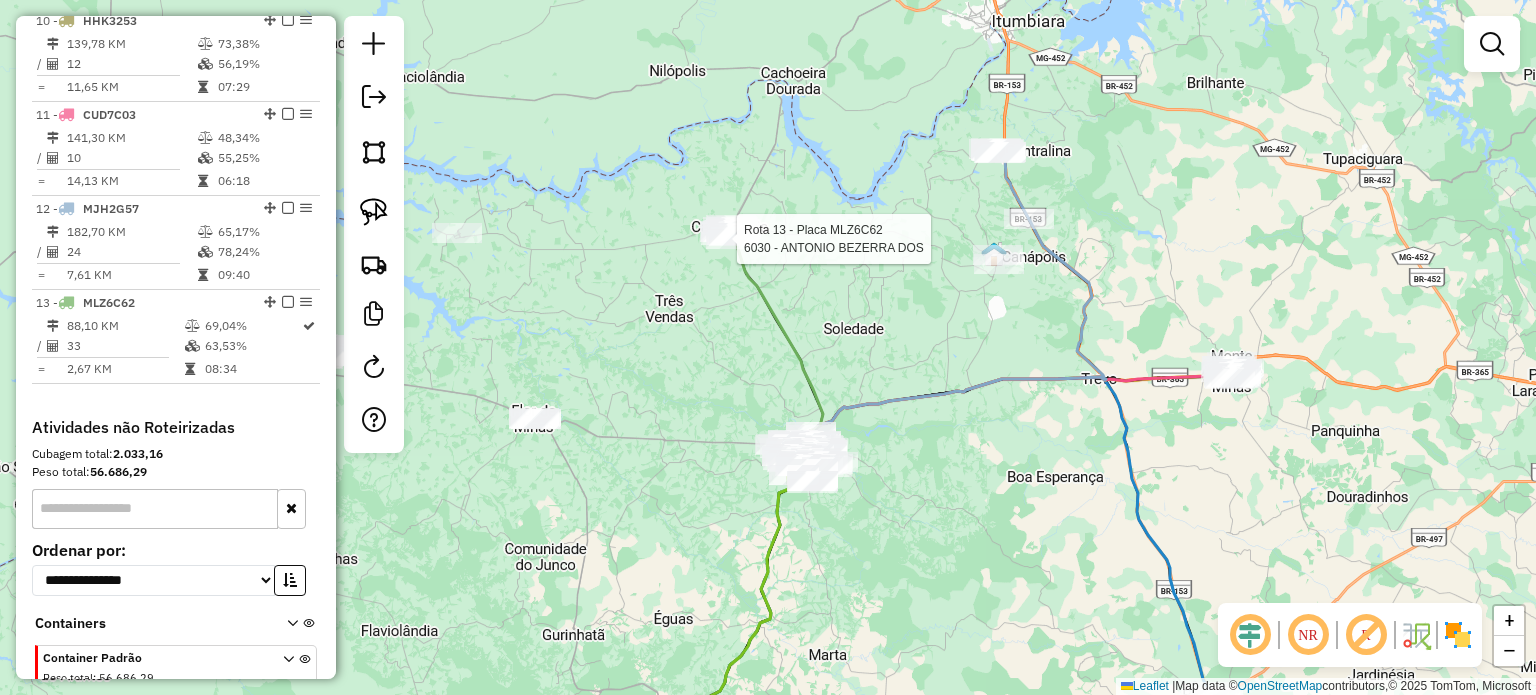 select on "*********" 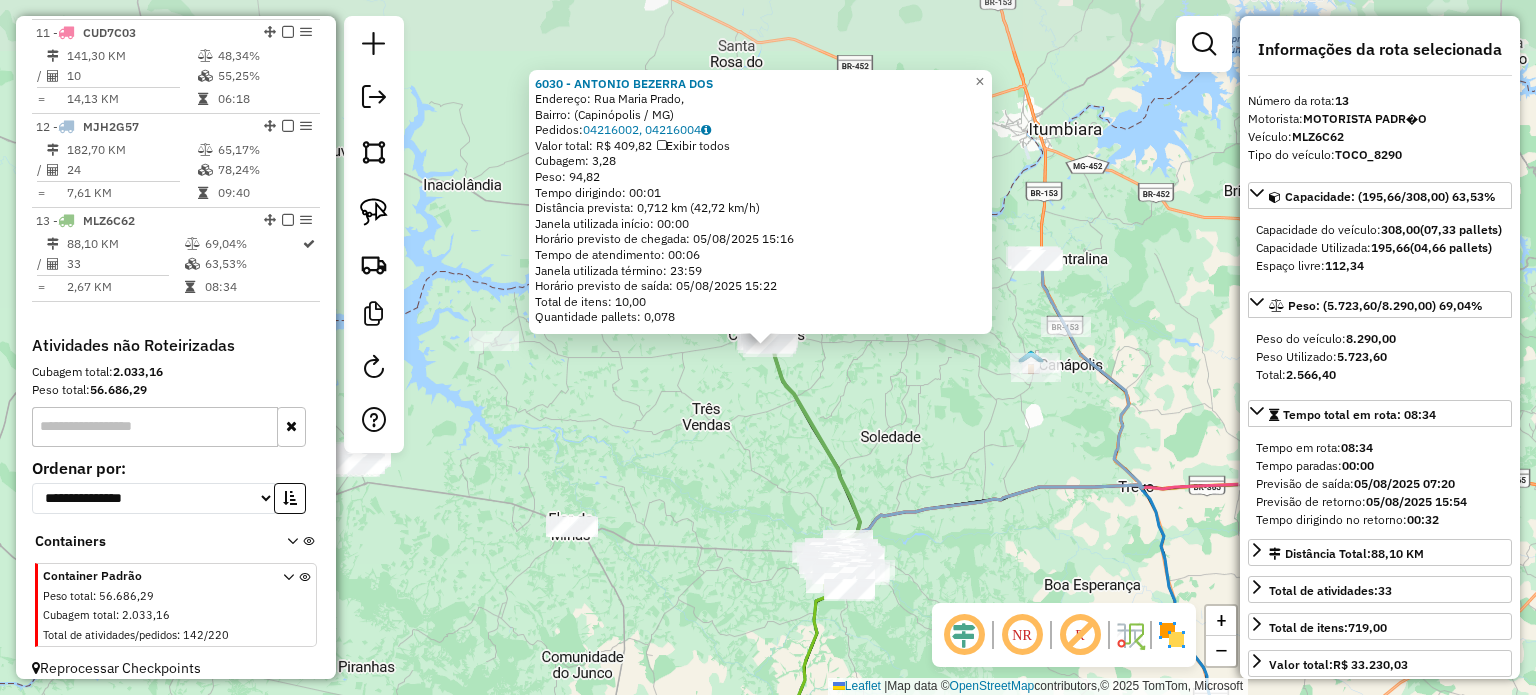 scroll, scrollTop: 1698, scrollLeft: 0, axis: vertical 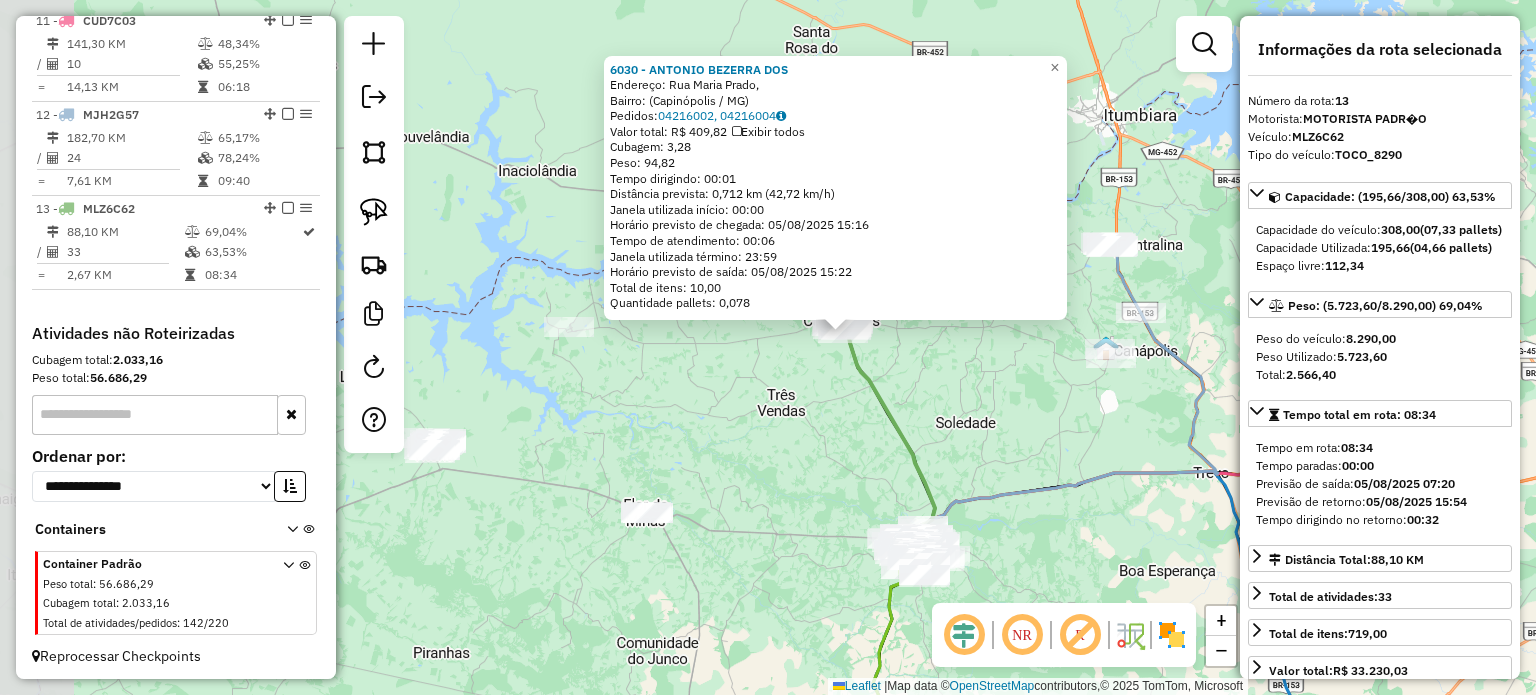 drag, startPoint x: 664, startPoint y: 425, endPoint x: 848, endPoint y: 396, distance: 186.2713 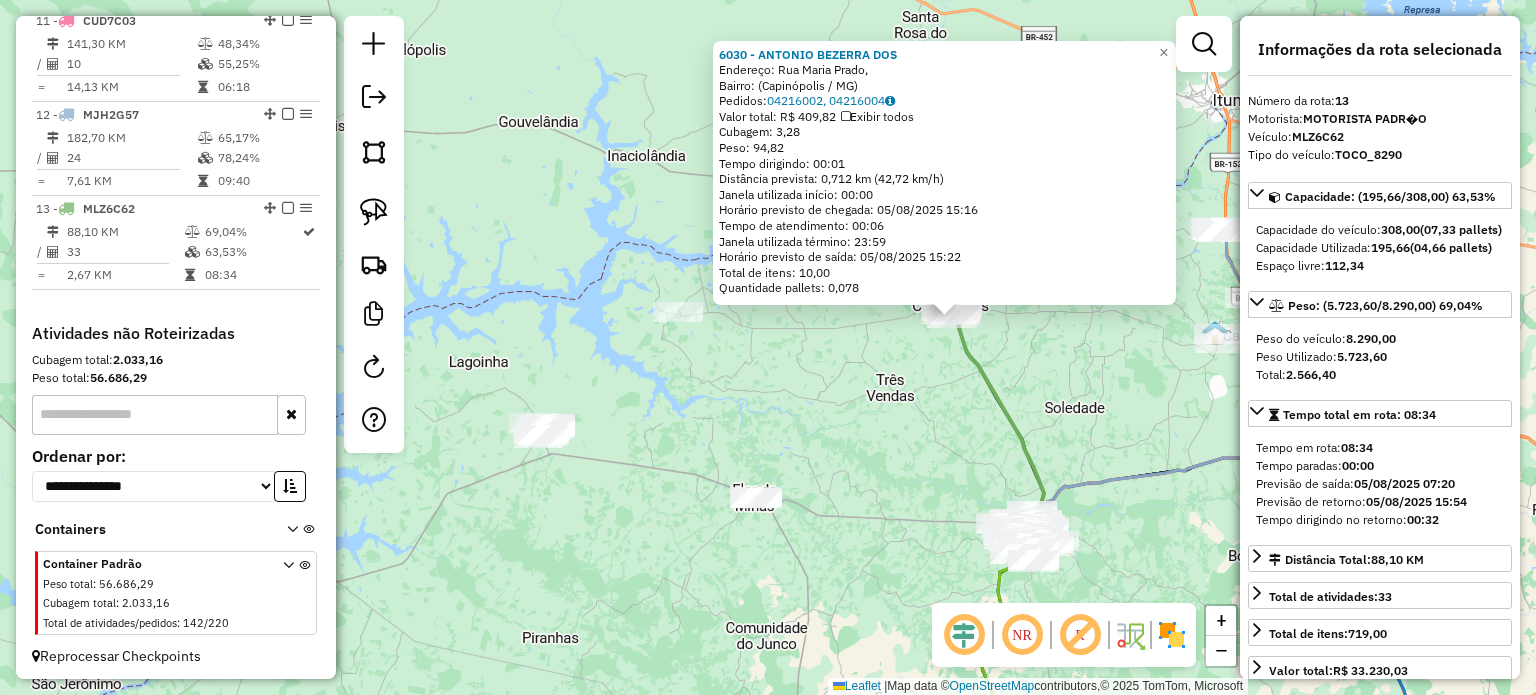 click on "[NUMBER] - [NAME]  Endereço: Rua [STREET],    Bairro:  ([CITY] / [STATE])   Pedidos:  [ORDER_ID], [ORDER_ID]   Valor total: R$ 409,82   Exibir todos   Cubagem: 3,28  Peso: 94,82  Tempo dirigindo: 00:01   Distância prevista: 0,712 km (42,72 km/h)   Janela utilizada início: 00:00   Horário previsto de chegada: 05/08/2025 15:16   Tempo de atendimento: 00:06   Janela utilizada término: 23:59   Horário previsto de saída: 05/08/2025 15:22   Total de itens: 10,00   Quantidade pallets: 0,078  × Janela de atendimento Grade de atendimento Capacidade Transportadoras Veículos Cliente Pedidos  Rotas Selecione os dias de semana para filtrar as janelas de atendimento  Seg   Ter   Qua   Qui   Sex   Sáb   Dom  Informe o período da janela de atendimento: De: Até:  Filtrar exatamente a janela do cliente  Considerar janela de atendimento padrão  Selecione os dias de semana para filtrar as grades de atendimento  Seg   Ter   Qua   Qui   Sex   Sáb   Dom   Considerar clientes sem dia de atendimento cadastrado" 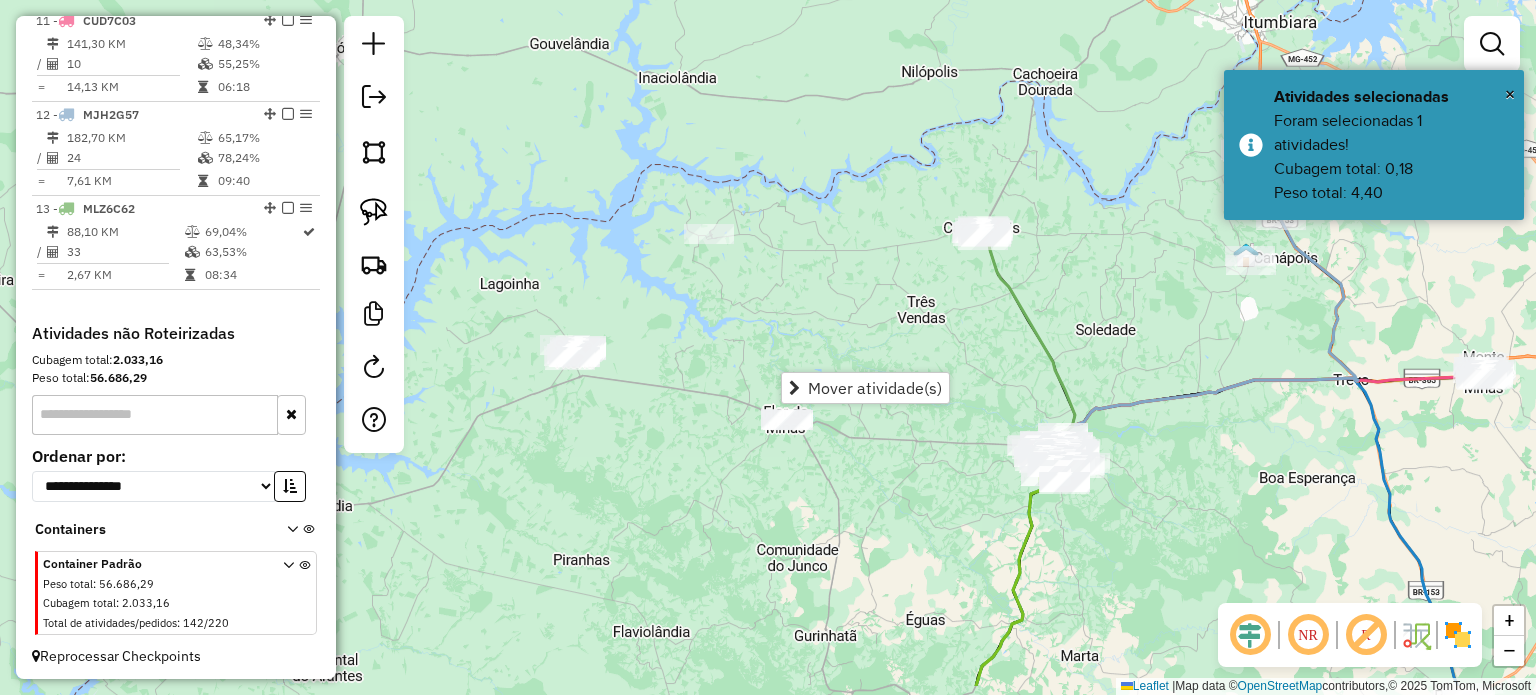 drag, startPoint x: 867, startPoint y: 471, endPoint x: 908, endPoint y: 339, distance: 138.22084 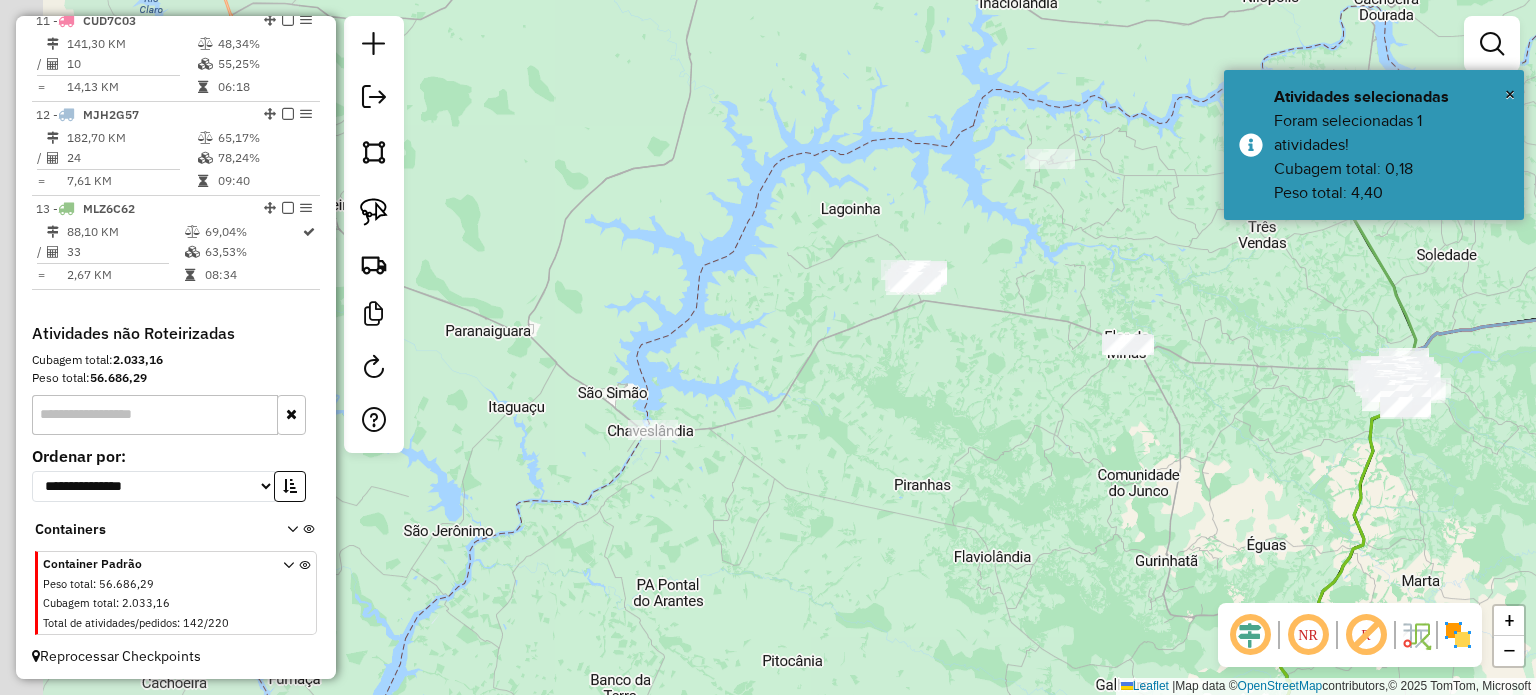 drag, startPoint x: 499, startPoint y: 421, endPoint x: 826, endPoint y: 405, distance: 327.3912 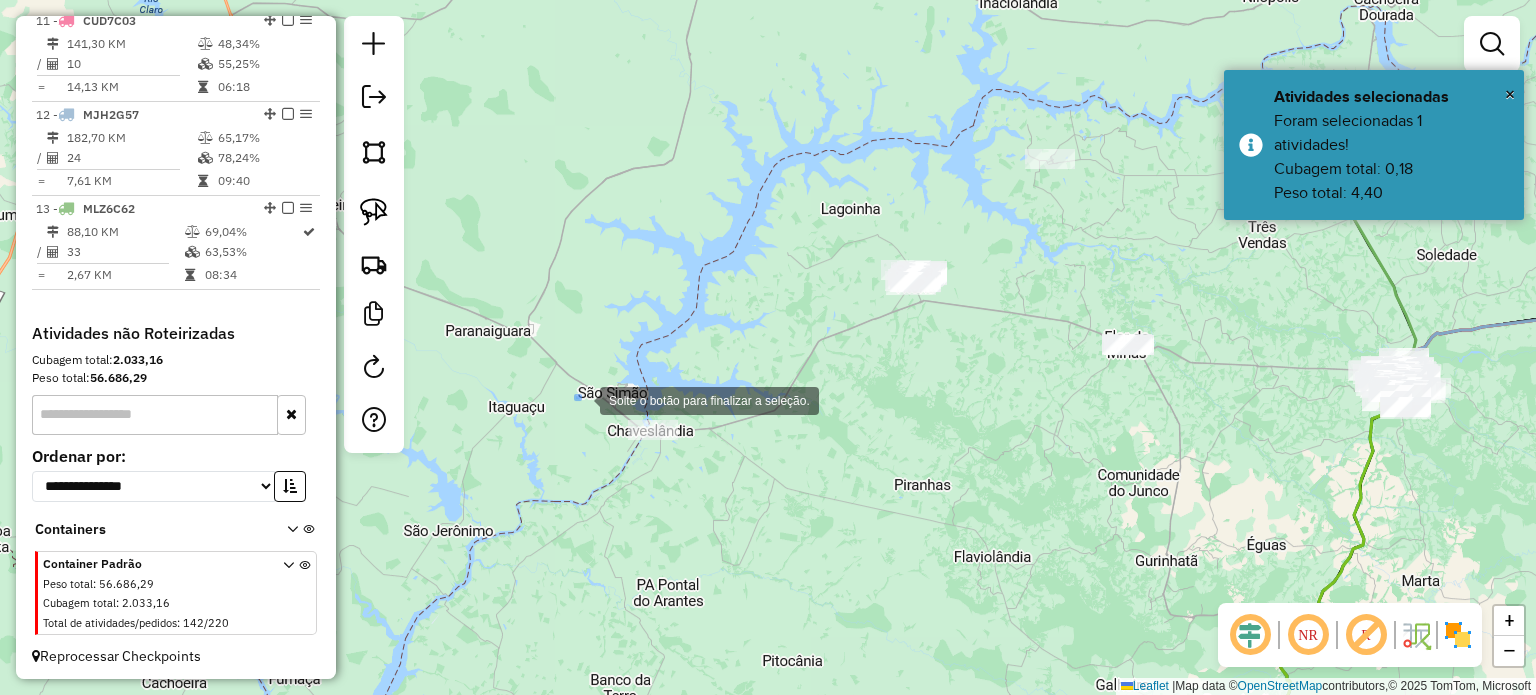 drag, startPoint x: 580, startPoint y: 399, endPoint x: 719, endPoint y: 490, distance: 166.1385 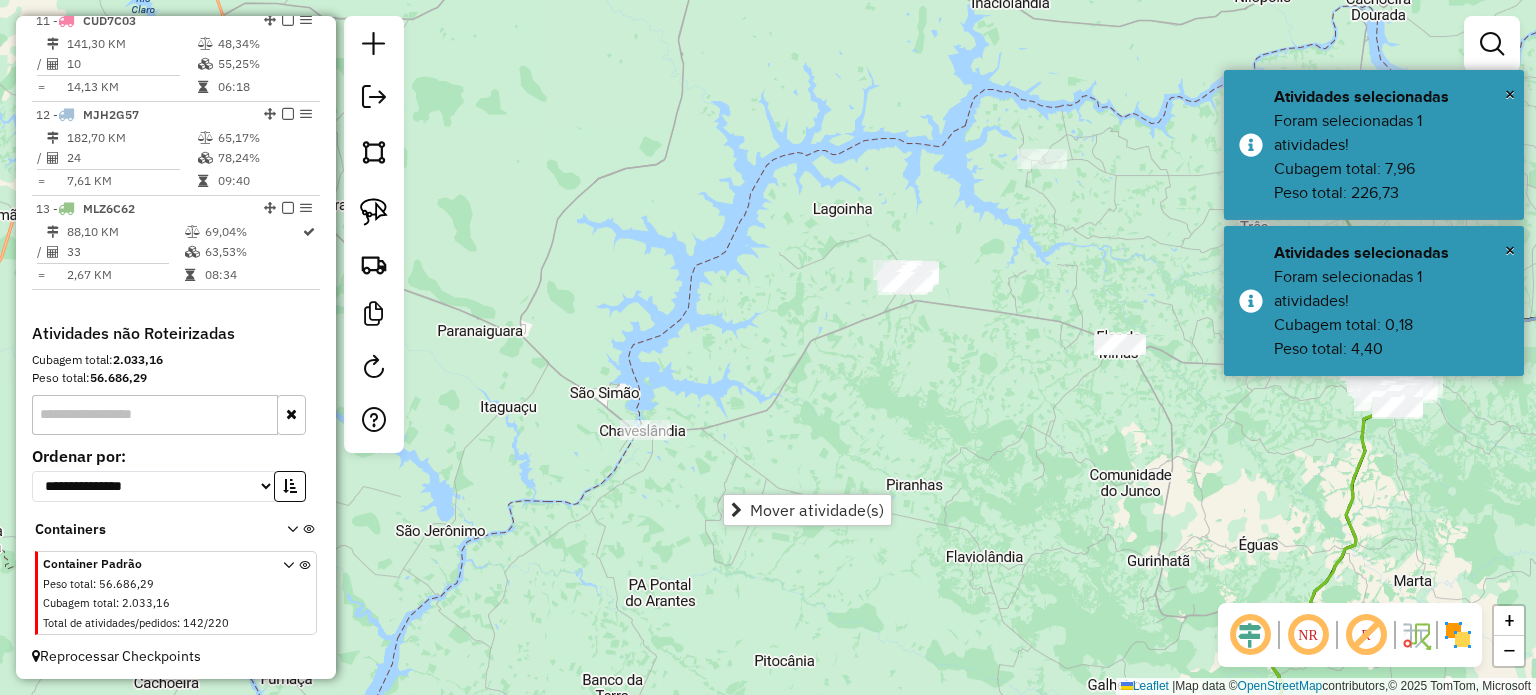 drag, startPoint x: 903, startPoint y: 375, endPoint x: 680, endPoint y: 442, distance: 232.8476 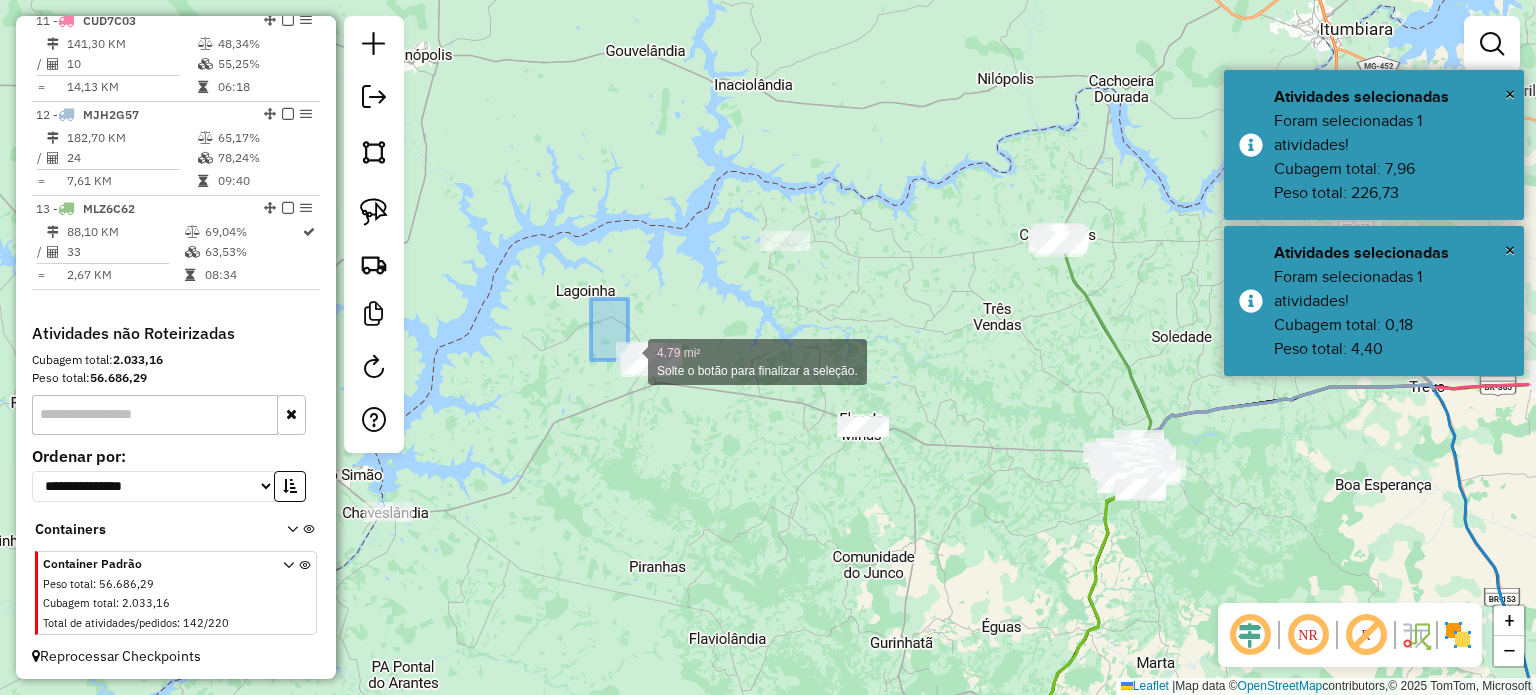 drag, startPoint x: 591, startPoint y: 301, endPoint x: 764, endPoint y: 443, distance: 223.81465 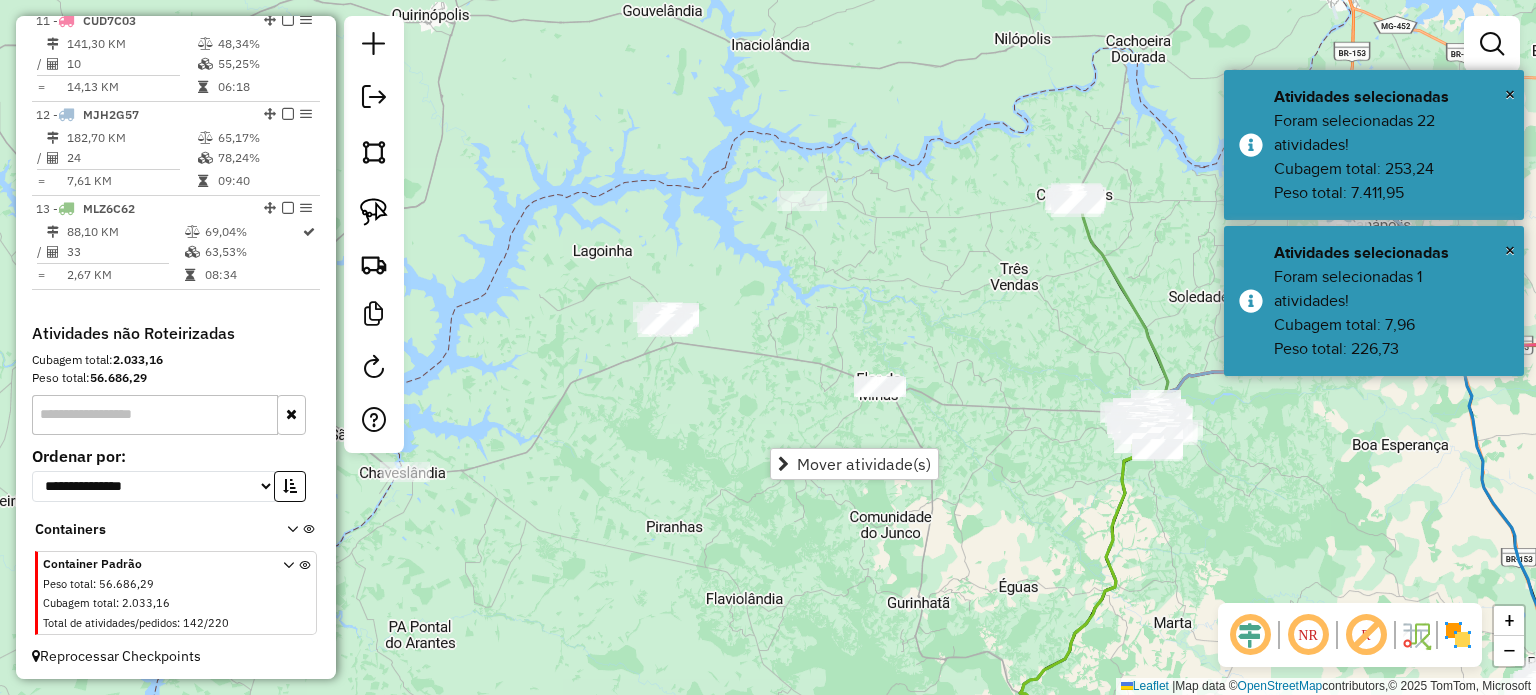 drag, startPoint x: 700, startPoint y: 419, endPoint x: 736, endPoint y: 346, distance: 81.394104 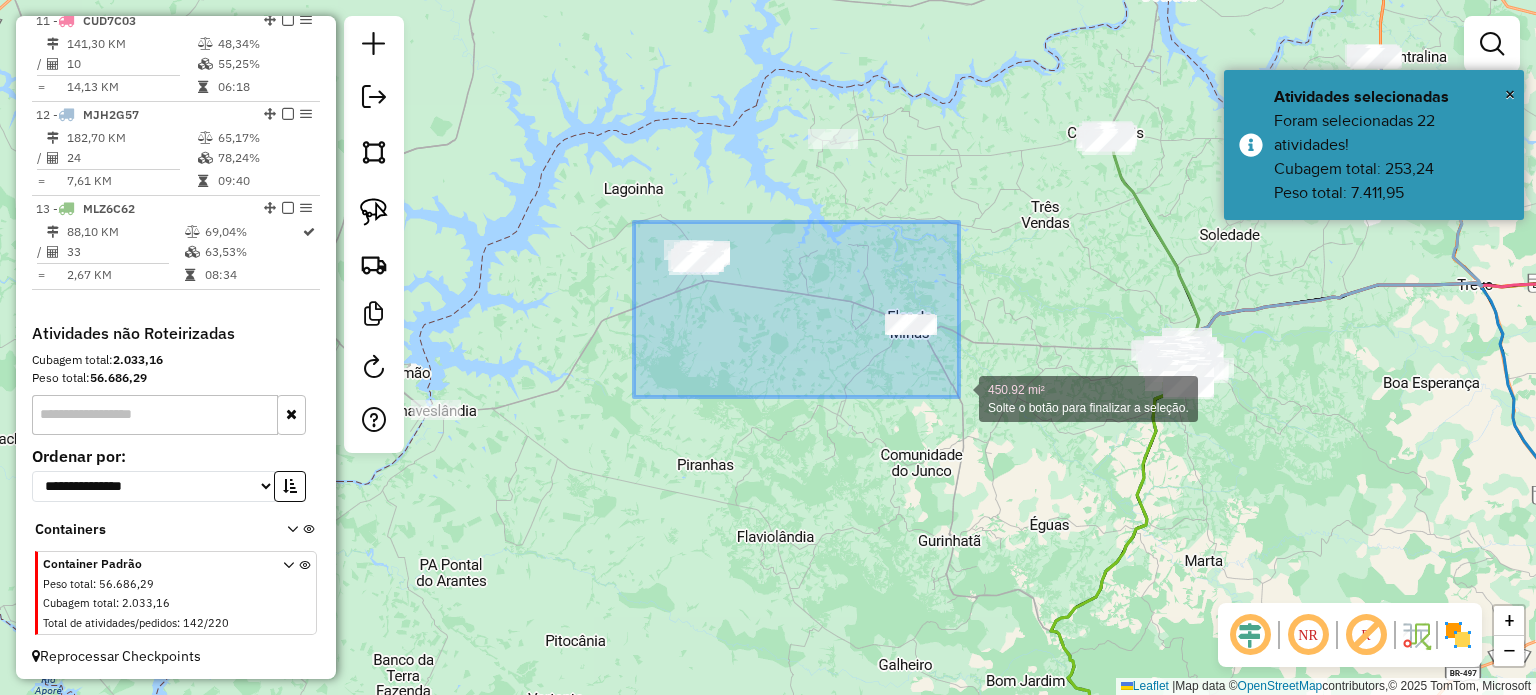drag, startPoint x: 634, startPoint y: 222, endPoint x: 959, endPoint y: 397, distance: 369.12057 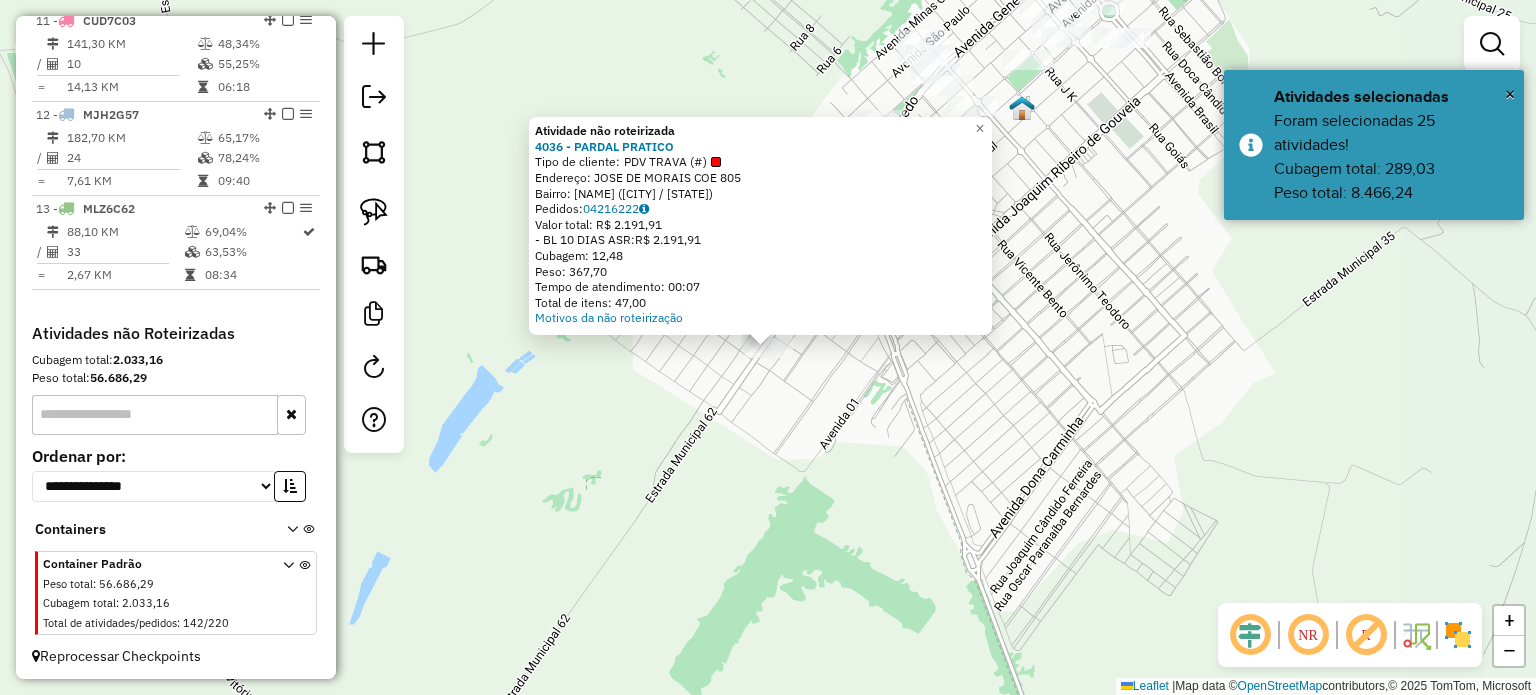 click on "Atividade não roteirizada 4036 - PARDAL PRATICO  Tipo de cliente:   PDV TRAVA (#)   Endereço:  JOSE DE MORAIS COE 805   Bairro: BRASIL ([SANTA VITORIA] / [STATE])   Pedidos:  04216222   Valor total: R$ 2.191,91   - BL 10 DIAS ASR:  R$ 2.191,91   Cubagem: 12,48   Peso: 367,70   Tempo de atendimento: 00:07   Total de itens: 47,00  Motivos da não roteirização × Janela de atendimento Grade de atendimento Capacidade Transportadoras Veículos Cliente Pedidos  Rotas Selecione os dias de semana para filtrar as janelas de atendimento  Seg   Ter   Qua   Qui   Sex   Sáb   Dom  Informe o período da janela de atendimento: De: Até:  Filtrar exatamente a janela do cliente  Considerar janela de atendimento padrão  Selecione os dias de semana para filtrar as grades de atendimento  Seg   Ter   Qua   Qui   Sex   Sáb   Dom   Considerar clientes sem dia de atendimento cadastrado  Clientes fora do dia de atendimento selecionado Filtrar as atividades entre os valores definidos abaixo:  Peso mínimo:   Peso máximo:   De:  De:" 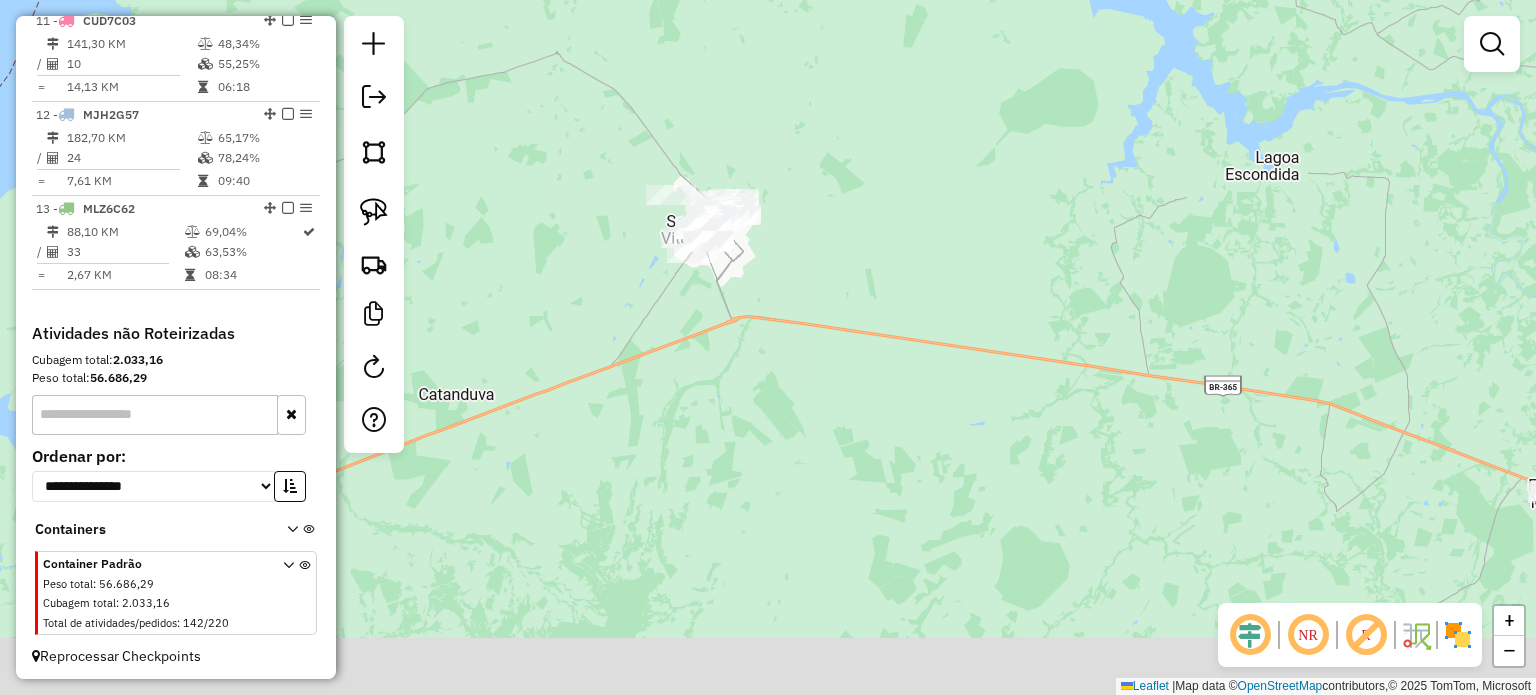 drag, startPoint x: 960, startPoint y: 575, endPoint x: 833, endPoint y: 334, distance: 272.41513 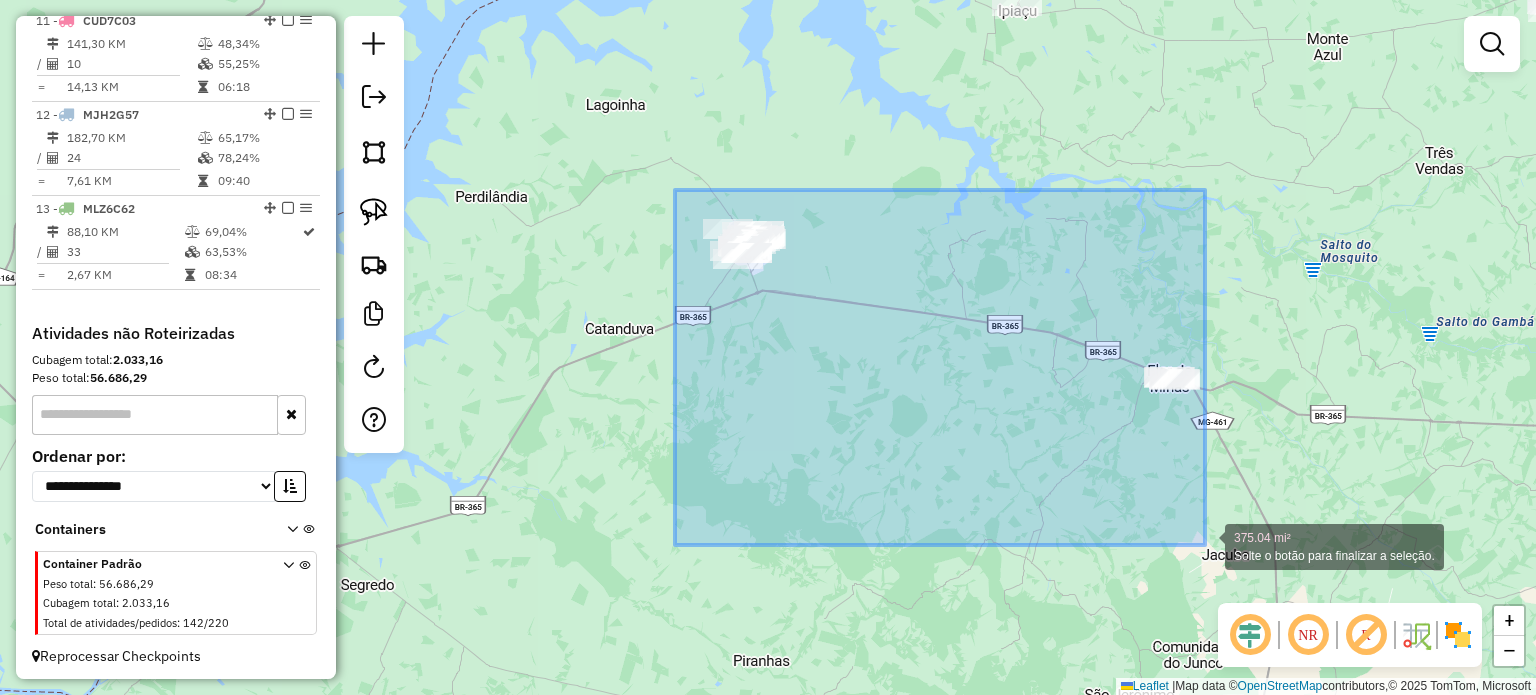 drag, startPoint x: 675, startPoint y: 190, endPoint x: 1217, endPoint y: 549, distance: 650.1115 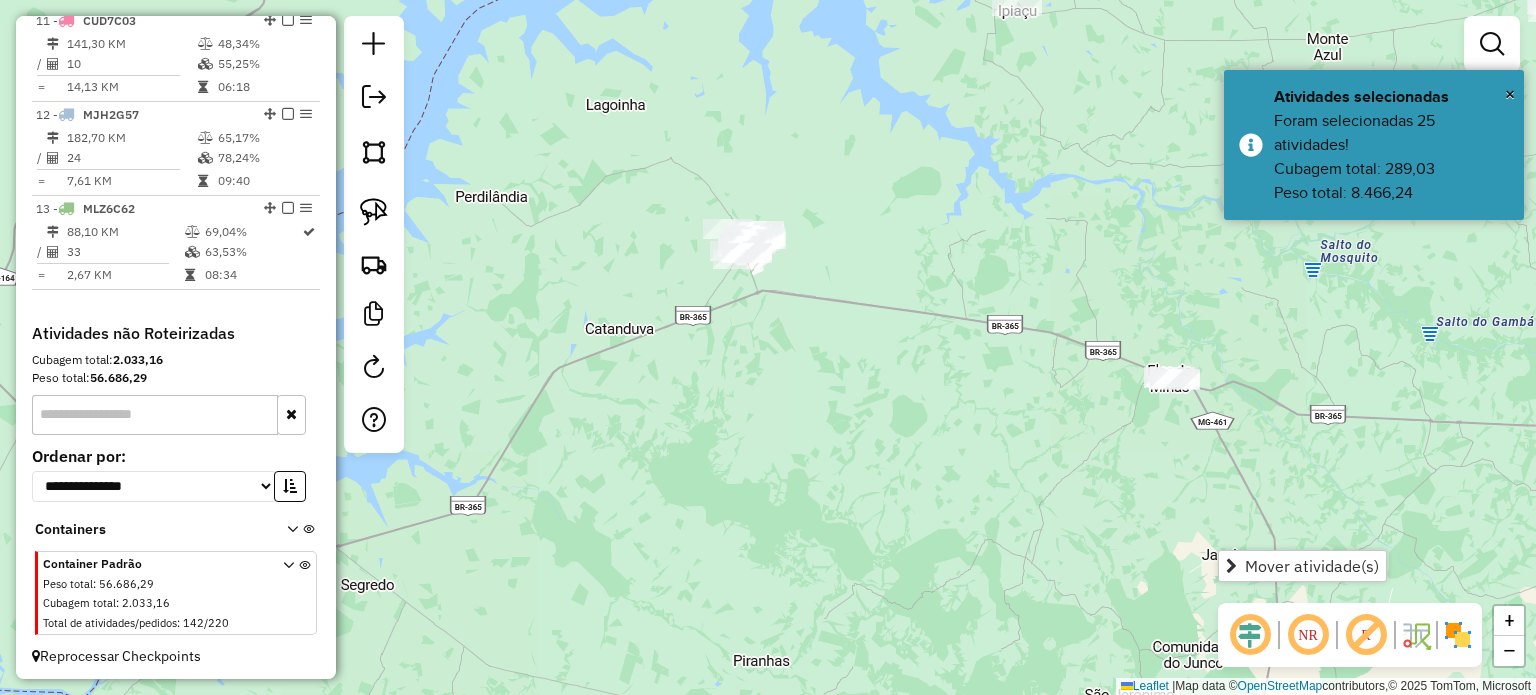click on "Janela de atendimento Grade de atendimento Capacidade Transportadoras Veículos Cliente Pedidos  Rotas Selecione os dias de semana para filtrar as janelas de atendimento  Seg   Ter   Qua   Qui   Sex   Sáb   Dom  Informe o período da janela de atendimento: De: Até:  Filtrar exatamente a janela do cliente  Considerar janela de atendimento padrão  Selecione os dias de semana para filtrar as grades de atendimento  Seg   Ter   Qua   Qui   Sex   Sáb   Dom   Considerar clientes sem dia de atendimento cadastrado  Clientes fora do dia de atendimento selecionado Filtrar as atividades entre os valores definidos abaixo:  Peso mínimo:   Peso máximo:   Cubagem mínima:   Cubagem máxima:   De:   Até:  Filtrar as atividades entre o tempo de atendimento definido abaixo:  De:   Até:   Considerar capacidade total dos clientes não roteirizados Transportadora: Selecione um ou mais itens Tipo de veículo: Selecione um ou mais itens Veículo: Selecione um ou mais itens Motorista: Selecione um ou mais itens Nome: Rótulo:" 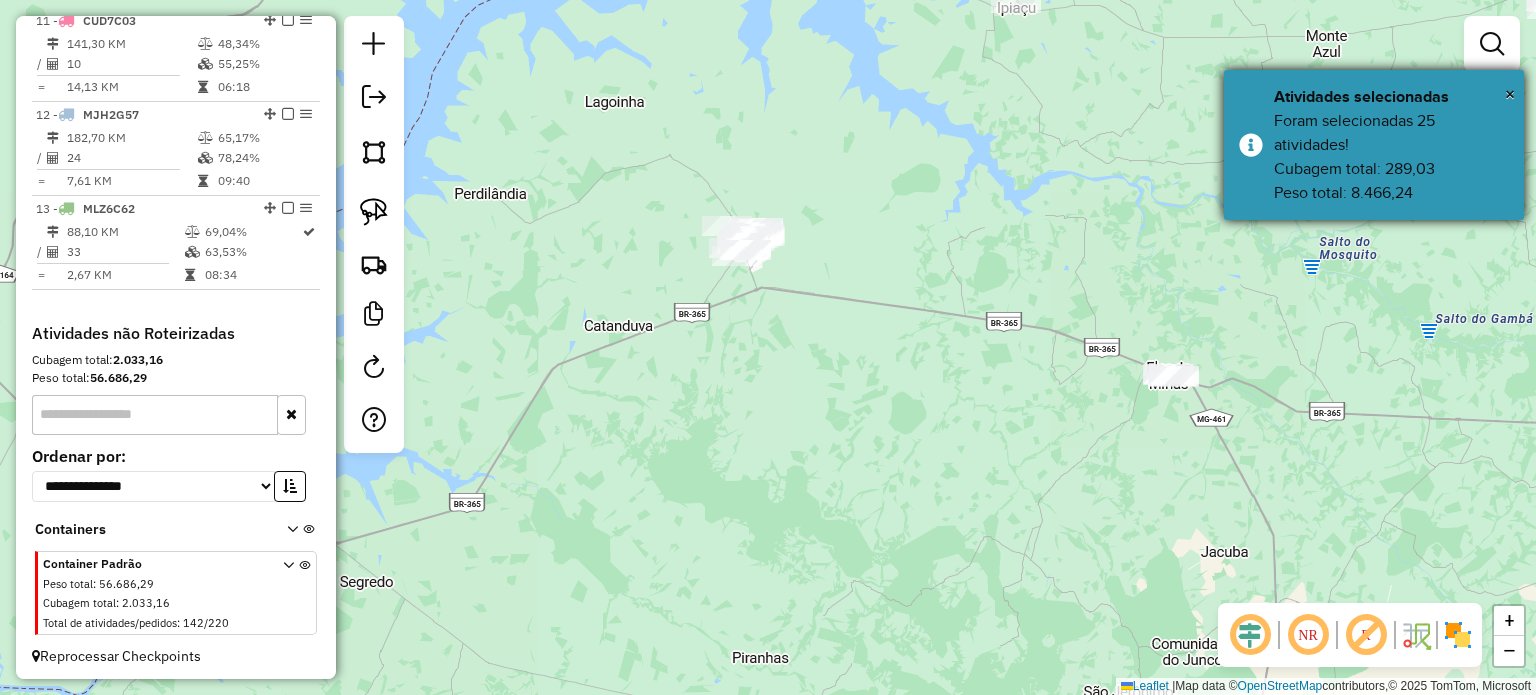 drag, startPoint x: 1516, startPoint y: 91, endPoint x: 1443, endPoint y: 155, distance: 97.082436 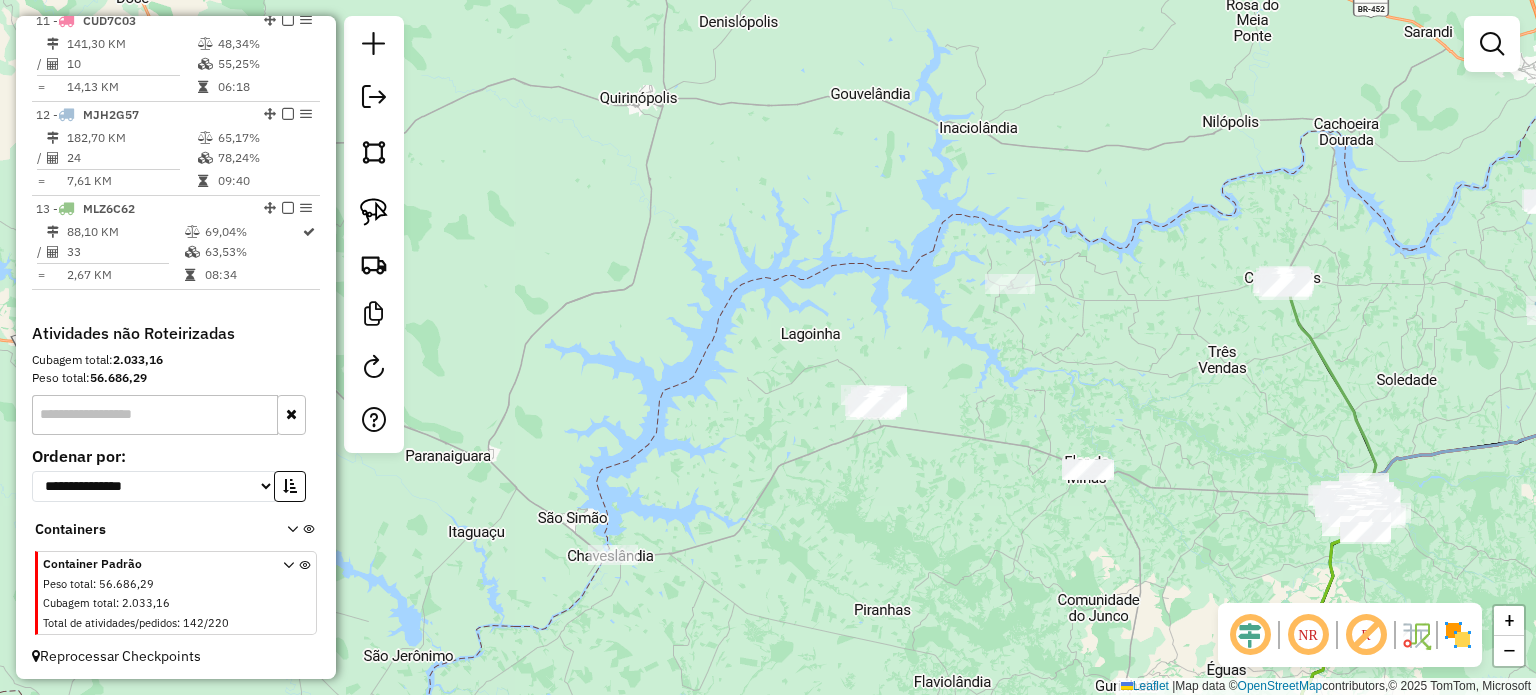 drag, startPoint x: 1016, startPoint y: 431, endPoint x: 927, endPoint y: 369, distance: 108.46658 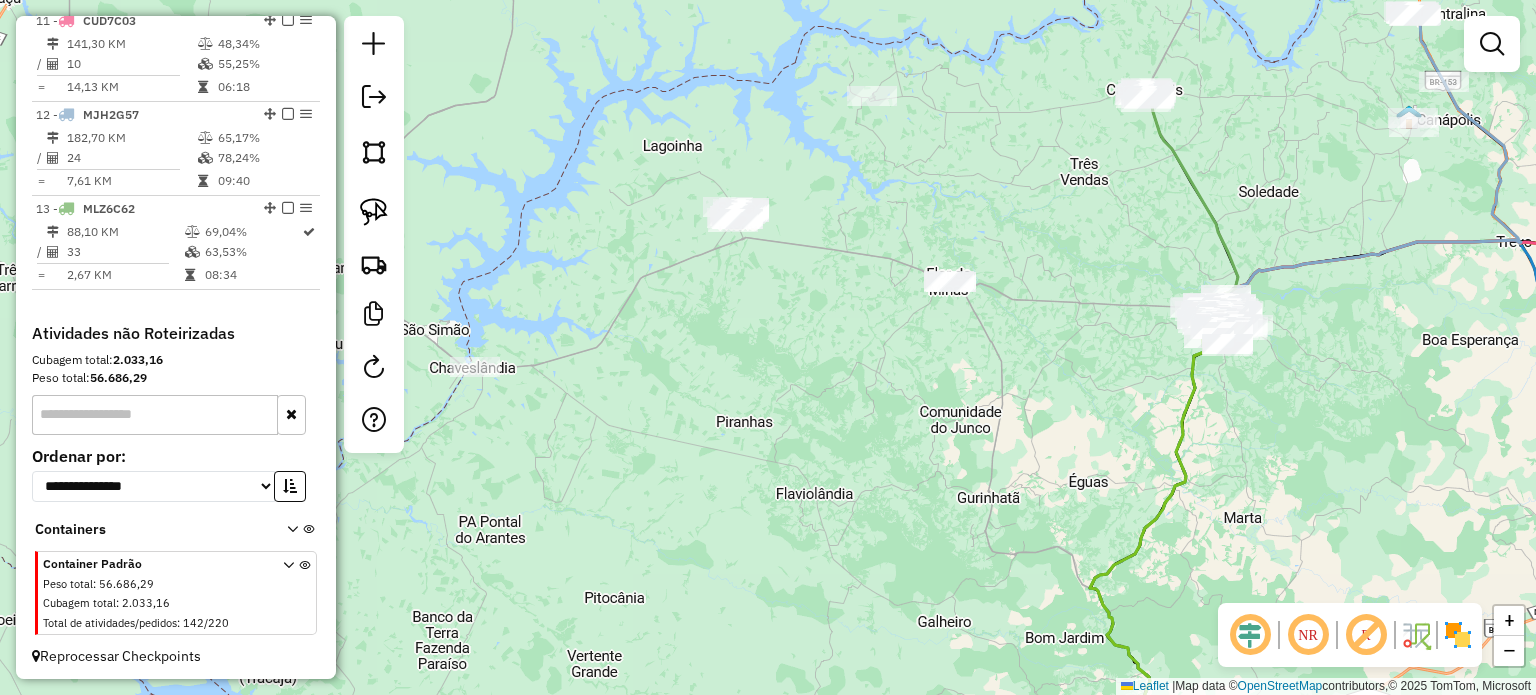 drag, startPoint x: 832, startPoint y: 413, endPoint x: 928, endPoint y: 414, distance: 96.00521 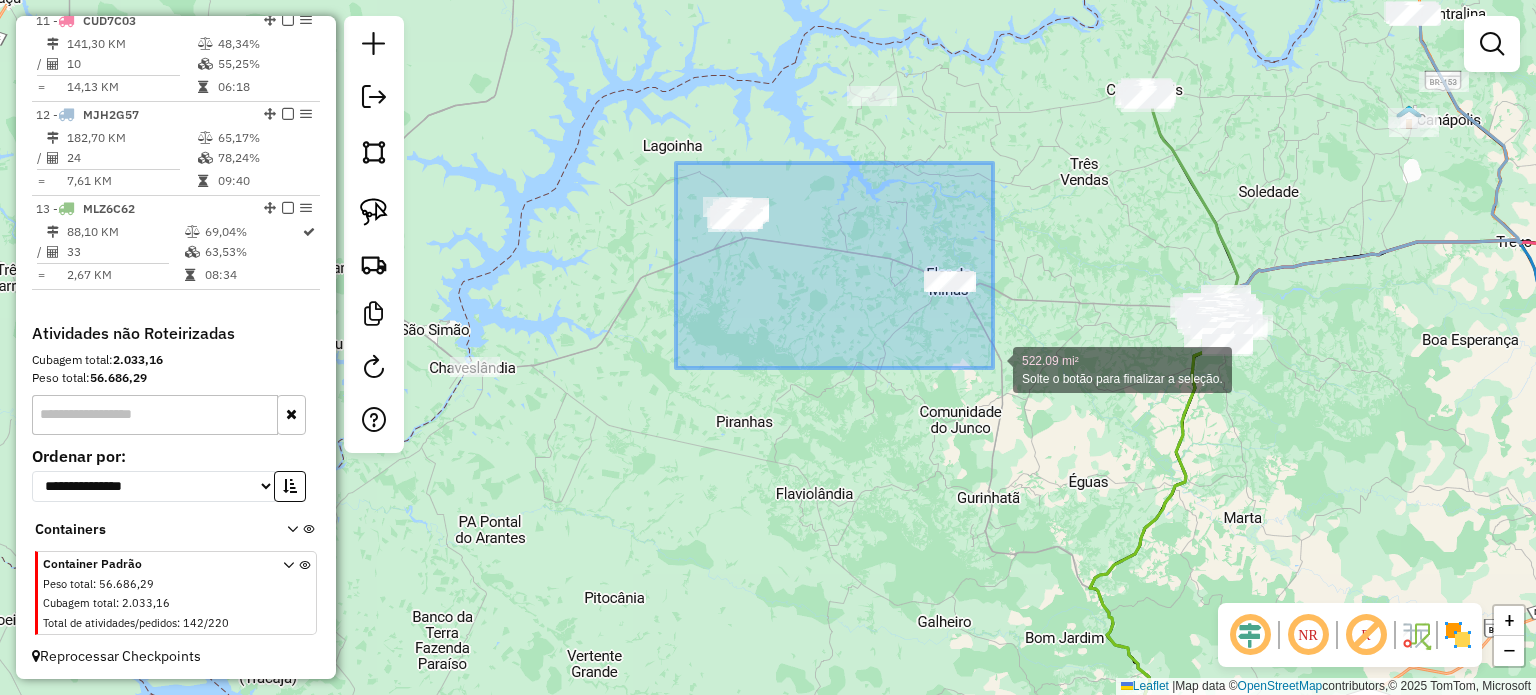 drag, startPoint x: 676, startPoint y: 169, endPoint x: 993, endPoint y: 368, distance: 374.28598 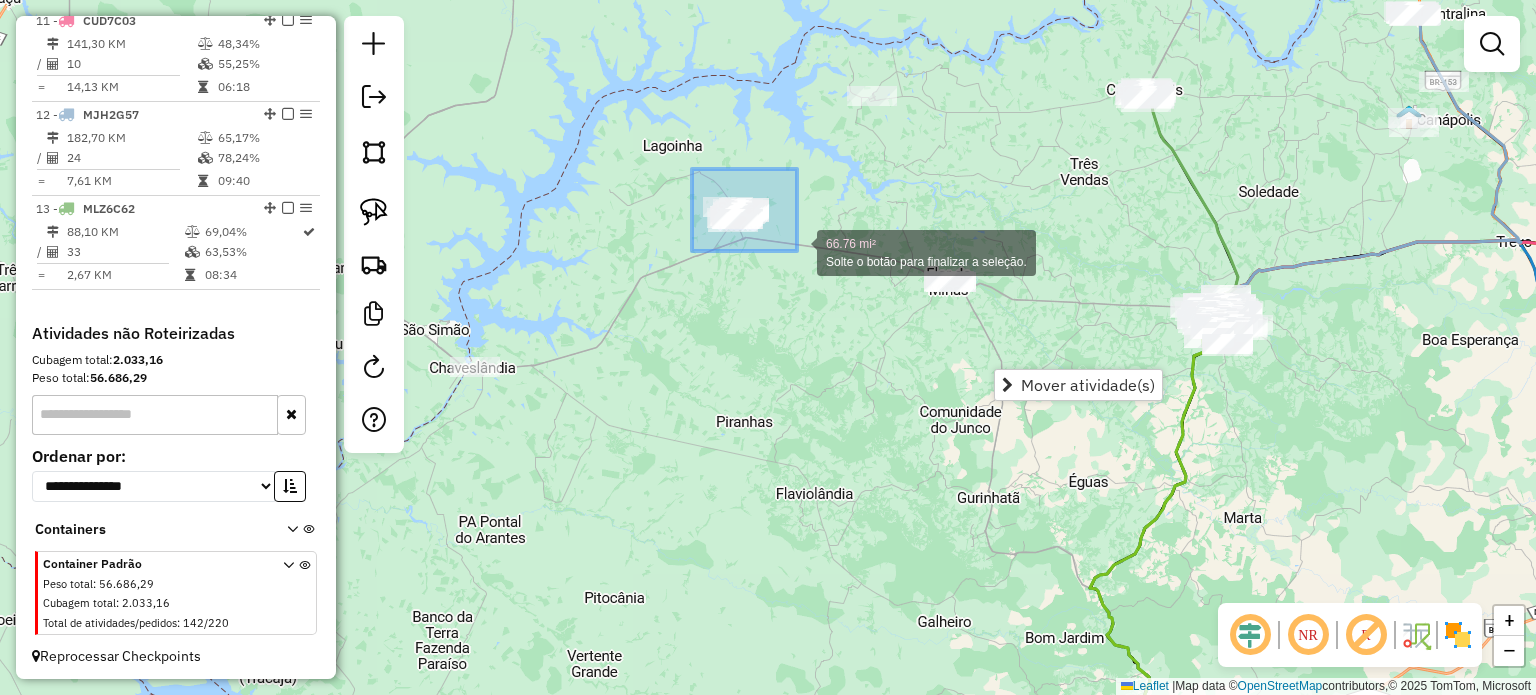drag, startPoint x: 692, startPoint y: 169, endPoint x: 797, endPoint y: 251, distance: 133.22537 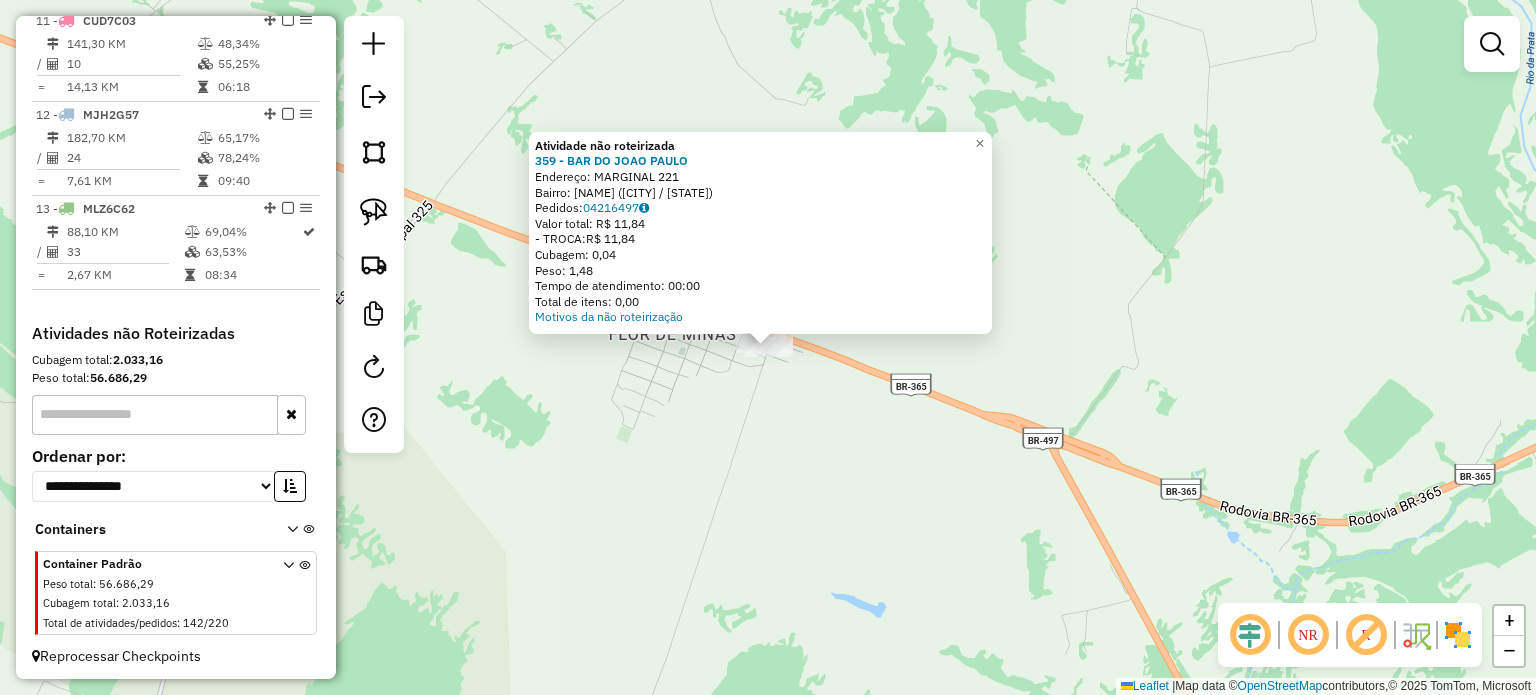 click on "Atividade não roteirizada [NUMBER] - [NAME]  Endereço:  [STREET]   Bairro: [NAME] ([CITY] / [STATE])   Pedidos:  [ORDER_ID]   Valor total: R$ 11,84   - TROCA:  R$ 11,84   Cubagem: 0,04   Peso: 1,48   Tempo de atendimento: 00:00   Total de itens: 0,00  Motivos da não roteirização × Janela de atendimento Grade de atendimento Capacidade Transportadoras Veículos Cliente Pedidos  Rotas Selecione os dias de semana para filtrar as janelas de atendimento  Seg   Ter   Qua   Qui   Sex   Sáb   Dom  Informe o período da janela de atendimento: De: Até:  Filtrar exatamente a janela do cliente  Considerar janela de atendimento padrão  Selecione os dias de semana para filtrar as grades de atendimento  Seg   Ter   Qua   Qui   Sex   Sáb   Dom   Considerar clientes sem dia de atendimento cadastrado  Clientes fora do dia de atendimento selecionado Filtrar as atividades entre os valores definidos abaixo:  Peso mínimo:   Peso máximo:   Cubagem mínima:   Cubagem máxima:   De:   Até:   De:   Até:  Veículo: +" 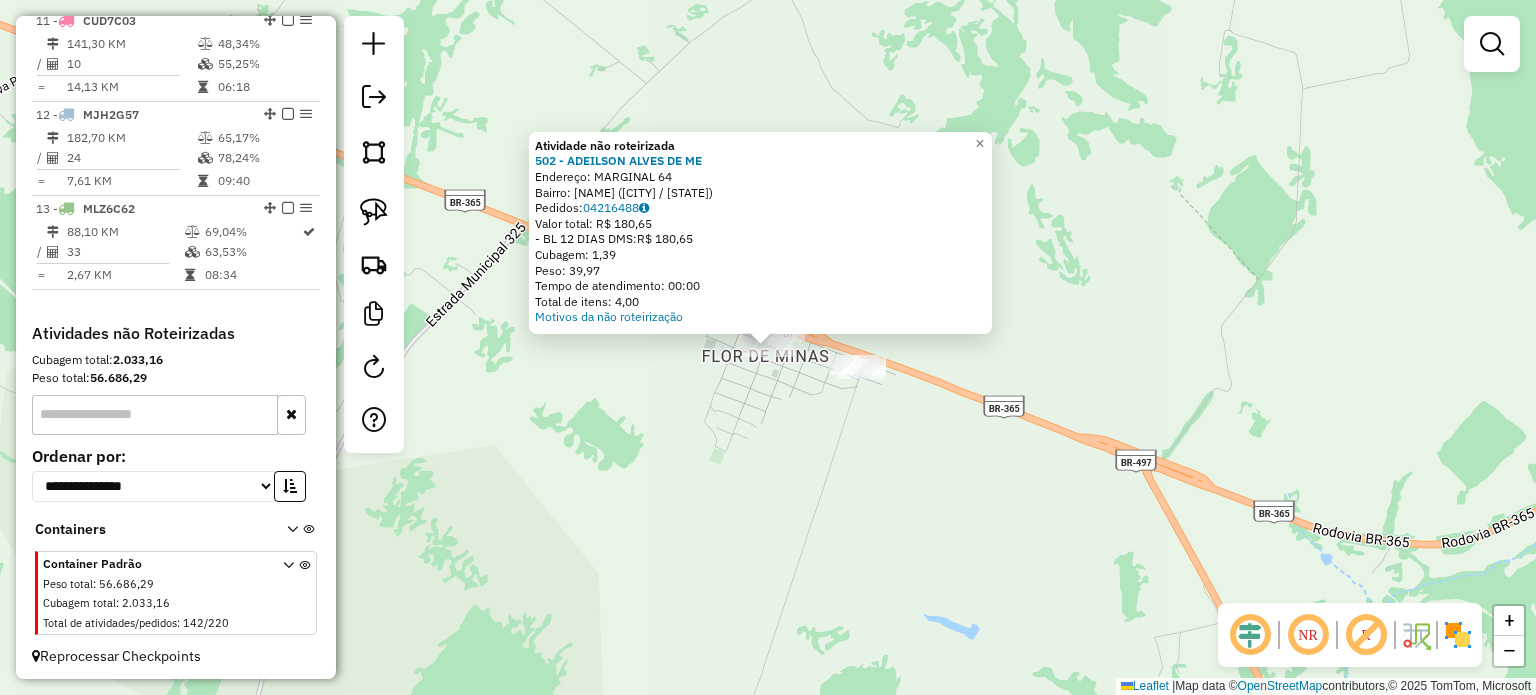 click on "Atividade não roteirizada [NUMBER] - [NAME]  Endereço:  [STREET]   Bairro: [NAME] ([CITY] / [STATE])   Pedidos:  [ORDER_ID]   Valor total: R$ 180,65   - BL 12 DIAS DMS:  R$ 180,65   Cubagem: 1,39   Peso: 39,97   Tempo de atendimento: 00:00   Total de itens: 4,00  Motivos da não roteirização × Janela de atendimento Grade de atendimento Capacidade Transportadoras Veículos Cliente Pedidos  Rotas Selecione os dias de semana para filtrar as janelas de atendimento  Seg   Ter   Qua   Qui   Sex   Sáb   Dom  Informe o período da janela de atendimento: De: Até:  Filtrar exatamente a janela do cliente  Considerar janela de atendimento padrão  Selecione os dias de semana para filtrar as grades de atendimento  Seg   Ter   Qua   Qui   Sex   Sáb   Dom   Considerar clientes sem dia de atendimento cadastrado  Clientes fora do dia de atendimento selecionado Filtrar as atividades entre os valores definidos abaixo:  Peso mínimo:   Peso máximo:   Cubagem mínima:   Cubagem máxima:   De:   Até:   De:  +" 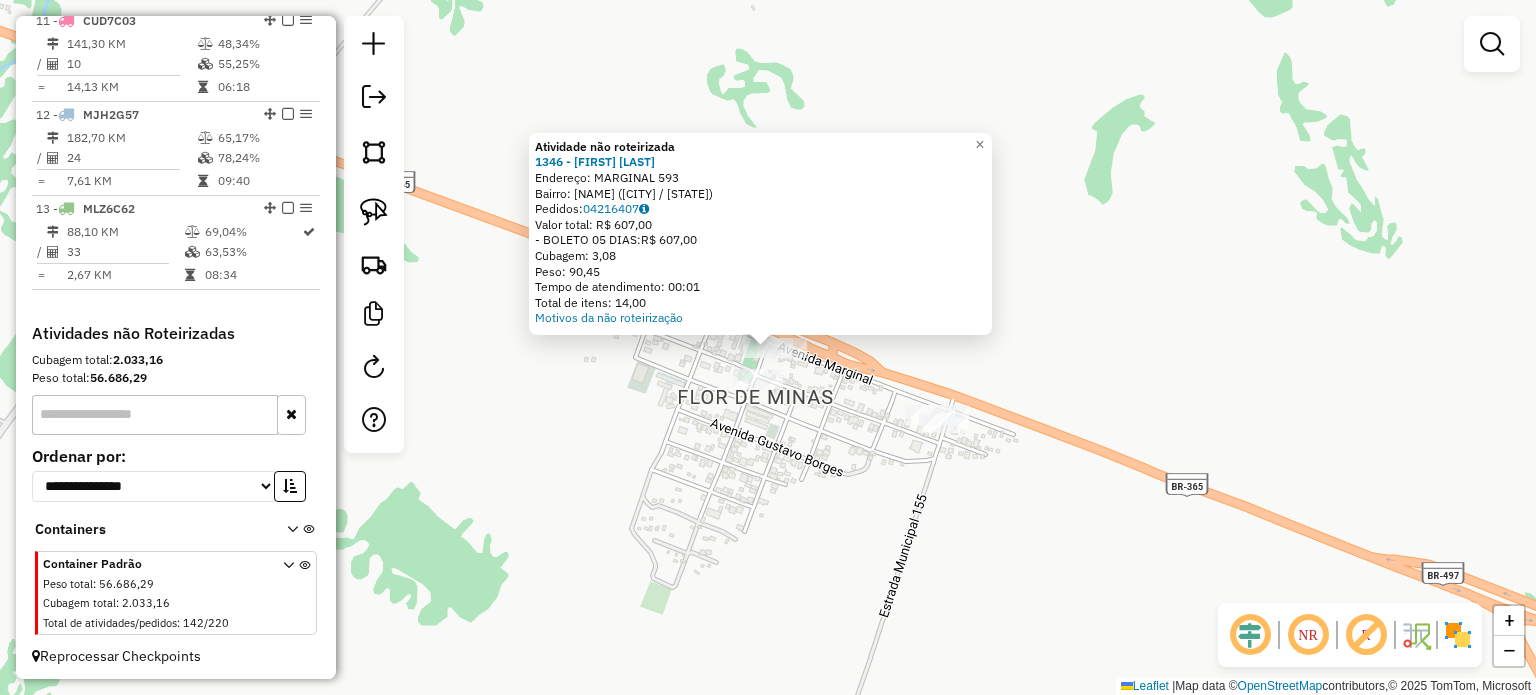 click on "Atividade não roteirizada 1346 - [FIRST] [LAST] [LAST]  Endereço:  MARGINAL 593   Bairro: [LAST] ([CITY] / [STATE])   Pedidos:  04216407   Valor total: R$ 607,00   - BOLETO 05 DIAS:  R$ 607,00   Cubagem: 3,08   Peso: 90,45   Tempo de atendimento: 00:01   Total de itens: 14,00  Motivos da não roteirização × Janela de atendimento Grade de atendimento Capacidade Transportadoras Veículos Cliente Pedidos  Rotas Selecione os dias de semana para filtrar as janelas de atendimento  Seg   Ter   Qua   Qui   Sex   Sáb   Dom  Informe o período da janela de atendimento: De: Até:  Filtrar exatamente a janela do cliente  Considerar janela de atendimento padrão  Selecione os dias de semana para filtrar as grades de atendimento  Seg   Ter   Qua   Qui   Sex   Sáb   Dom   Considerar clientes sem dia de atendimento cadastrado  Clientes fora do dia de atendimento selecionado Filtrar as atividades entre os valores definidos abaixo:  Peso mínimo:   Peso máximo:   Cubagem mínima:   Cubagem máxima:   De:   Até:  De:" 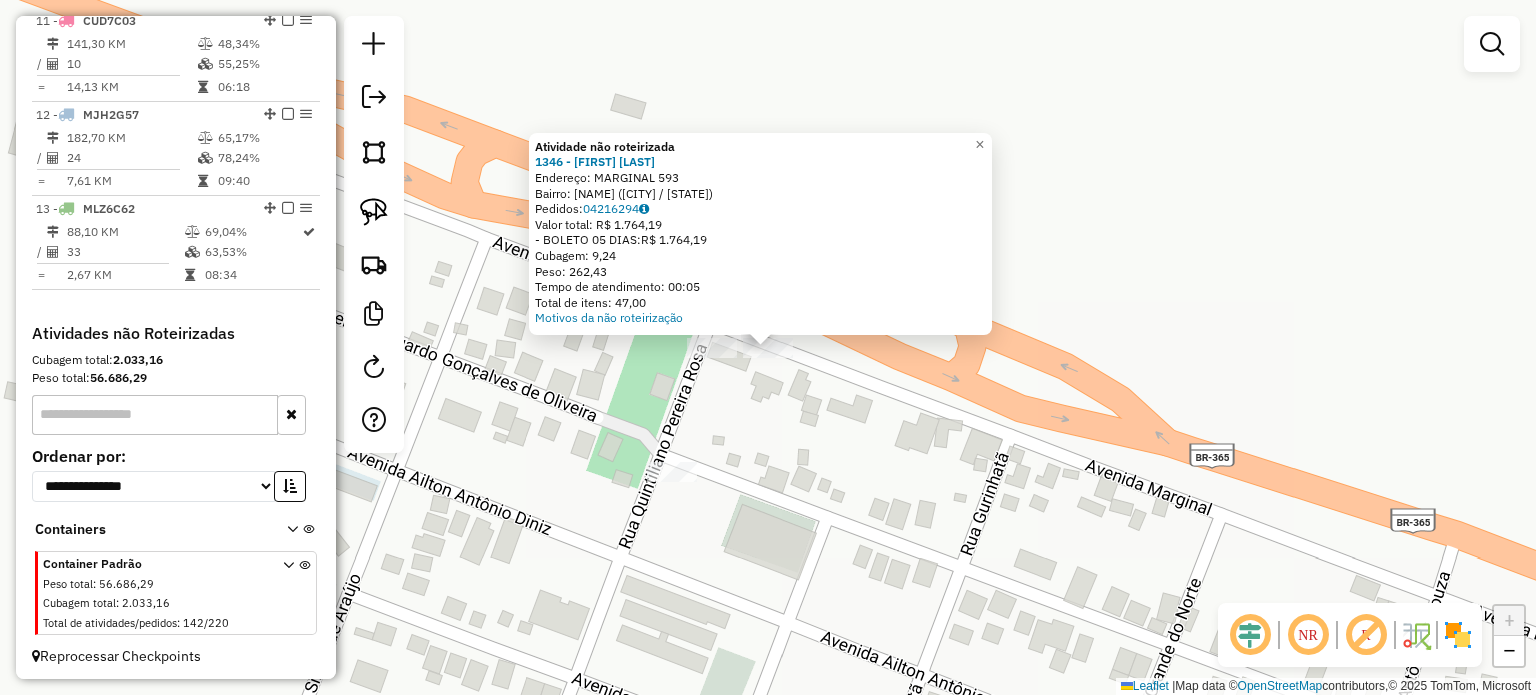 click on "Atividade não roteirizada [NUMBER] - [NAME]  Endereço:  [STREET]   Bairro: [NAME] ([CITY] / [STATE])   Pedidos:  [ORDER_ID]   Valor total: R$ 1.764,19   - BOLETO 05 DIAS:  R$ 1.764,19   Cubagem: 9,24   Peso: 262,43   Tempo de atendimento: 00:05   Total de itens: 47,00  Motivos da não roteirização × Janela de atendimento Grade de atendimento Capacidade Transportadoras Veículos Cliente Pedidos  Rotas Selecione os dias de semana para filtrar as janelas de atendimento  Seg   Ter   Qua   Qui   Sex   Sáb   Dom  Informe o período da janela de atendimento: De: Até:  Filtrar exatamente a janela do cliente  Considerar janela de atendimento padrão  Selecione os dias de semana para filtrar as grades de atendimento  Seg   Ter   Qua   Qui   Sex   Sáb   Dom   Considerar clientes sem dia de atendimento cadastrado  Clientes fora do dia de atendimento selecionado Filtrar as atividades entre os valores definidos abaixo:  Peso mínimo:   Peso máximo:   Cubagem mínima:   Cubagem máxima:   De:   Até:" 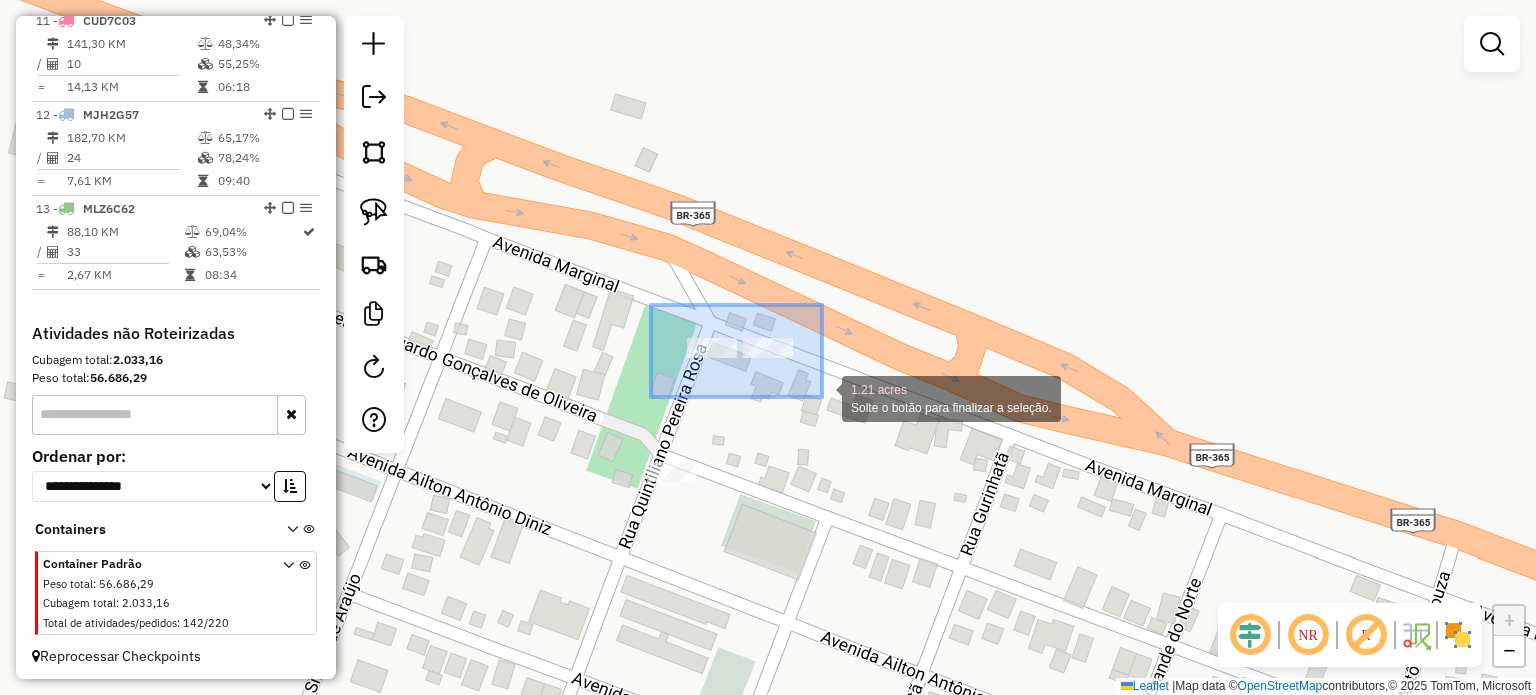 drag, startPoint x: 651, startPoint y: 305, endPoint x: 822, endPoint y: 397, distance: 194.17775 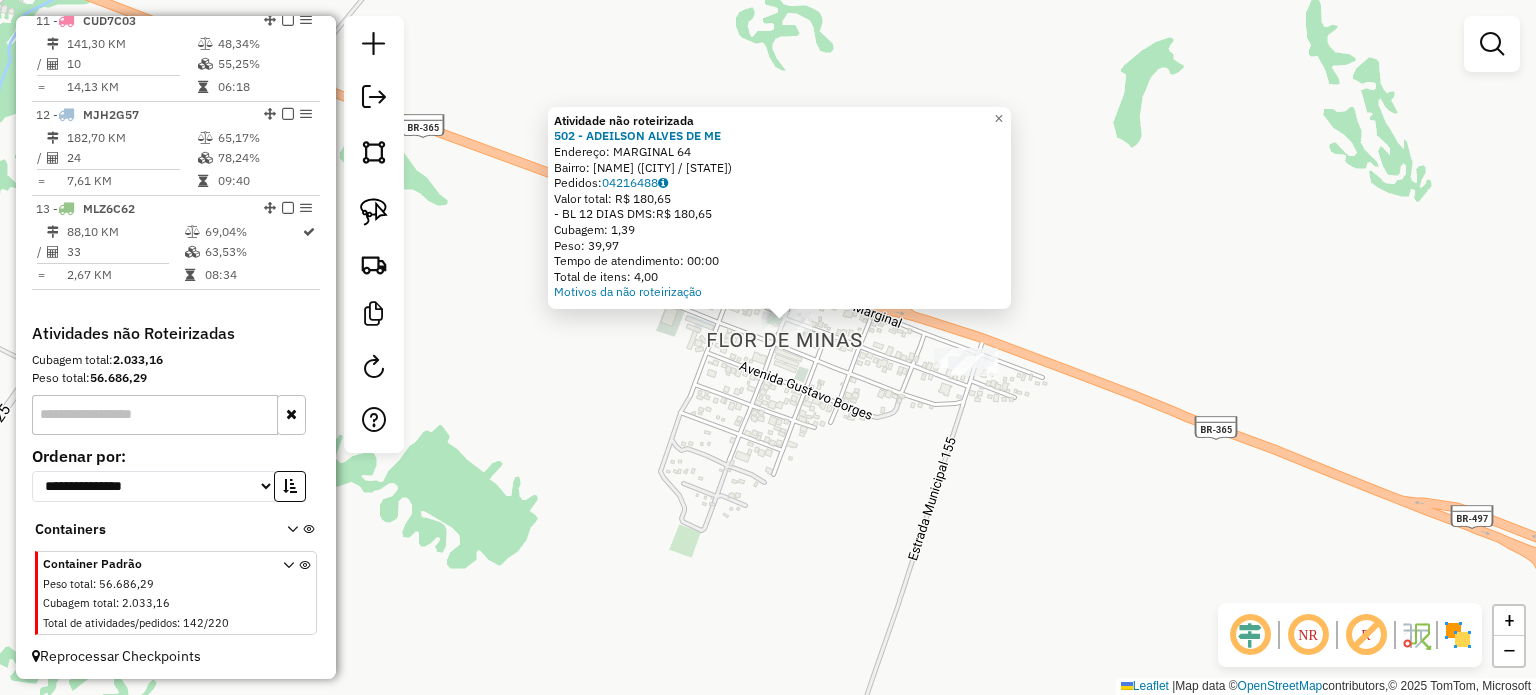 click on "Atividade não roteirizada [NUMBER] - [NAME]  Endereço:  [STREET]   Bairro: [NAME] ([CITY] / [STATE])   Pedidos:  [ORDER_ID]   Valor total: R$ 180,65   - BL 12 DIAS DMS:  R$ 180,65   Cubagem: 1,39   Peso: 39,97   Tempo de atendimento: 00:00   Total de itens: 4,00  Motivos da não roteirização × Janela de atendimento Grade de atendimento Capacidade Transportadoras Veículos Cliente Pedidos  Rotas Selecione os dias de semana para filtrar as janelas de atendimento  Seg   Ter   Qua   Qui   Sex   Sáb   Dom  Informe o período da janela de atendimento: De: Até:  Filtrar exatamente a janela do cliente  Considerar janela de atendimento padrão  Selecione os dias de semana para filtrar as grades de atendimento  Seg   Ter   Qua   Qui   Sex   Sáb   Dom   Considerar clientes sem dia de atendimento cadastrado  Clientes fora do dia de atendimento selecionado Filtrar as atividades entre os valores definidos abaixo:  Peso mínimo:   Peso máximo:   Cubagem mínima:   Cubagem máxima:   De:   Até:   De:  +" 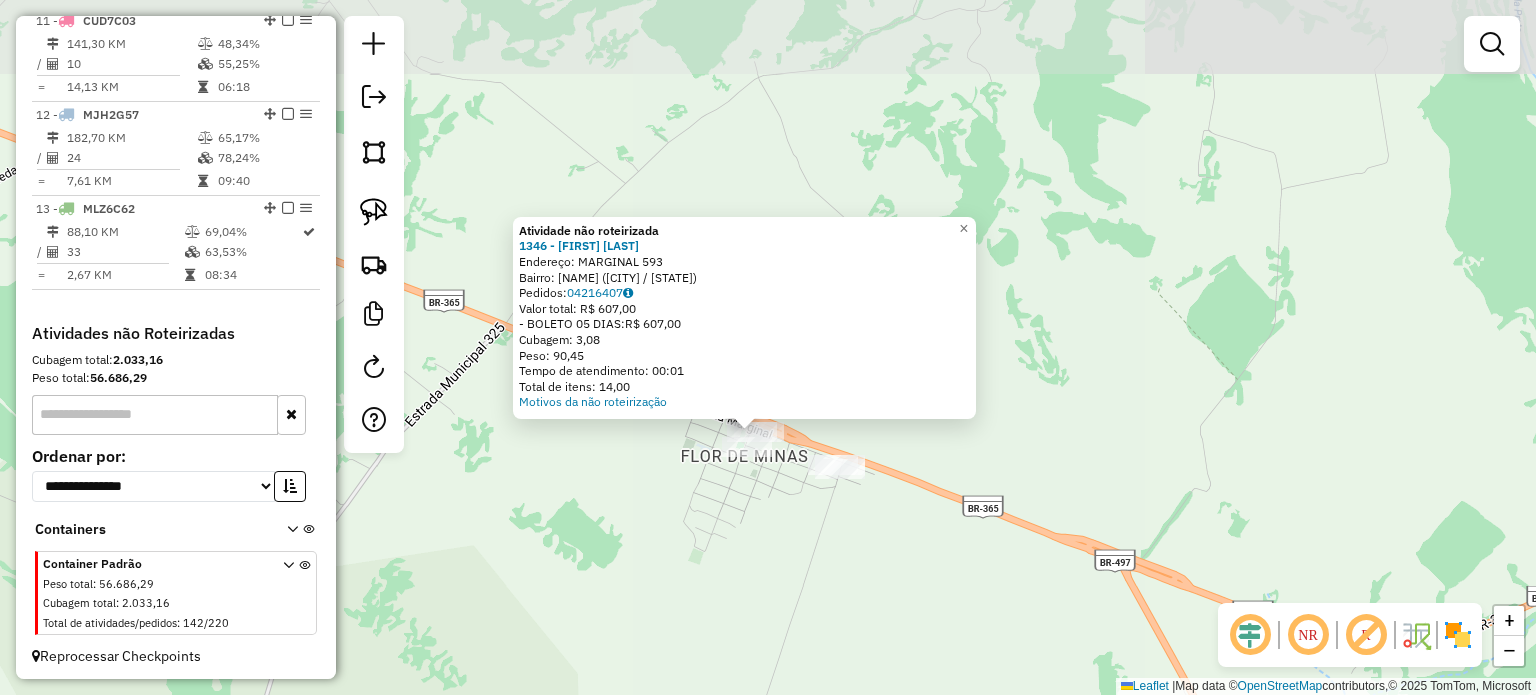 click on "Atividade não roteirizada 1346 - [FIRST] [LAST] [LAST]  Endereço:  MARGINAL 593   Bairro: [LAST] ([CITY] / [STATE])   Pedidos:  04216407   Valor total: R$ 607,00   - BOLETO 05 DIAS:  R$ 607,00   Cubagem: 3,08   Peso: 90,45   Tempo de atendimento: 00:01   Total de itens: 14,00  Motivos da não roteirização × Janela de atendimento Grade de atendimento Capacidade Transportadoras Veículos Cliente Pedidos  Rotas Selecione os dias de semana para filtrar as janelas de atendimento  Seg   Ter   Qua   Qui   Sex   Sáb   Dom  Informe o período da janela de atendimento: De: Até:  Filtrar exatamente a janela do cliente  Considerar janela de atendimento padrão  Selecione os dias de semana para filtrar as grades de atendimento  Seg   Ter   Qua   Qui   Sex   Sáb   Dom   Considerar clientes sem dia de atendimento cadastrado  Clientes fora do dia de atendimento selecionado Filtrar as atividades entre os valores definidos abaixo:  Peso mínimo:   Peso máximo:   Cubagem mínima:   Cubagem máxima:   De:   Até:  De:" 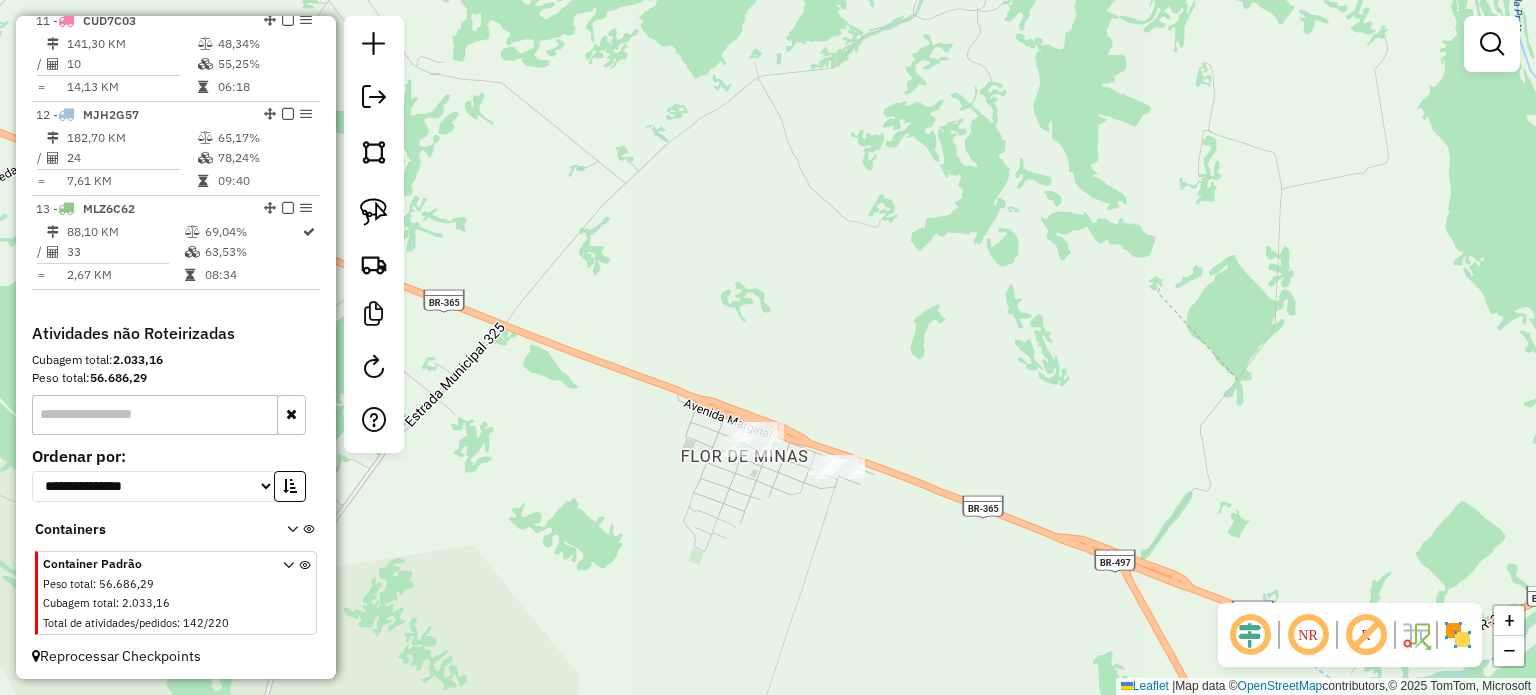 click on "Janela de atendimento Grade de atendimento Capacidade Transportadoras Veículos Cliente Pedidos  Rotas Selecione os dias de semana para filtrar as janelas de atendimento  Seg   Ter   Qua   Qui   Sex   Sáb   Dom  Informe o período da janela de atendimento: De: Até:  Filtrar exatamente a janela do cliente  Considerar janela de atendimento padrão  Selecione os dias de semana para filtrar as grades de atendimento  Seg   Ter   Qua   Qui   Sex   Sáb   Dom   Considerar clientes sem dia de atendimento cadastrado  Clientes fora do dia de atendimento selecionado Filtrar as atividades entre os valores definidos abaixo:  Peso mínimo:   Peso máximo:   Cubagem mínima:   Cubagem máxima:   De:   Até:  Filtrar as atividades entre o tempo de atendimento definido abaixo:  De:   Até:   Considerar capacidade total dos clientes não roteirizados Transportadora: Selecione um ou mais itens Tipo de veículo: Selecione um ou mais itens Veículo: Selecione um ou mais itens Motorista: Selecione um ou mais itens Nome: Rótulo:" 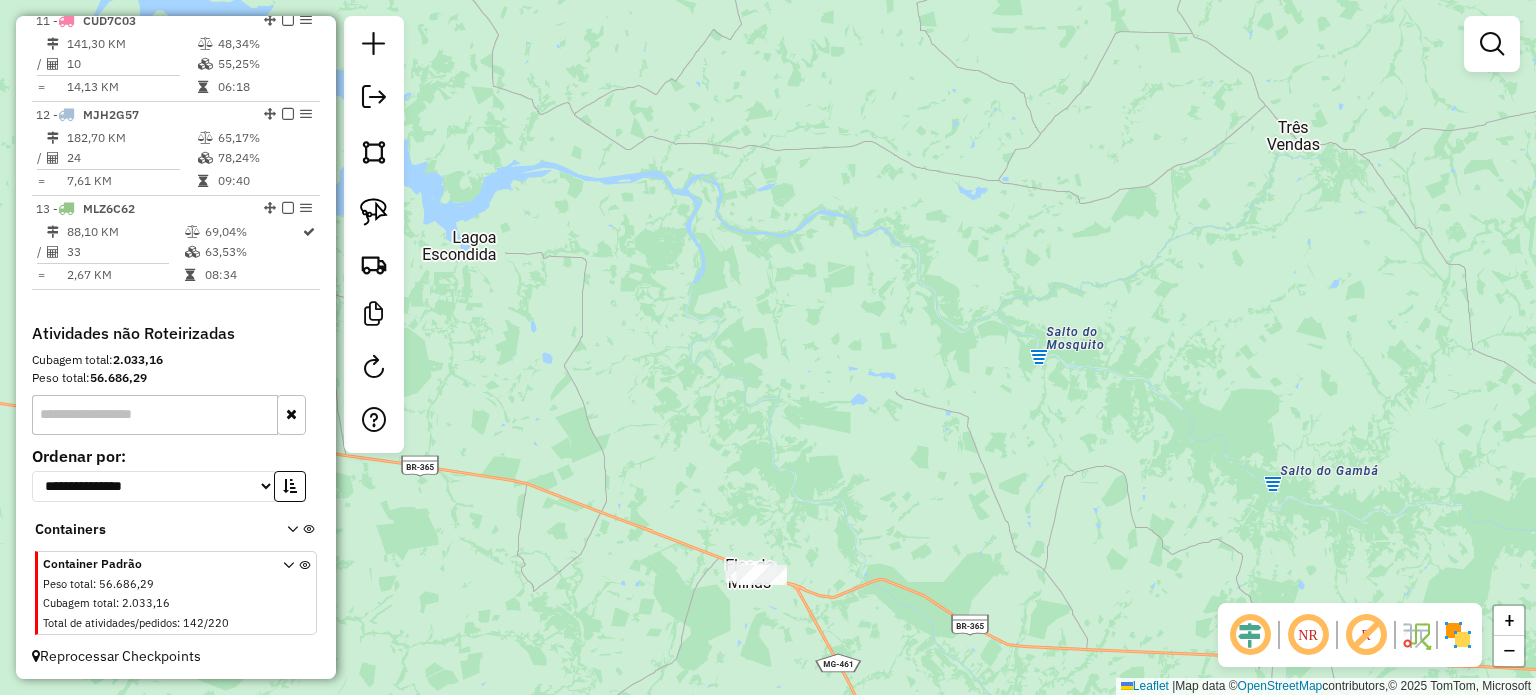 drag, startPoint x: 611, startPoint y: 642, endPoint x: 930, endPoint y: 574, distance: 326.16714 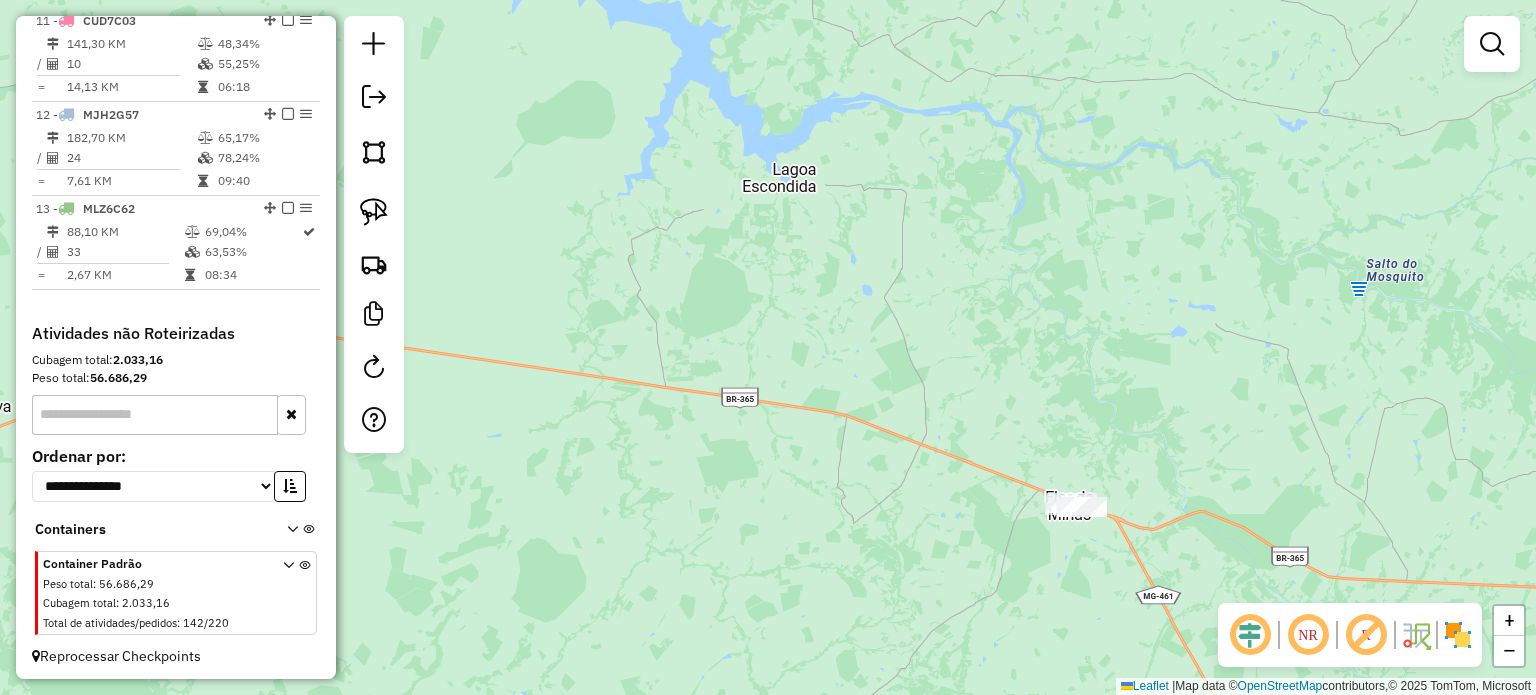 drag, startPoint x: 712, startPoint y: 588, endPoint x: 918, endPoint y: 550, distance: 209.47554 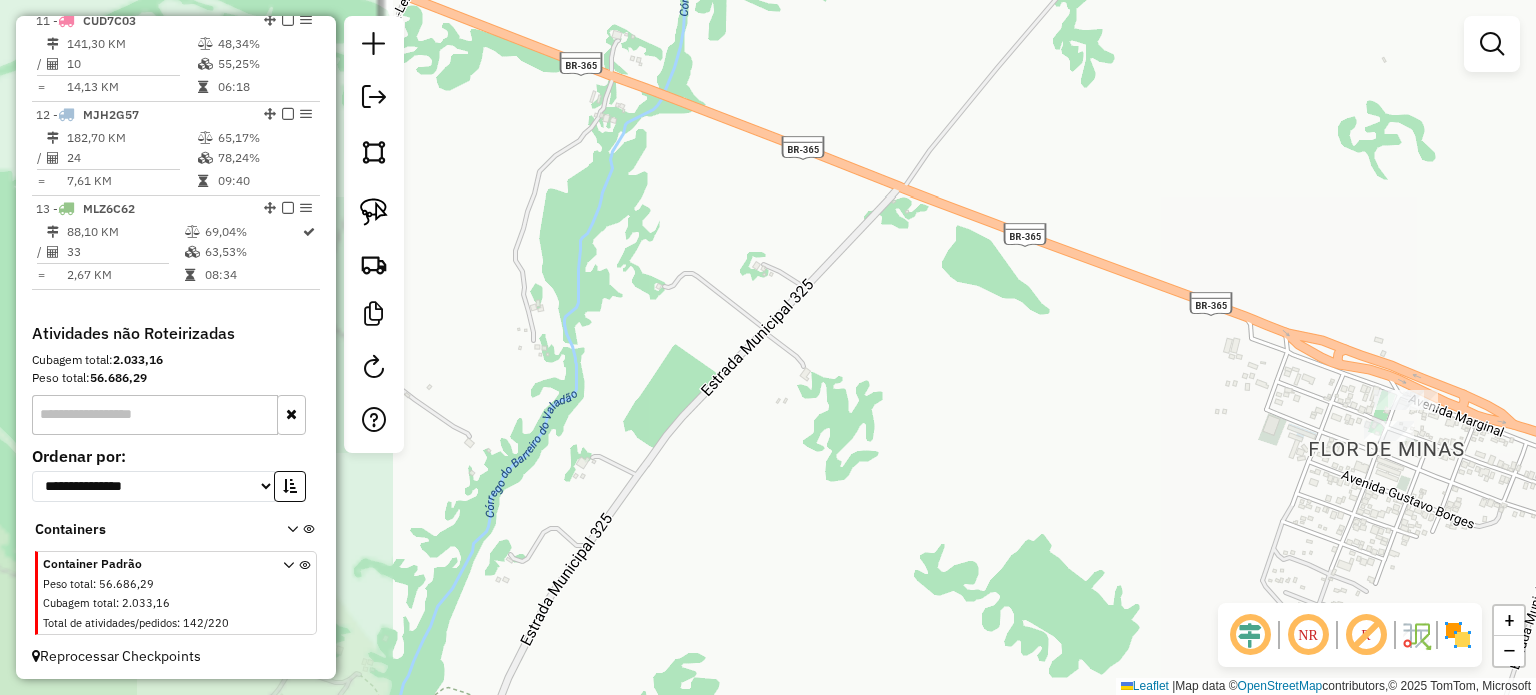 drag, startPoint x: 1175, startPoint y: 469, endPoint x: 1053, endPoint y: 429, distance: 128.39003 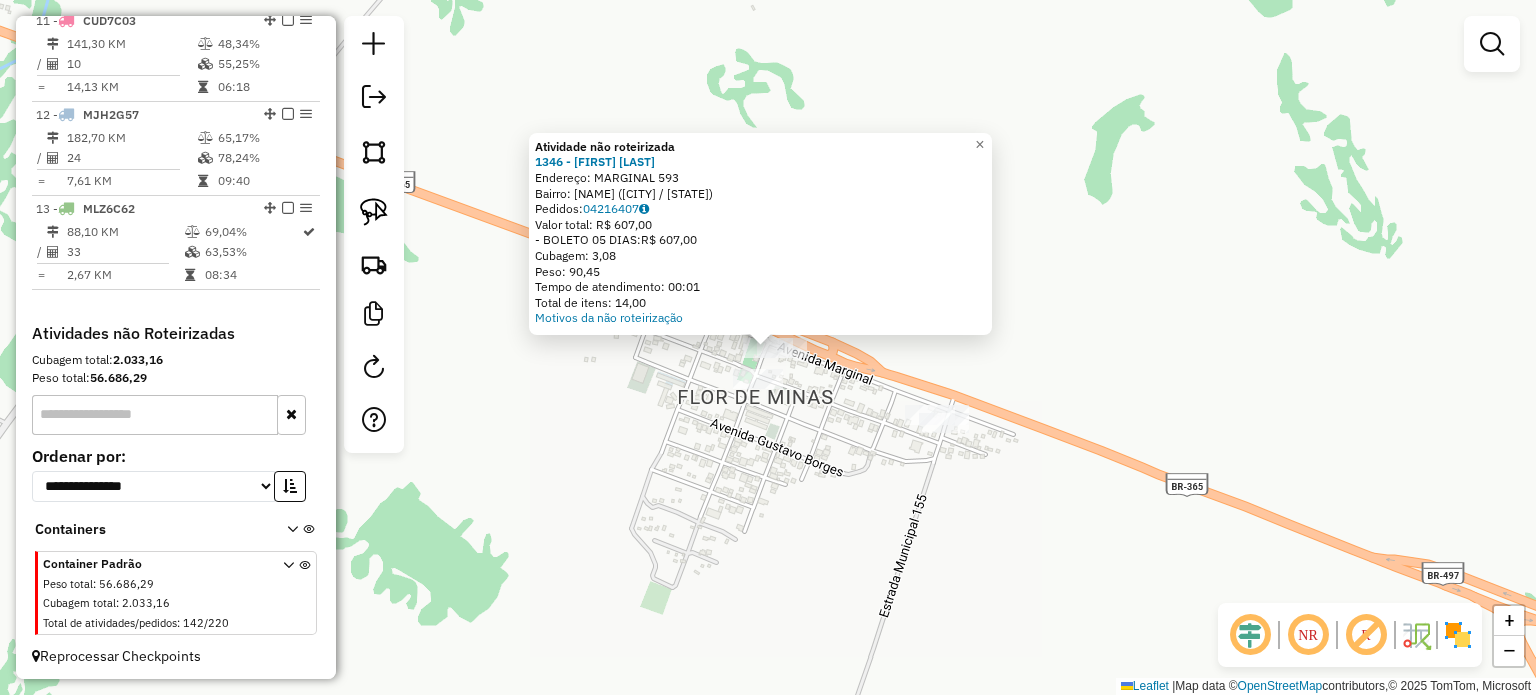 click on "Atividade não roteirizada 1346 - [FIRST] [LAST] [LAST]  Endereço:  MARGINAL 593   Bairro: [LAST] ([CITY] / [STATE])   Pedidos:  04216407   Valor total: R$ 607,00   - BOLETO 05 DIAS:  R$ 607,00   Cubagem: 3,08   Peso: 90,45   Tempo de atendimento: 00:01   Total de itens: 14,00  Motivos da não roteirização × Janela de atendimento Grade de atendimento Capacidade Transportadoras Veículos Cliente Pedidos  Rotas Selecione os dias de semana para filtrar as janelas de atendimento  Seg   Ter   Qua   Qui   Sex   Sáb   Dom  Informe o período da janela de atendimento: De: Até:  Filtrar exatamente a janela do cliente  Considerar janela de atendimento padrão  Selecione os dias de semana para filtrar as grades de atendimento  Seg   Ter   Qua   Qui   Sex   Sáb   Dom   Considerar clientes sem dia de atendimento cadastrado  Clientes fora do dia de atendimento selecionado Filtrar as atividades entre os valores definidos abaixo:  Peso mínimo:   Peso máximo:   Cubagem mínima:   Cubagem máxima:   De:   Até:  De:" 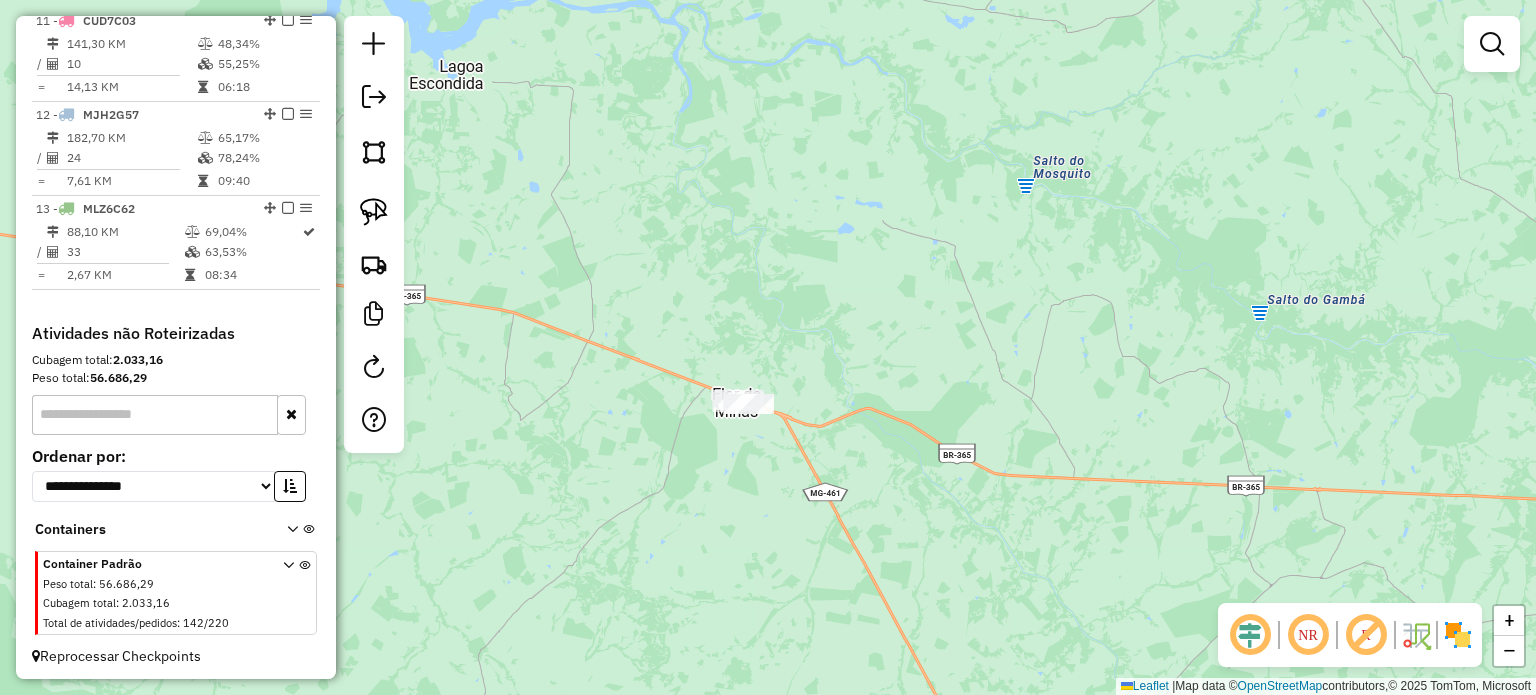 drag, startPoint x: 689, startPoint y: 515, endPoint x: 865, endPoint y: 472, distance: 181.17671 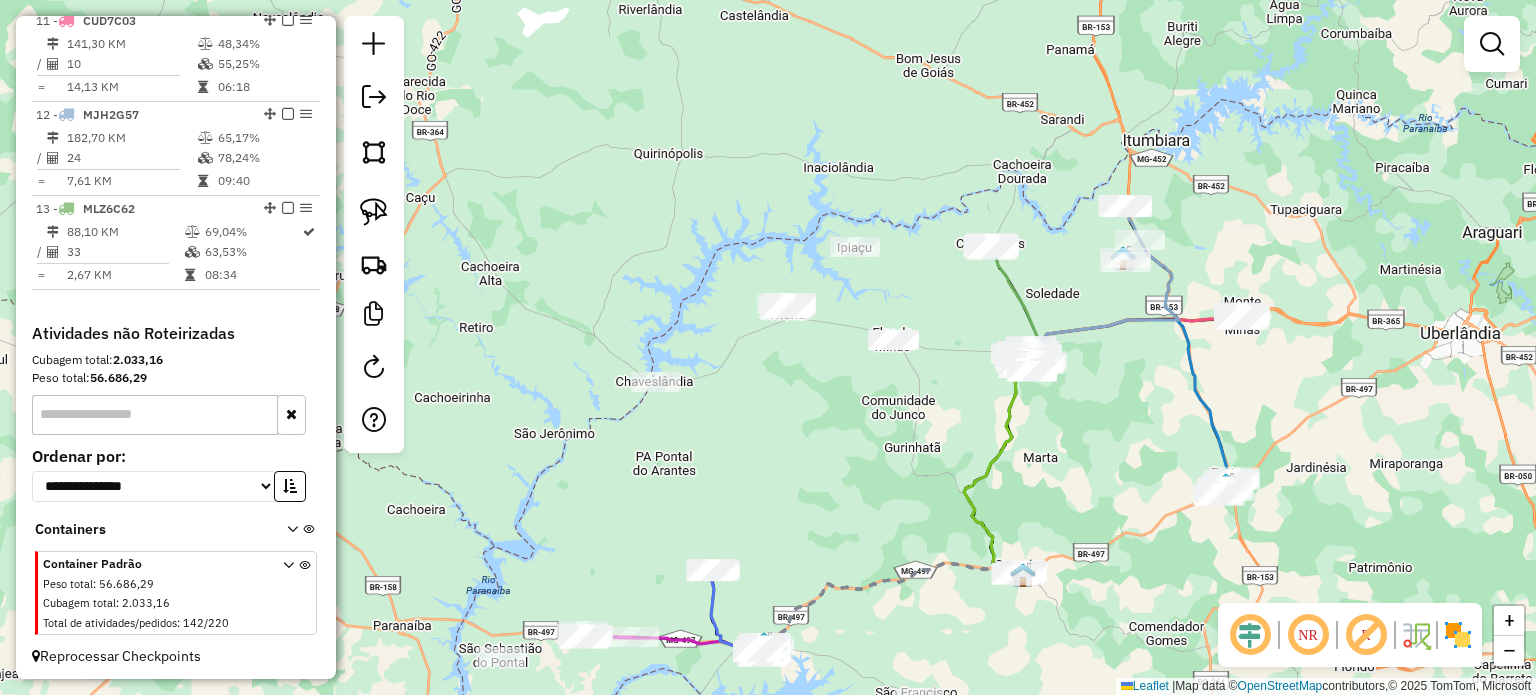 drag, startPoint x: 786, startPoint y: 523, endPoint x: 777, endPoint y: 361, distance: 162.2498 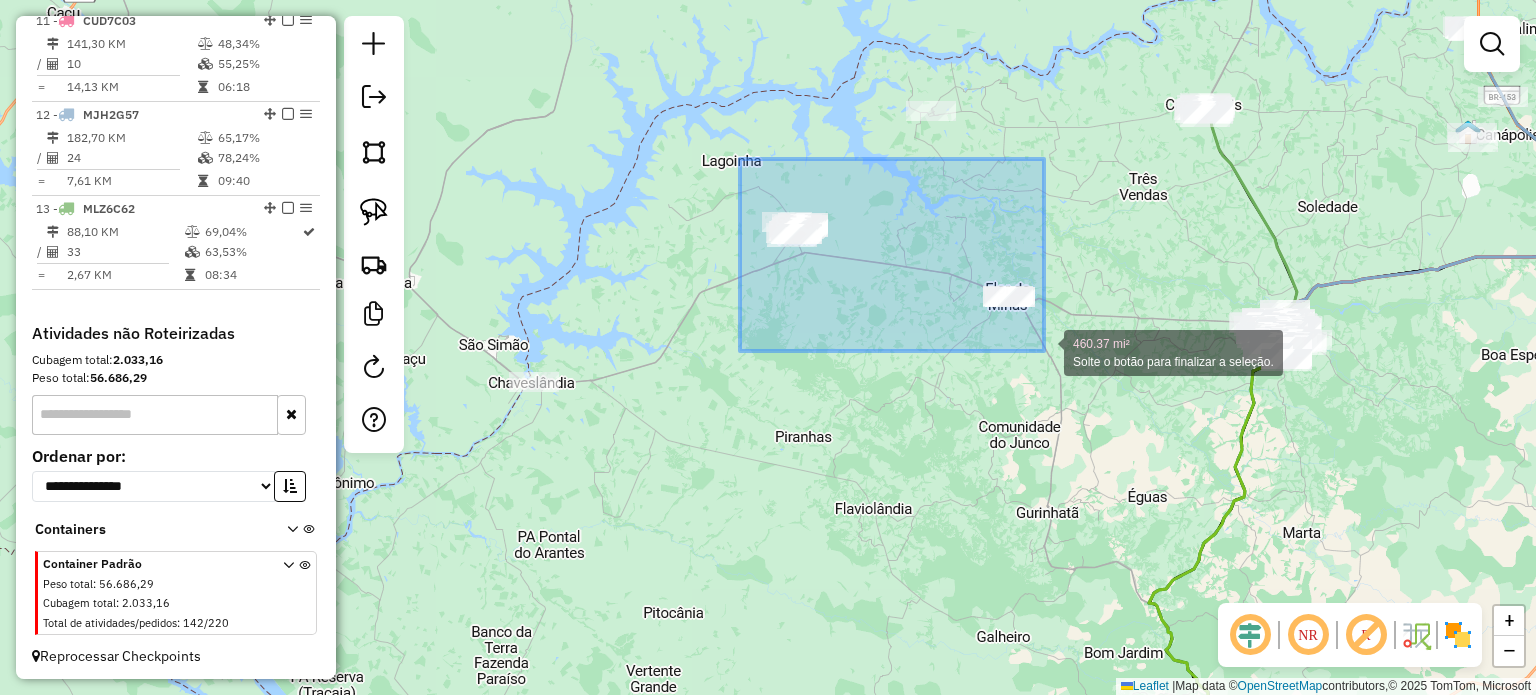 drag, startPoint x: 742, startPoint y: 163, endPoint x: 1060, endPoint y: 358, distance: 373.0268 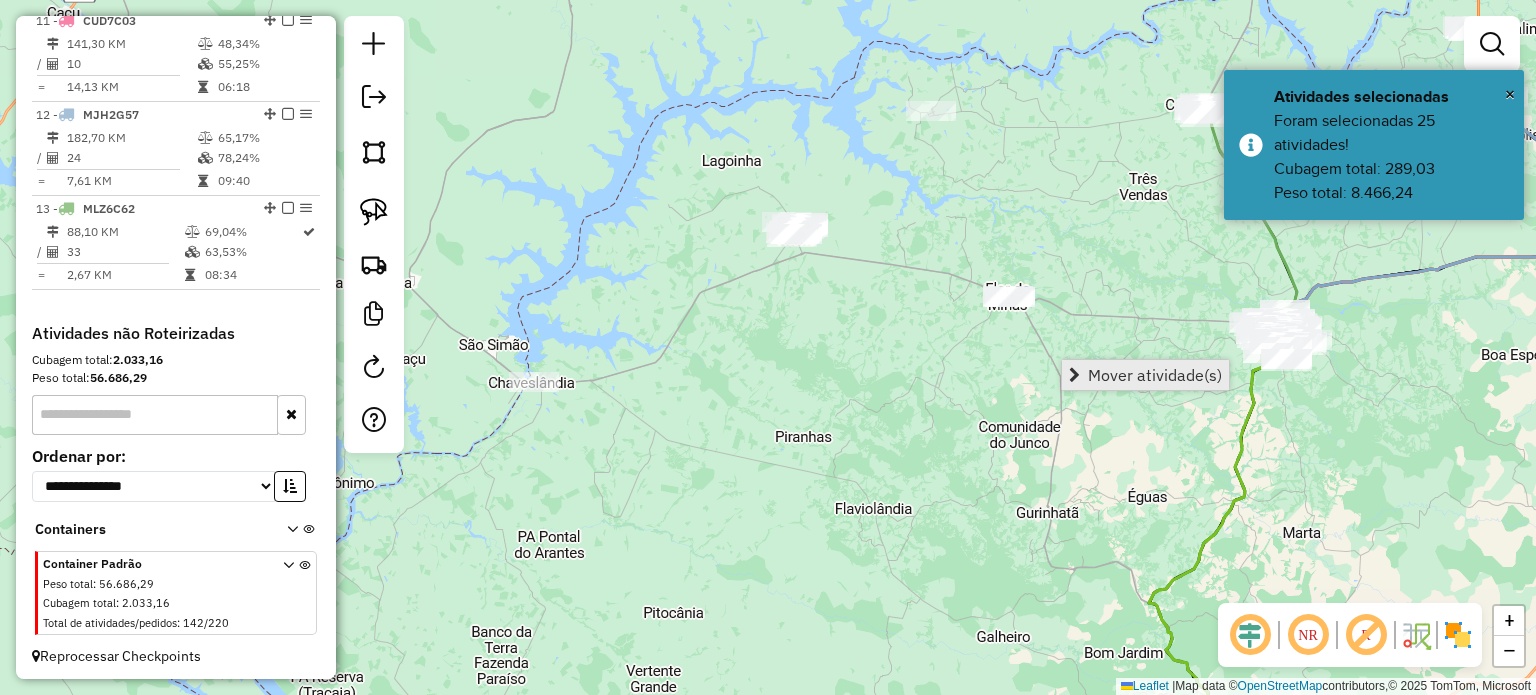 click on "Mover atividade(s)" at bounding box center (1155, 375) 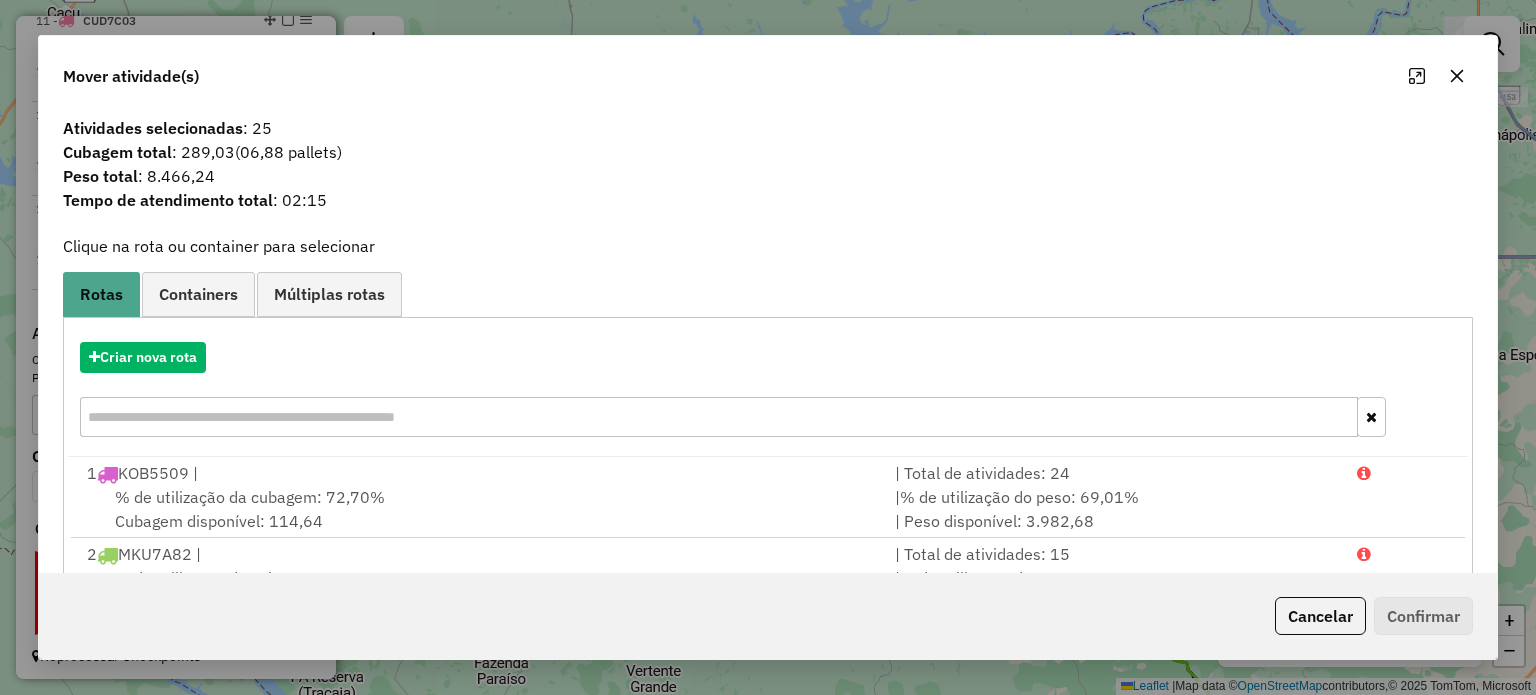 click at bounding box center [718, 417] 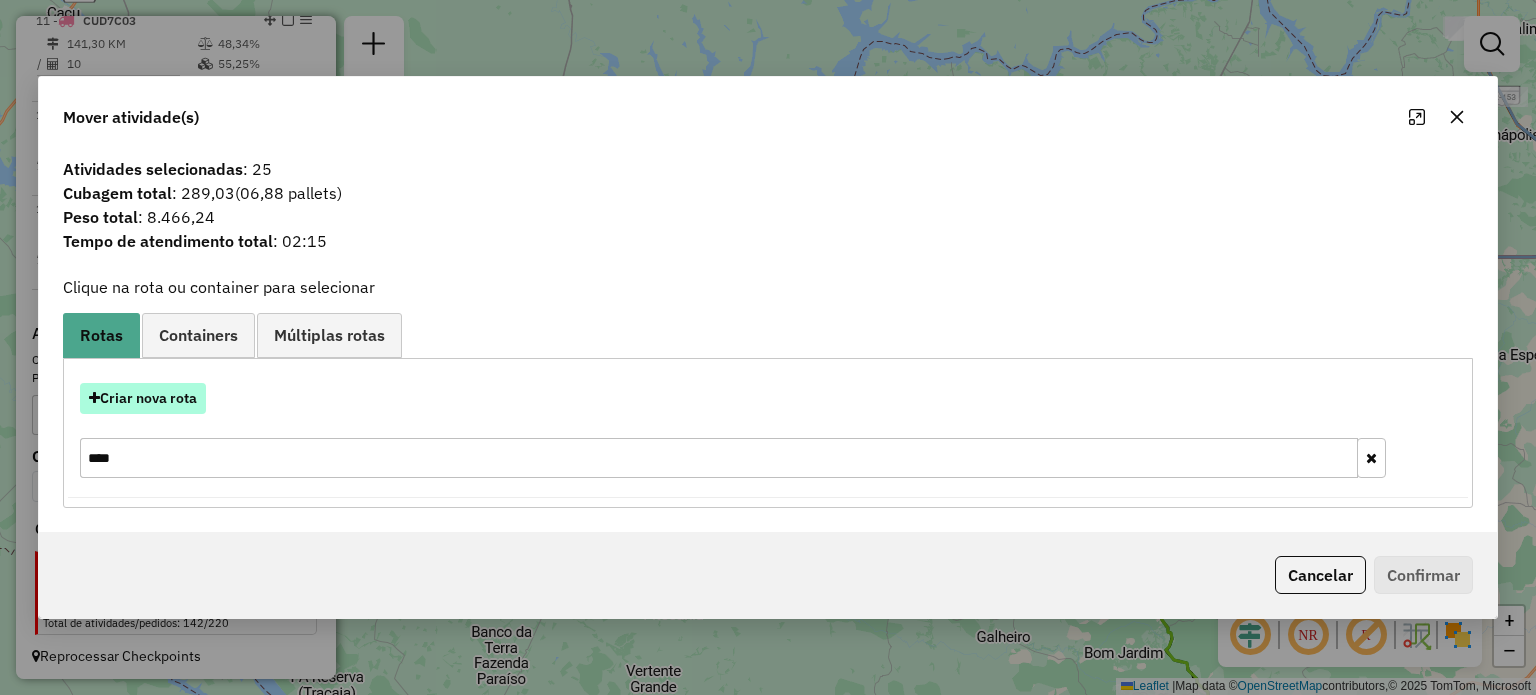 type on "****" 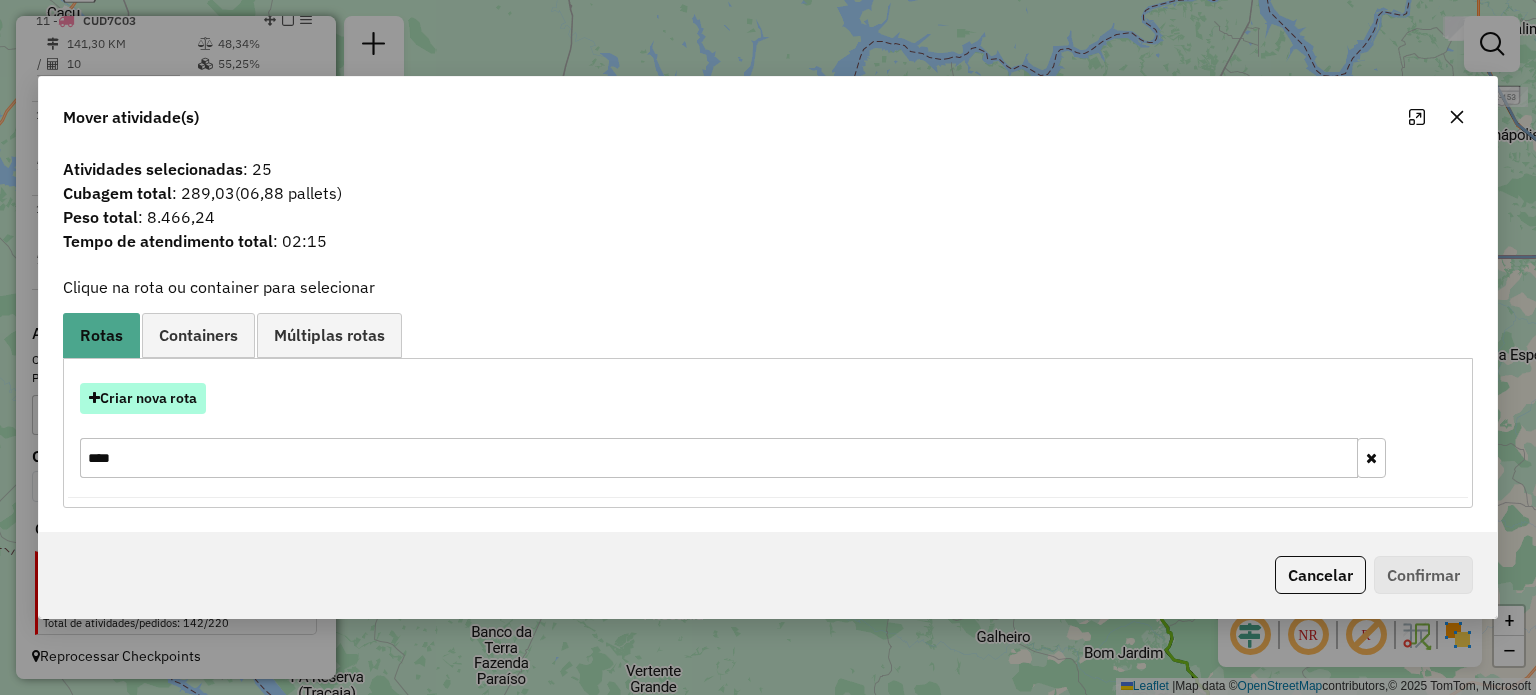 click on "Criar nova rota" at bounding box center (143, 398) 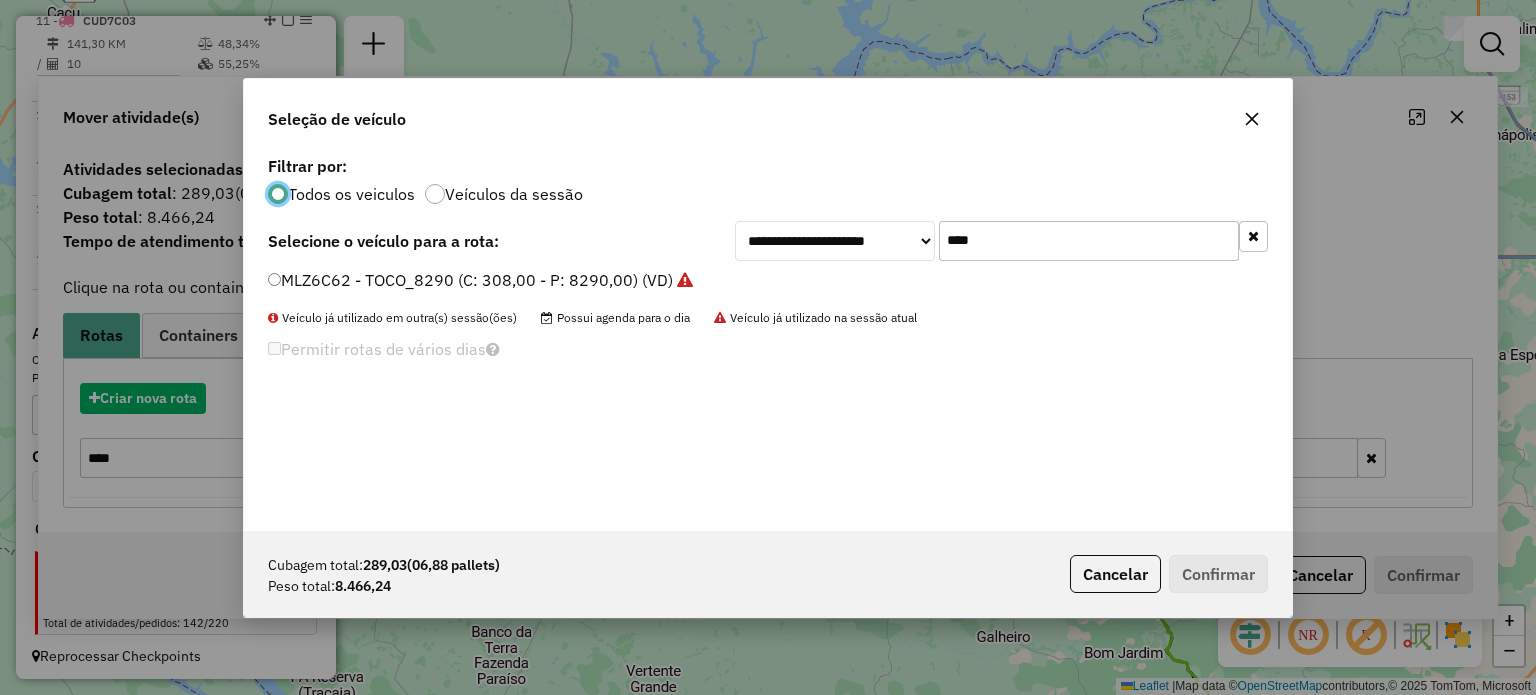 scroll, scrollTop: 10, scrollLeft: 6, axis: both 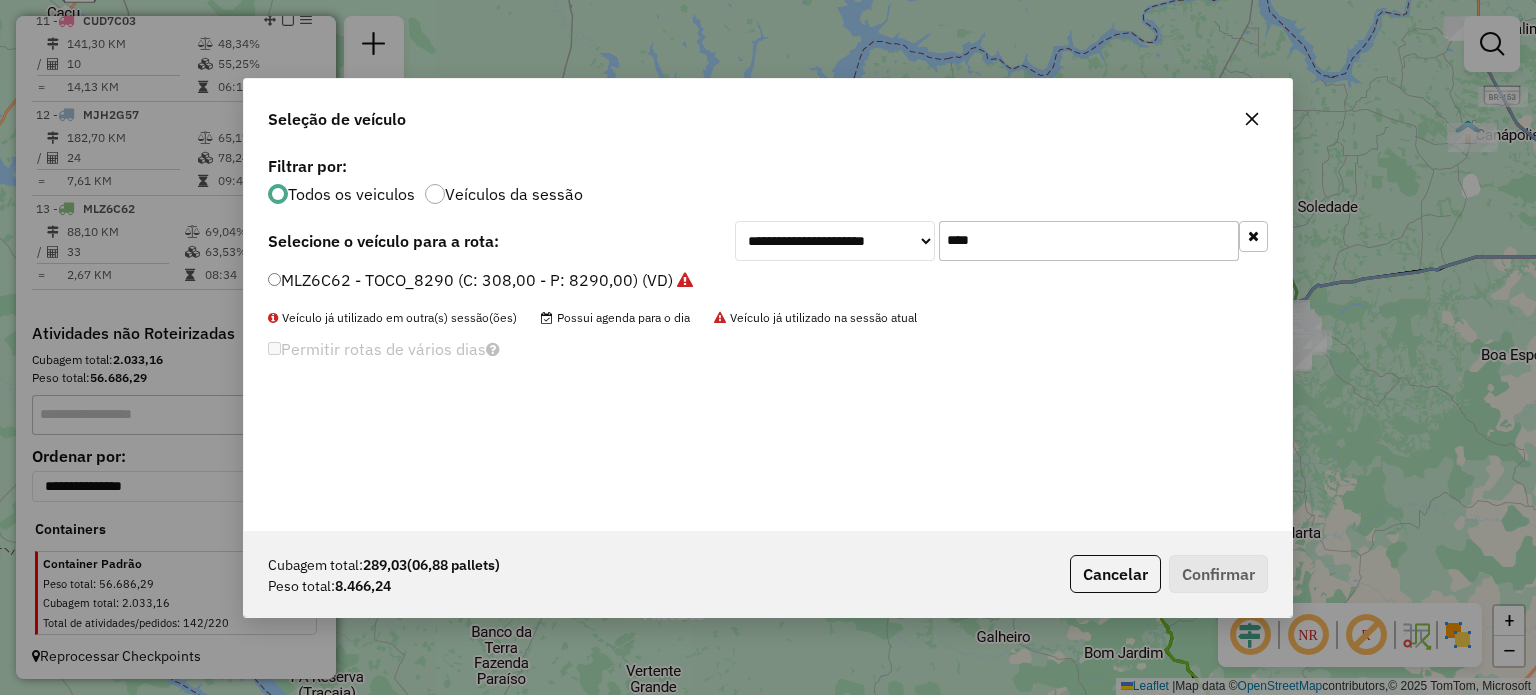 drag, startPoint x: 861, startPoint y: 239, endPoint x: 788, endPoint y: 231, distance: 73.43705 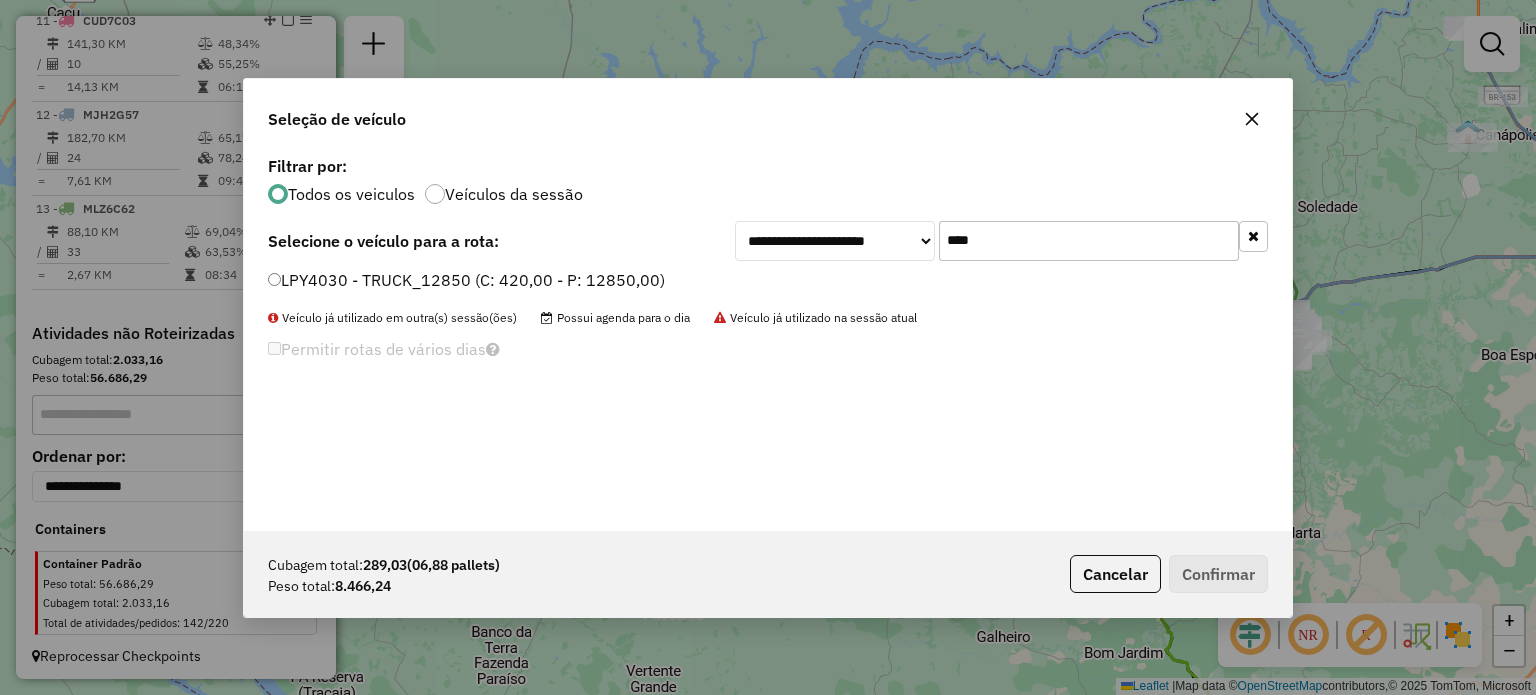 type on "****" 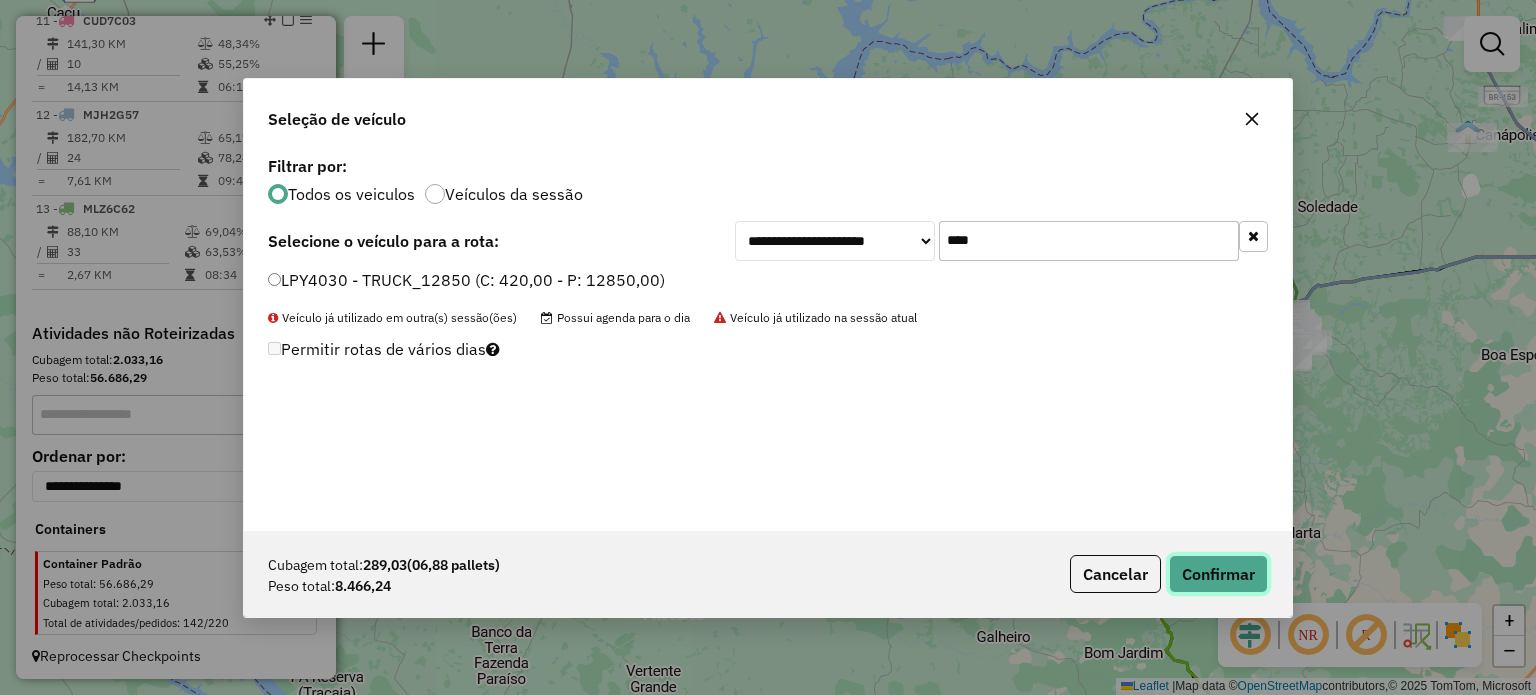 click on "Confirmar" 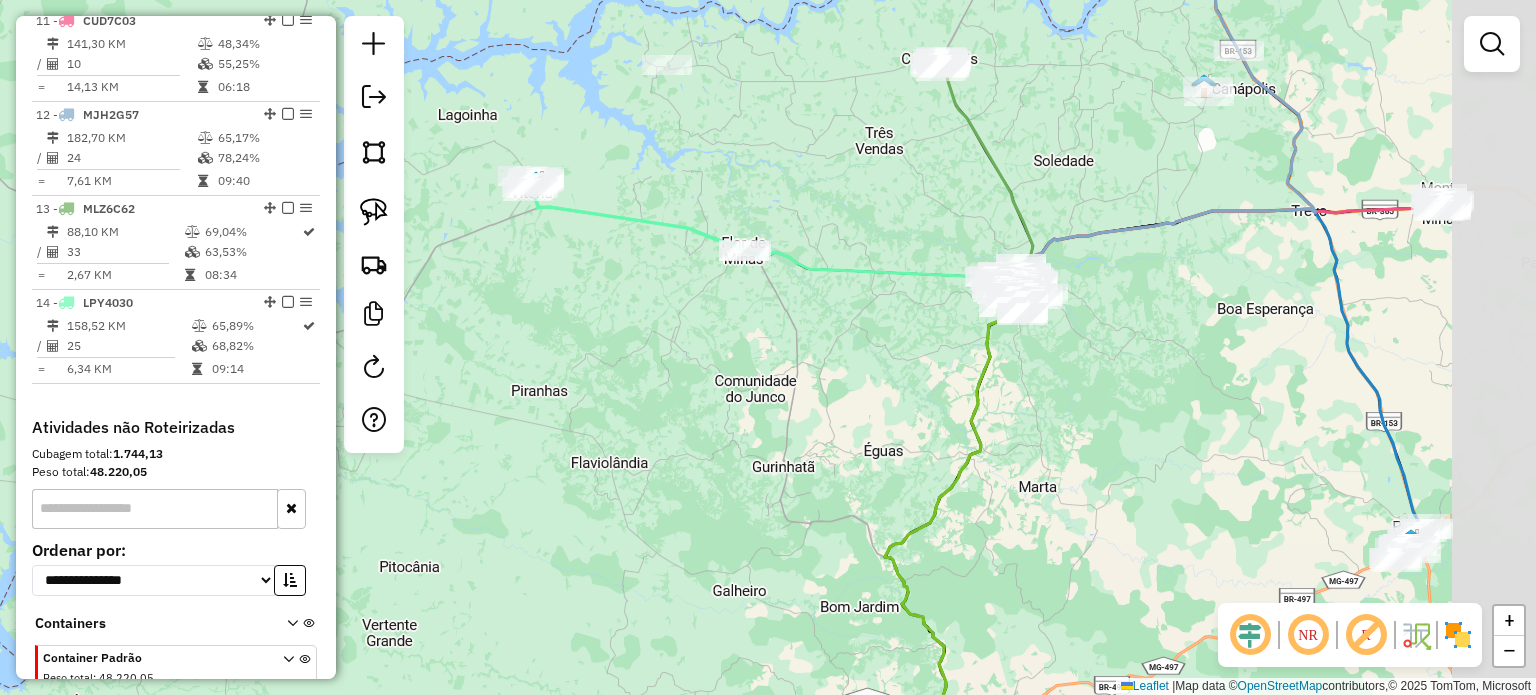 drag, startPoint x: 980, startPoint y: 490, endPoint x: 598, endPoint y: 411, distance: 390.0833 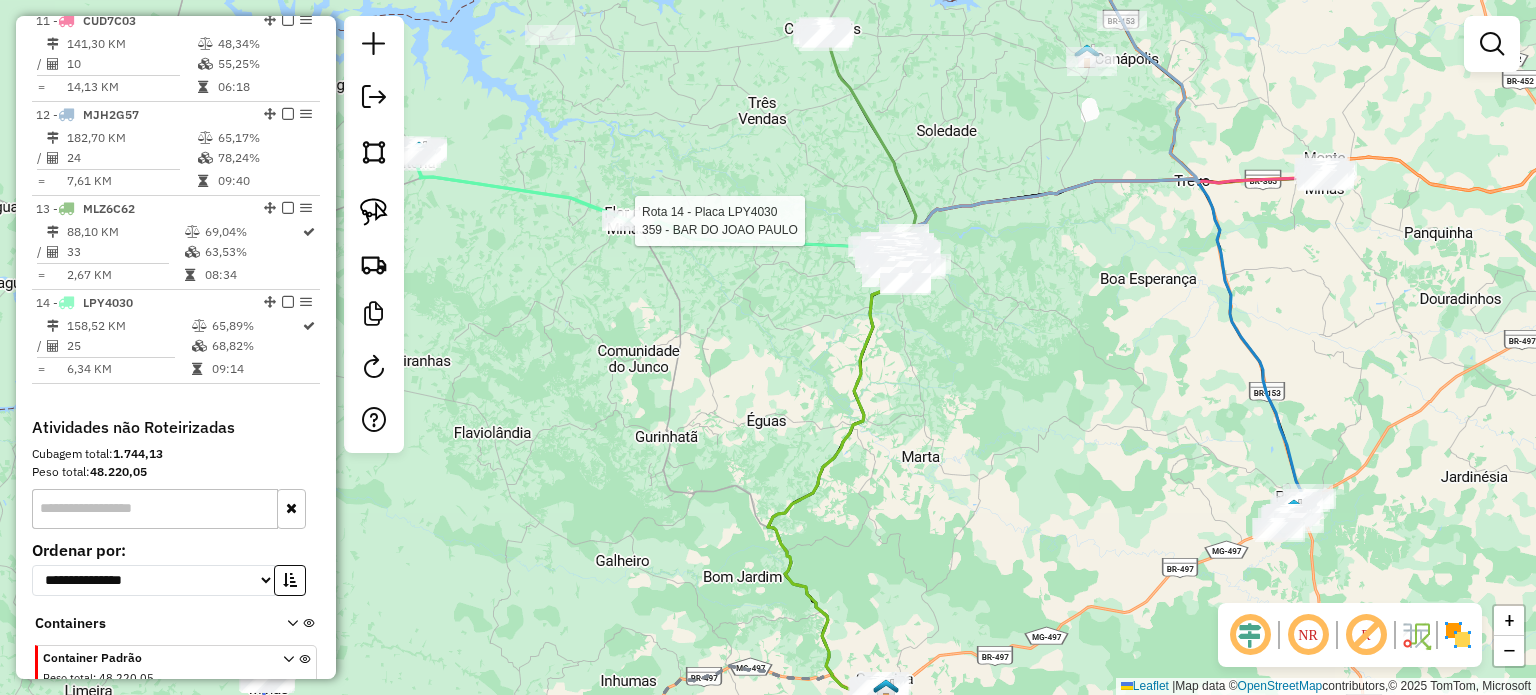 select on "*********" 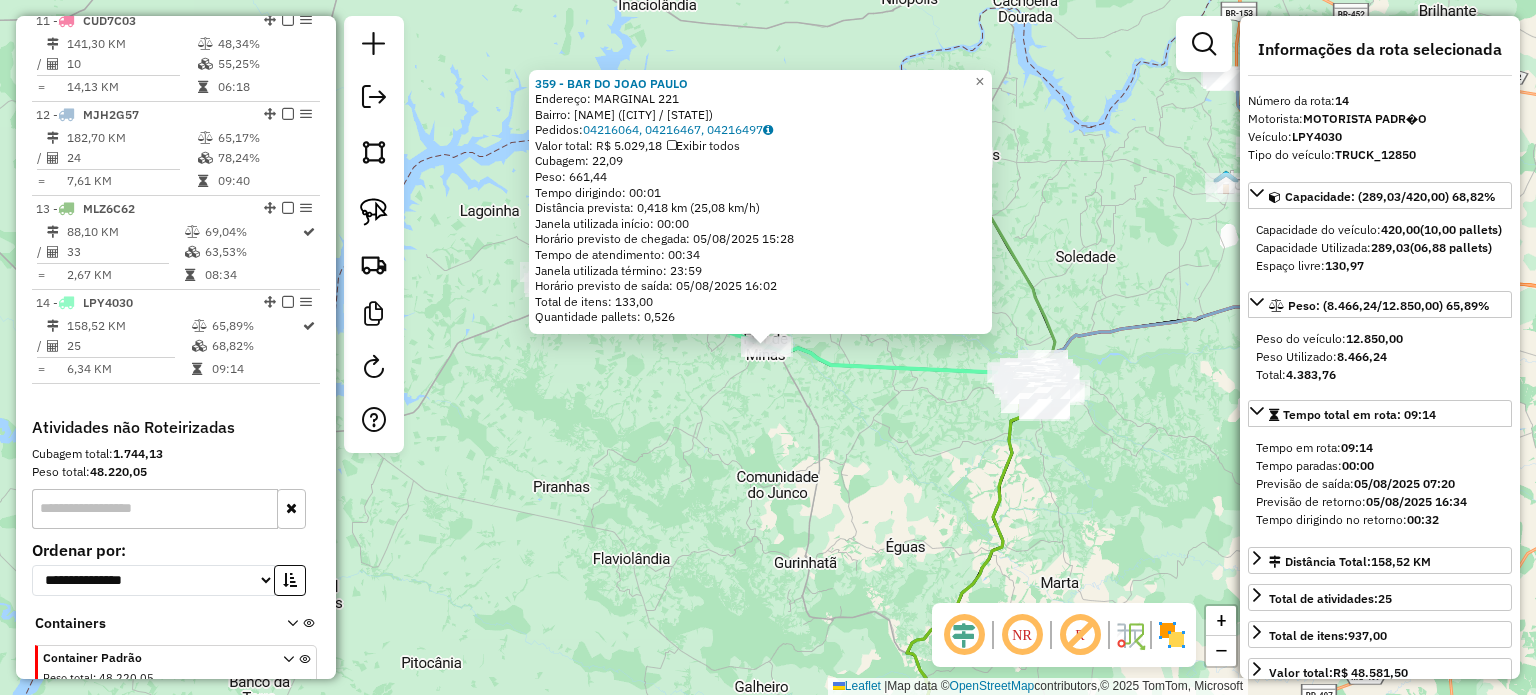 scroll, scrollTop: 1792, scrollLeft: 0, axis: vertical 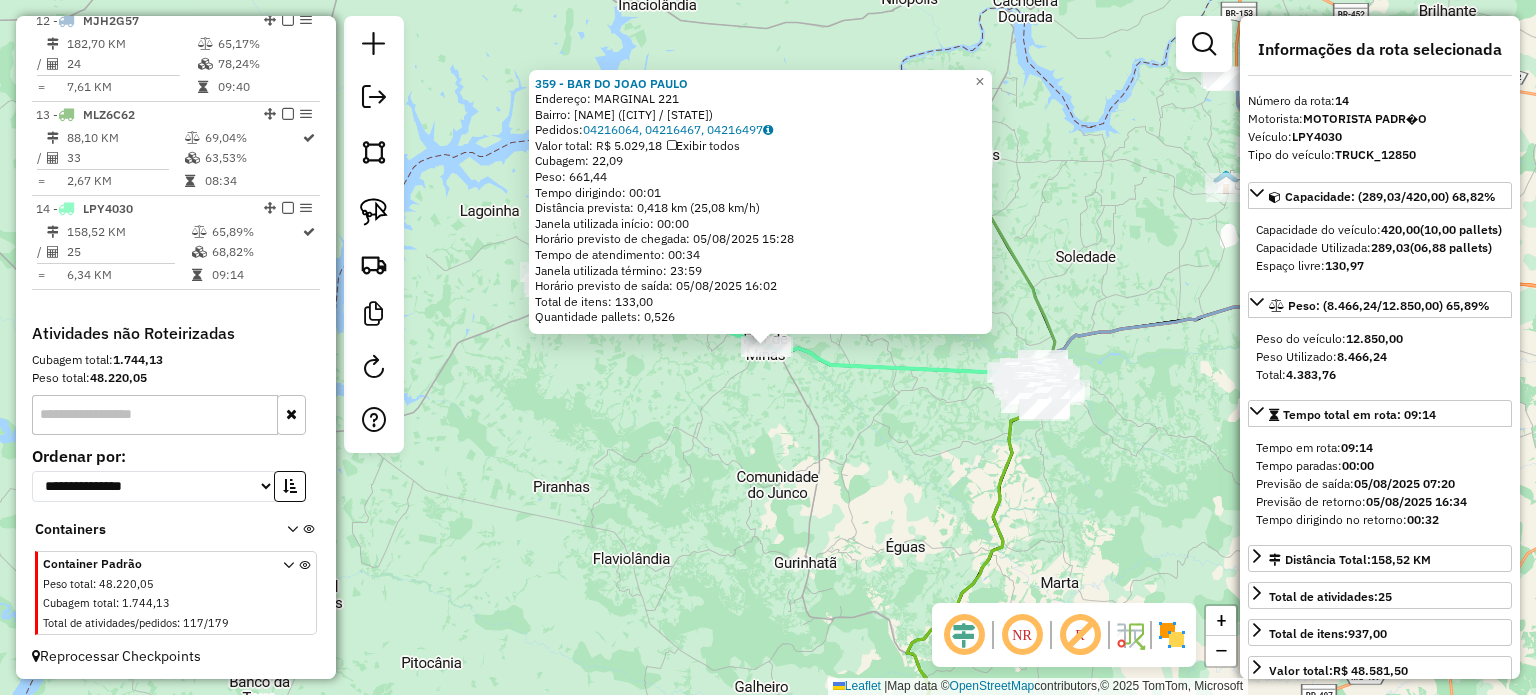 click on "359 - [BUSINESS_NAME]  Endereço:  MARGINAL 221   Bairro: CENTRO ([GURINHATA] / [STATE])   Pedidos:  04216064, 04216467, 04216497   Valor total: R$ 5.029,18   Exibir todos   Cubagem: 22,09  Peso: 661,44  Tempo dirigindo: 00:01   Distância prevista: 0,418 km (25,08 km/h)   Janela utilizada início: 00:00   Horário previsto de chegada: 05/08/2025 15:28   Tempo de atendimento: 00:34   Janela utilizada término: 23:59   Horário previsto de saída: 05/08/2025 16:02   Total de itens: 133,00   Quantidade pallets: 0,526  × Janela de atendimento Grade de atendimento Capacidade Transportadoras Veículos Cliente Pedidos  Rotas Selecione os dias de semana para filtrar as janelas de atendimento  Seg   Ter   Qua   Qui   Sex   Sáb   Dom  Informe o período da janela de atendimento: De: Até:  Filtrar exatamente a janela do cliente  Considerar janela de atendimento padrão  Selecione os dias de semana para filtrar as grades de atendimento  Seg   Ter   Qua   Qui   Sex   Sáb   Dom   Peso mínimo:   Peso máximo:   De:  De:" 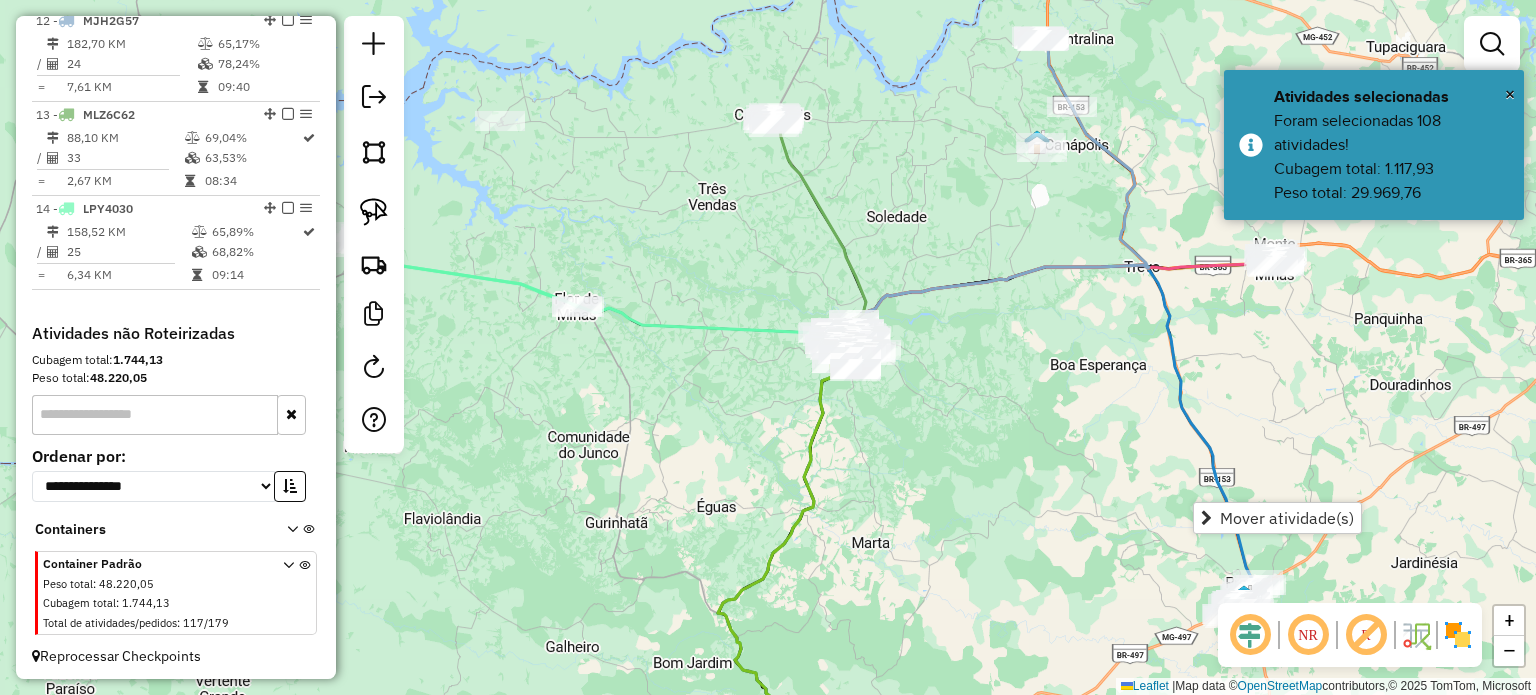 drag, startPoint x: 1234, startPoint y: 447, endPoint x: 1014, endPoint y: 398, distance: 225.39078 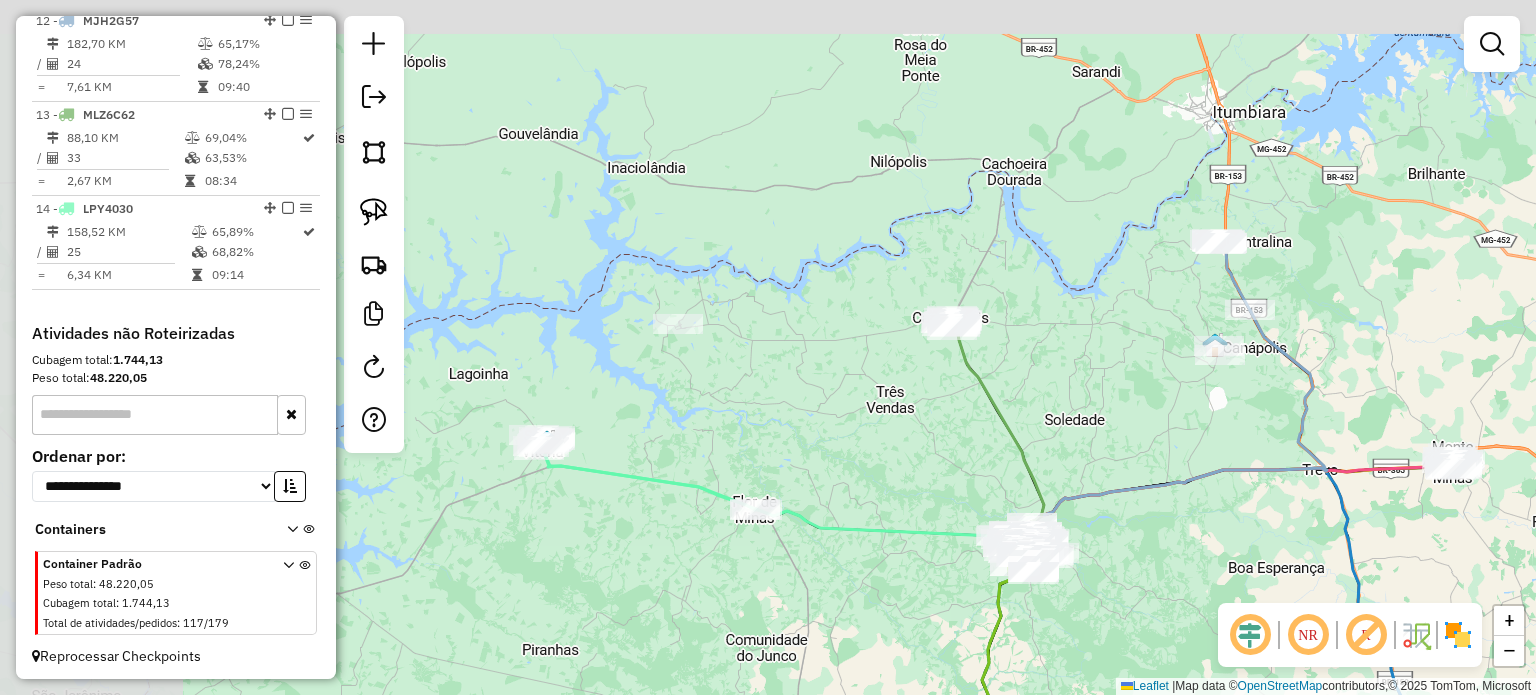 drag, startPoint x: 821, startPoint y: 396, endPoint x: 920, endPoint y: 456, distance: 115.76269 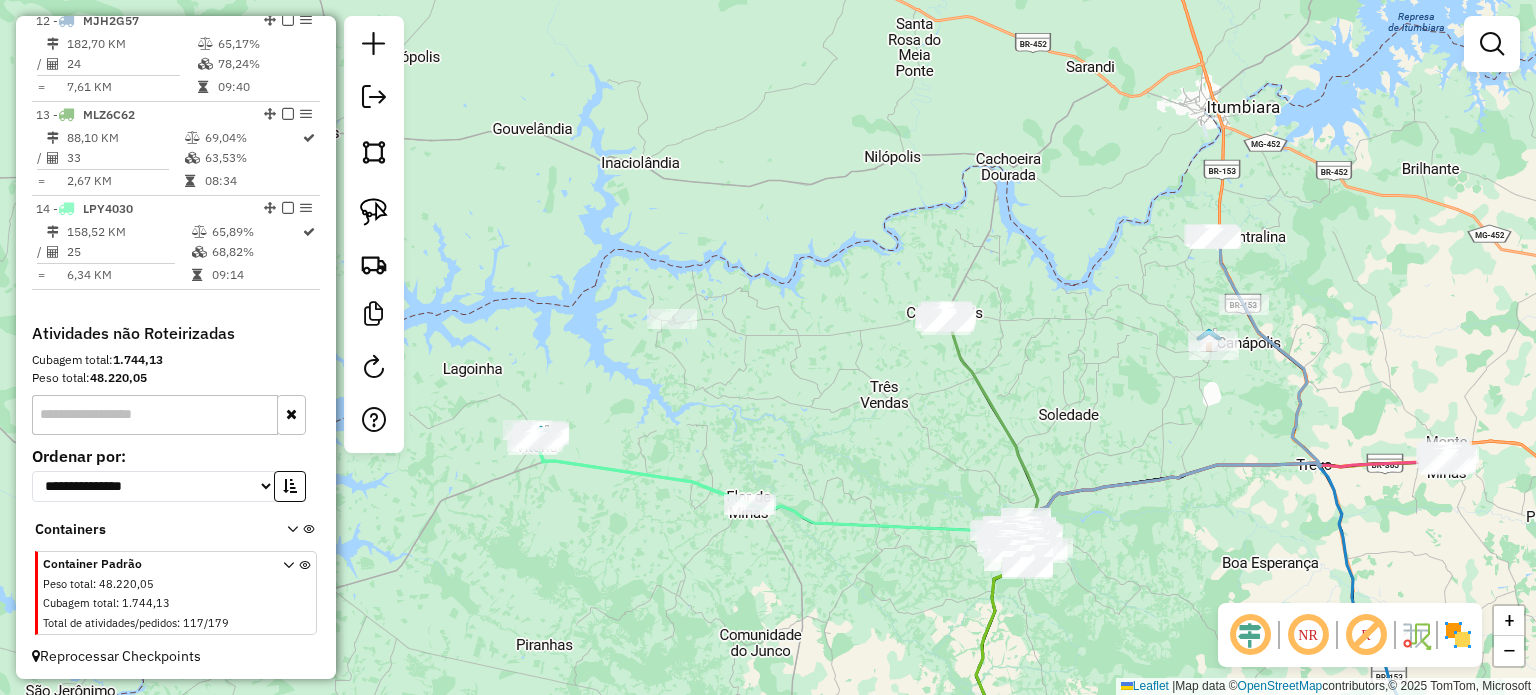 drag, startPoint x: 914, startPoint y: 451, endPoint x: 654, endPoint y: 104, distance: 433.60004 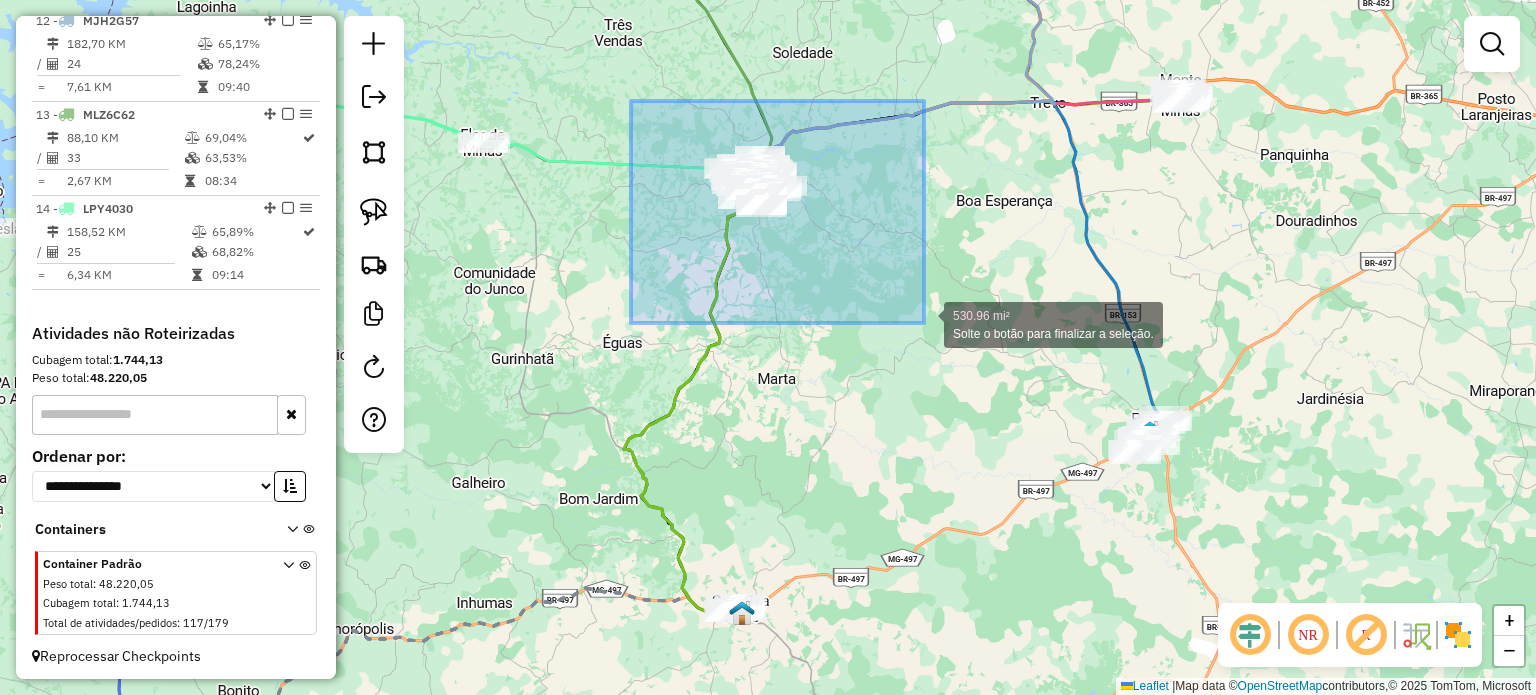drag, startPoint x: 631, startPoint y: 101, endPoint x: 902, endPoint y: 312, distance: 343.45596 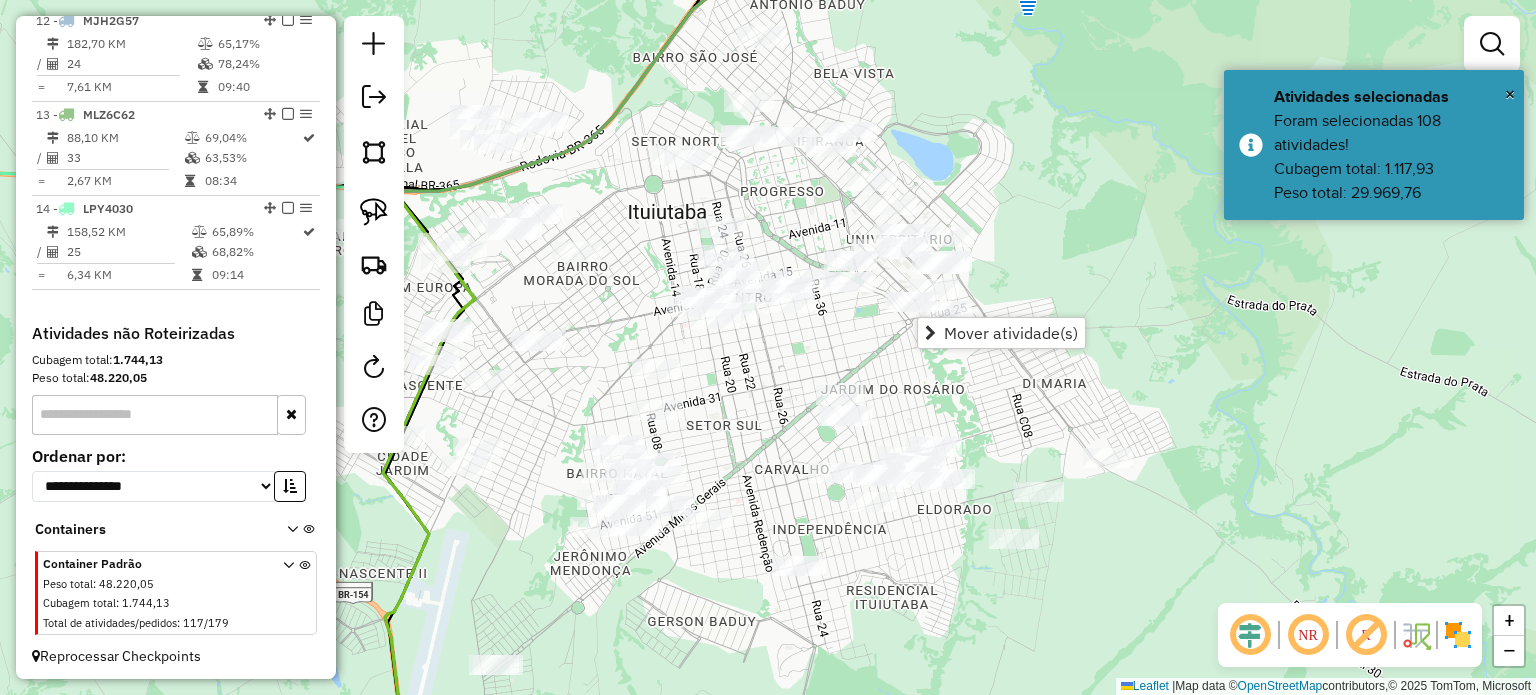 drag, startPoint x: 952, startPoint y: 148, endPoint x: 1125, endPoint y: 205, distance: 182.14828 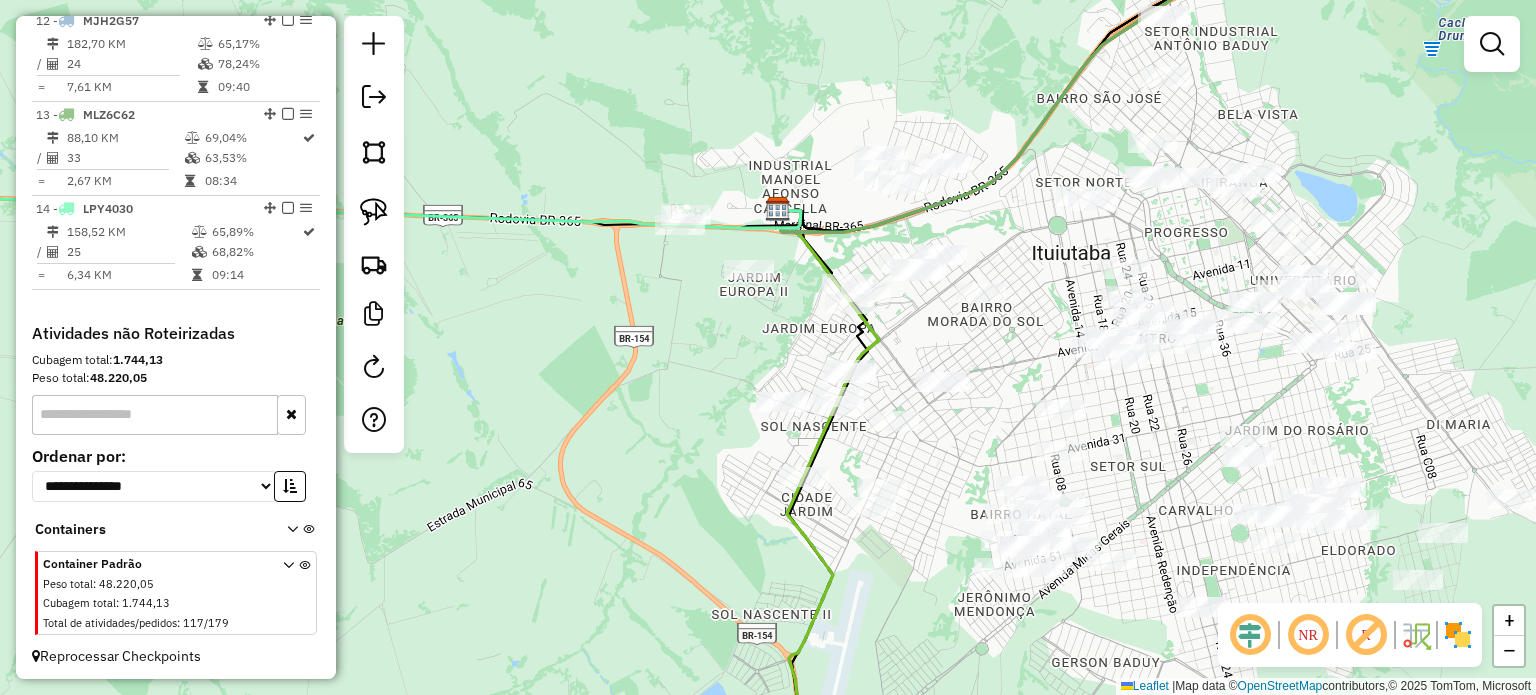 drag, startPoint x: 941, startPoint y: 376, endPoint x: 845, endPoint y: 250, distance: 158.40454 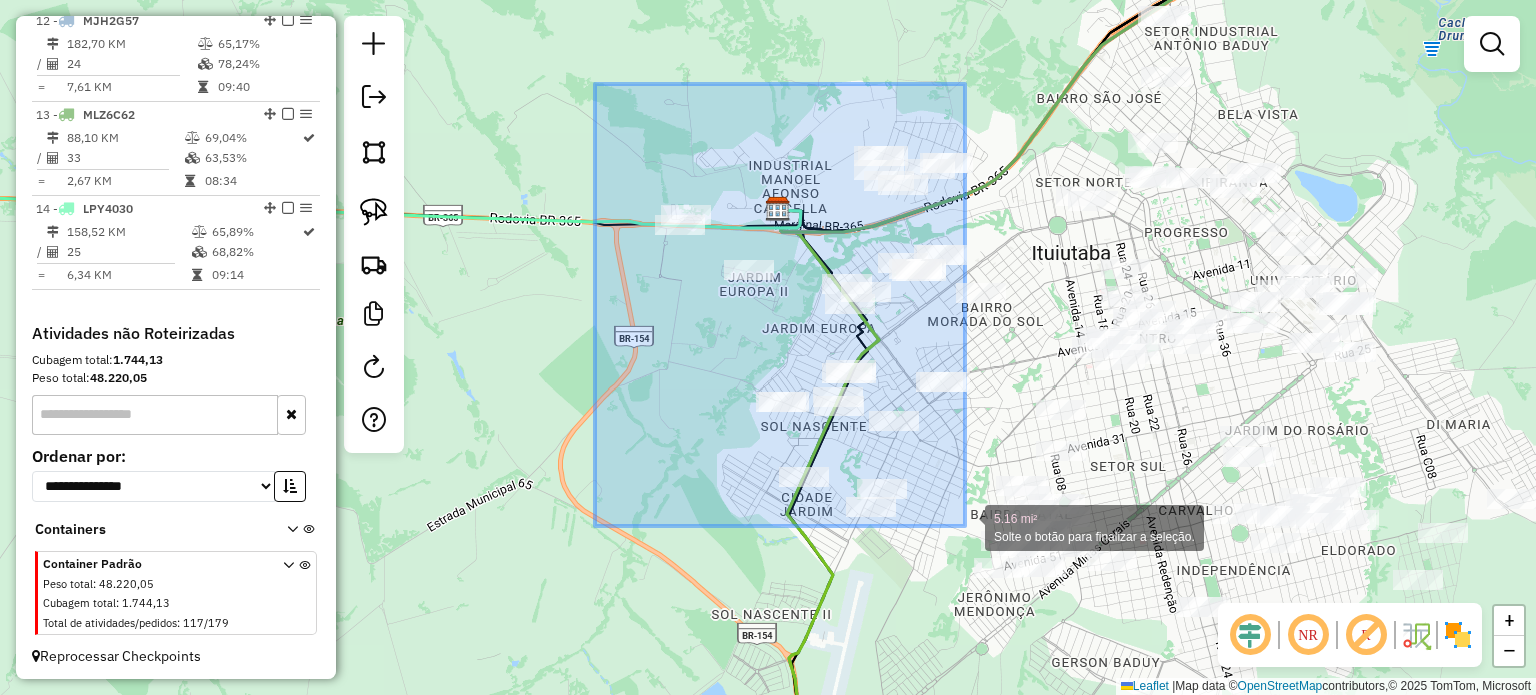 drag, startPoint x: 674, startPoint y: 127, endPoint x: 964, endPoint y: 524, distance: 491.6391 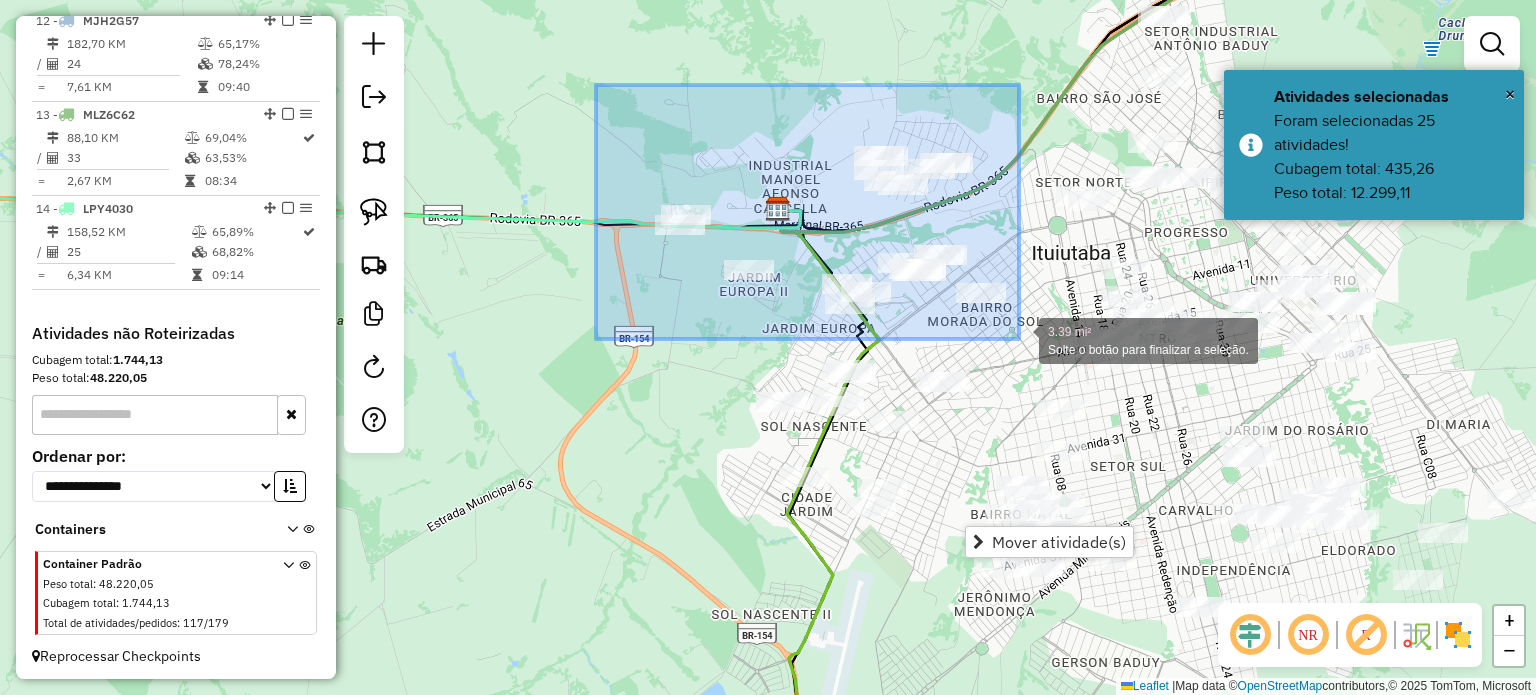 drag, startPoint x: 644, startPoint y: 149, endPoint x: 1019, endPoint y: 339, distance: 420.38672 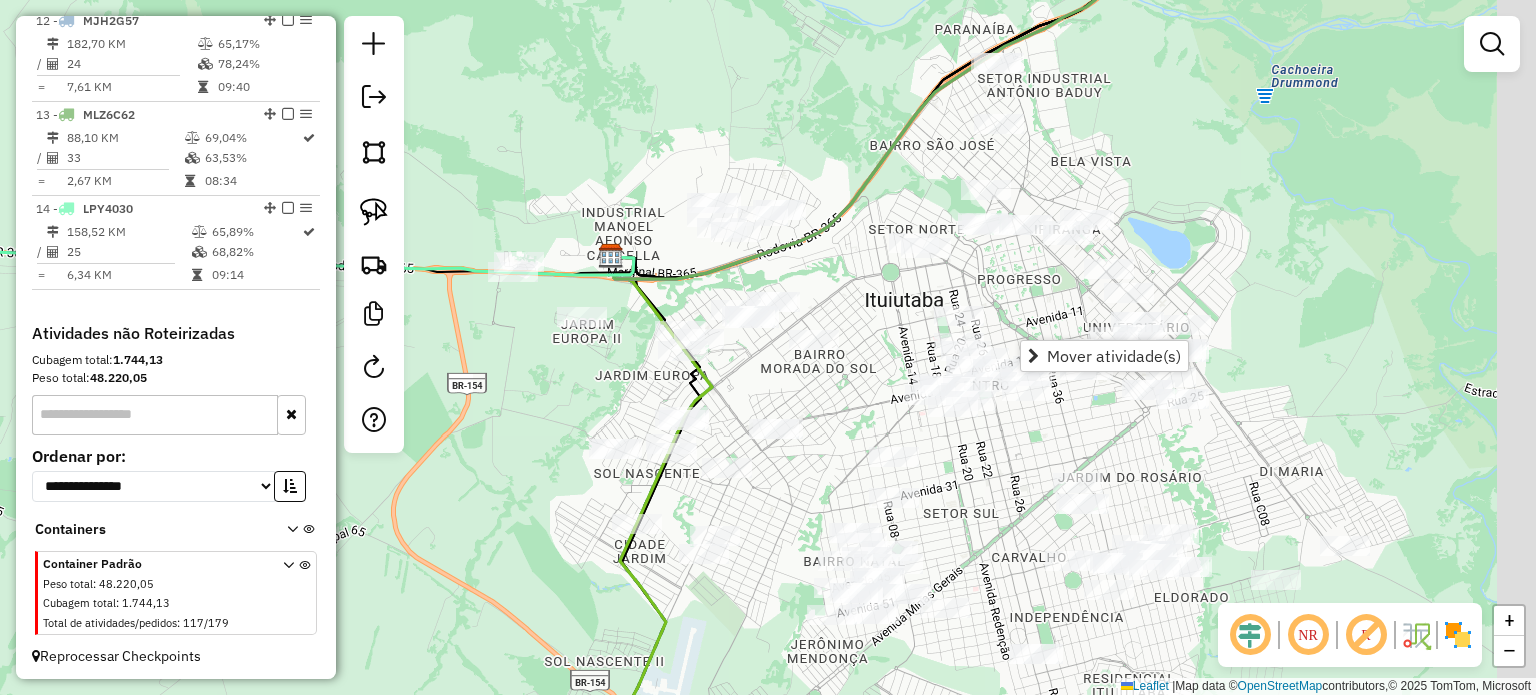 drag, startPoint x: 1301, startPoint y: 389, endPoint x: 1061, endPoint y: 447, distance: 246.90889 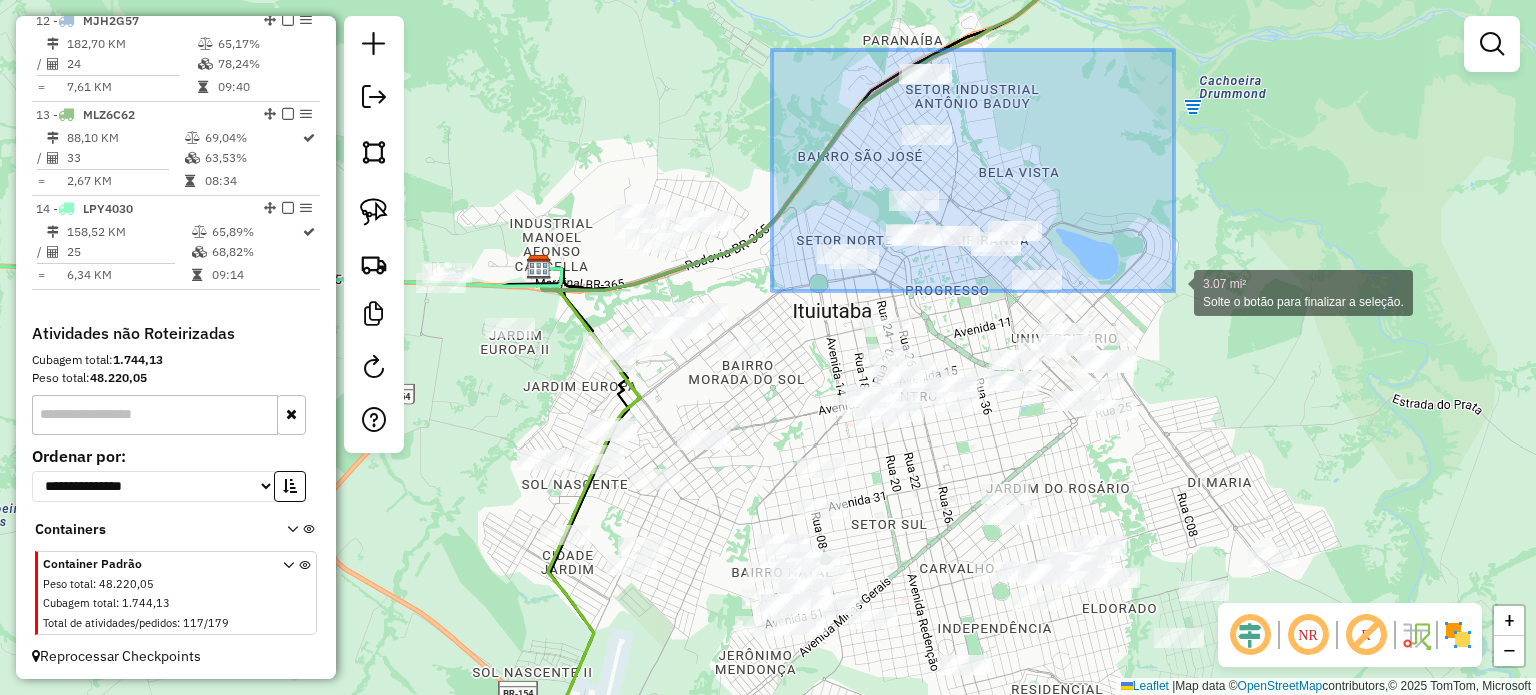 drag, startPoint x: 772, startPoint y: 50, endPoint x: 1174, endPoint y: 291, distance: 468.70566 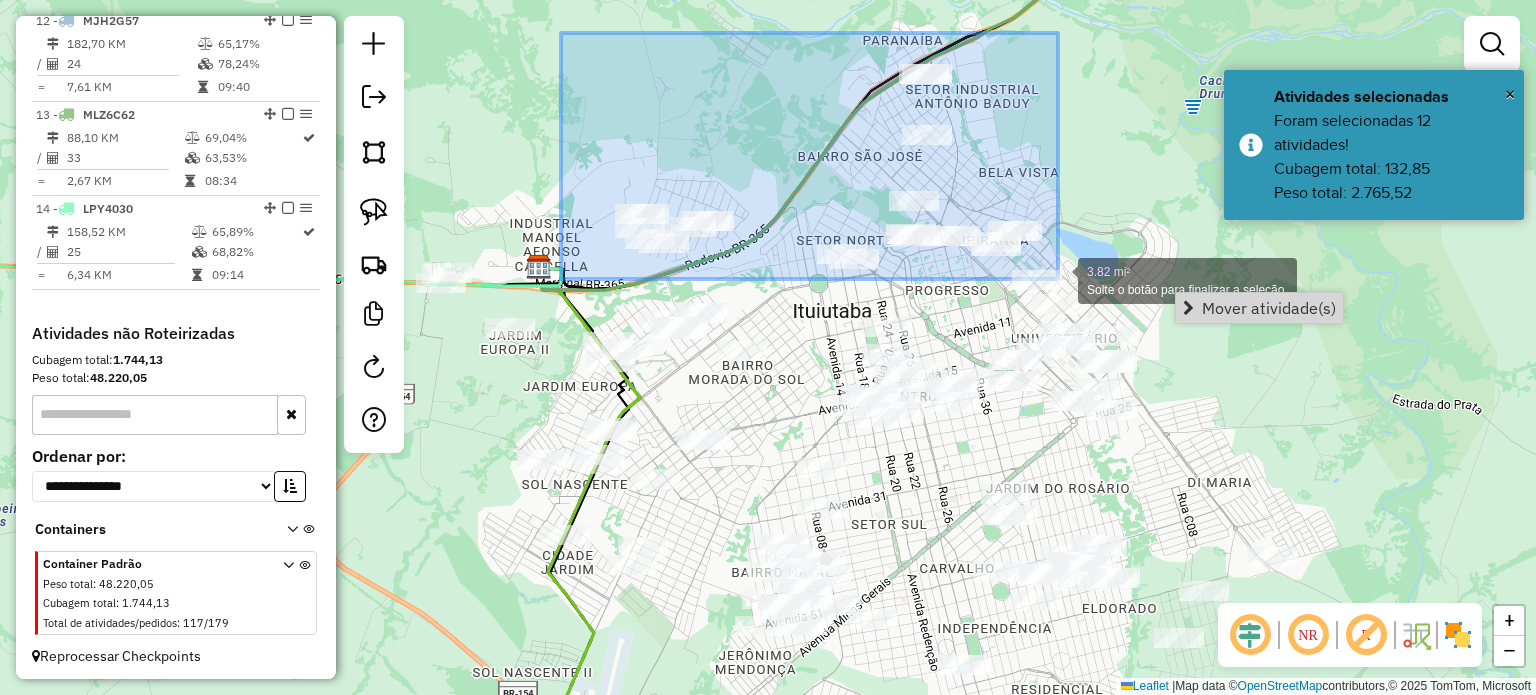 drag, startPoint x: 561, startPoint y: 33, endPoint x: 1078, endPoint y: 273, distance: 569.99036 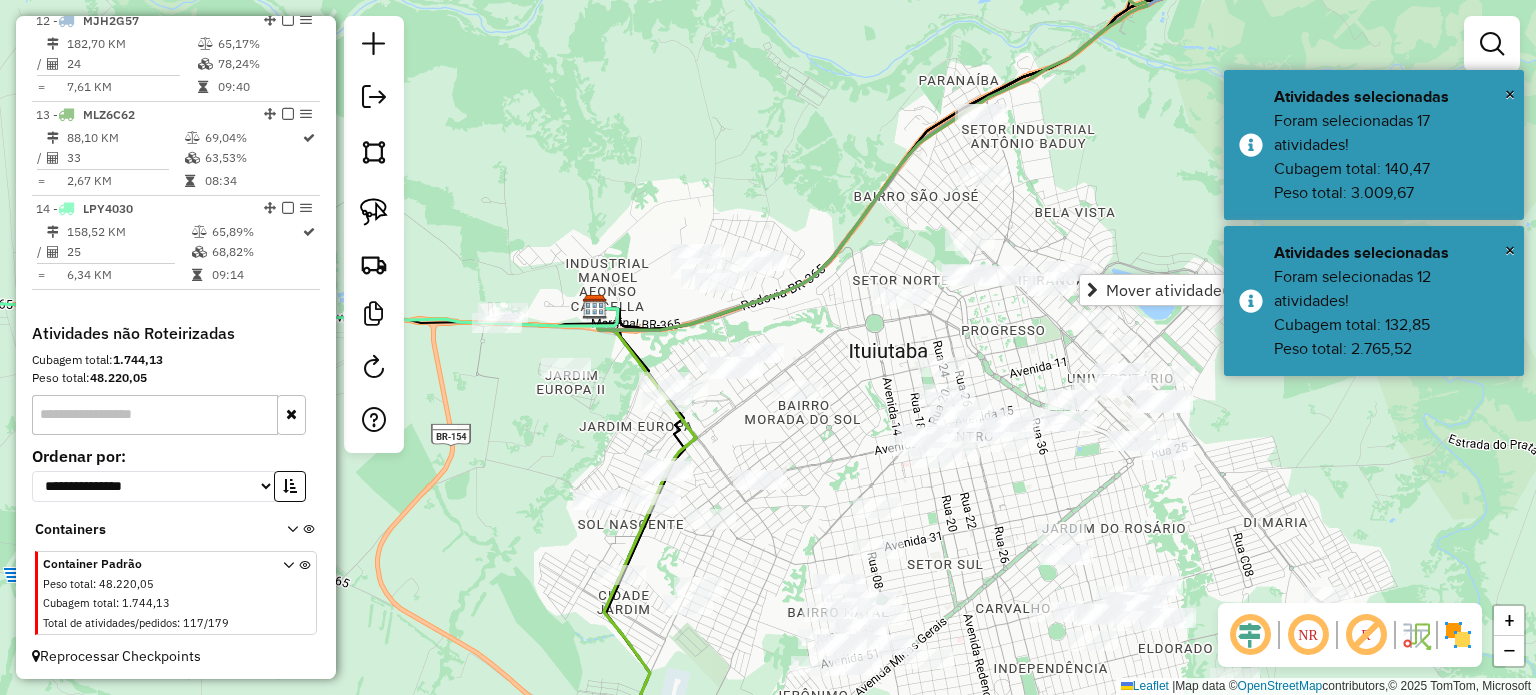 drag, startPoint x: 1098, startPoint y: 191, endPoint x: 1154, endPoint y: 231, distance: 68.8186 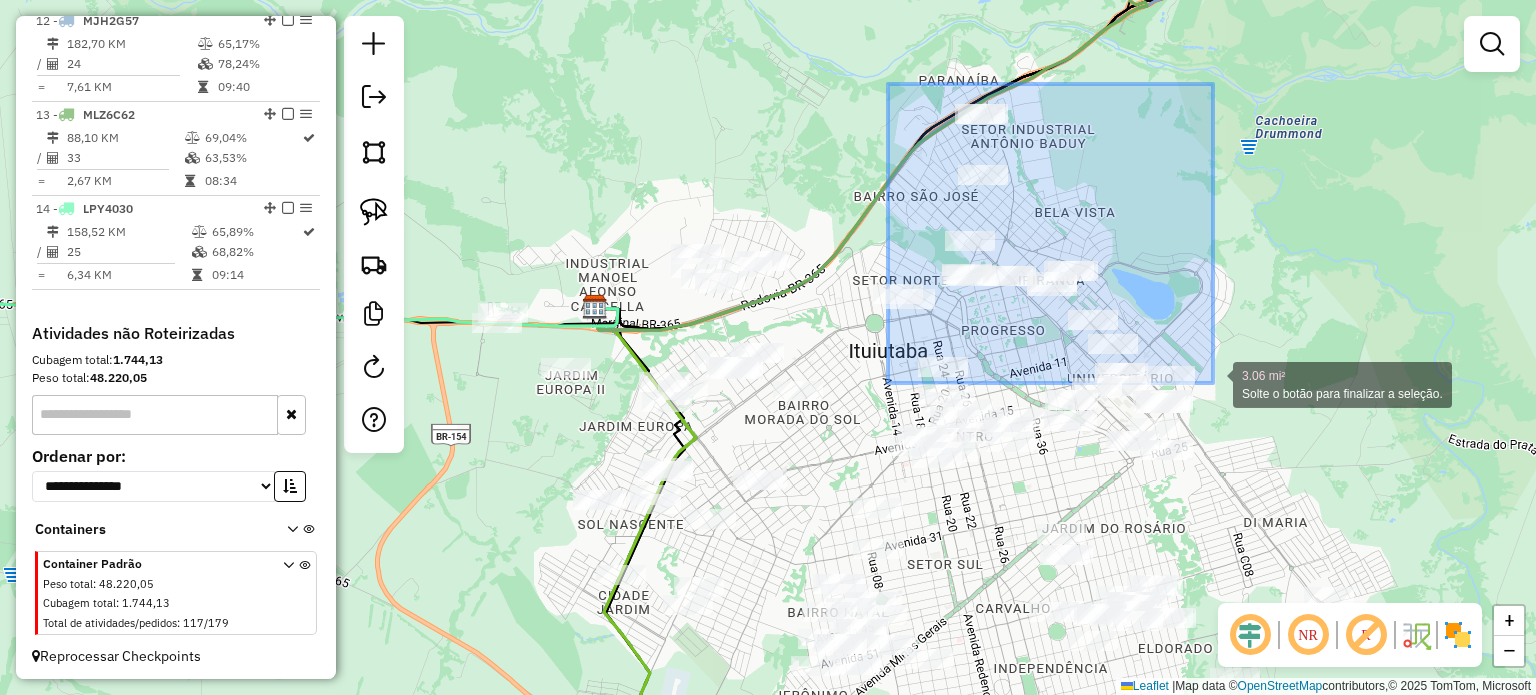 drag, startPoint x: 888, startPoint y: 84, endPoint x: 1213, endPoint y: 383, distance: 441.6175 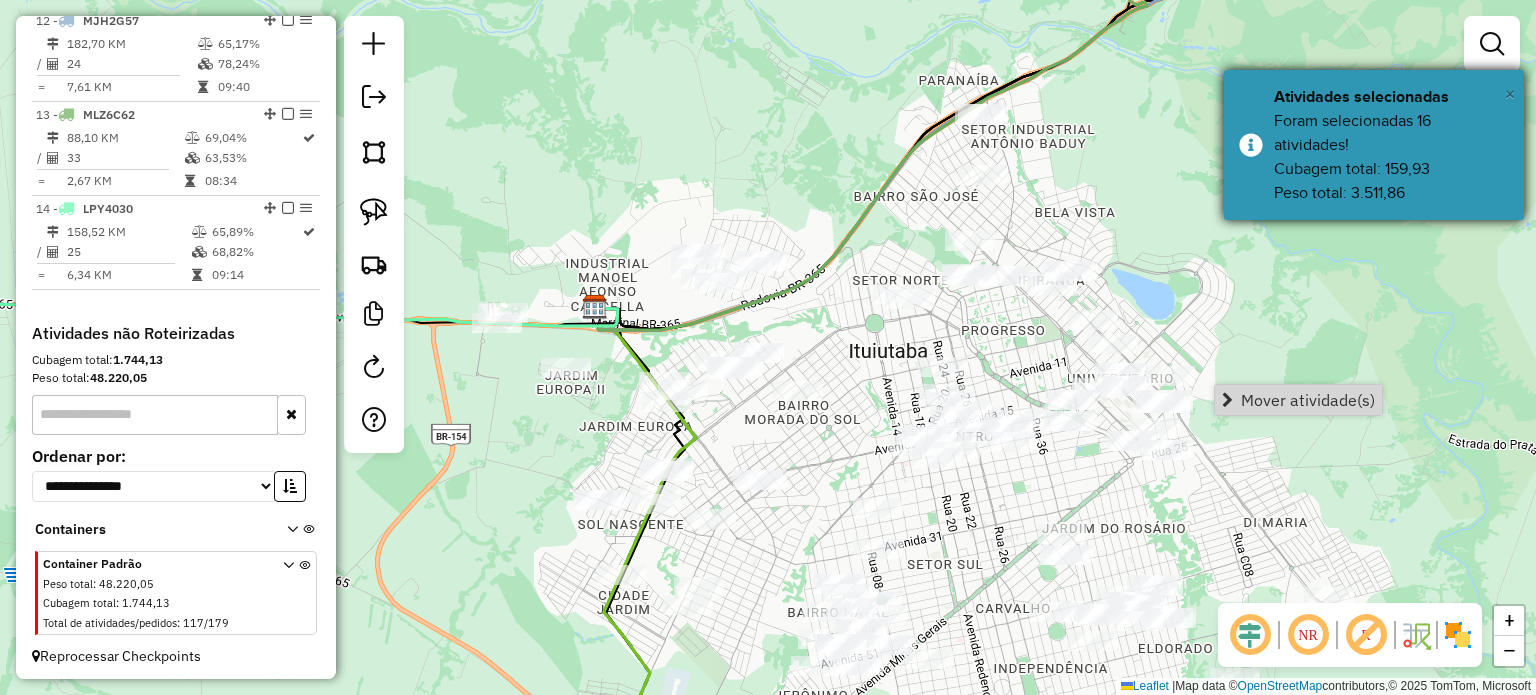 click on "×" at bounding box center [1510, 94] 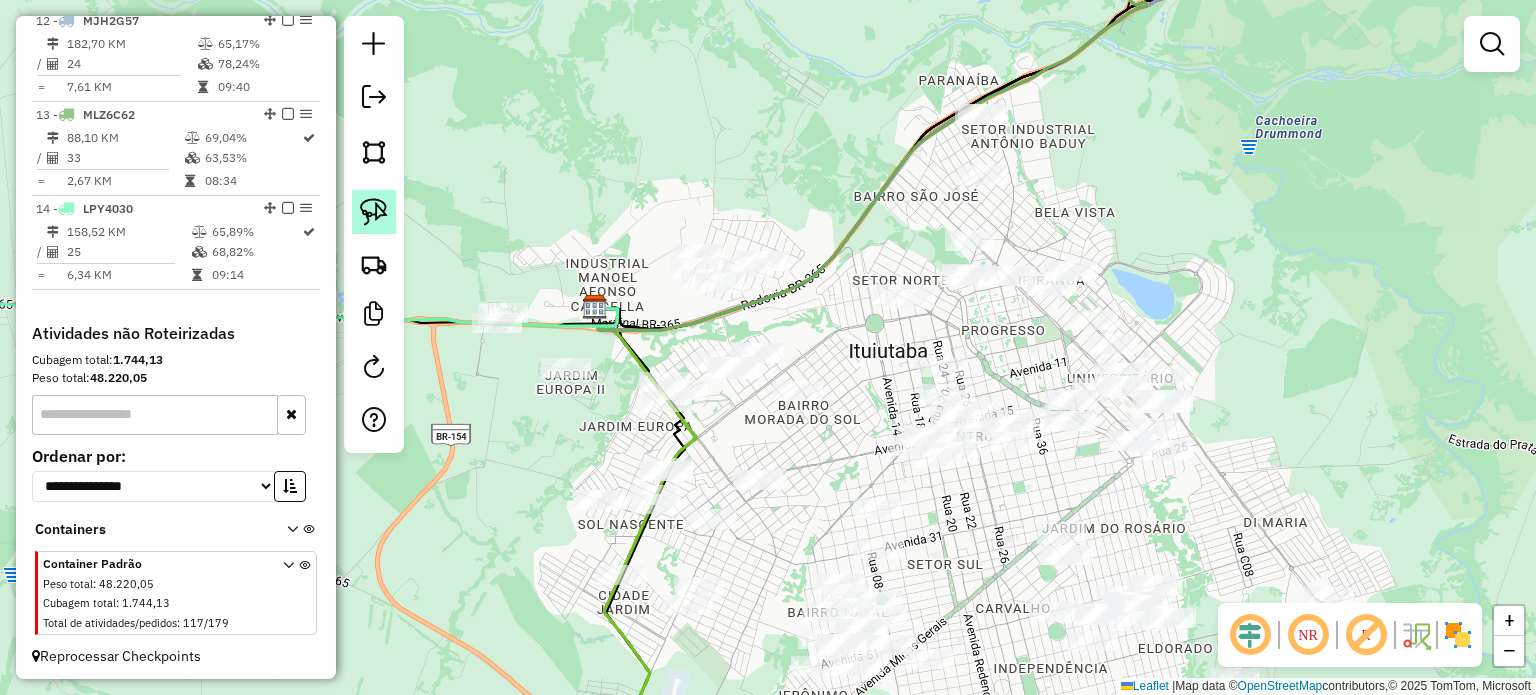 click 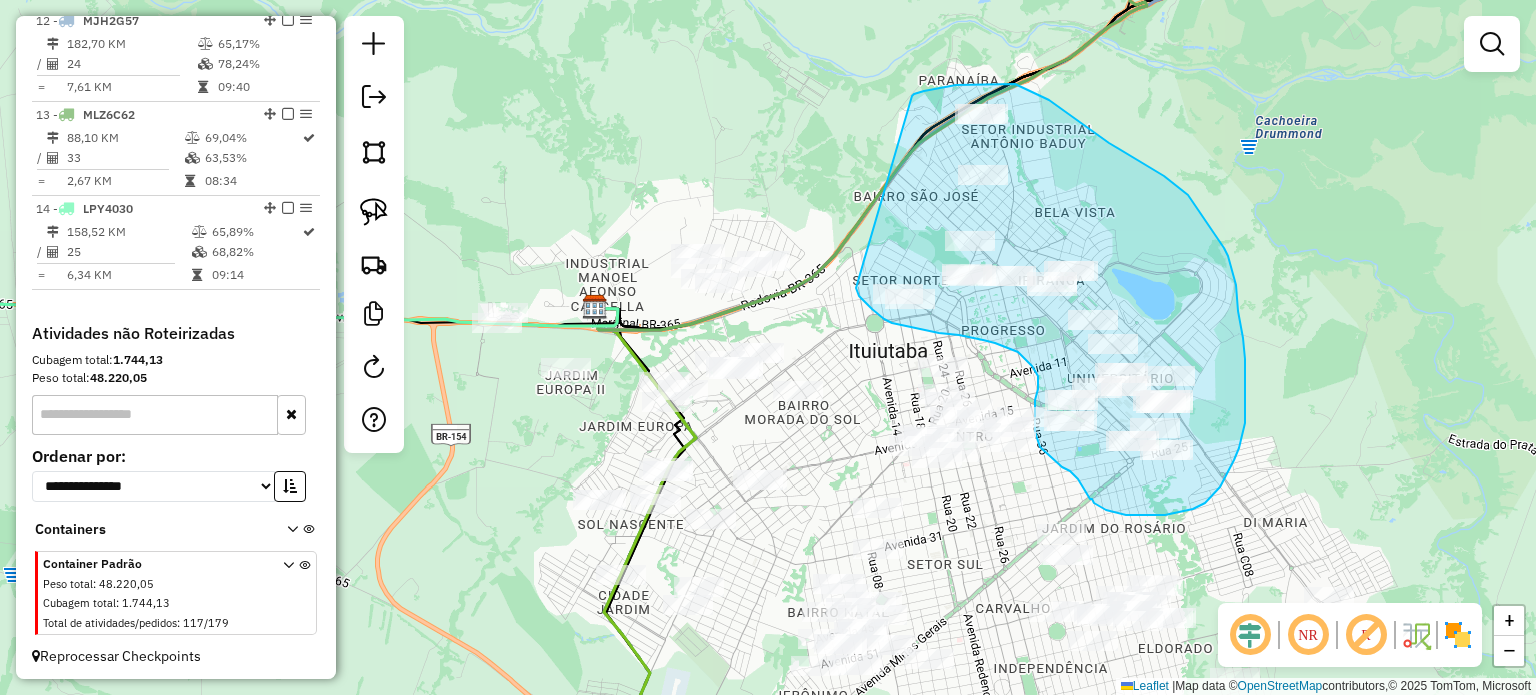 drag, startPoint x: 912, startPoint y: 96, endPoint x: 855, endPoint y: 272, distance: 185 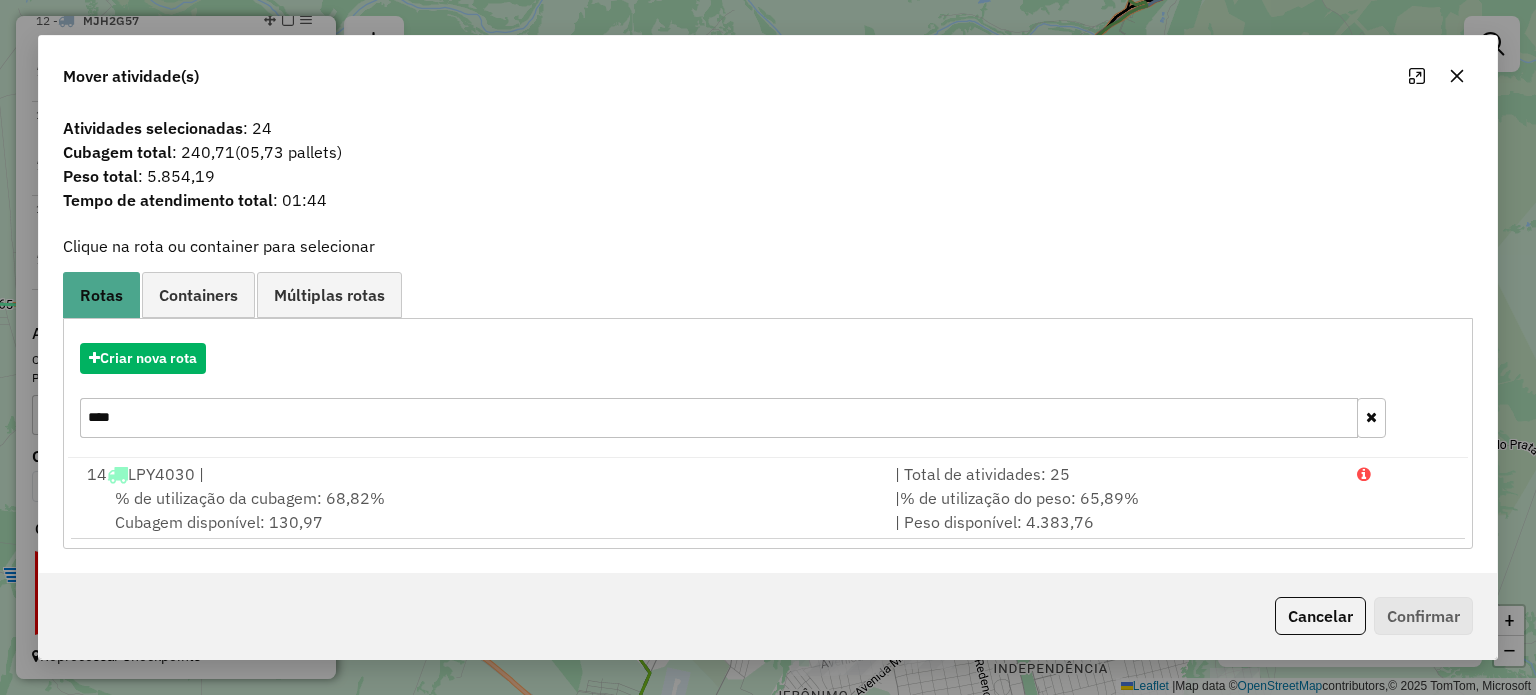 click on "****" at bounding box center [718, 418] 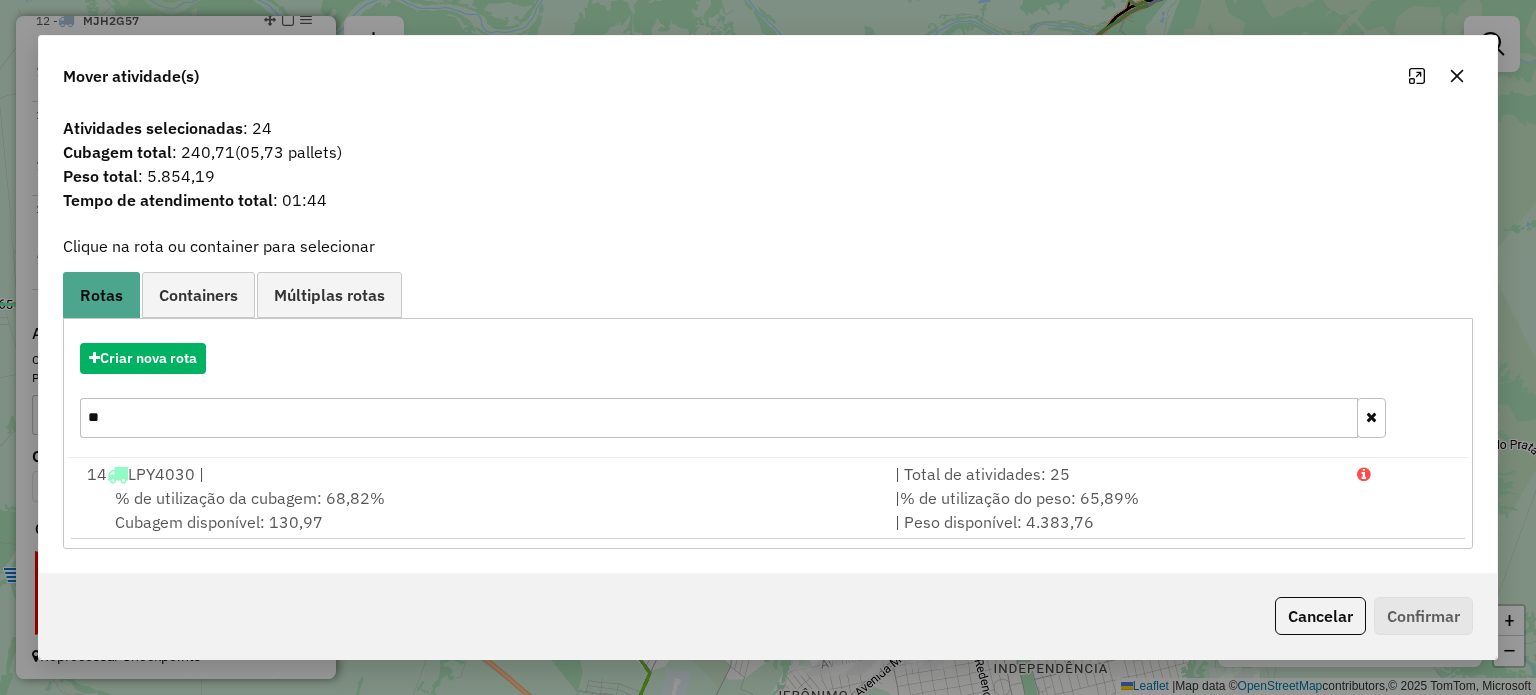 type on "*" 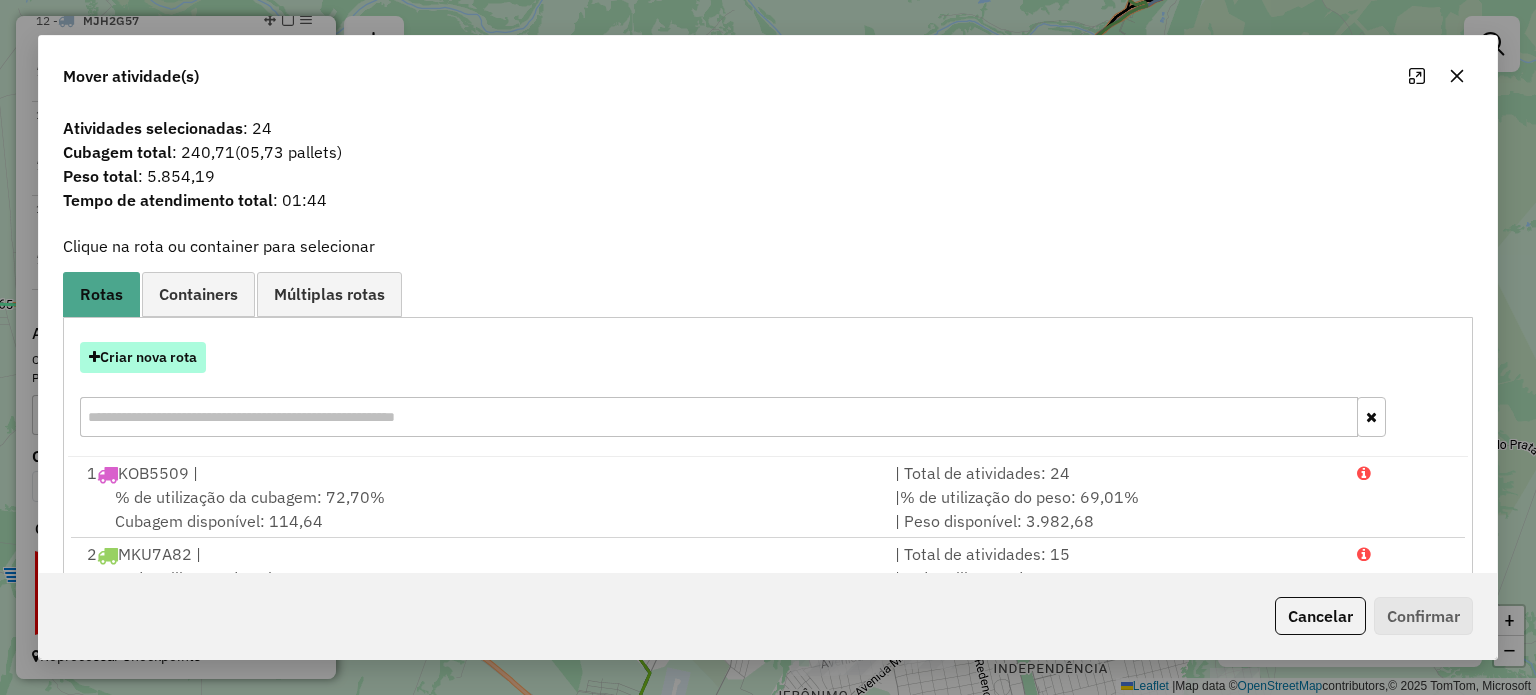 type 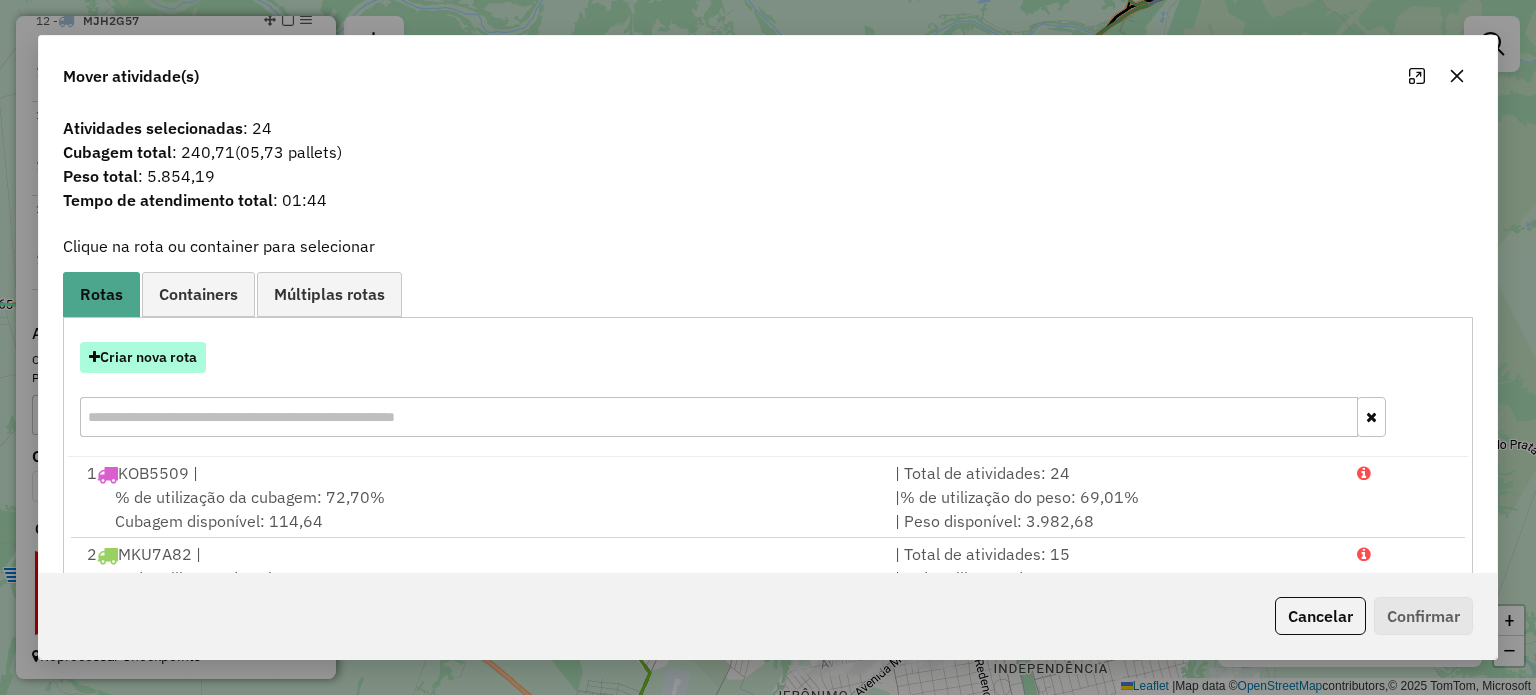 click on "Criar nova rota" at bounding box center [143, 357] 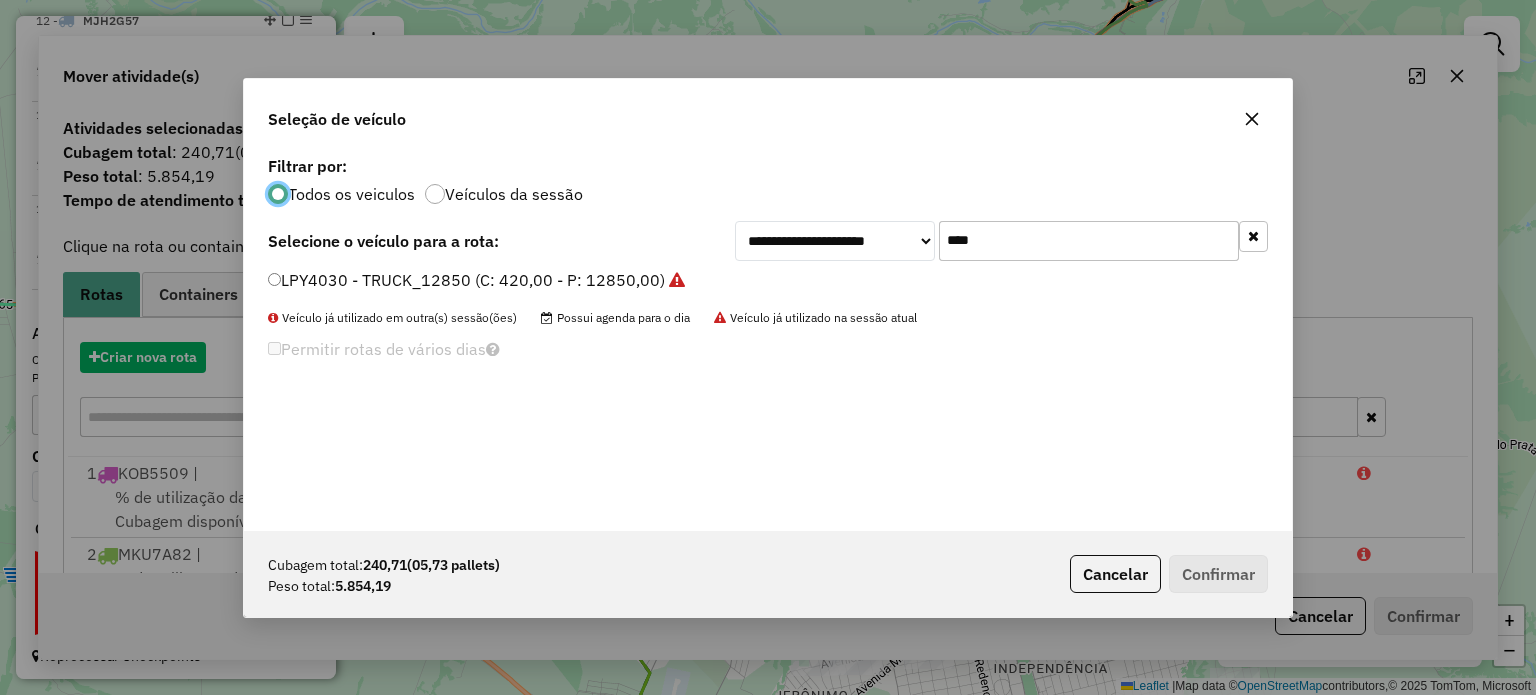 scroll, scrollTop: 10, scrollLeft: 6, axis: both 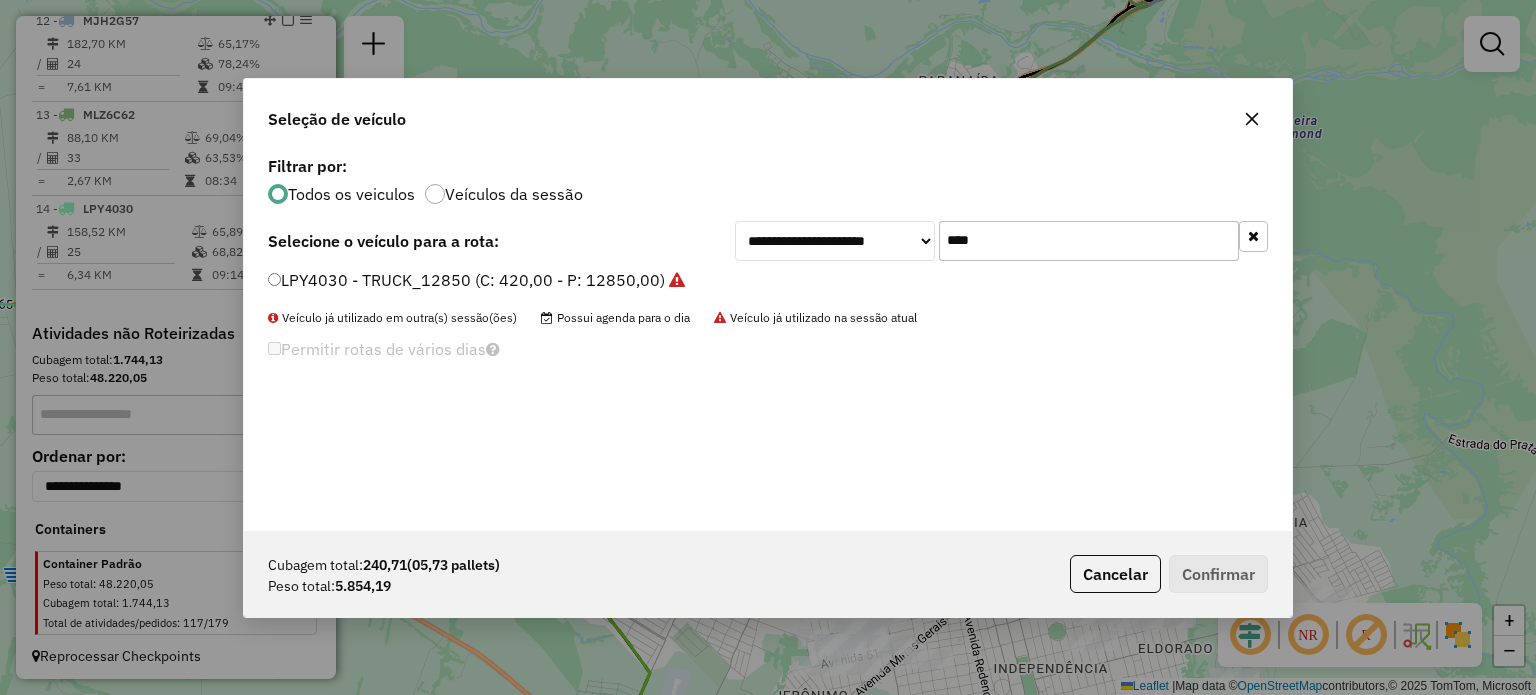 drag, startPoint x: 960, startPoint y: 239, endPoint x: 882, endPoint y: 307, distance: 103.47947 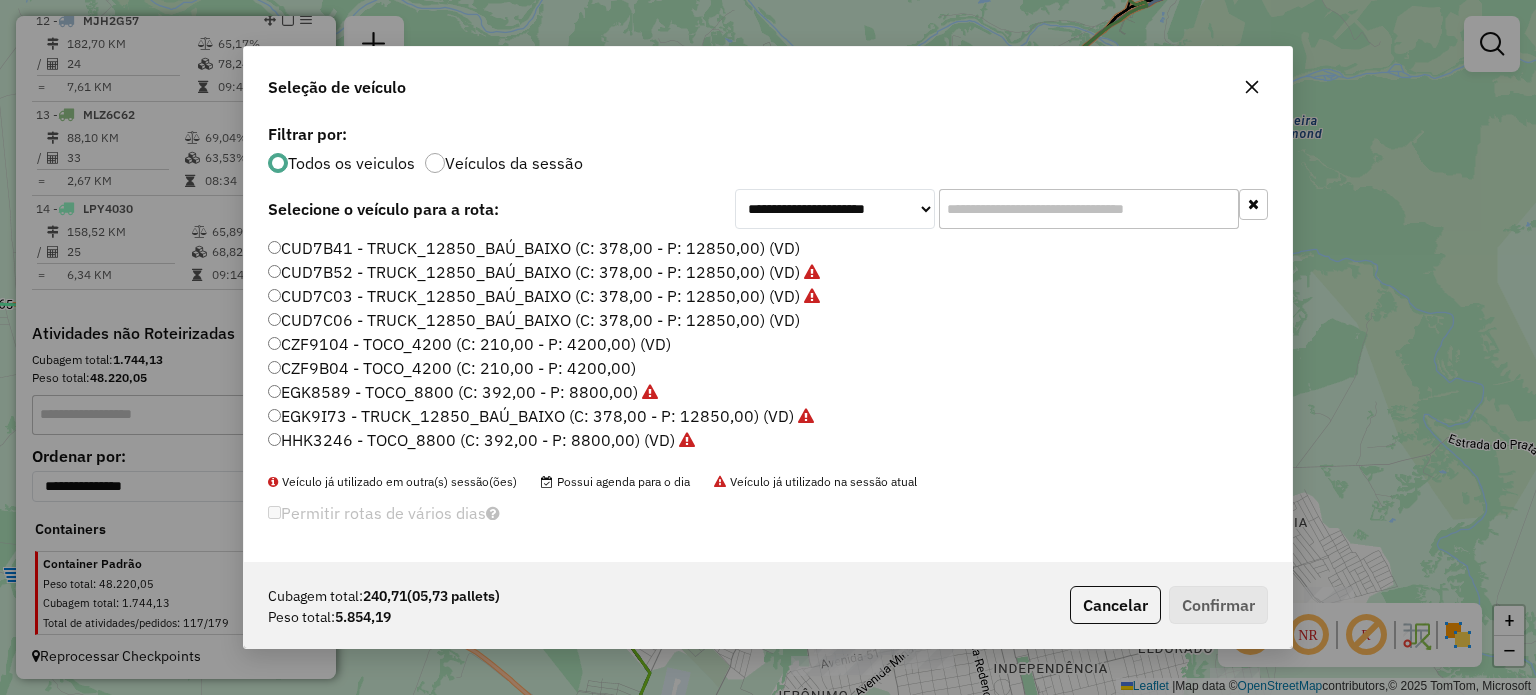 type 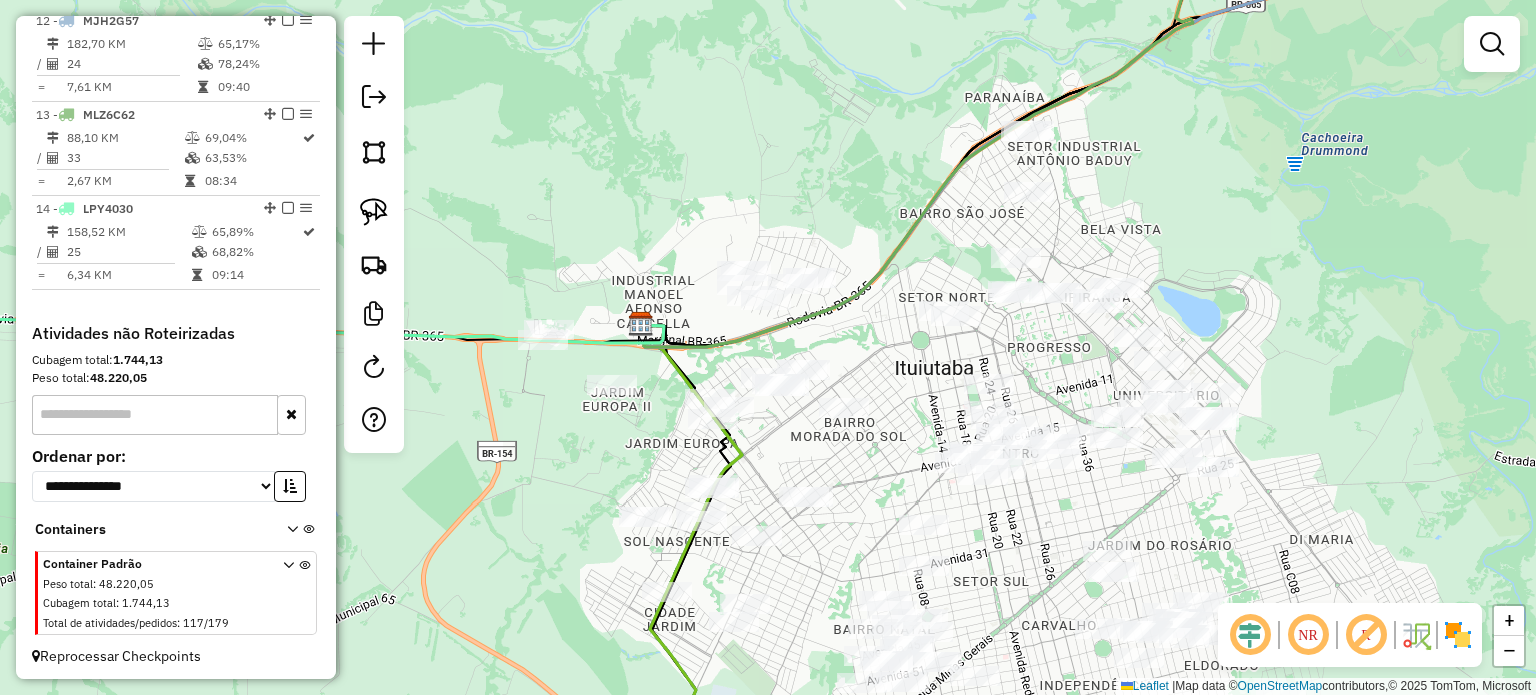 drag, startPoint x: 504, startPoint y: 432, endPoint x: 678, endPoint y: 467, distance: 177.48521 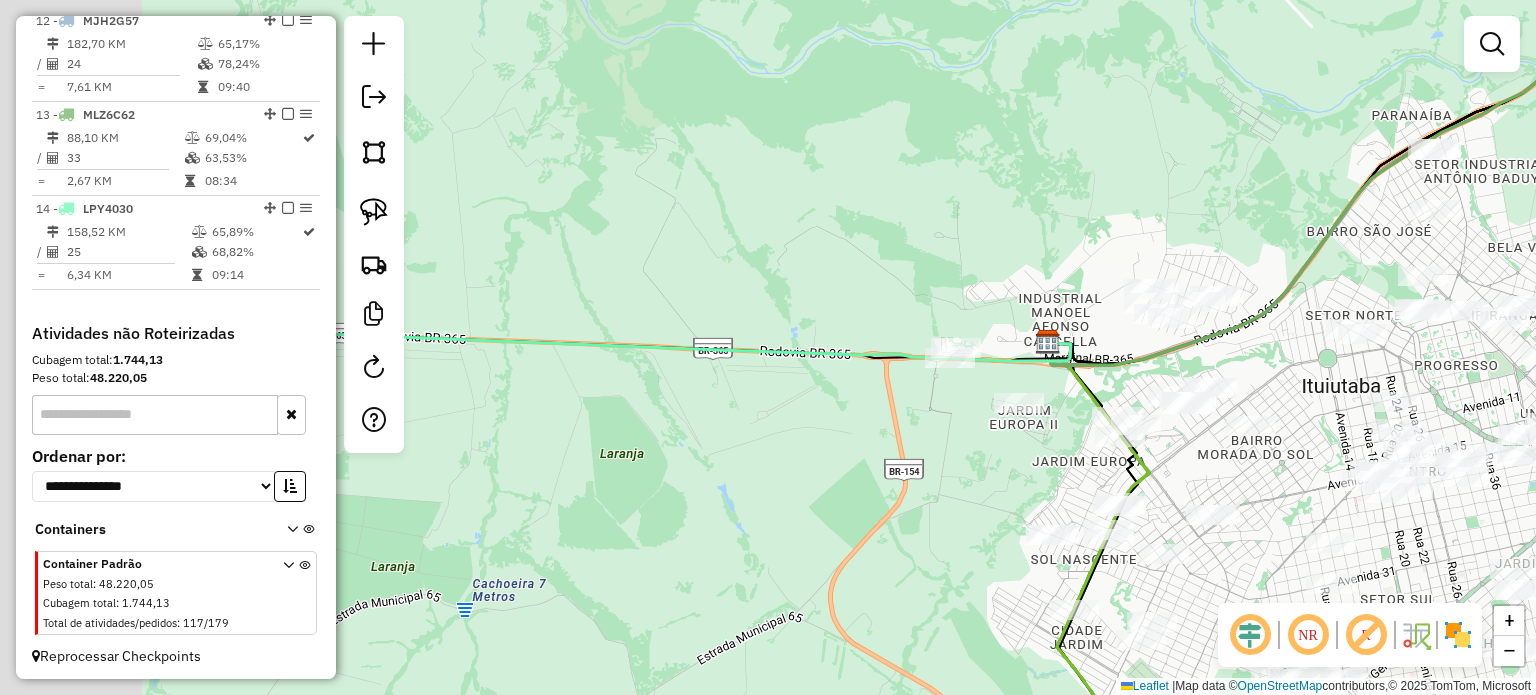 drag, startPoint x: 511, startPoint y: 438, endPoint x: 843, endPoint y: 437, distance: 332.0015 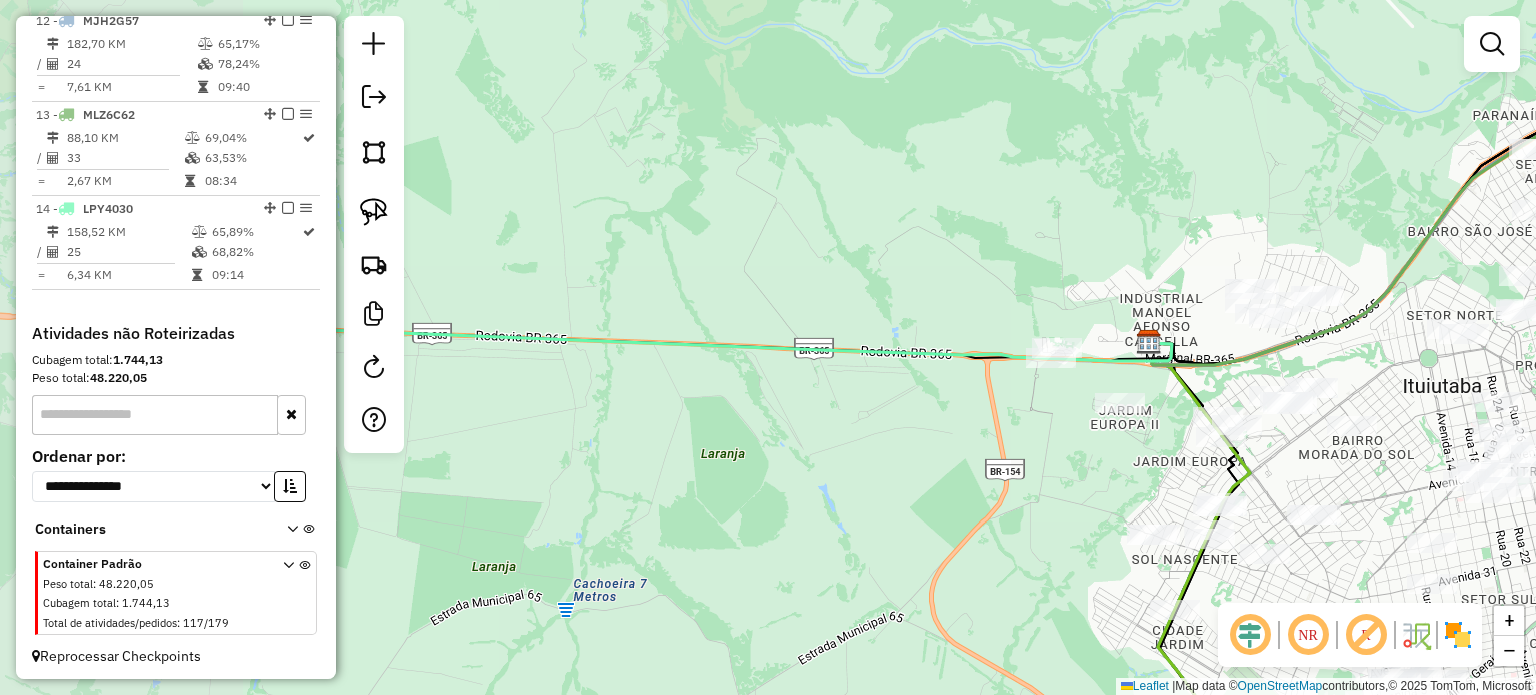 drag, startPoint x: 825, startPoint y: 438, endPoint x: 1019, endPoint y: 467, distance: 196.15555 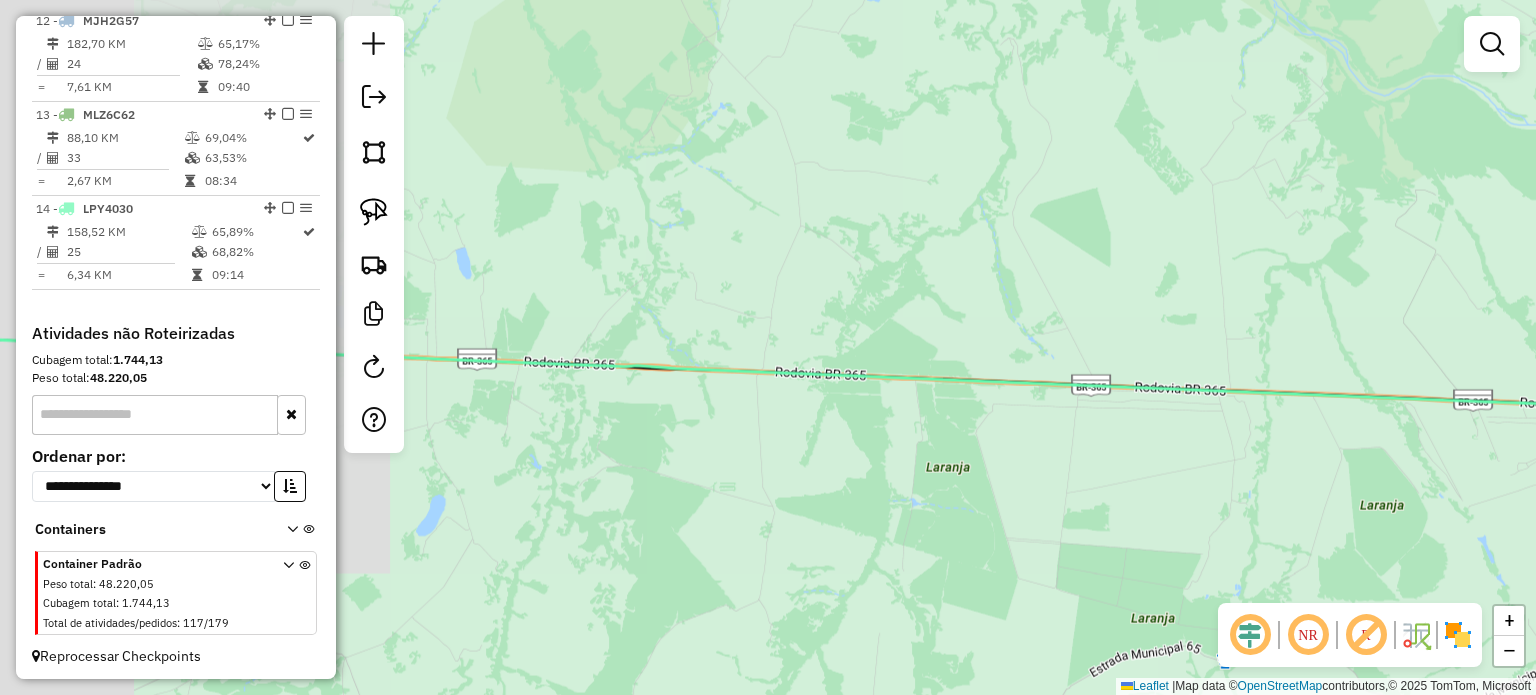drag, startPoint x: 737, startPoint y: 471, endPoint x: 982, endPoint y: 471, distance: 245 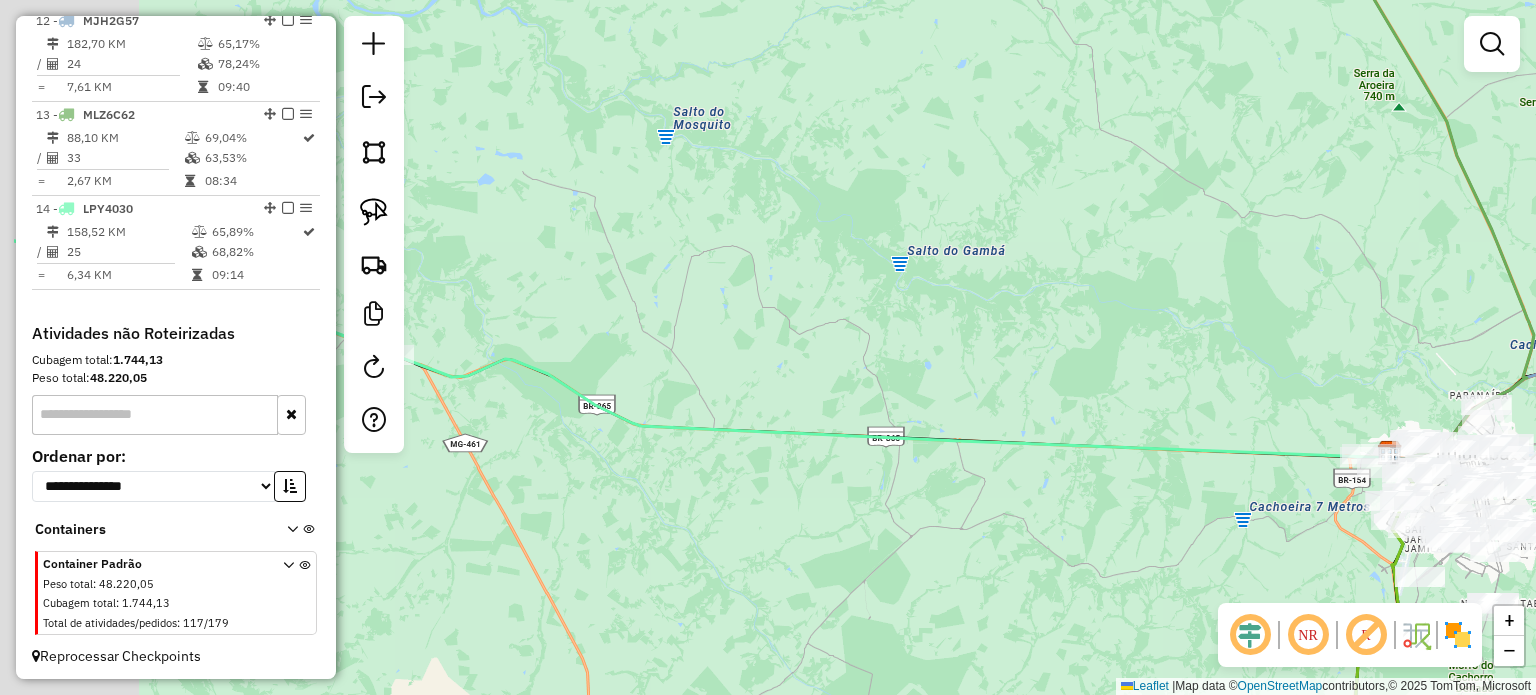 drag, startPoint x: 819, startPoint y: 487, endPoint x: 916, endPoint y: 484, distance: 97.04638 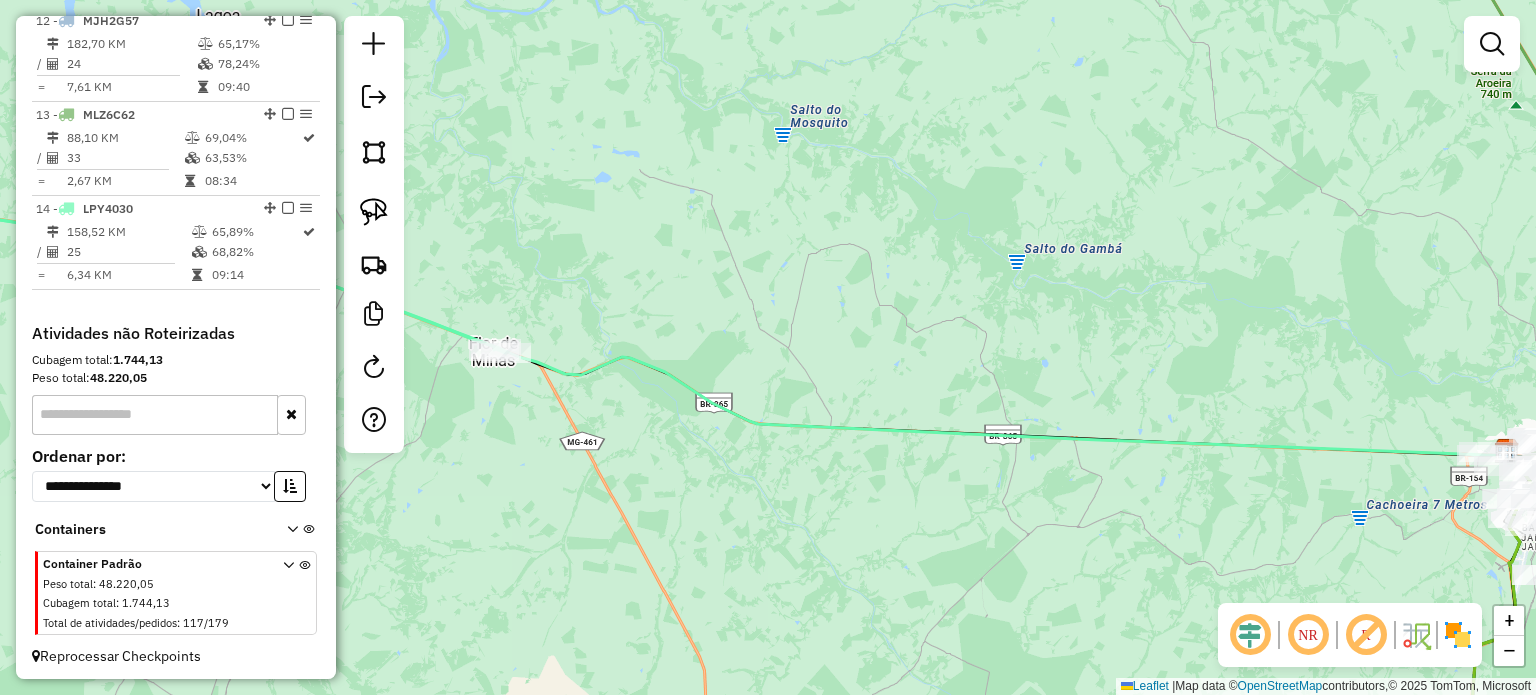 click on "Janela de atendimento Grade de atendimento Capacidade Transportadoras Veículos Cliente Pedidos  Rotas Selecione os dias de semana para filtrar as janelas de atendimento  Seg   Ter   Qua   Qui   Sex   Sáb   Dom  Informe o período da janela de atendimento: De: Até:  Filtrar exatamente a janela do cliente  Considerar janela de atendimento padrão  Selecione os dias de semana para filtrar as grades de atendimento  Seg   Ter   Qua   Qui   Sex   Sáb   Dom   Considerar clientes sem dia de atendimento cadastrado  Clientes fora do dia de atendimento selecionado Filtrar as atividades entre os valores definidos abaixo:  Peso mínimo:   Peso máximo:   Cubagem mínima:   Cubagem máxima:   De:   Até:  Filtrar as atividades entre o tempo de atendimento definido abaixo:  De:   Até:   Considerar capacidade total dos clientes não roteirizados Transportadora: Selecione um ou mais itens Tipo de veículo: Selecione um ou mais itens Veículo: Selecione um ou mais itens Motorista: Selecione um ou mais itens Nome: Rótulo:" 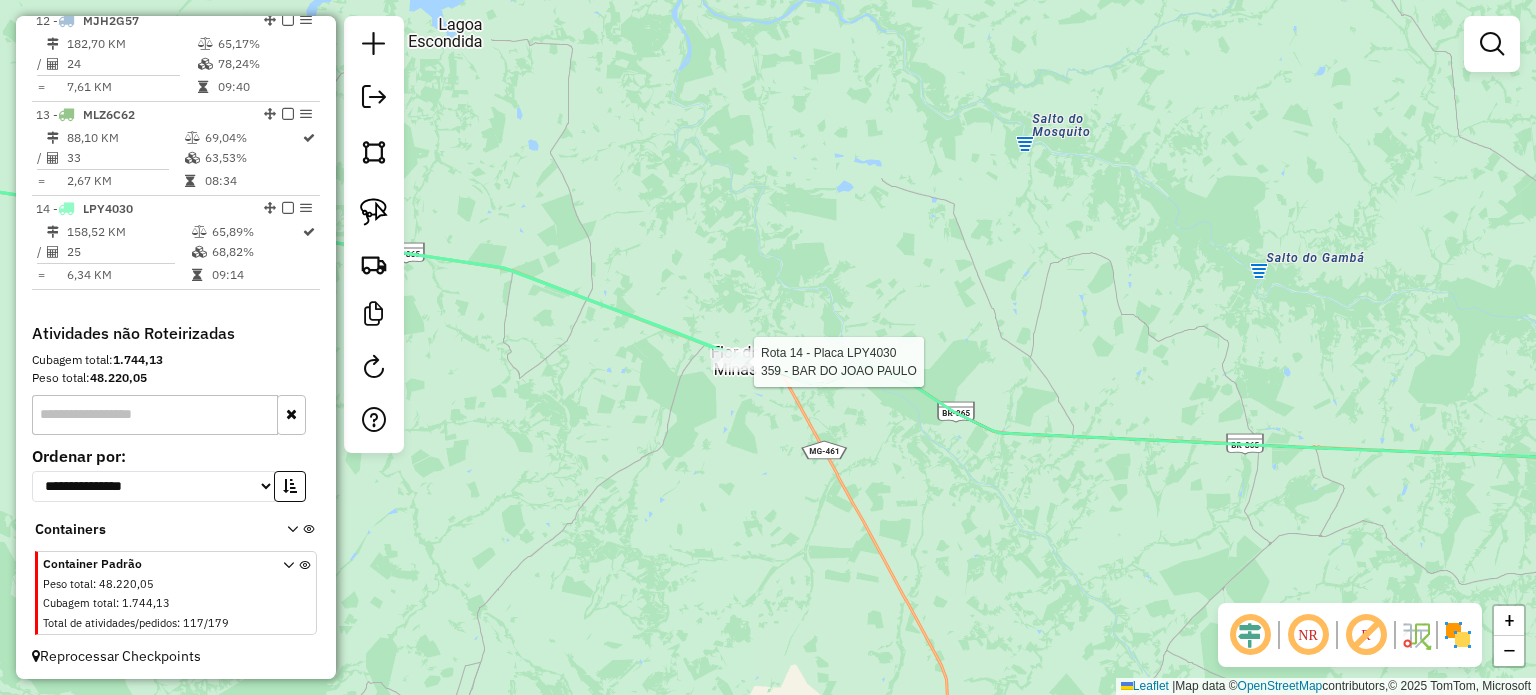select on "*********" 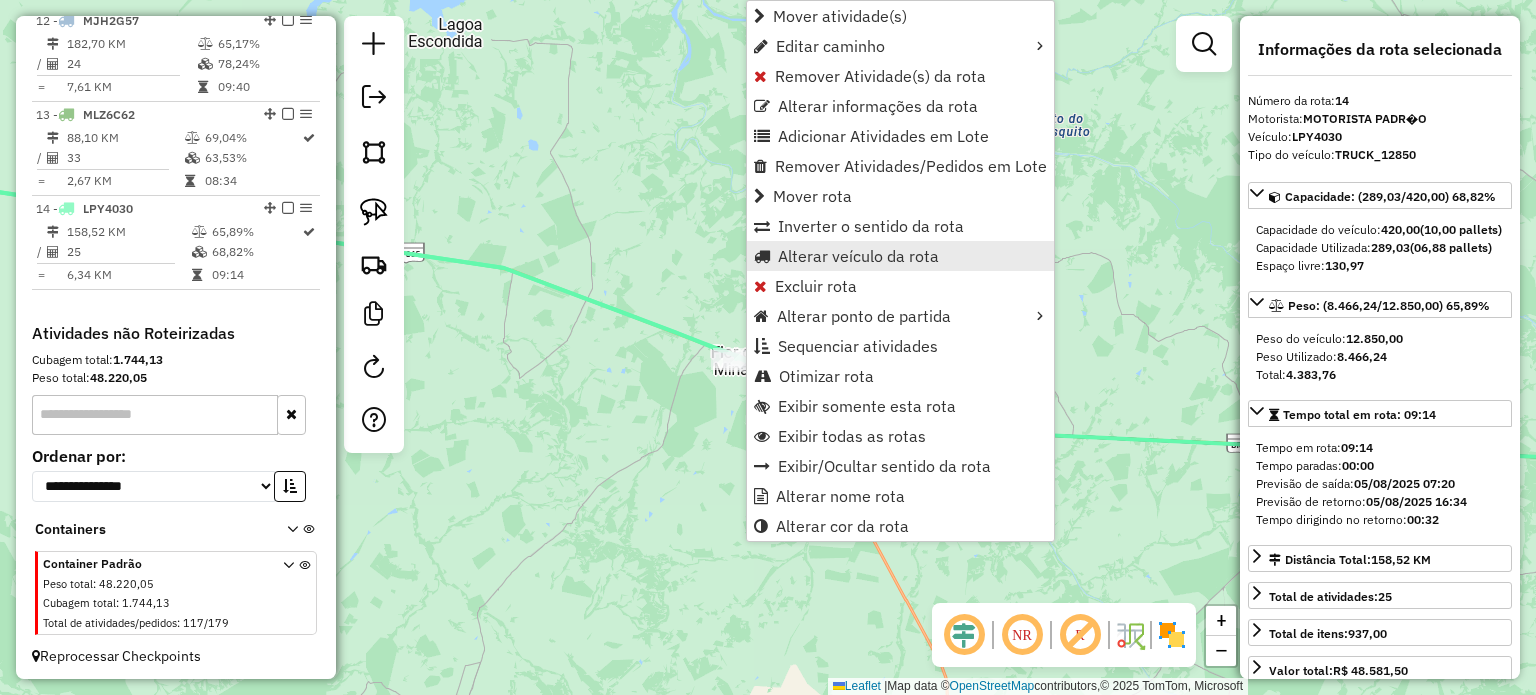 click on "Alterar veículo da rota" at bounding box center (858, 256) 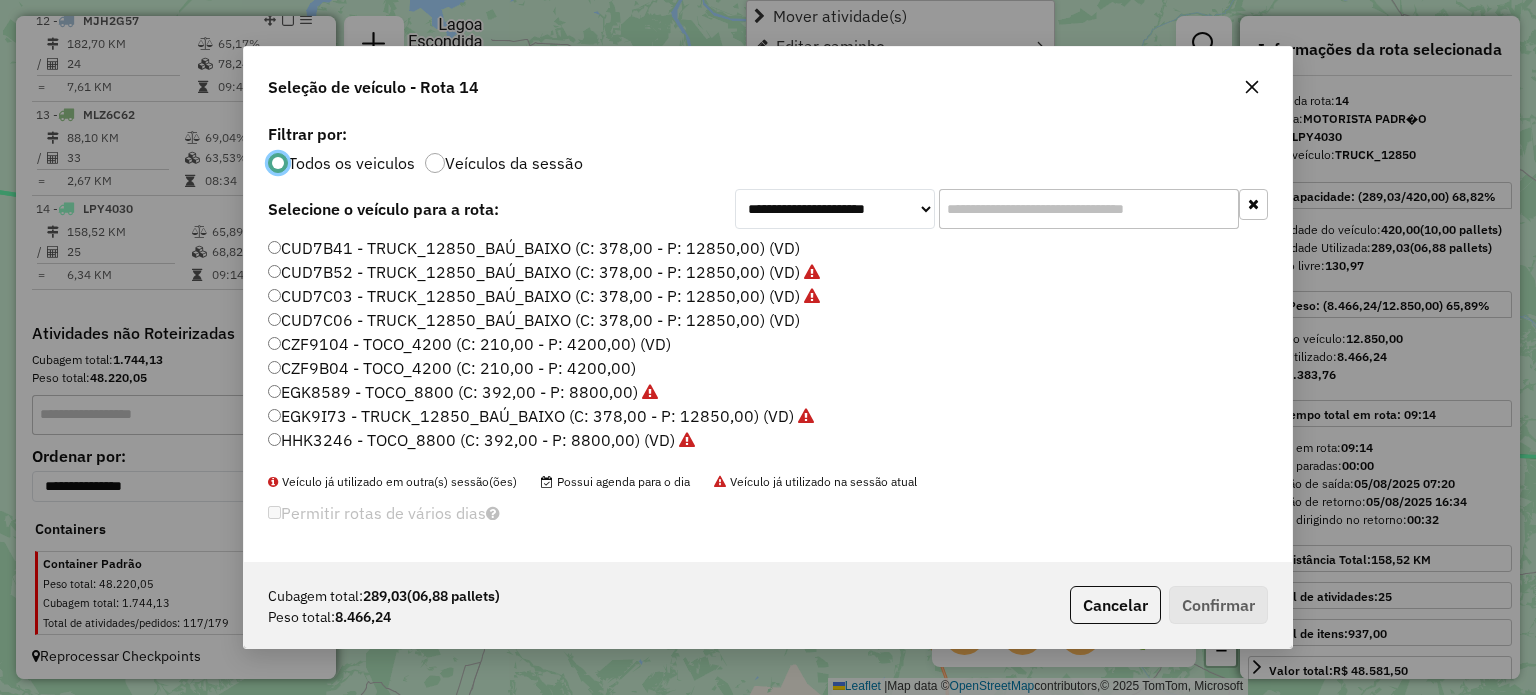 scroll, scrollTop: 10, scrollLeft: 6, axis: both 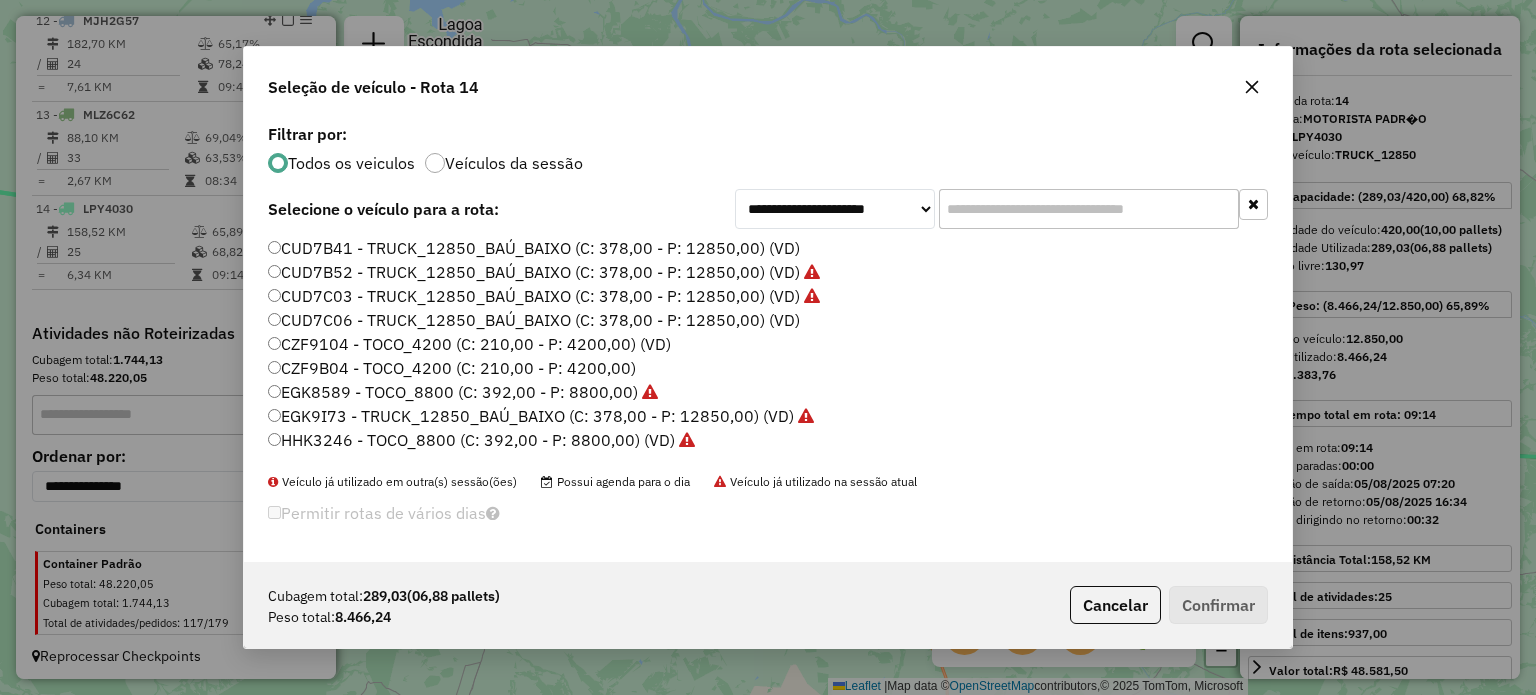 click 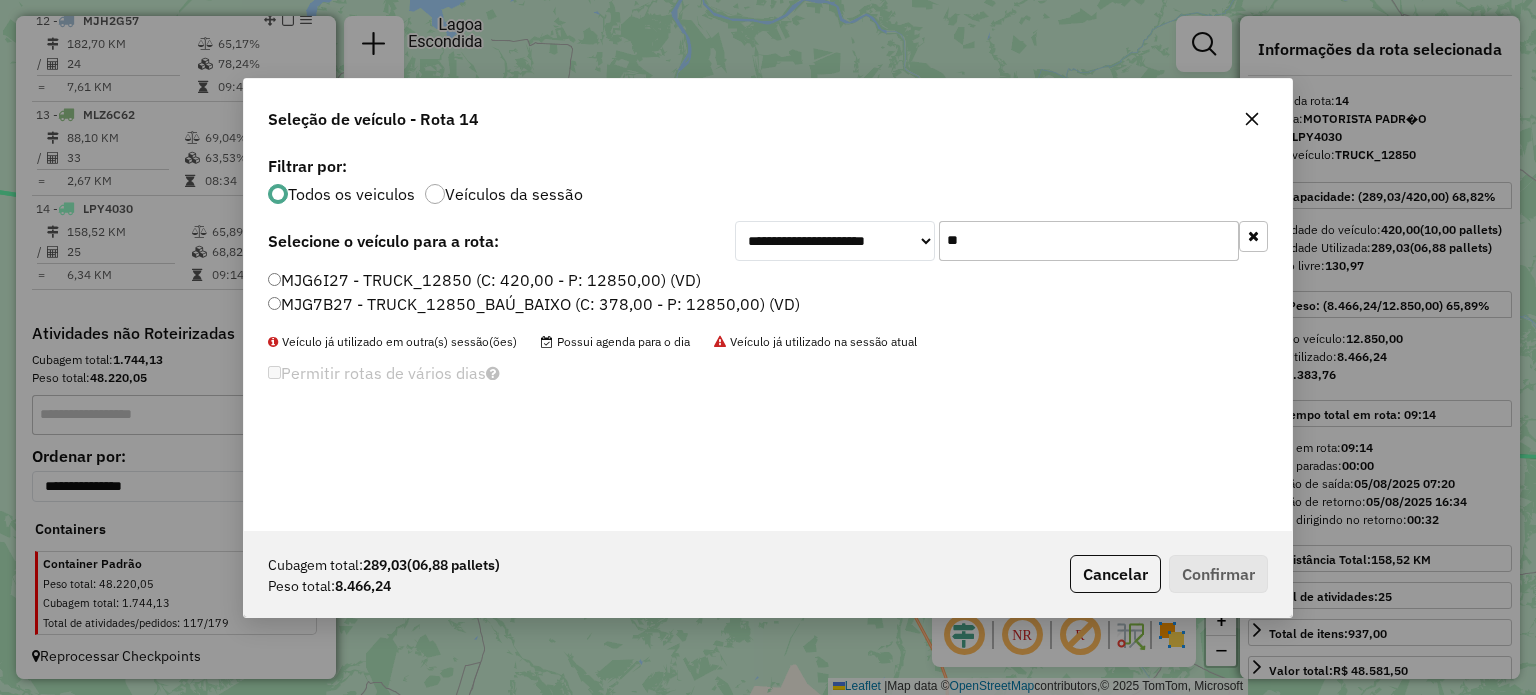 type on "**" 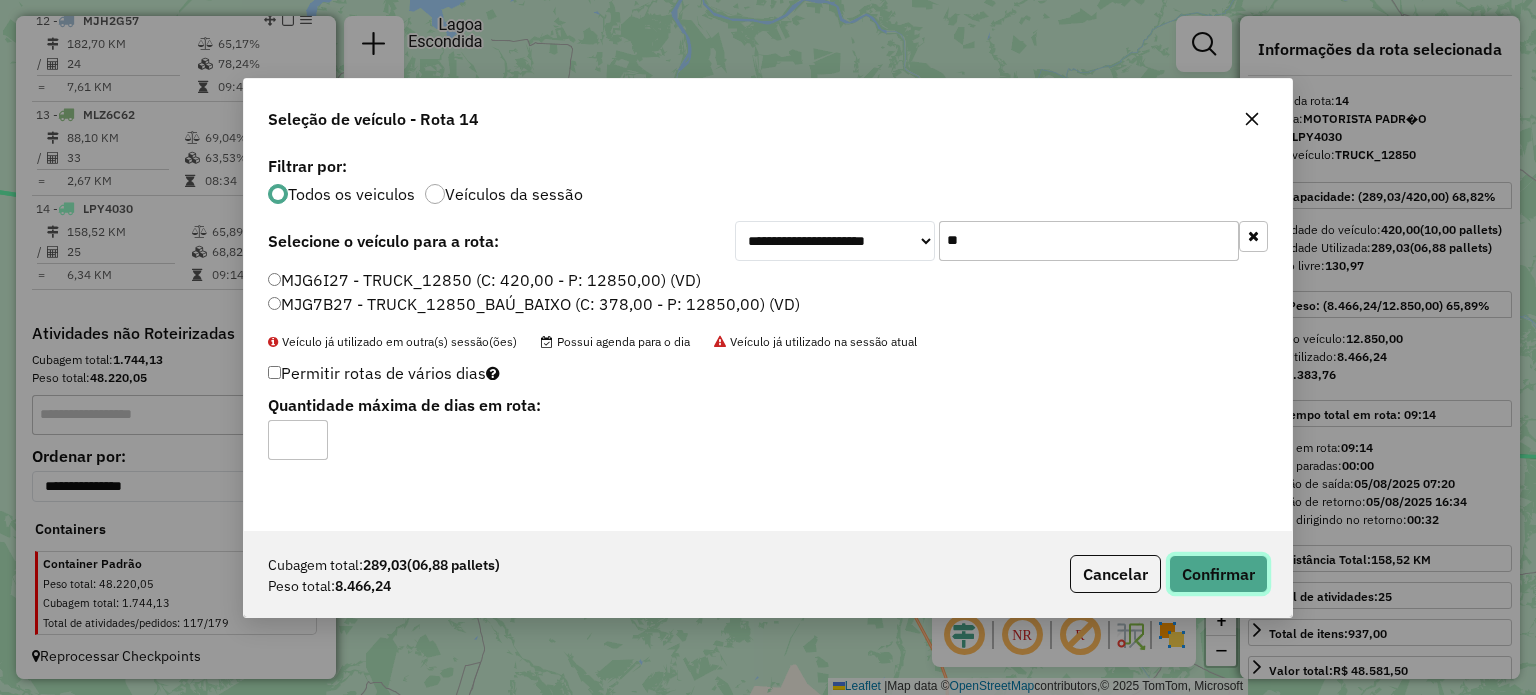 click on "Confirmar" 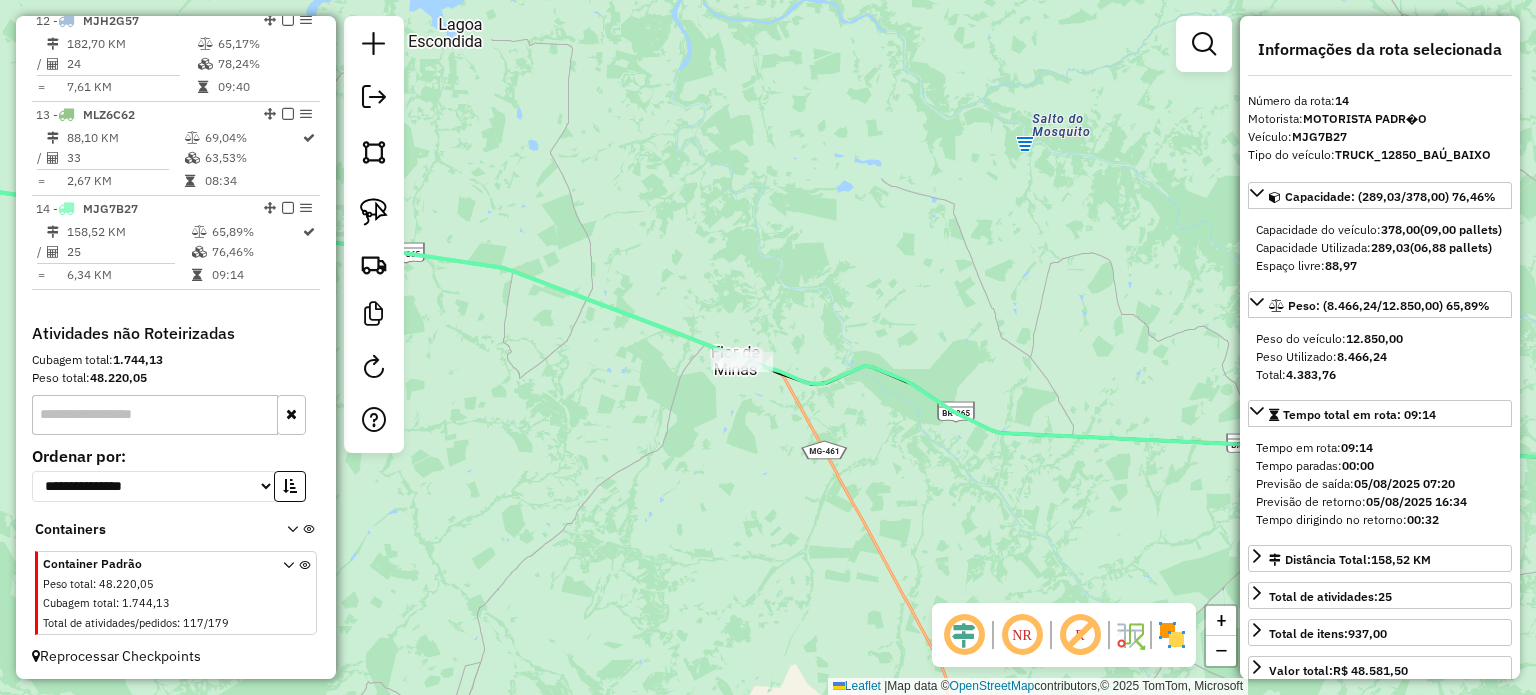 drag, startPoint x: 1016, startPoint y: 312, endPoint x: 508, endPoint y: 180, distance: 524.8695 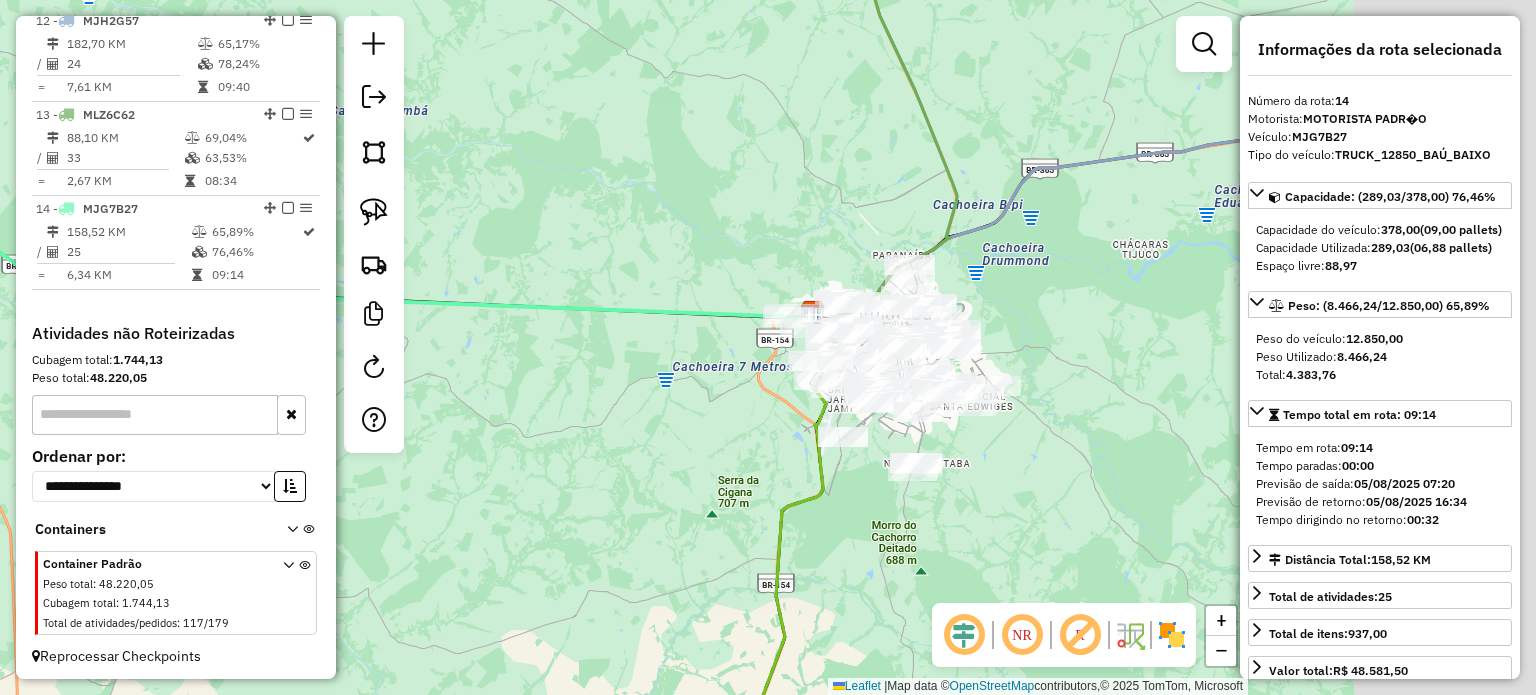 click on "Janela de atendimento Grade de atendimento Capacidade Transportadoras Veículos Cliente Pedidos  Rotas Selecione os dias de semana para filtrar as janelas de atendimento  Seg   Ter   Qua   Qui   Sex   Sáb   Dom  Informe o período da janela de atendimento: De: Até:  Filtrar exatamente a janela do cliente  Considerar janela de atendimento padrão  Selecione os dias de semana para filtrar as grades de atendimento  Seg   Ter   Qua   Qui   Sex   Sáb   Dom   Considerar clientes sem dia de atendimento cadastrado  Clientes fora do dia de atendimento selecionado Filtrar as atividades entre os valores definidos abaixo:  Peso mínimo:   Peso máximo:   Cubagem mínima:   Cubagem máxima:   De:   Até:  Filtrar as atividades entre o tempo de atendimento definido abaixo:  De:   Até:   Considerar capacidade total dos clientes não roteirizados Transportadora: Selecione um ou mais itens Tipo de veículo: Selecione um ou mais itens Veículo: Selecione um ou mais itens Motorista: Selecione um ou mais itens Nome: Rótulo:" 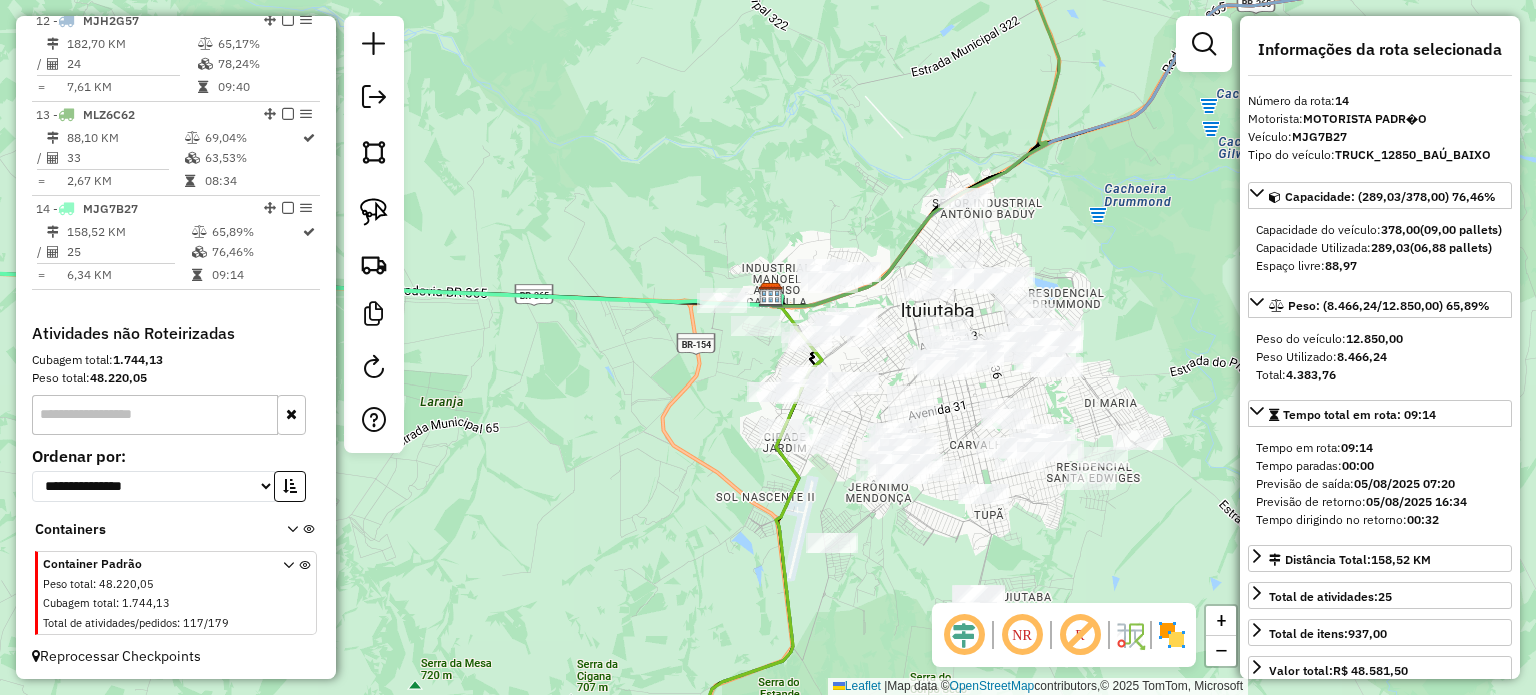 drag, startPoint x: 1145, startPoint y: 403, endPoint x: 833, endPoint y: 365, distance: 314.30557 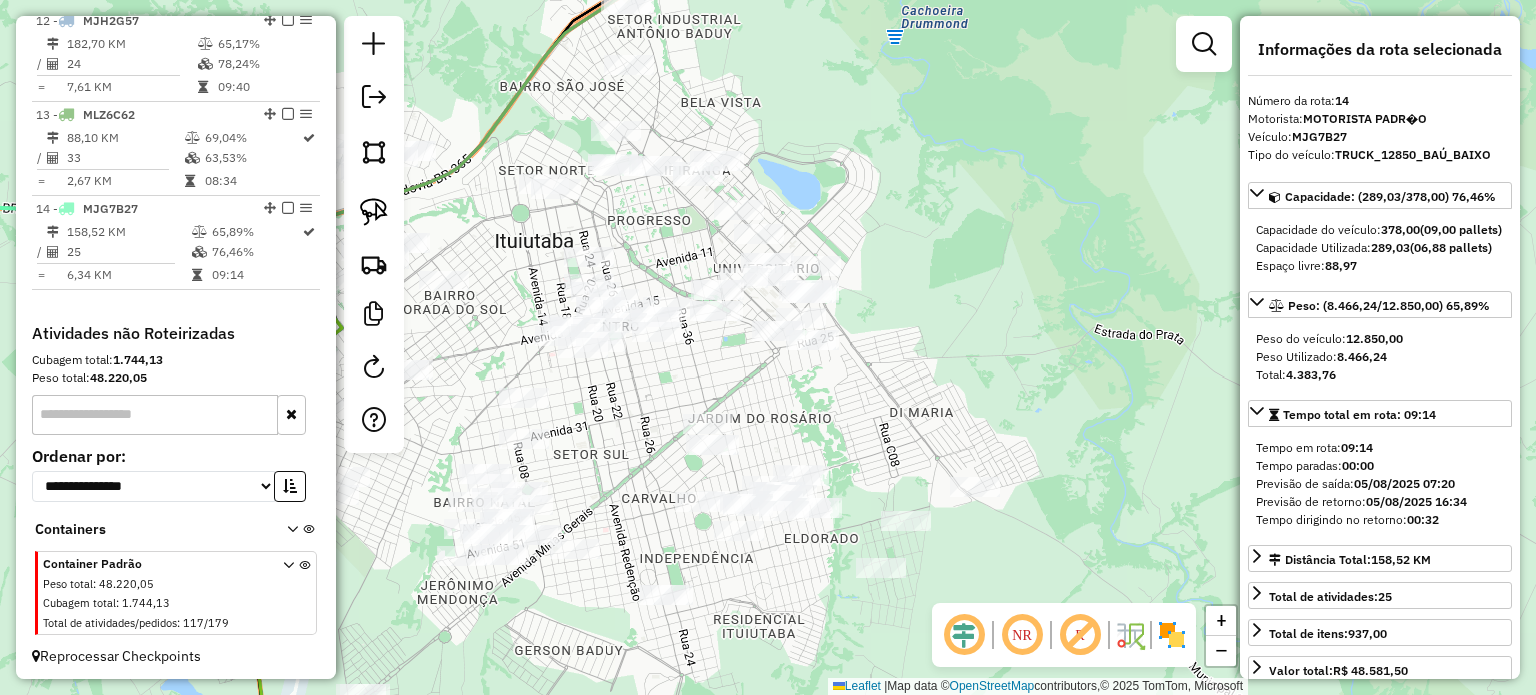 drag, startPoint x: 932, startPoint y: 317, endPoint x: 954, endPoint y: 471, distance: 155.56349 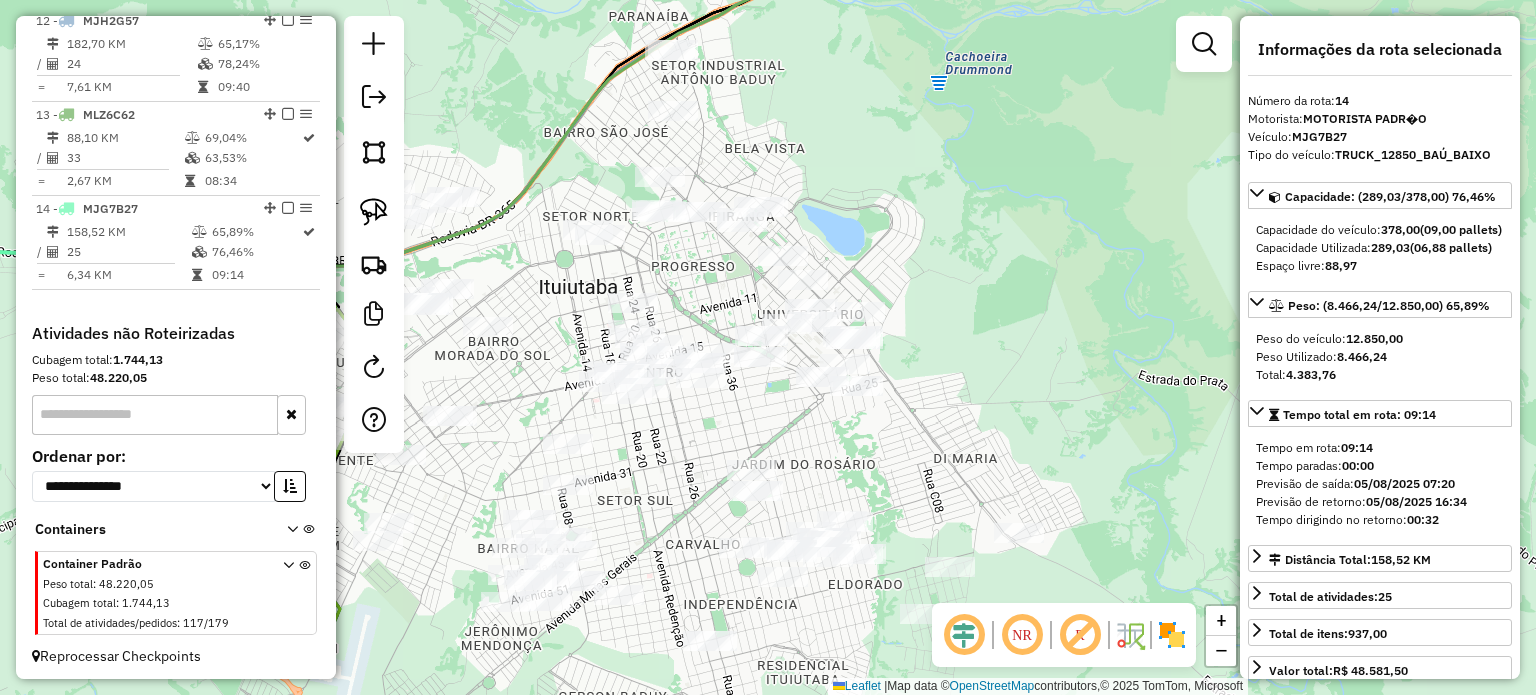 drag, startPoint x: 834, startPoint y: 581, endPoint x: 852, endPoint y: 475, distance: 107.51744 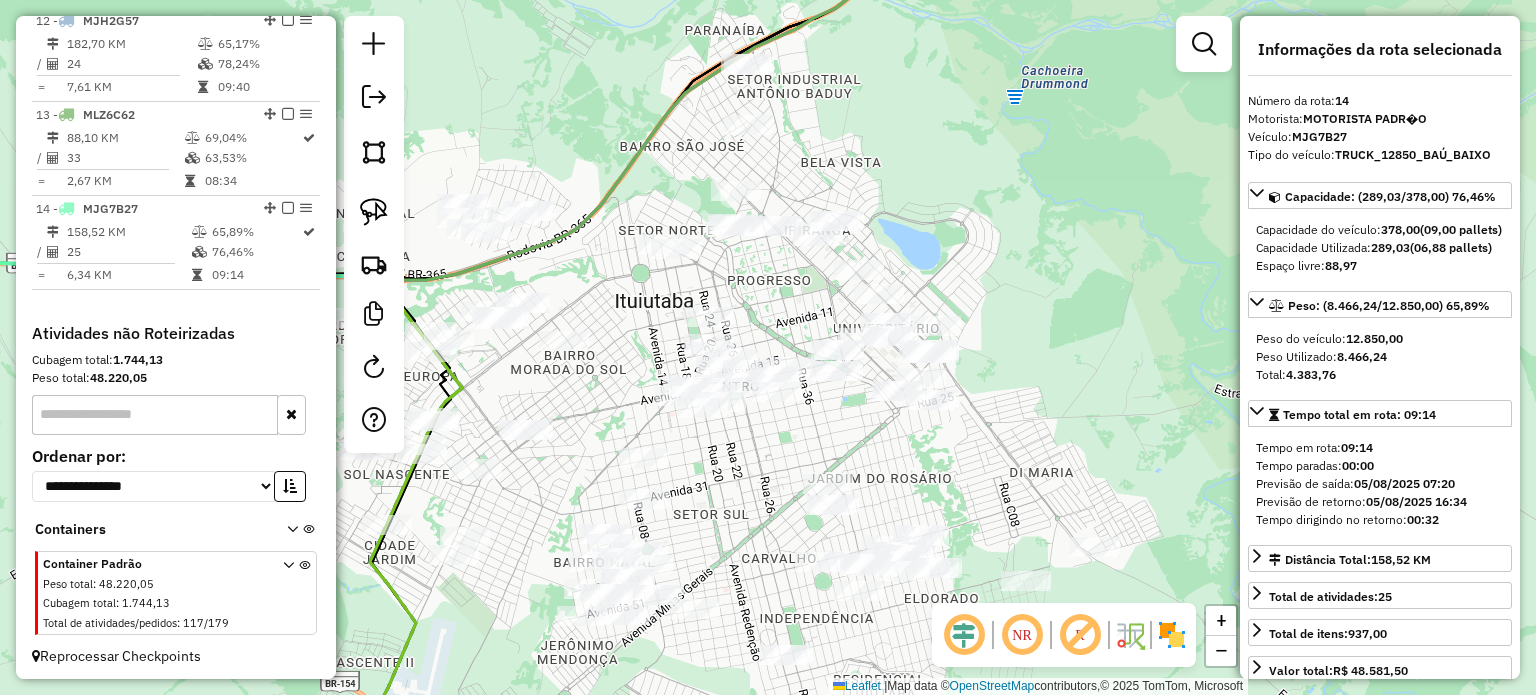 drag, startPoint x: 852, startPoint y: 475, endPoint x: 928, endPoint y: 489, distance: 77.27872 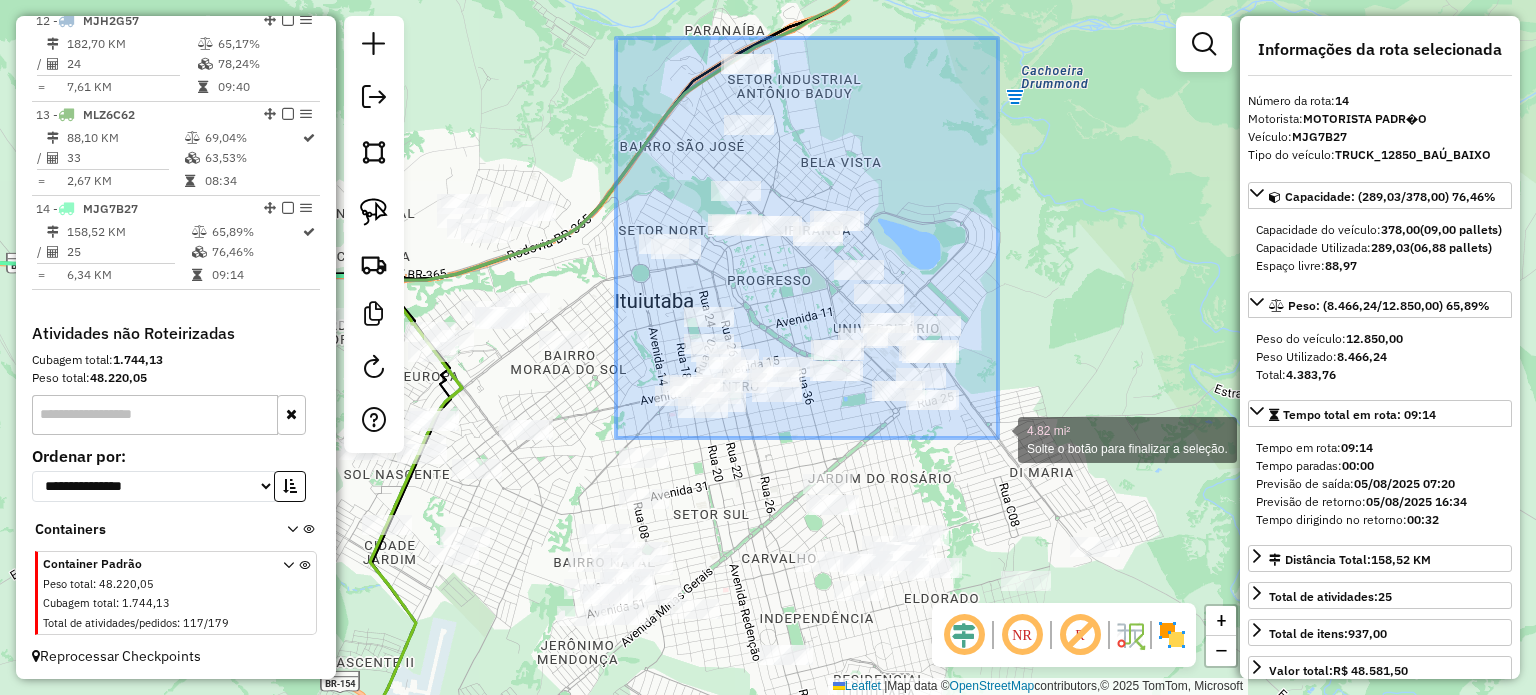 drag, startPoint x: 616, startPoint y: 38, endPoint x: 998, endPoint y: 438, distance: 553.10394 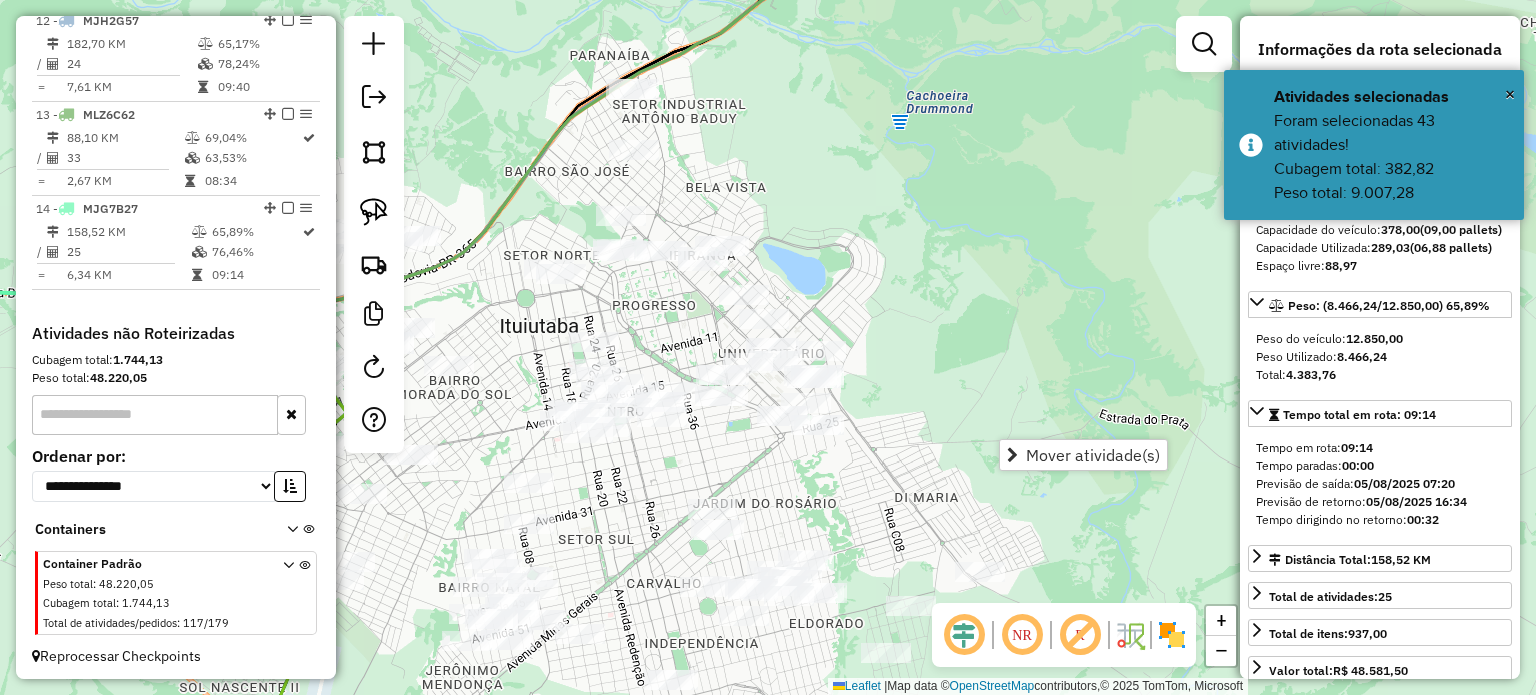 drag, startPoint x: 940, startPoint y: 238, endPoint x: 822, endPoint y: 261, distance: 120.22063 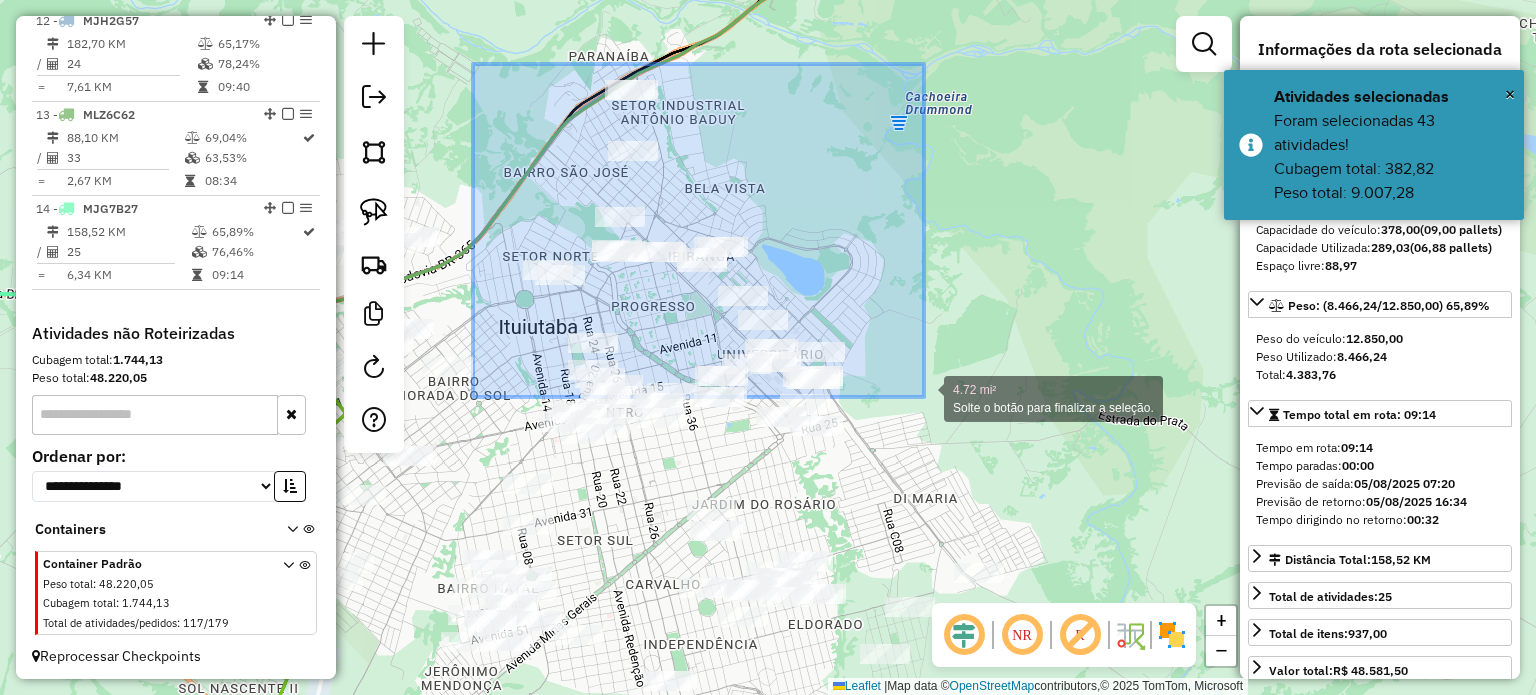 drag, startPoint x: 473, startPoint y: 64, endPoint x: 923, endPoint y: 393, distance: 557.44147 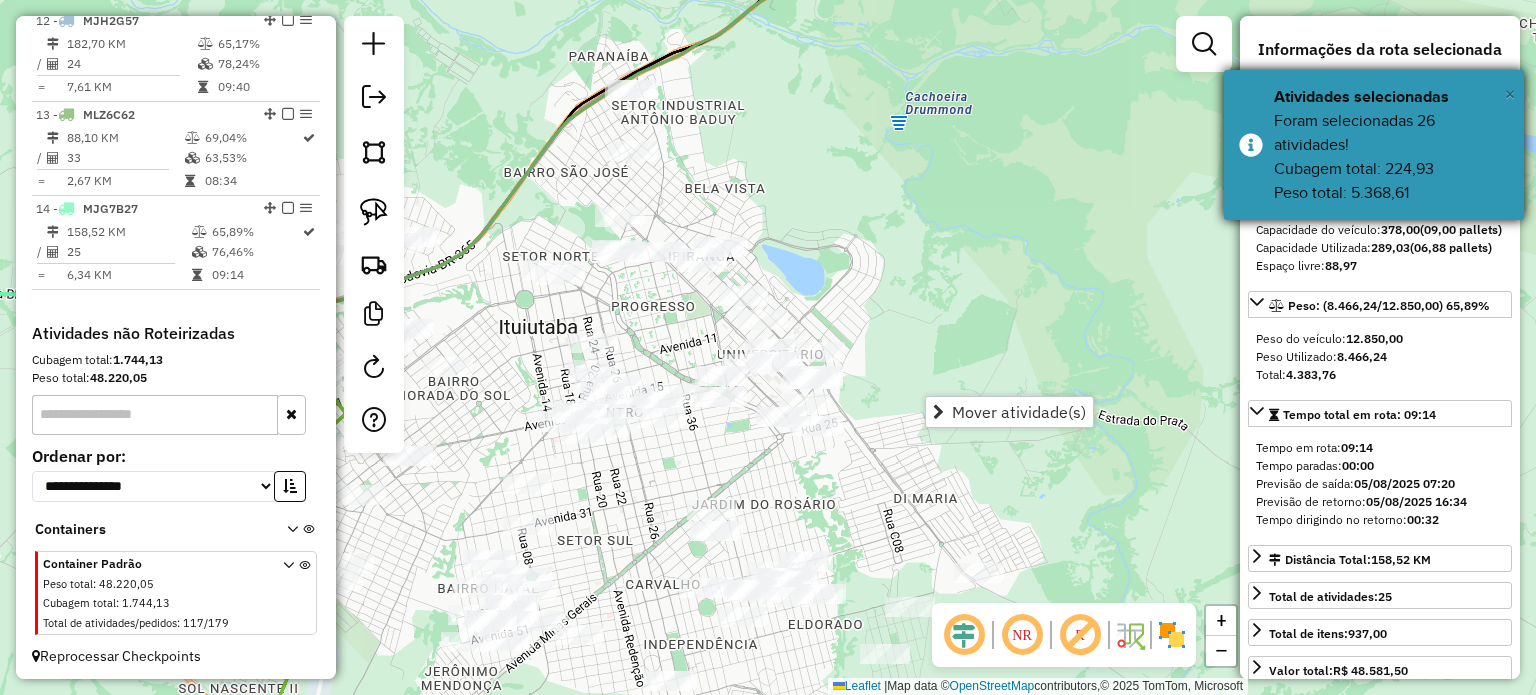 click on "×" at bounding box center [1510, 94] 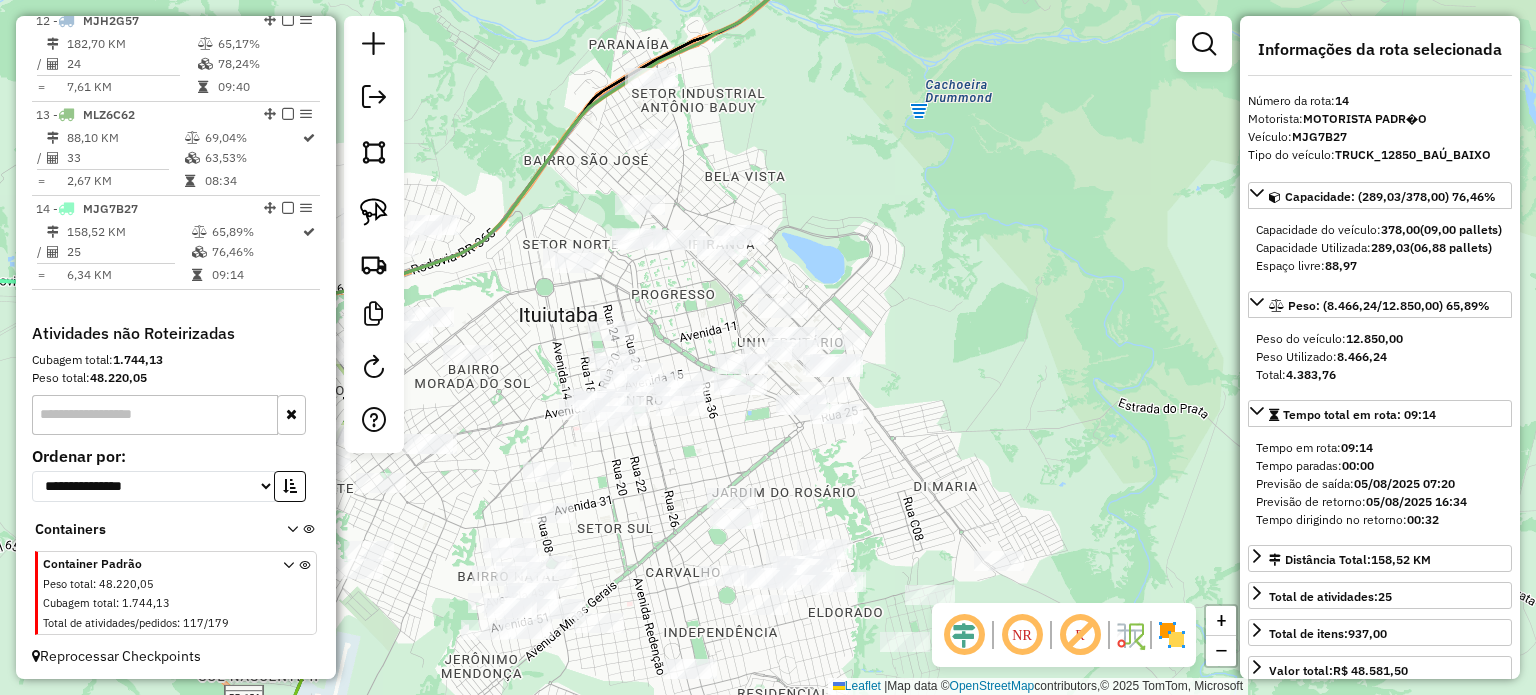 drag, startPoint x: 1107, startPoint y: 327, endPoint x: 1112, endPoint y: 316, distance: 12.083046 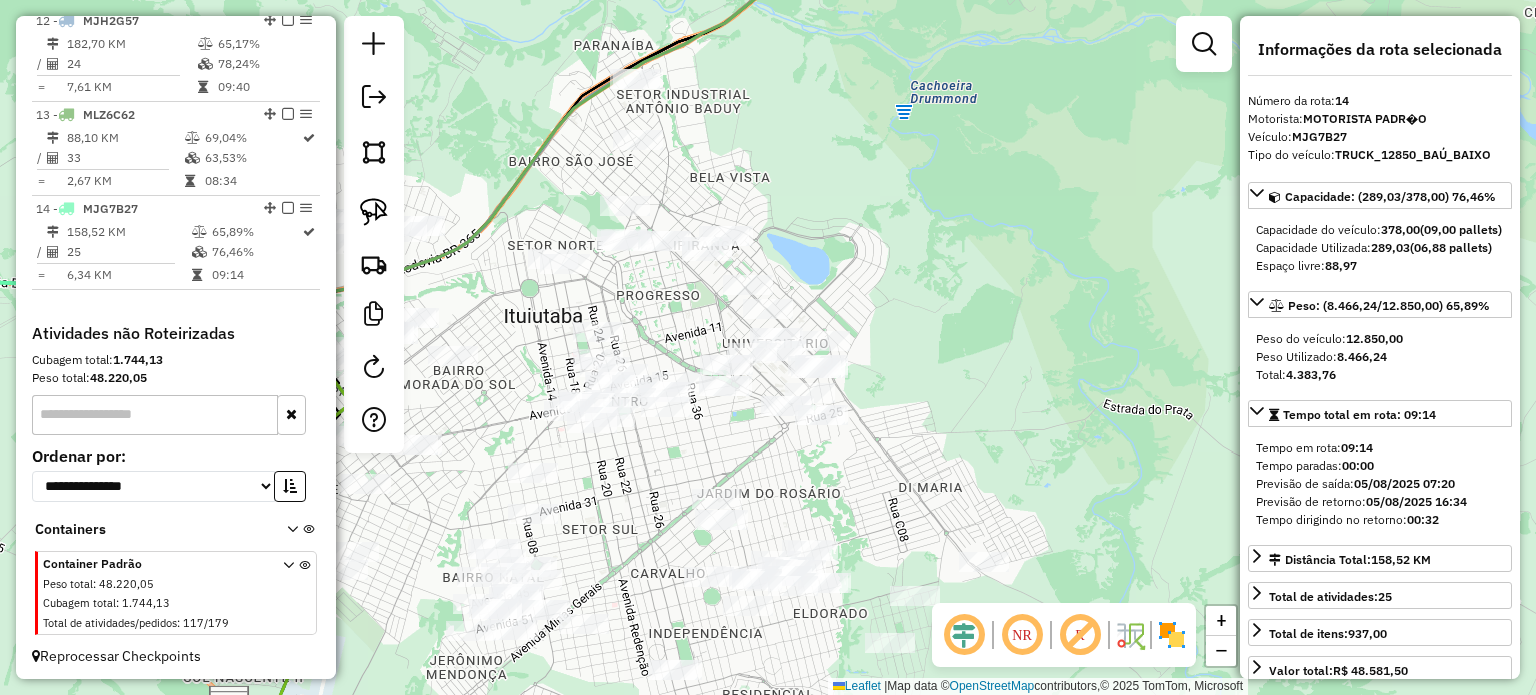 click on "Janela de atendimento Grade de atendimento Capacidade Transportadoras Veículos Cliente Pedidos  Rotas Selecione os dias de semana para filtrar as janelas de atendimento  Seg   Ter   Qua   Qui   Sex   Sáb   Dom  Informe o período da janela de atendimento: De: Até:  Filtrar exatamente a janela do cliente  Considerar janela de atendimento padrão  Selecione os dias de semana para filtrar as grades de atendimento  Seg   Ter   Qua   Qui   Sex   Sáb   Dom   Considerar clientes sem dia de atendimento cadastrado  Clientes fora do dia de atendimento selecionado Filtrar as atividades entre os valores definidos abaixo:  Peso mínimo:   Peso máximo:   Cubagem mínima:   Cubagem máxima:   De:   Até:  Filtrar as atividades entre o tempo de atendimento definido abaixo:  De:   Até:   Considerar capacidade total dos clientes não roteirizados Transportadora: Selecione um ou mais itens Tipo de veículo: Selecione um ou mais itens Veículo: Selecione um ou mais itens Motorista: Selecione um ou mais itens Nome: Rótulo:" 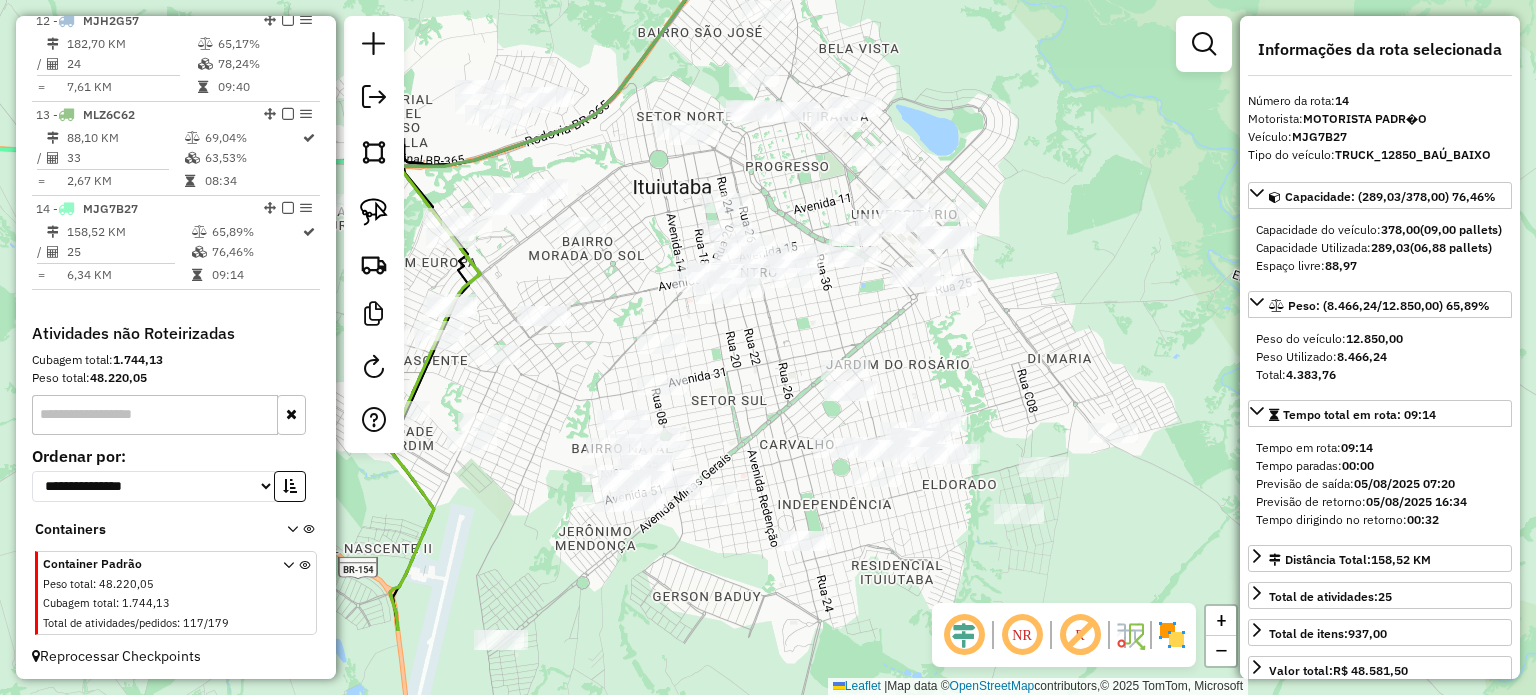 drag, startPoint x: 779, startPoint y: 481, endPoint x: 901, endPoint y: 349, distance: 179.74426 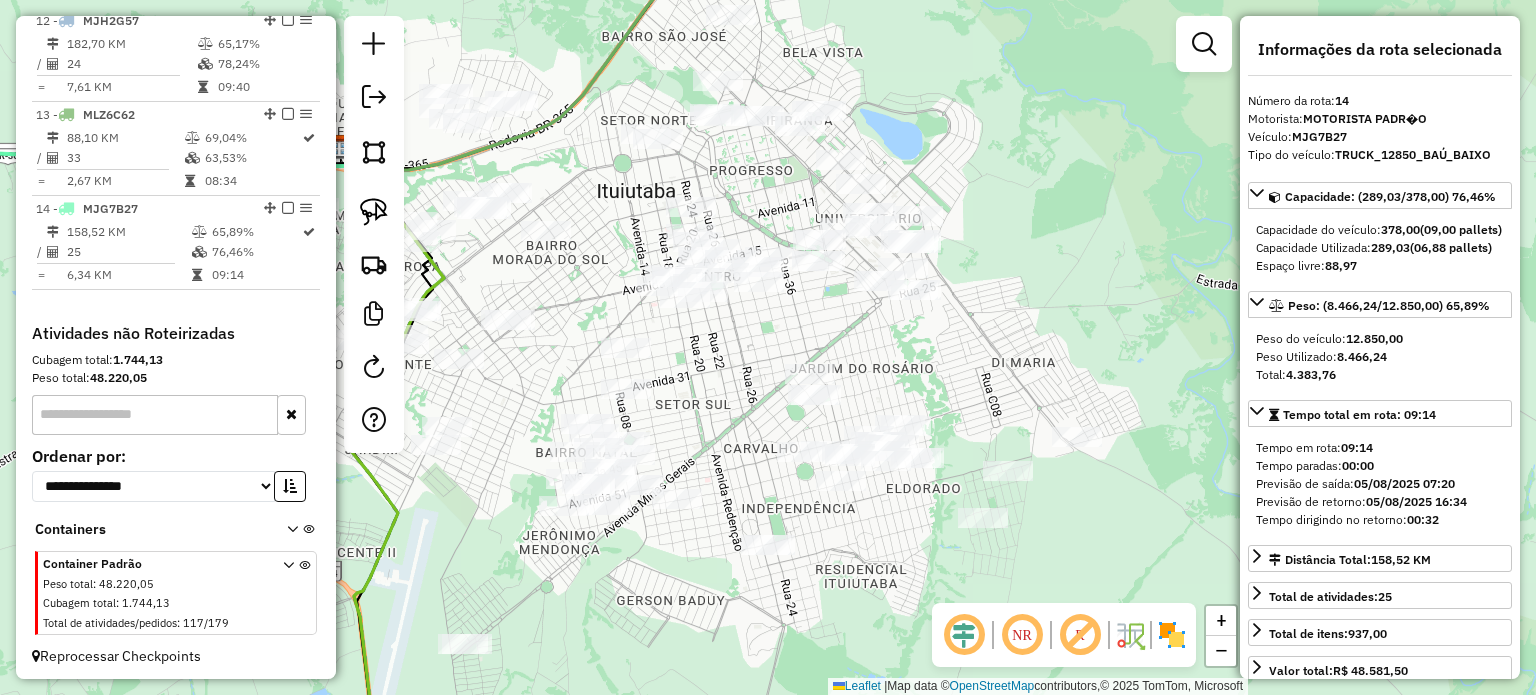 drag, startPoint x: 896, startPoint y: 387, endPoint x: 812, endPoint y: 403, distance: 85.51023 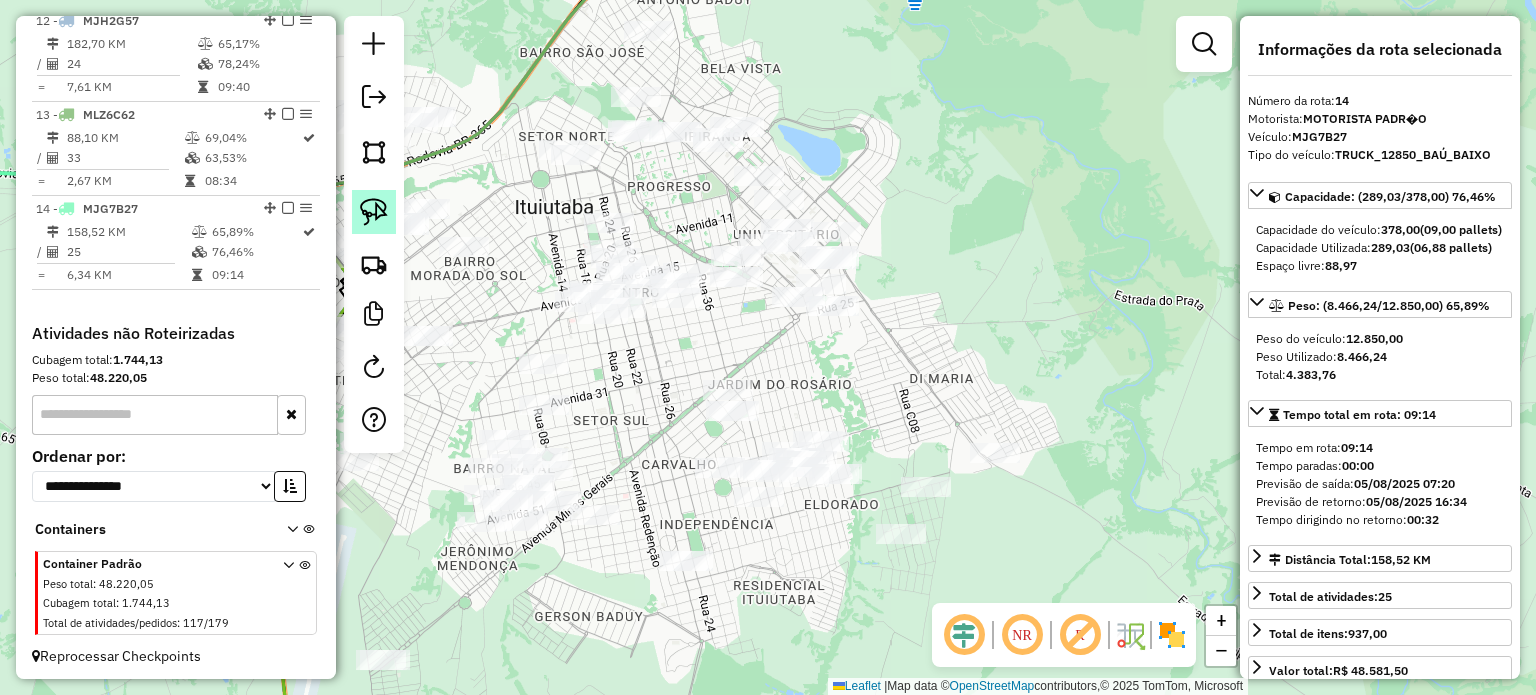 click 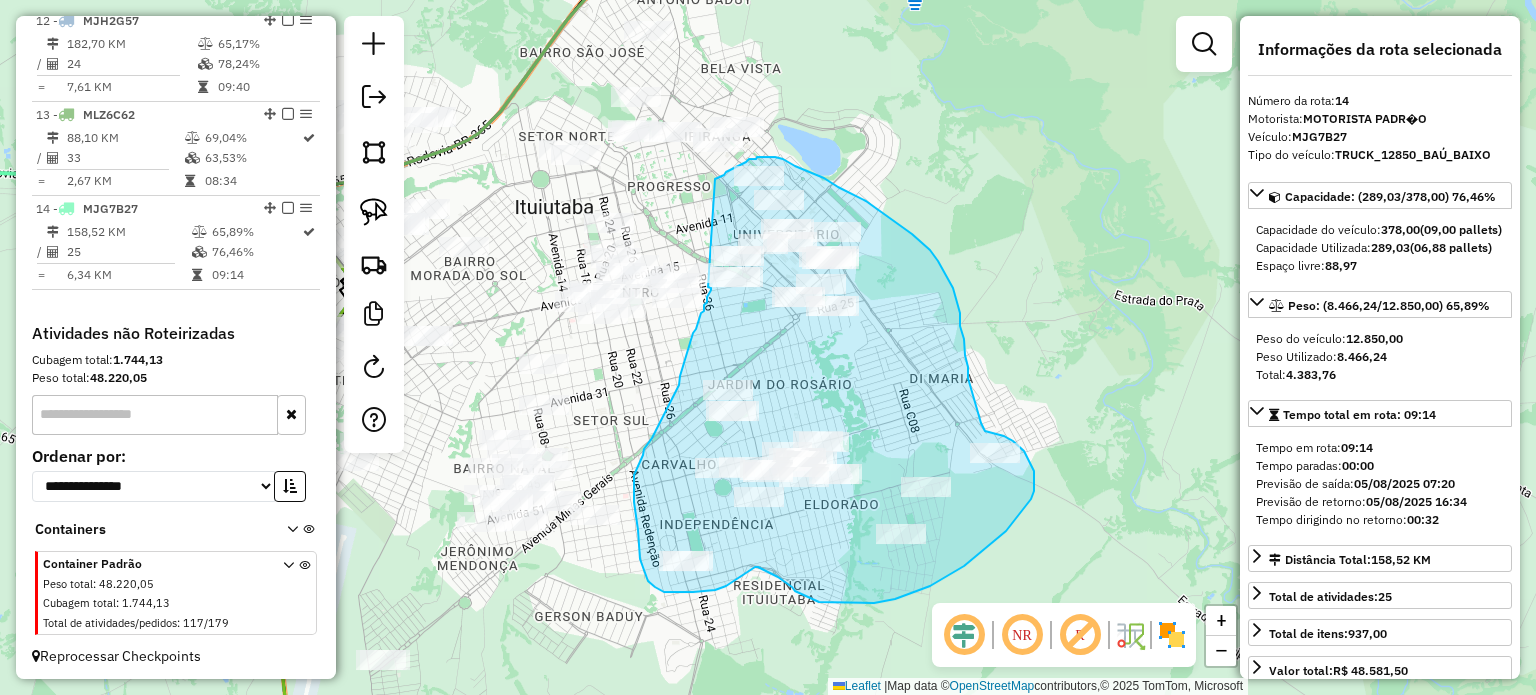 drag, startPoint x: 730, startPoint y: 171, endPoint x: 708, endPoint y: 285, distance: 116.1034 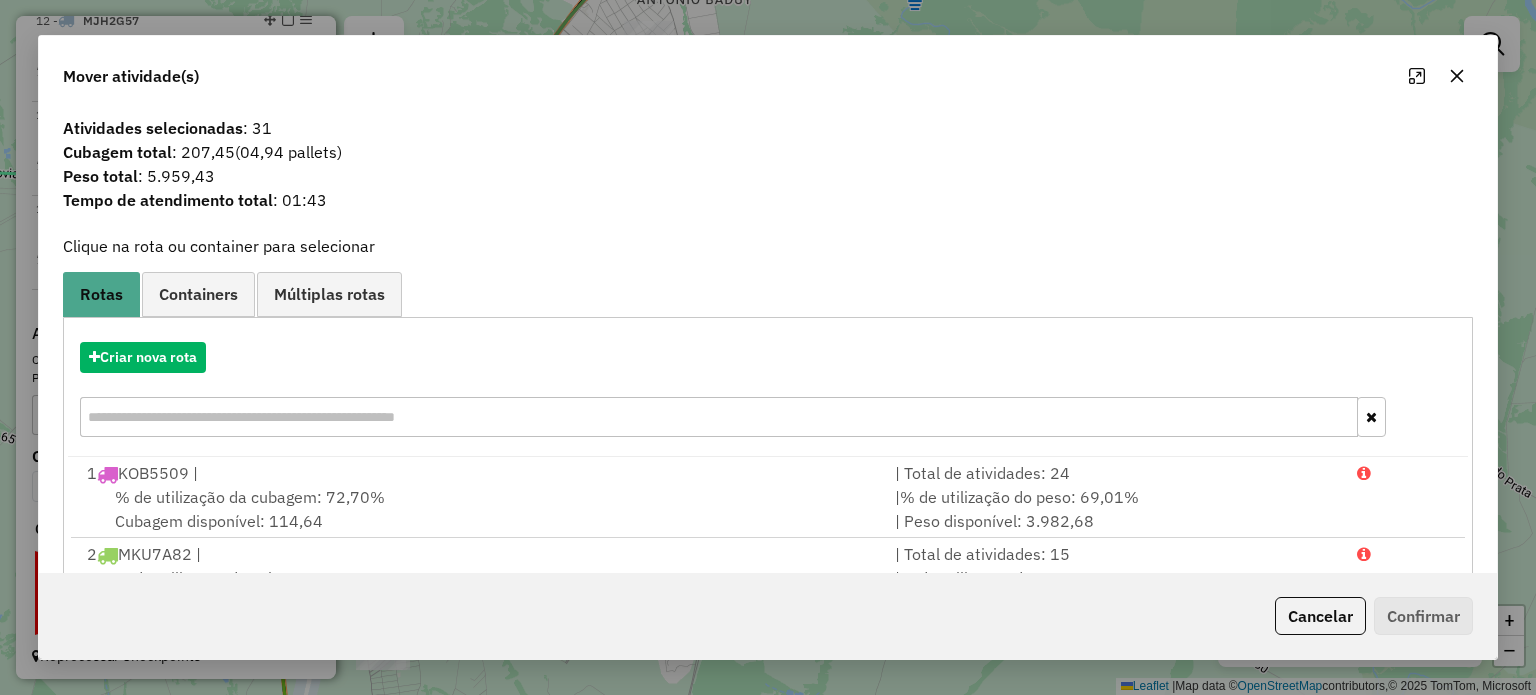 click 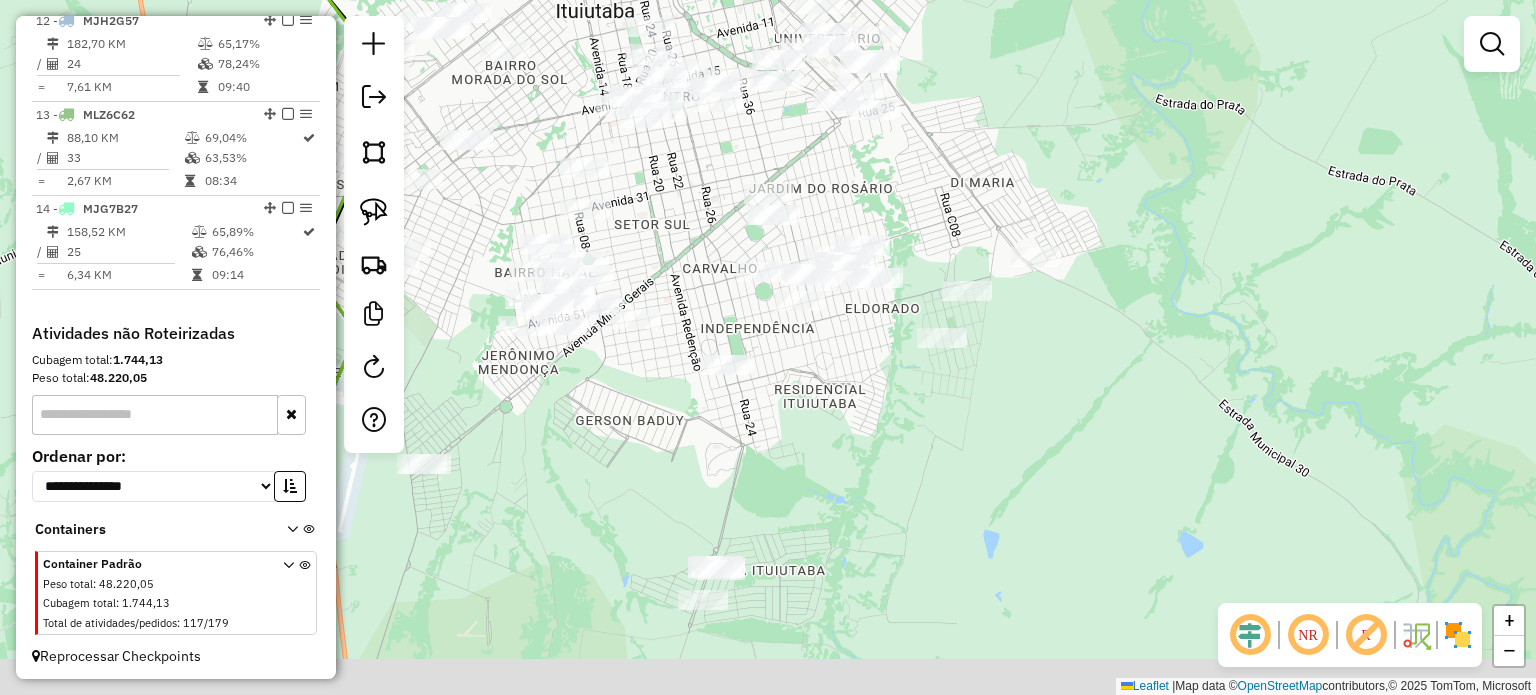 drag, startPoint x: 1159, startPoint y: 454, endPoint x: 1200, endPoint y: 257, distance: 201.22127 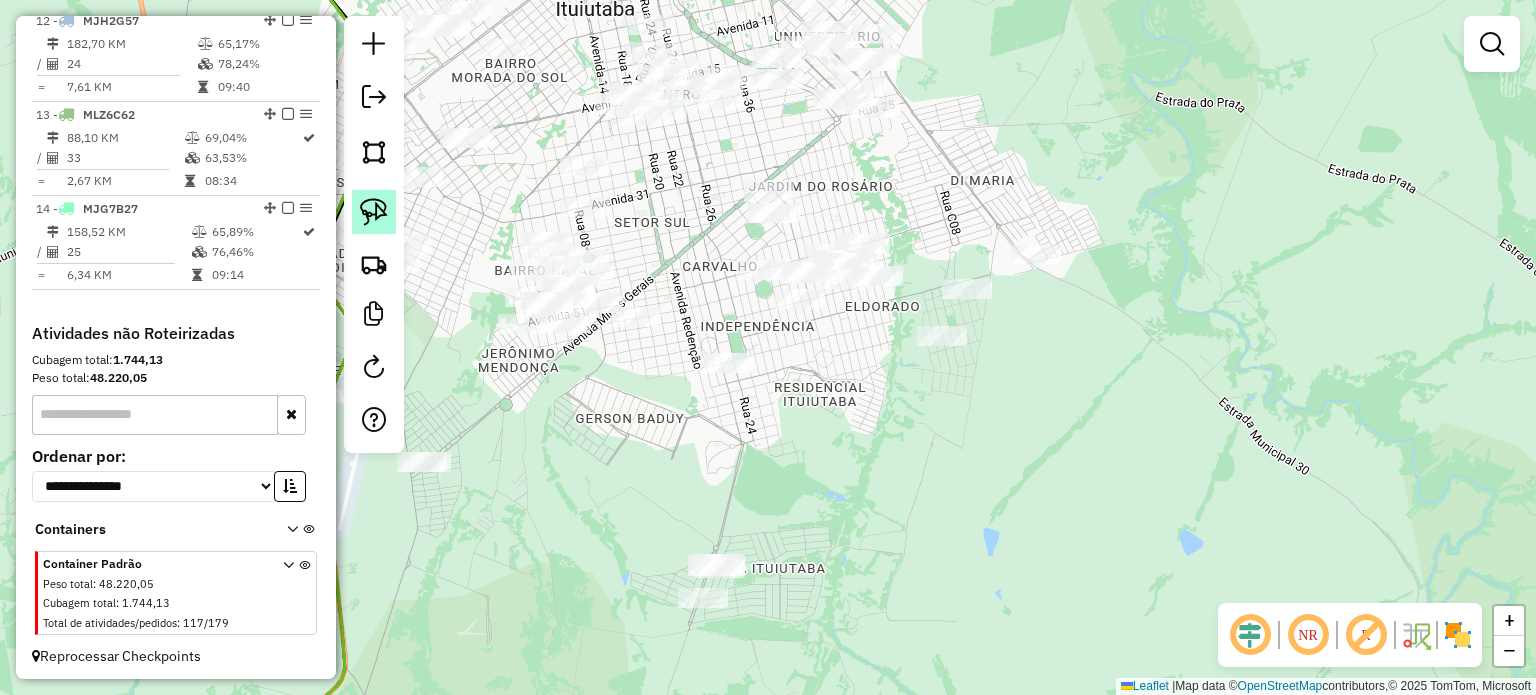 click 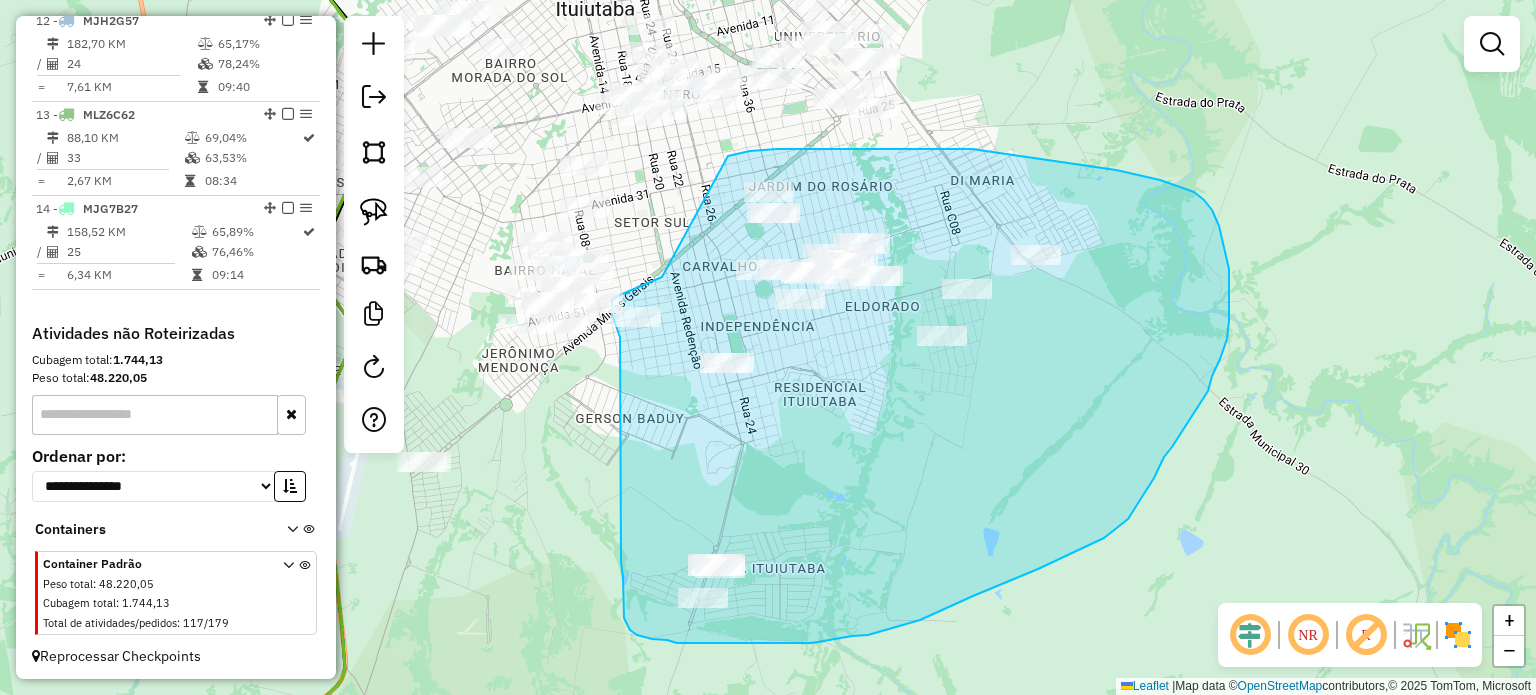 drag, startPoint x: 740, startPoint y: 154, endPoint x: 662, endPoint y: 277, distance: 145.64684 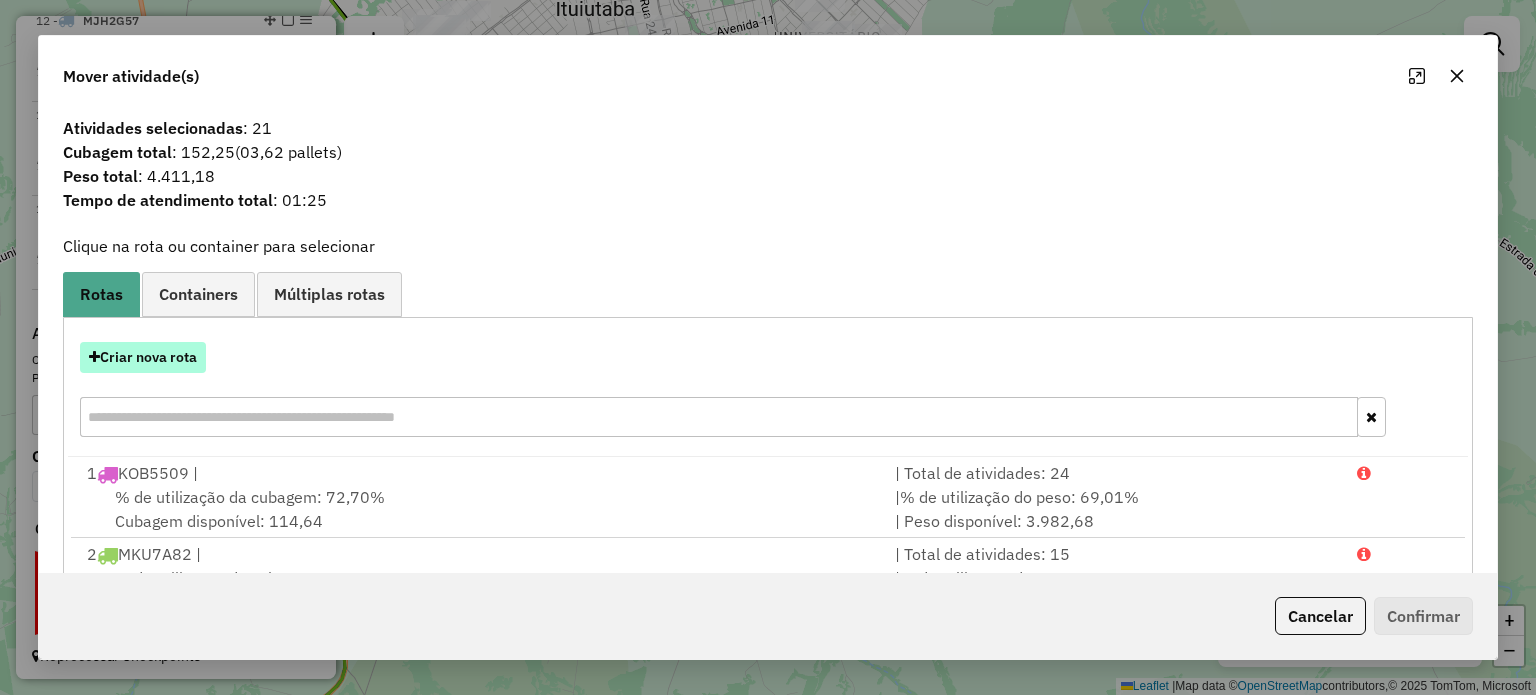 click on "Criar nova rota" at bounding box center (143, 357) 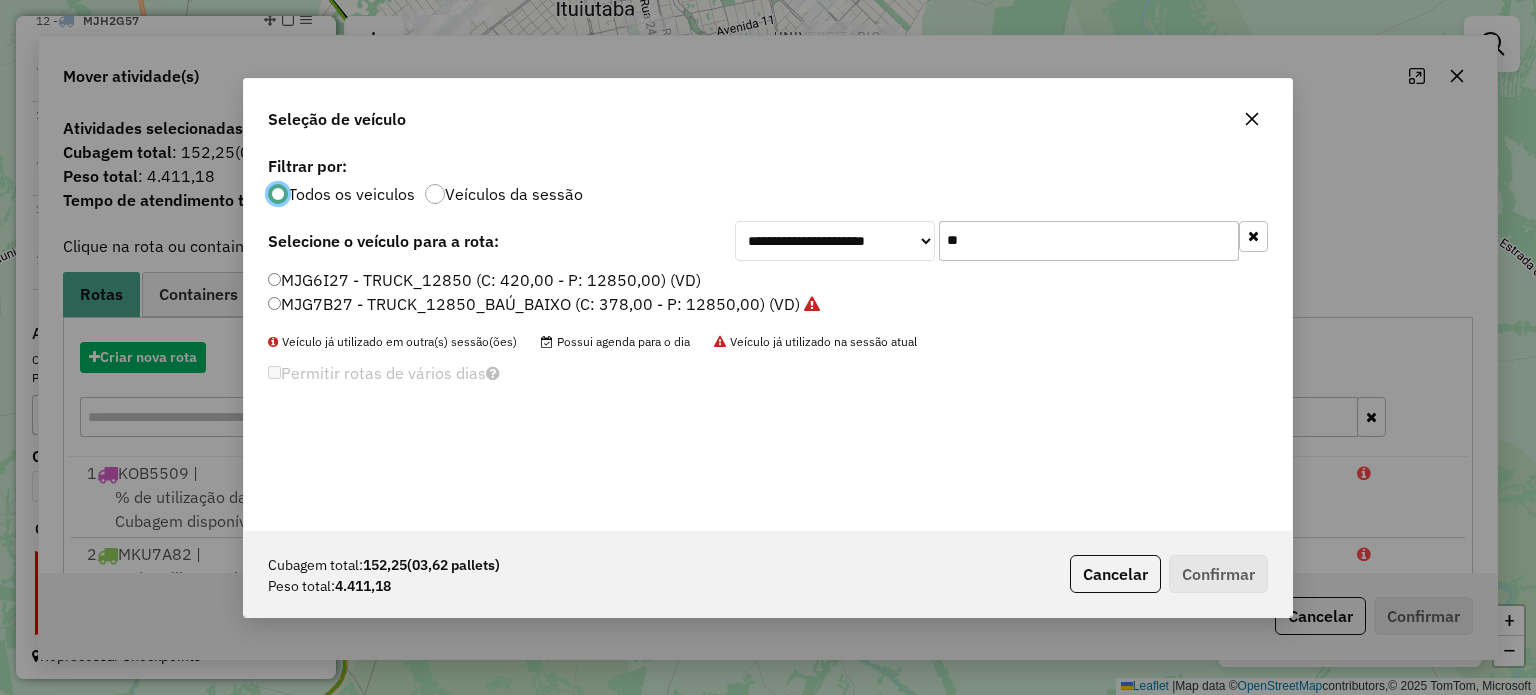 scroll, scrollTop: 10, scrollLeft: 6, axis: both 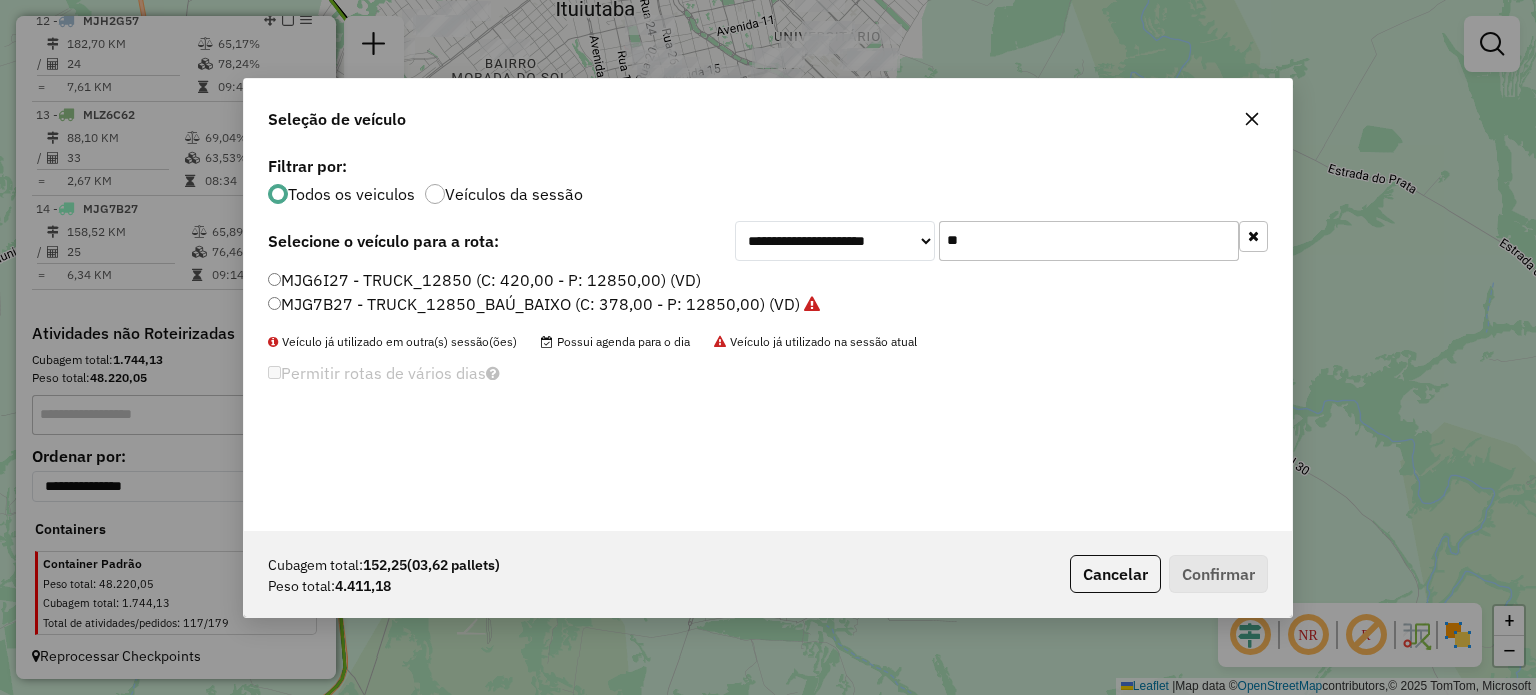 drag, startPoint x: 952, startPoint y: 242, endPoint x: 759, endPoint y: 242, distance: 193 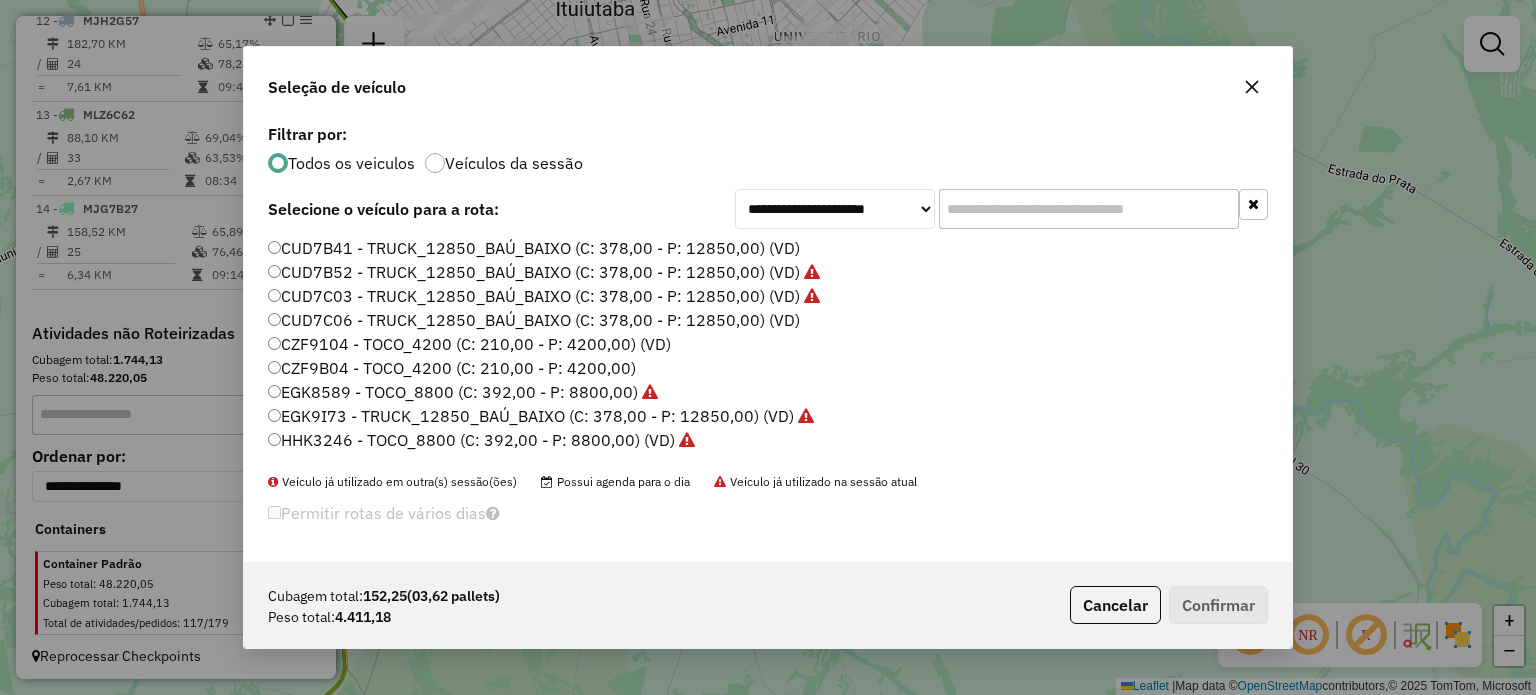type 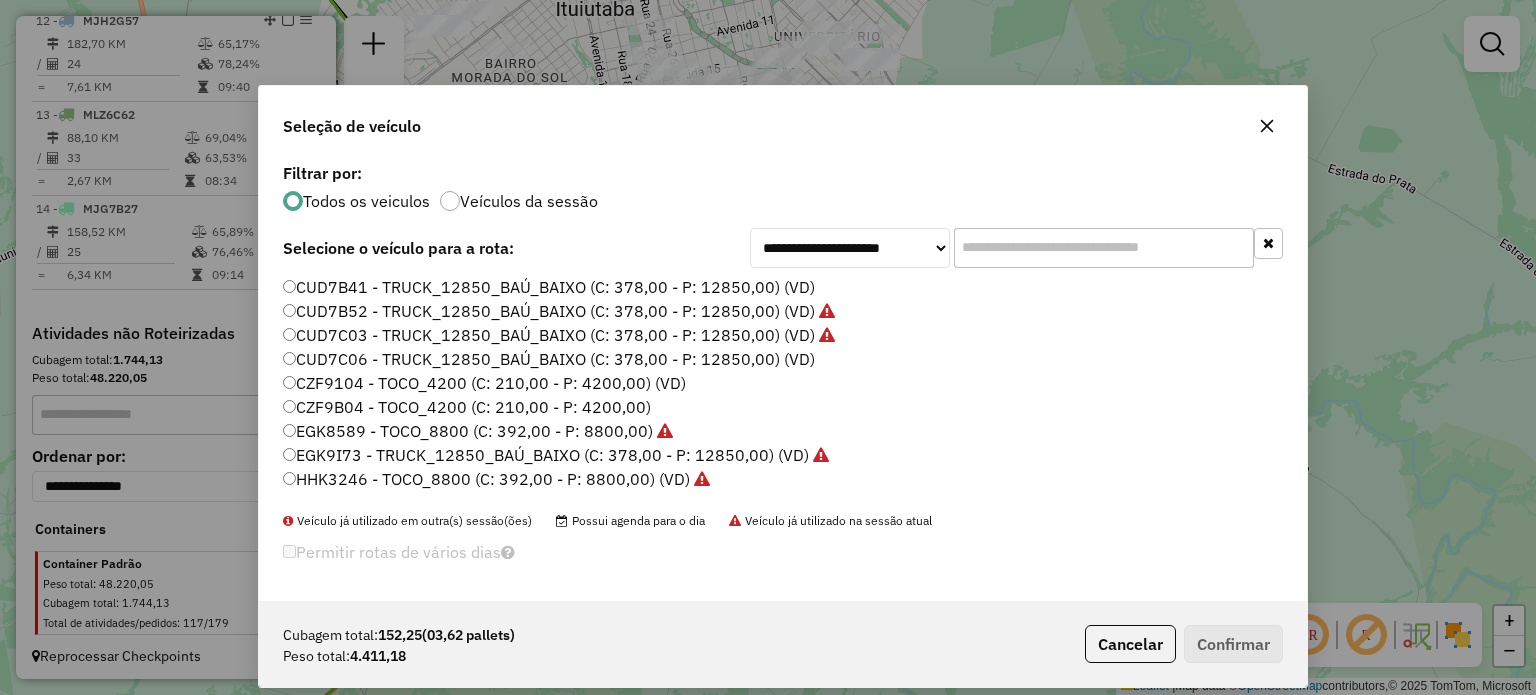 drag, startPoint x: 925, startPoint y: 84, endPoint x: 943, endPoint y: 189, distance: 106.531685 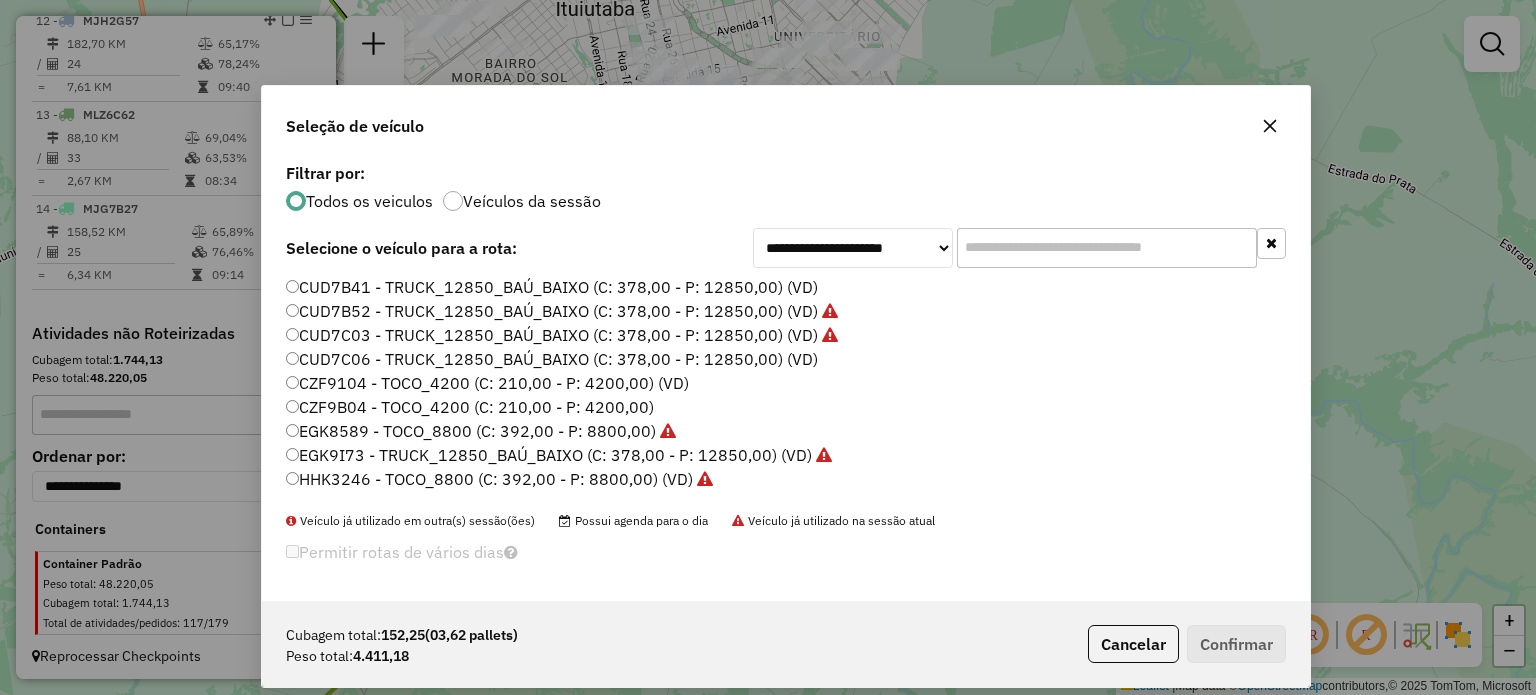 click 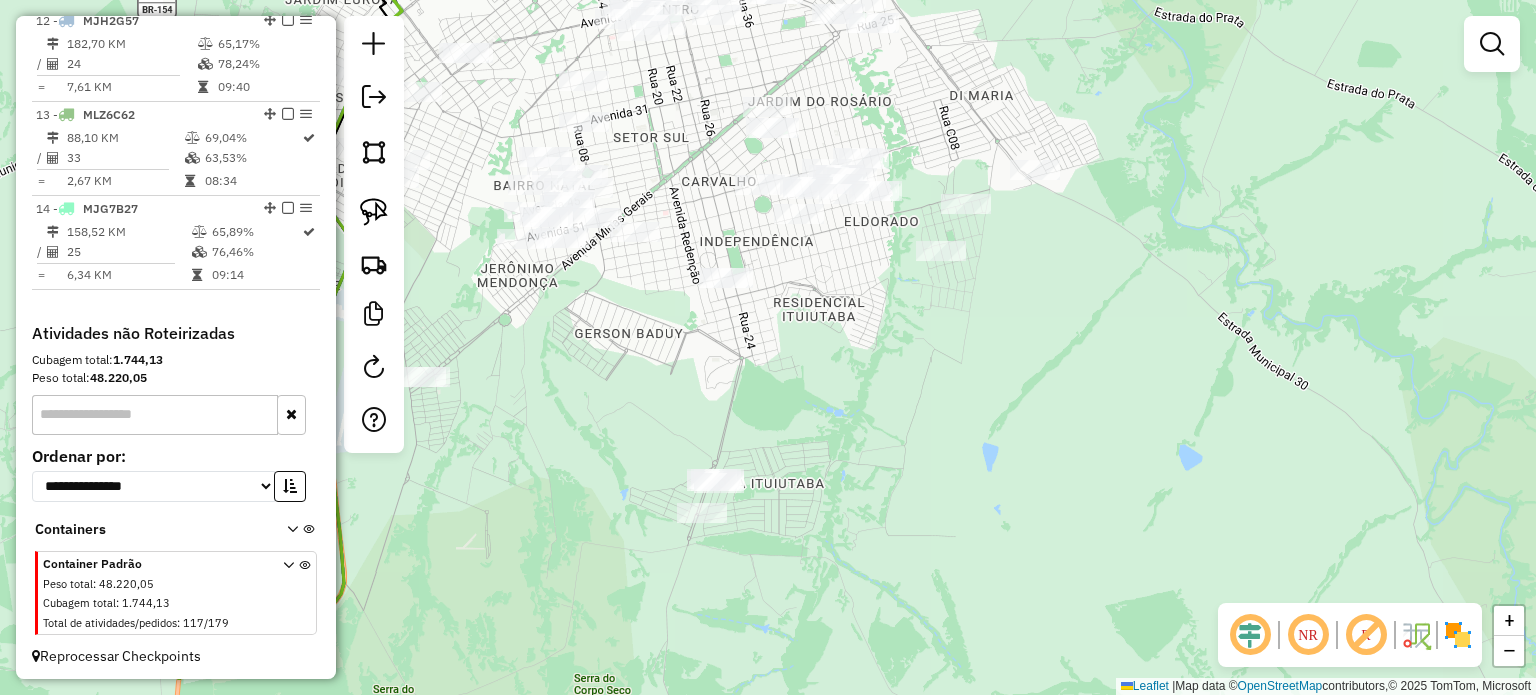 drag, startPoint x: 810, startPoint y: 464, endPoint x: 809, endPoint y: 379, distance: 85.00588 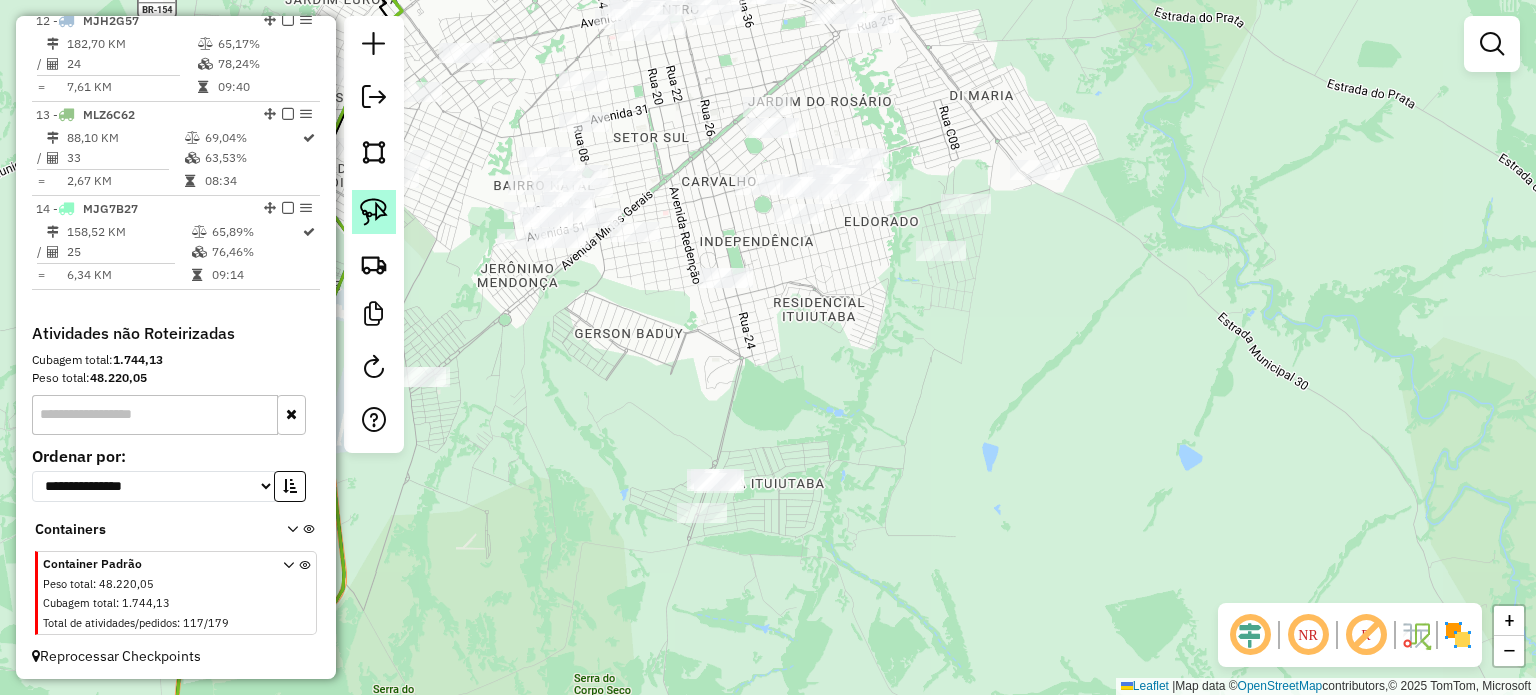click 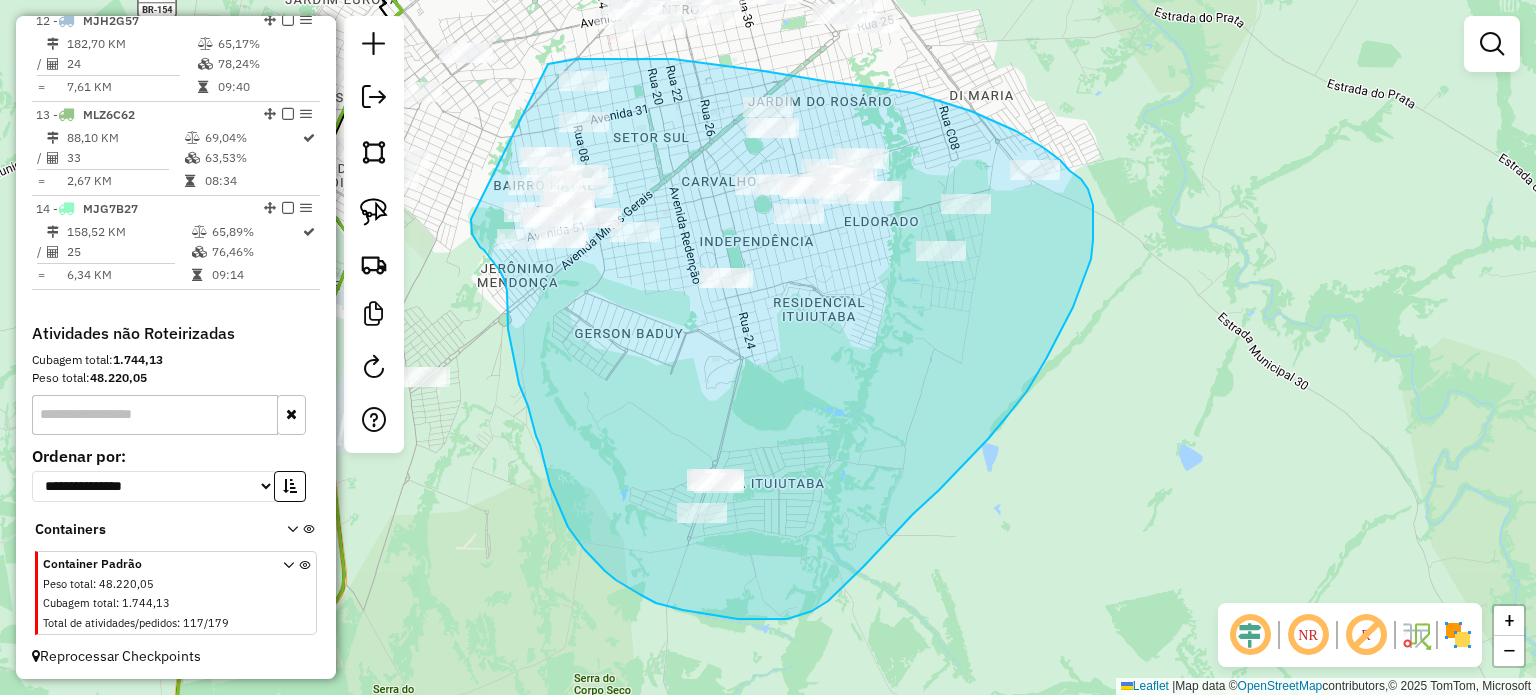 drag, startPoint x: 570, startPoint y: 60, endPoint x: 472, endPoint y: 211, distance: 180.01389 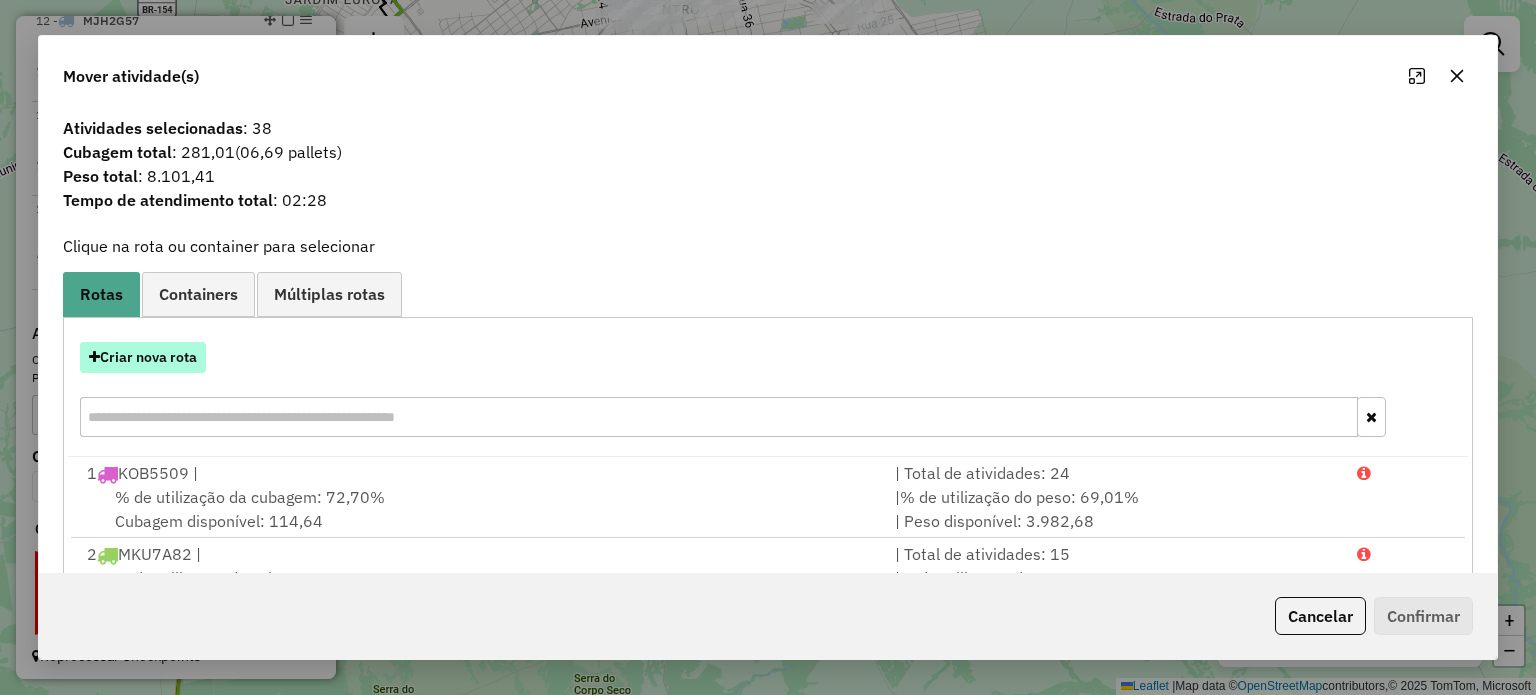 click on "Criar nova rota" at bounding box center (143, 357) 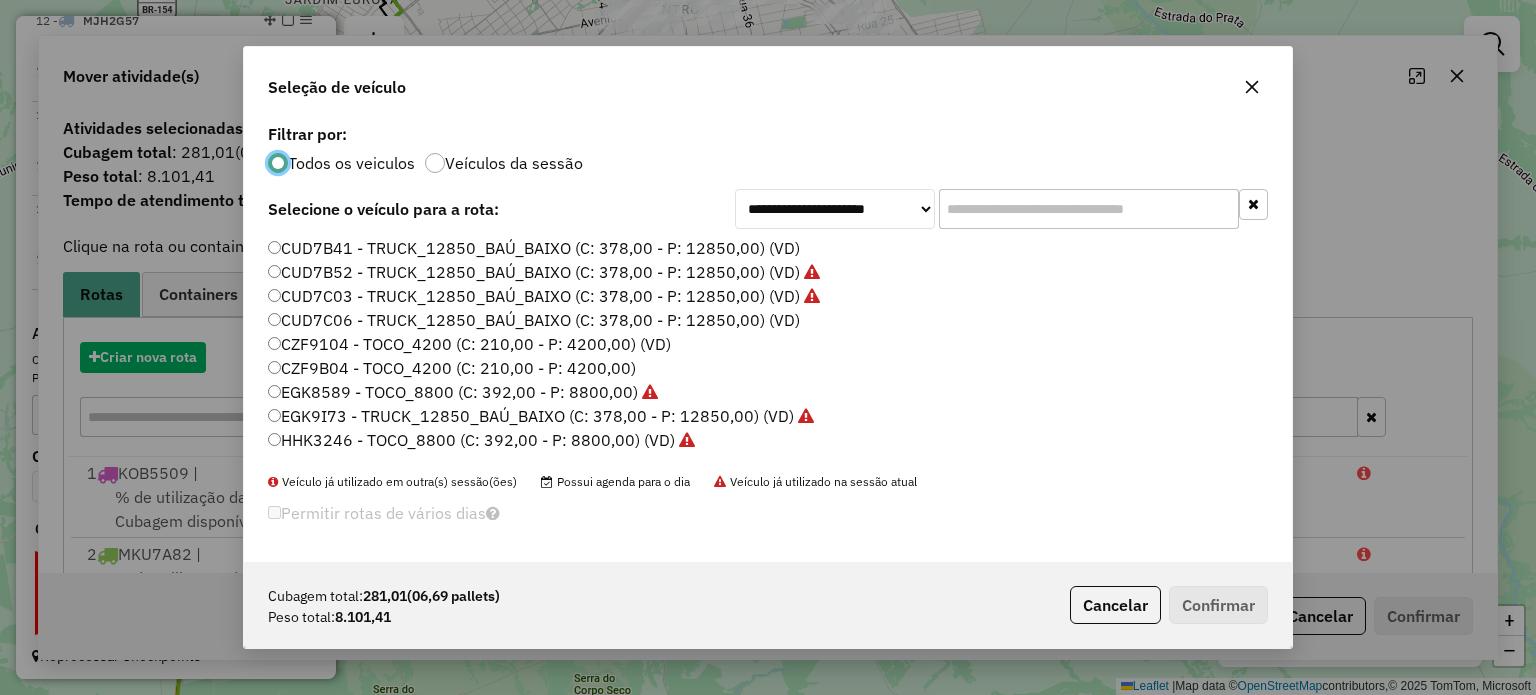 scroll, scrollTop: 10, scrollLeft: 6, axis: both 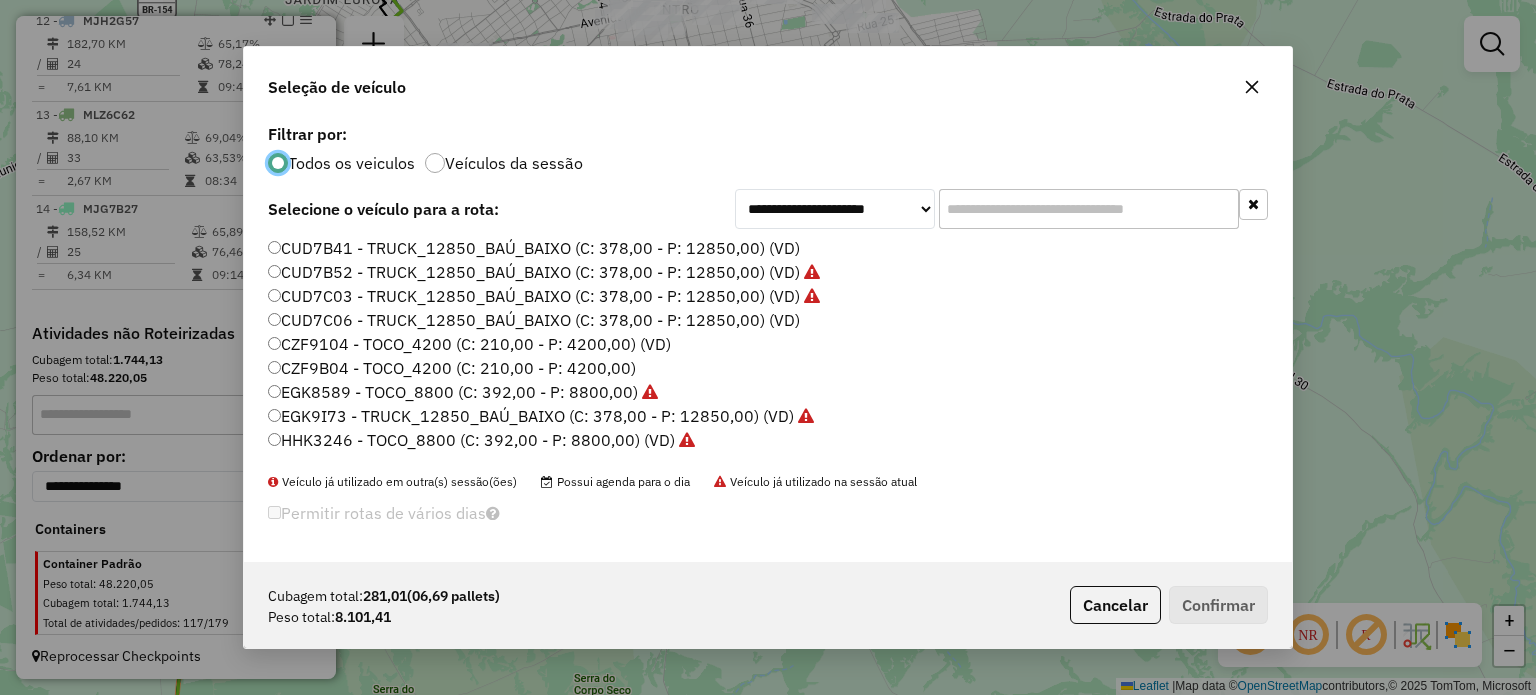 click 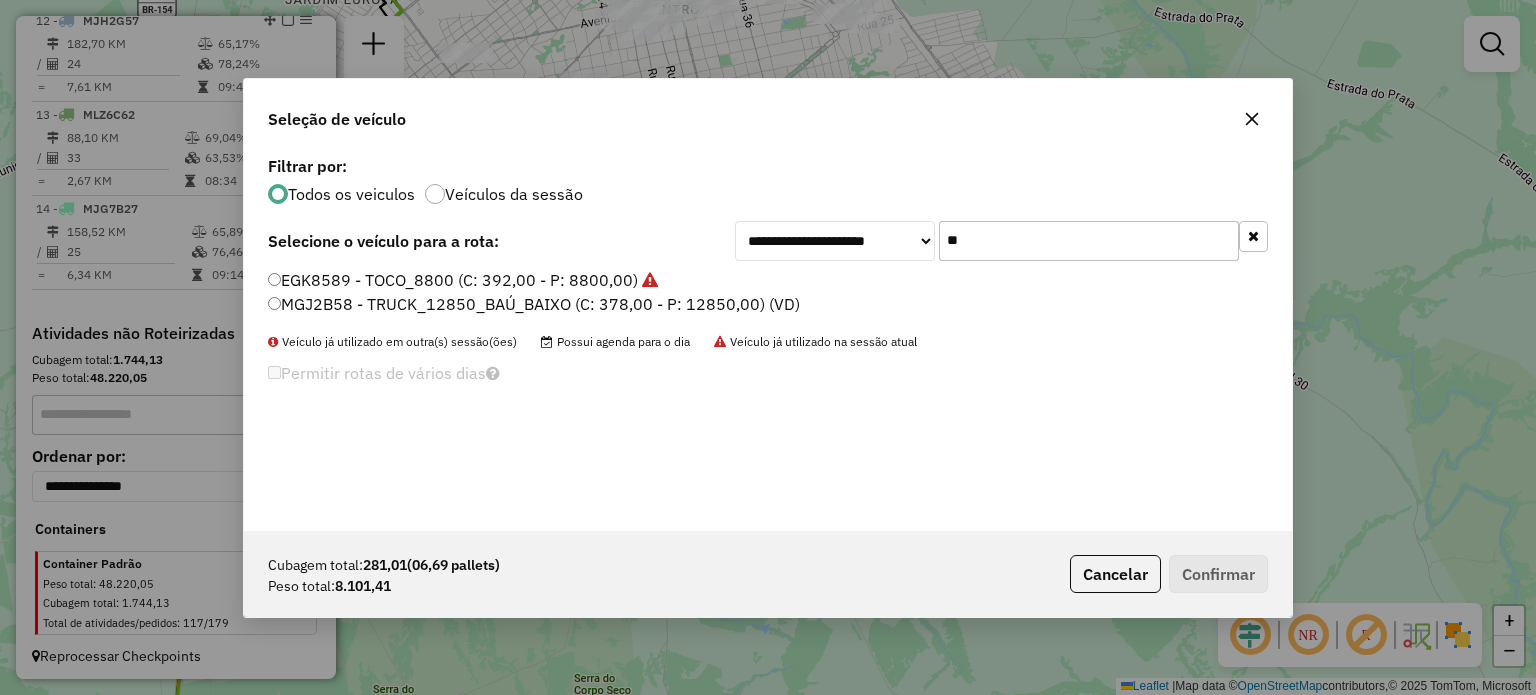 type on "**" 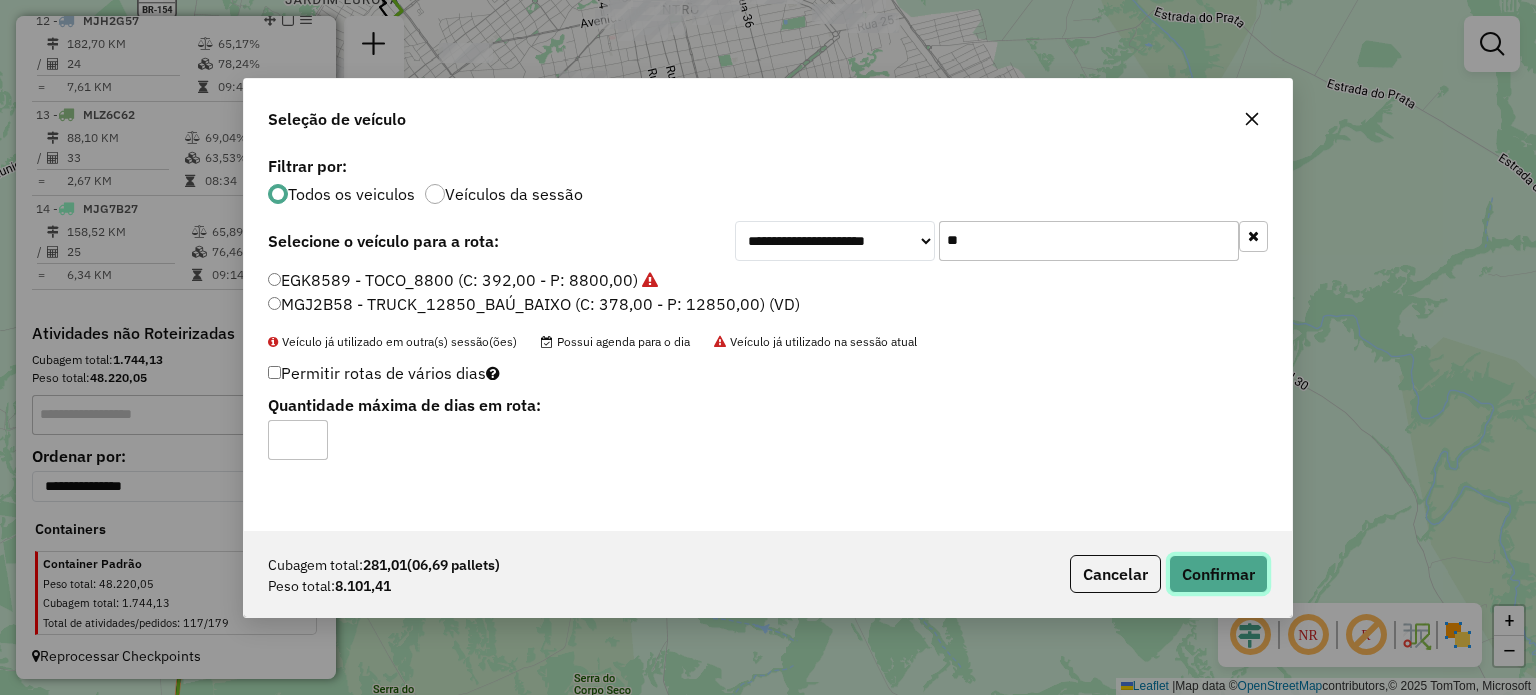 click on "Confirmar" 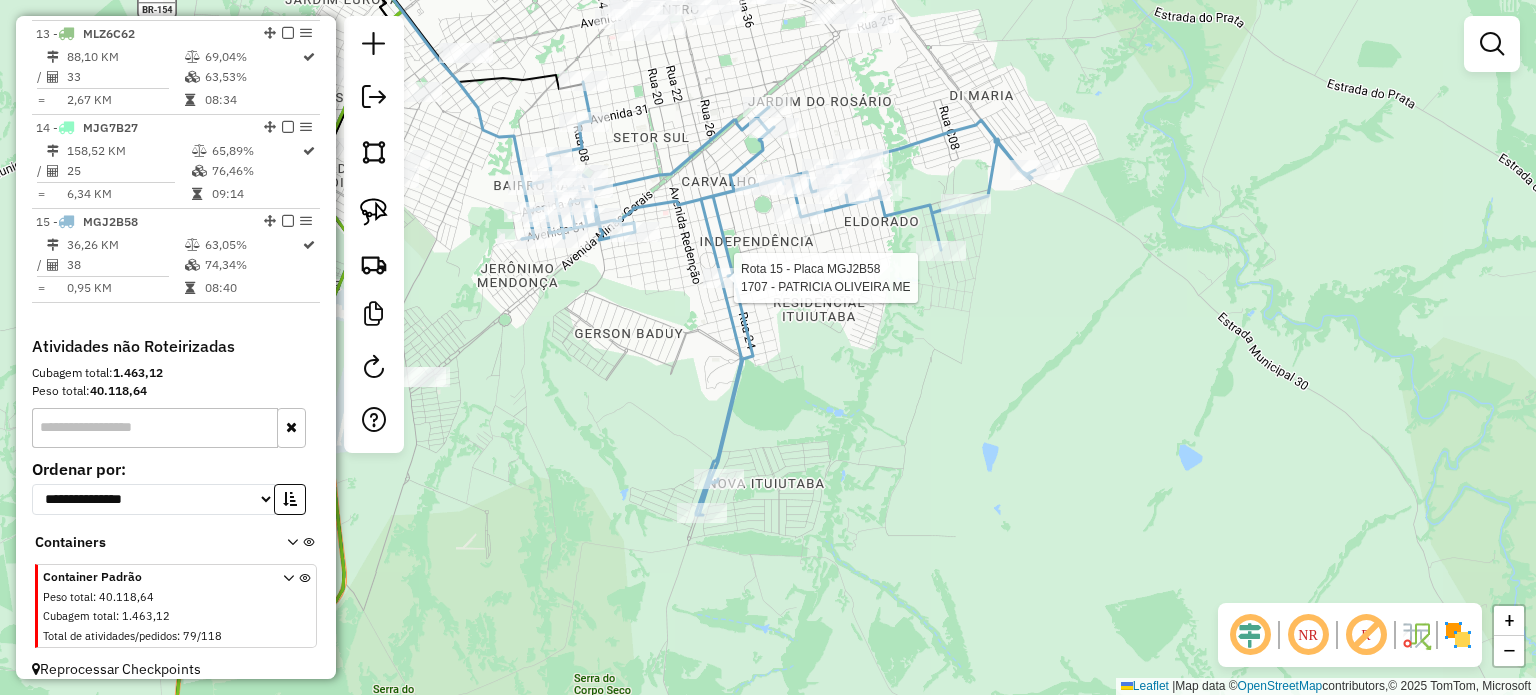 select on "*********" 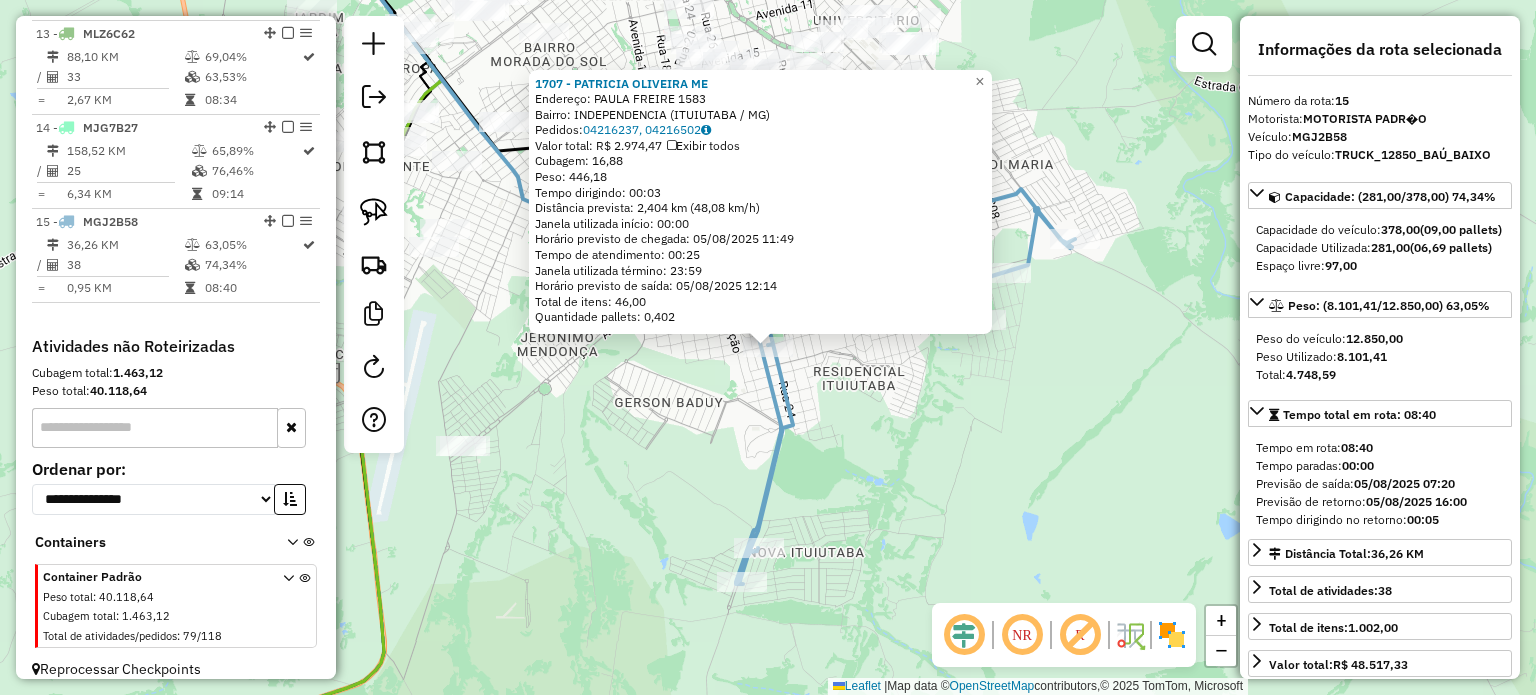 scroll, scrollTop: 1885, scrollLeft: 0, axis: vertical 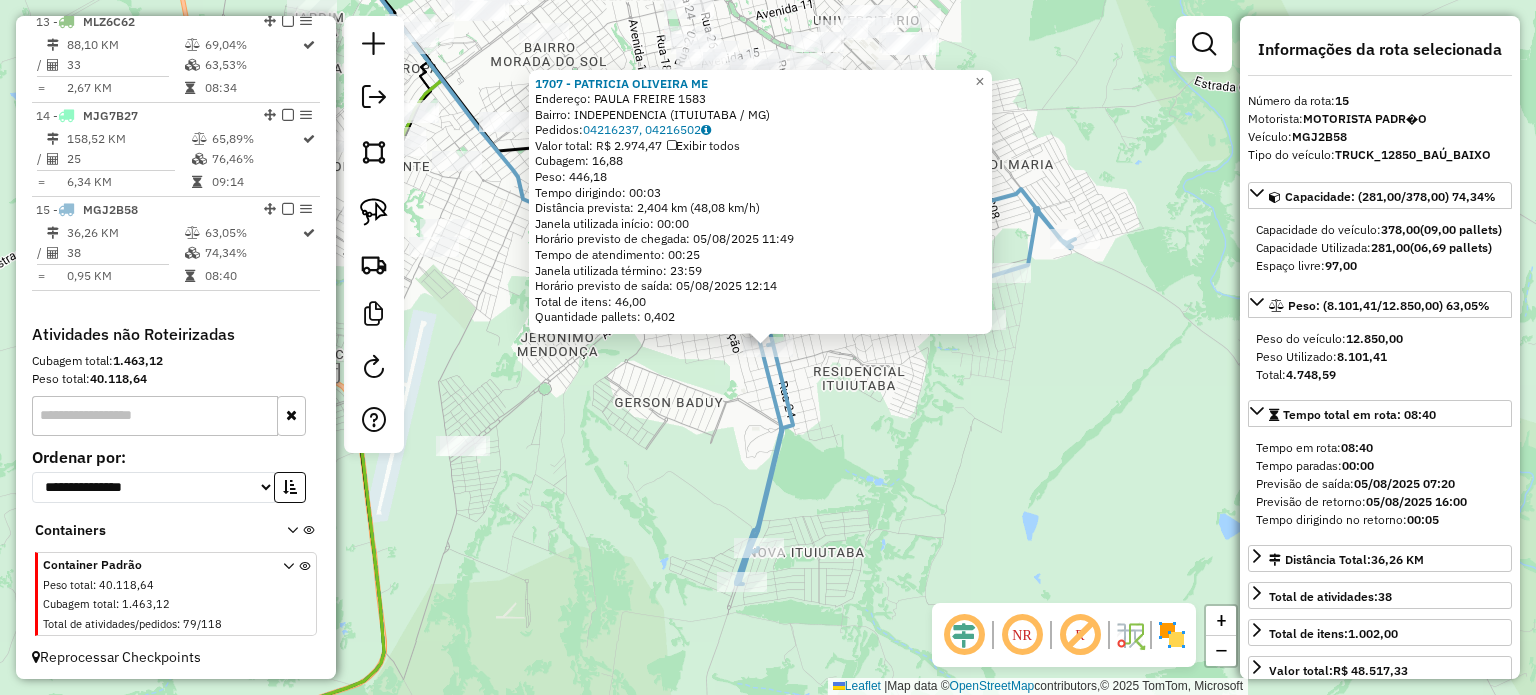 click on "1707 - PATRICIA OLIVEIRA ME  Endereço:  PAULA FREIRE 1583   Bairro: INDEPENDENCIA (ITUIUTABA / MG)   Pedidos:  04216237, 04216502   Valor total: R$ 2.974,47   Exibir todos   Cubagem: 16,88  Peso: 446,18  Tempo dirigindo: 00:03   Distância prevista: 2,404 km (48,08 km/h)   Janela utilizada início: 00:00   Horário previsto de chegada: 05/08/2025 11:49   Tempo de atendimento: 00:25   Janela utilizada término: 23:59   Horário previsto de saída: 05/08/2025 12:14   Total de itens: 46,00   Quantidade pallets: 0,402  × Janela de atendimento Grade de atendimento Capacidade Transportadoras Veículos Cliente Pedidos  Rotas Selecione os dias de semana para filtrar as janelas de atendimento  Seg   Ter   Qua   Qui   Sex   Sáb   Dom  Informe o período da janela de atendimento: De: Até:  Filtrar exatamente a janela do cliente  Considerar janela de atendimento padrão  Selecione os dias de semana para filtrar as grades de atendimento  Seg   Ter   Qua   Qui   Sex   Sáb   Dom   Peso mínimo:   Peso máximo:   De:  +" 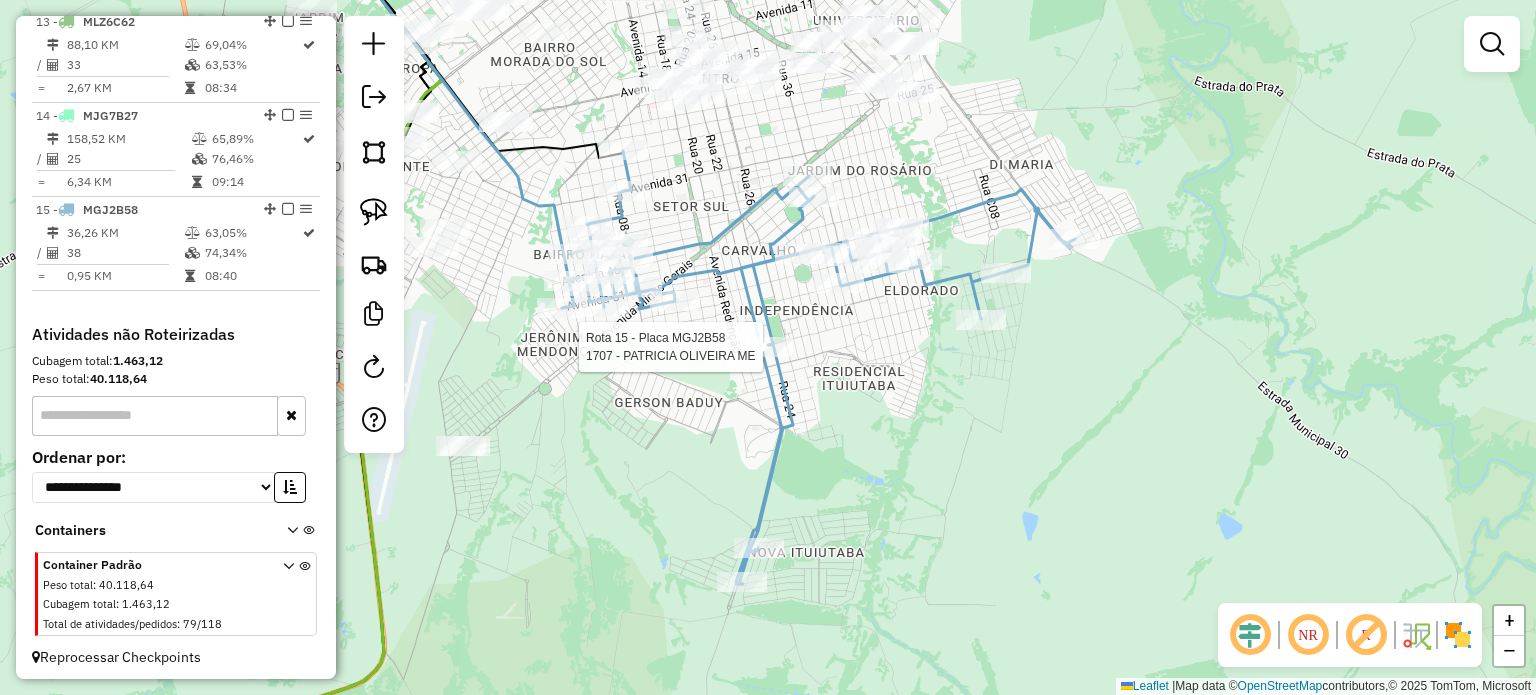 select on "*********" 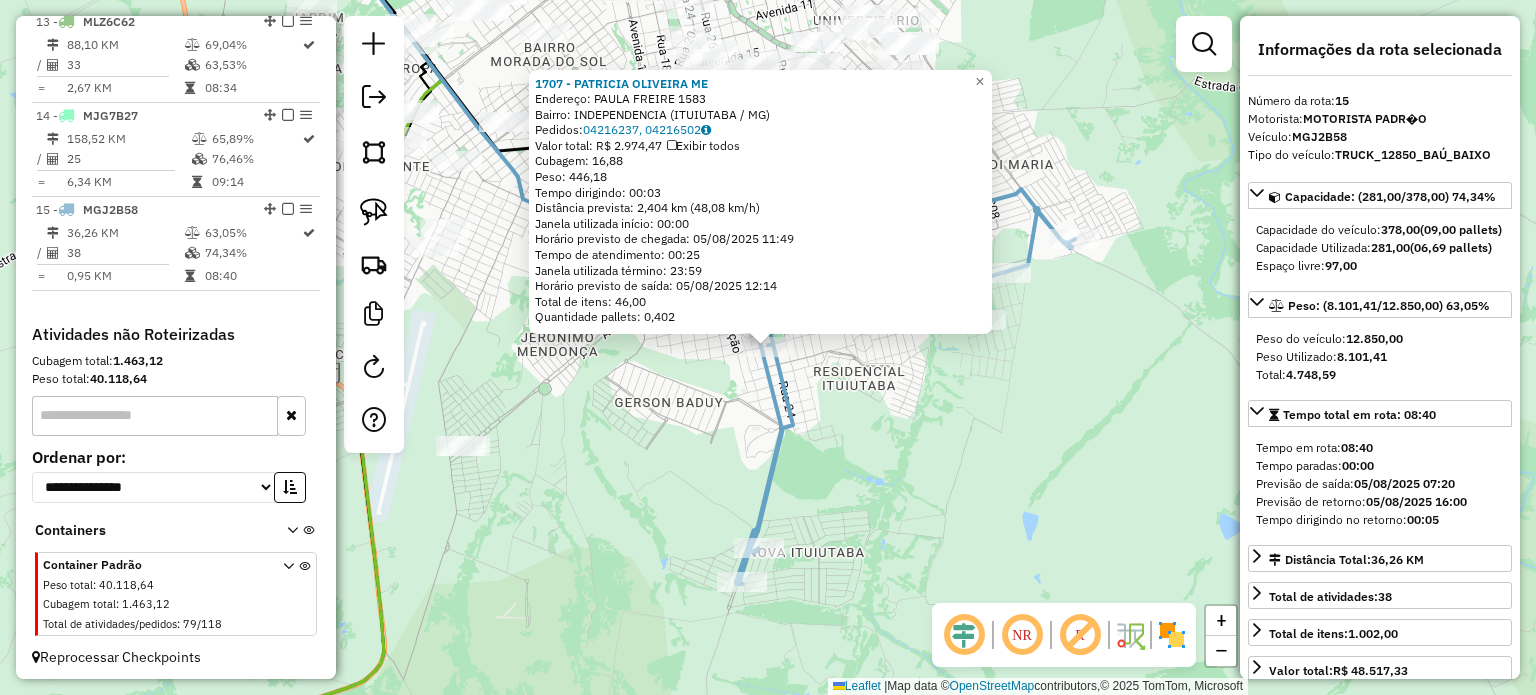 click on "1707 - PATRICIA OLIVEIRA ME  Endereço:  PAULA FREIRE 1583   Bairro: INDEPENDENCIA (ITUIUTABA / MG)   Pedidos:  04216237, 04216502   Valor total: R$ 2.974,47   Exibir todos   Cubagem: 16,88  Peso: 446,18  Tempo dirigindo: 00:03   Distância prevista: 2,404 km (48,08 km/h)   Janela utilizada início: 00:00   Horário previsto de chegada: 05/08/2025 11:49   Tempo de atendimento: 00:25   Janela utilizada término: 23:59   Horário previsto de saída: 05/08/2025 12:14   Total de itens: 46,00   Quantidade pallets: 0,402  × Janela de atendimento Grade de atendimento Capacidade Transportadoras Veículos Cliente Pedidos  Rotas Selecione os dias de semana para filtrar as janelas de atendimento  Seg   Ter   Qua   Qui   Sex   Sáb   Dom  Informe o período da janela de atendimento: De: Até:  Filtrar exatamente a janela do cliente  Considerar janela de atendimento padrão  Selecione os dias de semana para filtrar as grades de atendimento  Seg   Ter   Qua   Qui   Sex   Sáb   Dom   Peso mínimo:   Peso máximo:   De:  +" 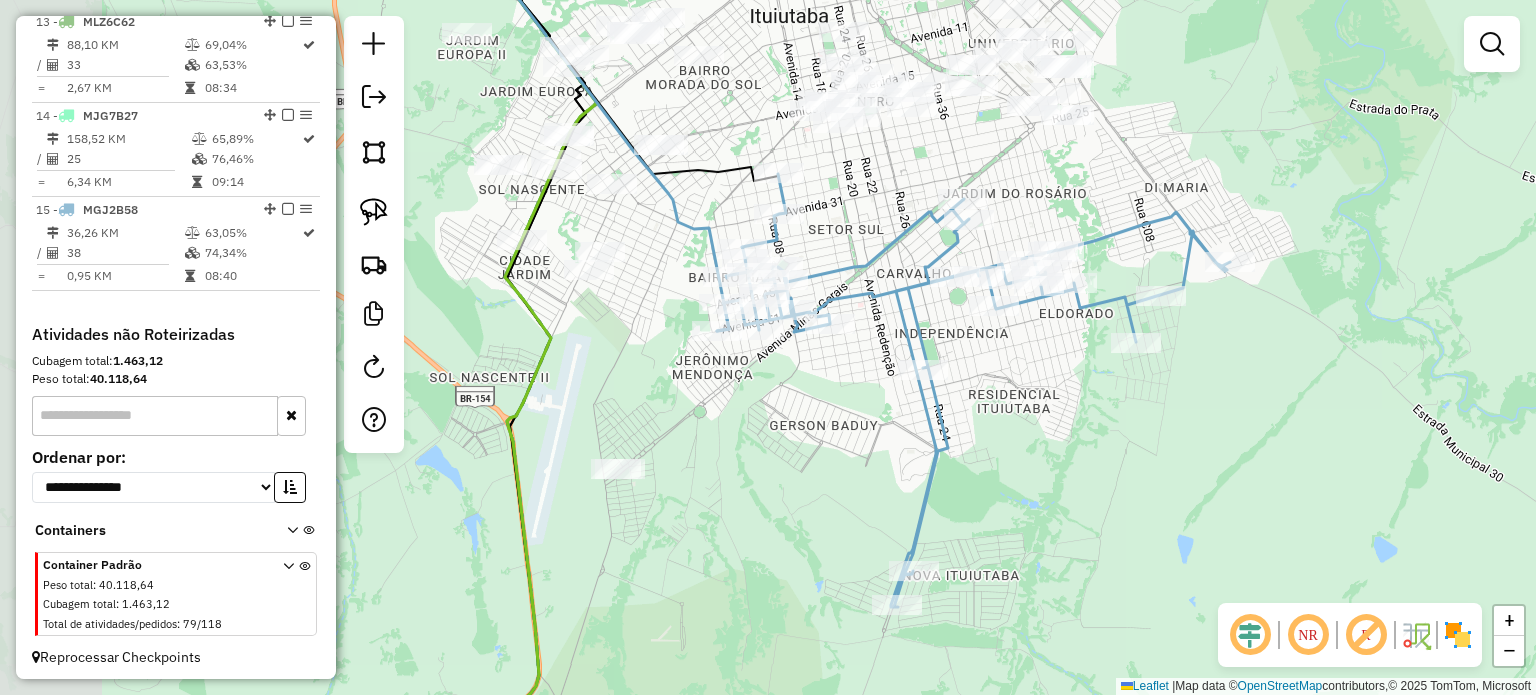 drag, startPoint x: 704, startPoint y: 394, endPoint x: 836, endPoint y: 410, distance: 132.96616 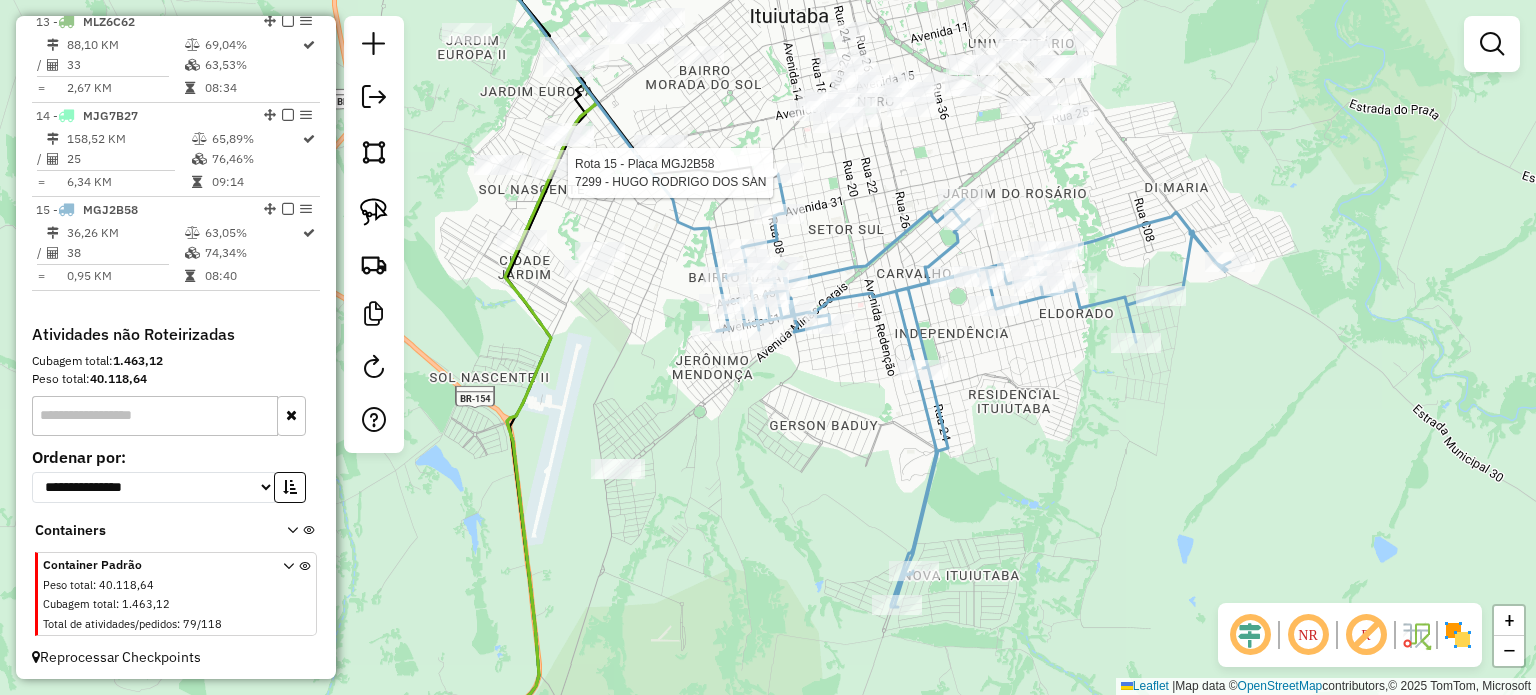 select on "*********" 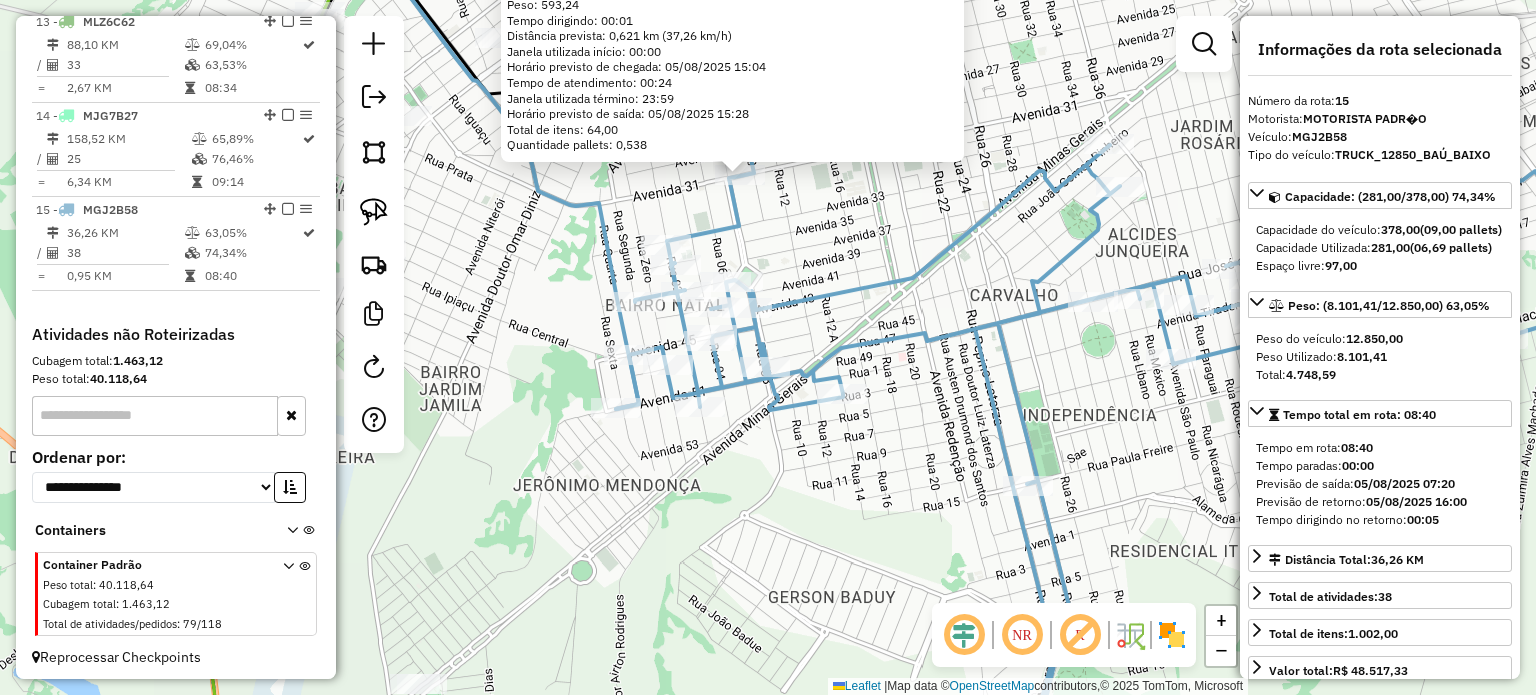 click on "3458 - PIZZARIA  Endereço:  TRINTA E UM 1968   Bairro: CENTRO (ITUIUTABA / MG)   Pedidos:  04216040   Valor total: R$ 2.871,97   Exibir todos   Cubagem: 22,59  Peso: 593,24  Tempo dirigindo: 00:01   Distância prevista: 0,621 km (37,26 km/h)   Janela utilizada início: 00:00   Horário previsto de chegada: 05/08/2025 15:04   Tempo de atendimento: 00:24   Janela utilizada término: 23:59   Horário previsto de saída: 05/08/2025 15:28   Total de itens: 64,00   Quantidade pallets: 0,538  × Janela de atendimento Grade de atendimento Capacidade Transportadoras Veículos Cliente Pedidos  Rotas Selecione os dias de semana para filtrar as janelas de atendimento  Seg   Ter   Qua   Qui   Sex   Sáb   Dom  Informe o período da janela de atendimento: De: Até:  Filtrar exatamente a janela do cliente  Considerar janela de atendimento padrão  Selecione os dias de semana para filtrar as grades de atendimento  Seg   Ter   Qua   Qui   Sex   Sáb   Dom   Considerar clientes sem dia de atendimento cadastrado  De:   Até:" 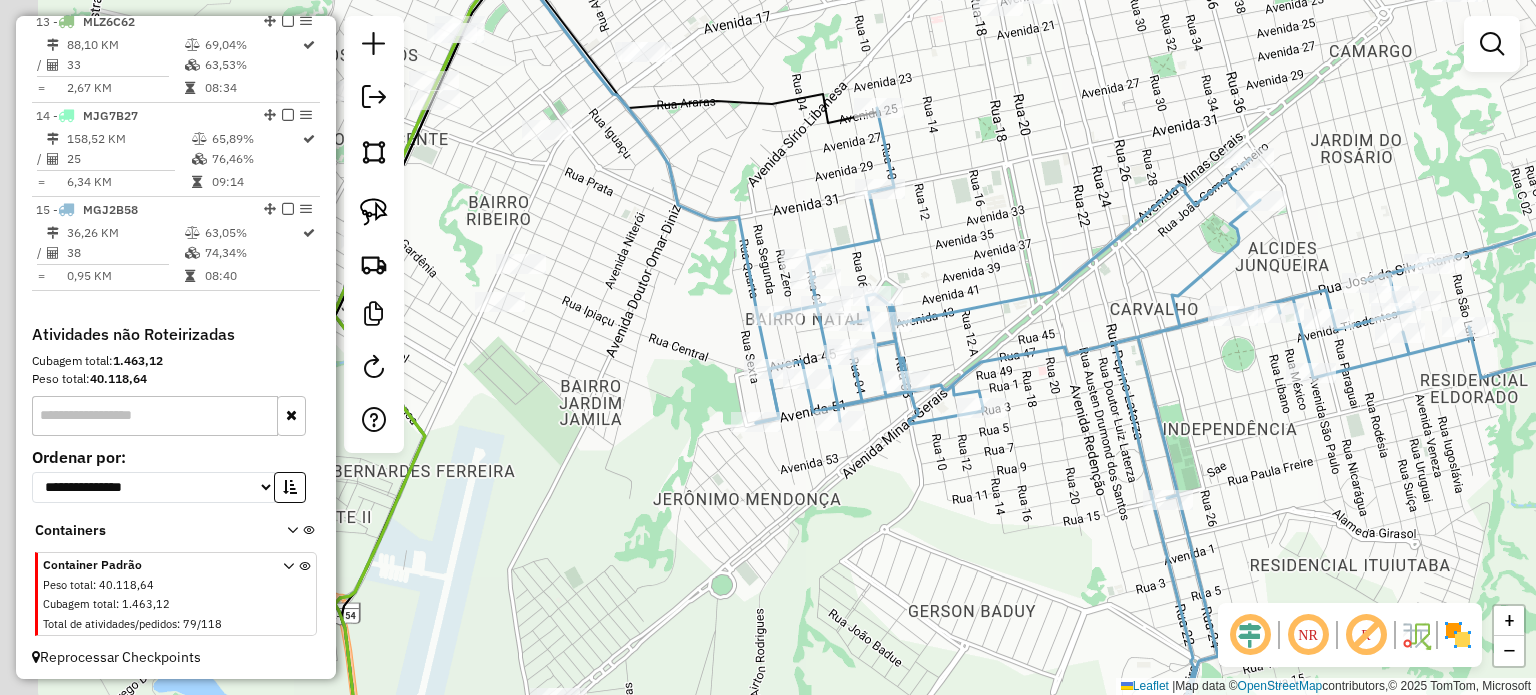drag, startPoint x: 793, startPoint y: 521, endPoint x: 980, endPoint y: 536, distance: 187.60065 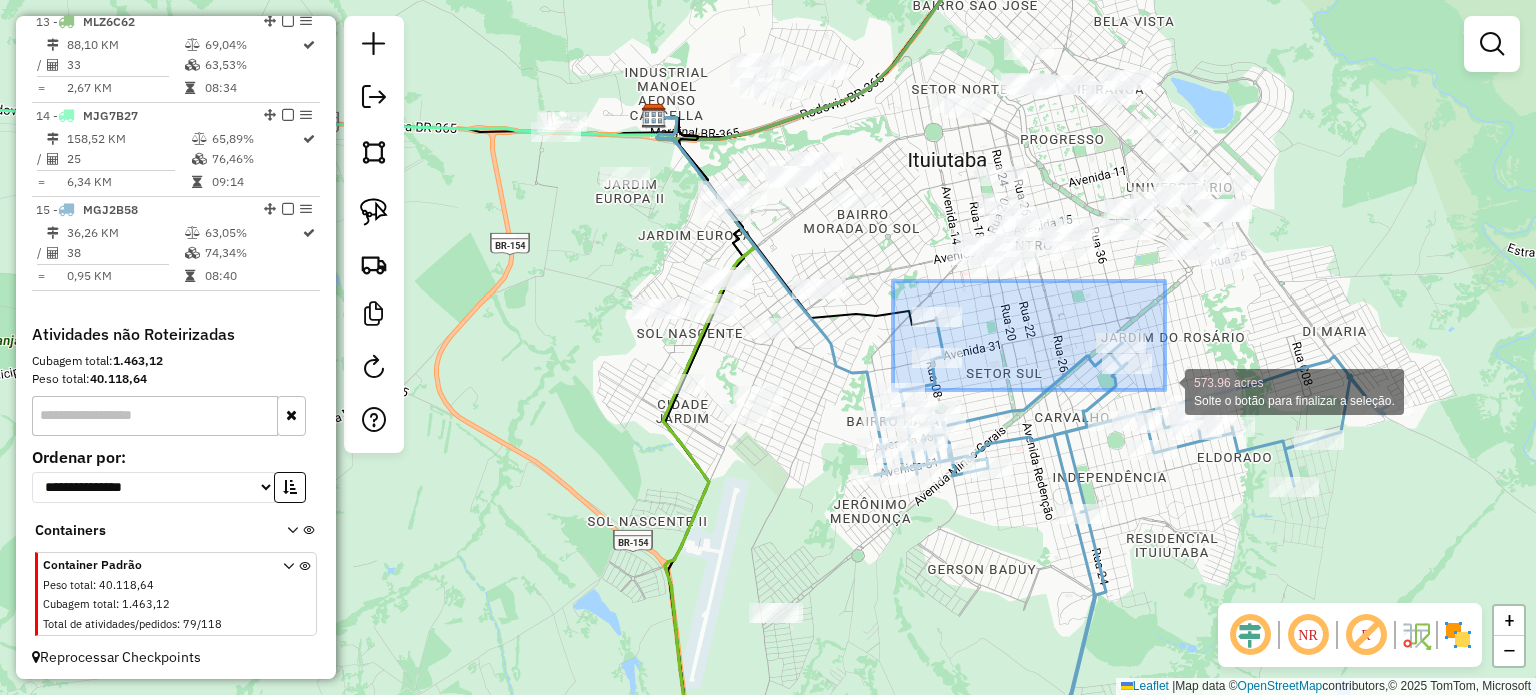 drag, startPoint x: 893, startPoint y: 281, endPoint x: 1176, endPoint y: 391, distance: 303.6264 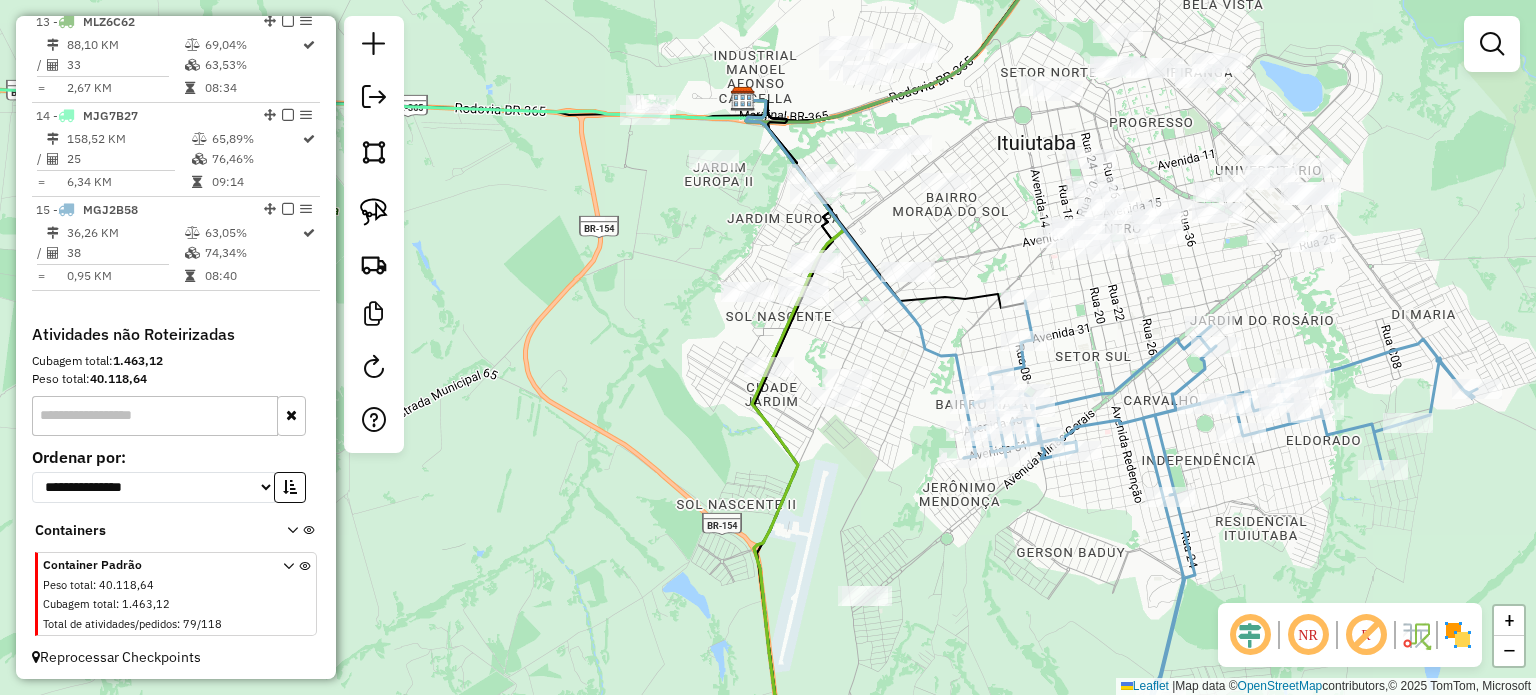 drag, startPoint x: 912, startPoint y: 562, endPoint x: 1001, endPoint y: 545, distance: 90.60905 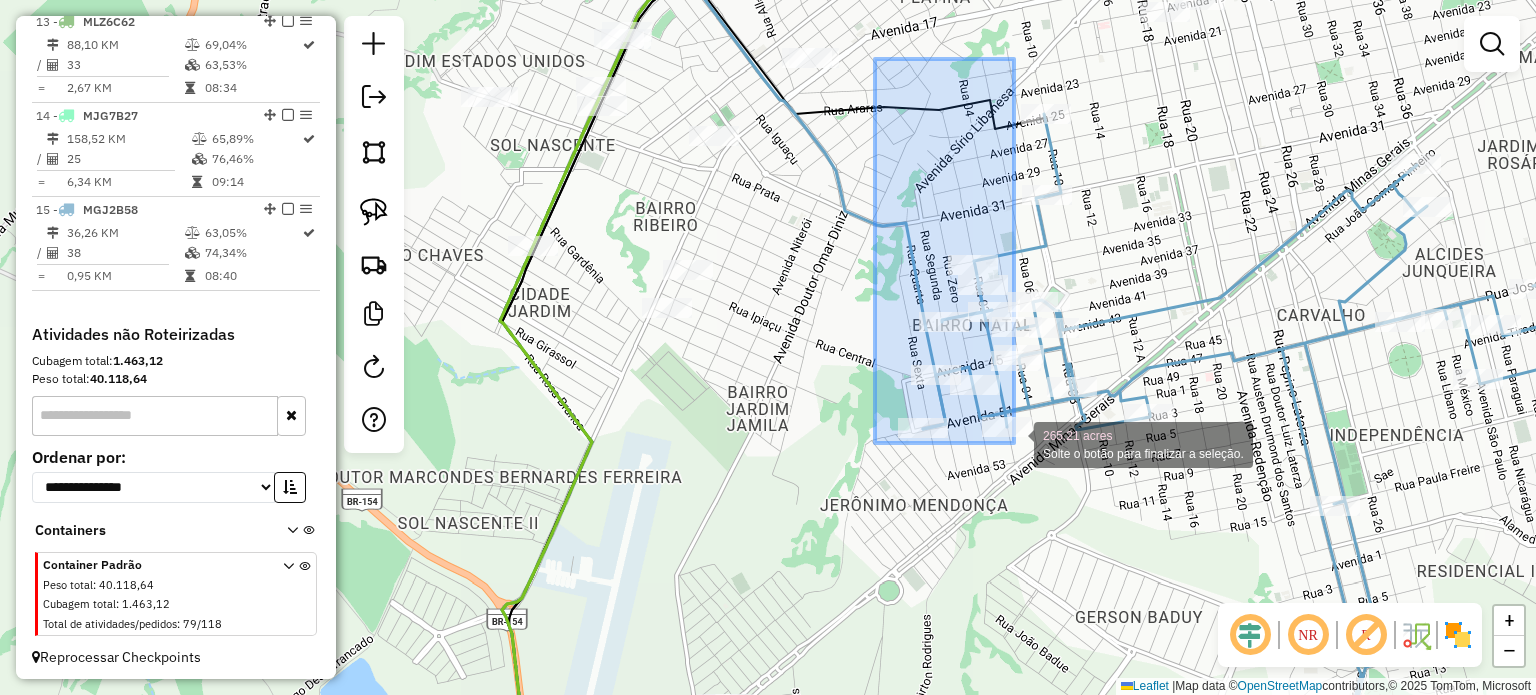 drag, startPoint x: 875, startPoint y: 65, endPoint x: 737, endPoint y: 401, distance: 363.23547 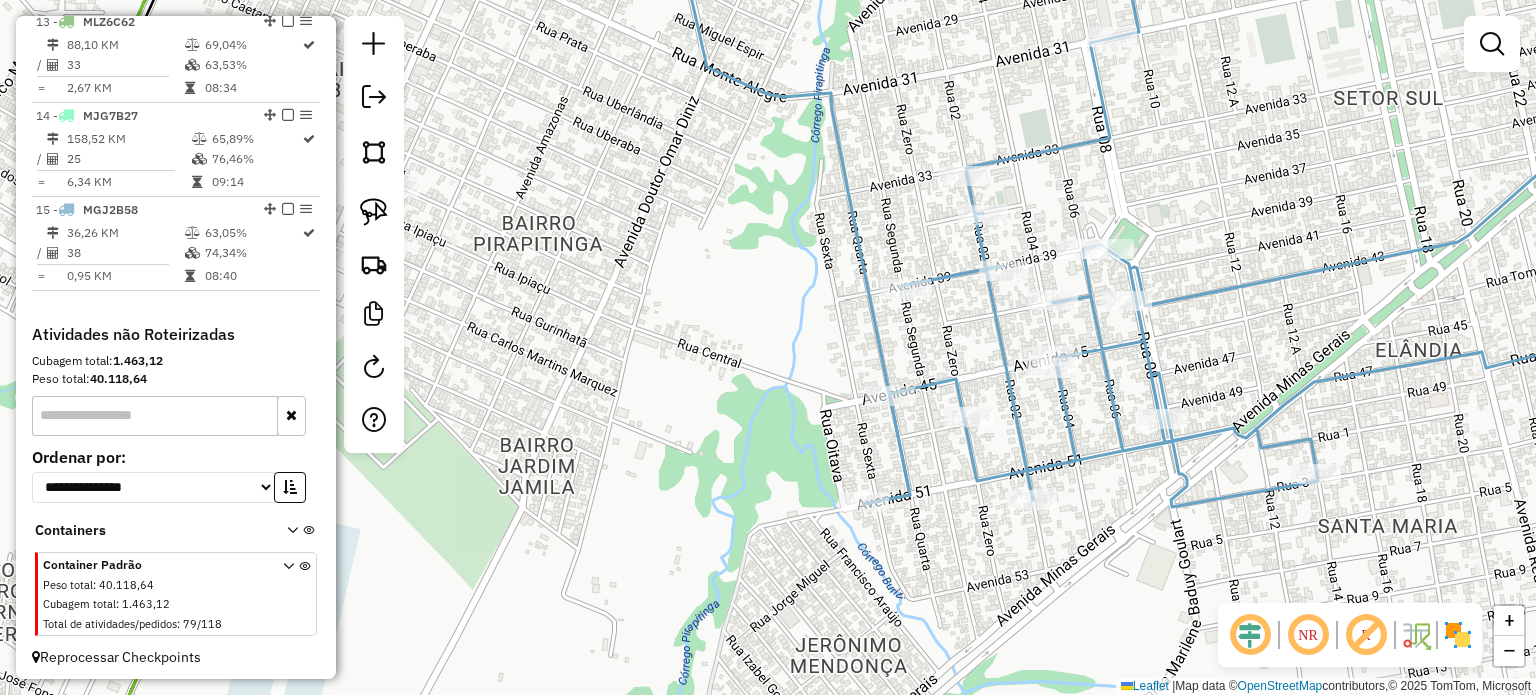 click 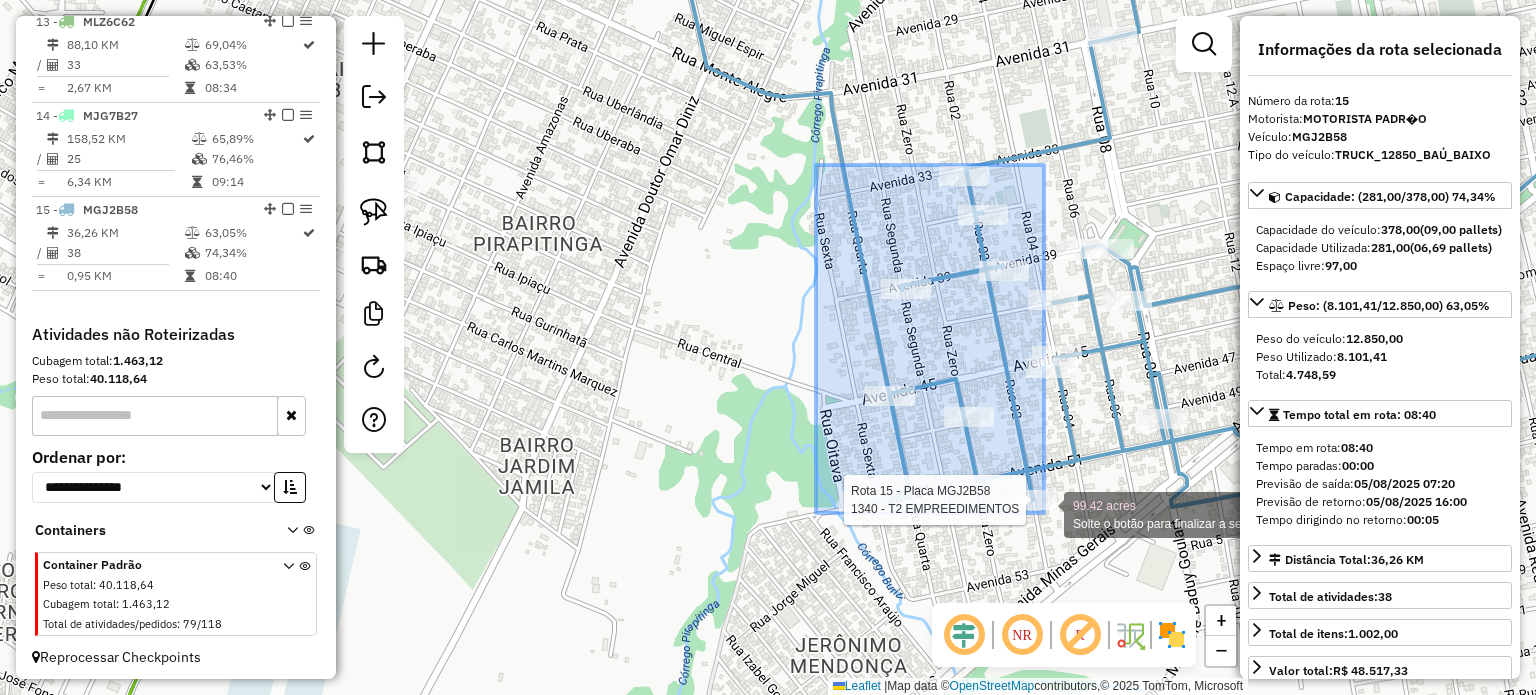 drag, startPoint x: 886, startPoint y: 214, endPoint x: 1044, endPoint y: 513, distance: 338.17896 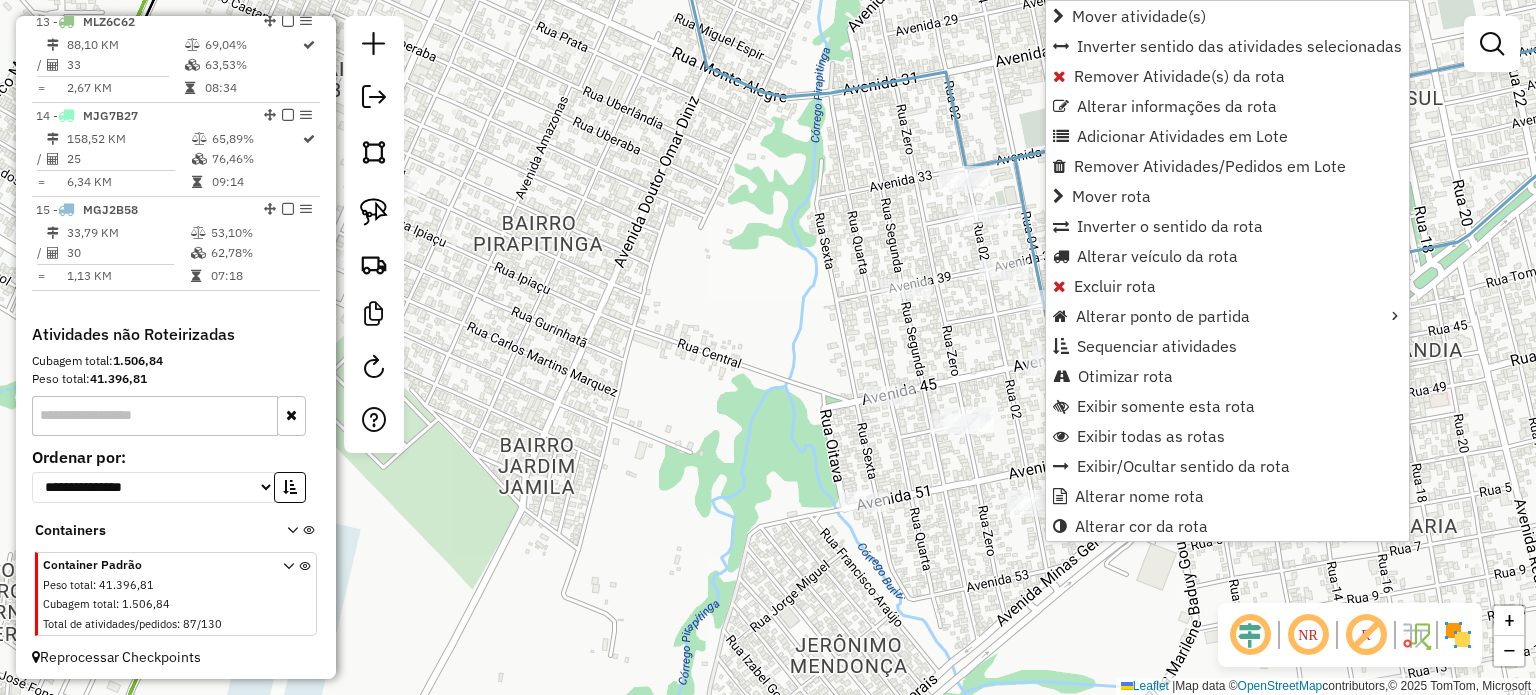 click on "Janela de atendimento Grade de atendimento Capacidade Transportadoras Veículos Cliente Pedidos  Rotas Selecione os dias de semana para filtrar as janelas de atendimento  Seg   Ter   Qua   Qui   Sex   Sáb   Dom  Informe o período da janela de atendimento: De: Até:  Filtrar exatamente a janela do cliente  Considerar janela de atendimento padrão  Selecione os dias de semana para filtrar as grades de atendimento  Seg   Ter   Qua   Qui   Sex   Sáb   Dom   Considerar clientes sem dia de atendimento cadastrado  Clientes fora do dia de atendimento selecionado Filtrar as atividades entre os valores definidos abaixo:  Peso mínimo:   Peso máximo:   Cubagem mínima:   Cubagem máxima:   De:   Até:  Filtrar as atividades entre o tempo de atendimento definido abaixo:  De:   Até:   Considerar capacidade total dos clientes não roteirizados Transportadora: Selecione um ou mais itens Tipo de veículo: Selecione um ou mais itens Veículo: Selecione um ou mais itens Motorista: Selecione um ou mais itens Nome: Rótulo:" 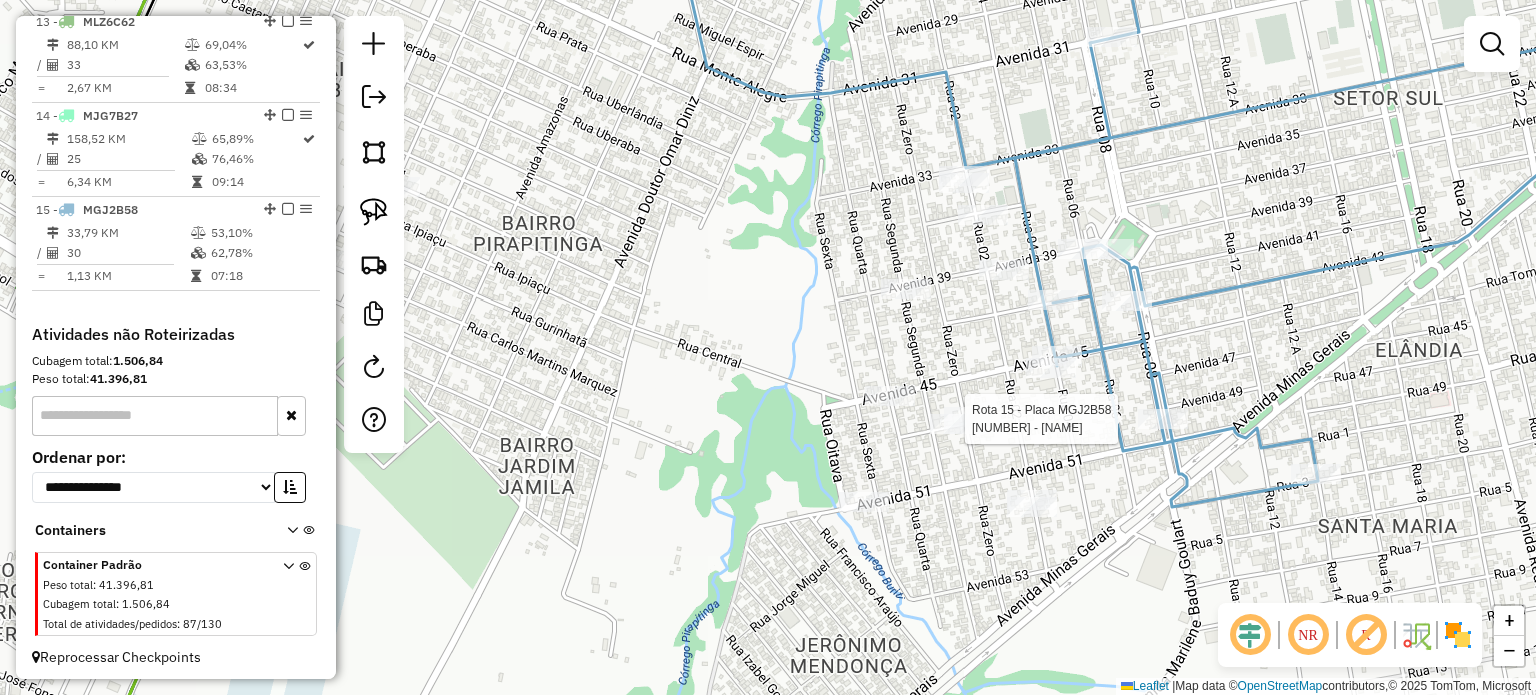 select on "*********" 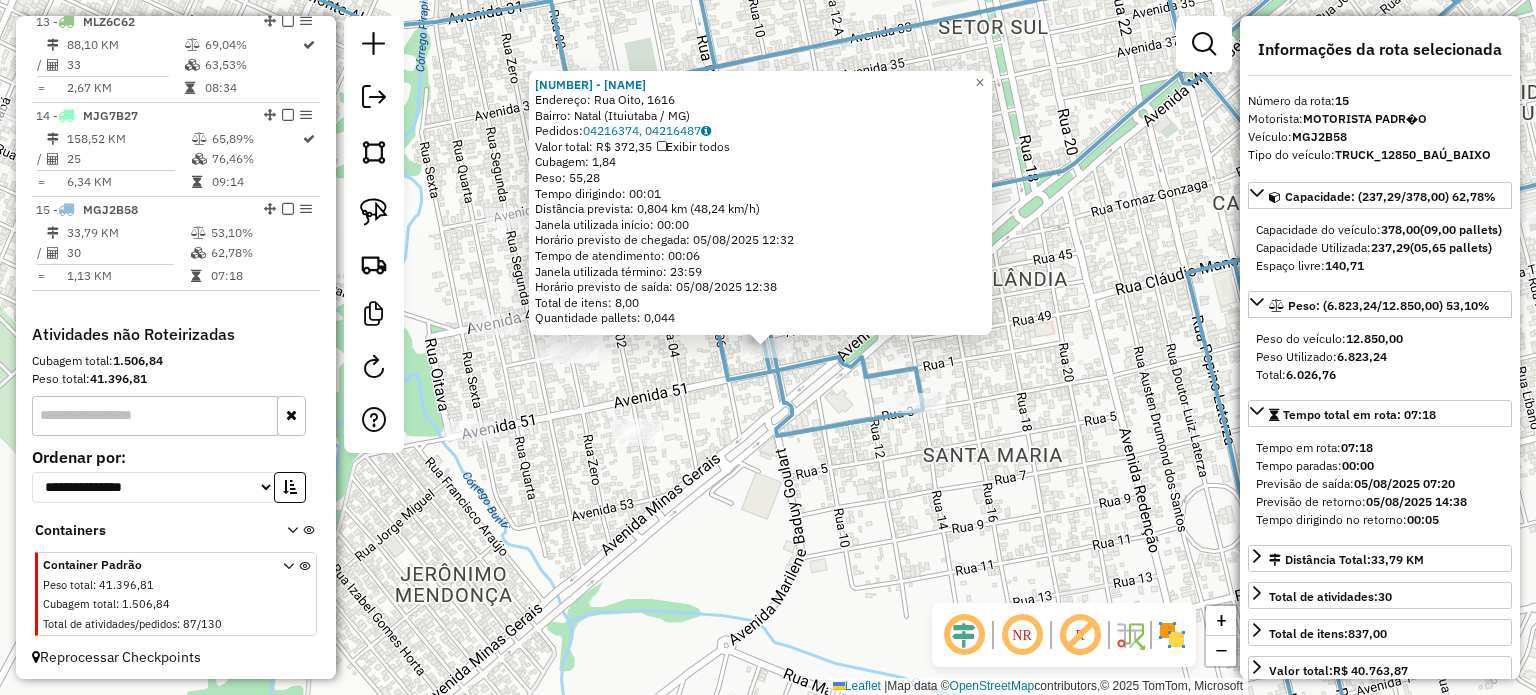 click on "7347 - GABRIEL ARAUJO DE PA  Endereço: Rua Oito, 1616   Bairro: Natal (Ituiutaba / MG)   Pedidos:  04216374, 04216487   Valor total: R$ 372,35   Exibir todos   Cubagem: 1,84  Peso: 55,28  Tempo dirigindo: 00:01   Distância prevista: 0,804 km (48,24 km/h)   Janela utilizada início: 00:00   Horário previsto de chegada: 05/08/2025 12:32   Tempo de atendimento: 00:06   Janela utilizada término: 23:59   Horário previsto de saída: 05/08/2025 12:38   Total de itens: 8,00   Quantidade pallets: 0,044  × Janela de atendimento Grade de atendimento Capacidade Transportadoras Veículos Cliente Pedidos  Rotas Selecione os dias de semana para filtrar as janelas de atendimento  Seg   Ter   Qua   Qui   Sex   Sáb   Dom  Informe o período da janela de atendimento: De: Até:  Filtrar exatamente a janela do cliente  Considerar janela de atendimento padrão  Selecione os dias de semana para filtrar as grades de atendimento  Seg   Ter   Qua   Qui   Sex   Sáb   Dom   Considerar clientes sem dia de atendimento cadastrado +" 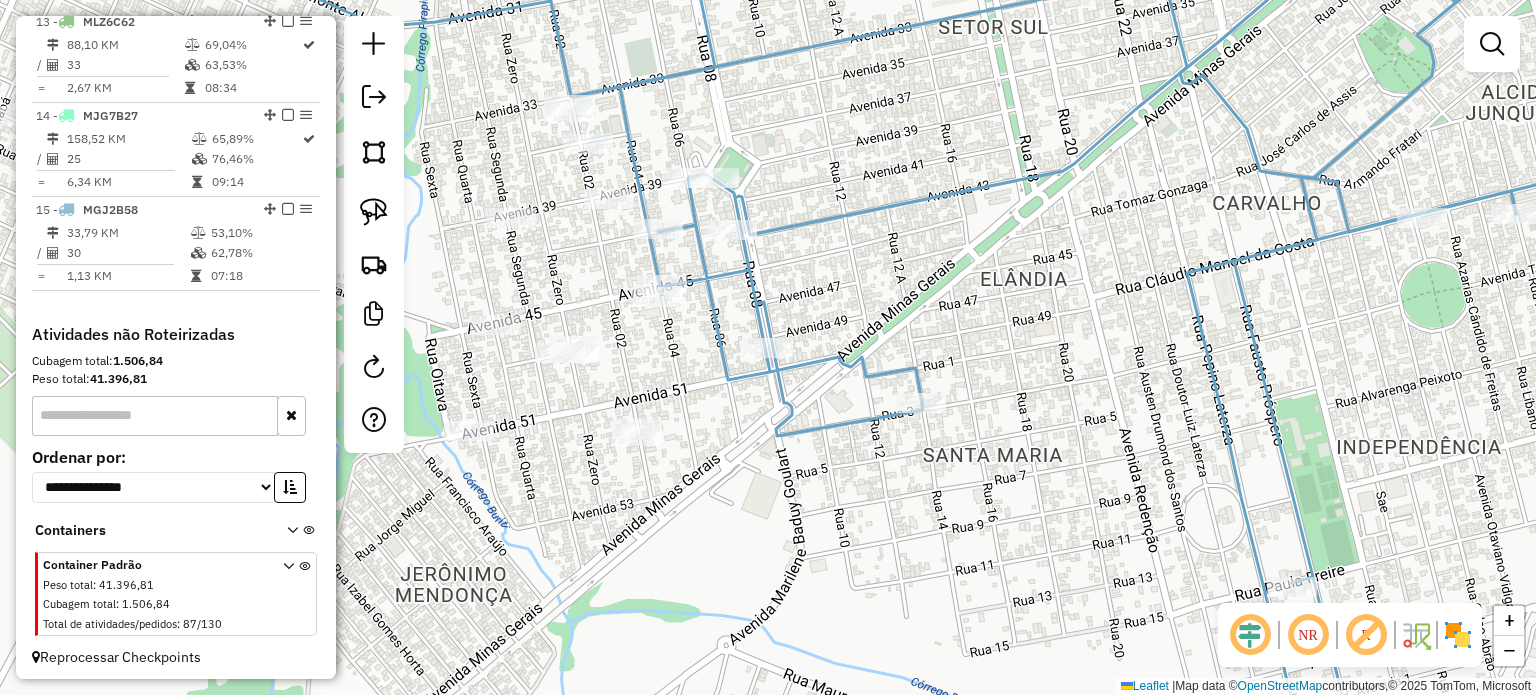 drag, startPoint x: 718, startPoint y: 438, endPoint x: 828, endPoint y: 416, distance: 112.17843 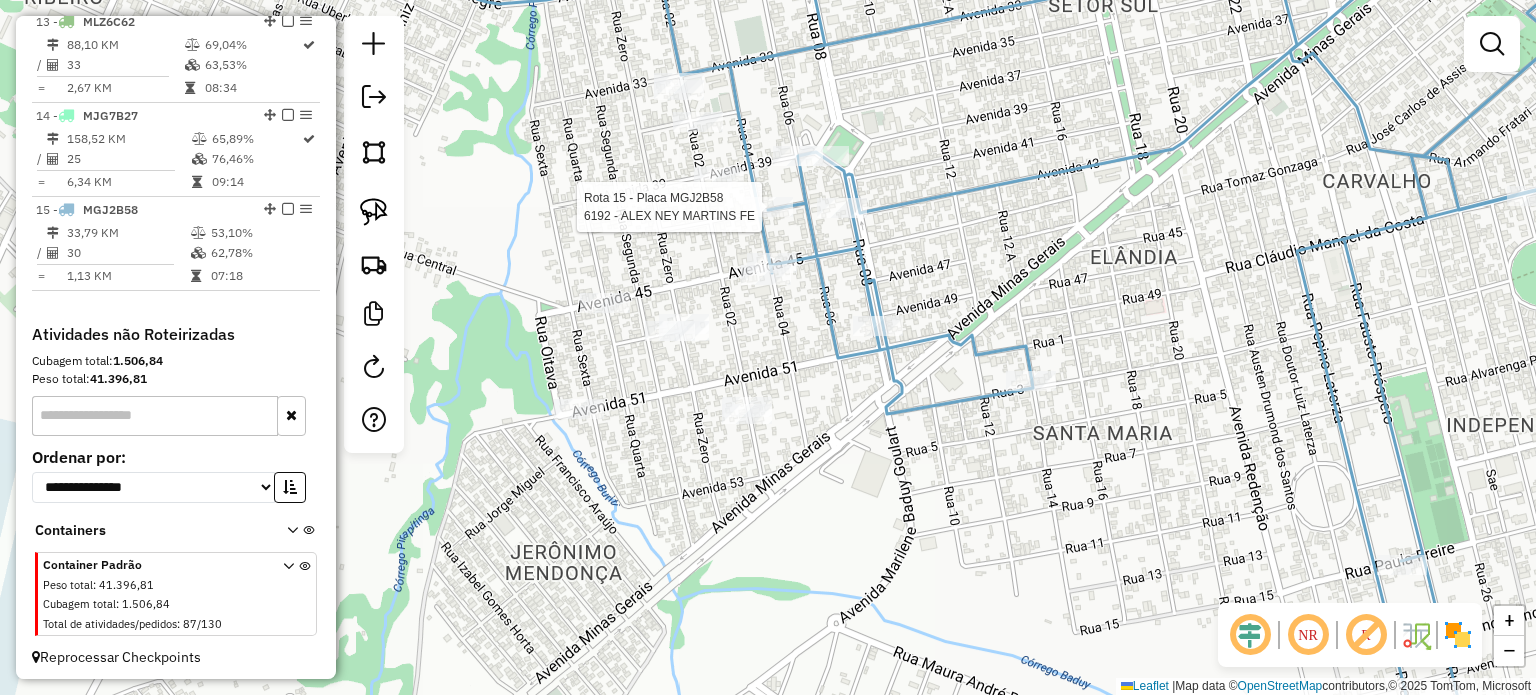 select on "*********" 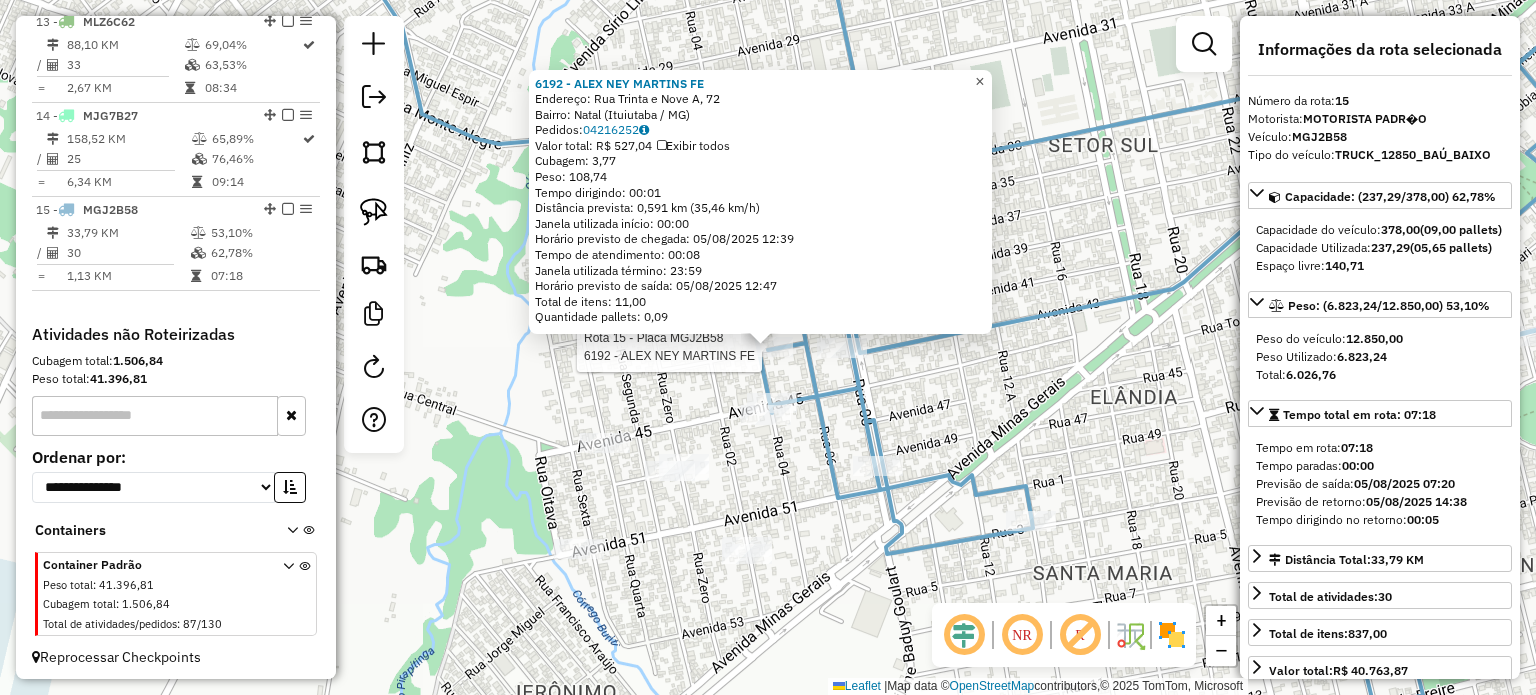 click on "×" 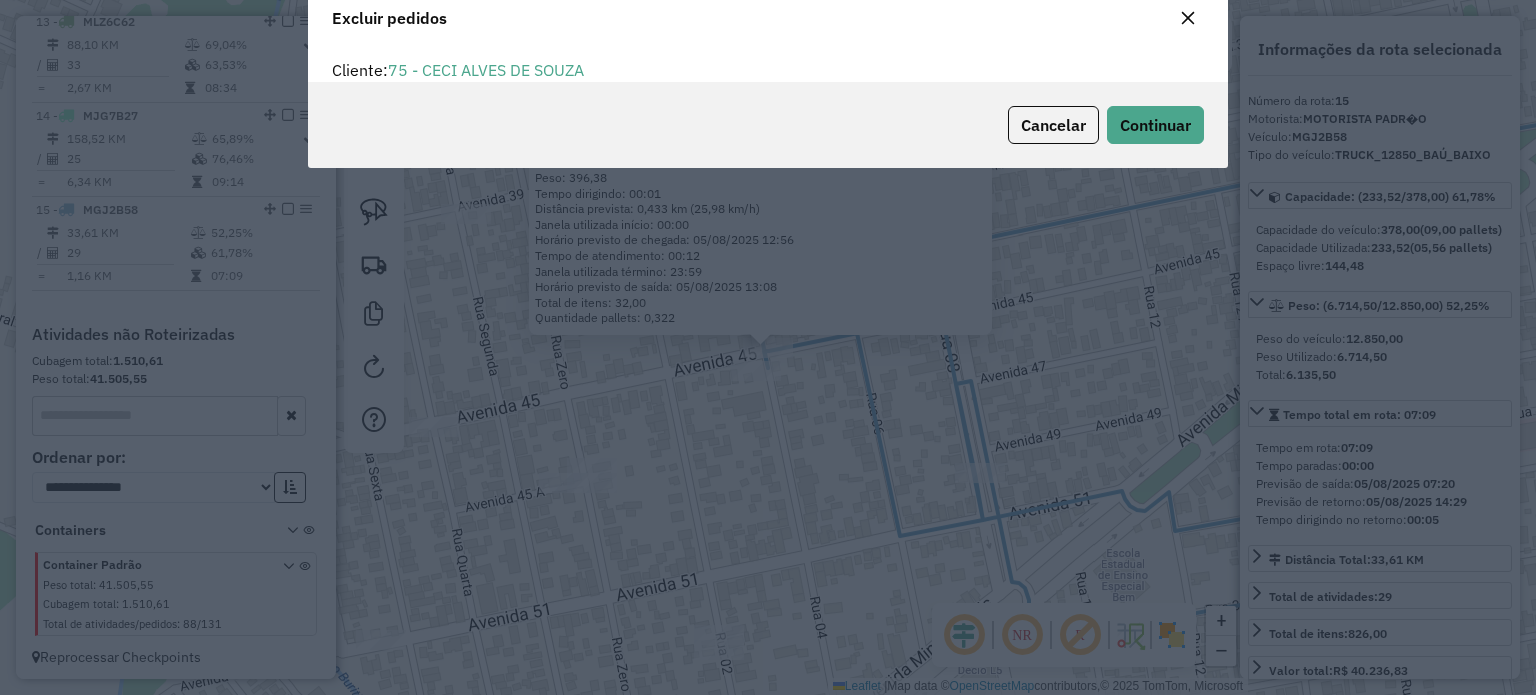 scroll, scrollTop: 69, scrollLeft: 0, axis: vertical 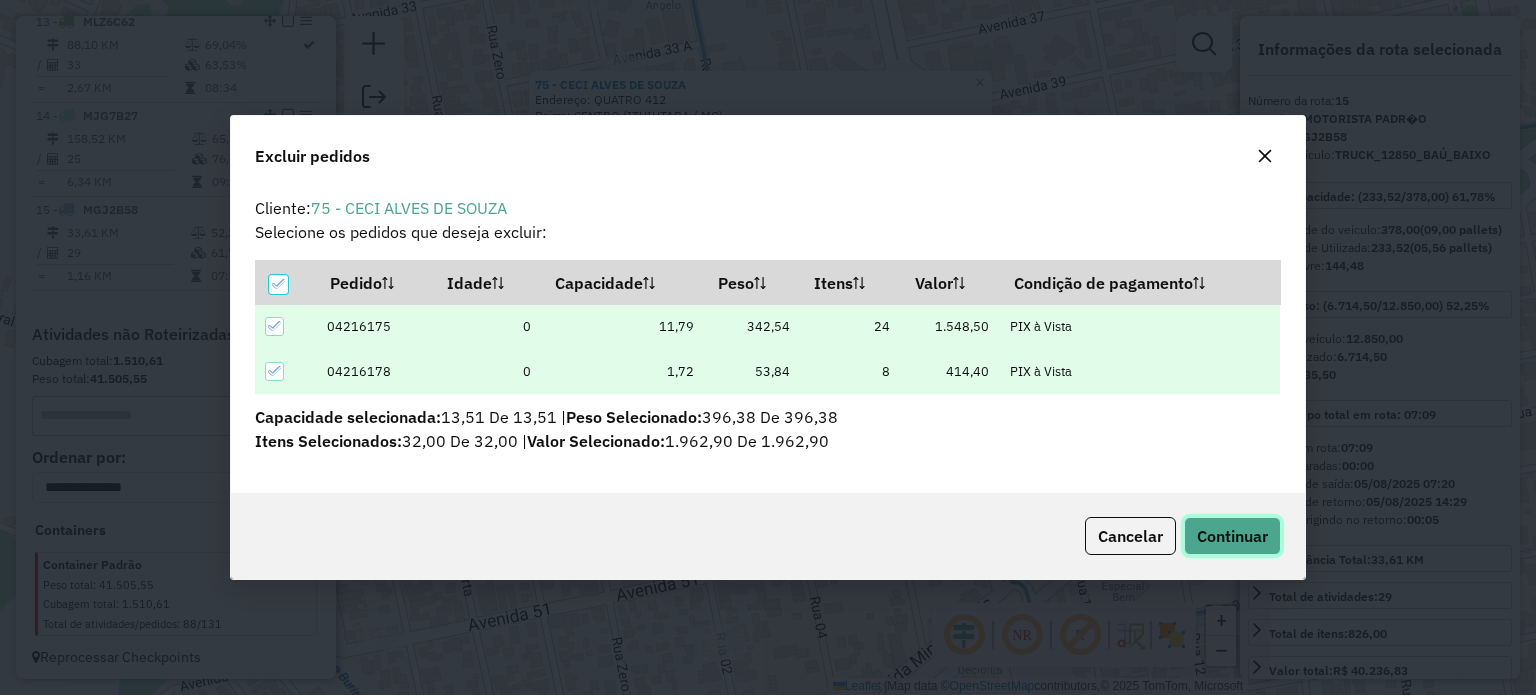click on "Continuar" 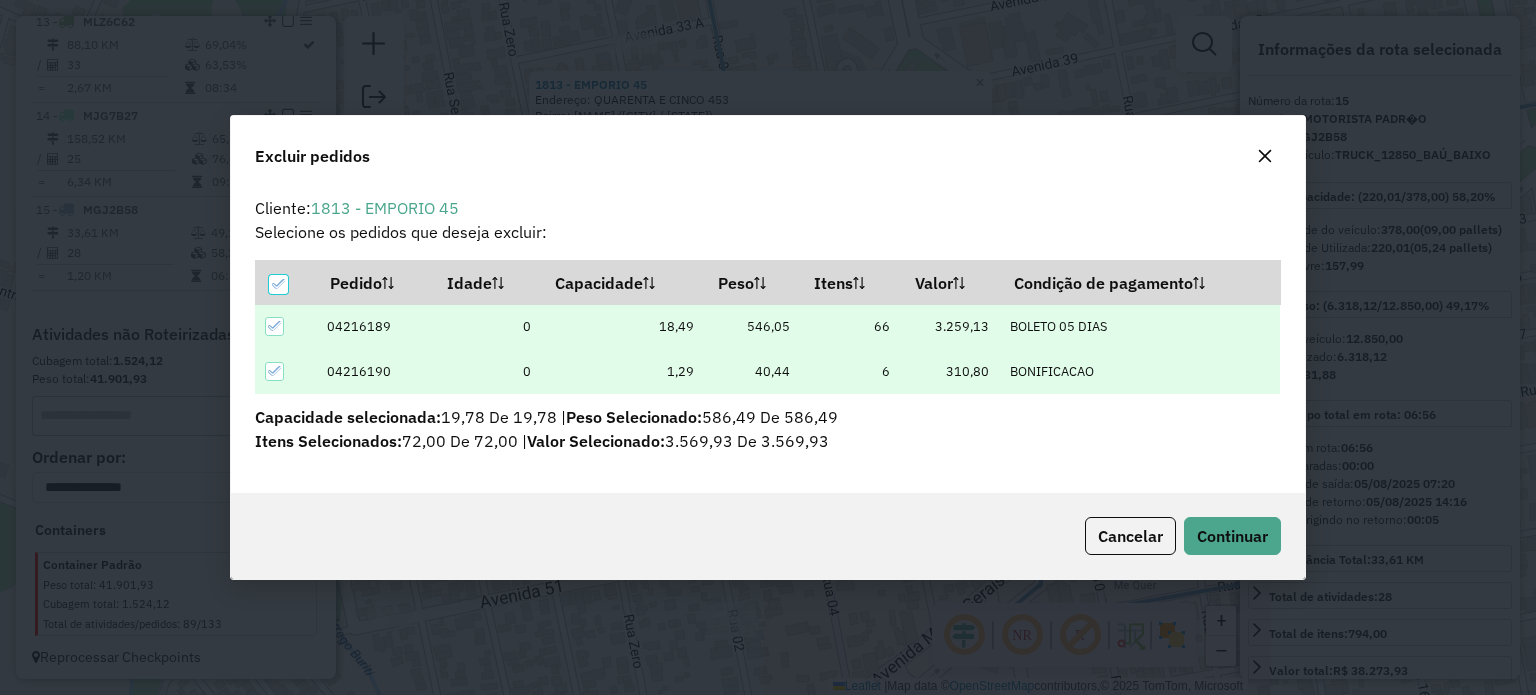 scroll, scrollTop: 69, scrollLeft: 0, axis: vertical 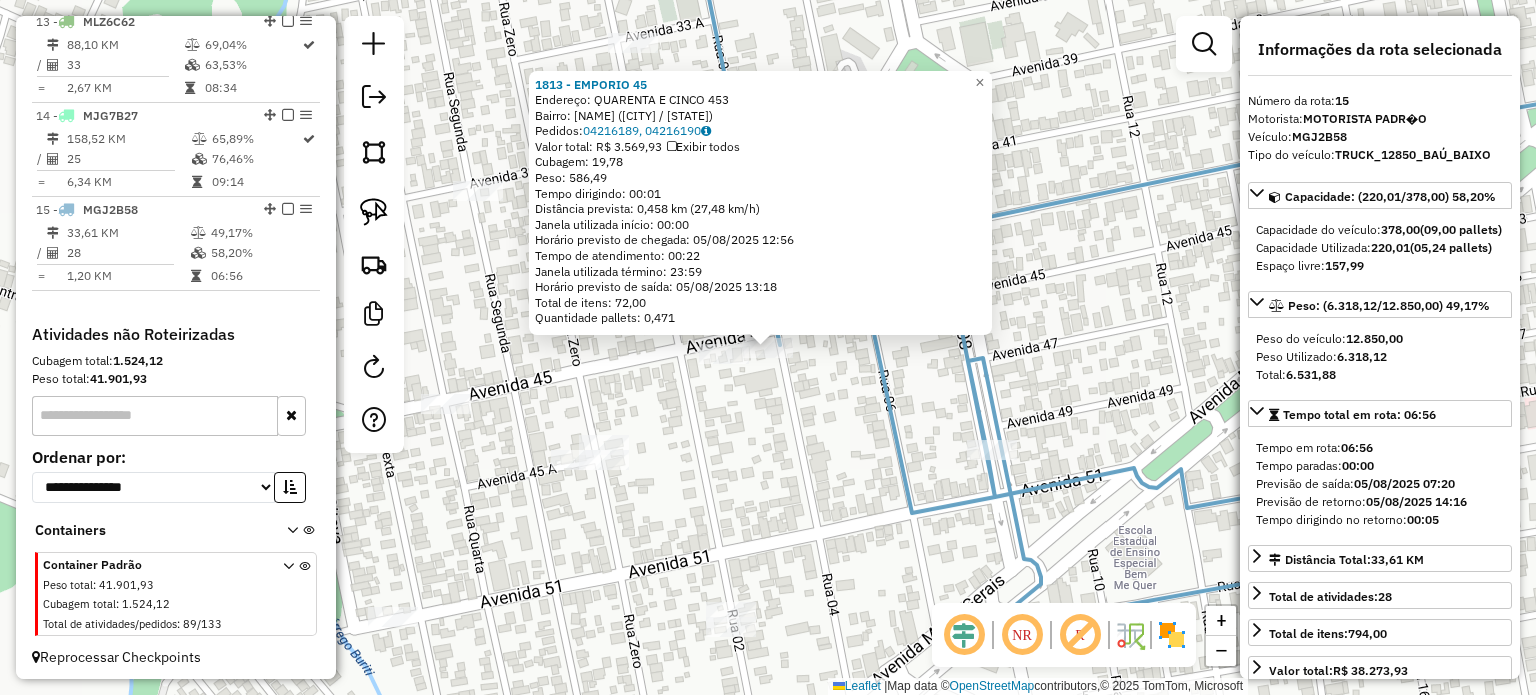 click on "Rota 15 - Placa MGJ2B58  1813 - EMPORIO 45 1813 - EMPORIO 45  Endereço:  QUARENTA E CINCO 453   Bairro: SETOR SUL (ITUIUTABA / MG)   Pedidos:  04216189, 04216190   Valor total: R$ 3.569,93   Exibir todos   Cubagem: 19,78  Peso: 586,49  Tempo dirigindo: 00:01   Distância prevista: 0,458 km (27,48 km/h)   Janela utilizada início: 00:00   Horário previsto de chegada: 05/08/2025 12:56   Tempo de atendimento: 00:22   Janela utilizada término: 23:59   Horário previsto de saída: 05/08/2025 13:18   Total de itens: 72,00   Quantidade pallets: 0,471  × Janela de atendimento Grade de atendimento Capacidade Transportadoras Veículos Cliente Pedidos  Rotas Selecione os dias de semana para filtrar as janelas de atendimento  Seg   Ter   Qua   Qui   Sex   Sáb   Dom  Informe o período da janela de atendimento: De: Até:  Filtrar exatamente a janela do cliente  Considerar janela de atendimento padrão  Selecione os dias de semana para filtrar as grades de atendimento  Seg   Ter   Qua   Qui   Sex   Sáb   Dom   De:  +" 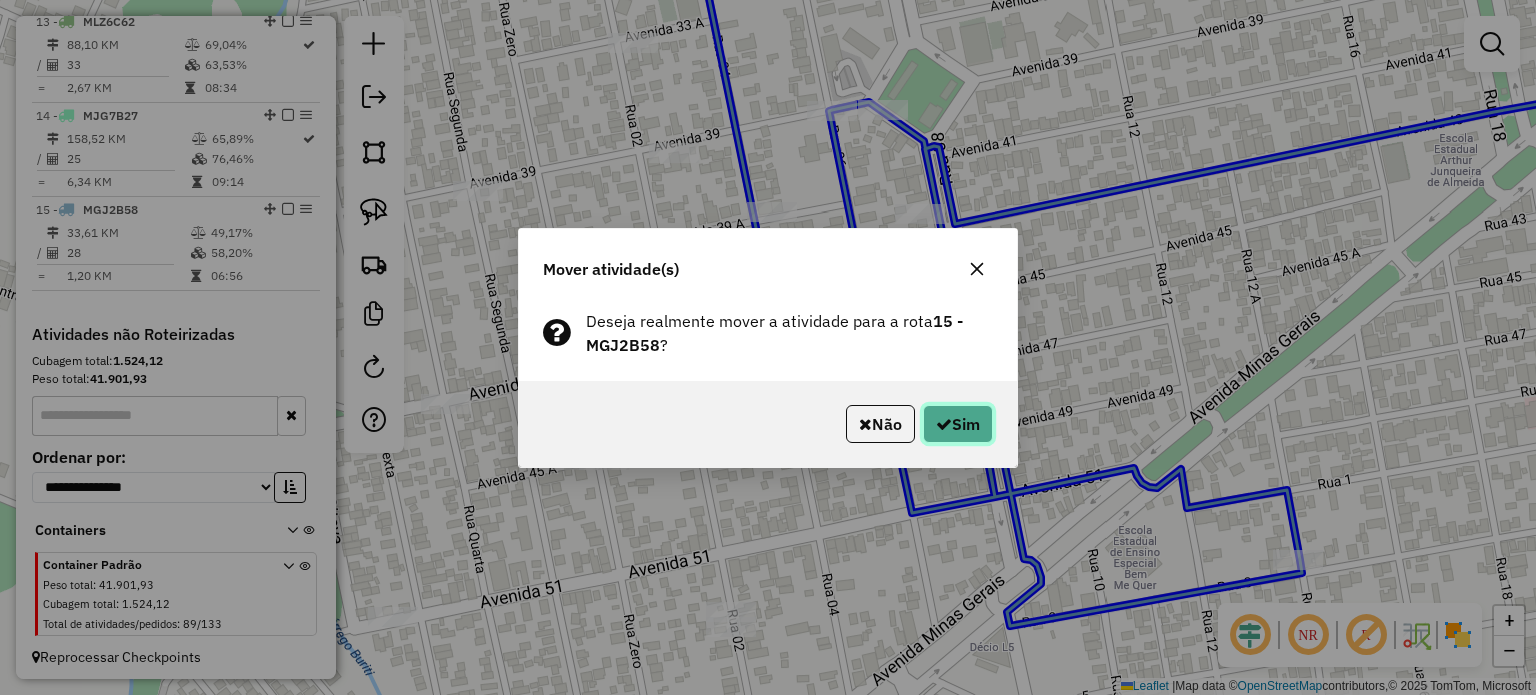 click on "Sim" 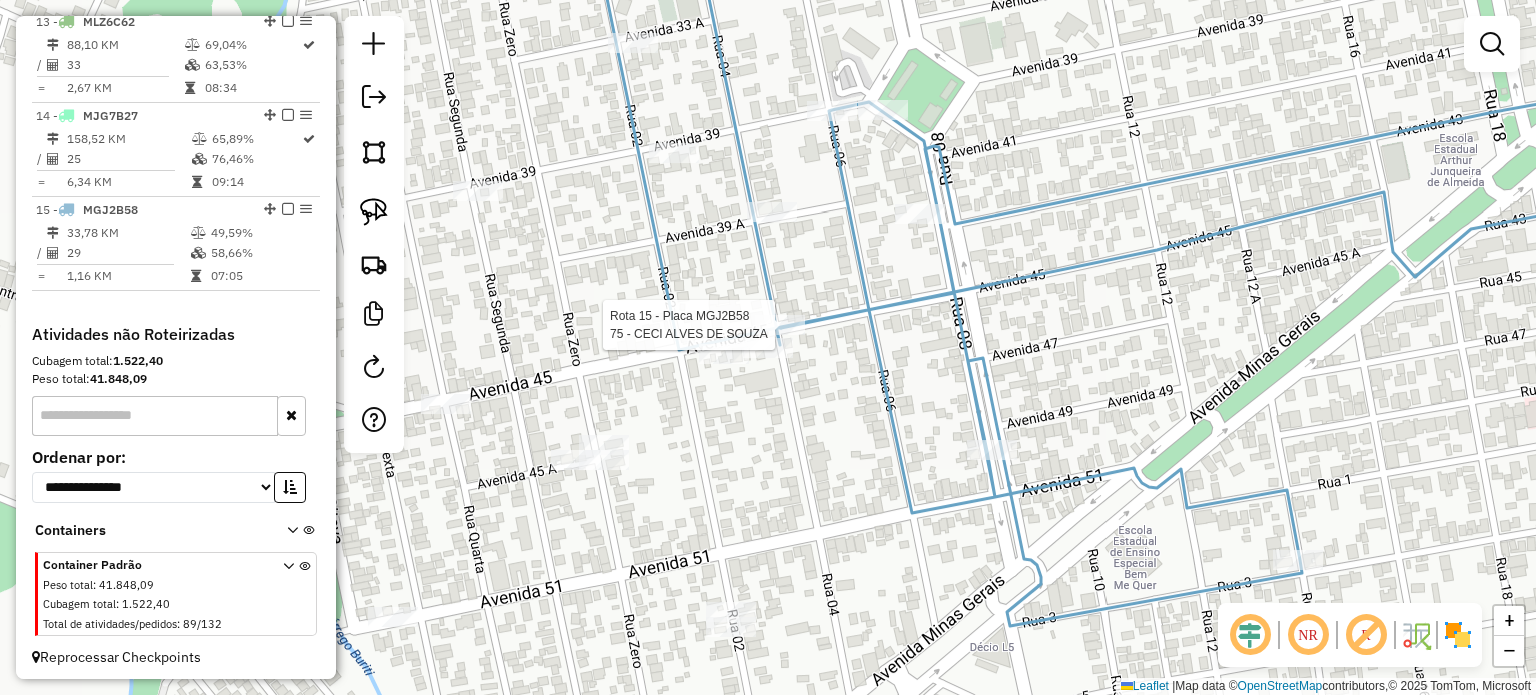 select on "*********" 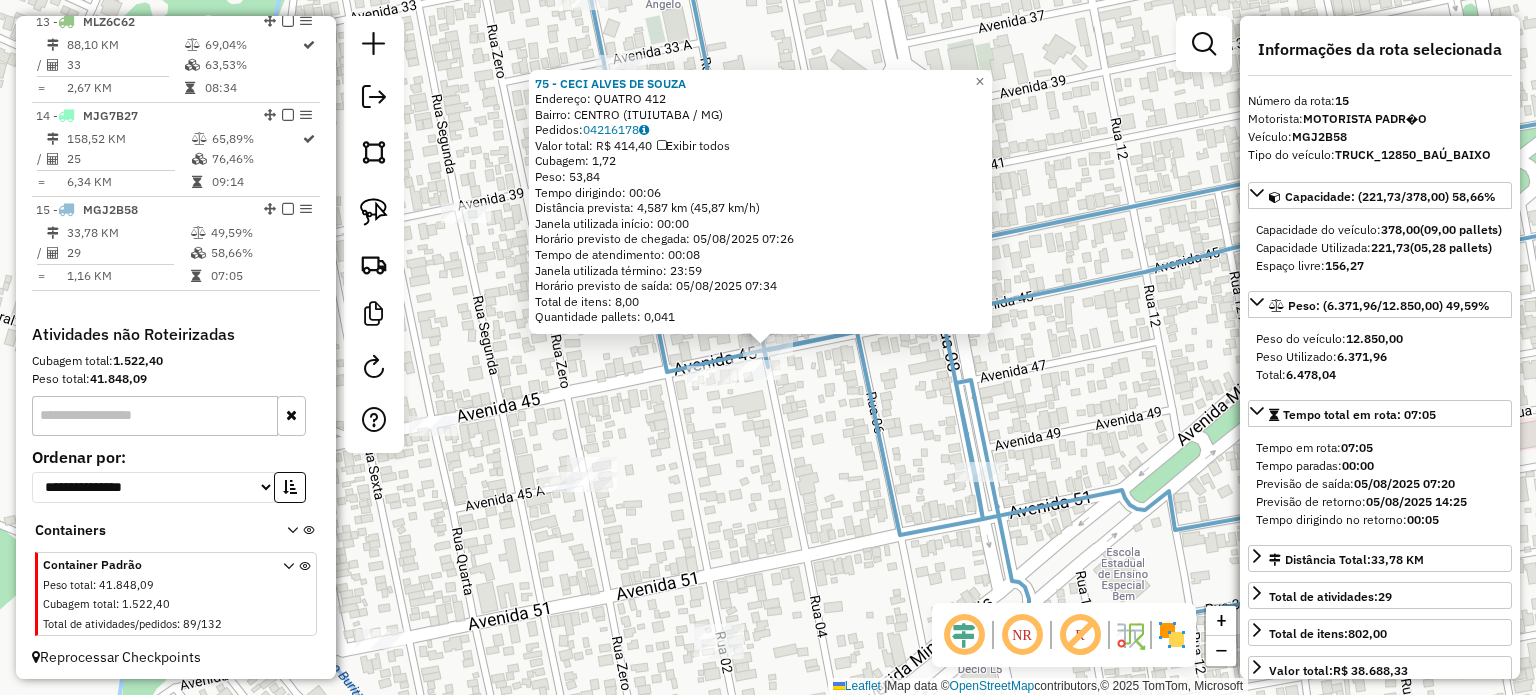 click on "Rota 15 - Placa MGJ2B58  75 - CECI ALVES DE SOUZA 75 - CECI ALVES DE SOUZA  Endereço:  QUATRO 412   Bairro: CENTRO (ITUIUTABA / MG)   Pedidos:  04216178   Valor total: R$ 414,40   Exibir todos   Cubagem: 1,72  Peso: 53,84  Tempo dirigindo: 00:06   Distância prevista: 4,587 km (45,87 km/h)   Janela utilizada início: 00:00   Horário previsto de chegada: 05/08/2025 07:26   Tempo de atendimento: 00:08   Janela utilizada término: 23:59   Horário previsto de saída: 05/08/2025 07:34   Total de itens: 8,00   Quantidade pallets: 0,041  × Janela de atendimento Grade de atendimento Capacidade Transportadoras Veículos Cliente Pedidos  Rotas Selecione os dias de semana para filtrar as janelas de atendimento  Seg   Ter   Qua   Qui   Sex   Sáb   Dom  Informe o período da janela de atendimento: De: Até:  Filtrar exatamente a janela do cliente  Considerar janela de atendimento padrão  Selecione os dias de semana para filtrar as grades de atendimento  Seg   Ter   Qua   Qui   Sex   Sáb   Dom   Peso mínimo:   De:" 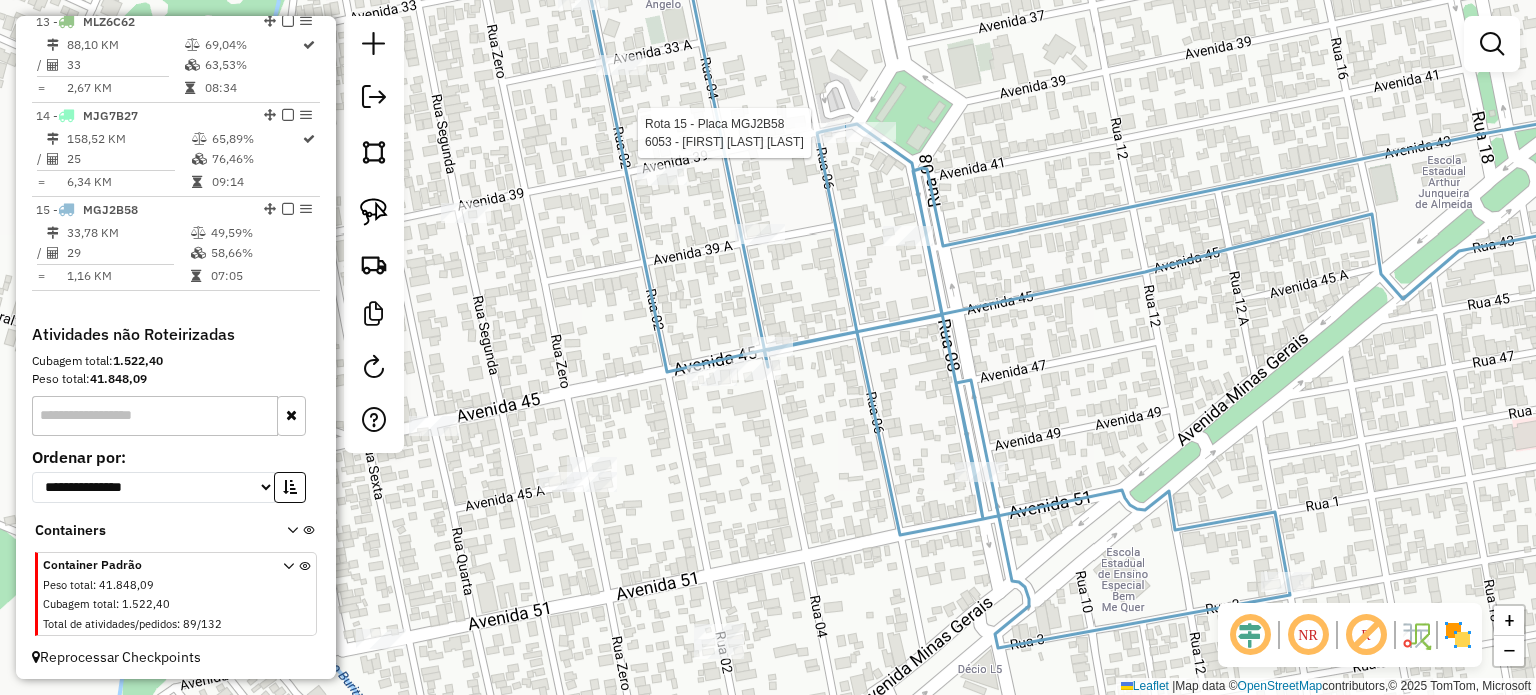 select on "*********" 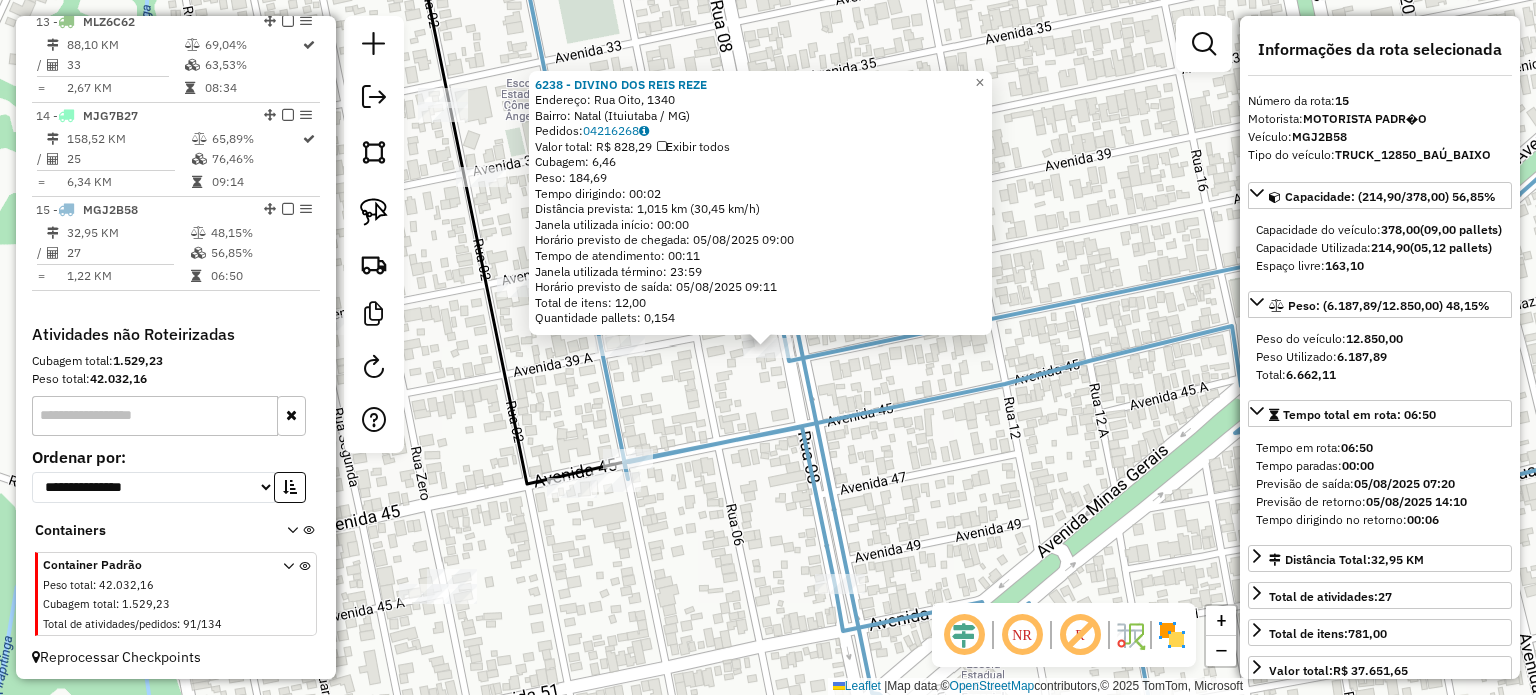 click on "6238 - DIVINO DOS REIS REZE  Endereço: Rua Oito, 1340   Bairro: Natal (Ituiutaba / MG)   Pedidos:  04216268   Valor total: R$ 828,29   Exibir todos   Cubagem: 6,46  Peso: 184,69  Tempo dirigindo: 00:02   Distância prevista: 1,015 km (30,45 km/h)   Janela utilizada início: 00:00   Horário previsto de chegada: 05/08/2025 09:00   Tempo de atendimento: 00:11   Janela utilizada término: 23:59   Horário previsto de saída: 05/08/2025 09:11   Total de itens: 12,00   Quantidade pallets: 0,154  × Janela de atendimento Grade de atendimento Capacidade Transportadoras Veículos Cliente Pedidos  Rotas Selecione os dias de semana para filtrar as janelas de atendimento  Seg   Ter   Qua   Qui   Sex   Sáb   Dom  Informe o período da janela de atendimento: De: Até:  Filtrar exatamente a janela do cliente  Considerar janela de atendimento padrão  Selecione os dias de semana para filtrar as grades de atendimento  Seg   Ter   Qua   Qui   Sex   Sáb   Dom   Considerar clientes sem dia de atendimento cadastrado  De:  De:" 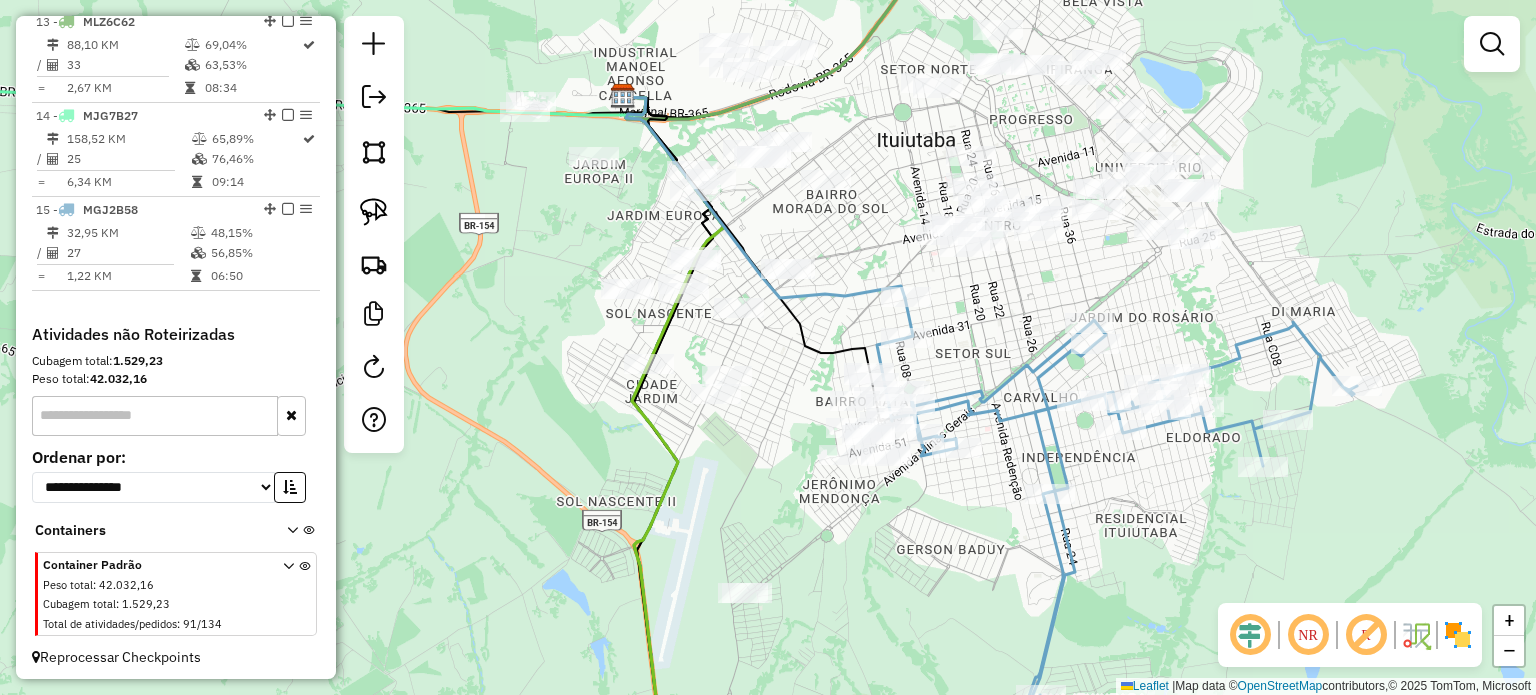drag, startPoint x: 876, startPoint y: 558, endPoint x: 948, endPoint y: 546, distance: 72.99315 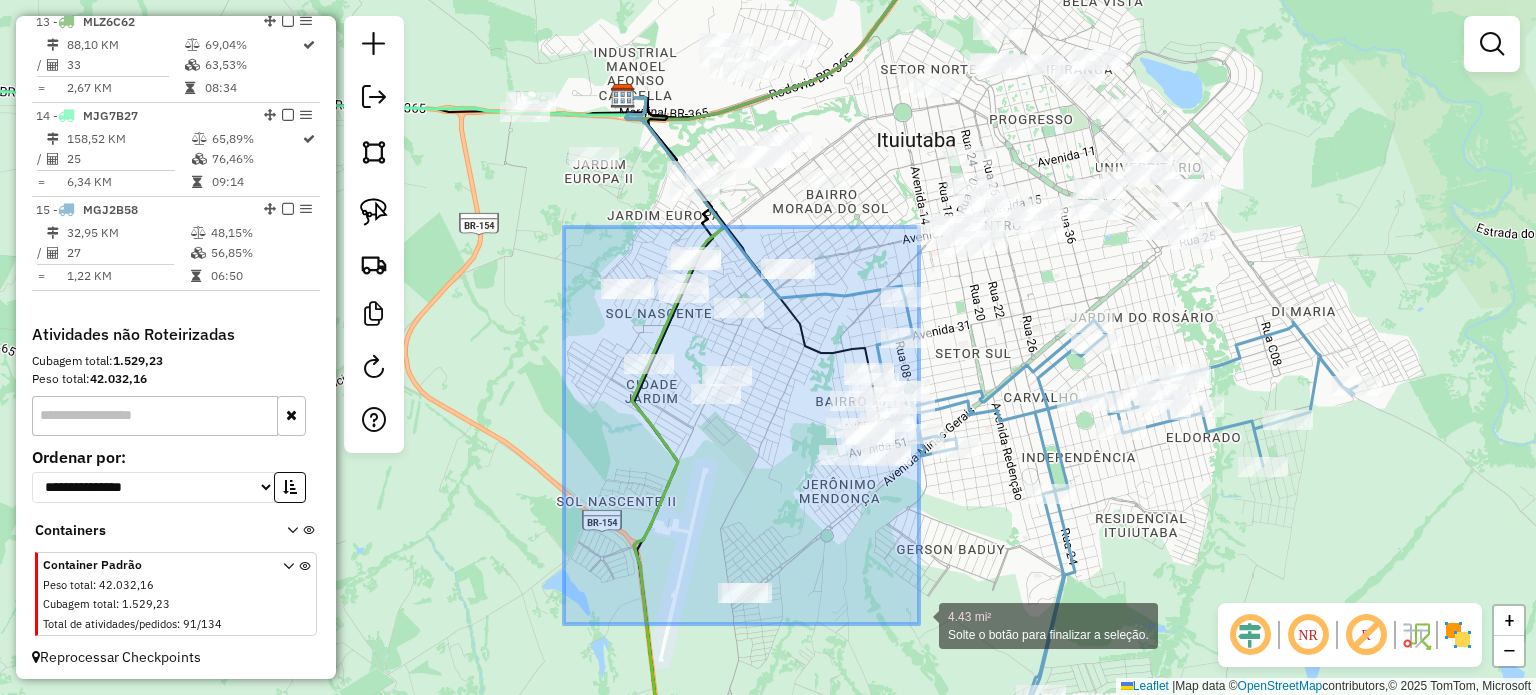 drag, startPoint x: 784, startPoint y: 358, endPoint x: 916, endPoint y: 623, distance: 296.05573 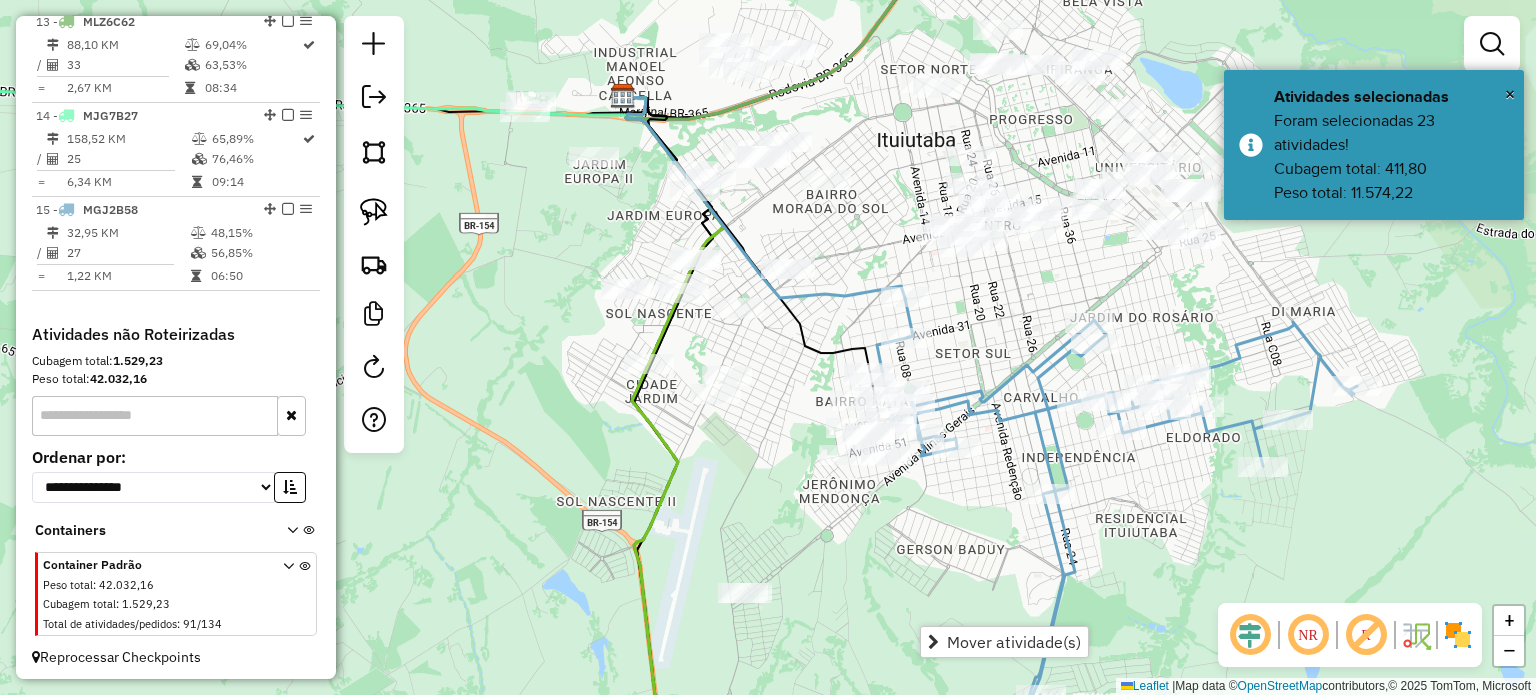 click on "Janela de atendimento Grade de atendimento Capacidade Transportadoras Veículos Cliente Pedidos  Rotas Selecione os dias de semana para filtrar as janelas de atendimento  Seg   Ter   Qua   Qui   Sex   Sáb   Dom  Informe o período da janela de atendimento: De: Até:  Filtrar exatamente a janela do cliente  Considerar janela de atendimento padrão  Selecione os dias de semana para filtrar as grades de atendimento  Seg   Ter   Qua   Qui   Sex   Sáb   Dom   Considerar clientes sem dia de atendimento cadastrado  Clientes fora do dia de atendimento selecionado Filtrar as atividades entre os valores definidos abaixo:  Peso mínimo:   Peso máximo:   Cubagem mínima:   Cubagem máxima:   De:   Até:  Filtrar as atividades entre o tempo de atendimento definido abaixo:  De:   Até:   Considerar capacidade total dos clientes não roteirizados Transportadora: Selecione um ou mais itens Tipo de veículo: Selecione um ou mais itens Veículo: Selecione um ou mais itens Motorista: Selecione um ou mais itens Nome: Rótulo:" 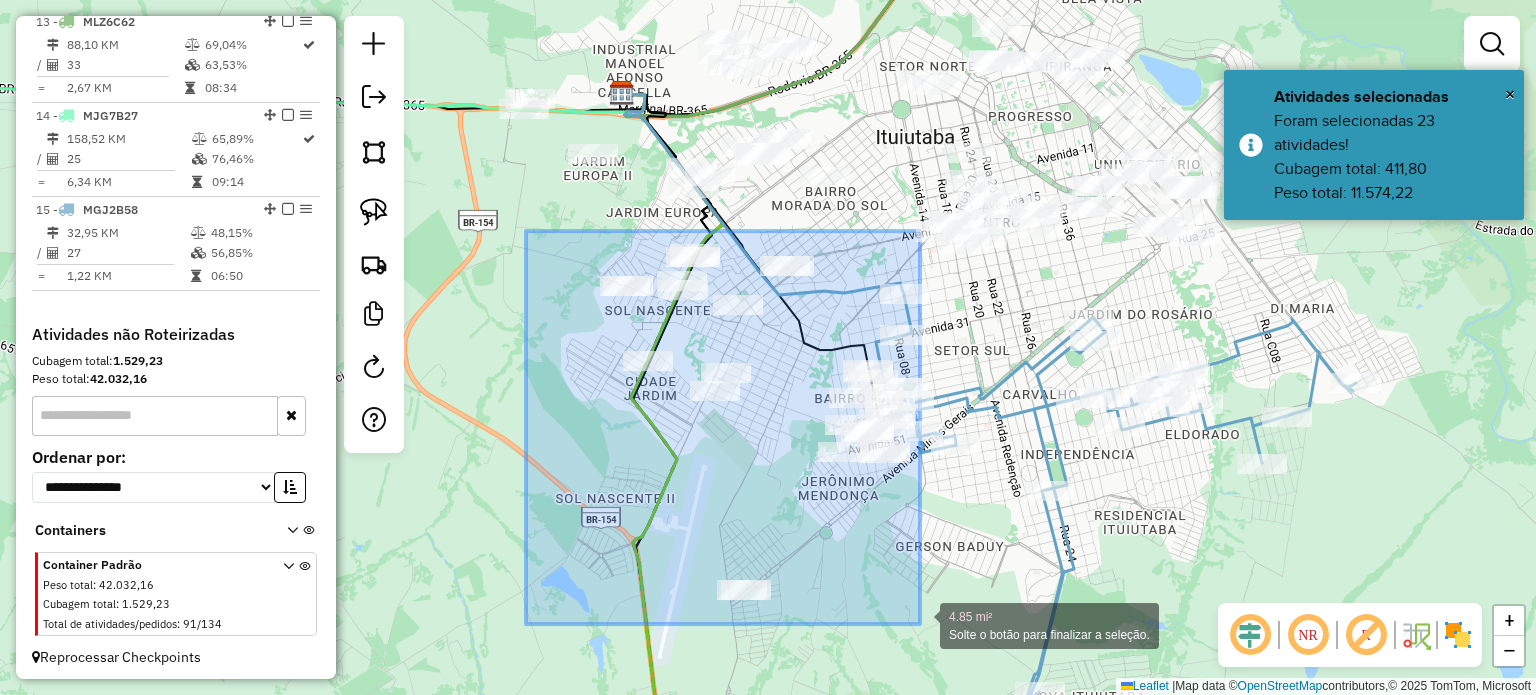 drag, startPoint x: 526, startPoint y: 231, endPoint x: 918, endPoint y: 620, distance: 552.25446 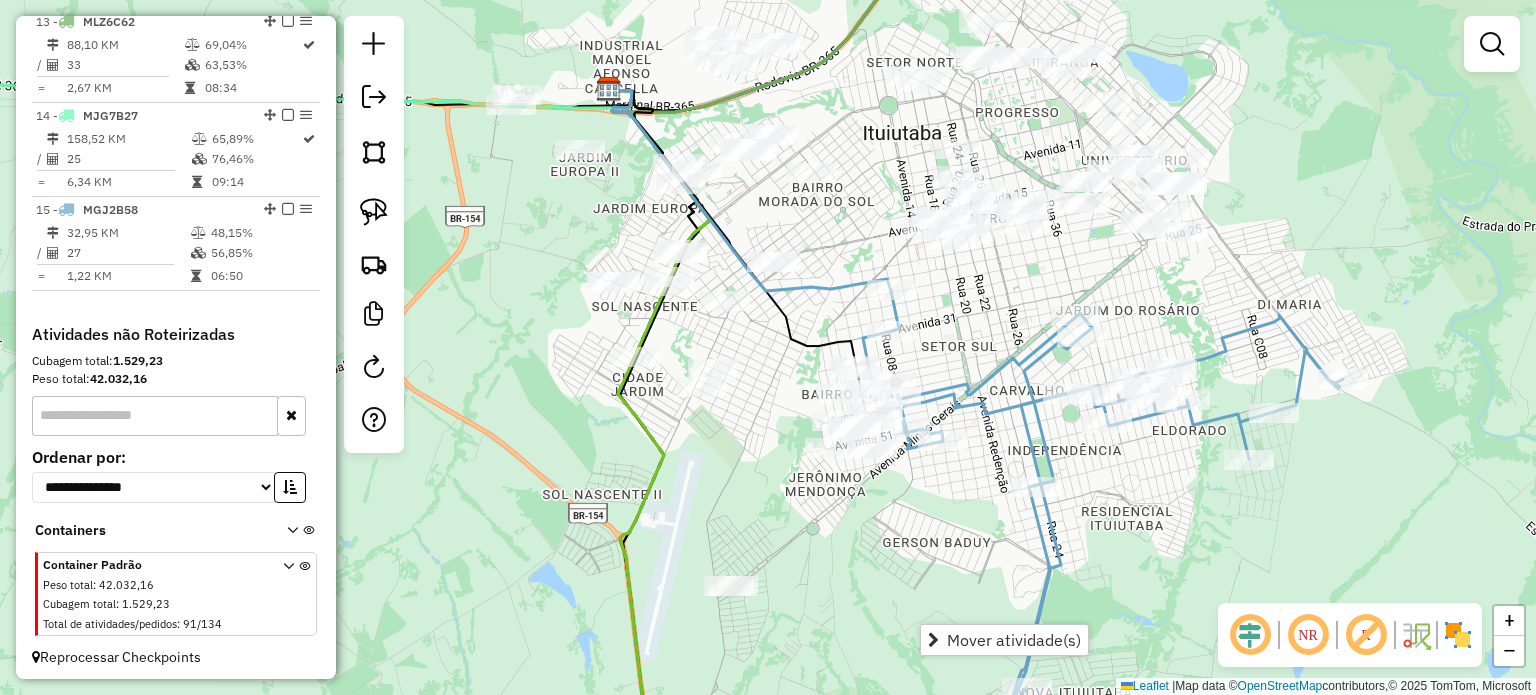 drag, startPoint x: 964, startPoint y: 323, endPoint x: 951, endPoint y: 319, distance: 13.601471 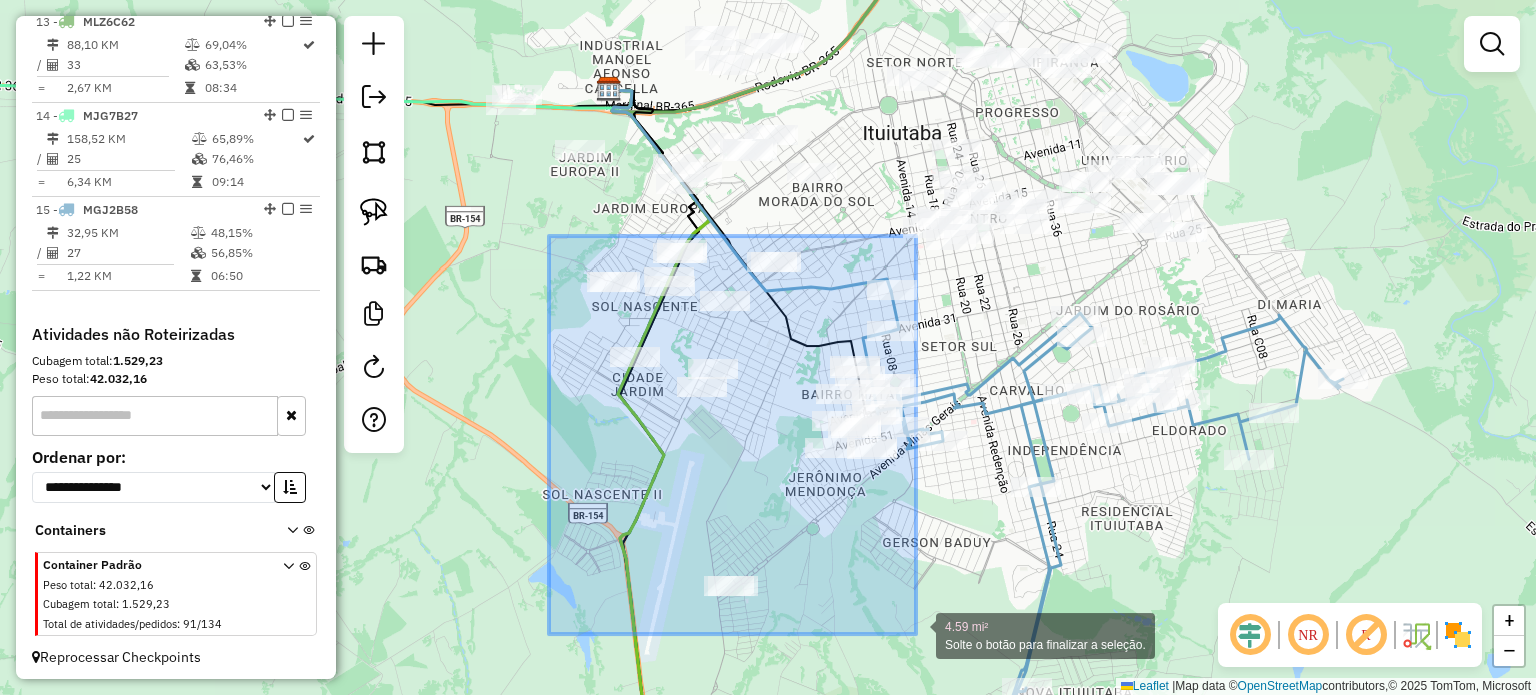 drag, startPoint x: 555, startPoint y: 240, endPoint x: 916, endPoint y: 634, distance: 534.37537 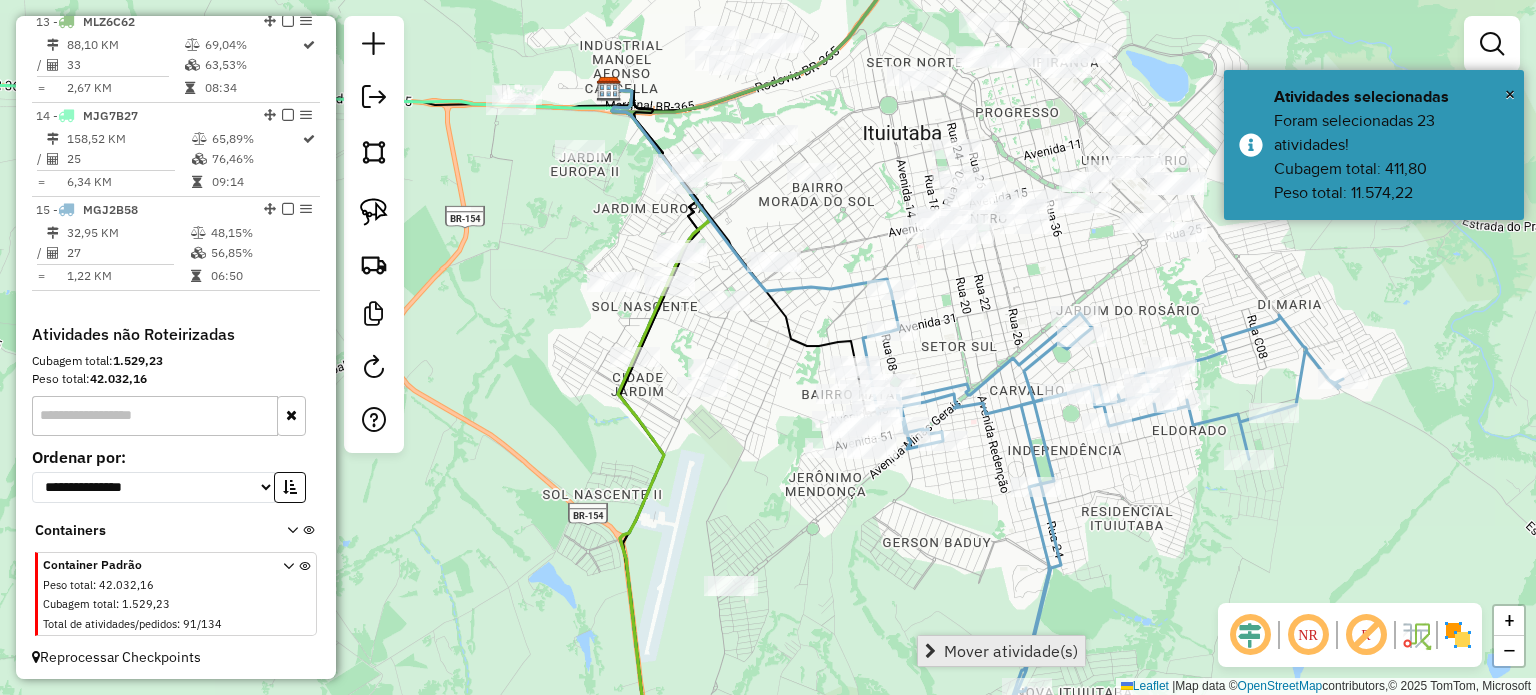click on "Mover atividade(s)" at bounding box center (1011, 651) 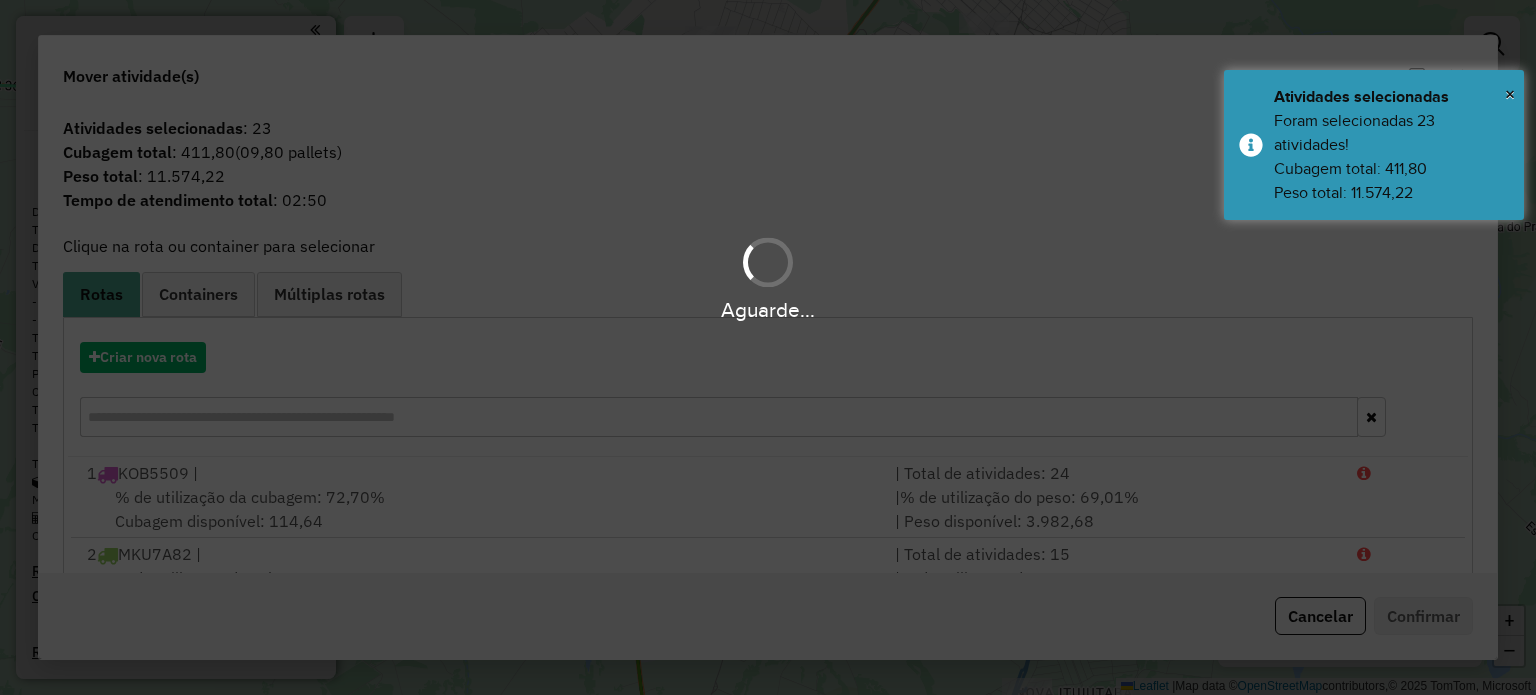 scroll, scrollTop: 0, scrollLeft: 0, axis: both 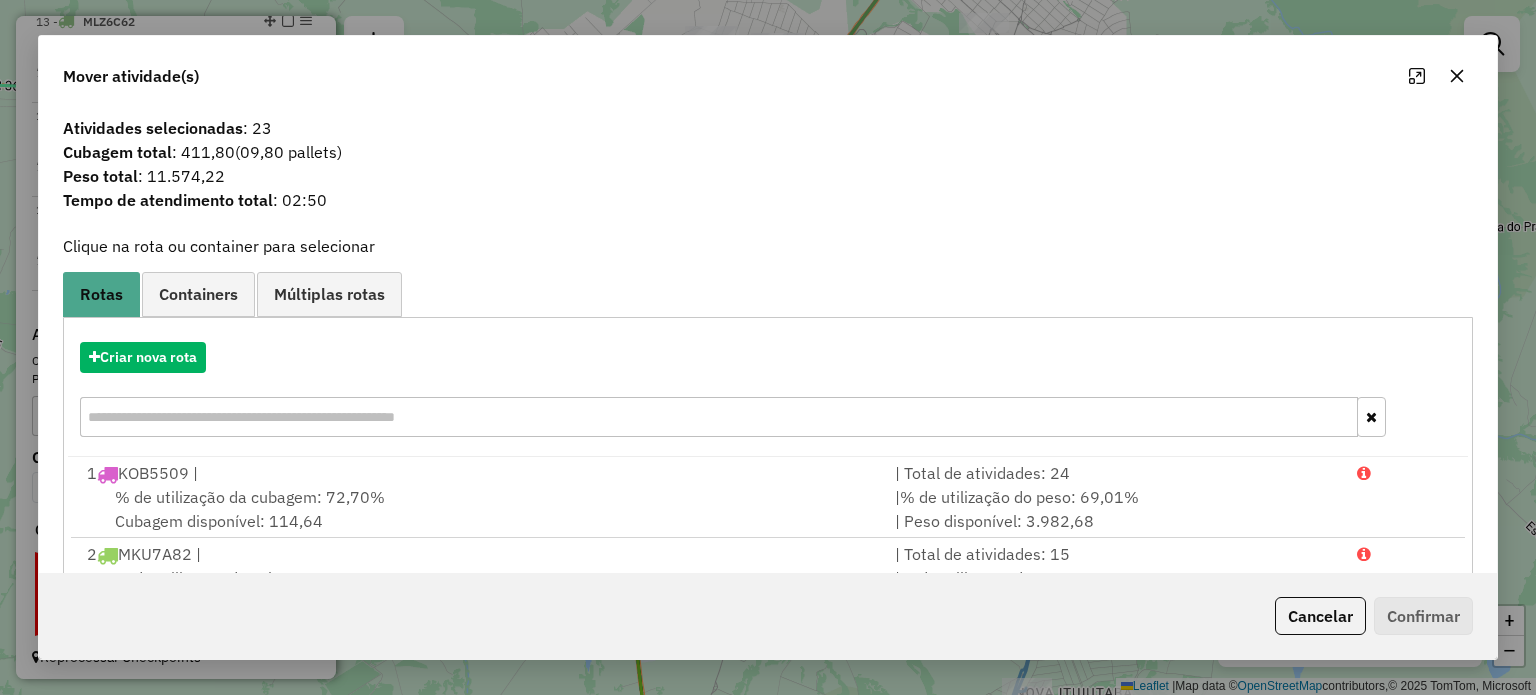 click at bounding box center [718, 417] 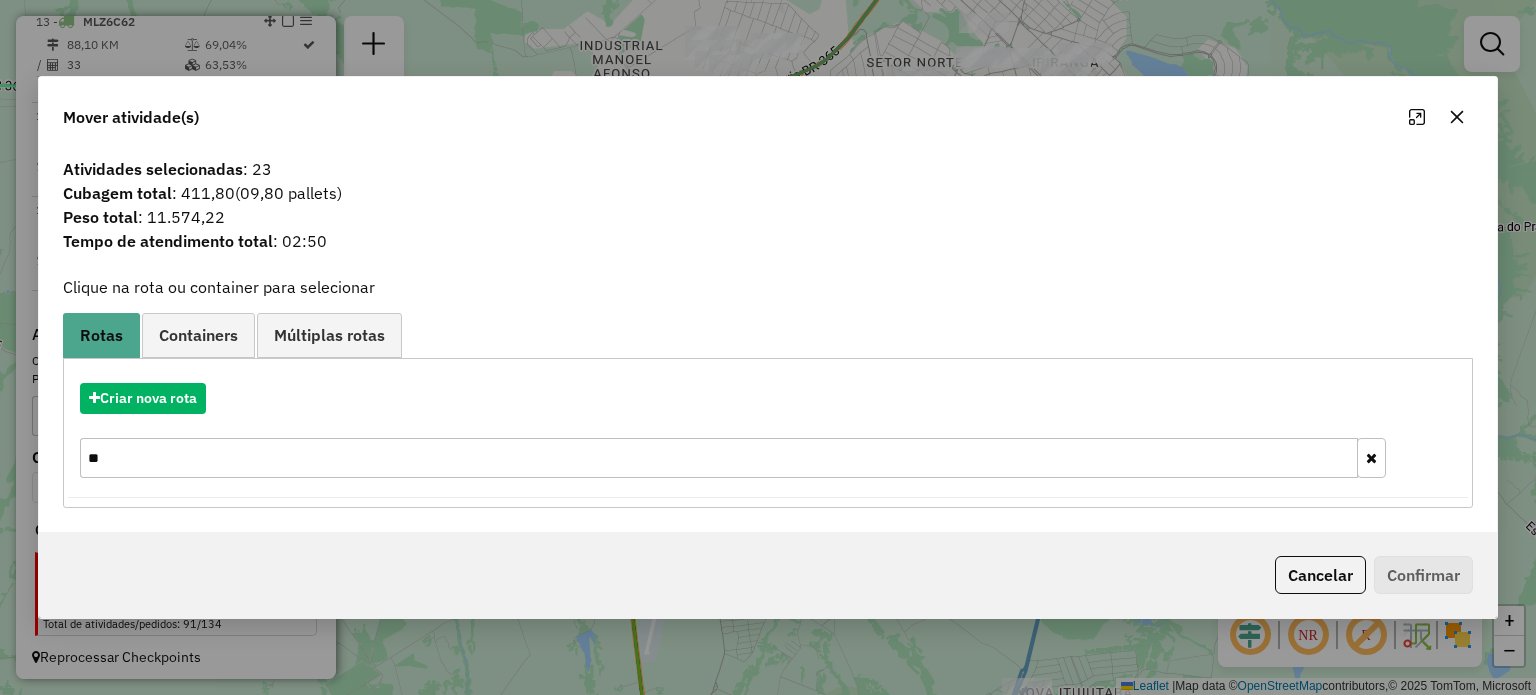 type on "*" 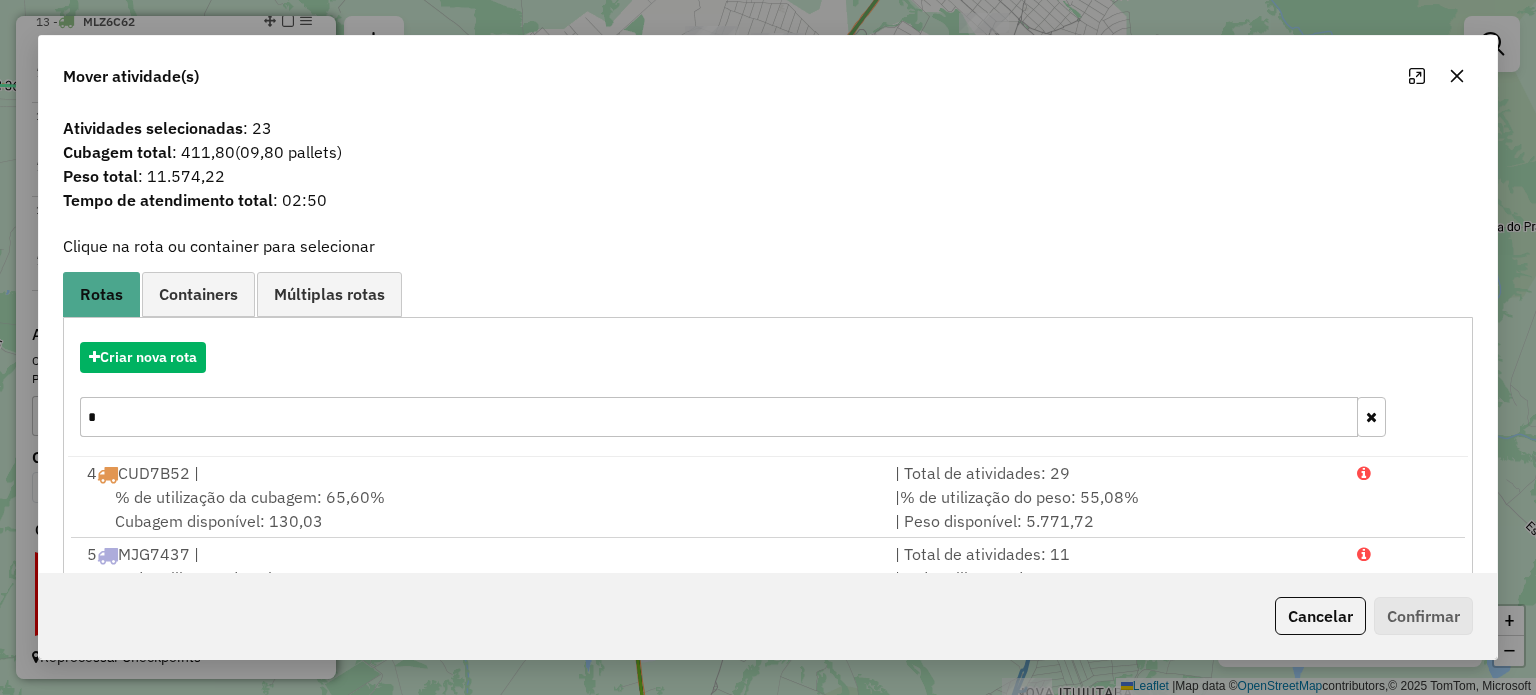 type 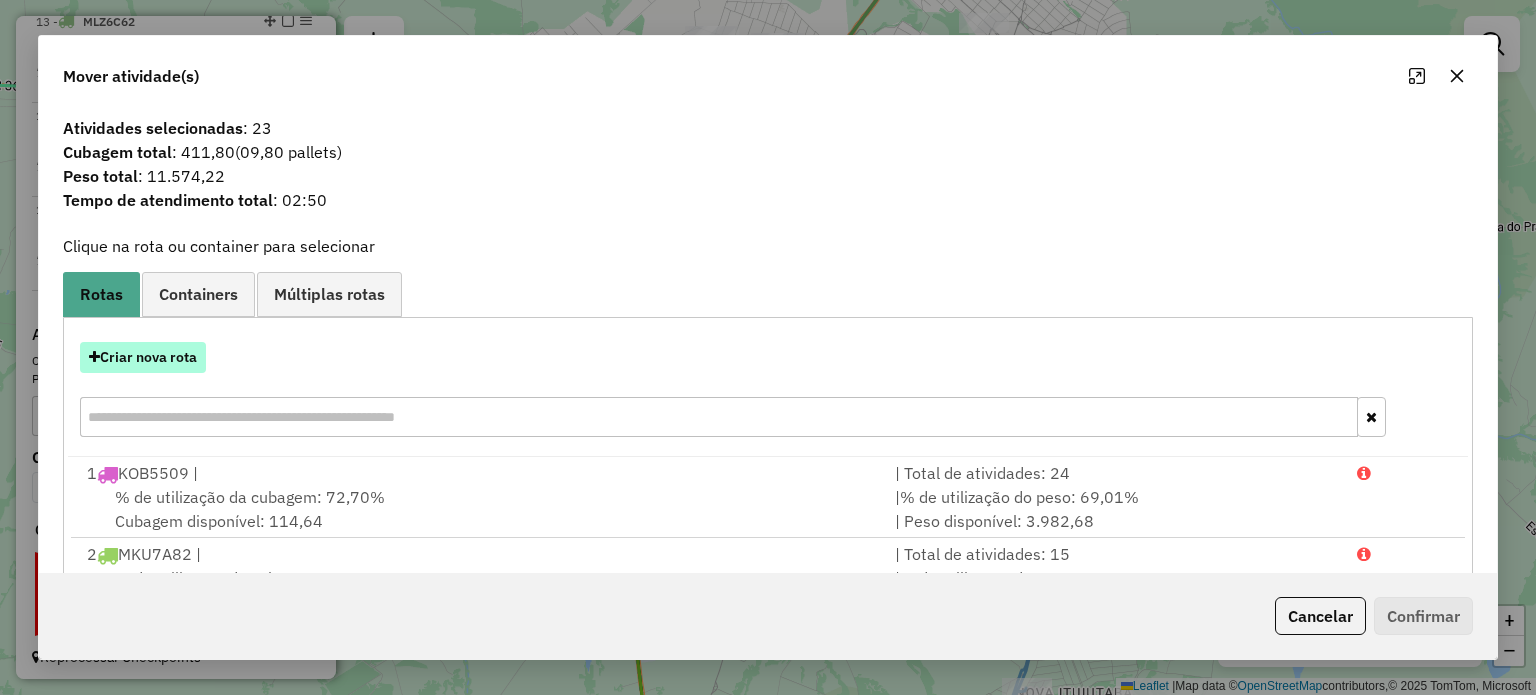 click on "Criar nova rota" at bounding box center [143, 357] 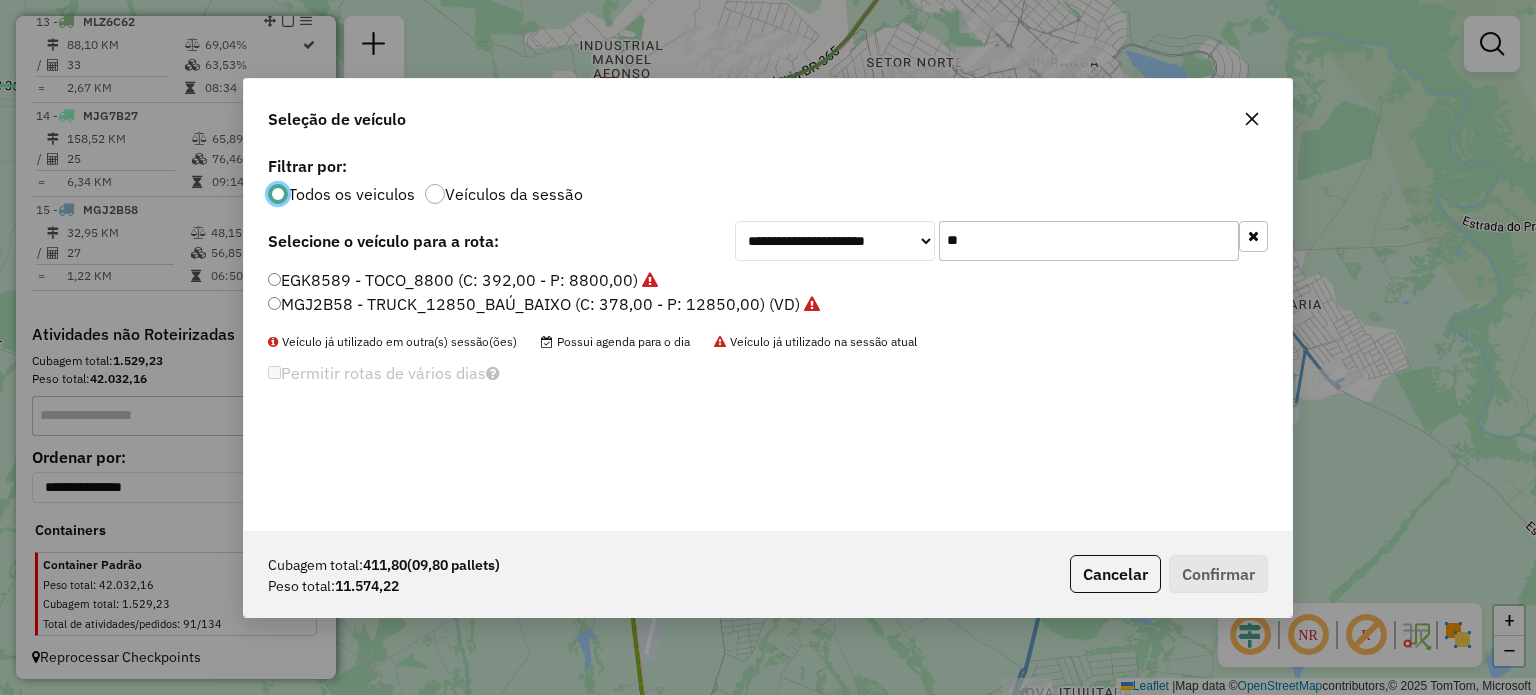 scroll, scrollTop: 10, scrollLeft: 6, axis: both 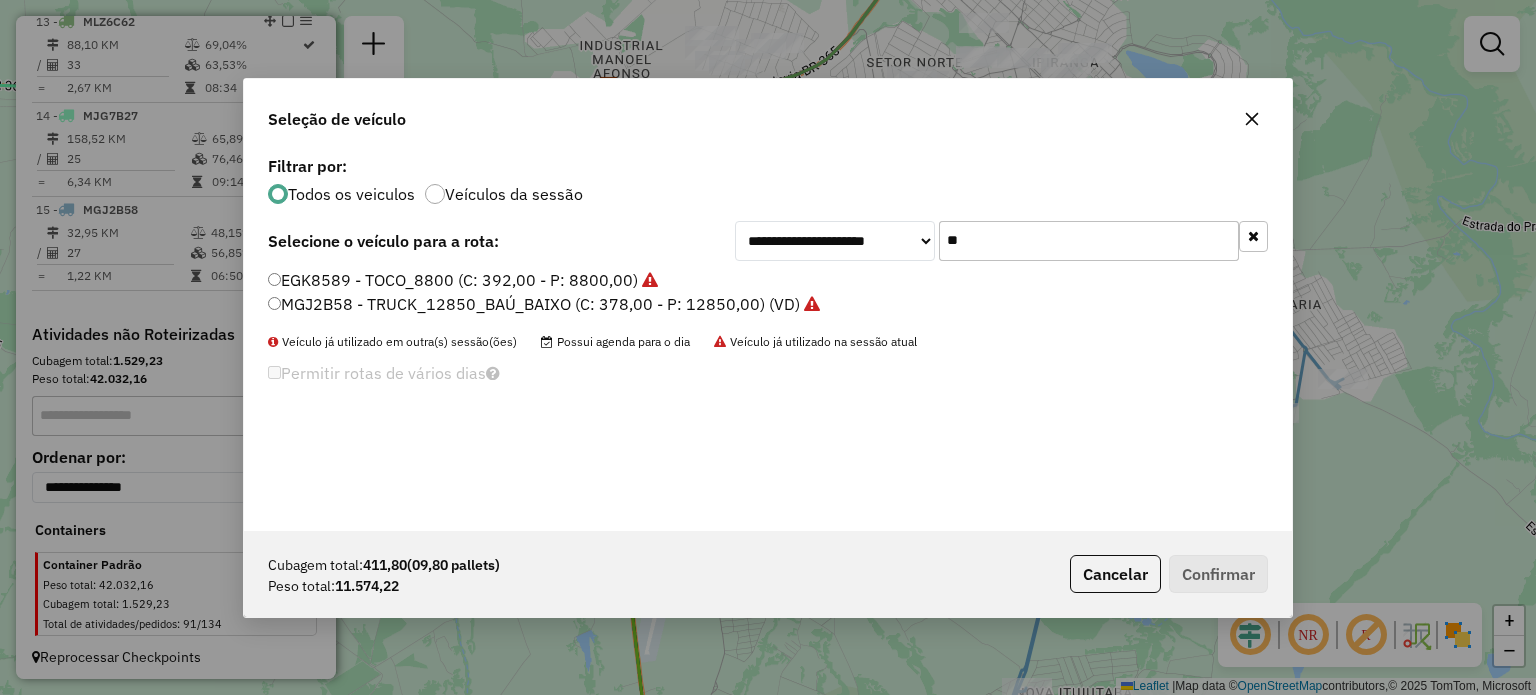 drag, startPoint x: 888, startPoint y: 238, endPoint x: 653, endPoint y: 192, distance: 239.45981 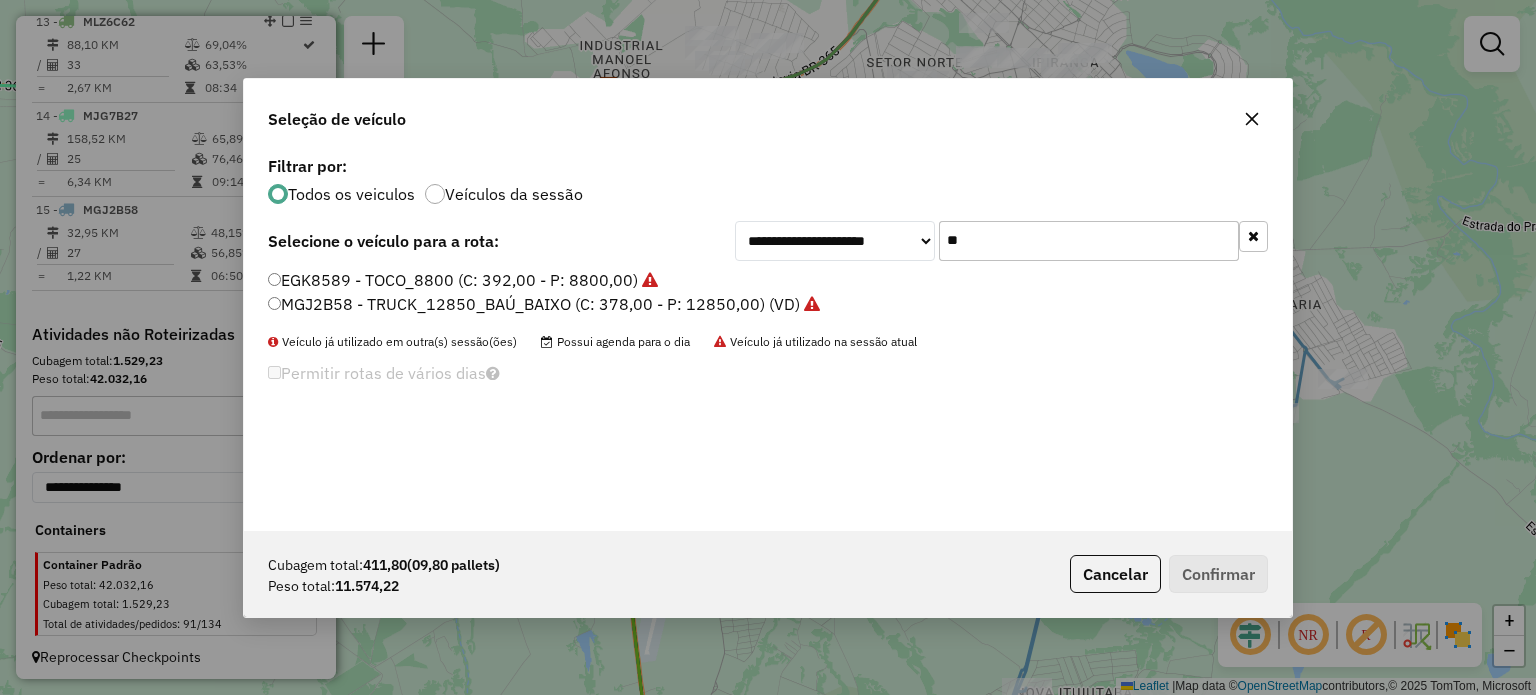 click on "**********" 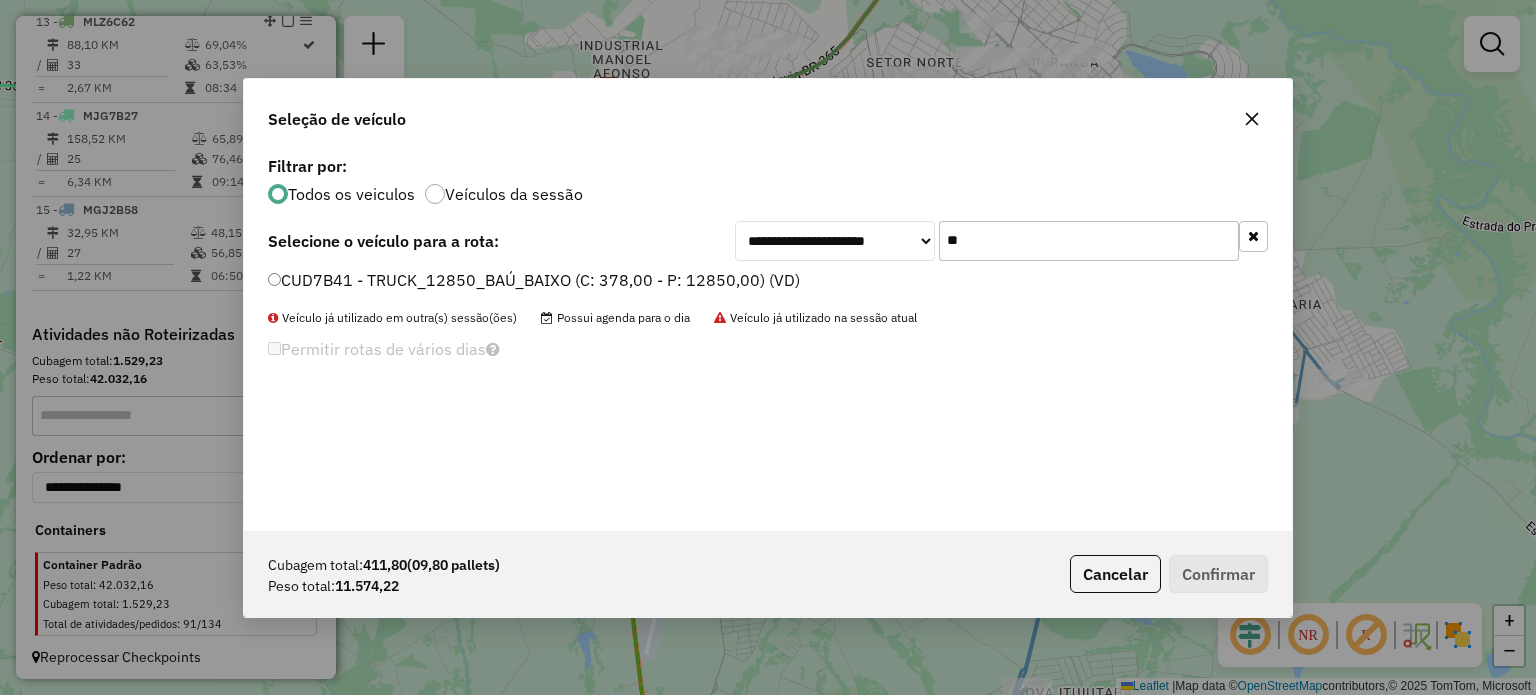 type on "**" 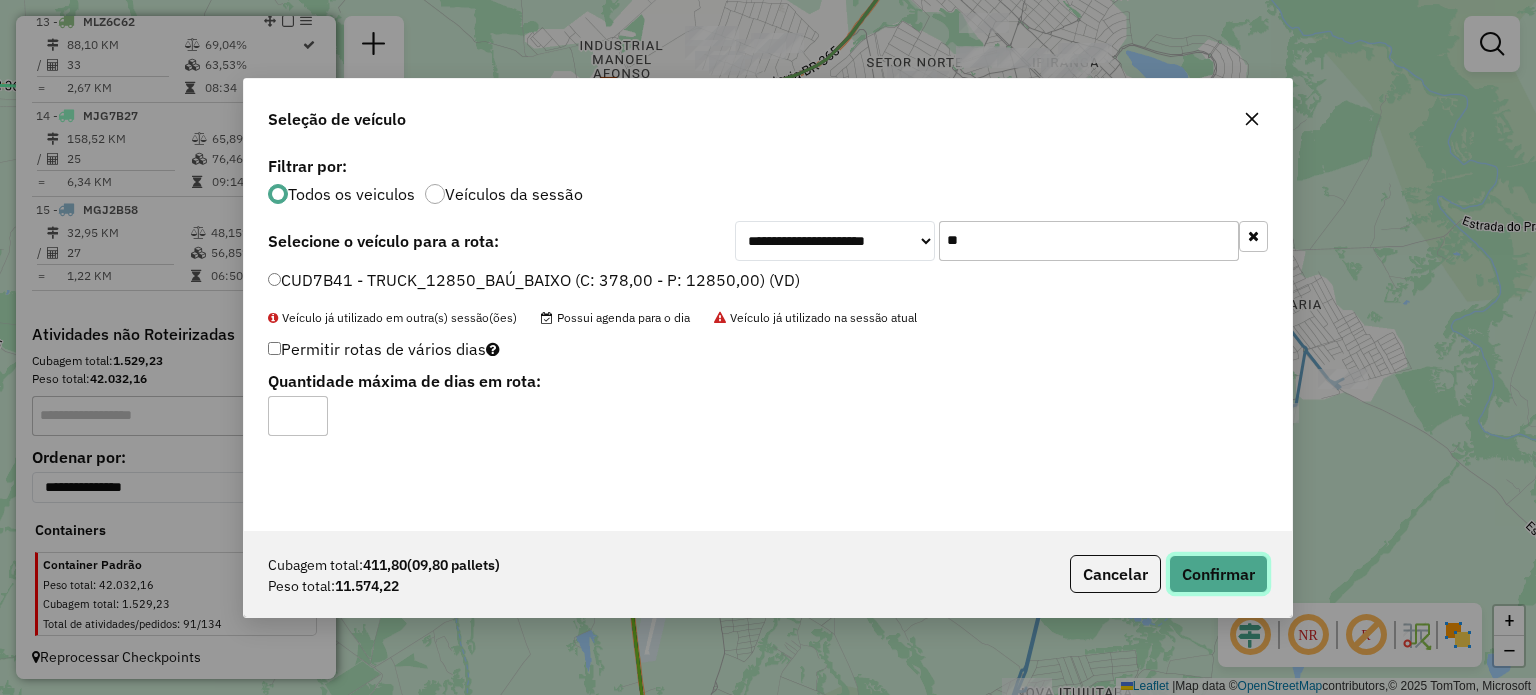 click on "Confirmar" 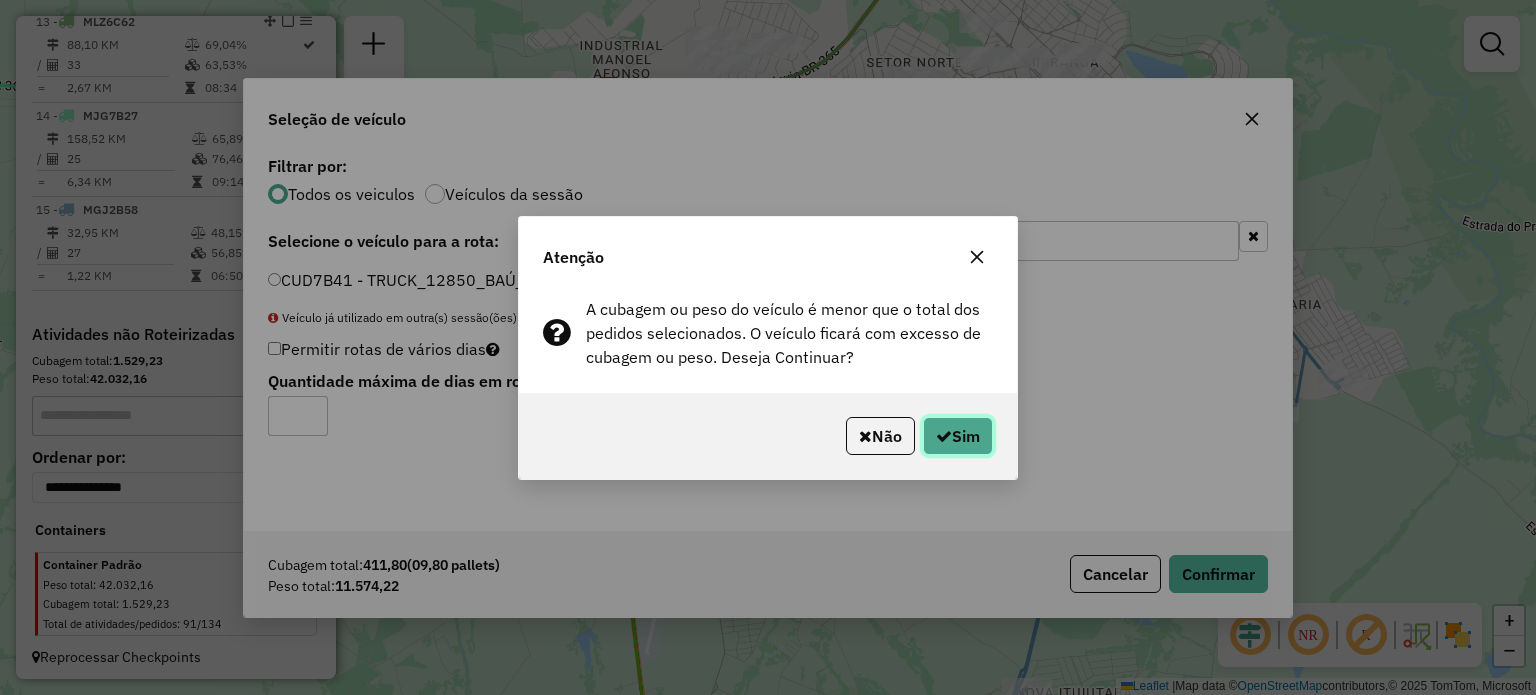 click on "Sim" 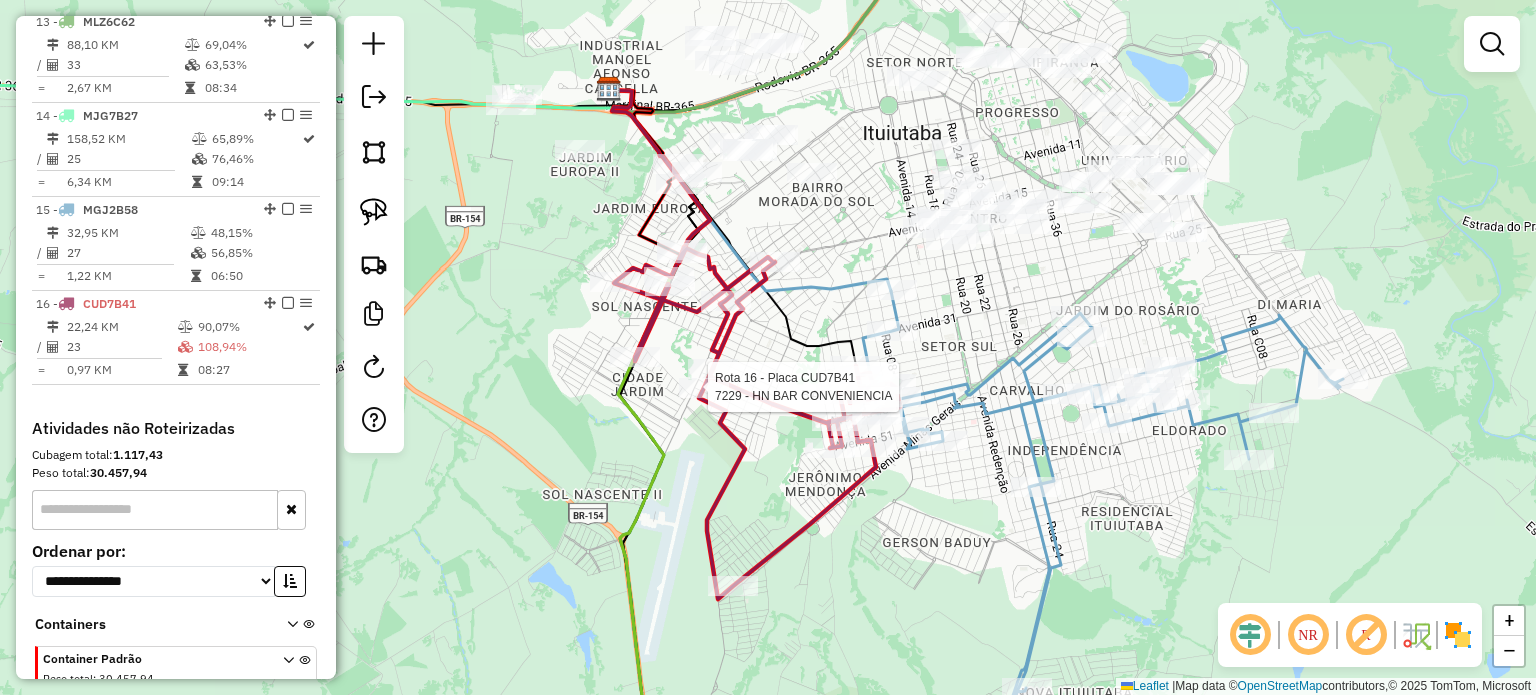 select on "*********" 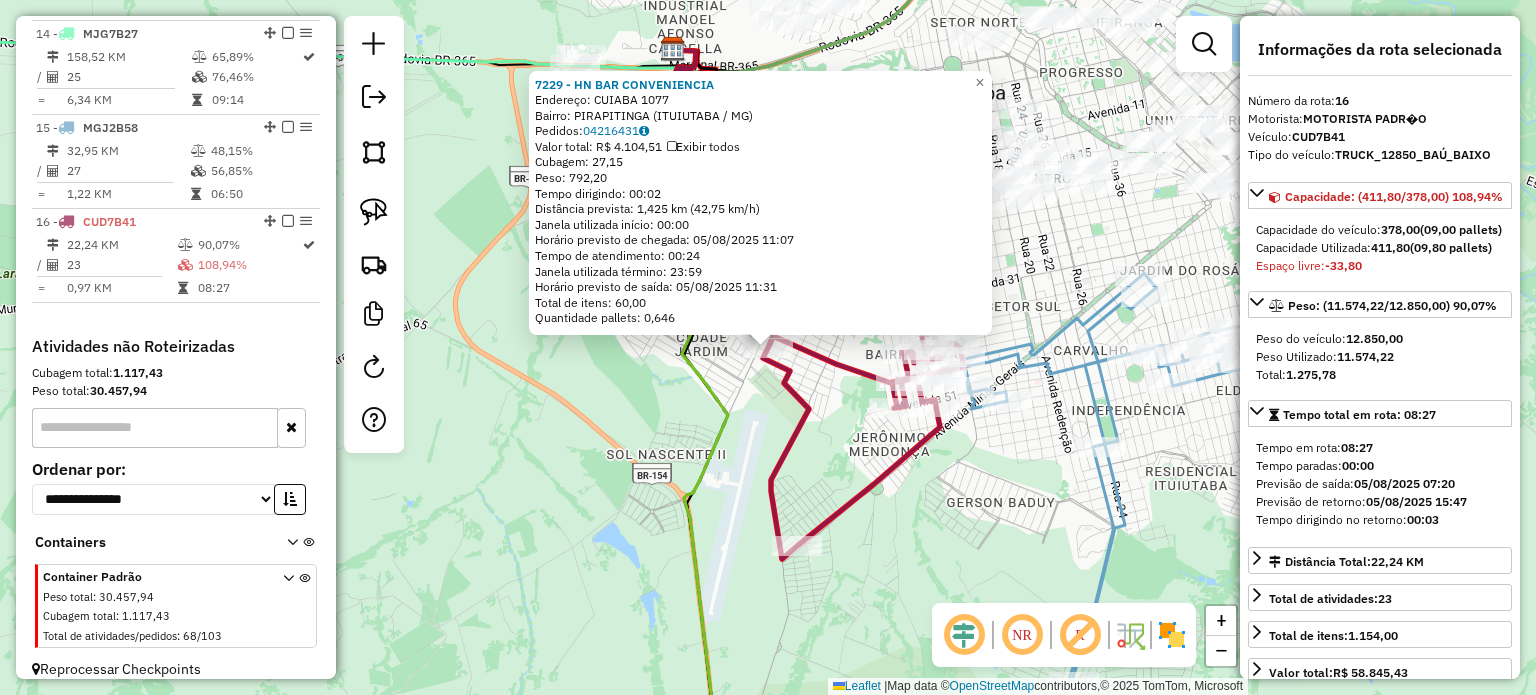 scroll, scrollTop: 1980, scrollLeft: 0, axis: vertical 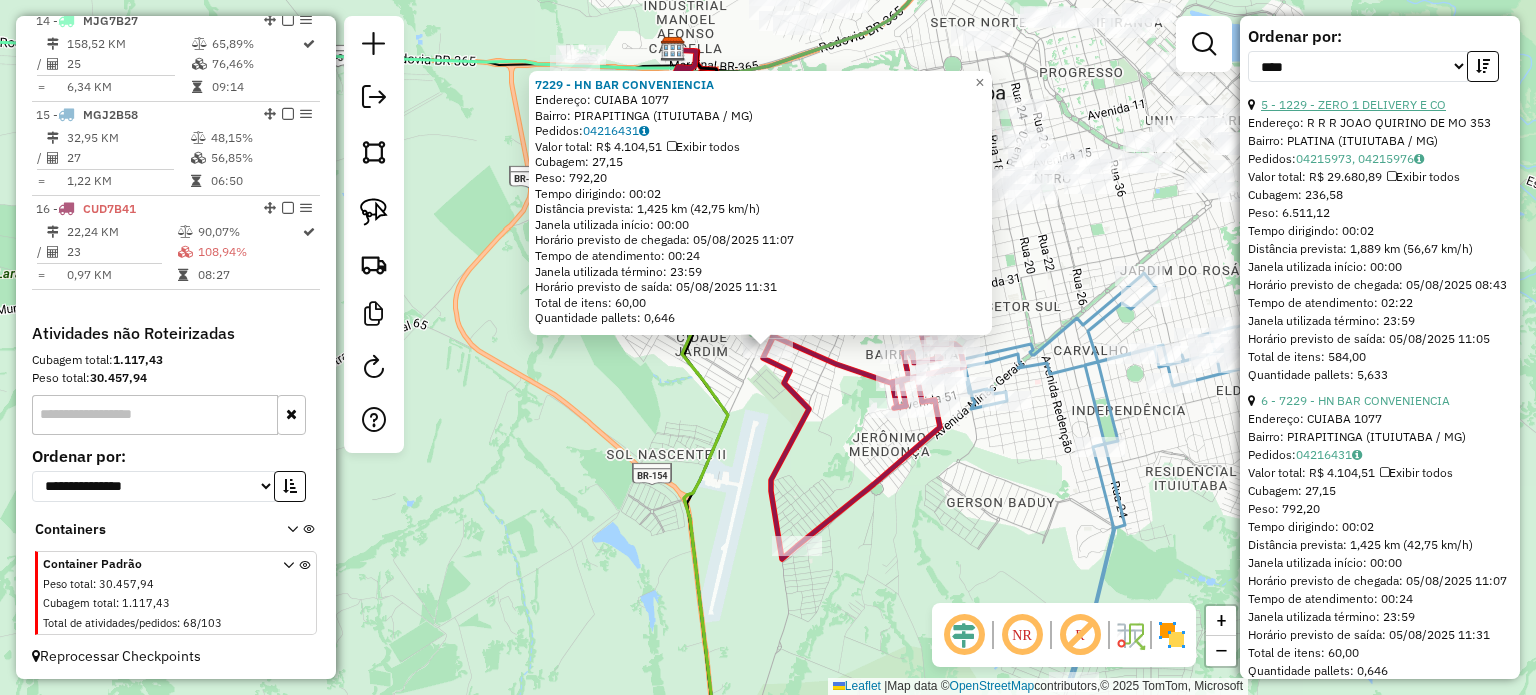 click on "5 - 1229 - ZERO 1 DELIVERY E CO" at bounding box center (1353, 104) 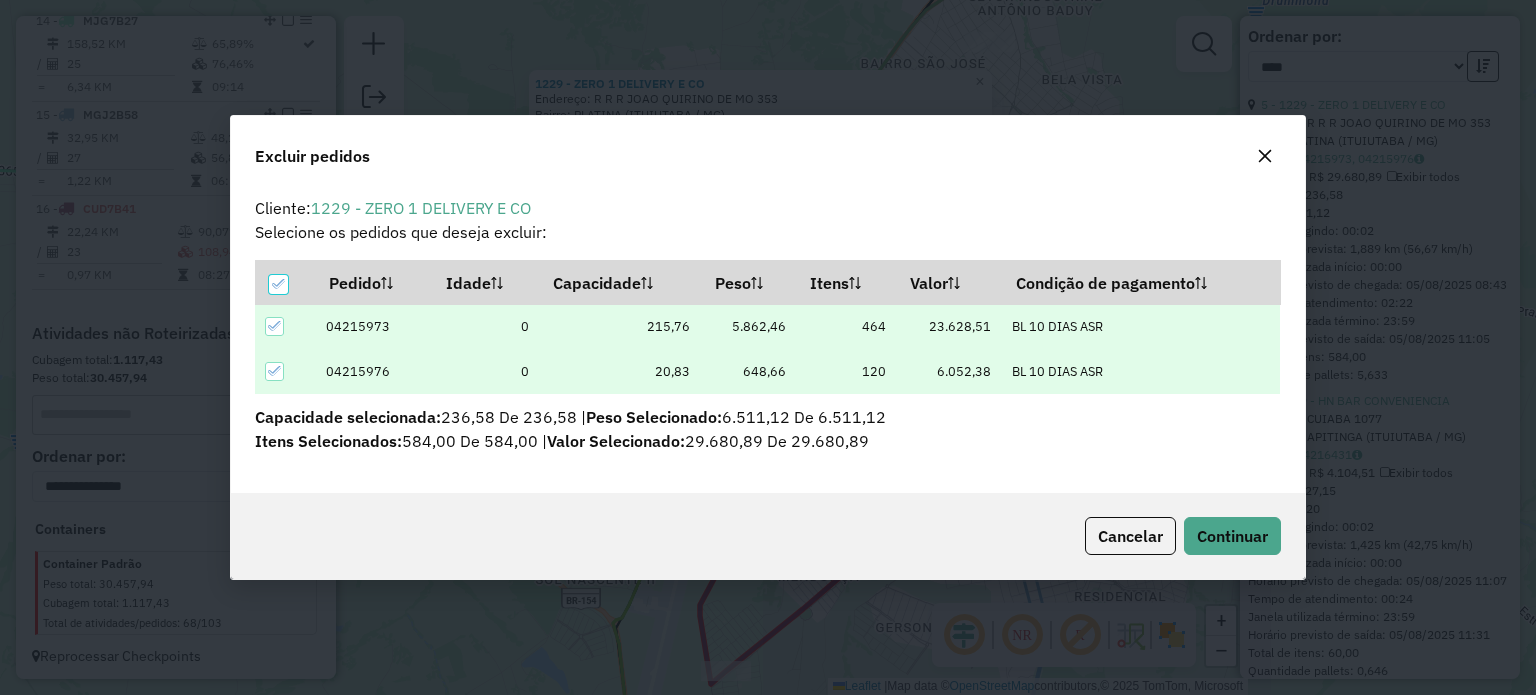 scroll, scrollTop: 0, scrollLeft: 0, axis: both 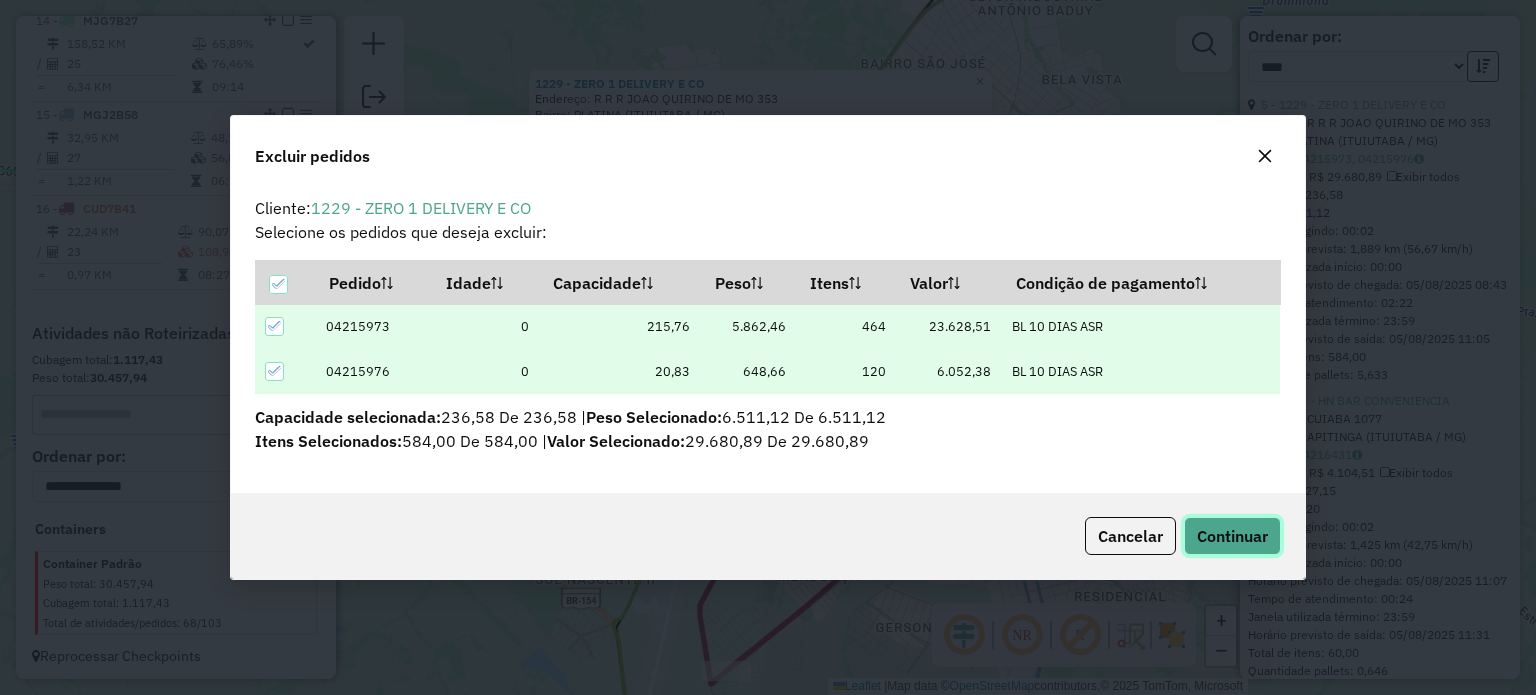 click on "Continuar" 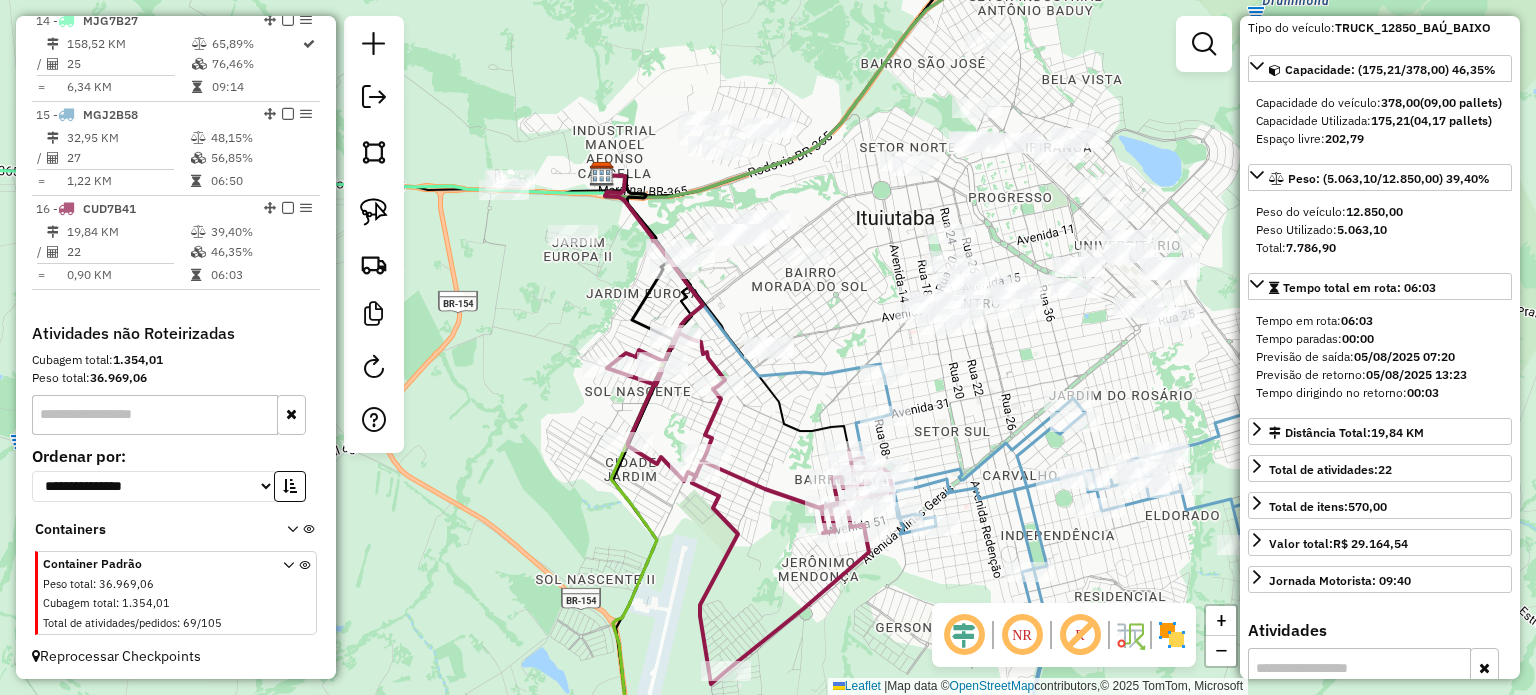 scroll, scrollTop: 0, scrollLeft: 0, axis: both 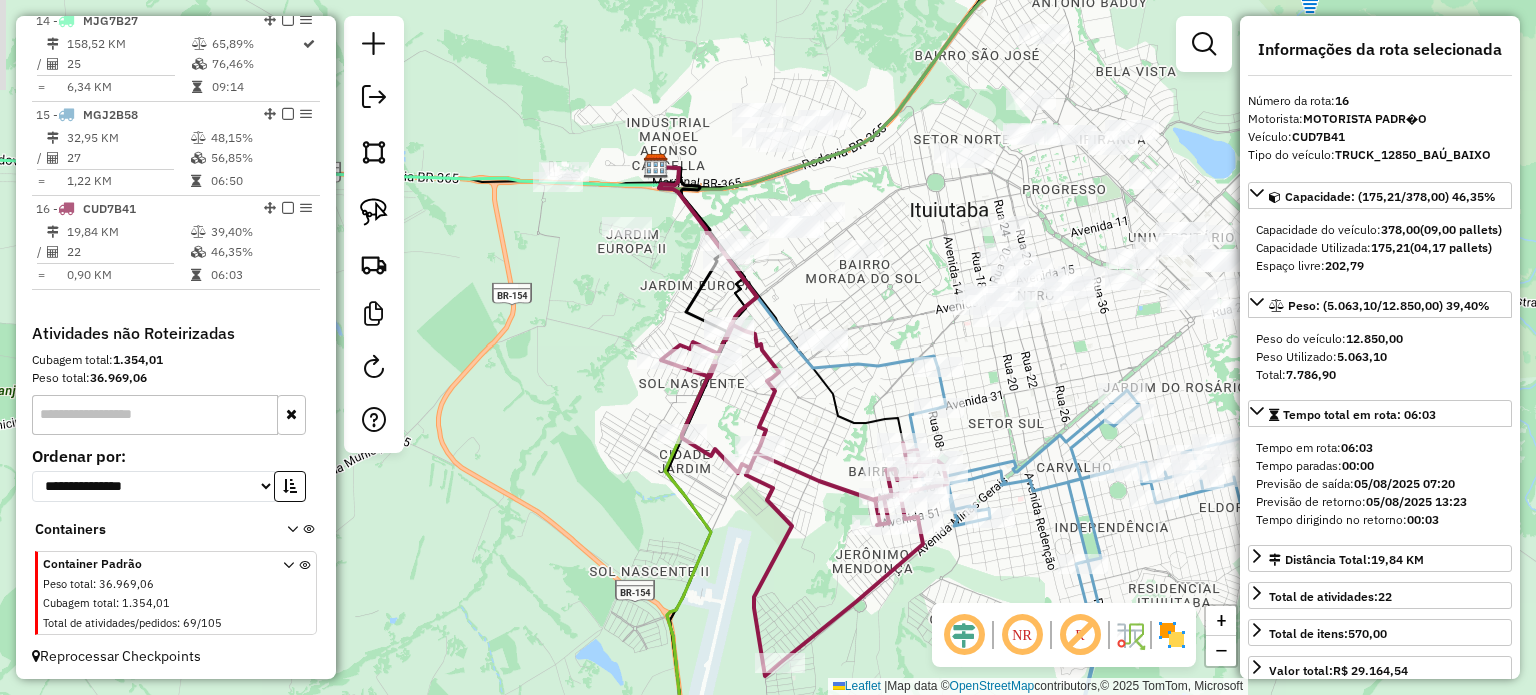 drag, startPoint x: 846, startPoint y: 351, endPoint x: 900, endPoint y: 343, distance: 54.589375 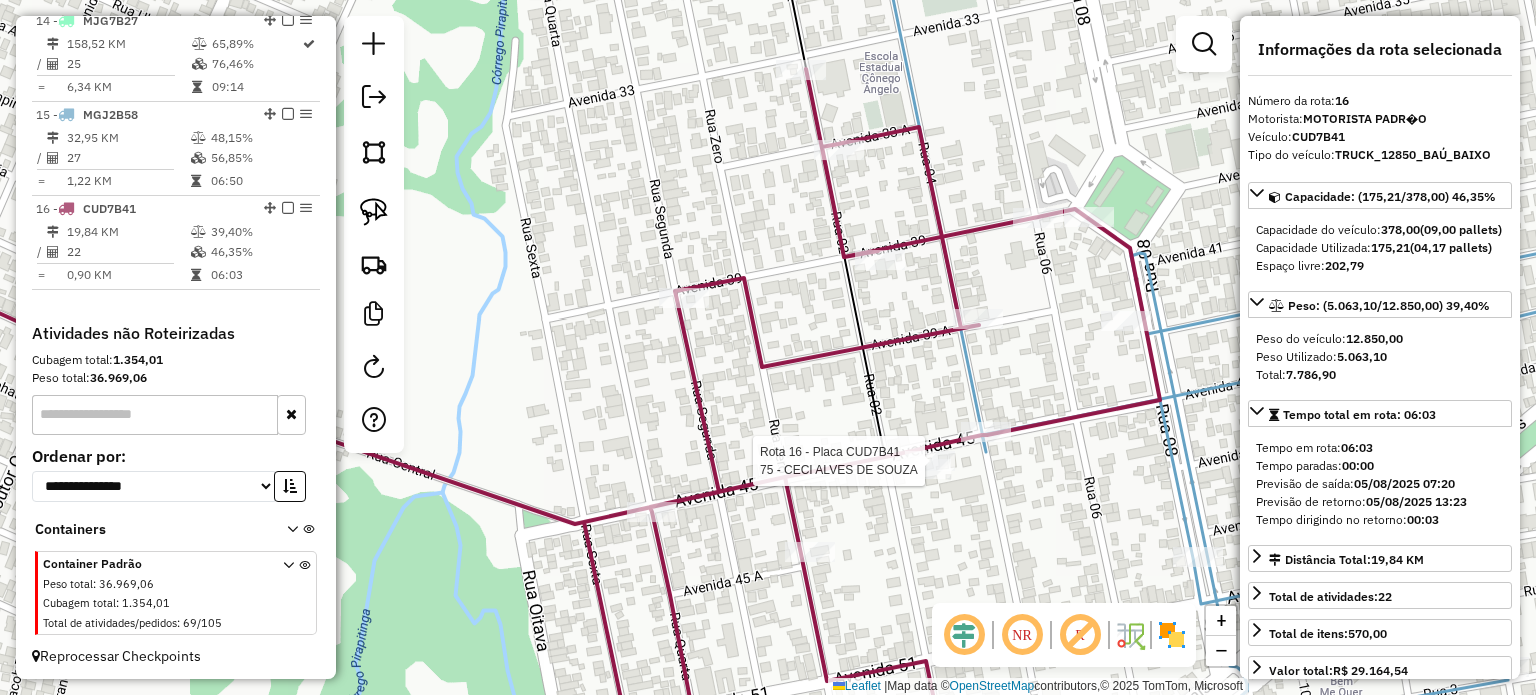 click 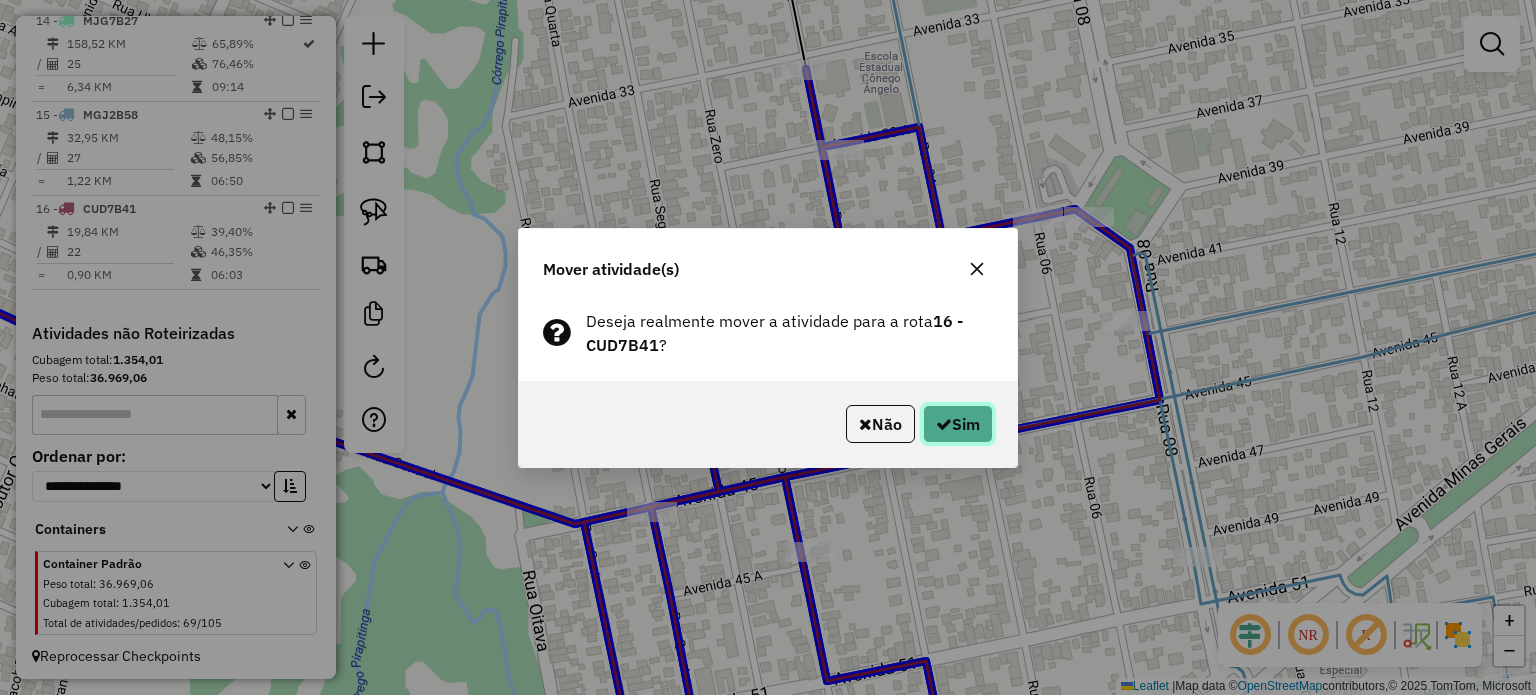 click on "Sim" 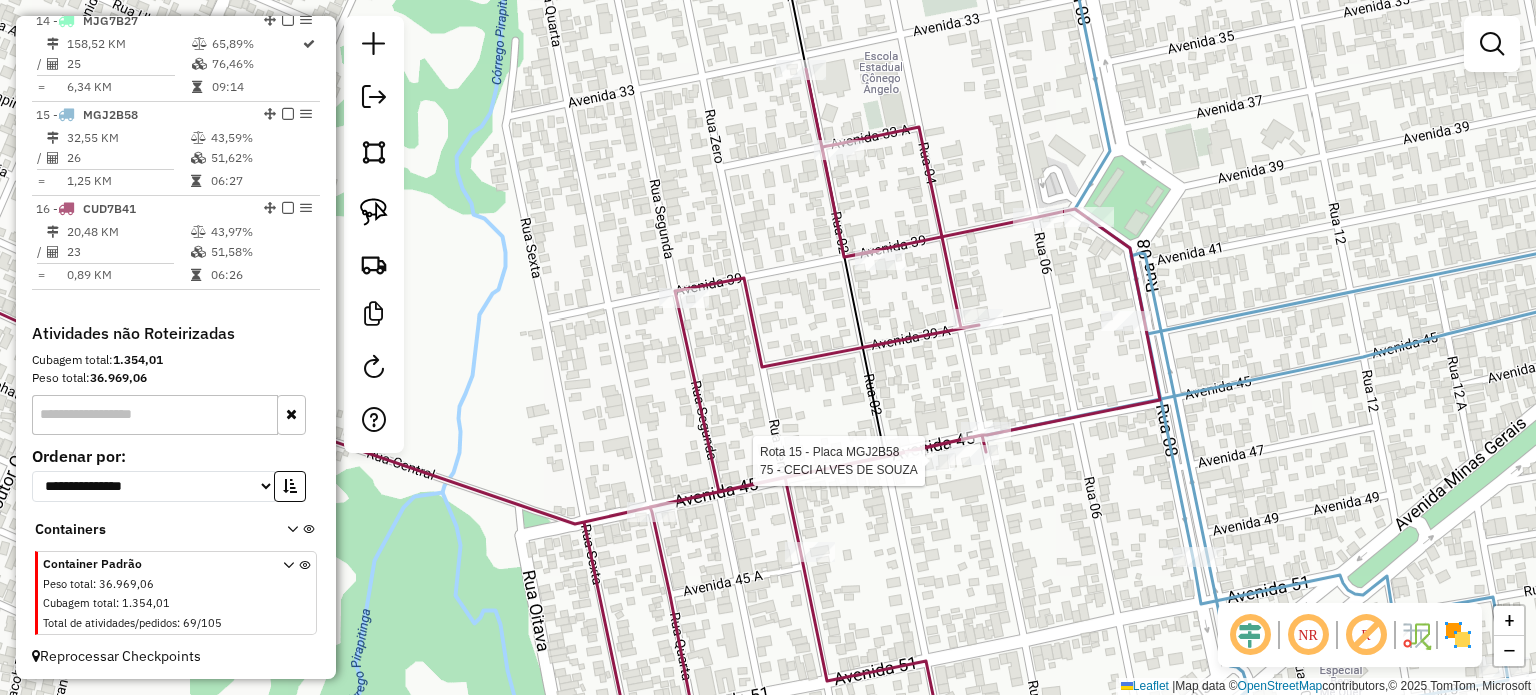 select on "*********" 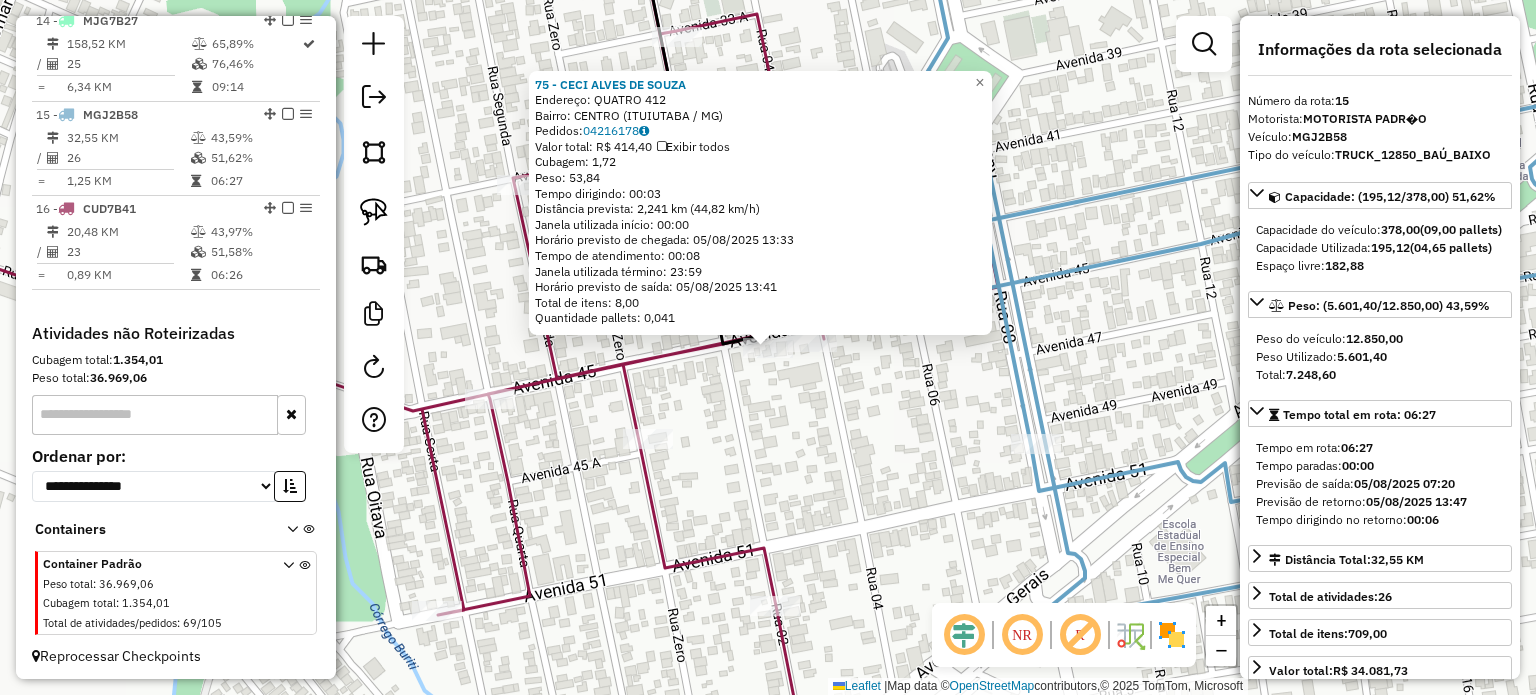 drag, startPoint x: 912, startPoint y: 470, endPoint x: 905, endPoint y: 462, distance: 10.630146 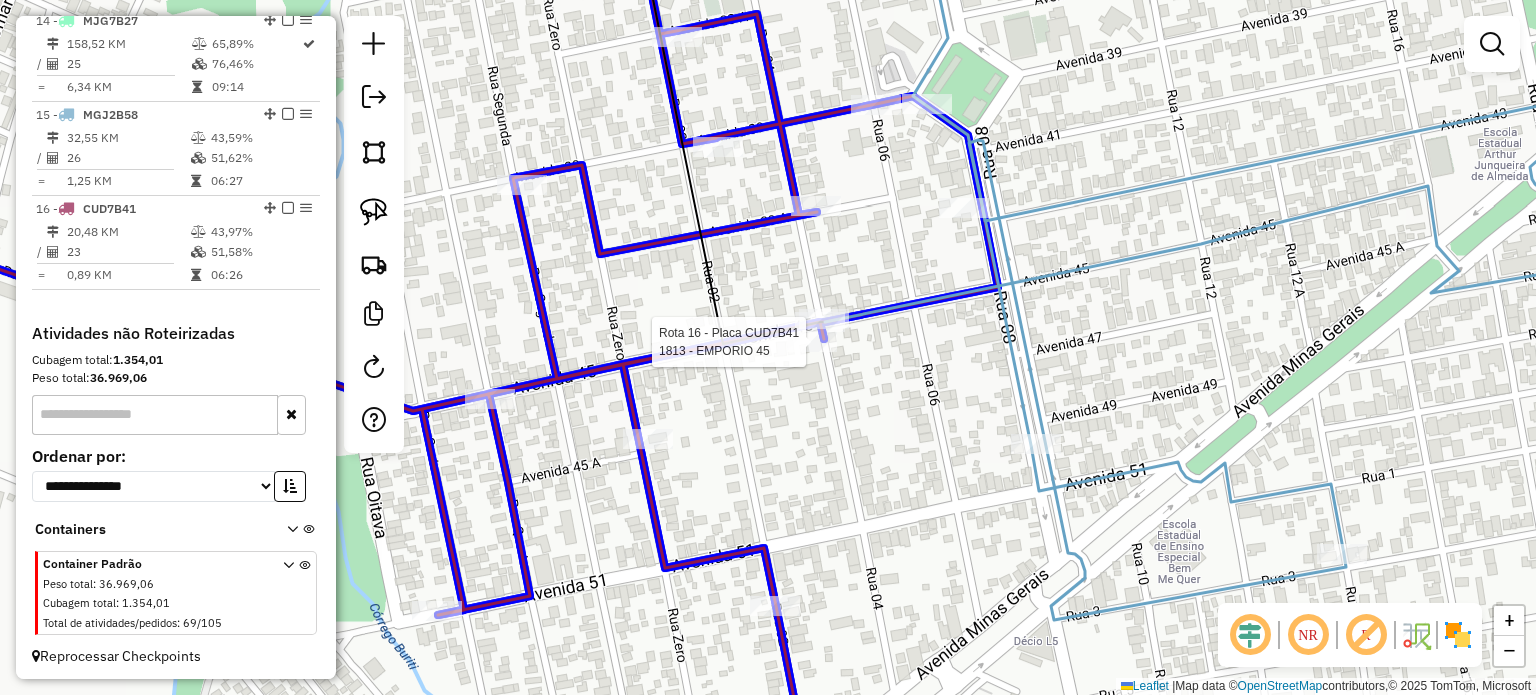 click 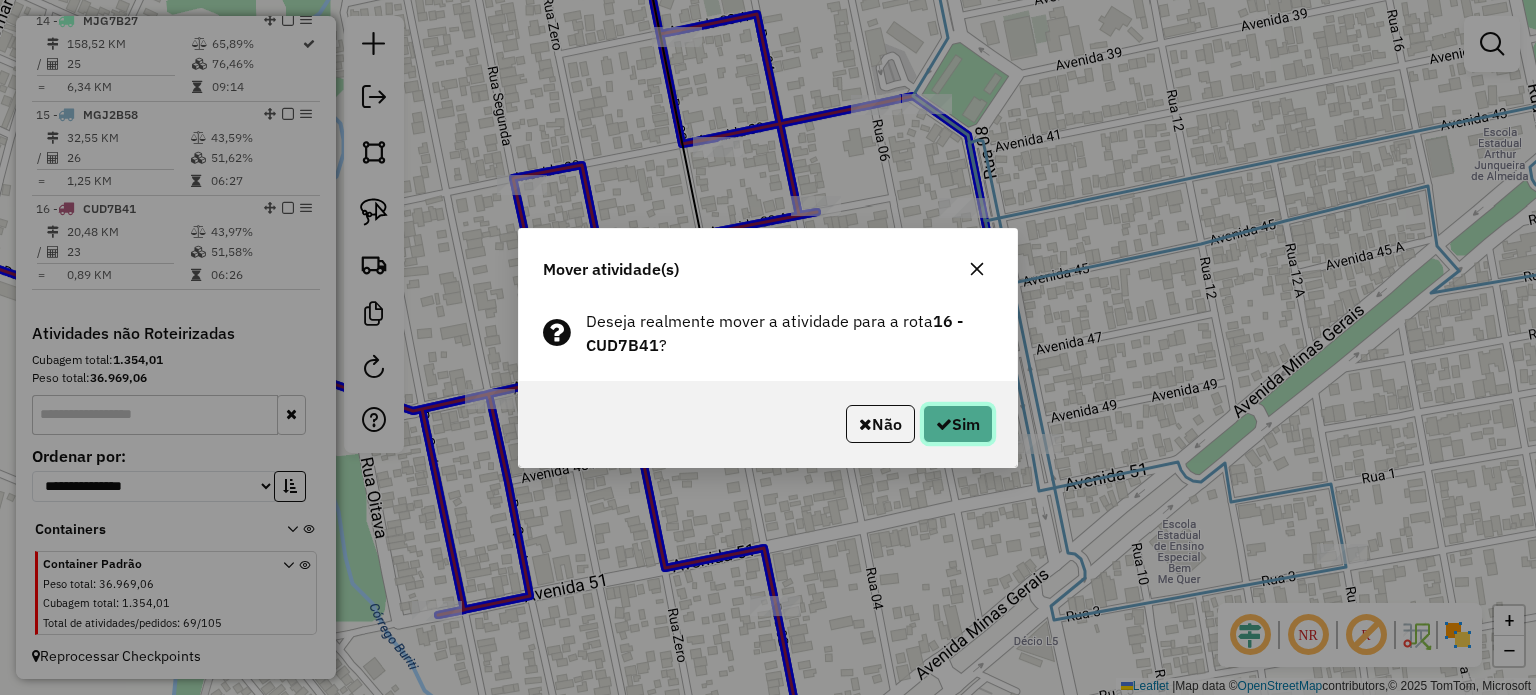 click 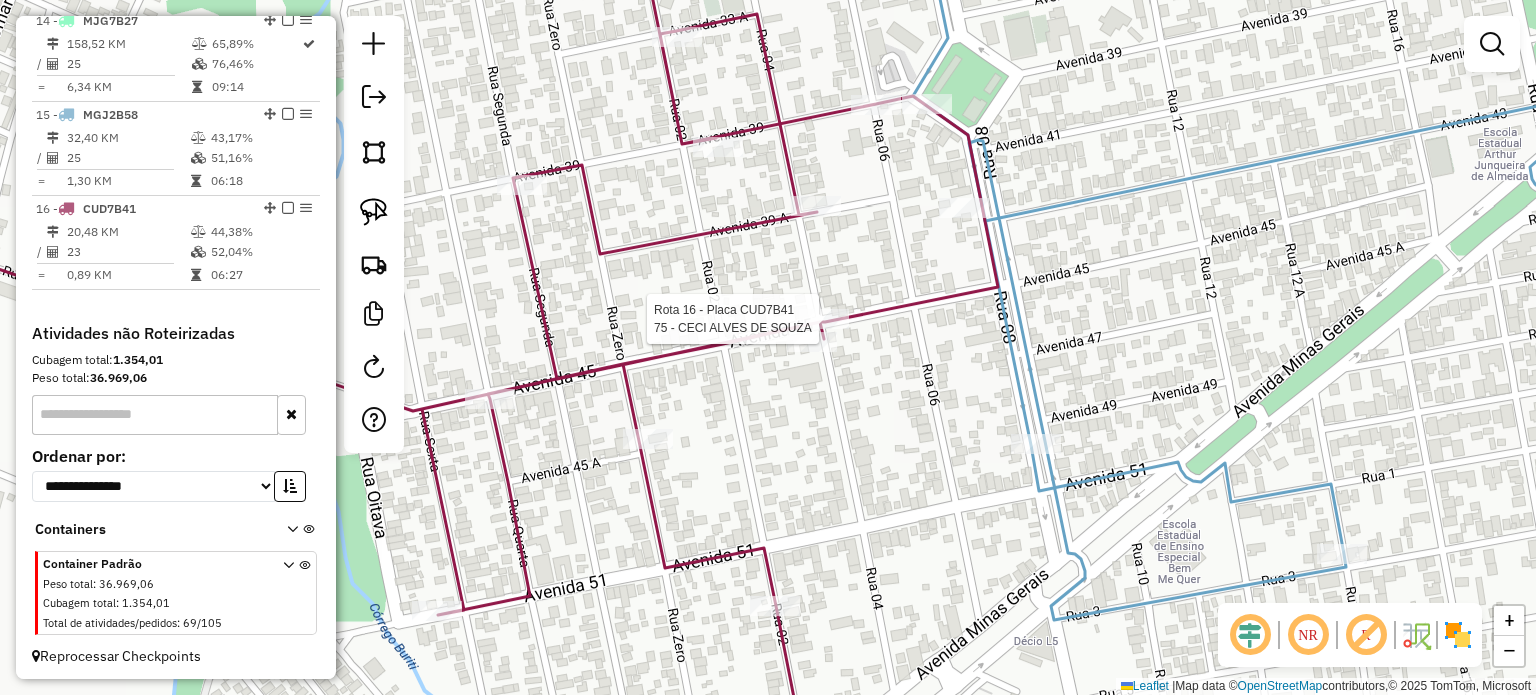 select on "*********" 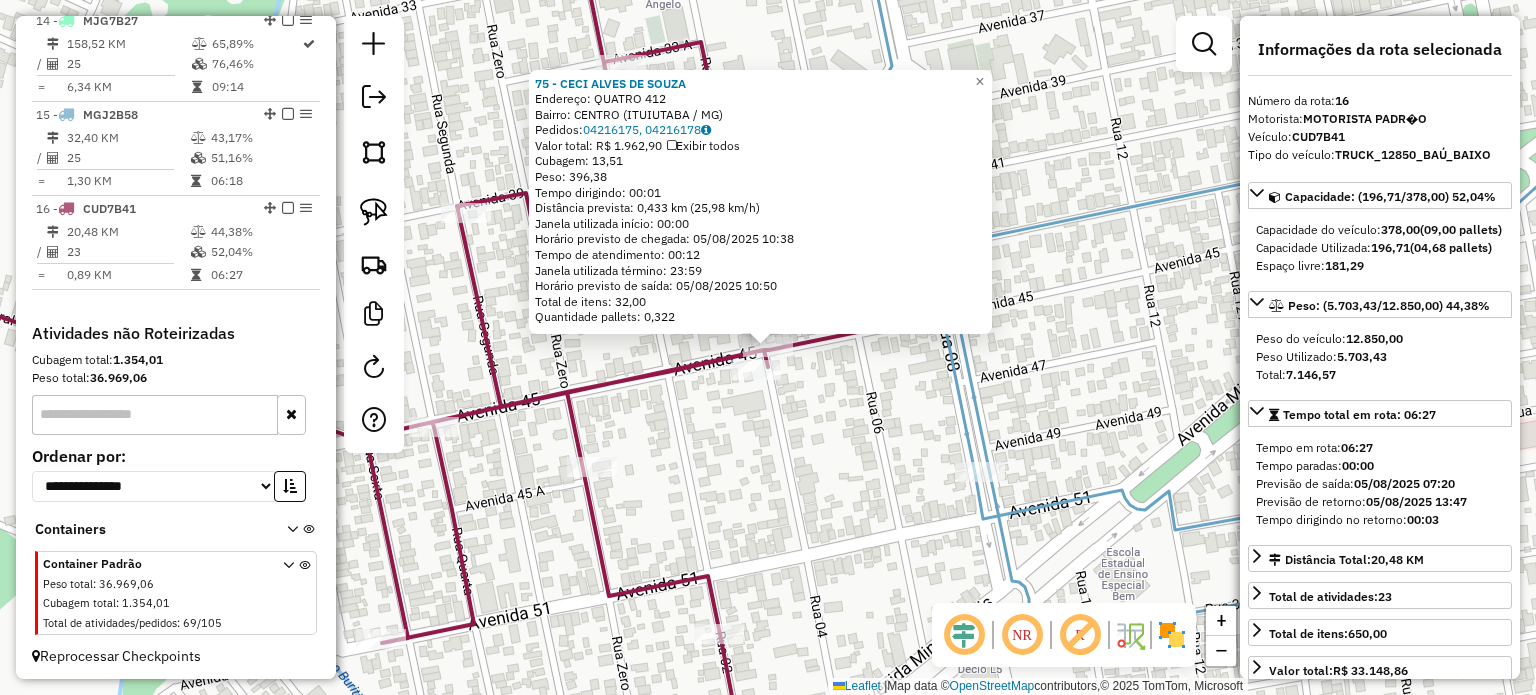 click on "[NUMBER] - [FIRST] [LAST] [LAST]  Endereco:  QUATRO 412   Bairro: CENTRO ([CITY] / [STATE])   Pedidos:  04216175, 04216178   Valor total: R$ 1.962,90   Exibir todos   Cubagem: 13,51  Peso: 396,38  Tempo dirigindo: 00:01   Distancia prevista: 0,433 km (25,98 km/h)   Janela utilizada inicio: 00:00   Horario previsto de chegada: 05/08/2025 10:38   Tempo de atendimento: 00:12   Janela utilizada termino: 23:59   Horario previsto de saida: 05/08/2025 10:50   Total de itens: 32,00   Quantidade pallets: 0,322  × Janela de atendimento Grade de atendimento Capacidade Transportadoras Veiculos Cliente Pedidos  Rotas Selecione os dias de semana para filtrar as janelas de atendimento  Seg   Ter   Qua   Qui   Sex   Sáb   Dom  Informe o periodo da janela de atendimento: De: Ate:  Filtrar exatamente a janela do cliente  Considerar janela de atendimento padrao  Selecione os dias de semana para filtrar as grades de atendimento  Seg   Ter   Qua   Qui   Sex   Sáb   Dom   Considerar clientes sem dia de atendimento cadastrado +" 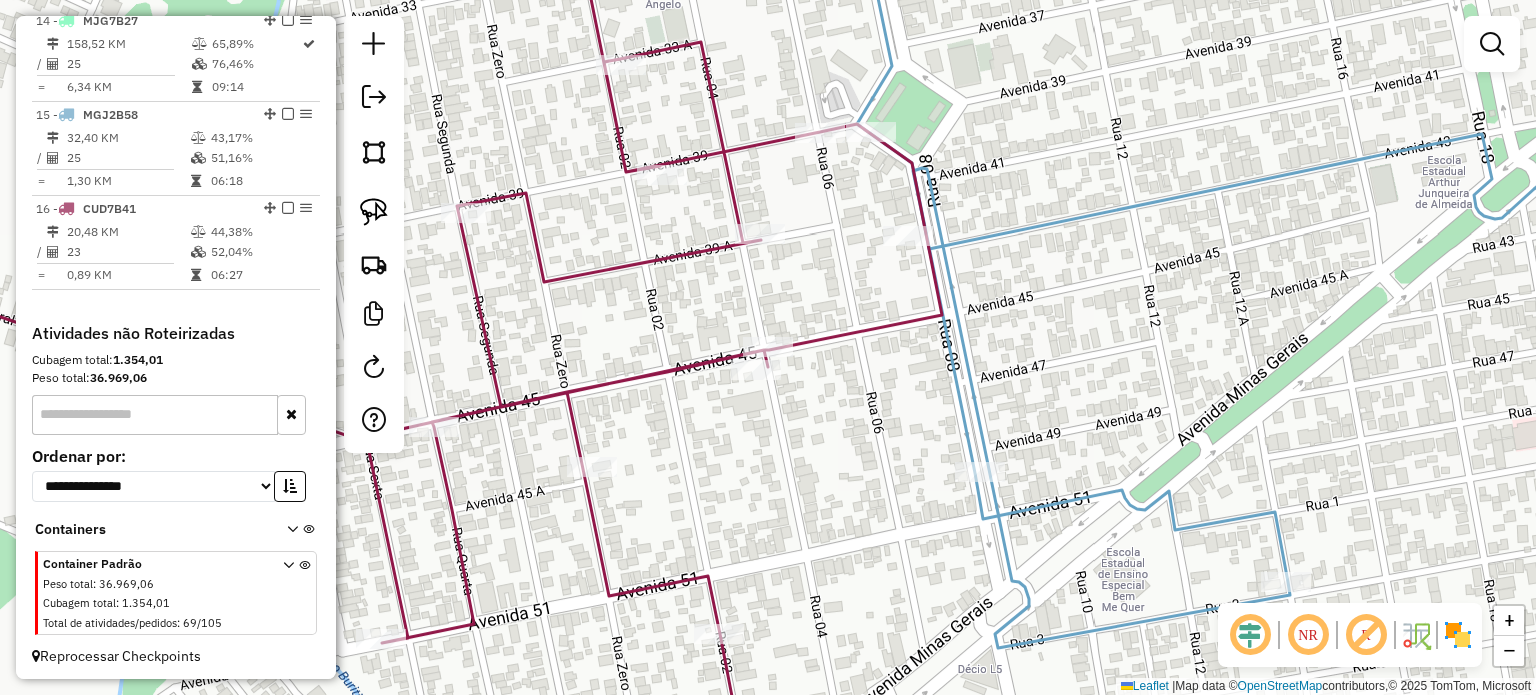 select on "*********" 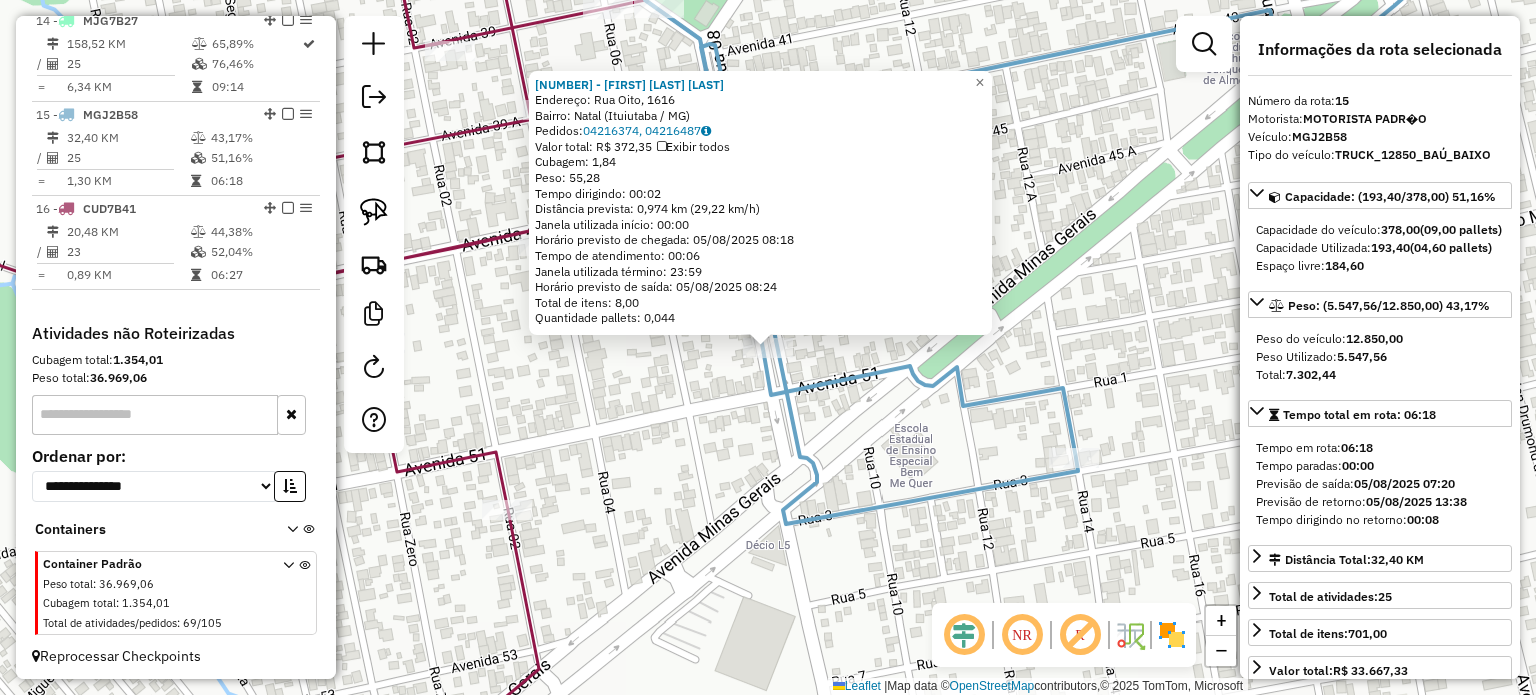 click on "[NUMBER] - [FIRST] [LAST] [LAST]  Endereco: Rua Oito, 1616   Bairro: [NEIGHBORHOOD] ([CITY] / [STATE])   Pedidos:  04216374, 04216487   Valor total: R$ 372,35   Exibir todos   Cubagem: 1,84  Peso: 55,28  Tempo dirigindo: 00:02   Distancia prevista: 0,974 km (29,22 km/h)   Janela utilizada inicio: 00:00   Horario previsto de chegada: 05/08/2025 08:18   Tempo de atendimento: 00:06   Janela utilizada termino: 23:59   Horario previsto de saida: 05/08/2025 08:24   Total de itens: 8,00   Quantidade pallets: 0,044  × Janela de atendimento Grade de atendimento Capacidade Transportadoras Veiculos Cliente Pedidos  Rotas Selecione os dias de semana para filtrar as janelas de atendimento  Seg   Ter   Qua   Qui   Sex   Sáb   Dom  Informe o periodo da janela de atendimento: De: Ate:  Filtrar exatamente a janela do cliente  Considerar janela de atendimento padrao  Selecione os dias de semana para filtrar as grades de atendimento  Seg   Ter   Qua   Qui   Sex   Sáb   Dom   Considerar clientes sem dia de atendimento cadastrado +" 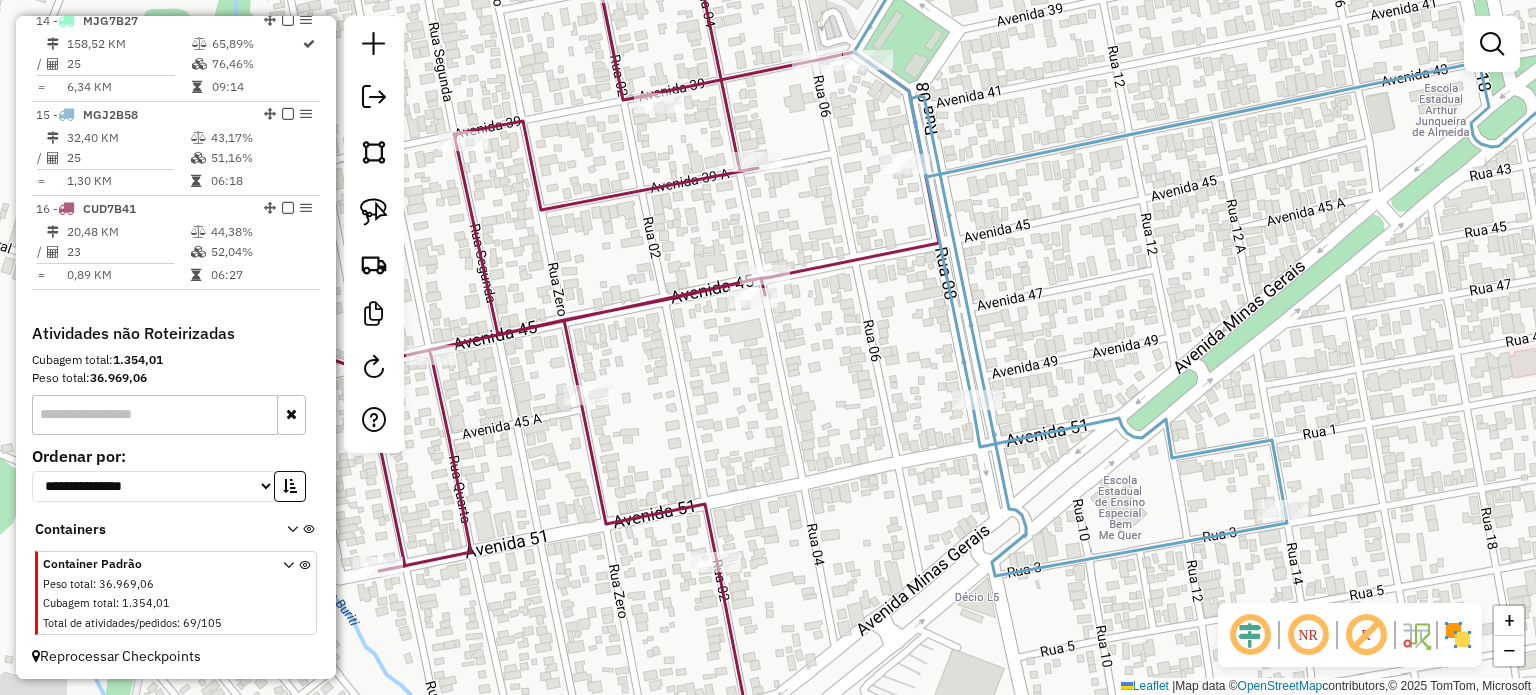 drag, startPoint x: 796, startPoint y: 427, endPoint x: 936, endPoint y: 452, distance: 142.21463 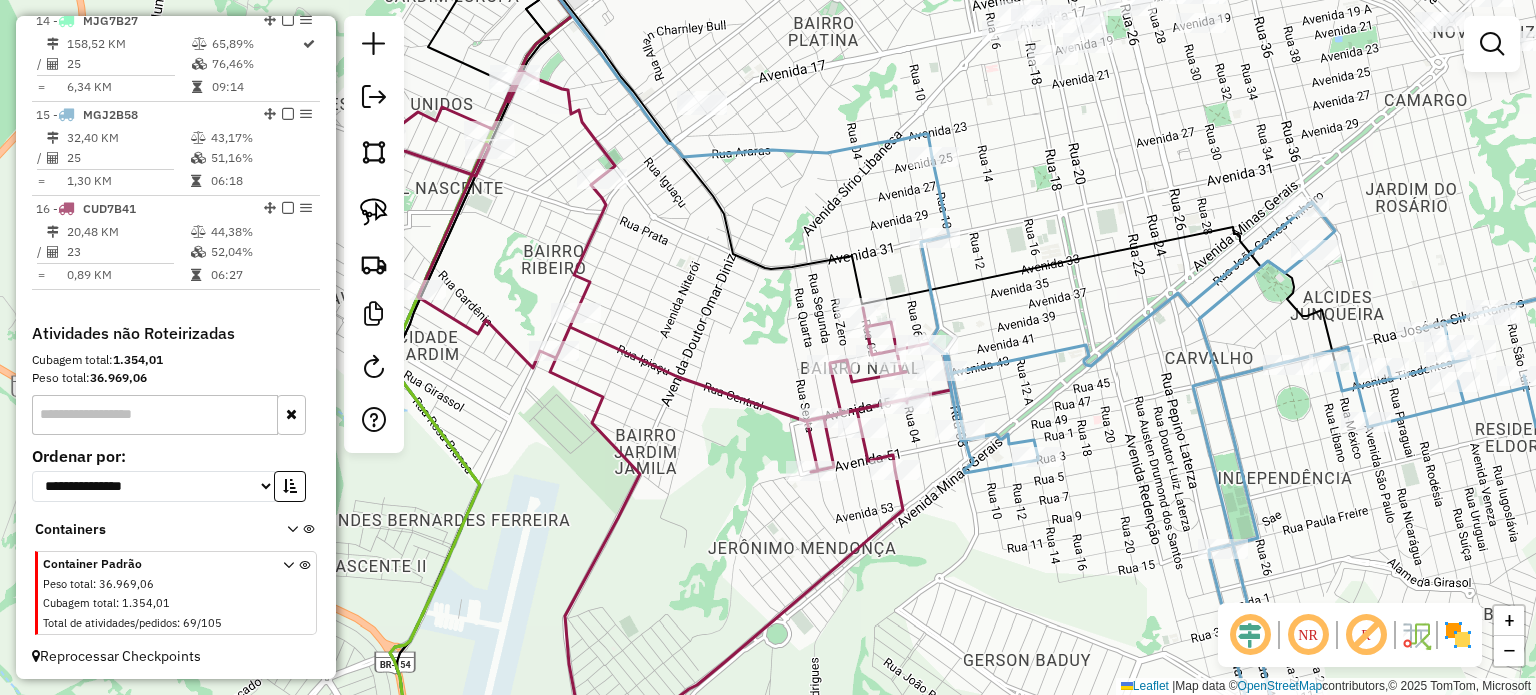drag, startPoint x: 747, startPoint y: 302, endPoint x: 816, endPoint y: 400, distance: 119.85408 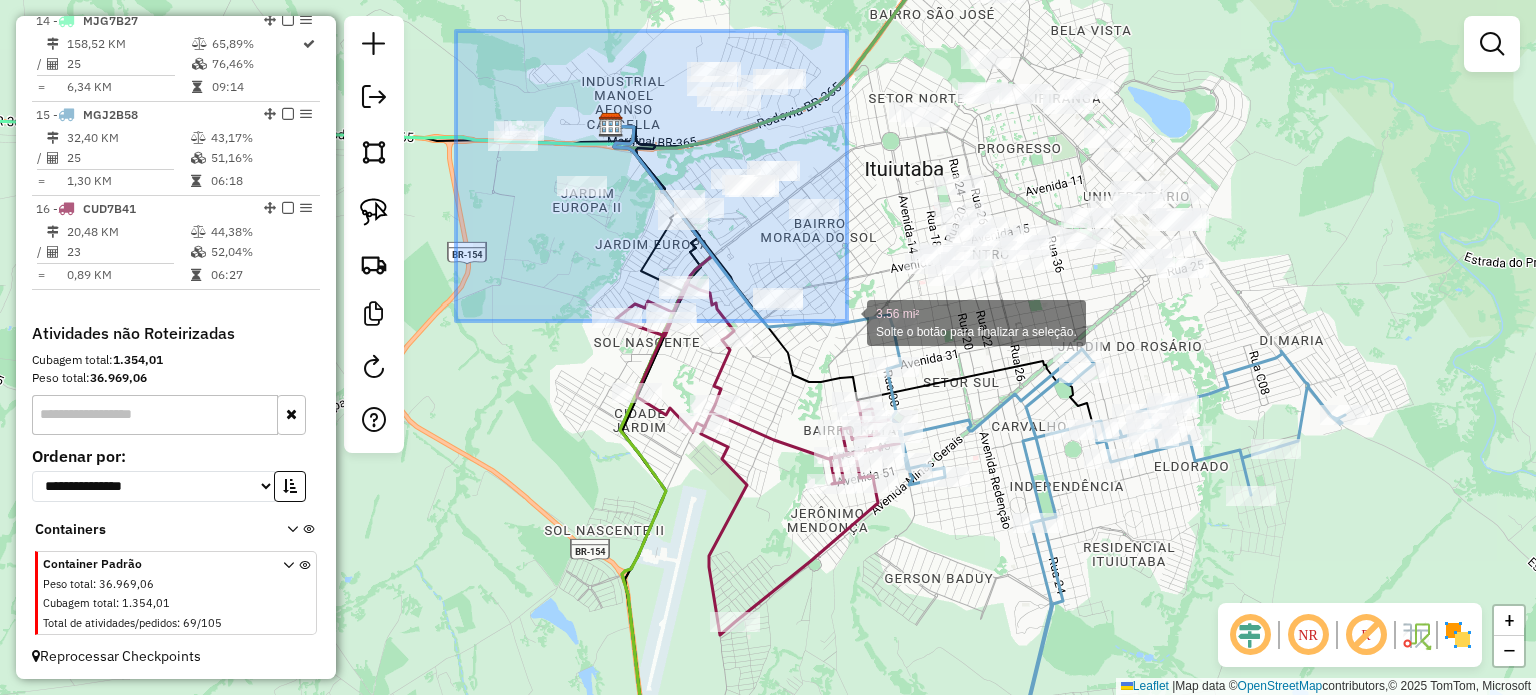 drag, startPoint x: 509, startPoint y: 55, endPoint x: 847, endPoint y: 321, distance: 430.11627 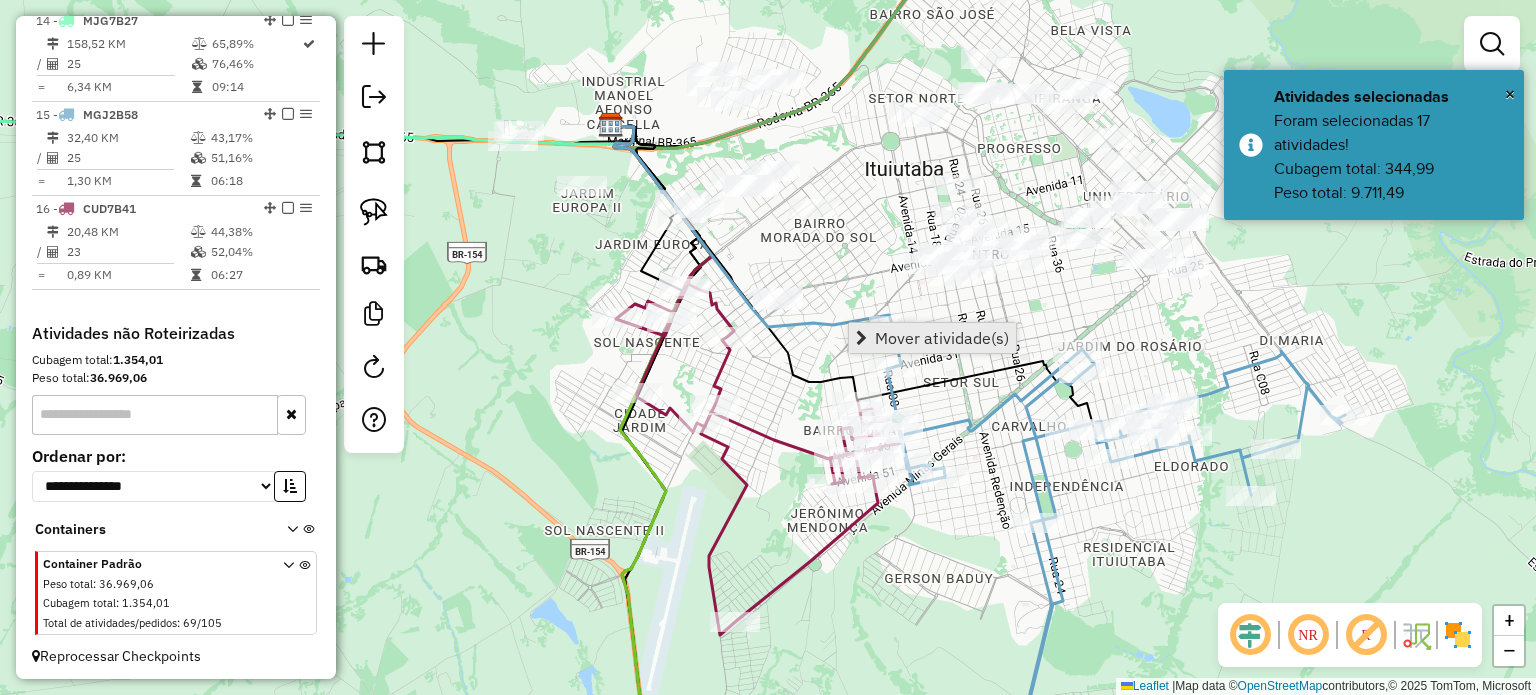 click on "Mover atividade(s)" at bounding box center (942, 338) 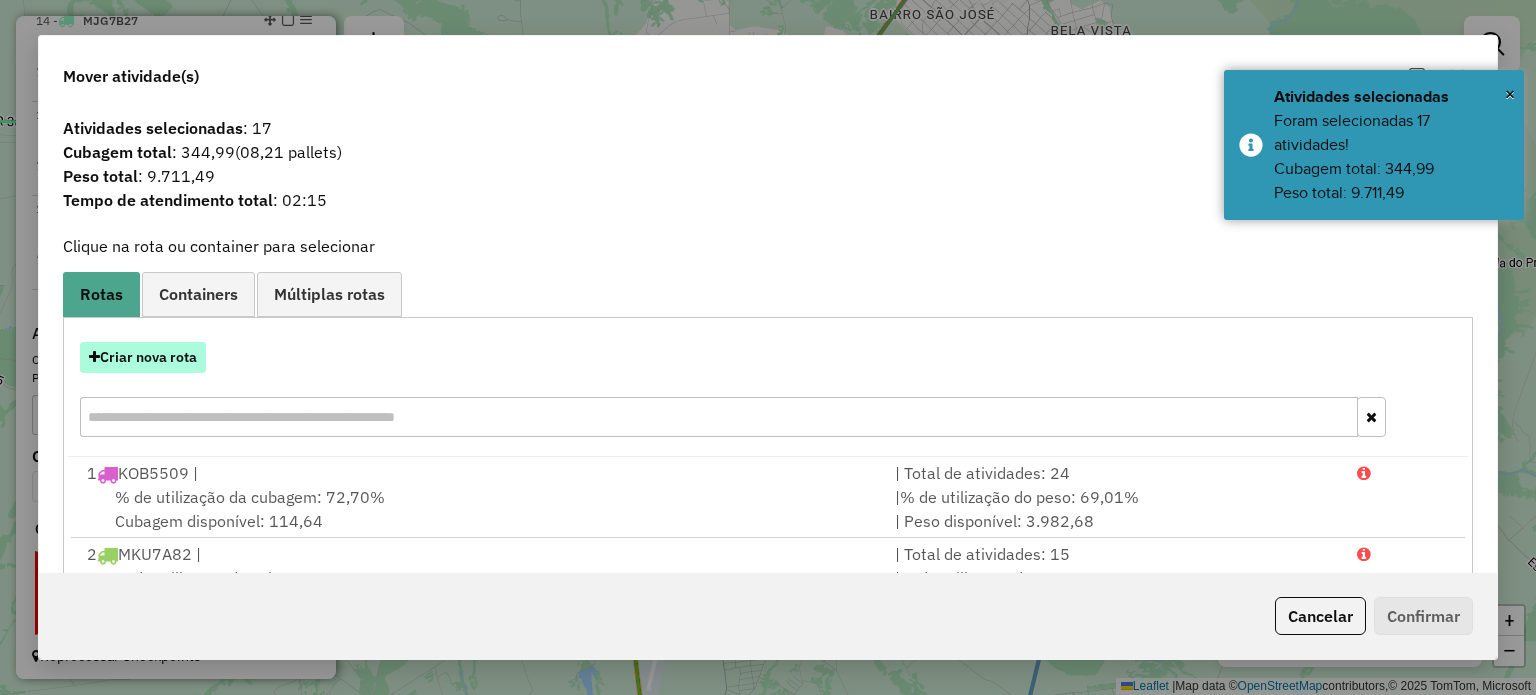 click on "Criar nova rota" at bounding box center [143, 357] 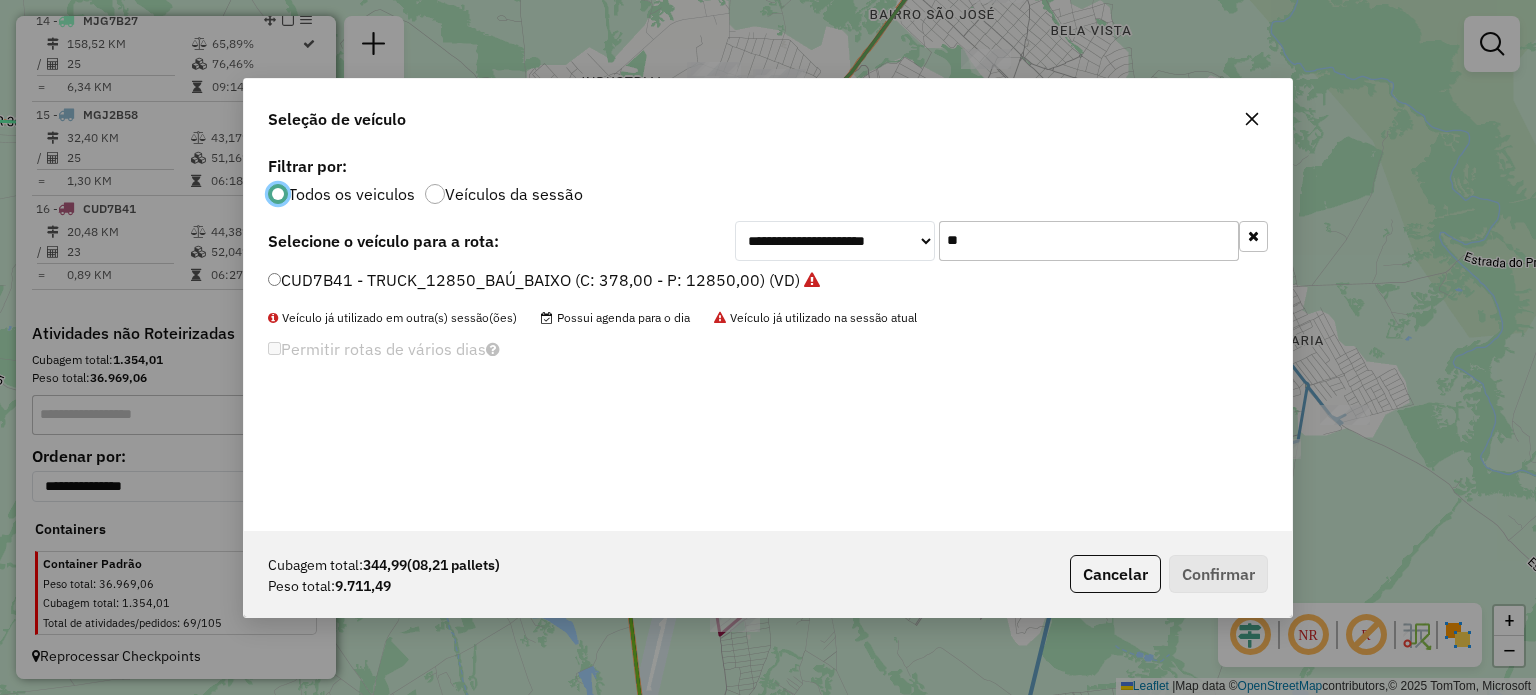 scroll, scrollTop: 10, scrollLeft: 6, axis: both 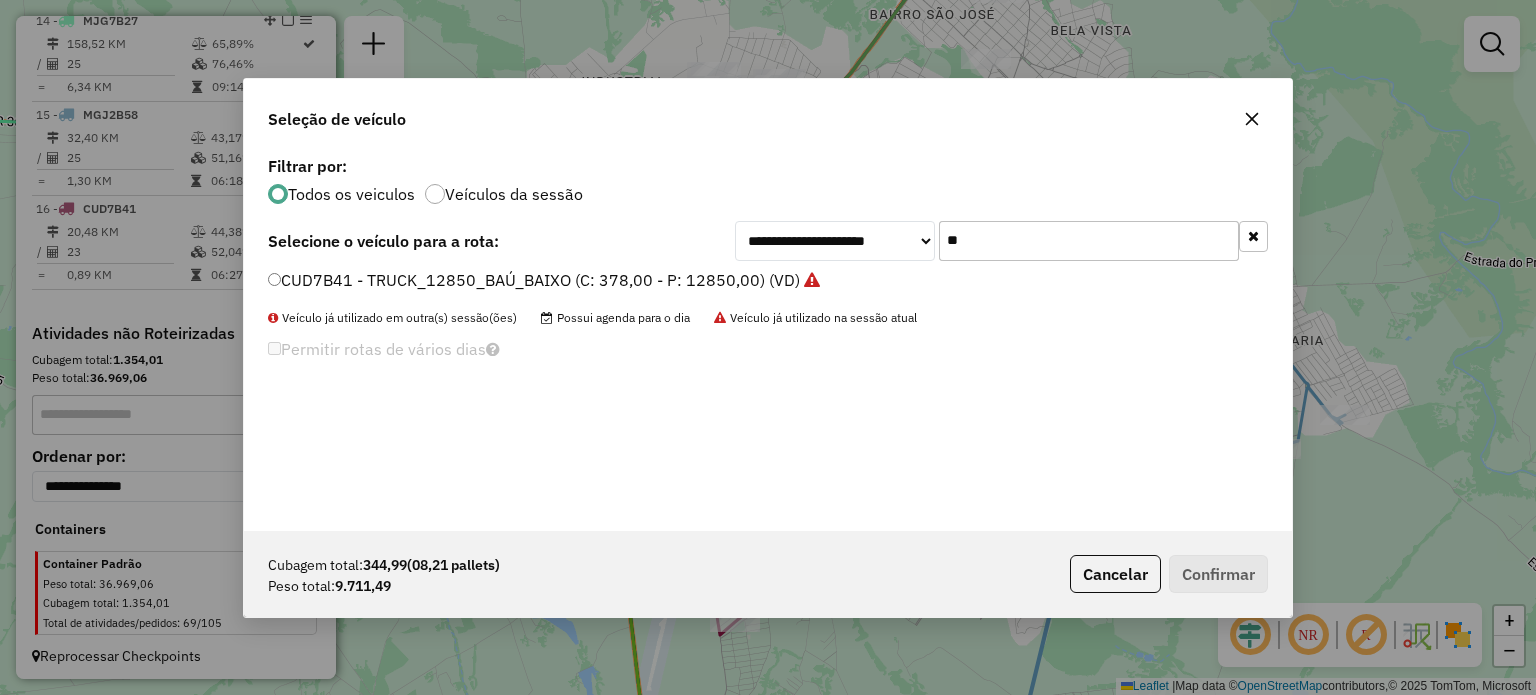 drag, startPoint x: 1022, startPoint y: 247, endPoint x: 728, endPoint y: 217, distance: 295.52664 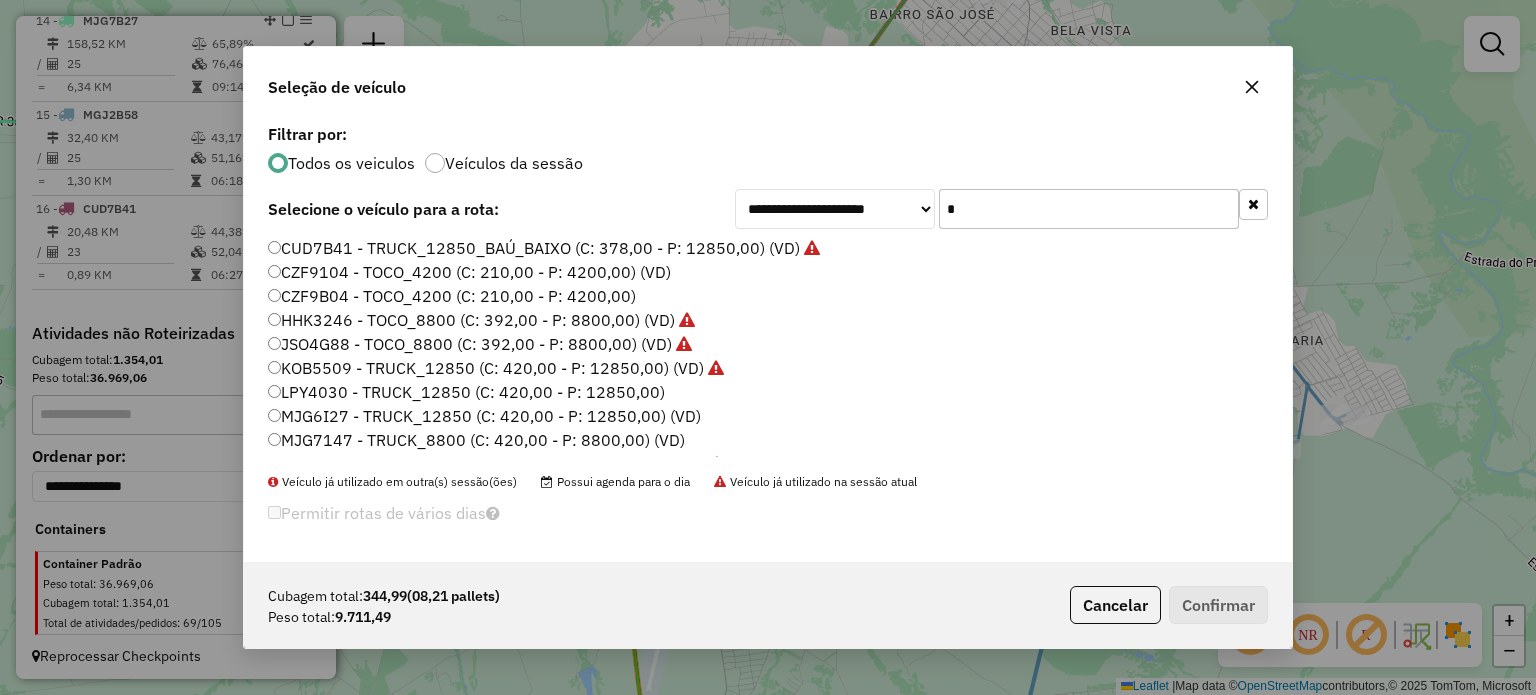 type on "**" 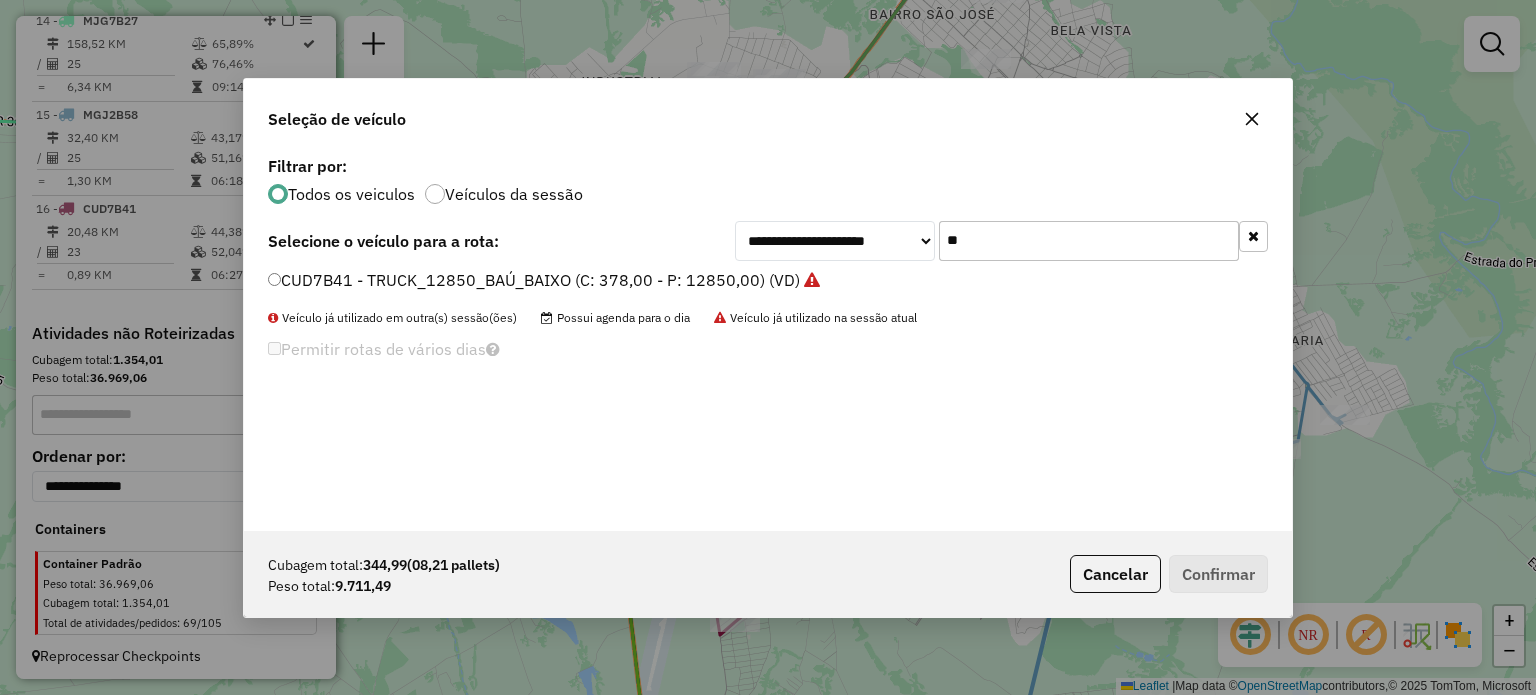 click on "CUD7B41 - TRUCK_12850_BAÚ_BAIXO (C: 378,00 - P: 12850,00) (VD)" 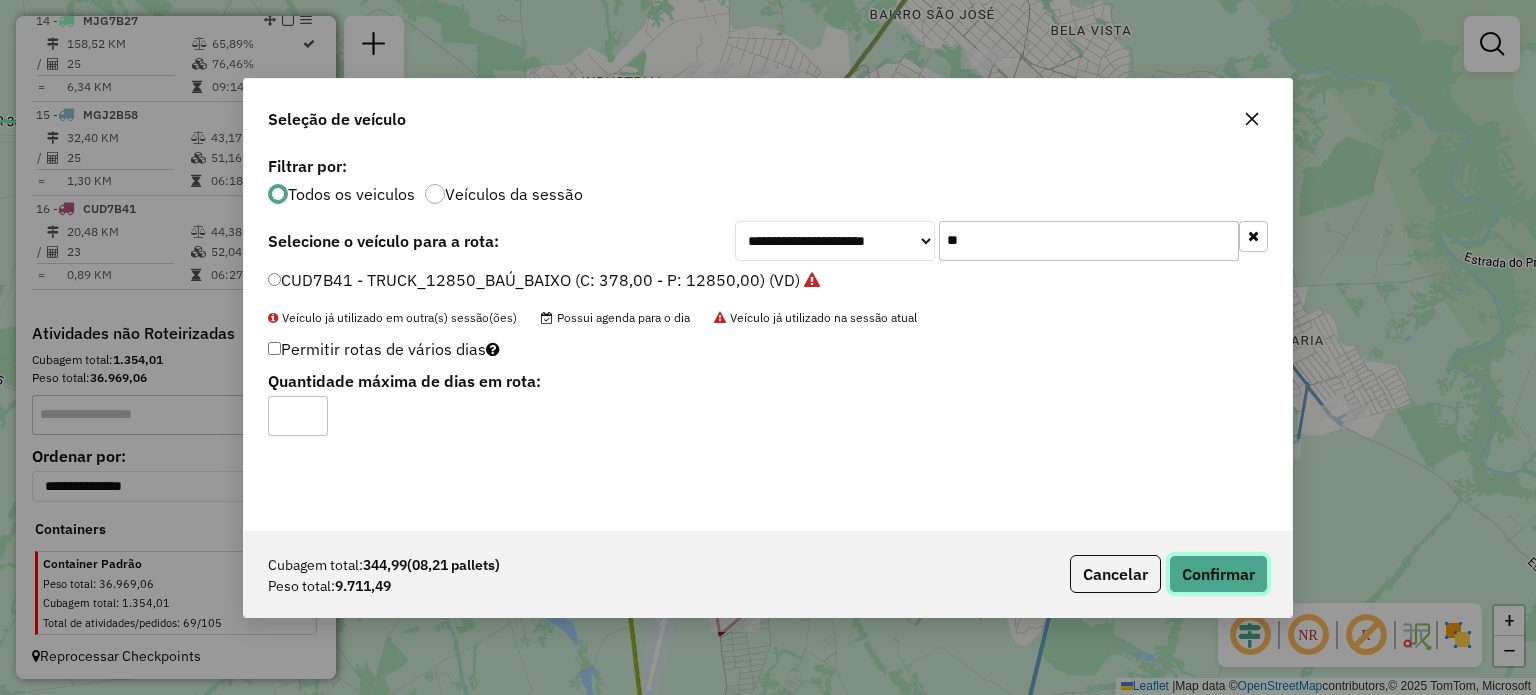click on "Confirmar" 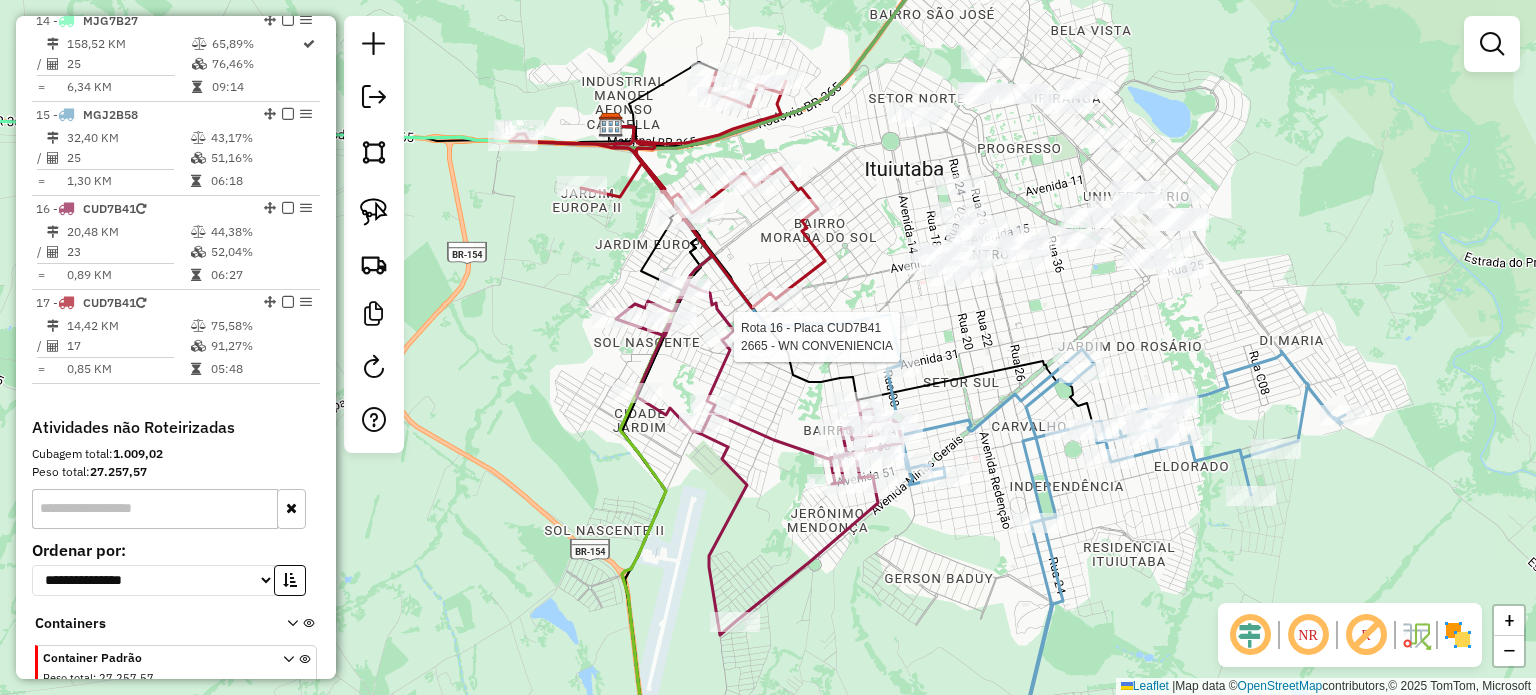 select on "*********" 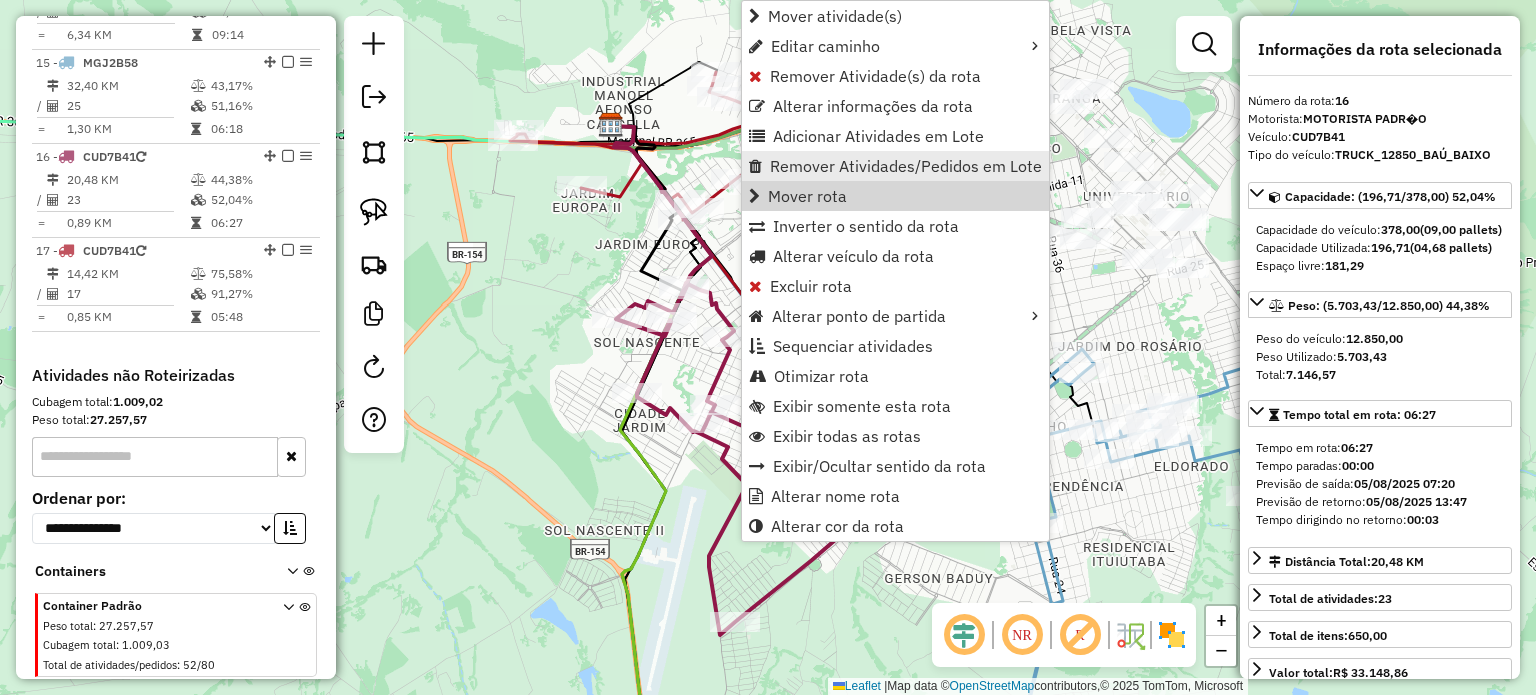 scroll, scrollTop: 2073, scrollLeft: 0, axis: vertical 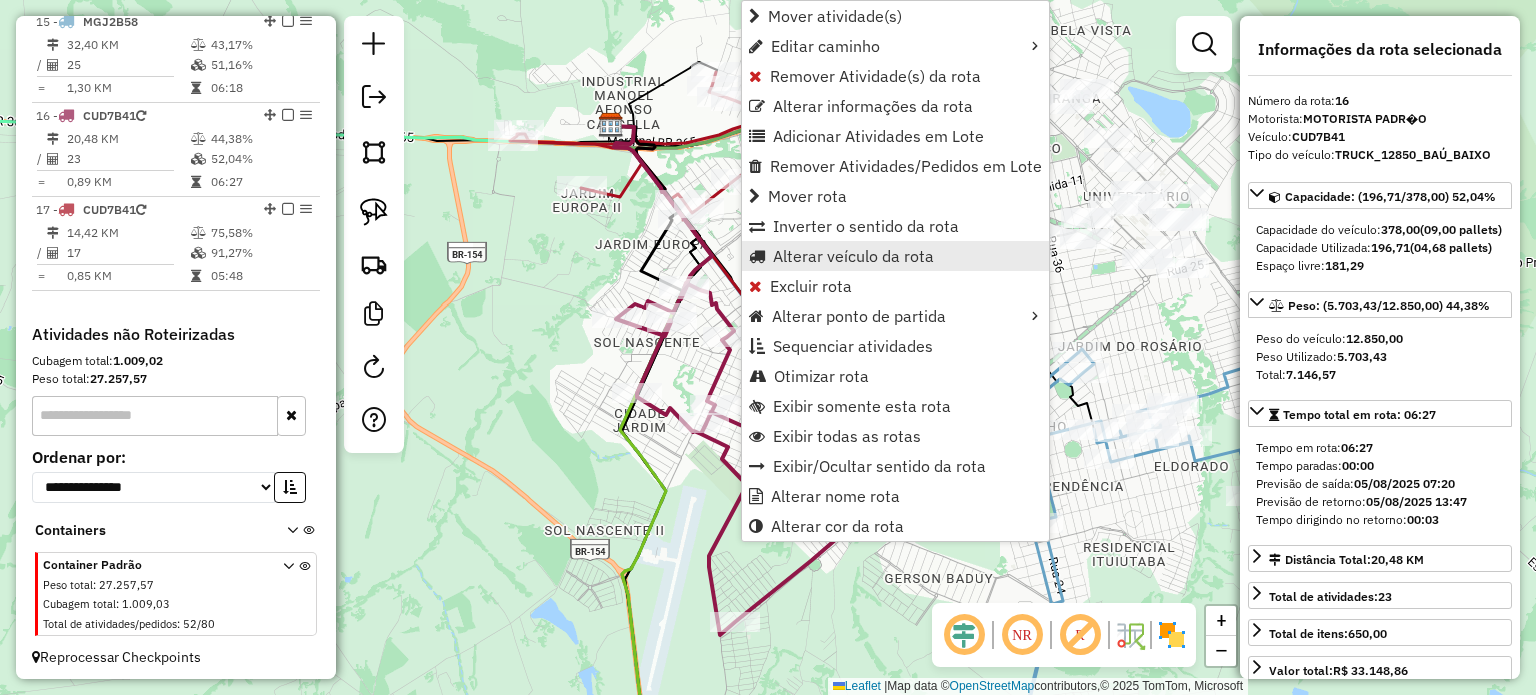 click on "Alterar veículo da rota" at bounding box center (853, 256) 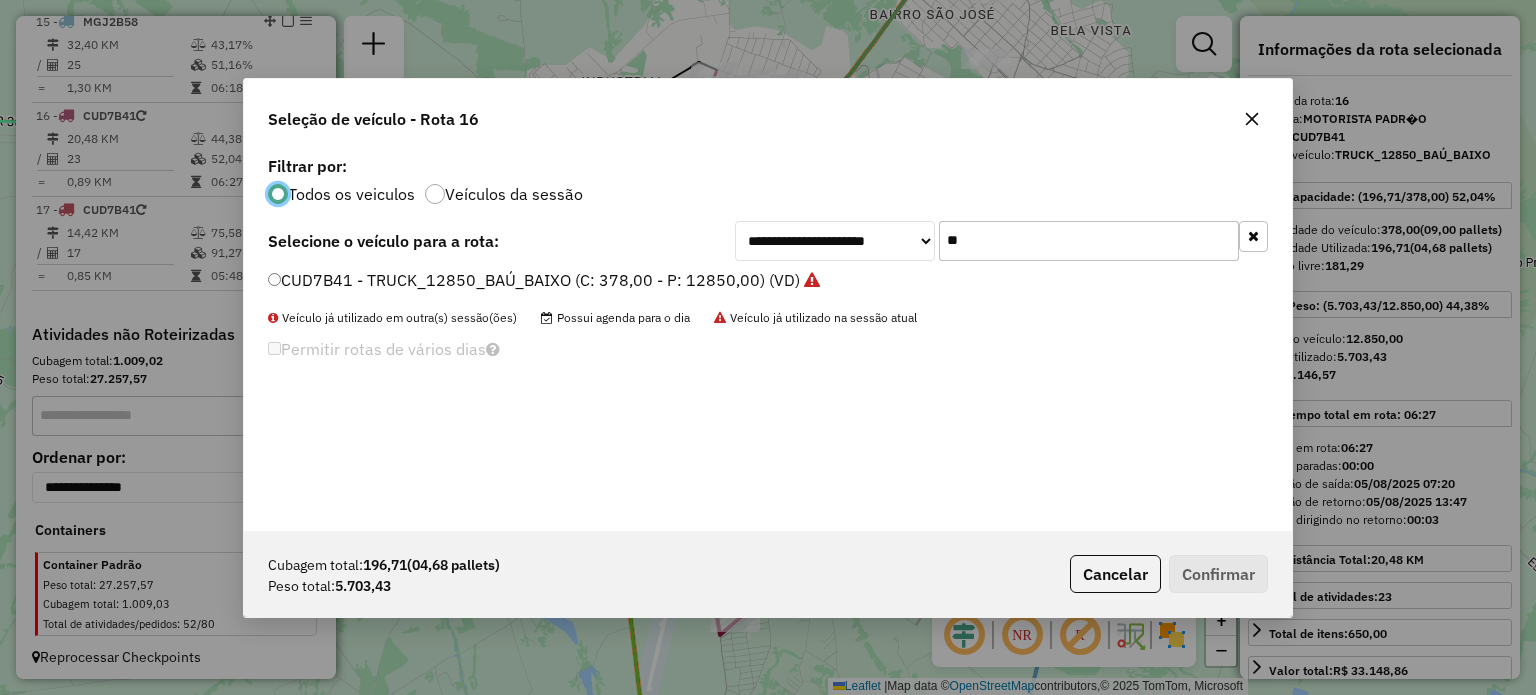 scroll, scrollTop: 10, scrollLeft: 6, axis: both 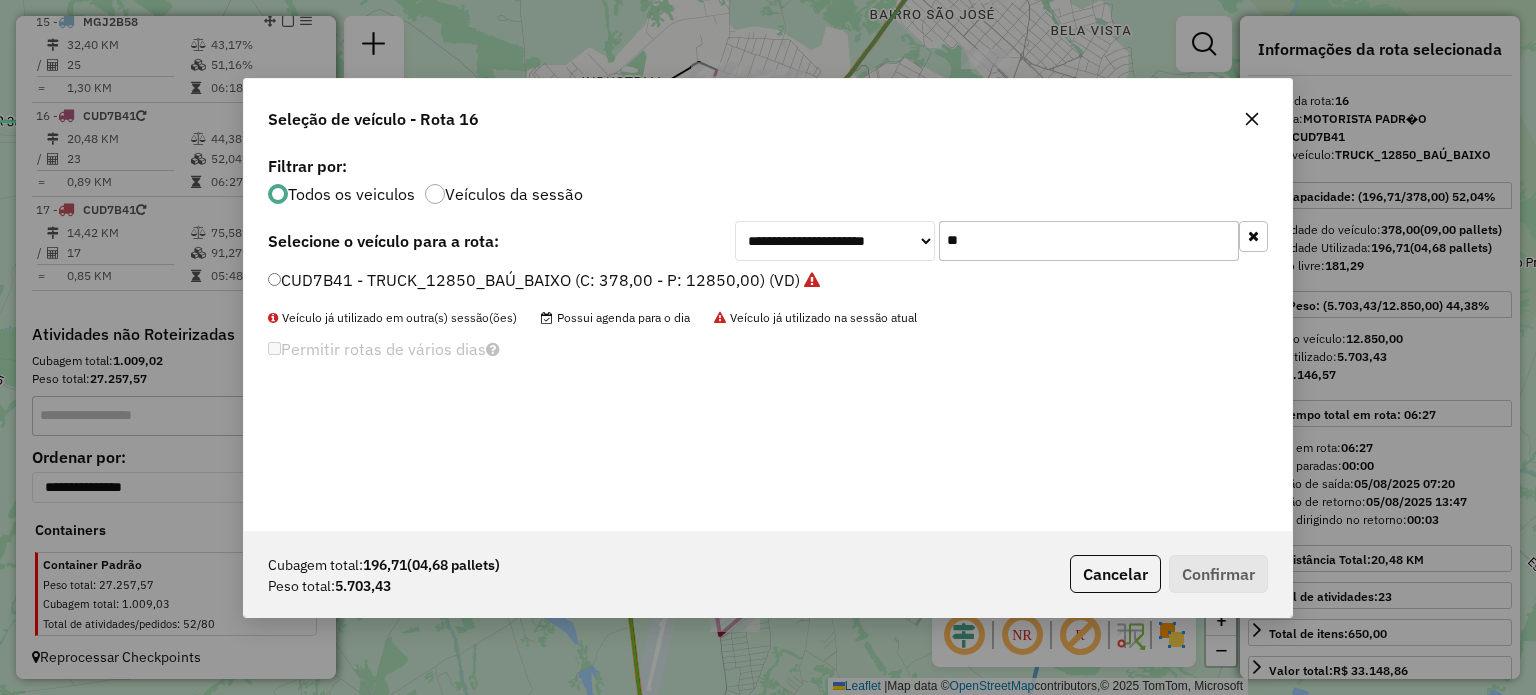 drag, startPoint x: 934, startPoint y: 246, endPoint x: 857, endPoint y: 235, distance: 77.781746 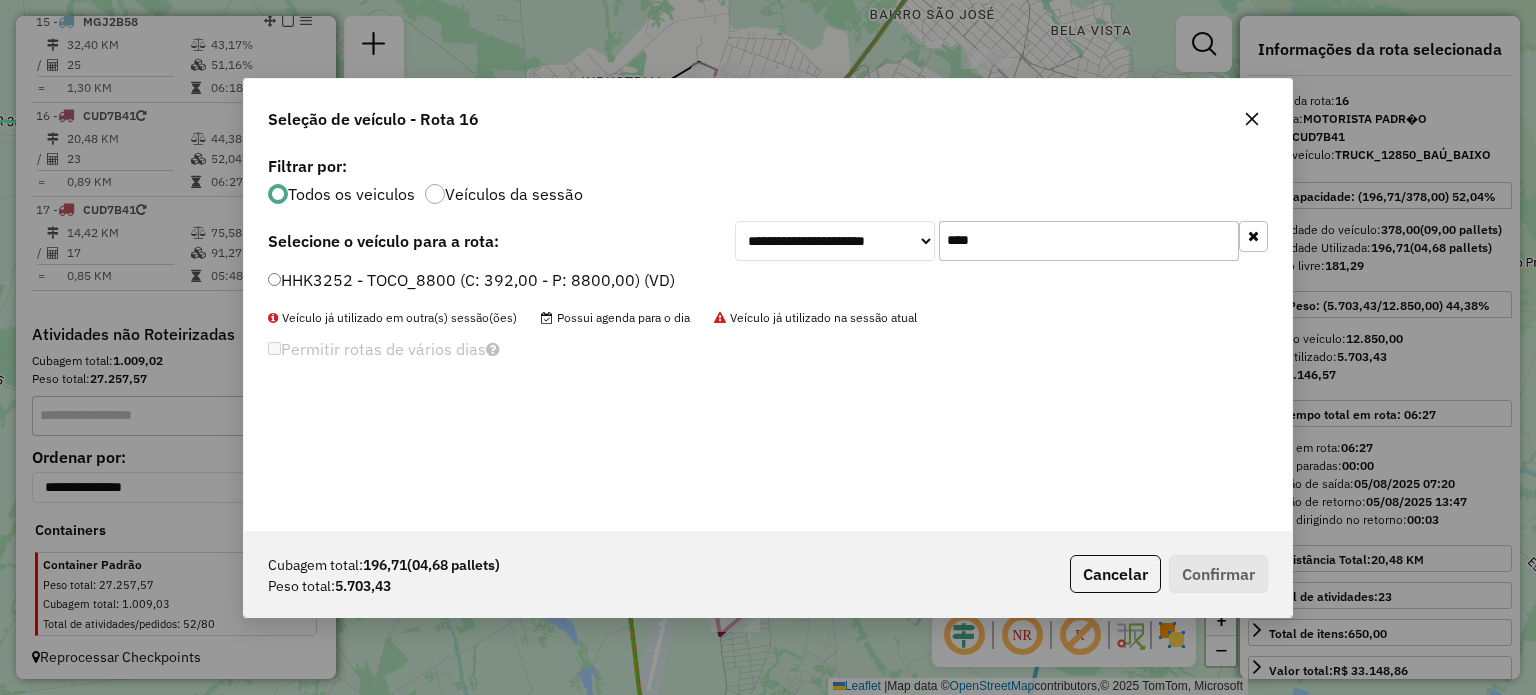 type on "****" 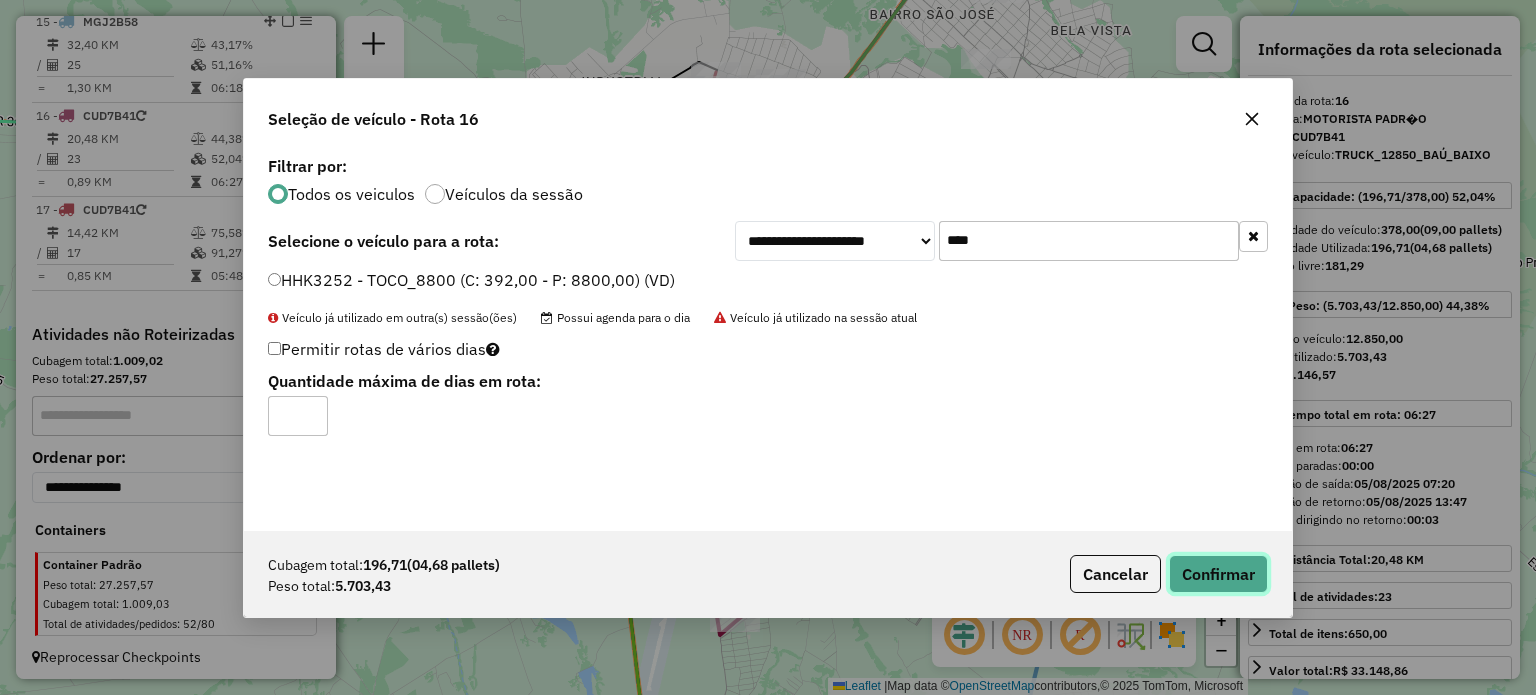click on "Confirmar" 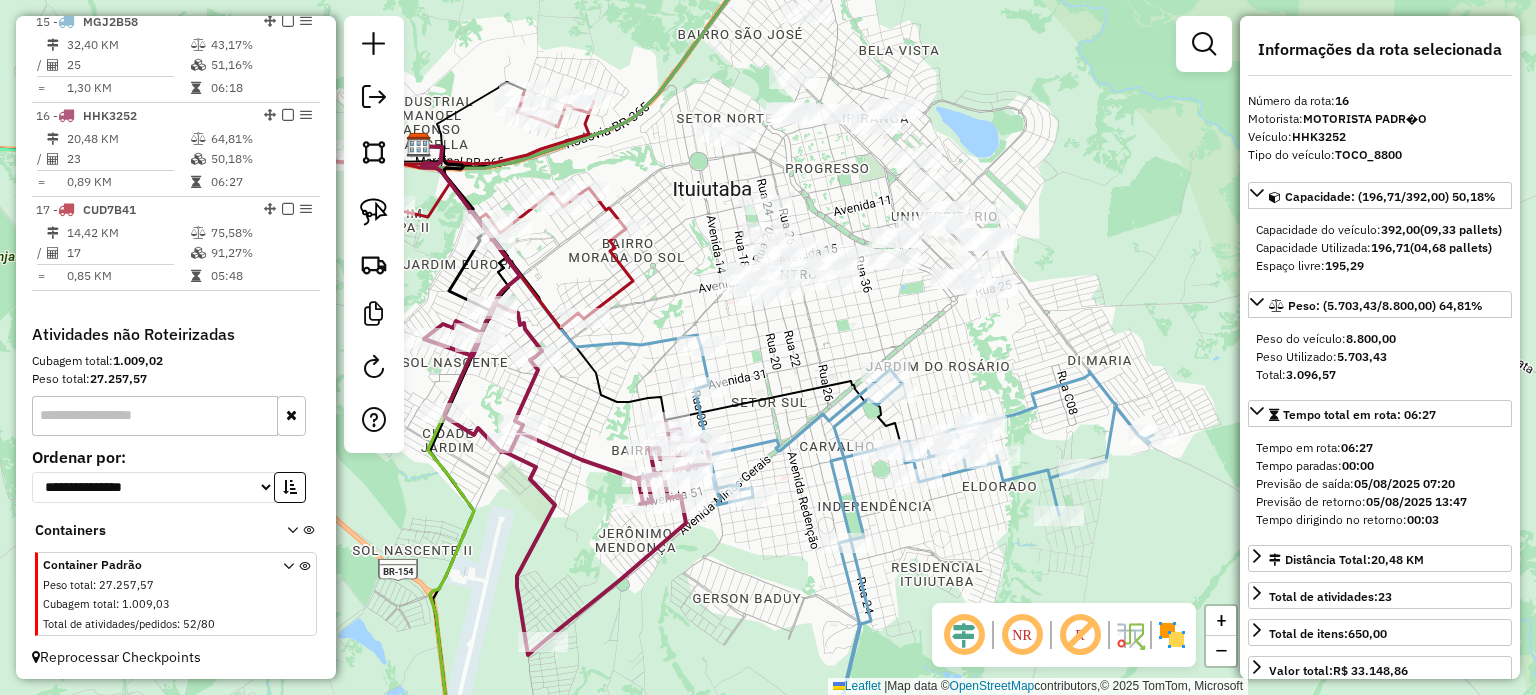 drag, startPoint x: 844, startPoint y: 273, endPoint x: 654, endPoint y: 299, distance: 191.77069 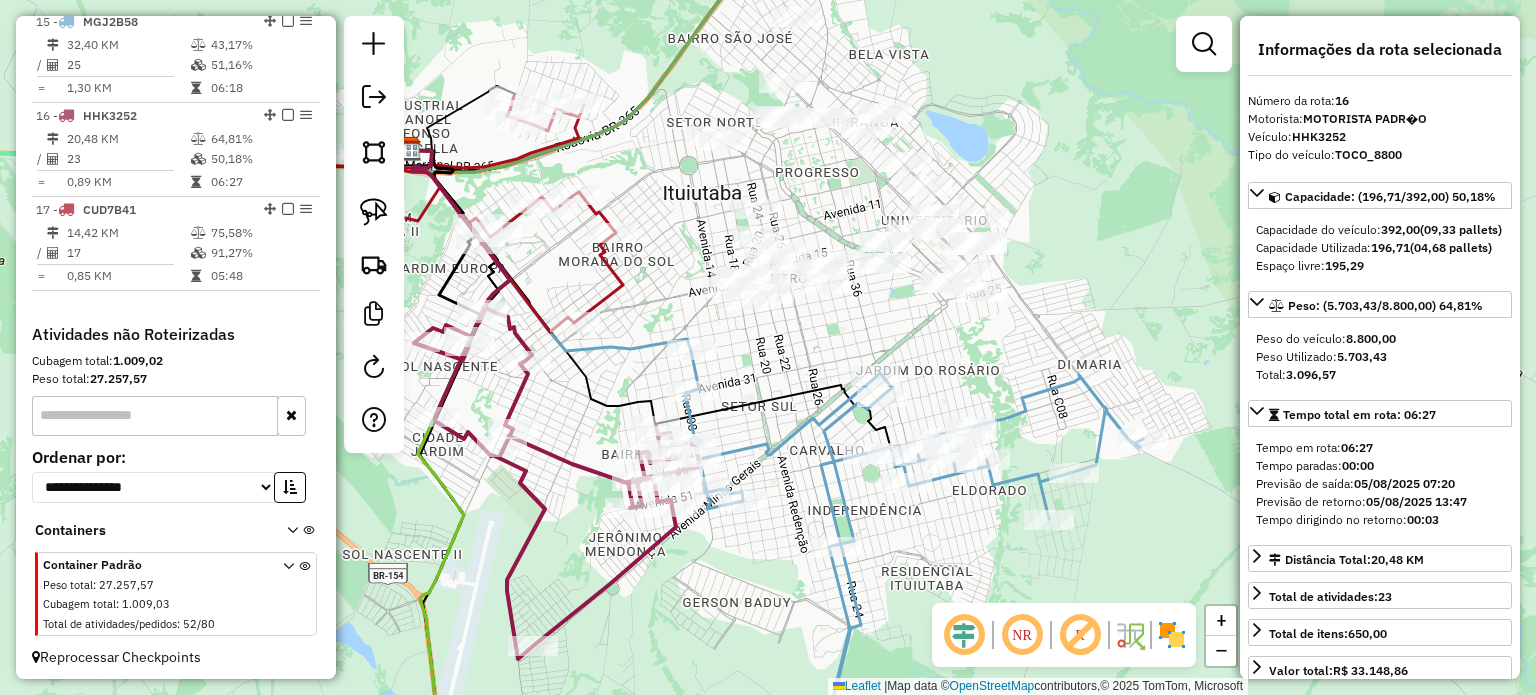 drag, startPoint x: 772, startPoint y: 338, endPoint x: 782, endPoint y: 402, distance: 64.77654 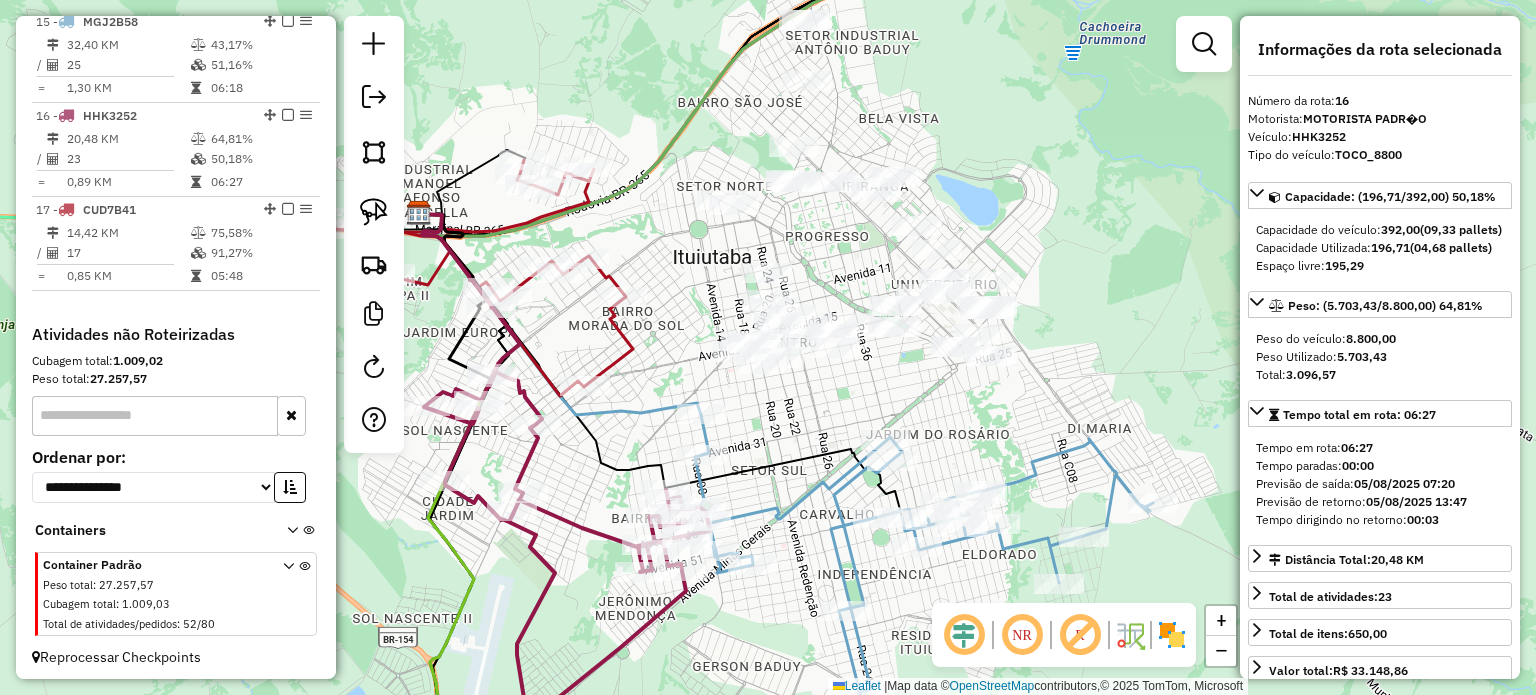 drag, startPoint x: 689, startPoint y: 367, endPoint x: 697, endPoint y: 407, distance: 40.792156 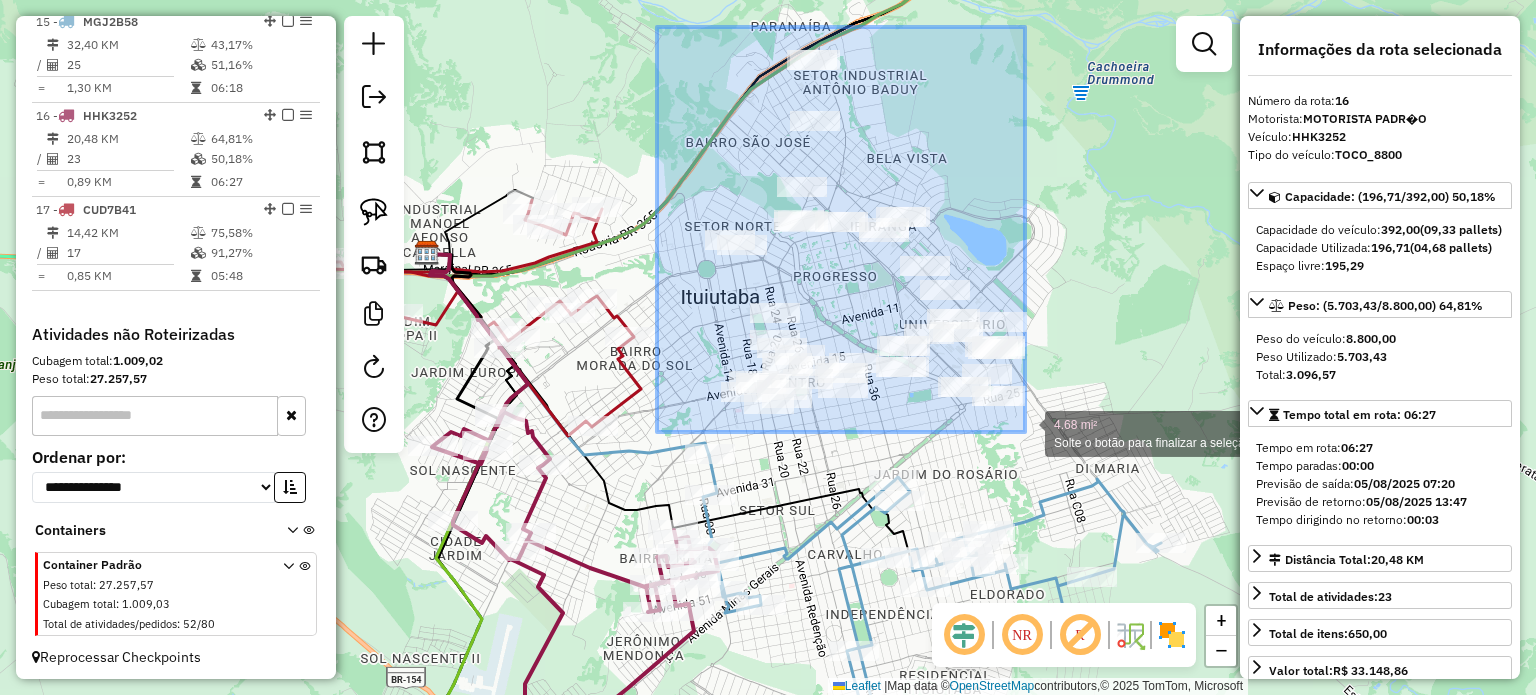drag, startPoint x: 657, startPoint y: 27, endPoint x: 1031, endPoint y: 431, distance: 550.5379 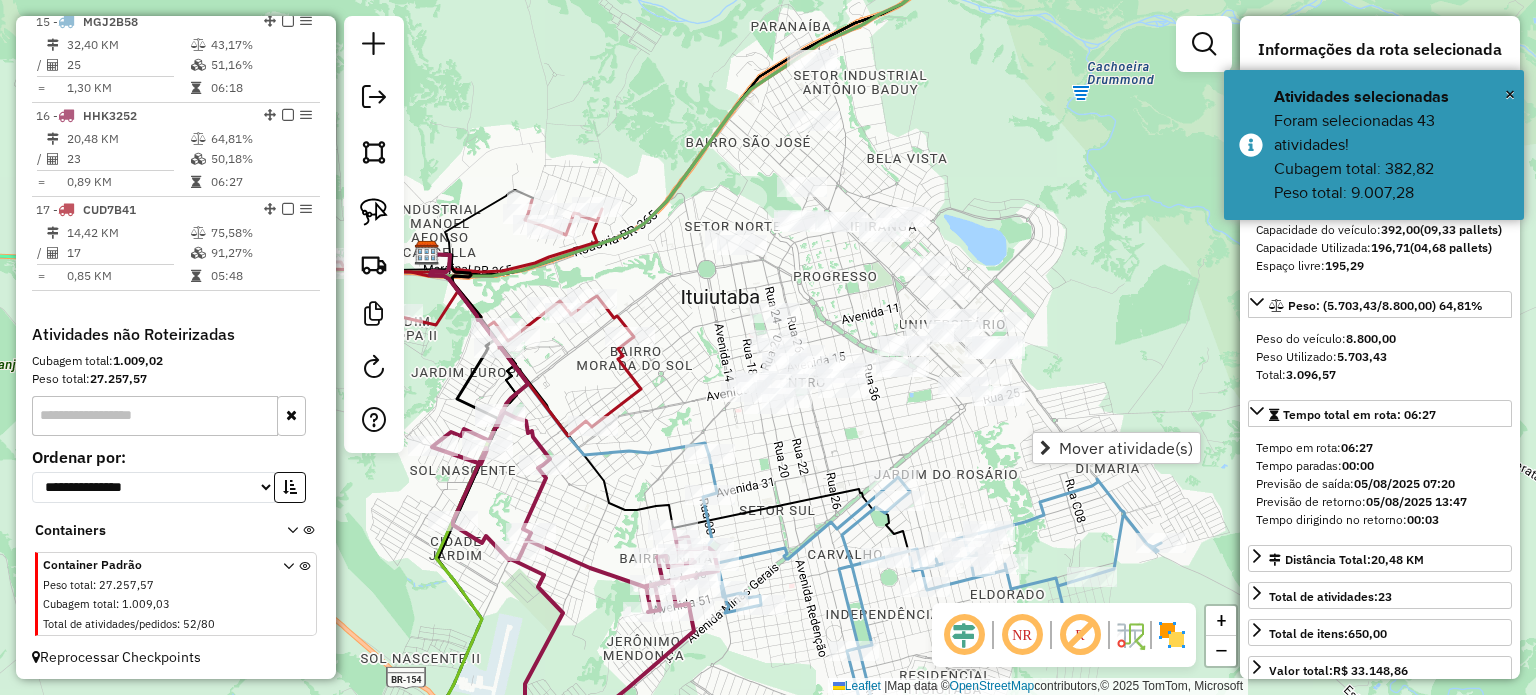 click on "Janela de atendimento Grade de atendimento Capacidade Transportadoras Veículos Cliente Pedidos  Rotas Selecione os dias de semana para filtrar as janelas de atendimento  Seg   Ter   Qua   Qui   Sex   Sáb   Dom  Informe o período da janela de atendimento: De: Até:  Filtrar exatamente a janela do cliente  Considerar janela de atendimento padrão  Selecione os dias de semana para filtrar as grades de atendimento  Seg   Ter   Qua   Qui   Sex   Sáb   Dom   Considerar clientes sem dia de atendimento cadastrado  Clientes fora do dia de atendimento selecionado Filtrar as atividades entre os valores definidos abaixo:  Peso mínimo:   Peso máximo:   Cubagem mínima:   Cubagem máxima:   De:   Até:  Filtrar as atividades entre o tempo de atendimento definido abaixo:  De:   Até:   Considerar capacidade total dos clientes não roteirizados Transportadora: Selecione um ou mais itens Tipo de veículo: Selecione um ou mais itens Veículo: Selecione um ou mais itens Motorista: Selecione um ou mais itens Nome: Rótulo:" 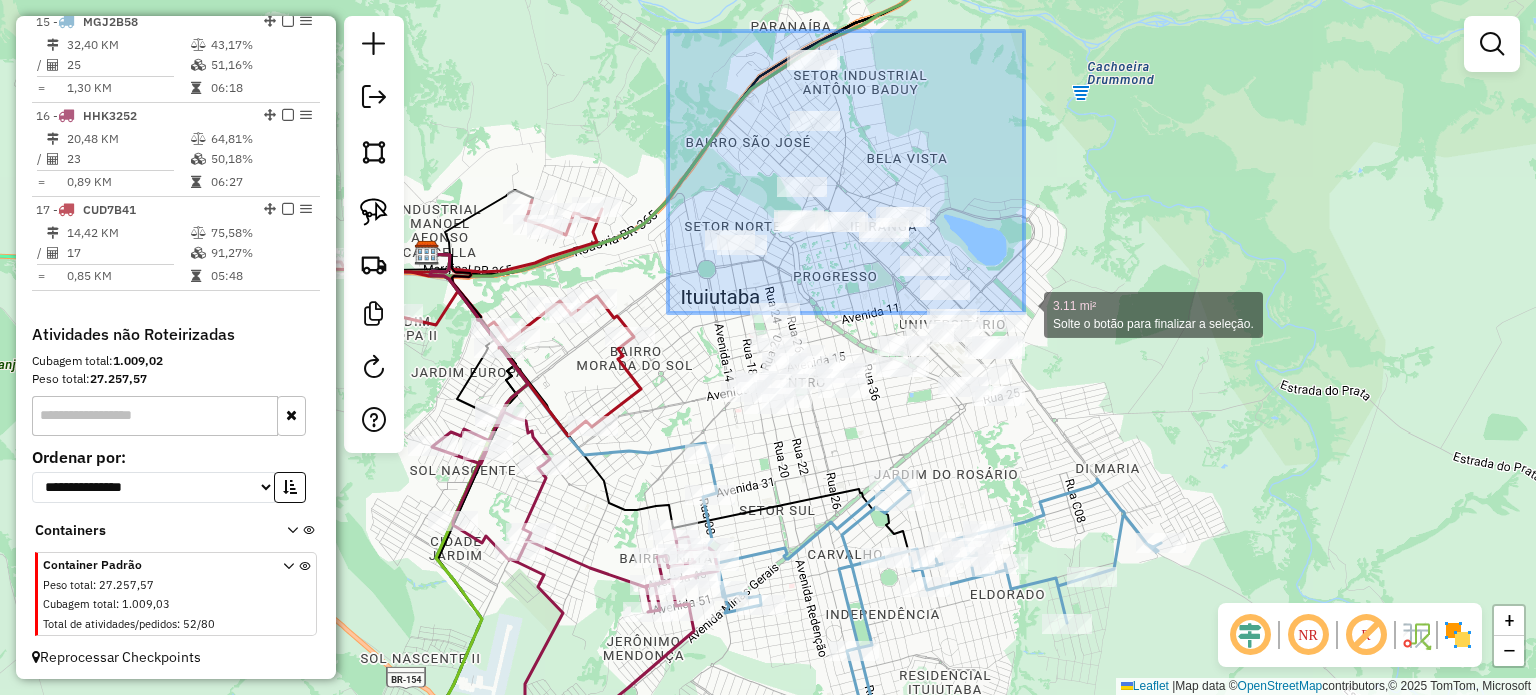 drag, startPoint x: 668, startPoint y: 31, endPoint x: 1028, endPoint y: 311, distance: 456.07016 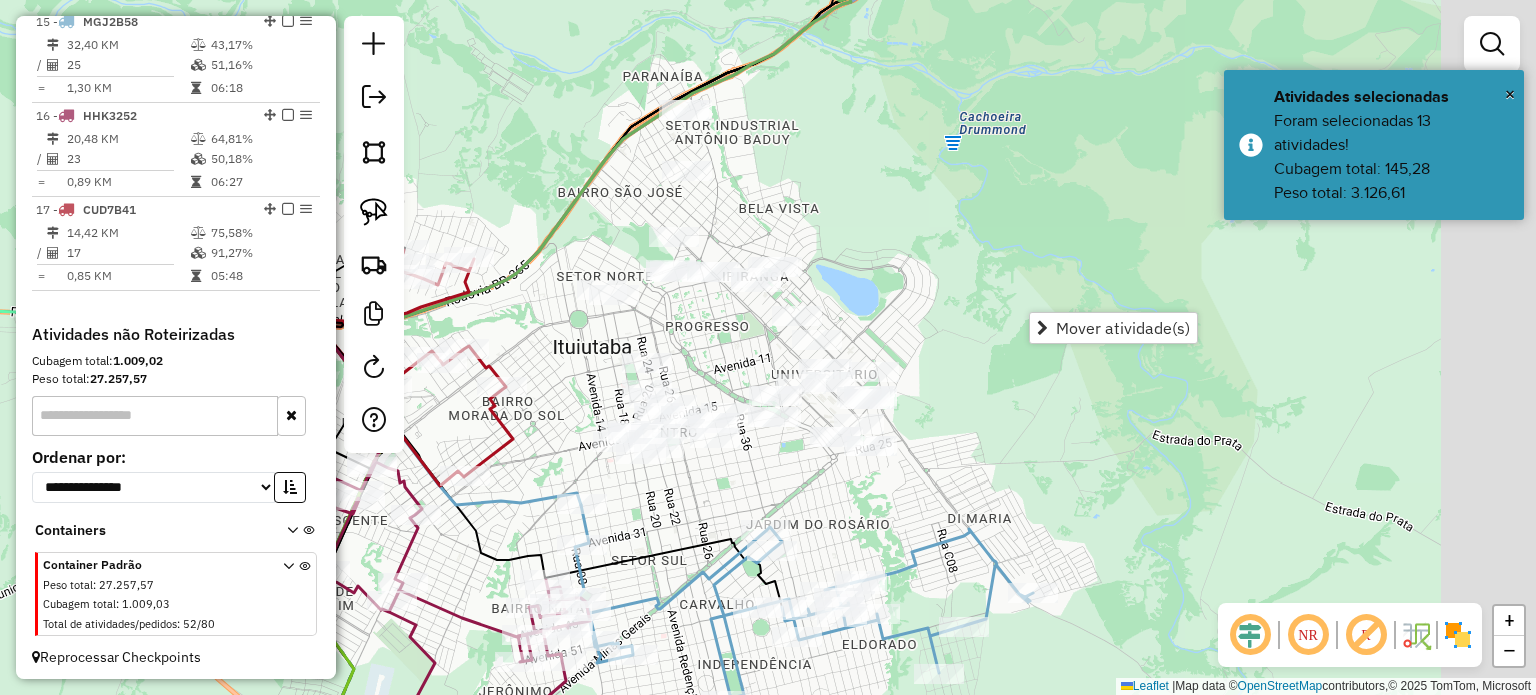 drag, startPoint x: 1072, startPoint y: 360, endPoint x: 937, endPoint y: 413, distance: 145.03104 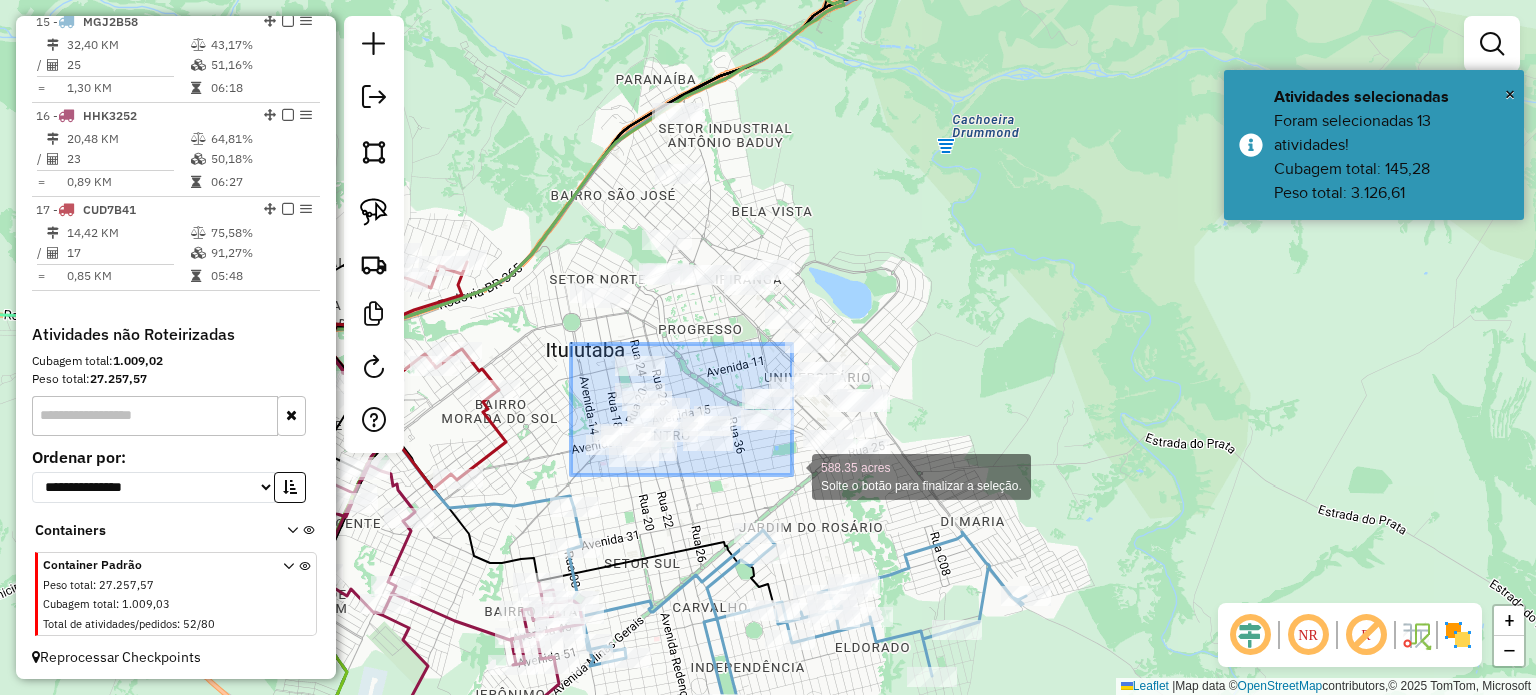 drag, startPoint x: 571, startPoint y: 344, endPoint x: 776, endPoint y: 469, distance: 240.10414 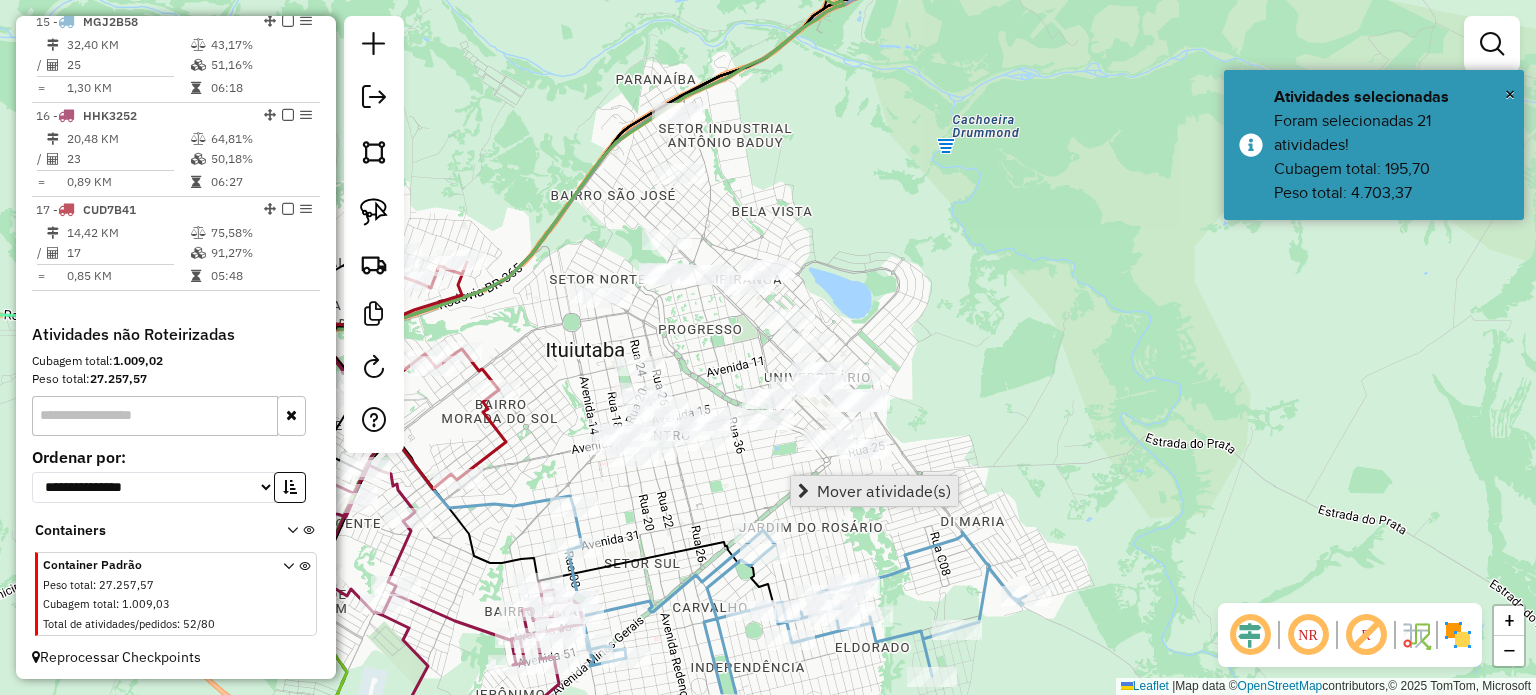 click on "Mover atividade(s)" at bounding box center (884, 491) 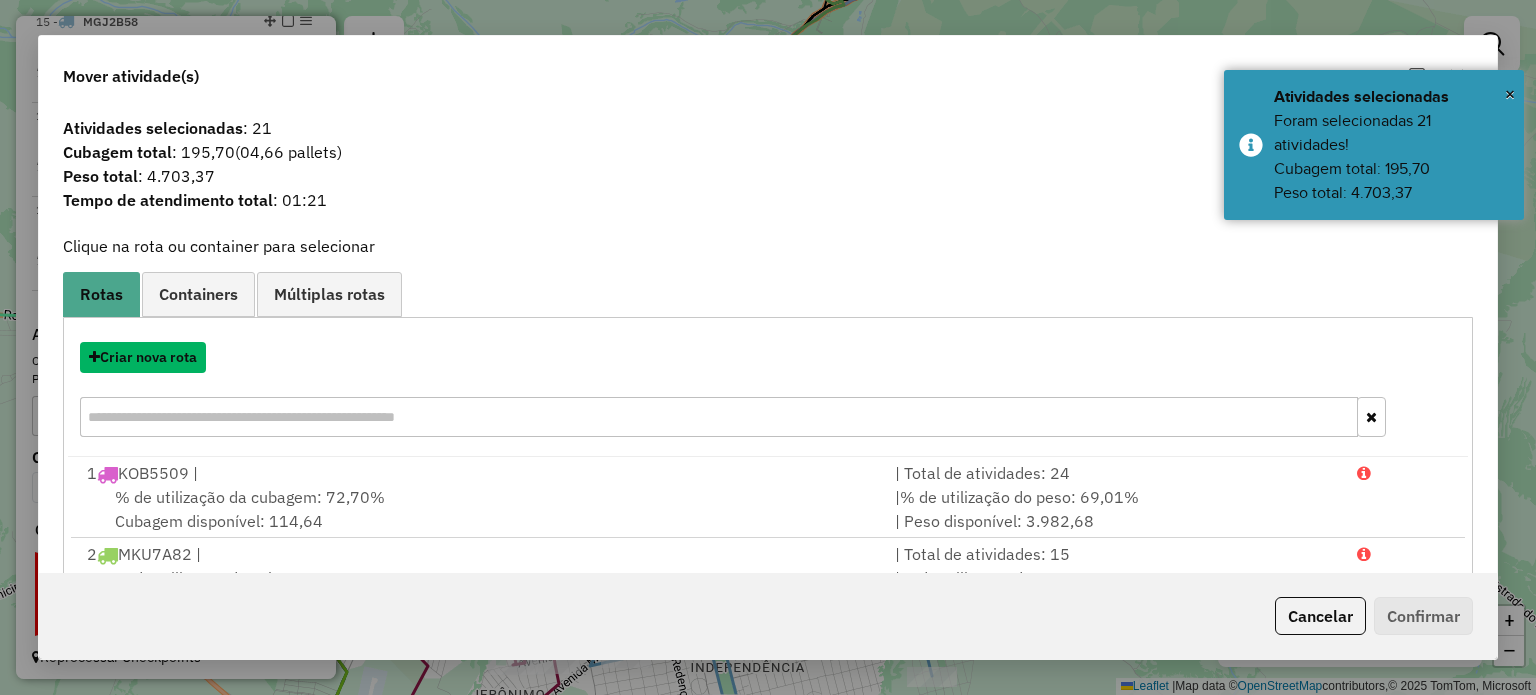 click on "Criar nova rota" at bounding box center [143, 357] 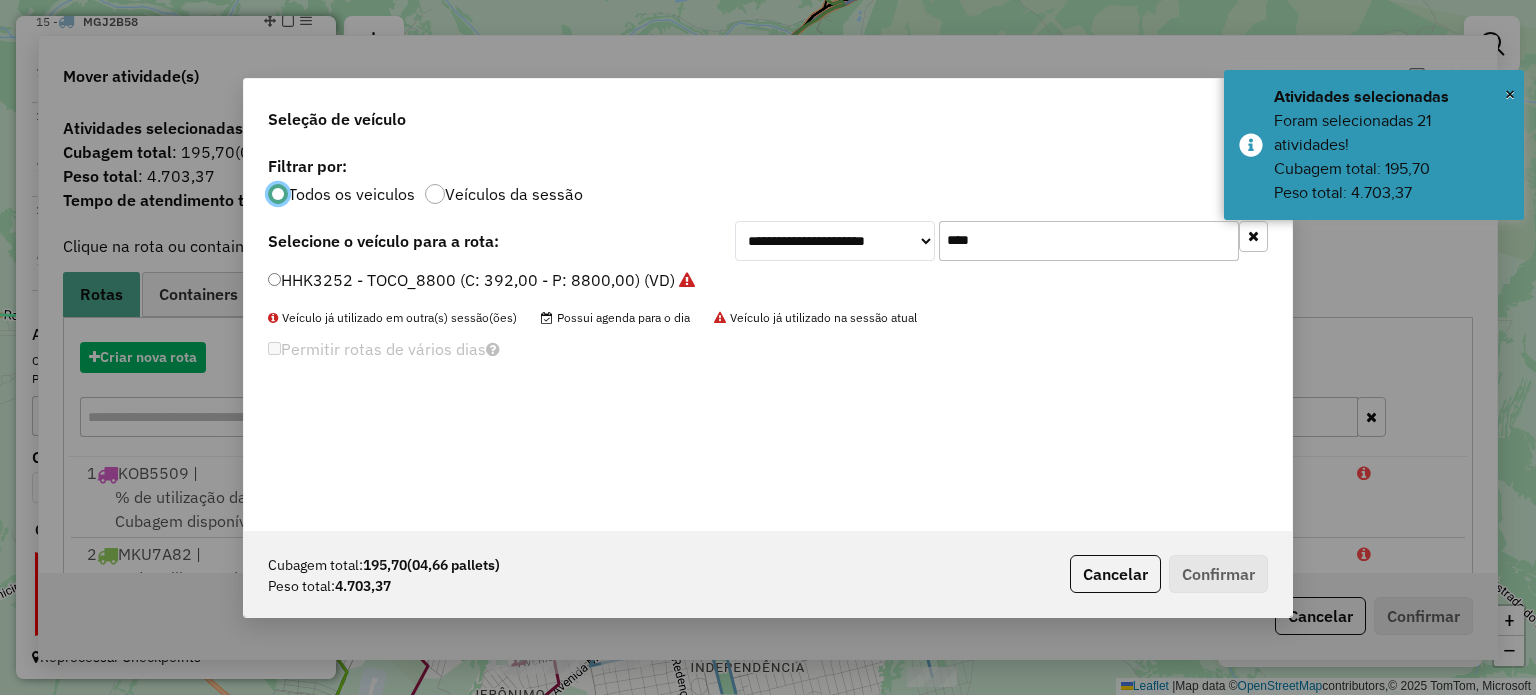scroll, scrollTop: 10, scrollLeft: 6, axis: both 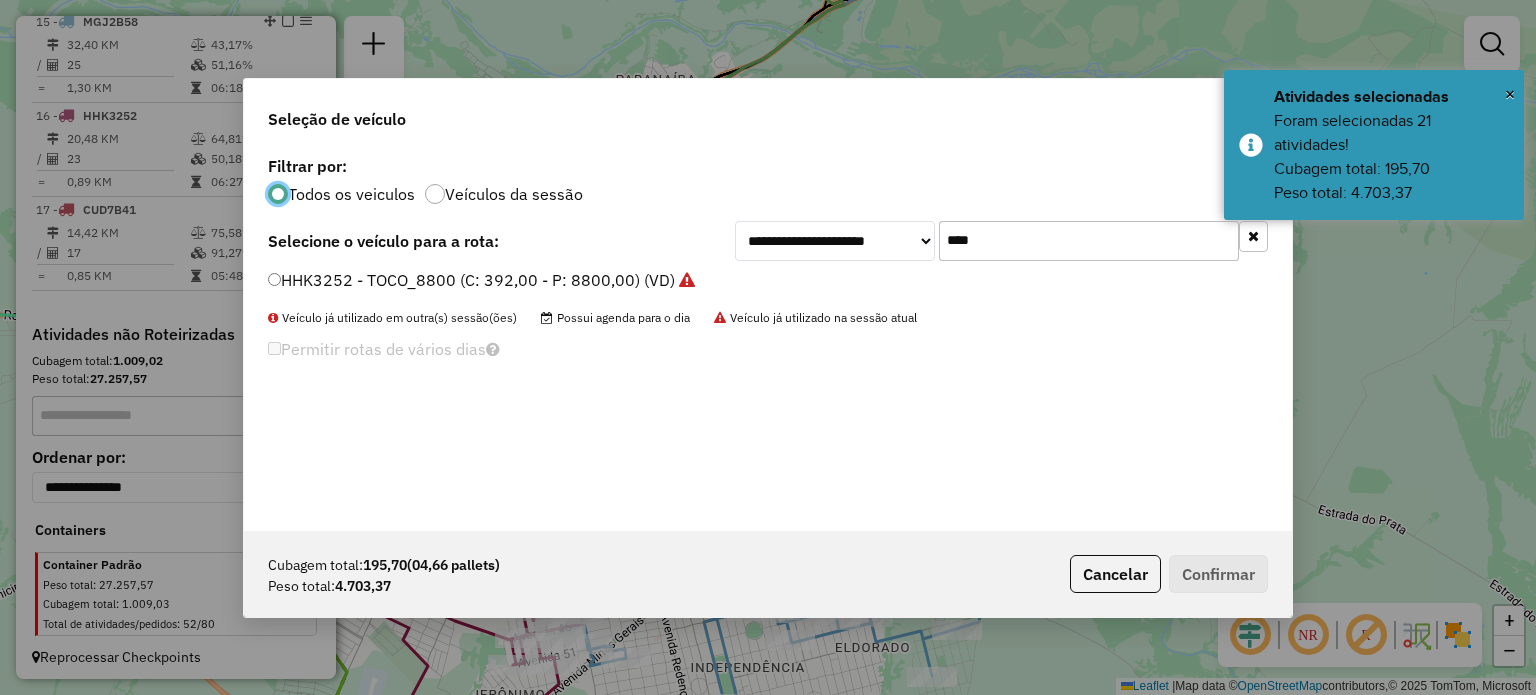 drag, startPoint x: 1021, startPoint y: 241, endPoint x: 828, endPoint y: 213, distance: 195.02051 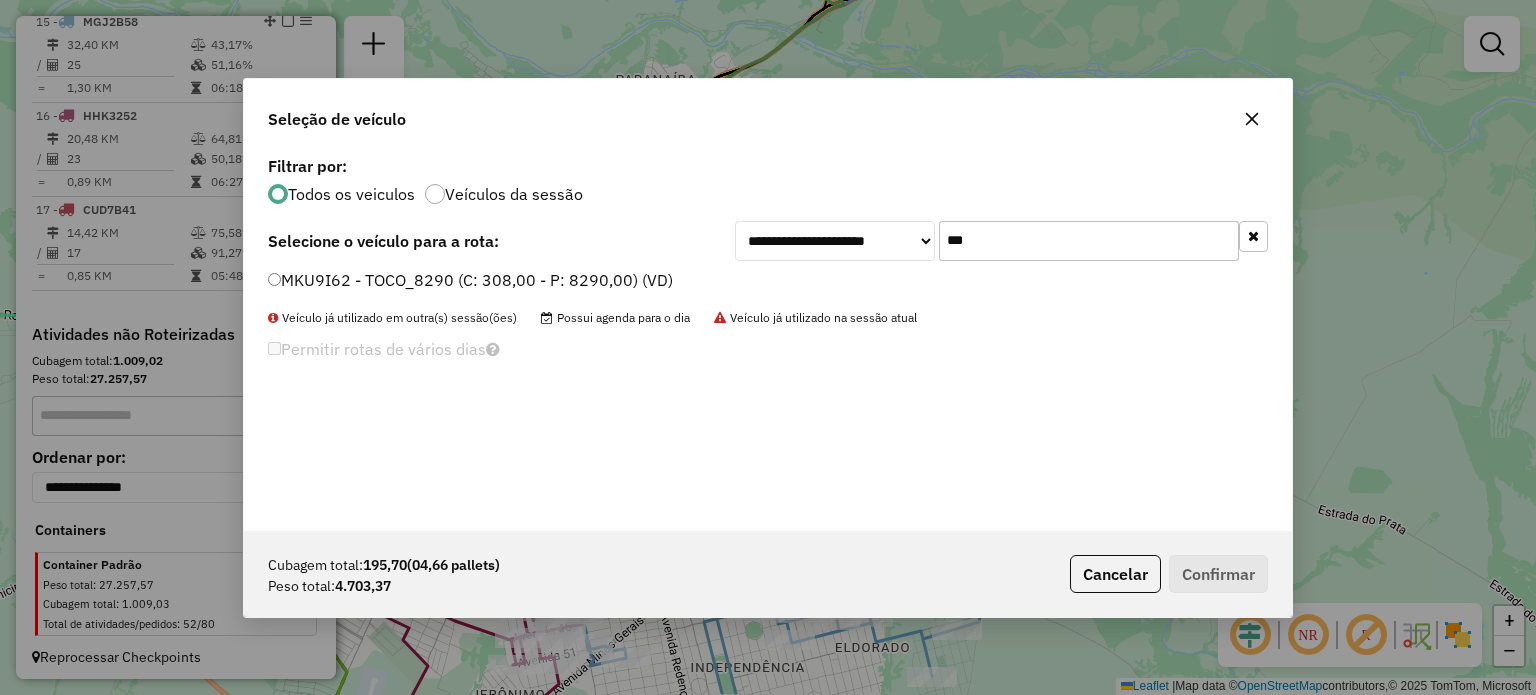 type on "***" 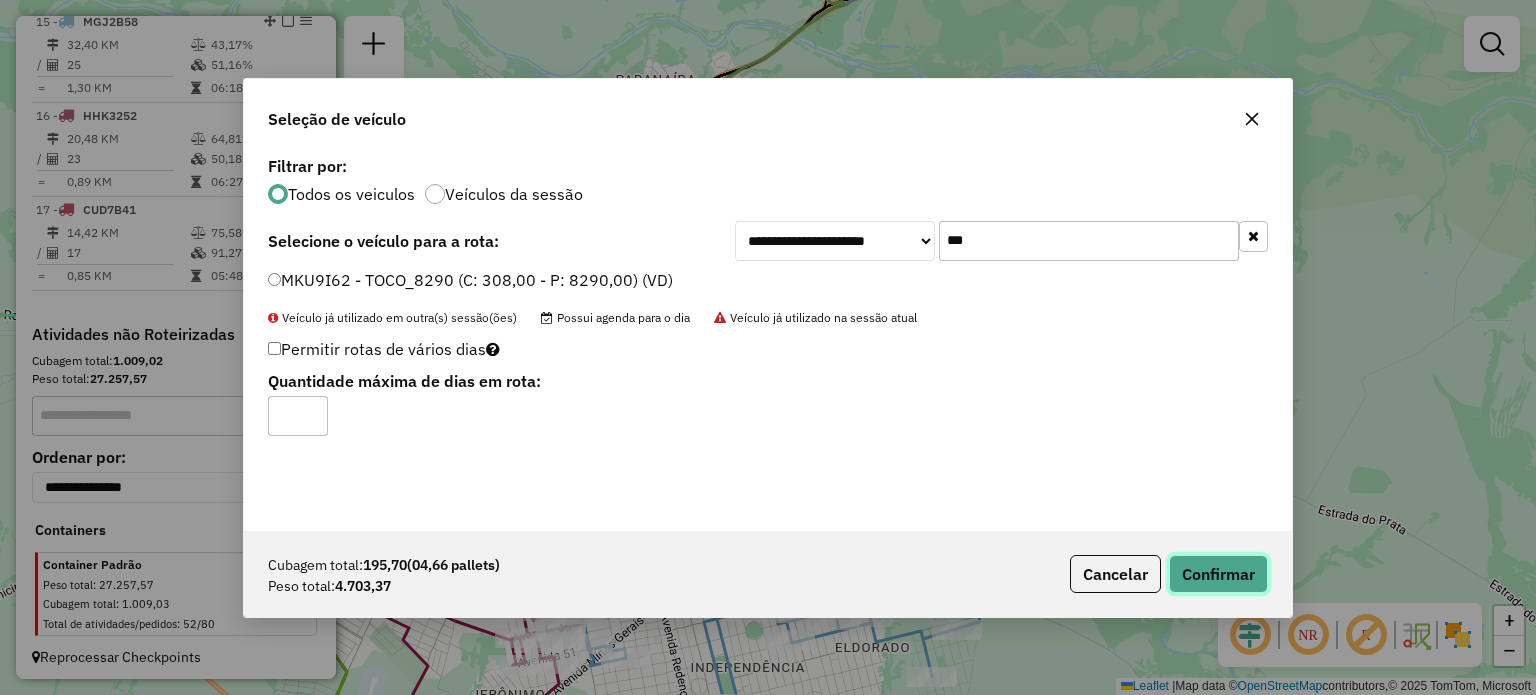 click on "Confirmar" 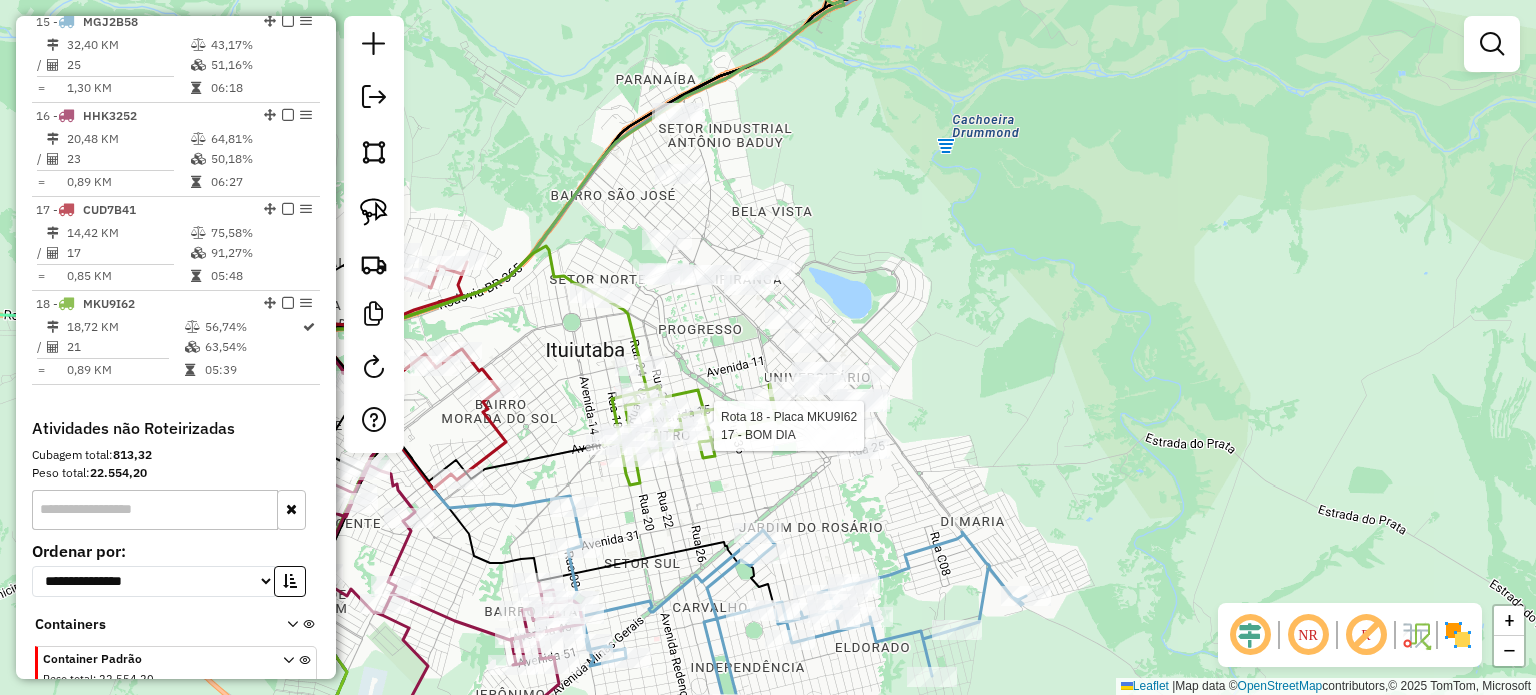 select on "*********" 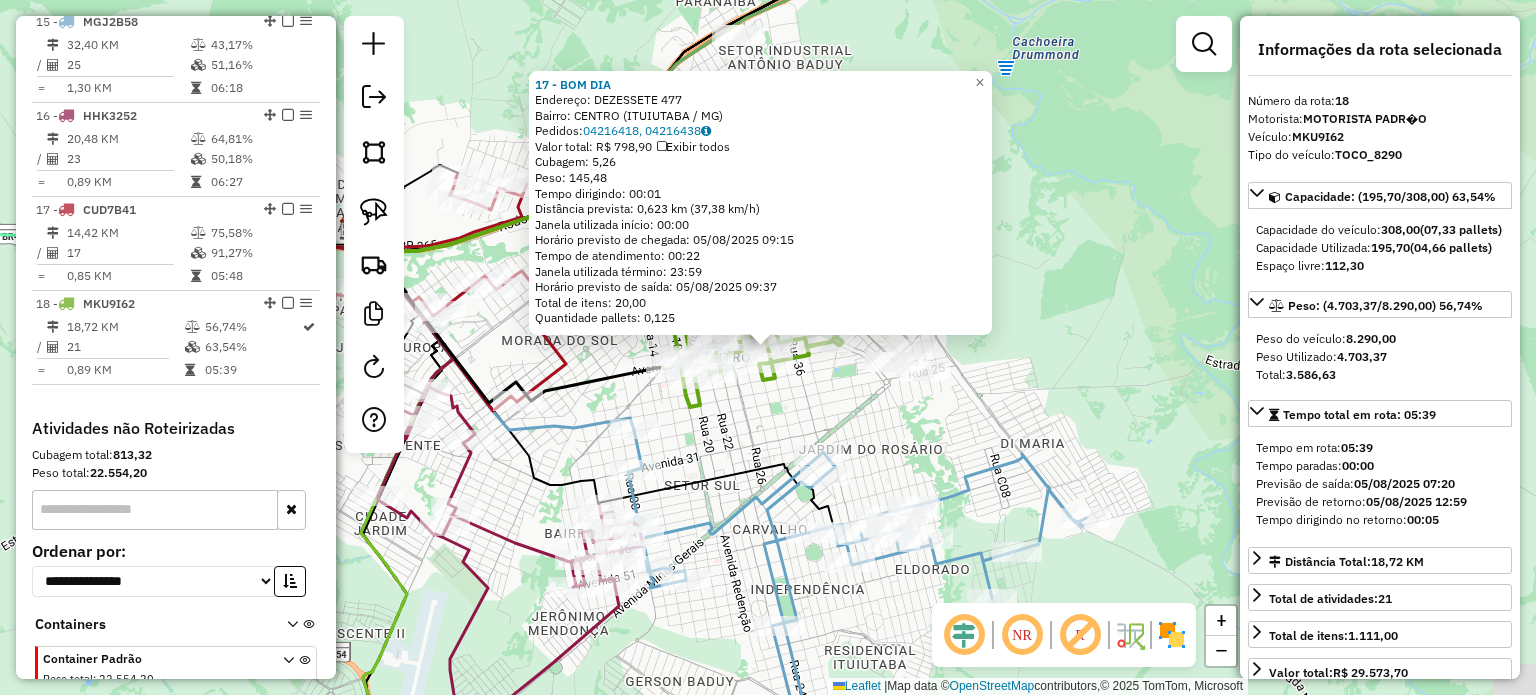 scroll, scrollTop: 2167, scrollLeft: 0, axis: vertical 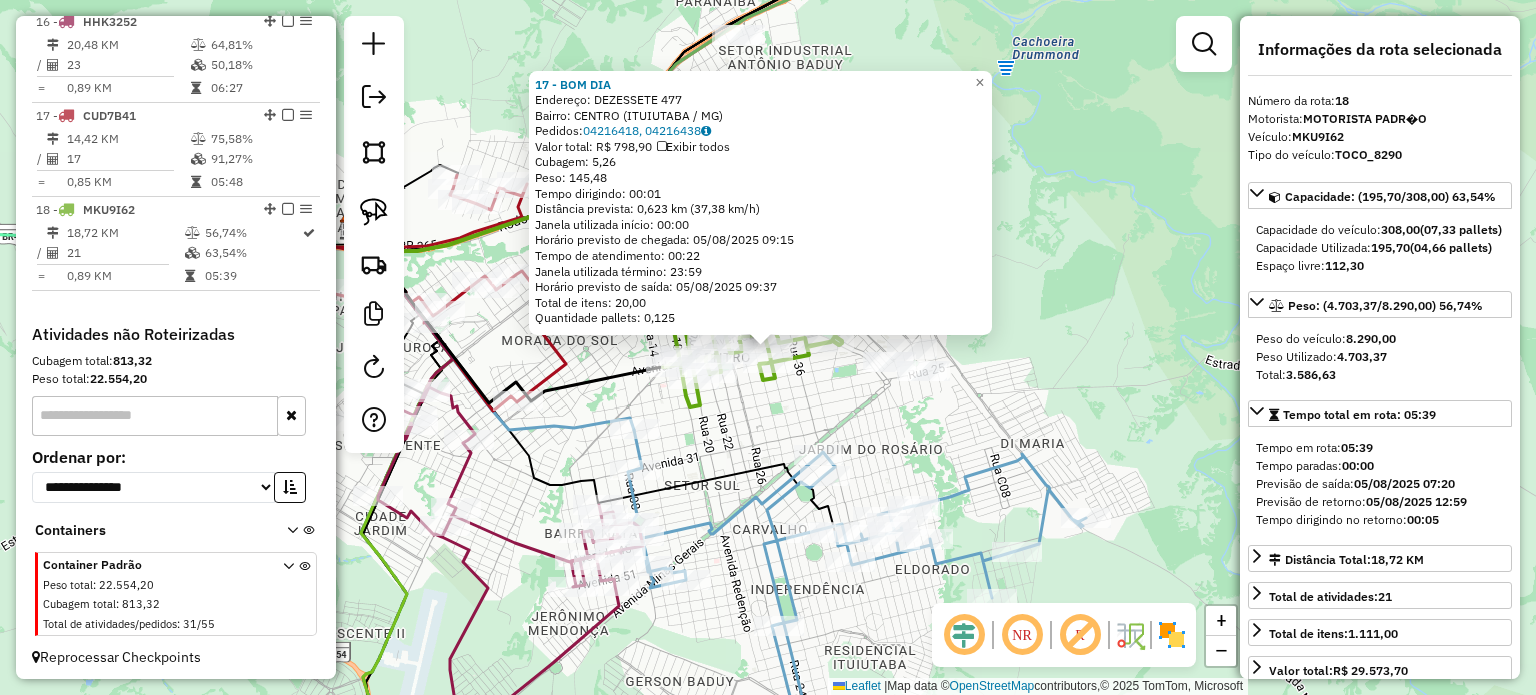 click on "Rota 15 - Placa MGJ2B58  7165 - CASA MINEIRA 17 - BOM DIA  Endereco:  DEZESSETE 477   Bairro: CENTRO ([CITY] / [STATE])   Pedidos:  04216418, 04216438   Valor total: R$ 798,90   Exibir todos   Cubagem: 5,26  Peso: 145,48  Tempo dirigindo: 00:01   Distancia prevista: 0,623 km (37,38 km/h)   Janela utilizada inicio: 00:00   Horario previsto de chegada: 05/08/2025 09:15   Tempo de atendimento: 00:22   Janela utilizada termino: 23:59   Horario previsto de saida: 05/08/2025 09:37   Total de itens: 20,00   Quantidade pallets: 0,125  × Janela de atendimento Grade de atendimento Capacidade Transportadoras Veiculos Cliente Pedidos  Rotas Selecione os dias de semana para filtrar as janelas de atendimento  Seg   Ter   Qua   Qui   Sex   Sáb   Dom  Informe o periodo da janela de atendimento: De: Ate:  Filtrar exatamente a janela do cliente  Considerar janela de atendimento padrao  Selecione os dias de semana para filtrar as grades de atendimento  Seg   Ter   Qua   Qui   Sex   Sáb   Dom   Peso minimo:   De:  +" 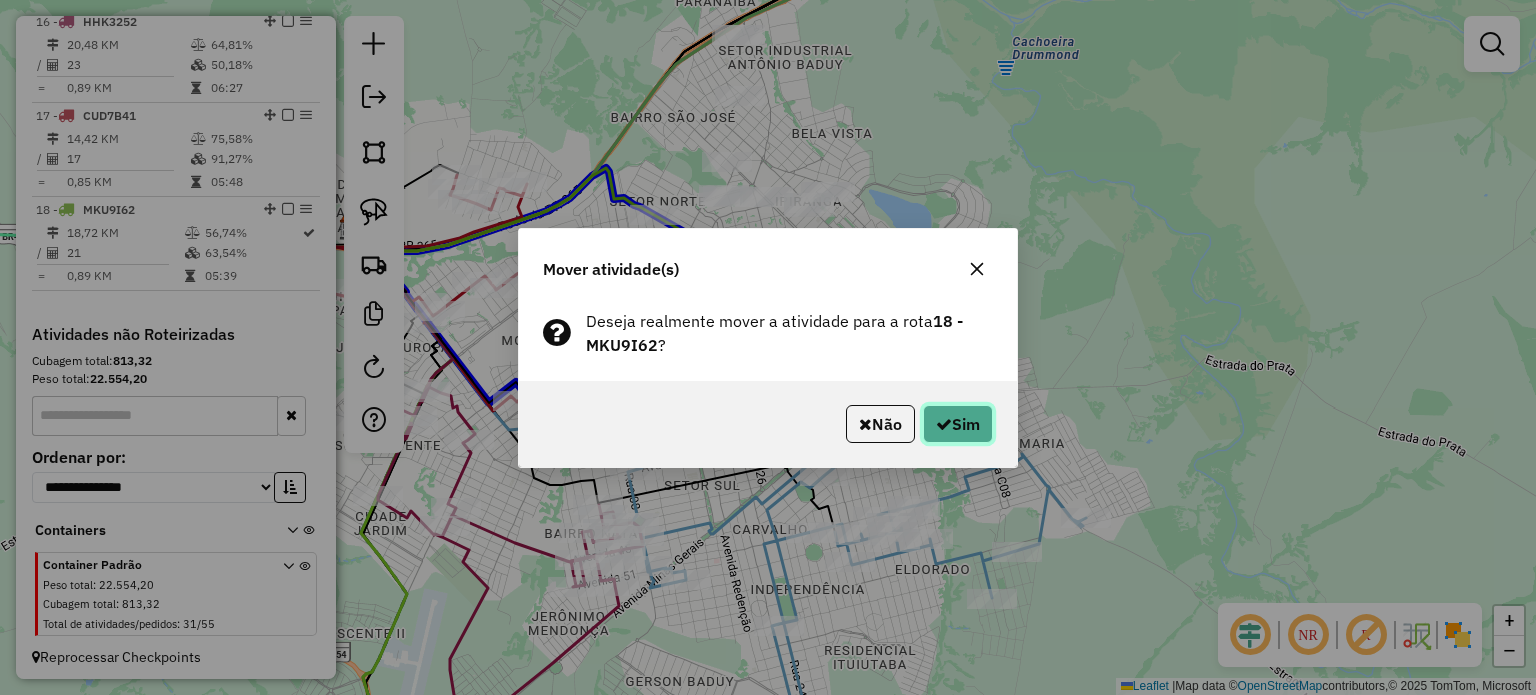 click 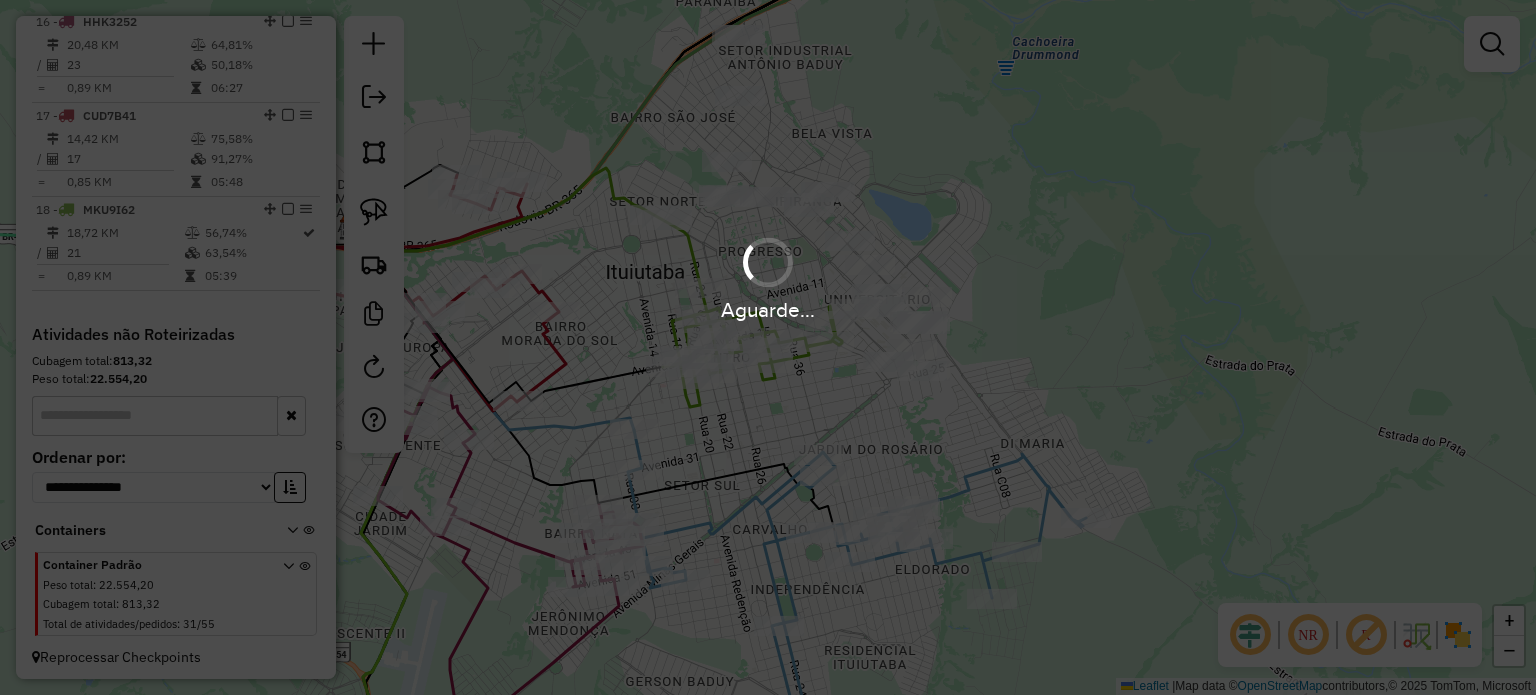 click at bounding box center (768, 262) 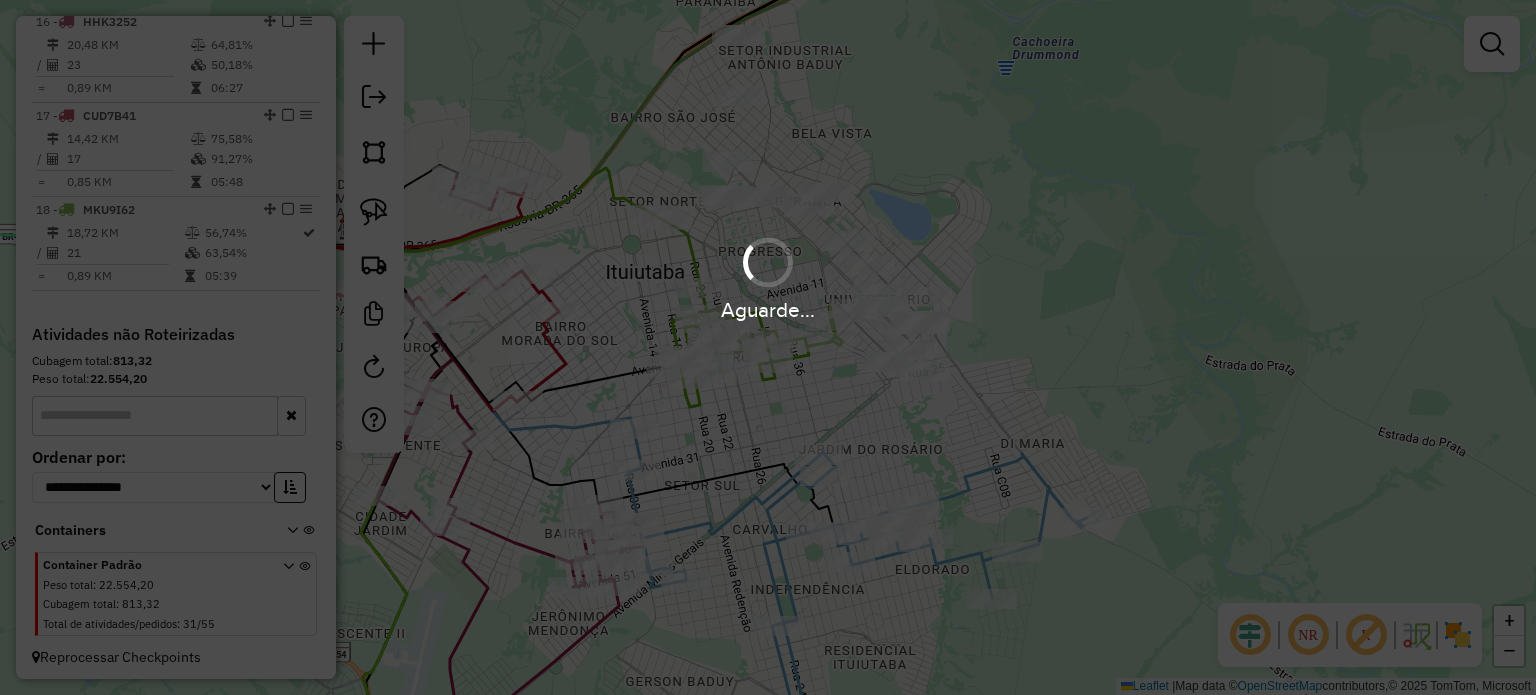 click on "Aguarde..." at bounding box center (768, 277) 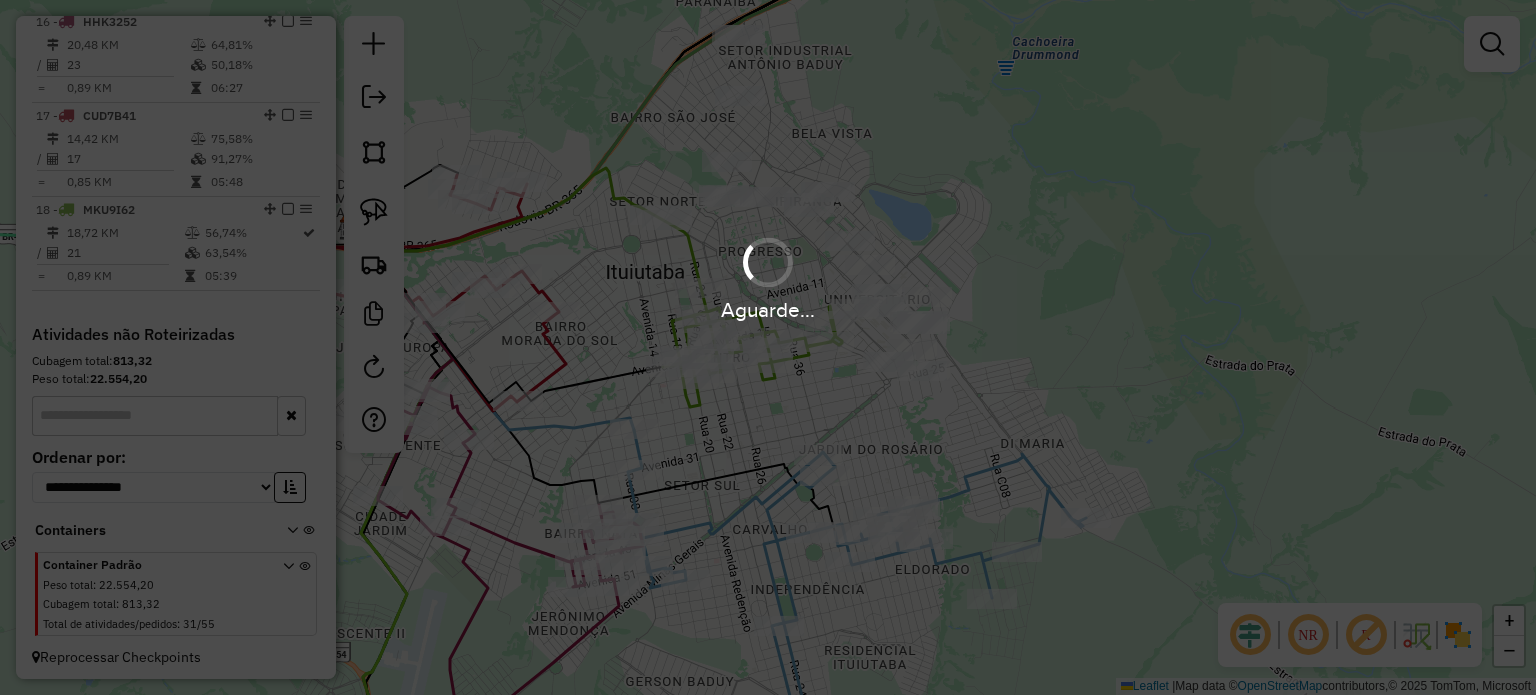 click at bounding box center (768, 262) 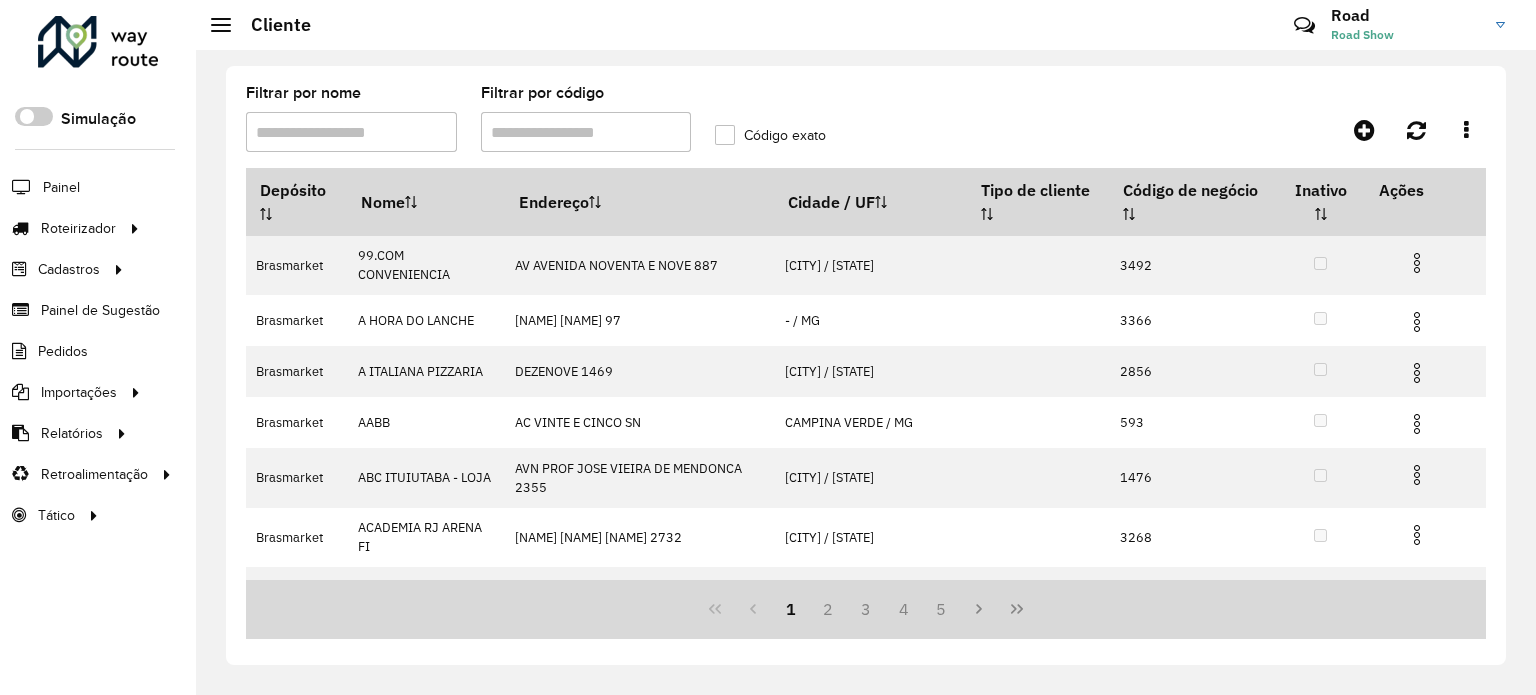 scroll, scrollTop: 0, scrollLeft: 0, axis: both 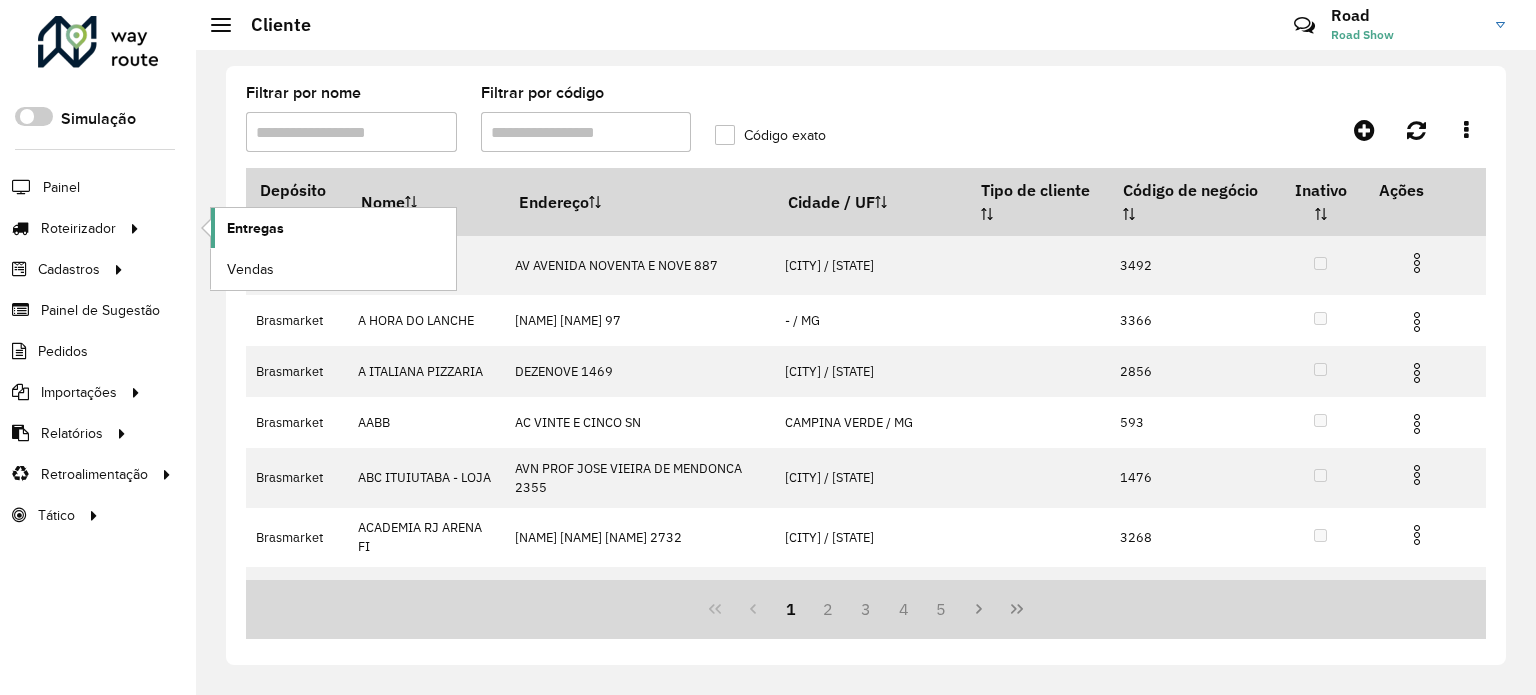 click on "Entregas" 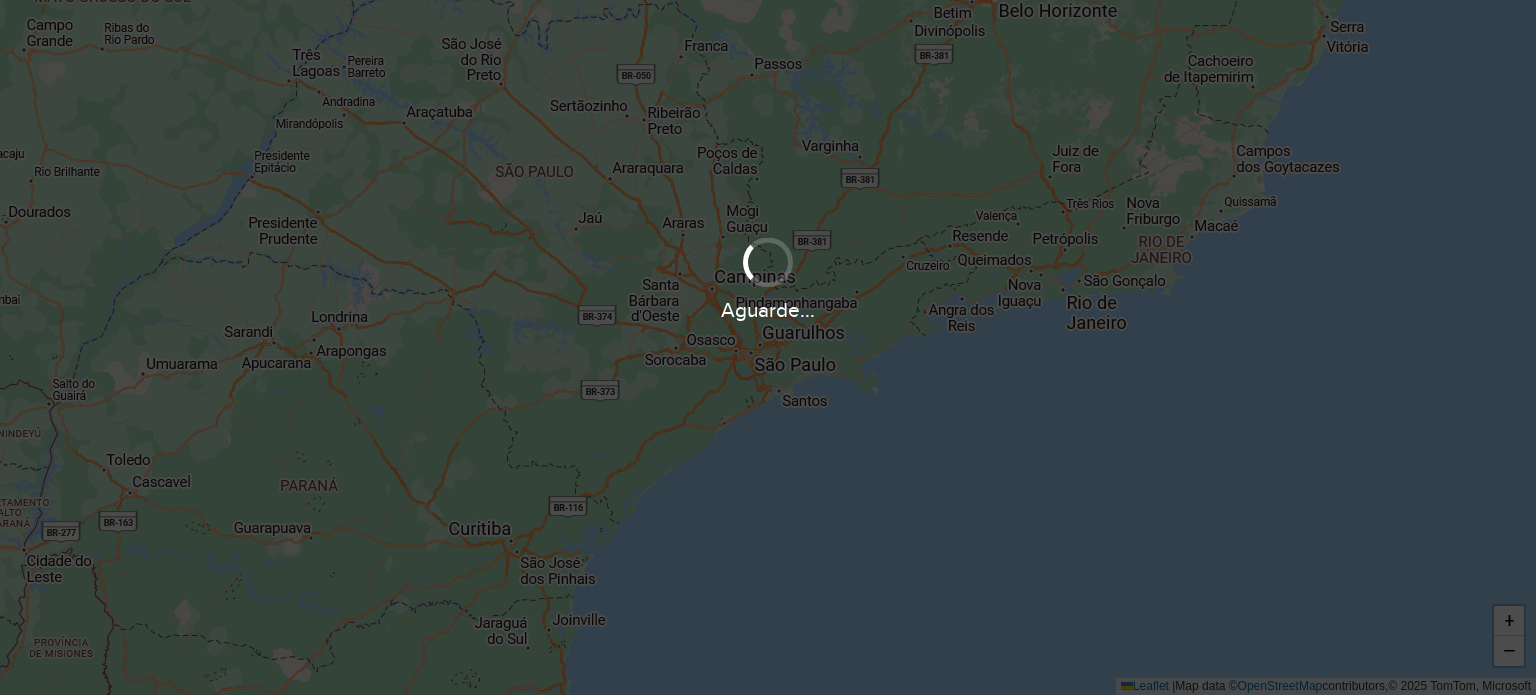 scroll, scrollTop: 0, scrollLeft: 0, axis: both 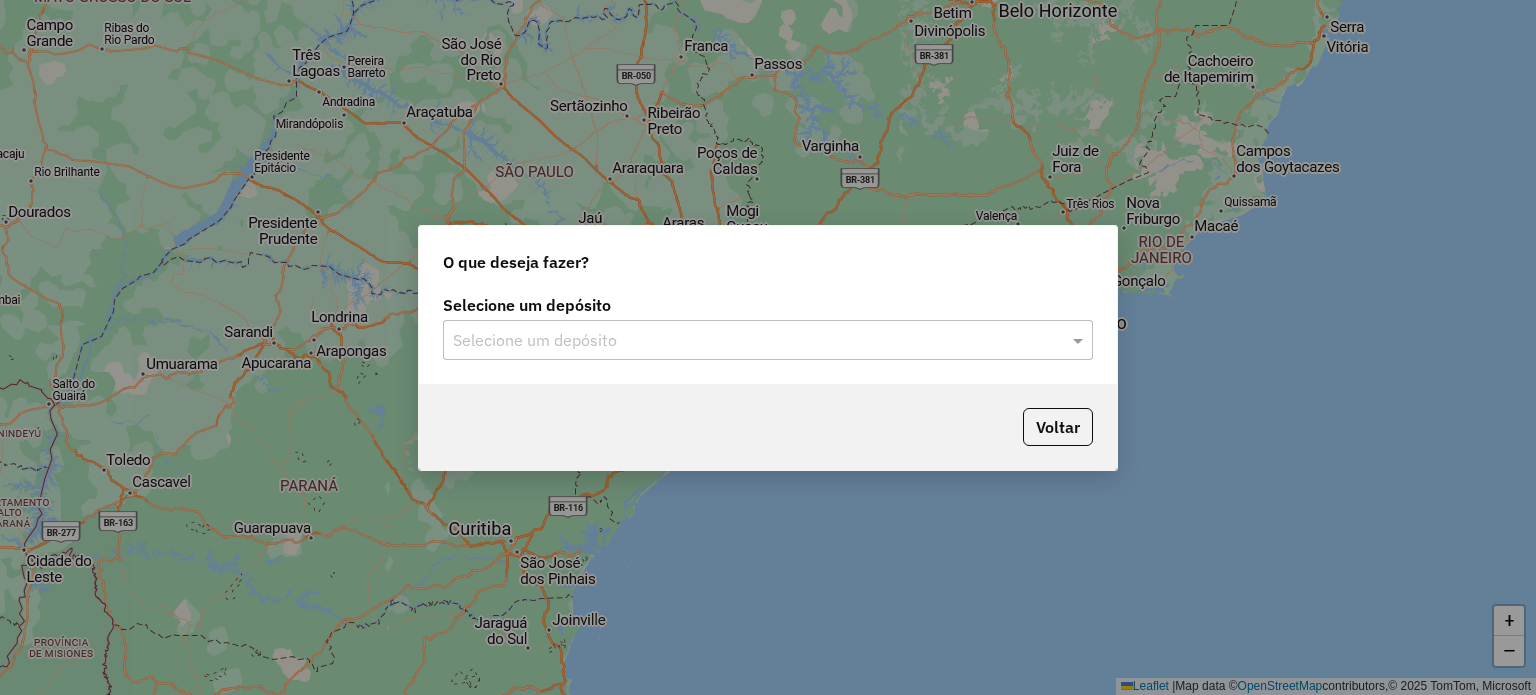 click 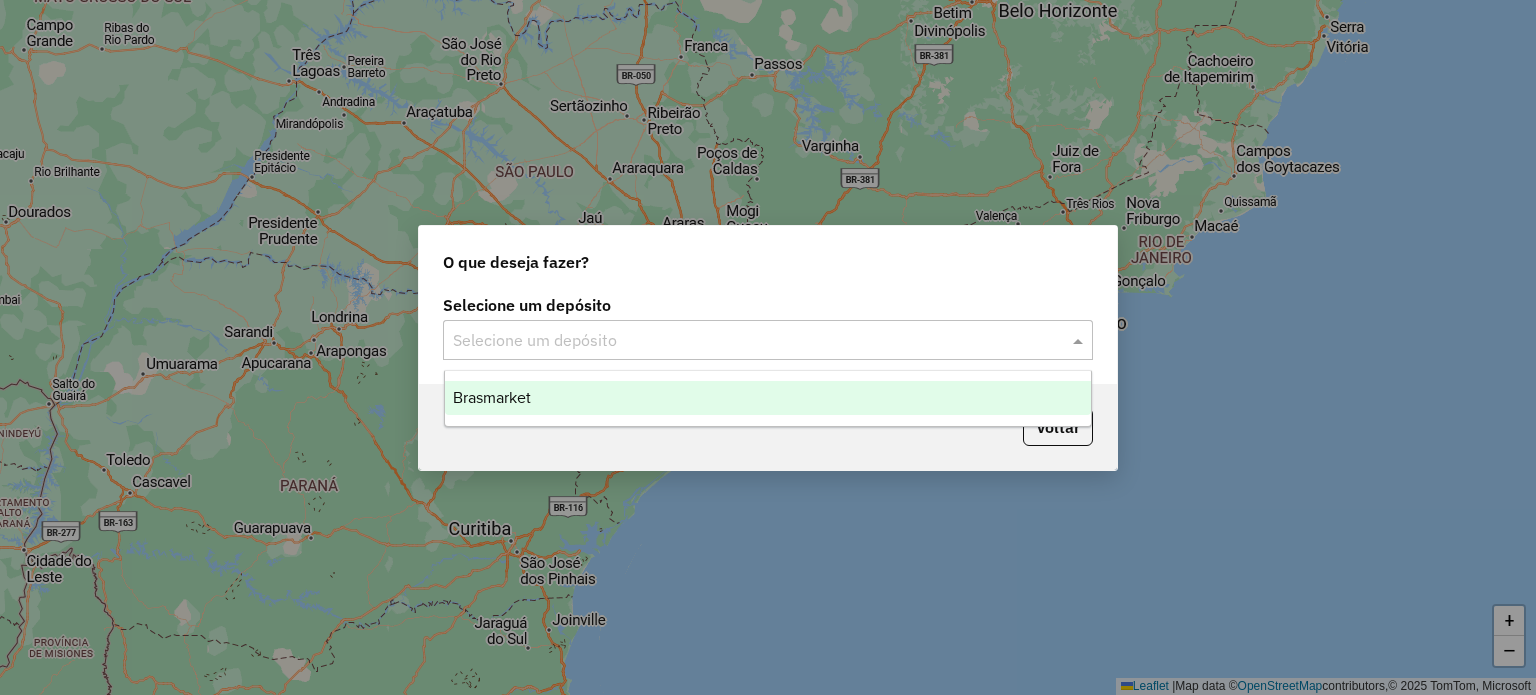 click on "Brasmarket" at bounding box center [768, 398] 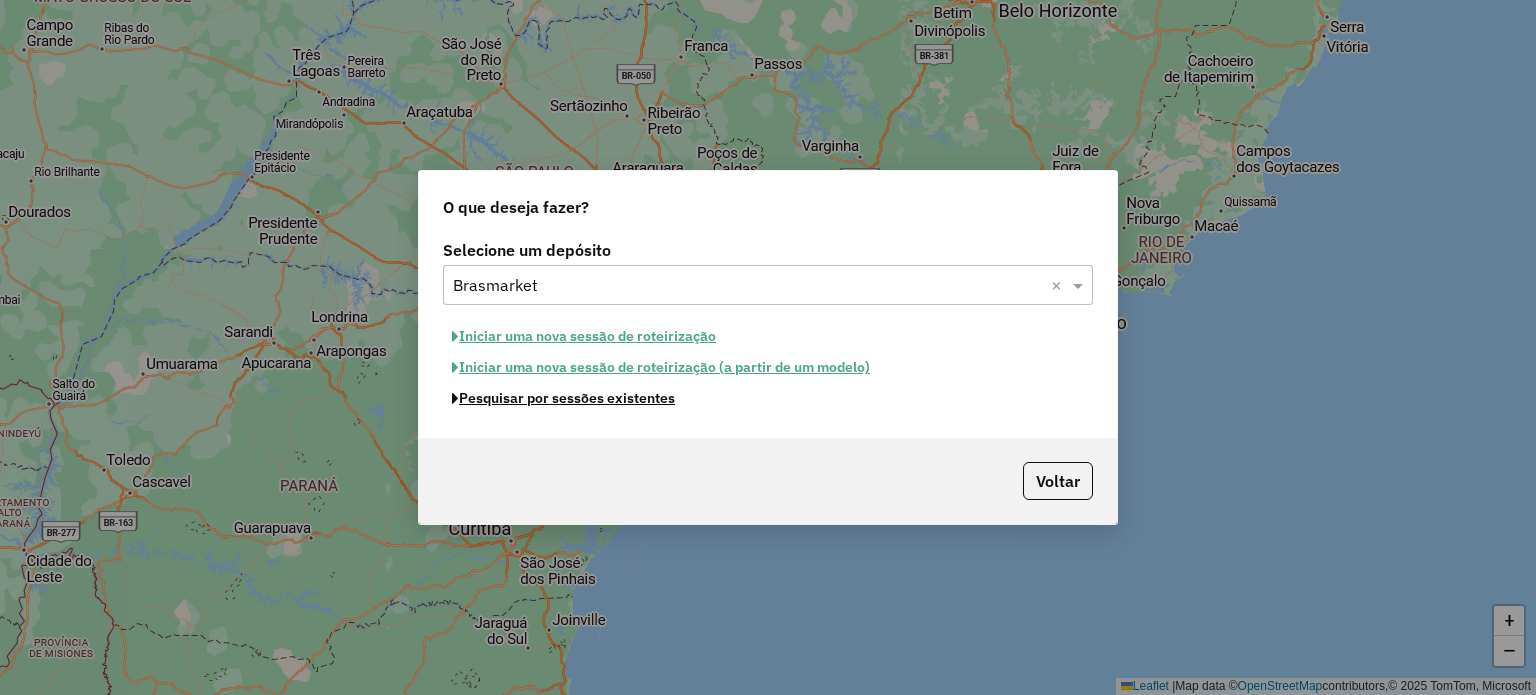 click on "Pesquisar por sessões existentes" 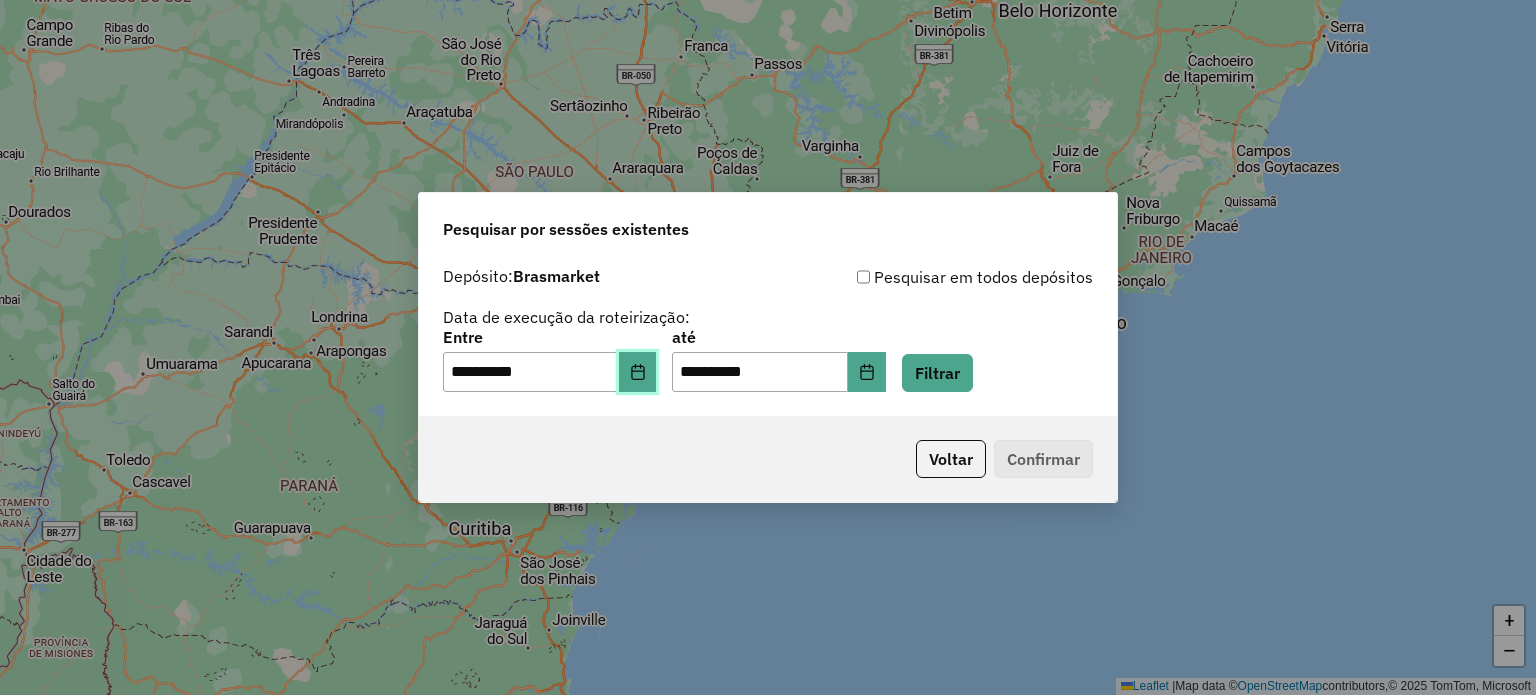 click 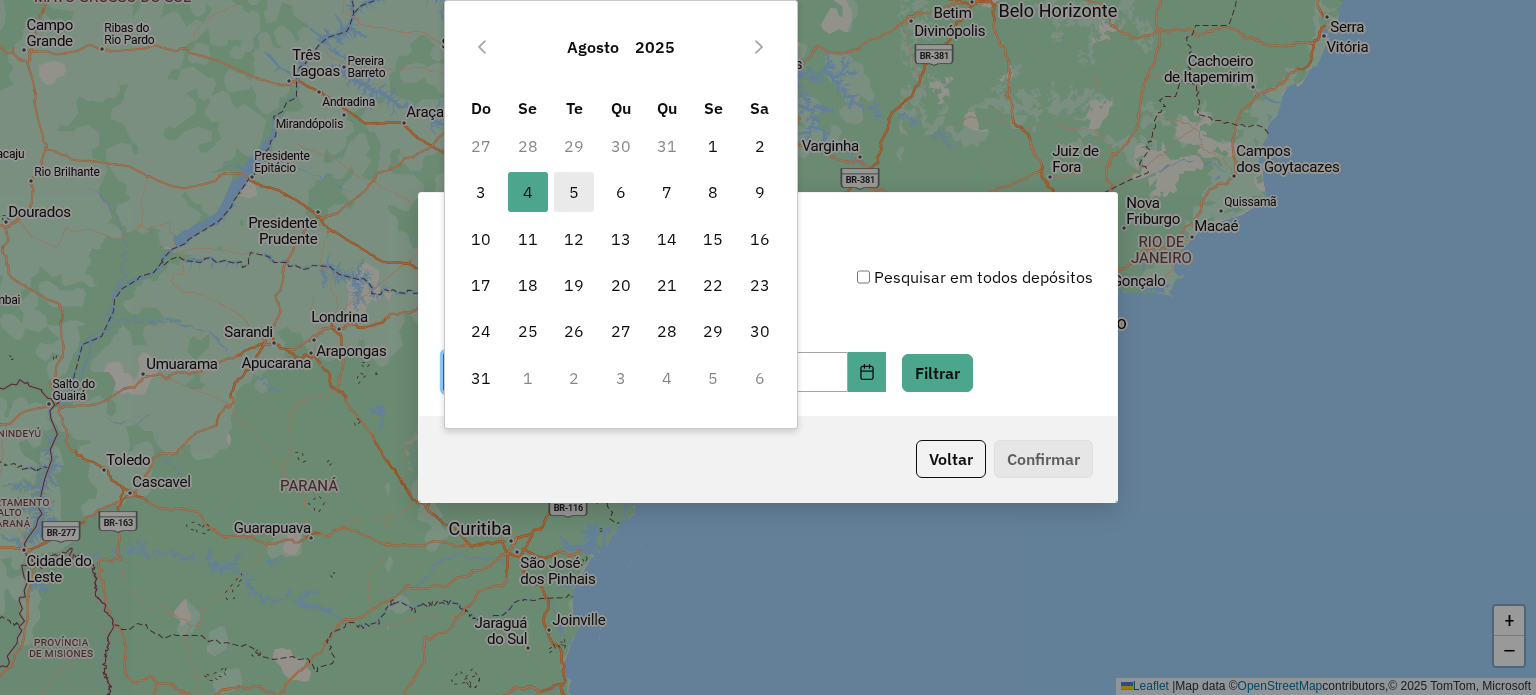 click on "5" at bounding box center [574, 192] 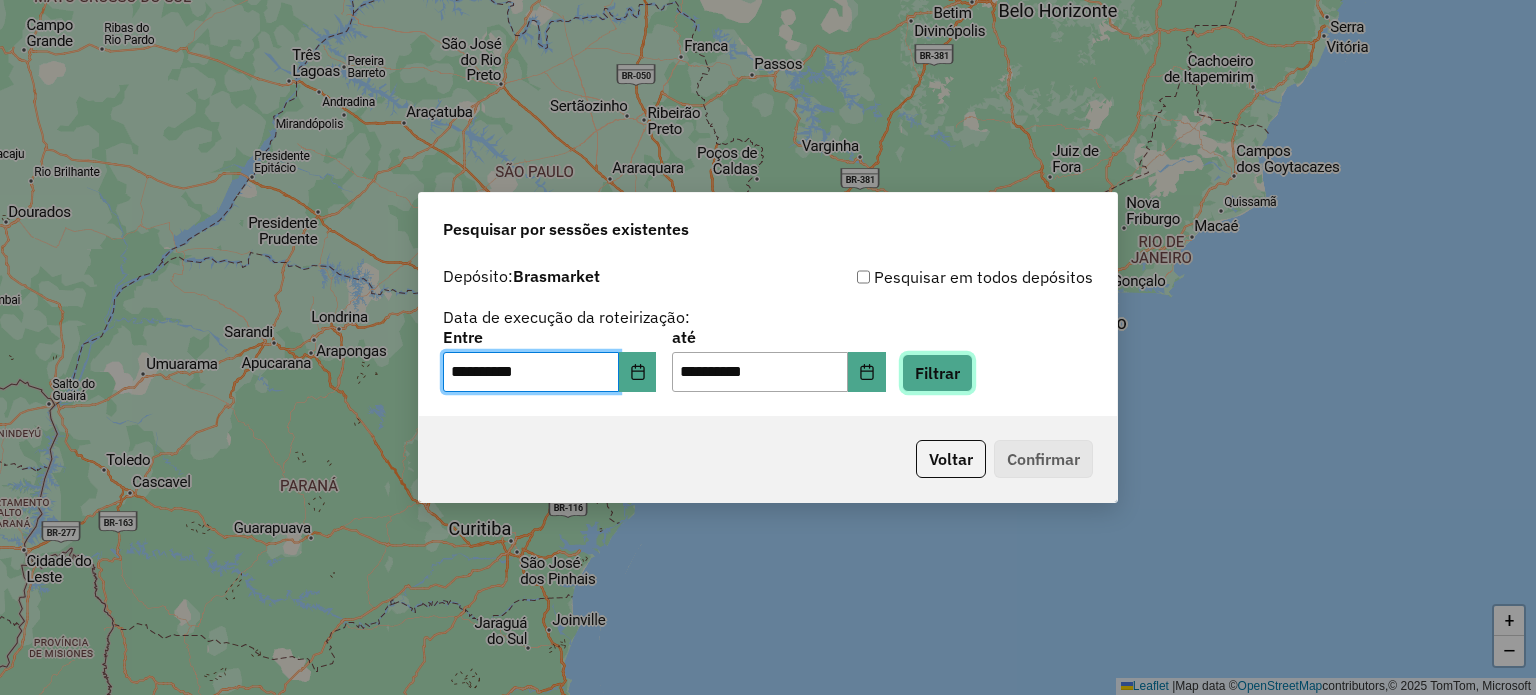 click on "Filtrar" 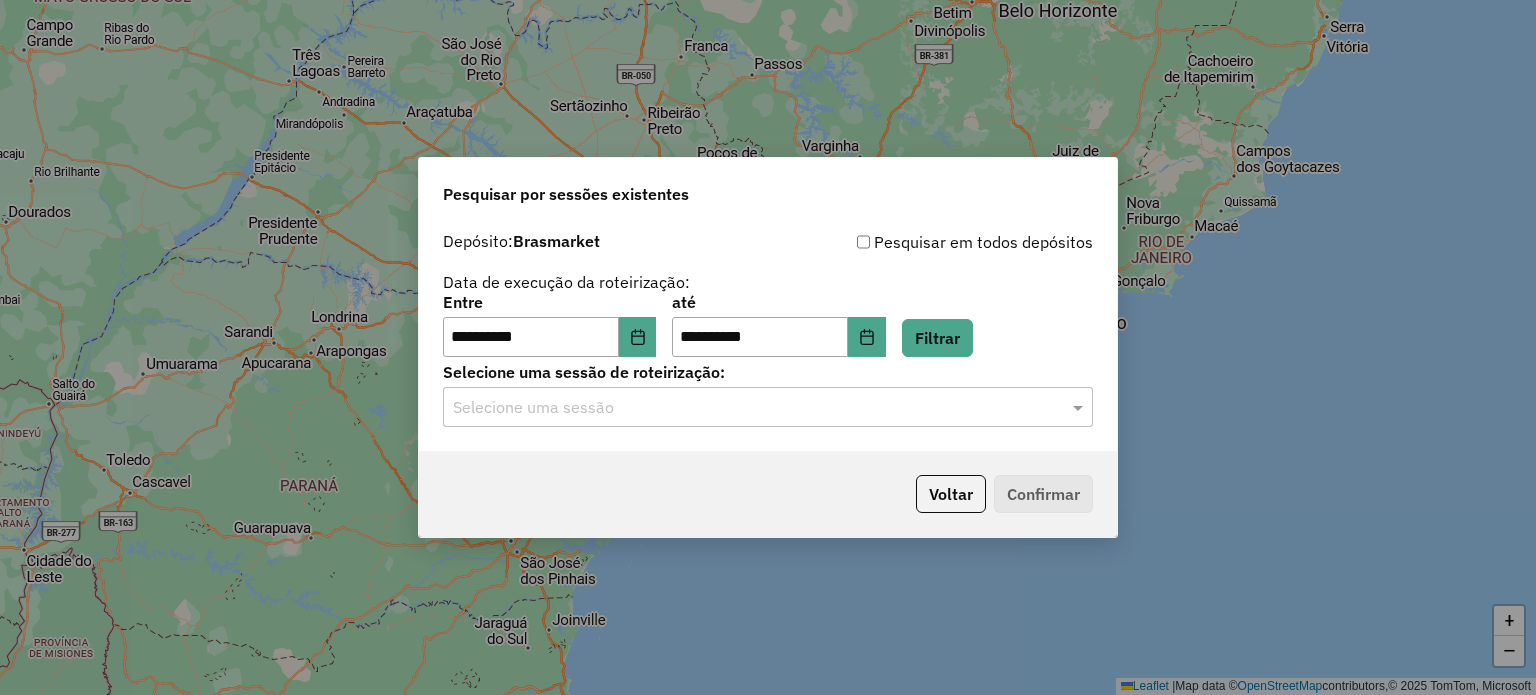 click 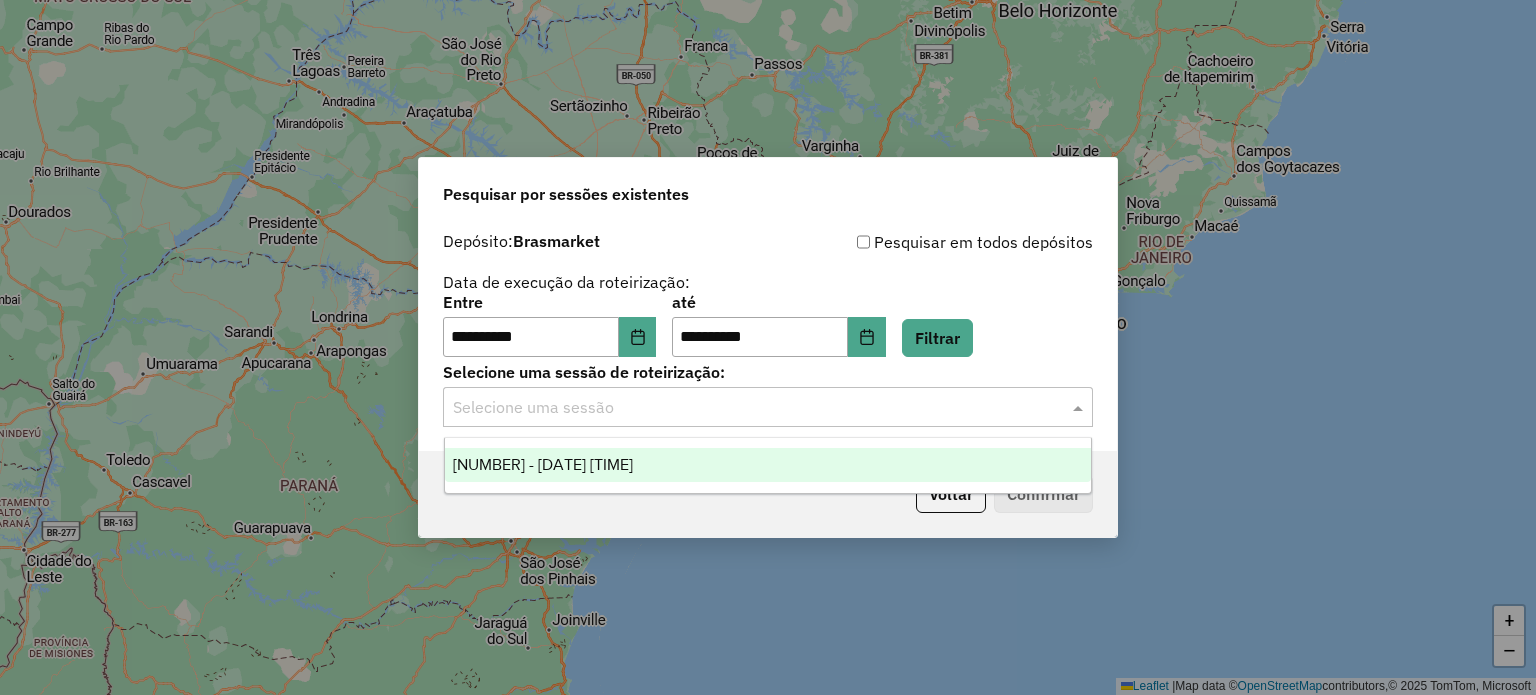 click on "[NUMBER] - [DATE] [TIME]" at bounding box center [543, 464] 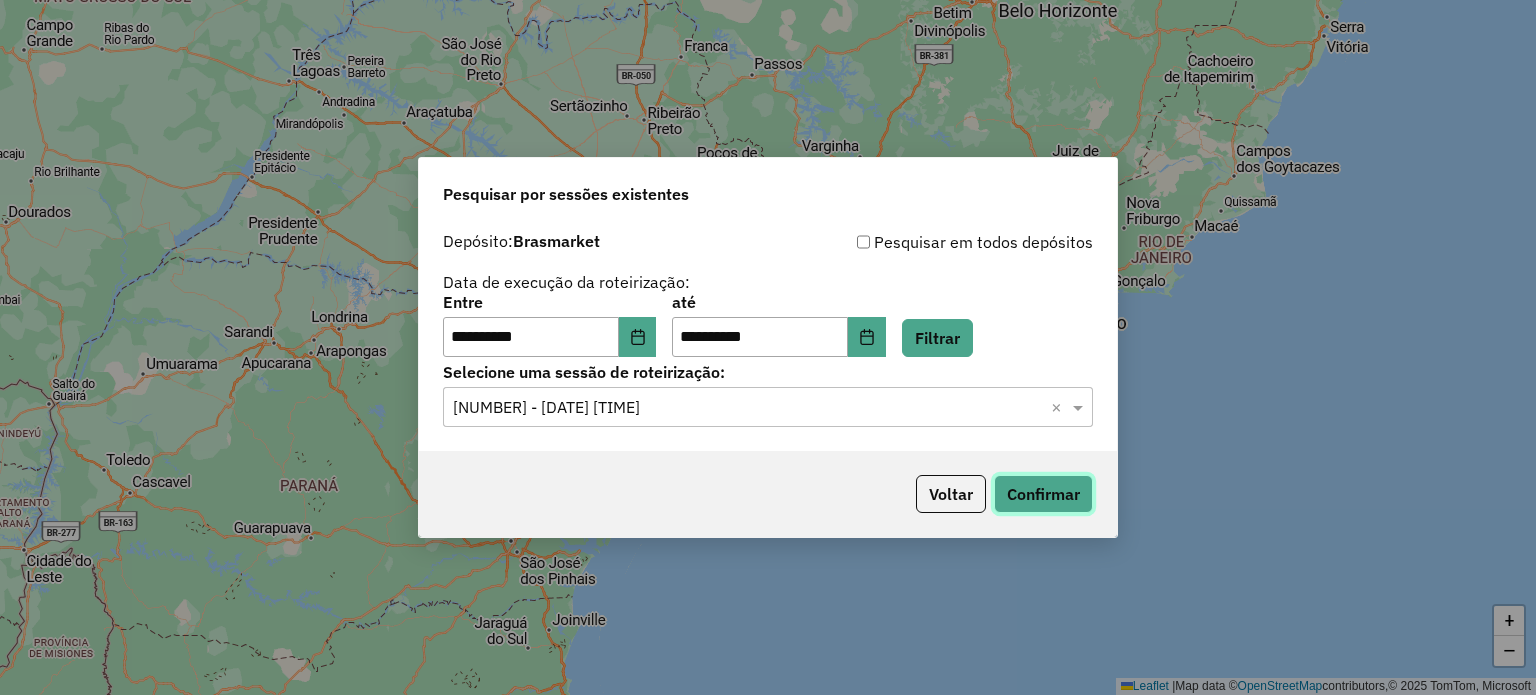 click on "Confirmar" 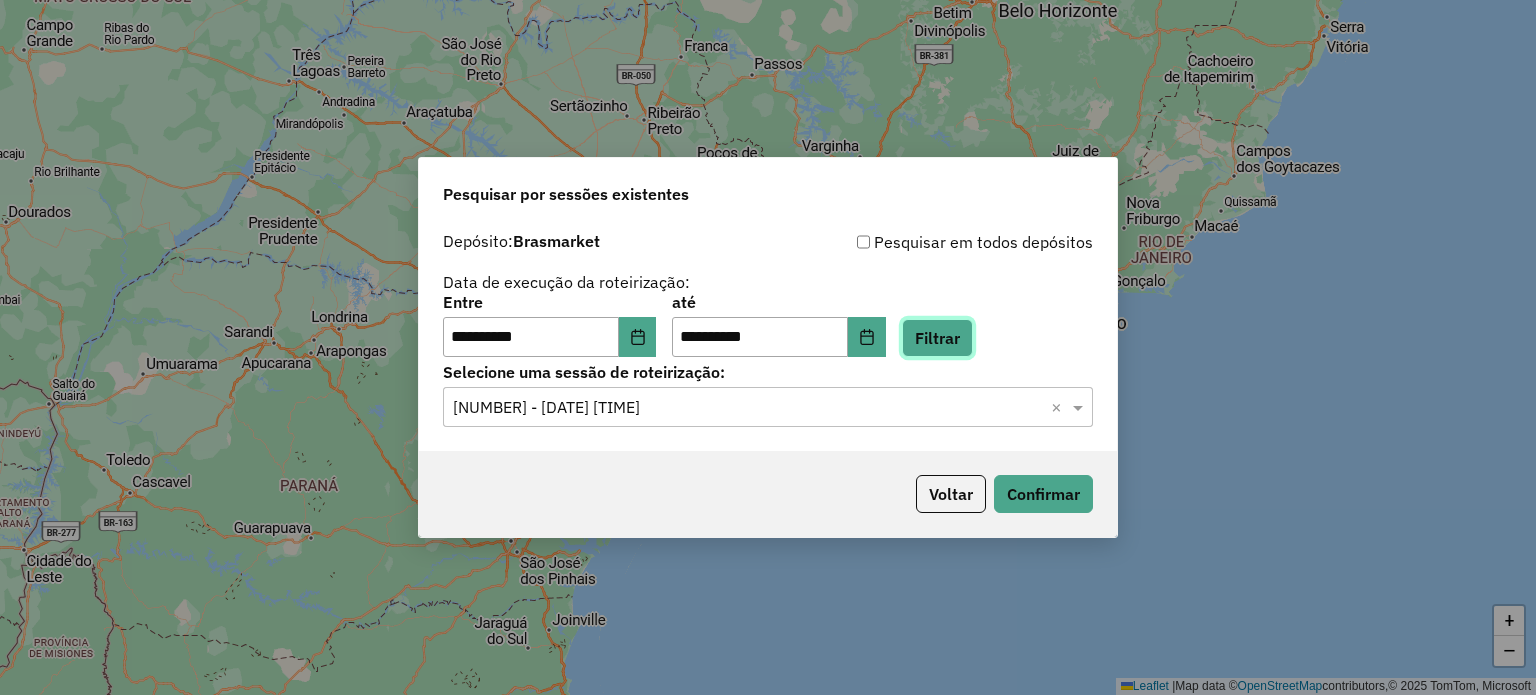 click on "Filtrar" 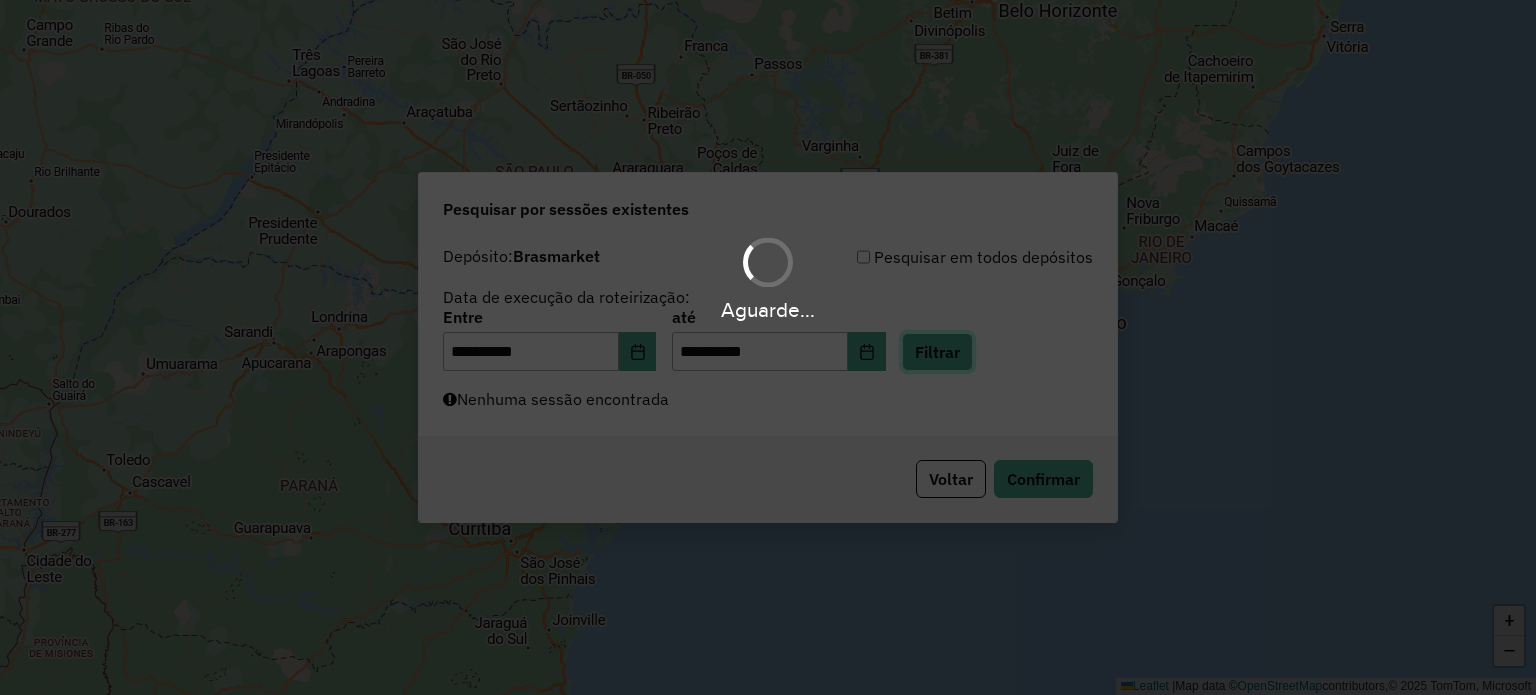 type 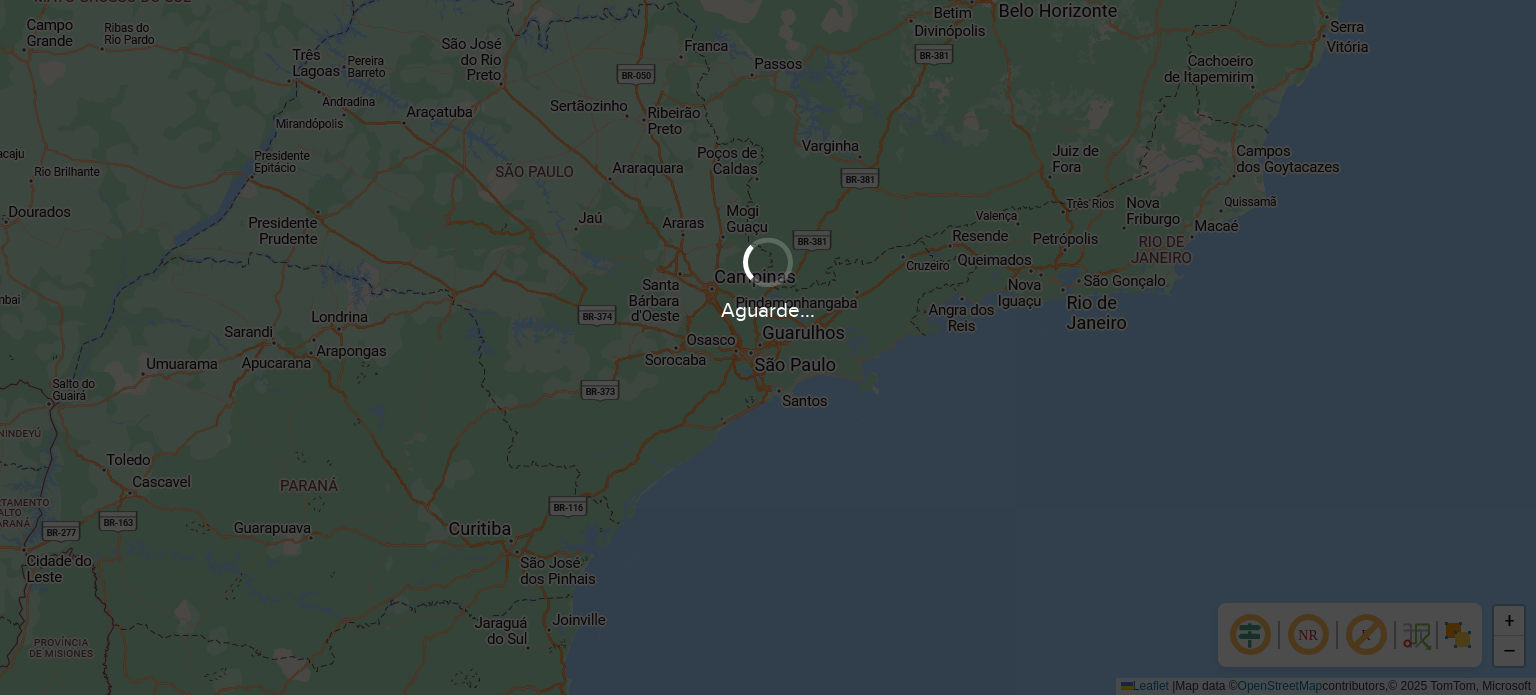 scroll, scrollTop: 0, scrollLeft: 0, axis: both 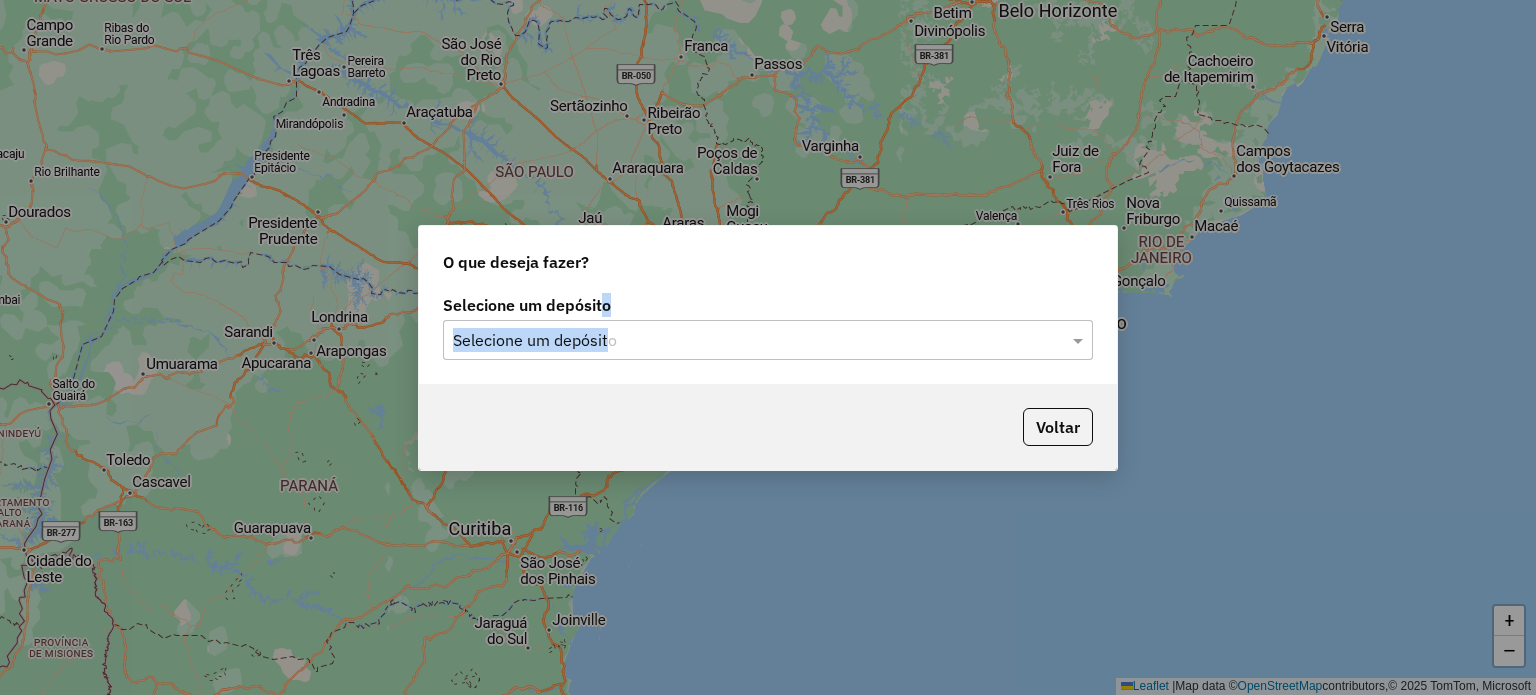 click on "Selecione um depósito Selecione um depósito" 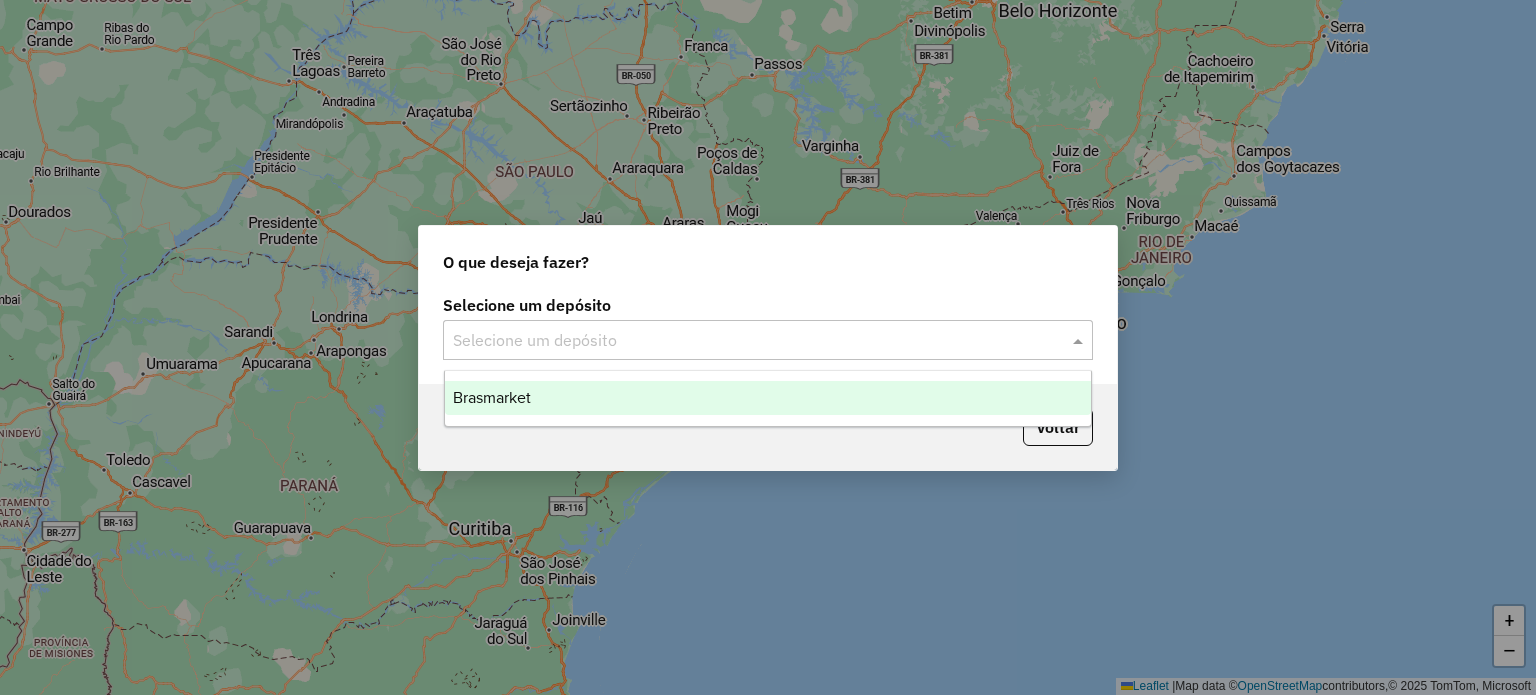 click 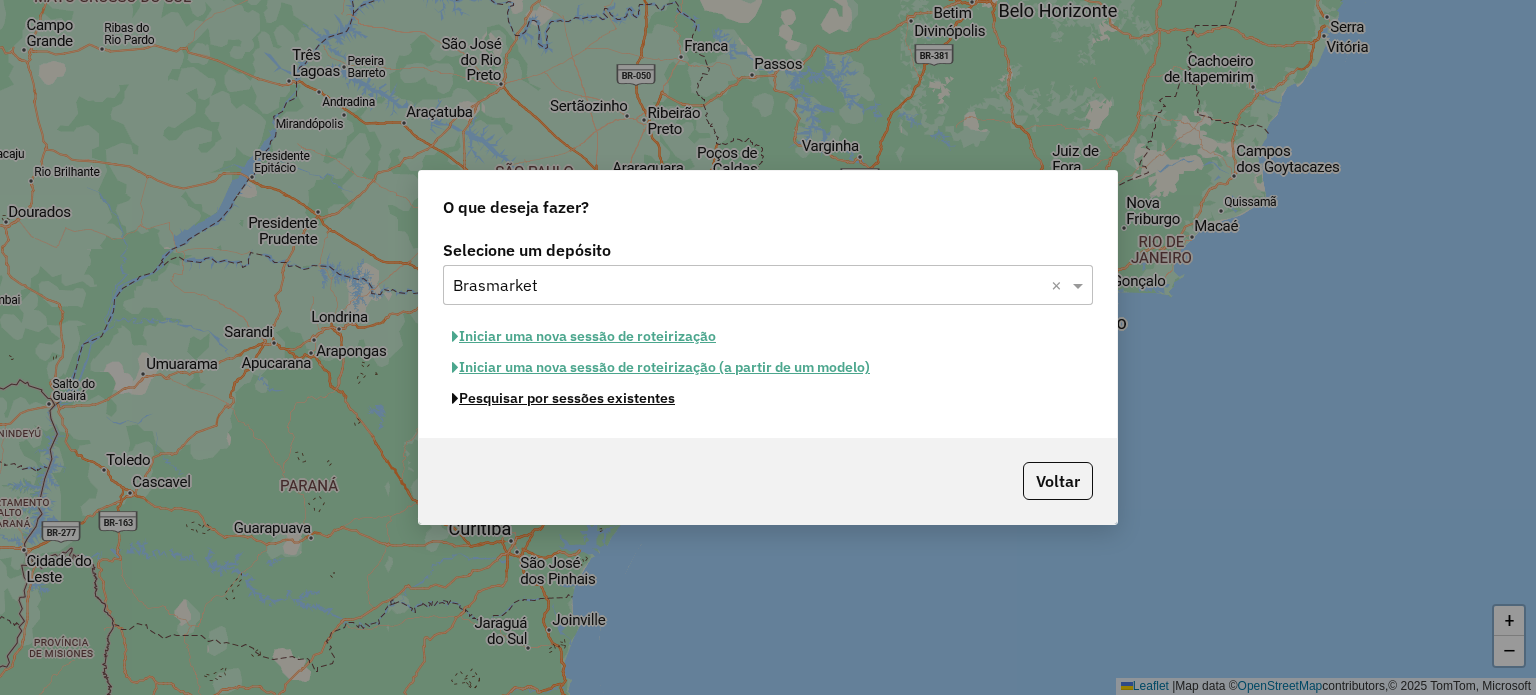 click on "Pesquisar por sessões existentes" 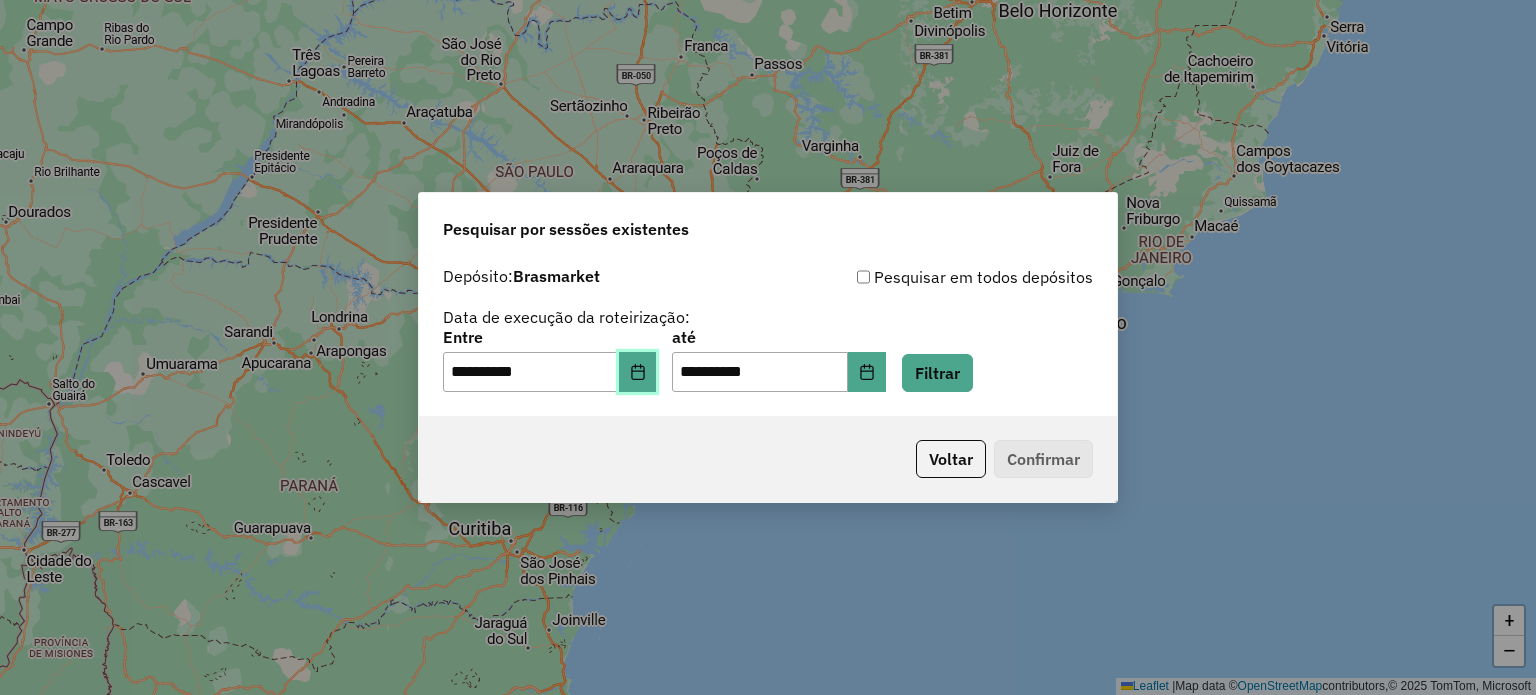 click 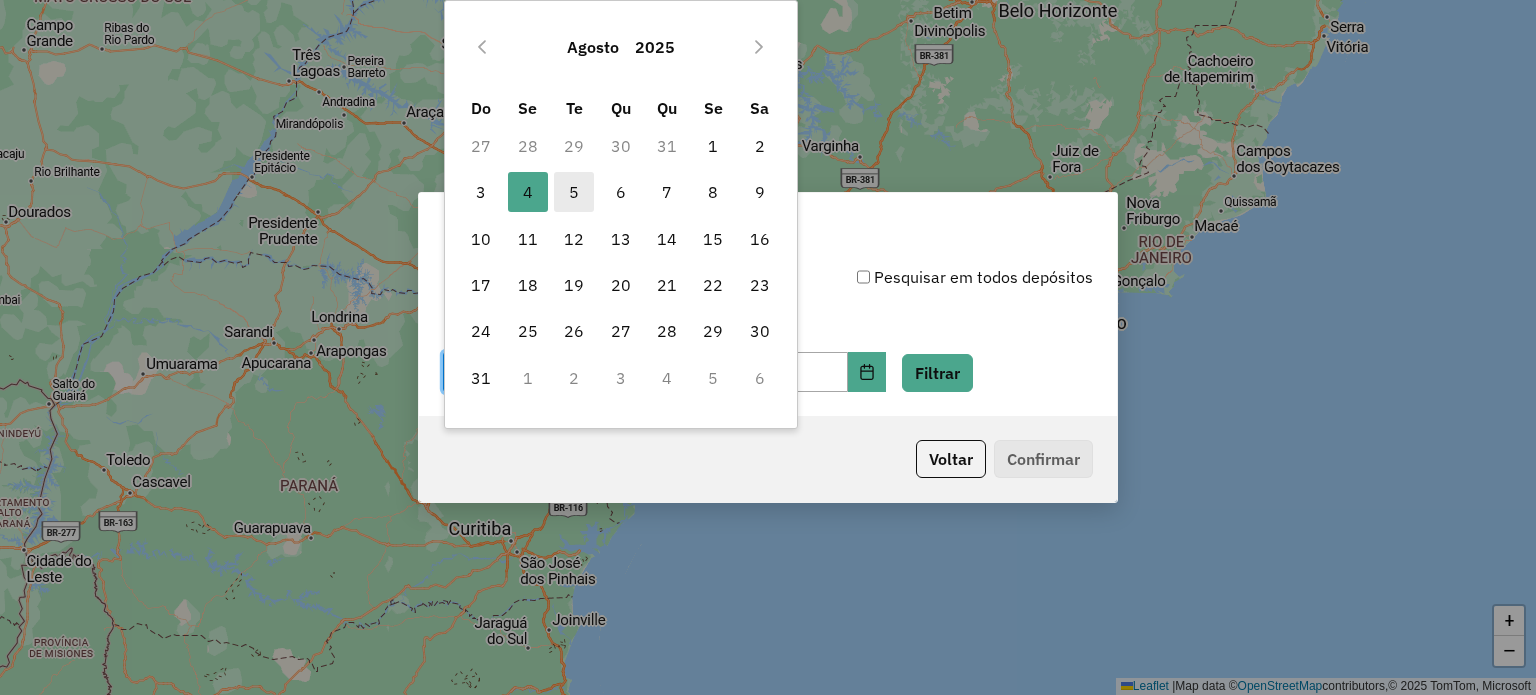 click on "5" at bounding box center [574, 192] 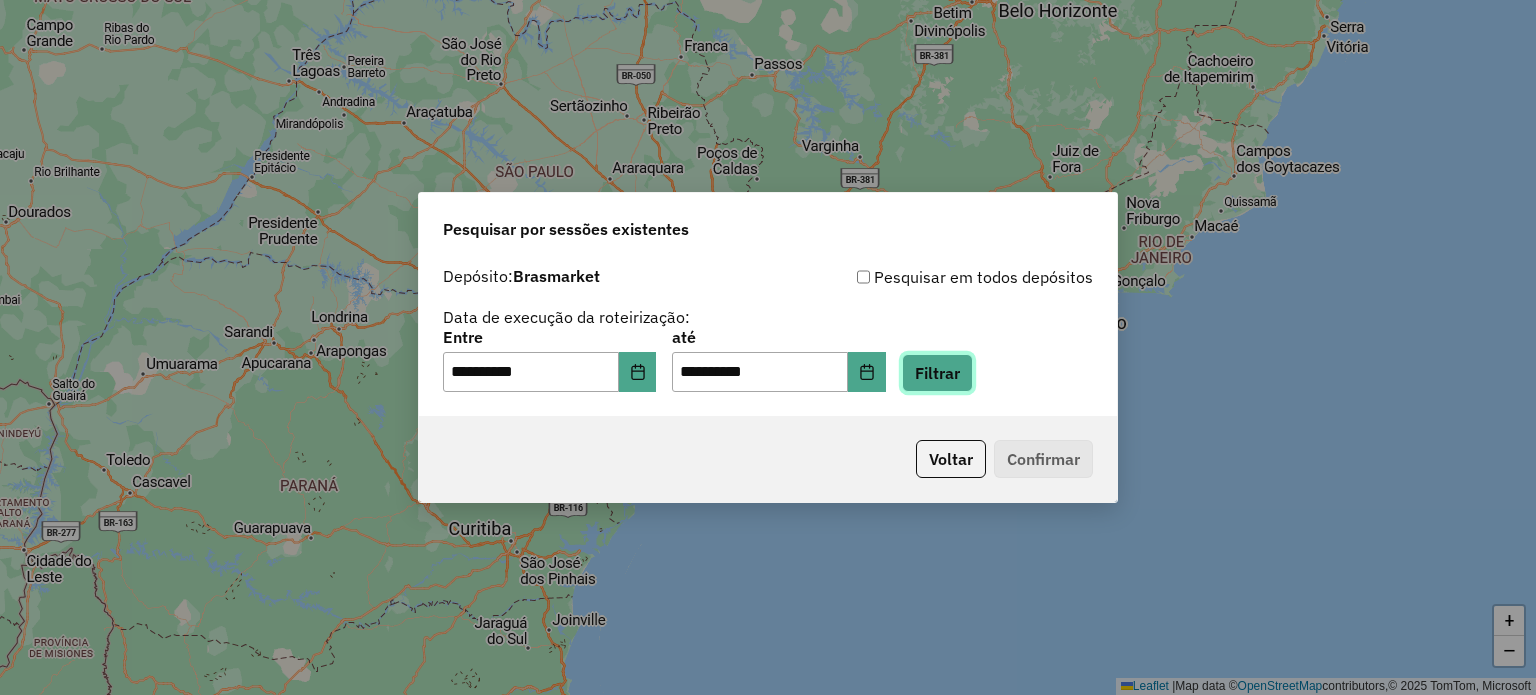 click on "Filtrar" 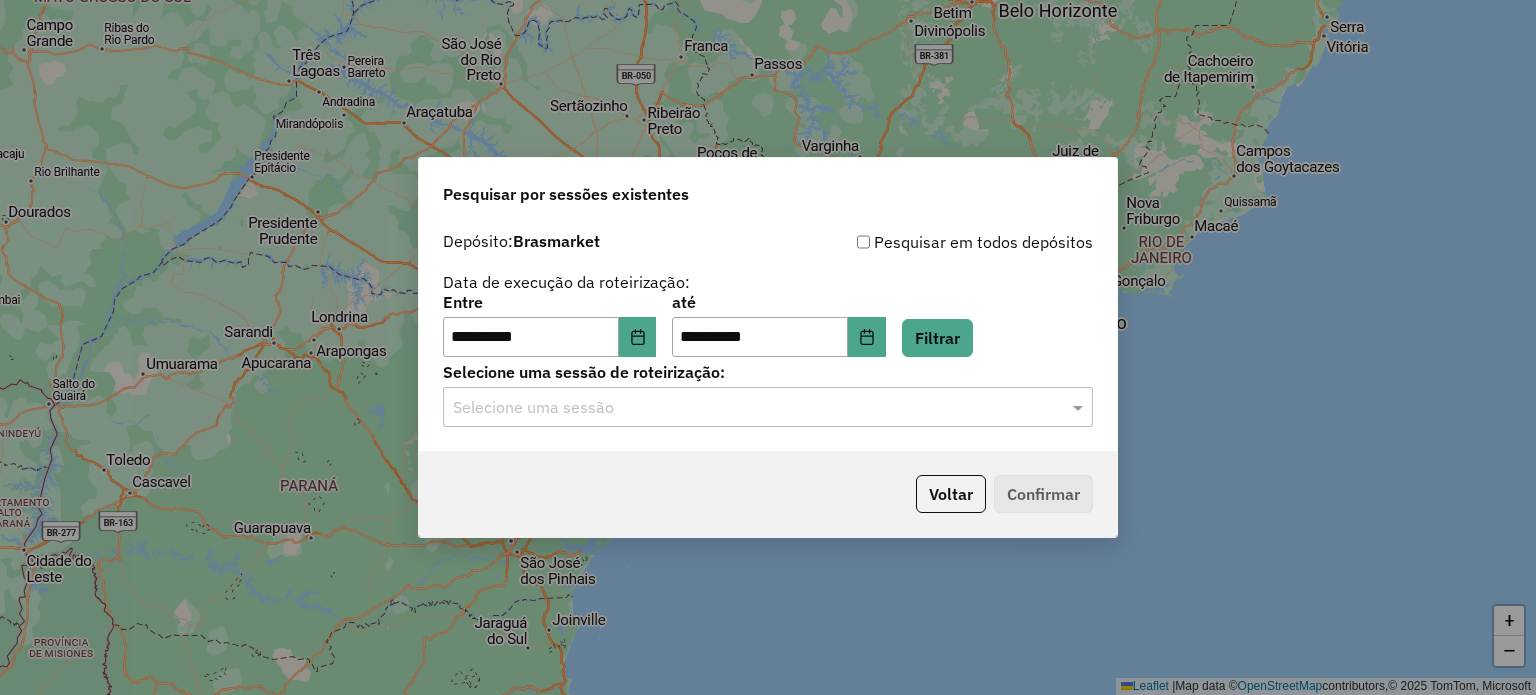 click 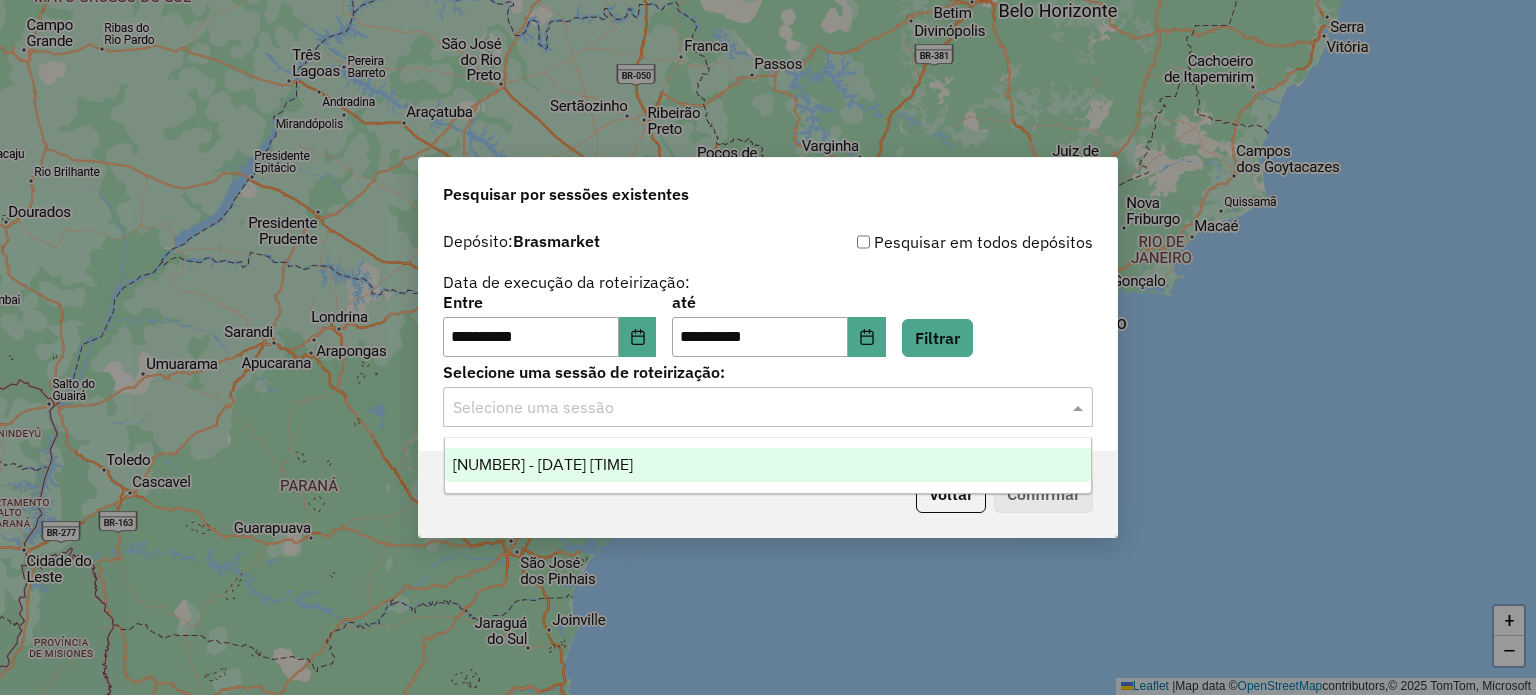 click on "[NUMBER] - [DATE] [TIME]" at bounding box center [543, 464] 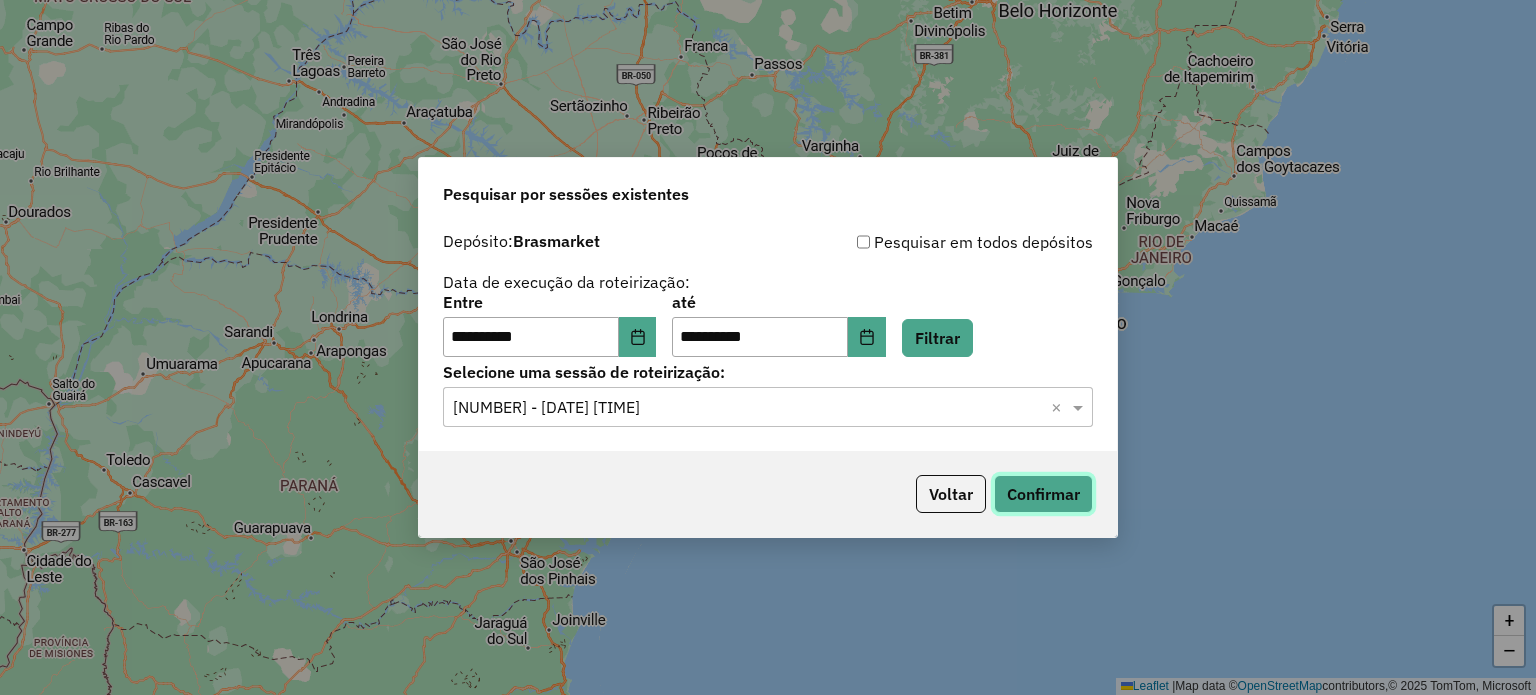 click on "Confirmar" 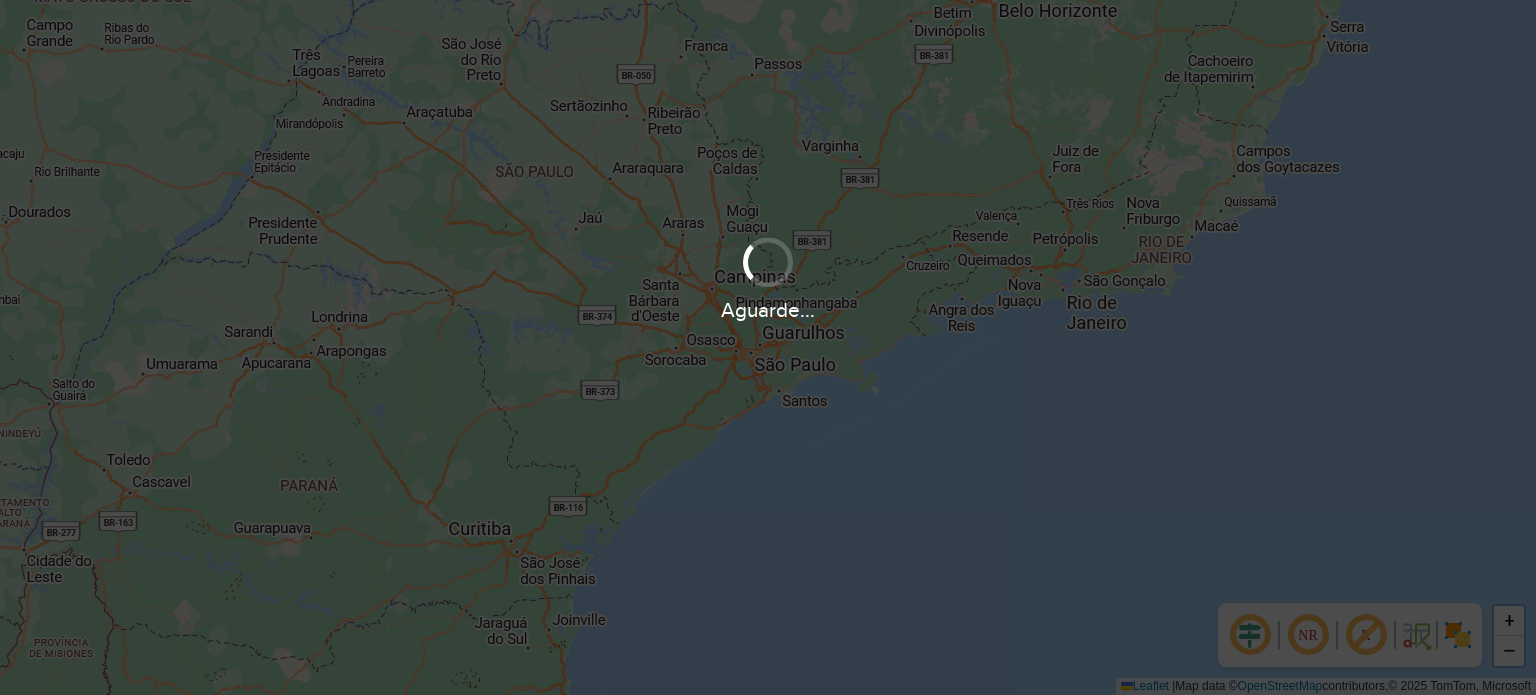 scroll, scrollTop: 0, scrollLeft: 0, axis: both 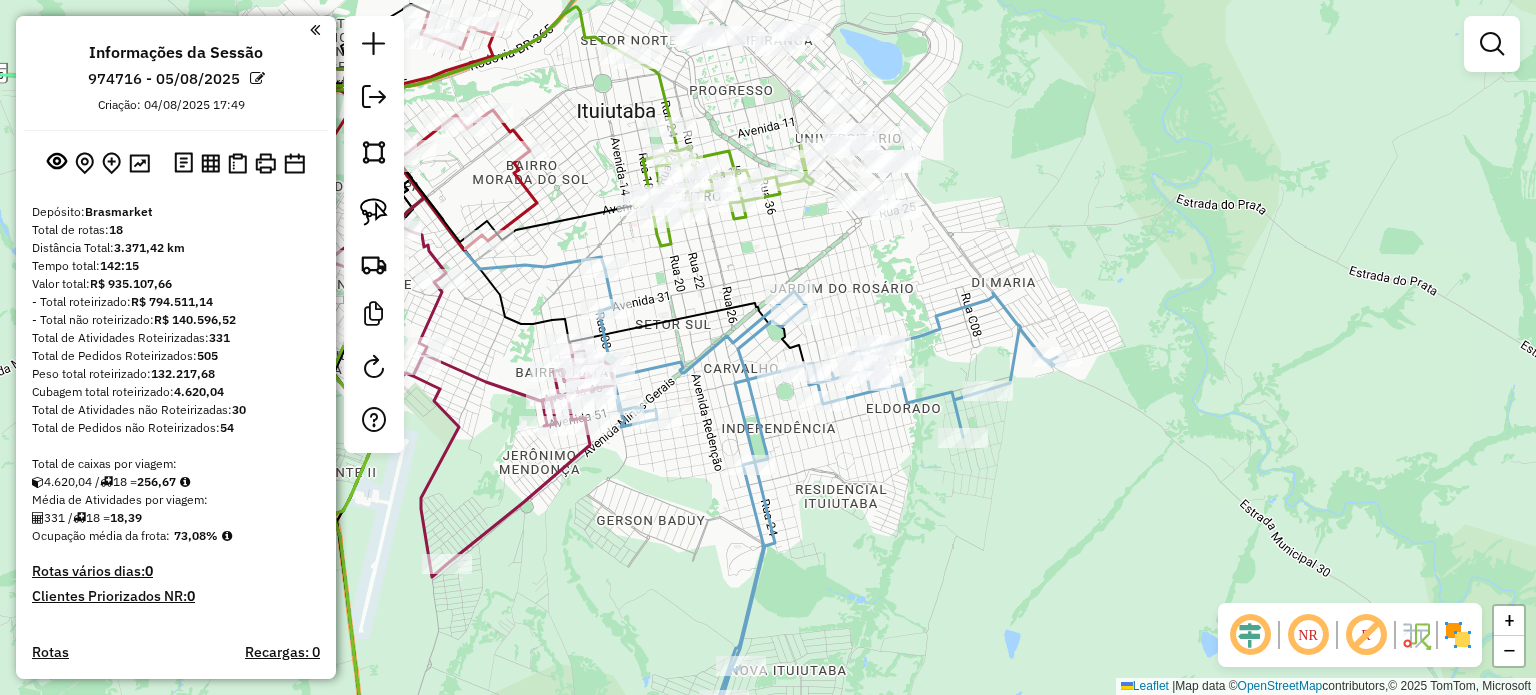 drag, startPoint x: 1000, startPoint y: 183, endPoint x: 1000, endPoint y: 342, distance: 159 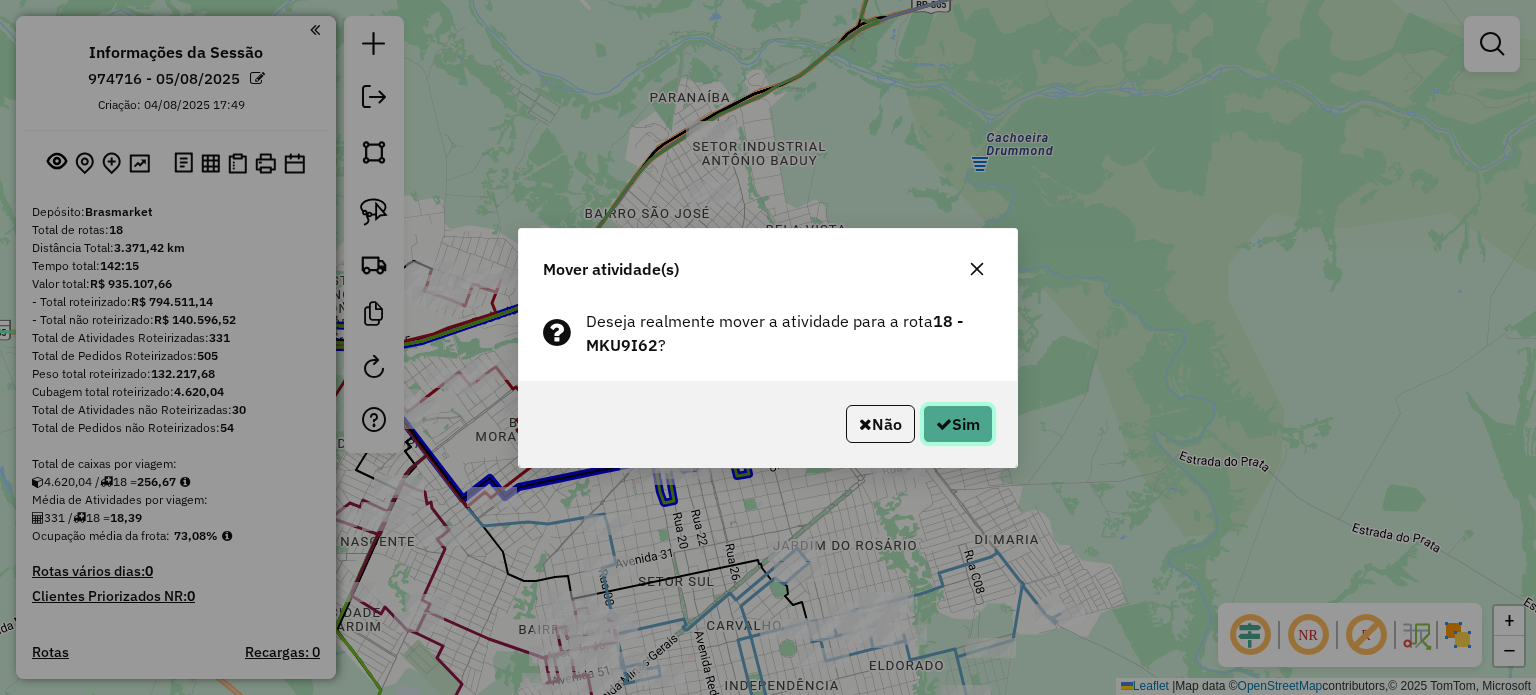 click on "Sim" 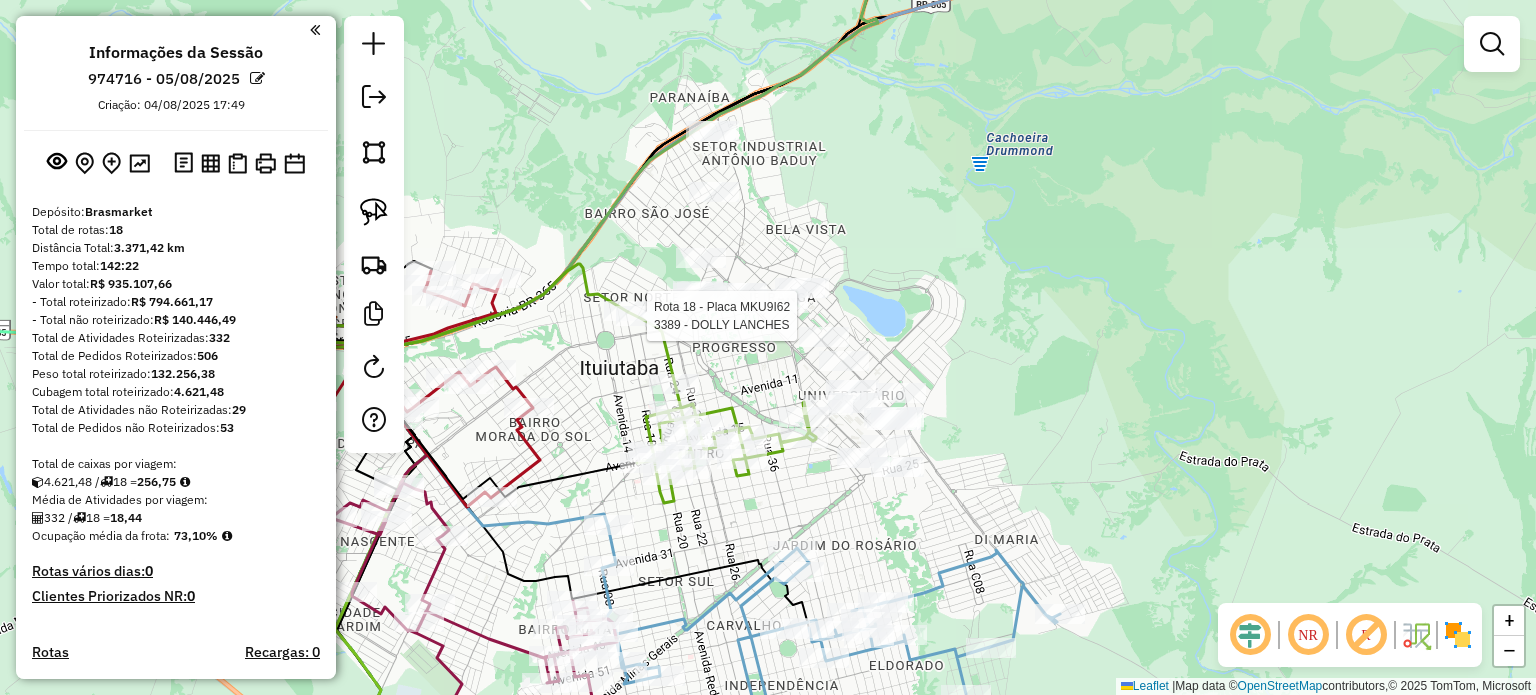 select on "**********" 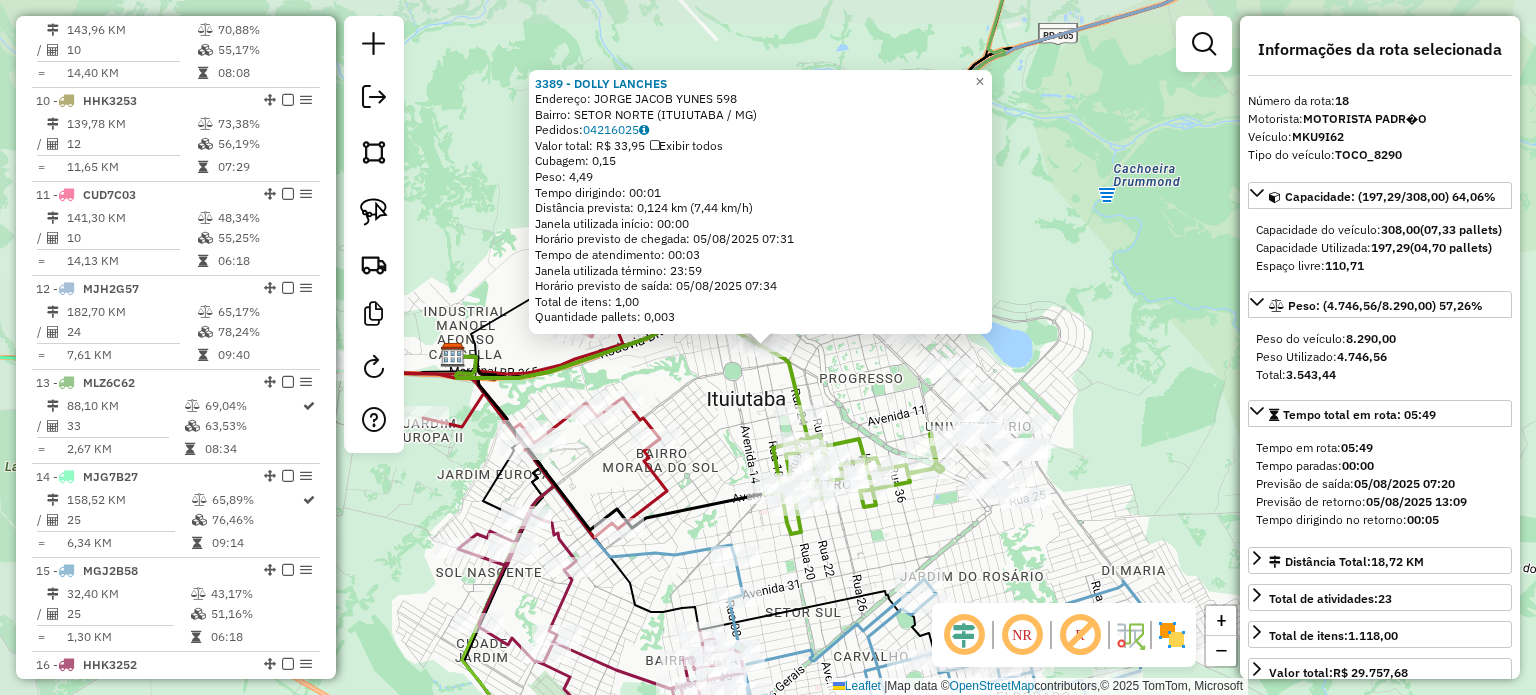 scroll, scrollTop: 2167, scrollLeft: 0, axis: vertical 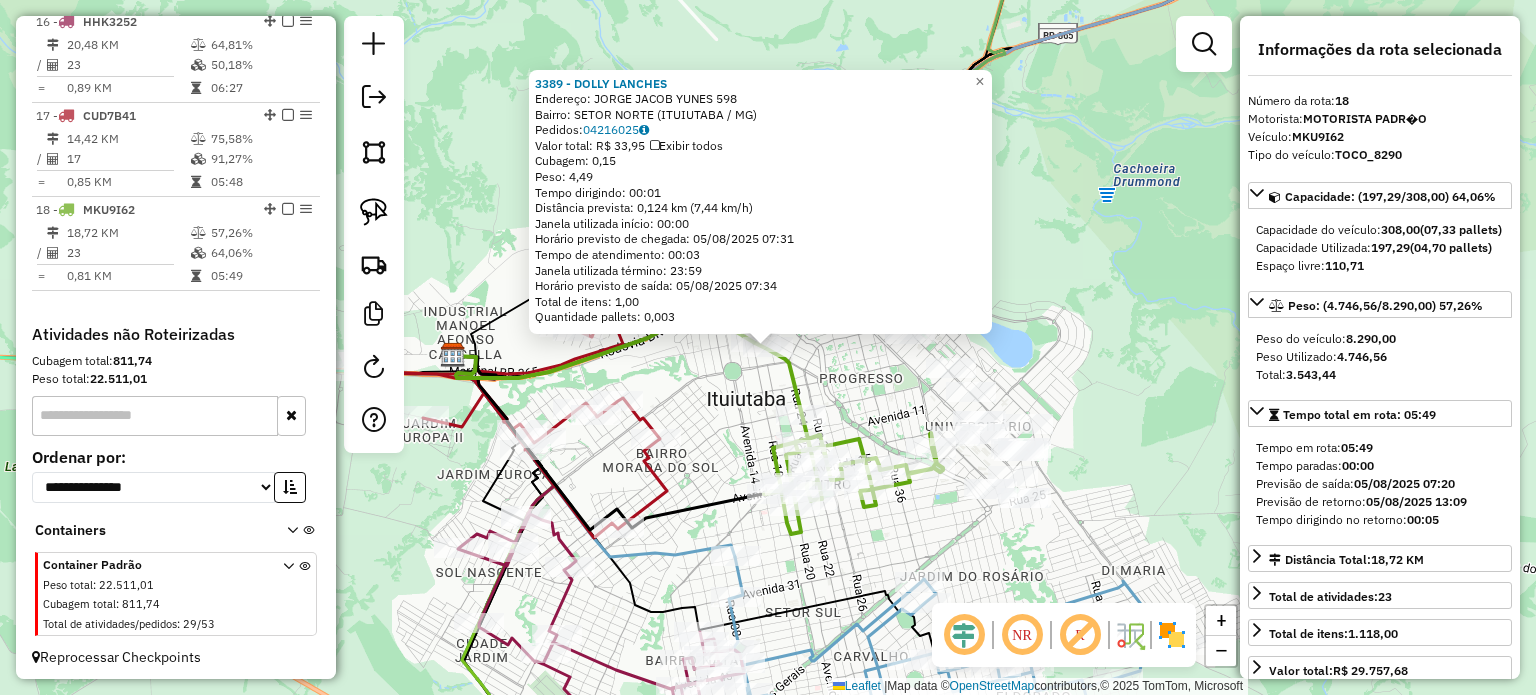 click on "Endereço: [STREET]             [NUMBER]   Bairro: [NEIGHBORHOOD] ([CITY] / [STATE])" 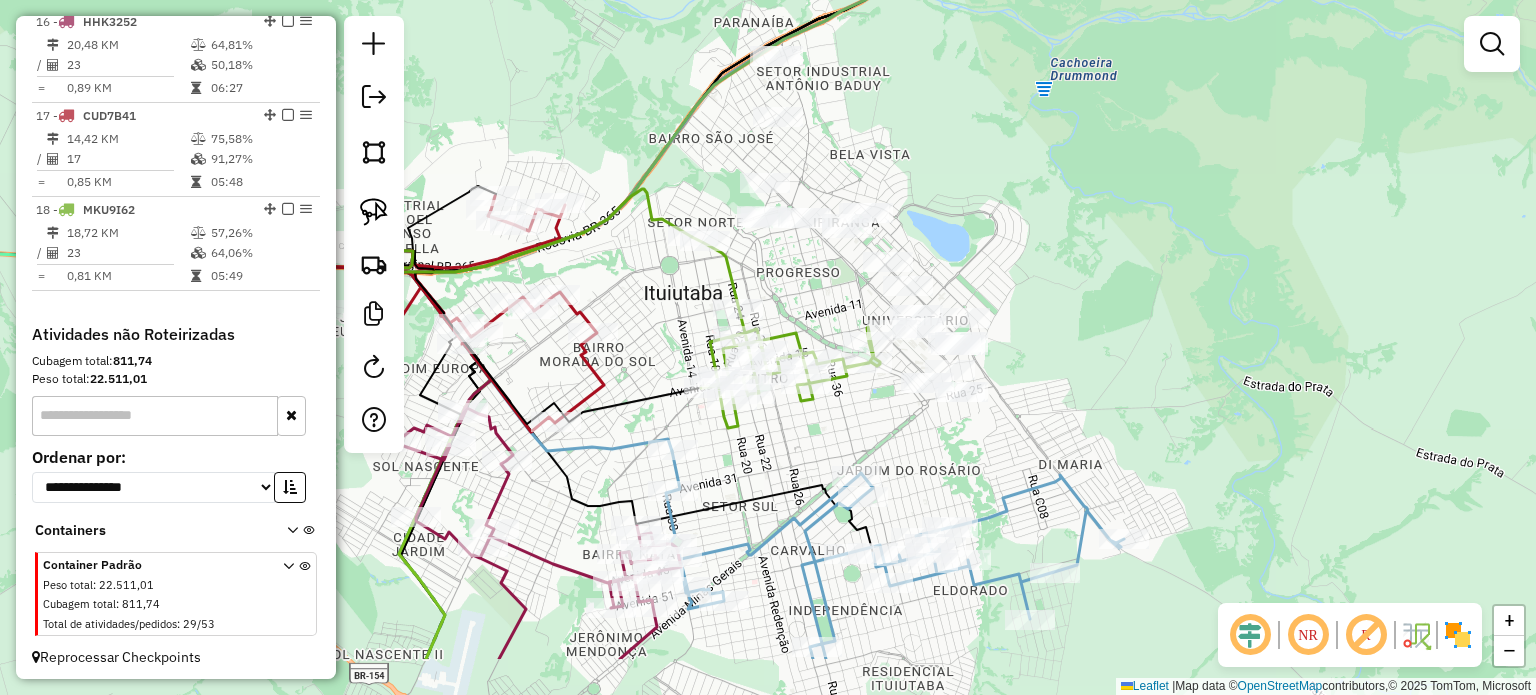 drag, startPoint x: 1128, startPoint y: 495, endPoint x: 992, endPoint y: 315, distance: 225.60143 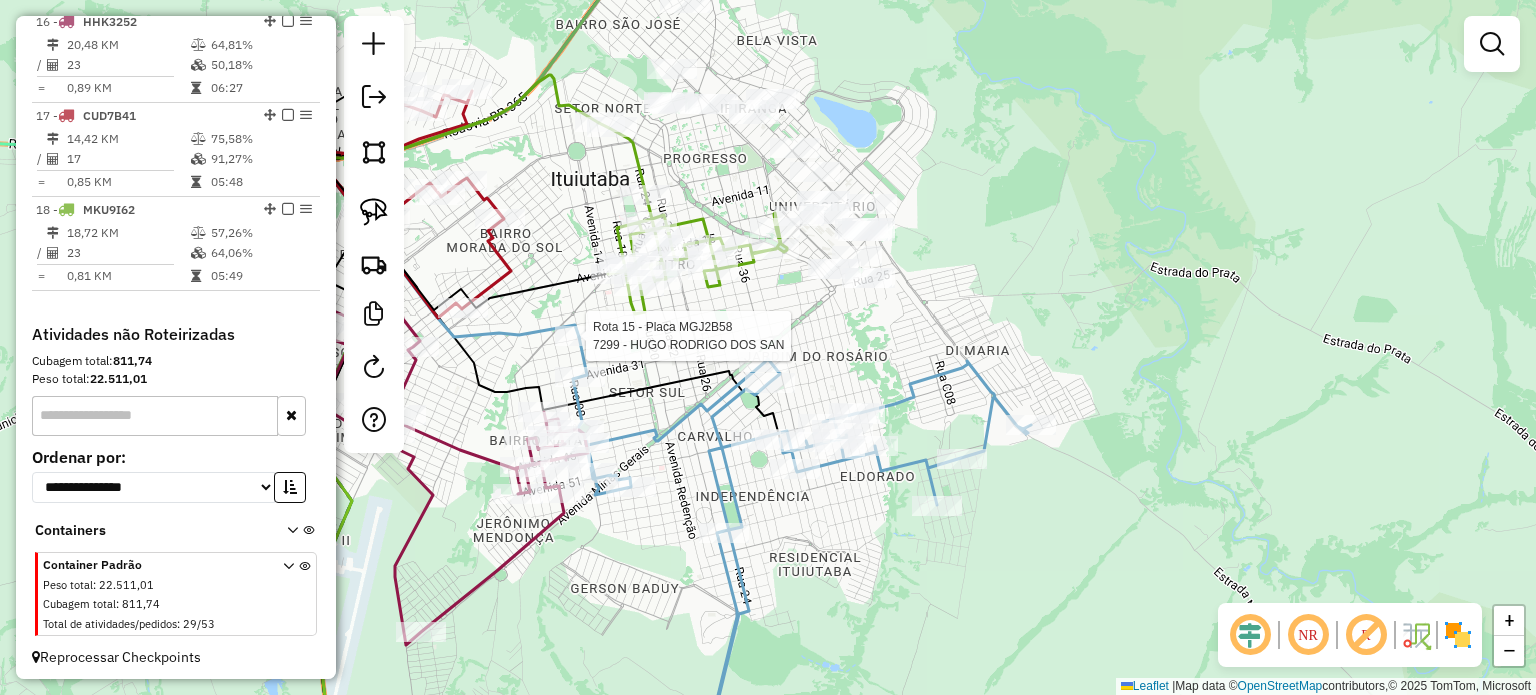 select on "**********" 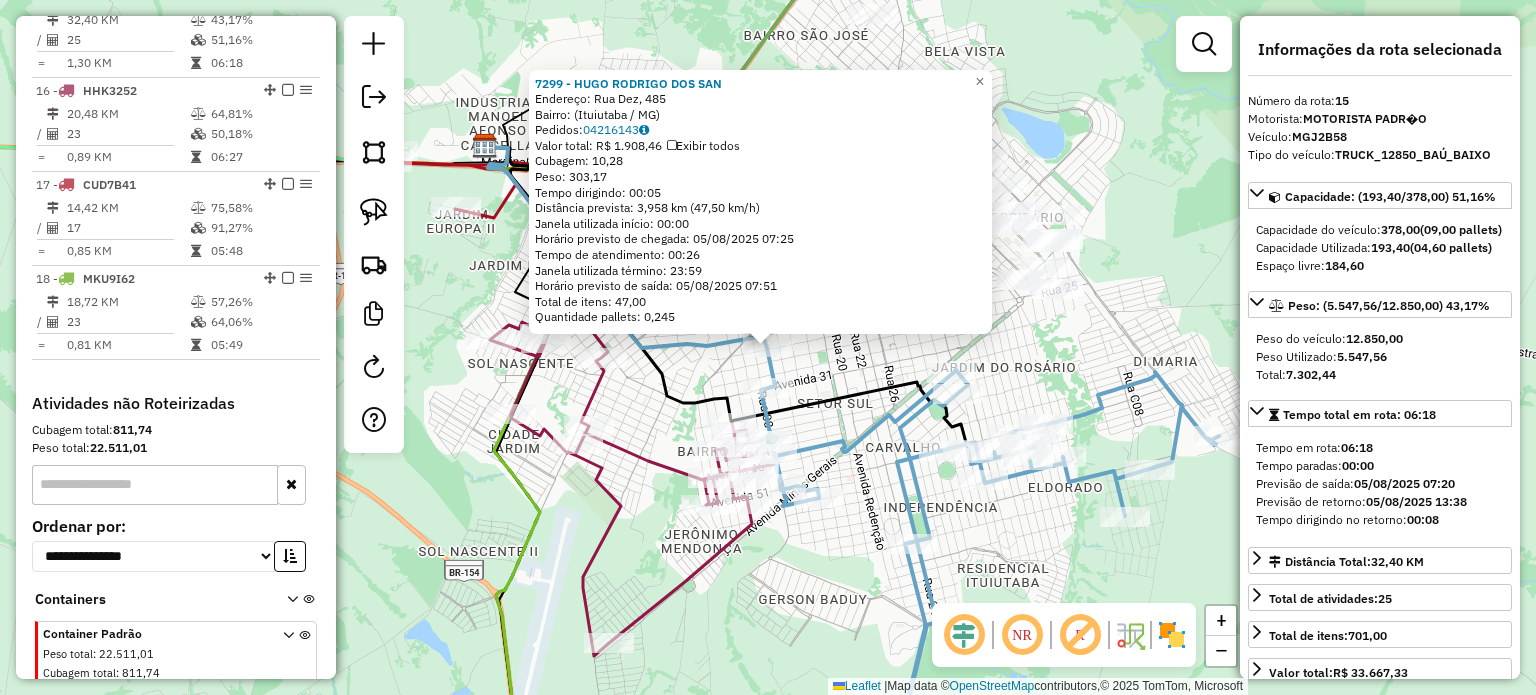 scroll, scrollTop: 2062, scrollLeft: 0, axis: vertical 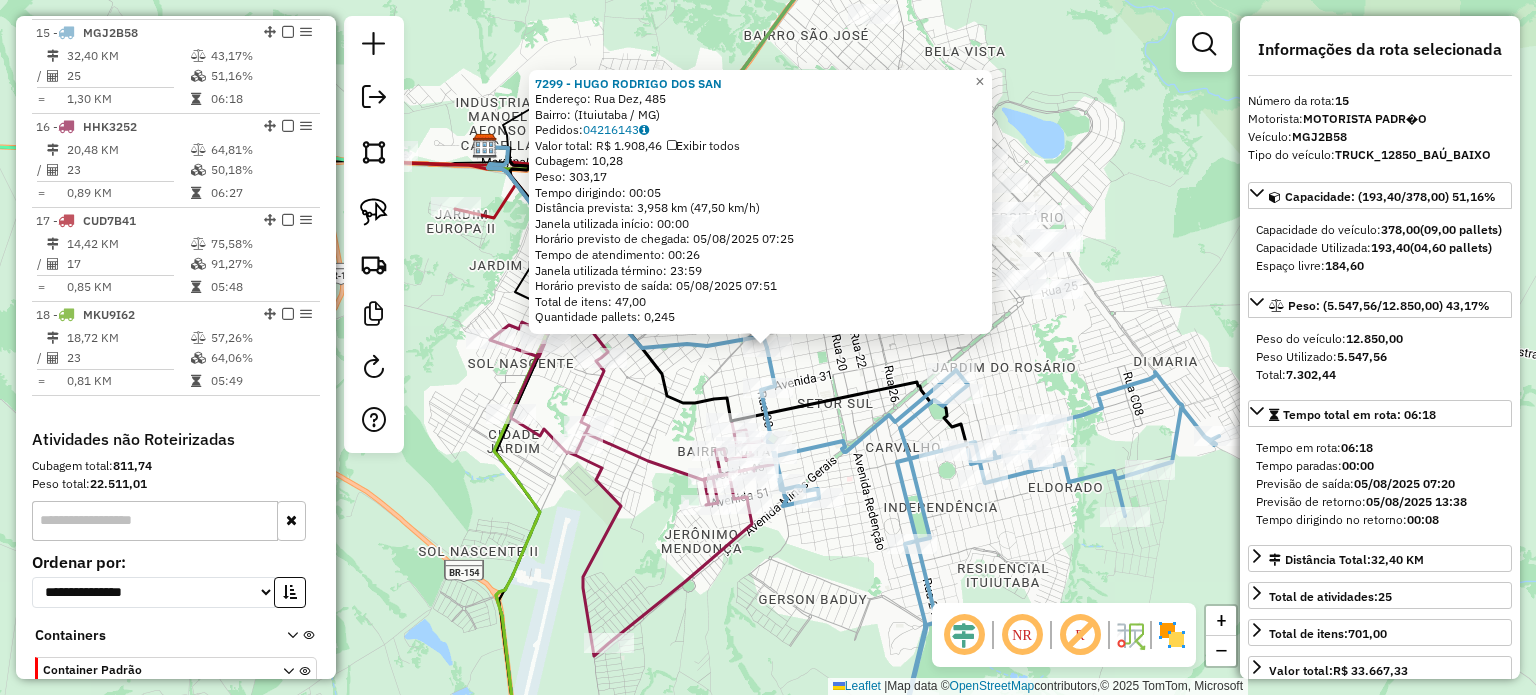 click on "7299 - HUGO RODRIGO DOS SAN  Endereço: Rua Dez, 485   Bairro:  (Ituiutaba / MG)   Pedidos:  04216143   Valor total: R$ 1.908,46   Exibir todos   Cubagem: 10,28  Peso: 303,17  Tempo dirigindo: 00:05   Distância prevista: 3,958 km (47,50 km/h)   Janela utilizada início: 00:00   Horário previsto de chegada: 05/08/2025 07:25   Tempo de atendimento: 00:26   Janela utilizada término: 23:59   Horário previsto de saída: 05/08/2025 07:51   Total de itens: 47,00   Quantidade pallets: 0,245  × Janela de atendimento Grade de atendimento Capacidade Transportadoras Veículos Cliente Pedidos  Rotas Selecione os dias de semana para filtrar as janelas de atendimento  Seg   Ter   Qua   Qui   Sex   Sáb   Dom  Informe o período da janela de atendimento: De: Até:  Filtrar exatamente a janela do cliente  Considerar janela de atendimento padrão  Selecione os dias de semana para filtrar as grades de atendimento  Seg   Ter   Qua   Qui   Sex   Sáb   Dom   Considerar clientes sem dia de atendimento cadastrado  De:   Até:" 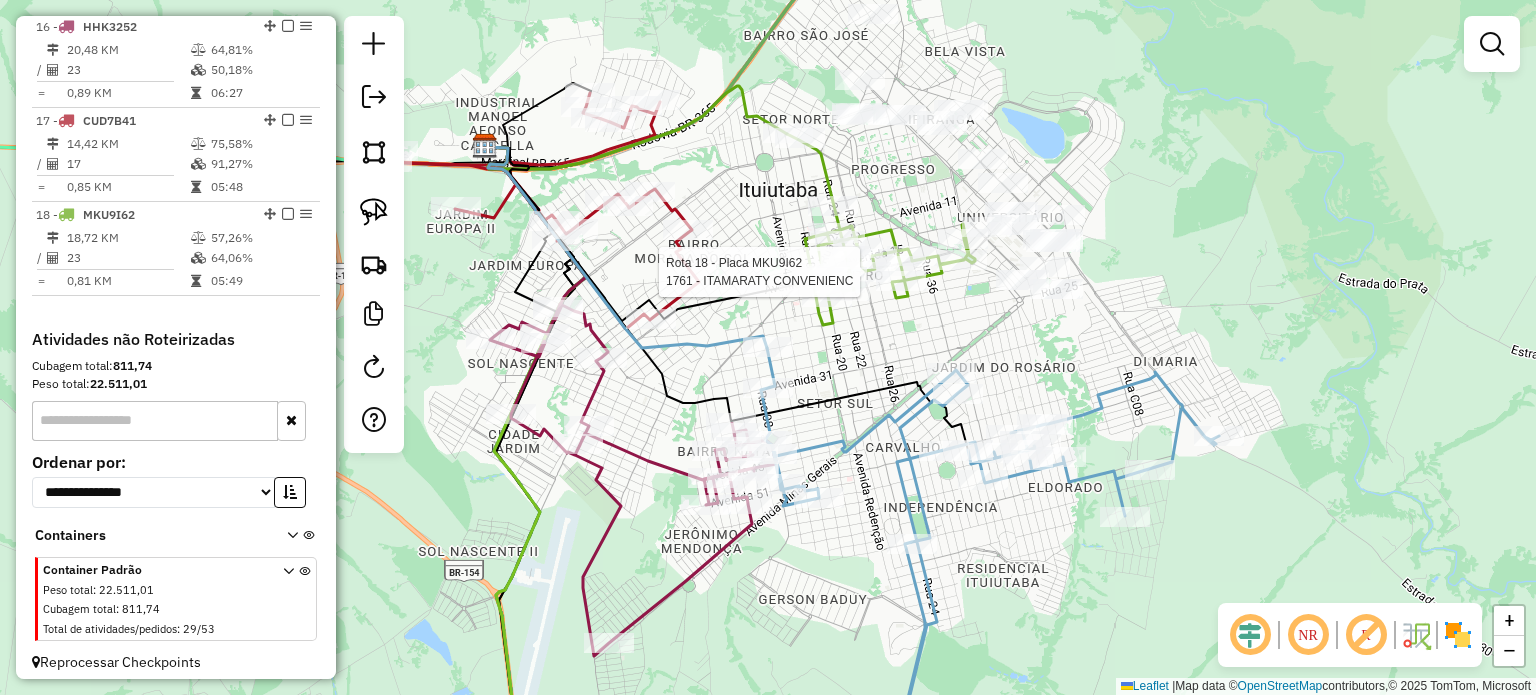 select on "**********" 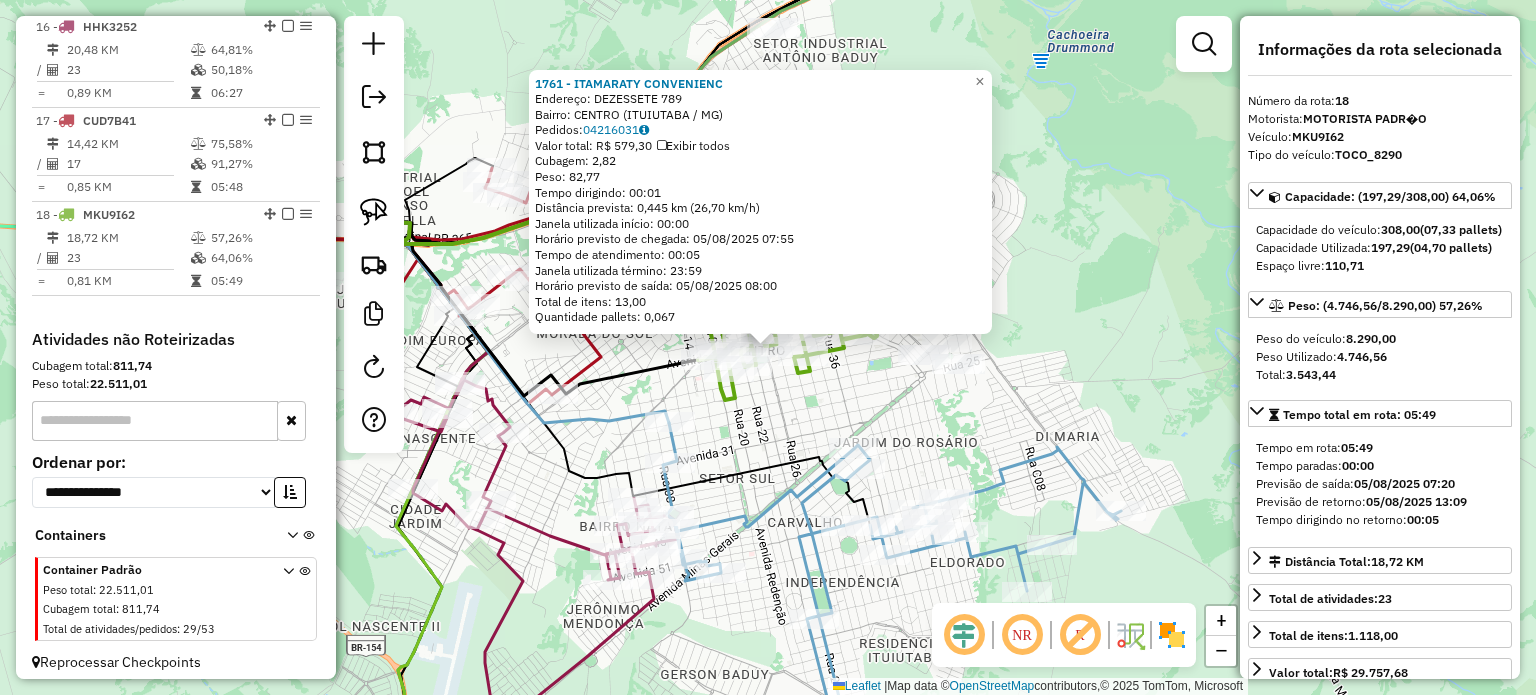 scroll, scrollTop: 2167, scrollLeft: 0, axis: vertical 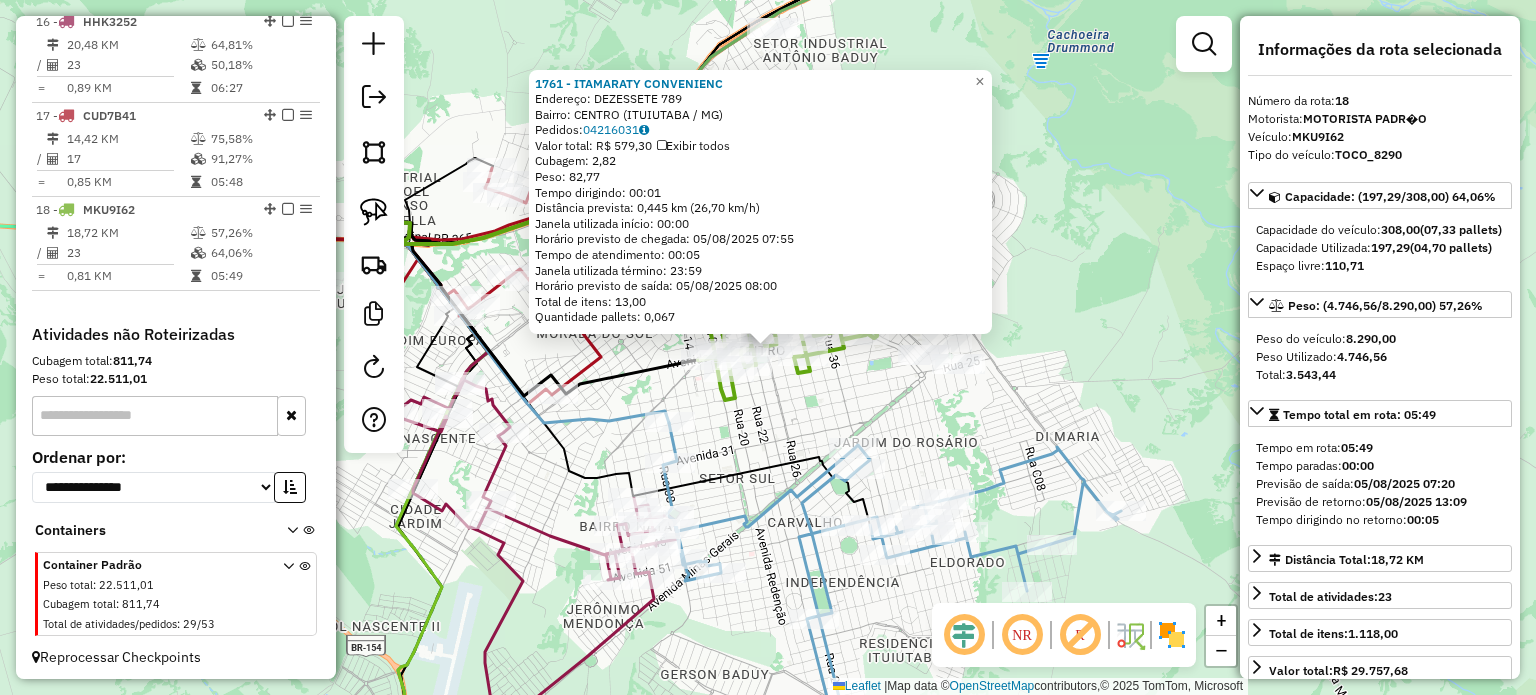click on "1761 - ITAMARATY CONVENIENC  Endereço:  DEZESSETE 789   Bairro: CENTRO (ITUIUTABA / MG)   Pedidos:  04216031   Valor total: R$ 579,30   Exibir todos   Cubagem: 2,82  Peso: 82,77  Tempo dirigindo: 00:01   Distância prevista: 0,445 km (26,70 km/h)   Janela utilizada início: 00:00   Horário previsto de chegada: 05/08/2025 07:55   Tempo de atendimento: 00:05   Janela utilizada término: 23:59   Horário previsto de saída: 05/08/2025 08:00   Total de itens: 13,00   Quantidade pallets: 0,067  × Janela de atendimento Grade de atendimento Capacidade Transportadoras Veículos Cliente Pedidos  Rotas Selecione os dias de semana para filtrar as janelas de atendimento  Seg   Ter   Qua   Qui   Sex   Sáb   Dom  Informe o período da janela de atendimento: De: Até:  Filtrar exatamente a janela do cliente  Considerar janela de atendimento padrão  Selecione os dias de semana para filtrar as grades de atendimento  Seg   Ter   Qua   Qui   Sex   Sáb   Dom   Considerar clientes sem dia de atendimento cadastrado  De:  De:" 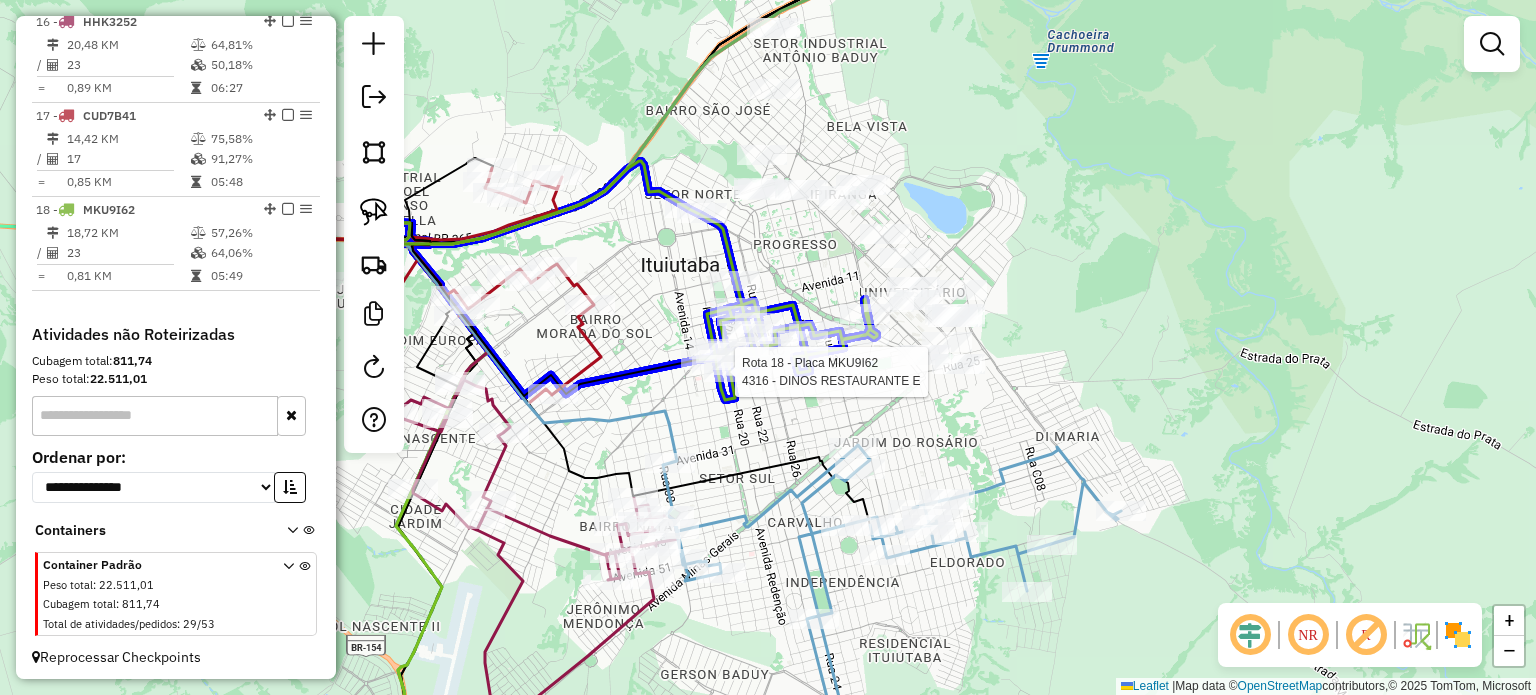 click 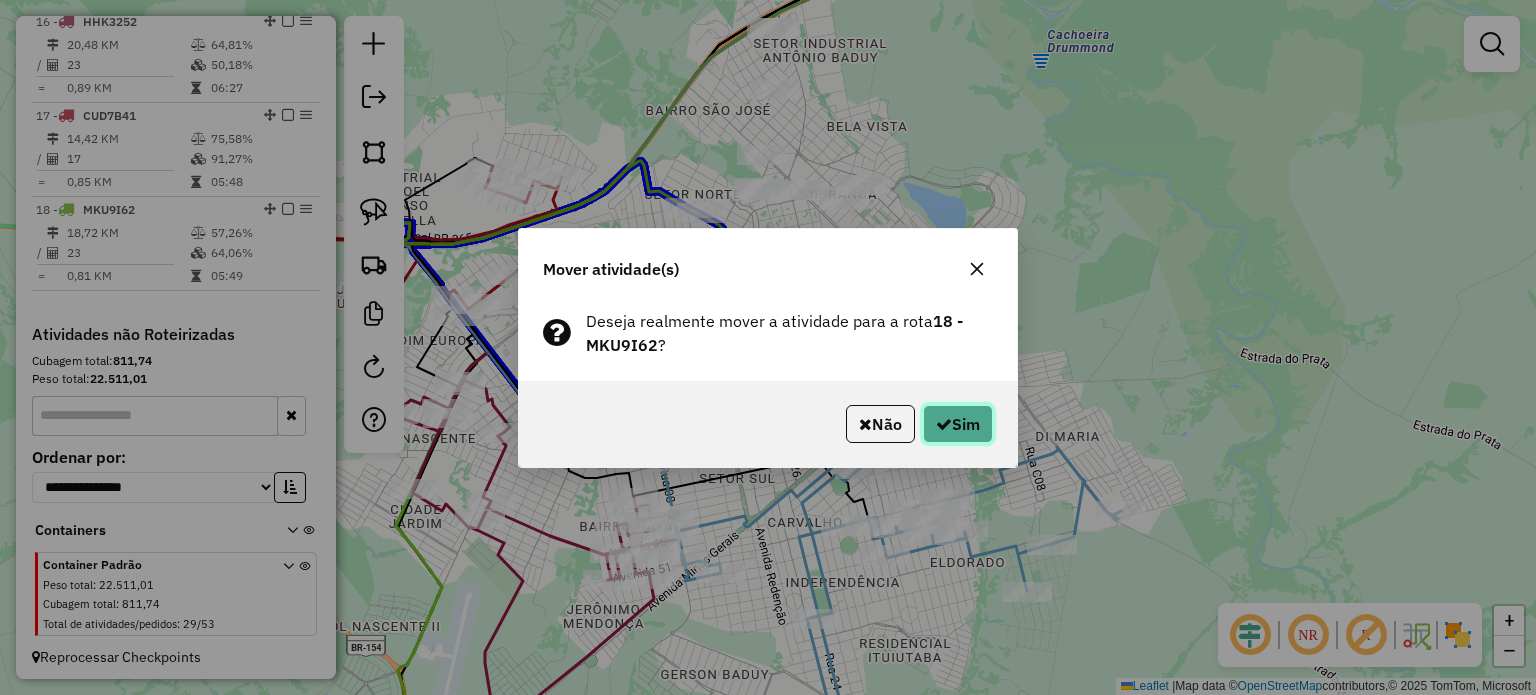 click on "Sim" 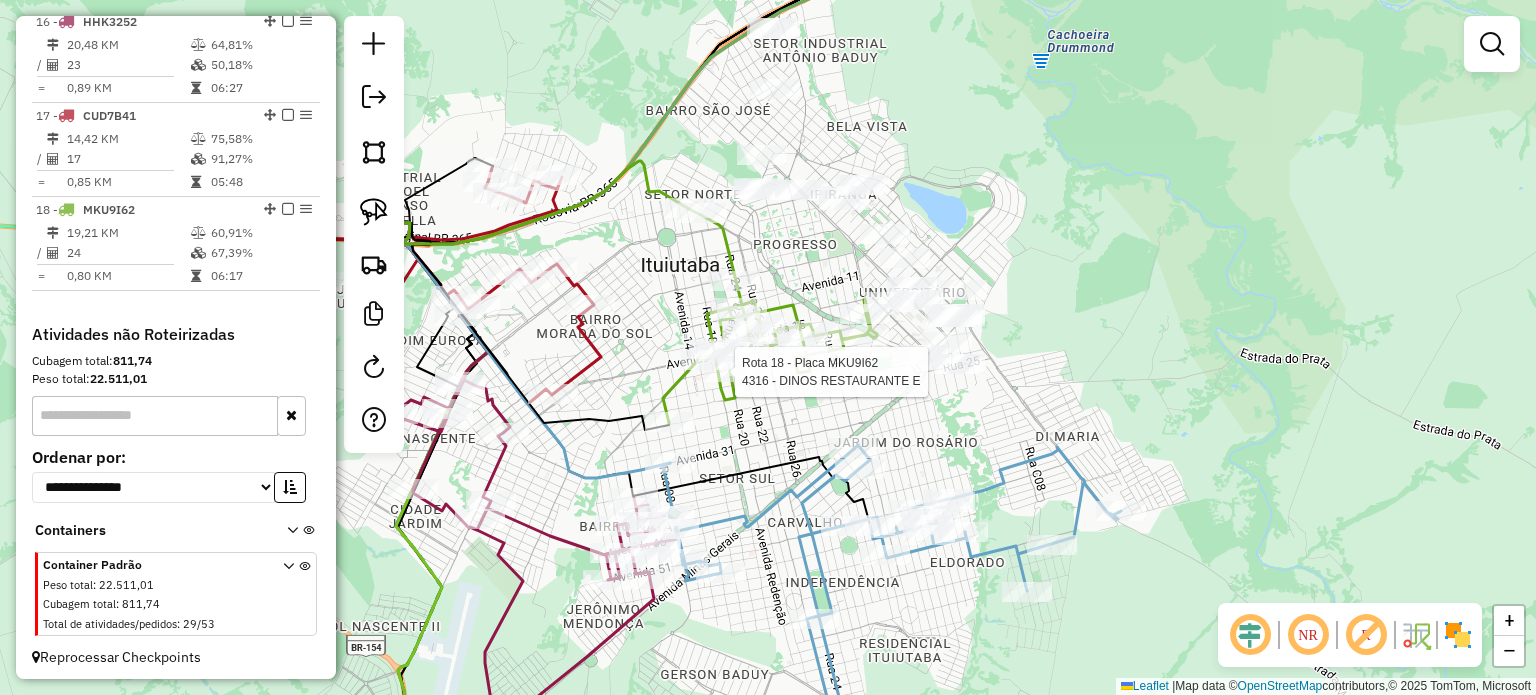 select on "**********" 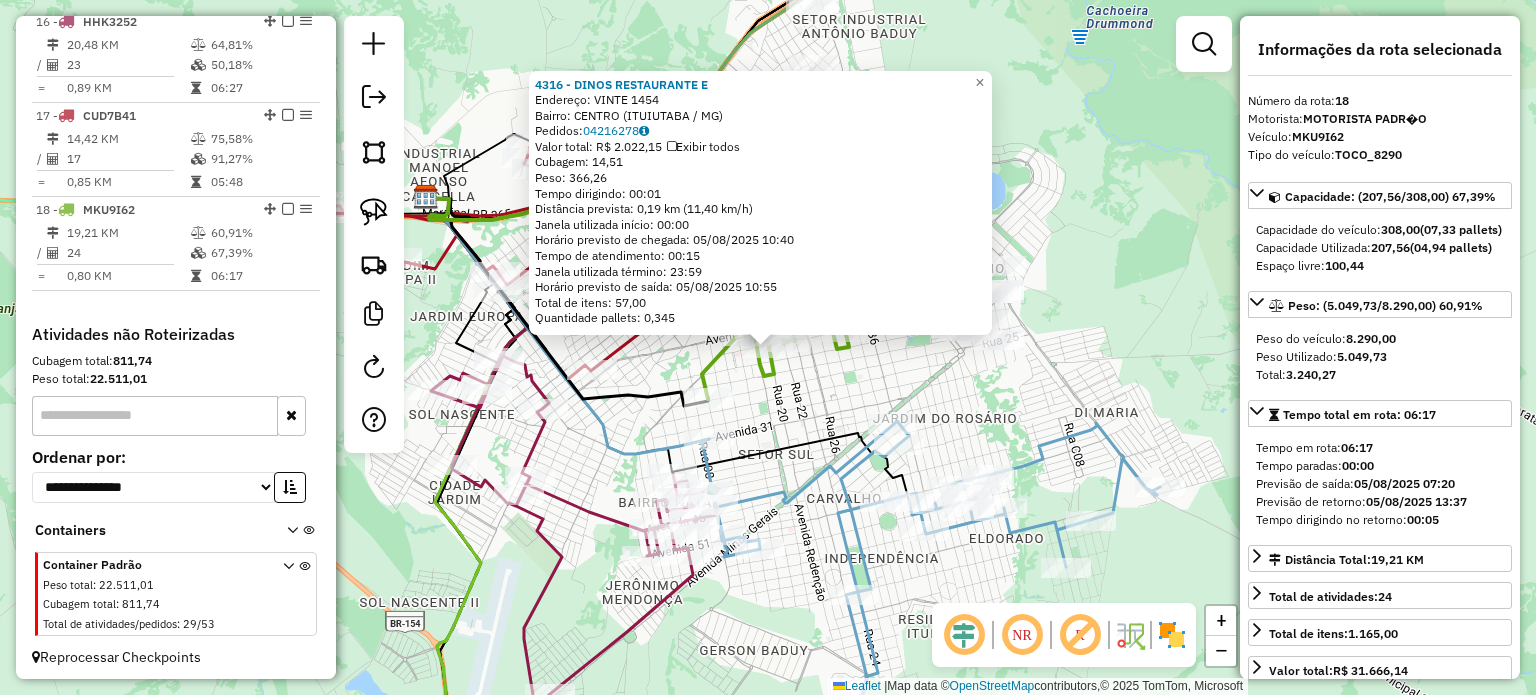 click on "4316 - DINOS RESTAURANTE E  Endereço:  VINTE 1454   Bairro: CENTRO (ITUIUTABA / MG)   Pedidos:  04216278   Valor total: R$ 2.022,15   Exibir todos   Cubagem: 14,51  Peso: 366,26  Tempo dirigindo: 00:01   Distância prevista: 0,19 km (11,40 km/h)   Janela utilizada início: 00:00   Horário previsto de chegada: 05/08/2025 10:40   Tempo de atendimento: 00:15   Janela utilizada término: 23:59   Horário previsto de saída: 05/08/2025 10:55   Total de itens: 57,00   Quantidade pallets: 0,345  × Janela de atendimento Grade de atendimento Capacidade Transportadoras Veículos Cliente Pedidos  Rotas Selecione os dias de semana para filtrar as janelas de atendimento  Seg   Ter   Qua   Qui   Sex   Sáb   Dom  Informe o período da janela de atendimento: De: Até:  Filtrar exatamente a janela do cliente  Considerar janela de atendimento padrão  Selecione os dias de semana para filtrar as grades de atendimento  Seg   Ter   Qua   Qui   Sex   Sáb   Dom   Considerar clientes sem dia de atendimento cadastrado  De:  De:" 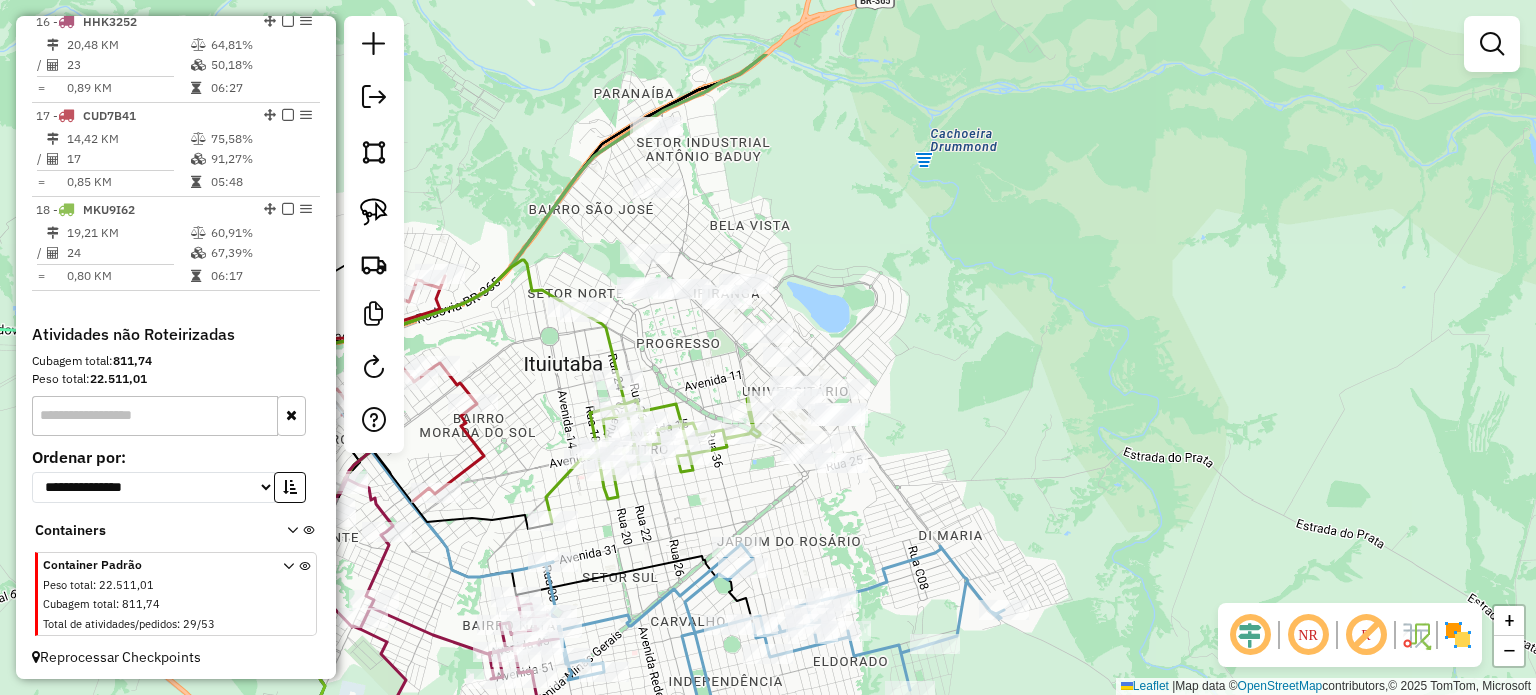 drag, startPoint x: 886, startPoint y: 197, endPoint x: 798, endPoint y: 255, distance: 105.3945 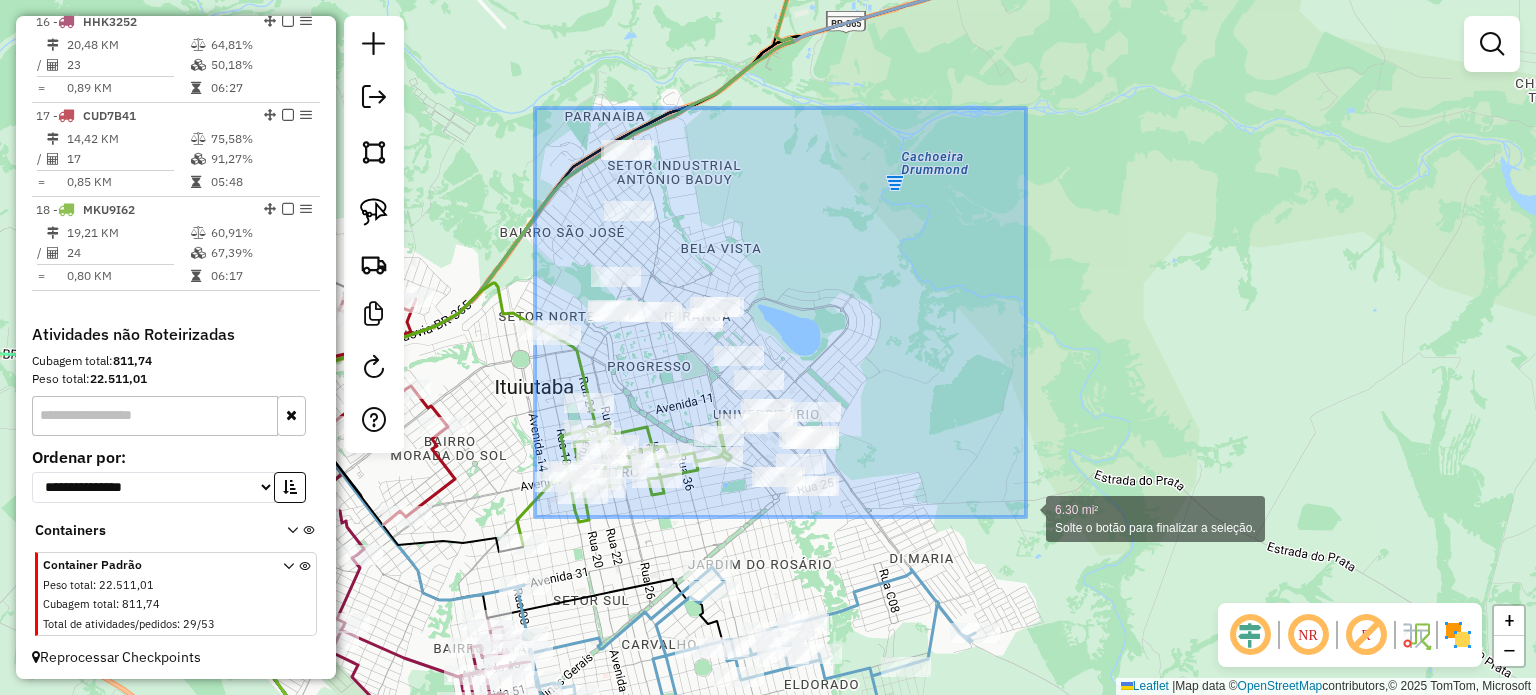 drag, startPoint x: 544, startPoint y: 121, endPoint x: 1026, endPoint y: 517, distance: 623.81085 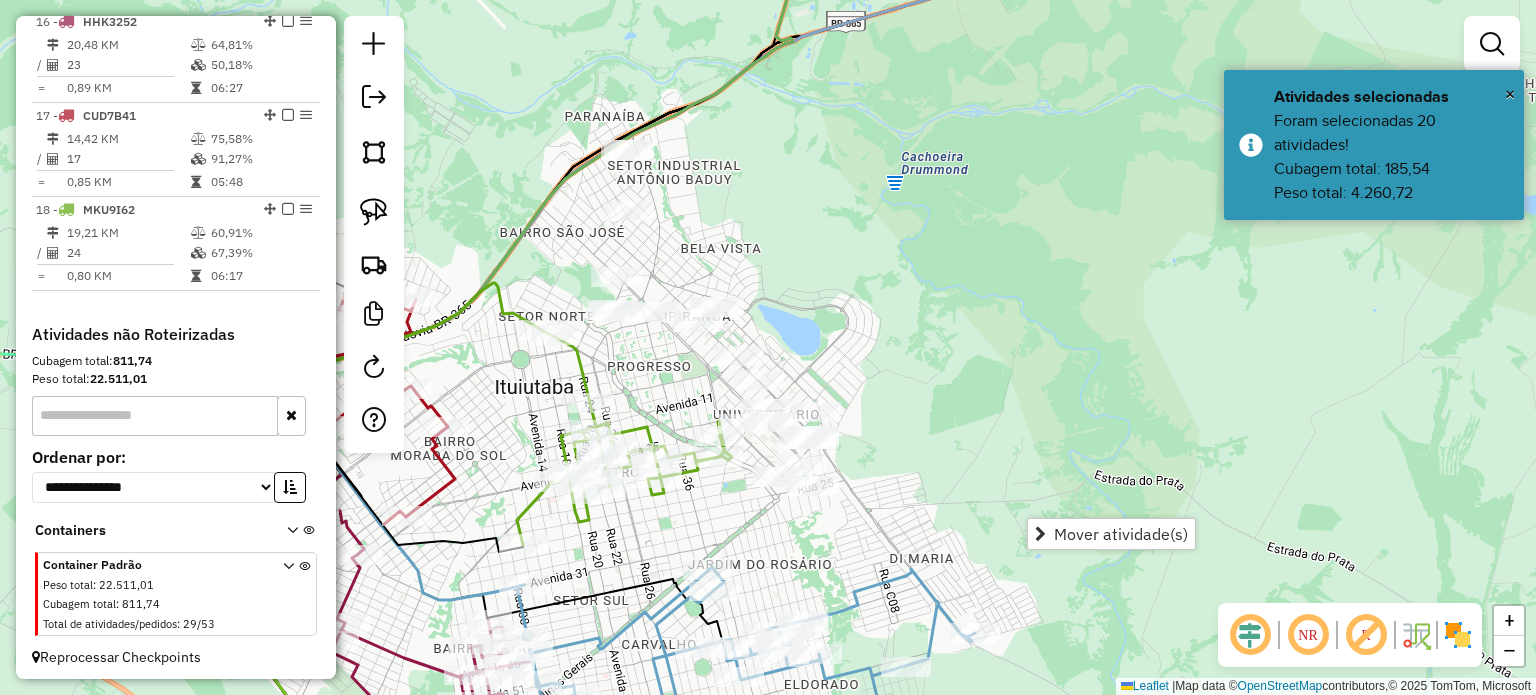 drag, startPoint x: 926, startPoint y: 431, endPoint x: 924, endPoint y: 451, distance: 20.09975 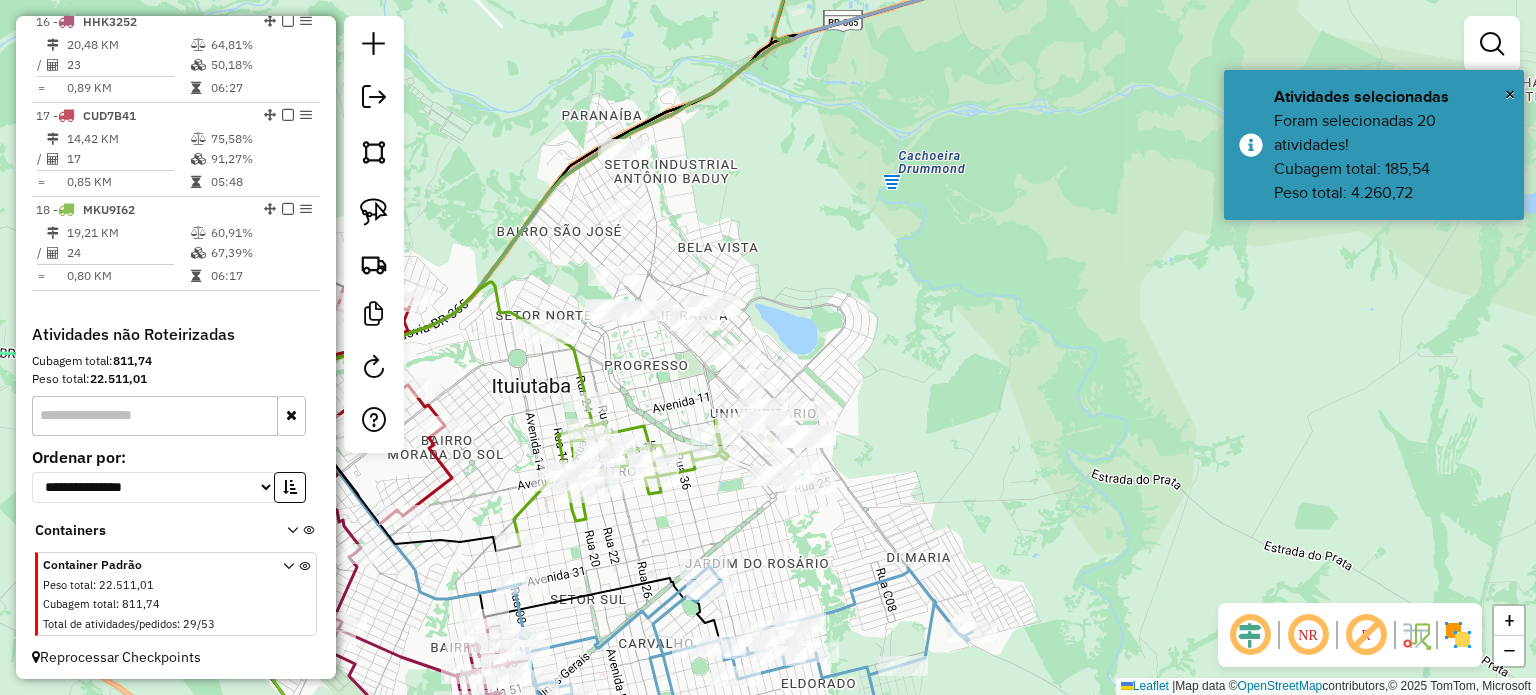 drag, startPoint x: 798, startPoint y: 543, endPoint x: 922, endPoint y: 467, distance: 145.43727 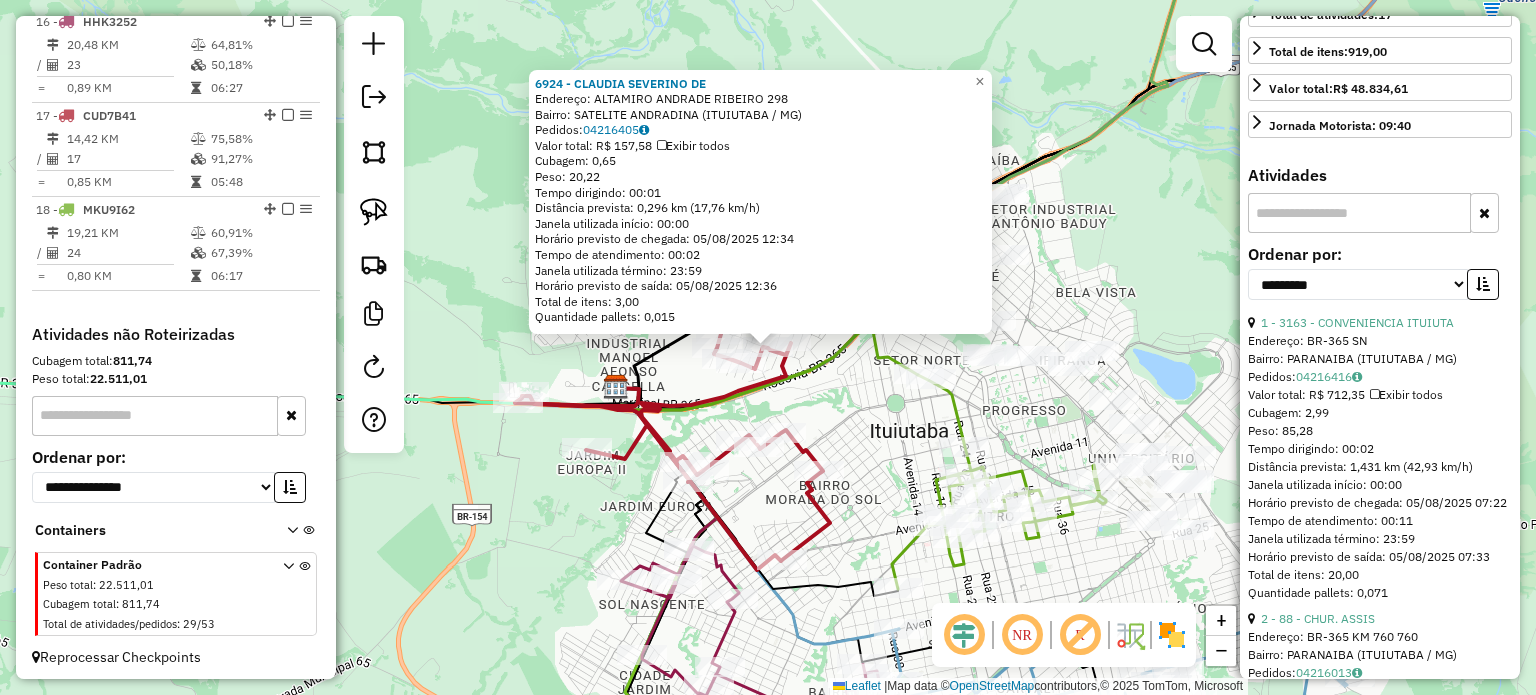 scroll, scrollTop: 700, scrollLeft: 0, axis: vertical 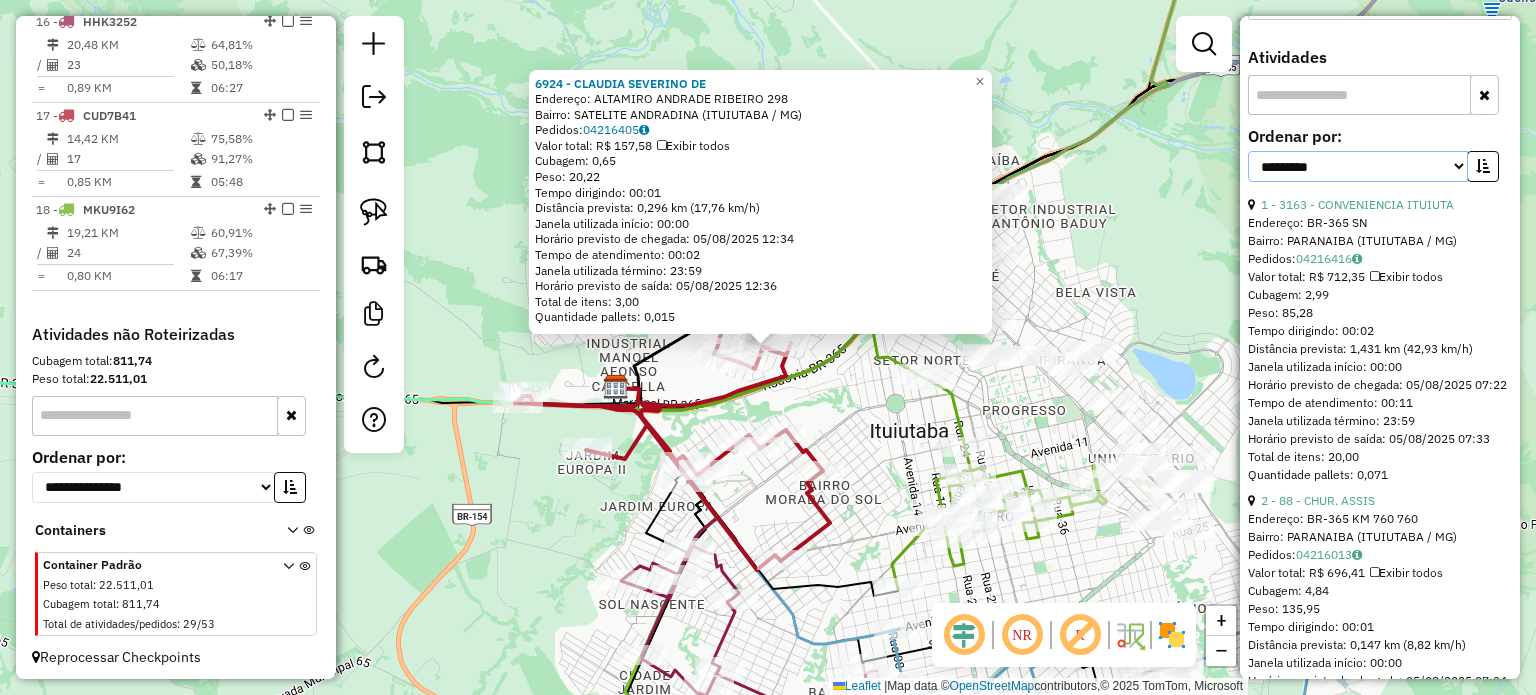 click on "**********" at bounding box center [1358, 166] 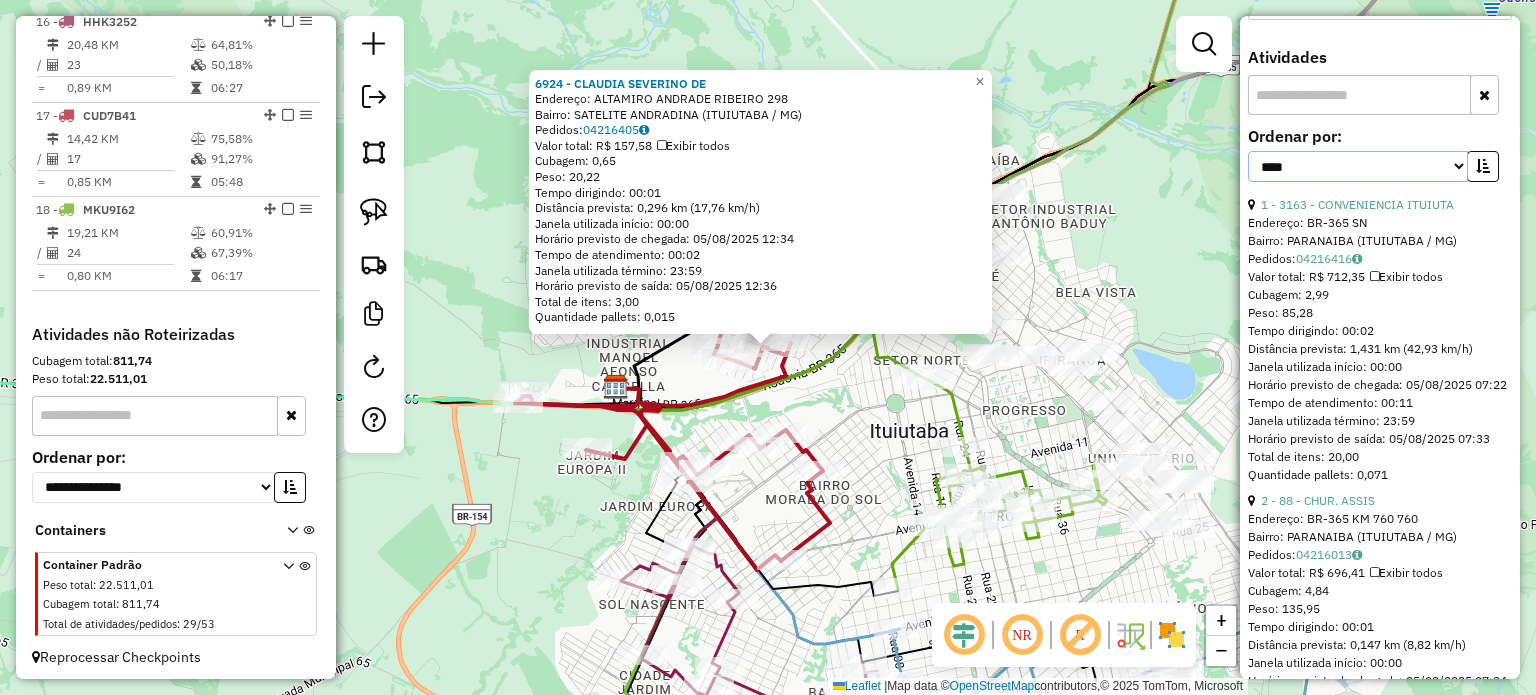 click on "**********" at bounding box center [1358, 166] 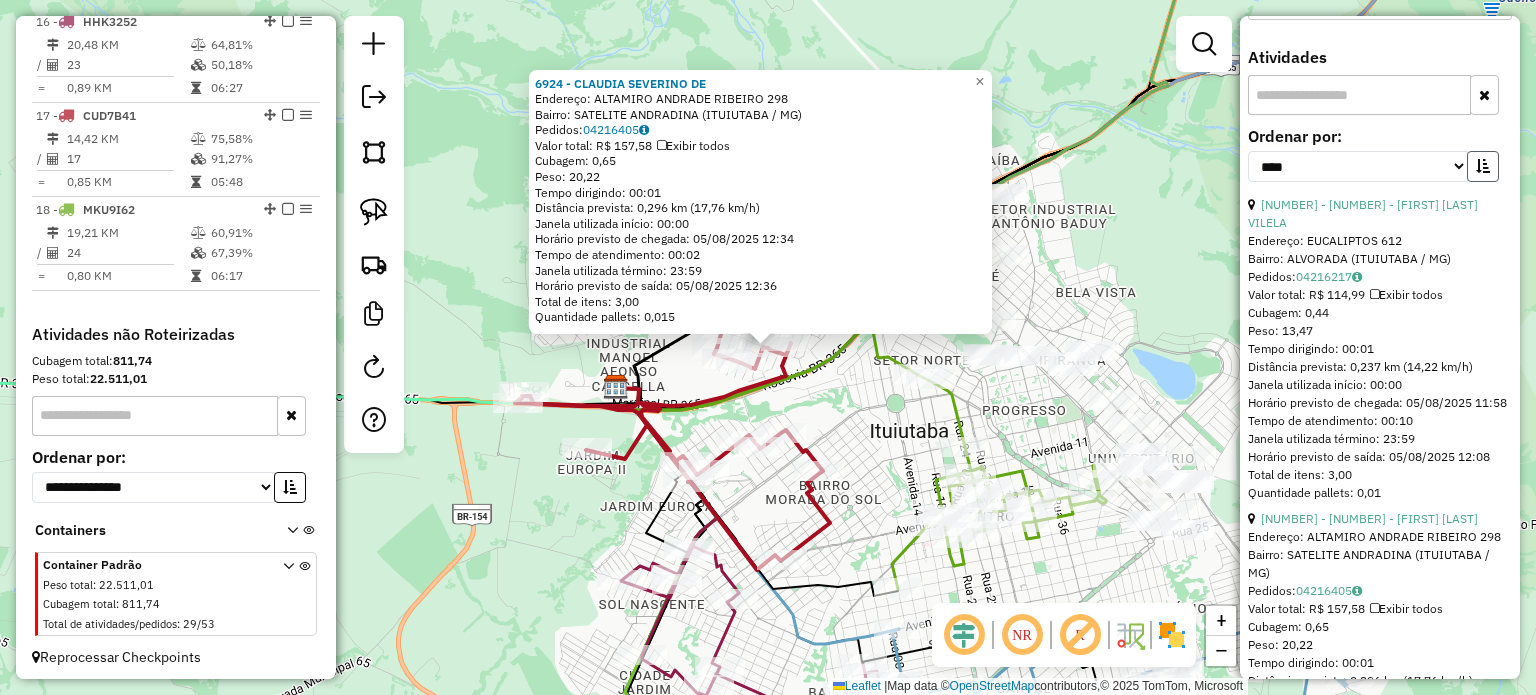 click at bounding box center (1483, 166) 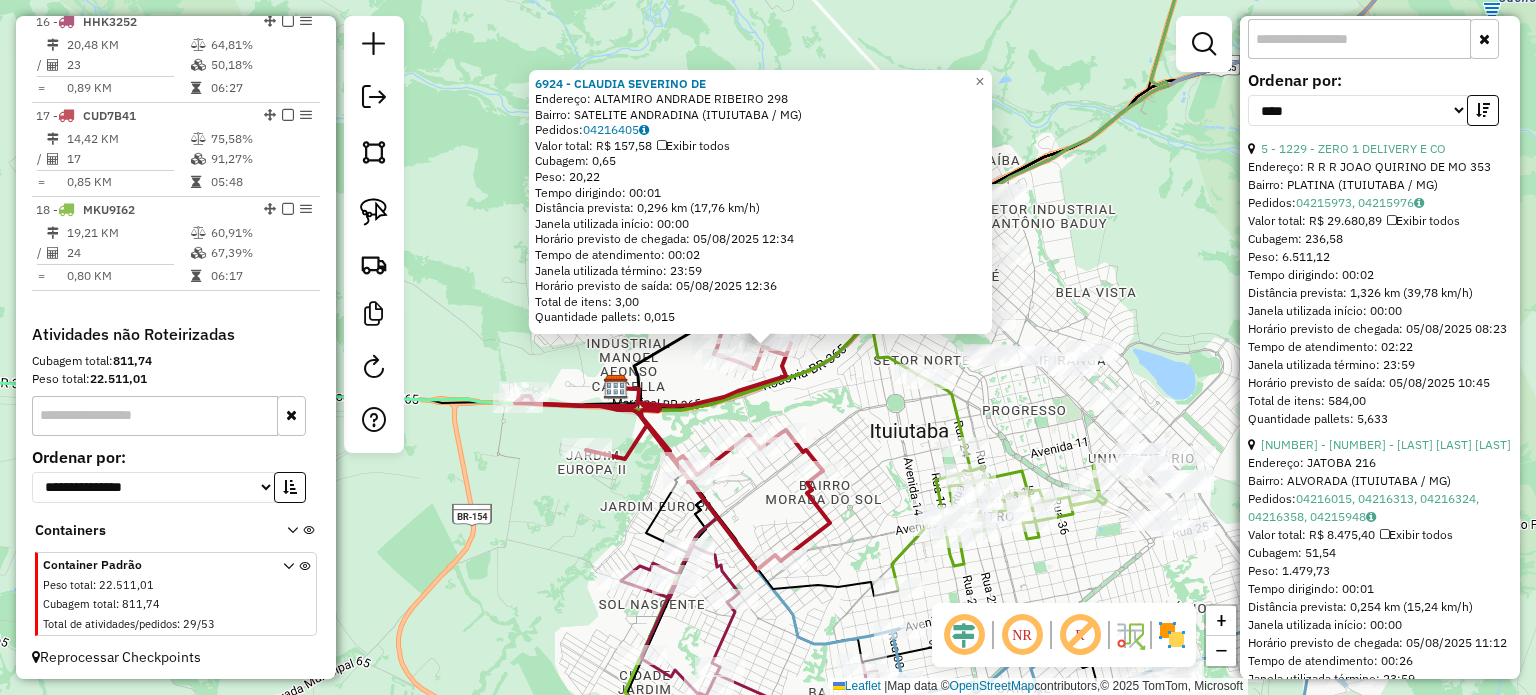 scroll, scrollTop: 800, scrollLeft: 0, axis: vertical 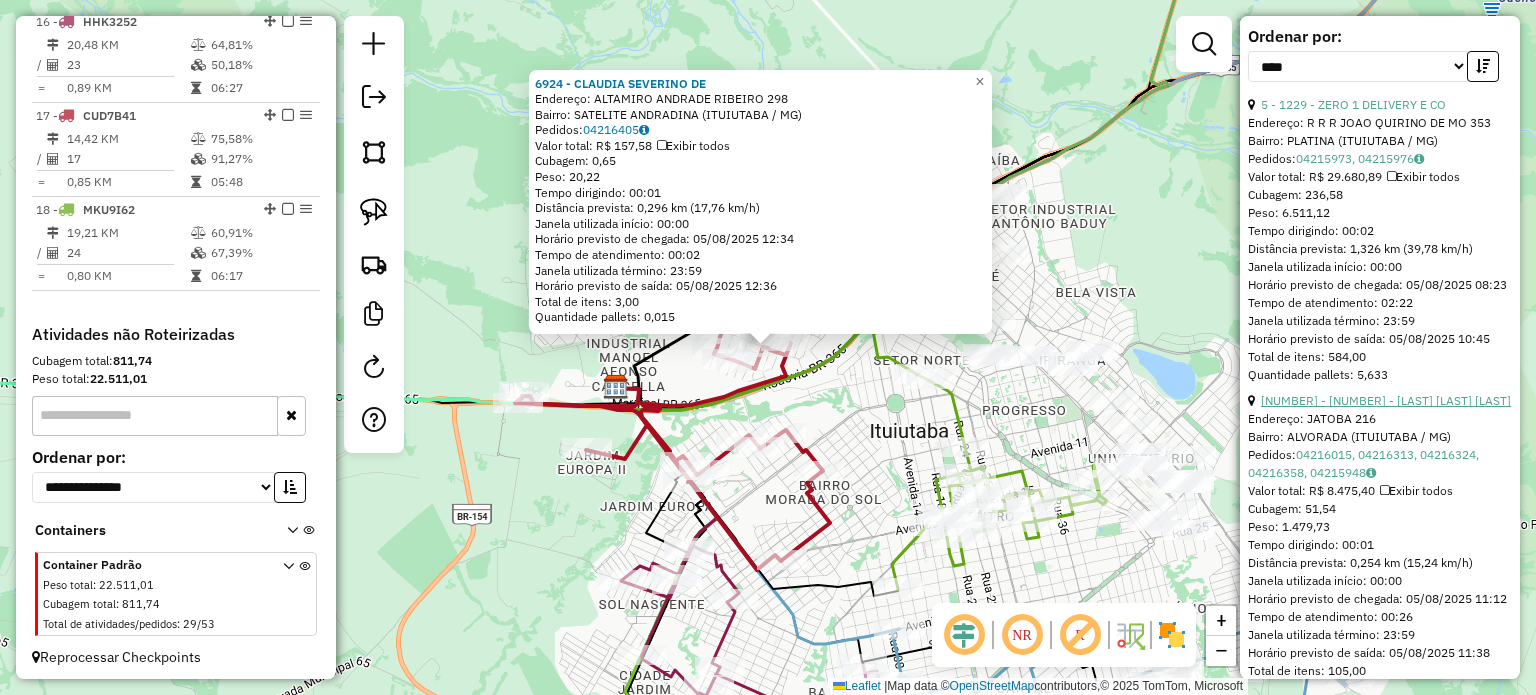 click on "8 - 1244 - LEHY CANDIDA DA SILV" at bounding box center [1380, 401] 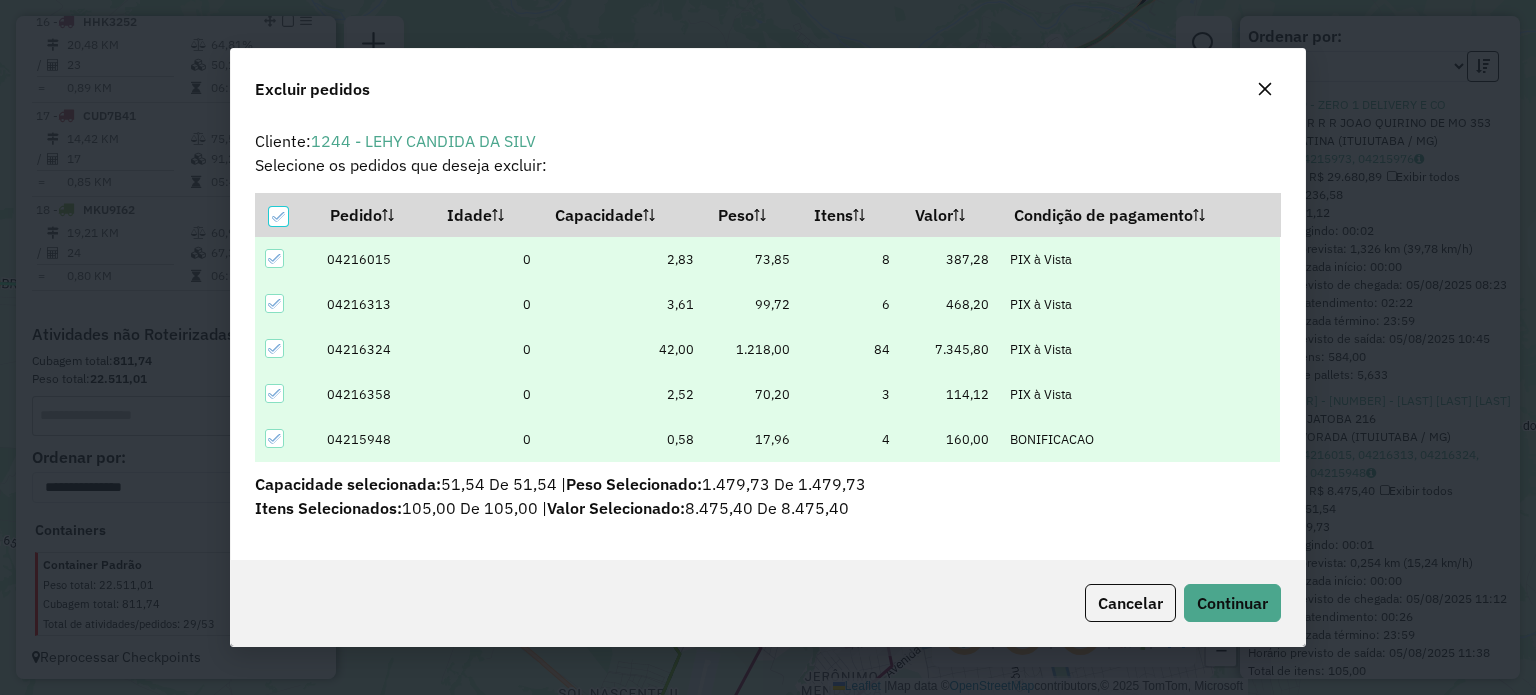 scroll, scrollTop: 69, scrollLeft: 0, axis: vertical 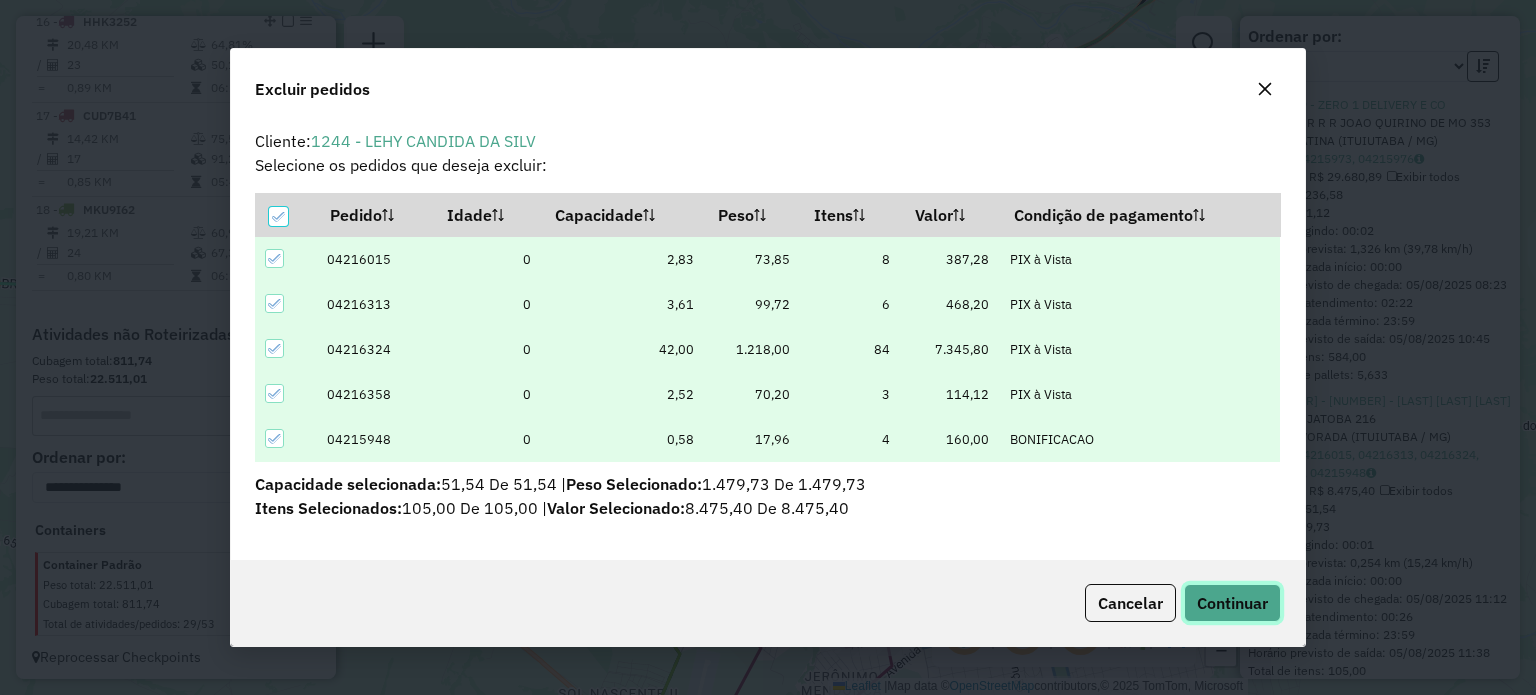 click on "Continuar" 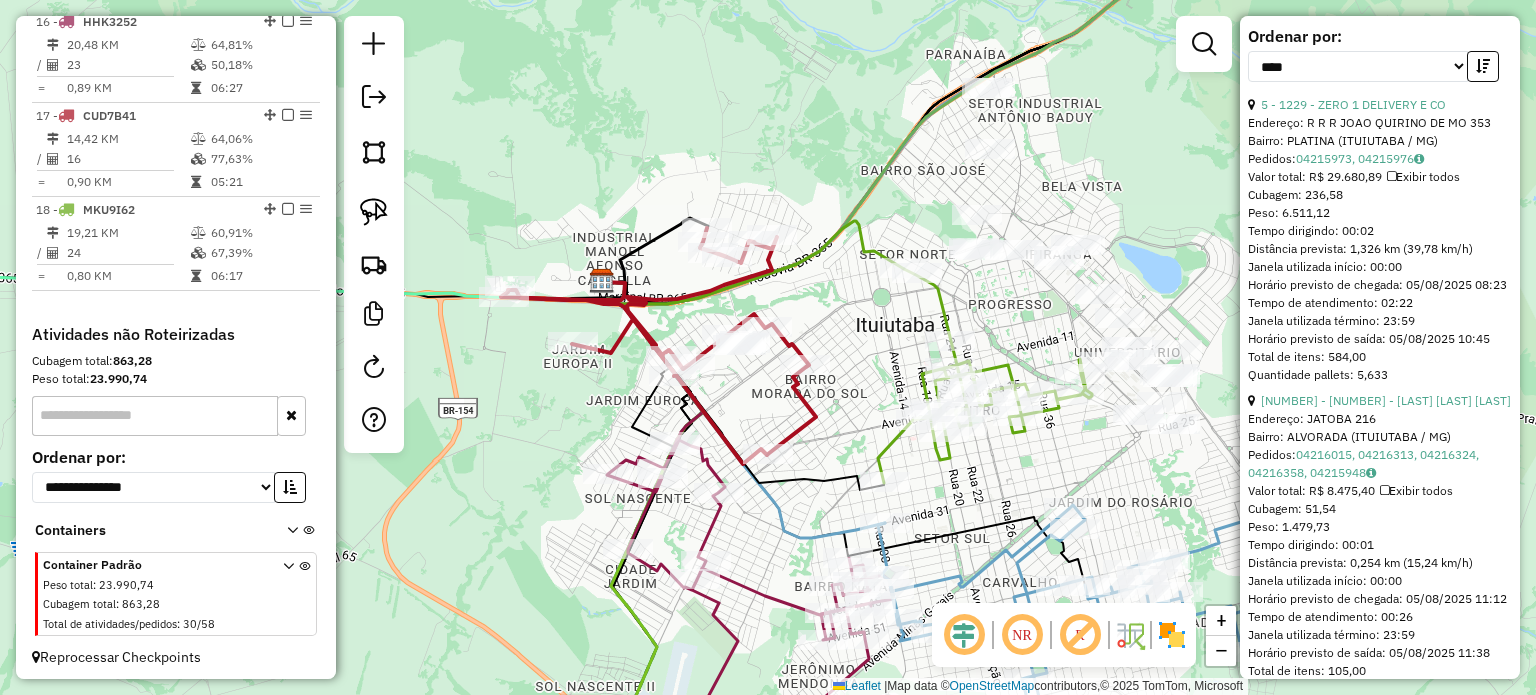 drag, startPoint x: 1112, startPoint y: 215, endPoint x: 807, endPoint y: 174, distance: 307.7434 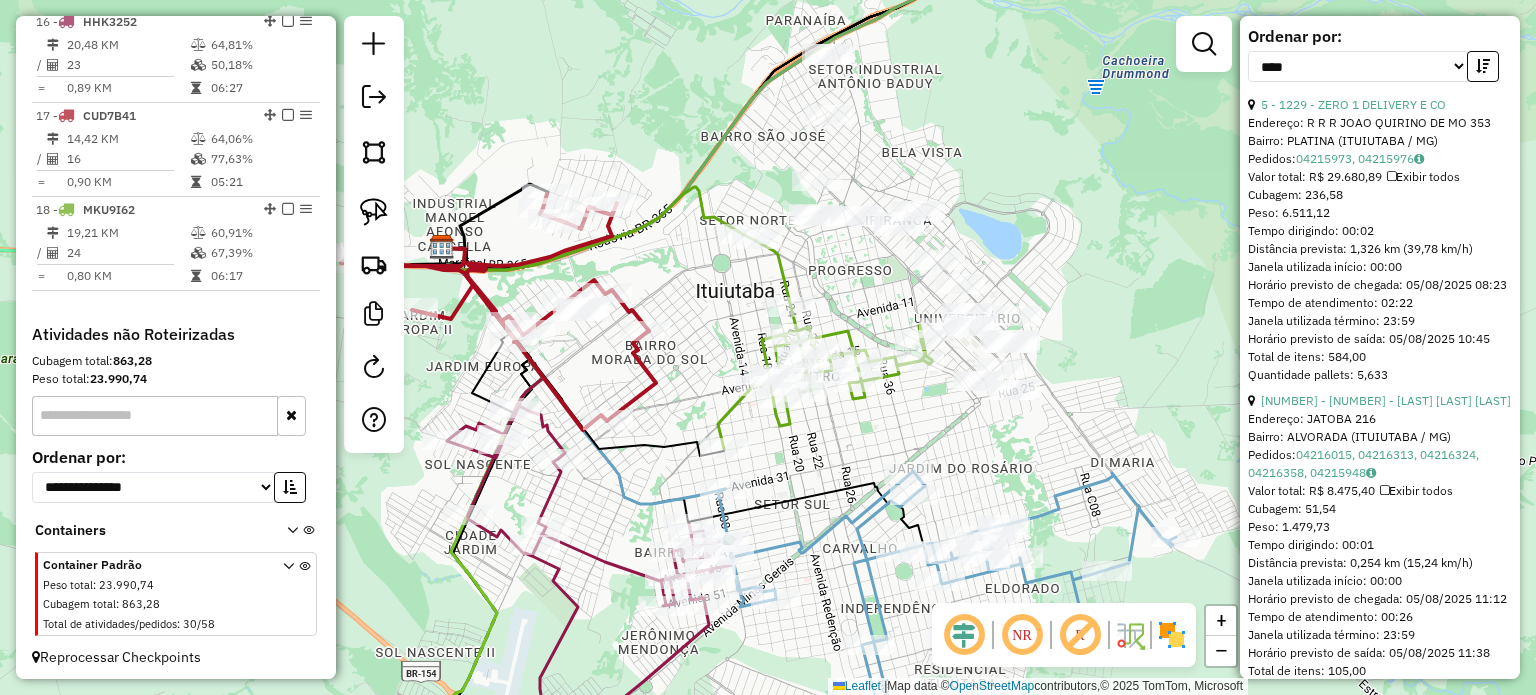 drag, startPoint x: 672, startPoint y: 457, endPoint x: 794, endPoint y: 457, distance: 122 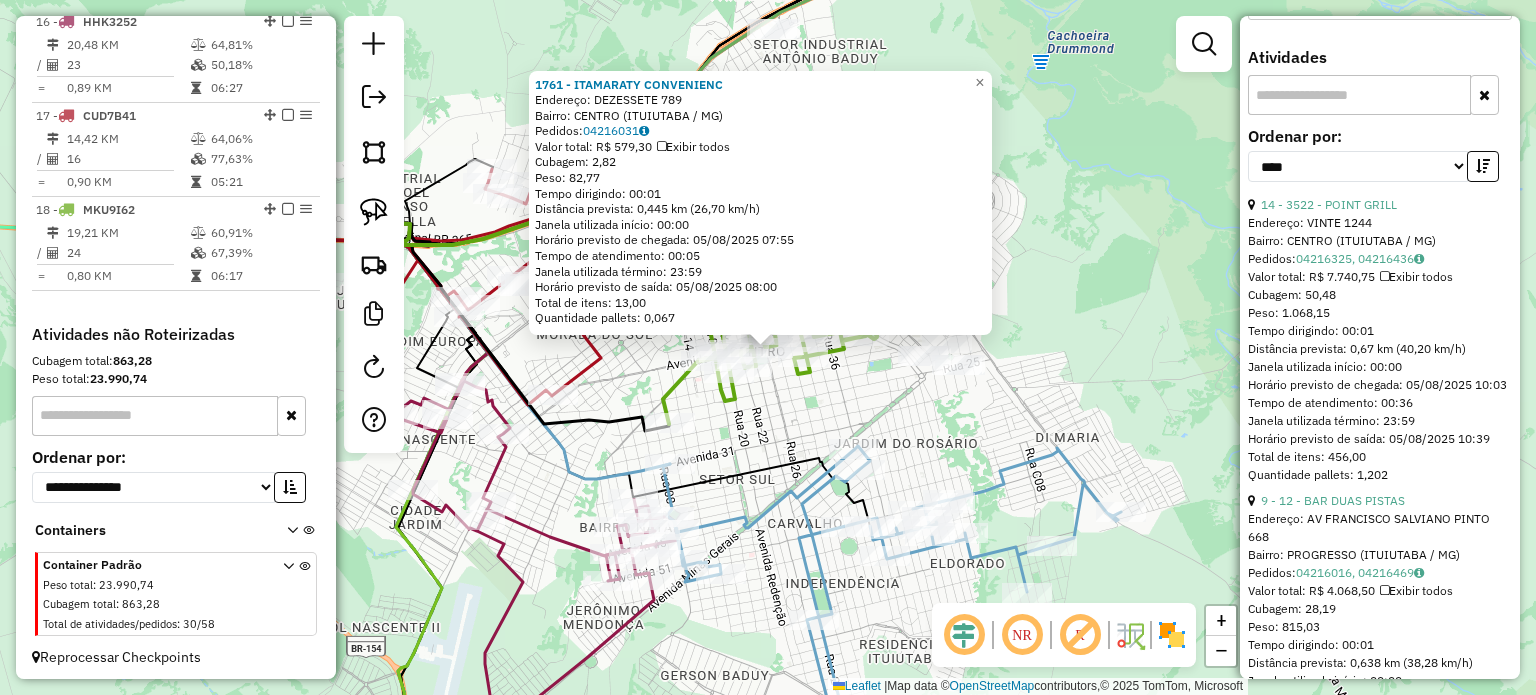 scroll, scrollTop: 500, scrollLeft: 0, axis: vertical 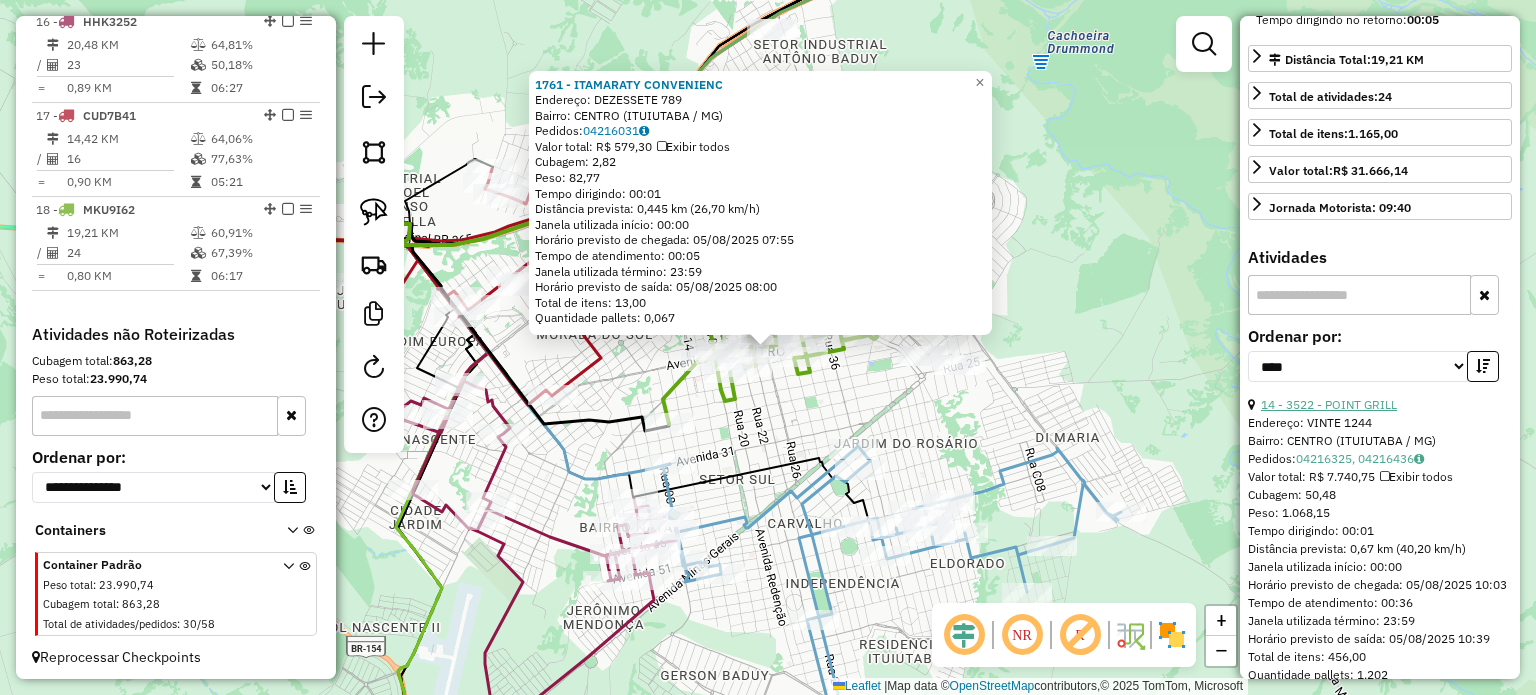 click on "14 - 3522 - POINT GRILL" at bounding box center (1329, 404) 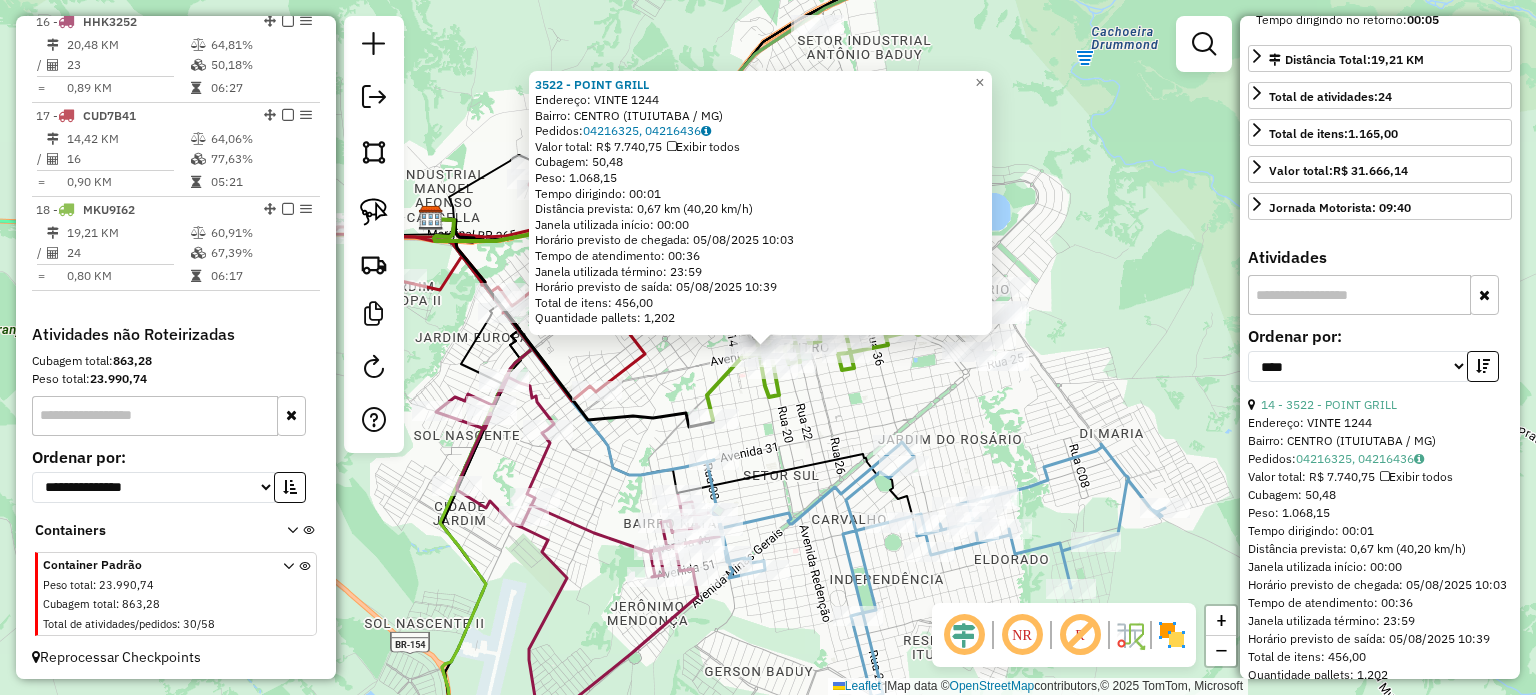 click on "3522 - POINT GRILL  Endereço:  VINTE 1244   Bairro: CENTRO (ITUIUTABA / MG)   Pedidos:  04216325, 04216436   Valor total: R$ 7.740,75   Exibir todos   Cubagem: 50,48  Peso: 1.068,15  Tempo dirigindo: 00:01   Distância prevista: 0,67 km (40,20 km/h)   Janela utilizada início: 00:00   Horário previsto de chegada: 05/08/2025 10:03   Tempo de atendimento: 00:36   Janela utilizada término: 23:59   Horário previsto de saída: 05/08/2025 10:39   Total de itens: 456,00   Quantidade pallets: 1,202  × Janela de atendimento Grade de atendimento Capacidade Transportadoras Veículos Cliente Pedidos  Rotas Selecione os dias de semana para filtrar as janelas de atendimento  Seg   Ter   Qua   Qui   Sex   Sáb   Dom  Informe o período da janela de atendimento: De: Até:  Filtrar exatamente a janela do cliente  Considerar janela de atendimento padrão  Selecione os dias de semana para filtrar as grades de atendimento  Seg   Ter   Qua   Qui   Sex   Sáb   Dom   Considerar clientes sem dia de atendimento cadastrado  De:" 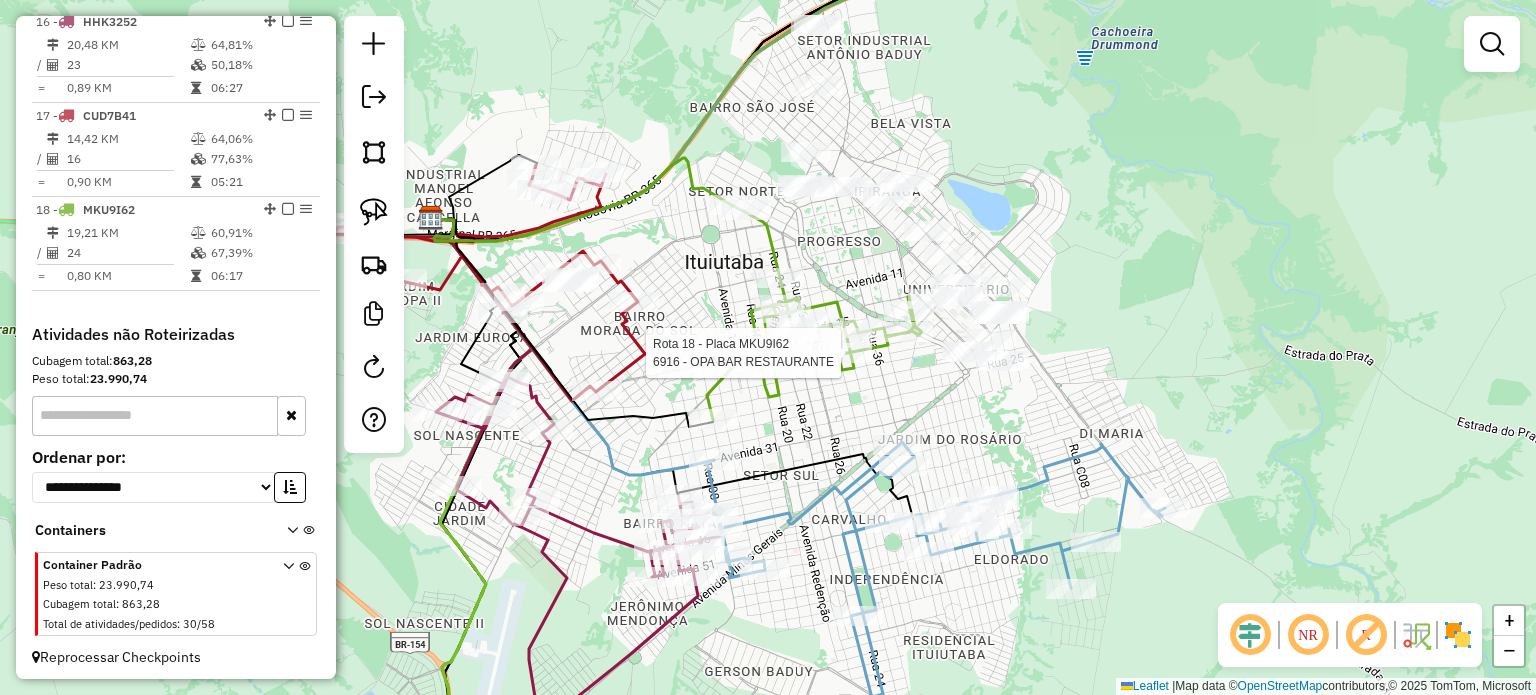 select on "*********" 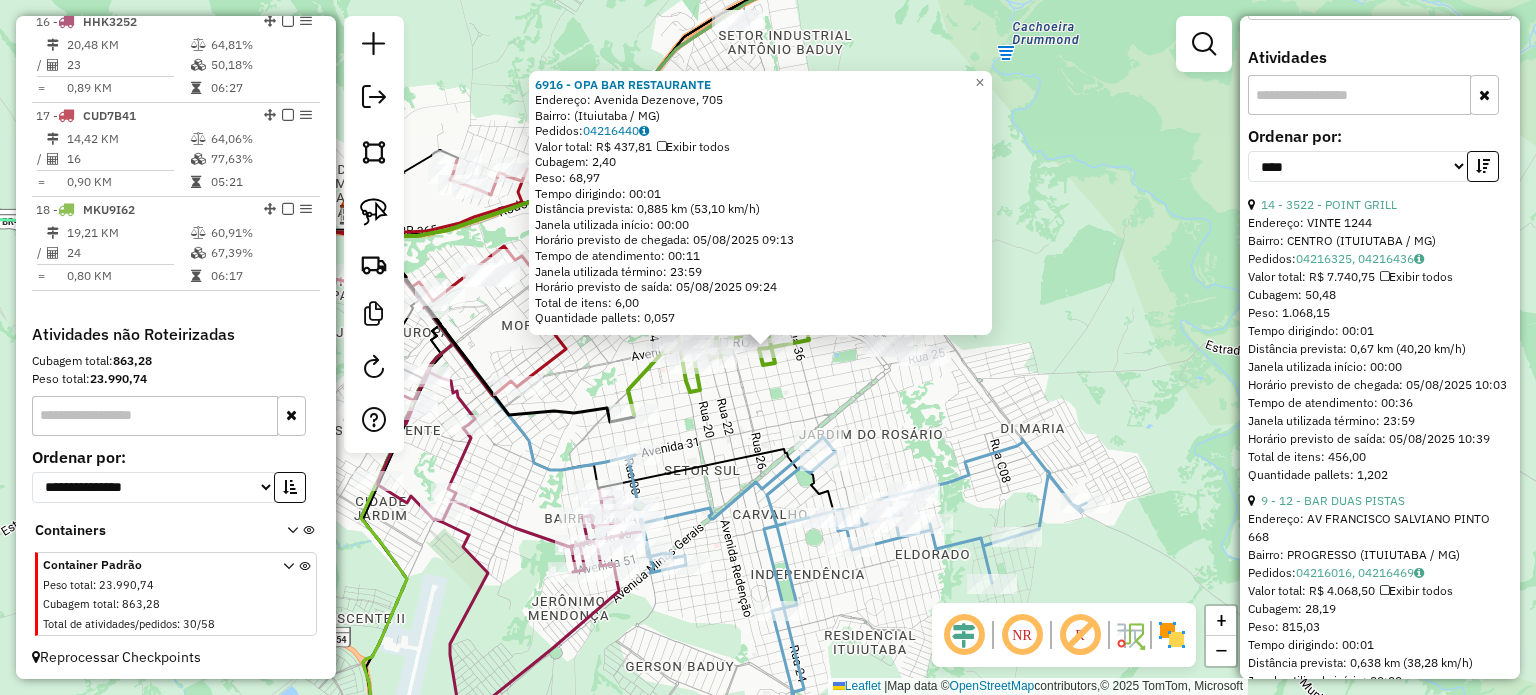 scroll, scrollTop: 900, scrollLeft: 0, axis: vertical 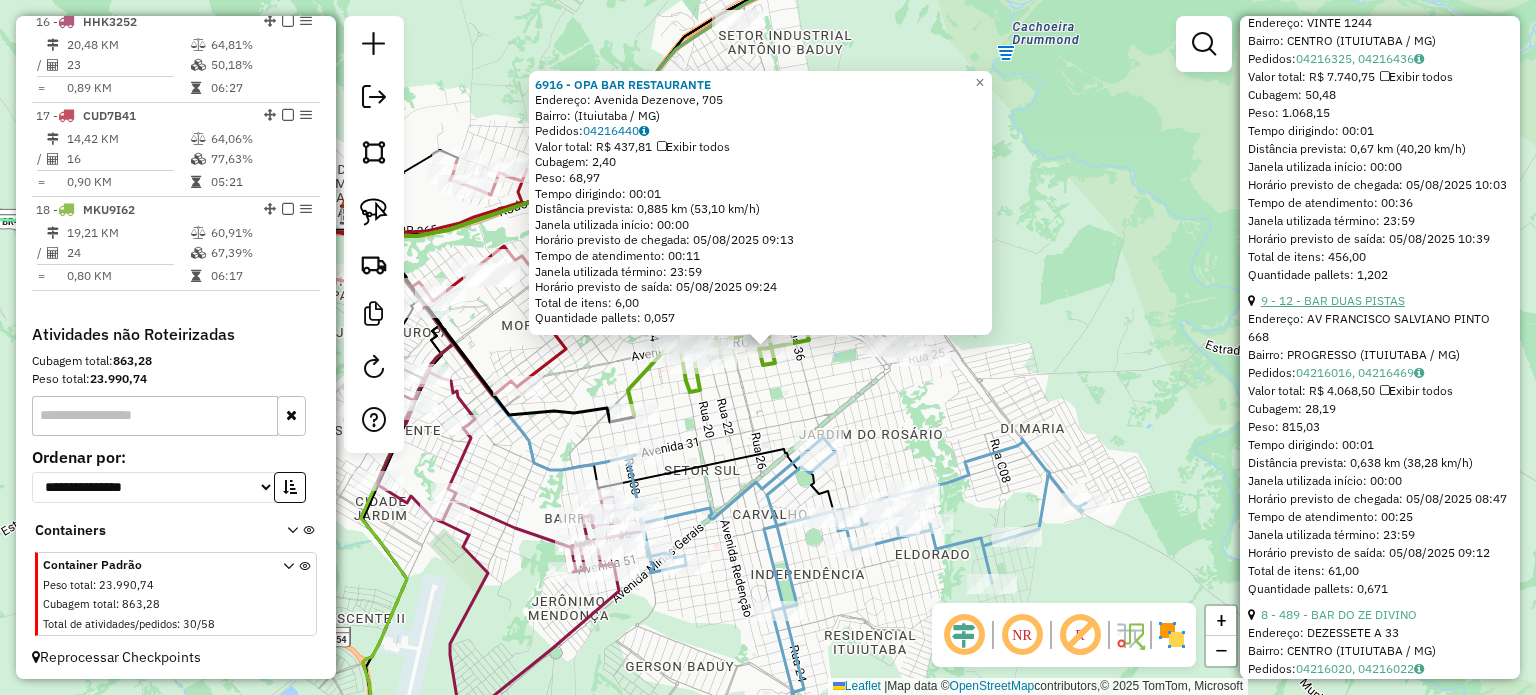click on "9 - 12 - BAR DUAS PISTAS" at bounding box center [1333, 300] 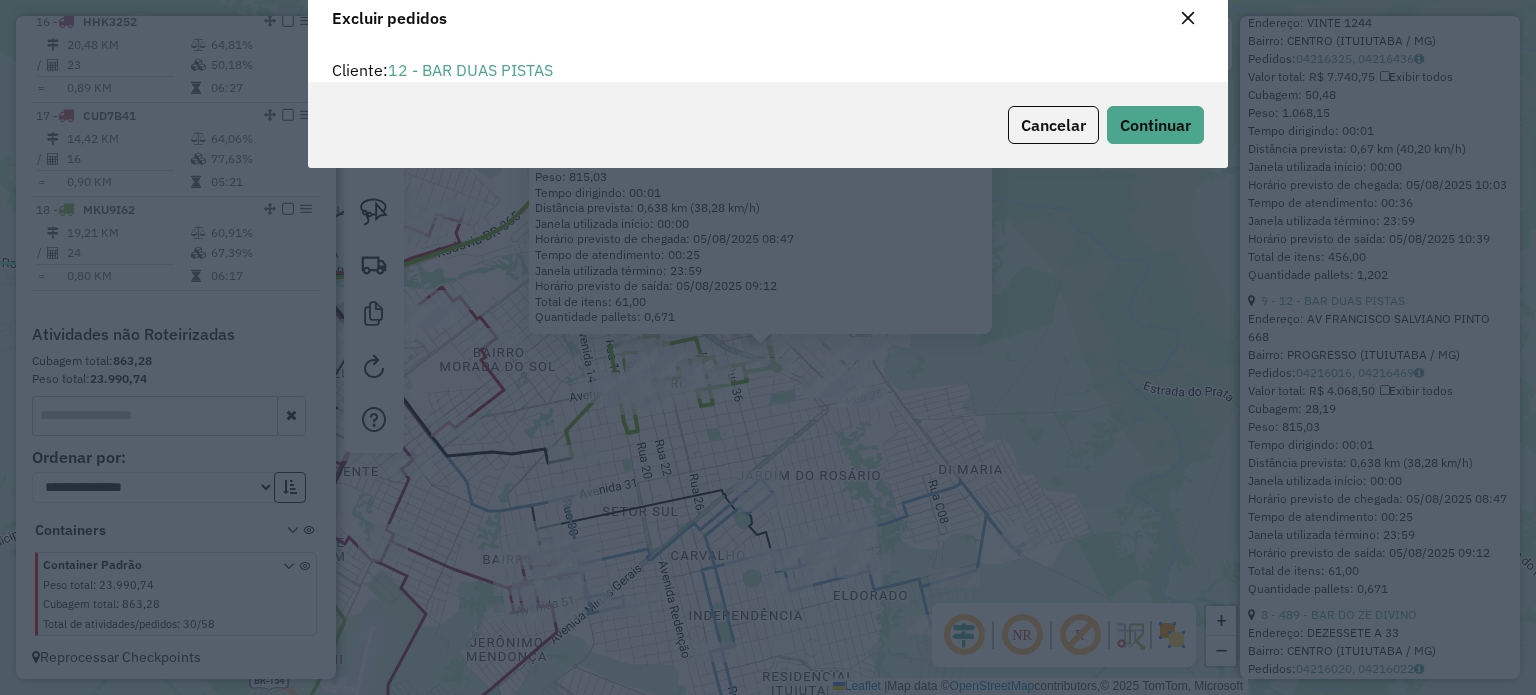 scroll, scrollTop: 10, scrollLeft: 6, axis: both 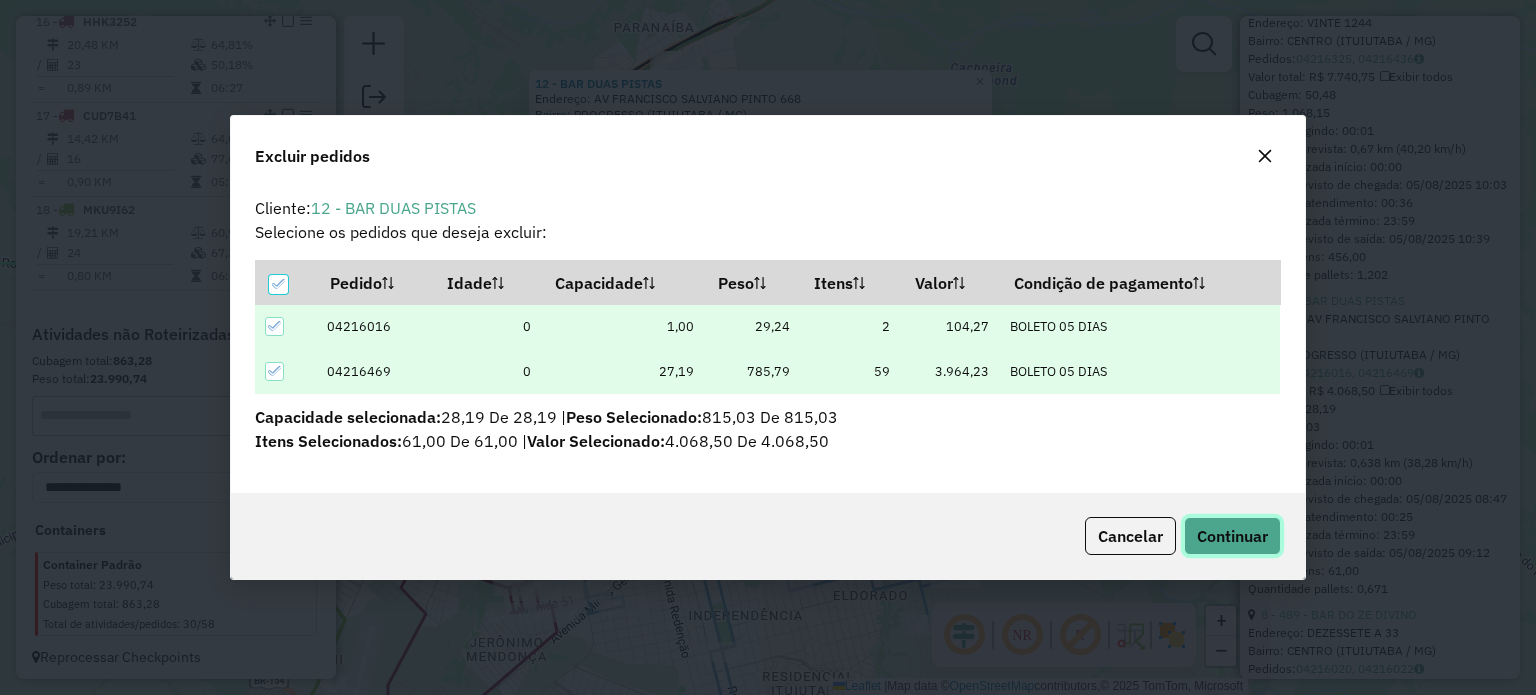 click on "Continuar" 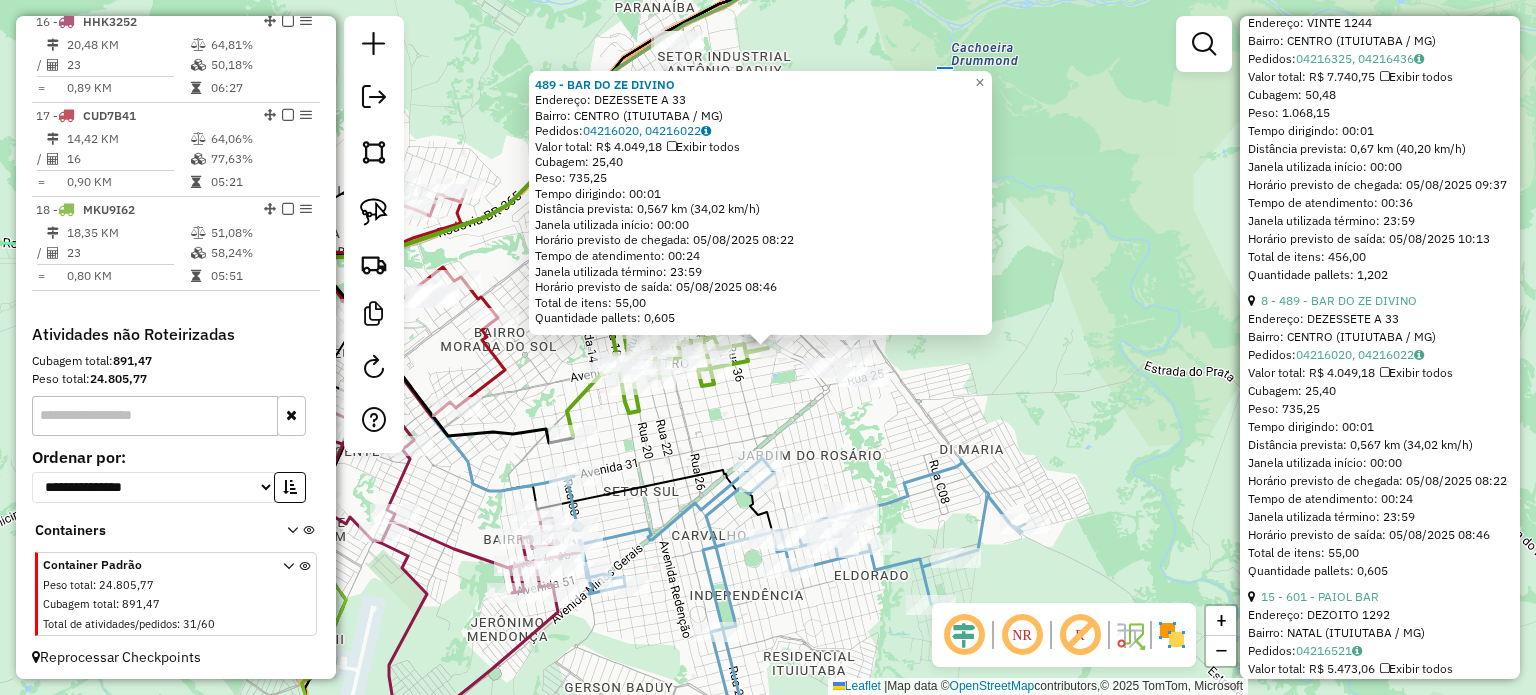 click on "489 - BAR DO ZE DIVINO  Endereço:  DEZESSETE A 33   Bairro: CENTRO (ITUIUTABA / MG)   Pedidos:  04216020, 04216022   Valor total: R$ 4.049,18   Exibir todos   Cubagem: 25,40  Peso: 735,25  Tempo dirigindo: 00:01   Distância prevista: 0,567 km (34,02 km/h)   Janela utilizada início: 00:00   Horário previsto de chegada: 05/08/2025 08:22   Tempo de atendimento: 00:24   Janela utilizada término: 23:59   Horário previsto de saída: 05/08/2025 08:46   Total de itens: 55,00   Quantidade pallets: 0,605  × Janela de atendimento Grade de atendimento Capacidade Transportadoras Veículos Cliente Pedidos  Rotas Selecione os dias de semana para filtrar as janelas de atendimento  Seg   Ter   Qua   Qui   Sex   Sáb   Dom  Informe o período da janela de atendimento: De: Até:  Filtrar exatamente a janela do cliente  Considerar janela de atendimento padrão  Selecione os dias de semana para filtrar as grades de atendimento  Seg   Ter   Qua   Qui   Sex   Sáb   Dom   Considerar clientes sem dia de atendimento cadastrado" 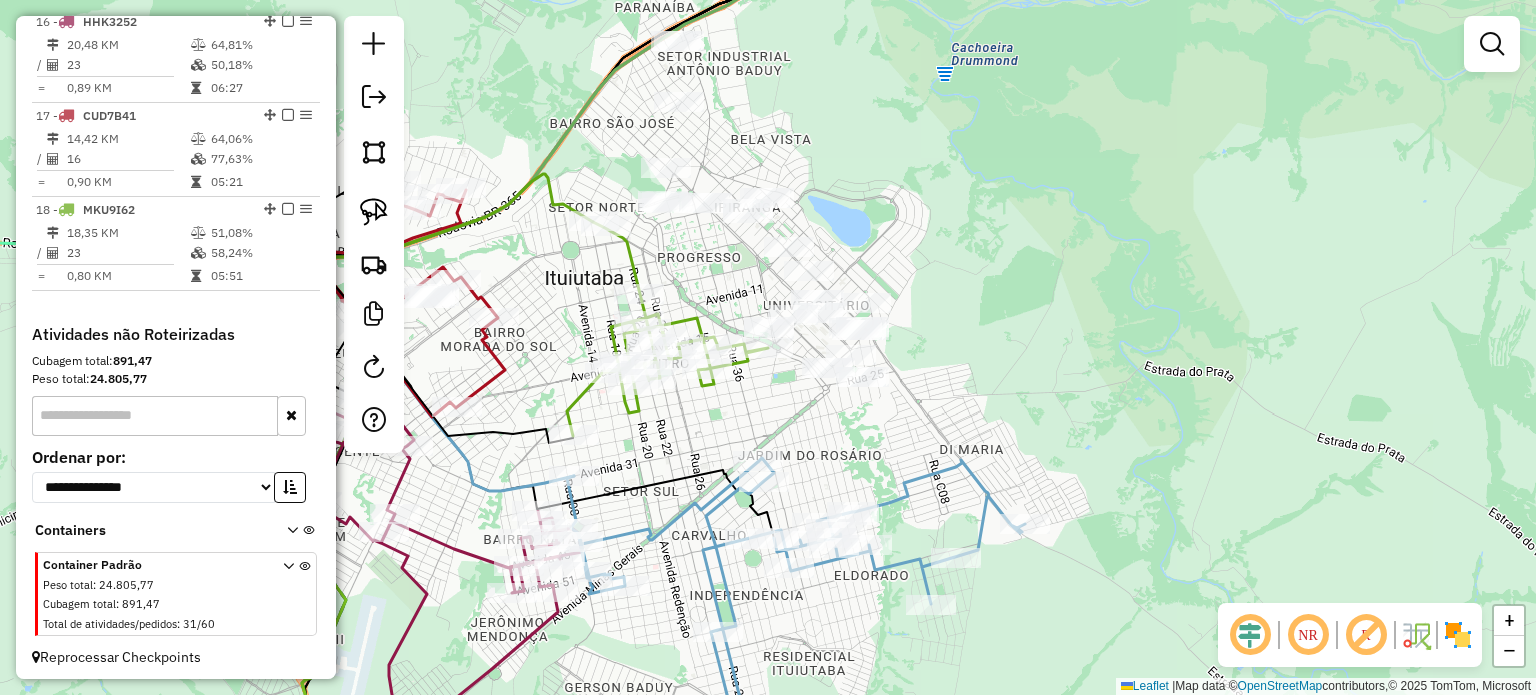 drag, startPoint x: 553, startPoint y: 337, endPoint x: 729, endPoint y: 355, distance: 176.91806 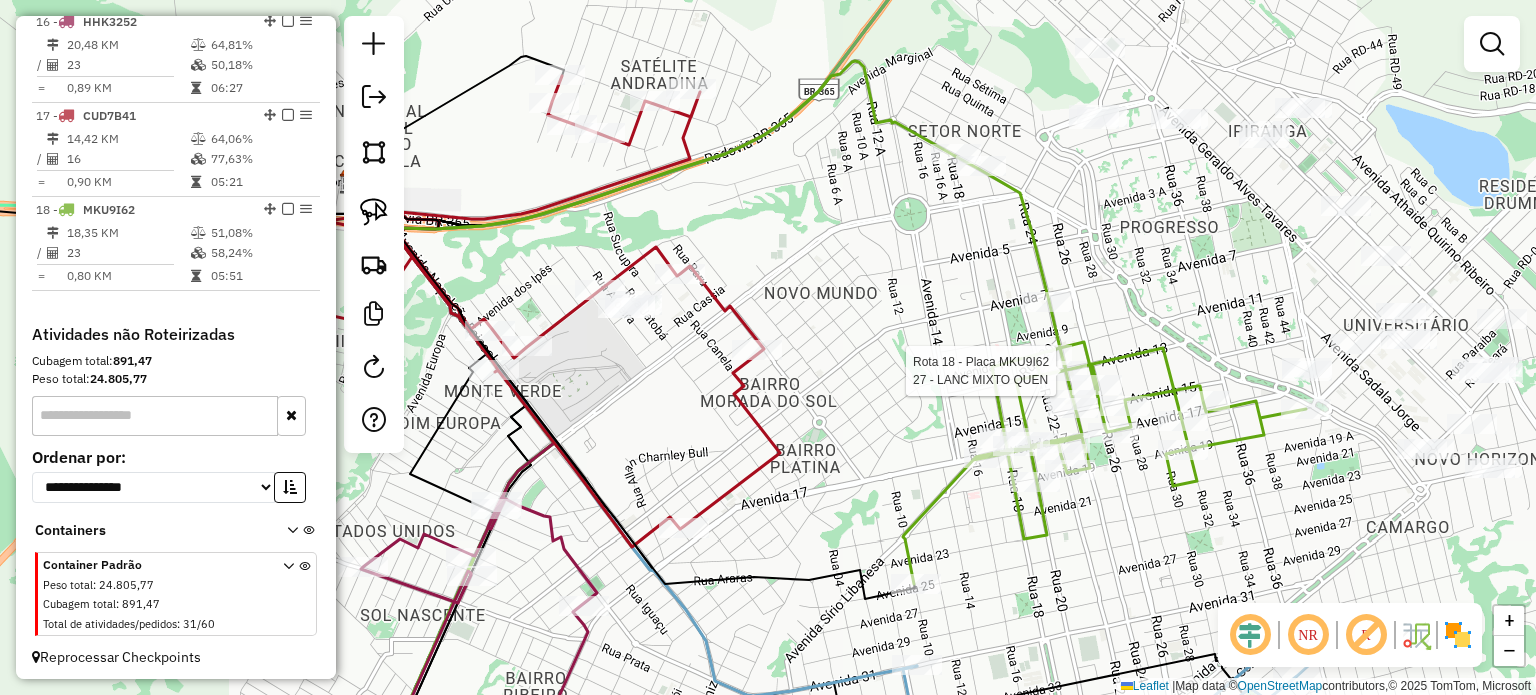 select on "*********" 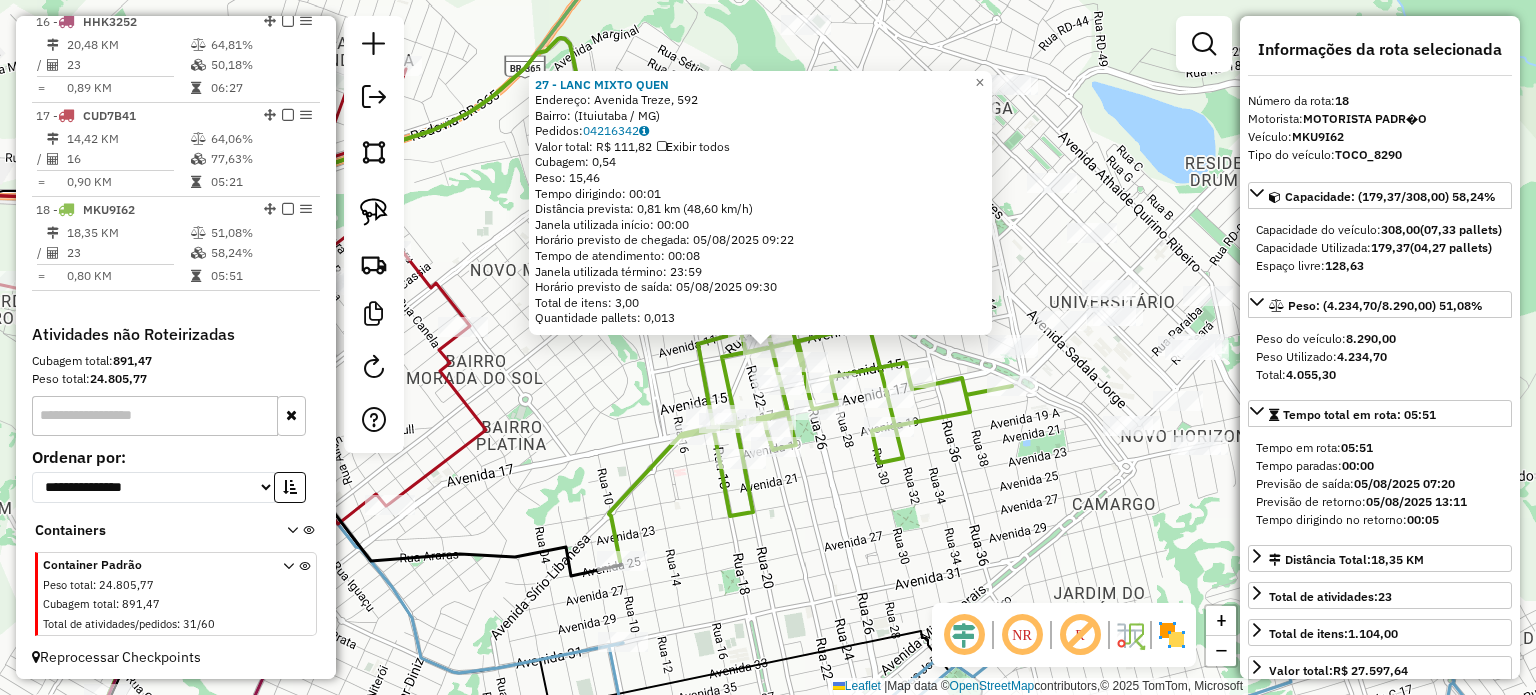 click on "27 - LANC MIXTO QUEN  Endereço: Avenida Treze, 592   Bairro:  (Ituiutaba / MG)   Pedidos:  04216342   Valor total: R$ 111,82   Exibir todos   Cubagem: 0,54  Peso: 15,46  Tempo dirigindo: 00:01   Distância prevista: 0,81 km (48,60 km/h)   Janela utilizada início: 00:00   Horário previsto de chegada: 05/08/2025 09:22   Tempo de atendimento: 00:08   Janela utilizada término: 23:59   Horário previsto de saída: 05/08/2025 09:30   Total de itens: 3,00   Quantidade pallets: 0,013  × Janela de atendimento Grade de atendimento Capacidade Transportadoras Veículos Cliente Pedidos  Rotas Selecione os dias de semana para filtrar as janelas de atendimento  Seg   Ter   Qua   Qui   Sex   Sáb   Dom  Informe o período da janela de atendimento: De: Até:  Filtrar exatamente a janela do cliente  Considerar janela de atendimento padrão  Selecione os dias de semana para filtrar as grades de atendimento  Seg   Ter   Qua   Qui   Sex   Sáb   Dom   Considerar clientes sem dia de atendimento cadastrado  Peso mínimo:  De:" 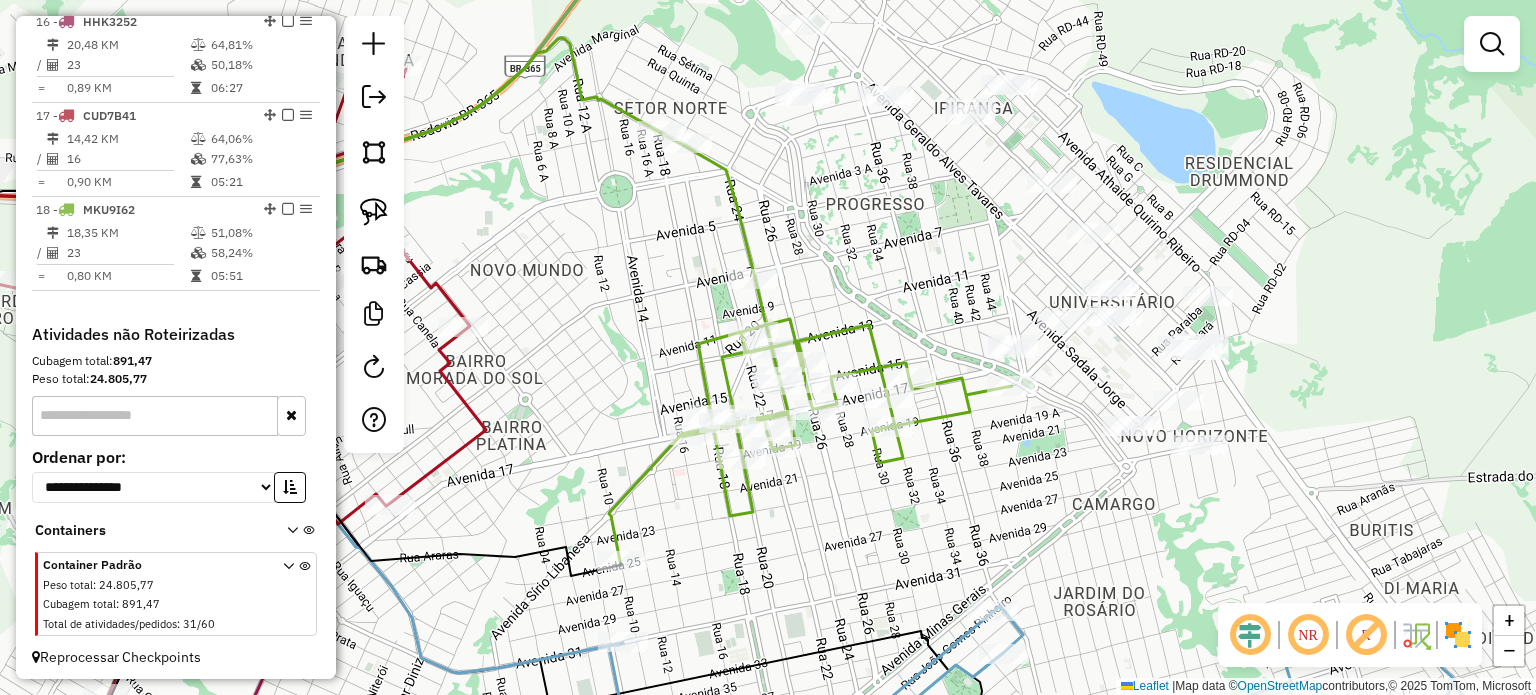 drag, startPoint x: 683, startPoint y: 401, endPoint x: 841, endPoint y: 396, distance: 158.0791 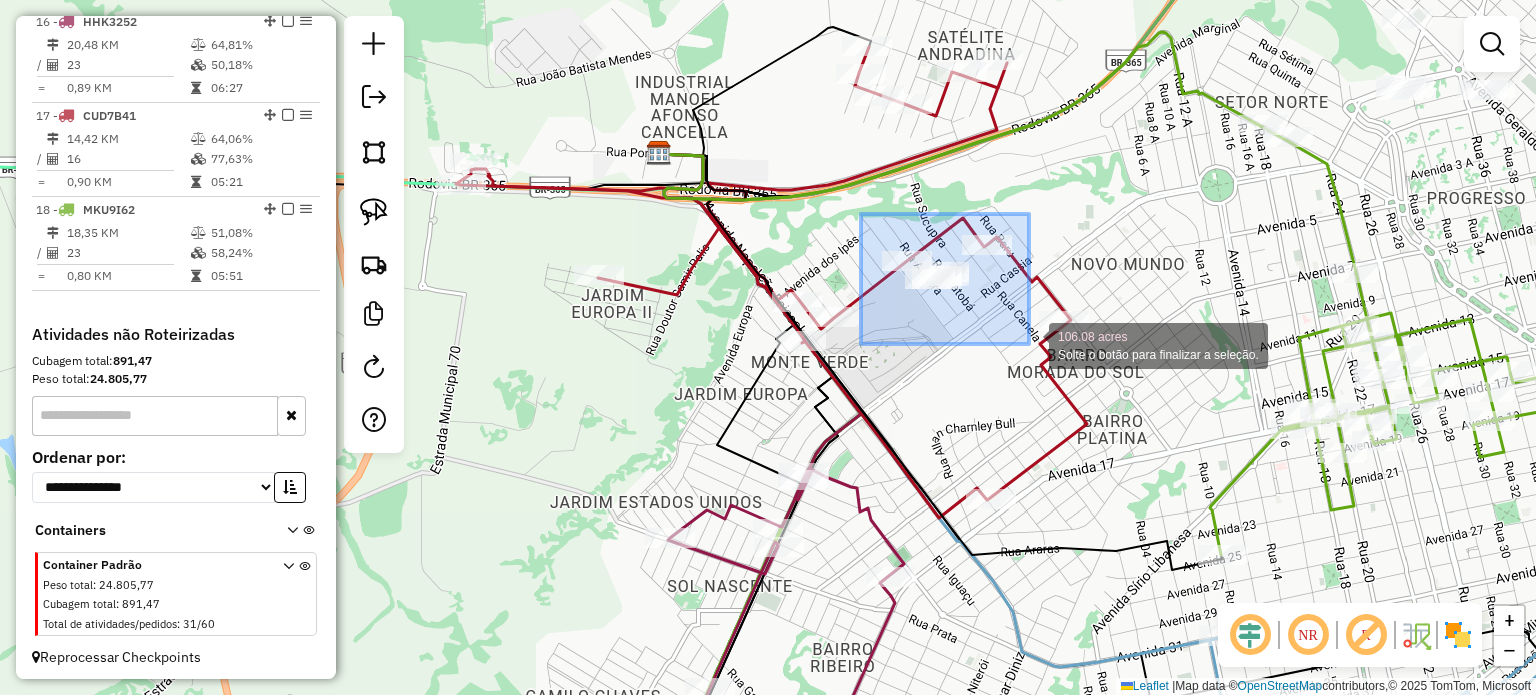 drag, startPoint x: 1020, startPoint y: 330, endPoint x: 1025, endPoint y: 343, distance: 13.928389 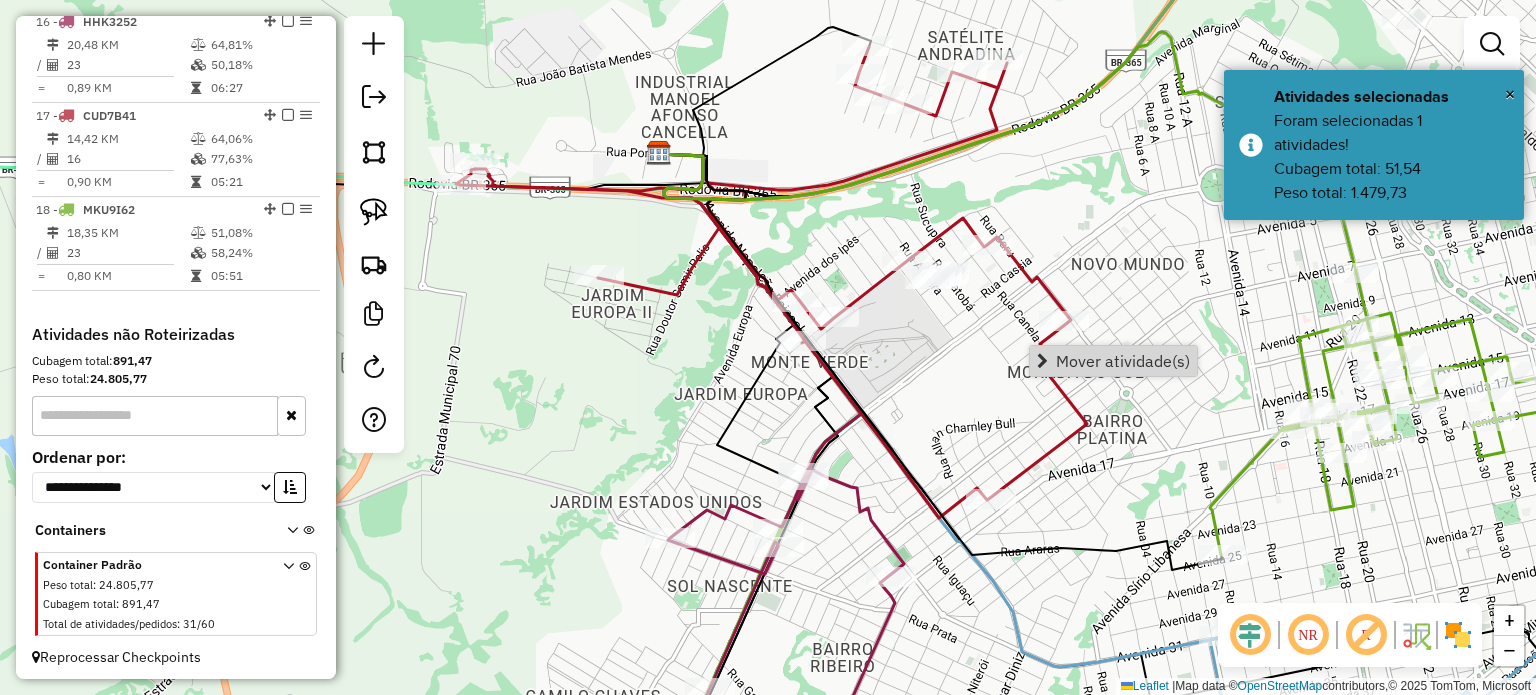 click on "Mover atividade(s)" at bounding box center [1123, 361] 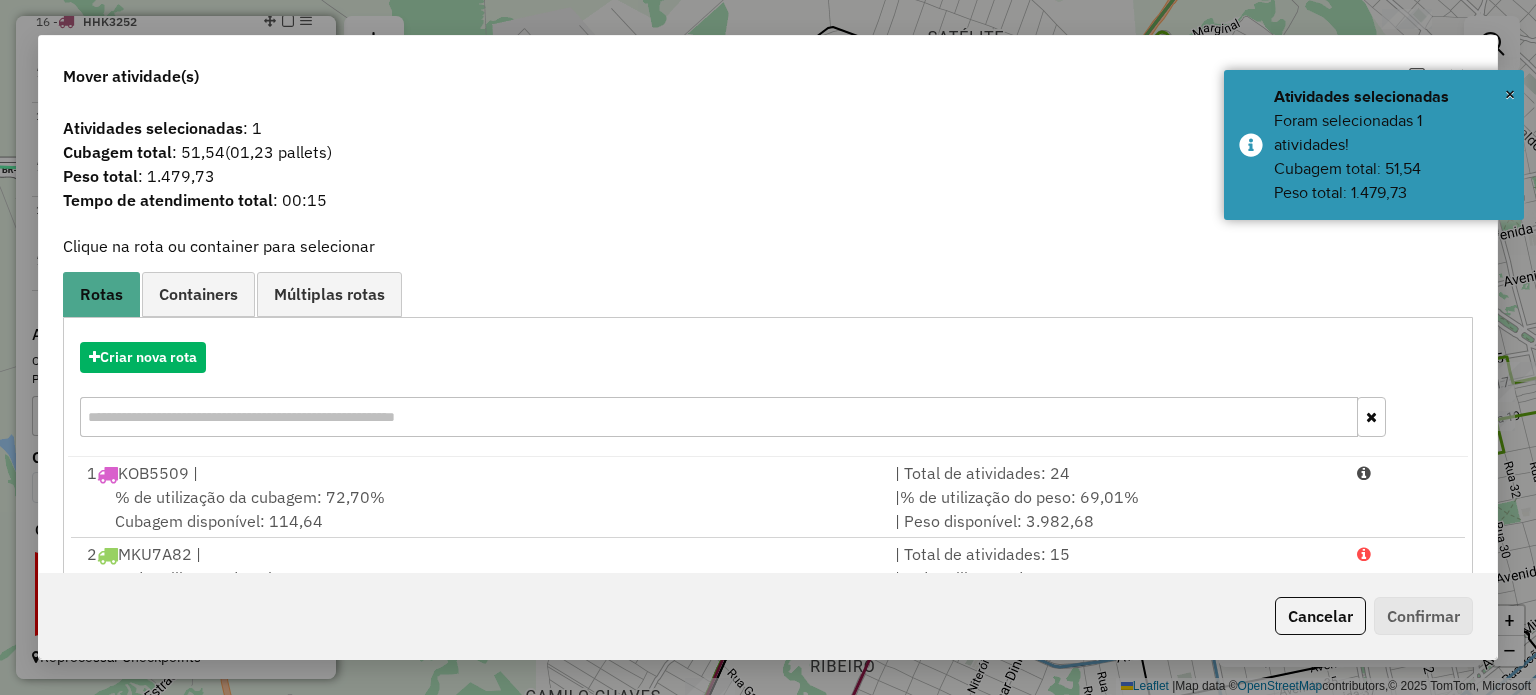 click at bounding box center [718, 417] 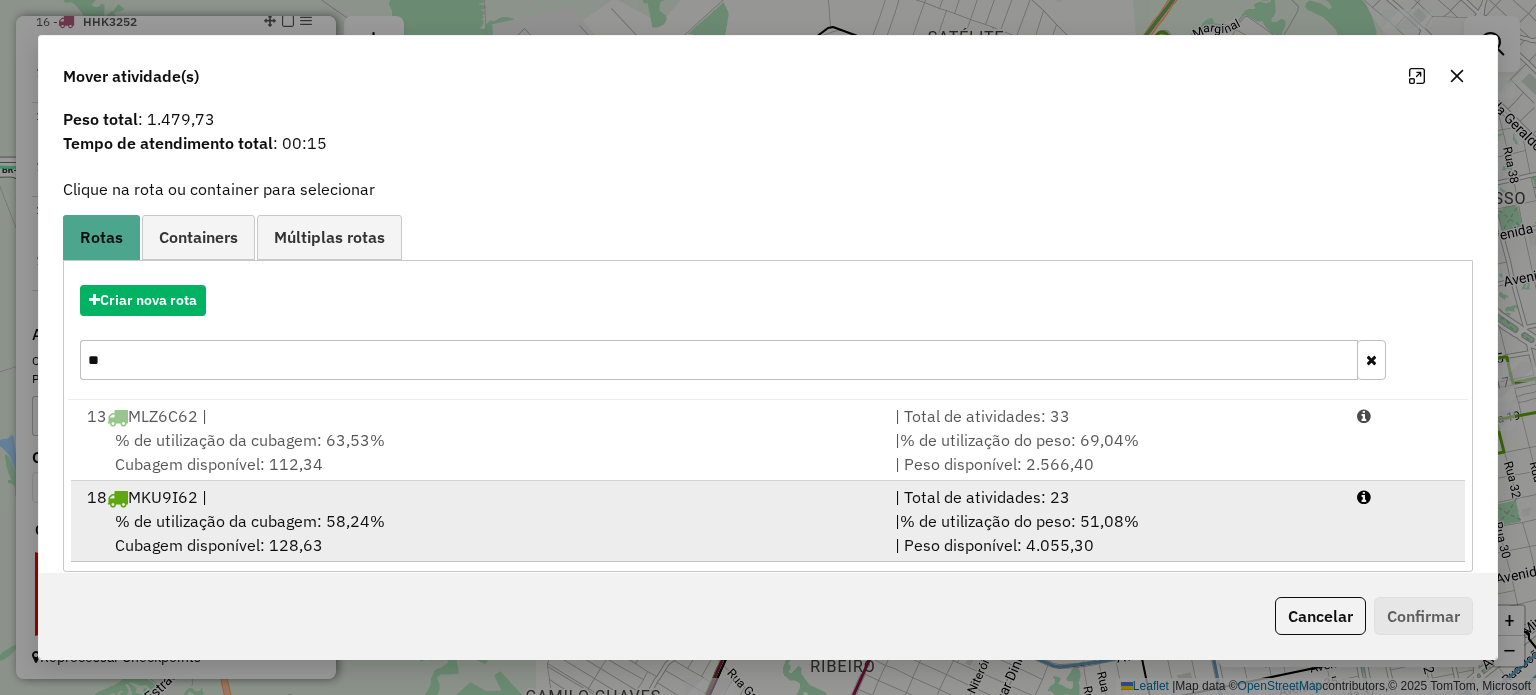 scroll, scrollTop: 79, scrollLeft: 0, axis: vertical 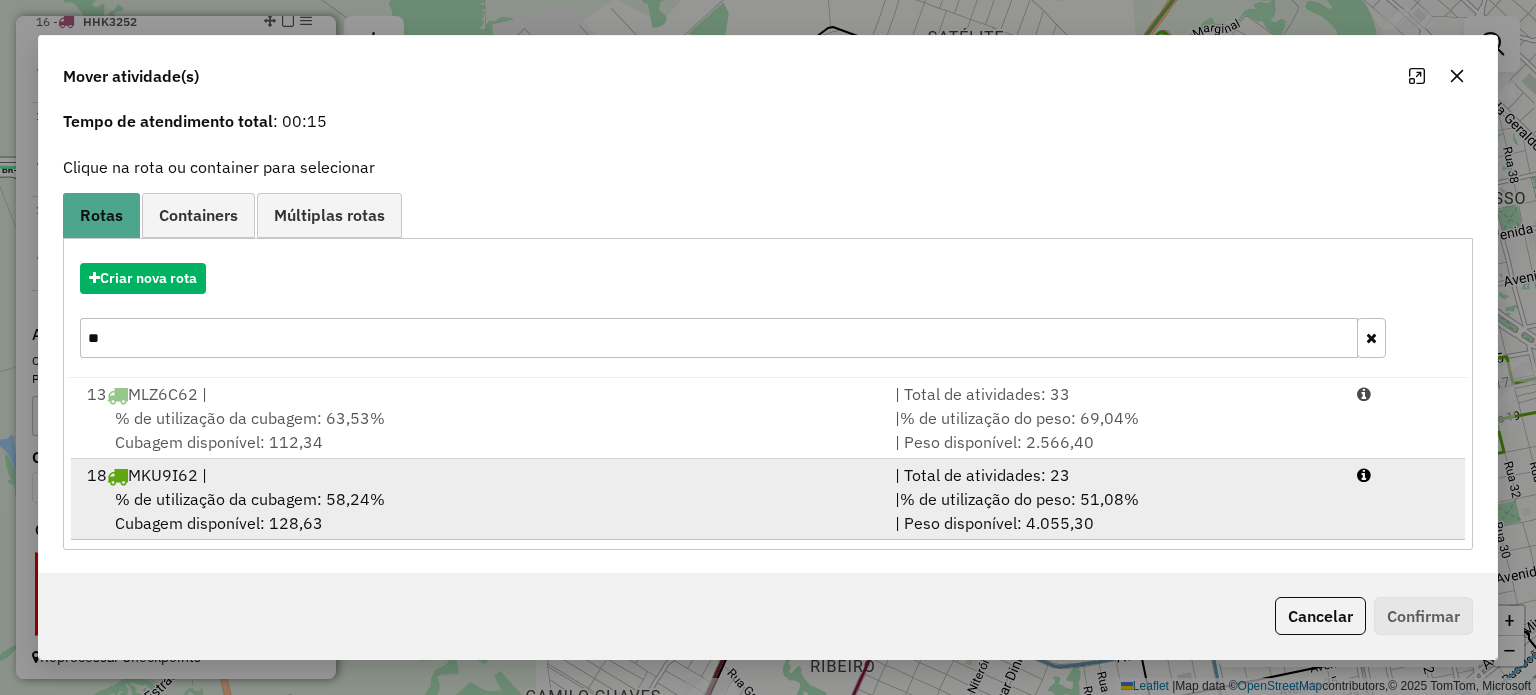 type on "**" 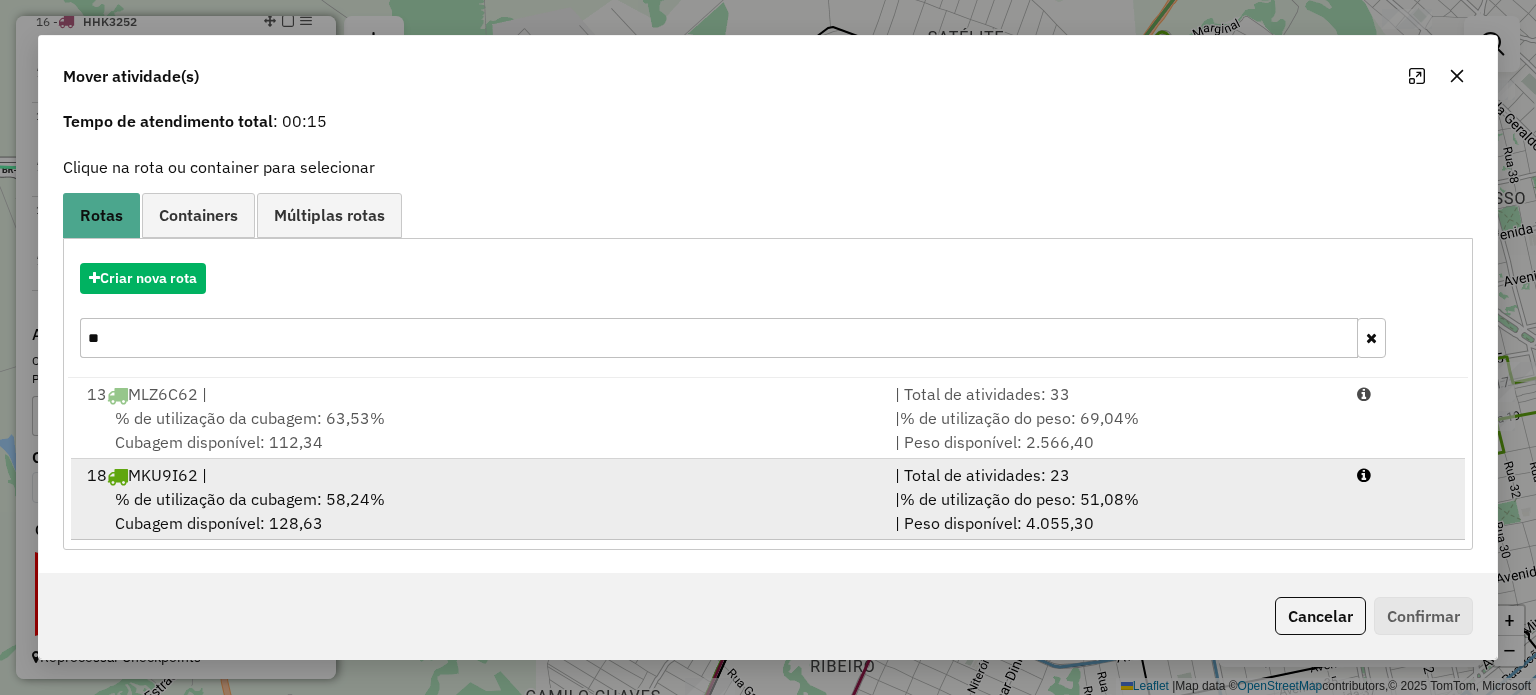 click on "18  MKU9I62 |" at bounding box center (479, 475) 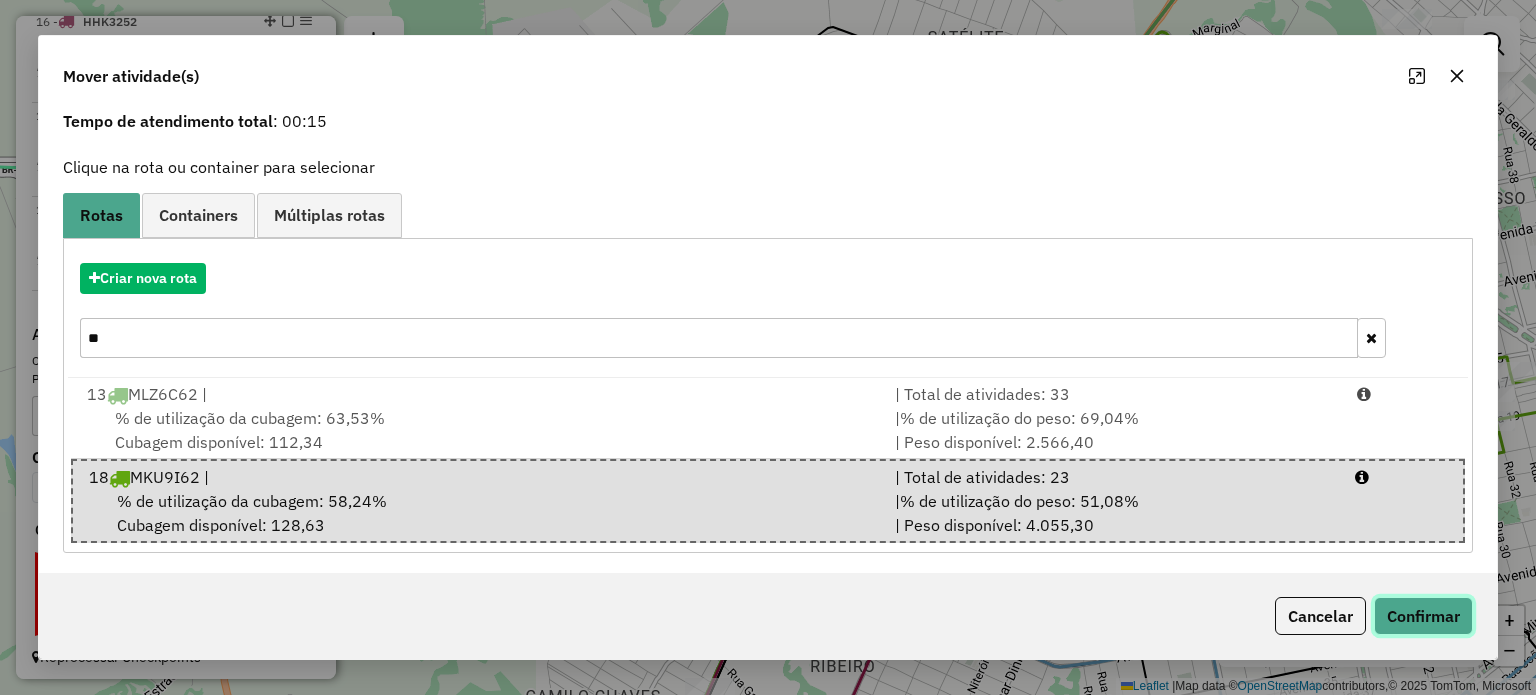 click on "Confirmar" 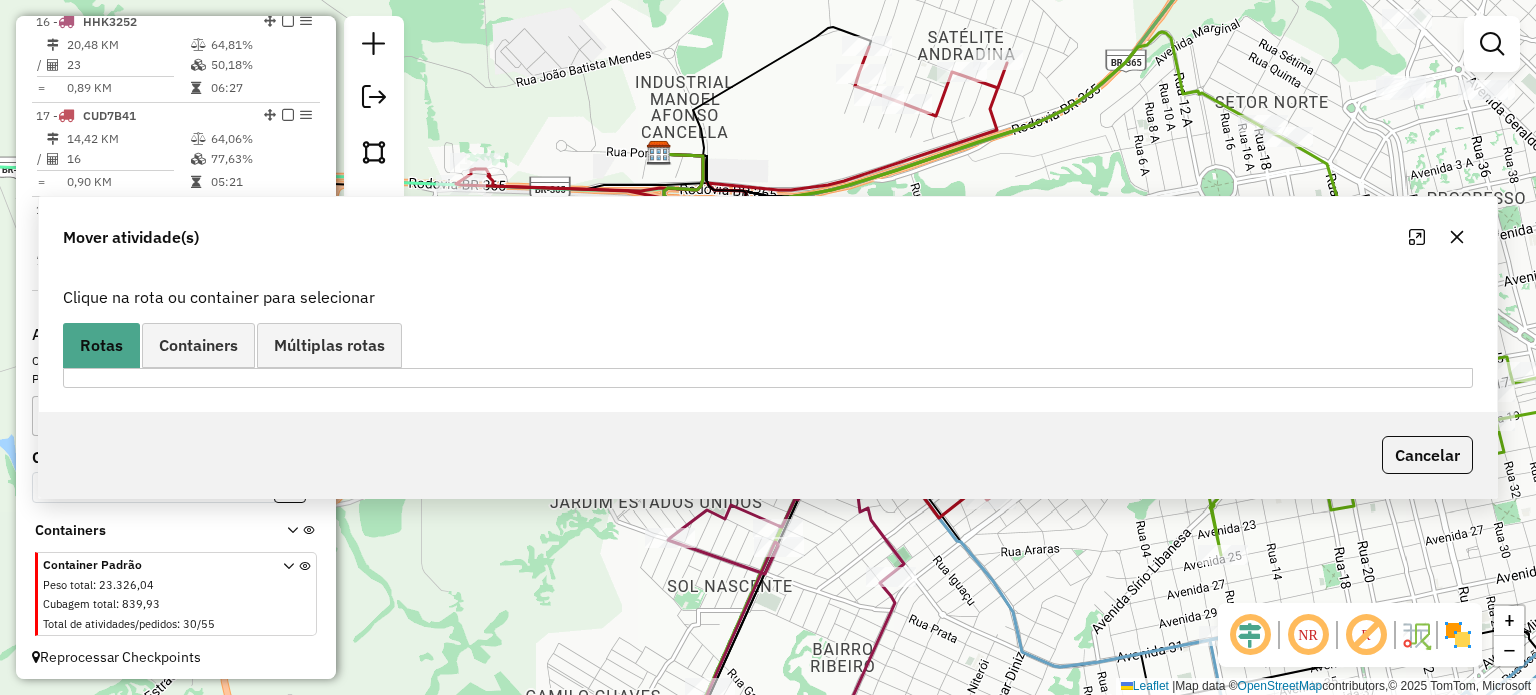 scroll, scrollTop: 0, scrollLeft: 0, axis: both 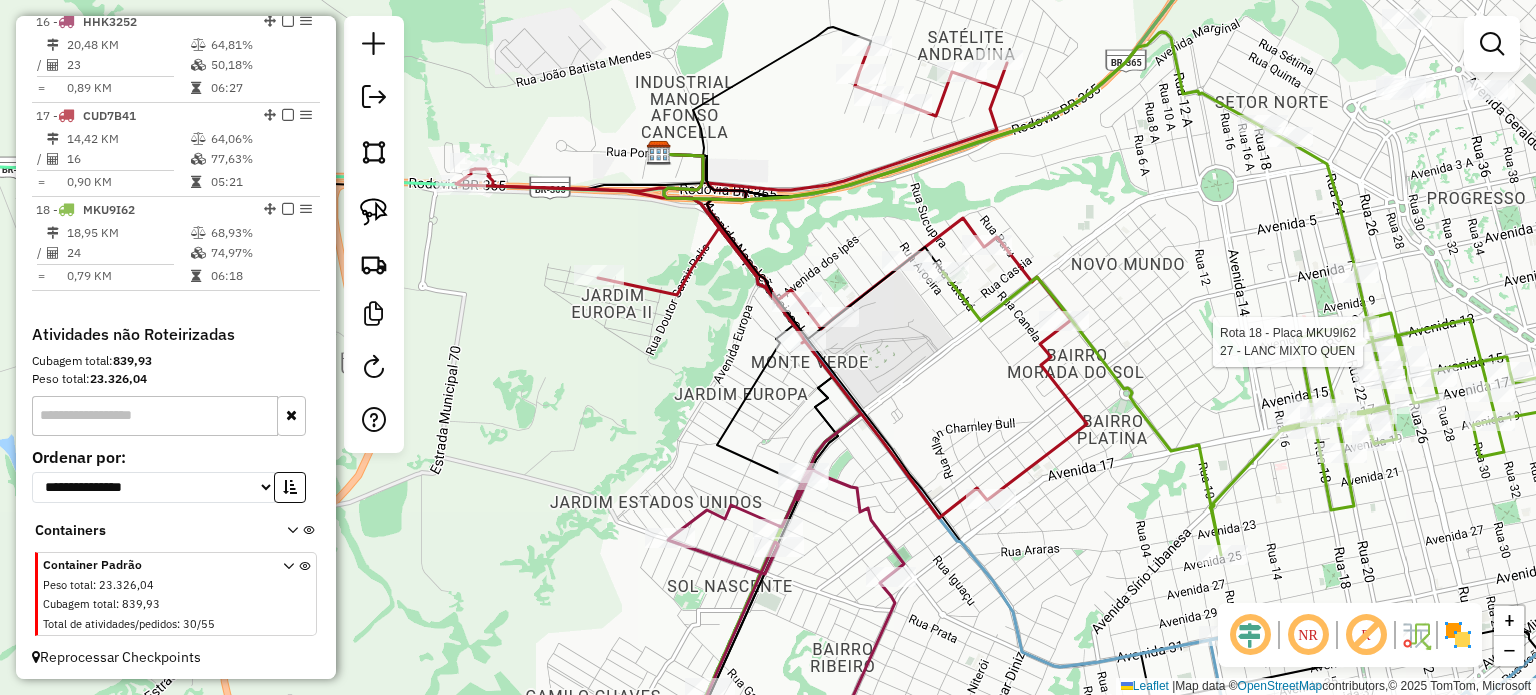 select on "*********" 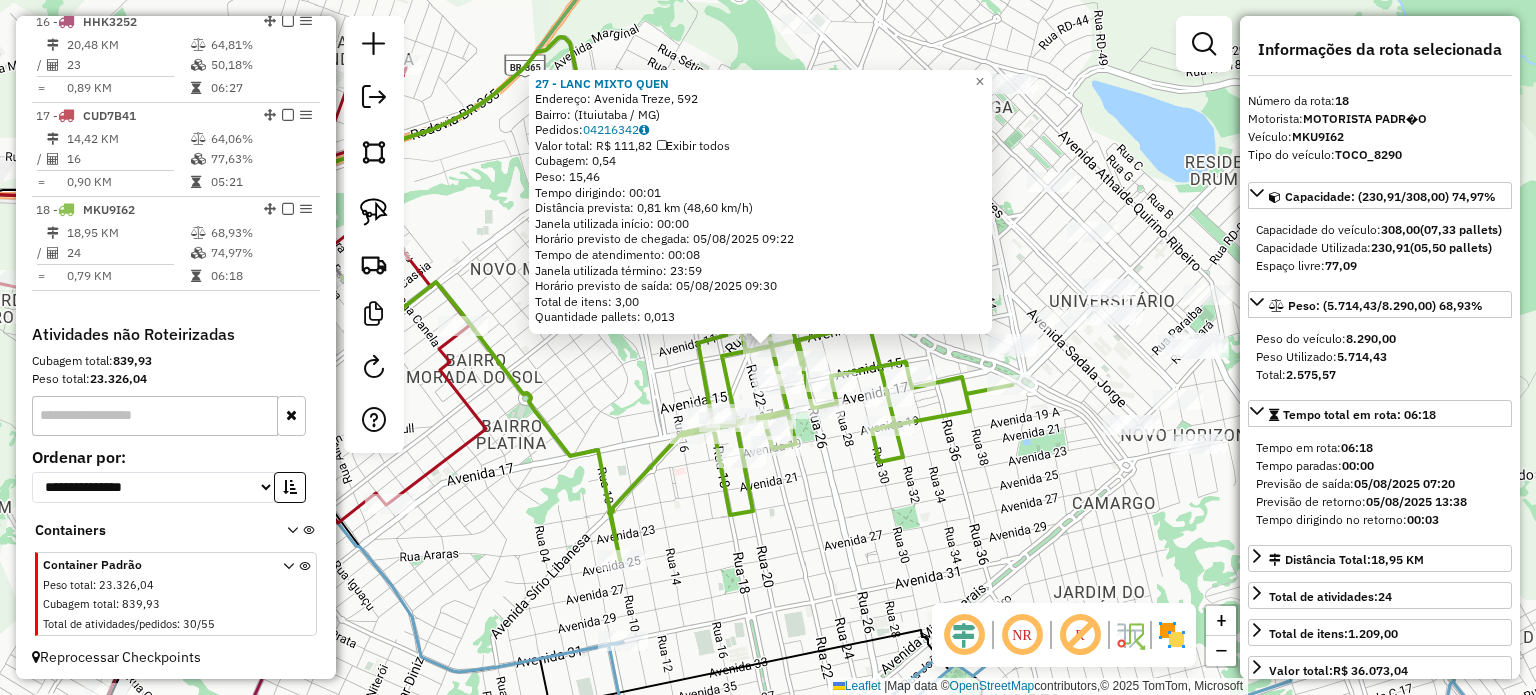click on "27 - LANC MIXTO QUEN  Endereço: Avenida Treze, 592   Bairro:  (Ituiutaba / MG)   Pedidos:  04216342   Valor total: R$ 111,82   Exibir todos   Cubagem: 0,54  Peso: 15,46  Tempo dirigindo: 00:01   Distância prevista: 0,81 km (48,60 km/h)   Janela utilizada início: 00:00   Horário previsto de chegada: 05/08/2025 09:22   Tempo de atendimento: 00:08   Janela utilizada término: 23:59   Horário previsto de saída: 05/08/2025 09:30   Total de itens: 3,00   Quantidade pallets: 0,013  × Janela de atendimento Grade de atendimento Capacidade Transportadoras Veículos Cliente Pedidos  Rotas Selecione os dias de semana para filtrar as janelas de atendimento  Seg   Ter   Qua   Qui   Sex   Sáb   Dom  Informe o período da janela de atendimento: De: Até:  Filtrar exatamente a janela do cliente  Considerar janela de atendimento padrão  Selecione os dias de semana para filtrar as grades de atendimento  Seg   Ter   Qua   Qui   Sex   Sáb   Dom   Considerar clientes sem dia de atendimento cadastrado  Peso mínimo:  De:" 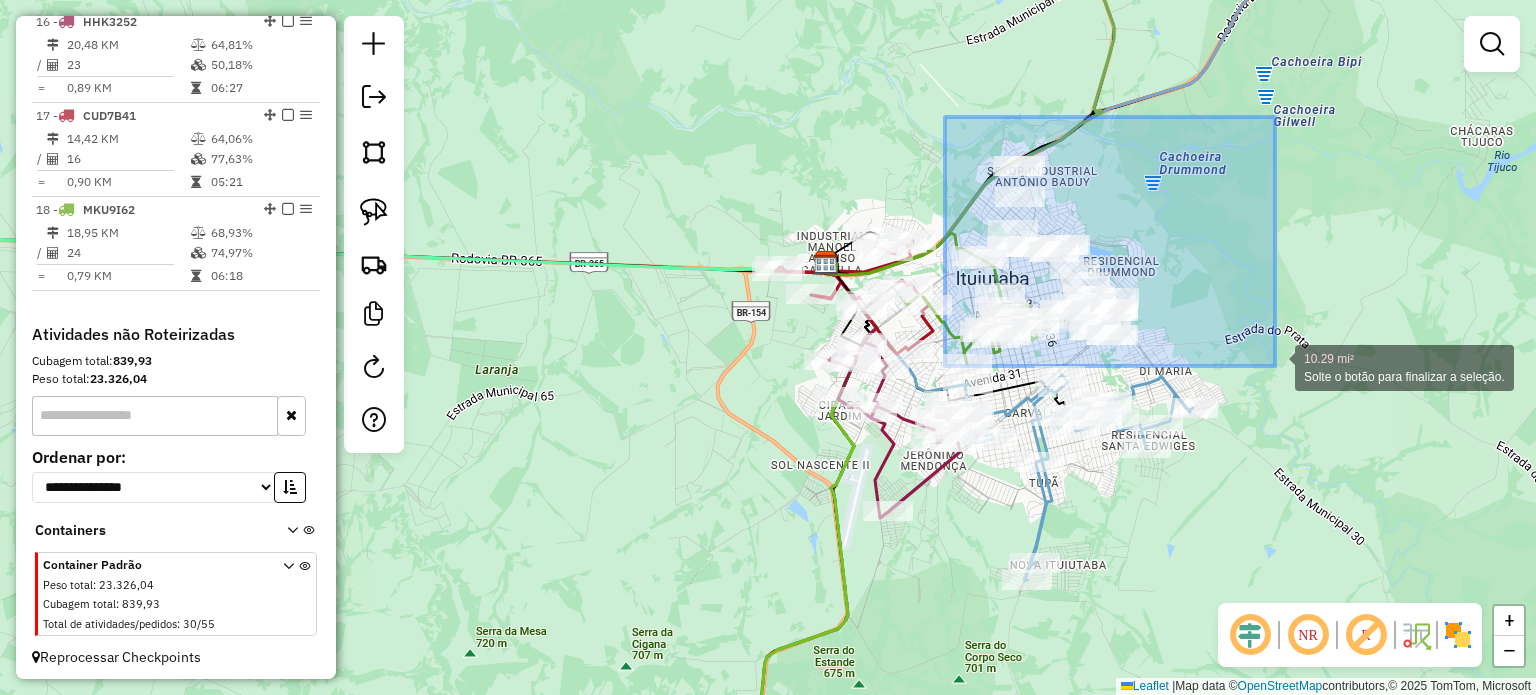 drag, startPoint x: 1197, startPoint y: 306, endPoint x: 1272, endPoint y: 363, distance: 94.20191 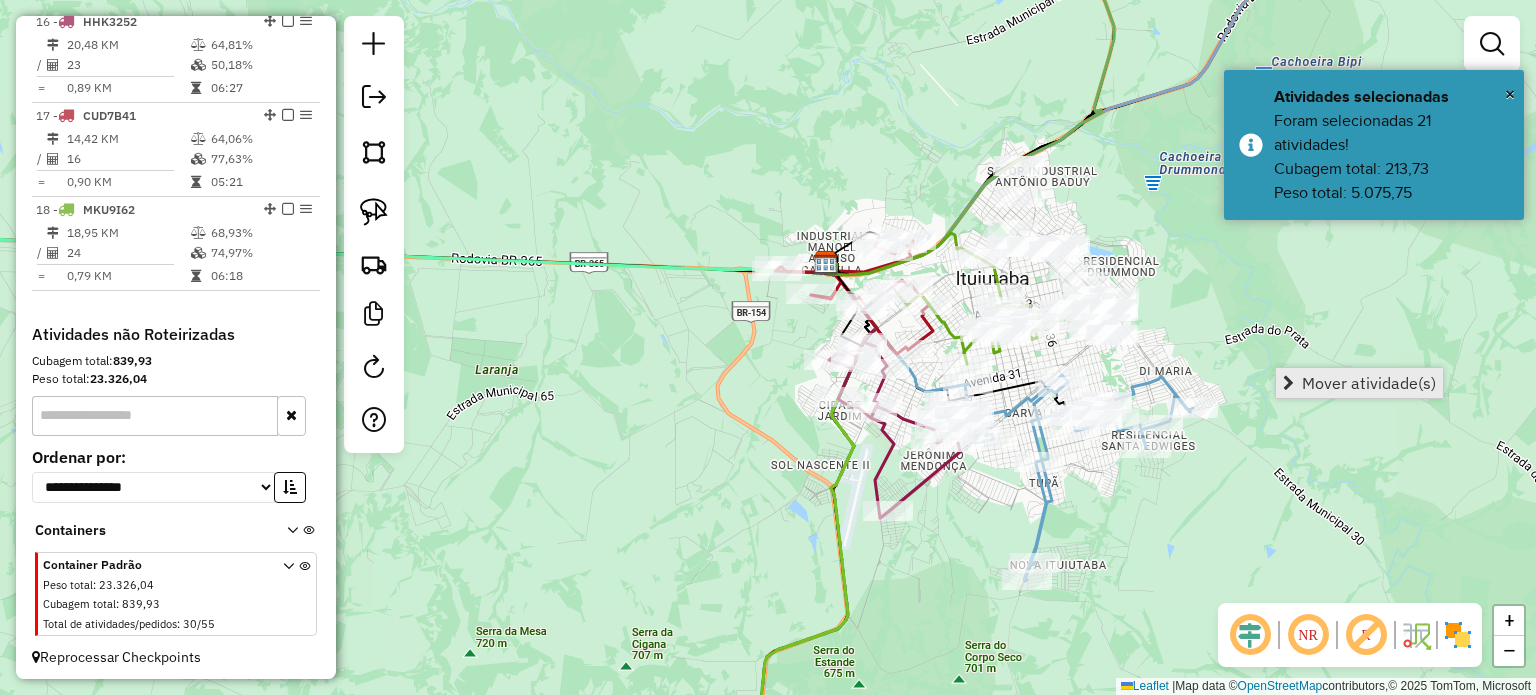 drag, startPoint x: 1393, startPoint y: 394, endPoint x: 1228, endPoint y: 379, distance: 165.68042 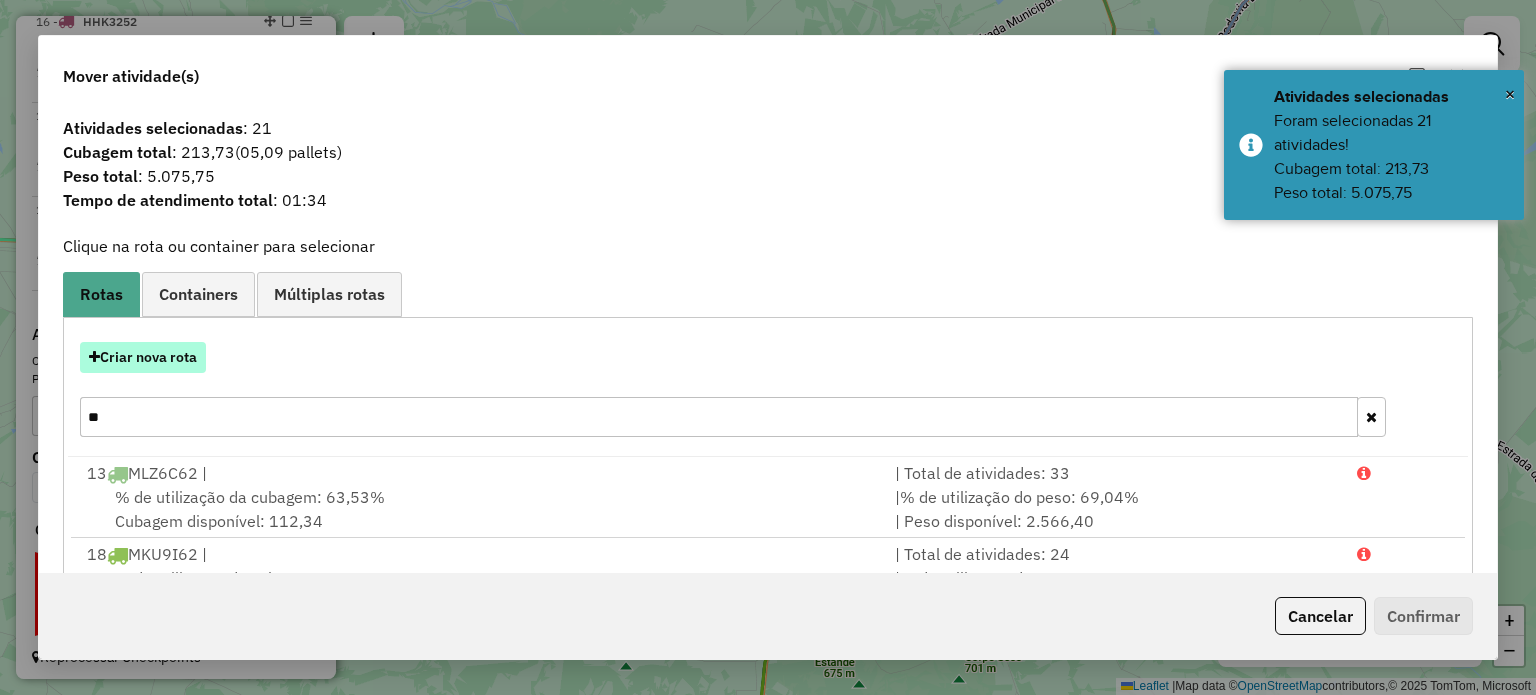 click on "Criar nova rota" at bounding box center (143, 357) 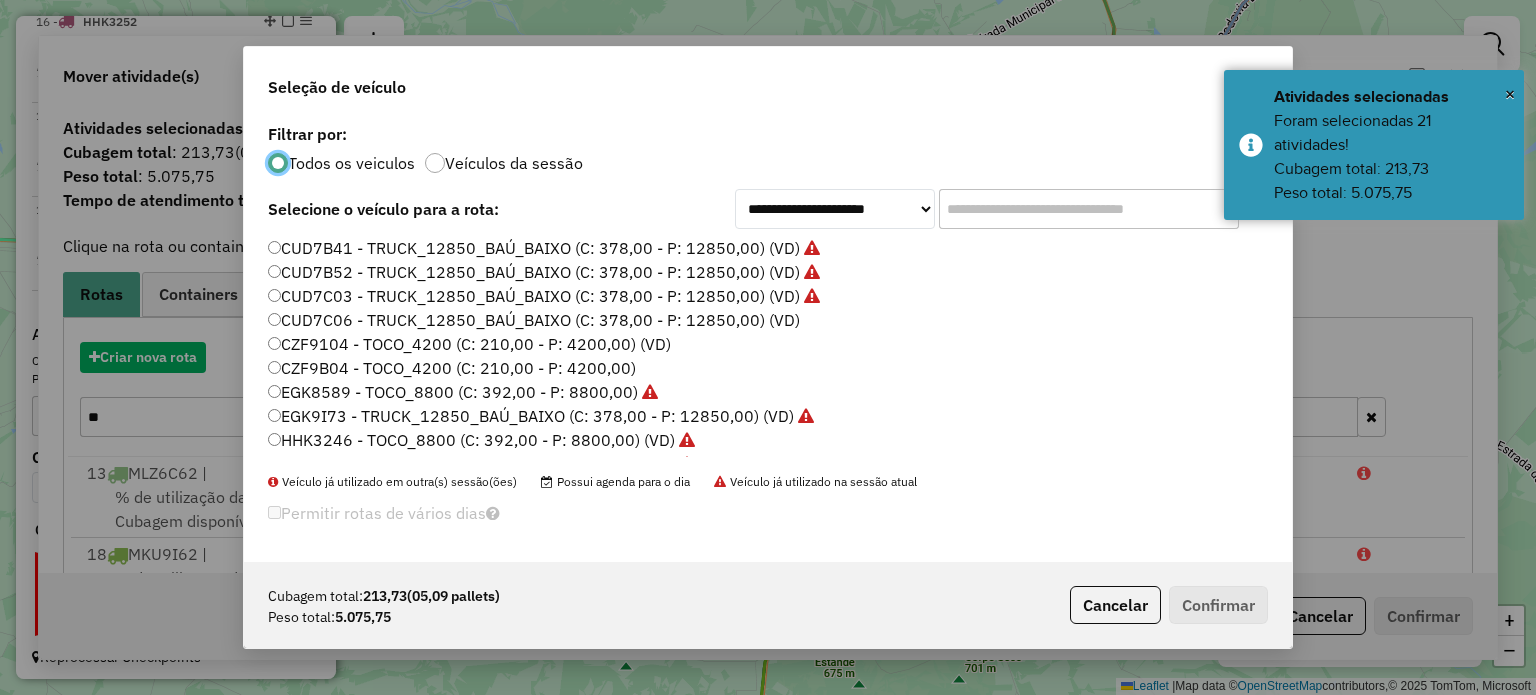 scroll, scrollTop: 10, scrollLeft: 6, axis: both 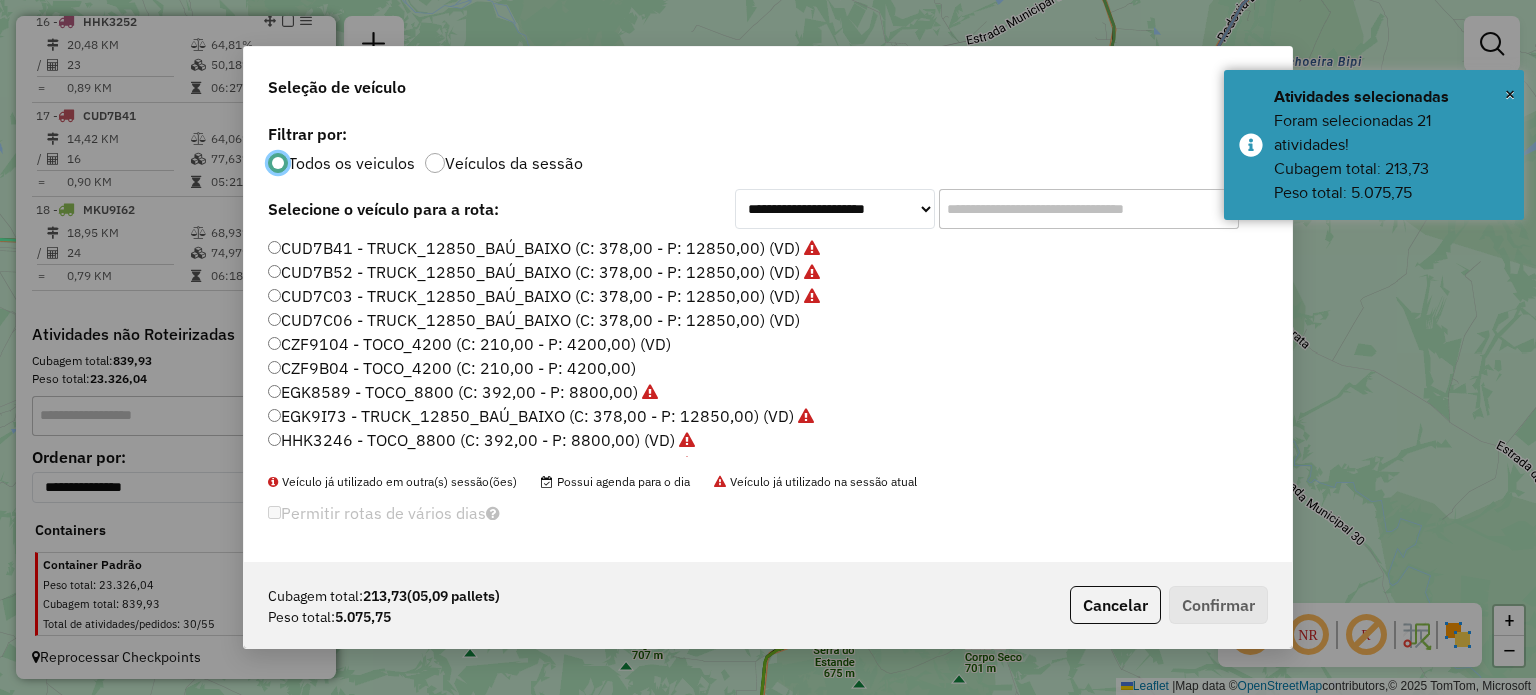 click 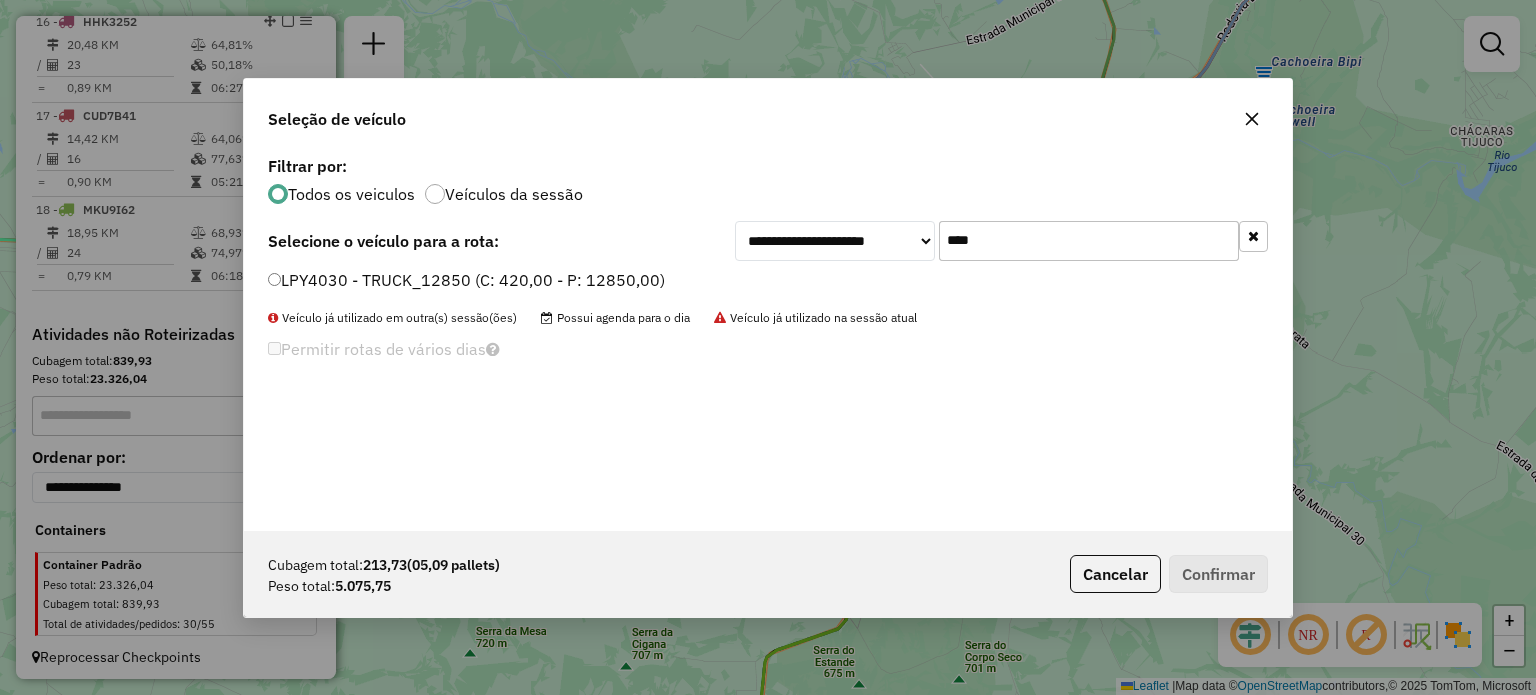 type on "****" 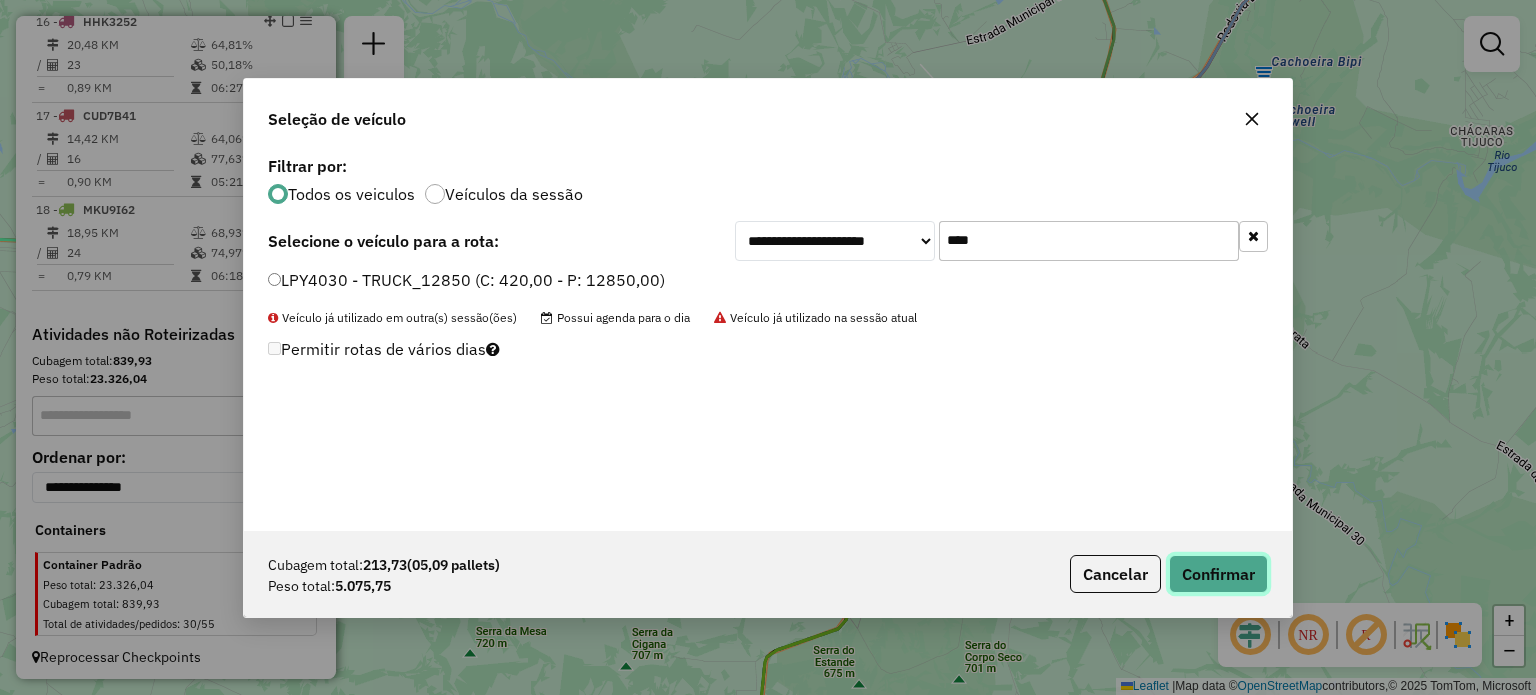 click on "Confirmar" 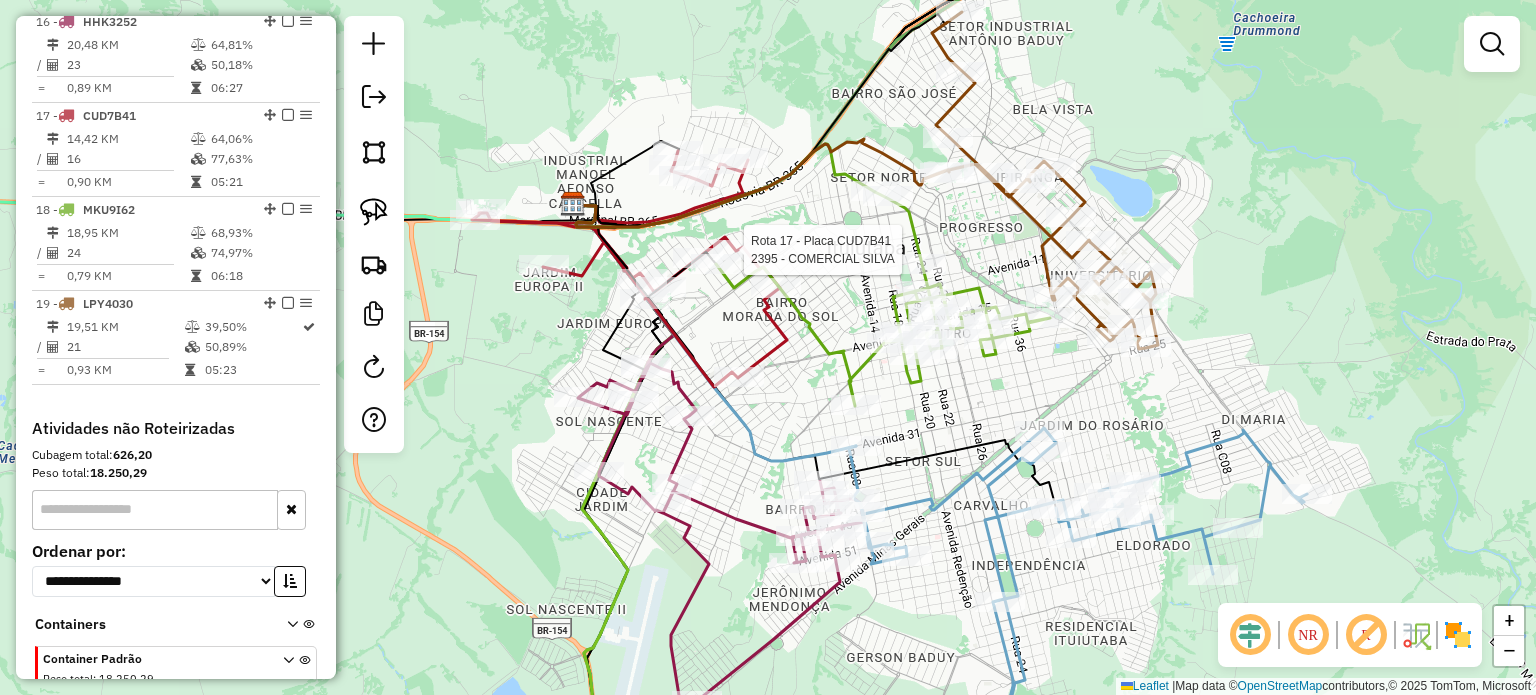select on "*********" 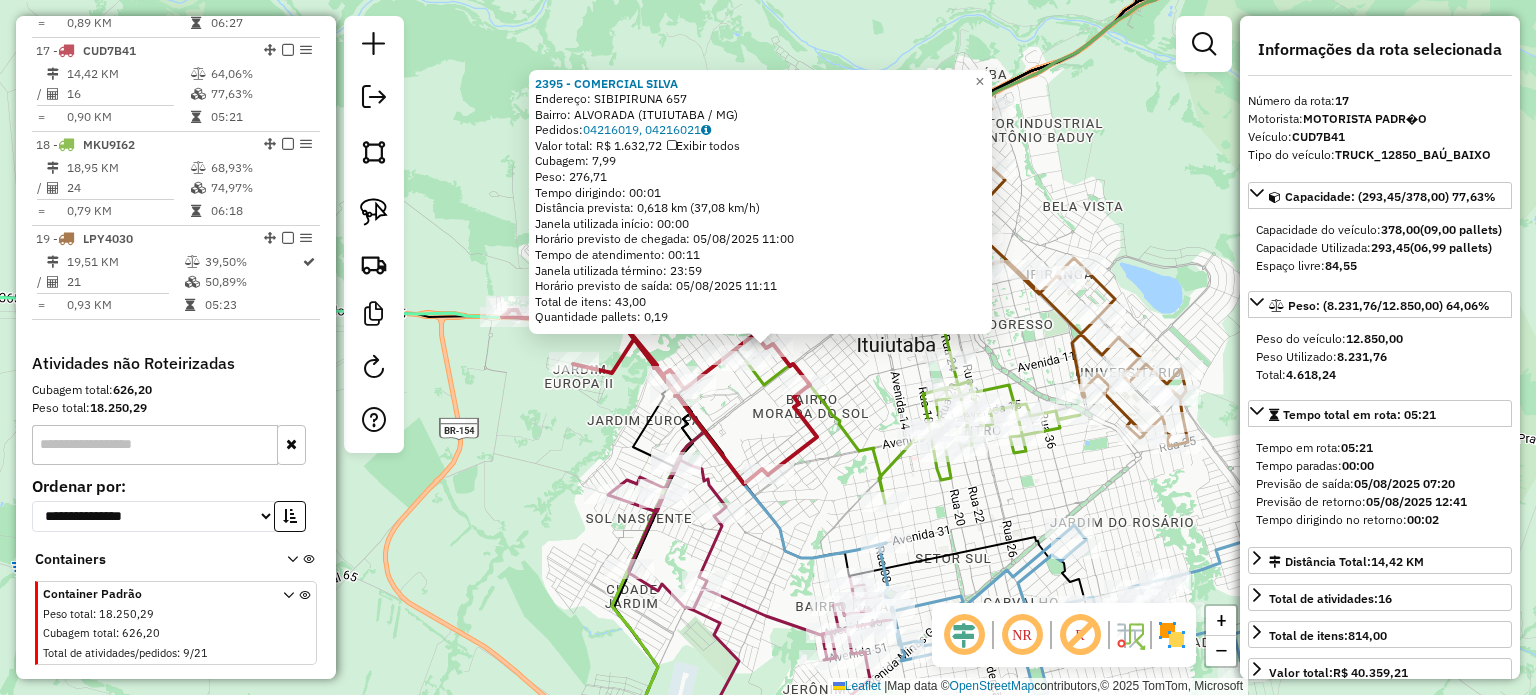 scroll, scrollTop: 2250, scrollLeft: 0, axis: vertical 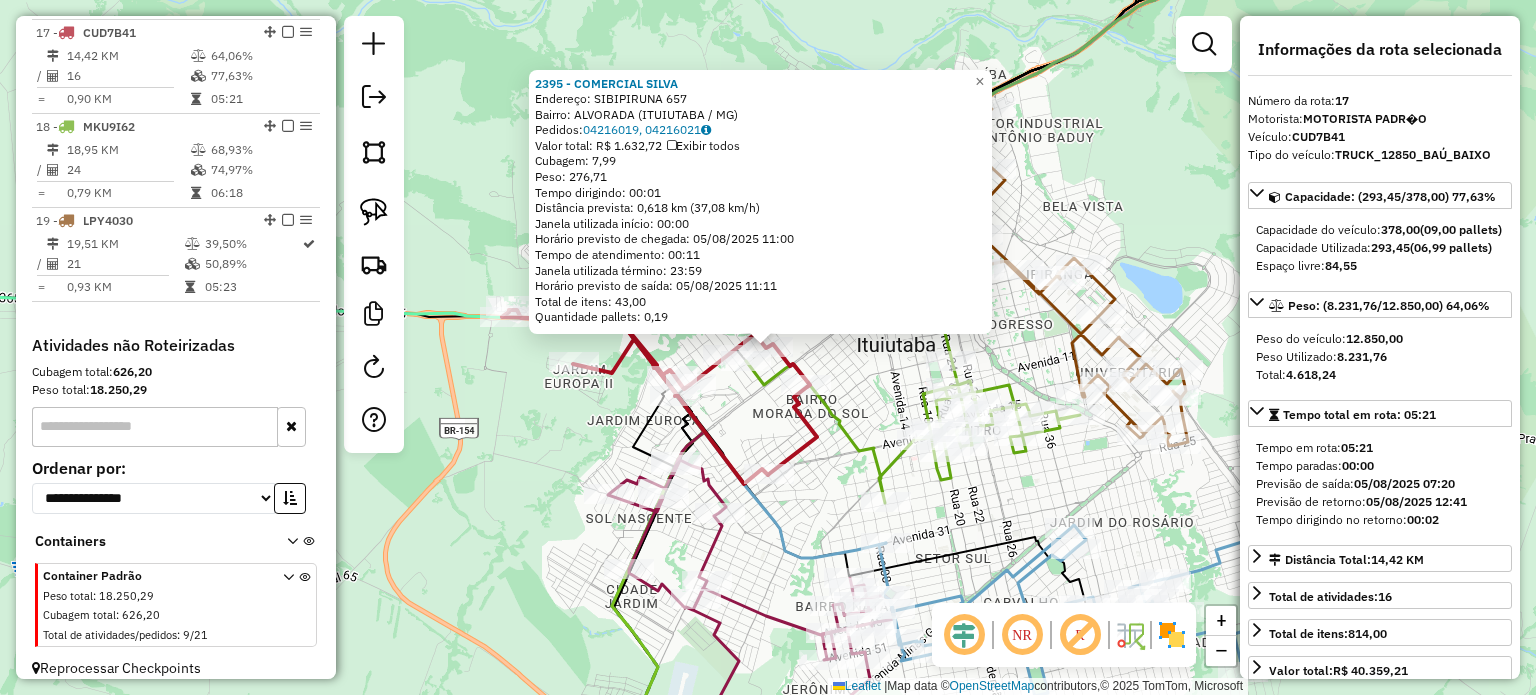 click on "2395 - COMERCIAL SILVA  Endereço:  SIBIPIRUNA 657   Bairro: ALVORADA (ITUIUTABA / MG)   Pedidos:  04216019, 04216021   Valor total: R$ 1.632,72   Exibir todos   Cubagem: 7,99  Peso: 276,71  Tempo dirigindo: 00:01   Distância prevista: 0,618 km (37,08 km/h)   Janela utilizada início: 00:00   Horário previsto de chegada: 05/08/2025 11:00   Tempo de atendimento: 00:11   Janela utilizada término: 23:59   Horário previsto de saída: 05/08/2025 11:11   Total de itens: 43,00   Quantidade pallets: 0,19  × Janela de atendimento Grade de atendimento Capacidade Transportadoras Veículos Cliente Pedidos  Rotas Selecione os dias de semana para filtrar as janelas de atendimento  Seg   Ter   Qua   Qui   Sex   Sáb   Dom  Informe o período da janela de atendimento: De: Até:  Filtrar exatamente a janela do cliente  Considerar janela de atendimento padrão  Selecione os dias de semana para filtrar as grades de atendimento  Seg   Ter   Qua   Qui   Sex   Sáb   Dom   Considerar clientes sem dia de atendimento cadastrado" 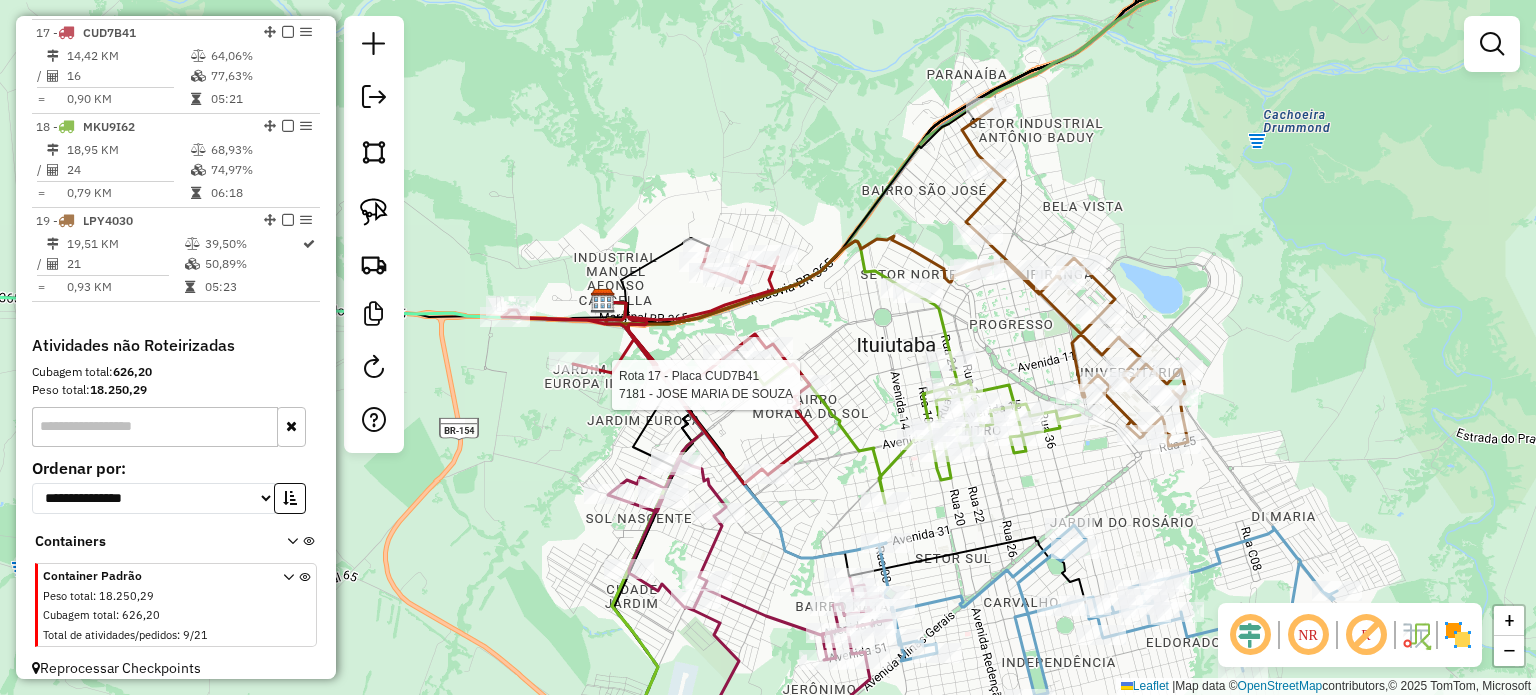 select on "*********" 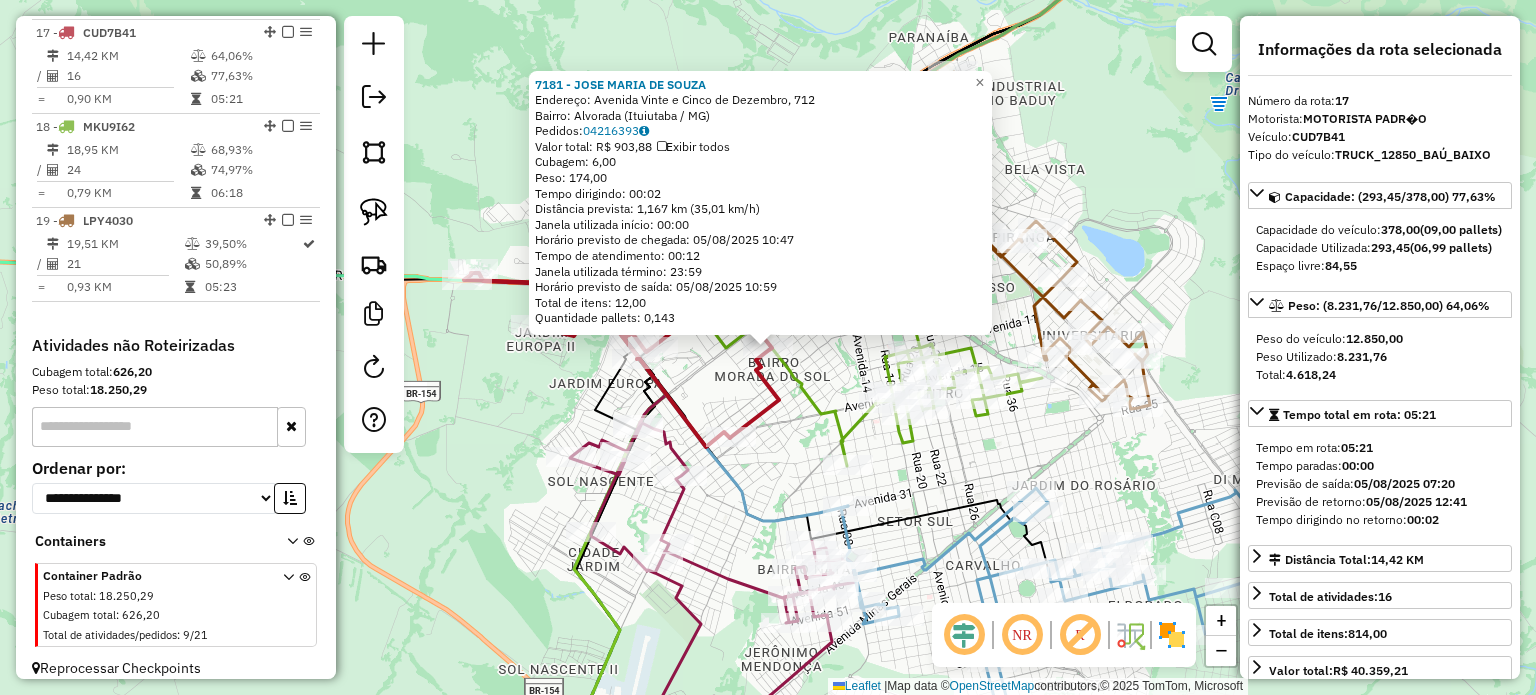 click on "7181 - JOSE MARIA DE SOUZA  Endereço: Avenida Vinte e Cinco de Dezembro, 712   Bairro: Alvorada (Ituiutaba / MG)   Pedidos:  04216393   Valor total: R$ 903,88   Exibir todos   Cubagem: 6,00  Peso: 174,00  Tempo dirigindo: 00:02   Distância prevista: 1,167 km (35,01 km/h)   Janela utilizada início: 00:00   Horário previsto de chegada: 05/08/2025 10:47   Tempo de atendimento: 00:12   Janela utilizada término: 23:59   Horário previsto de saída: 05/08/2025 10:59   Total de itens: 12,00   Quantidade pallets: 0,143  × Janela de atendimento Grade de atendimento Capacidade Transportadoras Veículos Cliente Pedidos  Rotas Selecione os dias de semana para filtrar as janelas de atendimento  Seg   Ter   Qua   Qui   Sex   Sáb   Dom  Informe o período da janela de atendimento: De: Até:  Filtrar exatamente a janela do cliente  Considerar janela de atendimento padrão  Selecione os dias de semana para filtrar as grades de atendimento  Seg   Ter   Qua   Qui   Sex   Sáb   Dom   Peso mínimo:   Peso máximo:   De:" 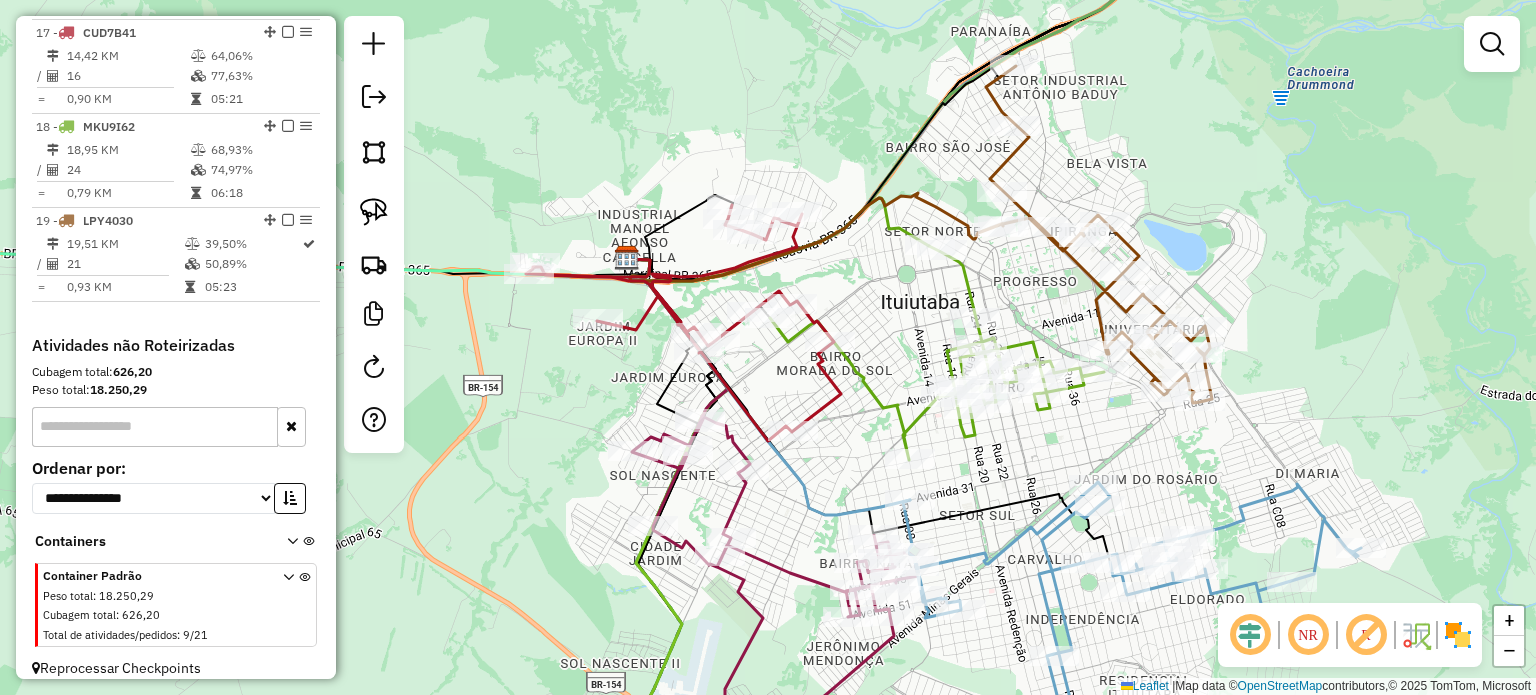 drag, startPoint x: 823, startPoint y: 347, endPoint x: 886, endPoint y: 341, distance: 63.28507 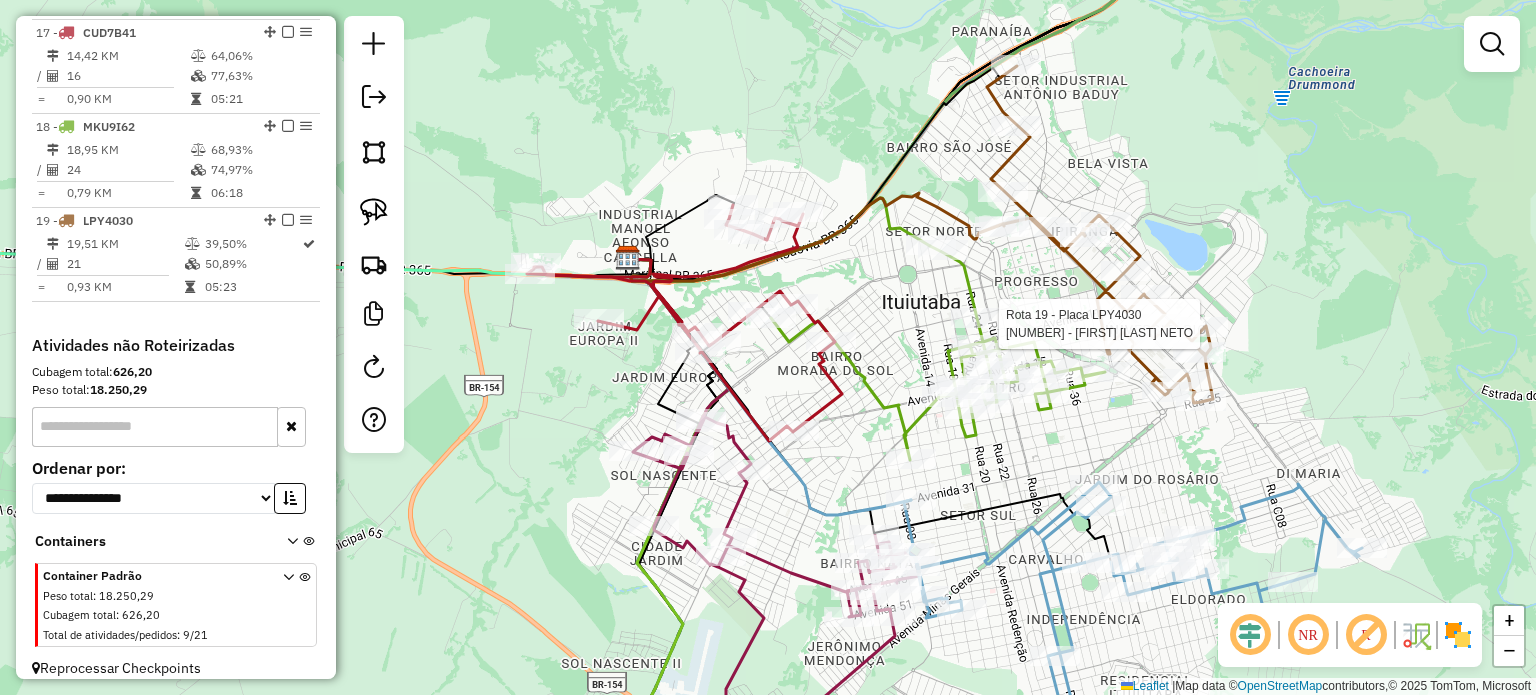 select on "*********" 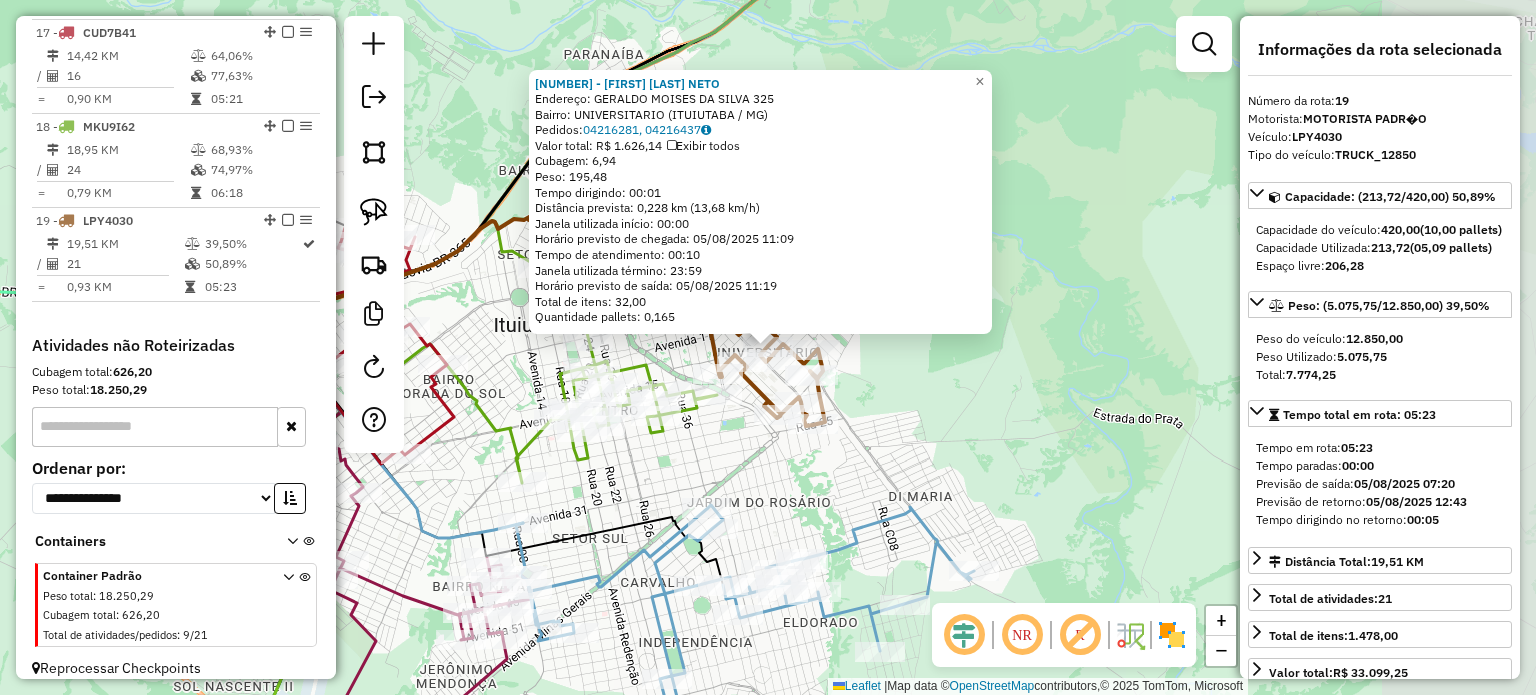 scroll, scrollTop: 2260, scrollLeft: 0, axis: vertical 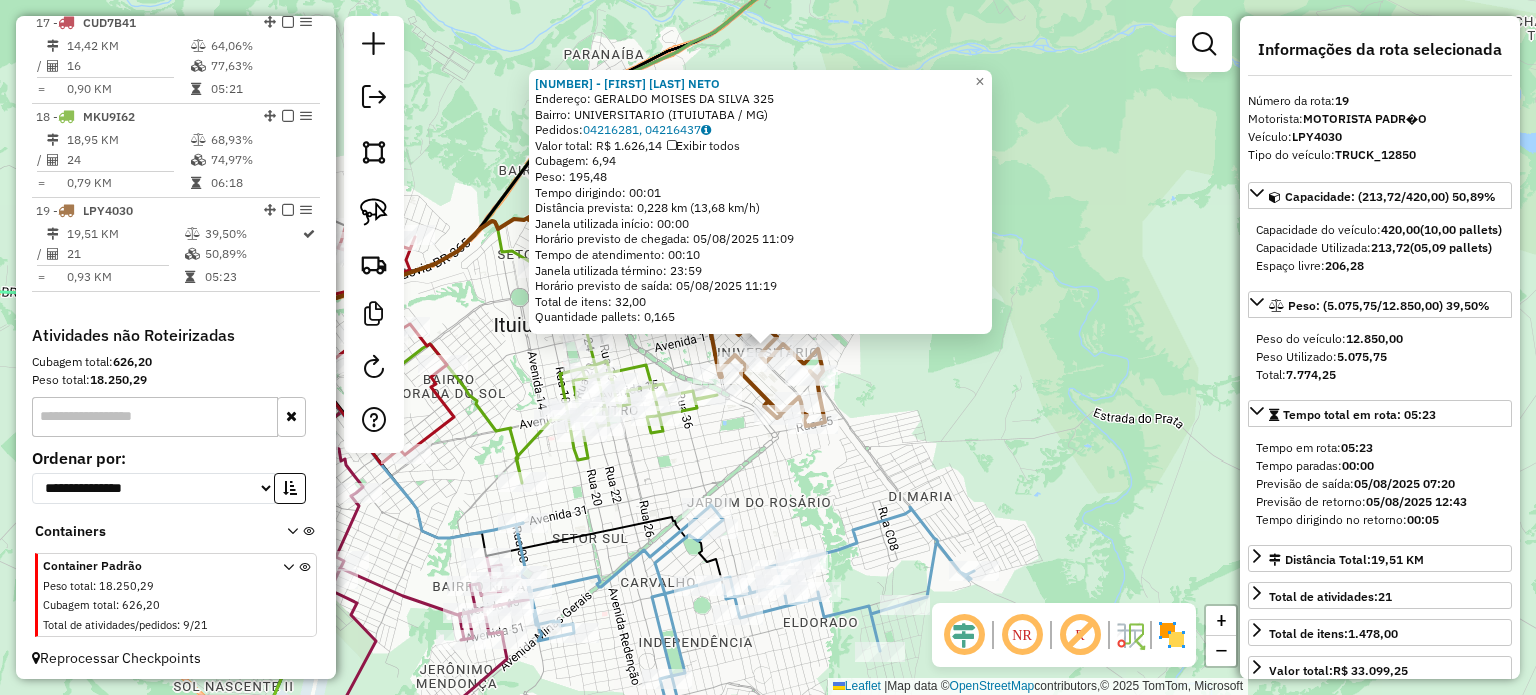 click on "7226 - JERONIMO NETO  Endereço:  GERALDO MOISES DA SILVA 325   Bairro: UNIVERSITARIO (ITUIUTABA / MG)   Pedidos:  04216281, 04216437   Valor total: R$ 1.626,14   Exibir todos   Cubagem: 6,94  Peso: 195,48  Tempo dirigindo: 00:01   Distância prevista: 0,228 km (13,68 km/h)   Janela utilizada início: 00:00   Horário previsto de chegada: 05/08/2025 11:09   Tempo de atendimento: 00:10   Janela utilizada término: 23:59   Horário previsto de saída: 05/08/2025 11:19   Total de itens: 32,00   Quantidade pallets: 0,165  × Janela de atendimento Grade de atendimento Capacidade Transportadoras Veículos Cliente Pedidos  Rotas Selecione os dias de semana para filtrar as janelas de atendimento  Seg   Ter   Qua   Qui   Sex   Sáb   Dom  Informe o período da janela de atendimento: De: Até:  Filtrar exatamente a janela do cliente  Considerar janela de atendimento padrão  Selecione os dias de semana para filtrar as grades de atendimento  Seg   Ter   Qua   Qui   Sex   Sáb   Dom   Peso mínimo:   Peso máximo:   De:" 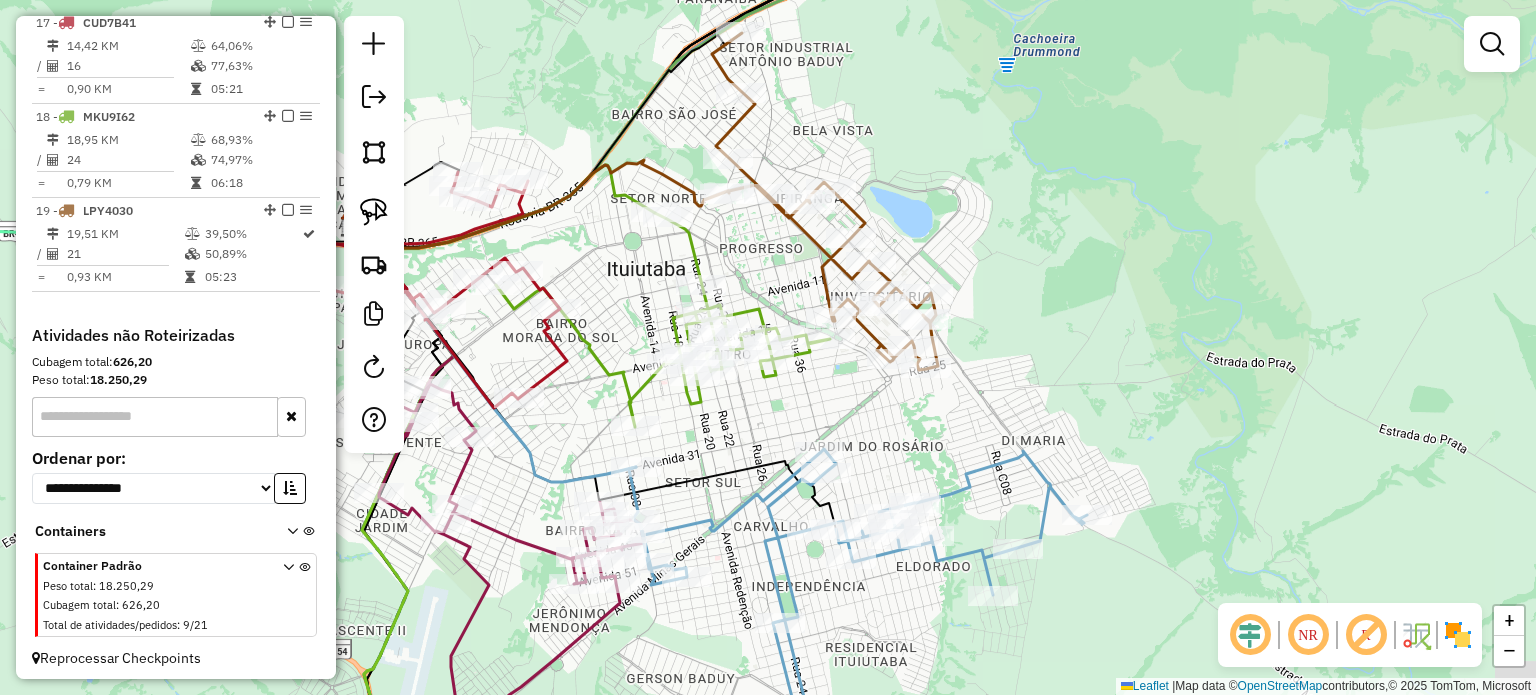 drag, startPoint x: 876, startPoint y: 476, endPoint x: 995, endPoint y: 414, distance: 134.18271 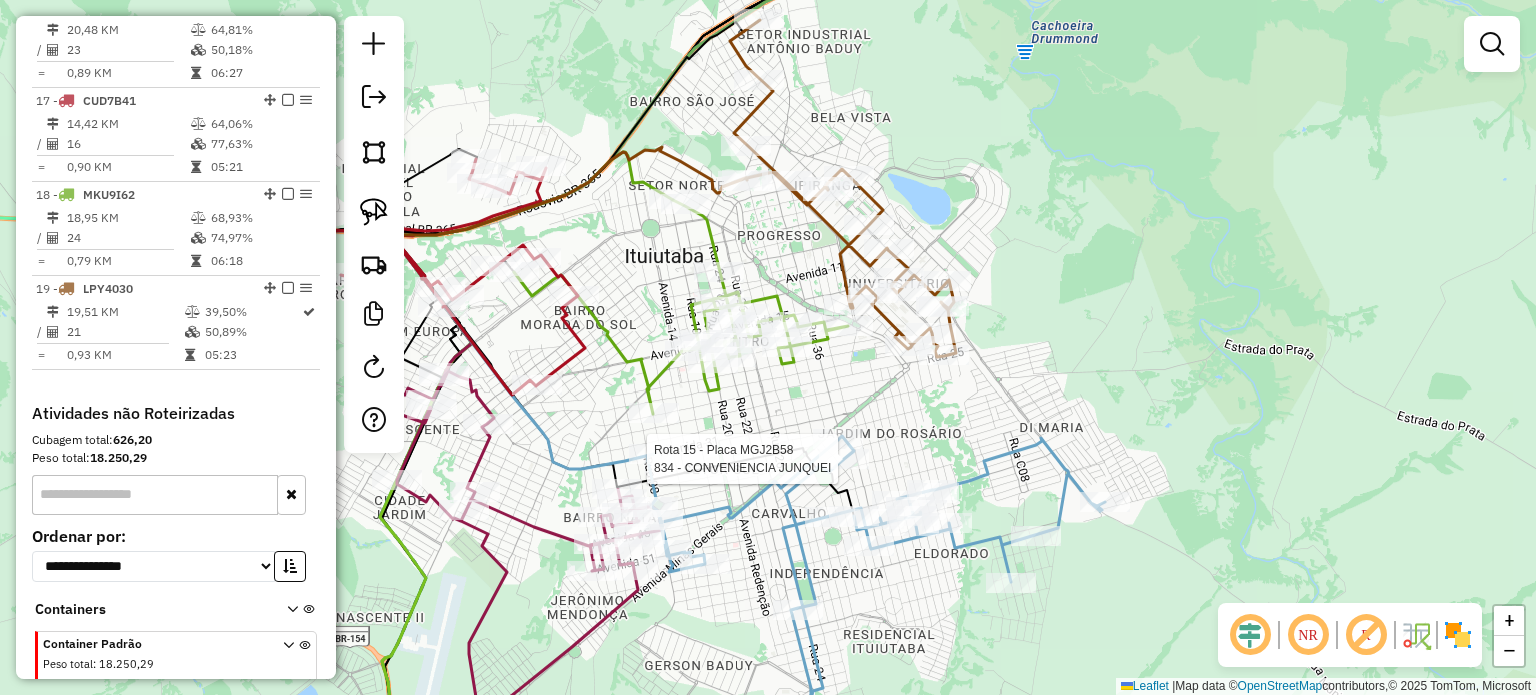 select on "*********" 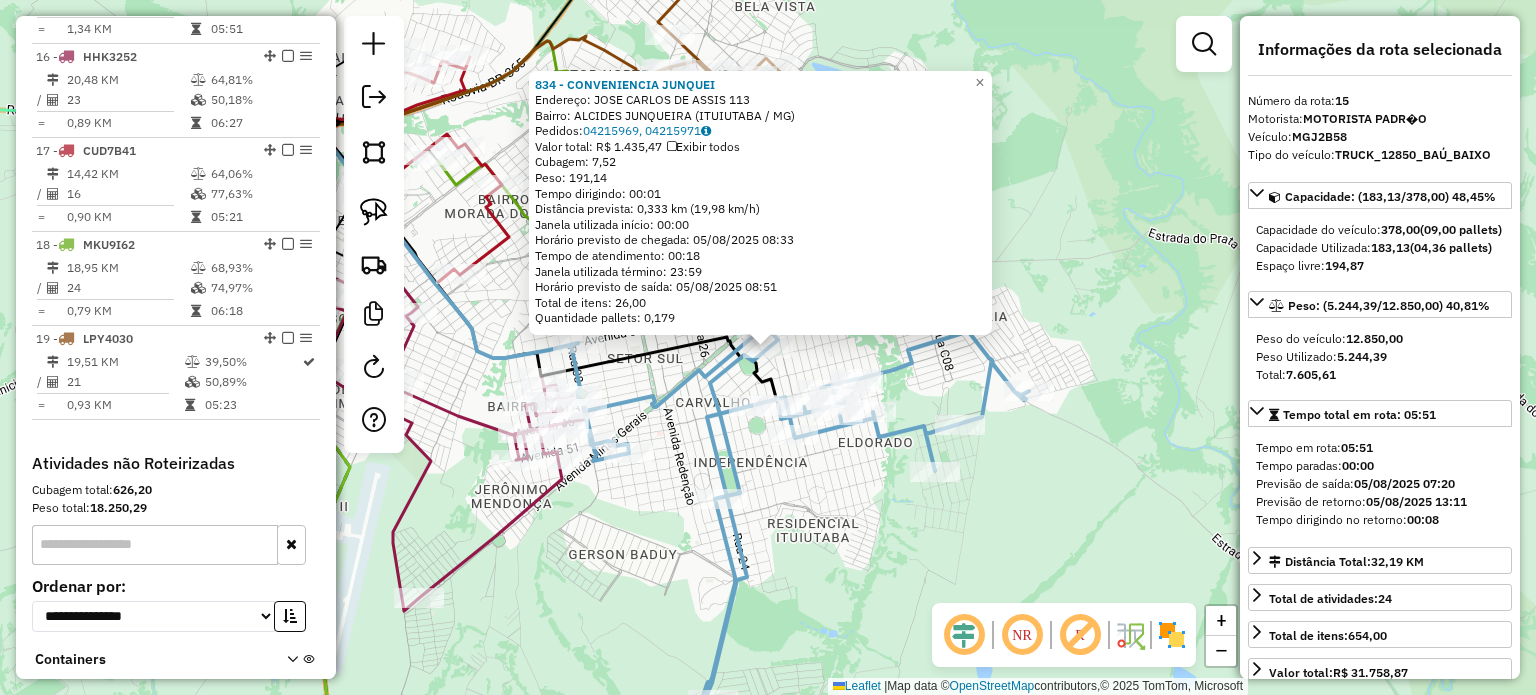 scroll, scrollTop: 2062, scrollLeft: 0, axis: vertical 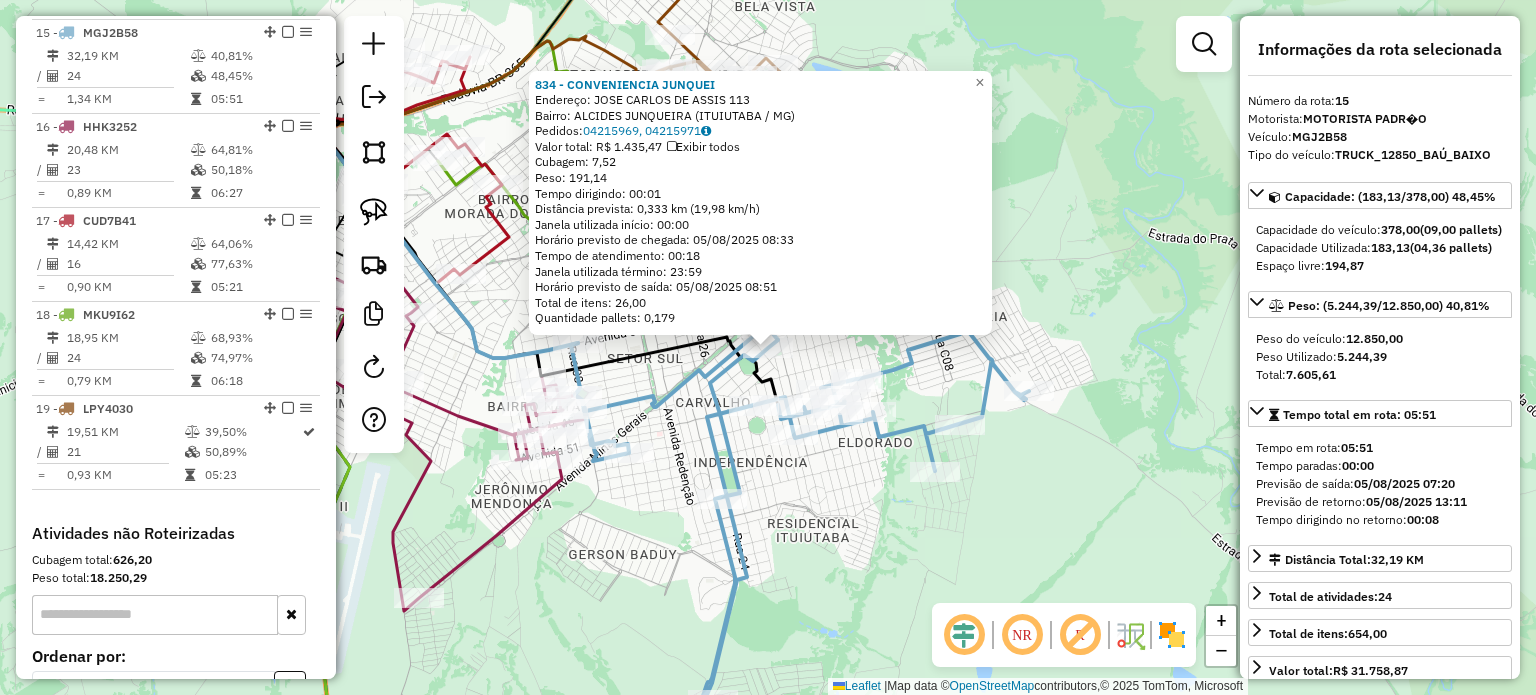 click on "Rota 15 - Placa MGJ2B58  3211 - NEY CARLOS DE SOUZA 834 - CONVENIENCIA JUNQUEI  Endereço:  JOSE CARLOS DE ASSIS 113   Bairro: ALCIDES JUNQUEIRA (ITUIUTABA / MG)   Pedidos:  04215969, 04215971   Valor total: R$ 1.435,47   Exibir todos   Cubagem: 7,52  Peso: 191,14  Tempo dirigindo: 00:01   Distância prevista: 0,333 km (19,98 km/h)   Janela utilizada início: 00:00   Horário previsto de chegada: 05/08/2025 08:33   Tempo de atendimento: 00:18   Janela utilizada término: 23:59   Horário previsto de saída: 05/08/2025 08:51   Total de itens: 26,00   Quantidade pallets: 0,179  × Janela de atendimento Grade de atendimento Capacidade Transportadoras Veículos Cliente Pedidos  Rotas Selecione os dias de semana para filtrar as janelas de atendimento  Seg   Ter   Qua   Qui   Sex   Sáb   Dom  Informe o período da janela de atendimento: De: Até:  Filtrar exatamente a janela do cliente  Considerar janela de atendimento padrão  Selecione os dias de semana para filtrar as grades de atendimento  Seg   Ter   Qua  De:" 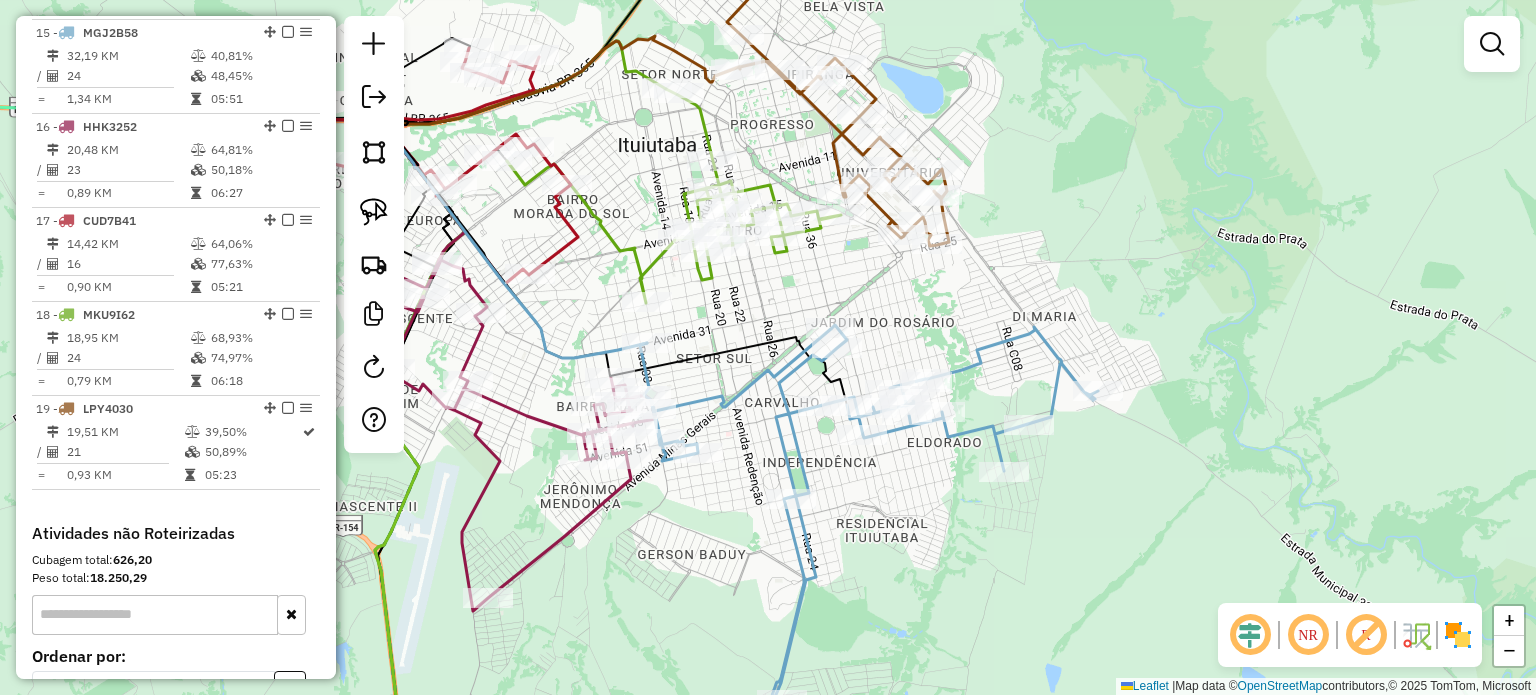 drag, startPoint x: 867, startPoint y: 316, endPoint x: 983, endPoint y: 316, distance: 116 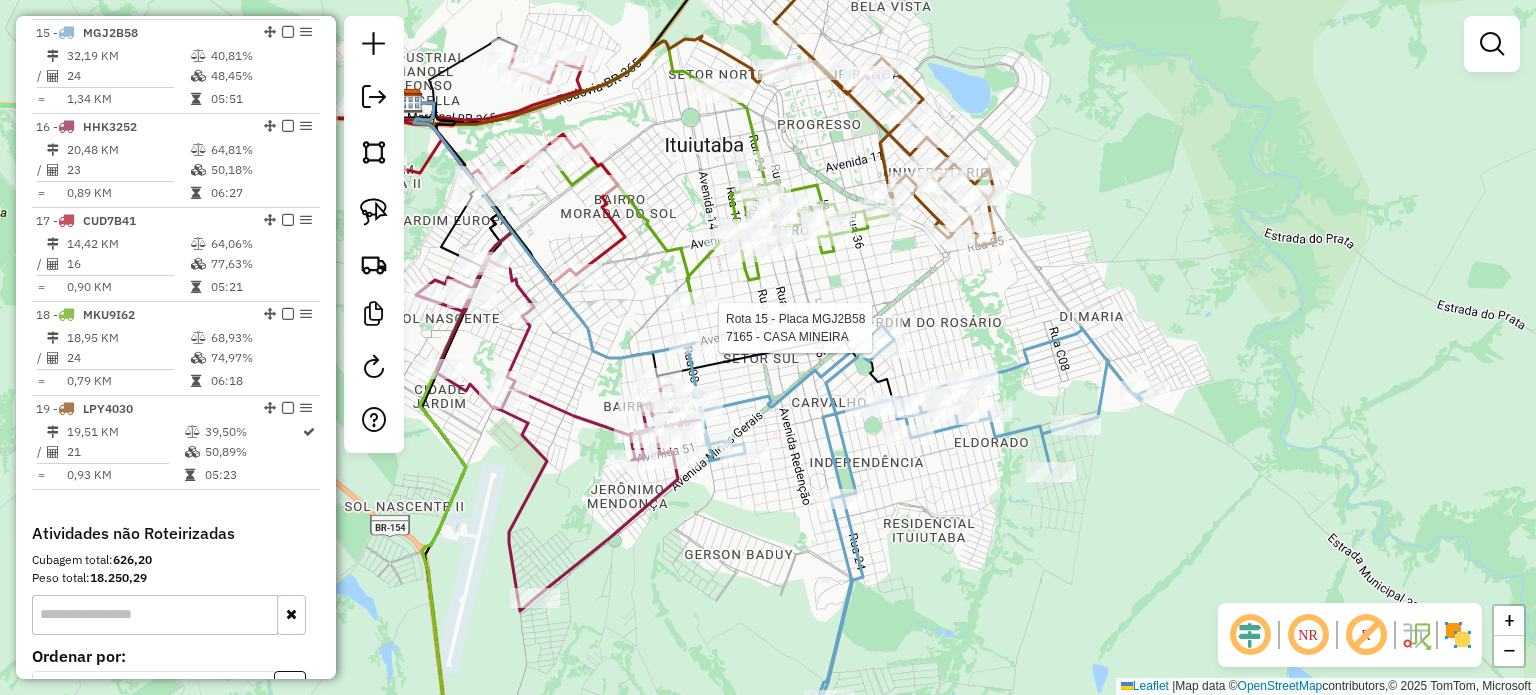 select on "*********" 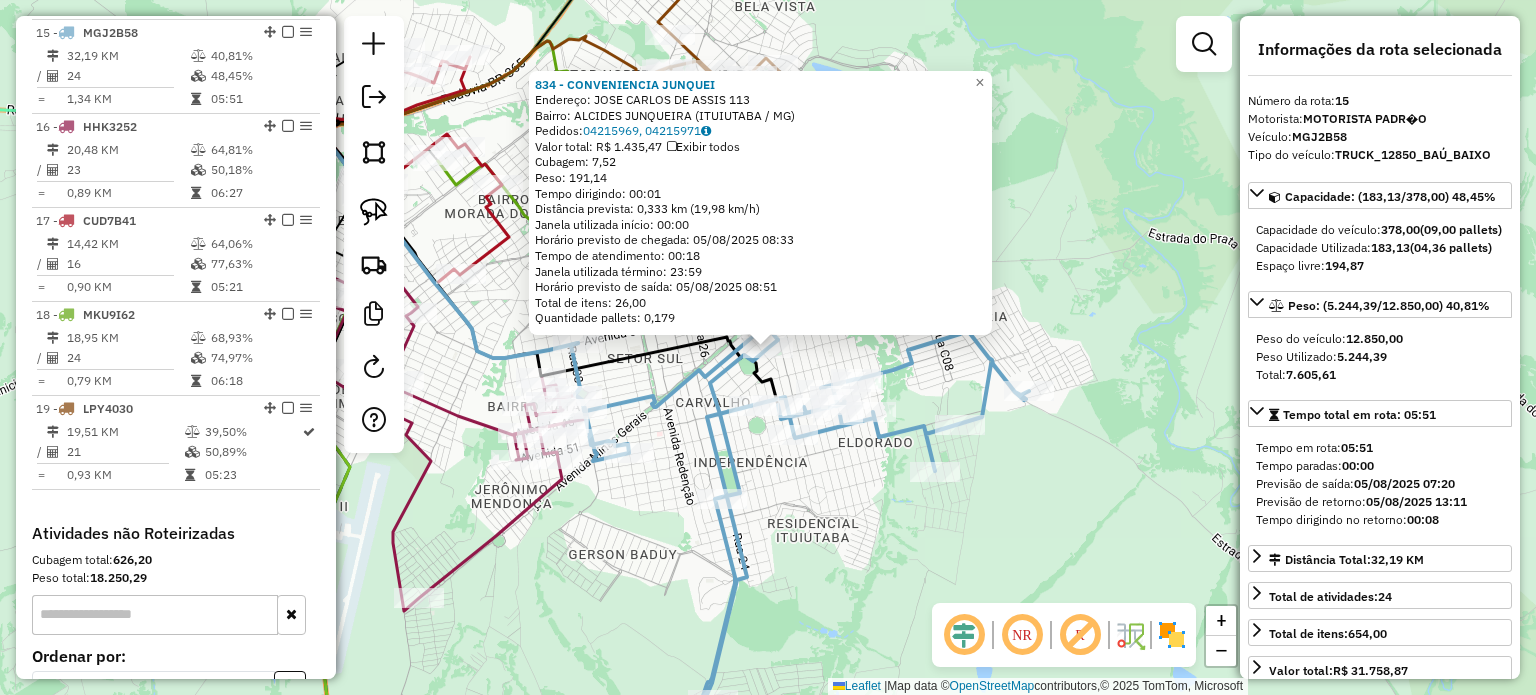 click 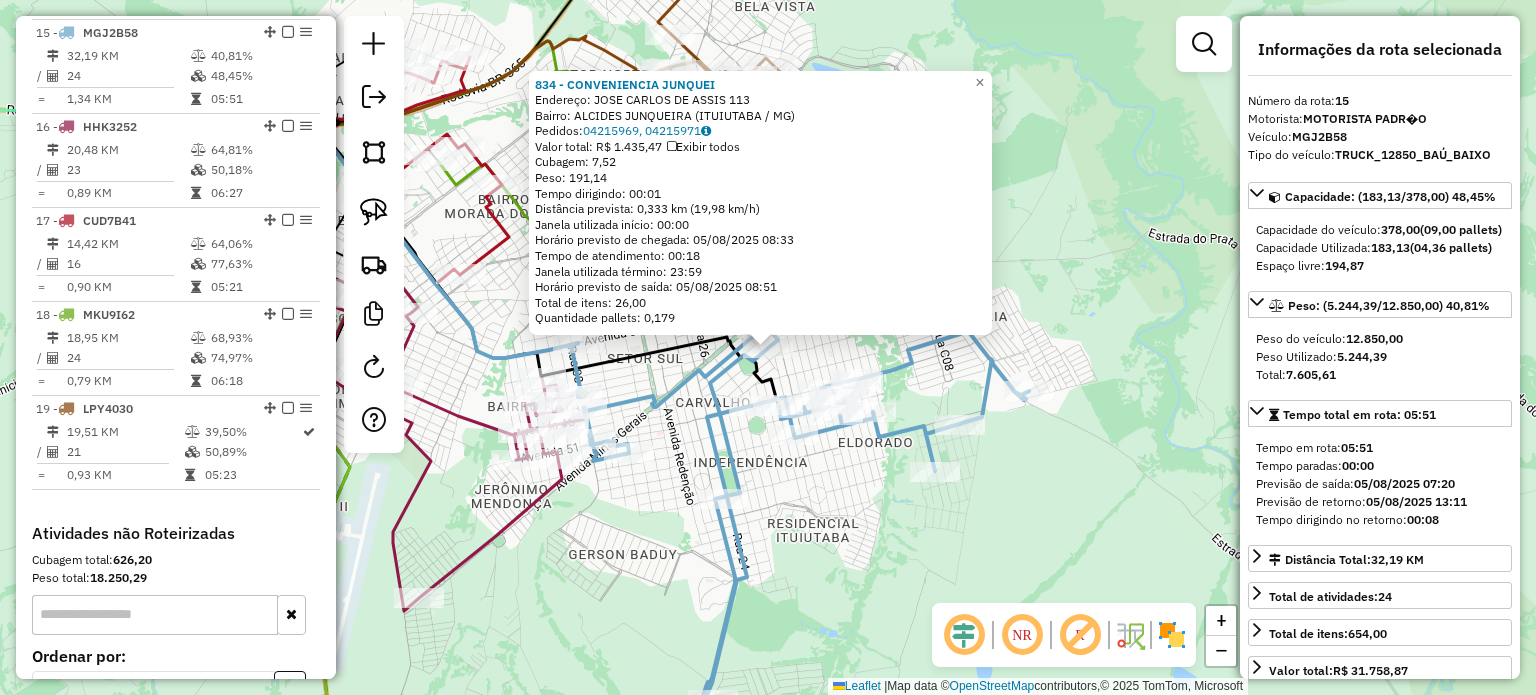 click on "834 - CONVENIENCIA JUNQUEI  Endereço:  JOSE CARLOS DE ASSIS 113   Bairro: ALCIDES JUNQUEIRA (ITUIUTABA / MG)   Pedidos:  04215969, 04215971   Valor total: R$ 1.435,47   Exibir todos   Cubagem: 7,52  Peso: 191,14  Tempo dirigindo: 00:01   Distância prevista: 0,333 km (19,98 km/h)   Janela utilizada início: 00:00   Horário previsto de chegada: 05/08/2025 08:33   Tempo de atendimento: 00:18   Janela utilizada término: 23:59   Horário previsto de saída: 05/08/2025 08:51   Total de itens: 26,00   Quantidade pallets: 0,179  × Janela de atendimento Grade de atendimento Capacidade Transportadoras Veículos Cliente Pedidos  Rotas Selecione os dias de semana para filtrar as janelas de atendimento  Seg   Ter   Qua   Qui   Sex   Sáb   Dom  Informe o período da janela de atendimento: De: Até:  Filtrar exatamente a janela do cliente  Considerar janela de atendimento padrão  Selecione os dias de semana para filtrar as grades de atendimento  Seg   Ter   Qua   Qui   Sex   Sáb   Dom   Peso mínimo:   De:   Até:" 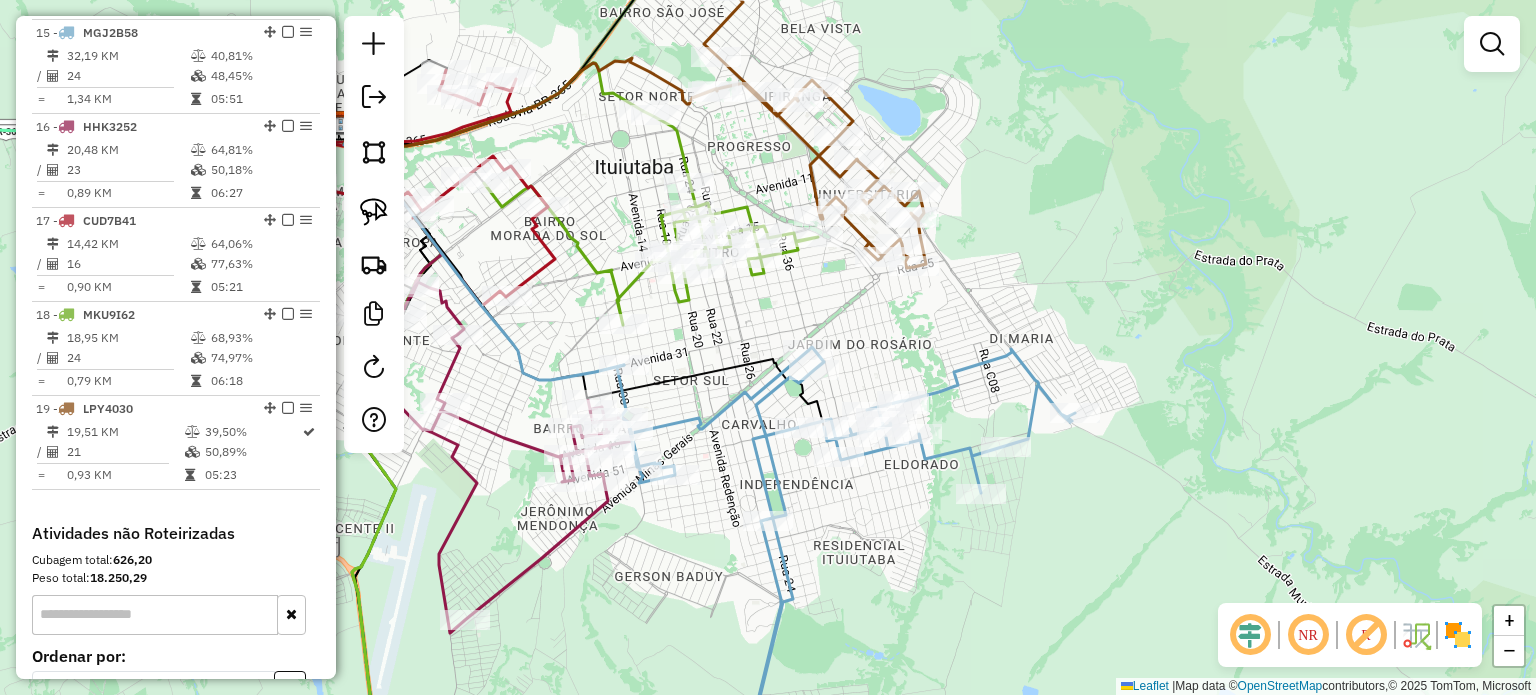 drag, startPoint x: 851, startPoint y: 332, endPoint x: 1004, endPoint y: 375, distance: 158.92766 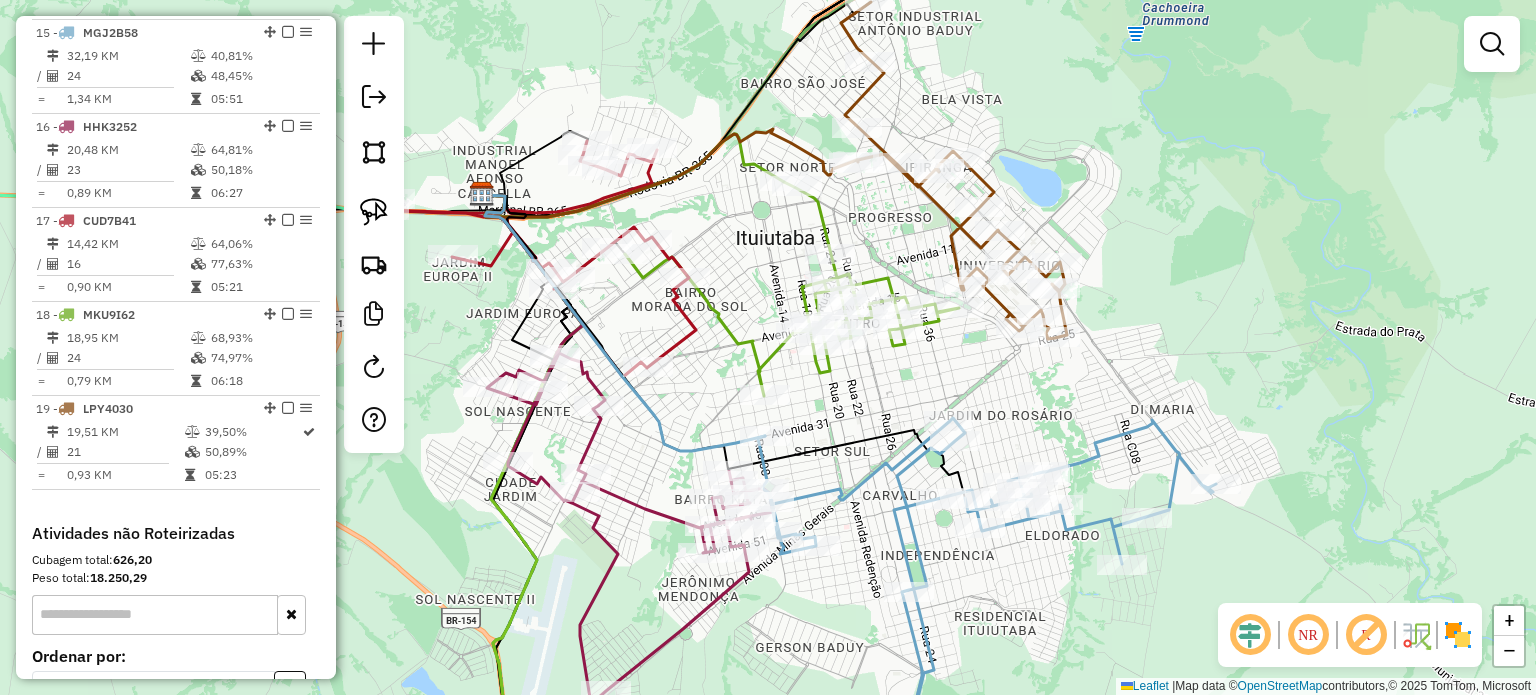 drag, startPoint x: 940, startPoint y: 379, endPoint x: 908, endPoint y: 409, distance: 43.863426 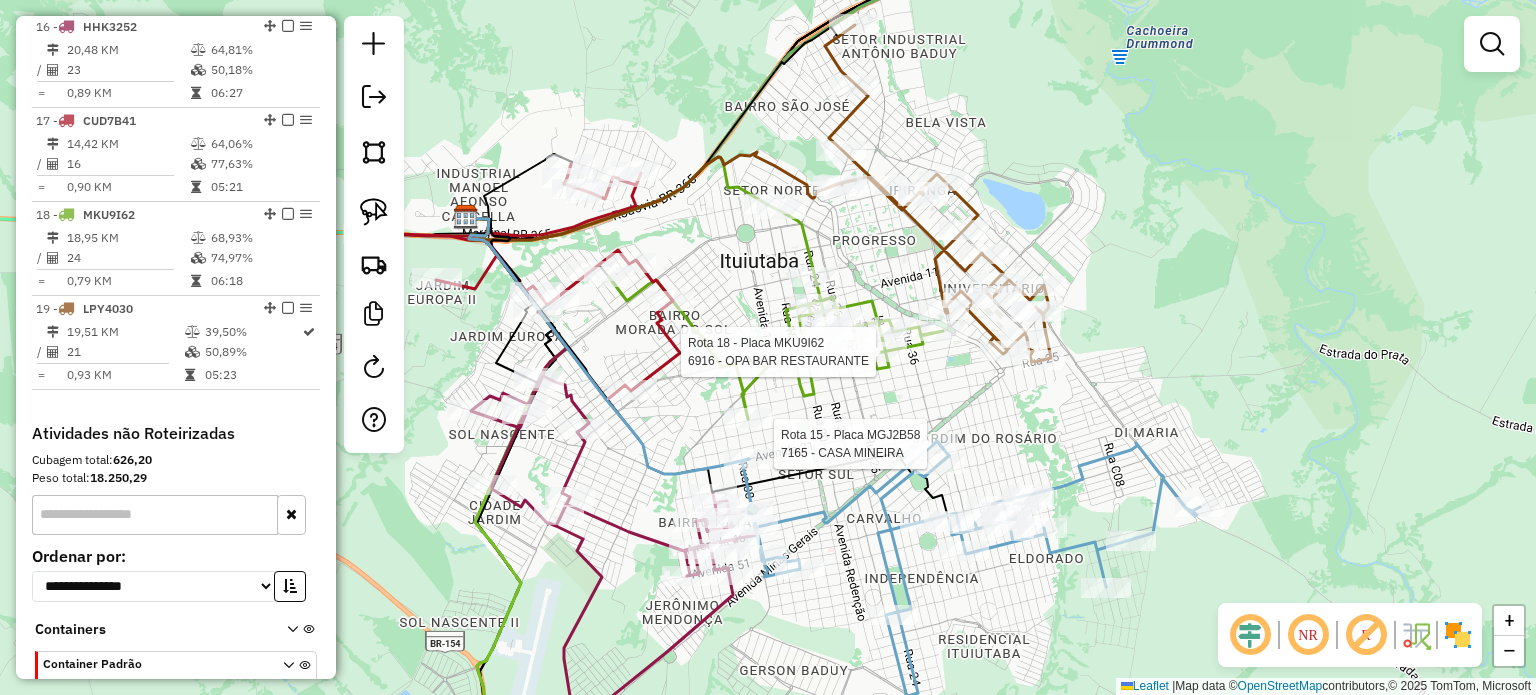 select on "*********" 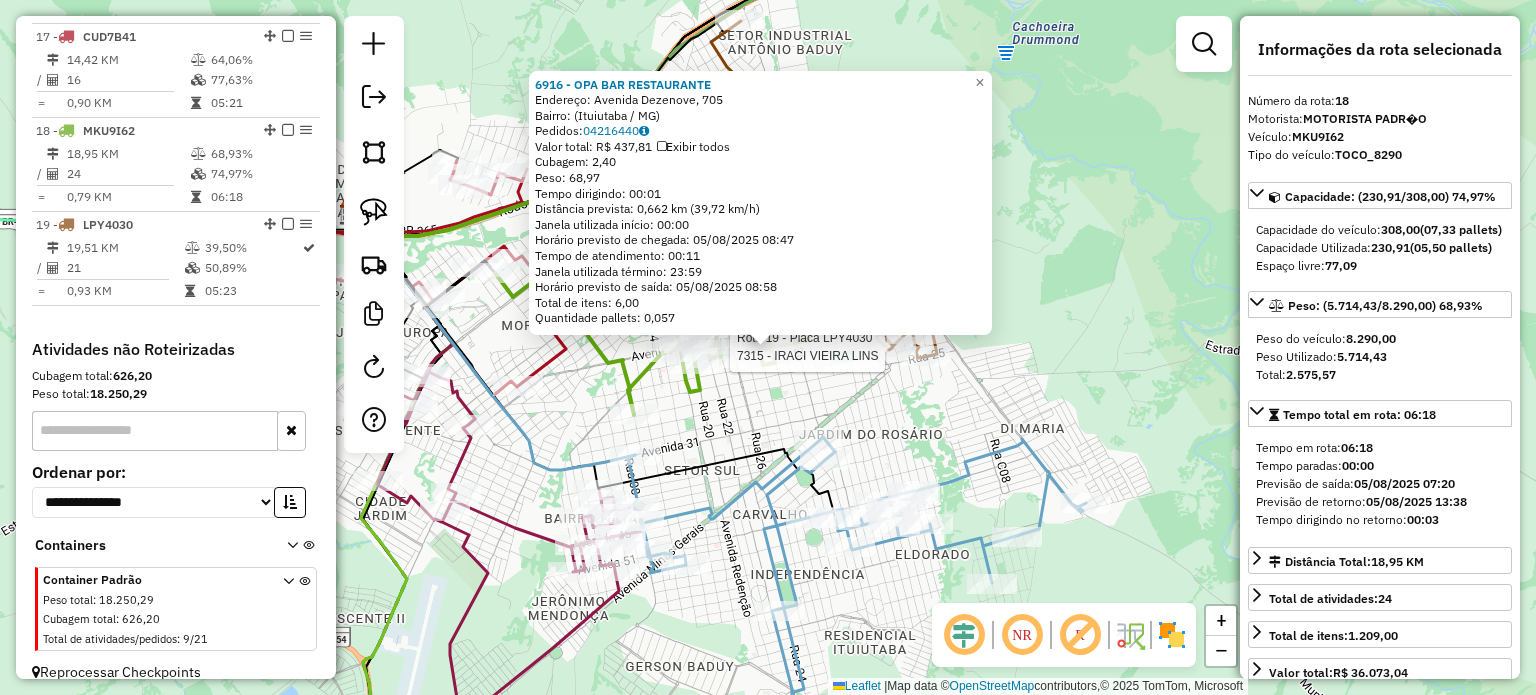 scroll, scrollTop: 2260, scrollLeft: 0, axis: vertical 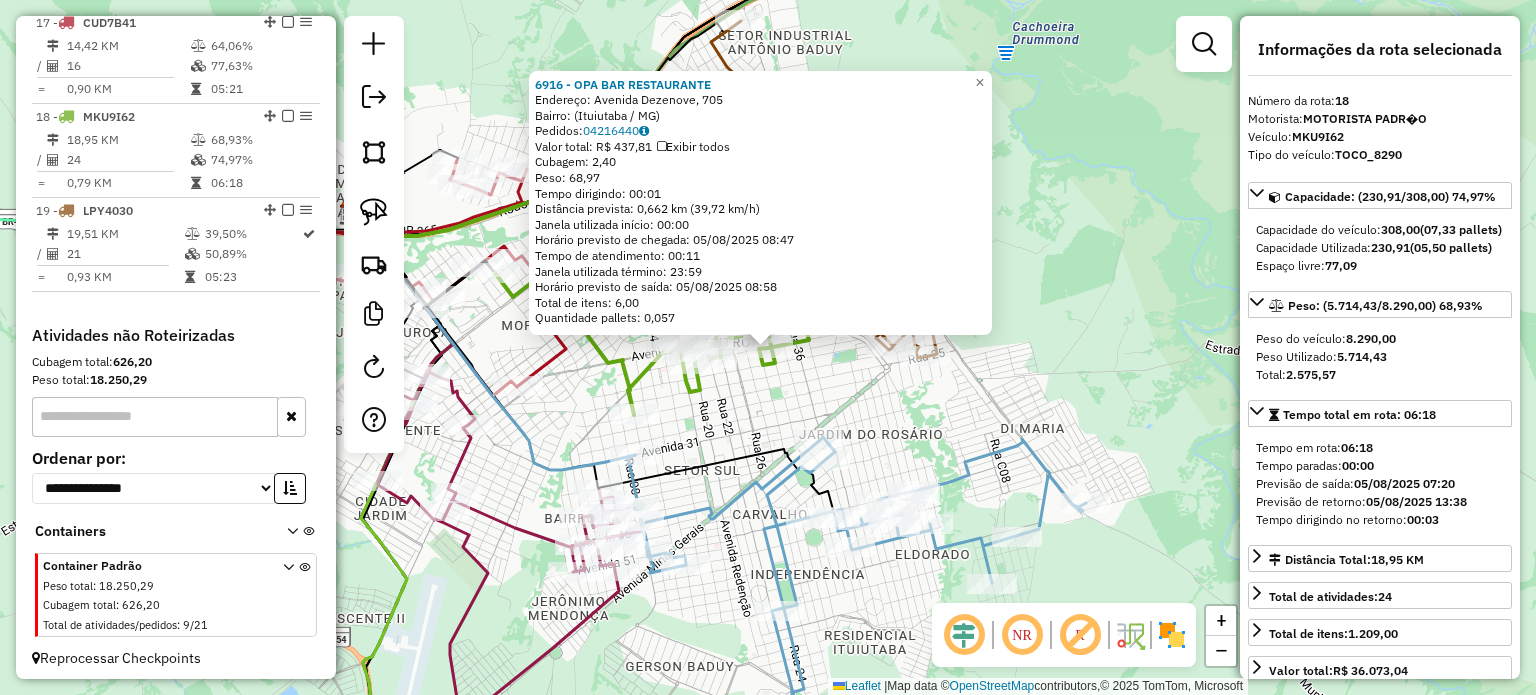 click on "6916 - OPA BAR RESTAURANTE  Endereço: Avenida Dezenove, 705   Bairro:  (Ituiutaba / MG)   Pedidos:  04216440   Valor total: R$ 437,81   Exibir todos   Cubagem: 2,40  Peso: 68,97  Tempo dirigindo: 00:01   Distância prevista: 0,662 km (39,72 km/h)   Janela utilizada início: 00:00   Horário previsto de chegada: 05/08/2025 08:47   Tempo de atendimento: 00:11   Janela utilizada término: 23:59   Horário previsto de saída: 05/08/2025 08:58   Total de itens: 6,00   Quantidade pallets: 0,057  × Janela de atendimento Grade de atendimento Capacidade Transportadoras Veículos Cliente Pedidos  Rotas Selecione os dias de semana para filtrar as janelas de atendimento  Seg   Ter   Qua   Qui   Sex   Sáb   Dom  Informe o período da janela de atendimento: De: Até:  Filtrar exatamente a janela do cliente  Considerar janela de atendimento padrão  Selecione os dias de semana para filtrar as grades de atendimento  Seg   Ter   Qua   Qui   Sex   Sáb   Dom   Considerar clientes sem dia de atendimento cadastrado  De:  De:" 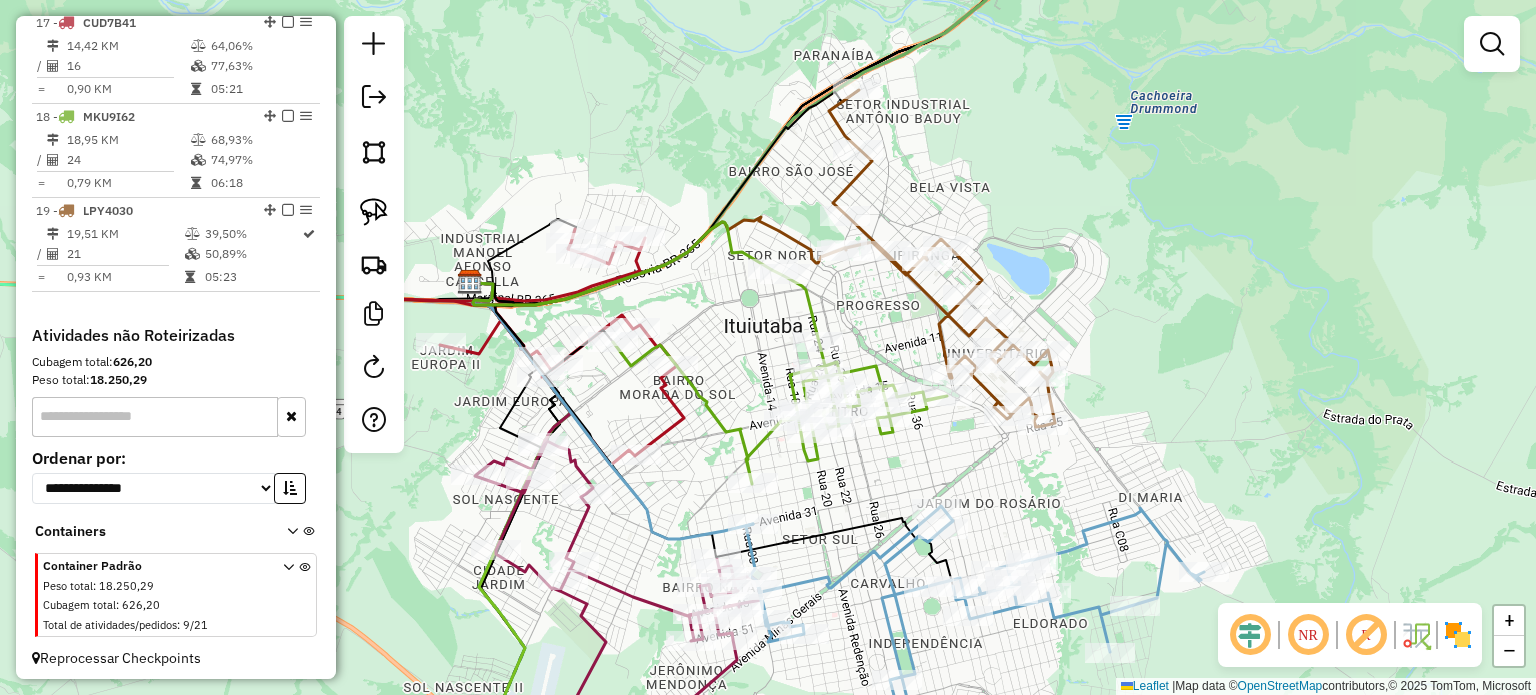drag, startPoint x: 863, startPoint y: 388, endPoint x: 966, endPoint y: 443, distance: 116.76472 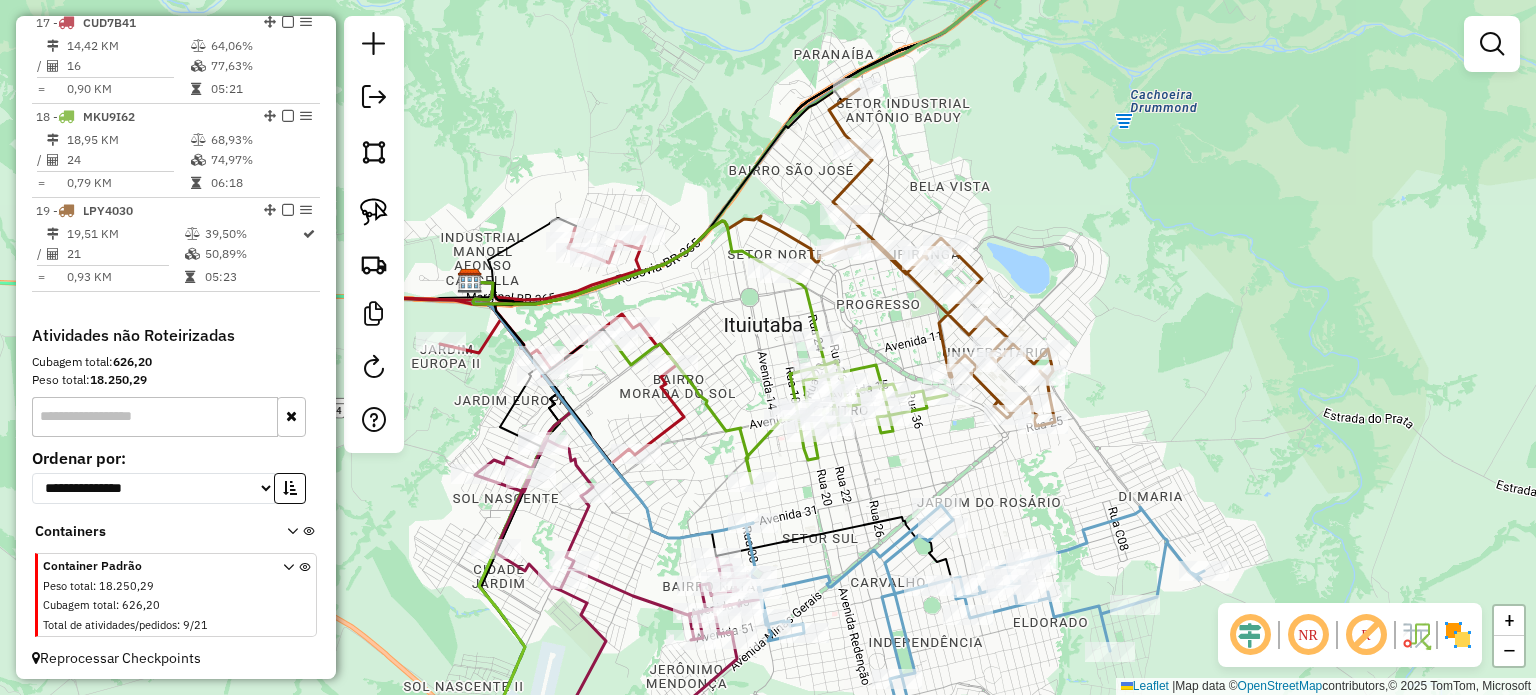 drag, startPoint x: 740, startPoint y: 396, endPoint x: 764, endPoint y: 321, distance: 78.74643 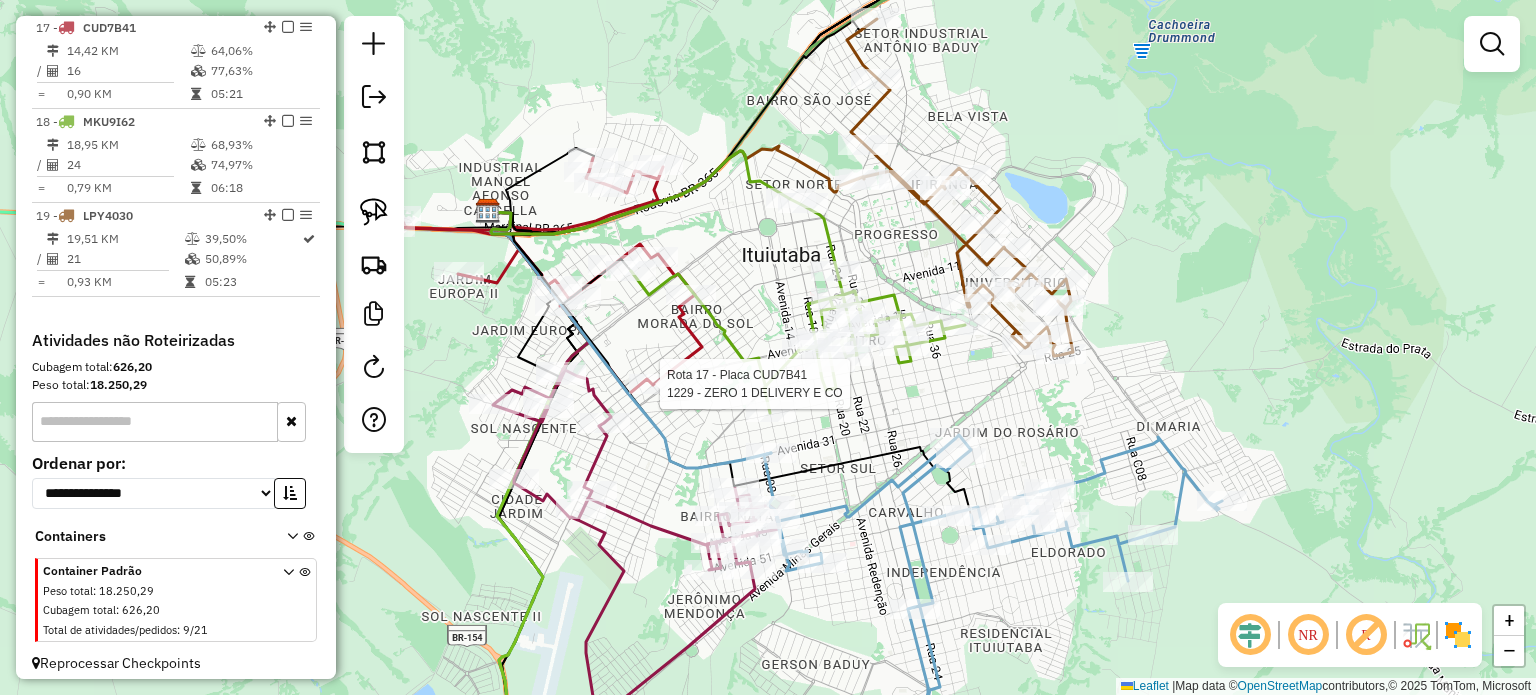 select on "*********" 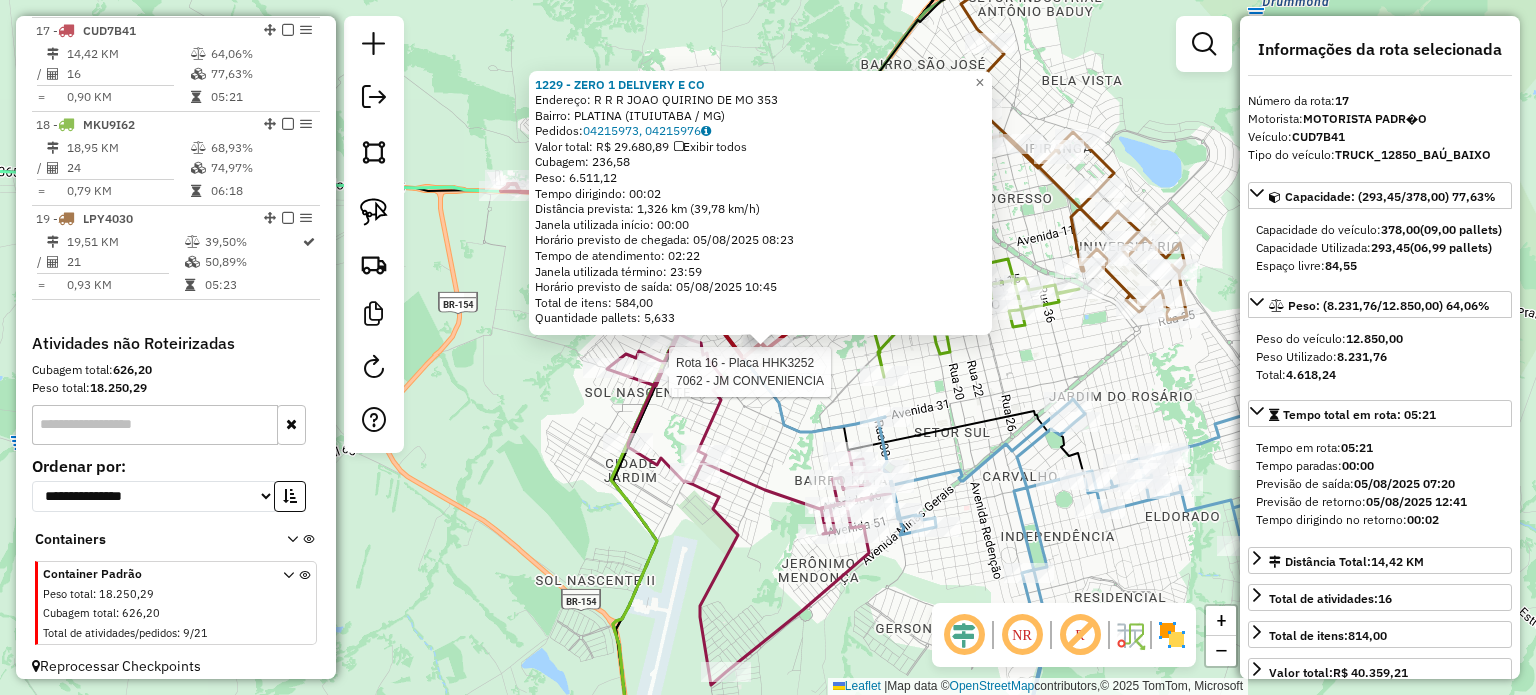 scroll, scrollTop: 2250, scrollLeft: 0, axis: vertical 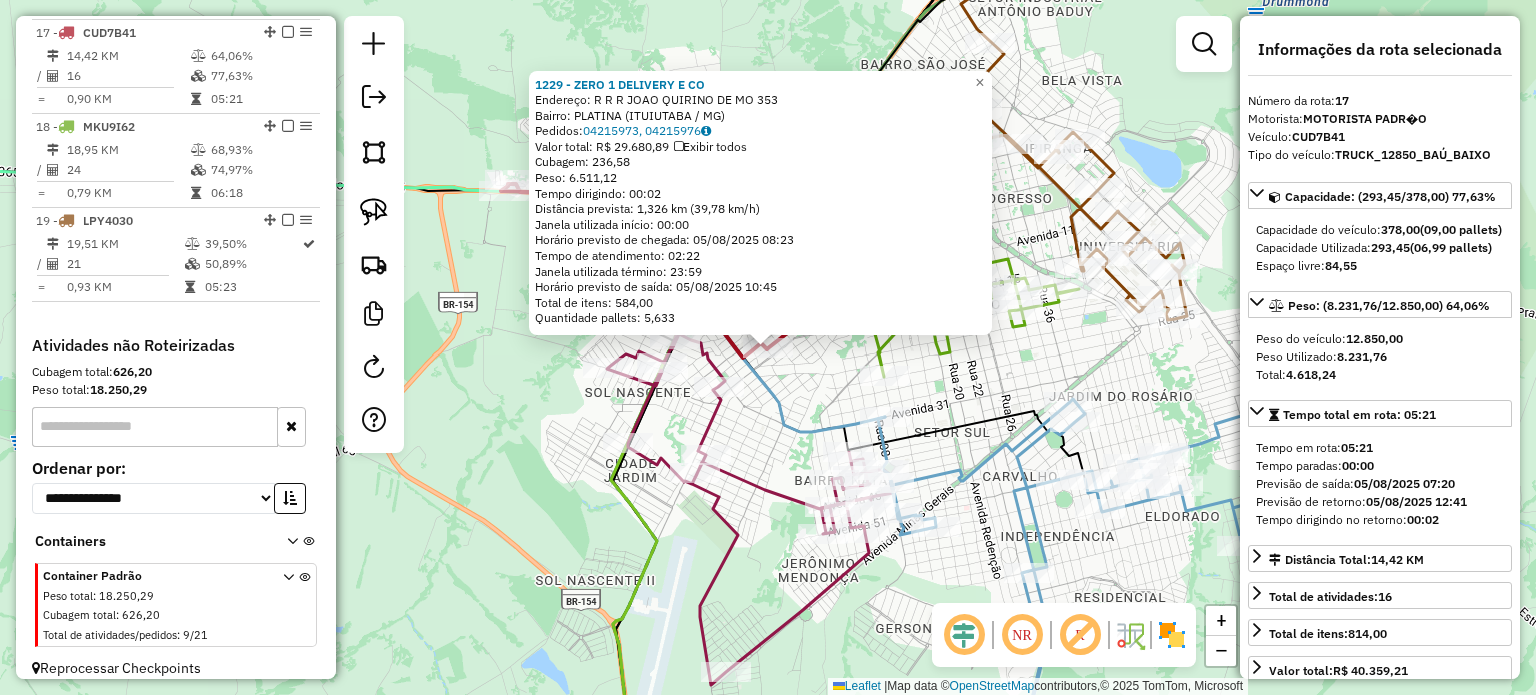click on "Rota 17 - Placa CUD7B41  1229 - ZERO 1 DELIVERY E CO 1229 - ZERO 1 DELIVERY E CO  Endereço:  R   R   R   JOAO QUIRINO DE MO 353   Bairro: PLATINA (ITUIUTABA / MG)   Pedidos:  04215973, 04215976   Valor total: R$ 29.680,89   Exibir todos   Cubagem: 236,58  Peso: 6.511,12  Tempo dirigindo: 00:02   Distância prevista: 1,326 km (39,78 km/h)   Janela utilizada início: 00:00   Horário previsto de chegada: 05/08/2025 08:23   Tempo de atendimento: 02:22   Janela utilizada término: 23:59   Horário previsto de saída: 05/08/2025 10:45   Total de itens: 584,00   Quantidade pallets: 5,633  × Janela de atendimento Grade de atendimento Capacidade Transportadoras Veículos Cliente Pedidos  Rotas Selecione os dias de semana para filtrar as janelas de atendimento  Seg   Ter   Qua   Qui   Sex   Sáb   Dom  Informe o período da janela de atendimento: De: Até:  Filtrar exatamente a janela do cliente  Considerar janela de atendimento padrão  Selecione os dias de semana para filtrar as grades de atendimento  Seg   Ter  +" 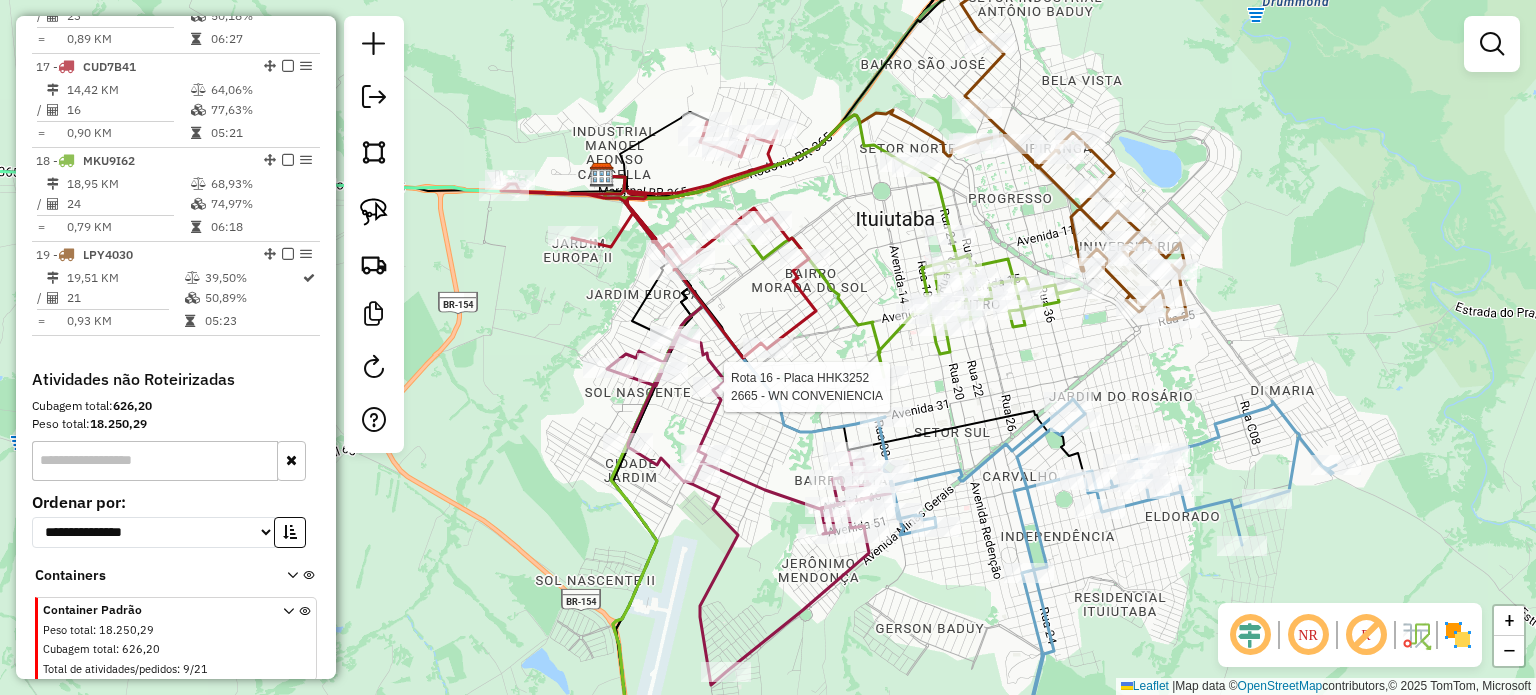select on "*********" 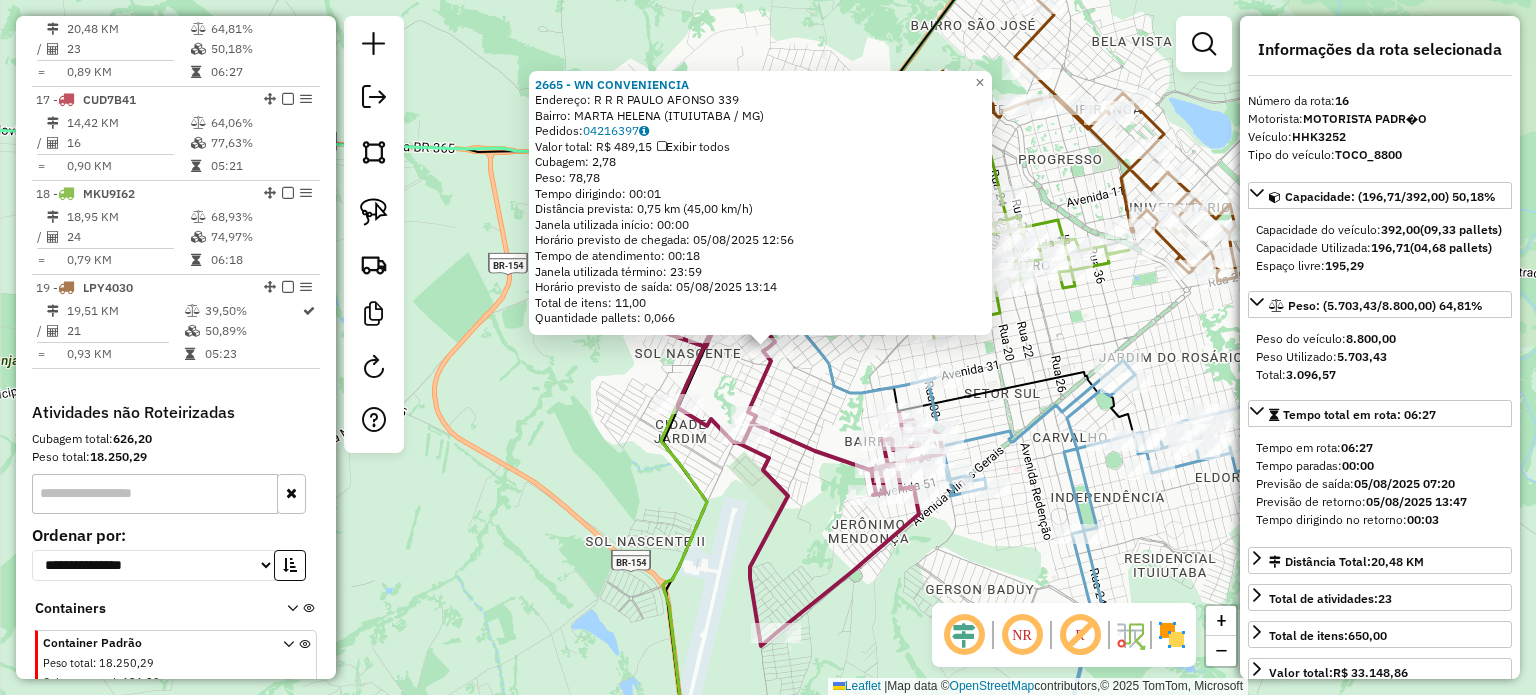 scroll, scrollTop: 2156, scrollLeft: 0, axis: vertical 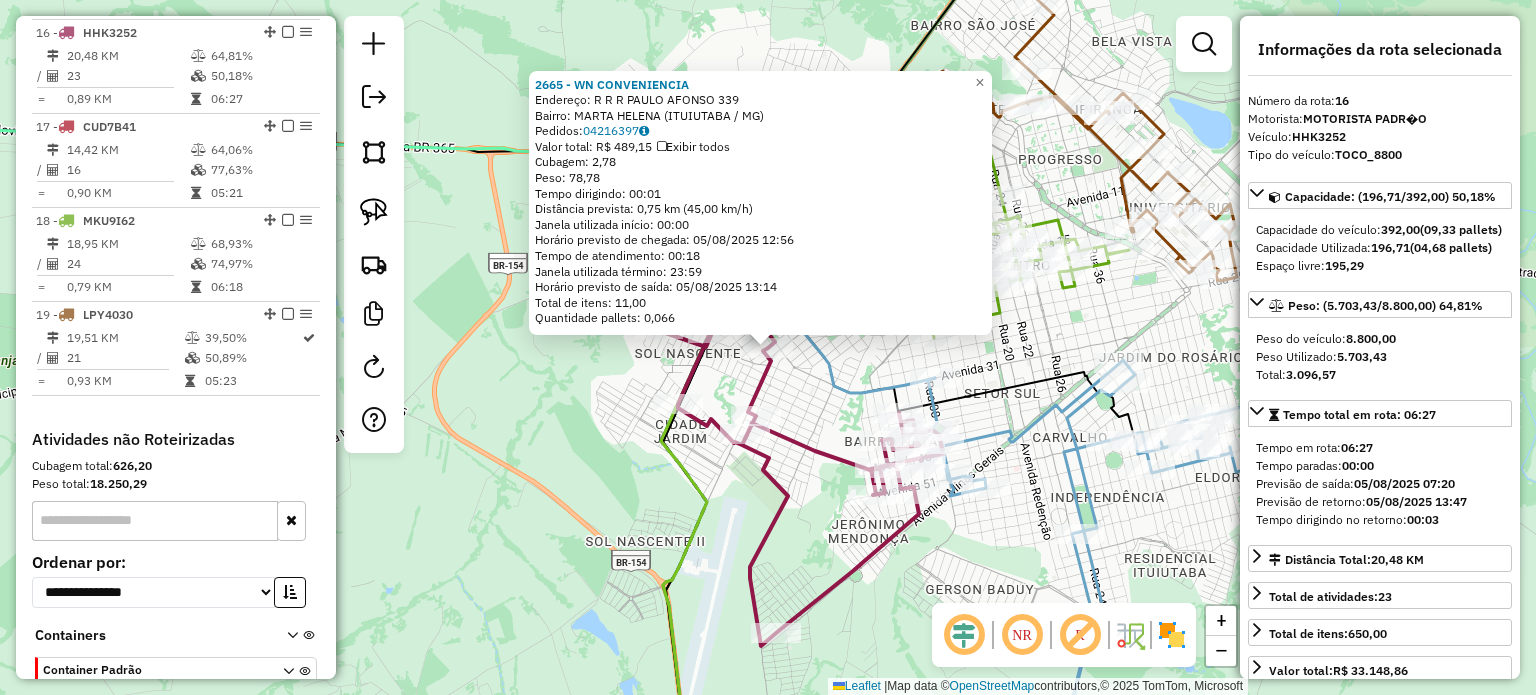 click on "Rota 16 - Placa HHK3252  3707 - MASTER BEER 2665 - WN CONVENIENCIA  Endereço:  R   R   R   PAULO AFONSO 339   Bairro: MARTA HELENA (ITUIUTABA / MG)   Pedidos:  04216397   Valor total: R$ 489,15   Exibir todos   Cubagem: 2,78  Peso: 78,78  Tempo dirigindo: 00:01   Distância prevista: 0,75 km (45,00 km/h)   Janela utilizada início: 00:00   Horário previsto de chegada: 05/08/2025 12:56   Tempo de atendimento: 00:18   Janela utilizada término: 23:59   Horário previsto de saída: 05/08/2025 13:14   Total de itens: 11,00   Quantidade pallets: 0,066  × Janela de atendimento Grade de atendimento Capacidade Transportadoras Veículos Cliente Pedidos  Rotas Selecione os dias de semana para filtrar as janelas de atendimento  Seg   Ter   Qua   Qui   Sex   Sáb   Dom  Informe o período da janela de atendimento: De: Até:  Filtrar exatamente a janela do cliente  Considerar janela de atendimento padrão  Selecione os dias de semana para filtrar as grades de atendimento  Seg   Ter   Qua   Qui   Sex   Sáb   Dom   De:" 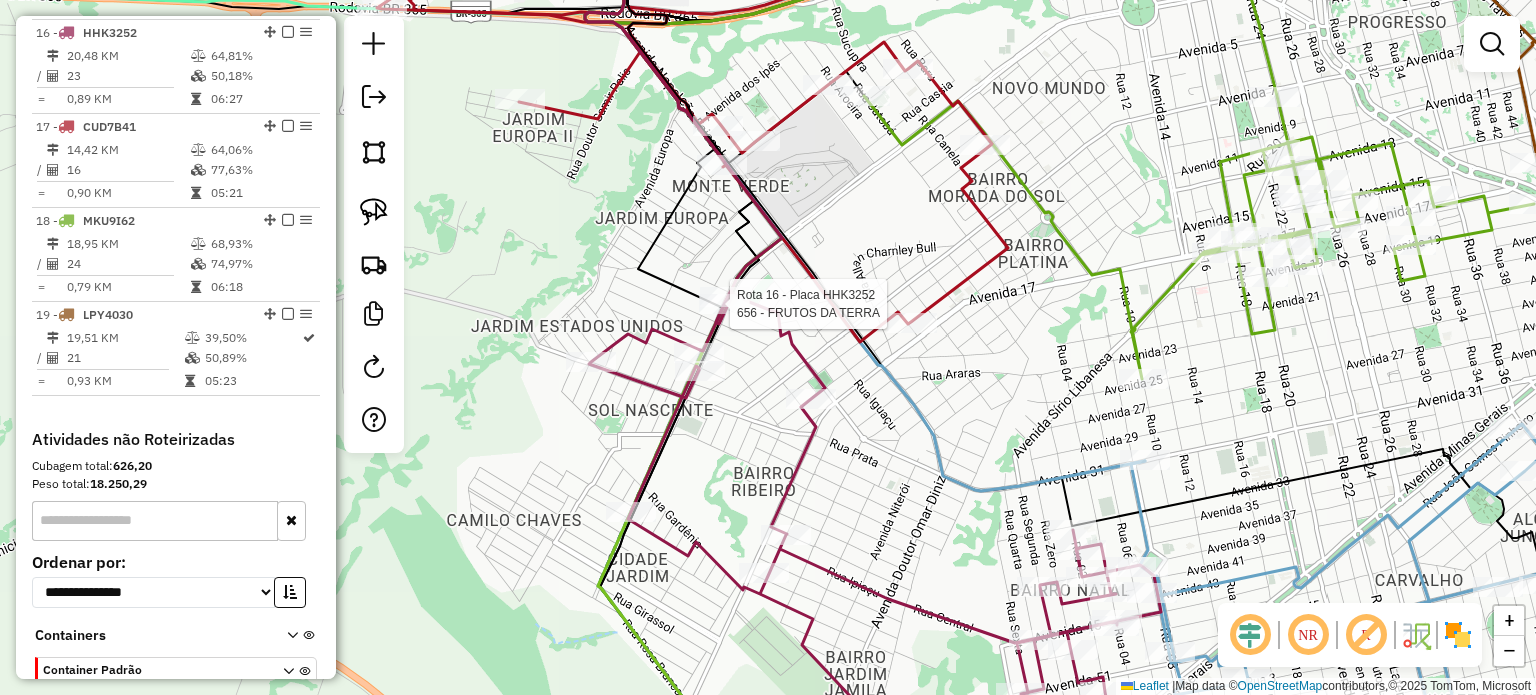 select on "*********" 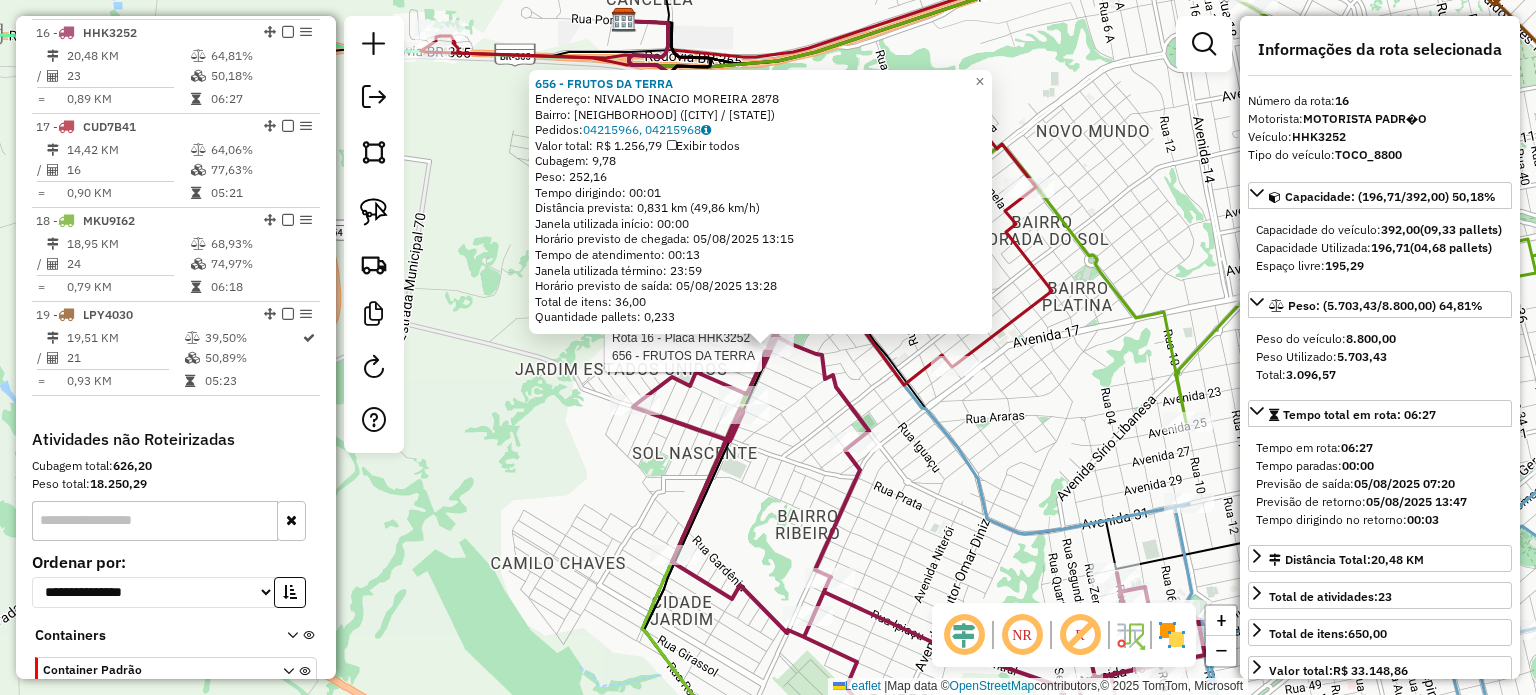 click 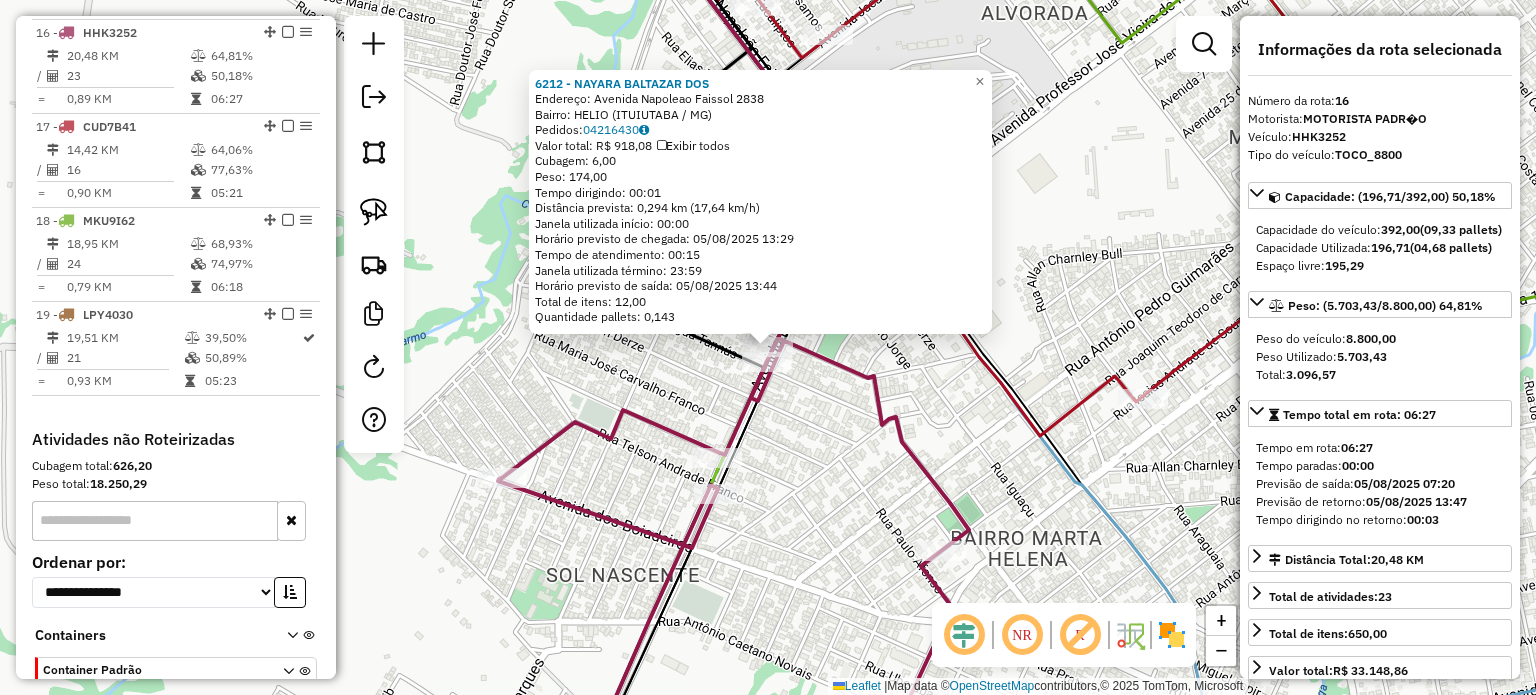 click on "Rota 16 - Placa HHK3252  6212 - NAYARA BALTAZAR DOS 6212 - NAYARA BALTAZAR DOS  Endereço:  Avenida Napoleao Faissol 2838   Bairro: HELIO (ITUIUTABA / MG)   Pedidos:  04216430   Valor total: R$ 918,08   Exibir todos   Cubagem: 6,00  Peso: 174,00  Tempo dirigindo: 00:01   Distância prevista: 0,294 km (17,64 km/h)   Janela utilizada início: 00:00   Horário previsto de chegada: 05/08/2025 13:29   Tempo de atendimento: 00:15   Janela utilizada término: 23:59   Horário previsto de saída: 05/08/2025 13:44   Total de itens: 12,00   Quantidade pallets: 0,143  × Janela de atendimento Grade de atendimento Capacidade Transportadoras Veículos Cliente Pedidos  Rotas Selecione os dias de semana para filtrar as janelas de atendimento  Seg   Ter   Qua   Qui   Sex   Sáb   Dom  Informe o período da janela de atendimento: De: Até:  Filtrar exatamente a janela do cliente  Considerar janela de atendimento padrão  Selecione os dias de semana para filtrar as grades de atendimento  Seg   Ter   Qua   Qui   Sex   Sáb  De:" 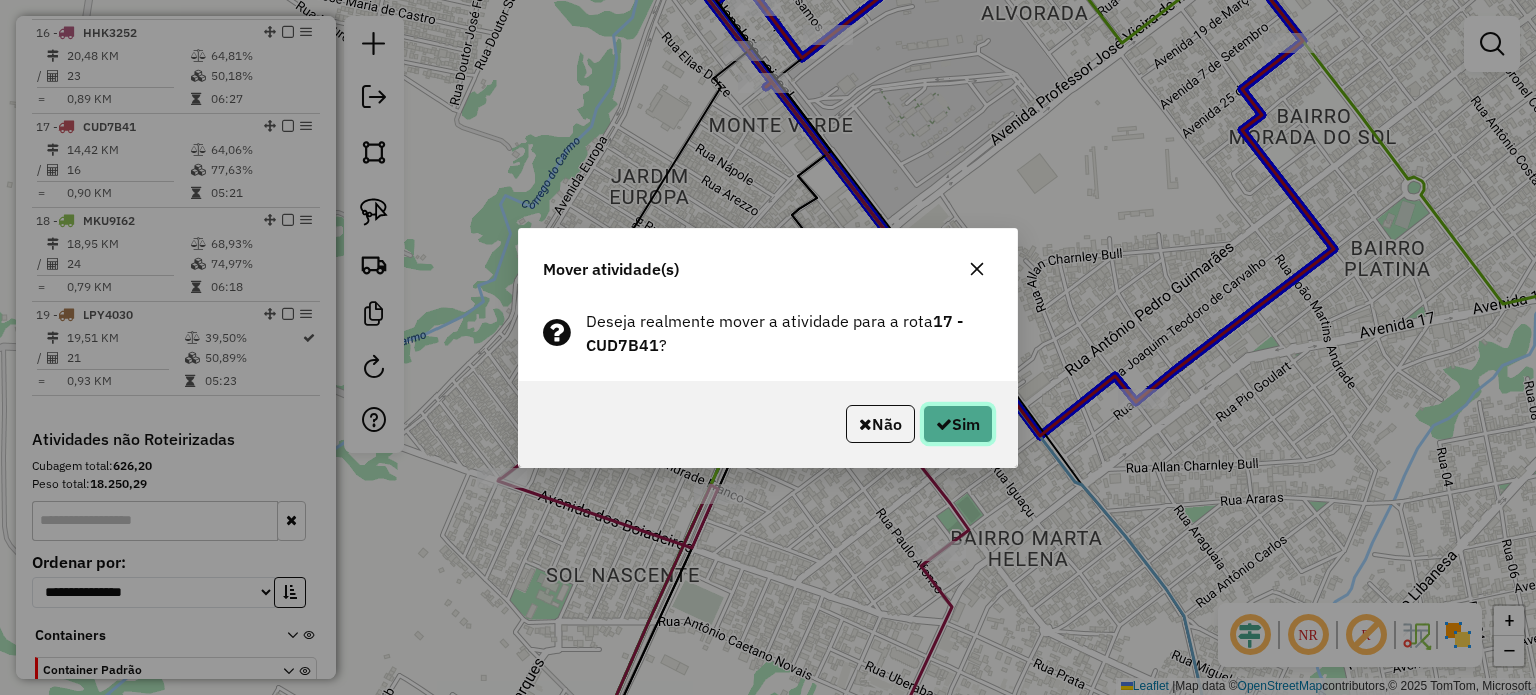 click on "Sim" 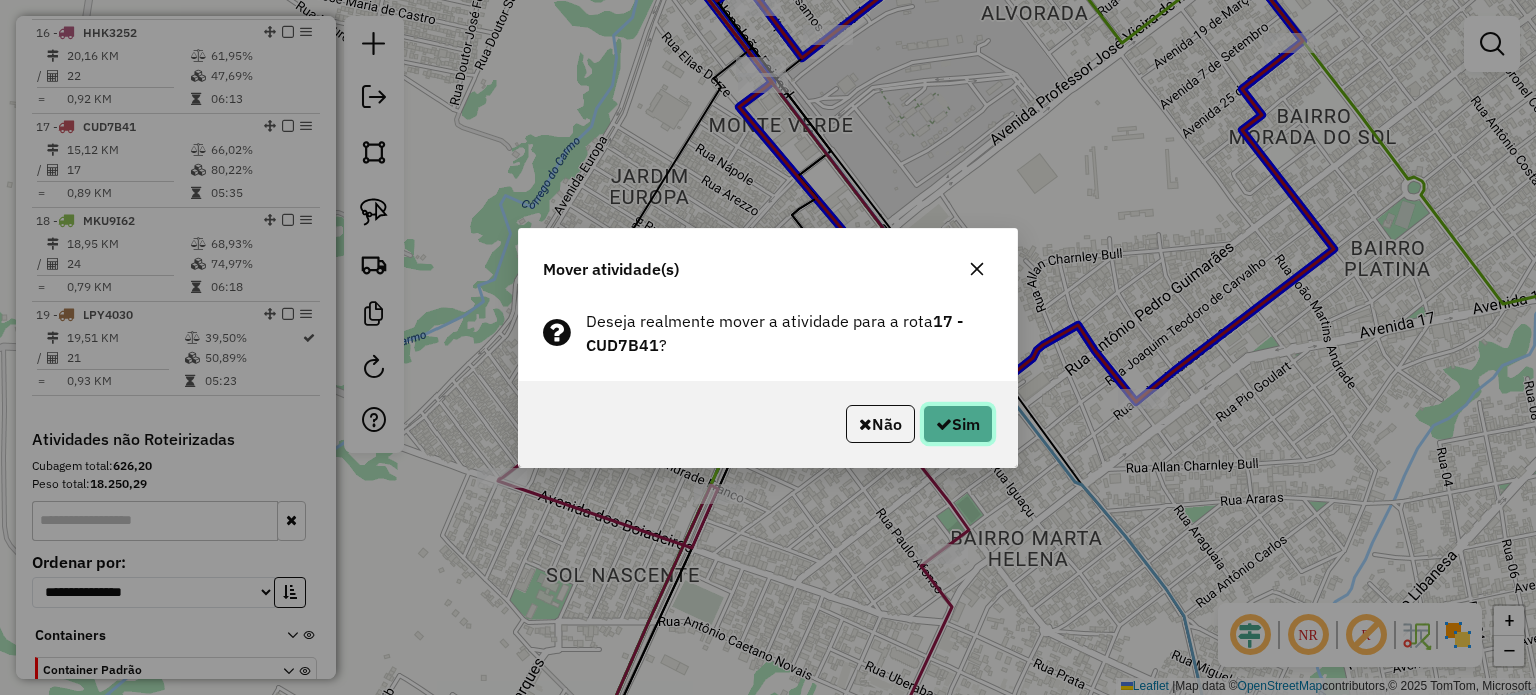 click on "Sim" 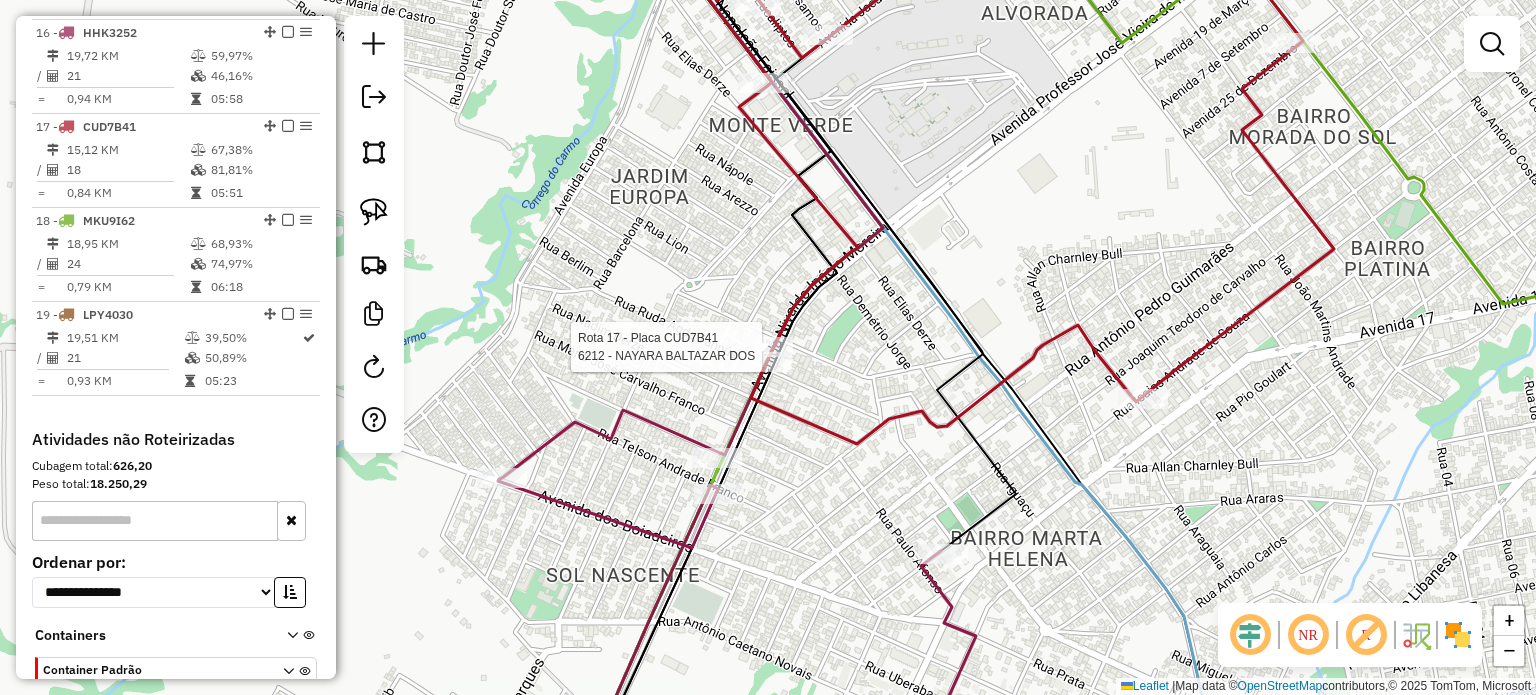 select on "*********" 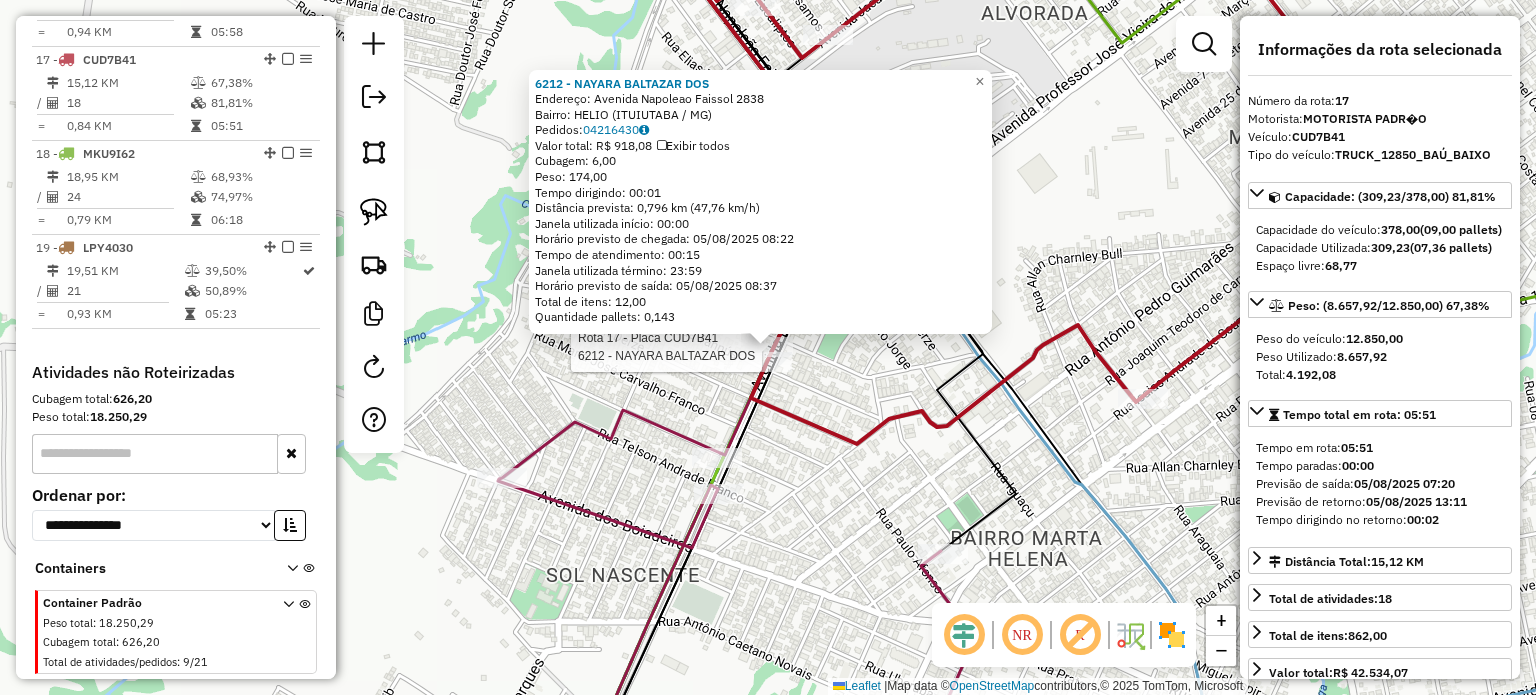 scroll, scrollTop: 2250, scrollLeft: 0, axis: vertical 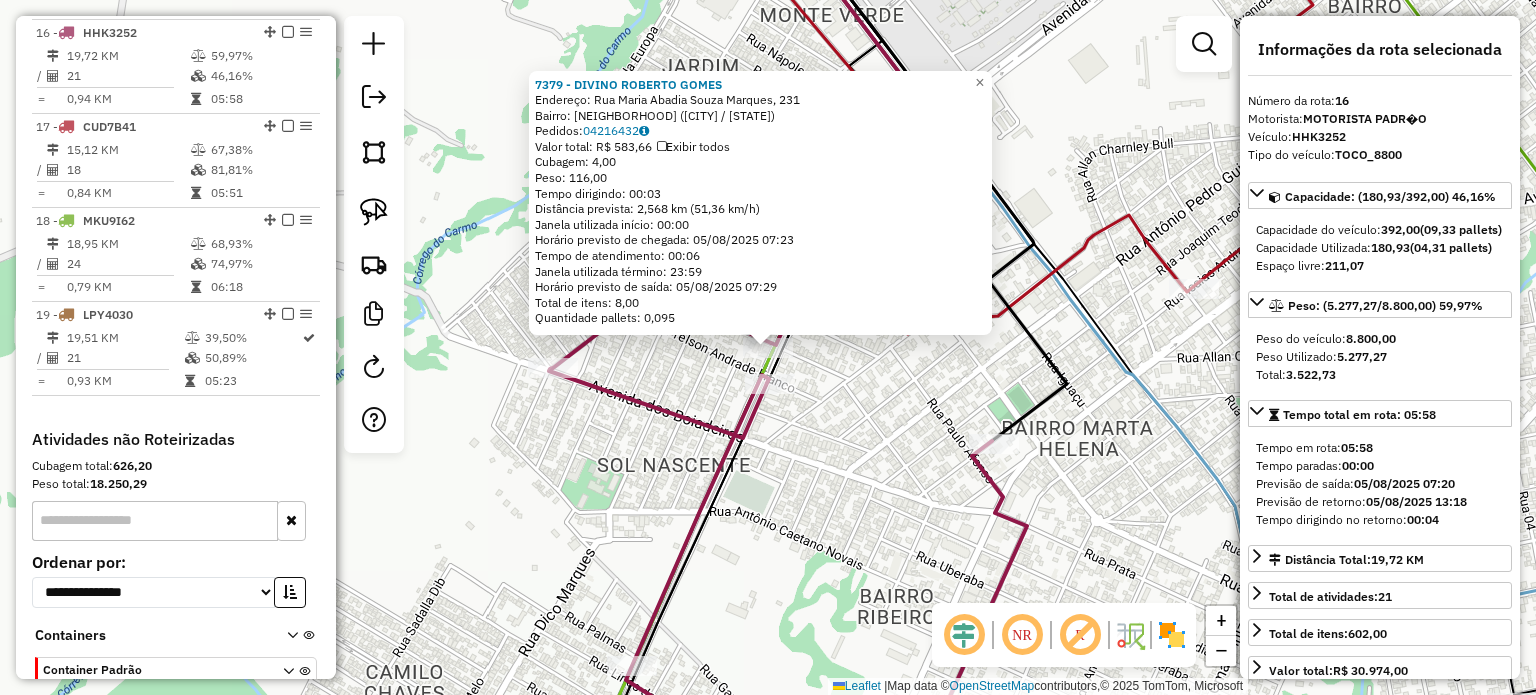 click on "7379 - DIVINO ROBERTO GOMES  Endereço: Rua Maria Abadia Souza Marques, 231   Bairro: Lagoa Azul (Ituiutaba / MG)   Pedidos:  04216432   Valor total: R$ 583,66   Exibir todos   Cubagem: 4,00  Peso: 116,00  Tempo dirigindo: 00:03   Distância prevista: 2,568 km (51,36 km/h)   Janela utilizada início: 00:00   Horário previsto de chegada: 05/08/2025 07:23   Tempo de atendimento: 00:06   Janela utilizada término: 23:59   Horário previsto de saída: 05/08/2025 07:29   Total de itens: 8,00   Quantidade pallets: 0,095  × Janela de atendimento Grade de atendimento Capacidade Transportadoras Veículos Cliente Pedidos  Rotas Selecione os dias de semana para filtrar as janelas de atendimento  Seg   Ter   Qua   Qui   Sex   Sáb   Dom  Informe o período da janela de atendimento: De: Até:  Filtrar exatamente a janela do cliente  Considerar janela de atendimento padrão  Selecione os dias de semana para filtrar as grades de atendimento  Seg   Ter   Qua   Qui   Sex   Sáb   Dom   Peso mínimo:   Peso máximo:   De:  +" 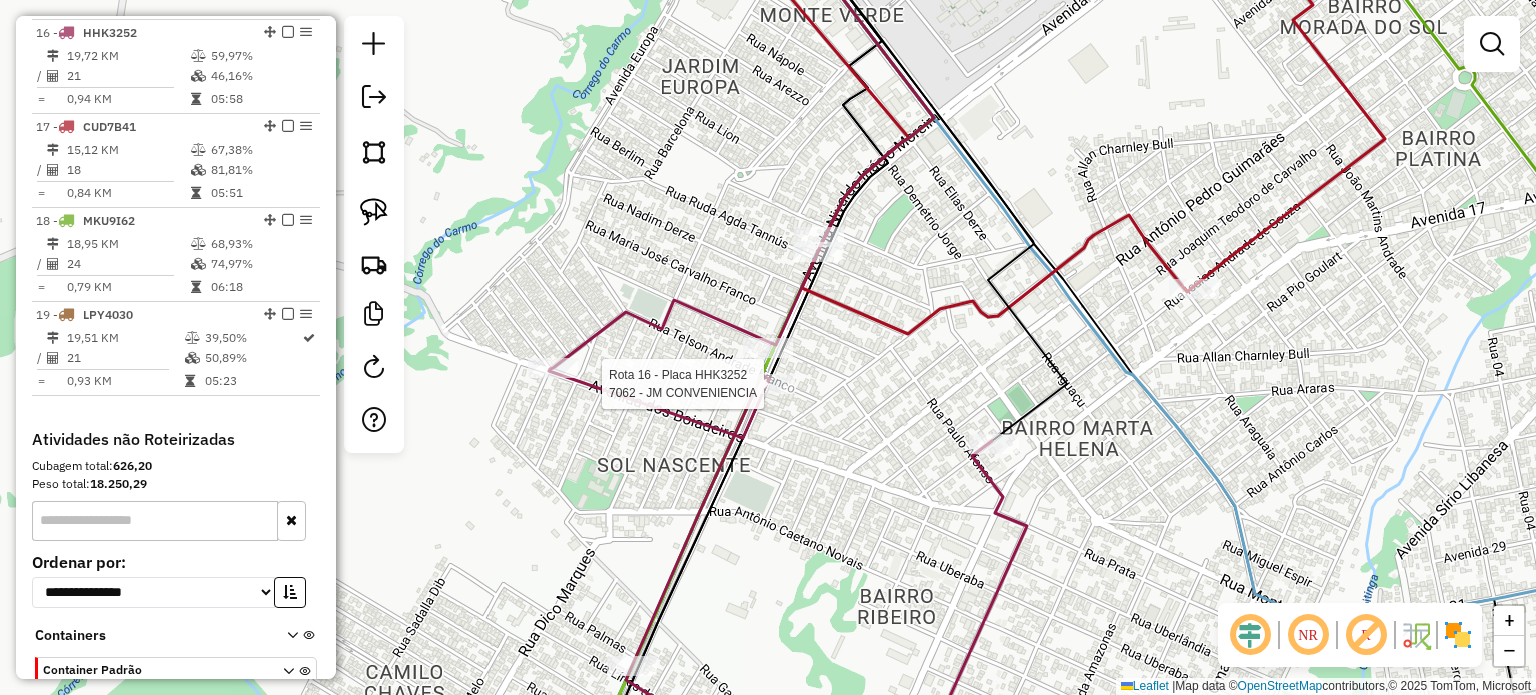 select on "*********" 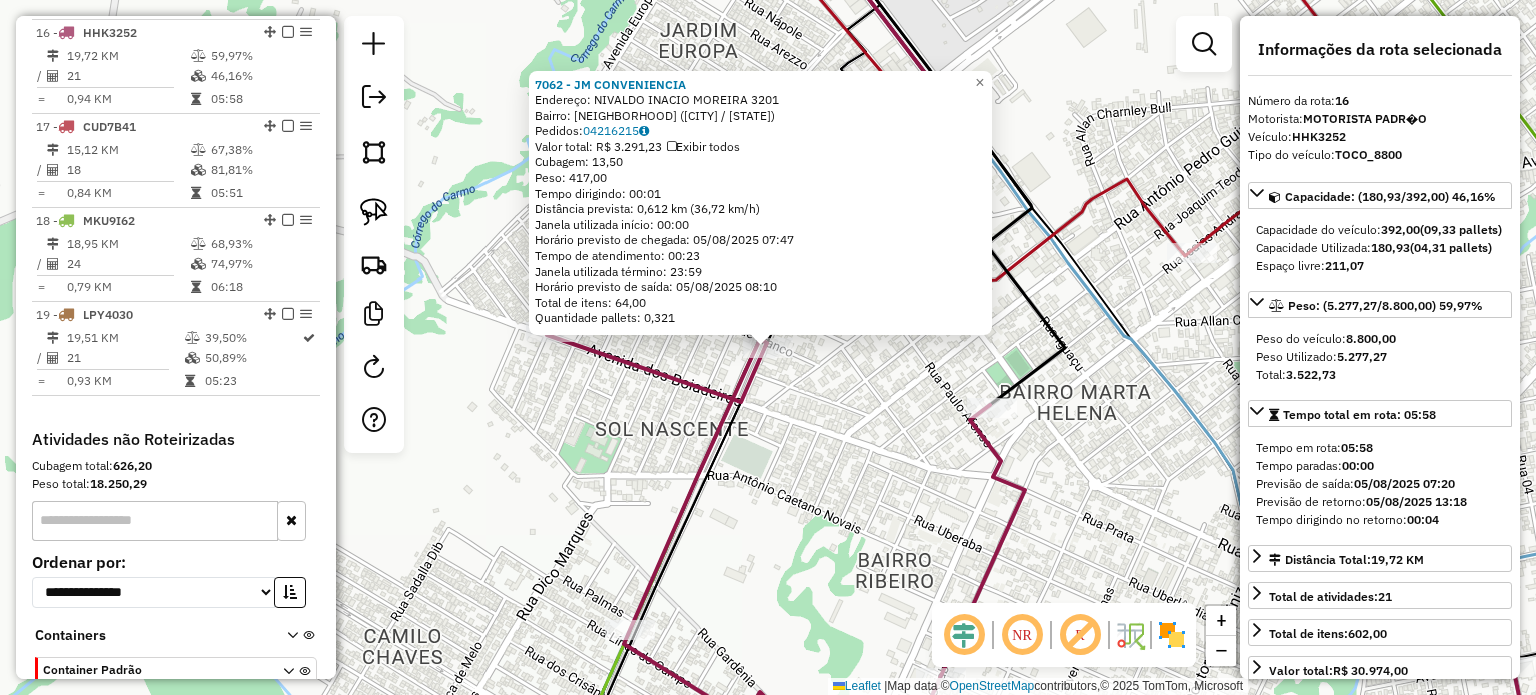 click on "7062 - JM CONVENIENCIA  Endereço:  NIVALDO INACIO MOREIRA 3201   Bairro: LAGOA AZUL I (ITUIUTABA / MG)   Pedidos:  04216215   Valor total: R$ 3.291,23   Exibir todos   Cubagem: 13,50  Peso: 417,00  Tempo dirigindo: 00:01   Distância prevista: 0,612 km (36,72 km/h)   Janela utilizada início: 00:00   Horário previsto de chegada: 05/08/2025 07:47   Tempo de atendimento: 00:23   Janela utilizada término: 23:59   Horário previsto de saída: 05/08/2025 08:10   Total de itens: 64,00   Quantidade pallets: 0,321  × Janela de atendimento Grade de atendimento Capacidade Transportadoras Veículos Cliente Pedidos  Rotas Selecione os dias de semana para filtrar as janelas de atendimento  Seg   Ter   Qua   Qui   Sex   Sáb   Dom  Informe o período da janela de atendimento: De: Até:  Filtrar exatamente a janela do cliente  Considerar janela de atendimento padrão  Selecione os dias de semana para filtrar as grades de atendimento  Seg   Ter   Qua   Qui   Sex   Sáb   Dom   Peso mínimo:   Peso máximo:   De:   Até:" 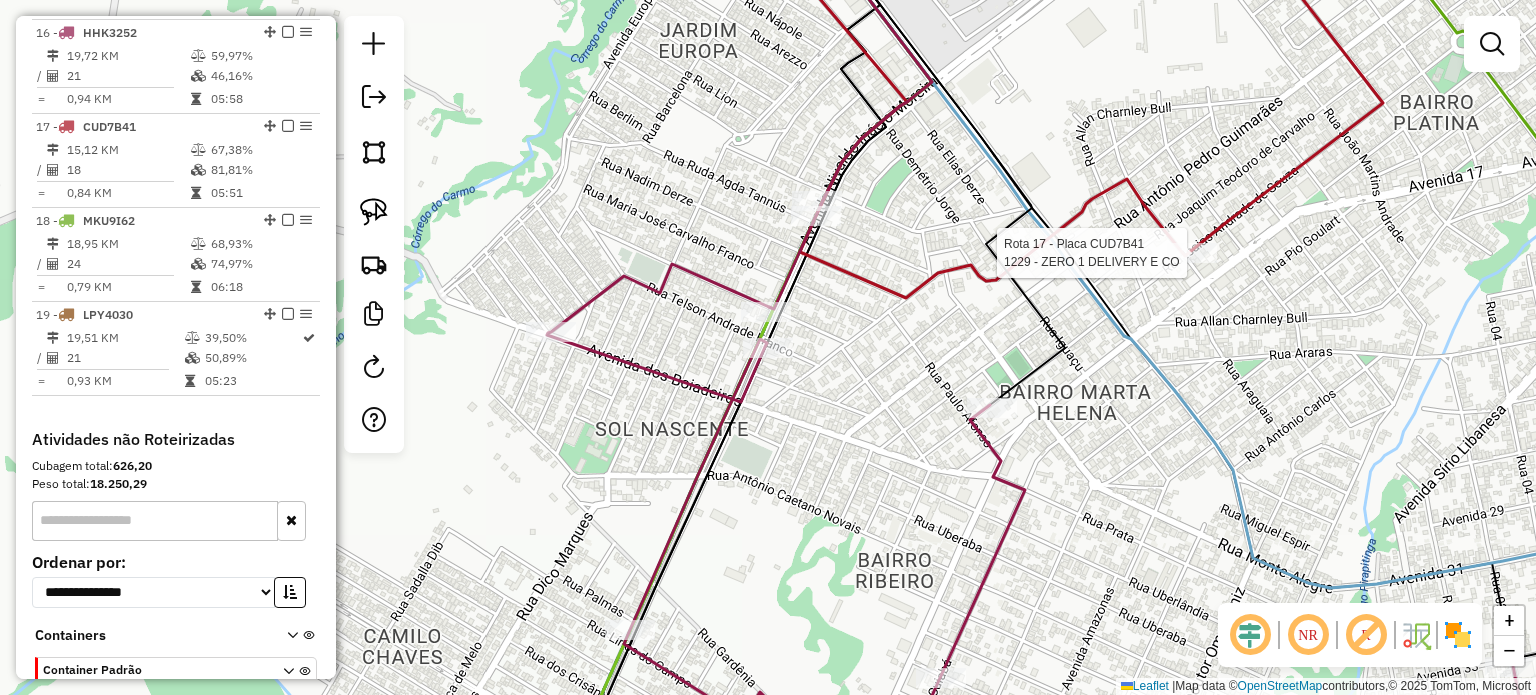 select on "*********" 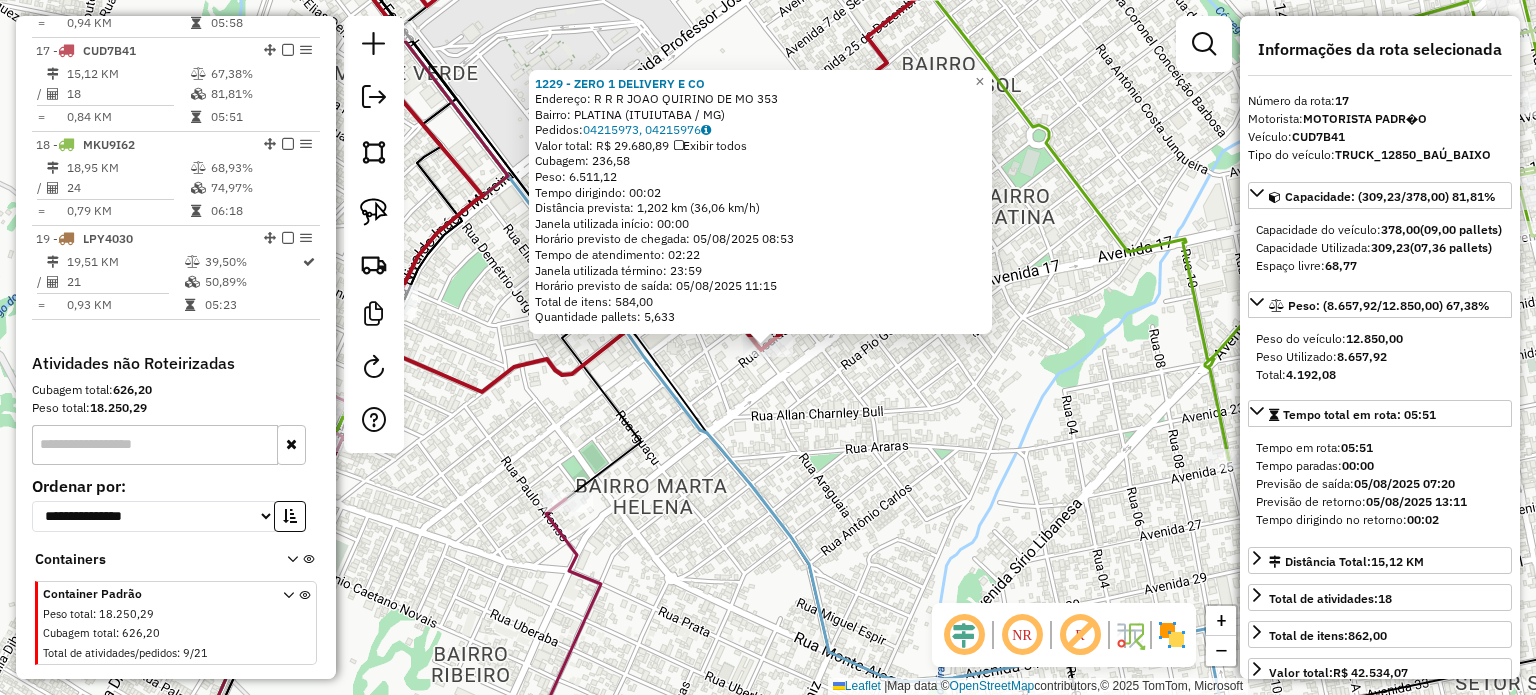 scroll, scrollTop: 2250, scrollLeft: 0, axis: vertical 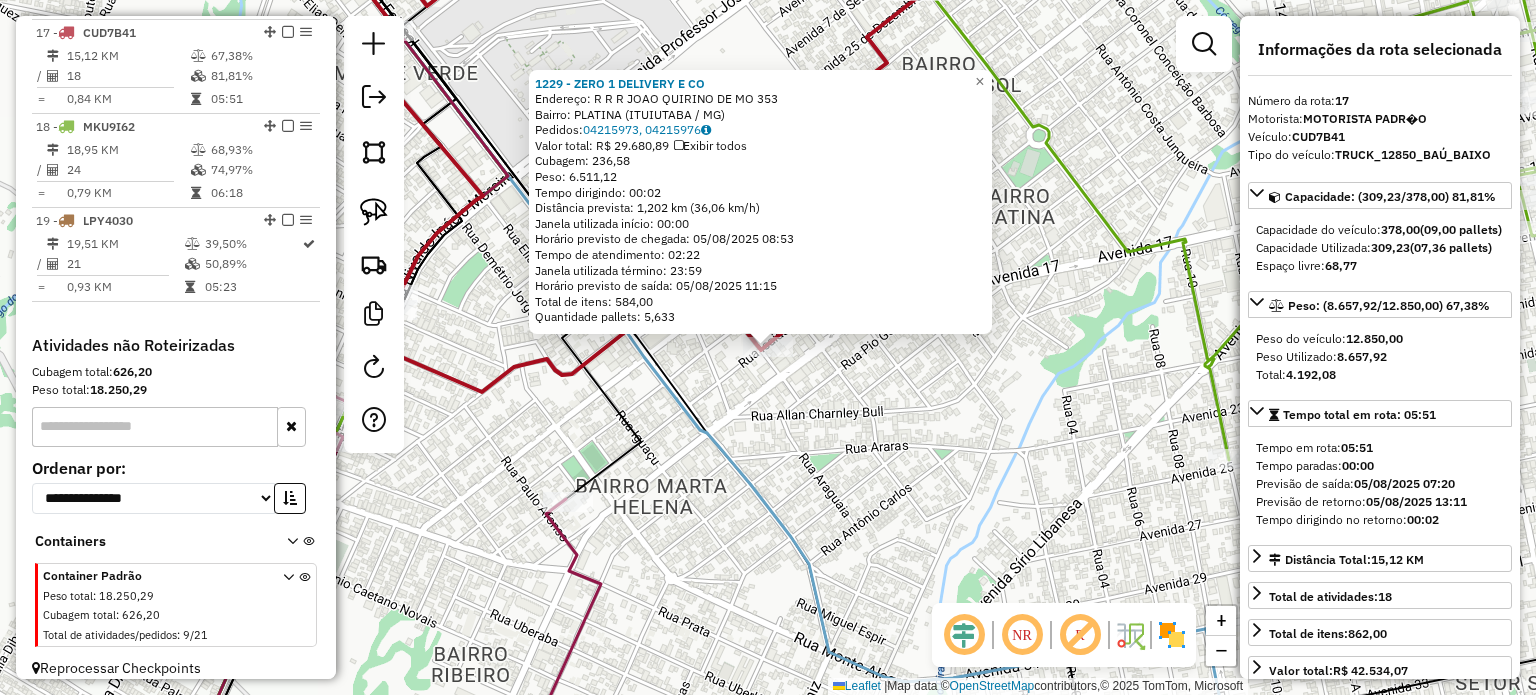 click on "1229 - ZERO 1 DELIVERY E CO  Endereço:  R   R   R   JOAO QUIRINO DE MO 353   Bairro: PLATINA (ITUIUTABA / MG)   Pedidos:  04215973, 04215976   Valor total: R$ 29.680,89   Exibir todos   Cubagem: 236,58  Peso: 6.511,12  Tempo dirigindo: 00:02   Distância prevista: 1,202 km (36,06 km/h)   Janela utilizada início: 00:00   Horário previsto de chegada: 05/08/2025 08:53   Tempo de atendimento: 02:22   Janela utilizada término: 23:59   Horário previsto de saída: 05/08/2025 11:15   Total de itens: 584,00   Quantidade pallets: 5,633  × Janela de atendimento Grade de atendimento Capacidade Transportadoras Veículos Cliente Pedidos  Rotas Selecione os dias de semana para filtrar as janelas de atendimento  Seg   Ter   Qua   Qui   Sex   Sáb   Dom  Informe o período da janela de atendimento: De: Até:  Filtrar exatamente a janela do cliente  Considerar janela de atendimento padrão  Selecione os dias de semana para filtrar as grades de atendimento  Seg   Ter   Qua   Qui   Sex   Sáb   Dom   Peso mínimo:   De:  +" 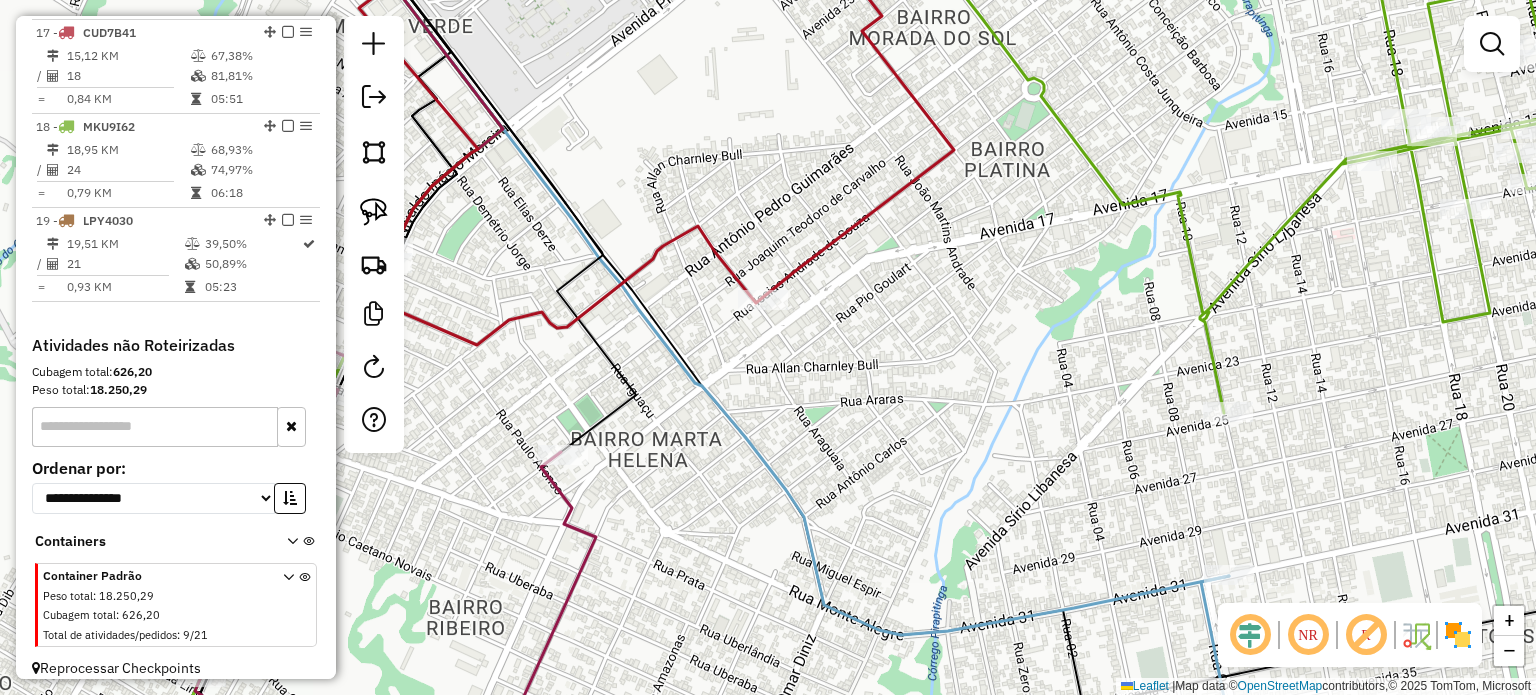 drag, startPoint x: 961, startPoint y: 464, endPoint x: 804, endPoint y: 173, distance: 330.65088 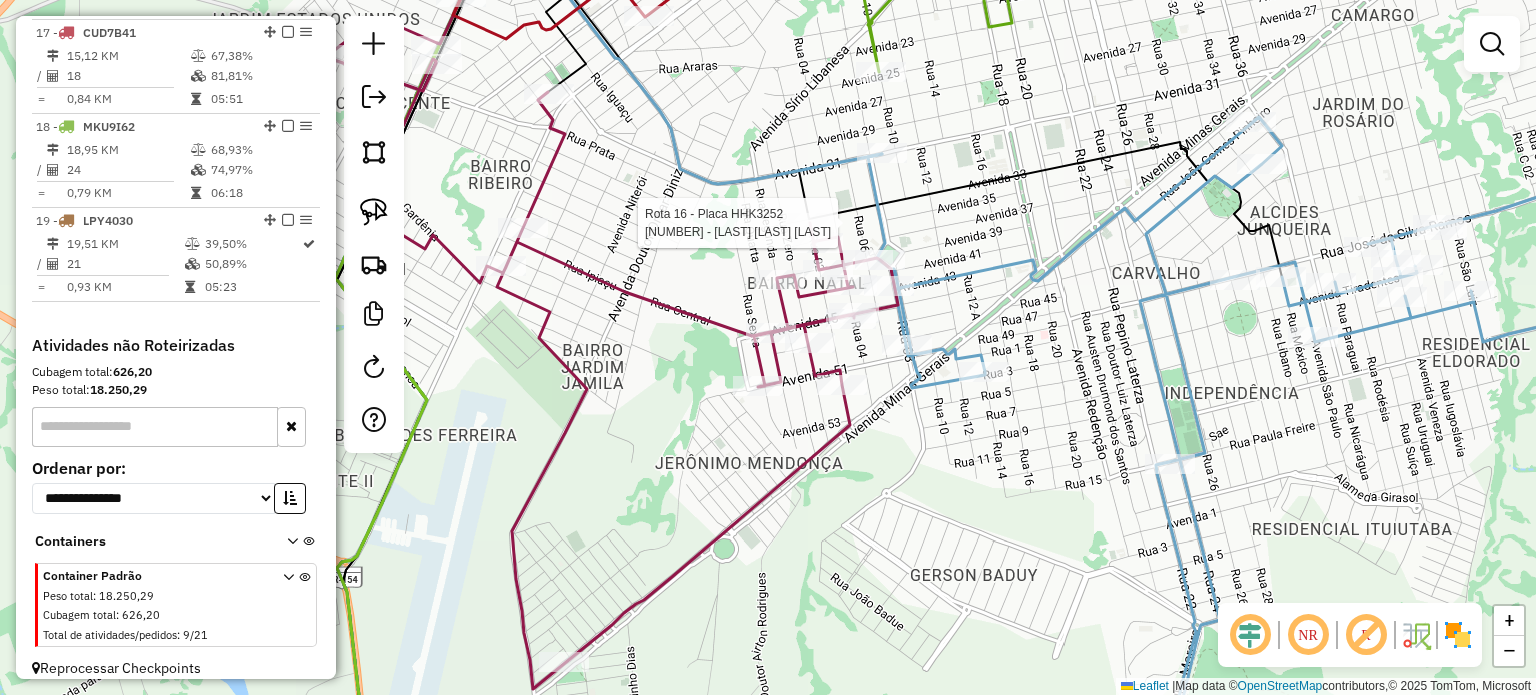 select on "*********" 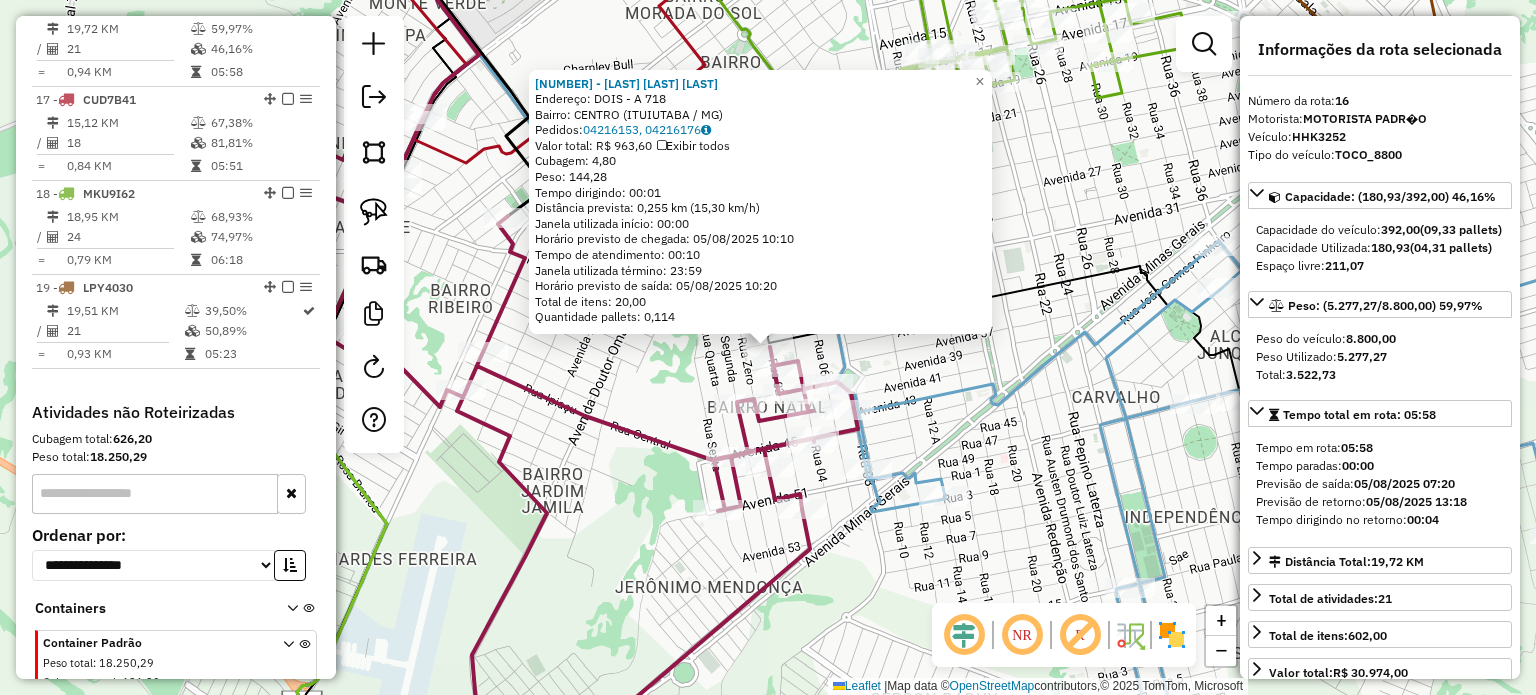 scroll, scrollTop: 2156, scrollLeft: 0, axis: vertical 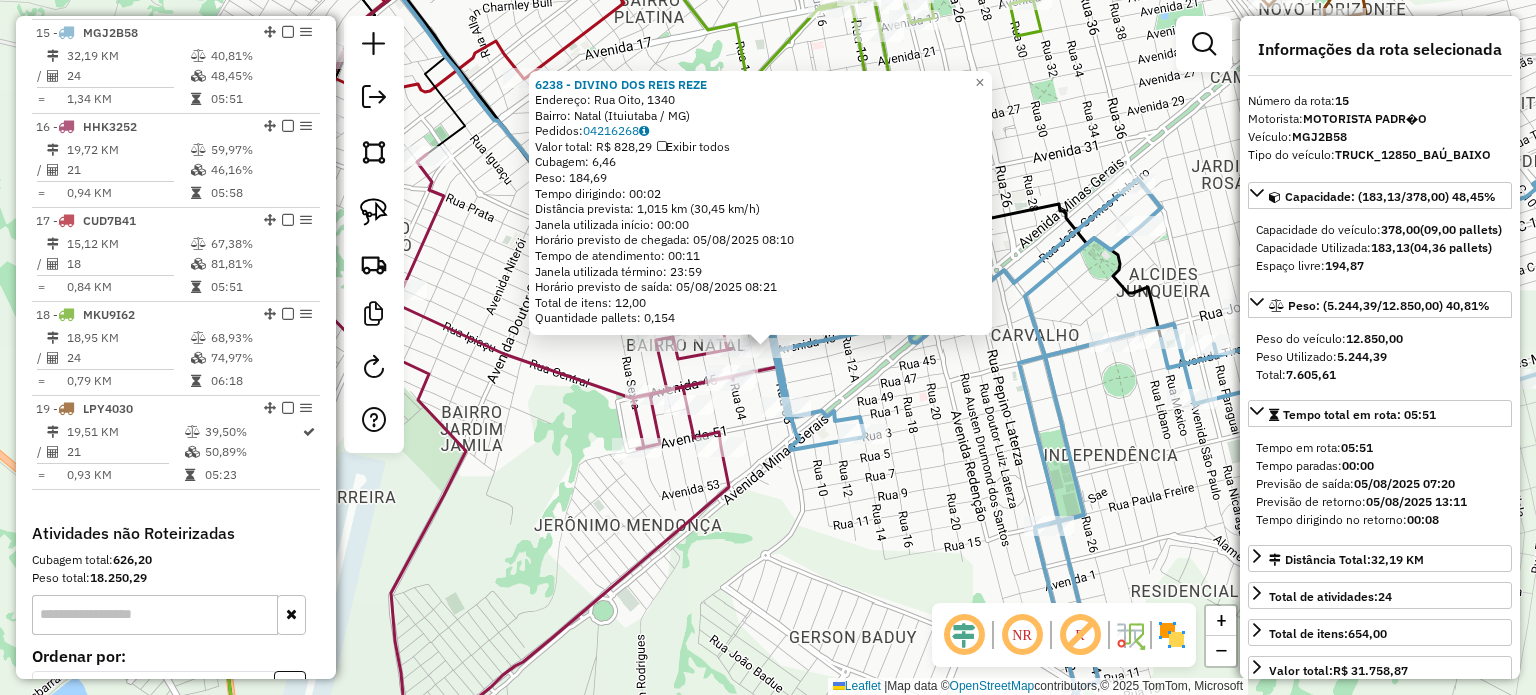click on "6238 - DIVINO DOS REIS REZE  Endereço: Rua Oito, 1340   Bairro: Natal (Ituiutaba / MG)   Pedidos:  04216268   Valor total: R$ 828,29   Exibir todos   Cubagem: 6,46  Peso: 184,69  Tempo dirigindo: 00:02   Distância prevista: 1,015 km (30,45 km/h)   Janela utilizada início: 00:00   Horário previsto de chegada: 05/08/2025 08:10   Tempo de atendimento: 00:11   Janela utilizada término: 23:59   Horário previsto de saída: 05/08/2025 08:21   Total de itens: 12,00   Quantidade pallets: 0,154  × Janela de atendimento Grade de atendimento Capacidade Transportadoras Veículos Cliente Pedidos  Rotas Selecione os dias de semana para filtrar as janelas de atendimento  Seg   Ter   Qua   Qui   Sex   Sáb   Dom  Informe o período da janela de atendimento: De: Até:  Filtrar exatamente a janela do cliente  Considerar janela de atendimento padrão  Selecione os dias de semana para filtrar as grades de atendimento  Seg   Ter   Qua   Qui   Sex   Sáb   Dom   Considerar clientes sem dia de atendimento cadastrado  De:  De:" 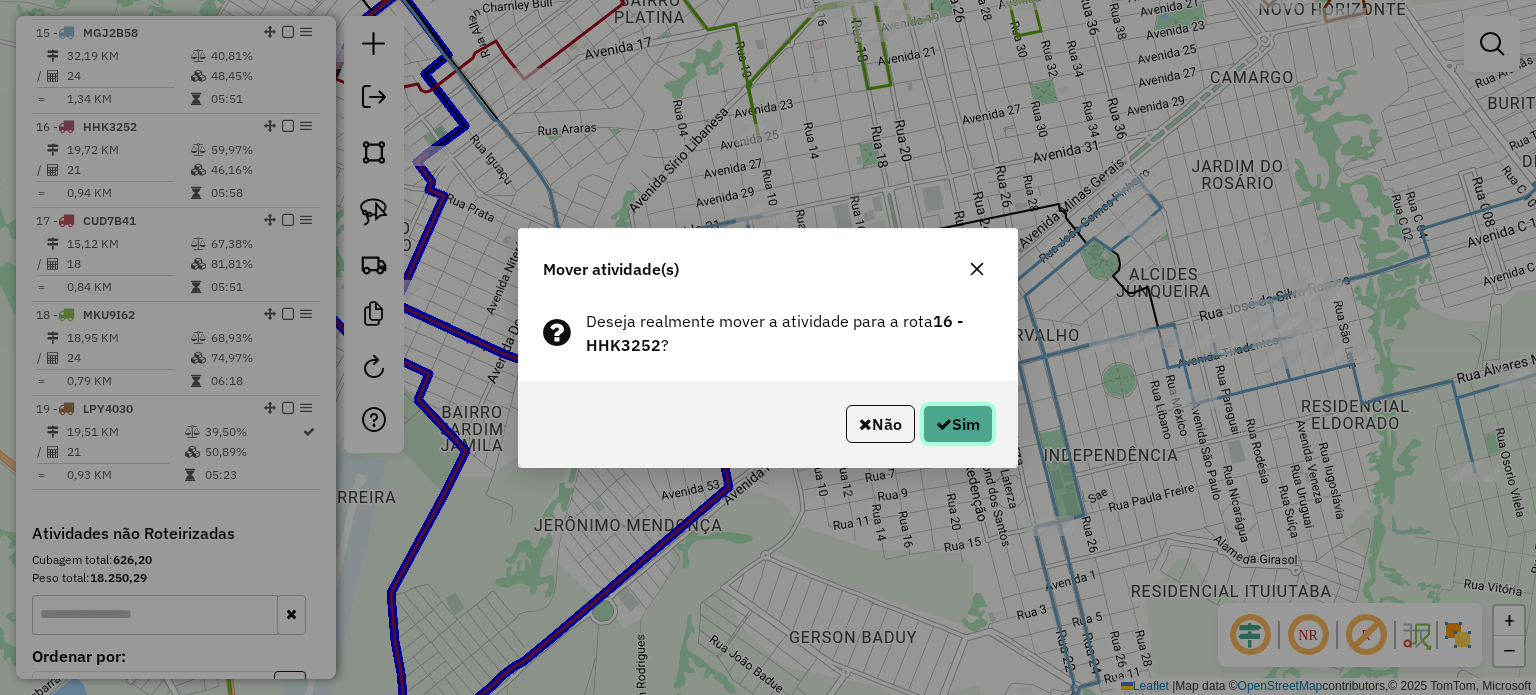click 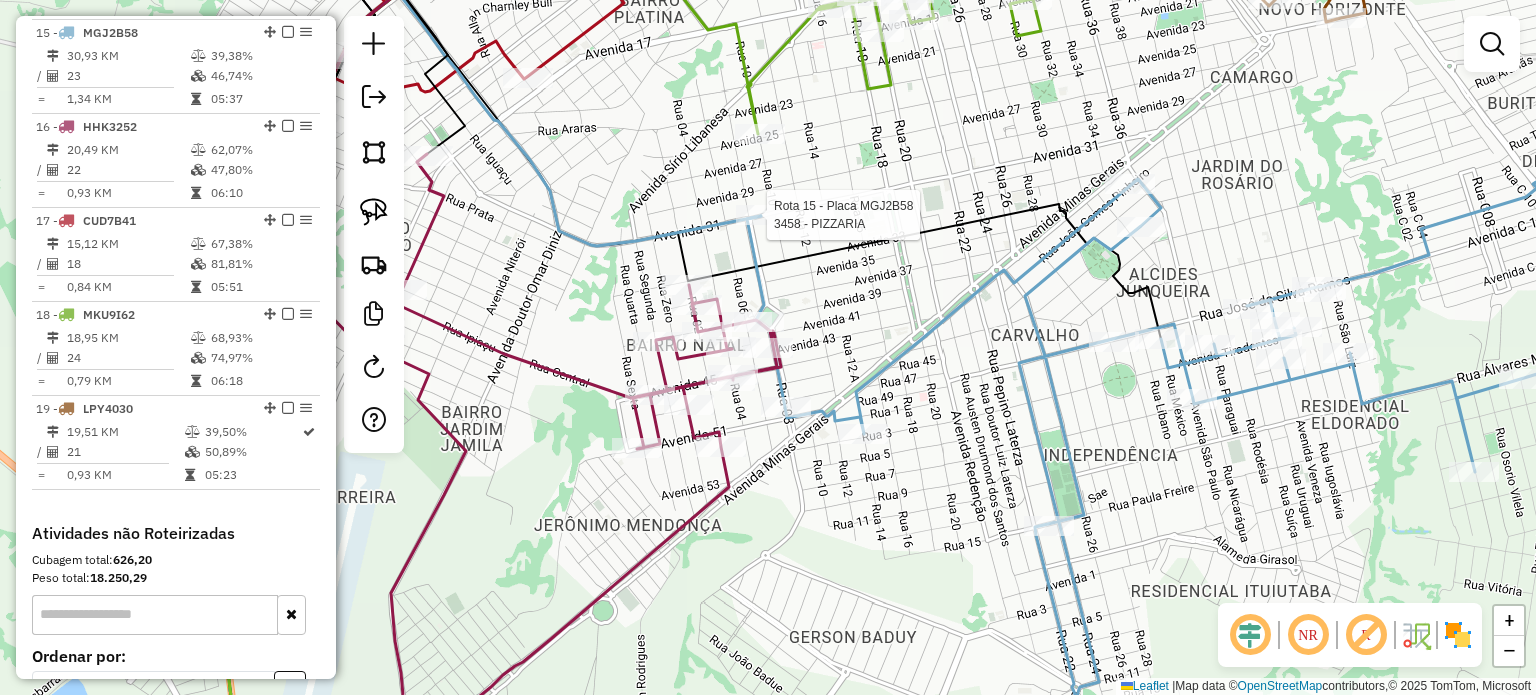 select on "*********" 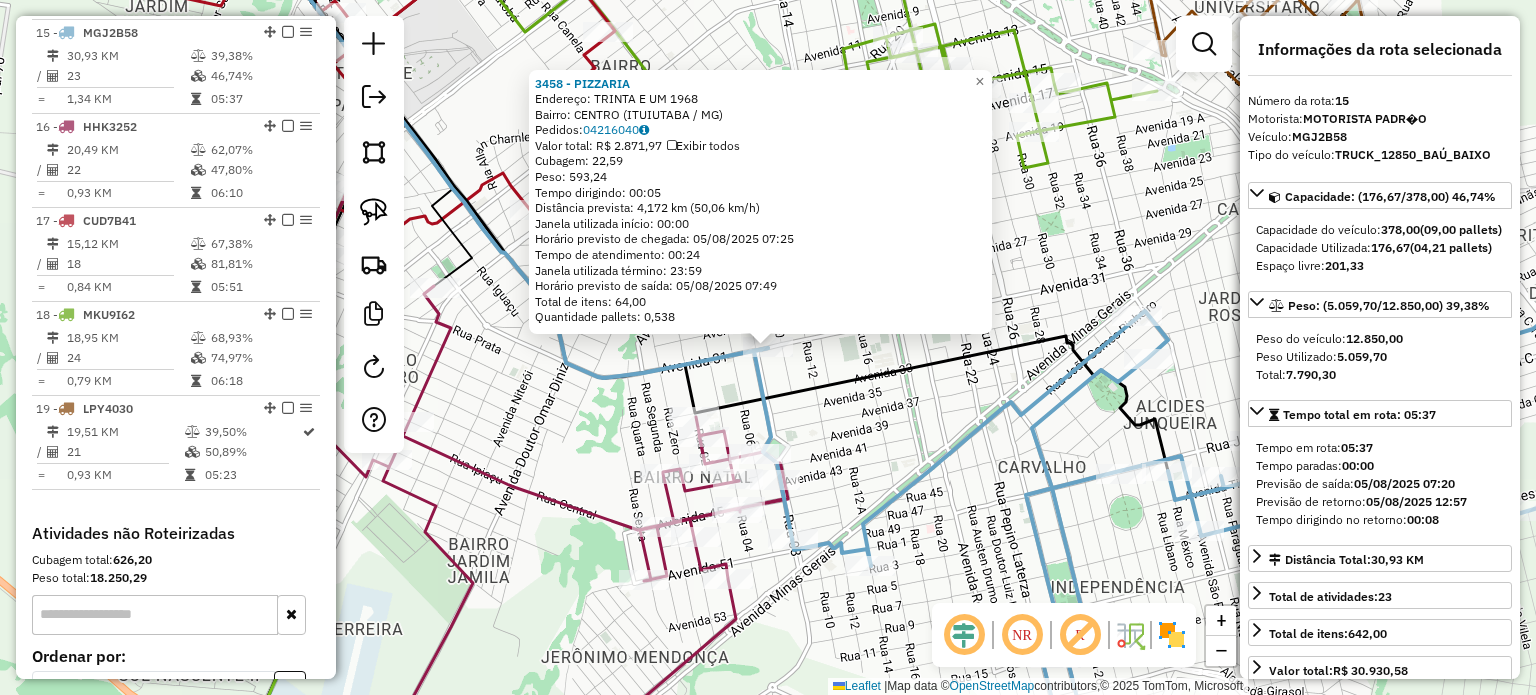click on "3458 - PIZZARIA  Endereço:  TRINTA E UM 1968   Bairro: CENTRO (ITUIUTABA / MG)   Pedidos:  04216040   Valor total: R$ 2.871,97   Exibir todos   Cubagem: 22,59  Peso: 593,24  Tempo dirigindo: 00:05   Distância prevista: 4,172 km (50,06 km/h)   Janela utilizada início: 00:00   Horário previsto de chegada: 05/08/2025 07:25   Tempo de atendimento: 00:24   Janela utilizada término: 23:59   Horário previsto de saída: 05/08/2025 07:49   Total de itens: 64,00   Quantidade pallets: 0,538  × Janela de atendimento Grade de atendimento Capacidade Transportadoras Veículos Cliente Pedidos  Rotas Selecione os dias de semana para filtrar as janelas de atendimento  Seg   Ter   Qua   Qui   Sex   Sáb   Dom  Informe o período da janela de atendimento: De: Até:  Filtrar exatamente a janela do cliente  Considerar janela de atendimento padrão  Selecione os dias de semana para filtrar as grades de atendimento  Seg   Ter   Qua   Qui   Sex   Sáb   Dom   Considerar clientes sem dia de atendimento cadastrado  De:   Até:" 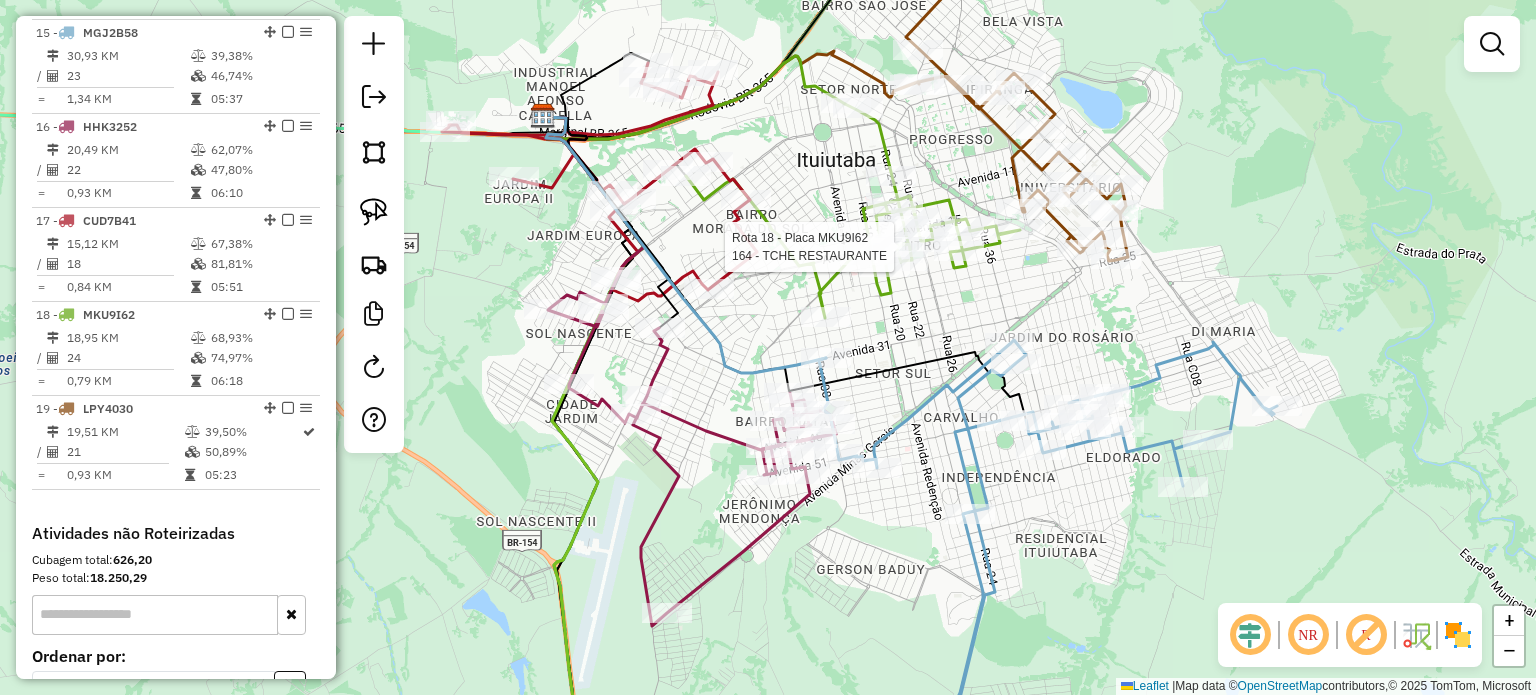 select on "*********" 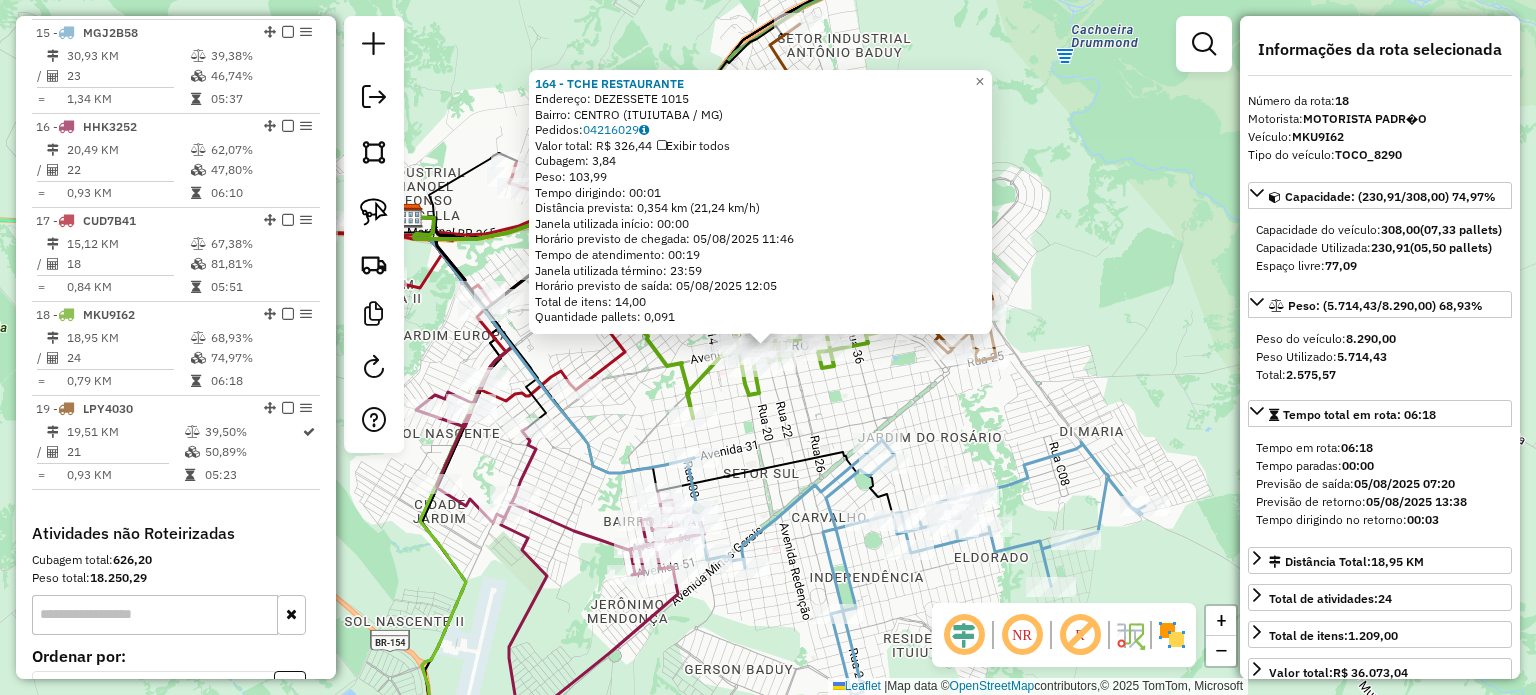 scroll, scrollTop: 2260, scrollLeft: 0, axis: vertical 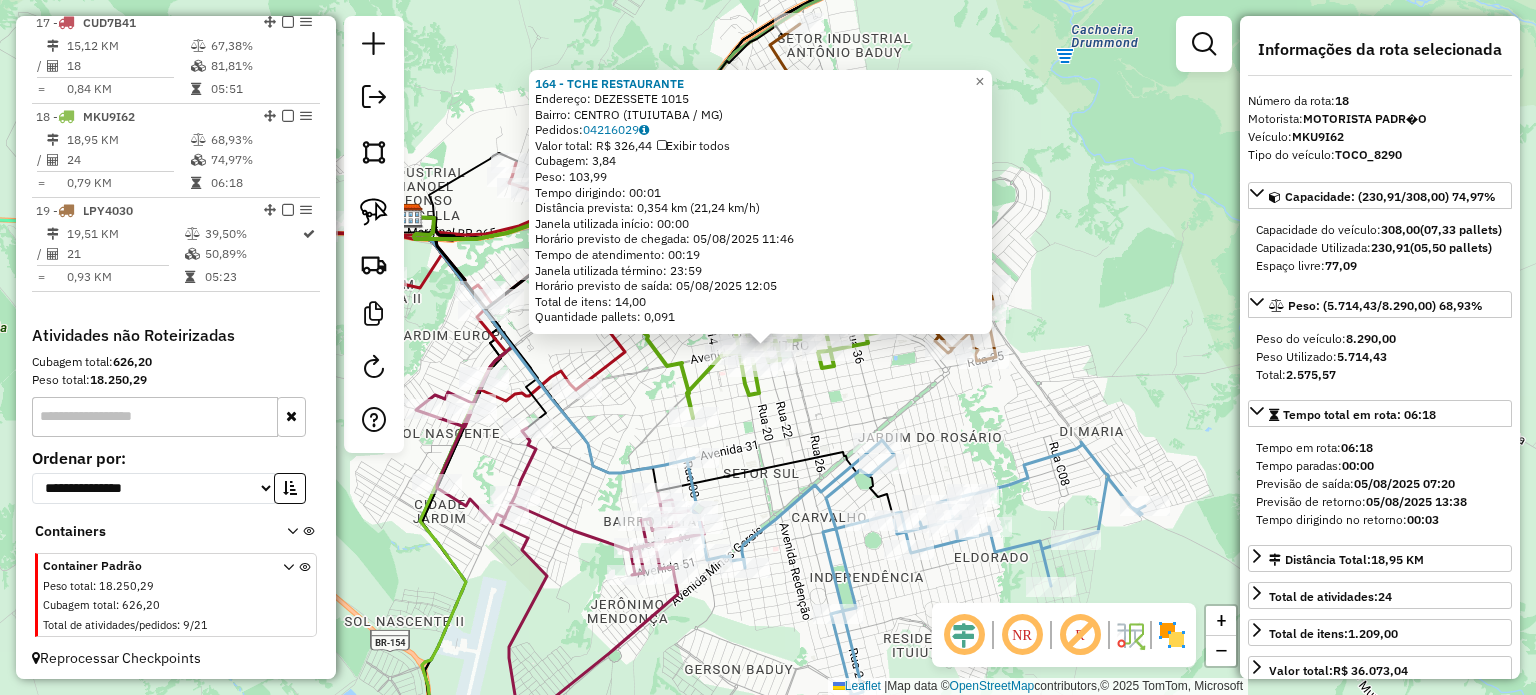 click on "164 - TCHE RESTAURANTE  Endereço:  DEZESSETE 1015   Bairro: CENTRO (ITUIUTABA / MG)   Pedidos:  04216029   Valor total: R$ 326,44   Exibir todos   Cubagem: 3,84  Peso: 103,99  Tempo dirigindo: 00:01   Distância prevista: 0,354 km (21,24 km/h)   Janela utilizada início: 00:00   Horário previsto de chegada: 05/08/2025 11:46   Tempo de atendimento: 00:19   Janela utilizada término: 23:59   Horário previsto de saída: 05/08/2025 12:05   Total de itens: 14,00   Quantidade pallets: 0,091  × Janela de atendimento Grade de atendimento Capacidade Transportadoras Veículos Cliente Pedidos  Rotas Selecione os dias de semana para filtrar as janelas de atendimento  Seg   Ter   Qua   Qui   Sex   Sáb   Dom  Informe o período da janela de atendimento: De: Até:  Filtrar exatamente a janela do cliente  Considerar janela de atendimento padrão  Selecione os dias de semana para filtrar as grades de atendimento  Seg   Ter   Qua   Qui   Sex   Sáb   Dom   Considerar clientes sem dia de atendimento cadastrado  De:   De:" 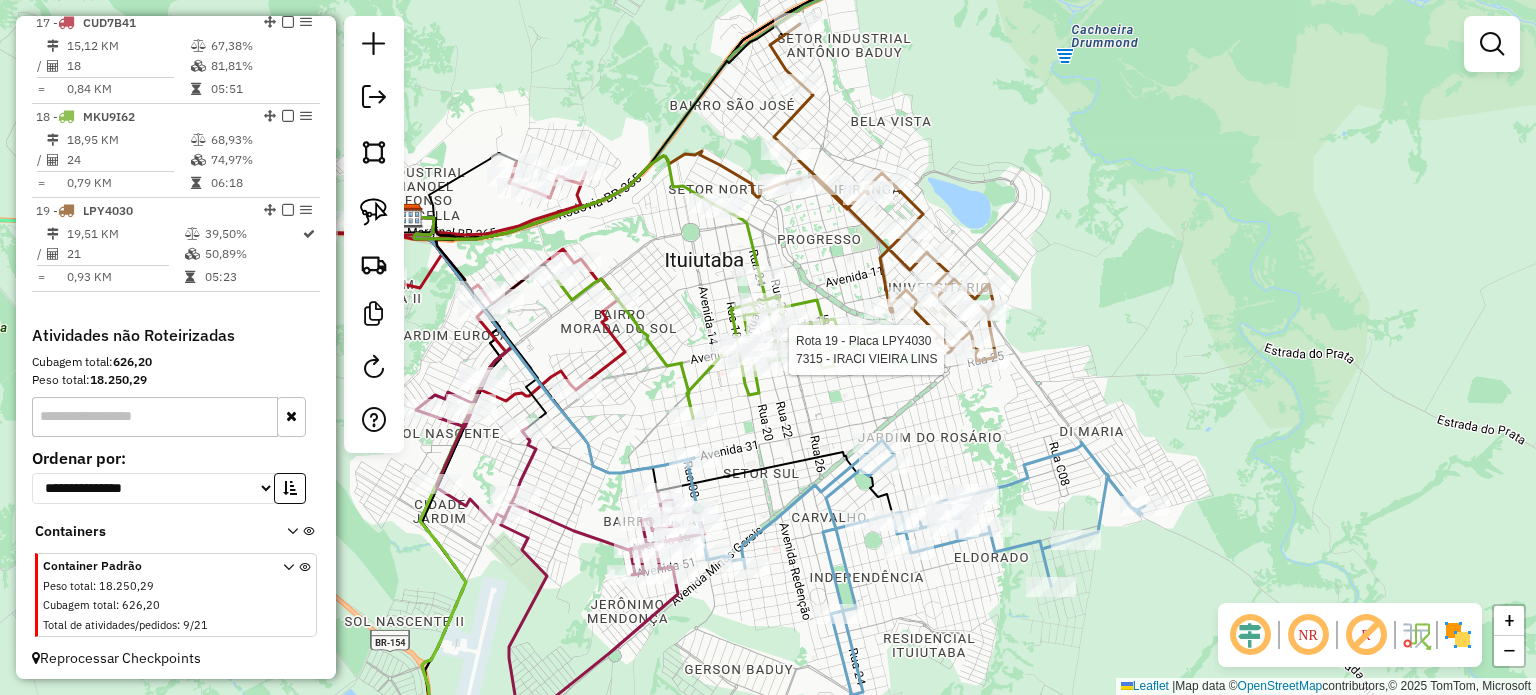 select on "*********" 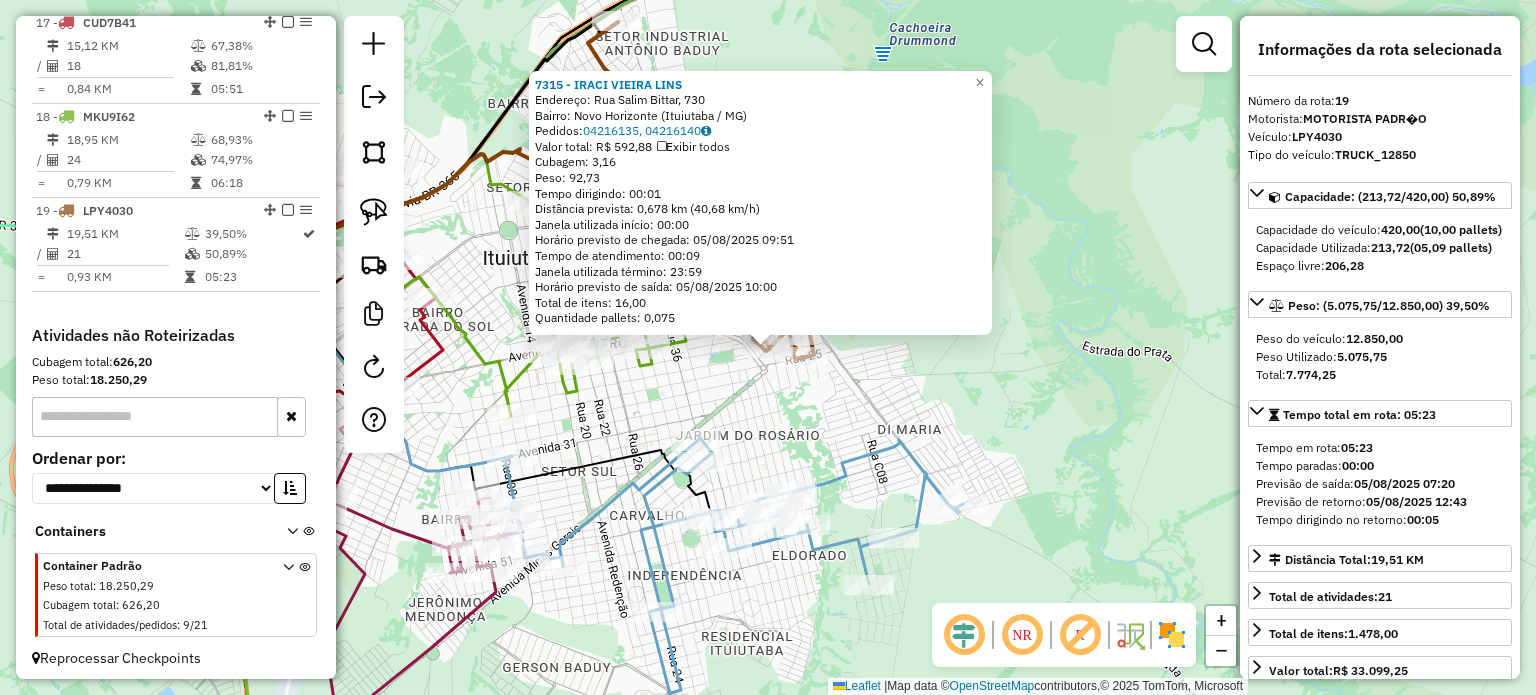 click on "7315 - IRACI VIEIRA LINS  Endereço: Rua Salim Bittar, 730   Bairro: Novo Horizonte (Ituiutaba / MG)   Pedidos:  04216135, 04216140   Valor total: R$ 592,88   Exibir todos   Cubagem: 3,16  Peso: 92,73  Tempo dirigindo: 00:01   Distância prevista: 0,678 km (40,68 km/h)   Janela utilizada início: 00:00   Horário previsto de chegada: 05/08/2025 09:51   Tempo de atendimento: 00:09   Janela utilizada término: 23:59   Horário previsto de saída: 05/08/2025 10:00   Total de itens: 16,00   Quantidade pallets: 0,075  × Janela de atendimento Grade de atendimento Capacidade Transportadoras Veículos Cliente Pedidos  Rotas Selecione os dias de semana para filtrar as janelas de atendimento  Seg   Ter   Qua   Qui   Sex   Sáb   Dom  Informe o período da janela de atendimento: De: Até:  Filtrar exatamente a janela do cliente  Considerar janela de atendimento padrão  Selecione os dias de semana para filtrar as grades de atendimento  Seg   Ter   Qua   Qui   Sex   Sáb   Dom   Peso mínimo:   Peso máximo:   De:  De:" 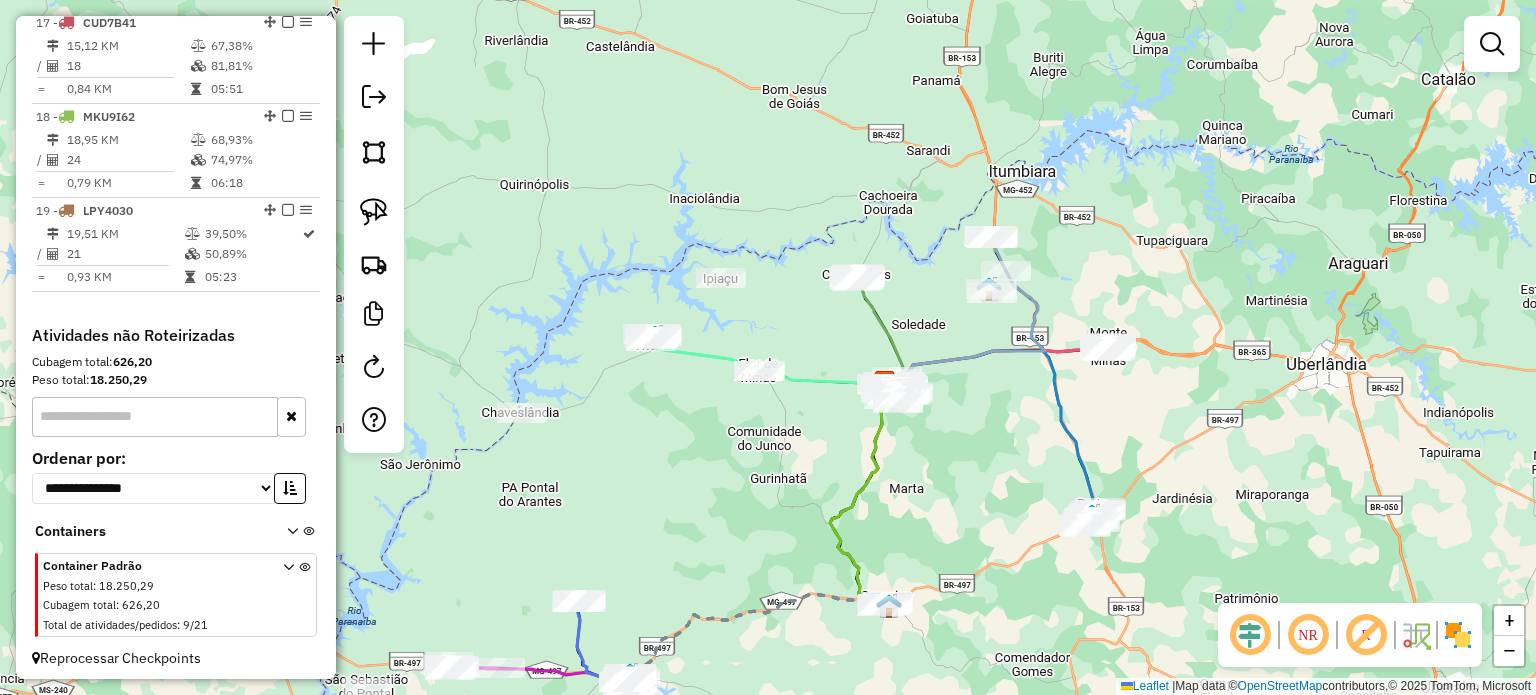 drag, startPoint x: 937, startPoint y: 482, endPoint x: 936, endPoint y: 309, distance: 173.00288 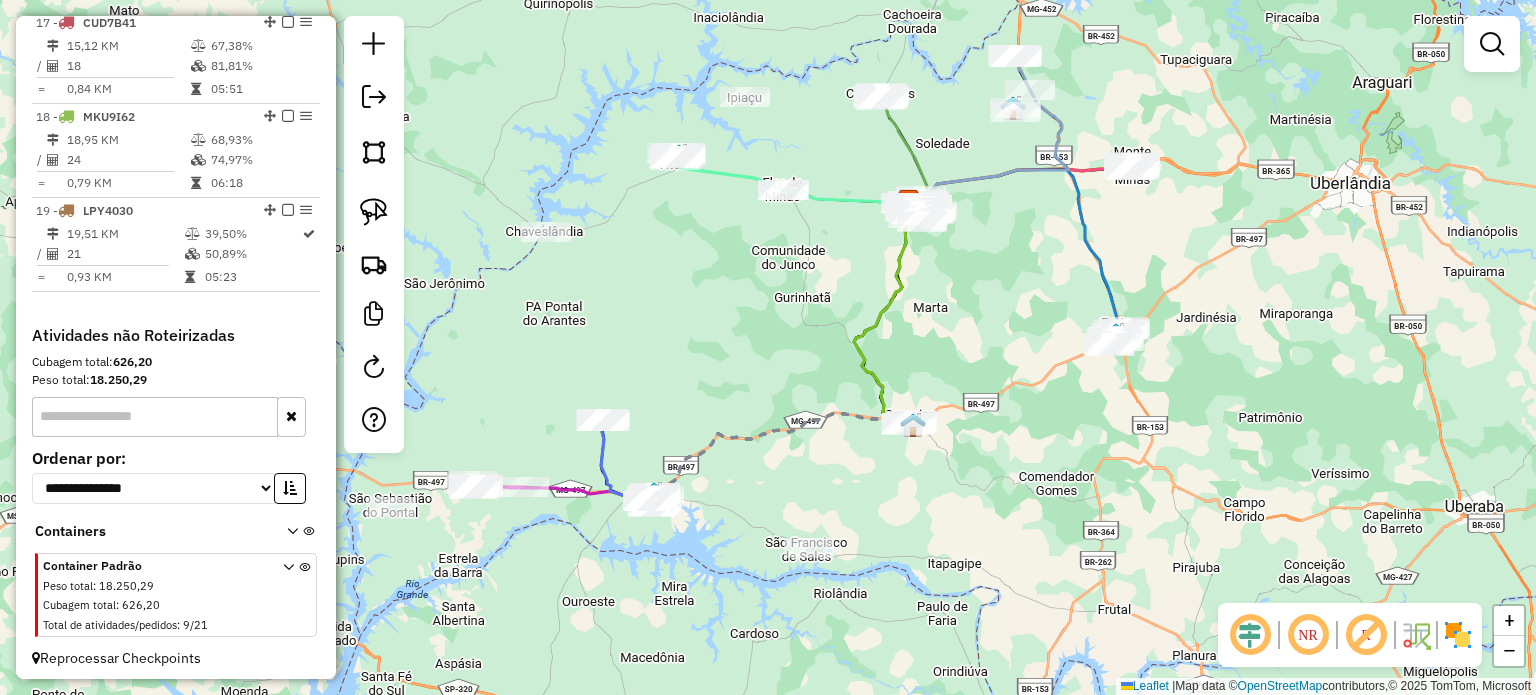 drag, startPoint x: 780, startPoint y: 495, endPoint x: 986, endPoint y: 398, distance: 227.69498 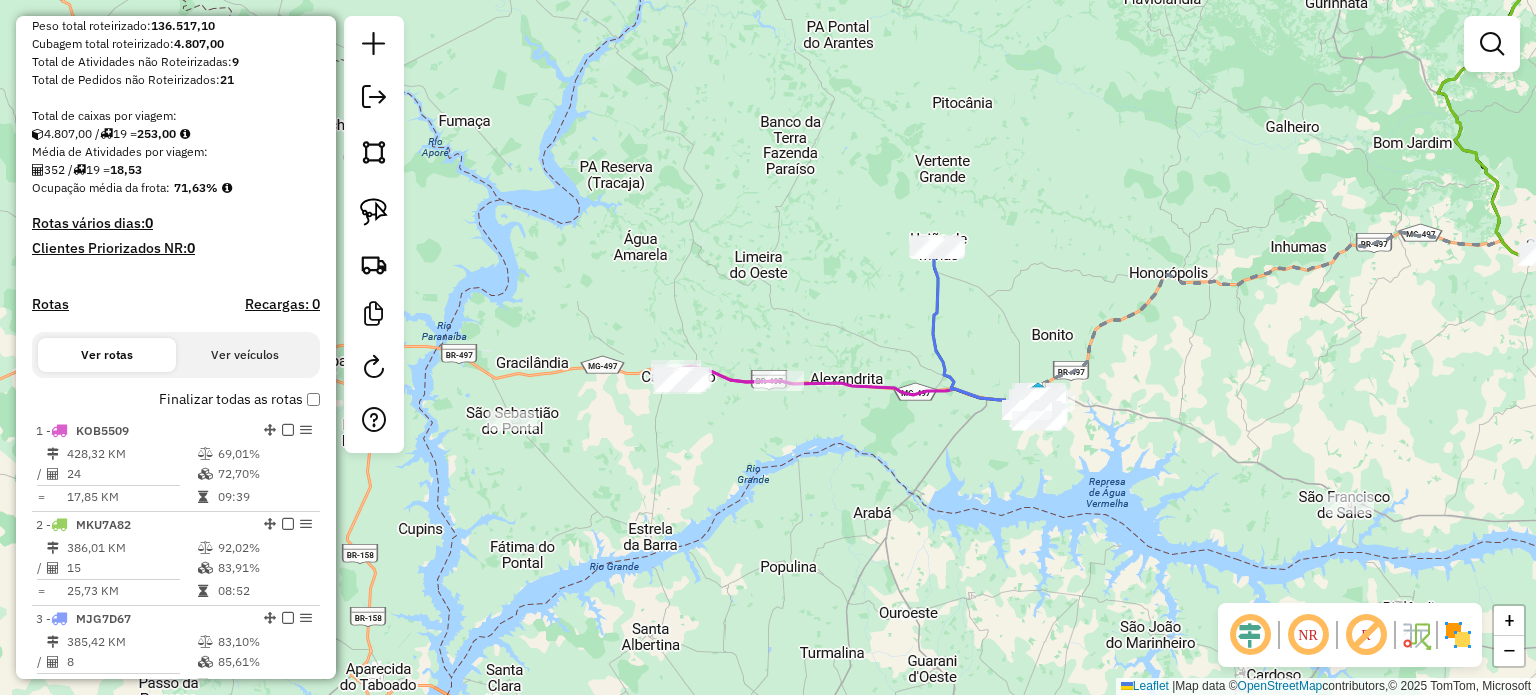 scroll, scrollTop: 360, scrollLeft: 0, axis: vertical 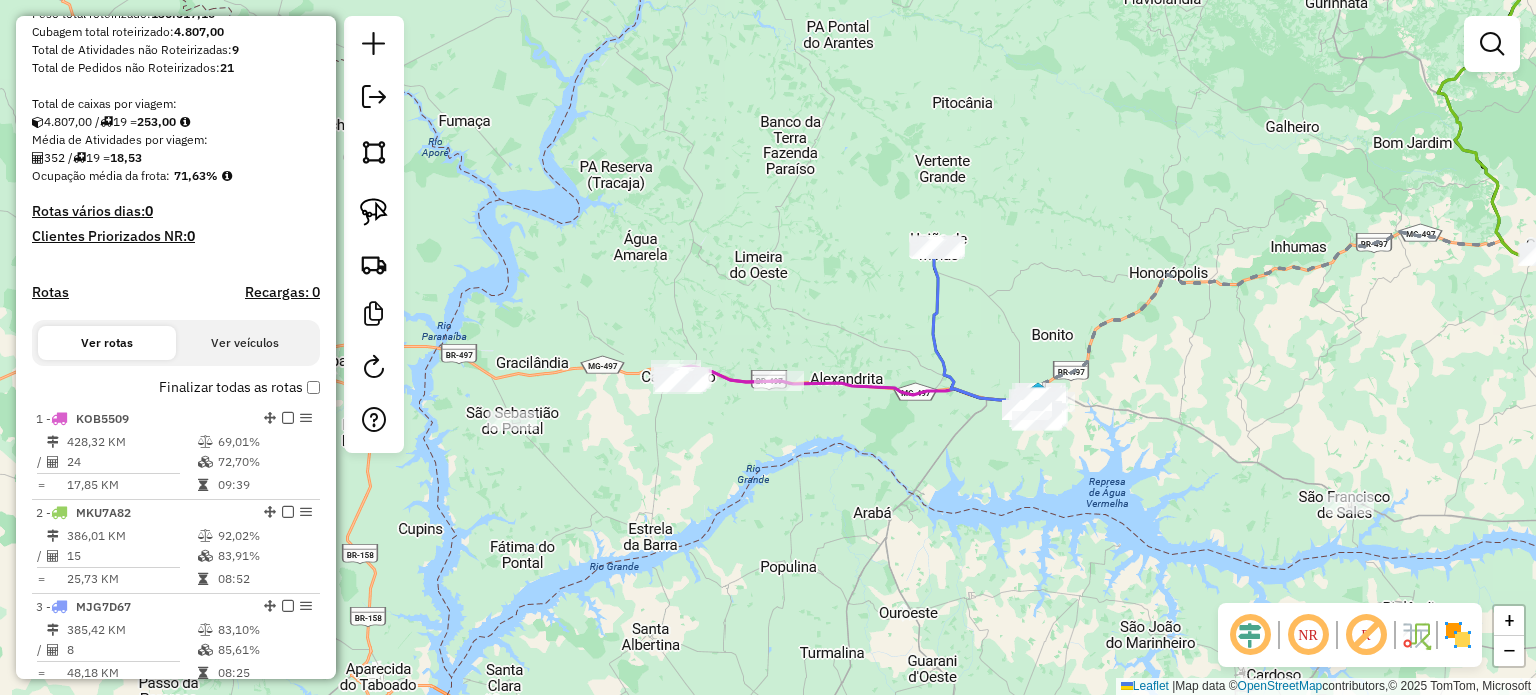 drag, startPoint x: 812, startPoint y: 463, endPoint x: 771, endPoint y: 539, distance: 86.35392 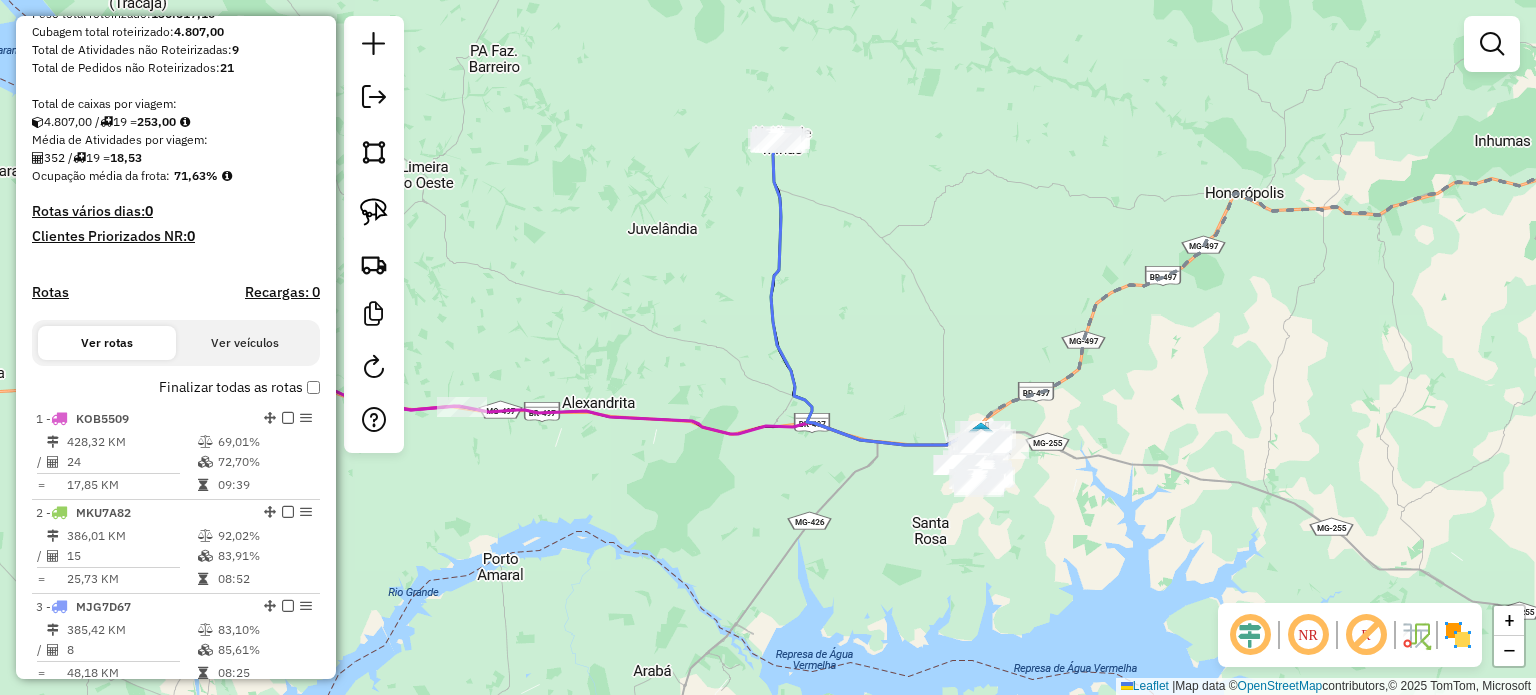 drag, startPoint x: 663, startPoint y: 485, endPoint x: 986, endPoint y: 471, distance: 323.30325 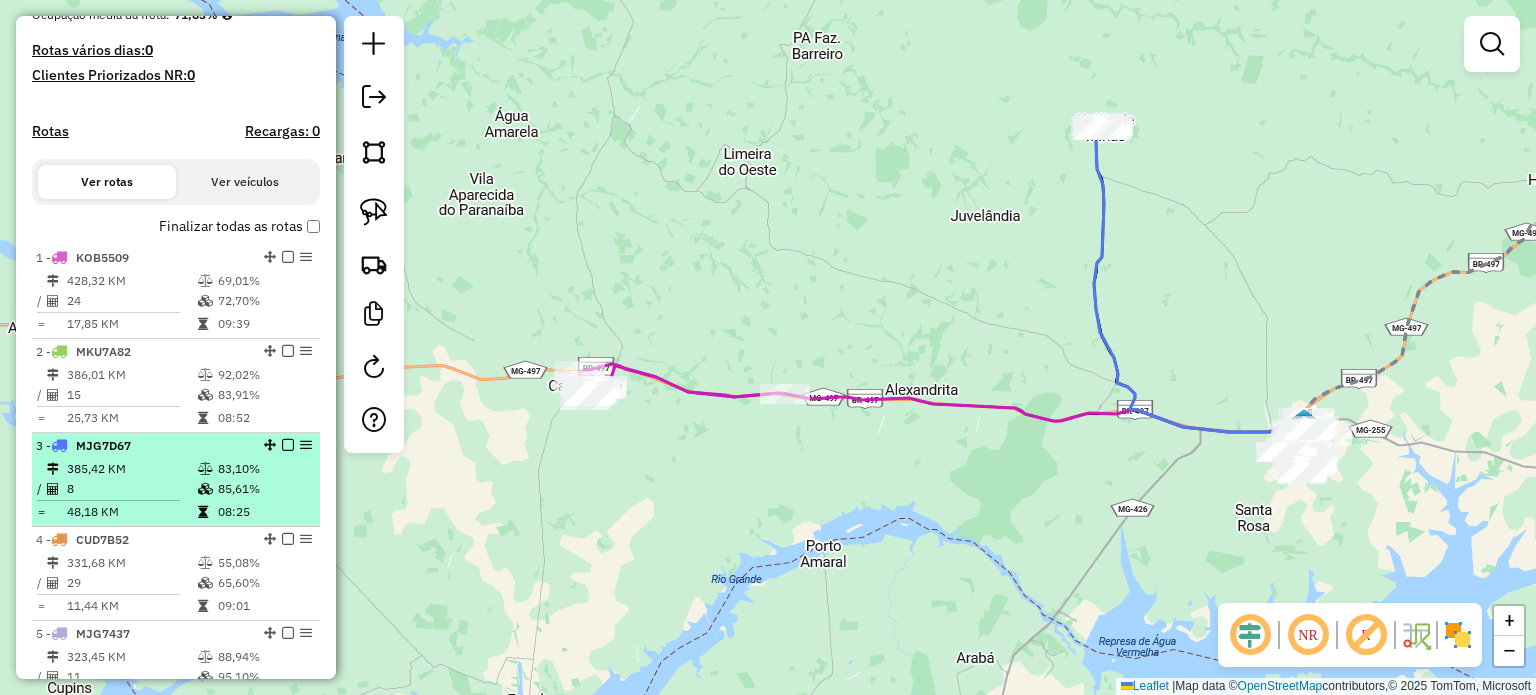 scroll, scrollTop: 660, scrollLeft: 0, axis: vertical 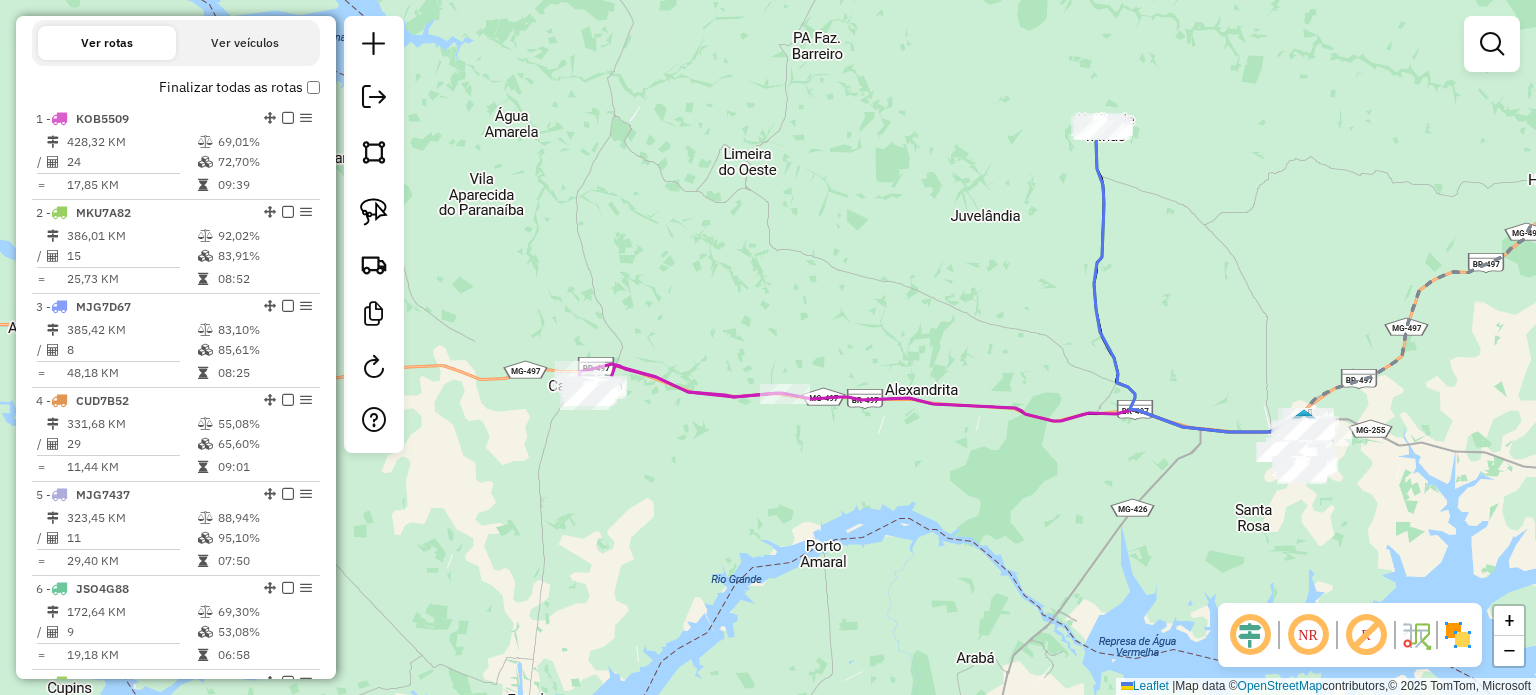 click on "Janela de atendimento Grade de atendimento Capacidade Transportadoras Veículos Cliente Pedidos  Rotas Selecione os dias de semana para filtrar as janelas de atendimento  Seg   Ter   Qua   Qui   Sex   Sáb   Dom  Informe o período da janela de atendimento: De: Até:  Filtrar exatamente a janela do cliente  Considerar janela de atendimento padrão  Selecione os dias de semana para filtrar as grades de atendimento  Seg   Ter   Qua   Qui   Sex   Sáb   Dom   Considerar clientes sem dia de atendimento cadastrado  Clientes fora do dia de atendimento selecionado Filtrar as atividades entre os valores definidos abaixo:  Peso mínimo:   Peso máximo:   Cubagem mínima:   Cubagem máxima:   De:   Até:  Filtrar as atividades entre o tempo de atendimento definido abaixo:  De:   Até:   Considerar capacidade total dos clientes não roteirizados Transportadora: Selecione um ou mais itens Tipo de veículo: Selecione um ou mais itens Veículo: Selecione um ou mais itens Motorista: Selecione um ou mais itens Nome: Rótulo:" 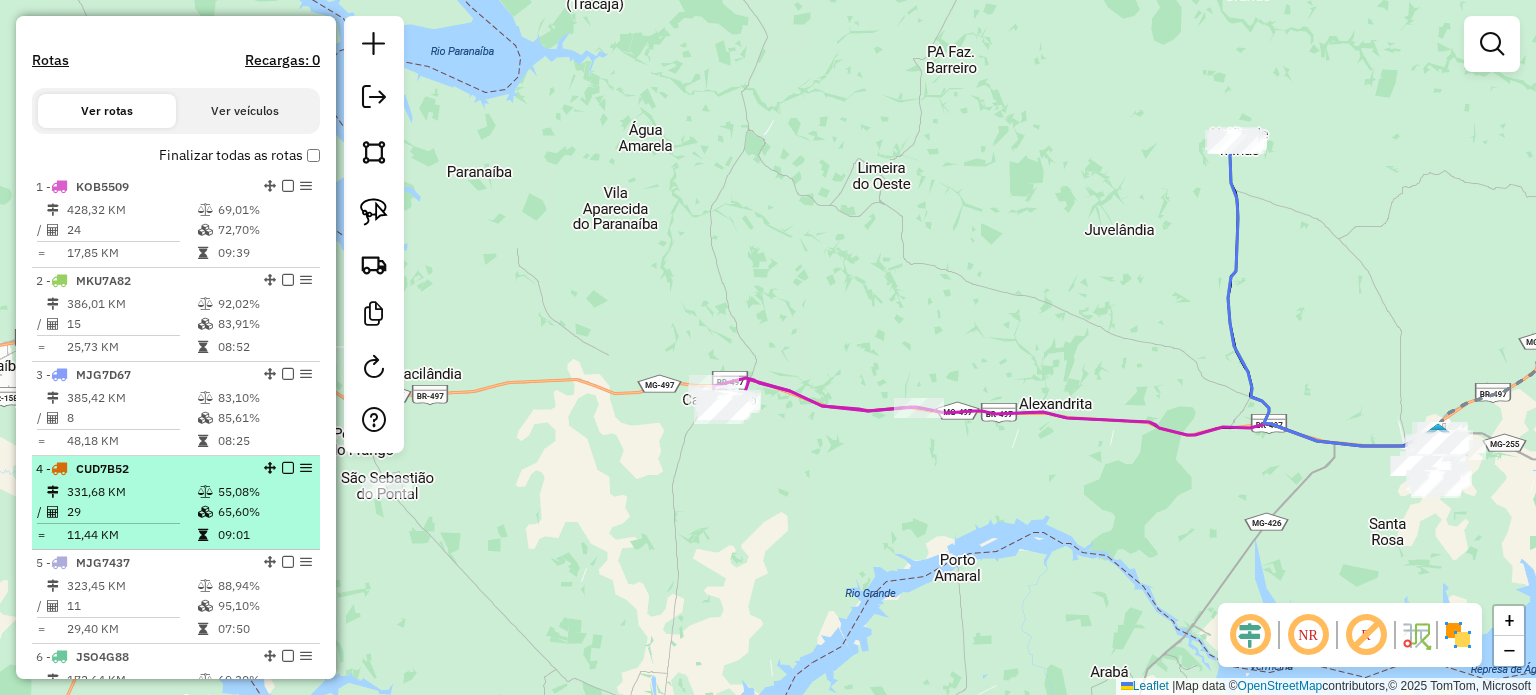 scroll, scrollTop: 560, scrollLeft: 0, axis: vertical 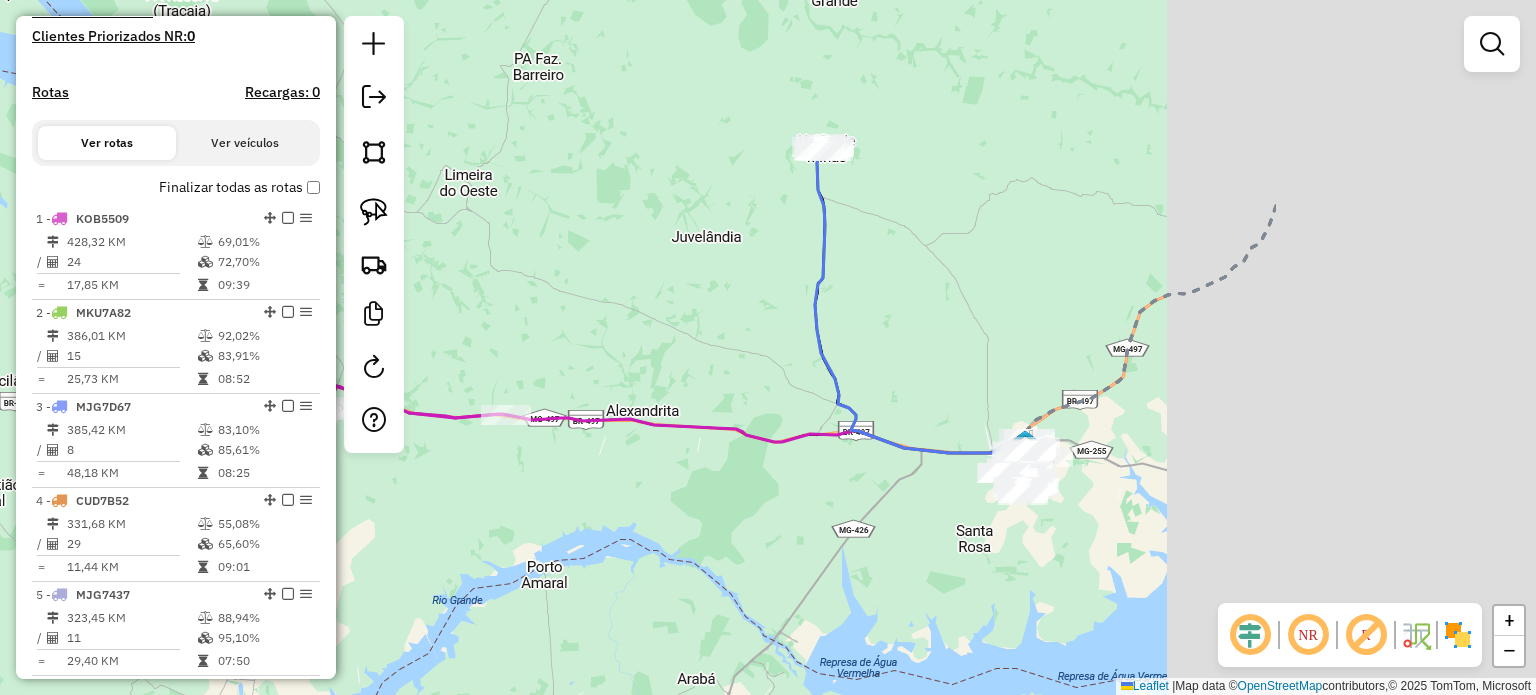 drag, startPoint x: 1313, startPoint y: 511, endPoint x: 808, endPoint y: 518, distance: 505.04852 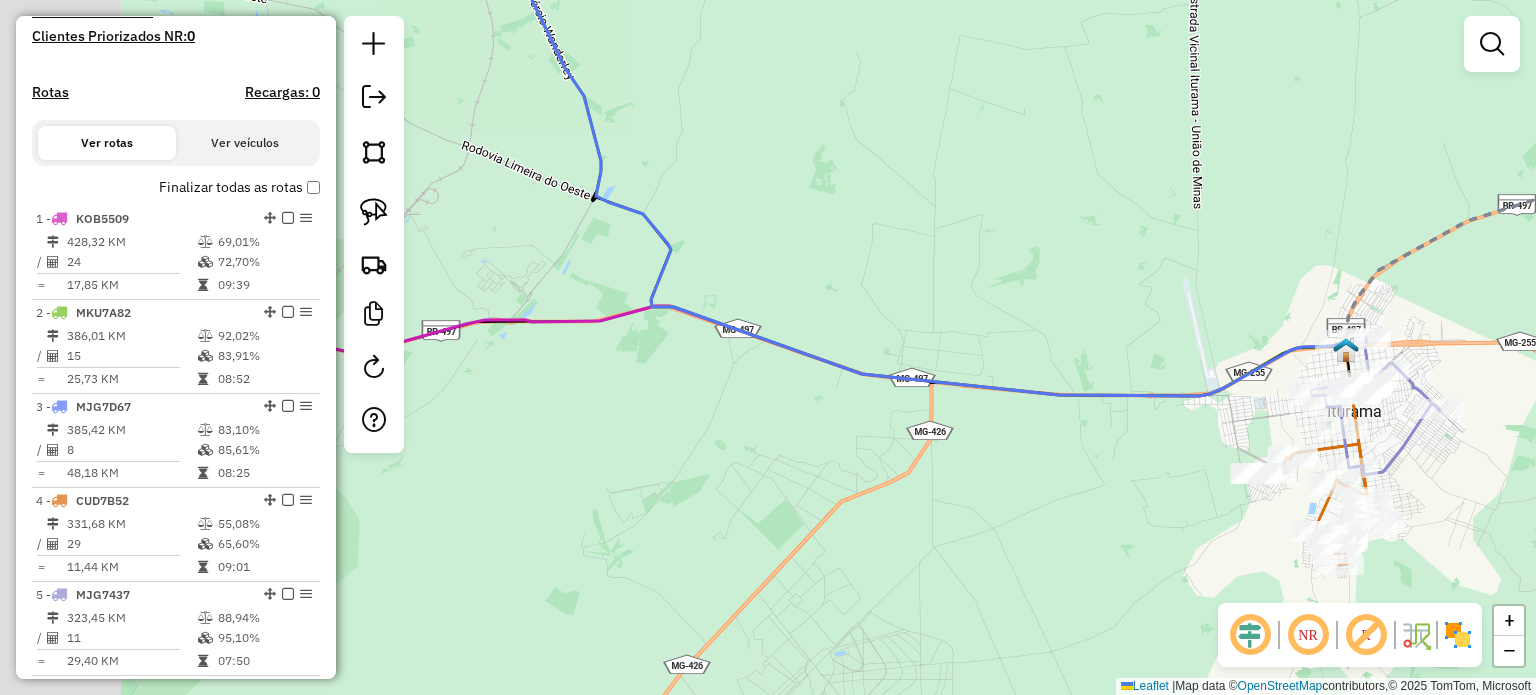 drag, startPoint x: 699, startPoint y: 475, endPoint x: 1174, endPoint y: 478, distance: 475.00946 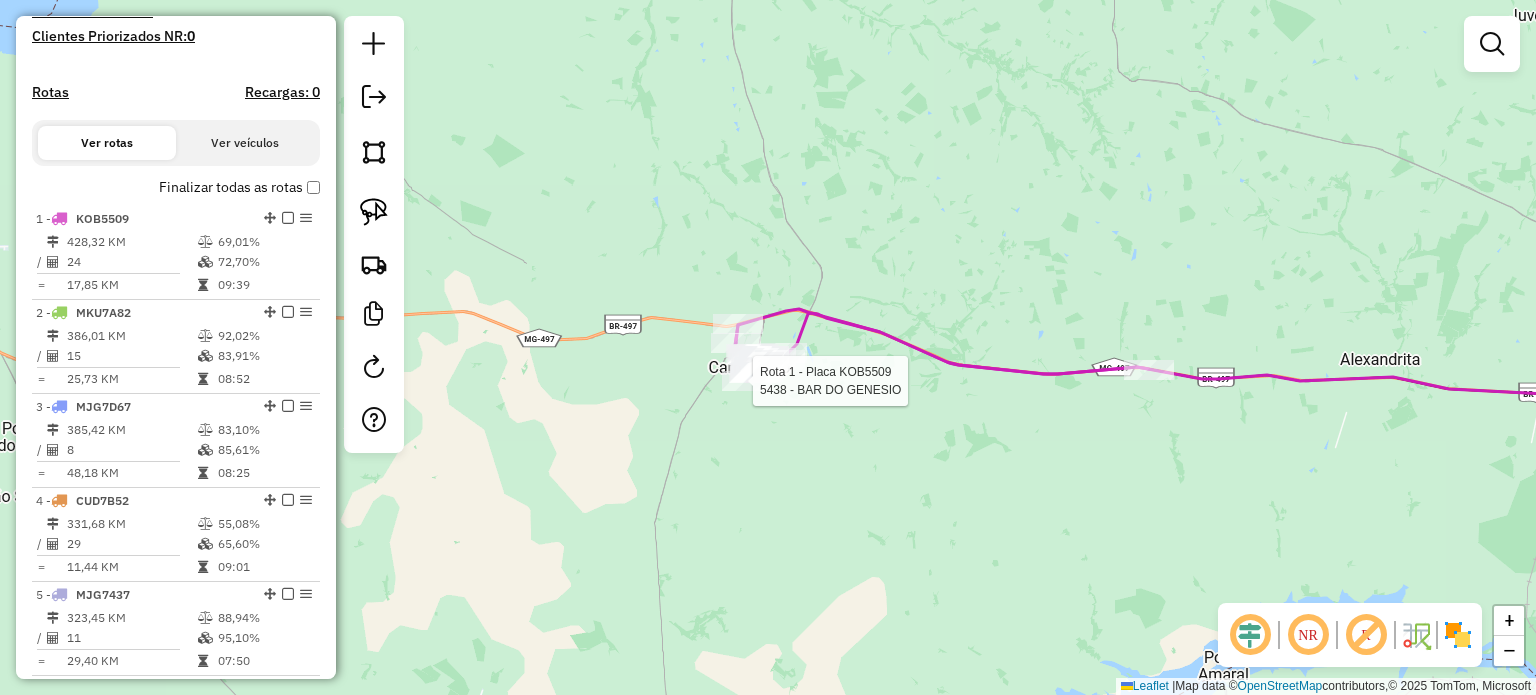 select on "*********" 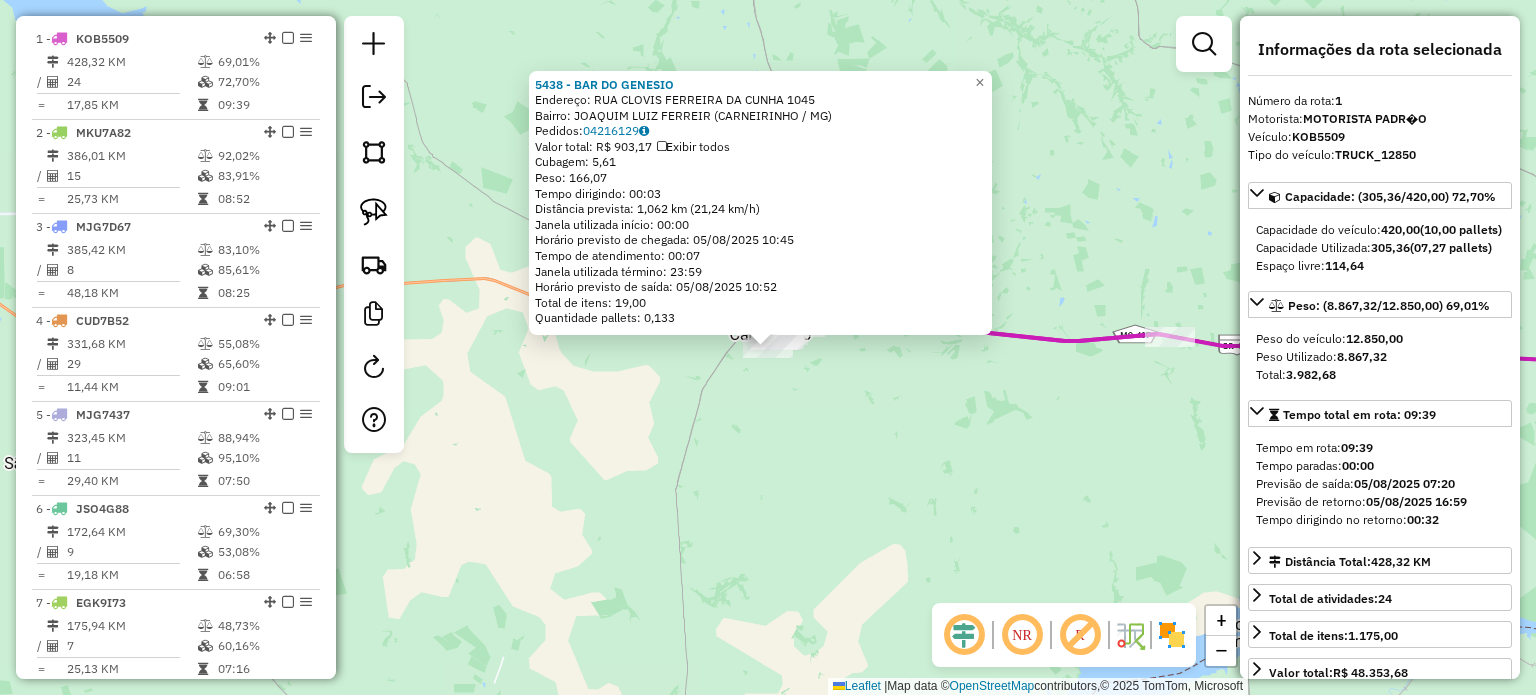 scroll, scrollTop: 748, scrollLeft: 0, axis: vertical 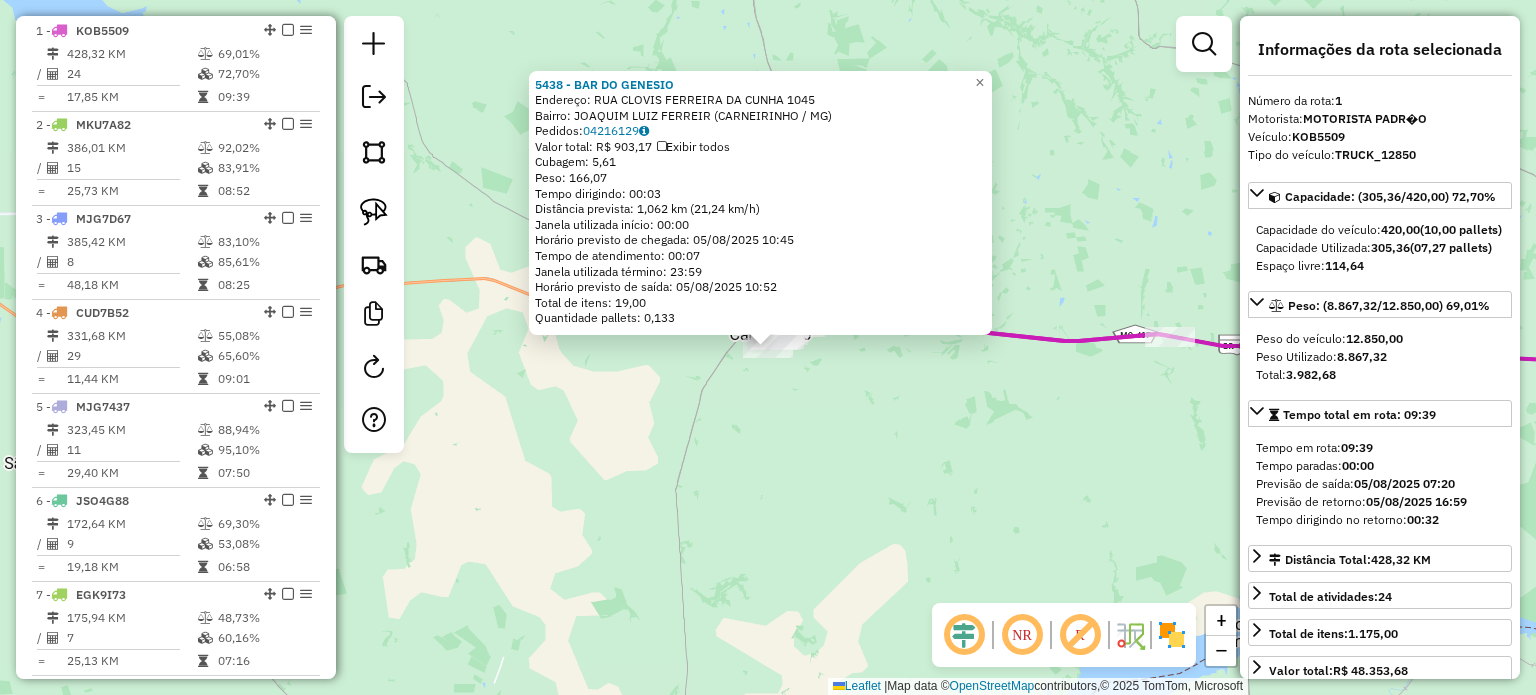 click on "Rota 1 - Placa KOB5509  6737 - VANDERLEY GARCIA FON 5438 - BAR DO GENESIO  Endereço:  RUA CLOVIS FERREIRA DA CUNHA 1045   Bairro: JOAQUIM LUIZ FERREIR (CARNEIRINHO / MG)   Pedidos:  04216129   Valor total: R$ 903,17   Exibir todos   Cubagem: 5,61  Peso: 166,07  Tempo dirigindo: 00:03   Distância prevista: 1,062 km (21,24 km/h)   Janela utilizada início: 00:00   Horário previsto de chegada: 05/08/2025 10:45   Tempo de atendimento: 00:07   Janela utilizada término: 23:59   Horário previsto de saída: 05/08/2025 10:52   Total de itens: 19,00   Quantidade pallets: 0,133  × Janela de atendimento Grade de atendimento Capacidade Transportadoras Veículos Cliente Pedidos  Rotas Selecione os dias de semana para filtrar as janelas de atendimento  Seg   Ter   Qua   Qui   Sex   Sáb   Dom  Informe o período da janela de atendimento: De: Até:  Filtrar exatamente a janela do cliente  Considerar janela de atendimento padrão  Selecione os dias de semana para filtrar as grades de atendimento  Seg   Ter   Qua   Qui" 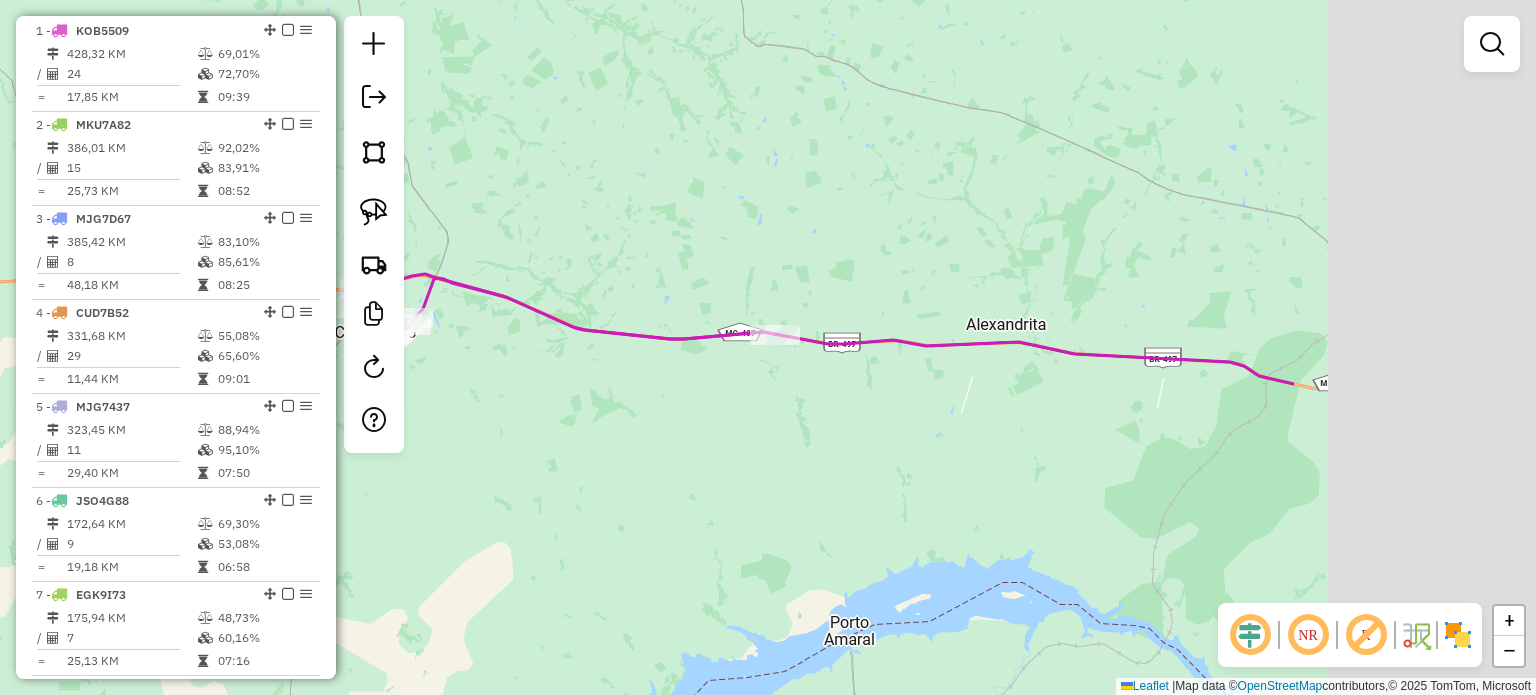 drag, startPoint x: 1214, startPoint y: 399, endPoint x: 689, endPoint y: 424, distance: 525.5949 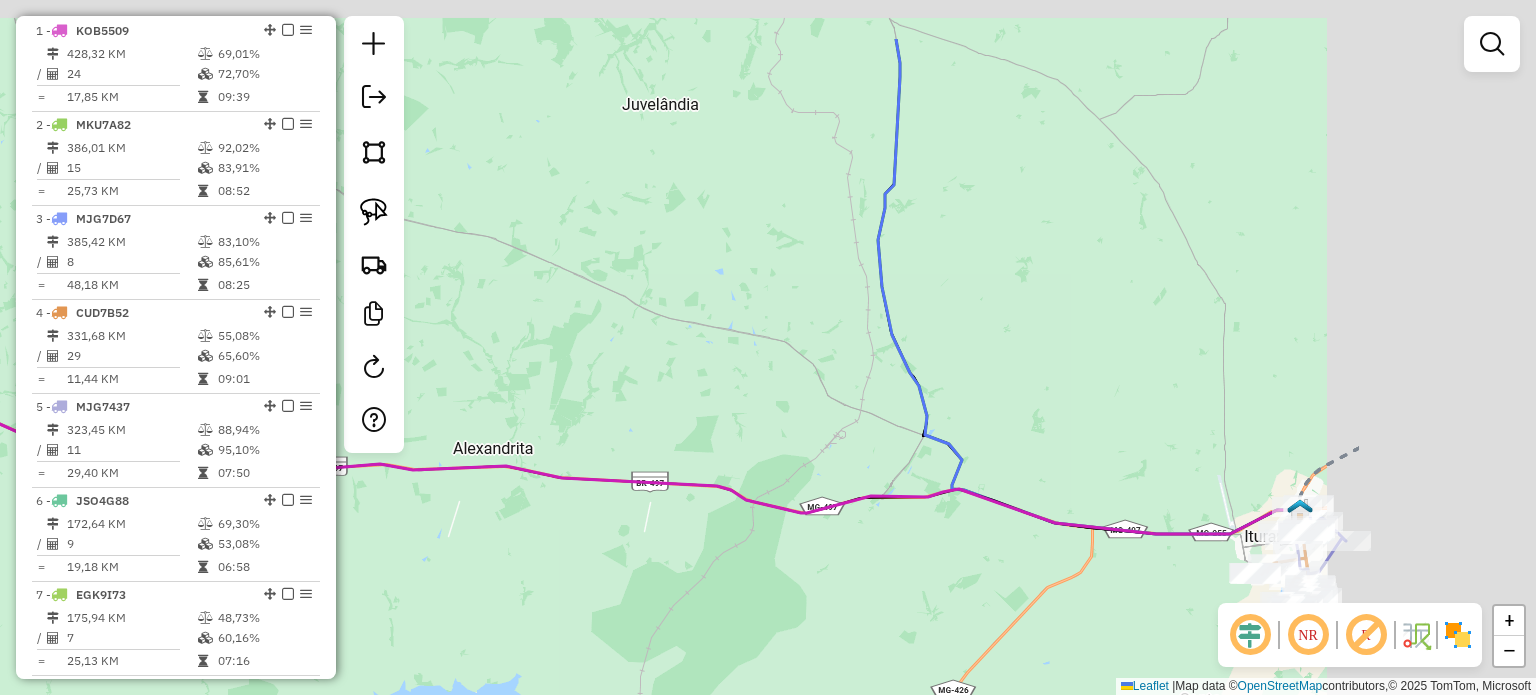 drag, startPoint x: 1038, startPoint y: 439, endPoint x: 713, endPoint y: 556, distance: 345.41858 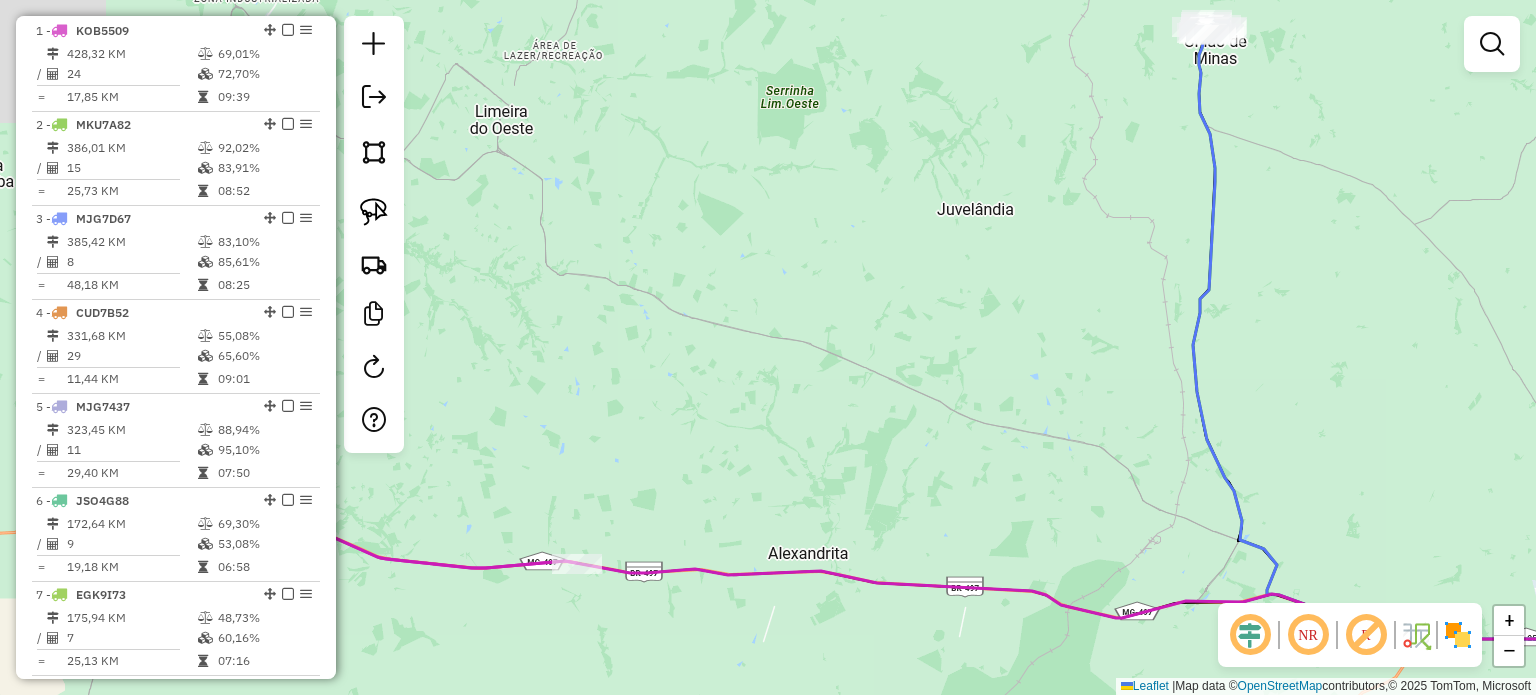 drag, startPoint x: 779, startPoint y: 282, endPoint x: 1232, endPoint y: 341, distance: 456.82602 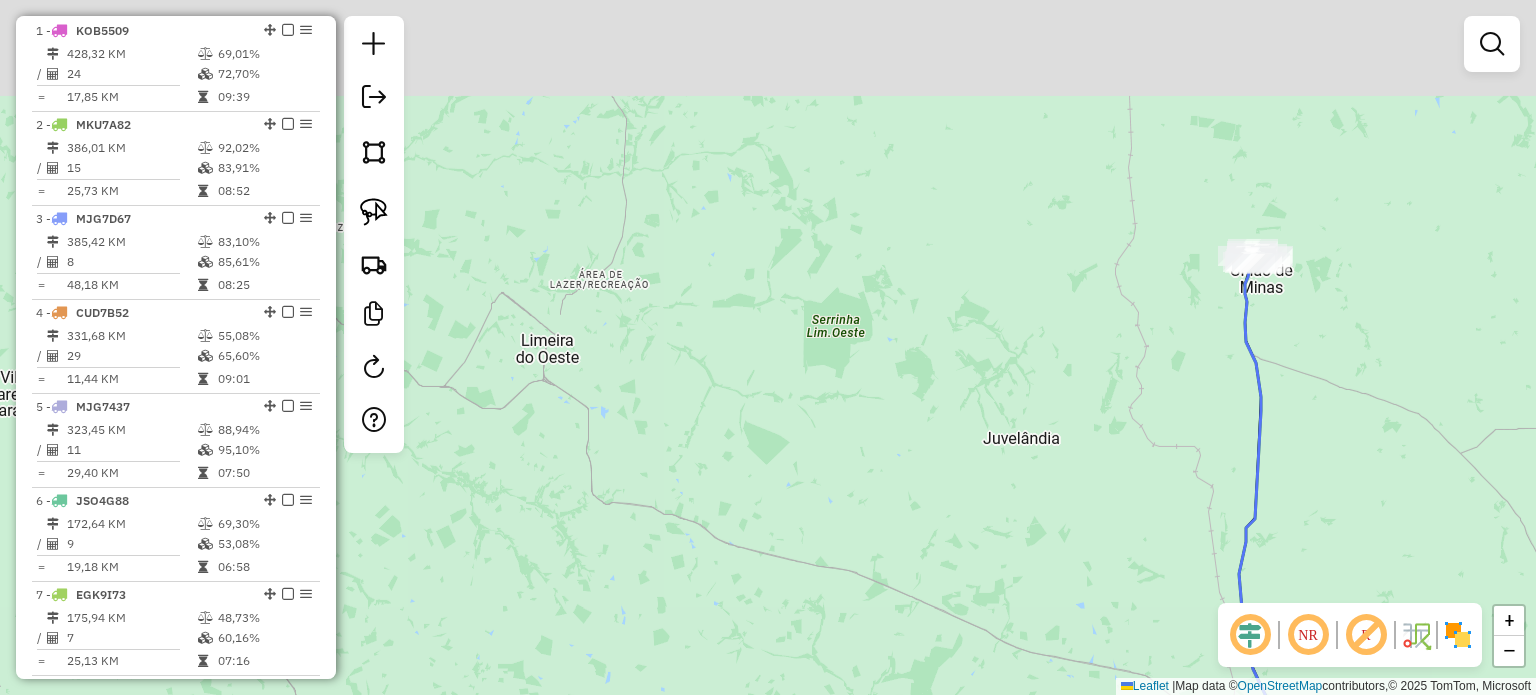 drag, startPoint x: 1124, startPoint y: 491, endPoint x: 1031, endPoint y: 644, distance: 179.04749 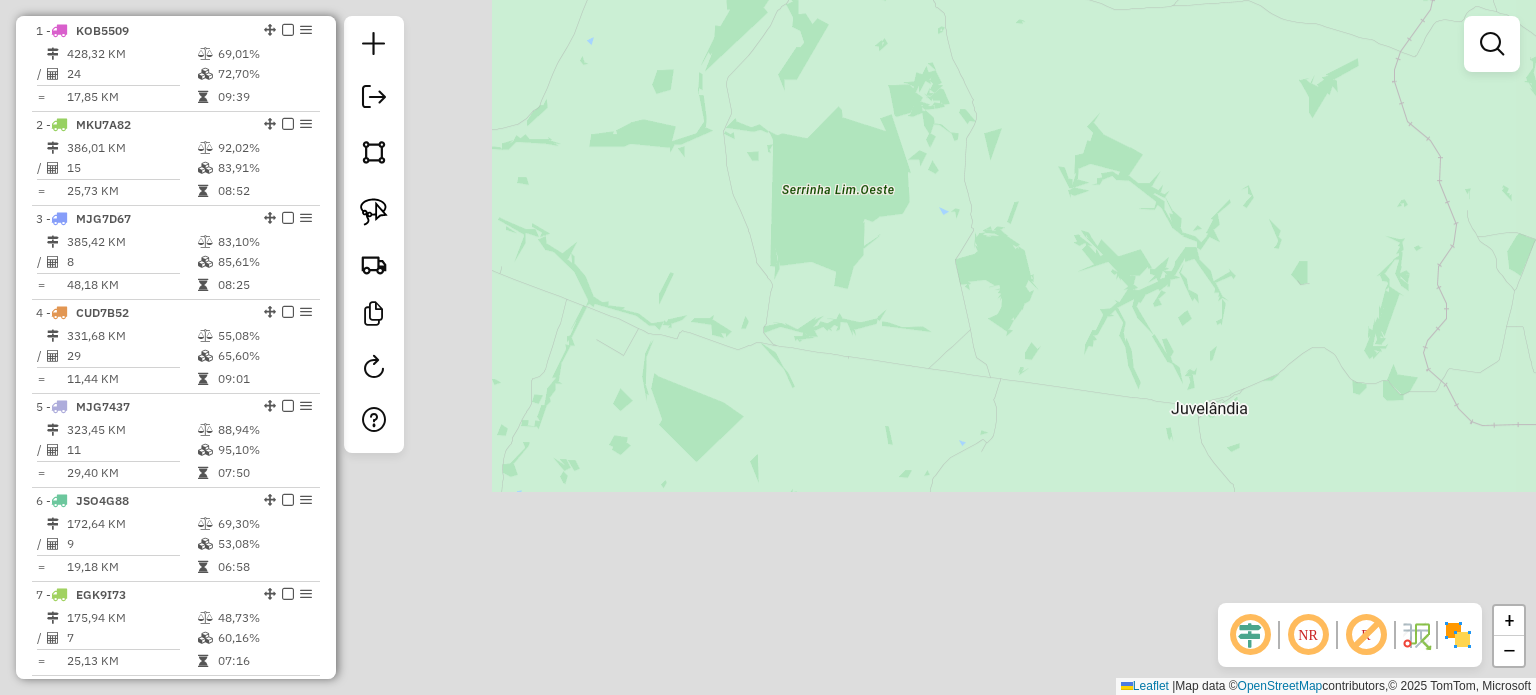 drag, startPoint x: 1159, startPoint y: 343, endPoint x: 1403, endPoint y: 162, distance: 303.8042 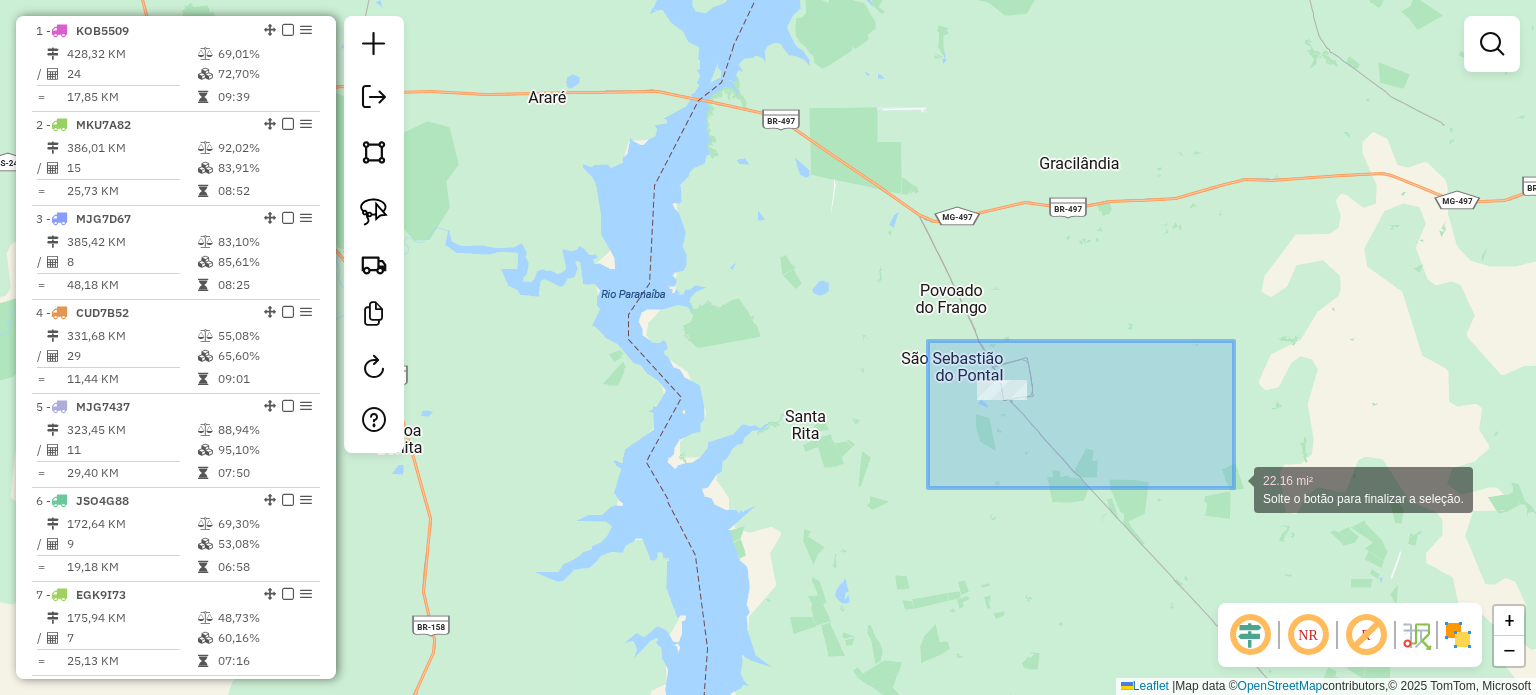drag, startPoint x: 928, startPoint y: 341, endPoint x: 1225, endPoint y: 471, distance: 324.20517 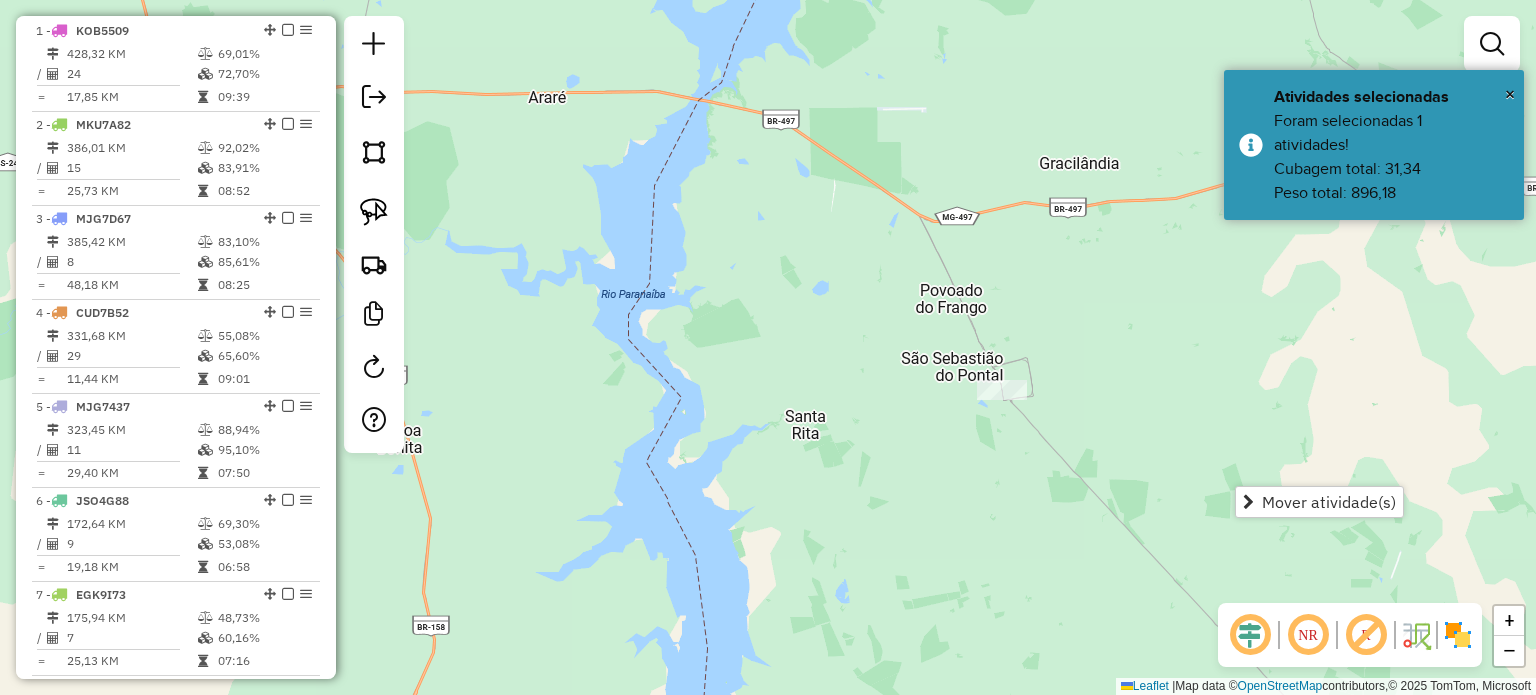 click on "Janela de atendimento Grade de atendimento Capacidade Transportadoras Veículos Cliente Pedidos  Rotas Selecione os dias de semana para filtrar as janelas de atendimento  Seg   Ter   Qua   Qui   Sex   Sáb   Dom  Informe o período da janela de atendimento: De: Até:  Filtrar exatamente a janela do cliente  Considerar janela de atendimento padrão  Selecione os dias de semana para filtrar as grades de atendimento  Seg   Ter   Qua   Qui   Sex   Sáb   Dom   Considerar clientes sem dia de atendimento cadastrado  Clientes fora do dia de atendimento selecionado Filtrar as atividades entre os valores definidos abaixo:  Peso mínimo:   Peso máximo:   Cubagem mínima:   Cubagem máxima:   De:   Até:  Filtrar as atividades entre o tempo de atendimento definido abaixo:  De:   Até:   Considerar capacidade total dos clientes não roteirizados Transportadora: Selecione um ou mais itens Tipo de veículo: Selecione um ou mais itens Veículo: Selecione um ou mais itens Motorista: Selecione um ou mais itens Nome: Rótulo:" 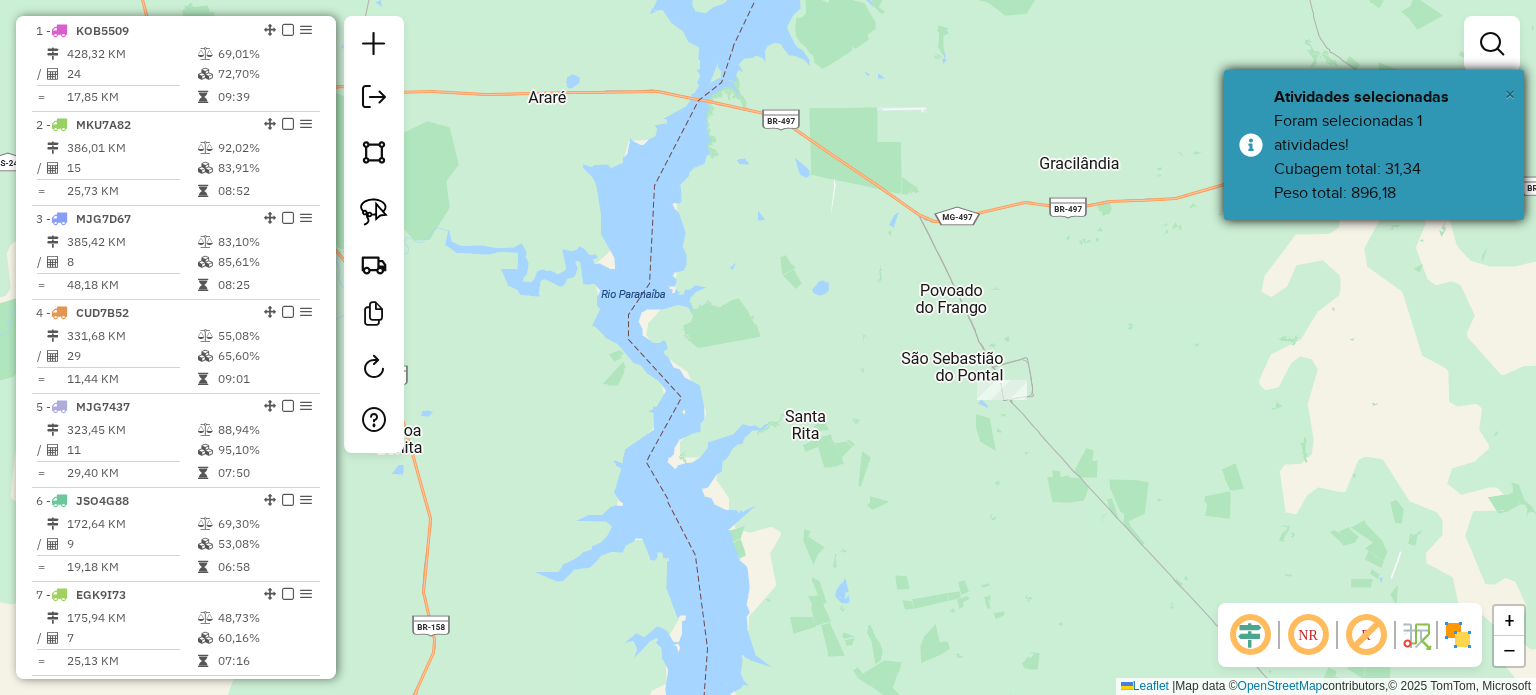 click on "×" at bounding box center [1510, 94] 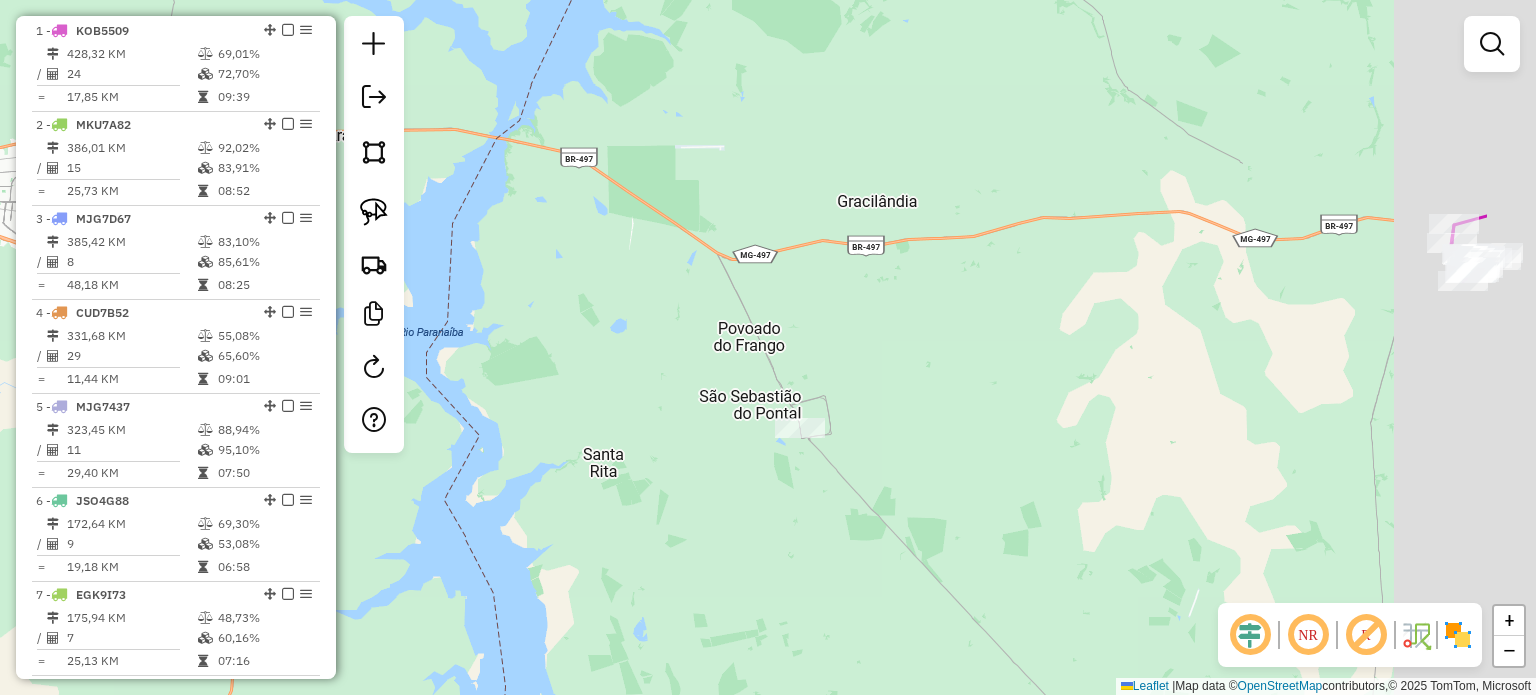 drag, startPoint x: 1120, startPoint y: 295, endPoint x: 778, endPoint y: 347, distance: 345.93063 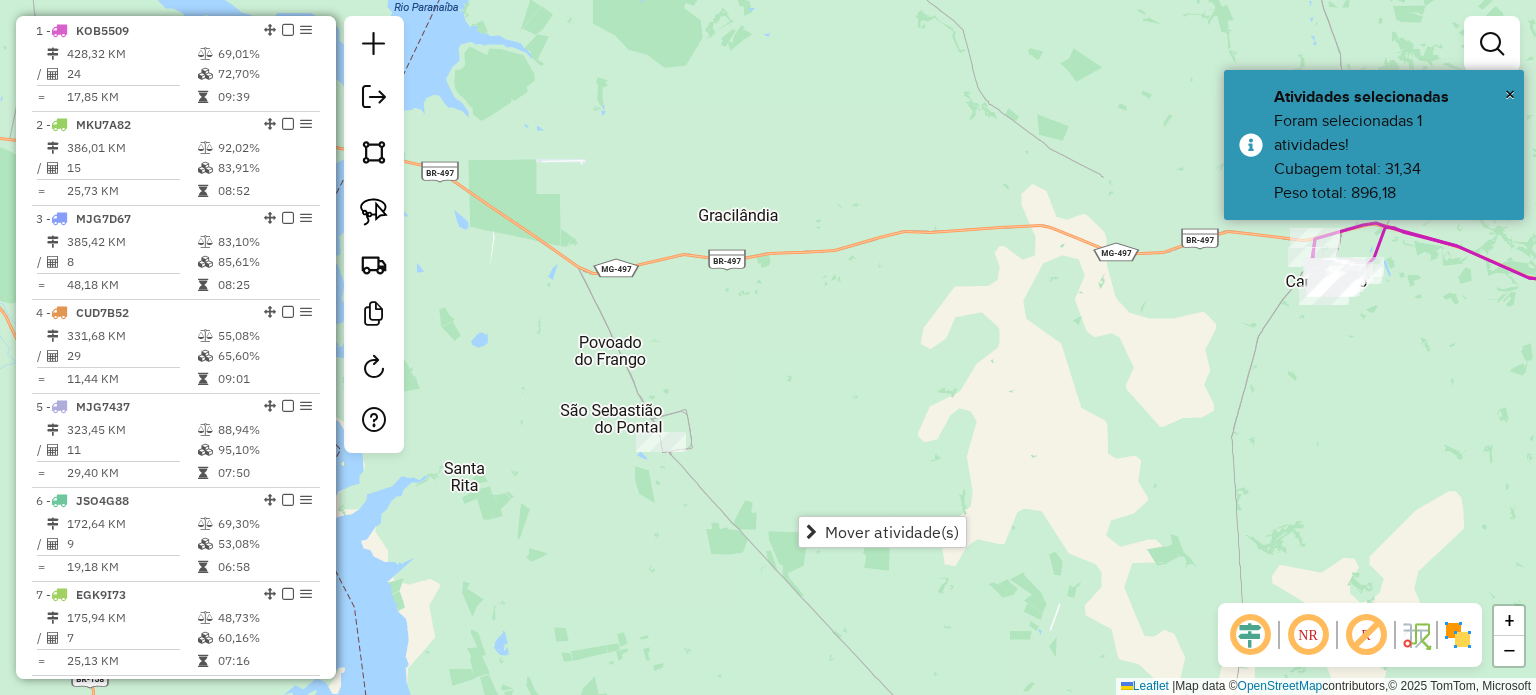 click on "Janela de atendimento Grade de atendimento Capacidade Transportadoras Veículos Cliente Pedidos  Rotas Selecione os dias de semana para filtrar as janelas de atendimento  Seg   Ter   Qua   Qui   Sex   Sáb   Dom  Informe o período da janela de atendimento: De: Até:  Filtrar exatamente a janela do cliente  Considerar janela de atendimento padrão  Selecione os dias de semana para filtrar as grades de atendimento  Seg   Ter   Qua   Qui   Sex   Sáb   Dom   Considerar clientes sem dia de atendimento cadastrado  Clientes fora do dia de atendimento selecionado Filtrar as atividades entre os valores definidos abaixo:  Peso mínimo:   Peso máximo:   Cubagem mínima:   Cubagem máxima:   De:   Até:  Filtrar as atividades entre o tempo de atendimento definido abaixo:  De:   Até:   Considerar capacidade total dos clientes não roteirizados Transportadora: Selecione um ou mais itens Tipo de veículo: Selecione um ou mais itens Veículo: Selecione um ou mais itens Motorista: Selecione um ou mais itens Nome: Rótulo:" 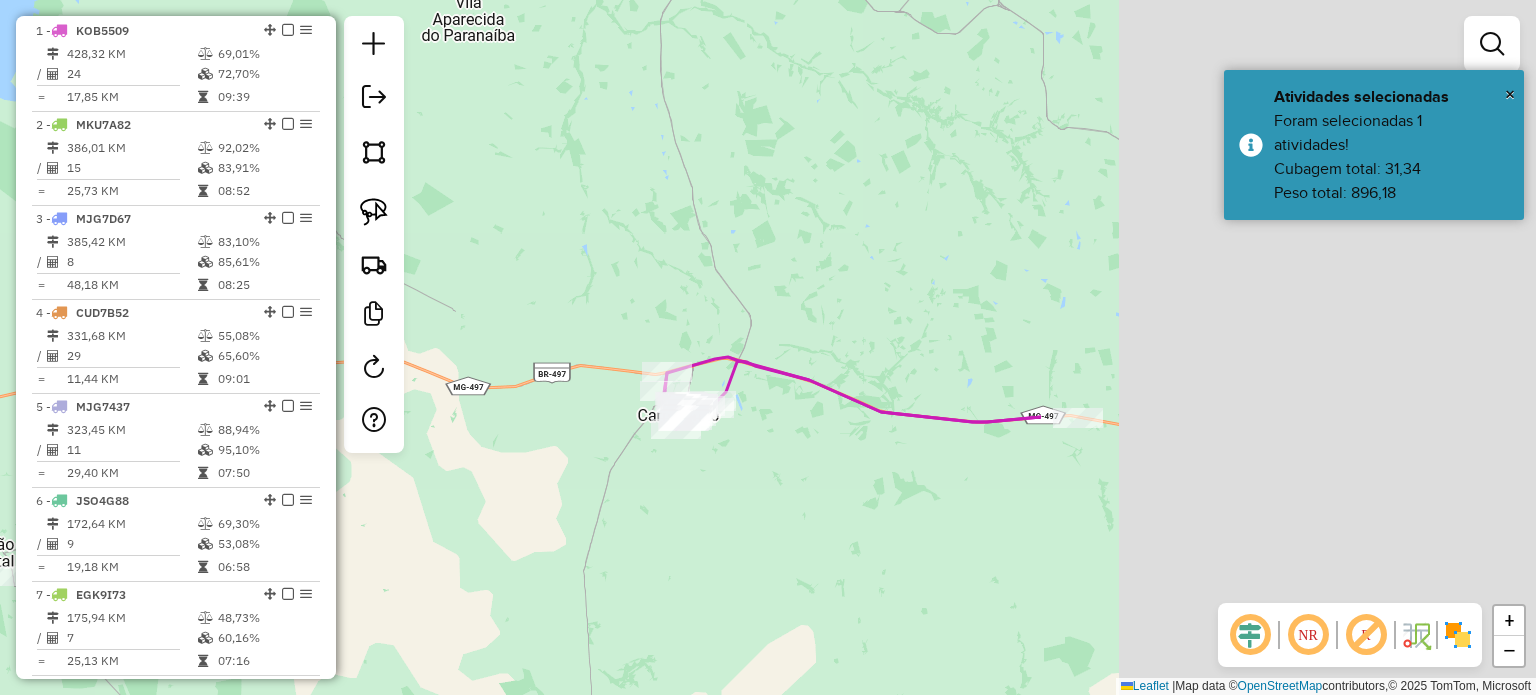 drag, startPoint x: 1508, startPoint y: 384, endPoint x: 719, endPoint y: 499, distance: 797.3368 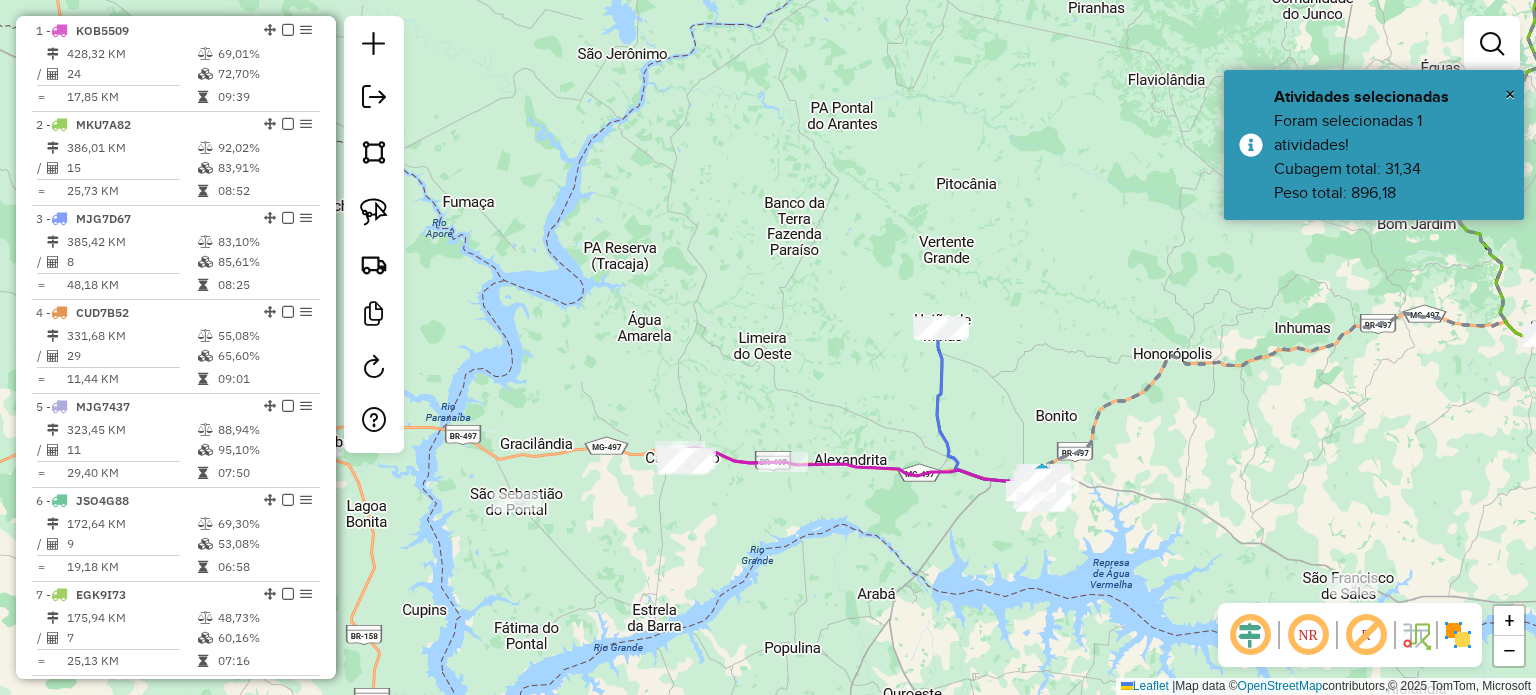 drag, startPoint x: 1147, startPoint y: 299, endPoint x: 1079, endPoint y: 394, distance: 116.82893 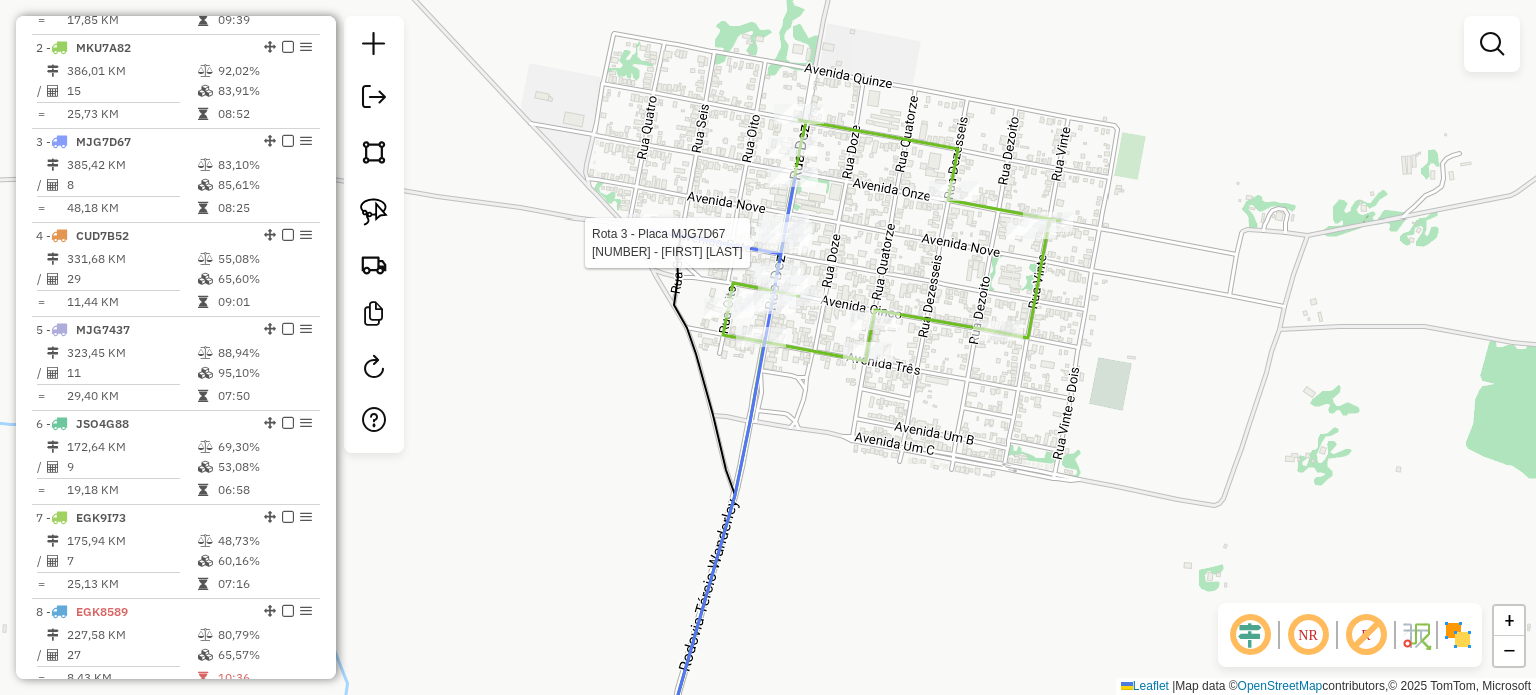 select on "*********" 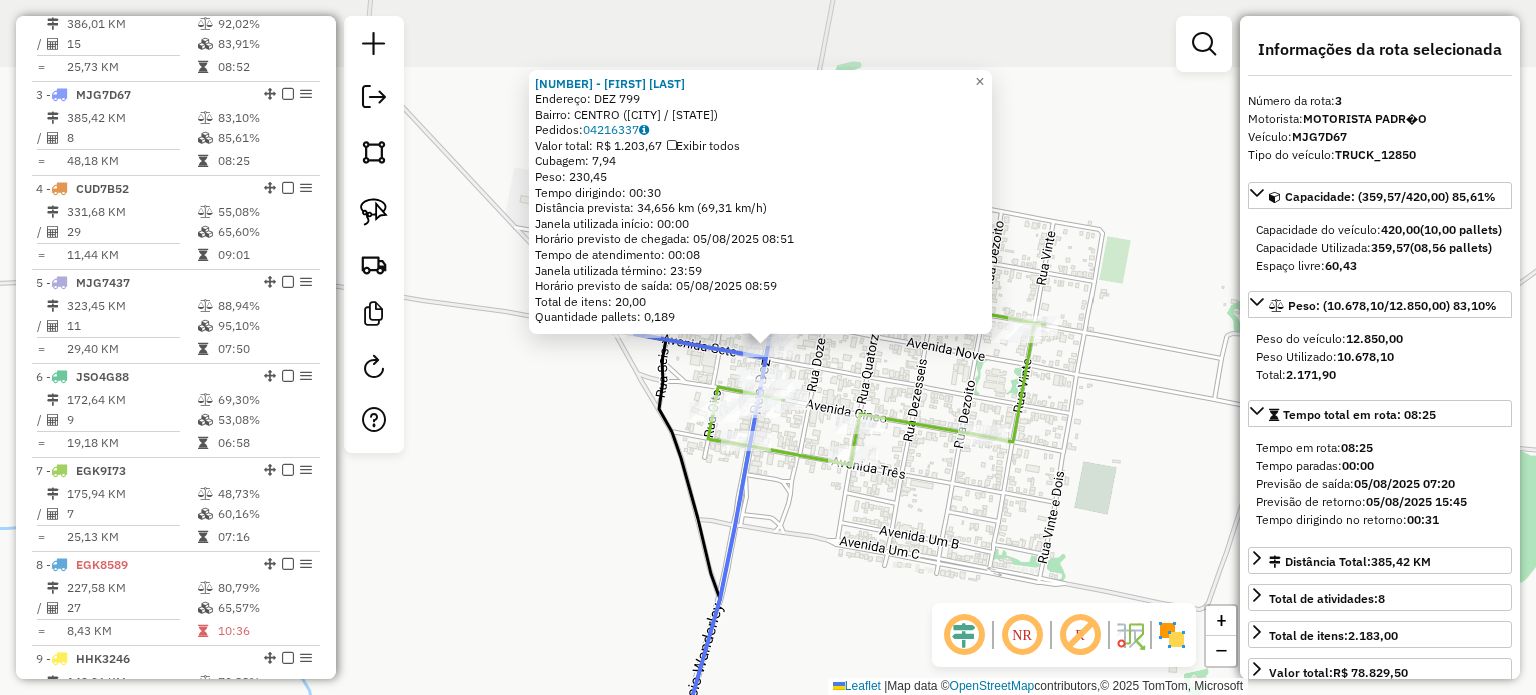 scroll, scrollTop: 936, scrollLeft: 0, axis: vertical 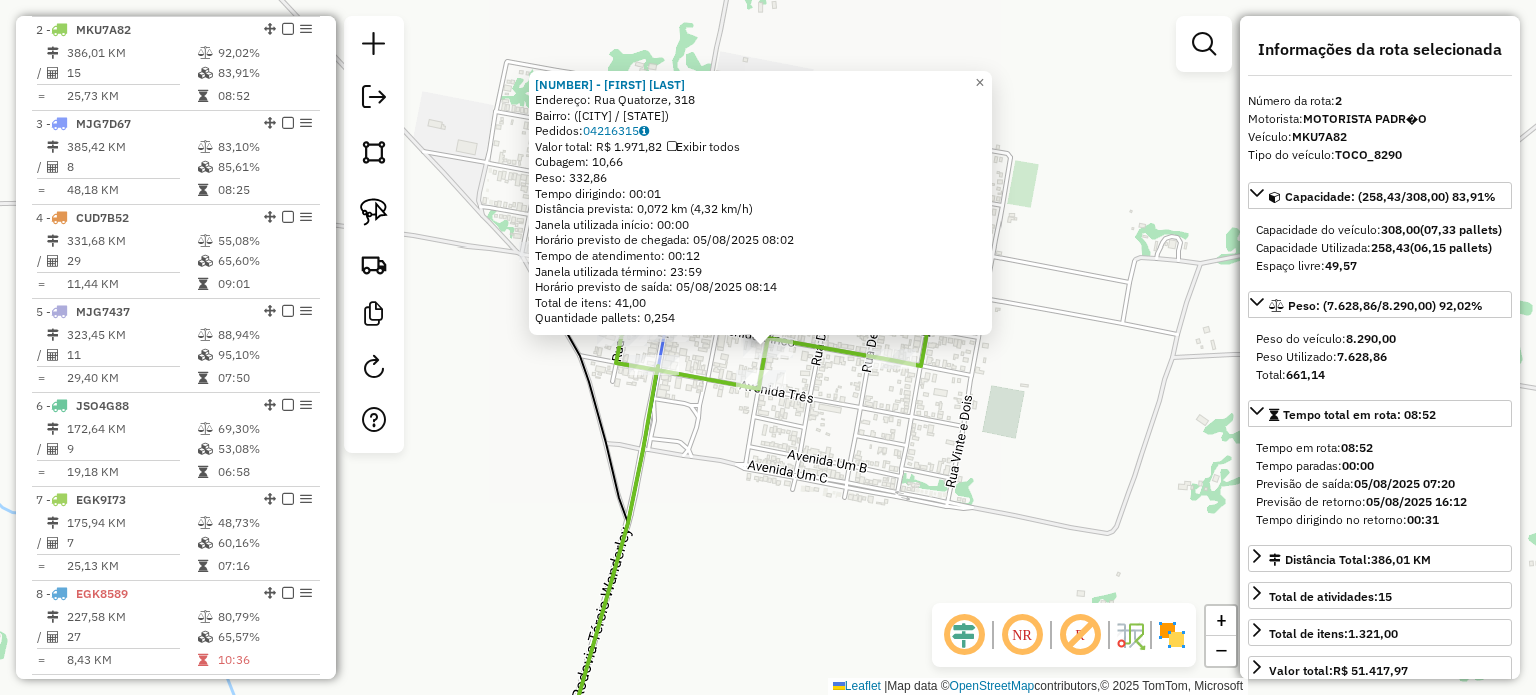 click on "7444 - JOSE MAMEDIO DA SILV  Endereço: Rua Quatorze, 318   Bairro:  (União de Minas / MG)   Pedidos:  04216315   Valor total: R$ 1.971,82   Exibir todos   Cubagem: 10,66  Peso: 332,86  Tempo dirigindo: 00:01   Distância prevista: 0,072 km (4,32 km/h)   Janela utilizada início: 00:00   Horário previsto de chegada: 05/08/2025 08:02   Tempo de atendimento: 00:12   Janela utilizada término: 23:59   Horário previsto de saída: 05/08/2025 08:14   Total de itens: 41,00   Quantidade pallets: 0,254  × Janela de atendimento Grade de atendimento Capacidade Transportadoras Veículos Cliente Pedidos  Rotas Selecione os dias de semana para filtrar as janelas de atendimento  Seg   Ter   Qua   Qui   Sex   Sáb   Dom  Informe o período da janela de atendimento: De: Até:  Filtrar exatamente a janela do cliente  Considerar janela de atendimento padrão  Selecione os dias de semana para filtrar as grades de atendimento  Seg   Ter   Qua   Qui   Sex   Sáb   Dom   Considerar clientes sem dia de atendimento cadastrado De:" 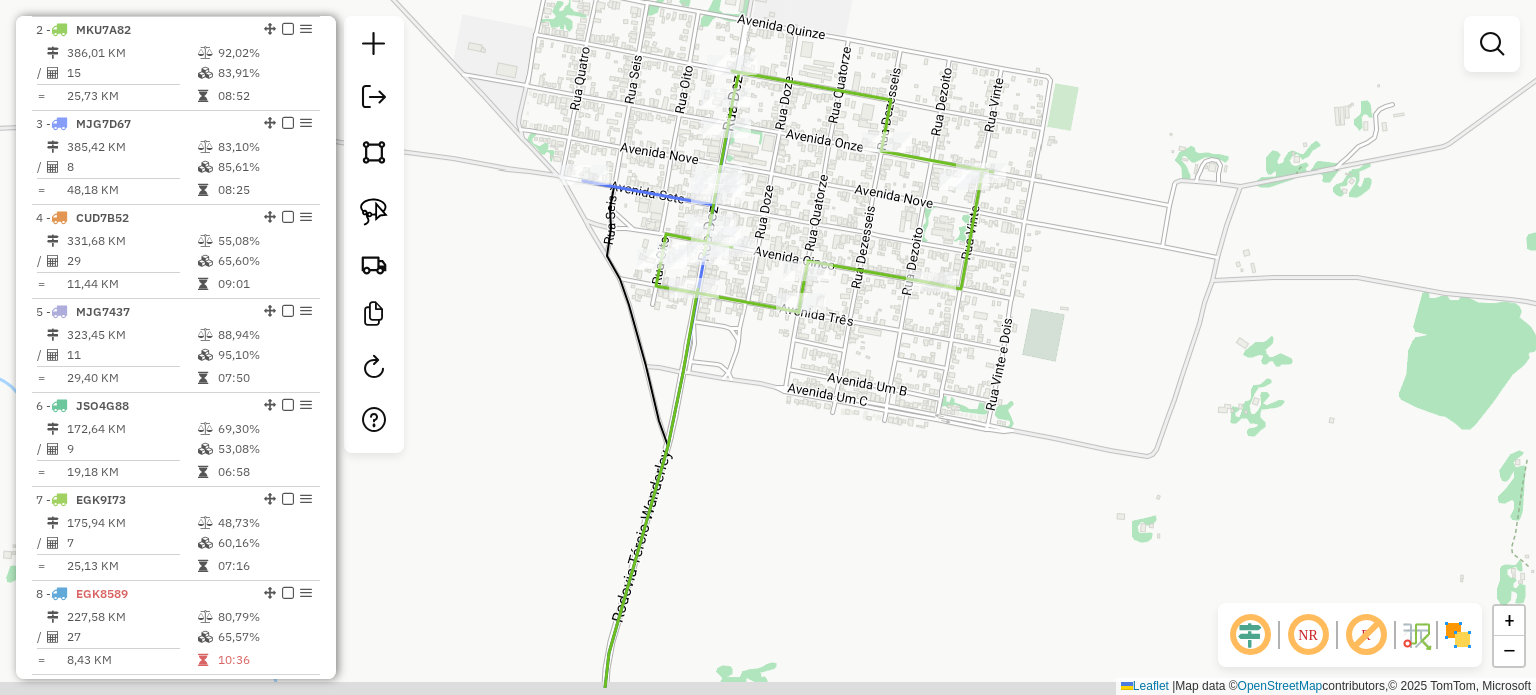 drag, startPoint x: 844, startPoint y: 587, endPoint x: 919, endPoint y: 415, distance: 187.64061 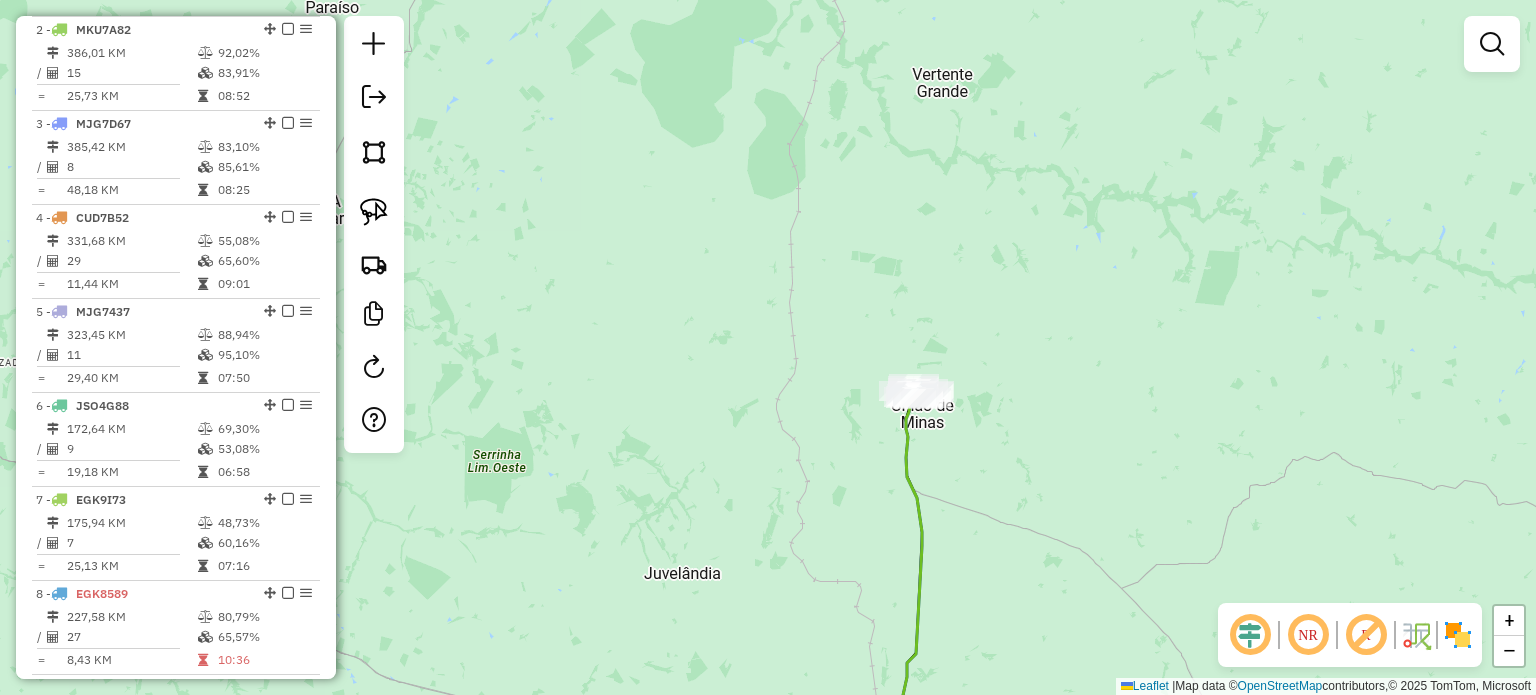 drag, startPoint x: 978, startPoint y: 597, endPoint x: 906, endPoint y: 367, distance: 241.00623 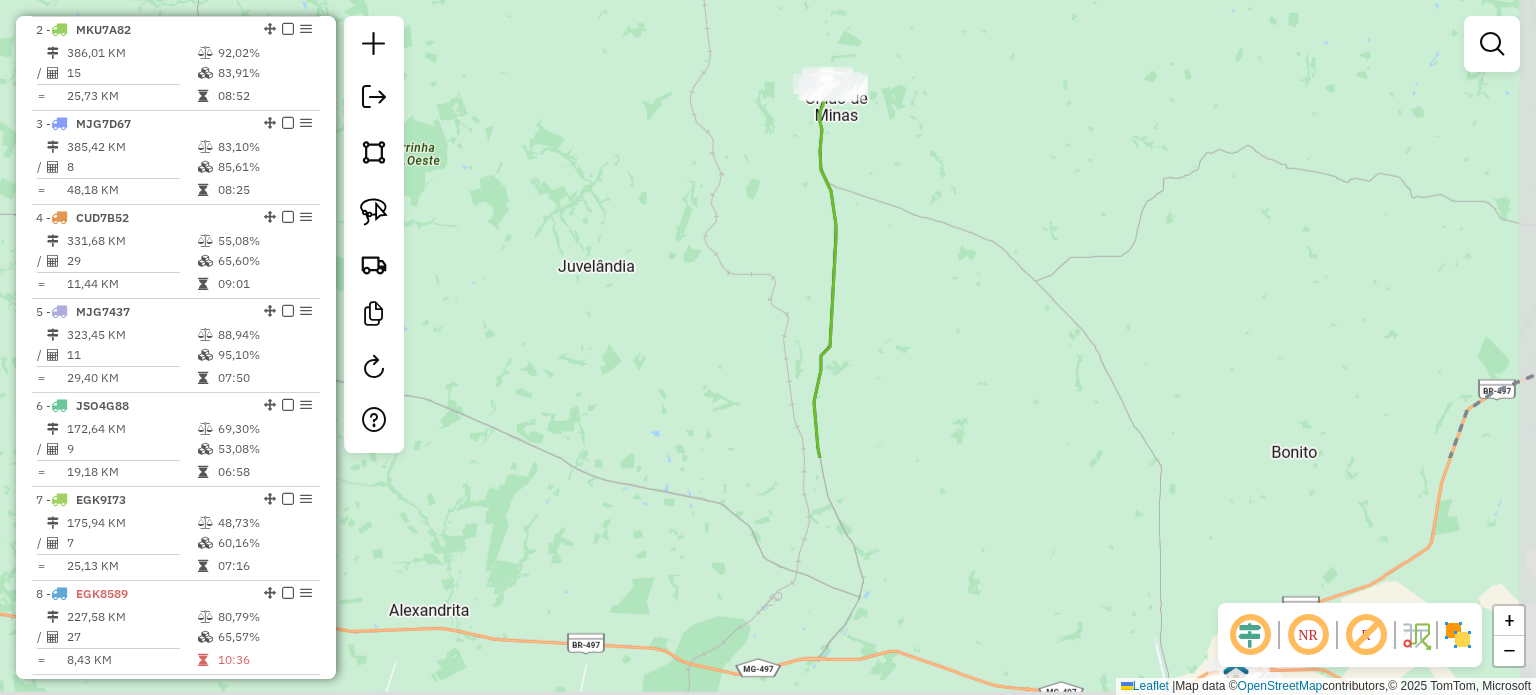 drag, startPoint x: 940, startPoint y: 439, endPoint x: 896, endPoint y: 315, distance: 131.57507 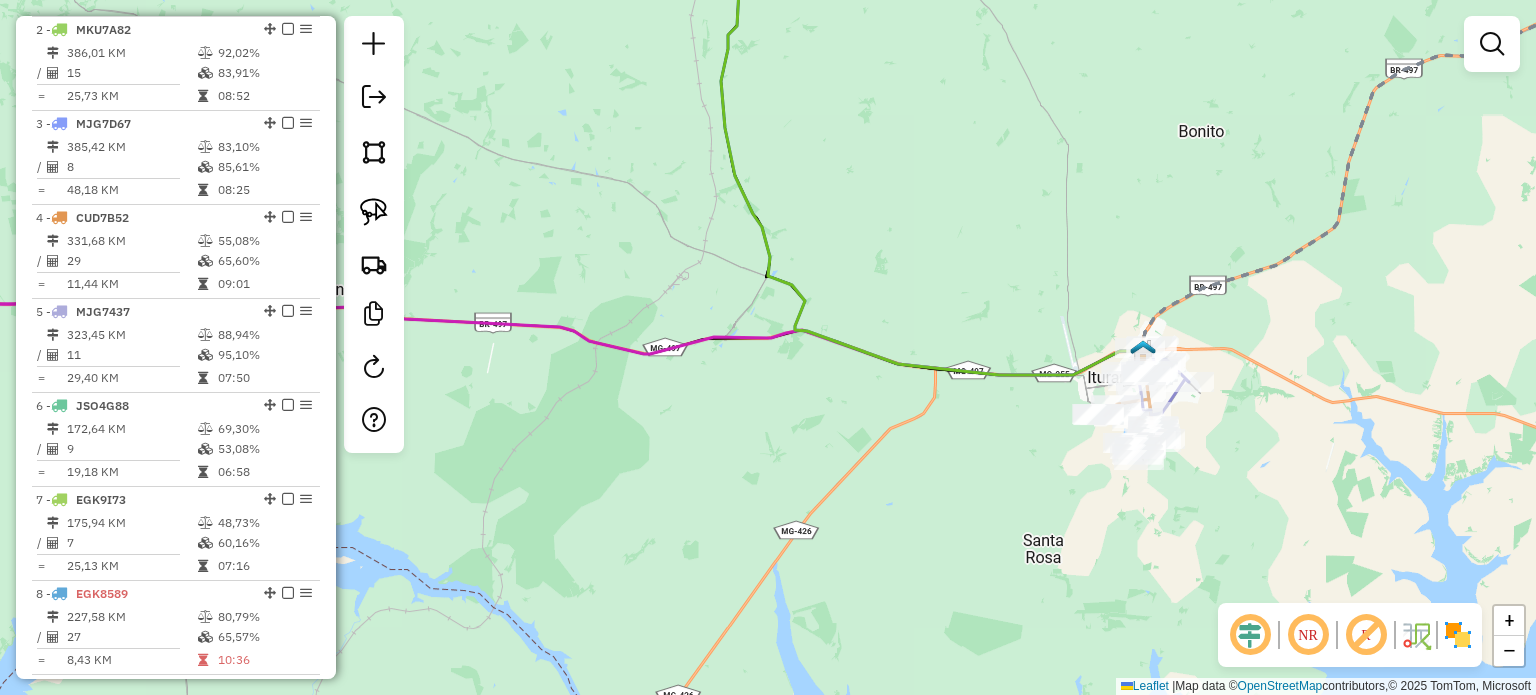 drag, startPoint x: 964, startPoint y: 455, endPoint x: 754, endPoint y: 497, distance: 214.15881 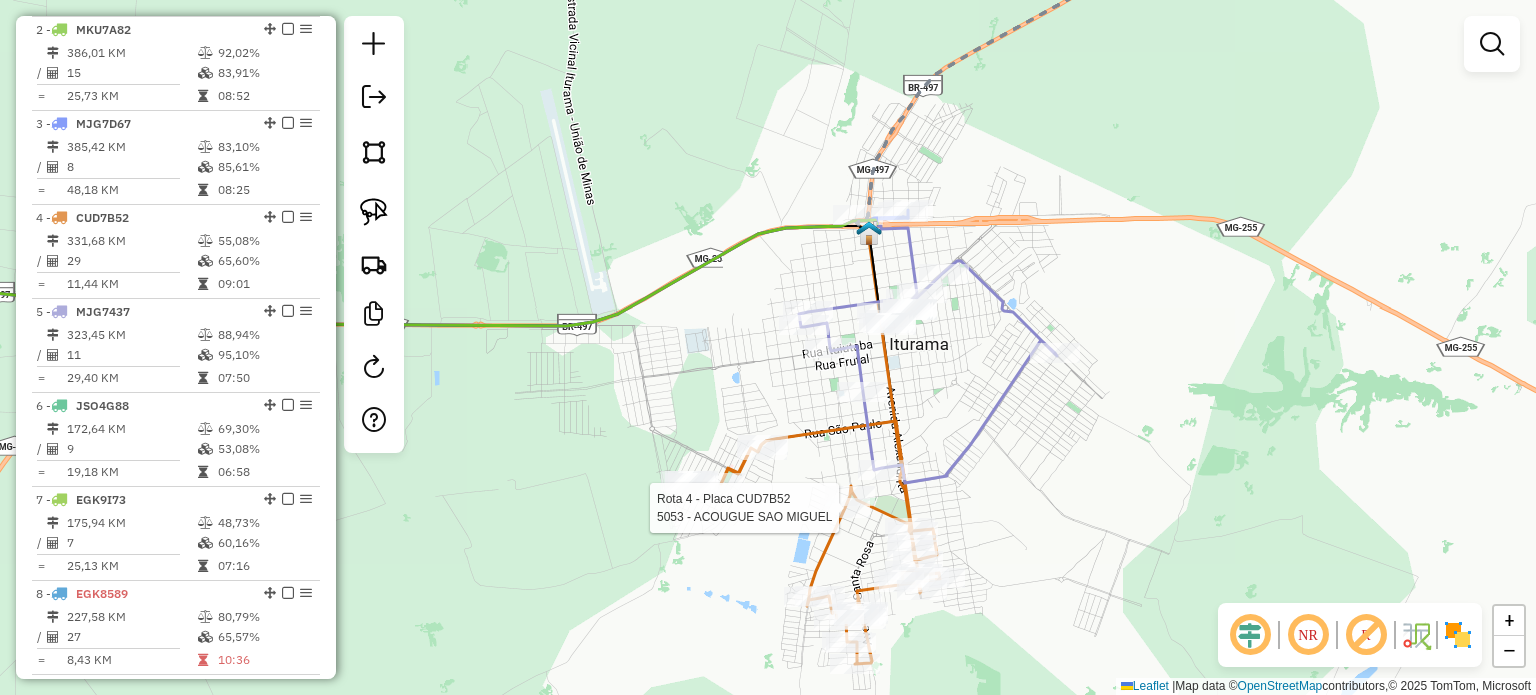 select on "*********" 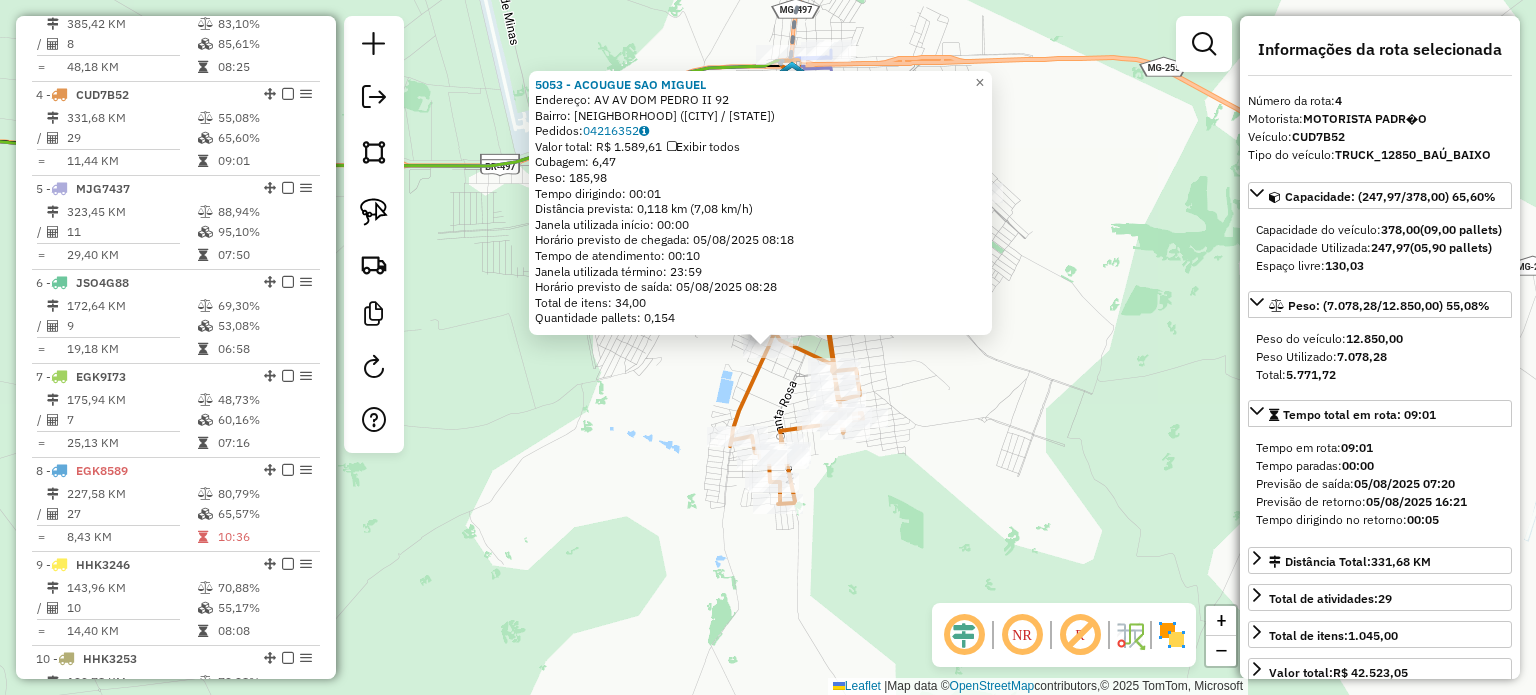 scroll, scrollTop: 1031, scrollLeft: 0, axis: vertical 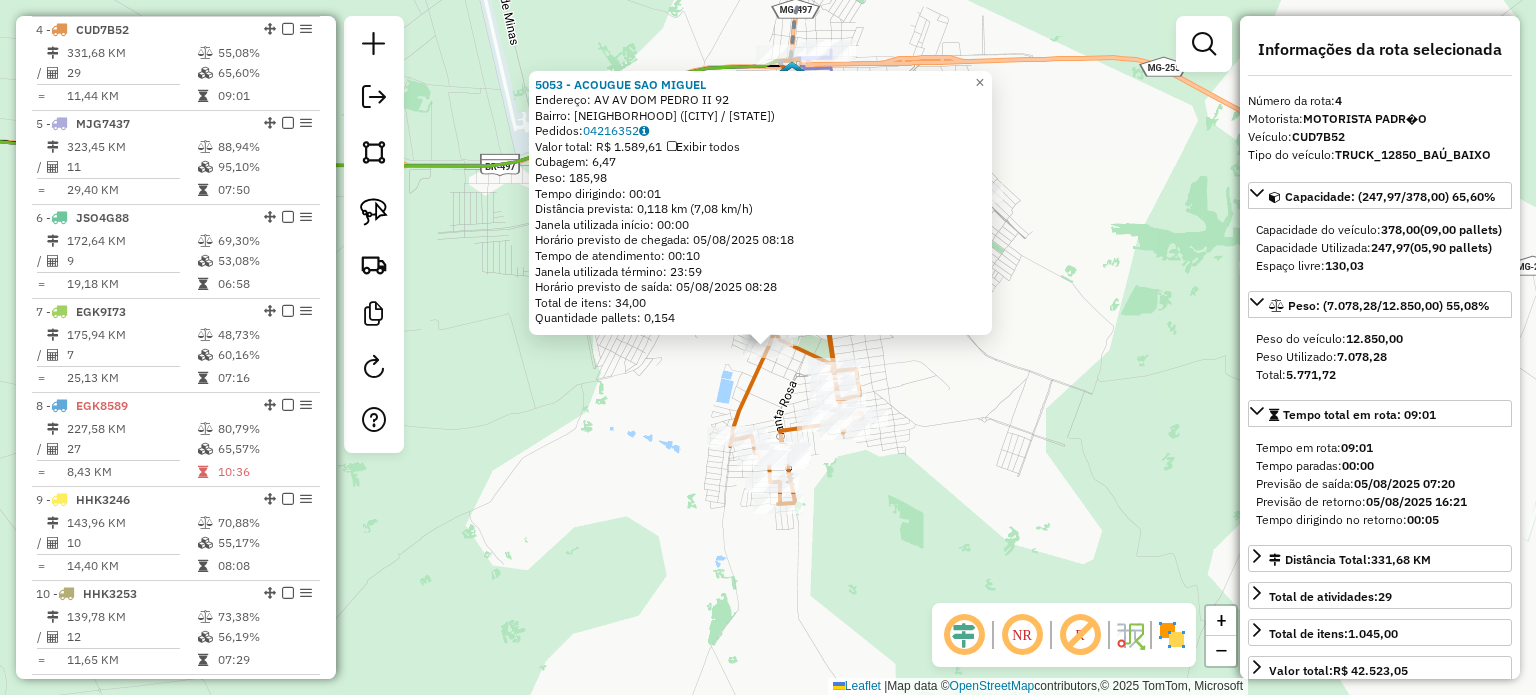 click on "5053 - ACOUGUE SAO MIGUEL  Endereço:  AV  AV DOM PEDRO II 92   Bairro: SAO MIGUEL I (ITURAMA / MG)   Pedidos:  04216352   Valor total: R$ 1.589,61   Exibir todos   Cubagem: 6,47  Peso: 185,98  Tempo dirigindo: 00:01   Distância prevista: 0,118 km (7,08 km/h)   Janela utilizada início: 00:00   Horário previsto de chegada: 05/08/2025 08:18   Tempo de atendimento: 00:10   Janela utilizada término: 23:59   Horário previsto de saída: 05/08/2025 08:28   Total de itens: 34,00   Quantidade pallets: 0,154  × Janela de atendimento Grade de atendimento Capacidade Transportadoras Veículos Cliente Pedidos  Rotas Selecione os dias de semana para filtrar as janelas de atendimento  Seg   Ter   Qua   Qui   Sex   Sáb   Dom  Informe o período da janela de atendimento: De: Até:  Filtrar exatamente a janela do cliente  Considerar janela de atendimento padrão  Selecione os dias de semana para filtrar as grades de atendimento  Seg   Ter   Qua   Qui   Sex   Sáb   Dom   Clientes fora do dia de atendimento selecionado +" 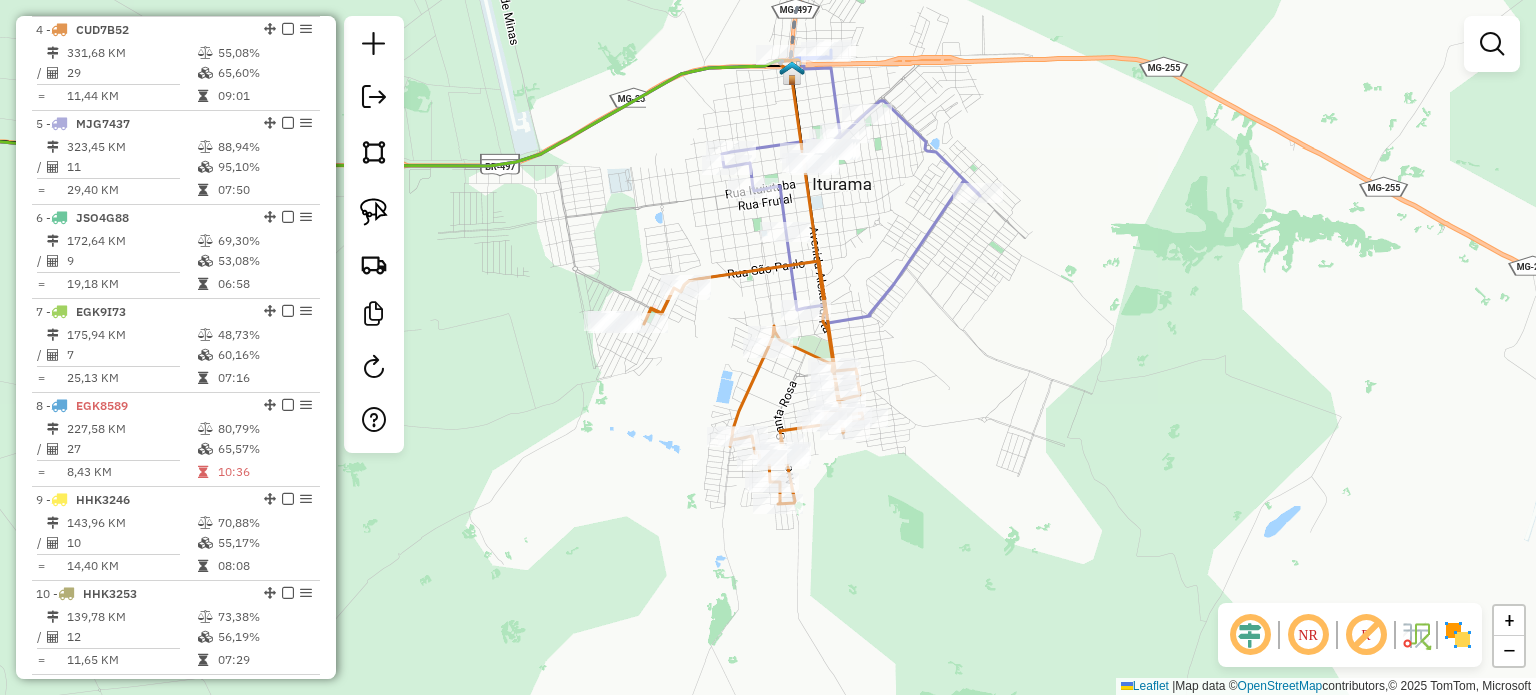 drag, startPoint x: 1011, startPoint y: 415, endPoint x: 1016, endPoint y: 589, distance: 174.07182 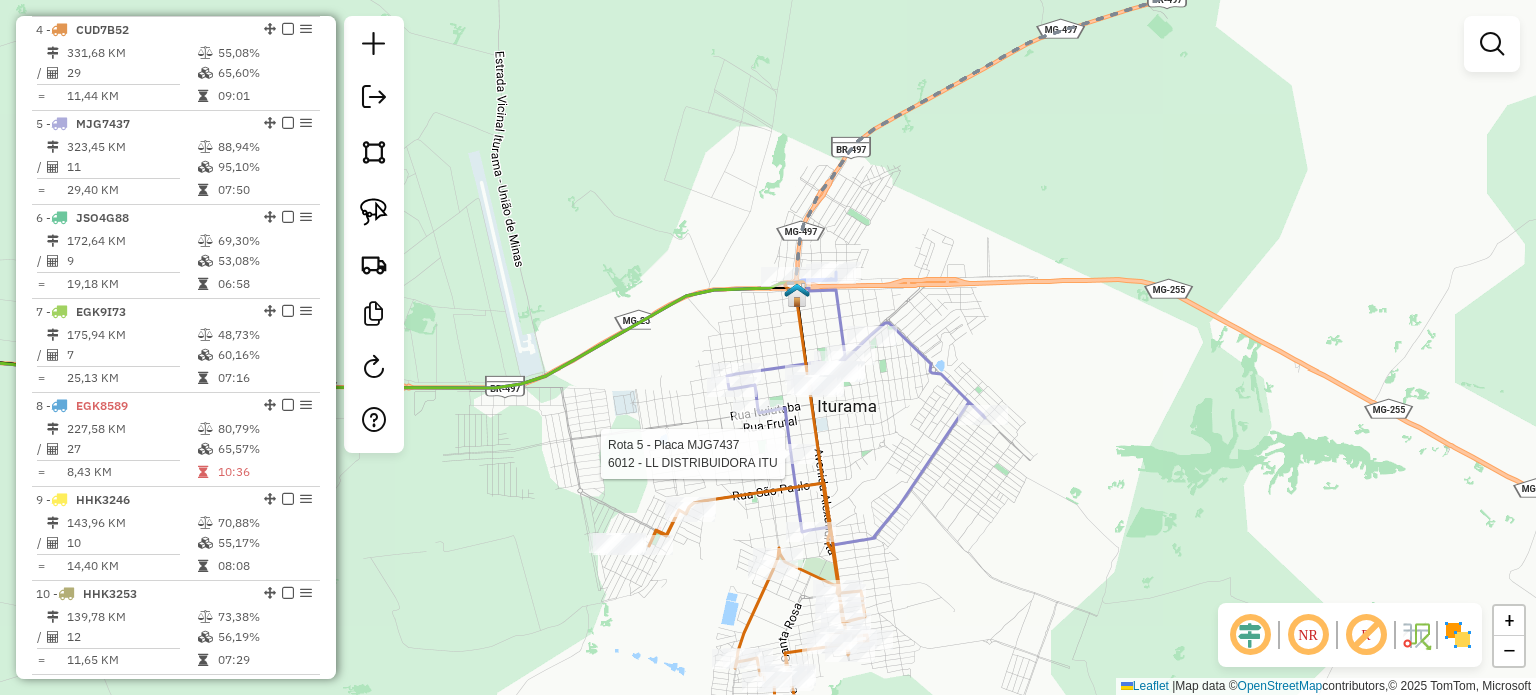 select on "*********" 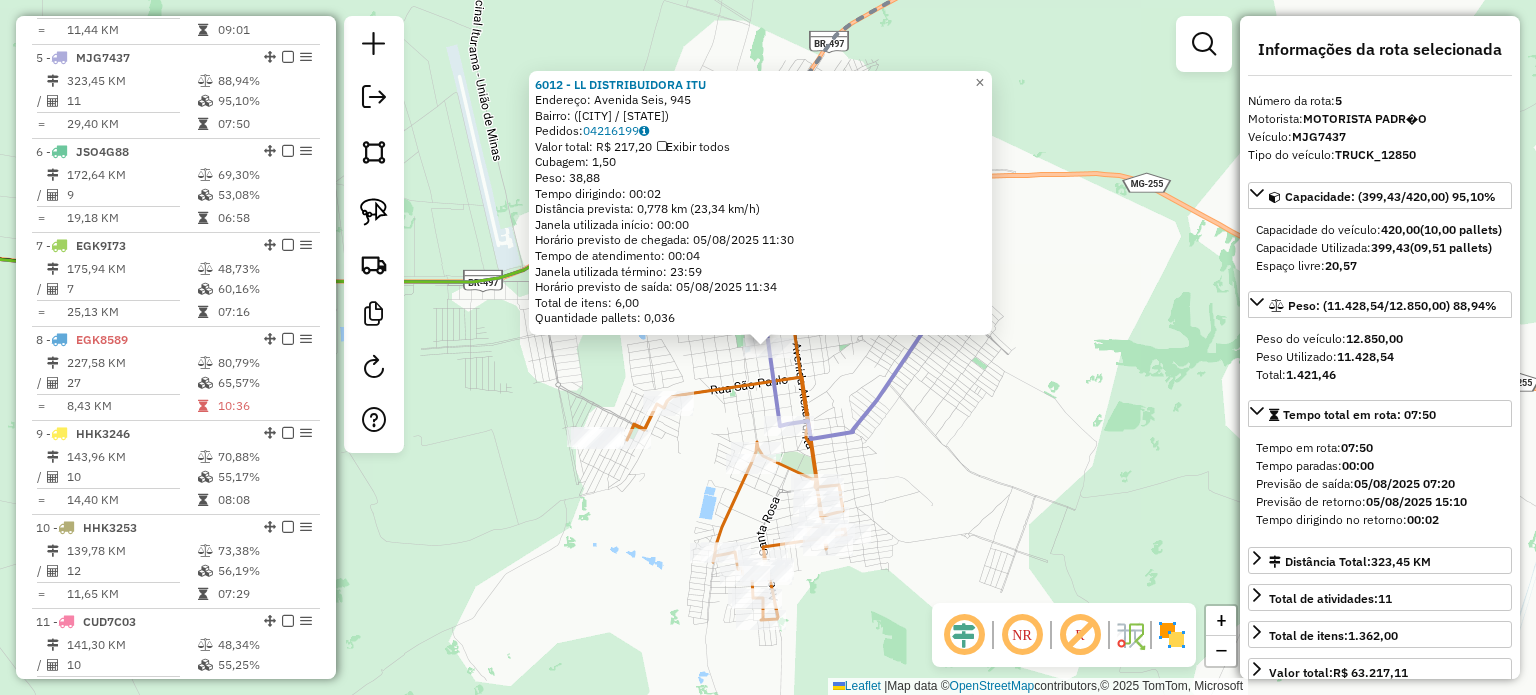 scroll, scrollTop: 1124, scrollLeft: 0, axis: vertical 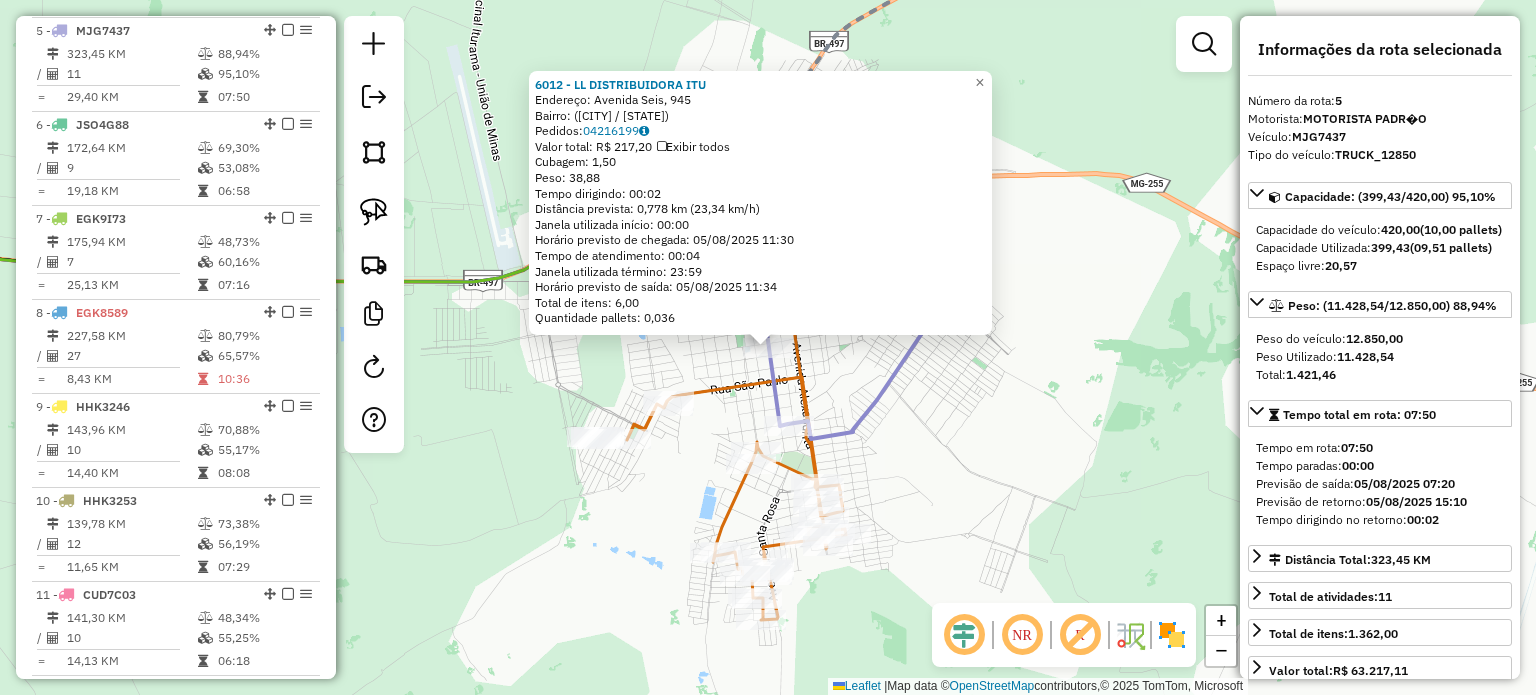 click on "6012 - LL DISTRIBUIDORA ITU  Endereço: Avenida Seis, 945   Bairro:  (Iturama / MG)   Pedidos:  04216199   Valor total: R$ 217,20   Exibir todos   Cubagem: 1,50  Peso: 38,88  Tempo dirigindo: 00:02   Distância prevista: 0,778 km (23,34 km/h)   Janela utilizada início: 00:00   Horário previsto de chegada: 05/08/2025 11:30   Tempo de atendimento: 00:04   Janela utilizada término: 23:59   Horário previsto de saída: 05/08/2025 11:34   Total de itens: 6,00   Quantidade pallets: 0,036  × Janela de atendimento Grade de atendimento Capacidade Transportadoras Veículos Cliente Pedidos  Rotas Selecione os dias de semana para filtrar as janelas de atendimento  Seg   Ter   Qua   Qui   Sex   Sáb   Dom  Informe o período da janela de atendimento: De: Até:  Filtrar exatamente a janela do cliente  Considerar janela de atendimento padrão  Selecione os dias de semana para filtrar as grades de atendimento  Seg   Ter   Qua   Qui   Sex   Sáb   Dom   Considerar clientes sem dia de atendimento cadastrado  Peso mínimo:" 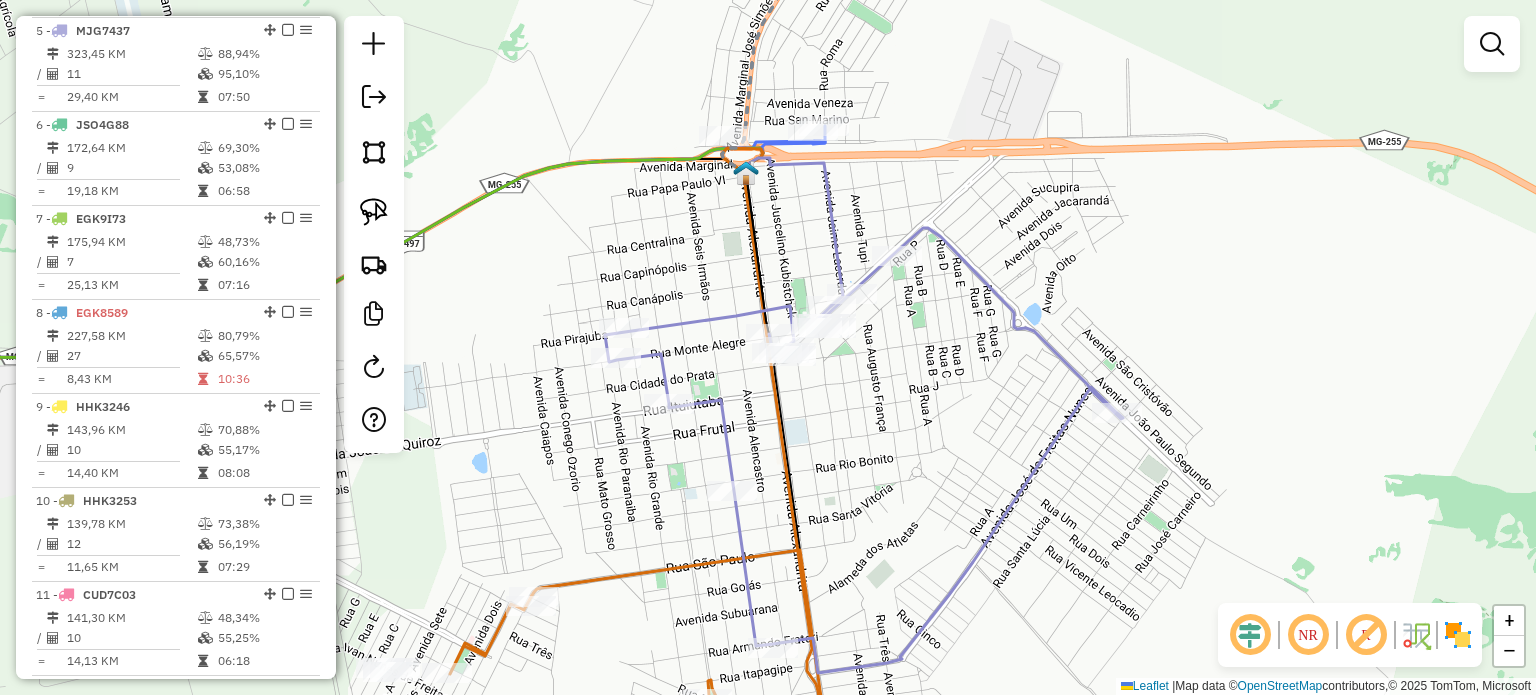 drag, startPoint x: 876, startPoint y: 483, endPoint x: 964, endPoint y: 429, distance: 103.24728 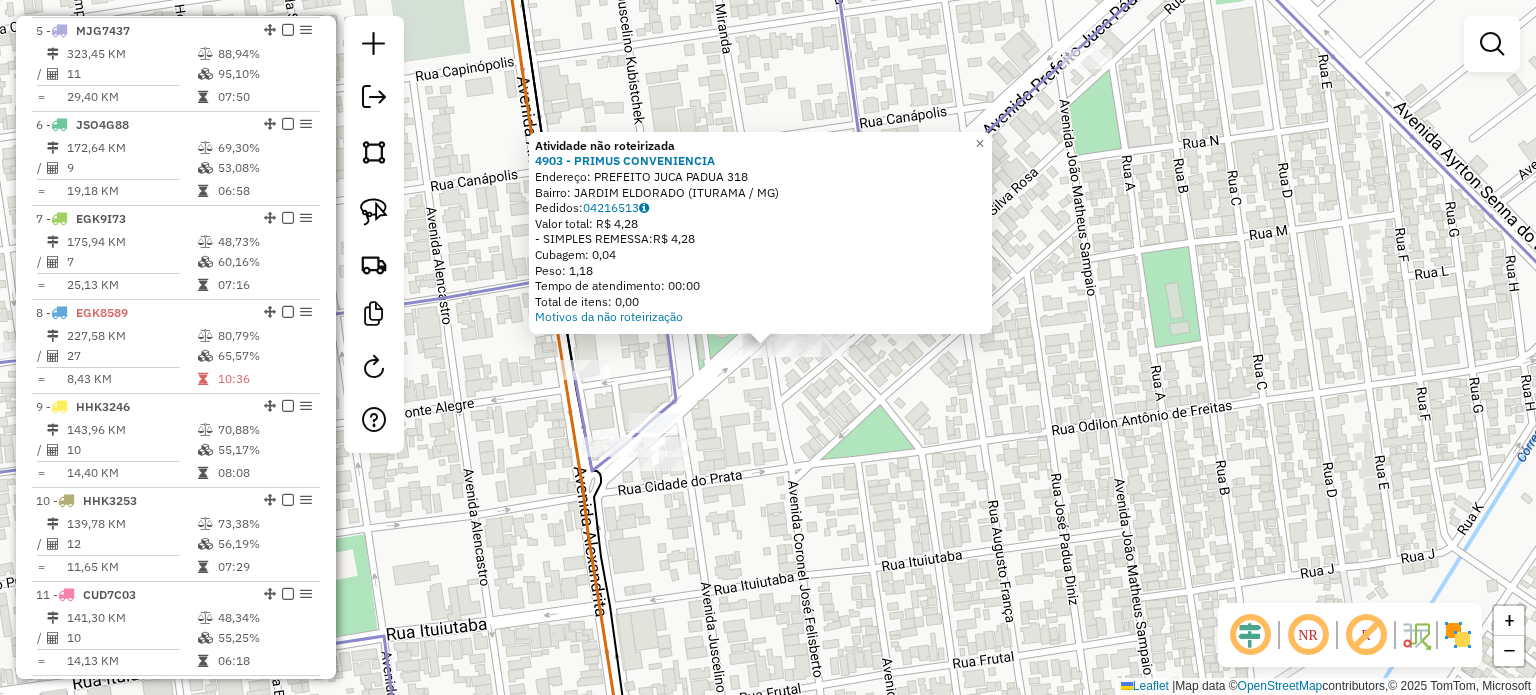 drag, startPoint x: 857, startPoint y: 419, endPoint x: 796, endPoint y: 359, distance: 85.56284 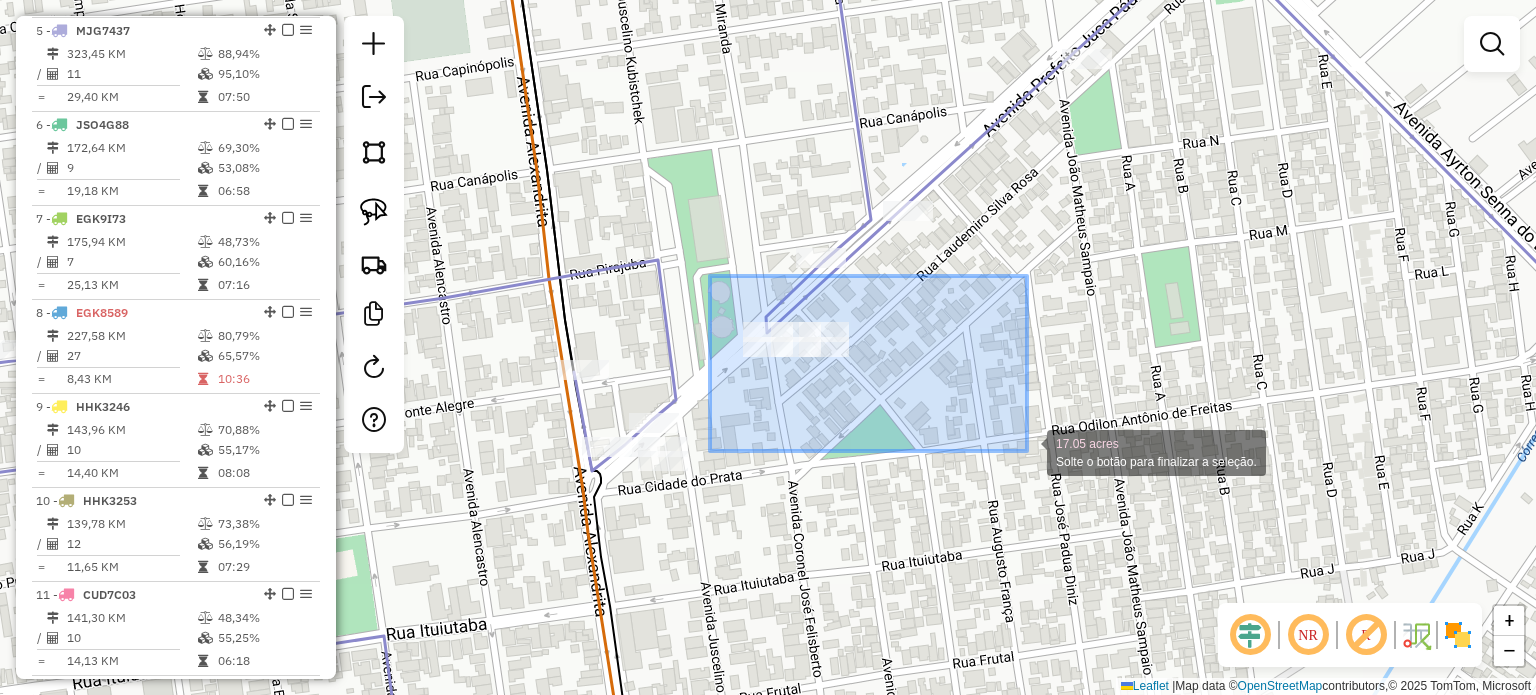 drag, startPoint x: 710, startPoint y: 276, endPoint x: 1019, endPoint y: 442, distance: 350.7663 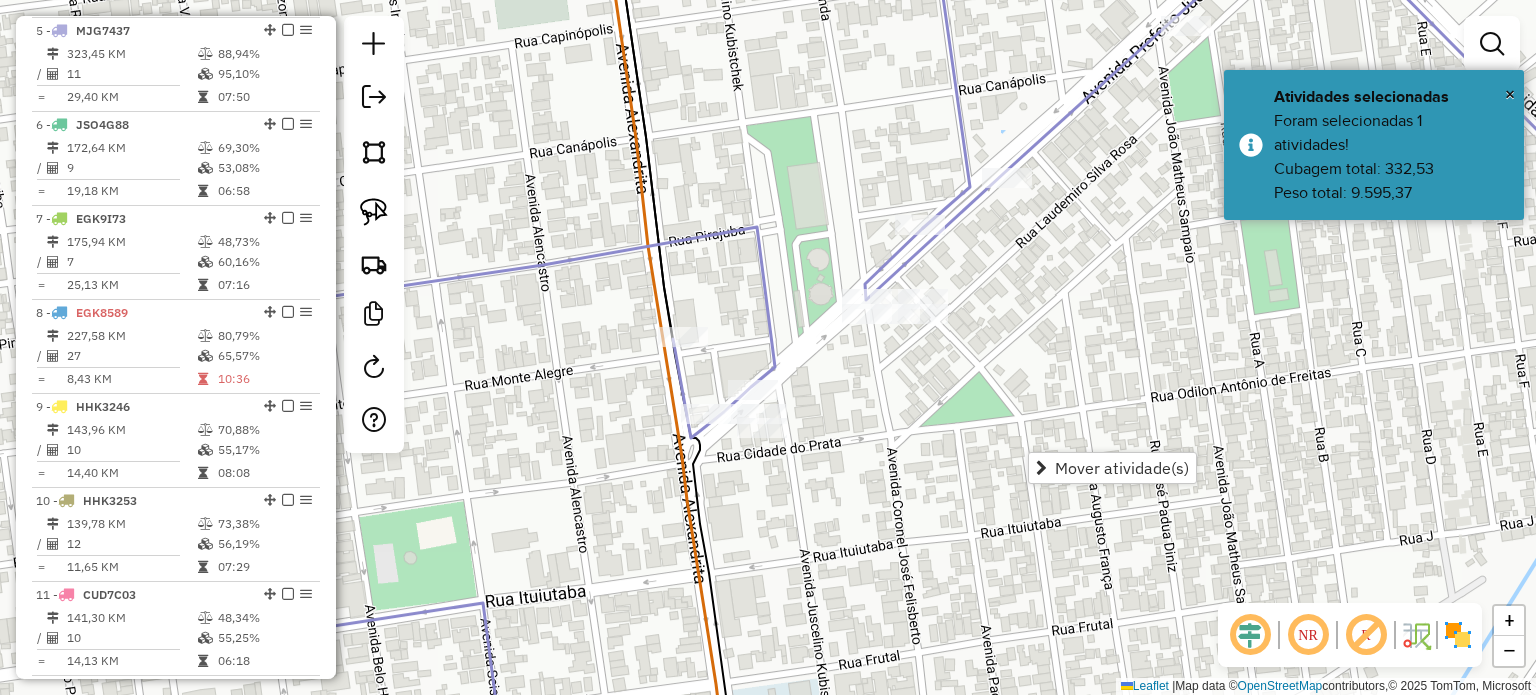 drag, startPoint x: 901, startPoint y: 520, endPoint x: 1032, endPoint y: 435, distance: 156.16017 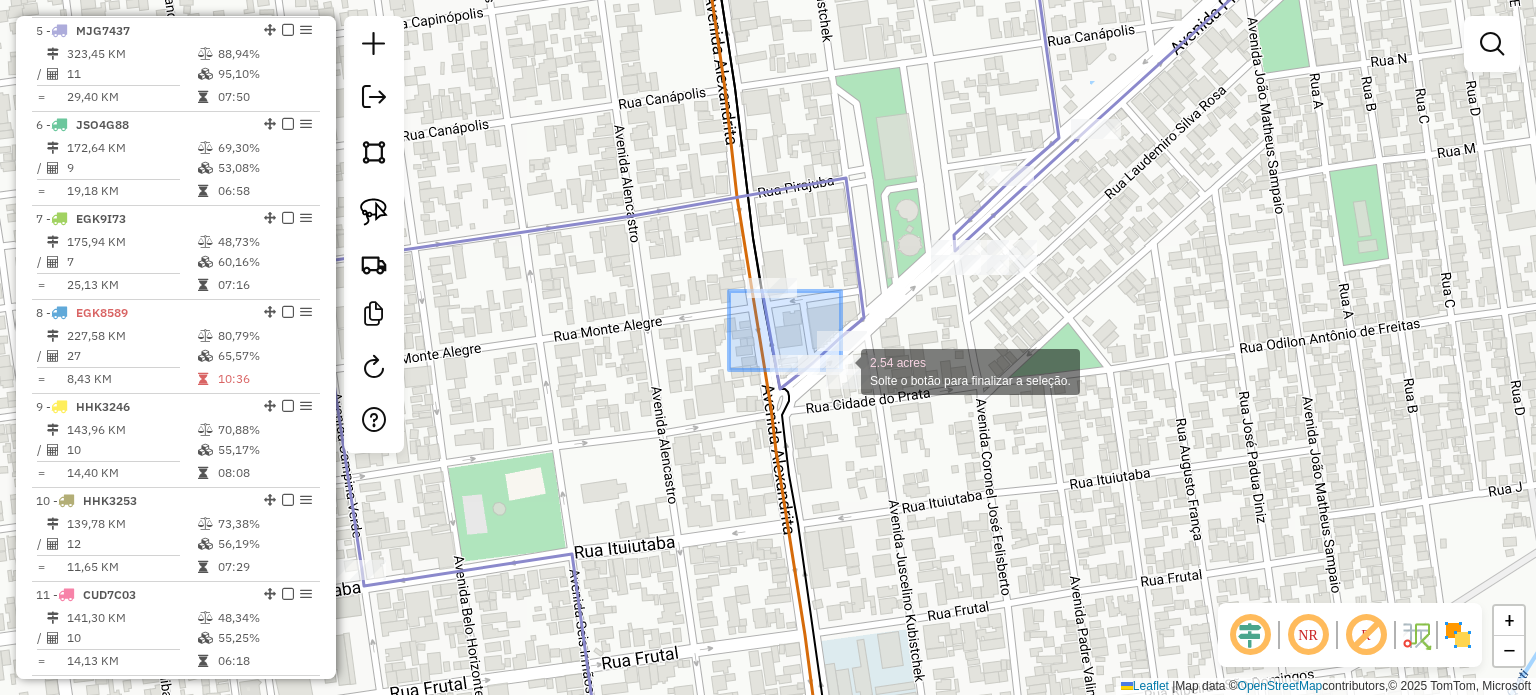 click on "2.54 acres Solte o botão para finalizar a seleção. Janela de atendimento Grade de atendimento Capacidade Transportadoras Veículos Cliente Pedidos  Rotas Selecione os dias de semana para filtrar as janelas de atendimento  Seg   Ter   Qua   Qui   Sex   Sáb   Dom  Informe o período da janela de atendimento: De: Até:  Filtrar exatamente a janela do cliente  Considerar janela de atendimento padrão  Selecione os dias de semana para filtrar as grades de atendimento  Seg   Ter   Qua   Qui   Sex   Sáb   Dom   Considerar clientes sem dia de atendimento cadastrado  Clientes fora do dia de atendimento selecionado Filtrar as atividades entre os valores definidos abaixo:  Peso mínimo:   Peso máximo:   Cubagem mínima:   Cubagem máxima:   De:   Até:  Filtrar as atividades entre o tempo de atendimento definido abaixo:  De:   Até:   Considerar capacidade total dos clientes não roteirizados Transportadora: Selecione um ou mais itens Tipo de veículo: Selecione um ou mais itens Veículo: Motorista: Nome: Rótulo:" 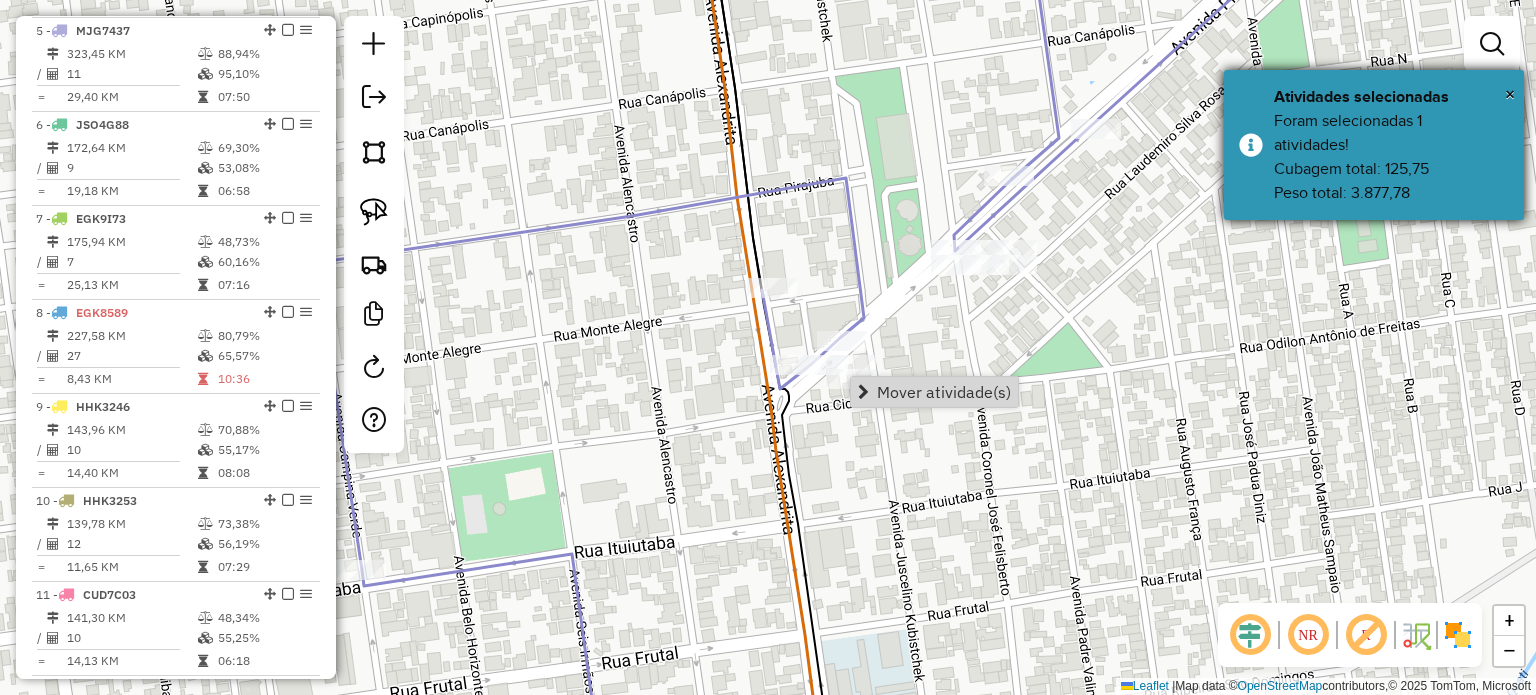 click on "×  Atividades selecionadas  Foram selecionadas 1 atividades!  Cubagem total: 125,75  Peso total: 3.877,78" at bounding box center (1374, 145) 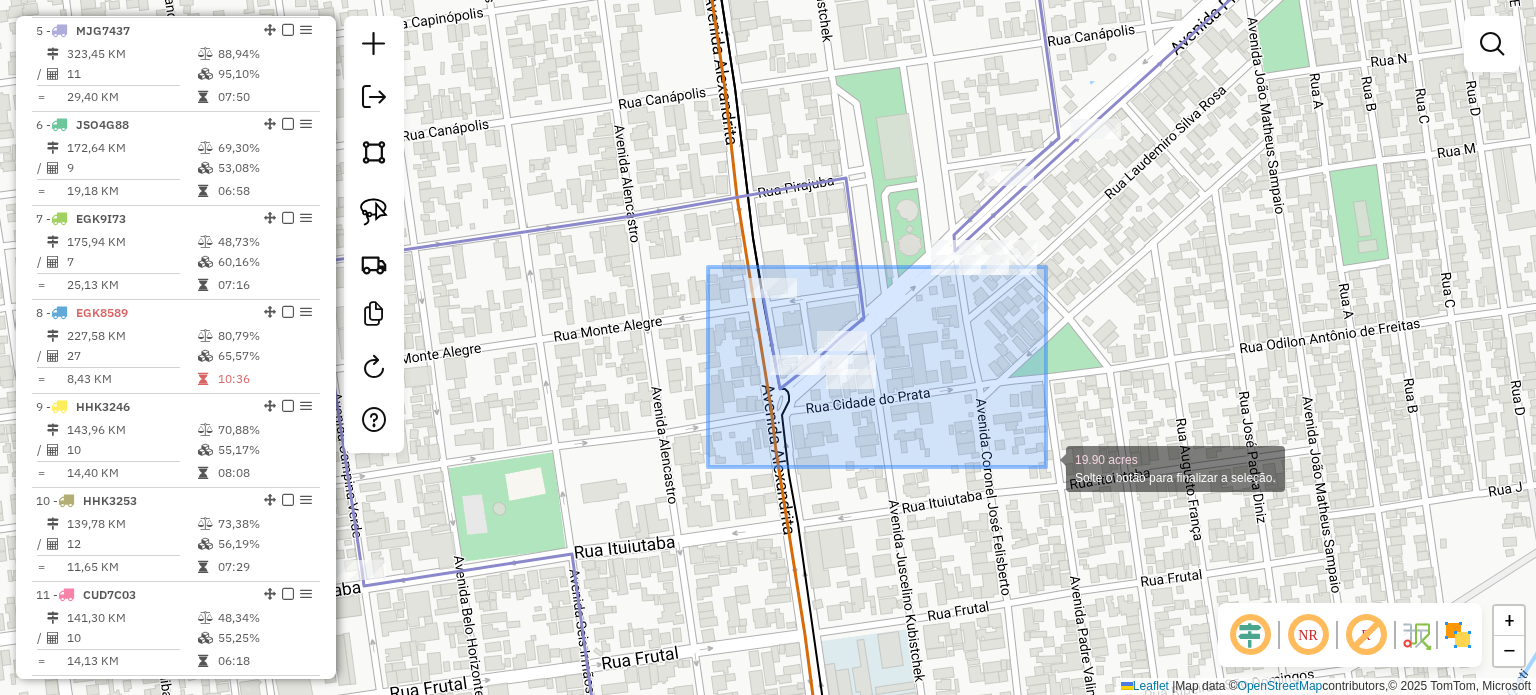 drag, startPoint x: 708, startPoint y: 267, endPoint x: 1047, endPoint y: 468, distance: 394.10913 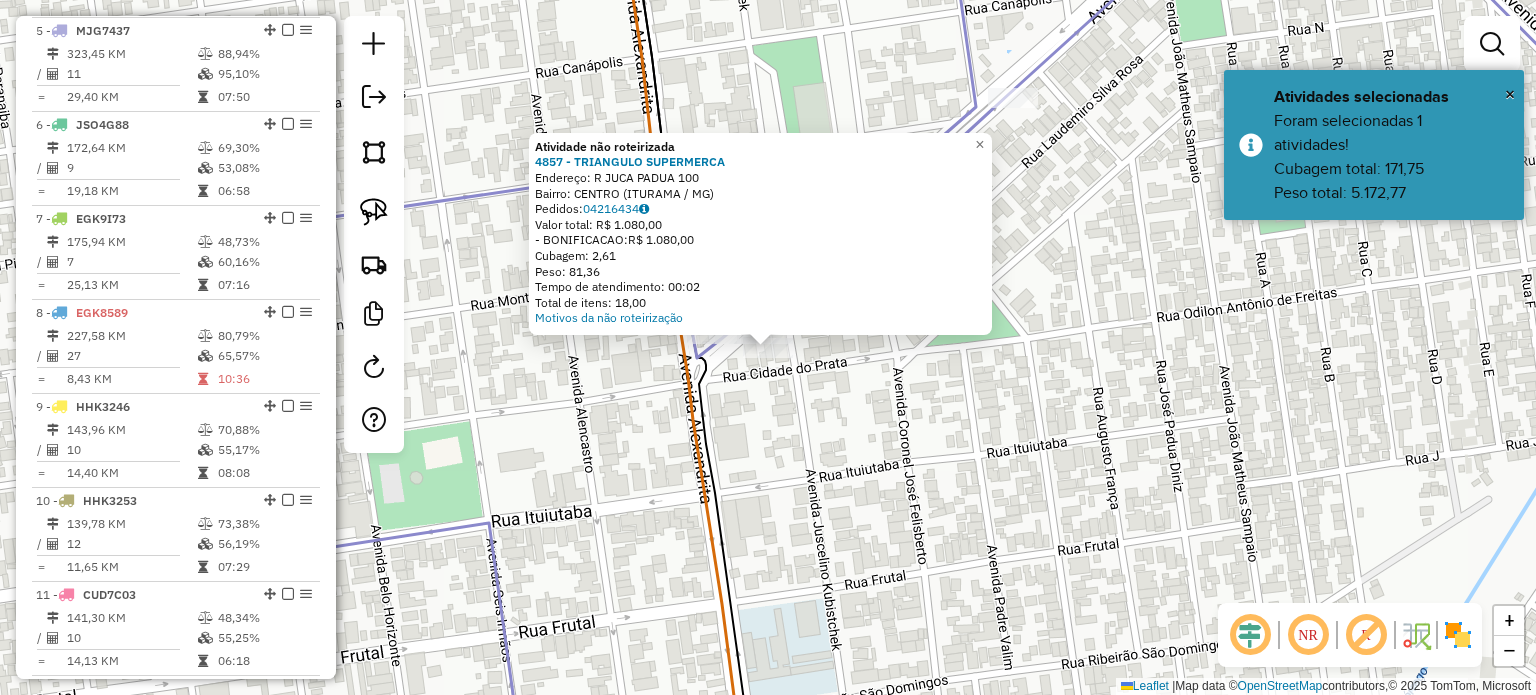 drag, startPoint x: 856, startPoint y: 453, endPoint x: 824, endPoint y: 423, distance: 43.863426 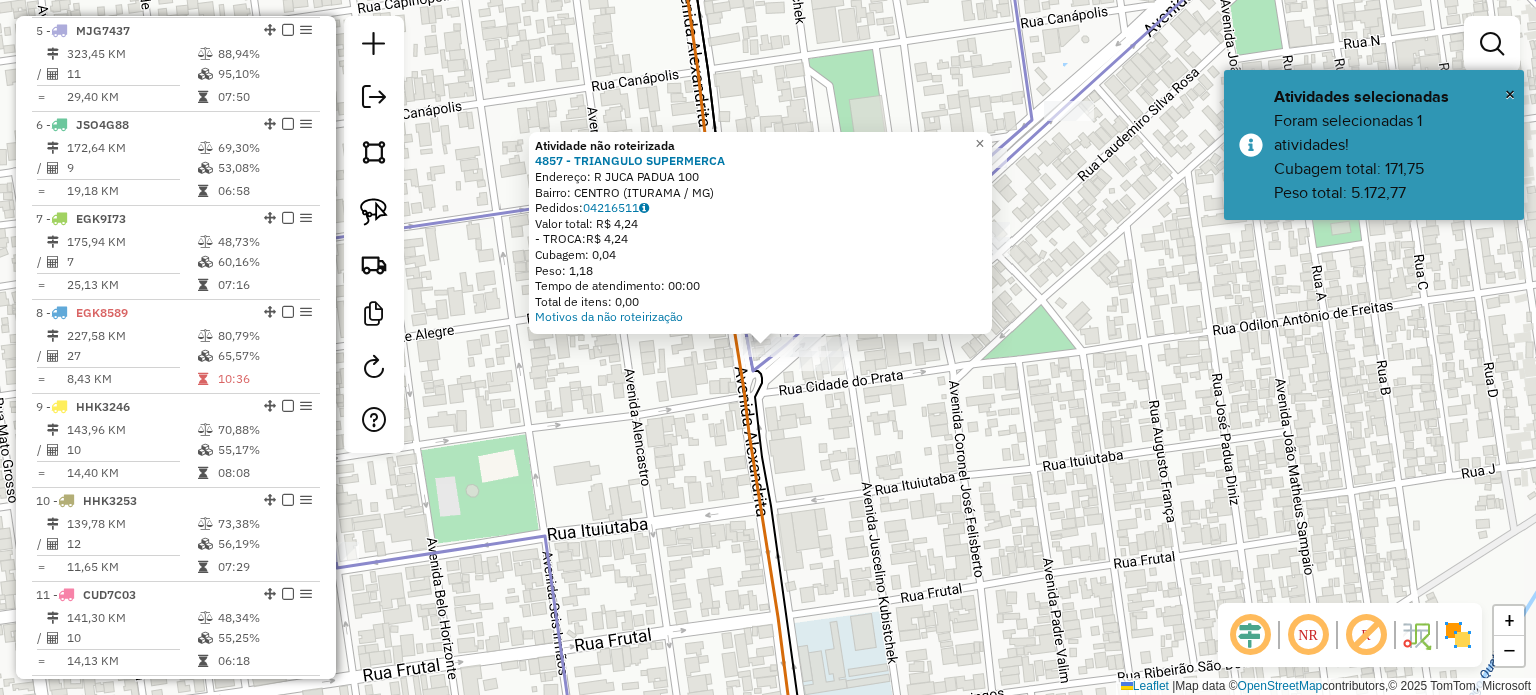 click on "Atividade não roteirizada 4857 - TRIANGULO SUPERMERCA  Endereço:  R   JUCA PADUA 100   Bairro: CENTRO (ITURAMA / MG)   Pedidos:  04216511   Valor total: R$ 4,24   - TROCA:  R$ 4,24   Cubagem: 0,04   Peso: 1,18   Tempo de atendimento: 00:00   Total de itens: 0,00  Motivos da não roteirização × Janela de atendimento Grade de atendimento Capacidade Transportadoras Veículos Cliente Pedidos  Rotas Selecione os dias de semana para filtrar as janelas de atendimento  Seg   Ter   Qua   Qui   Sex   Sáb   Dom  Informe o período da janela de atendimento: De: Até:  Filtrar exatamente a janela do cliente  Considerar janela de atendimento padrão  Selecione os dias de semana para filtrar as grades de atendimento  Seg   Ter   Qua   Qui   Sex   Sáb   Dom   Considerar clientes sem dia de atendimento cadastrado  Clientes fora do dia de atendimento selecionado Filtrar as atividades entre os valores definidos abaixo:  Peso mínimo:   Peso máximo:   Cubagem mínima:   Cubagem máxima:   De:   Até:   De:   Até:  Nome:" 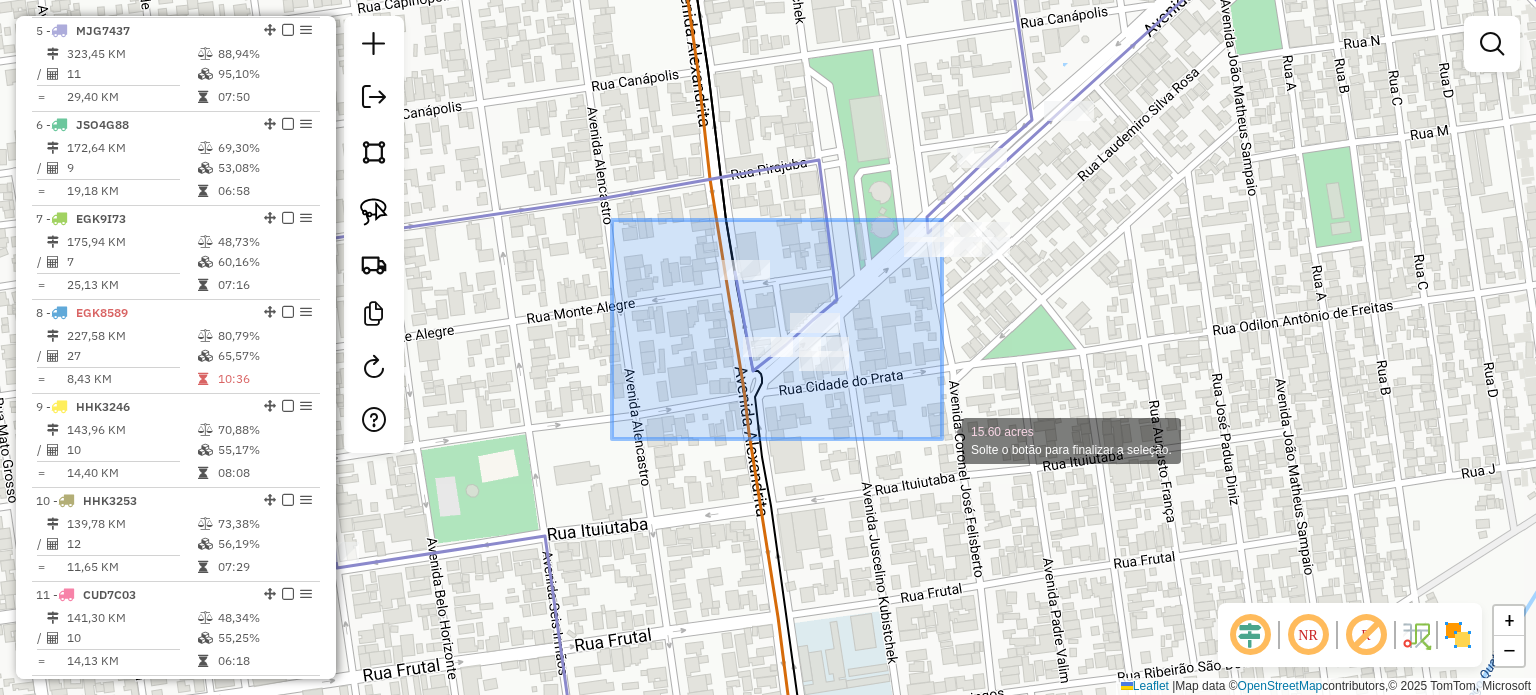 drag, startPoint x: 942, startPoint y: 439, endPoint x: 989, endPoint y: 475, distance: 59.20304 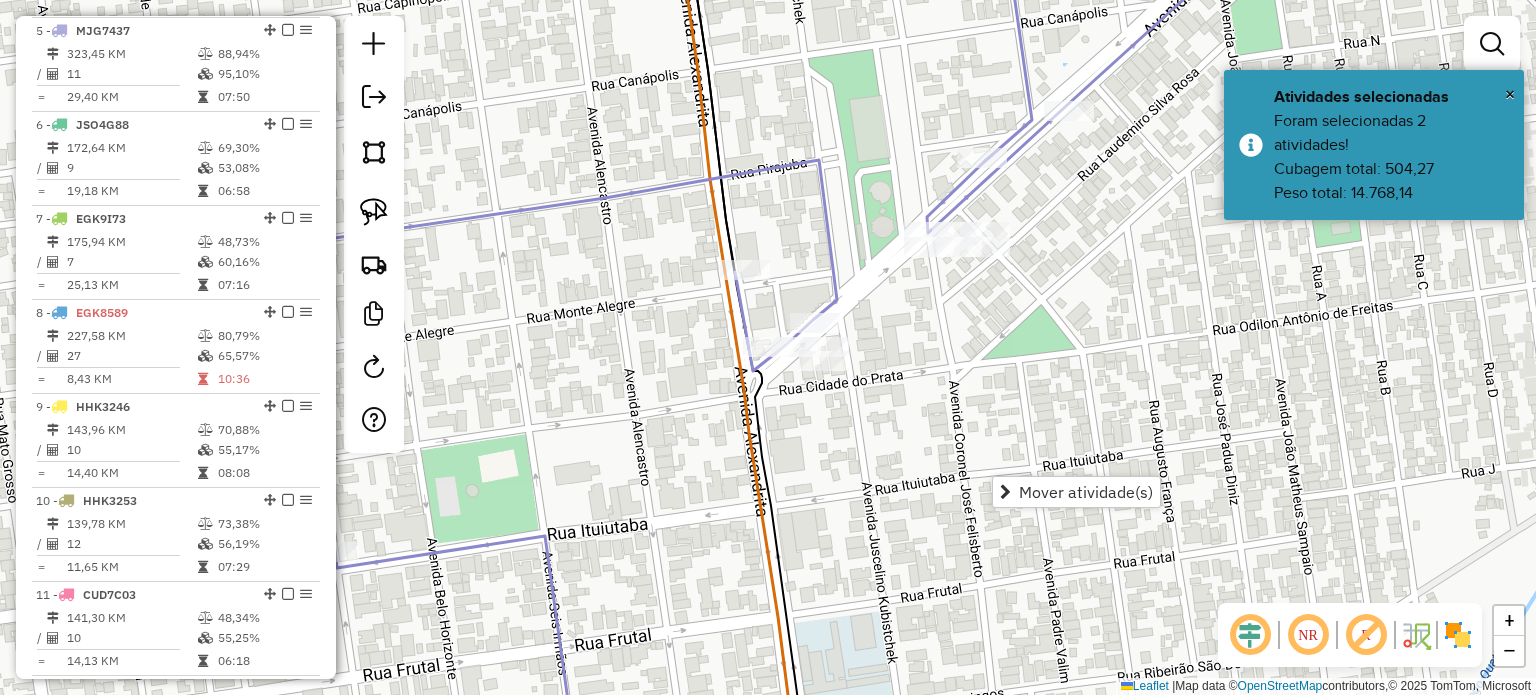 click on "Janela de atendimento Grade de atendimento Capacidade Transportadoras Veículos Cliente Pedidos  Rotas Selecione os dias de semana para filtrar as janelas de atendimento  Seg   Ter   Qua   Qui   Sex   Sáb   Dom  Informe o período da janela de atendimento: De: Até:  Filtrar exatamente a janela do cliente  Considerar janela de atendimento padrão  Selecione os dias de semana para filtrar as grades de atendimento  Seg   Ter   Qua   Qui   Sex   Sáb   Dom   Considerar clientes sem dia de atendimento cadastrado  Clientes fora do dia de atendimento selecionado Filtrar as atividades entre os valores definidos abaixo:  Peso mínimo:   Peso máximo:   Cubagem mínima:   Cubagem máxima:   De:   Até:  Filtrar as atividades entre o tempo de atendimento definido abaixo:  De:   Até:   Considerar capacidade total dos clientes não roteirizados Transportadora: Selecione um ou mais itens Tipo de veículo: Selecione um ou mais itens Veículo: Selecione um ou mais itens Motorista: Selecione um ou mais itens Nome: Rótulo:" 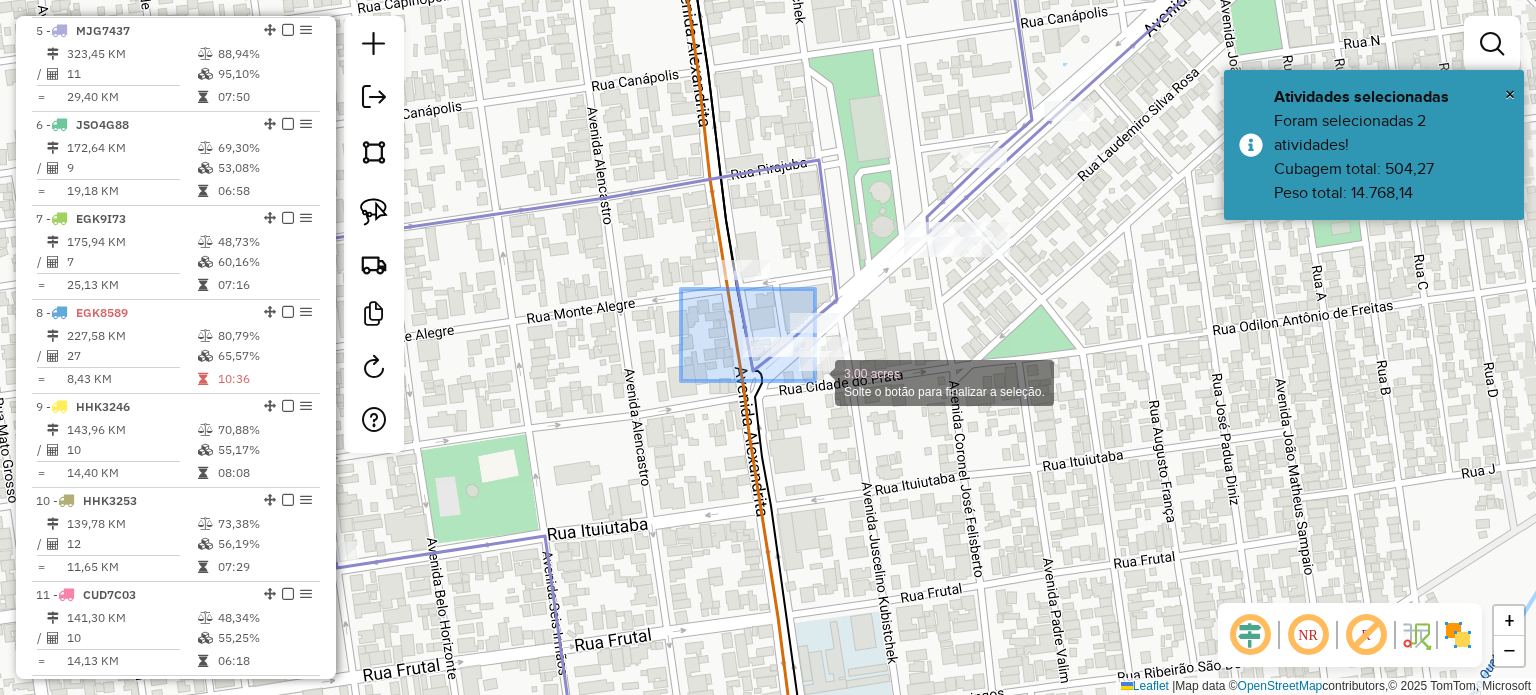 drag, startPoint x: 815, startPoint y: 381, endPoint x: 832, endPoint y: 392, distance: 20.248457 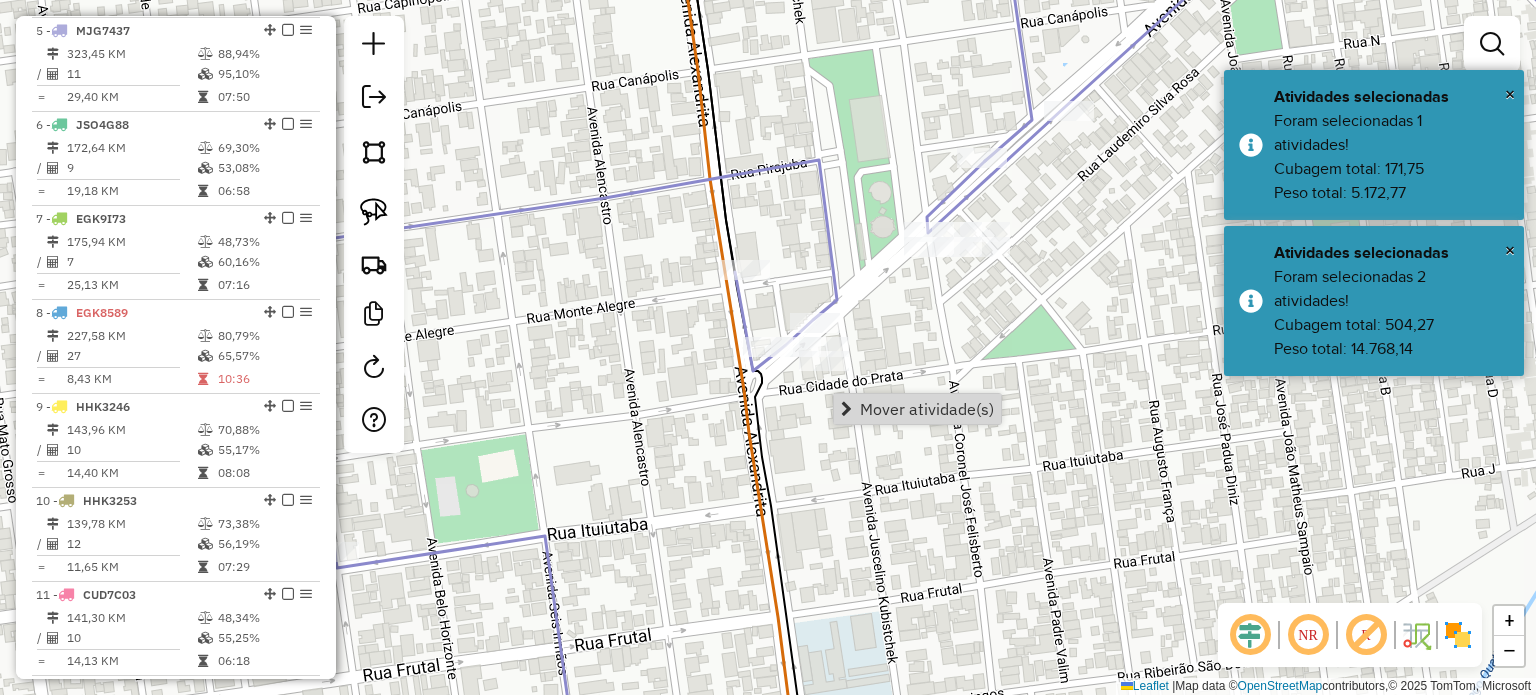 drag, startPoint x: 885, startPoint y: 500, endPoint x: 930, endPoint y: 281, distance: 223.57549 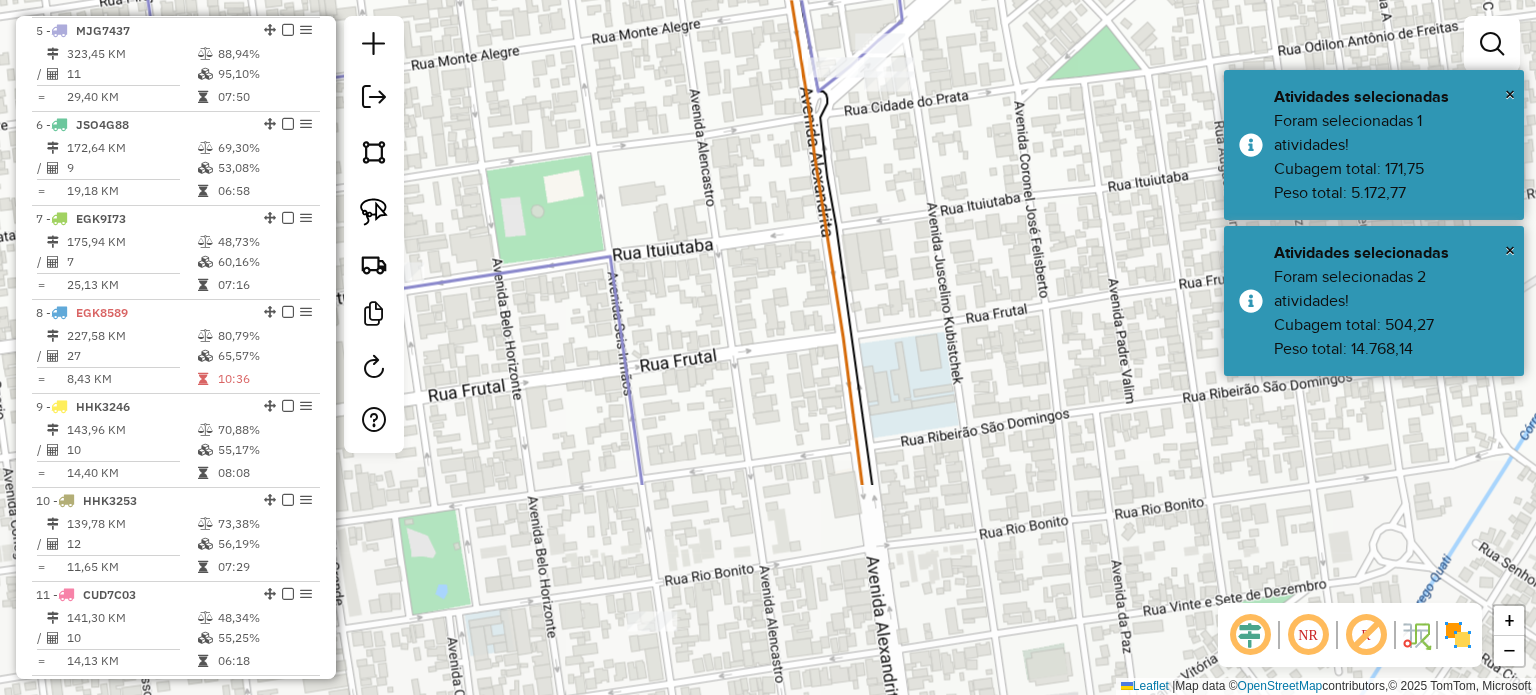 drag, startPoint x: 886, startPoint y: 411, endPoint x: 944, endPoint y: 212, distance: 207.28 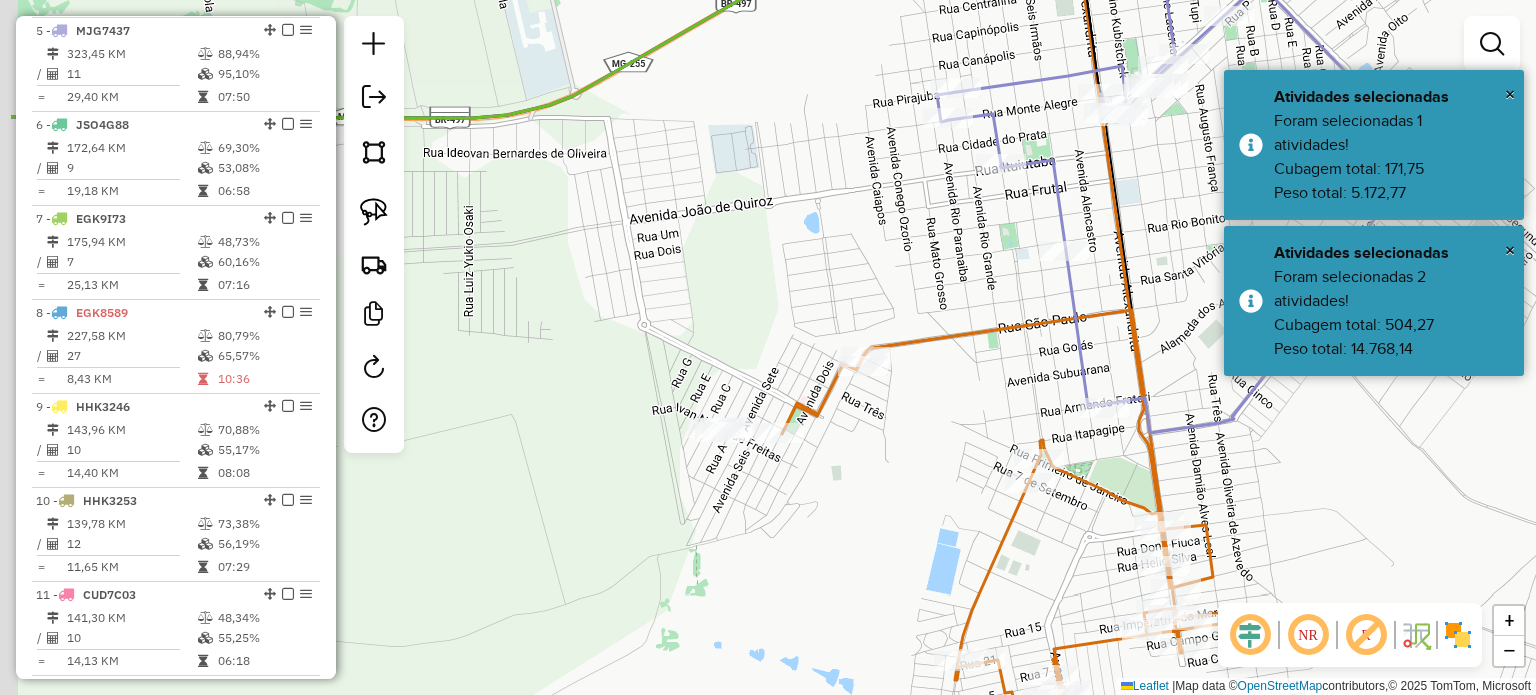 drag, startPoint x: 661, startPoint y: 481, endPoint x: 826, endPoint y: 473, distance: 165.19383 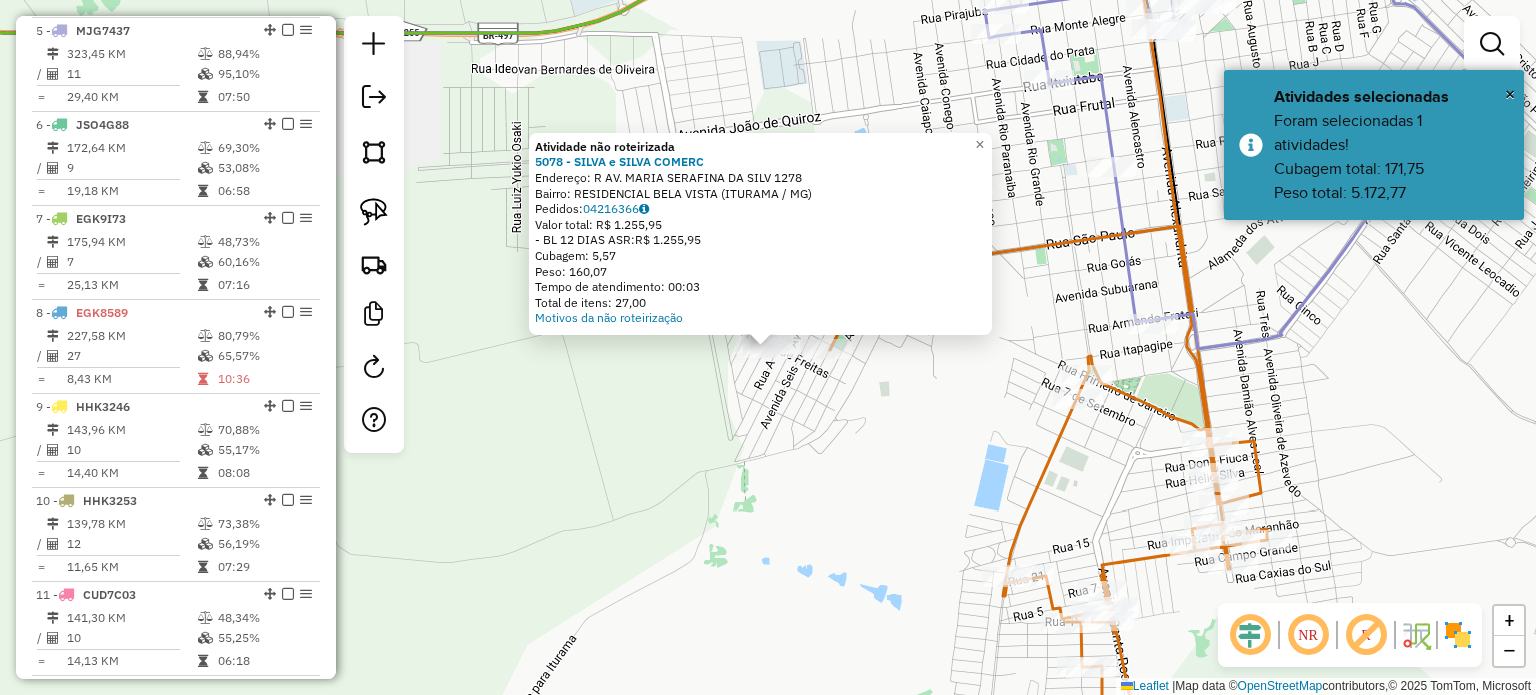 click on "Atividade não roteirizada 5078 - SILVA e SILVA COMERC  Endereço:  R   AV. MARIA SERAFINA DA SILV 1278   Bairro: RESIDENCIAL BELA VISTA (ITURAMA / MG)   Pedidos:  04216366   Valor total: R$ 1.255,95   - BL 12 DIAS ASR:  R$ 1.255,95   Cubagem: 5,57   Peso: 160,07   Tempo de atendimento: 00:03   Total de itens: 27,00  Motivos da não roteirização × Janela de atendimento Grade de atendimento Capacidade Transportadoras Veículos Cliente Pedidos  Rotas Selecione os dias de semana para filtrar as janelas de atendimento  Seg   Ter   Qua   Qui   Sex   Sáb   Dom  Informe o período da janela de atendimento: De: Até:  Filtrar exatamente a janela do cliente  Considerar janela de atendimento padrão  Selecione os dias de semana para filtrar as grades de atendimento  Seg   Ter   Qua   Qui   Sex   Sáb   Dom   Considerar clientes sem dia de atendimento cadastrado  Clientes fora do dia de atendimento selecionado Filtrar as atividades entre os valores definidos abaixo:  Peso mínimo:   Peso máximo:   Cubagem mínima:" 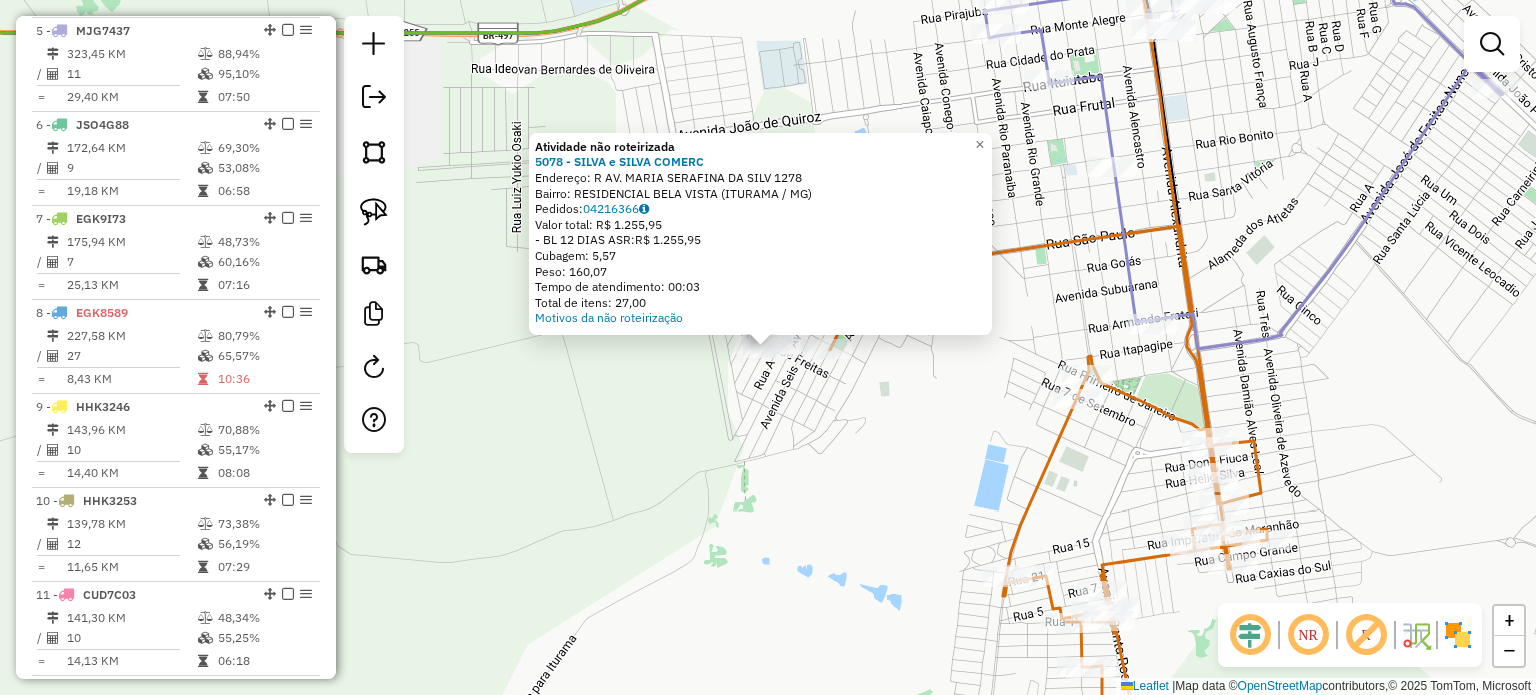 click on "Atividade não roteirizada 5078 - SILVA e SILVA COMERC  Endereço:  R   AV. MARIA SERAFINA DA SILV 1278   Bairro: RESIDENCIAL BELA VISTA (ITURAMA / MG)   Pedidos:  04216366   Valor total: R$ 1.255,95   - BL 12 DIAS ASR:  R$ 1.255,95   Cubagem: 5,57   Peso: 160,07   Tempo de atendimento: 00:03   Total de itens: 27,00  Motivos da não roteirização × Janela de atendimento Grade de atendimento Capacidade Transportadoras Veículos Cliente Pedidos  Rotas Selecione os dias de semana para filtrar as janelas de atendimento  Seg   Ter   Qua   Qui   Sex   Sáb   Dom  Informe o período da janela de atendimento: De: Até:  Filtrar exatamente a janela do cliente  Considerar janela de atendimento padrão  Selecione os dias de semana para filtrar as grades de atendimento  Seg   Ter   Qua   Qui   Sex   Sáb   Dom   Considerar clientes sem dia de atendimento cadastrado  Clientes fora do dia de atendimento selecionado Filtrar as atividades entre os valores definidos abaixo:  Peso mínimo:   Peso máximo:   Cubagem mínima:" 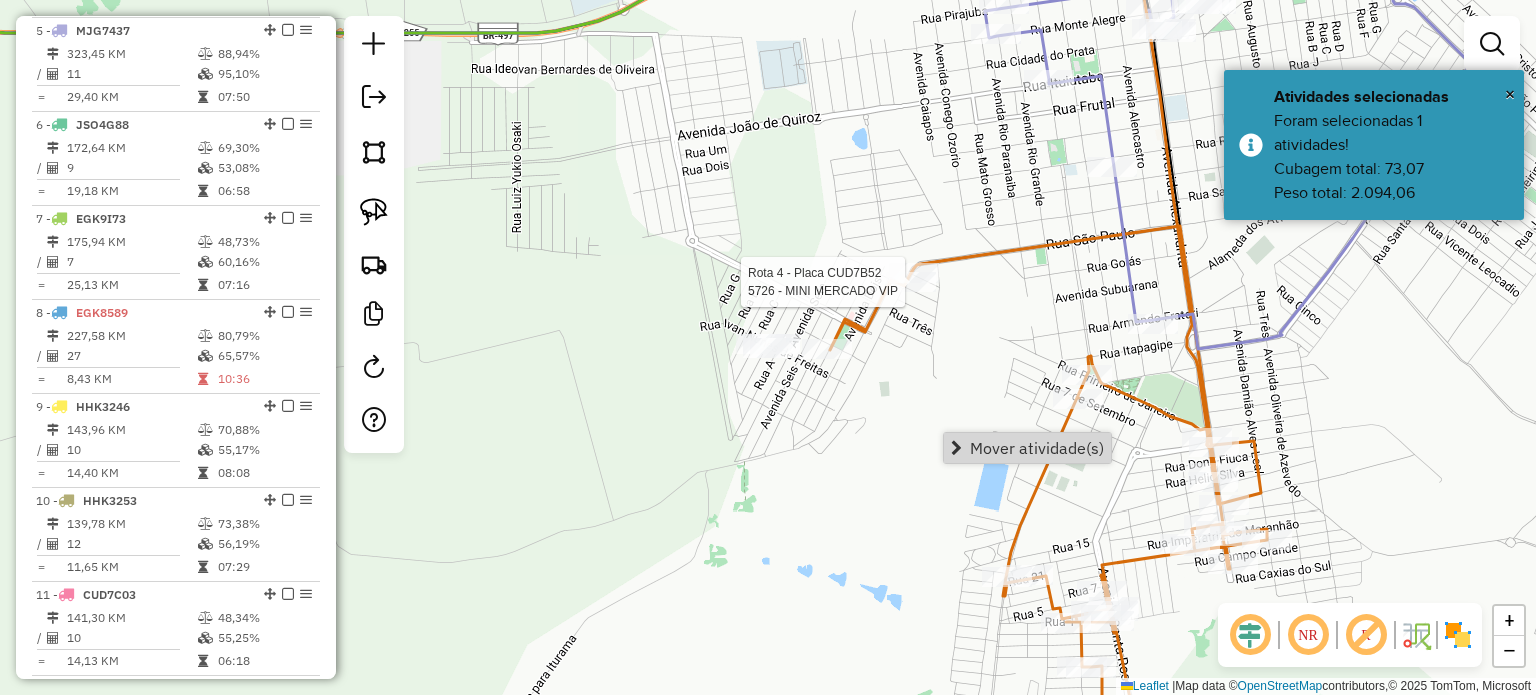 select on "*********" 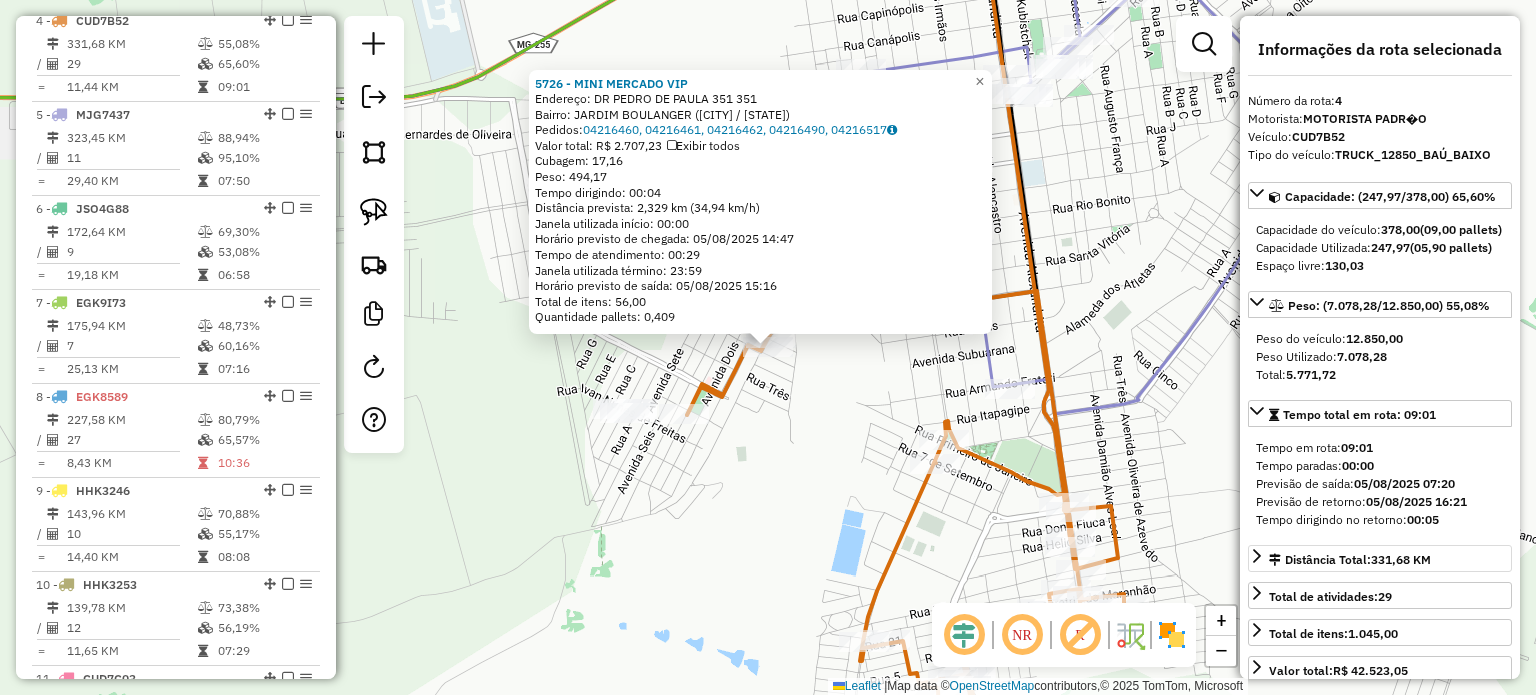 scroll, scrollTop: 1031, scrollLeft: 0, axis: vertical 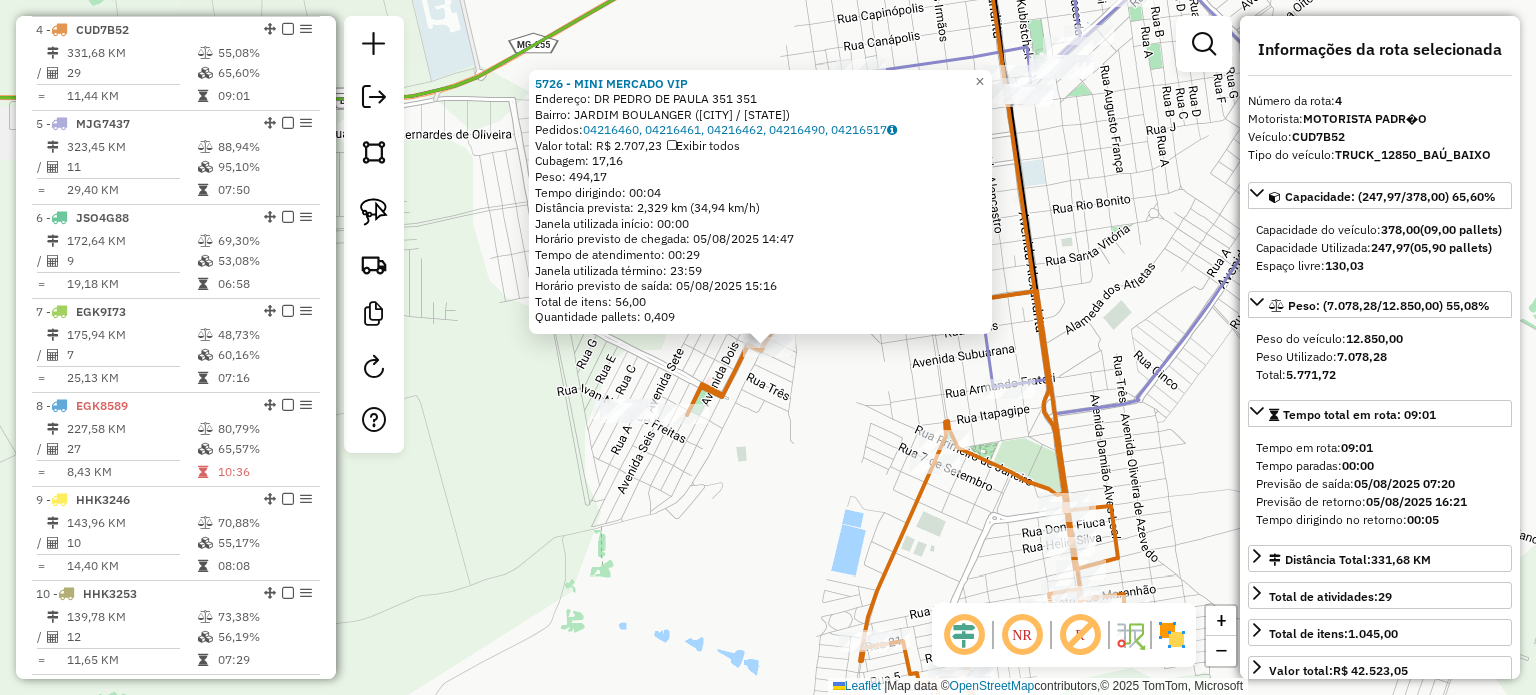 click on "5726 - MINI MERCADO VIP  Endereço:  DR PEDRO DE PAULA 351 351   Bairro: JARDIM BOULANGER (ITURAMA / MG)   Pedidos:  04216460, 04216461, 04216462, 04216490, 04216517   Valor total: R$ 2.707,23   Exibir todos   Cubagem: 17,16  Peso: 494,17  Tempo dirigindo: 00:04   Distância prevista: 2,329 km (34,94 km/h)   Janela utilizada início: 00:00   Horário previsto de chegada: 05/08/2025 14:47   Tempo de atendimento: 00:29   Janela utilizada término: 23:59   Horário previsto de saída: 05/08/2025 15:16   Total de itens: 56,00   Quantidade pallets: 0,409  × Janela de atendimento Grade de atendimento Capacidade Transportadoras Veículos Cliente Pedidos  Rotas Selecione os dias de semana para filtrar as janelas de atendimento  Seg   Ter   Qua   Qui   Sex   Sáb   Dom  Informe o período da janela de atendimento: De: Até:  Filtrar exatamente a janela do cliente  Considerar janela de atendimento padrão  Selecione os dias de semana para filtrar as grades de atendimento  Seg   Ter   Qua   Qui   Sex   Sáb   Dom  De:" 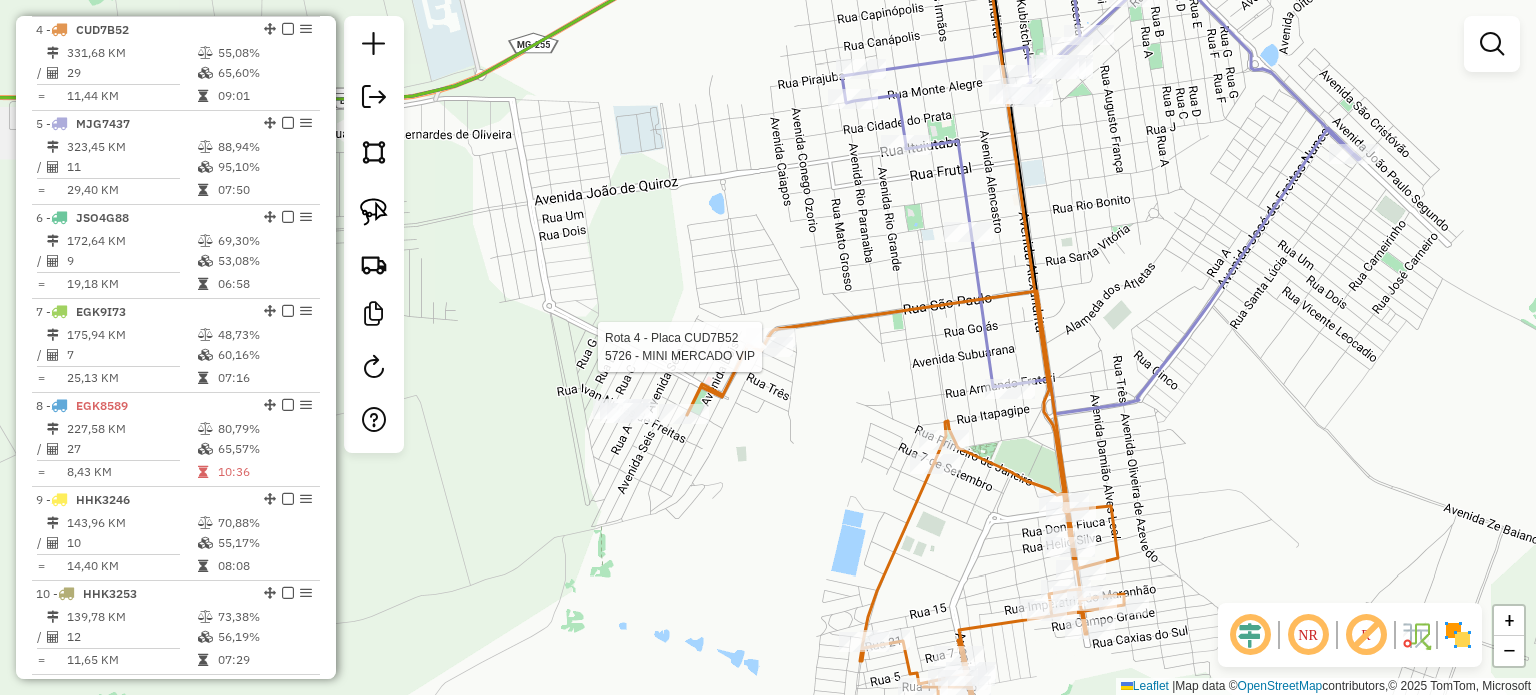 select on "*********" 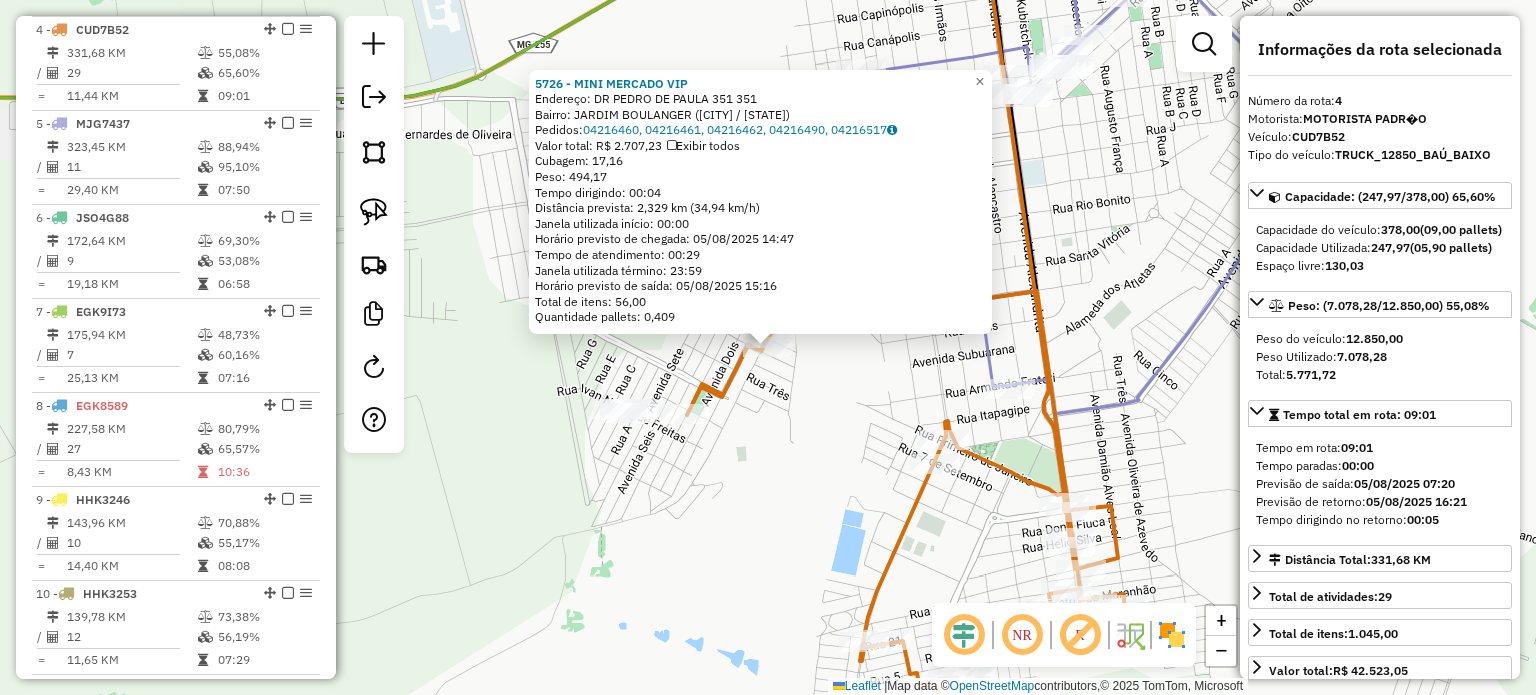 click on "5726 - MINI MERCADO VIP  Endereço:  DR PEDRO DE PAULA 351 351   Bairro: JARDIM BOULANGER (ITURAMA / MG)   Pedidos:  04216460, 04216461, 04216462, 04216490, 04216517   Valor total: R$ 2.707,23   Exibir todos   Cubagem: 17,16  Peso: 494,17  Tempo dirigindo: 00:04   Distância prevista: 2,329 km (34,94 km/h)   Janela utilizada início: 00:00   Horário previsto de chegada: 05/08/2025 14:47   Tempo de atendimento: 00:29   Janela utilizada término: 23:59   Horário previsto de saída: 05/08/2025 15:16   Total de itens: 56,00   Quantidade pallets: 0,409  × Janela de atendimento Grade de atendimento Capacidade Transportadoras Veículos Cliente Pedidos  Rotas Selecione os dias de semana para filtrar as janelas de atendimento  Seg   Ter   Qua   Qui   Sex   Sáb   Dom  Informe o período da janela de atendimento: De: Até:  Filtrar exatamente a janela do cliente  Considerar janela de atendimento padrão  Selecione os dias de semana para filtrar as grades de atendimento  Seg   Ter   Qua   Qui   Sex   Sáb   Dom  De:" 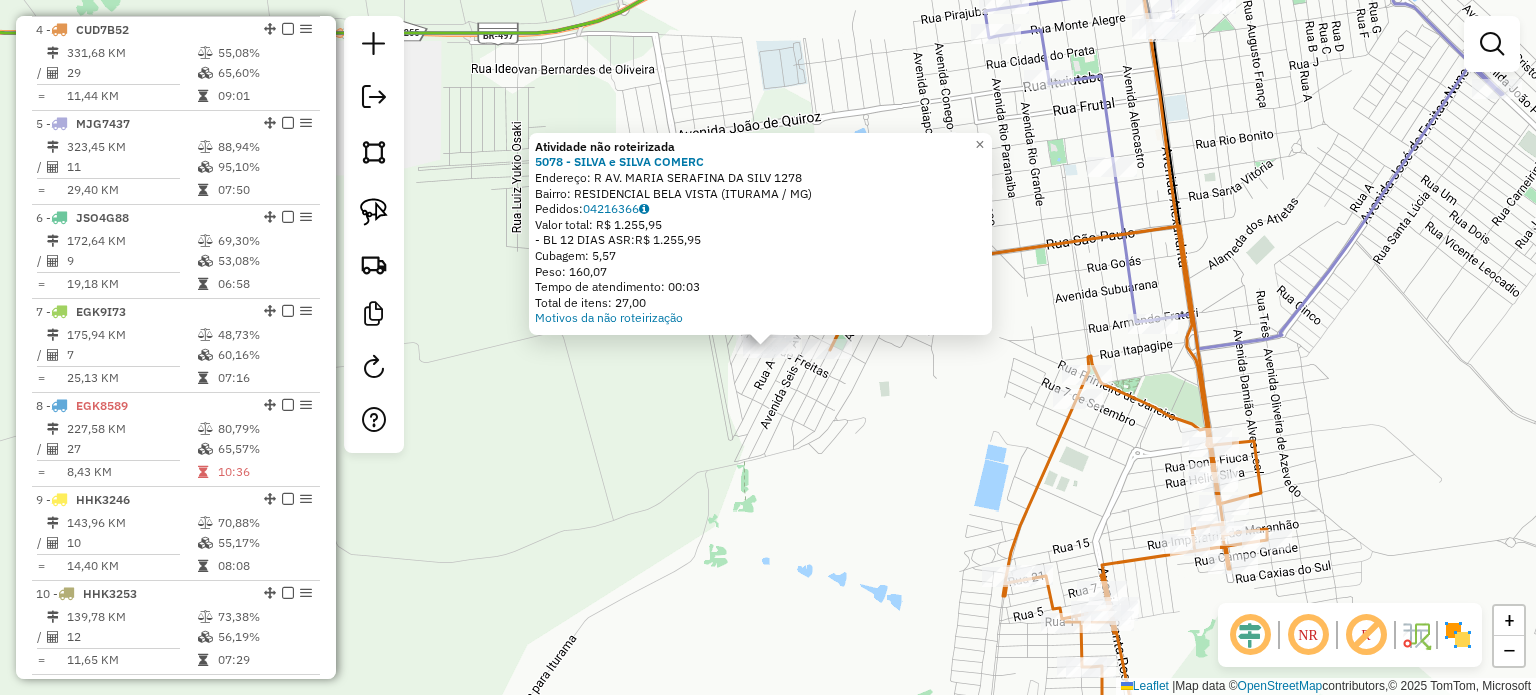 click on "Atividade não roteirizada 5078 - SILVA e SILVA COMERC  Endereço:  R   AV. MARIA SERAFINA DA SILV 1278   Bairro: RESIDENCIAL BELA VISTA (ITURAMA / MG)   Pedidos:  04216366   Valor total: R$ 1.255,95   - BL 12 DIAS ASR:  R$ 1.255,95   Cubagem: 5,57   Peso: 160,07   Tempo de atendimento: 00:03   Total de itens: 27,00  Motivos da não roteirização × Janela de atendimento Grade de atendimento Capacidade Transportadoras Veículos Cliente Pedidos  Rotas Selecione os dias de semana para filtrar as janelas de atendimento  Seg   Ter   Qua   Qui   Sex   Sáb   Dom  Informe o período da janela de atendimento: De: Até:  Filtrar exatamente a janela do cliente  Considerar janela de atendimento padrão  Selecione os dias de semana para filtrar as grades de atendimento  Seg   Ter   Qua   Qui   Sex   Sáb   Dom   Considerar clientes sem dia de atendimento cadastrado  Clientes fora do dia de atendimento selecionado Filtrar as atividades entre os valores definidos abaixo:  Peso mínimo:   Peso máximo:   Cubagem mínima:" 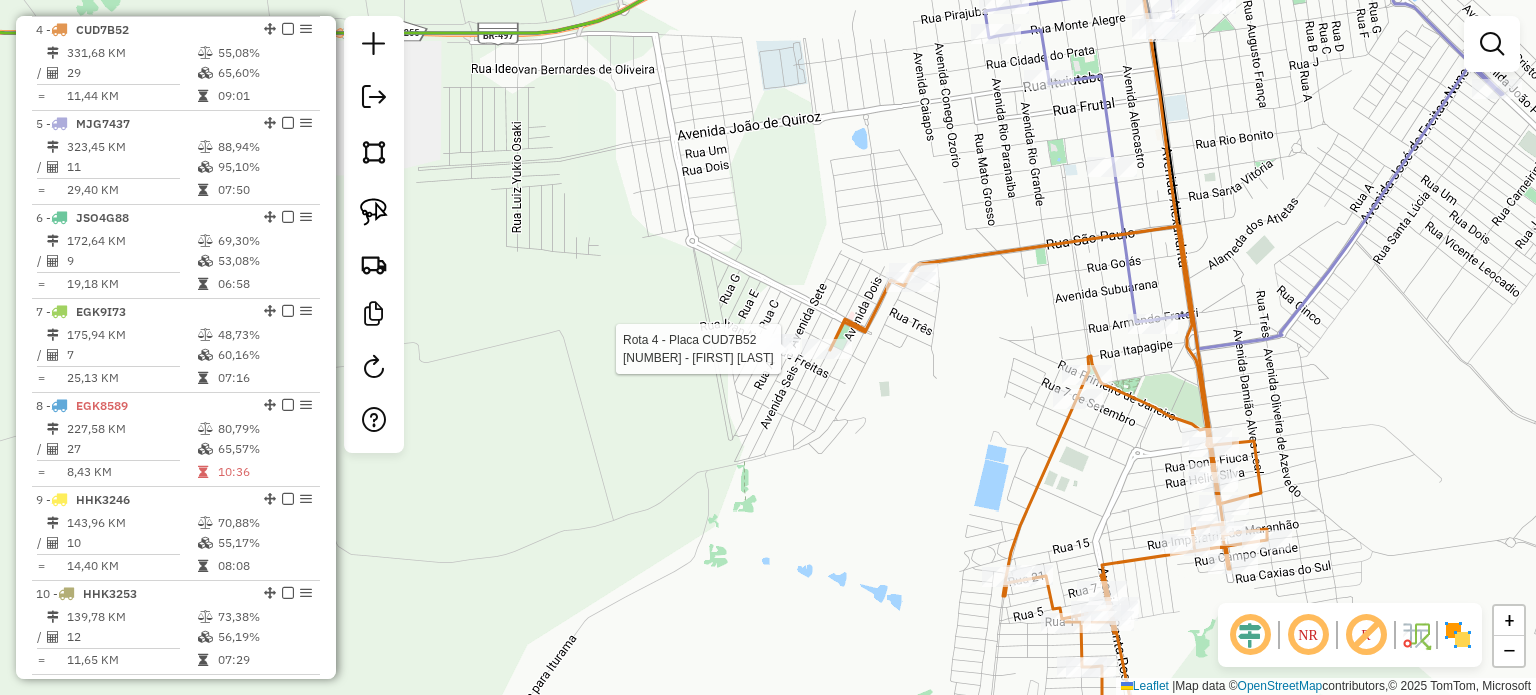 select on "*********" 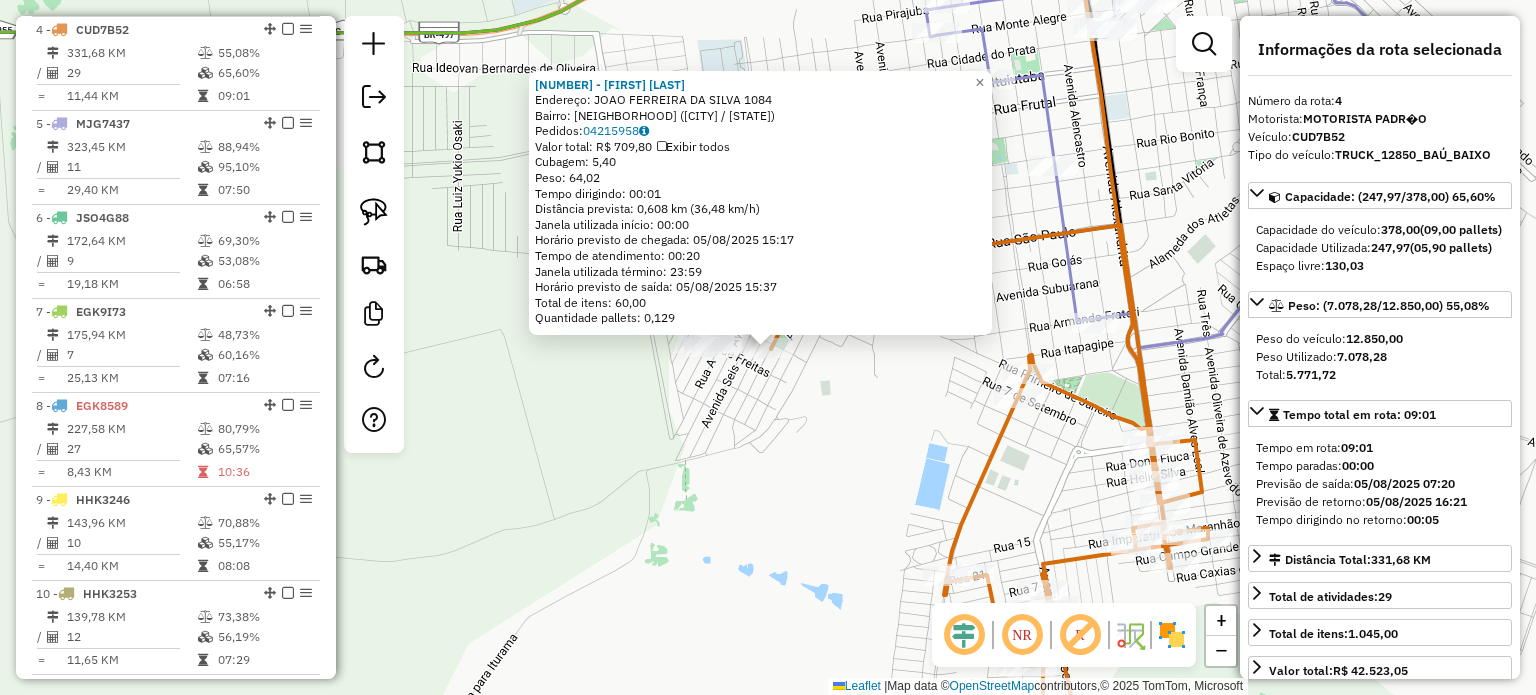 click on "6954 - CARLOS ROBERTO RODRI  Endereço:  JOAO FERREIRA DA SILVA 1084   Bairro: SANTA ROSA (ITURAMA / MG)   Pedidos:  04215958   Valor total: R$ 709,80   Exibir todos   Cubagem: 5,40  Peso: 64,02  Tempo dirigindo: 00:01   Distância prevista: 0,608 km (36,48 km/h)   Janela utilizada início: 00:00   Horário previsto de chegada: 05/08/2025 15:17   Tempo de atendimento: 00:20   Janela utilizada término: 23:59   Horário previsto de saída: 05/08/2025 15:37   Total de itens: 60,00   Quantidade pallets: 0,129  × Janela de atendimento Grade de atendimento Capacidade Transportadoras Veículos Cliente Pedidos  Rotas Selecione os dias de semana para filtrar as janelas de atendimento  Seg   Ter   Qua   Qui   Sex   Sáb   Dom  Informe o período da janela de atendimento: De: Até:  Filtrar exatamente a janela do cliente  Considerar janela de atendimento padrão  Selecione os dias de semana para filtrar as grades de atendimento  Seg   Ter   Qua   Qui   Sex   Sáb   Dom   Clientes fora do dia de atendimento selecionado" 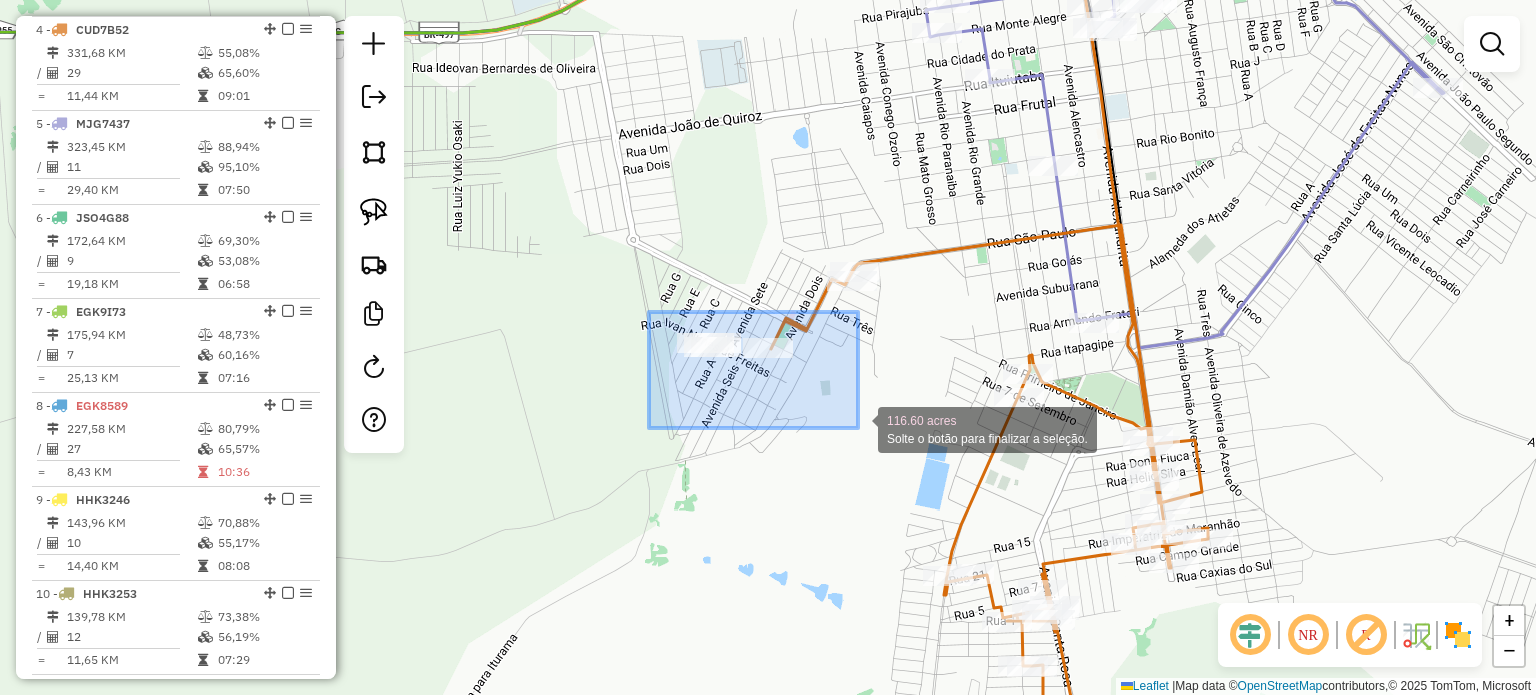 drag, startPoint x: 649, startPoint y: 312, endPoint x: 858, endPoint y: 428, distance: 239.03348 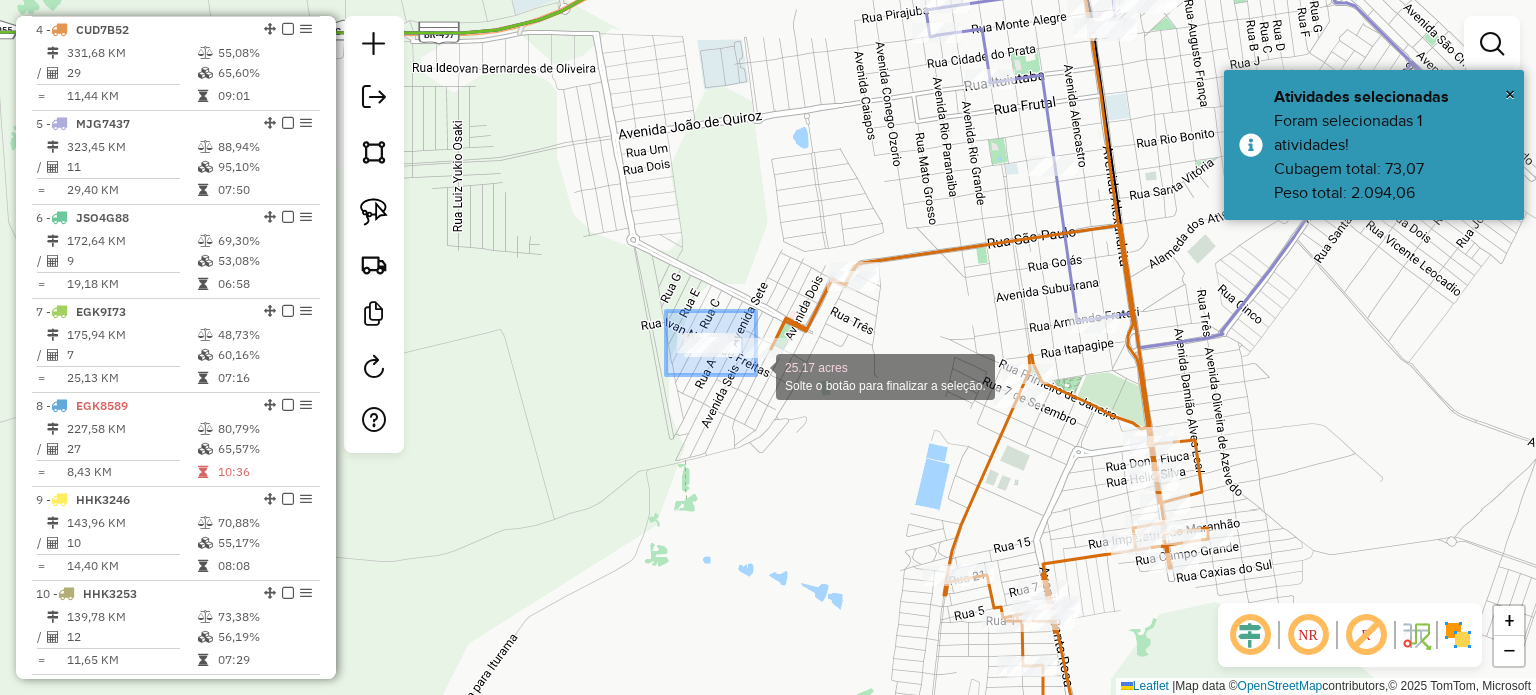 drag, startPoint x: 666, startPoint y: 311, endPoint x: 762, endPoint y: 379, distance: 117.64353 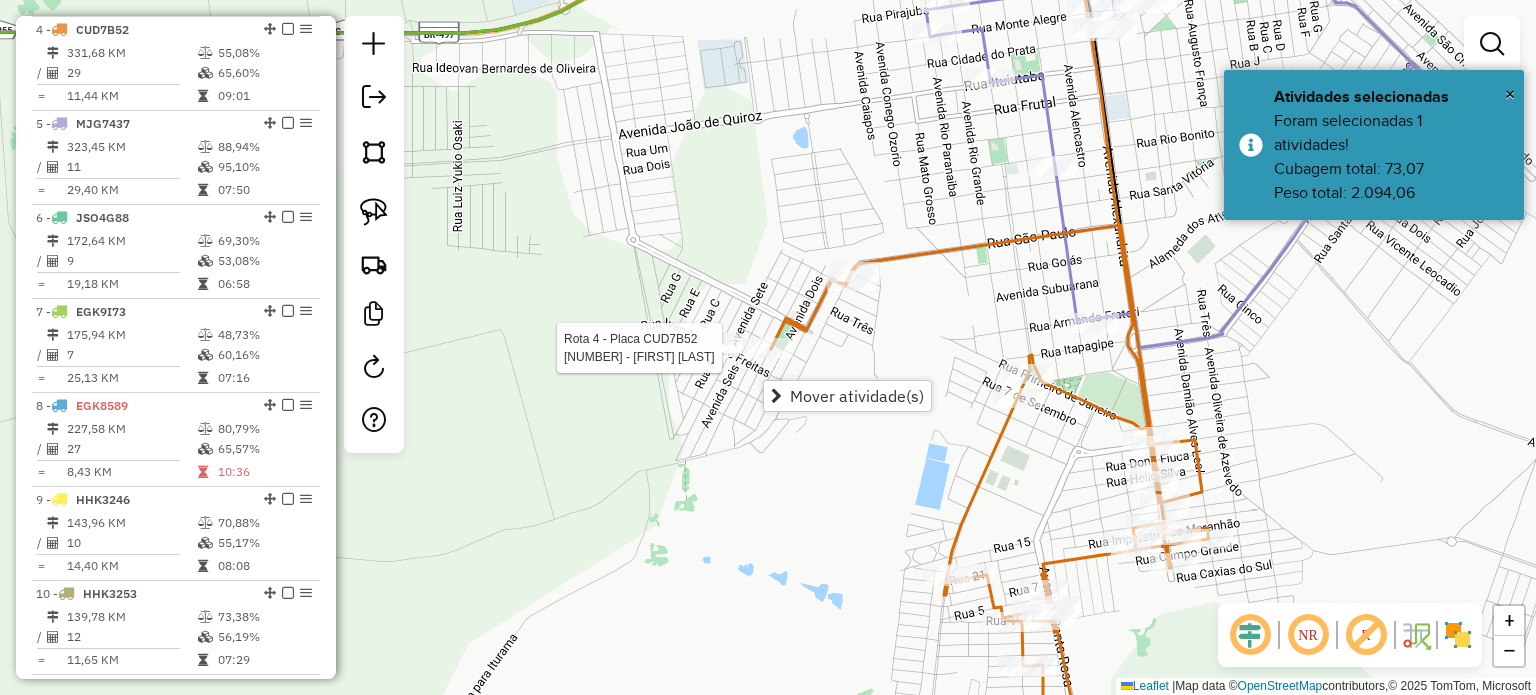 select on "*********" 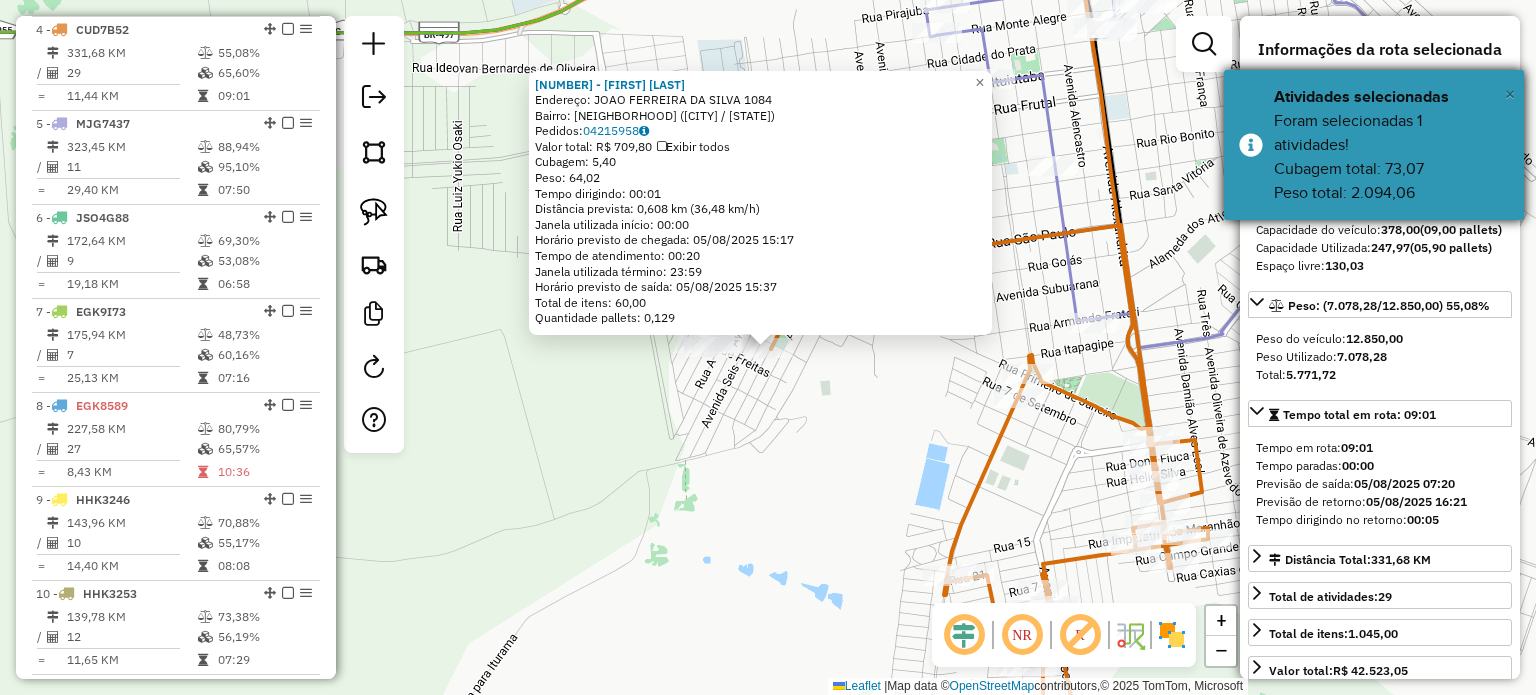 click on "×" at bounding box center (1510, 94) 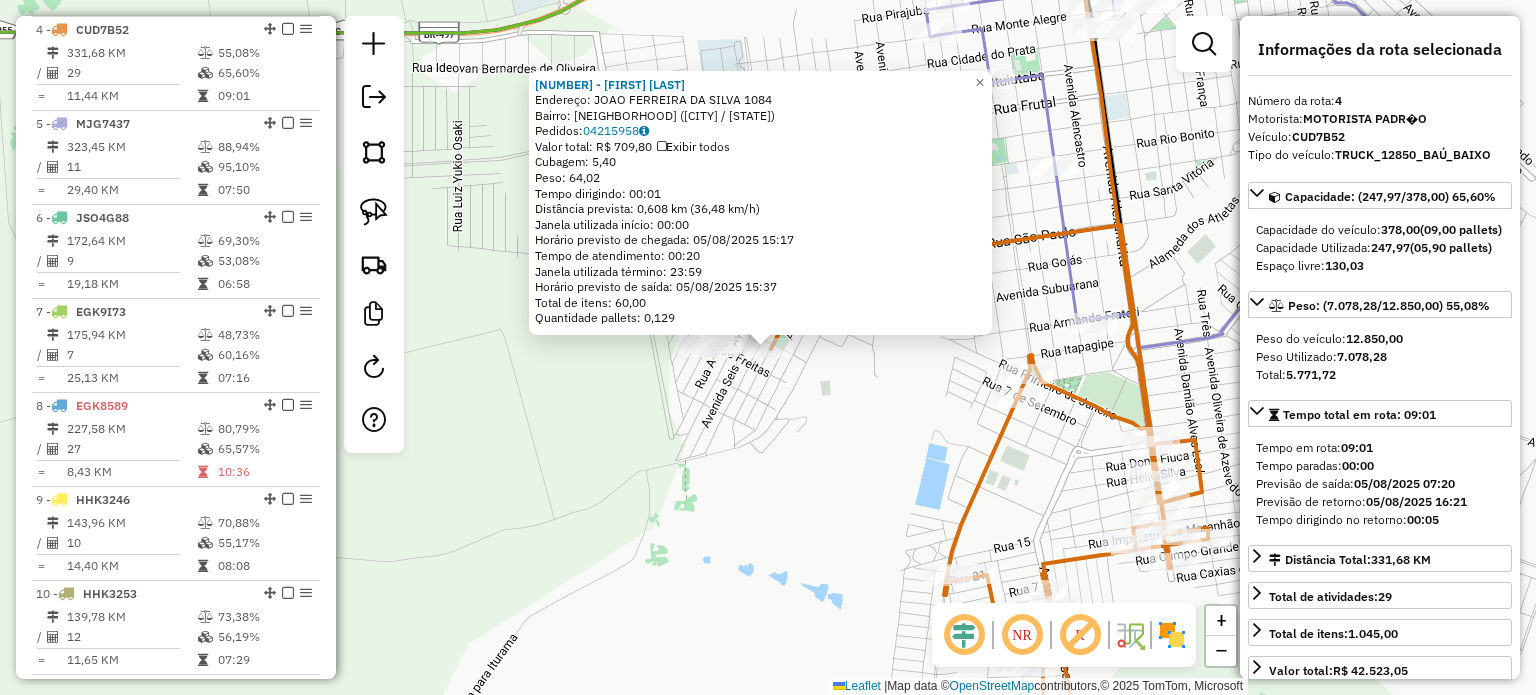 drag, startPoint x: 908, startPoint y: 411, endPoint x: 880, endPoint y: 417, distance: 28.635643 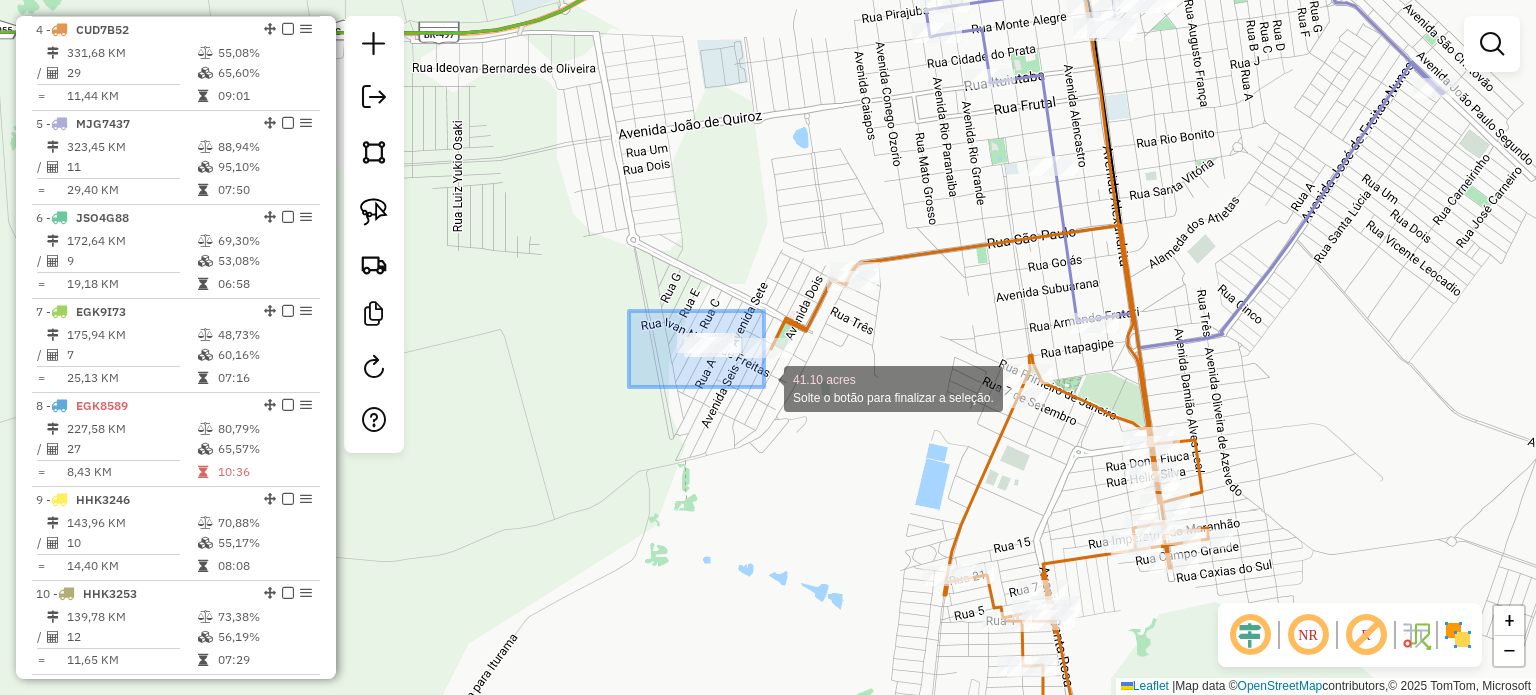 drag, startPoint x: 629, startPoint y: 311, endPoint x: 768, endPoint y: 391, distance: 160.37769 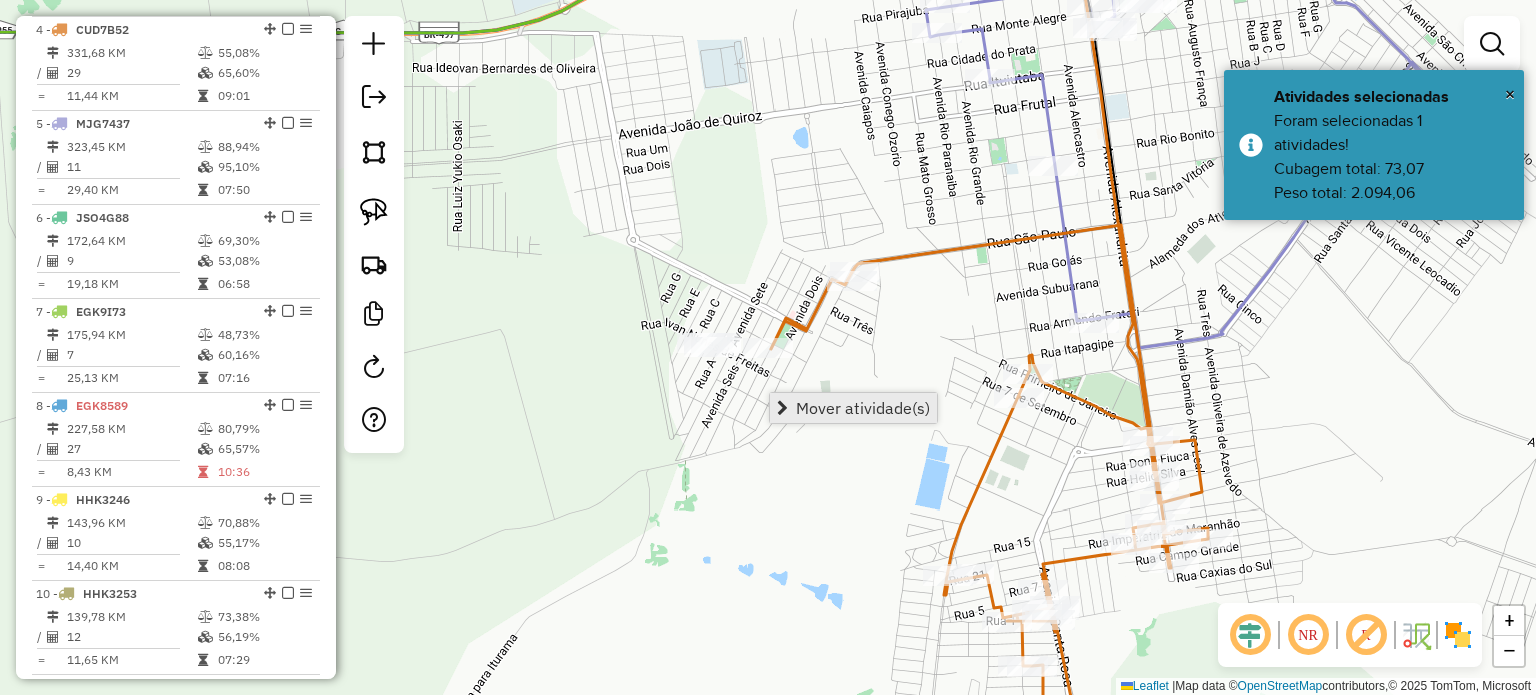 click on "Mover atividade(s)" at bounding box center [863, 408] 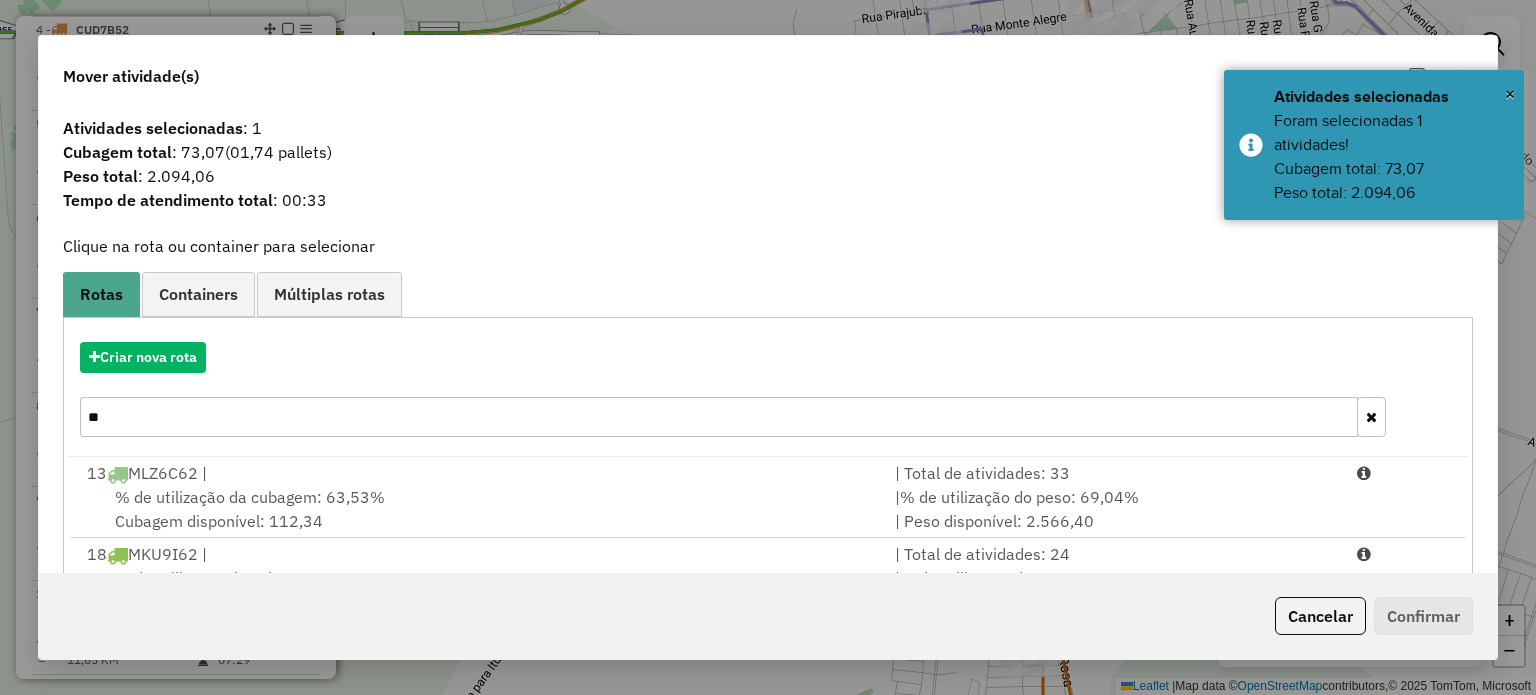drag, startPoint x: 70, startPoint y: 413, endPoint x: 21, endPoint y: 400, distance: 50.695168 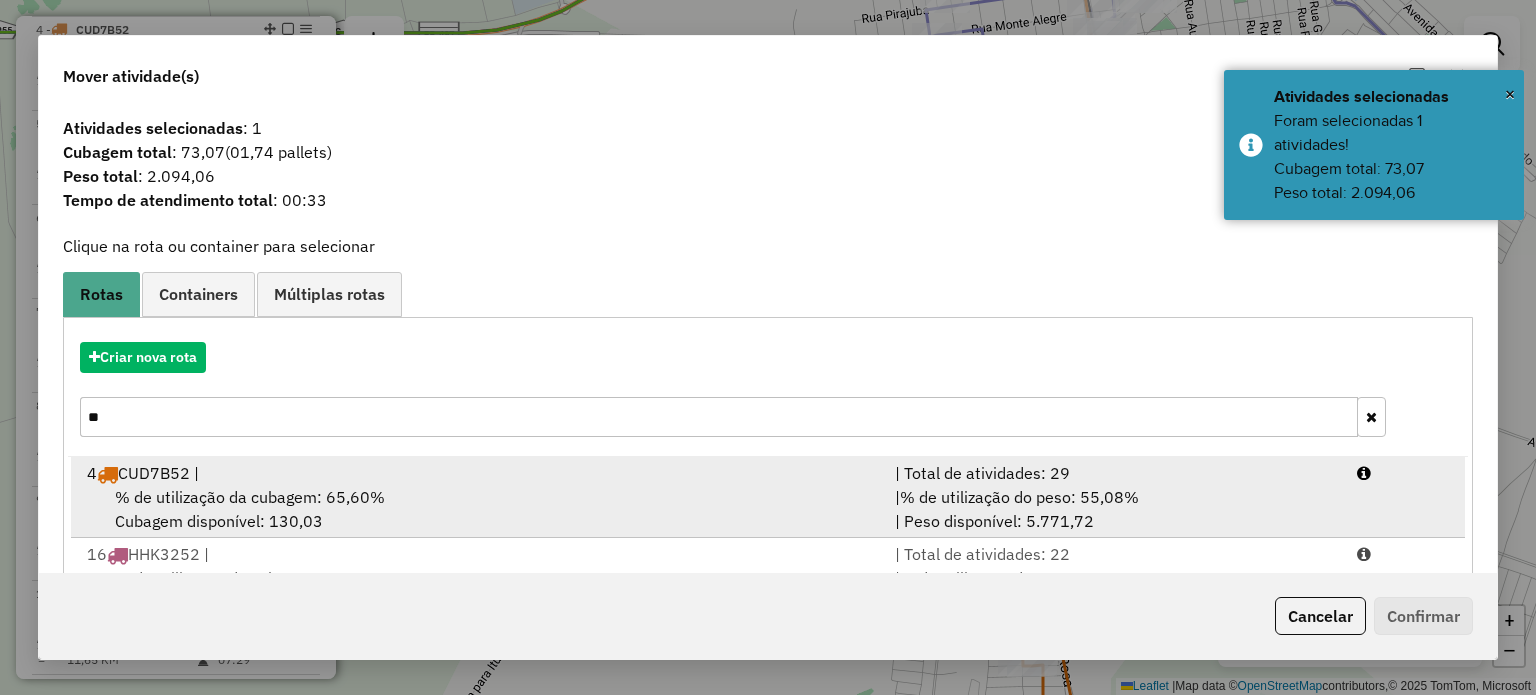 type on "**" 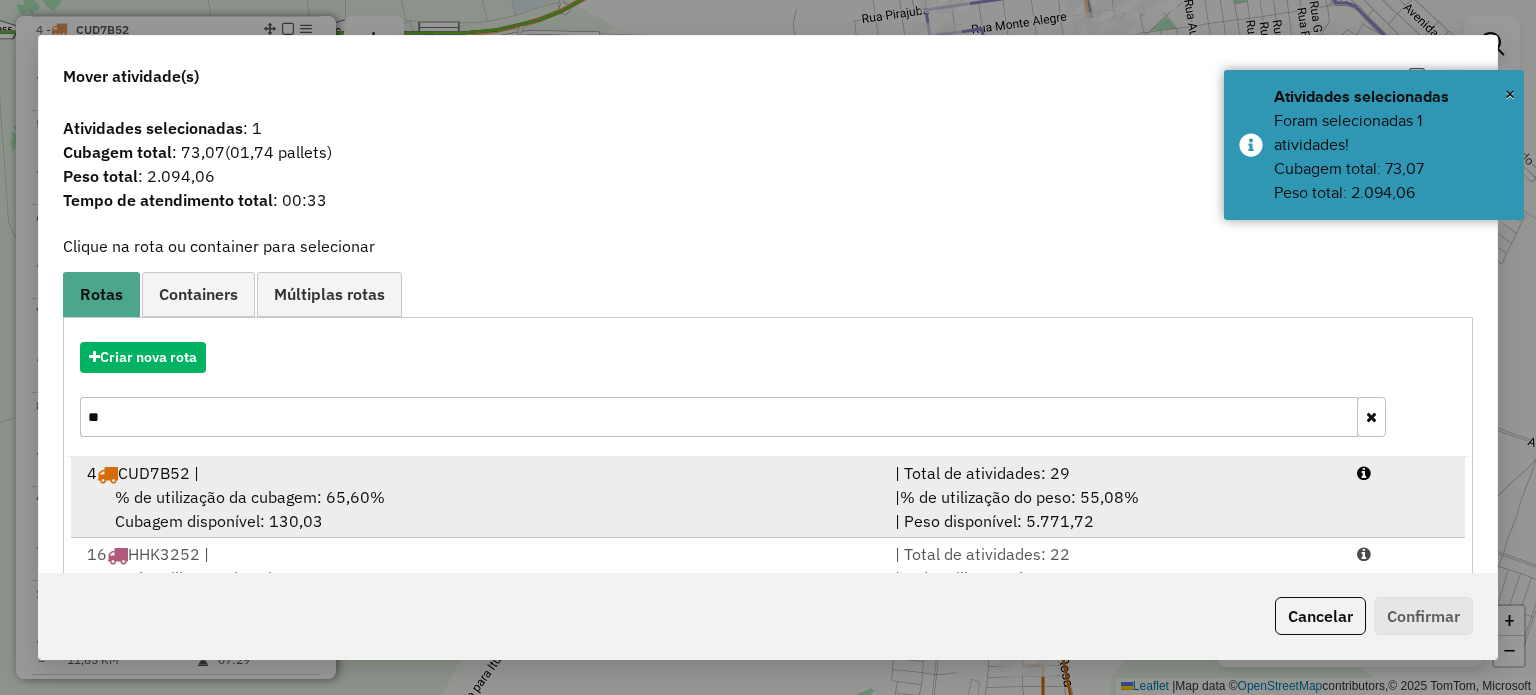 click on "% de utilização da cubagem: 65,60%" at bounding box center [250, 497] 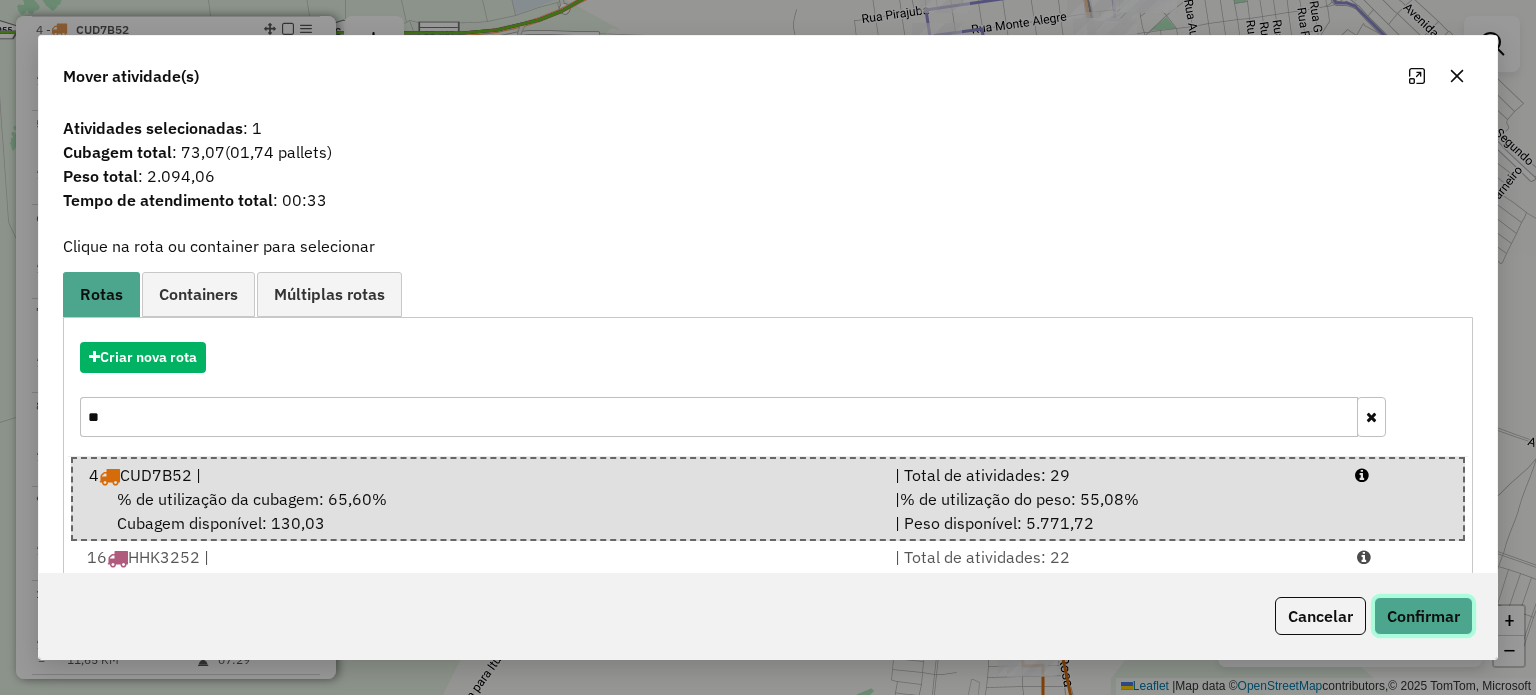 click on "Confirmar" 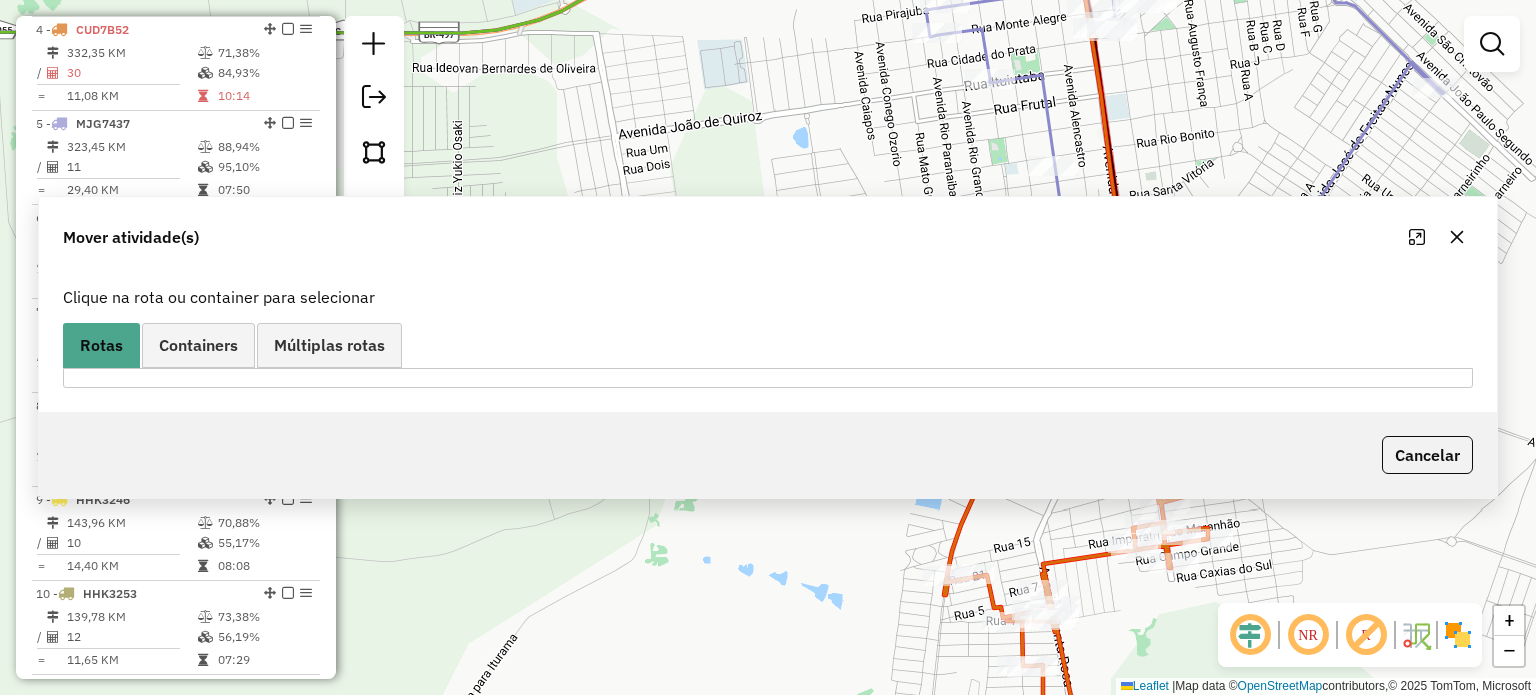 scroll, scrollTop: 936, scrollLeft: 0, axis: vertical 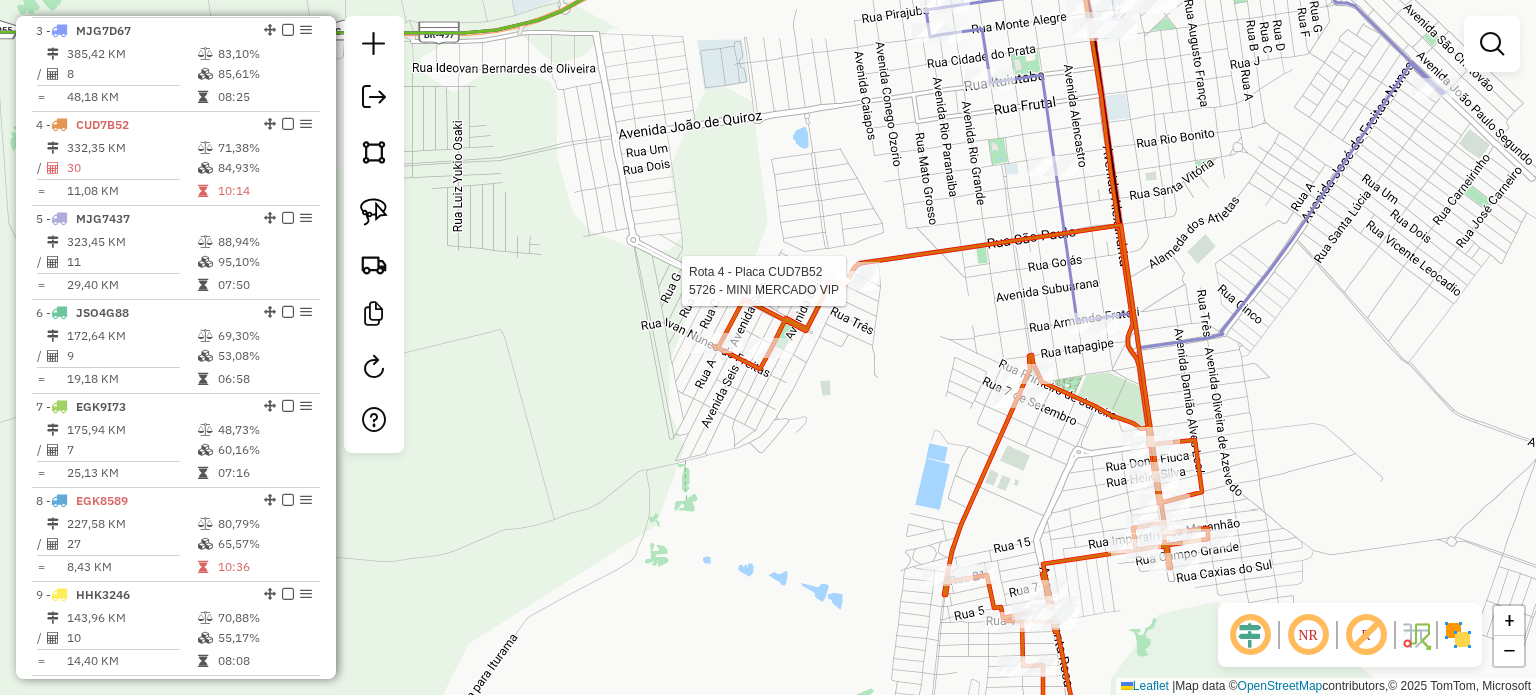 select on "*********" 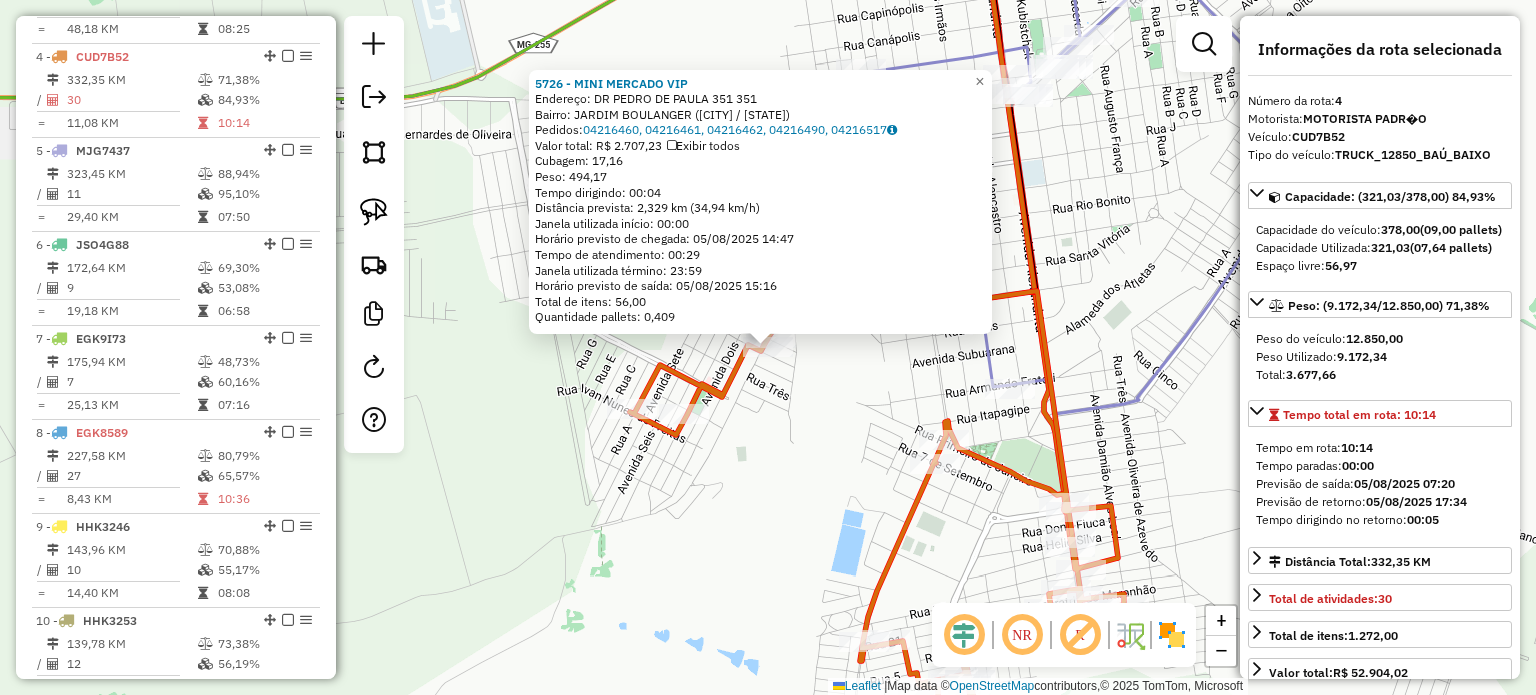 scroll, scrollTop: 1031, scrollLeft: 0, axis: vertical 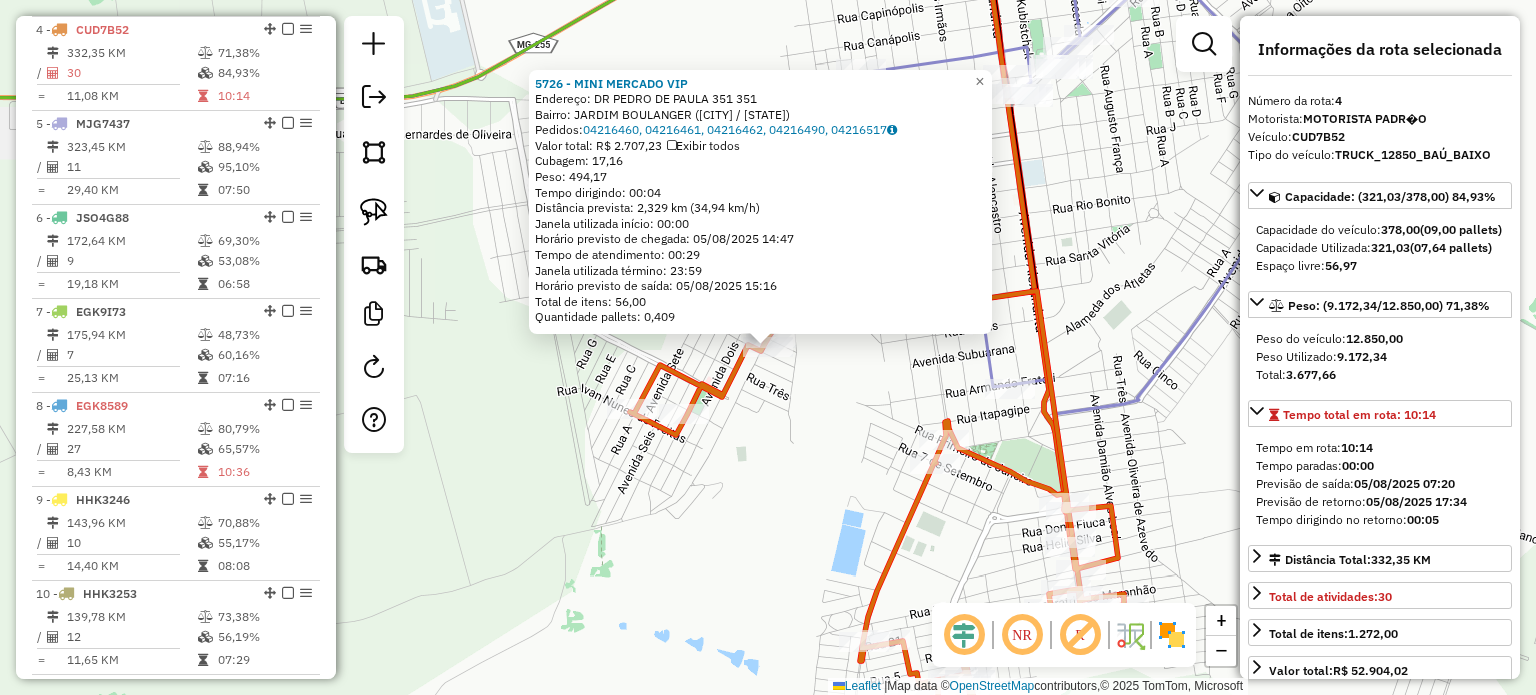 click on "5726 - MINI MERCADO VIP  Endereço:  DR PEDRO DE PAULA 351 351   Bairro: JARDIM BOULANGER (ITURAMA / MG)   Pedidos:  04216460, 04216461, 04216462, 04216490, 04216517   Valor total: R$ 2.707,23   Exibir todos   Cubagem: 17,16  Peso: 494,17  Tempo dirigindo: 00:04   Distância prevista: 2,329 km (34,94 km/h)   Janela utilizada início: 00:00   Horário previsto de chegada: 05/08/2025 14:47   Tempo de atendimento: 00:29   Janela utilizada término: 23:59   Horário previsto de saída: 05/08/2025 15:16   Total de itens: 56,00   Quantidade pallets: 0,409  × Janela de atendimento Grade de atendimento Capacidade Transportadoras Veículos Cliente Pedidos  Rotas Selecione os dias de semana para filtrar as janelas de atendimento  Seg   Ter   Qua   Qui   Sex   Sáb   Dom  Informe o período da janela de atendimento: De: Até:  Filtrar exatamente a janela do cliente  Considerar janela de atendimento padrão  Selecione os dias de semana para filtrar as grades de atendimento  Seg   Ter   Qua   Qui   Sex   Sáb   Dom  De:" 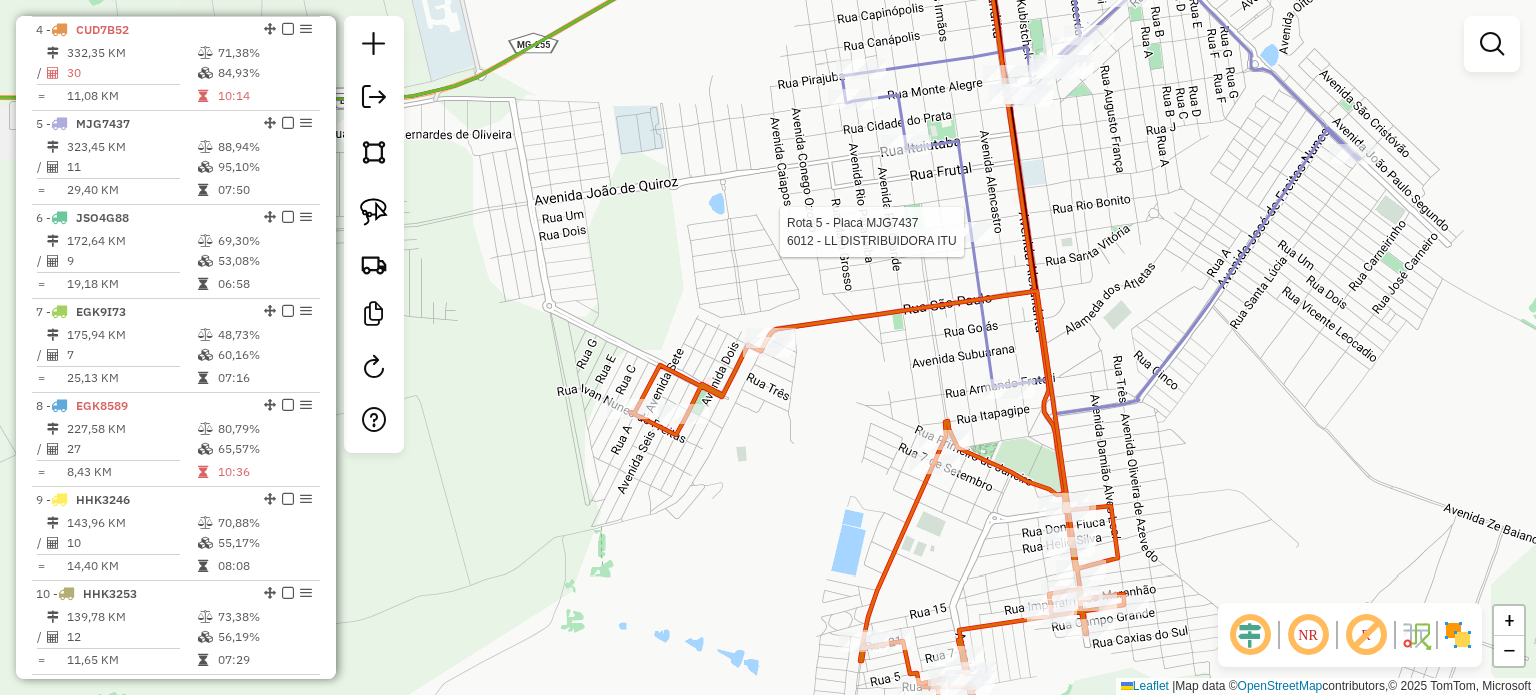 select on "*********" 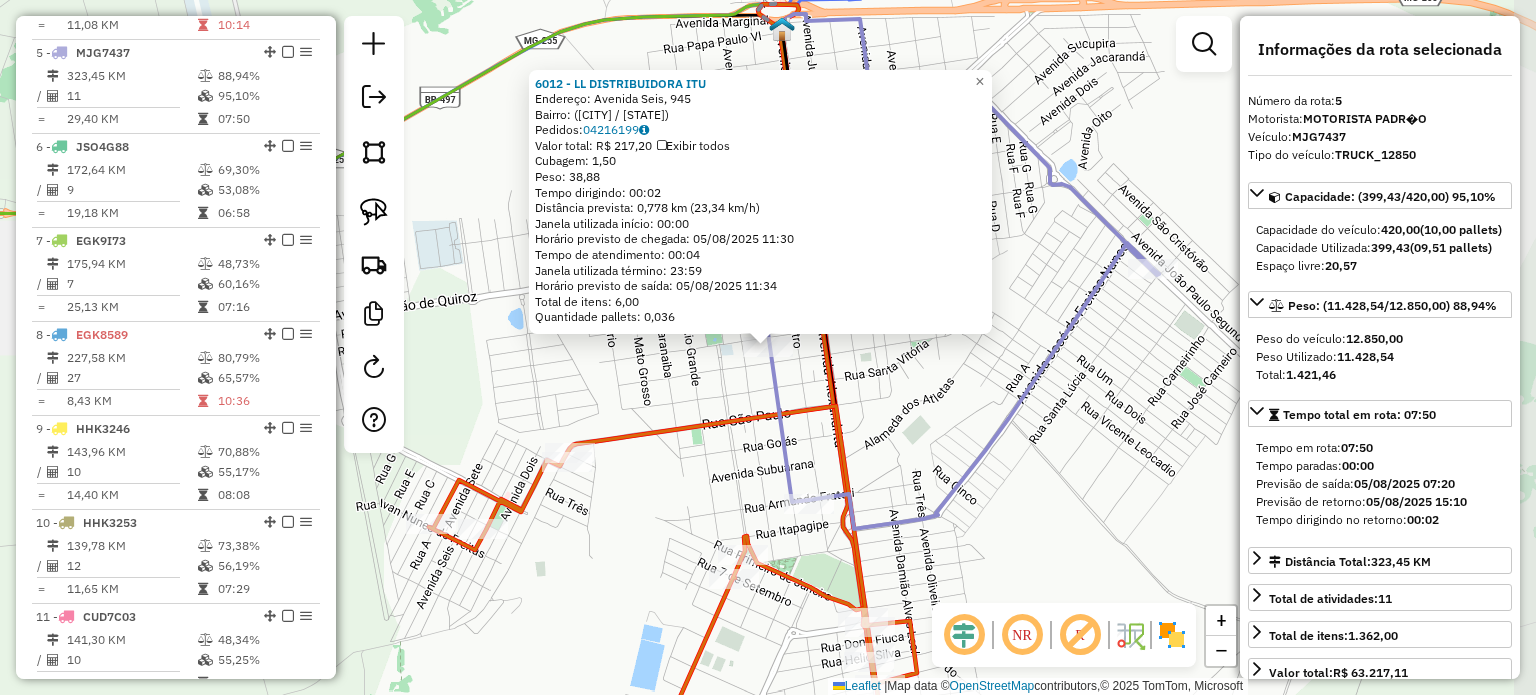 scroll, scrollTop: 1124, scrollLeft: 0, axis: vertical 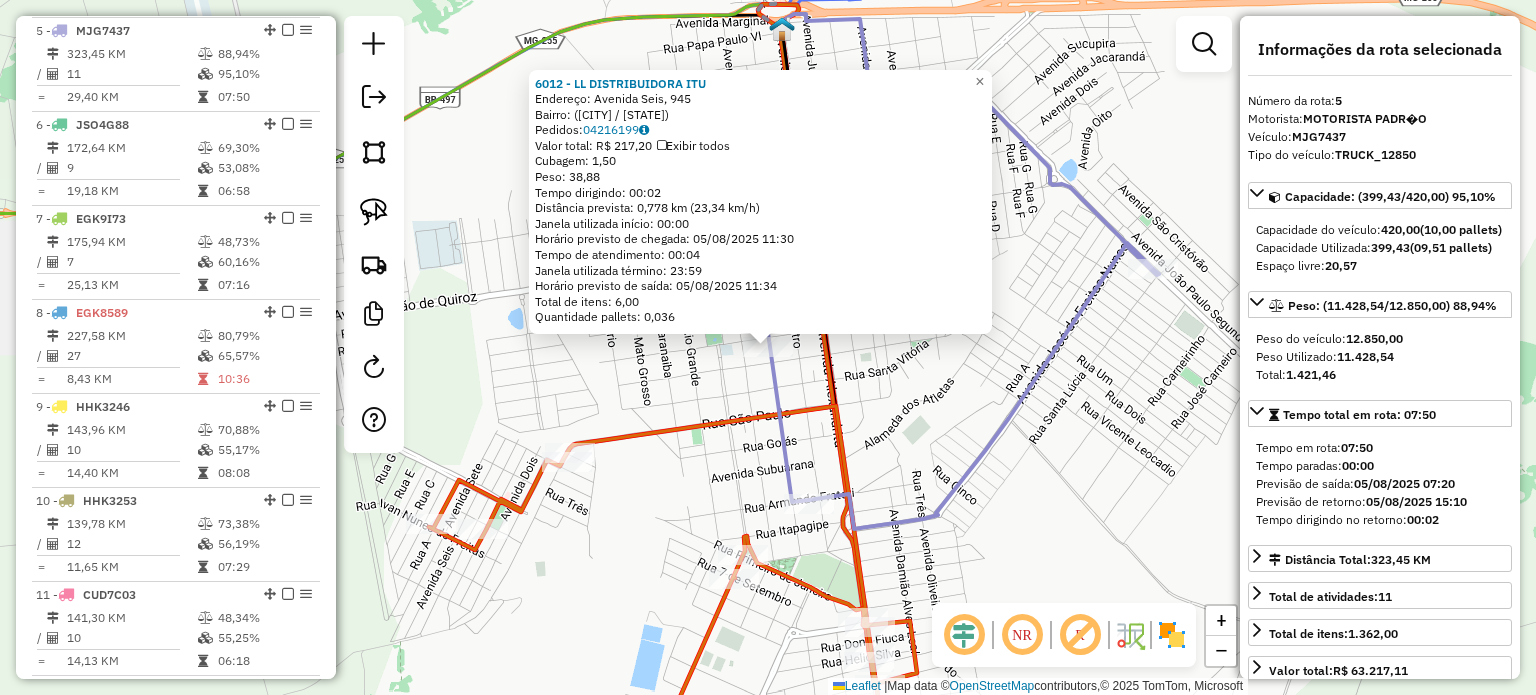 click on "6012 - LL DISTRIBUIDORA ITU  Endereço: Avenida Seis, 945   Bairro:  (Iturama / MG)   Pedidos:  04216199   Valor total: R$ 217,20   Exibir todos   Cubagem: 1,50  Peso: 38,88  Tempo dirigindo: 00:02   Distância prevista: 0,778 km (23,34 km/h)   Janela utilizada início: 00:00   Horário previsto de chegada: 05/08/2025 11:30   Tempo de atendimento: 00:04   Janela utilizada término: 23:59   Horário previsto de saída: 05/08/2025 11:34   Total de itens: 6,00   Quantidade pallets: 0,036  × Janela de atendimento Grade de atendimento Capacidade Transportadoras Veículos Cliente Pedidos  Rotas Selecione os dias de semana para filtrar as janelas de atendimento  Seg   Ter   Qua   Qui   Sex   Sáb   Dom  Informe o período da janela de atendimento: De: Até:  Filtrar exatamente a janela do cliente  Considerar janela de atendimento padrão  Selecione os dias de semana para filtrar as grades de atendimento  Seg   Ter   Qua   Qui   Sex   Sáb   Dom   Considerar clientes sem dia de atendimento cadastrado  Peso mínimo:" 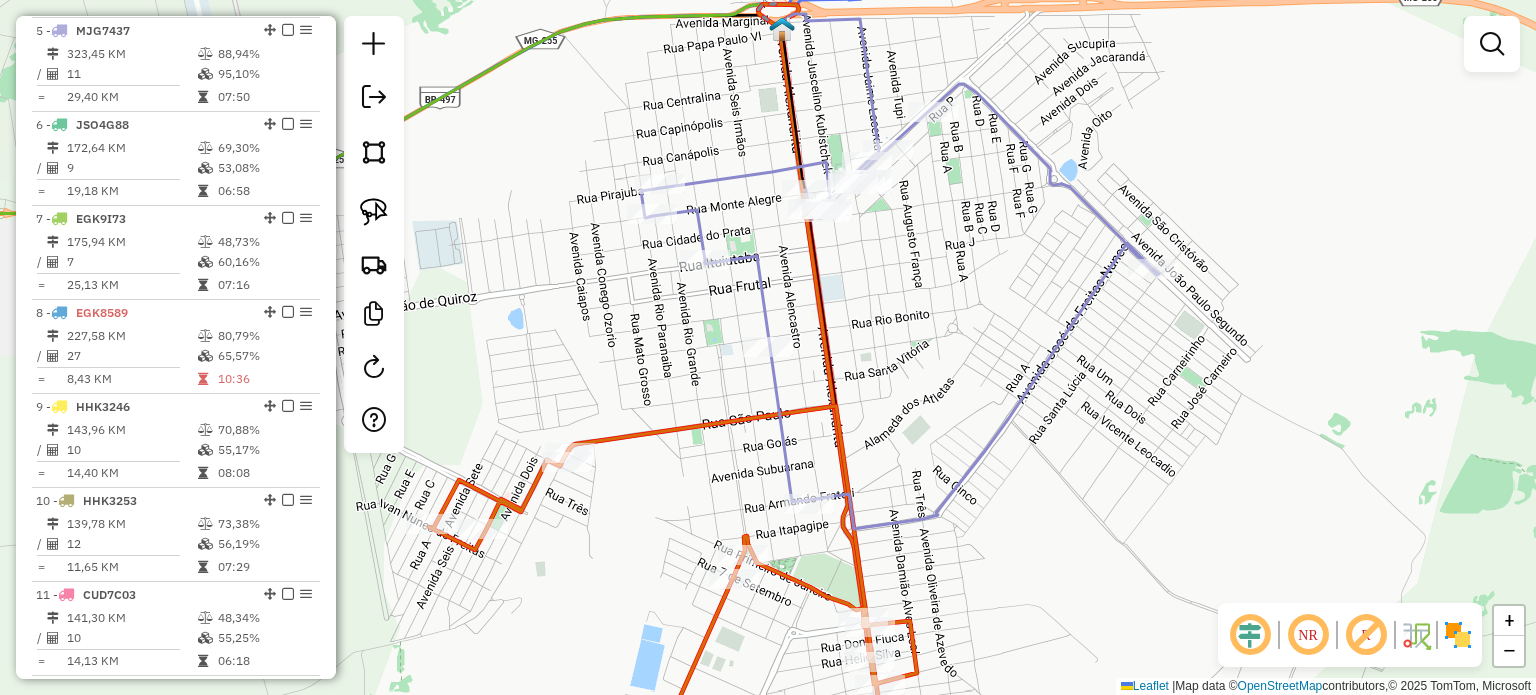 click on "Janela de atendimento Grade de atendimento Capacidade Transportadoras Veículos Cliente Pedidos  Rotas Selecione os dias de semana para filtrar as janelas de atendimento  Seg   Ter   Qua   Qui   Sex   Sáb   Dom  Informe o período da janela de atendimento: De: Até:  Filtrar exatamente a janela do cliente  Considerar janela de atendimento padrão  Selecione os dias de semana para filtrar as grades de atendimento  Seg   Ter   Qua   Qui   Sex   Sáb   Dom   Considerar clientes sem dia de atendimento cadastrado  Clientes fora do dia de atendimento selecionado Filtrar as atividades entre os valores definidos abaixo:  Peso mínimo:   Peso máximo:   Cubagem mínima:   Cubagem máxima:   De:   Até:  Filtrar as atividades entre o tempo de atendimento definido abaixo:  De:   Até:   Considerar capacidade total dos clientes não roteirizados Transportadora: Selecione um ou mais itens Tipo de veículo: Selecione um ou mais itens Veículo: Selecione um ou mais itens Motorista: Selecione um ou mais itens Nome: Rótulo:" 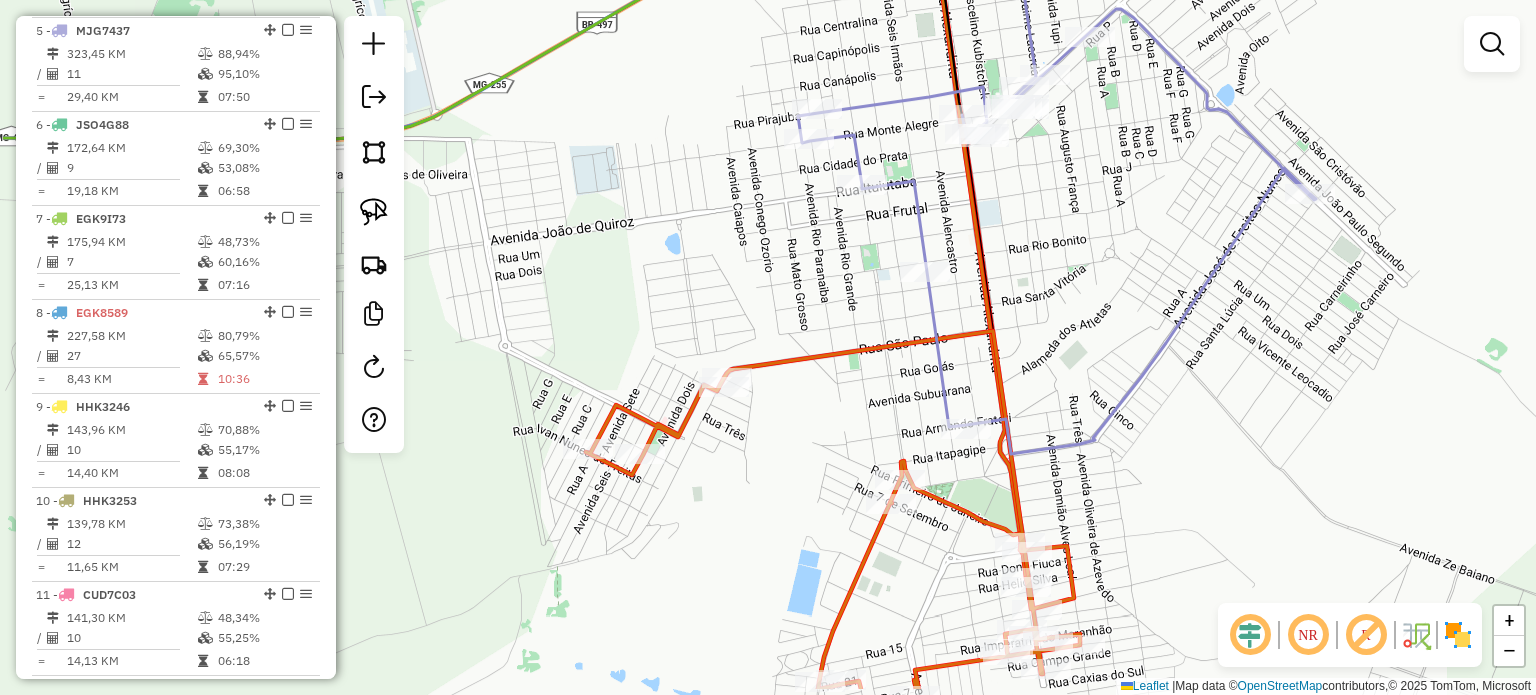 drag, startPoint x: 558, startPoint y: 643, endPoint x: 746, endPoint y: 547, distance: 211.09239 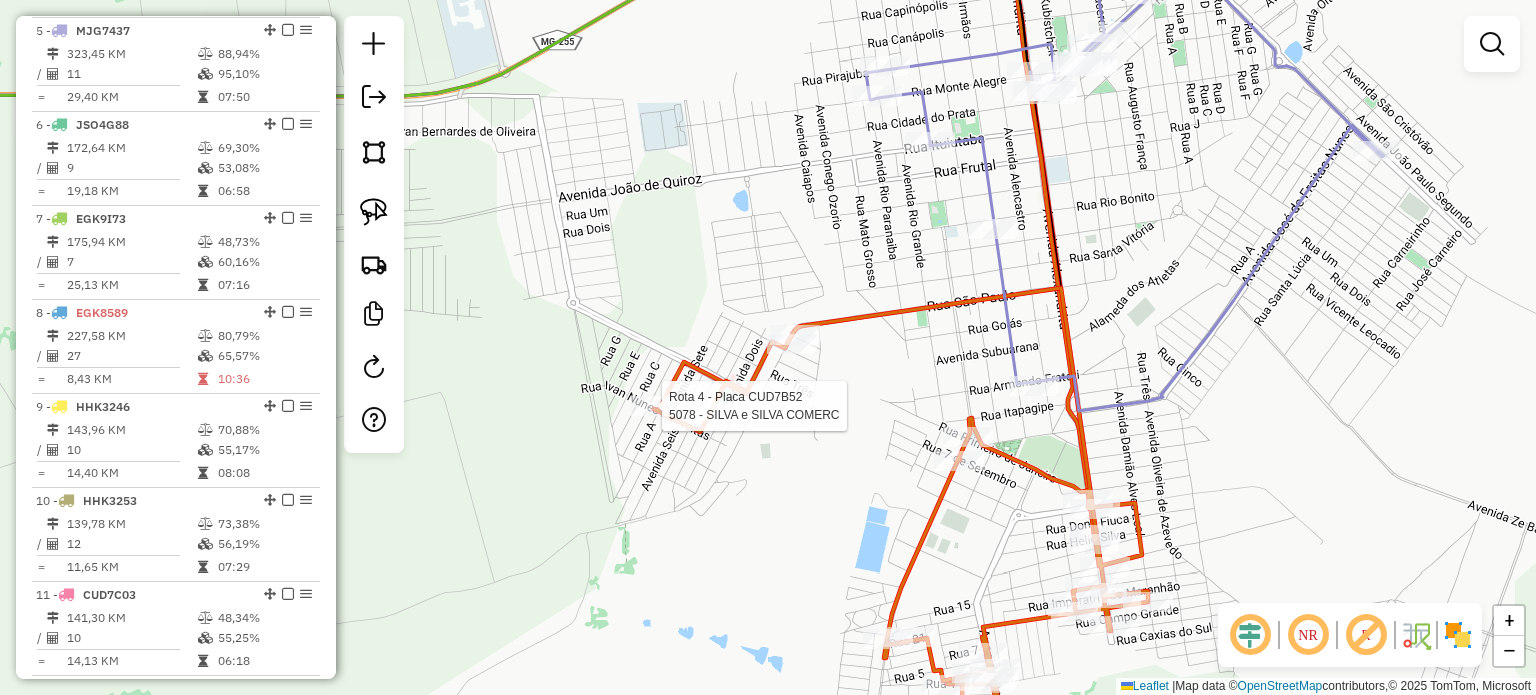 select on "*********" 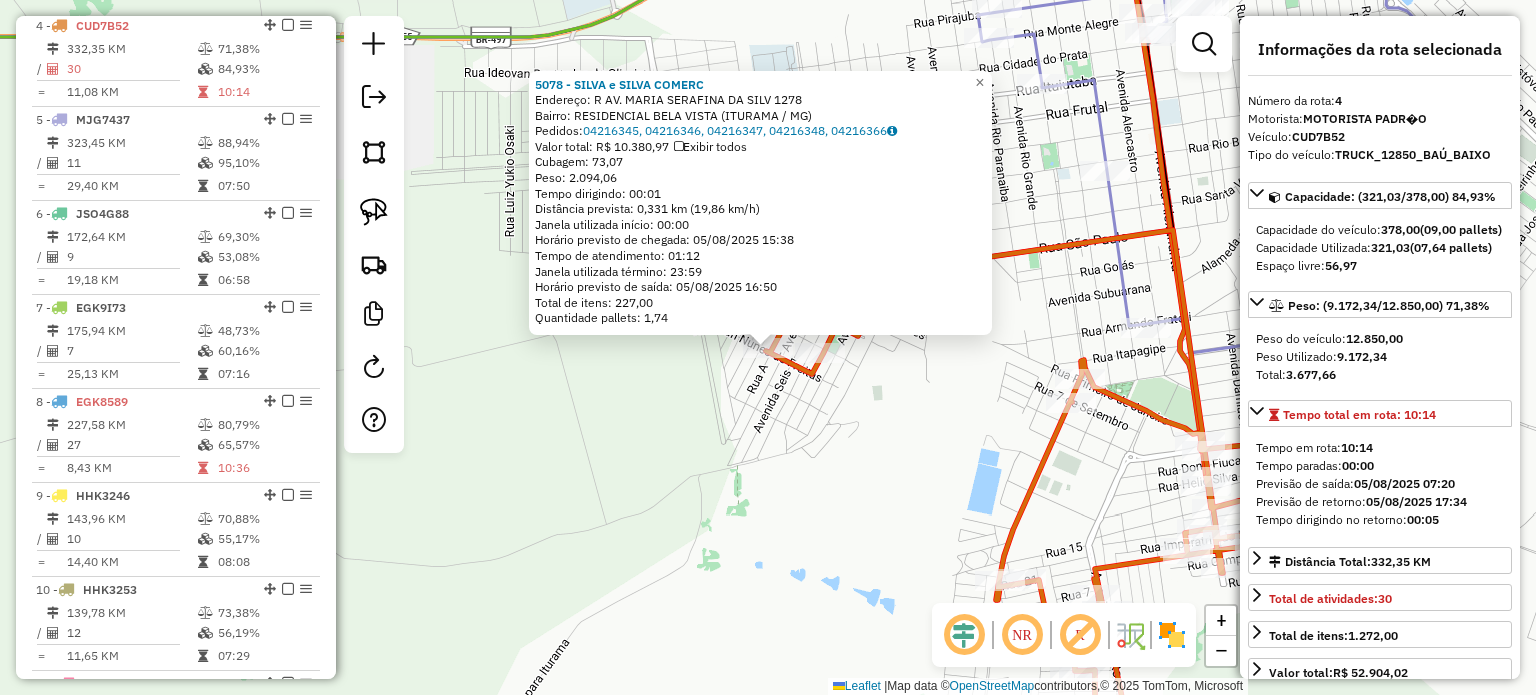 scroll, scrollTop: 1031, scrollLeft: 0, axis: vertical 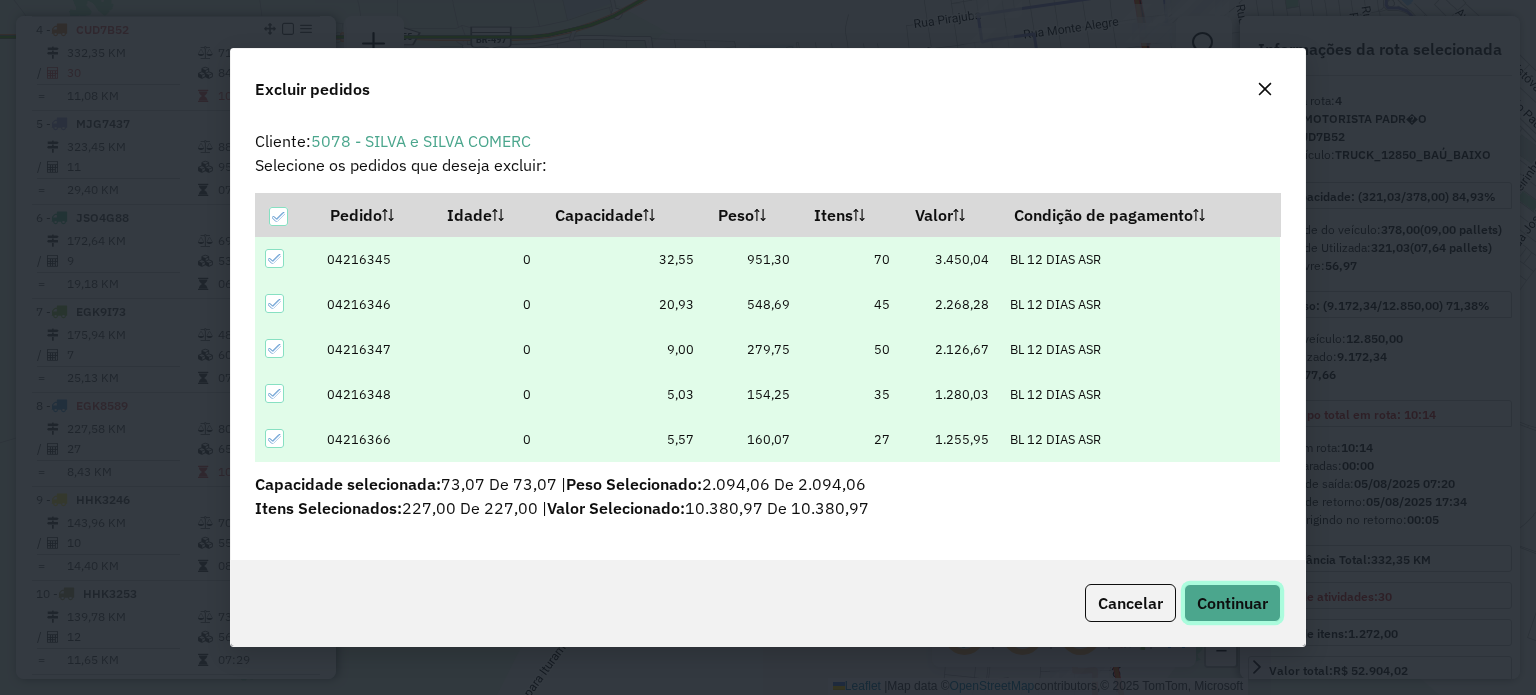 click on "Continuar" 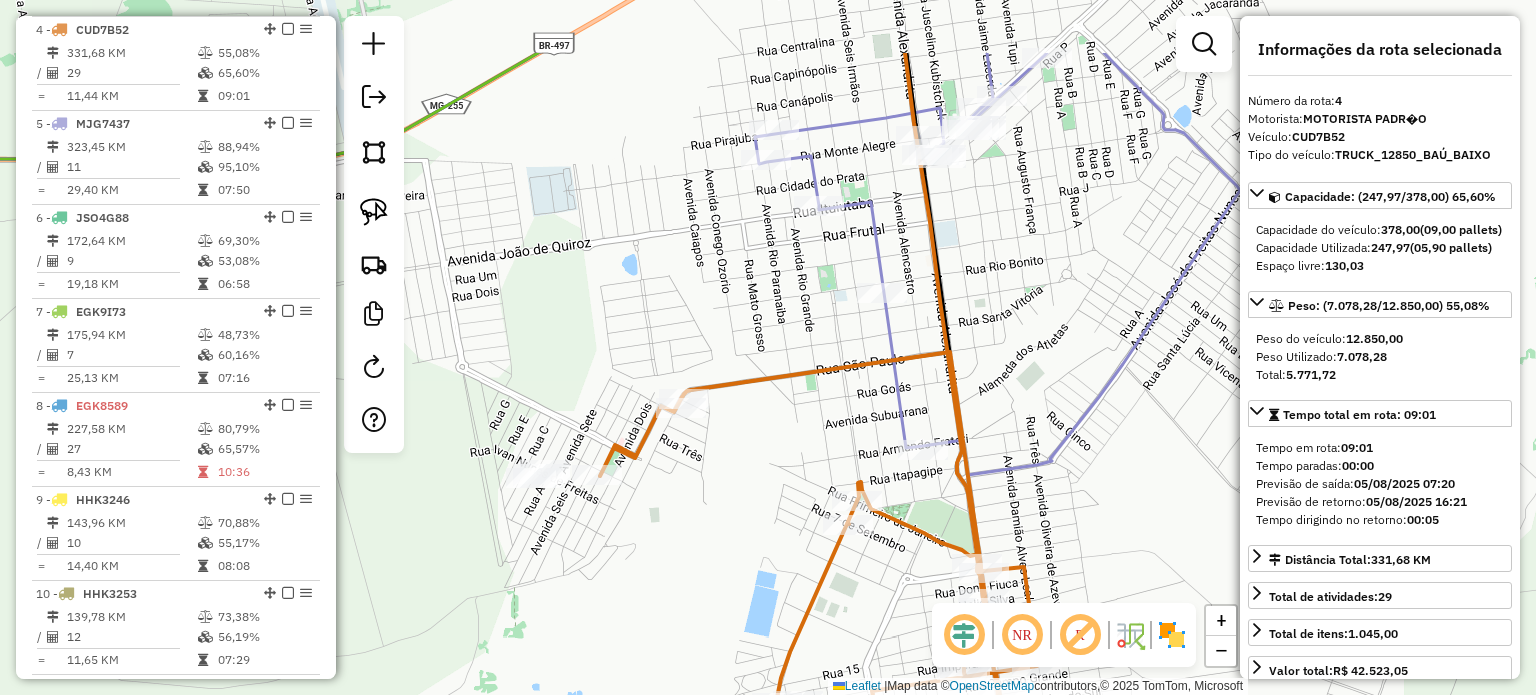 drag, startPoint x: 1076, startPoint y: 287, endPoint x: 820, endPoint y: 389, distance: 275.57214 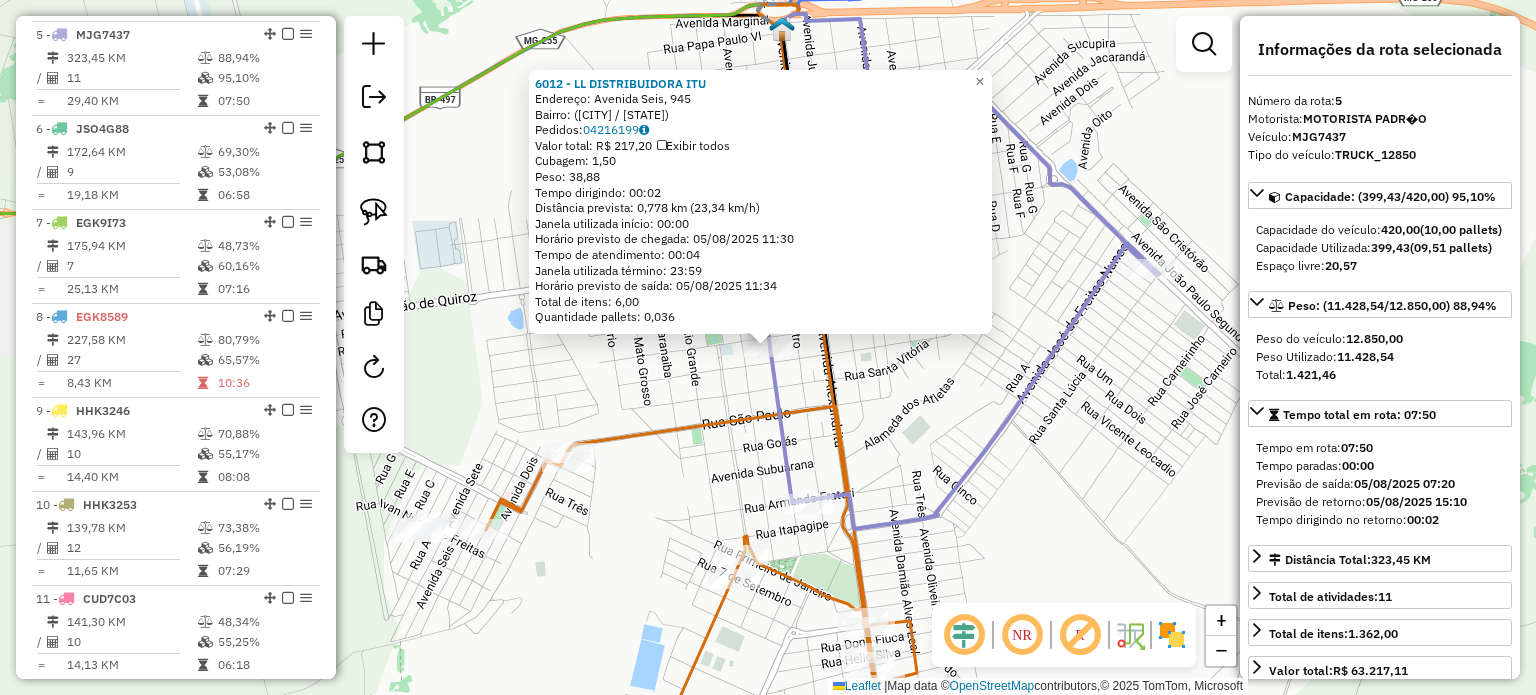 scroll, scrollTop: 1124, scrollLeft: 0, axis: vertical 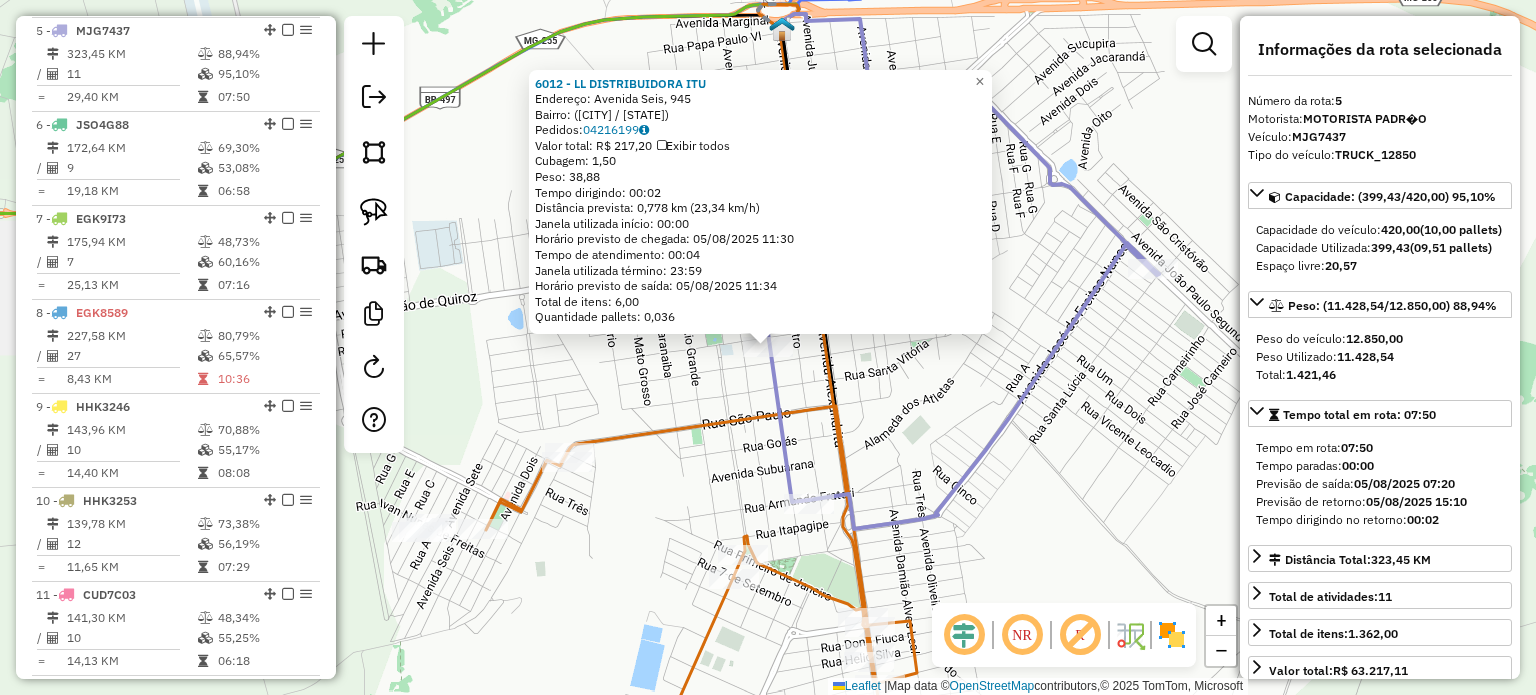 click on "6012 - LL DISTRIBUIDORA ITU  Endereço: Avenida Seis, 945   Bairro:  (Iturama / MG)   Pedidos:  04216199   Valor total: R$ 217,20   Exibir todos   Cubagem: 1,50  Peso: 38,88  Tempo dirigindo: 00:02   Distância prevista: 0,778 km (23,34 km/h)   Janela utilizada início: 00:00   Horário previsto de chegada: 05/08/2025 11:30   Tempo de atendimento: 00:04   Janela utilizada término: 23:59   Horário previsto de saída: 05/08/2025 11:34   Total de itens: 6,00   Quantidade pallets: 0,036  × Janela de atendimento Grade de atendimento Capacidade Transportadoras Veículos Cliente Pedidos  Rotas Selecione os dias de semana para filtrar as janelas de atendimento  Seg   Ter   Qua   Qui   Sex   Sáb   Dom  Informe o período da janela de atendimento: De: Até:  Filtrar exatamente a janela do cliente  Considerar janela de atendimento padrão  Selecione os dias de semana para filtrar as grades de atendimento  Seg   Ter   Qua   Qui   Sex   Sáb   Dom   Considerar clientes sem dia de atendimento cadastrado  Peso mínimo:" 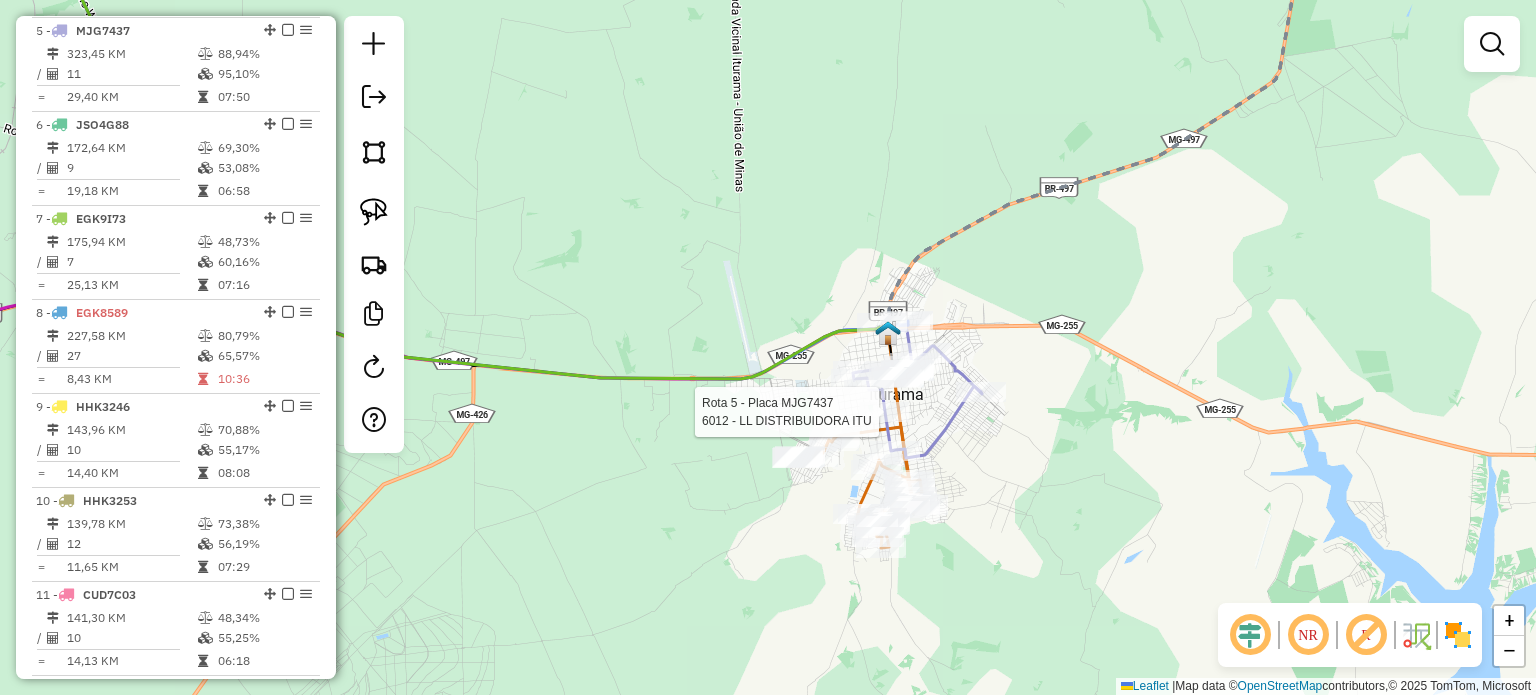 select on "*********" 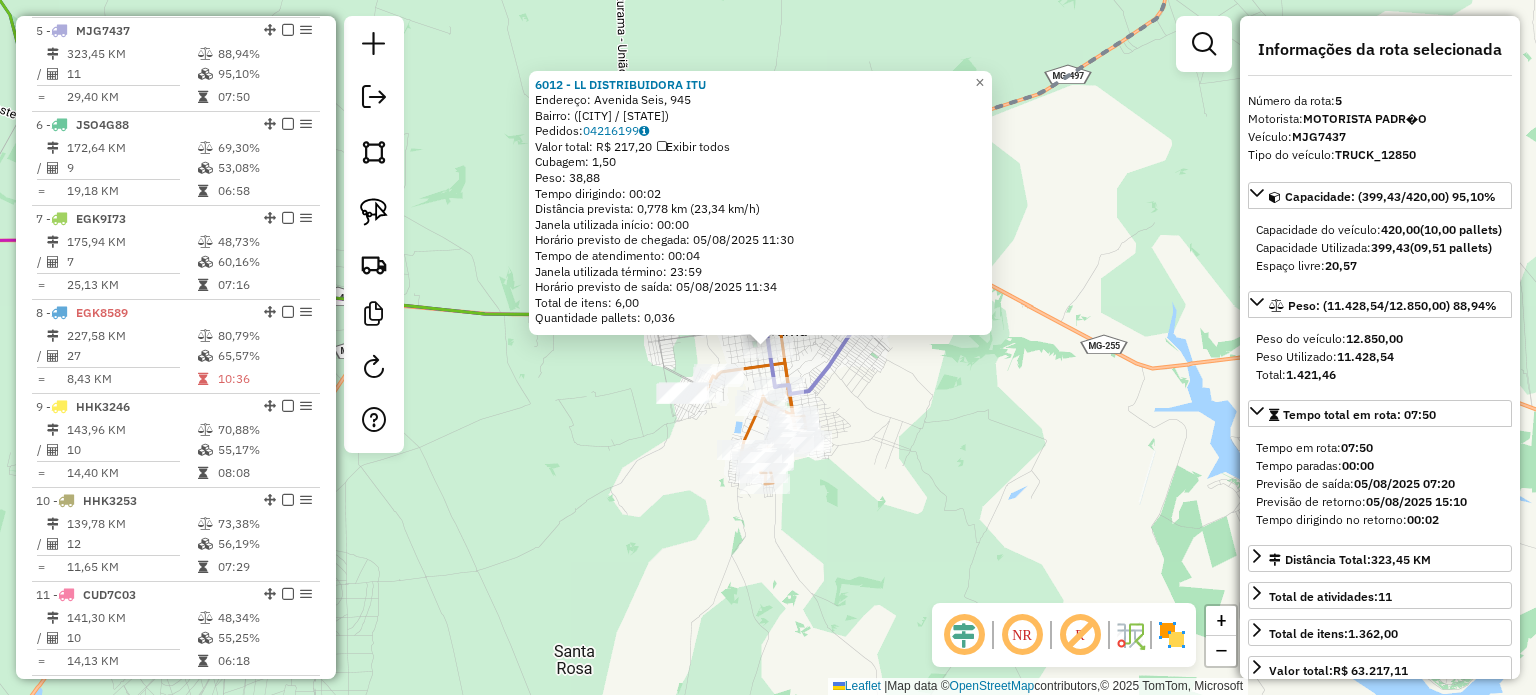 click on "6012 - LL DISTRIBUIDORA ITU  Endereço: Avenida Seis, 945   Bairro:  (Iturama / MG)   Pedidos:  04216199   Valor total: R$ 217,20   Exibir todos   Cubagem: 1,50  Peso: 38,88  Tempo dirigindo: 00:02   Distância prevista: 0,778 km (23,34 km/h)   Janela utilizada início: 00:00   Horário previsto de chegada: 05/08/2025 11:30   Tempo de atendimento: 00:04   Janela utilizada término: 23:59   Horário previsto de saída: 05/08/2025 11:34   Total de itens: 6,00   Quantidade pallets: 0,036  × Janela de atendimento Grade de atendimento Capacidade Transportadoras Veículos Cliente Pedidos  Rotas Selecione os dias de semana para filtrar as janelas de atendimento  Seg   Ter   Qua   Qui   Sex   Sáb   Dom  Informe o período da janela de atendimento: De: Até:  Filtrar exatamente a janela do cliente  Considerar janela de atendimento padrão  Selecione os dias de semana para filtrar as grades de atendimento  Seg   Ter   Qua   Qui   Sex   Sáb   Dom   Considerar clientes sem dia de atendimento cadastrado  Peso mínimo:" 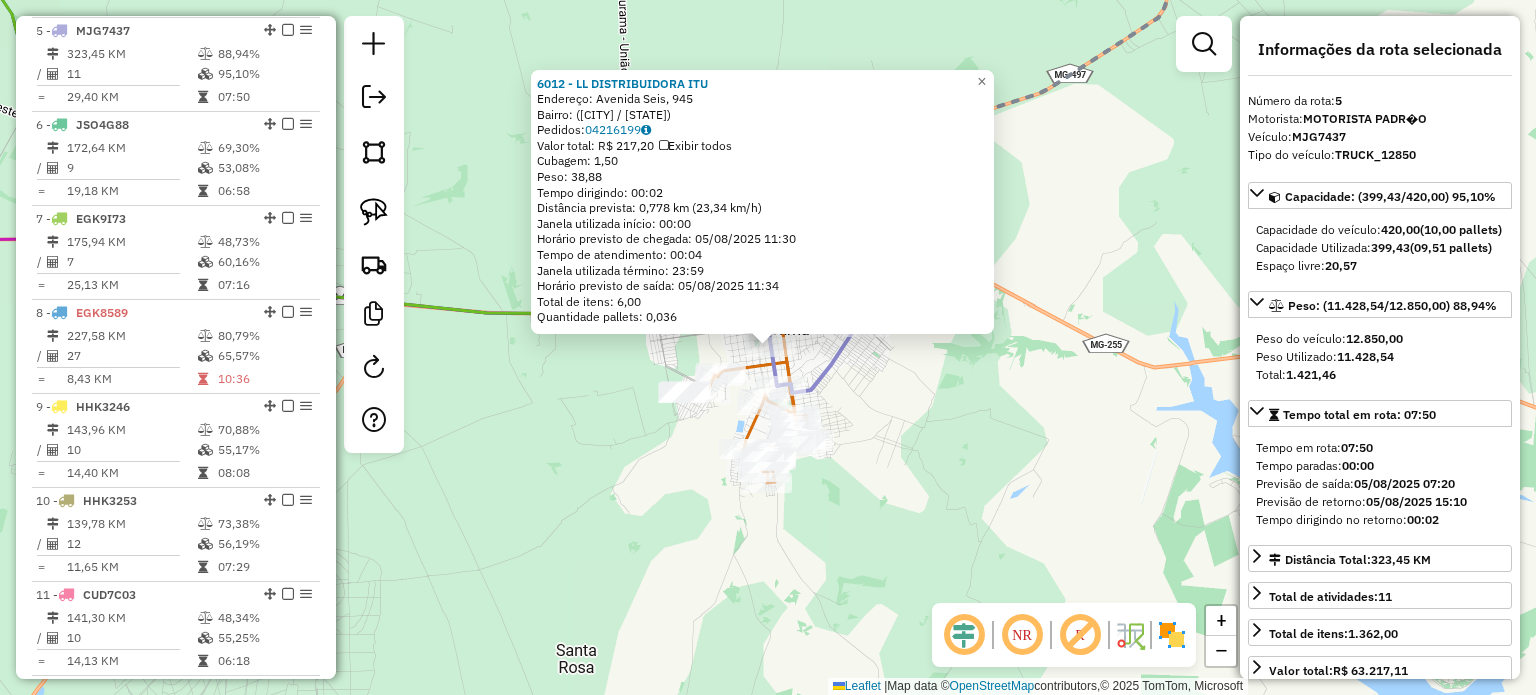 click on "Rota 4 - Placa CUD7B52  6549 - THALYA SILVEIRA  FRE 6012 - LL DISTRIBUIDORA ITU  Endereço: Avenida Seis, 945   Bairro:  (Iturama / MG)   Pedidos:  04216199   Valor total: R$ 217,20   Exibir todos   Cubagem: 1,50  Peso: 38,88  Tempo dirigindo: 00:02   Distância prevista: 0,778 km (23,34 km/h)   Janela utilizada início: 00:00   Horário previsto de chegada: 05/08/2025 11:30   Tempo de atendimento: 00:04   Janela utilizada término: 23:59   Horário previsto de saída: 05/08/2025 11:34   Total de itens: 6,00   Quantidade pallets: 0,036  × Janela de atendimento Grade de atendimento Capacidade Transportadoras Veículos Cliente Pedidos  Rotas Selecione os dias de semana para filtrar as janelas de atendimento  Seg   Ter   Qua   Qui   Sex   Sáb   Dom  Informe o período da janela de atendimento: De: Até:  Filtrar exatamente a janela do cliente  Considerar janela de atendimento padrão  Selecione os dias de semana para filtrar as grades de atendimento  Seg   Ter   Qua   Qui   Sex   Sáb   Dom   Peso mínimo:  +" 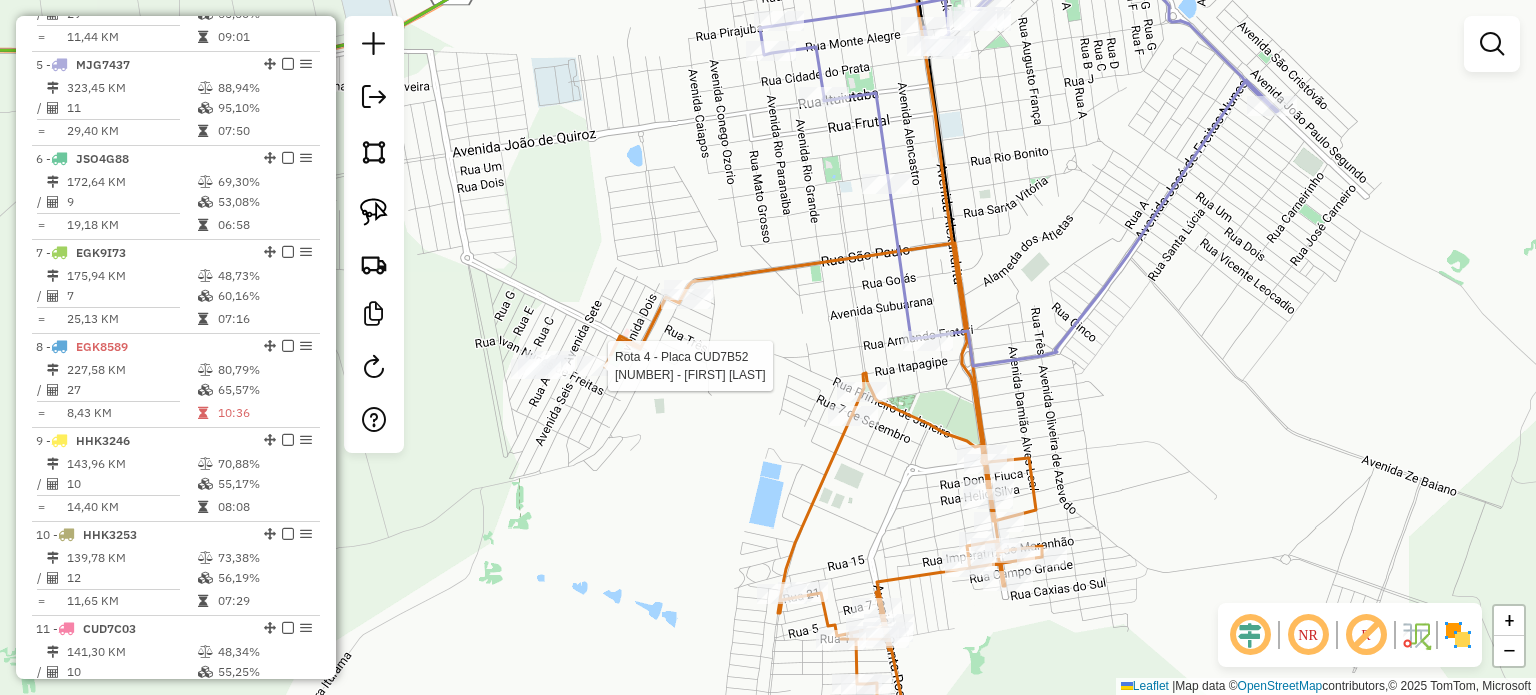 select on "*********" 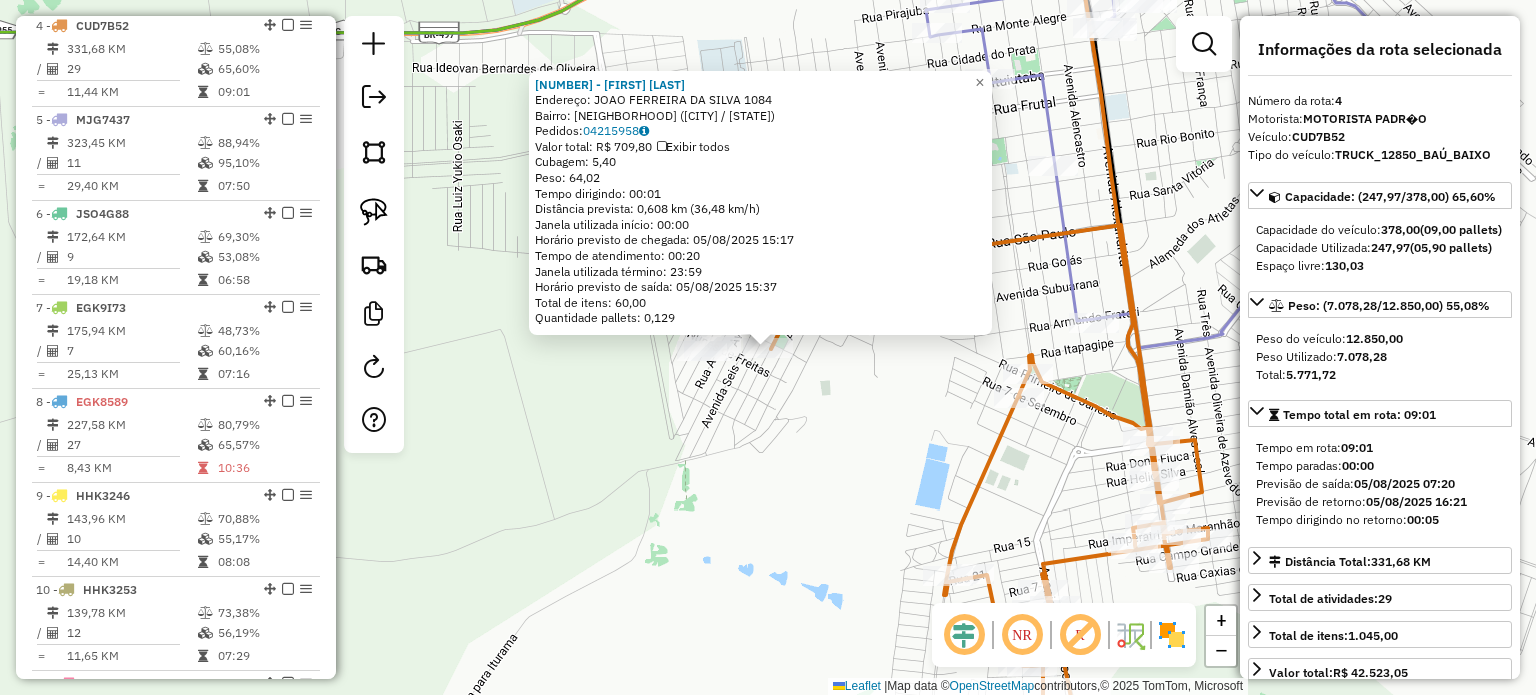 scroll, scrollTop: 1031, scrollLeft: 0, axis: vertical 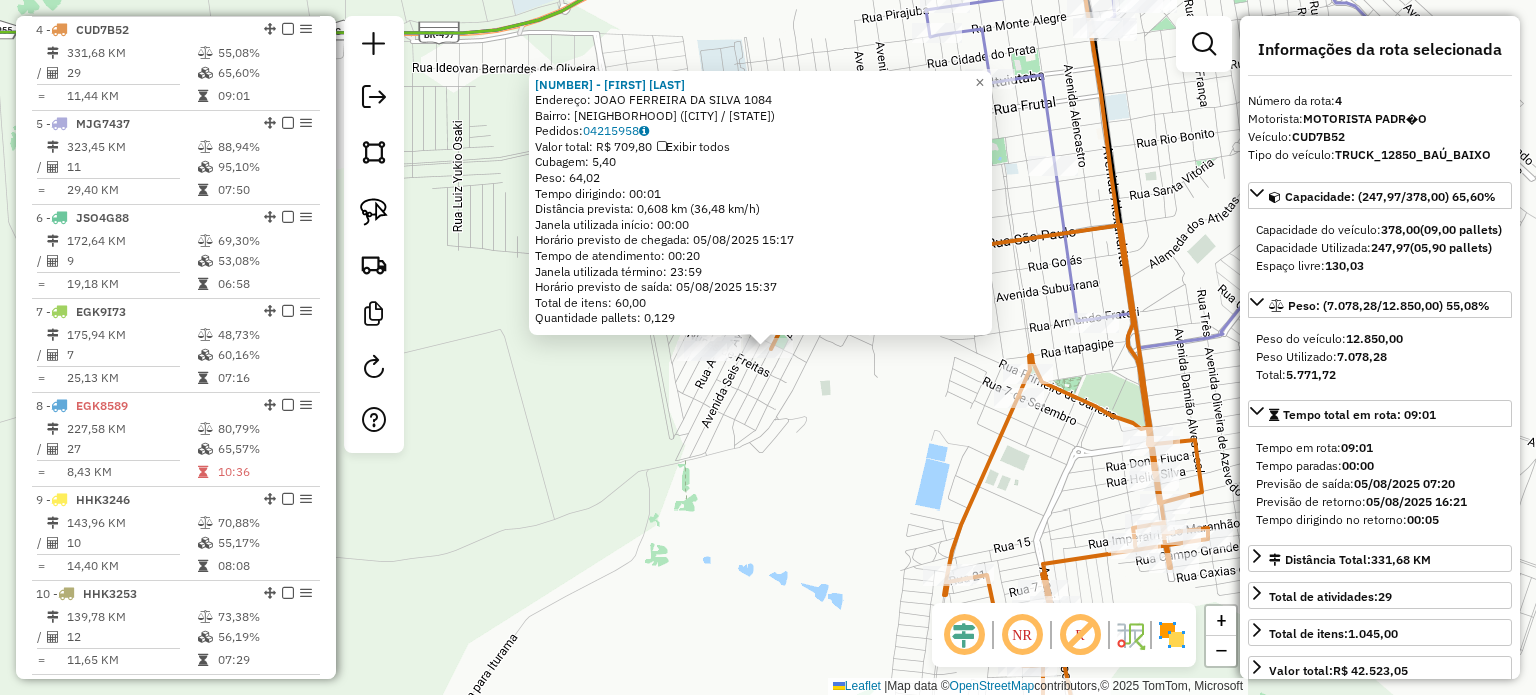 drag, startPoint x: 836, startPoint y: 551, endPoint x: 834, endPoint y: 563, distance: 12.165525 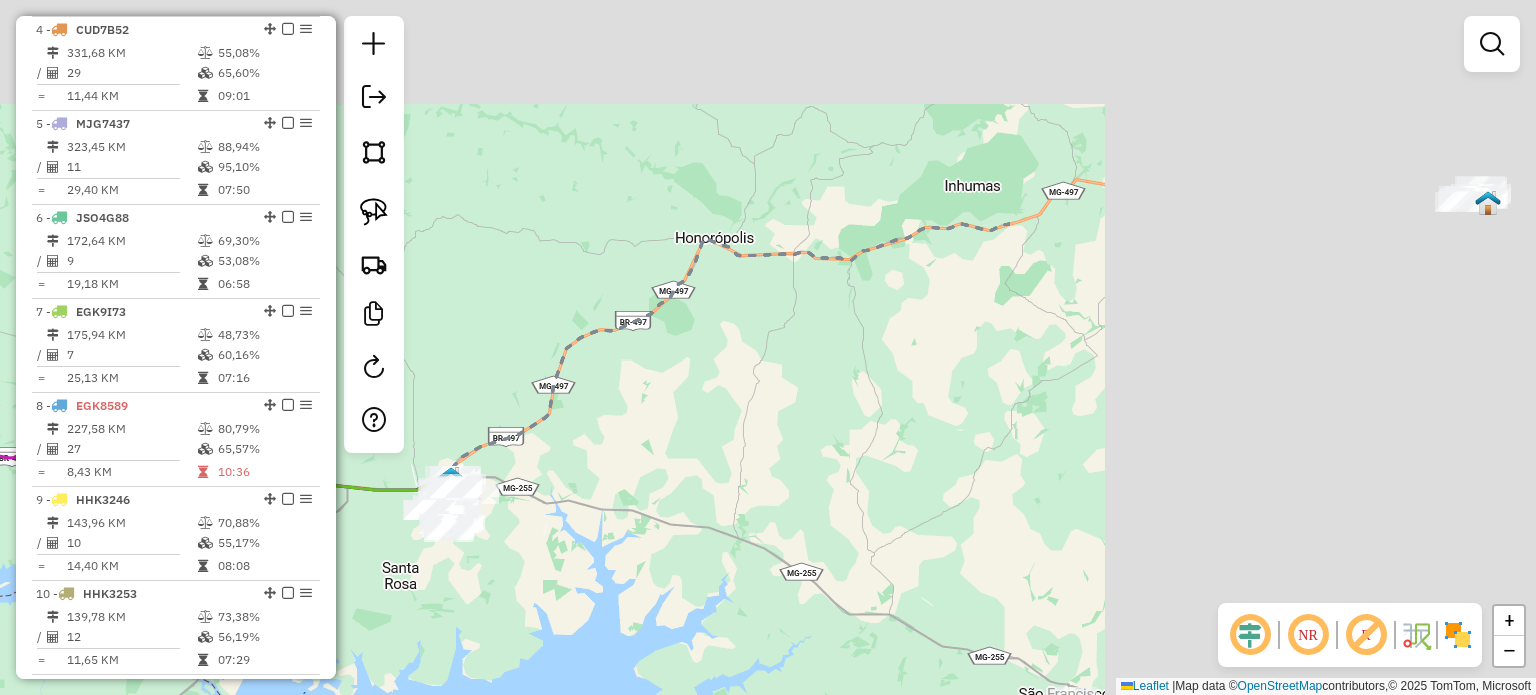 drag, startPoint x: 1302, startPoint y: 331, endPoint x: 696, endPoint y: 486, distance: 625.5086 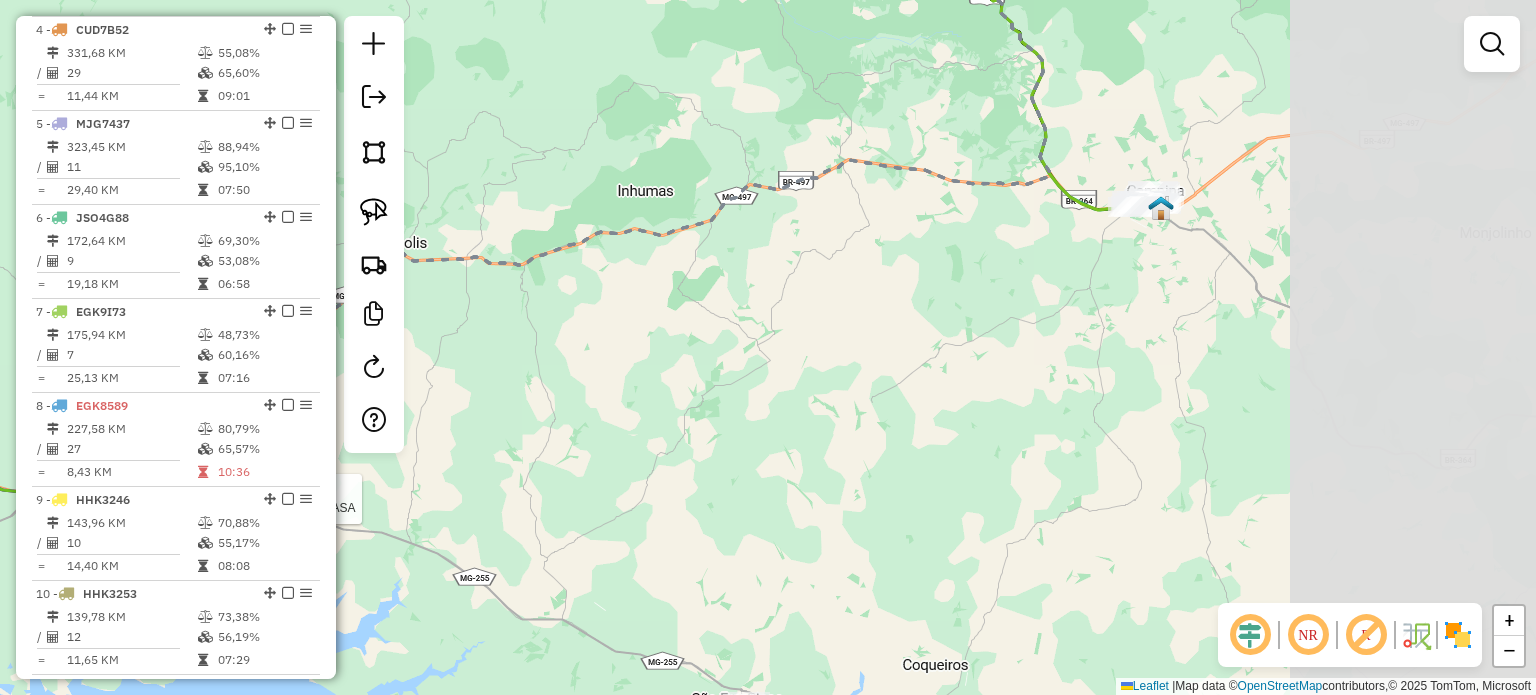 drag, startPoint x: 986, startPoint y: 491, endPoint x: 615, endPoint y: 410, distance: 379.73938 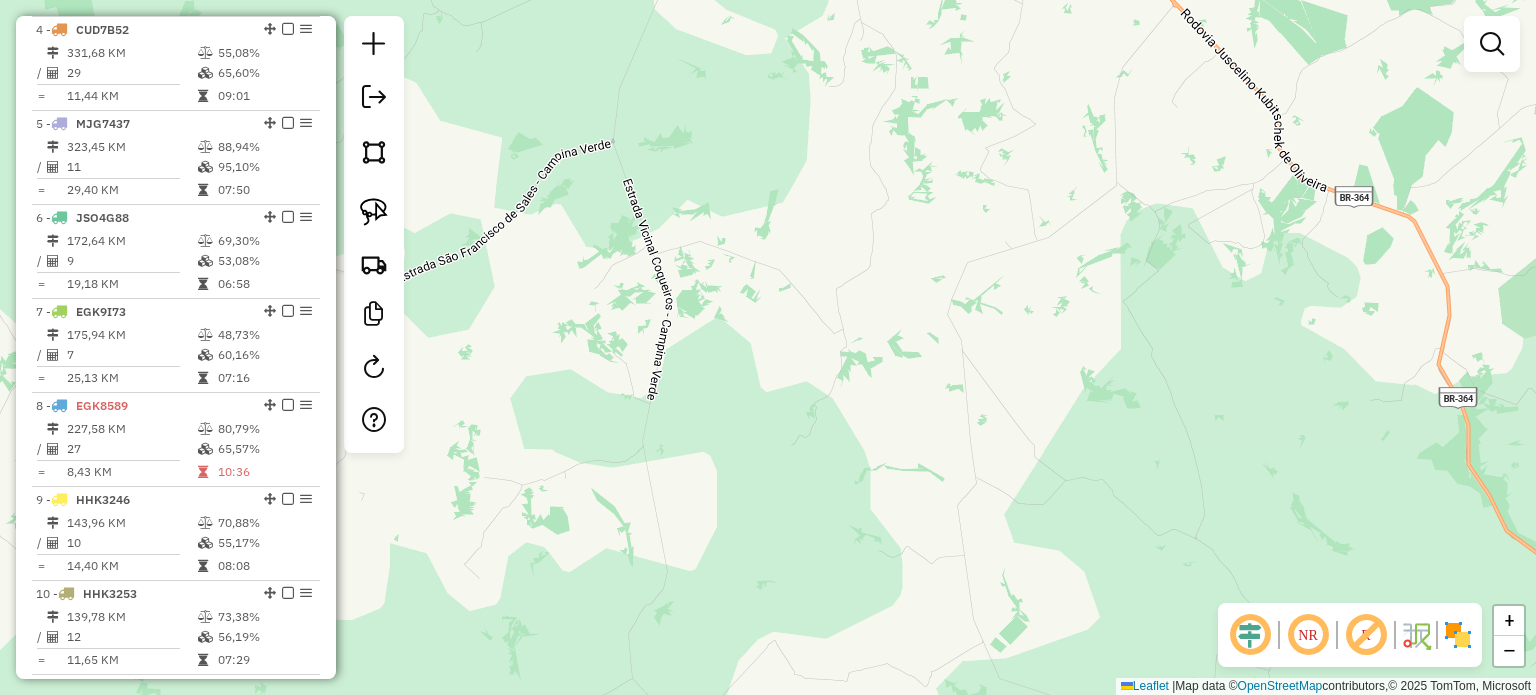 click on "Rota 5 - Placa MJG7437  4830 - SUPERMERCADO DA CASA Janela de atendimento Grade de atendimento Capacidade Transportadoras Veículos Cliente Pedidos  Rotas Selecione os dias de semana para filtrar as janelas de atendimento  Seg   Ter   Qua   Qui   Sex   Sáb   Dom  Informe o período da janela de atendimento: De: Até:  Filtrar exatamente a janela do cliente  Considerar janela de atendimento padrão  Selecione os dias de semana para filtrar as grades de atendimento  Seg   Ter   Qua   Qui   Sex   Sáb   Dom   Considerar clientes sem dia de atendimento cadastrado  Clientes fora do dia de atendimento selecionado Filtrar as atividades entre os valores definidos abaixo:  Peso mínimo:   Peso máximo:   Cubagem mínima:   Cubagem máxima:   De:   Até:  Filtrar as atividades entre o tempo de atendimento definido abaixo:  De:   Até:   Considerar capacidade total dos clientes não roteirizados Transportadora: Selecione um ou mais itens Tipo de veículo: Selecione um ou mais itens Veículo: Selecione um ou mais itens" 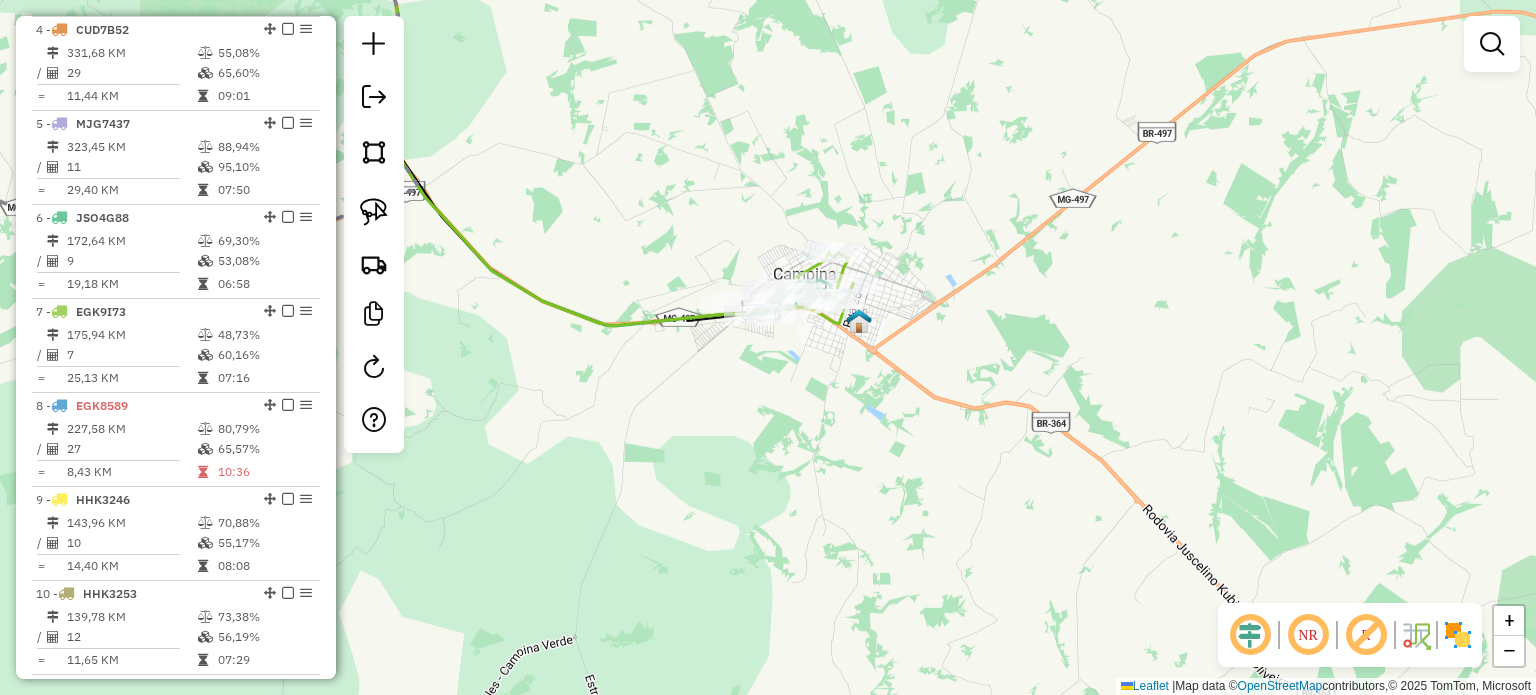 click on "Rota 5 - Placa MJG7437  4830 - SUPERMERCADO DA CASA Janela de atendimento Grade de atendimento Capacidade Transportadoras Veículos Cliente Pedidos  Rotas Selecione os dias de semana para filtrar as janelas de atendimento  Seg   Ter   Qua   Qui   Sex   Sáb   Dom  Informe o período da janela de atendimento: De: Até:  Filtrar exatamente a janela do cliente  Considerar janela de atendimento padrão  Selecione os dias de semana para filtrar as grades de atendimento  Seg   Ter   Qua   Qui   Sex   Sáb   Dom   Considerar clientes sem dia de atendimento cadastrado  Clientes fora do dia de atendimento selecionado Filtrar as atividades entre os valores definidos abaixo:  Peso mínimo:   Peso máximo:   Cubagem mínima:   Cubagem máxima:   De:   Até:  Filtrar as atividades entre o tempo de atendimento definido abaixo:  De:   Até:   Considerar capacidade total dos clientes não roteirizados Transportadora: Selecione um ou mais itens Tipo de veículo: Selecione um ou mais itens Veículo: Selecione um ou mais itens" 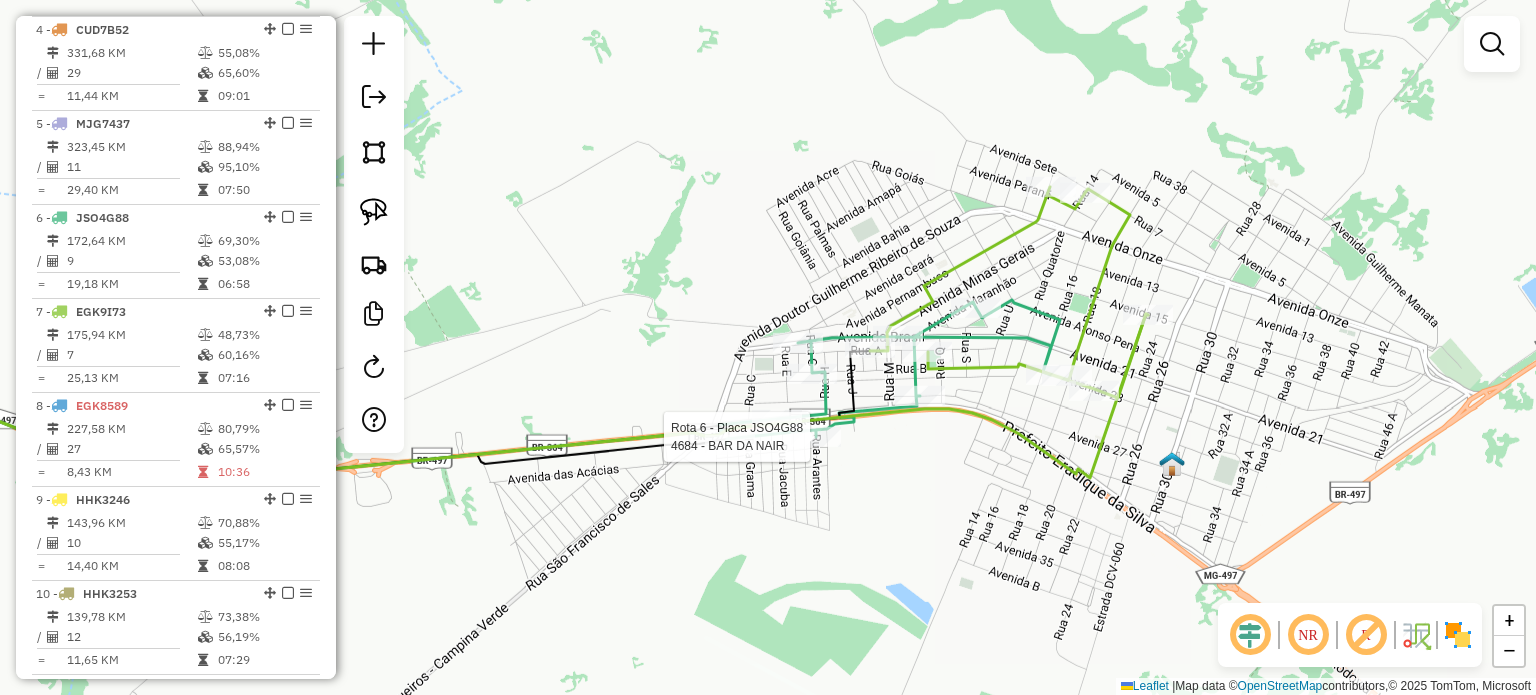 click 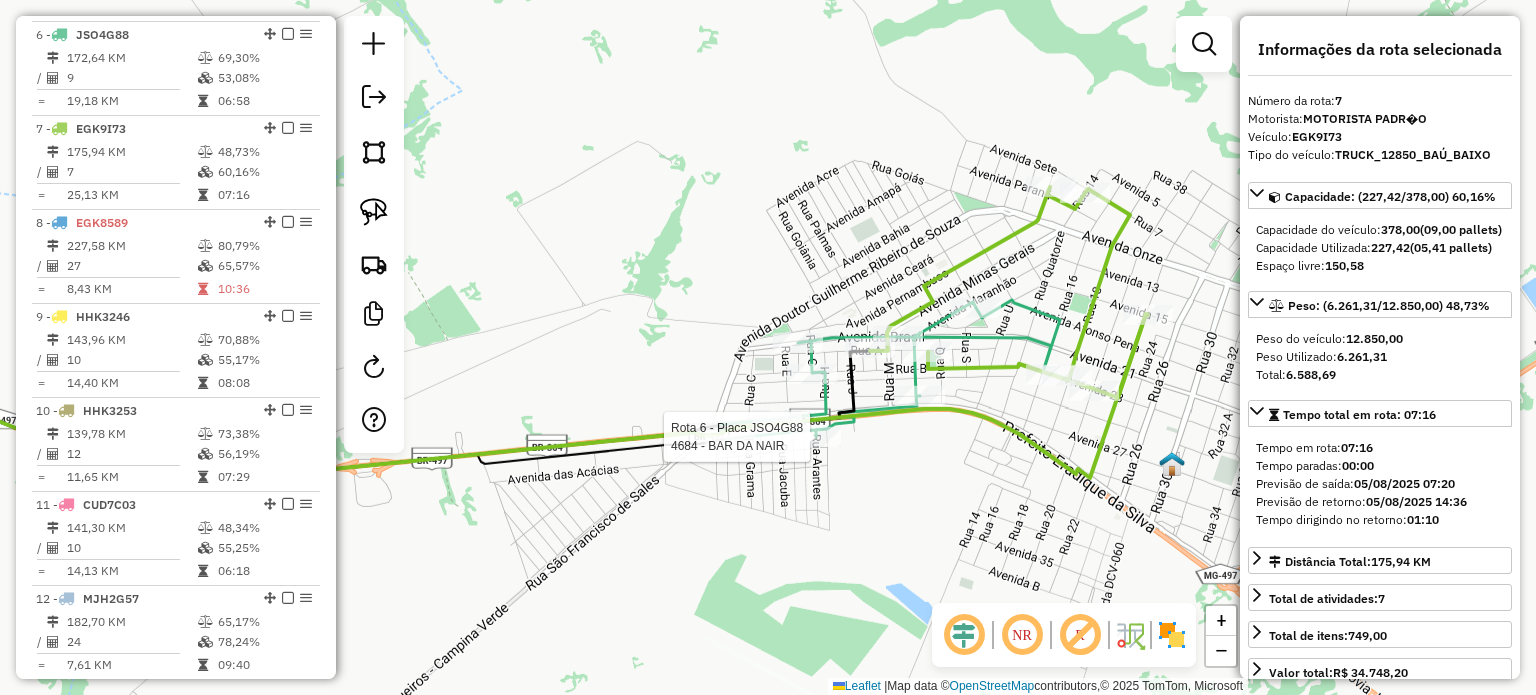 scroll, scrollTop: 1312, scrollLeft: 0, axis: vertical 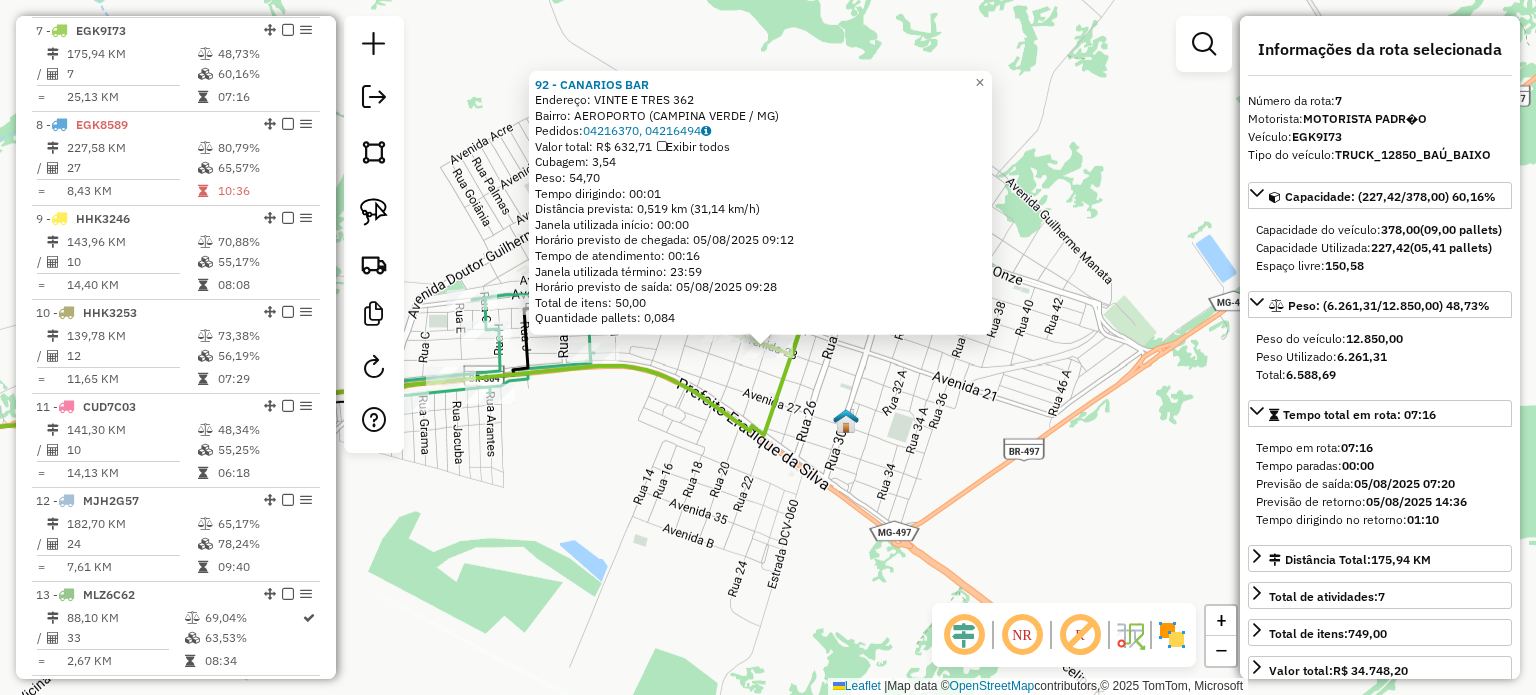 click on "92 - CANARIOS BAR  Endereço:  VINTE E TRES 362   Bairro: AEROPORTO (CAMPINA VERDE / MG)   Pedidos:  04216370, 04216494   Valor total: R$ 632,71   Exibir todos   Cubagem: 3,54  Peso: 54,70  Tempo dirigindo: 00:01   Distância prevista: 0,519 km (31,14 km/h)   Janela utilizada início: 00:00   Horário previsto de chegada: 05/08/2025 09:12   Tempo de atendimento: 00:16   Janela utilizada término: 23:59   Horário previsto de saída: 05/08/2025 09:28   Total de itens: 50,00   Quantidade pallets: 0,084  × Janela de atendimento Grade de atendimento Capacidade Transportadoras Veículos Cliente Pedidos  Rotas Selecione os dias de semana para filtrar as janelas de atendimento  Seg   Ter   Qua   Qui   Sex   Sáb   Dom  Informe o período da janela de atendimento: De: Até:  Filtrar exatamente a janela do cliente  Considerar janela de atendimento padrão  Selecione os dias de semana para filtrar as grades de atendimento  Seg   Ter   Qua   Qui   Sex   Sáb   Dom   Considerar clientes sem dia de atendimento cadastrado" 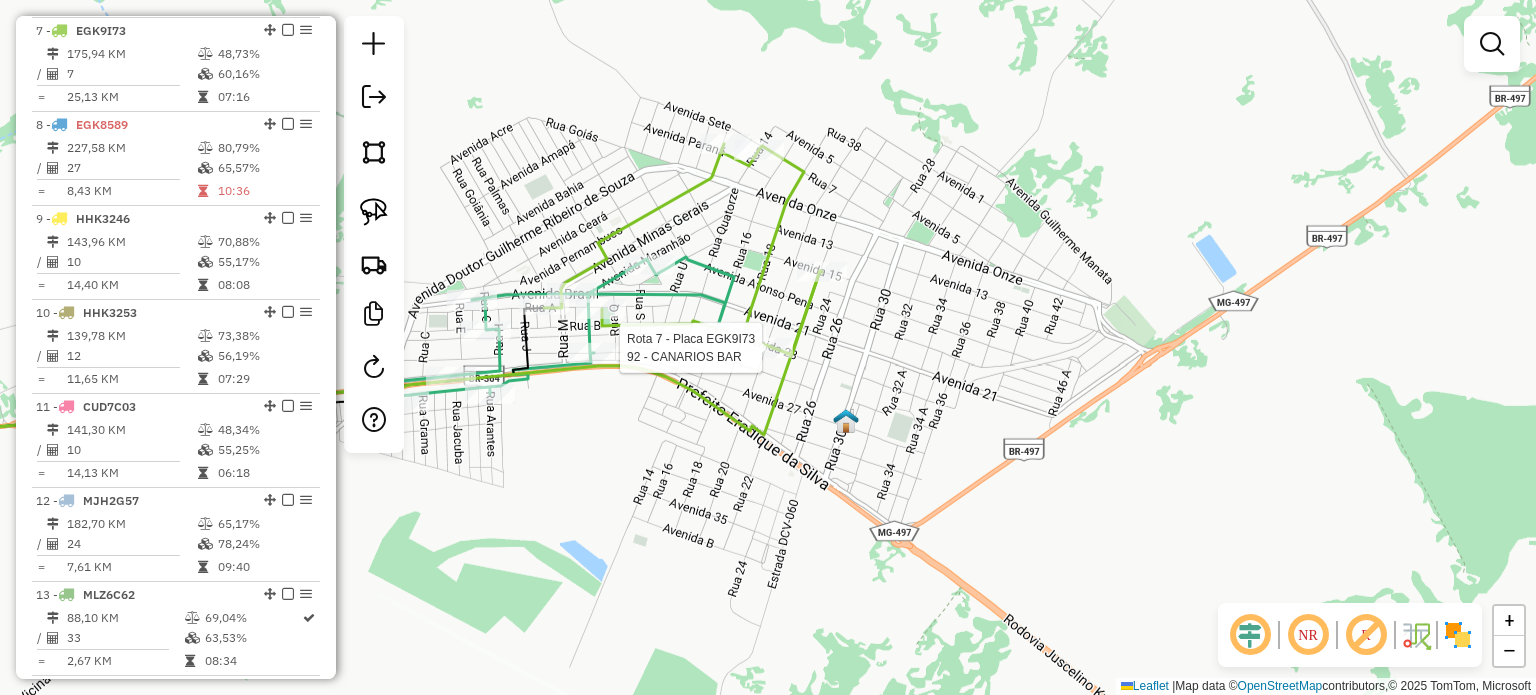 select on "*********" 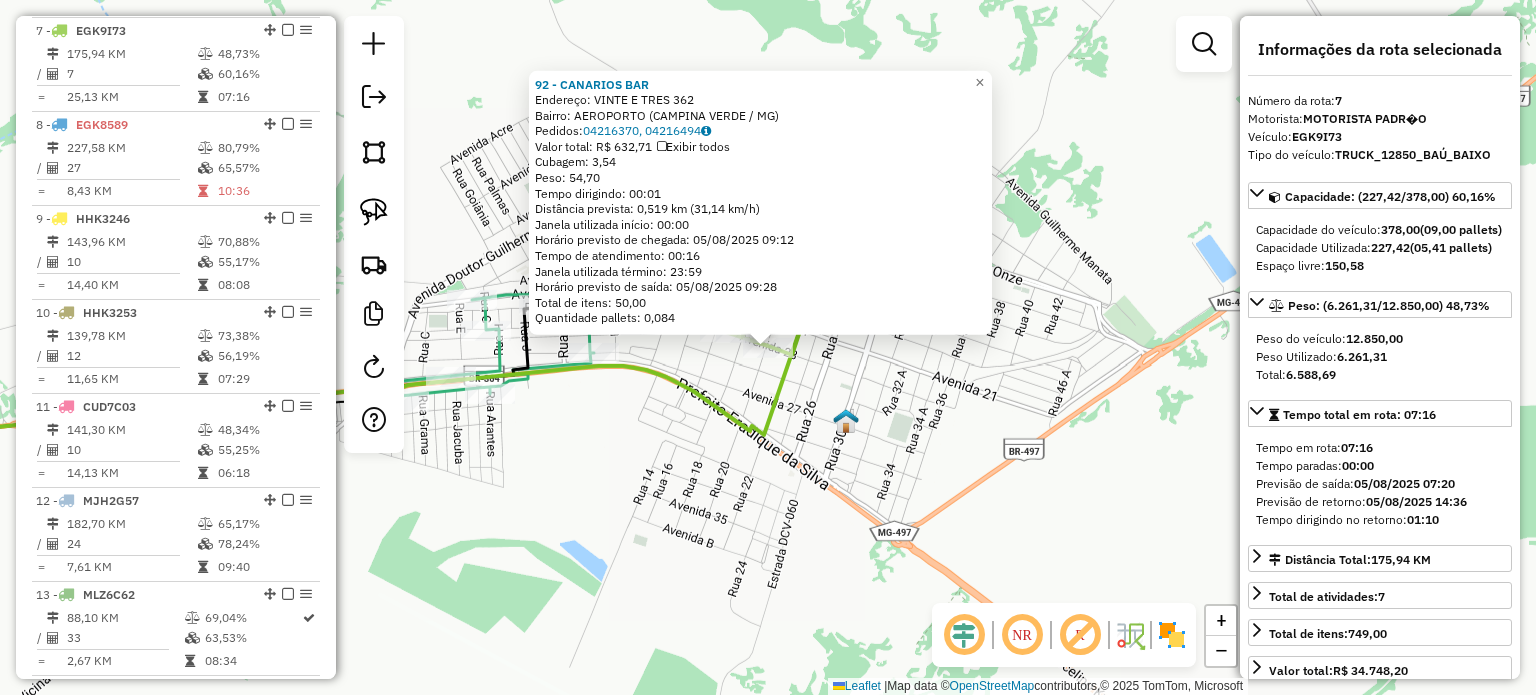 click on "92 - CANARIOS BAR  Endereço:  VINTE E TRES 362   Bairro: AEROPORTO (CAMPINA VERDE / MG)   Pedidos:  04216370, 04216494   Valor total: R$ 632,71   Exibir todos   Cubagem: 3,54  Peso: 54,70  Tempo dirigindo: 00:01   Distância prevista: 0,519 km (31,14 km/h)   Janela utilizada início: 00:00   Horário previsto de chegada: 05/08/2025 09:12   Tempo de atendimento: 00:16   Janela utilizada término: 23:59   Horário previsto de saída: 05/08/2025 09:28   Total de itens: 50,00   Quantidade pallets: 0,084  × Janela de atendimento Grade de atendimento Capacidade Transportadoras Veículos Cliente Pedidos  Rotas Selecione os dias de semana para filtrar as janelas de atendimento  Seg   Ter   Qua   Qui   Sex   Sáb   Dom  Informe o período da janela de atendimento: De: Até:  Filtrar exatamente a janela do cliente  Considerar janela de atendimento padrão  Selecione os dias de semana para filtrar as grades de atendimento  Seg   Ter   Qua   Qui   Sex   Sáb   Dom   Considerar clientes sem dia de atendimento cadastrado" 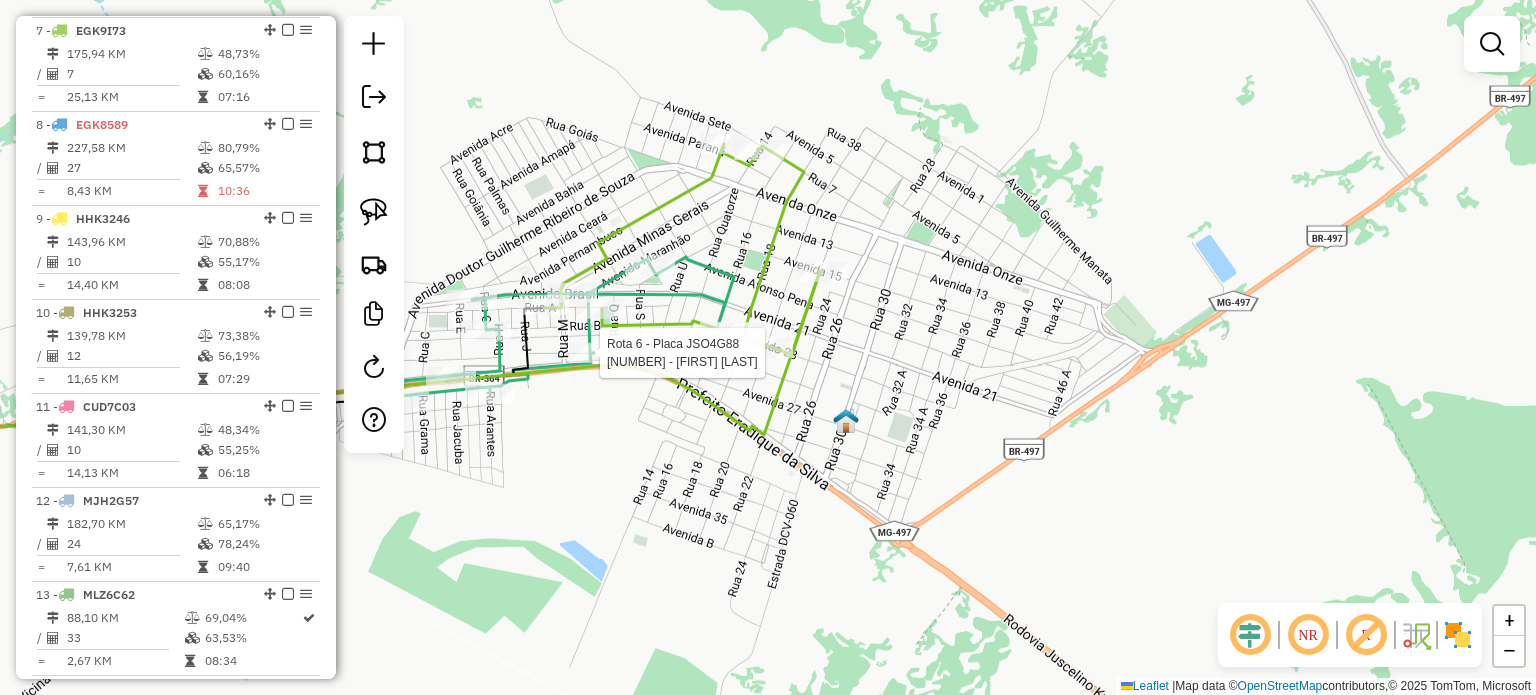 select on "*********" 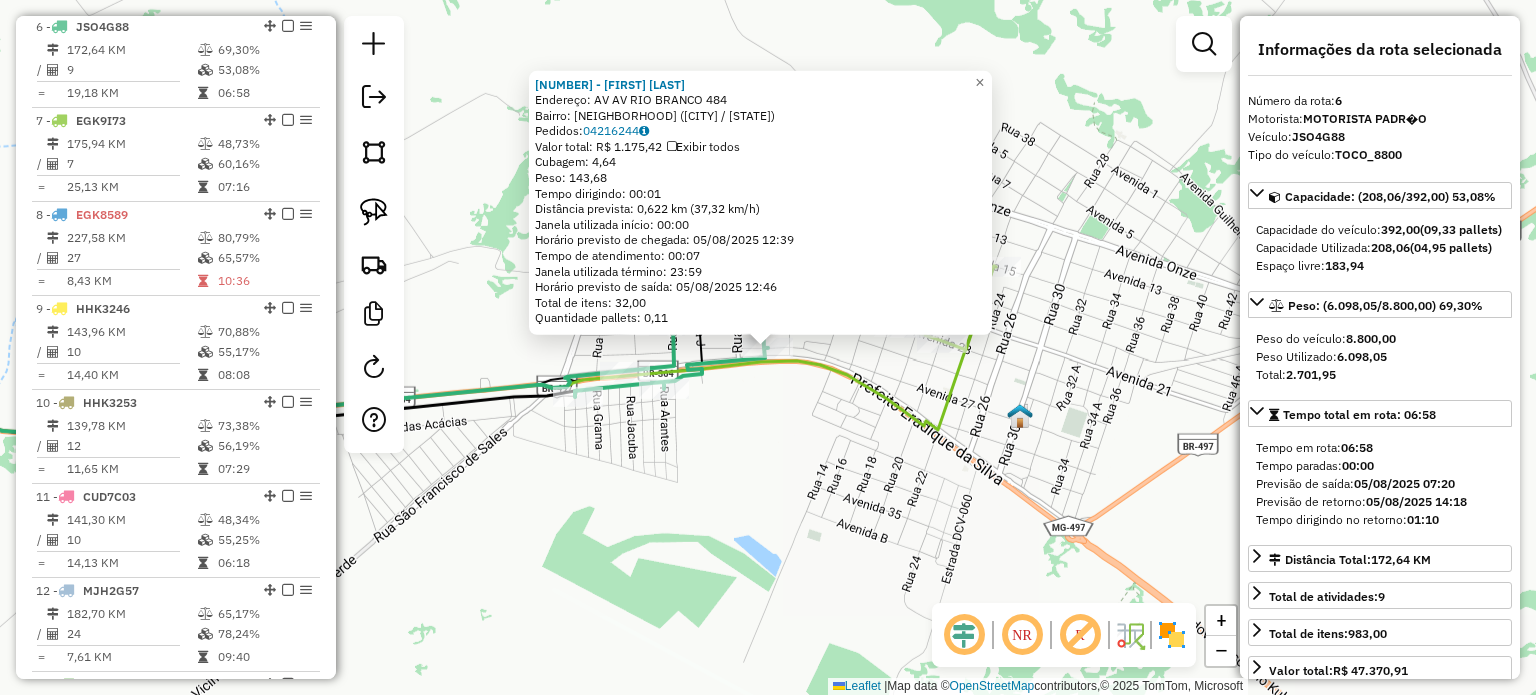 scroll, scrollTop: 1218, scrollLeft: 0, axis: vertical 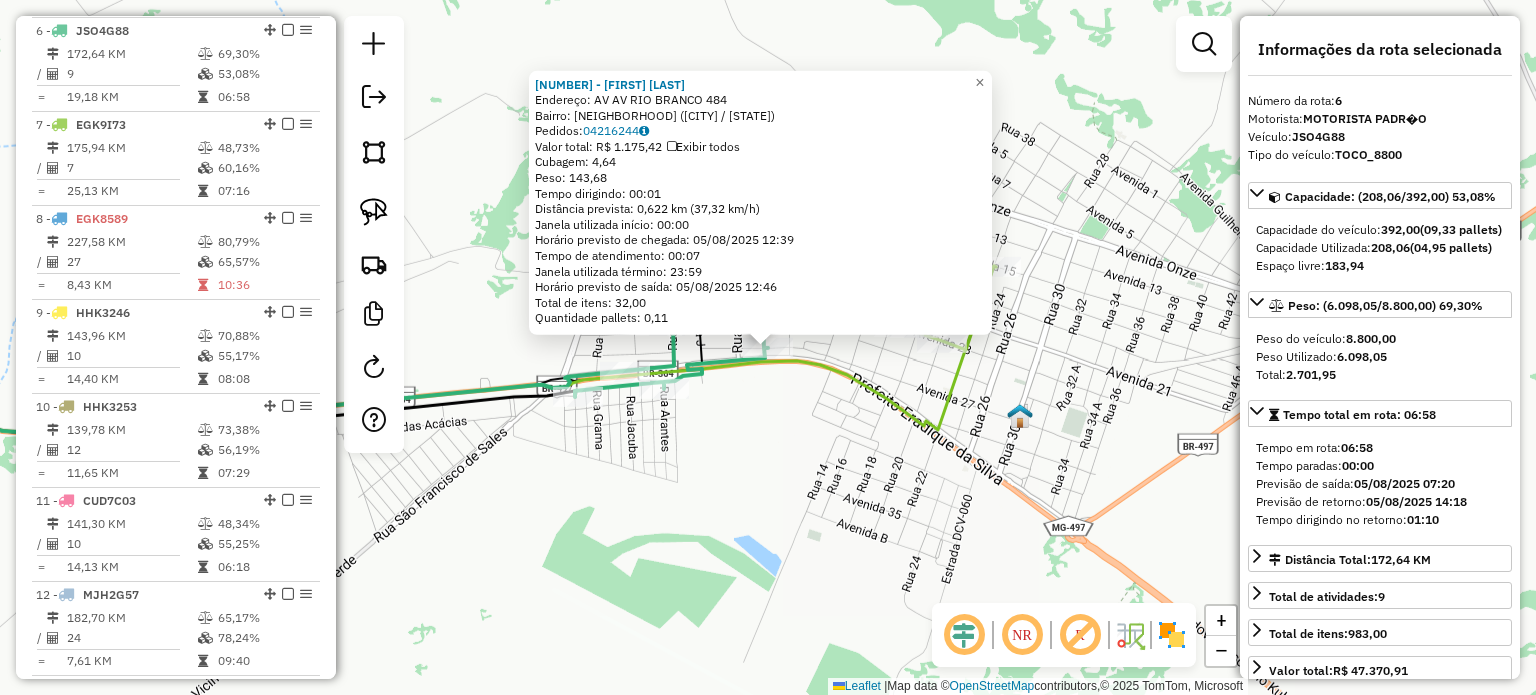 click on "1335 - LAERTE FERREIRA BORG  Endereço:  AV  AV  RIO BRANCO 484   Bairro: ALVORADA (CAMPINA VERDE / MG)   Pedidos:  04216244   Valor total: R$ 1.175,42   Exibir todos   Cubagem: 4,64  Peso: 143,68  Tempo dirigindo: 00:01   Distância prevista: 0,622 km (37,32 km/h)   Janela utilizada início: 00:00   Horário previsto de chegada: 05/08/2025 12:39   Tempo de atendimento: 00:07   Janela utilizada término: 23:59   Horário previsto de saída: 05/08/2025 12:46   Total de itens: 32,00   Quantidade pallets: 0,11  × Janela de atendimento Grade de atendimento Capacidade Transportadoras Veículos Cliente Pedidos  Rotas Selecione os dias de semana para filtrar as janelas de atendimento  Seg   Ter   Qua   Qui   Sex   Sáb   Dom  Informe o período da janela de atendimento: De: Até:  Filtrar exatamente a janela do cliente  Considerar janela de atendimento padrão  Selecione os dias de semana para filtrar as grades de atendimento  Seg   Ter   Qua   Qui   Sex   Sáb   Dom   Peso mínimo:   Peso máximo:   De:   Até:  +" 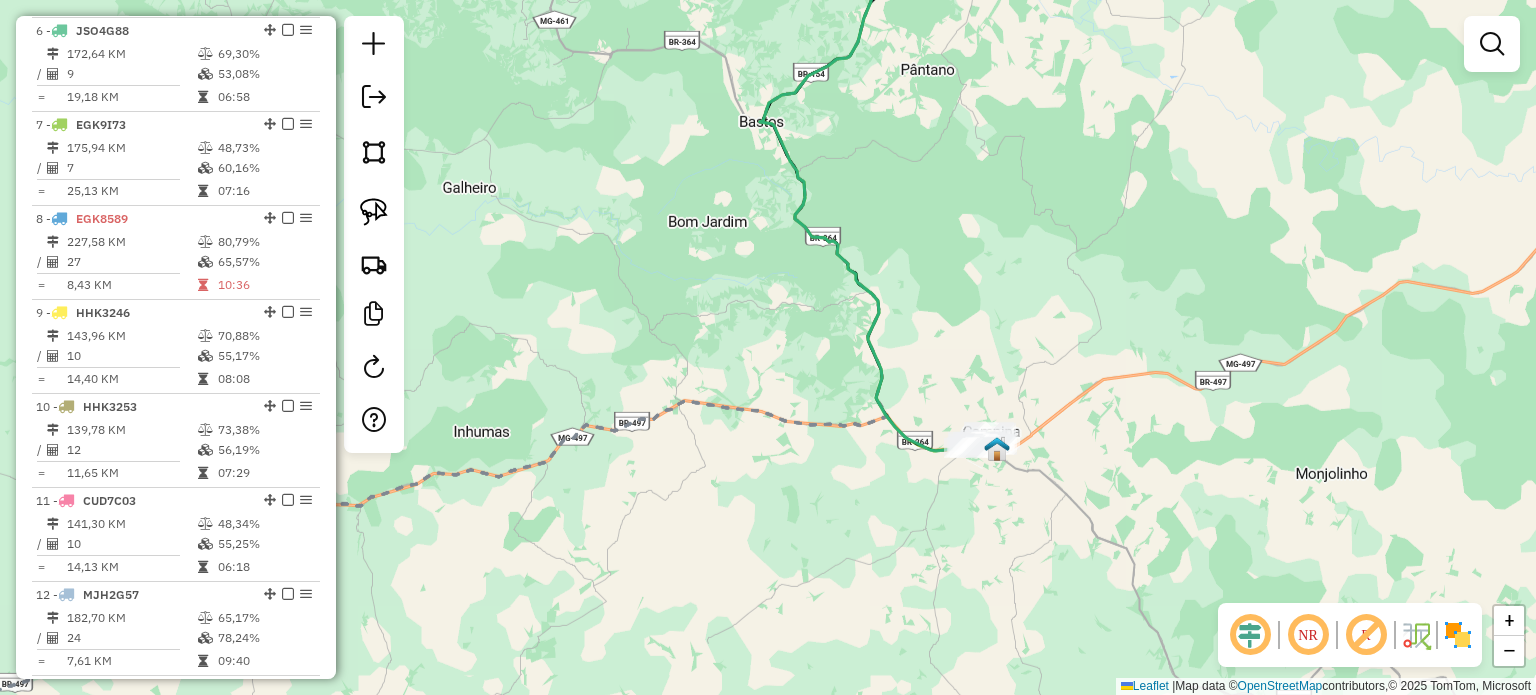 drag, startPoint x: 1280, startPoint y: 336, endPoint x: 832, endPoint y: 306, distance: 449.00333 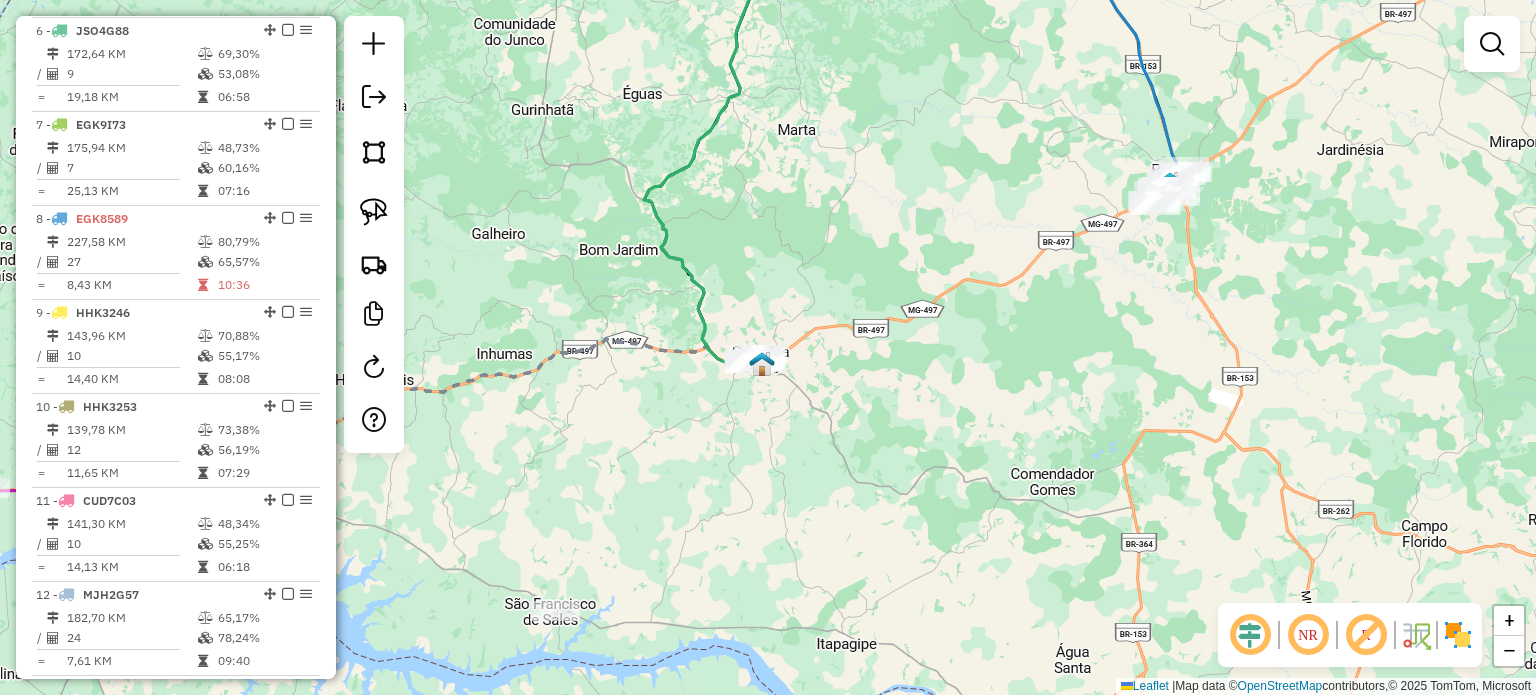 drag, startPoint x: 781, startPoint y: 442, endPoint x: 936, endPoint y: 461, distance: 156.16017 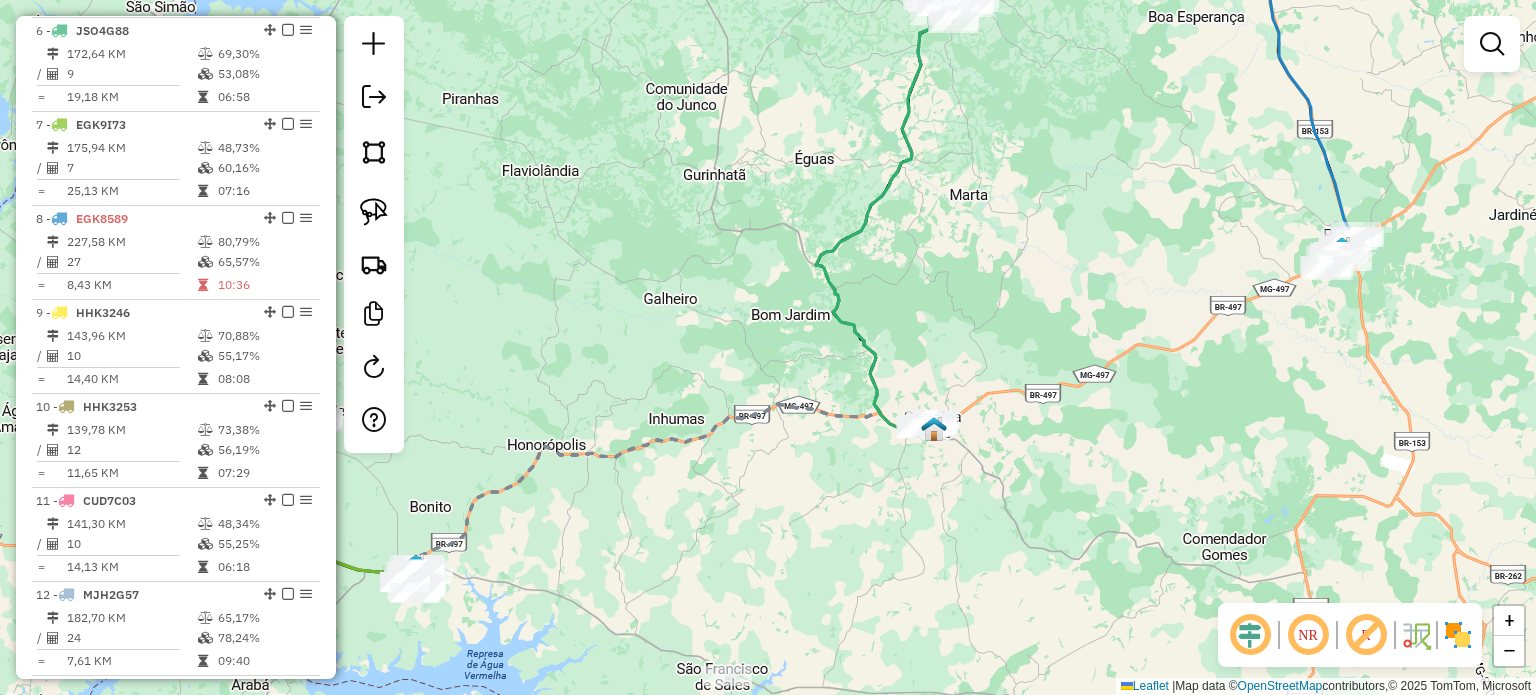 drag, startPoint x: 788, startPoint y: 439, endPoint x: 807, endPoint y: 475, distance: 40.706264 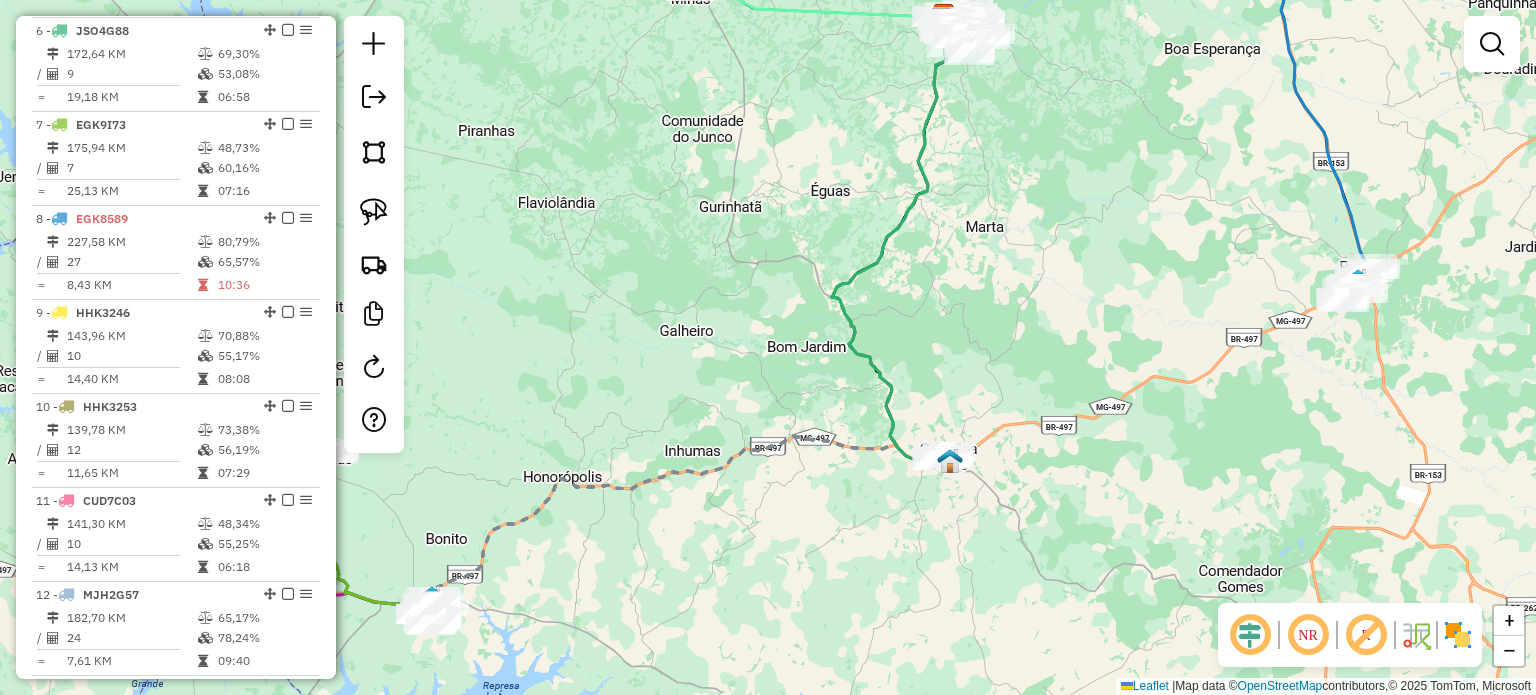 drag, startPoint x: 883, startPoint y: 342, endPoint x: 803, endPoint y: 345, distance: 80.05623 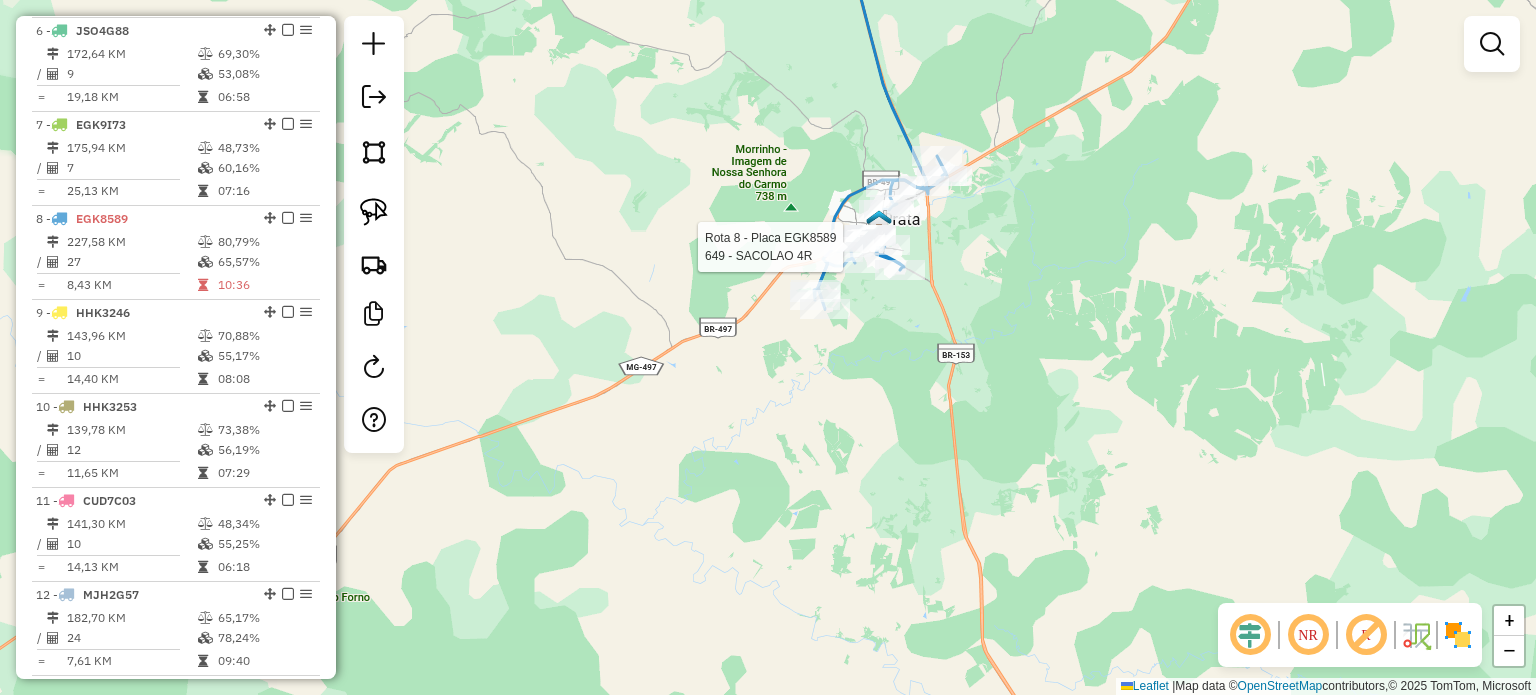 select on "*********" 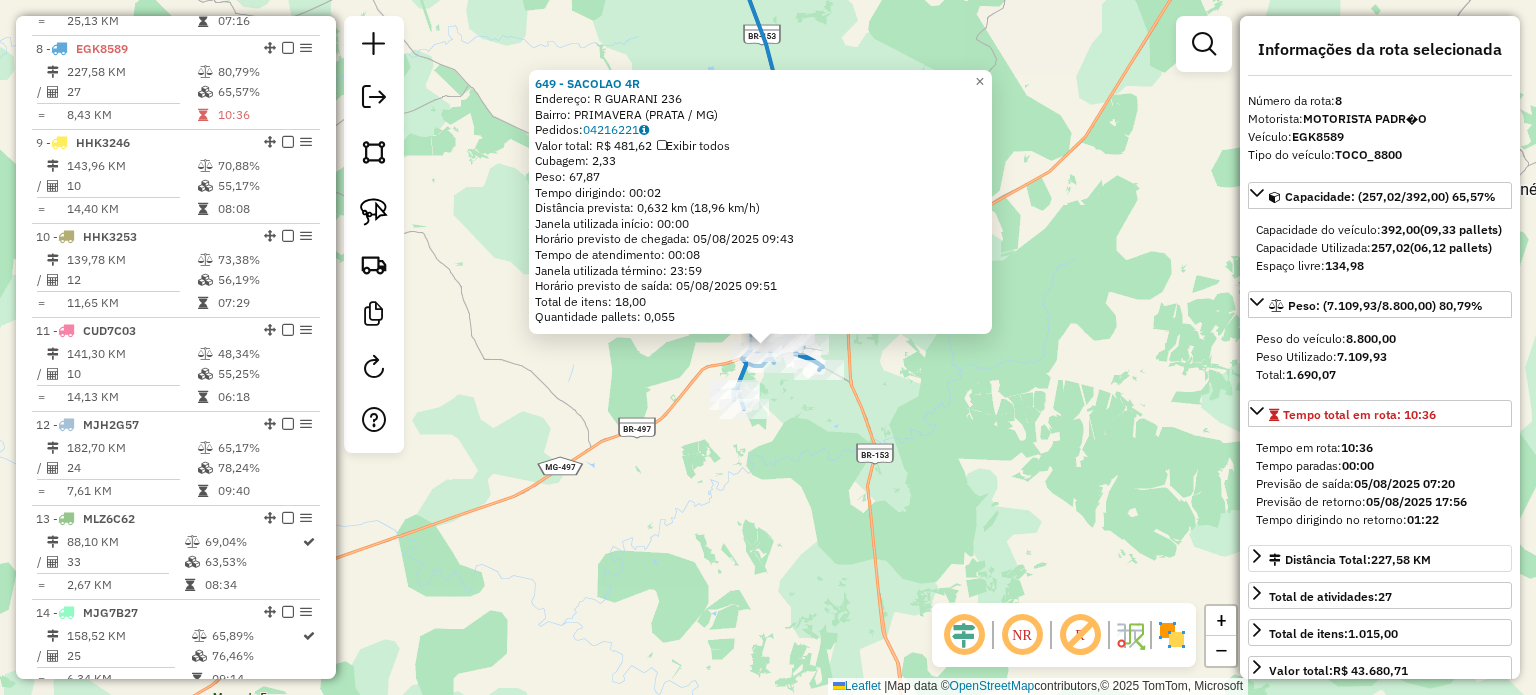 scroll, scrollTop: 1406, scrollLeft: 0, axis: vertical 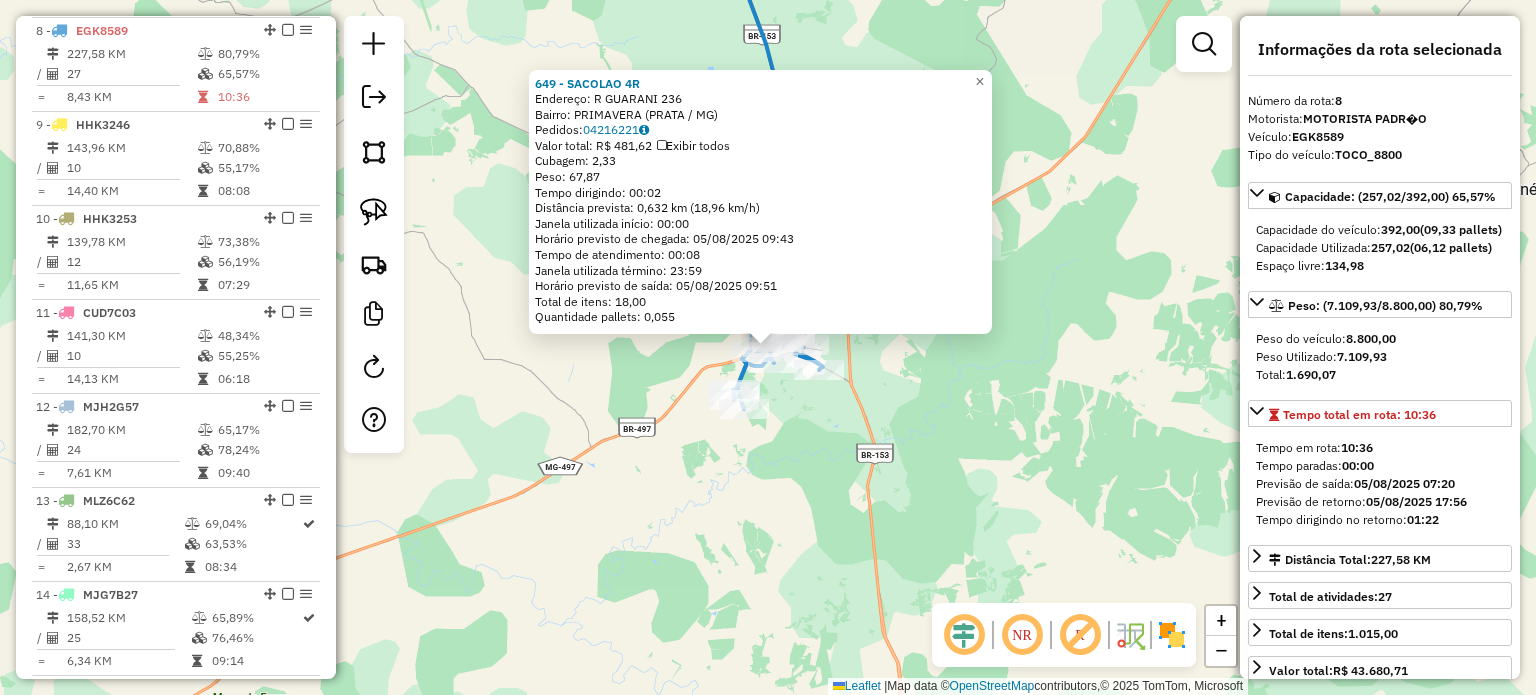 click on "649 - SACOLAO 4R  Endereço: R   GUARANI                       236   Bairro: PRIMAVERA (PRATA / MG)   Pedidos:  04216221   Valor total: R$ 481,62   Exibir todos   Cubagem: 2,33  Peso: 67,87  Tempo dirigindo: 00:02   Distância prevista: 0,632 km (18,96 km/h)   Janela utilizada início: 00:00   Horário previsto de chegada: 05/08/2025 09:43   Tempo de atendimento: 00:08   Janela utilizada término: 23:59   Horário previsto de saída: 05/08/2025 09:51   Total de itens: 18,00   Quantidade pallets: 0,055  × Janela de atendimento Grade de atendimento Capacidade Transportadoras Veículos Cliente Pedidos  Rotas Selecione os dias de semana para filtrar as janelas de atendimento  Seg   Ter   Qua   Qui   Sex   Sáb   Dom  Informe o período da janela de atendimento: De: Até:  Filtrar exatamente a janela do cliente  Considerar janela de atendimento padrão  Selecione os dias de semana para filtrar as grades de atendimento  Seg   Ter   Qua   Qui   Sex   Sáb   Dom   Clientes fora do dia de atendimento selecionado De:" 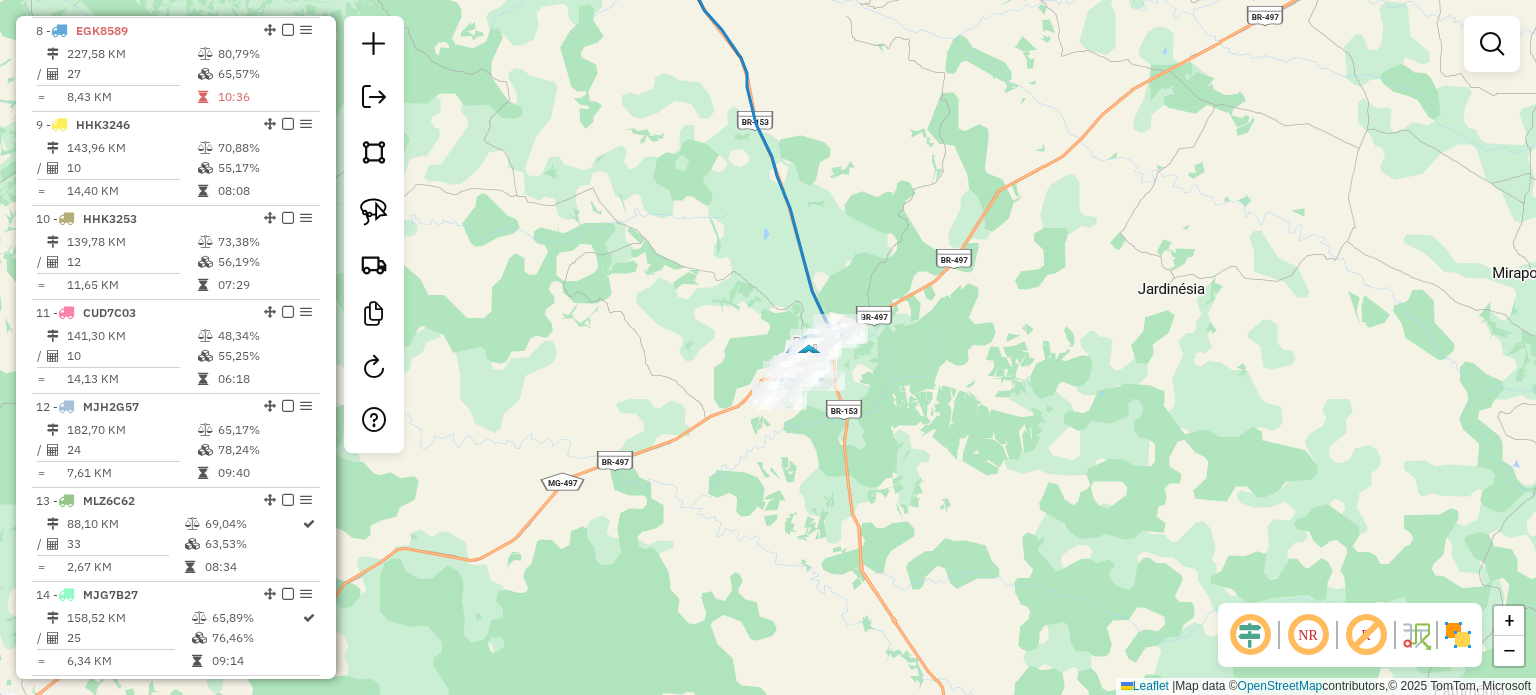 drag, startPoint x: 492, startPoint y: 510, endPoint x: 999, endPoint y: 357, distance: 529.5828 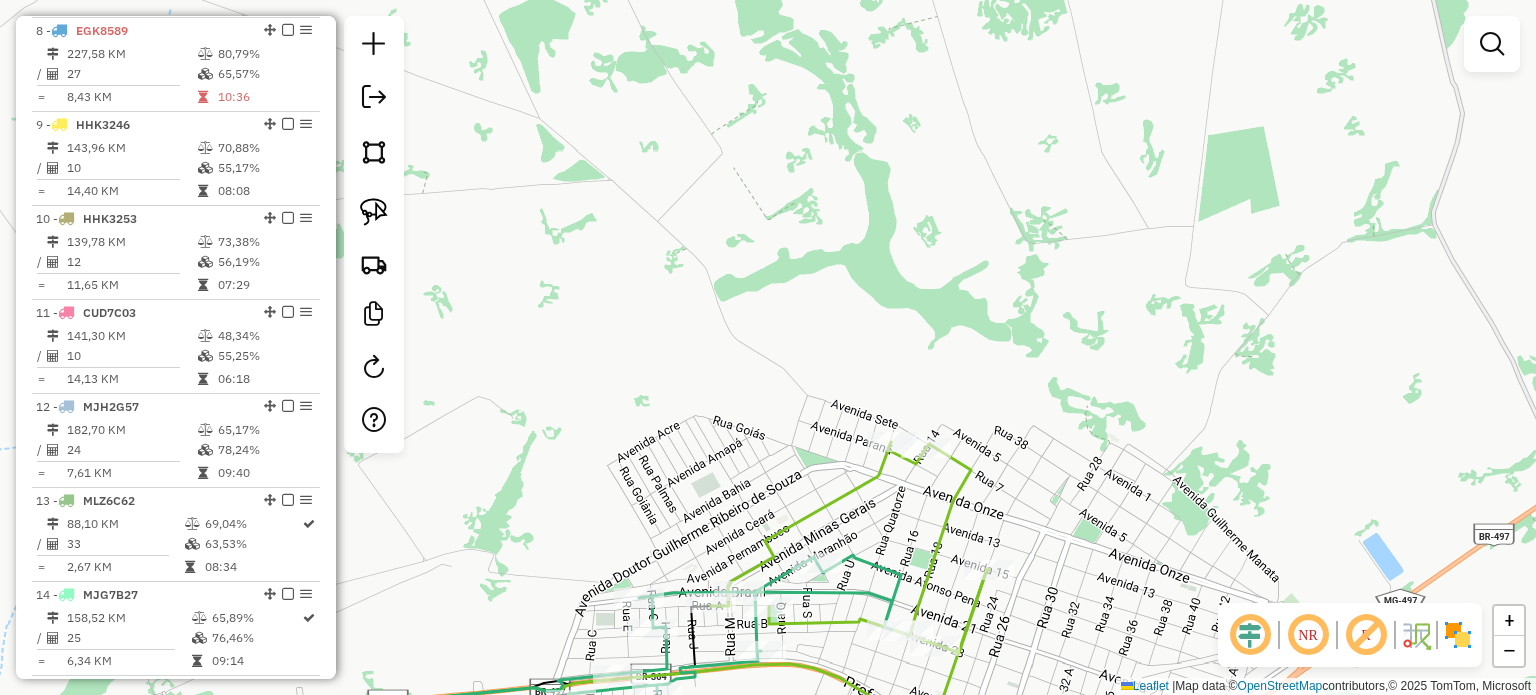 drag, startPoint x: 1102, startPoint y: 523, endPoint x: 1109, endPoint y: 255, distance: 268.0914 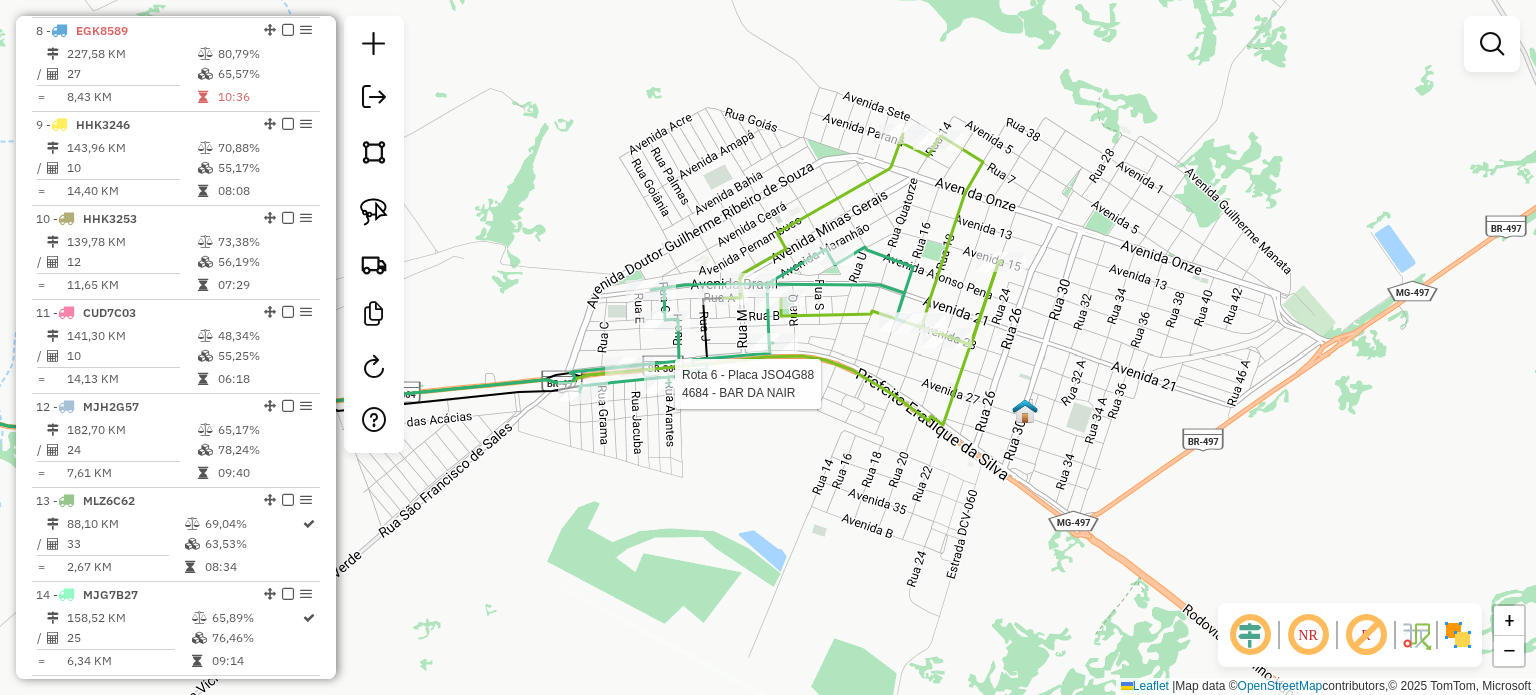 select on "*********" 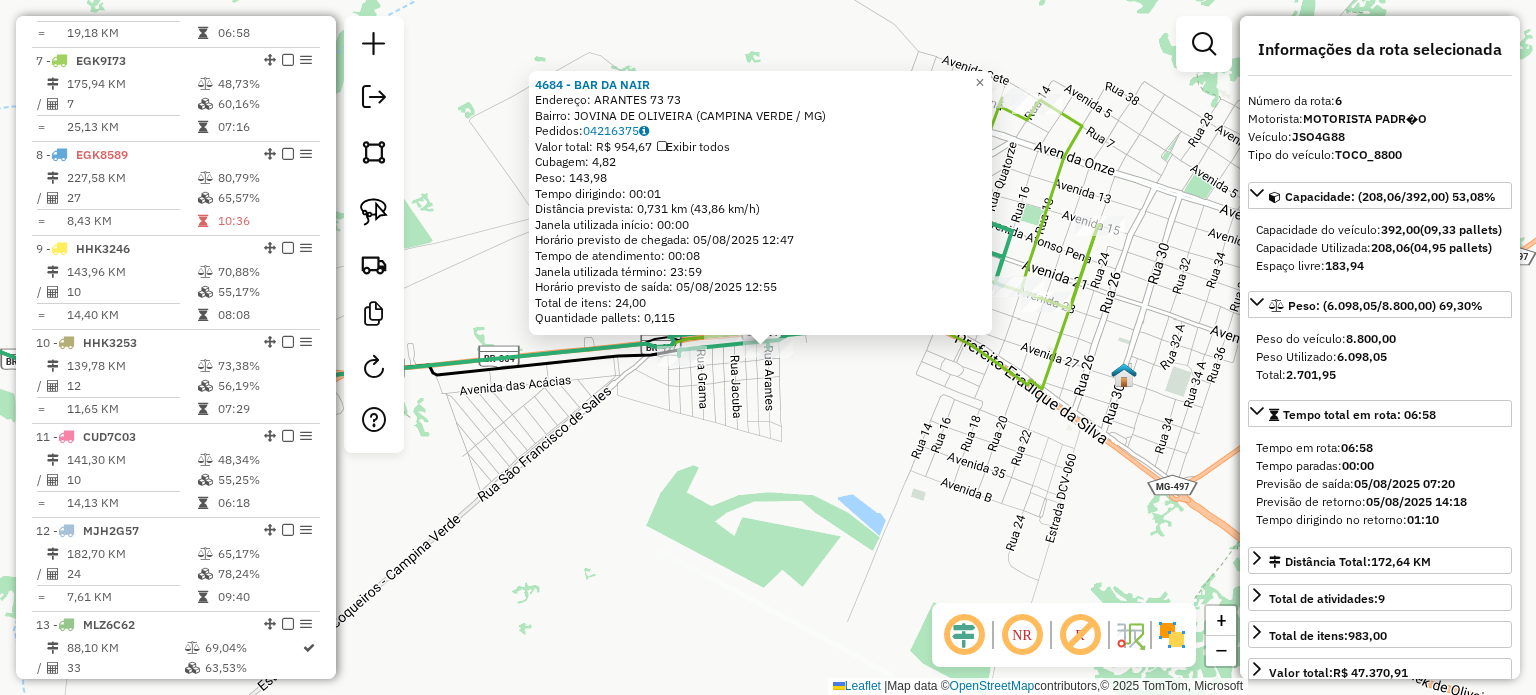 scroll, scrollTop: 1218, scrollLeft: 0, axis: vertical 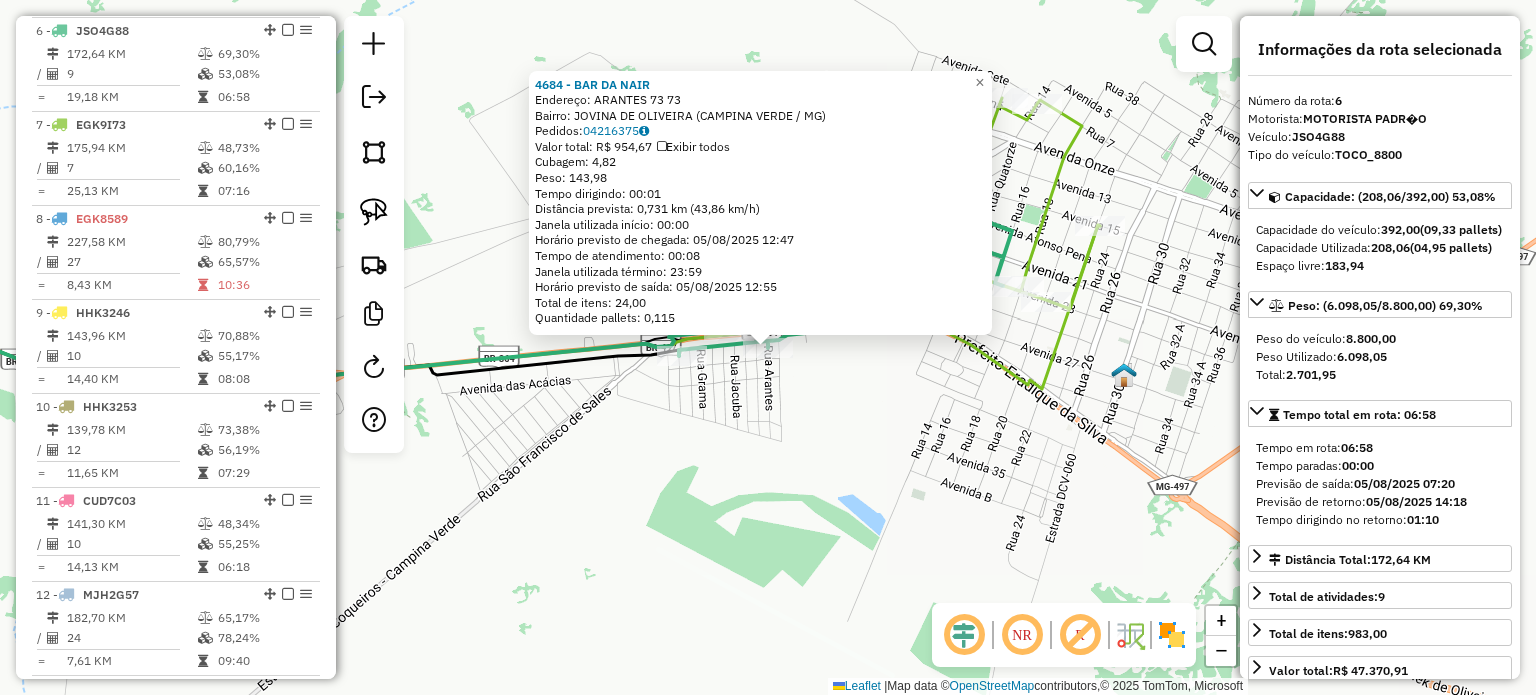 click on "4684 - BAR DA NAIR  Endereço:  ARANTES 73 73   Bairro: JOVINA DE OLIVEIRA (CAMPINA VERDE / MG)   Pedidos:  04216375   Valor total: R$ 954,67   Exibir todos   Cubagem: 4,82  Peso: 143,98  Tempo dirigindo: 00:01   Distância prevista: 0,731 km (43,86 km/h)   Janela utilizada início: 00:00   Horário previsto de chegada: 05/08/2025 12:47   Tempo de atendimento: 00:08   Janela utilizada término: 23:59   Horário previsto de saída: 05/08/2025 12:55   Total de itens: 24,00   Quantidade pallets: 0,115  × Janela de atendimento Grade de atendimento Capacidade Transportadoras Veículos Cliente Pedidos  Rotas Selecione os dias de semana para filtrar as janelas de atendimento  Seg   Ter   Qua   Qui   Sex   Sáb   Dom  Informe o período da janela de atendimento: De: Até:  Filtrar exatamente a janela do cliente  Considerar janela de atendimento padrão  Selecione os dias de semana para filtrar as grades de atendimento  Seg   Ter   Qua   Qui   Sex   Sáb   Dom   Considerar clientes sem dia de atendimento cadastrado +" 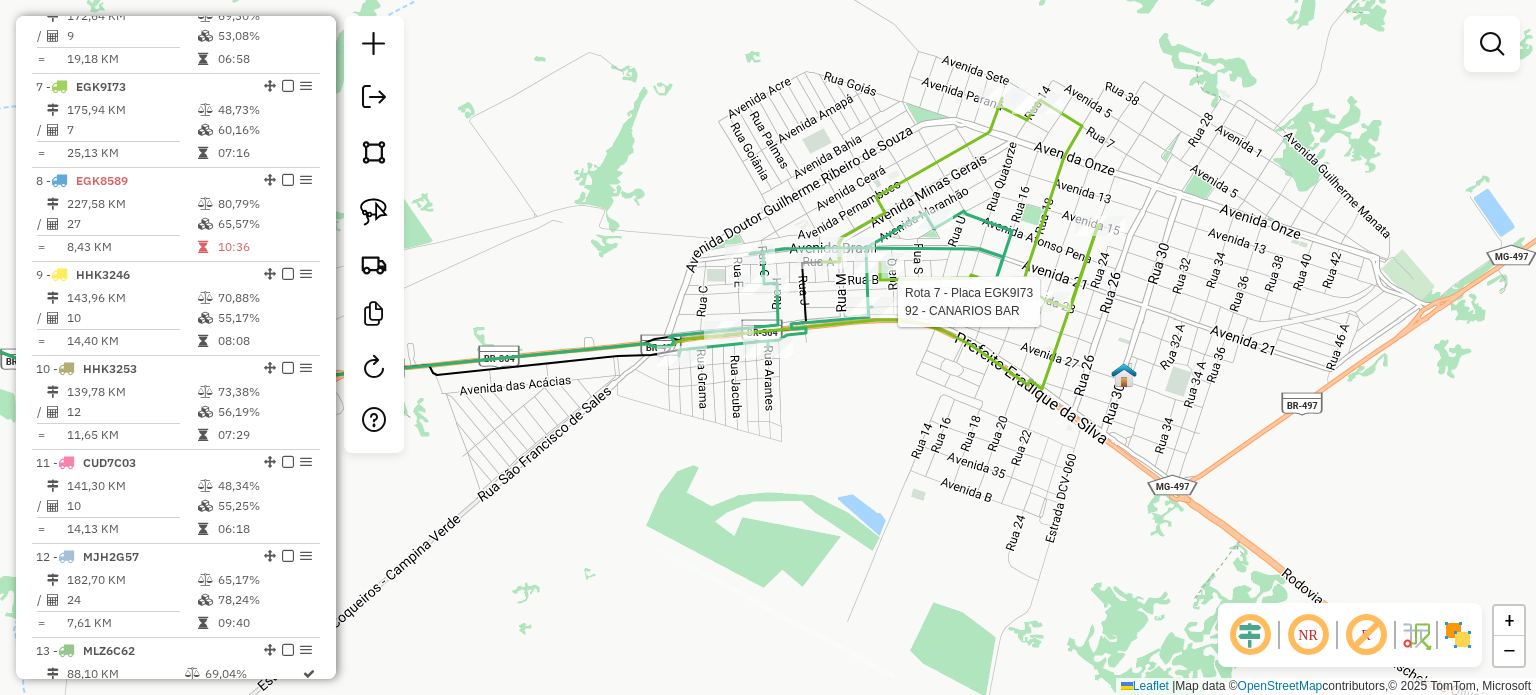 select on "*********" 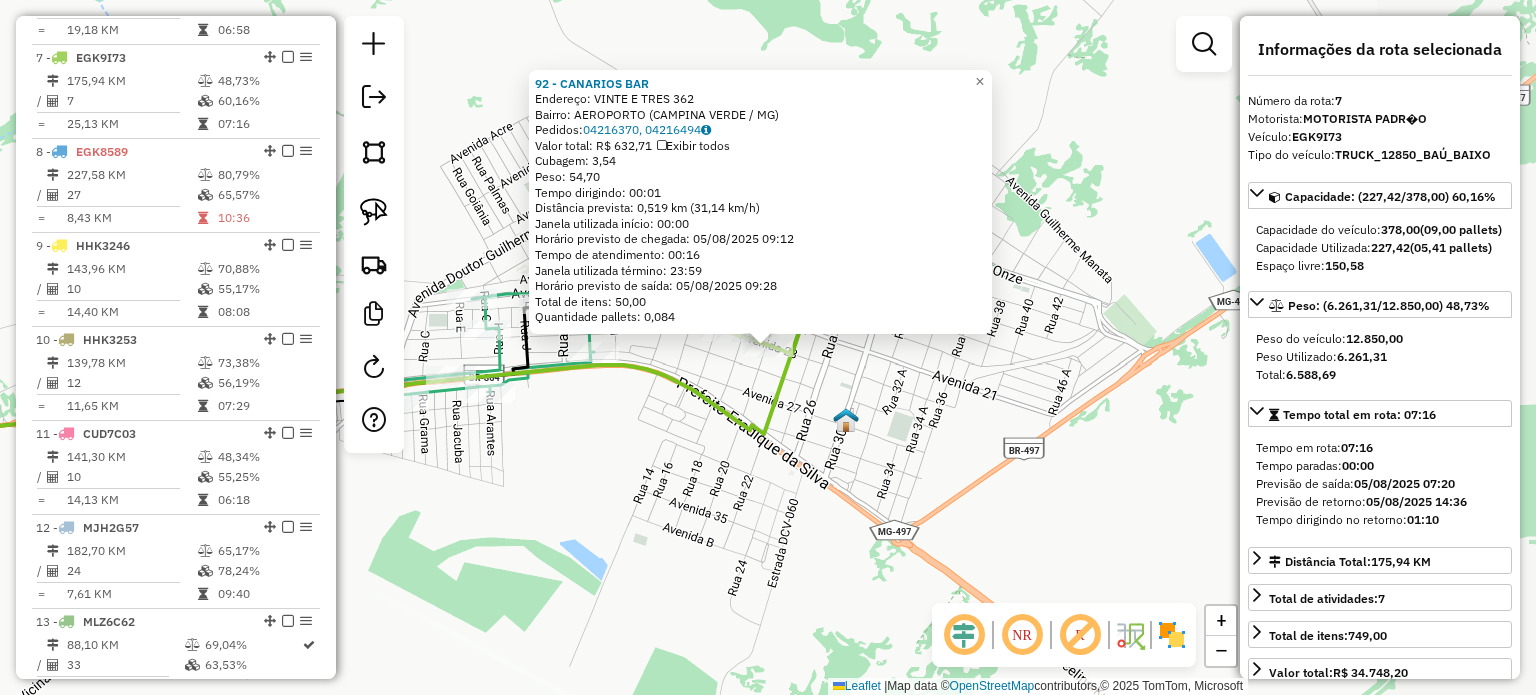 scroll, scrollTop: 1312, scrollLeft: 0, axis: vertical 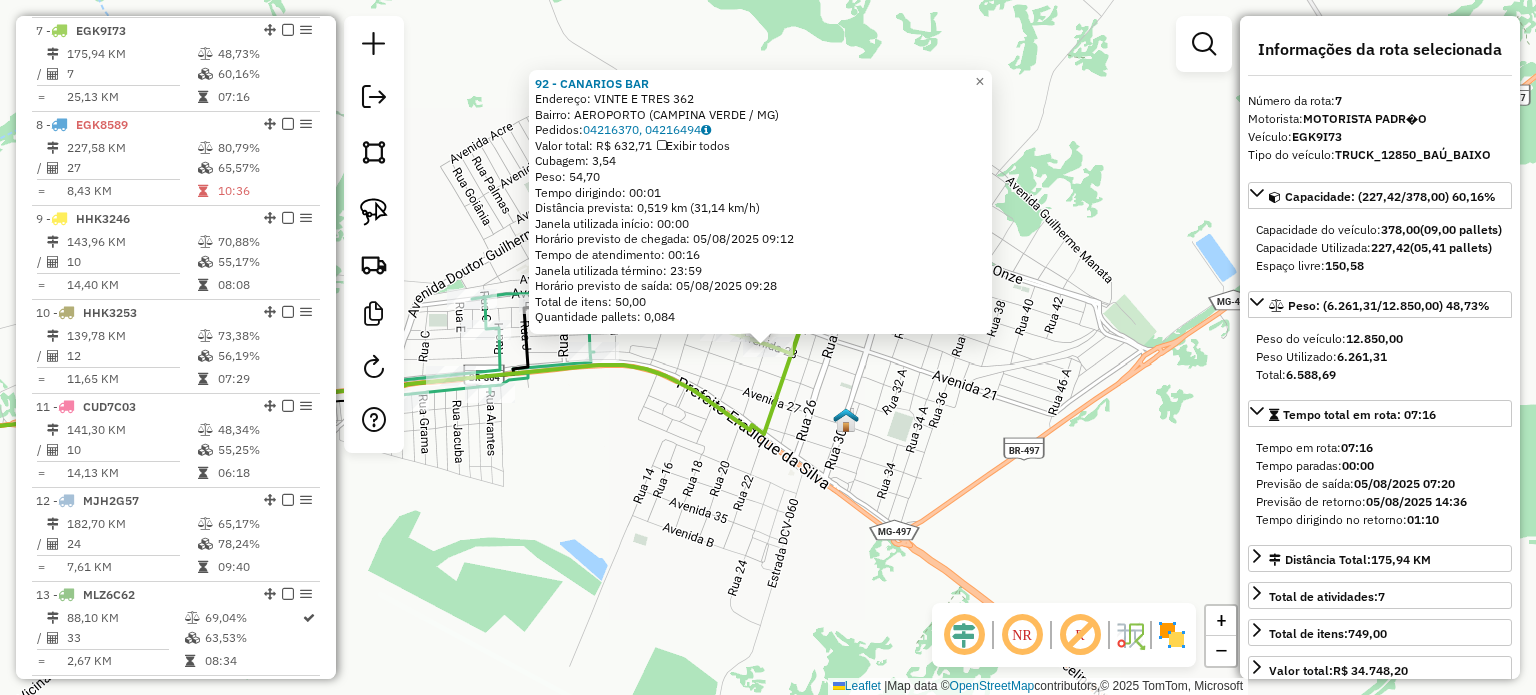 click on "92 - CANARIOS BAR  Endereço:  VINTE E TRES 362   Bairro: AEROPORTO (CAMPINA VERDE / MG)   Pedidos:  04216370, 04216494   Valor total: R$ 632,71   Exibir todos   Cubagem: 3,54  Peso: 54,70  Tempo dirigindo: 00:01   Distância prevista: 0,519 km (31,14 km/h)   Janela utilizada início: 00:00   Horário previsto de chegada: 05/08/2025 09:12   Tempo de atendimento: 00:16   Janela utilizada término: 23:59   Horário previsto de saída: 05/08/2025 09:28   Total de itens: 50,00   Quantidade pallets: 0,084  × Janela de atendimento Grade de atendimento Capacidade Transportadoras Veículos Cliente Pedidos  Rotas Selecione os dias de semana para filtrar as janelas de atendimento  Seg   Ter   Qua   Qui   Sex   Sáb   Dom  Informe o período da janela de atendimento: De: Até:  Filtrar exatamente a janela do cliente  Considerar janela de atendimento padrão  Selecione os dias de semana para filtrar as grades de atendimento  Seg   Ter   Qua   Qui   Sex   Sáb   Dom   Considerar clientes sem dia de atendimento cadastrado" 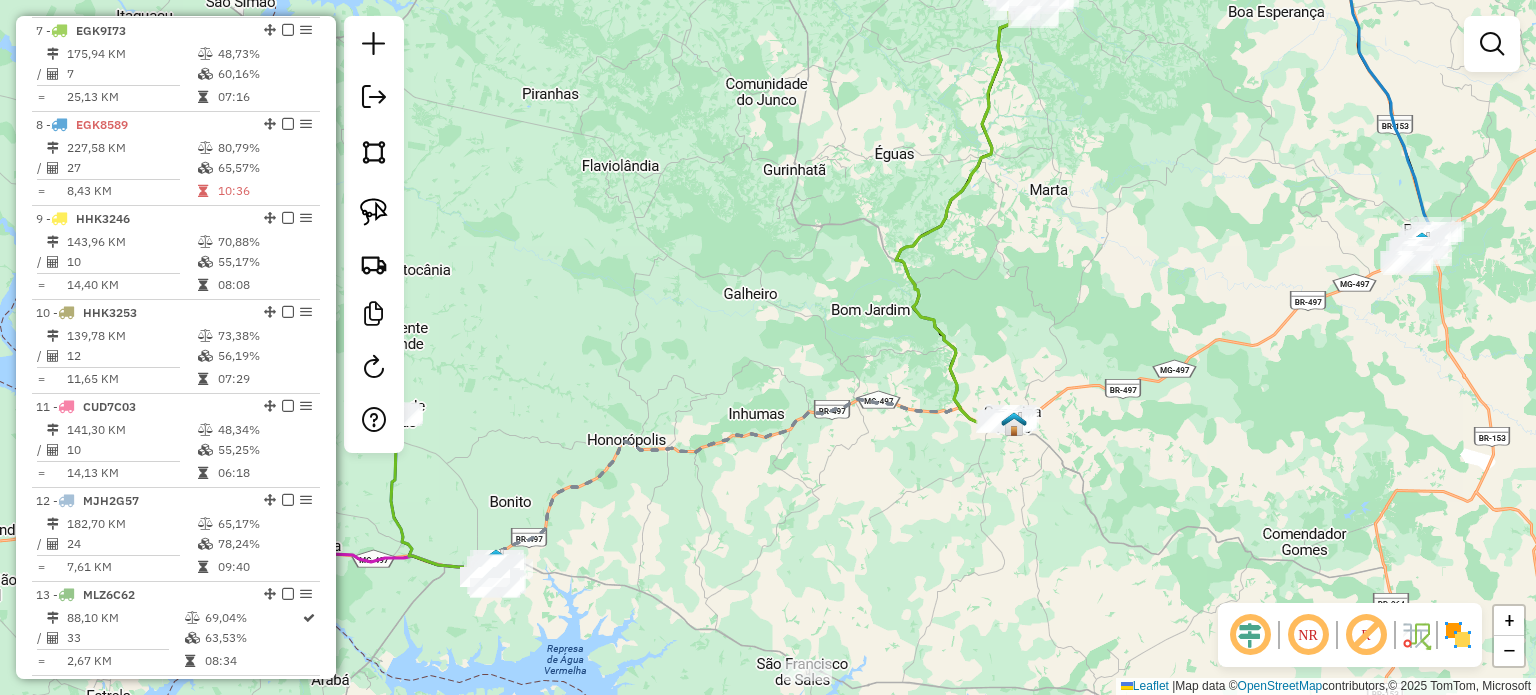 drag, startPoint x: 1216, startPoint y: 374, endPoint x: 727, endPoint y: 551, distance: 520.0481 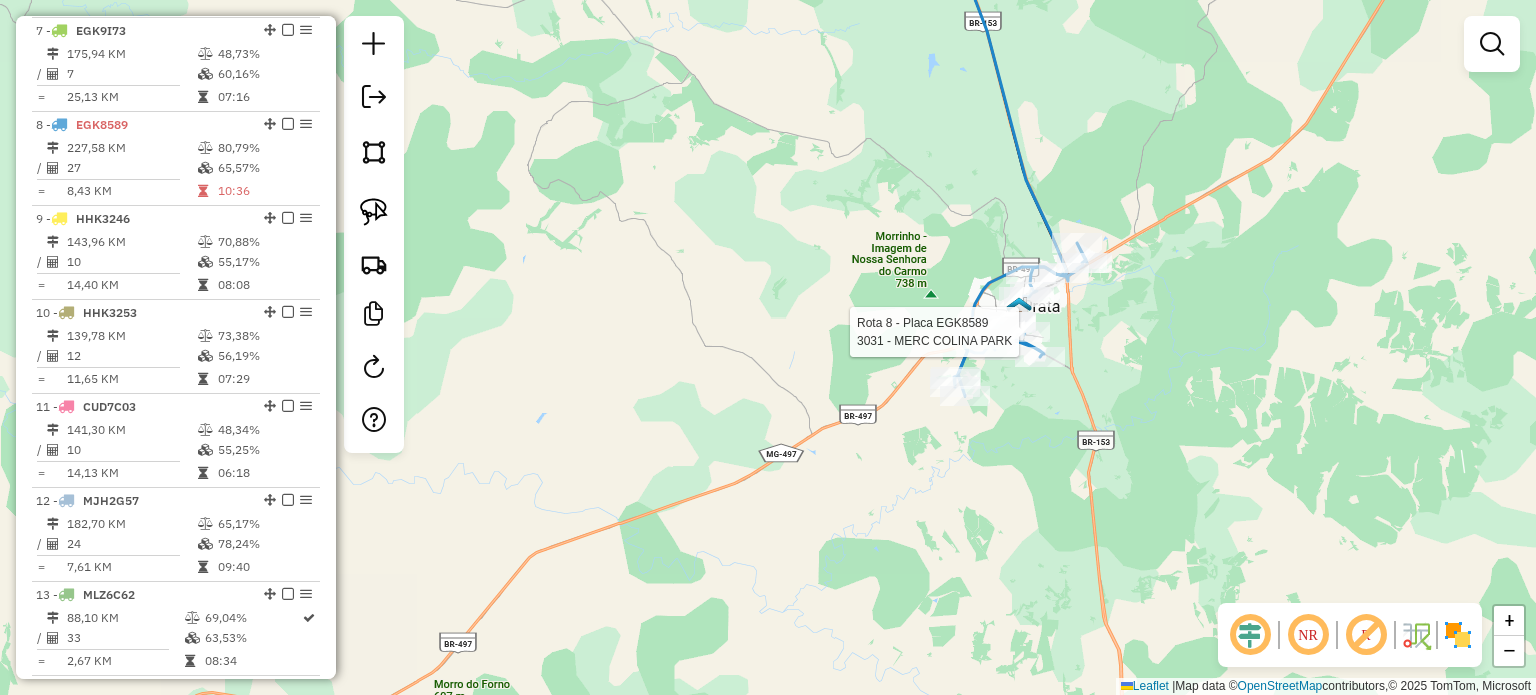 select on "*********" 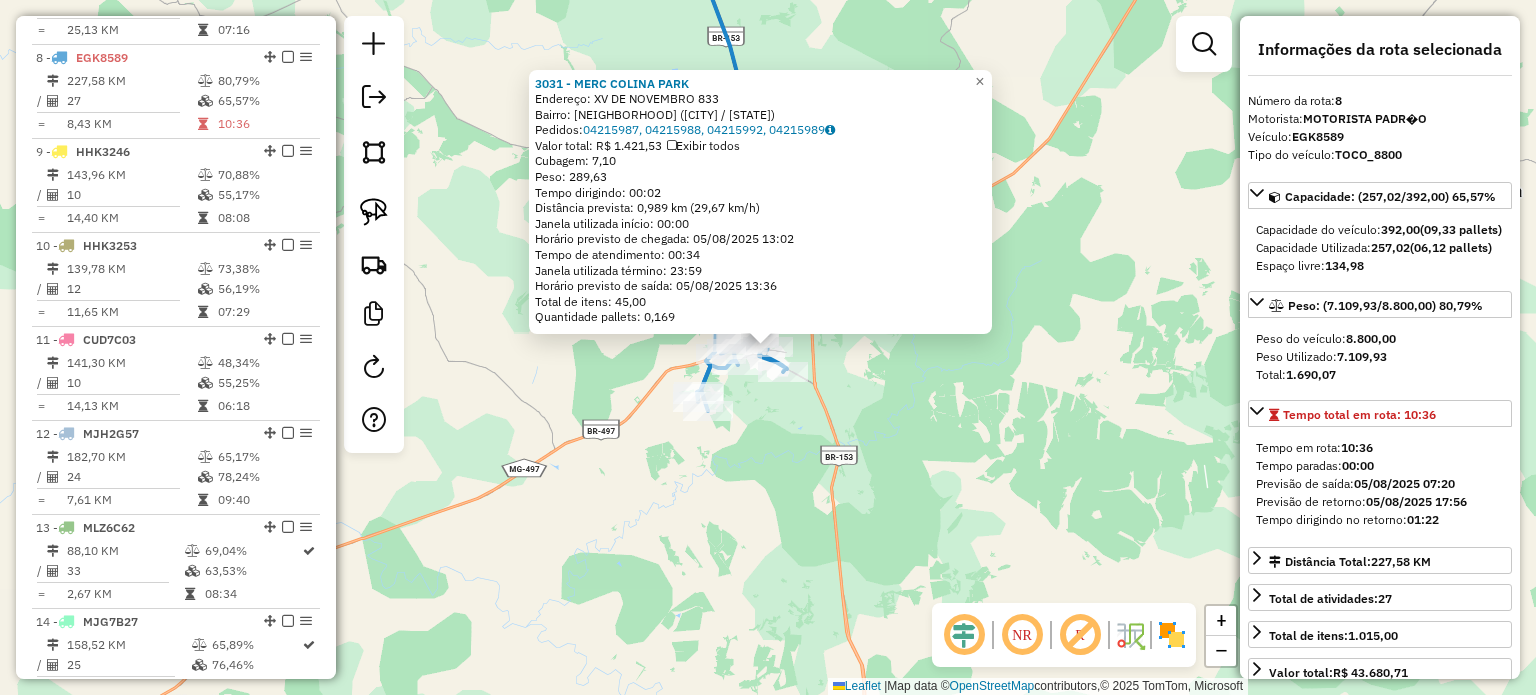 scroll, scrollTop: 1406, scrollLeft: 0, axis: vertical 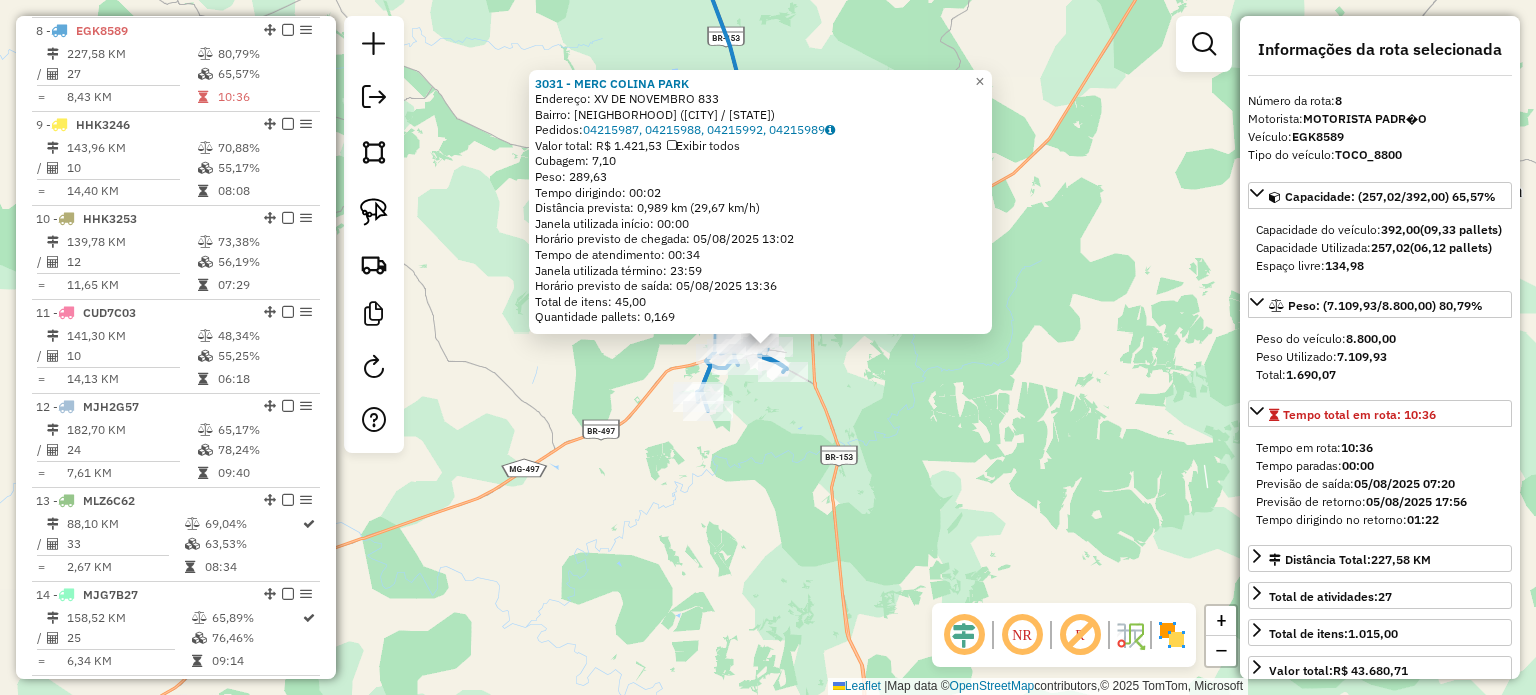 click on "3031 - [BRAND]  Endereço:  [STREET] [NUMBER]   Bairro: [NAME] ([CITY] / [STATE])   Pedidos:  [ORDER_ID], [ORDER_ID], [ORDER_ID], [ORDER_ID]   Valor total: R$ [PRICE]   Exibir todos   Cubagem: [CUBAGE]  Peso: [WEIGHT]  Tempo dirigindo: [TIME]   Distância prevista: [DISTANCE] km ([SPEED] km/h)   Janela utilizada início: [TIME]   Horário previsto de chegada: [DATE] [TIME]   Tempo de atendimento: [TIME]   Janela utilizada término: [TIME]   Horário previsto de saída: [DATE] [TIME]   Total de itens: [ITEMS]   Quantidade pallets: [PALLETS]  × Janela de atendimento Grade de atendimento Capacidade Transportadoras Veículos Cliente Pedidos  Rotas Selecione os dias de semana para filtrar as janelas de atendimento  Seg   Ter   Qua   Qui   Sex   Sáb   Dom  Informe o período da janela de atendimento: De: [TIME] Até: [TIME]  Filtrar exatamente a janela do cliente  Considerar janela de atendimento padrão  Selecione os dias de semana para filtrar as grades de atendimento  Seg   Ter   Qua   Qui   Sex   Sáb   Dom   Peso mínimo:   Peso máximo:  +" 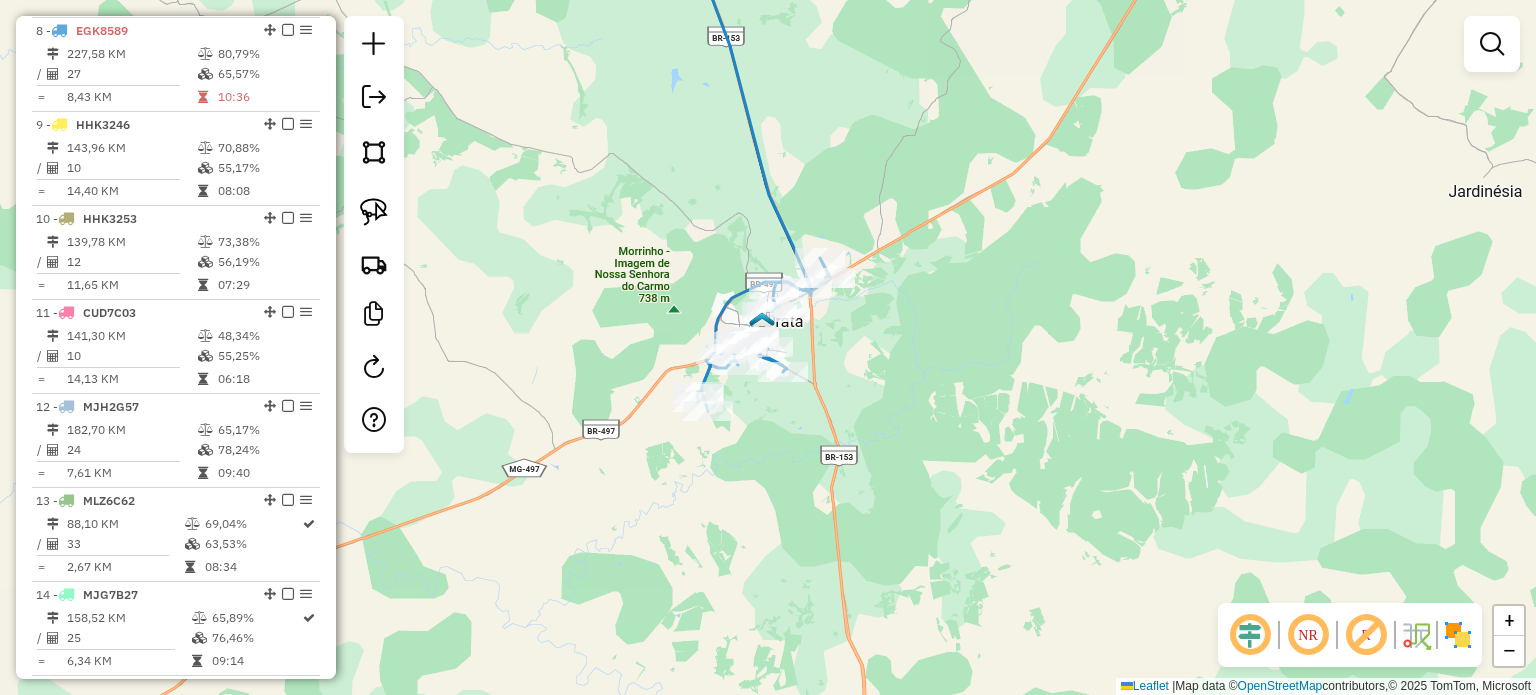 click 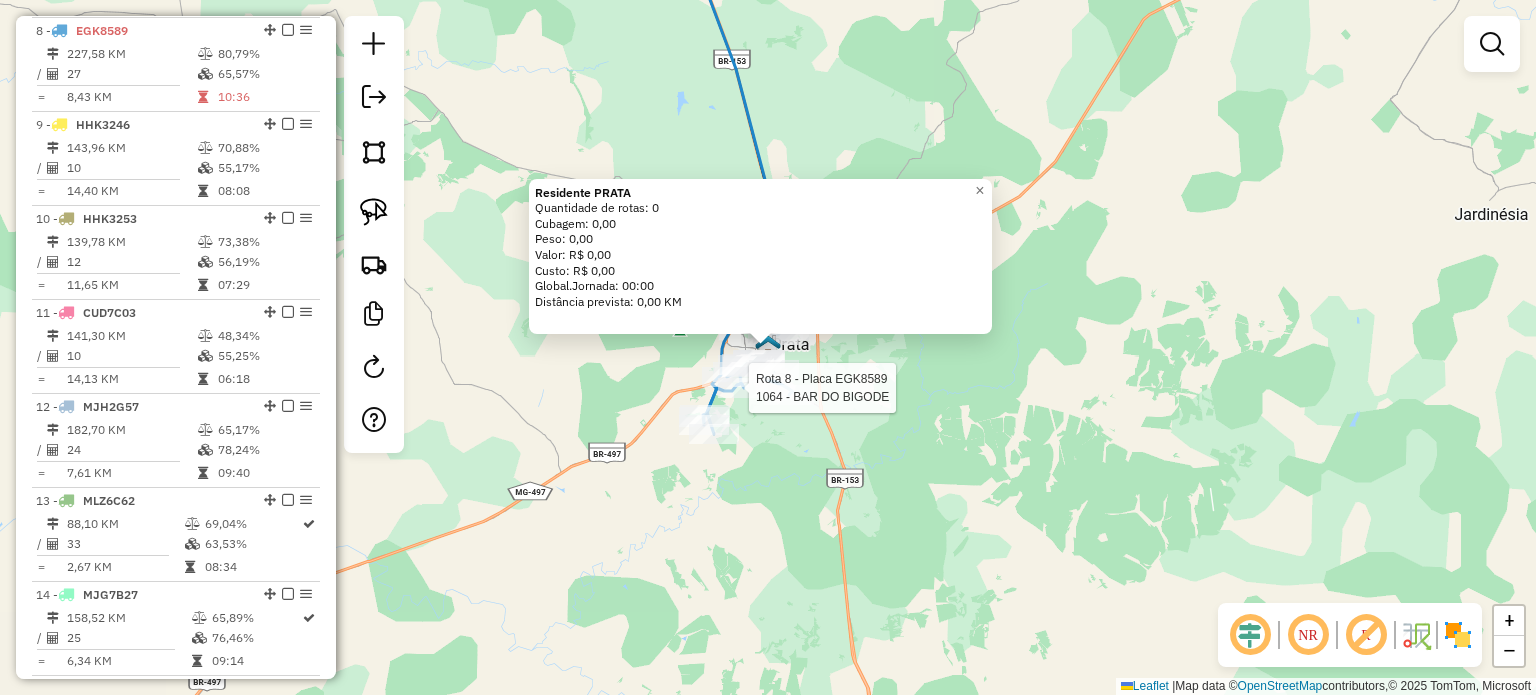 select on "*********" 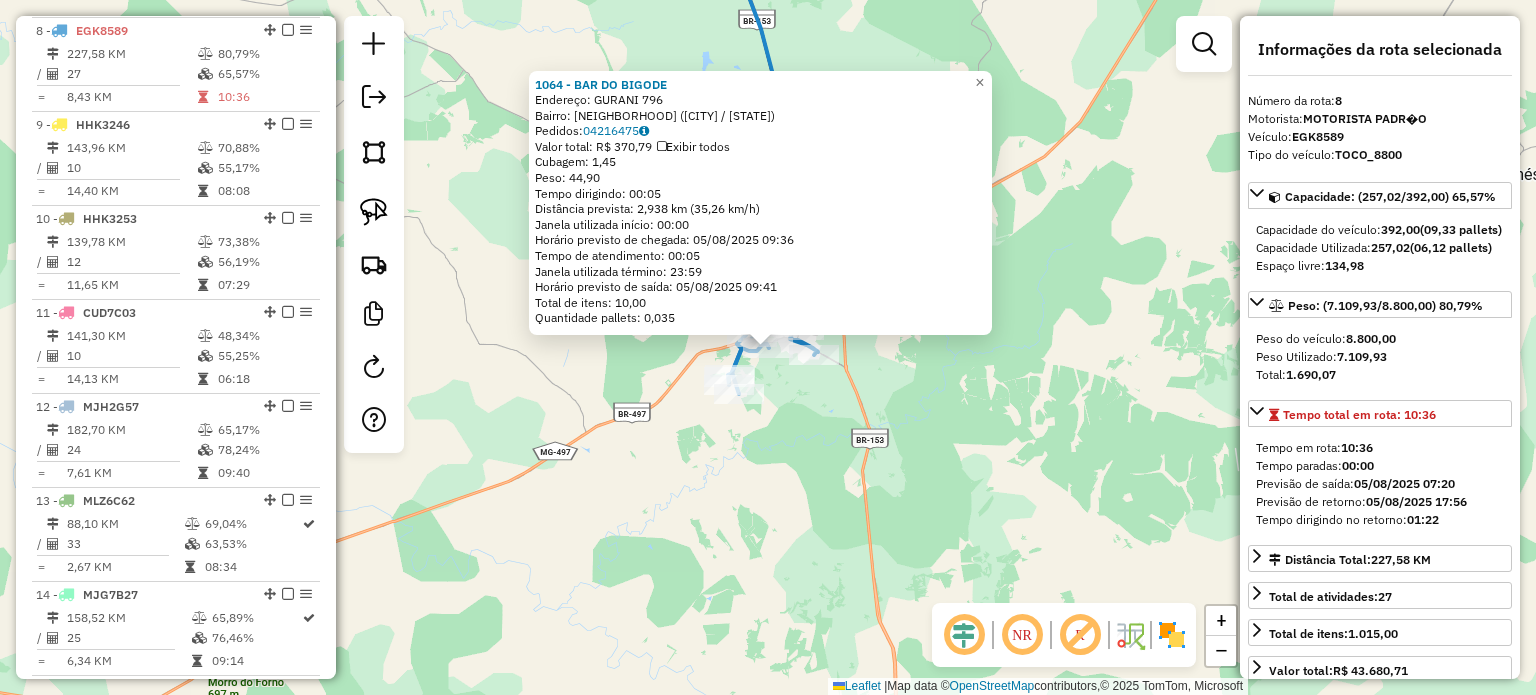 click on "1064 - BAR DO BIGODE  Endereço:  GURANI 796   Bairro: MORADA DO SOL (PRATA / MG)   Pedidos:  04216475   Valor total: R$ 370,79   Exibir todos   Cubagem: 1,45  Peso: 44,90  Tempo dirigindo: 00:05   Distância prevista: 2,938 km (35,26 km/h)   Janela utilizada início: 00:00   Horário previsto de chegada: 05/08/2025 09:36   Tempo de atendimento: 00:05   Janela utilizada término: 23:59   Horário previsto de saída: 05/08/2025 09:41   Total de itens: 10,00   Quantidade pallets: 0,035  × Janela de atendimento Grade de atendimento Capacidade Transportadoras Veículos Cliente Pedidos  Rotas Selecione os dias de semana para filtrar as janelas de atendimento  Seg   Ter   Qua   Qui   Sex   Sáb   Dom  Informe o período da janela de atendimento: De: Até:  Filtrar exatamente a janela do cliente  Considerar janela de atendimento padrão  Selecione os dias de semana para filtrar as grades de atendimento  Seg   Ter   Qua   Qui   Sex   Sáb   Dom   Considerar clientes sem dia de atendimento cadastrado  Peso mínimo:" 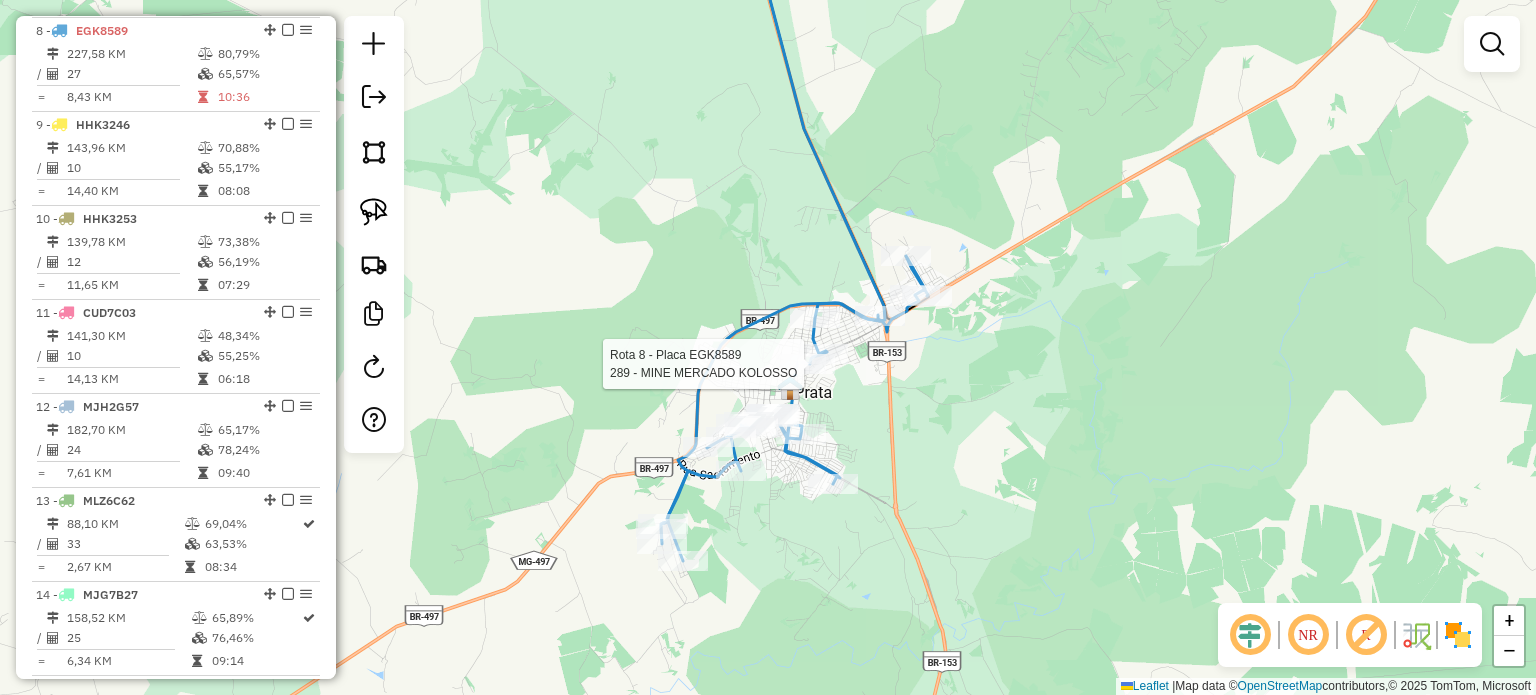 select on "*********" 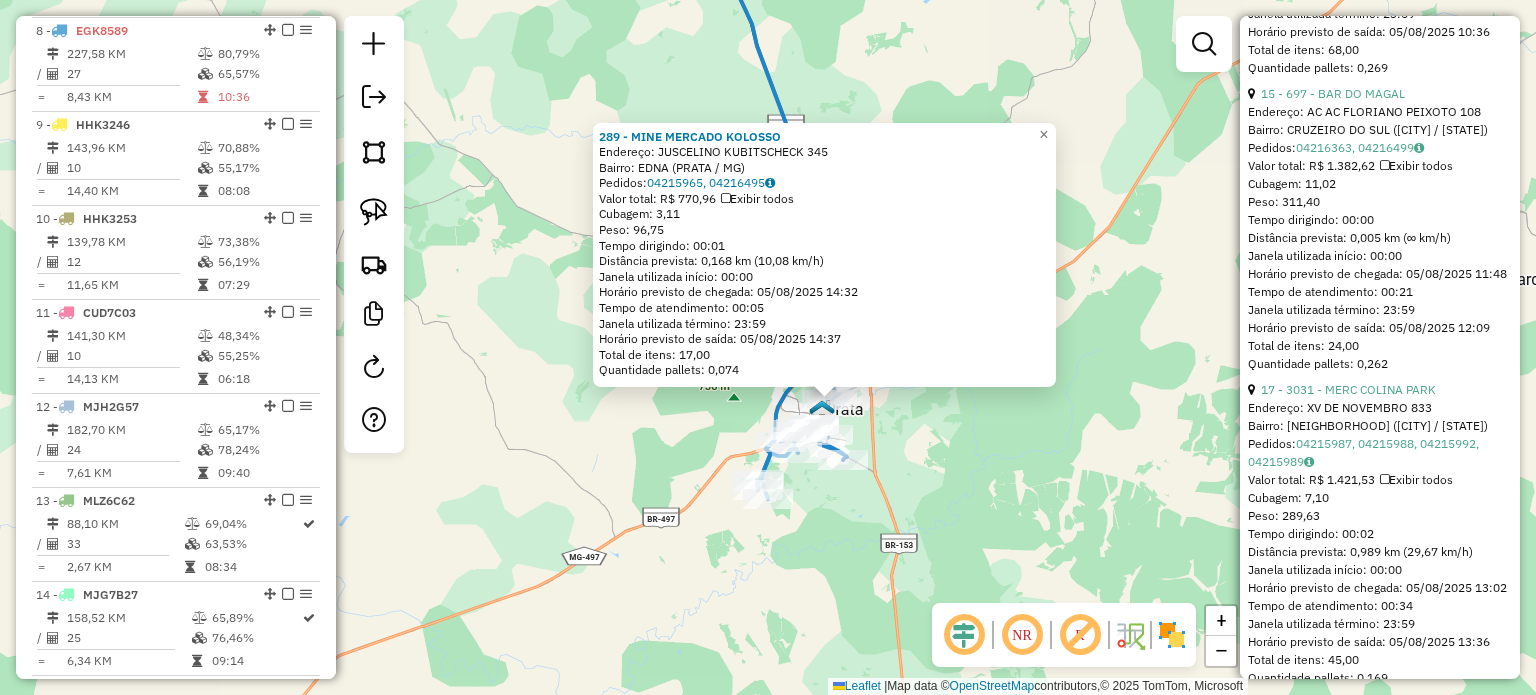 scroll, scrollTop: 2700, scrollLeft: 0, axis: vertical 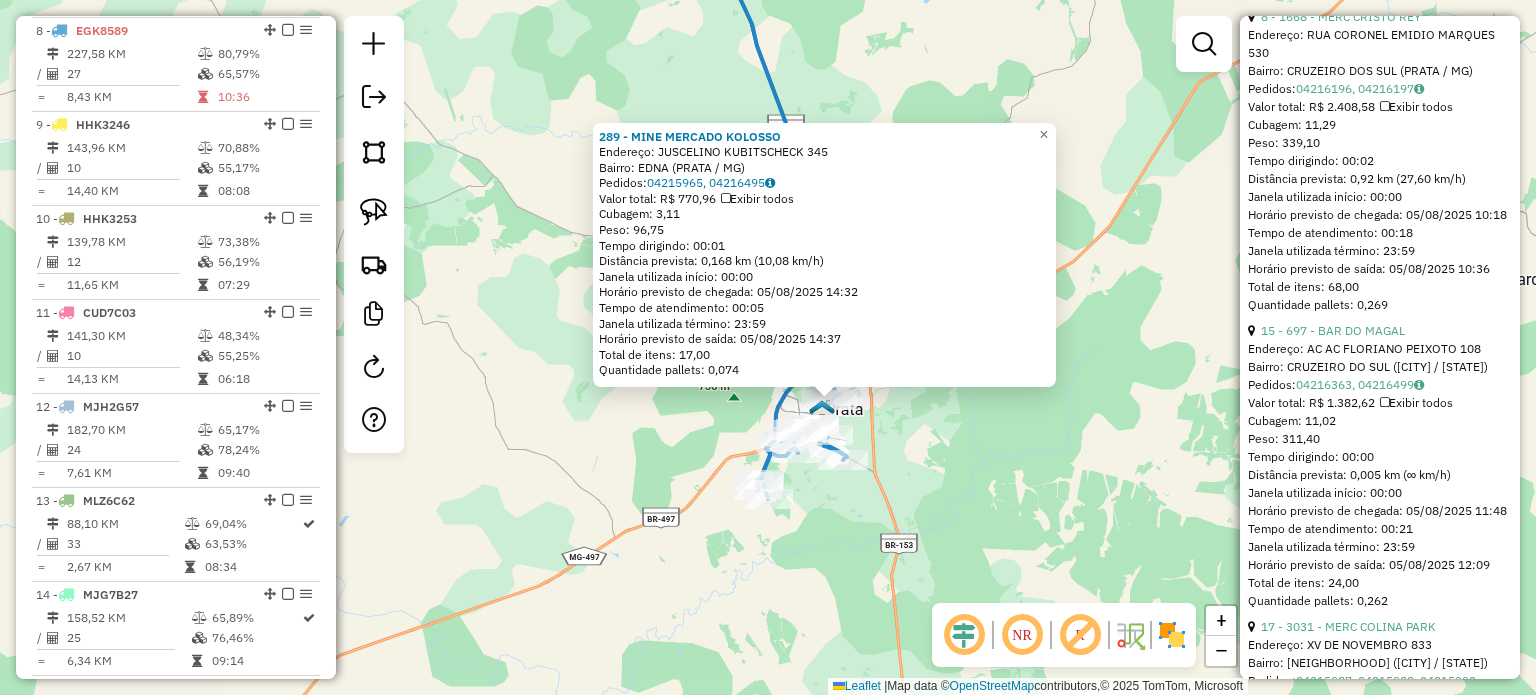 click on "289 - MINE MERCADO KOLOSSO  Endereço:  JUSCELINO KUBITSCHECK 345   Bairro: EDNA (PRATA / MG)   Pedidos:  04215965, 04216495   Valor total: R$ 770,96   Exibir todos   Cubagem: 3,11  Peso: 96,75  Tempo dirigindo: 00:01   Distância prevista: 0,168 km (10,08 km/h)   Janela utilizada início: 00:00   Horário previsto de chegada: 05/08/2025 14:32   Tempo de atendimento: 00:05   Janela utilizada término: 23:59   Horário previsto de saída: 05/08/2025 14:37   Total de itens: 17,00   Quantidade pallets: 0,074  × Janela de atendimento Grade de atendimento Capacidade Transportadoras Veículos Cliente Pedidos  Rotas Selecione os dias de semana para filtrar as janelas de atendimento  Seg   Ter   Qua   Qui   Sex   Sáb   Dom  Informe o período da janela de atendimento: De: Até:  Filtrar exatamente a janela do cliente  Considerar janela de atendimento padrão  Selecione os dias de semana para filtrar as grades de atendimento  Seg   Ter   Qua   Qui   Sex   Sáb   Dom   Clientes fora do dia de atendimento selecionado" 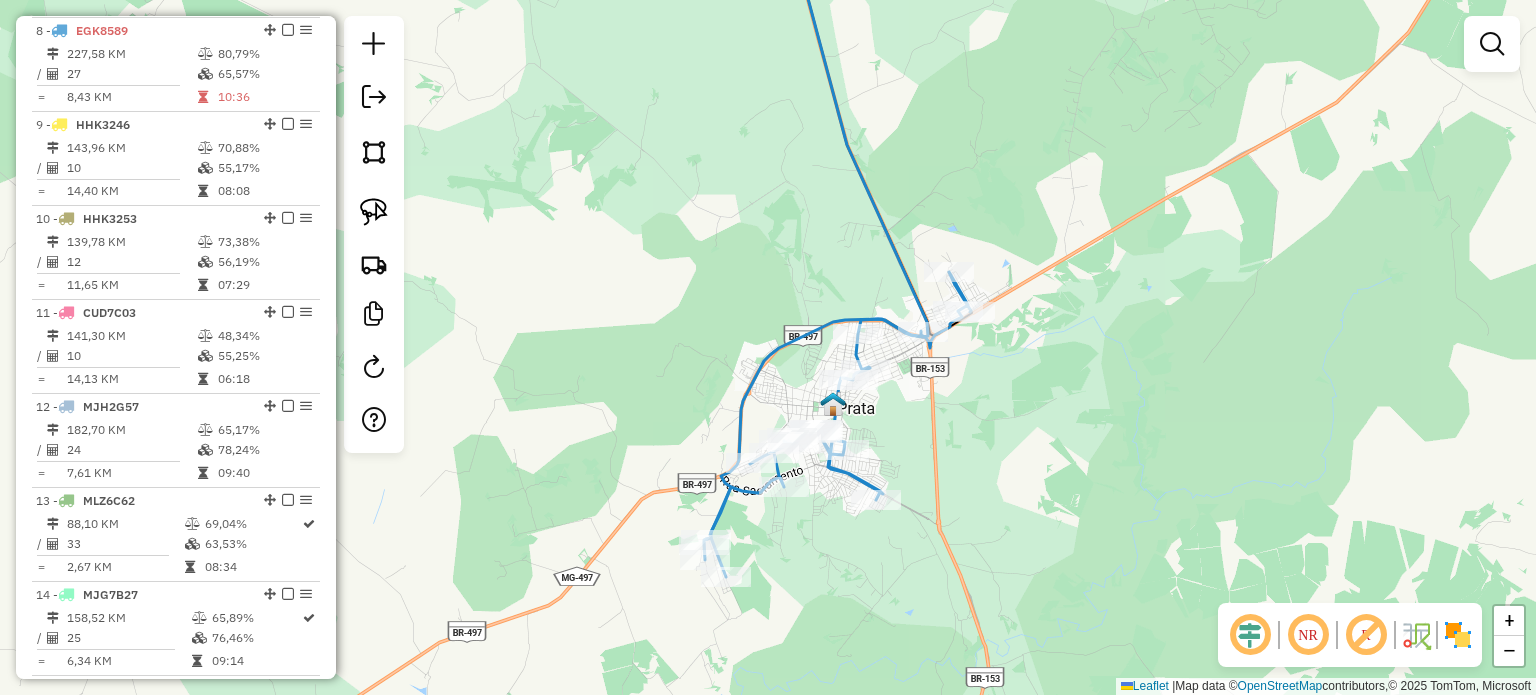 click on "Janela de atendimento Grade de atendimento Capacidade Transportadoras Veículos Cliente Pedidos  Rotas Selecione os dias de semana para filtrar as janelas de atendimento  Seg   Ter   Qua   Qui   Sex   Sáb   Dom  Informe o período da janela de atendimento: De: Até:  Filtrar exatamente a janela do cliente  Considerar janela de atendimento padrão  Selecione os dias de semana para filtrar as grades de atendimento  Seg   Ter   Qua   Qui   Sex   Sáb   Dom   Considerar clientes sem dia de atendimento cadastrado  Clientes fora do dia de atendimento selecionado Filtrar as atividades entre os valores definidos abaixo:  Peso mínimo:   Peso máximo:   Cubagem mínima:   Cubagem máxima:   De:   Até:  Filtrar as atividades entre o tempo de atendimento definido abaixo:  De:   Até:   Considerar capacidade total dos clientes não roteirizados Transportadora: Selecione um ou mais itens Tipo de veículo: Selecione um ou mais itens Veículo: Selecione um ou mais itens Motorista: Selecione um ou mais itens Nome: Rótulo:" 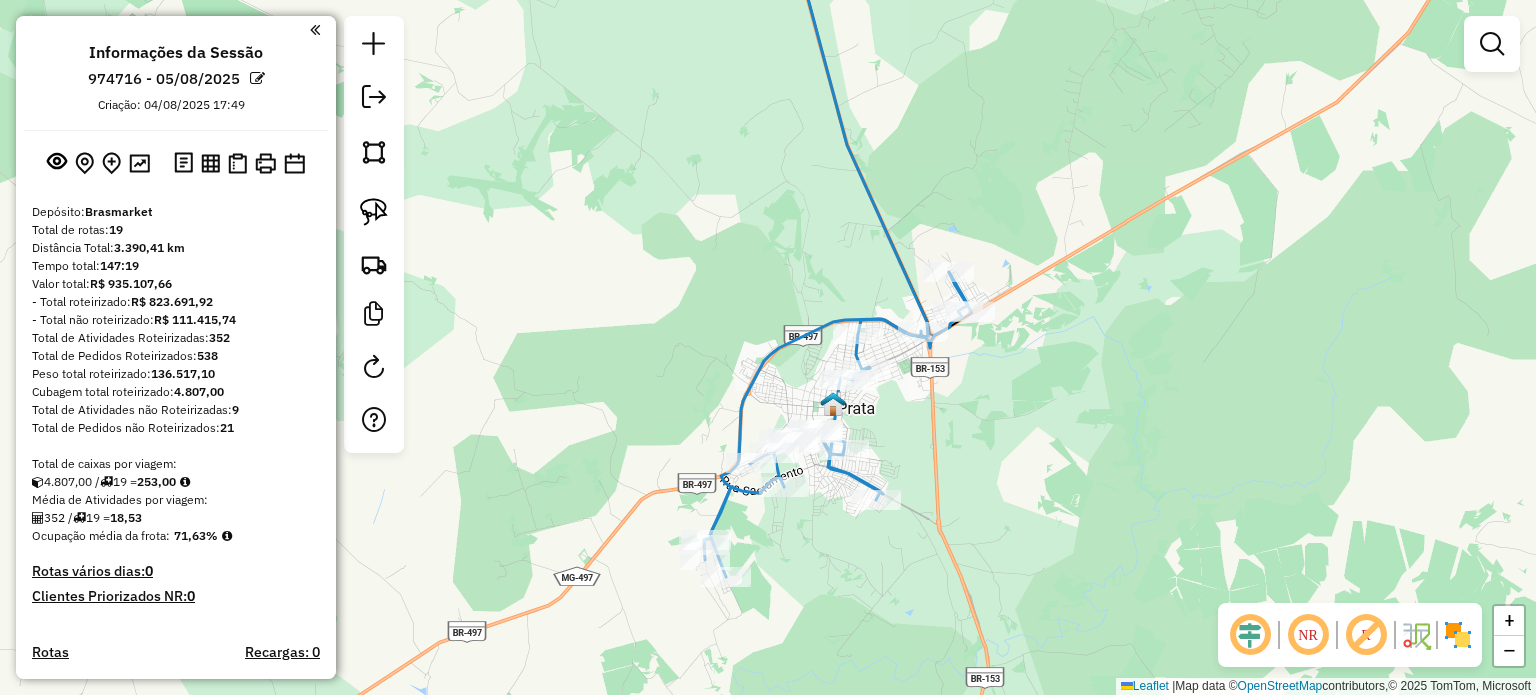 scroll, scrollTop: 0, scrollLeft: 0, axis: both 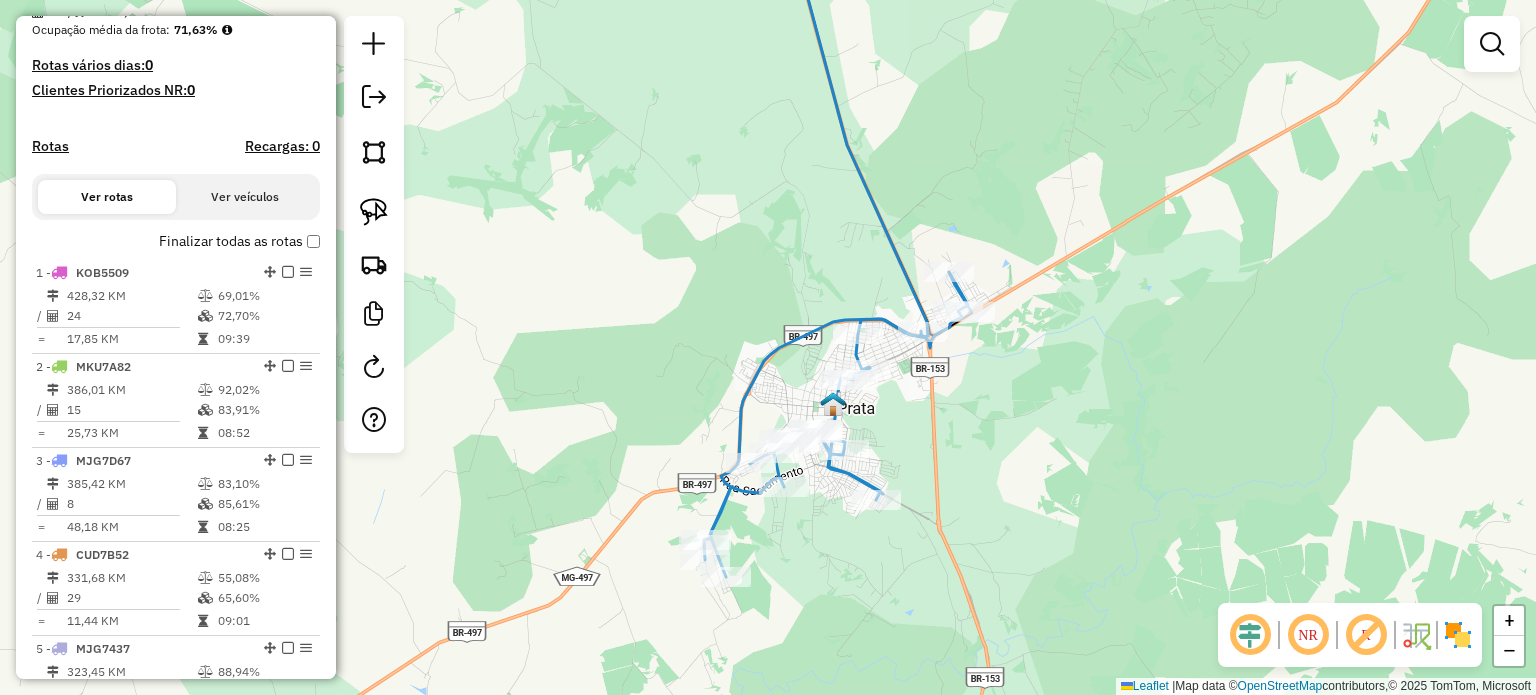click 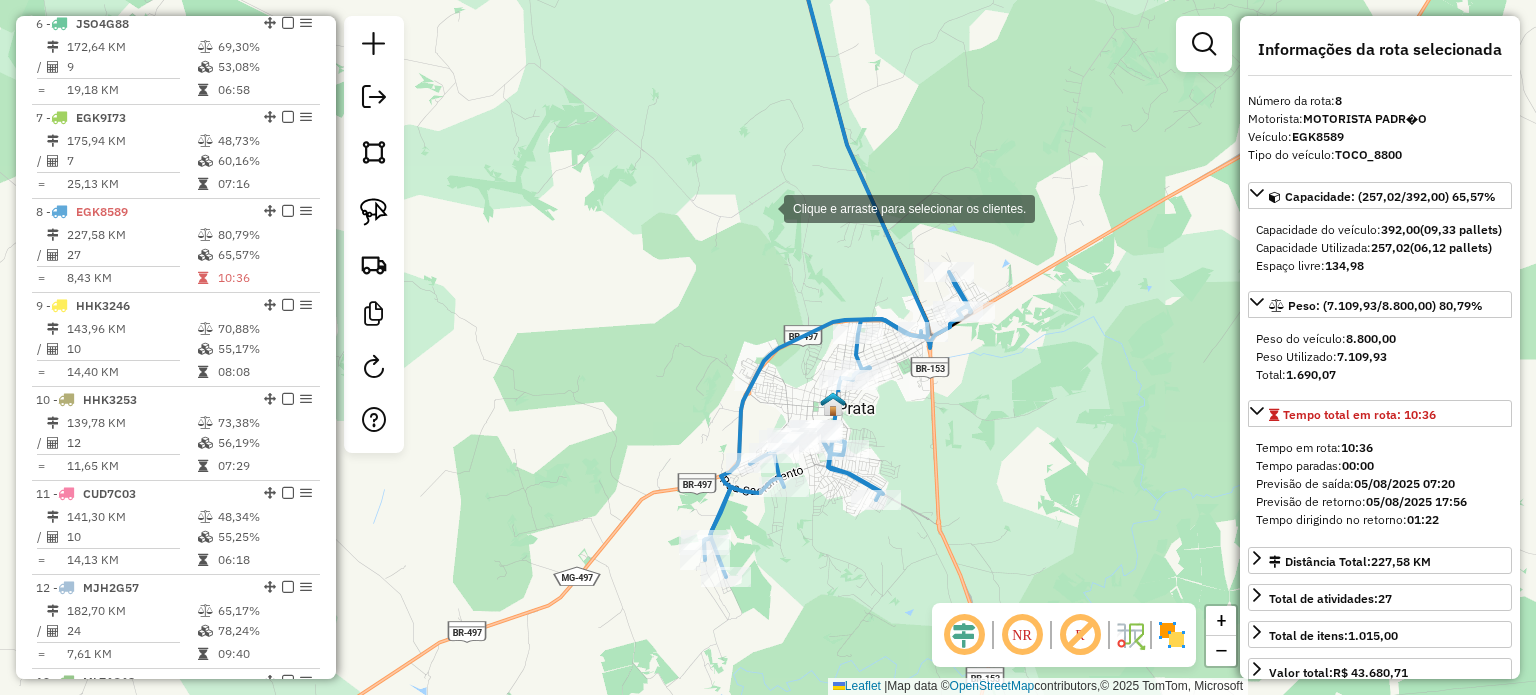 scroll, scrollTop: 1406, scrollLeft: 0, axis: vertical 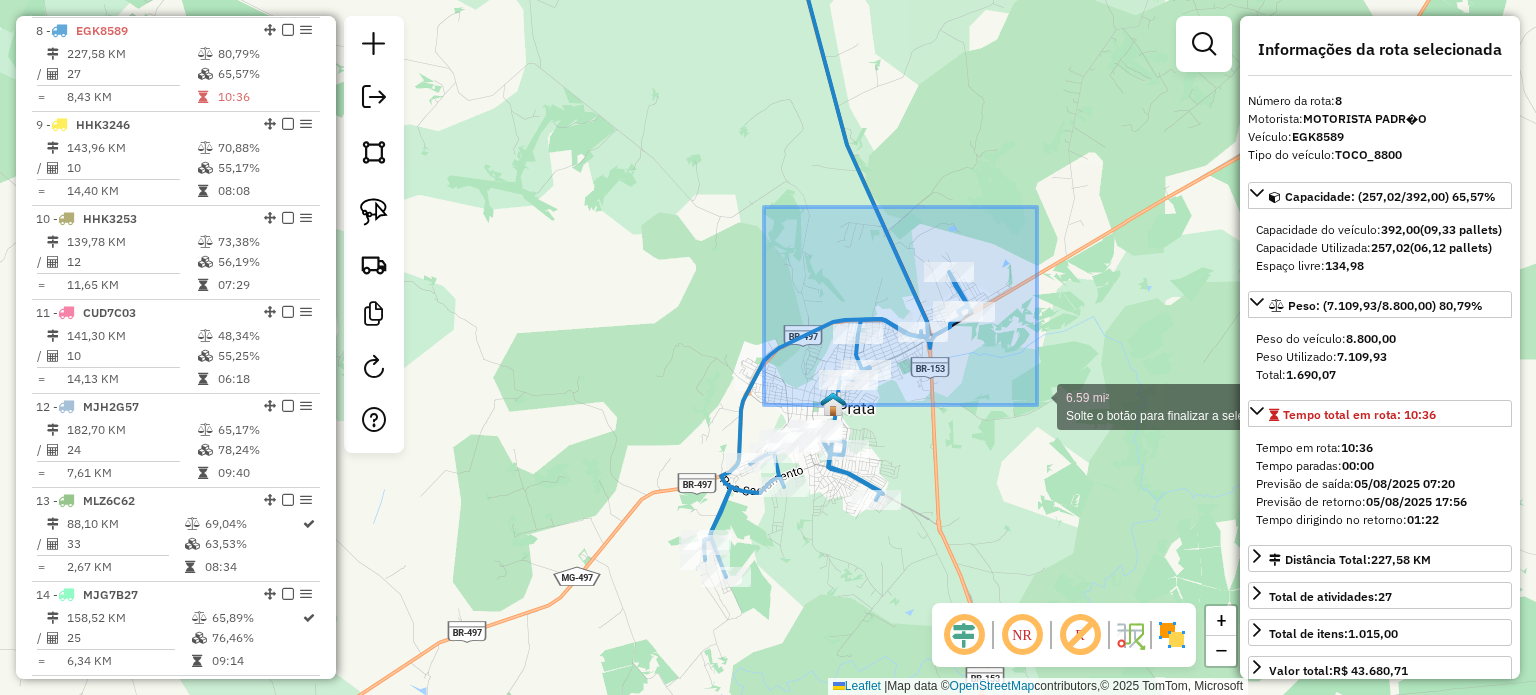 drag, startPoint x: 764, startPoint y: 207, endPoint x: 1038, endPoint y: 407, distance: 339.22855 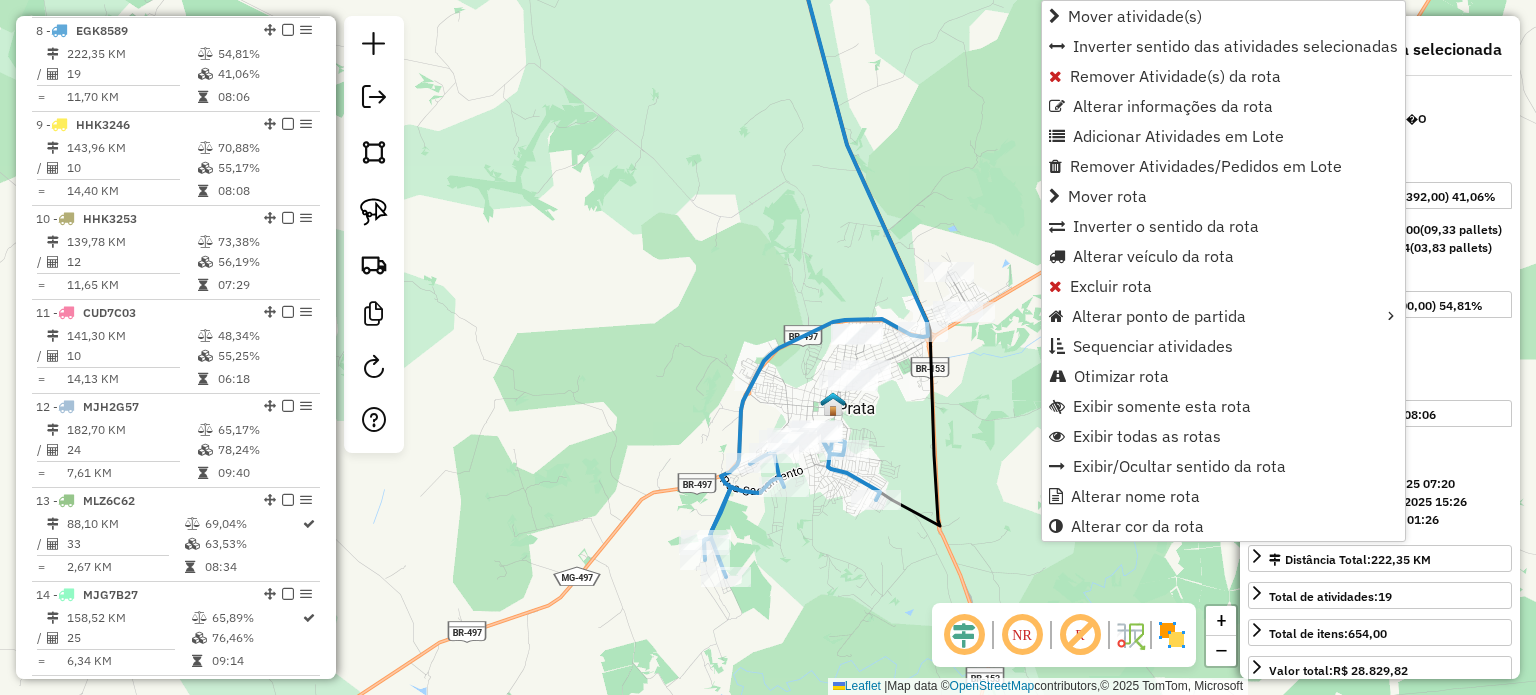 click 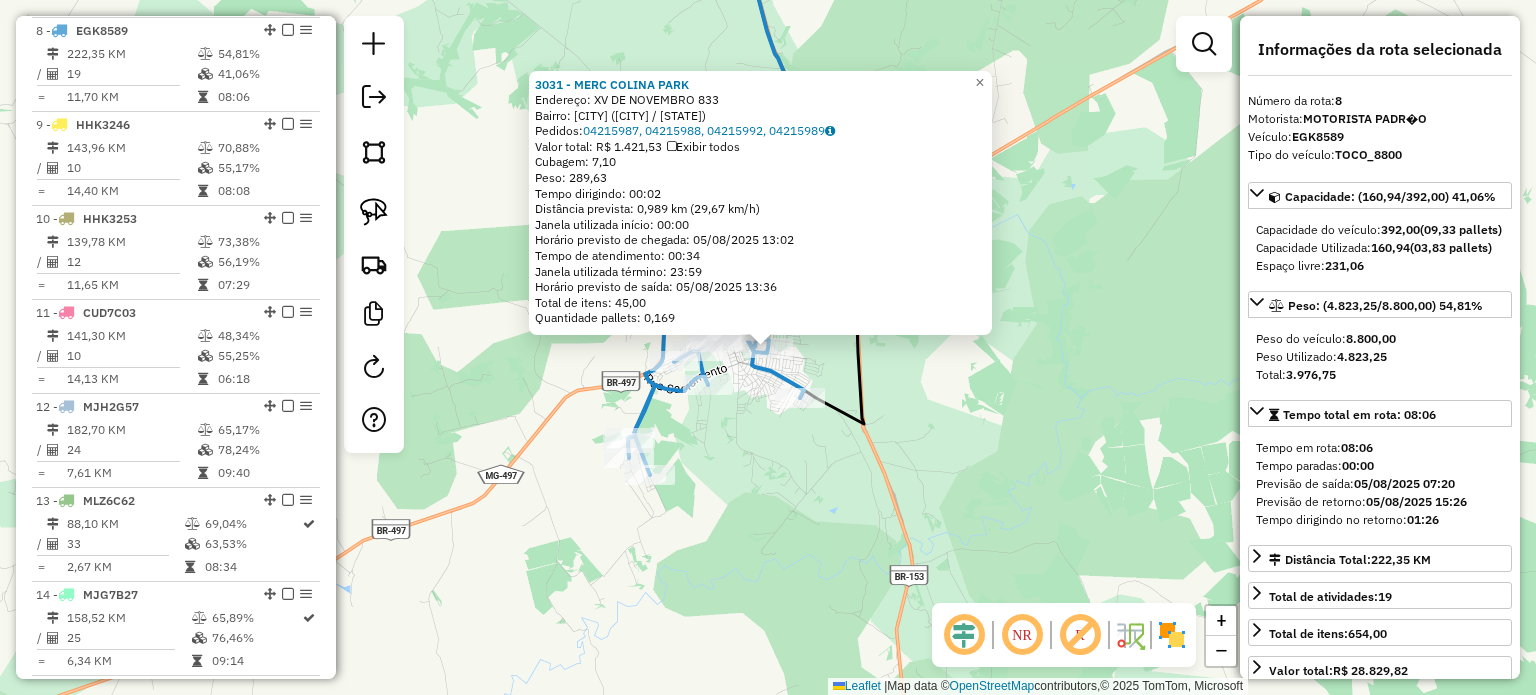 click on "3031 - [BRAND]  Endereço:  [STREET] [NUMBER]   Bairro: [NAME] ([CITY] / [STATE])   Pedidos:  [ORDER_ID], [ORDER_ID], [ORDER_ID], [ORDER_ID]   Valor total: R$ [PRICE]   Exibir todos   Cubagem: [CUBAGE]  Peso: [WEIGHT]  Tempo dirigindo: [TIME]   Distância prevista: [DISTANCE] km ([SPEED] km/h)   Janela utilizada início: [TIME]   Horário previsto de chegada: [DATE] [TIME]   Tempo de atendimento: [TIME]   Janela utilizada término: [TIME]   Horário previsto de saída: [DATE] [TIME]   Total de itens: [ITEMS]   Quantidade pallets: [PALLETS]  × Janela de atendimento Grade de atendimento Capacidade Transportadoras Veículos Cliente Pedidos  Rotas Selecione os dias de semana para filtrar as janelas de atendimento  Seg   Ter   Qua   Qui   Sex   Sáb   Dom  Informe o período da janela de atendimento: De: [TIME] Até: [TIME]  Filtrar exatamente a janela do cliente  Considerar janela de atendimento padrão  Selecione os dias de semana para filtrar as grades de atendimento  Seg   Ter   Qua   Qui   Sex   Sáb   Dom   Peso mínimo:   Peso máximo:  +" 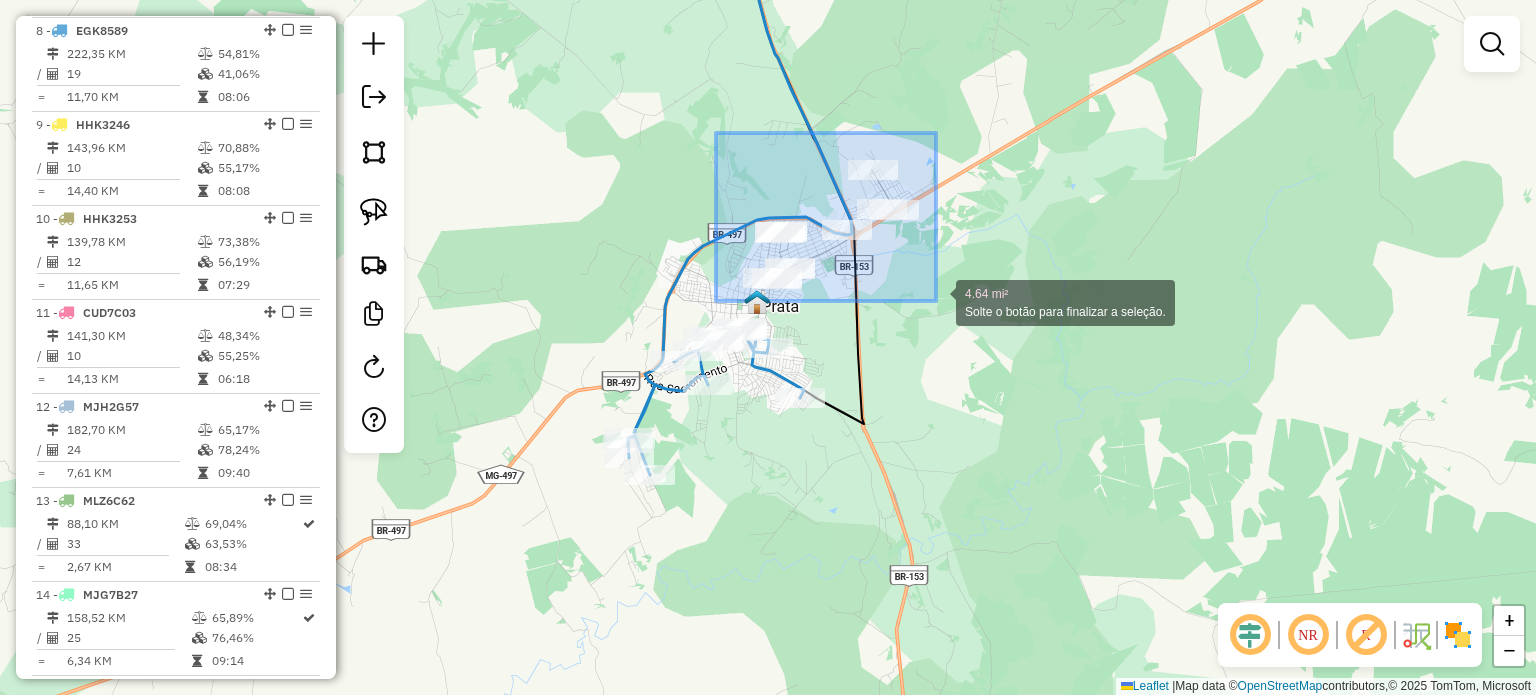 drag, startPoint x: 716, startPoint y: 133, endPoint x: 936, endPoint y: 301, distance: 276.8104 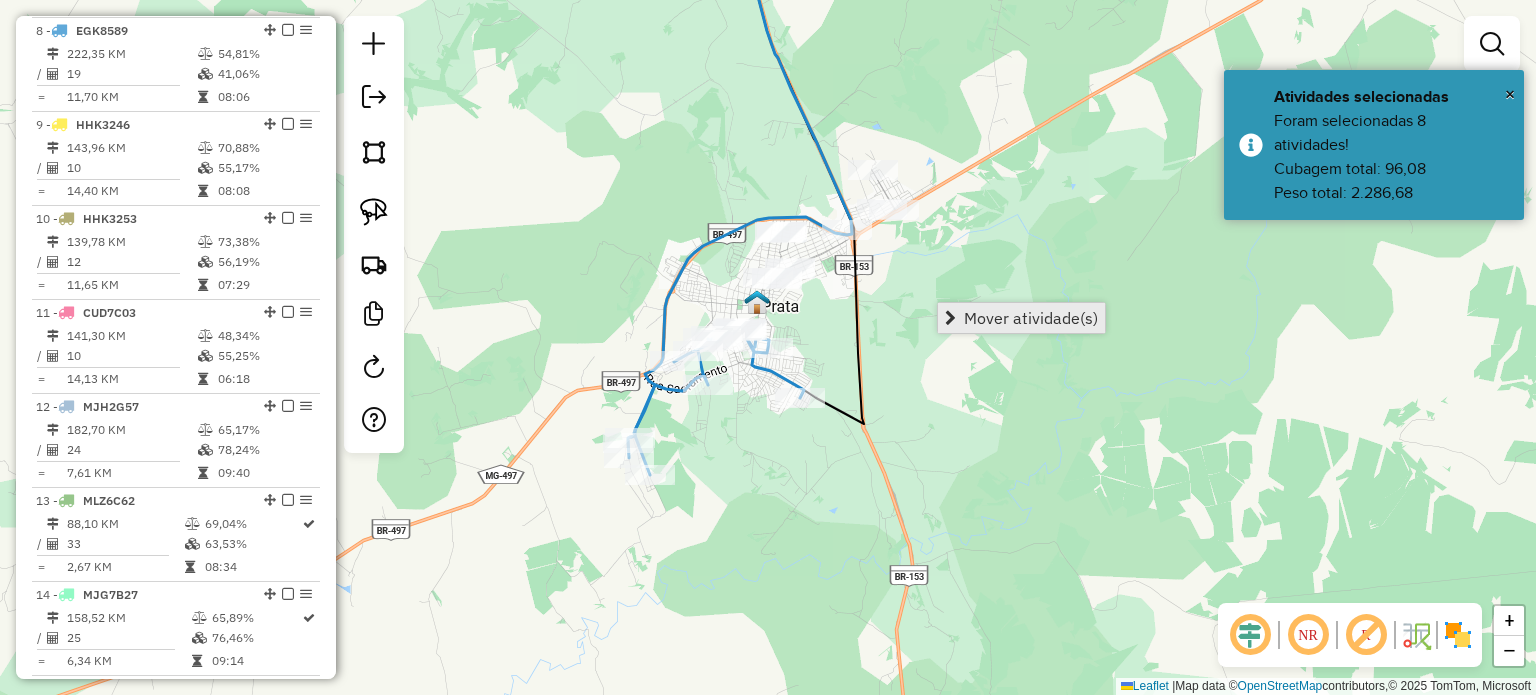 click on "Mover atividade(s)" at bounding box center (1031, 318) 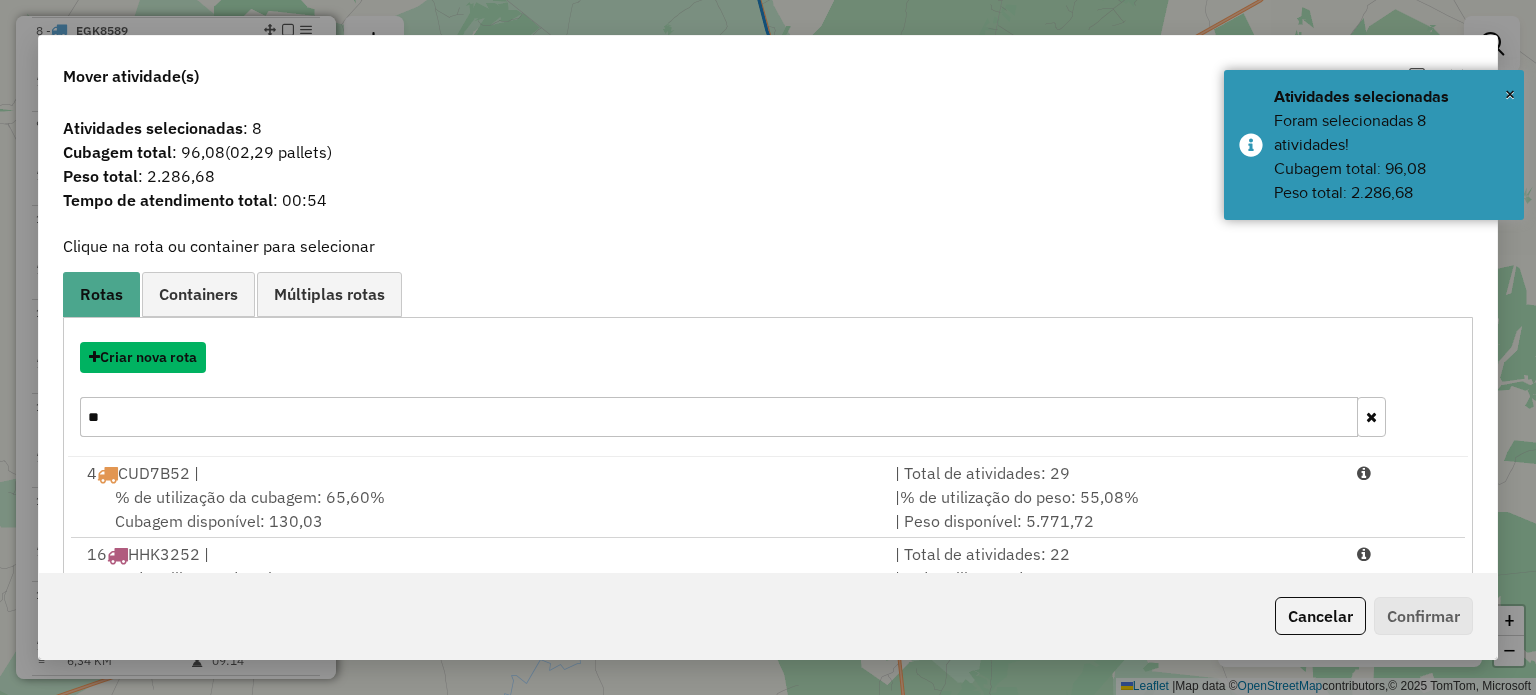 click on "Criar nova rota" at bounding box center (143, 357) 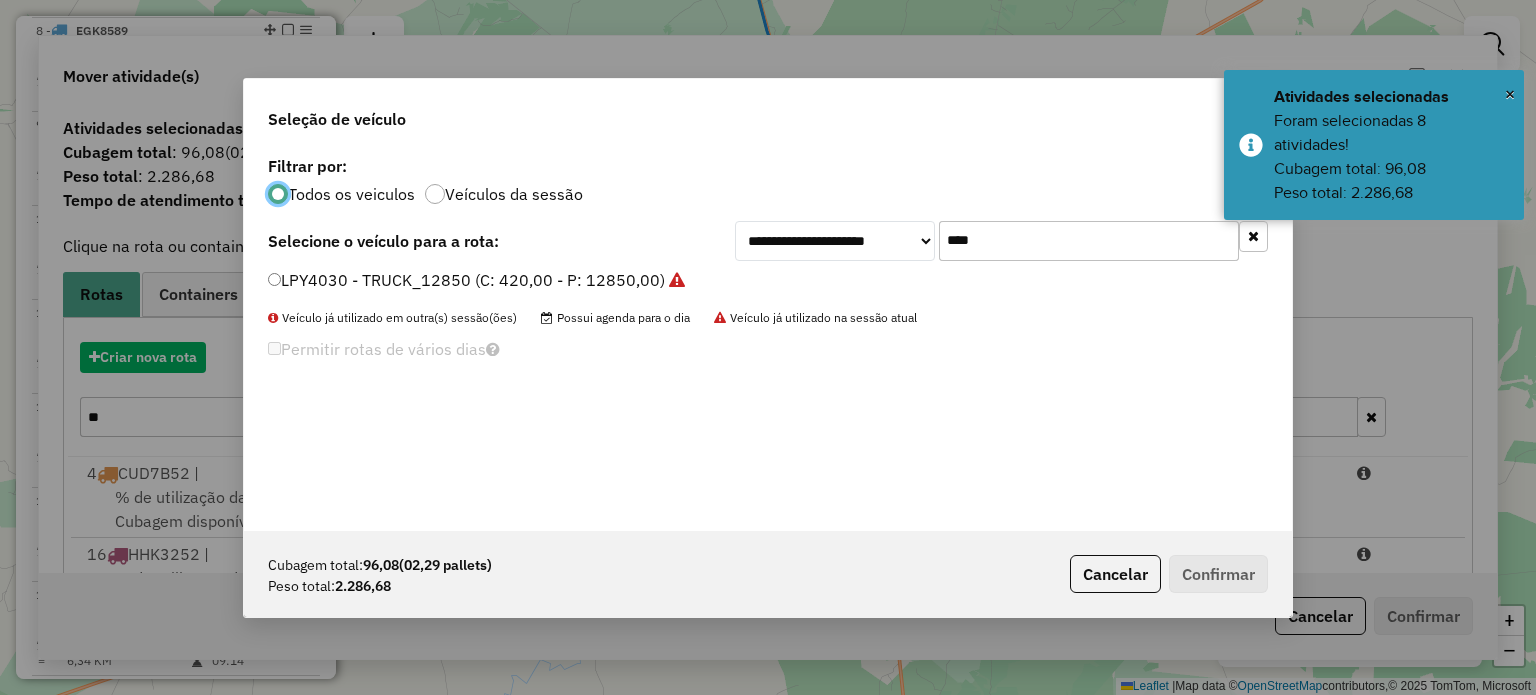 scroll, scrollTop: 10, scrollLeft: 6, axis: both 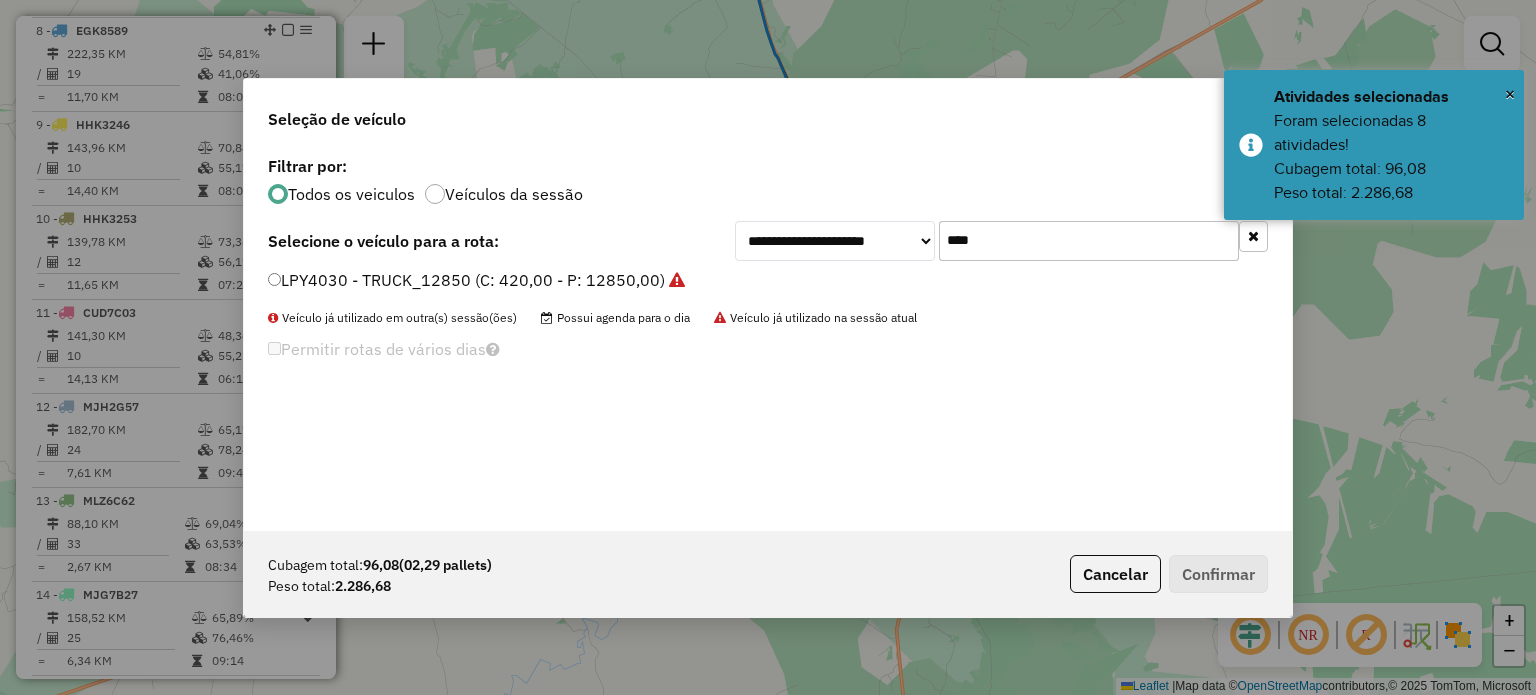 drag, startPoint x: 1026, startPoint y: 248, endPoint x: 368, endPoint y: 155, distance: 664.5397 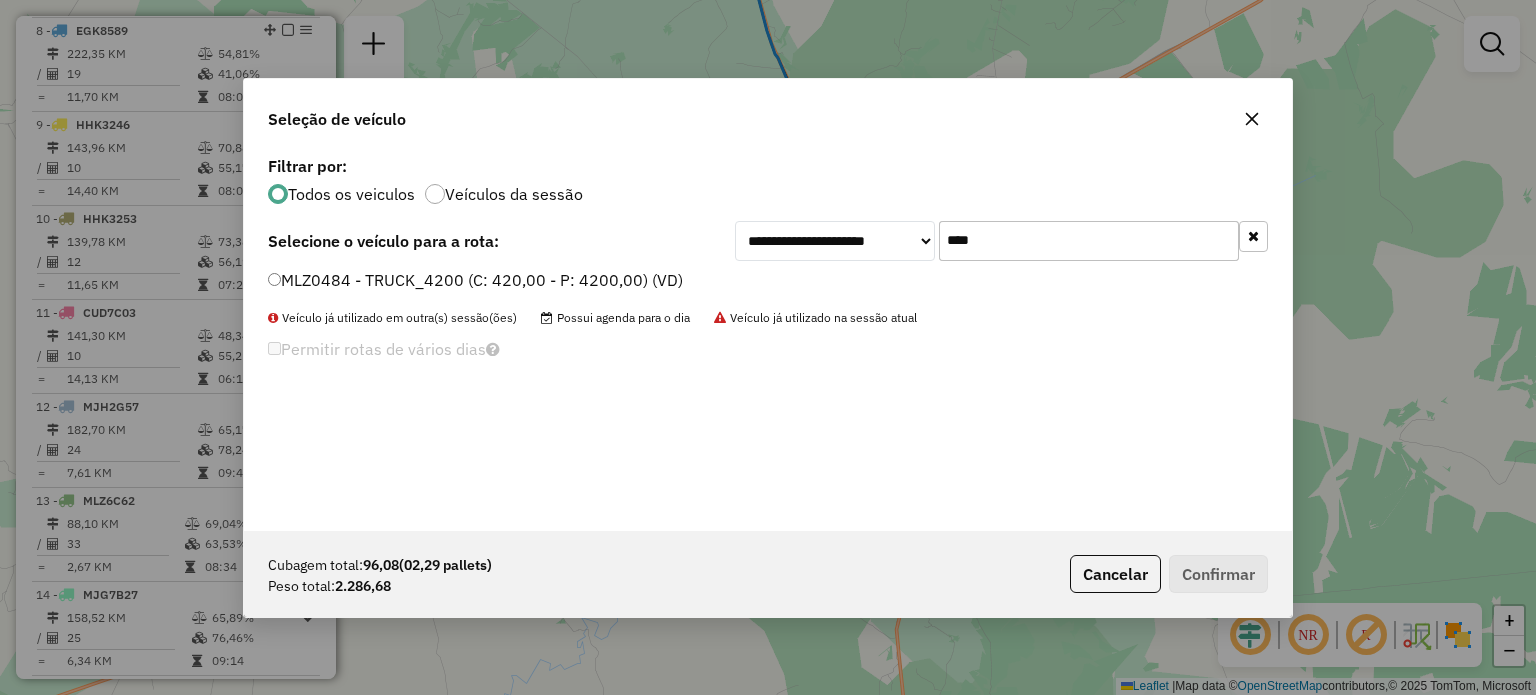 type on "****" 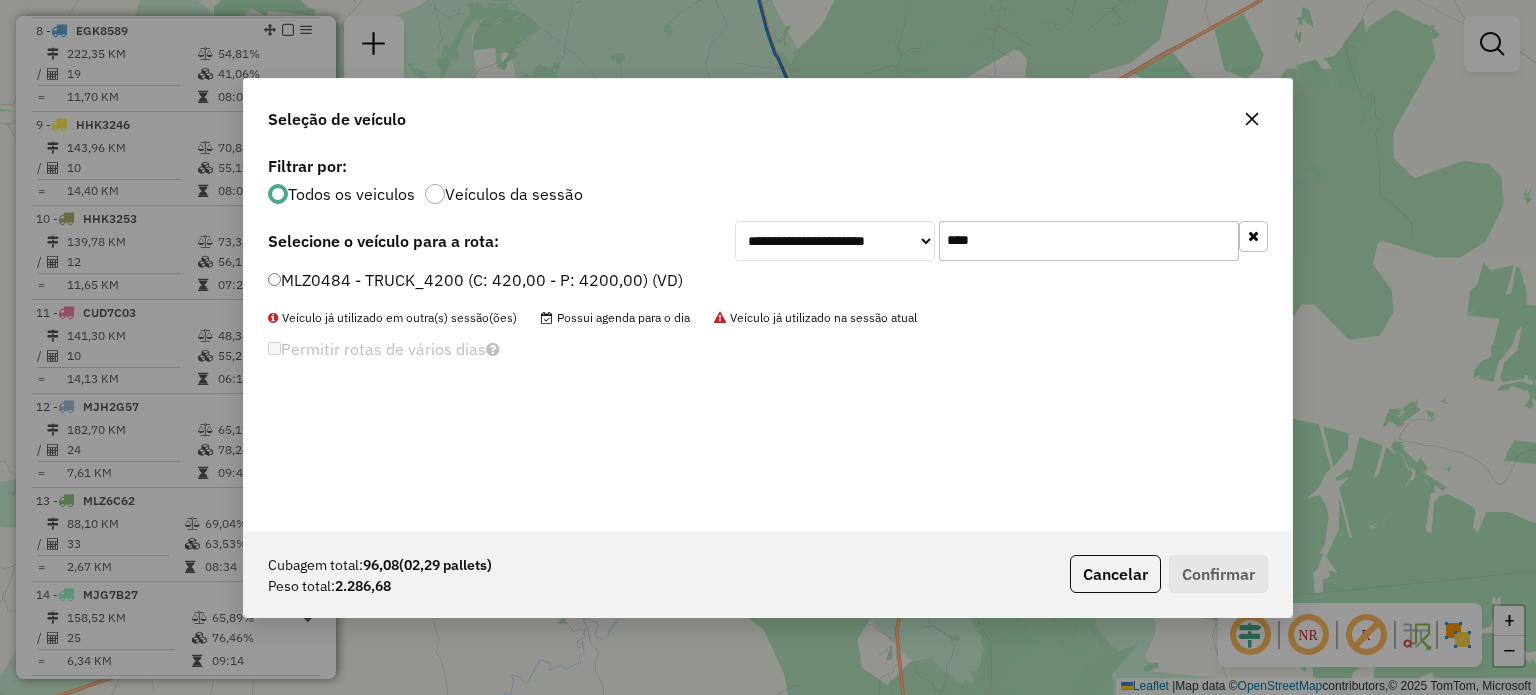 click on "MLZ0484 - TRUCK_4200 (C: 420,00 - P: 4200,00) (VD)" 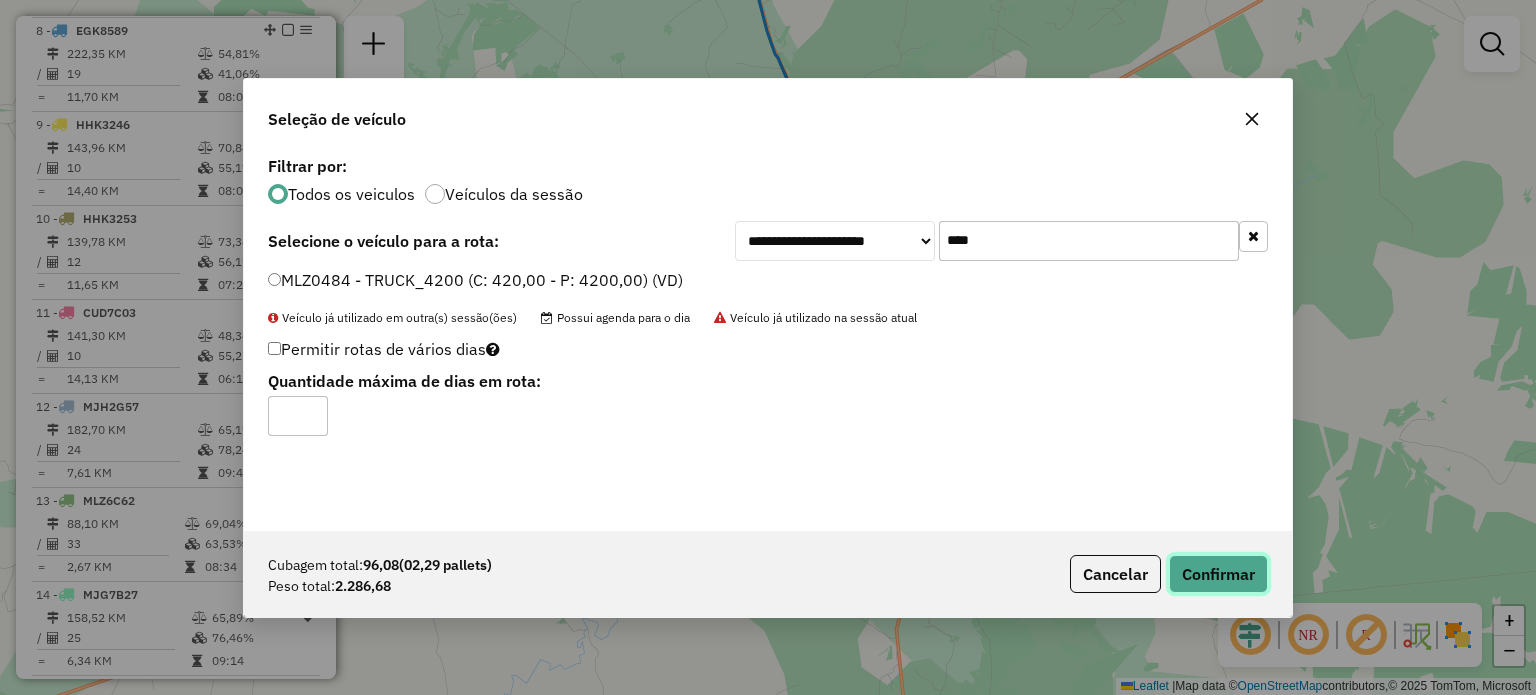 click on "Confirmar" 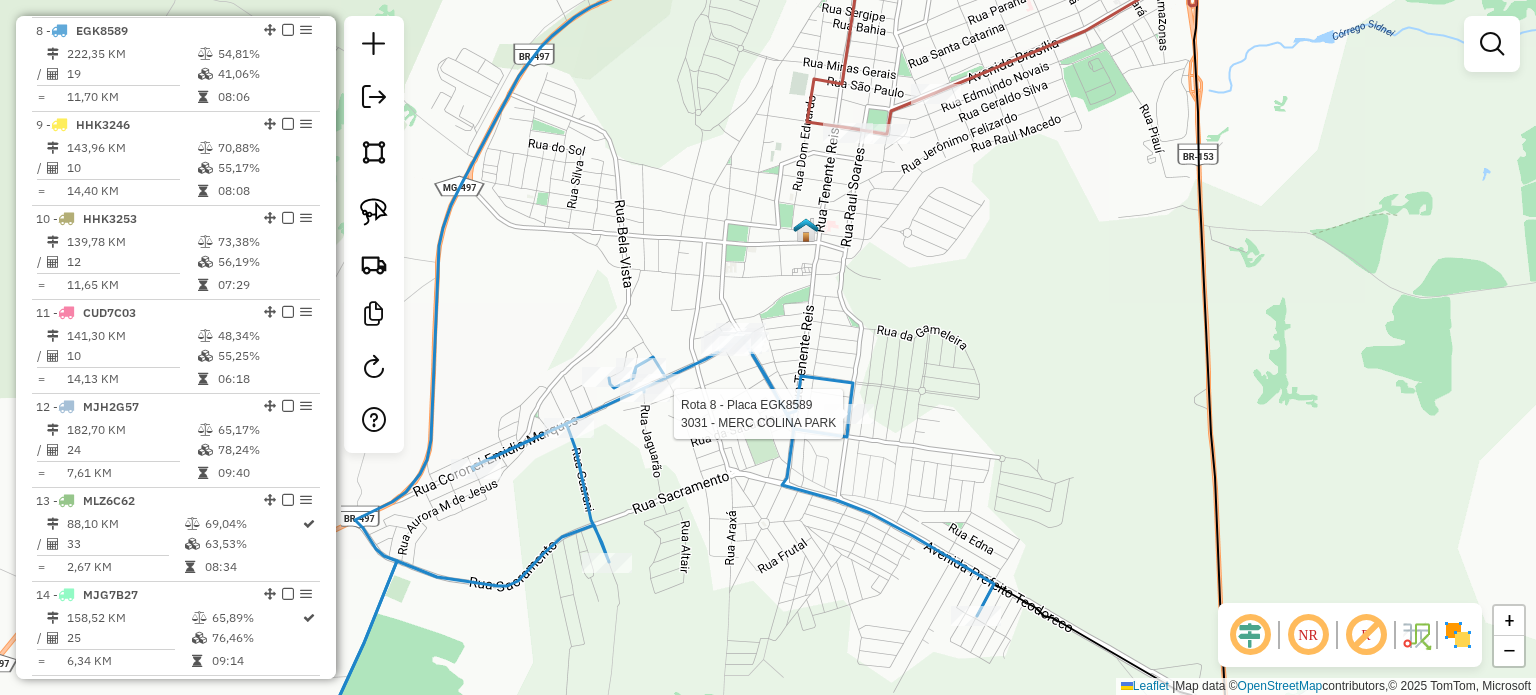 select on "*********" 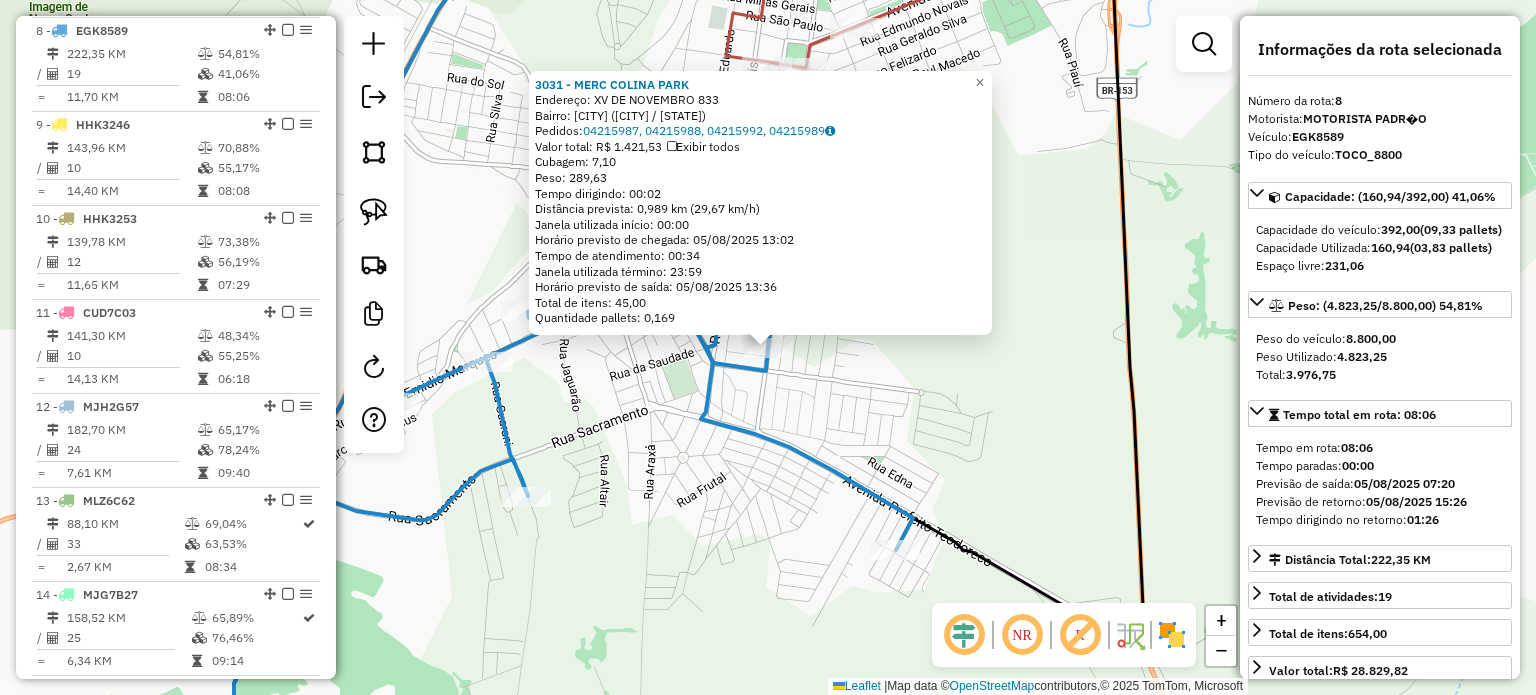 click on "3031 - [BRAND]  Endereço:  [STREET] [NUMBER]   Bairro: [NAME] ([CITY] / [STATE])   Pedidos:  [ORDER_ID], [ORDER_ID], [ORDER_ID], [ORDER_ID]   Valor total: R$ [PRICE]   Exibir todos   Cubagem: [CUBAGE]  Peso: [WEIGHT]  Tempo dirigindo: [TIME]   Distância prevista: [DISTANCE] km ([SPEED] km/h)   Janela utilizada início: [TIME]   Horário previsto de chegada: [DATE] [TIME]   Tempo de atendimento: [TIME]   Janela utilizada término: [TIME]   Horário previsto de saída: [DATE] [TIME]   Total de itens: [ITEMS]   Quantidade pallets: [PALLETS]  × Janela de atendimento Grade de atendimento Capacidade Transportadoras Veículos Cliente Pedidos  Rotas Selecione os dias de semana para filtrar as janelas de atendimento  Seg   Ter   Qua   Qui   Sex   Sáb   Dom  Informe o período da janela de atendimento: De: [TIME] Até: [TIME]  Filtrar exatamente a janela do cliente  Considerar janela de atendimento padrão  Selecione os dias de semana para filtrar as grades de atendimento  Seg   Ter   Qua   Qui   Sex   Sáb   Dom   Peso mínimo:   Peso máximo:  +" 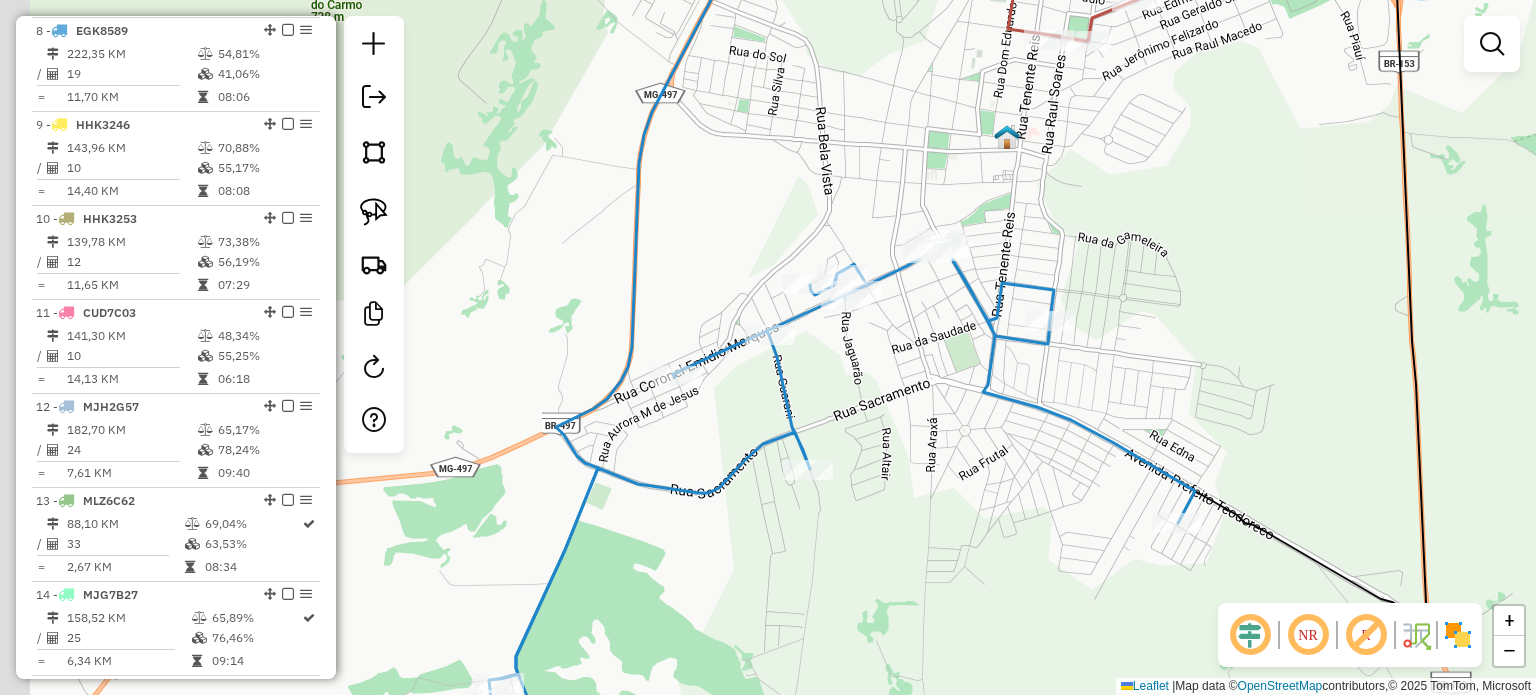 drag, startPoint x: 727, startPoint y: 346, endPoint x: 938, endPoint y: 344, distance: 211.00948 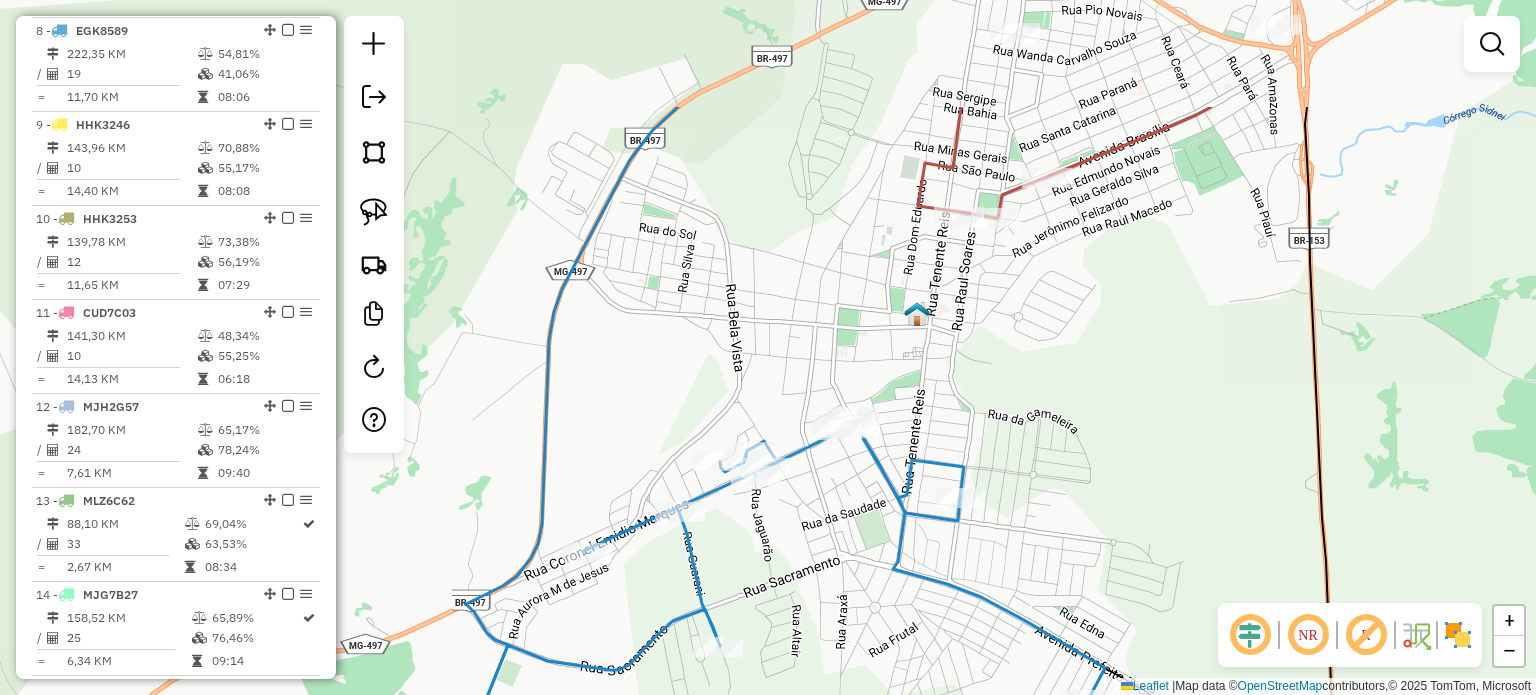 drag, startPoint x: 905, startPoint y: 416, endPoint x: 830, endPoint y: 541, distance: 145.7738 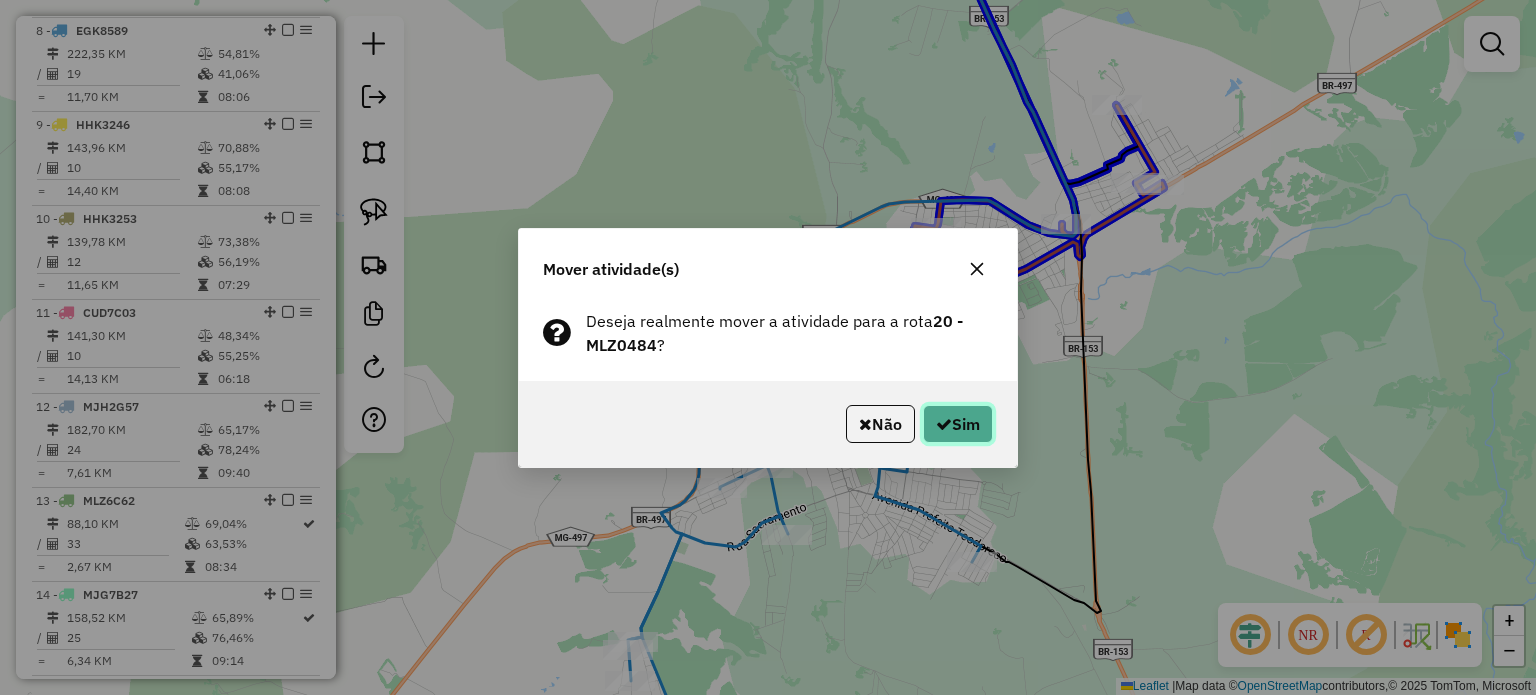 click on "Sim" 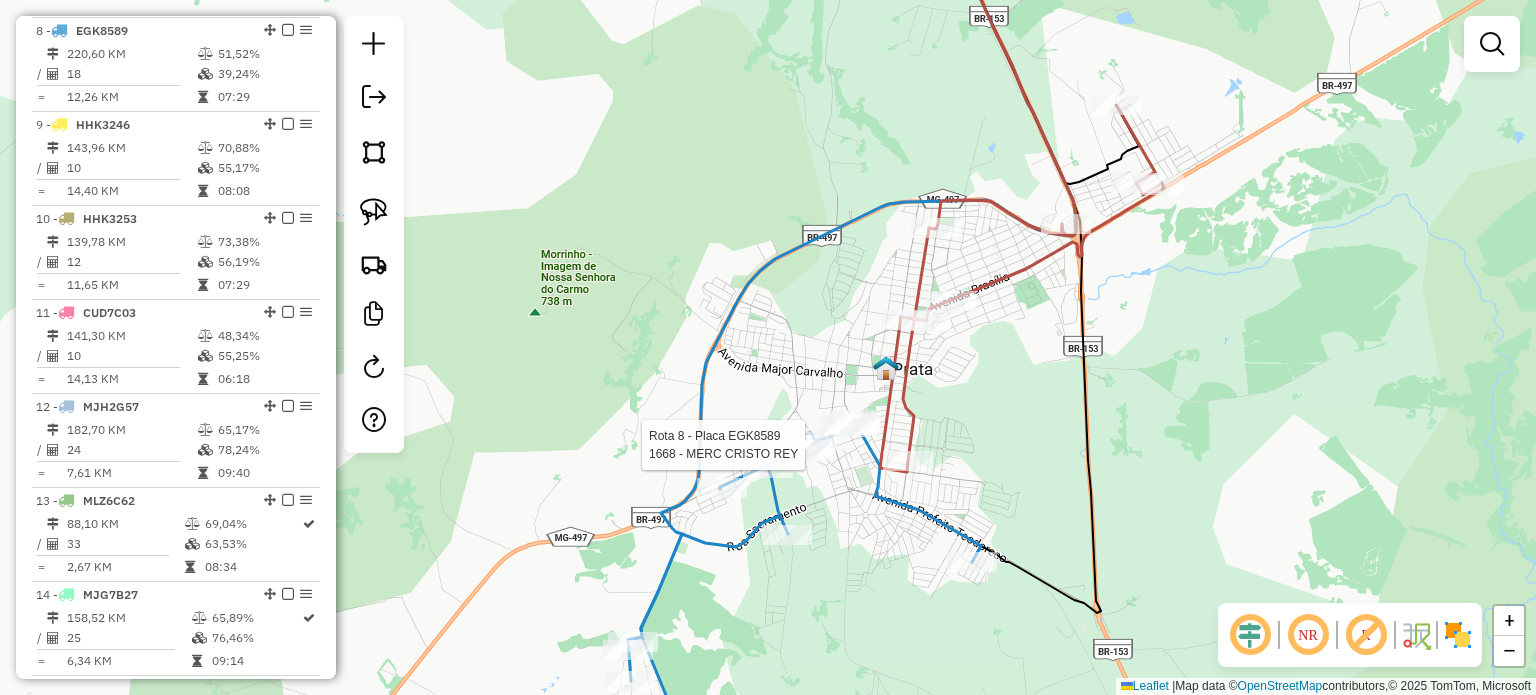 select on "*********" 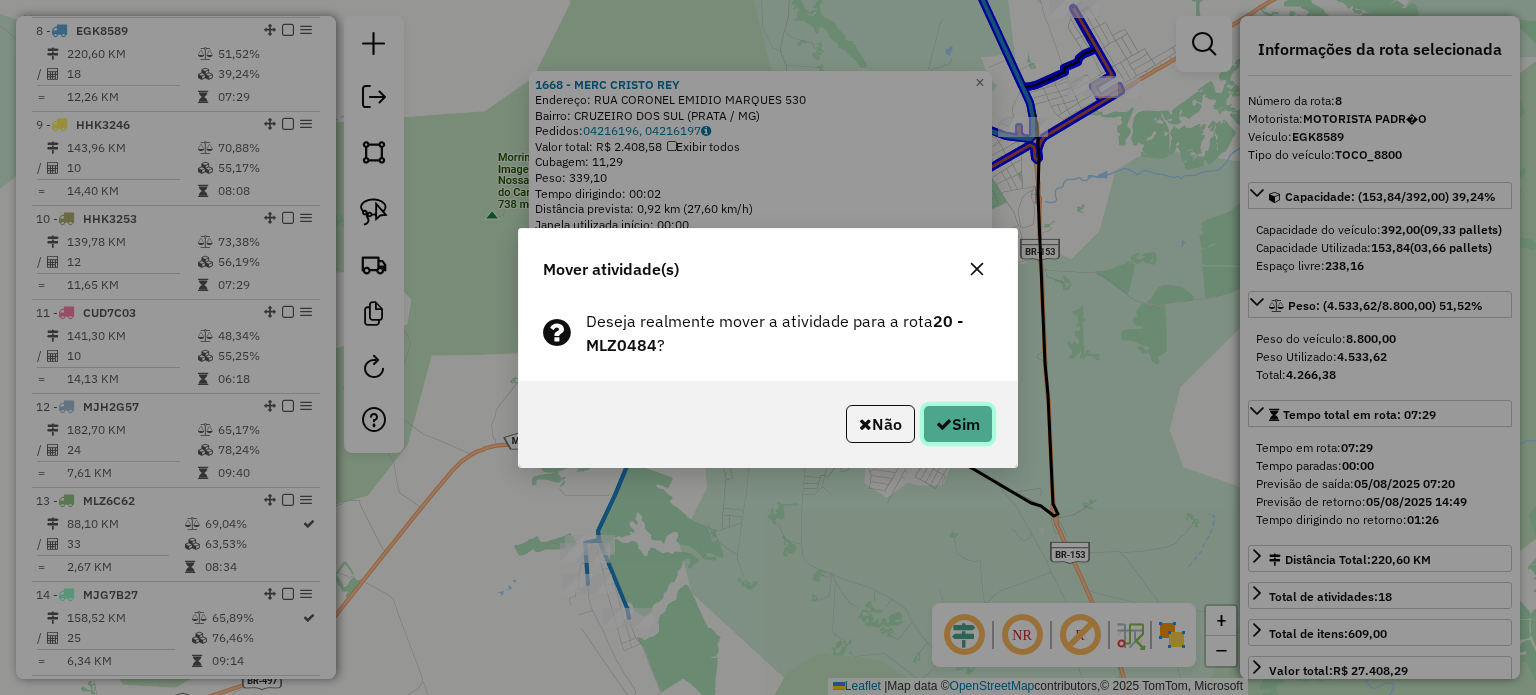 click on "Sim" 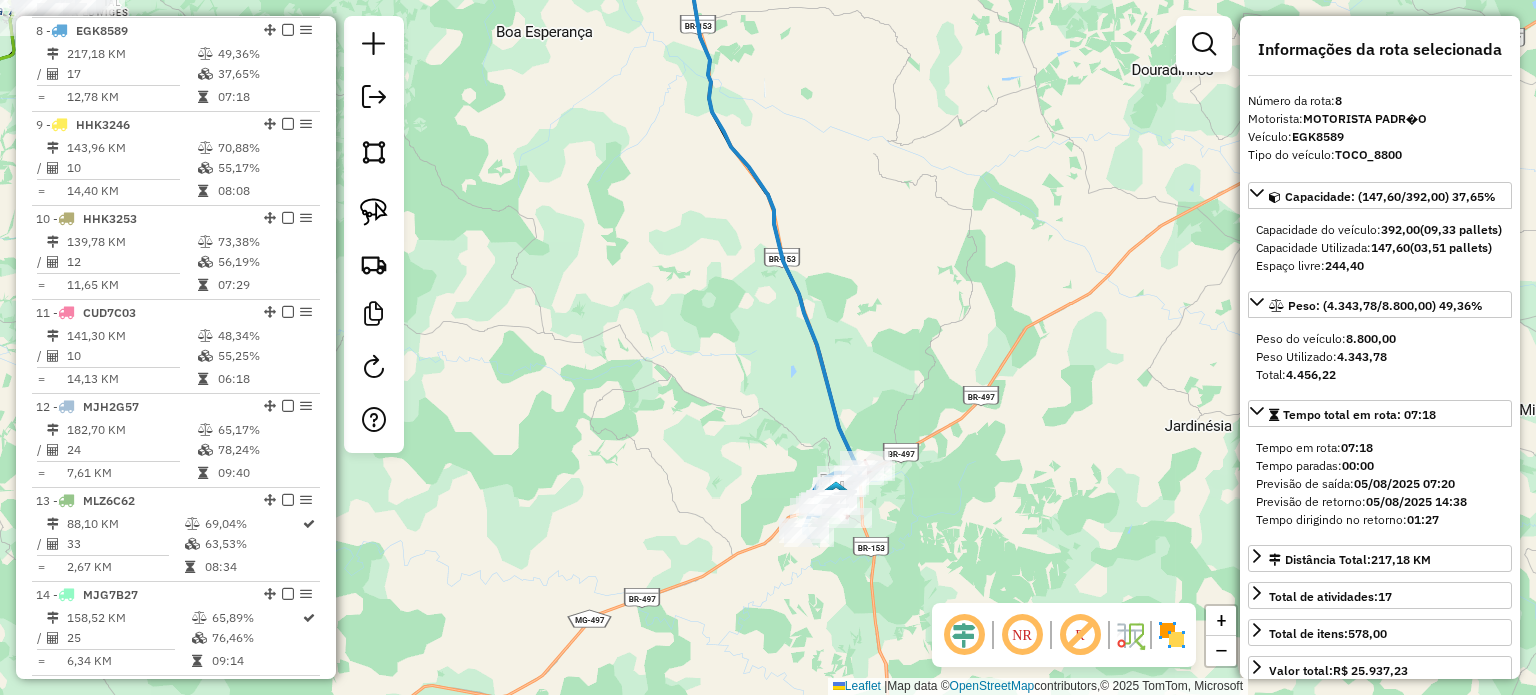 drag, startPoint x: 880, startPoint y: 587, endPoint x: 885, endPoint y: 483, distance: 104.120125 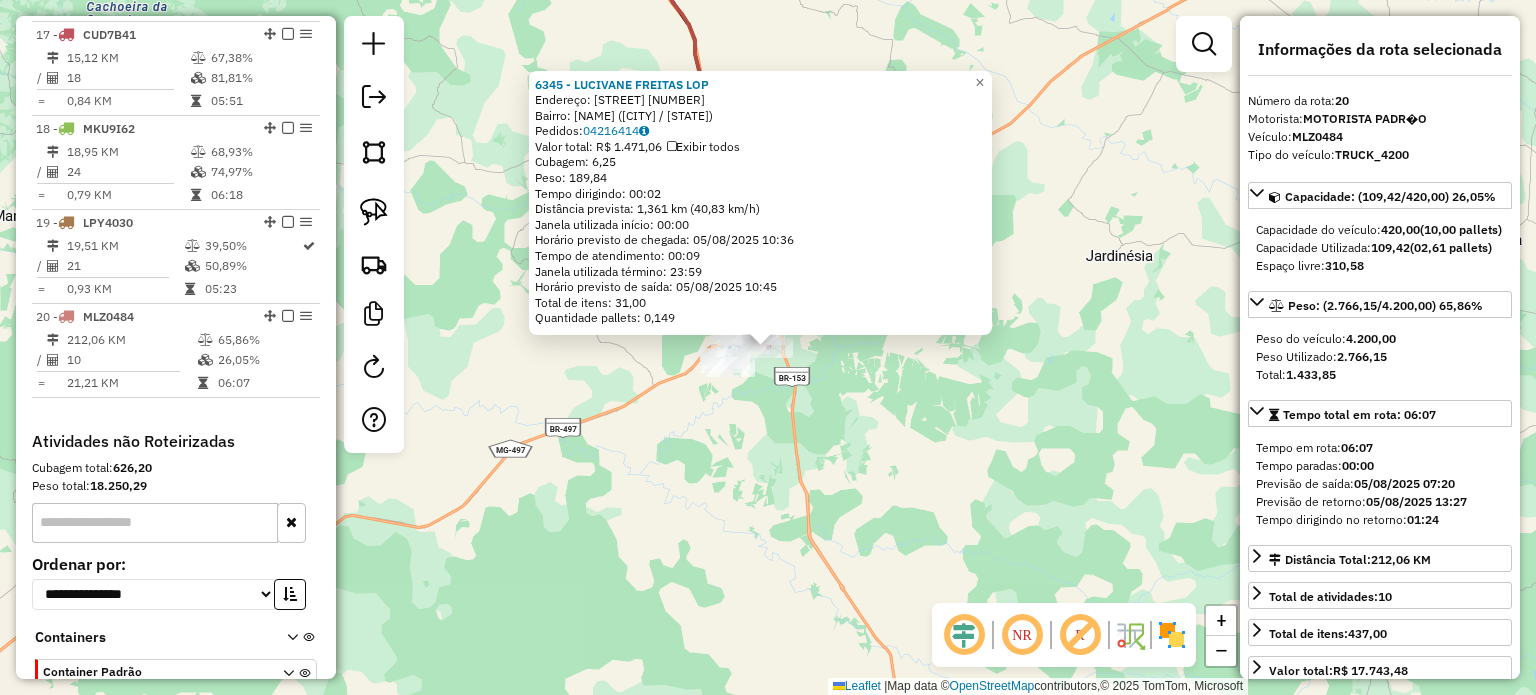 scroll, scrollTop: 2355, scrollLeft: 0, axis: vertical 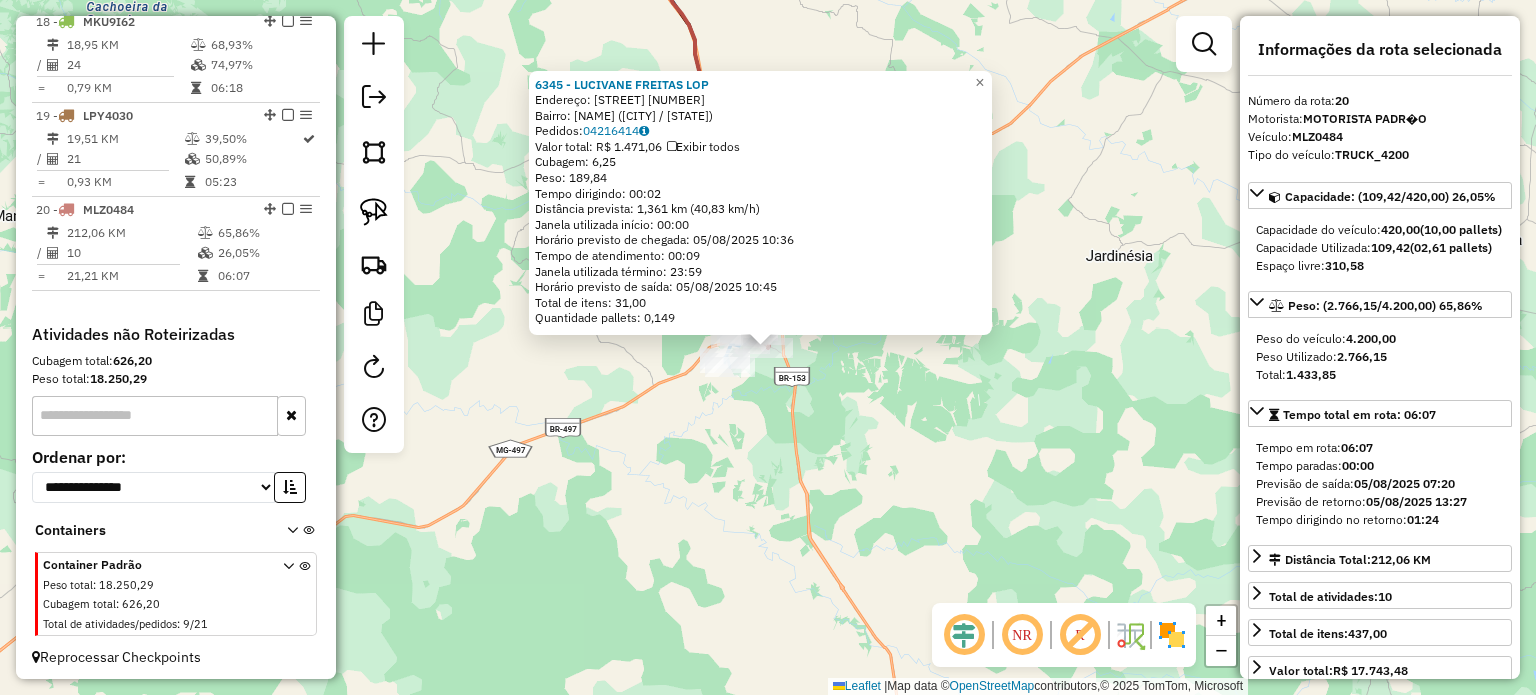 click on "[NUMBER] - [FIRST] [LAST]  Endereço:  [STREET] [NUMBER]   Bairro: [NEIGHBORHOOD] ([CITY] / [STATE])   Pedidos:  [ORDER_ID]   Valor total: R$ [PRICE]   Exibir todos   Cubagem: [CUBAGE]  Peso: [WEIGHT]  Tempo dirigindo: [TIME]   Distância prevista: [DISTANCE] km ([SPEED] km/h)   Janela utilizada início: [TIME]   Horário previsto de chegada: [DATE] [TIME]   Tempo de atendimento: [TIME]   Janela utilizada término: [TIME]   Horário previsto de saída: [DATE] [TIME]   Total de itens: [ITEMS]   Quantidade pallets: [PALLETS]  × Janela de atendimento Grade de atendimento Capacidade Transportadoras Veículos Cliente Pedidos  Rotas Selecione os dias de semana para filtrar as janelas de atendimento  Seg   Ter   Qua   Qui   Sex   Sáb   Dom  Informe o período da janela de atendimento: De: Até:  Filtrar exatamente a janela do cliente  Considerar janela de atendimento padrão  Selecione os dias de semana para filtrar as grades de atendimento  Seg   Ter   Qua   Qui   Sex   Sáb   Dom   Peso mínimo:   Peso máximo:   De:   Até:" 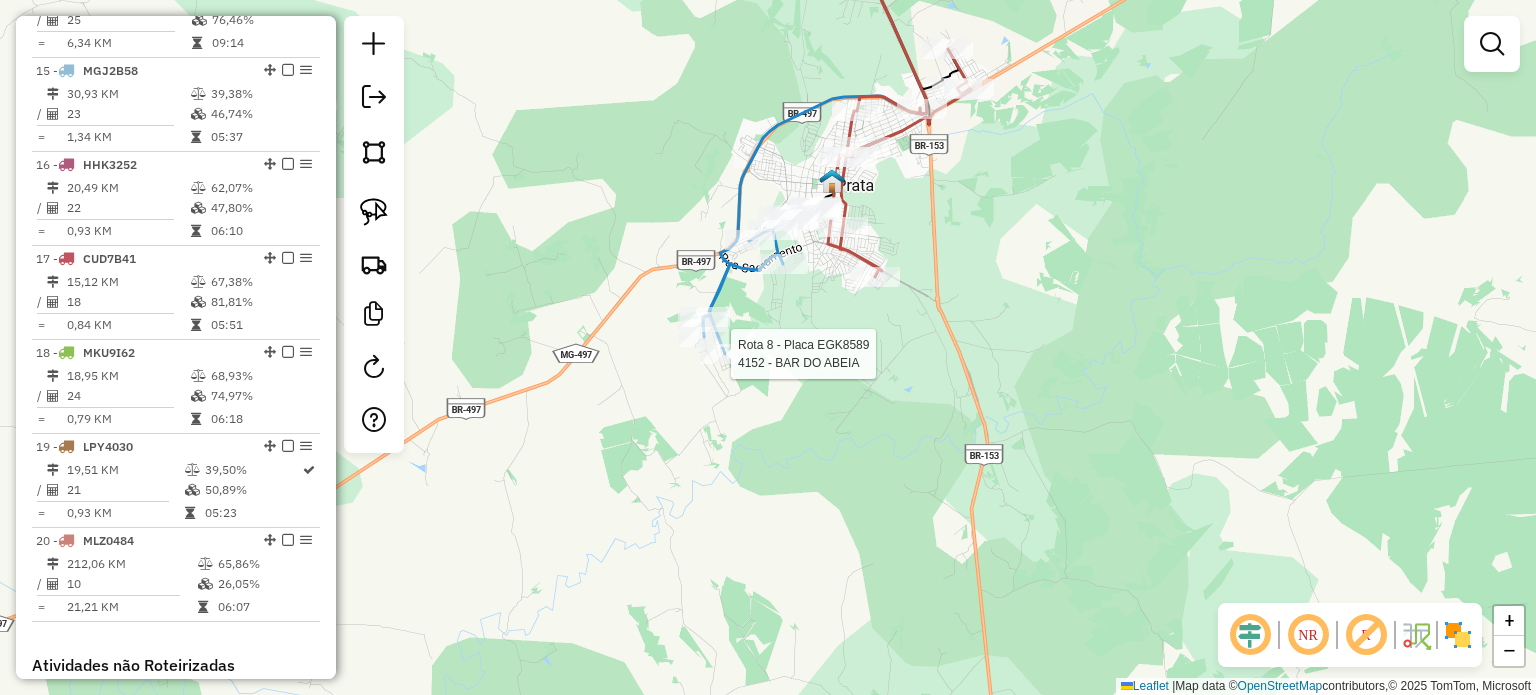 select on "*********" 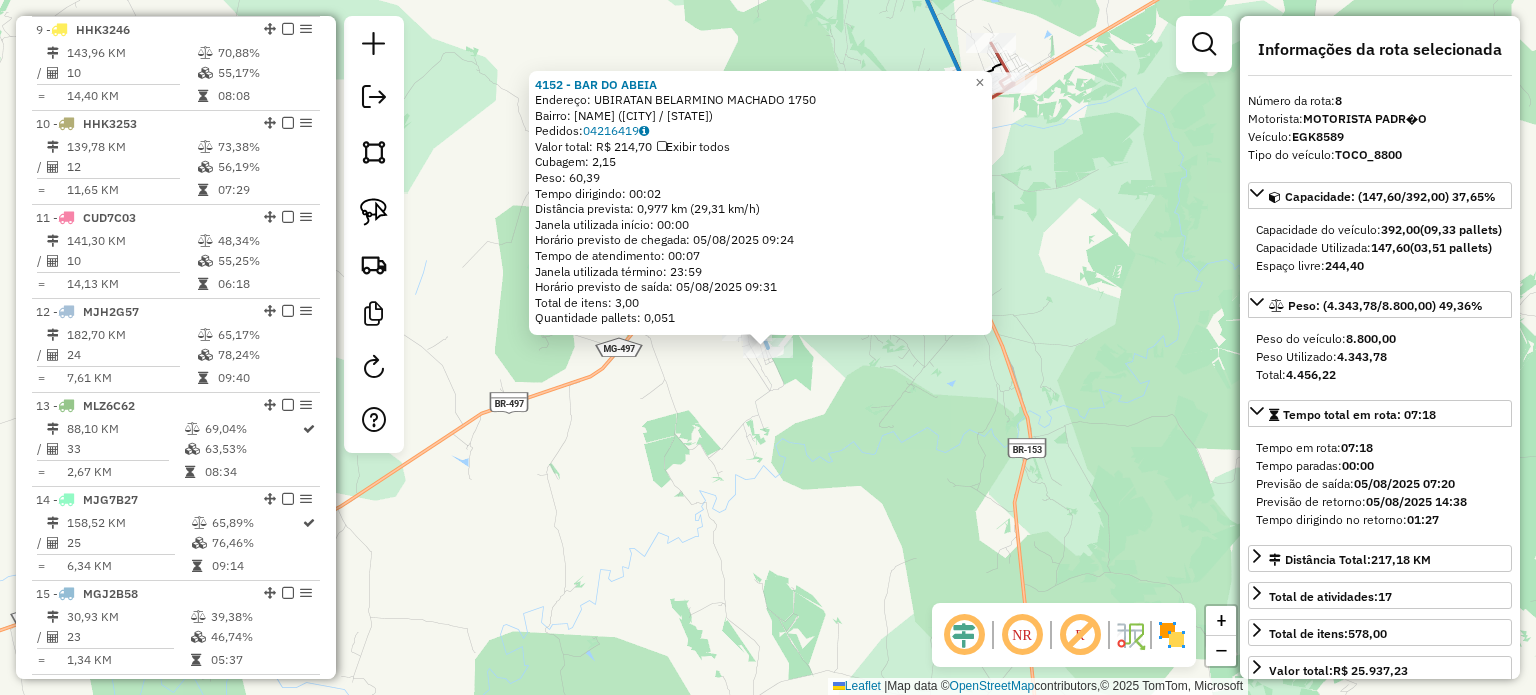 scroll, scrollTop: 1406, scrollLeft: 0, axis: vertical 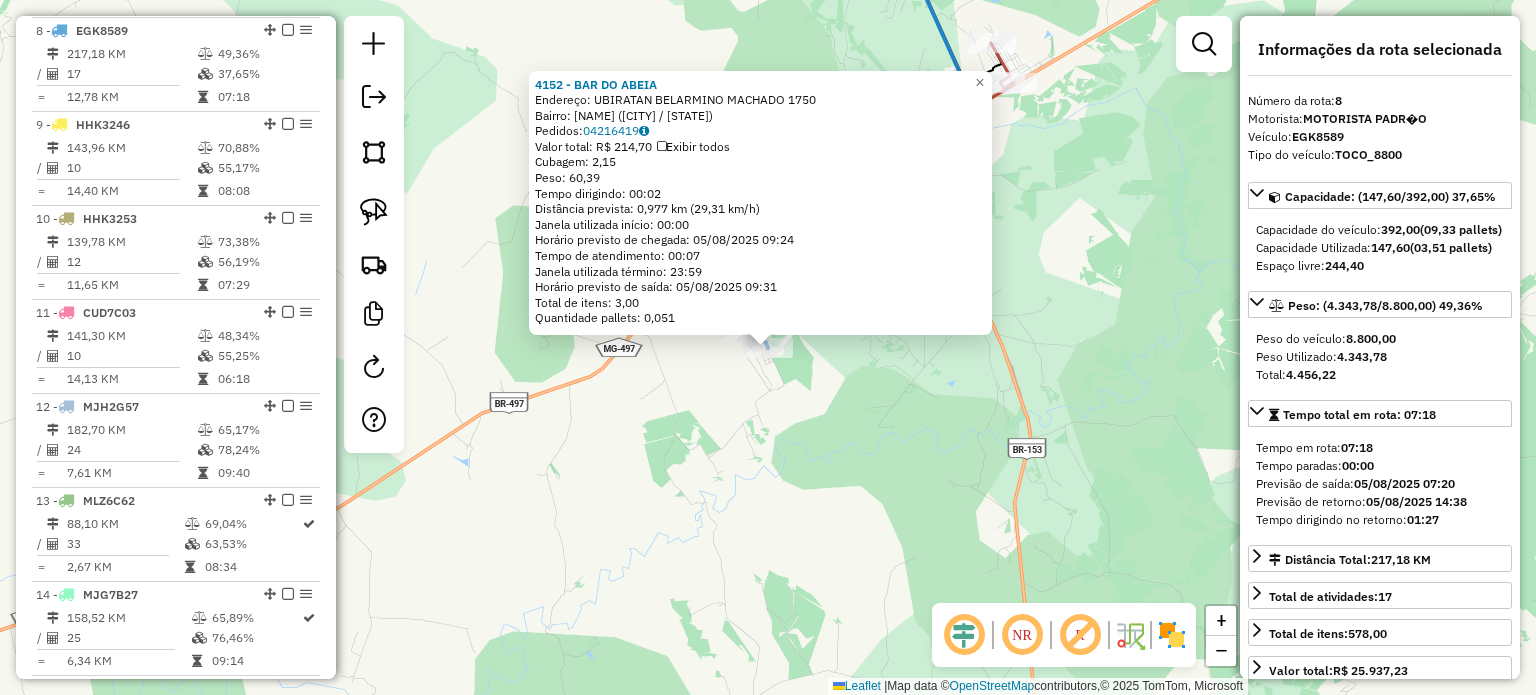 click on "4152 - [BRAND]  Endereço:  [STREET] [NUMBER]   Bairro: [NAME] ([CITY] / [STATE])   Pedidos:  [ORDER_ID]   Valor total: R$ [PRICE]   Exibir todos   Cubagem: [CUBAGE]  Peso: [WEIGHT]  Tempo dirigindo: [TIME]   Distância prevista: [DISTANCE] km ([SPEED] km/h)   Janela utilizada início: [TIME]   Horário previsto de chegada: [DATE] [TIME]   Tempo de atendimento: [TIME]   Janela utilizada término: [TIME]   Horário previsto de saída: [DATE] [TIME]   Total de itens: [ITEMS]   Quantidade pallets: [PALLETS]  × Janela de atendimento Grade de atendimento Capacidade Transportadoras Veículos Cliente Pedidos  Rotas Selecione os dias de semana para filtrar as janelas de atendimento  Seg   Ter   Qua   Qui   Sex   Sáb   Dom  Informe o período da janela de atendimento: De: [TIME] Até: [TIME]  Filtrar exatamente a janela do cliente  Considerar janela de atendimento padrão  Selecione os dias de semana para filtrar as grades de atendimento  Seg   Ter   Qua   Qui   Sex   Sáb   Dom   Clientes fora do dia de atendimento selecionado +" 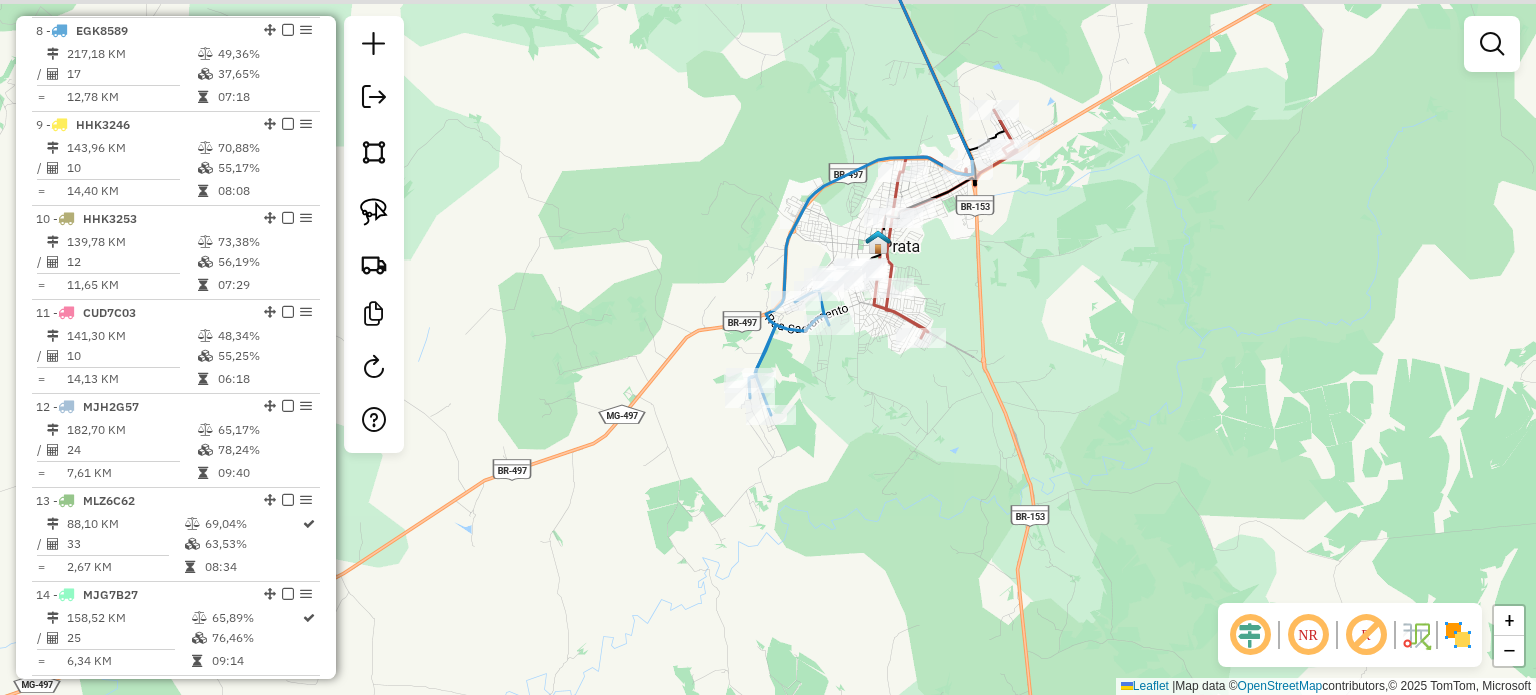 drag, startPoint x: 911, startPoint y: 420, endPoint x: 835, endPoint y: 596, distance: 191.70811 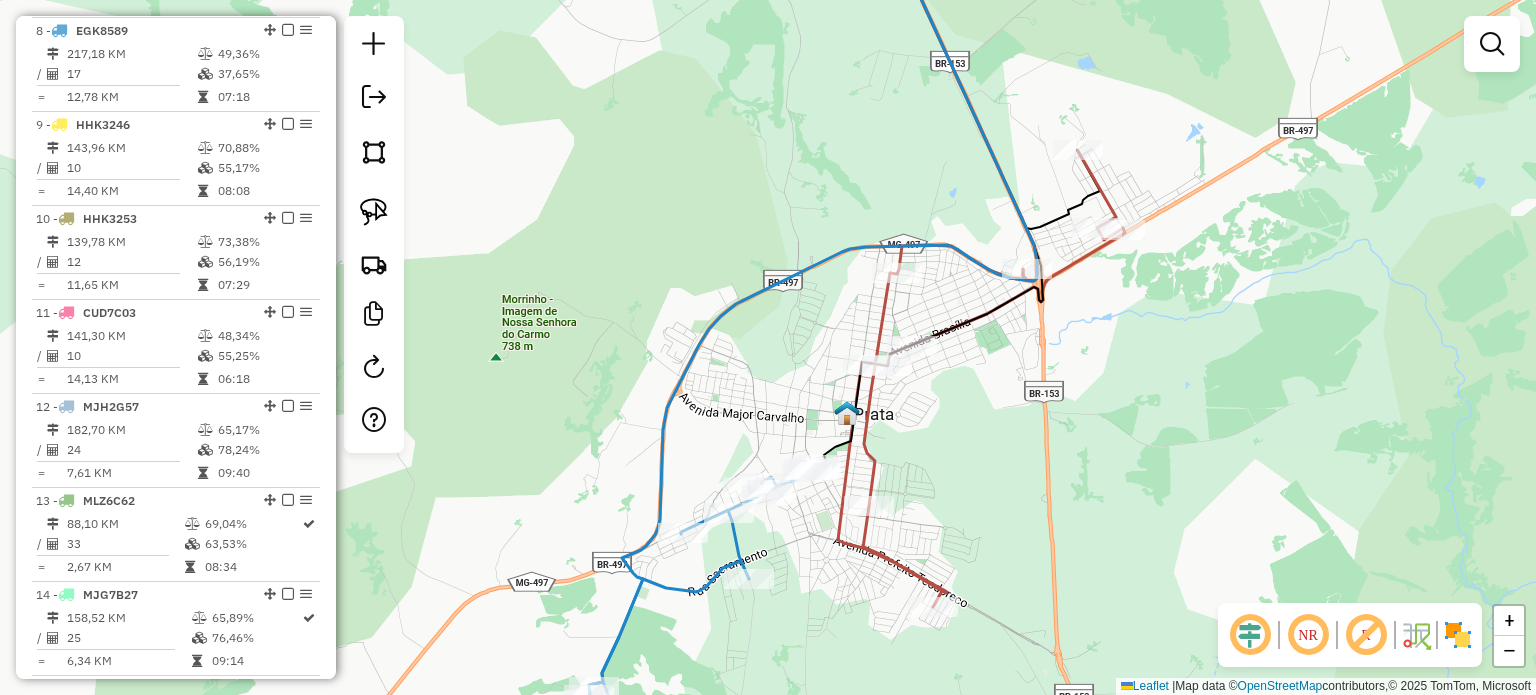 click on "Rota [NUMBER] - Placa [PLATE]  [NUMBER] - [FIRST] [LAST] Janela de atendimento Grade de atendimento Capacidade Transportadoras Veículos Cliente Pedidos  Rotas Selecione os dias de semana para filtrar as janelas de atendimento  Seg   Ter   Qua   Qui   Sex   Sáb   Dom  Informe o período da janela de atendimento: De: [TIME] Até: [TIME]  Filtrar exatamente a janela do cliente  Considerar janela de atendimento padrão  Selecione os dias de semana para filtrar as grades de atendimento  Seg   Ter   Qua   Qui   Sex   Sáb   Dom   Considerar clientes sem dia de atendimento cadastrado  Clientes fora do dia de atendimento selecionado Filtrar as atividades entre os valores definidos abaixo:  Peso mínimo:   Peso máximo:   Cubagem mínima:   Cubagem máxima:   De:   Até:  Filtrar as atividades entre o tempo de atendimento definido abaixo:  De:   Até:   Considerar capacidade total dos clientes não roteirizados Transportadora: Selecione um ou mais itens Tipo de veículo: Selecione um ou mais itens Veículo: Selecione um ou mais itens De:" 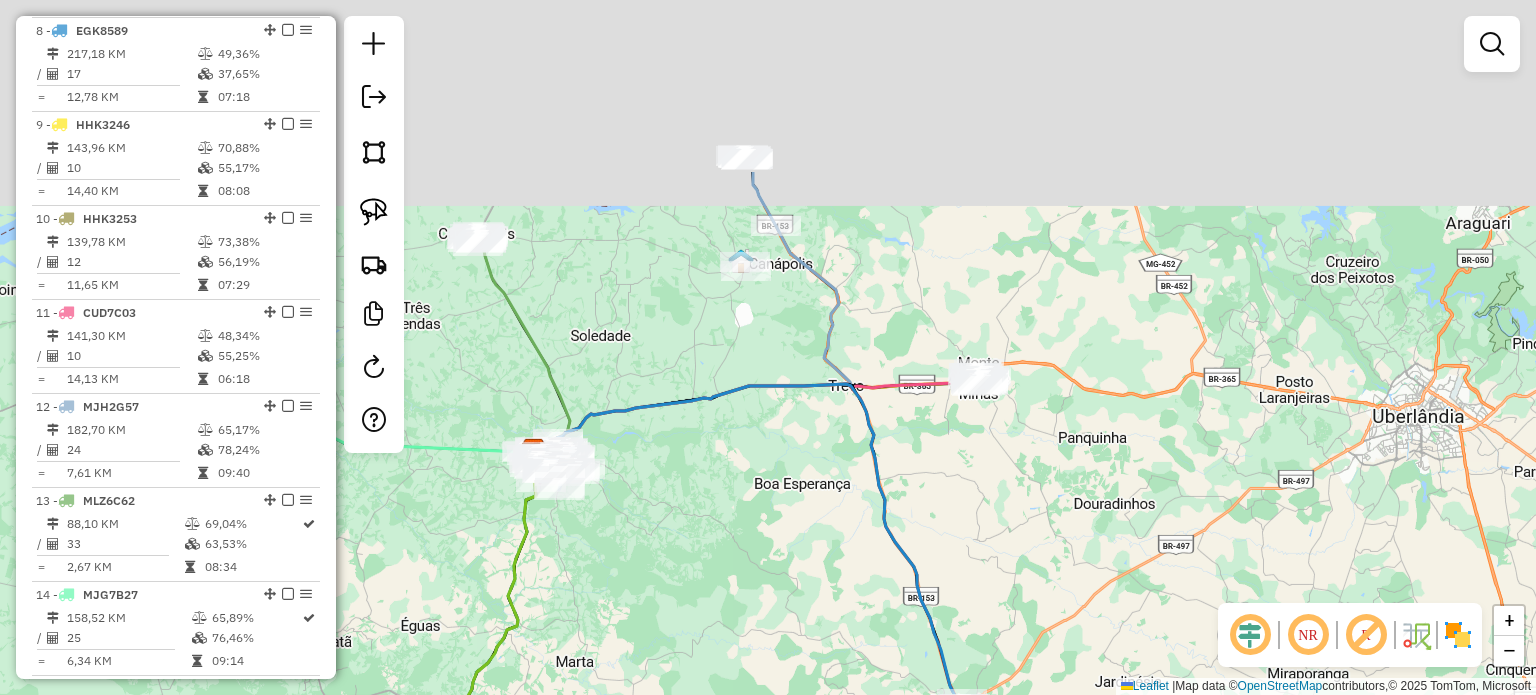 drag, startPoint x: 968, startPoint y: 223, endPoint x: 949, endPoint y: 490, distance: 267.67517 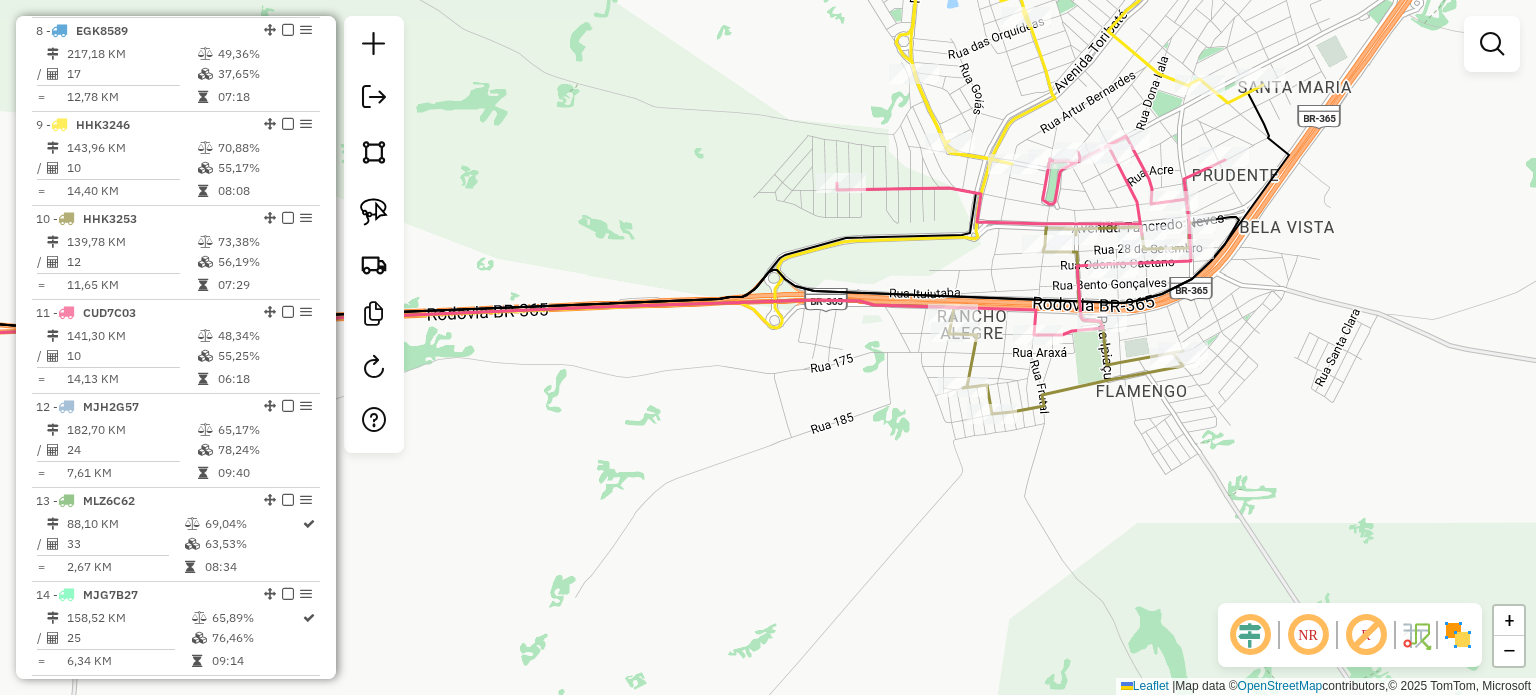 drag, startPoint x: 1375, startPoint y: 299, endPoint x: 1329, endPoint y: 414, distance: 123.85879 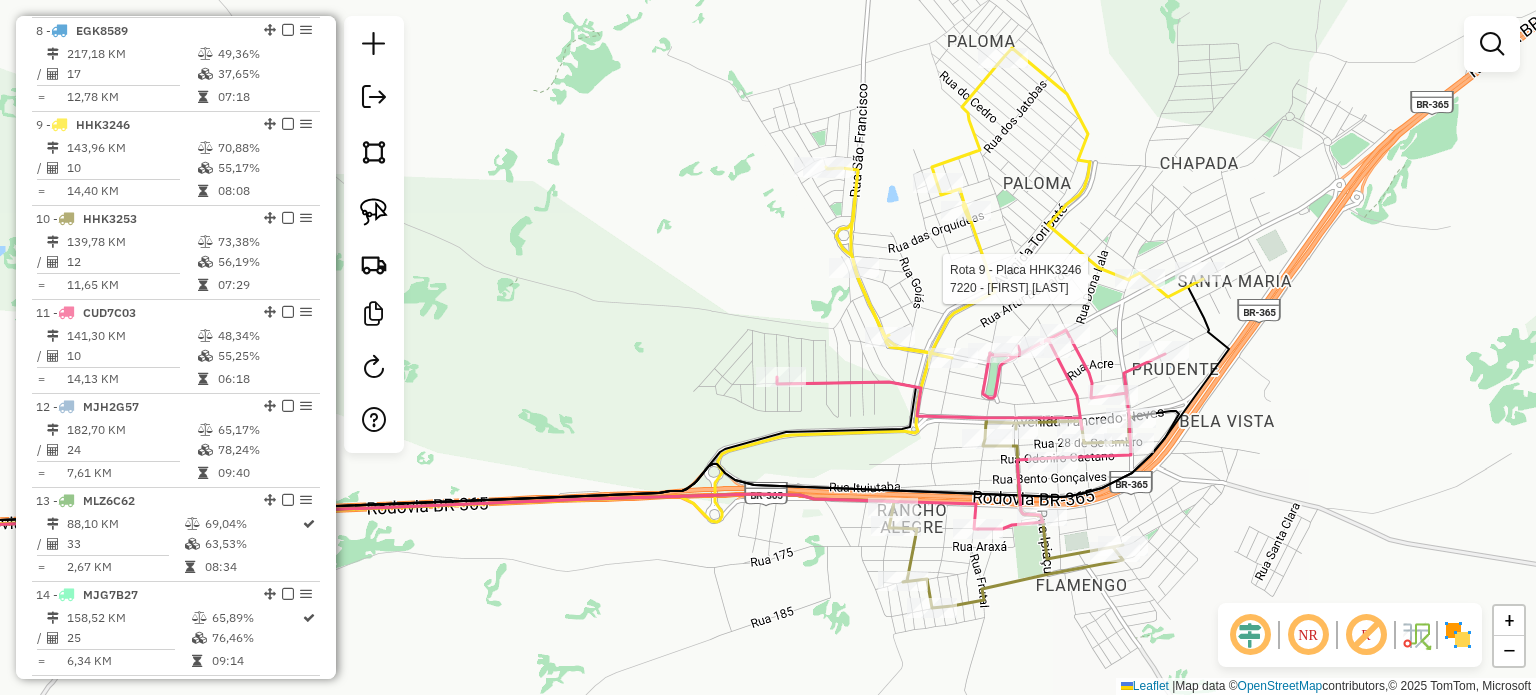 click 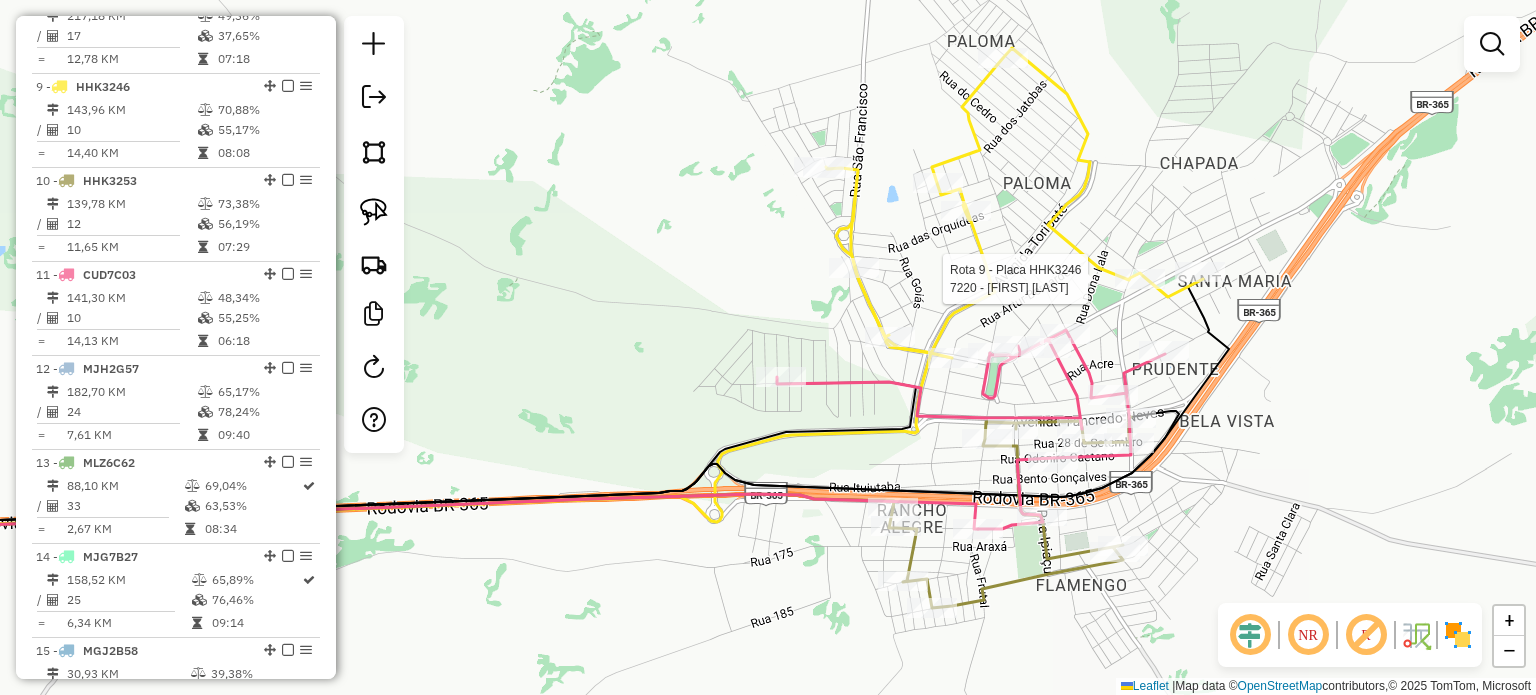 select on "*********" 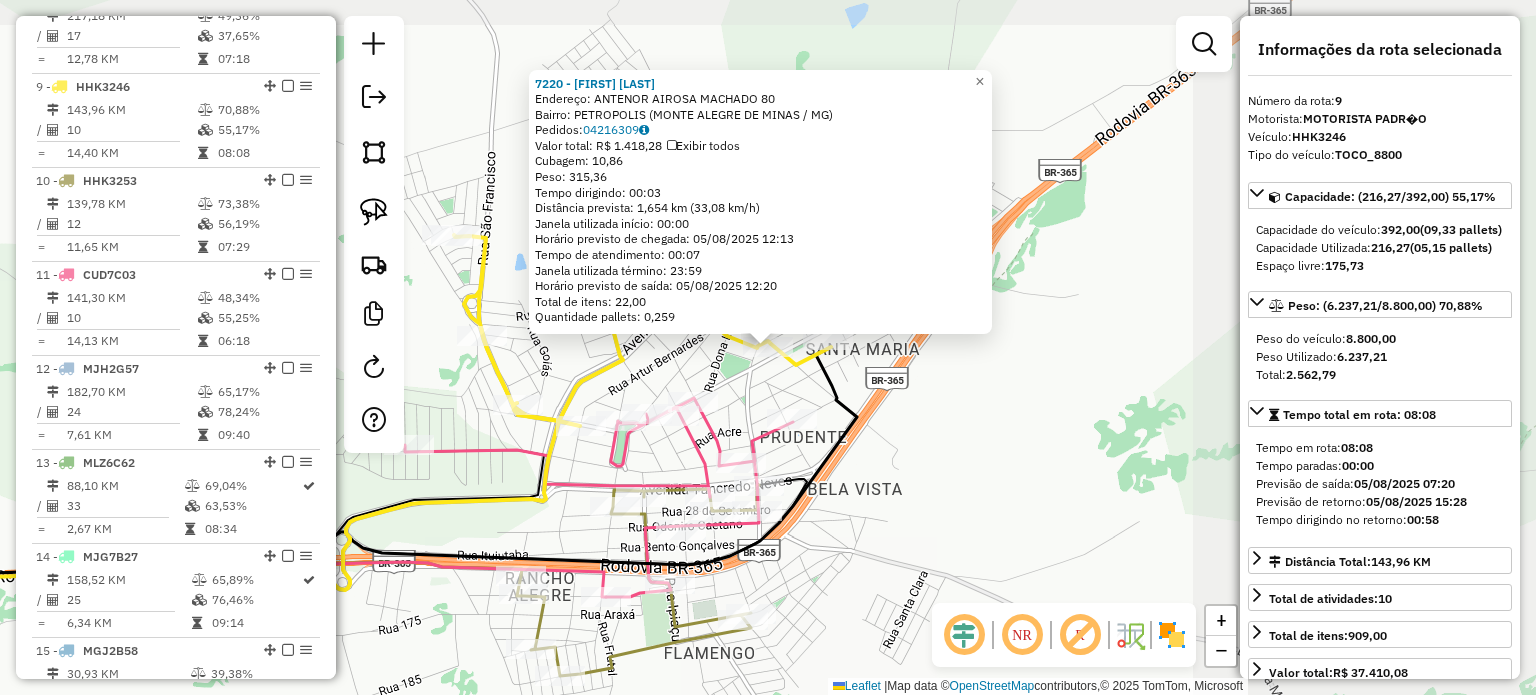 scroll, scrollTop: 1500, scrollLeft: 0, axis: vertical 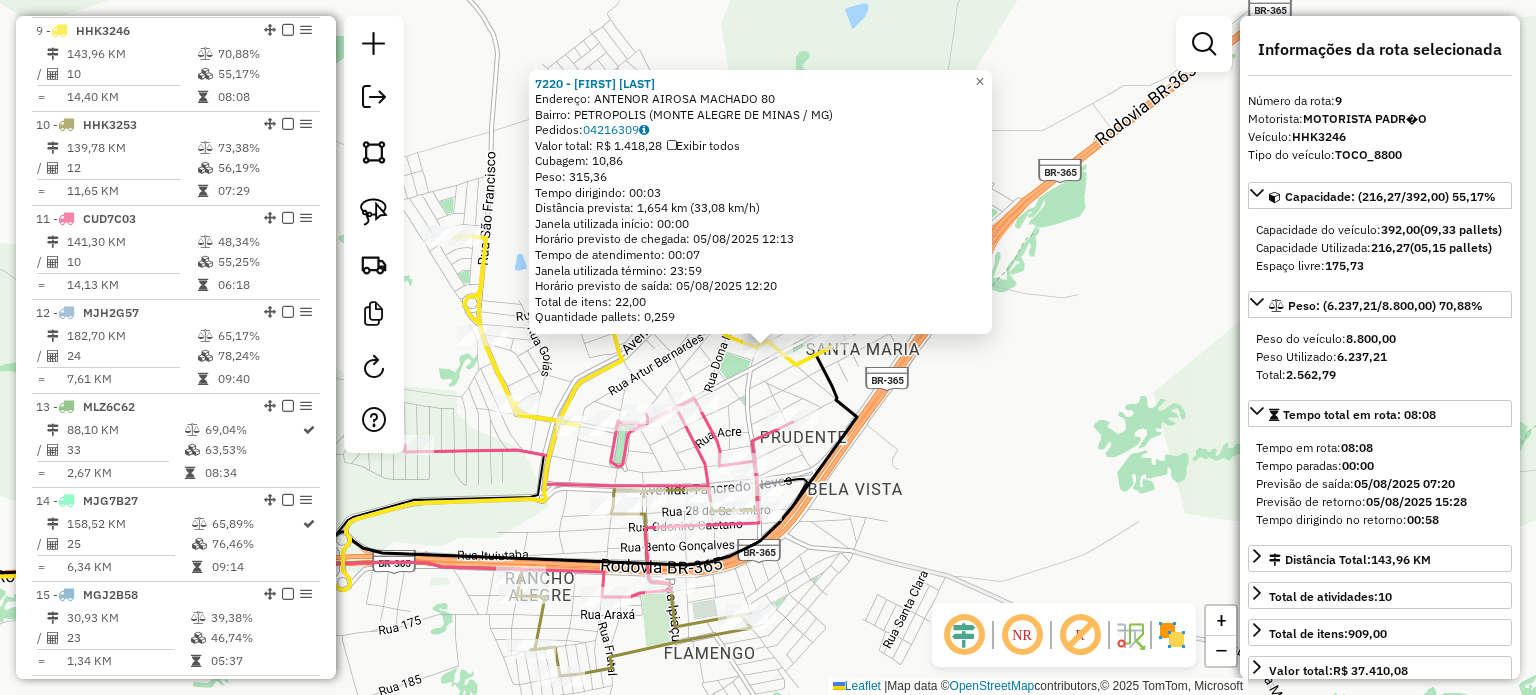 click on "[NUMBER] - [FIRST] [LAST]  Endereço:  [STREET] [NUMBER]   Bairro: [NEIGHBORHOOD] ([CITY] / [STATE])   Pedidos:  [ORDER_ID]   Valor total: R$ [PRICE]   Exibir todos   Cubagem: [CUBAGE]  Peso: [WEIGHT]  Tempo dirigindo: [TIME]   Distância prevista: [DISTANCE] km ([SPEED] km/h)   Janela utilizada início: [TIME]   Horário previsto de chegada: [DATE] [TIME]   Tempo de atendimento: [TIME]   Janela utilizada término: [TIME]   Horário previsto de saída: [DATE] [TIME]   Total de itens: [ITEMS]   Quantidade pallets: [PALLETS]  × Janela de atendimento Grade de atendimento Capacidade Transportadoras Veículos Cliente Pedidos  Rotas Selecione os dias de semana para filtrar as janelas de atendimento  Seg   Ter   Qua   Qui   Sex   Sáb   Dom  Informe o período da janela de atendimento: De: Até:  Filtrar exatamente a janela do cliente  Considerar janela de atendimento padrão  Selecione os dias de semana para filtrar as grades de atendimento  Seg   Ter   Qua   Qui   Sex   Sáb   Dom   Peso mínimo:   Peso máximo:  +" 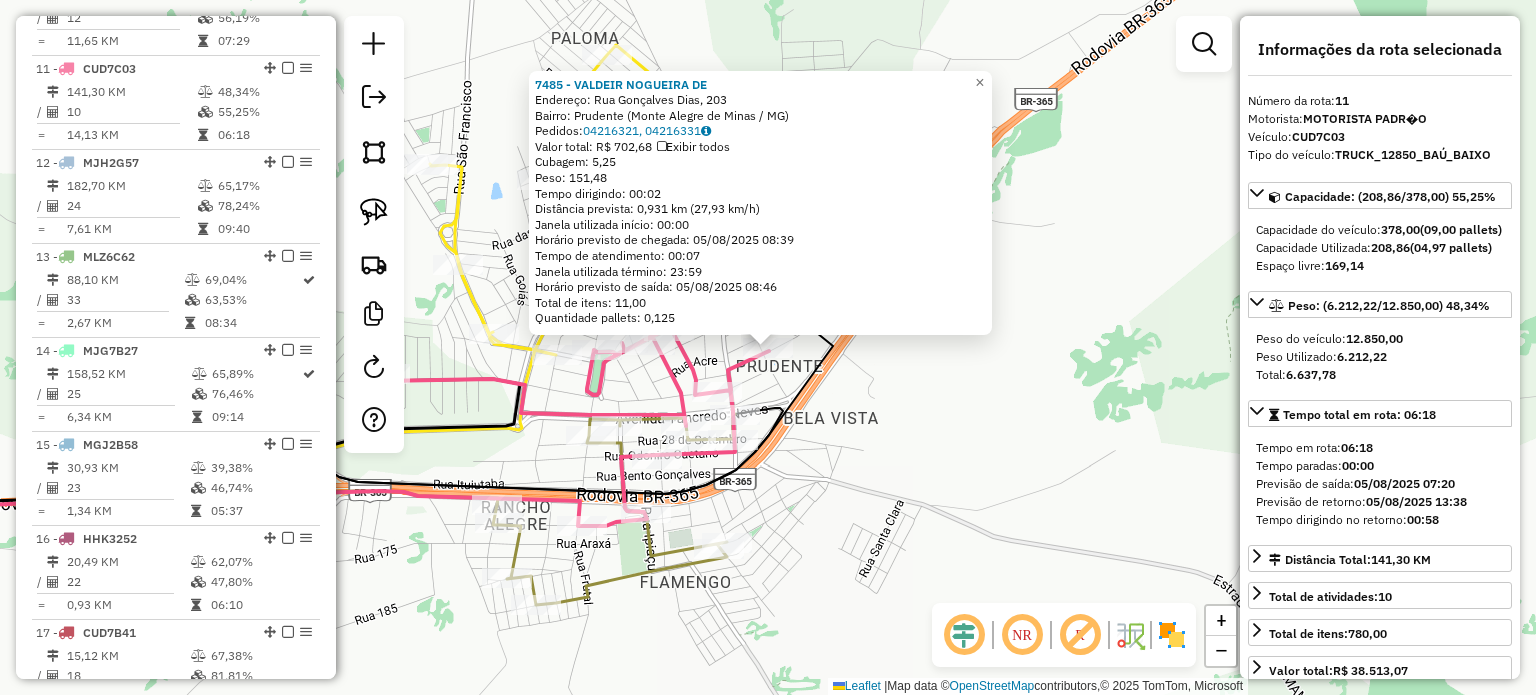 scroll, scrollTop: 1687, scrollLeft: 0, axis: vertical 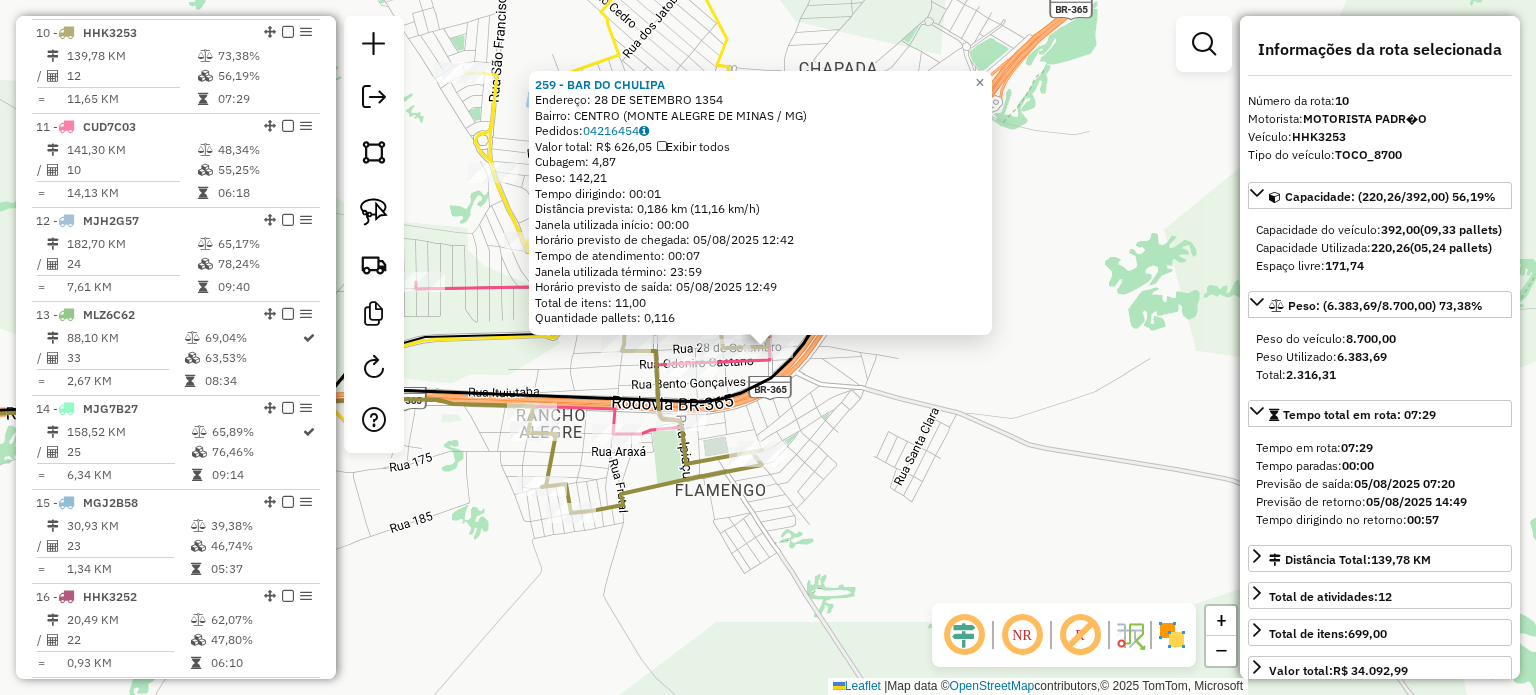 click on "[NUMBER] - [BRAND]  Endereço:  [NUMBER] DE [MONTH] [NUMBER]   Bairro: [CITY] ([CITY] / [STATE])   Pedidos:  [NUMBER]   Valor total: R$ [NUMBER], [NUMBER]   Exibir todos   Cubagem: [NUMBER]  Peso: [NUMBER], [NUMBER]  Tempo dirigindo: [TIME]   Distância prevista: [NUMBER] km ([NUMBER], [NUMBER] km/h)   Janela utilizada início: [TIME]   Horário previsto de chegada: [DATE] [TIME]   Tempo de atendimento: [TIME]   Janela utilizada término: [TIME]   Horário previsto de saída: [DATE] [TIME]   Total de itens: [NUMBER], [NUMBER]   Quantidade pallets: [NUMBER]  × Janela de atendimento Grade de atendimento Capacidade Transportadoras Veículos Cliente Pedidos  Rotas Selecione os dias de semana para filtrar as janelas de atendimento  Seg   Ter   Qua   Qui   Sex   Sáb   Dom  Informe o período da janela de atendimento: De: [TIME] Até: [TIME]  Filtrar exatamente a janela do cliente  Considerar janela de atendimento padrão  Selecione os dias de semana para filtrar as grades de atendimento  Seg   Ter   Qua   Qui   Sex   Sáb   Dom   Peso mínimo:   Peso máximo:  [NUMBER]" 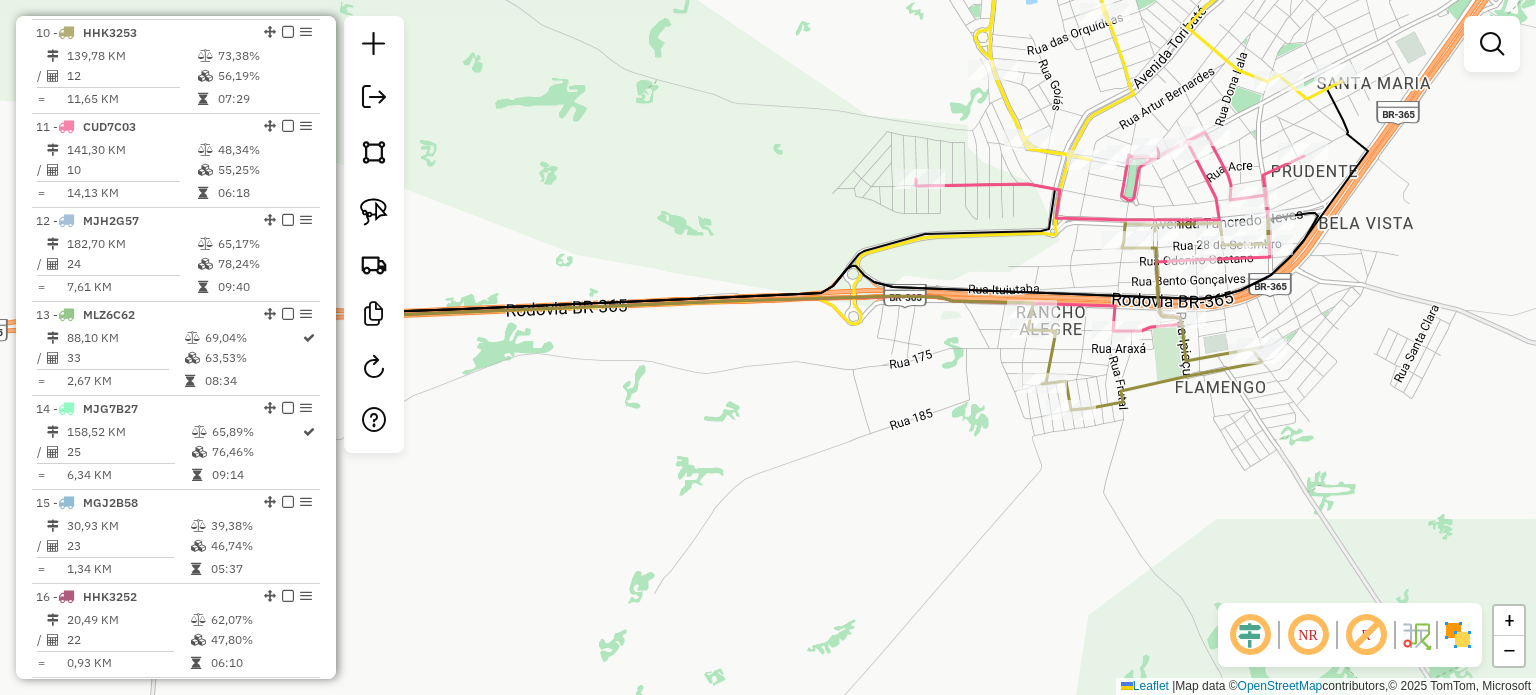 drag, startPoint x: 720, startPoint y: 610, endPoint x: 1232, endPoint y: 501, distance: 523.474 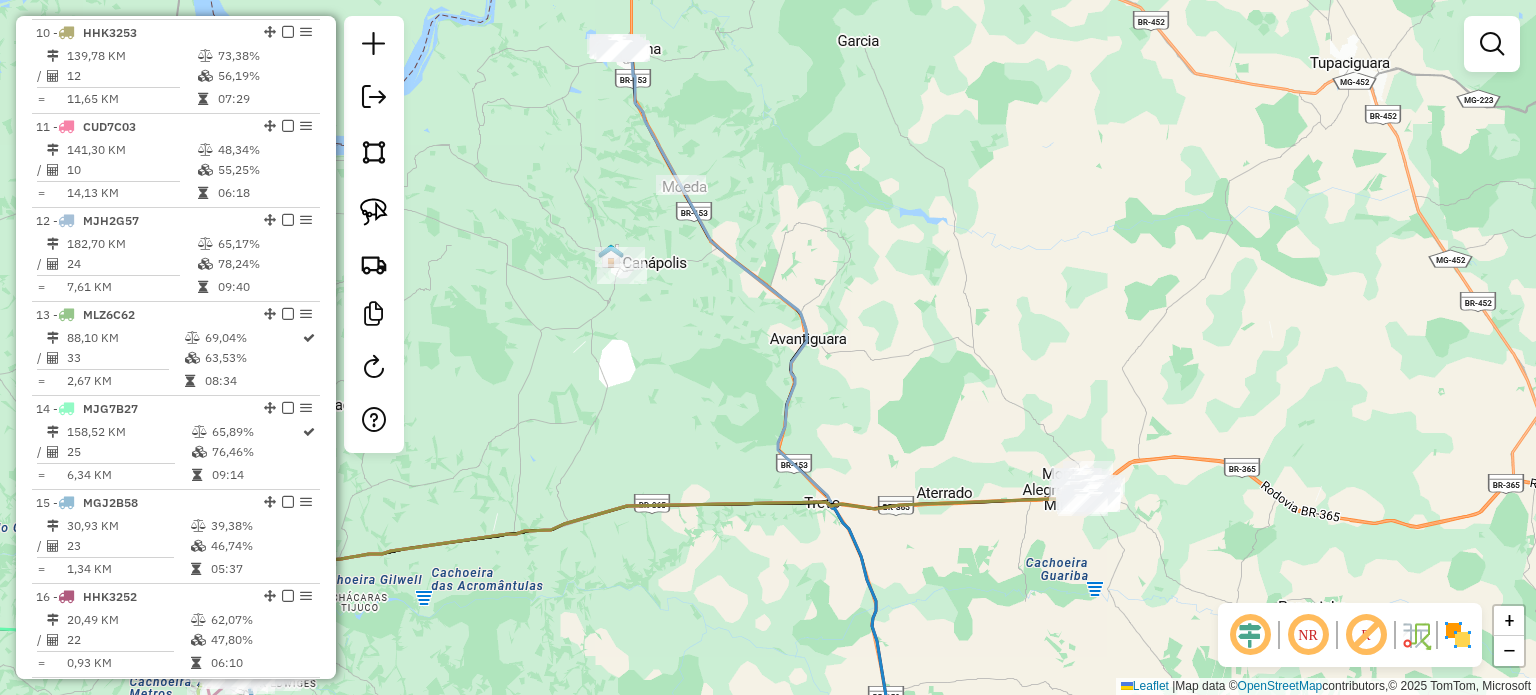 drag, startPoint x: 890, startPoint y: 291, endPoint x: 904, endPoint y: 316, distance: 28.653097 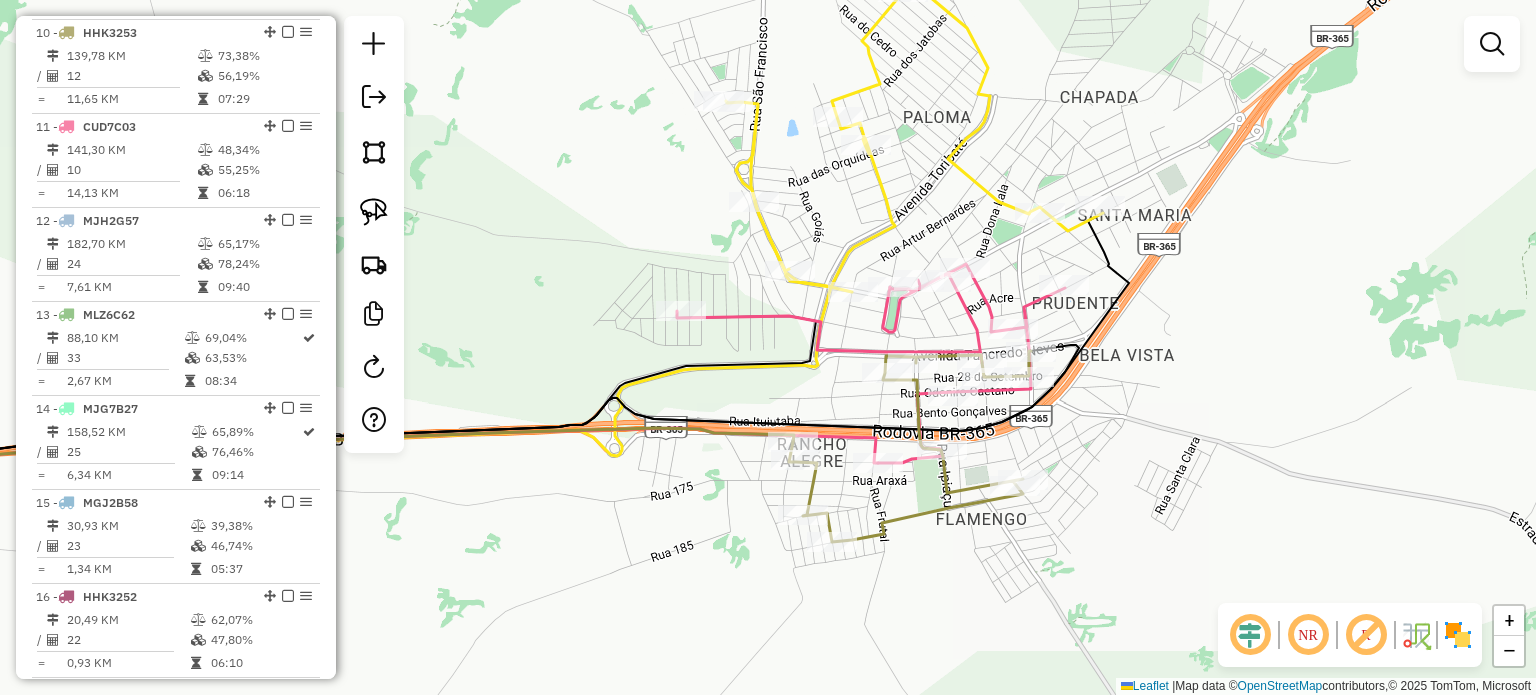 click 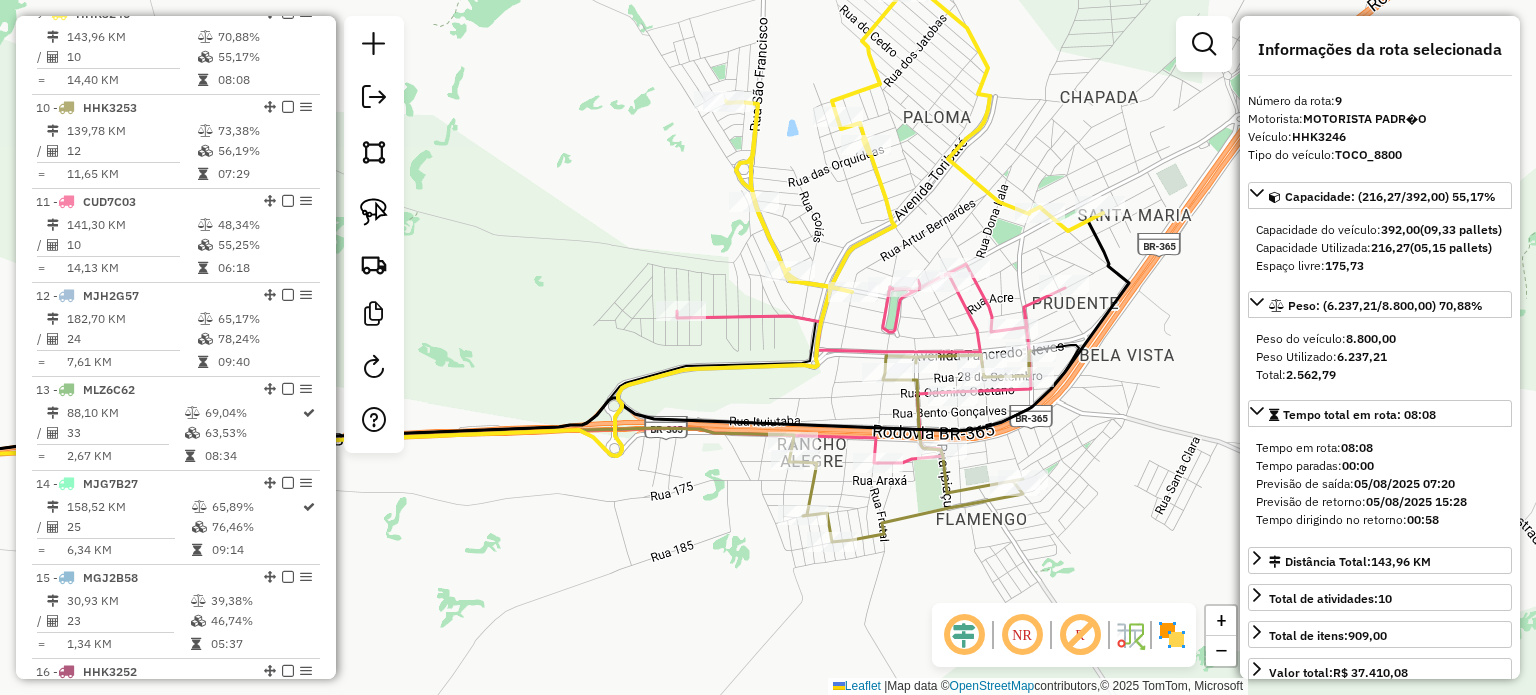 scroll, scrollTop: 1500, scrollLeft: 0, axis: vertical 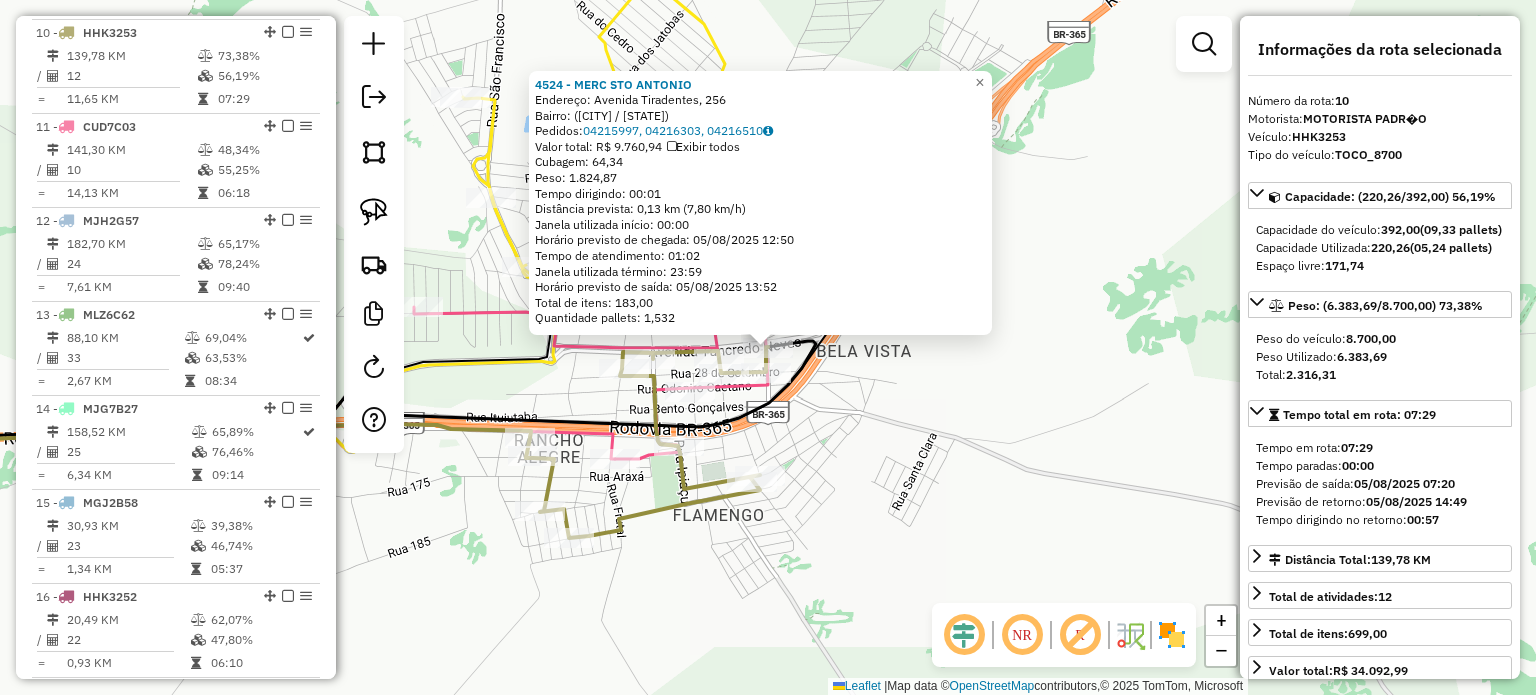 click on "[NUMBER] - [BRAND]  Endereço: [STREET], [NUMBER]   Bairro:  ([CITY] / [STATE])   Pedidos:  [NUMBER], [NUMBER], [NUMBER]   Valor total: R$ [NUMBER], [NUMBER]   Exibir todos   Cubagem: [NUMBER]  Peso: [NUMBER], [NUMBER]  Tempo dirigindo: [TIME]   Distância prevista: [NUMBER] km ([NUMBER], [NUMBER] km/h)   Janela utilizada início: [TIME]   Horário previsto de chegada: [DATE] [TIME]   Tempo de atendimento: [TIME]   Janela utilizada término: [TIME]   Horário previsto de saída: [DATE] [TIME]   Total de itens: [NUMBER], [NUMBER]   Quantidade pallets: [NUMBER]  × Janela de atendimento Grade de atendimento Capacidade Transportadoras Veículos Cliente Pedidos  Rotas Selecione os dias de semana para filtrar as janelas de atendimento  Seg   Ter   Qua   Qui   Sex   Sáb   Dom  Informe o período da janela de atendimento: De: [TIME] Até: [TIME]  Filtrar exatamente a janela do cliente  Considerar janela de atendimento padrão  Selecione os dias de semana para filtrar as grades de atendimento  Seg   Ter   Qua   Qui   Sex   Sáb   Dom   Peso mínimo:   De: [TIME]   De: [TIME]" 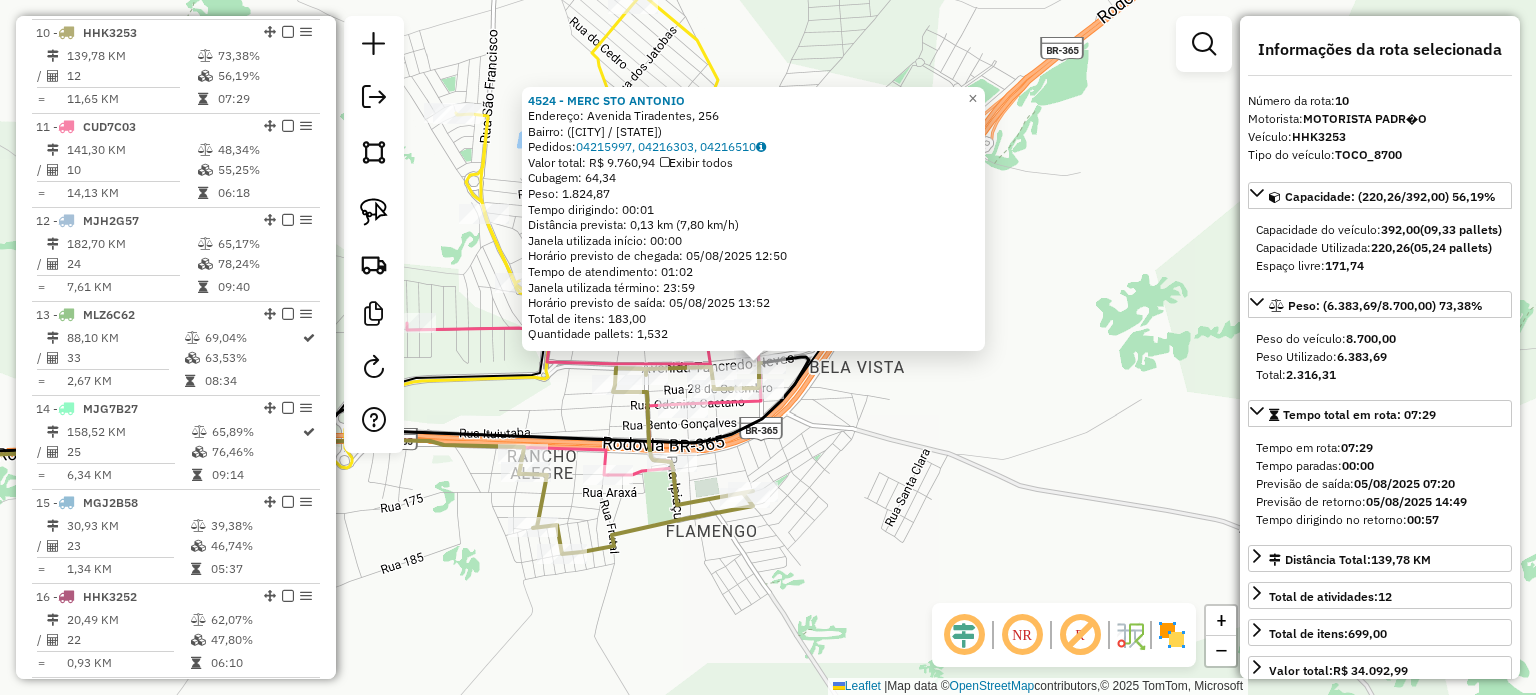 click on "[NUMBER] - [BRAND]  Endereço: [STREET], [NUMBER]   Bairro:  ([CITY] / [STATE])   Pedidos:  [NUMBER], [NUMBER], [NUMBER]   Valor total: R$ [NUMBER], [NUMBER]   Exibir todos   Cubagem: [NUMBER]  Peso: [NUMBER], [NUMBER]  Tempo dirigindo: [TIME]   Distância prevista: [NUMBER] km ([NUMBER], [NUMBER] km/h)   Janela utilizada início: [TIME]   Horário previsto de chegada: [DATE] [TIME]   Tempo de atendimento: [TIME]   Janela utilizada término: [TIME]   Horário previsto de saída: [DATE] [TIME]   Total de itens: [NUMBER], [NUMBER]   Quantidade pallets: [NUMBER]  × Janela de atendimento Grade de atendimento Capacidade Transportadoras Veículos Cliente Pedidos  Rotas Selecione os dias de semana para filtrar as janelas de atendimento  Seg   Ter   Qua   Qui   Sex   Sáb   Dom  Informe o período da janela de atendimento: De: [TIME] Até: [TIME]  Filtrar exatamente a janela do cliente  Considerar janela de atendimento padrão  Selecione os dias de semana para filtrar as grades de atendimento  Seg   Ter   Qua   Qui   Sex   Sáb   Dom   Peso mínimo:   De: [TIME]   De: [TIME]" 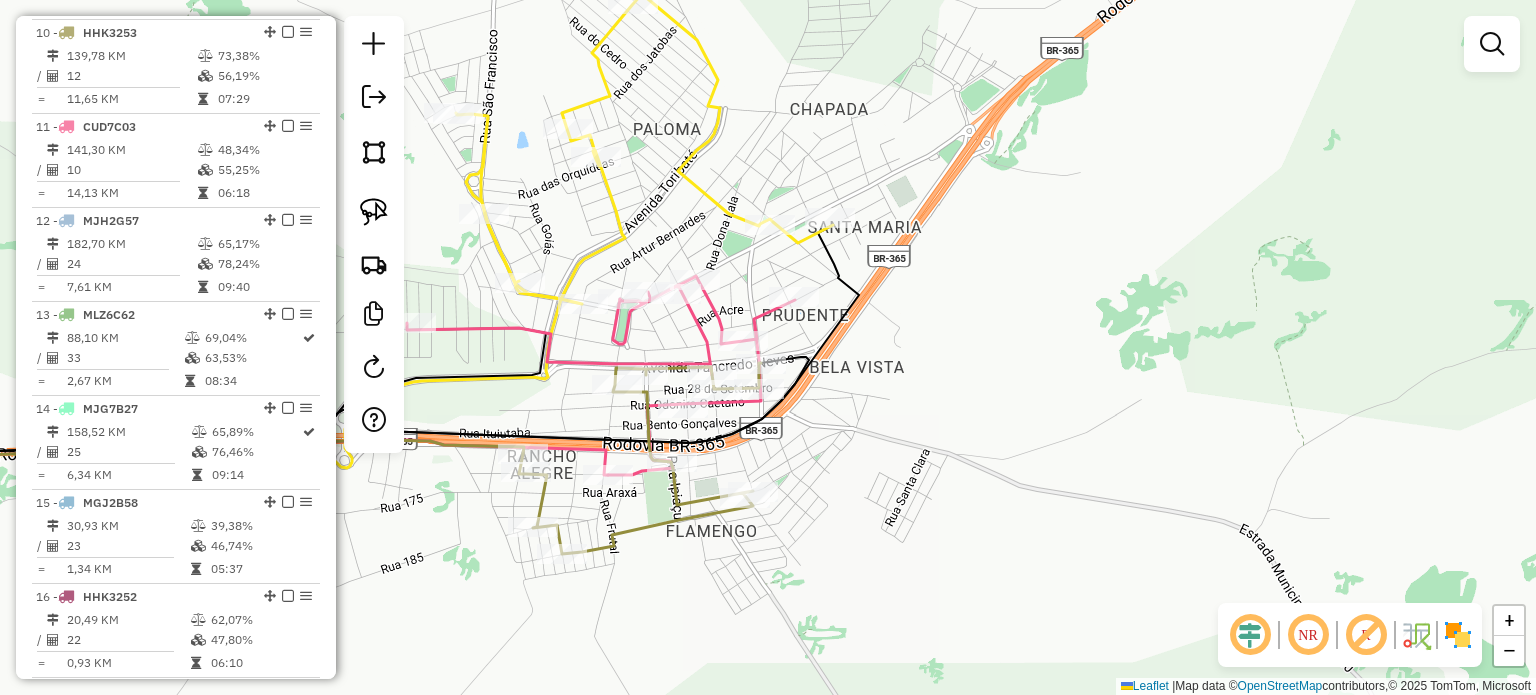 drag, startPoint x: 958, startPoint y: 398, endPoint x: 1128, endPoint y: 418, distance: 171.17242 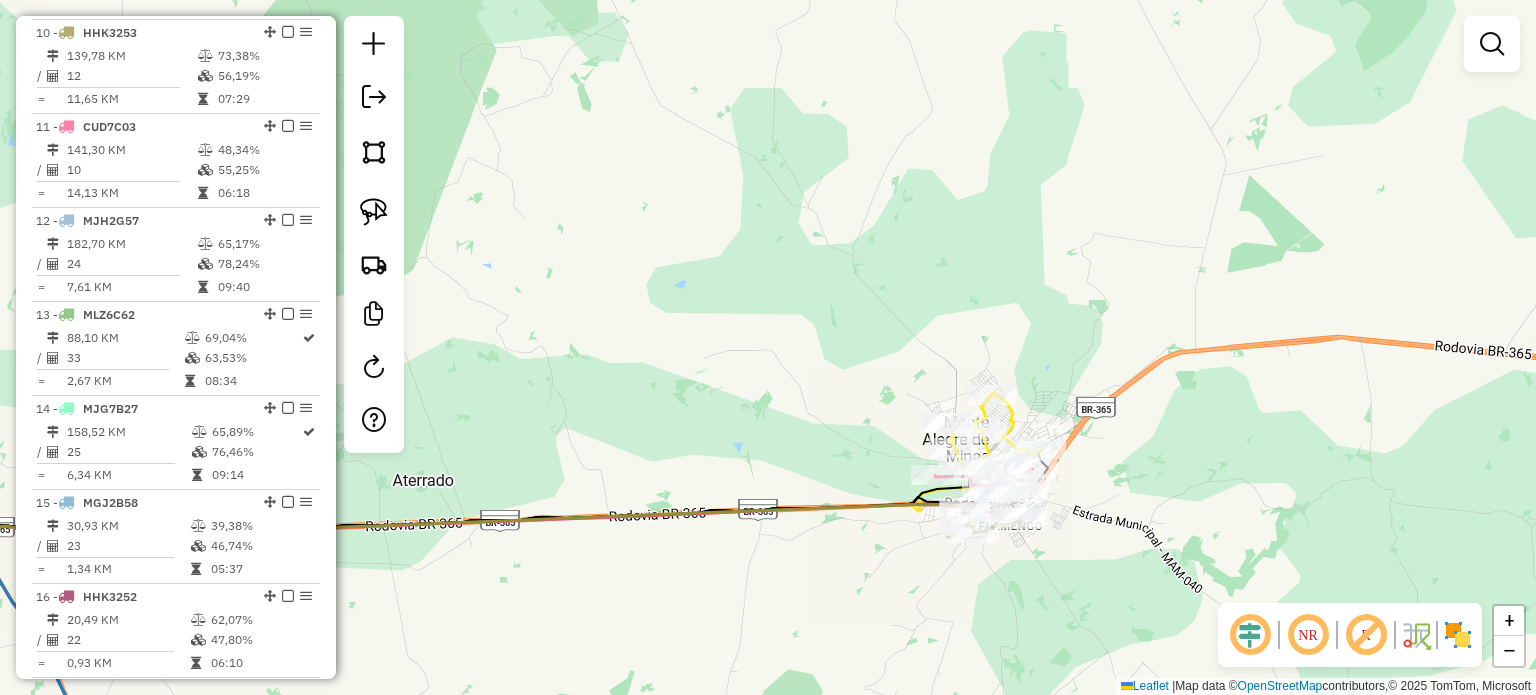 drag, startPoint x: 561, startPoint y: 302, endPoint x: 987, endPoint y: 381, distance: 433.2632 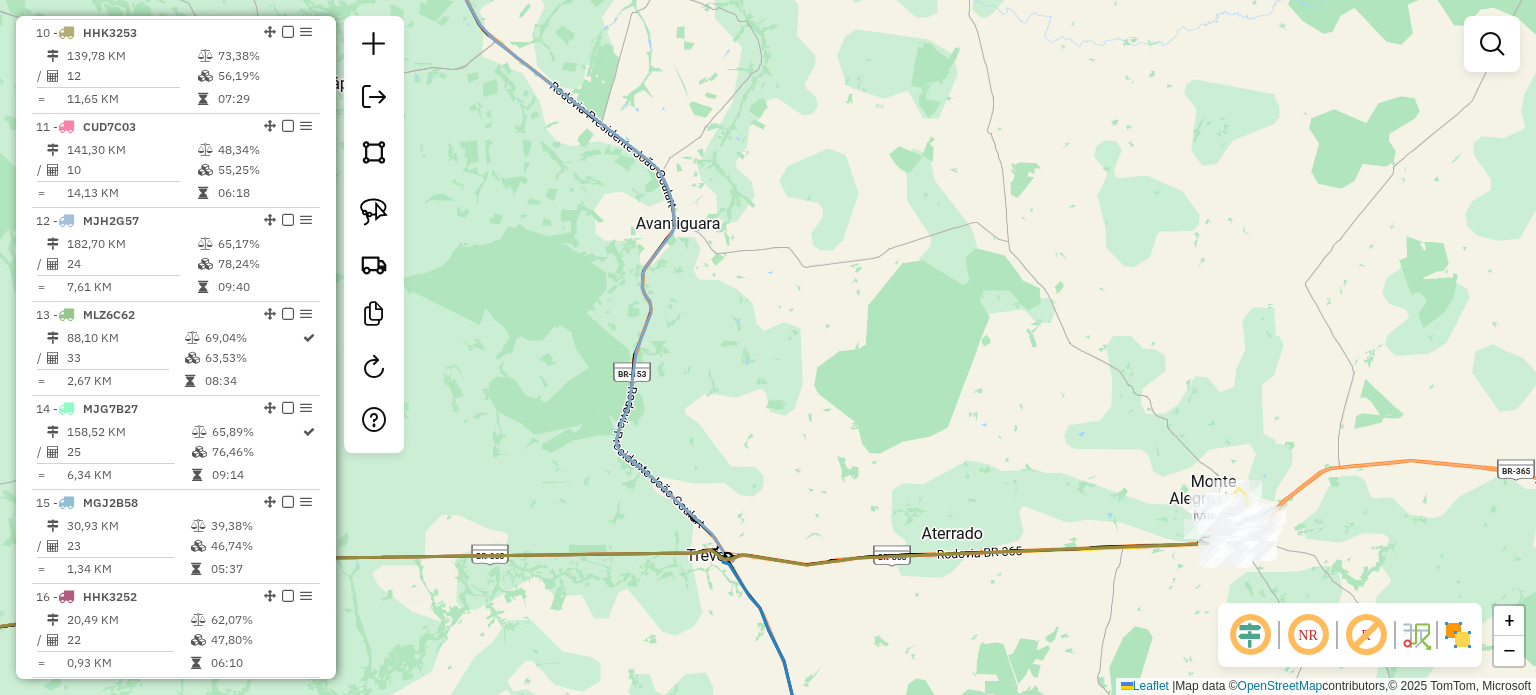 drag, startPoint x: 715, startPoint y: 258, endPoint x: 846, endPoint y: 479, distance: 256.90854 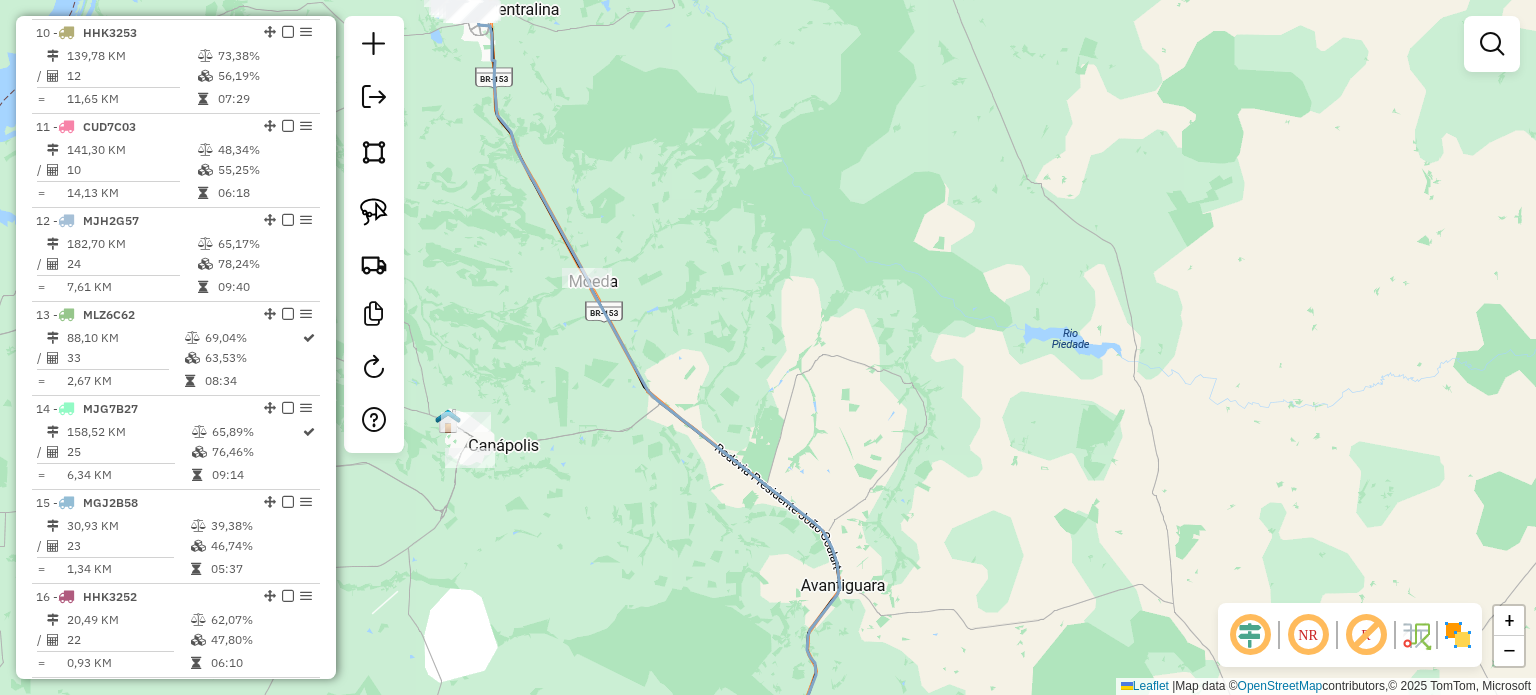 drag, startPoint x: 748, startPoint y: 259, endPoint x: 822, endPoint y: 433, distance: 189.08199 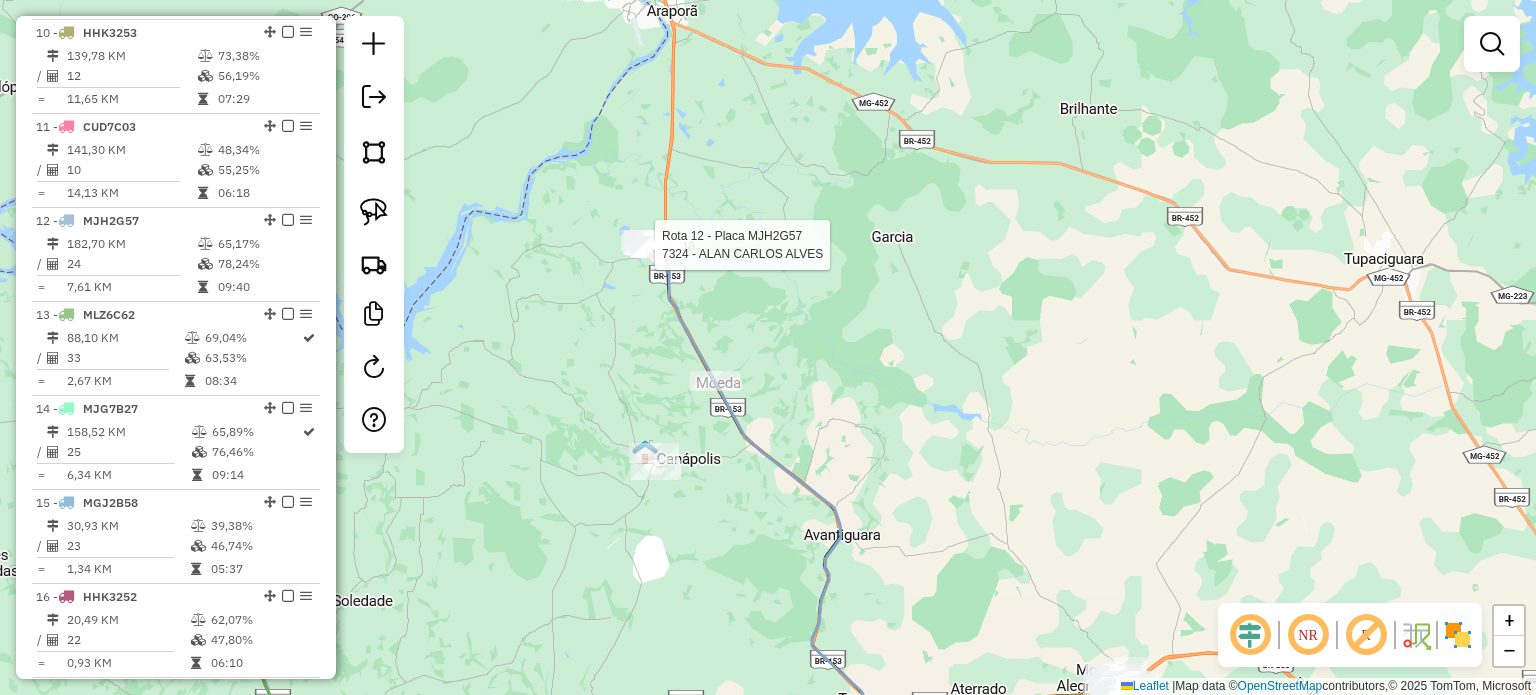 select on "*********" 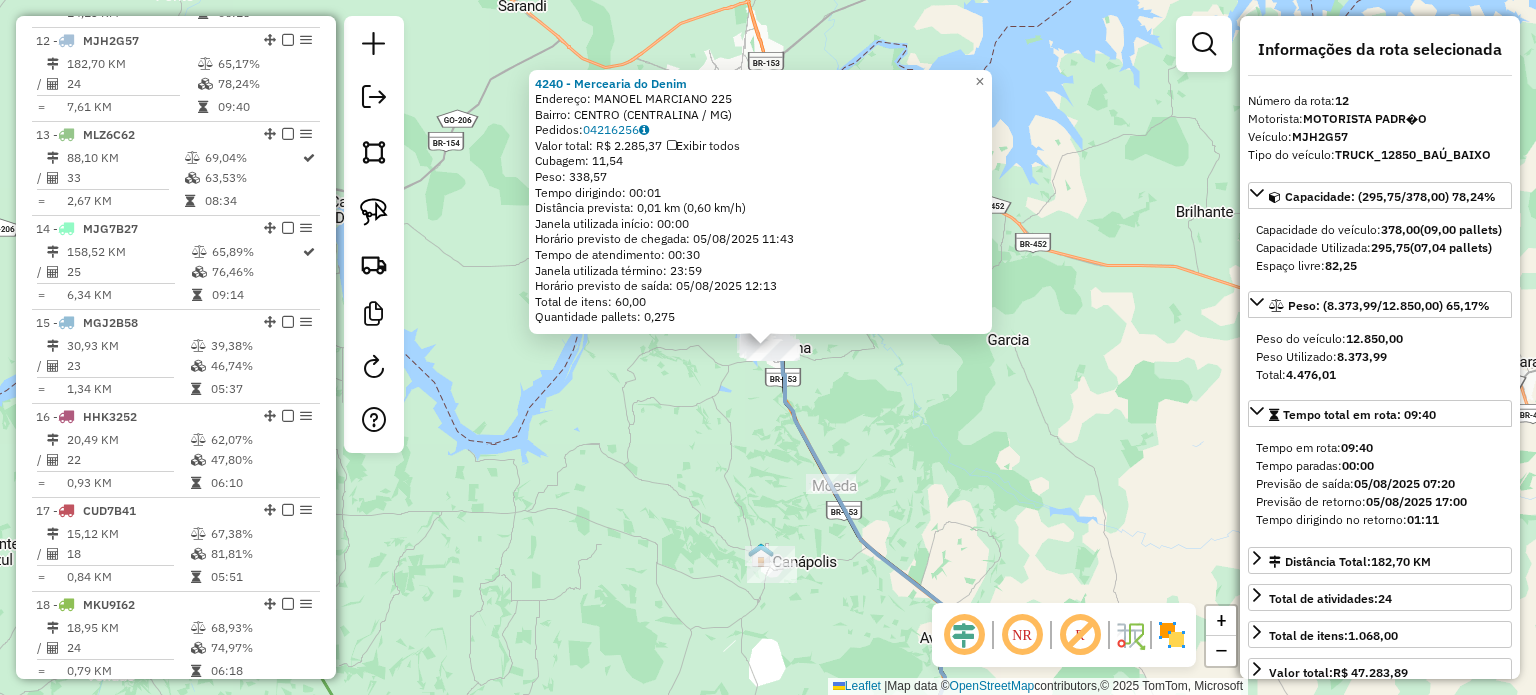 scroll, scrollTop: 1780, scrollLeft: 0, axis: vertical 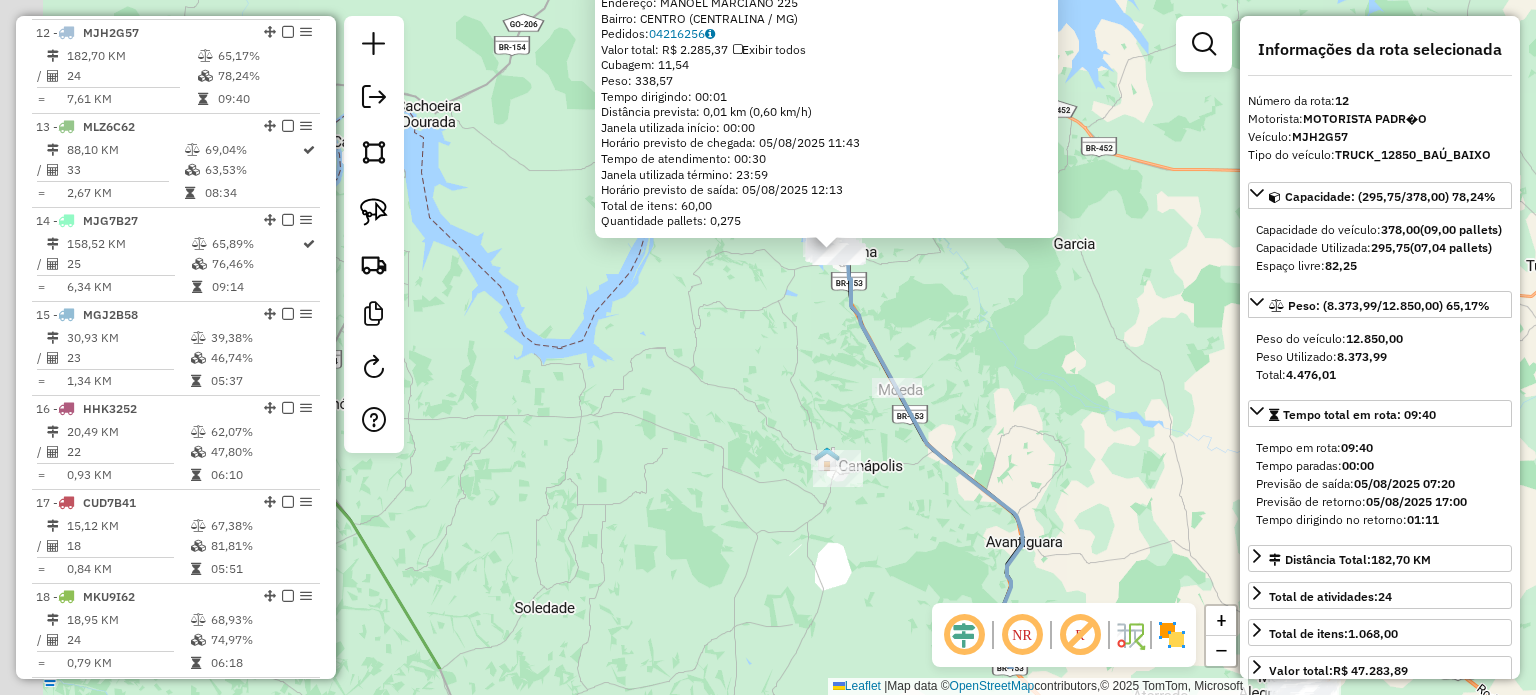 drag, startPoint x: 846, startPoint y: 620, endPoint x: 909, endPoint y: 489, distance: 145.36162 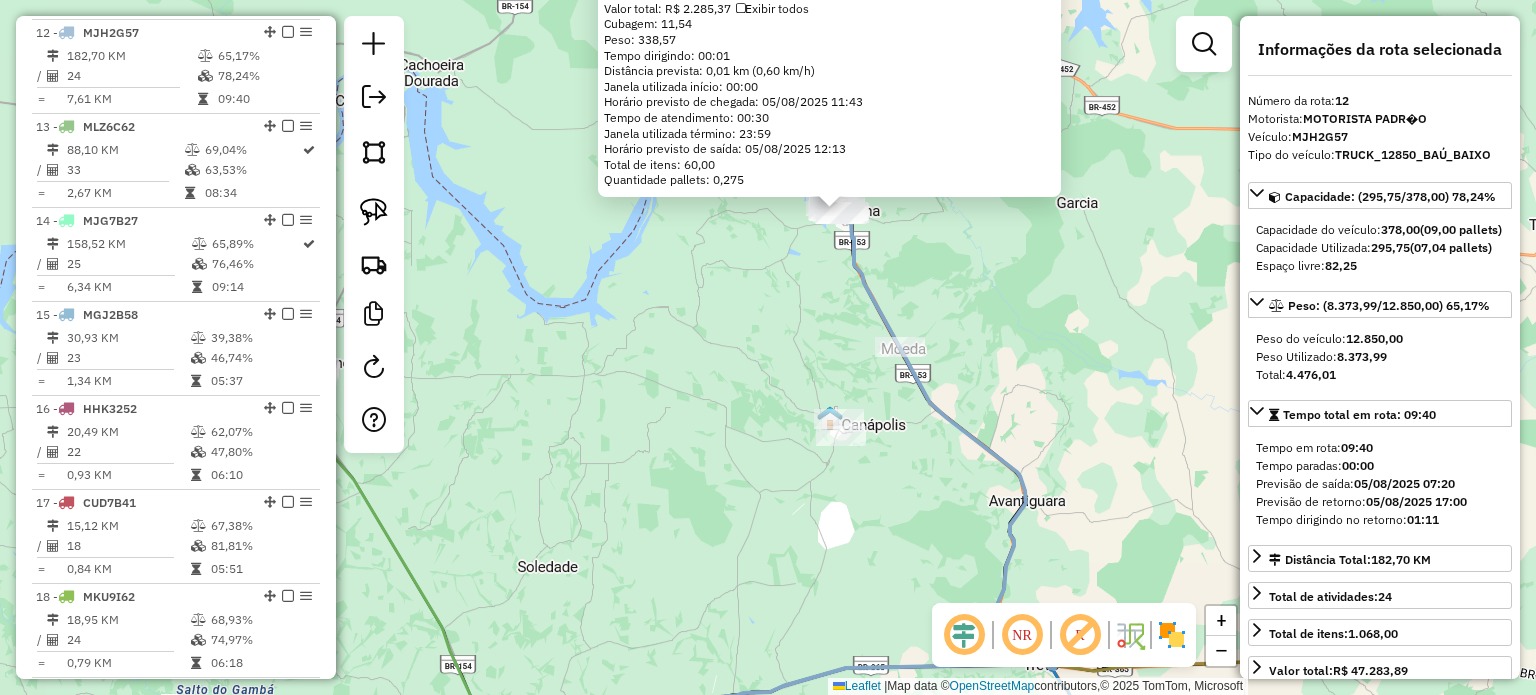 click on "[NUMBER] - [BRAND]  Endereço:  [STREET] [NUMBER]   Bairro: [CITY] ([CITY] / [STATE])   Pedidos:  [NUMBER]   Valor total: R$ [NUMBER], [NUMBER]   Exibir todos   Cubagem: [NUMBER]  Peso: [NUMBER], [NUMBER]  Tempo dirigindo: [TIME]   Distância prevista: [NUMBER] km ([NUMBER], [NUMBER] km/h)   Janela utilizada início: [TIME]   Horário previsto de chegada: [DATE] [TIME]   Tempo de atendimento: [TIME]   Janela utilizada término: [TIME]   Horário previsto de saída: [DATE] [TIME]   Total de itens: [NUMBER], [NUMBER]   Quantidade pallets: [NUMBER]  × Janela de atendimento Grade de atendimento Capacidade Transportadoras Veículos Cliente Pedidos  Rotas Selecione os dias de semana para filtrar as janelas de atendimento  Seg   Ter   Qua   Qui   Sex   Sáb   Dom  Informe o período da janela de atendimento: De: [TIME] Até: [TIME]  Filtrar exatamente a janela do cliente  Considerar janela de atendimento padrão  Selecione os dias de semana para filtrar as grades de atendimento  Seg   Ter   Qua   Qui   Sex   Sáb   Dom   Considerar clientes sem dia de atendimento cadastrado  +" 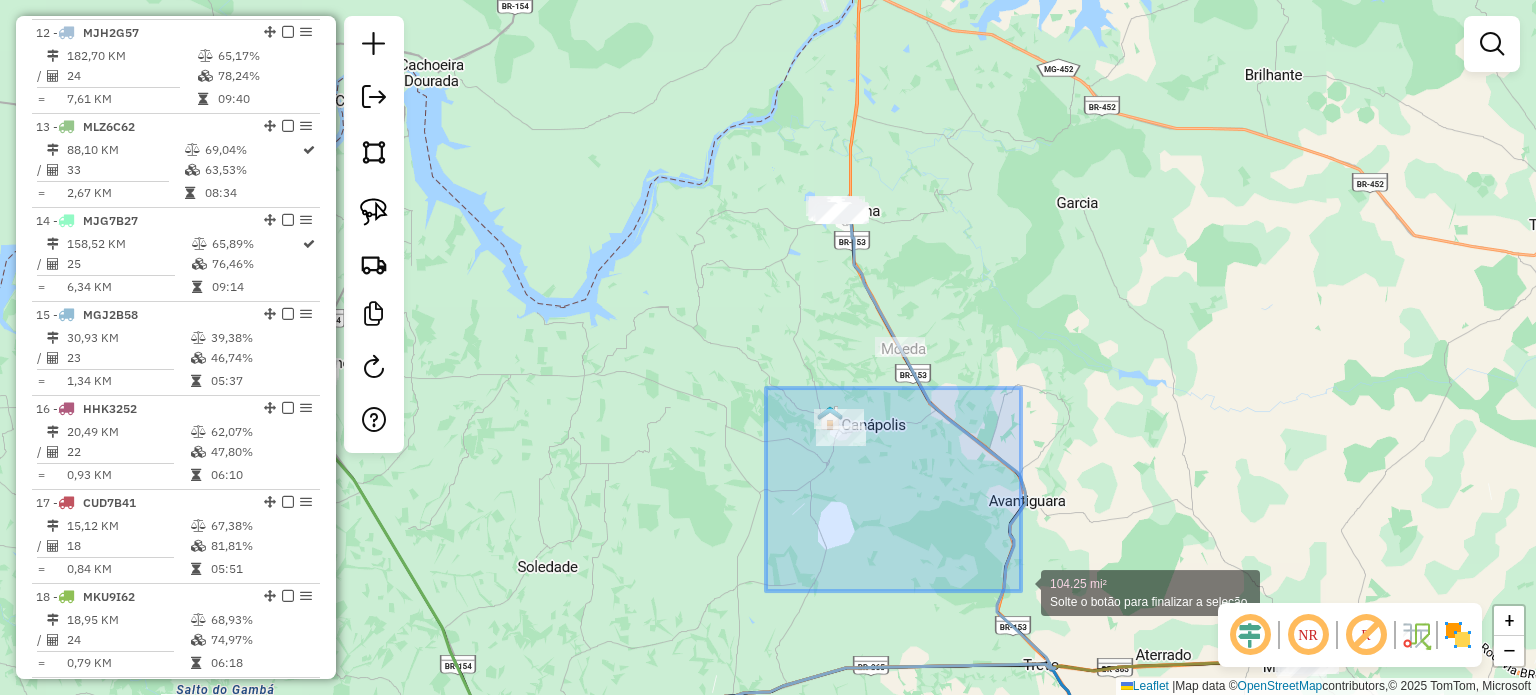 drag, startPoint x: 766, startPoint y: 388, endPoint x: 1010, endPoint y: 567, distance: 302.6169 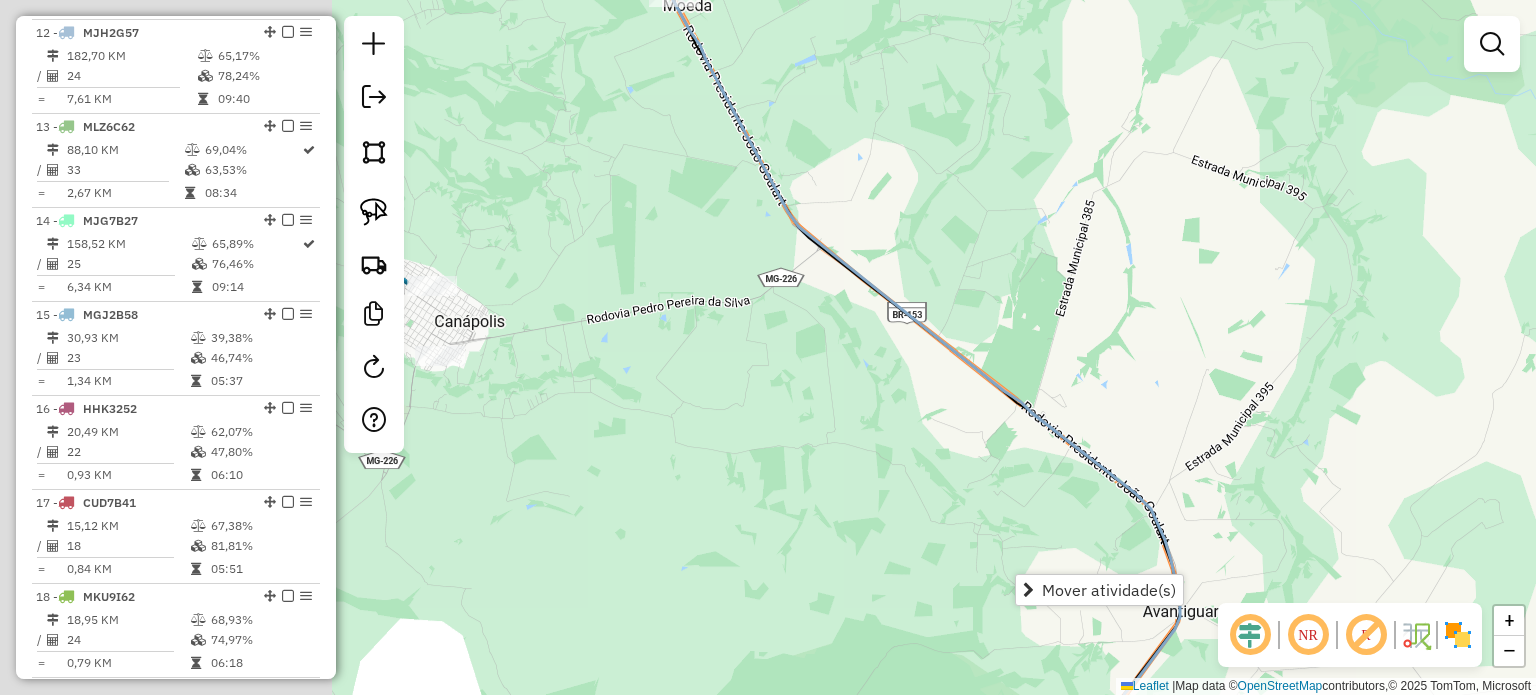 drag, startPoint x: 588, startPoint y: 419, endPoint x: 1149, endPoint y: 495, distance: 566.1246 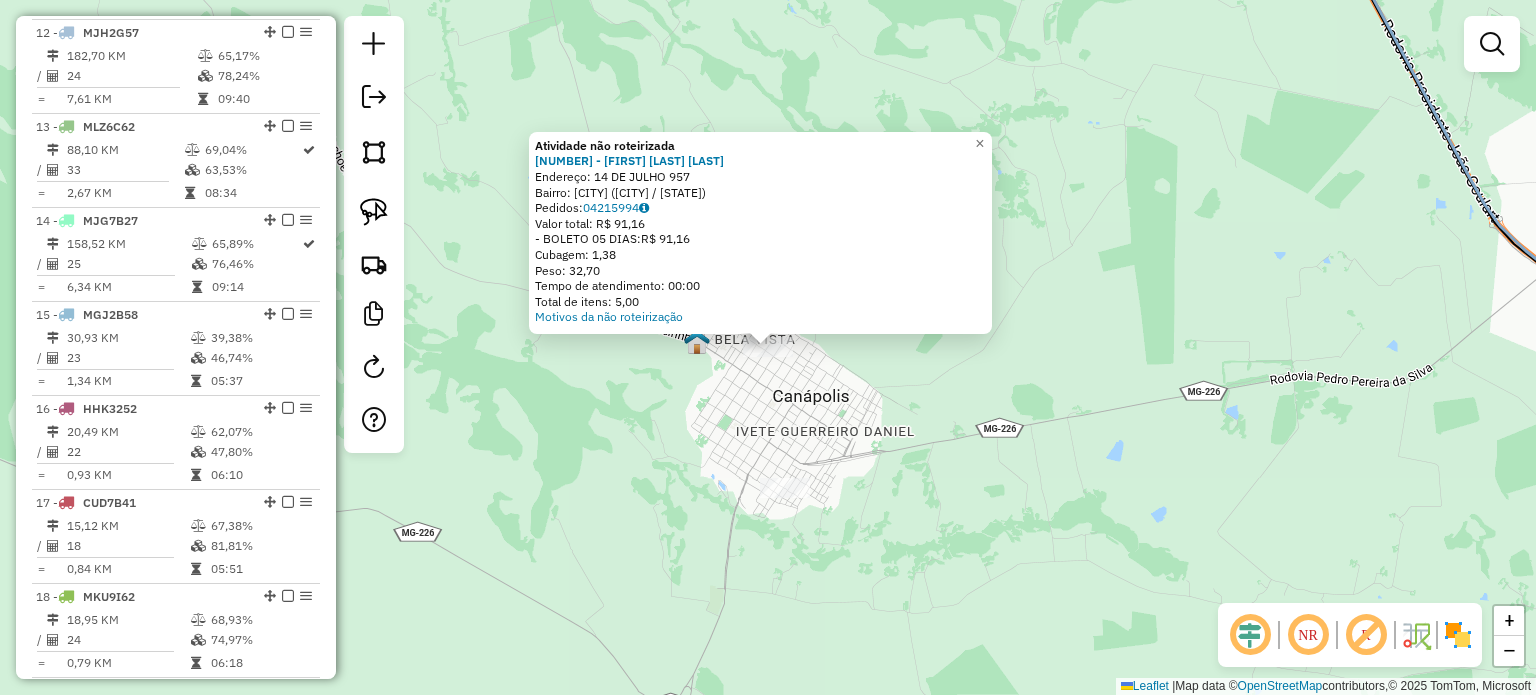 click on "Atividade não roteirizada [NUMBER] - [FIRST] [LAST]  Endereço:  [STREET] [NUMBER]   Bairro: [NEIGHBORHOOD] ([CITY] / [STATE])   Pedidos:  [ORDER_ID]   Valor total: R$ [PRICE]   - BOLETO [DAYS]:  R$ [PRICE]   Cubagem: [CUBAGE]   Peso: [WEIGHT]   Tempo de atendimento: [TIME]   Total de itens: [ITEMS]  Motivos da não roteirização × Janela de atendimento Grade de atendimento Capacidade Transportadoras Veículos Cliente Pedidos  Rotas Selecione os dias de semana para filtrar as janelas de atendimento  Seg   Ter   Qua   Qui   Sex   Sáb   Dom  Informe o período da janela de atendimento: De: Até:  Filtrar exatamente a janela do cliente  Considerar janela de atendimento padrão  Selecione os dias de semana para filtrar as grades de atendimento  Seg   Ter   Qua   Qui   Sex   Sáb   Dom   Considerar clientes sem dia de atendimento cadastrado  Clientes fora do dia de atendimento selecionado Filtrar as atividades entre os valores definidos abaixo:  Peso mínimo:   Peso máximo:   Cubagem mínima:   Cubagem máxima:   De:   Até:  De:  +" 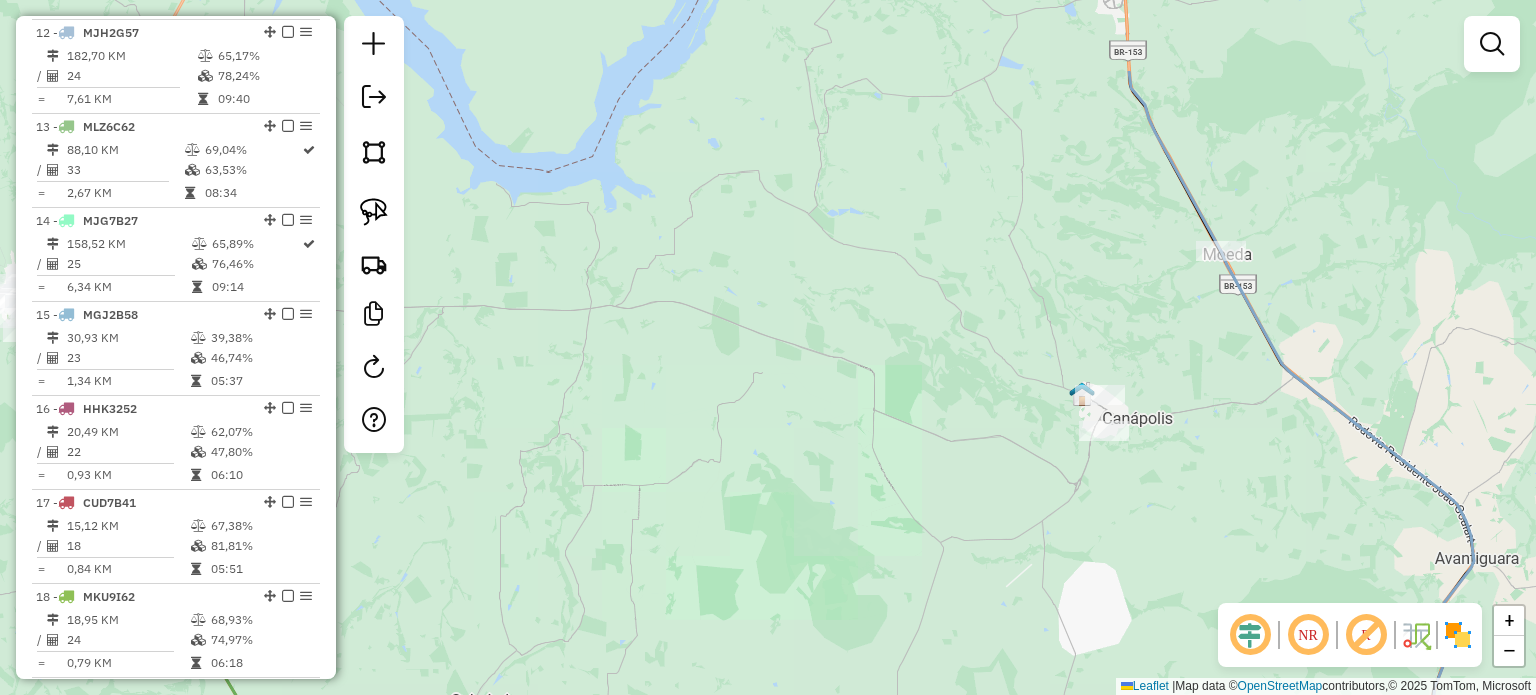 drag, startPoint x: 1167, startPoint y: 243, endPoint x: 991, endPoint y: 663, distance: 455.38556 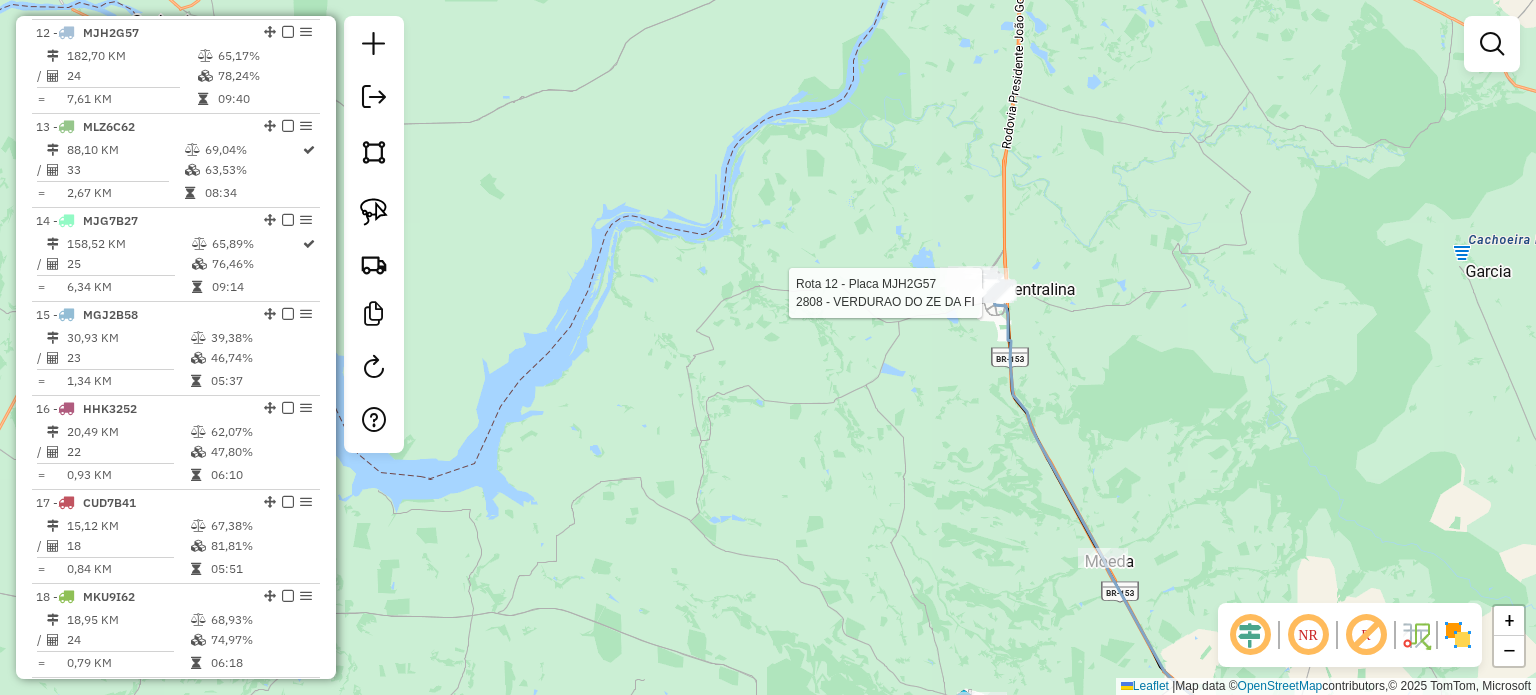 select on "*********" 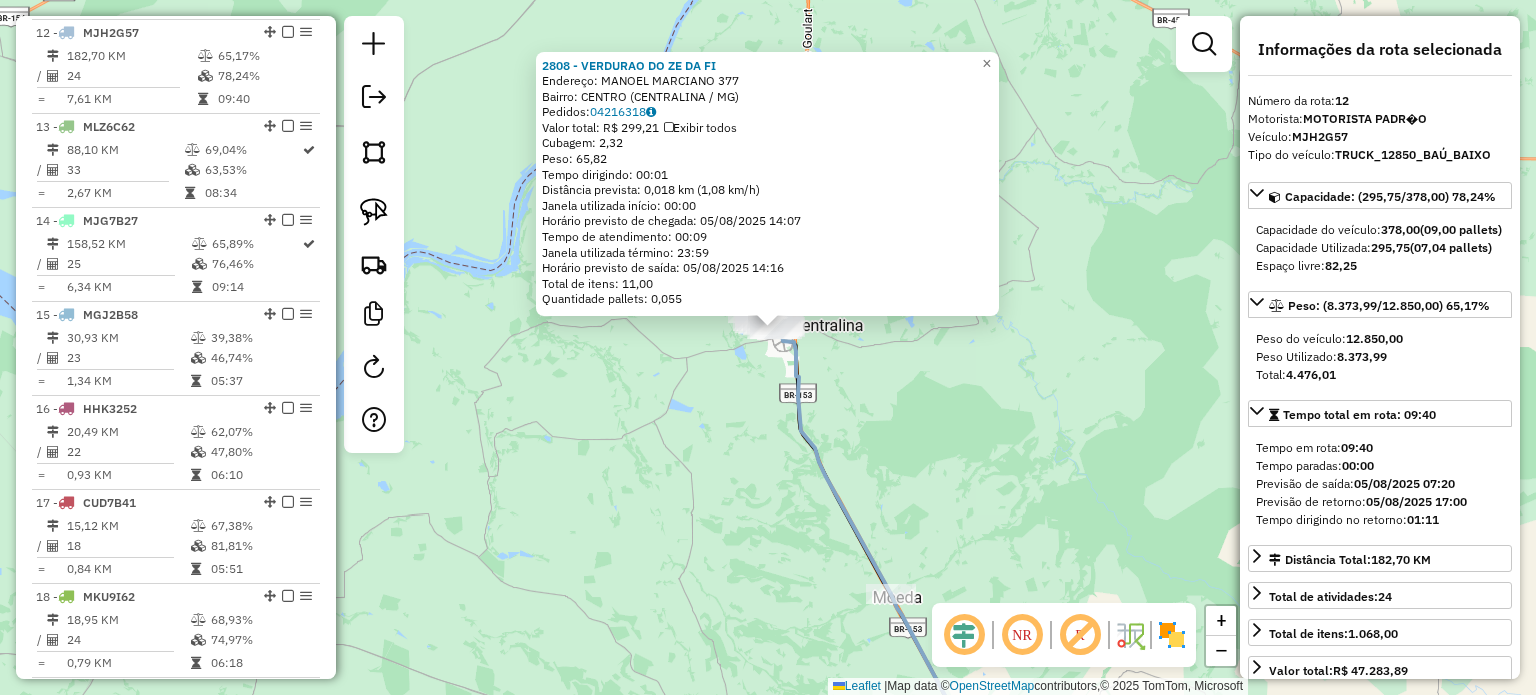 drag, startPoint x: 683, startPoint y: 593, endPoint x: 791, endPoint y: 219, distance: 389.2814 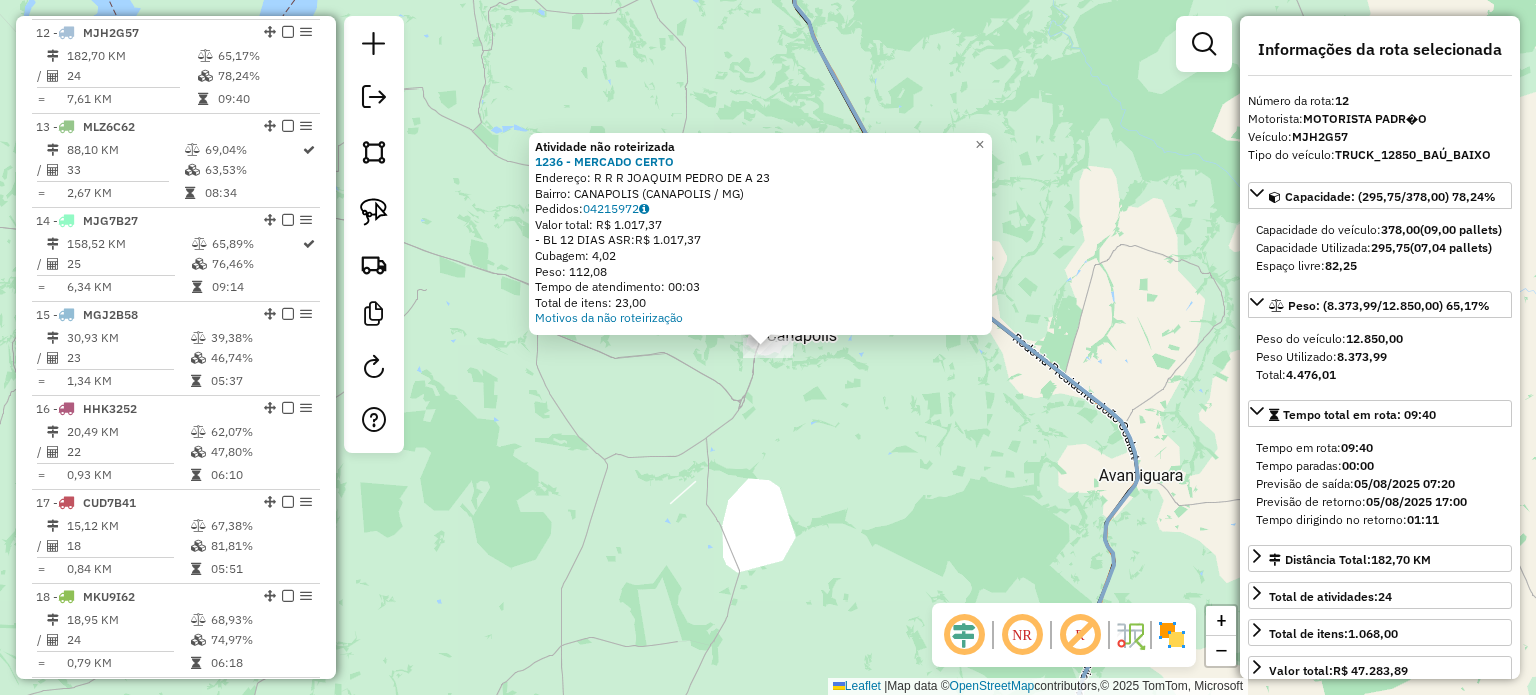drag, startPoint x: 736, startPoint y: 457, endPoint x: 1149, endPoint y: 483, distance: 413.8176 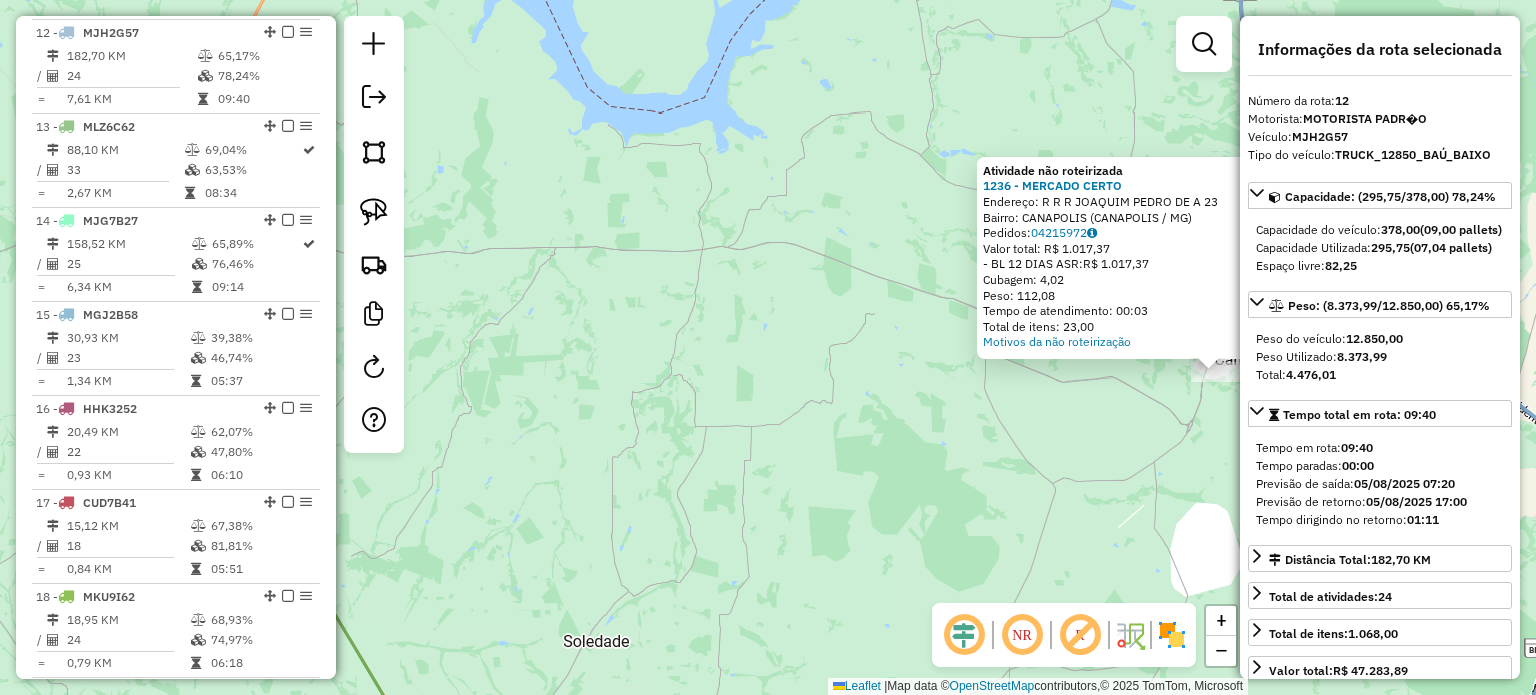 click on "Atividade não roteirizada 1236 - [BRAND]  Endereço:  R   R   R   [STREET] [NUMBER]   Bairro: [NAME] ([CITY] / [STATE])   Pedidos:  [ORDER_ID]   Valor total: R$ [PRICE]   - BL [DAYS] ASR:  R$ [PRICE]   Cubagem: [CUBAGE]   Peso: [WEIGHT]   Tempo de atendimento: [TIME]   Total de itens: [ITEMS]  Motivos da não roteirização × Janela de atendimento Grade de atendimento Capacidade Transportadoras Veículos Cliente Pedidos  Rotas Selecione os dias de semana para filtrar as janelas de atendimento  Seg   Ter   Qua   Qui   Sex   Sáb   Dom  Informe o período da janela de atendimento: De: [TIME] Até: [TIME]  Filtrar exatamente a janela do cliente  Considerar janela de atendimento padrão  Selecione os dias de semana para filtrar as grades de atendimento  Seg   Ter   Qua   Qui   Sex   Sáb   Dom   Considerar clientes sem dia de atendimento cadastrado  Clientes fora do dia de atendimento selecionado Filtrar as atividades entre os valores definidos abaixo:  Peso mínimo:   Peso máximo:   Cubagem mínima:   Cubagem máxima:" 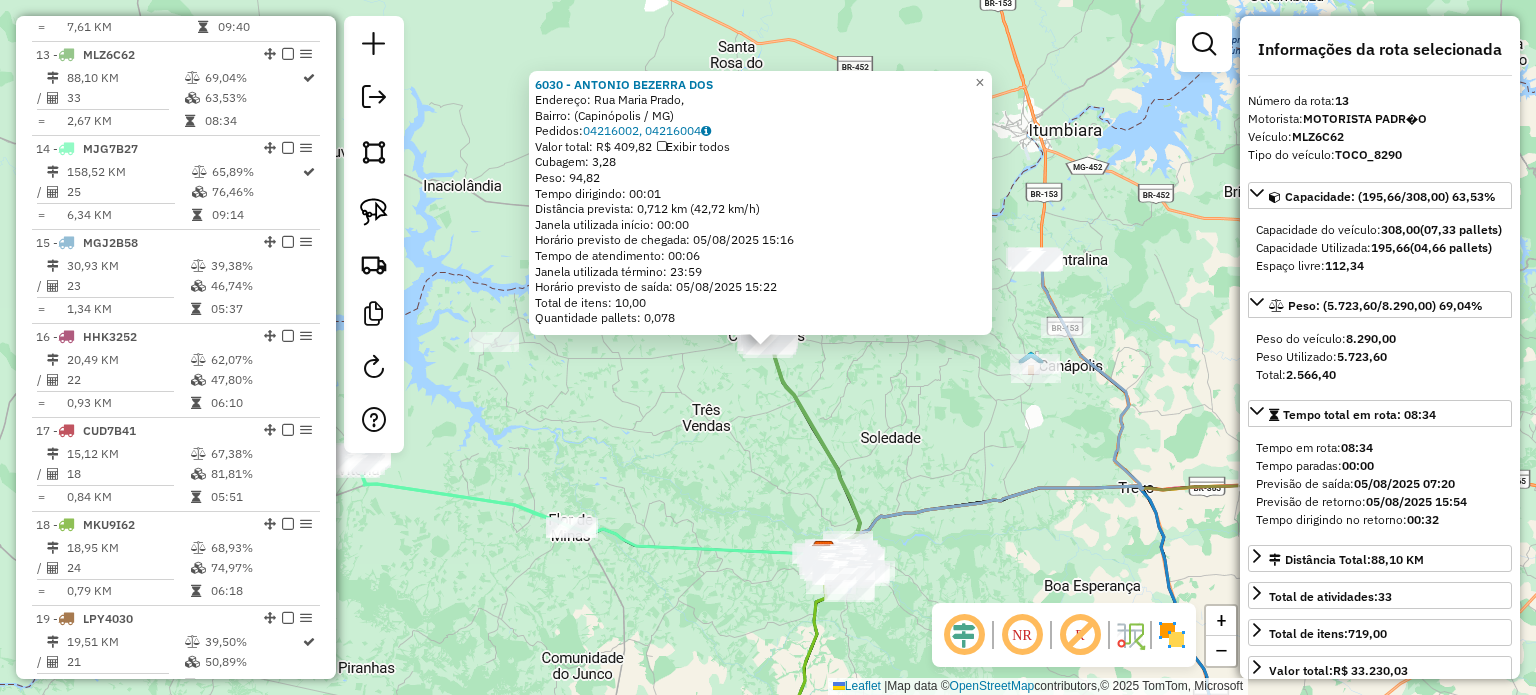 scroll, scrollTop: 1875, scrollLeft: 0, axis: vertical 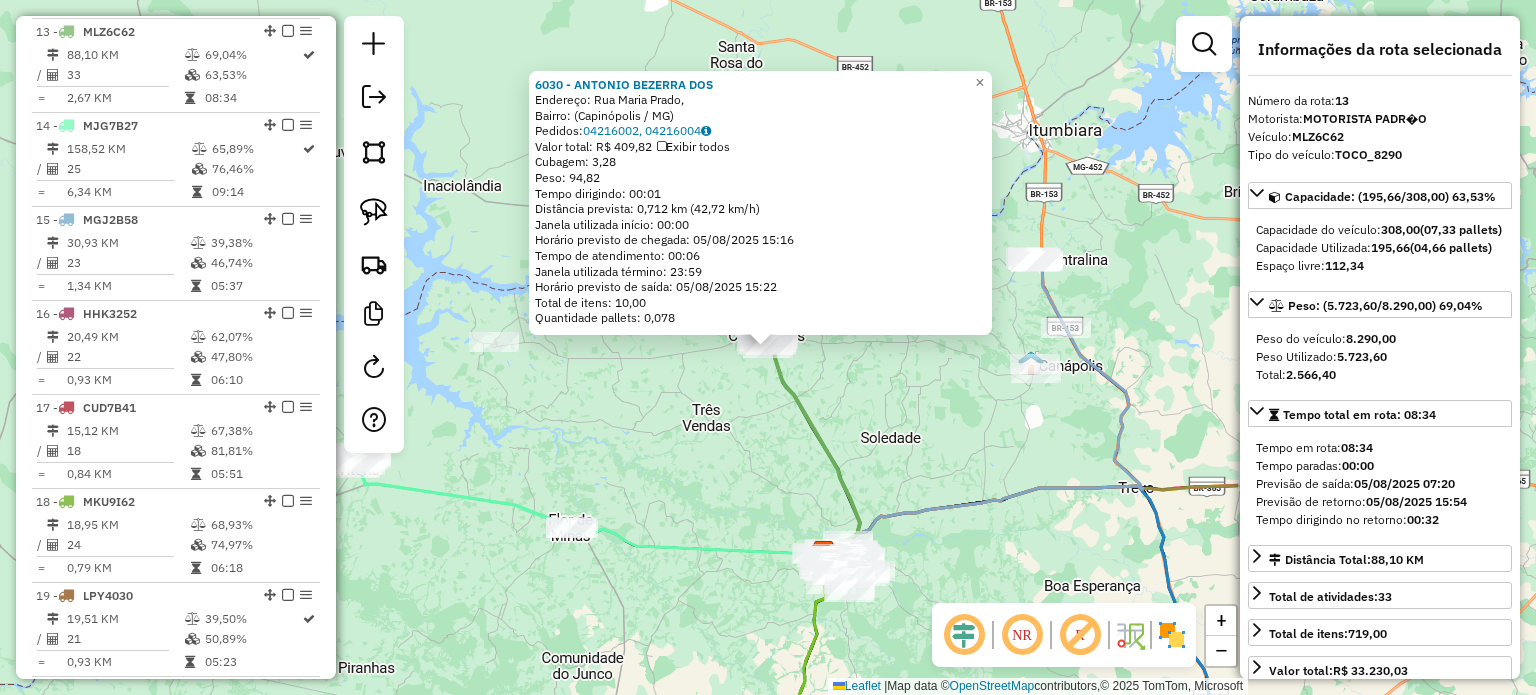 click on "6030 - [FIRST] [LAST]  Endereço: Rua [STREET],    Bairro:  ([CITY] / [STATE])   Pedidos:  [ORDER_ID], [ORDER_ID]   Valor total: R$ [PRICE]   Exibir todos   Cubagem: [CUBAGE]  Peso: [WEIGHT]  Tempo dirigindo: [TIME]   Distância prevista: [DISTANCE] km ([SPEED] km/h)   Janela utilizada início: [TIME]   Horário previsto de chegada: [DATE] [TIME]   Tempo de atendimento: [TIME]   Janela utilizada término: [TIME]   Horário previsto de saída: [DATE] [TIME]   Total de itens: [ITEMS]   Quantidade pallets: [PALLETS]  × Janela de atendimento Grade de atendimento Capacidade Transportadoras Veículos Cliente Pedidos  Rotas Selecione os dias de semana para filtrar as janelas de atendimento  Seg   Ter   Qua   Qui   Sex   Sáb   Dom  Informe o período da janela de atendimento: De: [TIME] Até: [TIME]  Filtrar exatamente a janela do cliente  Considerar janela de atendimento padrão  Selecione os dias de semana para filtrar as grades de atendimento  Seg   Ter   Qua   Qui   Sex   Sáb   Dom   Considerar clientes sem dia de atendimento cadastrado" 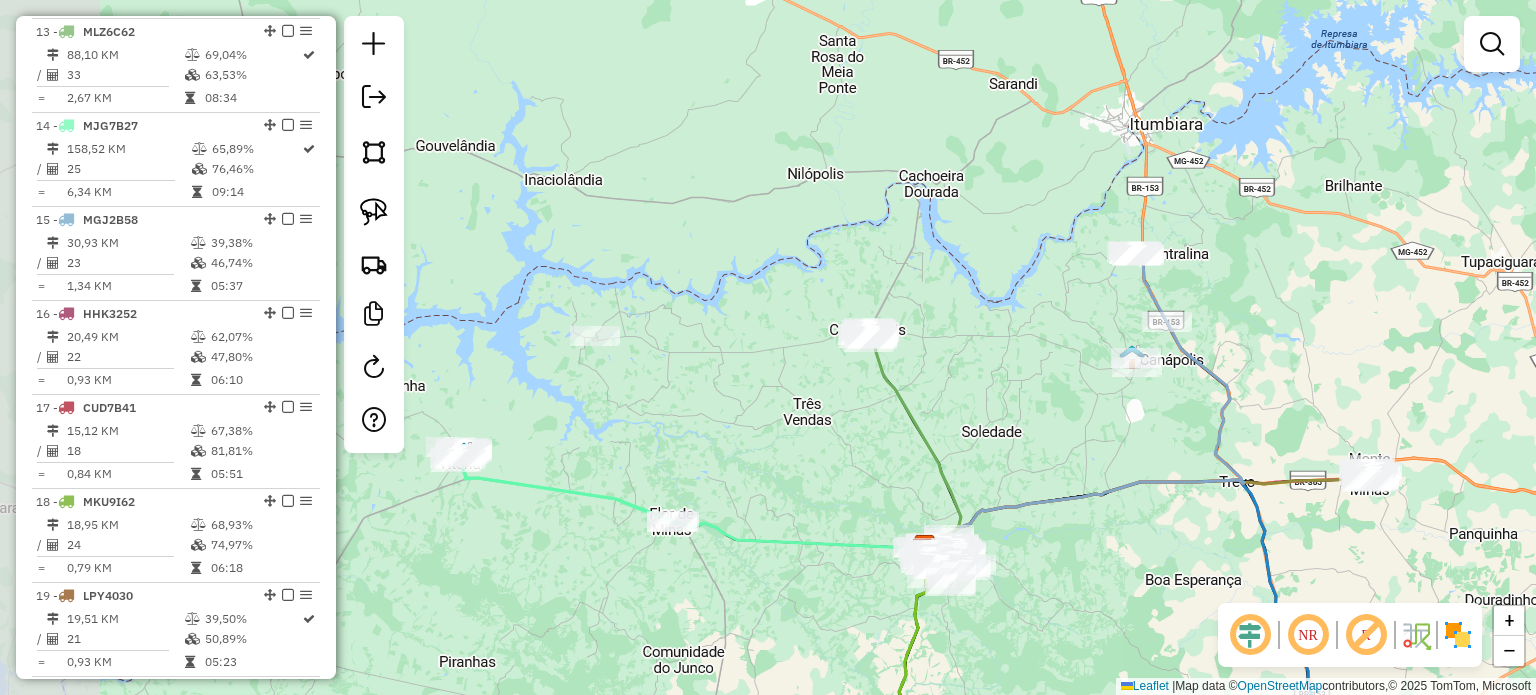 drag, startPoint x: 717, startPoint y: 438, endPoint x: 818, endPoint y: 431, distance: 101.24229 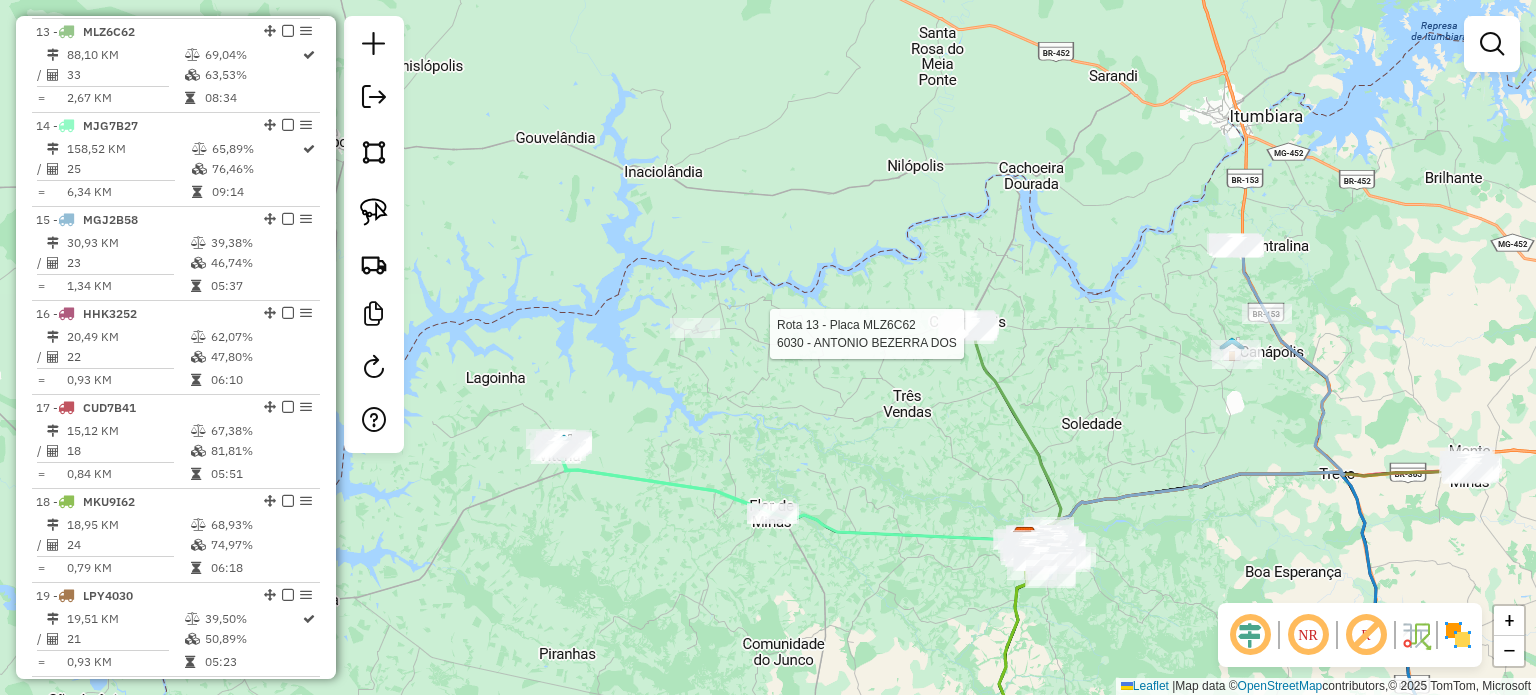 select on "*********" 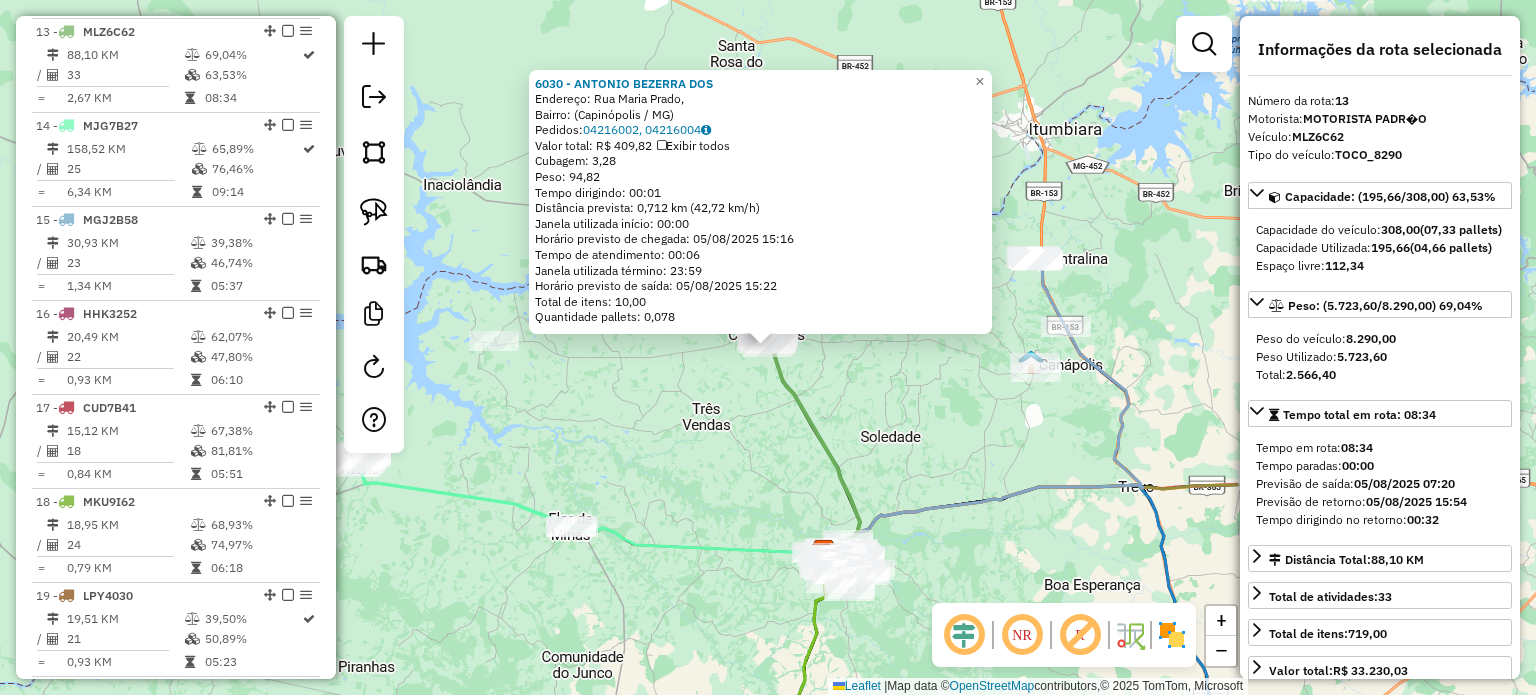 drag, startPoint x: 735, startPoint y: 485, endPoint x: 963, endPoint y: 450, distance: 230.67076 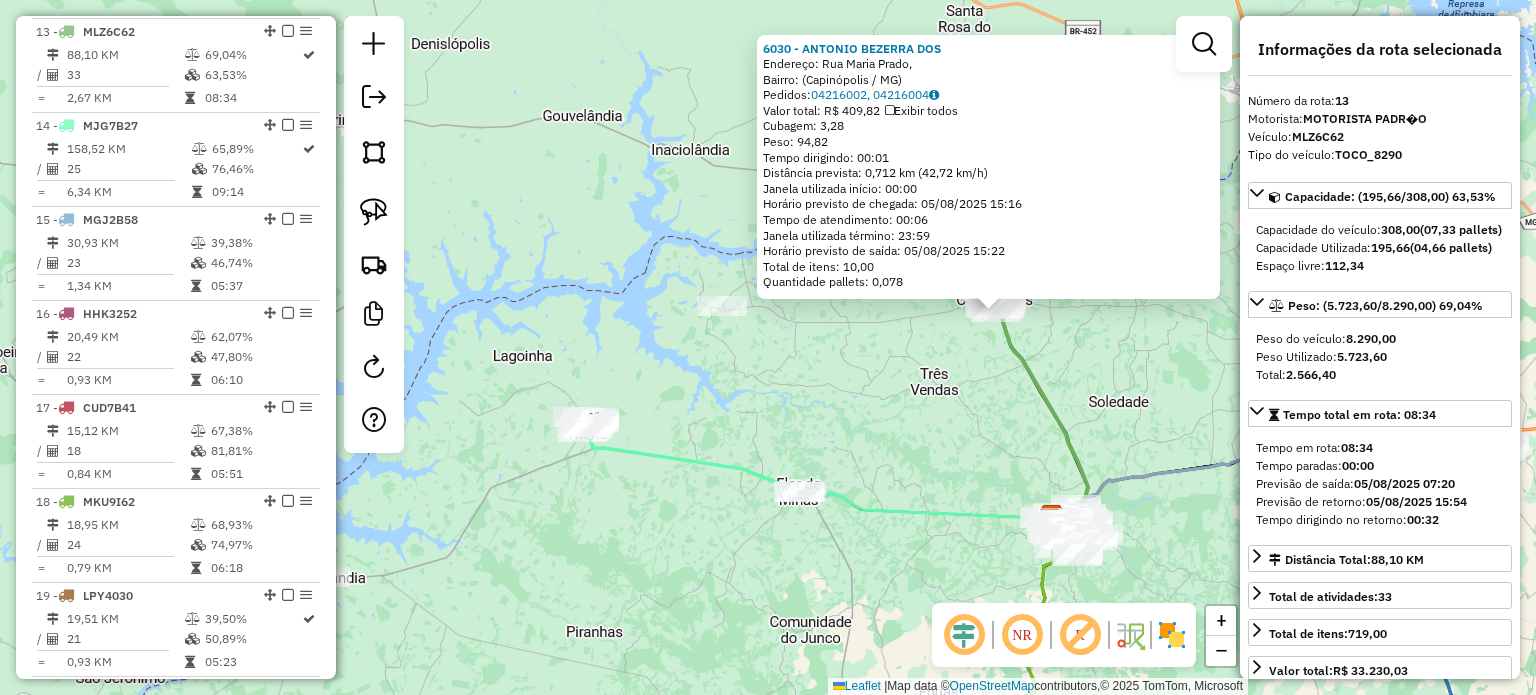 drag, startPoint x: 673, startPoint y: 583, endPoint x: 822, endPoint y: 543, distance: 154.27573 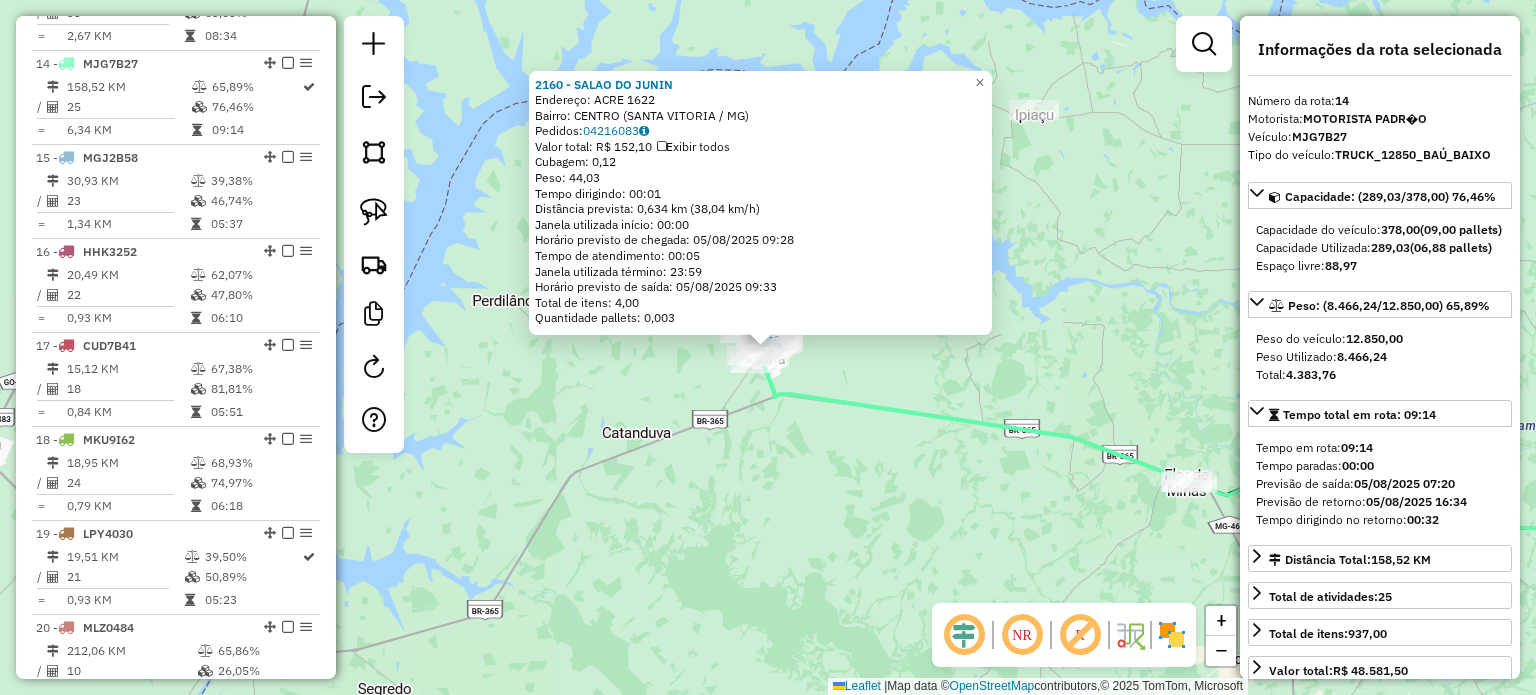 scroll, scrollTop: 1968, scrollLeft: 0, axis: vertical 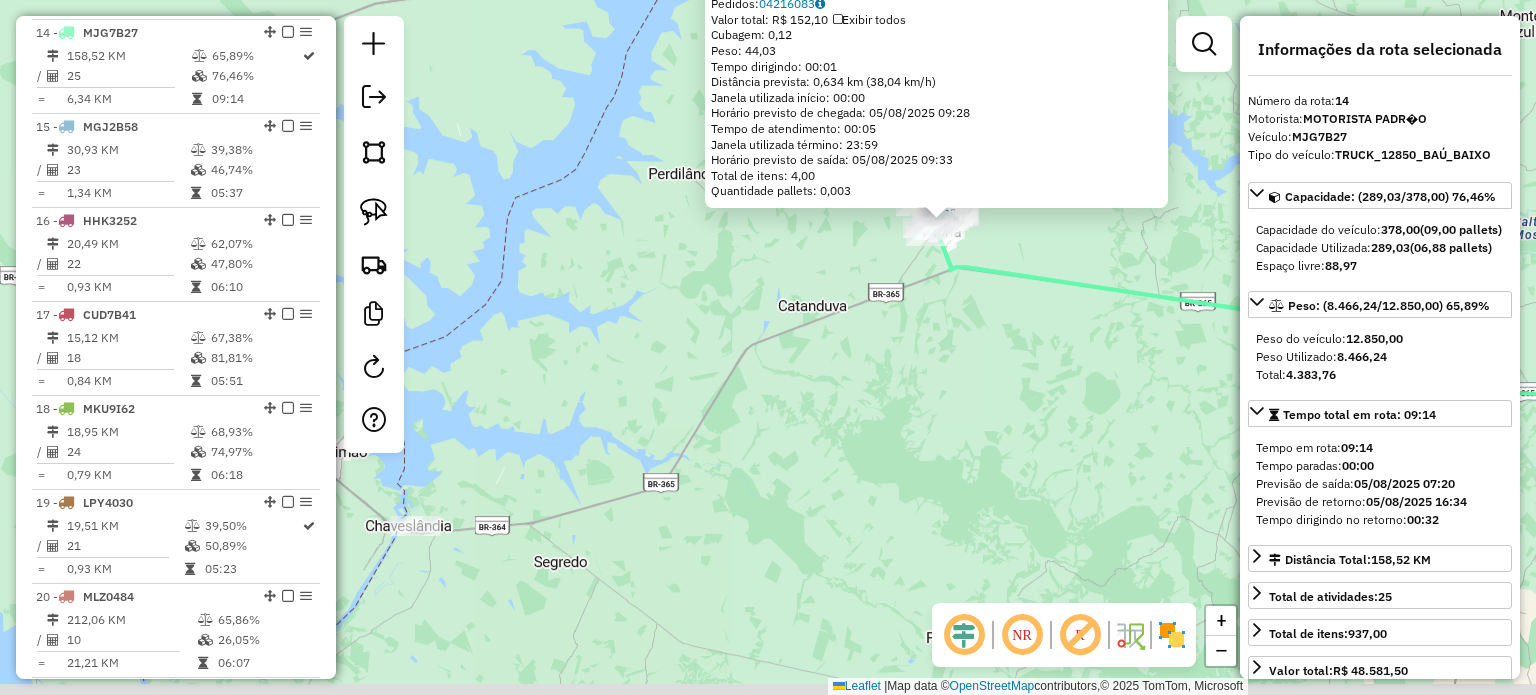 drag, startPoint x: 768, startPoint y: 552, endPoint x: 950, endPoint y: 421, distance: 224.24316 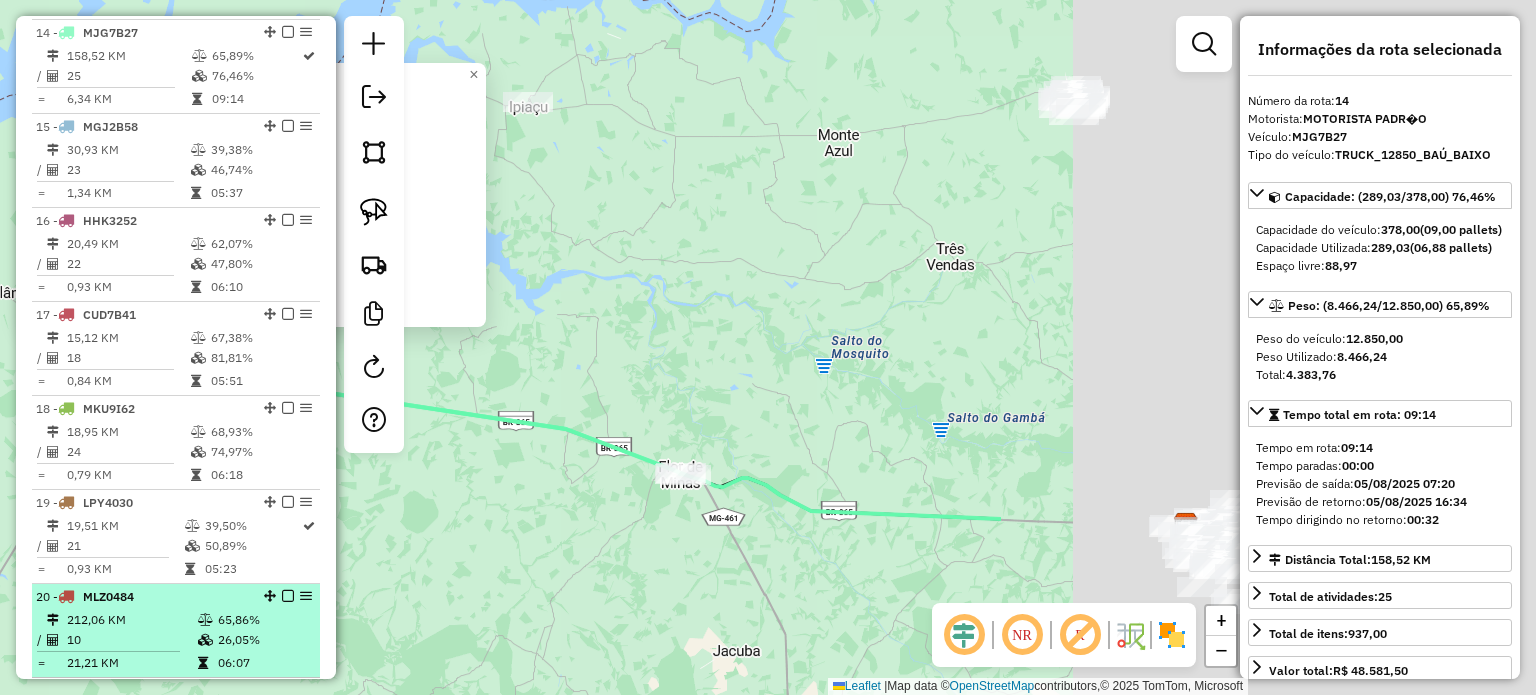 drag, startPoint x: 750, startPoint y: 498, endPoint x: 284, endPoint y: 616, distance: 480.70782 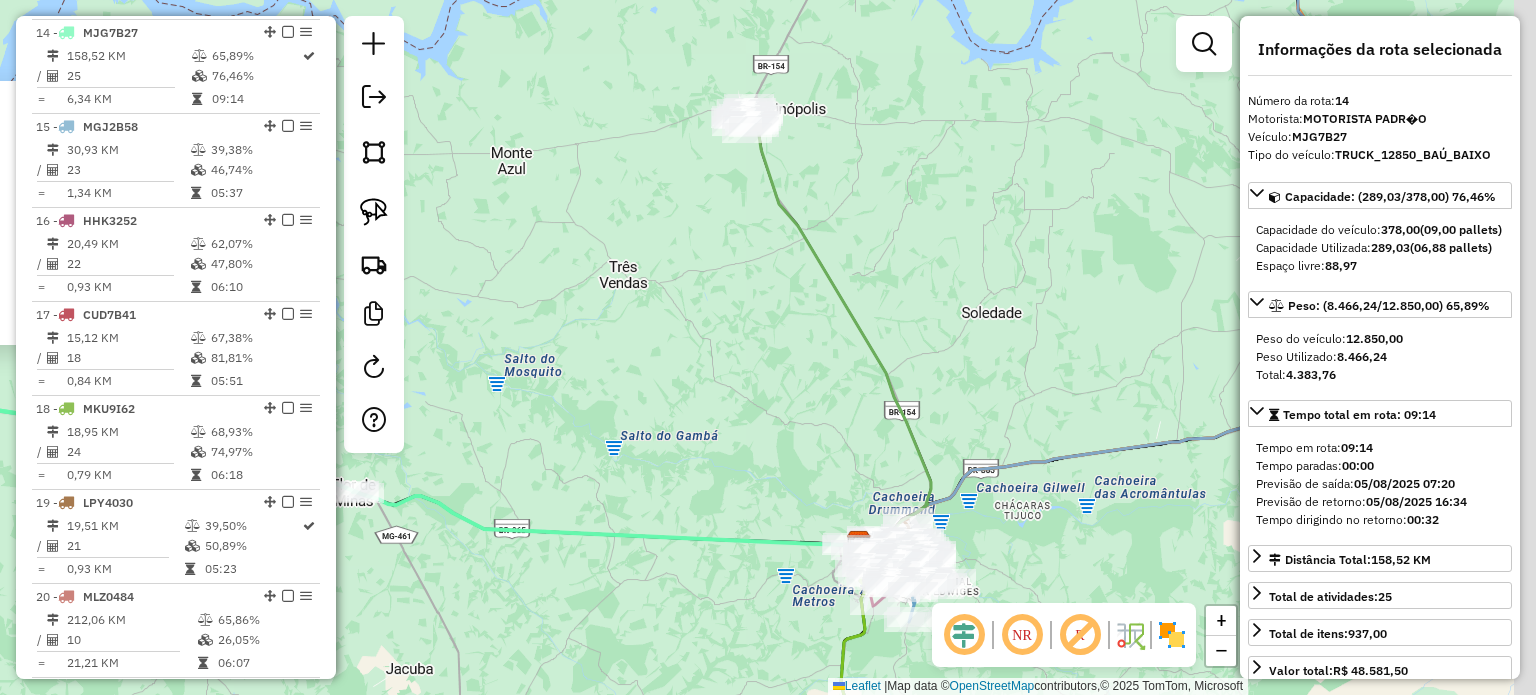 drag, startPoint x: 650, startPoint y: 411, endPoint x: 567, endPoint y: 398, distance: 84.0119 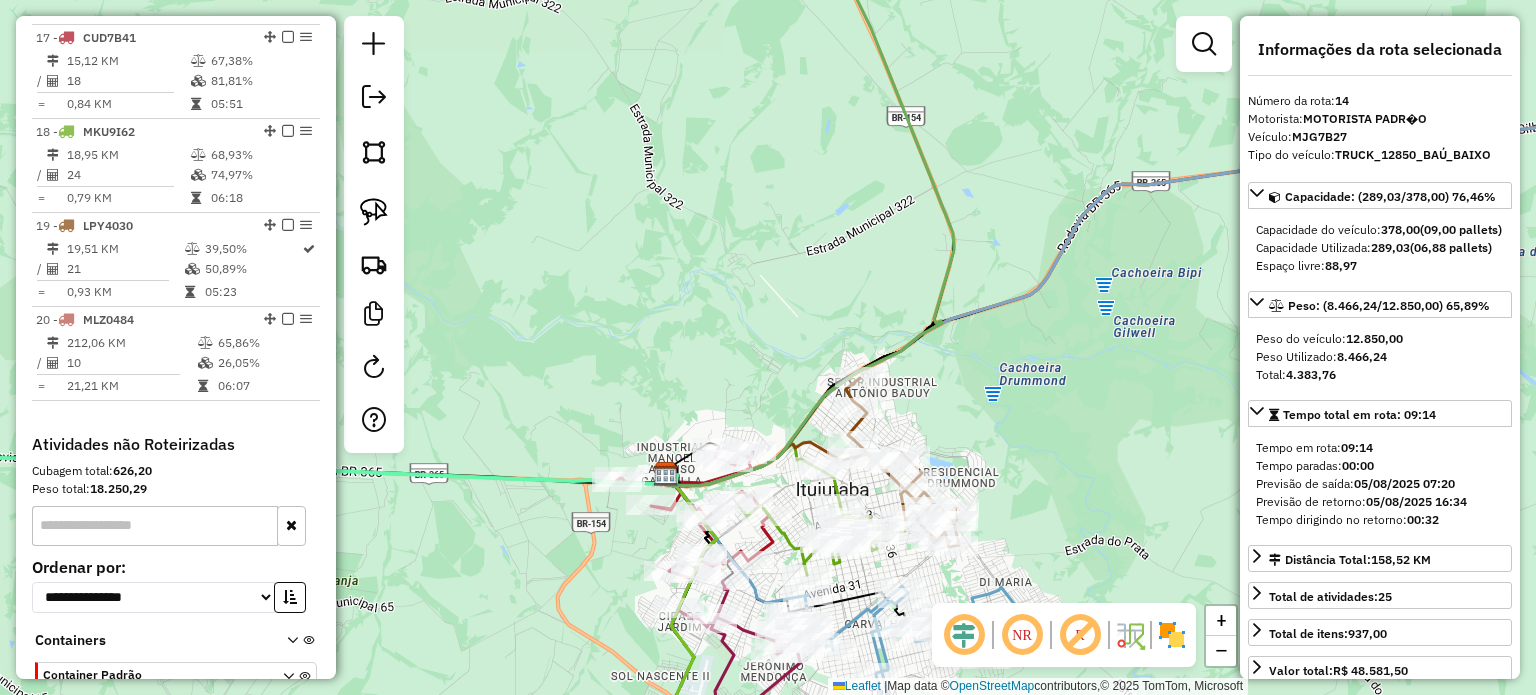 scroll, scrollTop: 2355, scrollLeft: 0, axis: vertical 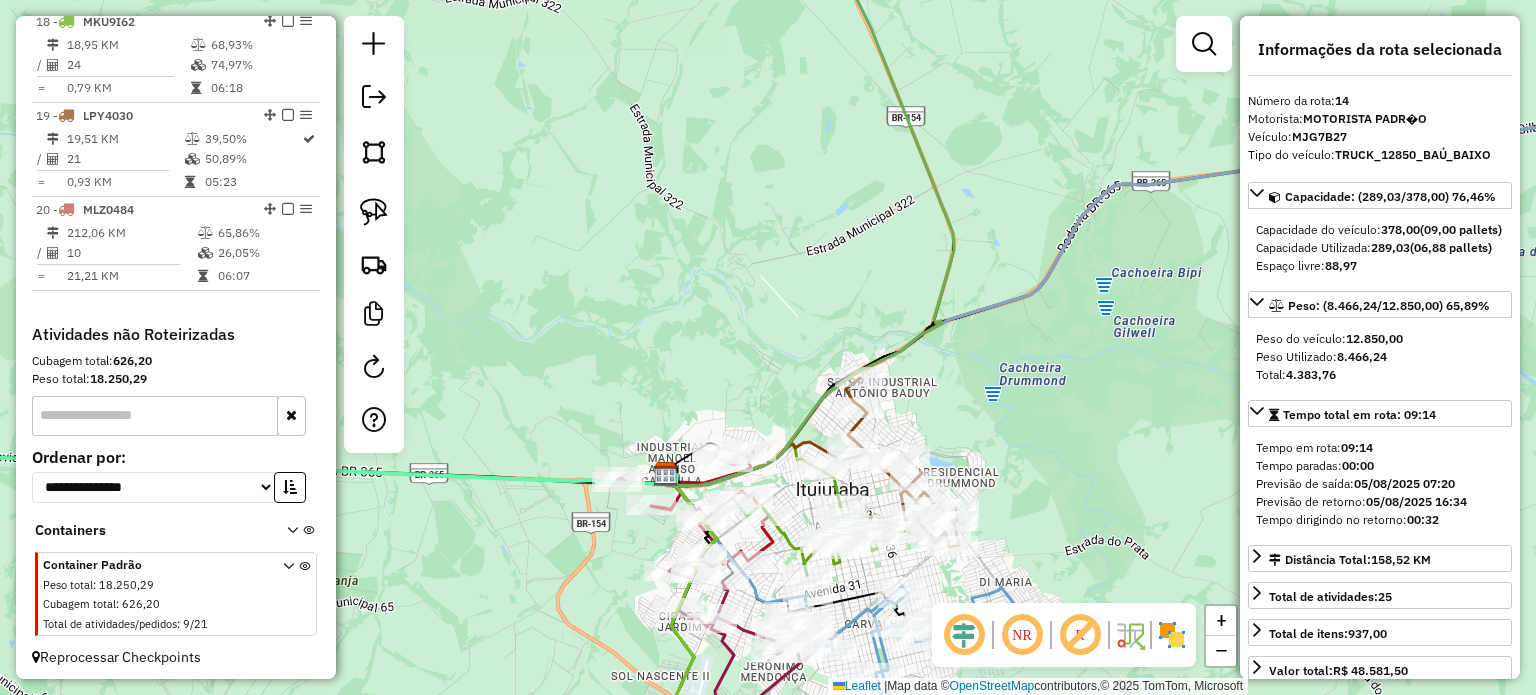 drag, startPoint x: 459, startPoint y: 299, endPoint x: 402, endPoint y: 215, distance: 101.51354 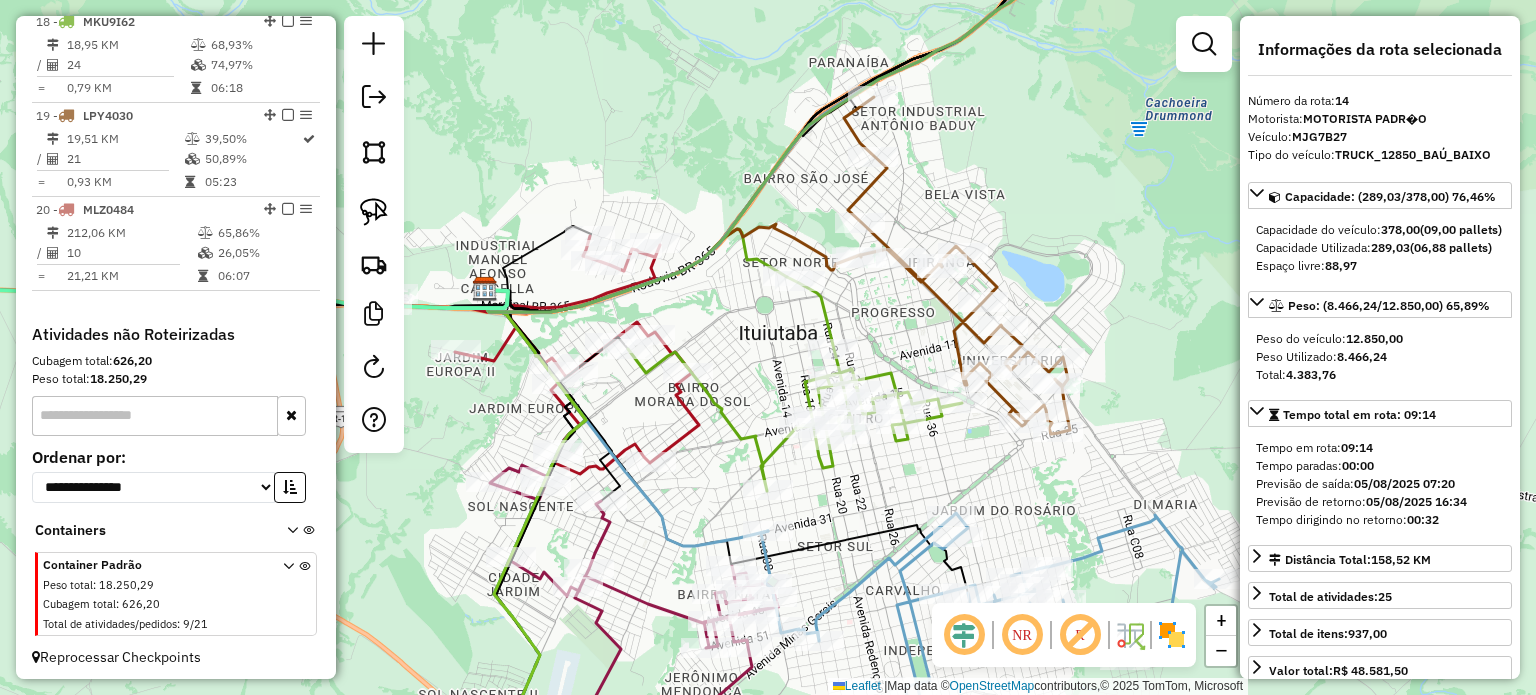drag, startPoint x: 1065, startPoint y: 513, endPoint x: 570, endPoint y: 371, distance: 514.965 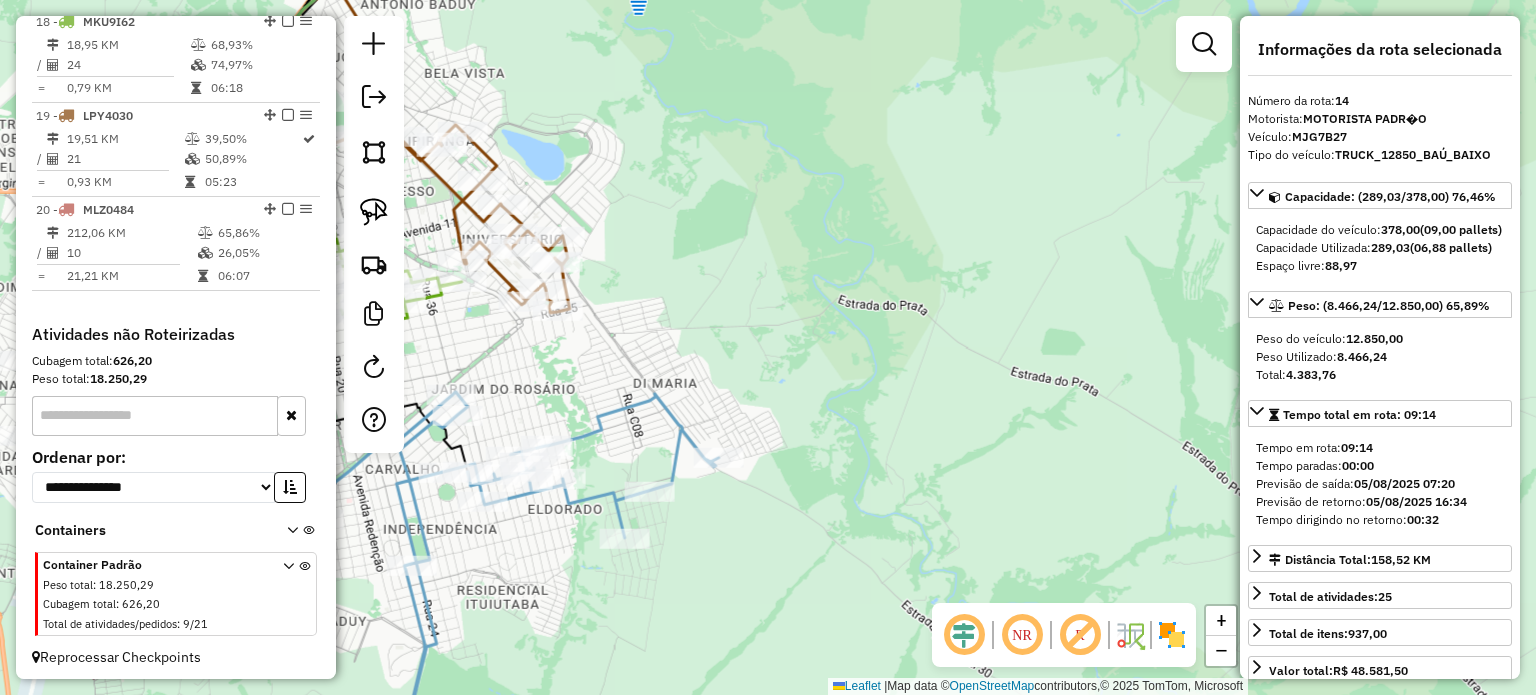 drag, startPoint x: 712, startPoint y: 408, endPoint x: 1229, endPoint y: 575, distance: 543.30286 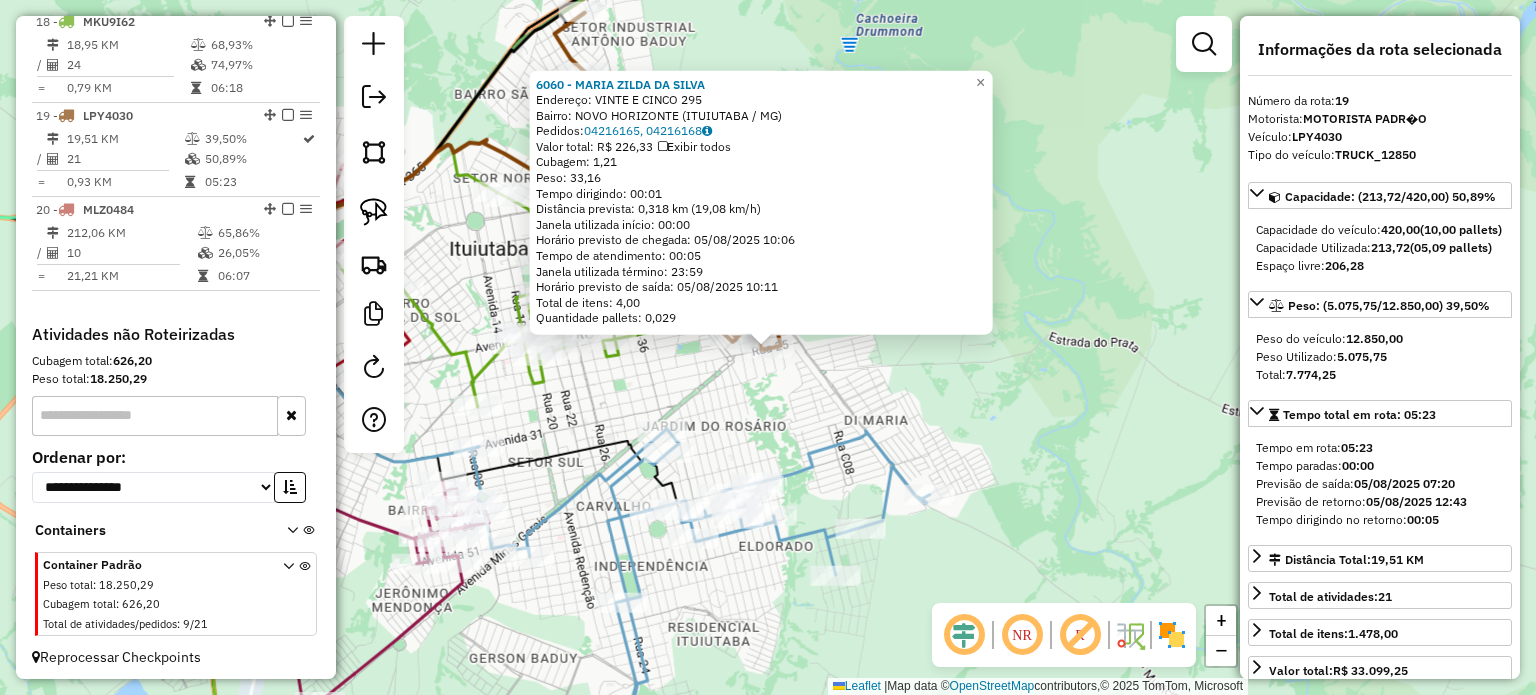 click on "6060 - [FIRST] [LAST]  Endereço:  [STREET] [NUMBER]   Bairro: [NAME] ([CITY] / [STATE])   Pedidos:  [ORDER_ID], [ORDER_ID]   Valor total: R$ [PRICE]   Exibir todos   Cubagem: [CUBAGE]  Peso: [WEIGHT]  Tempo dirigindo: [TIME]   Distância prevista: [DISTANCE] km ([SPEED] km/h)   Janela utilizada início: [TIME]   Horário previsto de chegada: [DATE] [TIME]   Tempo de atendimento: [TIME]   Janela utilizada término: [TIME]   Horário previsto de saída: [DATE] [TIME]   Total de itens: [ITEMS]   Quantidade pallets: [PALLETS]  × Janela de atendimento Grade de atendimento Capacidade Transportadoras Veículos Cliente Pedidos  Rotas Selecione os dias de semana para filtrar as janelas de atendimento  Seg   Ter   Qua   Qui   Sex   Sáb   Dom  Informe o período da janela de atendimento: De: [TIME] Até: [TIME]  Filtrar exatamente a janela do cliente  Considerar janela de atendimento padrão  Selecione os dias de semana para filtrar as grades de atendimento  Seg   Ter   Qua   Qui   Sex   Sáb   Dom   Peso mínimo:   Peso máximo:   De:" 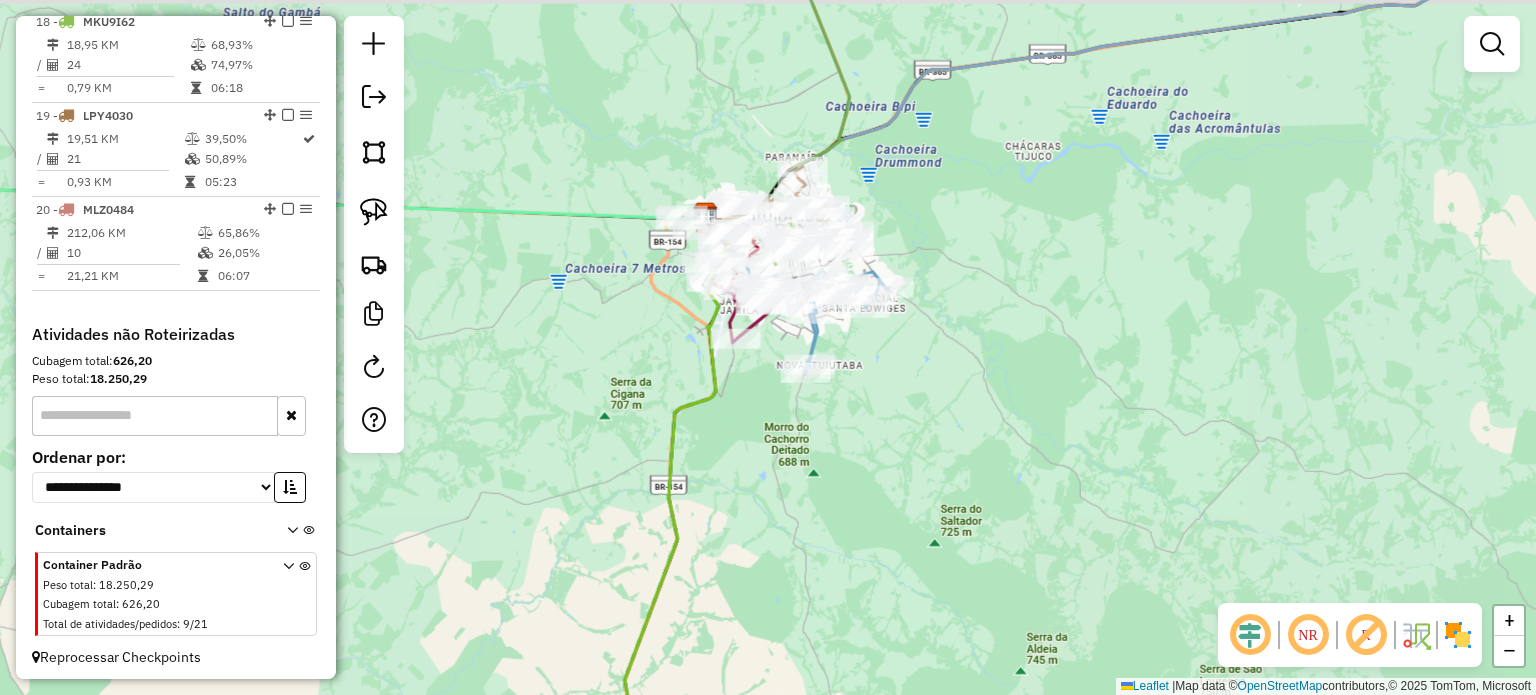 drag, startPoint x: 1006, startPoint y: 274, endPoint x: 1048, endPoint y: 486, distance: 216.12033 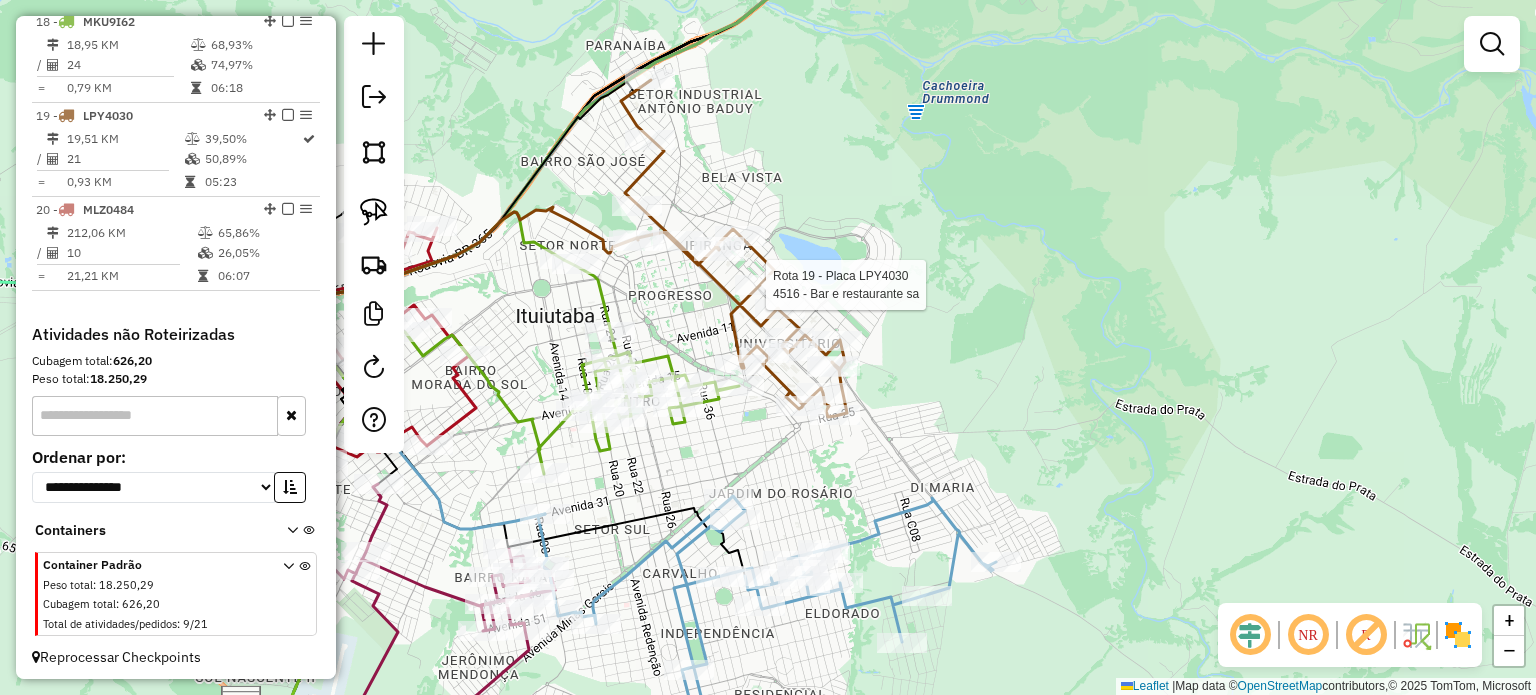 select on "*********" 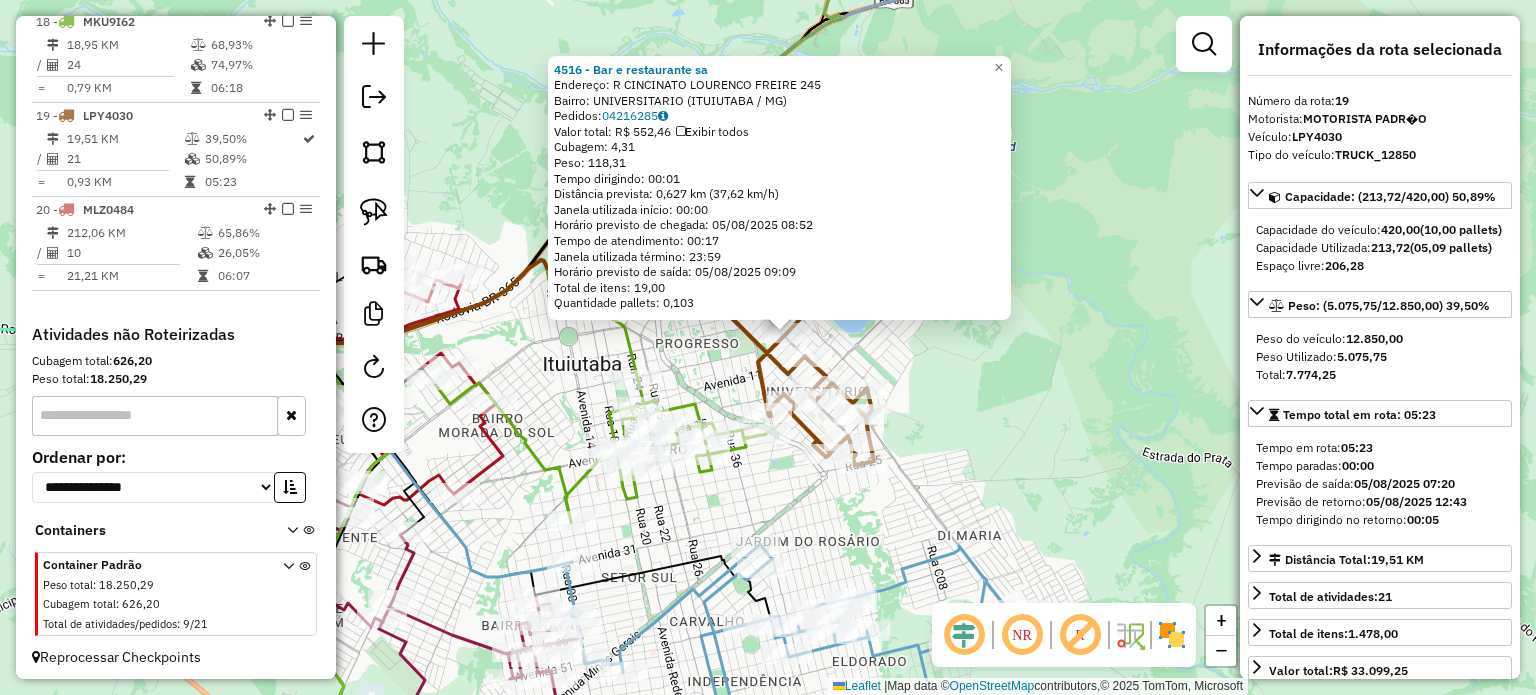 drag, startPoint x: 760, startPoint y: 504, endPoint x: 935, endPoint y: 407, distance: 200.08498 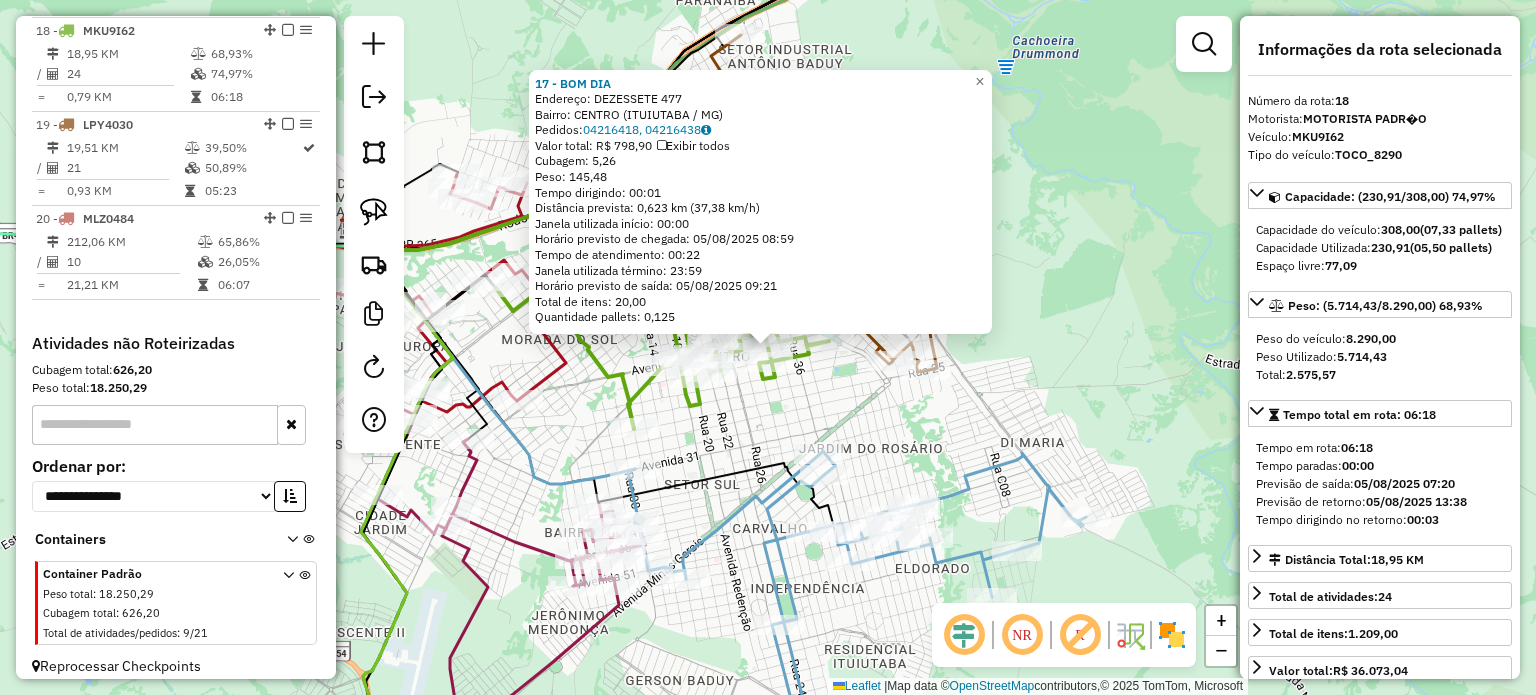 scroll, scrollTop: 2344, scrollLeft: 0, axis: vertical 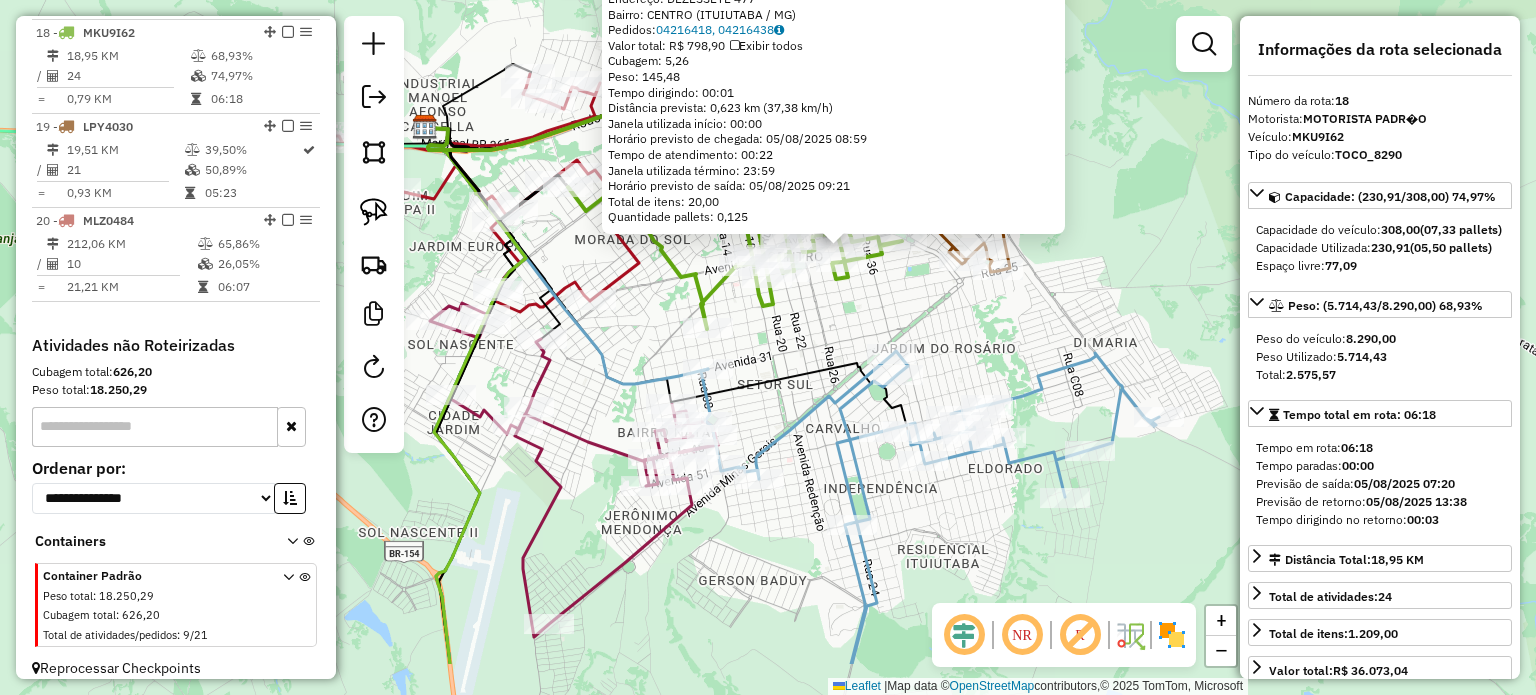 drag, startPoint x: 964, startPoint y: 443, endPoint x: 1044, endPoint y: 333, distance: 136.01471 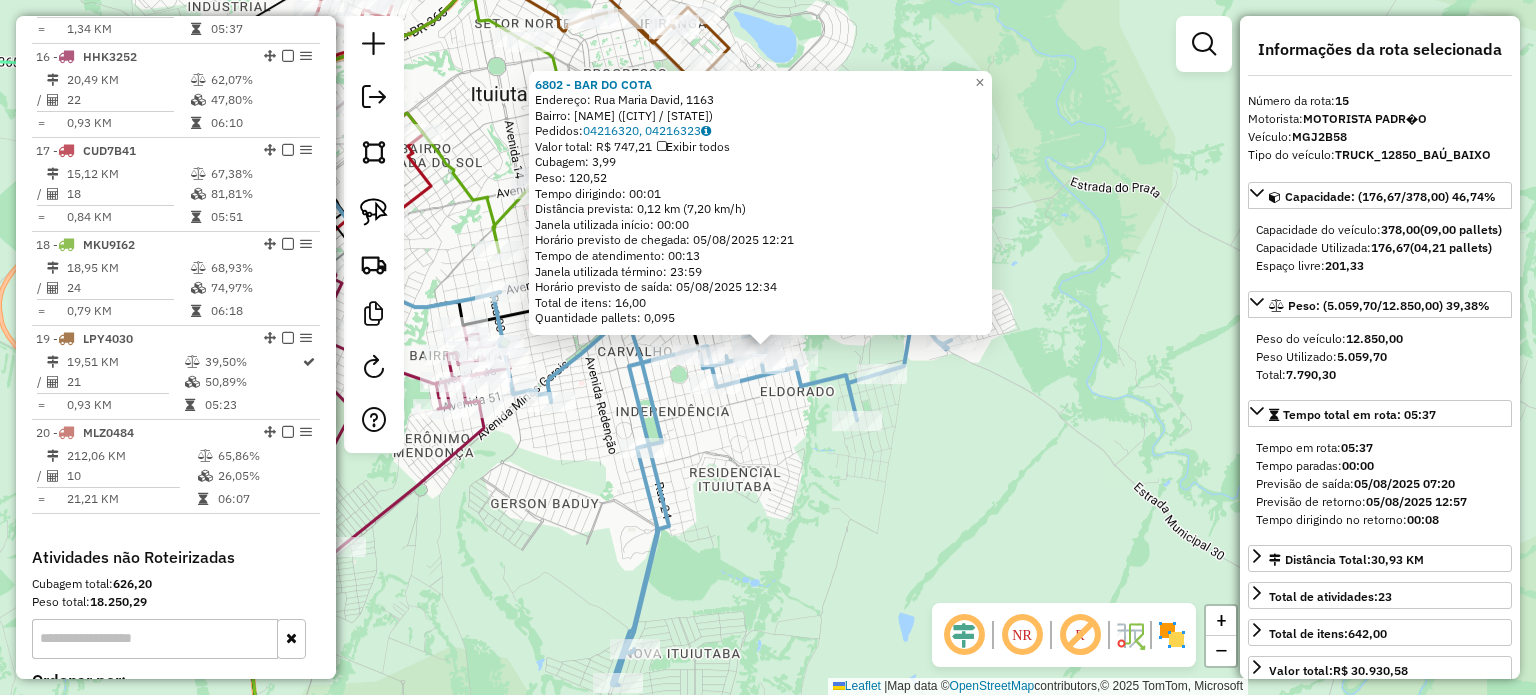 scroll, scrollTop: 2062, scrollLeft: 0, axis: vertical 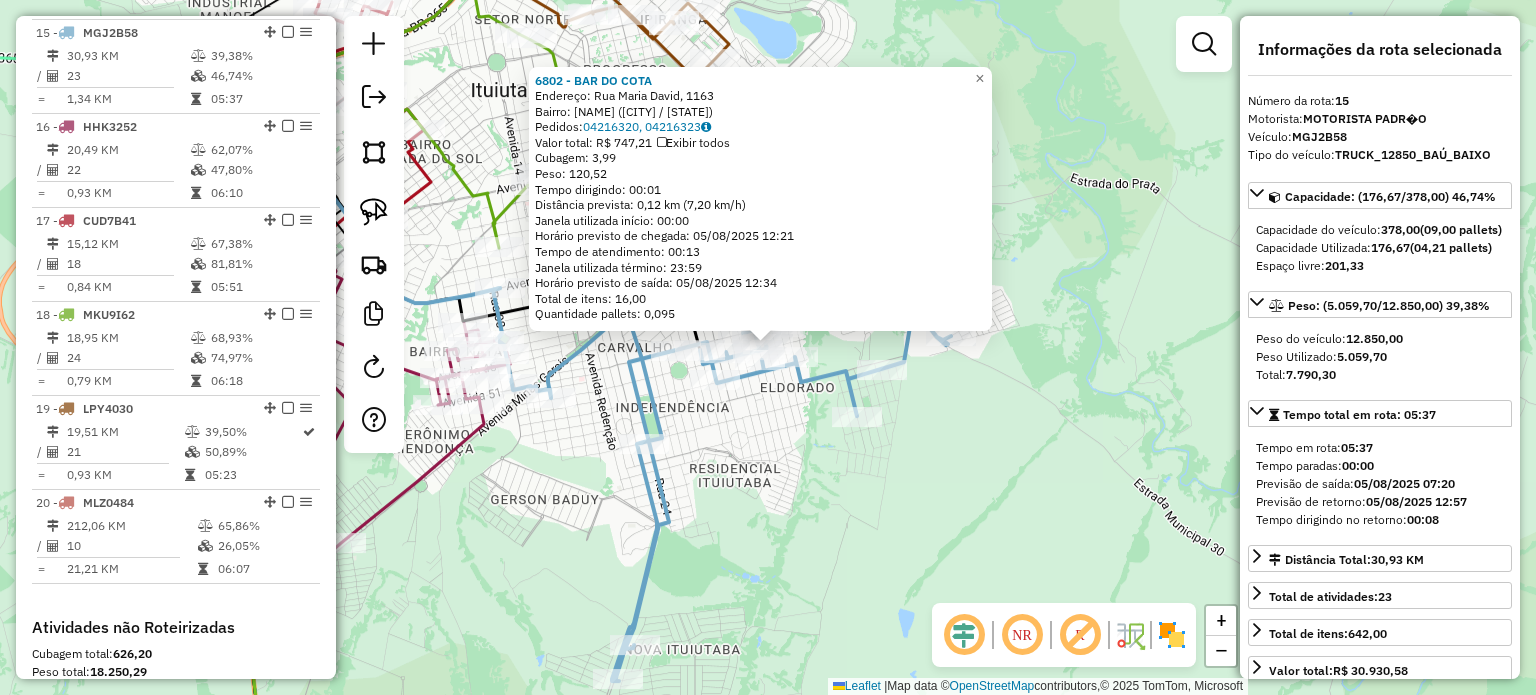 drag, startPoint x: 924, startPoint y: 444, endPoint x: 903, endPoint y: 476, distance: 38.27532 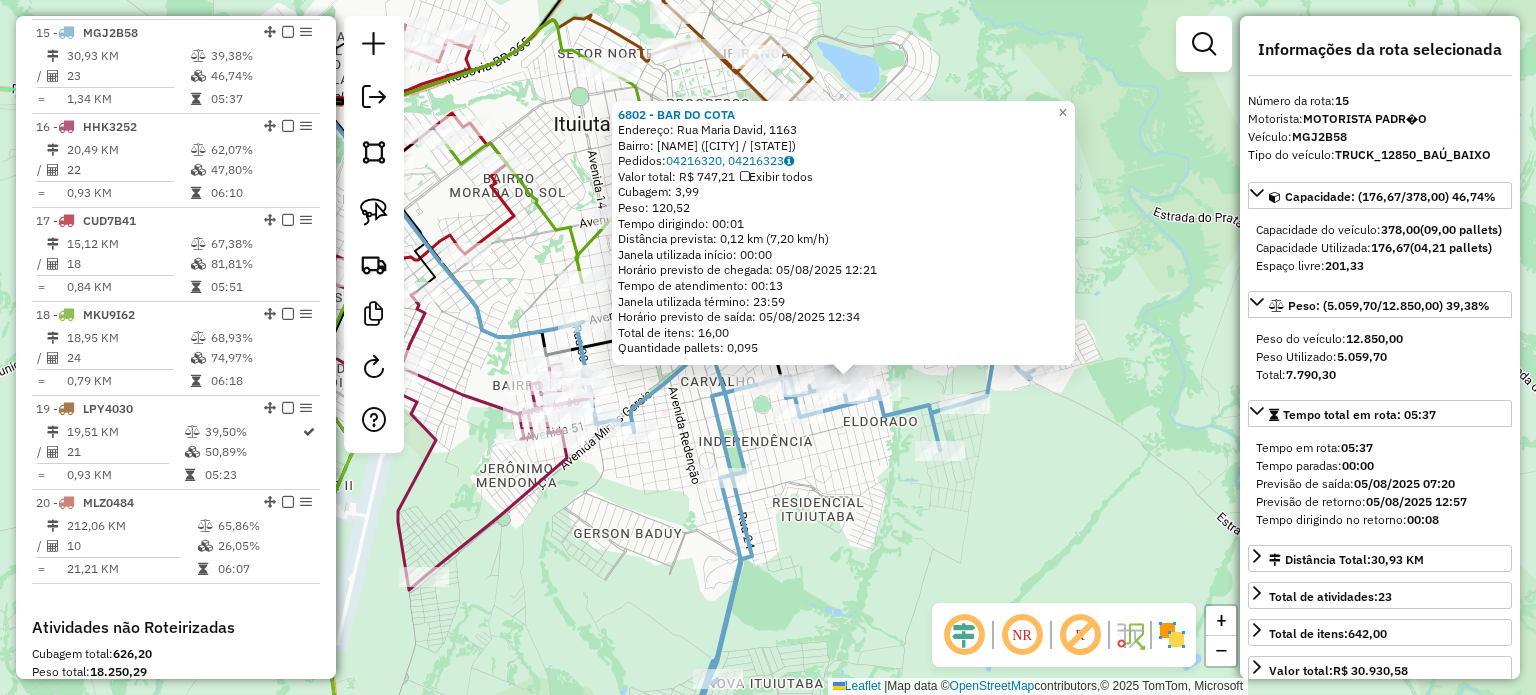 drag, startPoint x: 792, startPoint y: 497, endPoint x: 1022, endPoint y: 585, distance: 246.26003 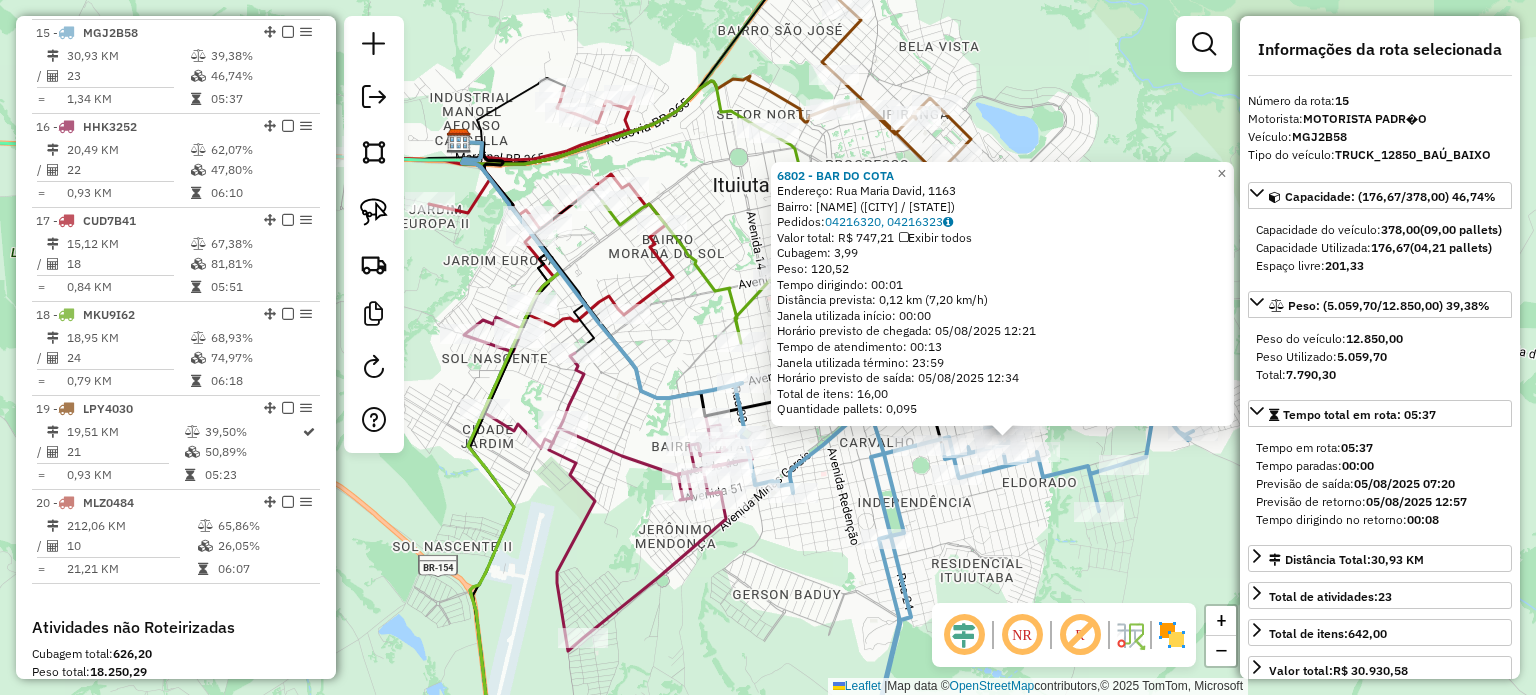 click on "[NUMBER] - [BRAND]  Endereço: [STREET], [NUMBER]   Bairro: [CITY] ([CITY] / [STATE])   Pedidos:  [NUMBER], [NUMBER]   Valor total: R$ [NUMBER], [NUMBER]   Exibir todos   Cubagem: [NUMBER]  Peso: [NUMBER], [NUMBER]  Tempo dirigindo: [TIME]   Distância prevista: [NUMBER] km ([NUMBER], [NUMBER] km/h)   Janela utilizada início: [TIME]   Horário previsto de chegada: [DATE] [TIME]   Tempo de atendimento: [TIME]   Janela utilizada término: [TIME]   Horário previsto de saída: [DATE] [TIME]   Total de itens: [NUMBER], [NUMBER]   Quantidade pallets: [NUMBER]  × Janela de atendimento Grade de atendimento Capacidade Transportadoras Veículos Cliente Pedidos  Rotas Selecione os dias de semana para filtrar as janelas de atendimento  Seg   Ter   Qua   Qui   Sex   Sáb   Dom  Informe o período da janela de atendimento: De: [TIME] Até: [TIME]  Filtrar exatamente a janela do cliente  Considerar janela de atendimento padrão  Selecione os dias de semana para filtrar as grades de atendimento  Seg   Ter   Qua   Qui   Sex   Sáb   Dom   Considerar clientes sem dia de atendimento cadastrado" 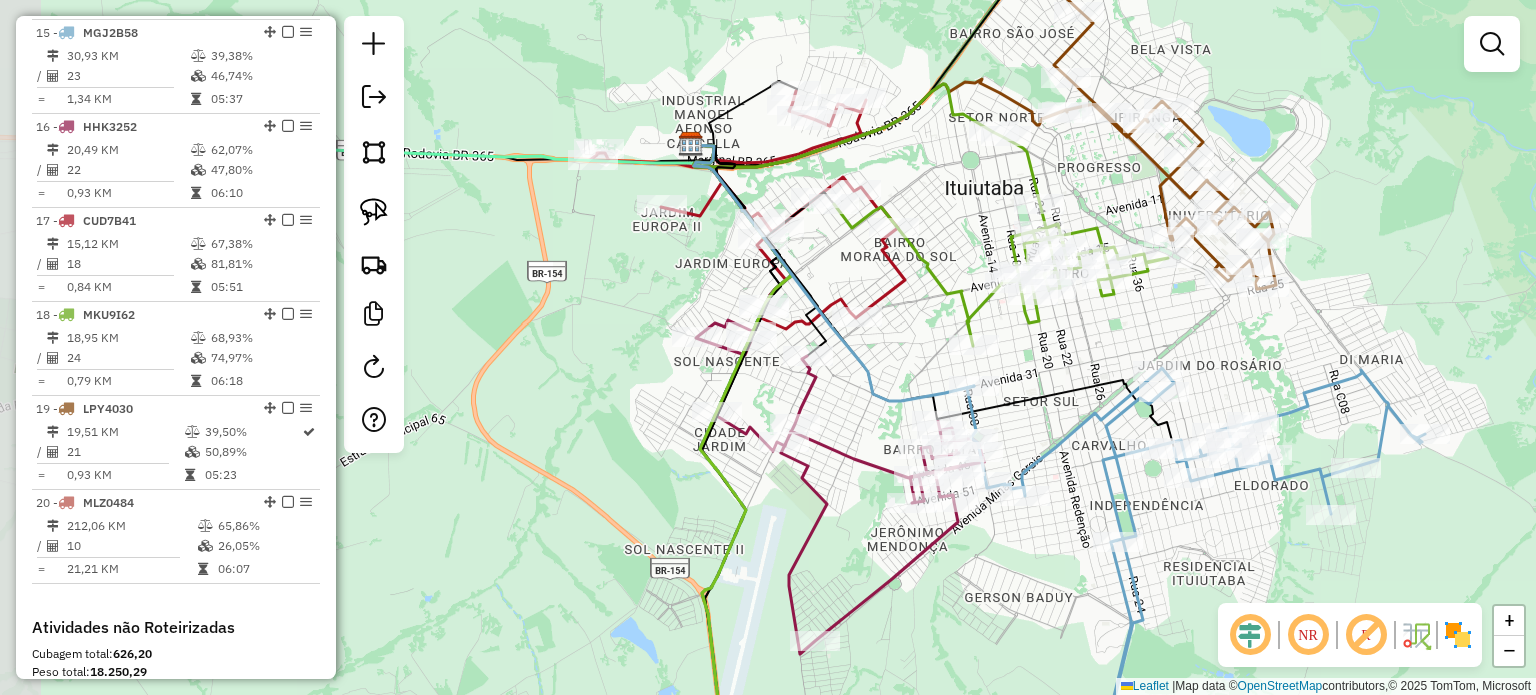 drag, startPoint x: 750, startPoint y: 596, endPoint x: 981, endPoint y: 583, distance: 231.36551 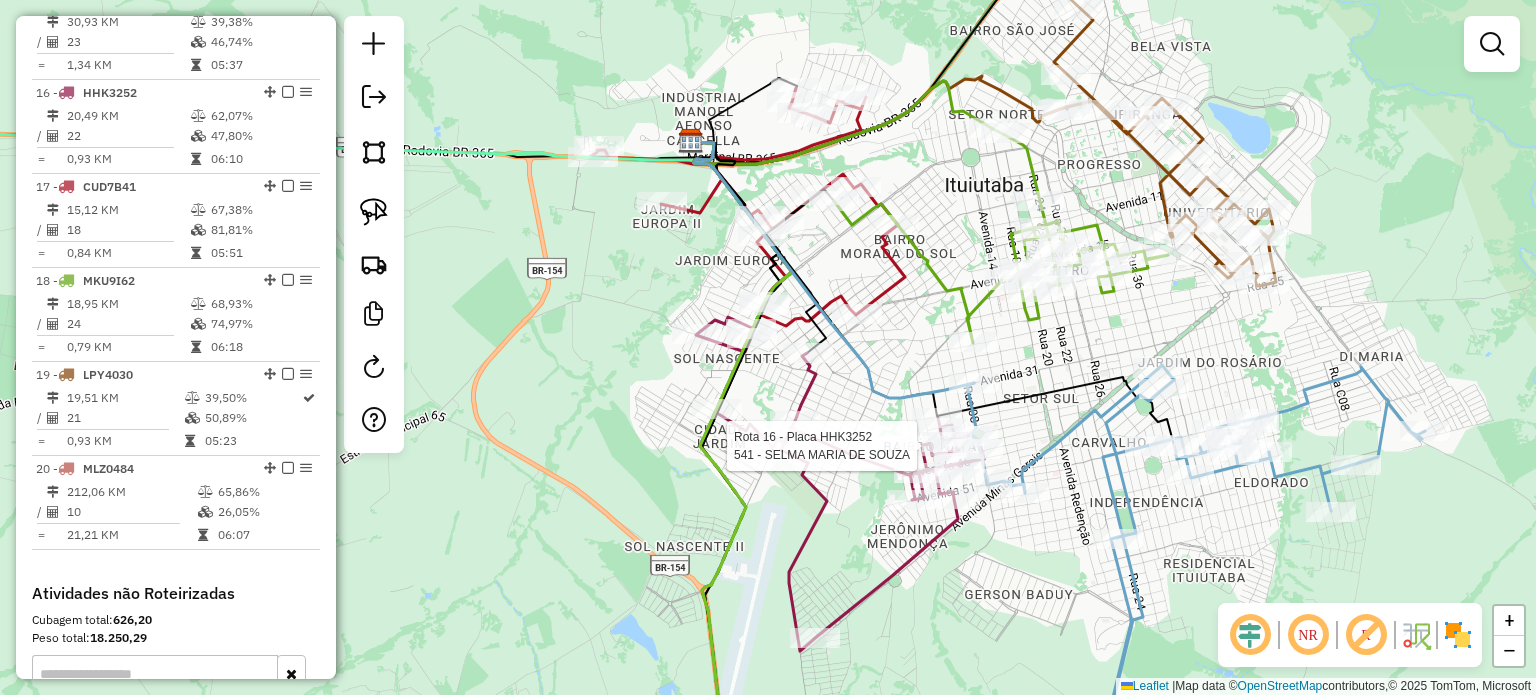select on "*********" 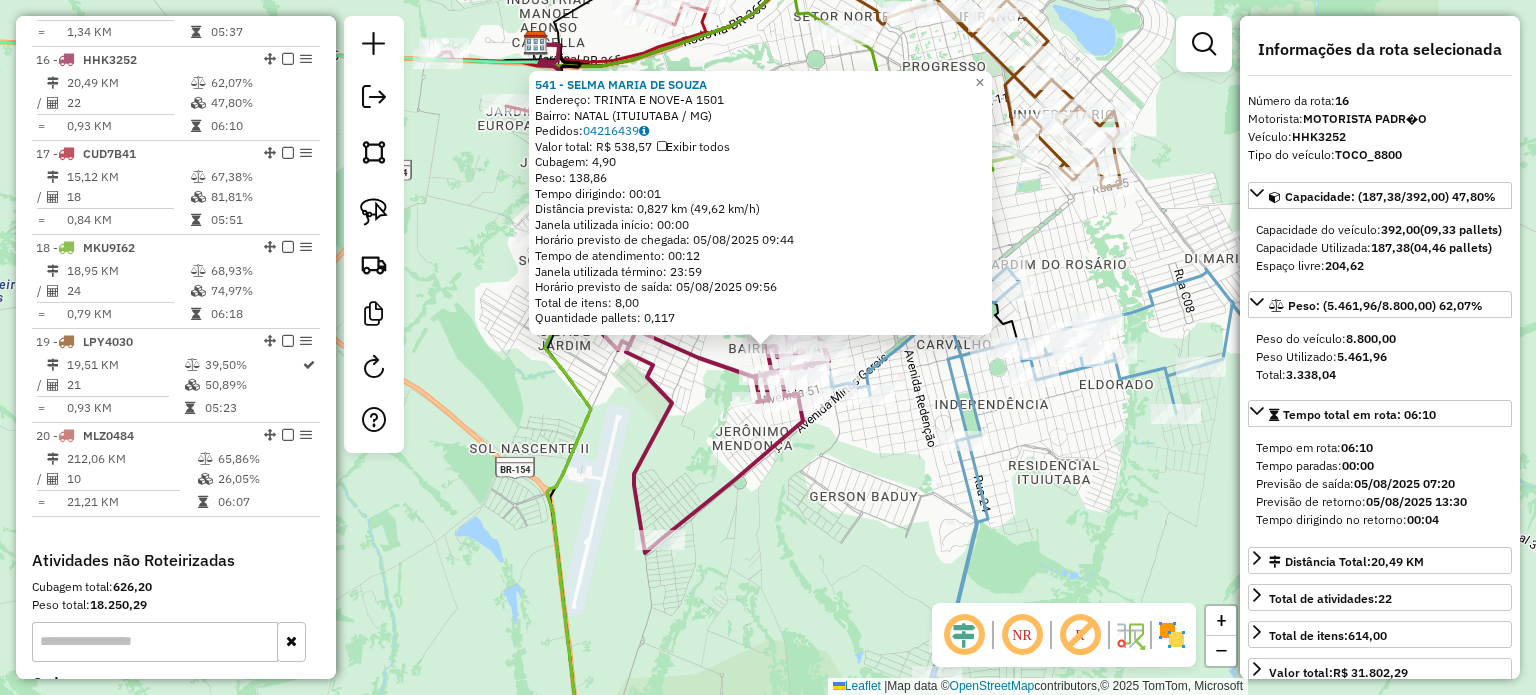 scroll, scrollTop: 2156, scrollLeft: 0, axis: vertical 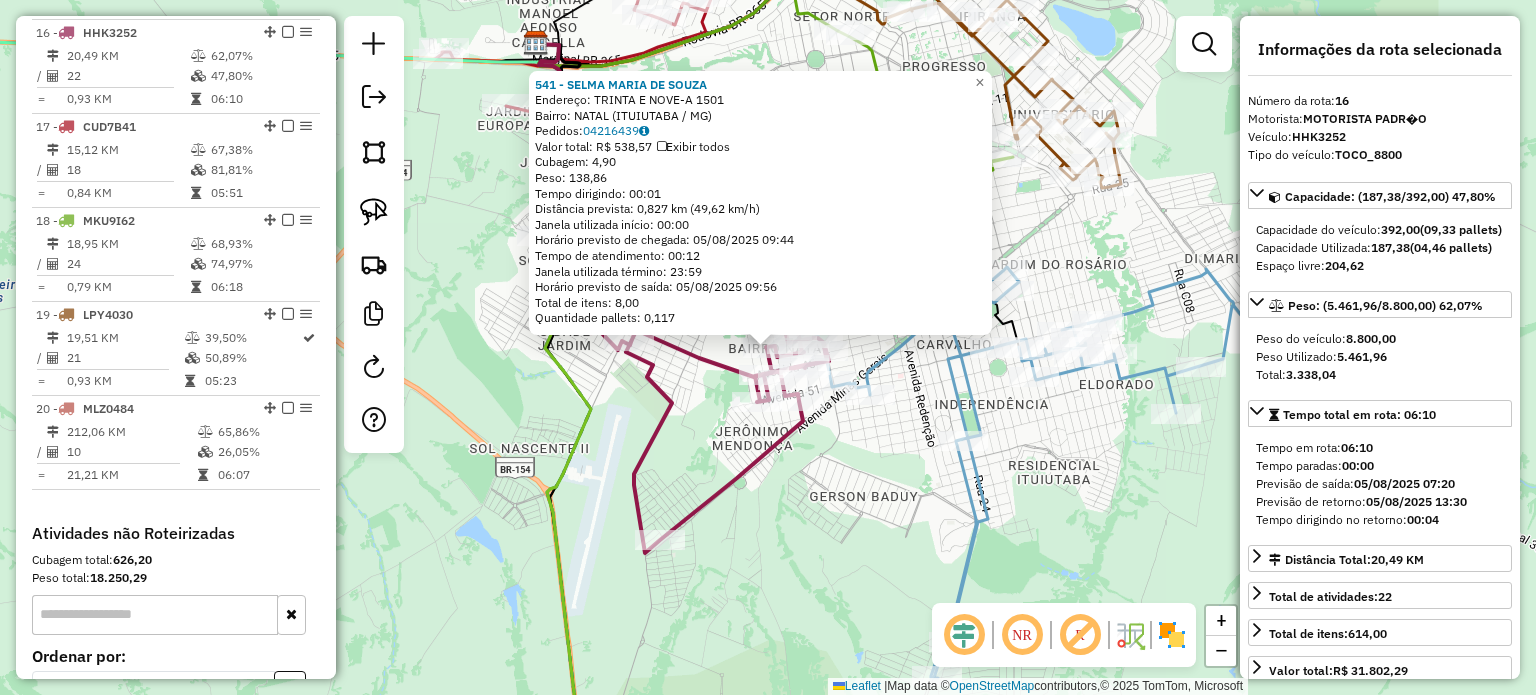 click on "541 - [FIRST] [LAST]  Endereço:  [STREET] [NUMBER]   Bairro: [NAME] ([CITY] / [STATE])   Pedidos:  [ORDER_ID]   Valor total: R$ [PRICE]   Exibir todos   Cubagem: [CUBAGE]  Peso: [WEIGHT]  Tempo dirigindo: [TIME]   Distância prevista: [DISTANCE] km ([SPEED] km/h)   Janela utilizada início: [TIME]   Horário previsto de chegada: [DATE] [TIME]   Tempo de atendimento: [TIME]   Janela utilizada término: [TIME]   Horário previsto de saída: [DATE] [TIME]   Total de itens: [ITEMS]   Quantidade pallets: [PALLETS]  × Janela de atendimento Grade de atendimento Capacidade Transportadoras Veículos Cliente Pedidos  Rotas Selecione os dias de semana para filtrar as janelas de atendimento  Seg   Ter   Qua   Qui   Sex   Sáb   Dom  Informe o período da janela de atendimento: De: [TIME] Até: [TIME]  Filtrar exatamente a janela do cliente  Considerar janela de atendimento padrão  Selecione os dias de semana para filtrar as grades de atendimento  Seg   Ter   Qua   Qui   Sex   Sáb   Dom   Considerar clientes sem dia de atendimento cadastrado De:" 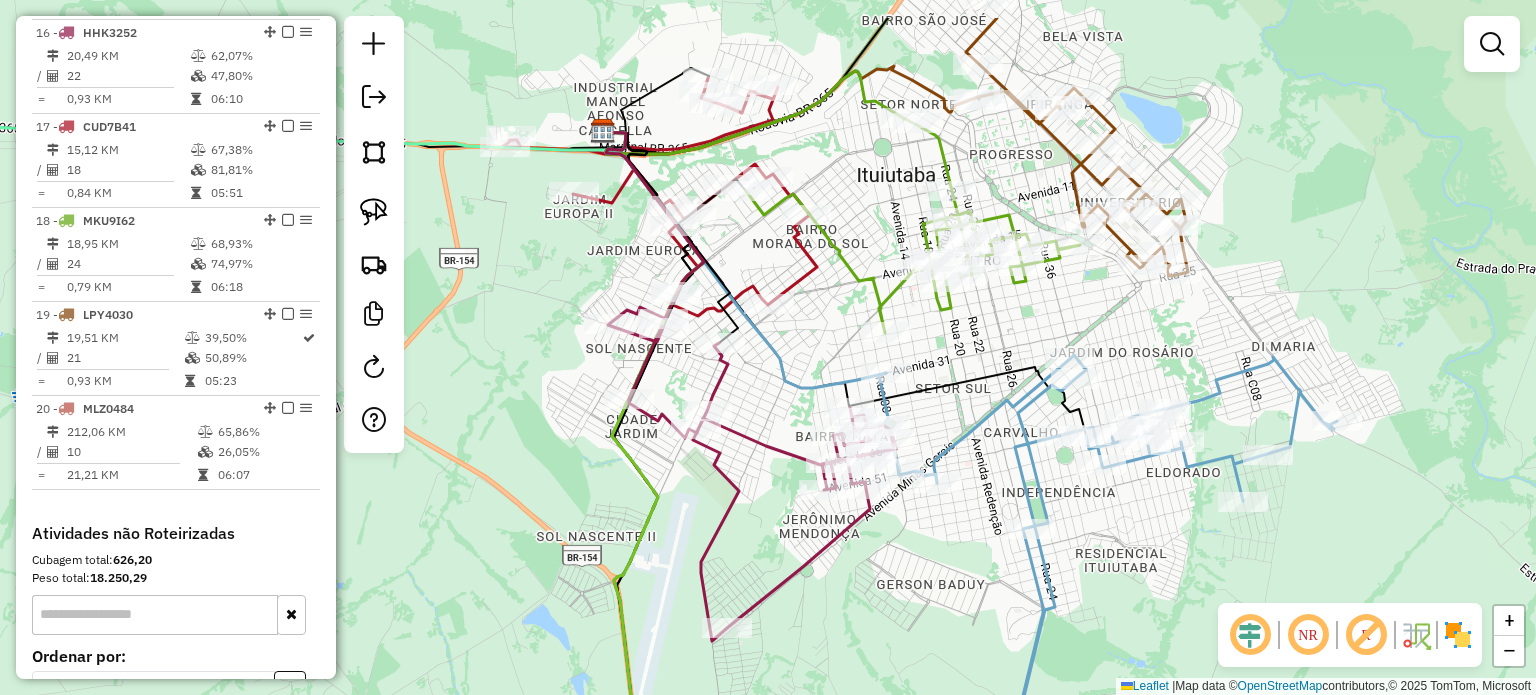 drag, startPoint x: 825, startPoint y: 505, endPoint x: 932, endPoint y: 592, distance: 137.90576 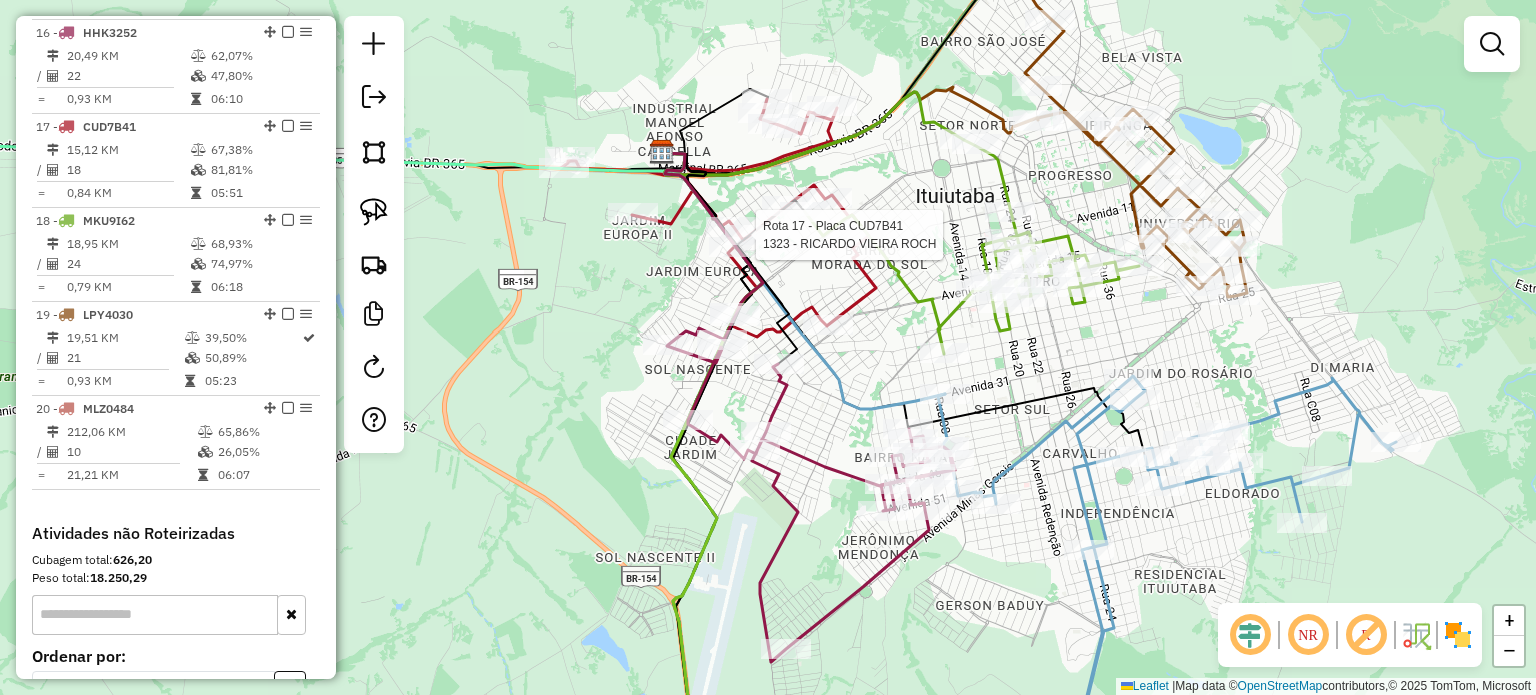 select on "*********" 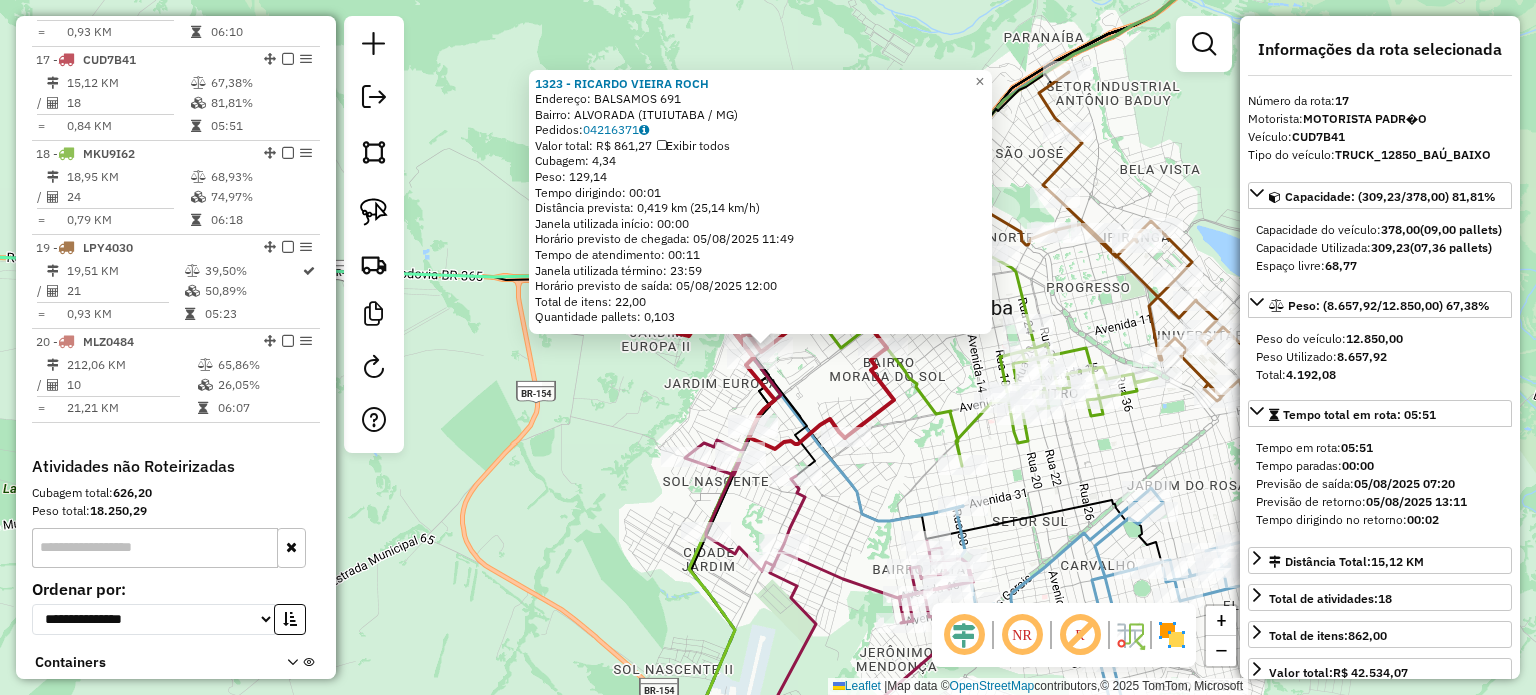 scroll, scrollTop: 2250, scrollLeft: 0, axis: vertical 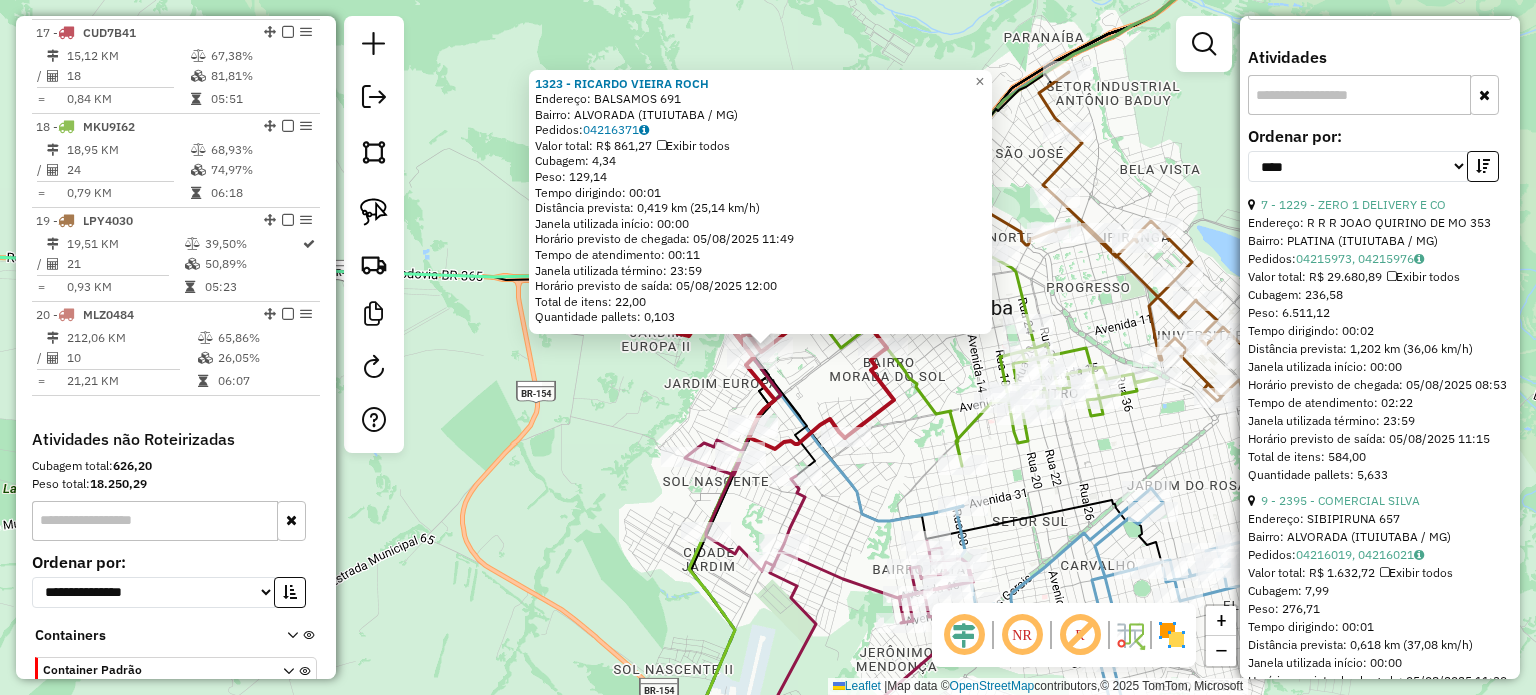 click on "1323 - [FIRST] [LAST]  Endereço:  [STREET] [NUMBER]   Bairro: [NAME] ([CITY] / [STATE])   Pedidos:  [ORDER_ID]   Valor total: R$ [PRICE]   Exibir todos   Cubagem: [CUBAGE]  Peso: [WEIGHT]  Tempo dirigindo: [TIME]   Distância prevista: [DISTANCE] km ([SPEED] km/h)   Janela utilizada início: [TIME]   Horário previsto de chegada: [DATE] [TIME]   Tempo de atendimento: [TIME]   Janela utilizada término: [TIME]   Horário previsto de saída: [DATE] [TIME]   Total de itens: [ITEMS]   Quantidade pallets: [PALLETS]  × Janela de atendimento Grade de atendimento Capacidade Transportadoras Veículos Cliente Pedidos  Rotas Selecione os dias de semana para filtrar as janelas de atendimento  Seg   Ter   Qua   Qui   Sex   Sáb   Dom  Informe o período da janela de atendimento: De: [TIME] Até: [TIME]  Filtrar exatamente a janela do cliente  Considerar janela de atendimento padrão  Selecione os dias de semana para filtrar as grades de atendimento  Seg   Ter   Qua   Qui   Sex   Sáb   Dom   Considerar clientes sem dia de atendimento cadastrado  De:  +" 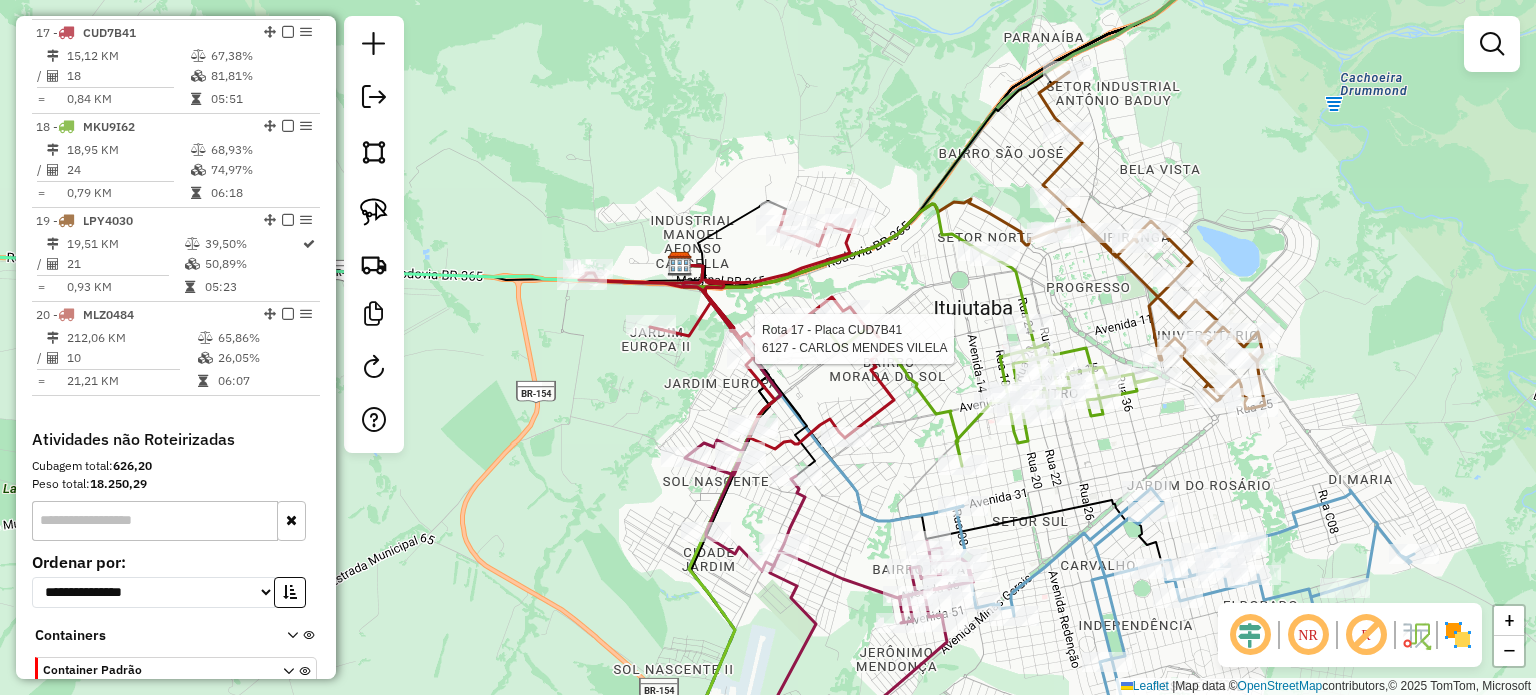 select on "*********" 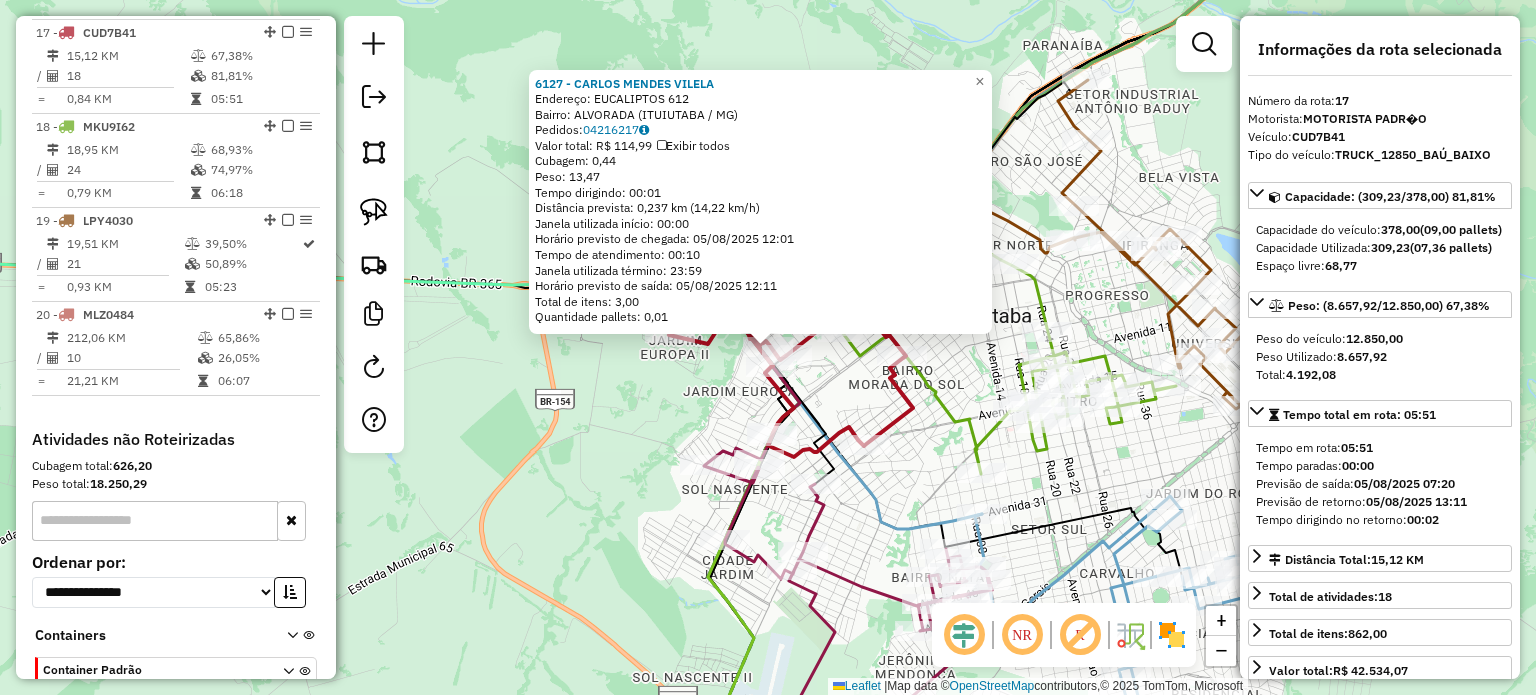 click on "6127 - [FIRST] [LAST]  Endereço:  [STREET] [NUMBER]   Bairro: [NAME] ([CITY] / [STATE])   Pedidos:  [ORDER_ID]   Valor total: R$ [PRICE]   Exibir todos   Cubagem: [CUBAGE]  Peso: [WEIGHT]  Tempo dirigindo: [TIME]   Distância prevista: [DISTANCE] km ([SPEED] km/h)   Janela utilizada início: [TIME]   Horário previsto de chegada: [DATE] [TIME]   Tempo de atendimento: [TIME]   Janela utilizada término: [TIME]   Horário previsto de saída: [DATE] [TIME]   Total de itens: [ITEMS]   Quantidade pallets: [PALLETS]  × Janela de atendimento Grade de atendimento Capacidade Transportadoras Veículos Cliente Pedidos  Rotas Selecione os dias de semana para filtrar as janelas de atendimento  Seg   Ter   Qua   Qui   Sex   Sáb   Dom  Informe o período da janela de atendimento: De: [TIME] Até: [TIME]  Filtrar exatamente a janela do cliente  Considerar janela de atendimento padrão  Selecione os dias de semana para filtrar as grades de atendimento  Seg   Ter   Qua   Qui   Sex   Sáb   Dom   Considerar clientes sem dia de atendimento cadastrado  De:  +" 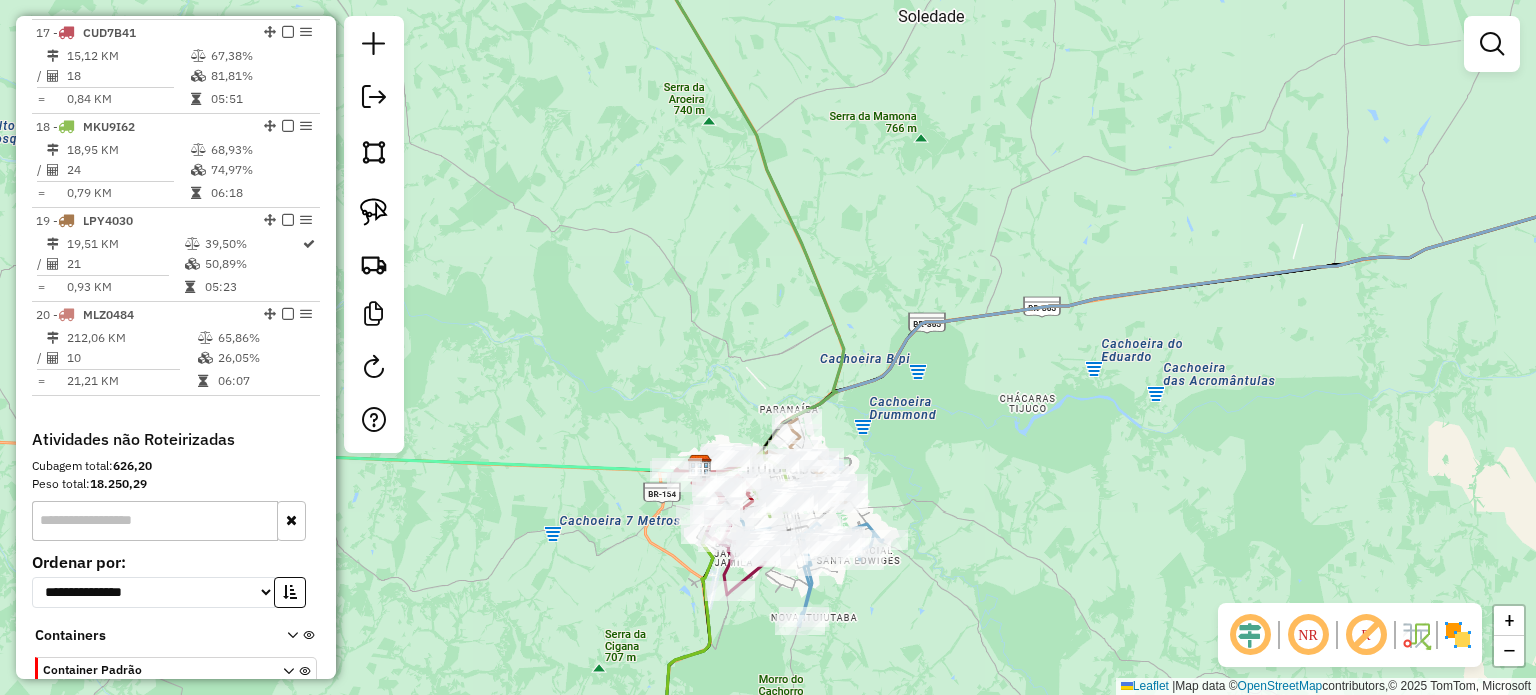 drag, startPoint x: 435, startPoint y: 245, endPoint x: 632, endPoint y: 266, distance: 198.11613 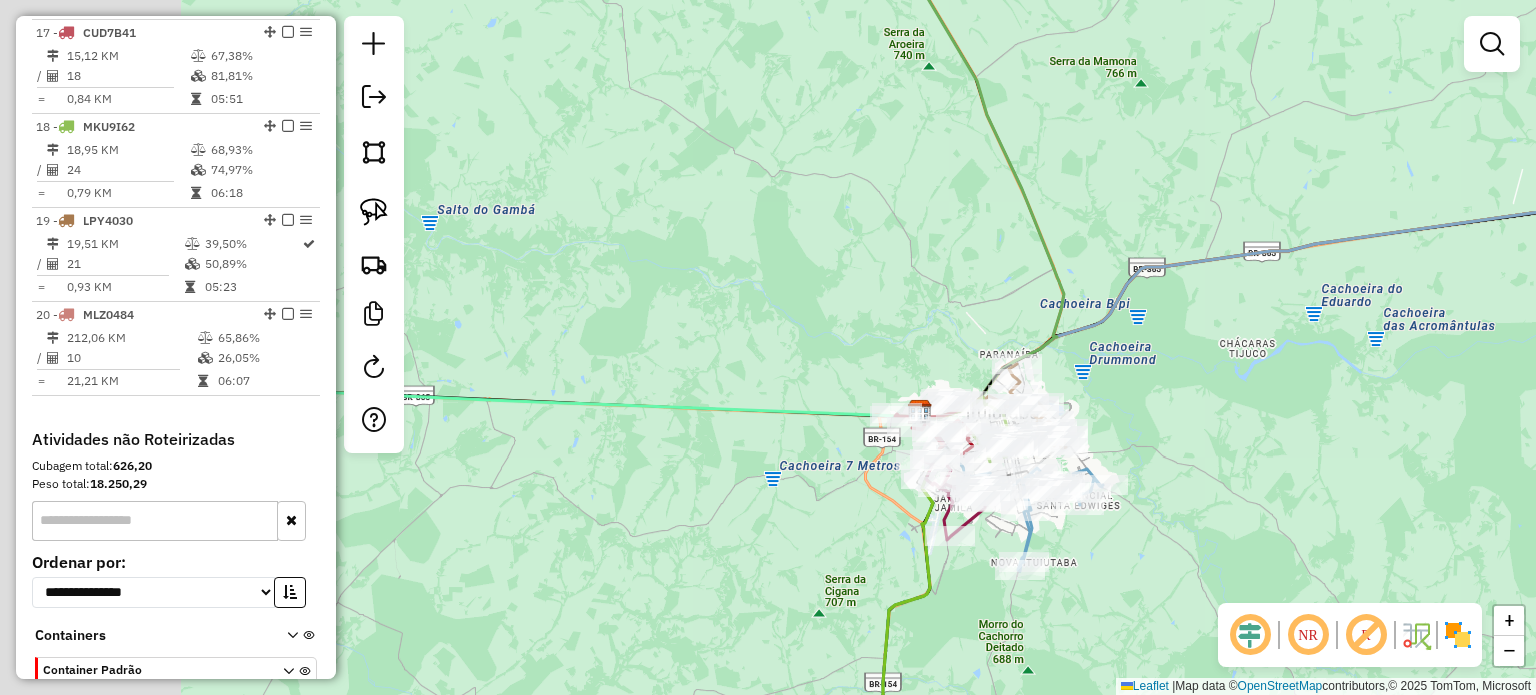 drag, startPoint x: 608, startPoint y: 317, endPoint x: 828, endPoint y: 262, distance: 226.77081 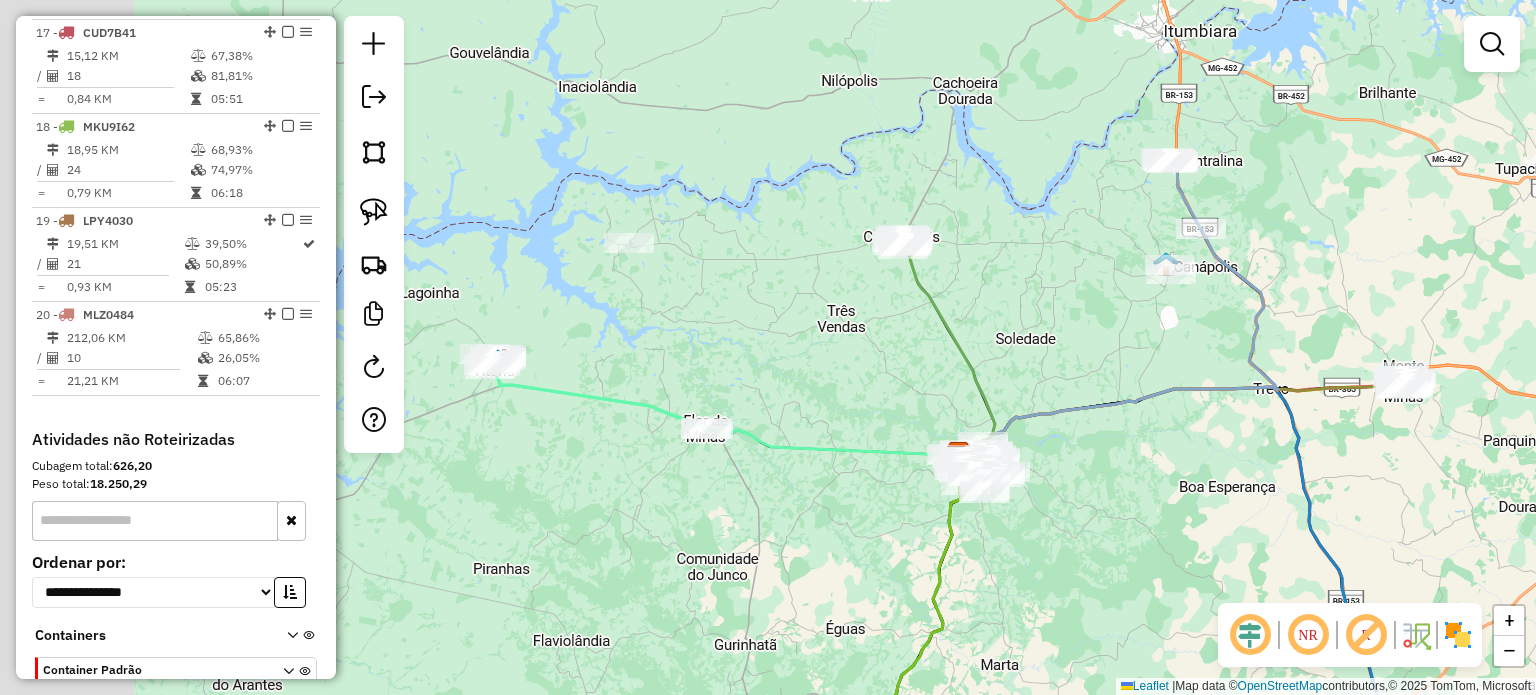 drag, startPoint x: 588, startPoint y: 532, endPoint x: 782, endPoint y: 546, distance: 194.5045 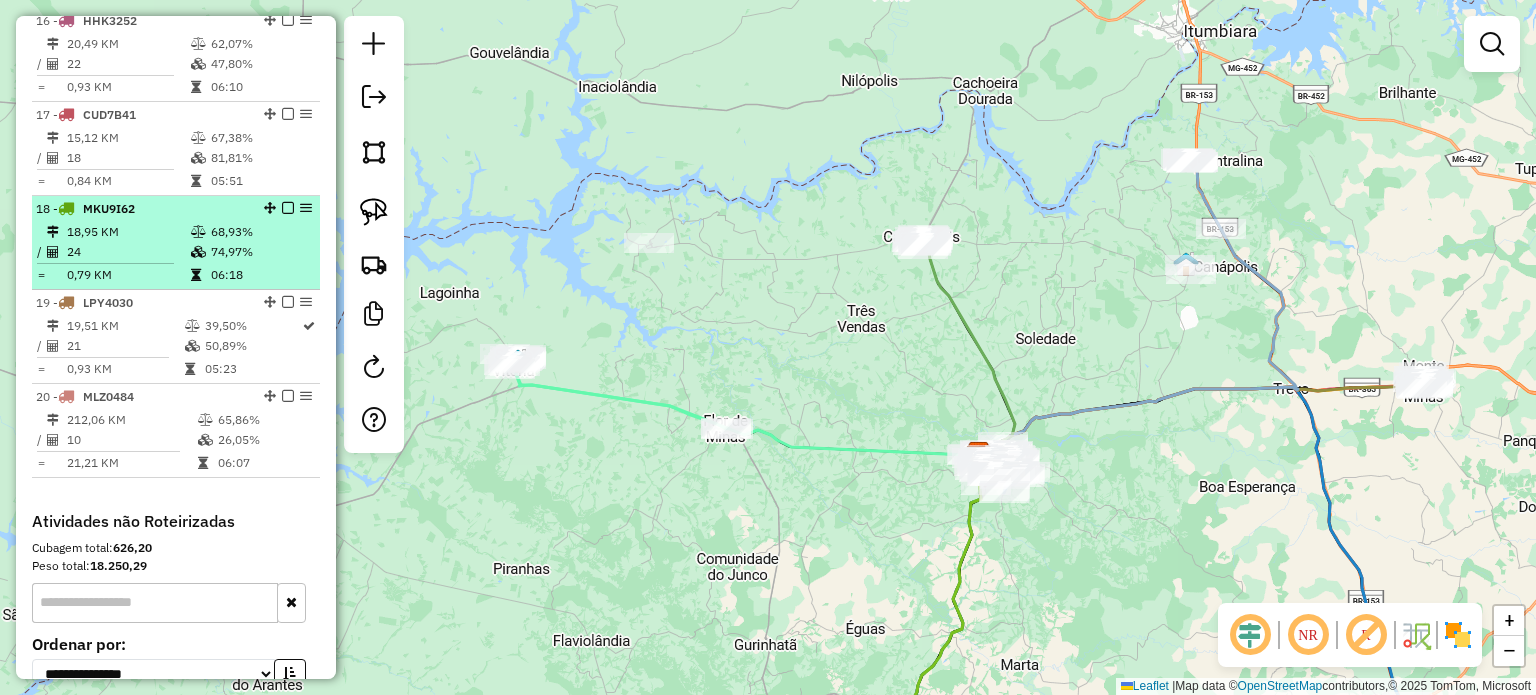 scroll, scrollTop: 2250, scrollLeft: 0, axis: vertical 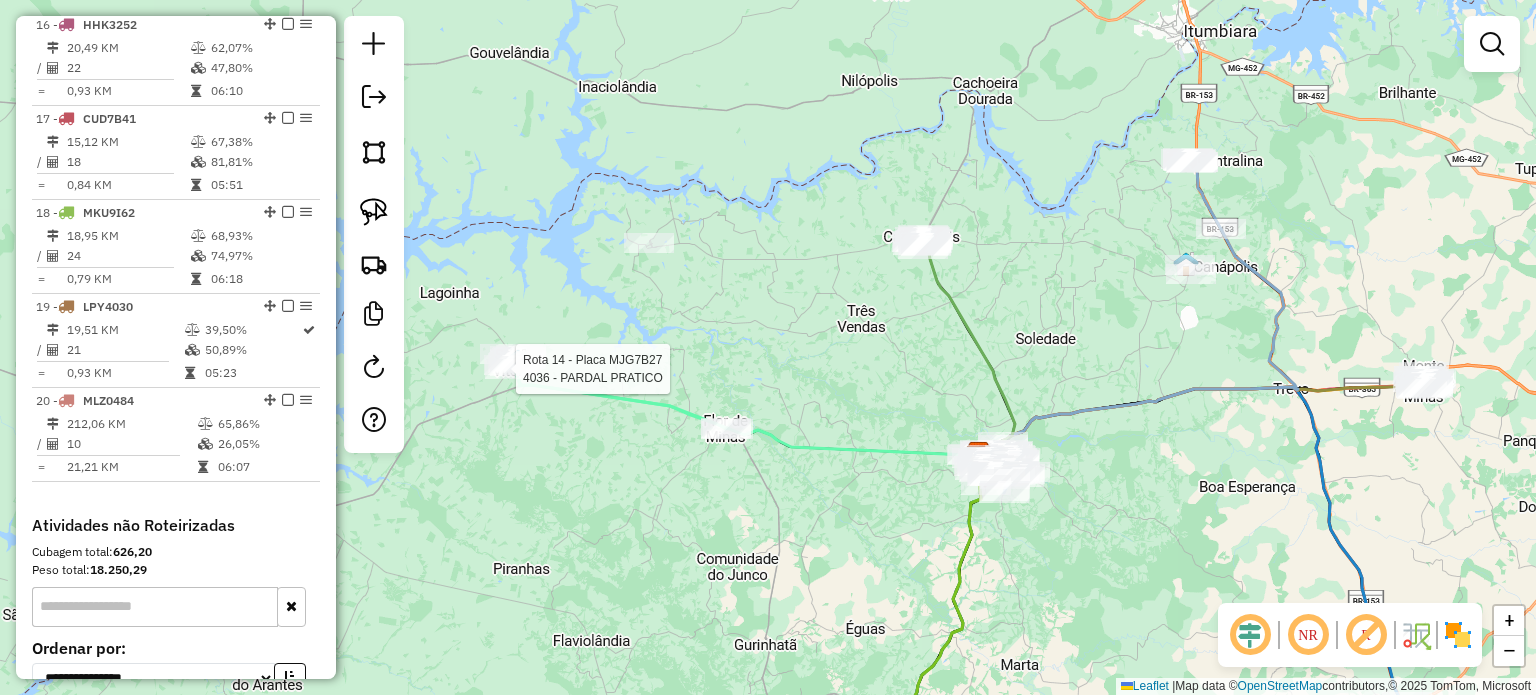 select on "*********" 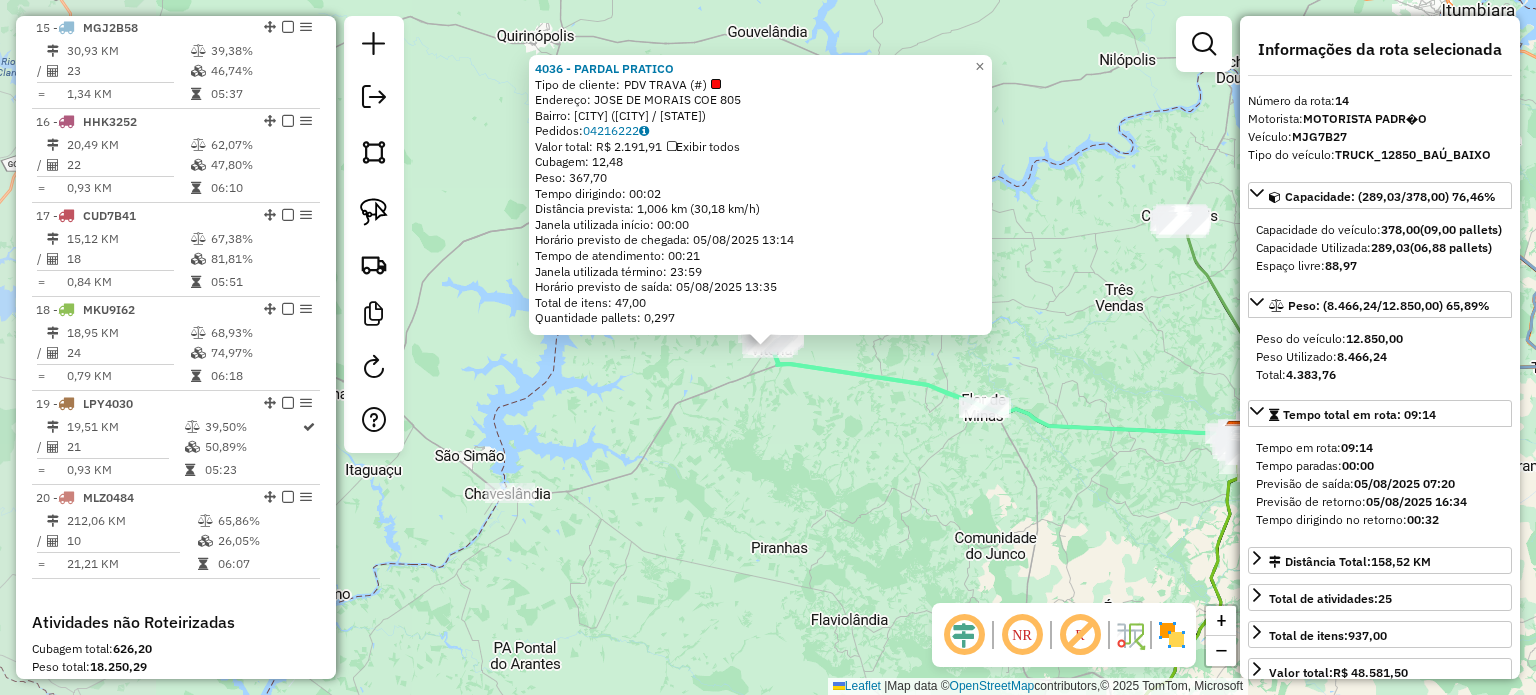 scroll, scrollTop: 1968, scrollLeft: 0, axis: vertical 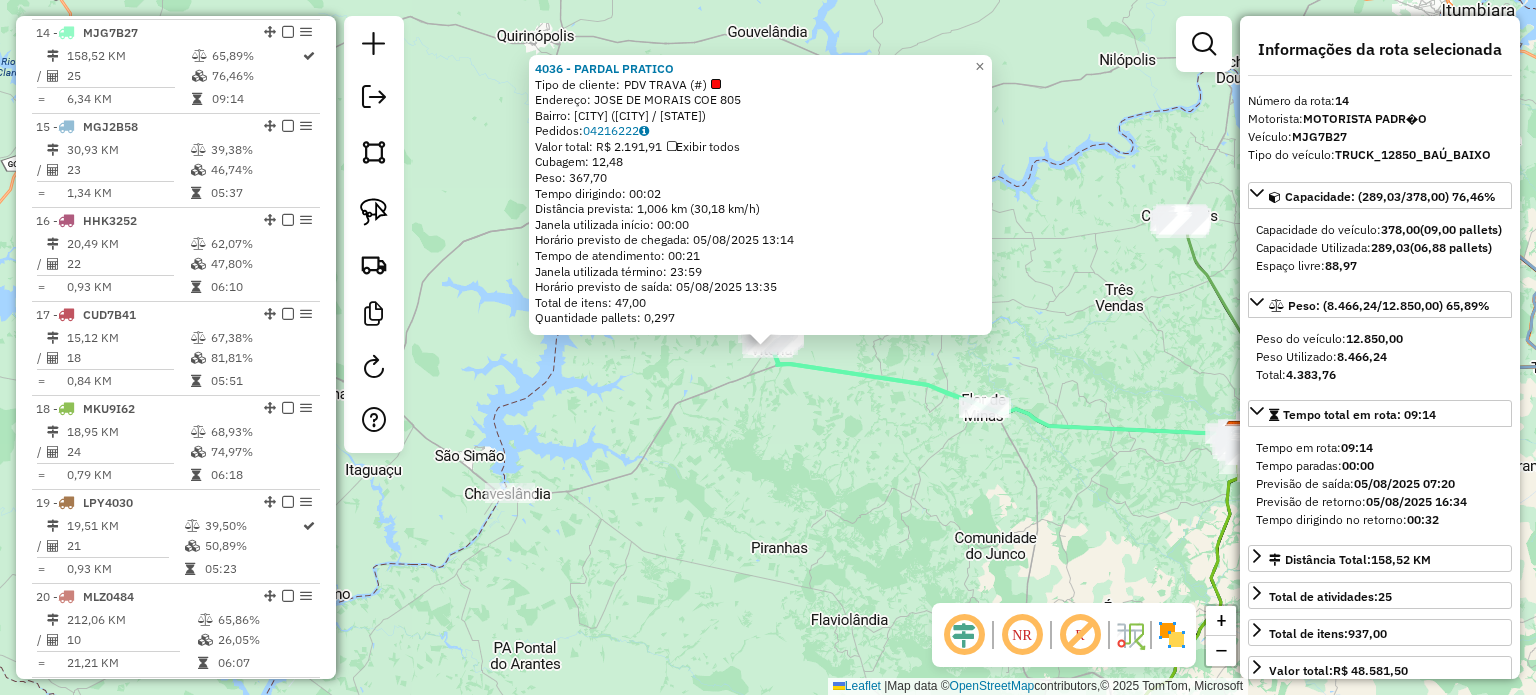 click on "4036 - [BRAND]  Tipo de cliente:   PDV TRAVA (#)   Endereço:  [STREET] [NUMBER]   Bairro: [NAME] ([CITY] / [STATE])   Pedidos:  [ORDER_ID]   Valor total: R$ [PRICE]   Exibir todos   Cubagem: [CUBAGE]  Peso: [WEIGHT]  Tempo dirigindo: [TIME]   Distância prevista: [DISTANCE] km ([SPEED] km/h)   Janela utilizada início: [TIME]   Horário previsto de chegada: [DATE] [TIME]   Tempo de atendimento: [TIME]   Janela utilizada término: [TIME]   Horário previsto de saída: [DATE] [TIME]   Total de itens: [ITEMS]   Quantidade pallets: [PALLETS]  × Janela de atendimento Grade de atendimento Capacidade Transportadoras Veículos Cliente Pedidos  Rotas Selecione os dias de semana para filtrar as janelas de atendimento  Seg   Ter   Qua   Qui   Sex   Sáb   Dom  Informe o período da janela de atendimento: De: [TIME] Até: [TIME]  Filtrar exatamente a janela do cliente  Considerar janela de atendimento padrão  Selecione os dias de semana para filtrar as grades de atendimento  Seg   Ter   Qua   Qui   Sex   Sáb   Dom   Peso mínimo:  +" 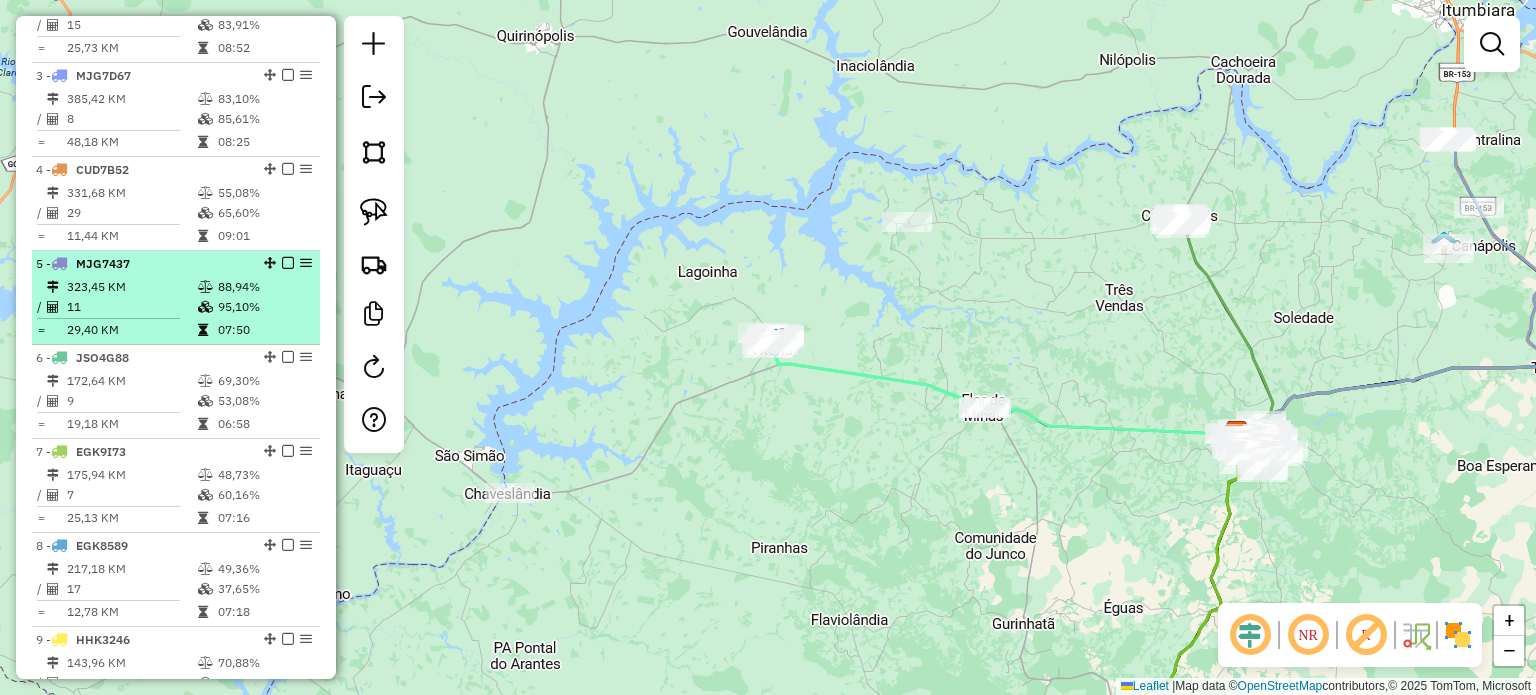 scroll, scrollTop: 568, scrollLeft: 0, axis: vertical 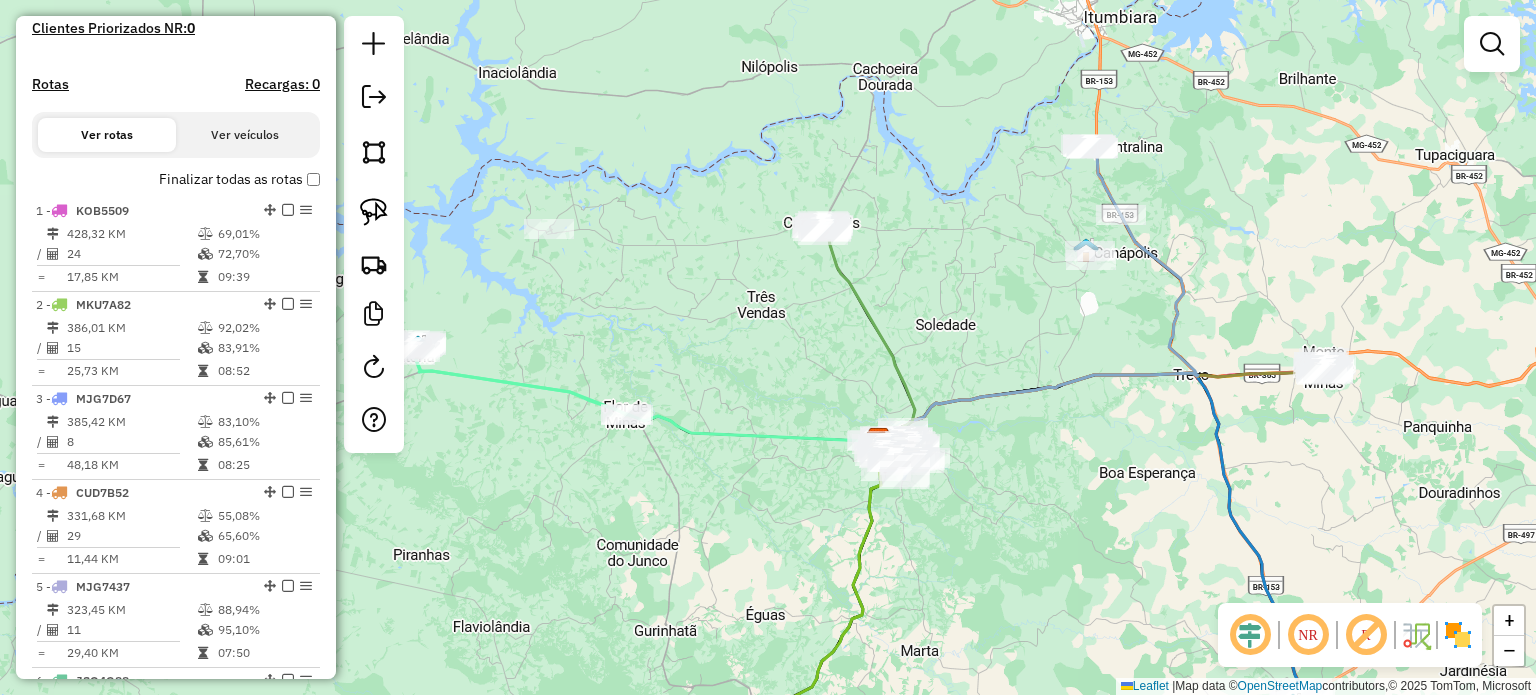 drag, startPoint x: 1054, startPoint y: 275, endPoint x: 696, endPoint y: 282, distance: 358.06842 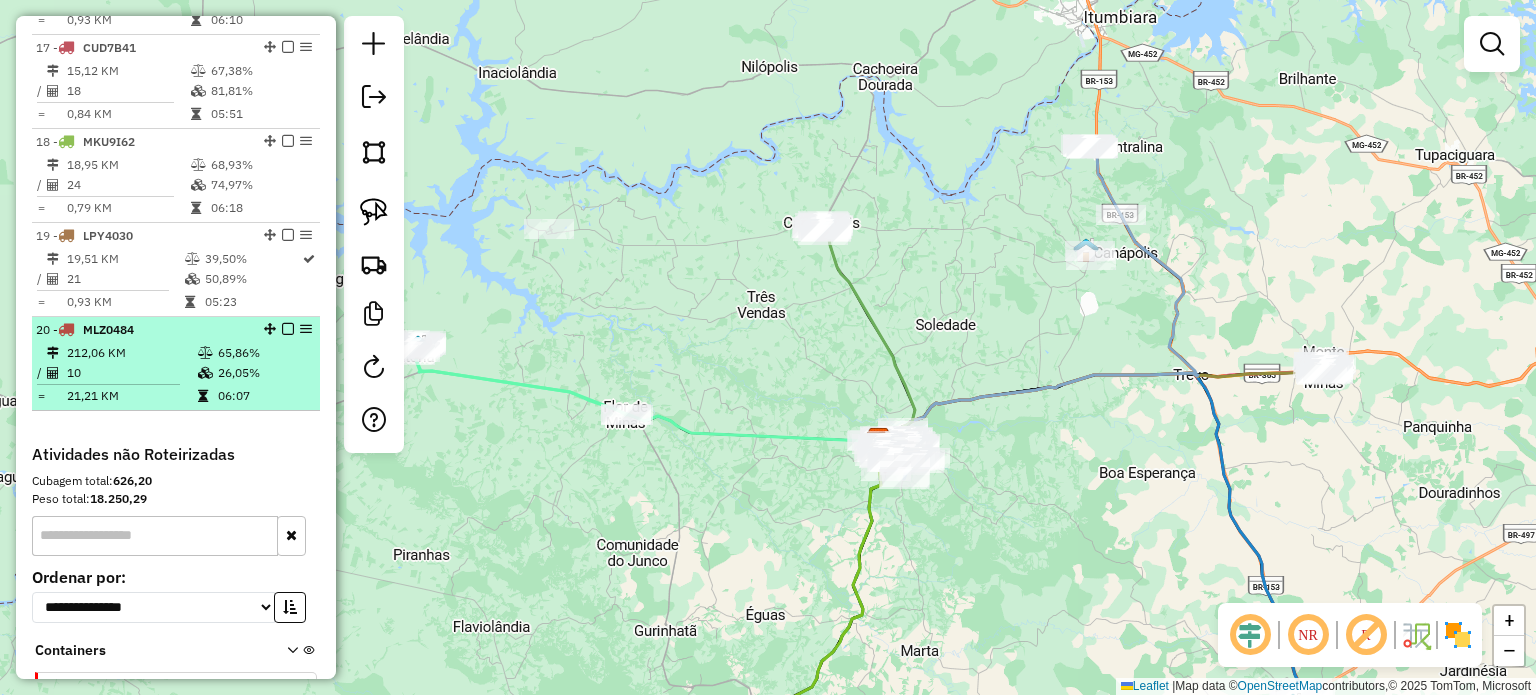 scroll, scrollTop: 2268, scrollLeft: 0, axis: vertical 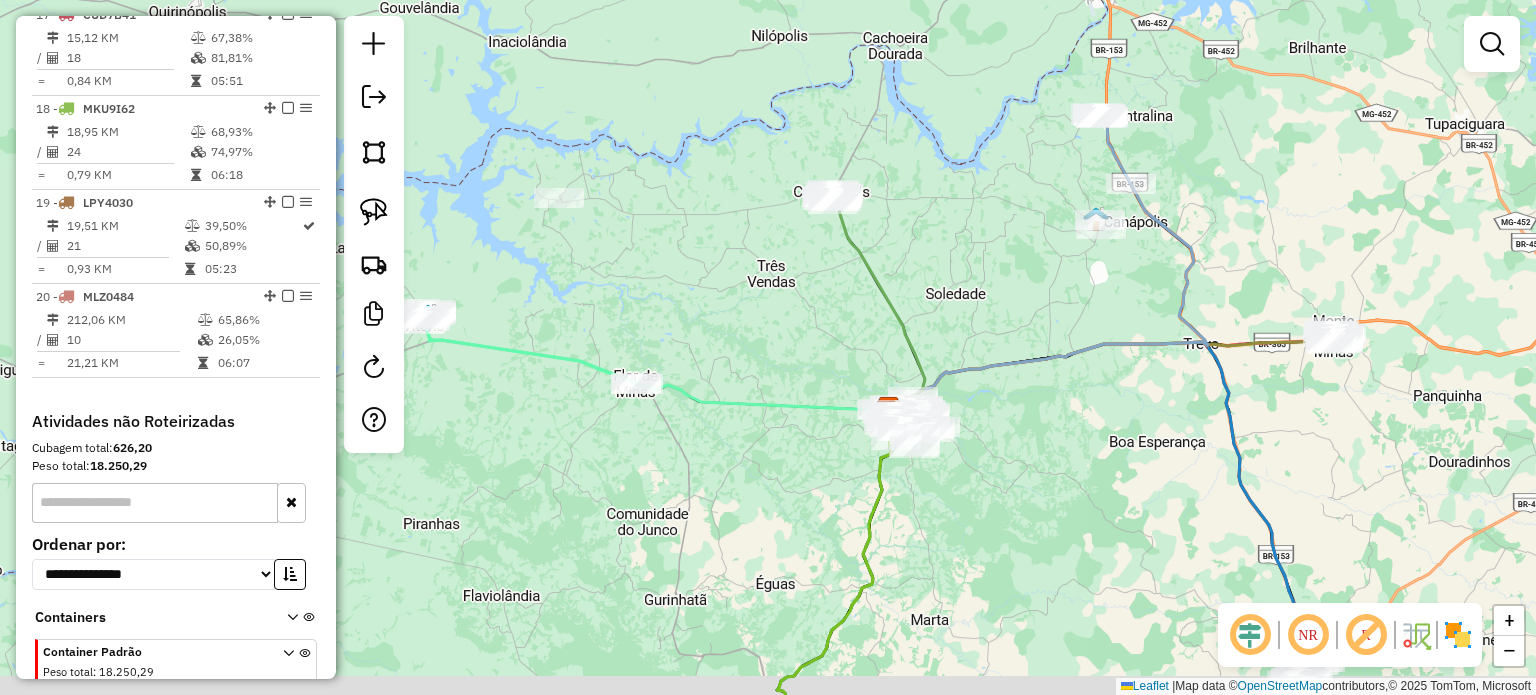 drag, startPoint x: 747, startPoint y: 515, endPoint x: 775, endPoint y: 327, distance: 190.07367 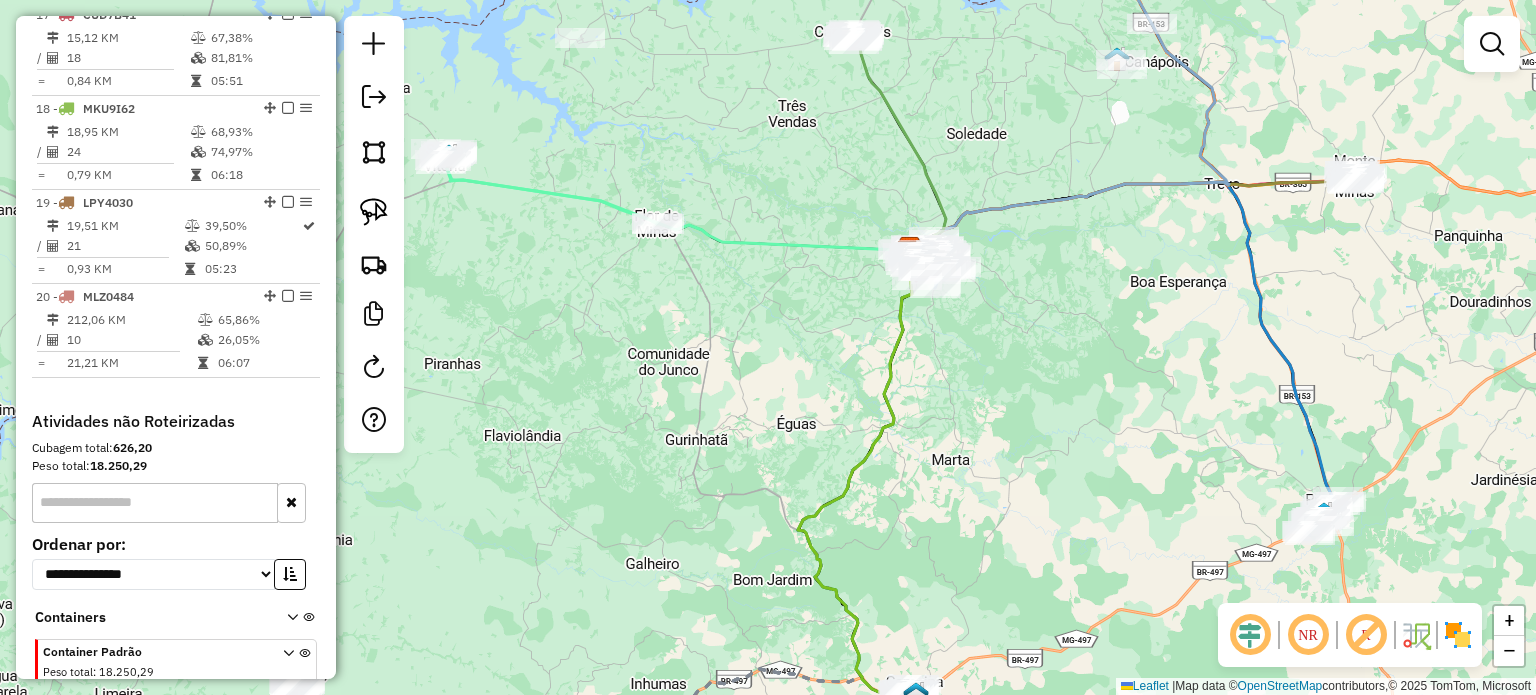 drag, startPoint x: 806, startPoint y: 393, endPoint x: 822, endPoint y: 471, distance: 79.624115 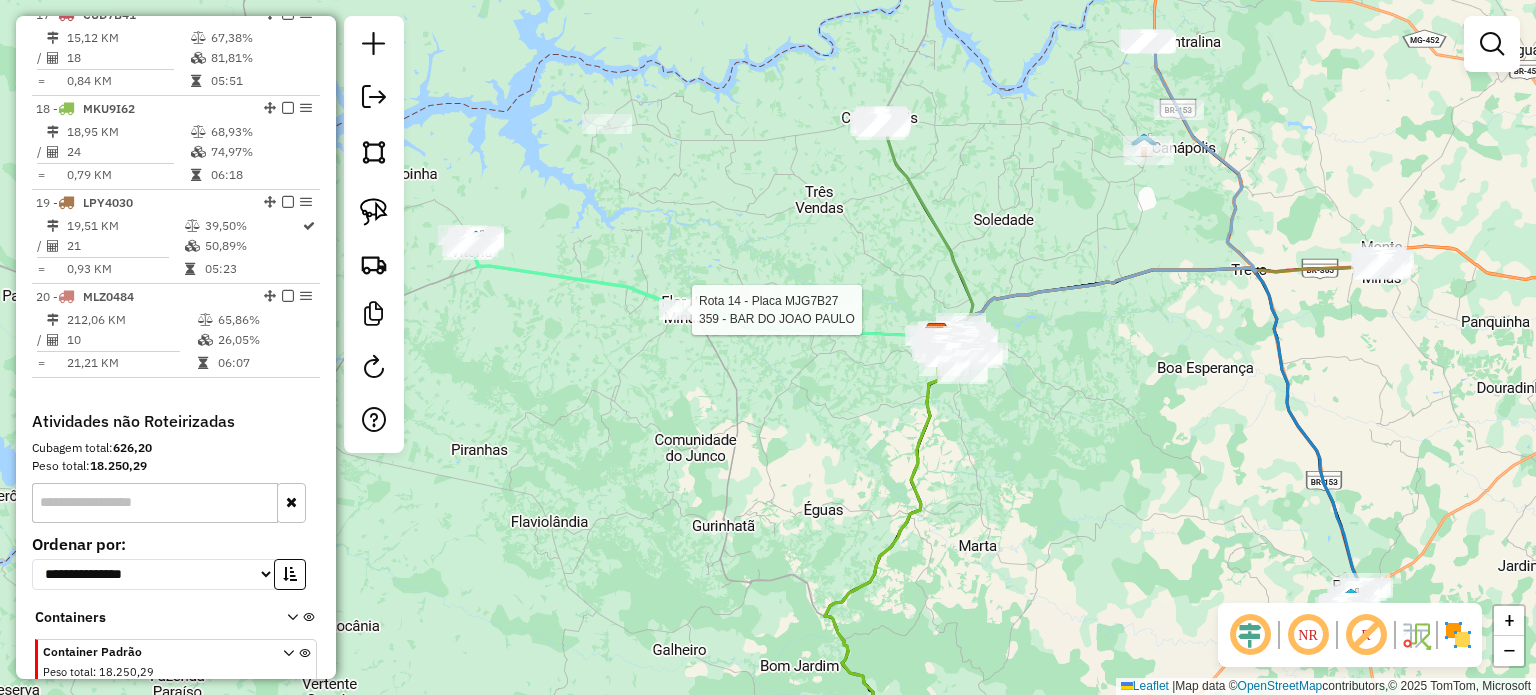 select on "*********" 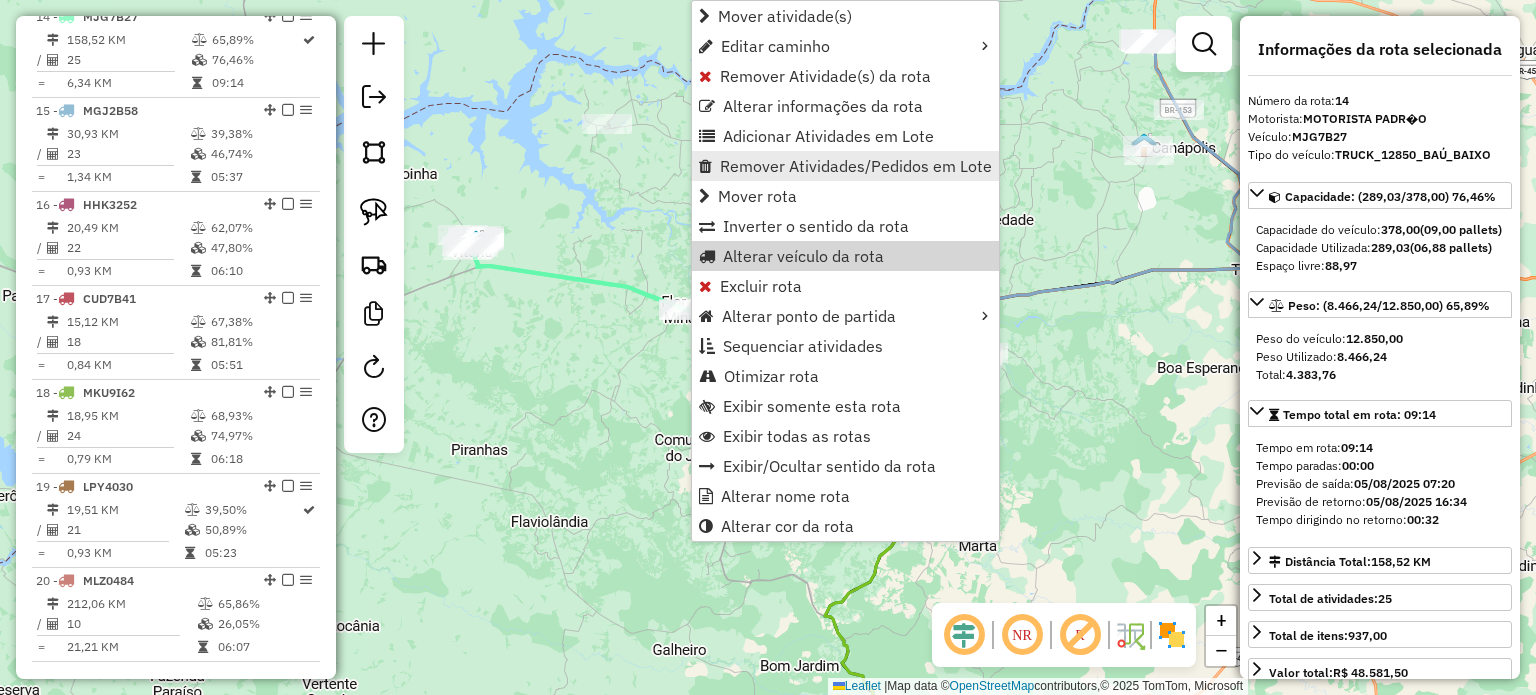 scroll, scrollTop: 1968, scrollLeft: 0, axis: vertical 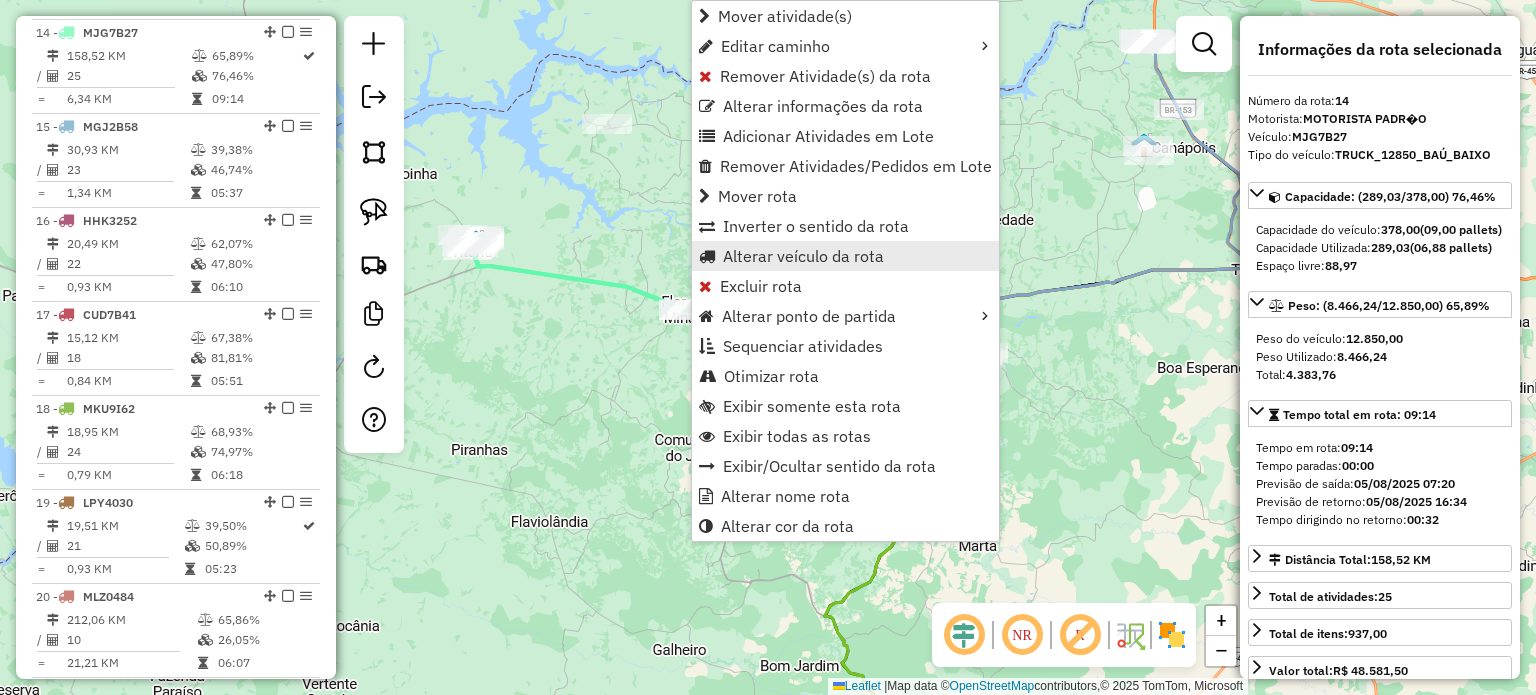click on "Alterar veículo da rota" at bounding box center (803, 256) 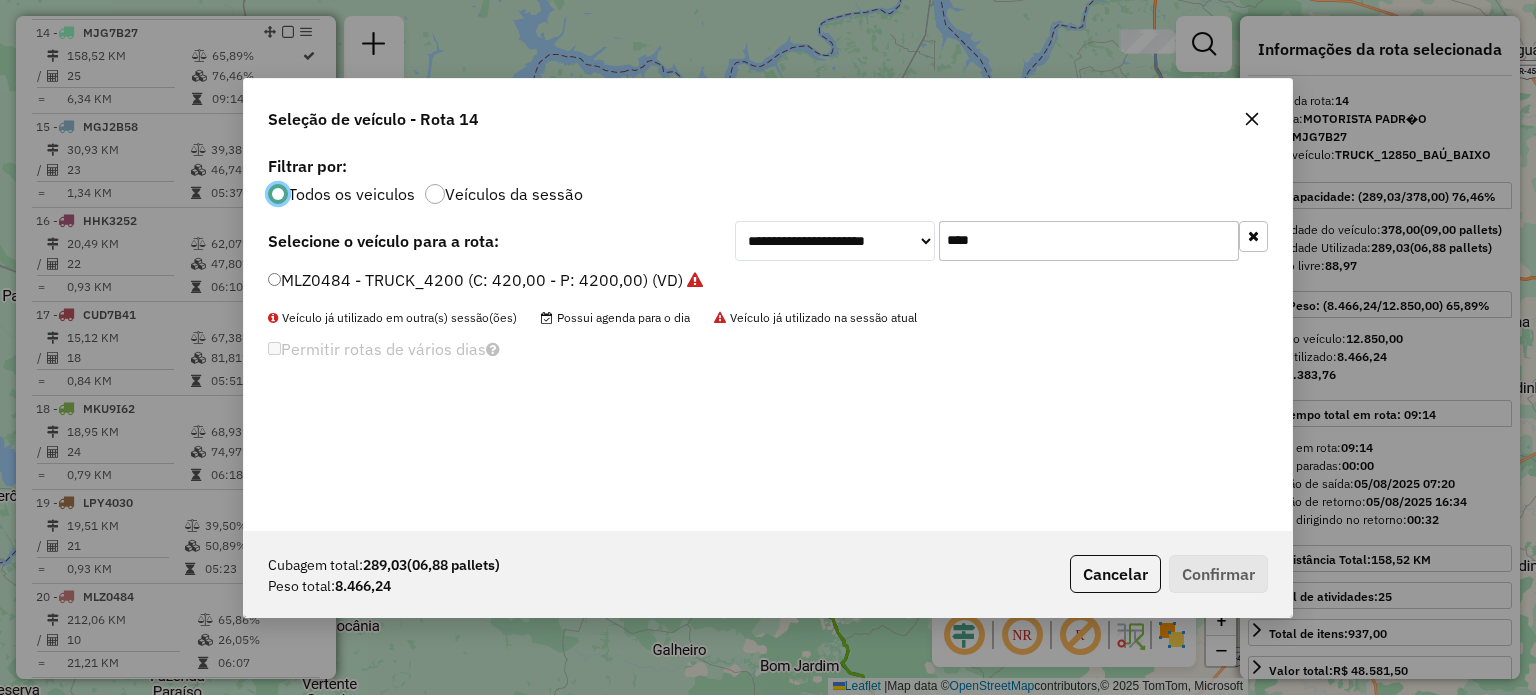 scroll, scrollTop: 10, scrollLeft: 6, axis: both 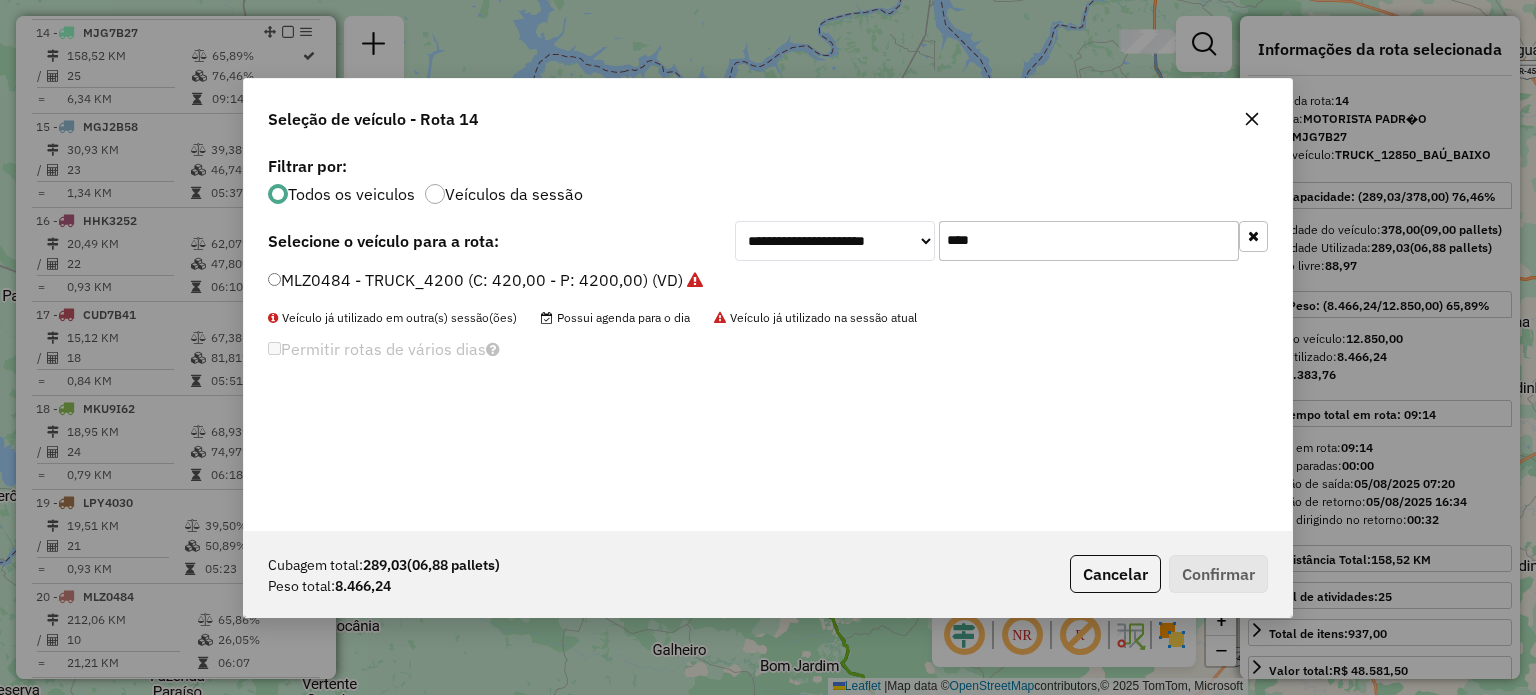 click 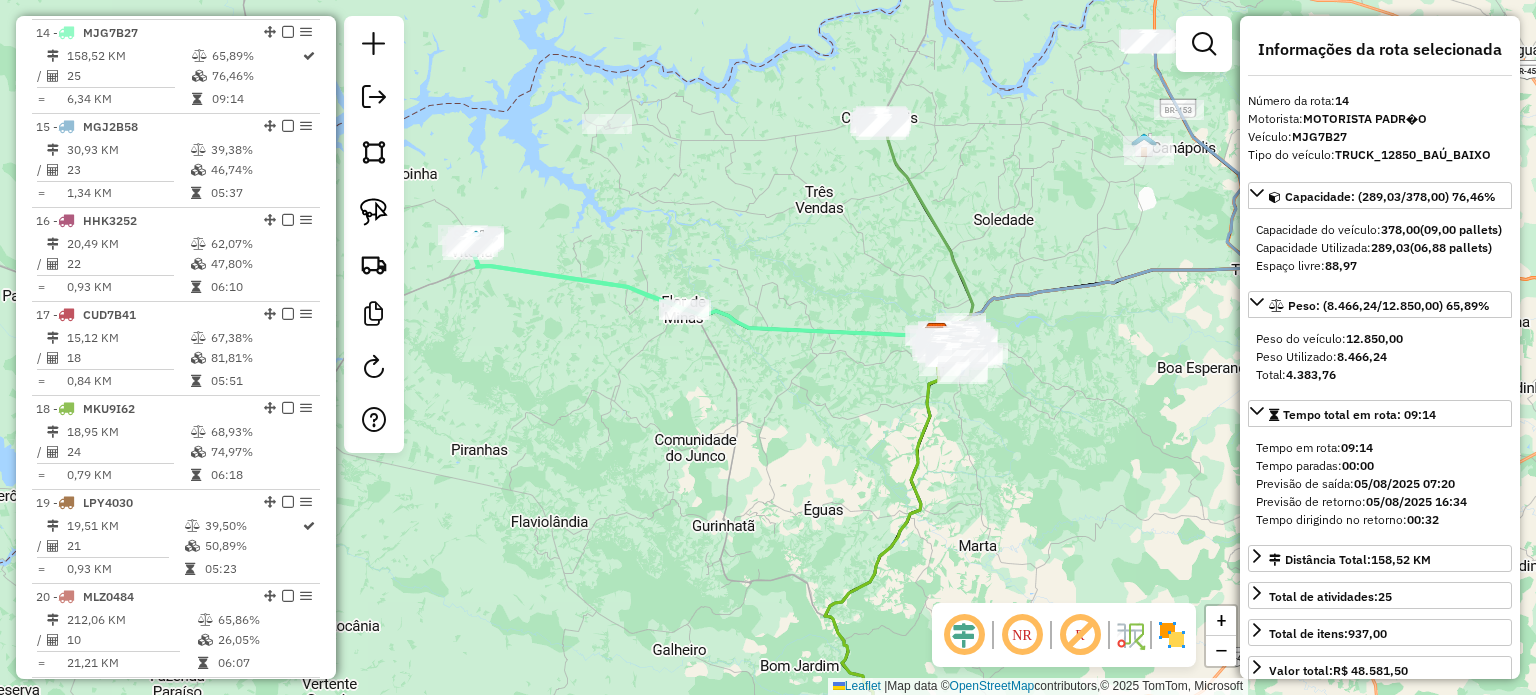 click on "Janela de atendimento Grade de atendimento Capacidade Transportadoras Veículos Cliente Pedidos  Rotas Selecione os dias de semana para filtrar as janelas de atendimento  Seg   Ter   Qua   Qui   Sex   Sáb   Dom  Informe o período da janela de atendimento: De: Até:  Filtrar exatamente a janela do cliente  Considerar janela de atendimento padrão  Selecione os dias de semana para filtrar as grades de atendimento  Seg   Ter   Qua   Qui   Sex   Sáb   Dom   Considerar clientes sem dia de atendimento cadastrado  Clientes fora do dia de atendimento selecionado Filtrar as atividades entre os valores definidos abaixo:  Peso mínimo:   Peso máximo:   Cubagem mínima:   Cubagem máxima:   De:   Até:  Filtrar as atividades entre o tempo de atendimento definido abaixo:  De:   Até:   Considerar capacidade total dos clientes não roteirizados Transportadora: Selecione um ou mais itens Tipo de veículo: Selecione um ou mais itens Veículo: Selecione um ou mais itens Motorista: Selecione um ou mais itens Nome: Rótulo:" 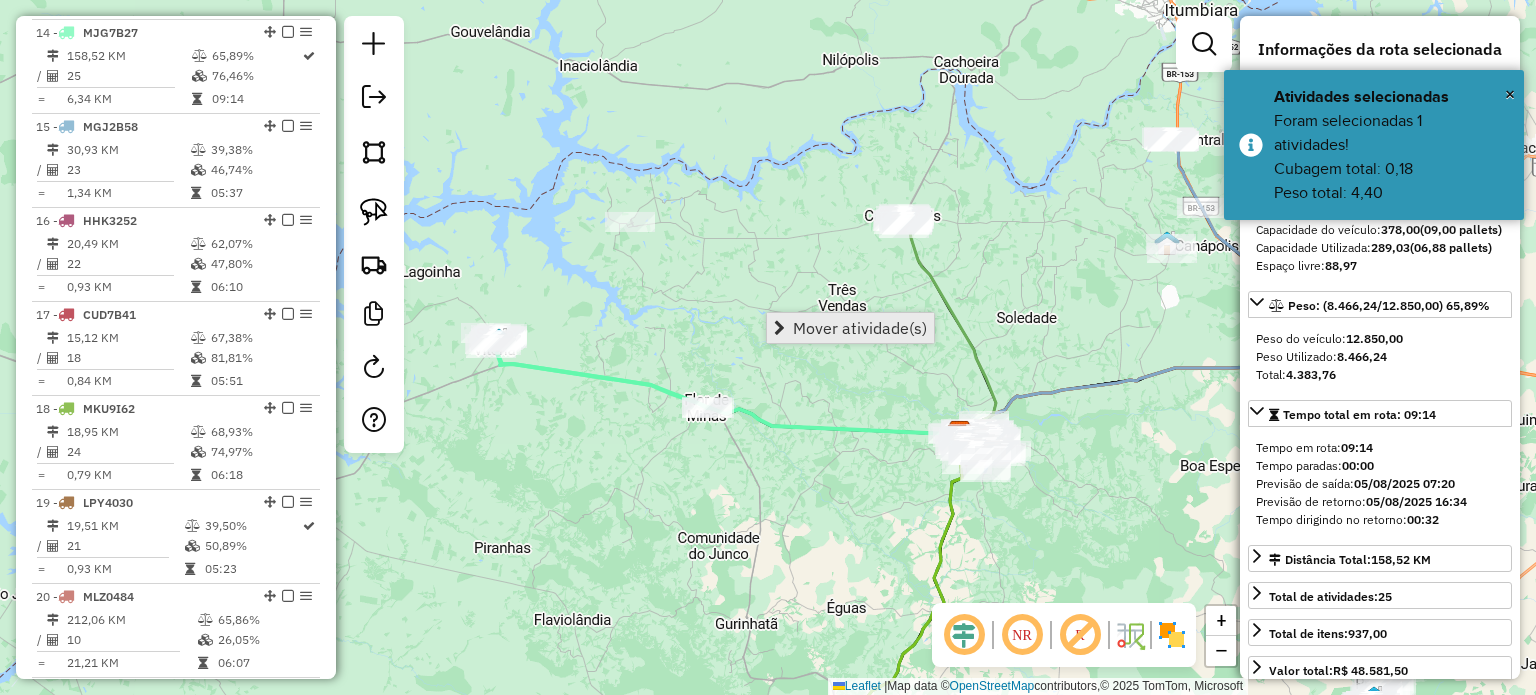 click on "Mover atividade(s)" at bounding box center [860, 328] 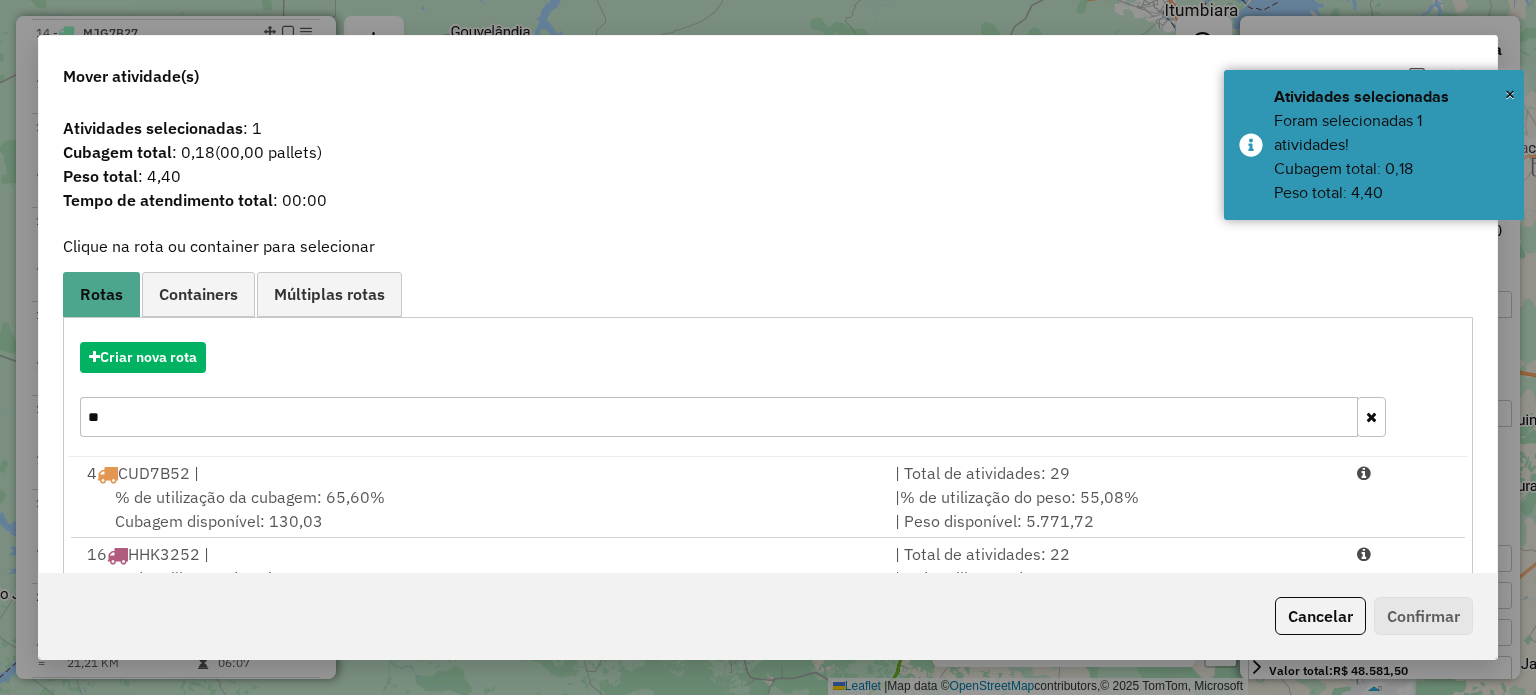 click on "**" at bounding box center [718, 417] 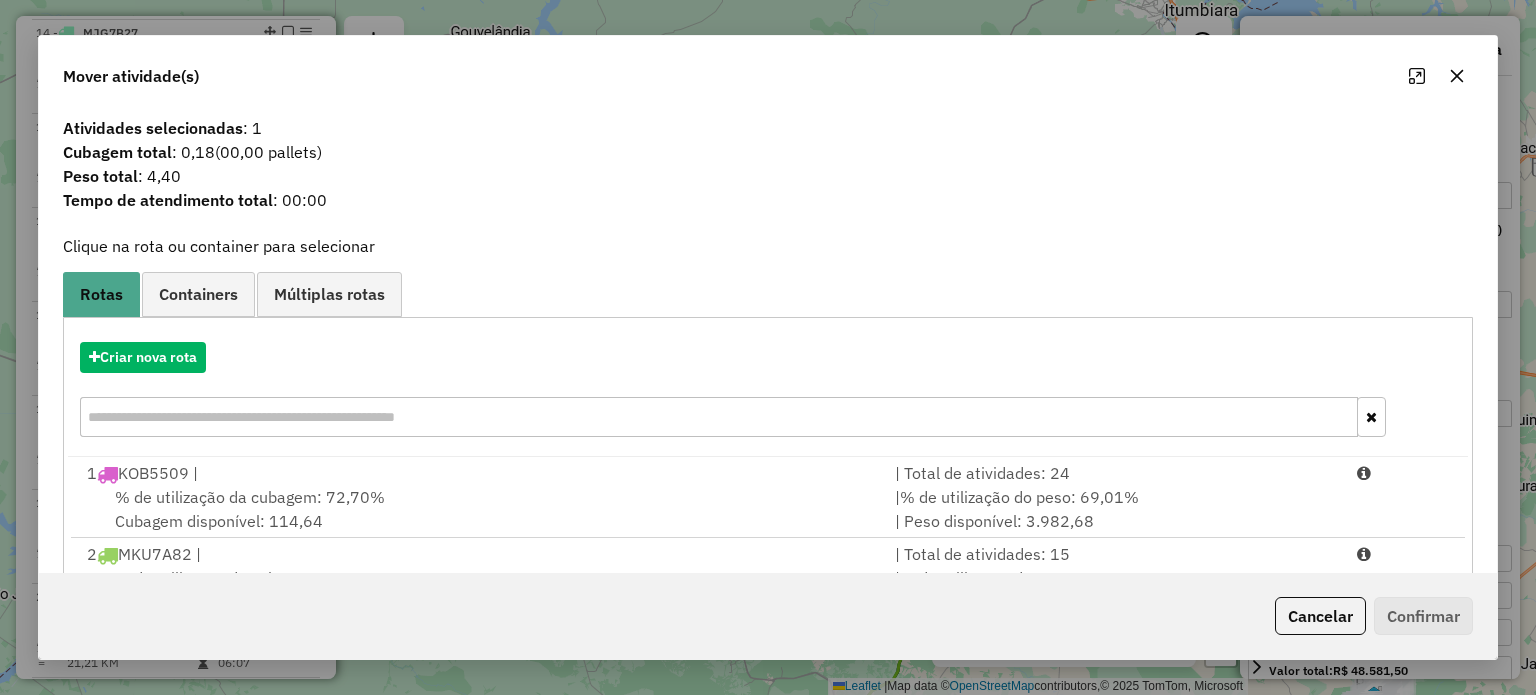 type on "*" 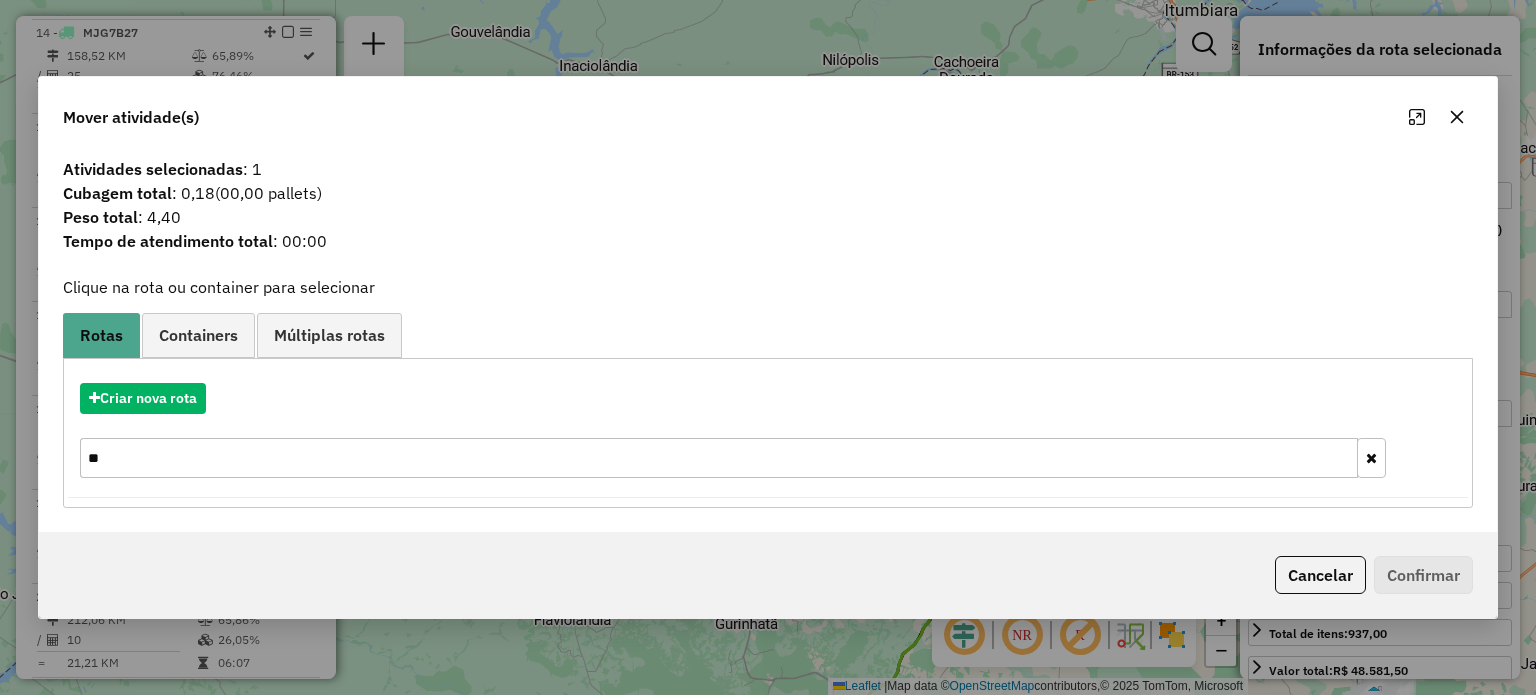 type on "*" 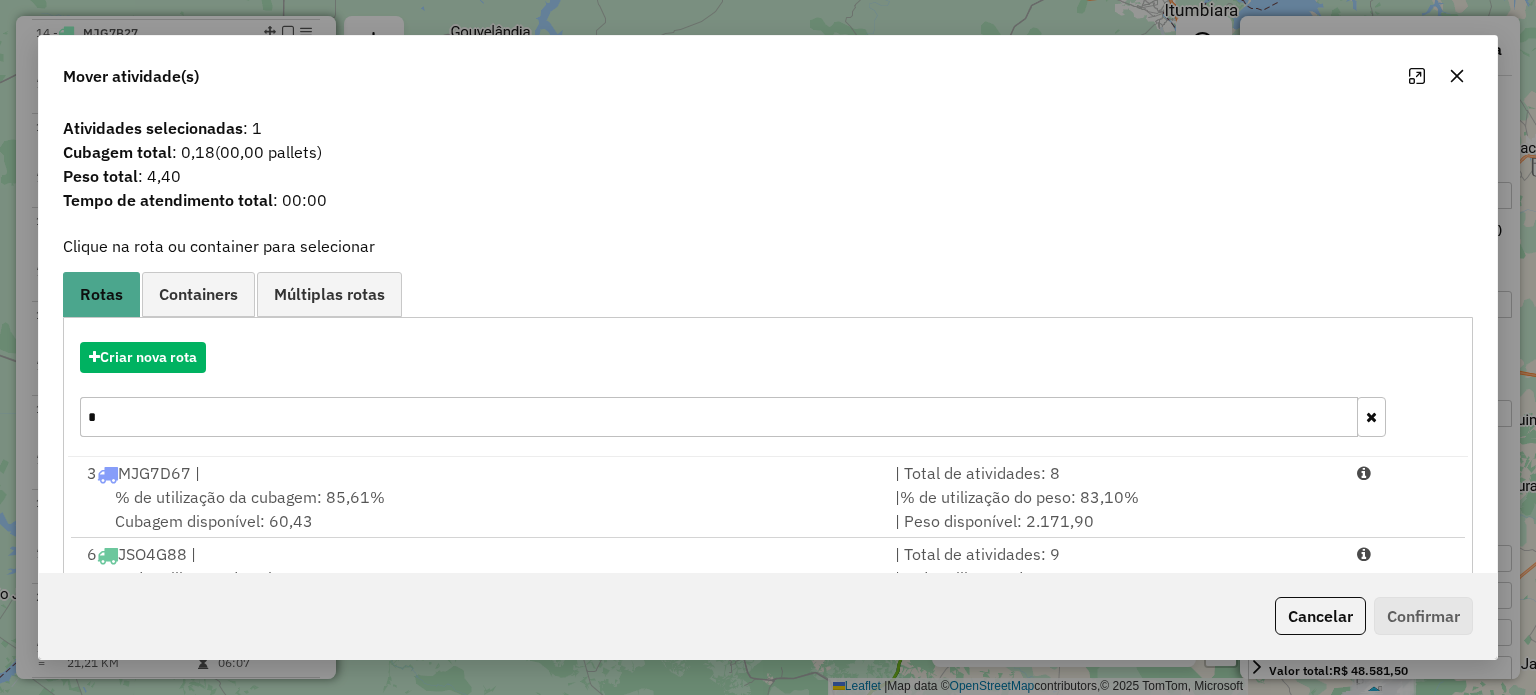 type on "**" 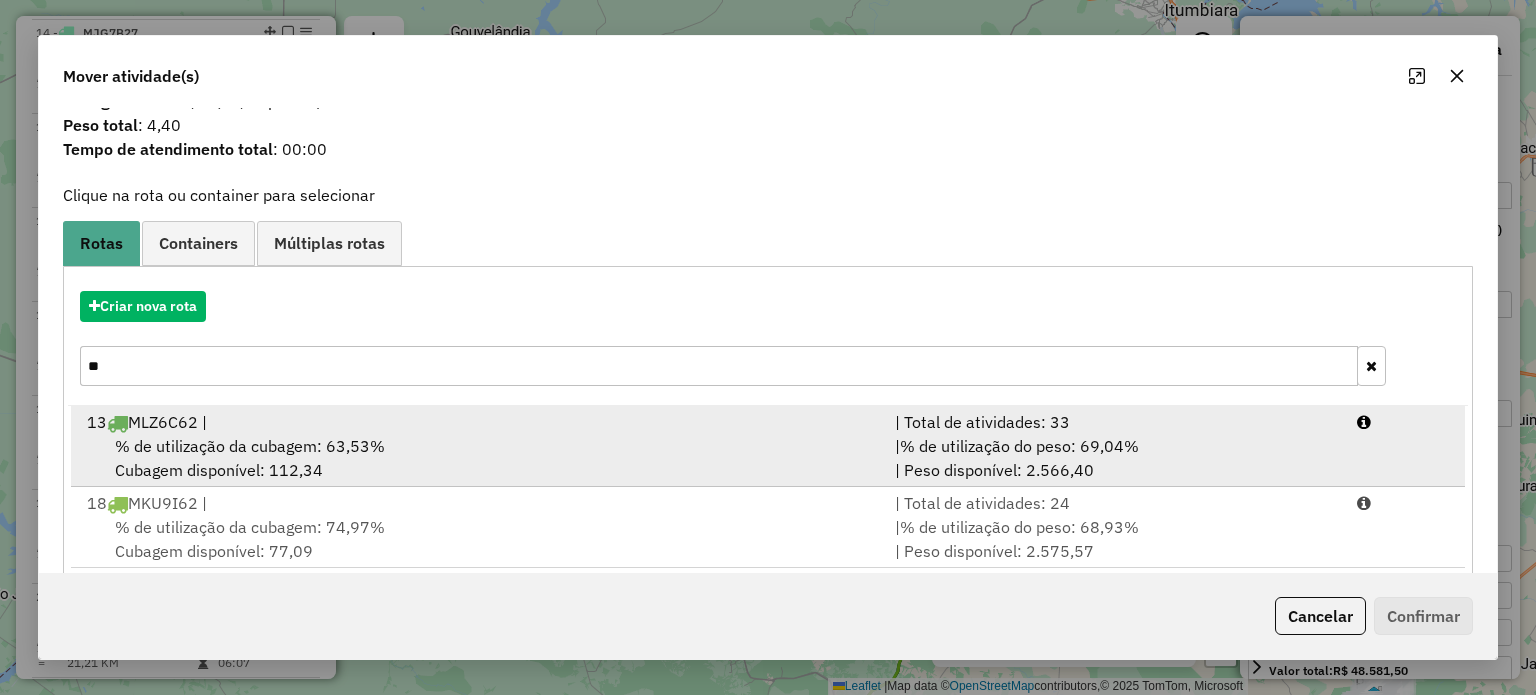 scroll, scrollTop: 79, scrollLeft: 0, axis: vertical 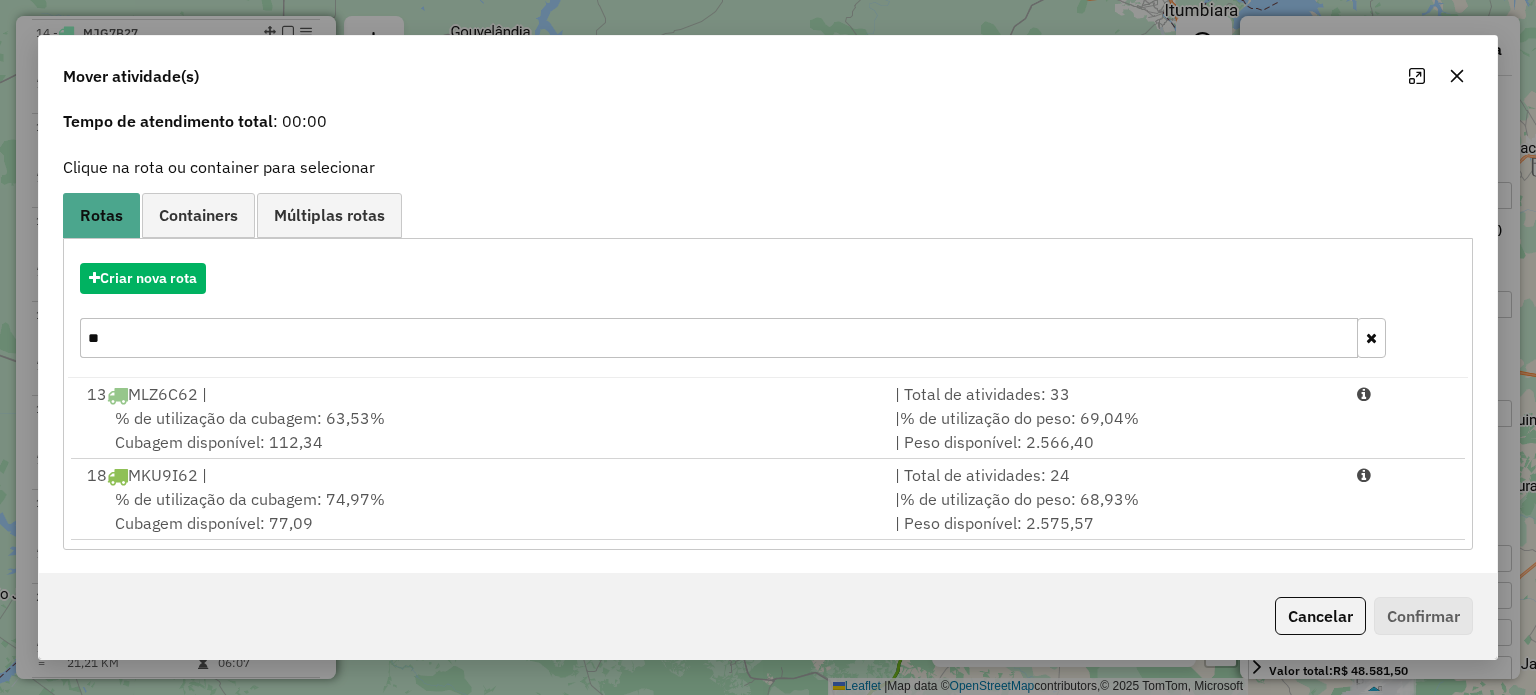 drag, startPoint x: 94, startPoint y: 351, endPoint x: 8, endPoint y: 367, distance: 87.47571 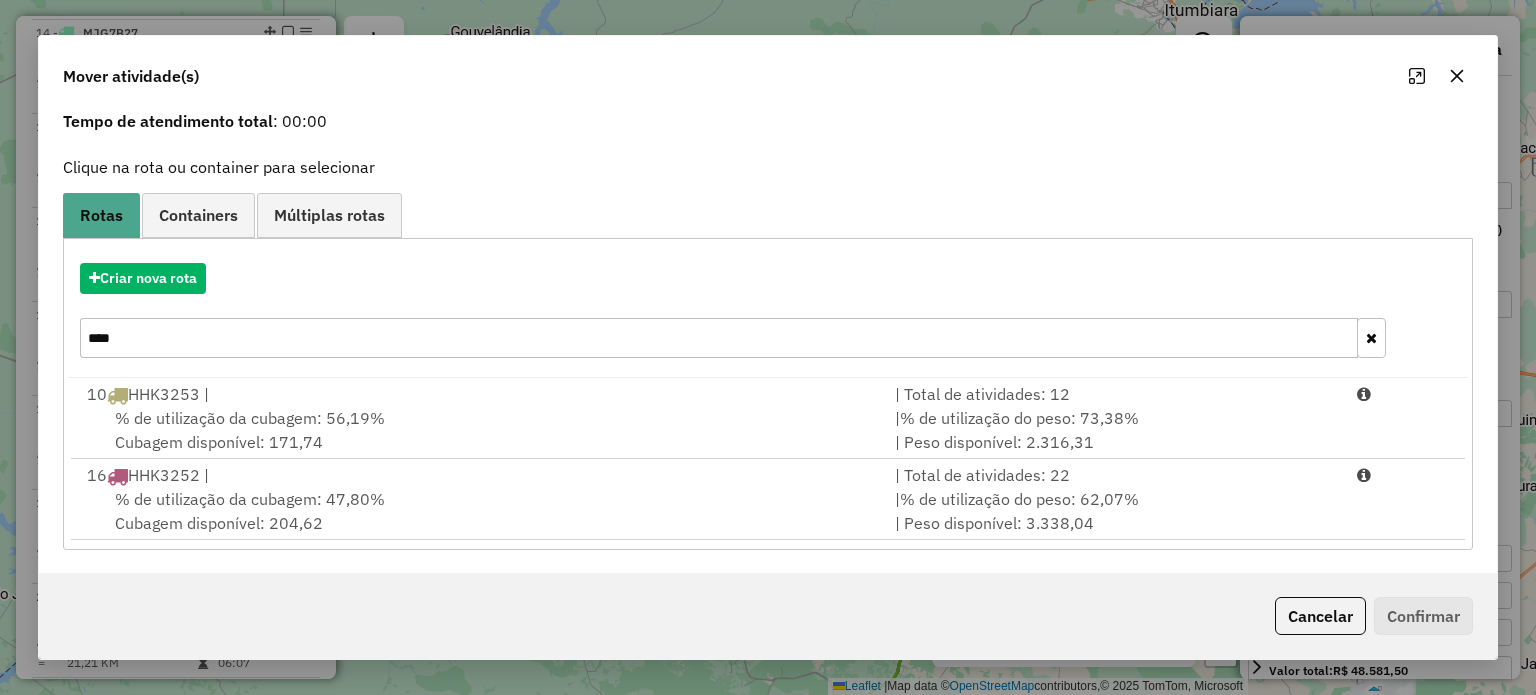 scroll, scrollTop: 0, scrollLeft: 0, axis: both 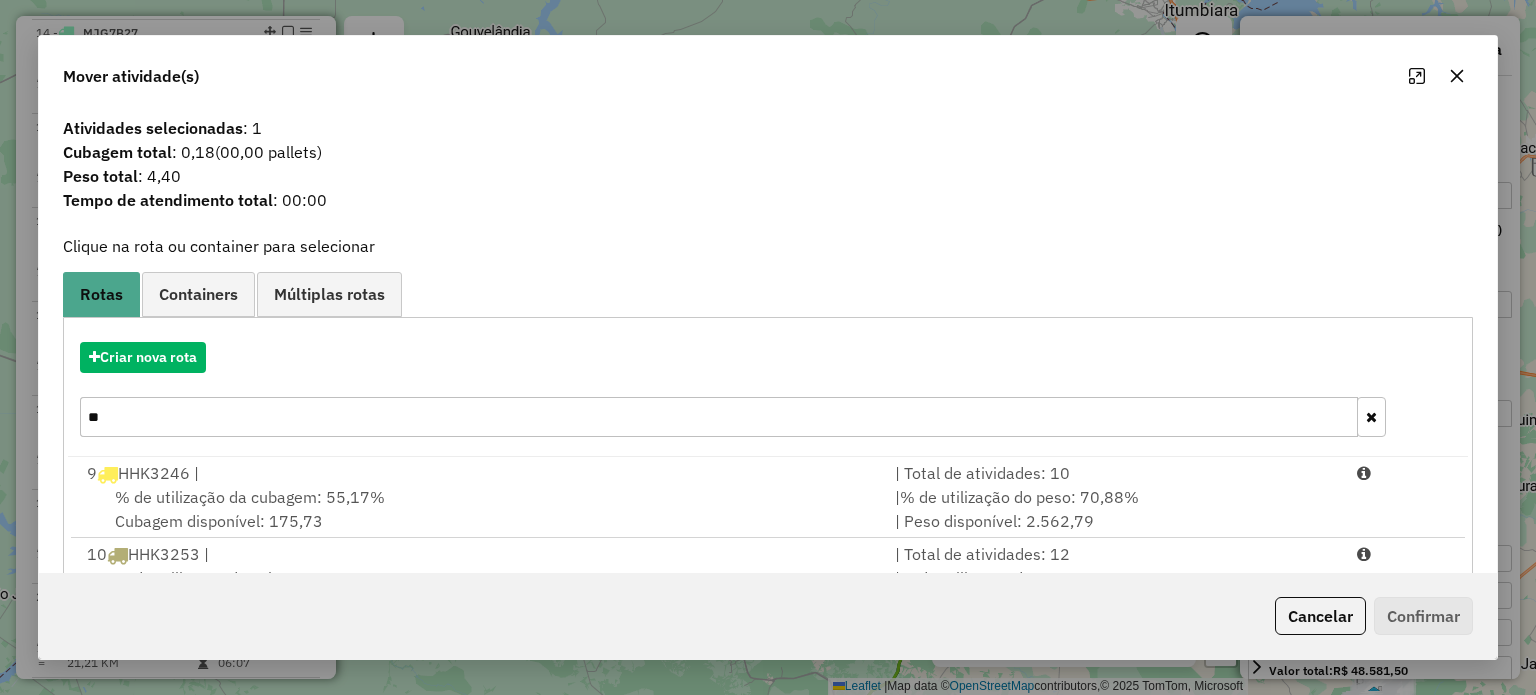type on "*" 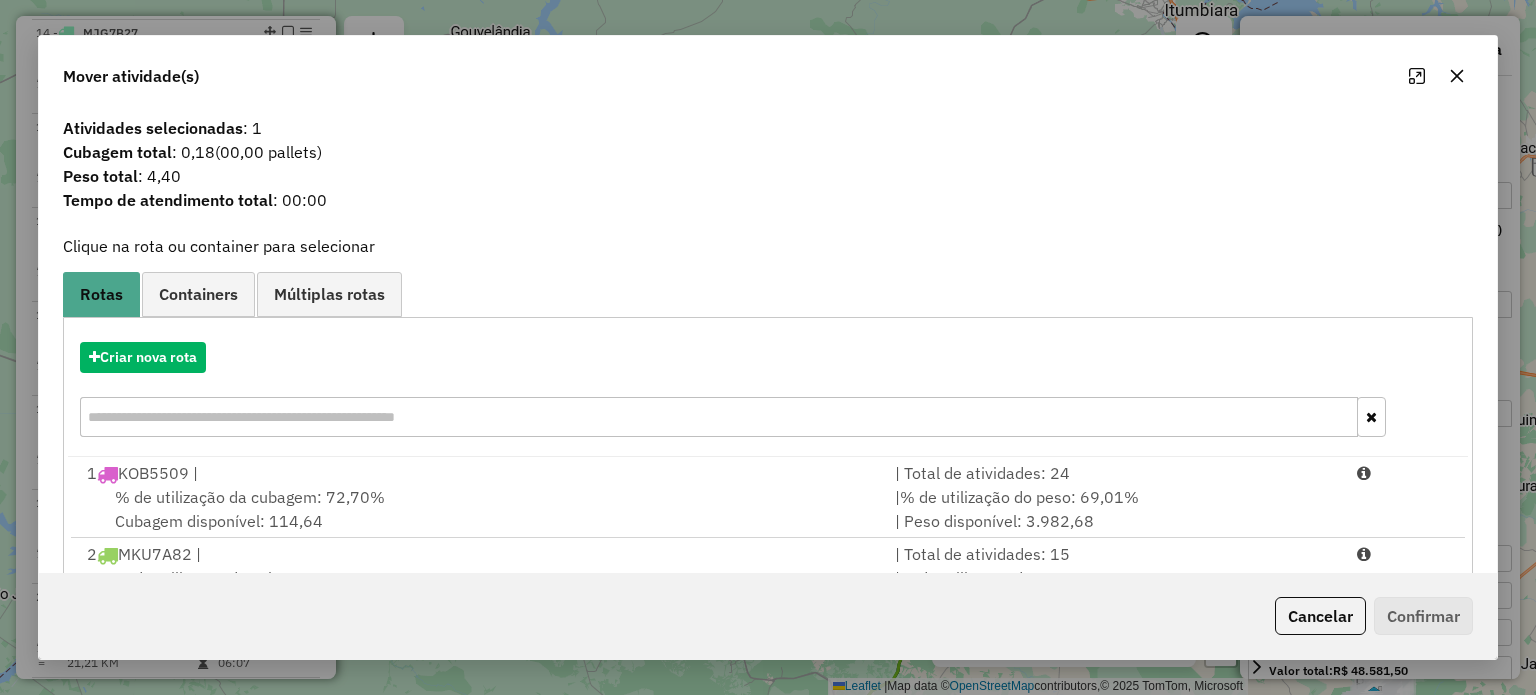 type on "*" 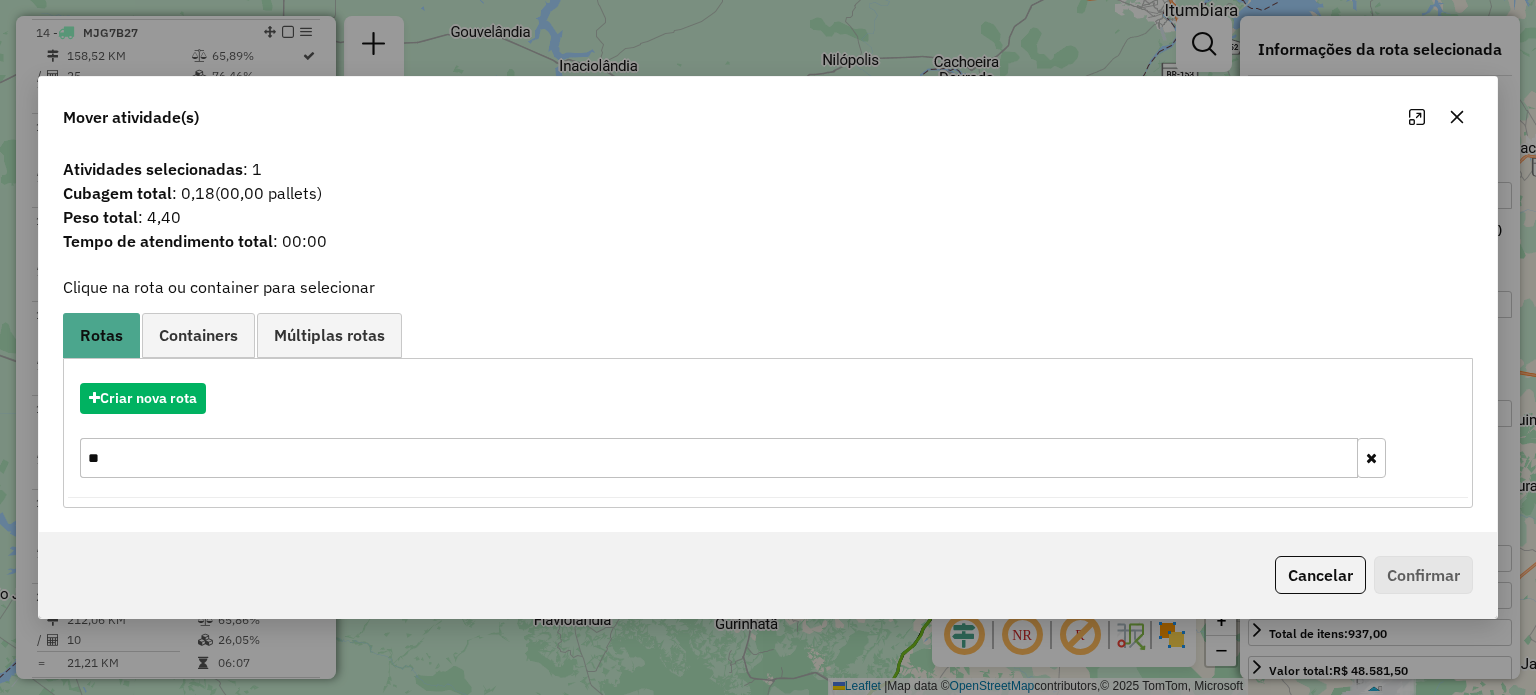 type on "*" 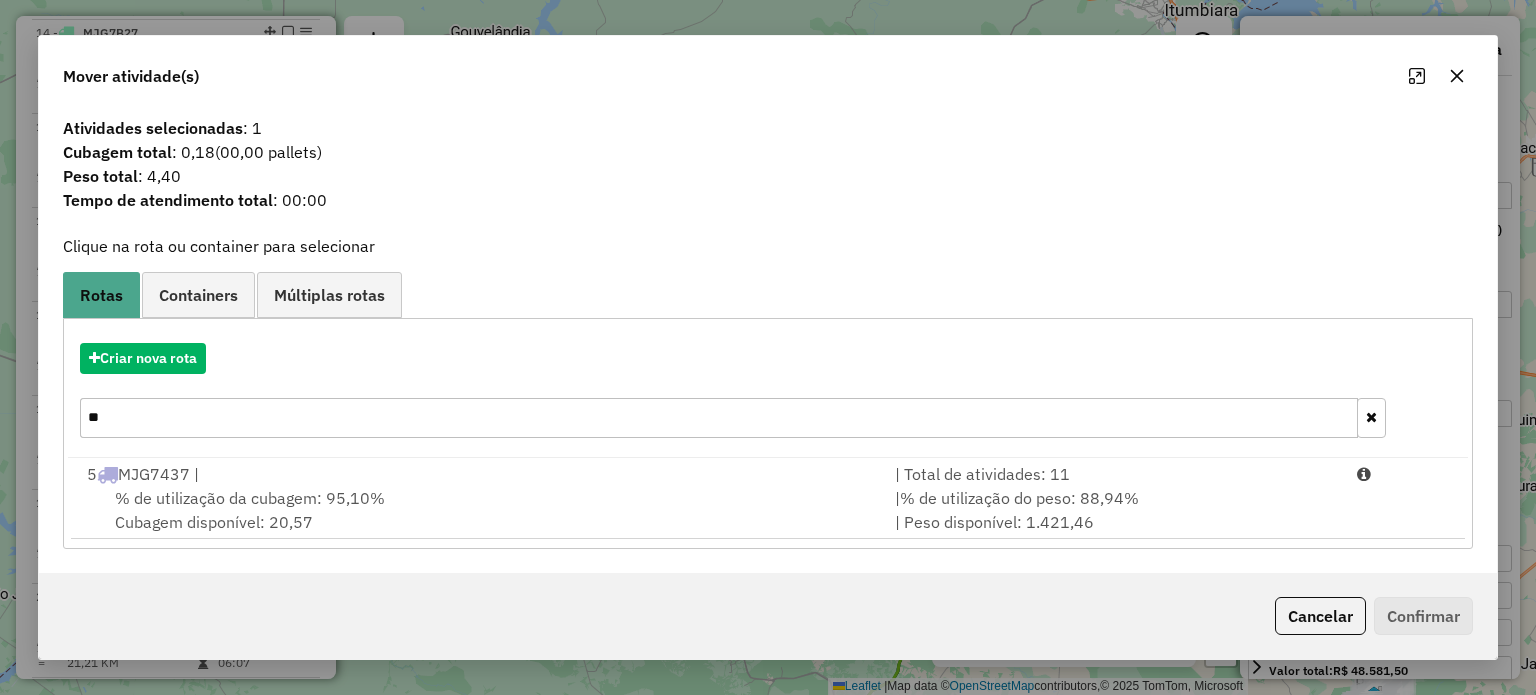 type on "*" 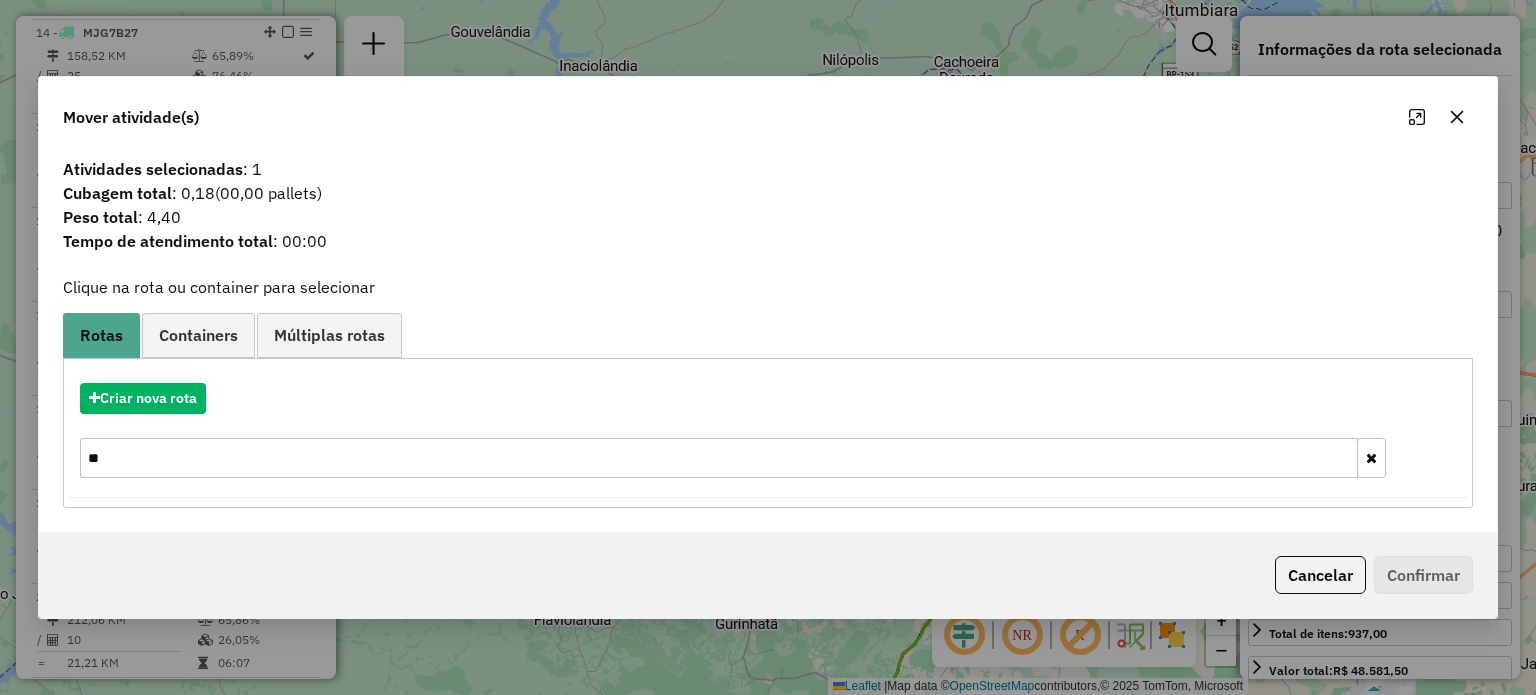 type on "*" 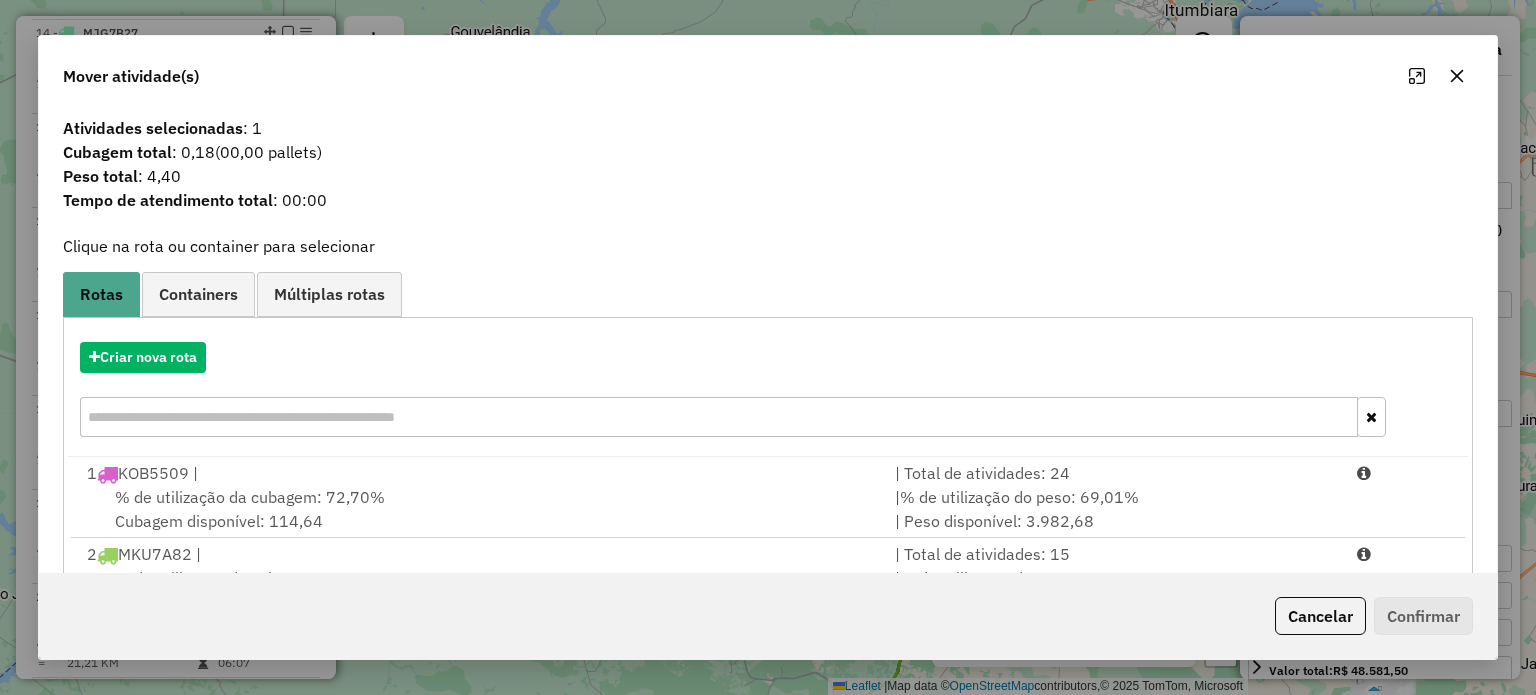 type 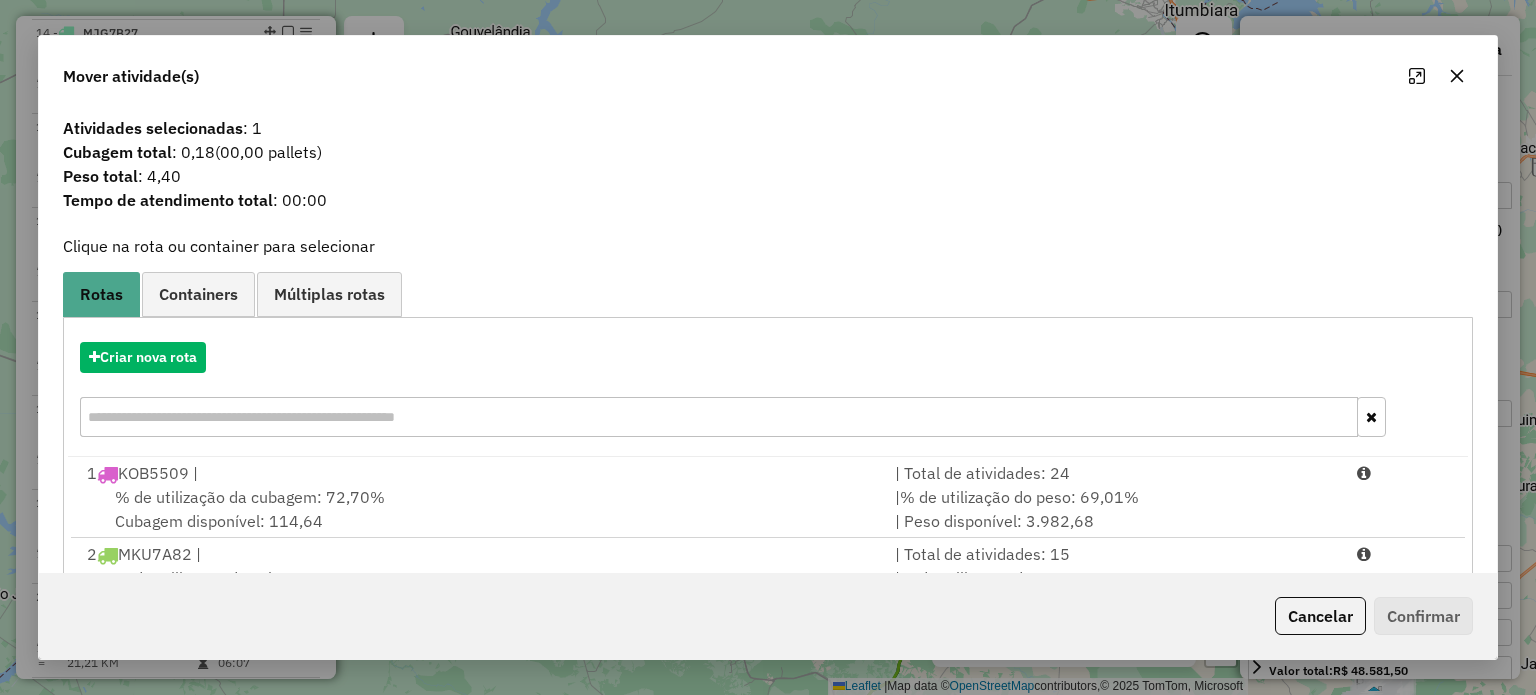 click 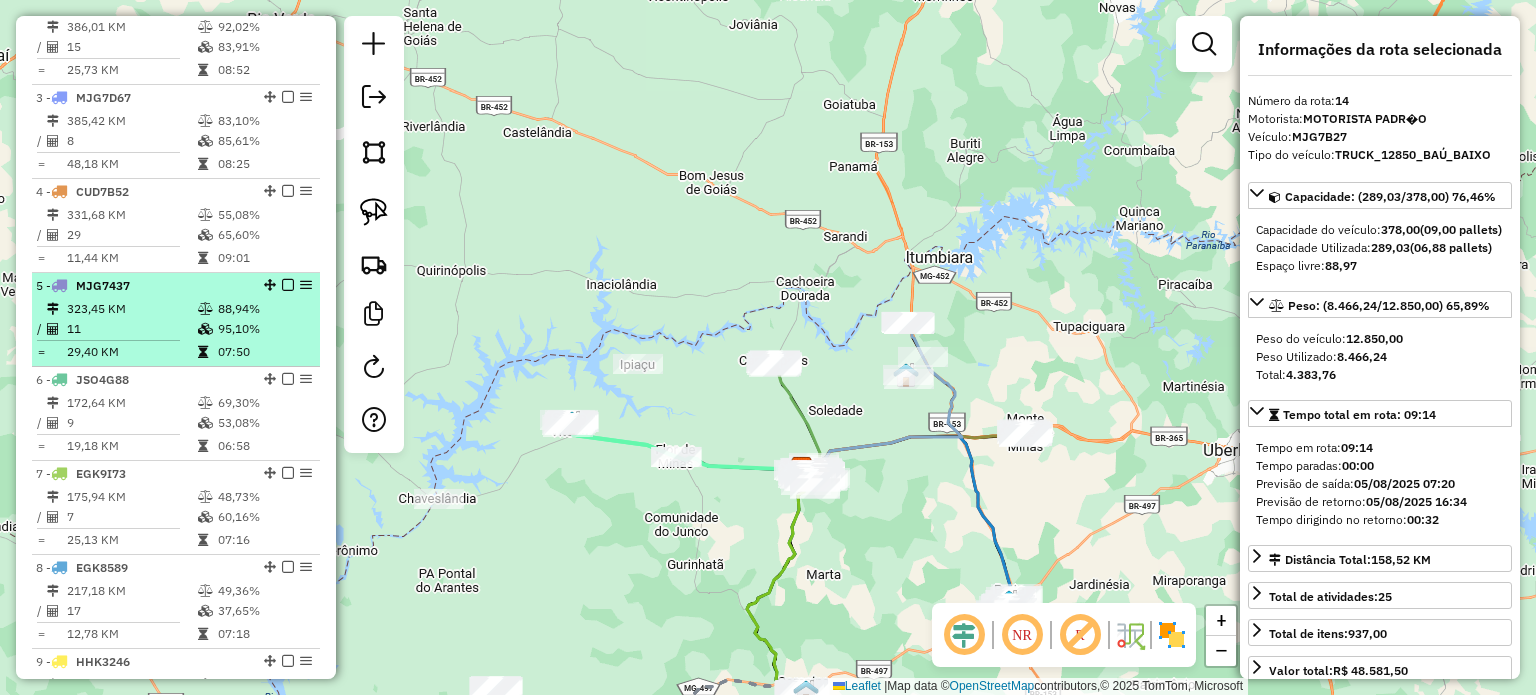 scroll, scrollTop: 868, scrollLeft: 0, axis: vertical 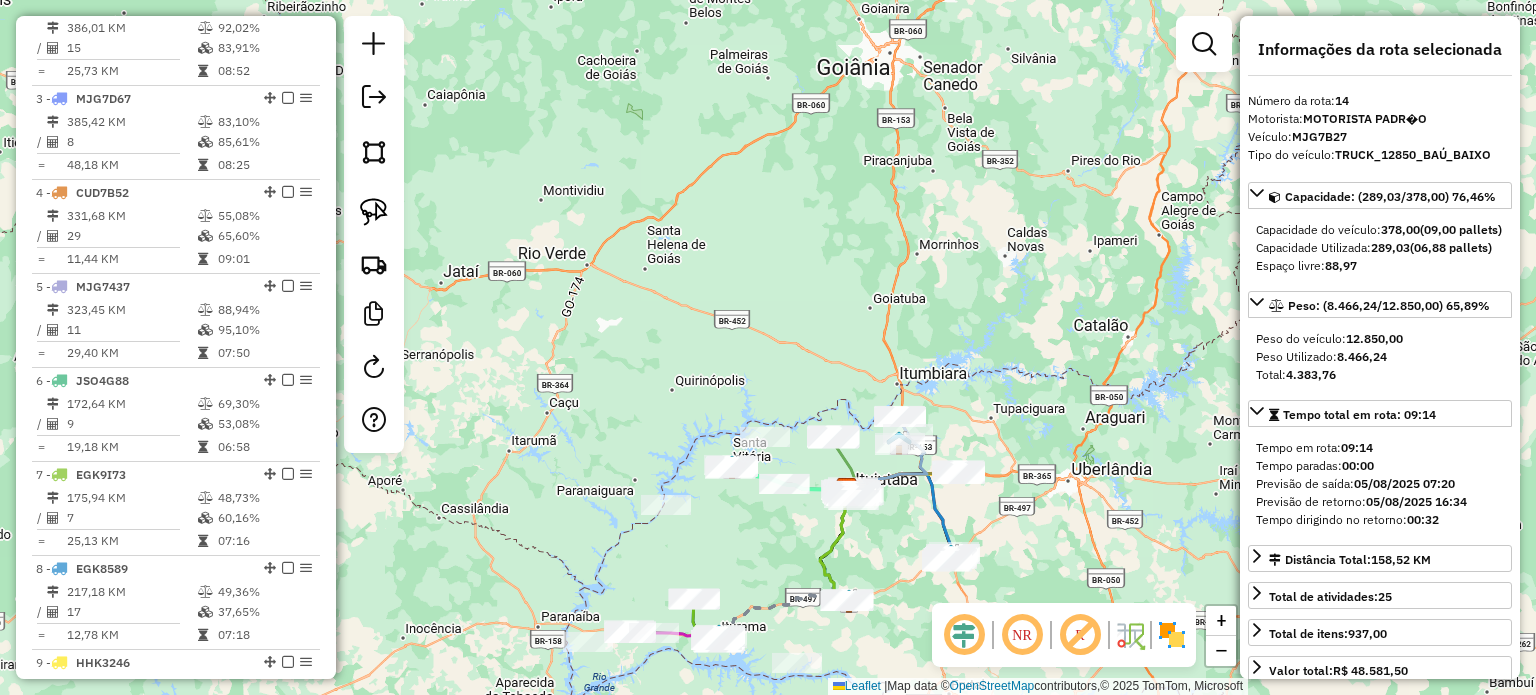 drag, startPoint x: 789, startPoint y: 629, endPoint x: 861, endPoint y: 391, distance: 248.65237 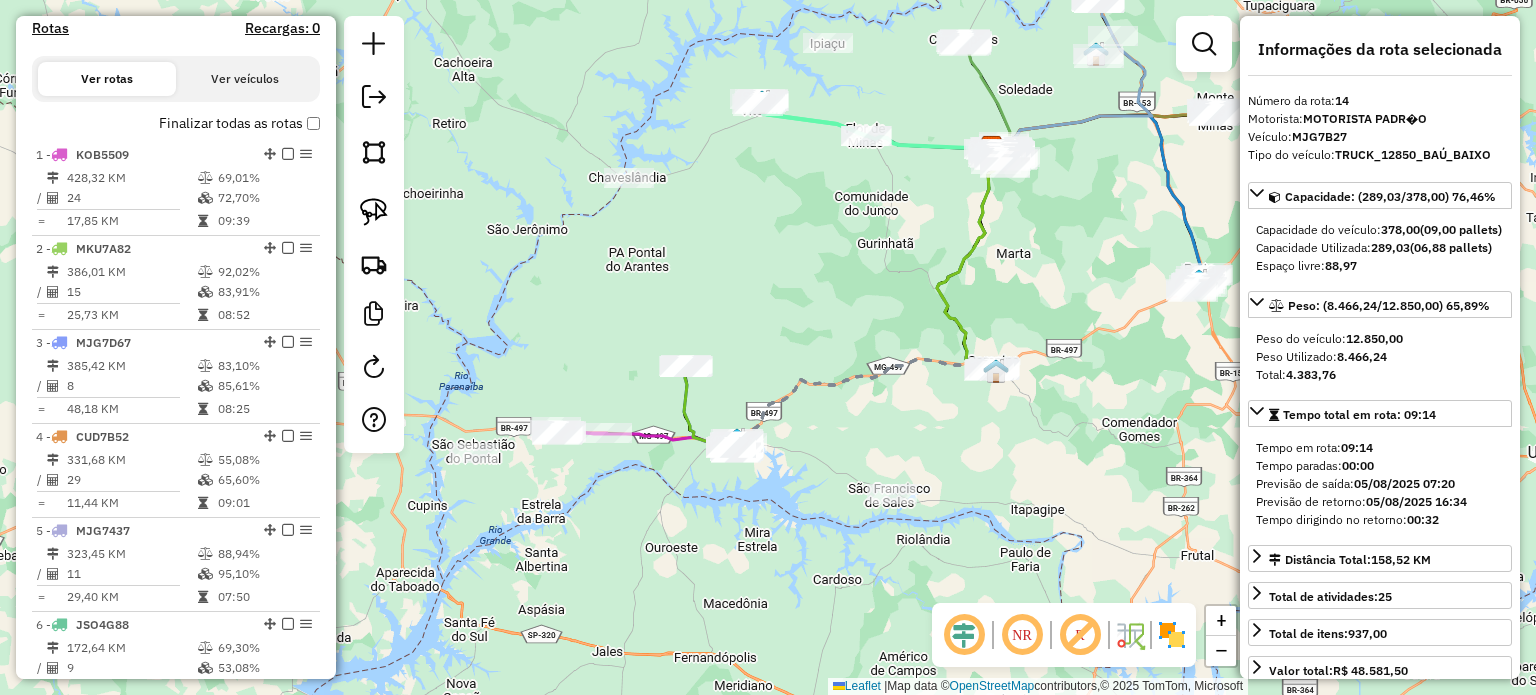 scroll, scrollTop: 368, scrollLeft: 0, axis: vertical 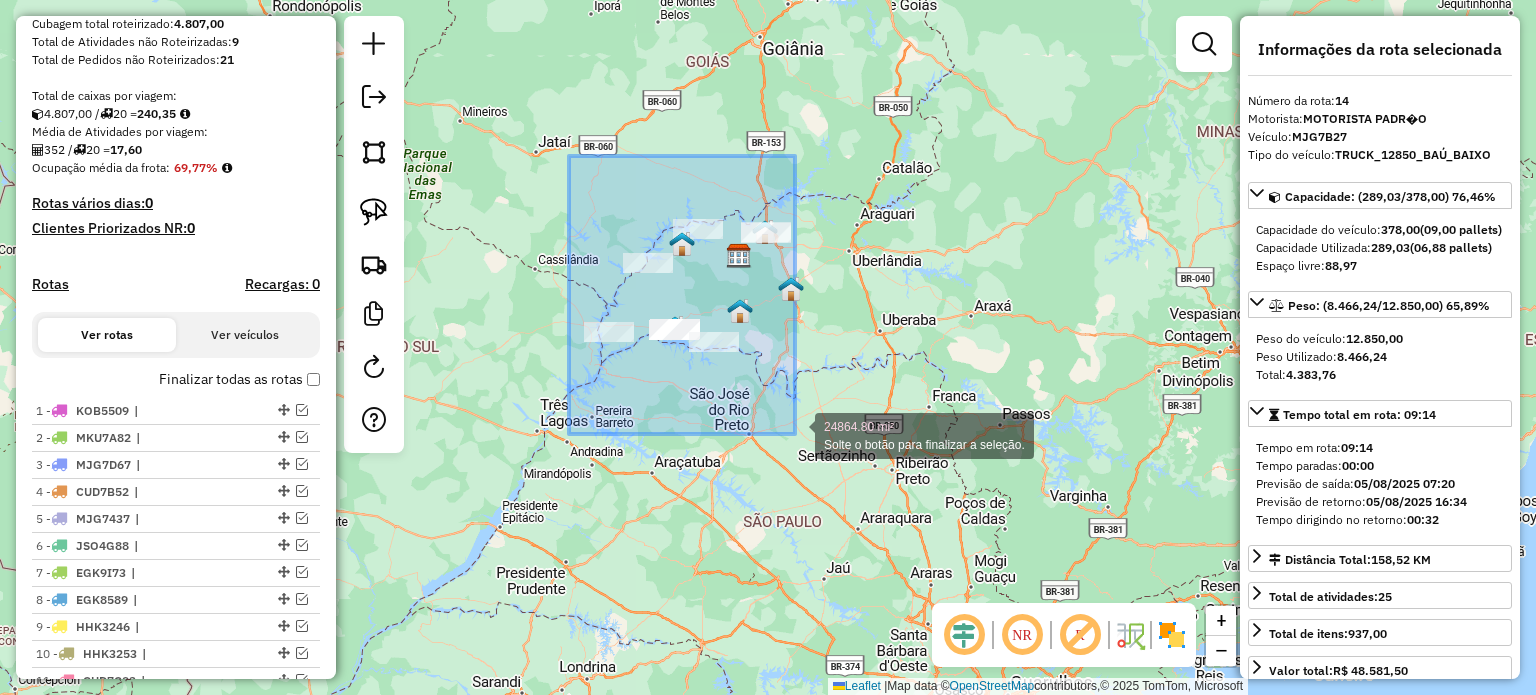 drag, startPoint x: 568, startPoint y: 160, endPoint x: 884, endPoint y: 455, distance: 432.29736 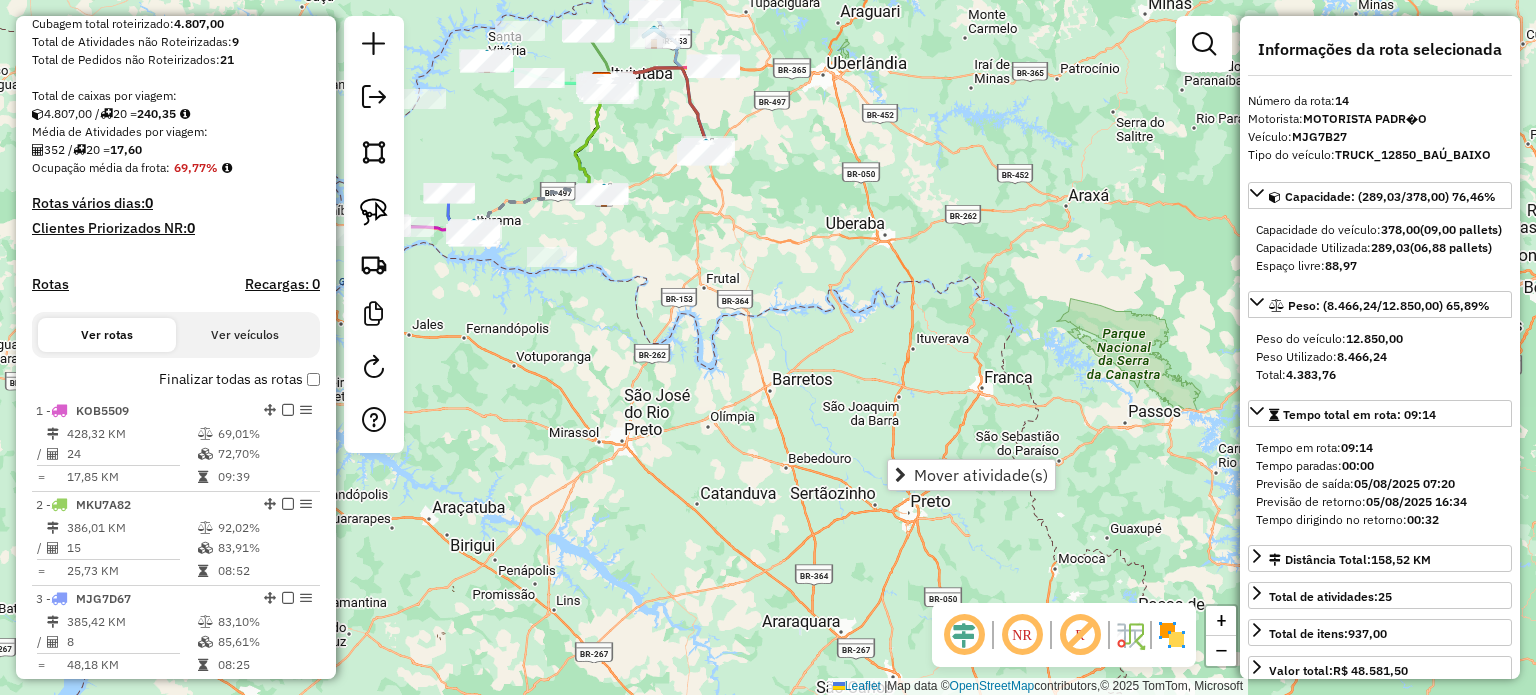 drag, startPoint x: 928, startPoint y: 198, endPoint x: 747, endPoint y: 636, distance: 473.9251 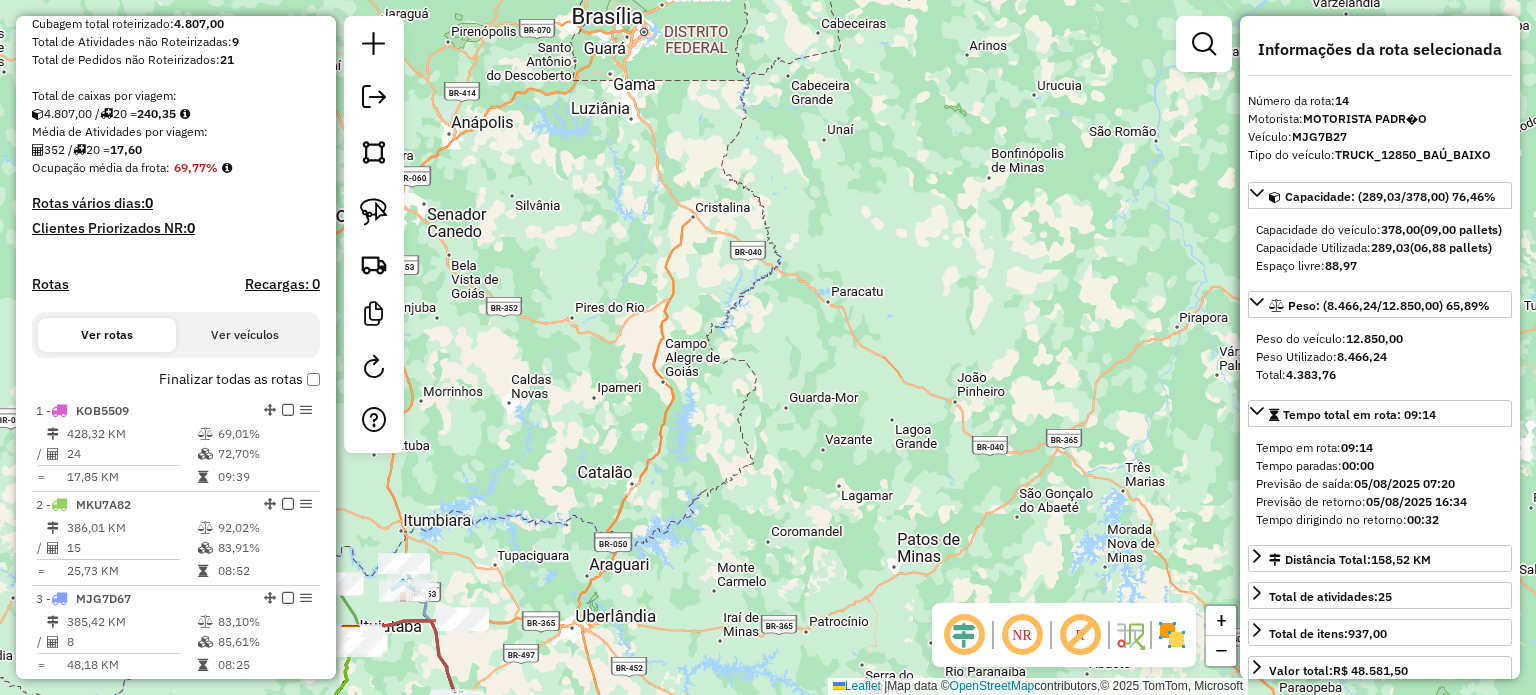 drag, startPoint x: 539, startPoint y: 563, endPoint x: 846, endPoint y: 439, distance: 331.09665 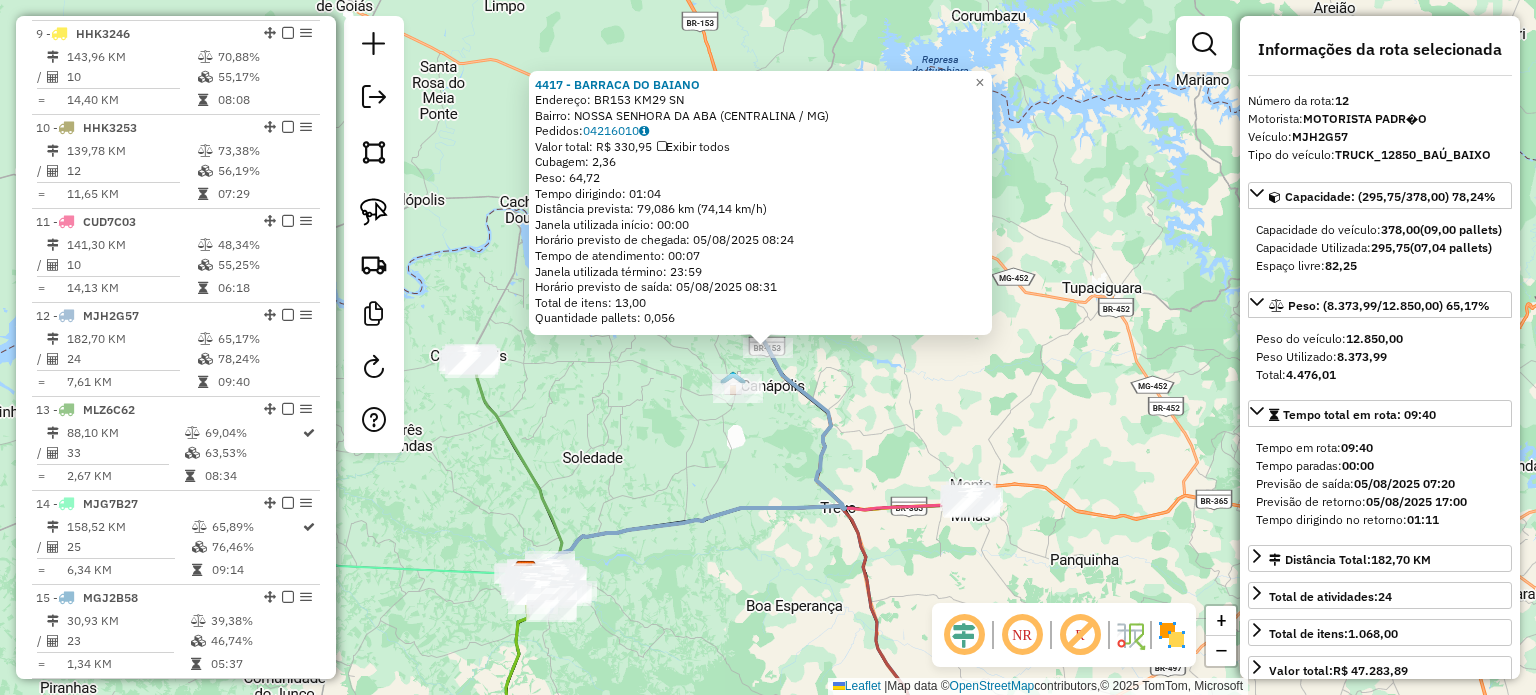 scroll, scrollTop: 1780, scrollLeft: 0, axis: vertical 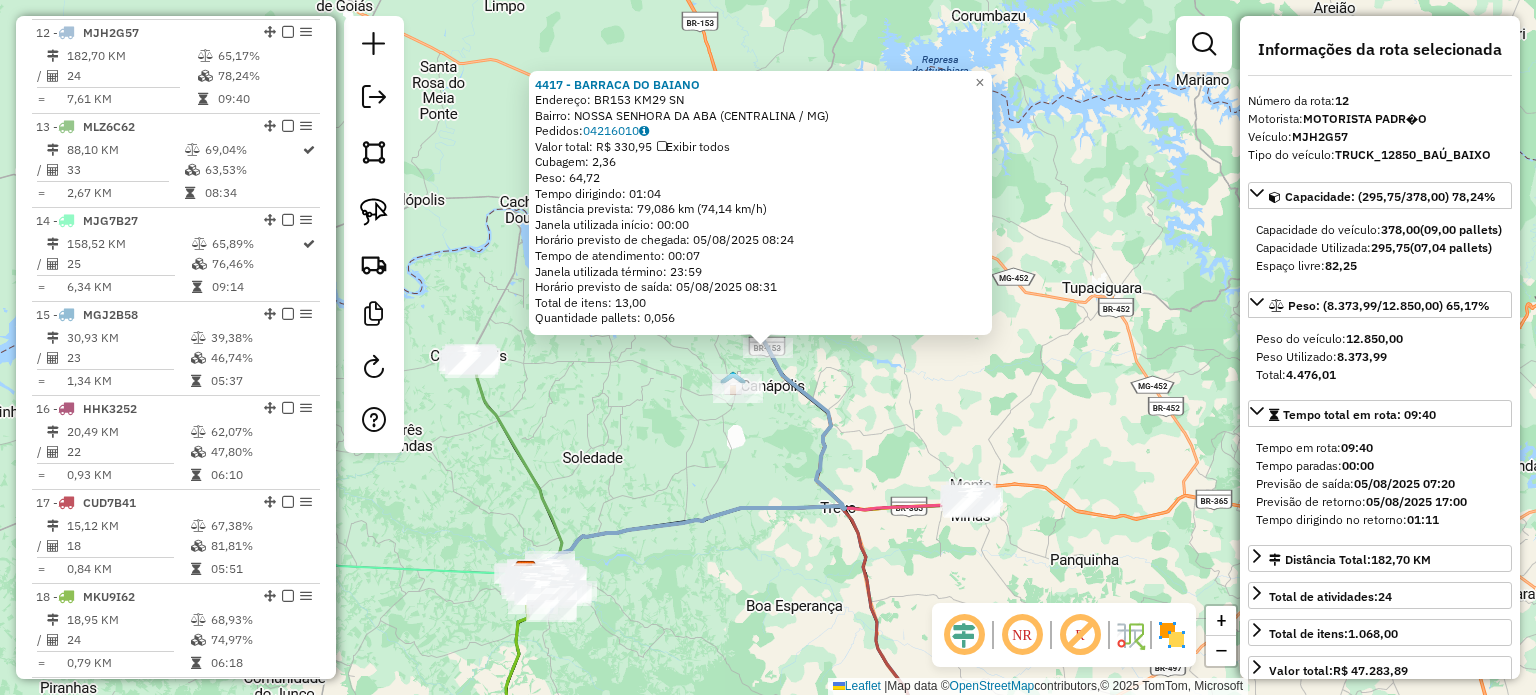 drag, startPoint x: 1292, startPoint y: 135, endPoint x: 1361, endPoint y: 121, distance: 70.40597 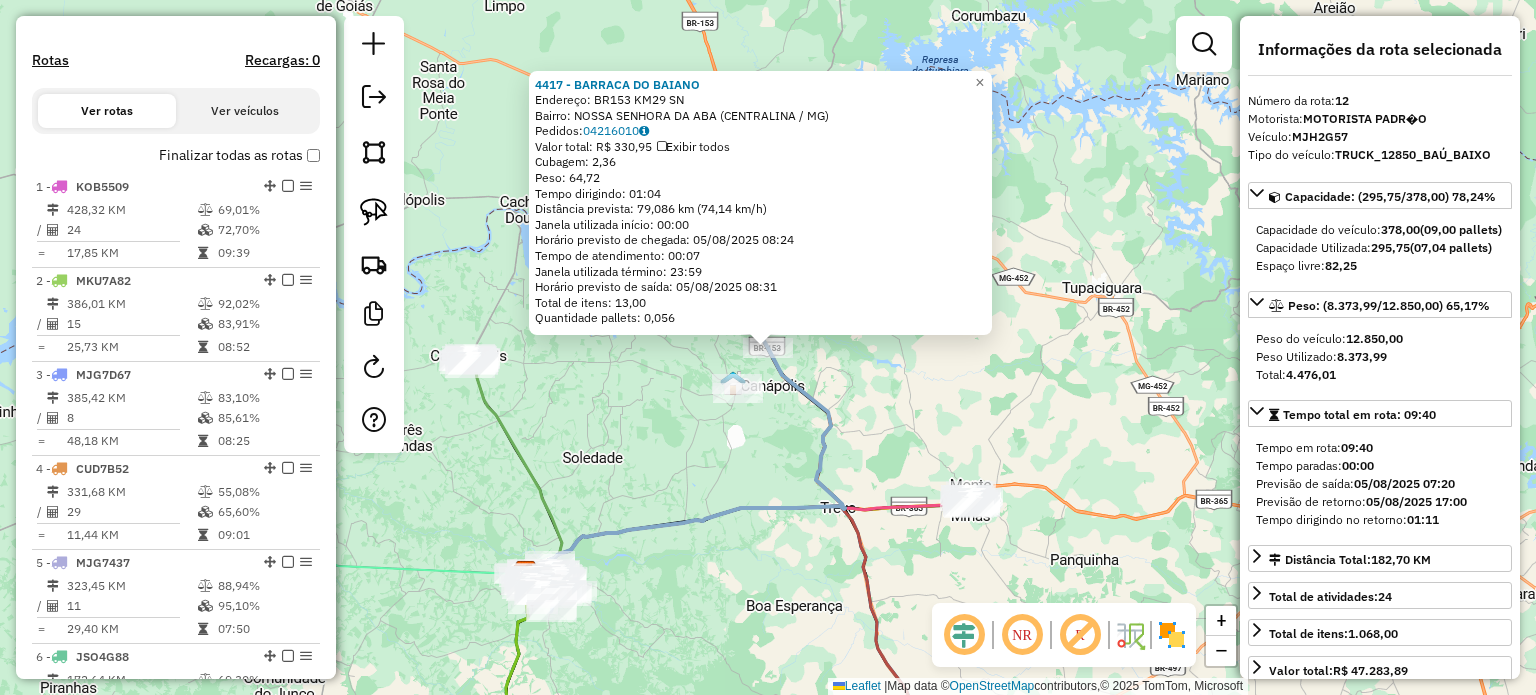 scroll, scrollTop: 380, scrollLeft: 0, axis: vertical 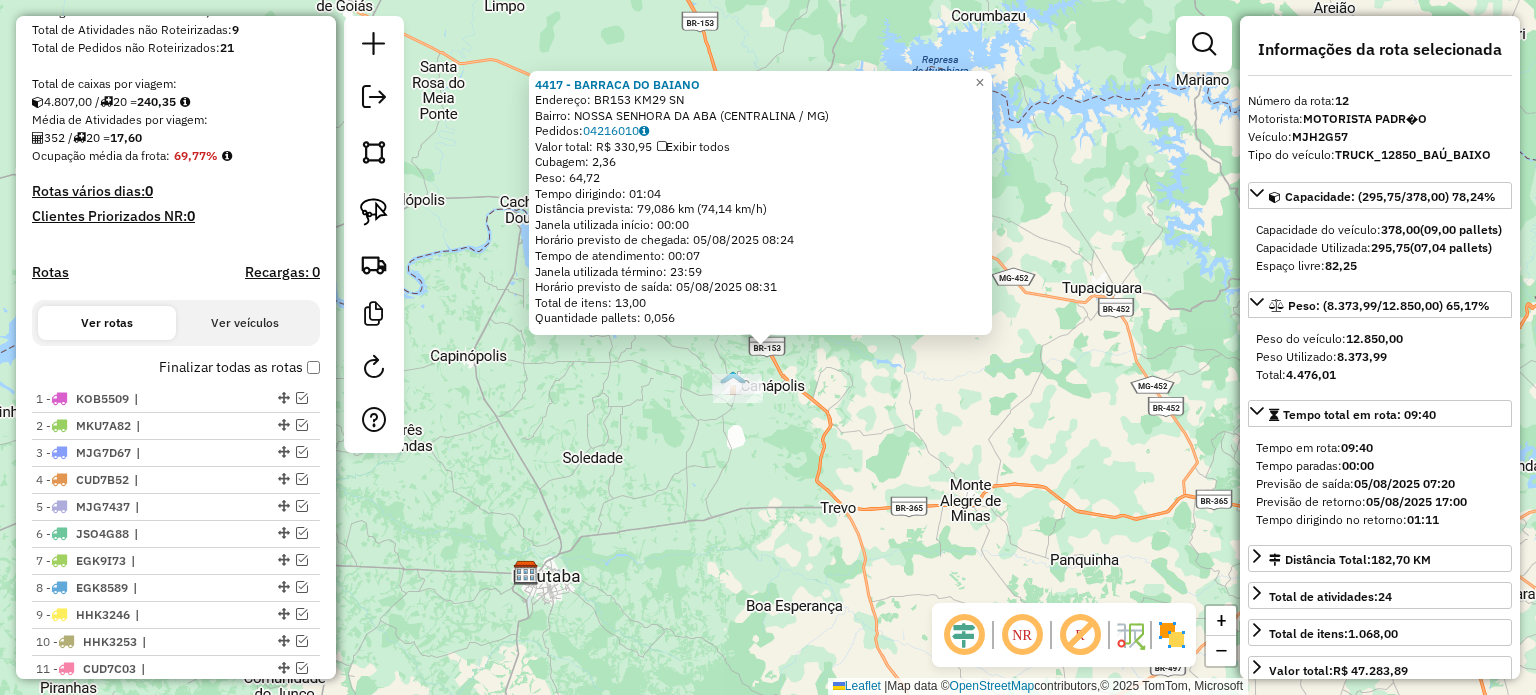 click on "[BRAND]  Endereço:  [STREET] [NUMBER]   Bairro: [CITY] ([CITY] / [STATE])   Pedidos:  [NUMBER]   Valor total: R$ [NUMBER], [NUMBER]   Exibir todos   Cubagem: [NUMBER]  Peso: [NUMBER], [NUMBER]  Tempo dirigindo: [TIME]   Distância prevista: [NUMBER] km ([NUMBER], [NUMBER] km/h)   Janela utilizada início: [TIME]   Horário previsto de chegada: [DATE] [TIME]   Tempo de atendimento: [TIME]   Janela utilizada término: [TIME]   Horário previsto de saída: [DATE] [TIME]   Total de itens: [NUMBER], [NUMBER]   Quantidade pallets: [NUMBER]  × Janela de atendimento Grade de atendimento Capacidade Transportadoras Veículos Cliente Pedidos  Rotas Selecione os dias de semana para filtrar as janelas de atendimento  Seg   Ter   Qua   Qui   Sex   Sáb   Dom  Informe o período da janela de atendimento: De: [TIME] Até: [TIME]  Filtrar exatamente a janela do cliente  Considerar janela de atendimento padrão  Selecione os dias de semana para filtrar as grades de atendimento  Seg   Ter   Qua   Qui   Sex   Sáb   Dom   Clientes fora do dia de atendimento selecionado  +" 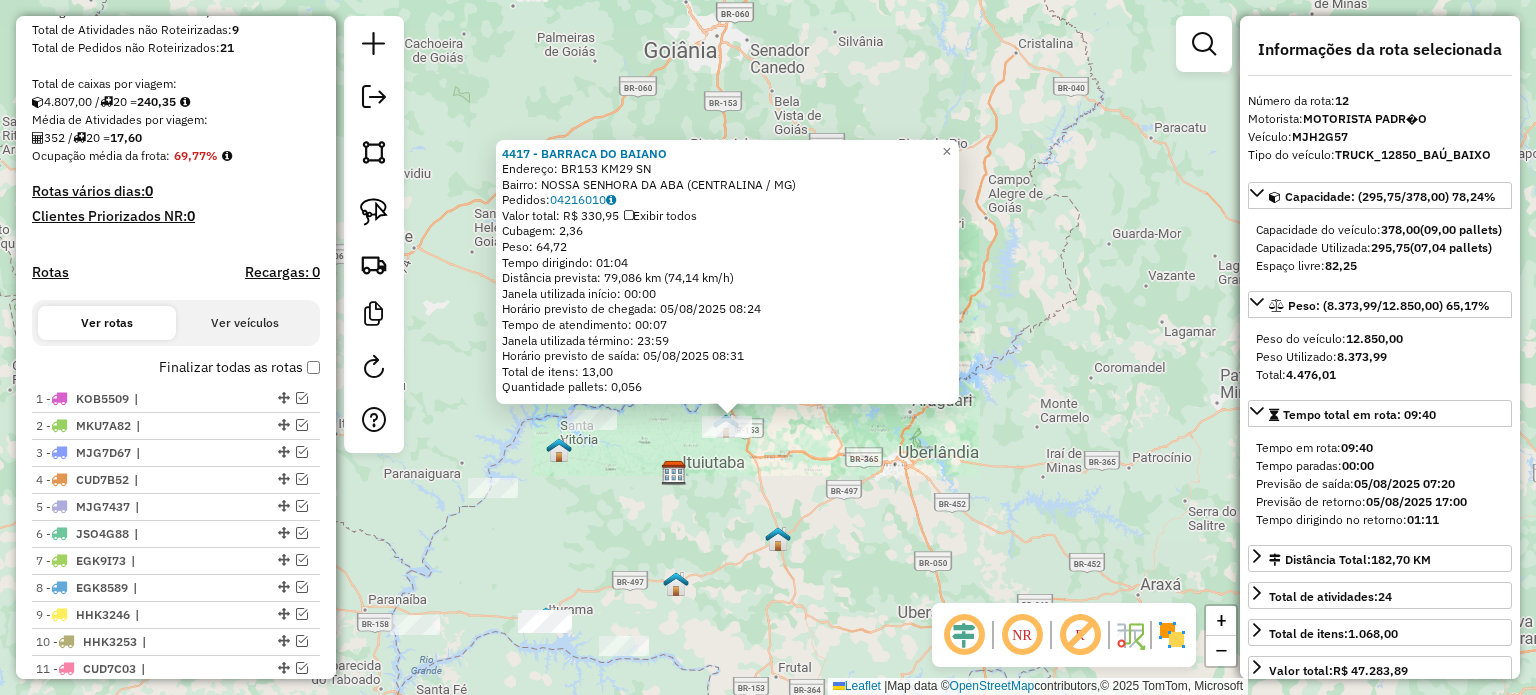 click on "[BRAND]  Endereço:  [STREET] [NUMBER]   Bairro: [CITY] ([CITY] / [STATE])   Pedidos:  [NUMBER]   Valor total: R$ [NUMBER], [NUMBER]   Exibir todos   Cubagem: [NUMBER]  Peso: [NUMBER], [NUMBER]  Tempo dirigindo: [TIME]   Distância prevista: [NUMBER] km ([NUMBER], [NUMBER] km/h)   Janela utilizada início: [TIME]   Horário previsto de chegada: [DATE] [TIME]   Tempo de atendimento: [TIME]   Janela utilizada término: [TIME]   Horário previsto de saída: [DATE] [TIME]   Total de itens: [NUMBER], [NUMBER]   Quantidade pallets: [NUMBER]  × Janela de atendimento Grade de atendimento Capacidade Transportadoras Veículos Cliente Pedidos  Rotas Selecione os dias de semana para filtrar as janelas de atendimento  Seg   Ter   Qua   Qui   Sex   Sáb   Dom  Informe o período da janela de atendimento: De: [TIME] Até: [TIME]  Filtrar exatamente a janela do cliente  Considerar janela de atendimento padrão  Selecione os dias de semana para filtrar as grades de atendimento  Seg   Ter   Qua   Qui   Sex   Sáb   Dom   Clientes fora do dia de atendimento selecionado  +" 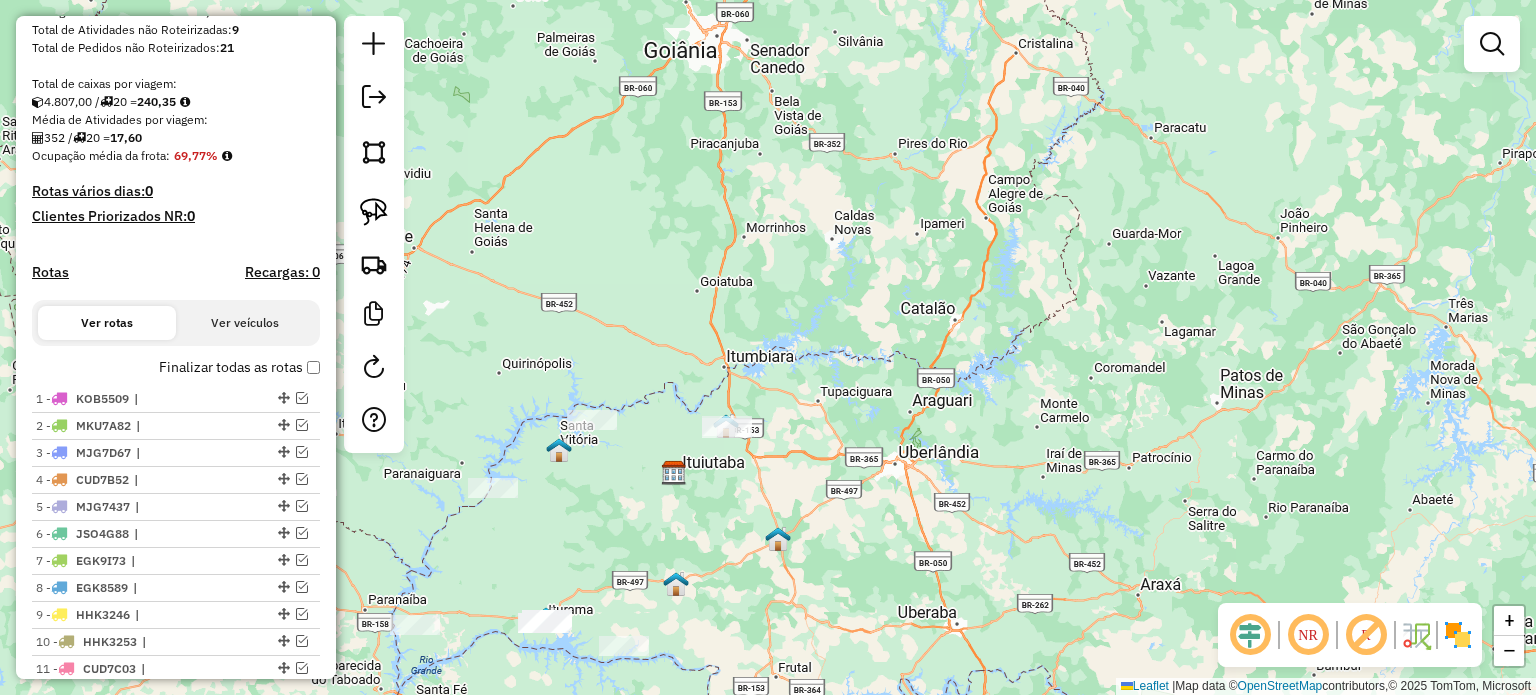 drag, startPoint x: 822, startPoint y: 588, endPoint x: 896, endPoint y: 383, distance: 217.94724 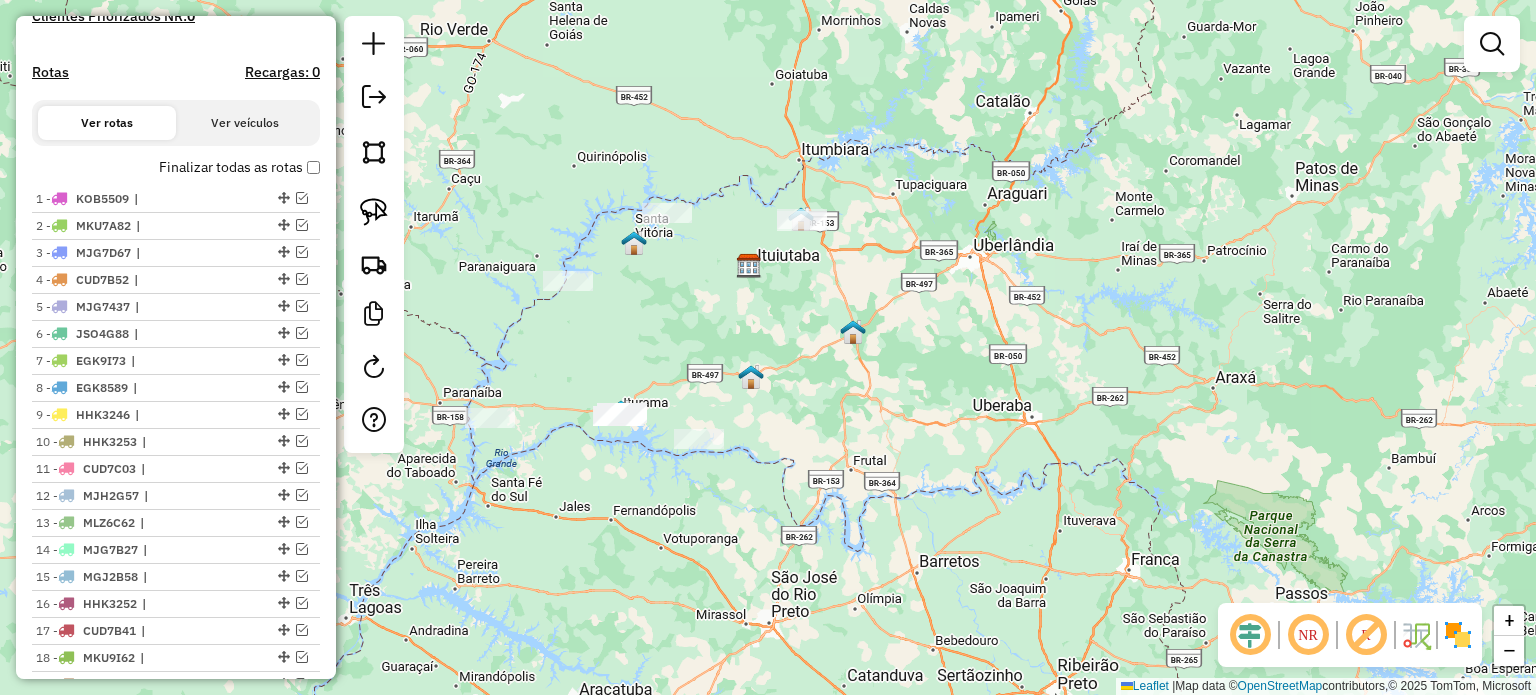 scroll, scrollTop: 480, scrollLeft: 0, axis: vertical 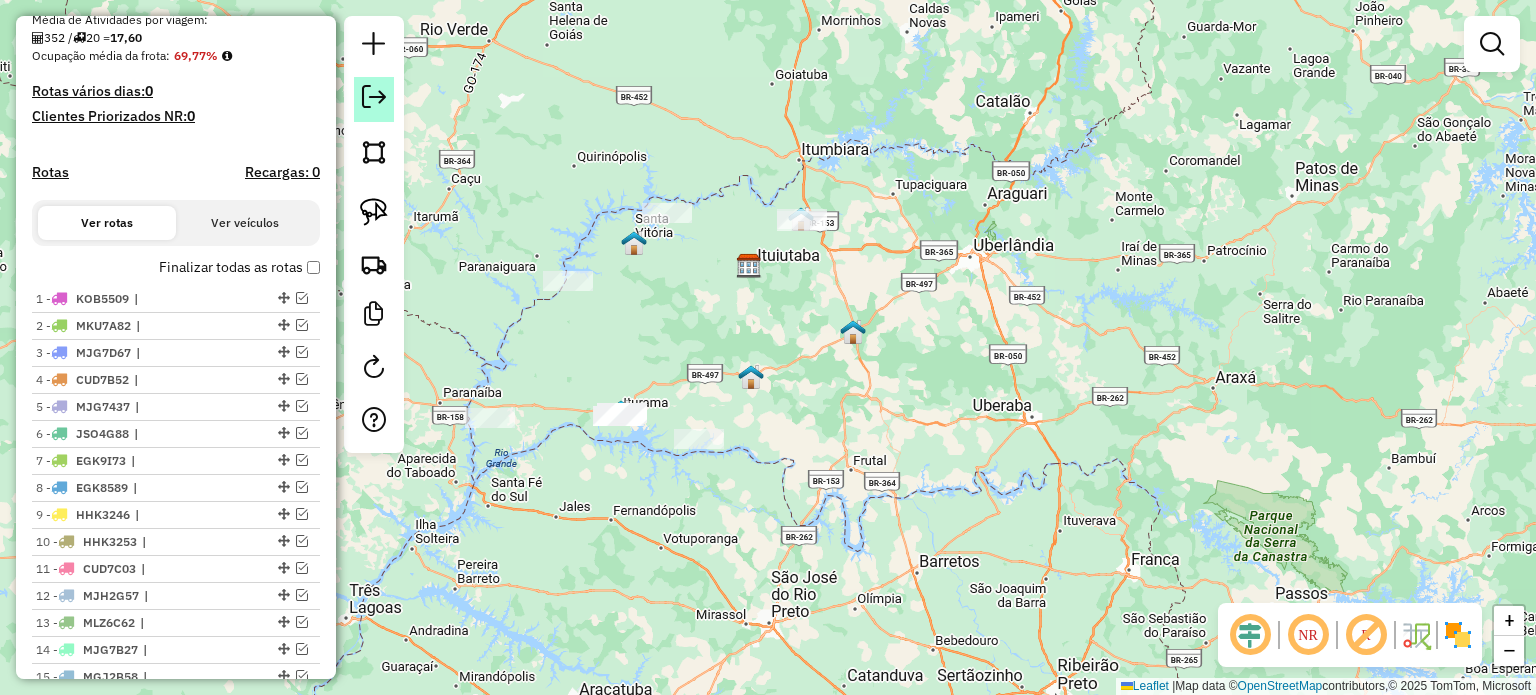 click 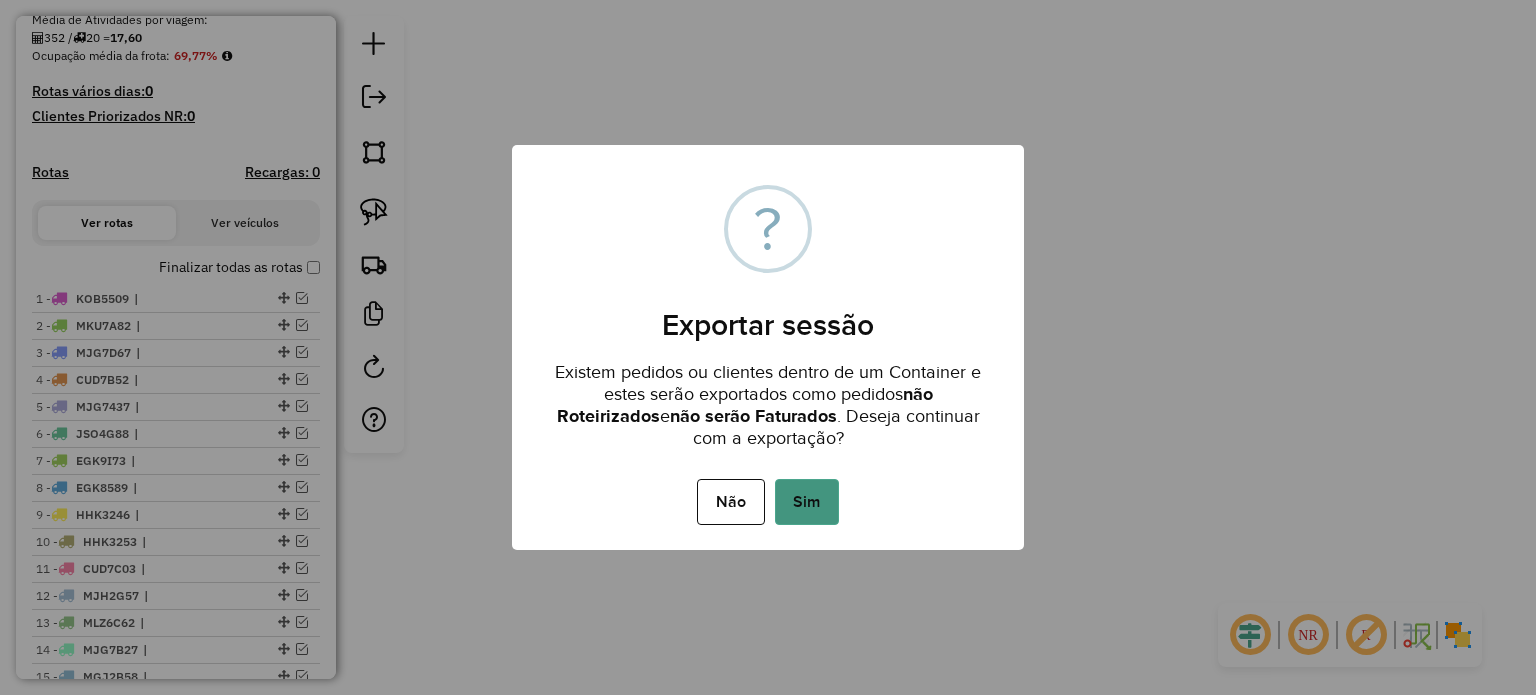 click on "Sim" at bounding box center [807, 502] 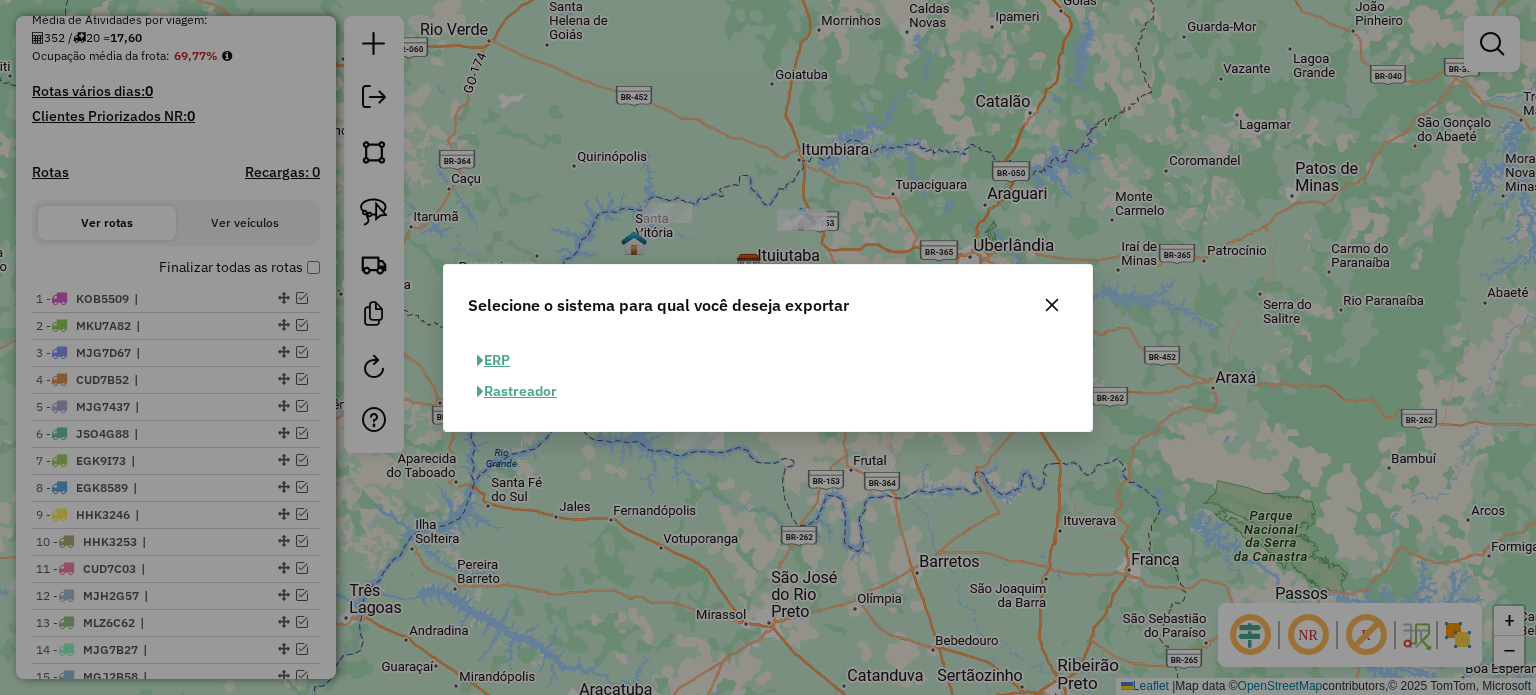 click on "ERP" 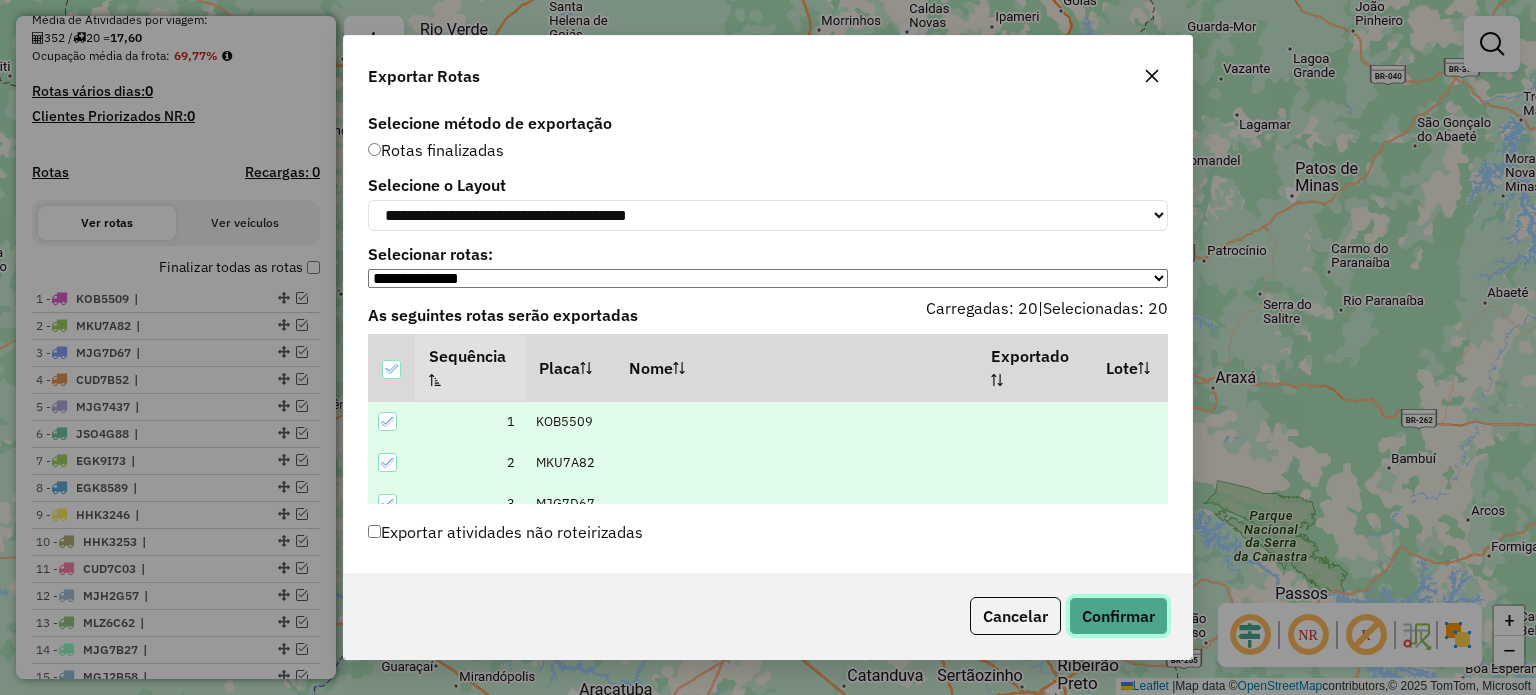 click on "Confirmar" 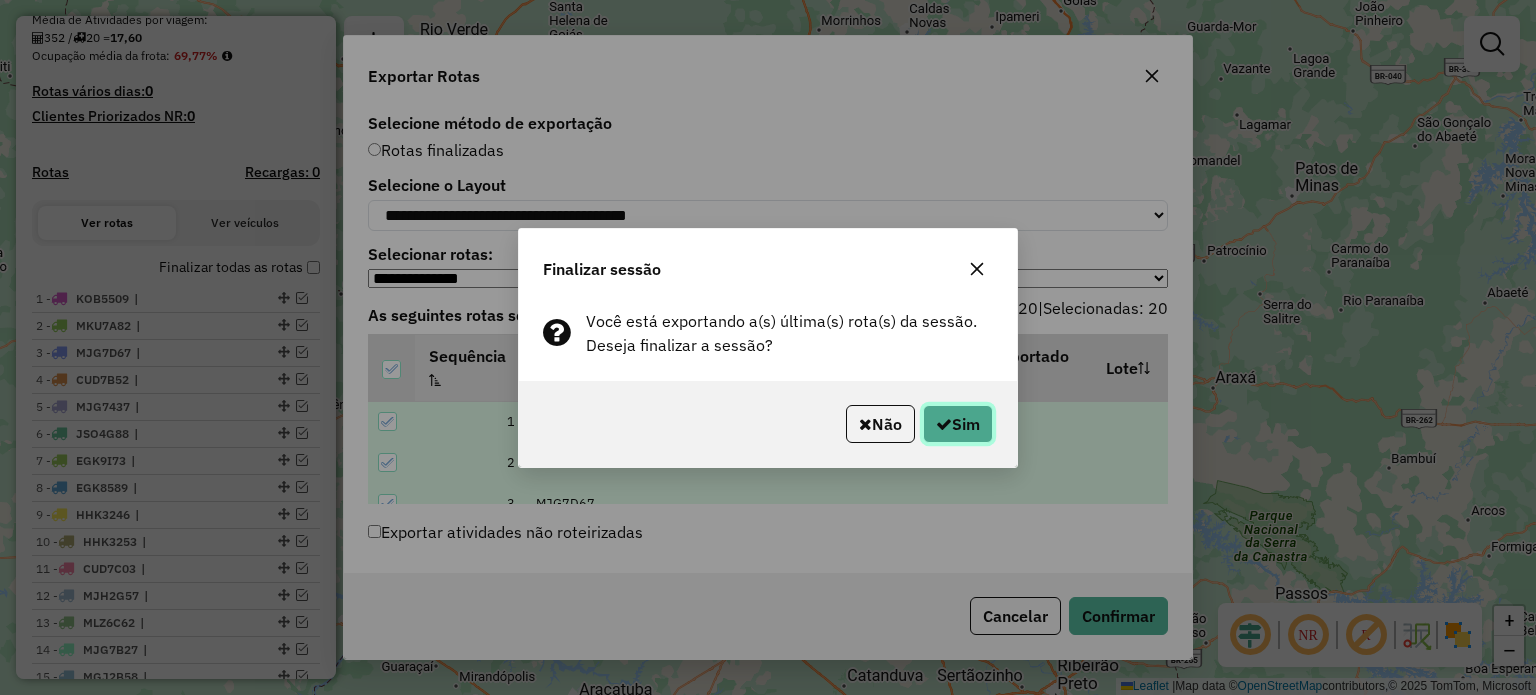 click on "Sim" 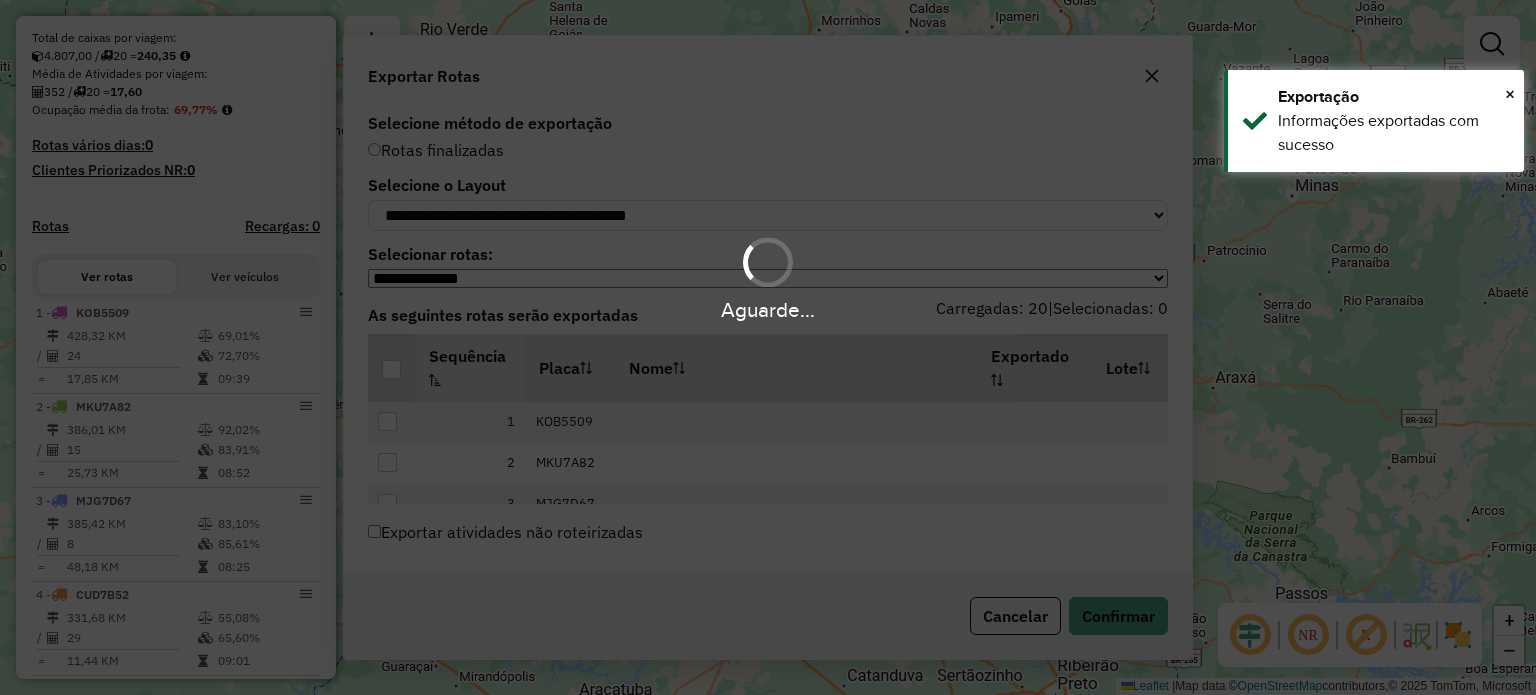 scroll, scrollTop: 534, scrollLeft: 0, axis: vertical 